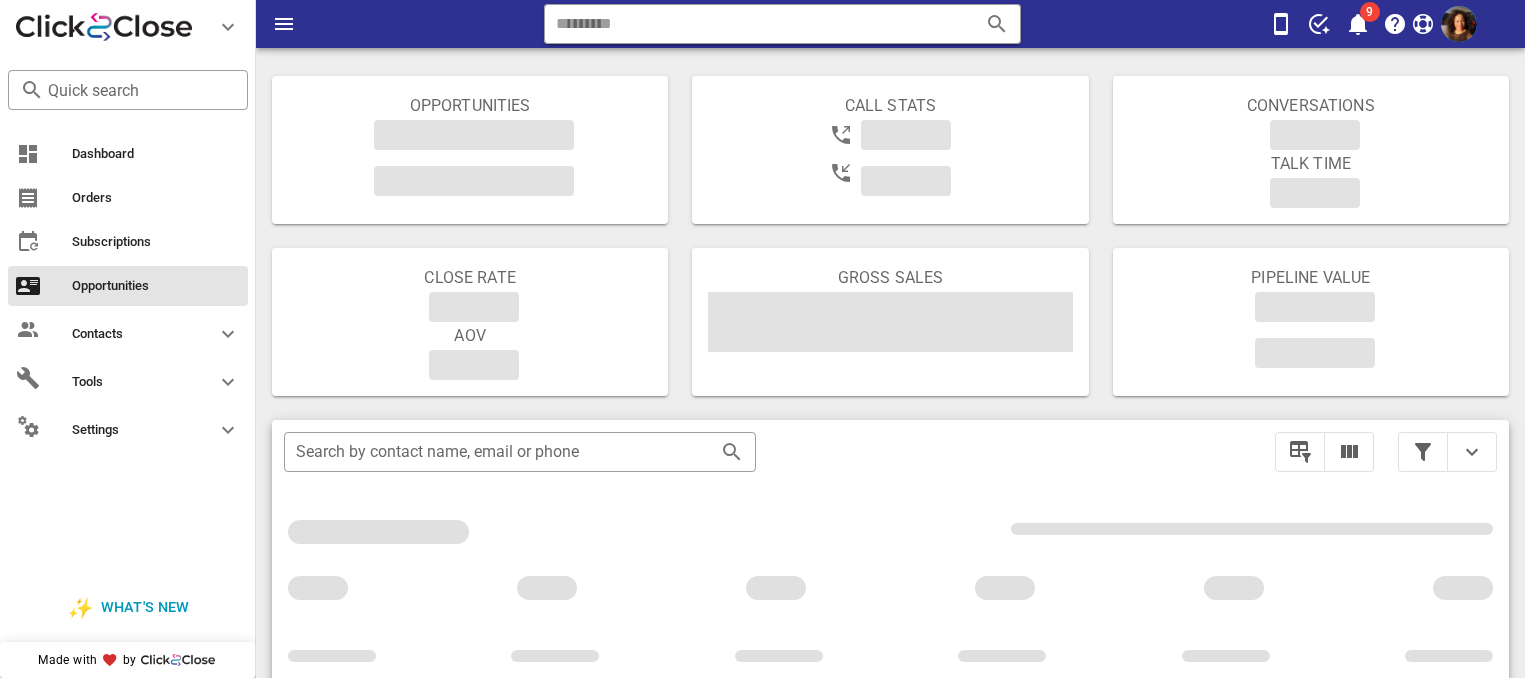 scroll, scrollTop: 0, scrollLeft: 0, axis: both 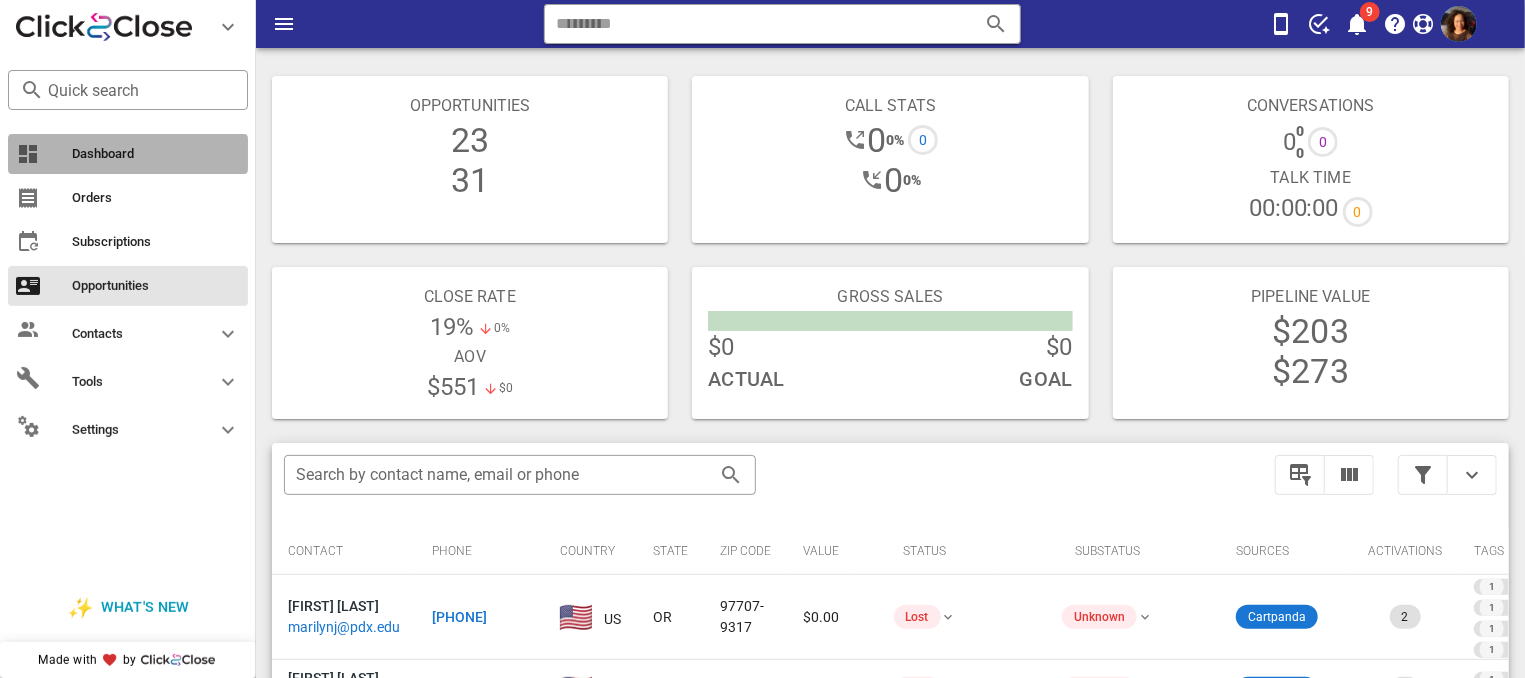 click on "Dashboard" at bounding box center (156, 154) 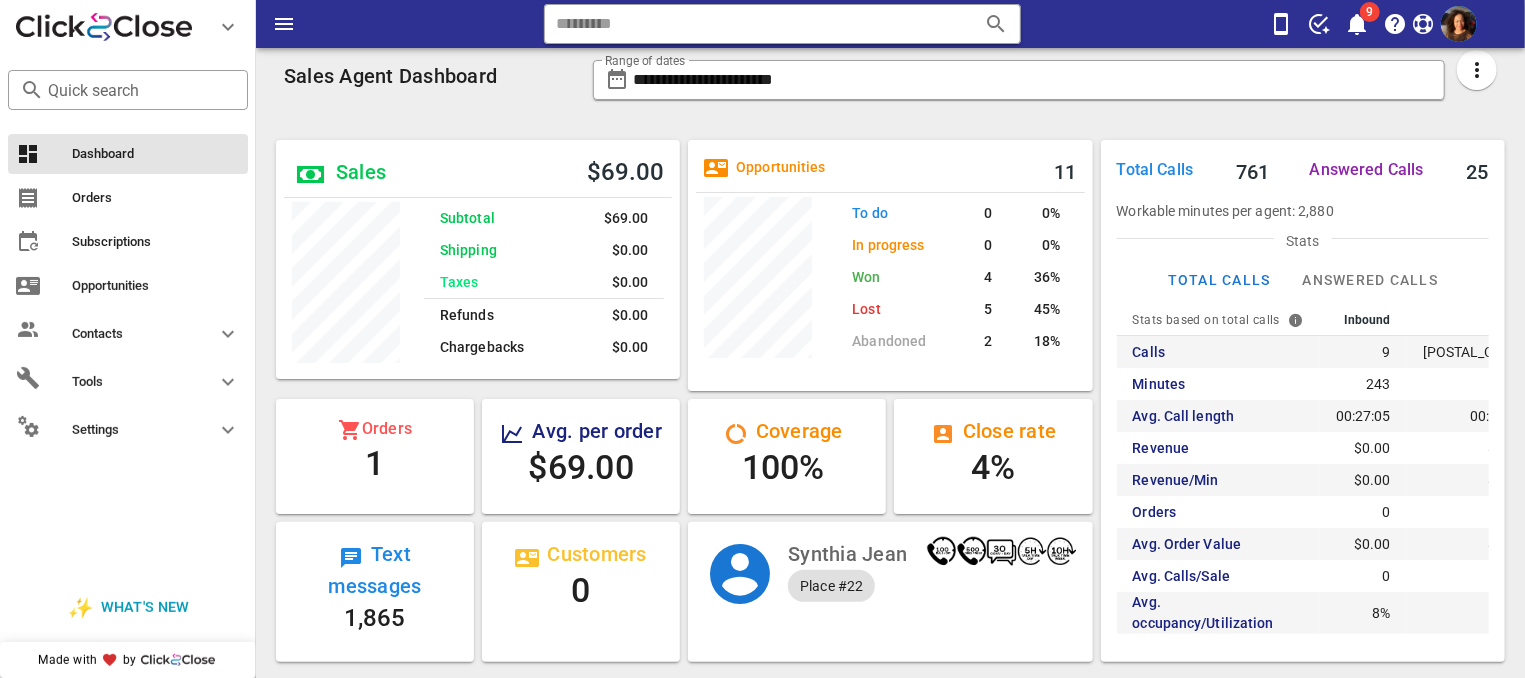 scroll, scrollTop: 999749, scrollLeft: 999595, axis: both 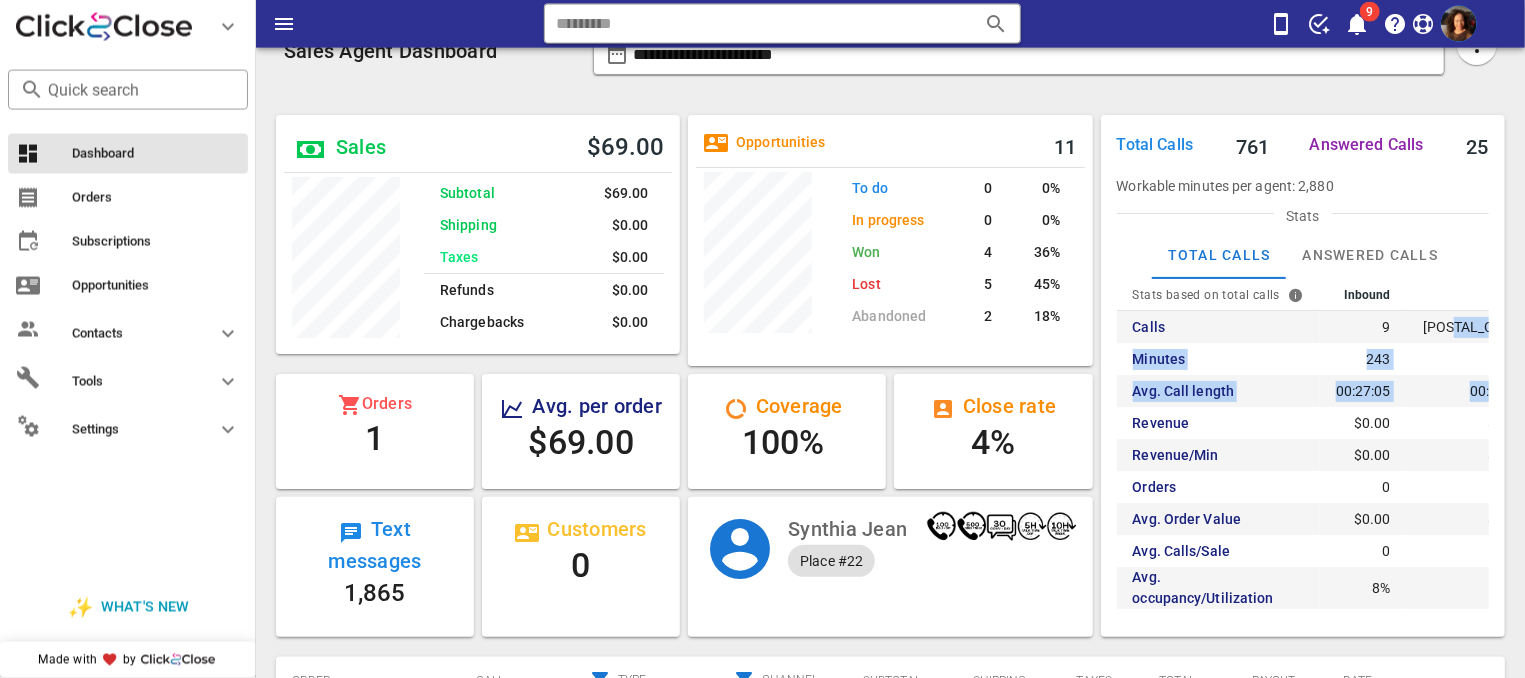 drag, startPoint x: 1503, startPoint y: 391, endPoint x: 1473, endPoint y: 312, distance: 84.50444 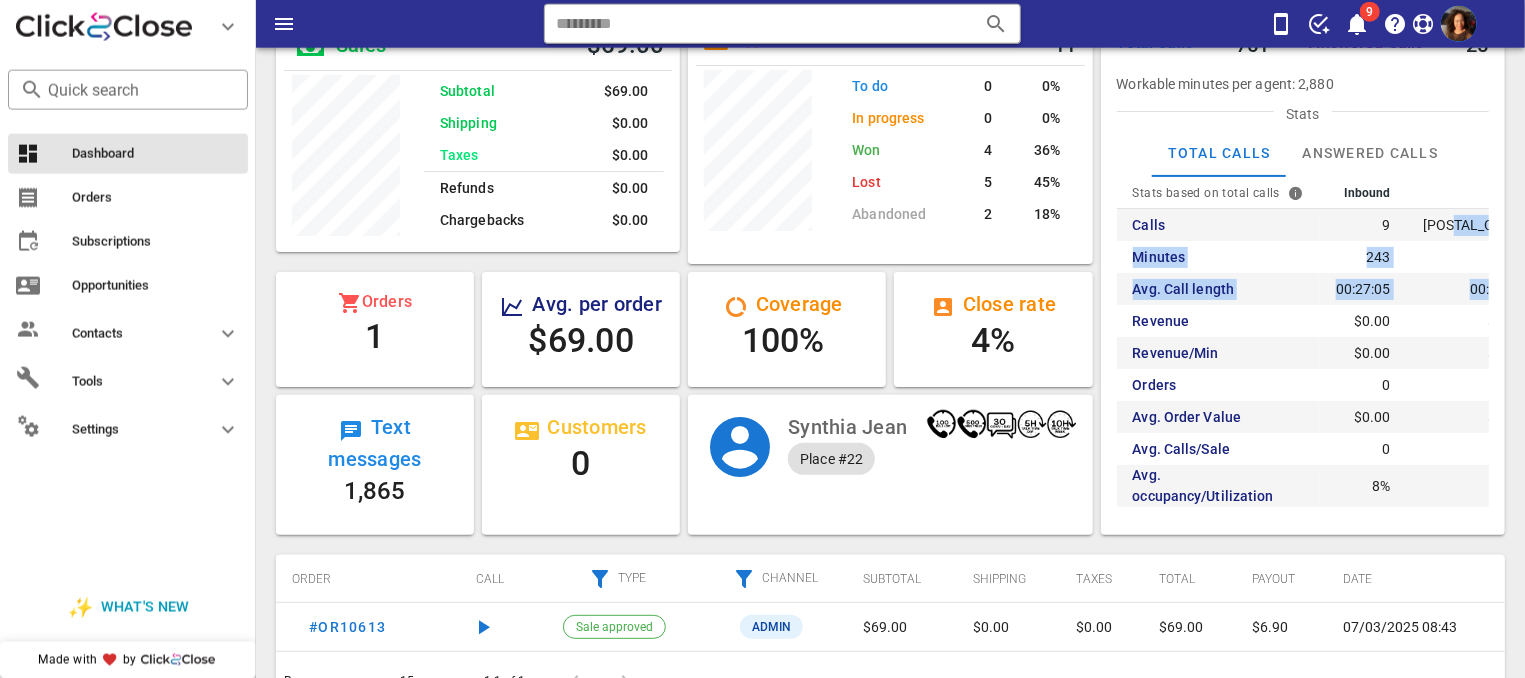 scroll, scrollTop: 0, scrollLeft: 0, axis: both 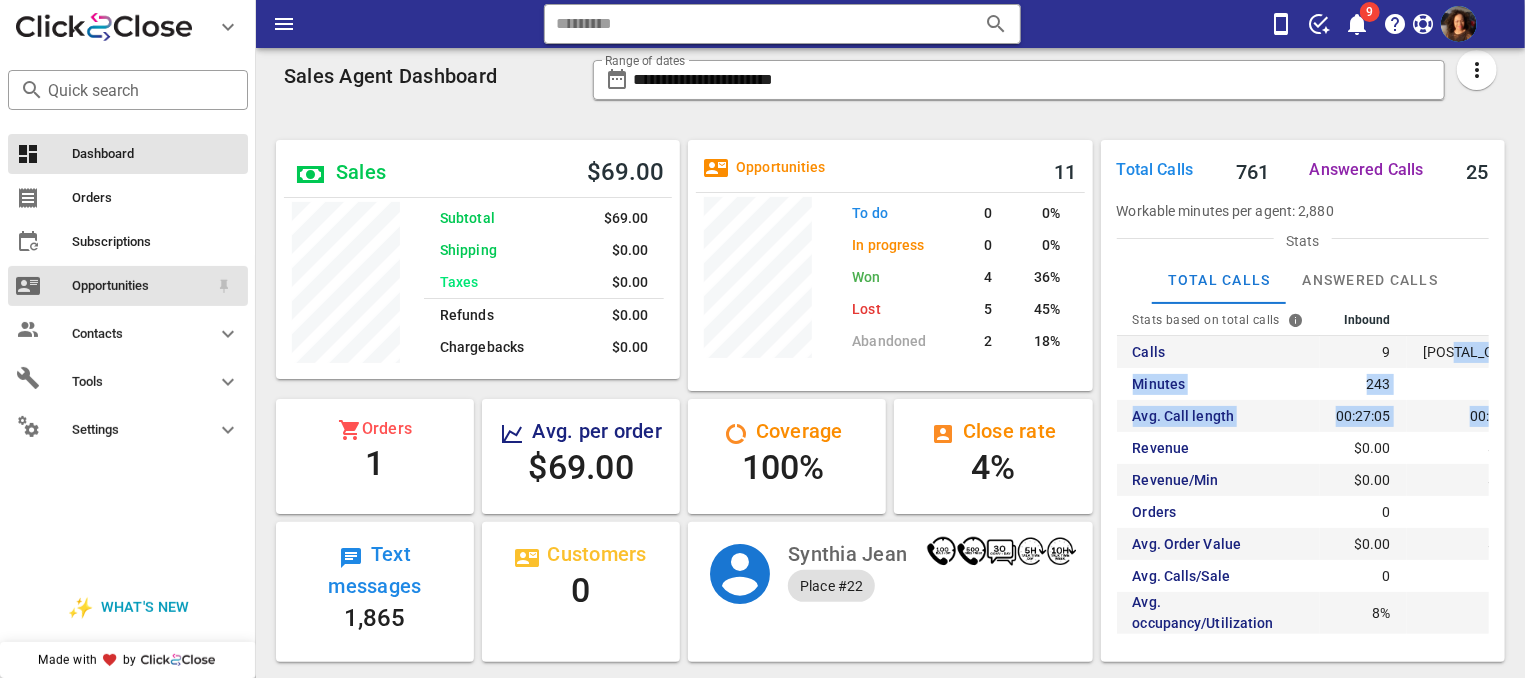 click on "Opportunities" at bounding box center (140, 286) 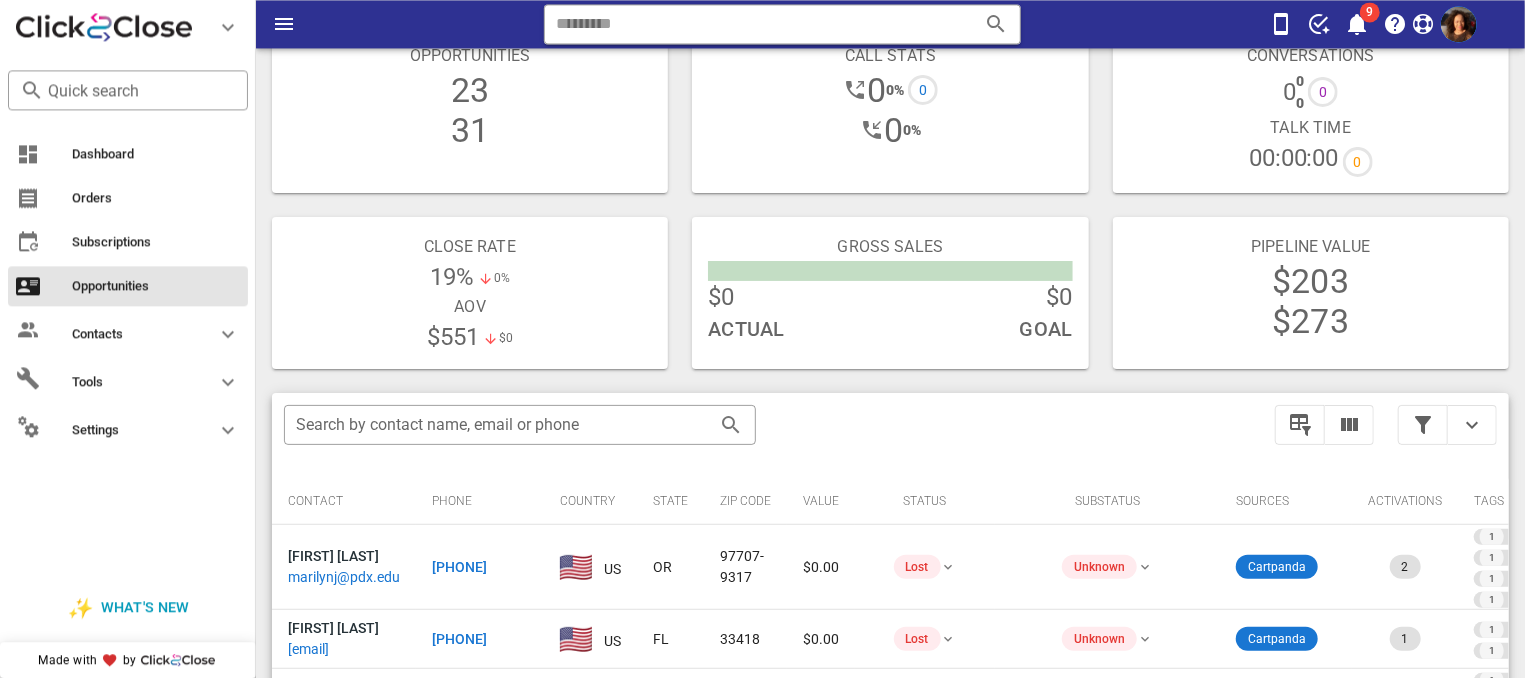 scroll, scrollTop: 58, scrollLeft: 0, axis: vertical 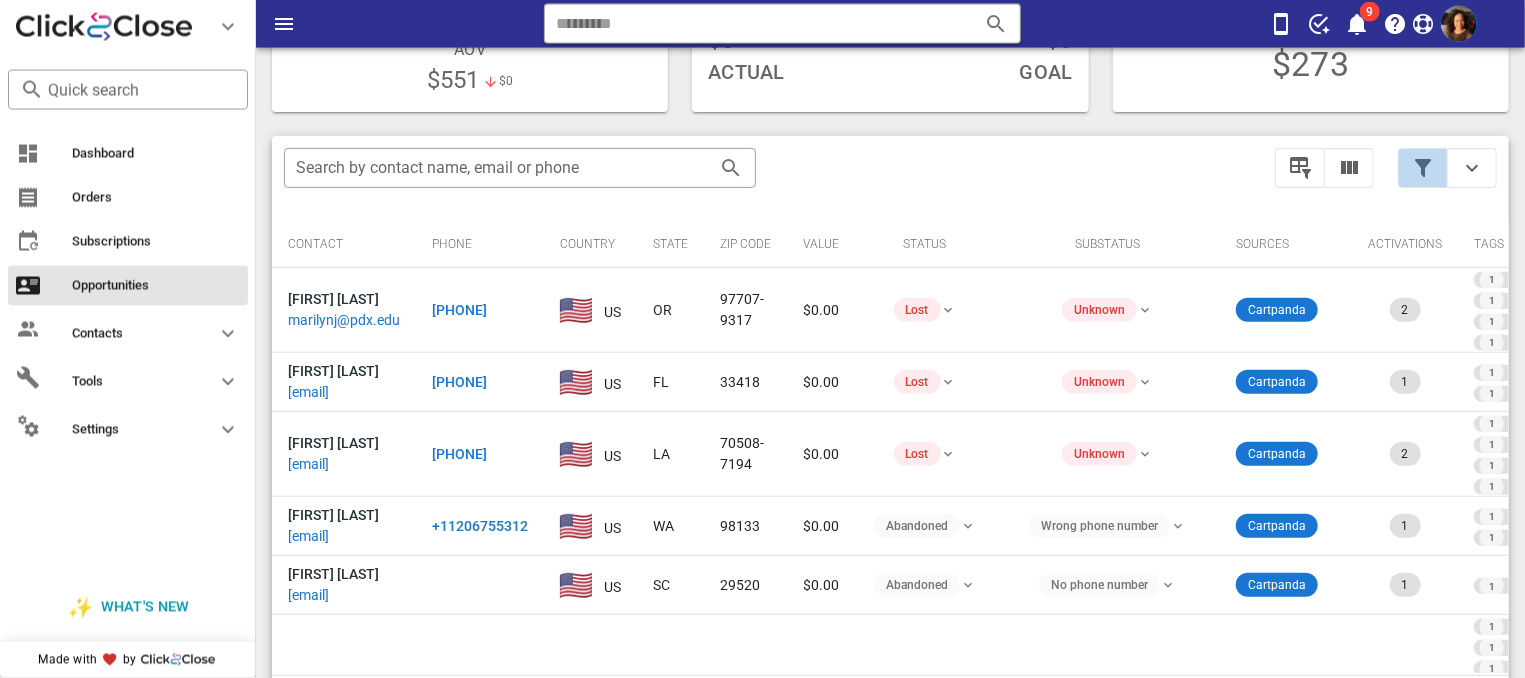 click at bounding box center [1423, 168] 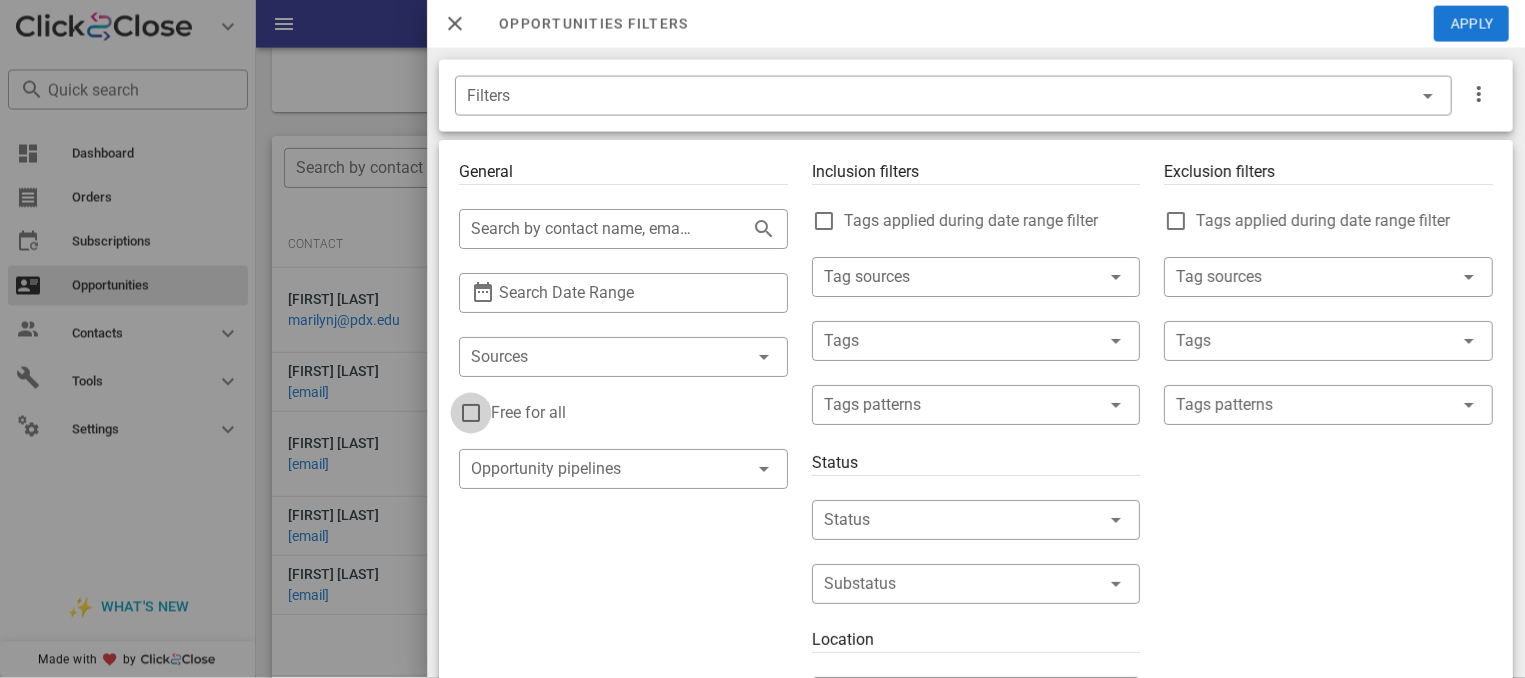 click at bounding box center [471, 413] 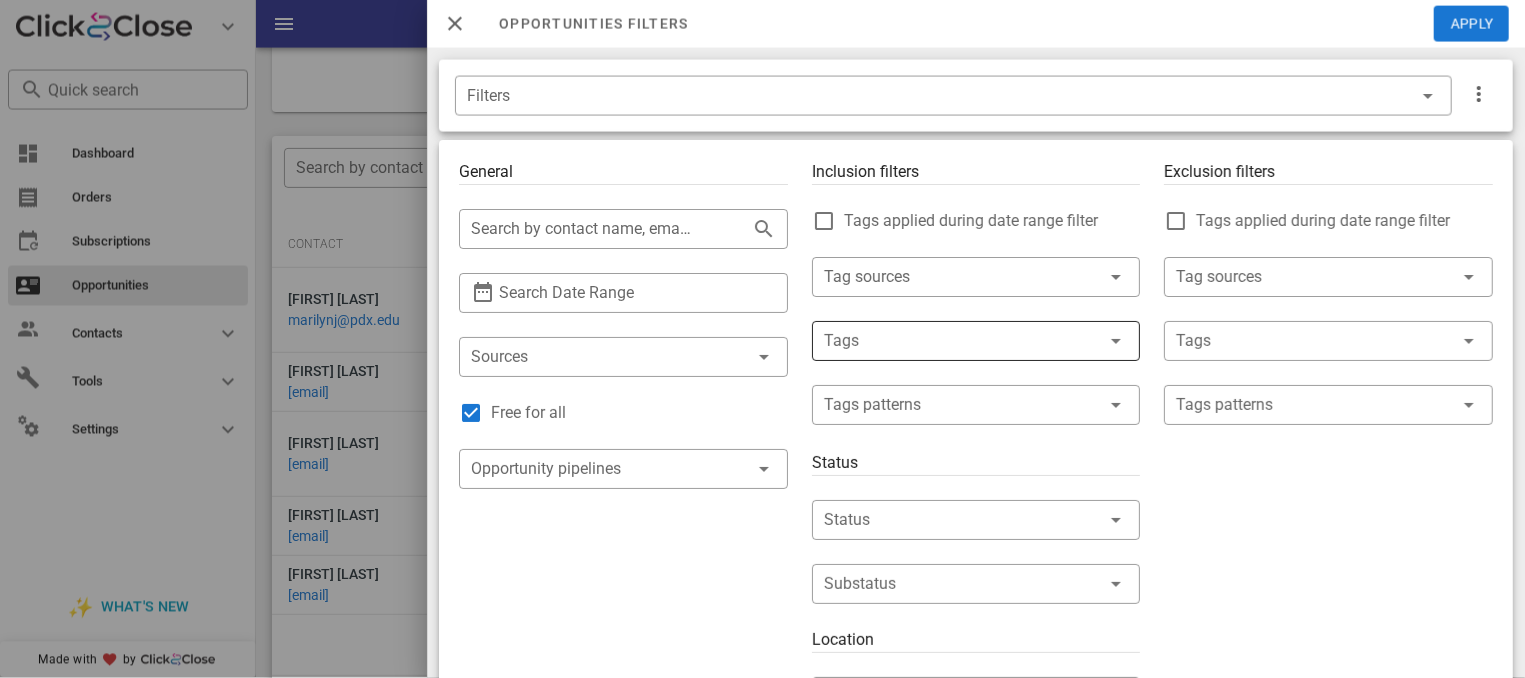 click at bounding box center (948, 341) 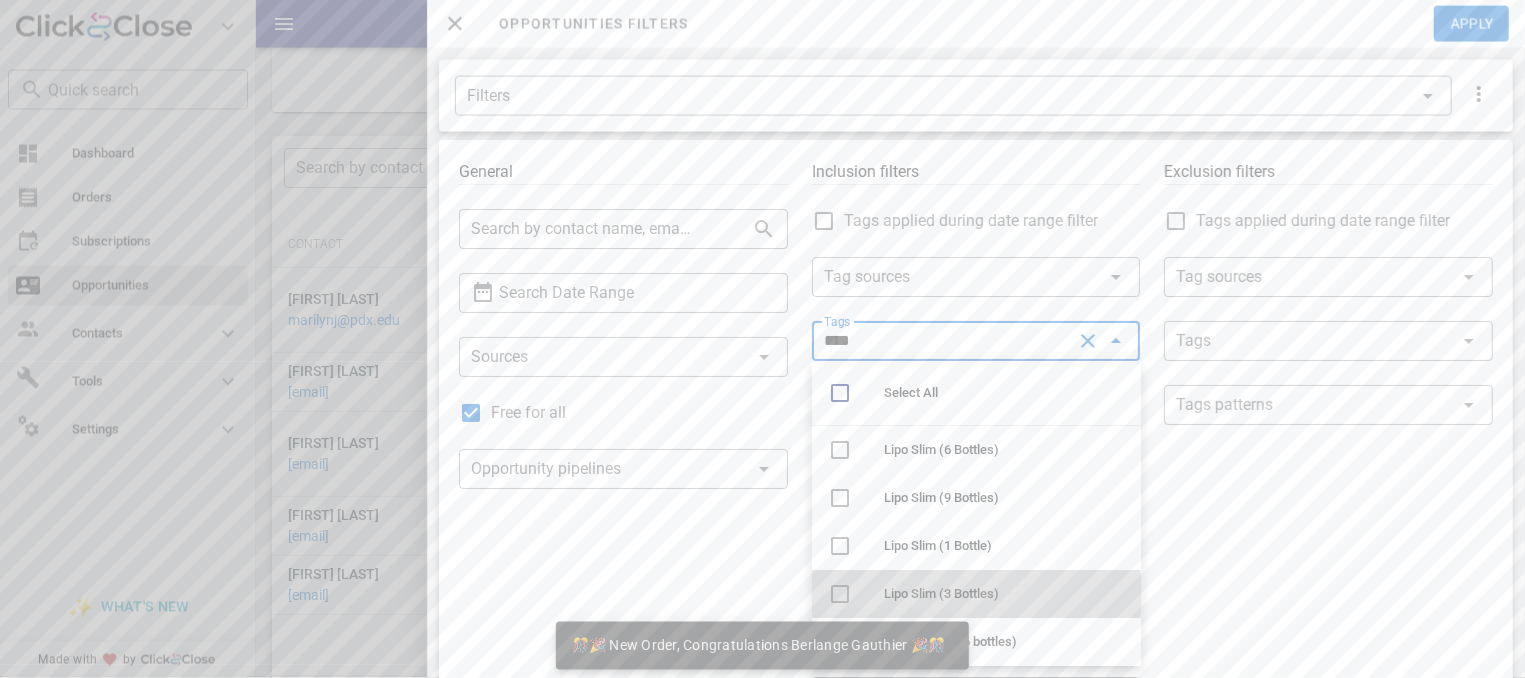 click on "Lipo Slim (3 Bottles)" at bounding box center [1004, 595] 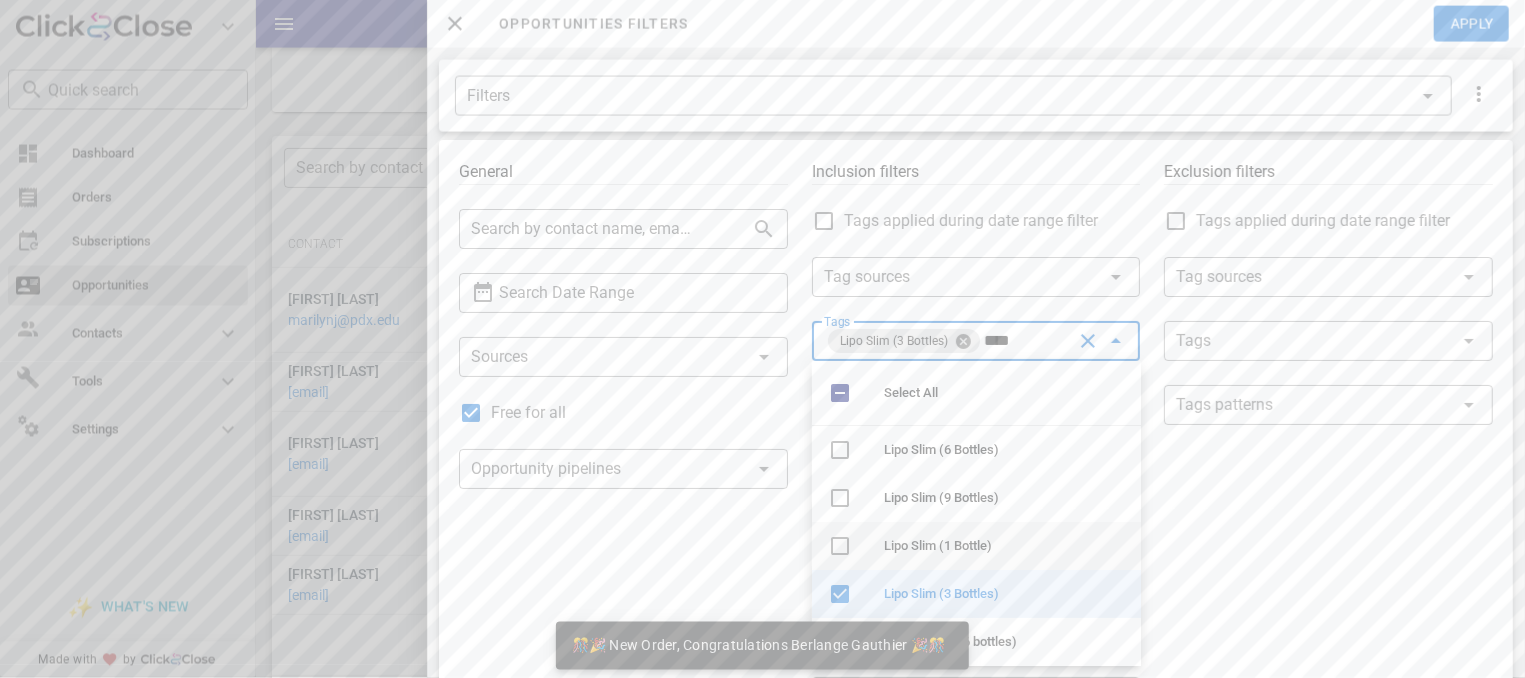 click on "Lipo Slim (1 Bottle)" at bounding box center (1004, 547) 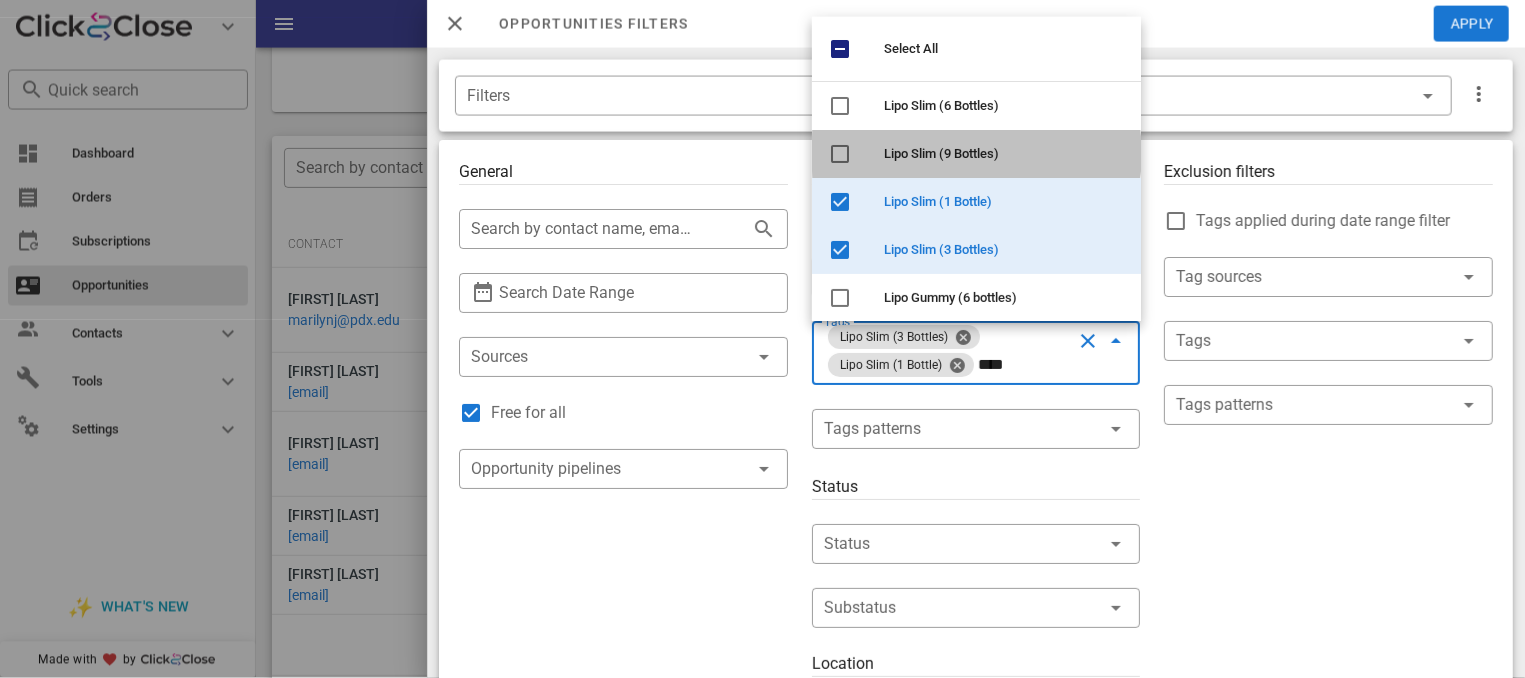 click on "Lipo Slim (9 Bottles)" at bounding box center [941, 153] 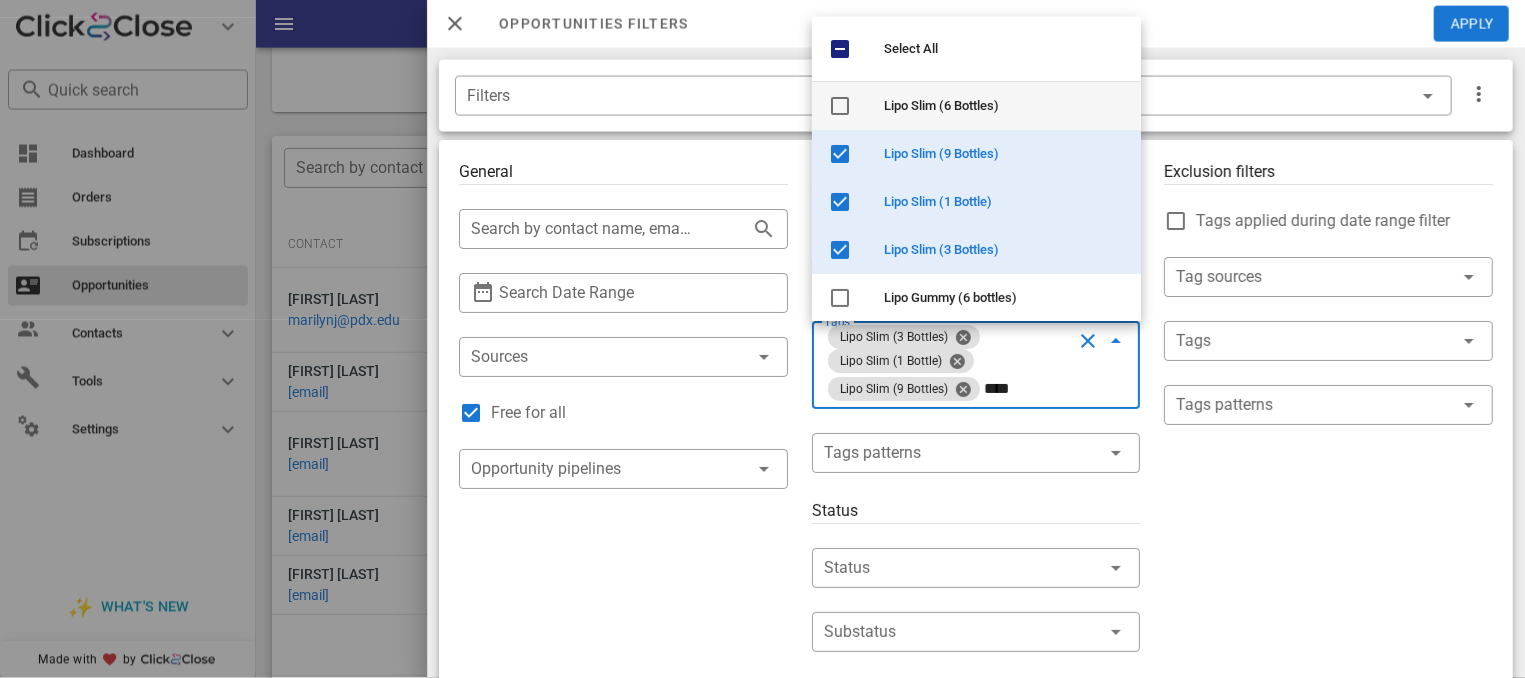 click on "Lipo Slim (6 Bottles)" at bounding box center [1004, 106] 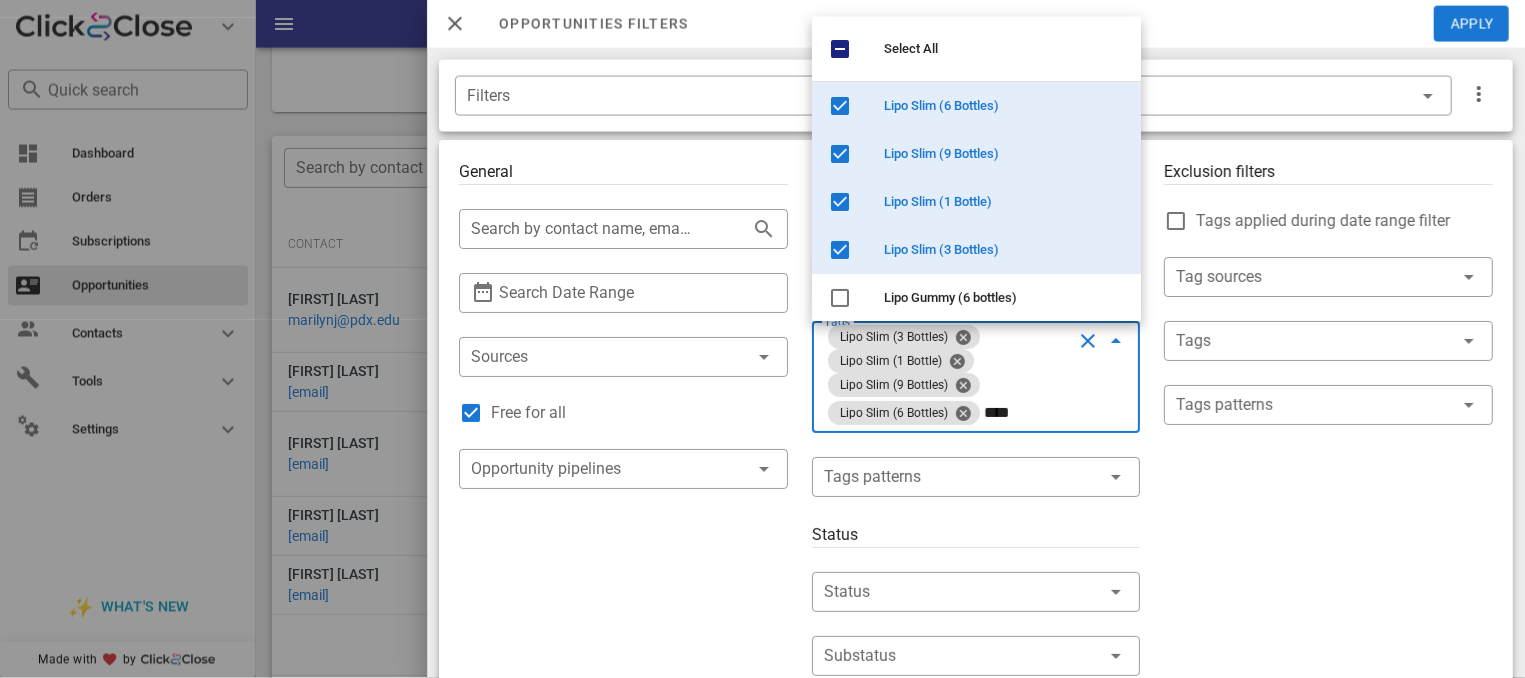 type on "****" 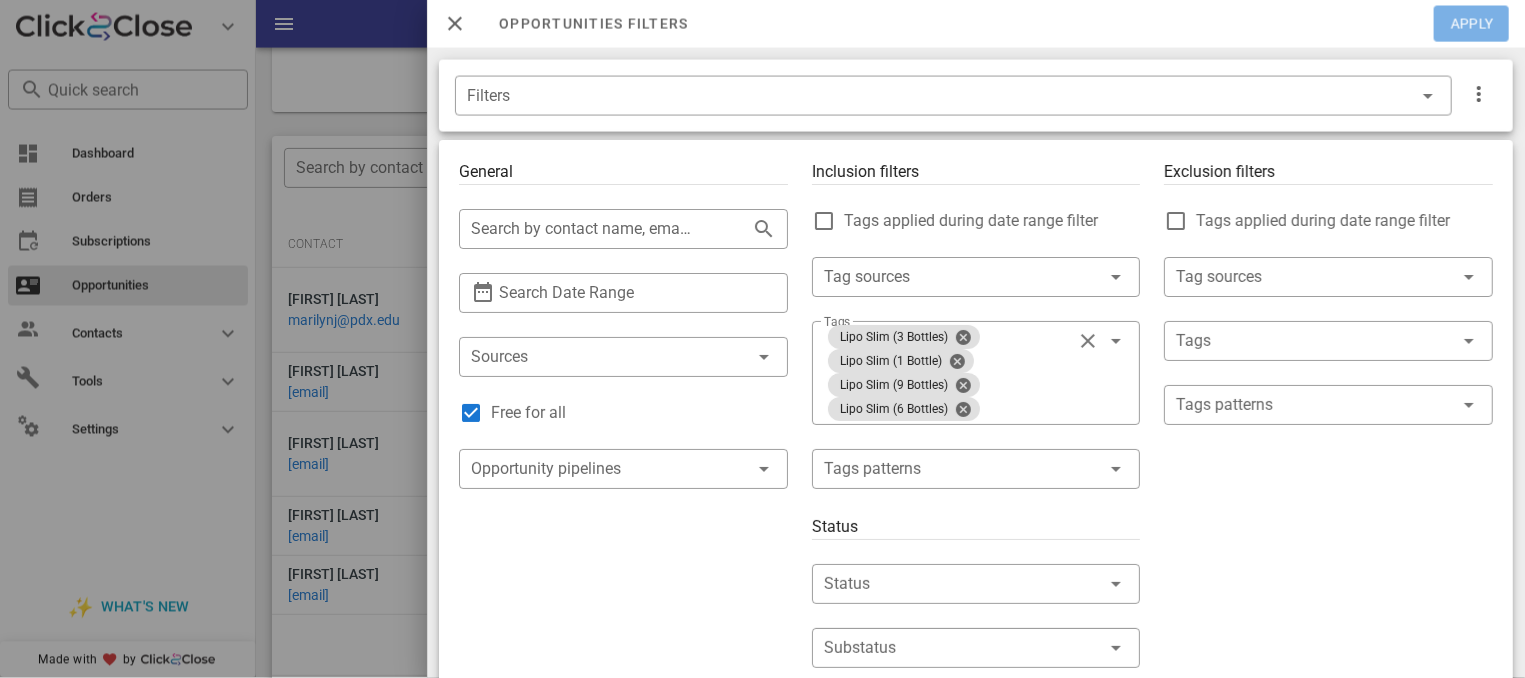 click on "Apply" at bounding box center [1472, 24] 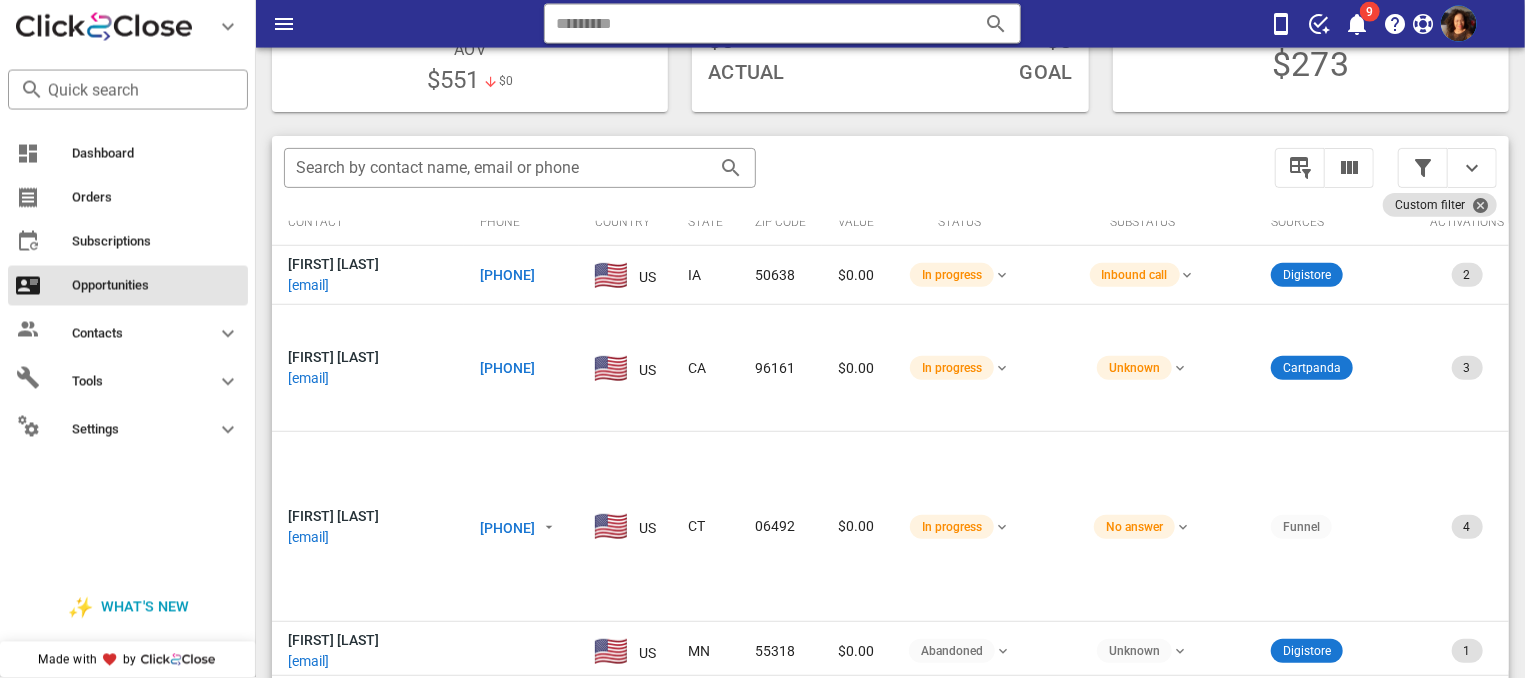 scroll, scrollTop: 0, scrollLeft: 0, axis: both 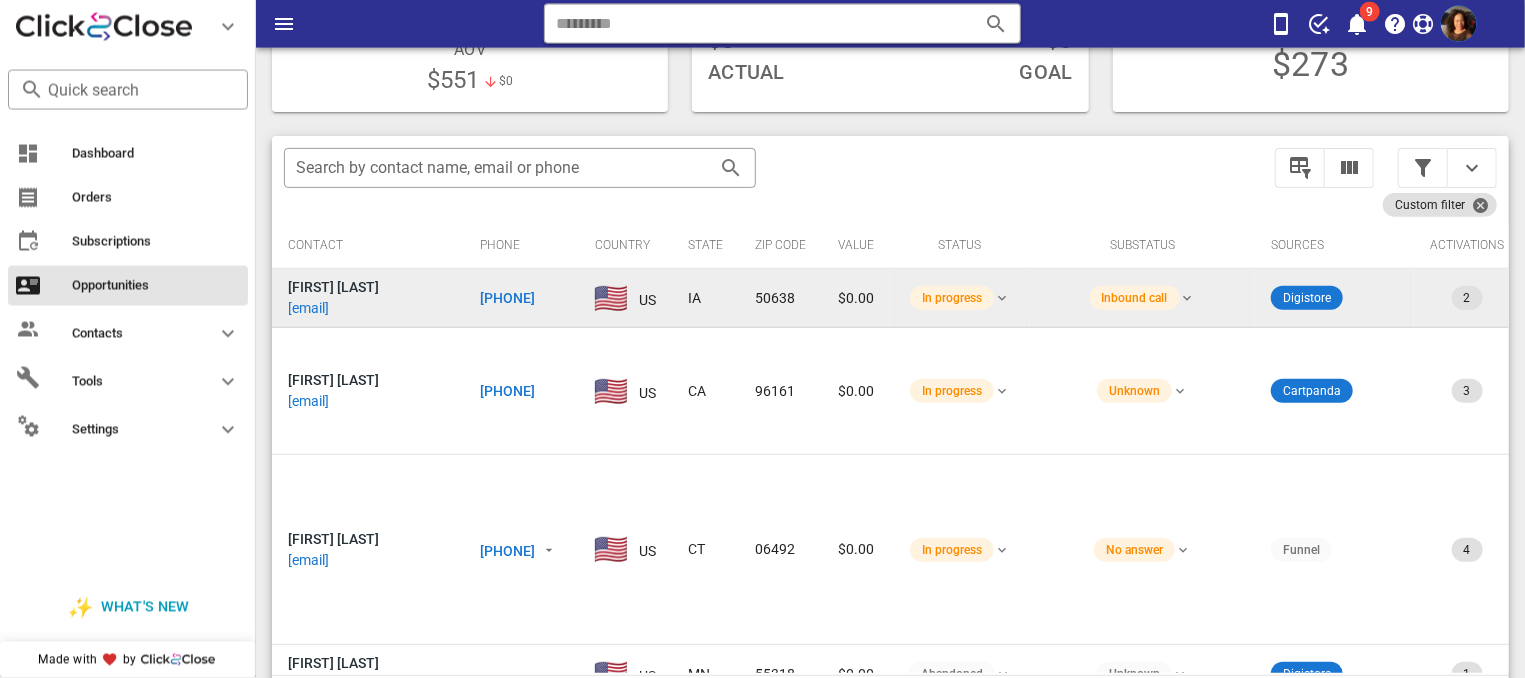 click on "[PHONE]" at bounding box center (507, 298) 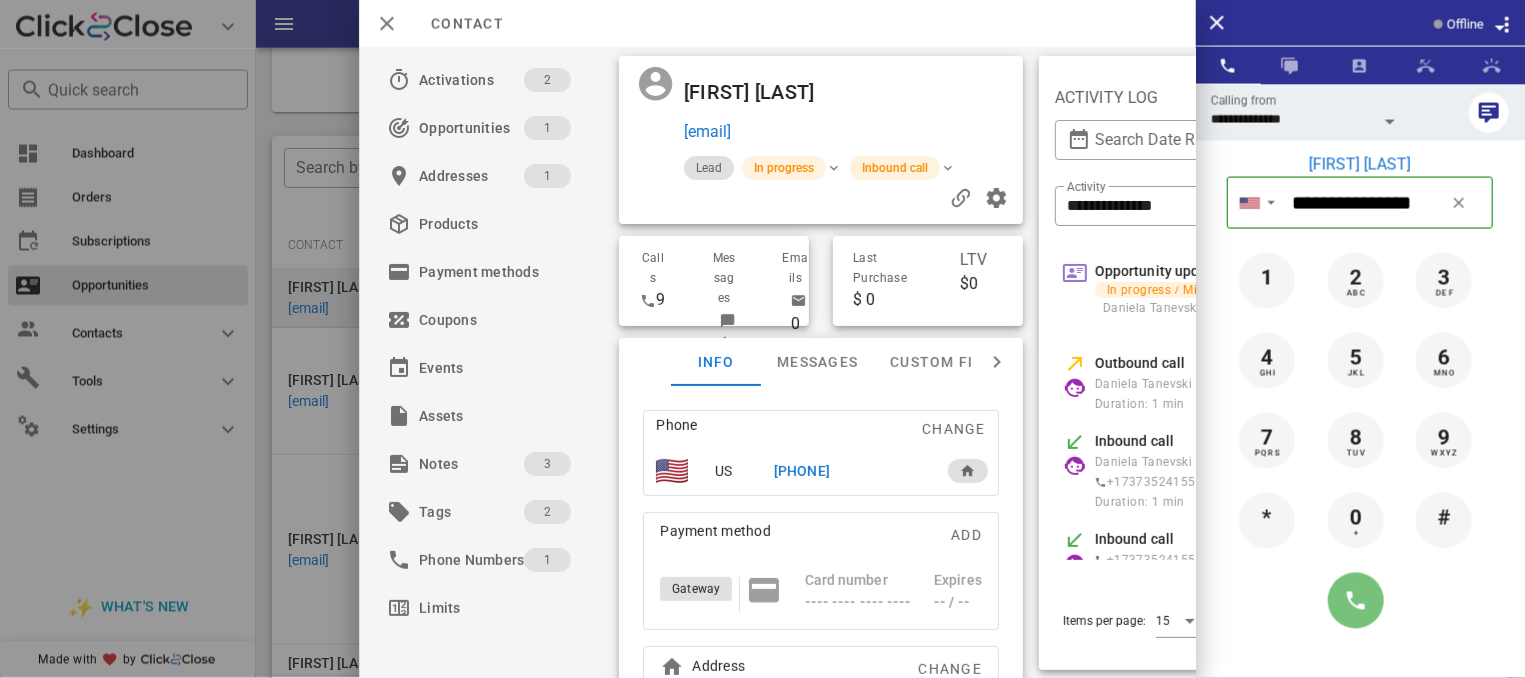 click at bounding box center [1356, 601] 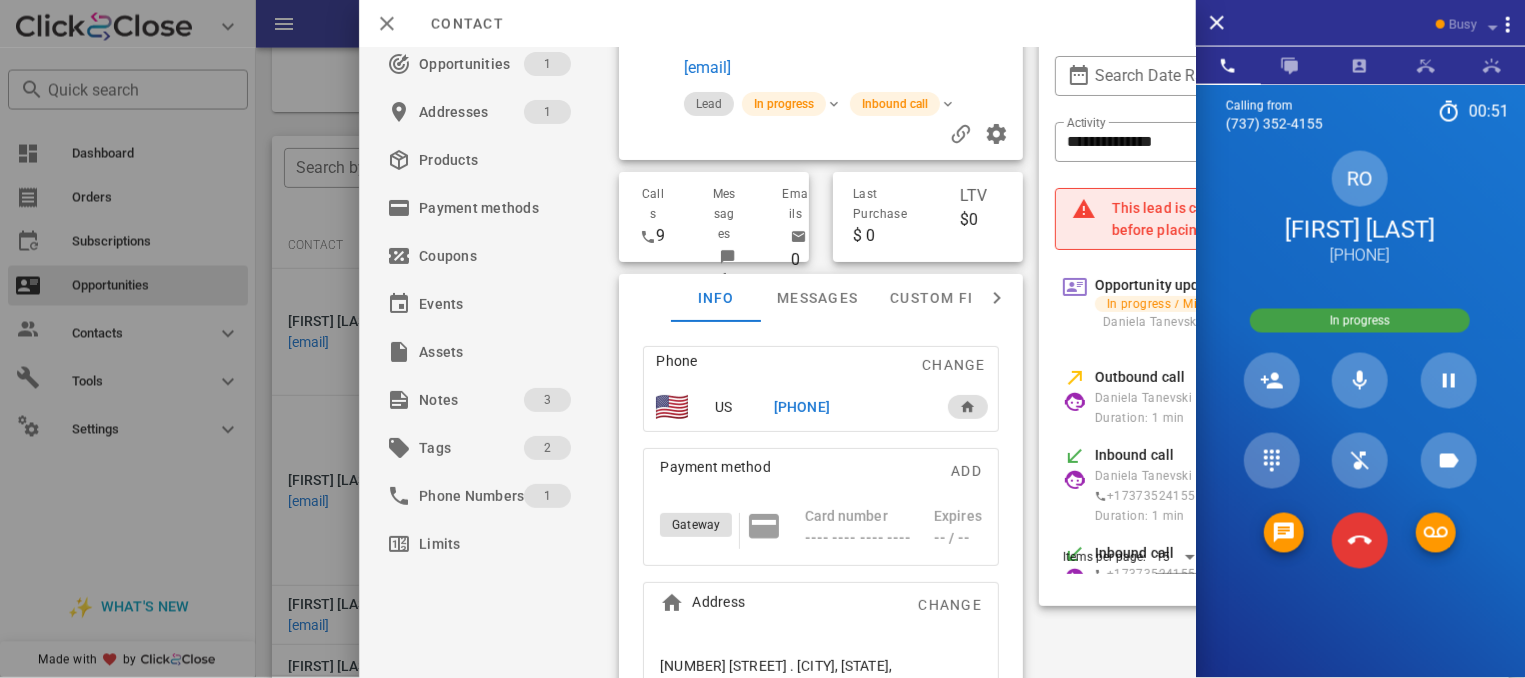 scroll, scrollTop: 66, scrollLeft: 0, axis: vertical 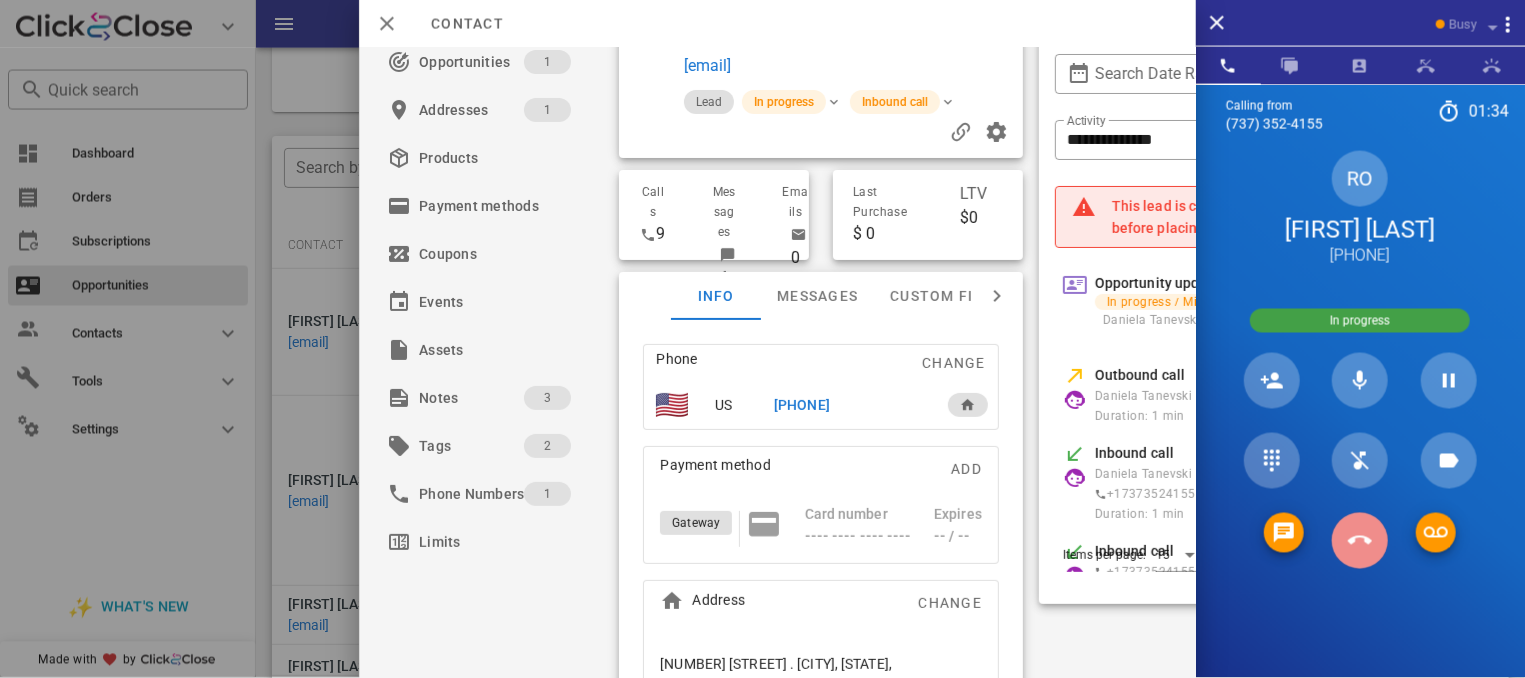 click at bounding box center [1360, 541] 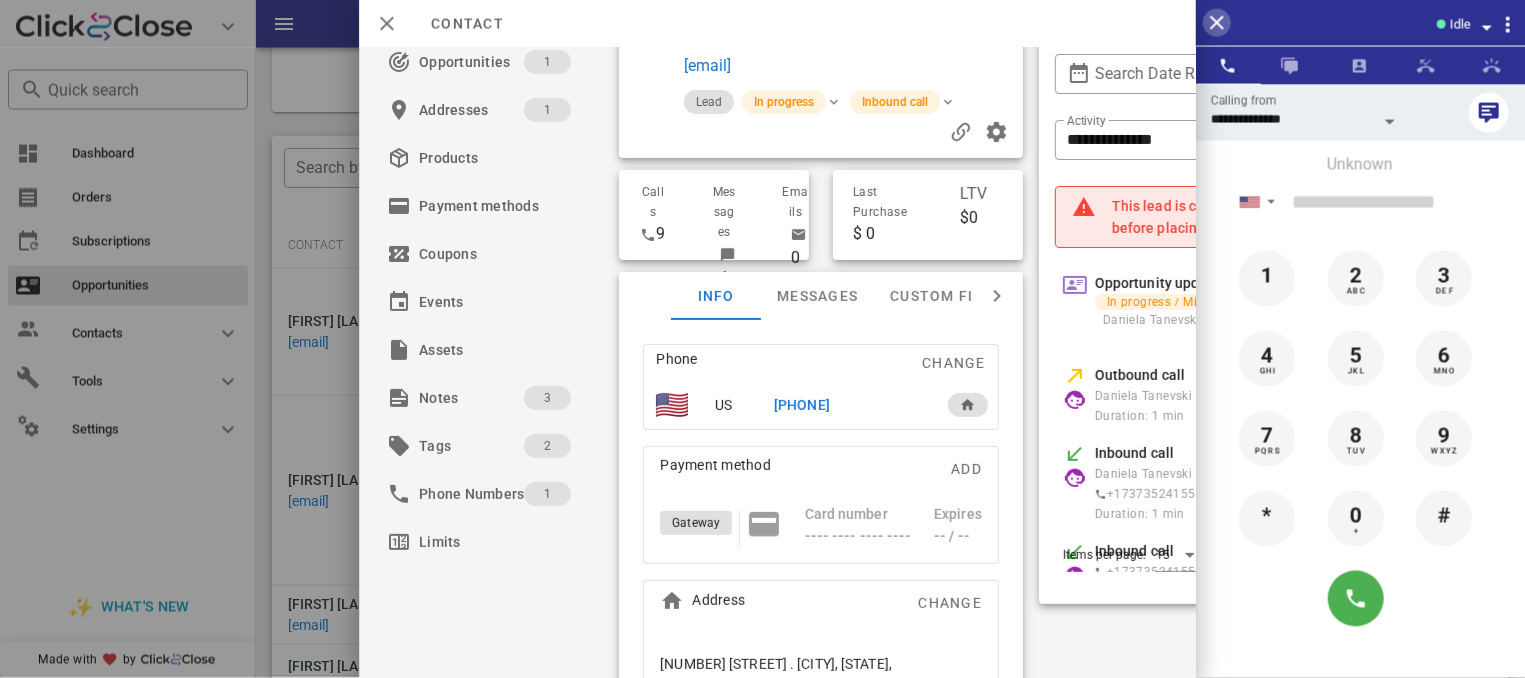 click at bounding box center [1217, 23] 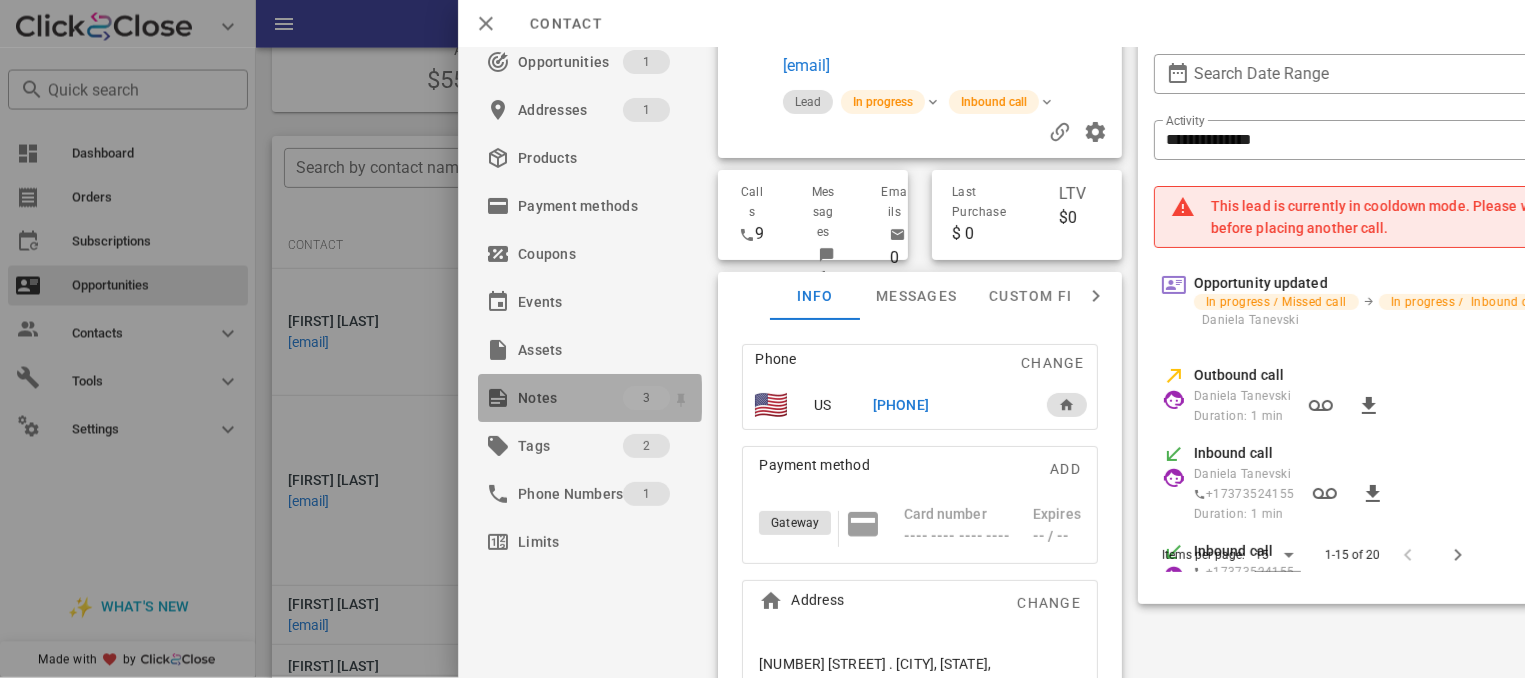 click on "Notes" at bounding box center [570, 398] 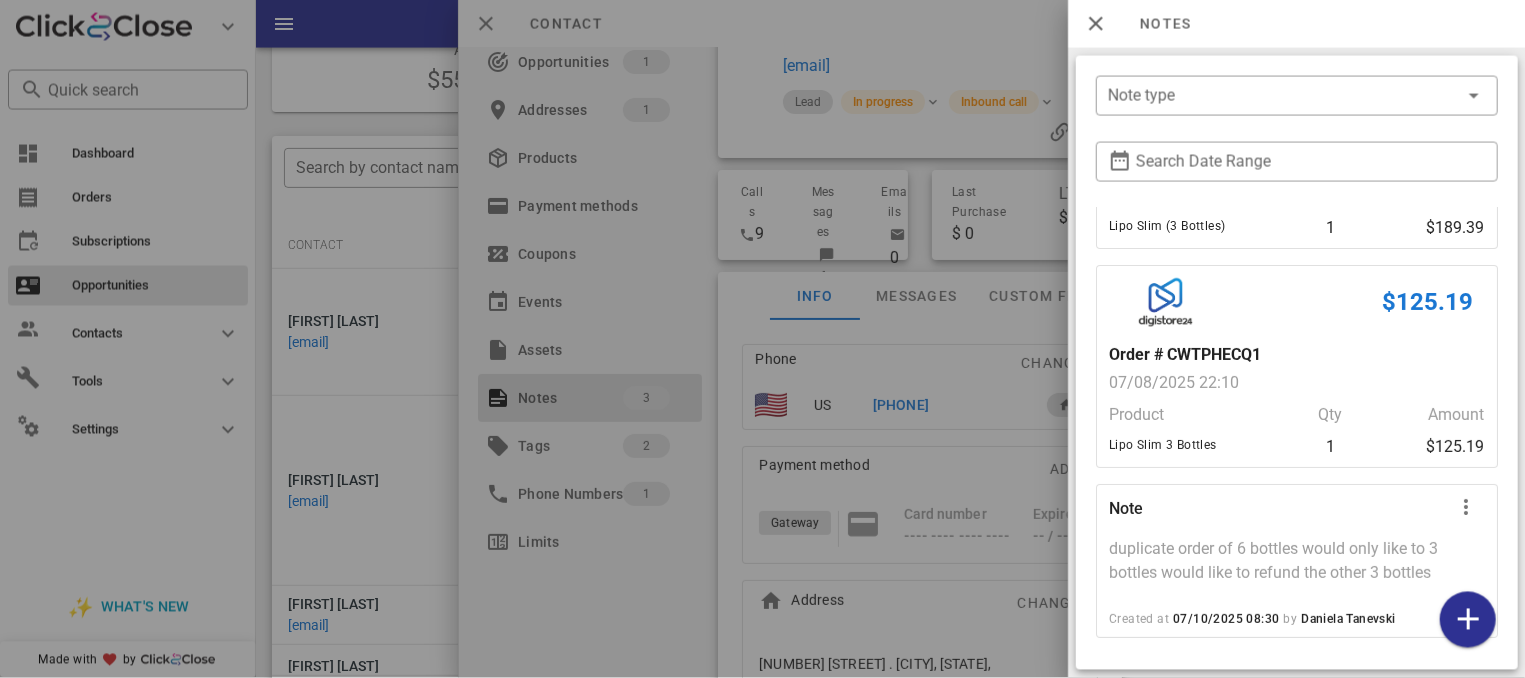 scroll, scrollTop: 166, scrollLeft: 0, axis: vertical 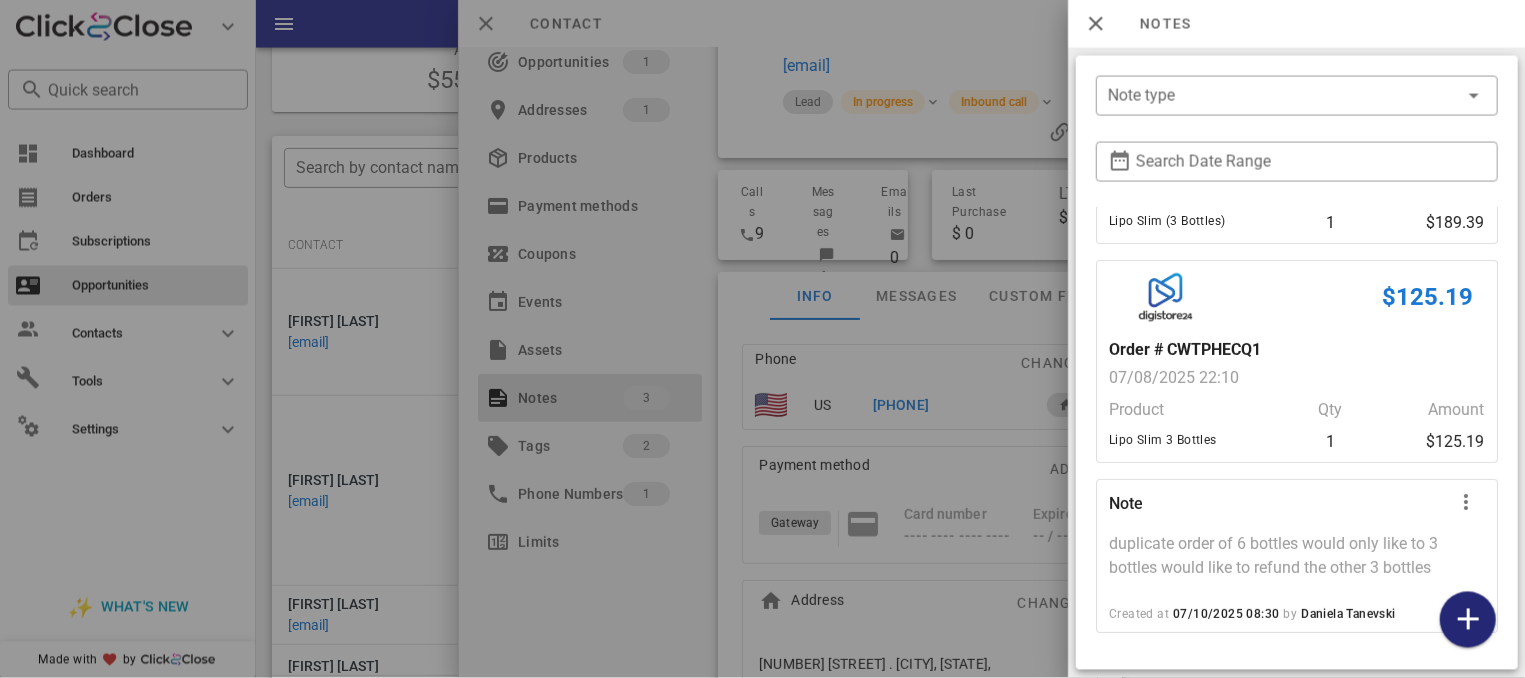 click at bounding box center (1467, 620) 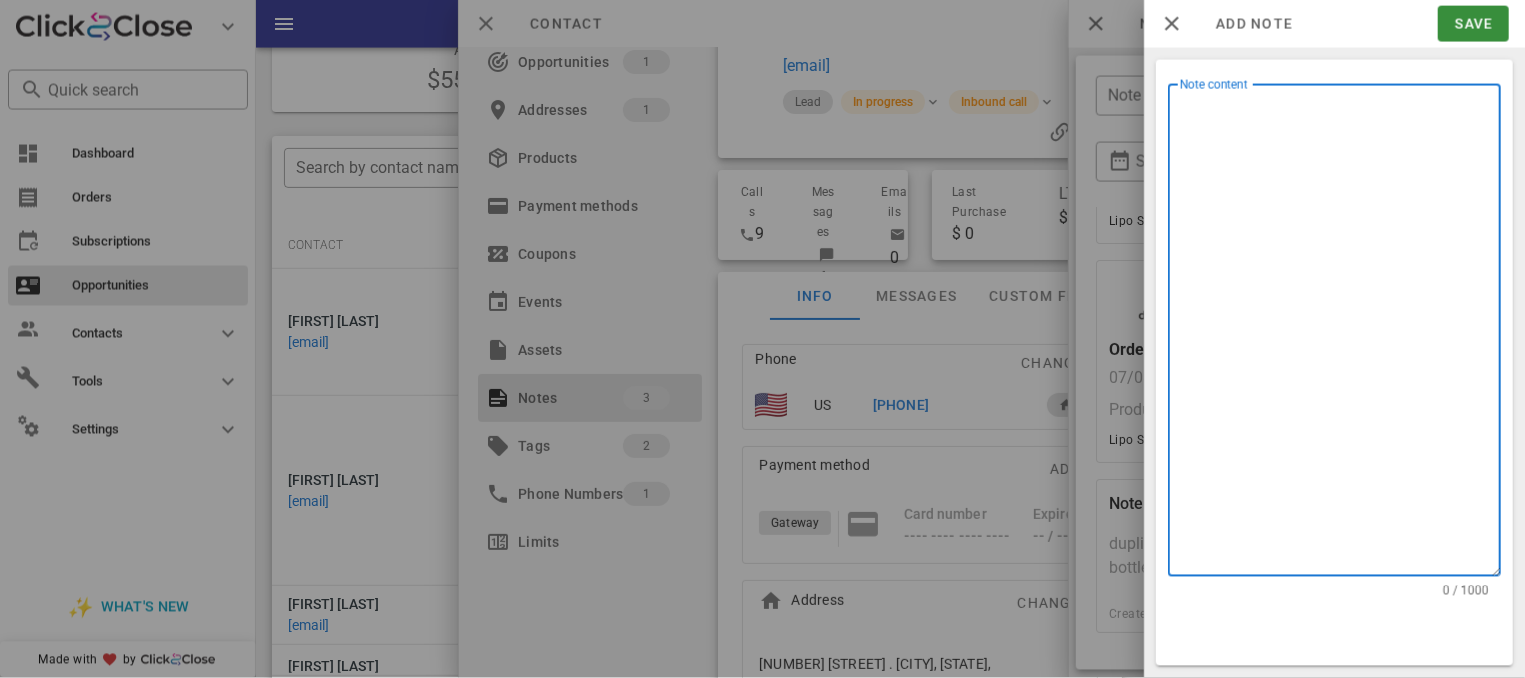 click on "Note content" at bounding box center [1340, 335] 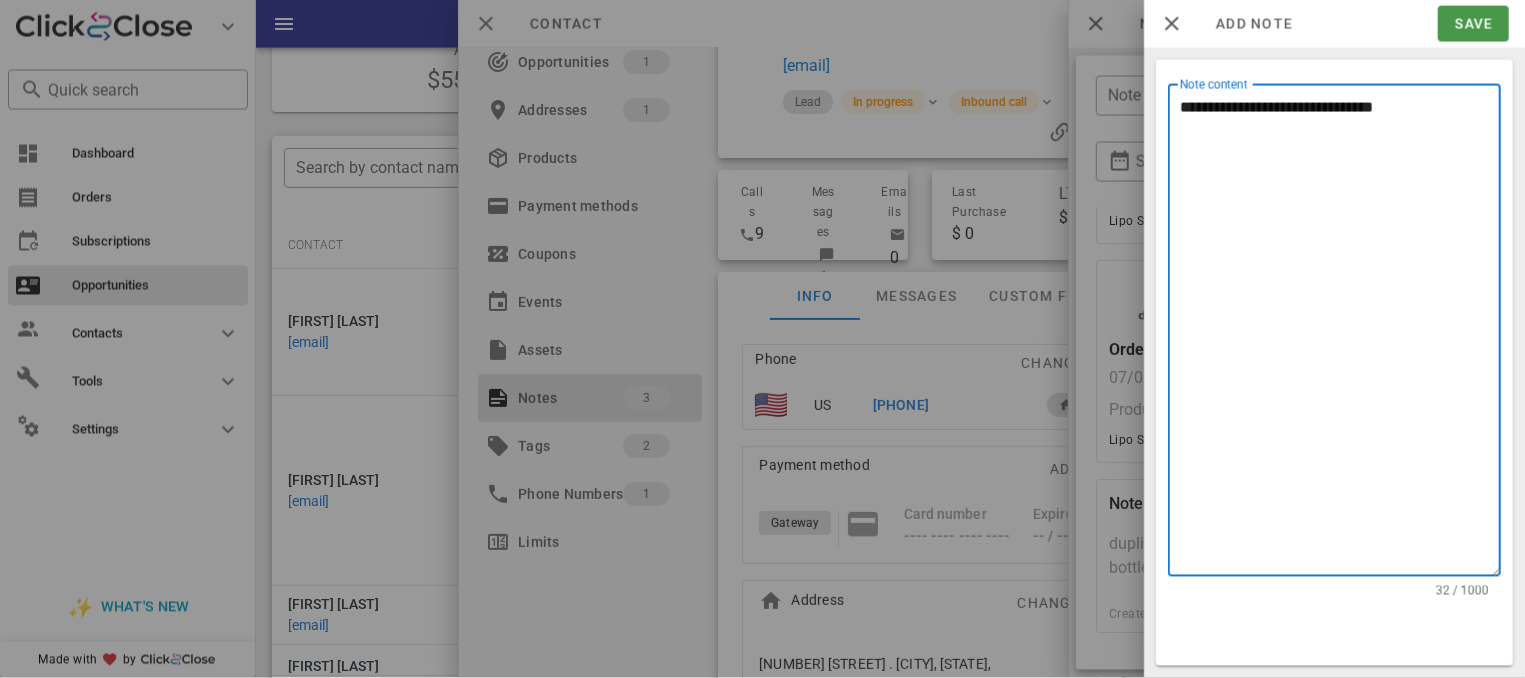 type on "**********" 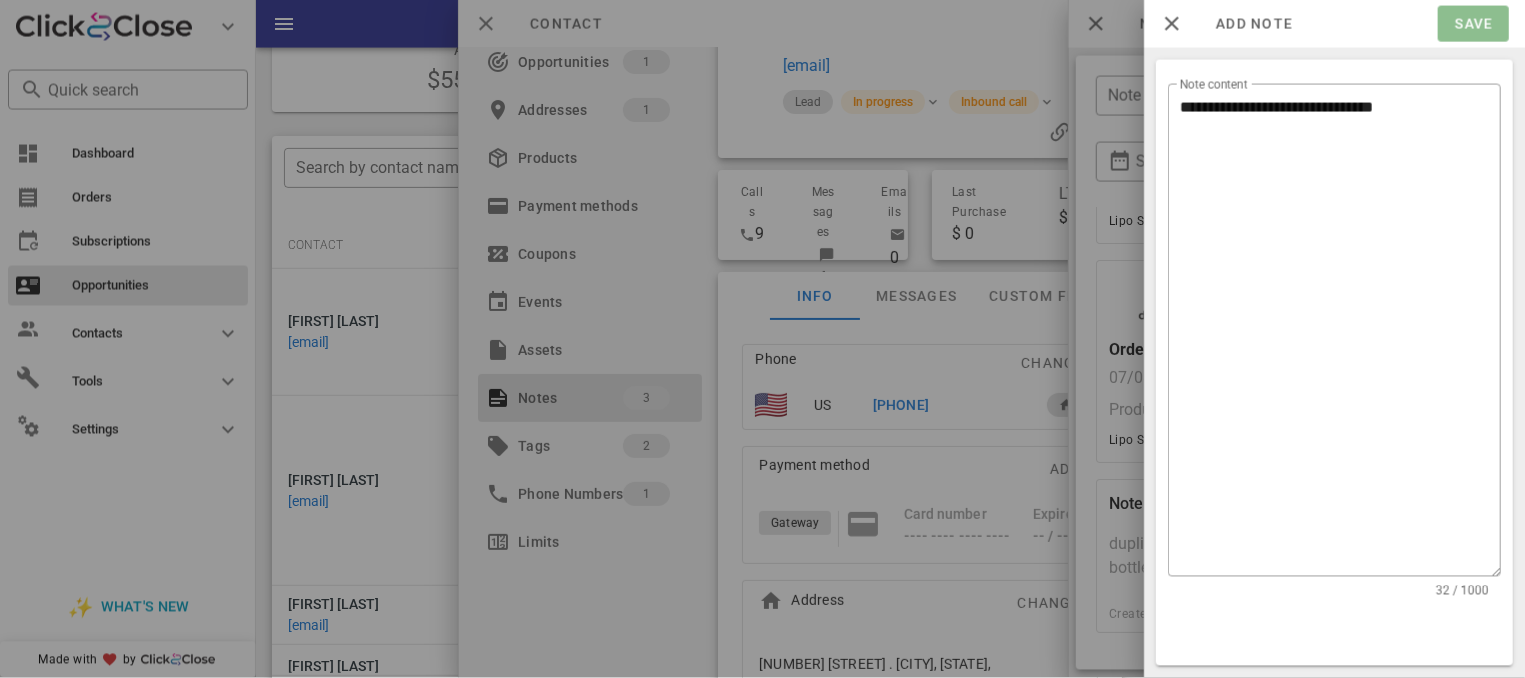 click on "Save" at bounding box center [1473, 24] 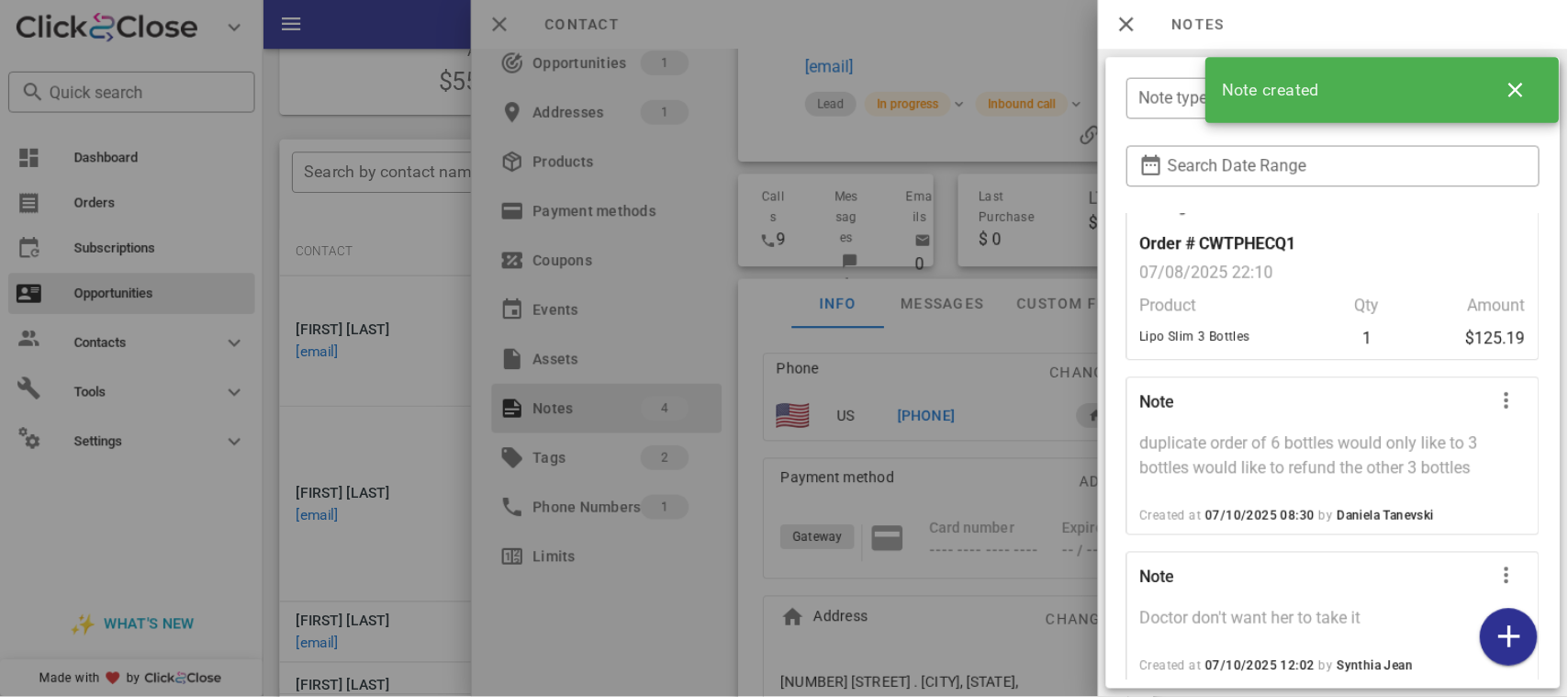 scroll, scrollTop: 287, scrollLeft: 0, axis: vertical 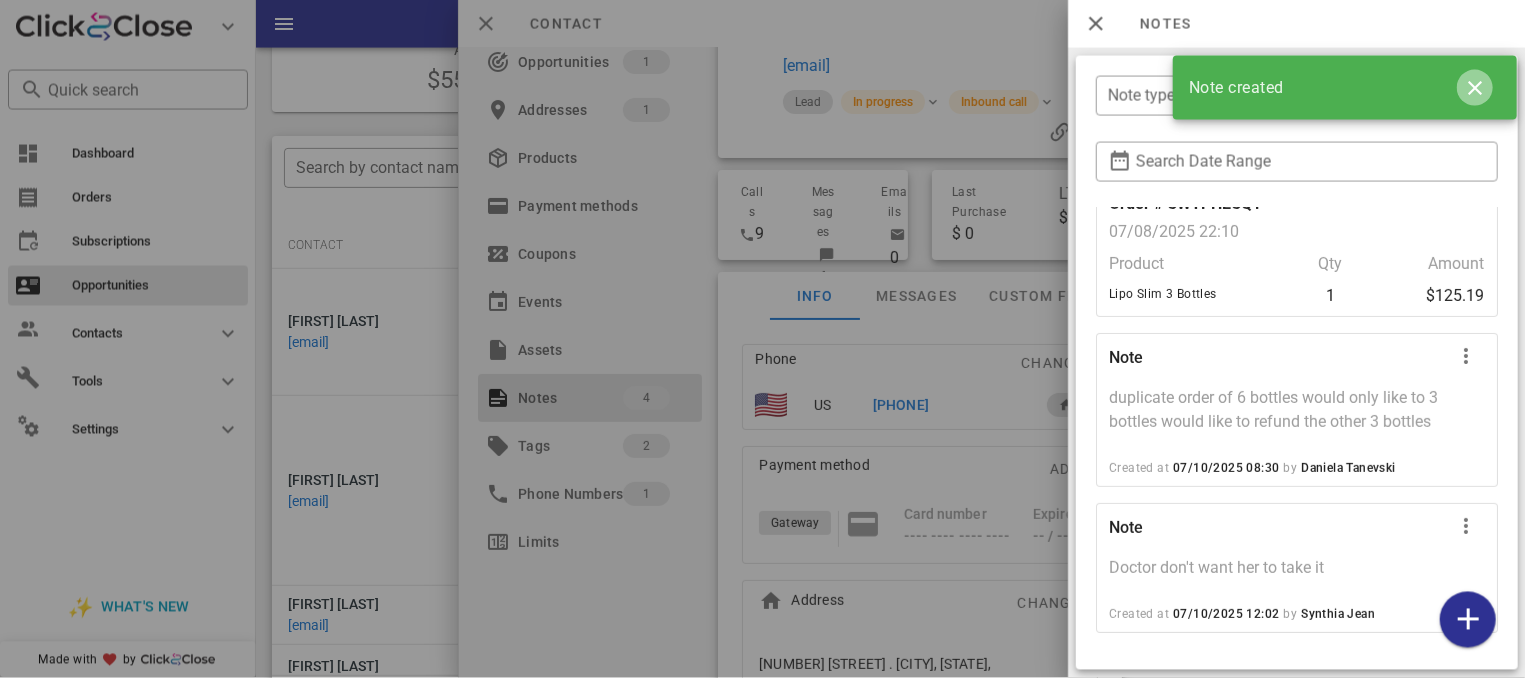 click at bounding box center (1475, 88) 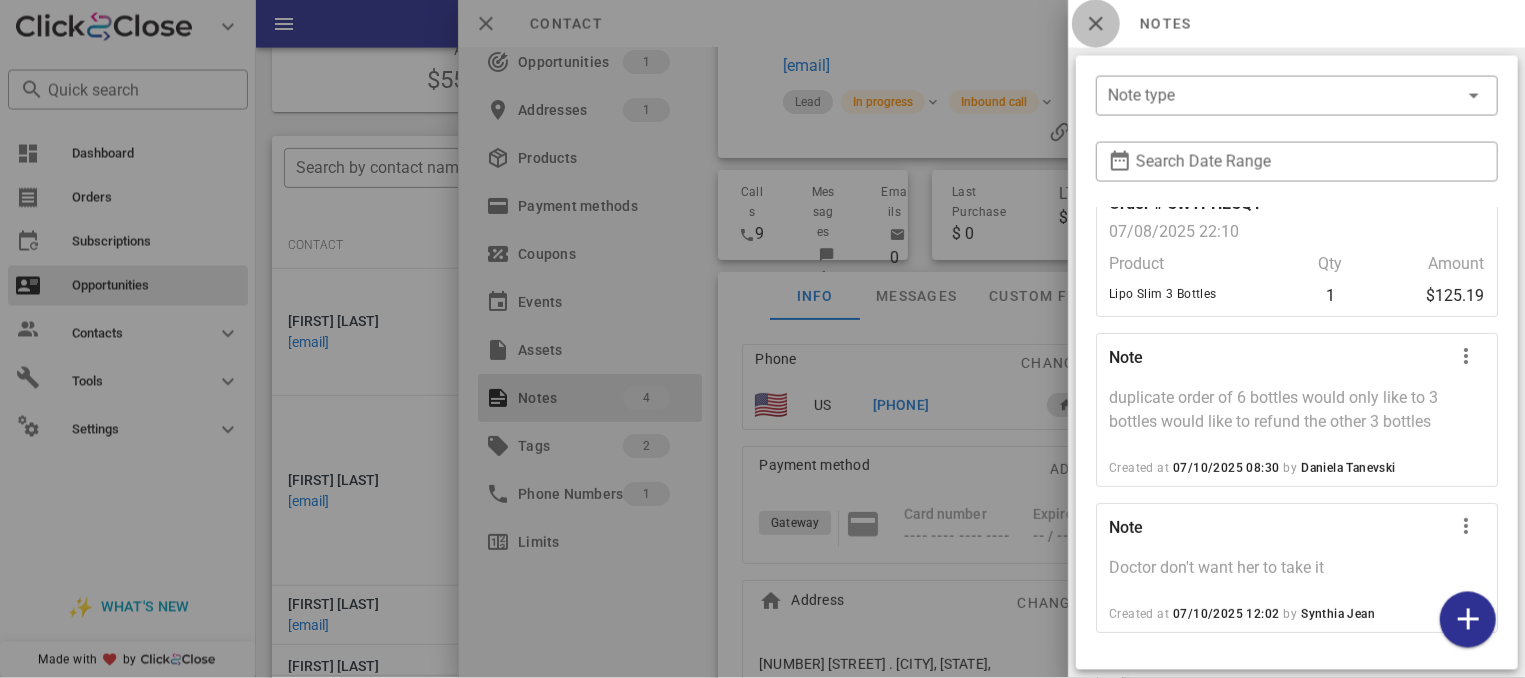 click at bounding box center [1096, 24] 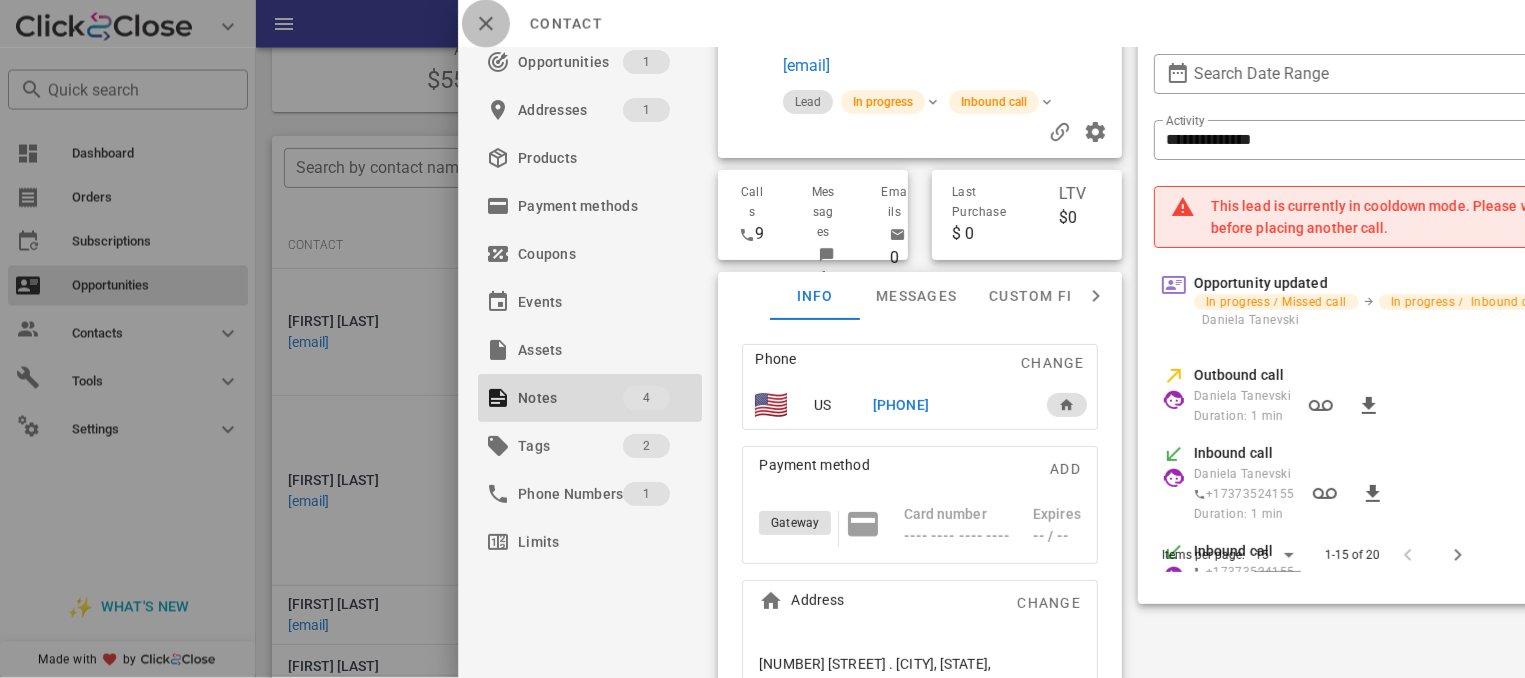 click at bounding box center (486, 24) 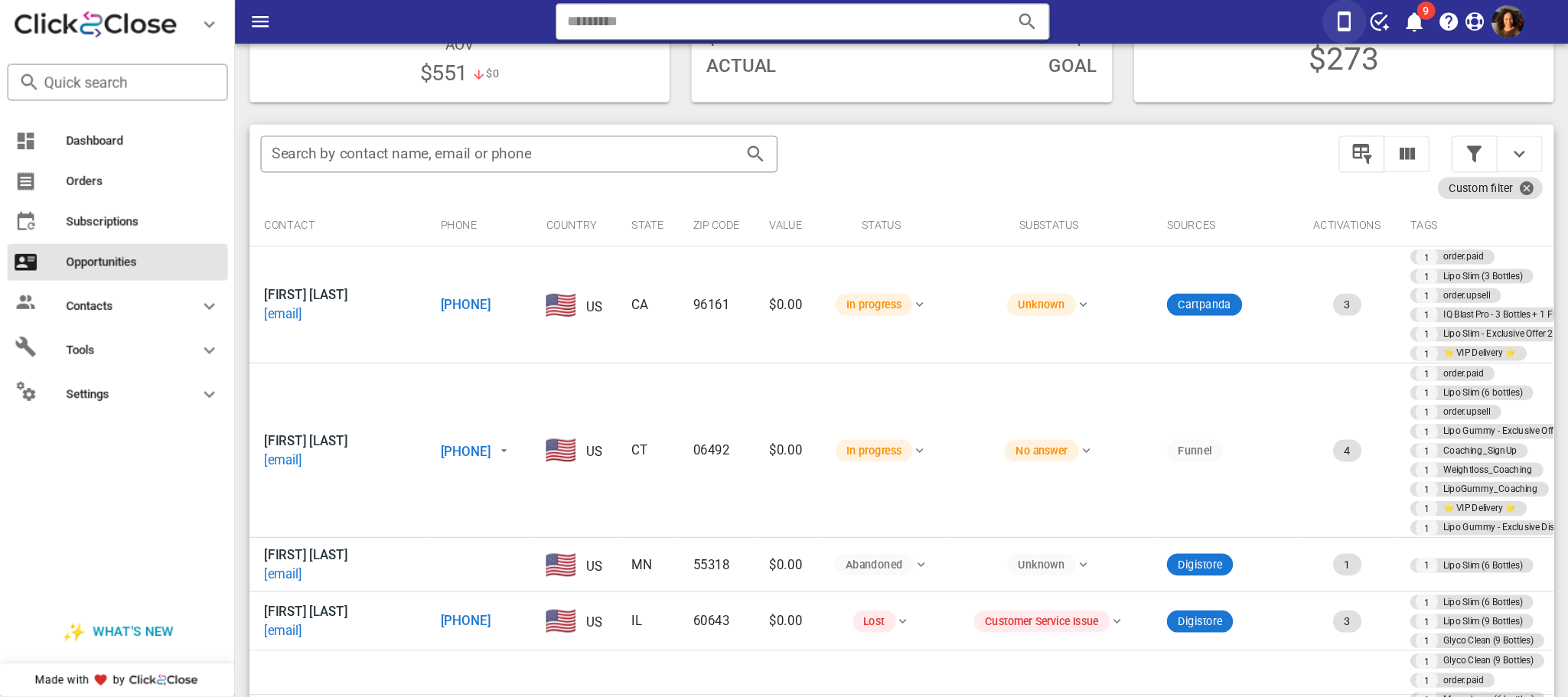 scroll, scrollTop: 156, scrollLeft: 0, axis: vertical 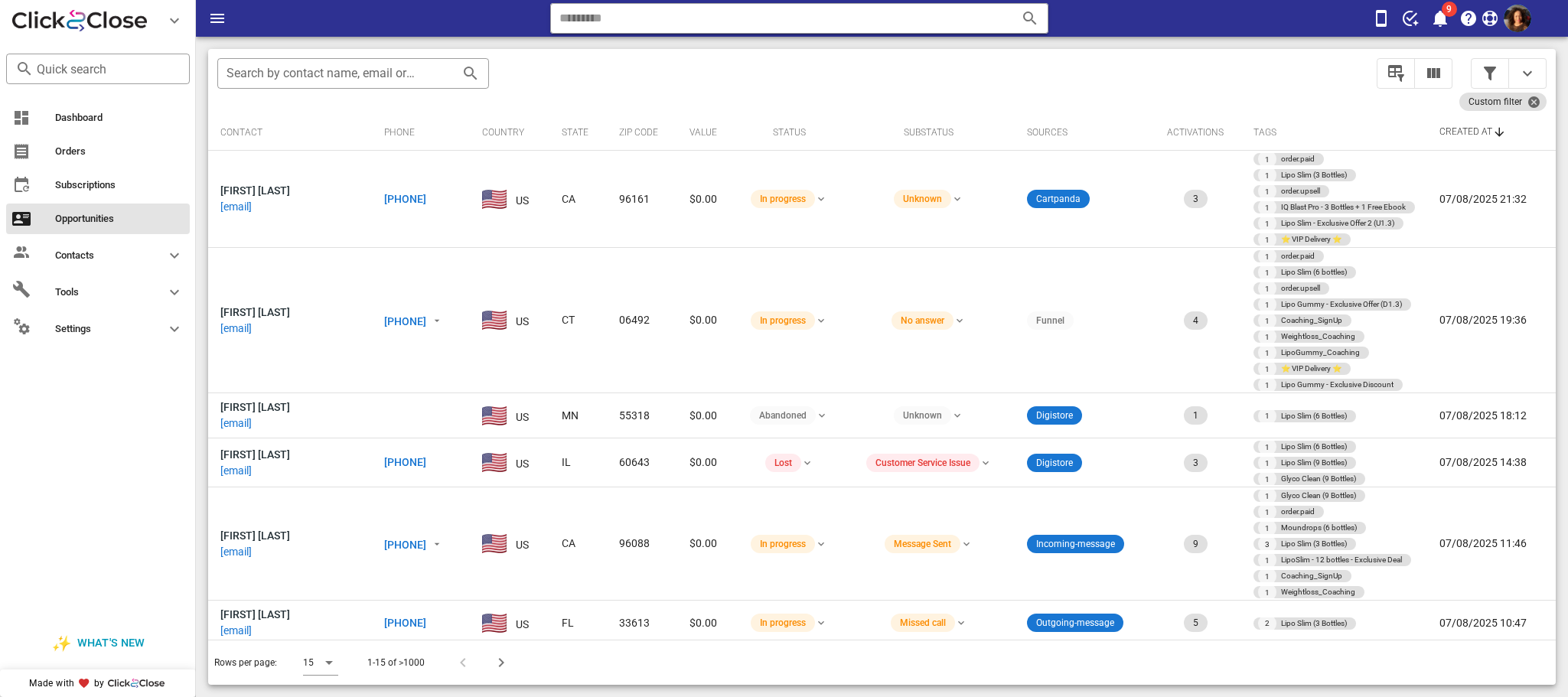 click on "​ Search by contact name, email or phone" at bounding box center (787, 81) 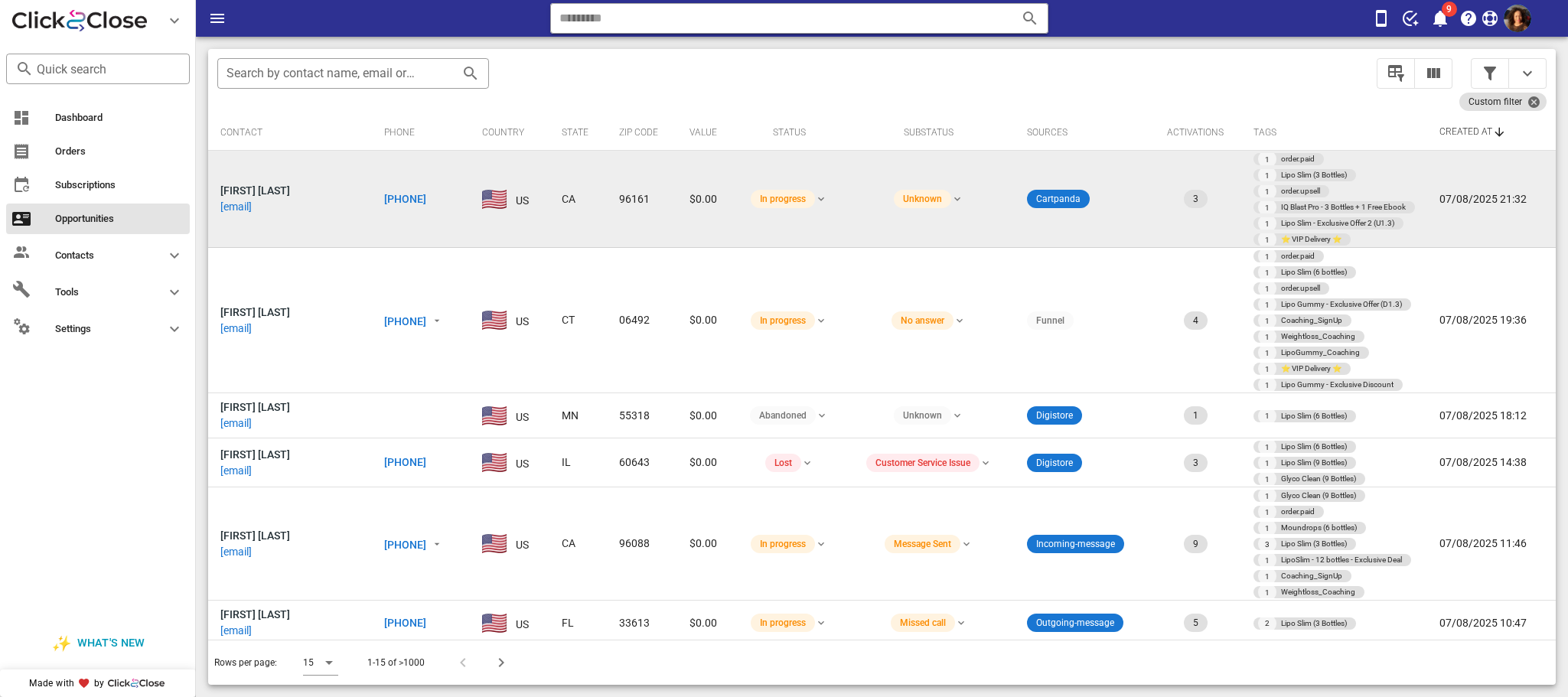 click on "+15304144422" at bounding box center (406, 199) 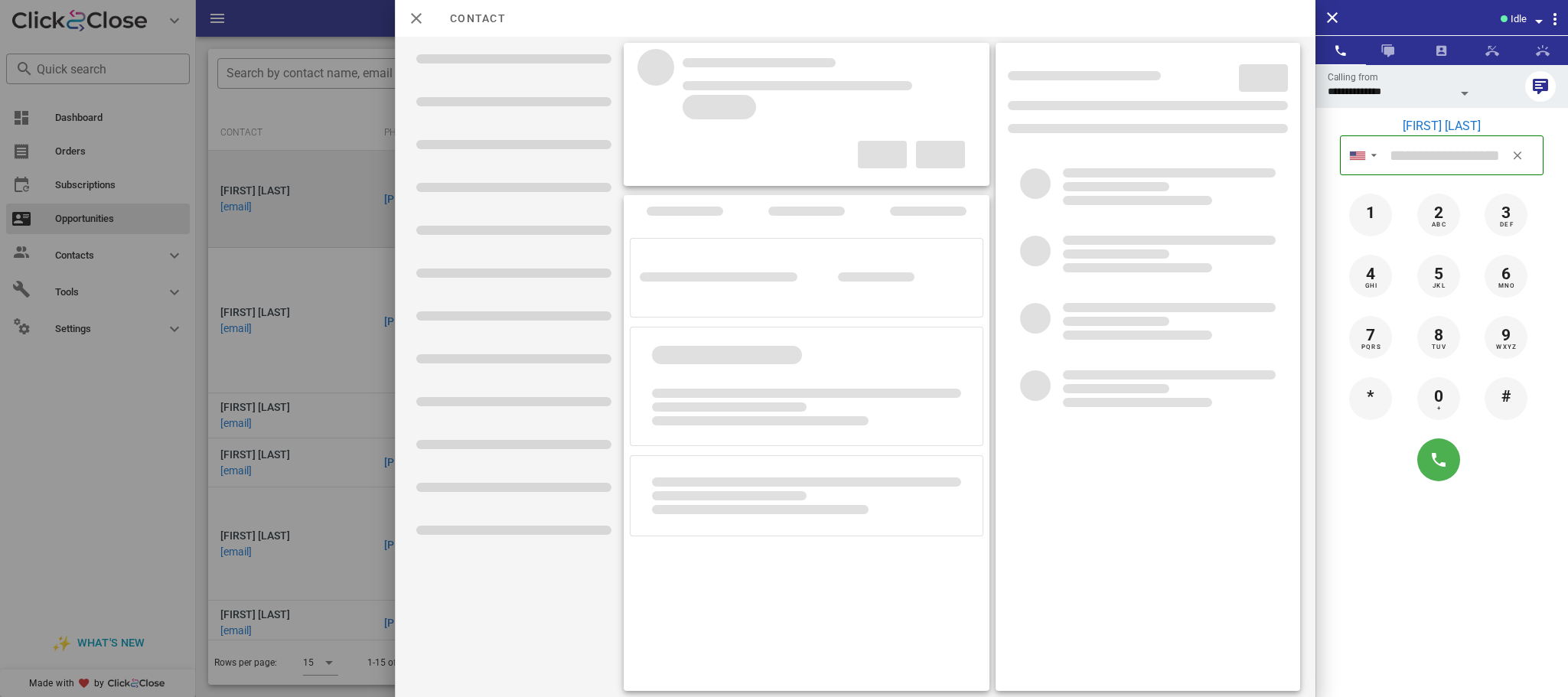 type on "**********" 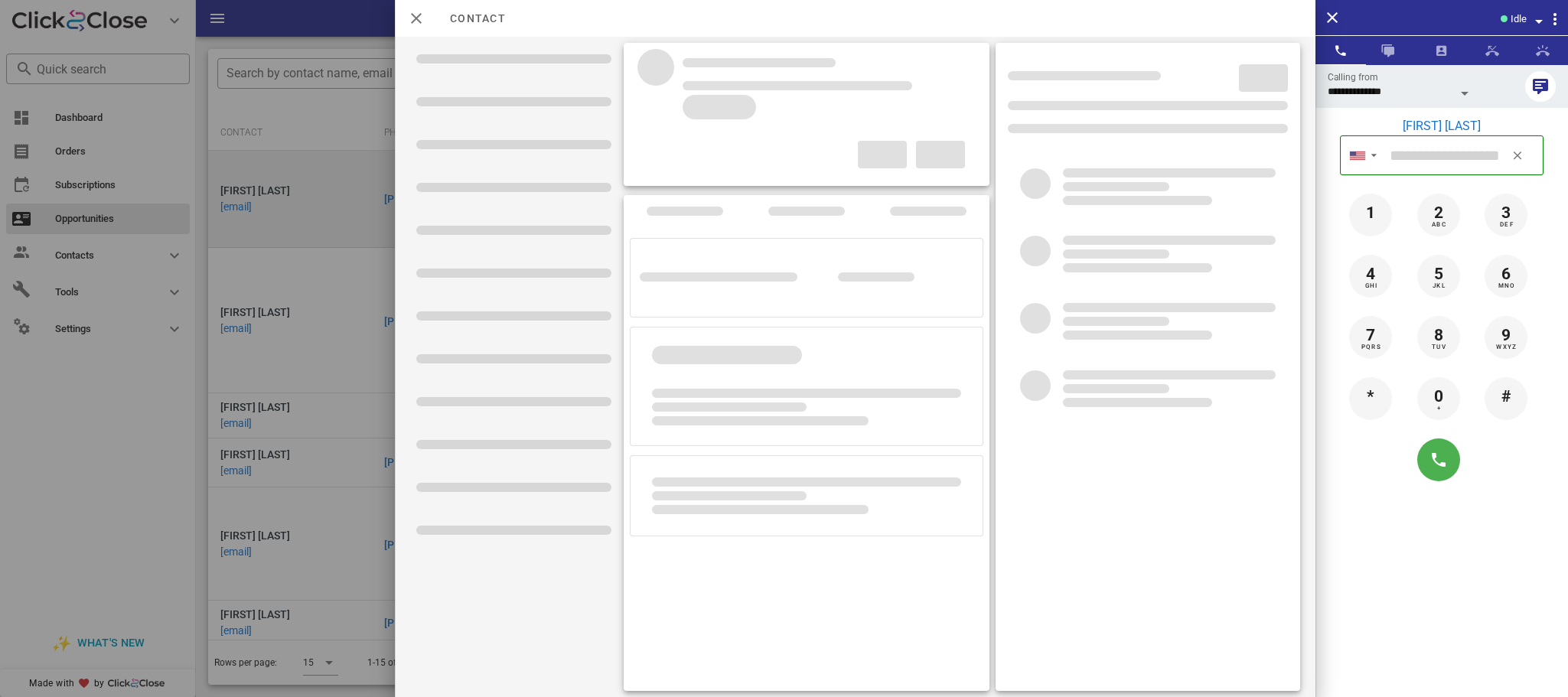 type on "**********" 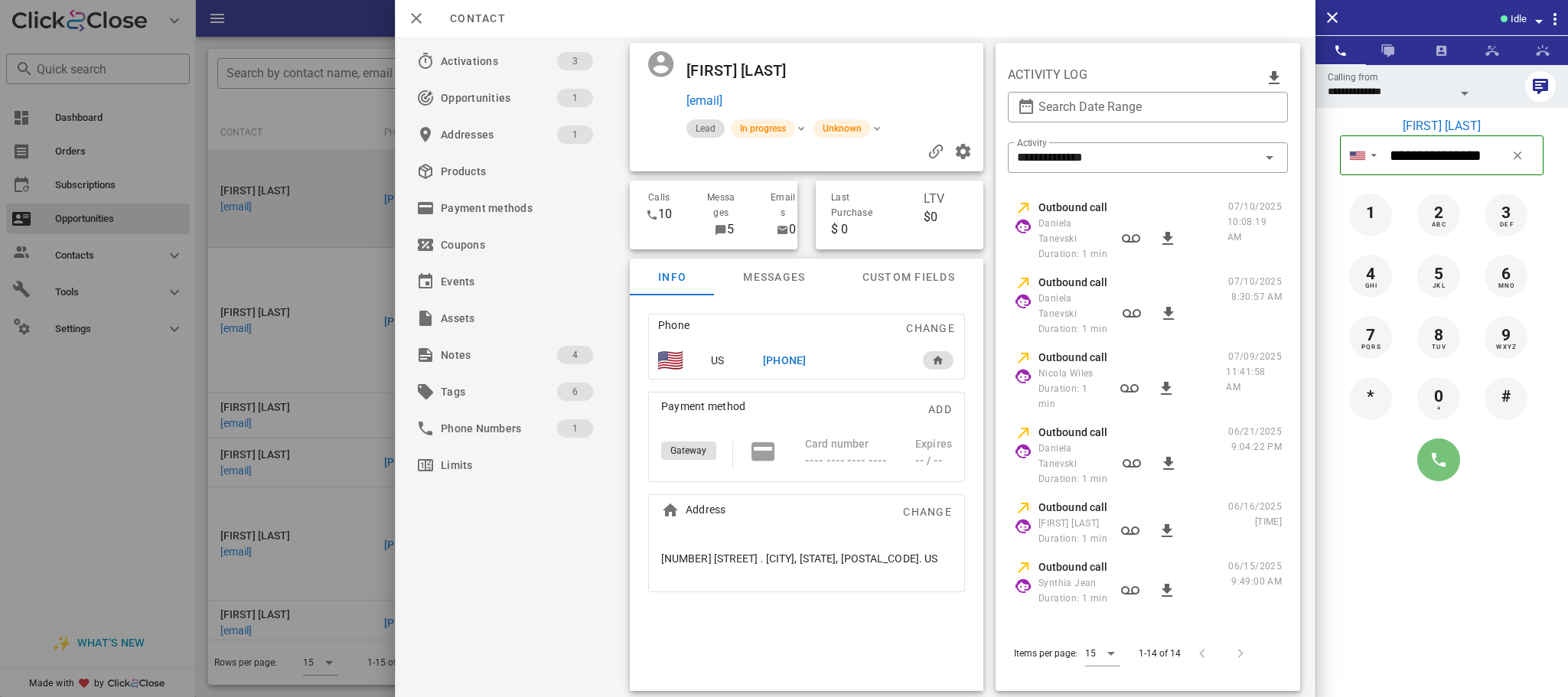 click at bounding box center [1439, 460] 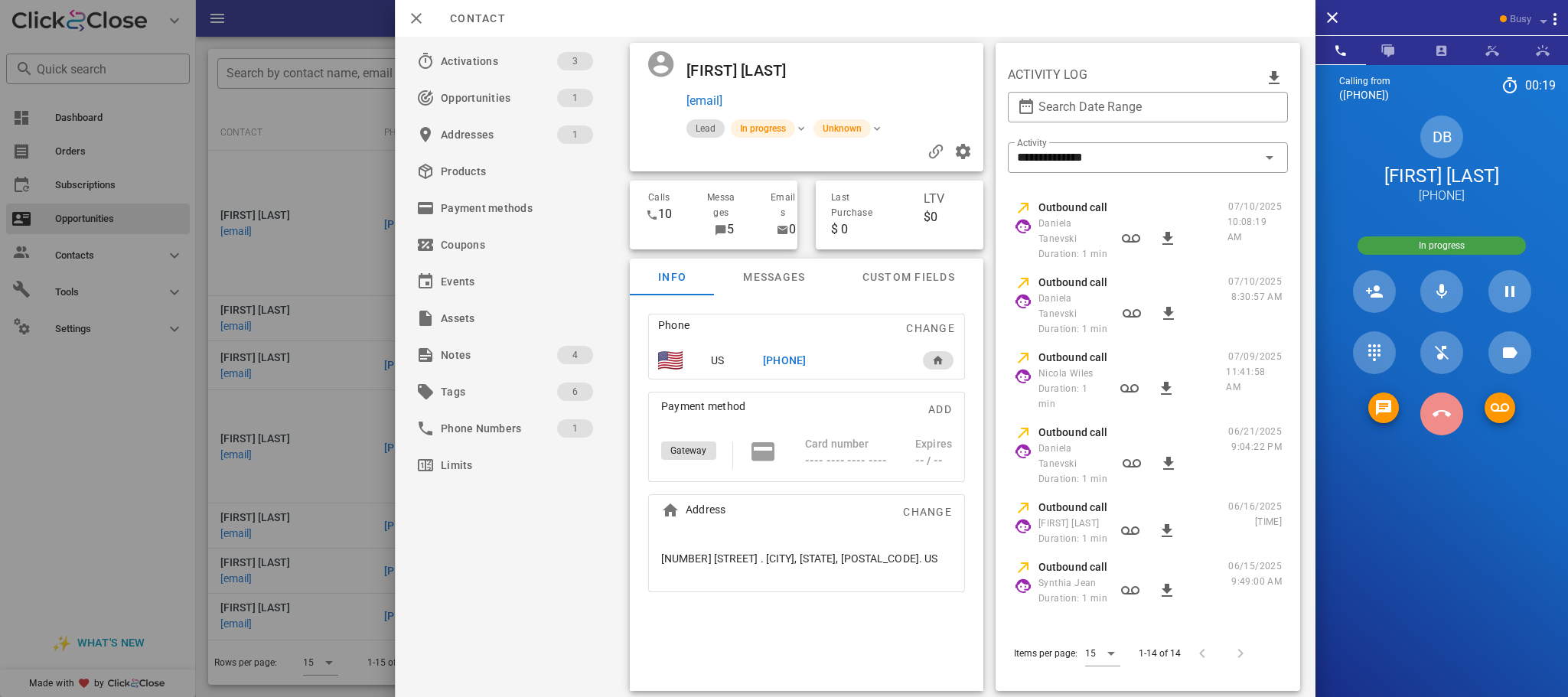 click at bounding box center (1442, 414) 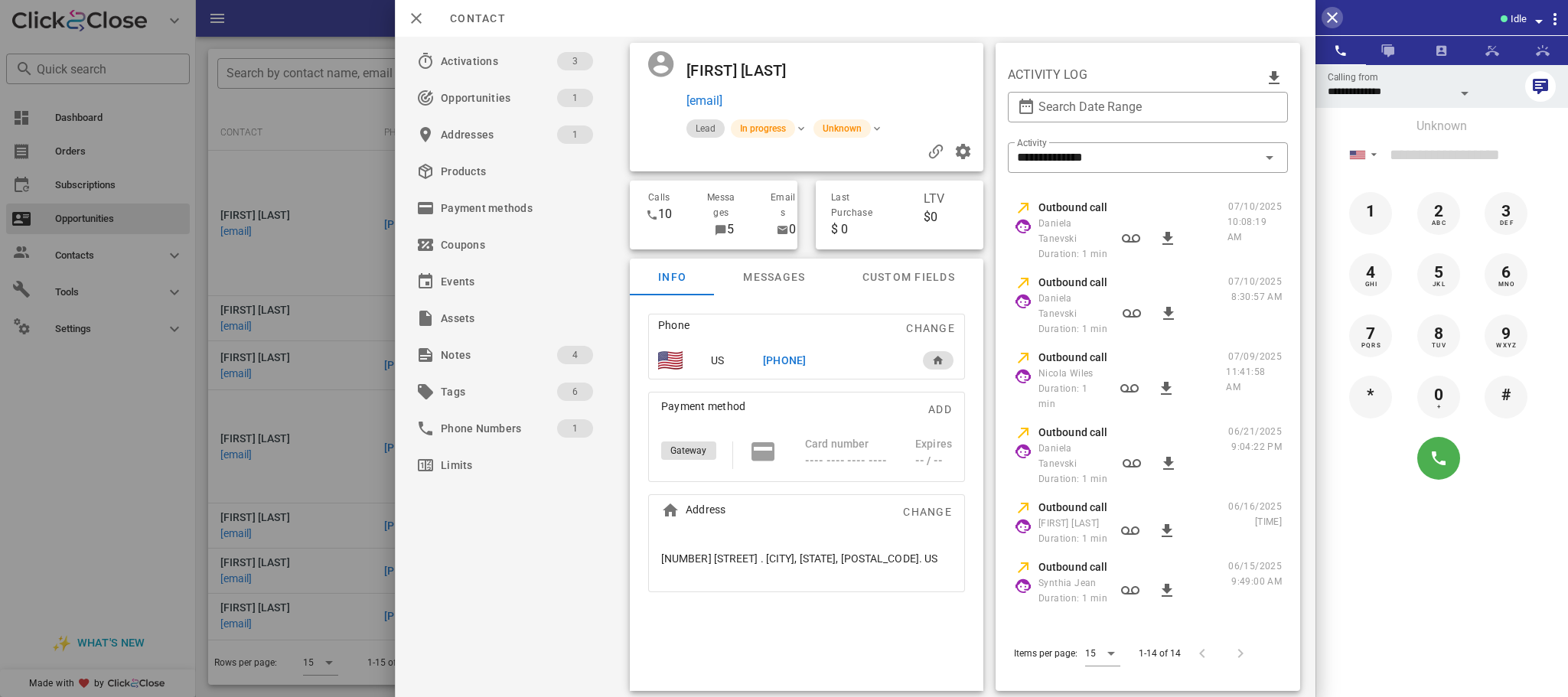 click at bounding box center (1332, 18) 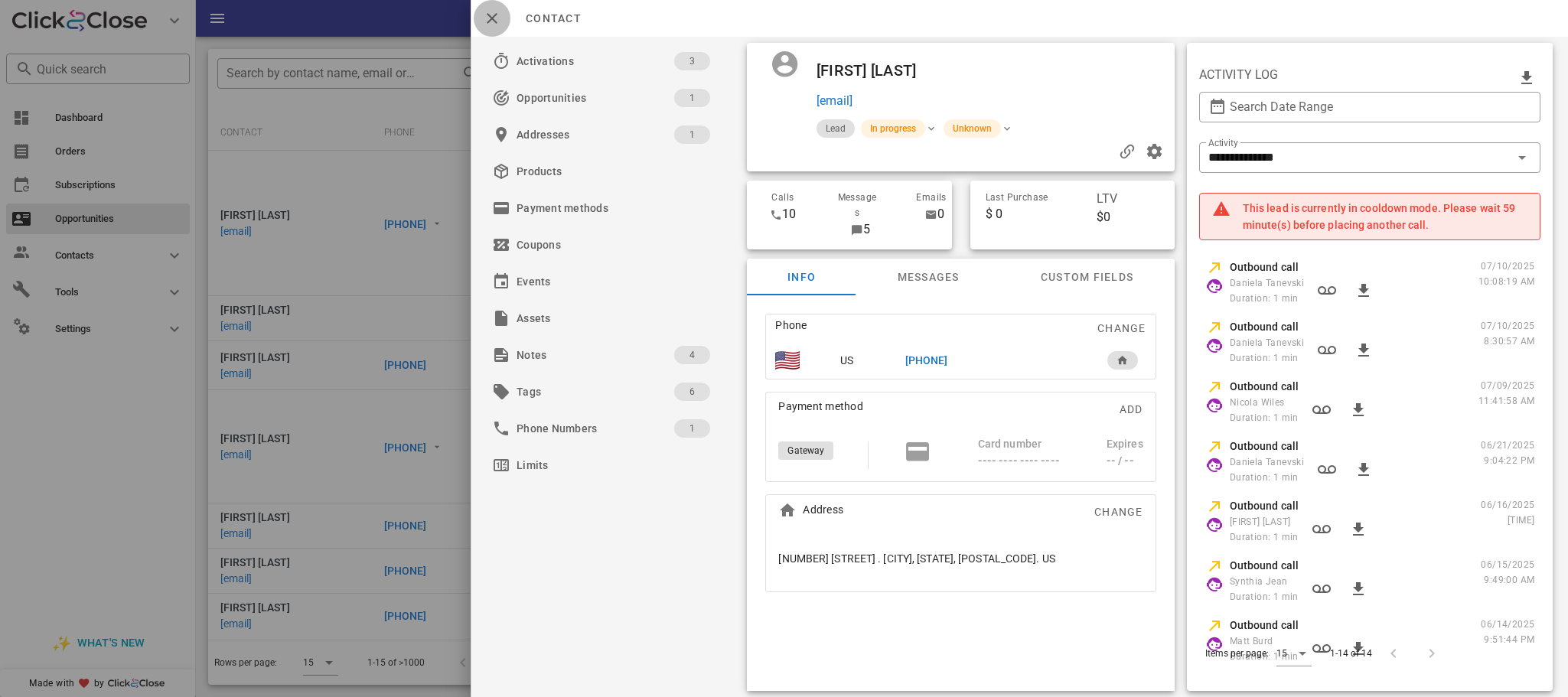 click at bounding box center [492, 18] 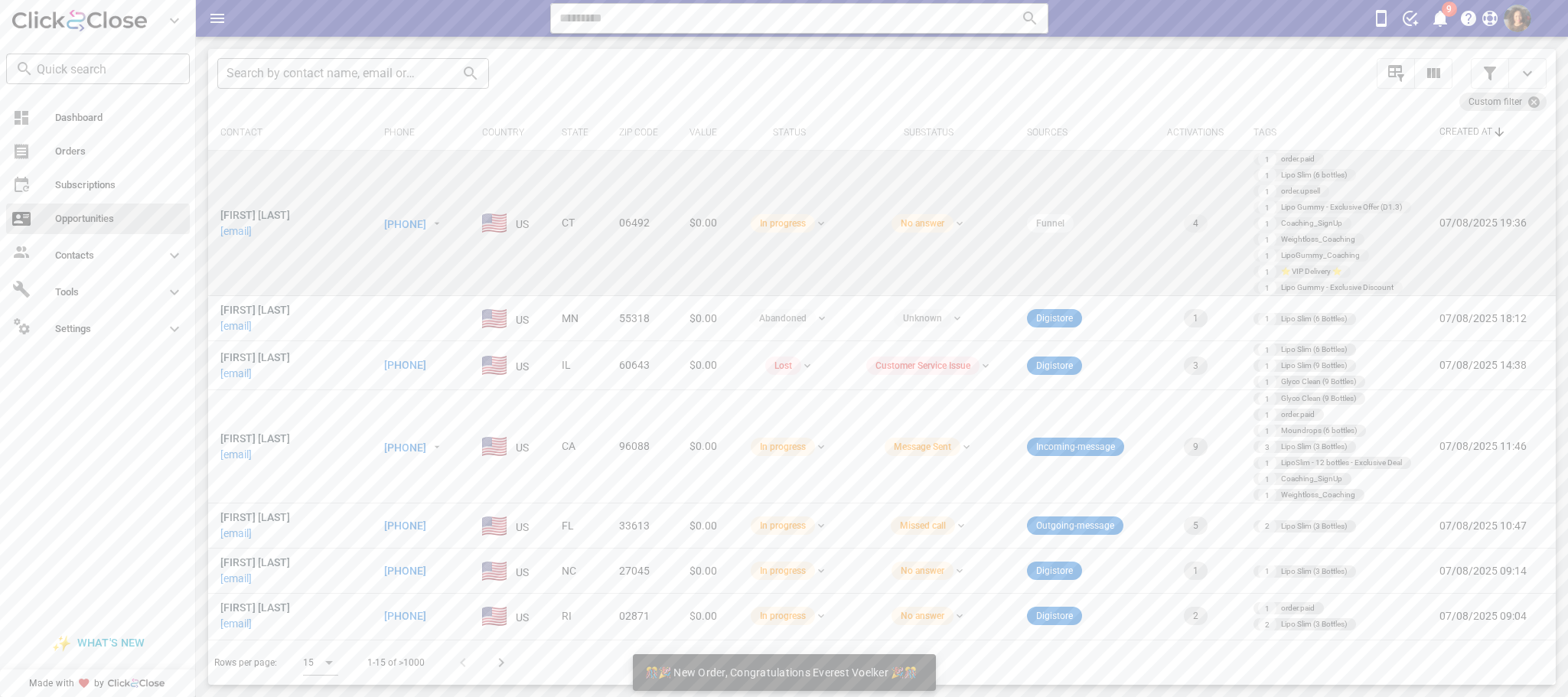 click on "+12032848296" at bounding box center [406, 224] 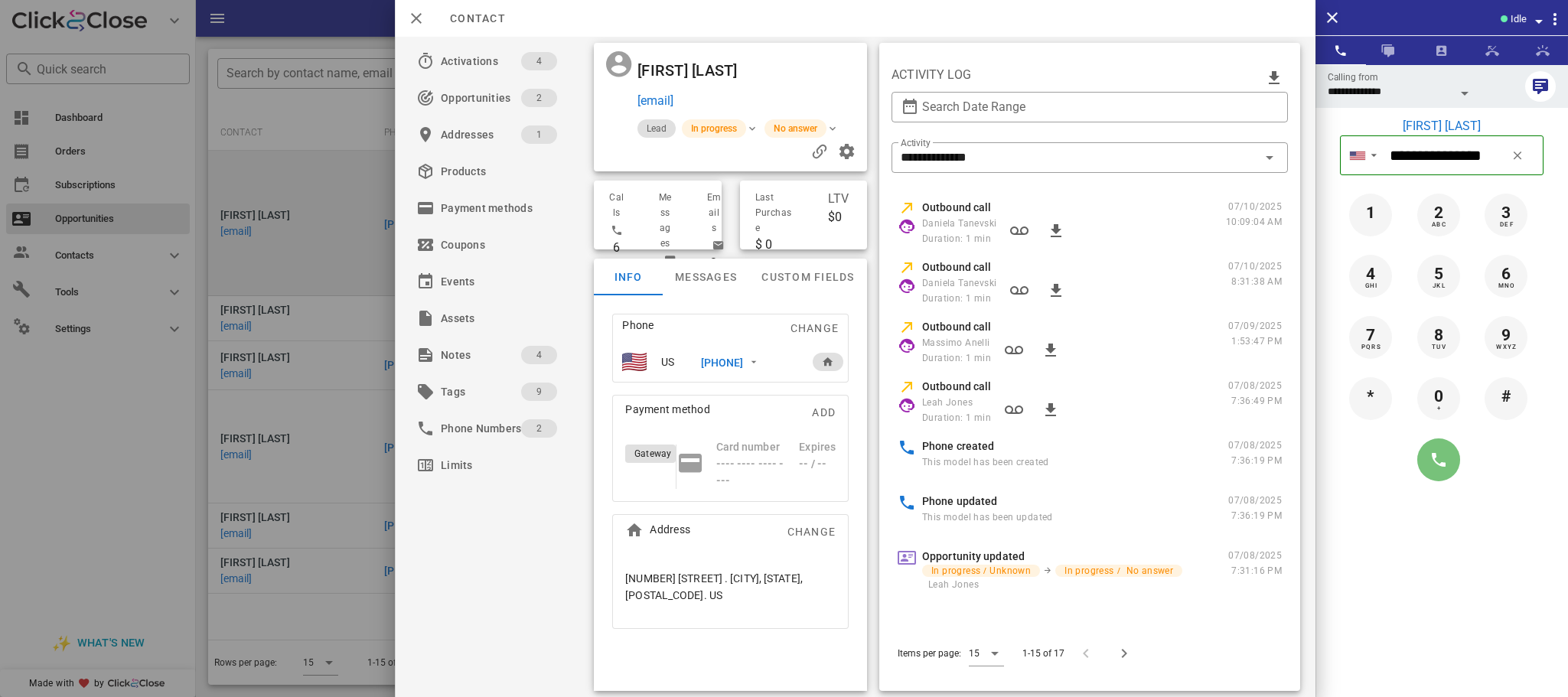 click at bounding box center (1439, 460) 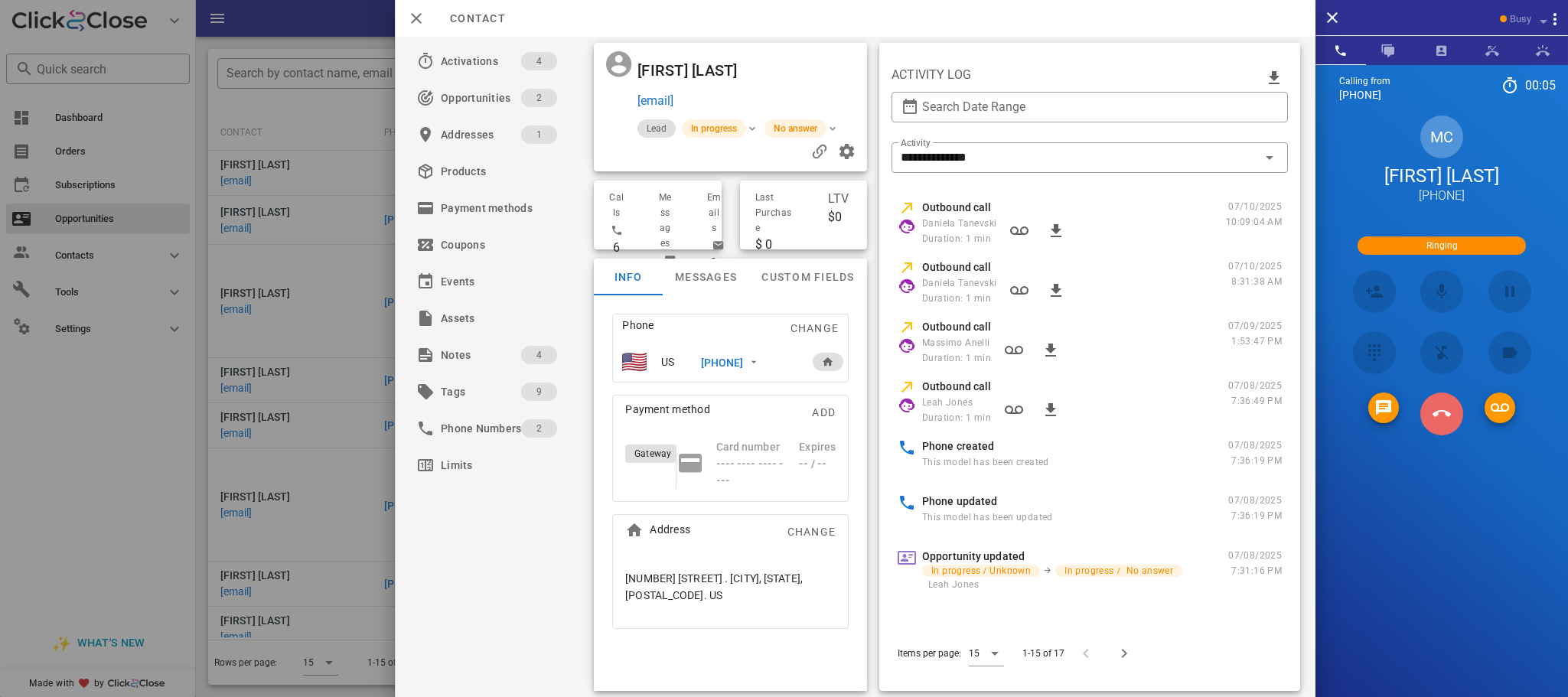 click at bounding box center [1442, 414] 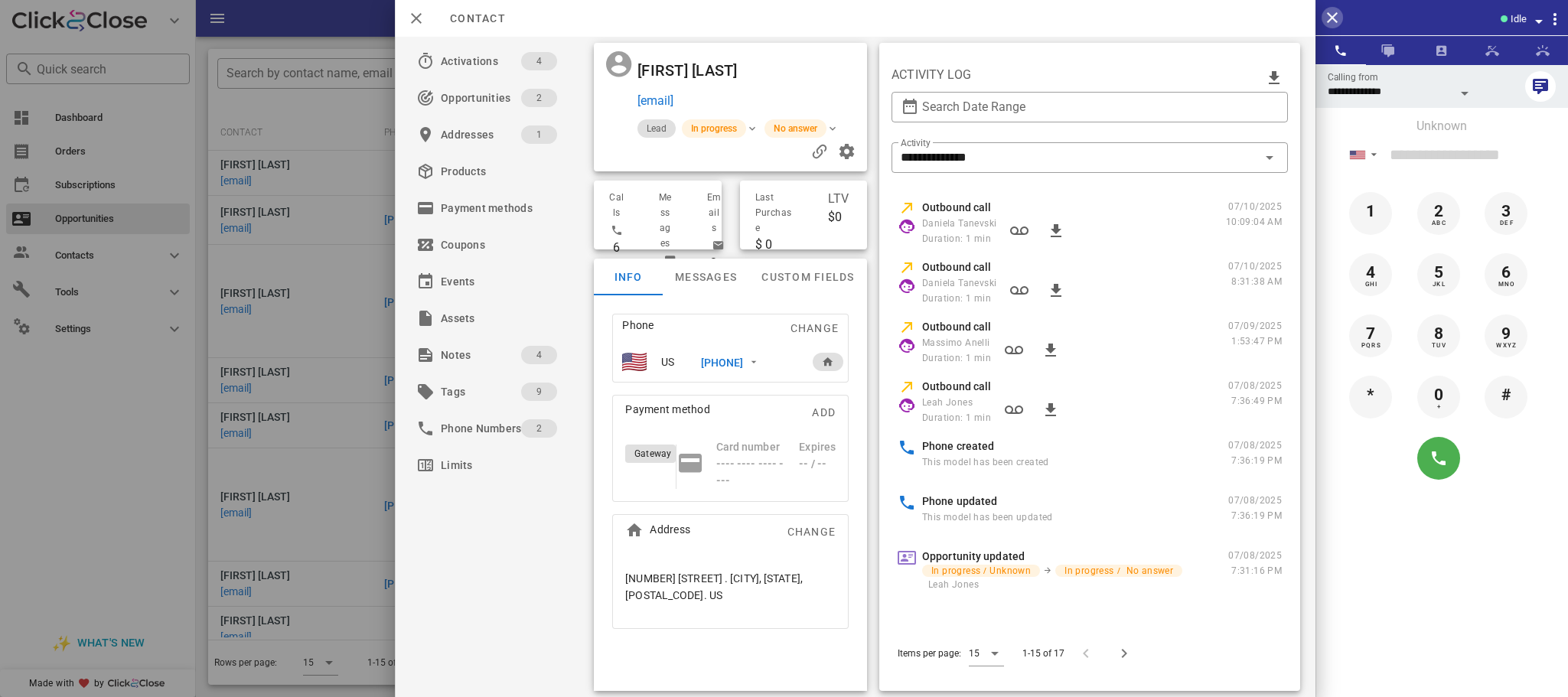 click at bounding box center [1332, 18] 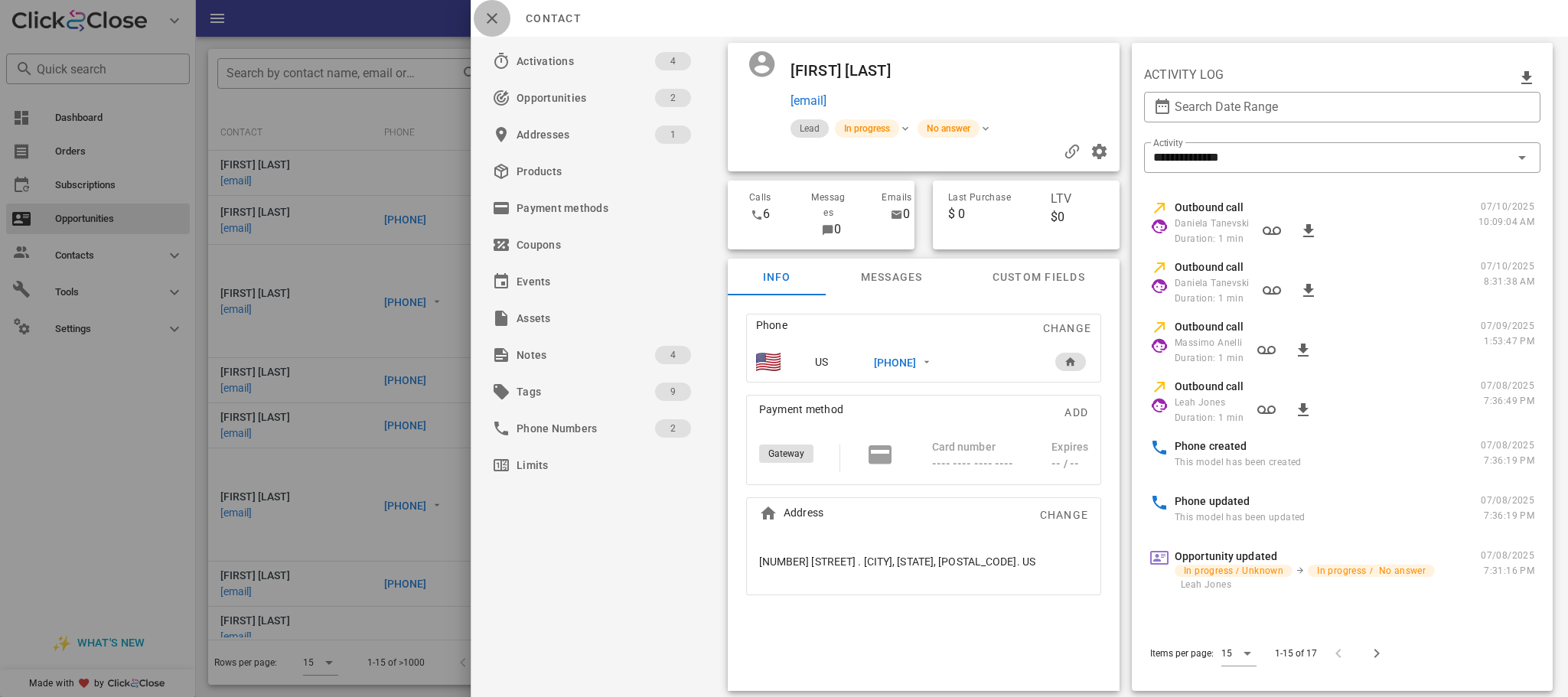 click at bounding box center [492, 18] 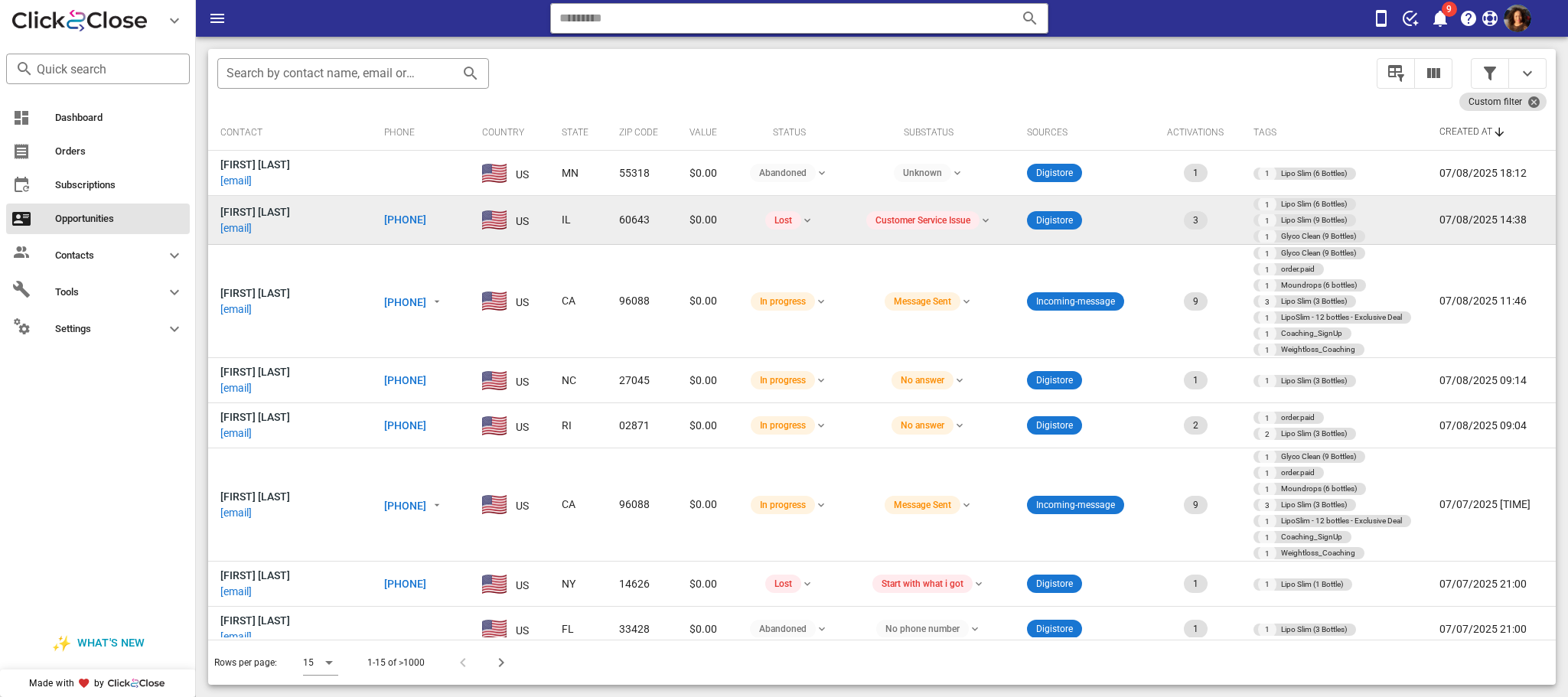 click on "[PHONE]" at bounding box center (406, 220) 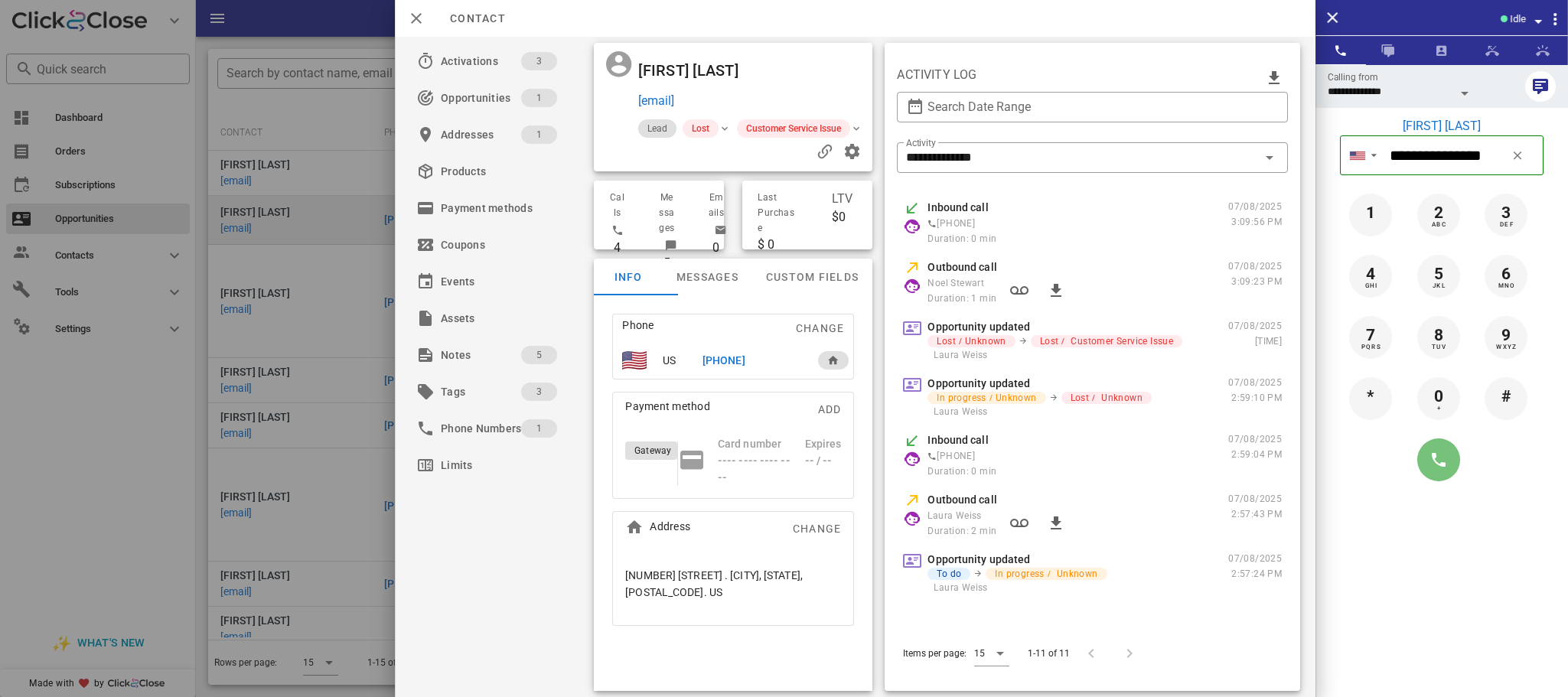 click at bounding box center (1439, 460) 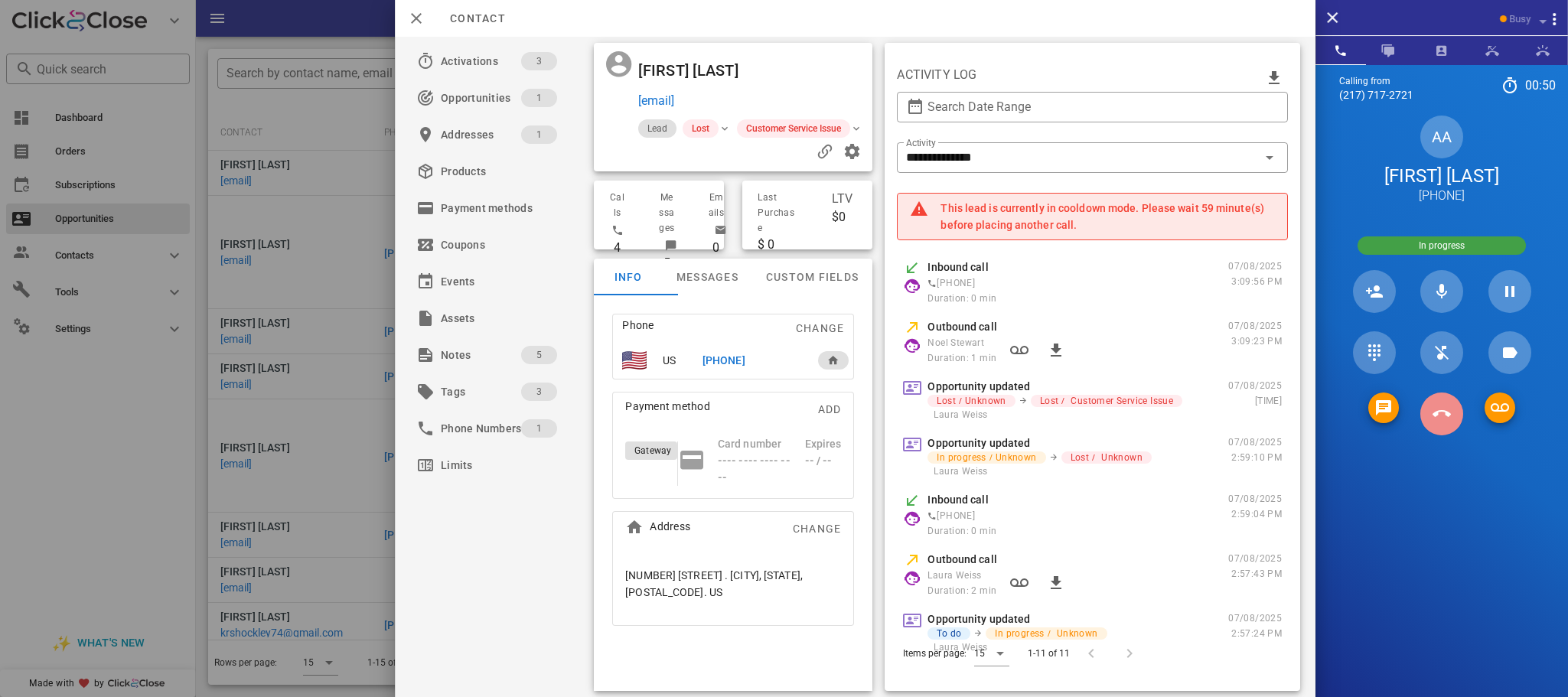 click at bounding box center [1442, 414] 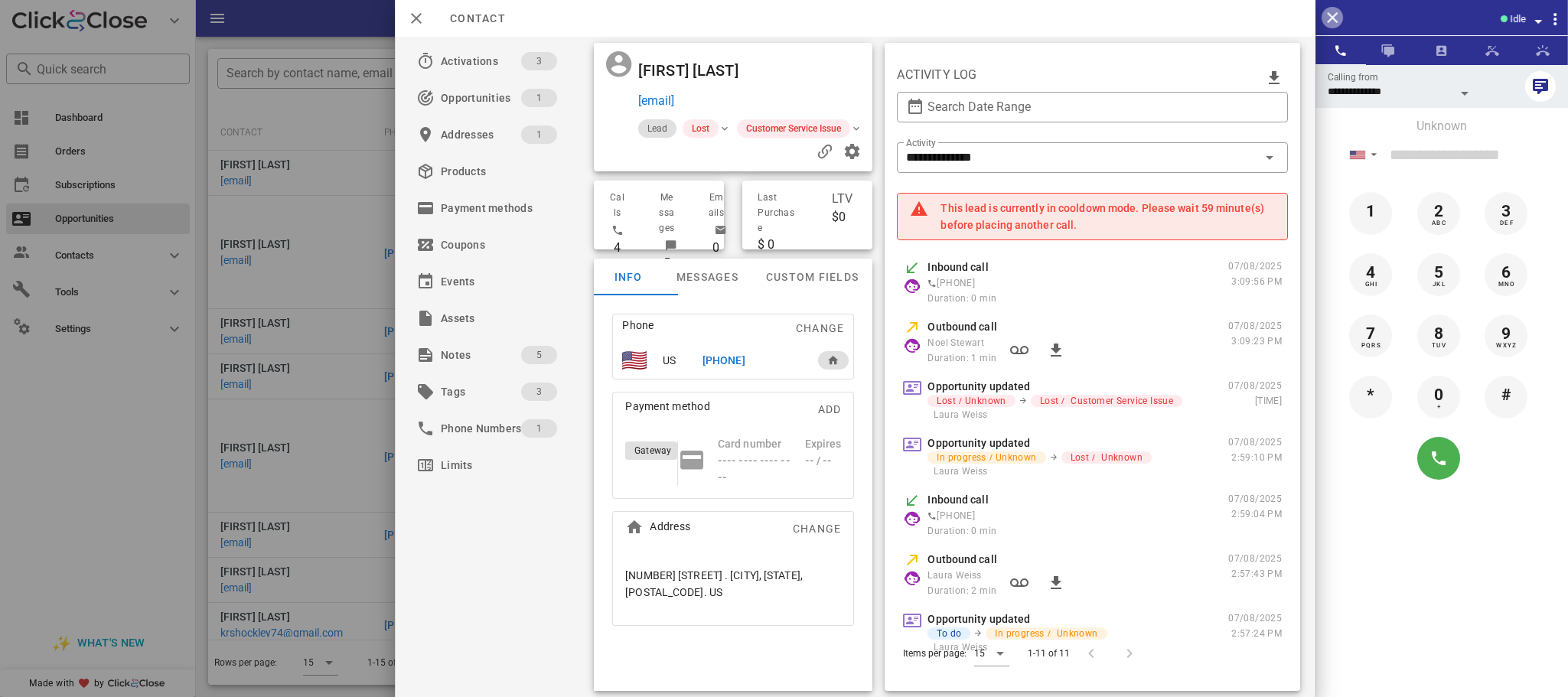 click at bounding box center (1332, 18) 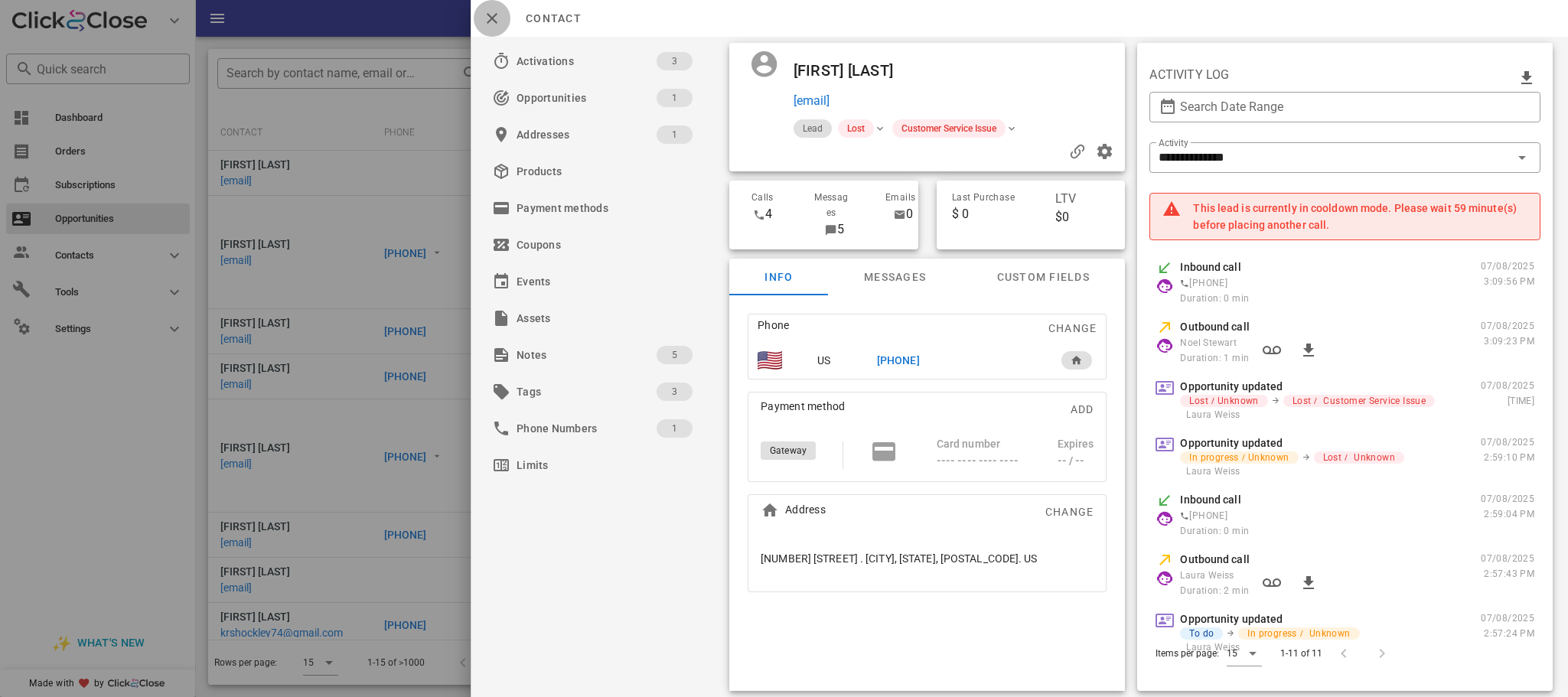 click at bounding box center [492, 18] 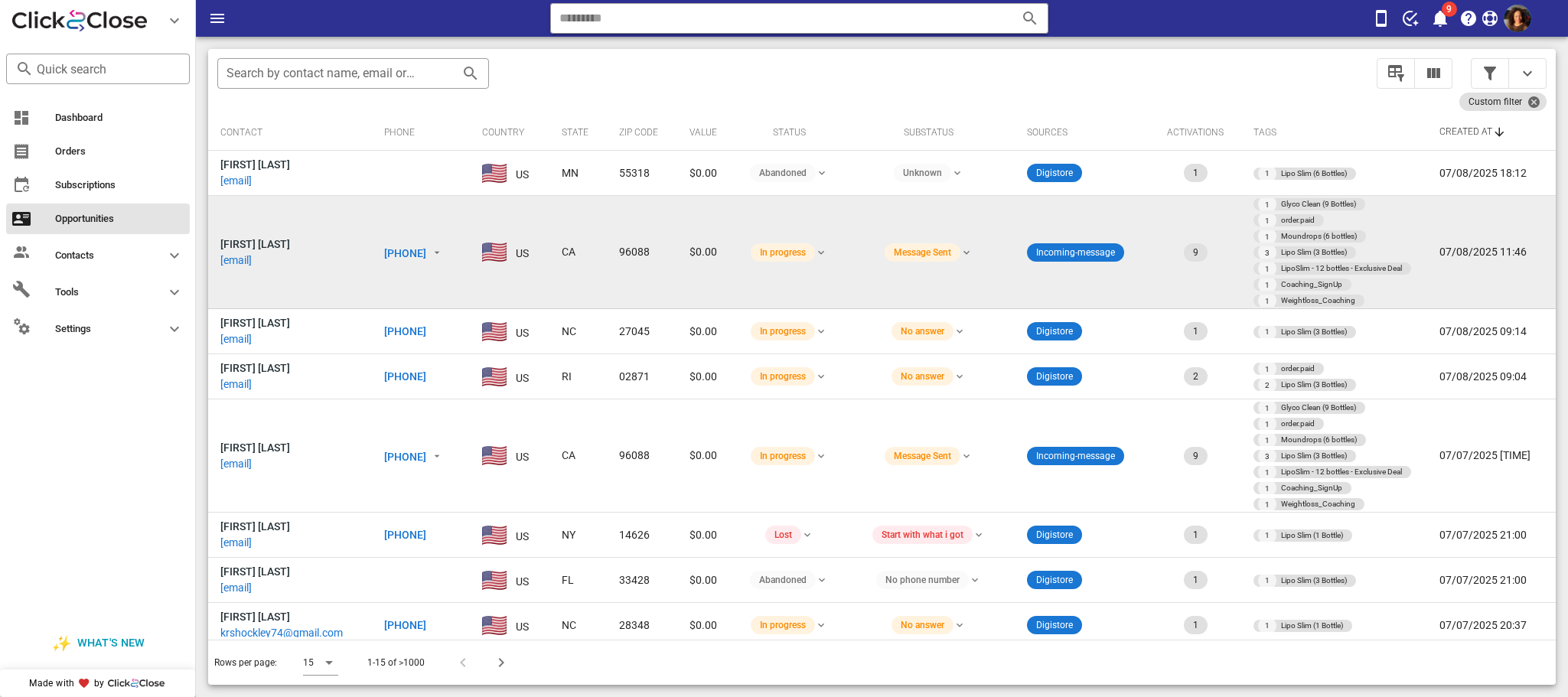 click on "+15306042972" at bounding box center [406, 253] 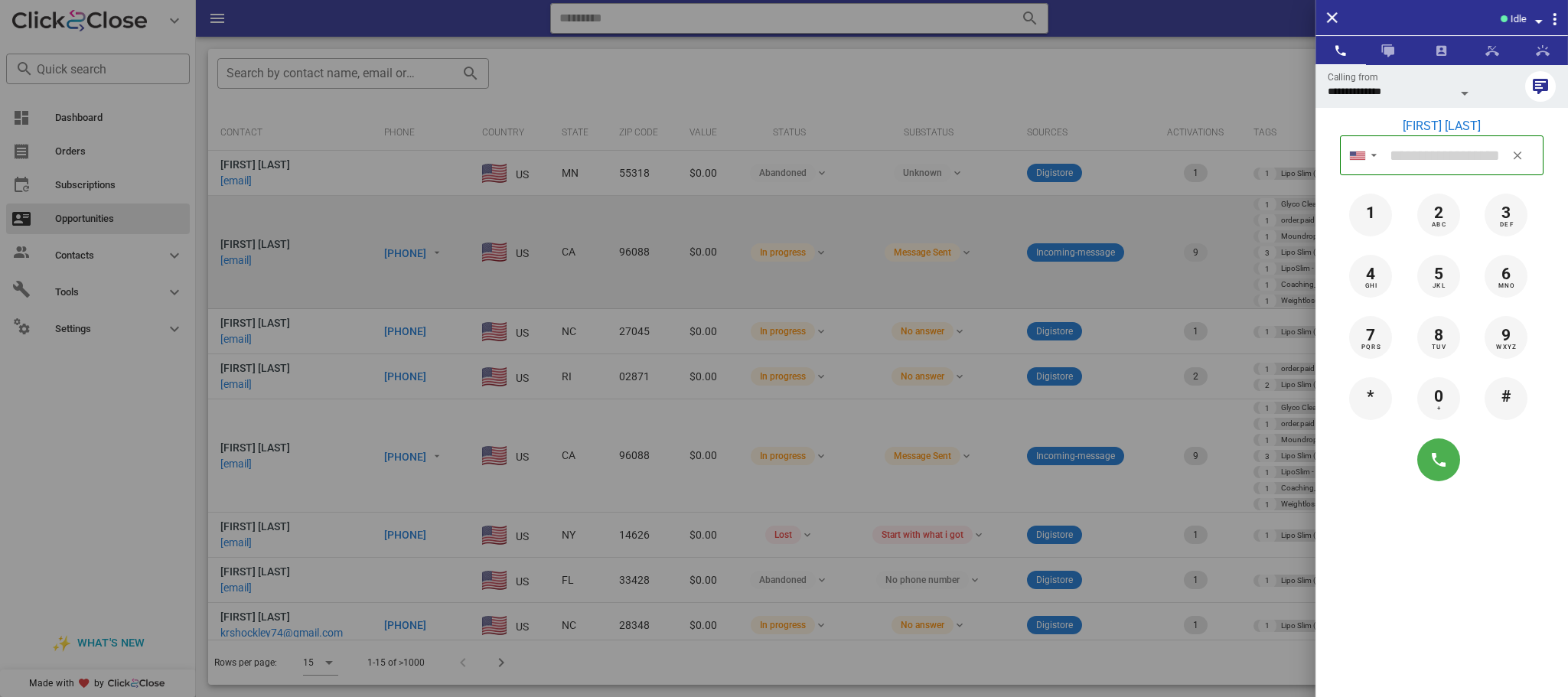 type on "**********" 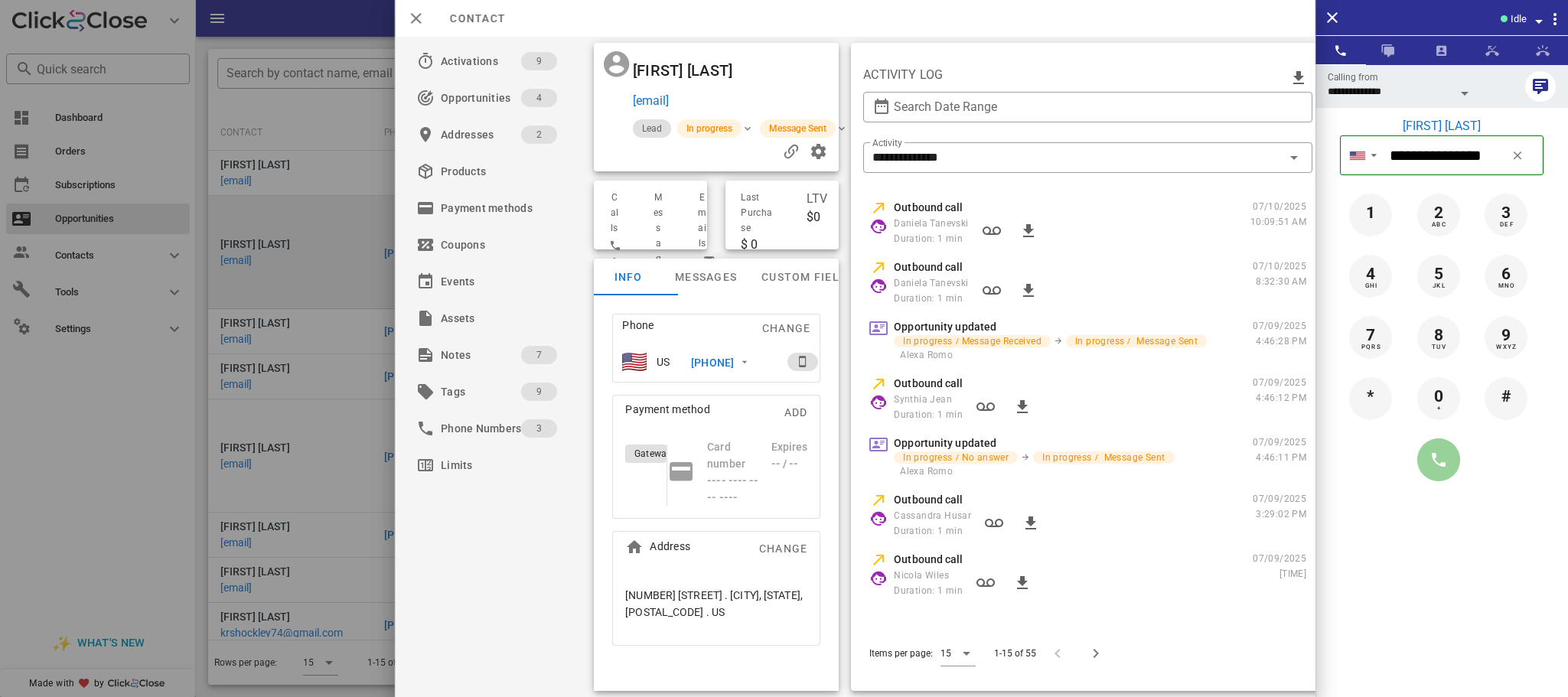 click at bounding box center [1439, 460] 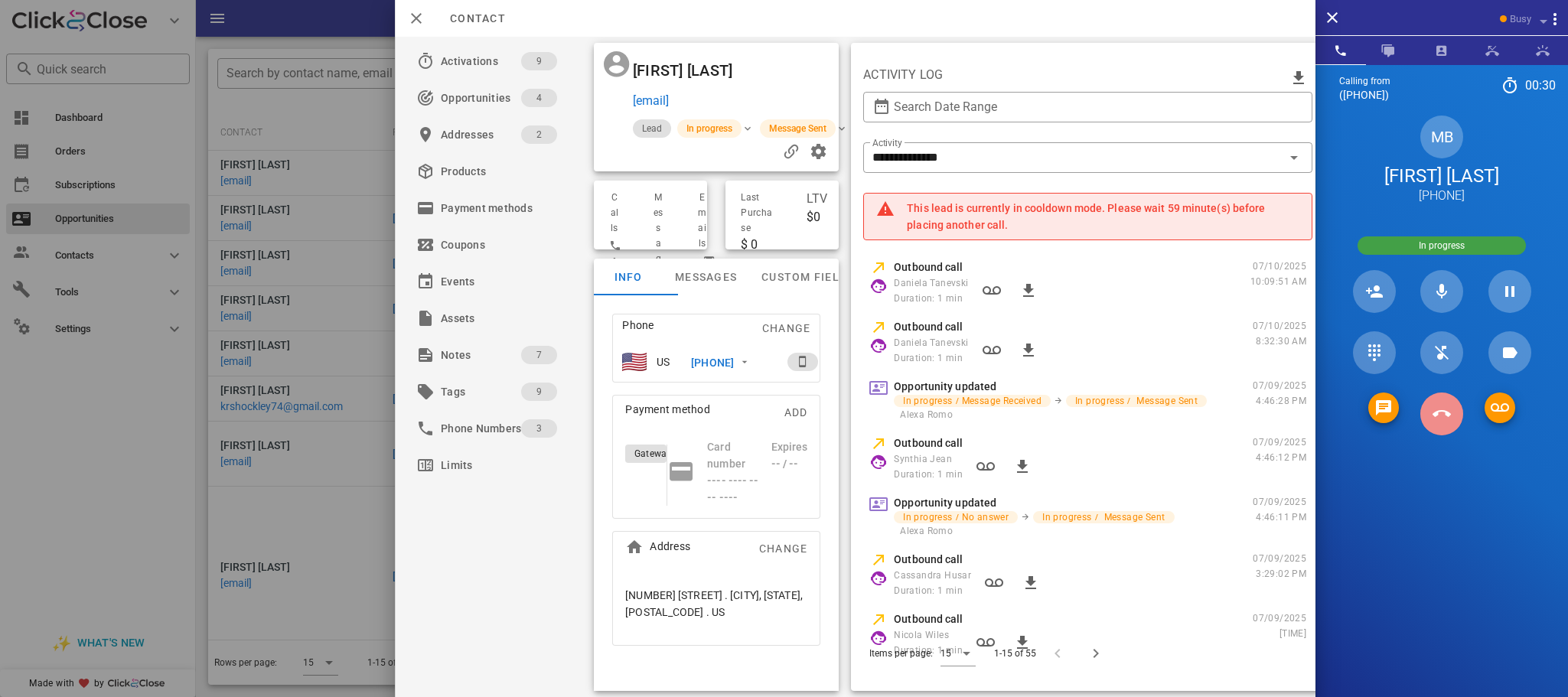 click at bounding box center [1442, 414] 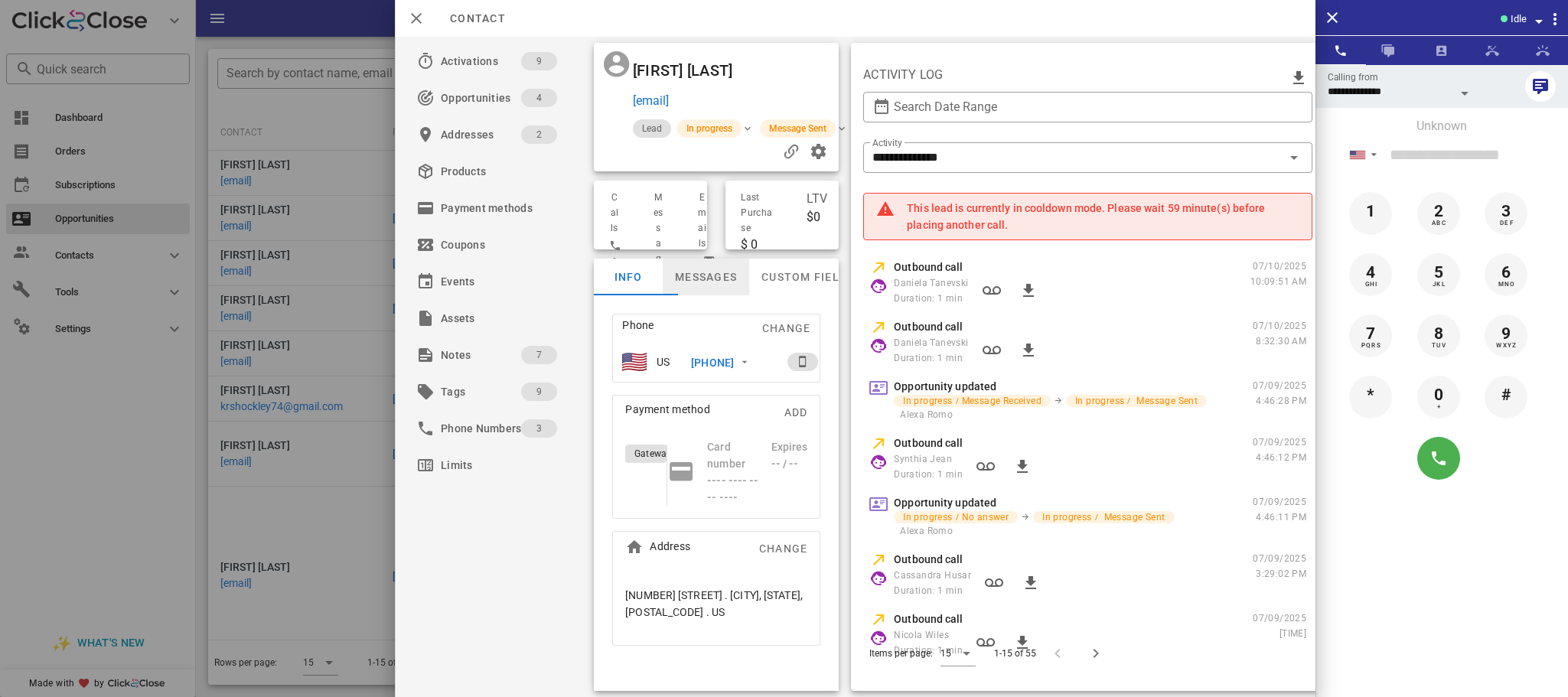 click on "Messages" at bounding box center (706, 277) 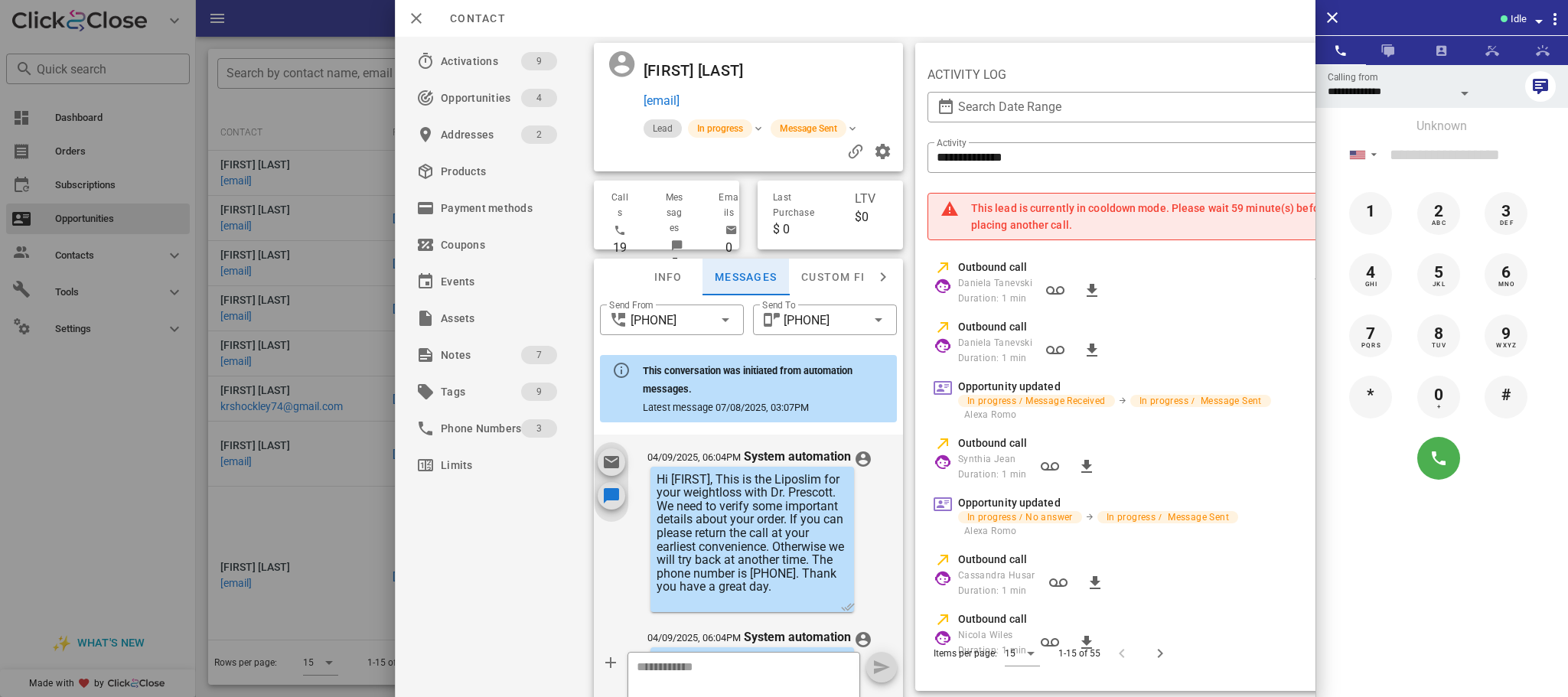 scroll, scrollTop: 2692, scrollLeft: 0, axis: vertical 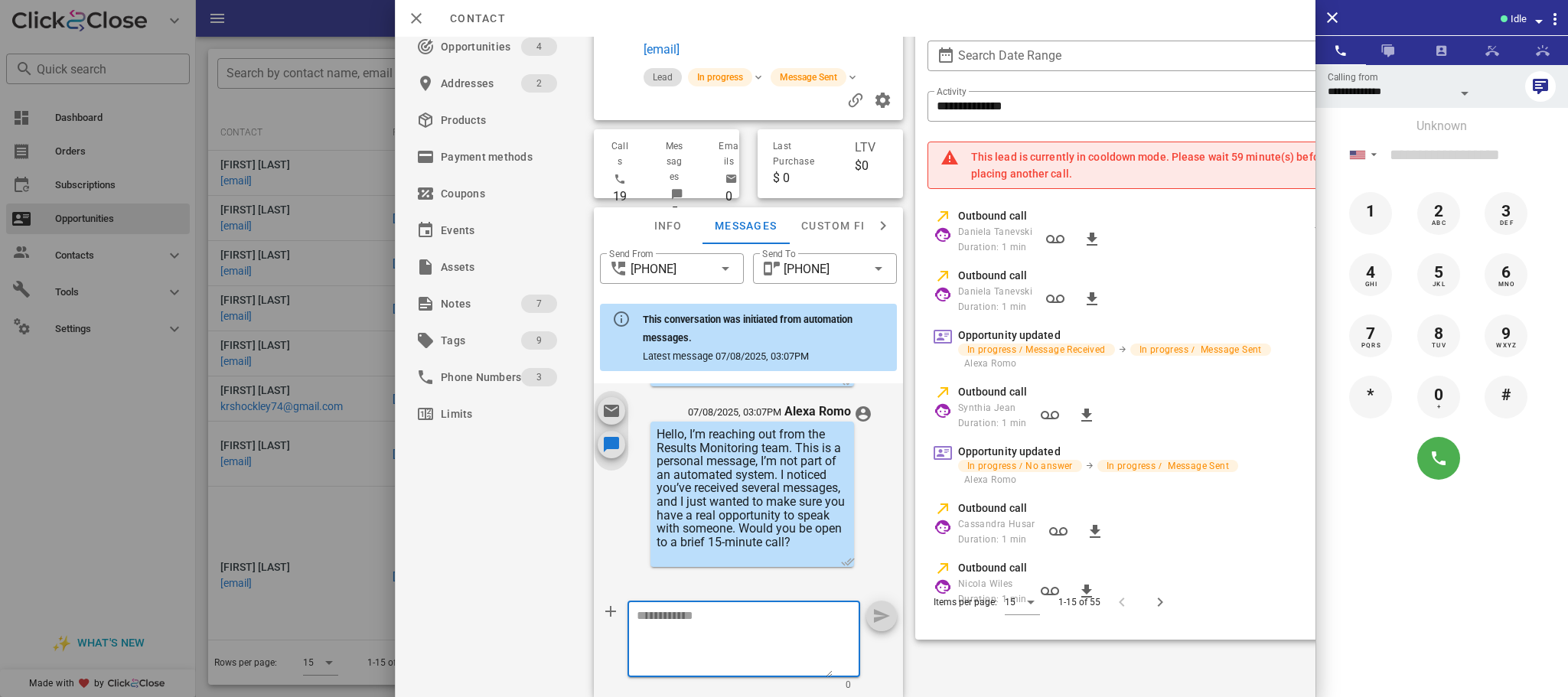 click at bounding box center (735, 641) 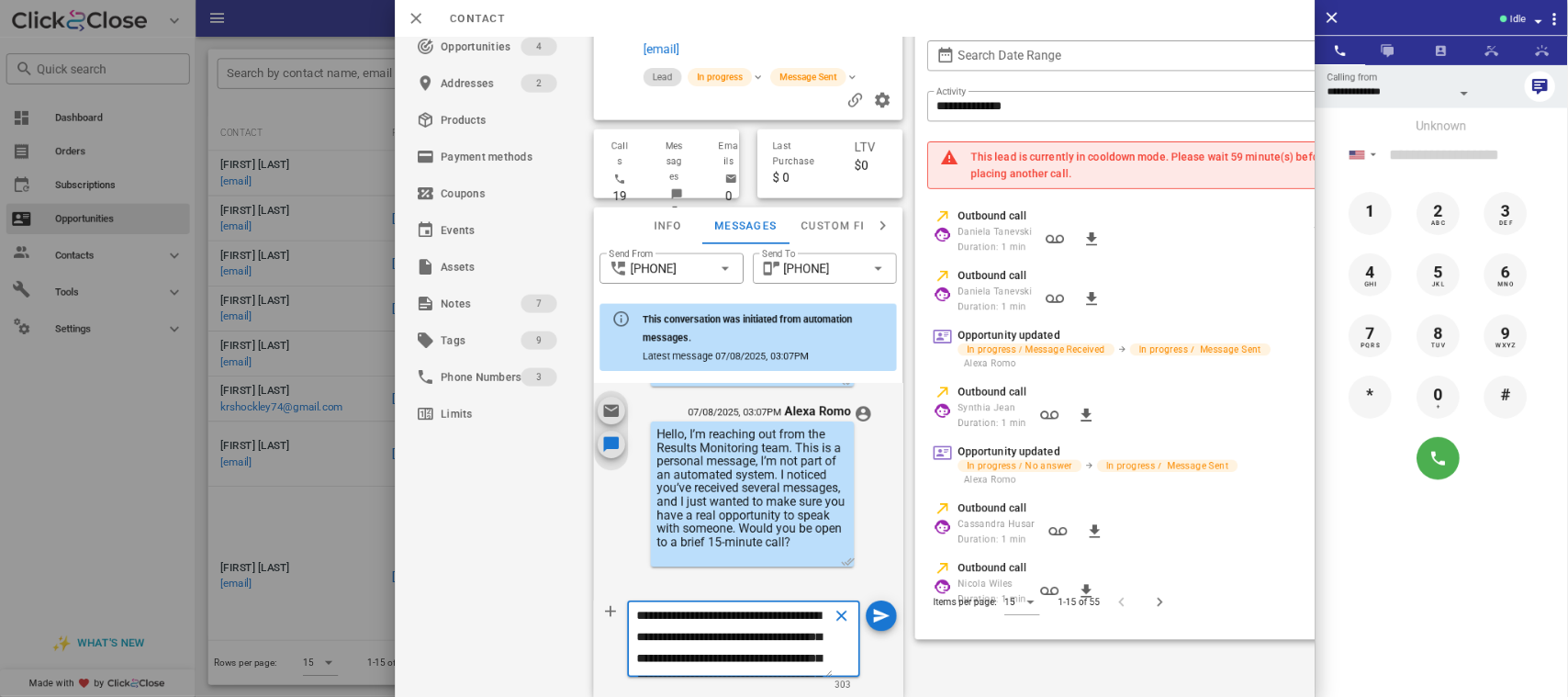 scroll, scrollTop: 221, scrollLeft: 0, axis: vertical 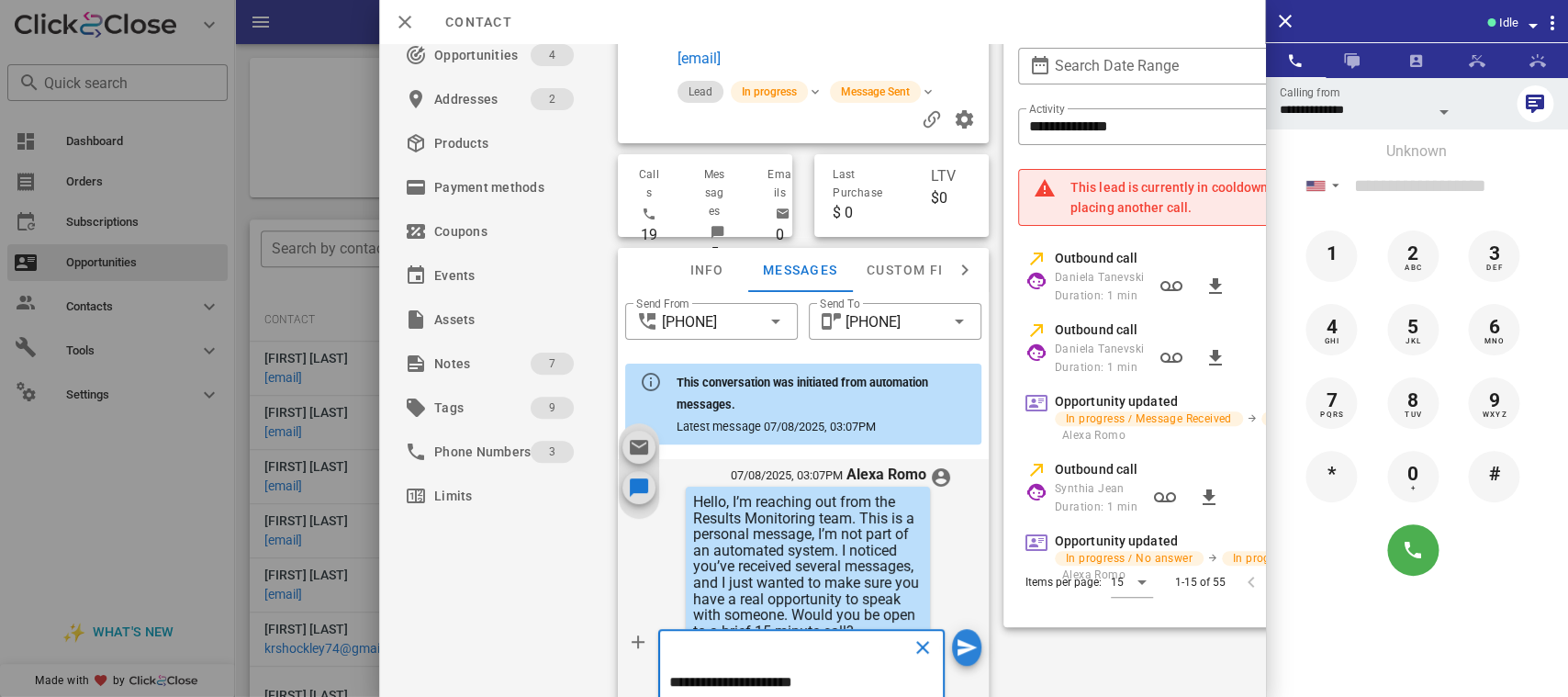 type on "**********" 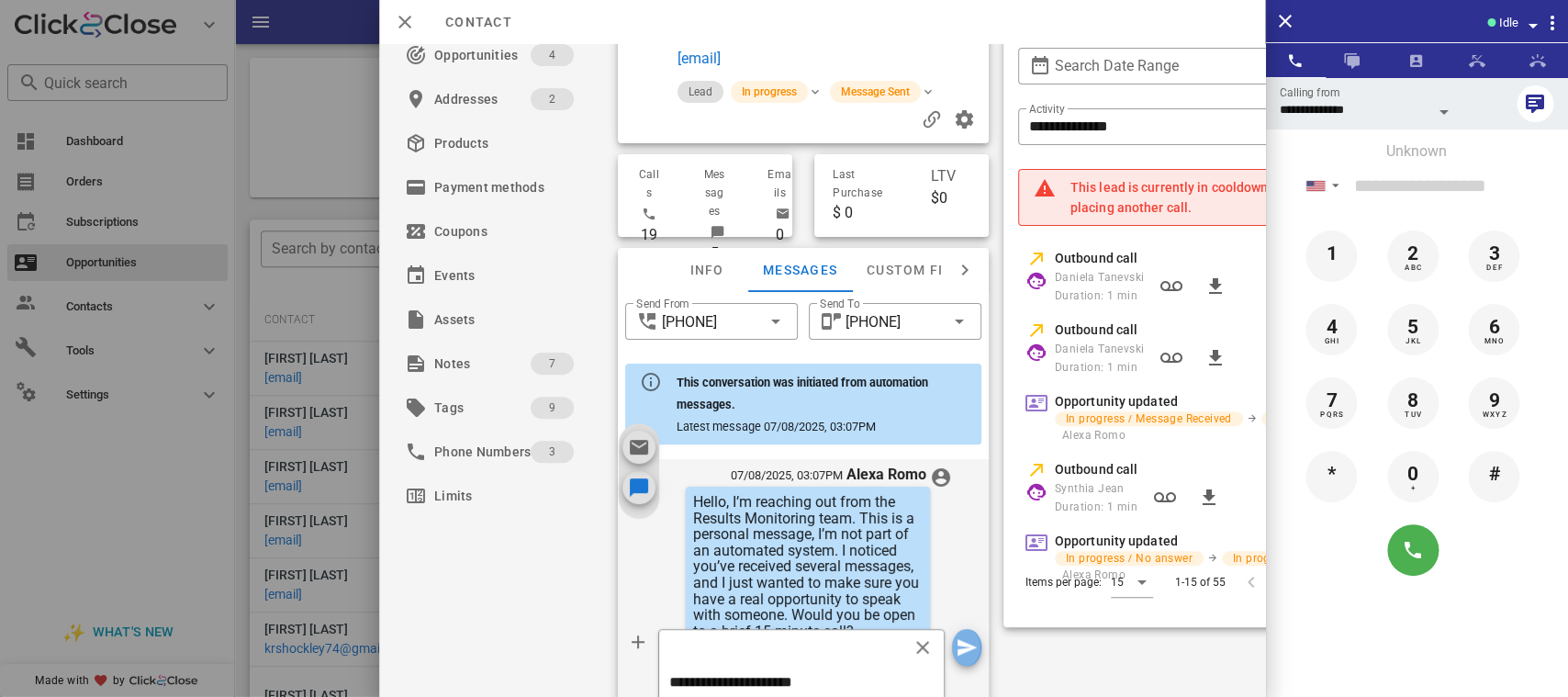 click at bounding box center (967, 647) 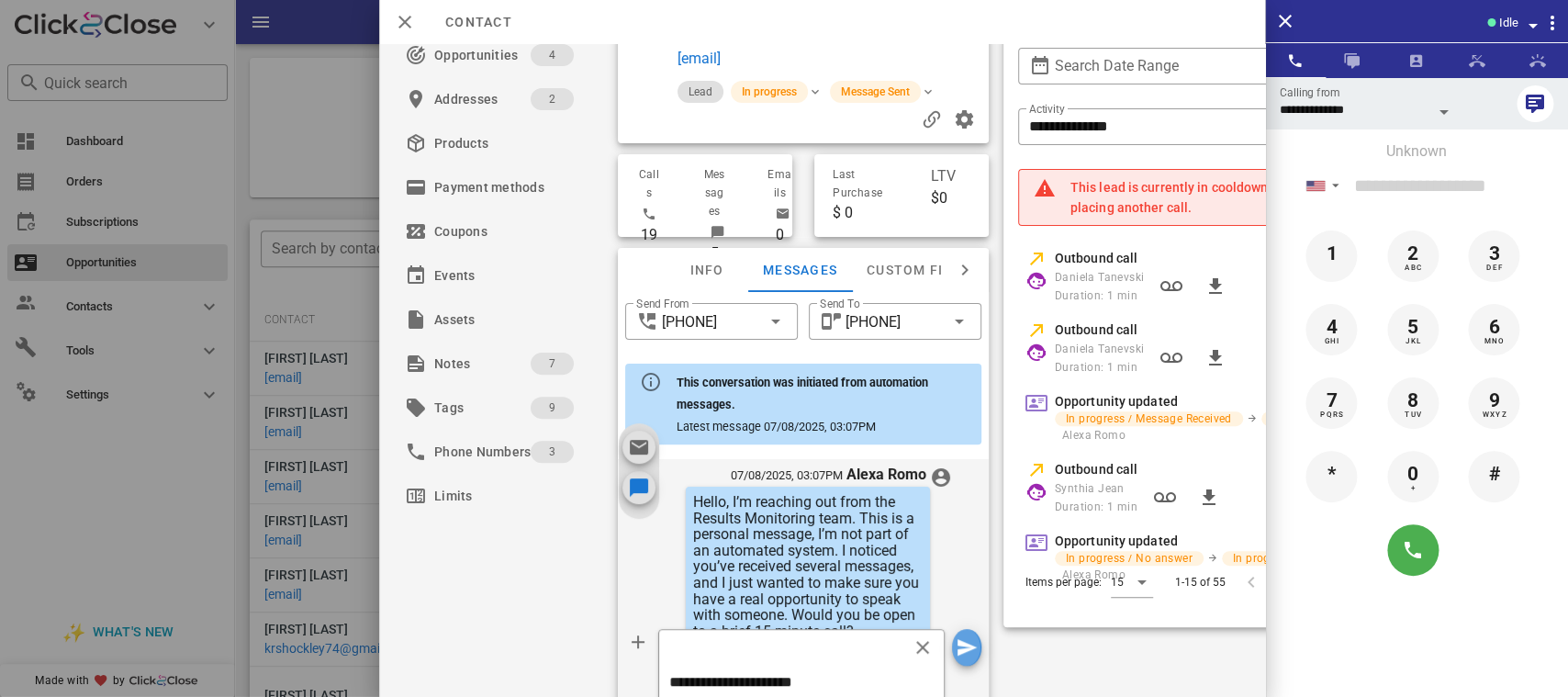 type 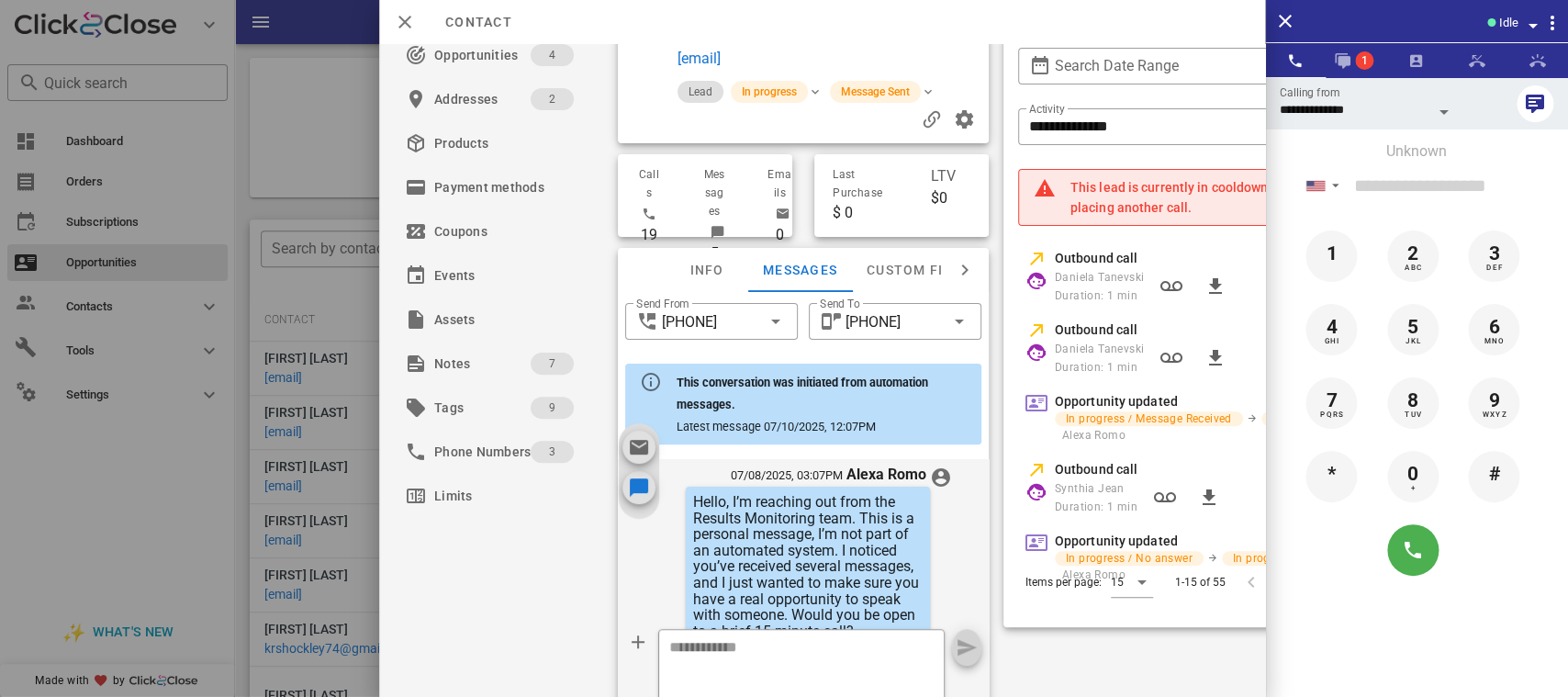 scroll, scrollTop: 3553, scrollLeft: 0, axis: vertical 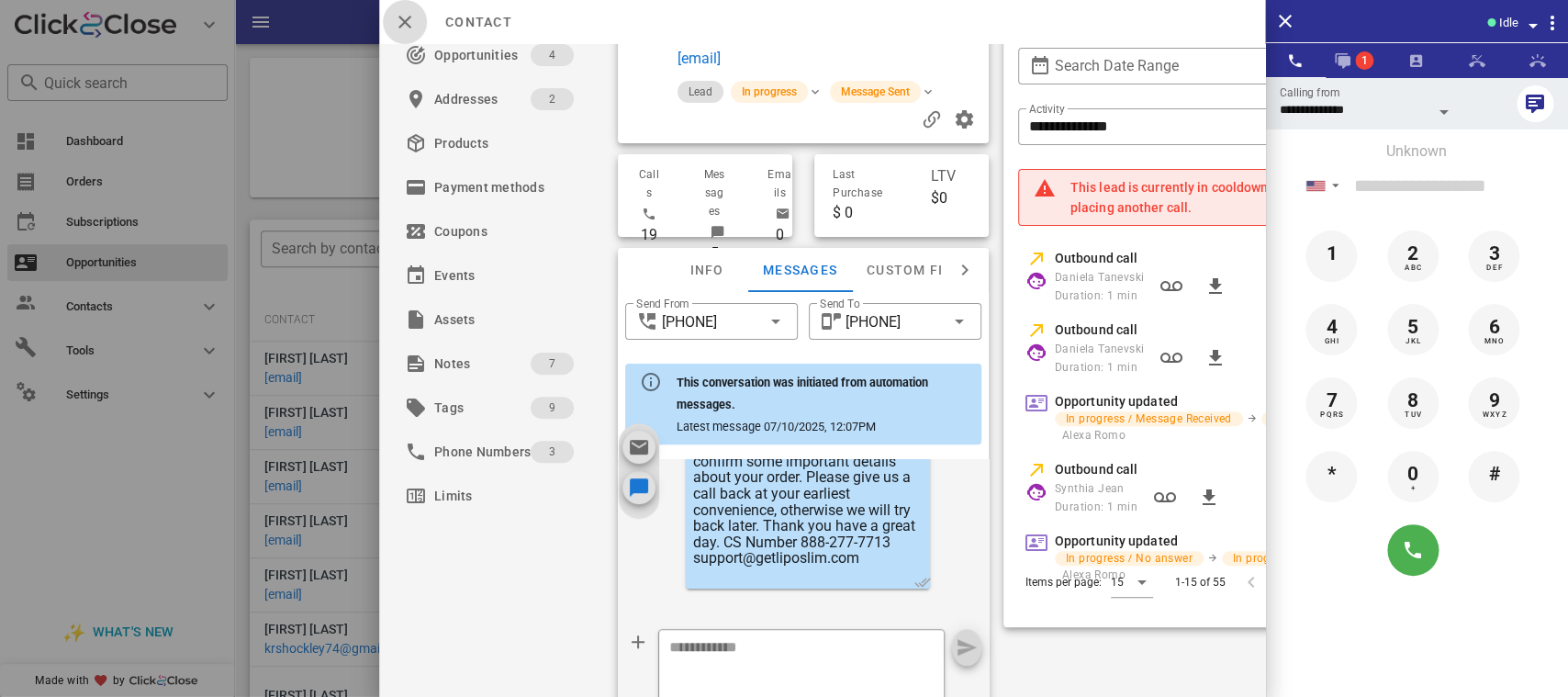 click at bounding box center (405, 22) 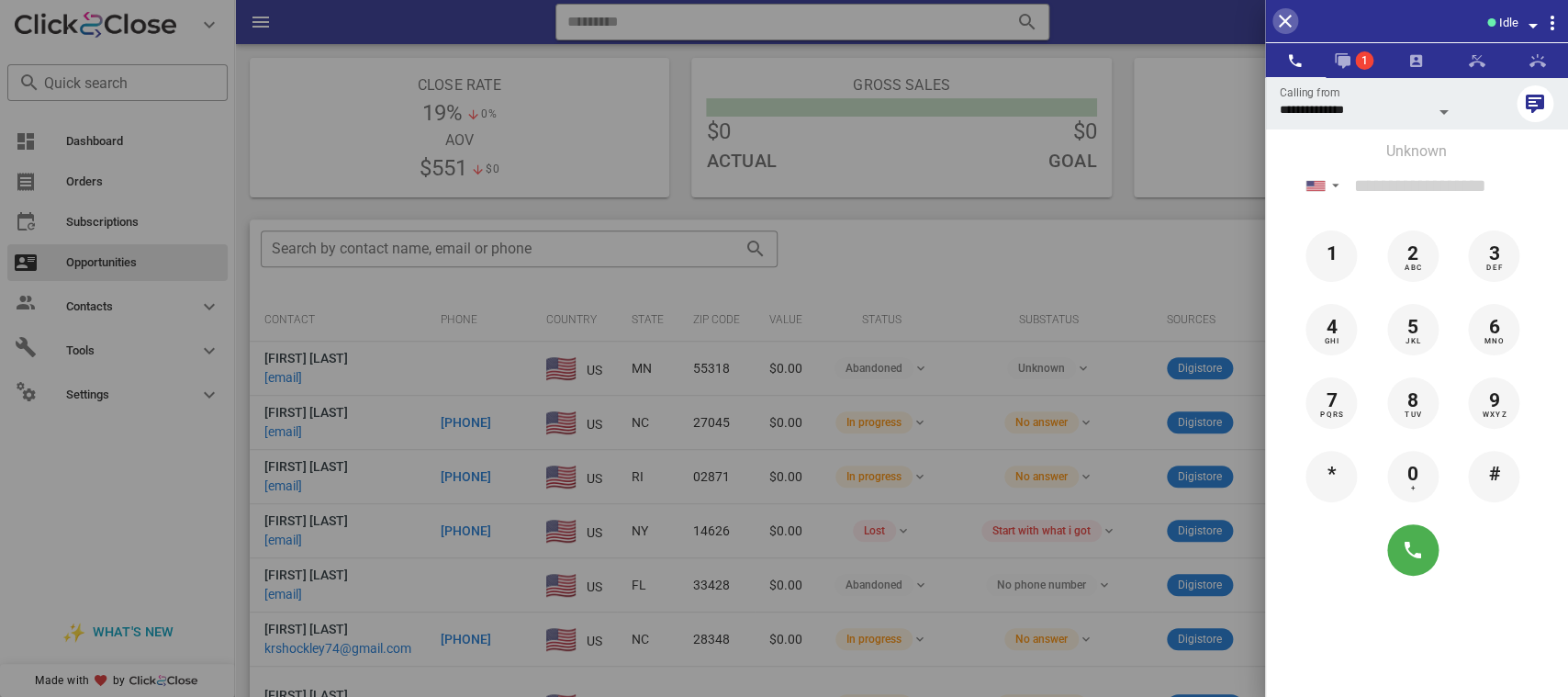 click at bounding box center [1285, 21] 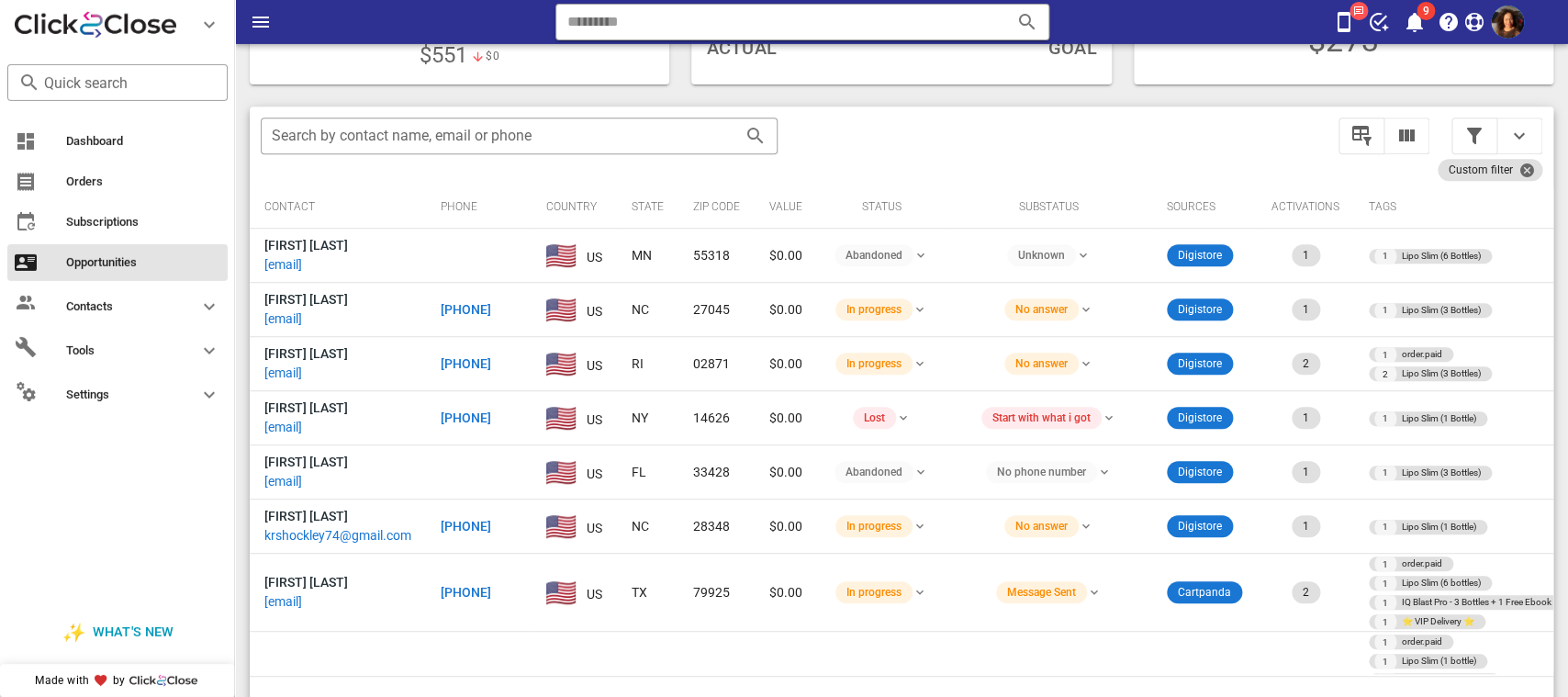 scroll, scrollTop: 349, scrollLeft: 0, axis: vertical 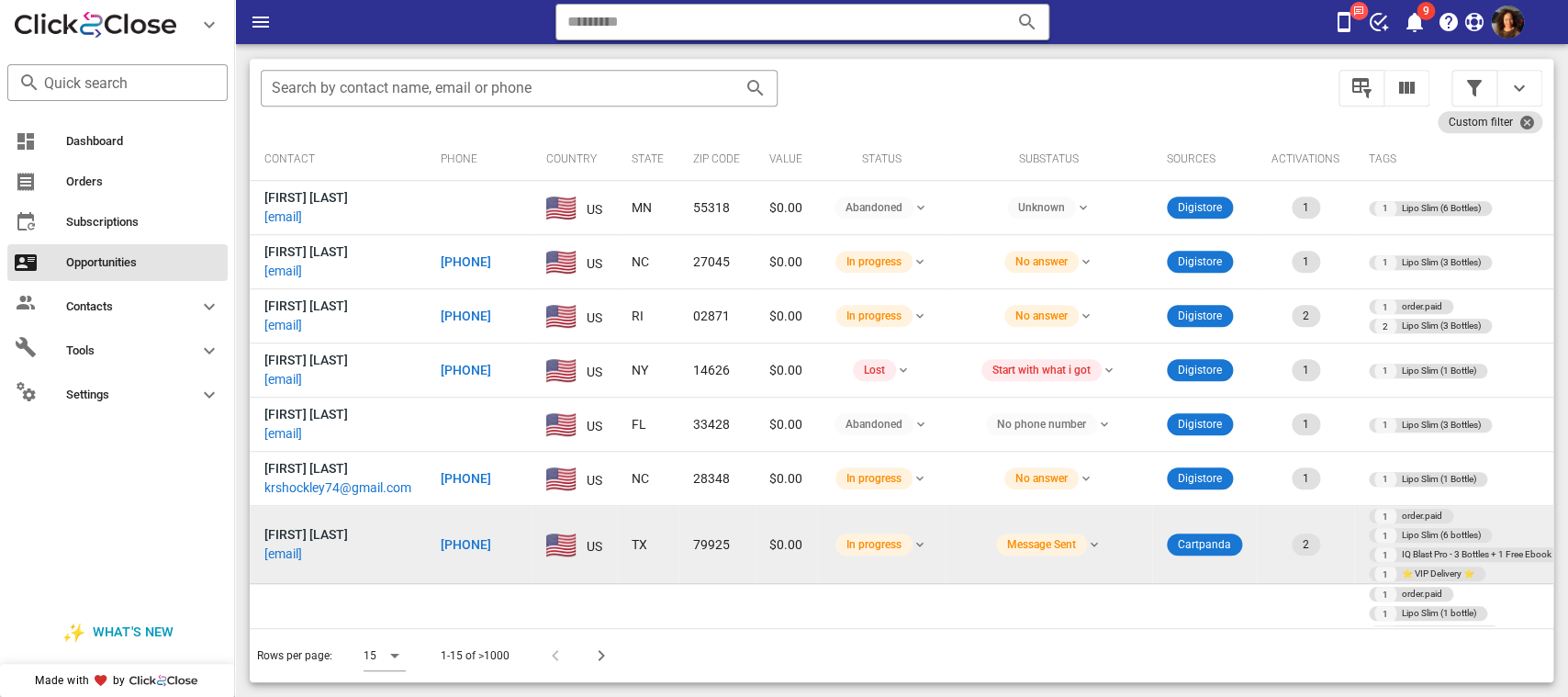 click on "+19158757031" at bounding box center (465, 545) 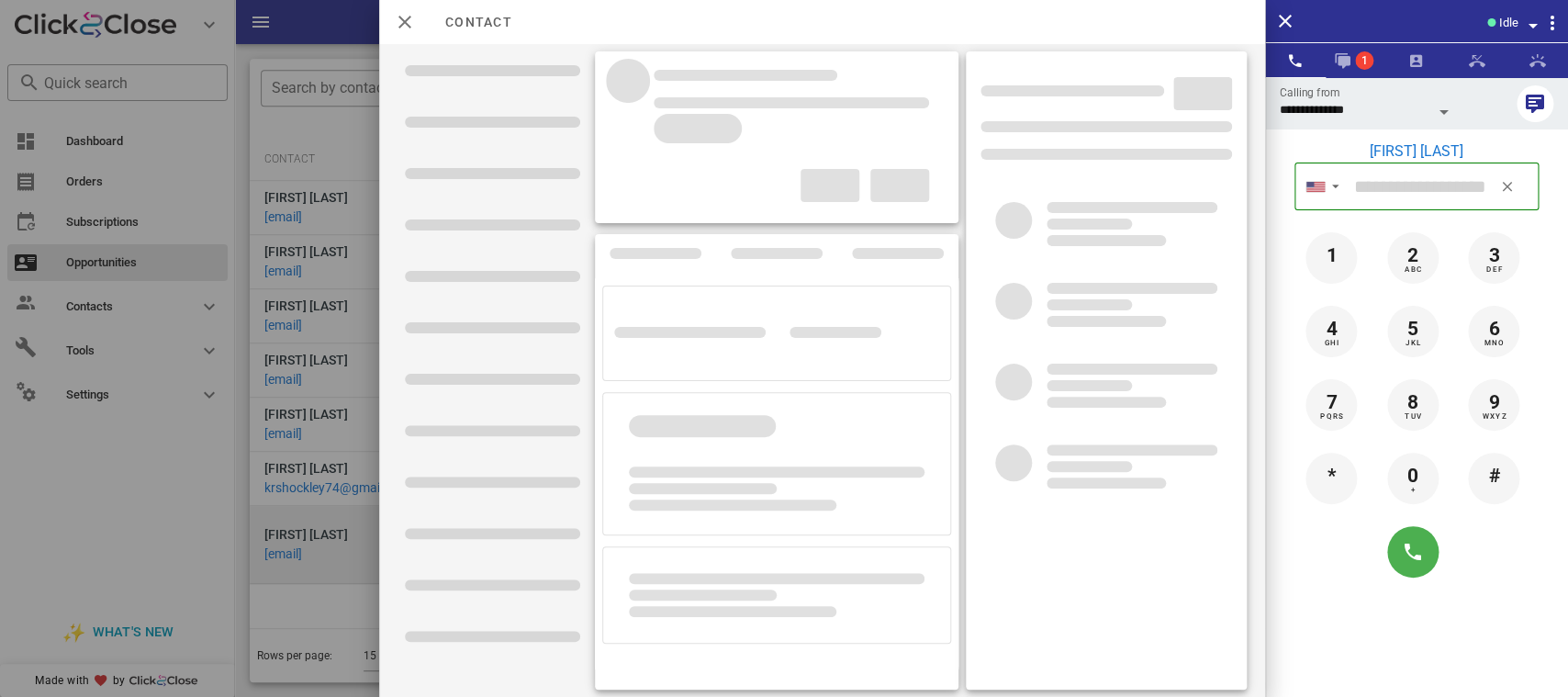 type on "**********" 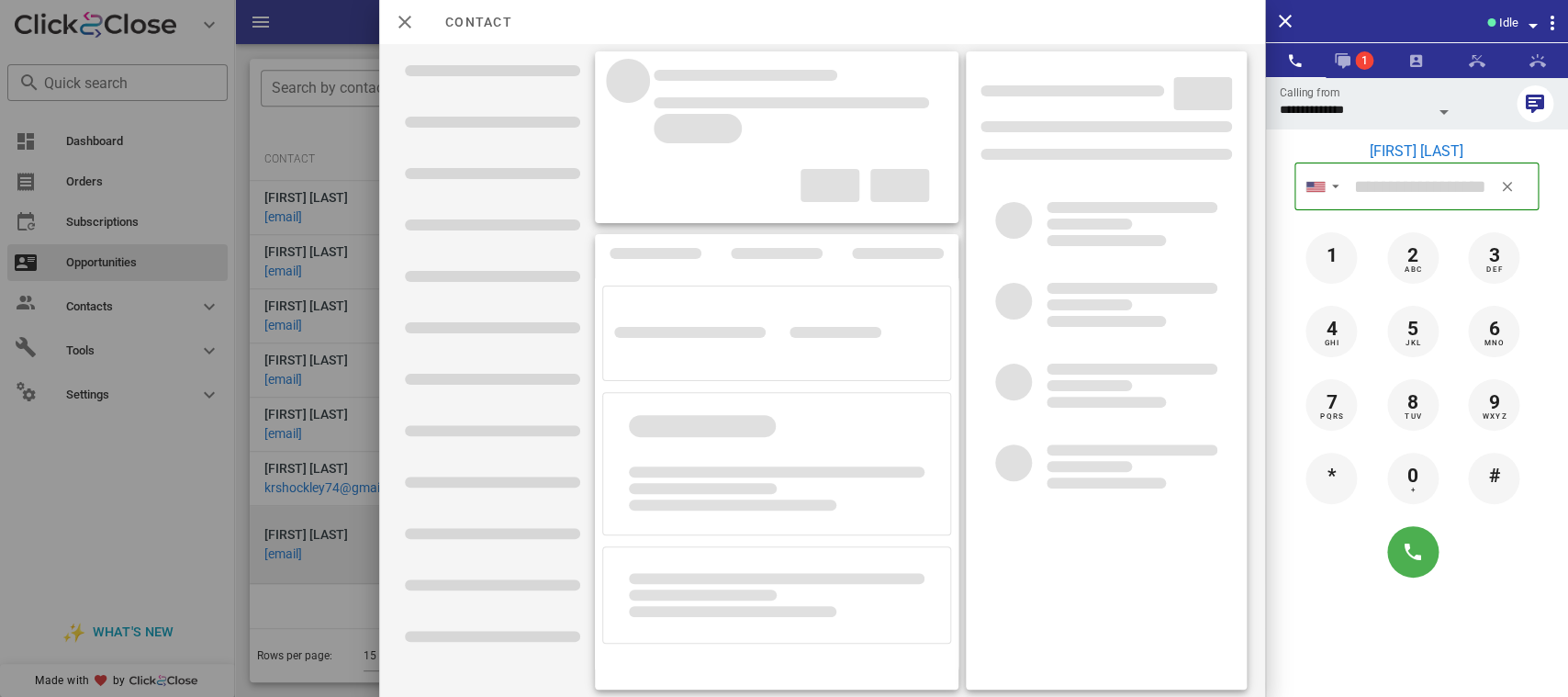 type on "**********" 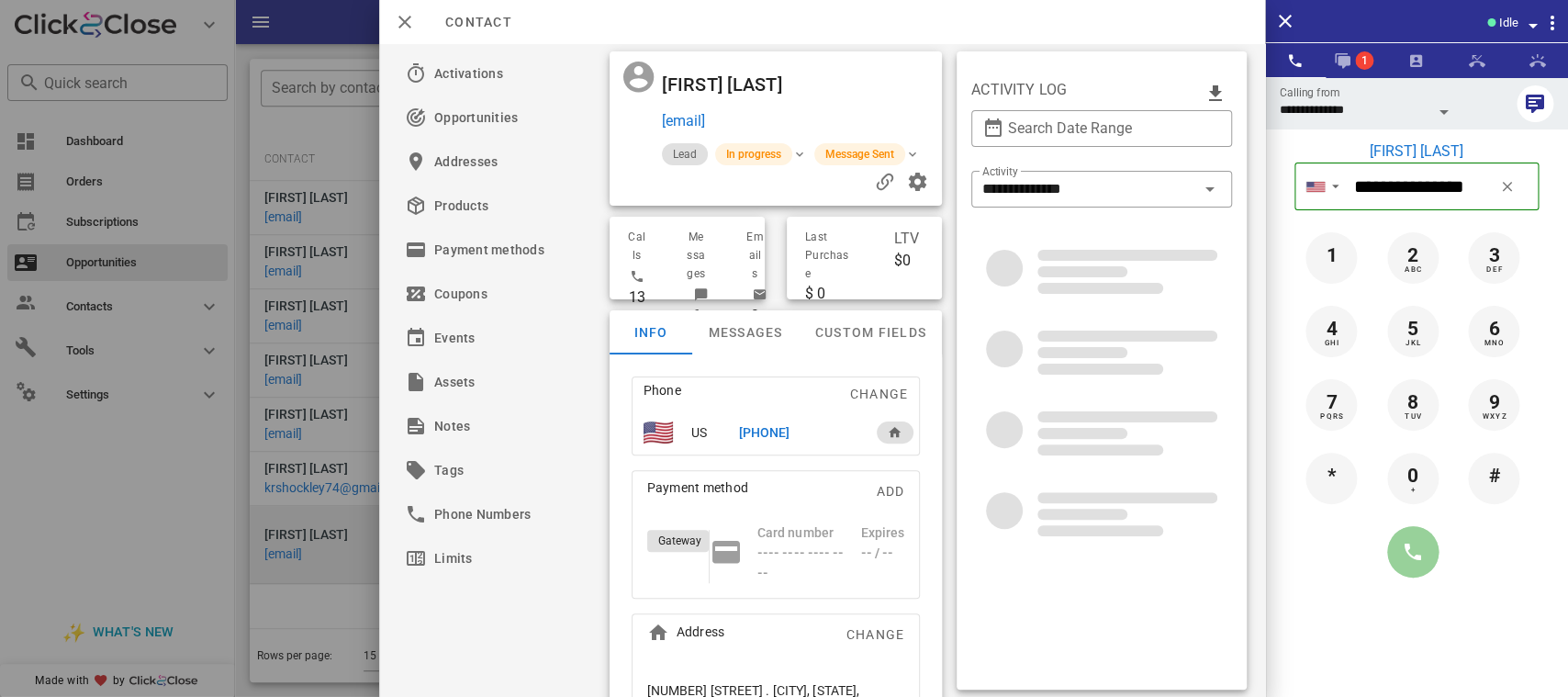 click at bounding box center [1413, 552] 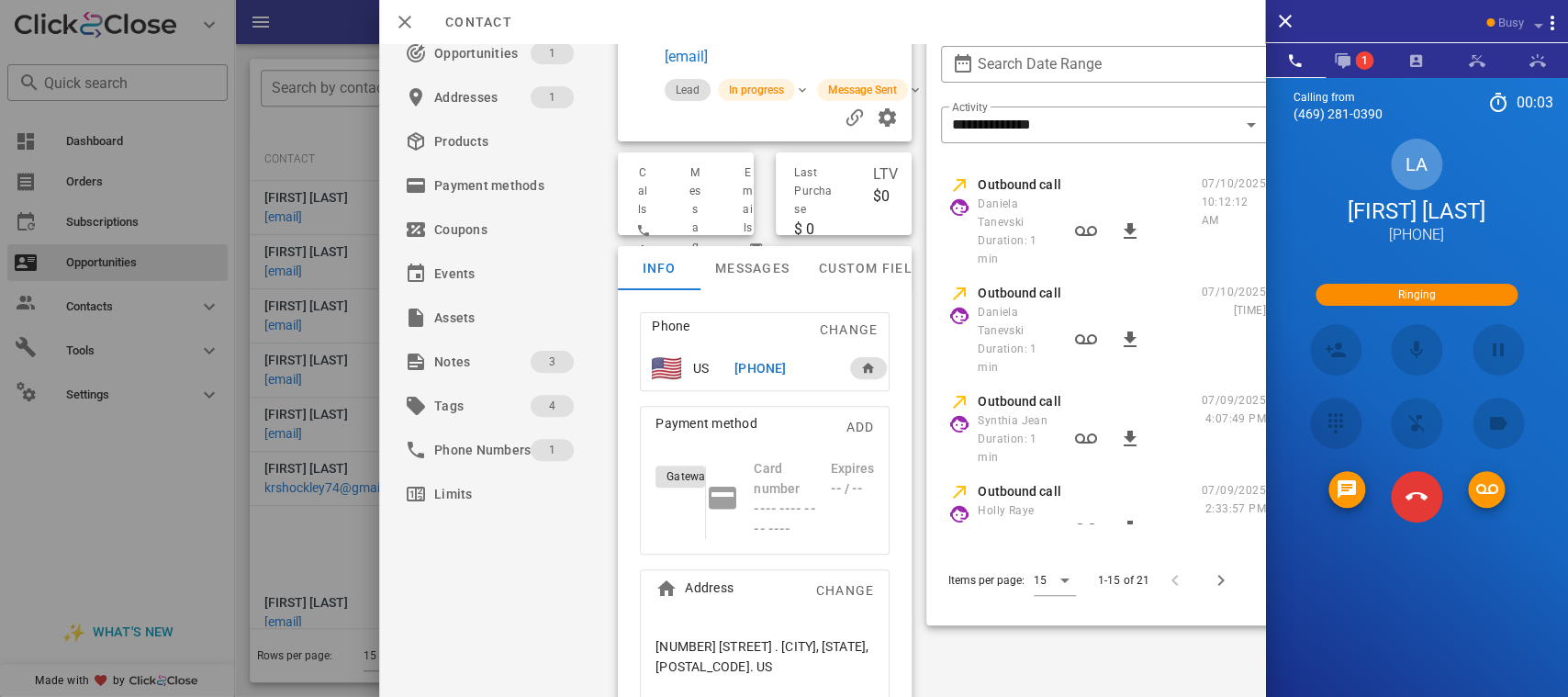 scroll, scrollTop: 97, scrollLeft: 0, axis: vertical 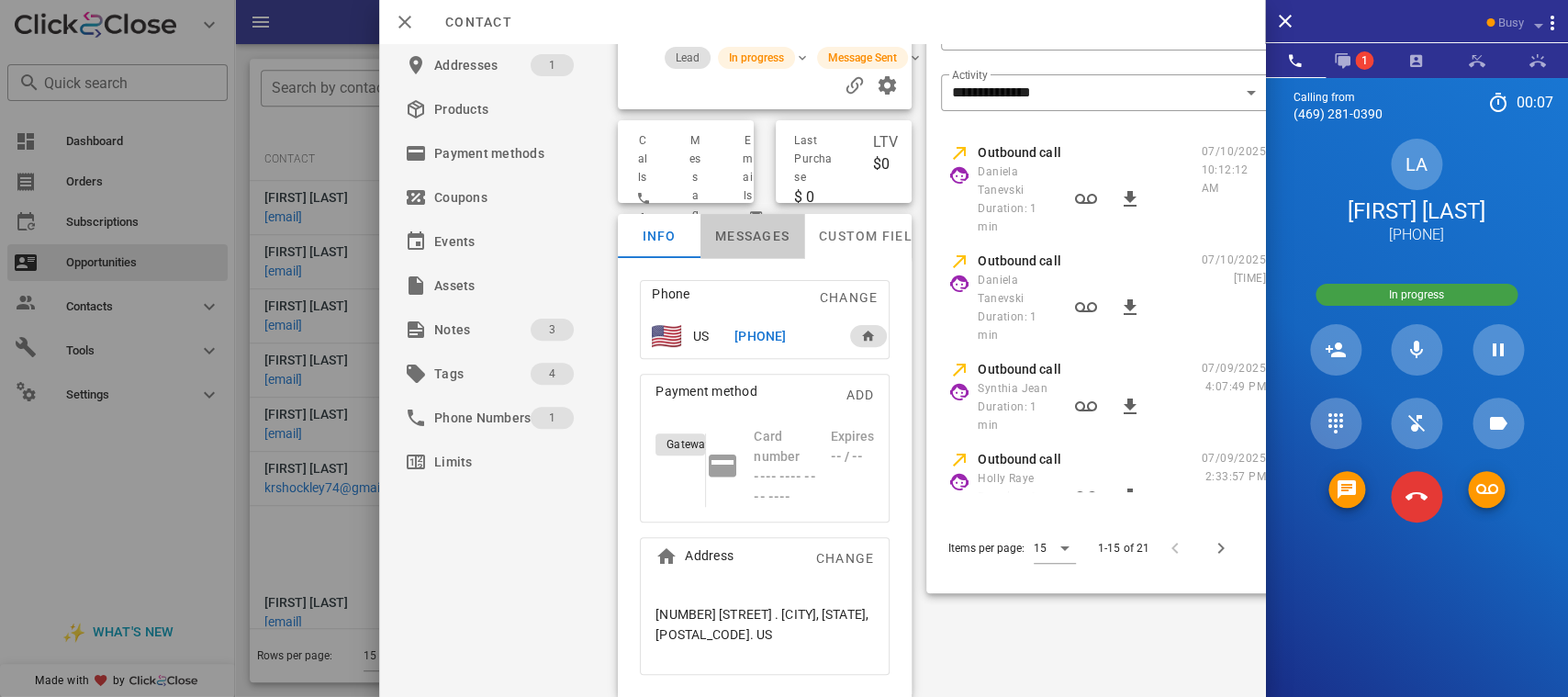 click on "Messages" at bounding box center (753, 236) 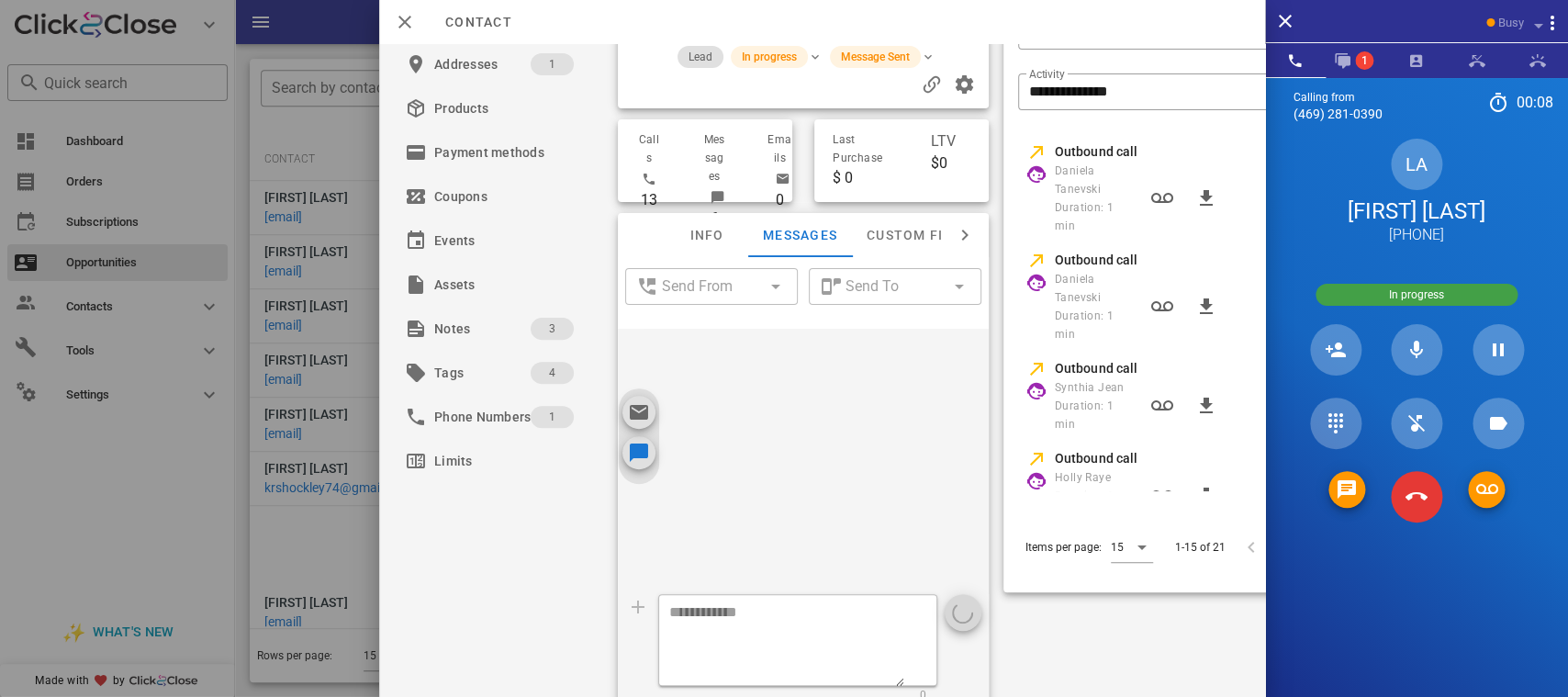 click at bounding box center (788, 643) 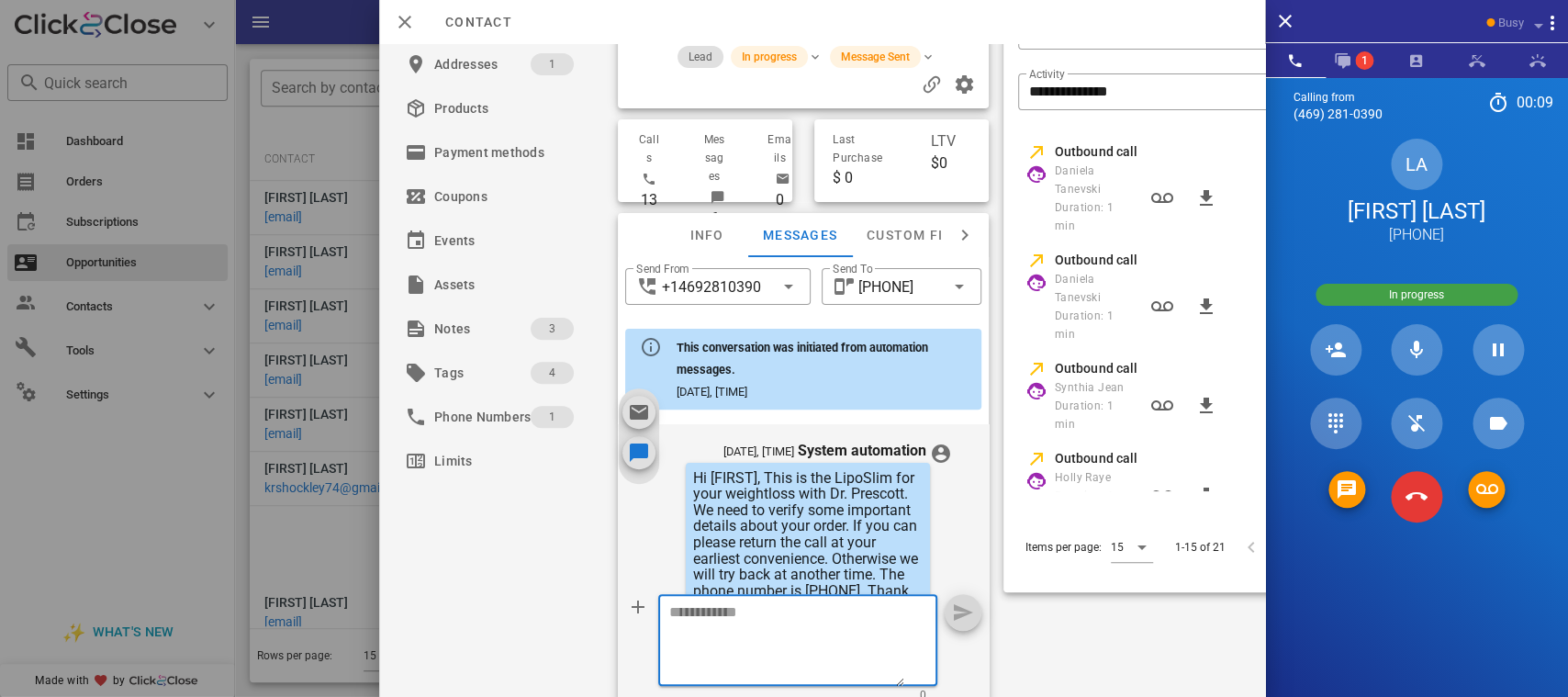 click at bounding box center [788, 643] 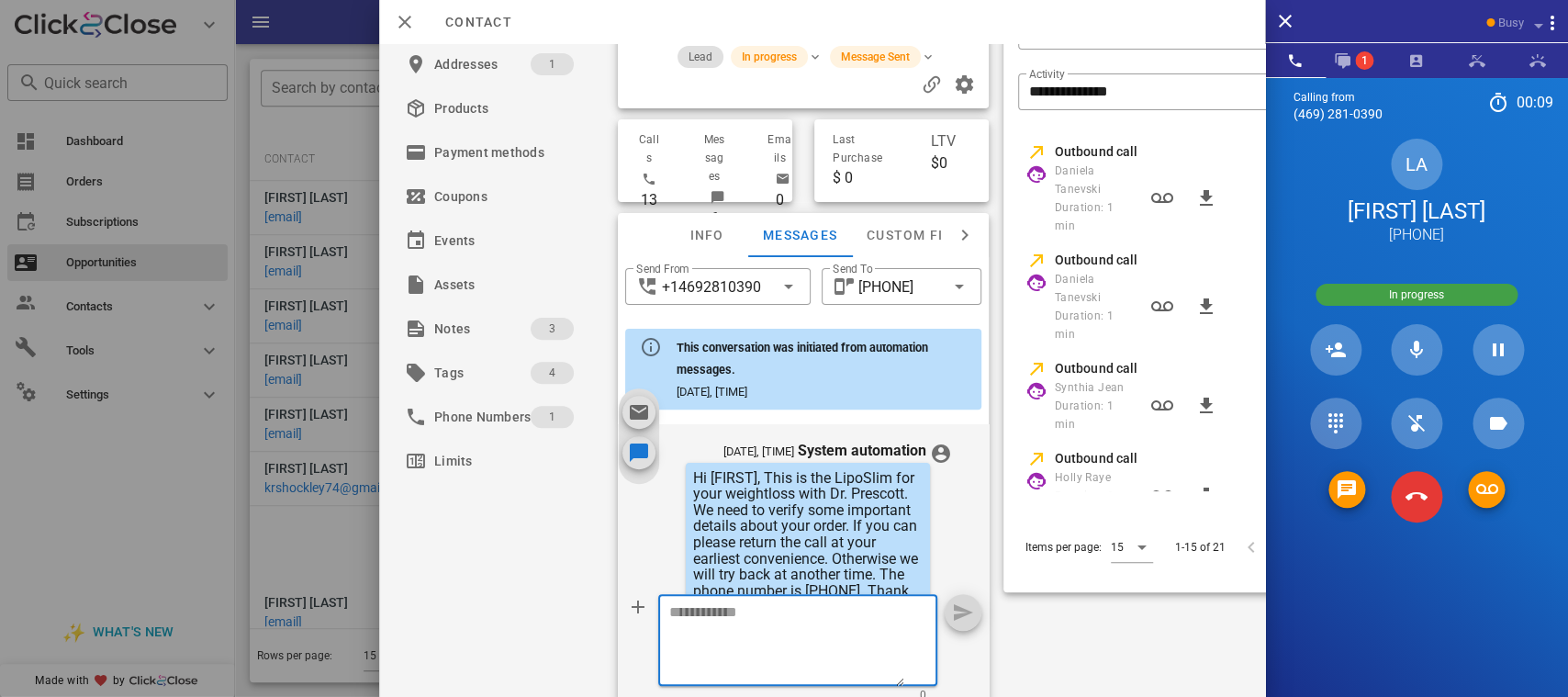 scroll, scrollTop: 1180, scrollLeft: 0, axis: vertical 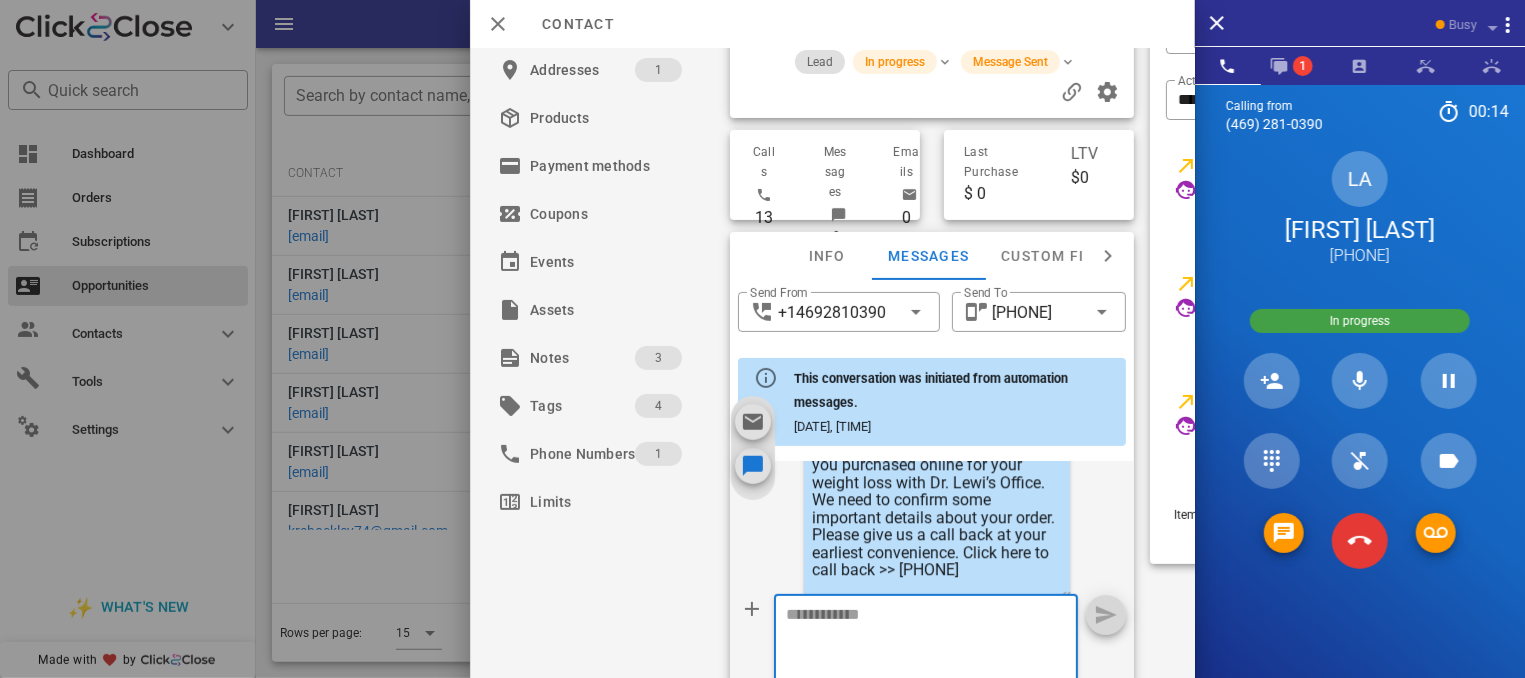 paste on "**********" 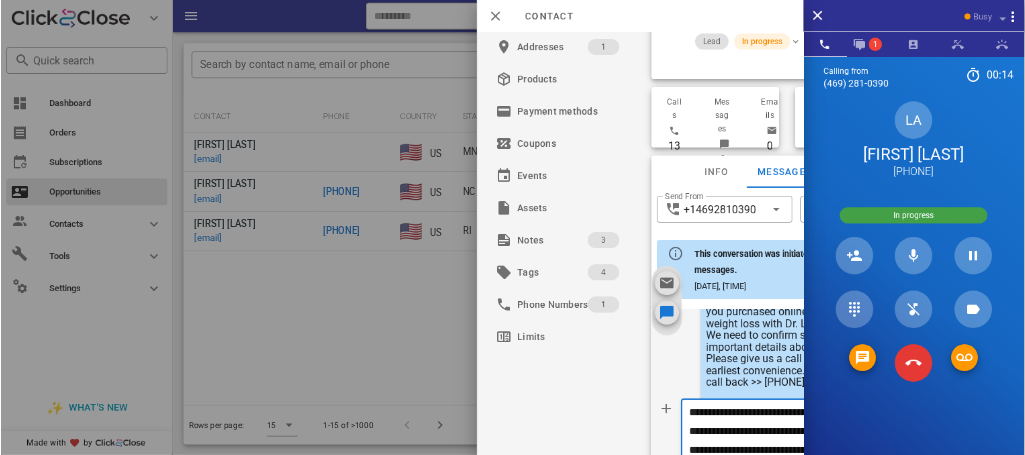 scroll, scrollTop: 379, scrollLeft: 0, axis: vertical 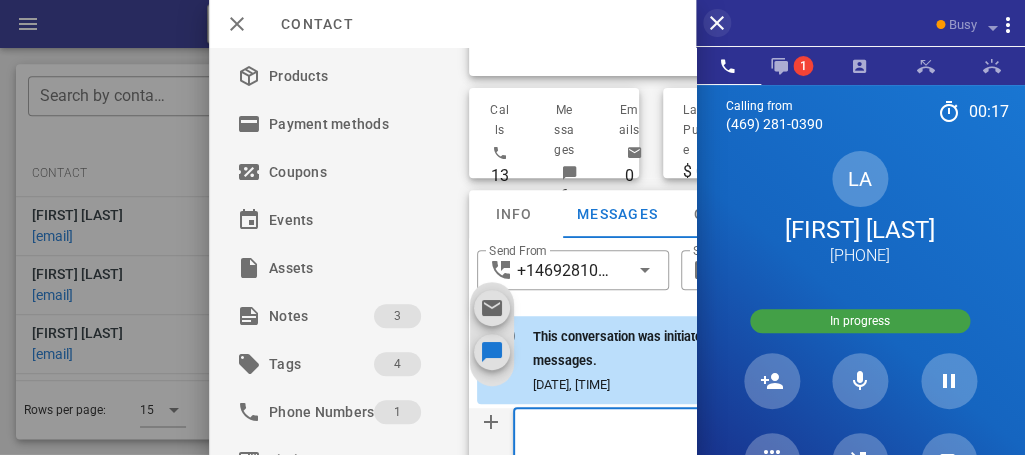type on "**********" 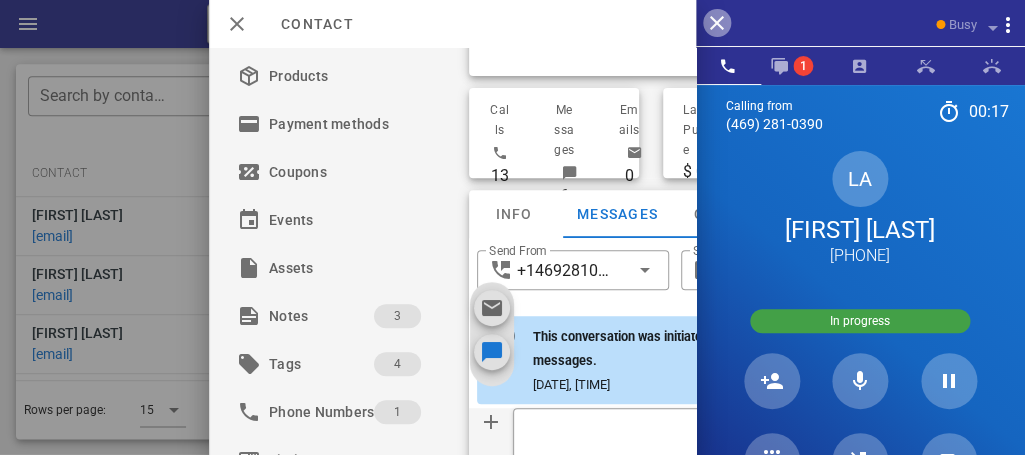 click at bounding box center (717, 23) 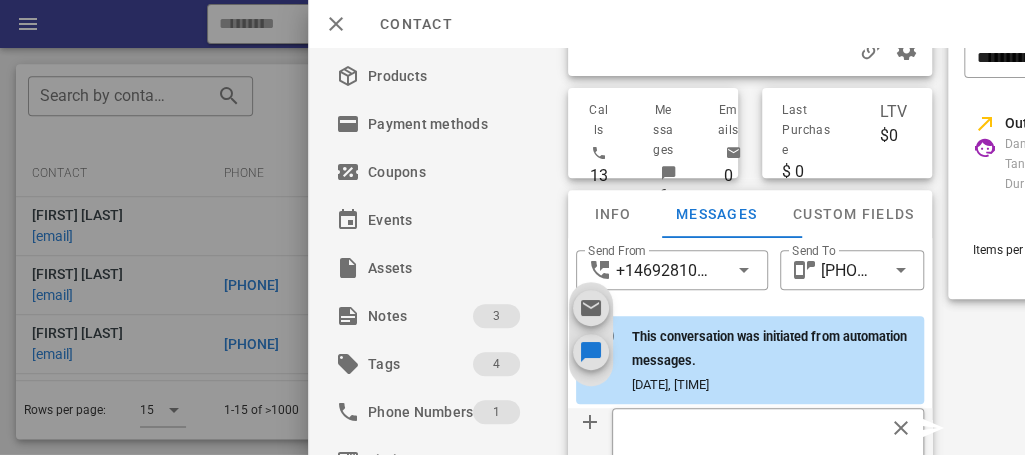 click at bounding box center (932, 428) 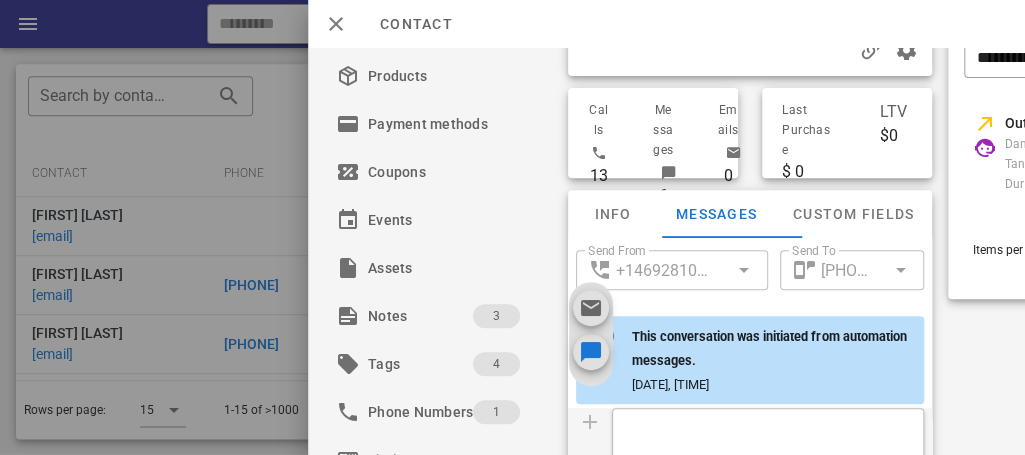 type 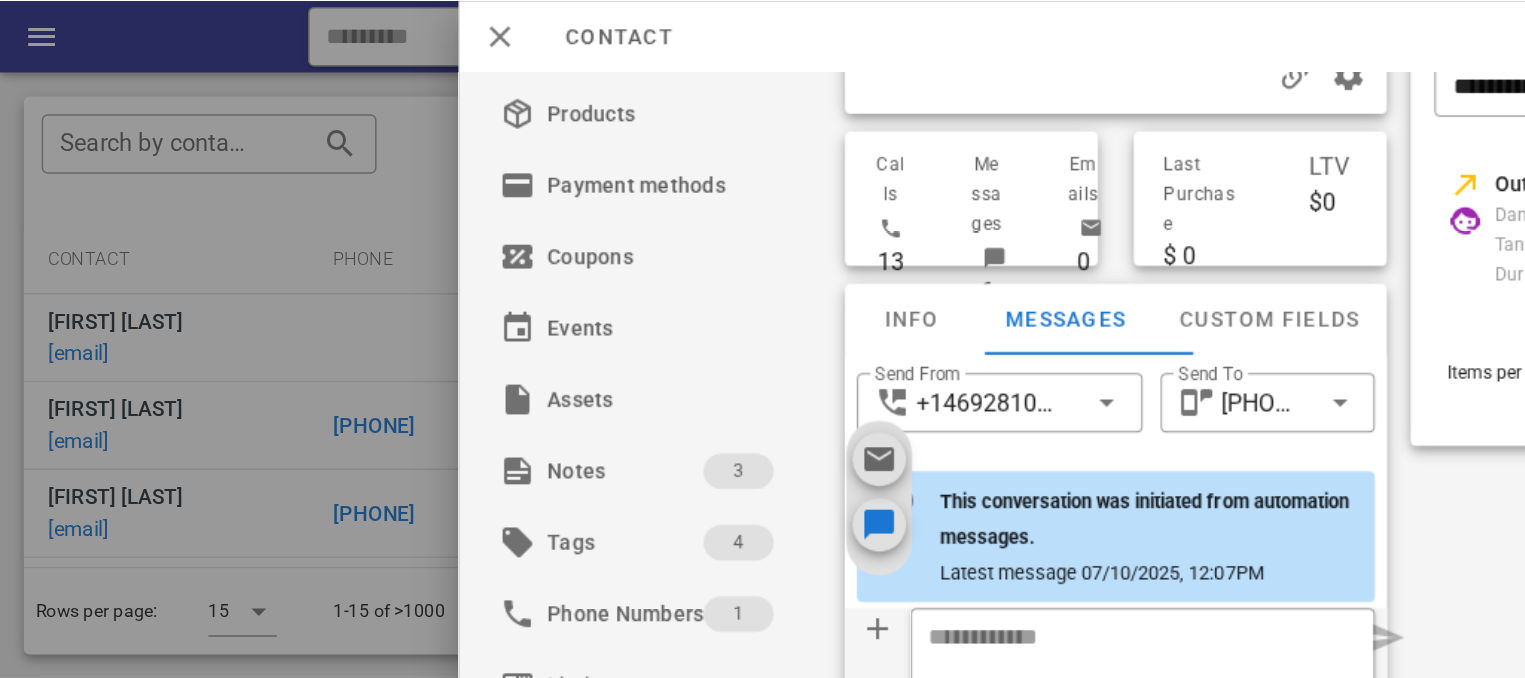 scroll, scrollTop: 1736, scrollLeft: 0, axis: vertical 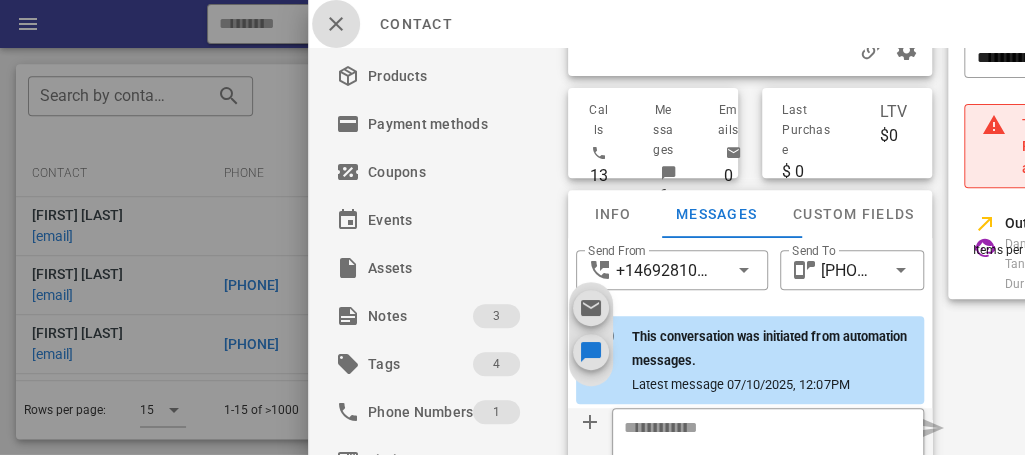 click at bounding box center [336, 24] 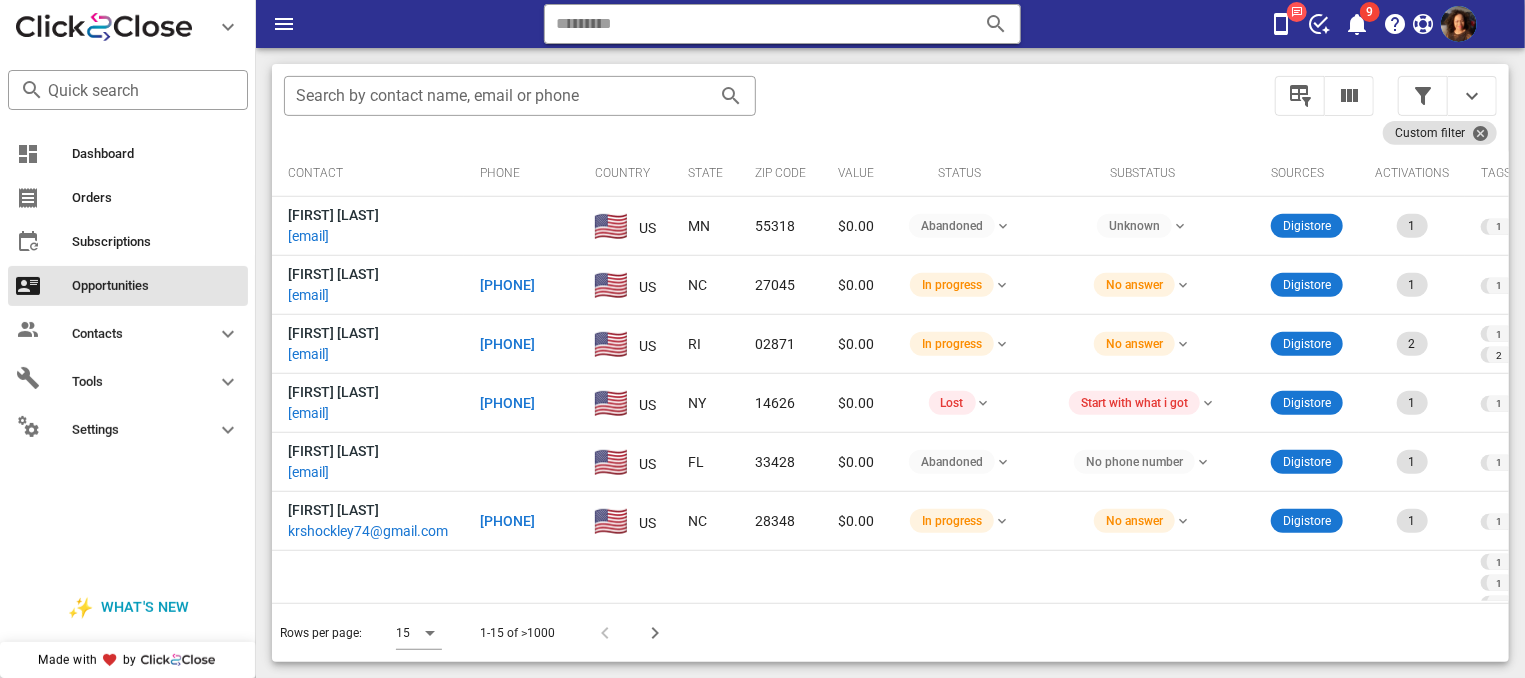 click on "Substatus" at bounding box center [1142, 173] 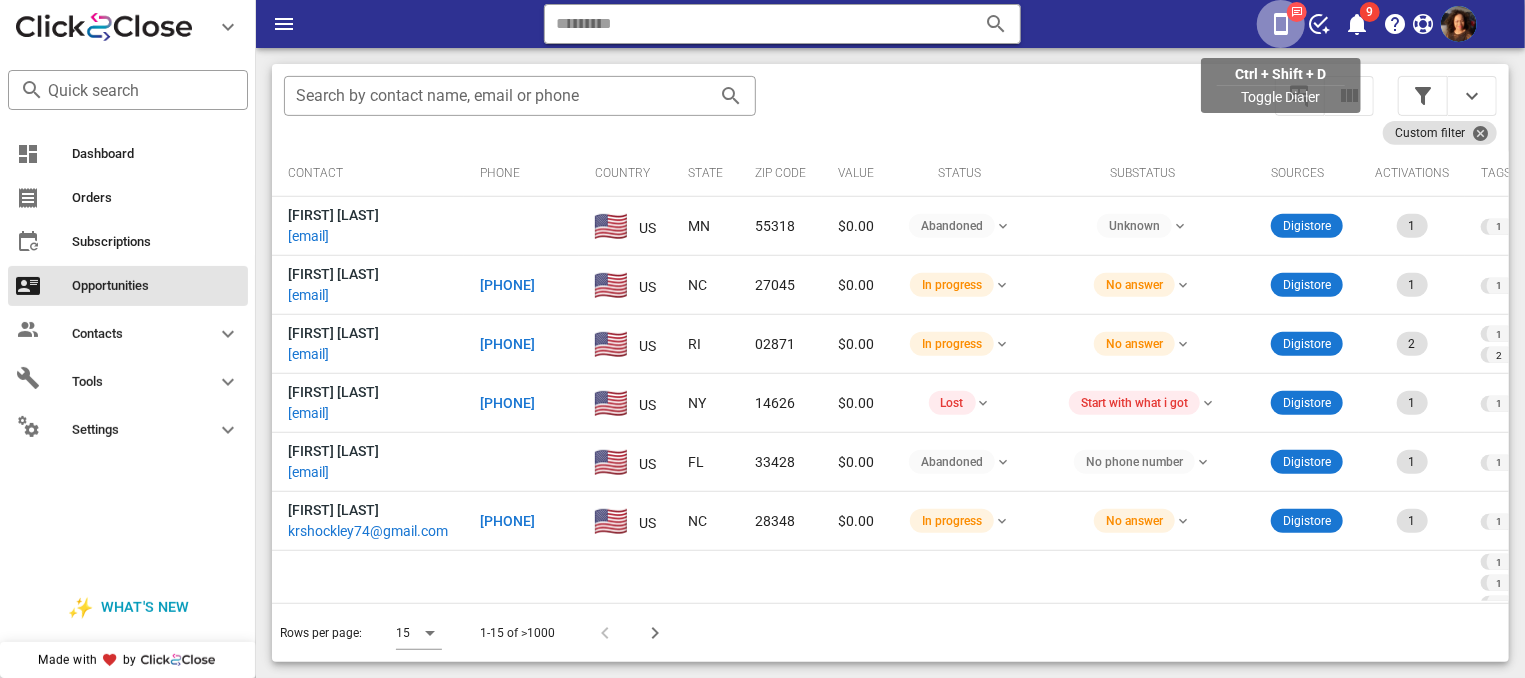 click at bounding box center [1281, 24] 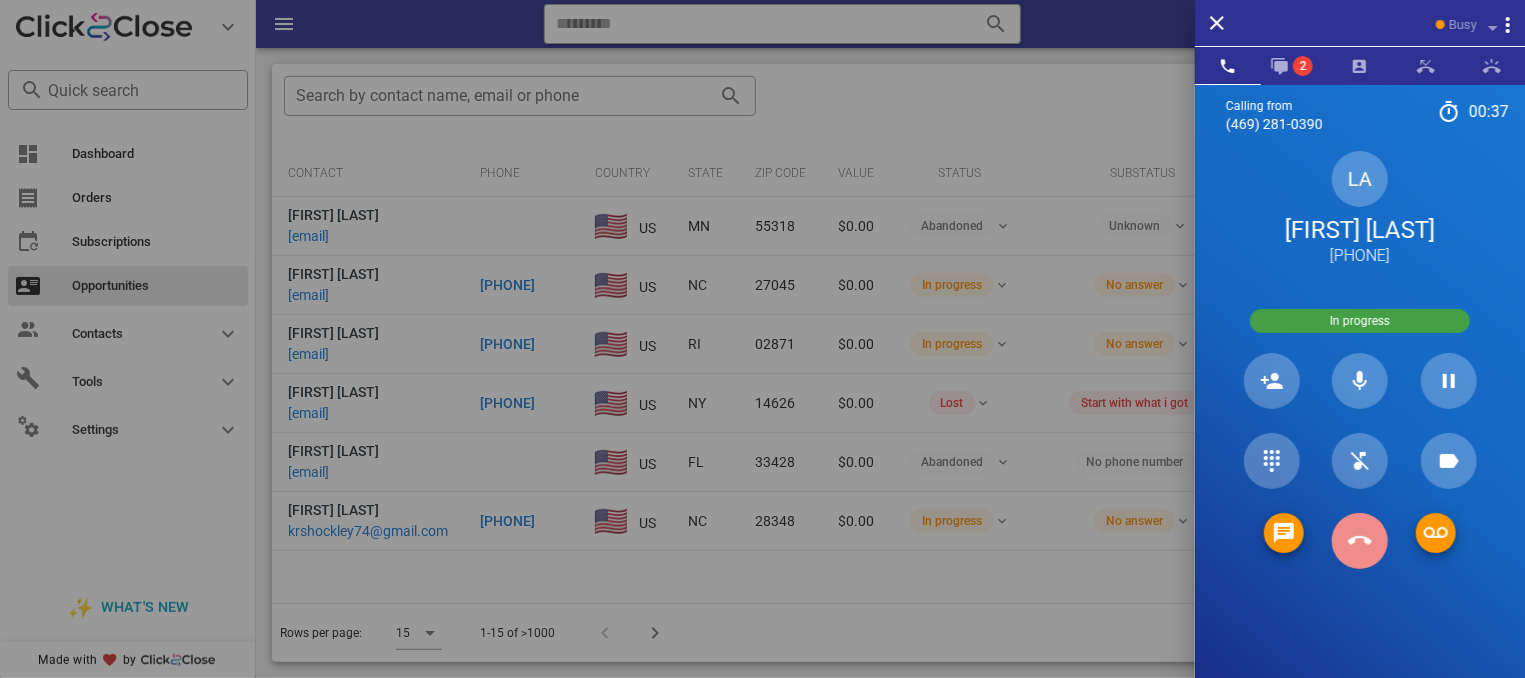 click at bounding box center [1360, 541] 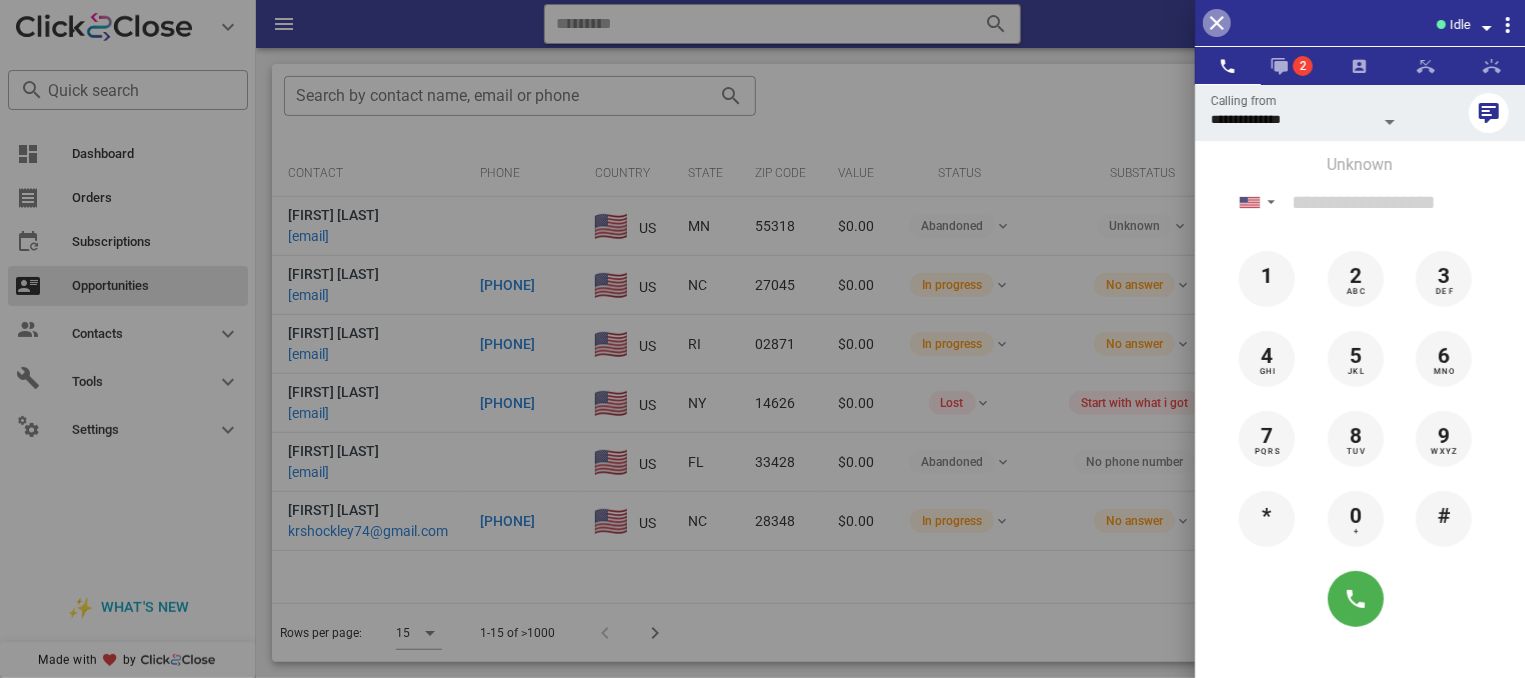 click at bounding box center [1217, 23] 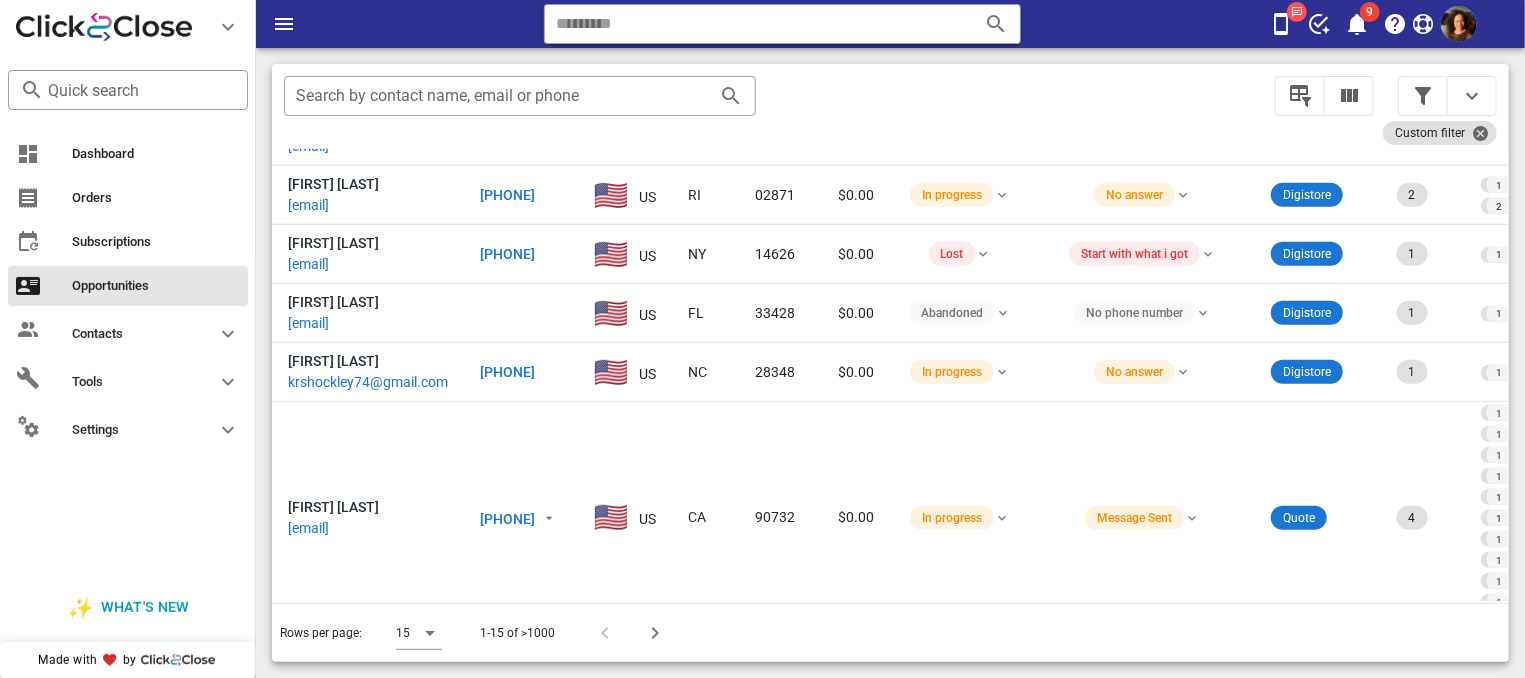 scroll, scrollTop: 181, scrollLeft: 0, axis: vertical 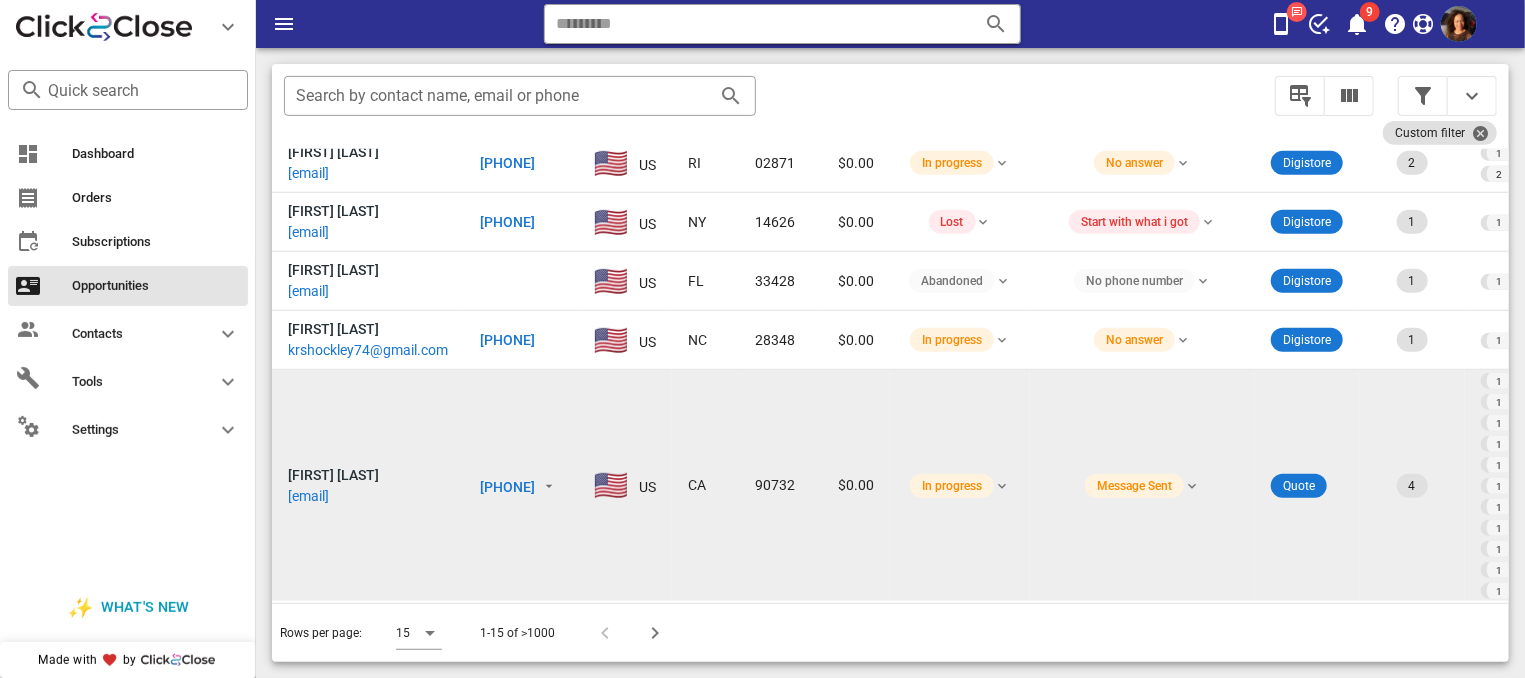 click on "[PHONE]" at bounding box center (507, 487) 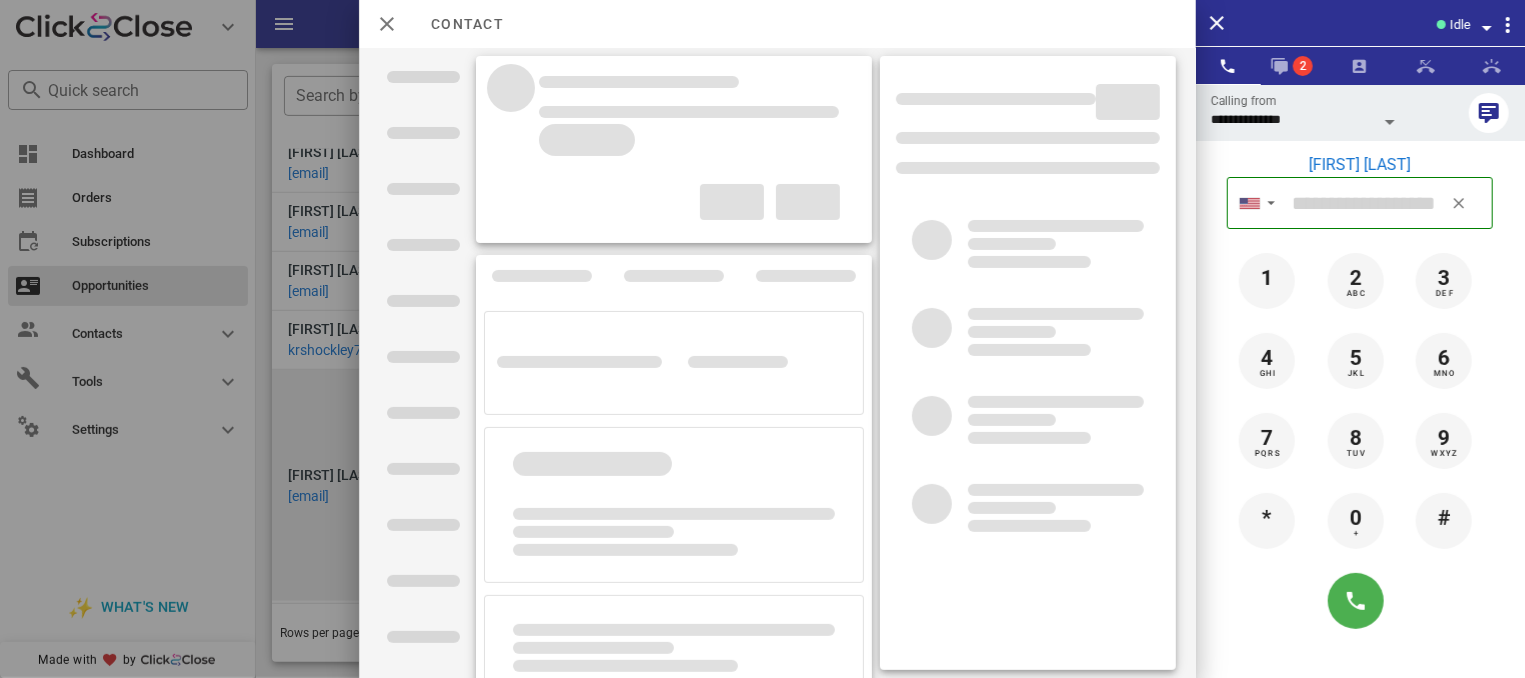 type on "**********" 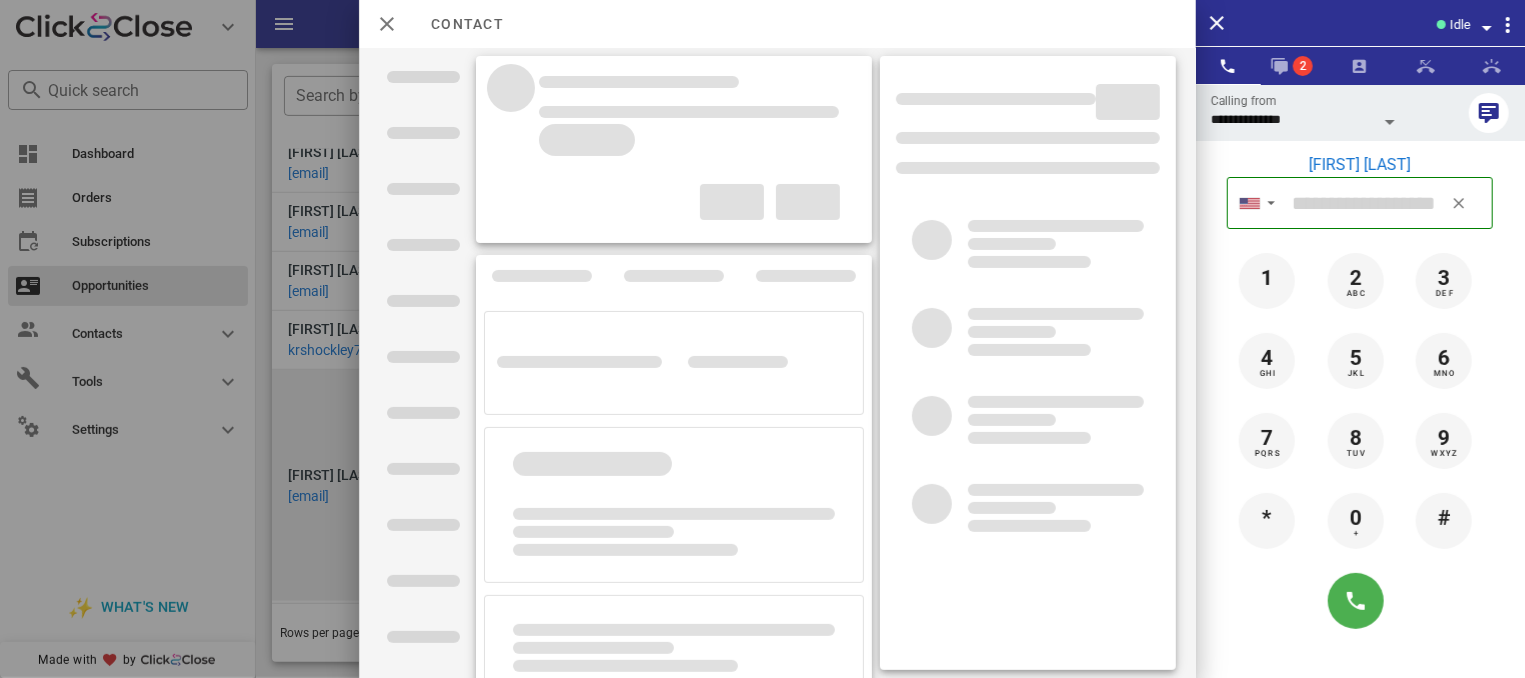 type on "**********" 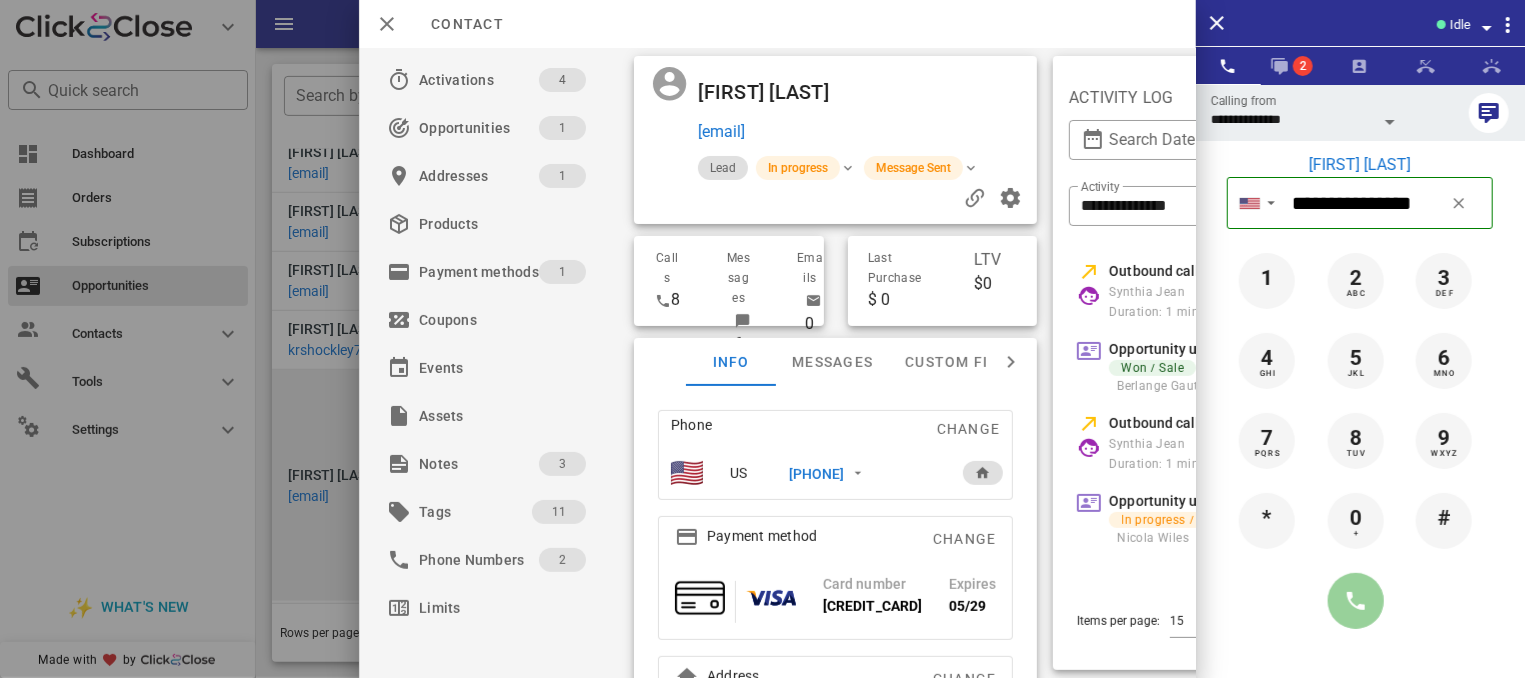 click at bounding box center (1356, 601) 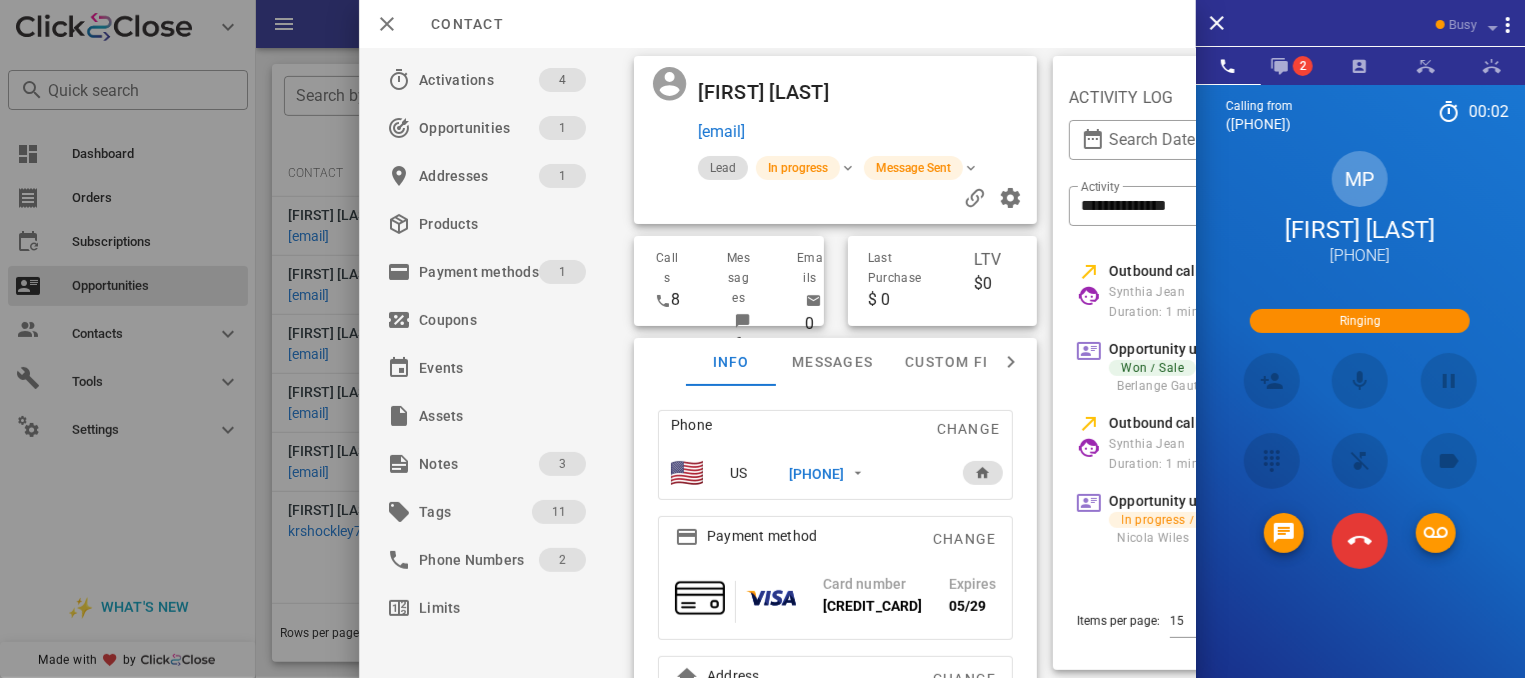scroll, scrollTop: 0, scrollLeft: 0, axis: both 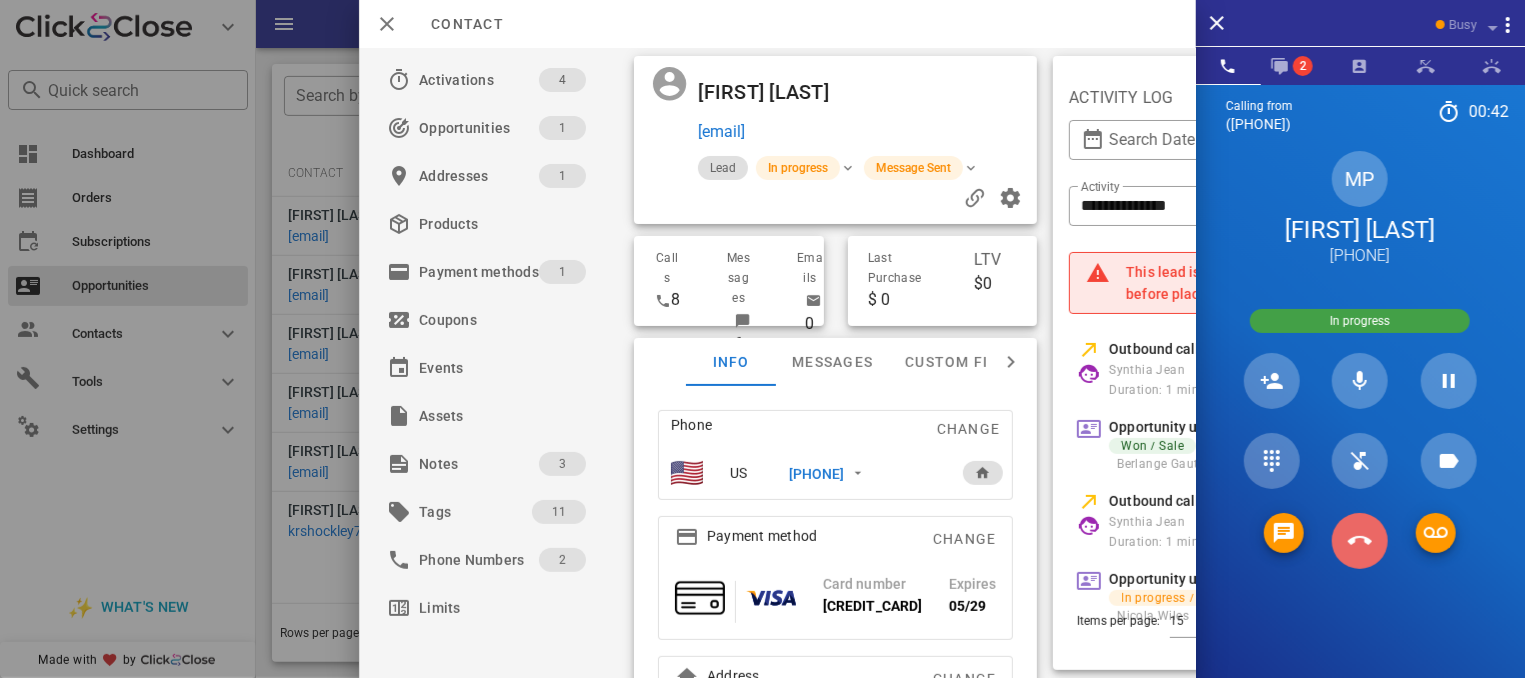 click at bounding box center (1360, 541) 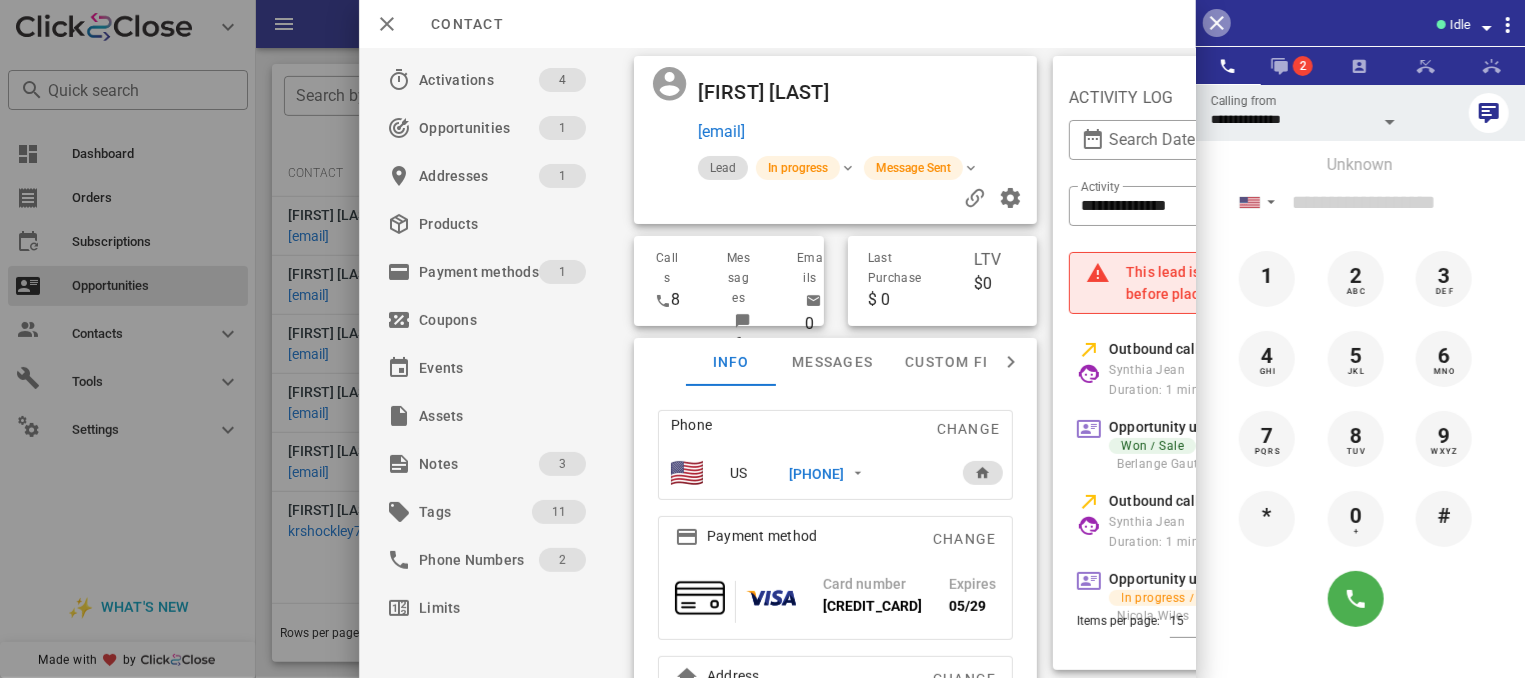 click at bounding box center [1217, 23] 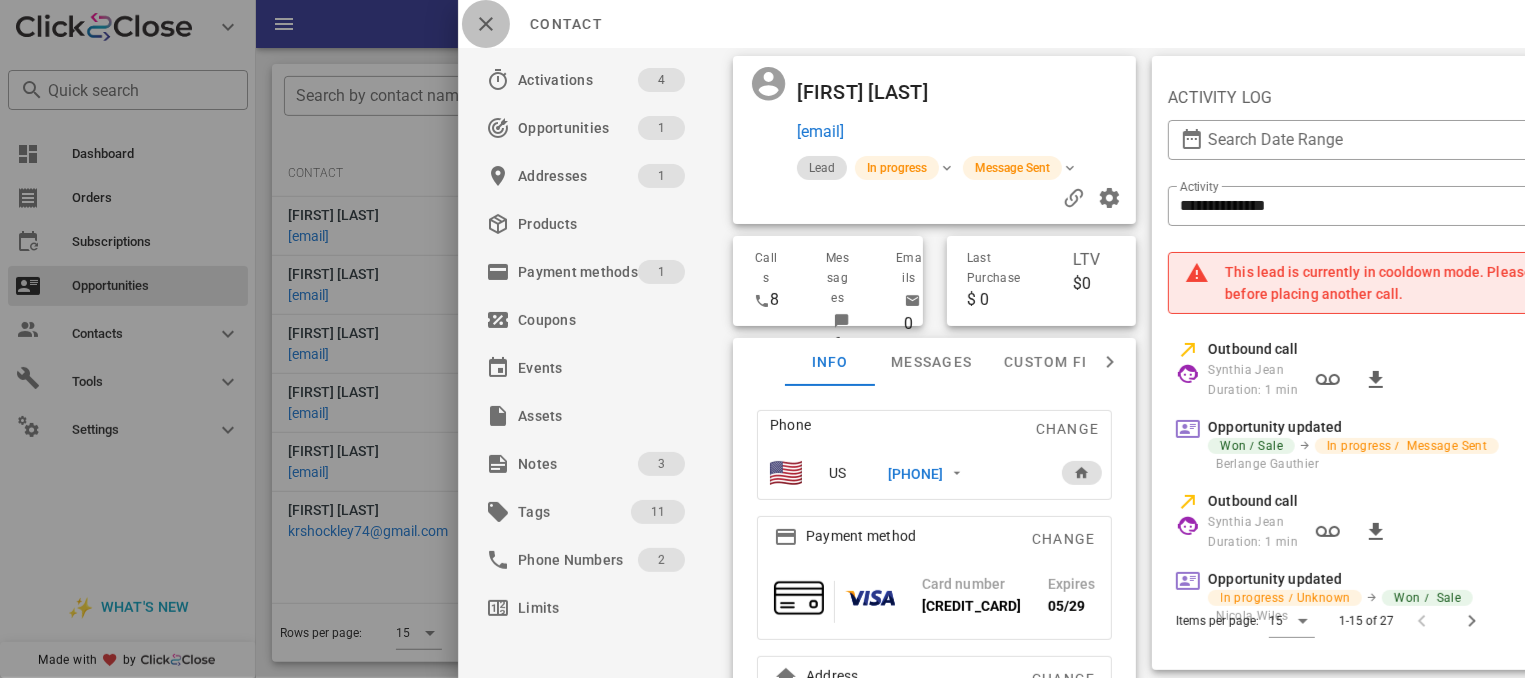 click at bounding box center [486, 24] 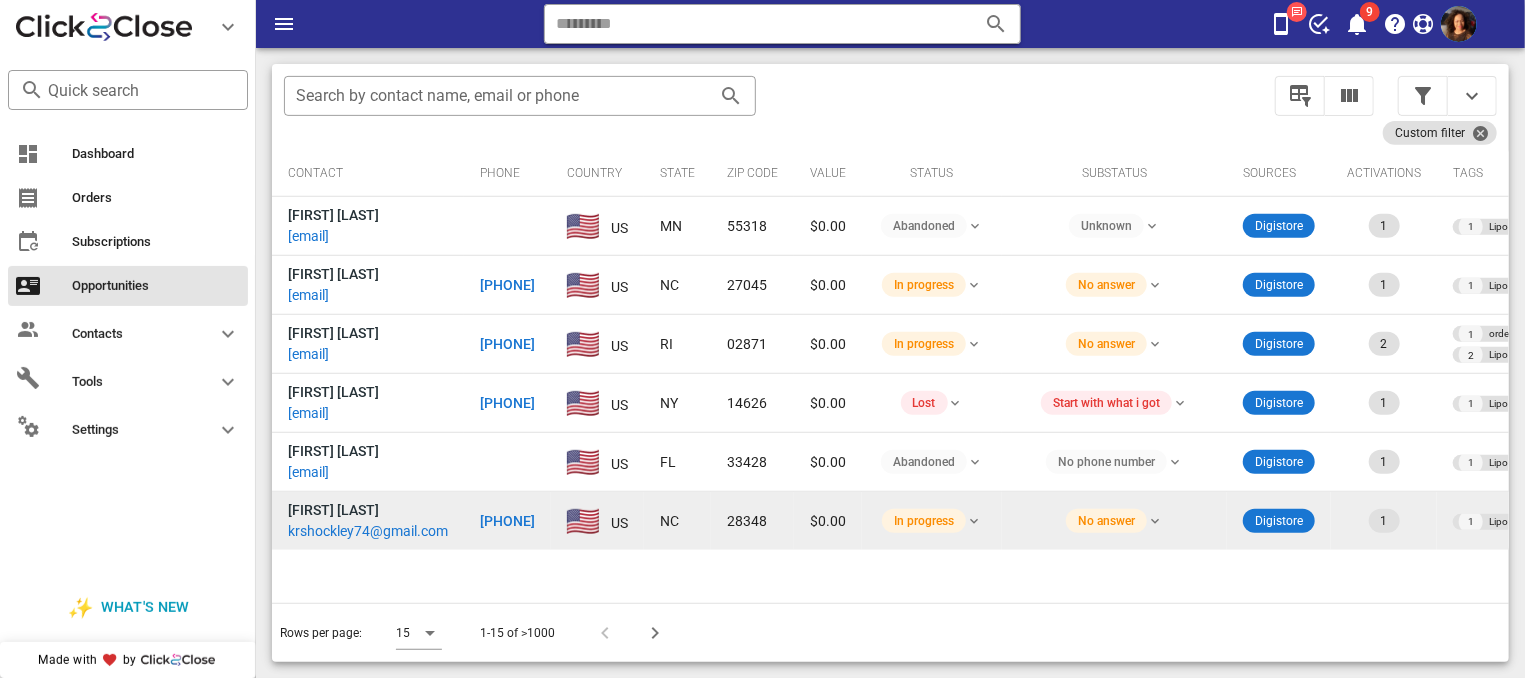 click on "[PHONE]" at bounding box center [507, 521] 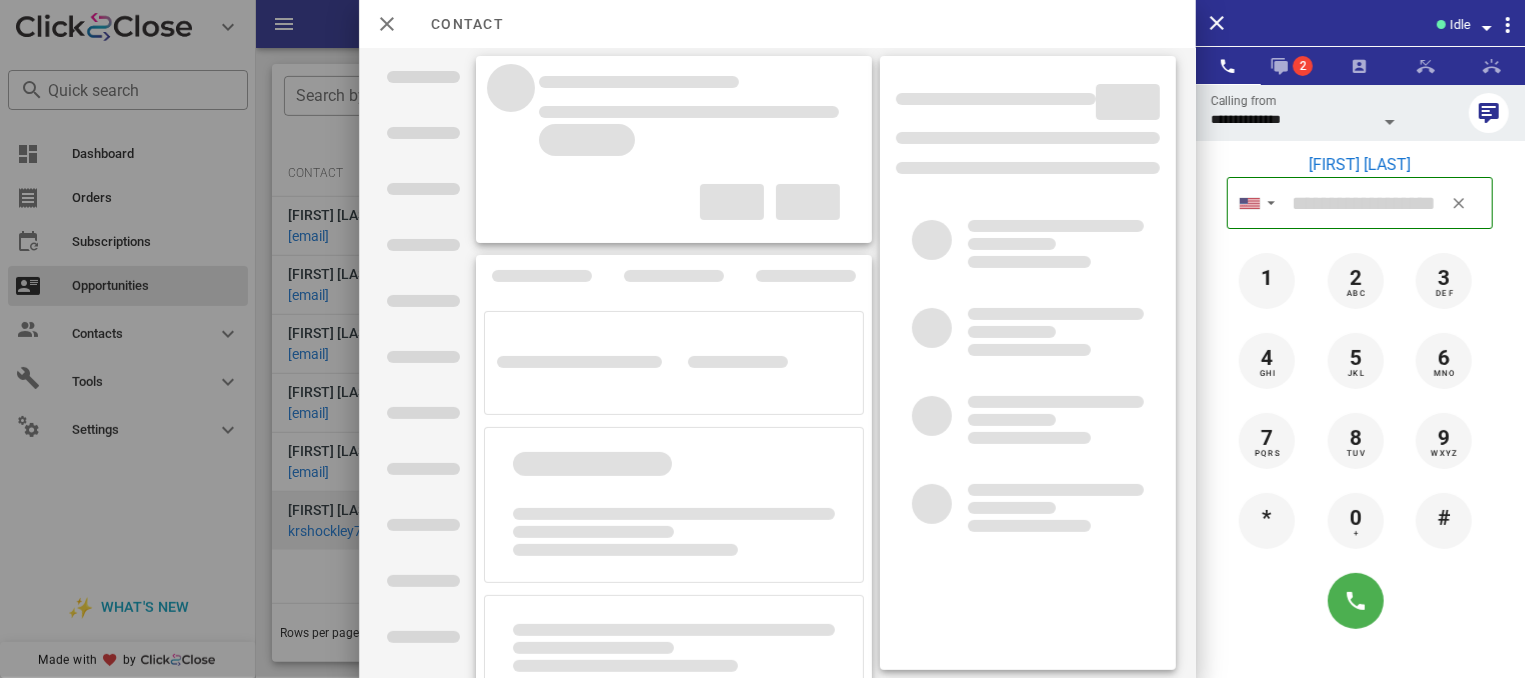 type on "**********" 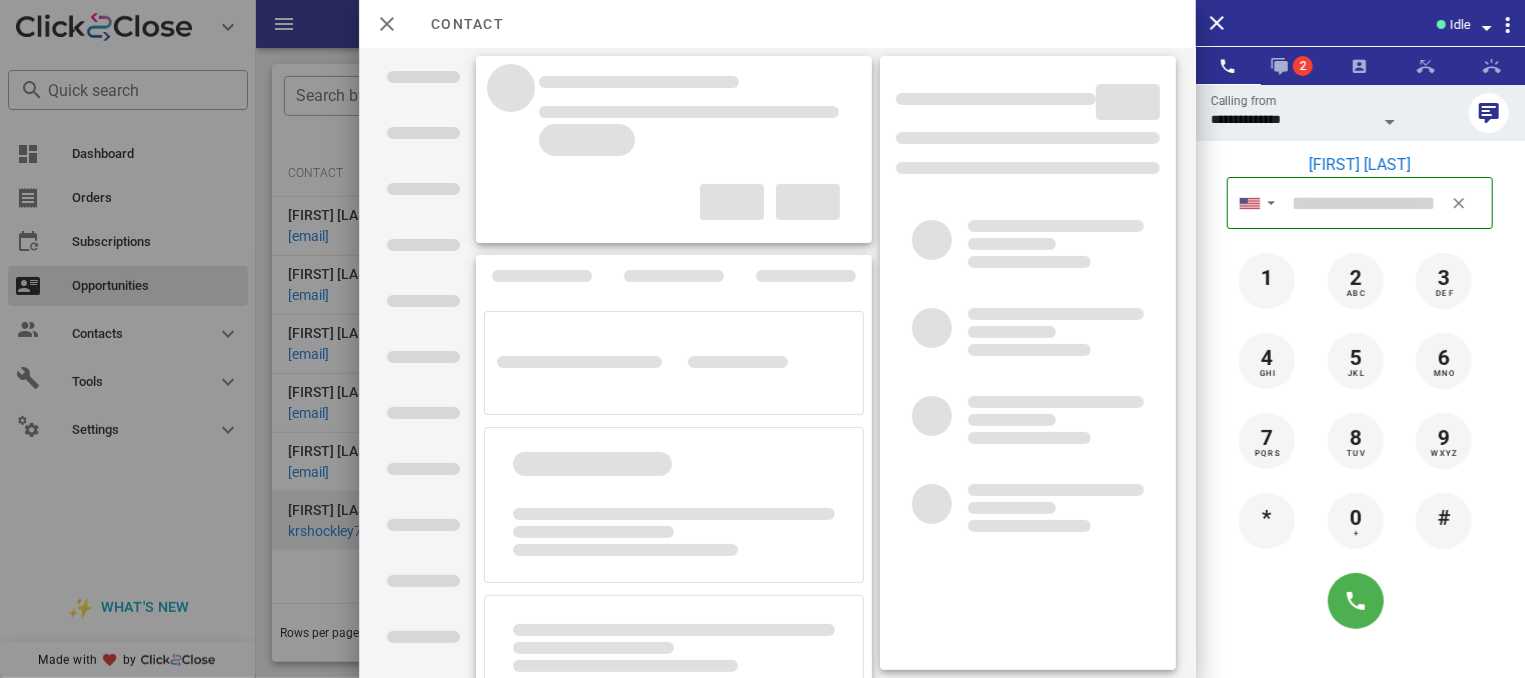 type on "**********" 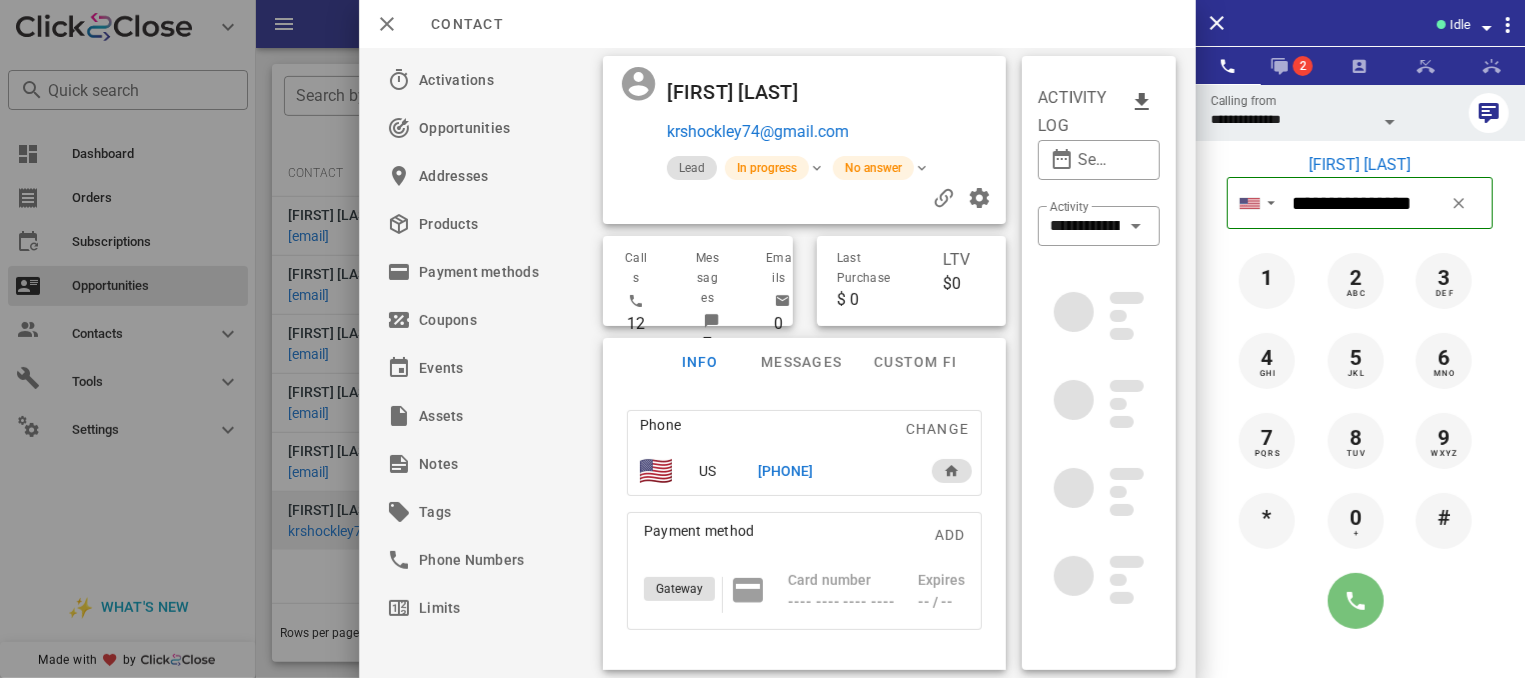 click at bounding box center [1356, 601] 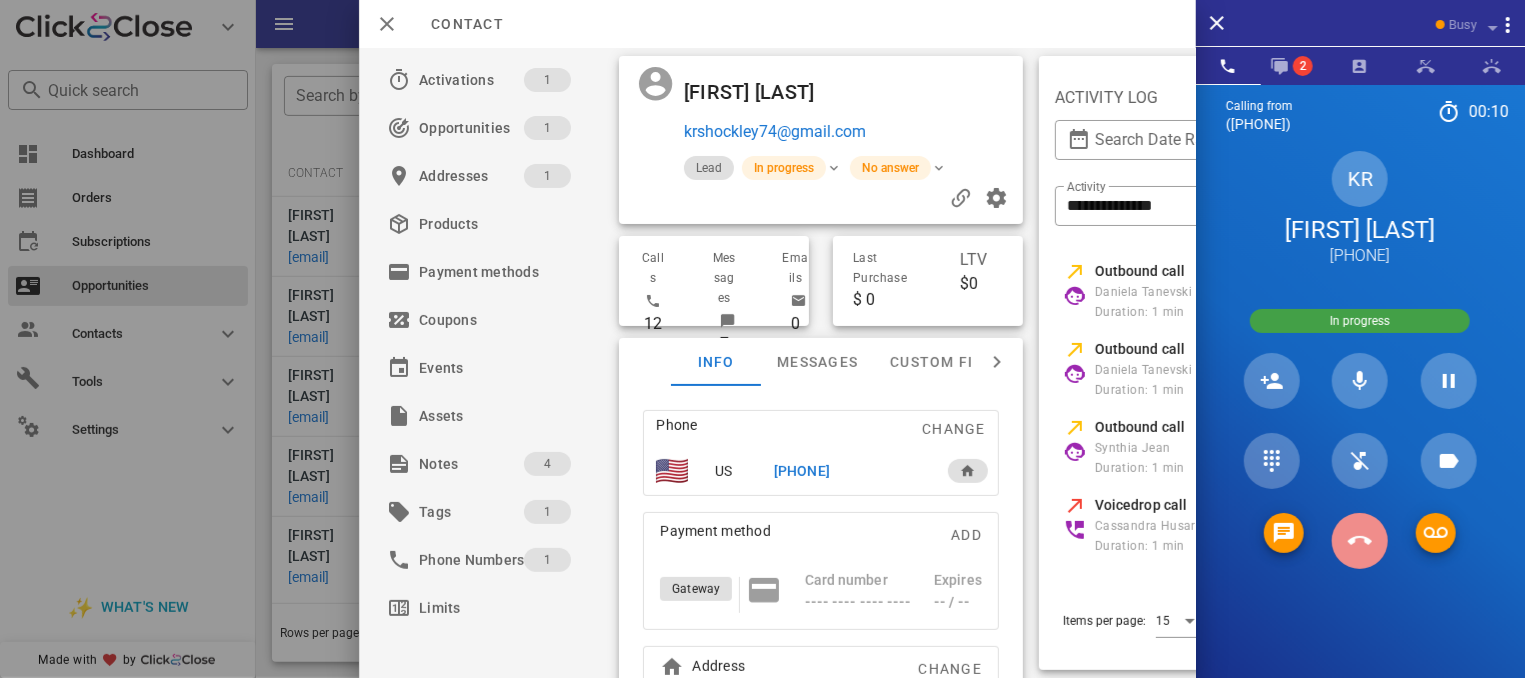click at bounding box center [1360, 541] 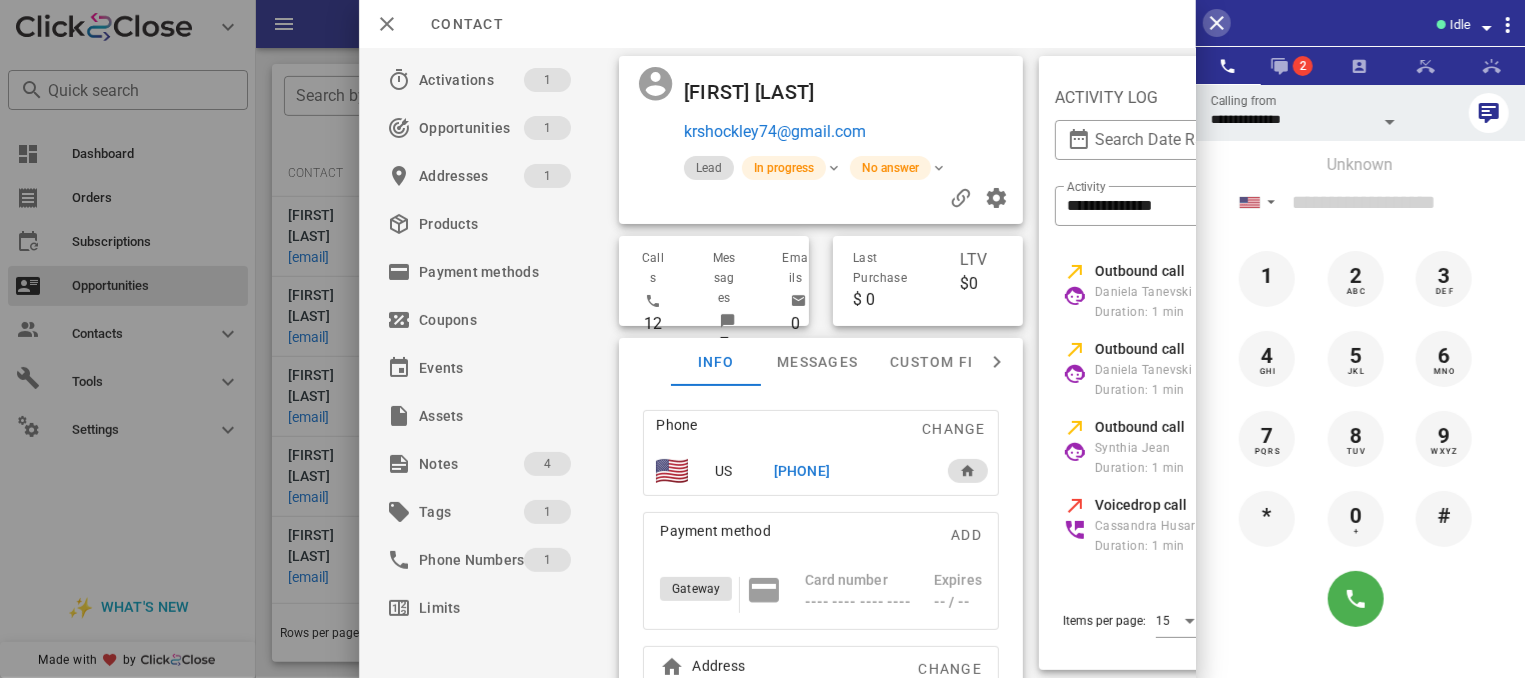 click at bounding box center [1217, 23] 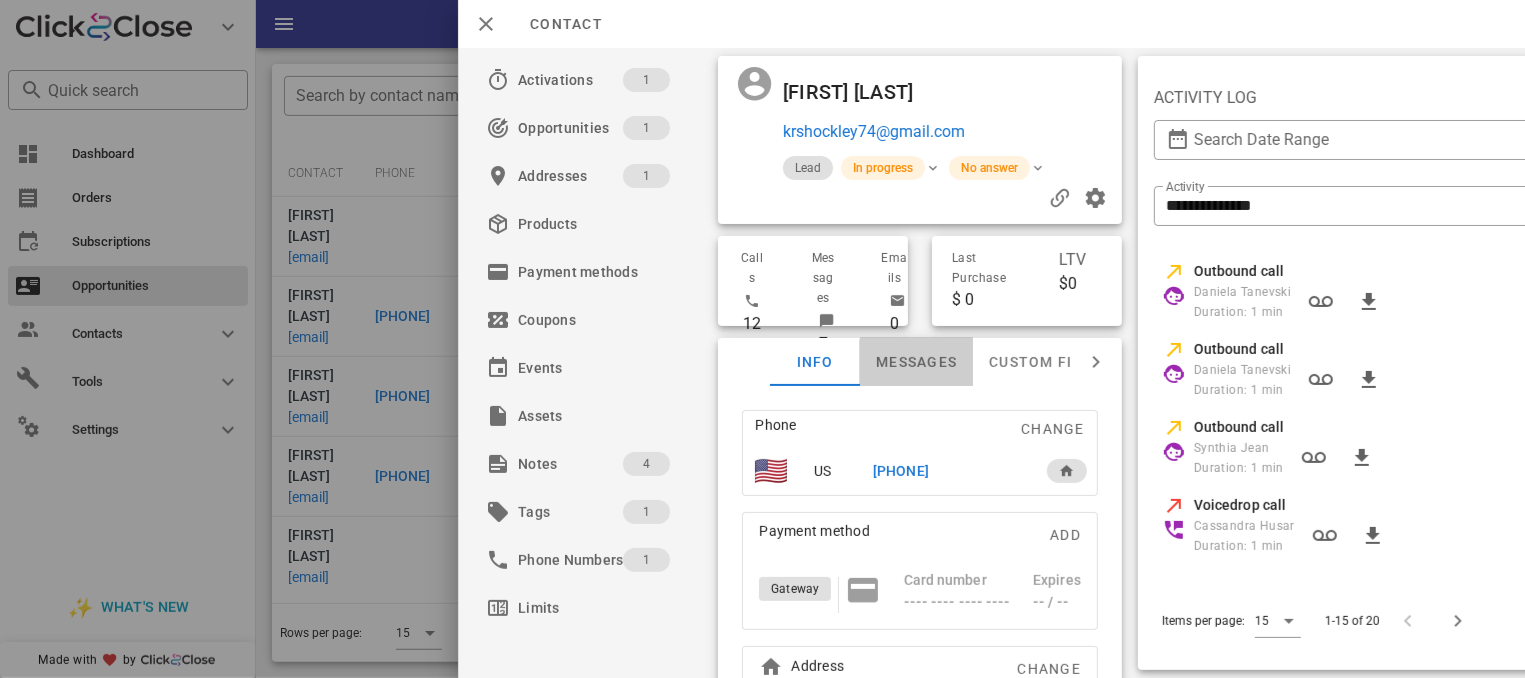 click on "Messages" at bounding box center [916, 362] 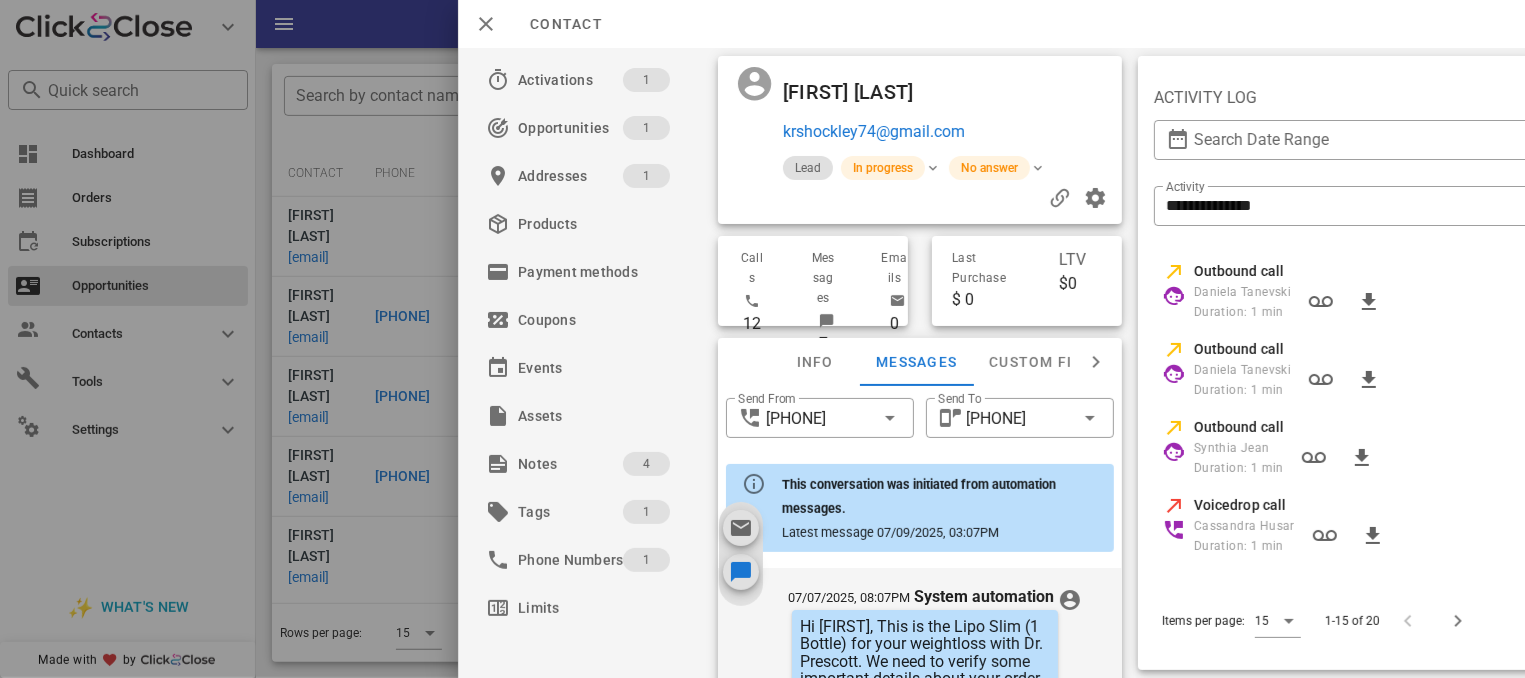 scroll, scrollTop: 1137, scrollLeft: 0, axis: vertical 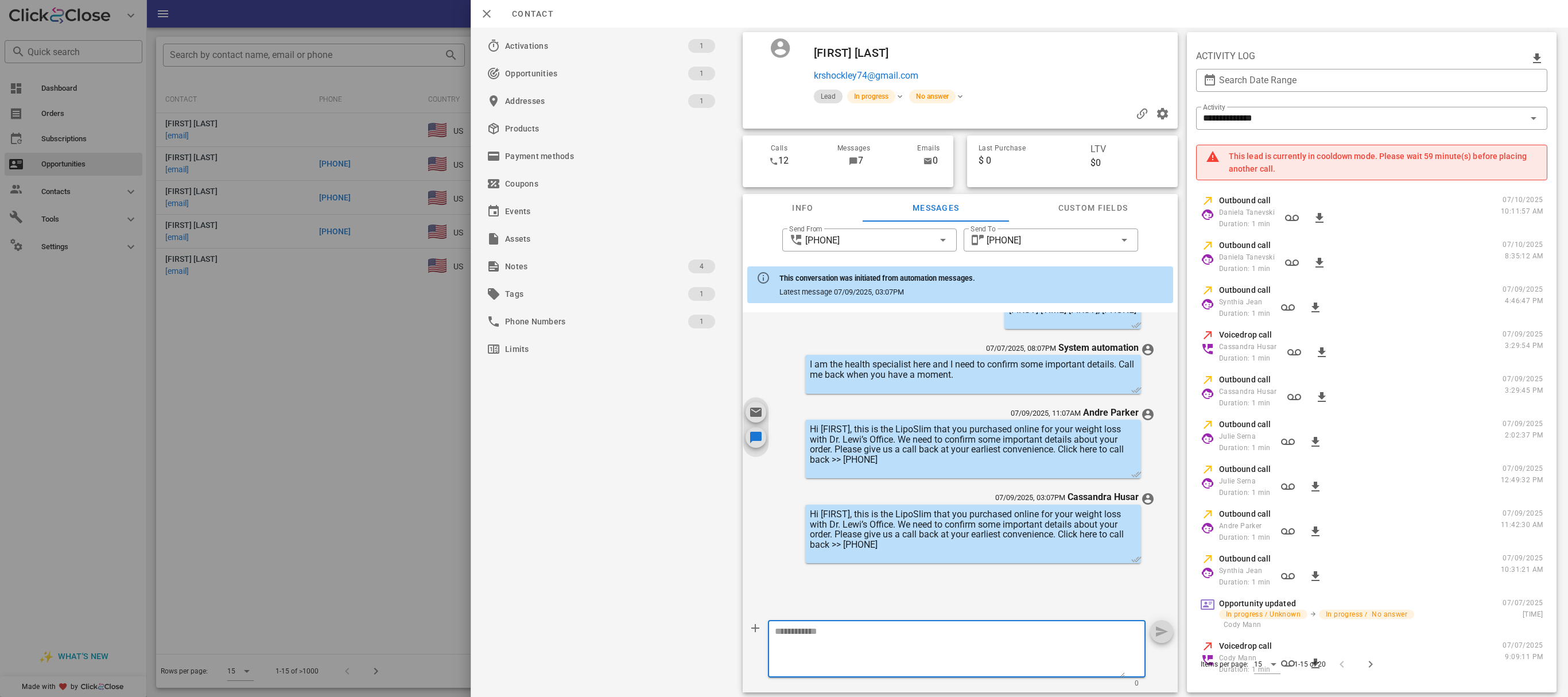 click at bounding box center [950, 650] 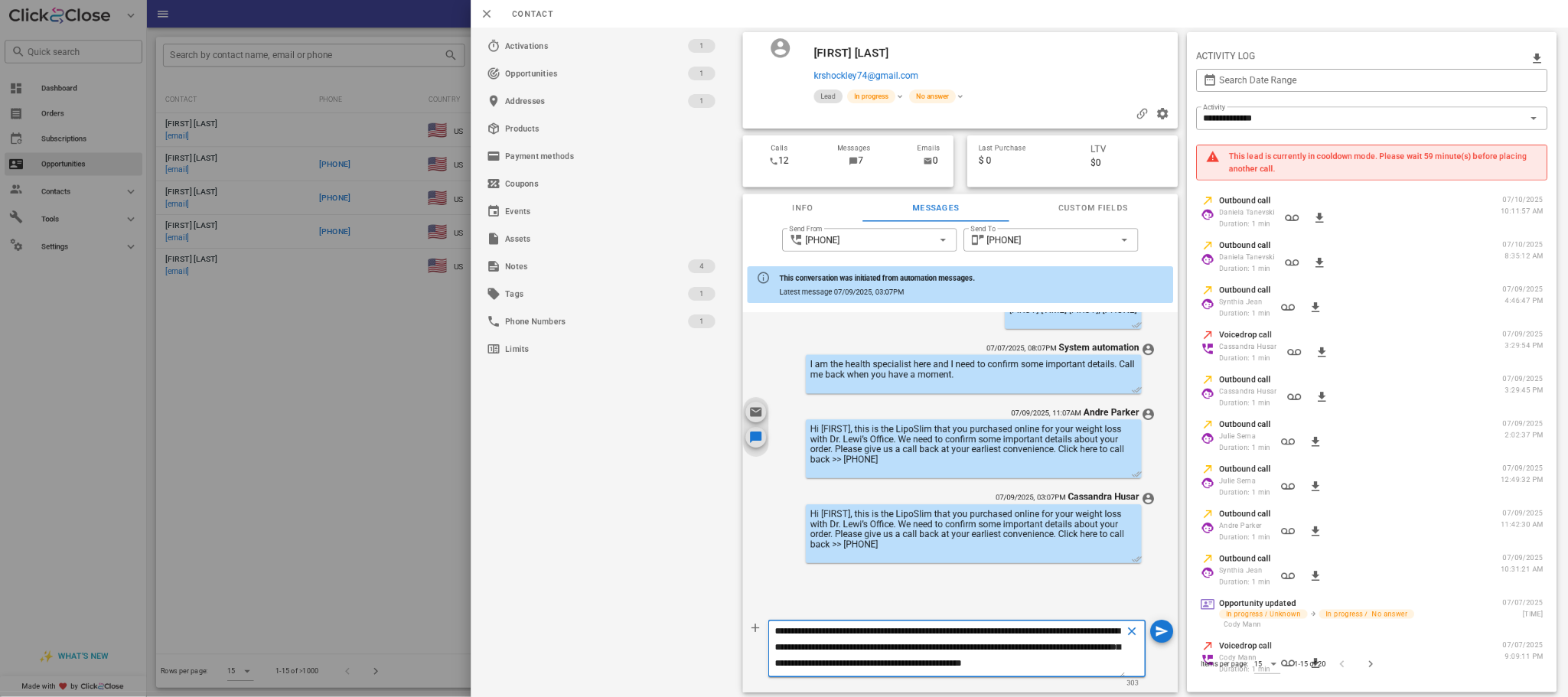 scroll, scrollTop: 99, scrollLeft: 0, axis: vertical 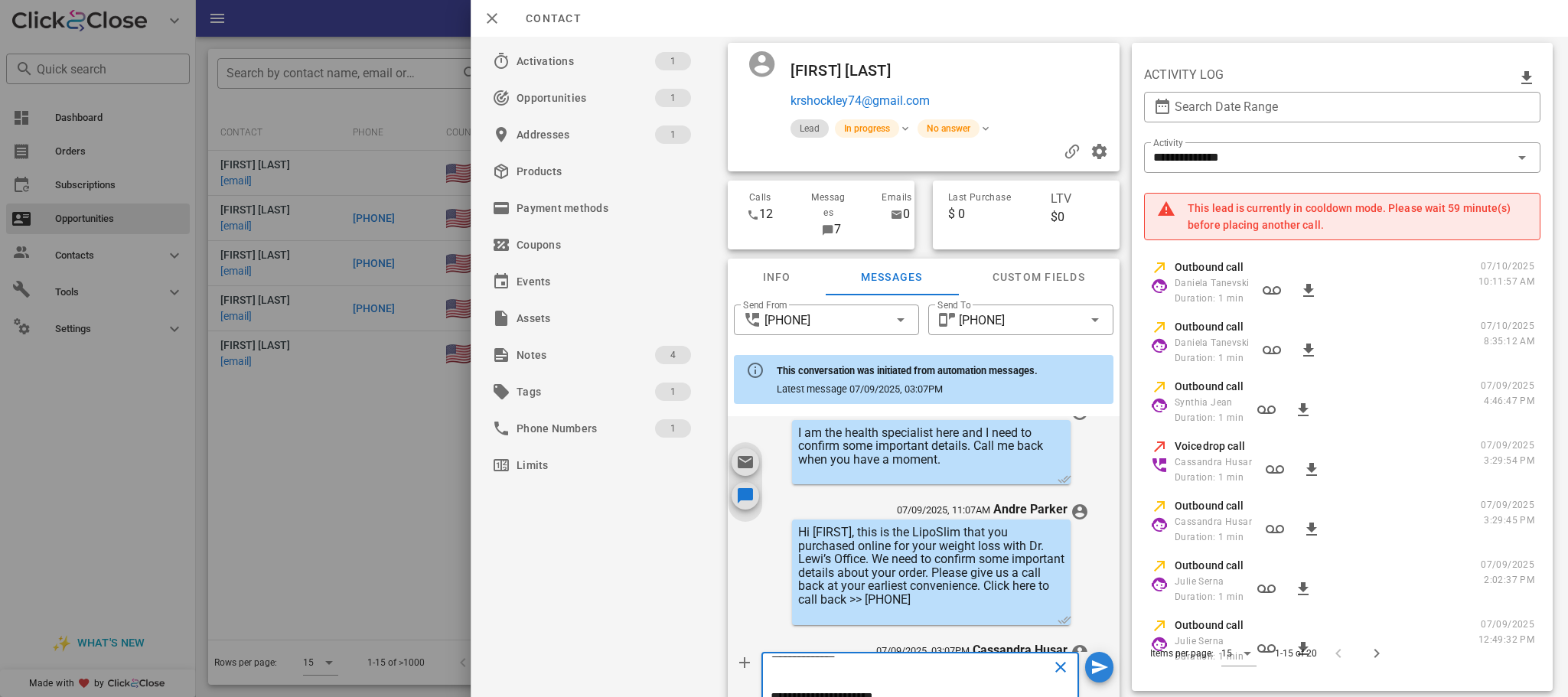 type on "**********" 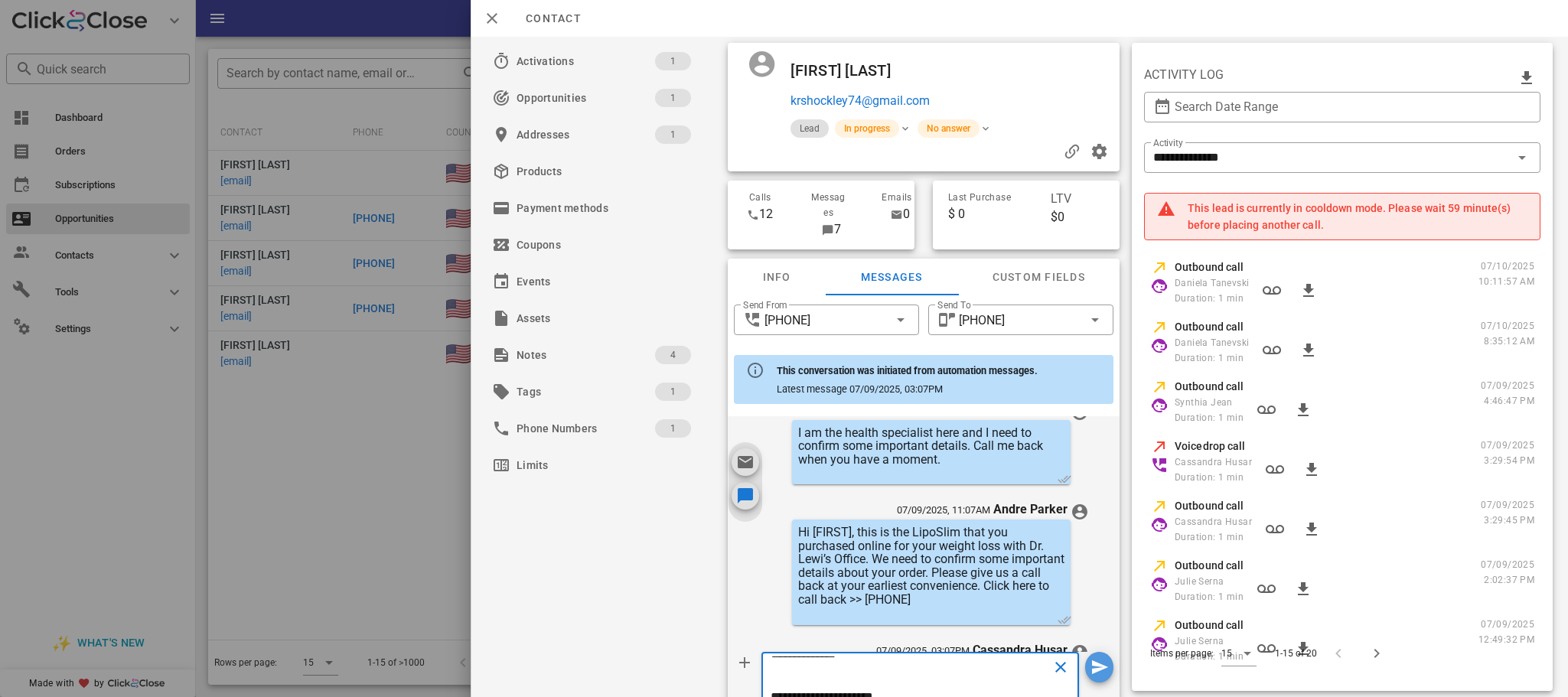click at bounding box center [1099, 667] 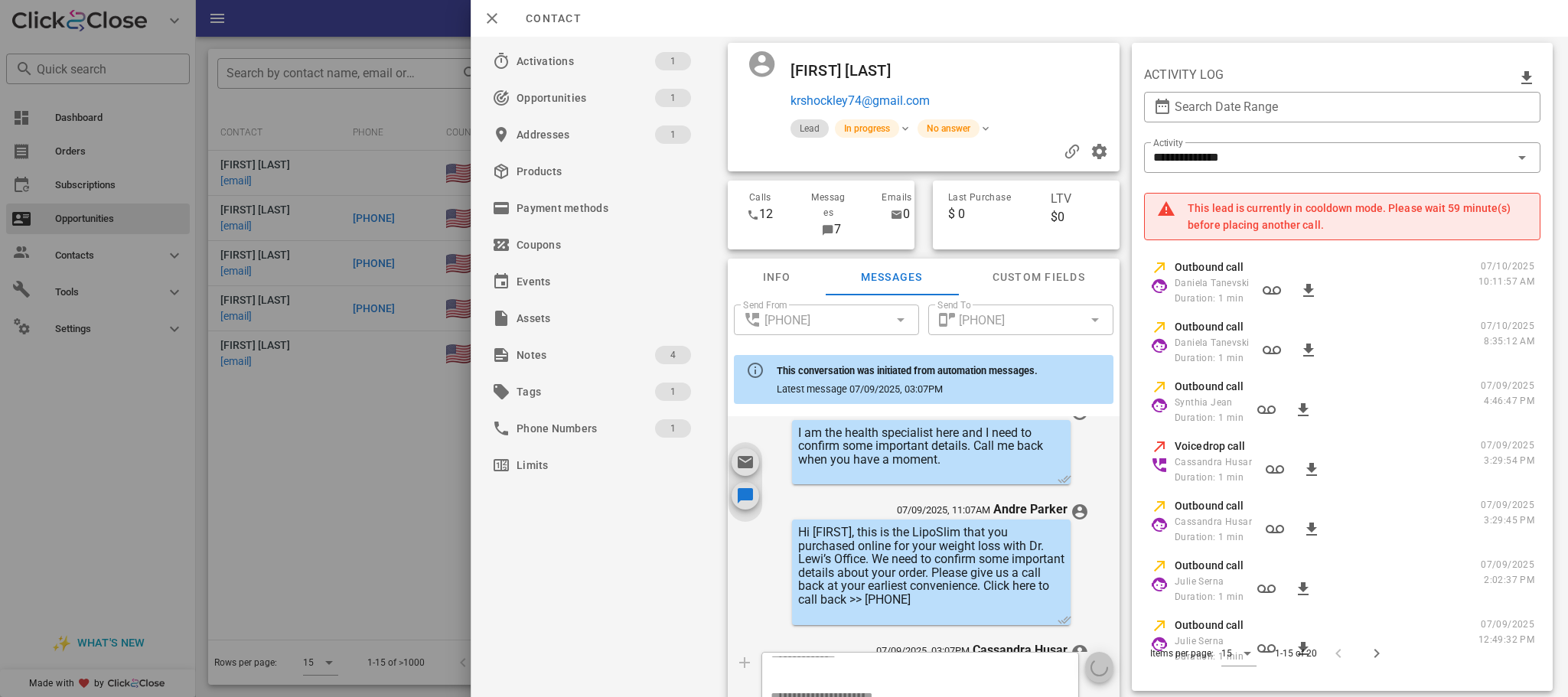type 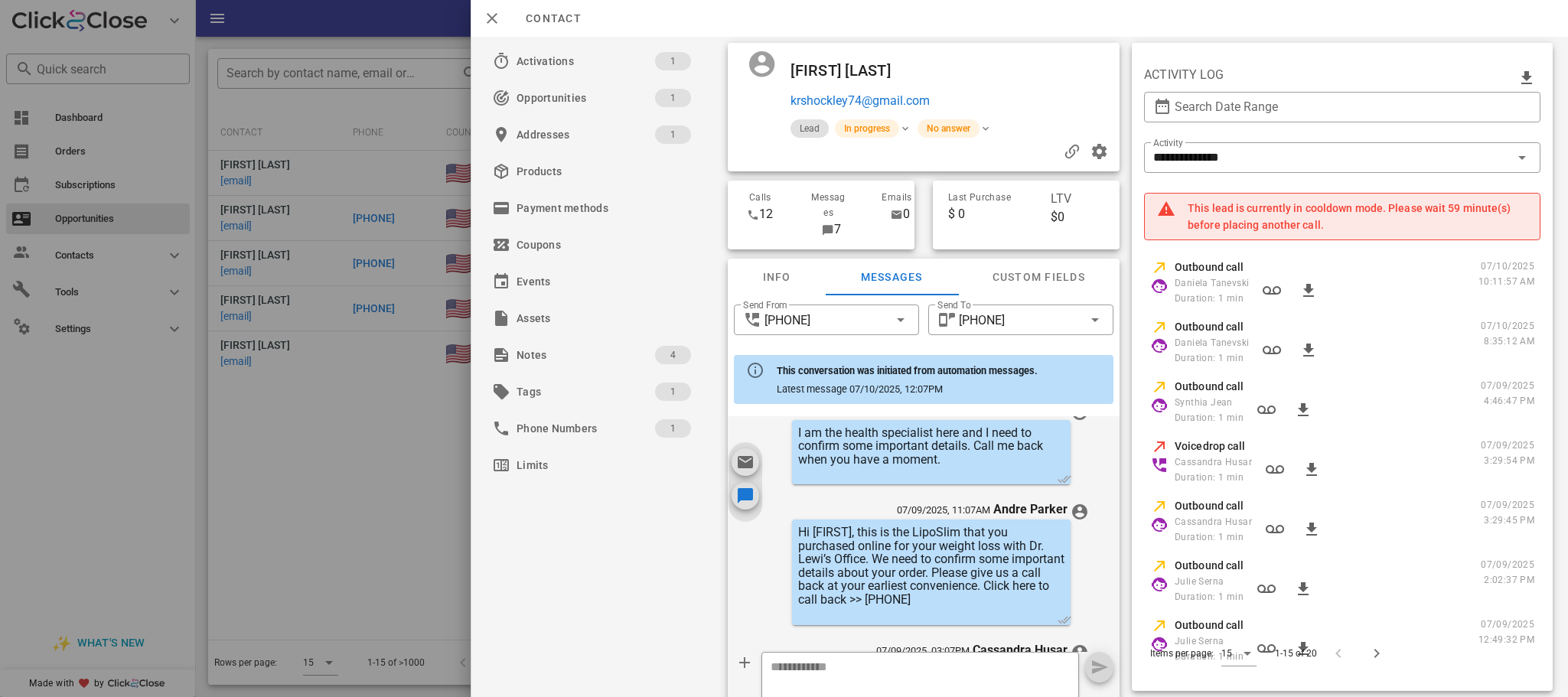 scroll, scrollTop: 774, scrollLeft: 0, axis: vertical 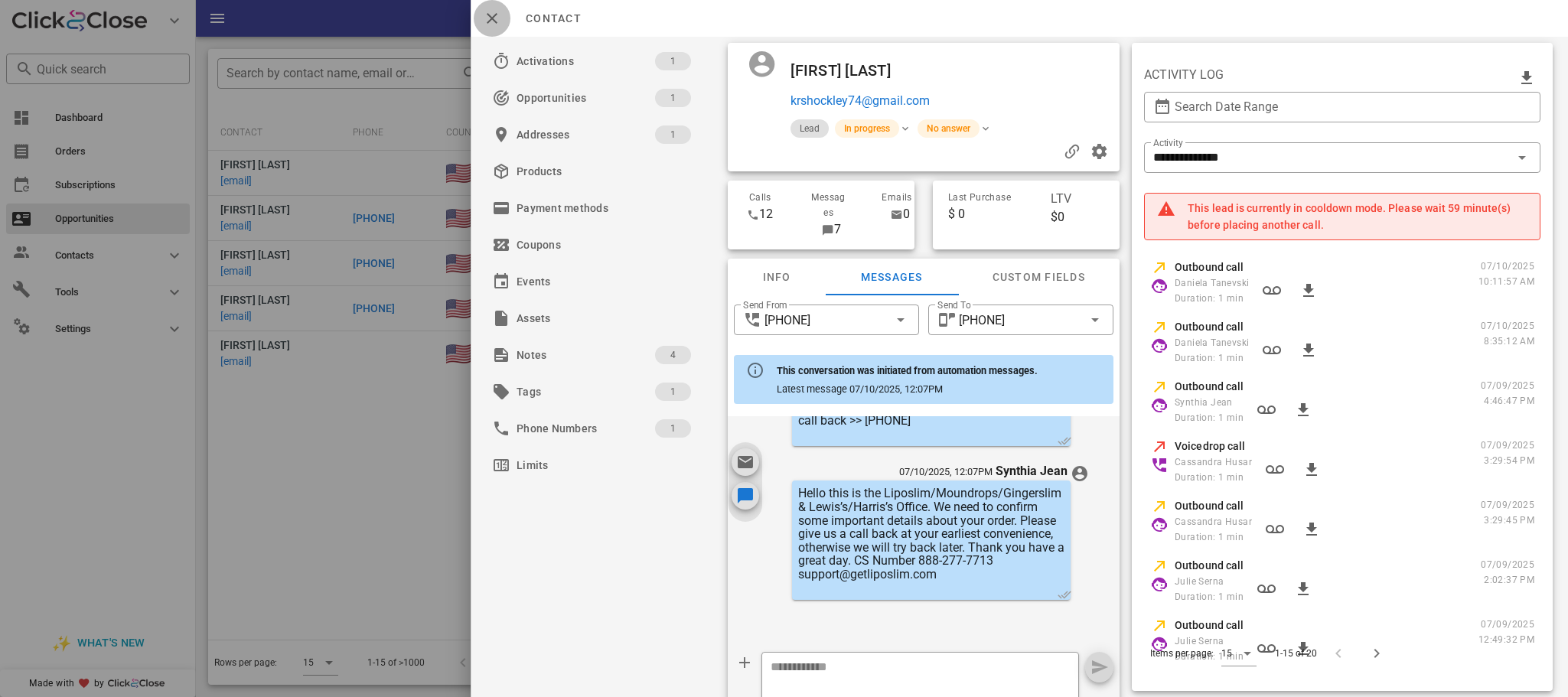 click at bounding box center [492, 18] 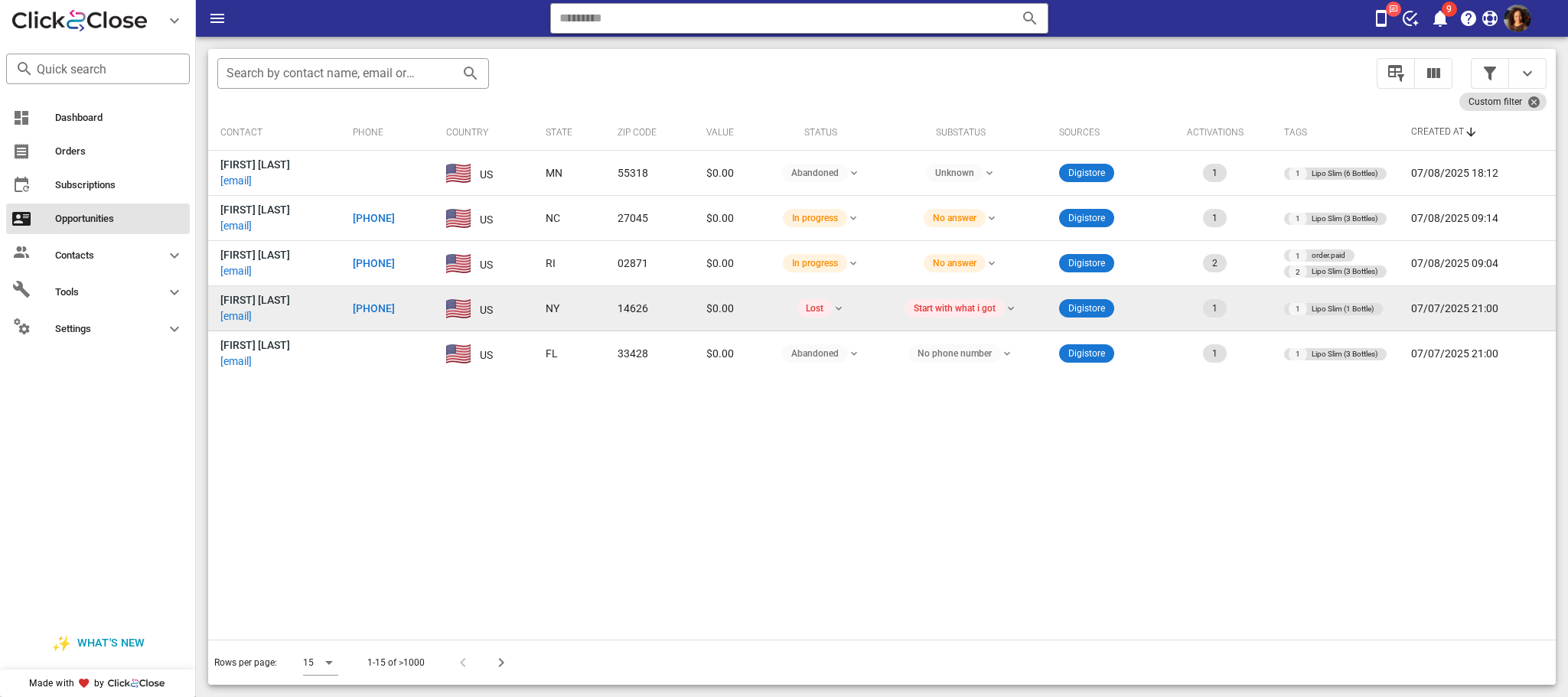click on "[PHONE]" at bounding box center (373, 308) 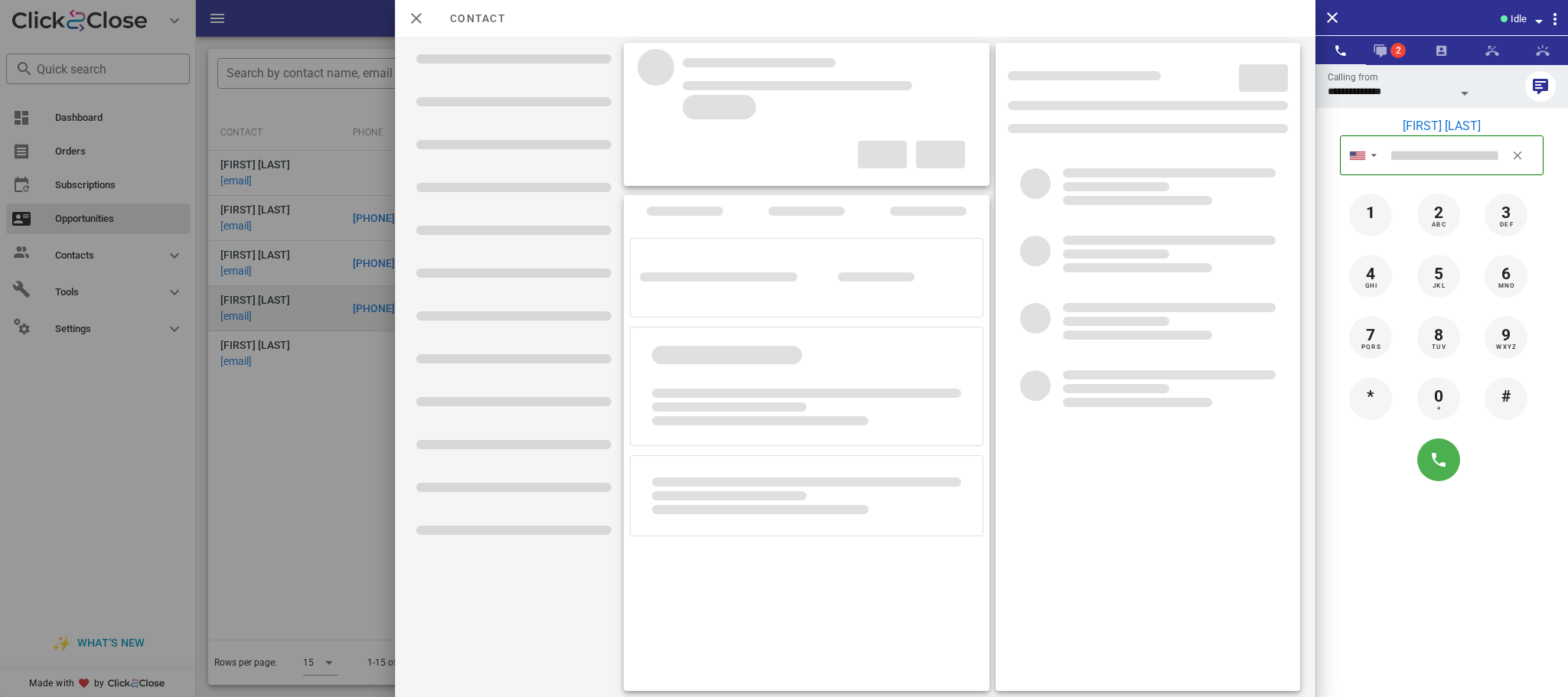 type on "**********" 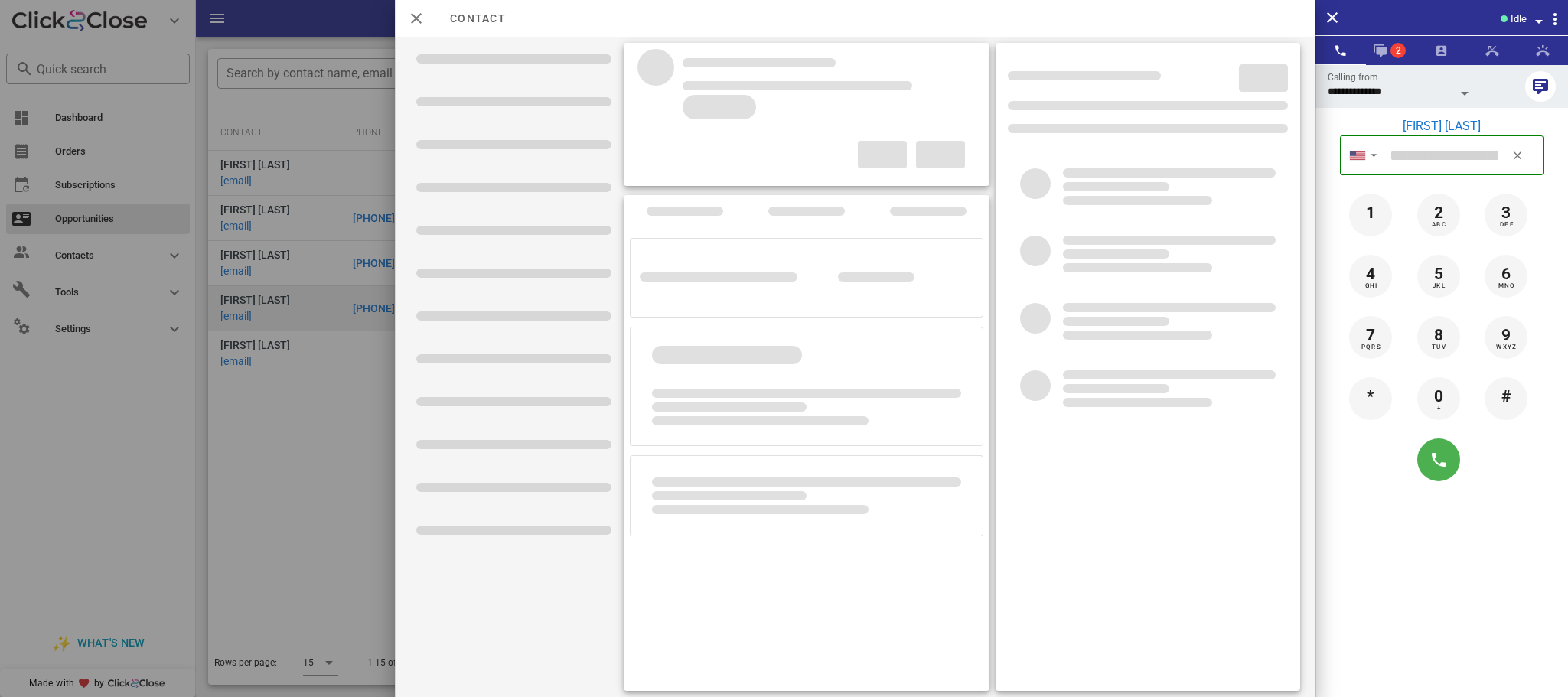 type on "**********" 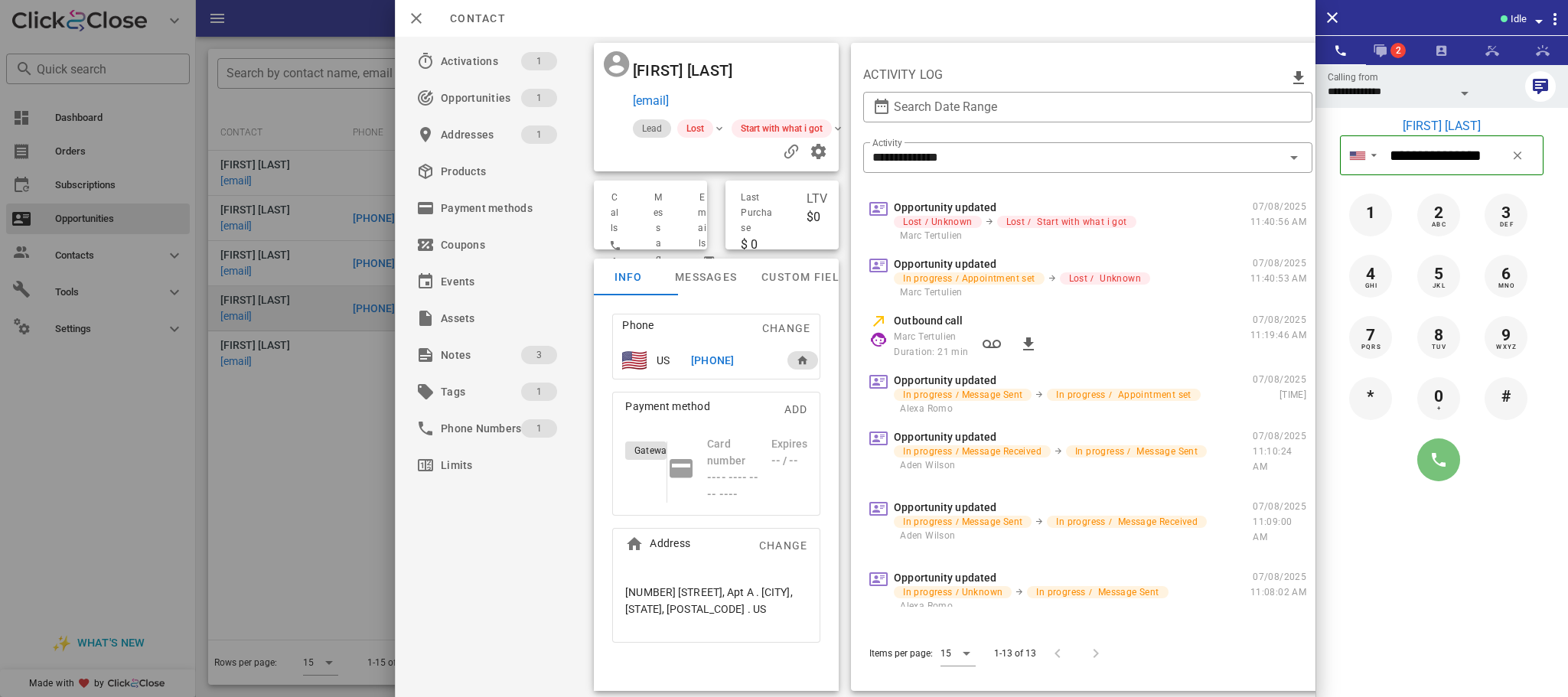 click at bounding box center [1439, 460] 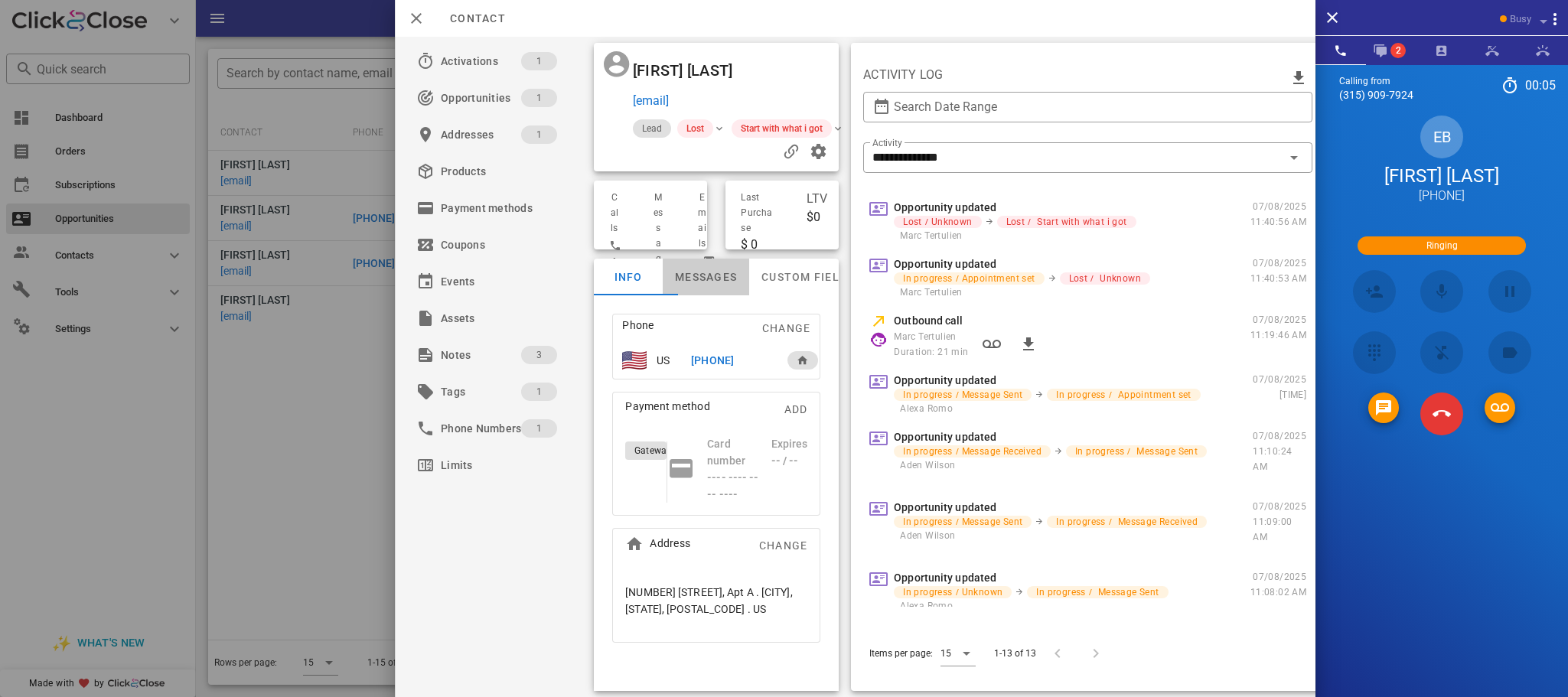 click on "Messages" at bounding box center (706, 277) 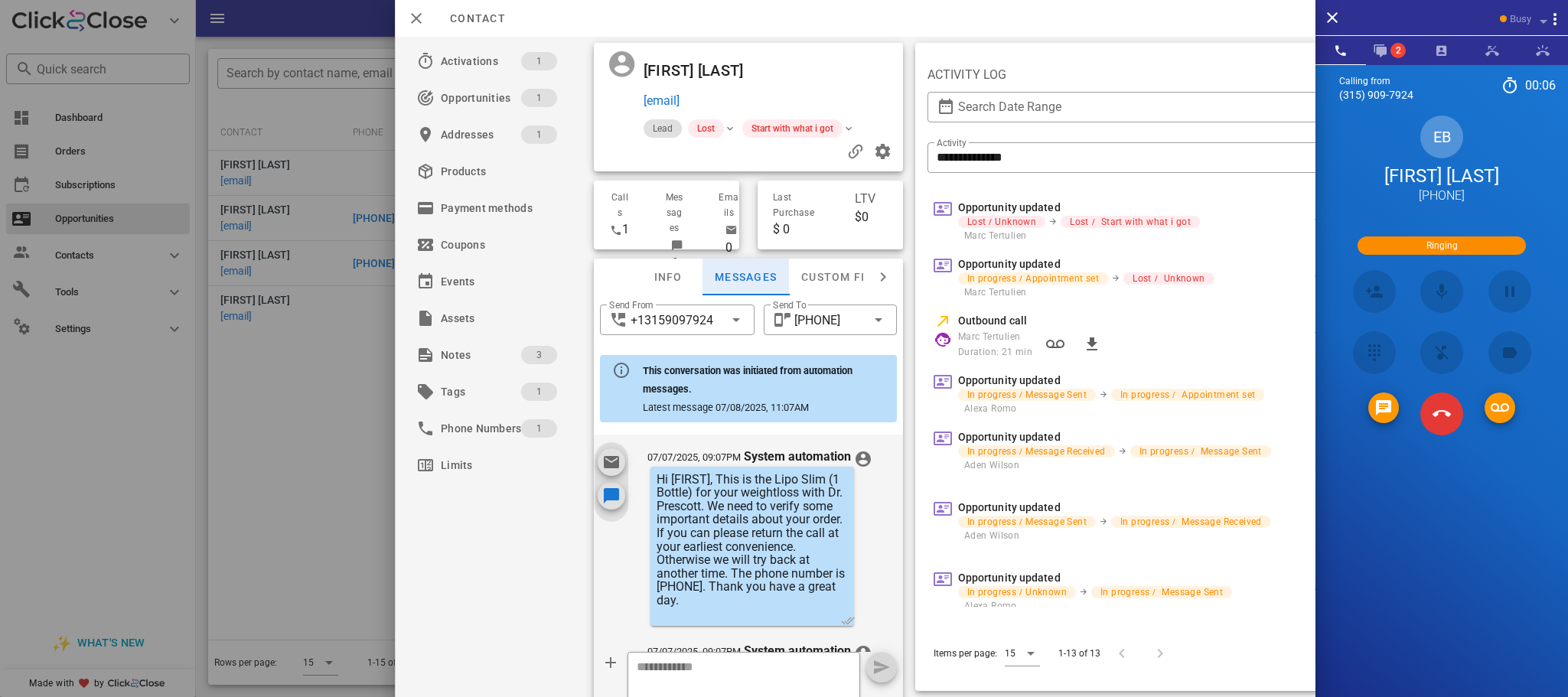 scroll, scrollTop: 693, scrollLeft: 0, axis: vertical 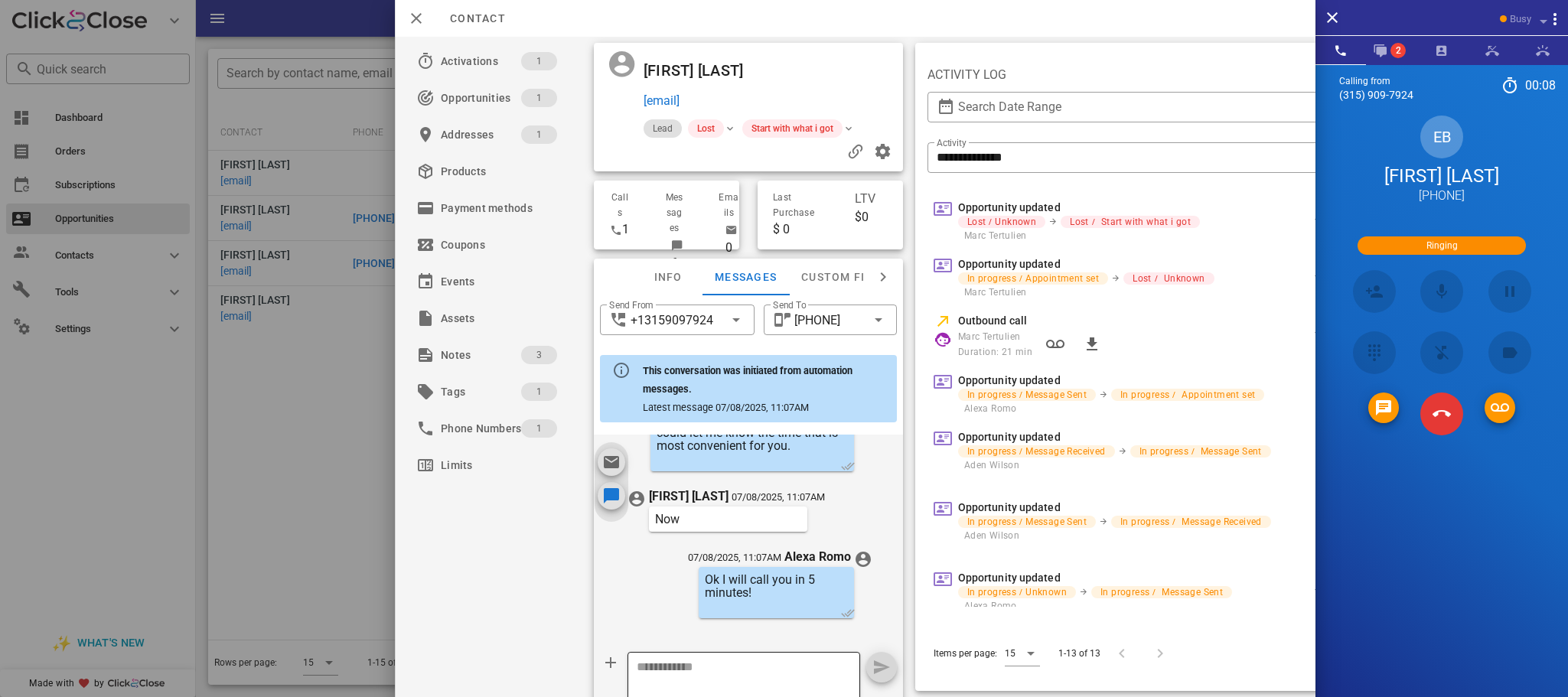 click at bounding box center (735, 692) 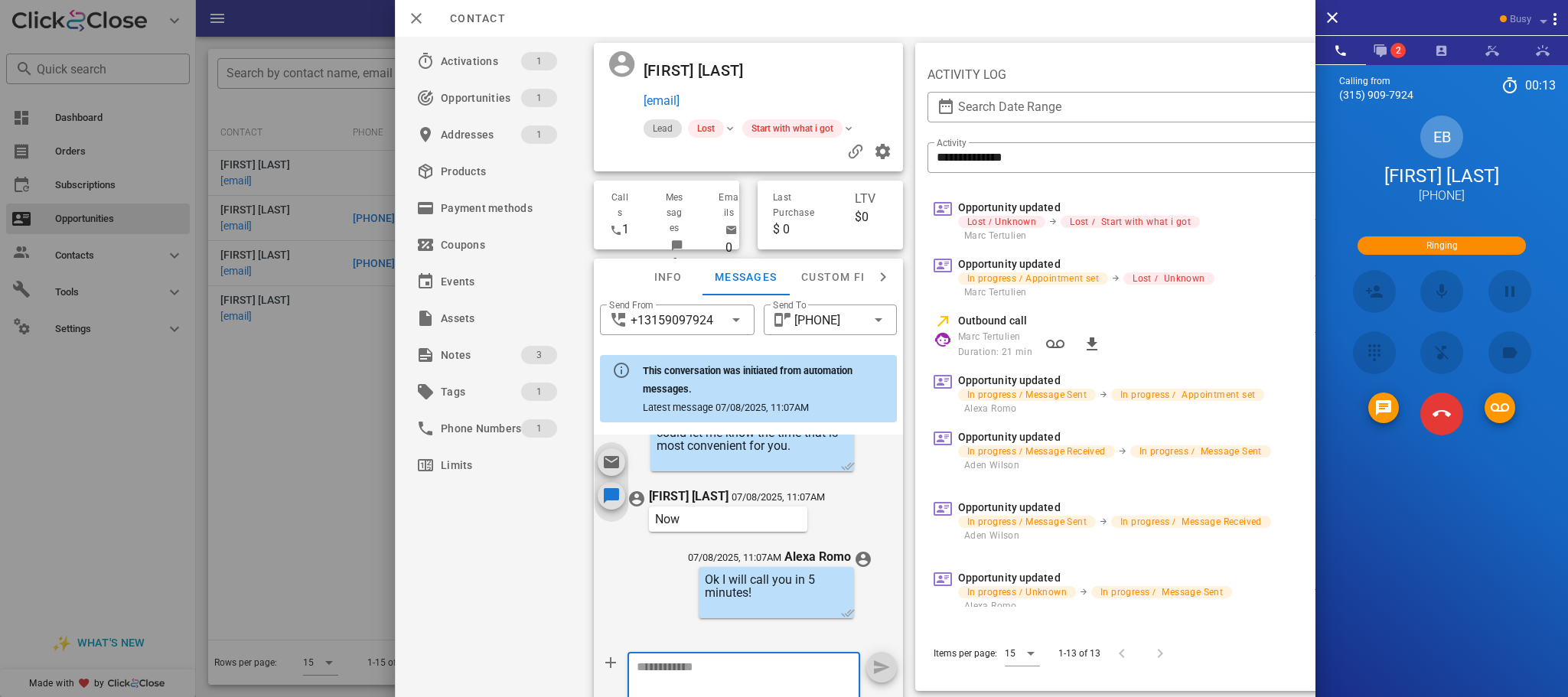 paste on "**********" 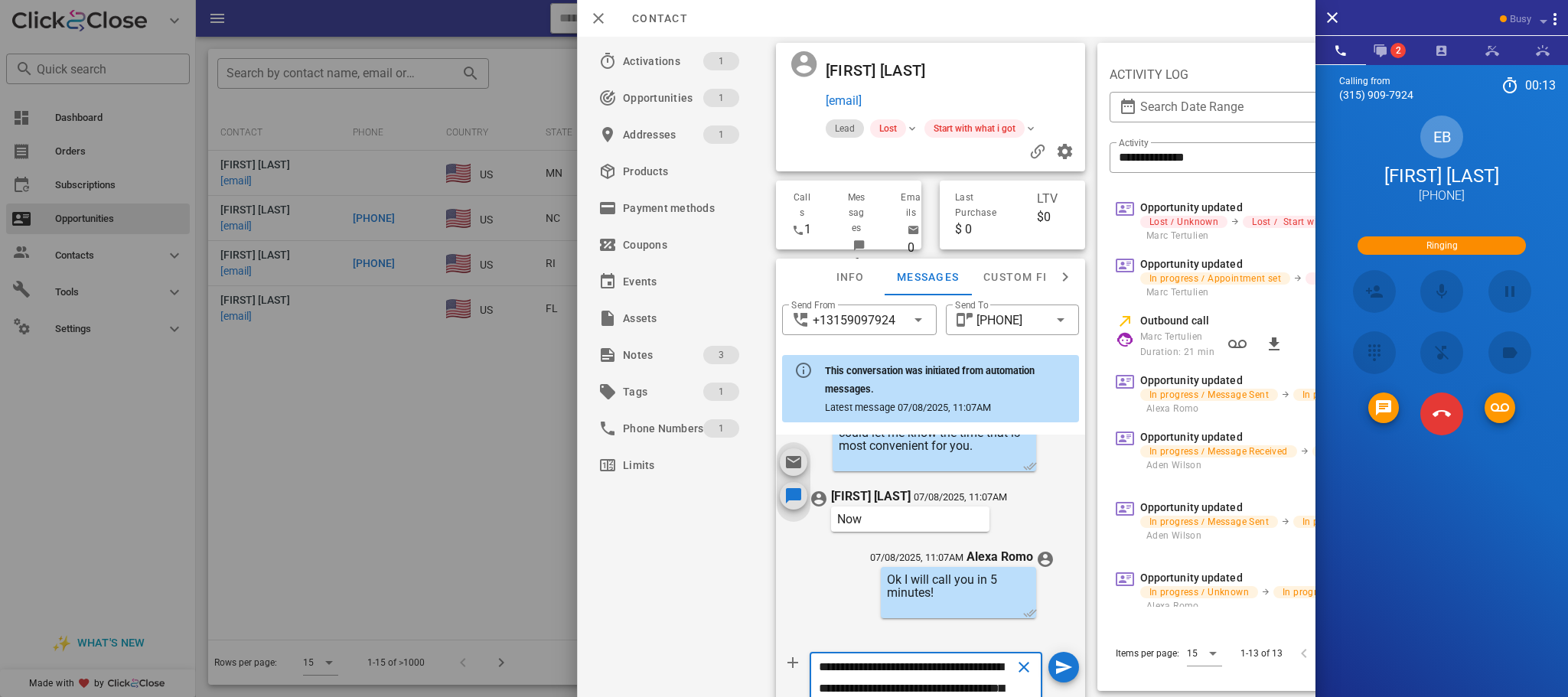 scroll, scrollTop: 185, scrollLeft: 0, axis: vertical 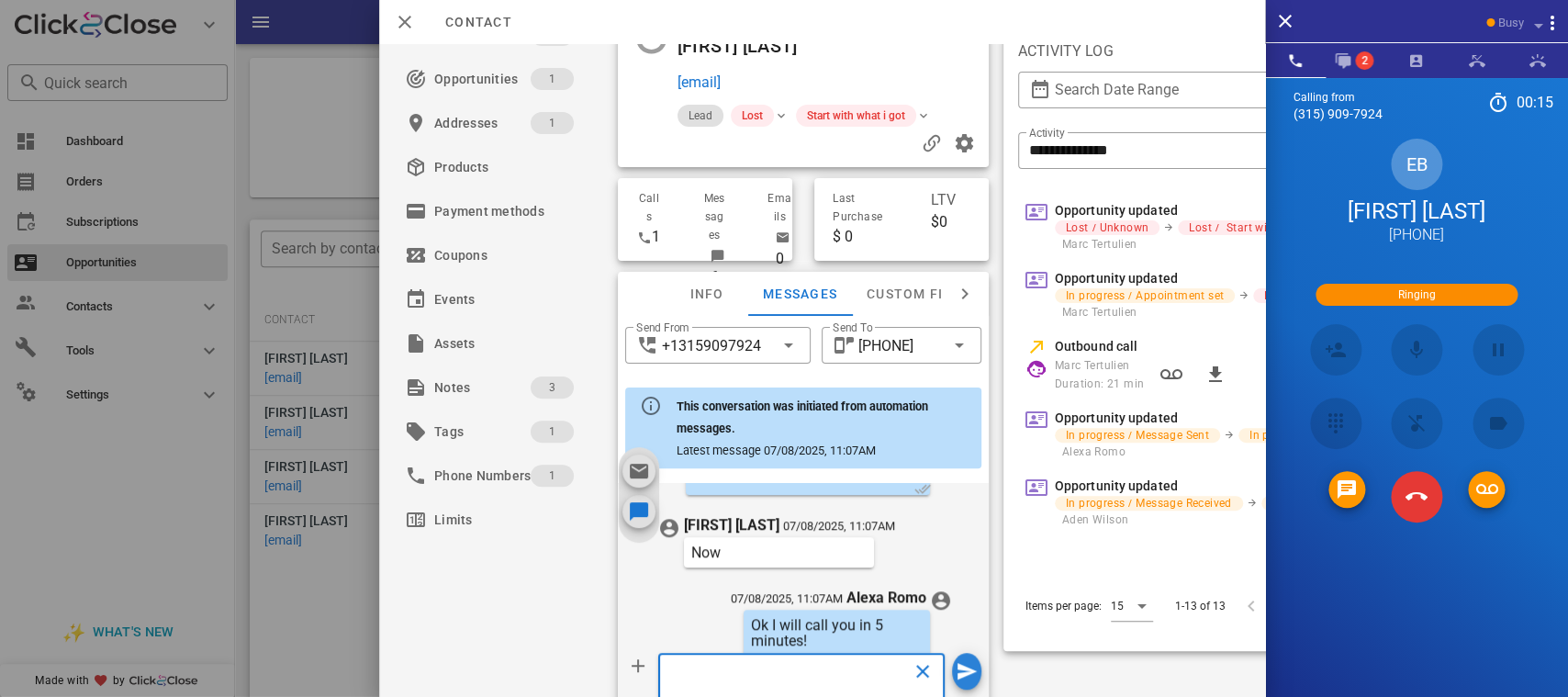 type on "**********" 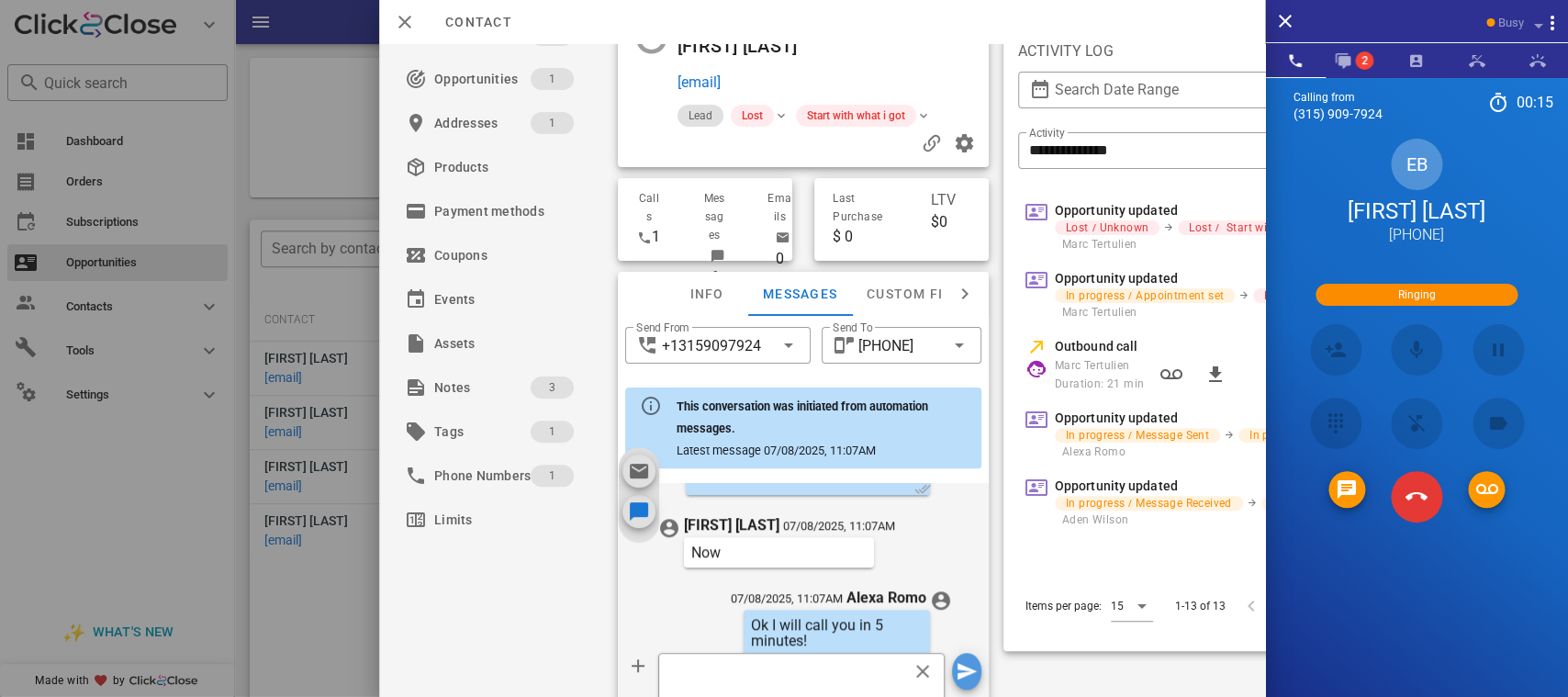 click at bounding box center [967, 671] 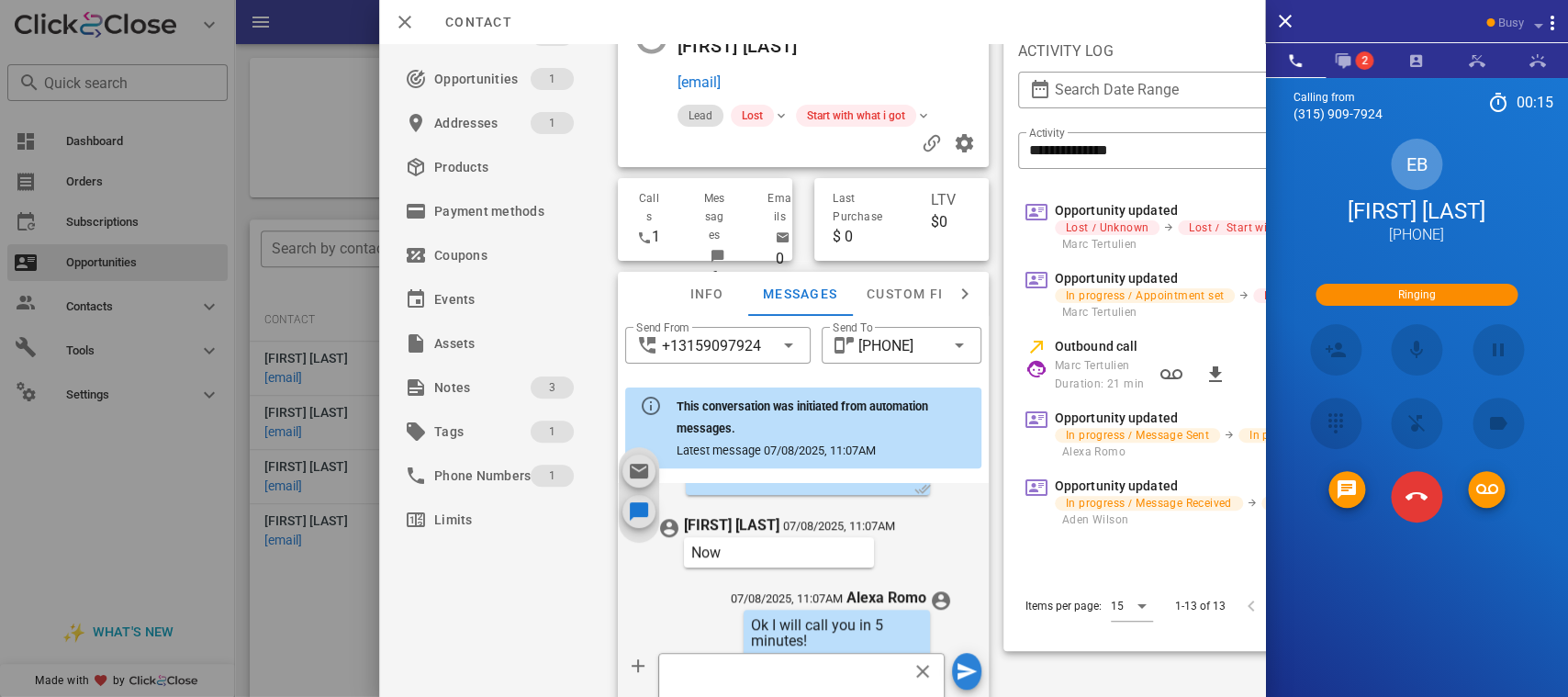 type 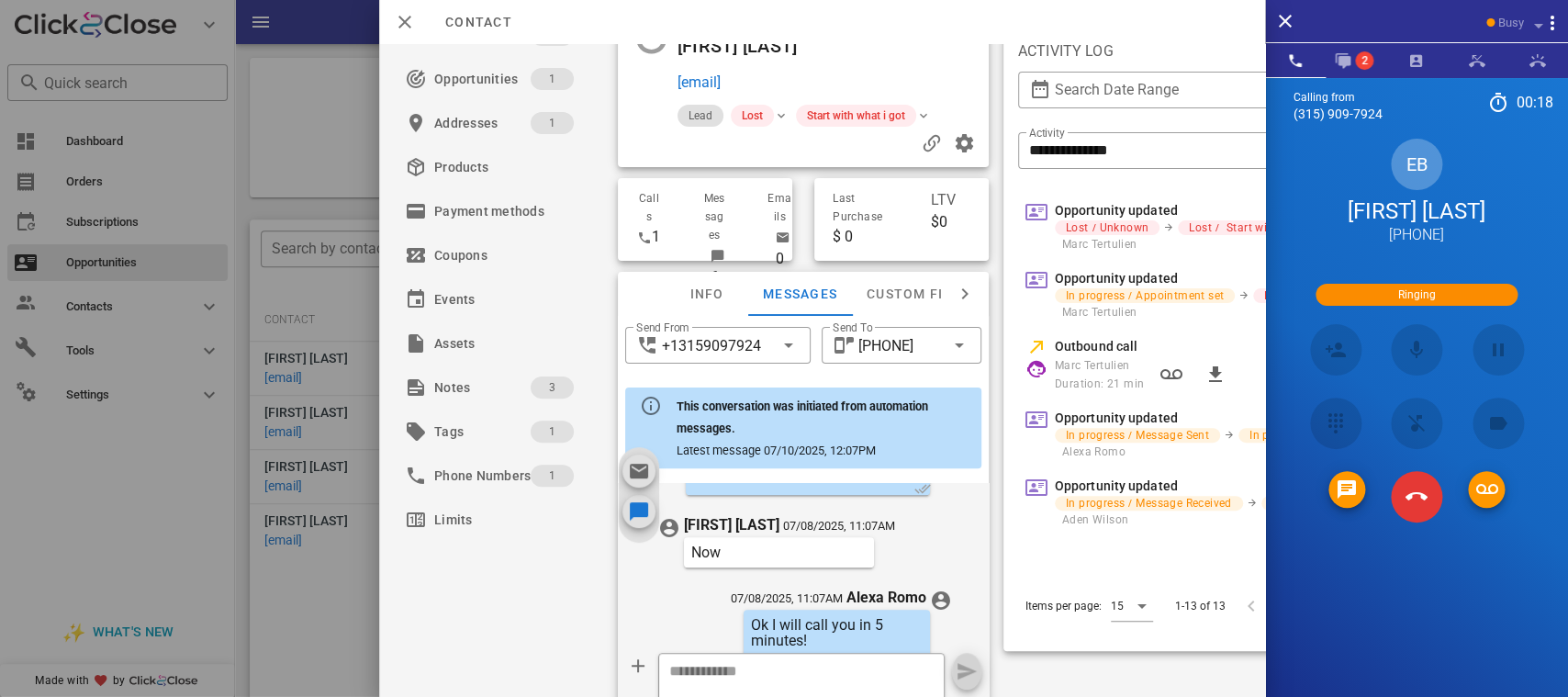 scroll, scrollTop: 1156, scrollLeft: 0, axis: vertical 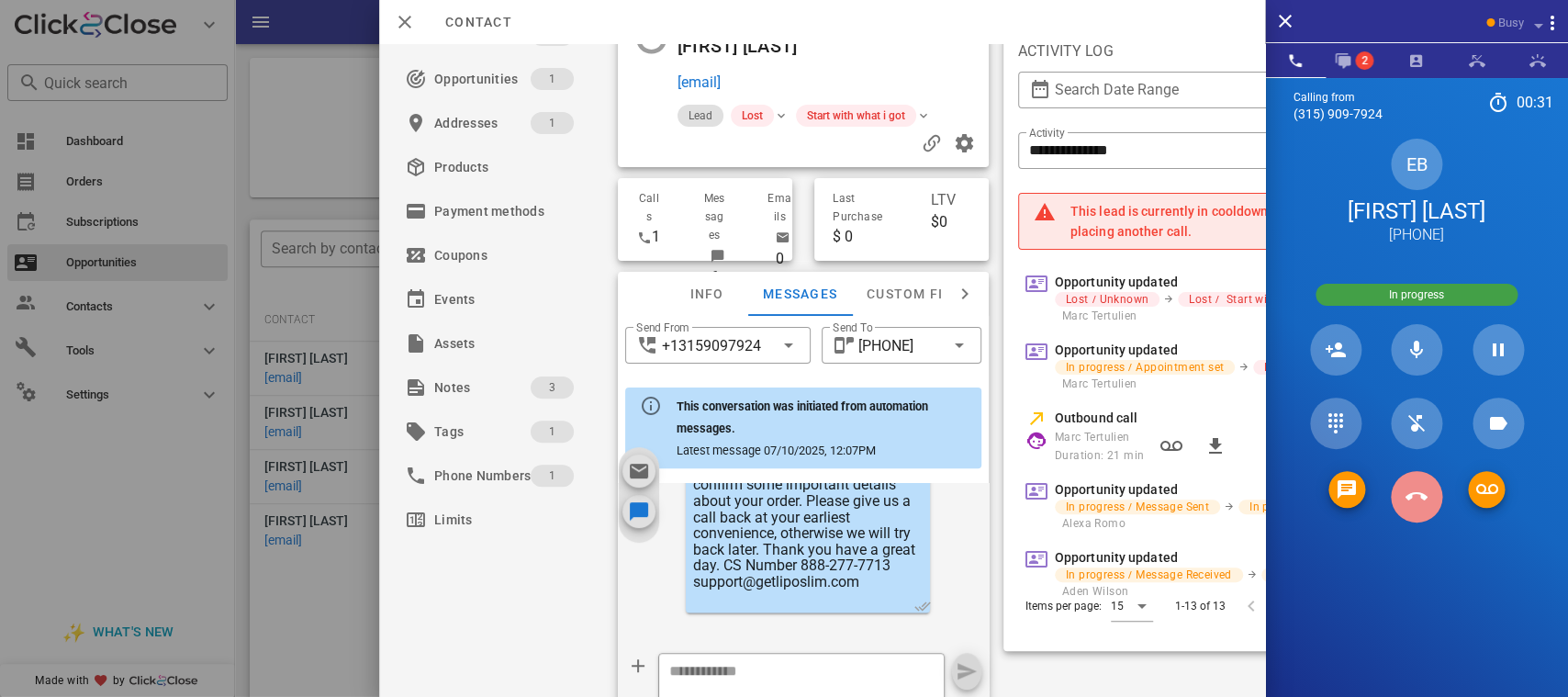 click at bounding box center (1417, 497) 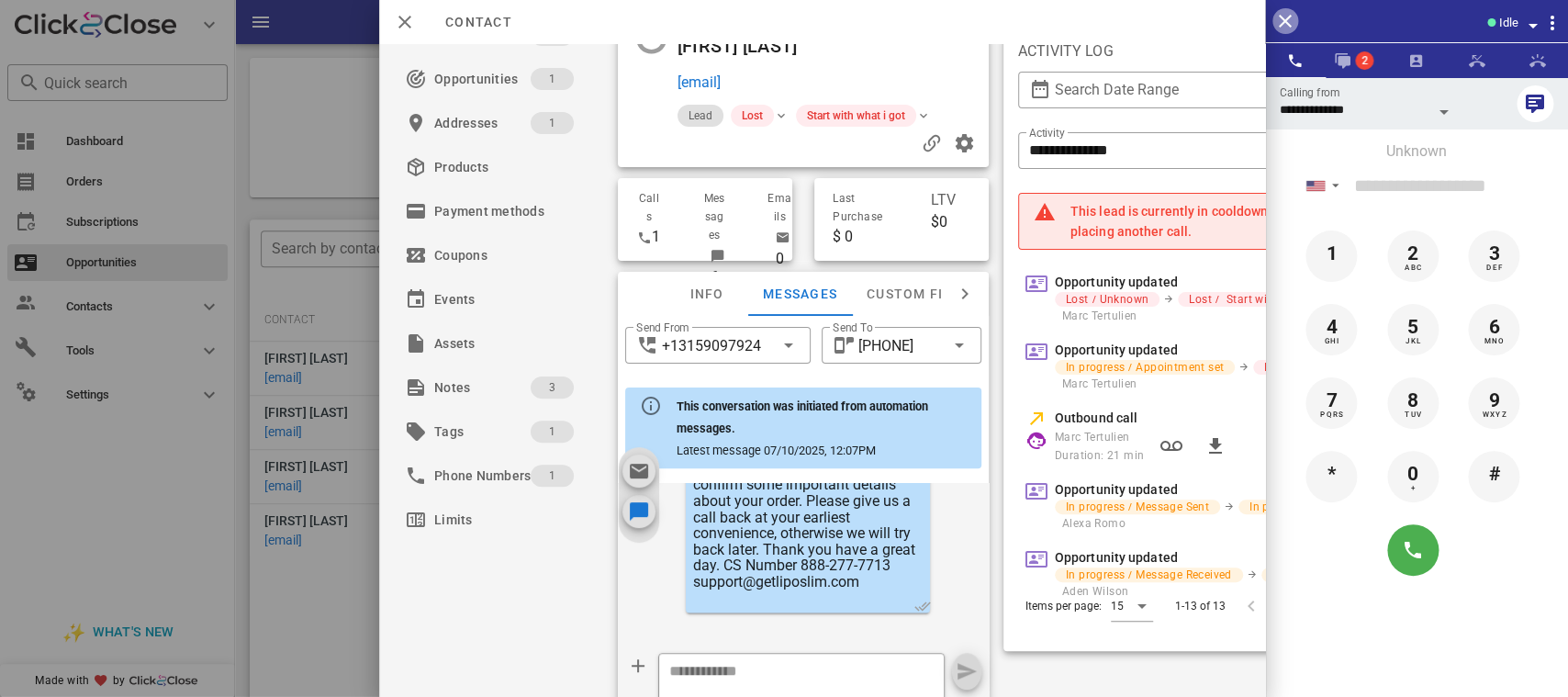 click at bounding box center [1285, 21] 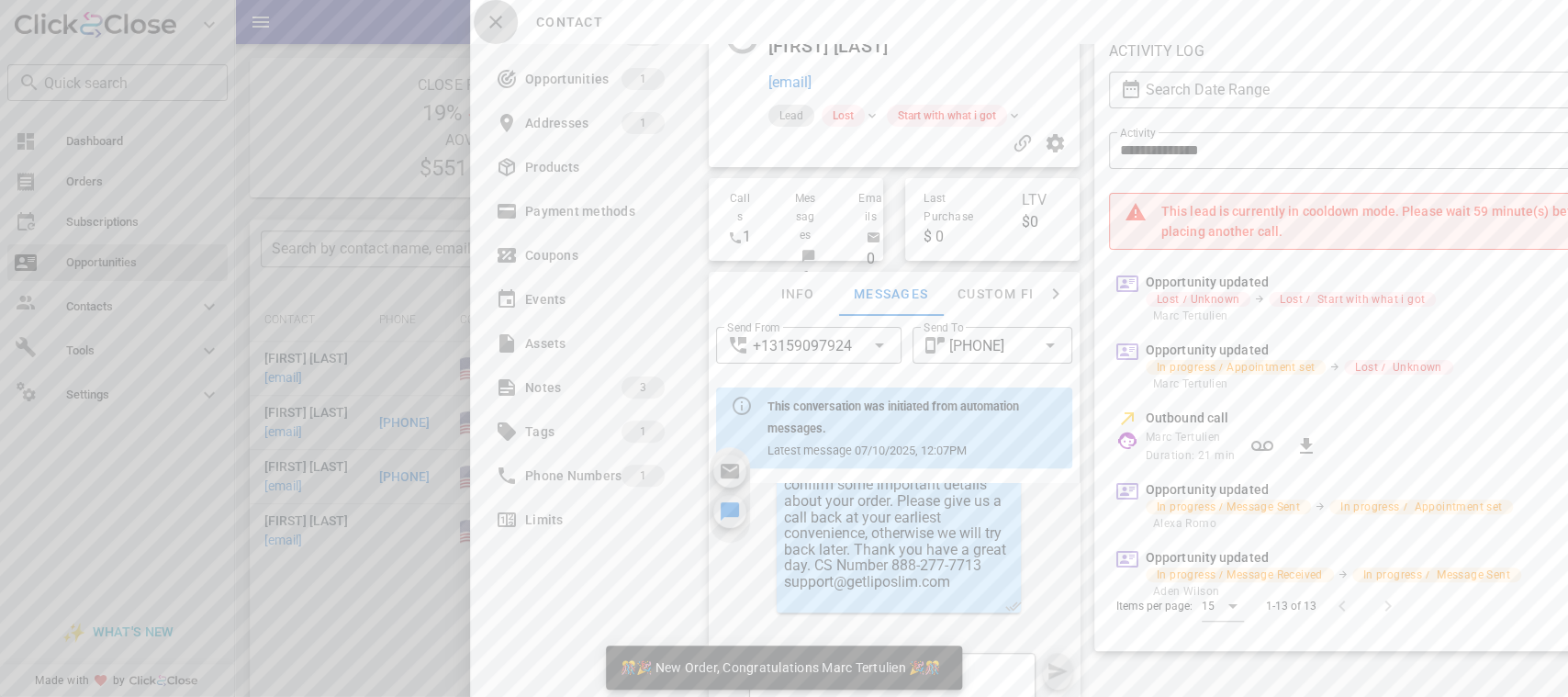 click at bounding box center [496, 22] 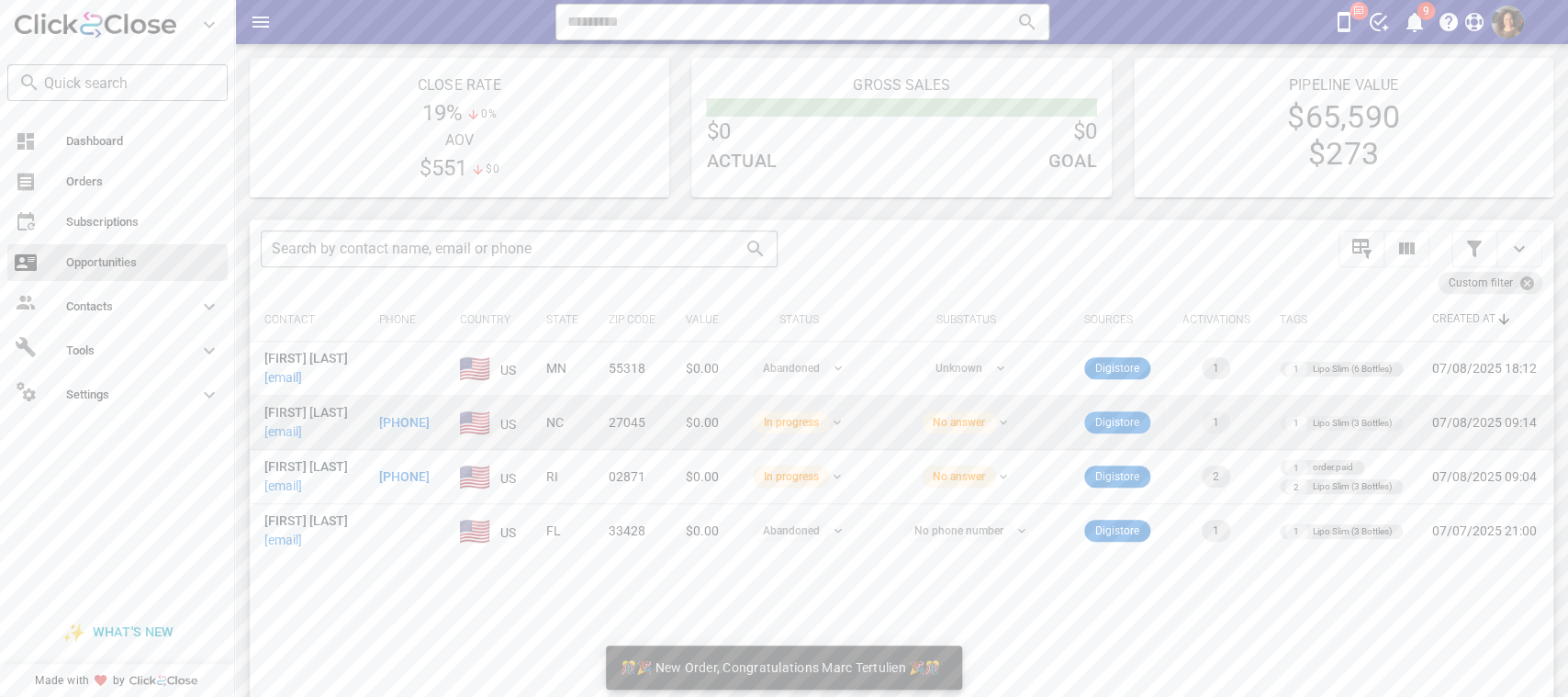 click on "+13364734430" at bounding box center (404, 422) 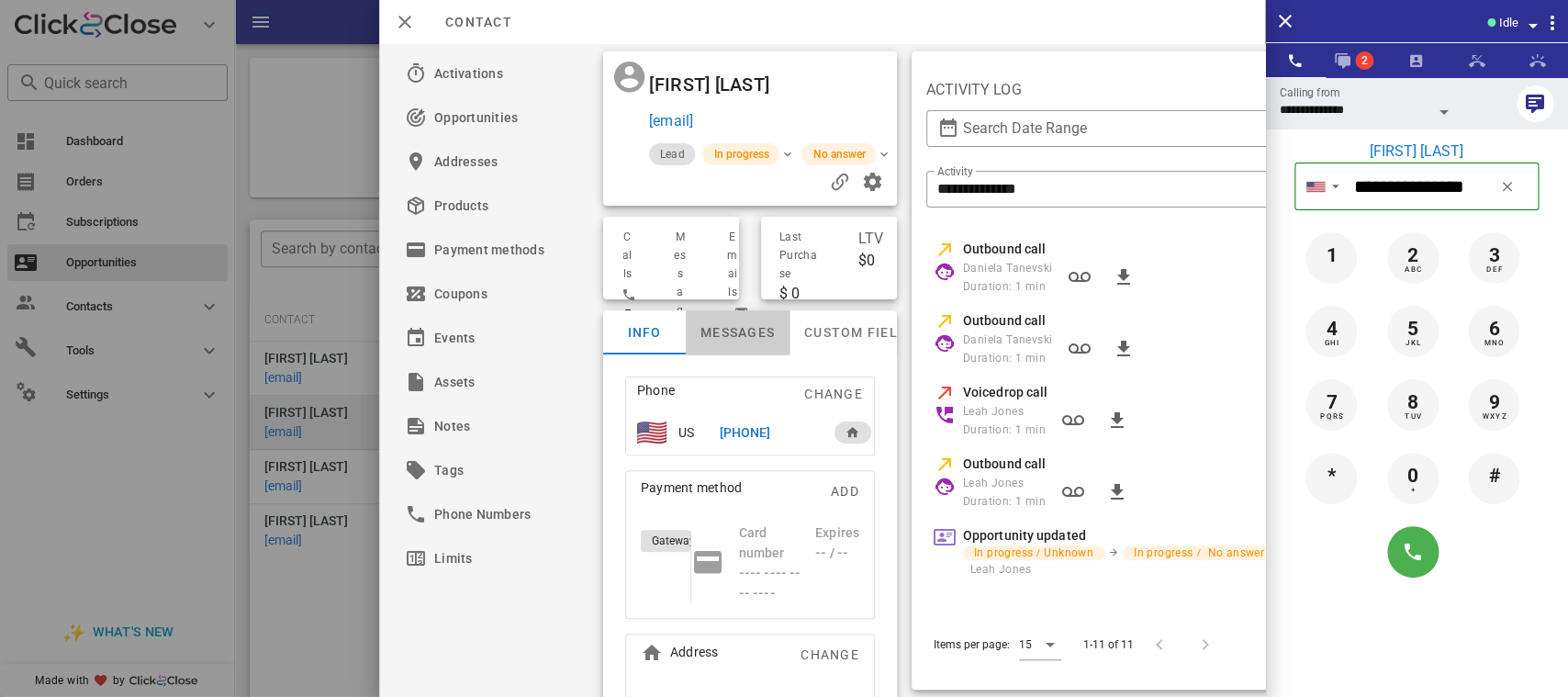click on "Messages" at bounding box center [737, 332] 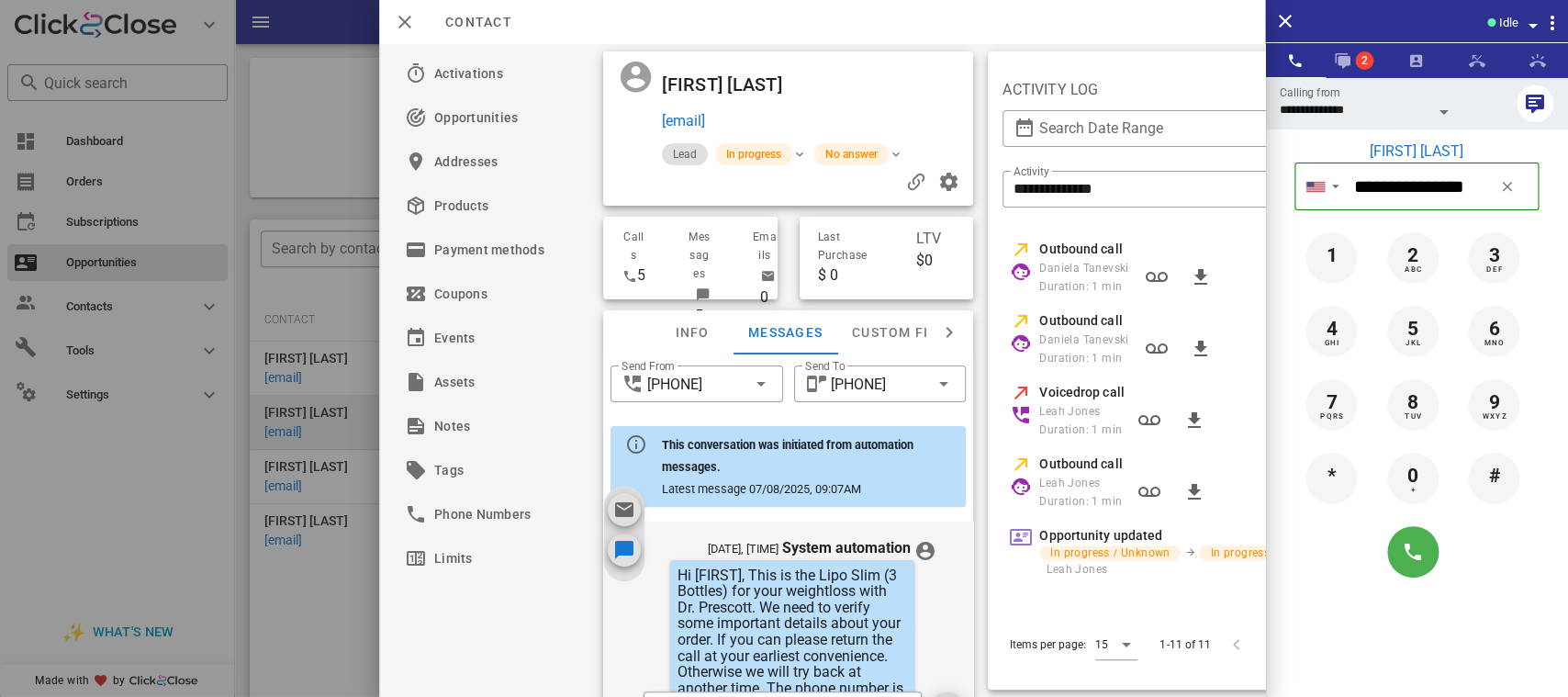 scroll, scrollTop: 595, scrollLeft: 0, axis: vertical 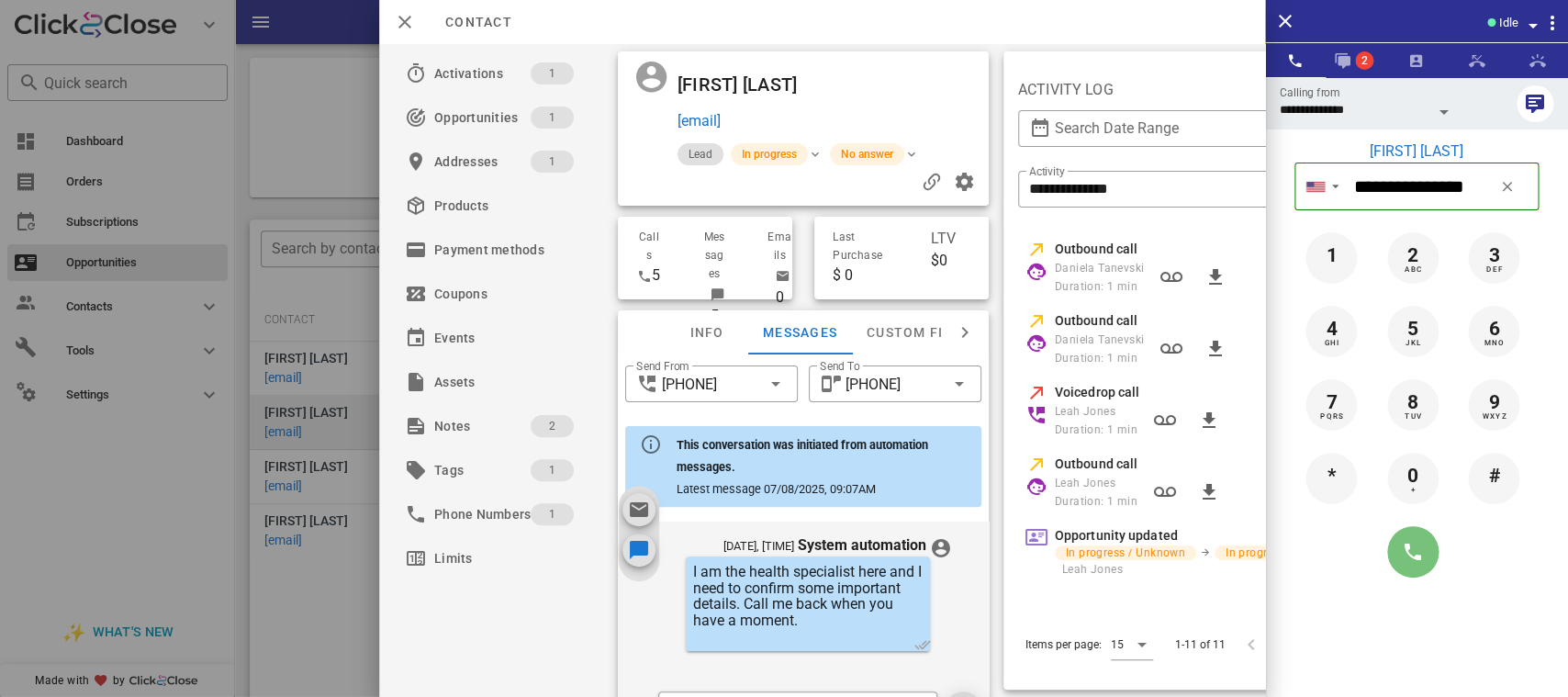 click at bounding box center [1413, 552] 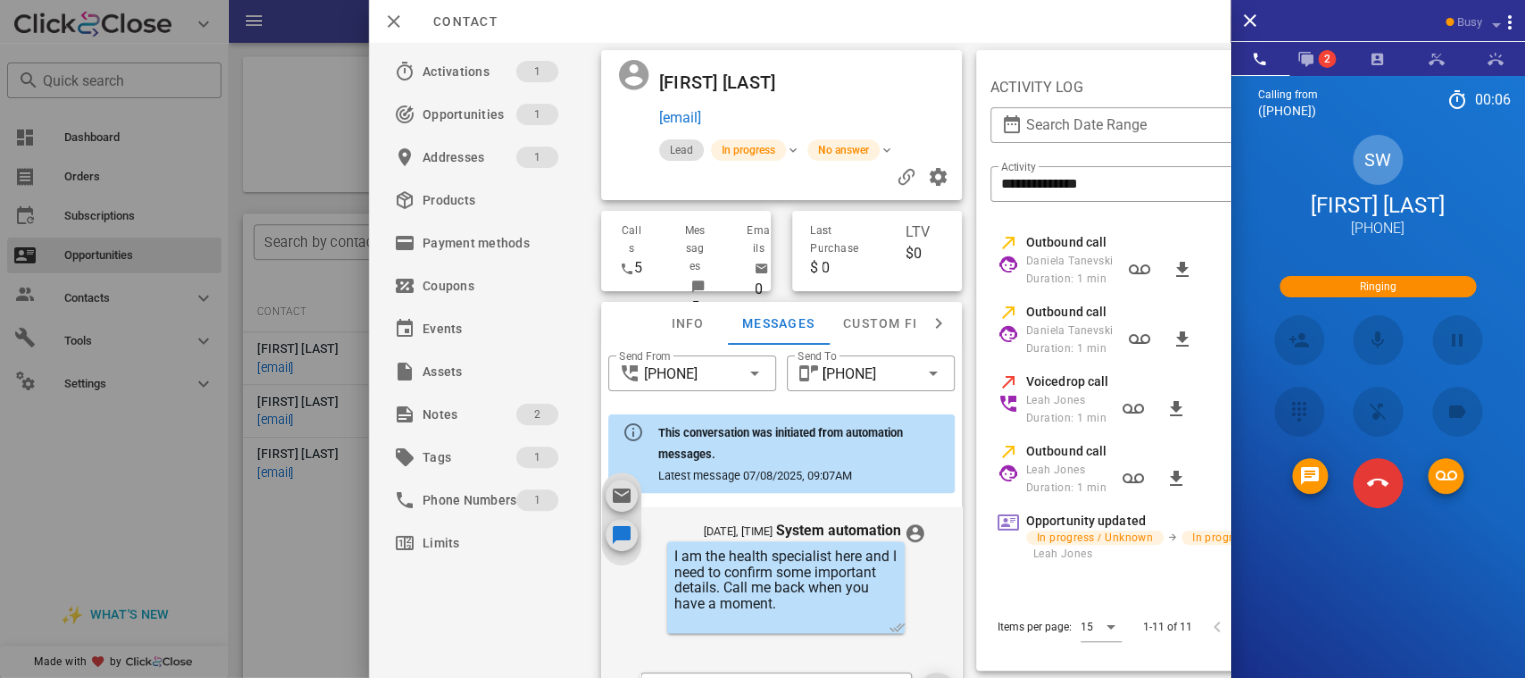 scroll, scrollTop: 120, scrollLeft: 0, axis: vertical 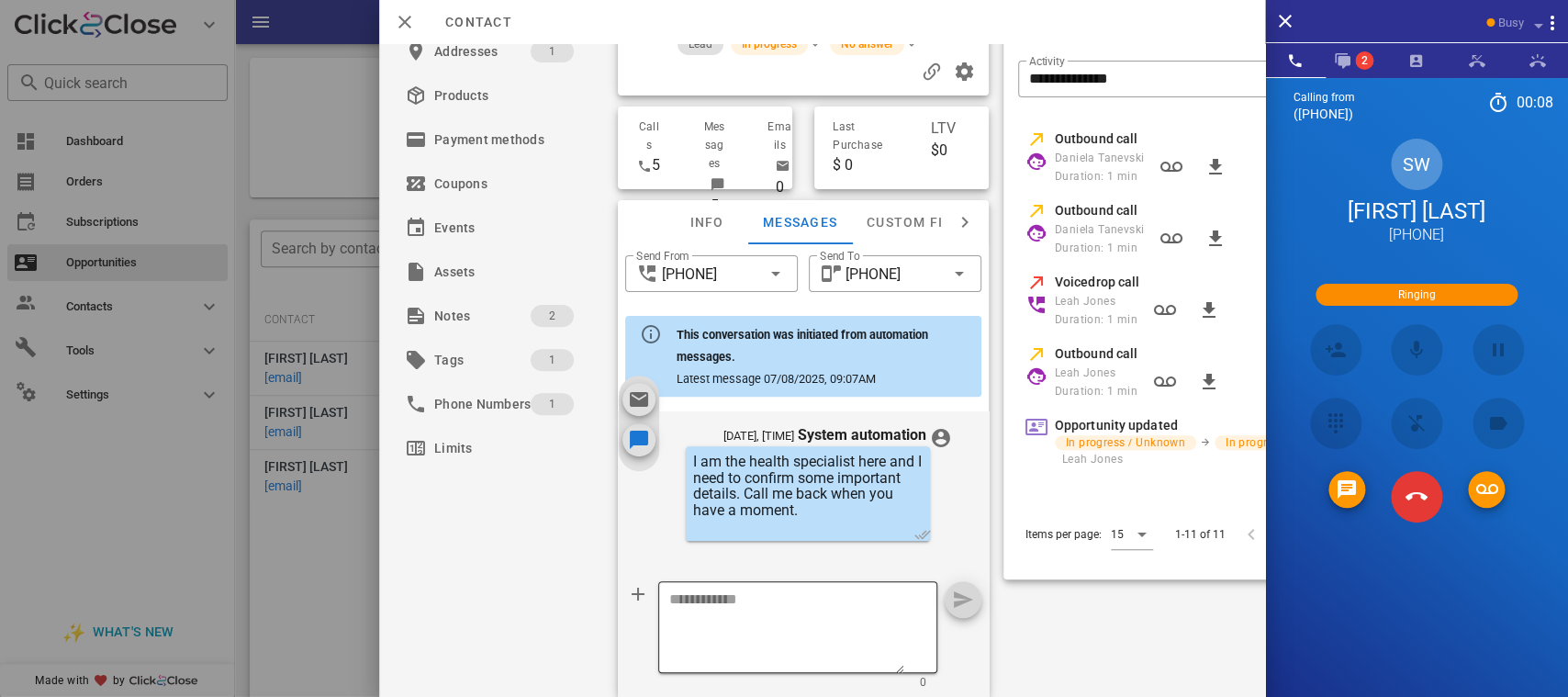 click at bounding box center [788, 630] 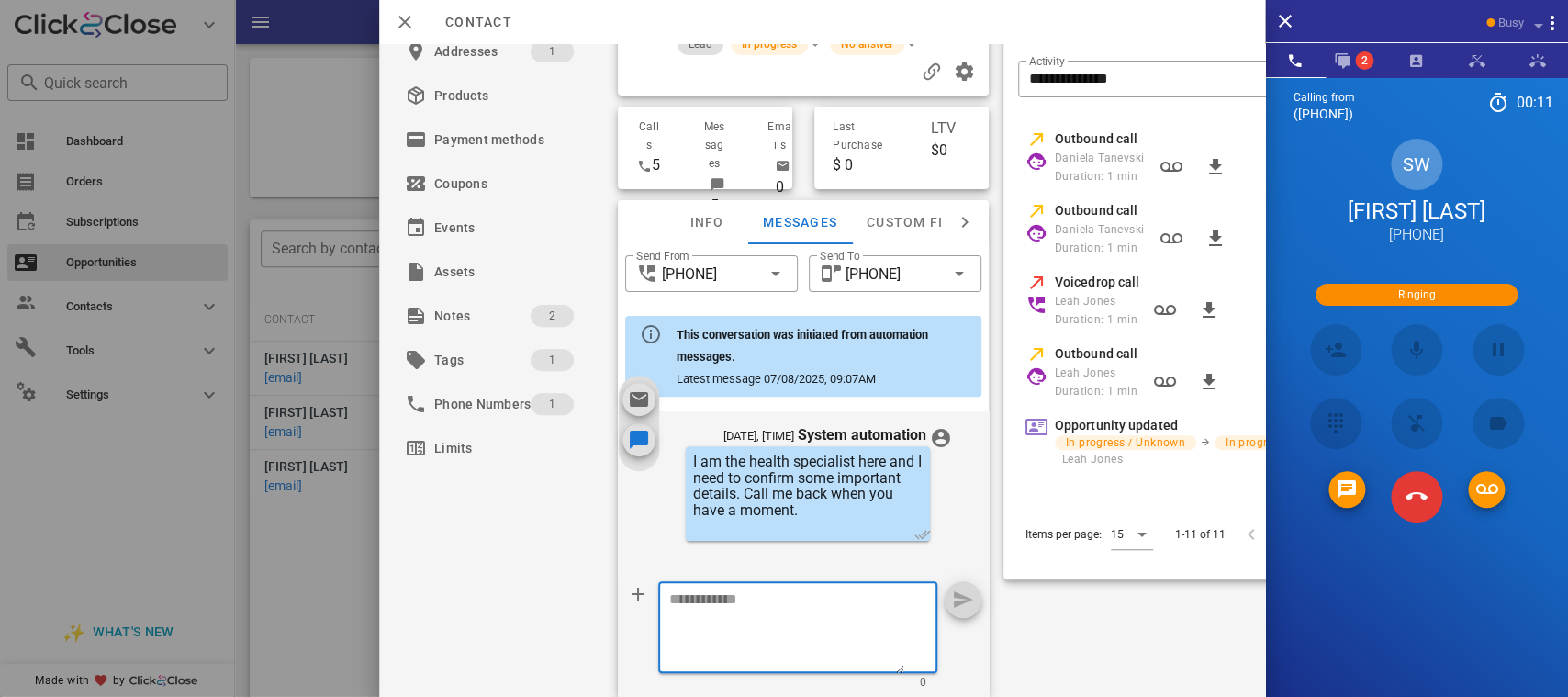 paste on "**********" 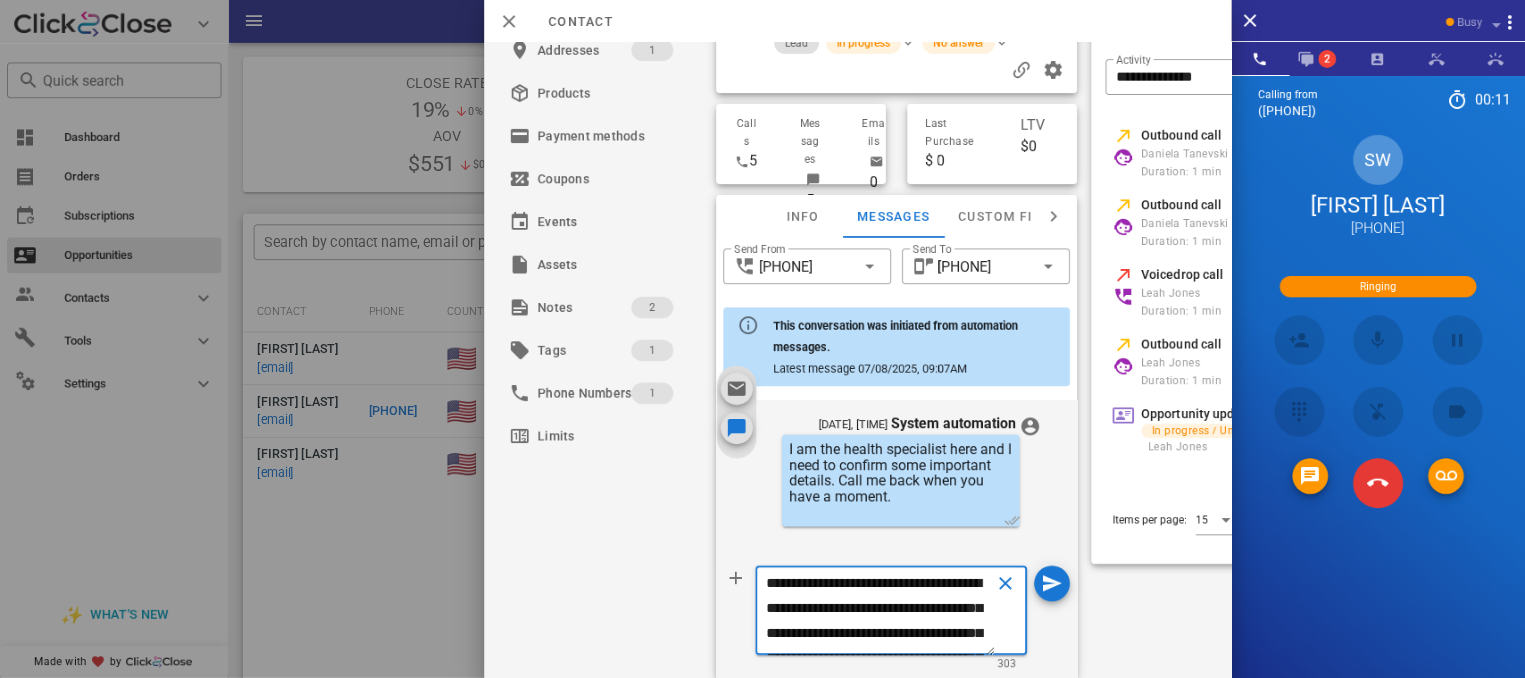 scroll, scrollTop: 242, scrollLeft: 0, axis: vertical 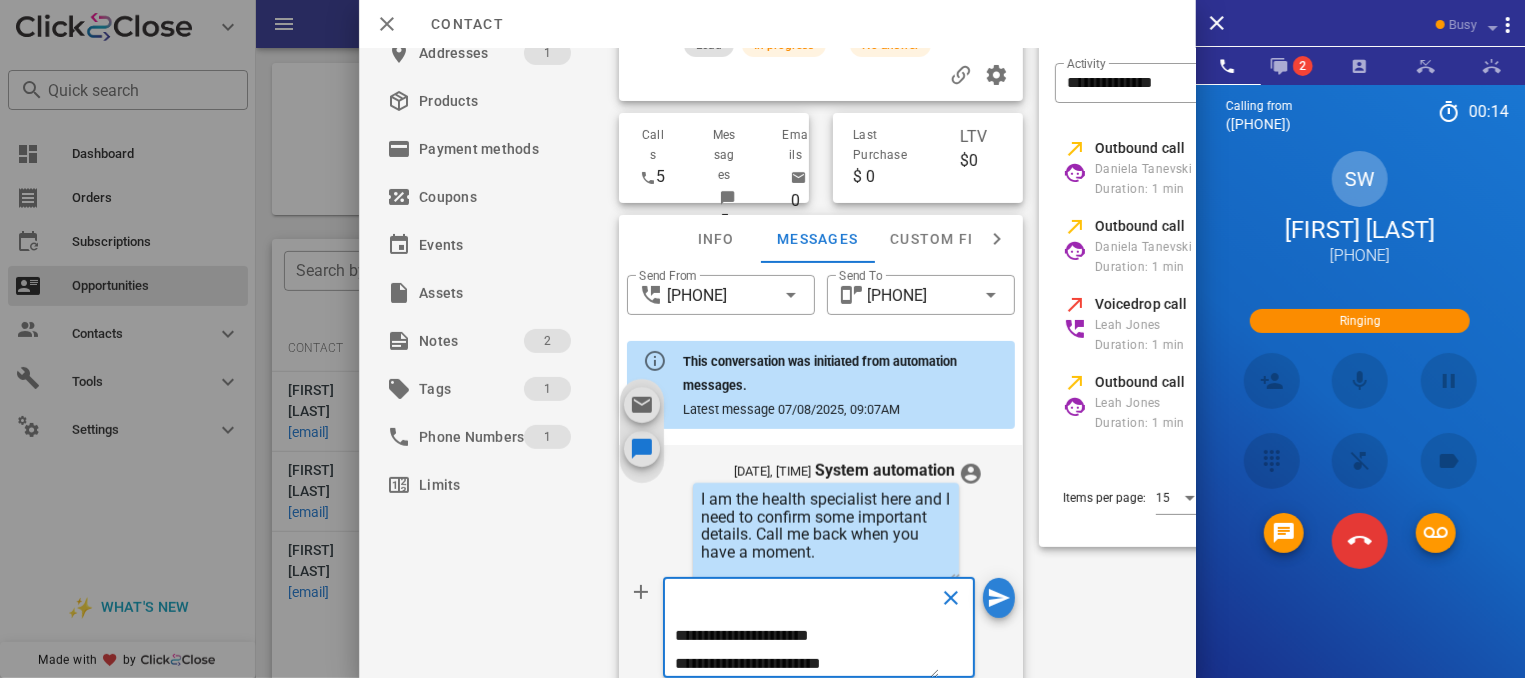 type on "**********" 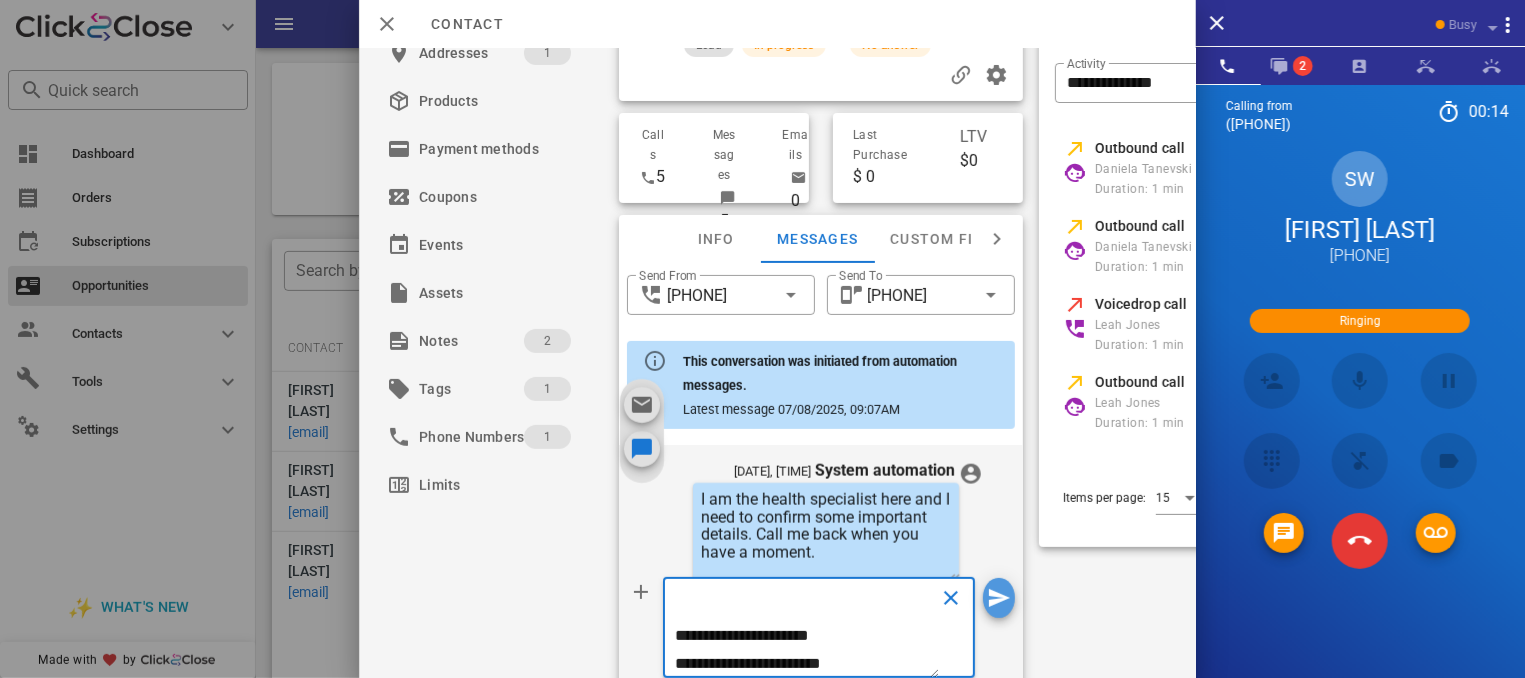 click at bounding box center [999, 598] 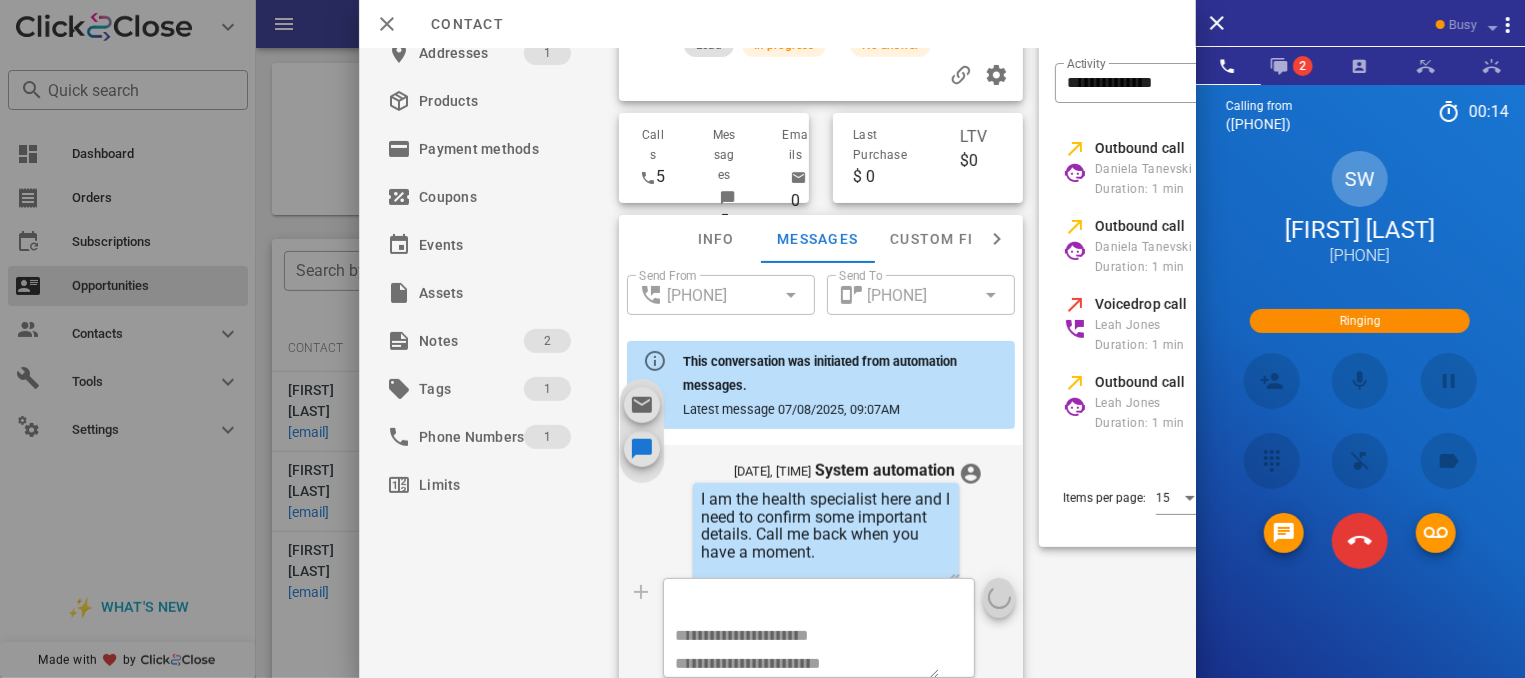 type 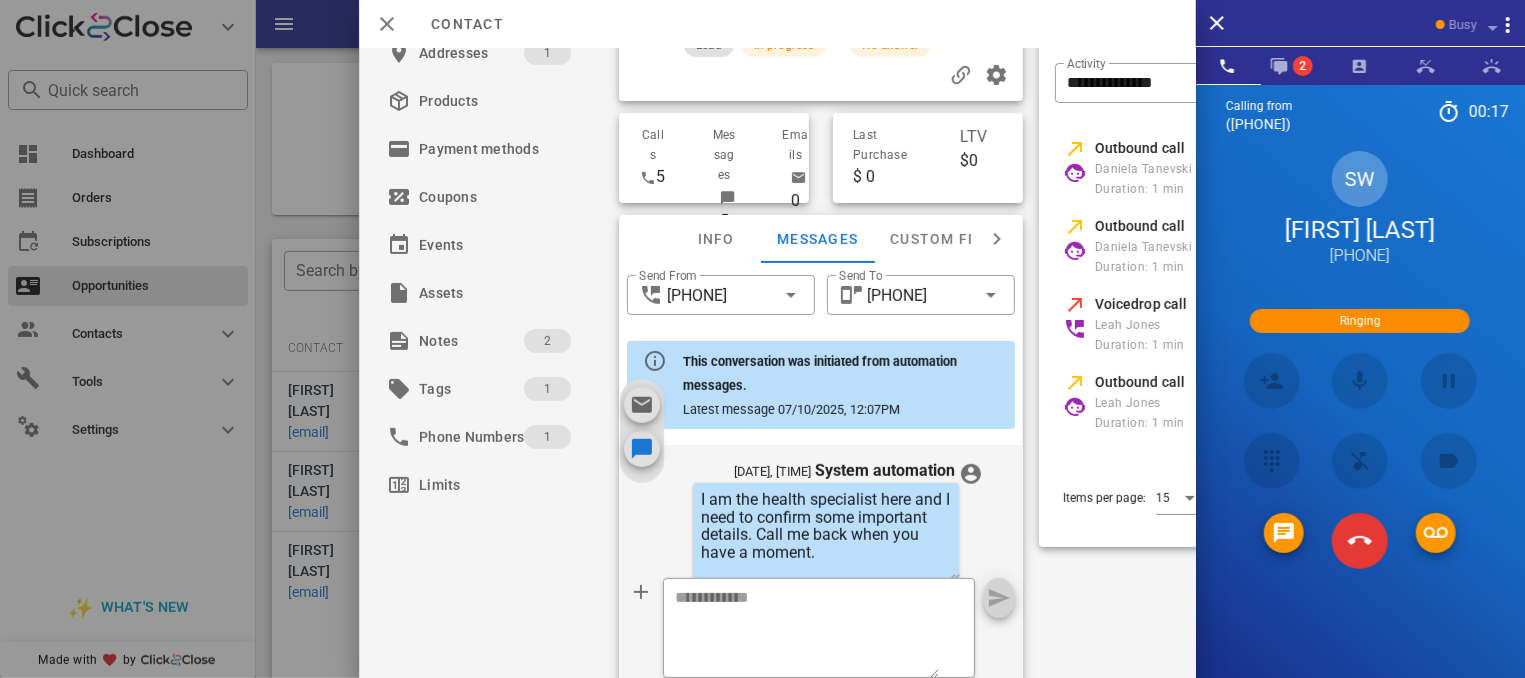 scroll, scrollTop: 954, scrollLeft: 0, axis: vertical 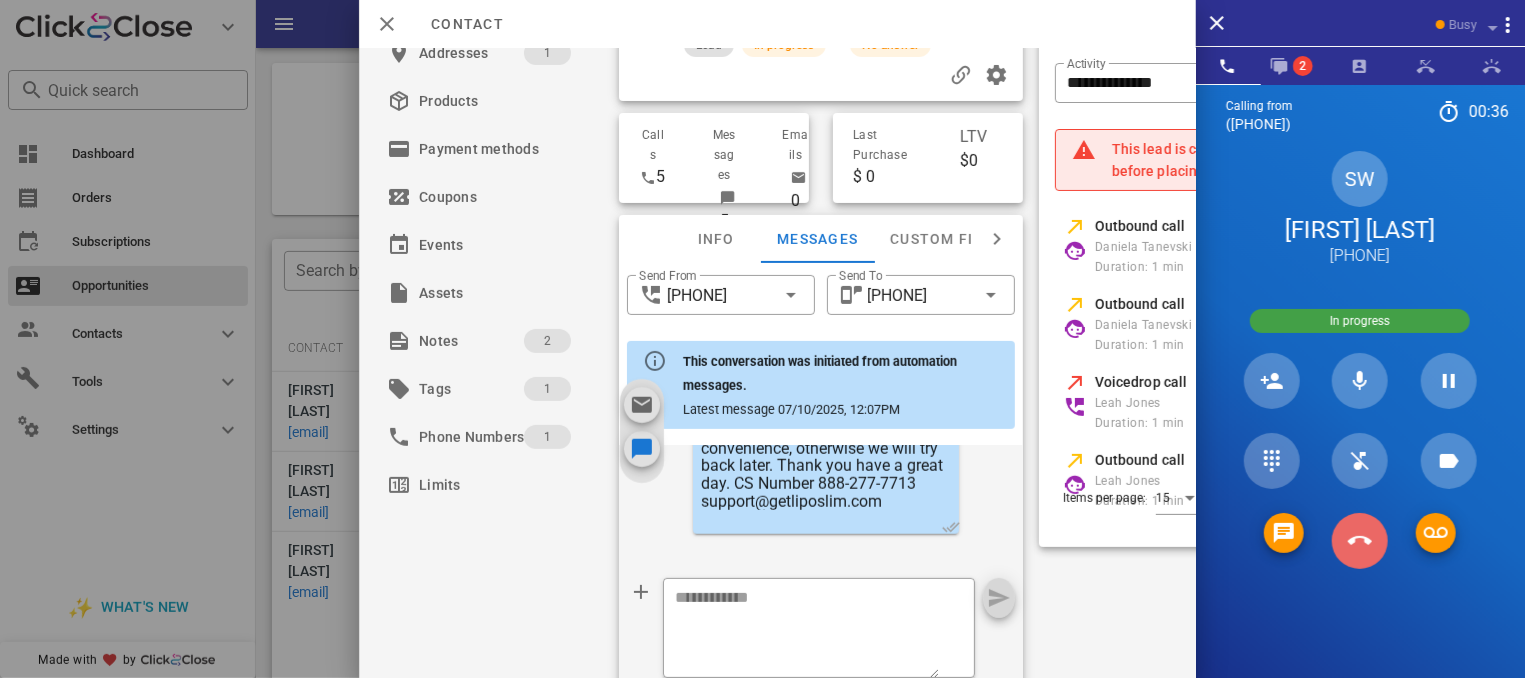 click at bounding box center [1360, 540] 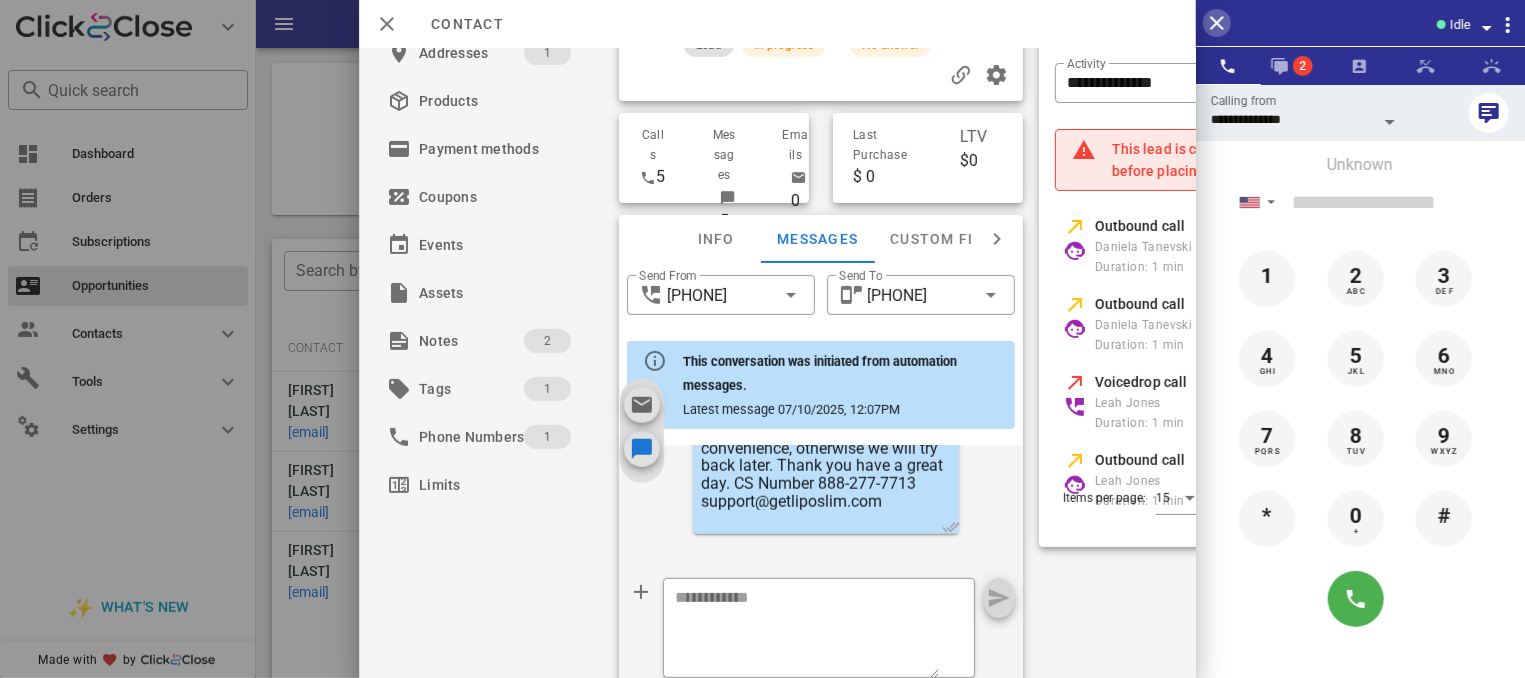 click at bounding box center [1217, 23] 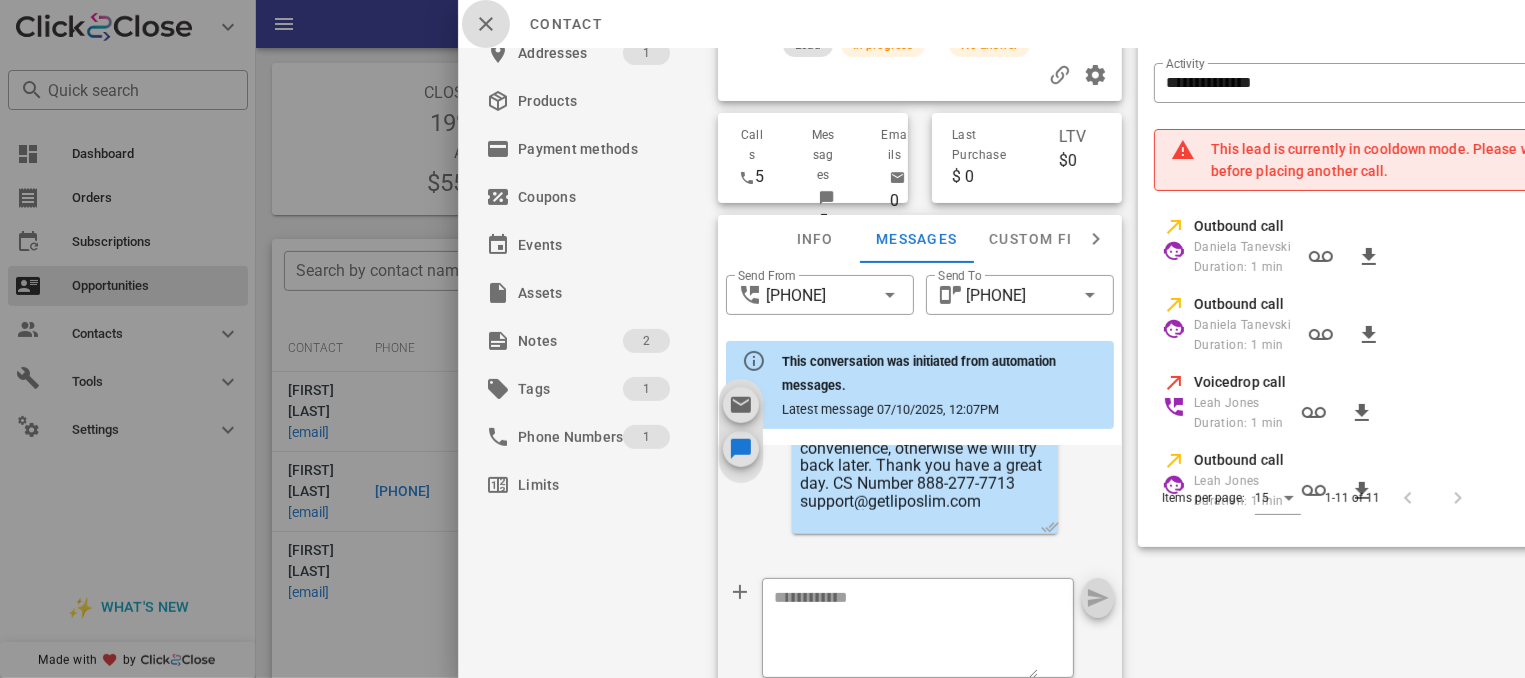 click at bounding box center (486, 24) 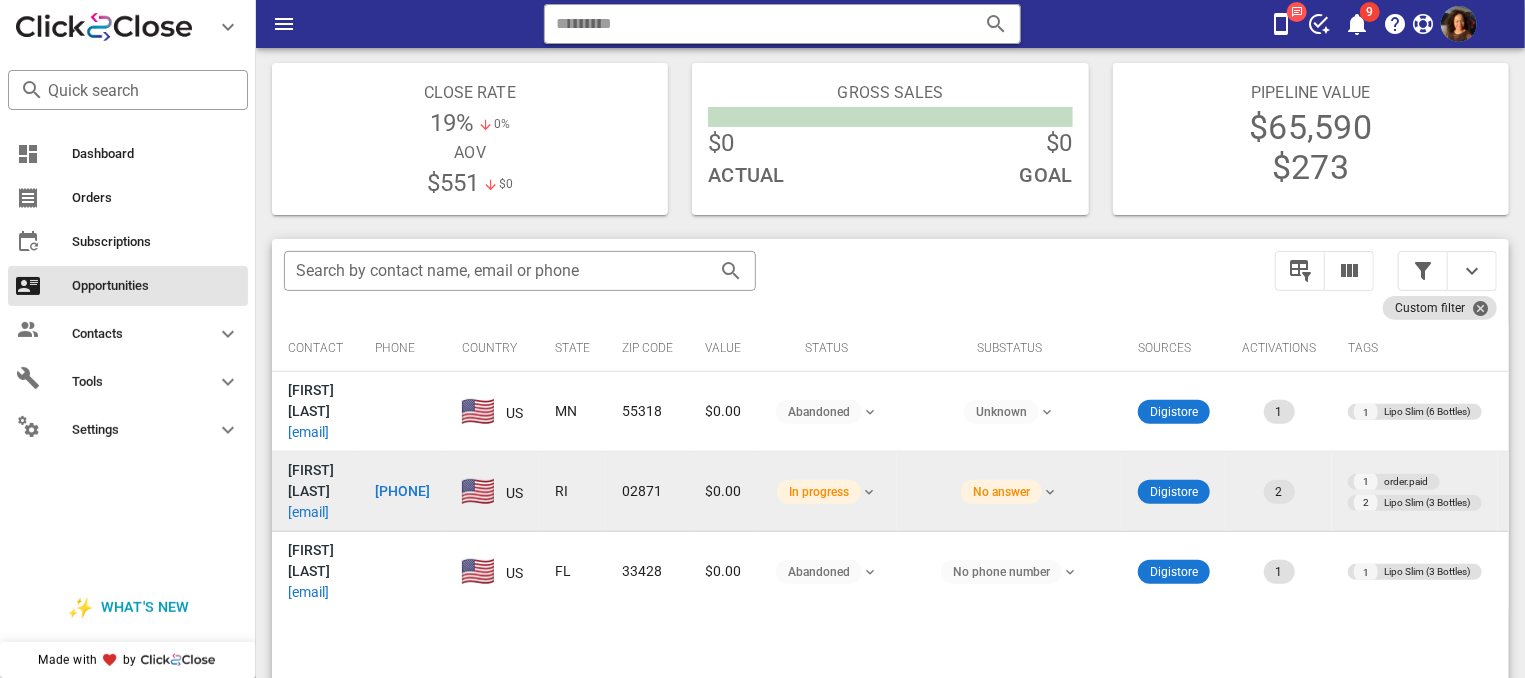click on "+14018292371" at bounding box center (402, 491) 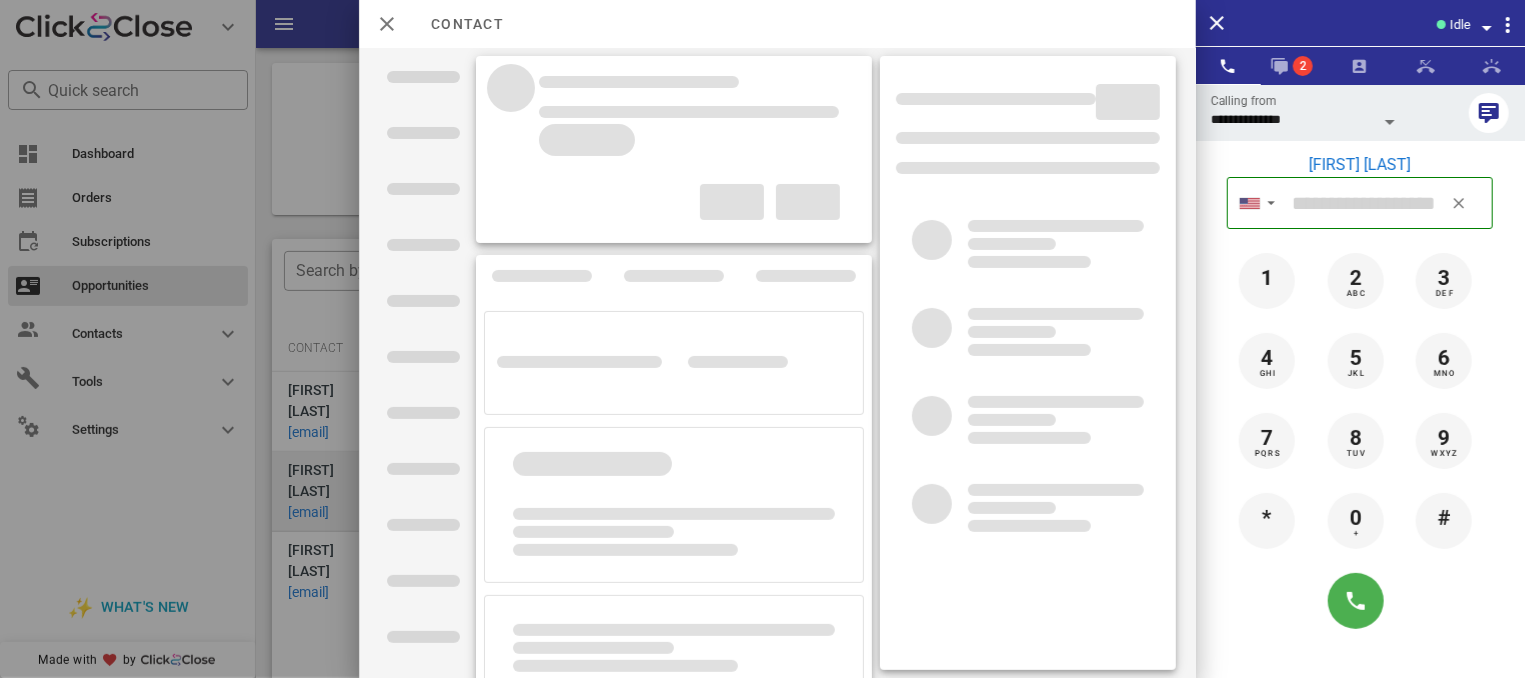 type on "**********" 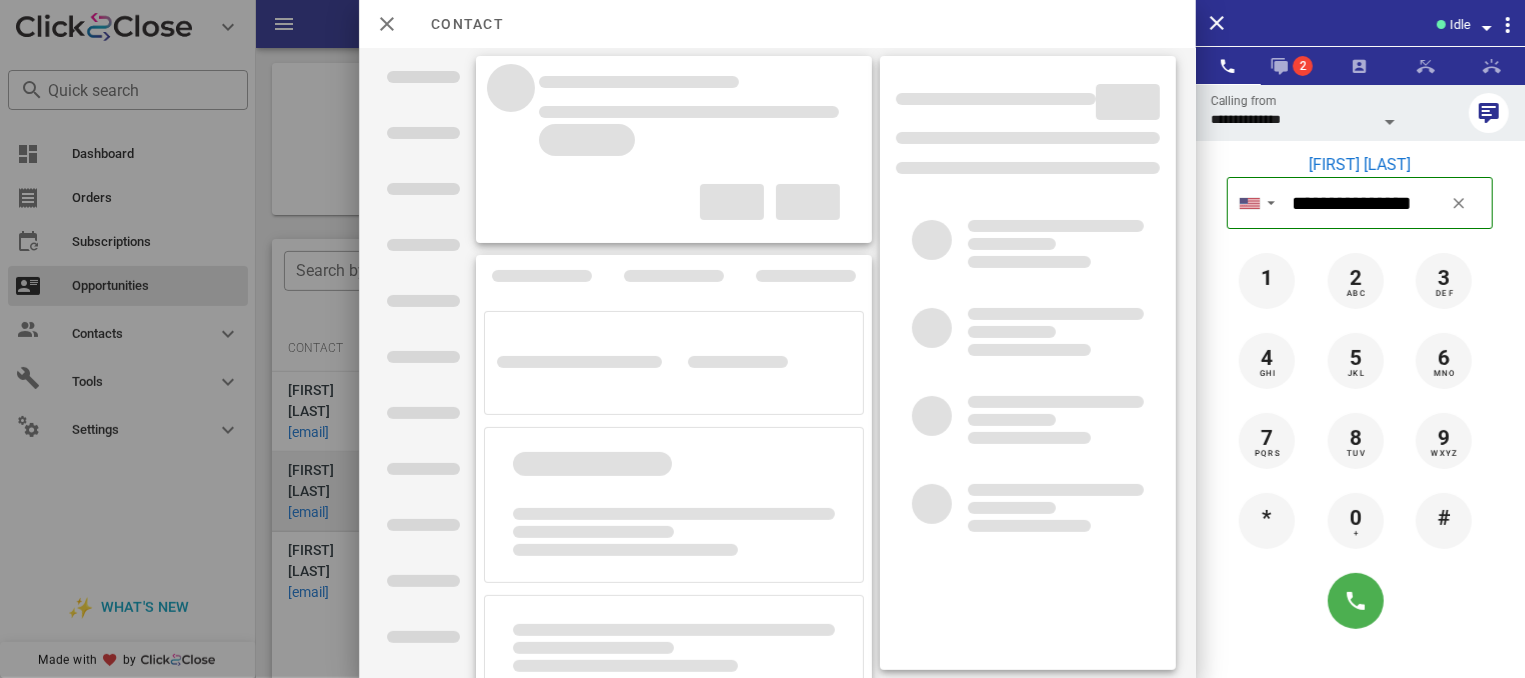 type on "**********" 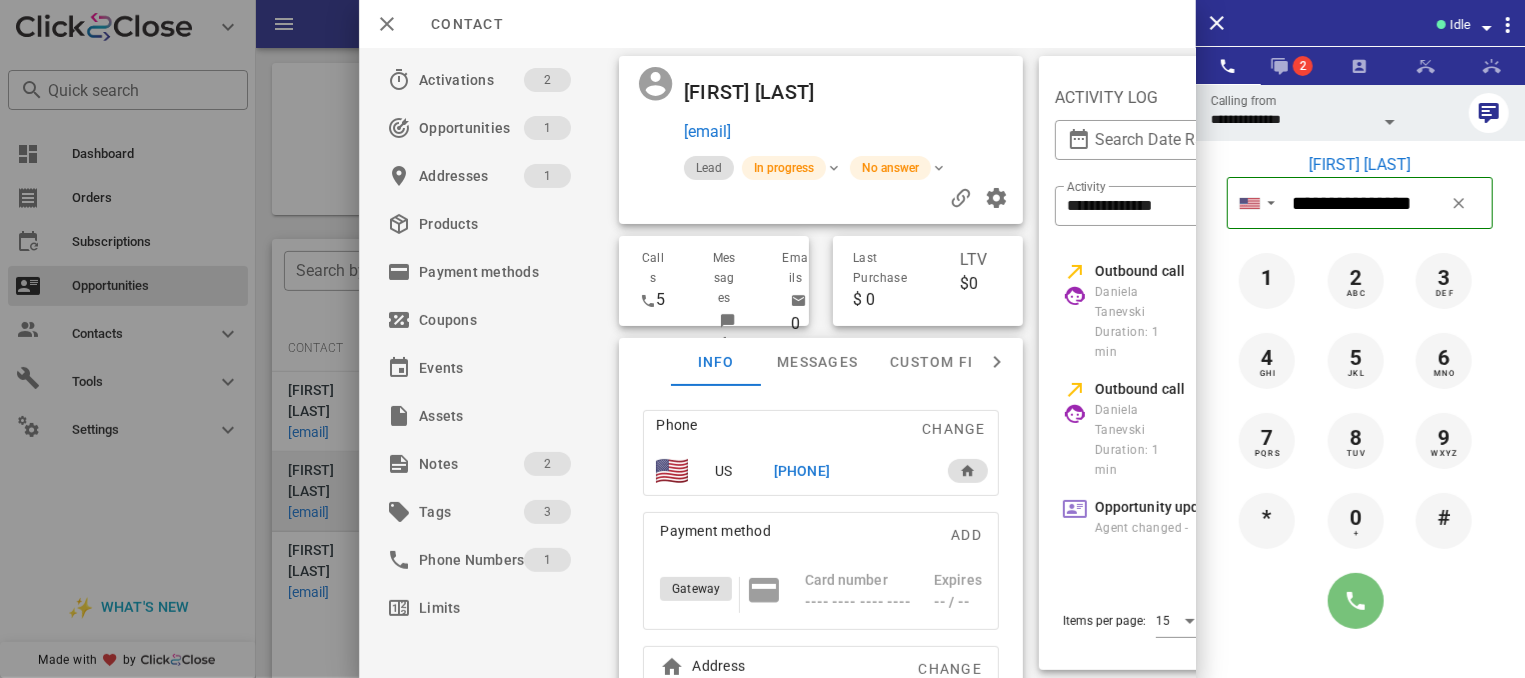 click at bounding box center [1356, 601] 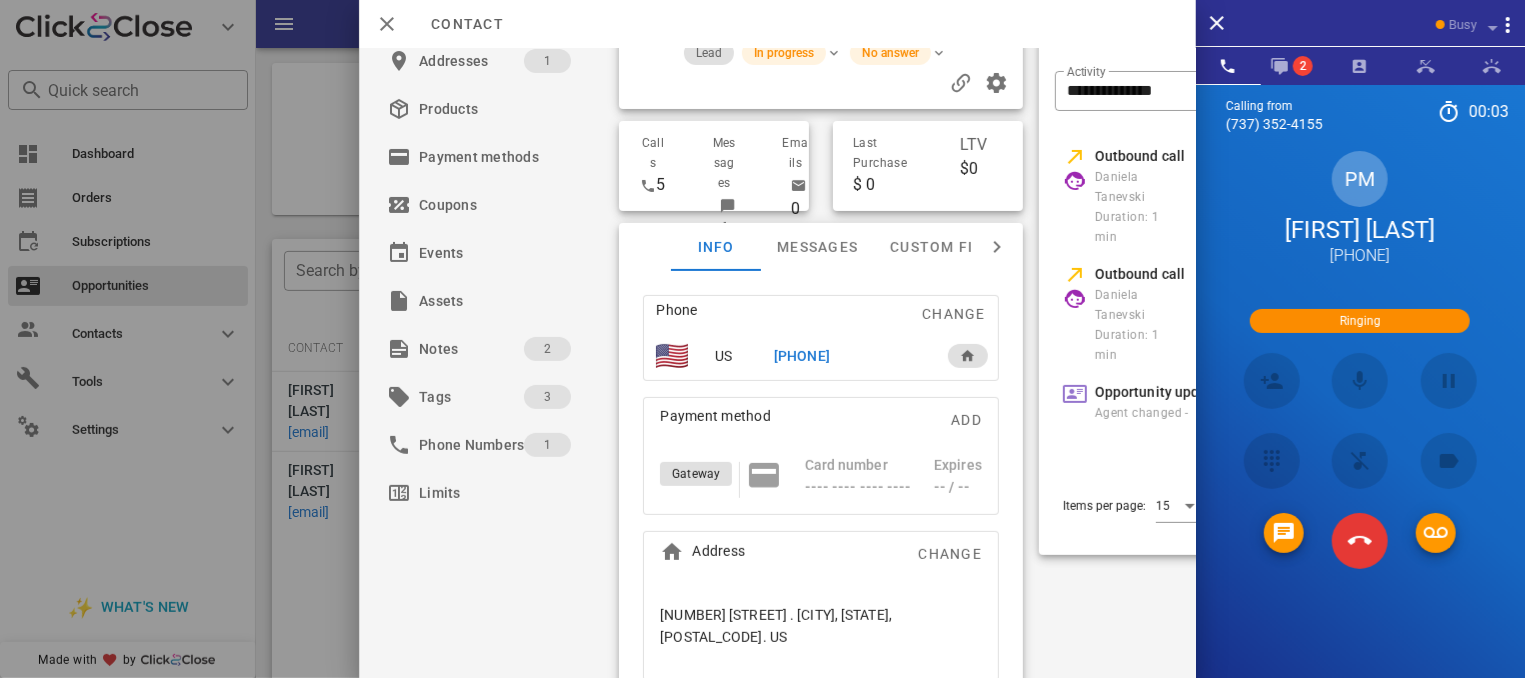 scroll, scrollTop: 121, scrollLeft: 0, axis: vertical 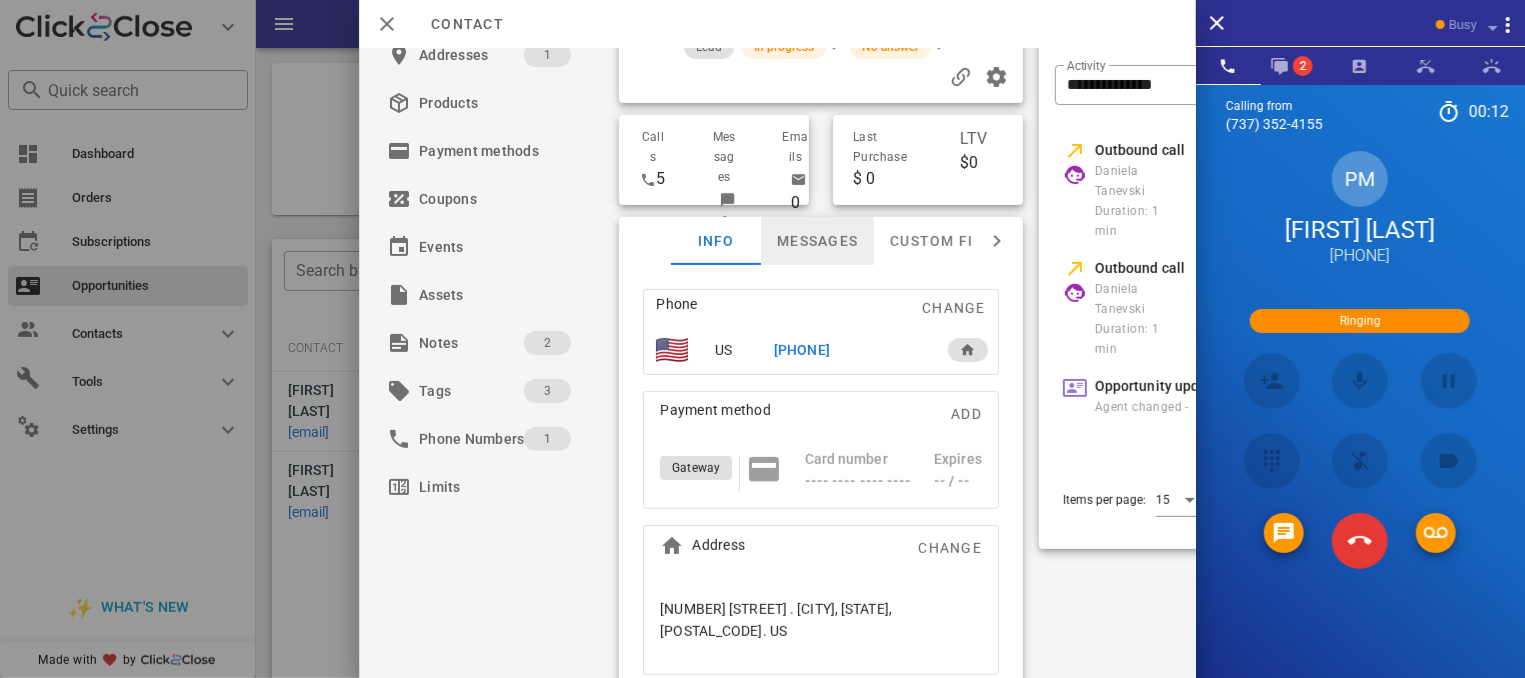 click on "Messages" at bounding box center (817, 241) 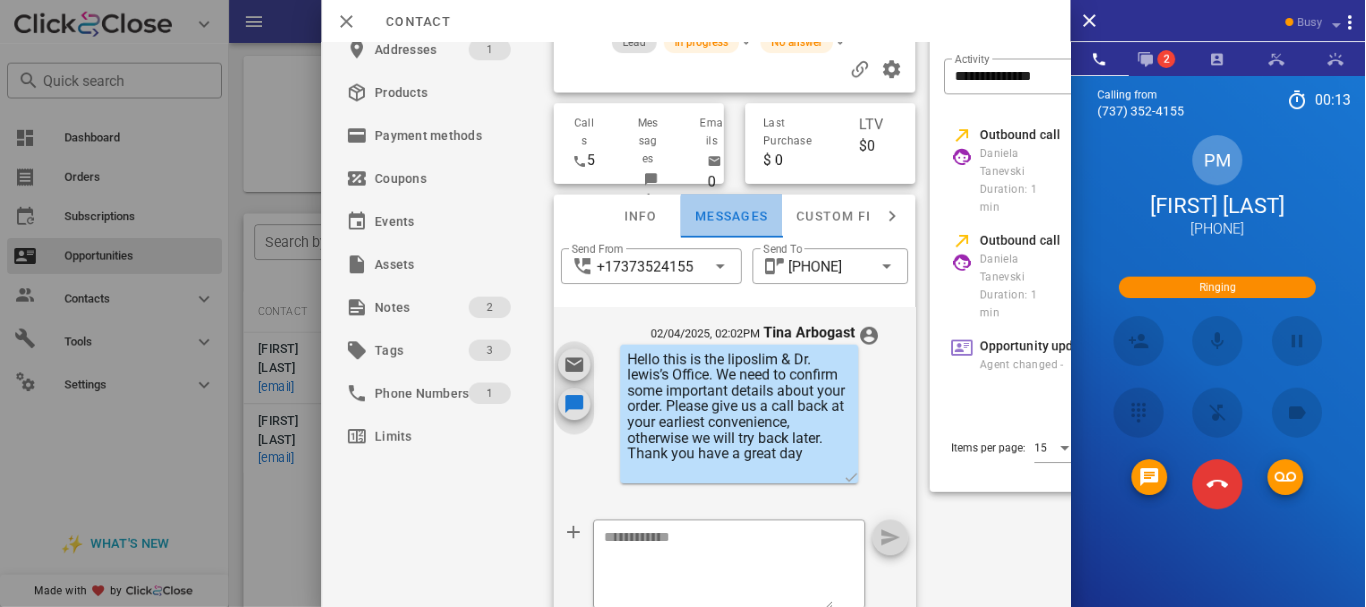 scroll, scrollTop: 108, scrollLeft: 0, axis: vertical 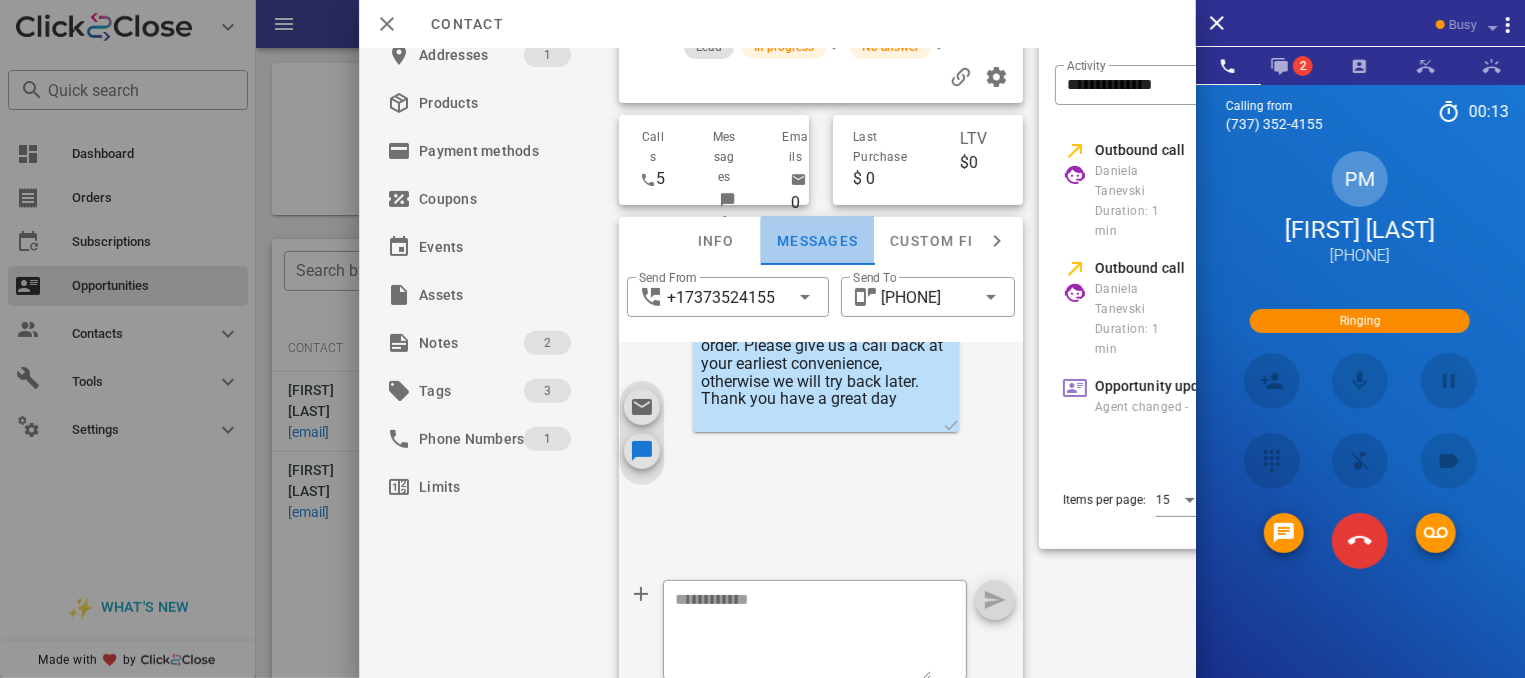 drag, startPoint x: 826, startPoint y: 241, endPoint x: 965, endPoint y: 513, distance: 305.45868 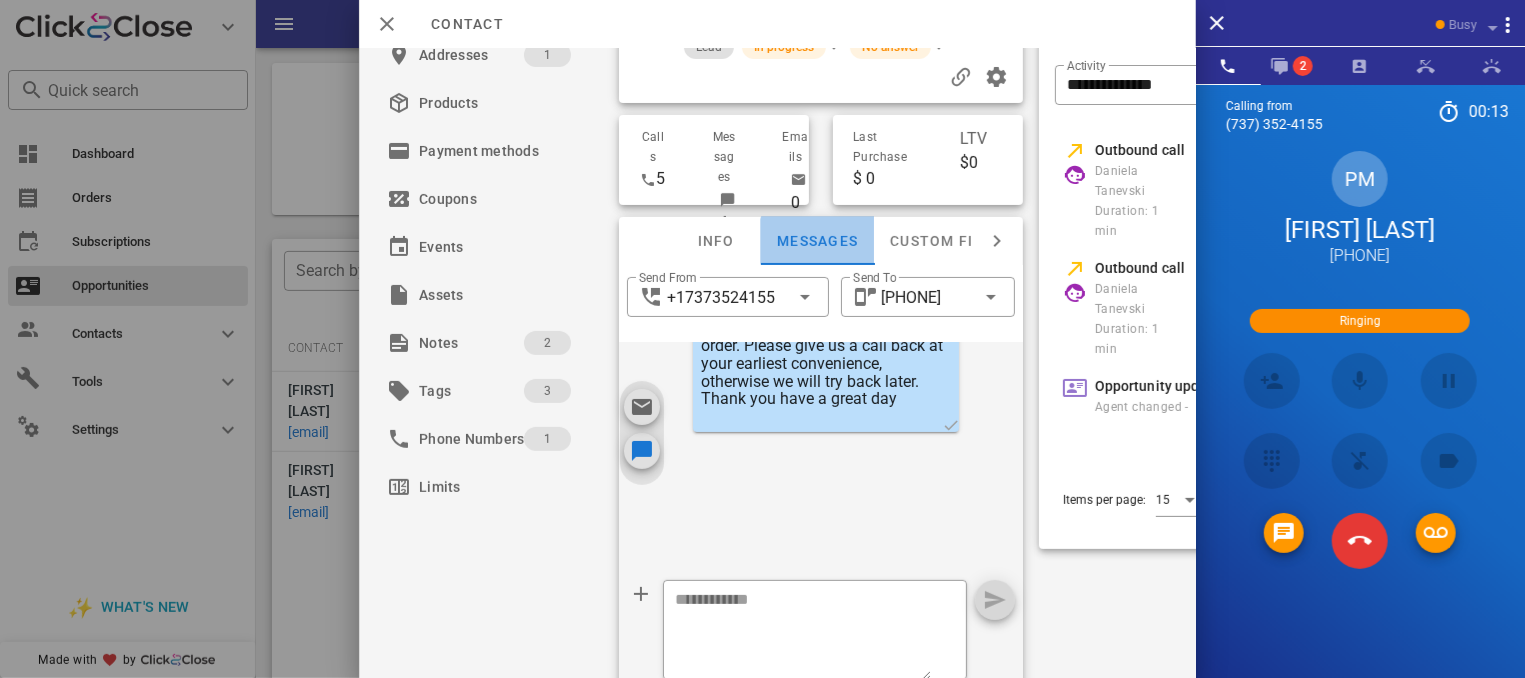 click on "Info   Messages   Custom fields   Phone   Change   US   +14018292371   Payment method   Add  Gateway  Card number  ---- ---- ---- ----  Expires  -- / --  Address   Change   92 Viking Drive .
Portsmouth, RI, 02871.
US   ​ Send From +17373524155 ​ Send To +14018292371  This conversation was initiated from automation messages.  Latest message 02/04/2025, 02:02PM 02/04/2025, 02:02PM Tina Arbogast  Hello  this is the liposlim & Dr. lewis’s Office. We need to confirm some important details about your order. Please give us a call back at your earliest convenience, otherwise we will try back later. Thank you have a great day  ​ 0" at bounding box center [821, 461] 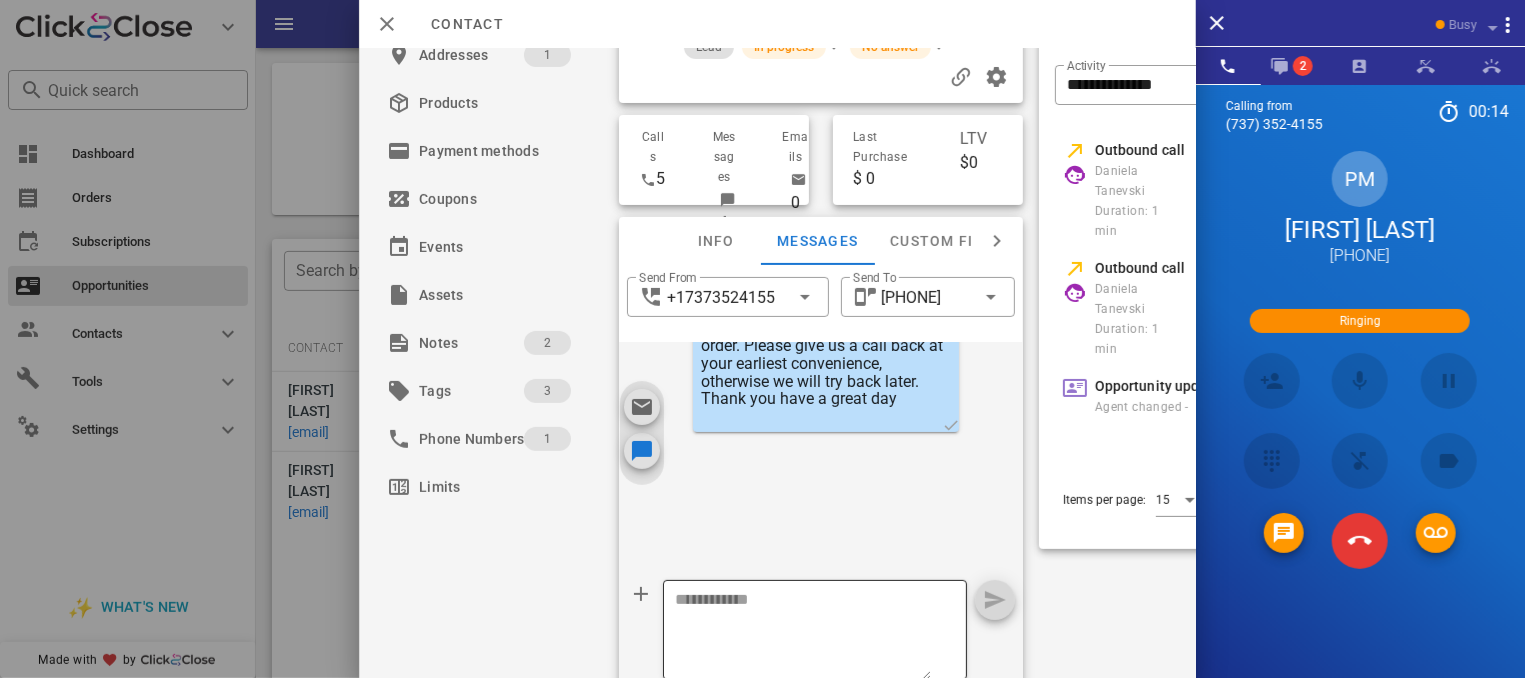 click at bounding box center (803, 633) 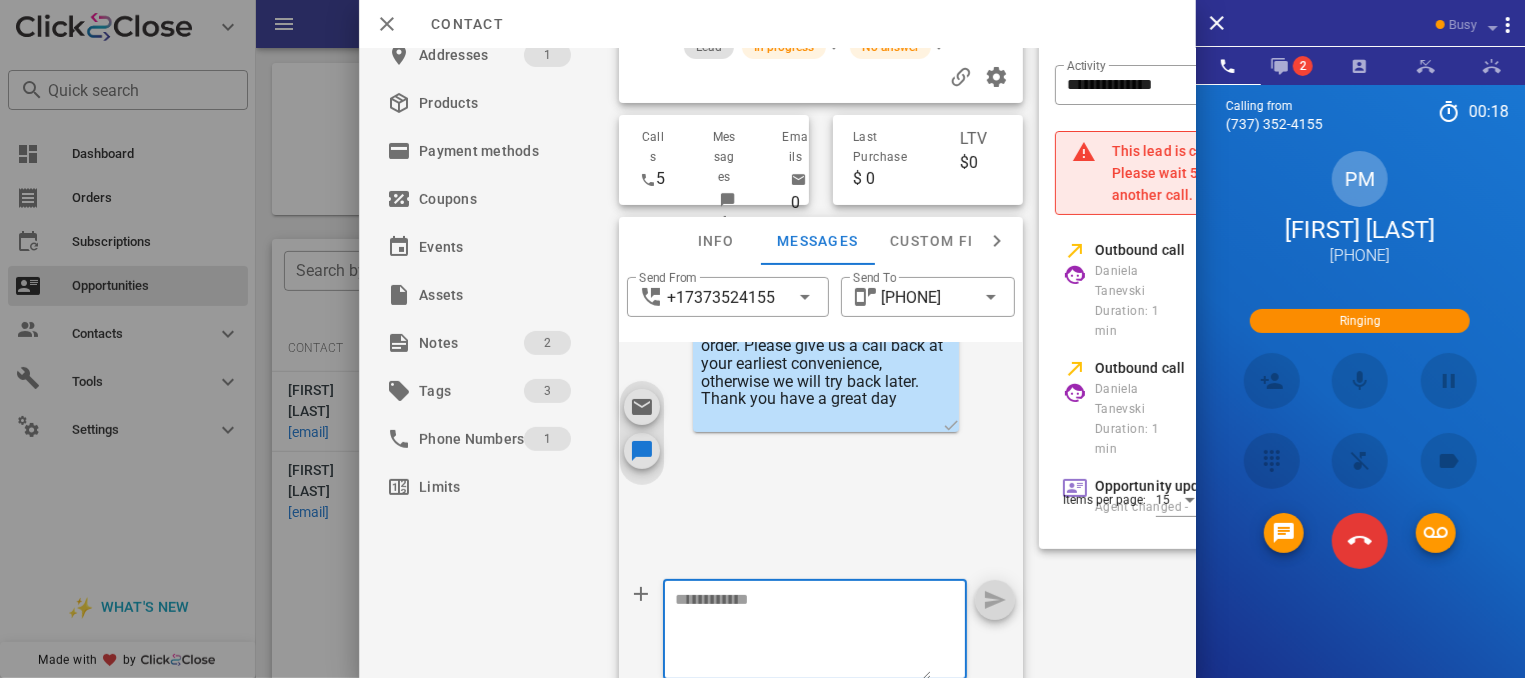 paste on "**********" 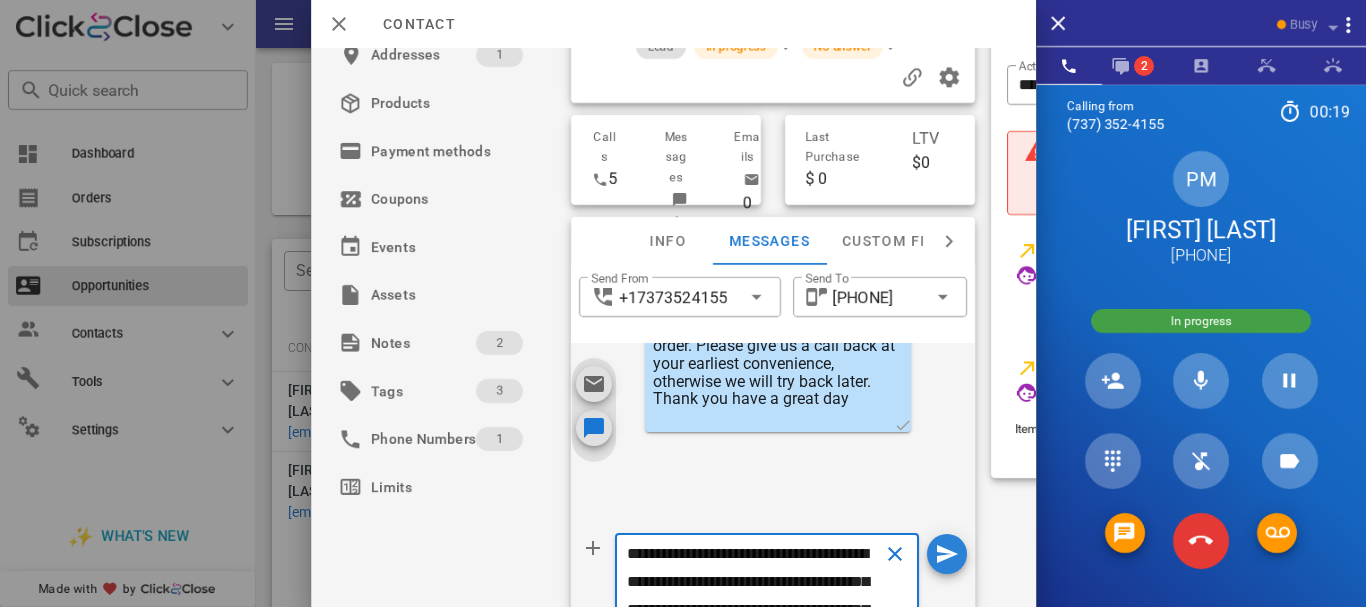 scroll, scrollTop: 242, scrollLeft: 0, axis: vertical 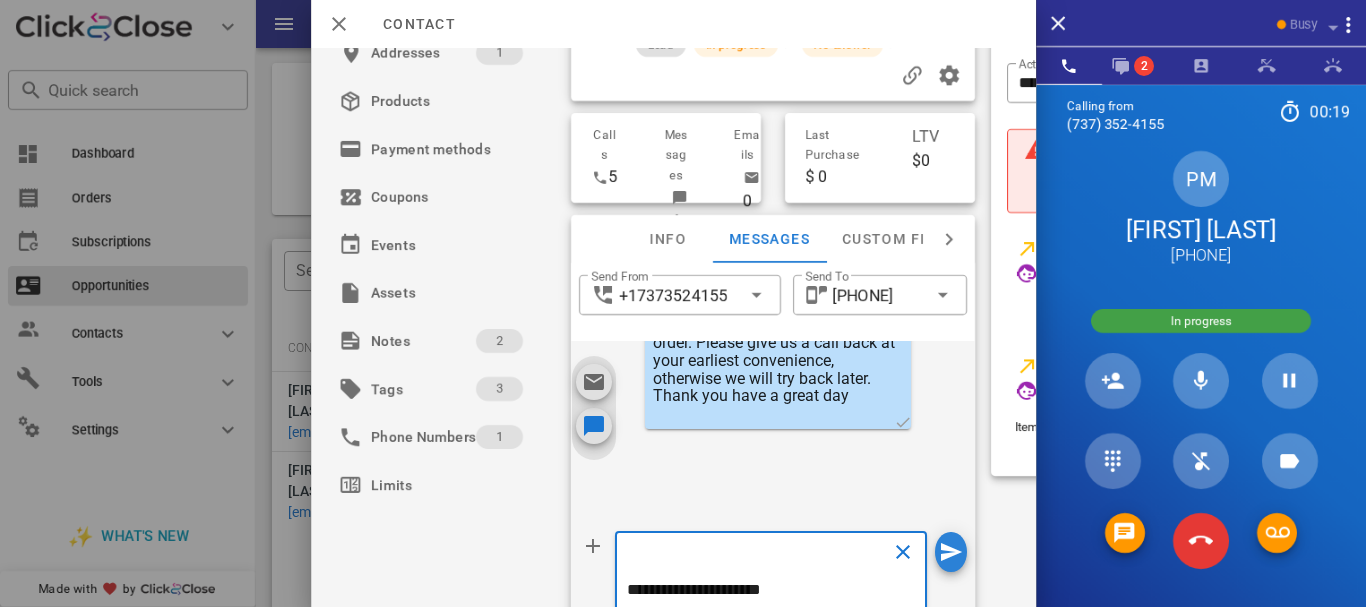 type on "**********" 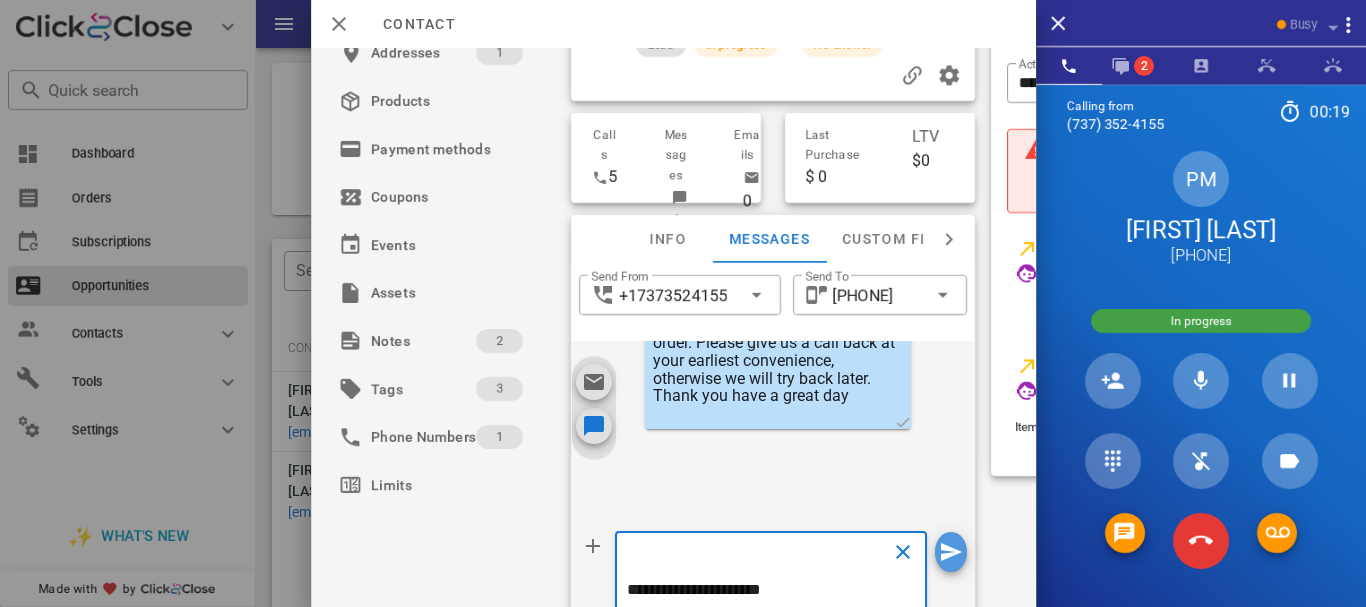 click at bounding box center [951, 552] 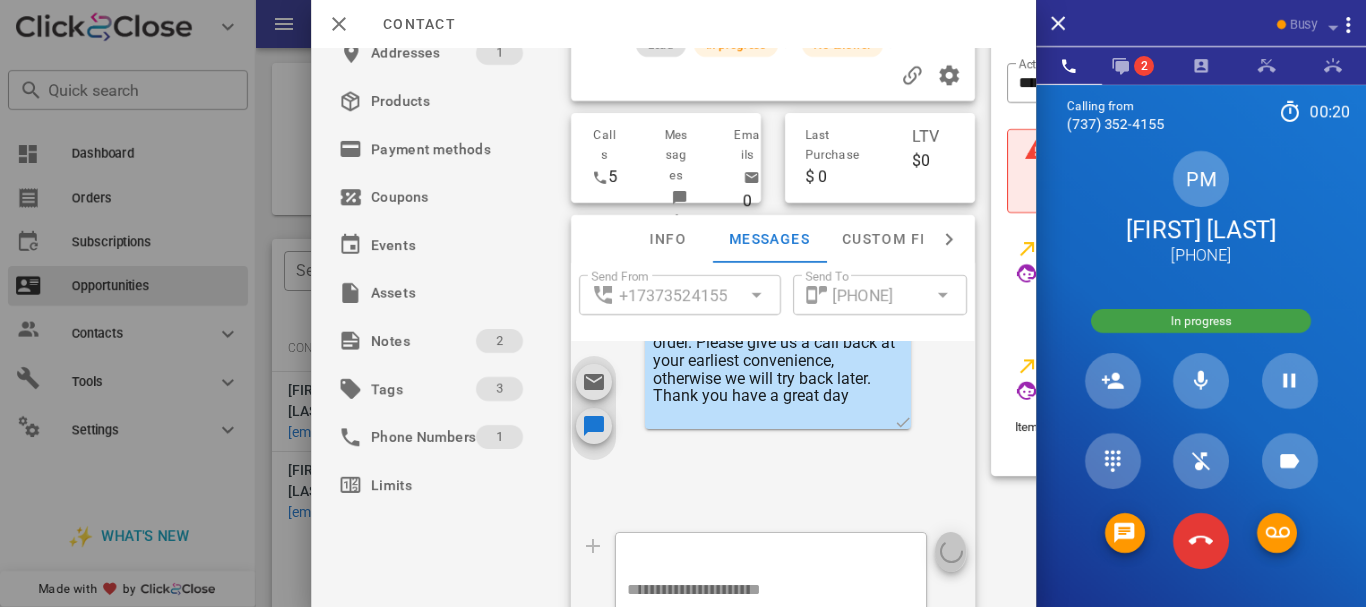 type 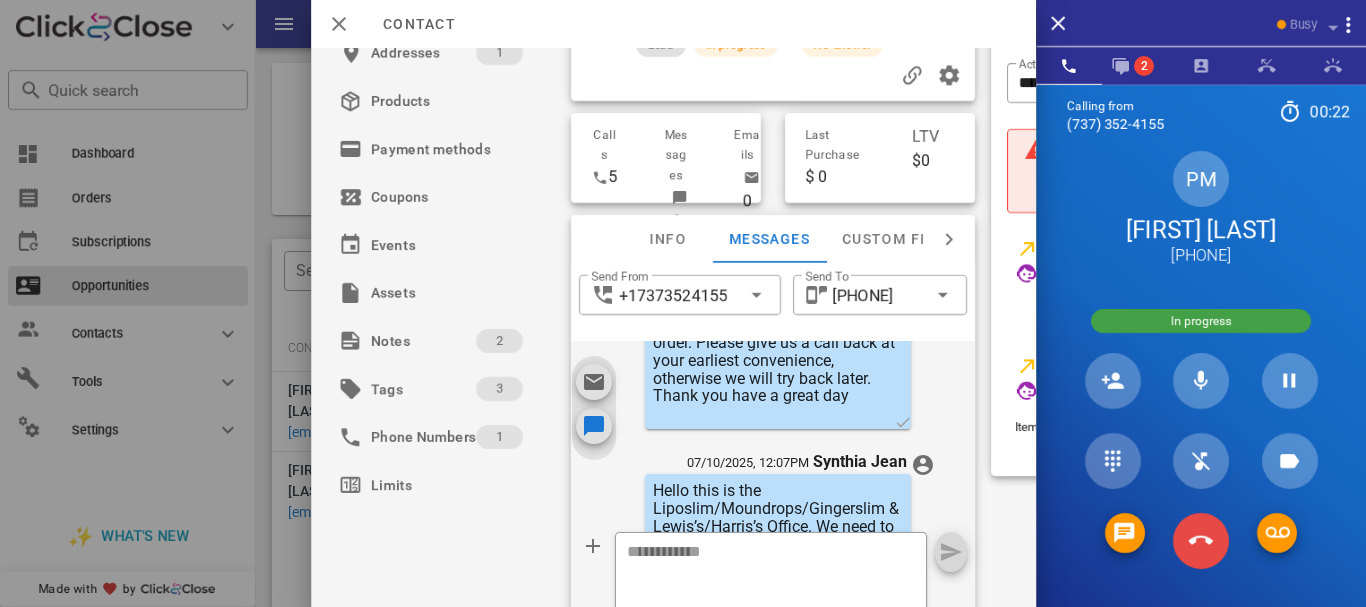 scroll, scrollTop: 408, scrollLeft: 0, axis: vertical 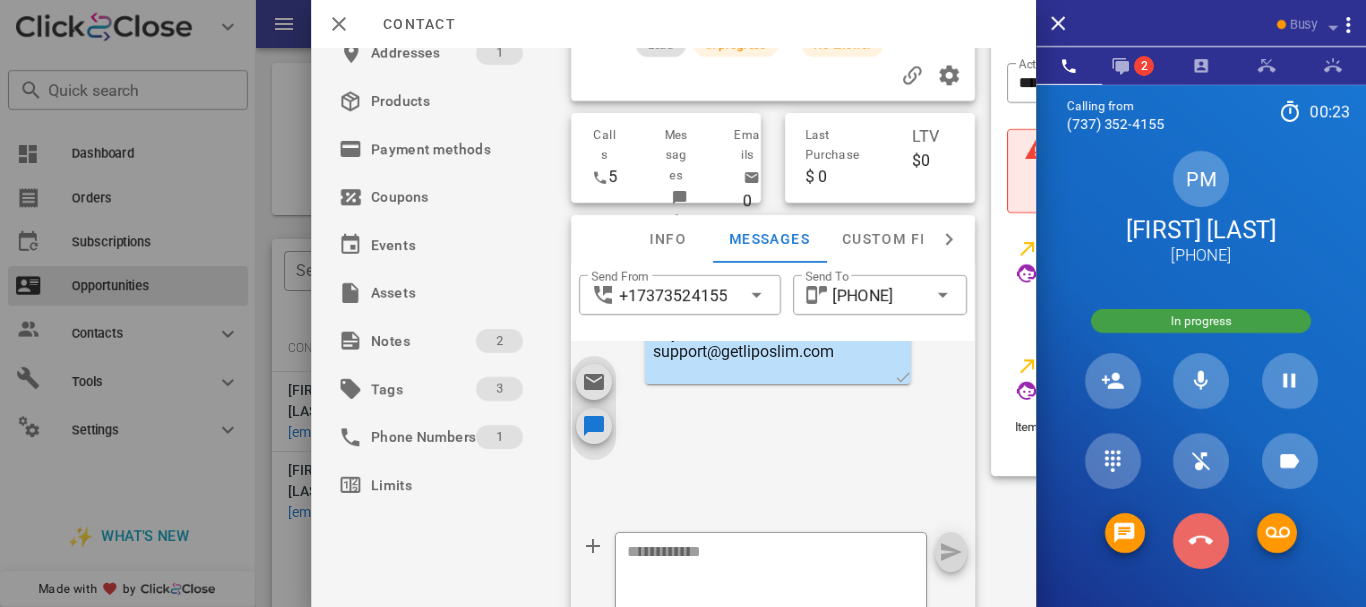 click at bounding box center [1200, 540] 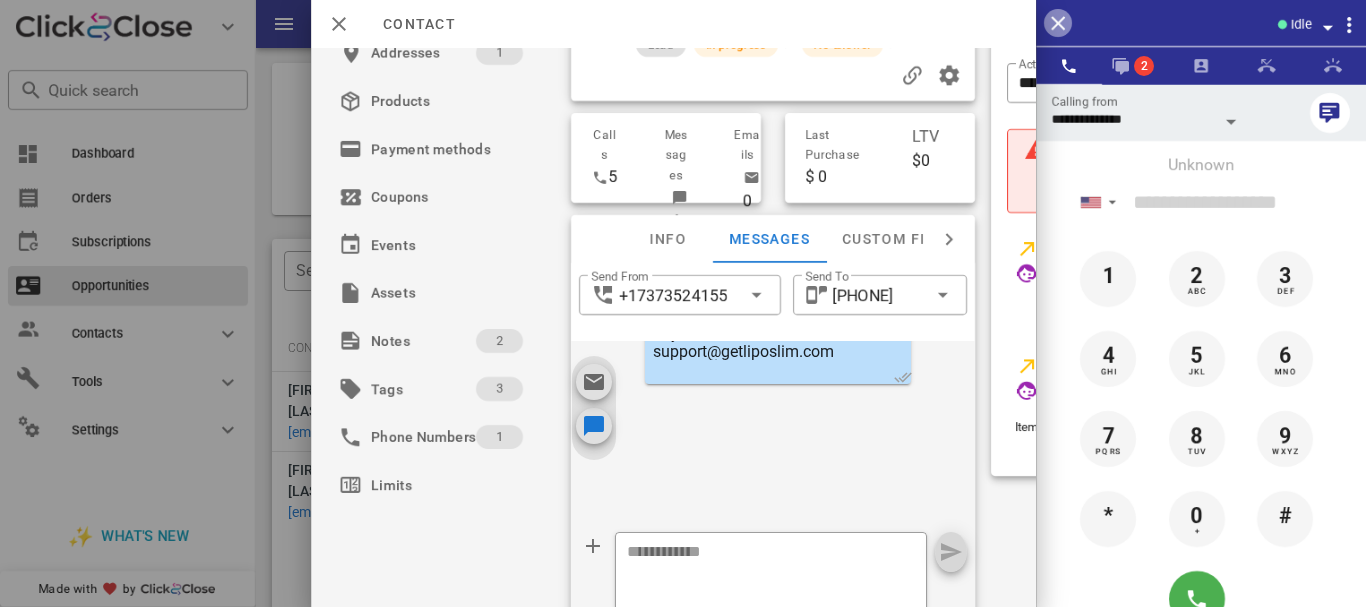click at bounding box center [1058, 23] 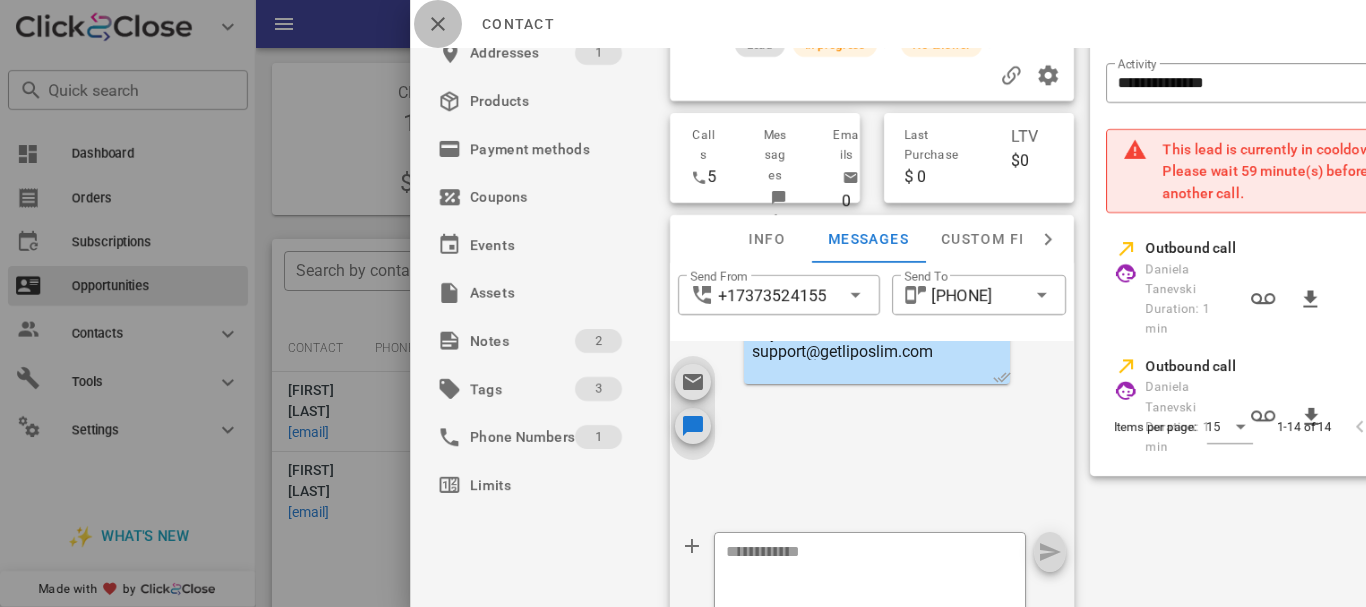 click at bounding box center [438, 24] 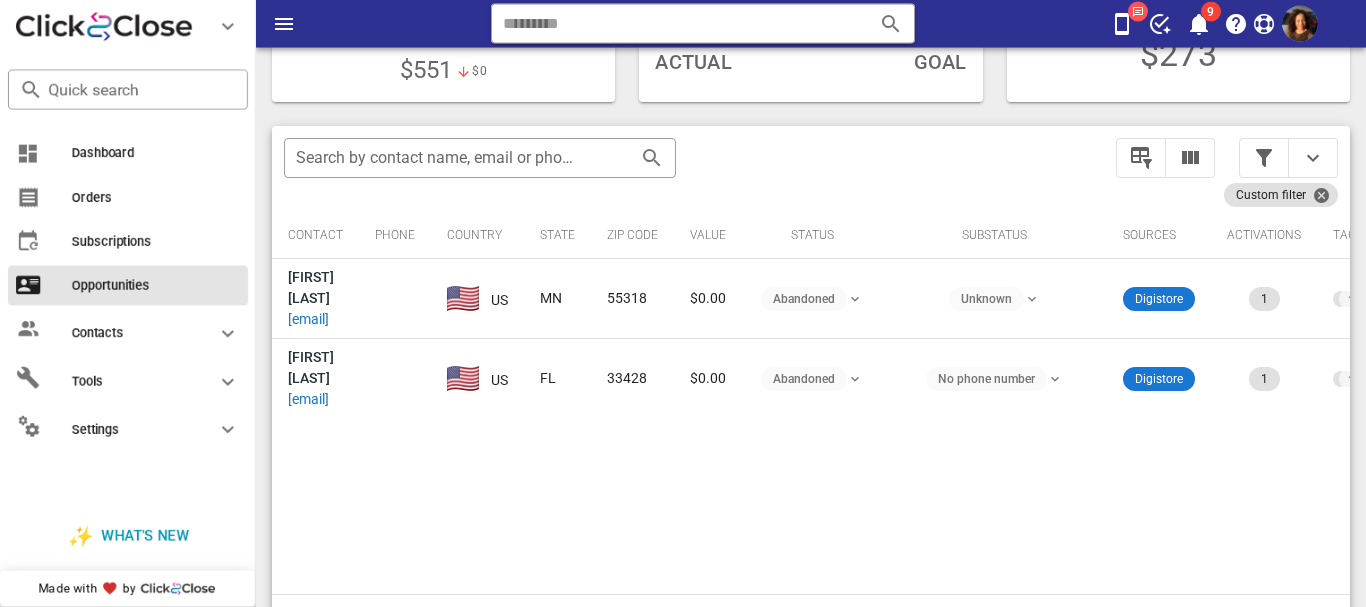 scroll, scrollTop: 380, scrollLeft: 0, axis: vertical 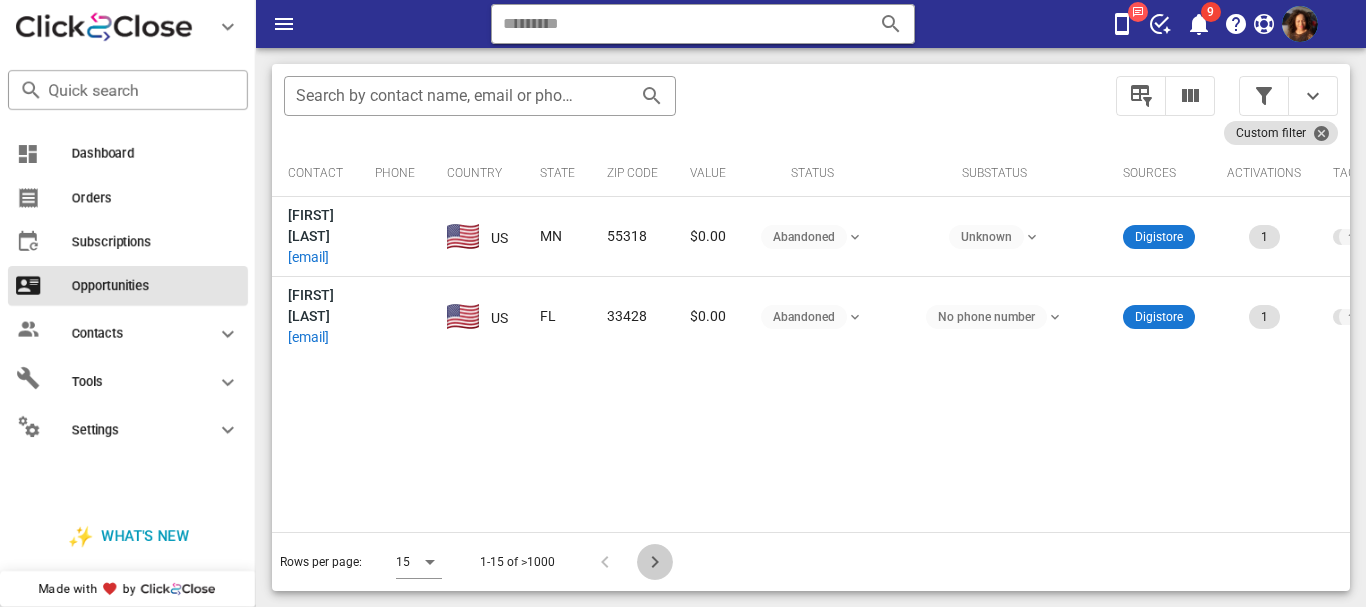 click at bounding box center (655, 562) 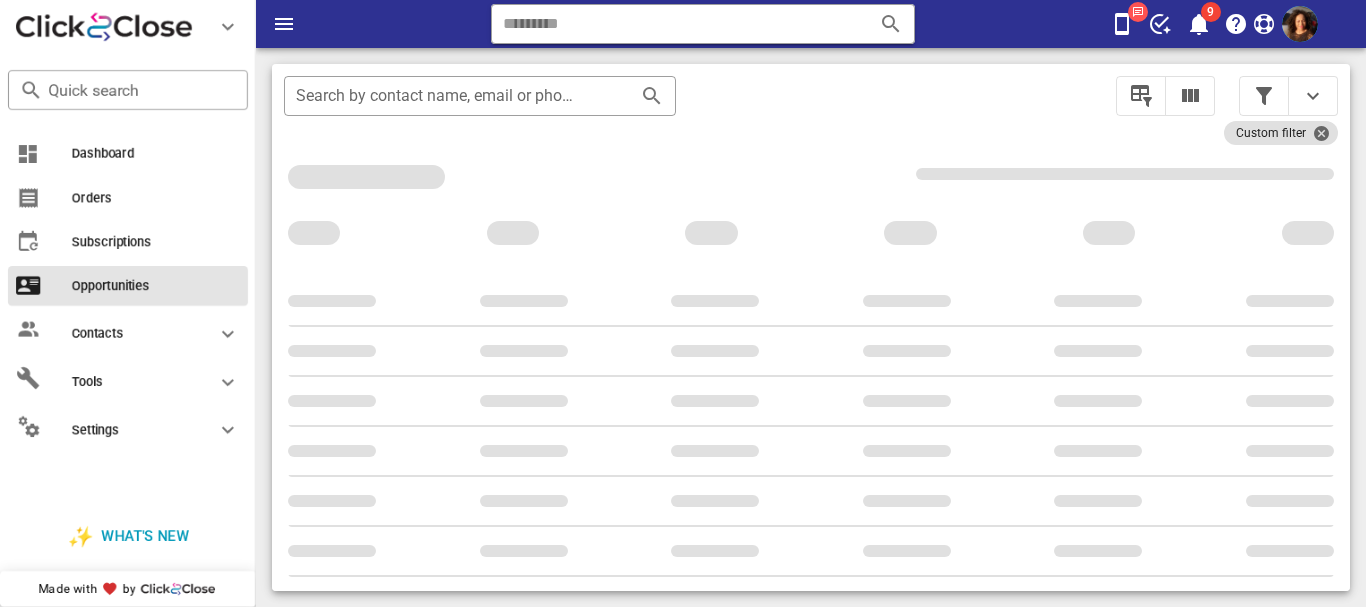 scroll, scrollTop: 356, scrollLeft: 0, axis: vertical 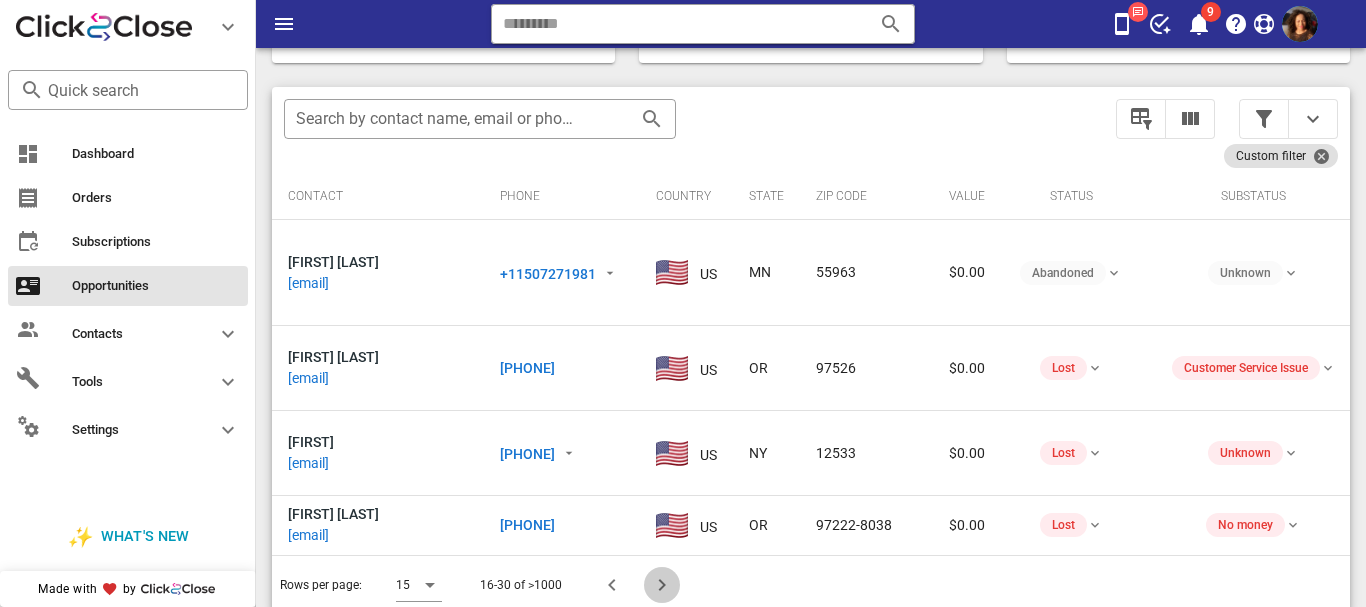 click at bounding box center [662, 585] 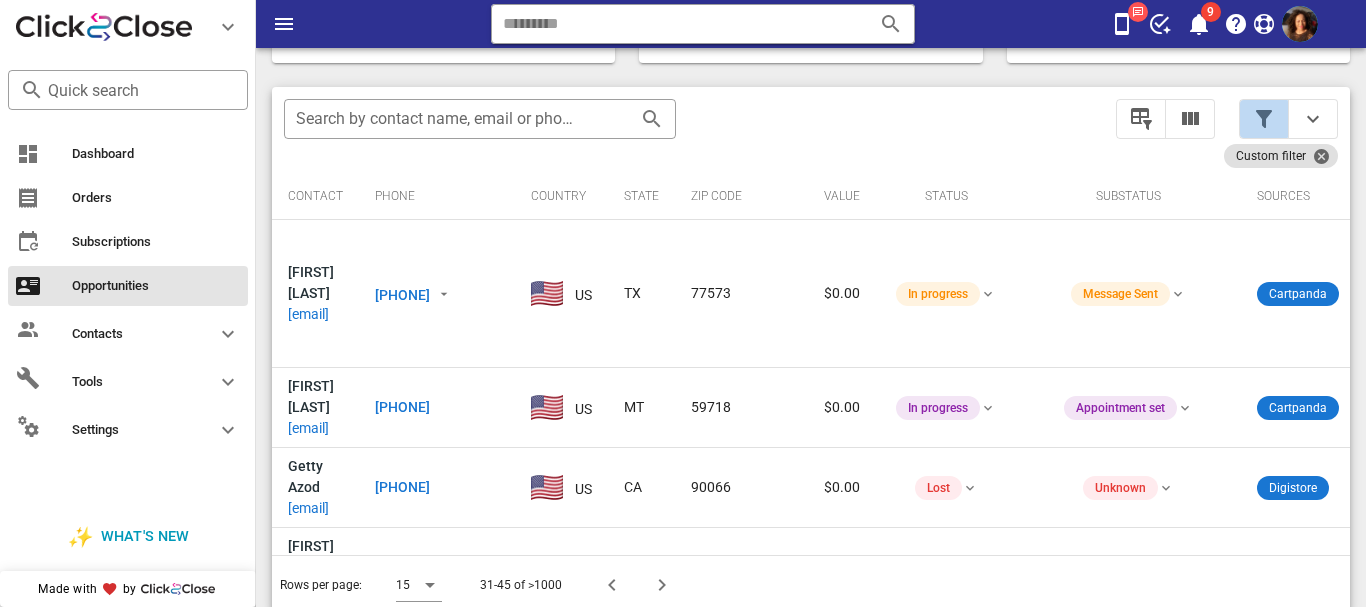 click at bounding box center (1264, 119) 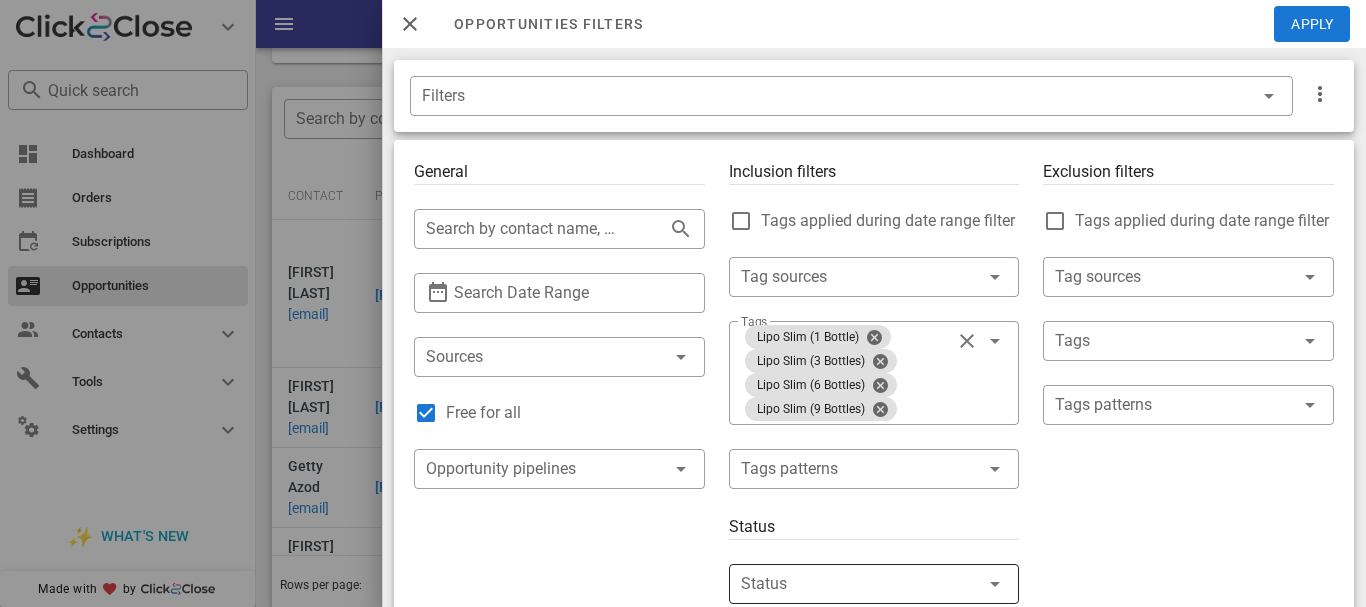 click at bounding box center (846, 584) 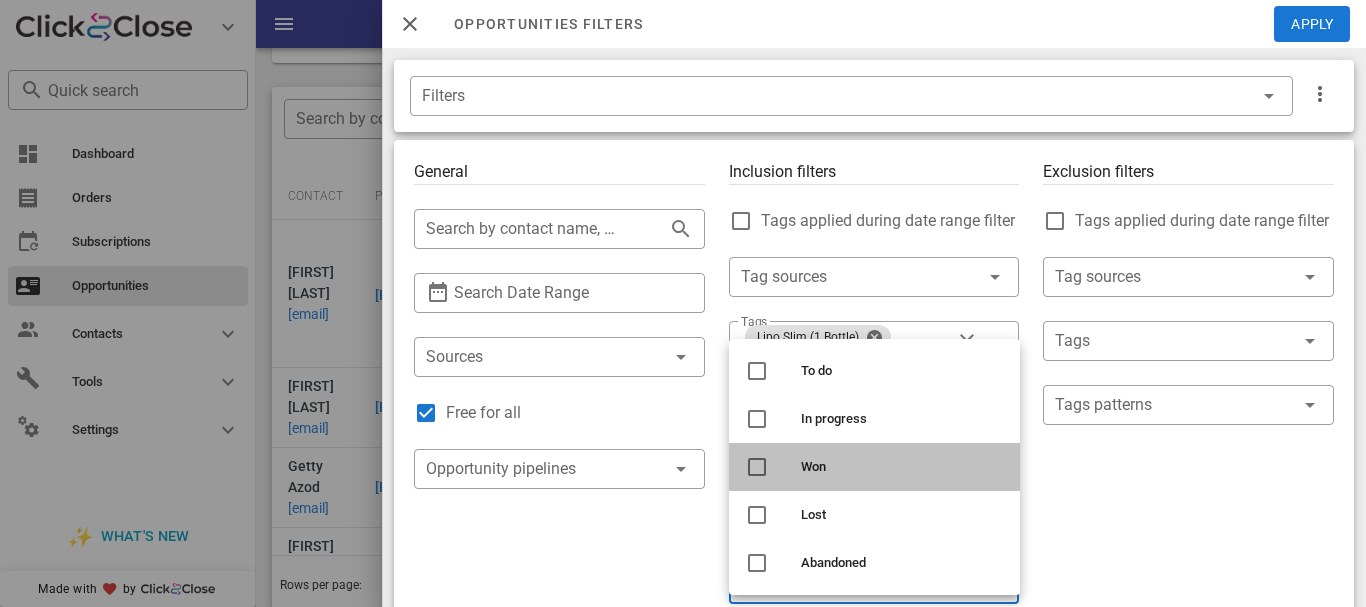 click on "Won" at bounding box center (902, 467) 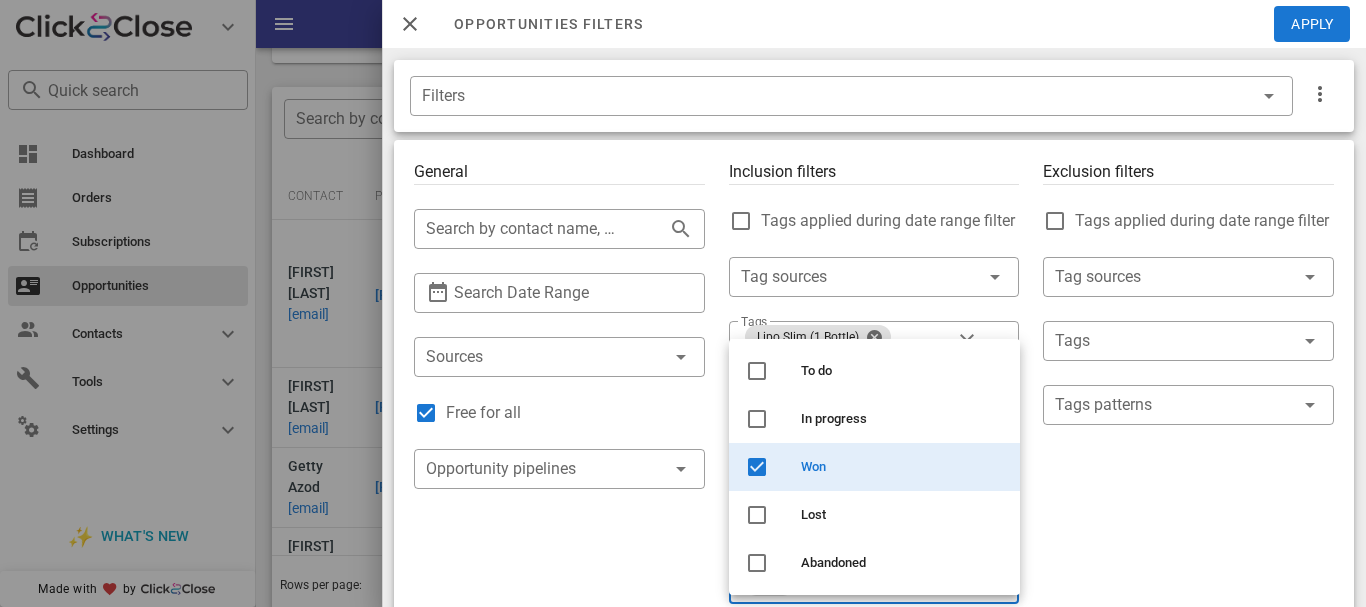 click on "Exclusion filters Tags applied during date range filter ​ Tag sources ​ Tags ​ Tags patterns" at bounding box center (1188, 741) 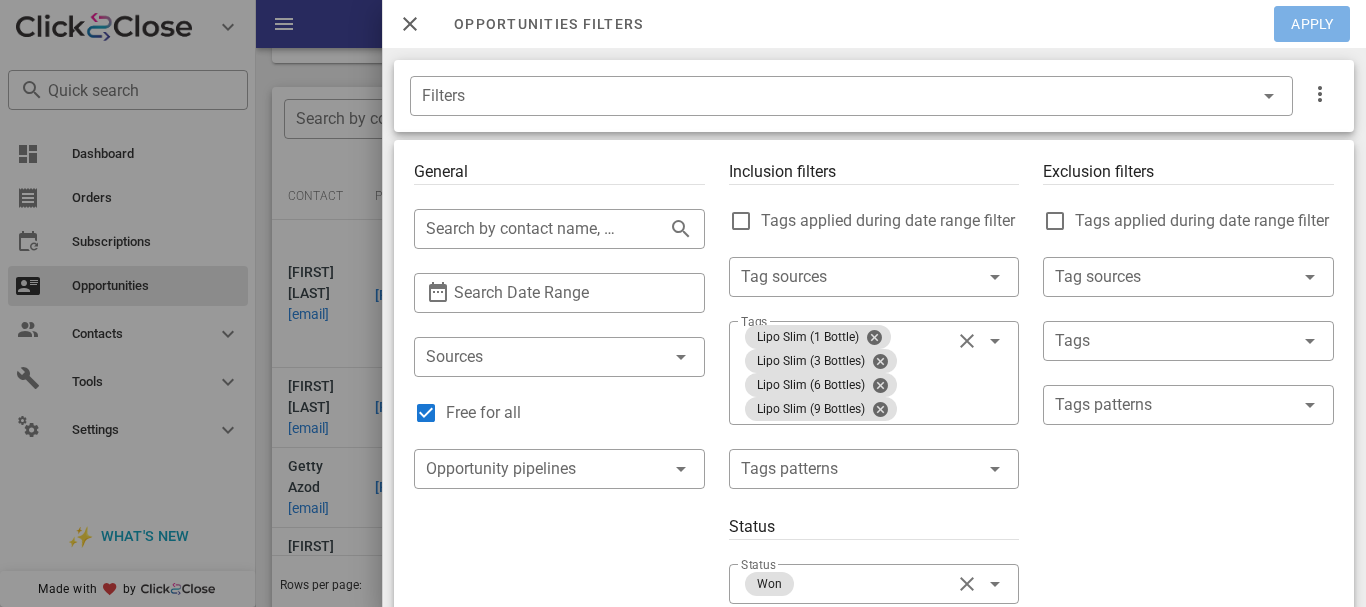 click on "Apply" at bounding box center [1313, 24] 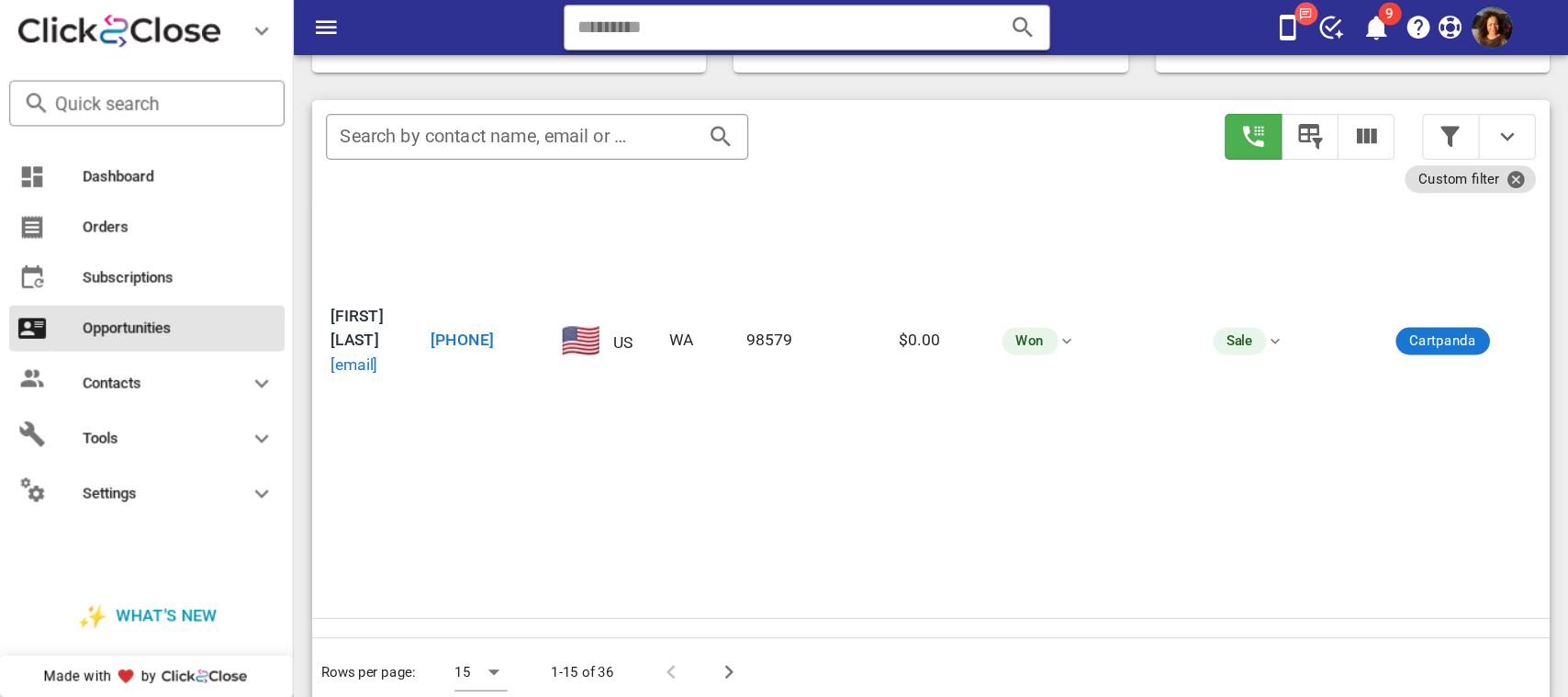 scroll, scrollTop: 162, scrollLeft: 0, axis: vertical 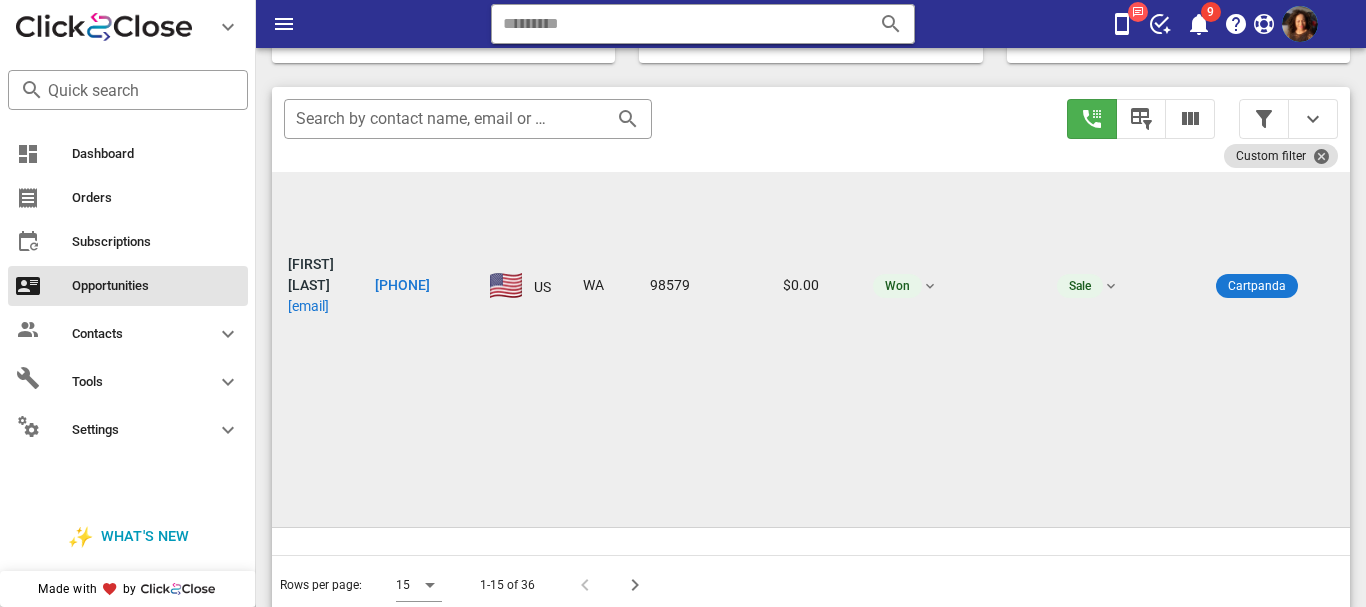 click on "+13607049301" at bounding box center [513, 285] 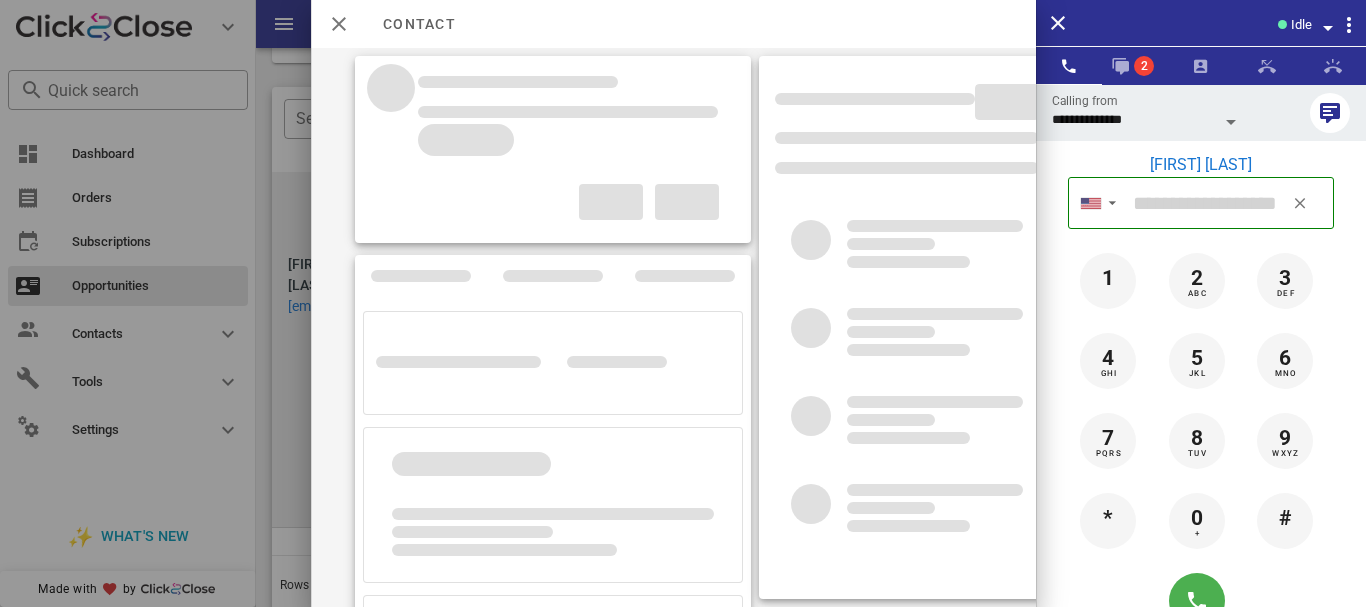 type on "**********" 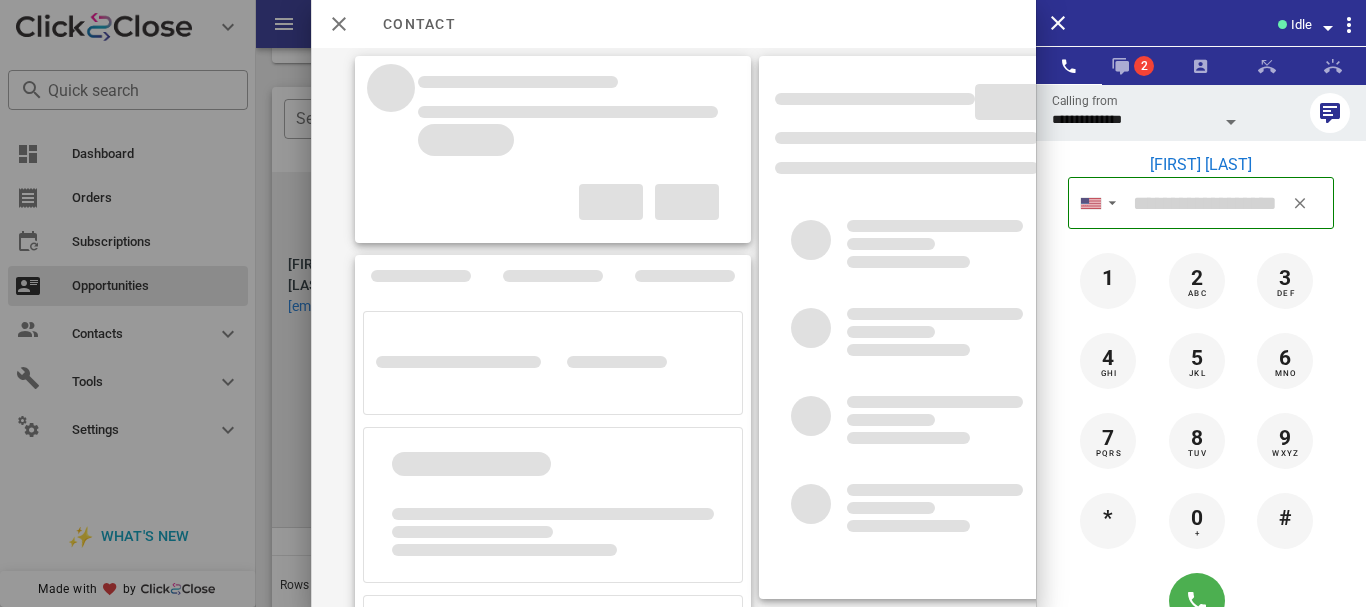 type on "**********" 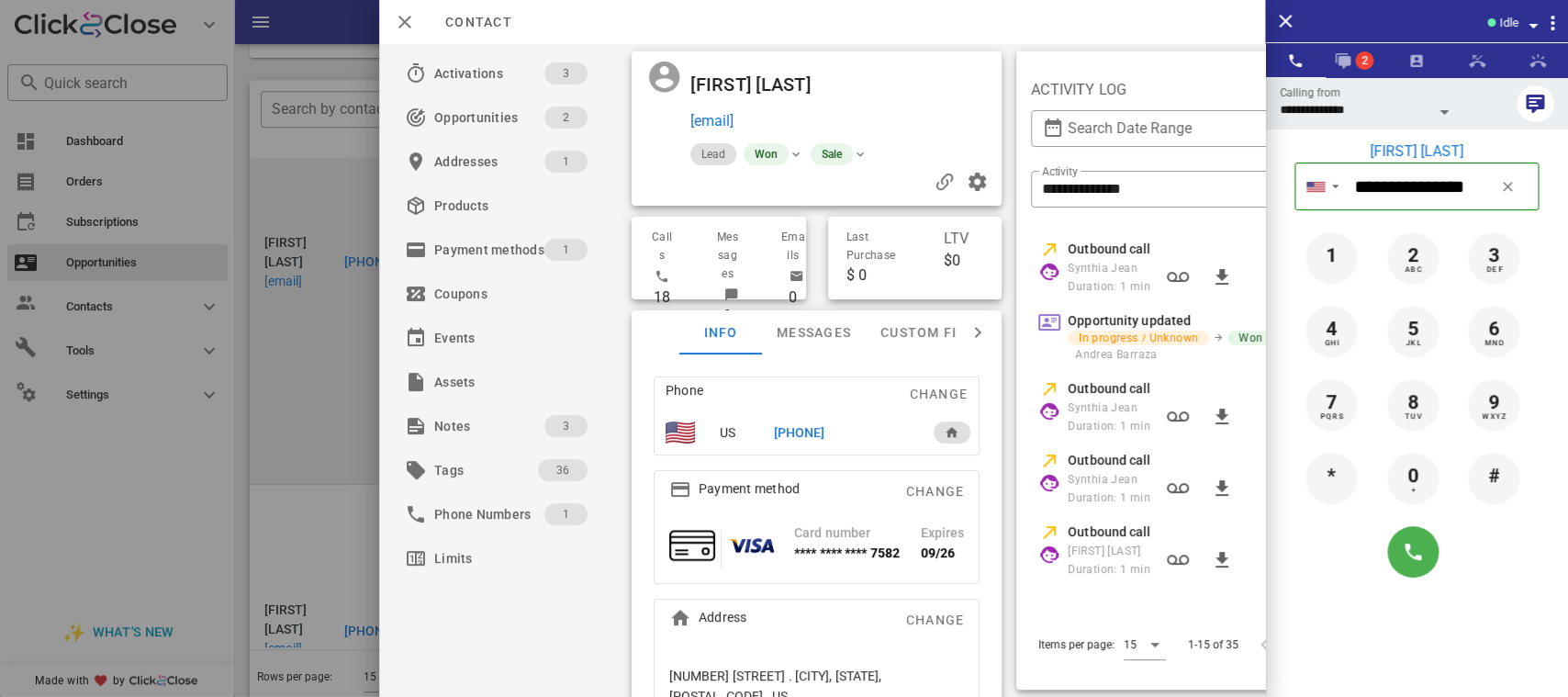 click on "Outbound call  Keuna Mayo   Duration: 1 min   06/24/2025   1:06:51 PM" at bounding box center (1235, 550) 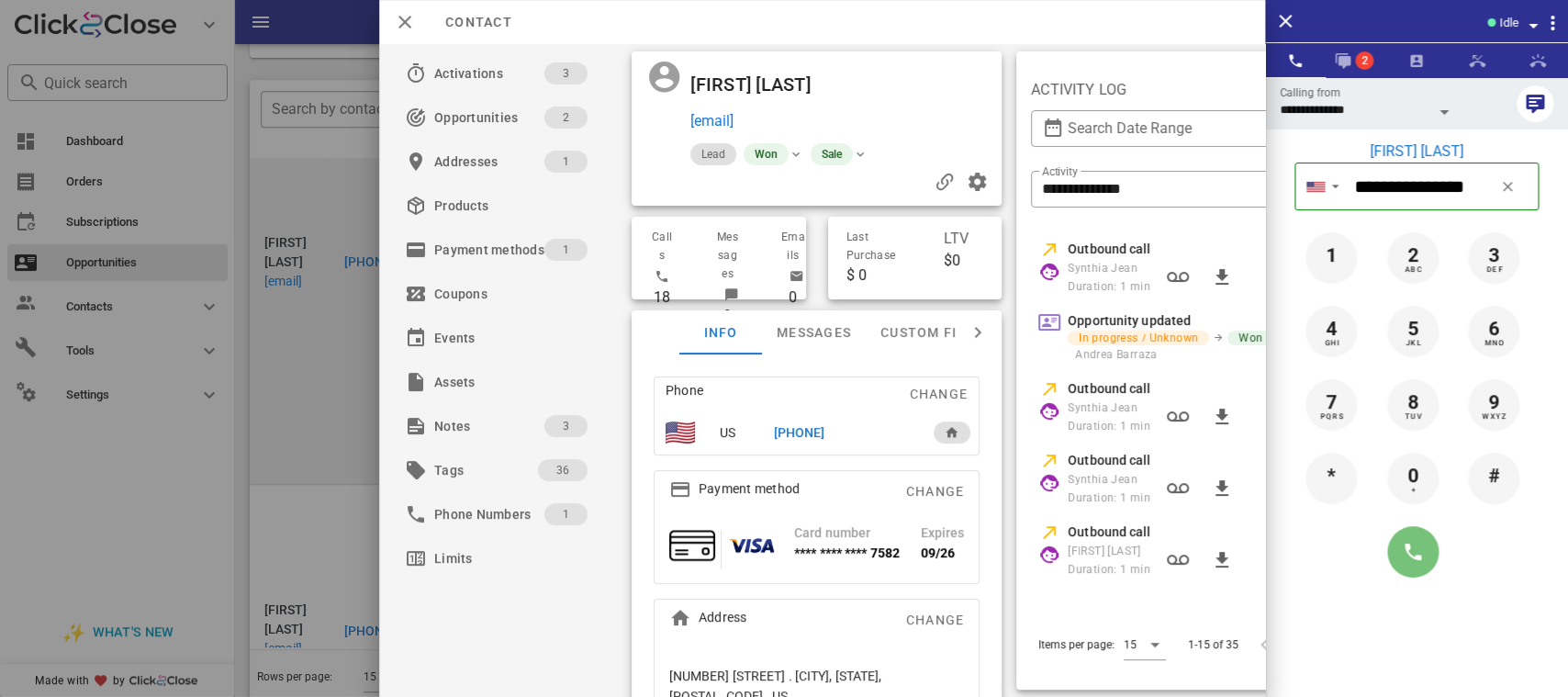 click at bounding box center (1413, 552) 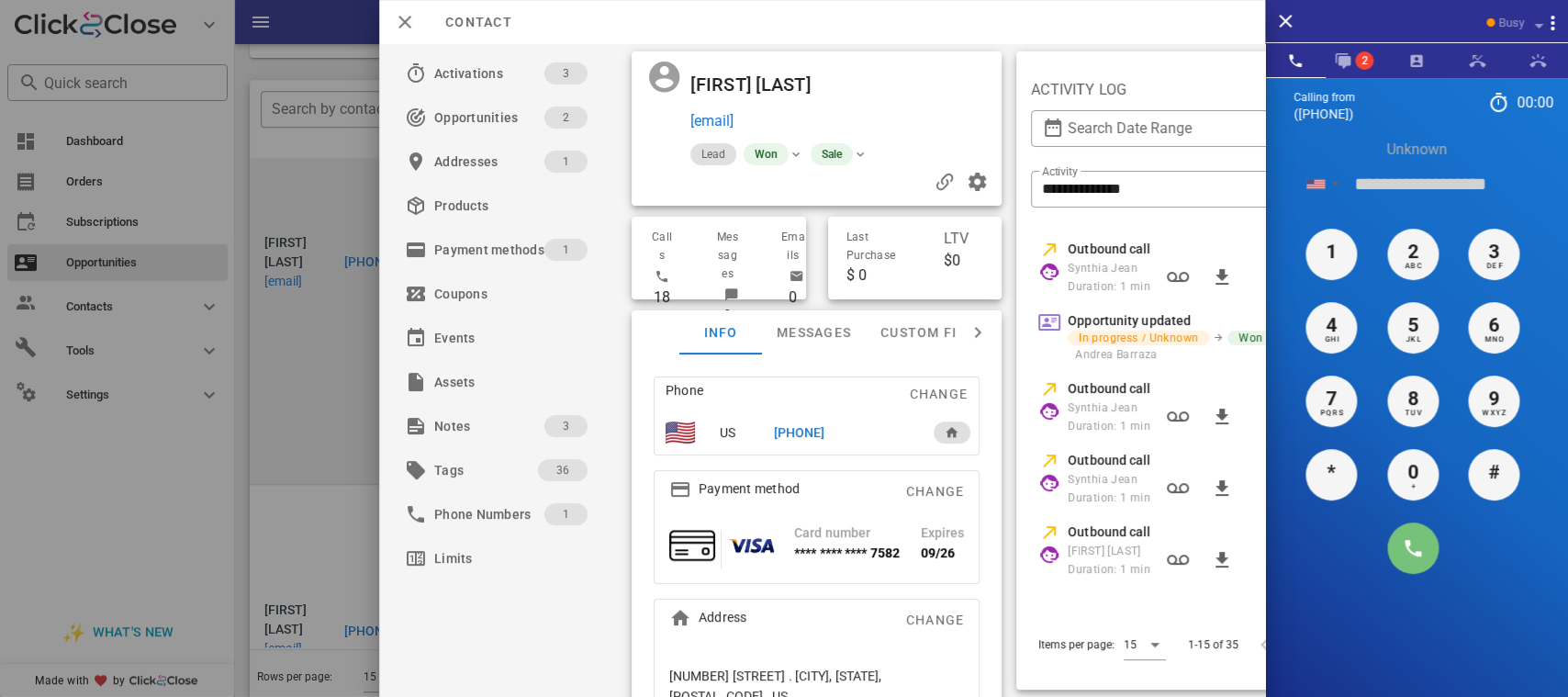 click at bounding box center [1413, 548] 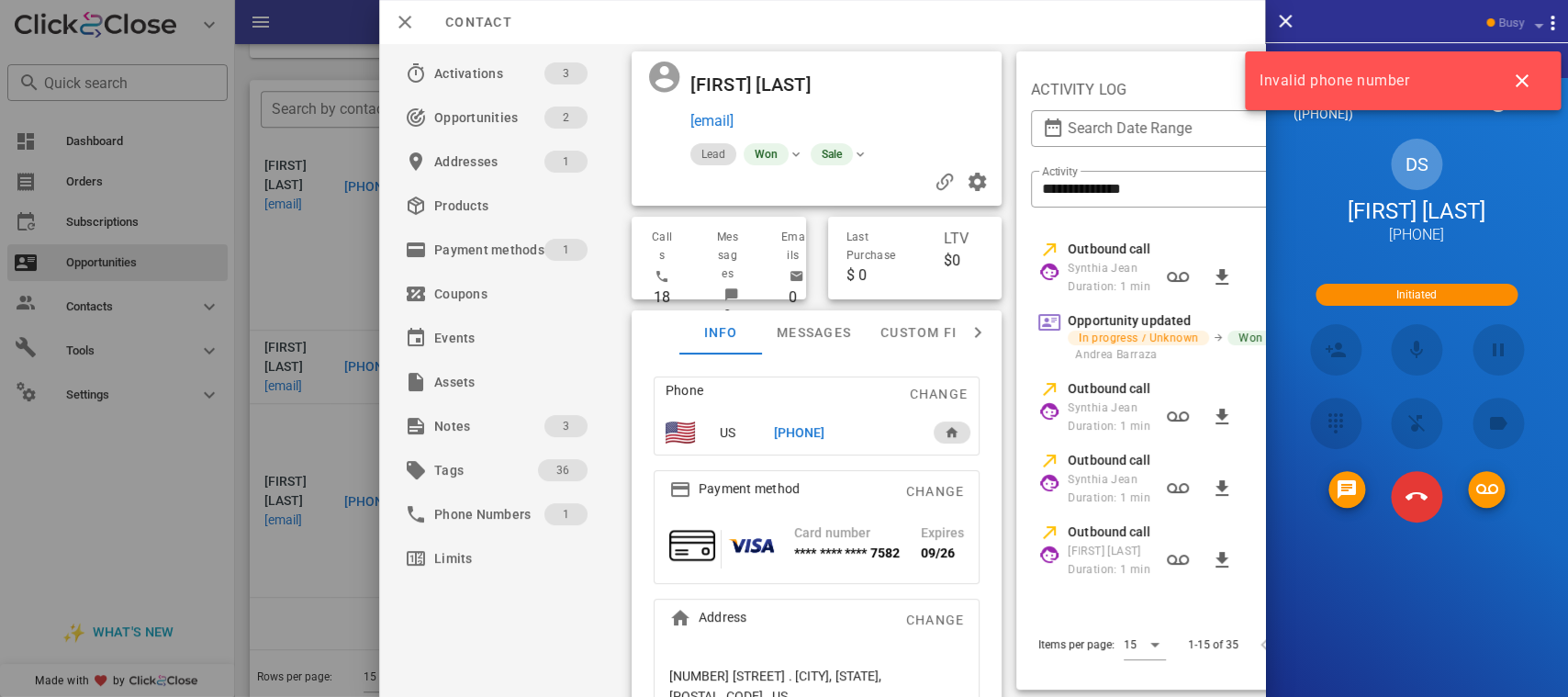 scroll, scrollTop: 0, scrollLeft: 0, axis: both 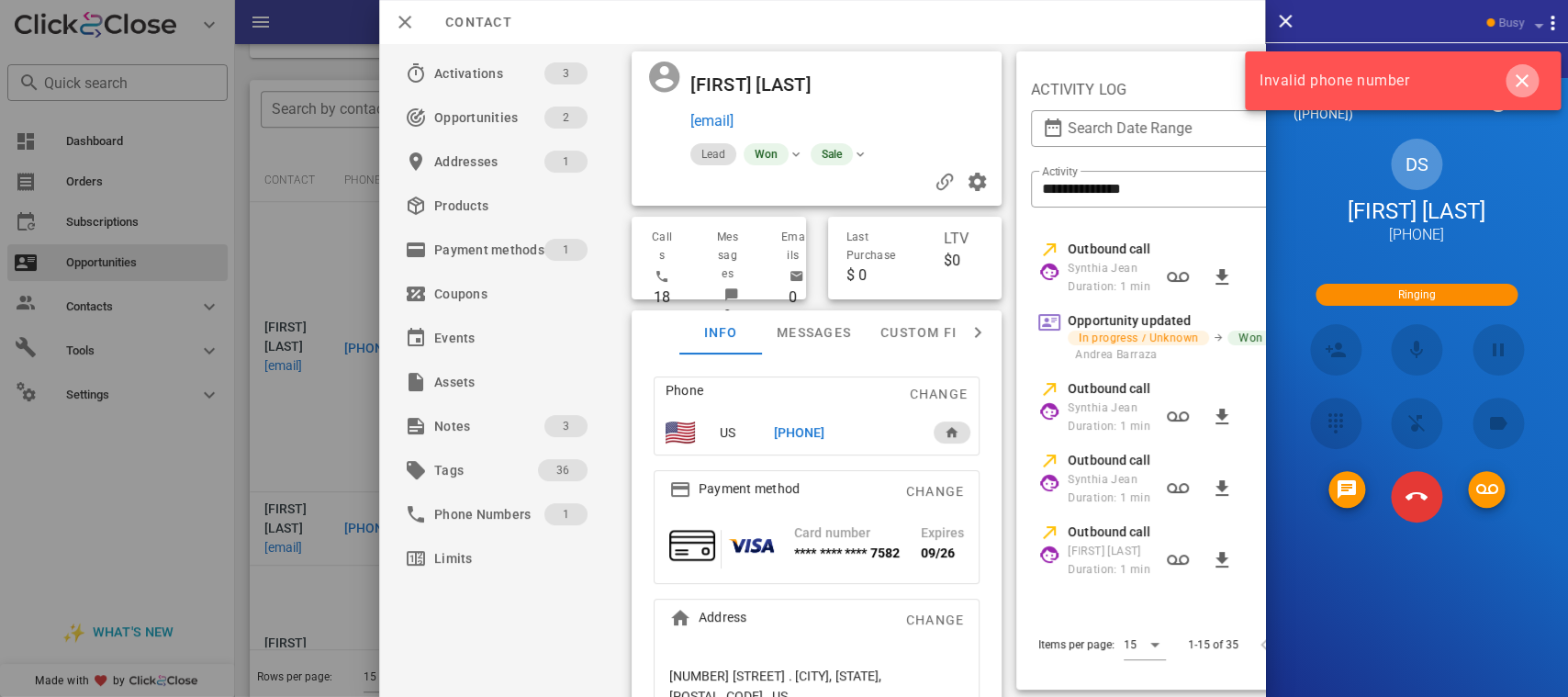 click at bounding box center (1522, 81) 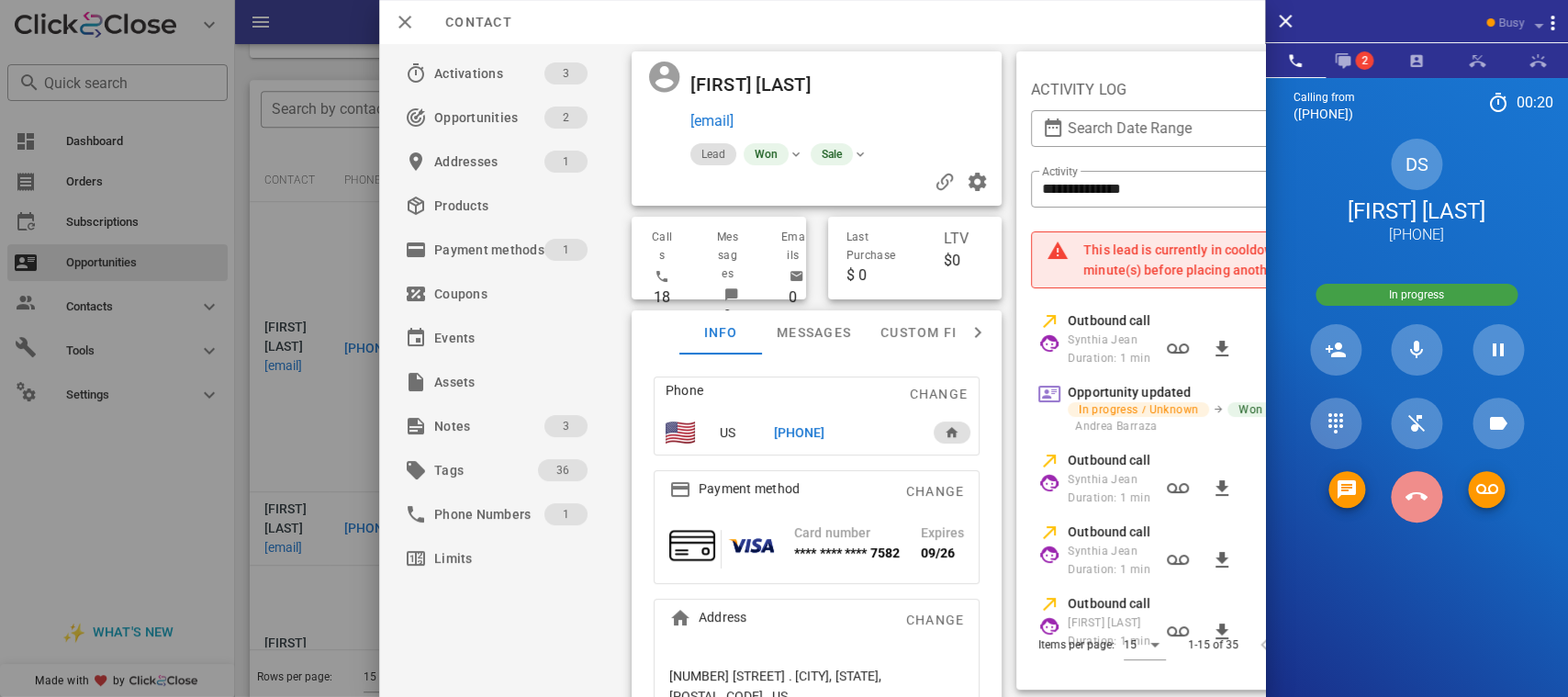 click at bounding box center (1417, 497) 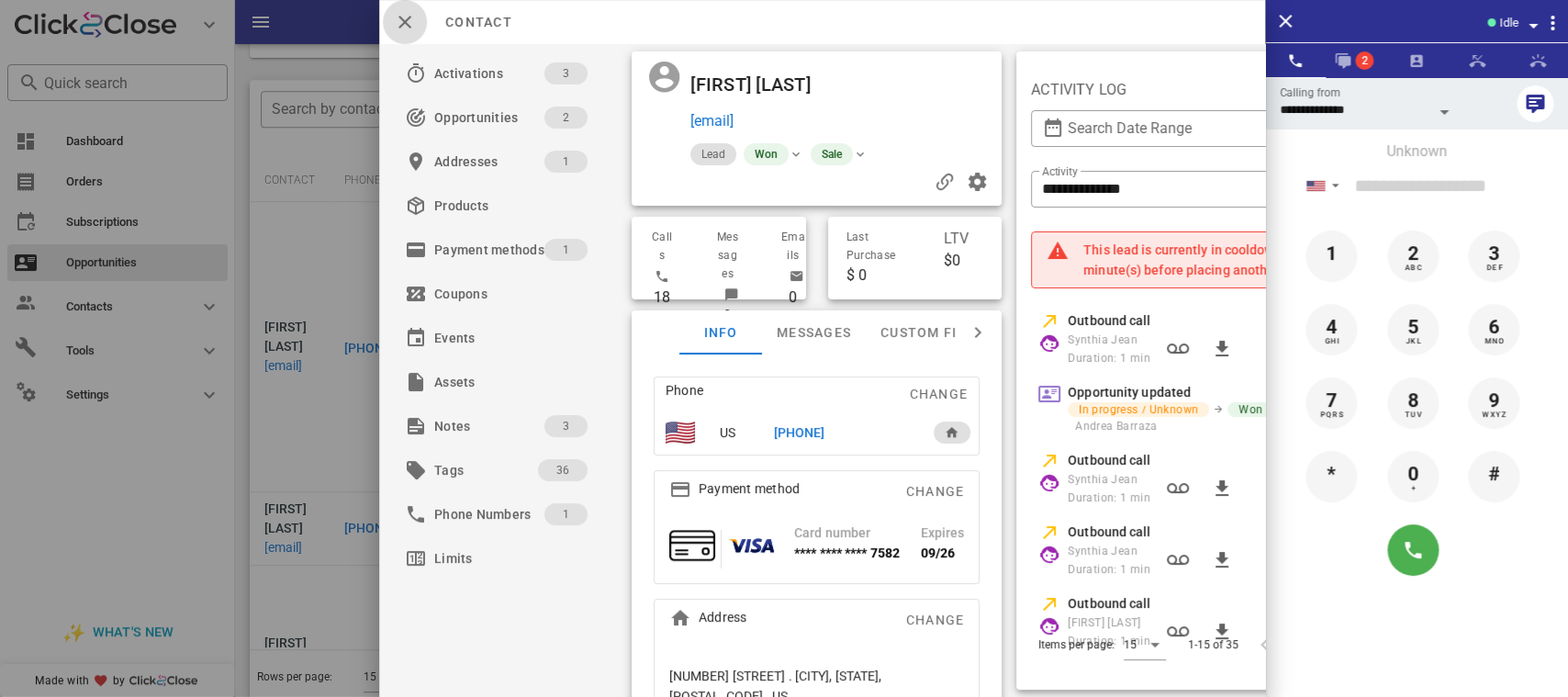 click at bounding box center (405, 22) 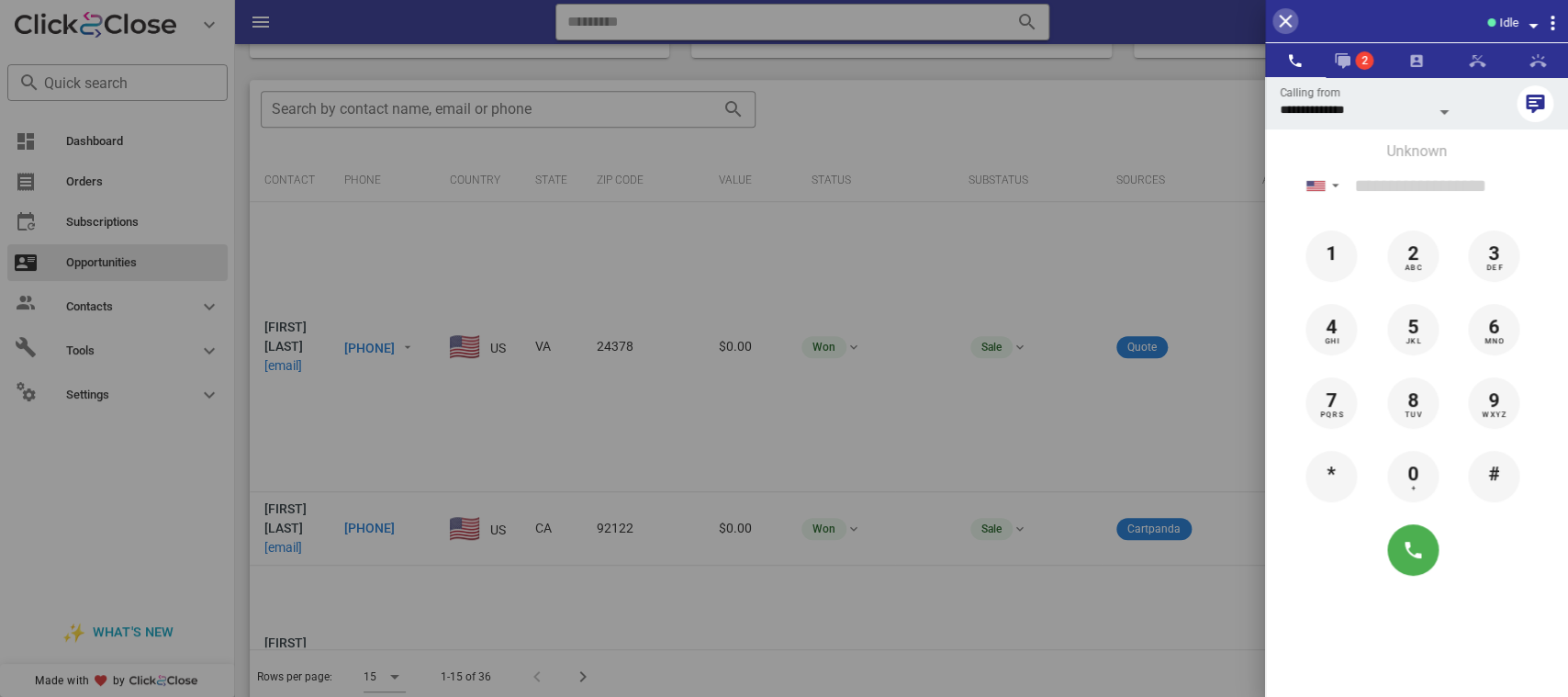 click at bounding box center [1285, 21] 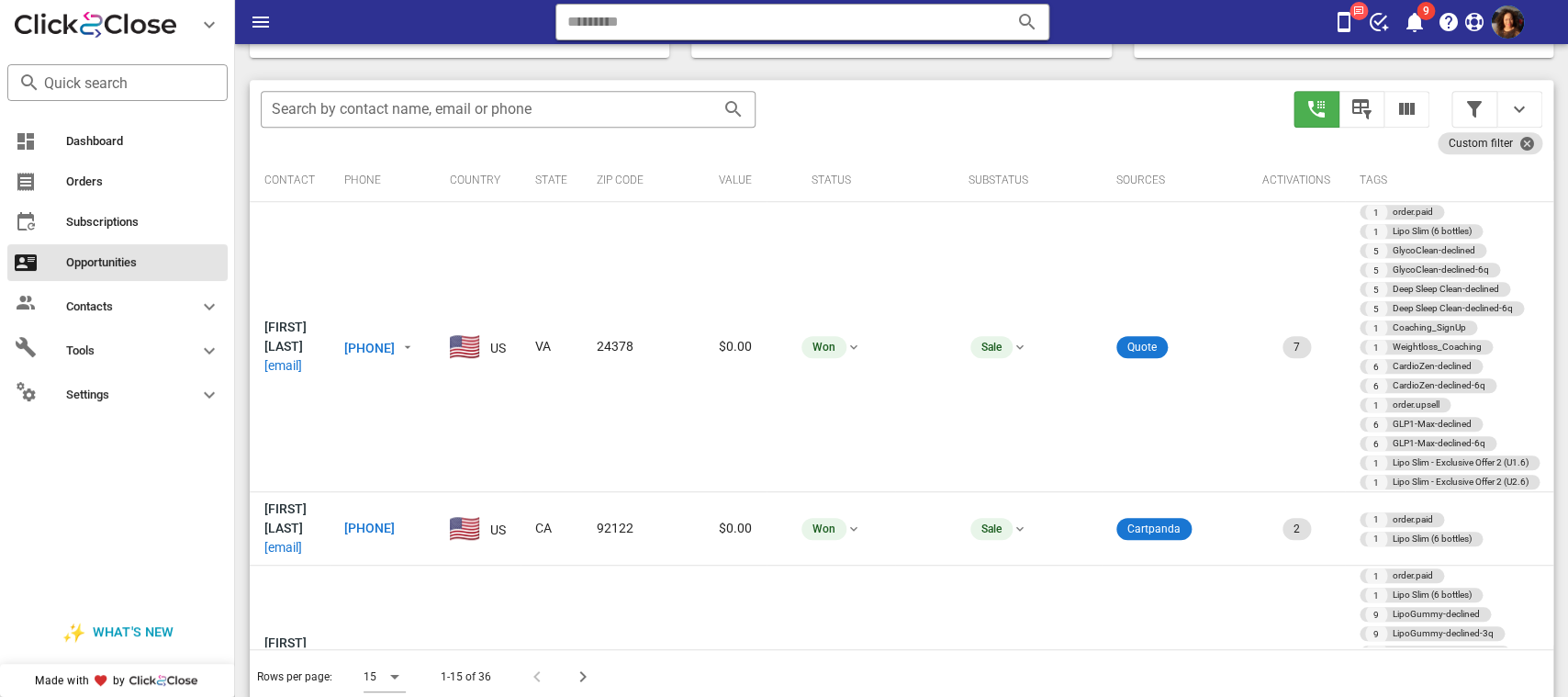 scroll, scrollTop: 349, scrollLeft: 0, axis: vertical 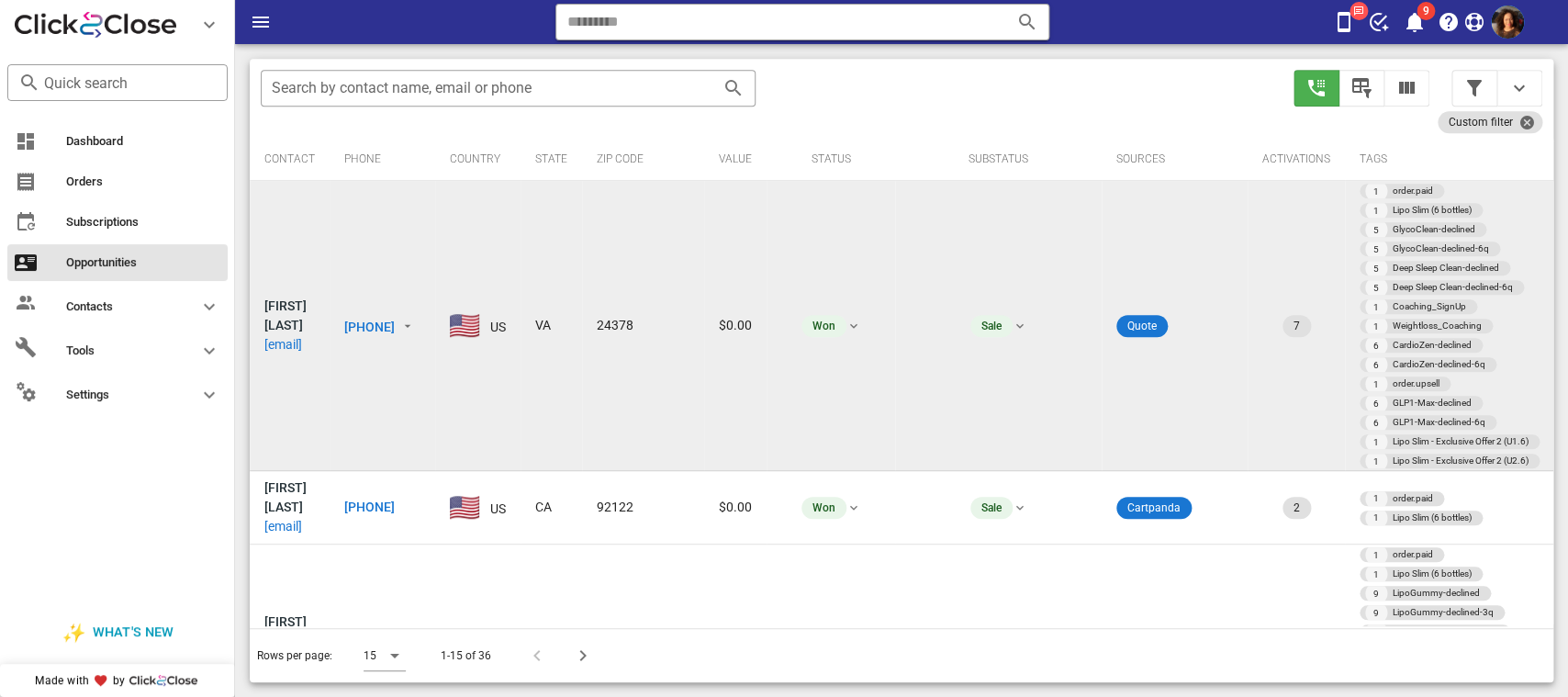 click on "+12767818343" at bounding box center [471, 327] 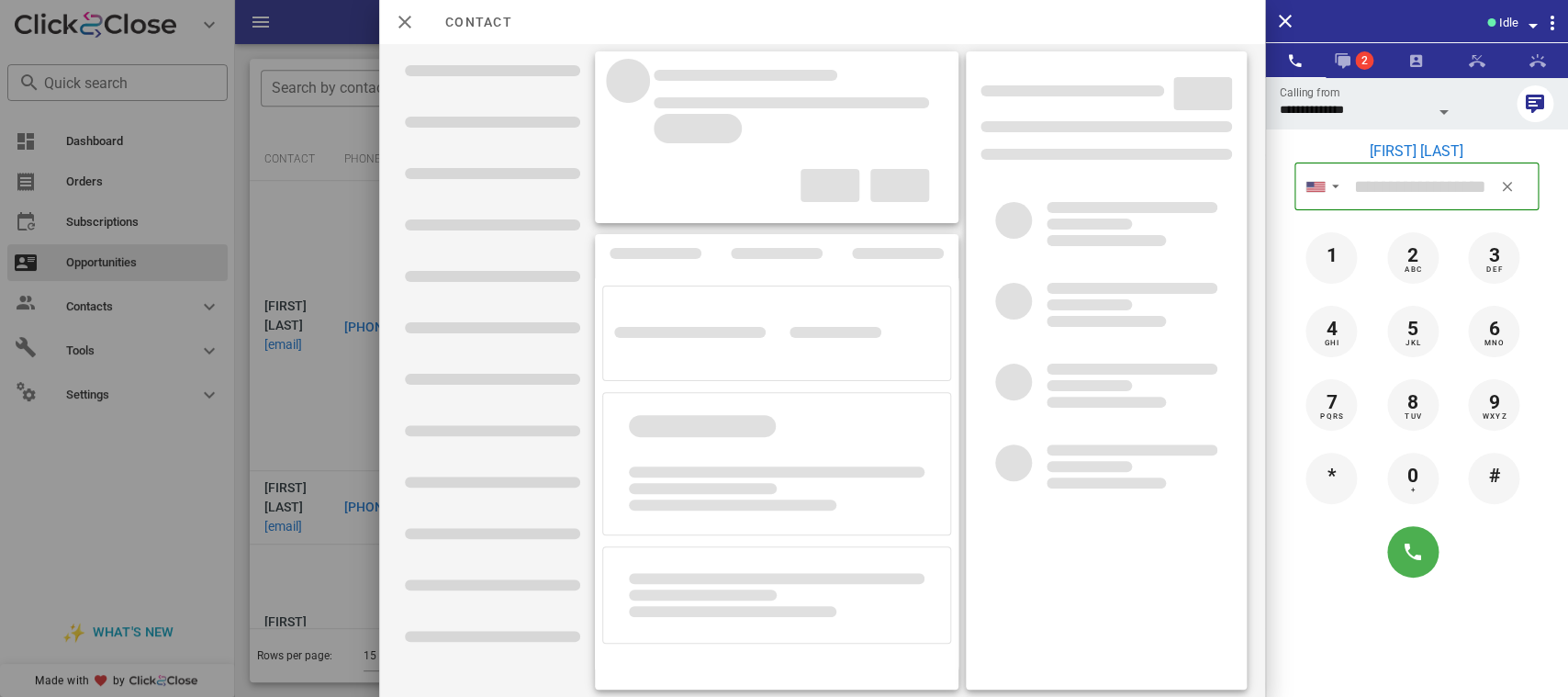 type on "**********" 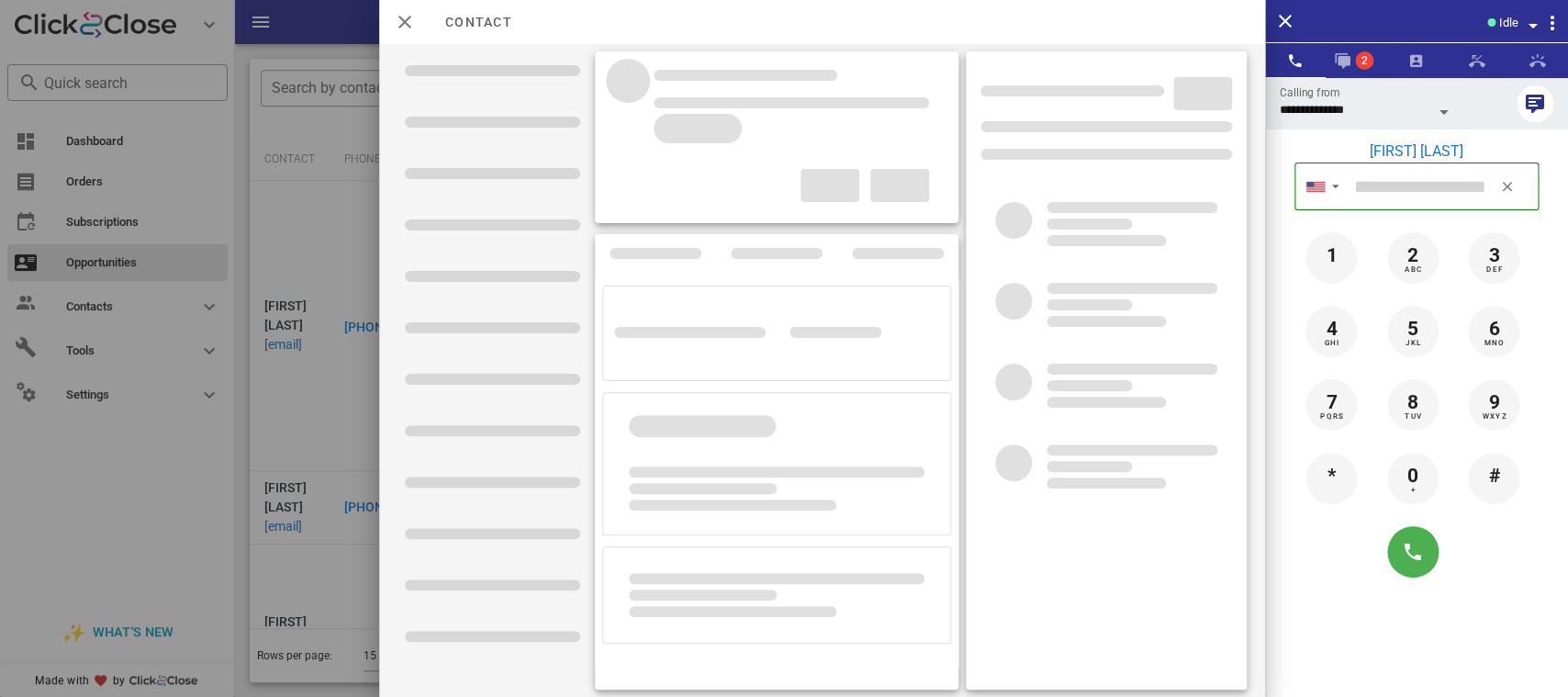 type on "**********" 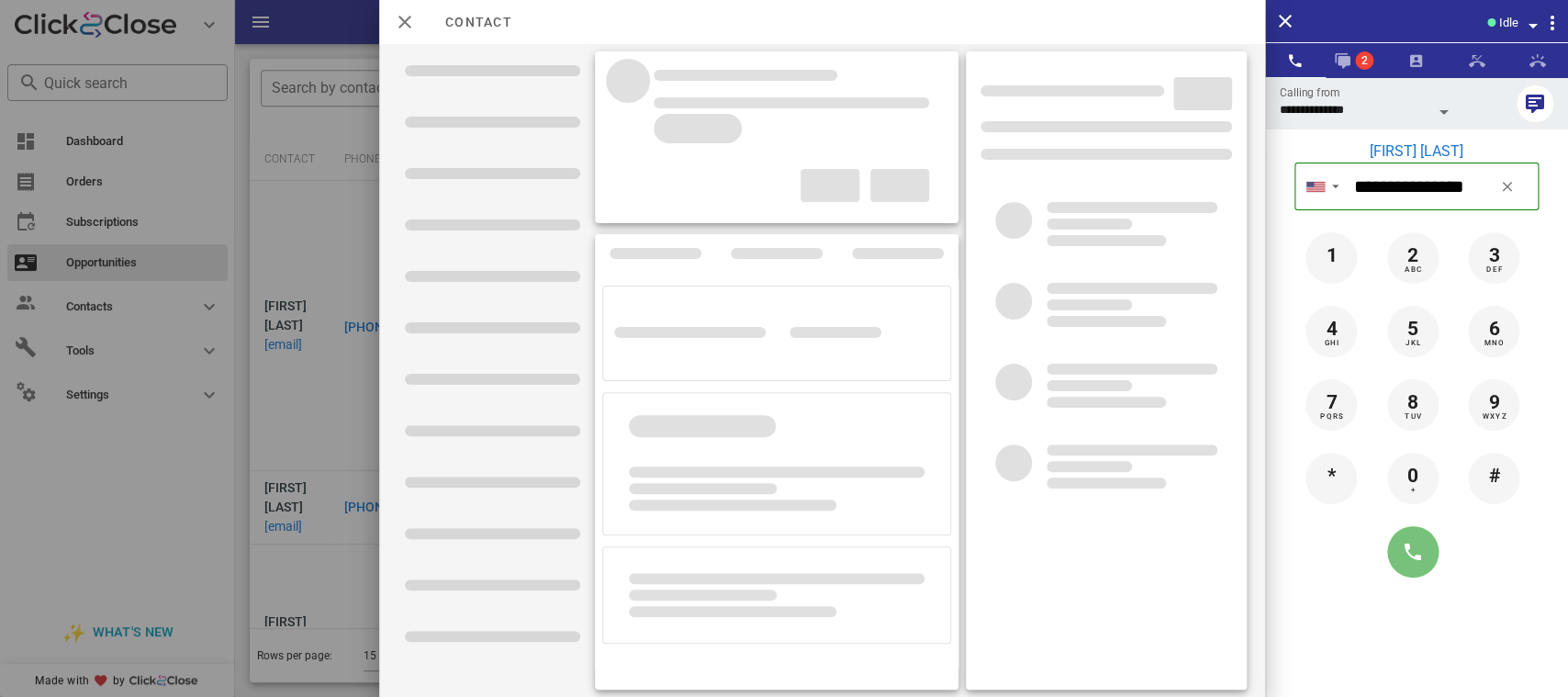 click at bounding box center (1413, 552) 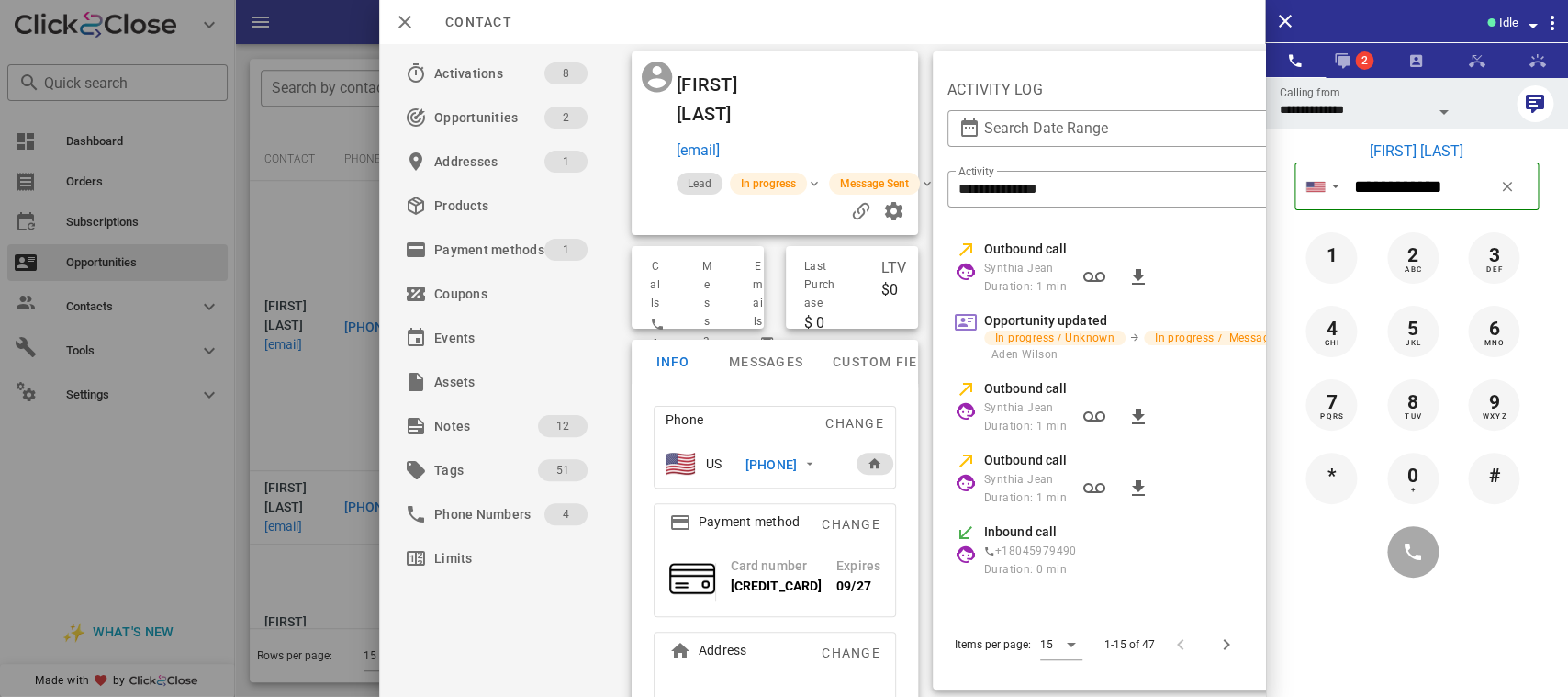 click at bounding box center [1417, 552] 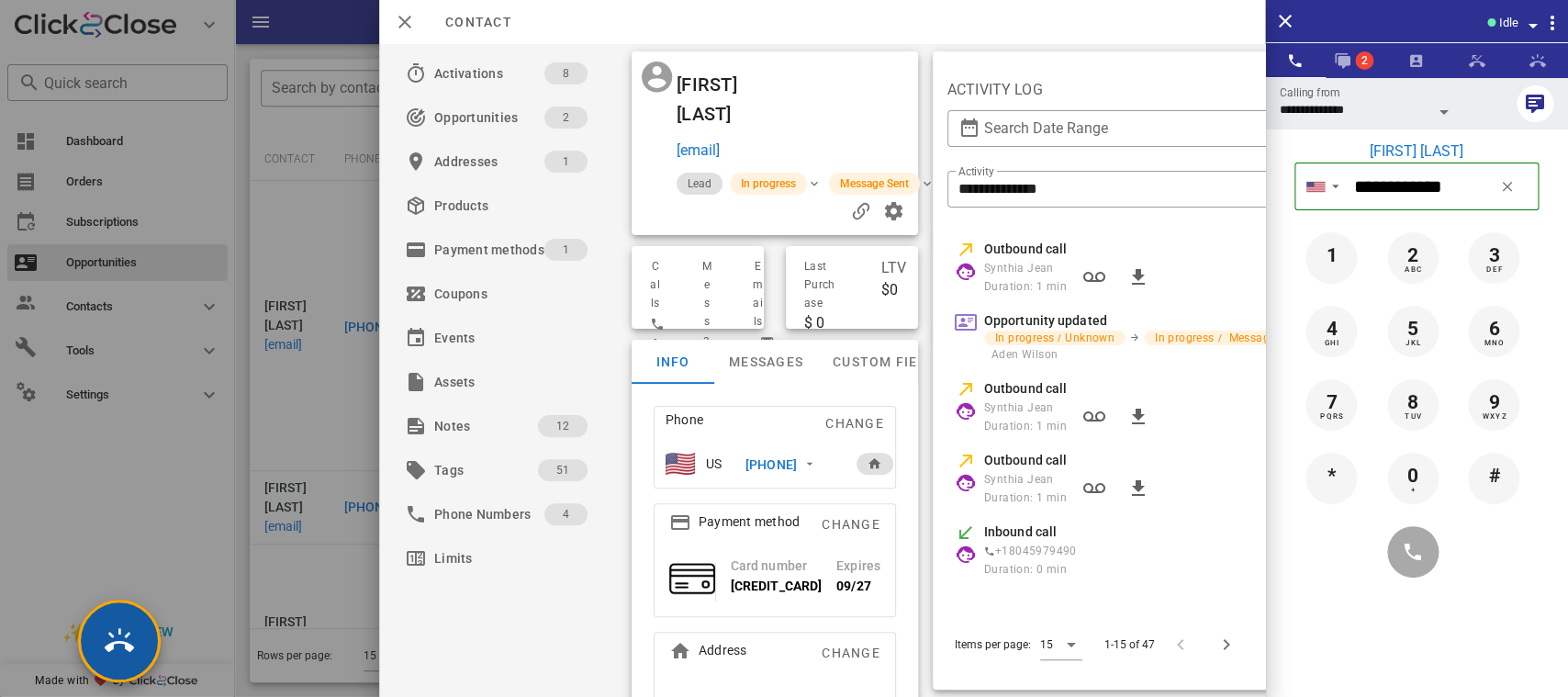 click at bounding box center [119, 641] 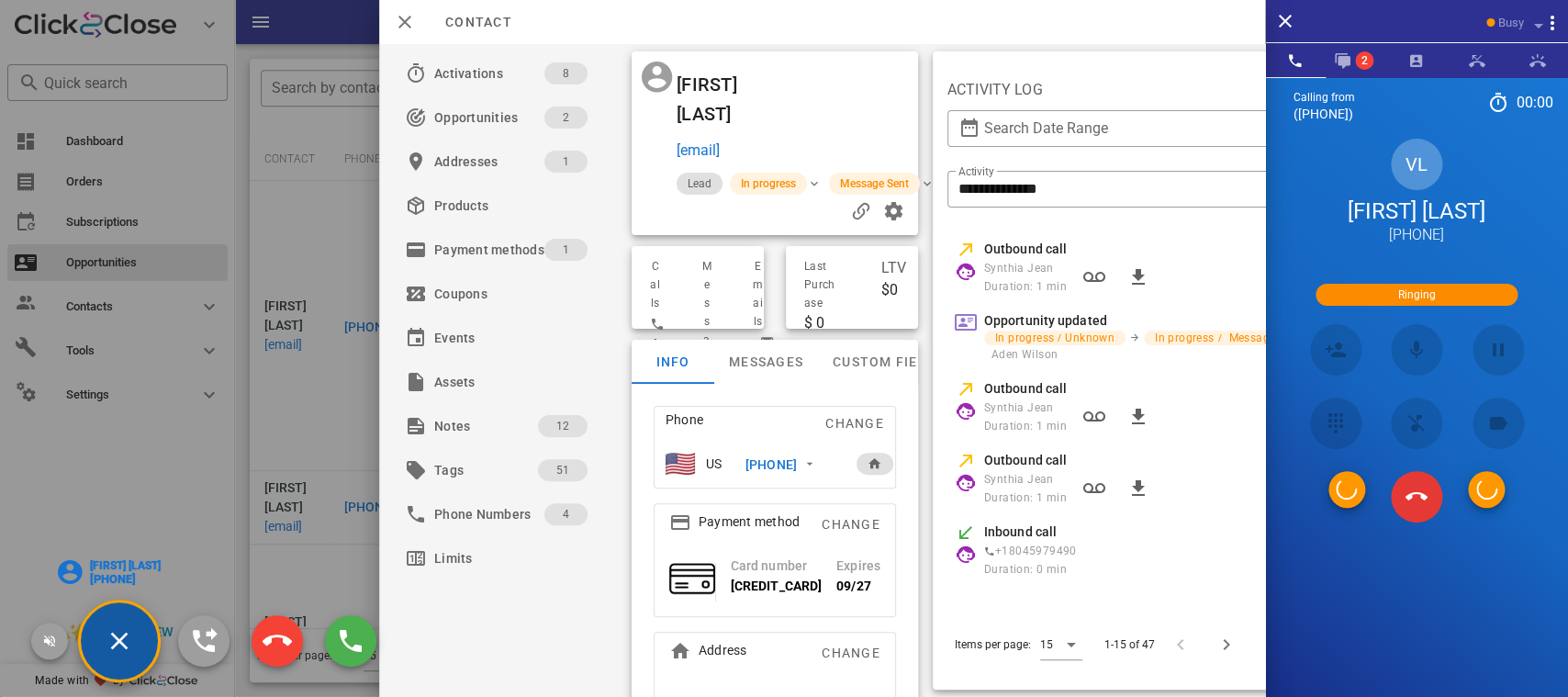 click on "VINNY LAURIA +17278462834" at bounding box center (119, 641) 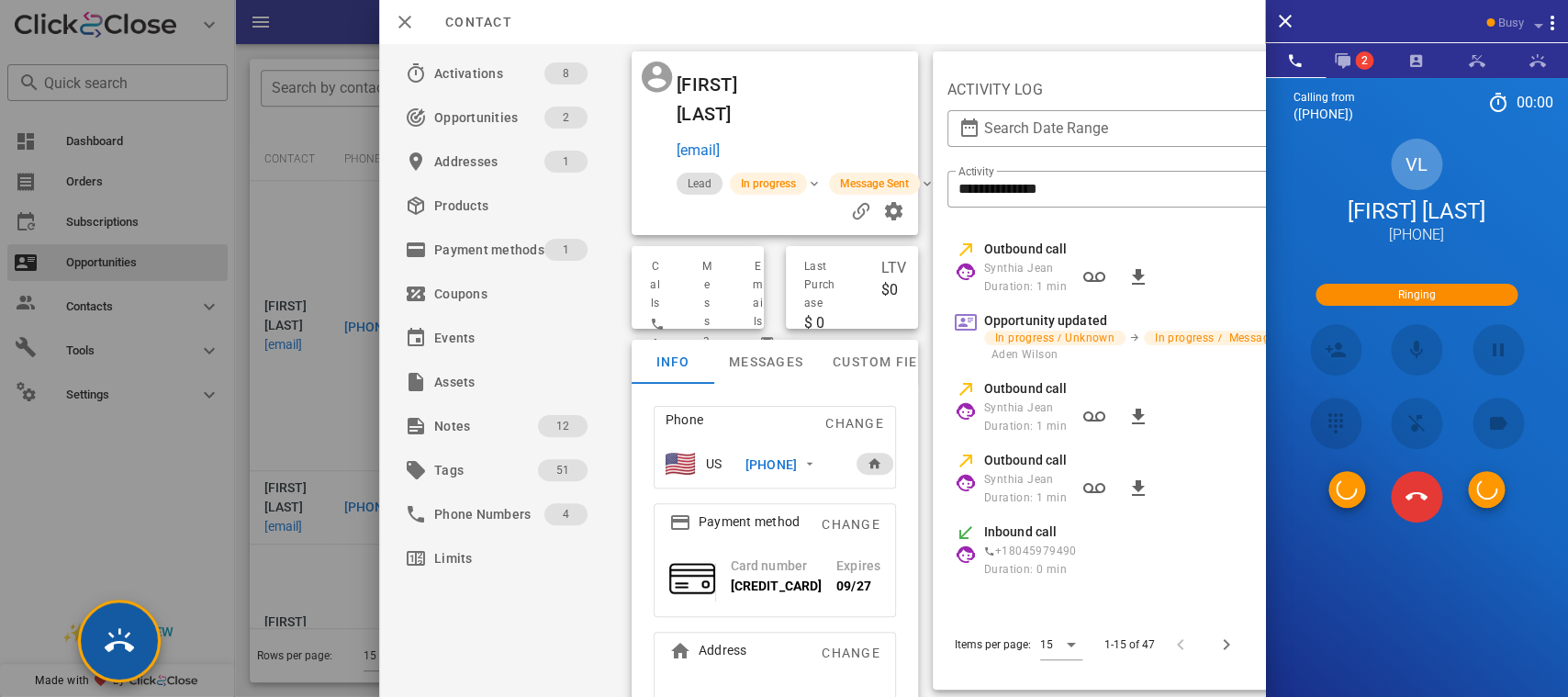 click at bounding box center (119, 641) 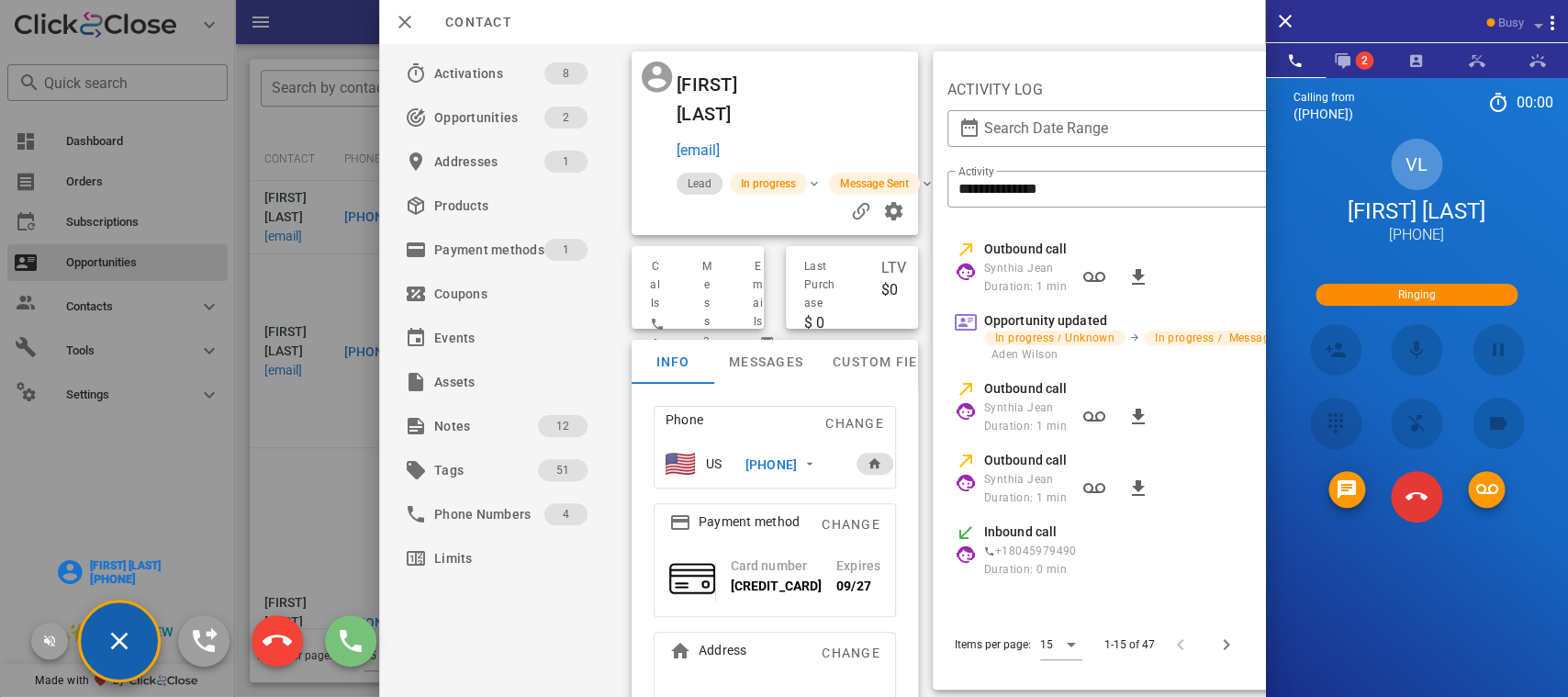 click at bounding box center (351, 641) 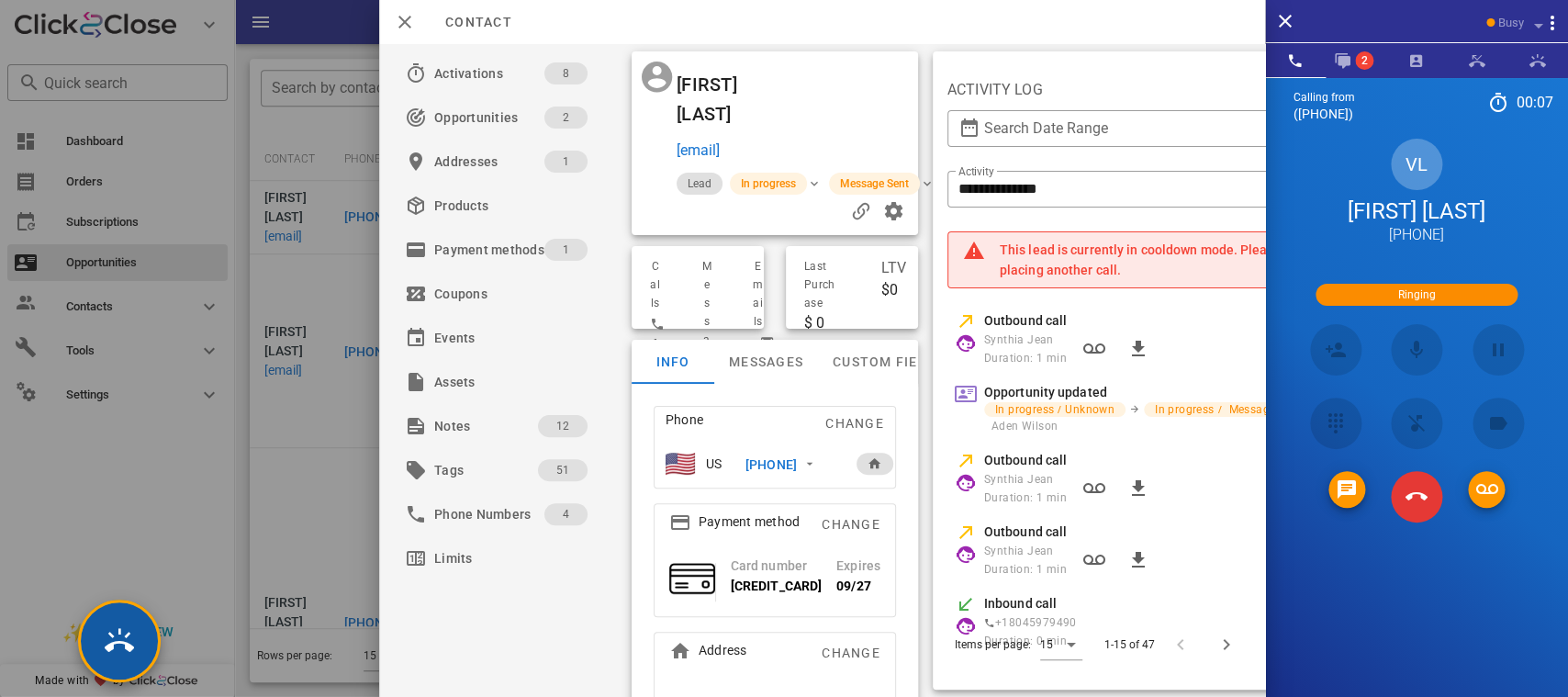 click at bounding box center [119, 641] 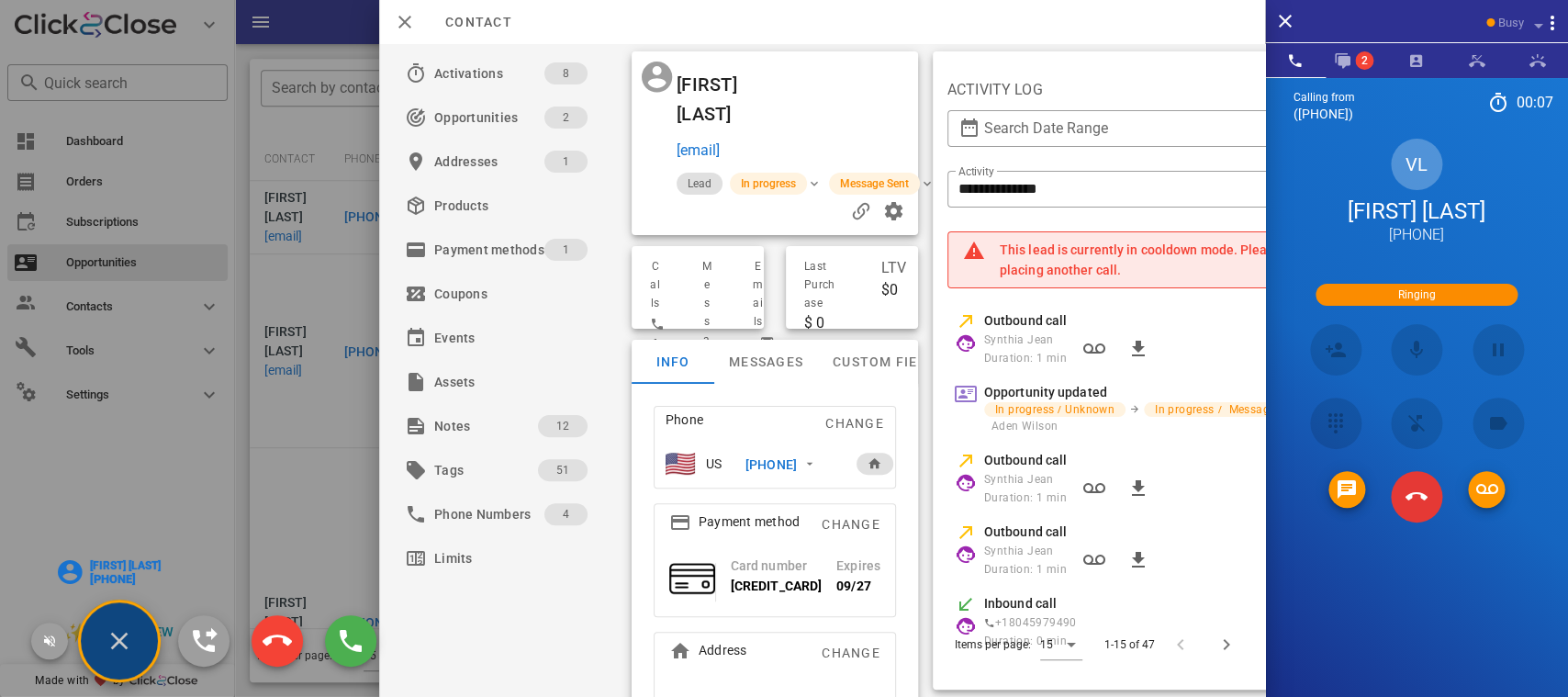 click on "VINNY LAURIA +17278462834" at bounding box center (119, 641) 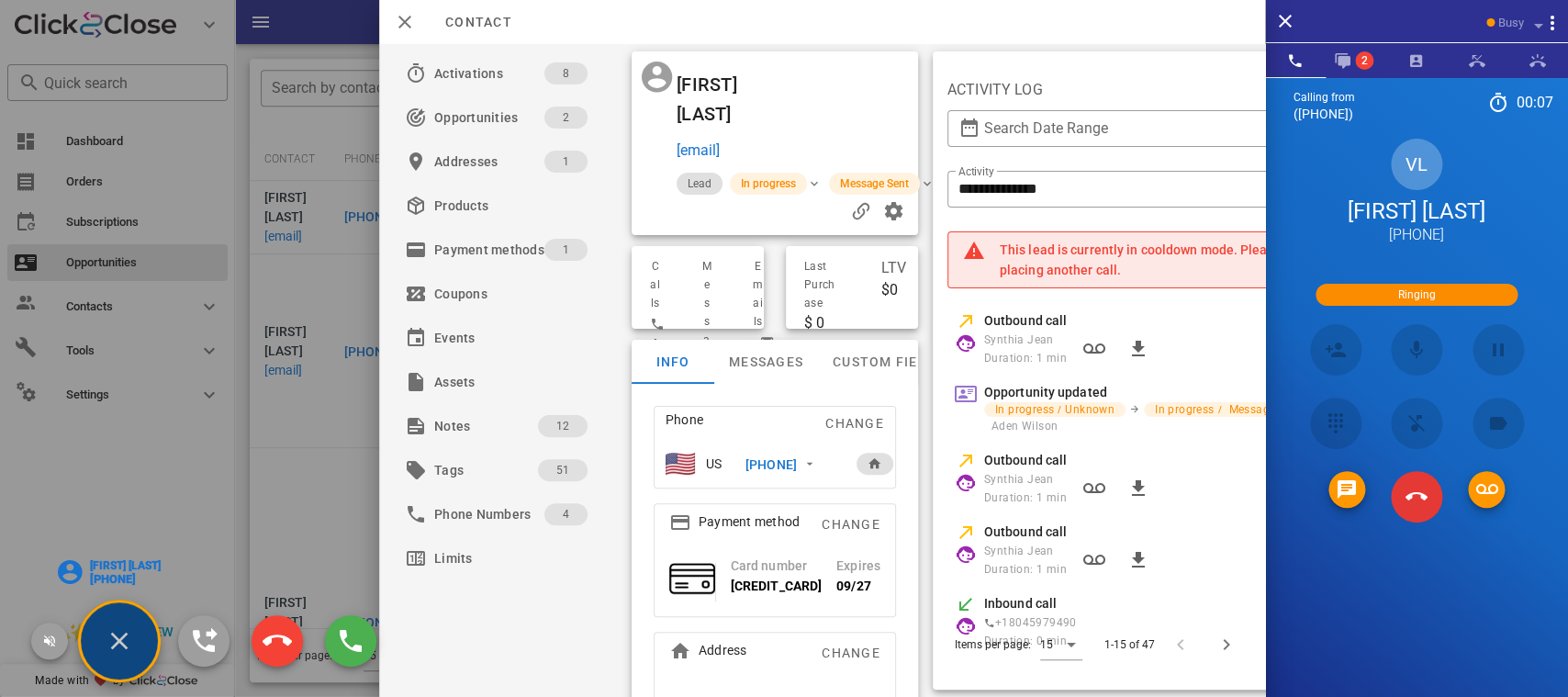 click on "VINNY LAURIA +17278462834" at bounding box center (119, 641) 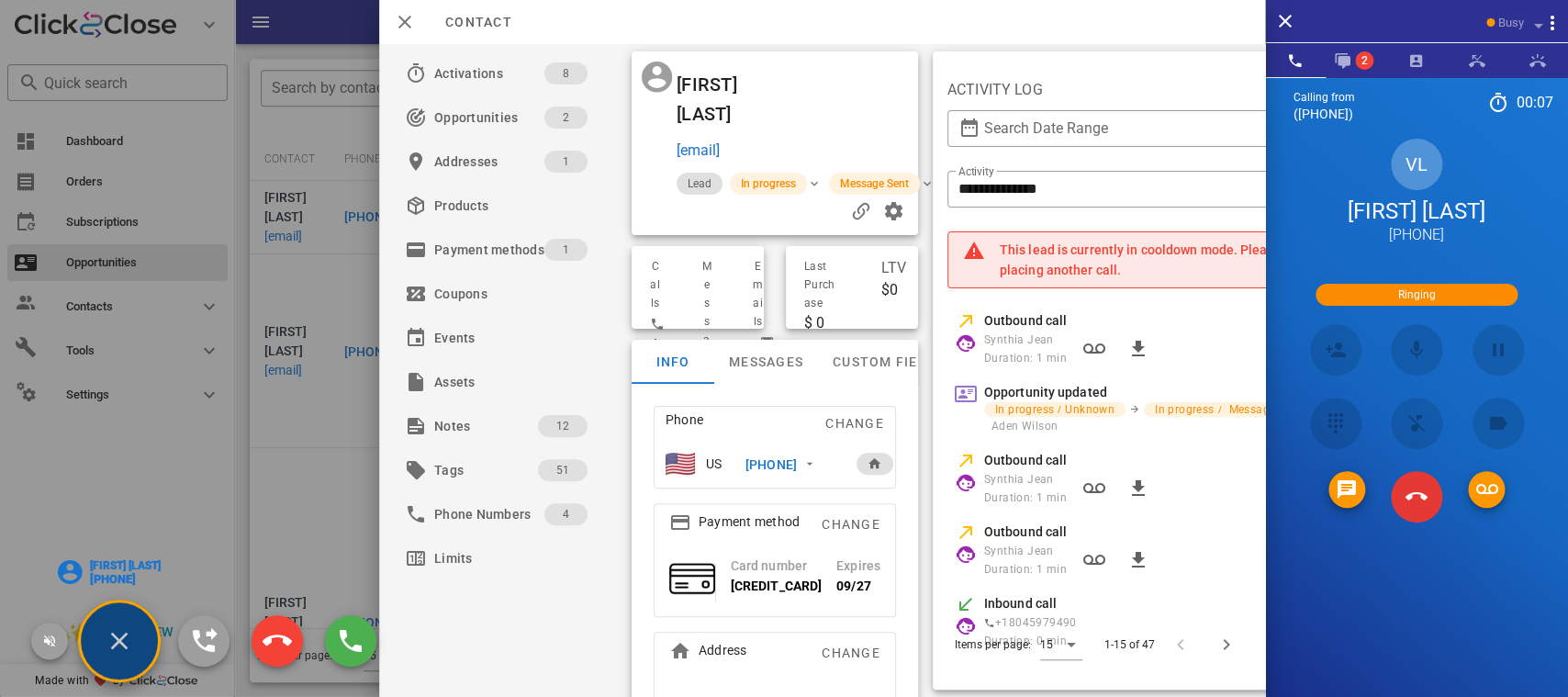click on "VINNY LAURIA +17278462834" at bounding box center [119, 641] 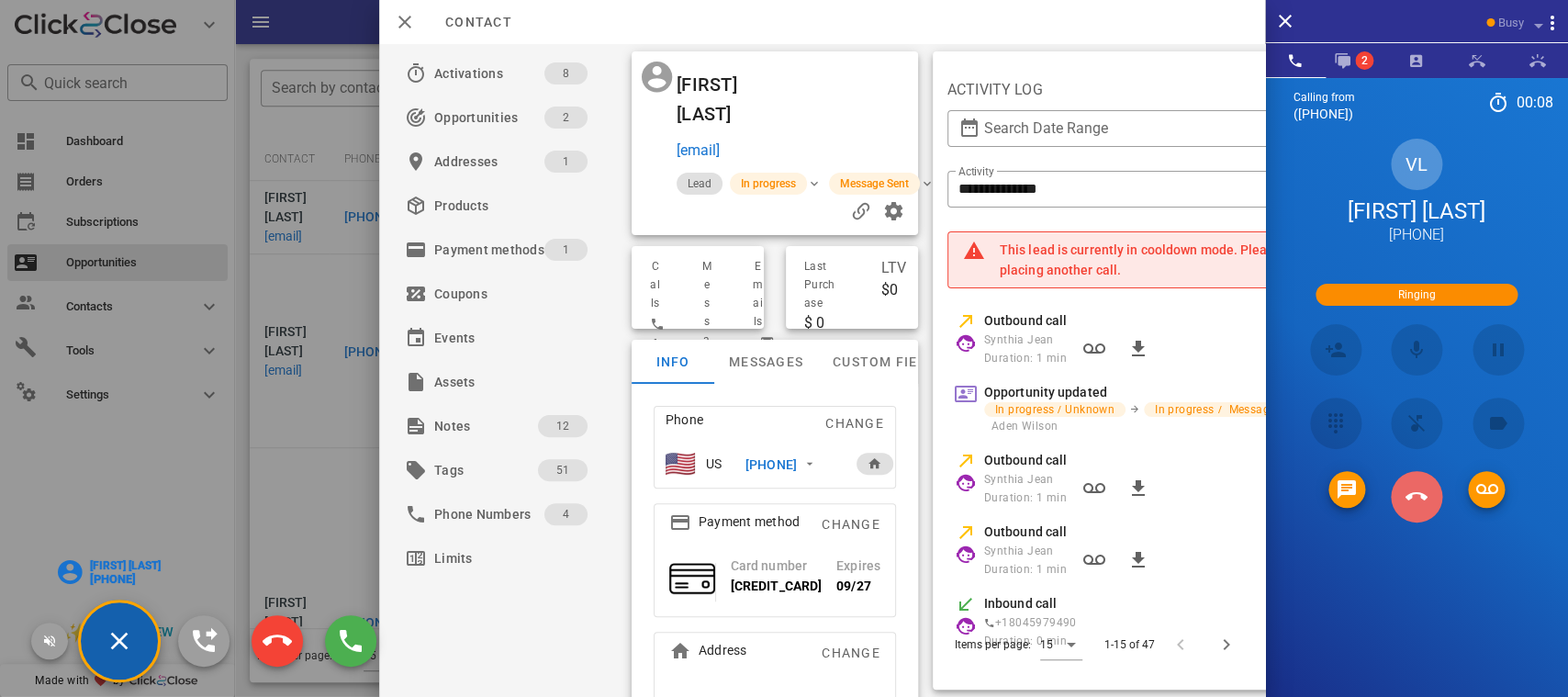 click at bounding box center [1417, 497] 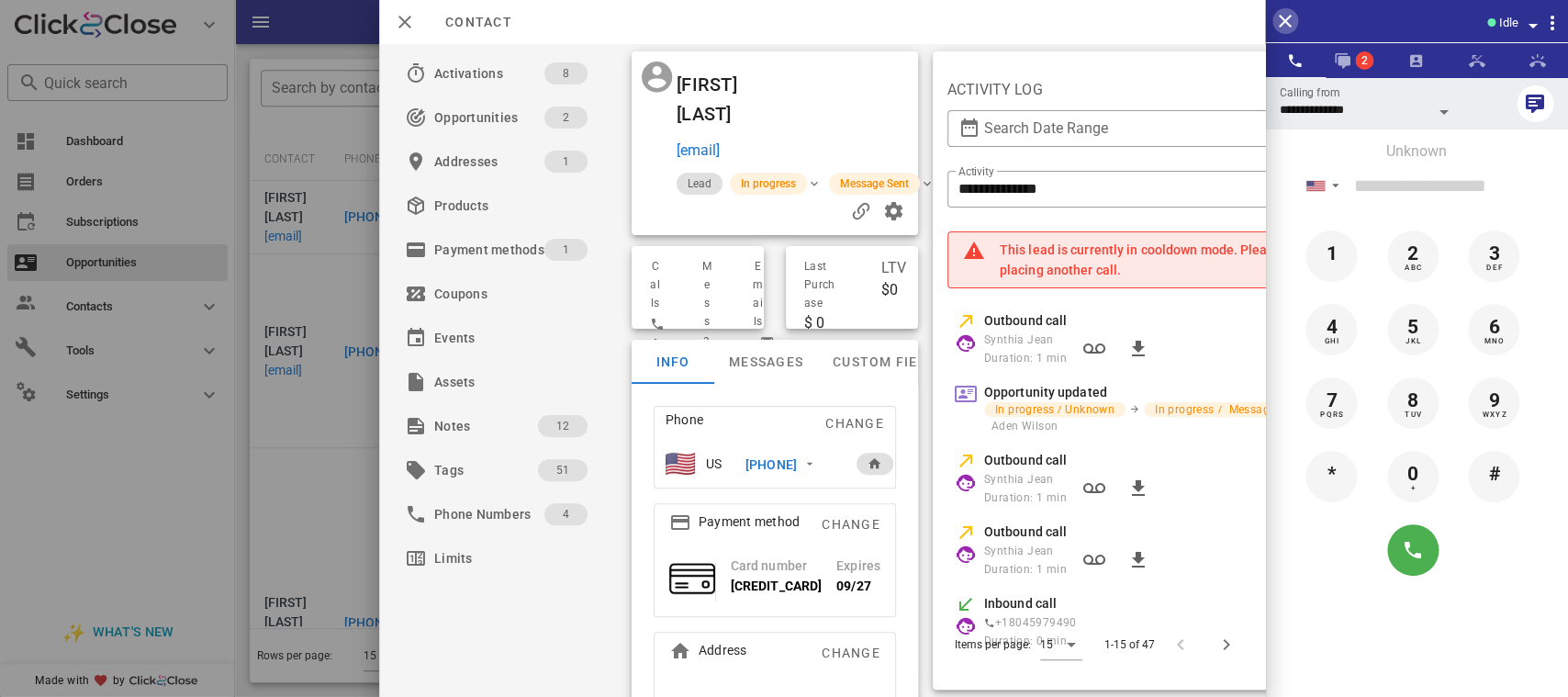 click at bounding box center [1285, 21] 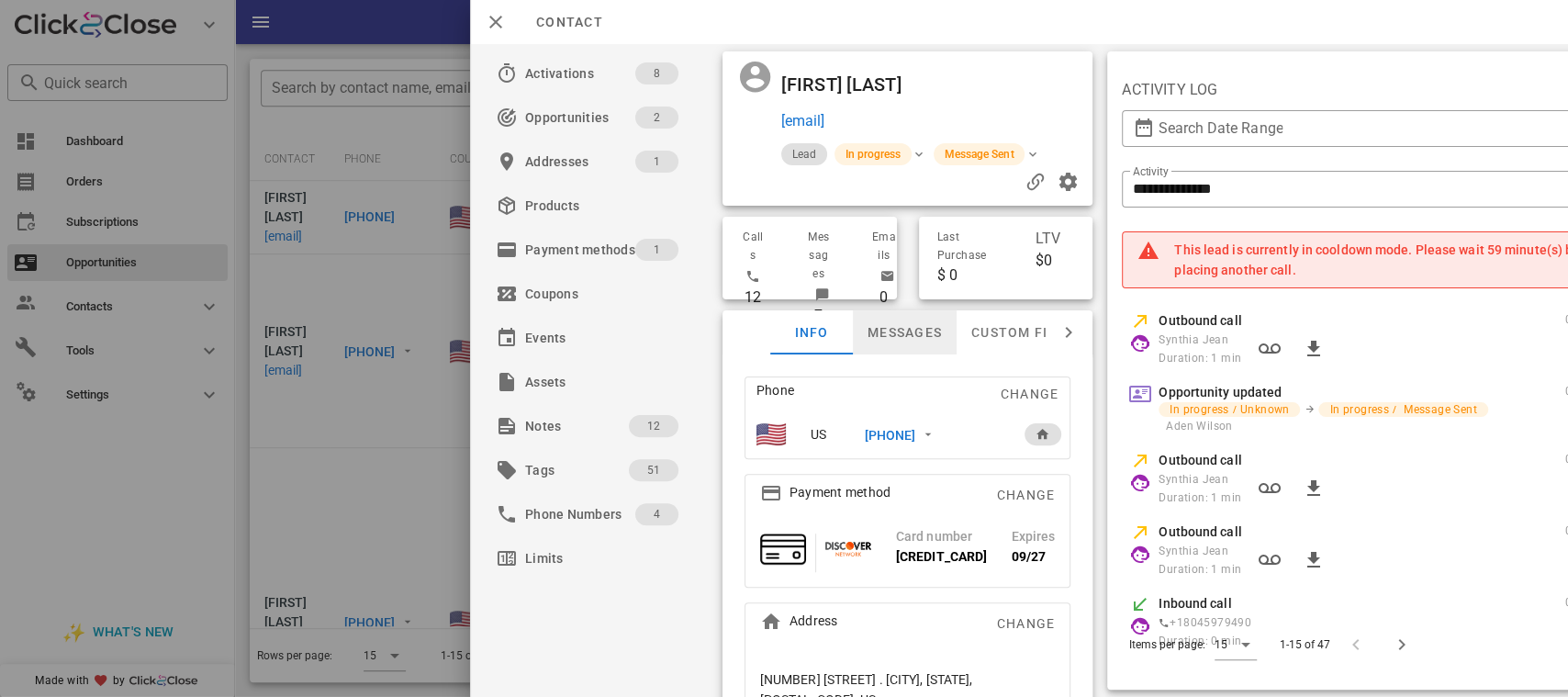 click on "Messages" at bounding box center (904, 332) 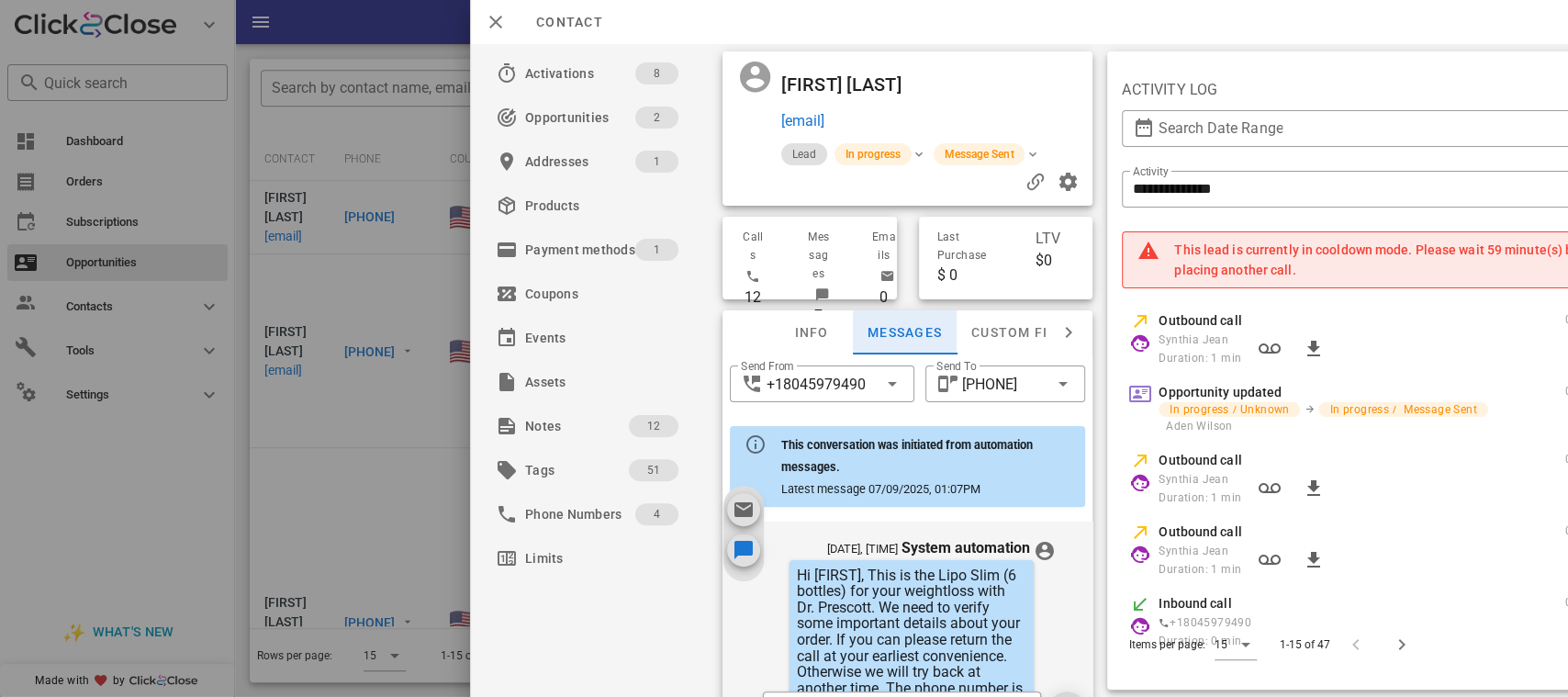 scroll, scrollTop: 827, scrollLeft: 0, axis: vertical 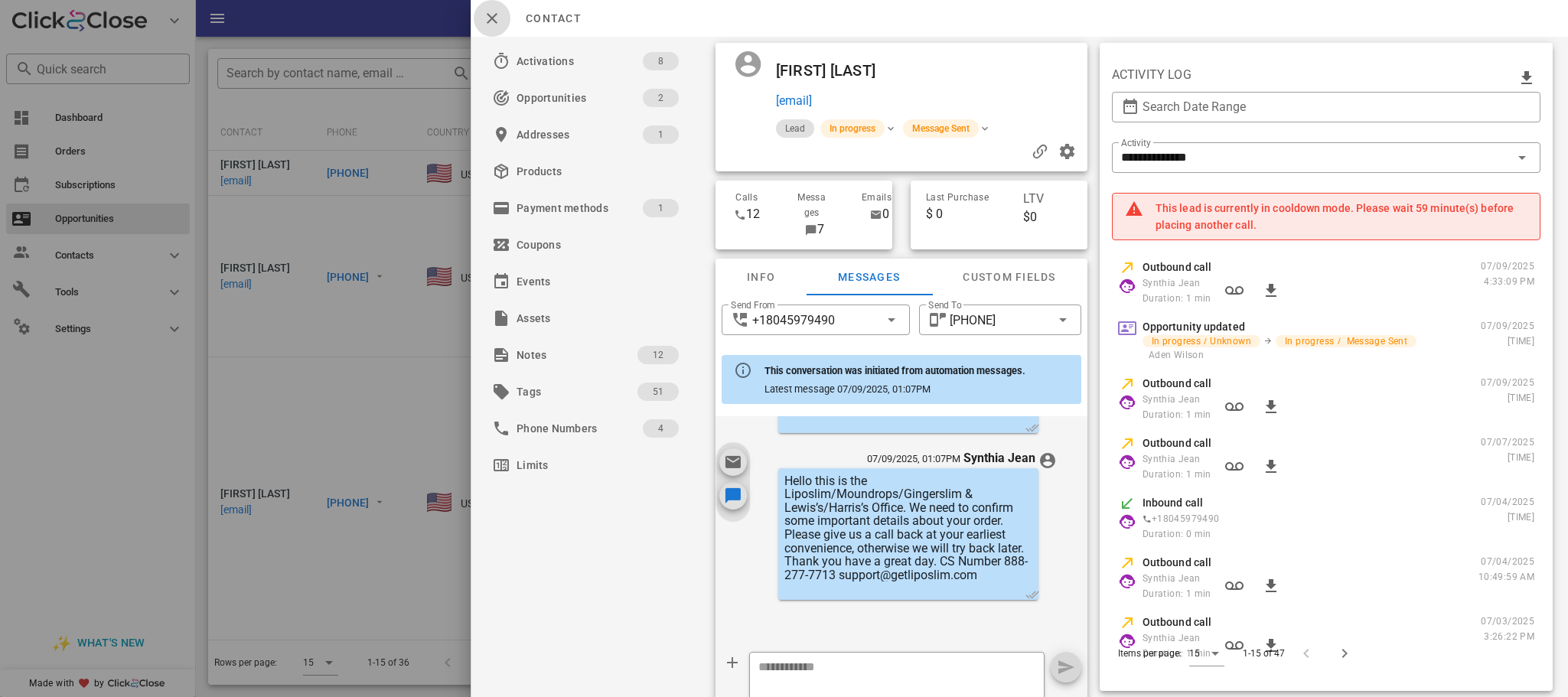 click at bounding box center [492, 18] 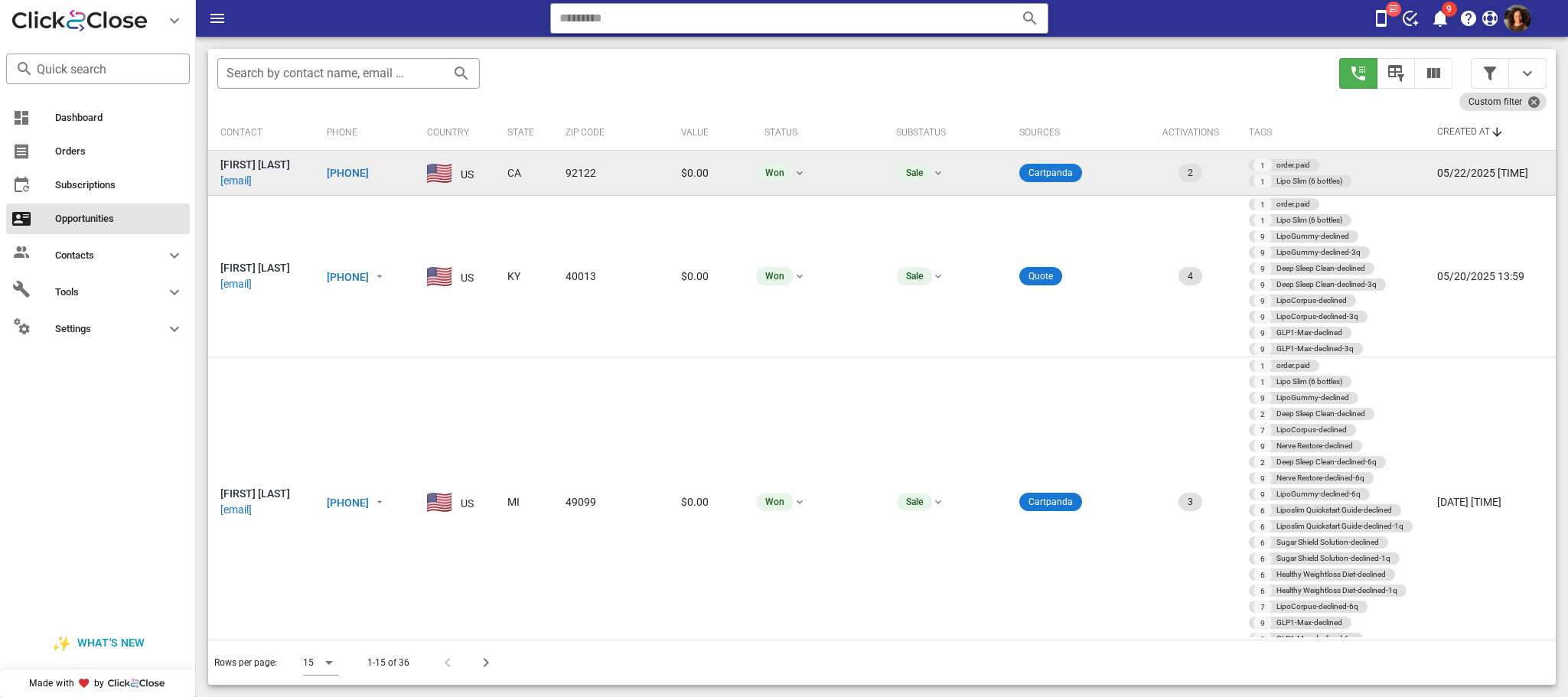 click on "+18584536305" at bounding box center (393, 173) 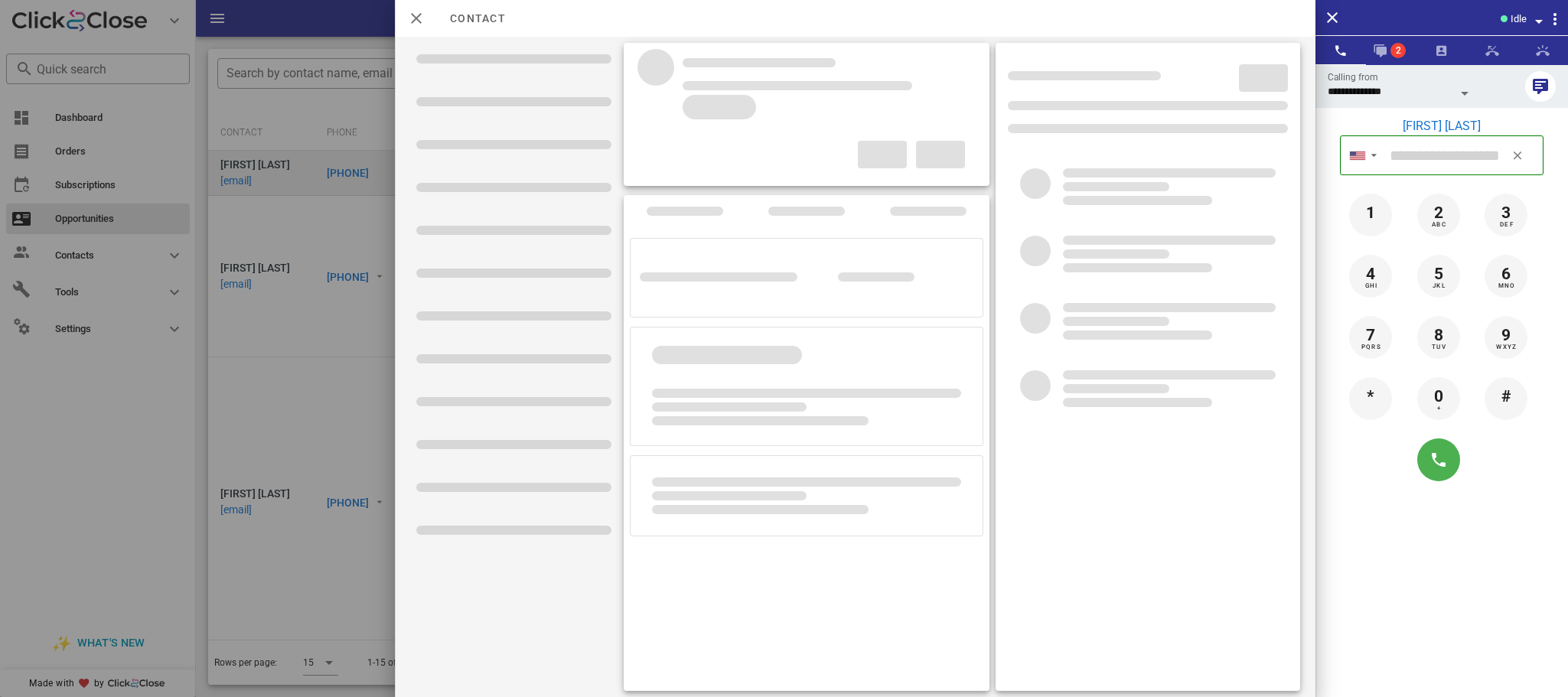 type on "**********" 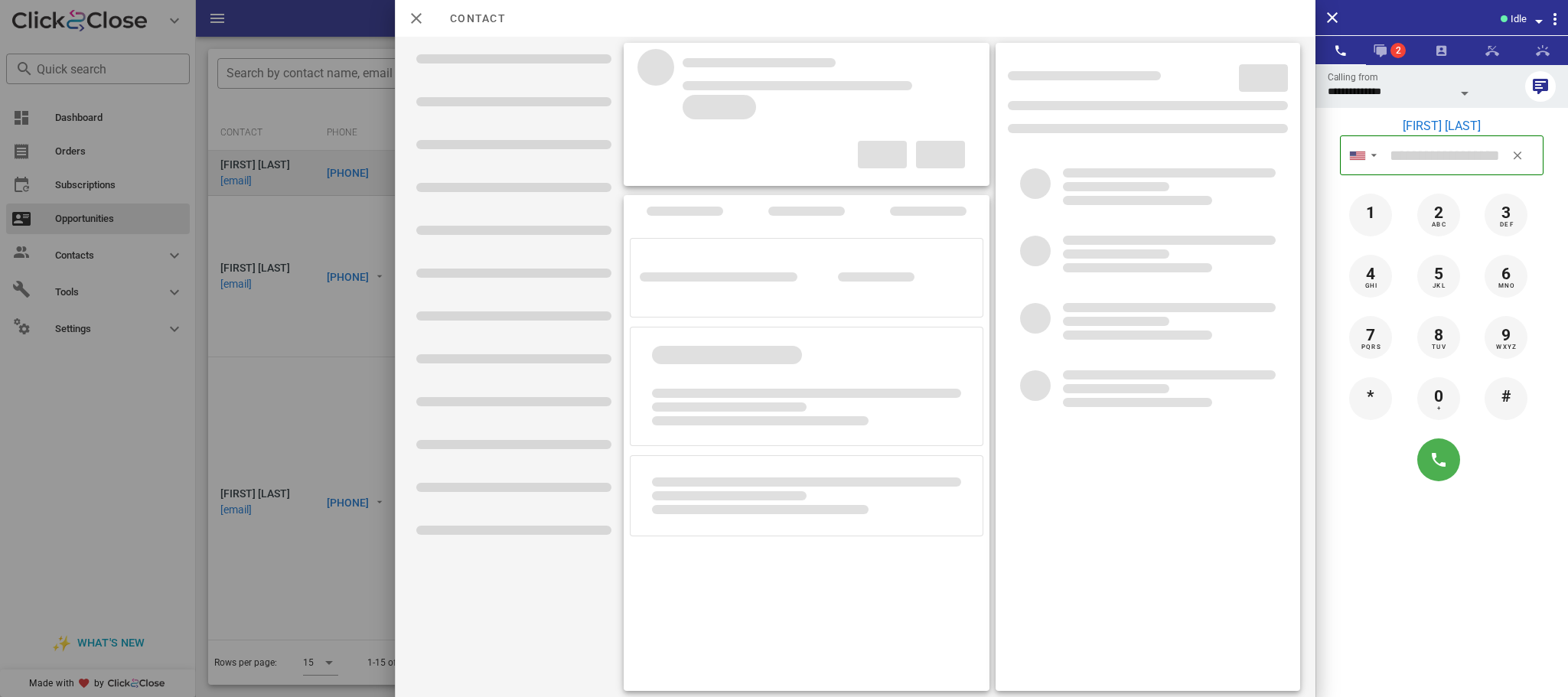 type on "**********" 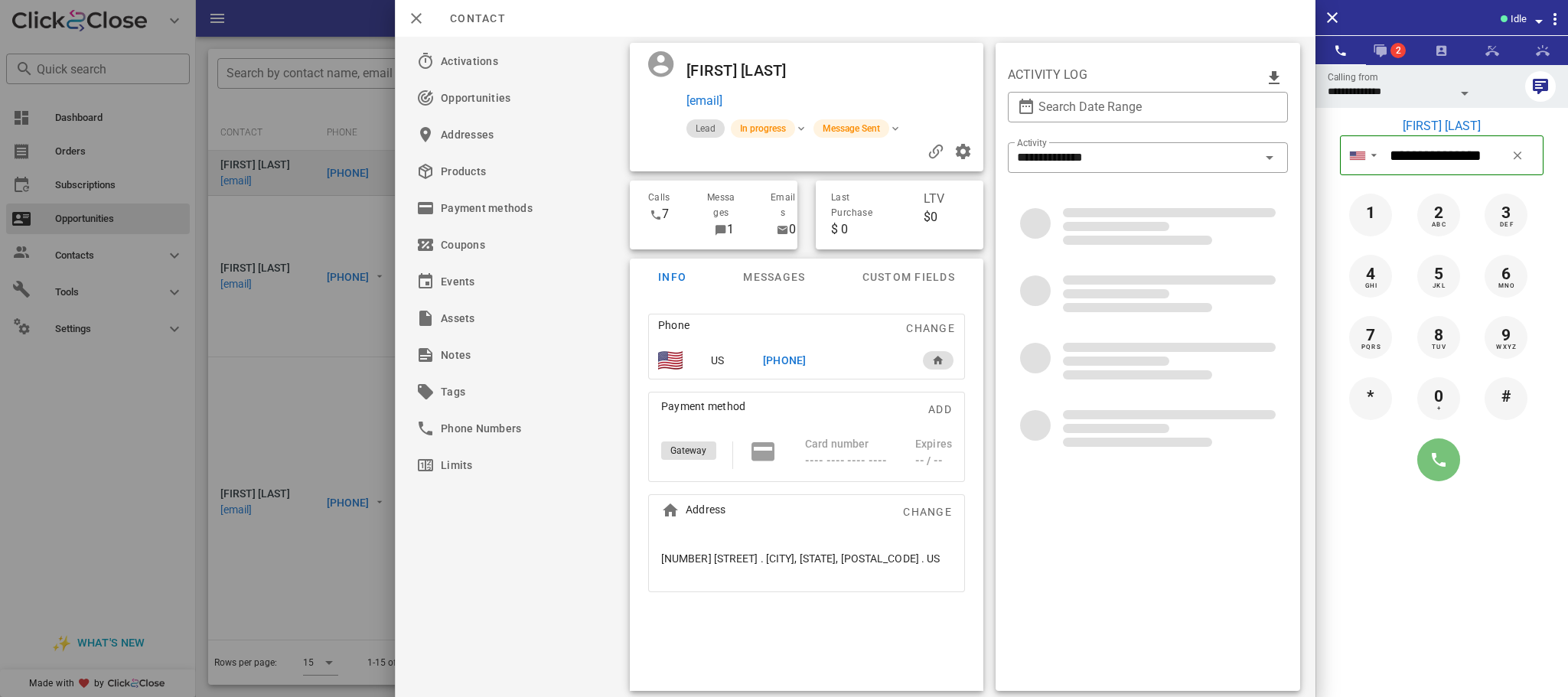 click at bounding box center [1439, 460] 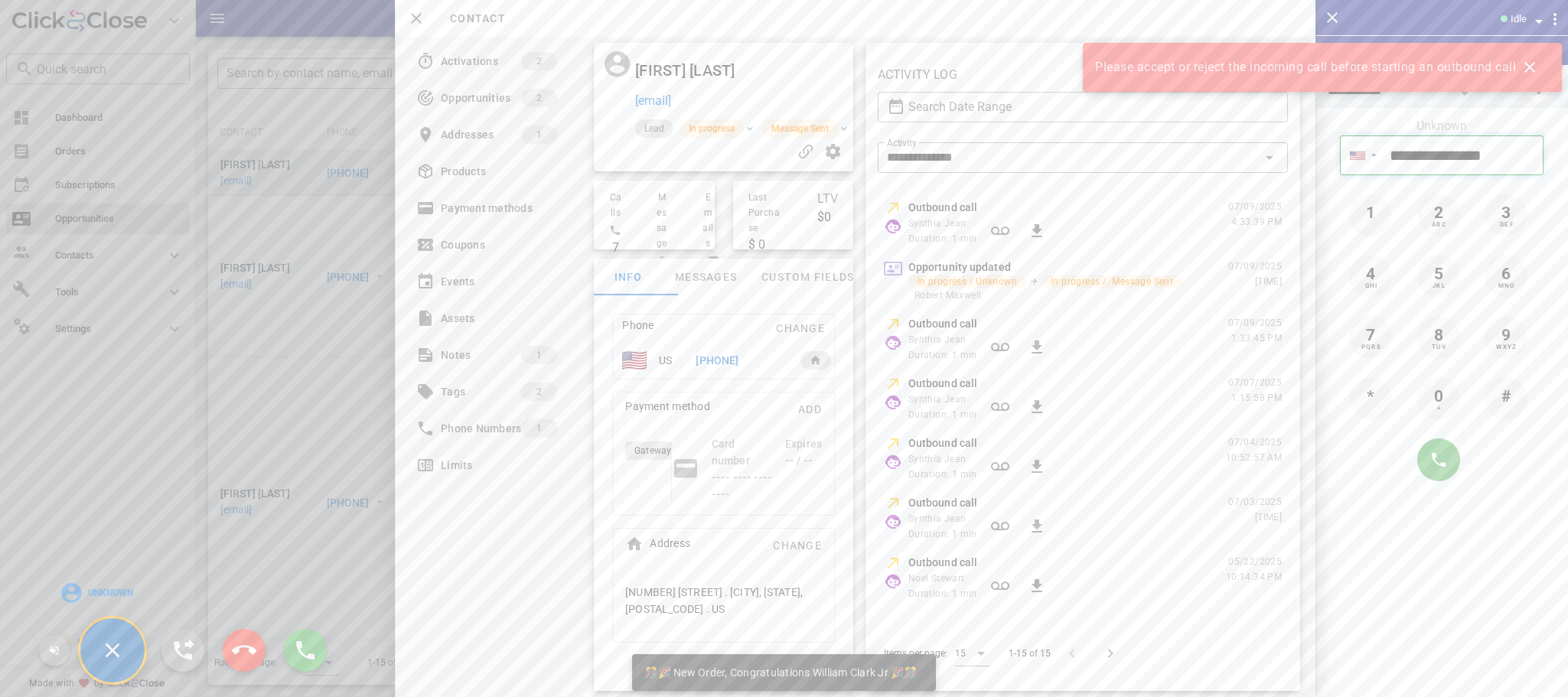 type 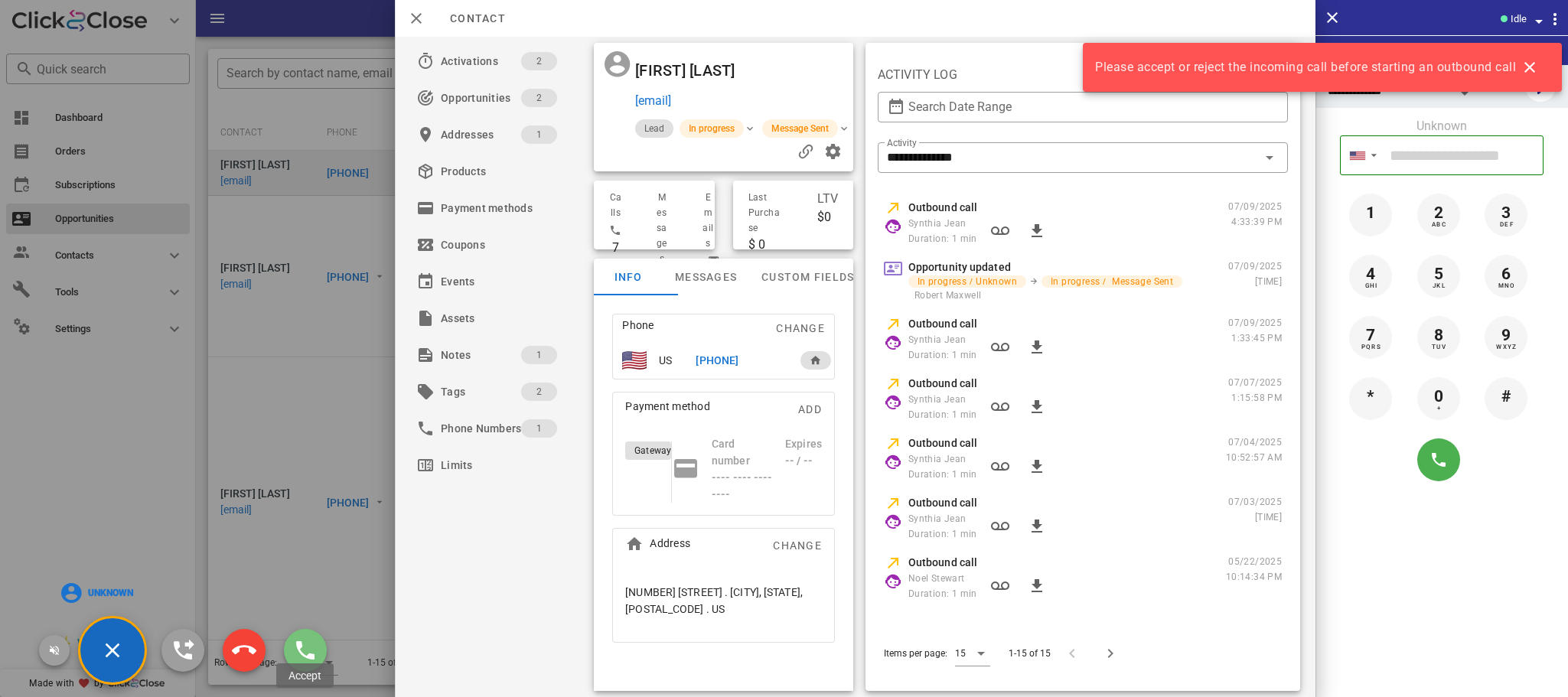 click at bounding box center [305, 650] 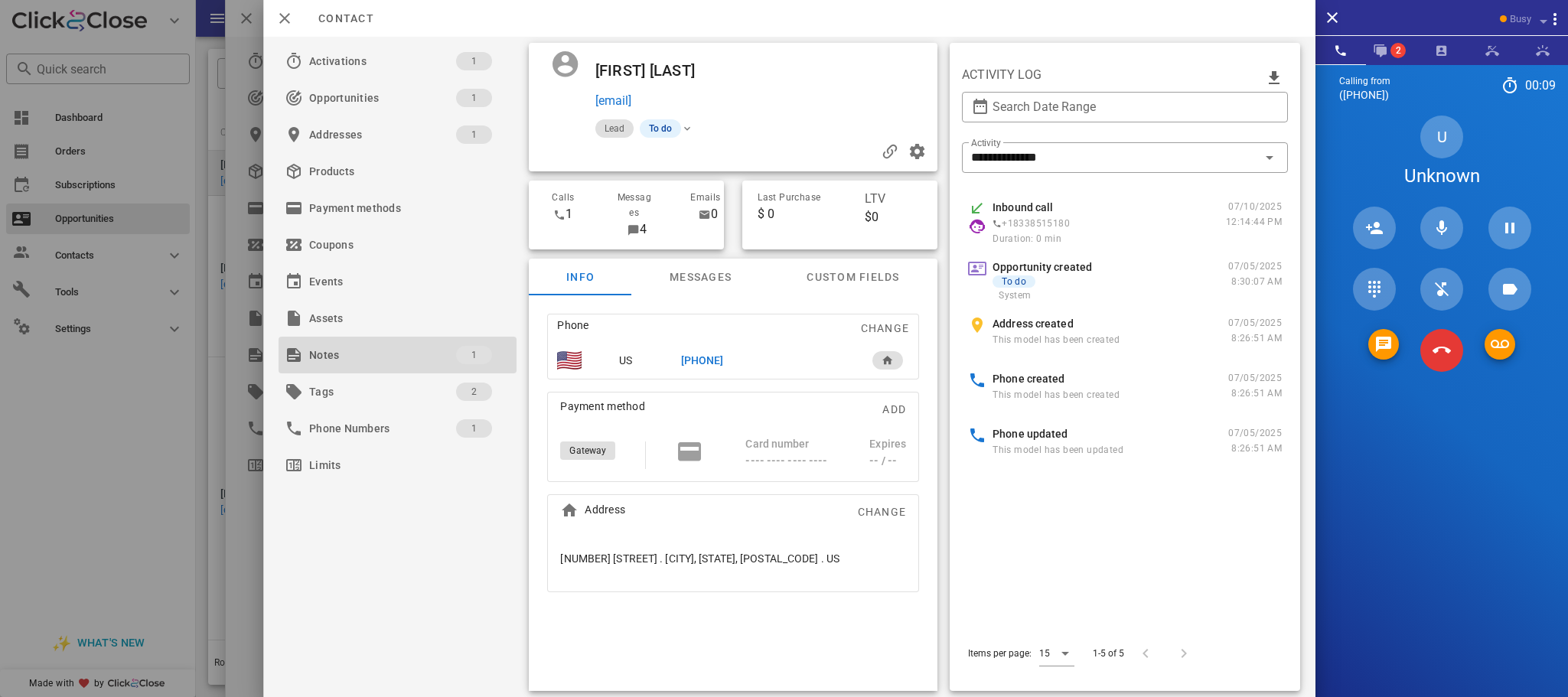 click on "Notes" at bounding box center [383, 355] 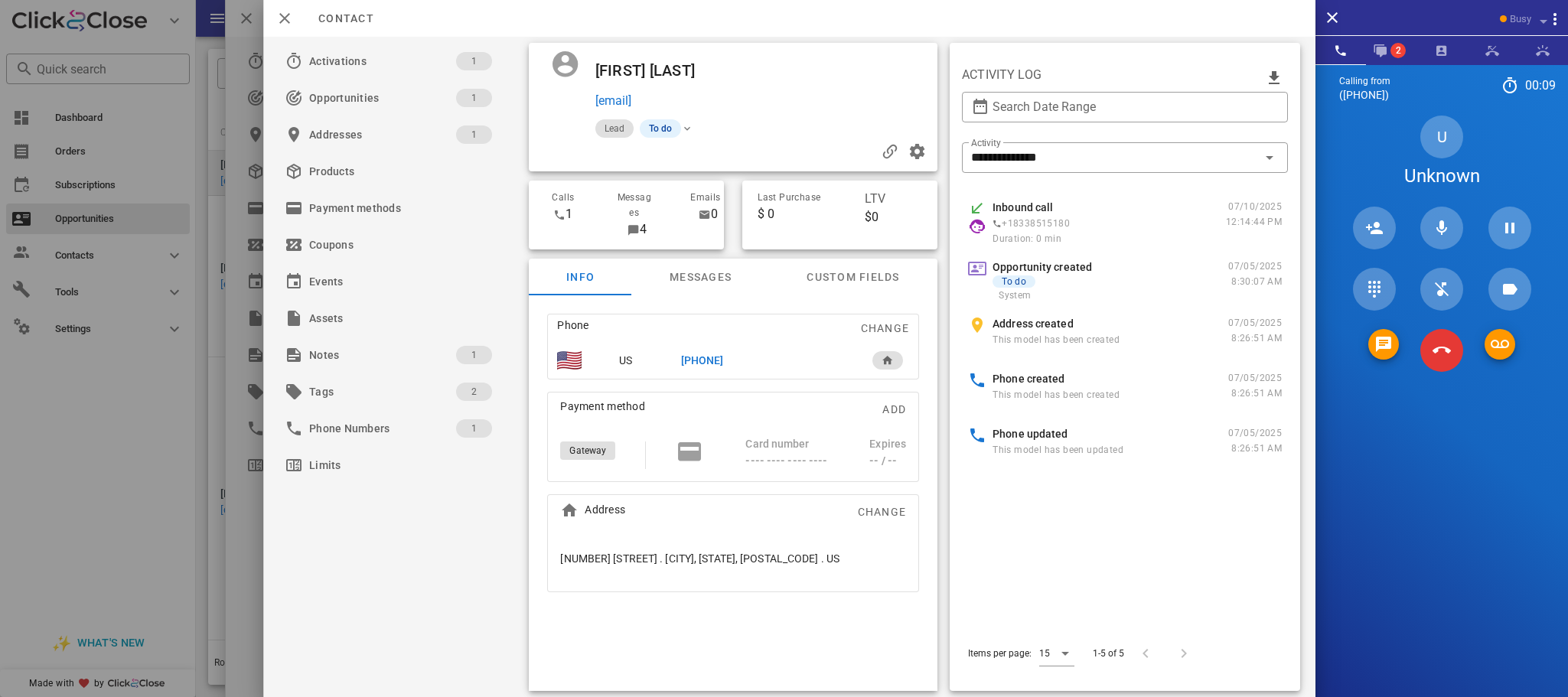 click at bounding box center [784, 348] 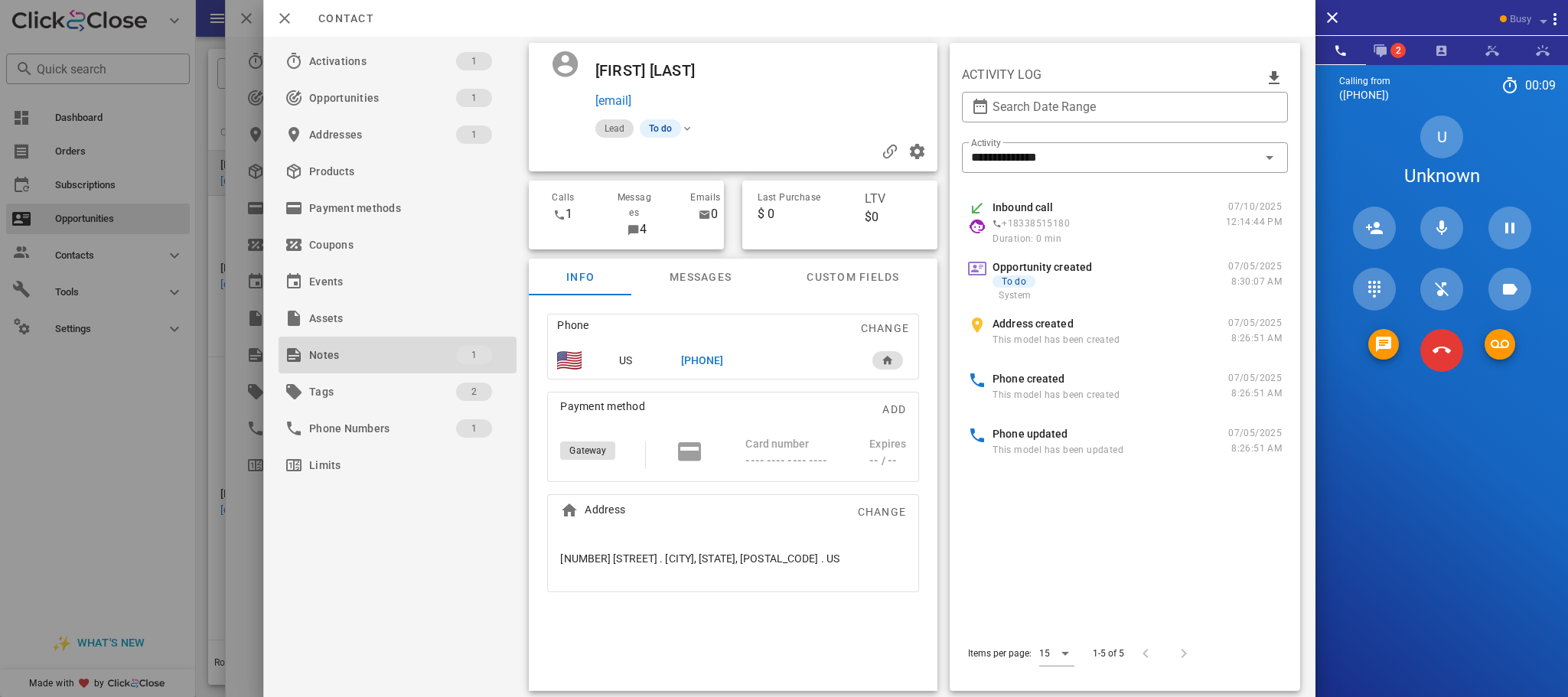 click on "1" at bounding box center [474, 355] 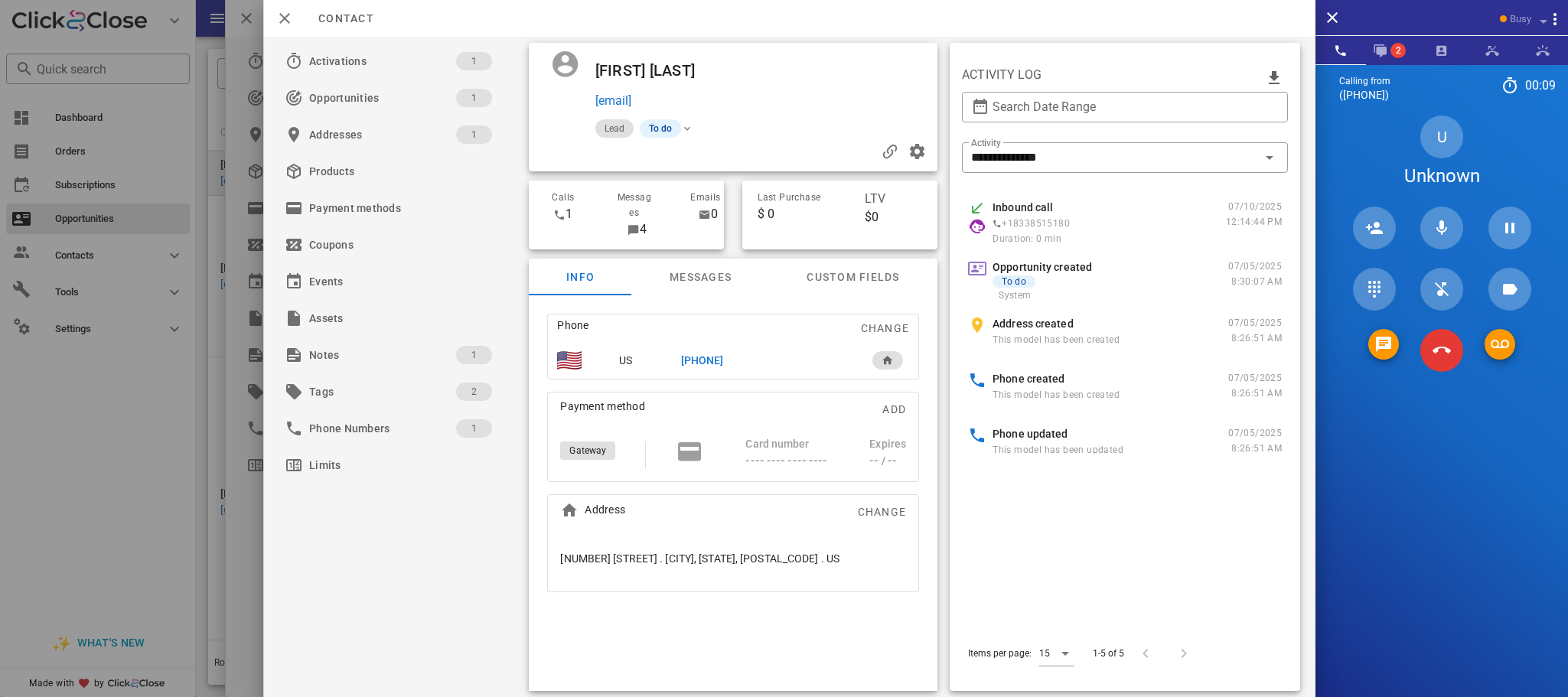 click at bounding box center (784, 348) 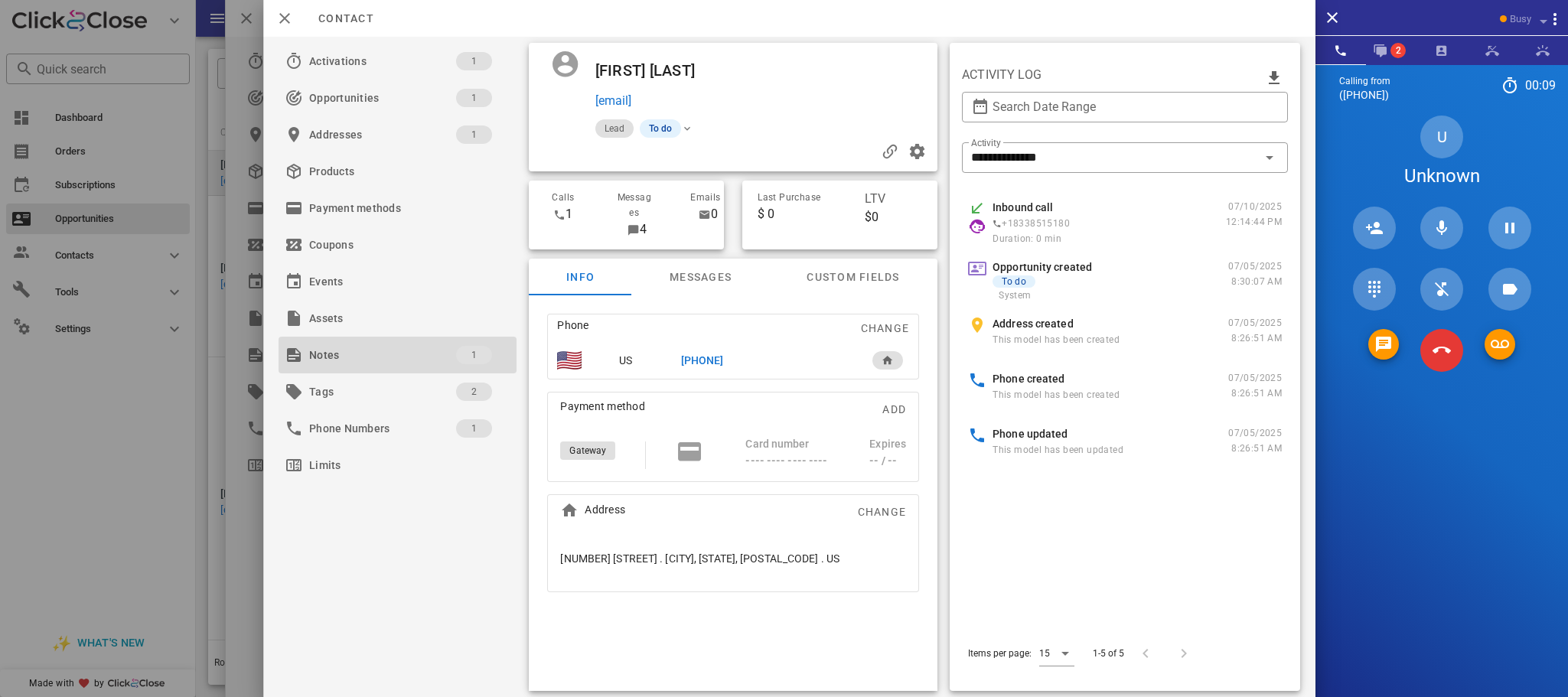 click on "1" at bounding box center (474, 355) 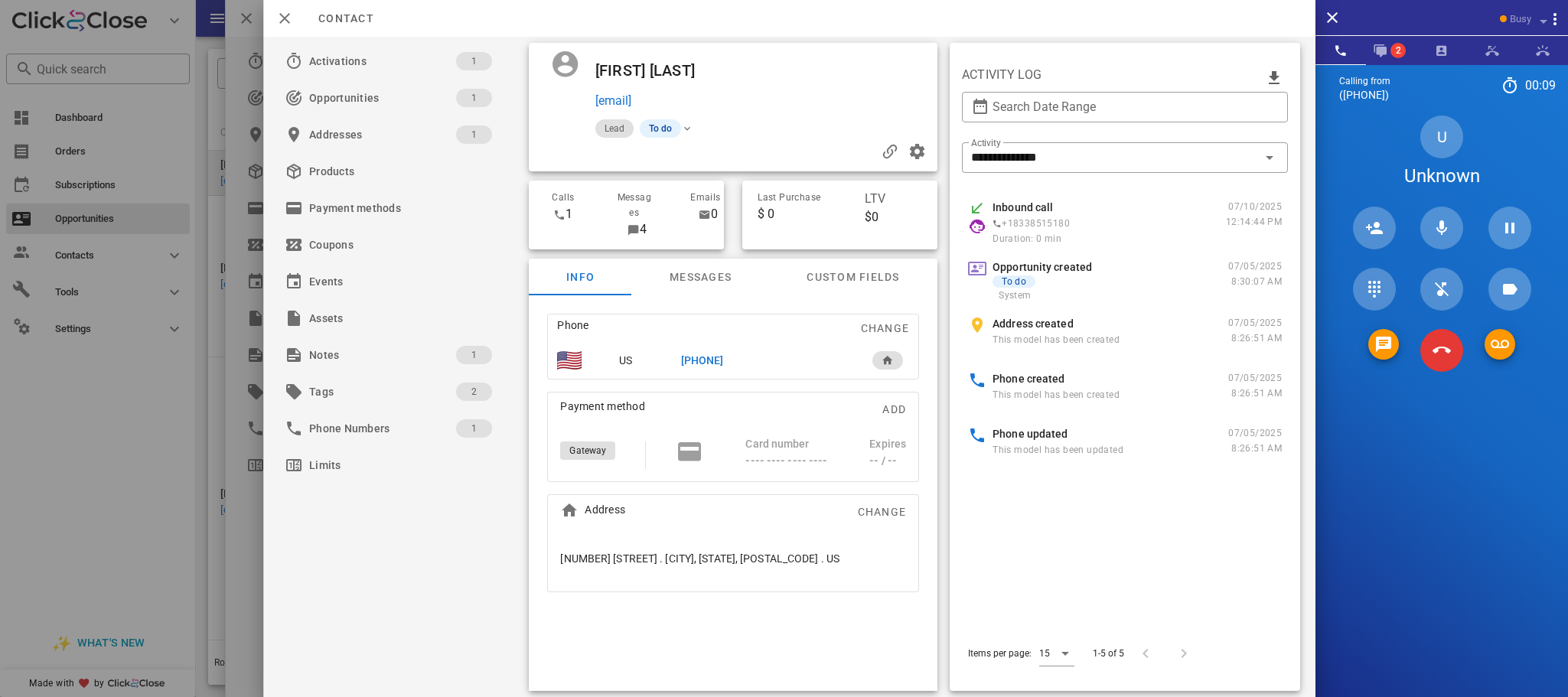click at bounding box center [784, 348] 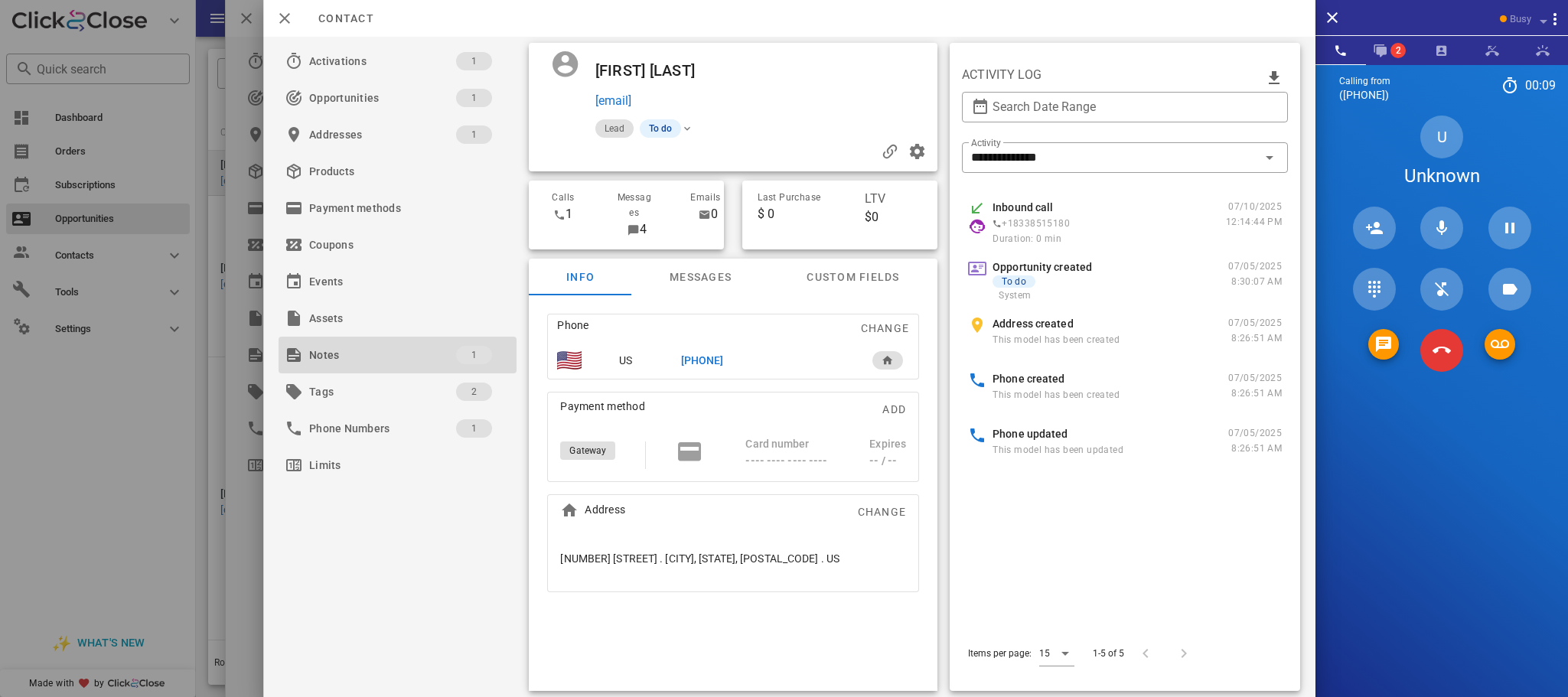 click on "1" at bounding box center (474, 355) 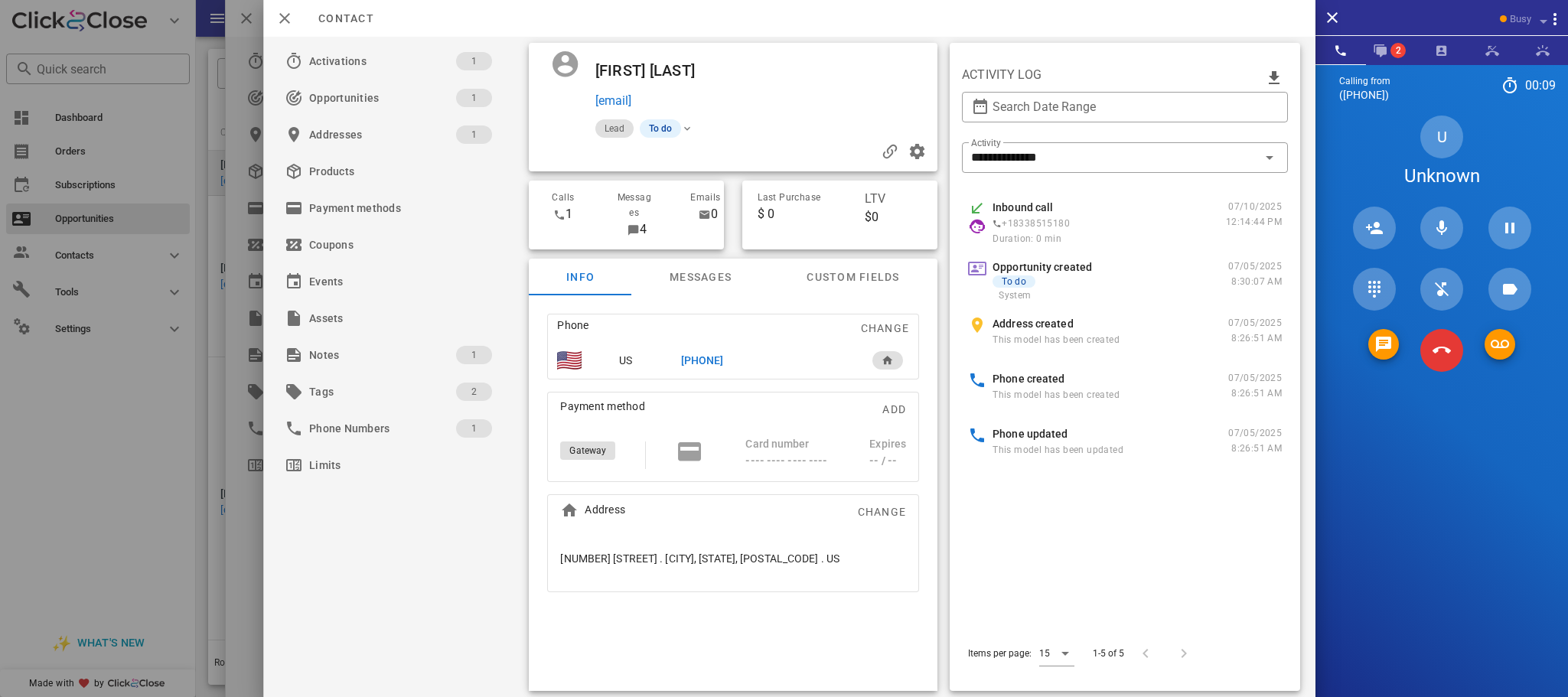 click at bounding box center (784, 348) 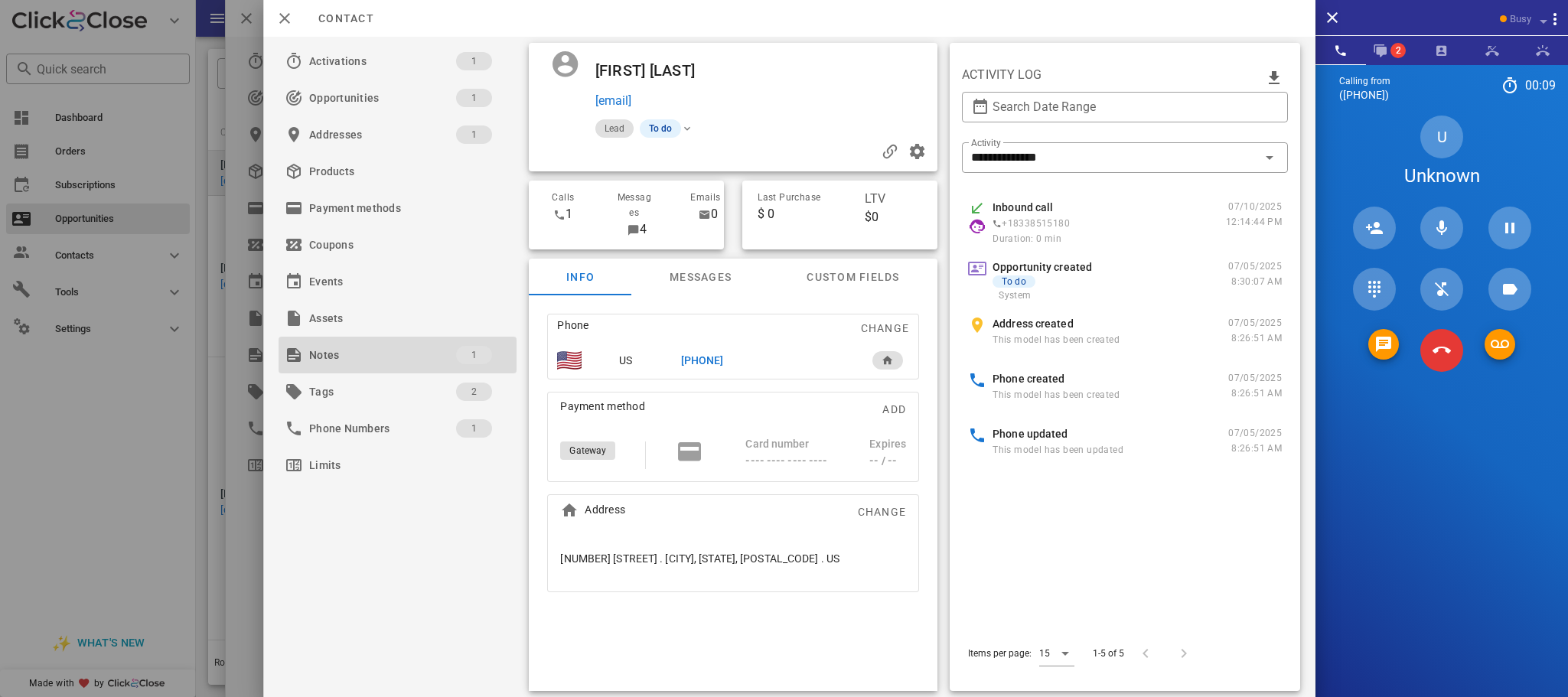 click on "1" at bounding box center [474, 355] 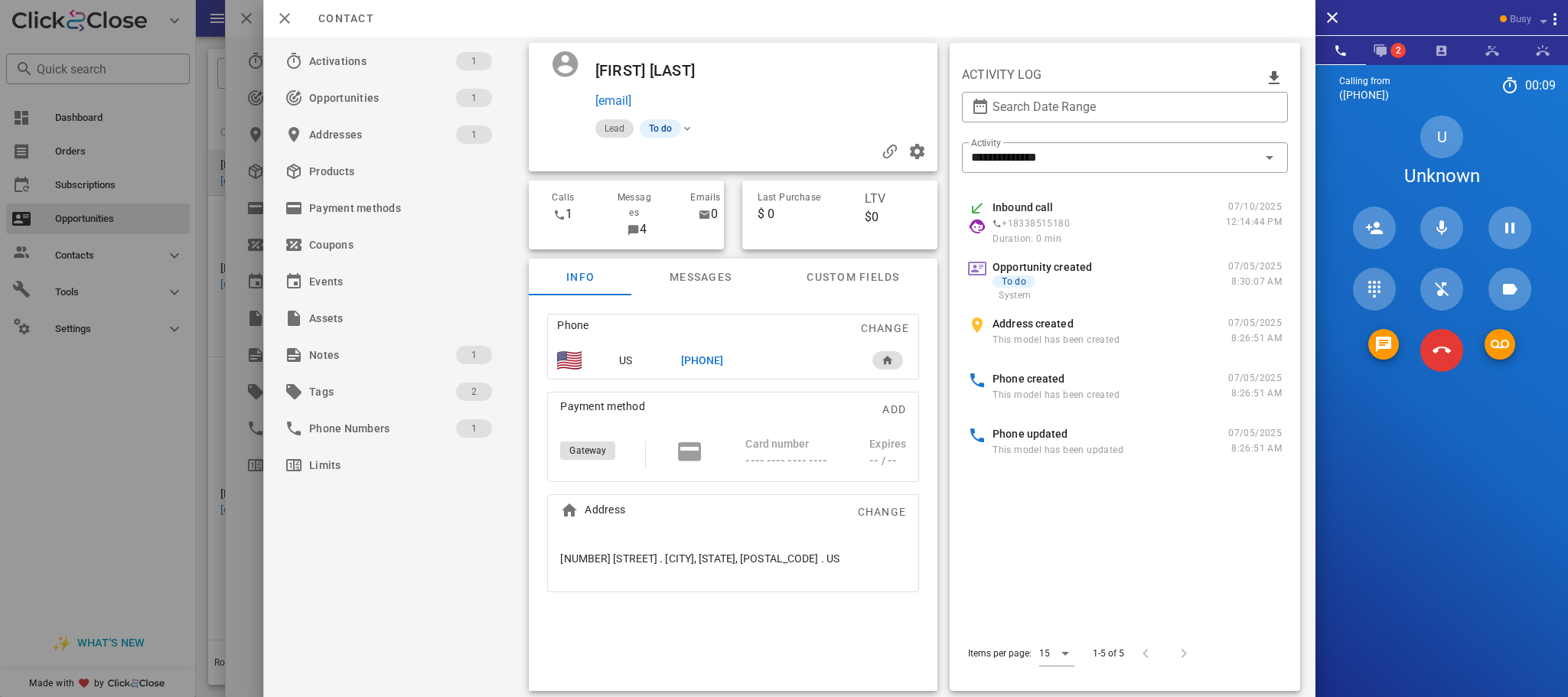 click at bounding box center [784, 348] 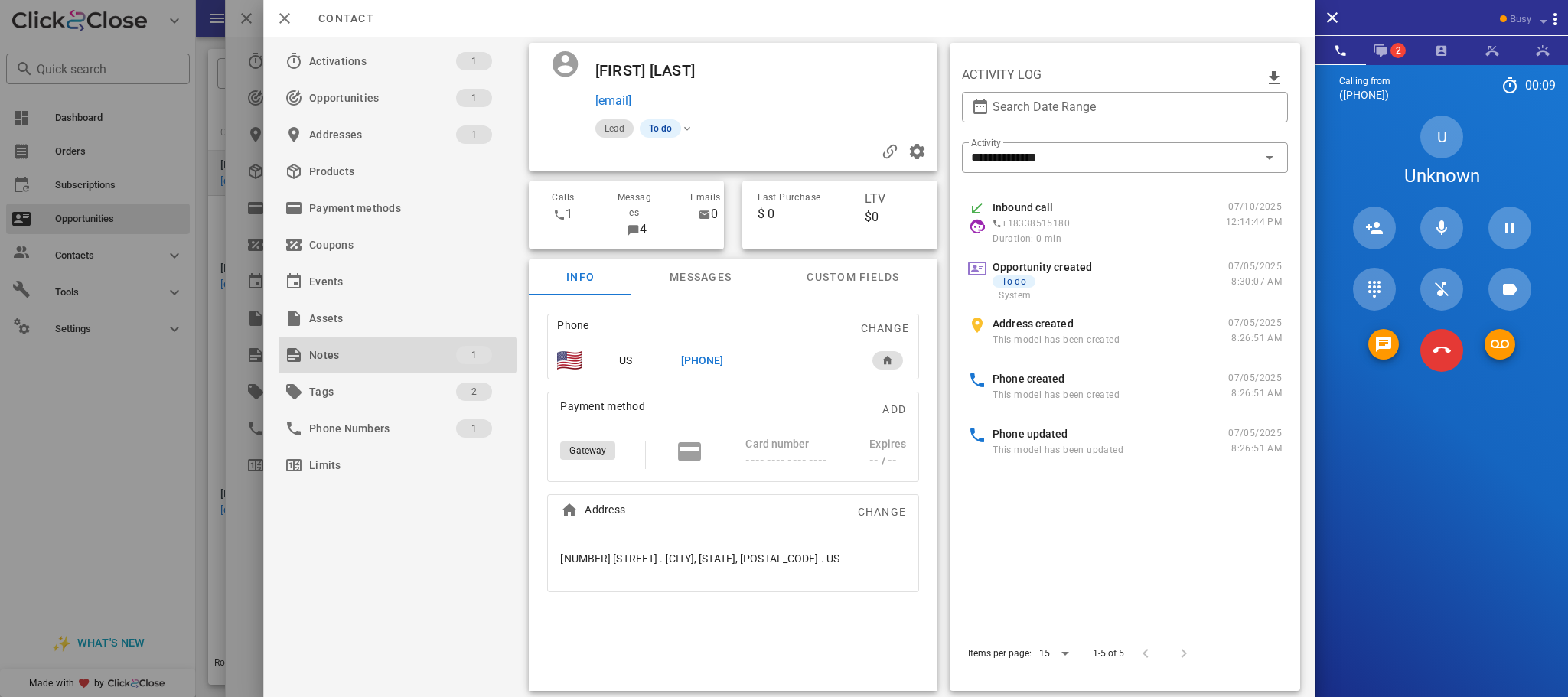 click on "1" at bounding box center [474, 355] 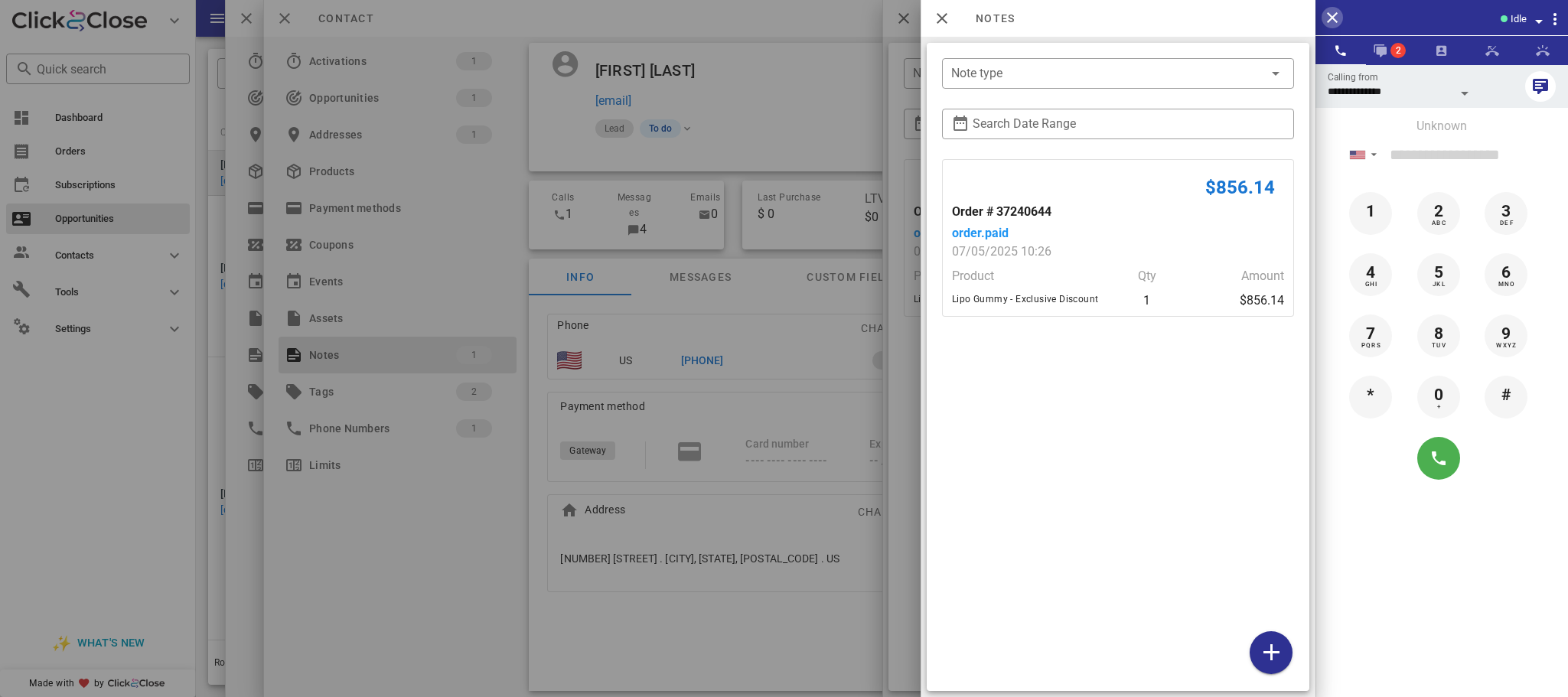 click at bounding box center [1332, 18] 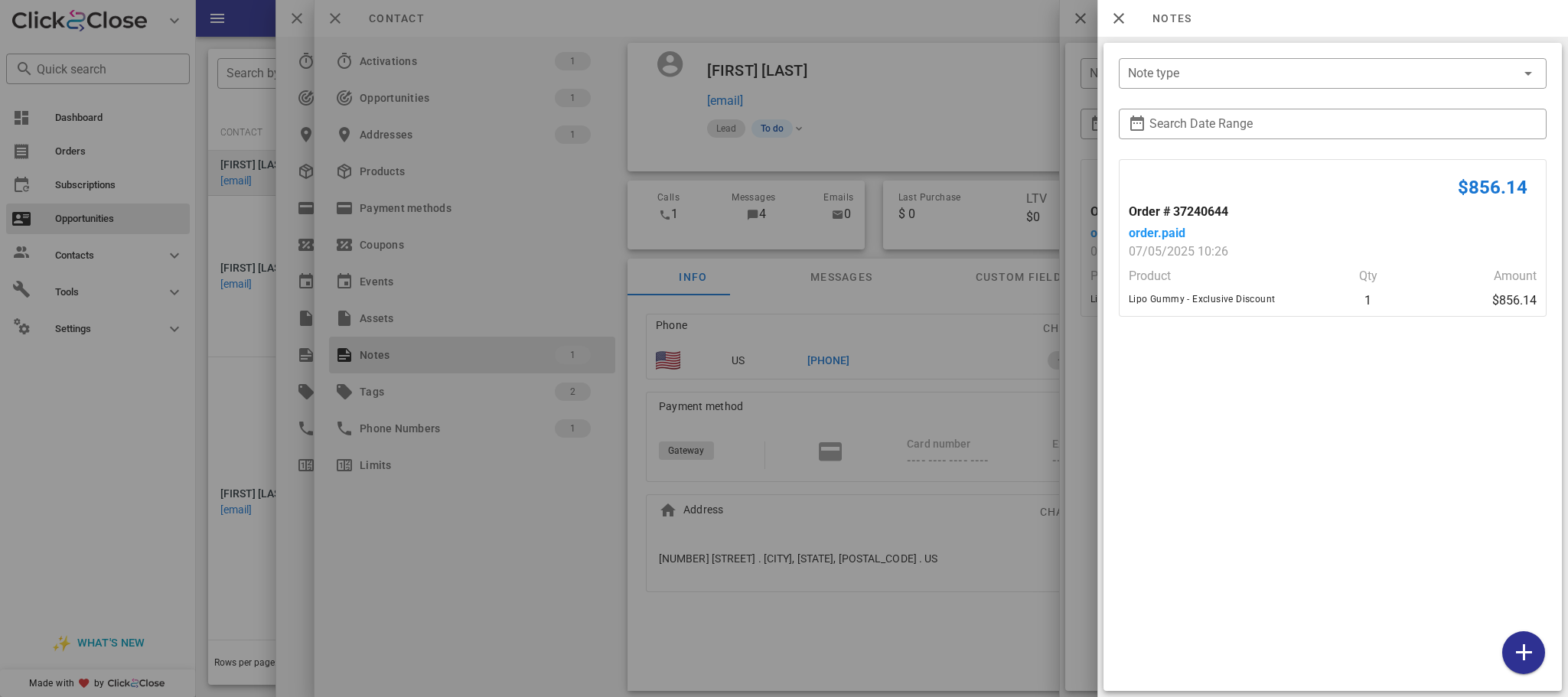click at bounding box center (784, 348) 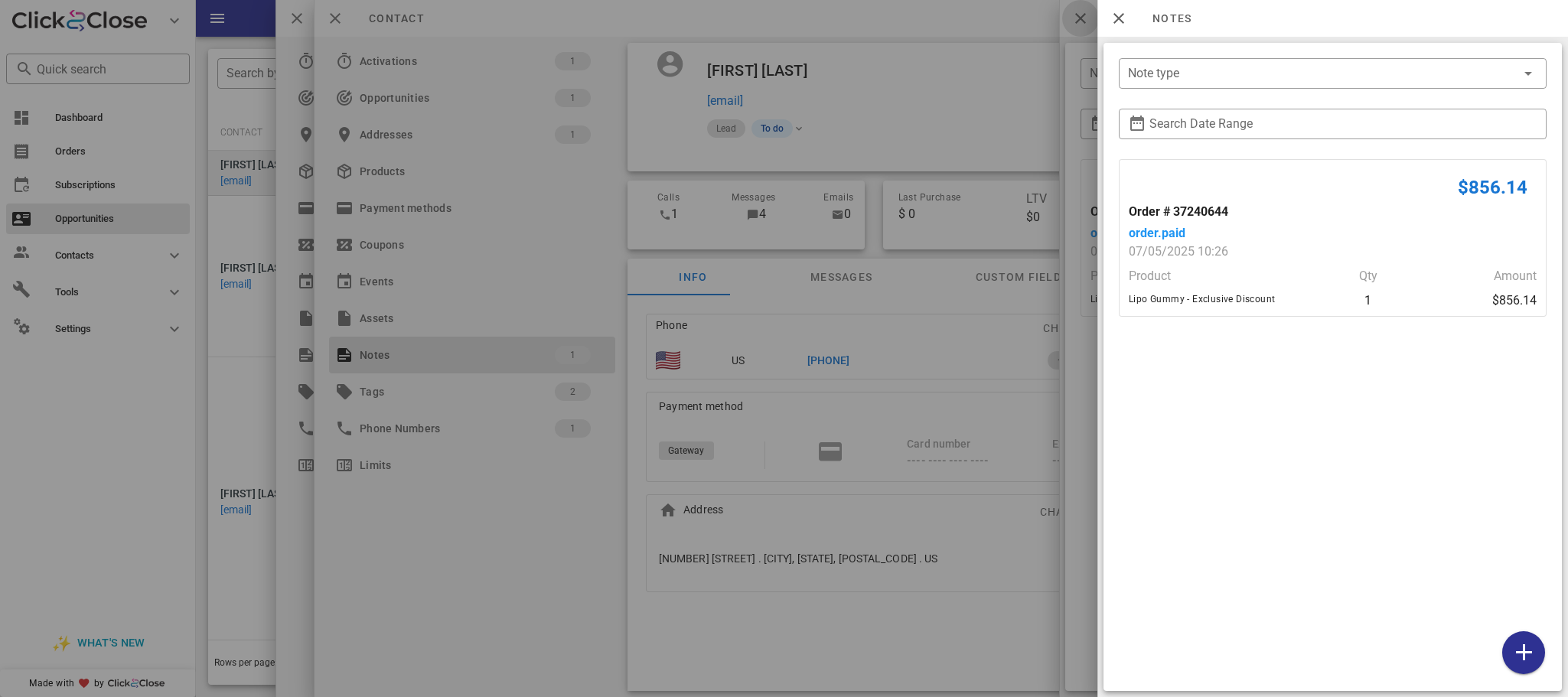 drag, startPoint x: 1081, startPoint y: 21, endPoint x: 1115, endPoint y: 23, distance: 34.058773 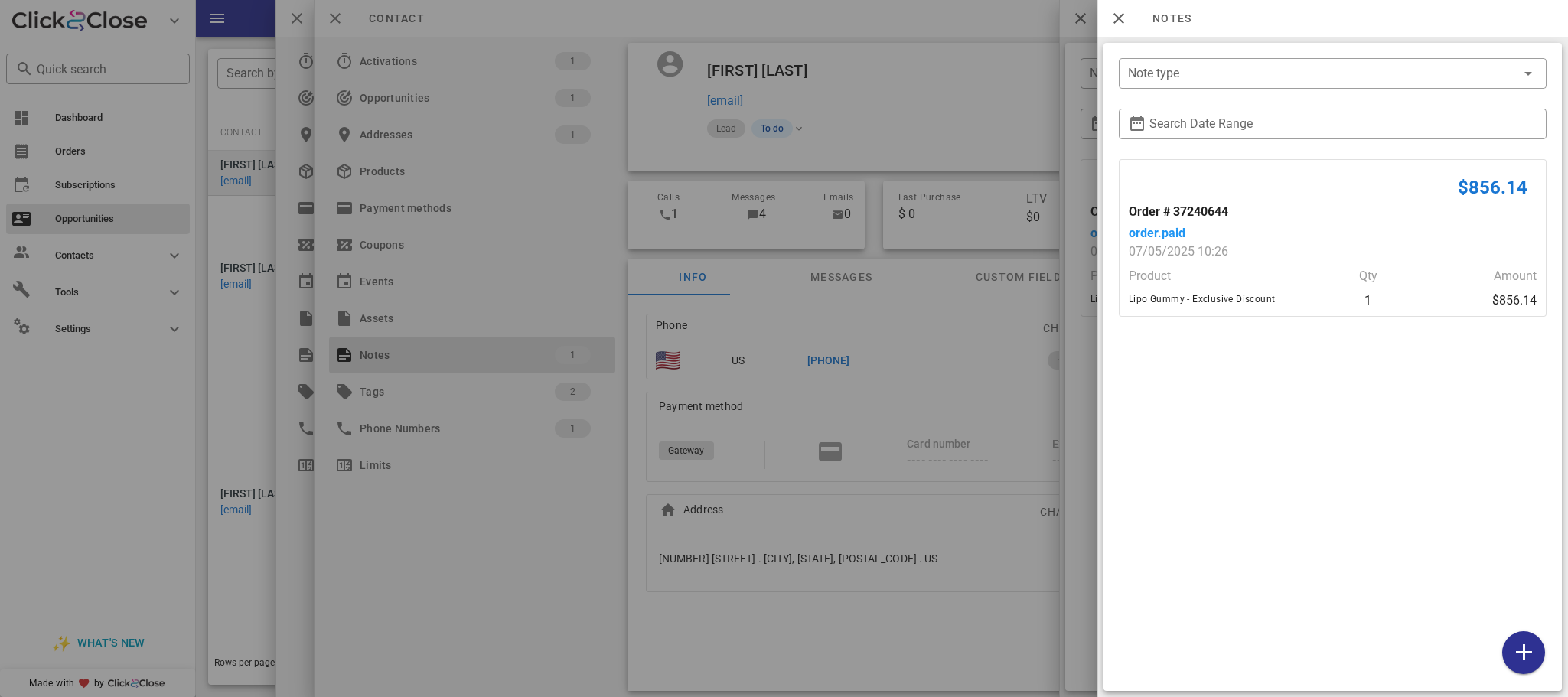 click on "Notes" at bounding box center [1126, 18] 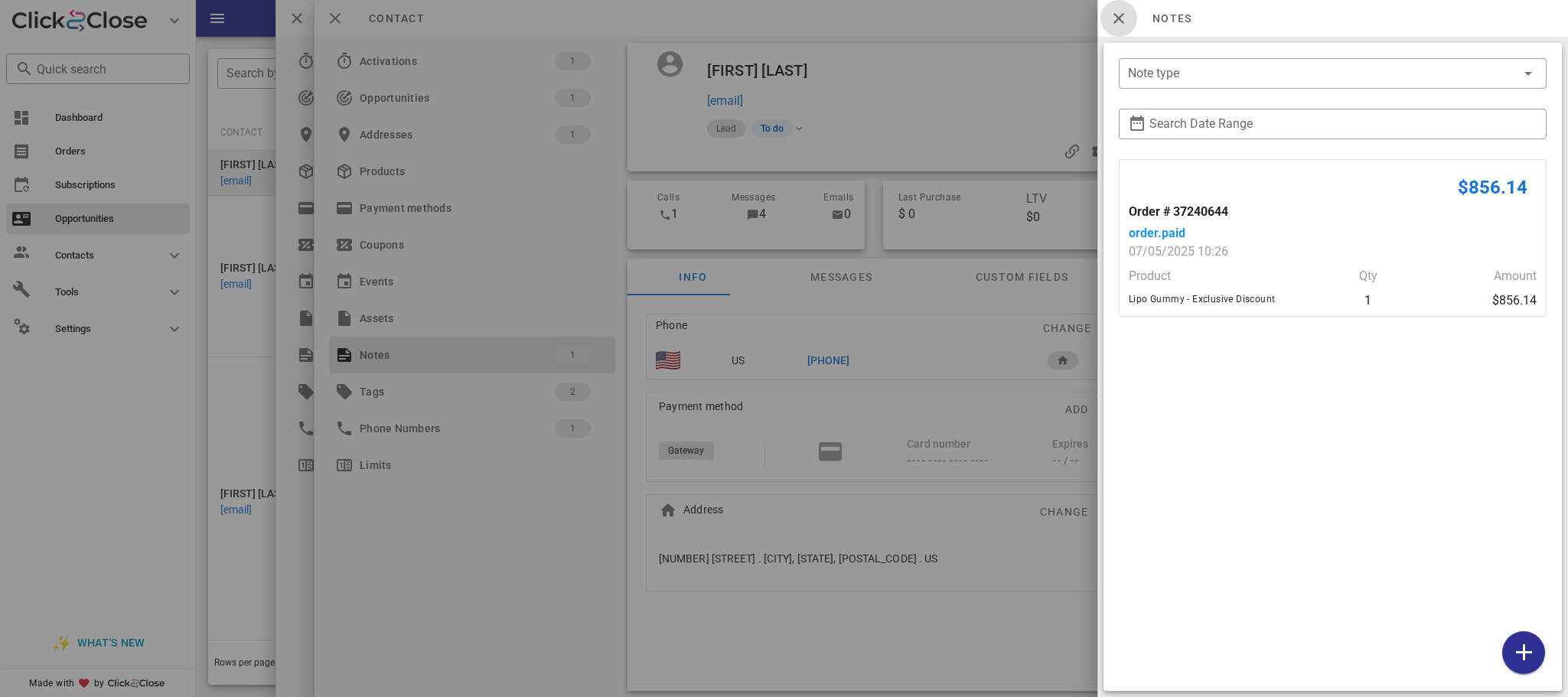 click at bounding box center [1119, 18] 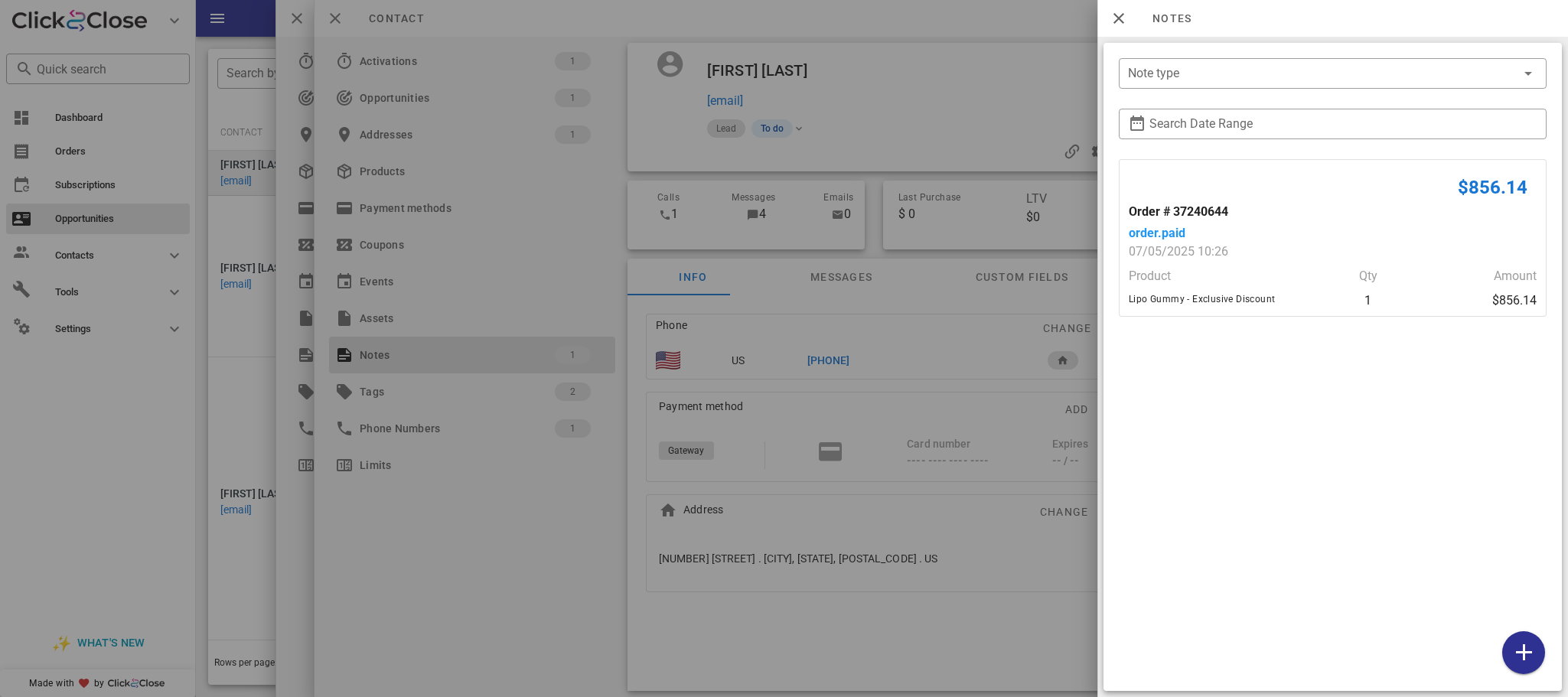click on "Contact" at bounding box center [940, 18] 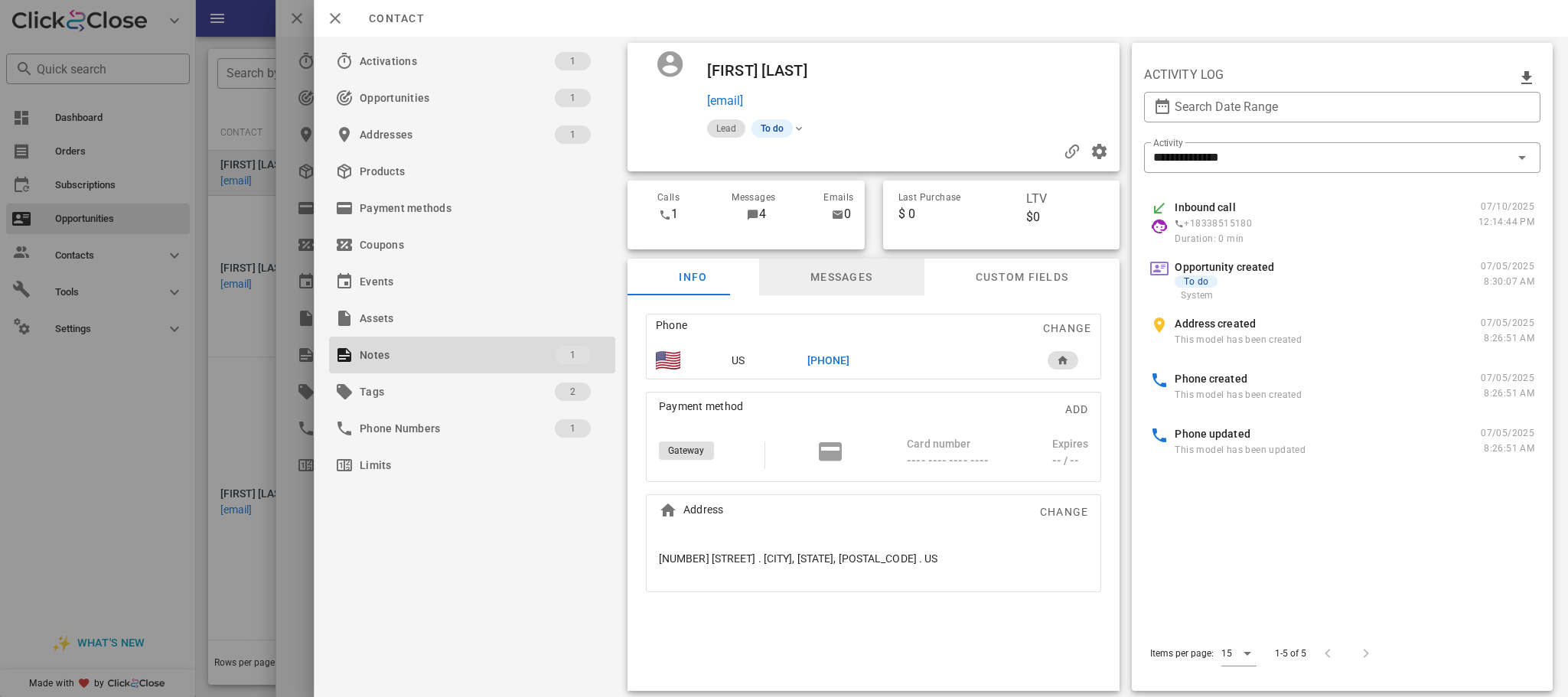 click on "Messages" at bounding box center [841, 277] 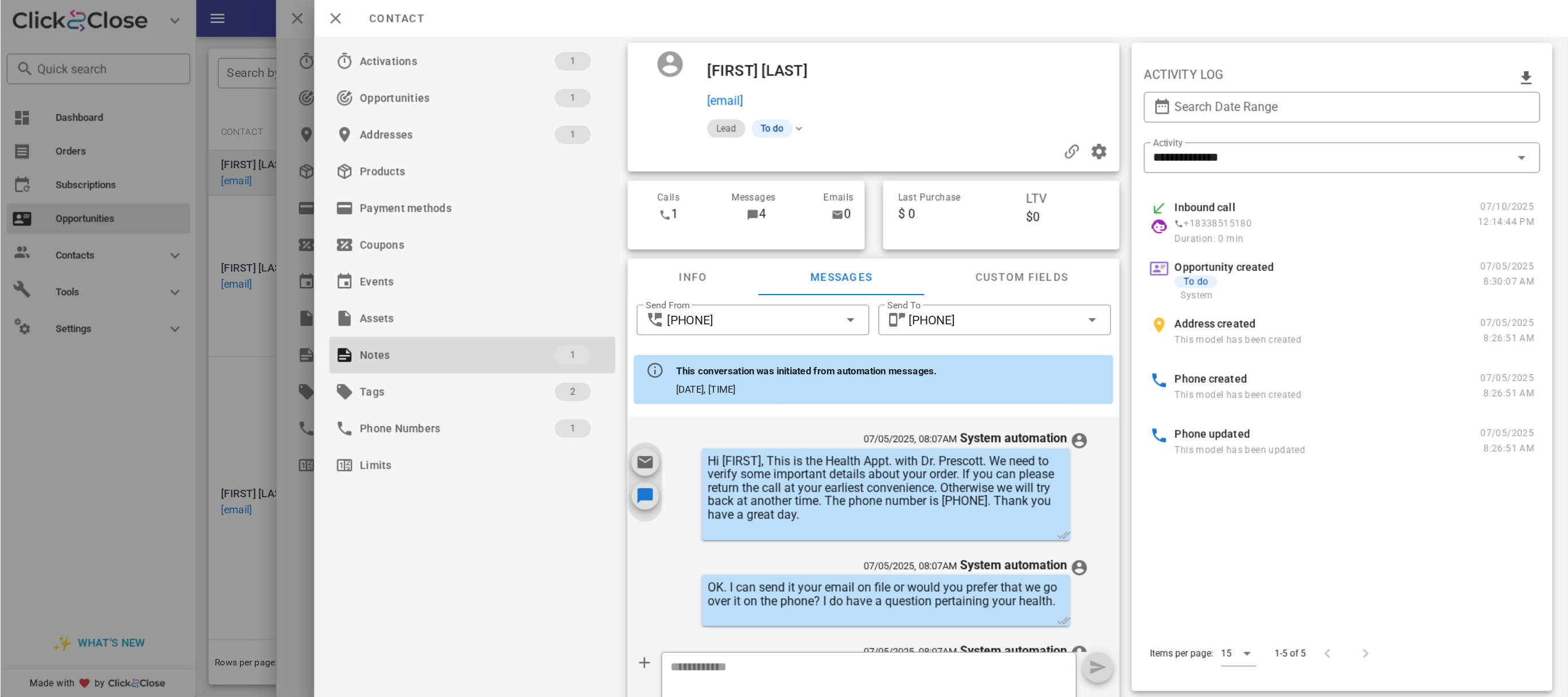 scroll, scrollTop: 215, scrollLeft: 0, axis: vertical 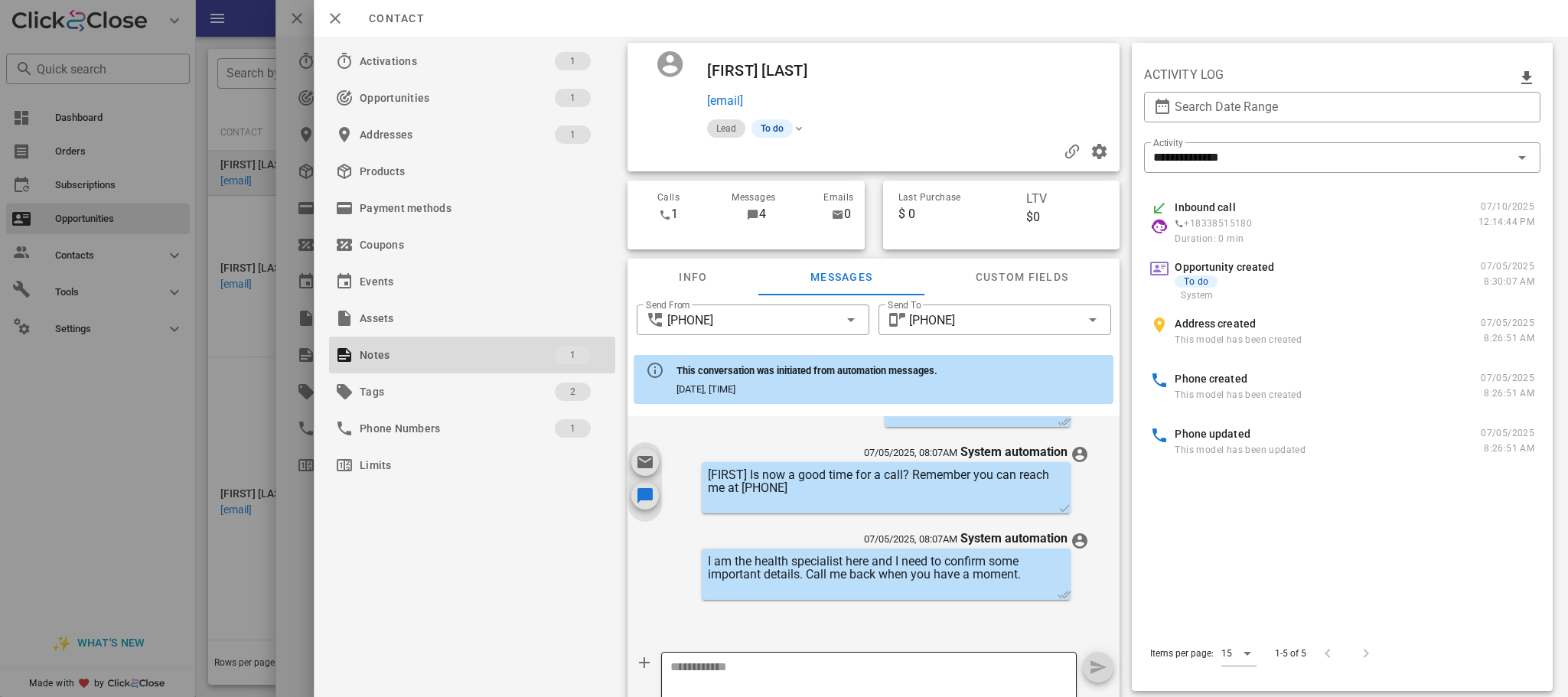 click at bounding box center [860, 692] 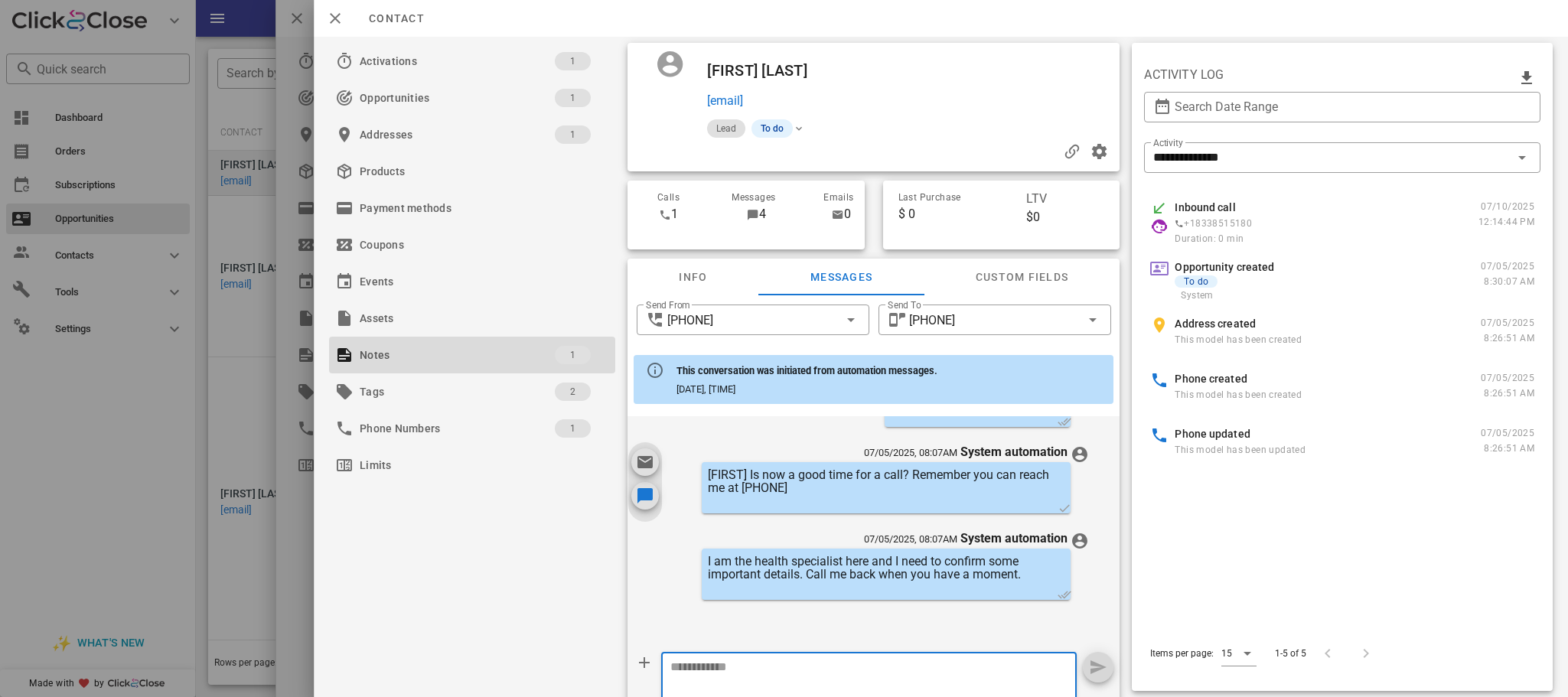 click at bounding box center (860, 692) 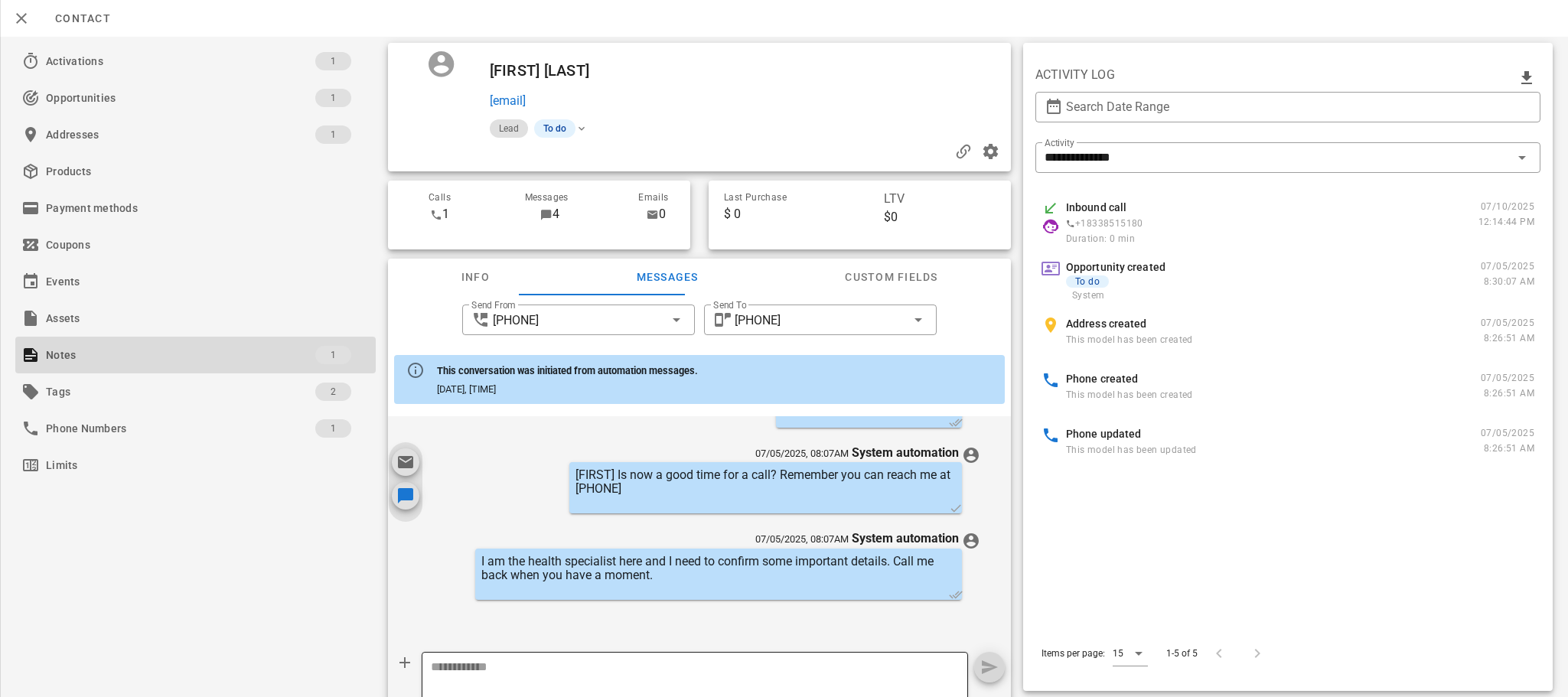 click at bounding box center [686, 692] 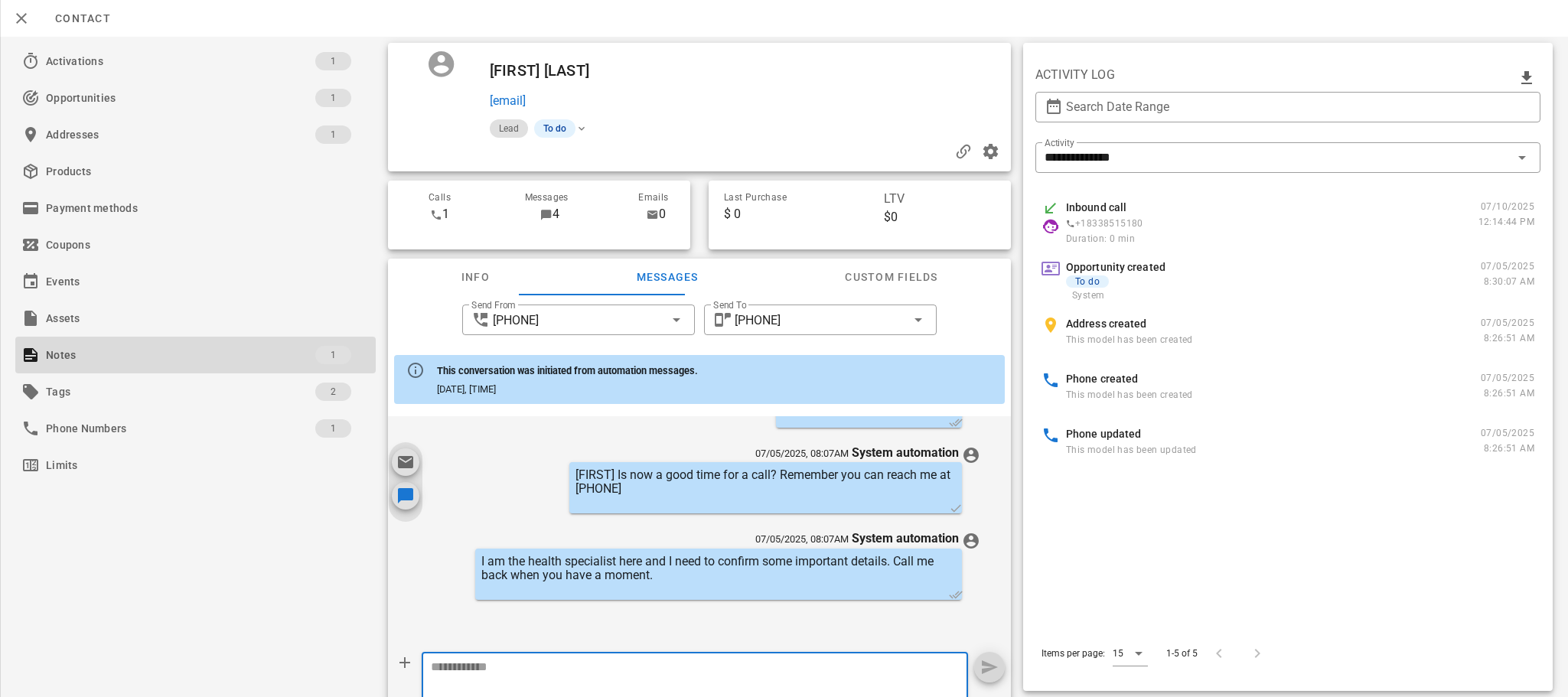 click at bounding box center [686, 692] 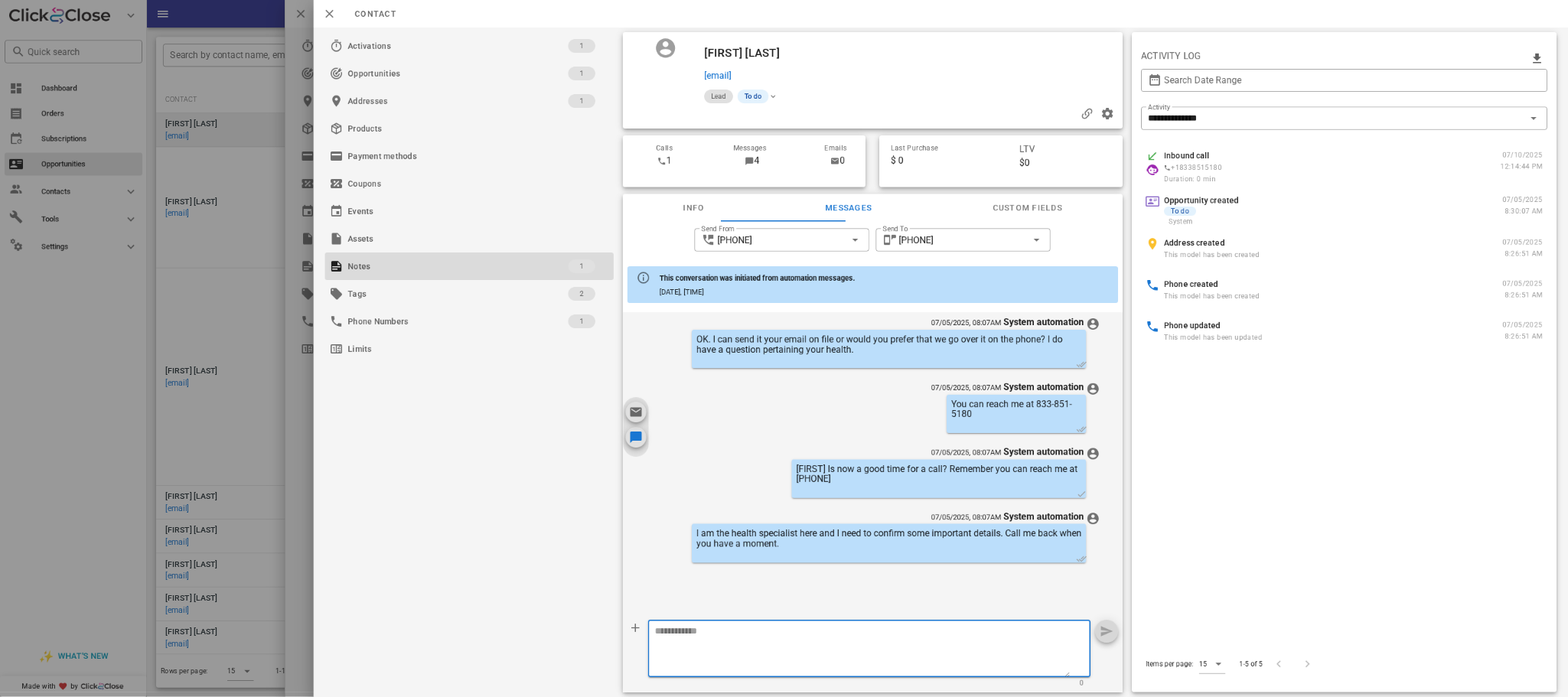 scroll, scrollTop: 107, scrollLeft: 0, axis: vertical 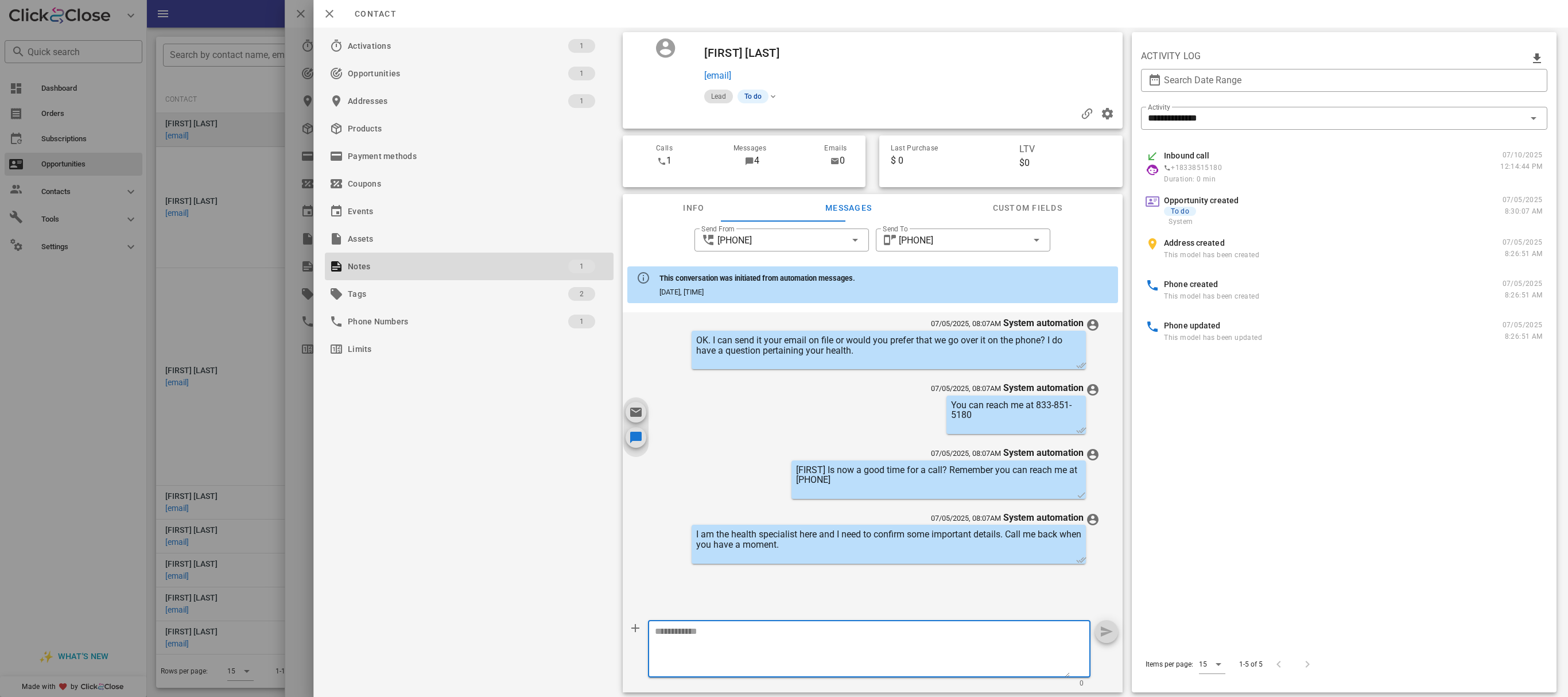click at bounding box center (862, 650) 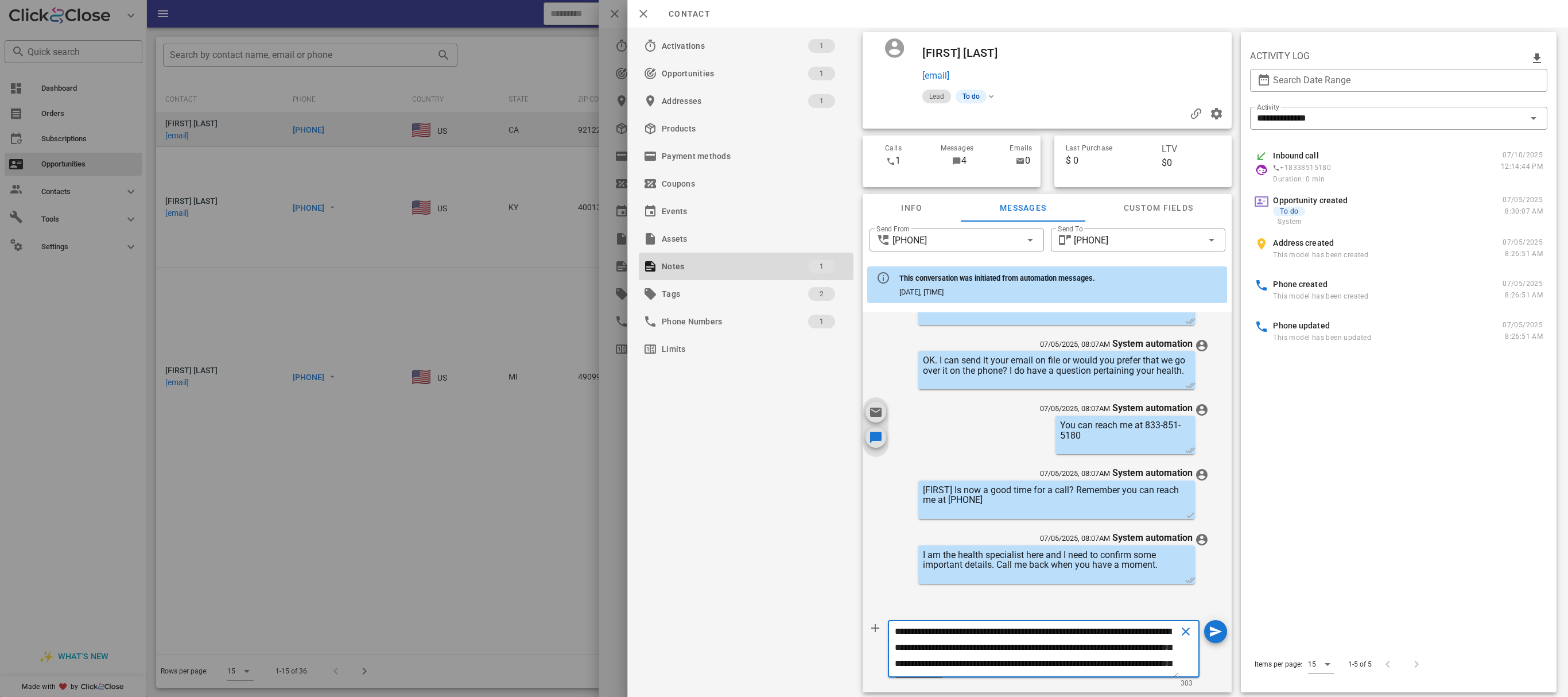 type on "**********" 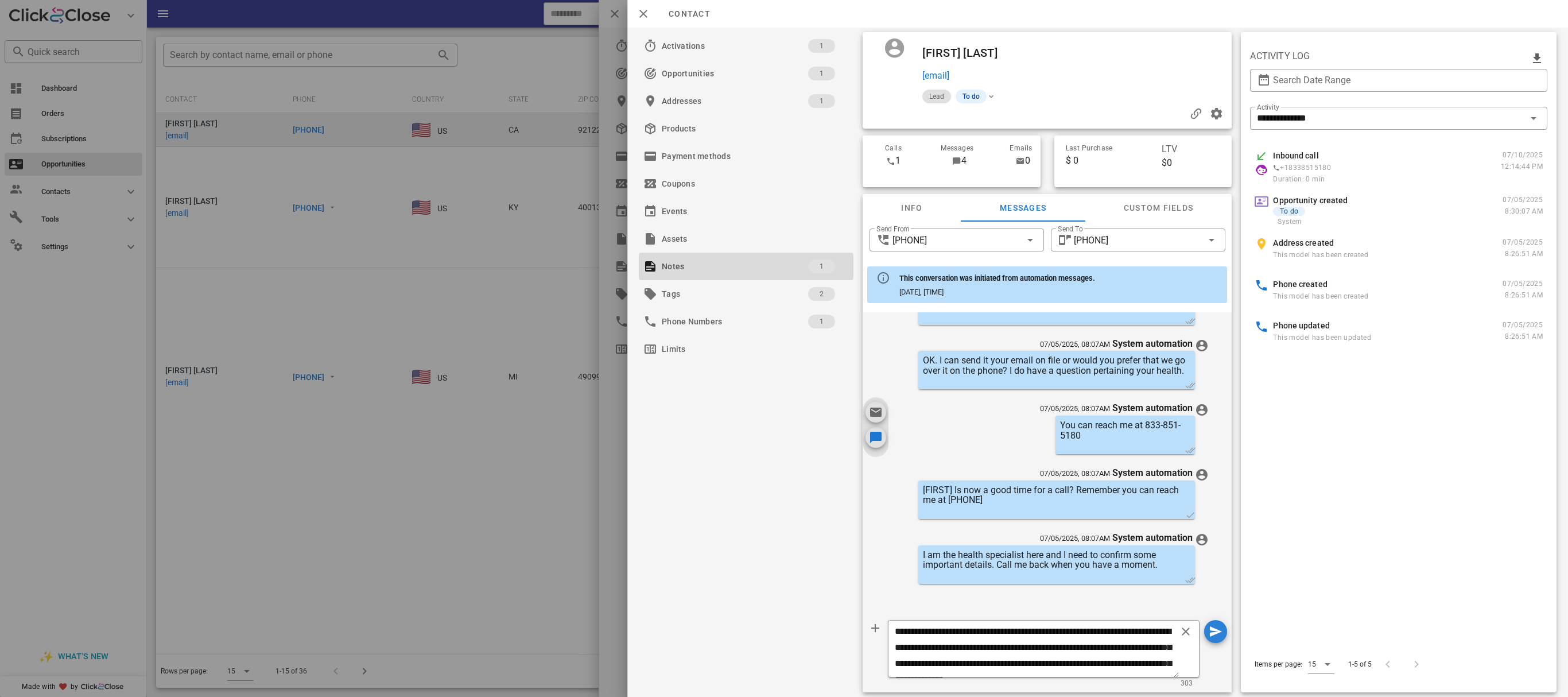 click on "07/05/2025, 08:07AM System automation  VINNY Is now a good time for a call? Remember you can reach me at 833-851-5180" at bounding box center [1050, 493] 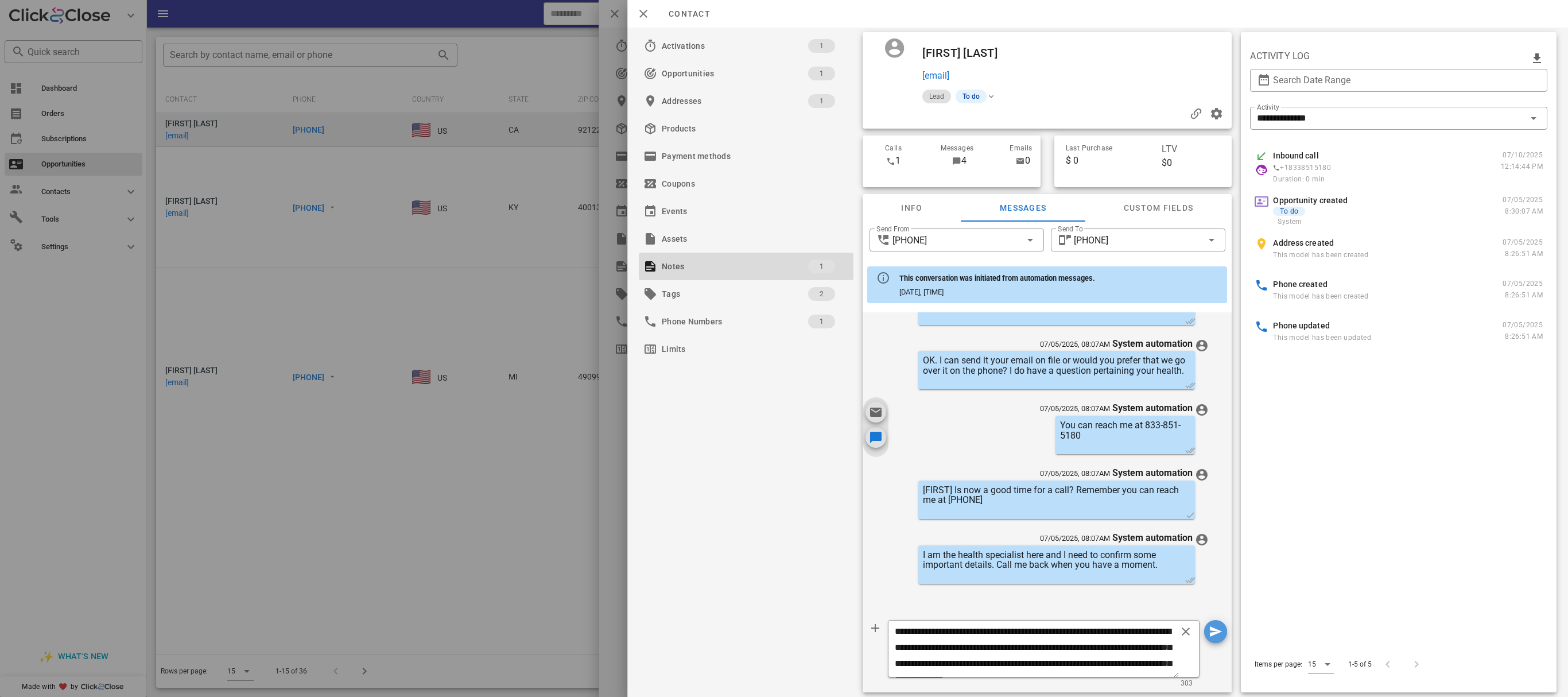 click at bounding box center (1216, 632) 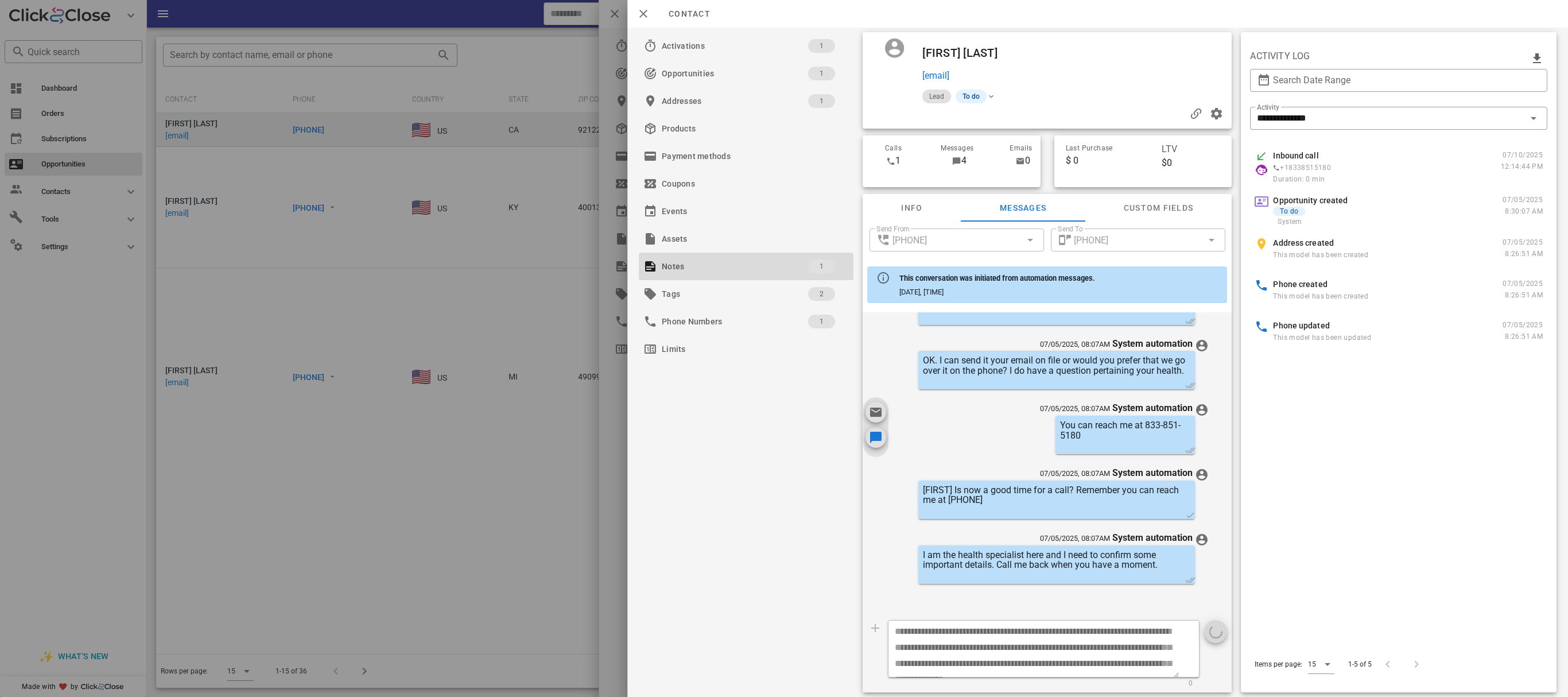 click on "**********" at bounding box center (1047, 656) 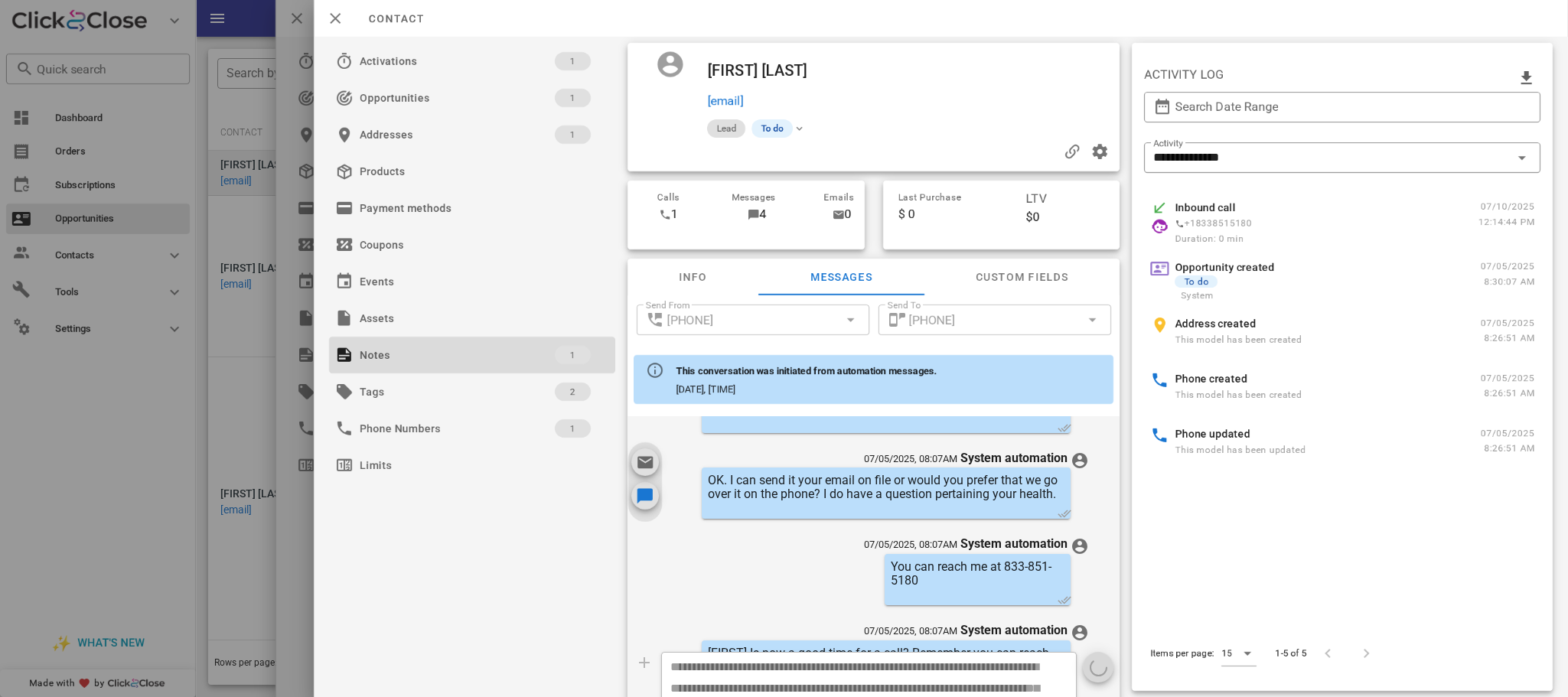 scroll, scrollTop: 0, scrollLeft: 0, axis: both 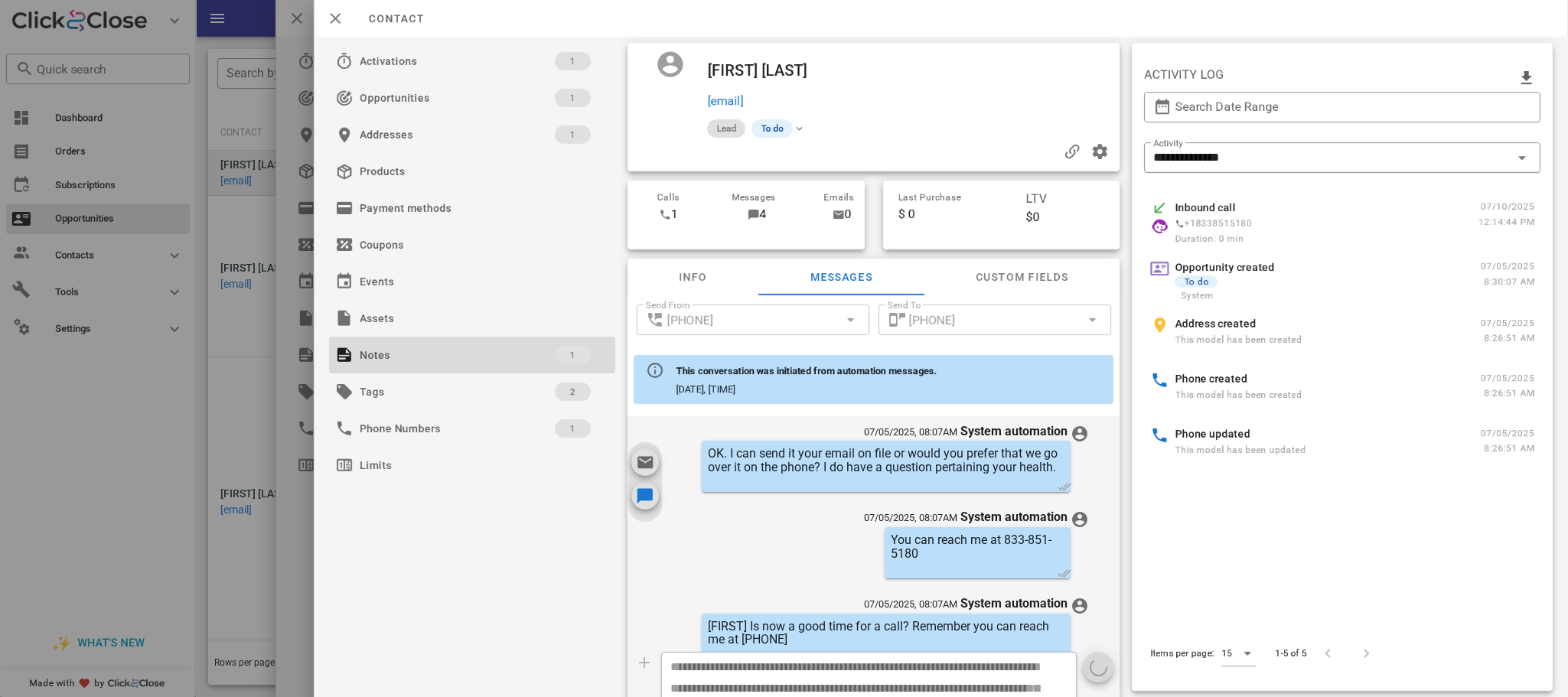 click on "**********" at bounding box center [874, 700] 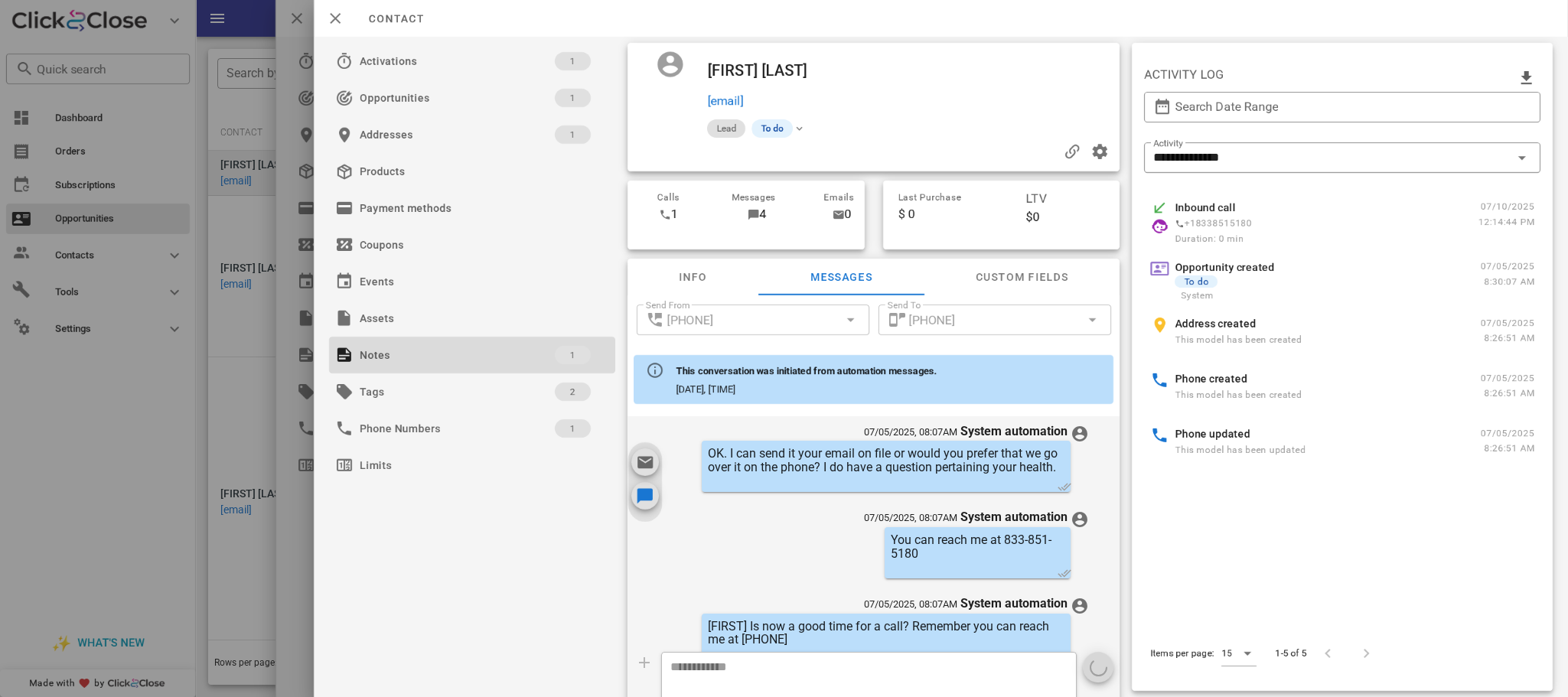 click on "​ 0" at bounding box center [874, 700] 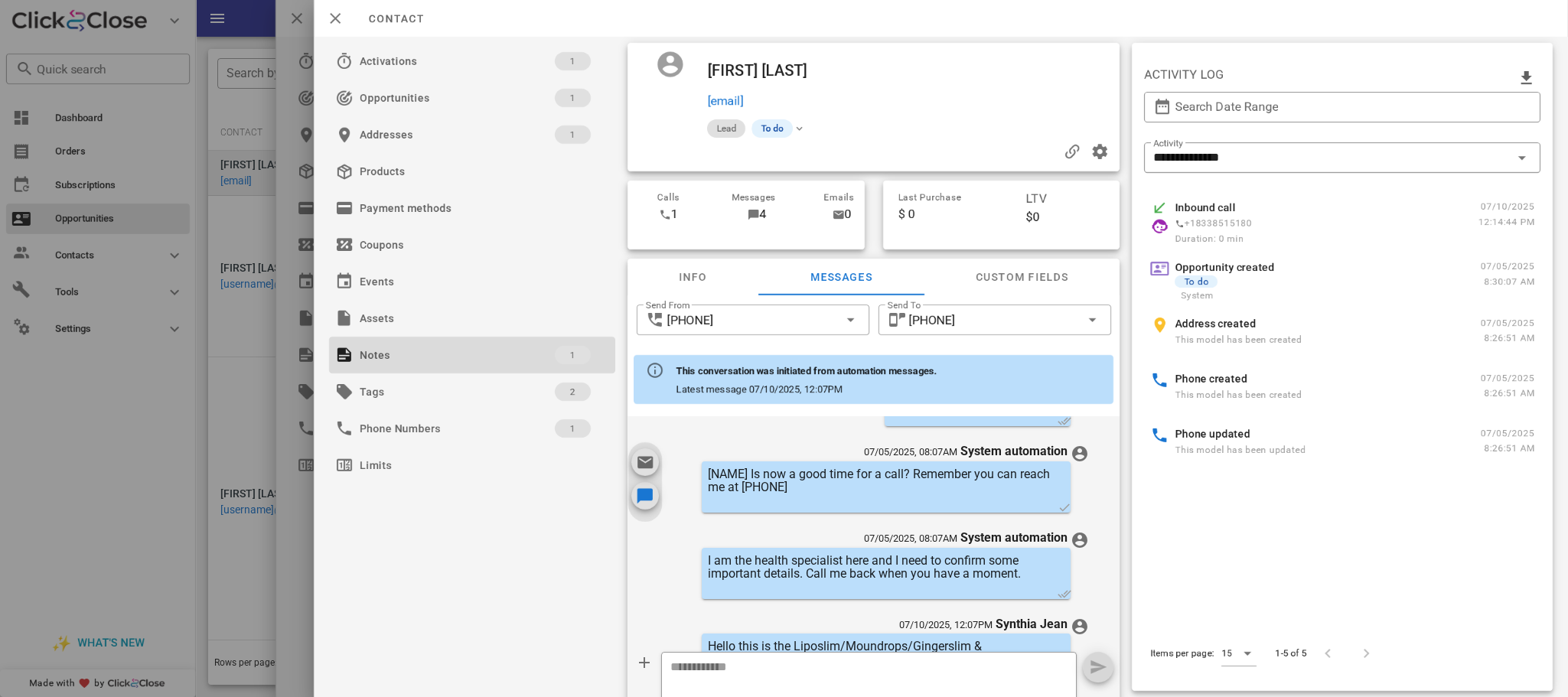 scroll, scrollTop: 412, scrollLeft: 0, axis: vertical 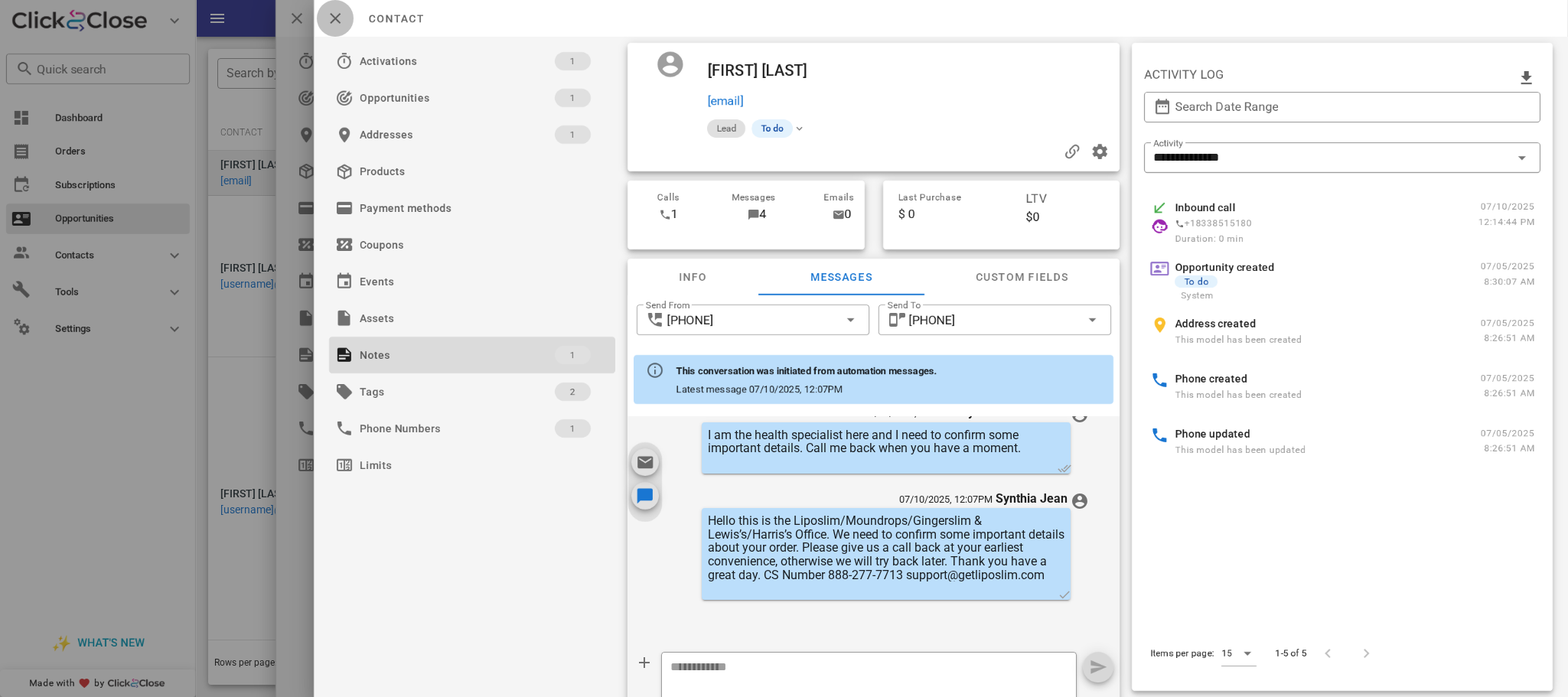 click at bounding box center [335, 18] 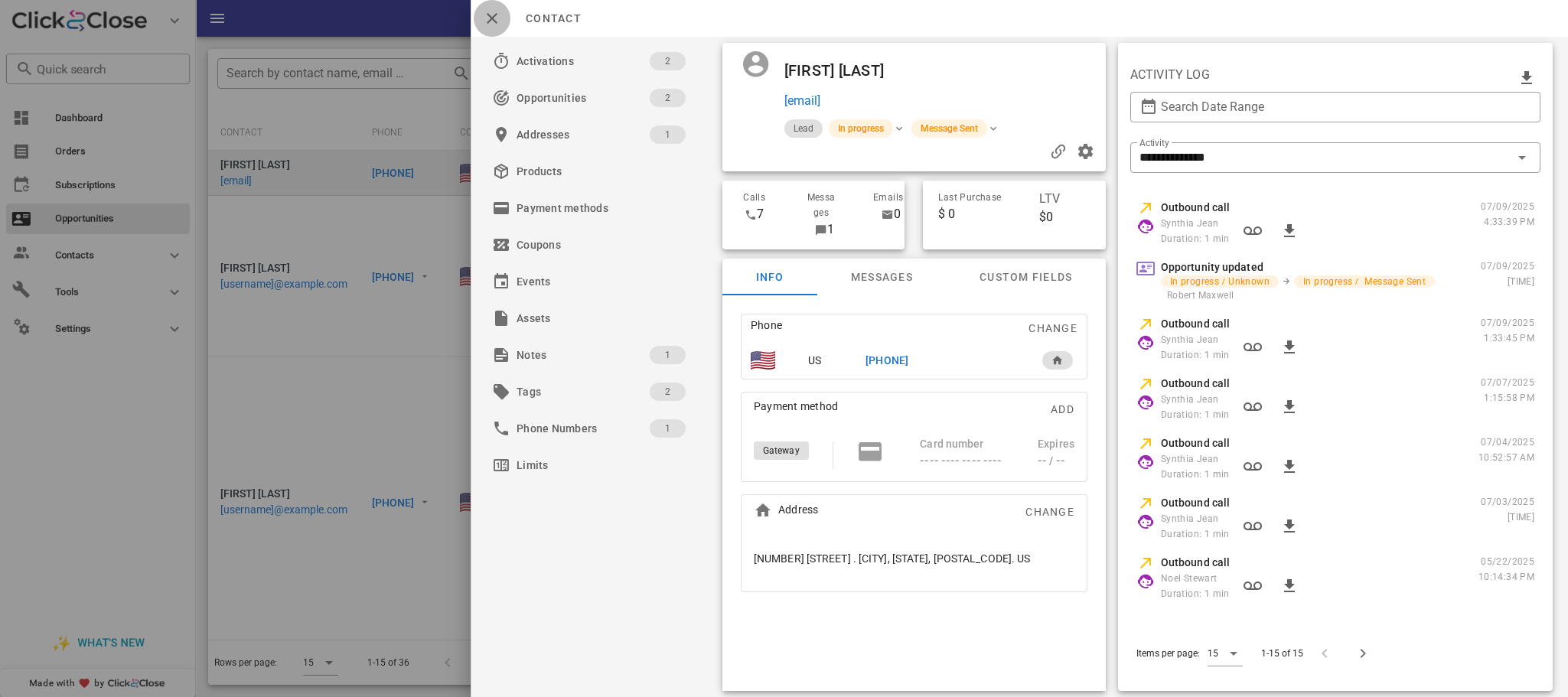 click at bounding box center [492, 18] 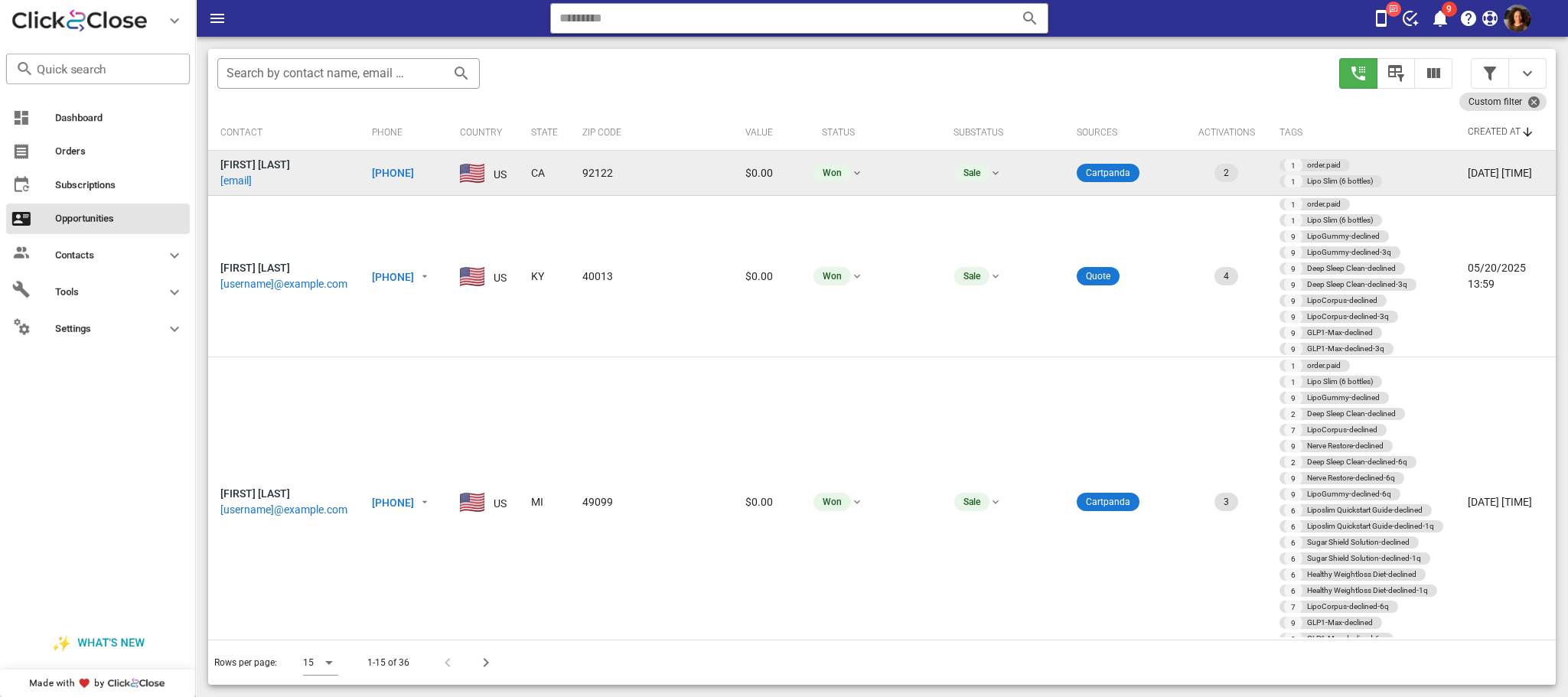 click on "+18584536305" at bounding box center [393, 173] 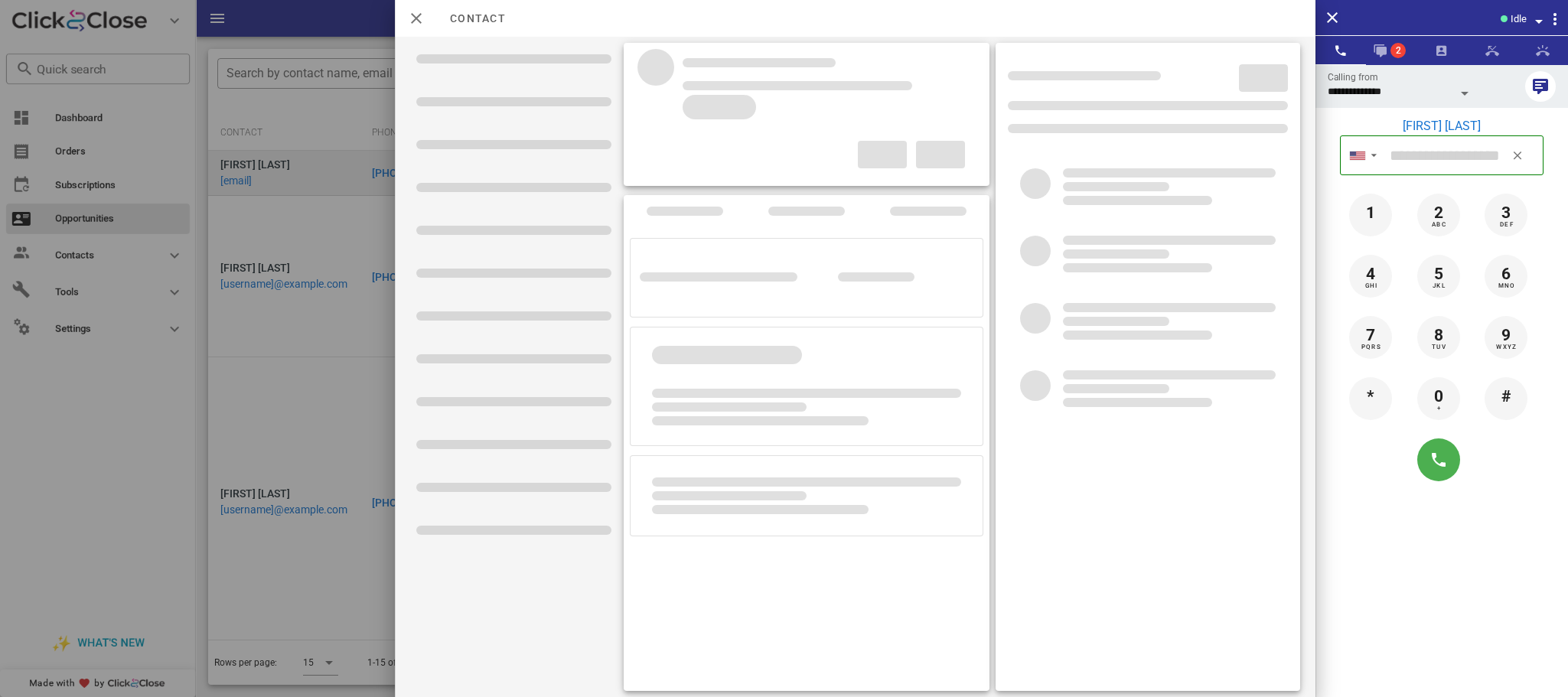 type on "**********" 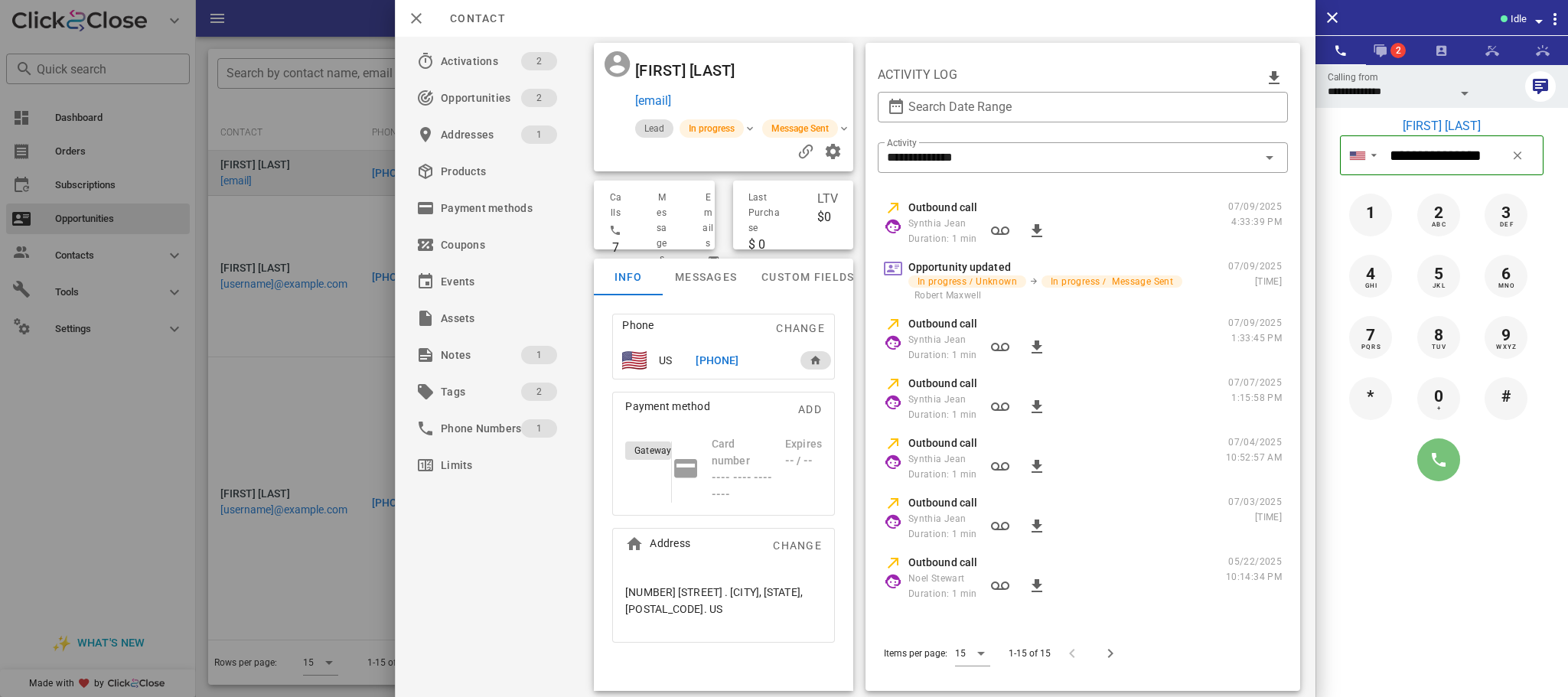 click at bounding box center (1439, 460) 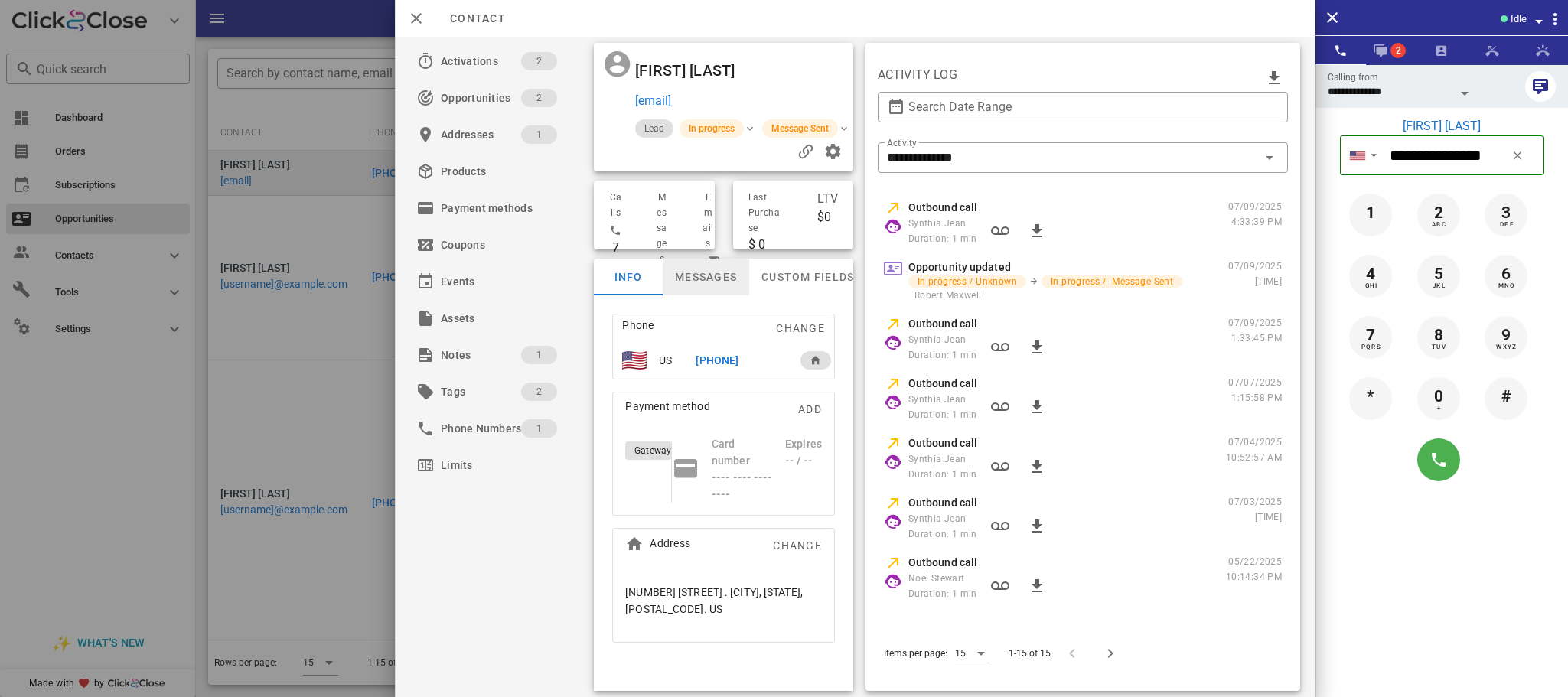 click on "Messages" at bounding box center (706, 277) 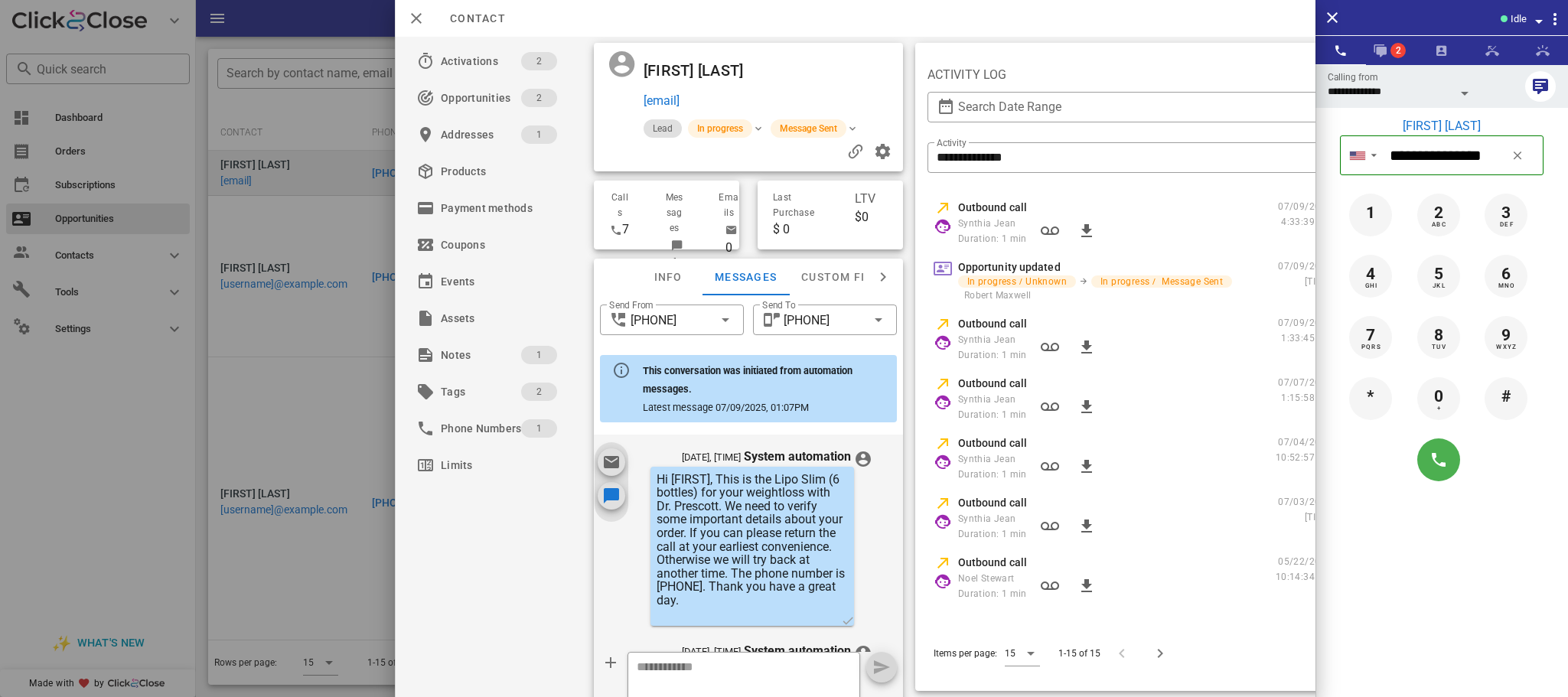 scroll, scrollTop: 614, scrollLeft: 0, axis: vertical 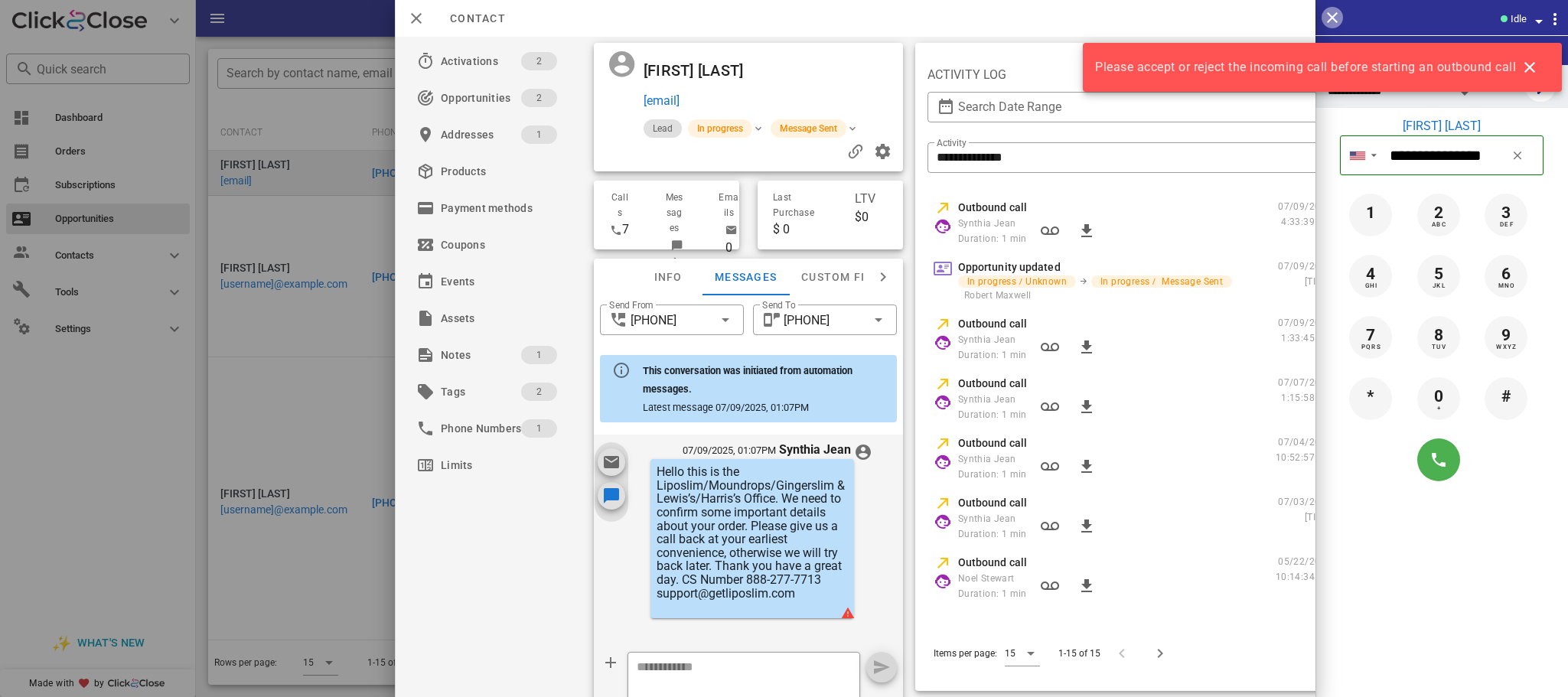 click at bounding box center (1332, 18) 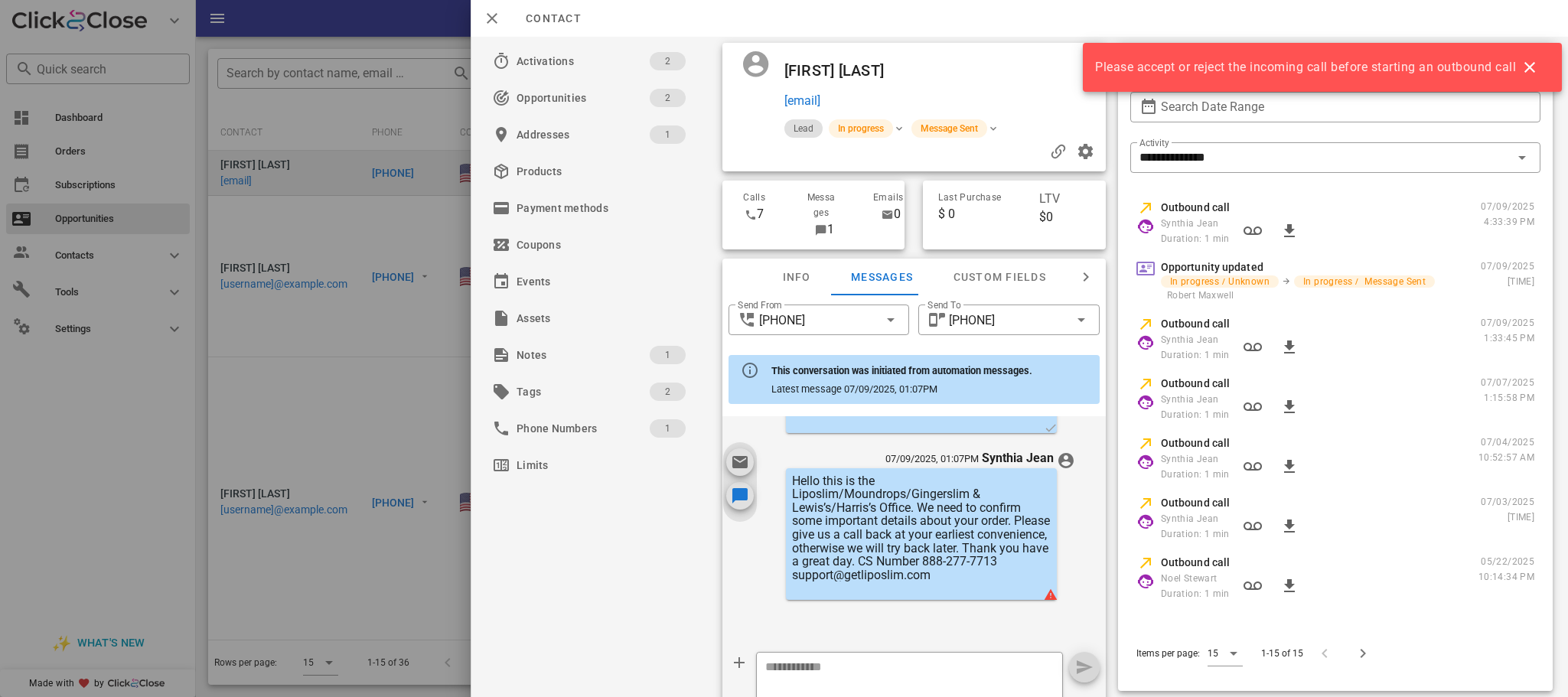 scroll, scrollTop: 493, scrollLeft: 0, axis: vertical 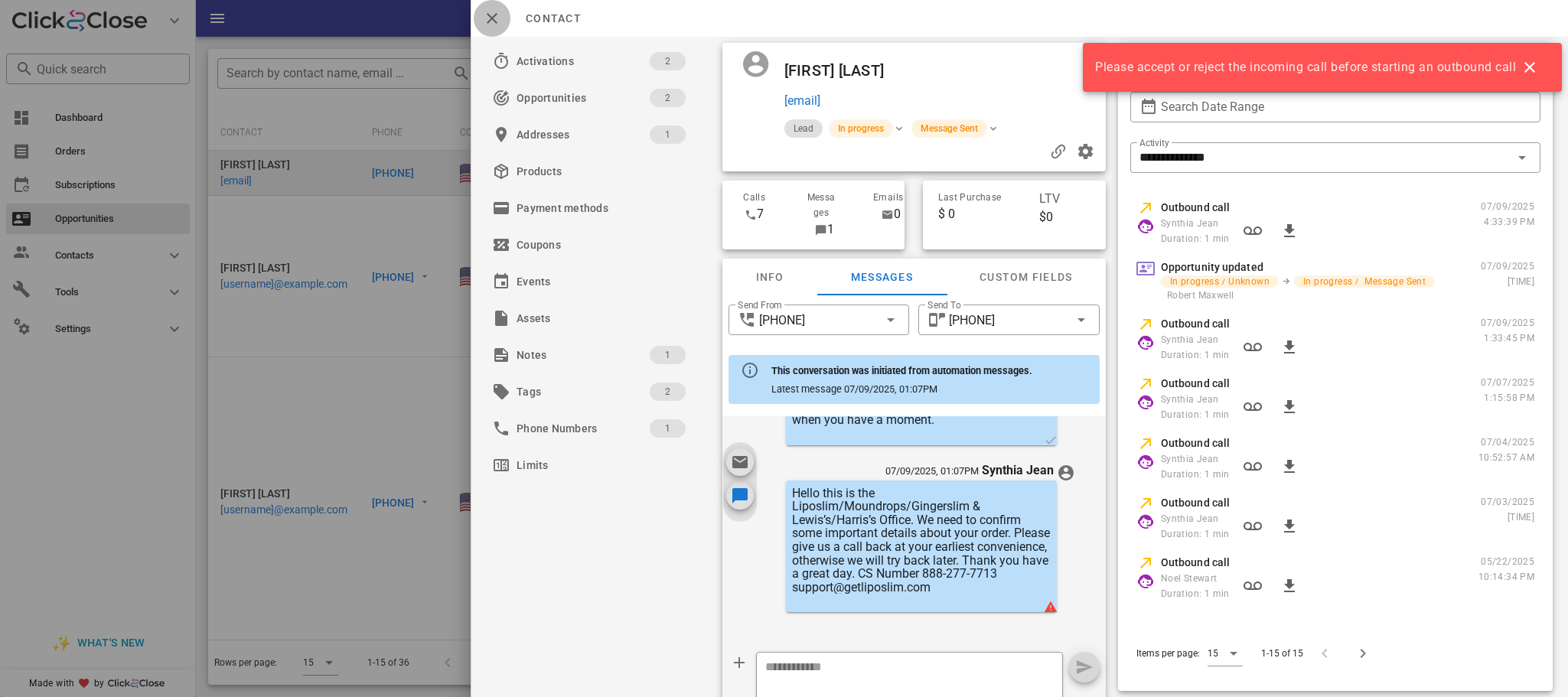 click at bounding box center [492, 18] 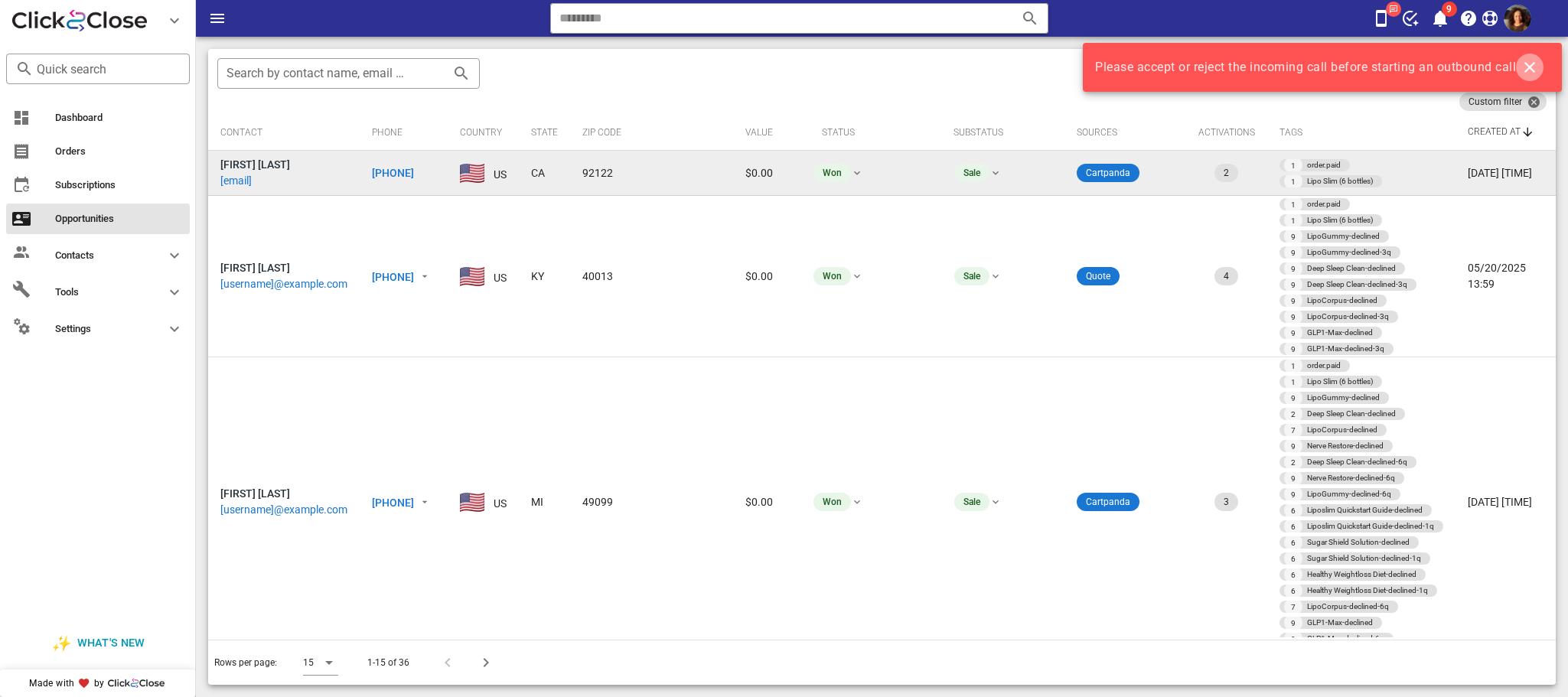 click at bounding box center [1530, 67] 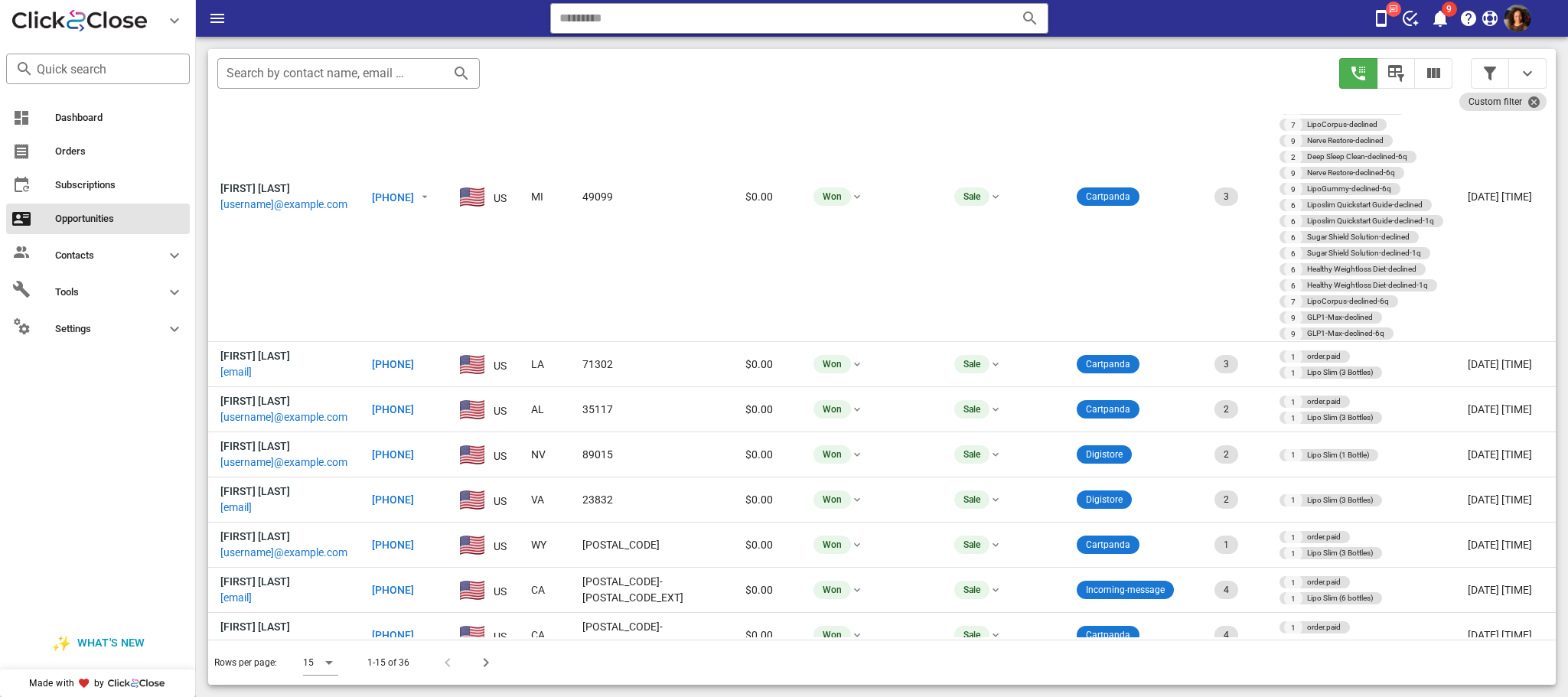 scroll, scrollTop: 465, scrollLeft: 0, axis: vertical 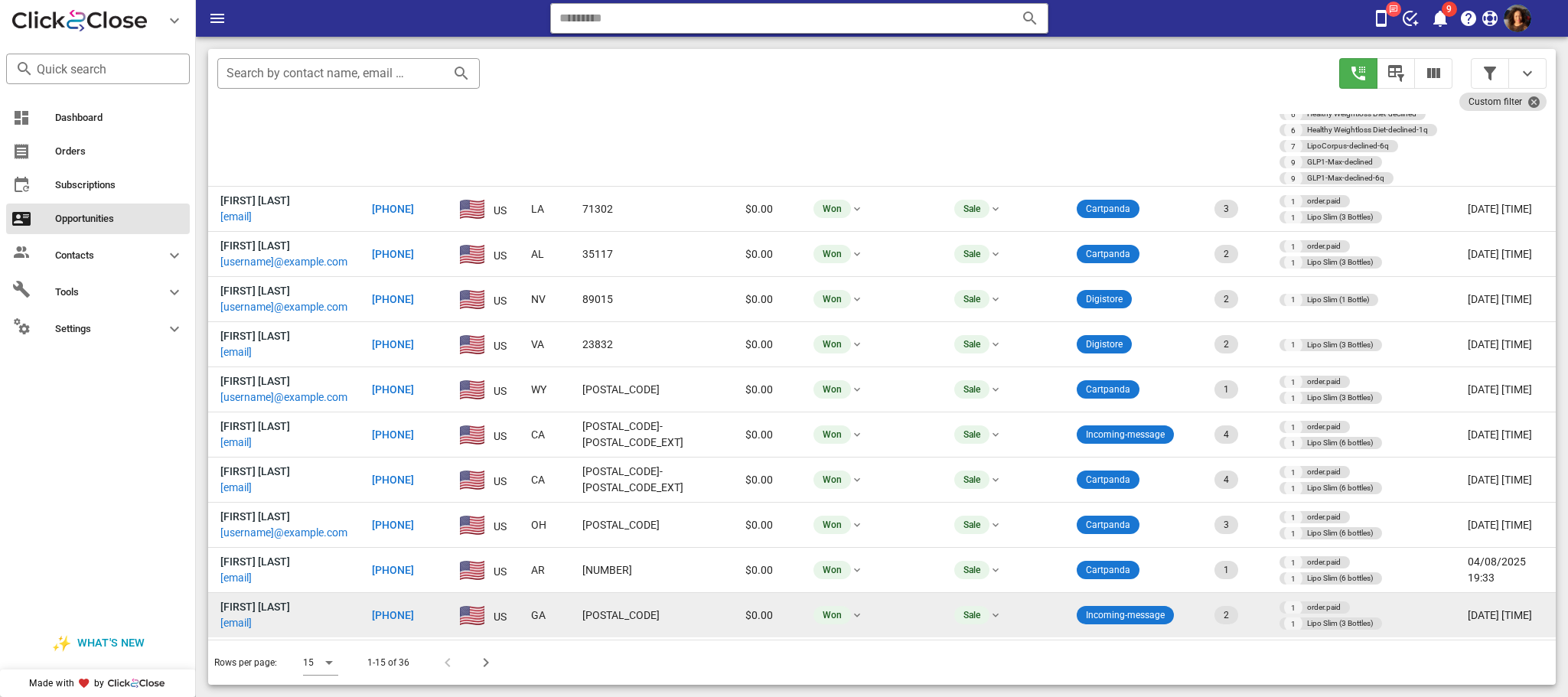 click on "+16785911693" at bounding box center [393, 615] 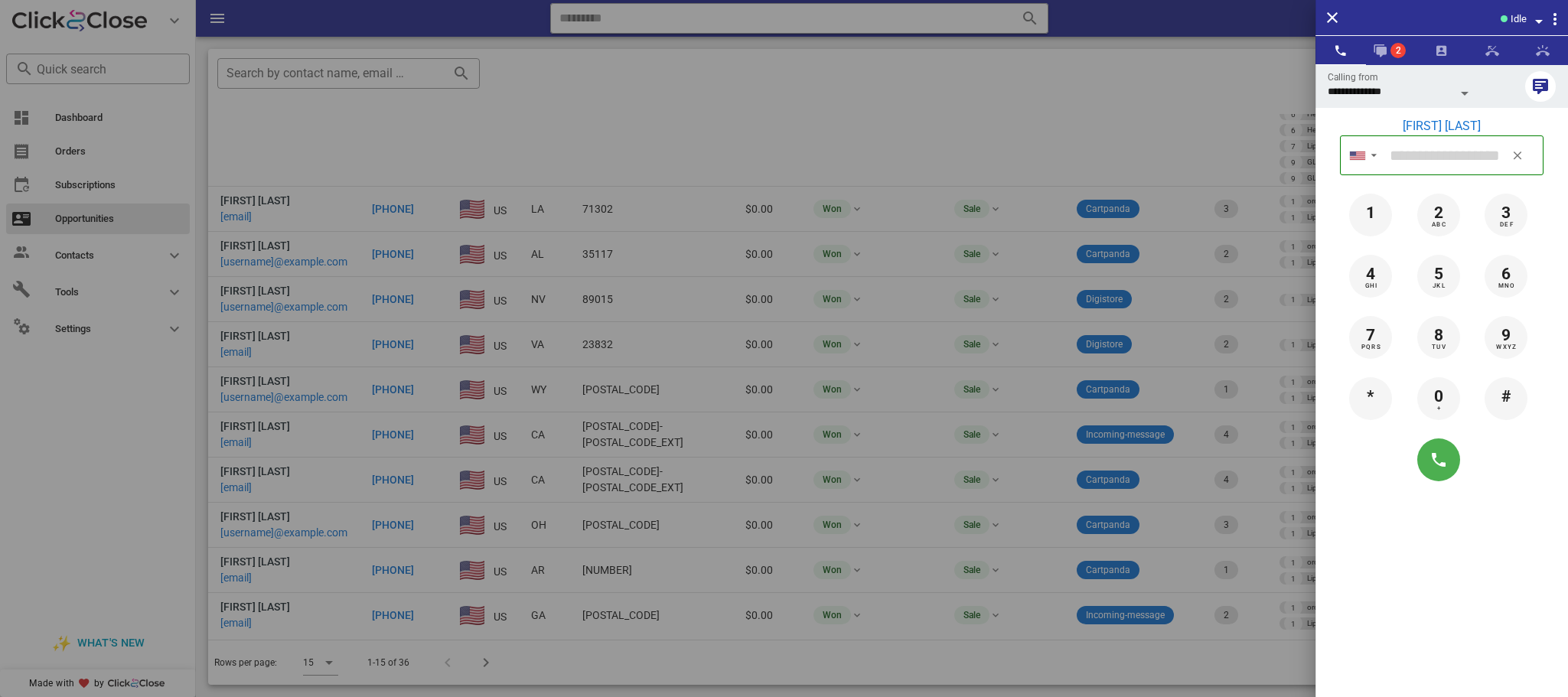 type on "**********" 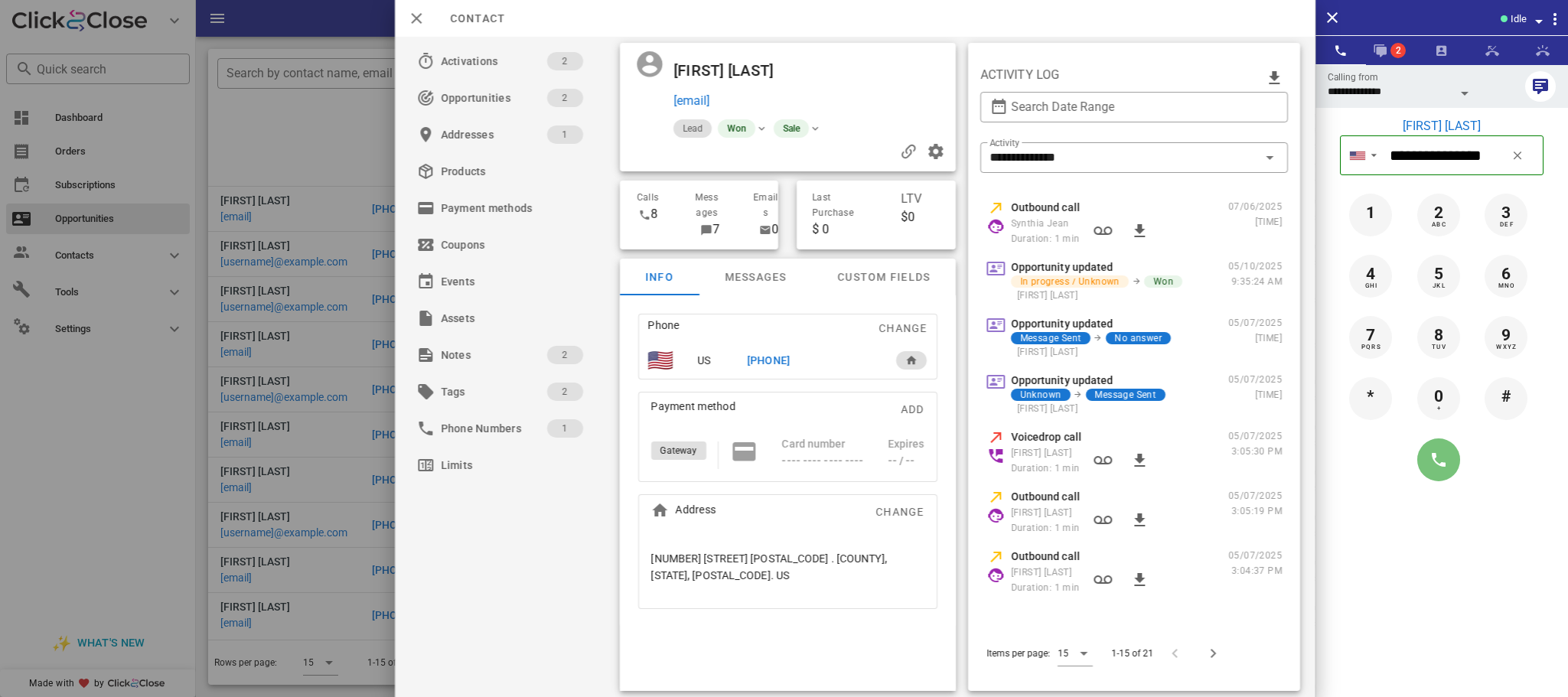 click at bounding box center [1439, 460] 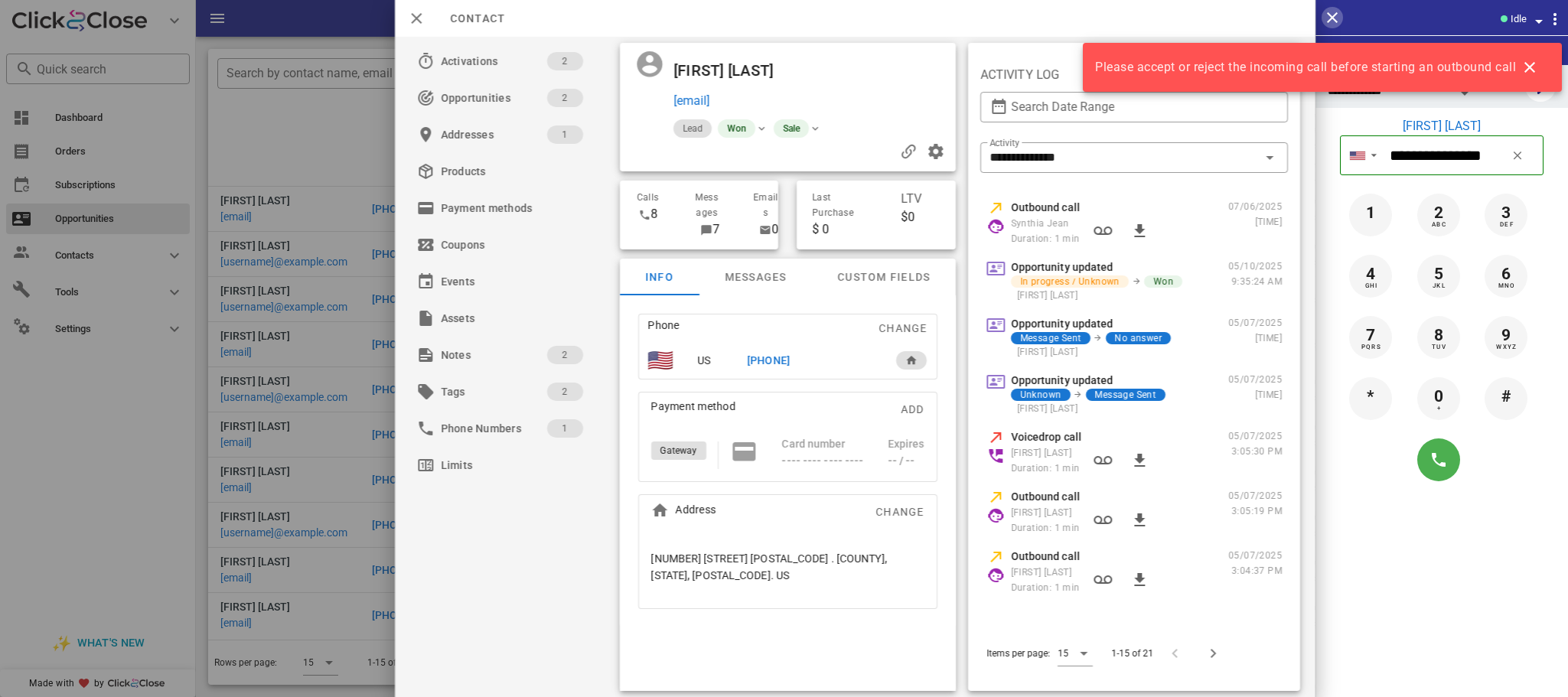 click at bounding box center (1332, 18) 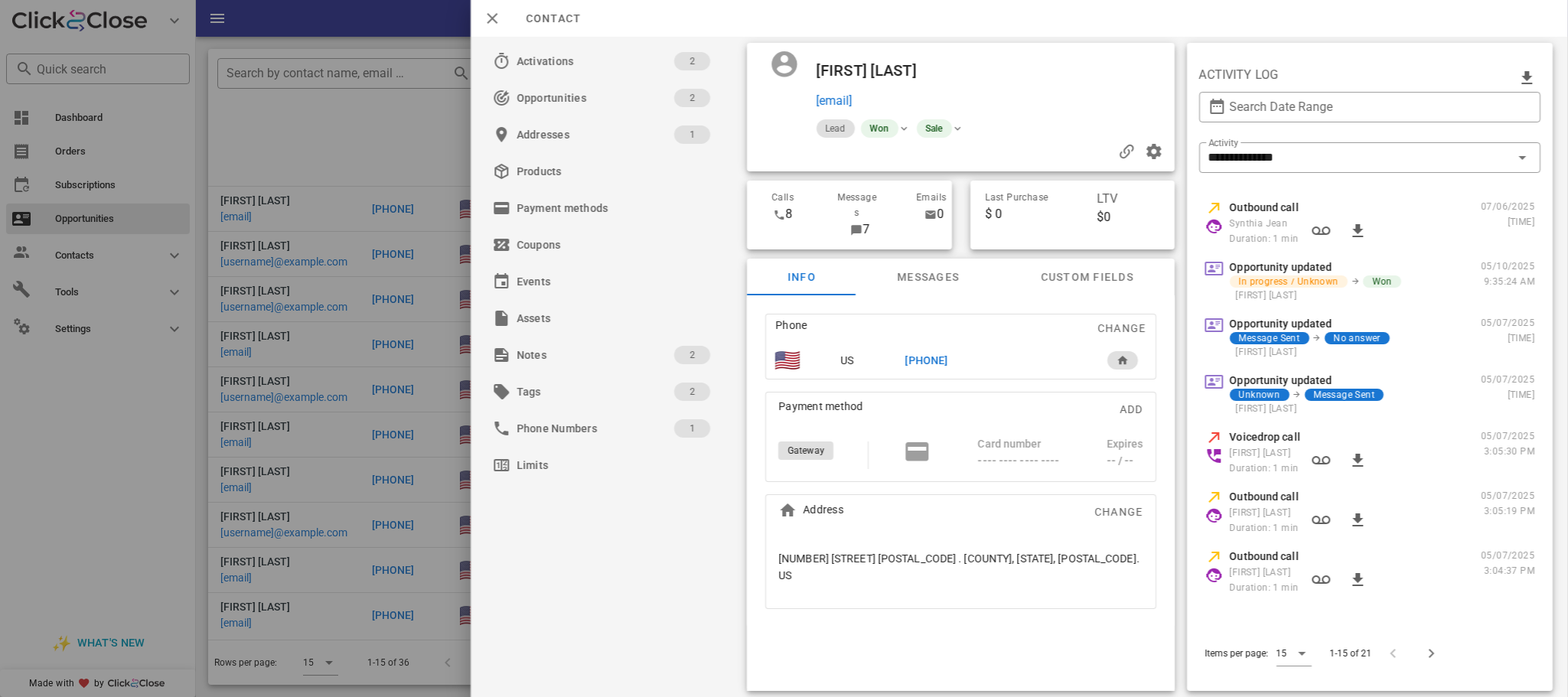 click on "**********" at bounding box center [882, 289] 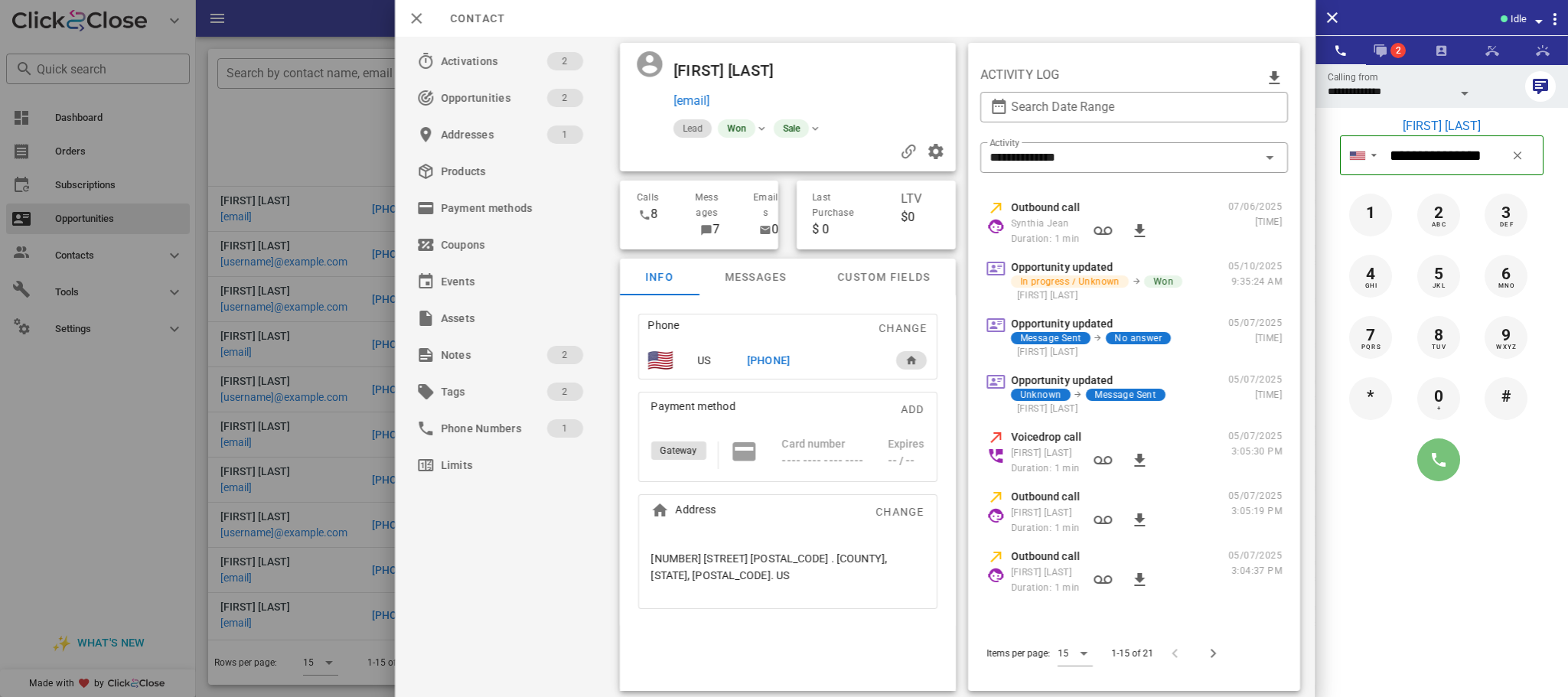 click at bounding box center [1439, 460] 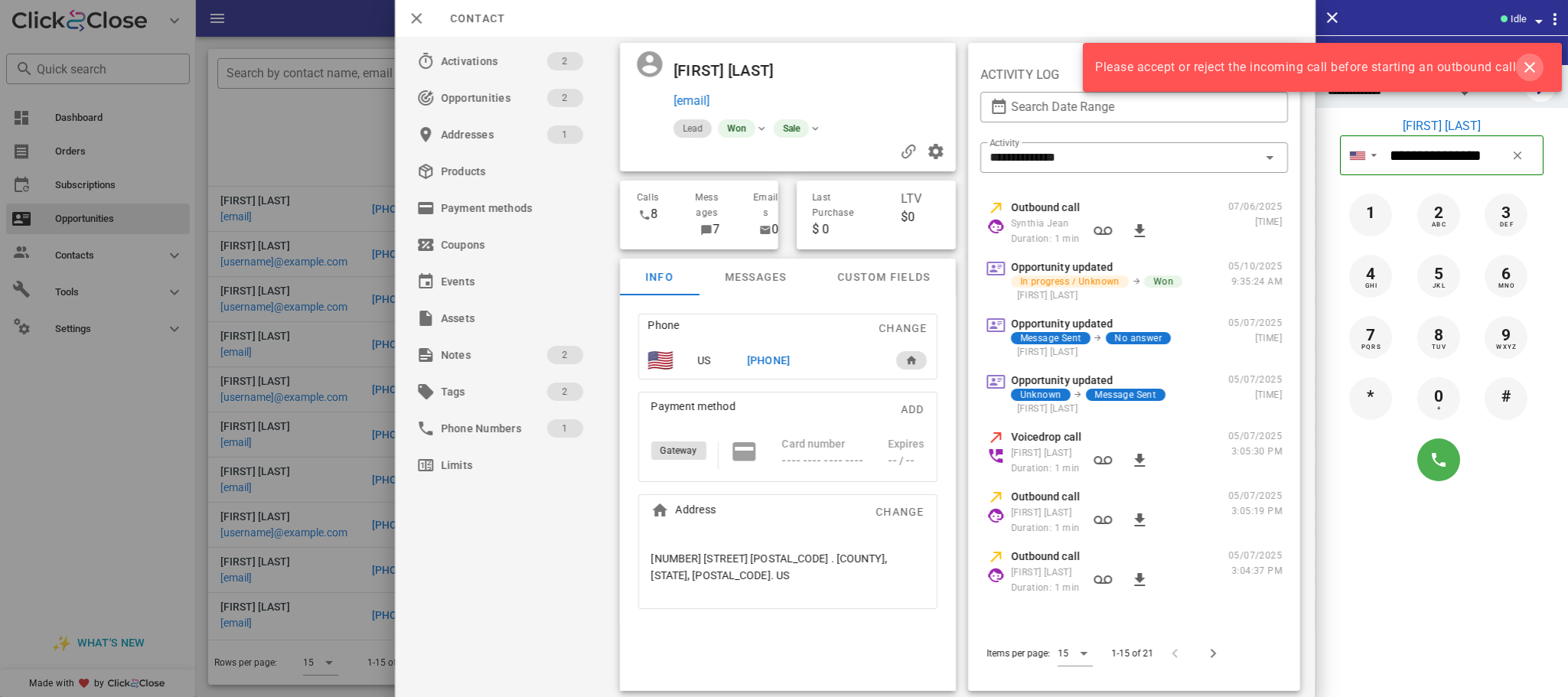 click at bounding box center (1530, 67) 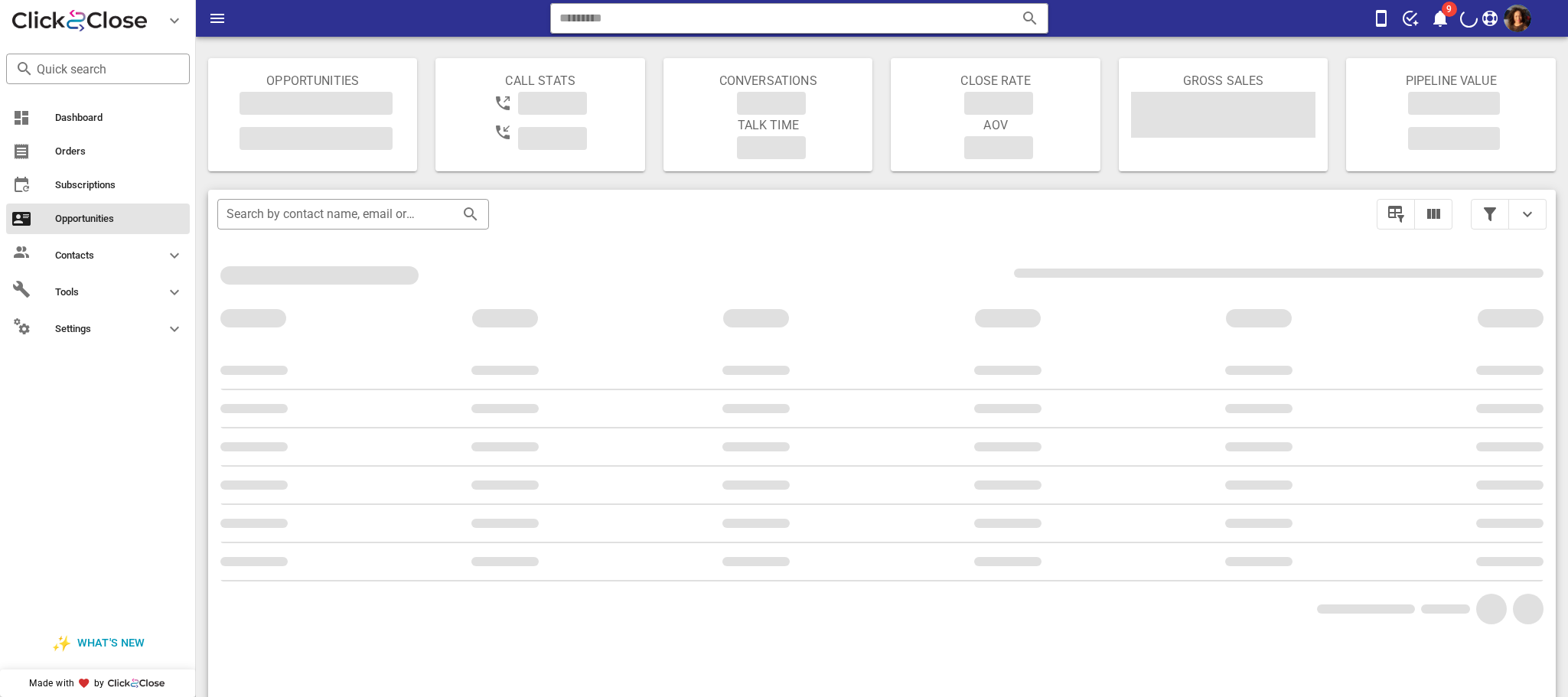 scroll, scrollTop: 0, scrollLeft: 0, axis: both 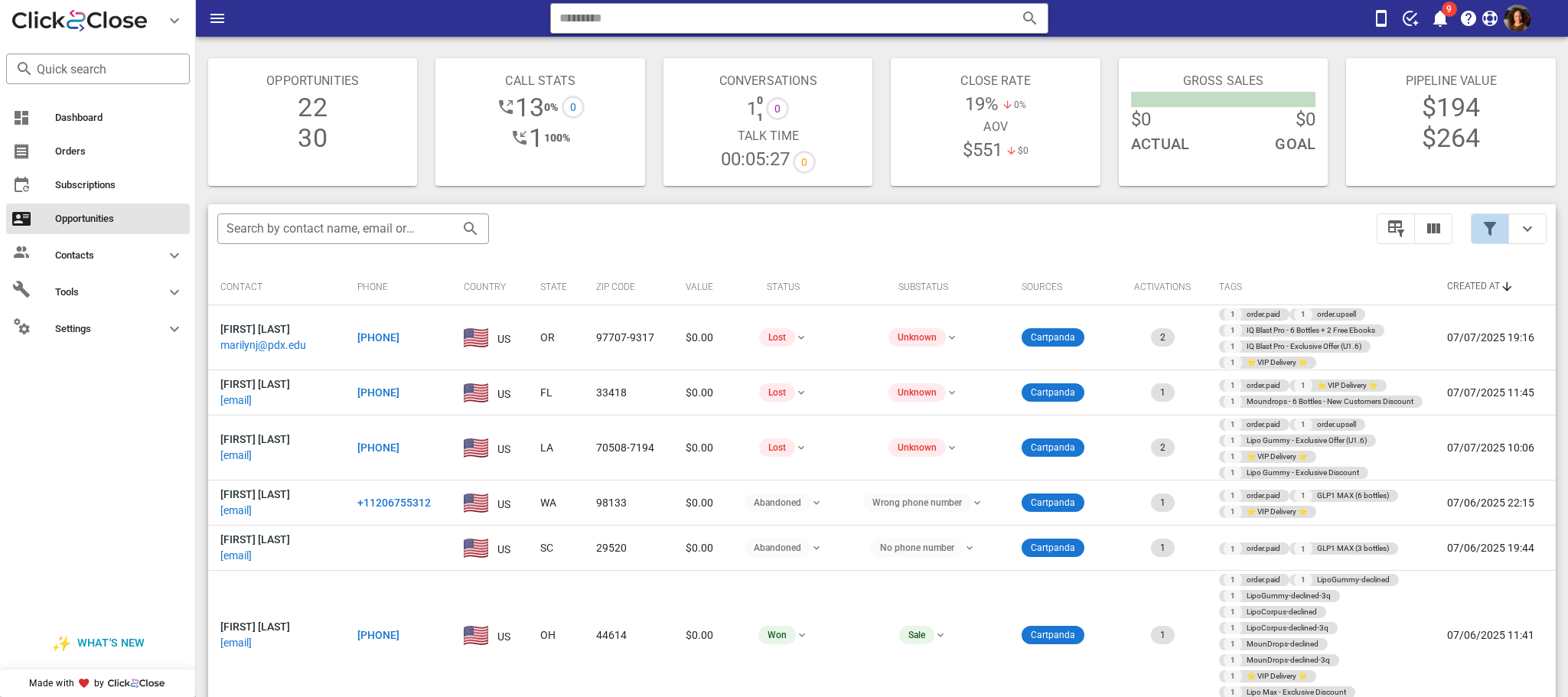 click at bounding box center (1490, 229) 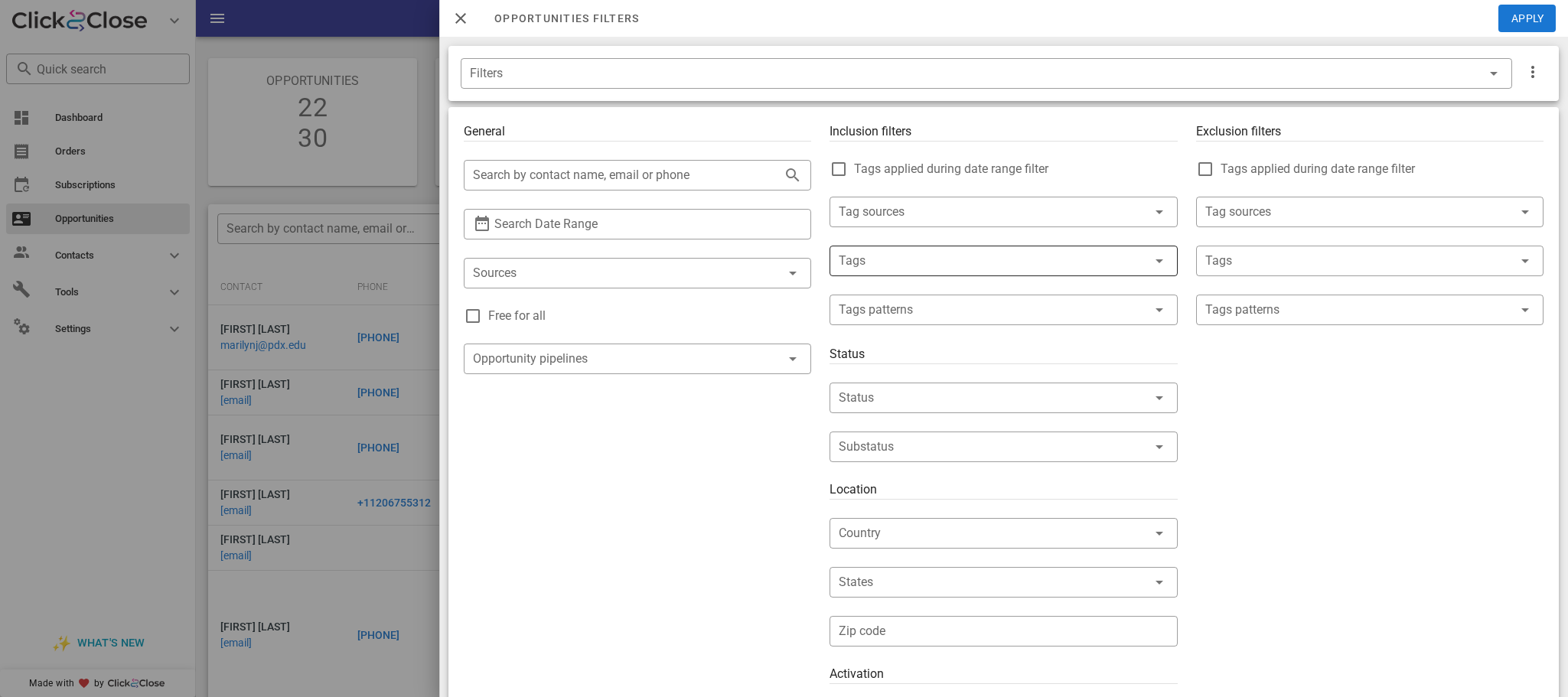 click at bounding box center [982, 261] 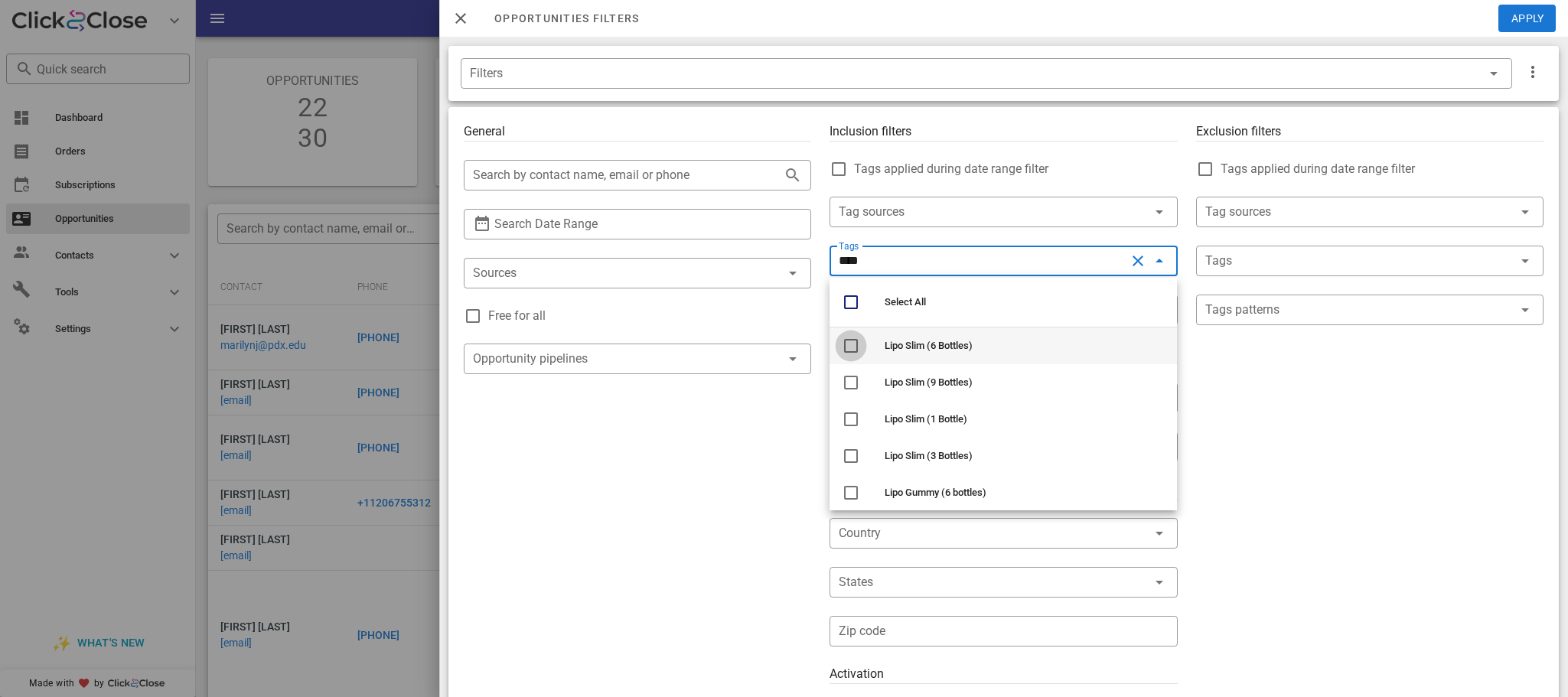 click at bounding box center [851, 346] 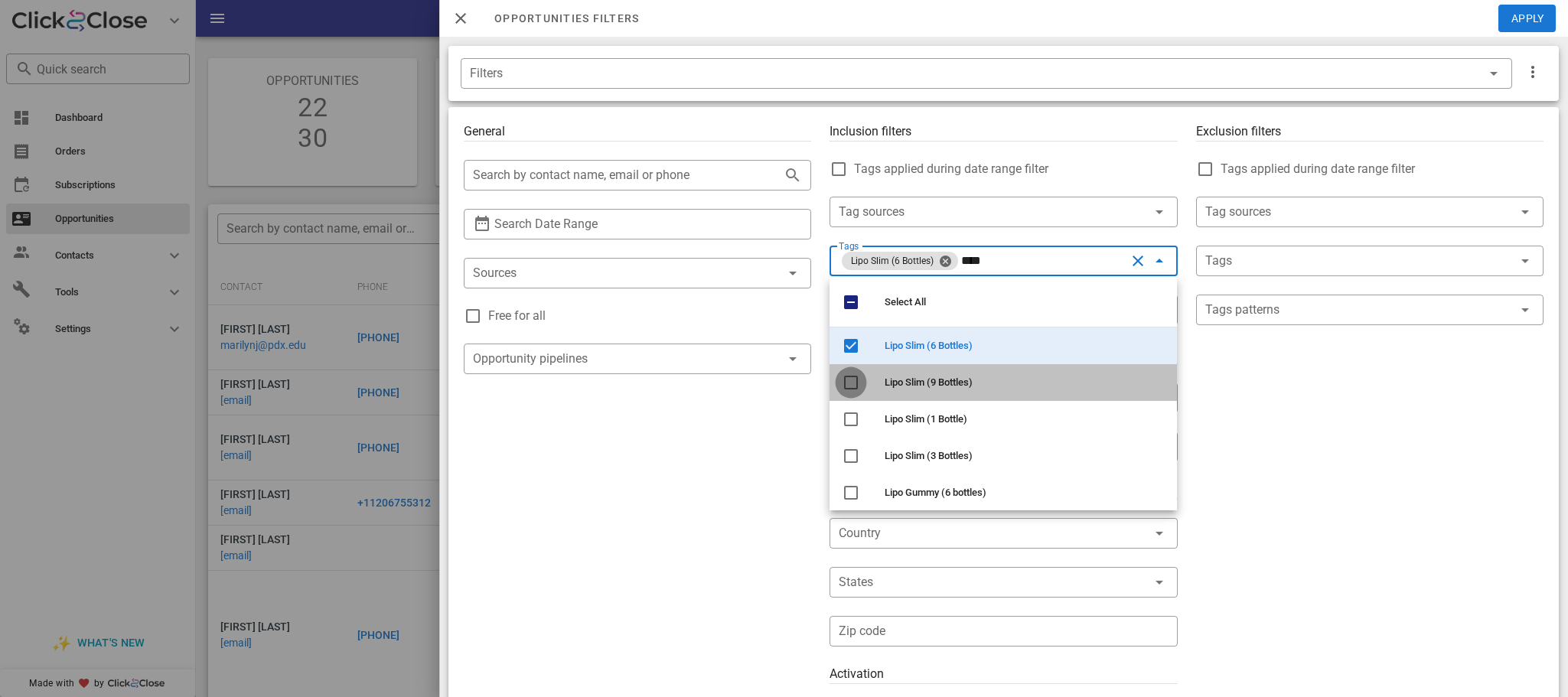 click at bounding box center [851, 383] 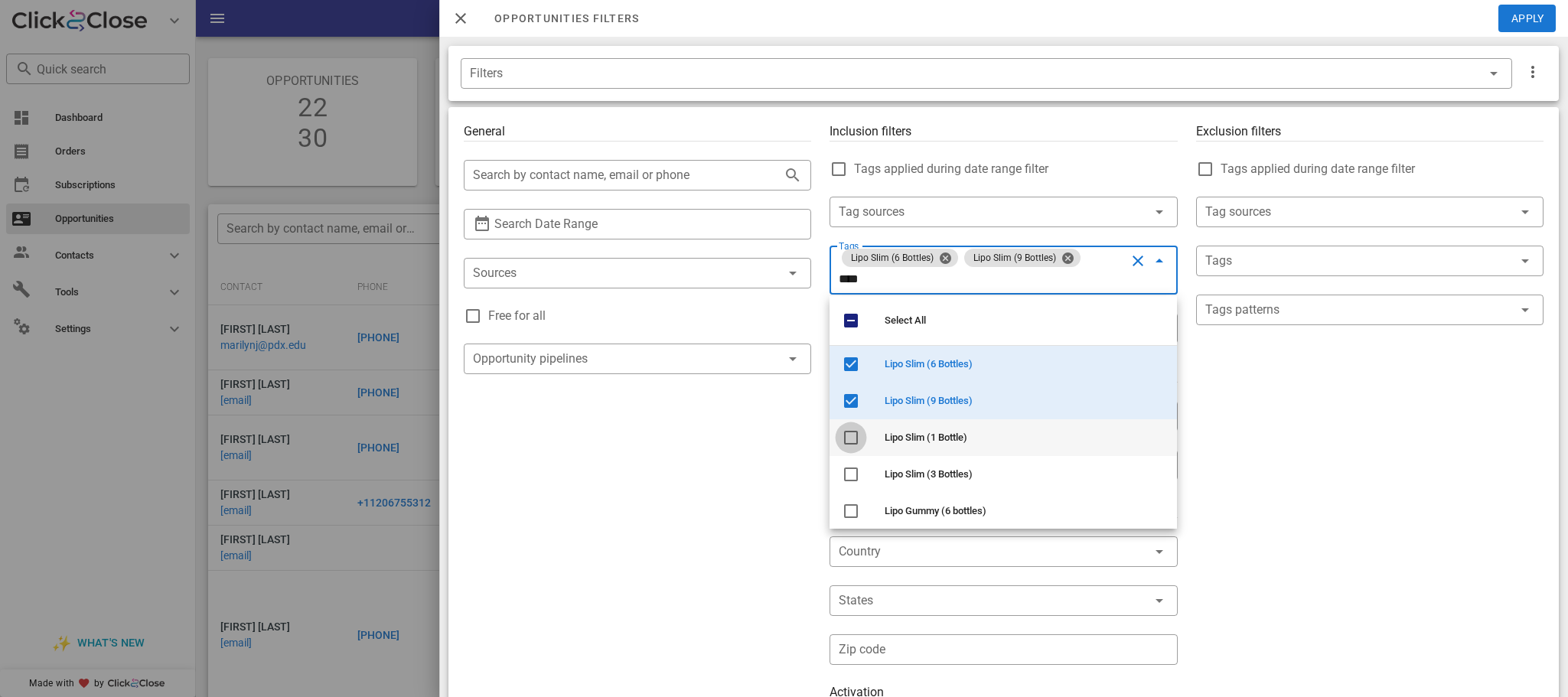 click at bounding box center (851, 438) 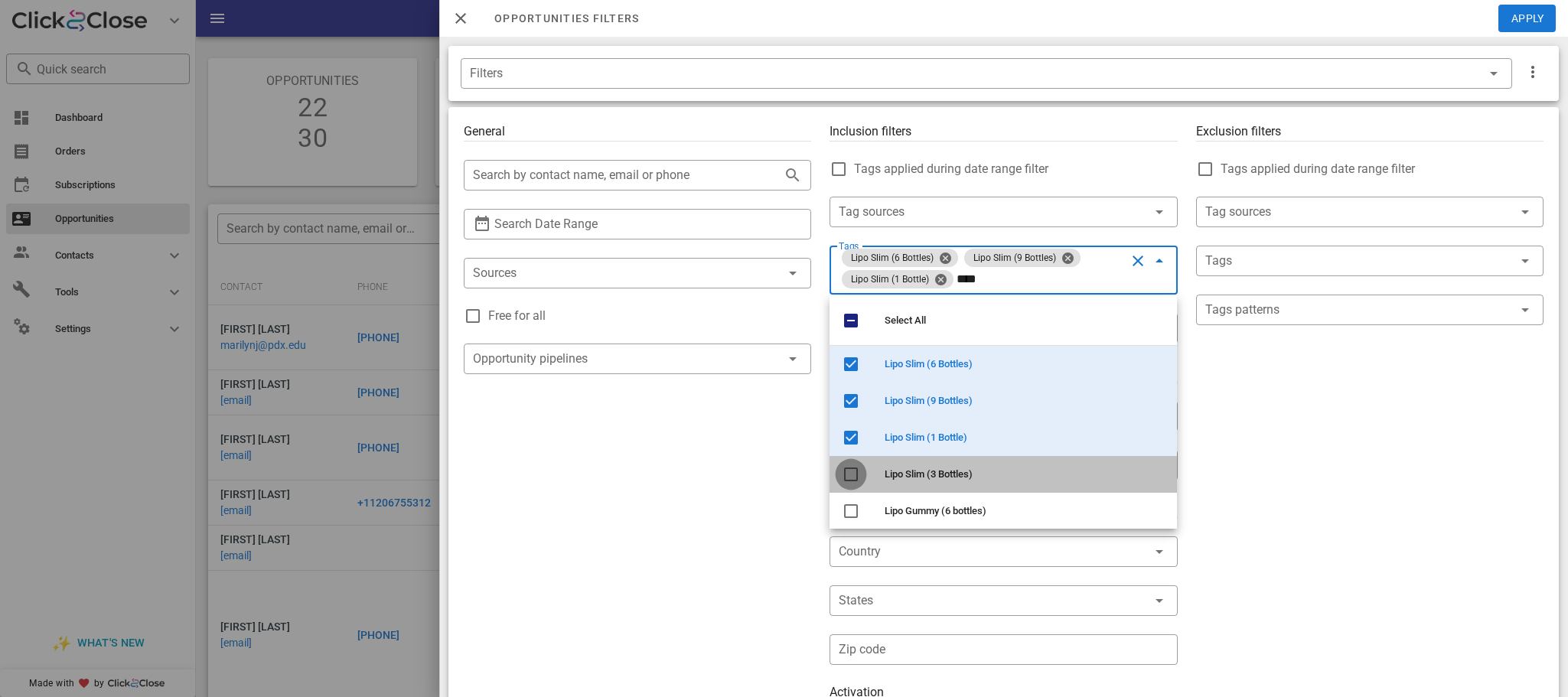 click at bounding box center (851, 474) 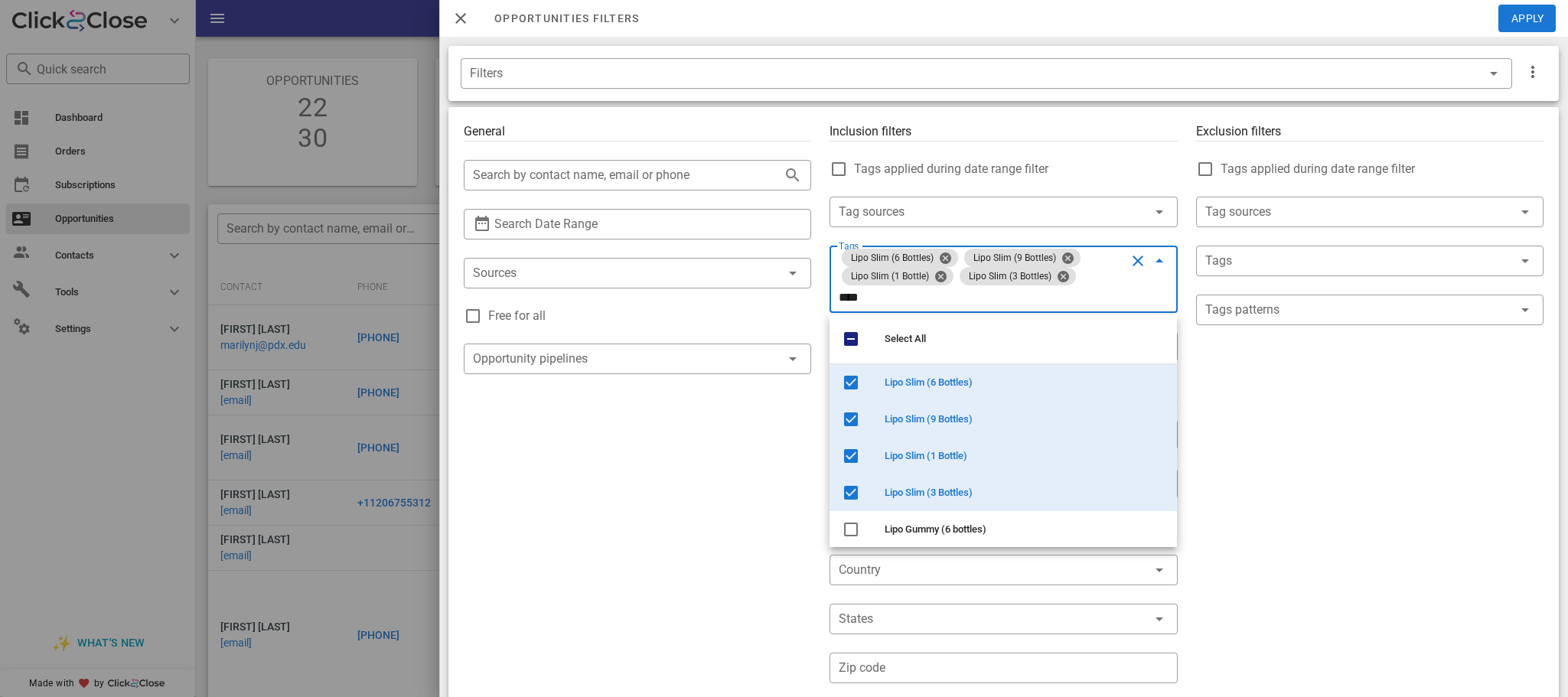 click on "Exclusion filters Tags applied during date range filter ​ Tag sources ​ Tags ​ Tags patterns" at bounding box center [1370, 561] 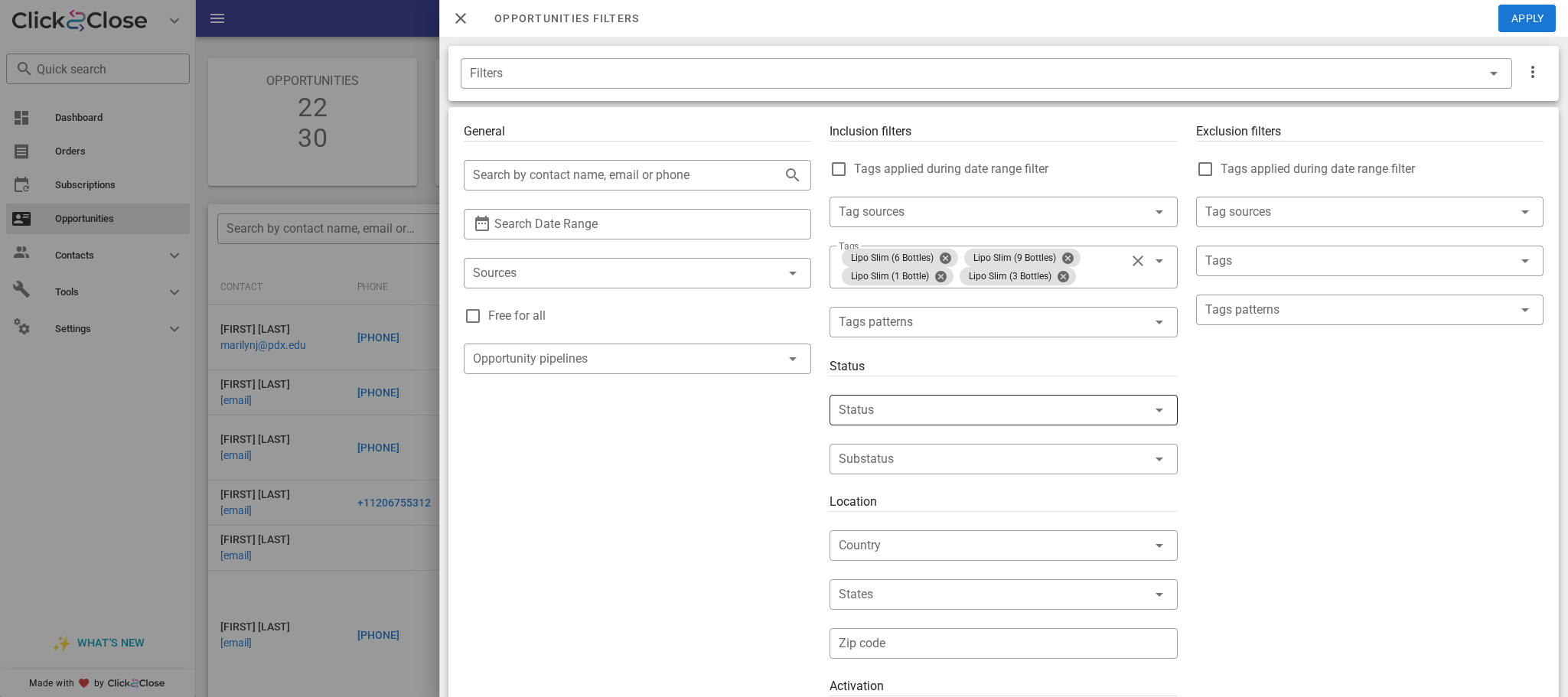 click at bounding box center [982, 410] 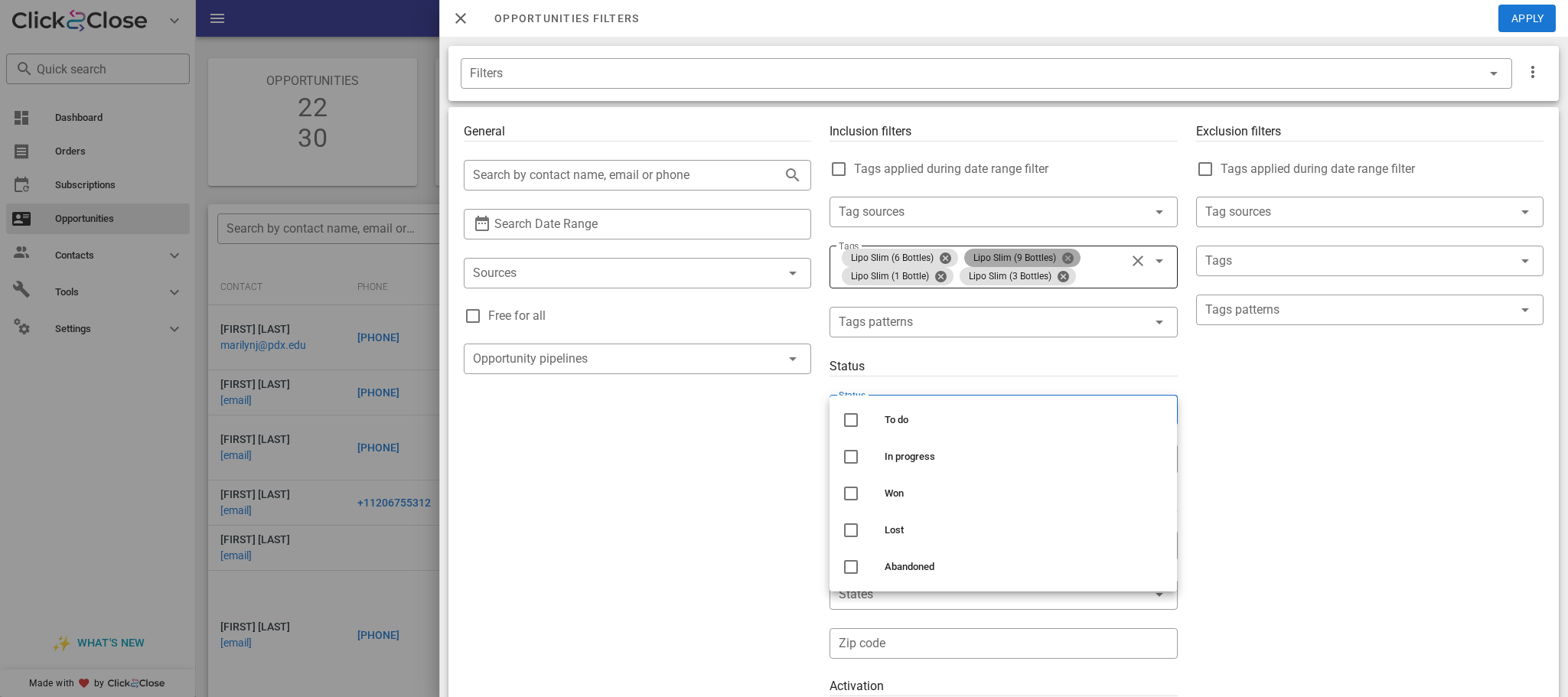 click at bounding box center [1068, 258] 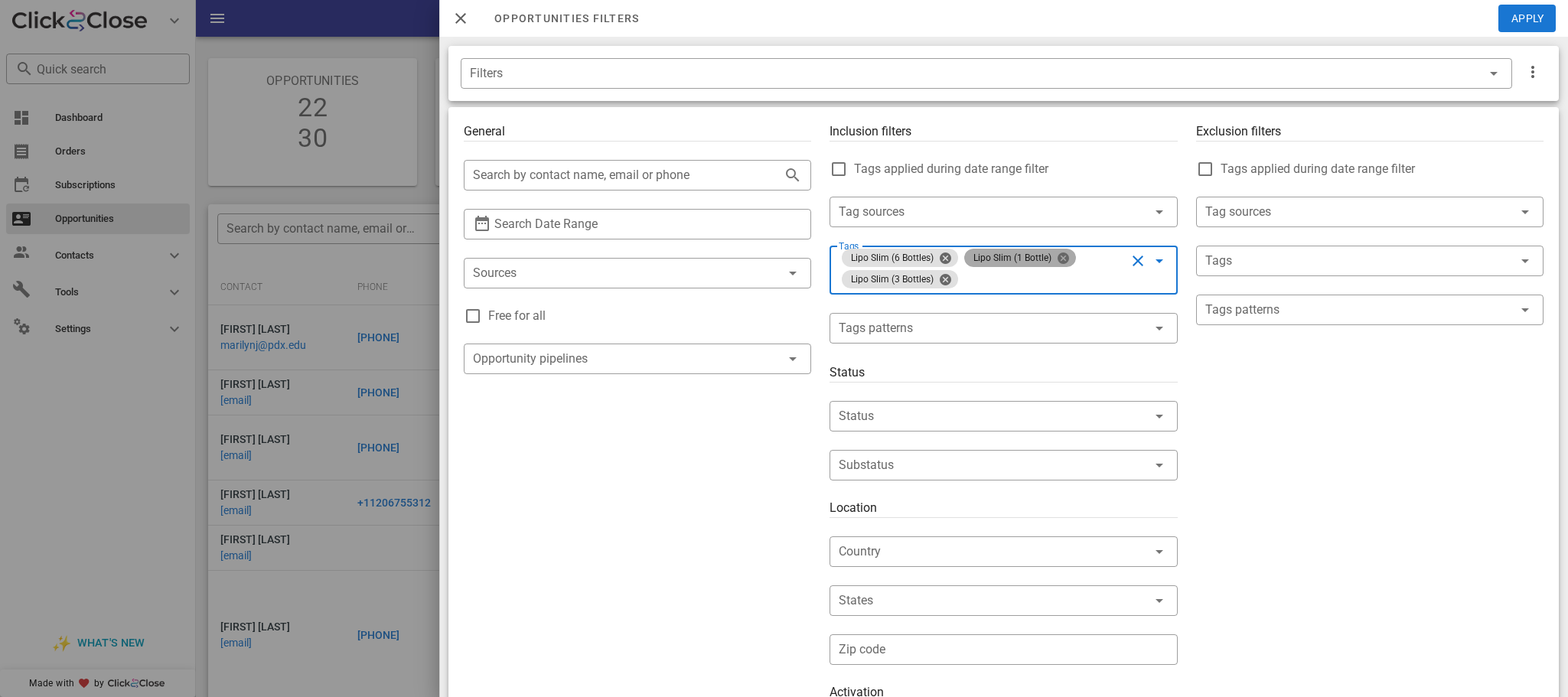 click at bounding box center [1063, 258] 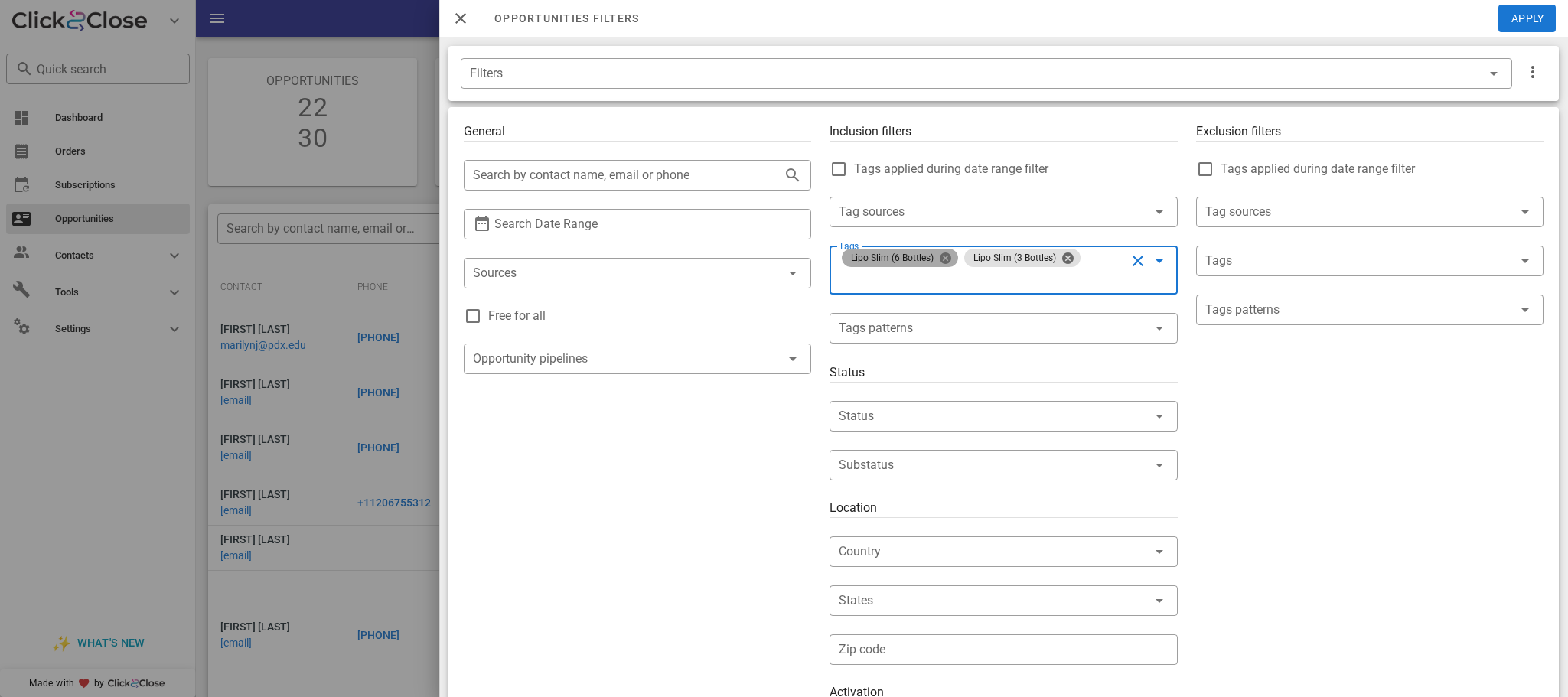click at bounding box center (945, 258) 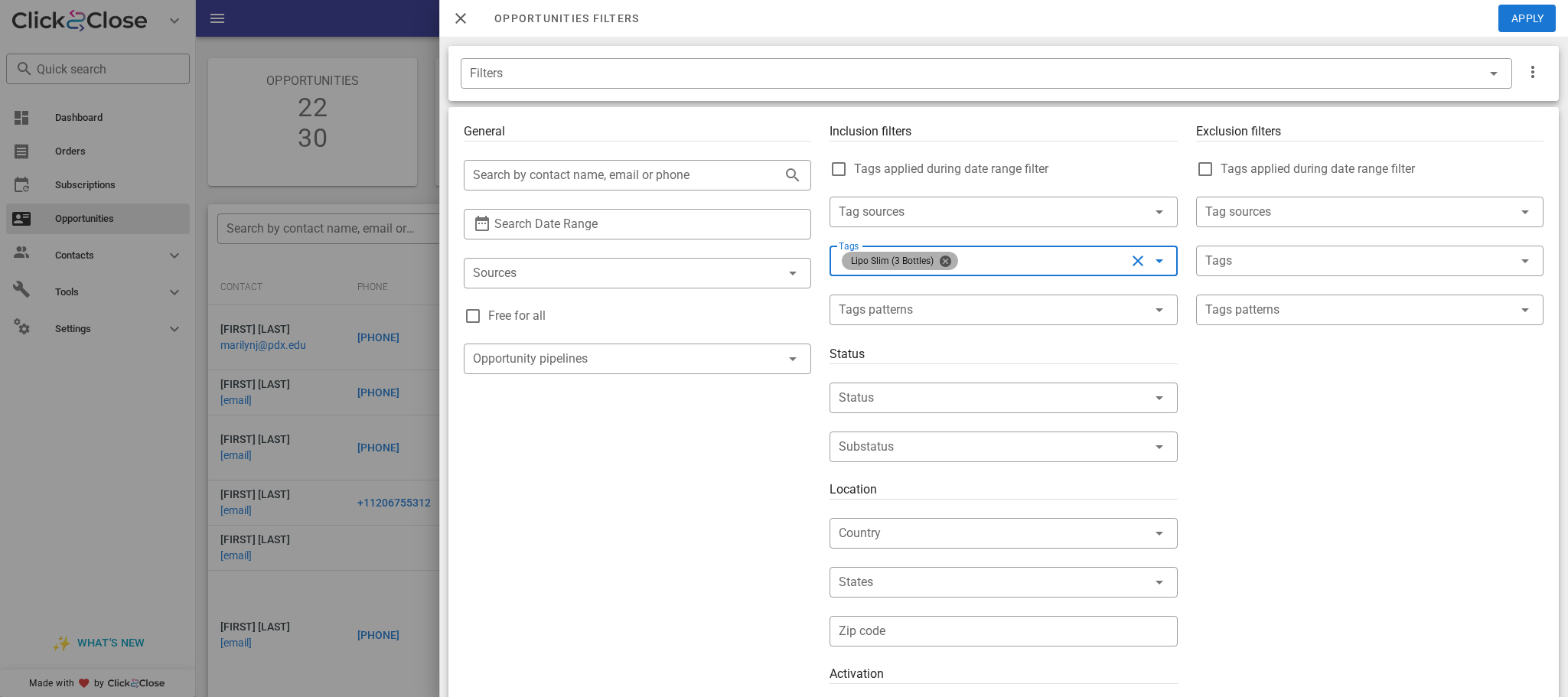 click at bounding box center [945, 261] 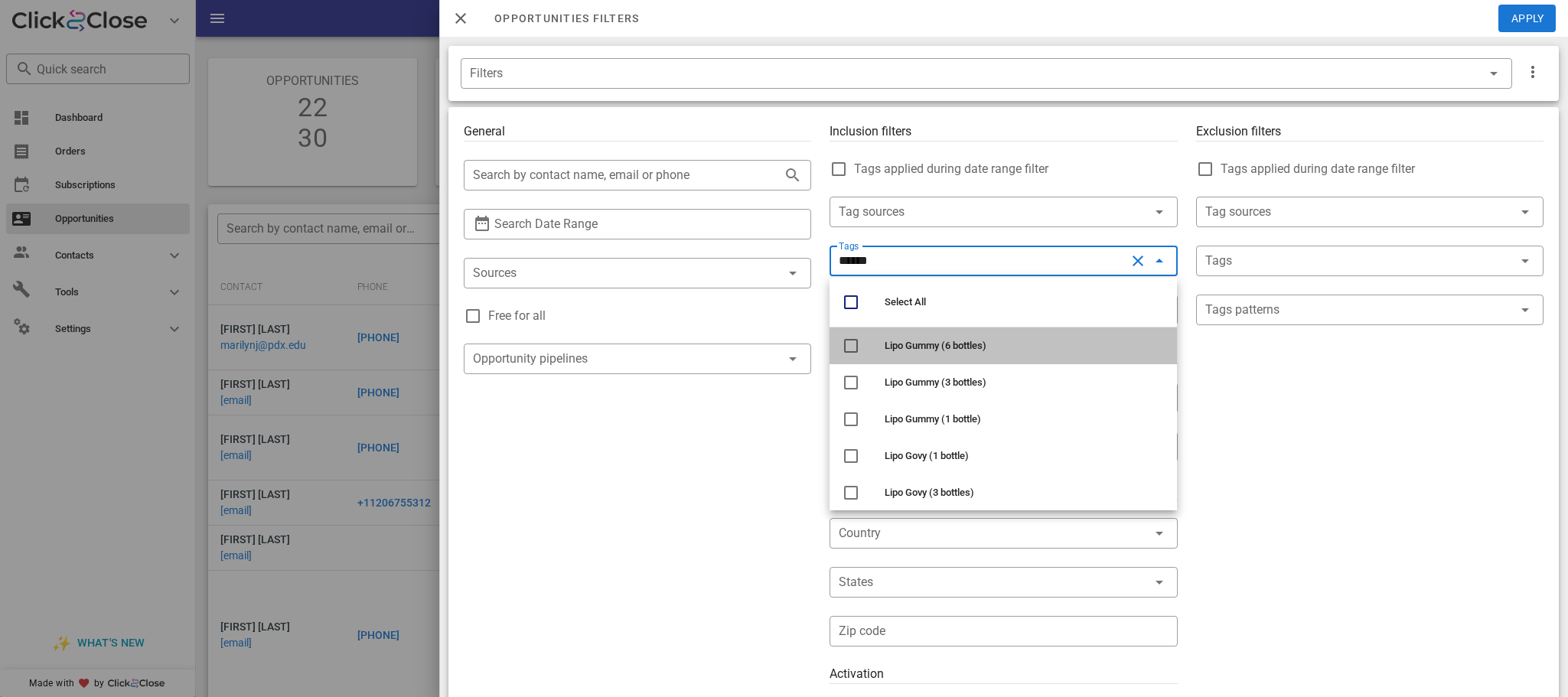 click on "Lipo Gummy (6 bottles)" at bounding box center [935, 345] 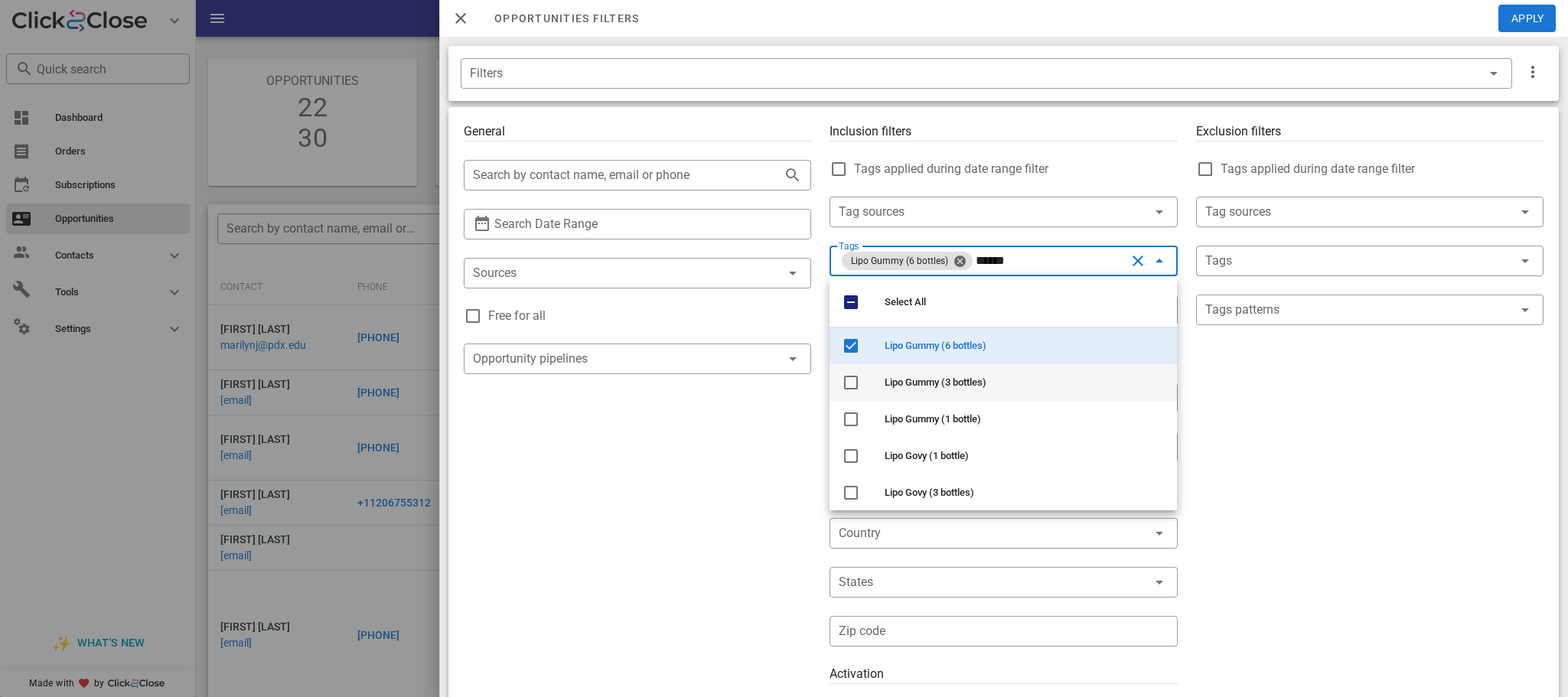 click on "Lipo Gummy (3 bottles)" at bounding box center [1025, 383] 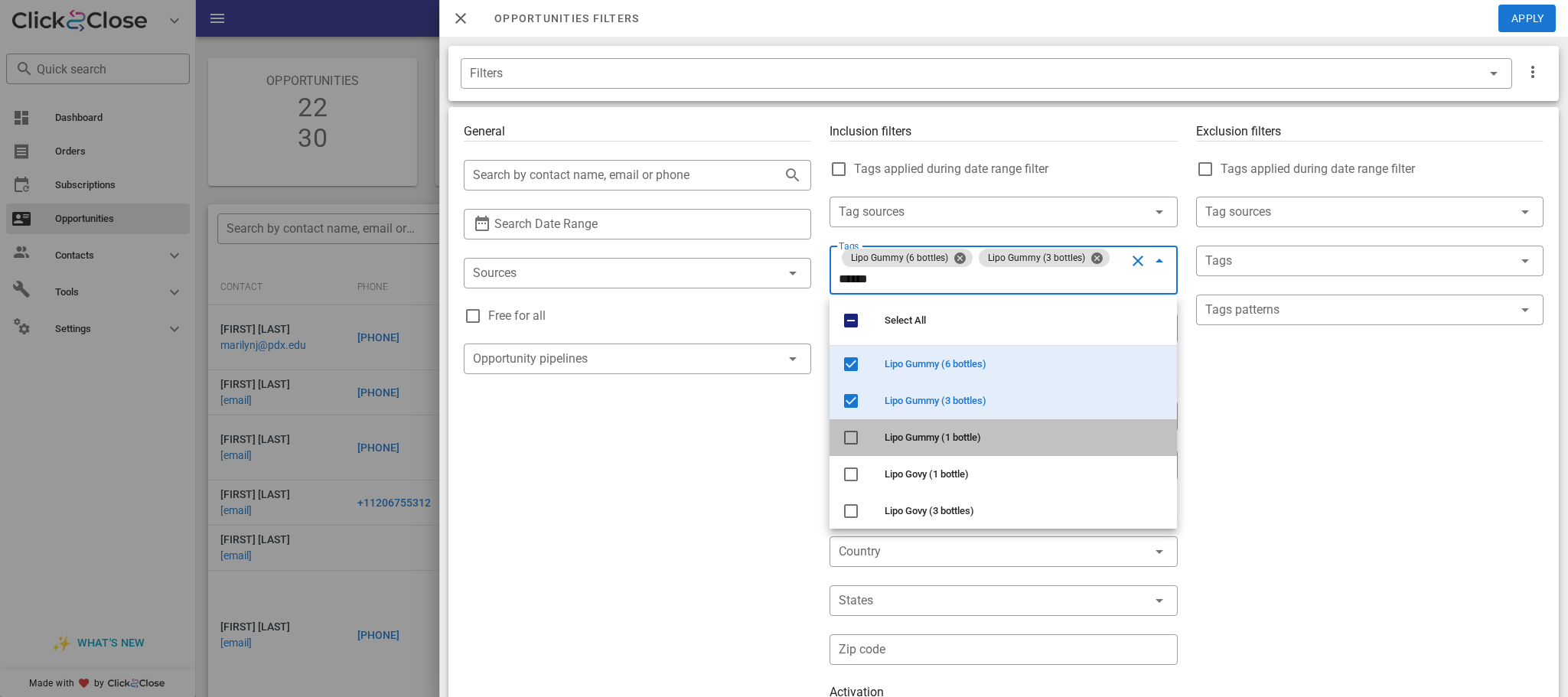 click on "Lipo Gummy (1 bottle)" at bounding box center [933, 437] 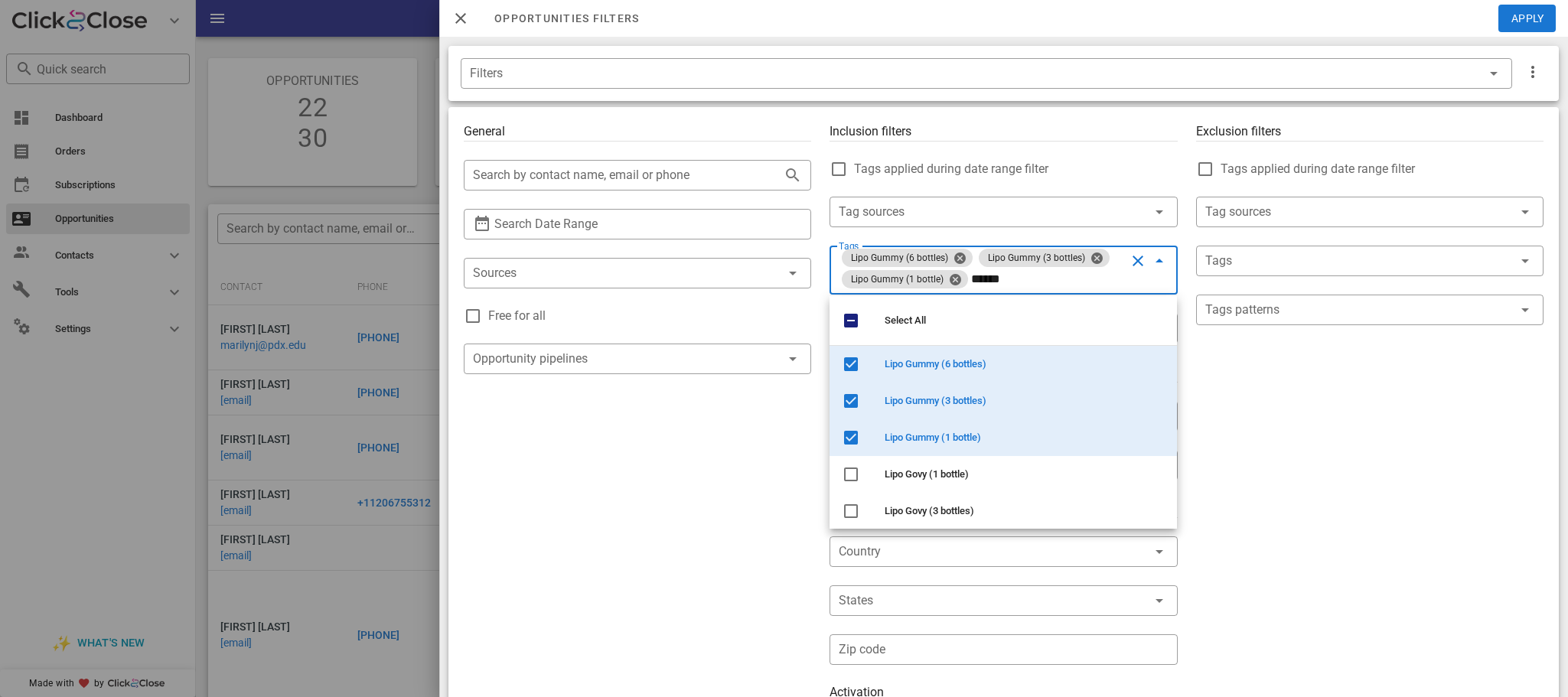 click on "Exclusion filters Tags applied during date range filter ​ Tag sources ​ Tags ​ Tags patterns" at bounding box center (1370, 552) 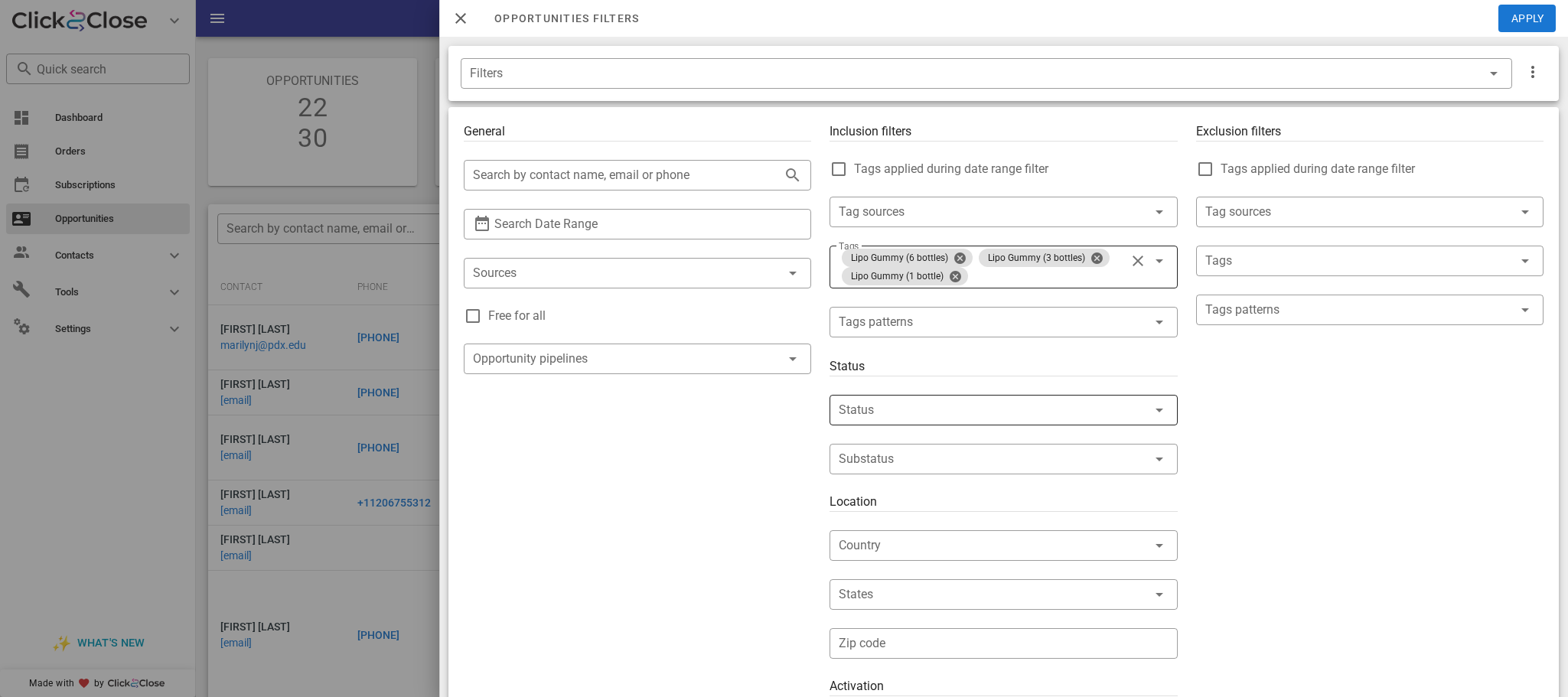 click at bounding box center [982, 410] 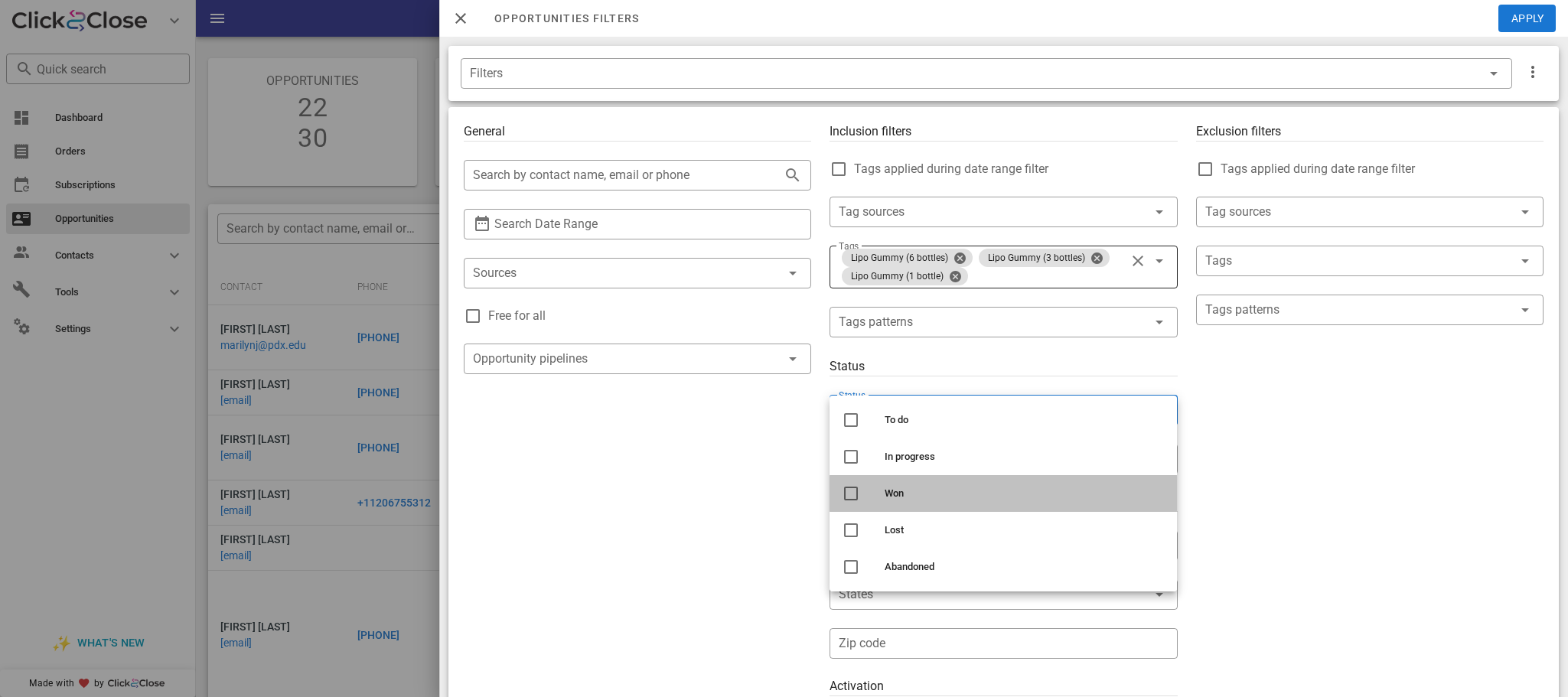 click on "Won" at bounding box center (1025, 493) 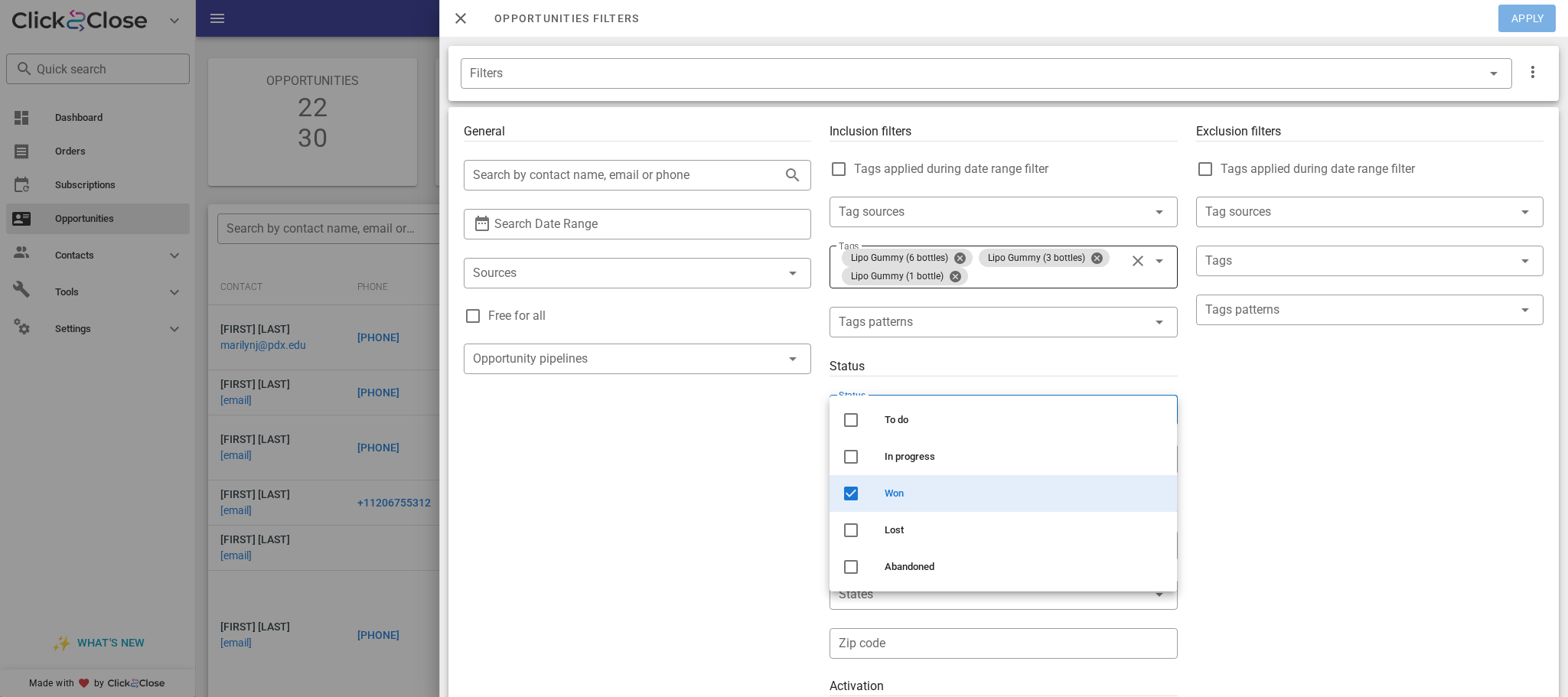 click on "Apply" at bounding box center [1527, 18] 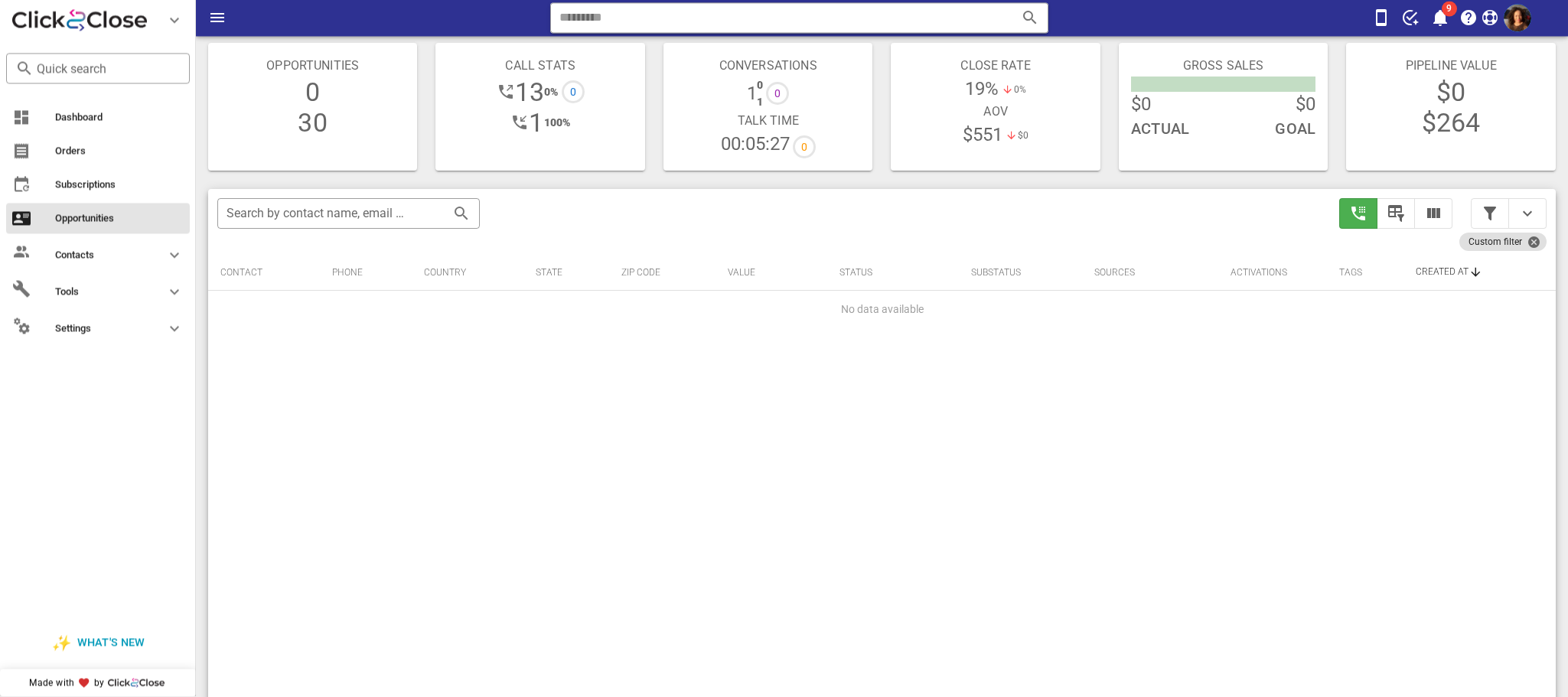scroll, scrollTop: 11, scrollLeft: 0, axis: vertical 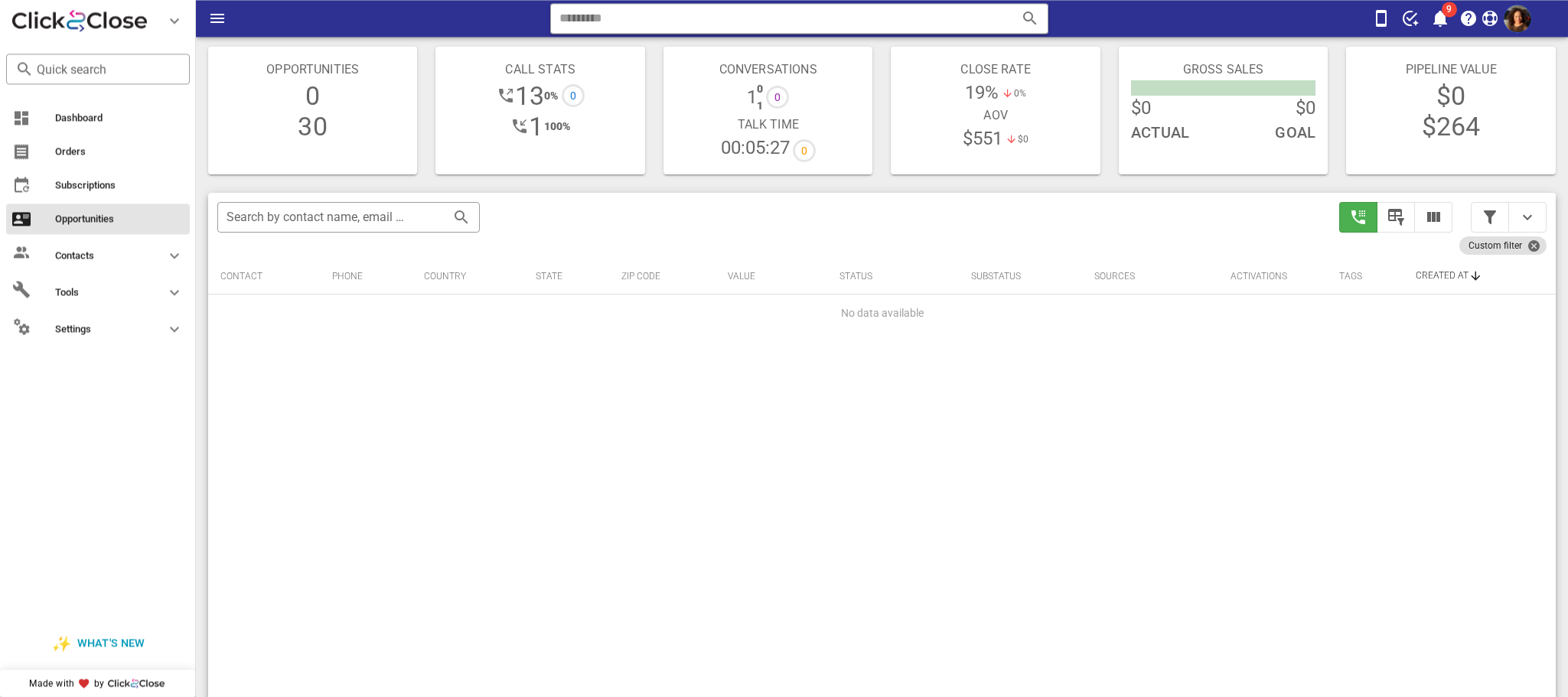 drag, startPoint x: 1559, startPoint y: 264, endPoint x: 1545, endPoint y: 171, distance: 94.04786 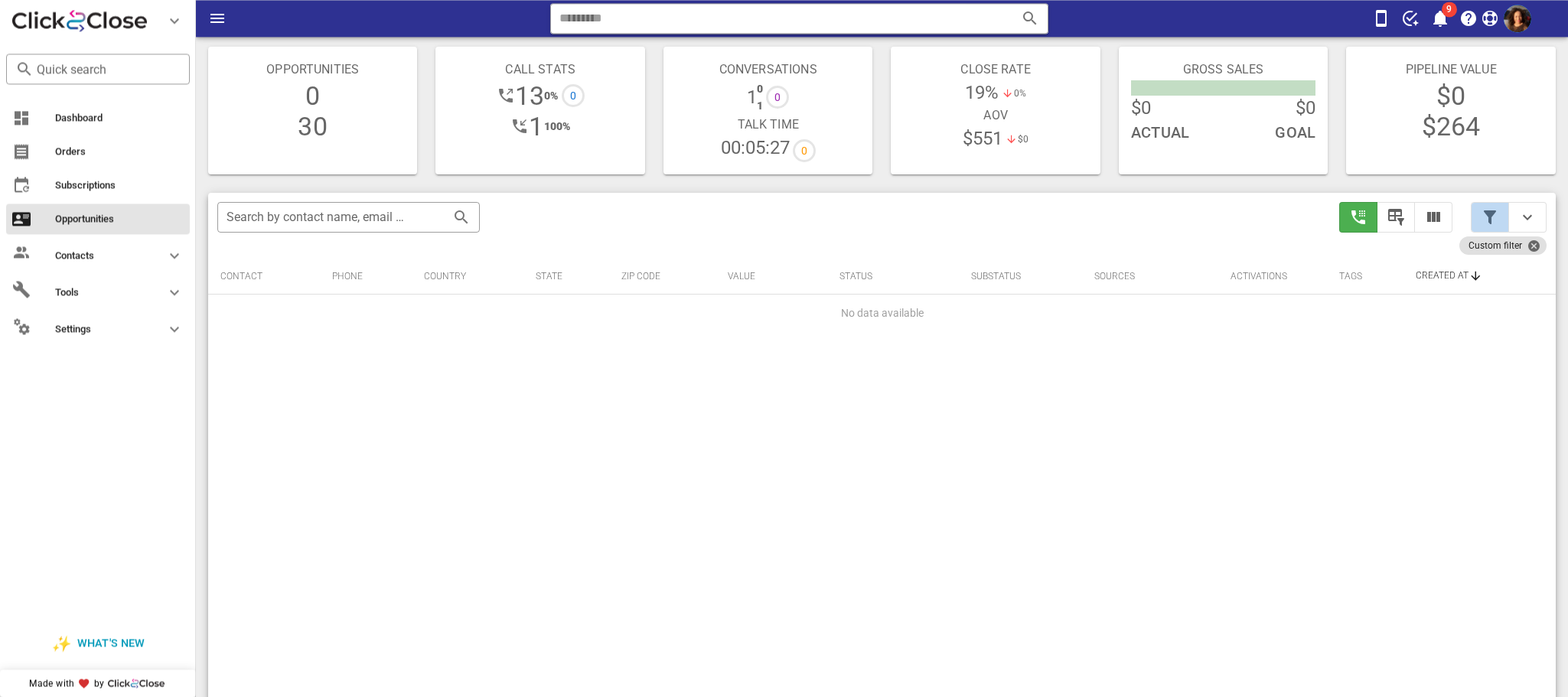 click at bounding box center (1490, 217) 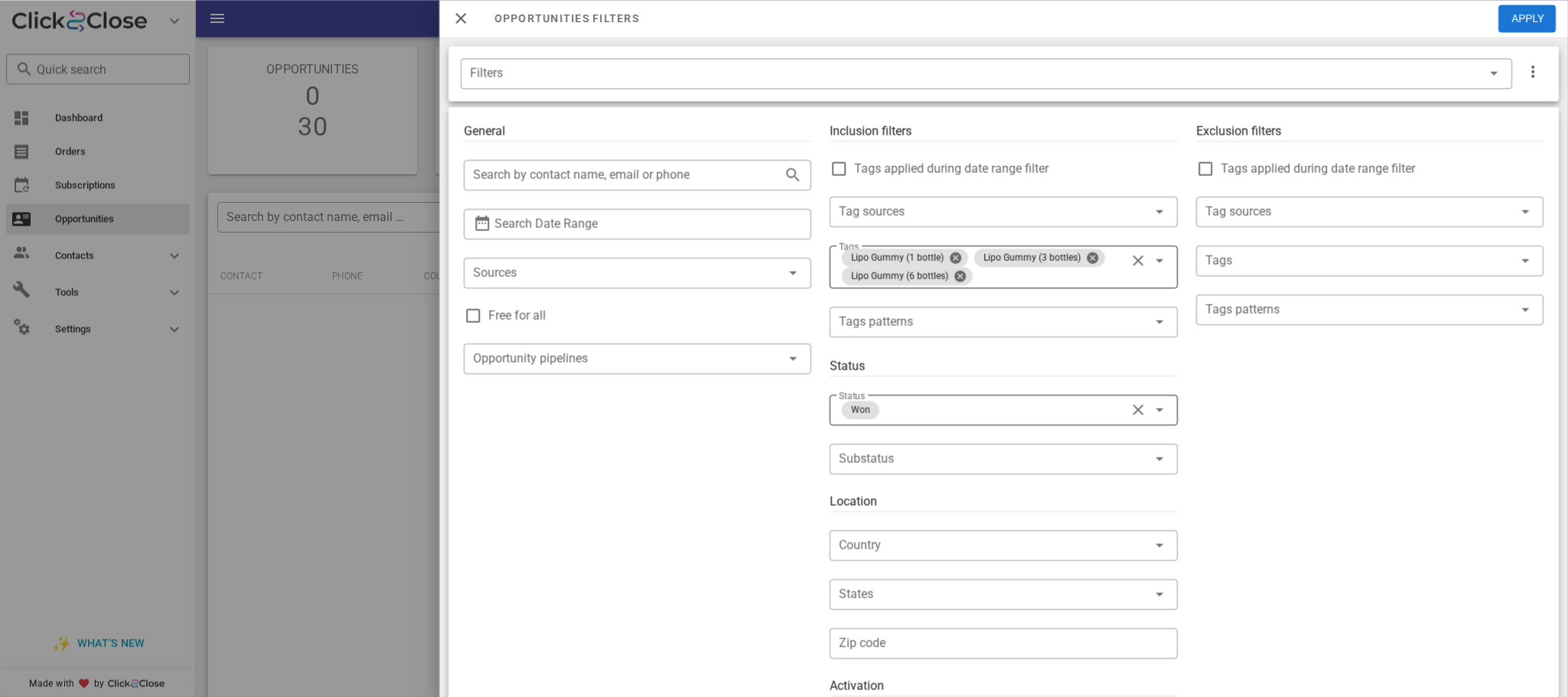click on "Status Won" at bounding box center (1003, 410) 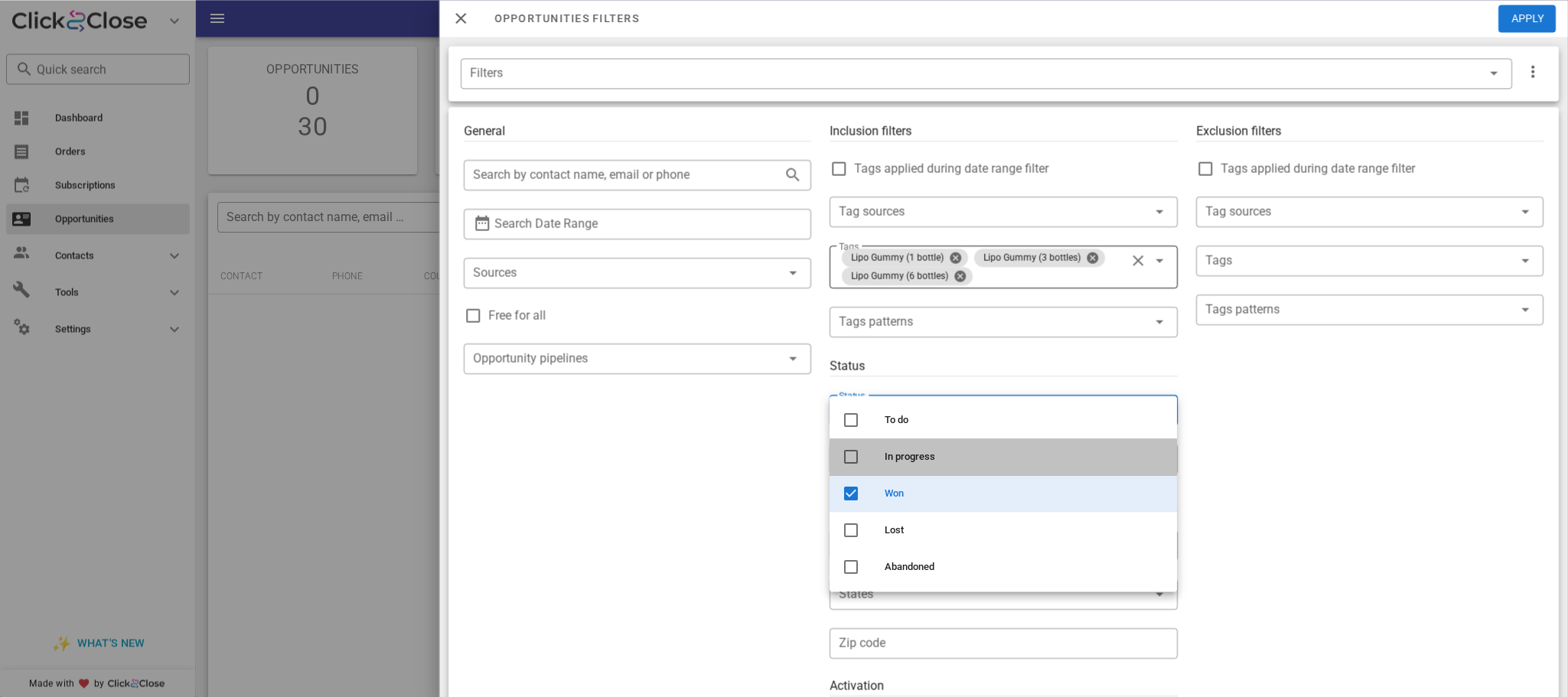 click on "In progress" at bounding box center [1003, 457] 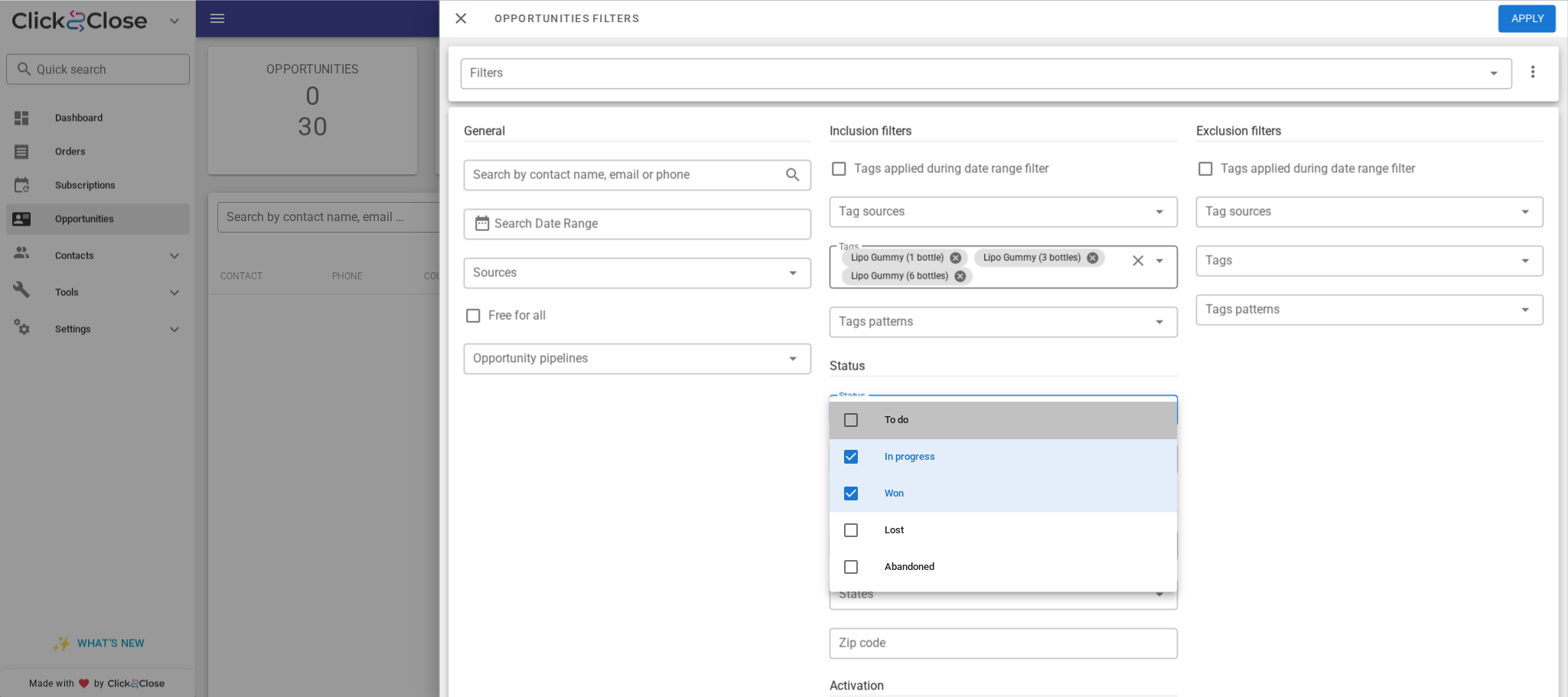 click on "To do" at bounding box center [1025, 420] 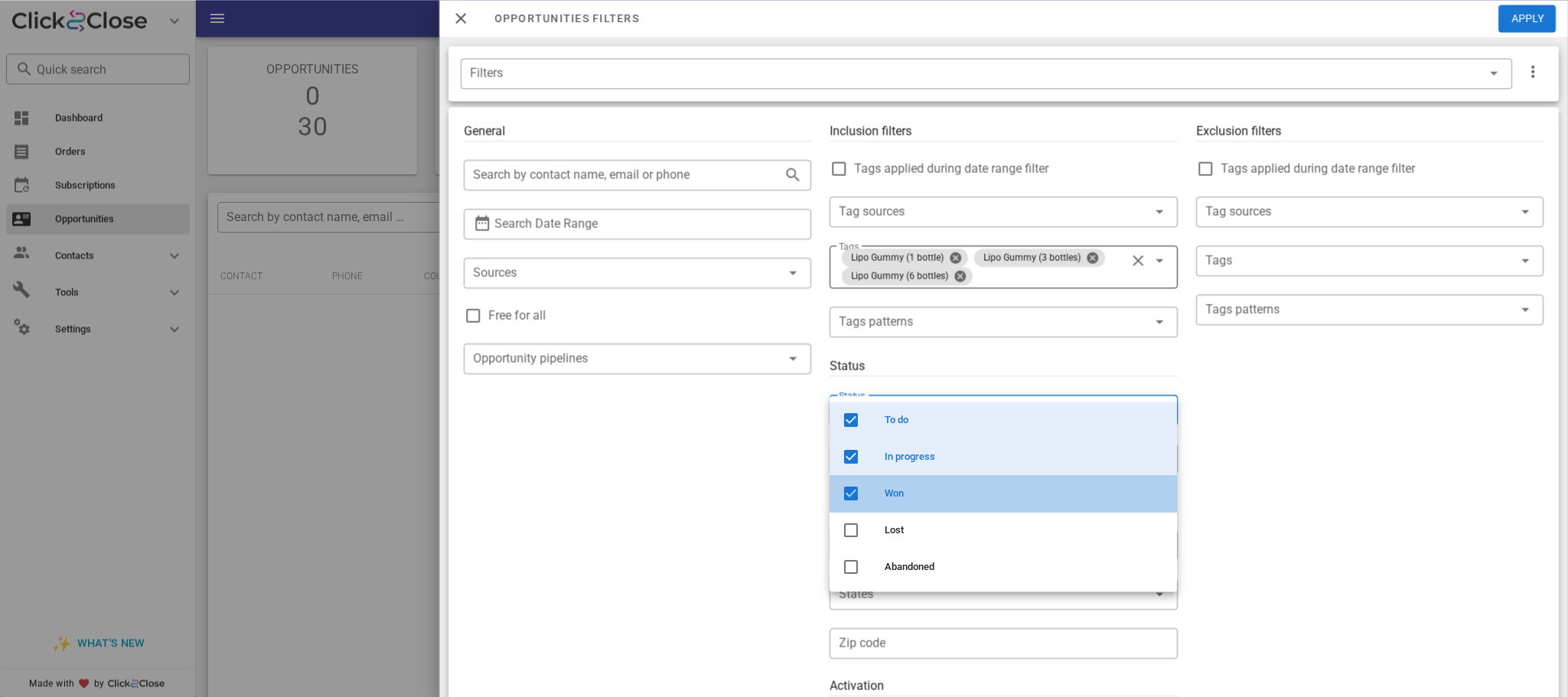 click on "Won" at bounding box center (1025, 493) 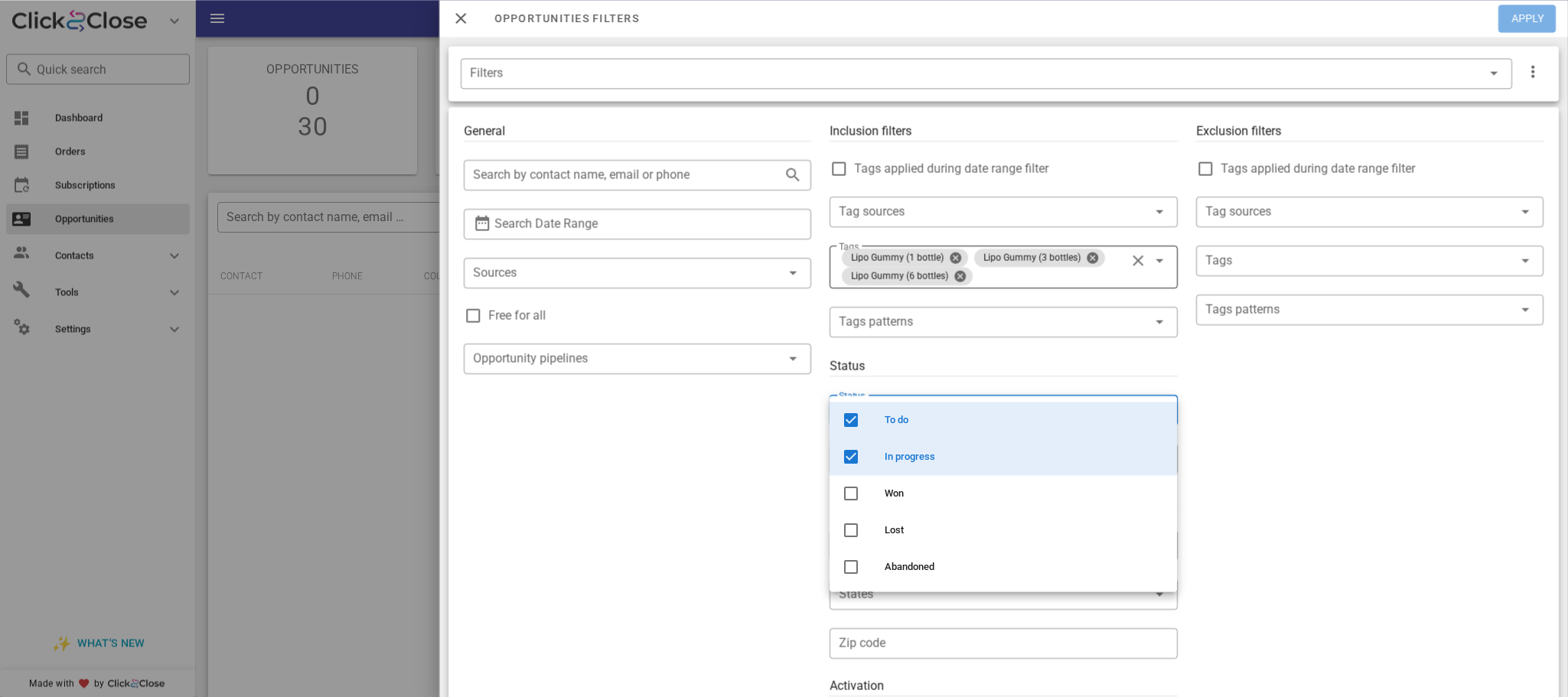 click on "Apply" at bounding box center [1527, 18] 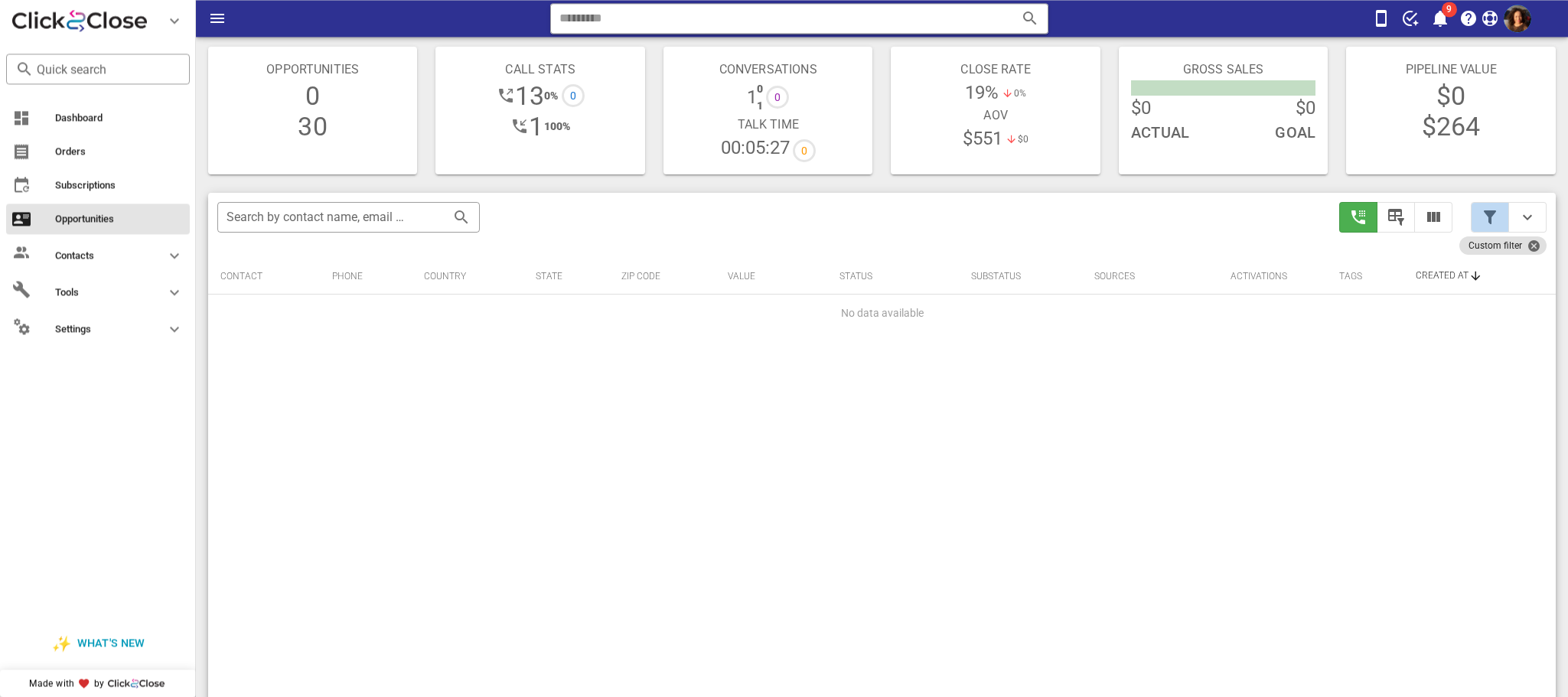 click at bounding box center [1490, 217] 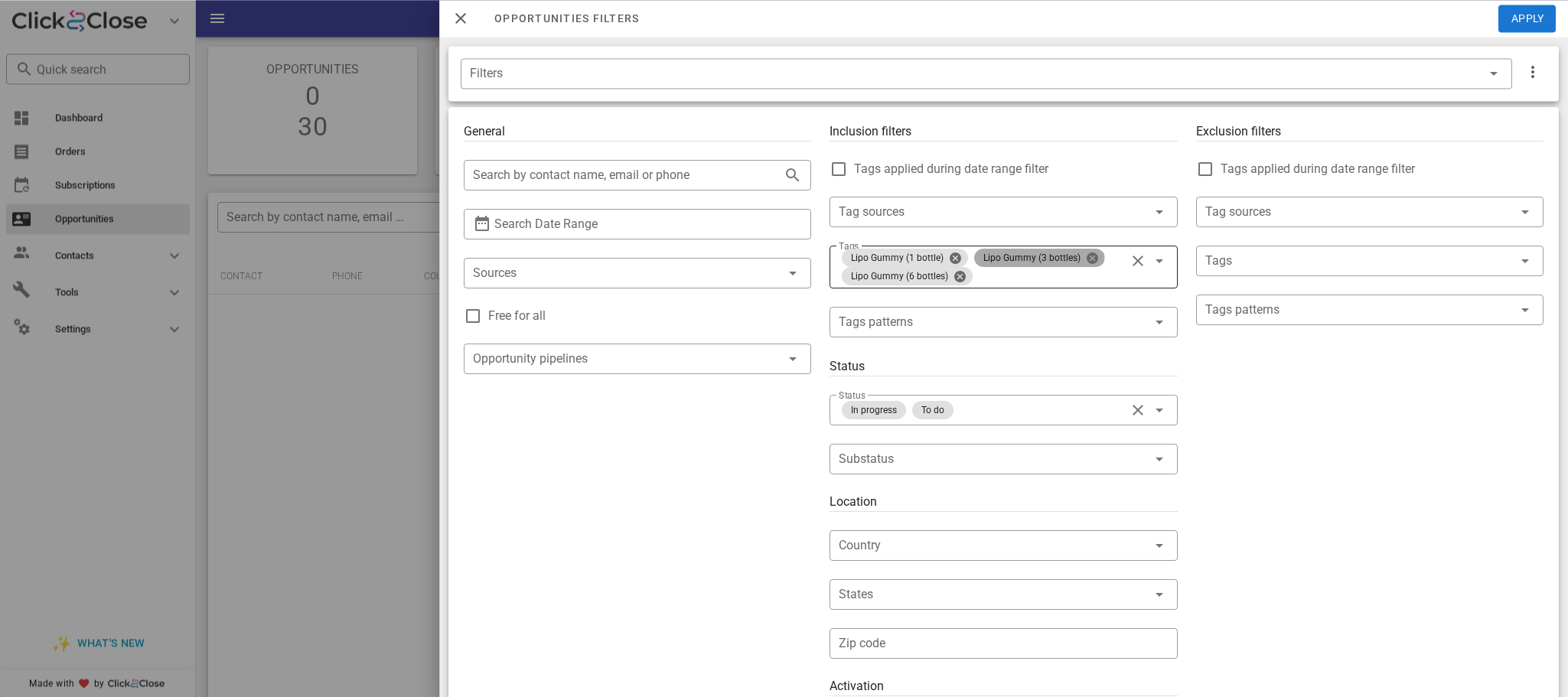 click at bounding box center (1092, 258) 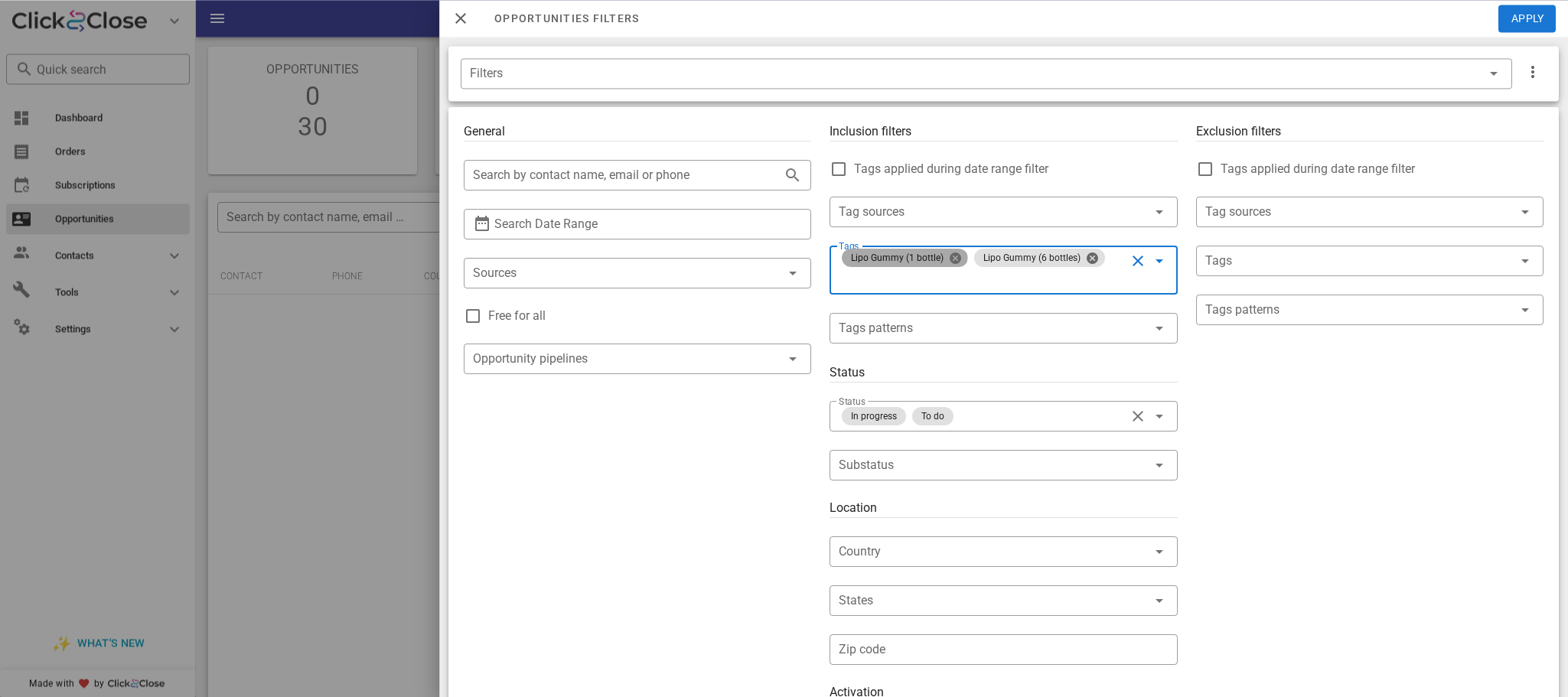 click at bounding box center (955, 258) 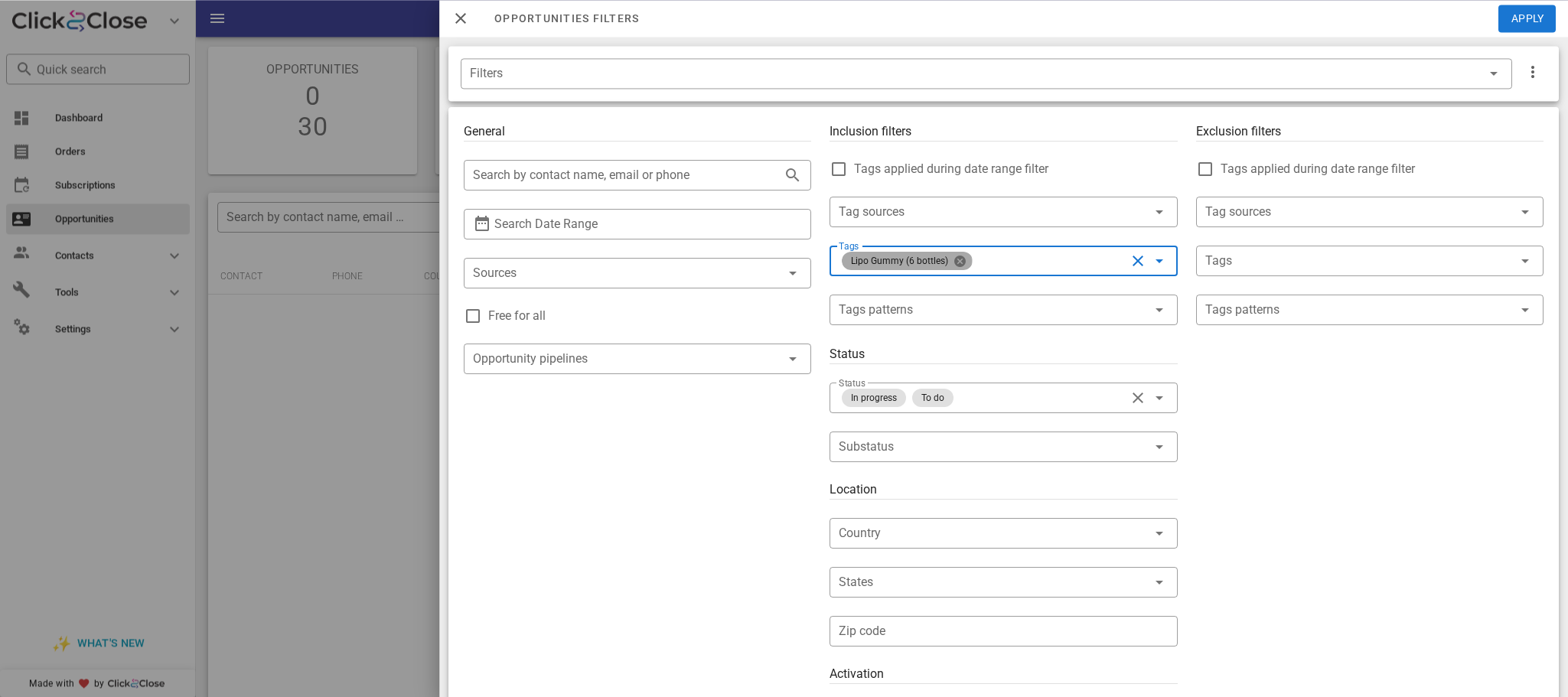 click at bounding box center (960, 261) 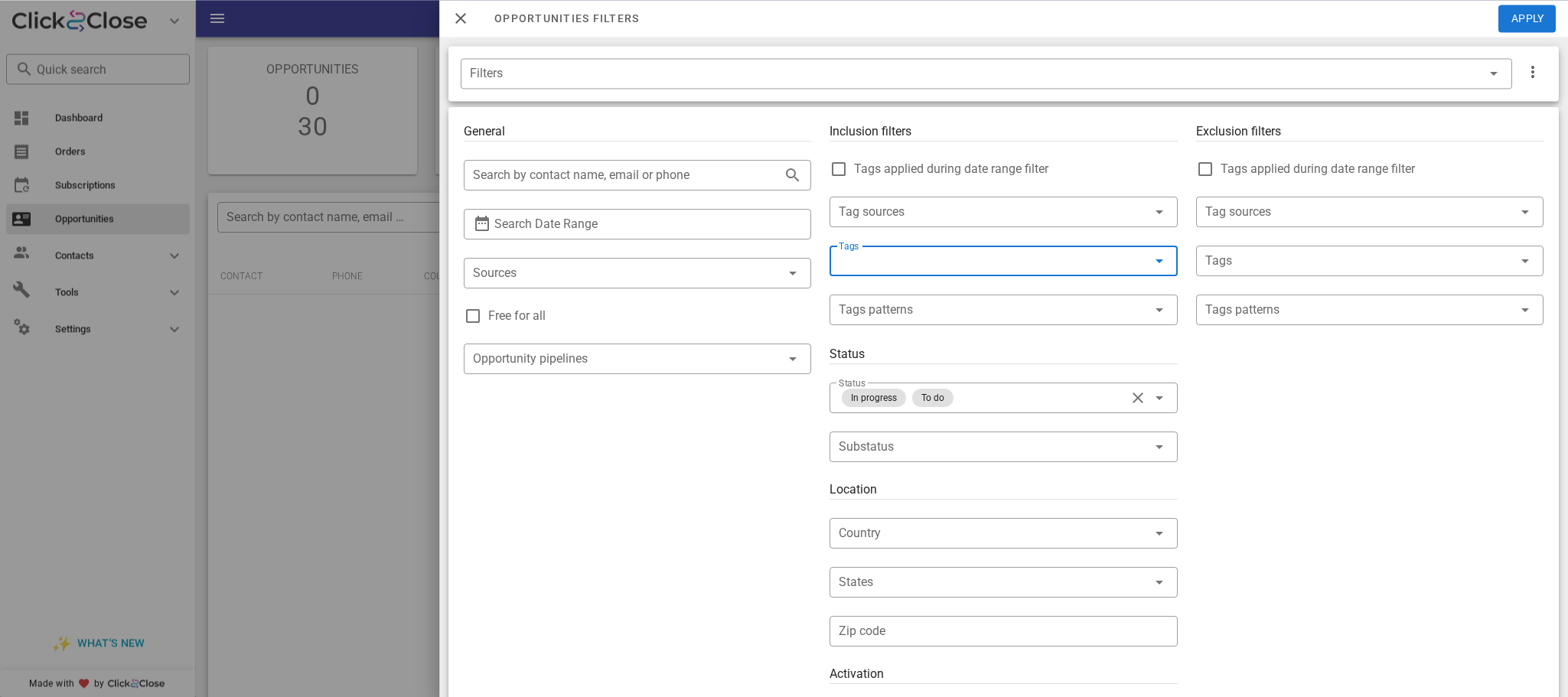 click on "Tags" at bounding box center [1003, 261] 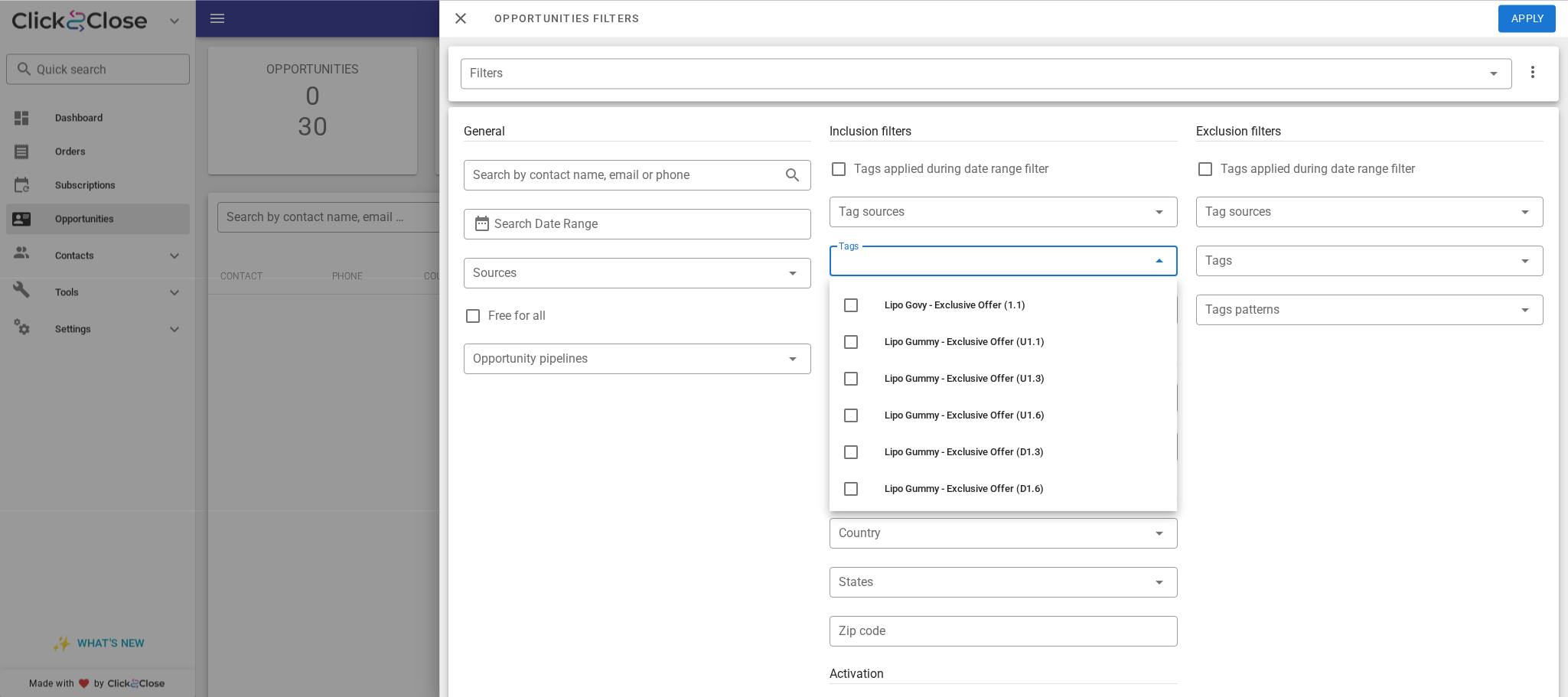 scroll, scrollTop: 521, scrollLeft: 0, axis: vertical 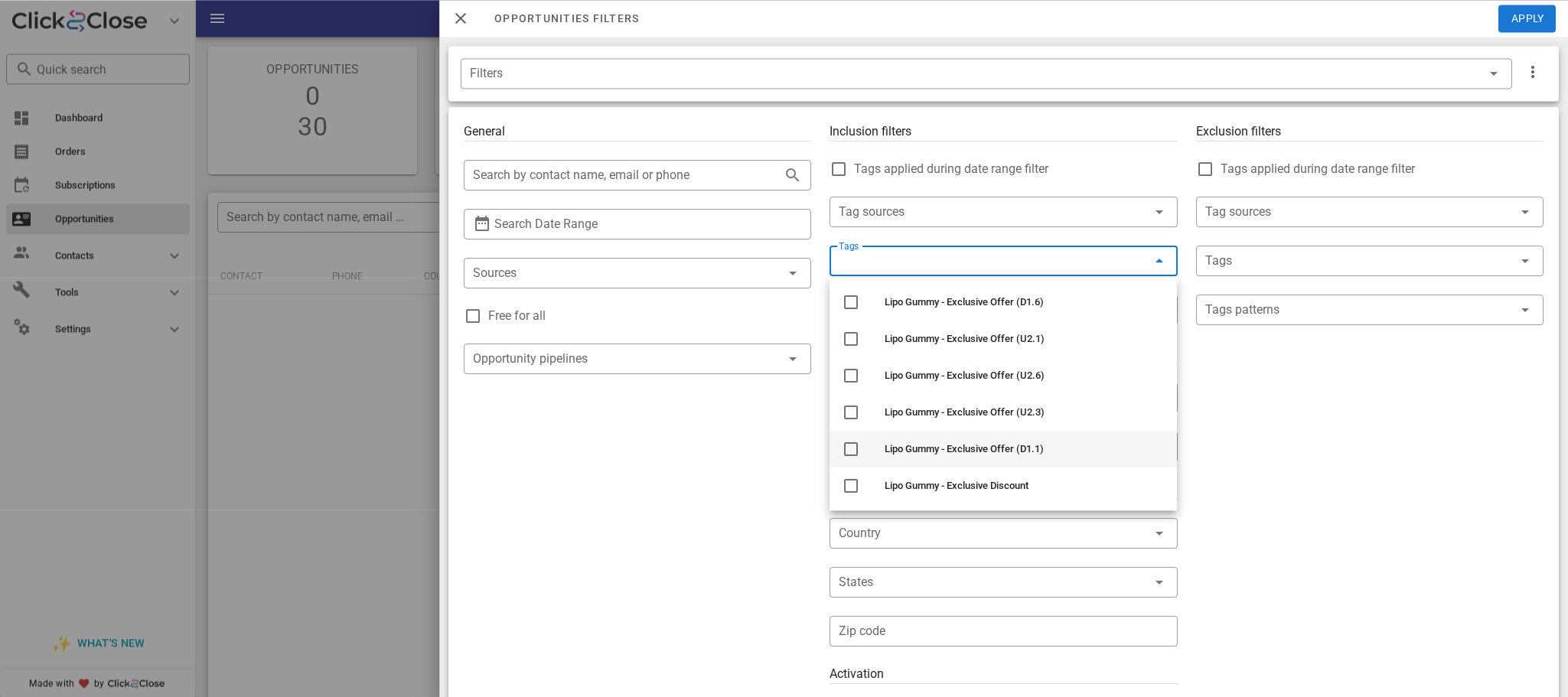 click on "Lipo Gummy - Exclusive Offer (D1.1)" at bounding box center (1025, 449) 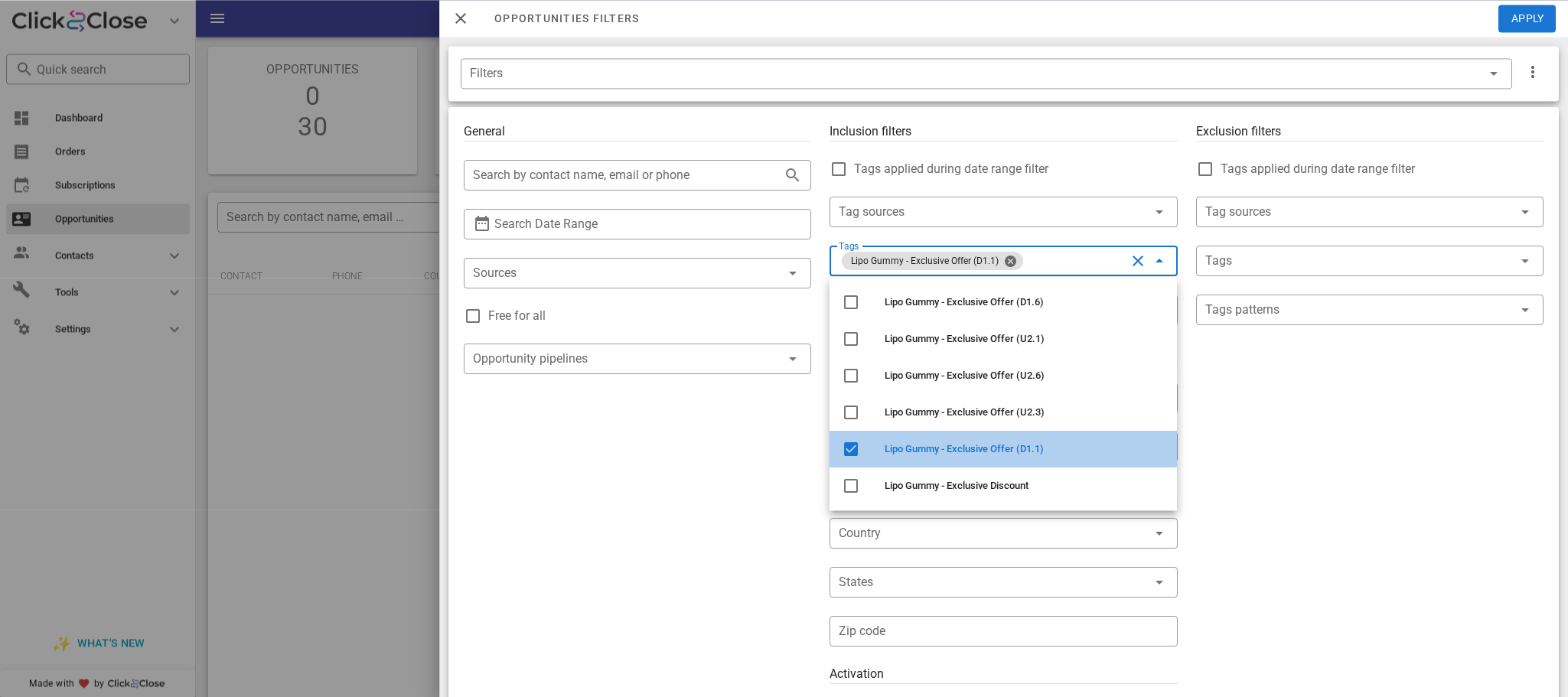 scroll, scrollTop: 14, scrollLeft: 0, axis: vertical 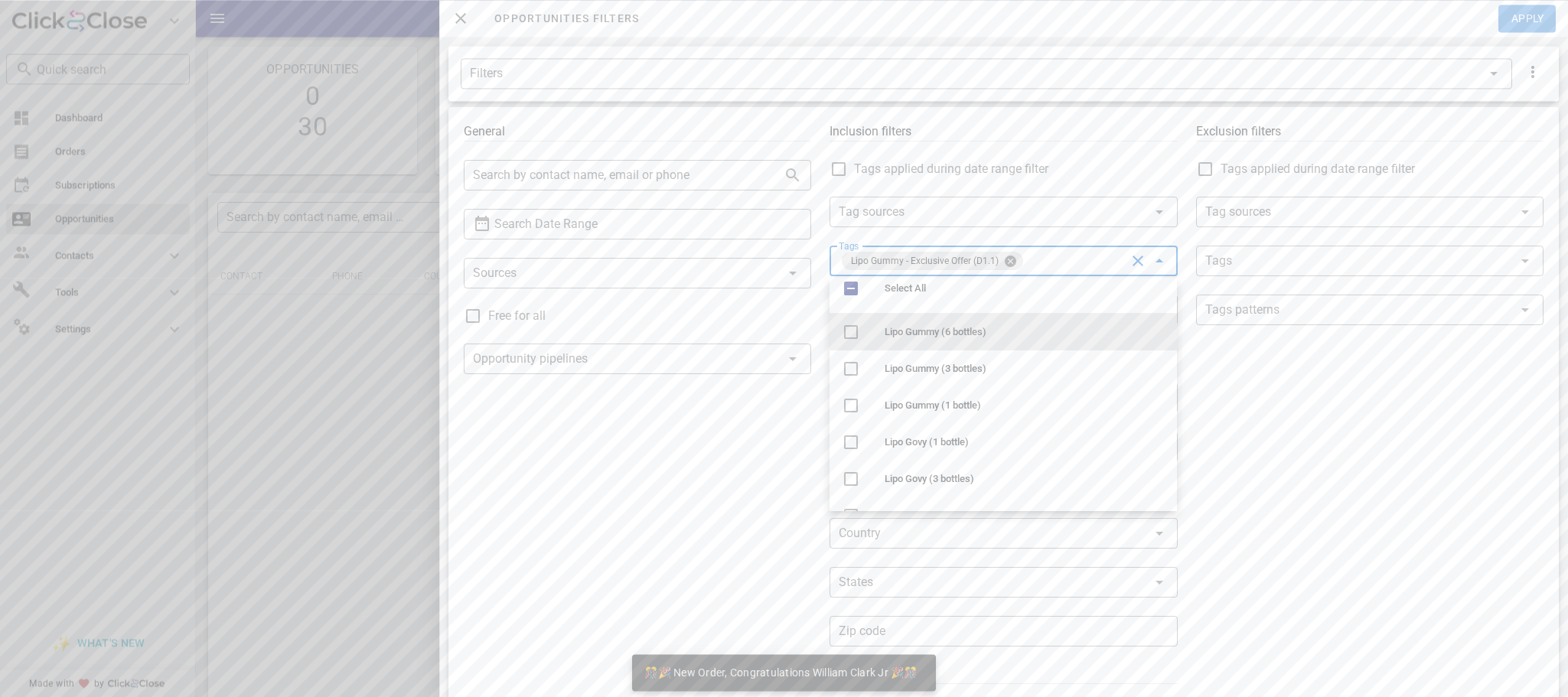 click on "Apply" at bounding box center [1527, 18] 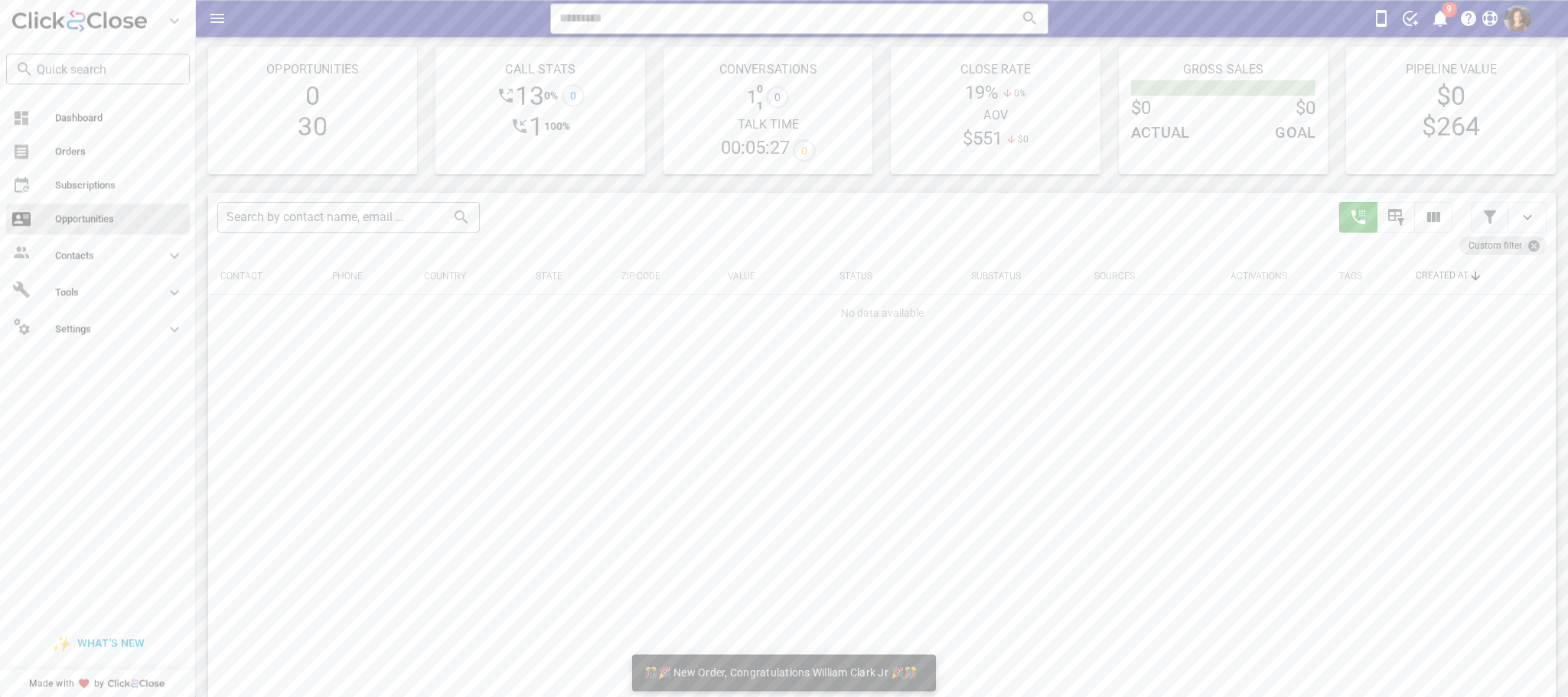 click at bounding box center [1490, 217] 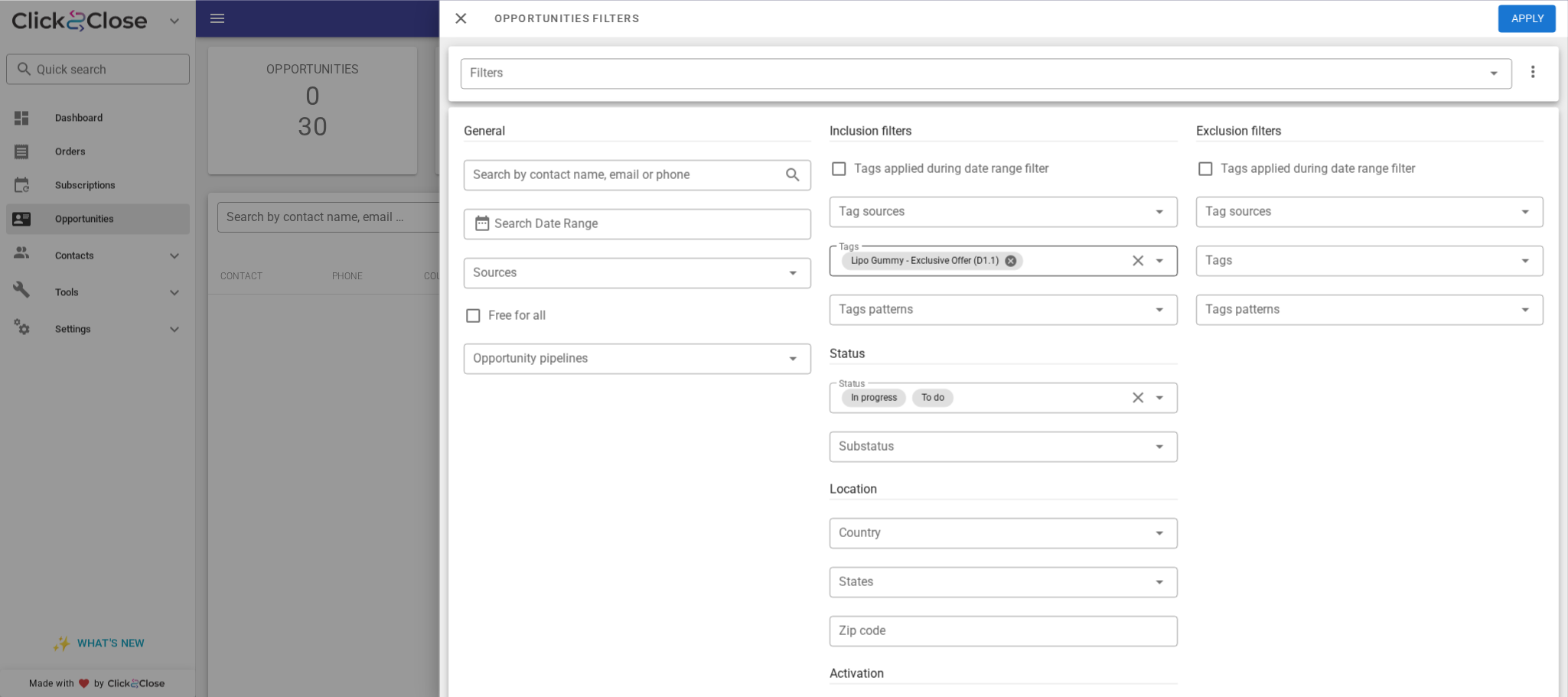 click at bounding box center [1138, 261] 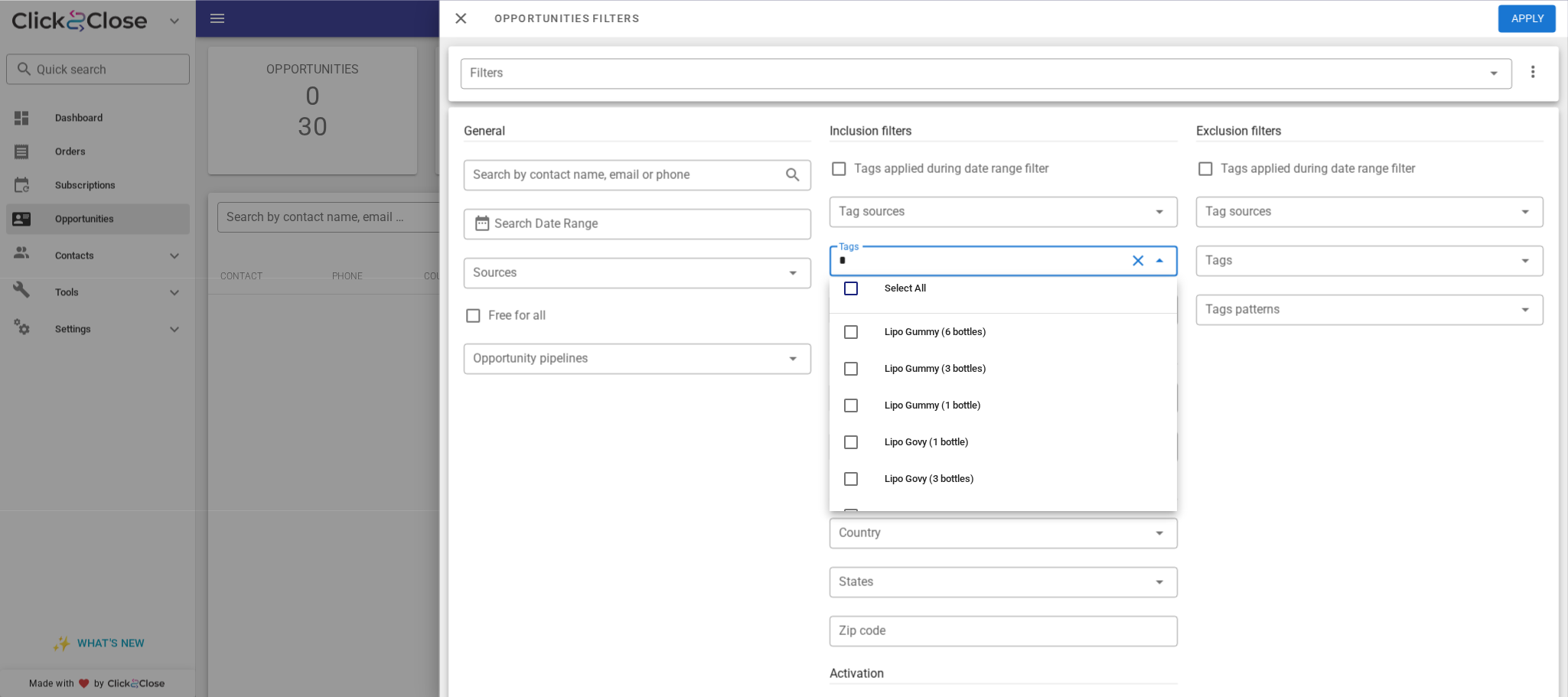 scroll, scrollTop: 14, scrollLeft: 0, axis: vertical 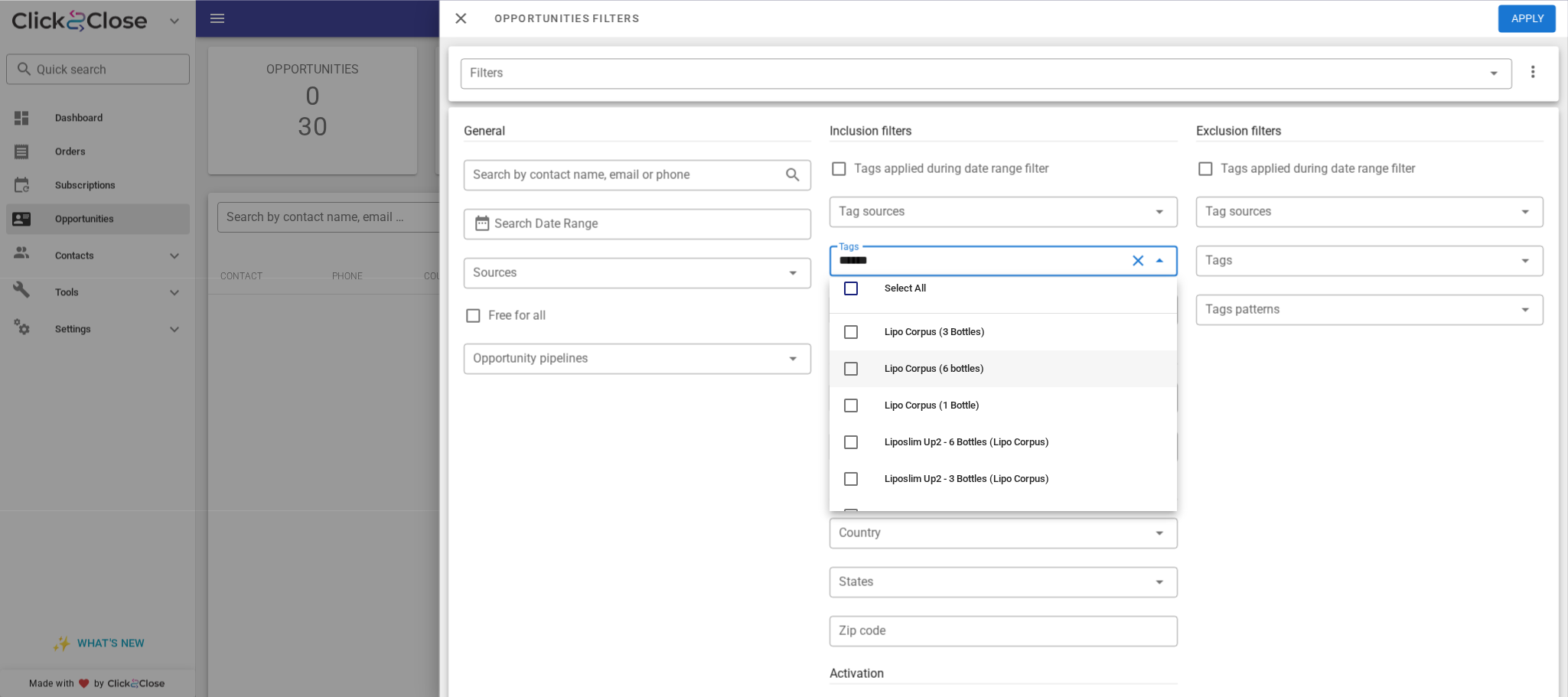 click on "Lipo Corpus (6 bottles)" at bounding box center (1025, 369) 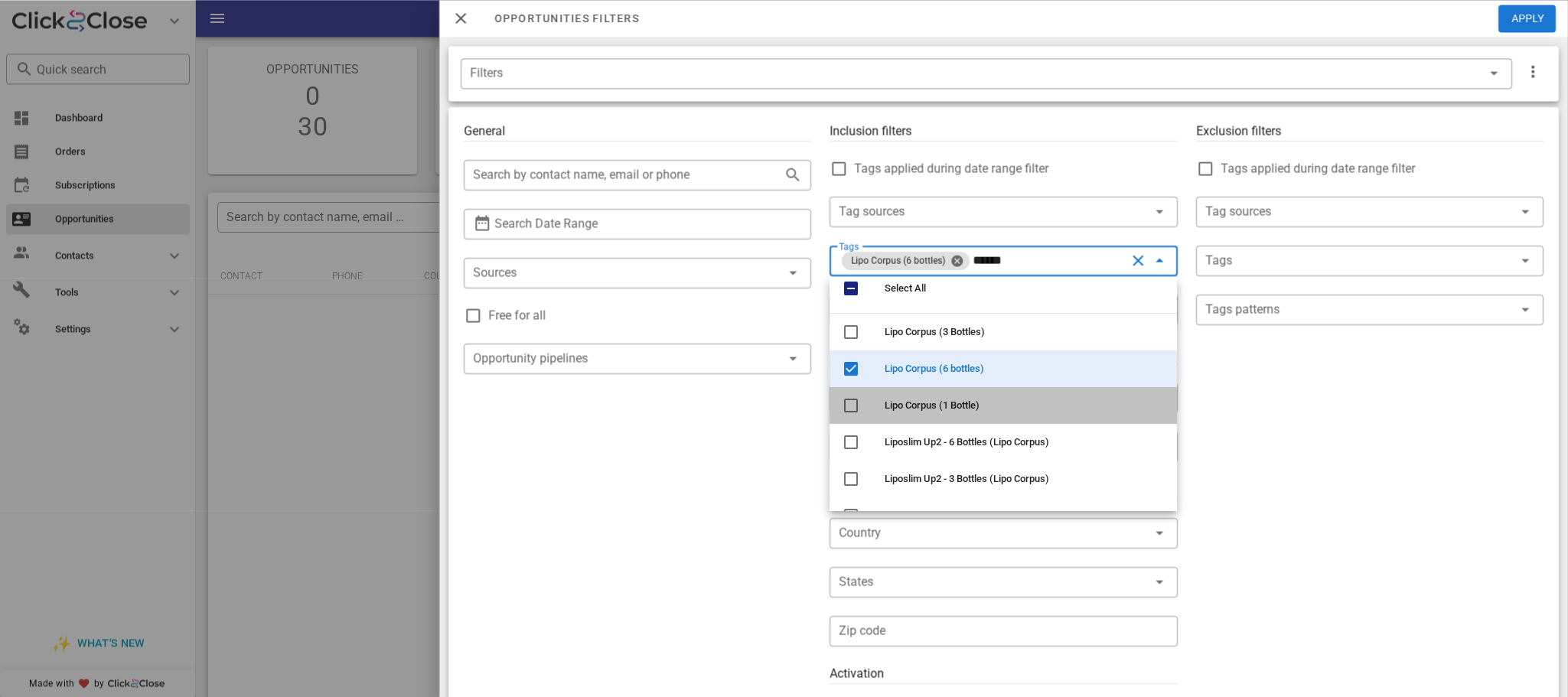 click on "Lipo Corpus (1 Bottle)" at bounding box center [1025, 405] 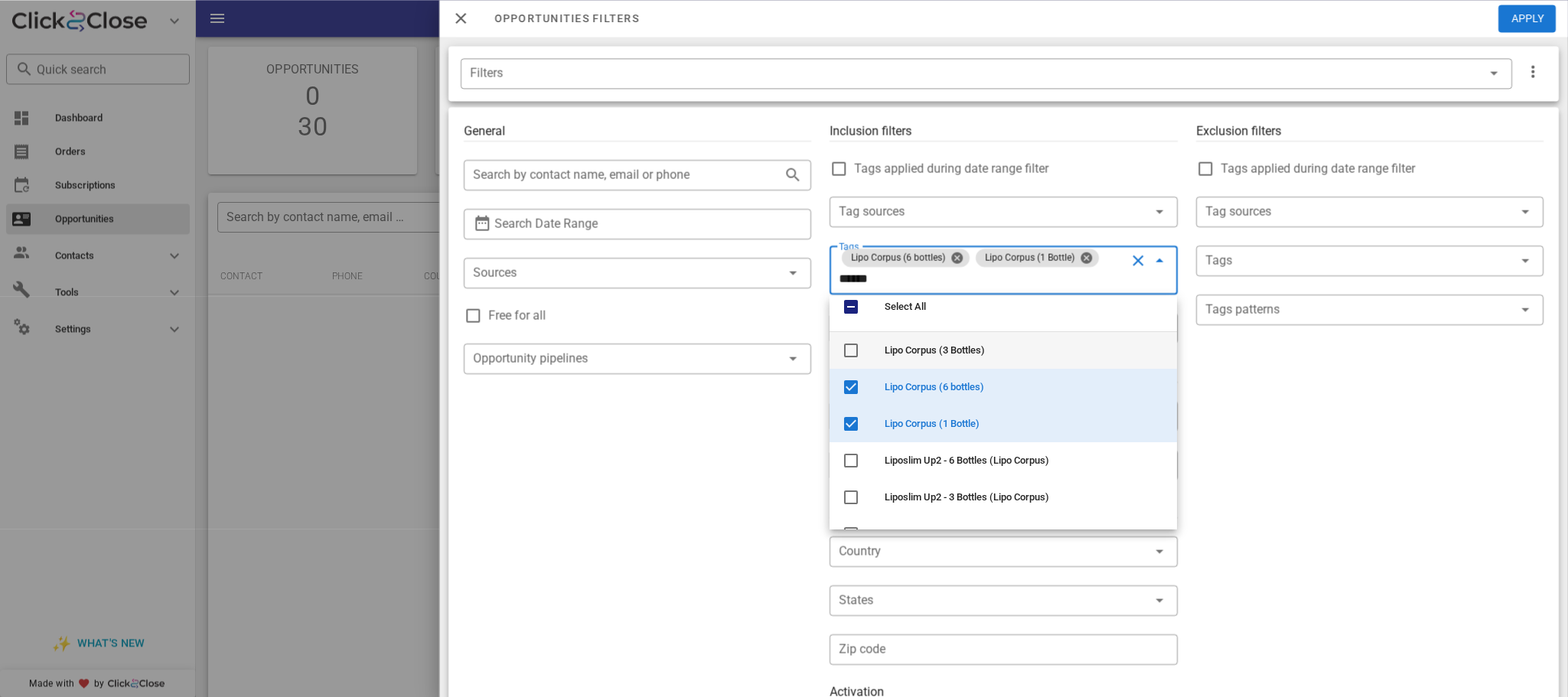 click on "Lipo Corpus (3 Bottles)" at bounding box center [1025, 350] 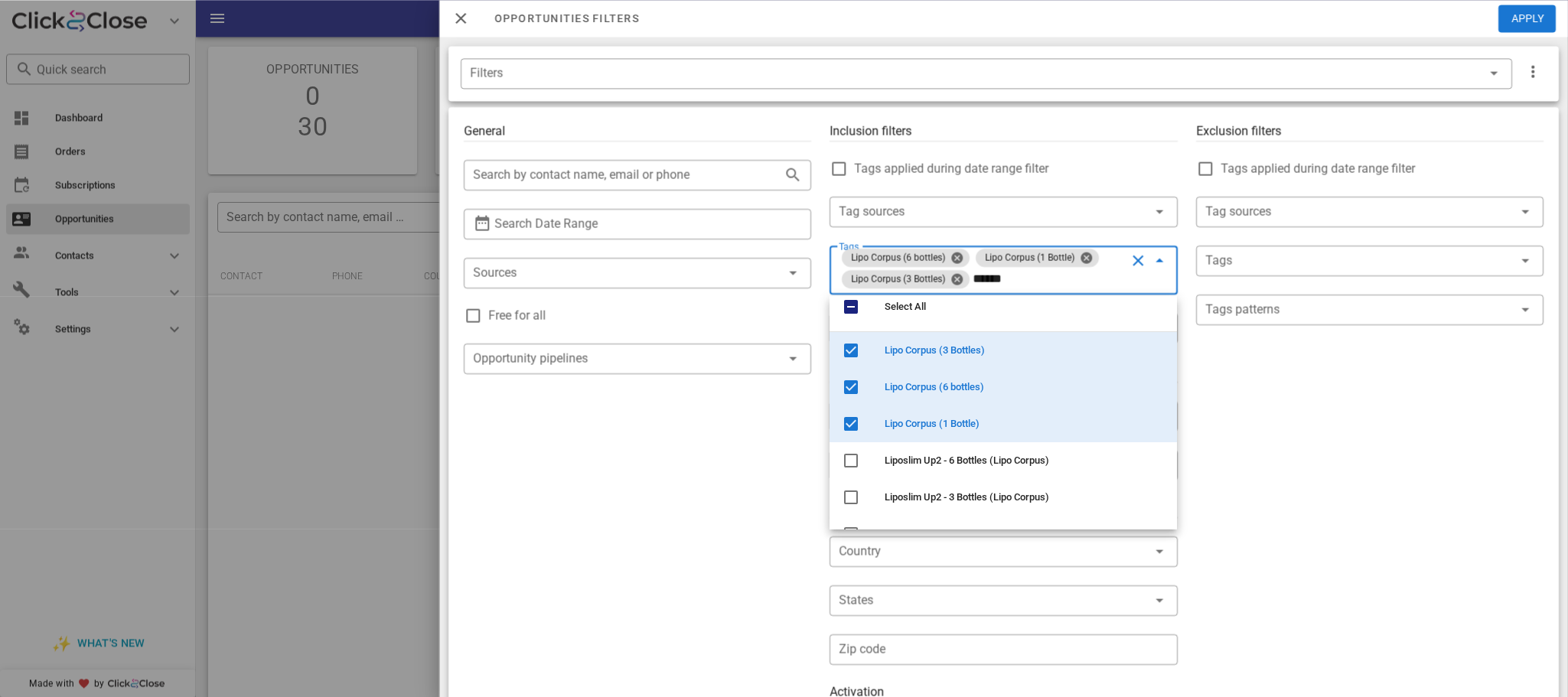 type on "******" 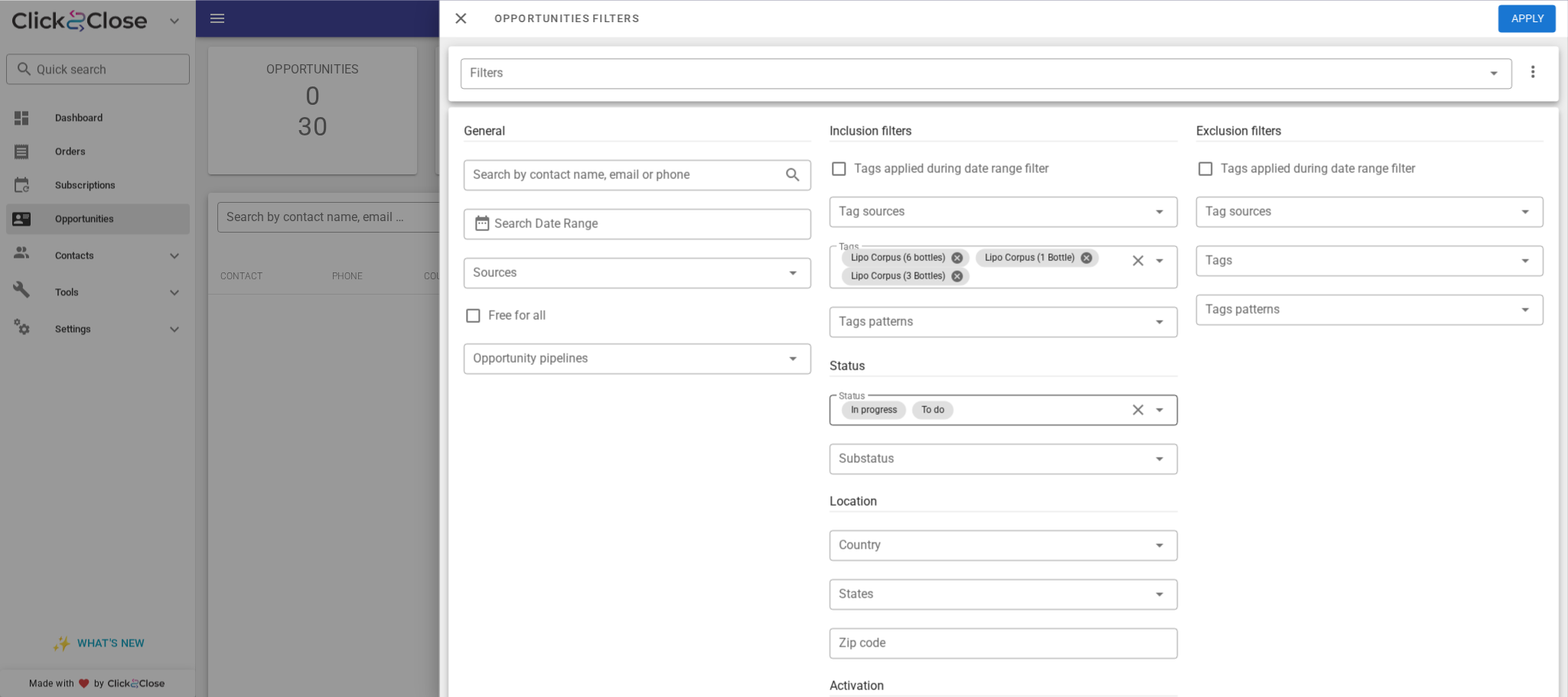 click at bounding box center [1138, 410] 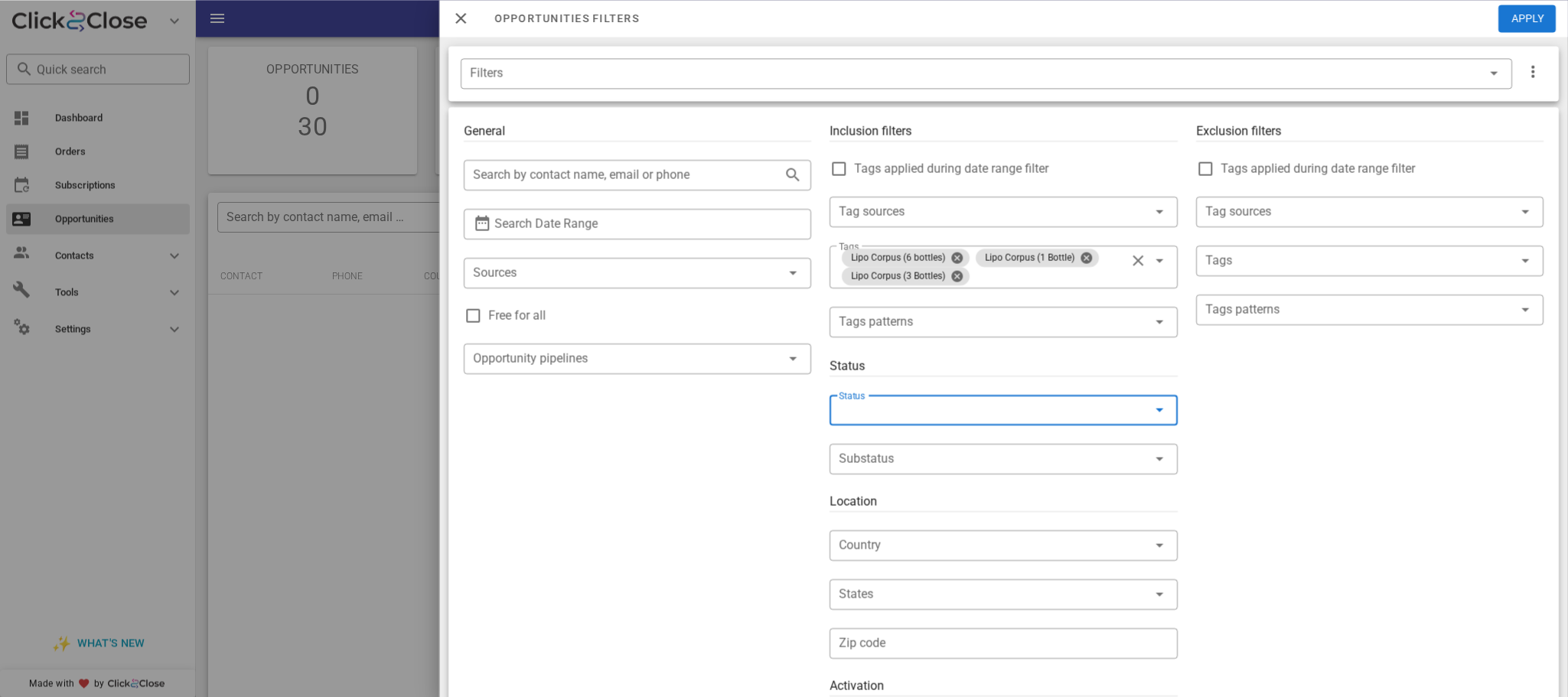 click at bounding box center [982, 410] 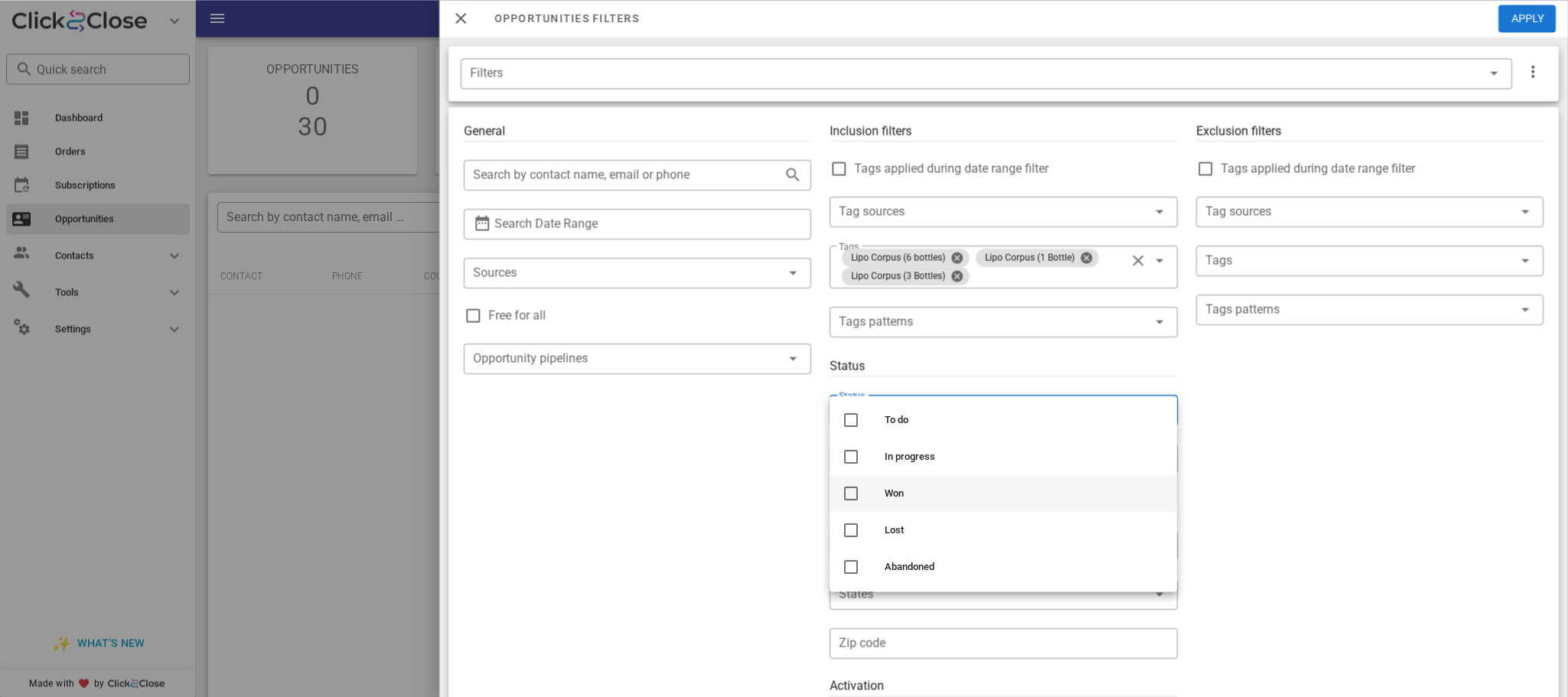 click on "Won" at bounding box center [1025, 493] 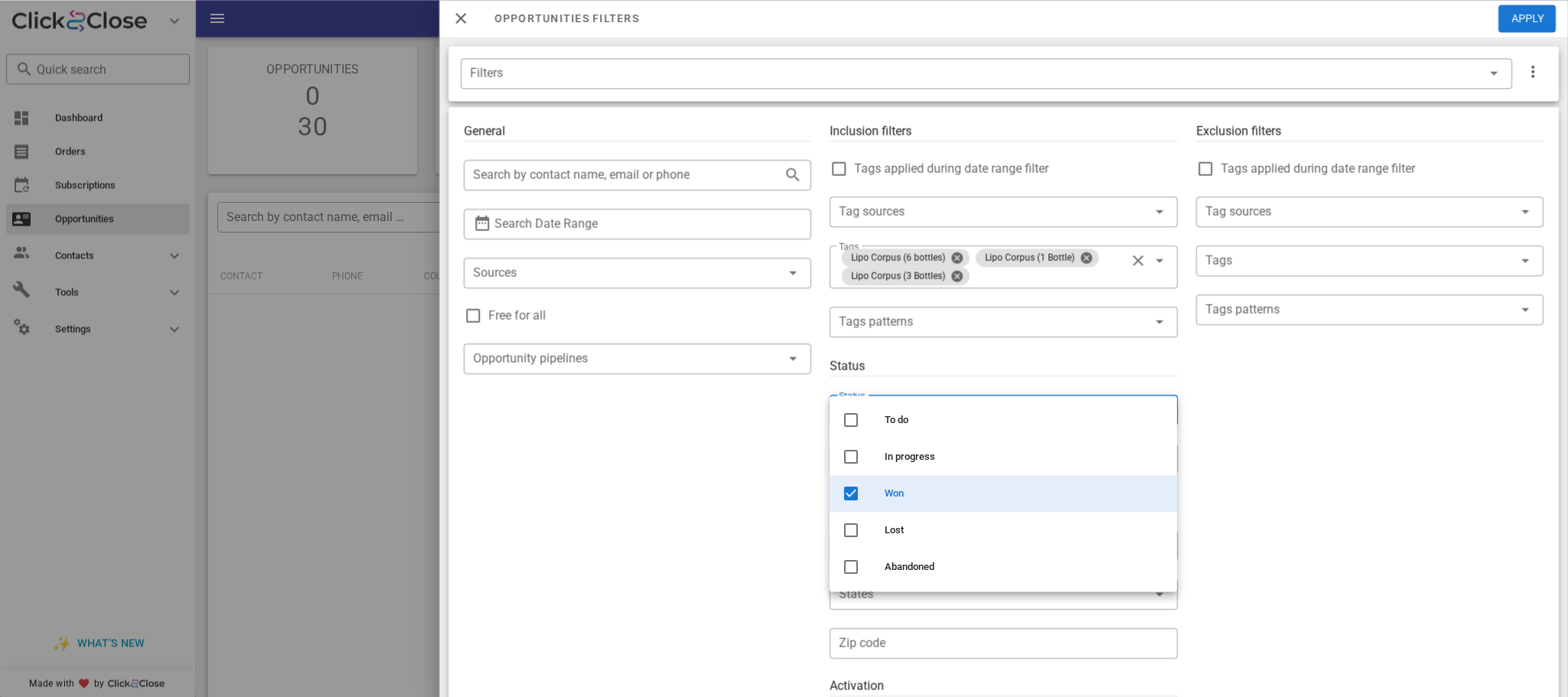 click on "Exclusion filters Tags applied during date range filter ​ Tag sources ​ Tags ​ Tags patterns" at bounding box center (1370, 549) 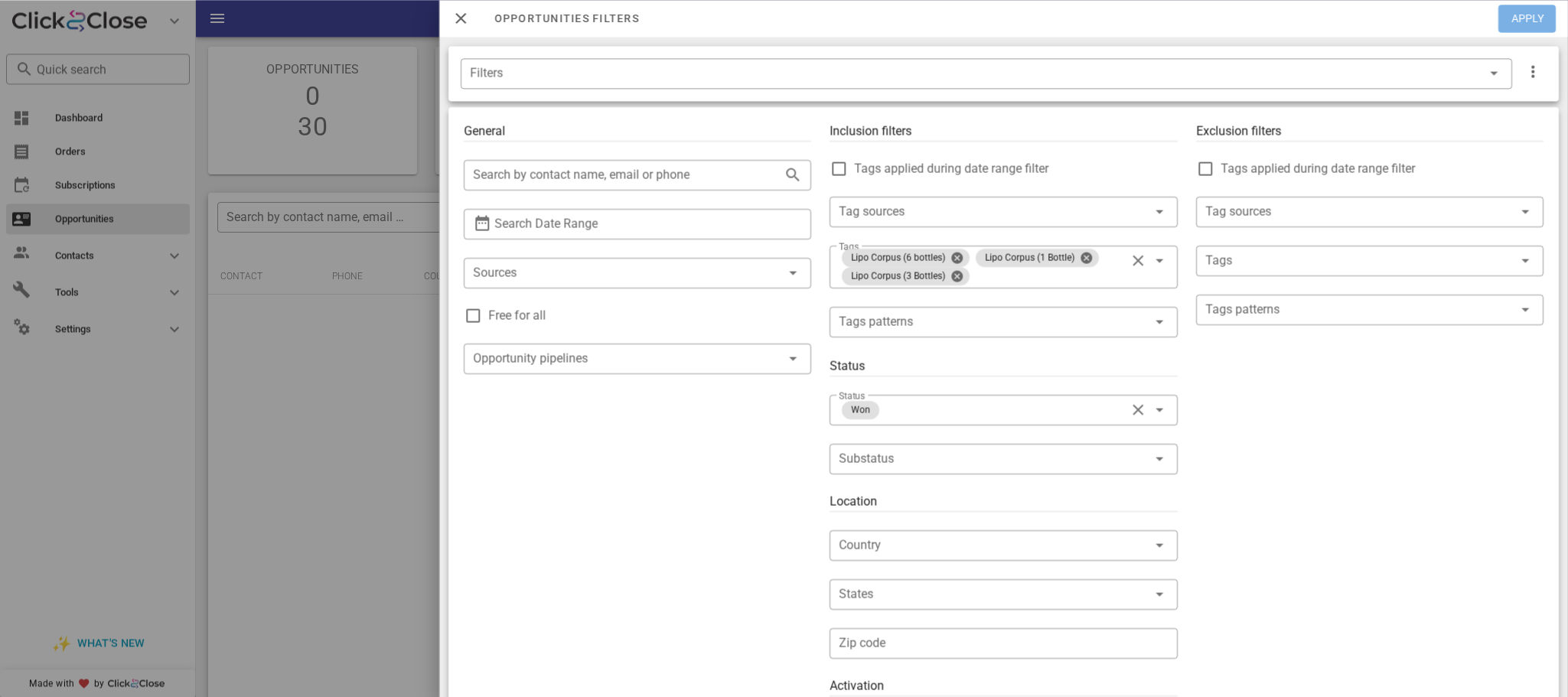 click on "Apply" at bounding box center (1527, 18) 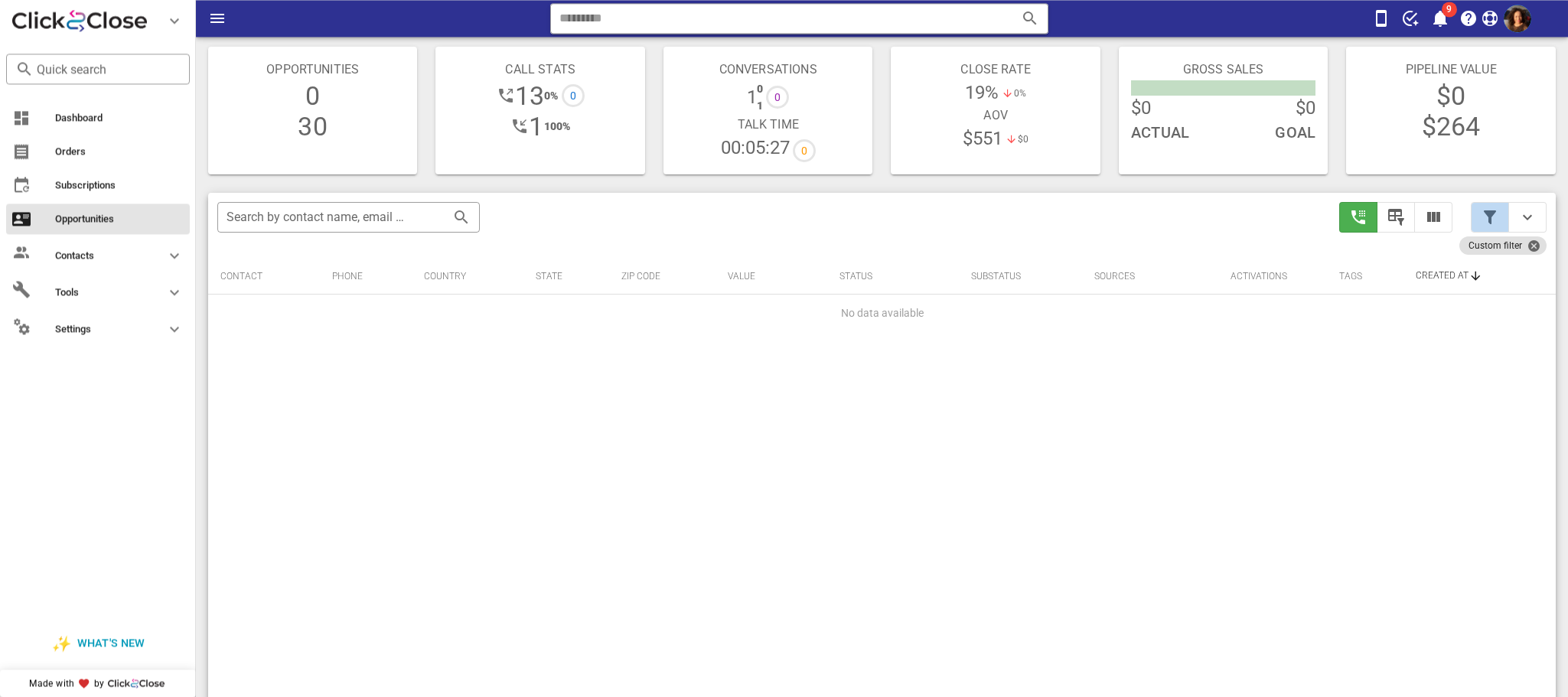 click at bounding box center (1490, 217) 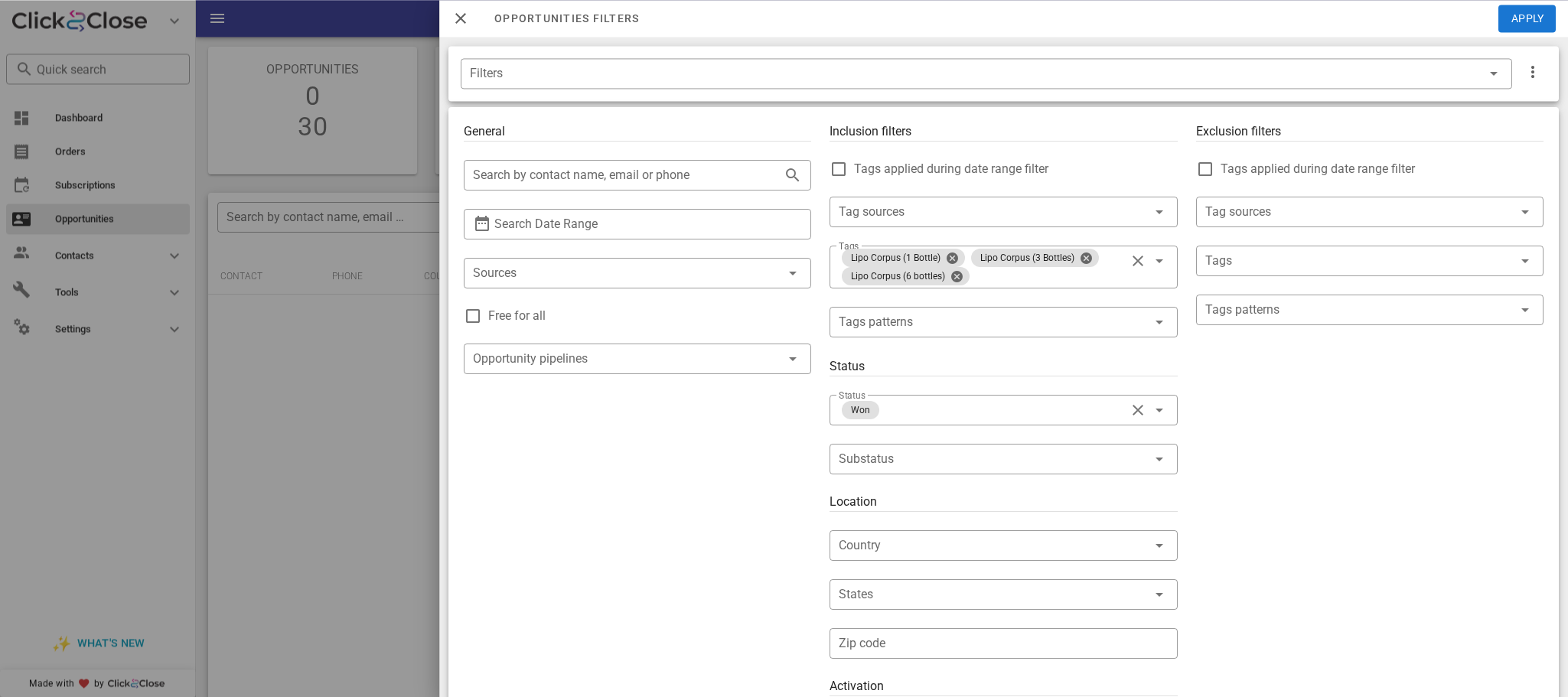 drag, startPoint x: 1490, startPoint y: 219, endPoint x: 1208, endPoint y: 294, distance: 291.80302 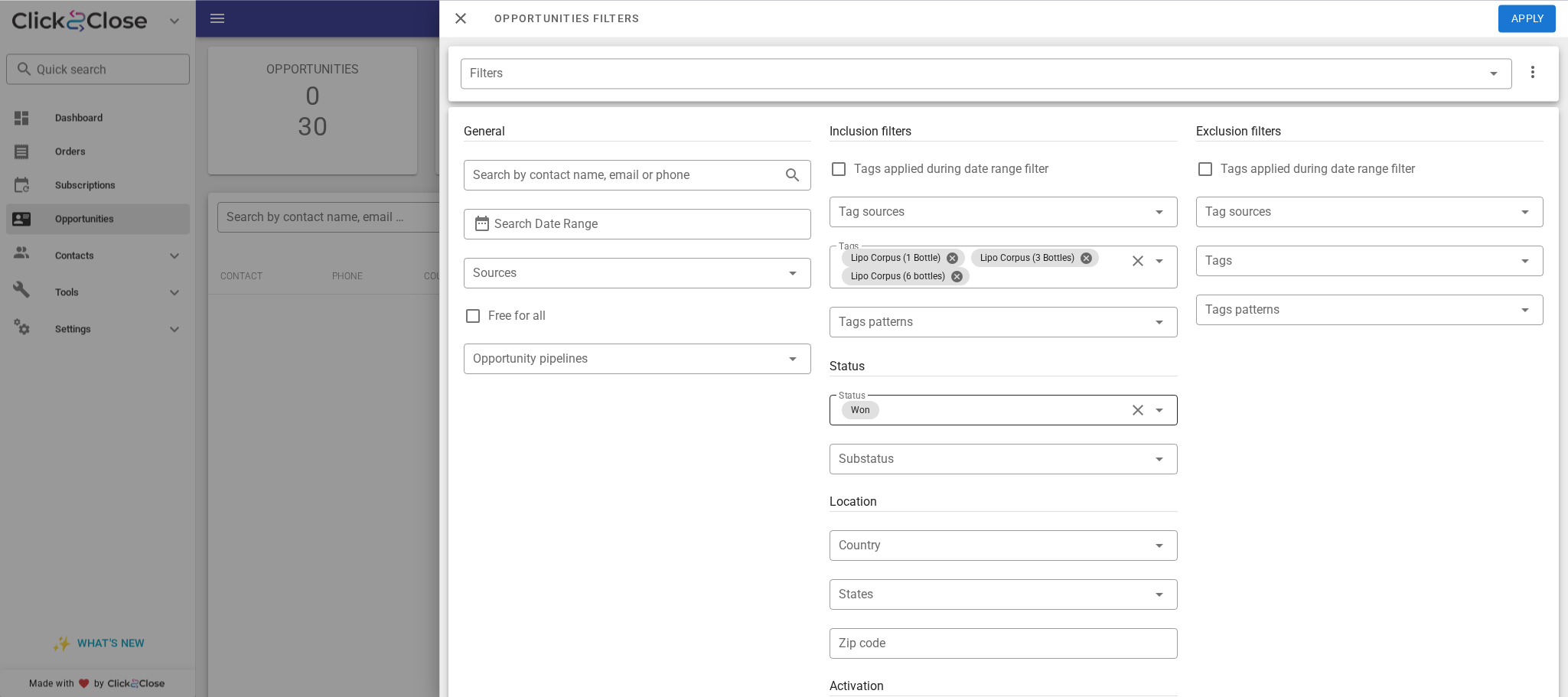 click on "Won" at bounding box center [982, 410] 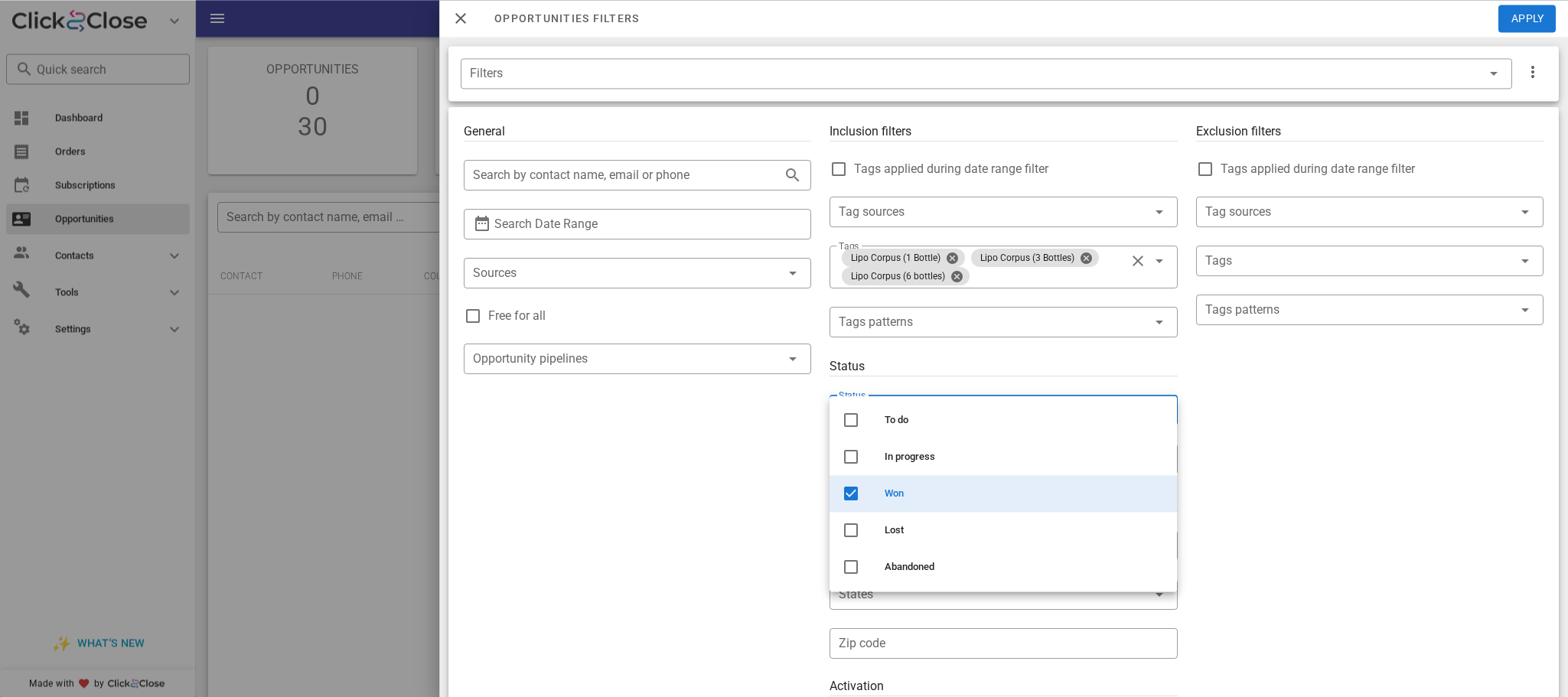 click on "Won" at bounding box center (1025, 493) 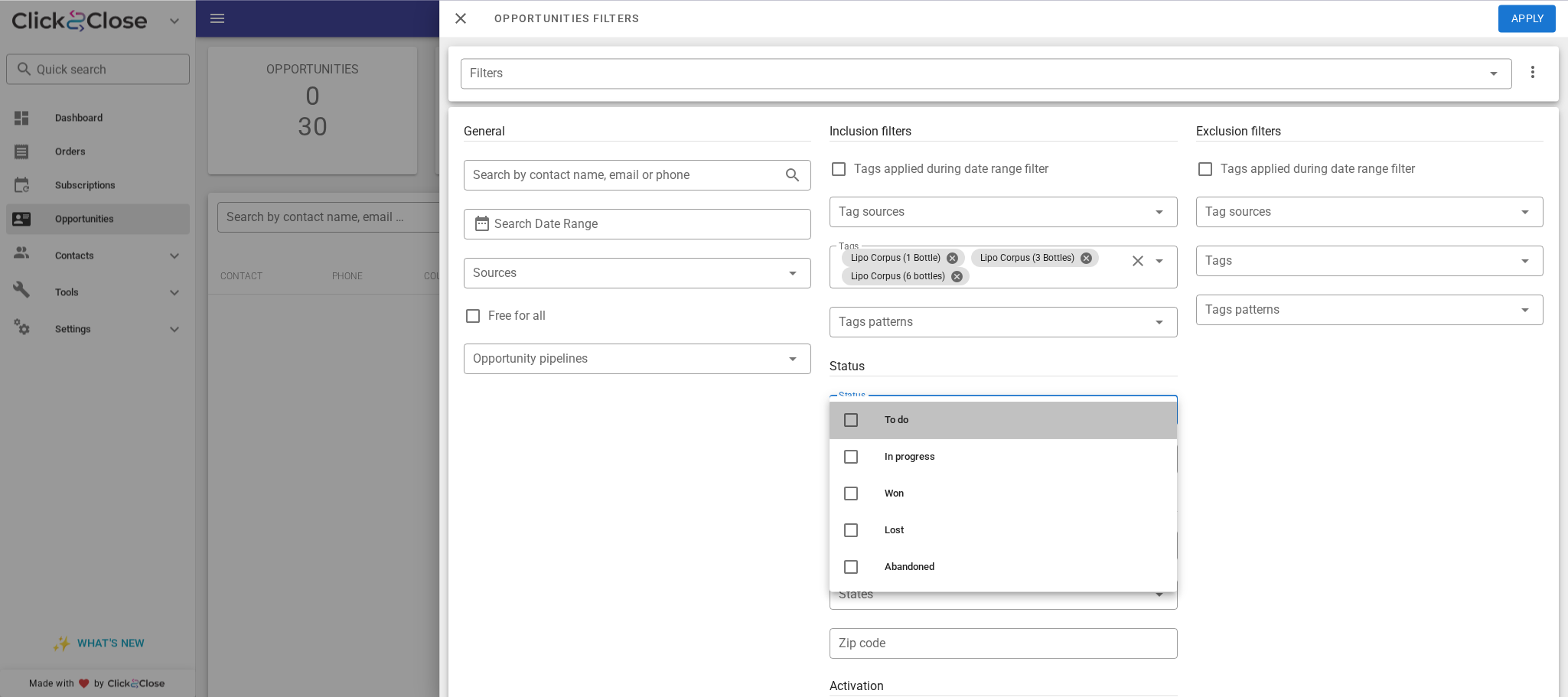 click on "To do" at bounding box center (1025, 420) 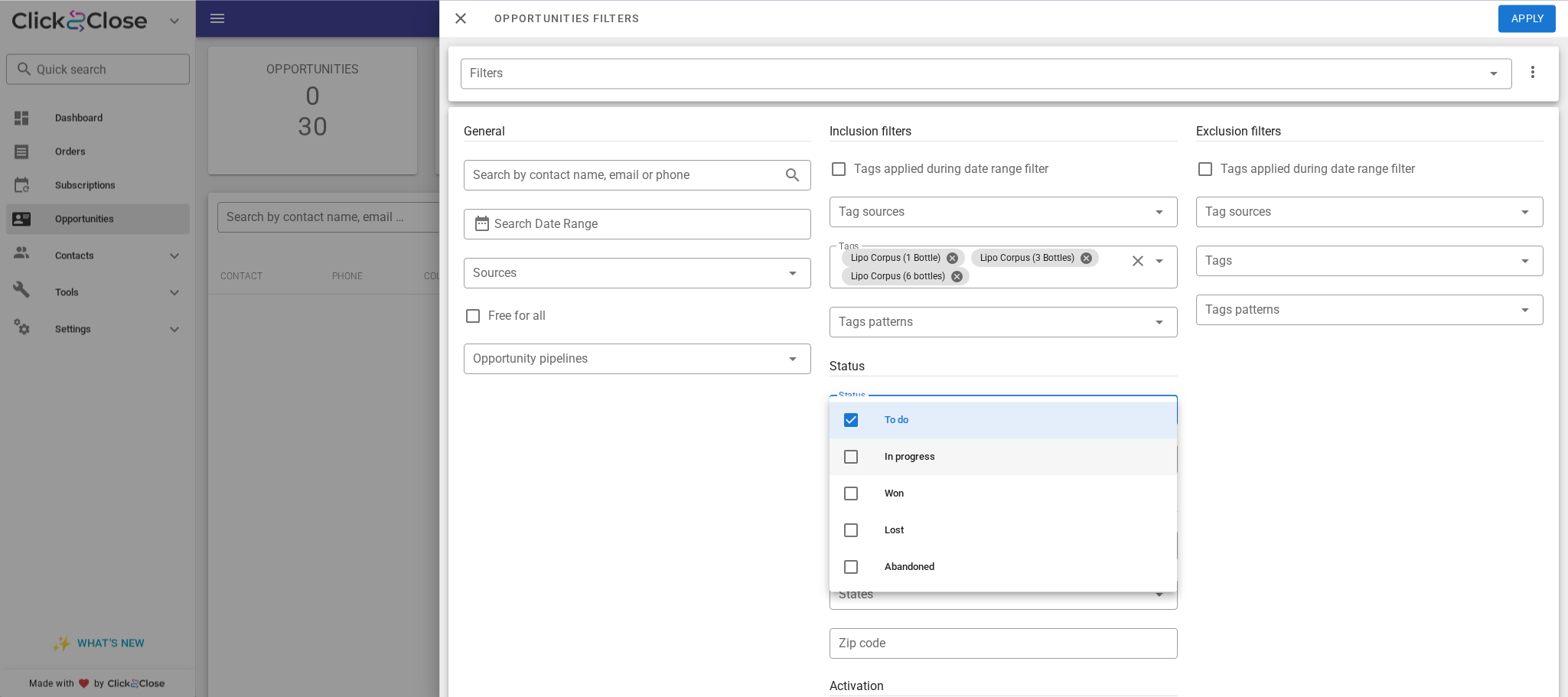 click on "In progress" at bounding box center (1025, 457) 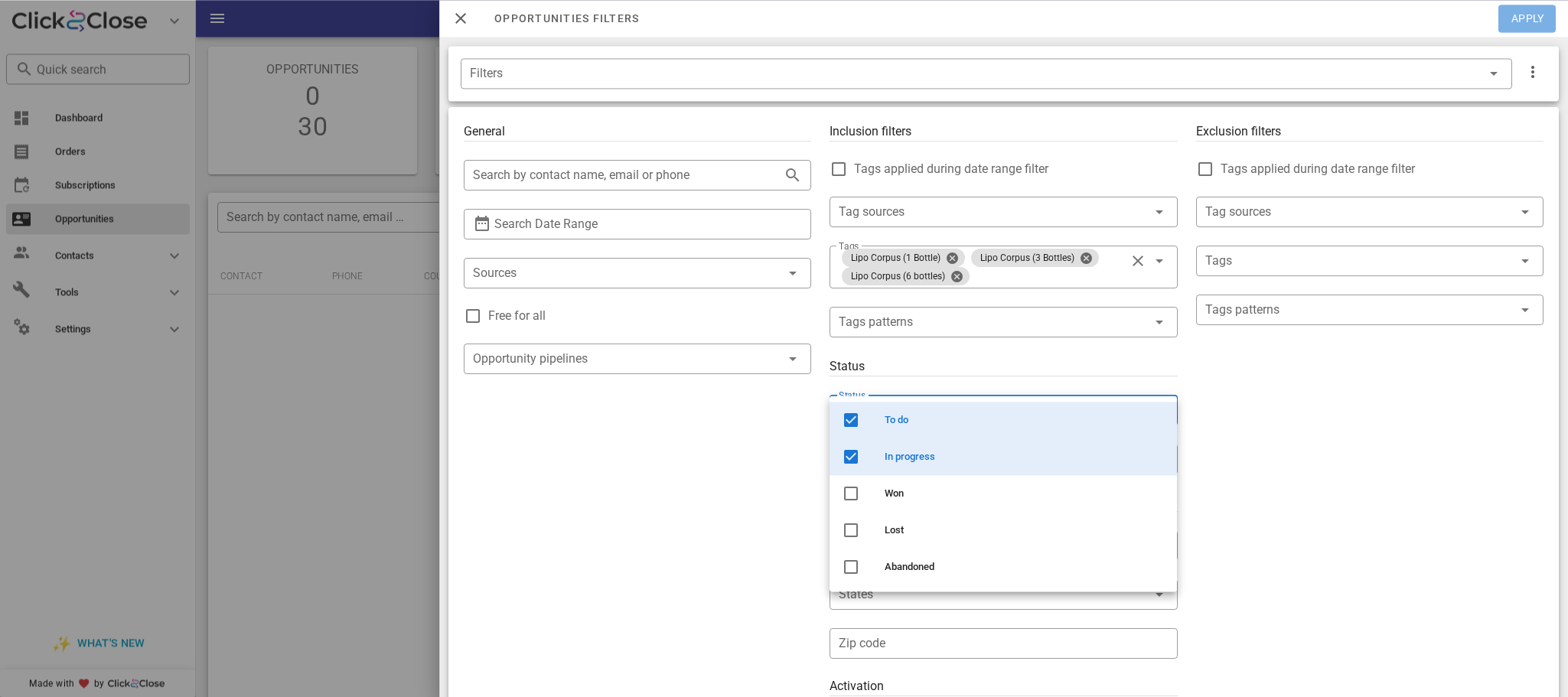 click on "Apply" at bounding box center [1527, 18] 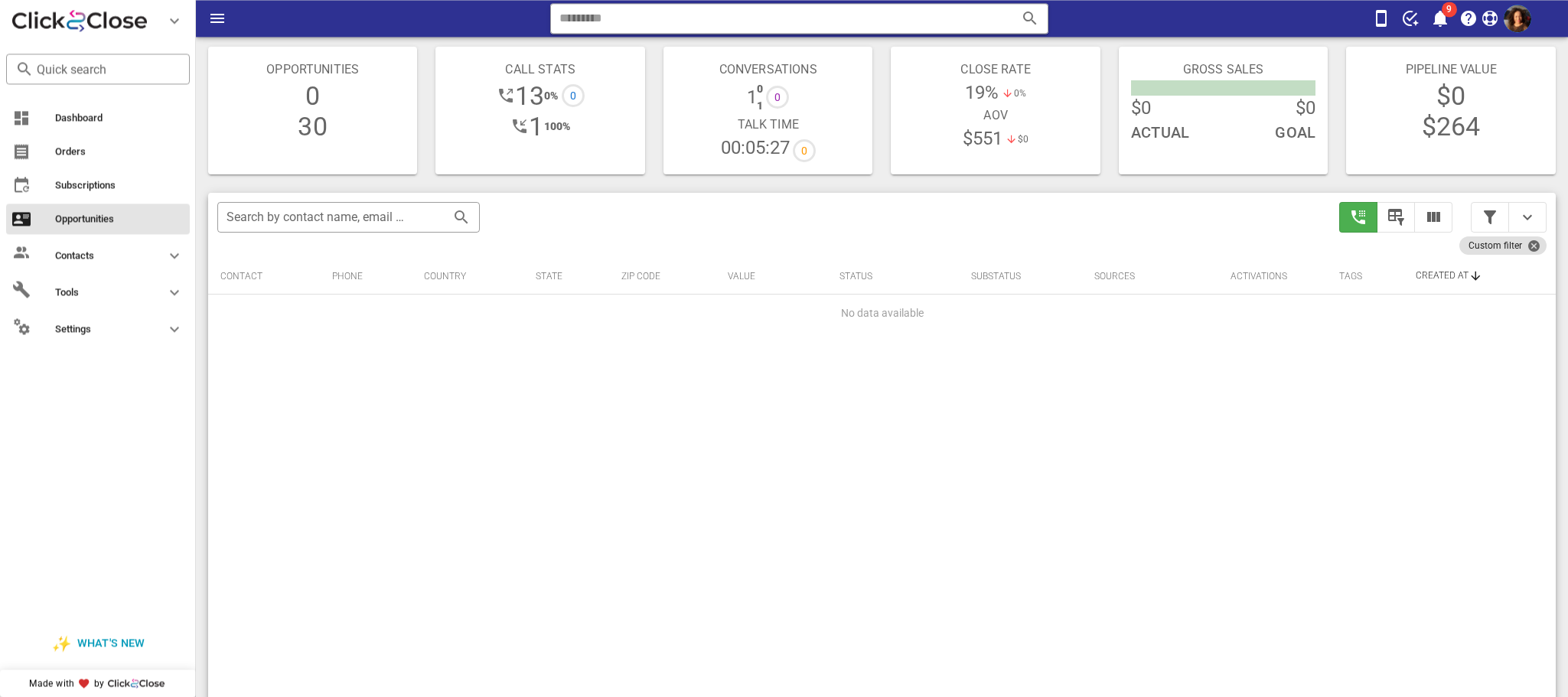 scroll, scrollTop: 0, scrollLeft: 0, axis: both 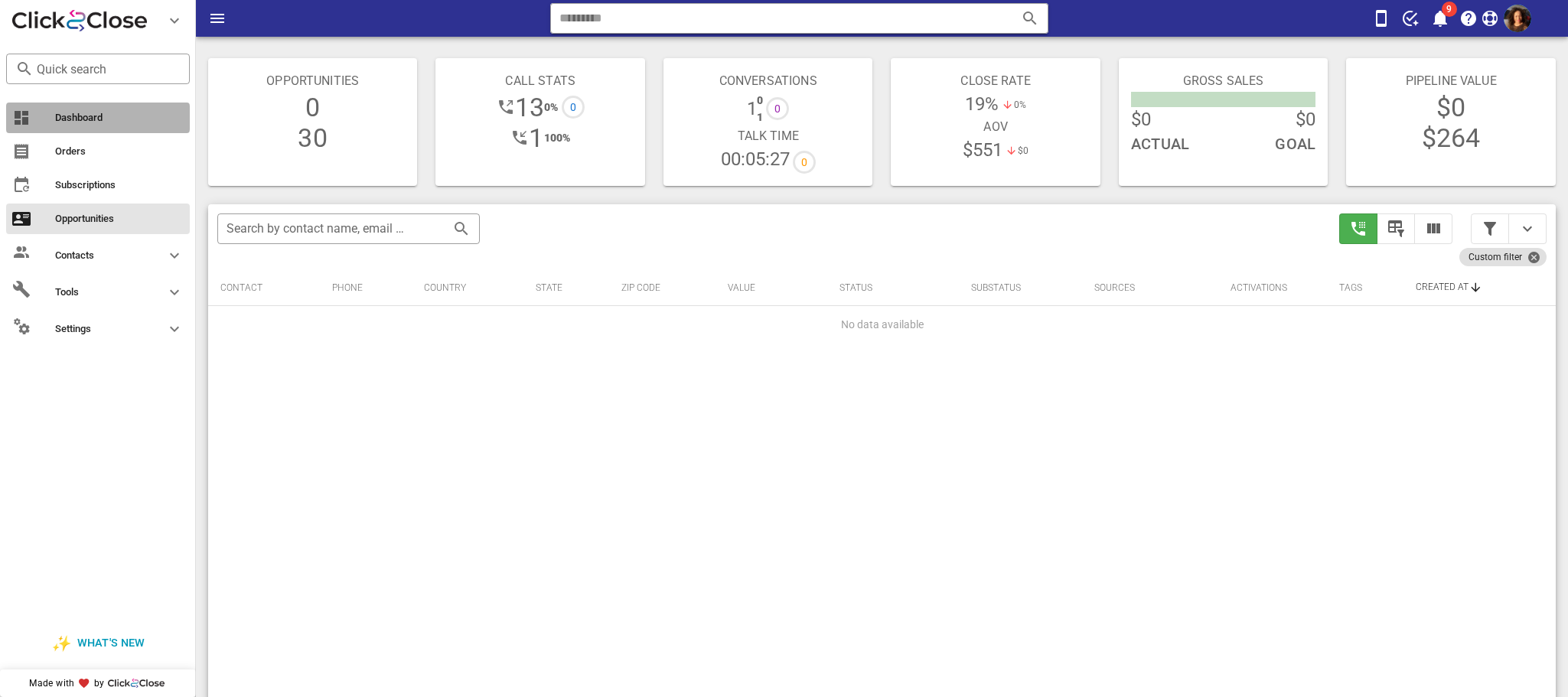 click on "Dashboard" at bounding box center [119, 118] 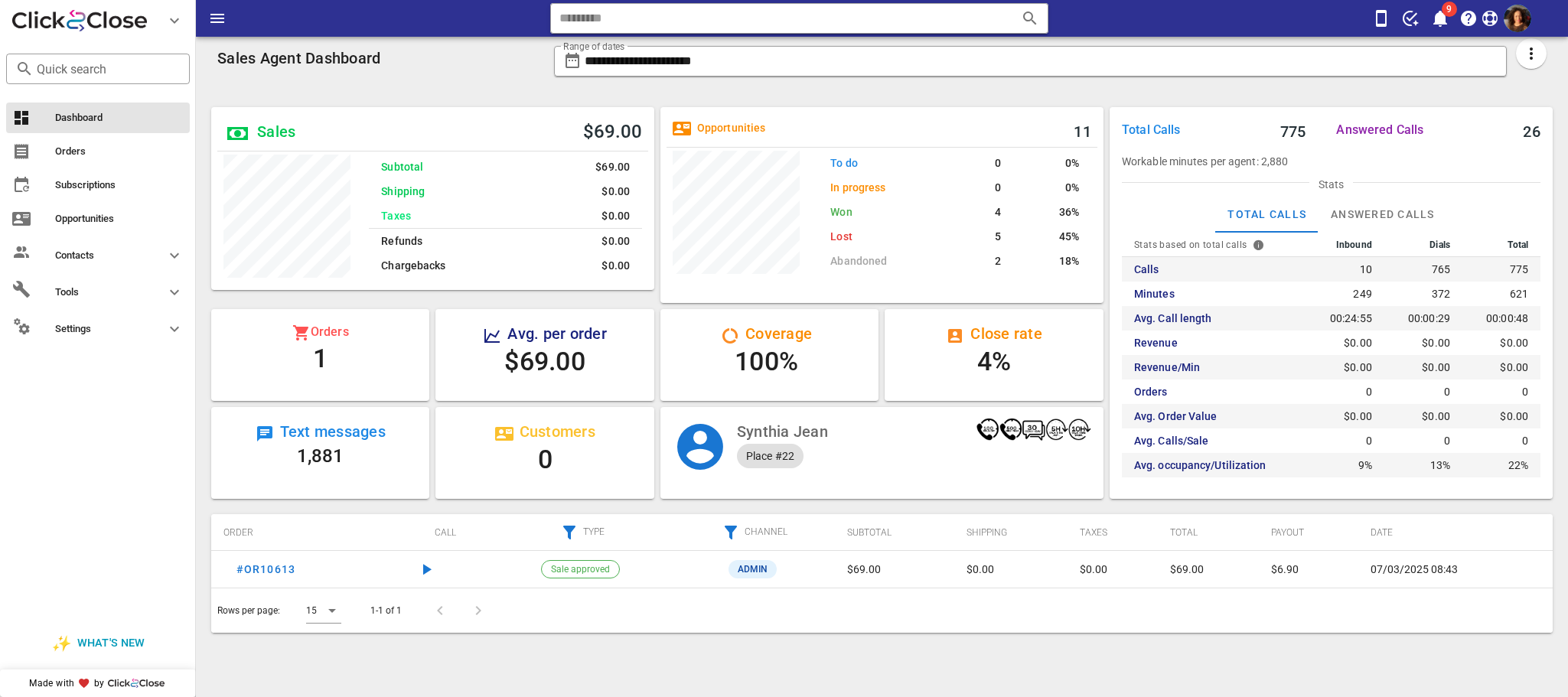 scroll, scrollTop: 764897, scrollLeft: 764808, axis: both 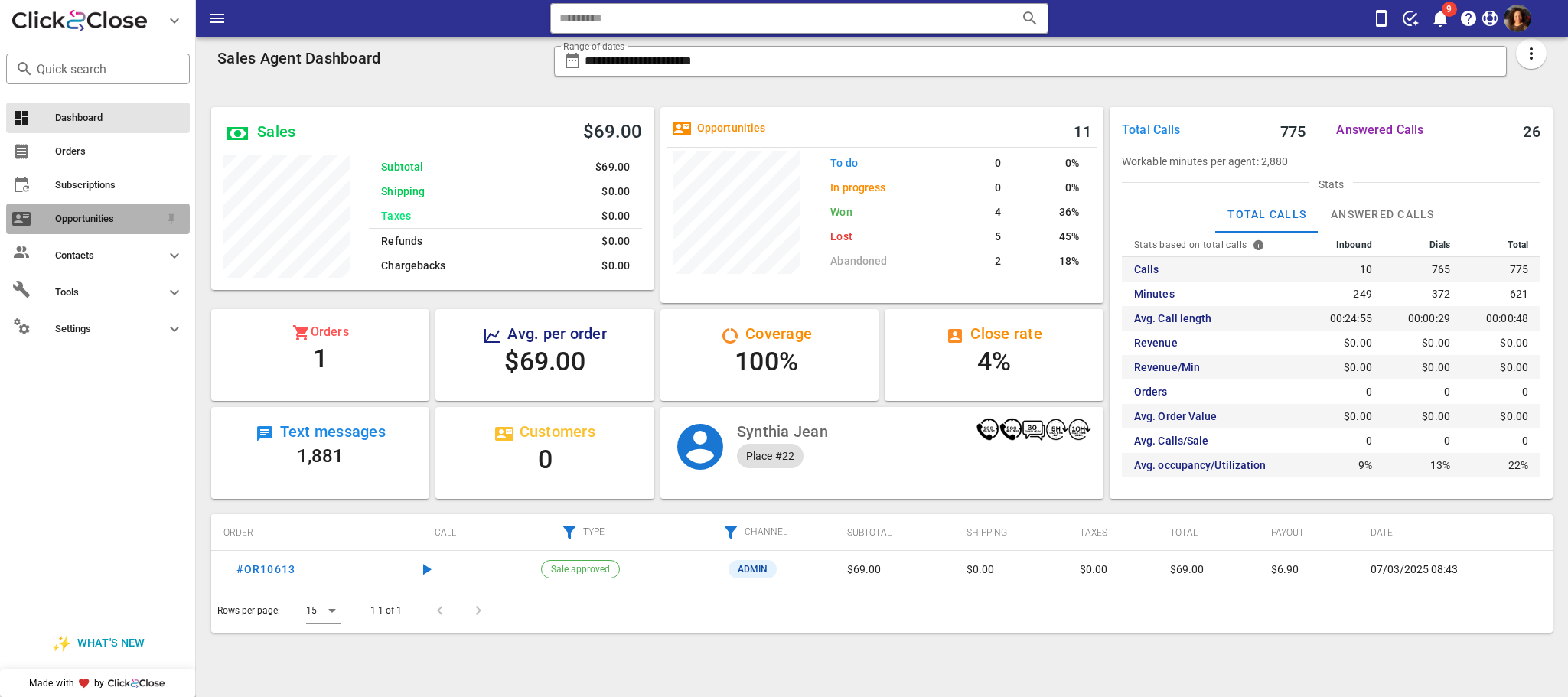 click on "Opportunities" at bounding box center [98, 219] 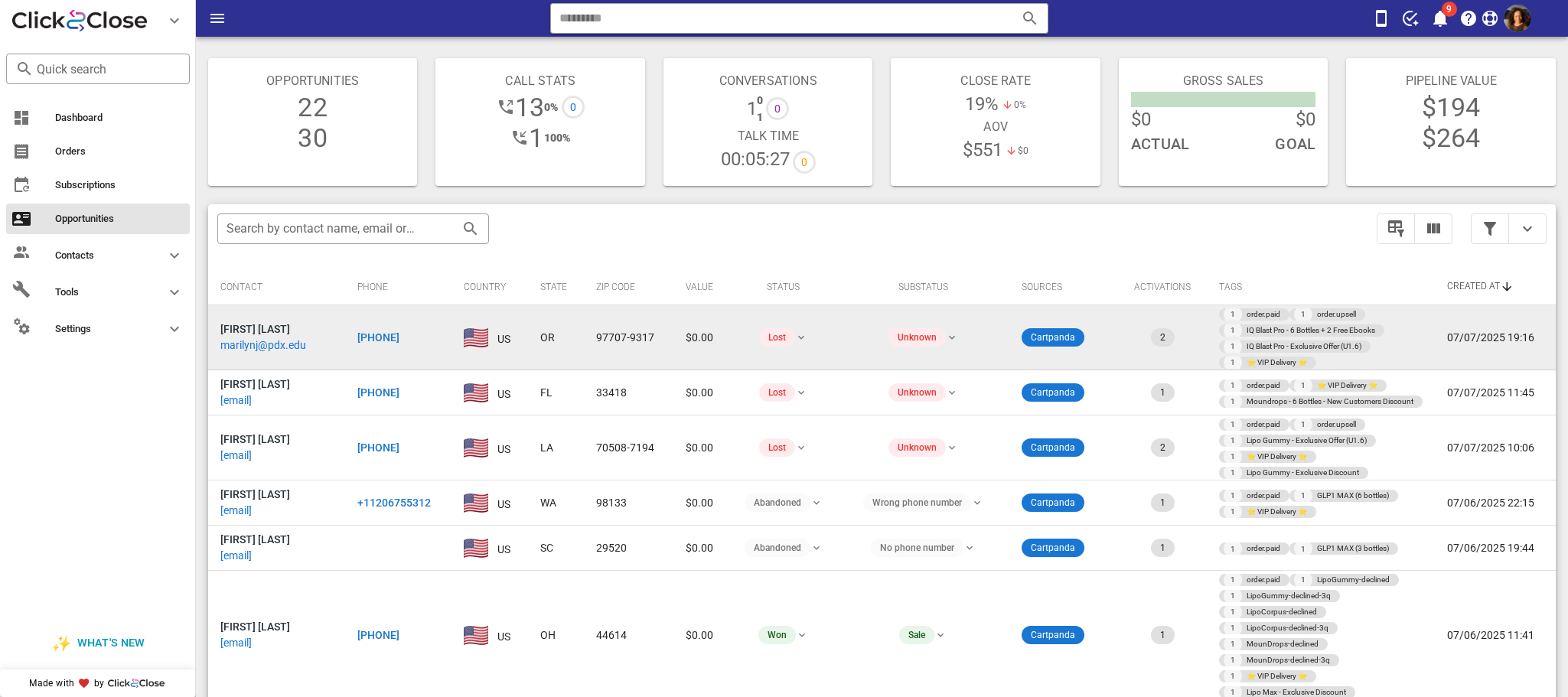click on "+15039135181" at bounding box center (378, 337) 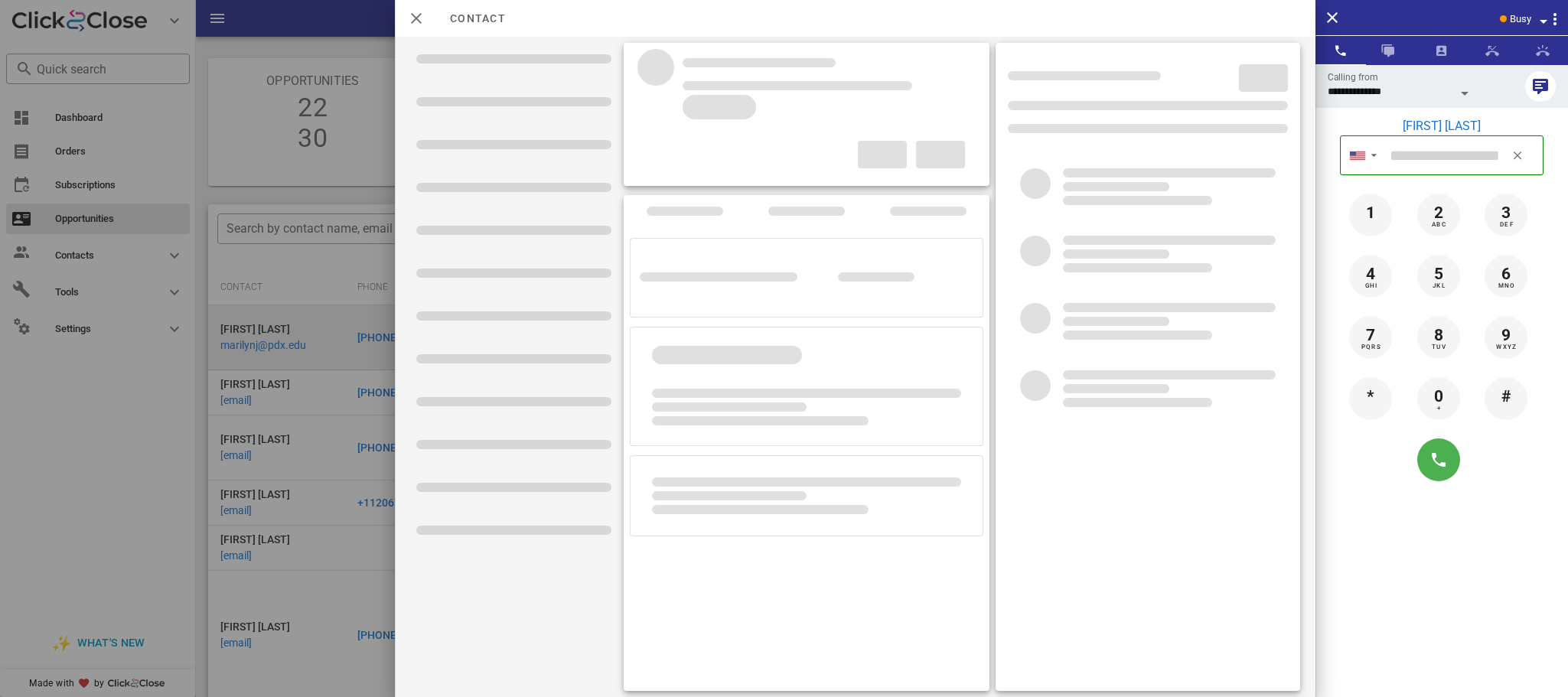 type on "**********" 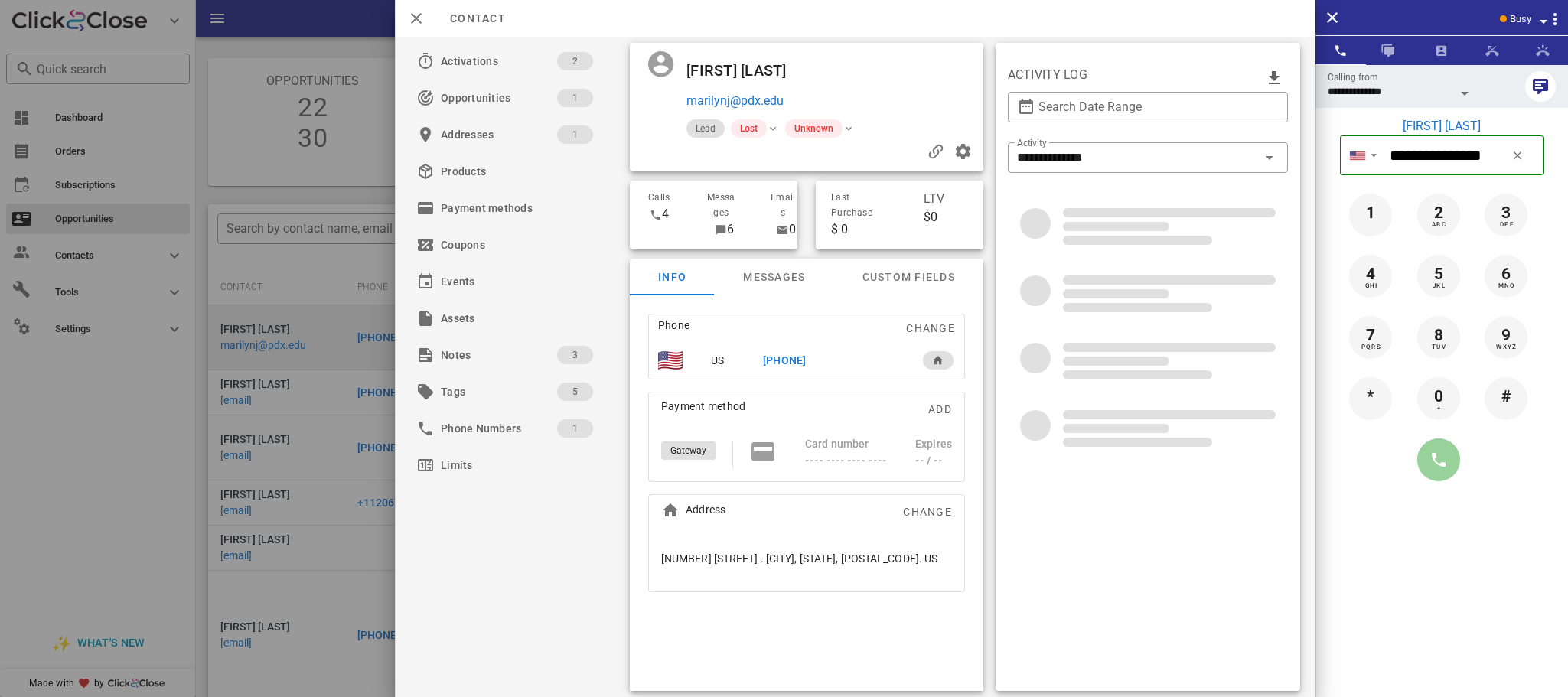 click at bounding box center (1439, 460) 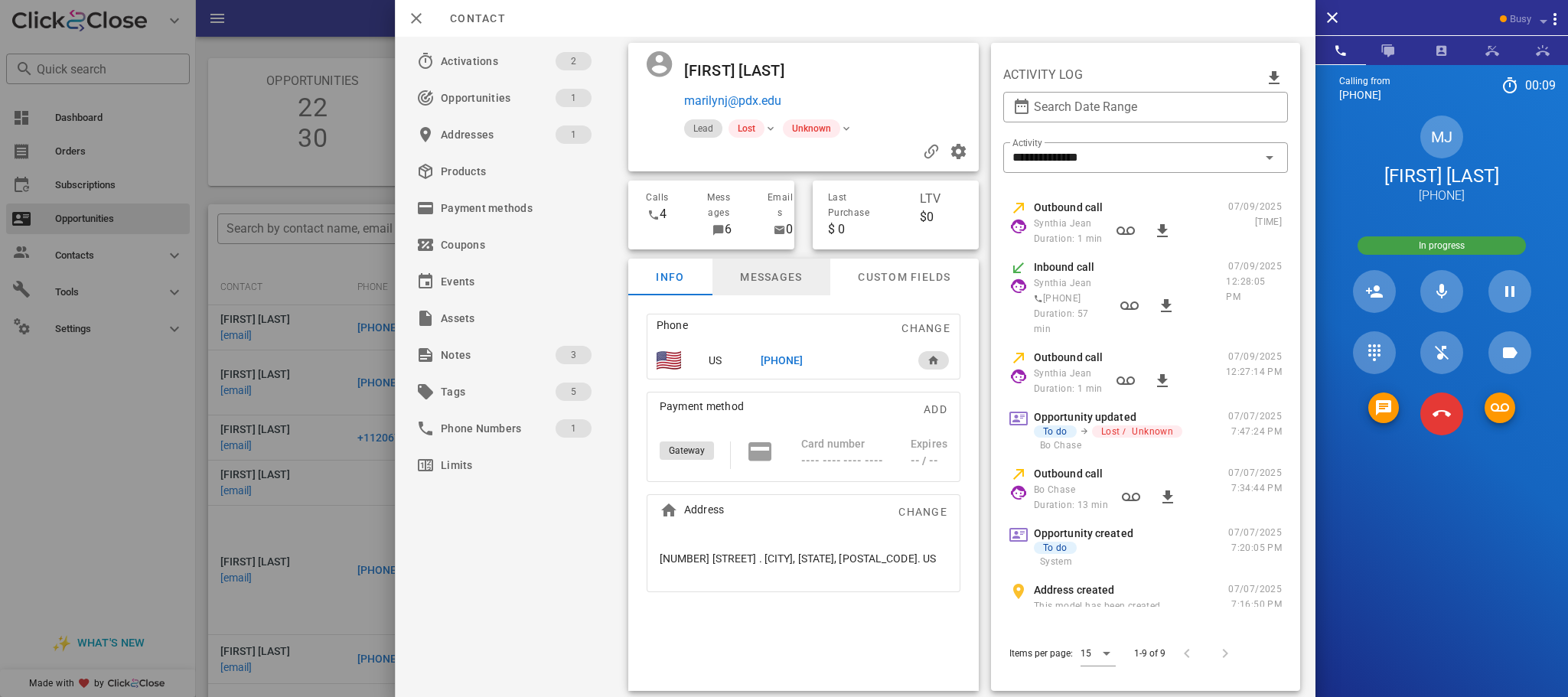 click on "Messages" at bounding box center (771, 277) 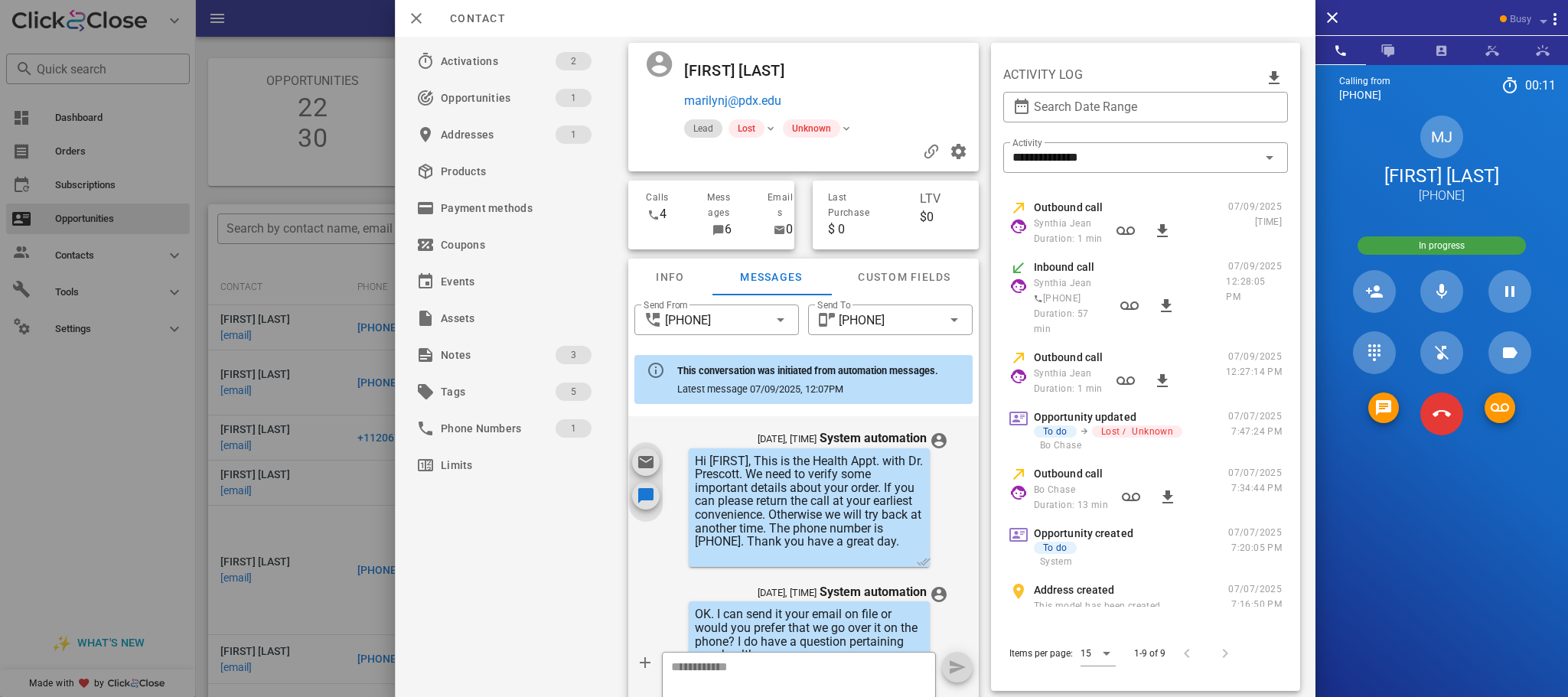 scroll, scrollTop: 546, scrollLeft: 0, axis: vertical 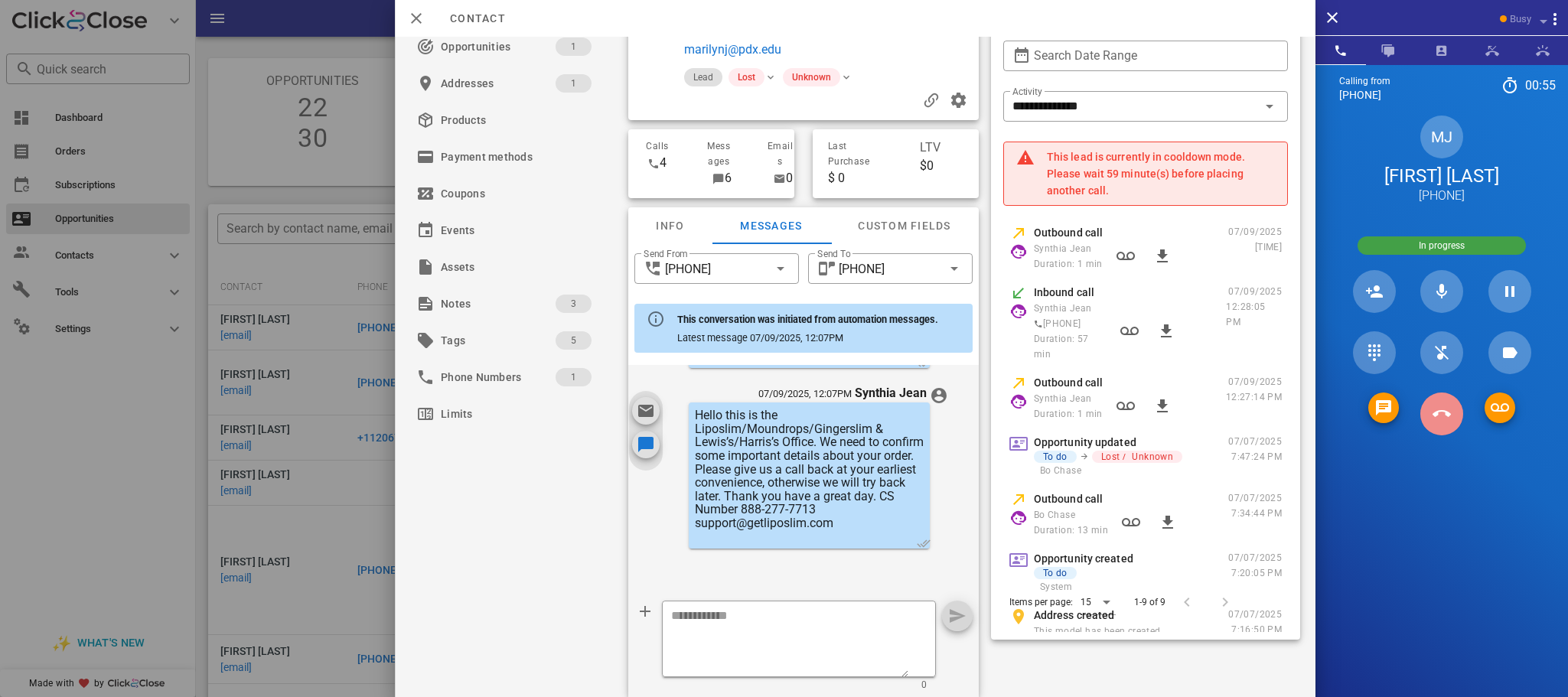 click at bounding box center [1442, 414] 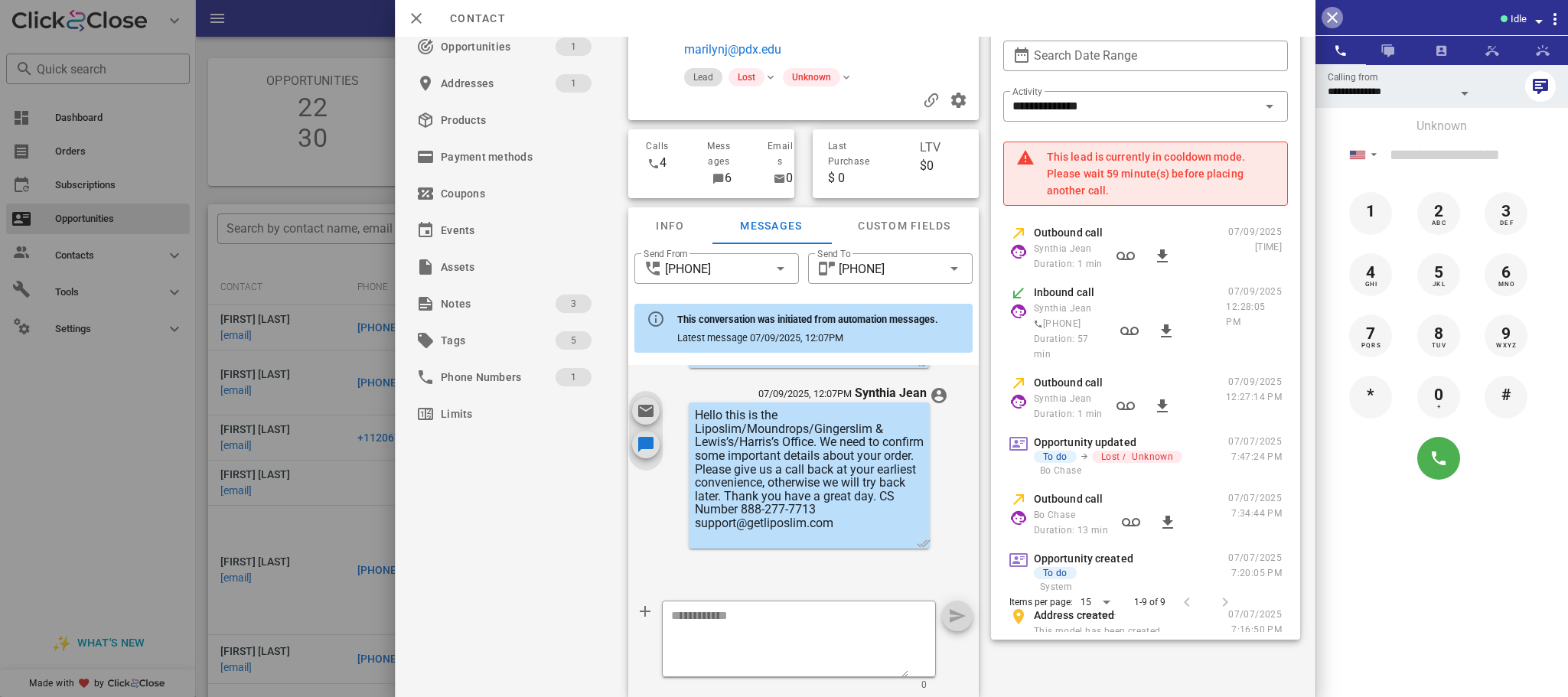 click at bounding box center [1332, 18] 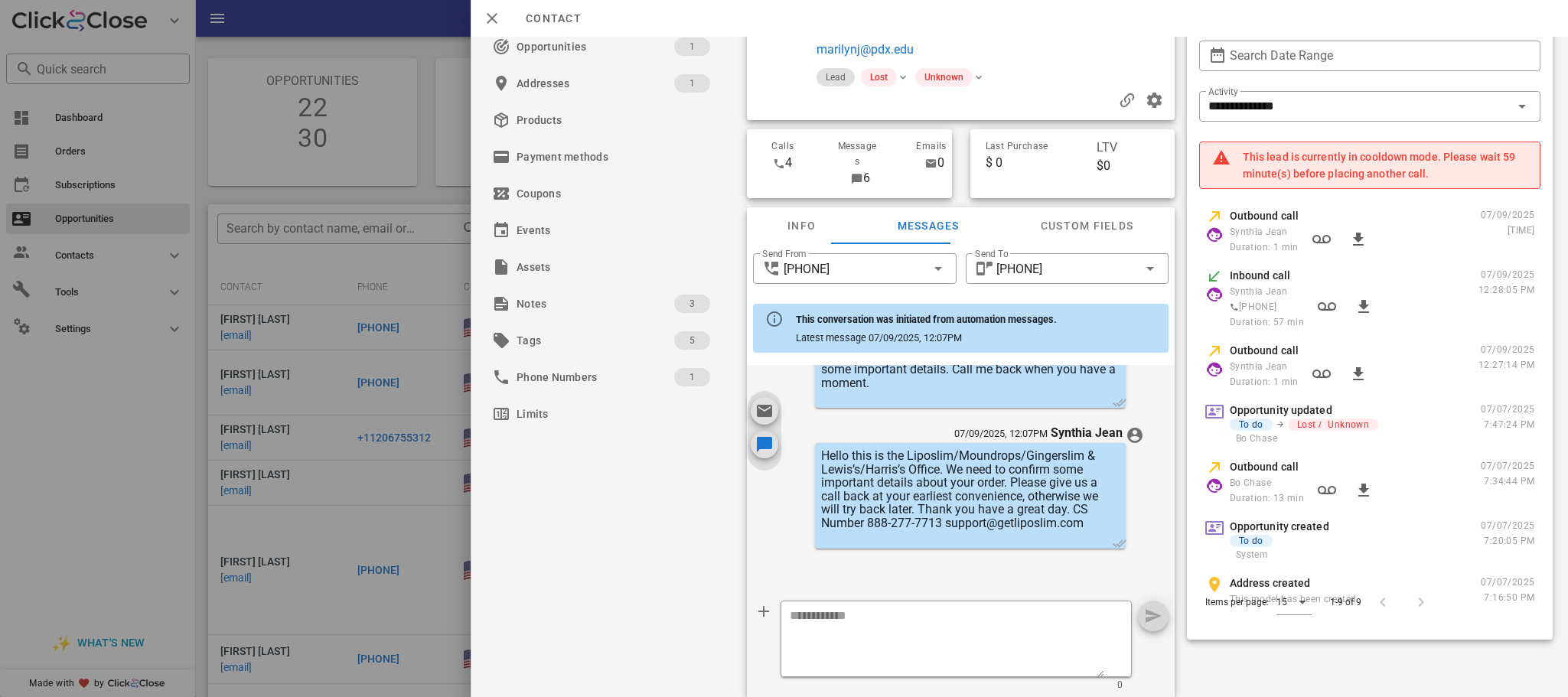 scroll, scrollTop: 466, scrollLeft: 0, axis: vertical 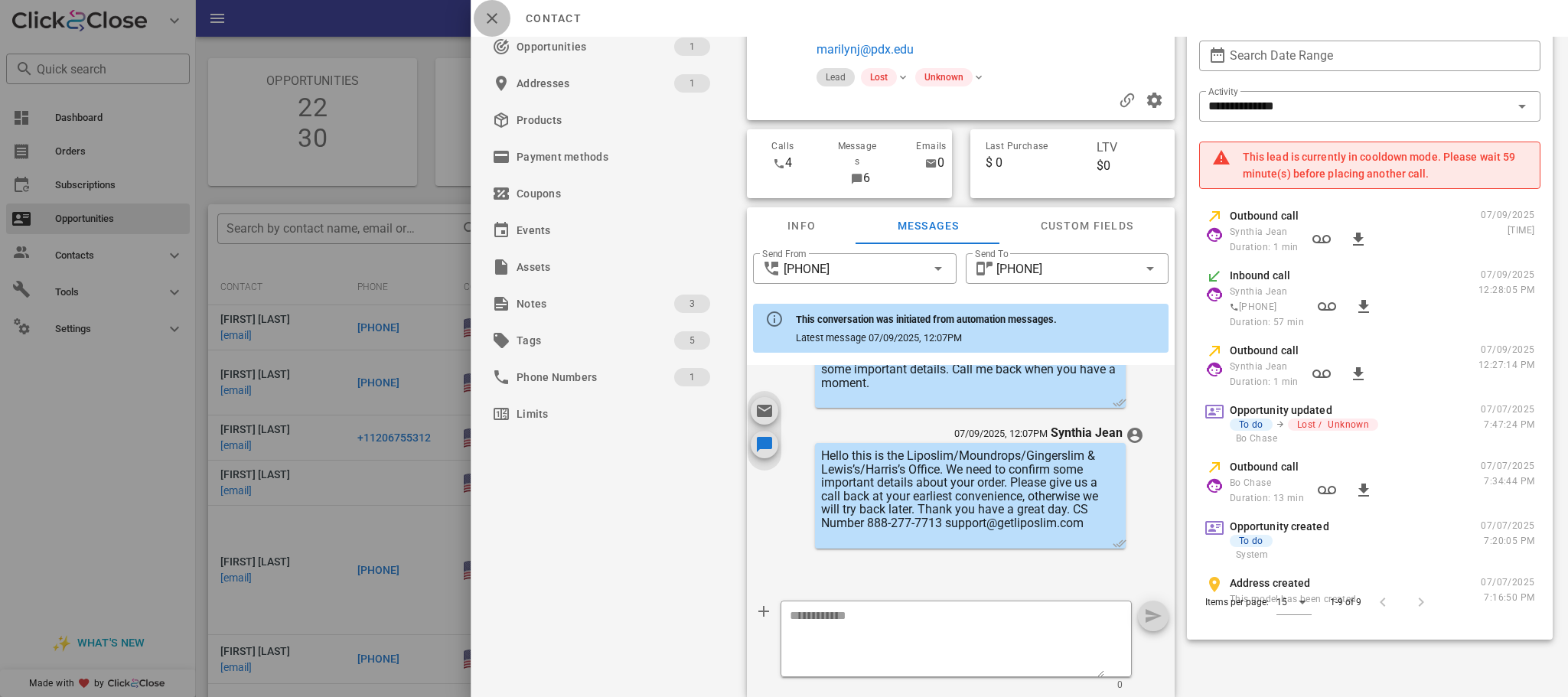 click at bounding box center [492, 18] 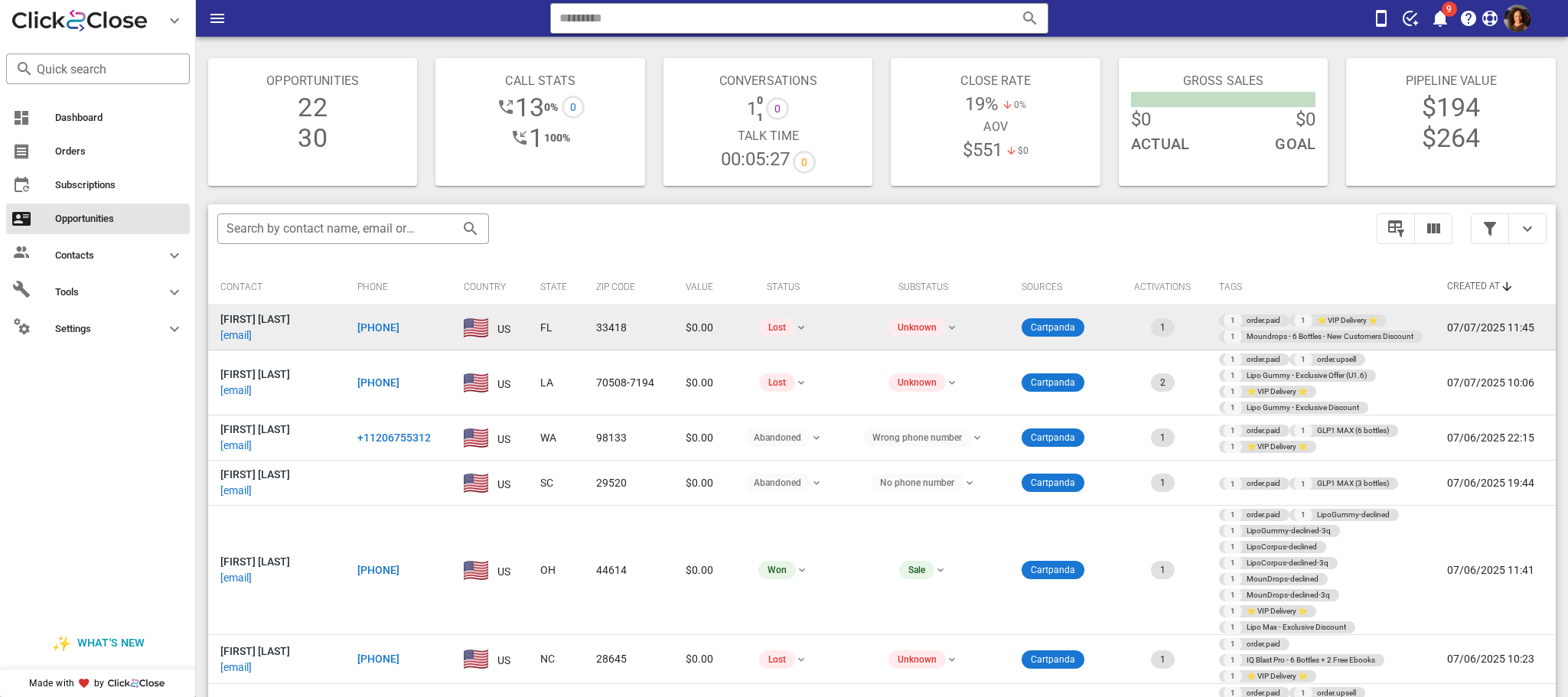 click on "+15613100614" at bounding box center [378, 327] 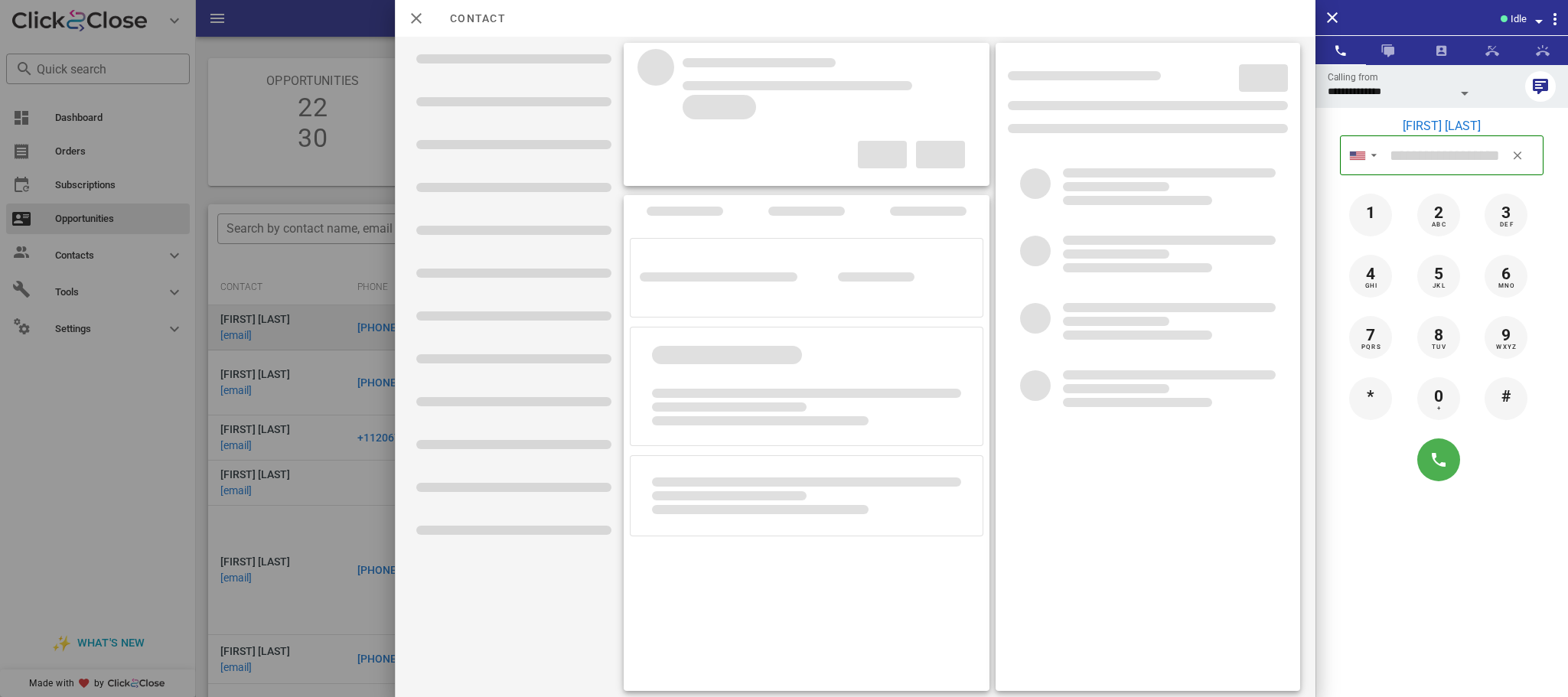 type on "**********" 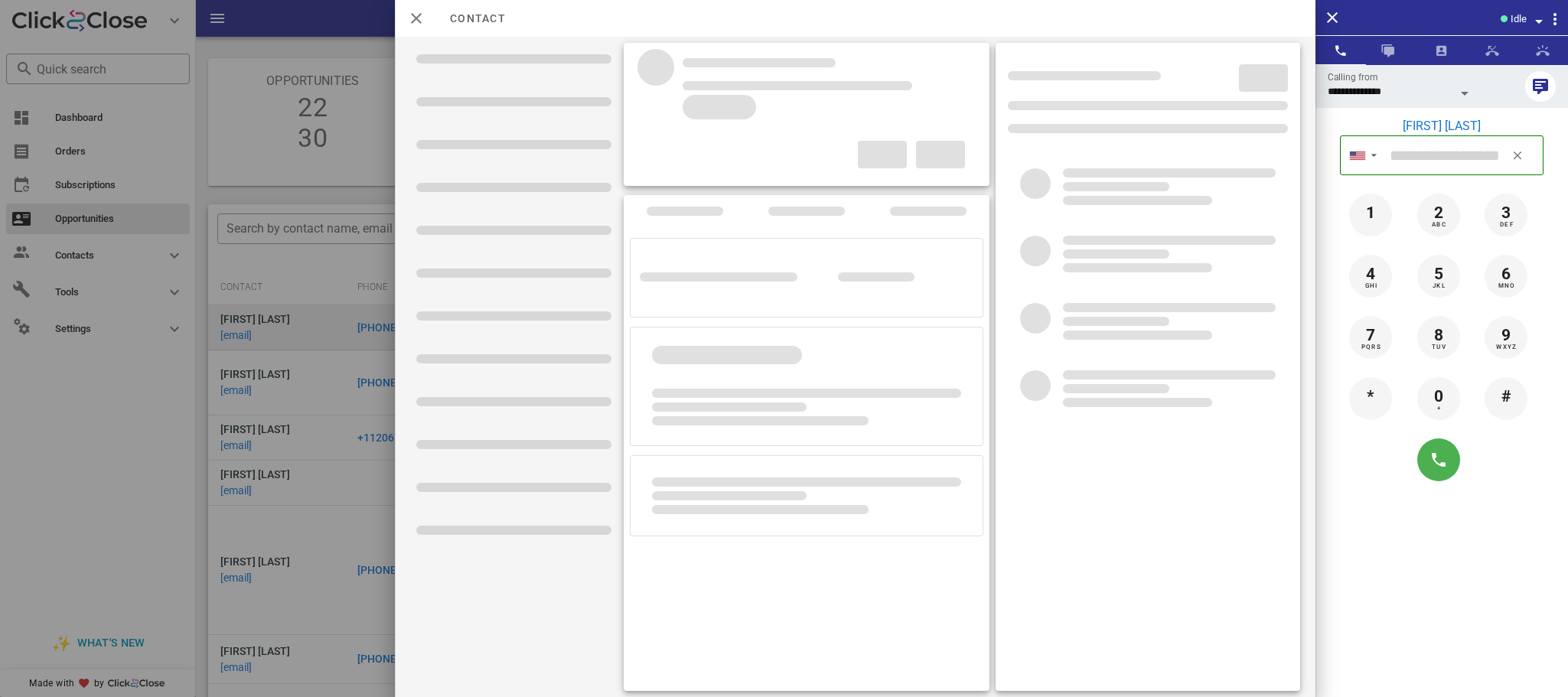 type on "**********" 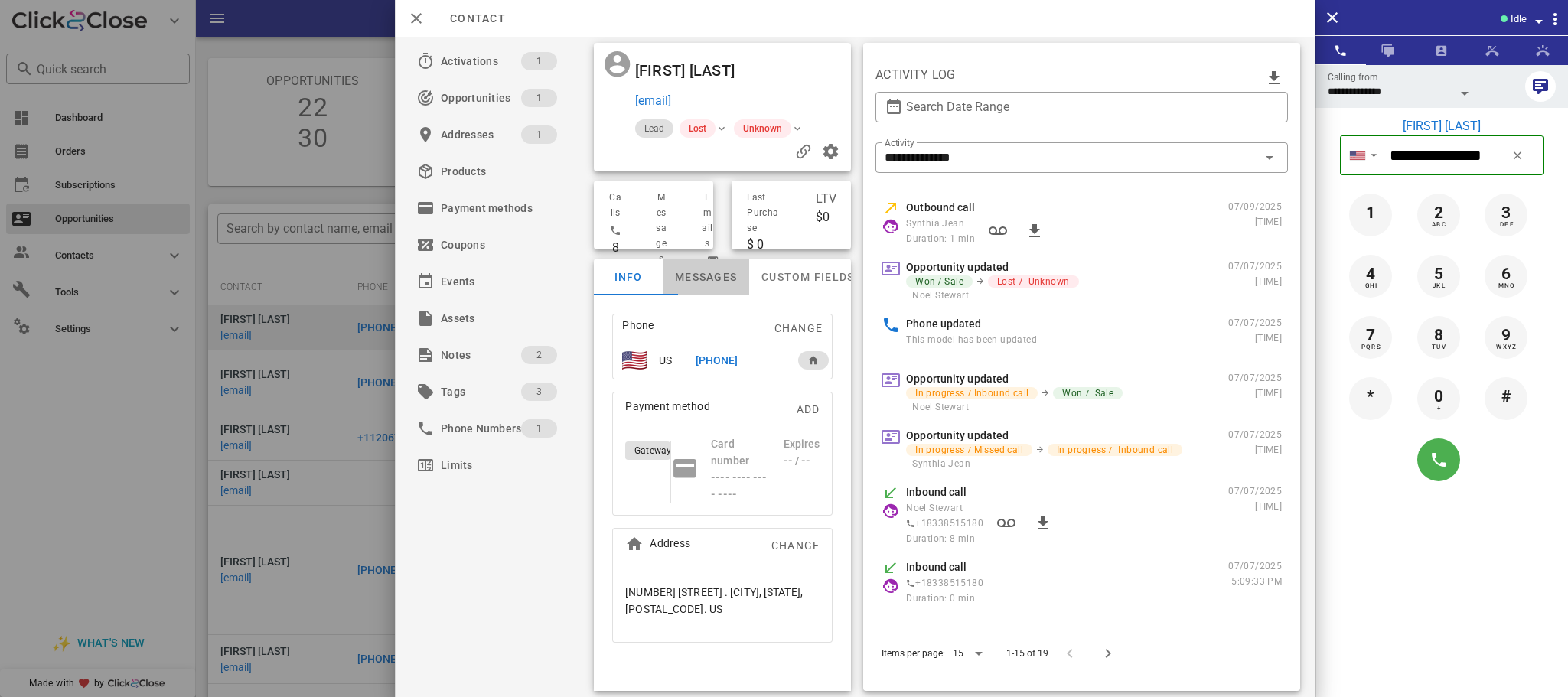 click on "Messages" at bounding box center (706, 277) 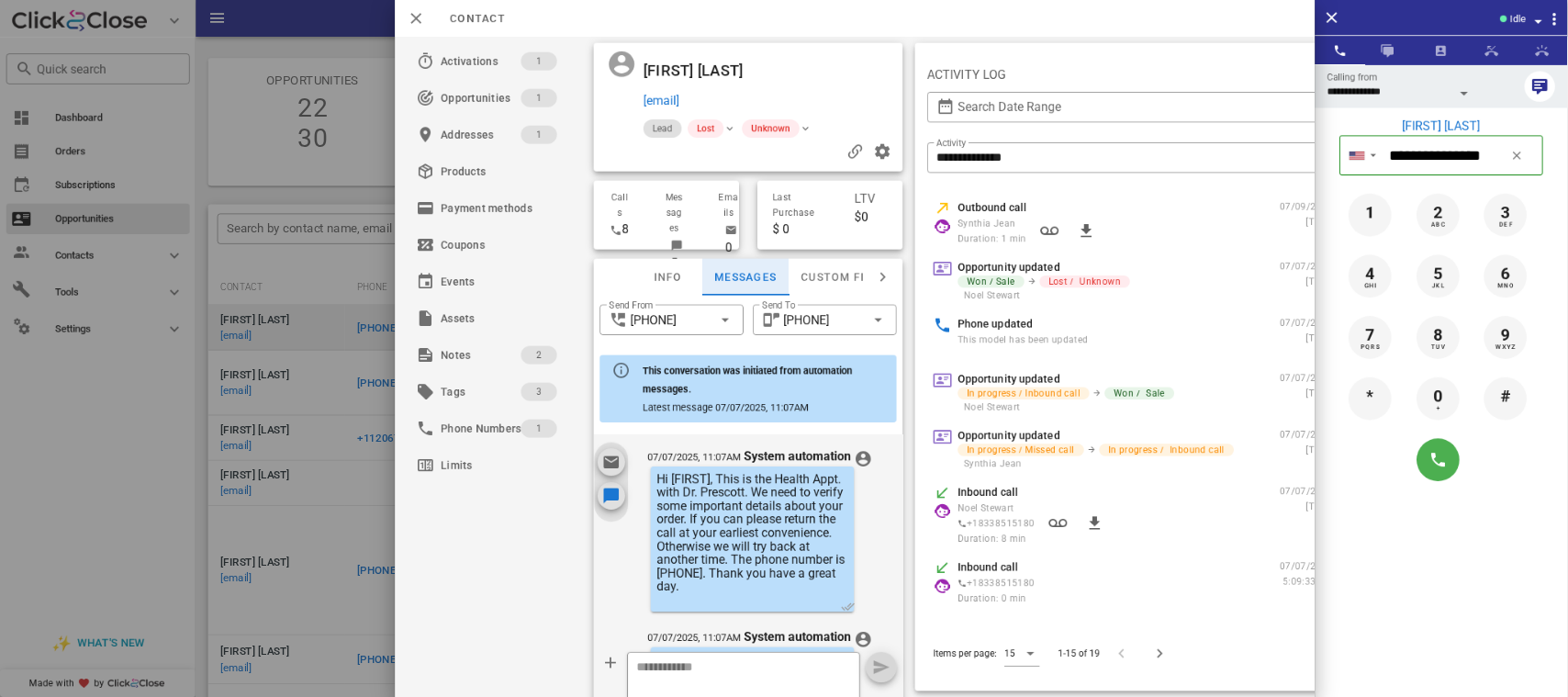 scroll, scrollTop: 488, scrollLeft: 0, axis: vertical 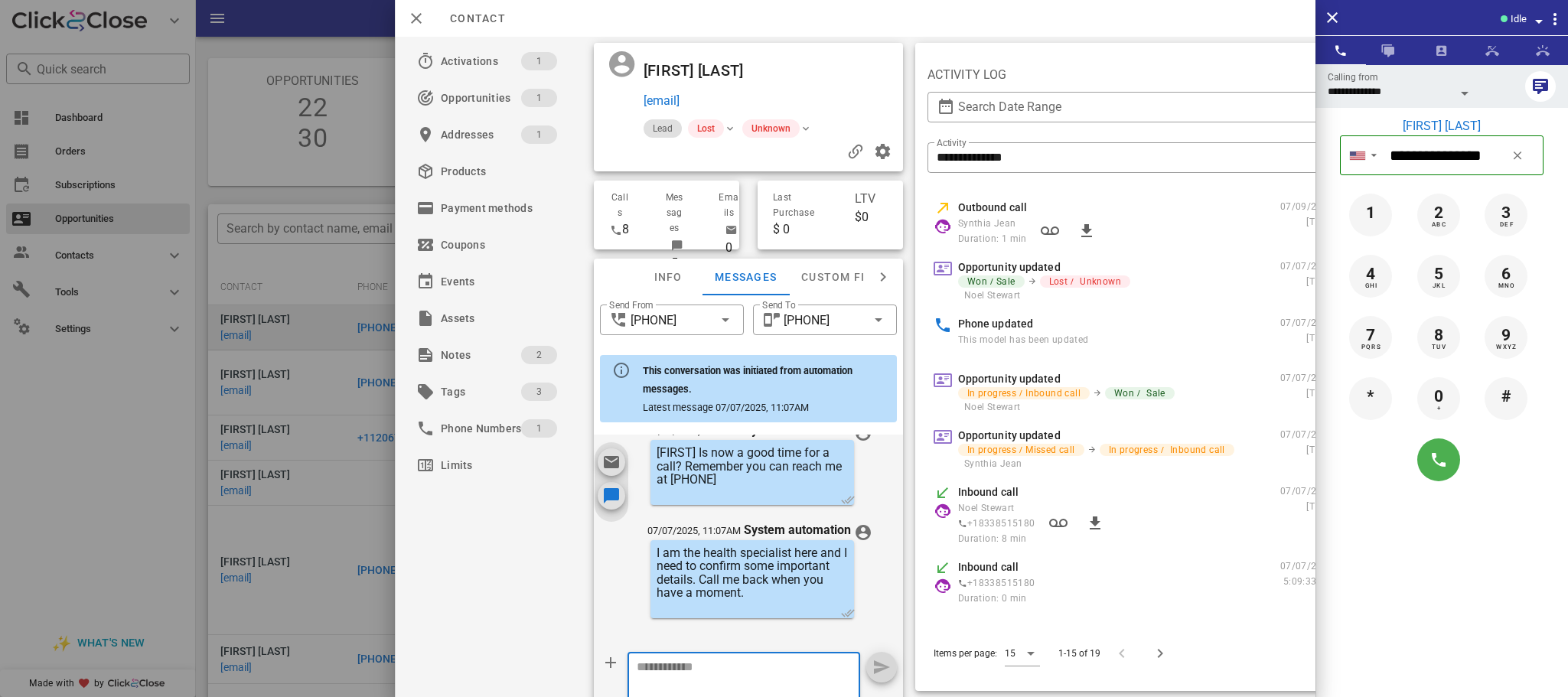 click at bounding box center (735, 692) 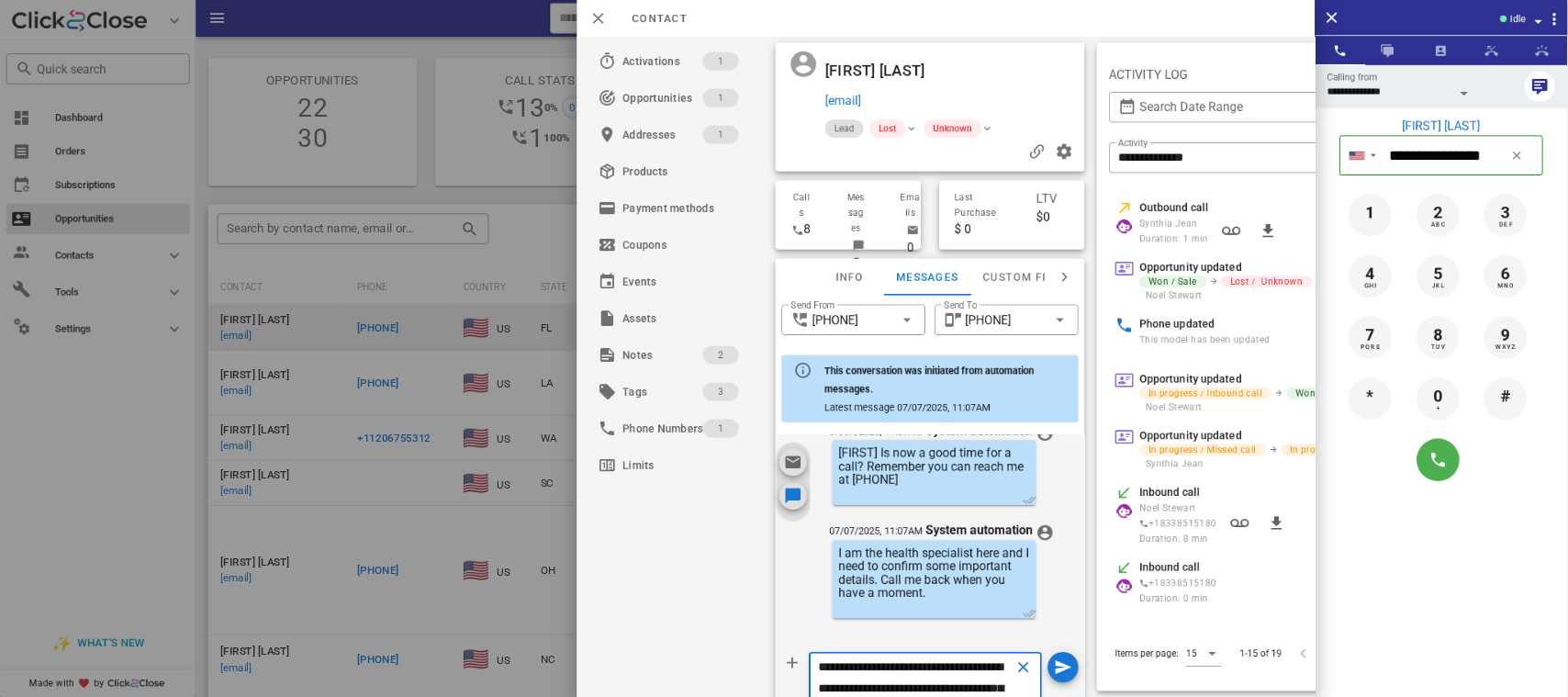 scroll, scrollTop: 488, scrollLeft: 0, axis: vertical 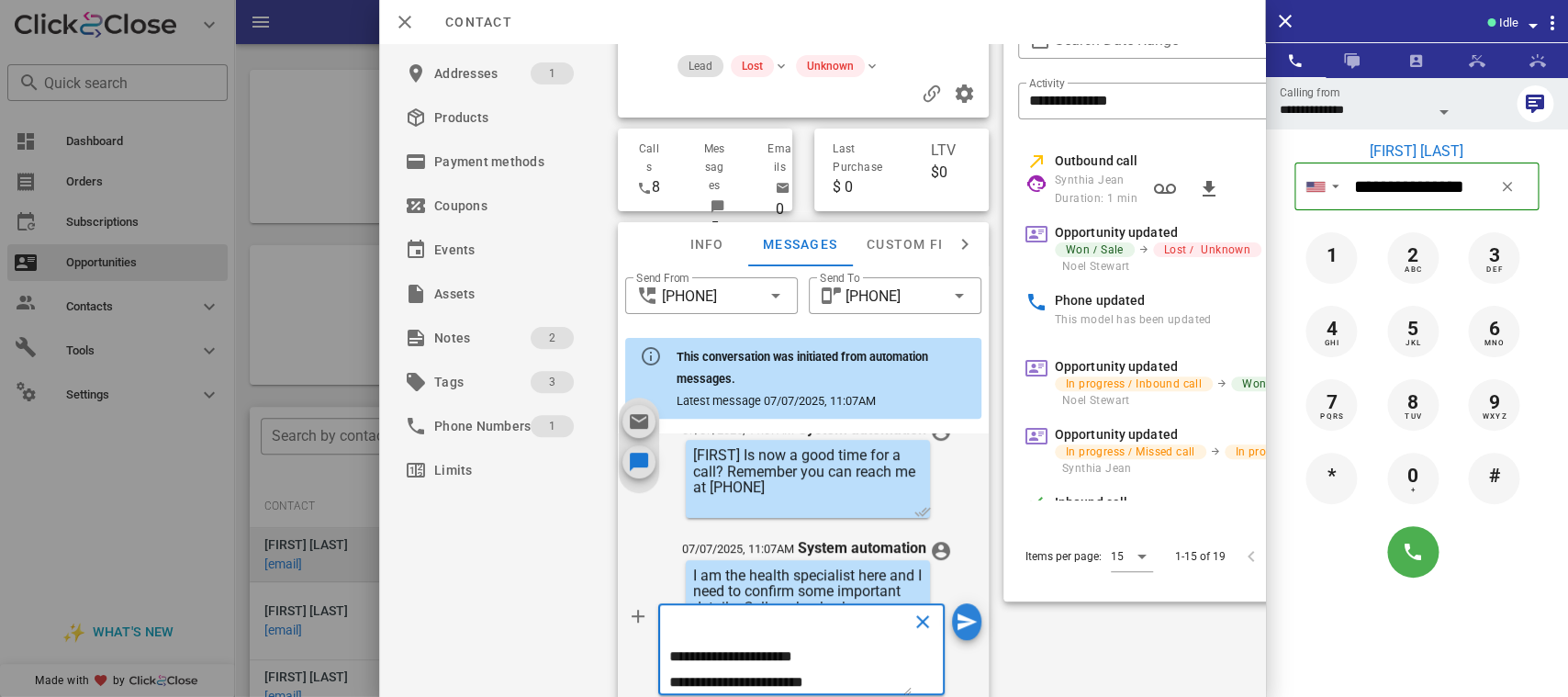 type on "**********" 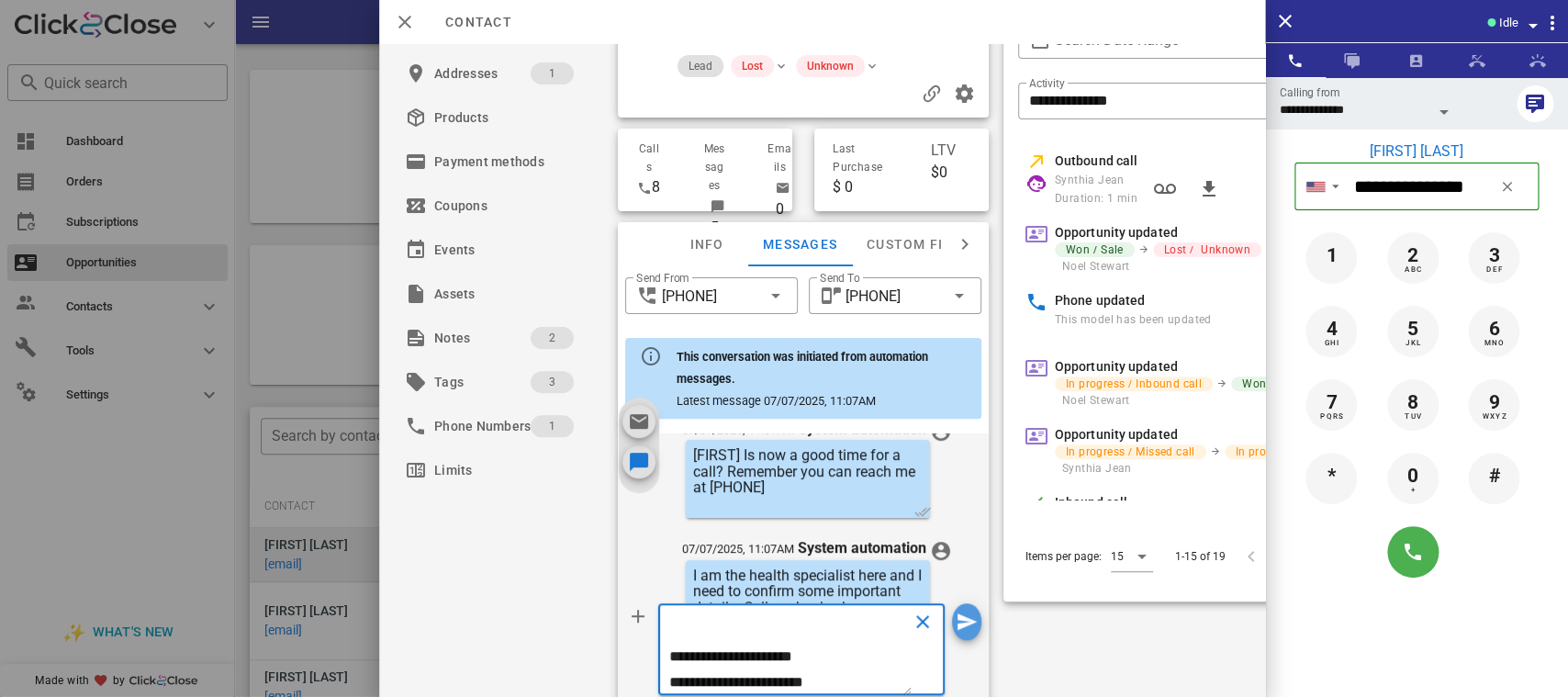 click at bounding box center (967, 622) 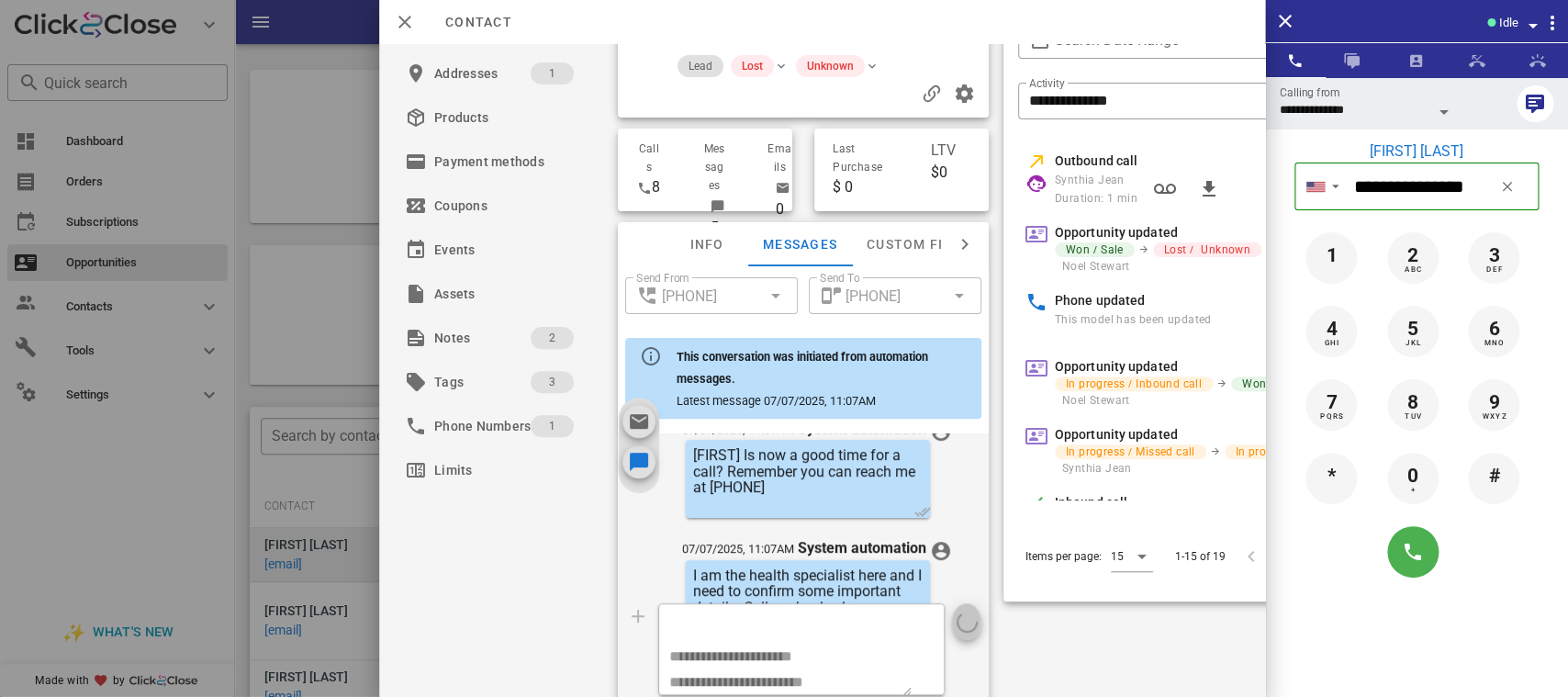 type 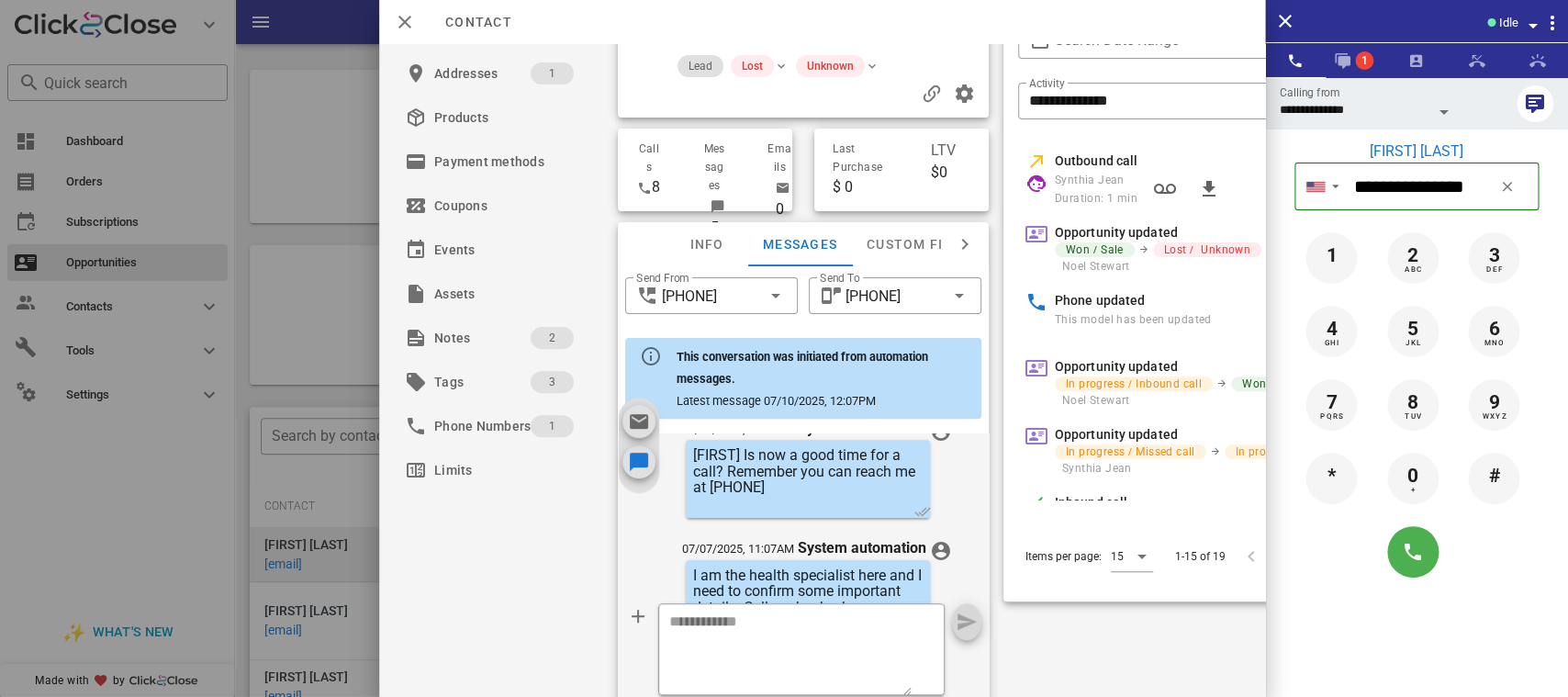 scroll, scrollTop: 812, scrollLeft: 0, axis: vertical 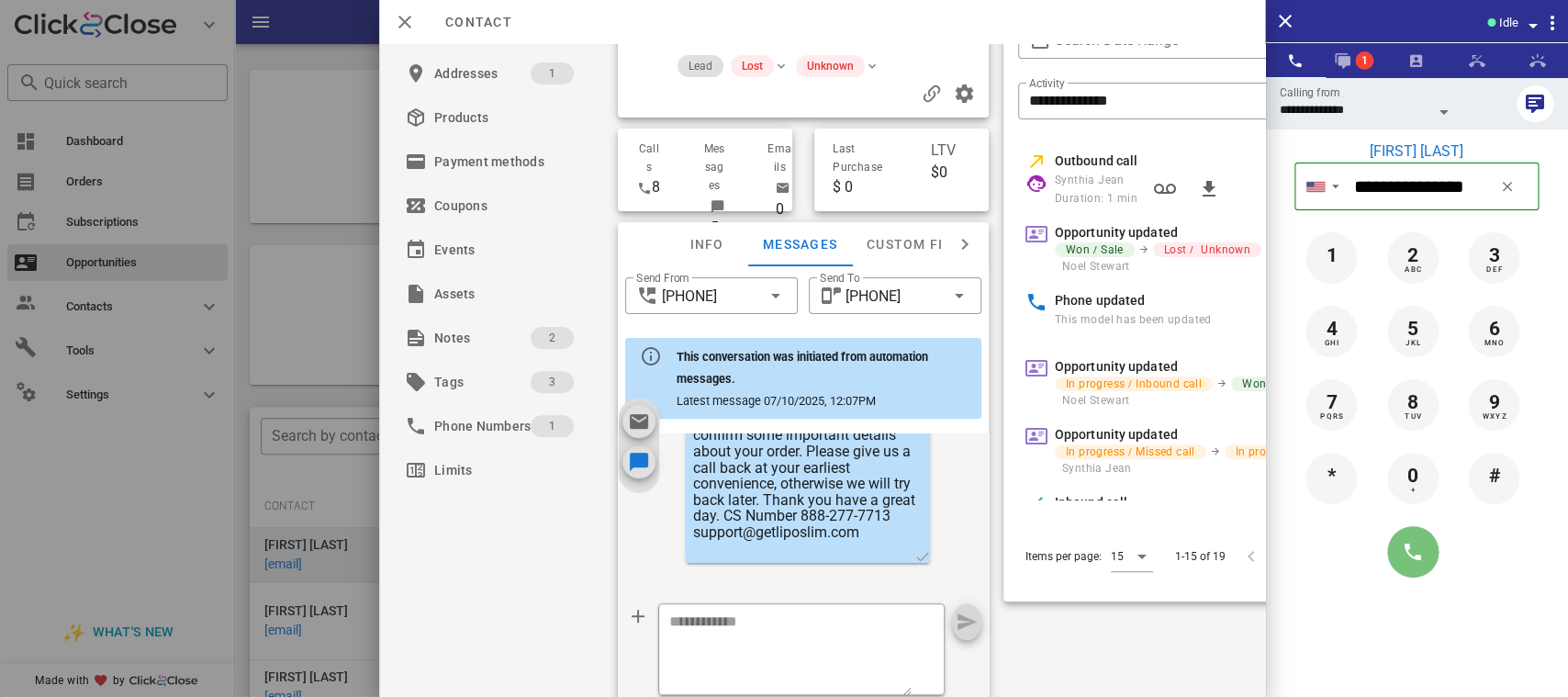 click at bounding box center [1413, 552] 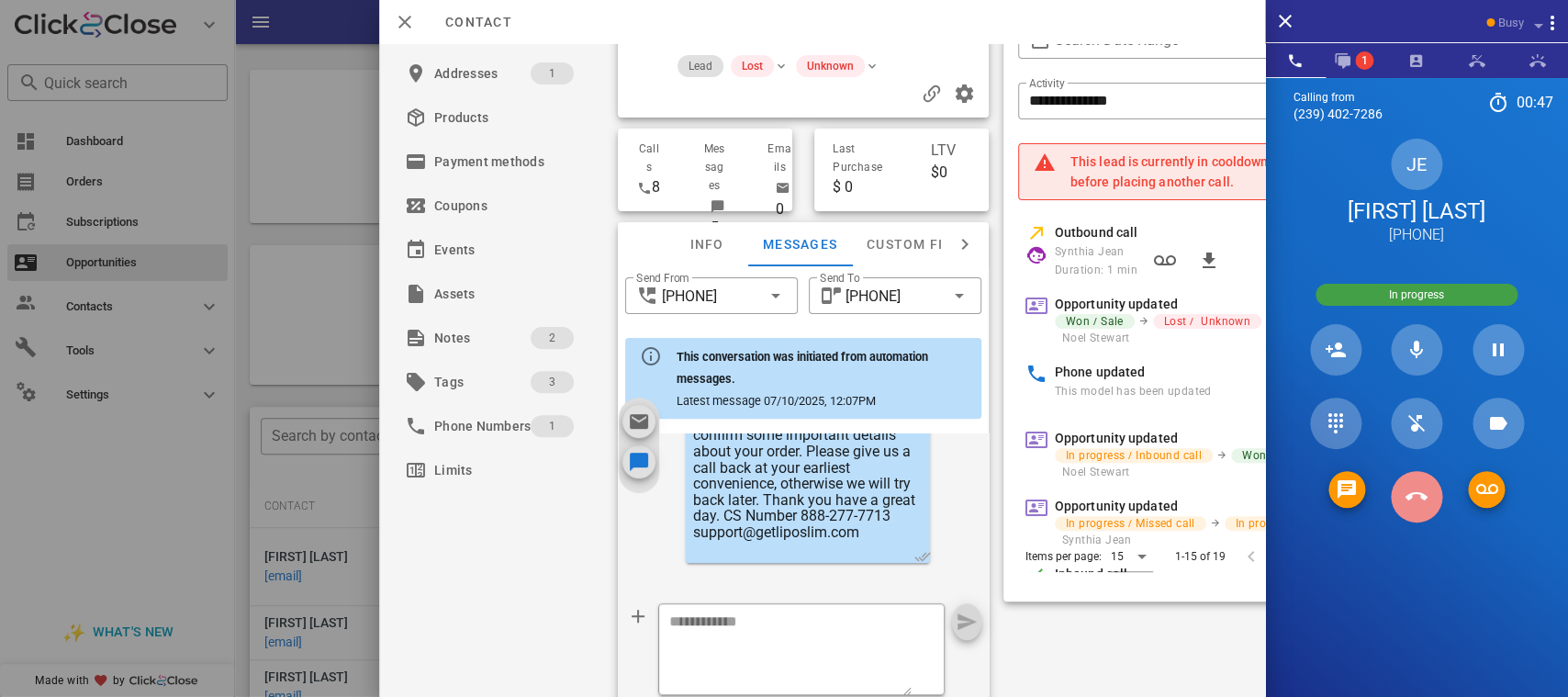 click at bounding box center [1417, 497] 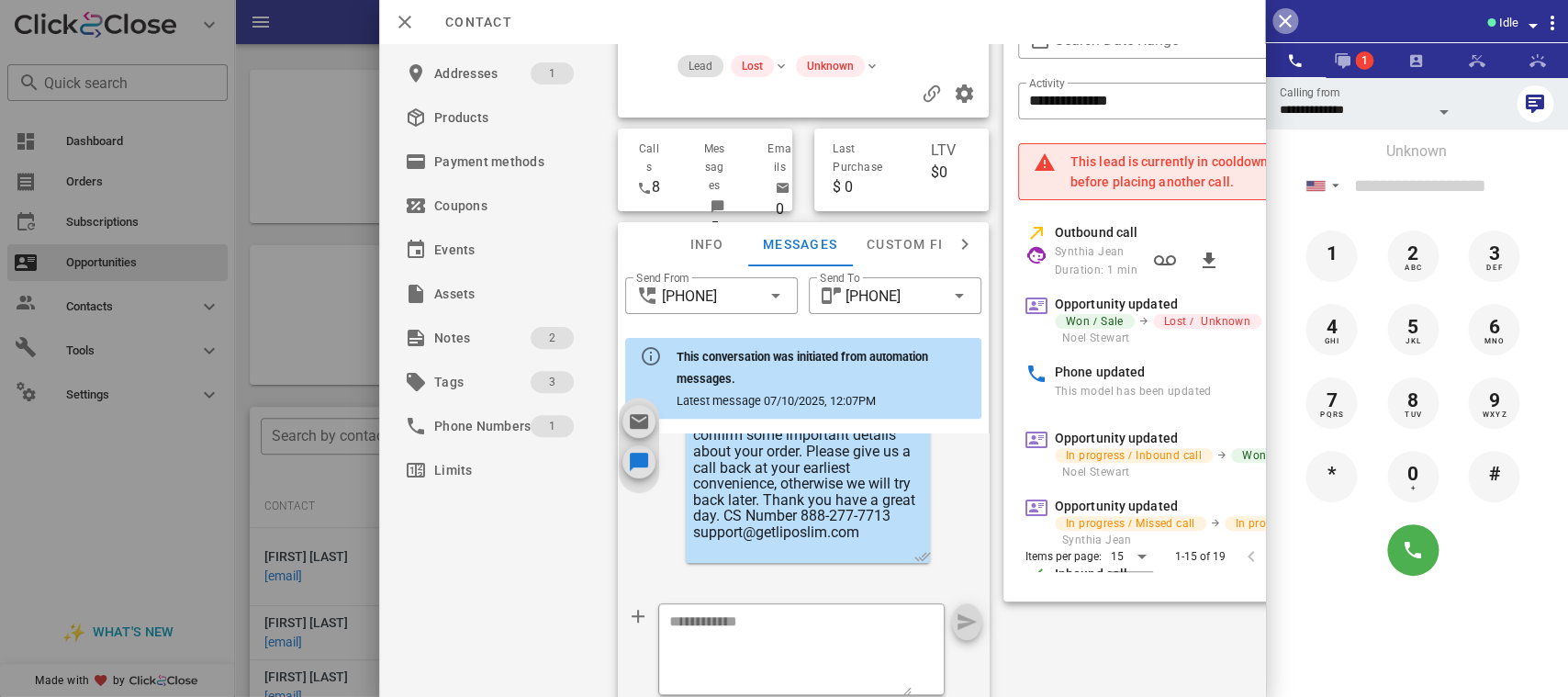 click at bounding box center (1285, 21) 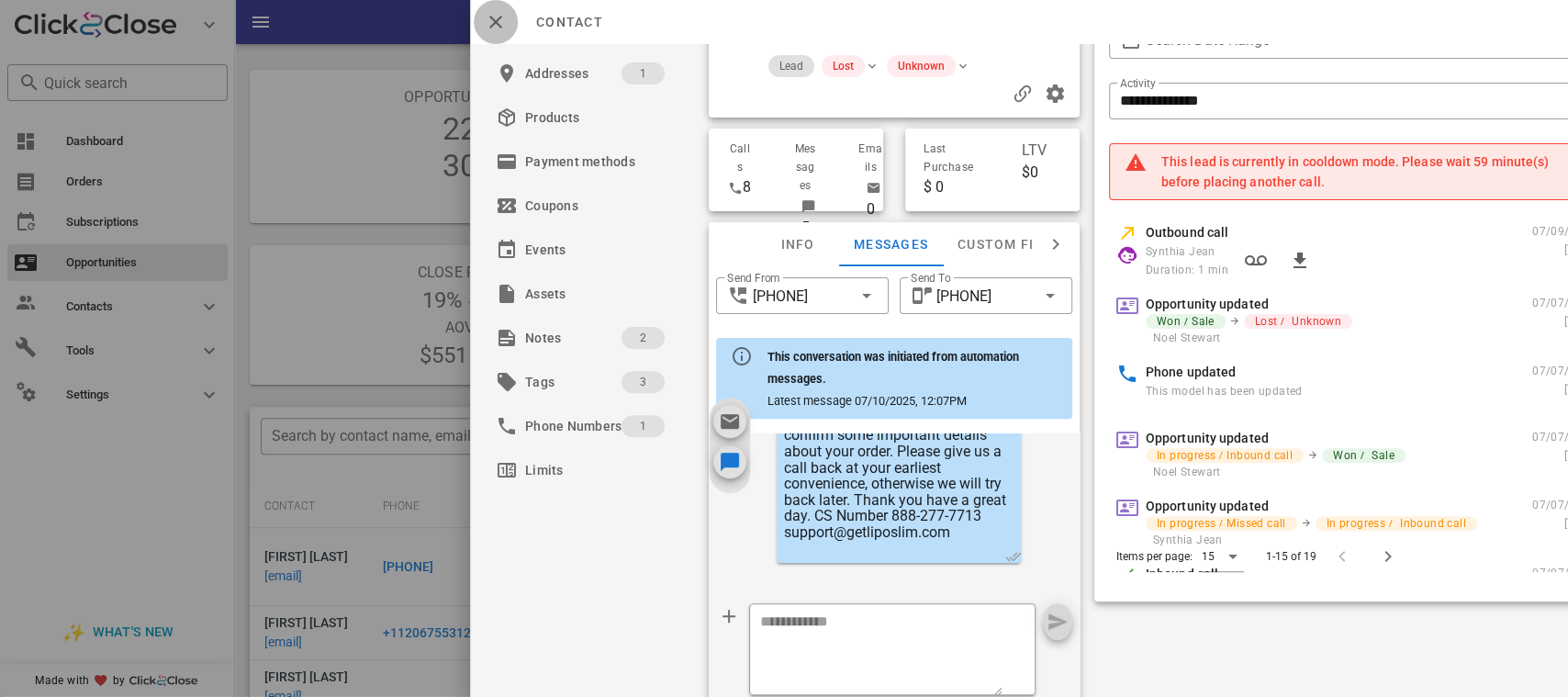 click at bounding box center (496, 22) 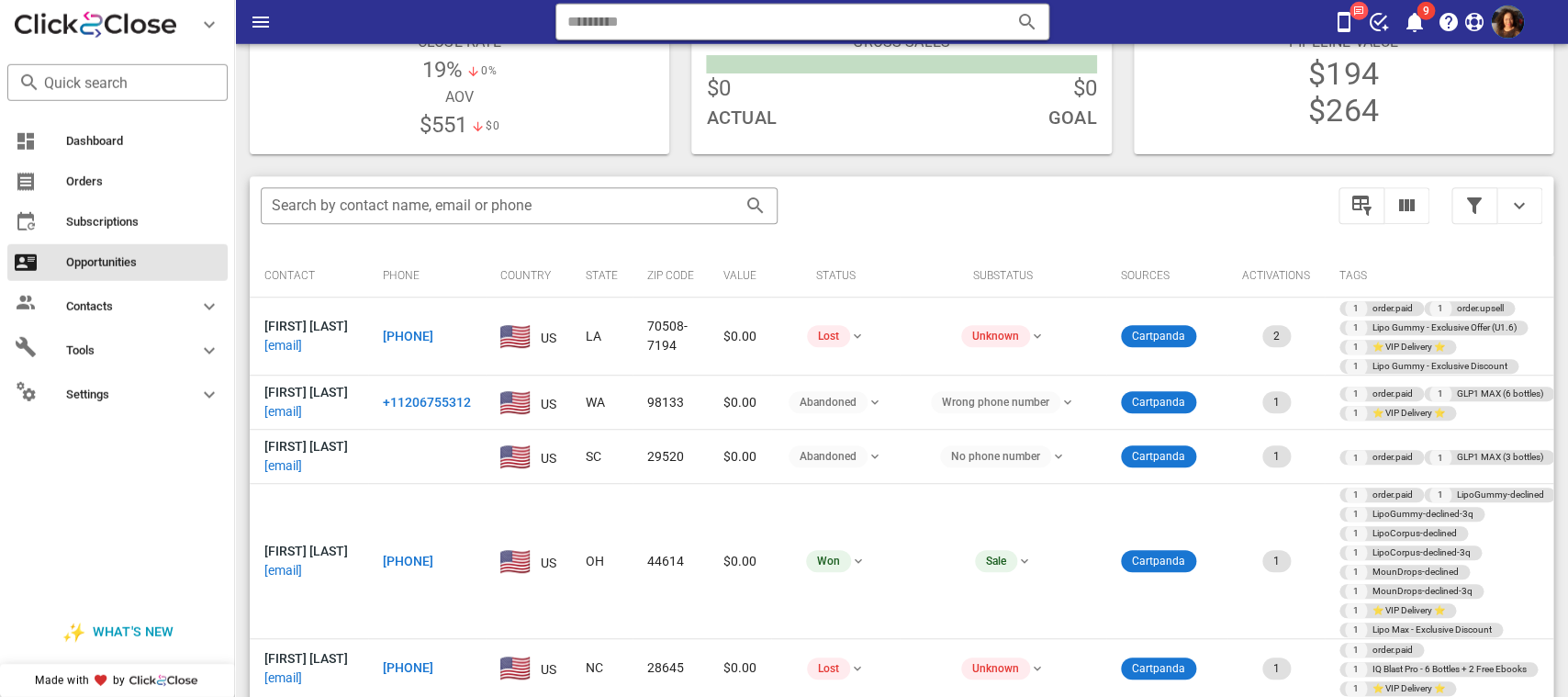 scroll, scrollTop: 349, scrollLeft: 0, axis: vertical 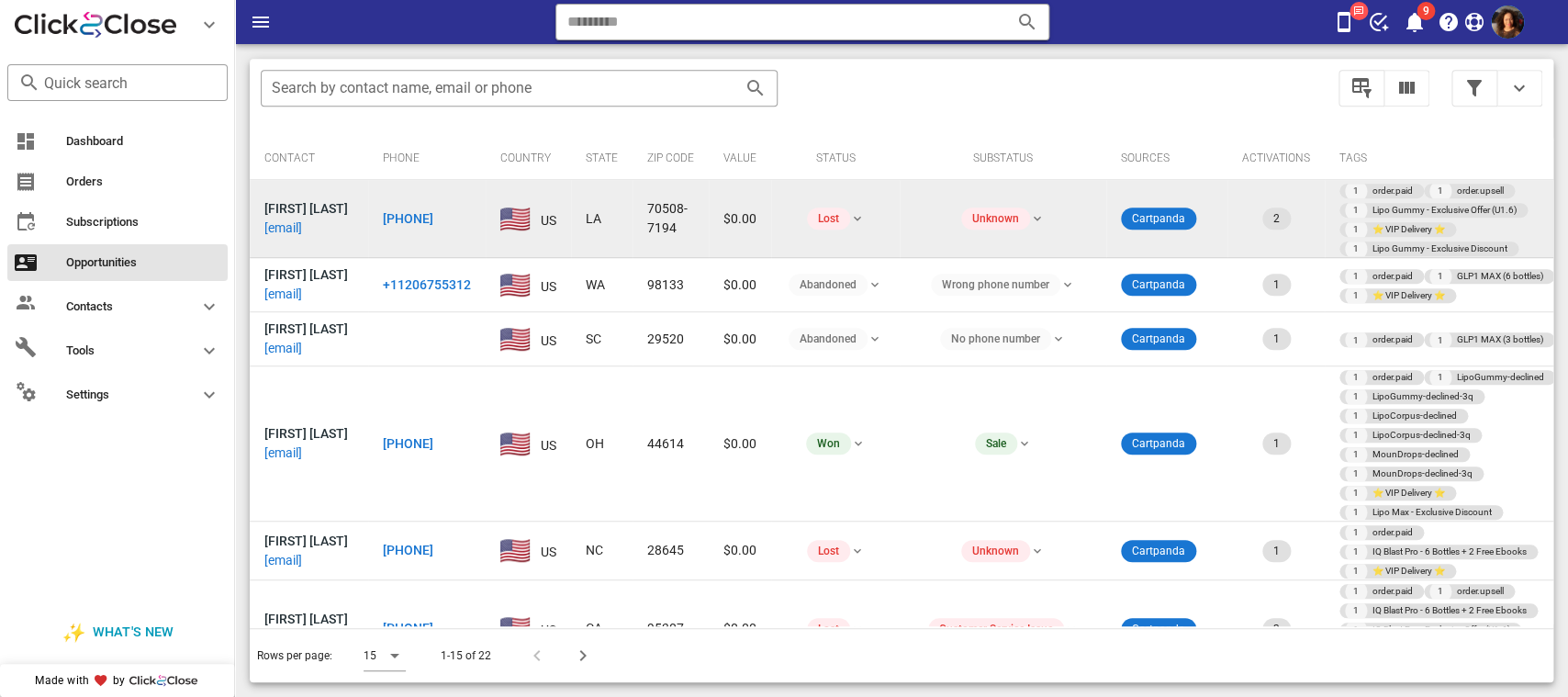 click on "+13379840000" at bounding box center [408, 219] 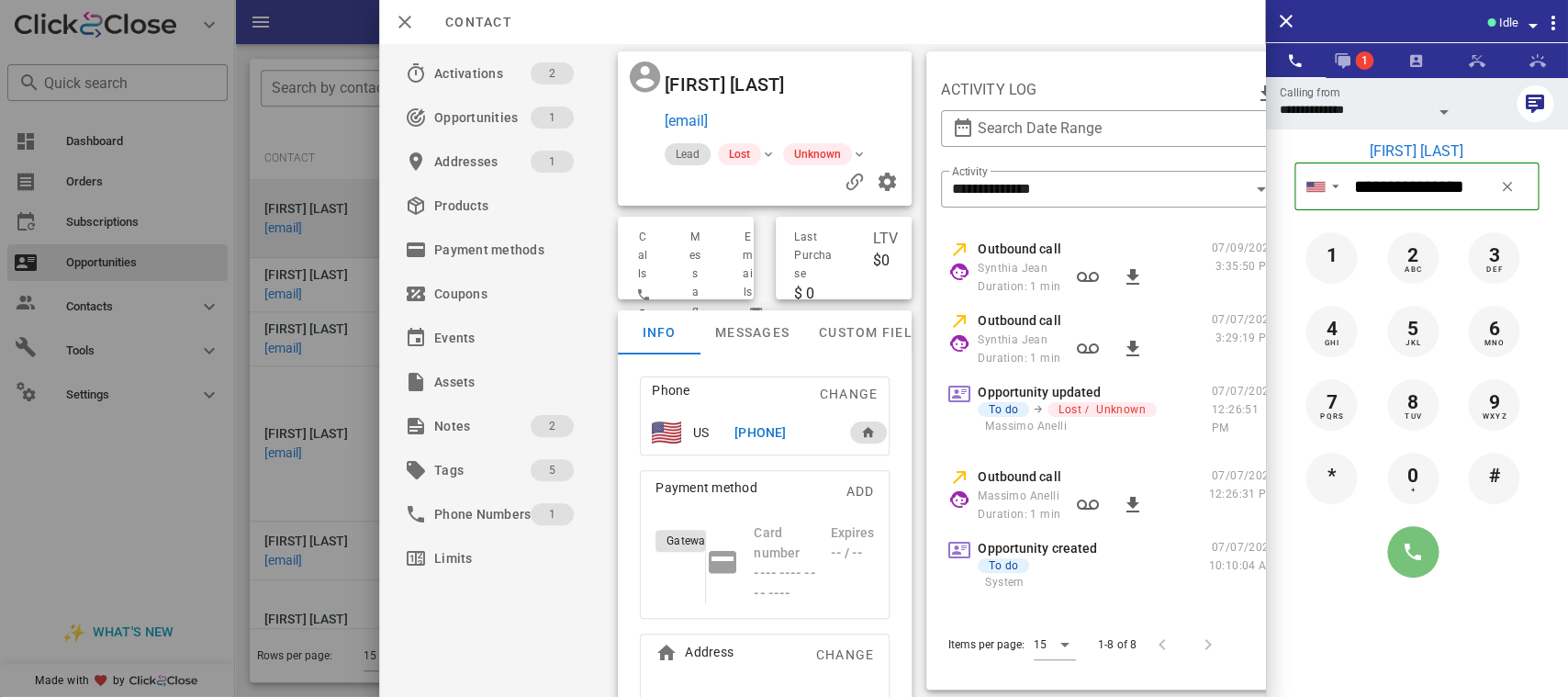 click at bounding box center [1413, 552] 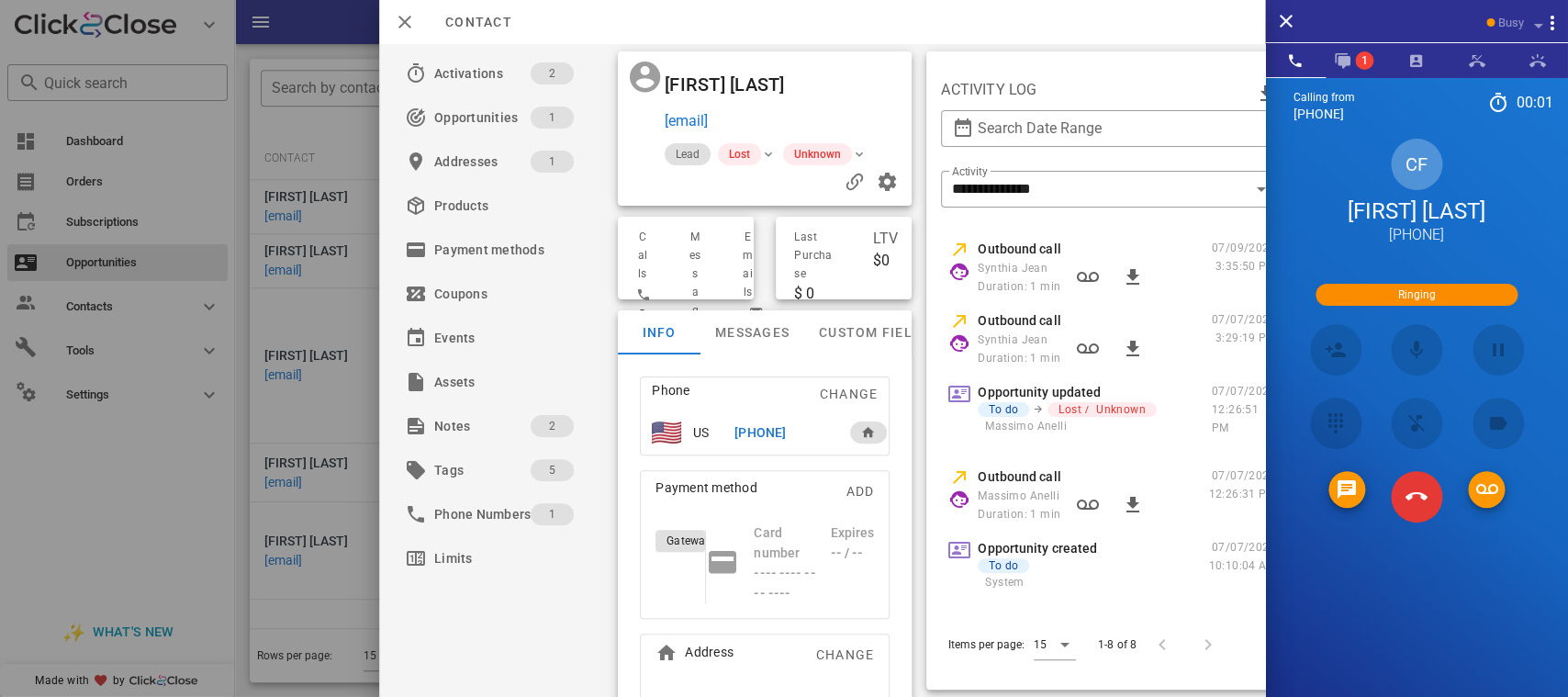 scroll, scrollTop: 128, scrollLeft: 0, axis: vertical 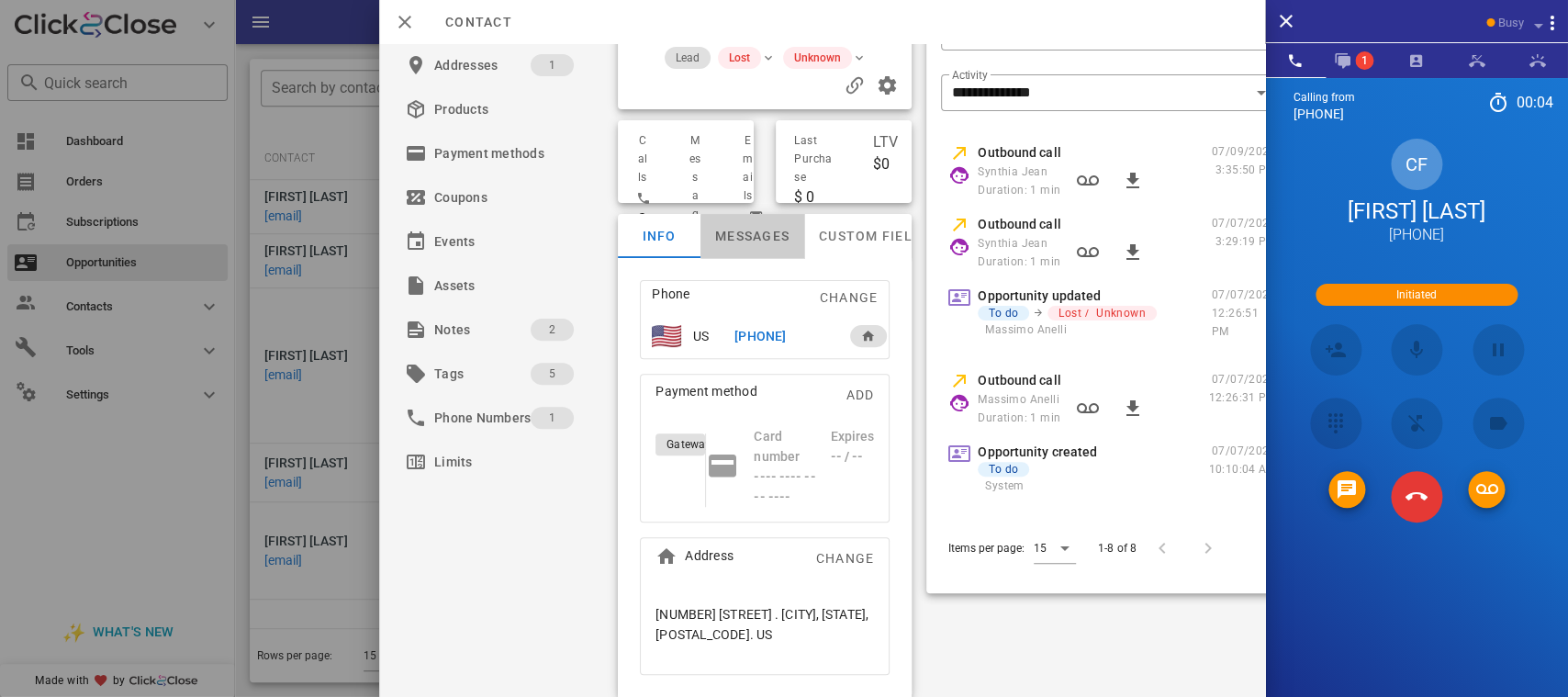 click on "Messages" at bounding box center (753, 236) 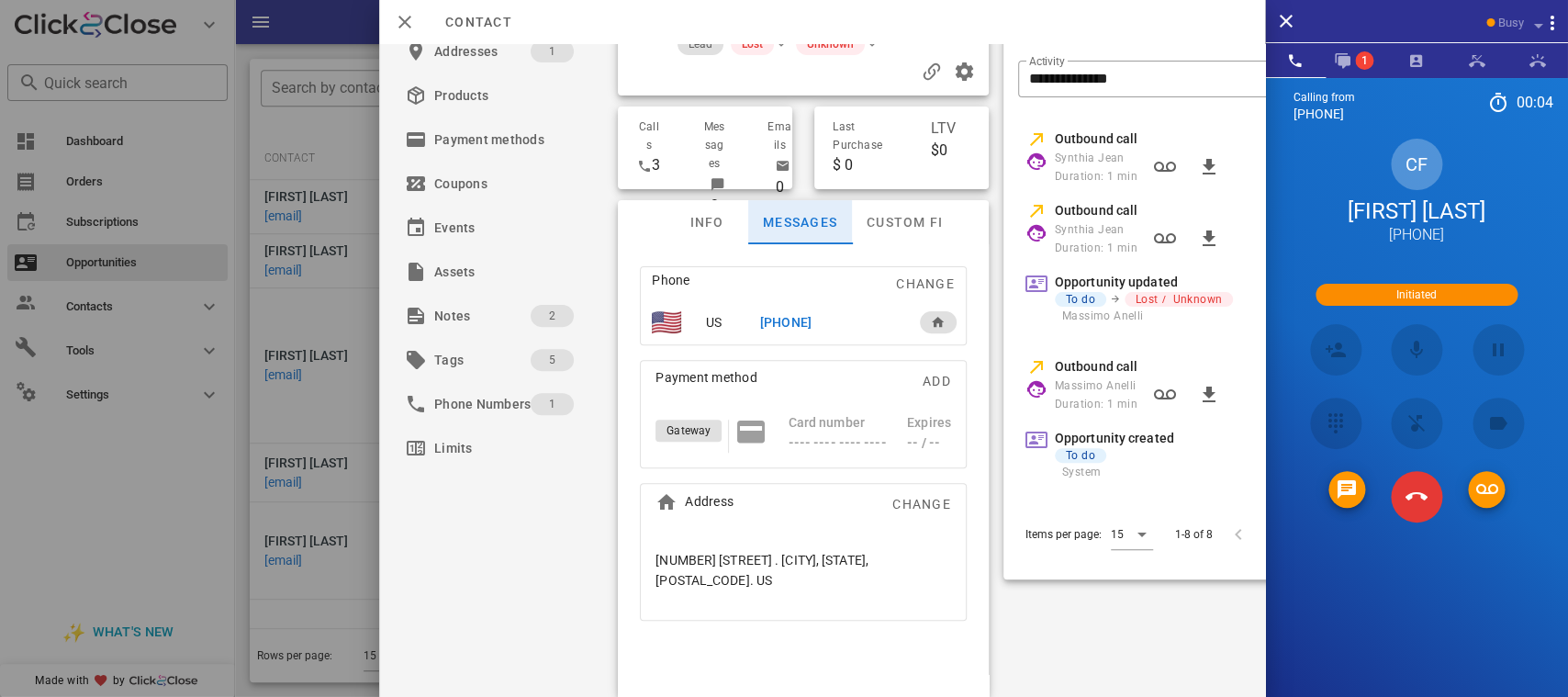 scroll, scrollTop: 110, scrollLeft: 0, axis: vertical 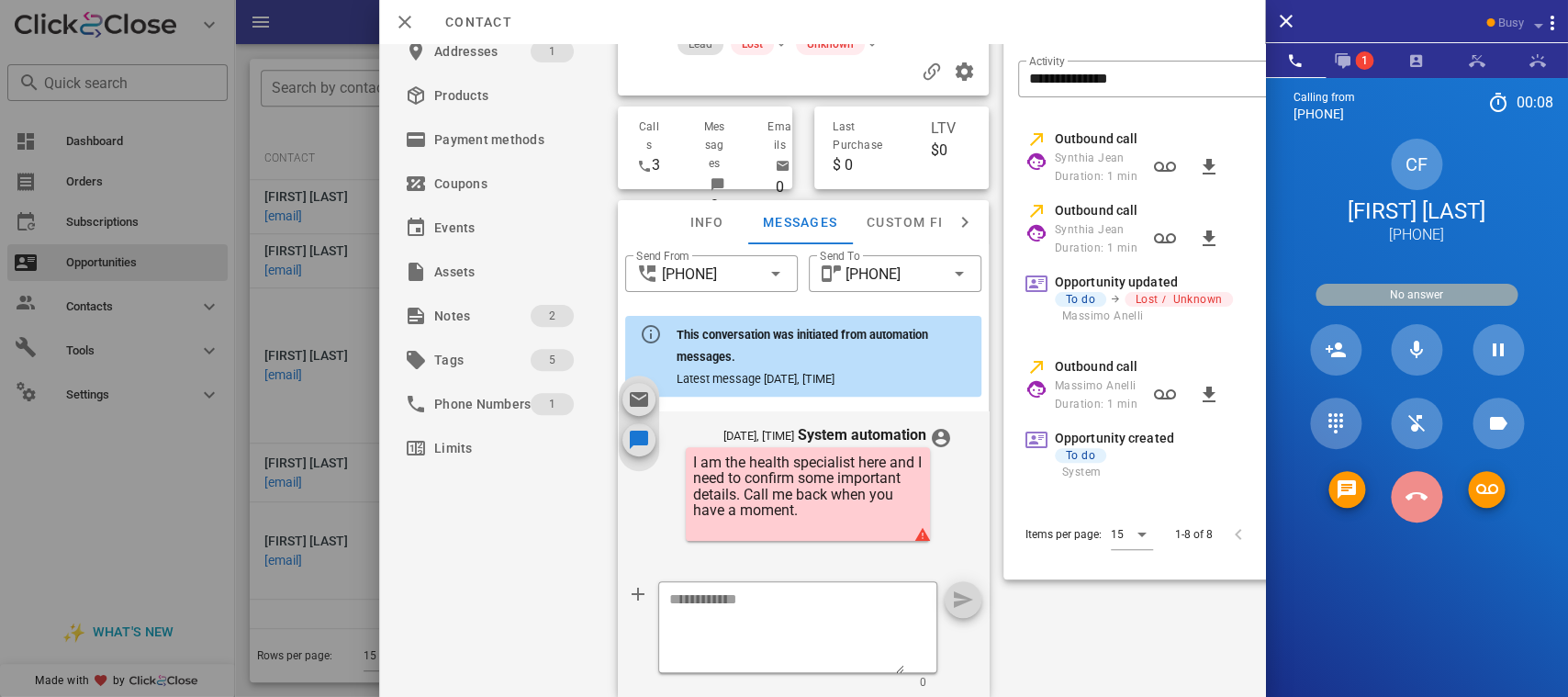 click at bounding box center [1417, 497] 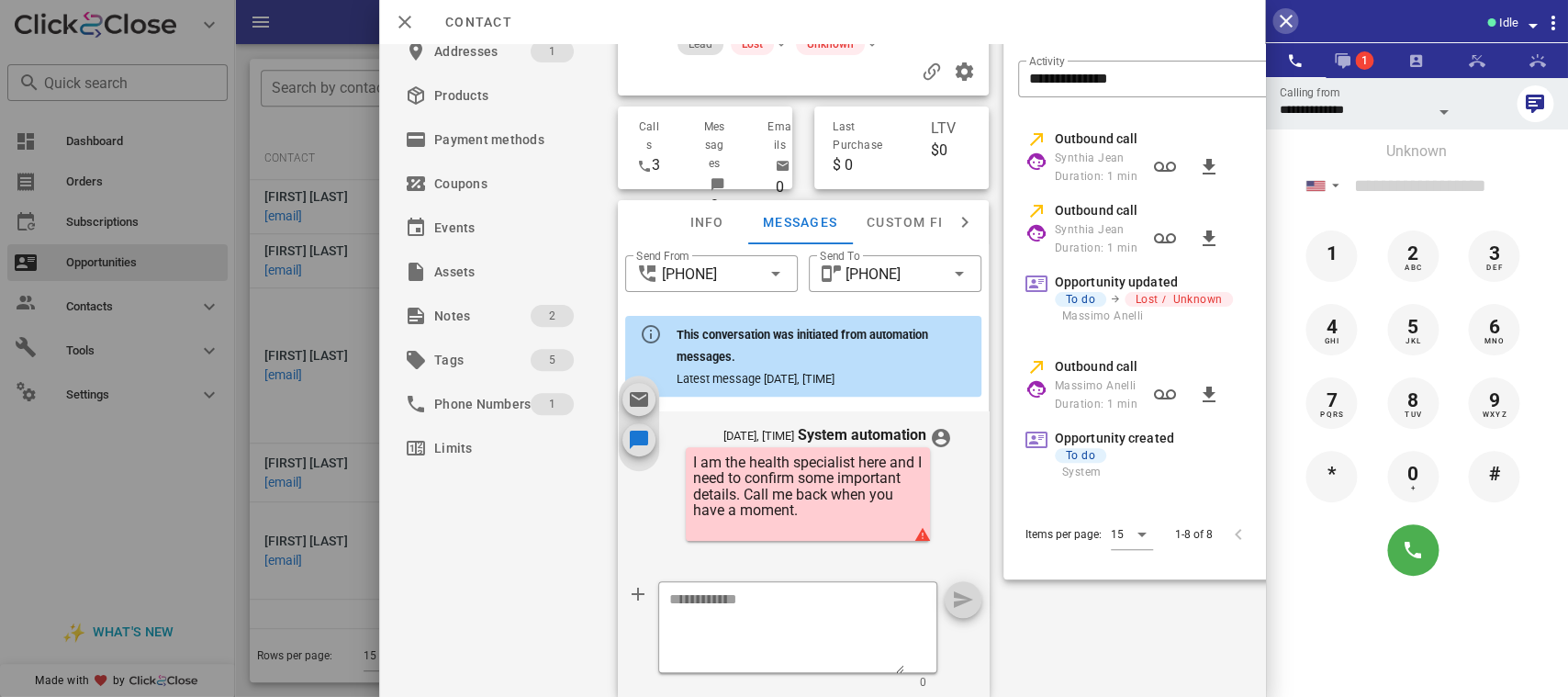 click at bounding box center [1285, 21] 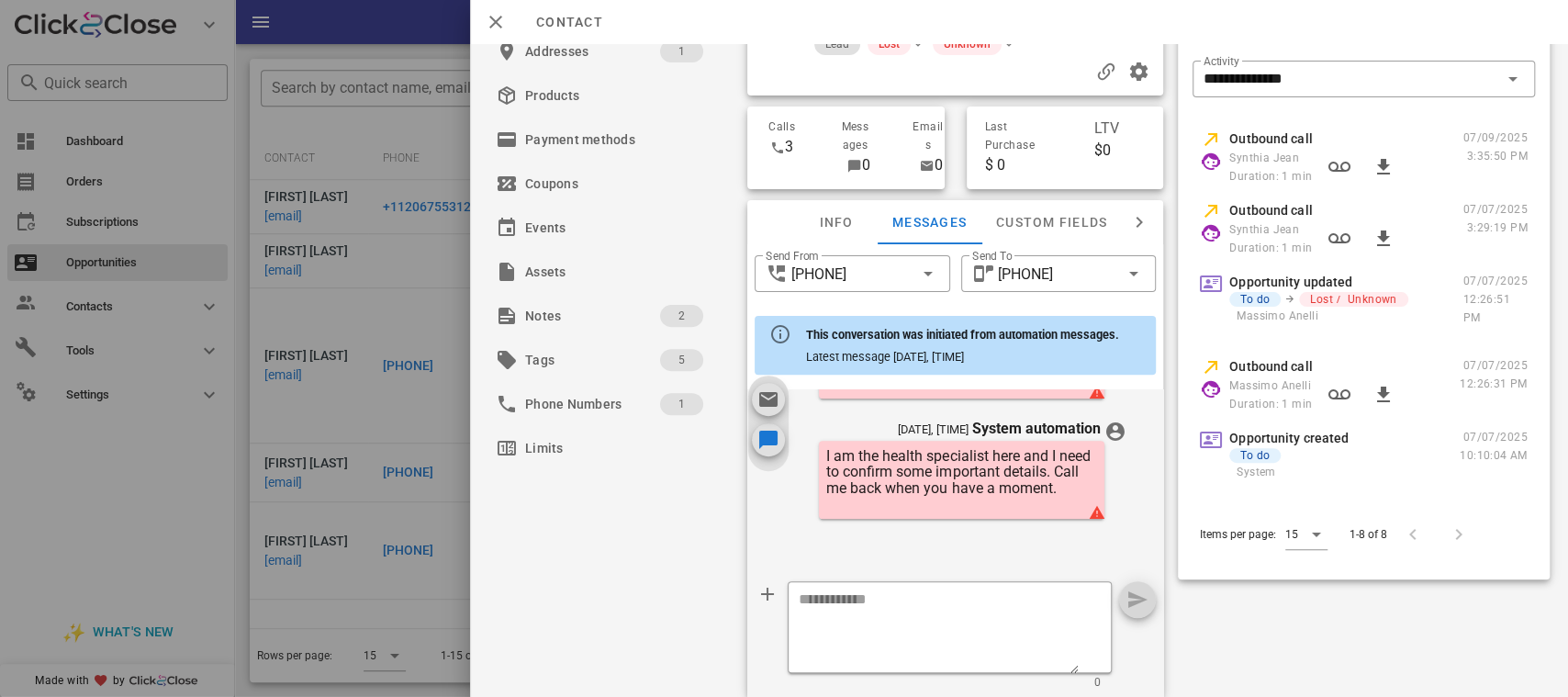 scroll, scrollTop: 546, scrollLeft: 0, axis: vertical 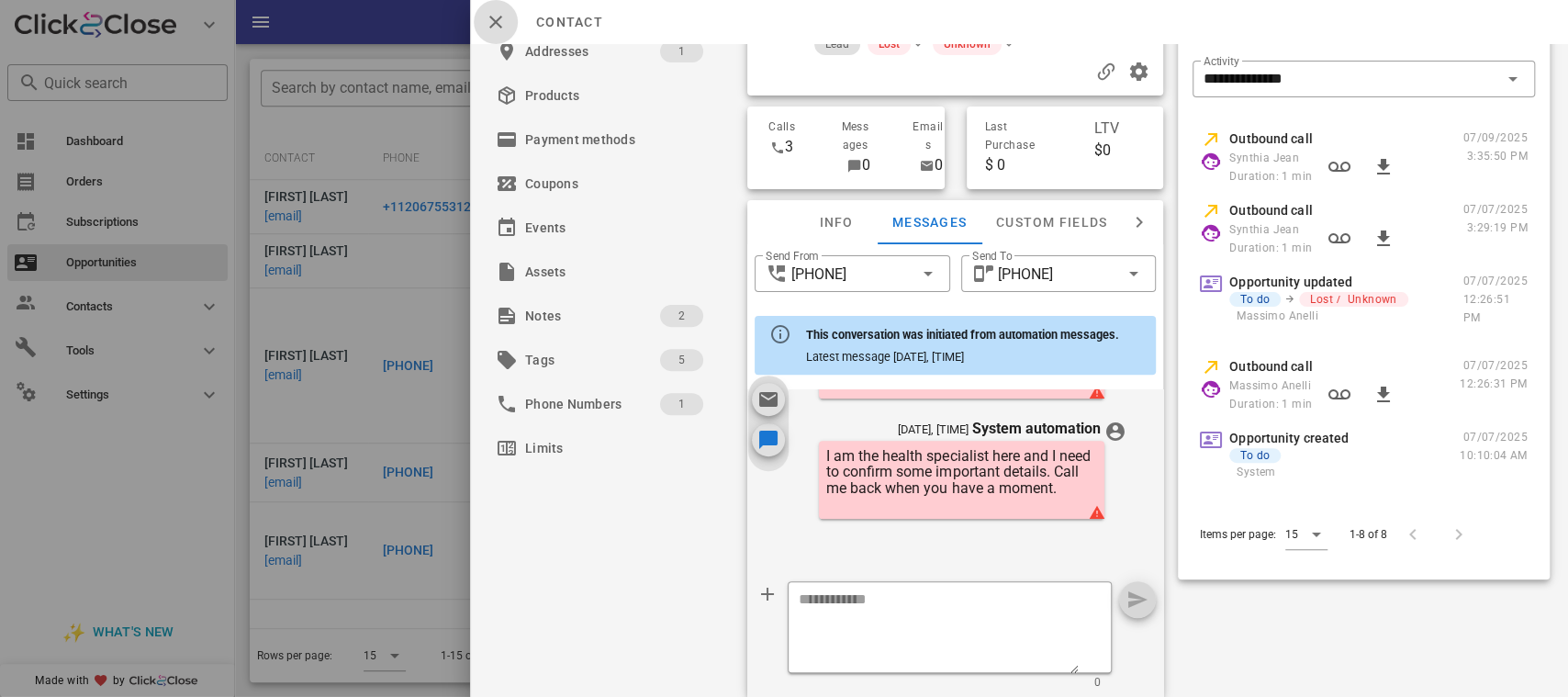 click at bounding box center [496, 22] 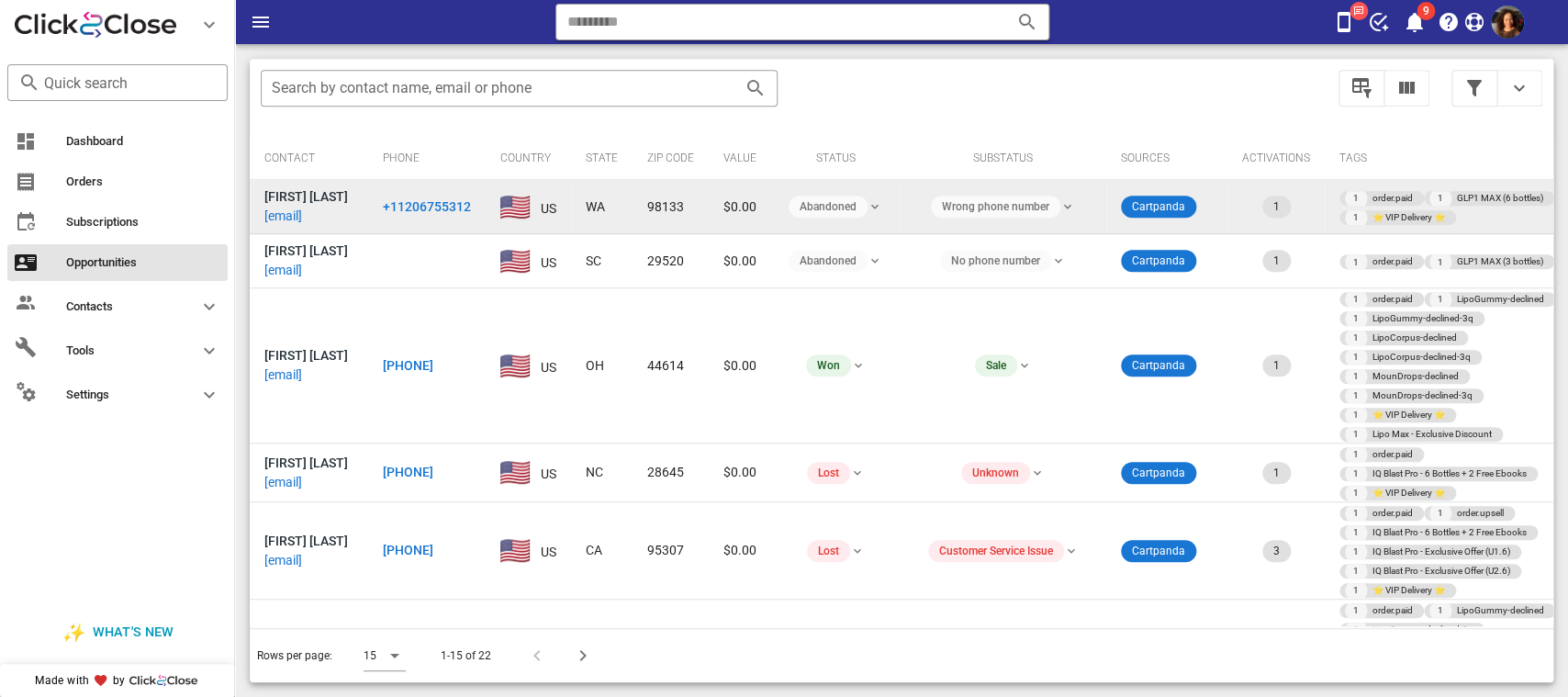 click on "+11206755312" at bounding box center (427, 207) 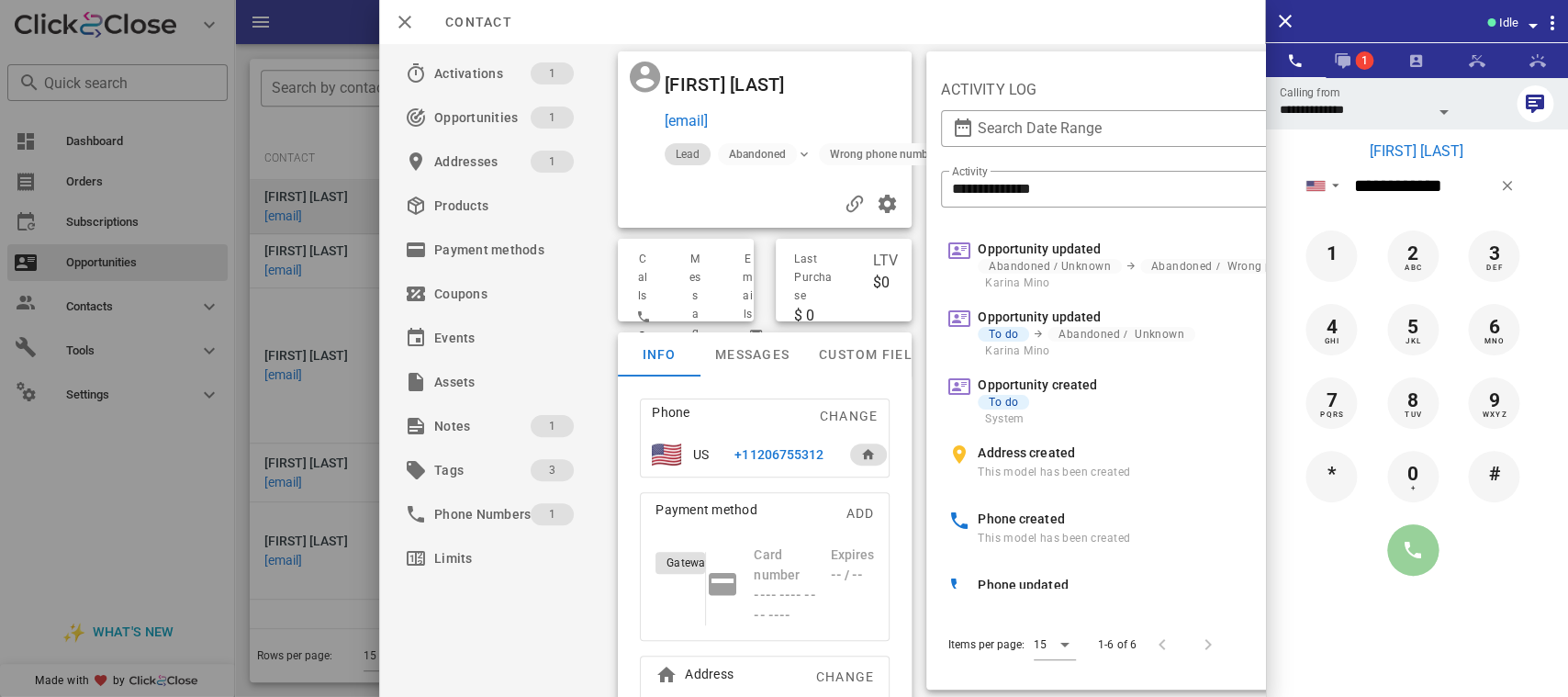 click at bounding box center [1413, 550] 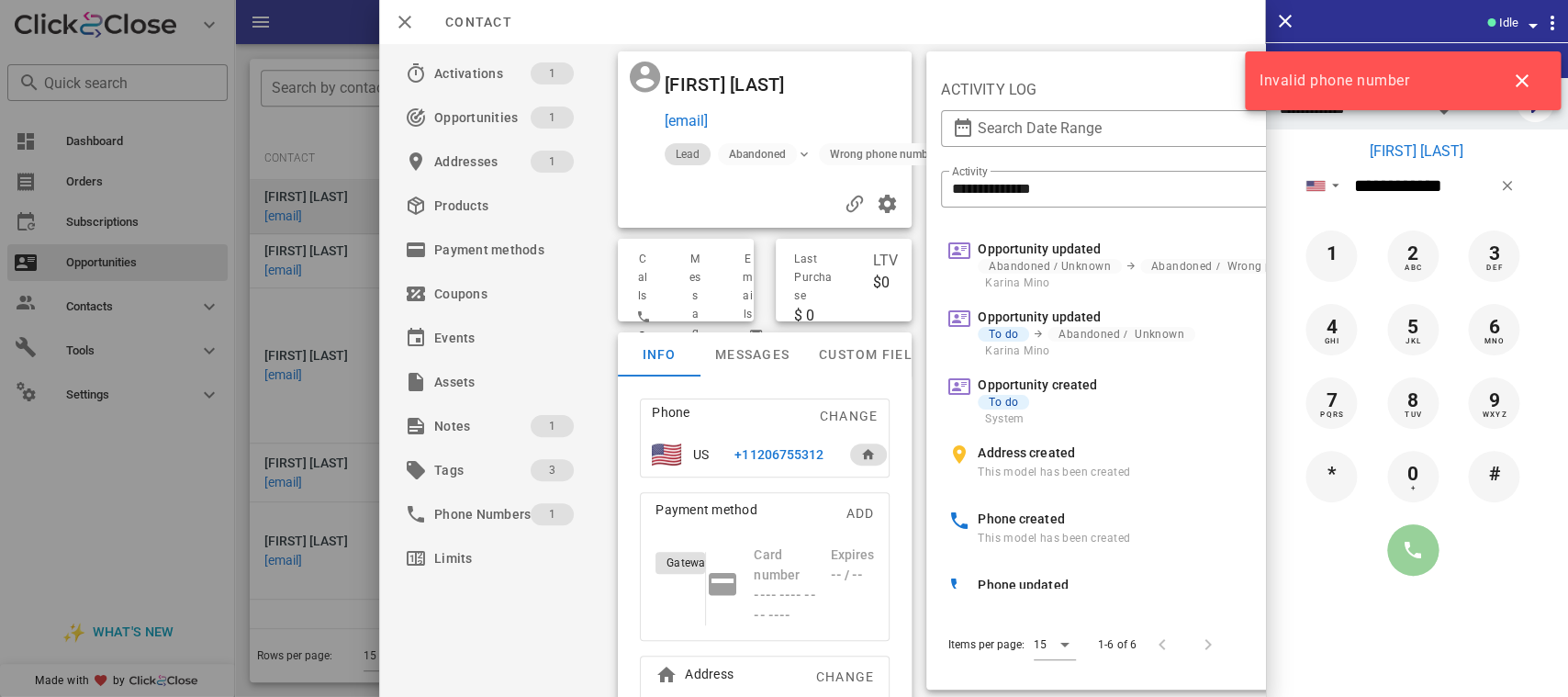 click at bounding box center (1413, 550) 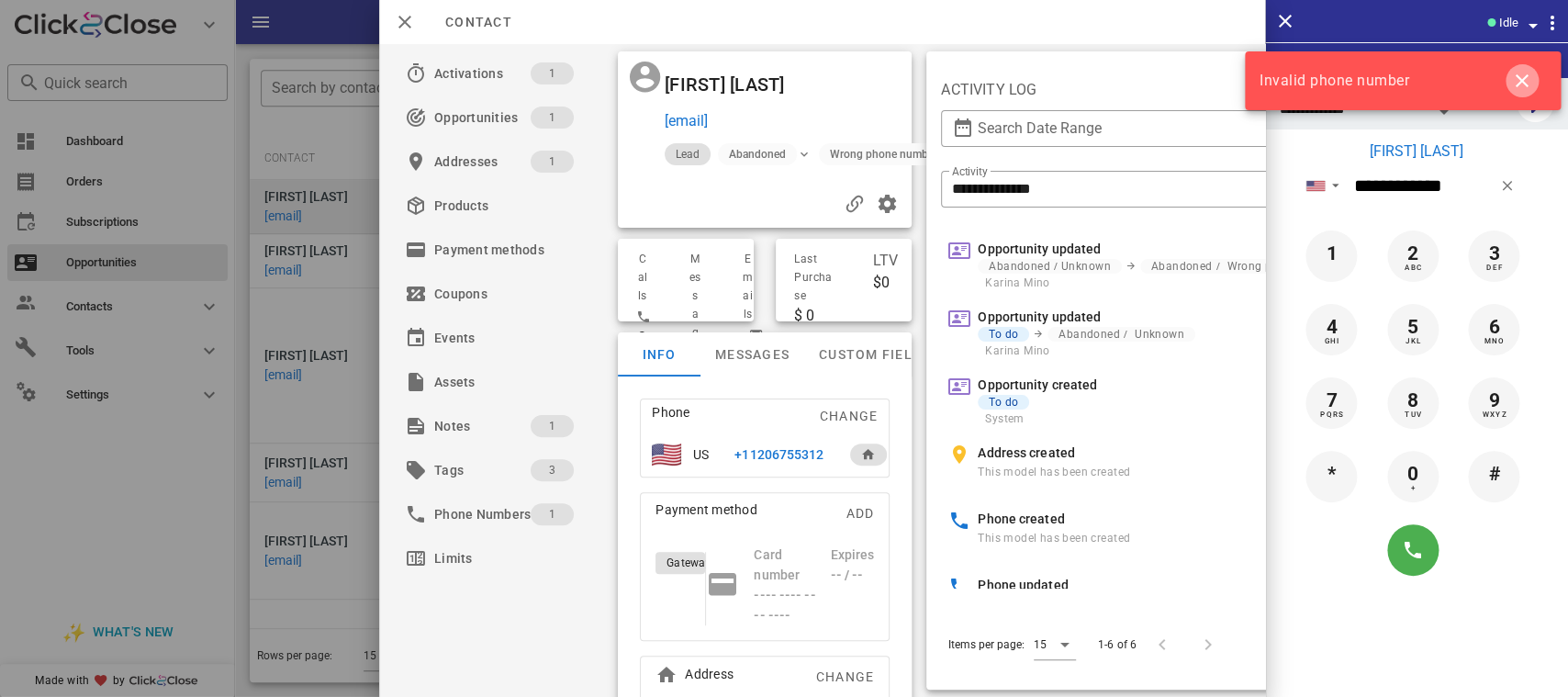 click at bounding box center [1522, 81] 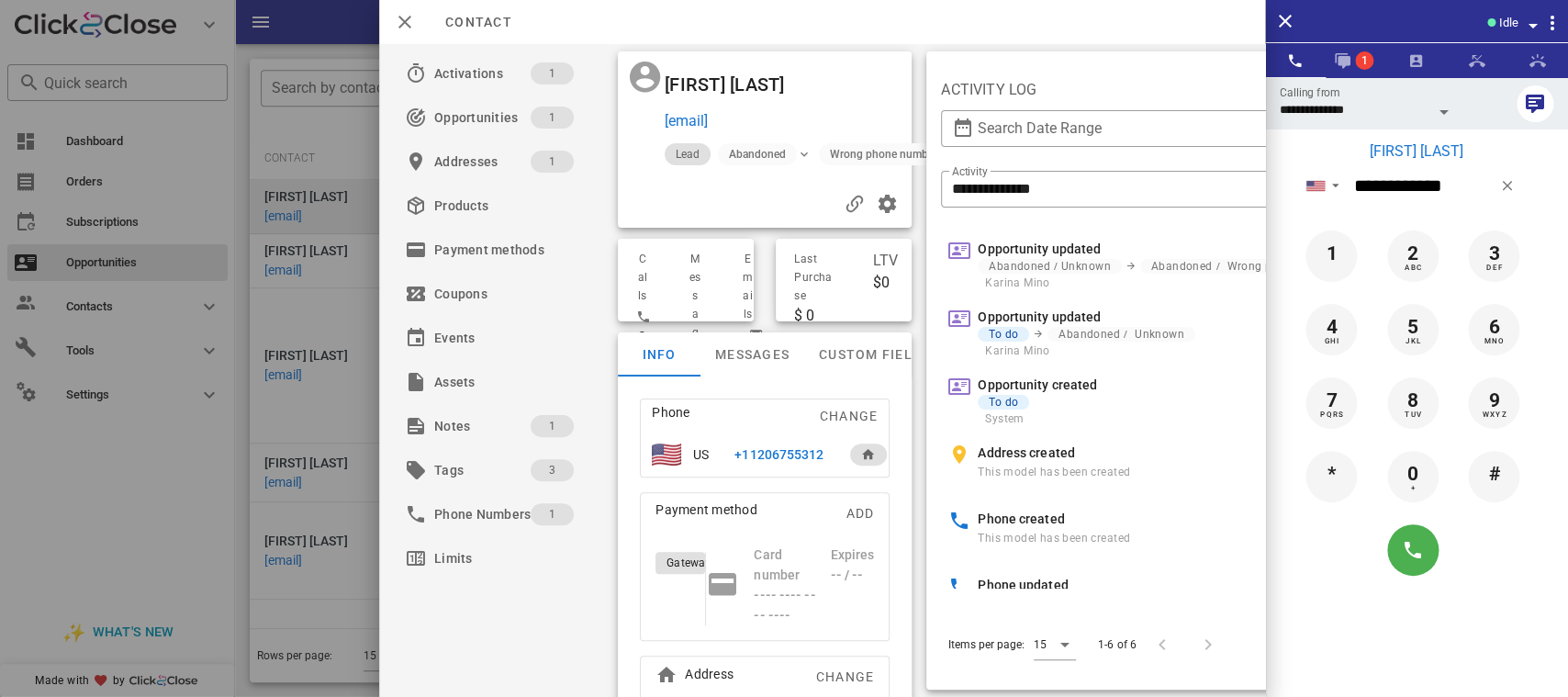 scroll, scrollTop: 97, scrollLeft: 0, axis: vertical 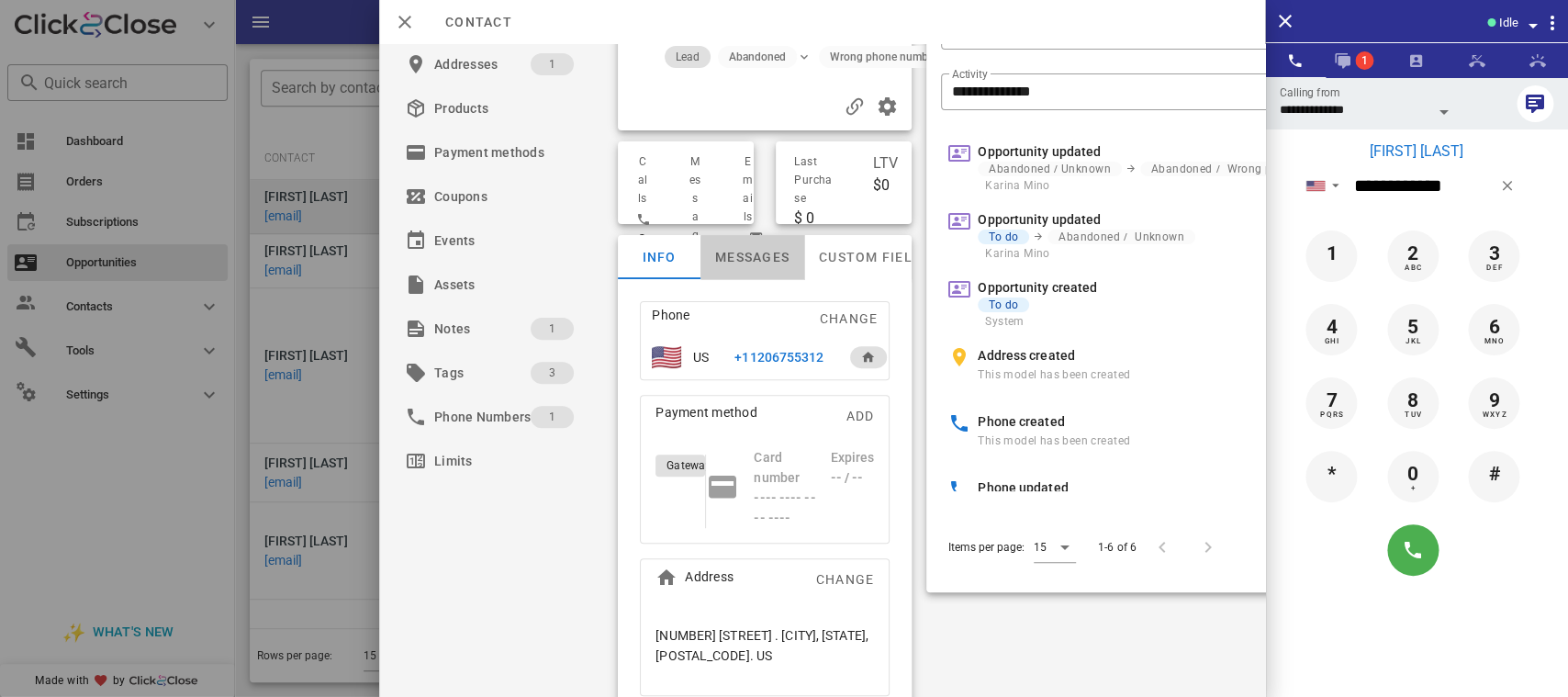 click on "Messages" at bounding box center (753, 257) 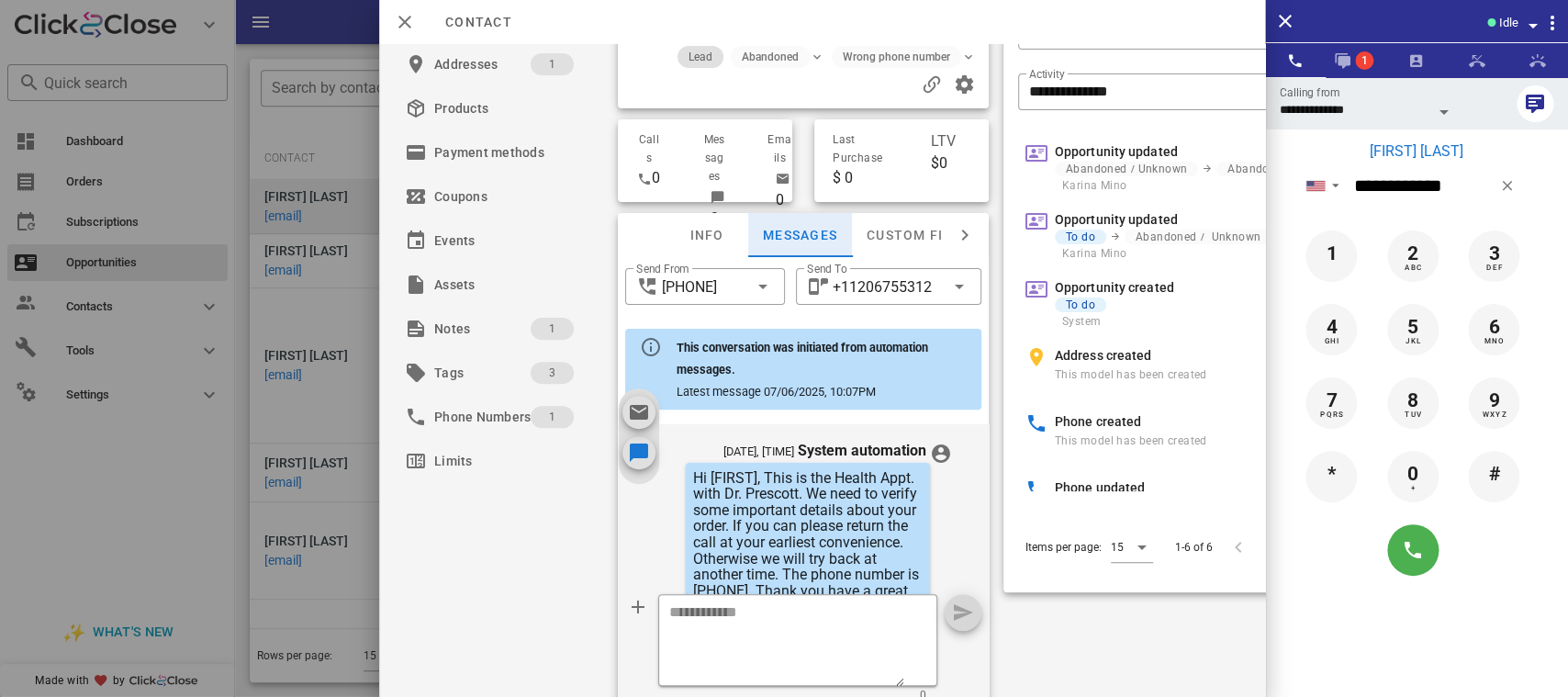 scroll, scrollTop: 579, scrollLeft: 0, axis: vertical 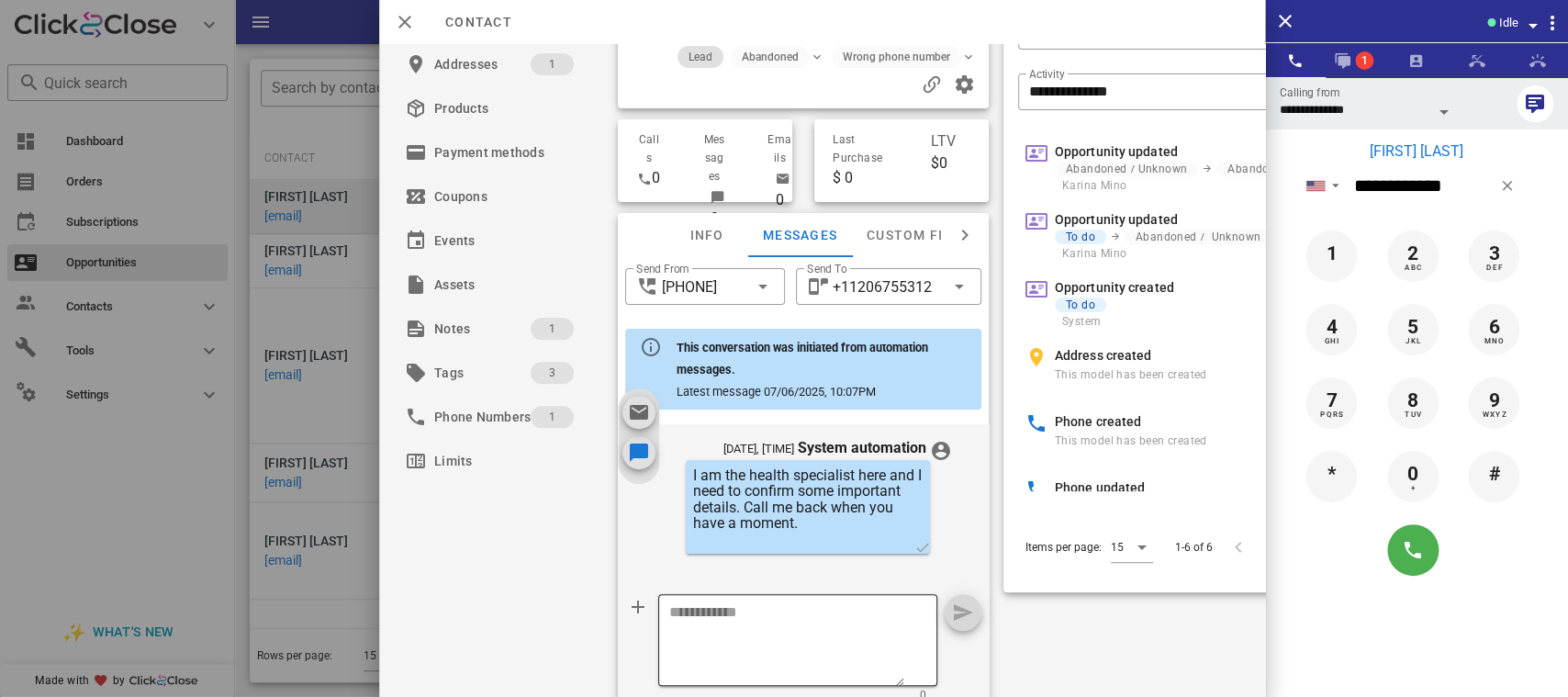click at bounding box center [788, 643] 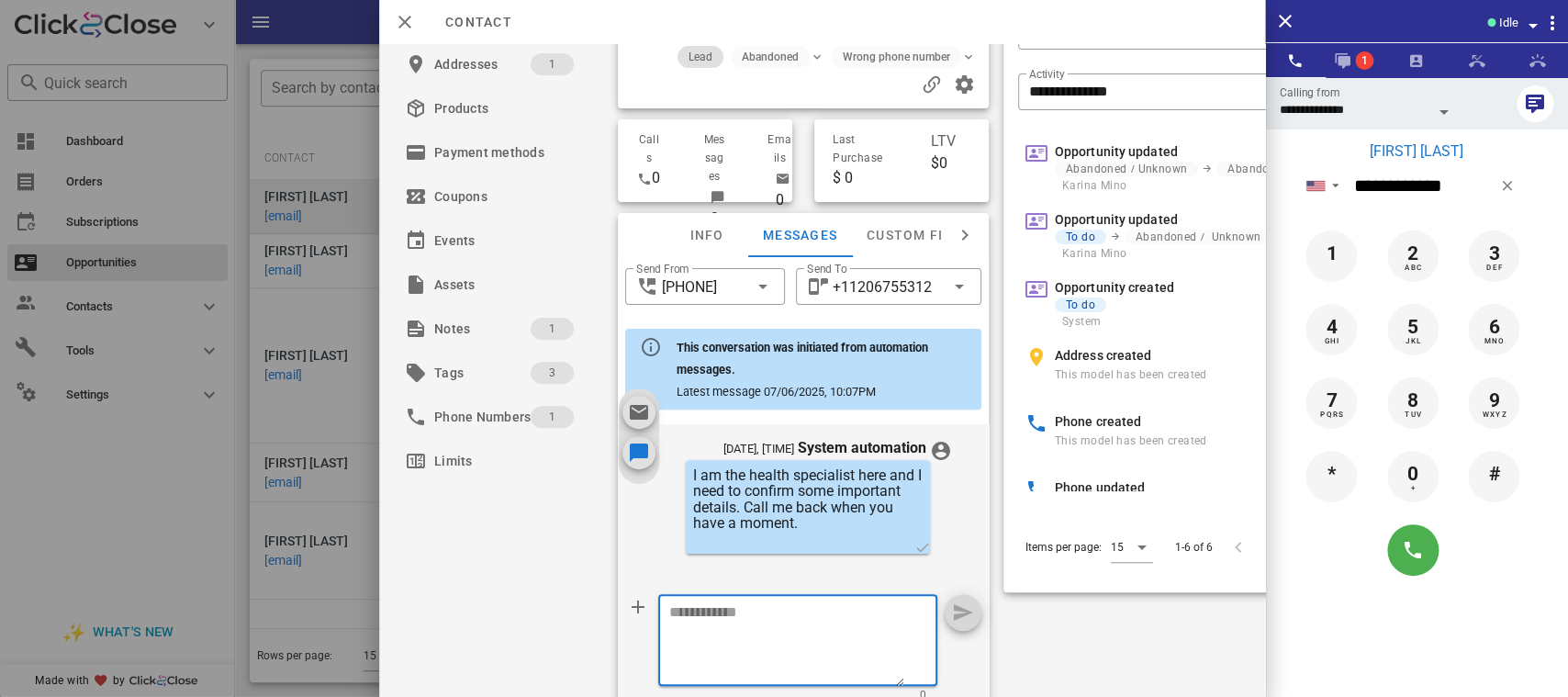 paste on "**********" 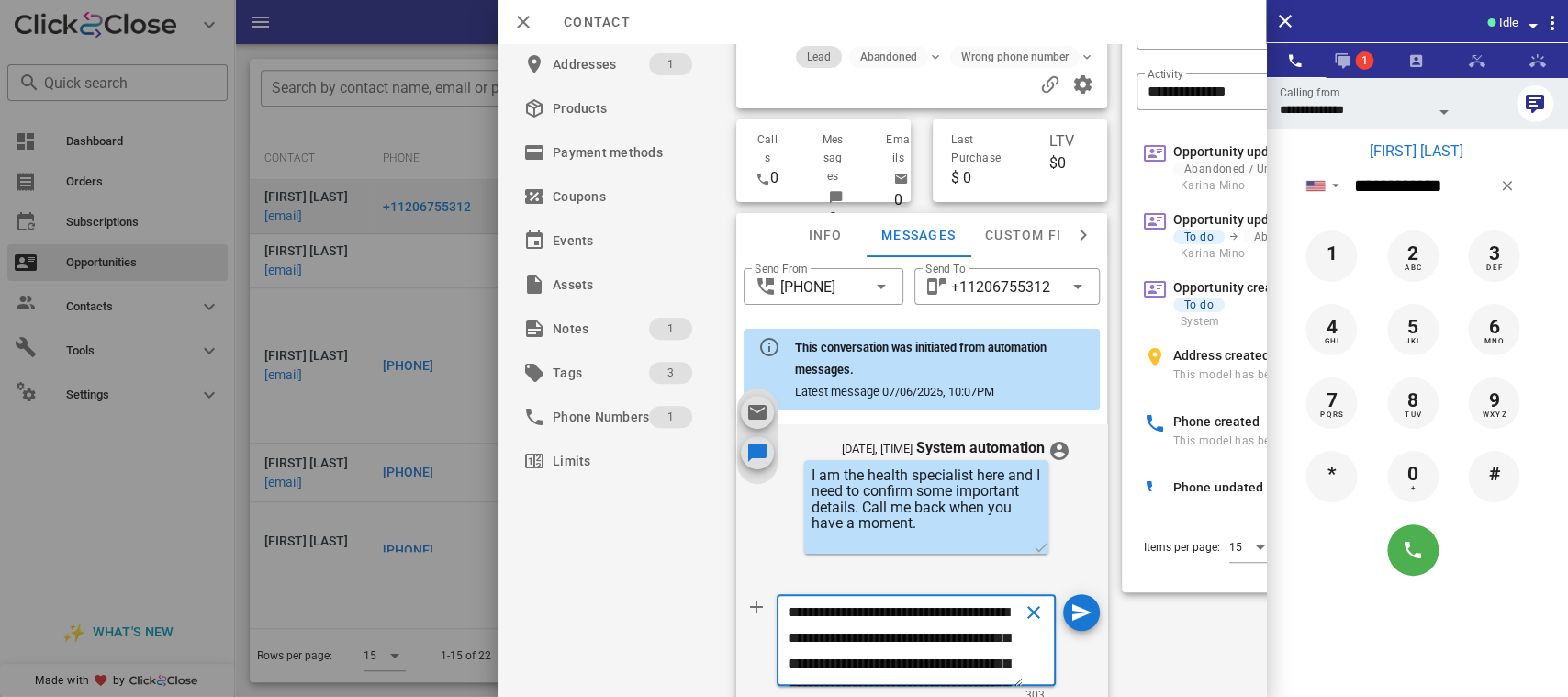 scroll, scrollTop: 221, scrollLeft: 0, axis: vertical 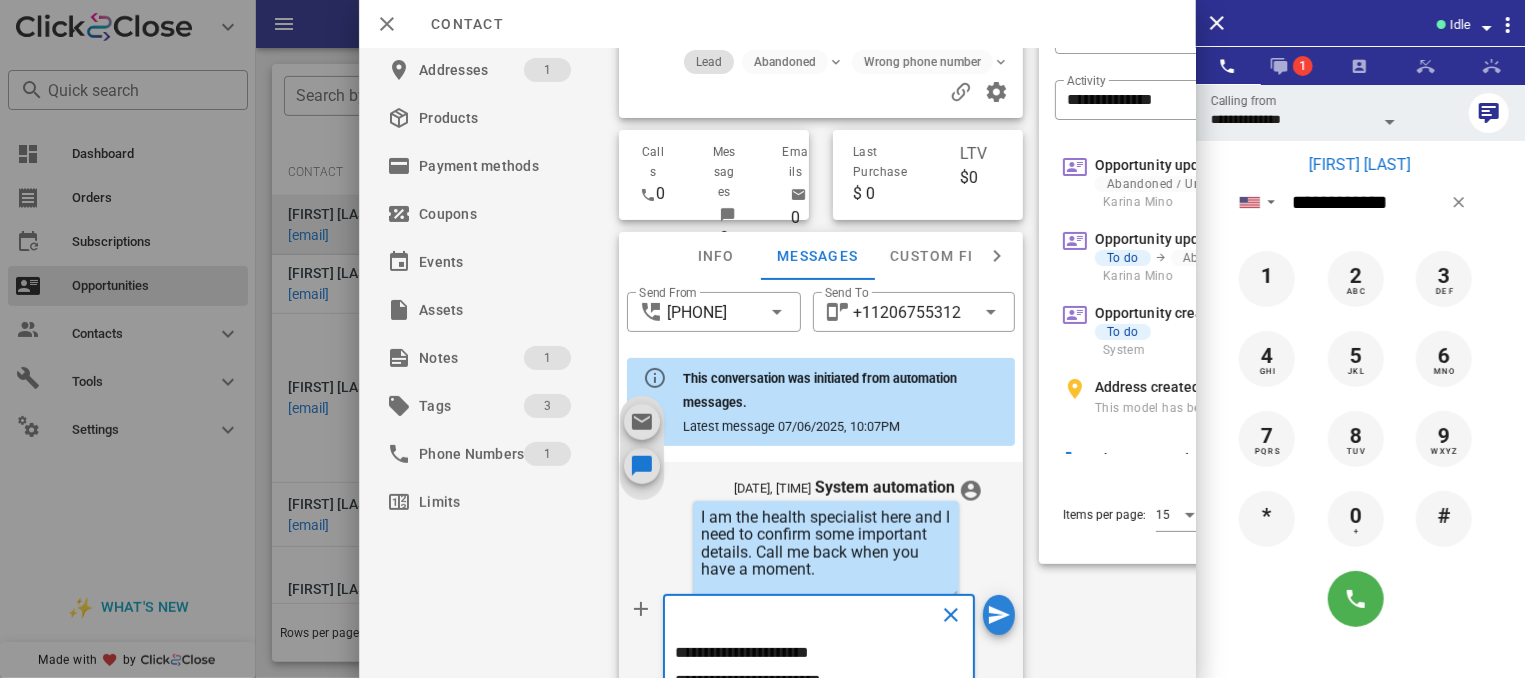 type on "**********" 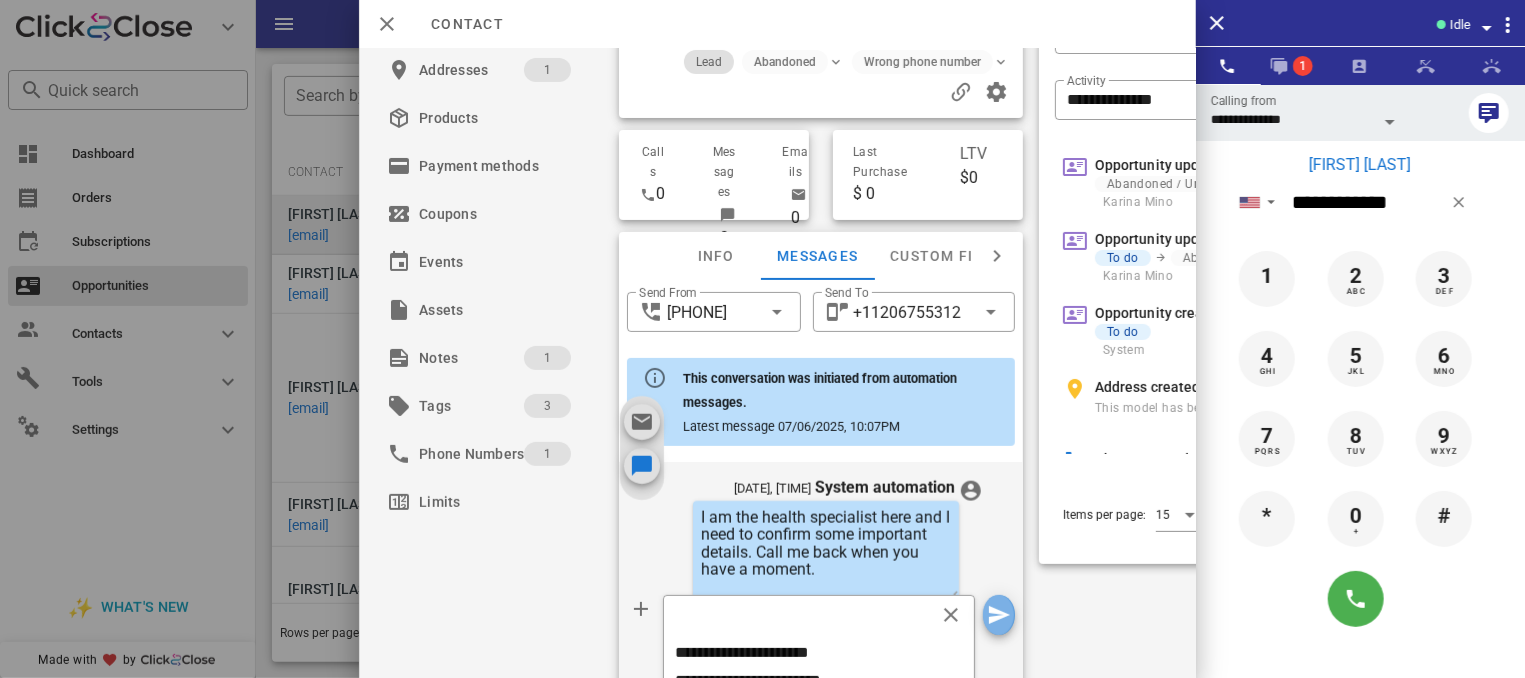 click at bounding box center [999, 615] 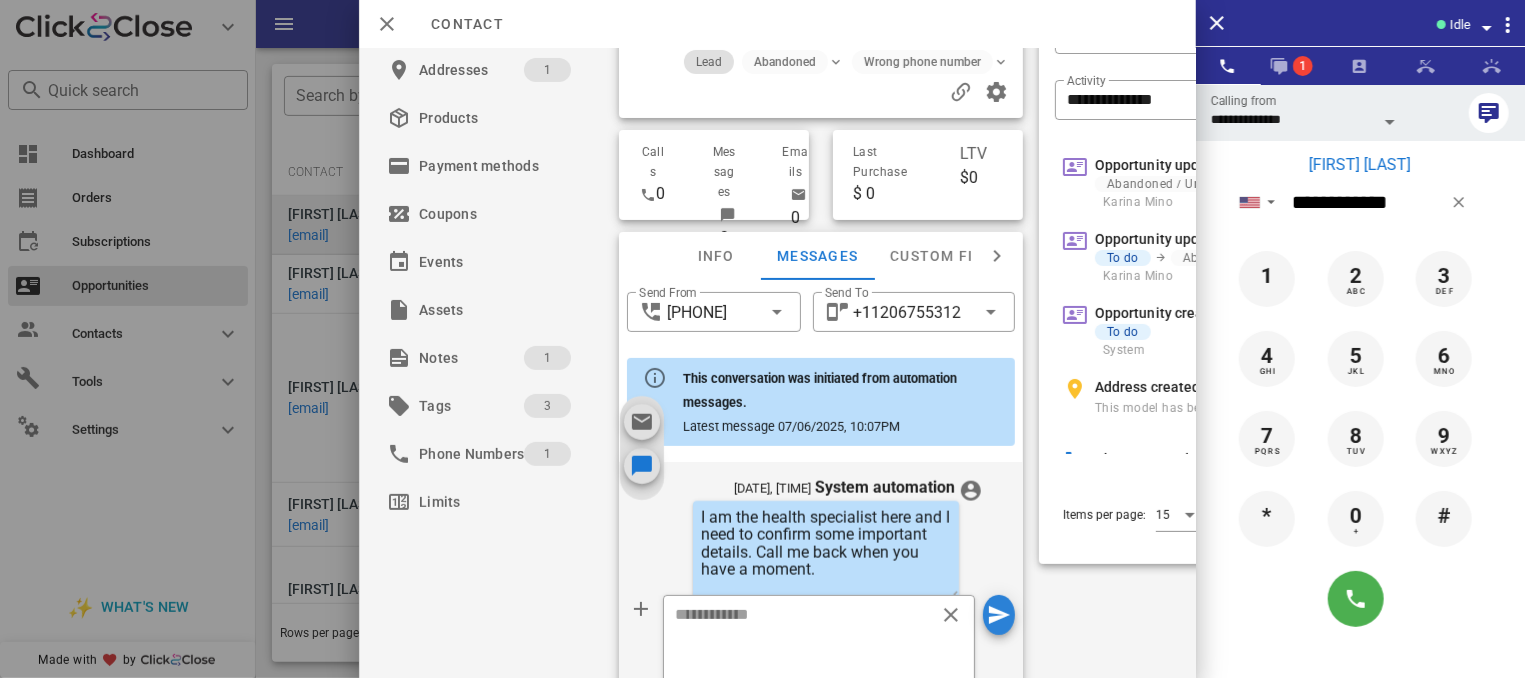type on "**********" 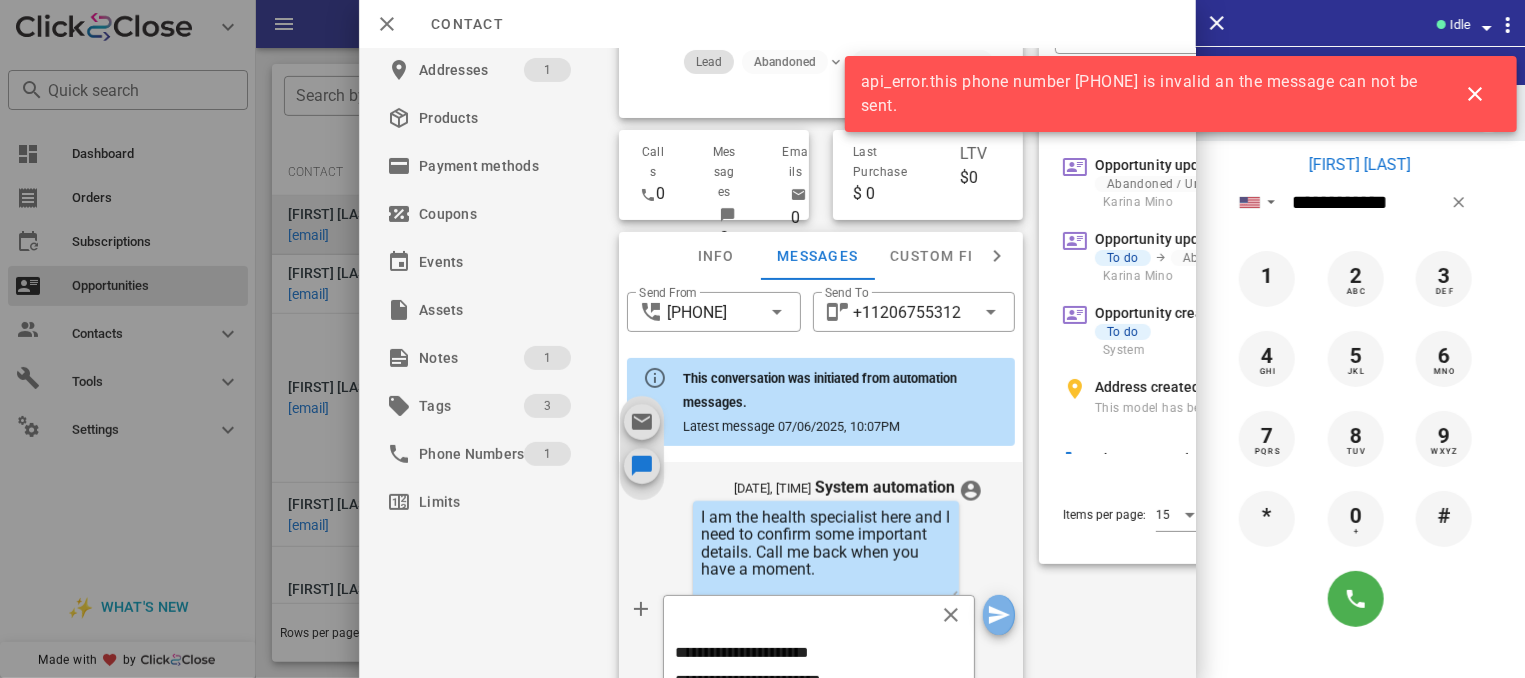 click at bounding box center (999, 615) 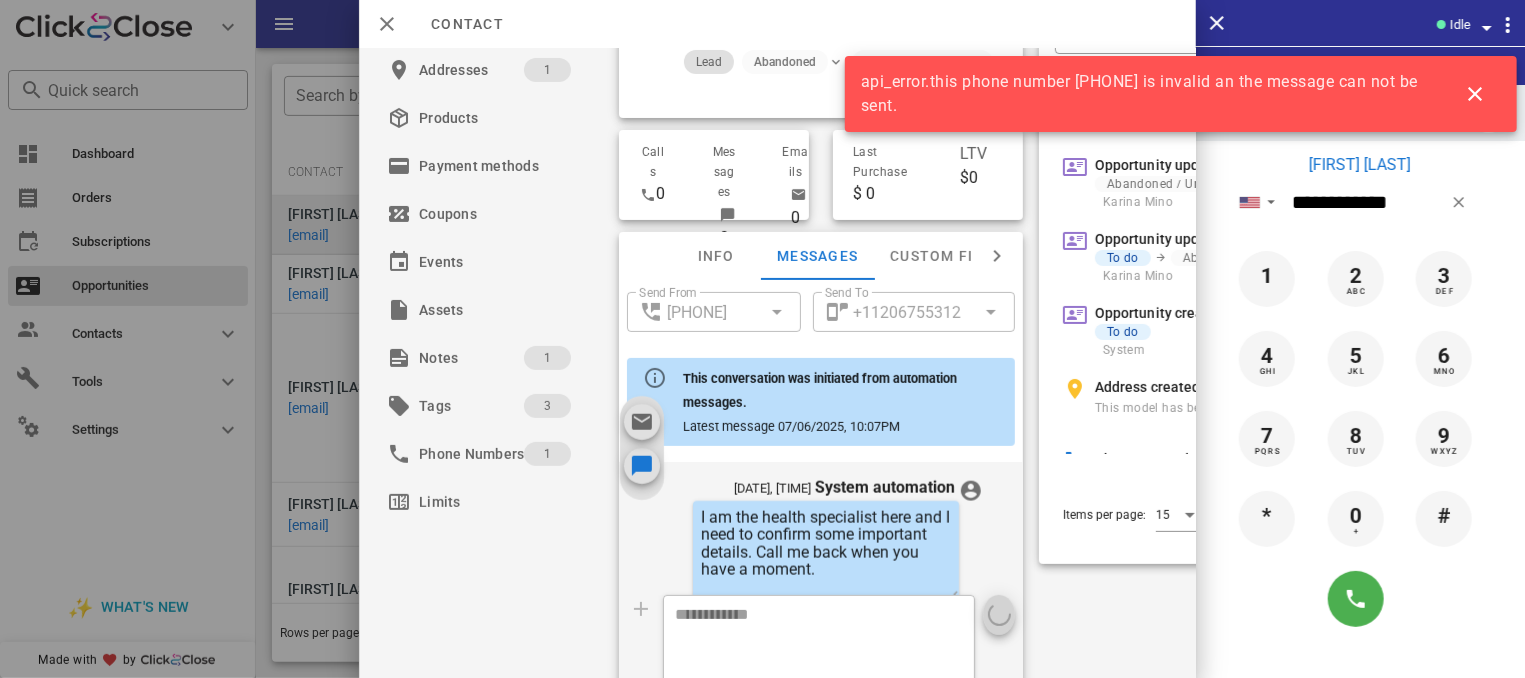 type on "**********" 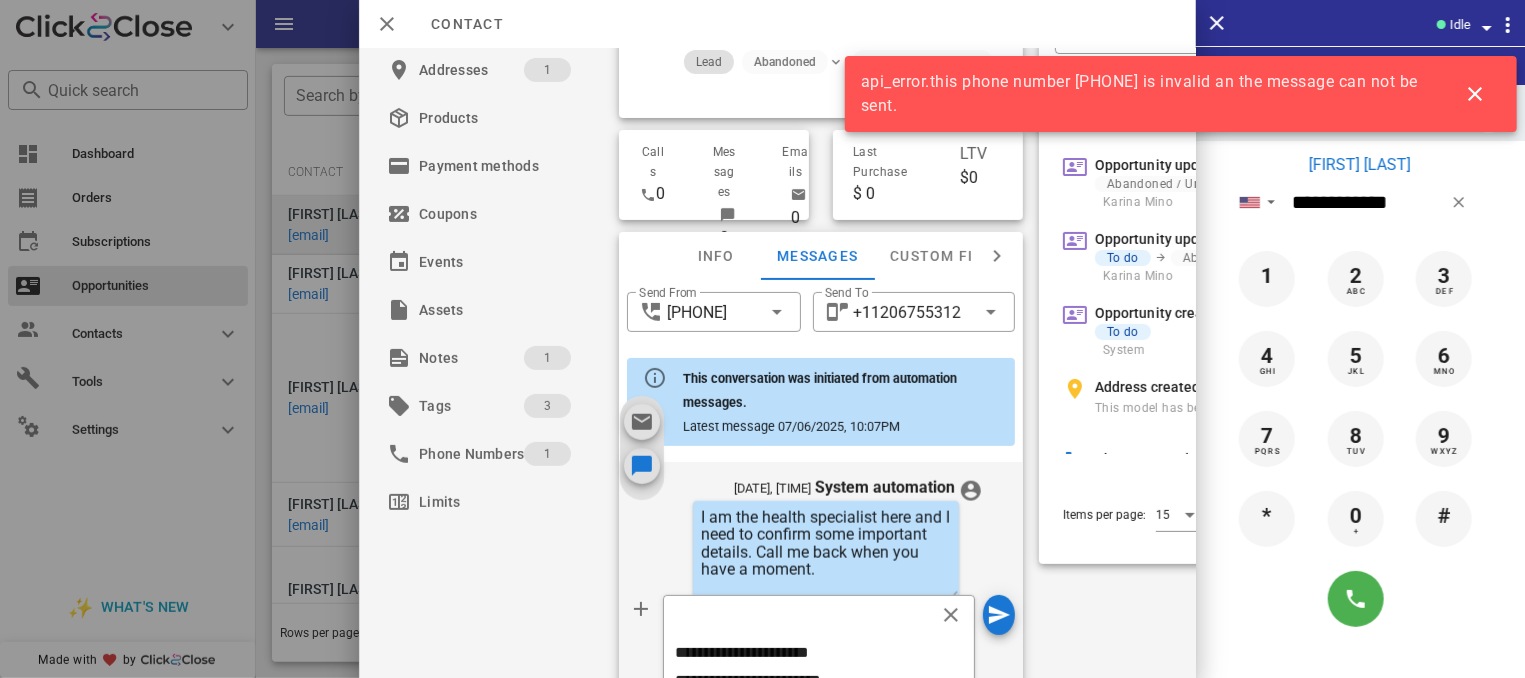 scroll, scrollTop: 149, scrollLeft: 0, axis: vertical 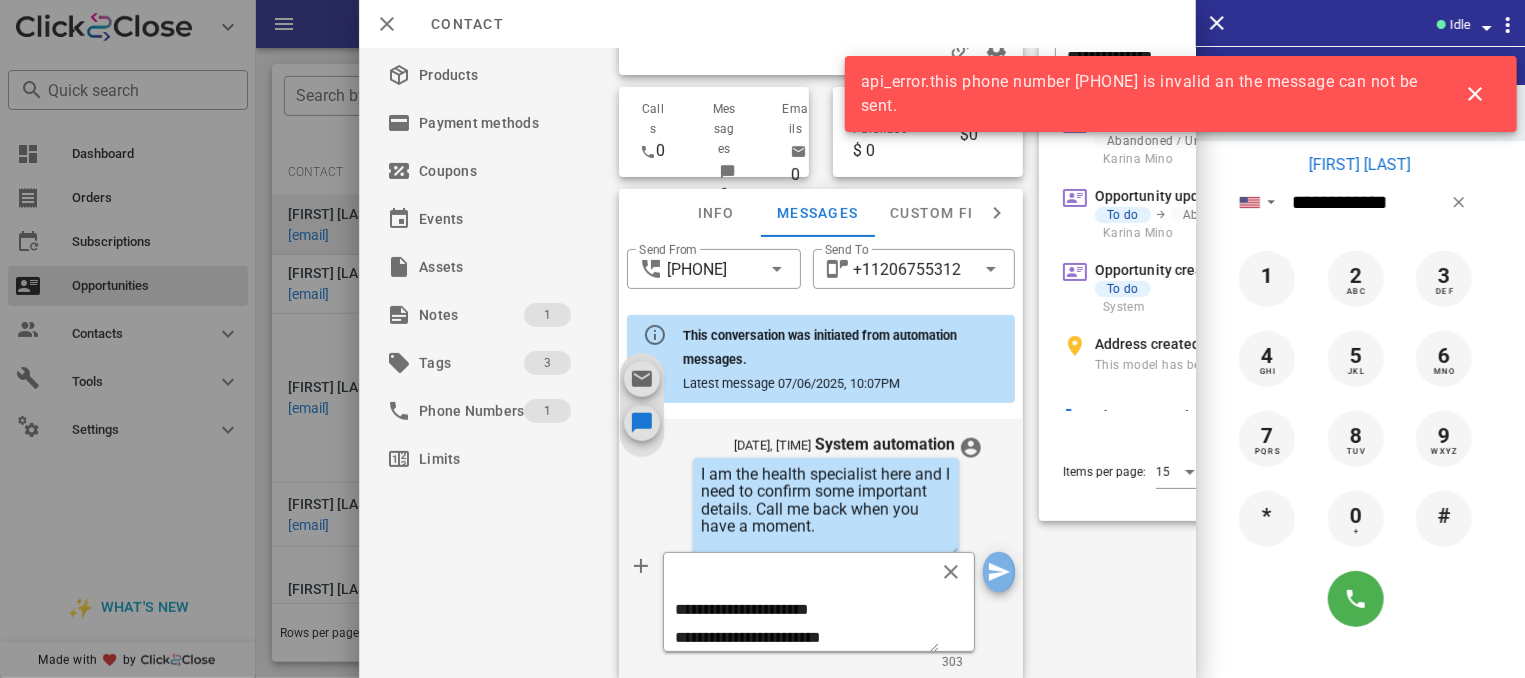 click at bounding box center [999, 572] 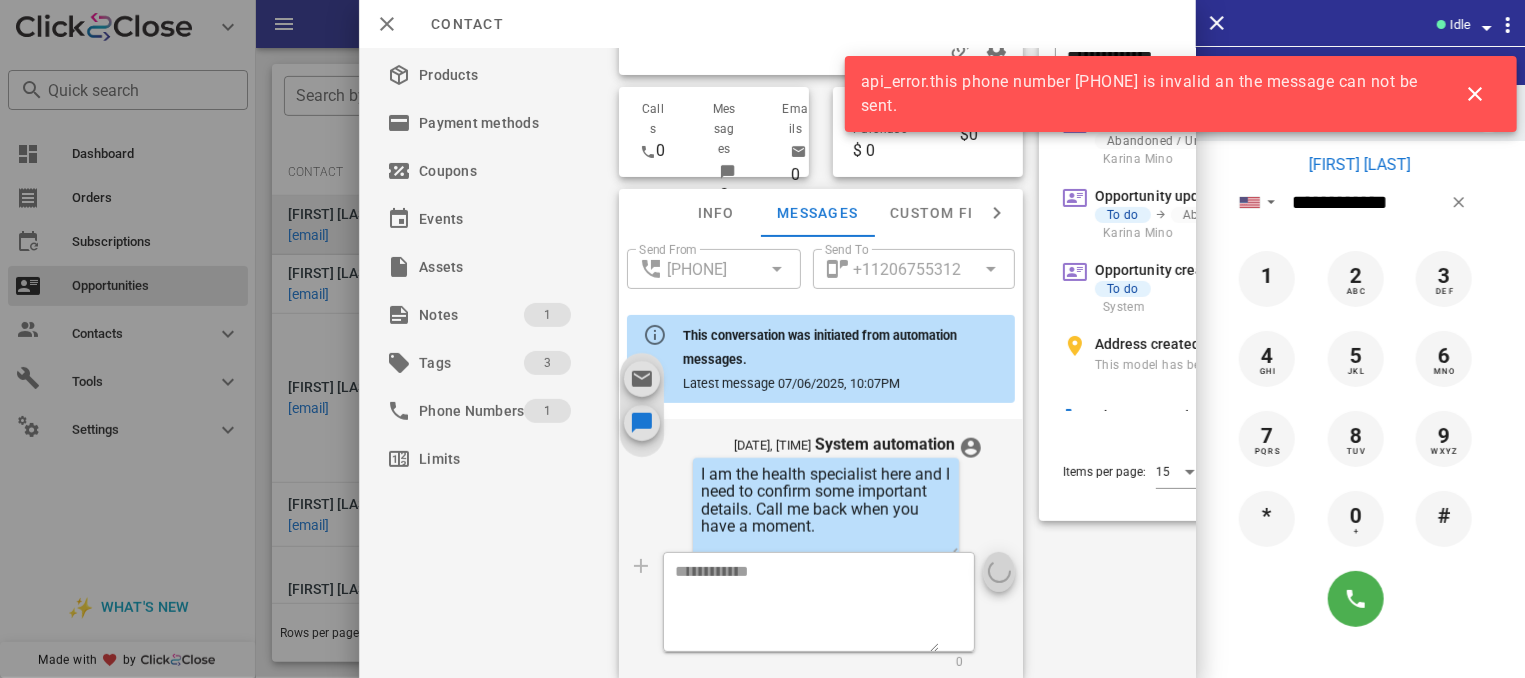 type on "**********" 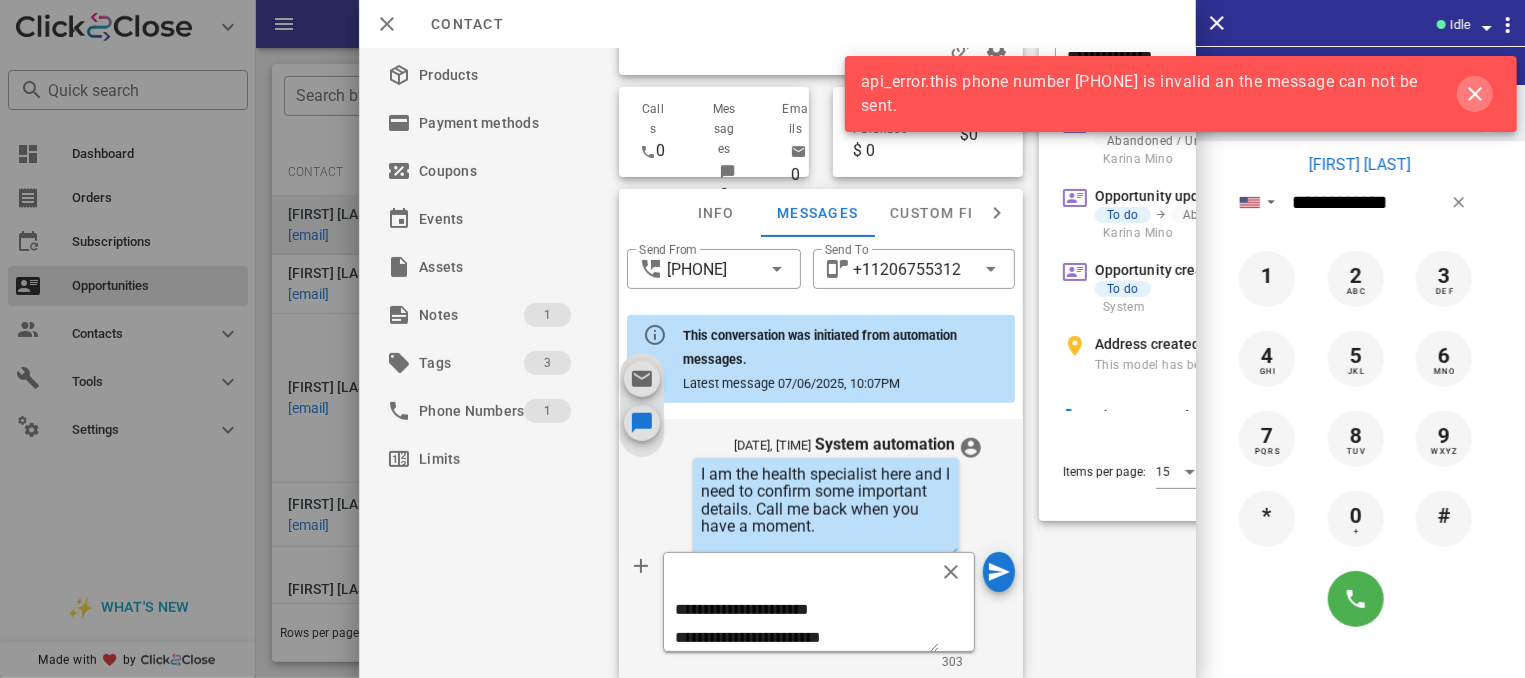 click at bounding box center [1475, 94] 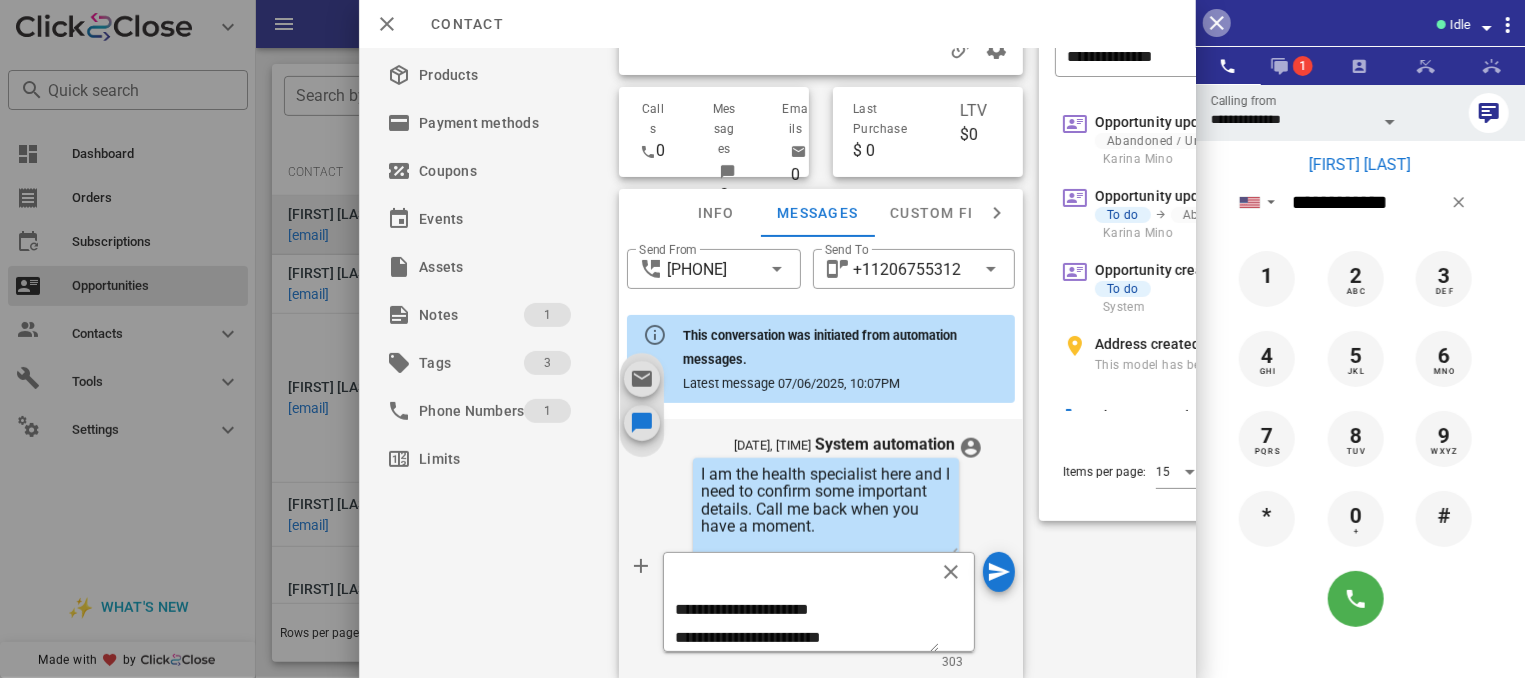 click at bounding box center [1217, 23] 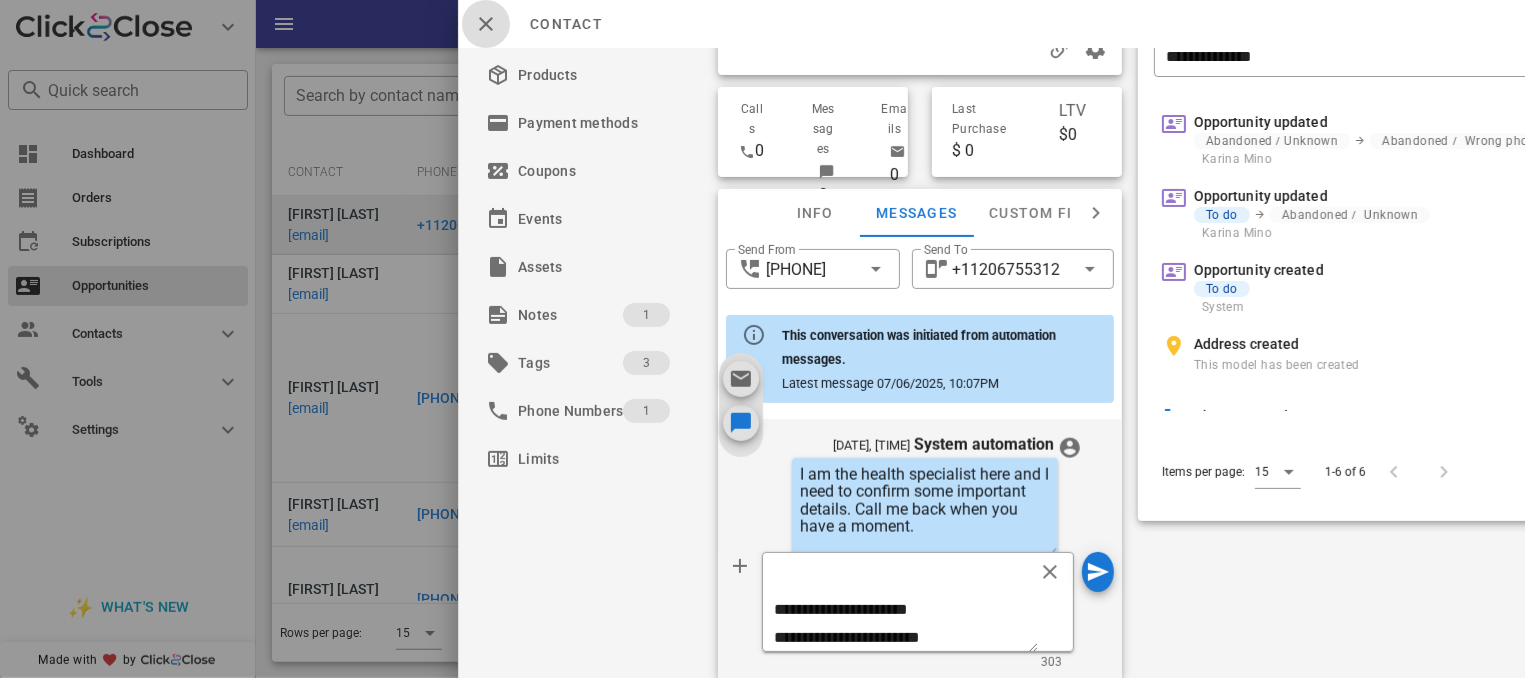 click at bounding box center [486, 24] 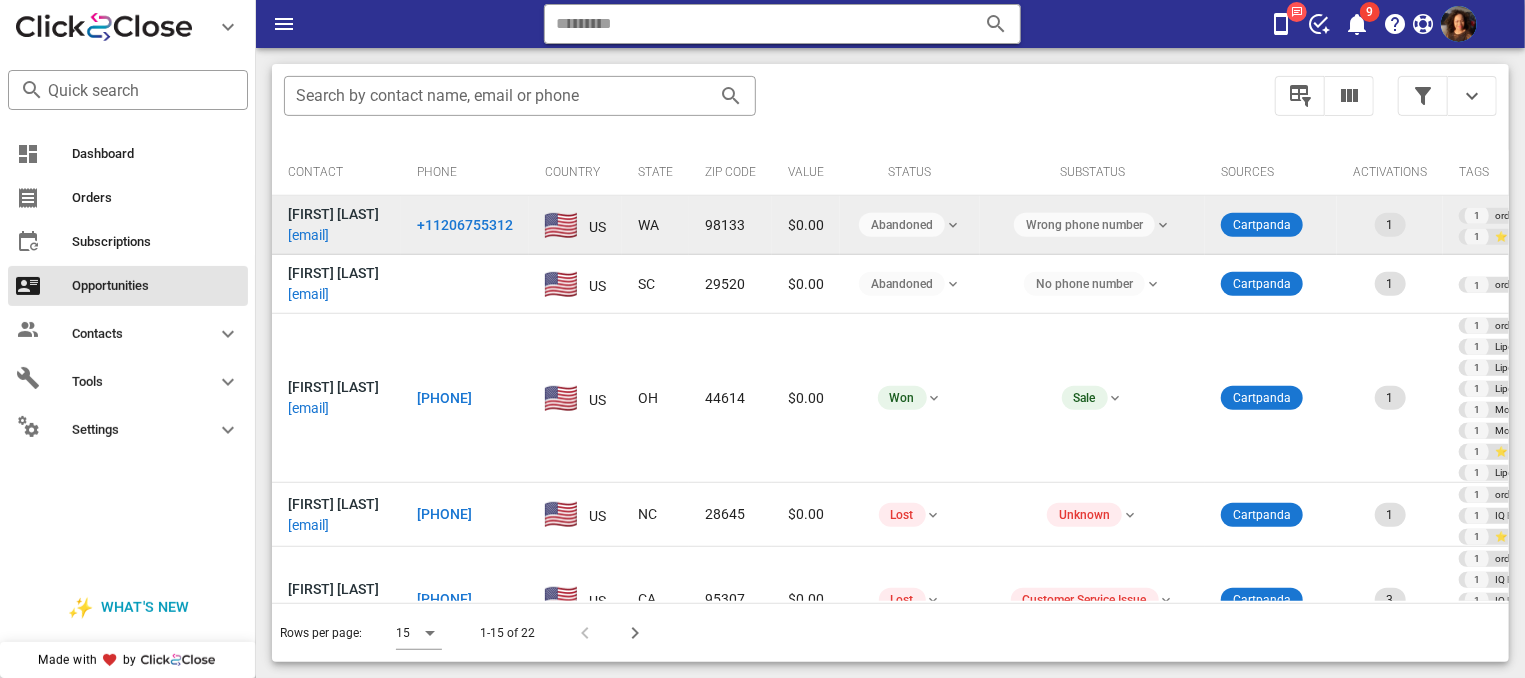 click on "+11206755312" at bounding box center [465, 225] 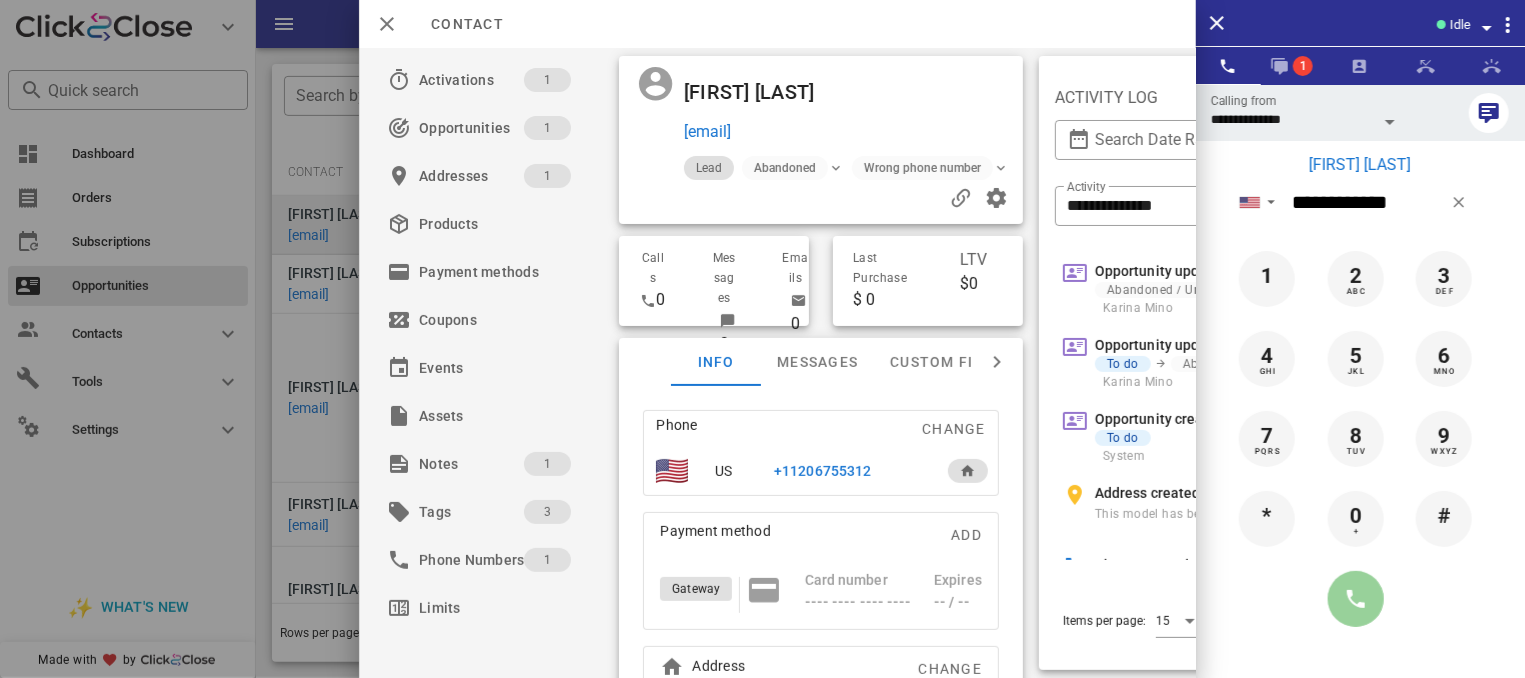 click at bounding box center (1356, 599) 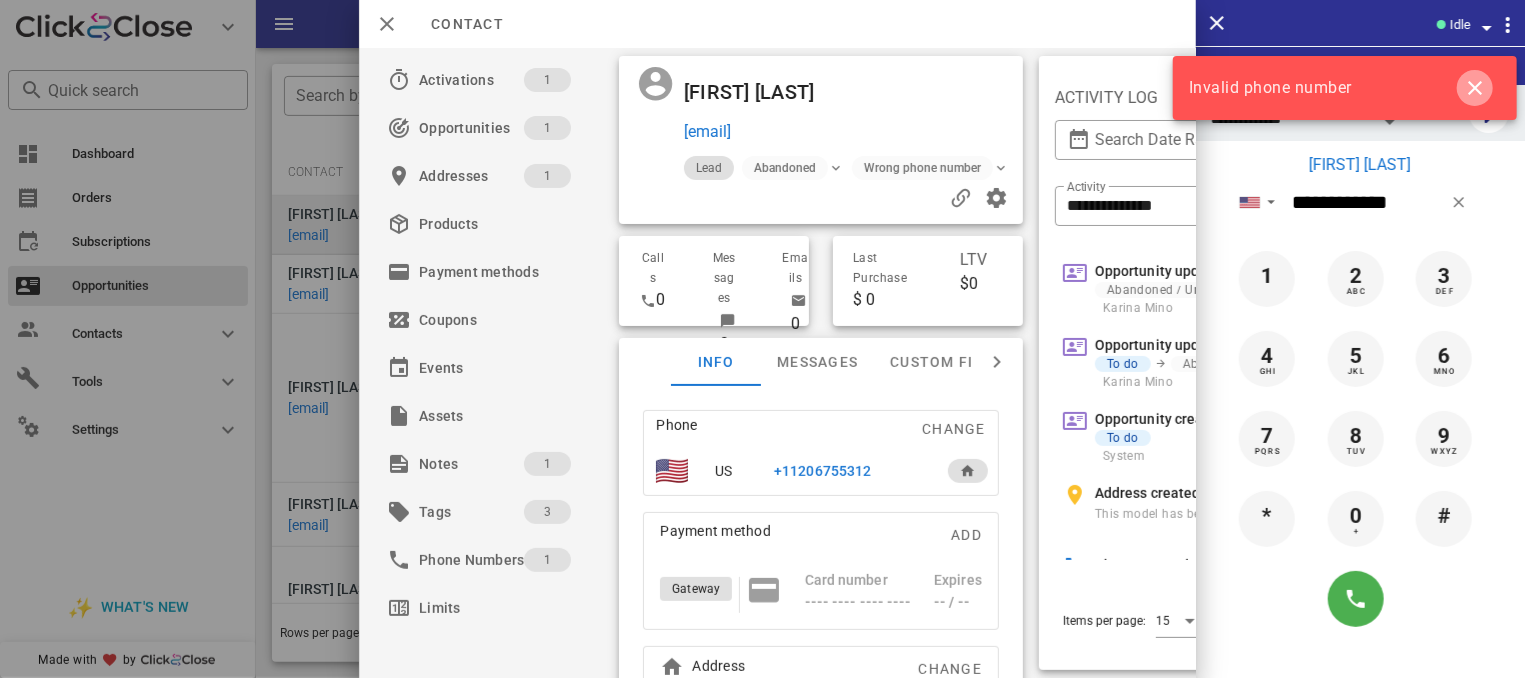click at bounding box center [1475, 88] 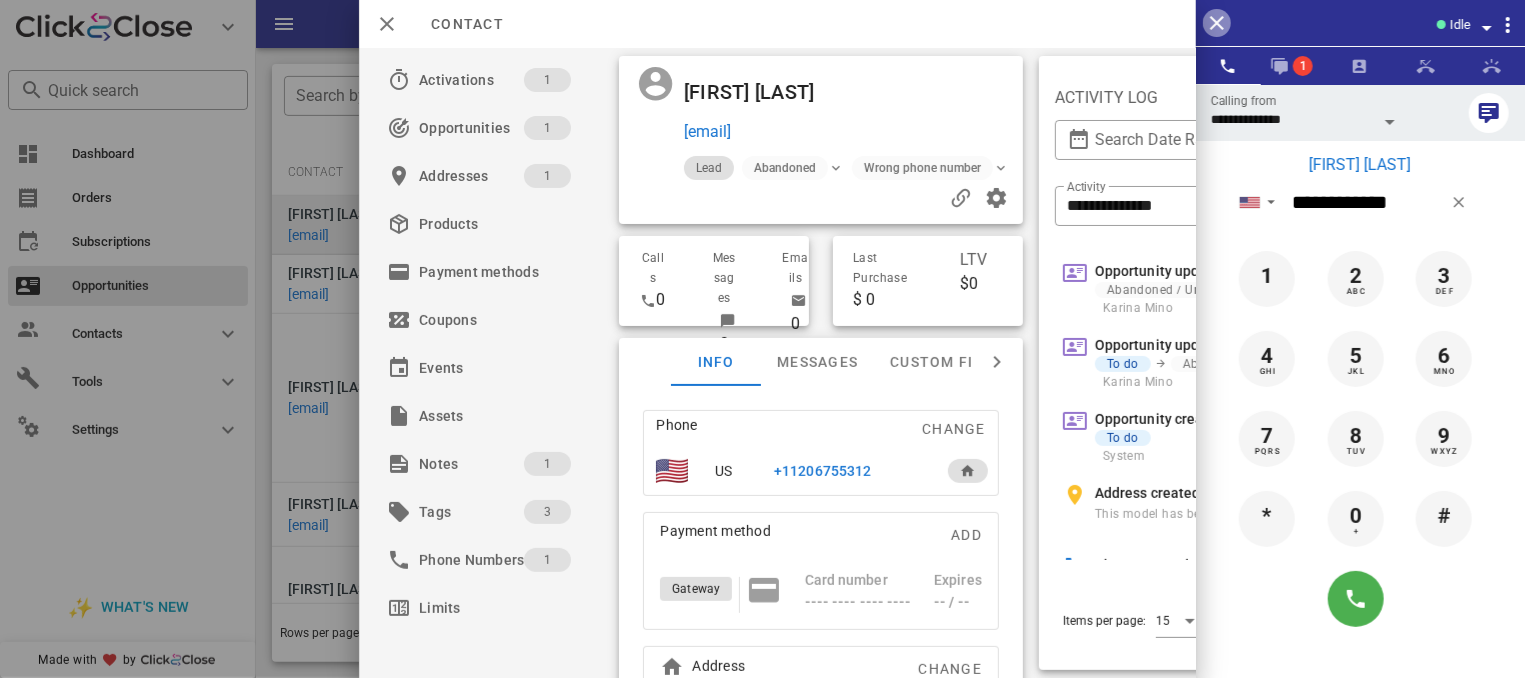 click at bounding box center [1217, 23] 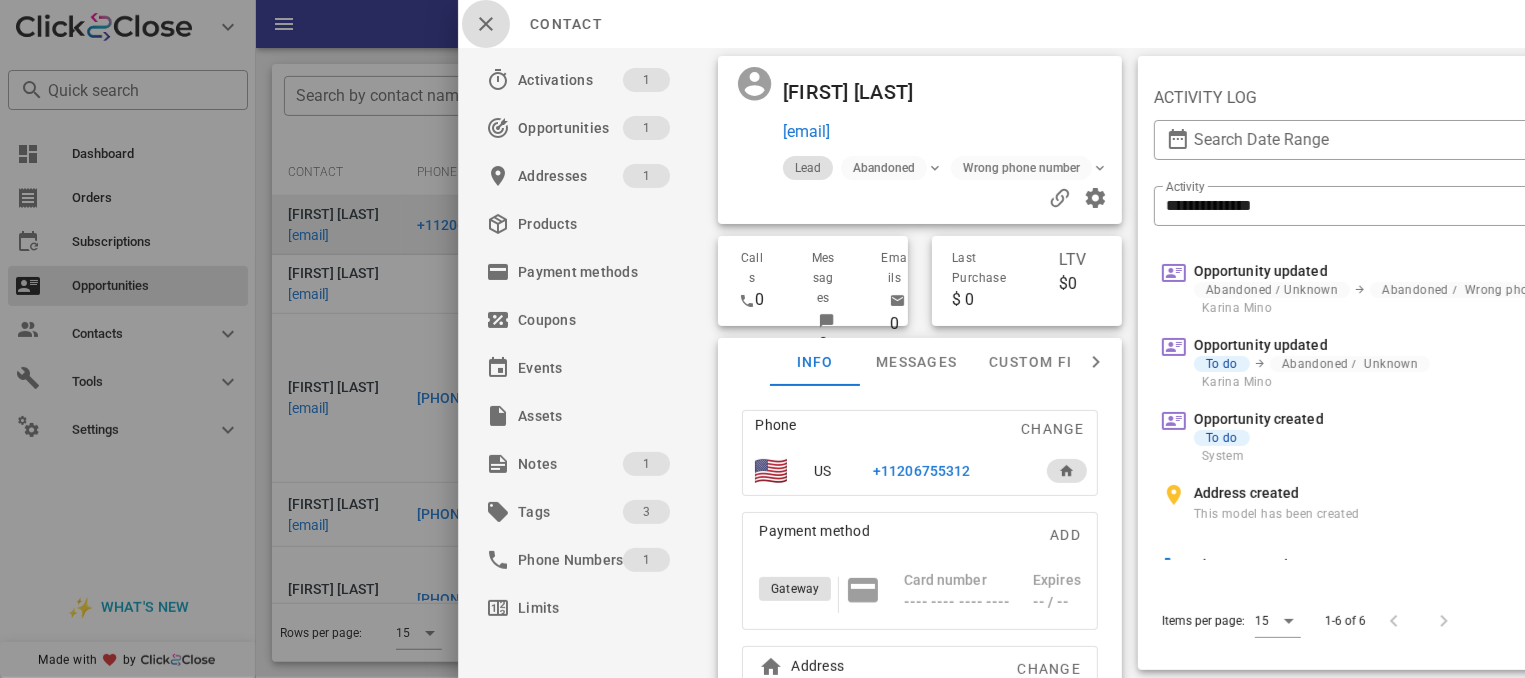 click at bounding box center [486, 24] 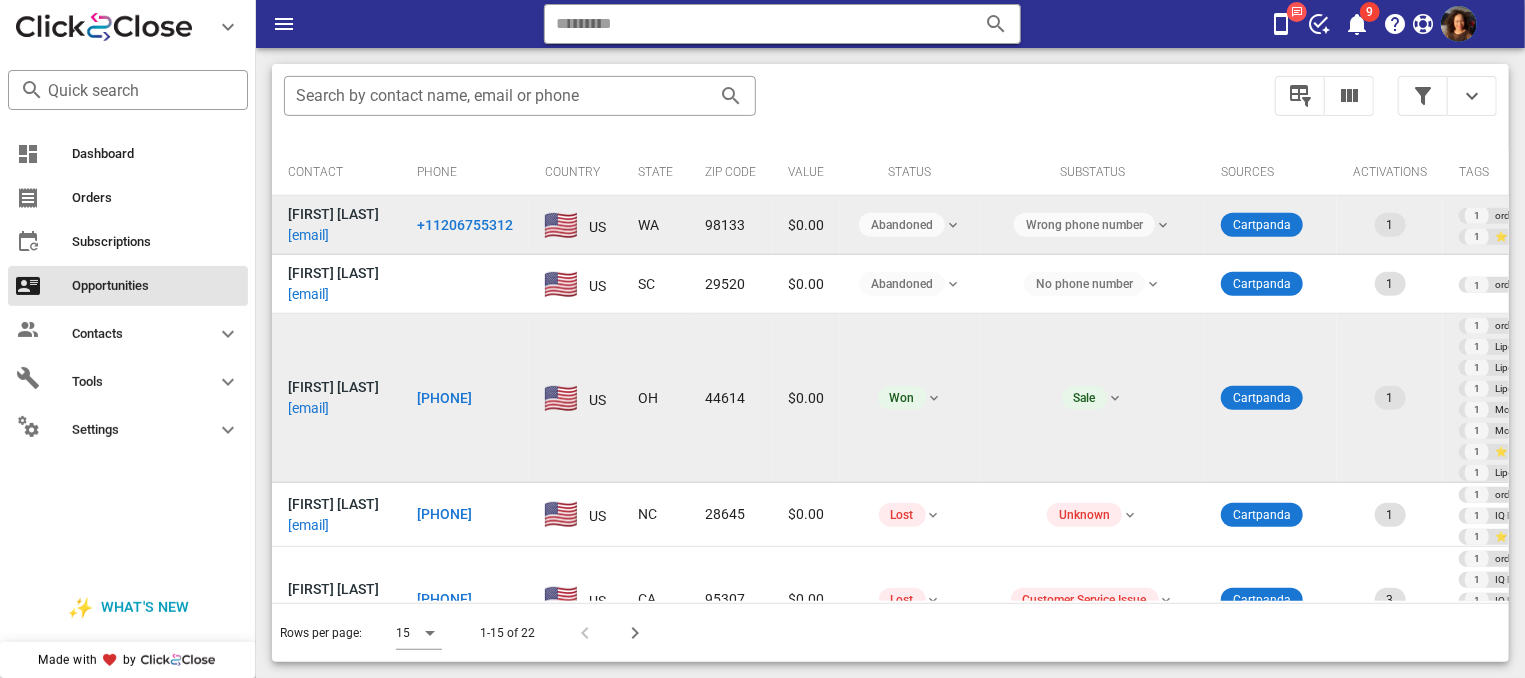 click on "[PHONE]" at bounding box center [444, 398] 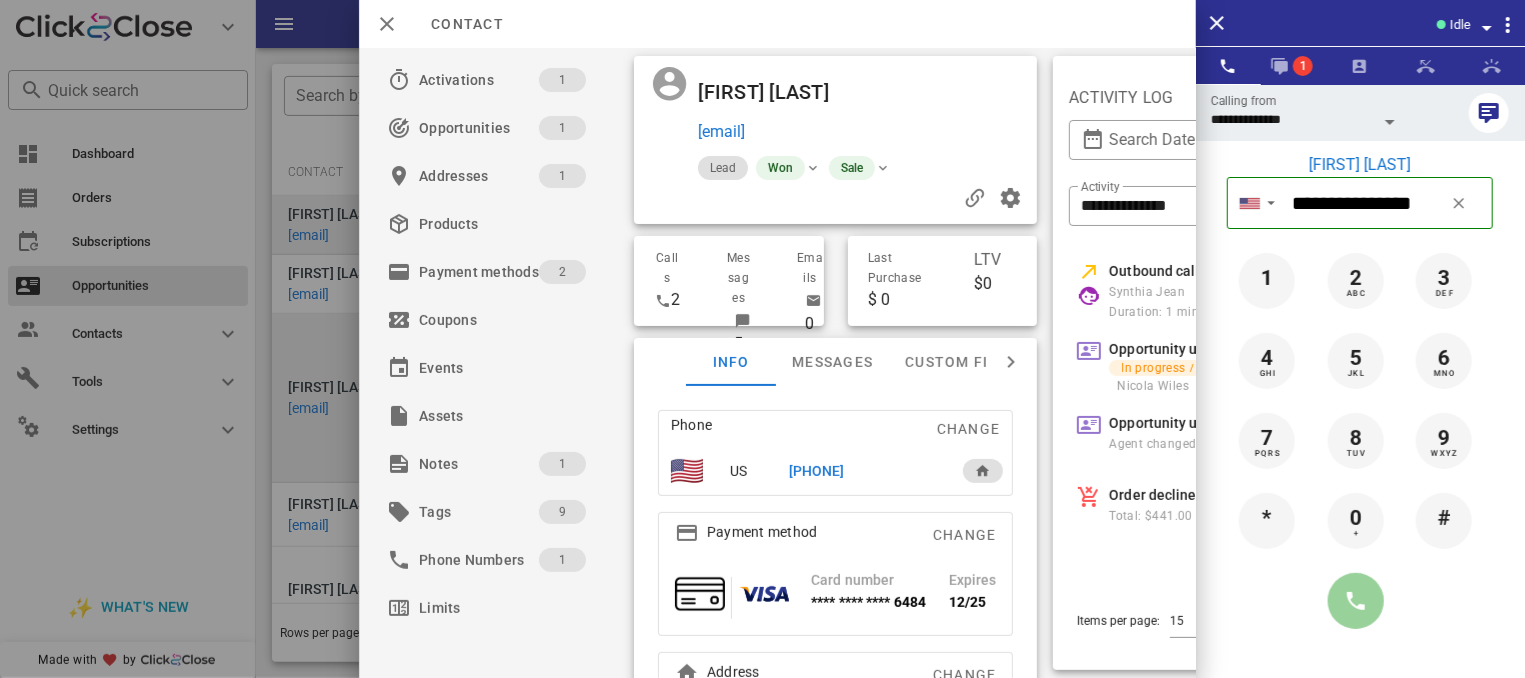 click at bounding box center [1356, 601] 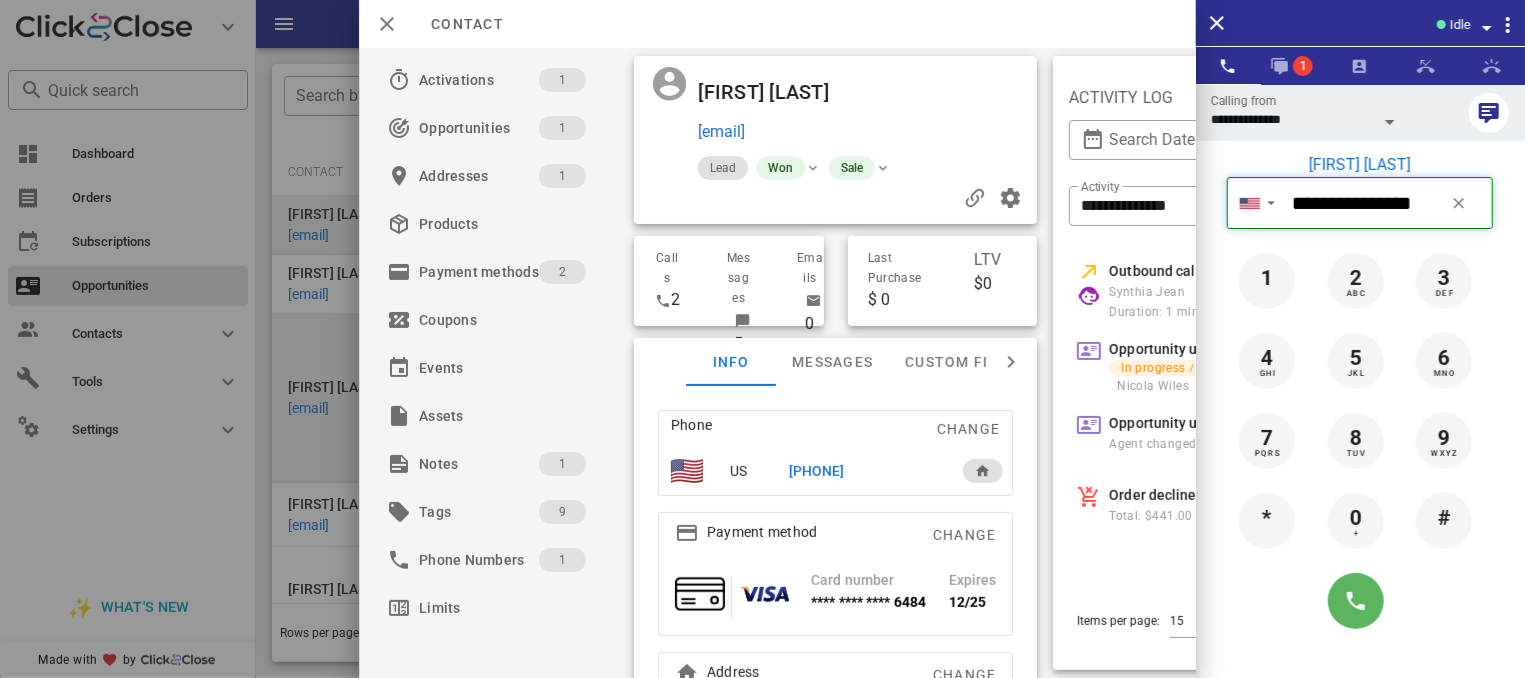 type 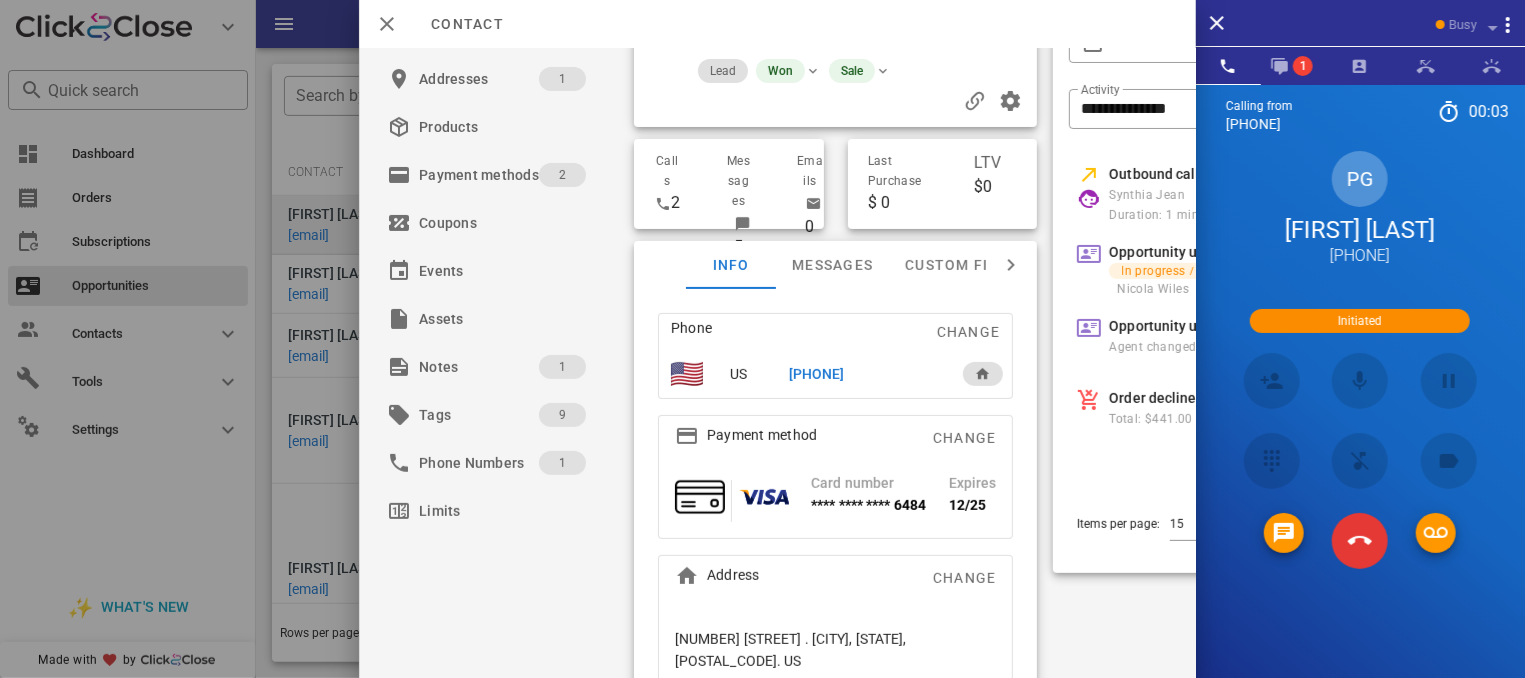 scroll, scrollTop: 127, scrollLeft: 0, axis: vertical 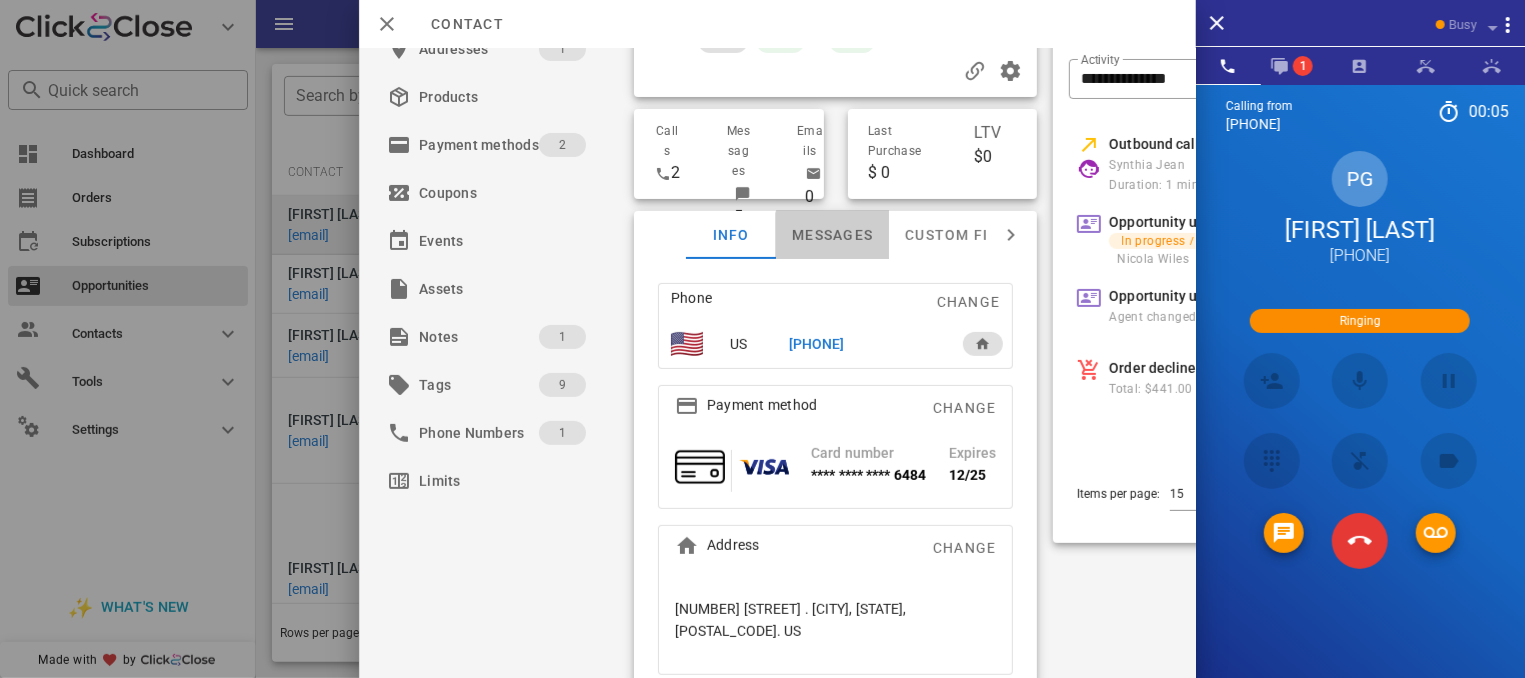 click on "Messages" at bounding box center [831, 235] 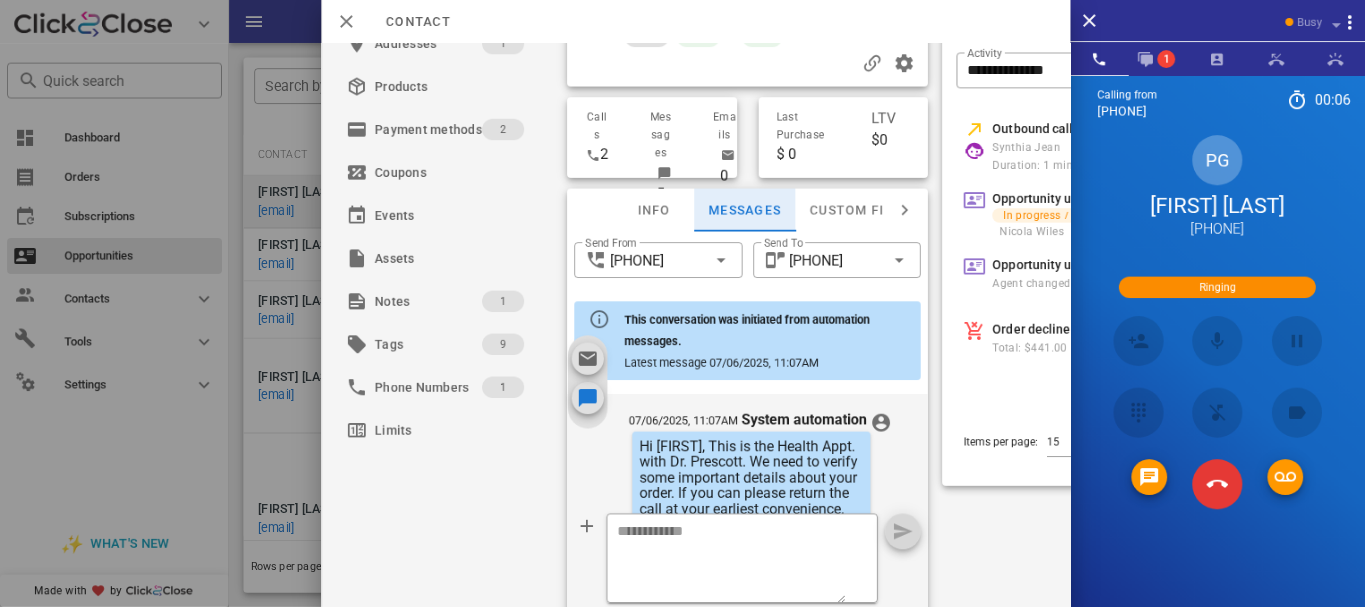 scroll, scrollTop: 682, scrollLeft: 0, axis: vertical 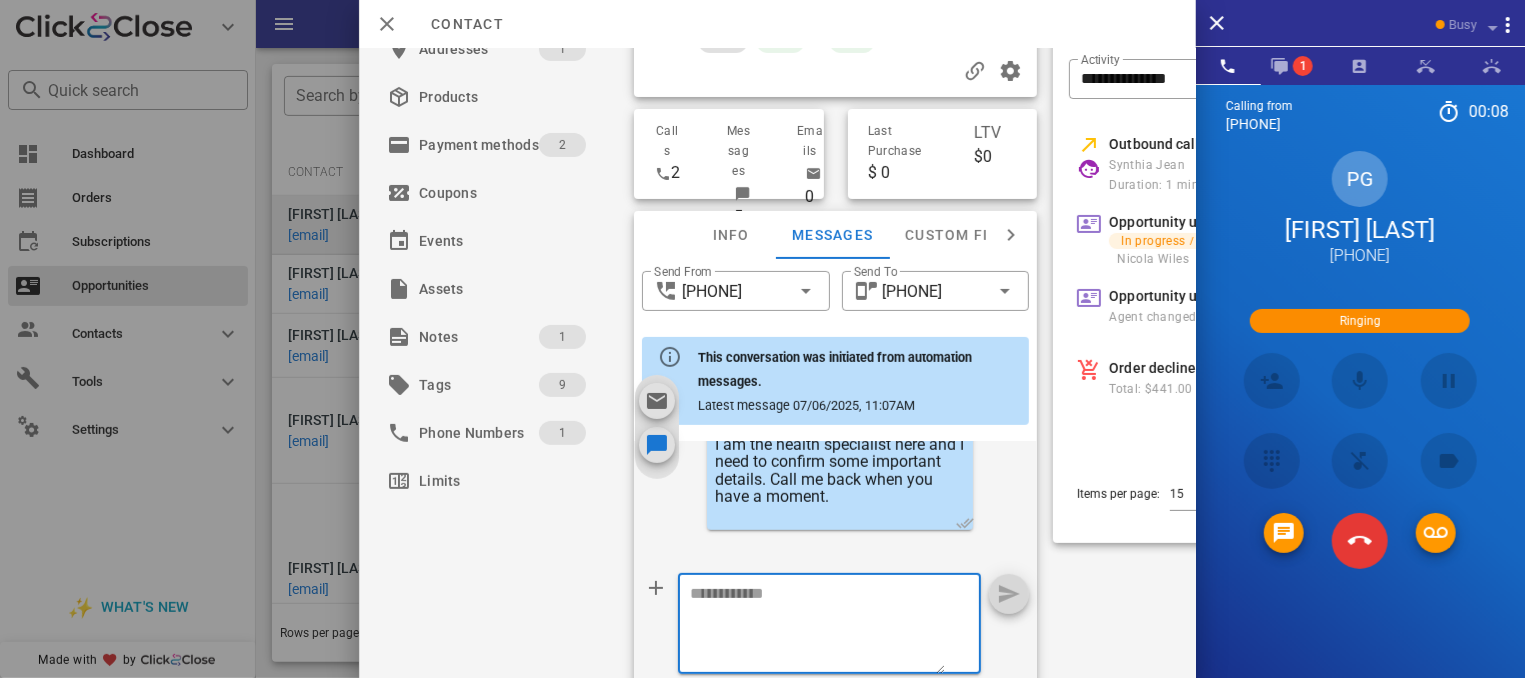 click at bounding box center [817, 627] 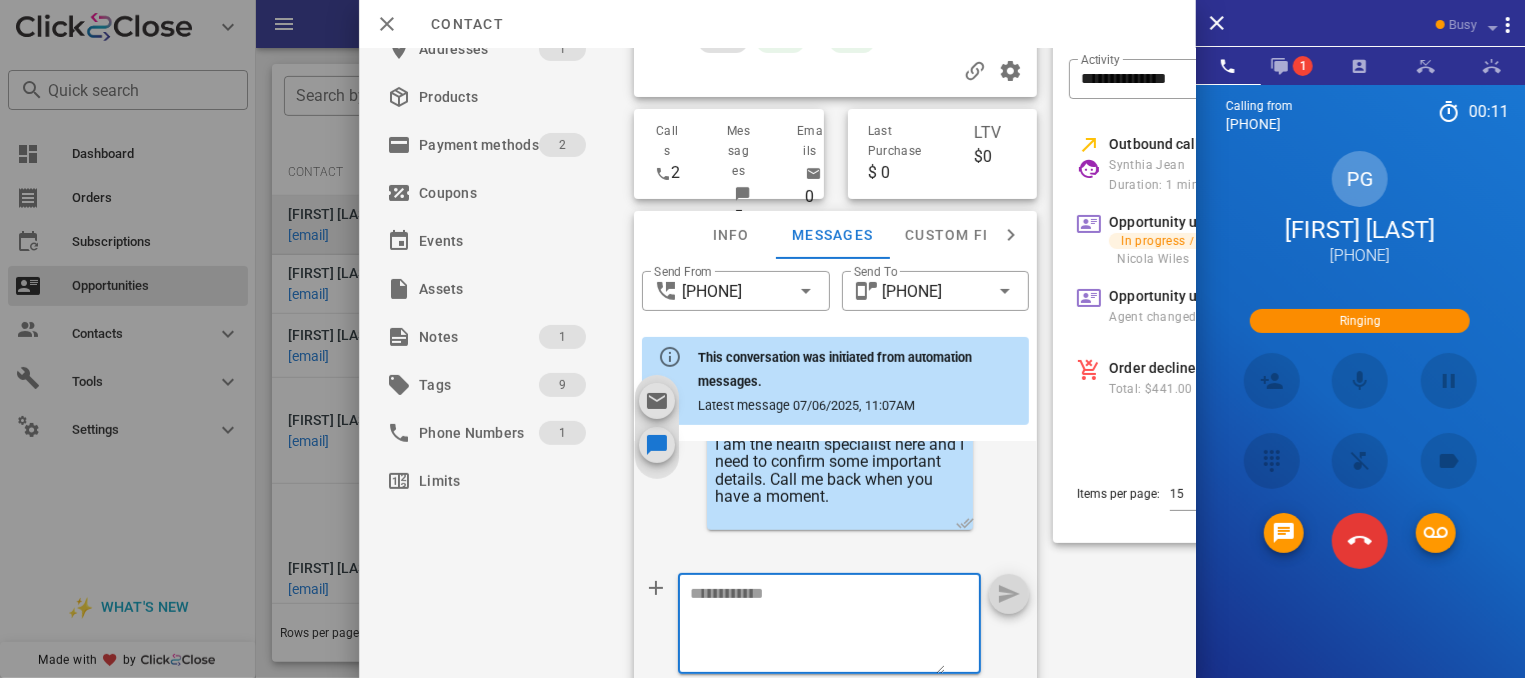 paste on "**********" 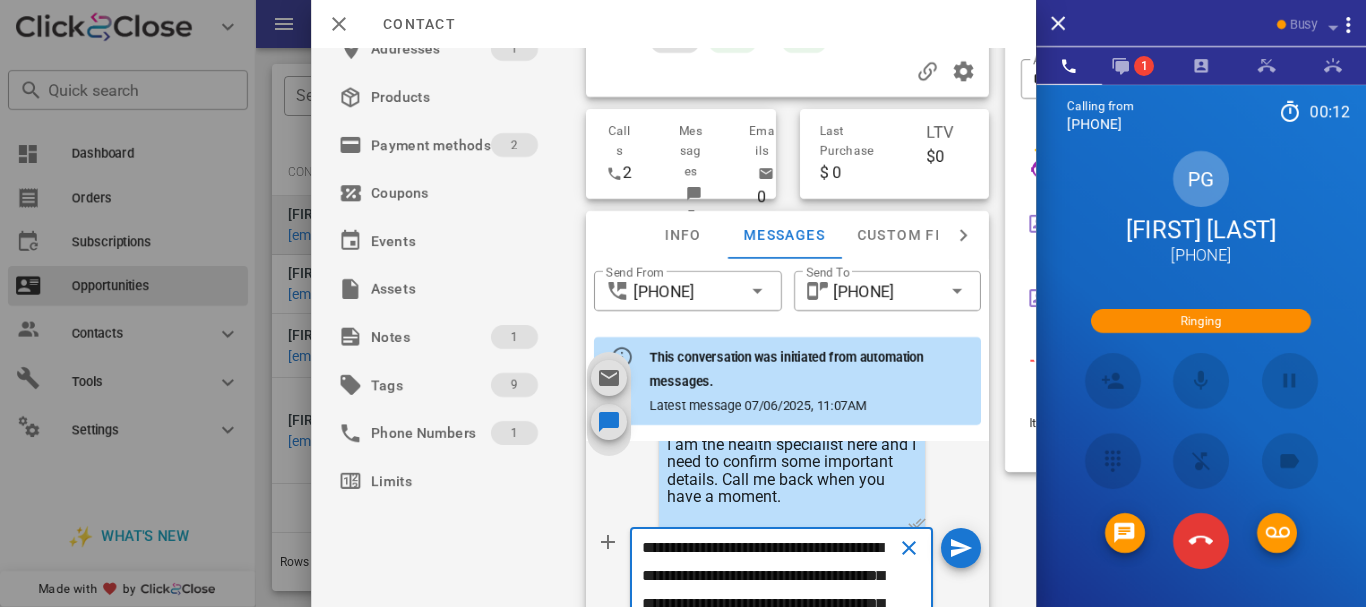scroll, scrollTop: 242, scrollLeft: 0, axis: vertical 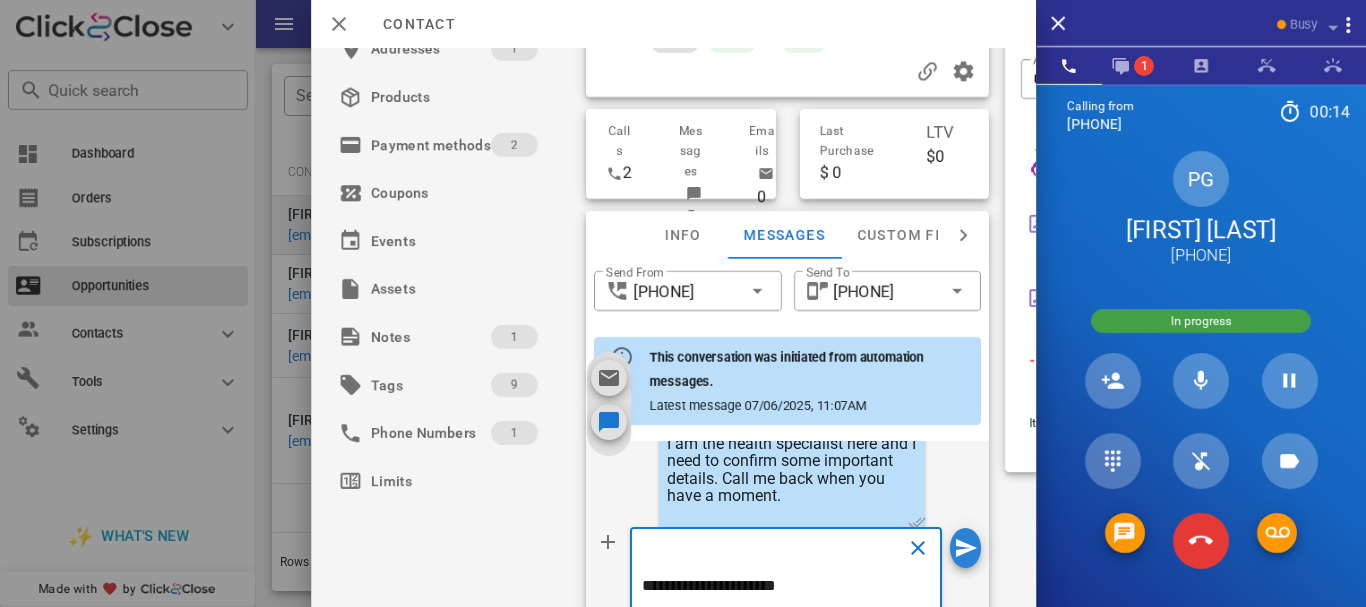 type on "**********" 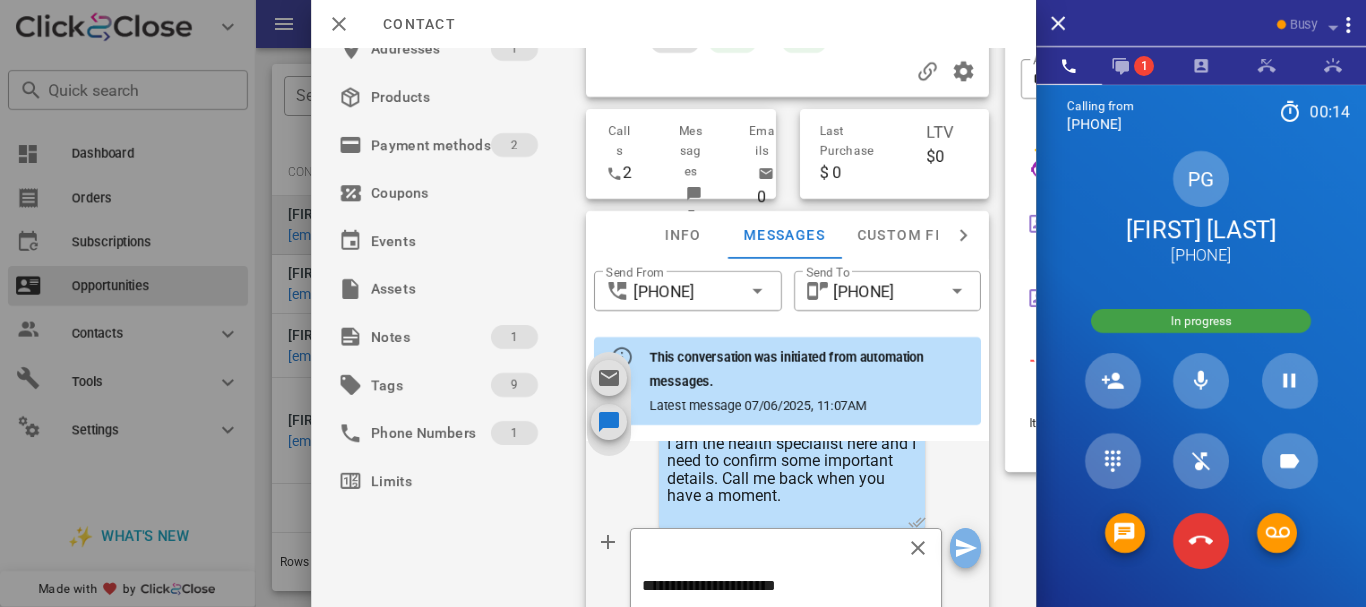 click at bounding box center [965, 548] 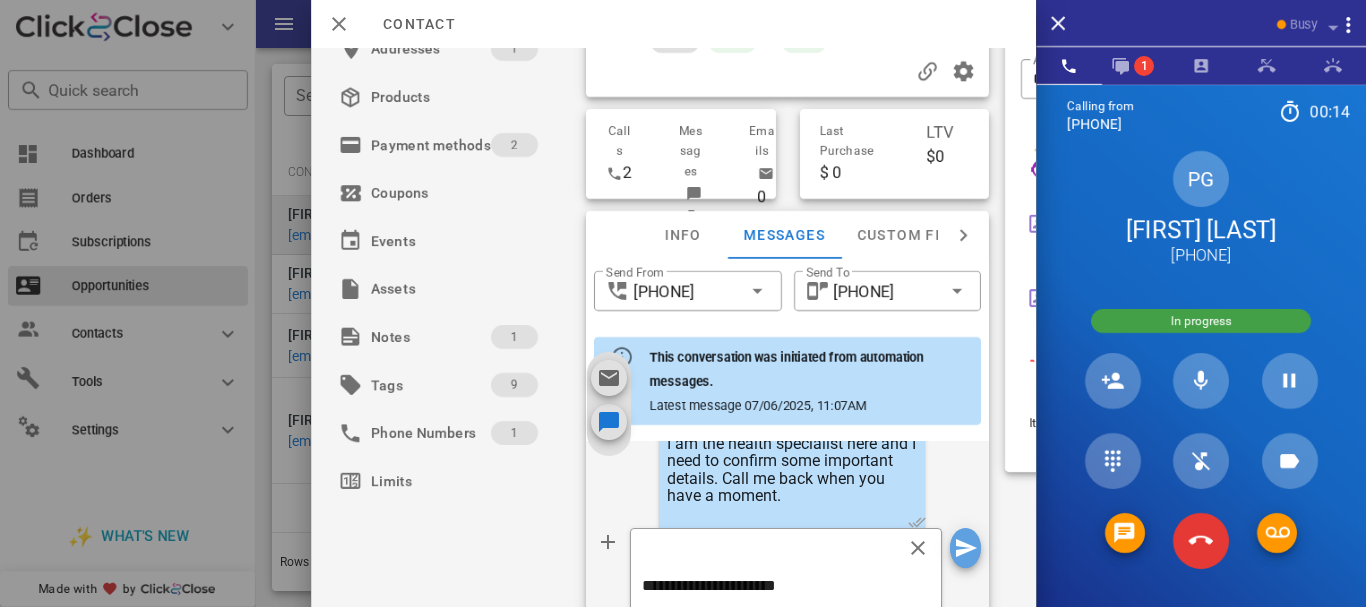 type 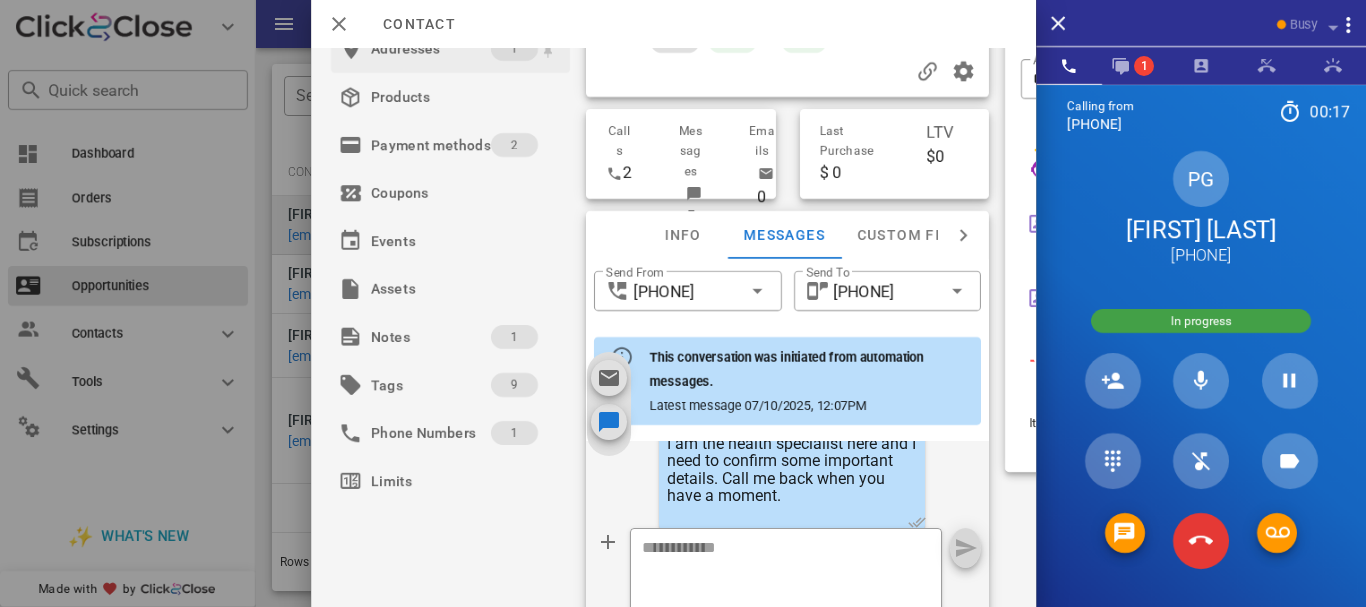 scroll, scrollTop: 983, scrollLeft: 0, axis: vertical 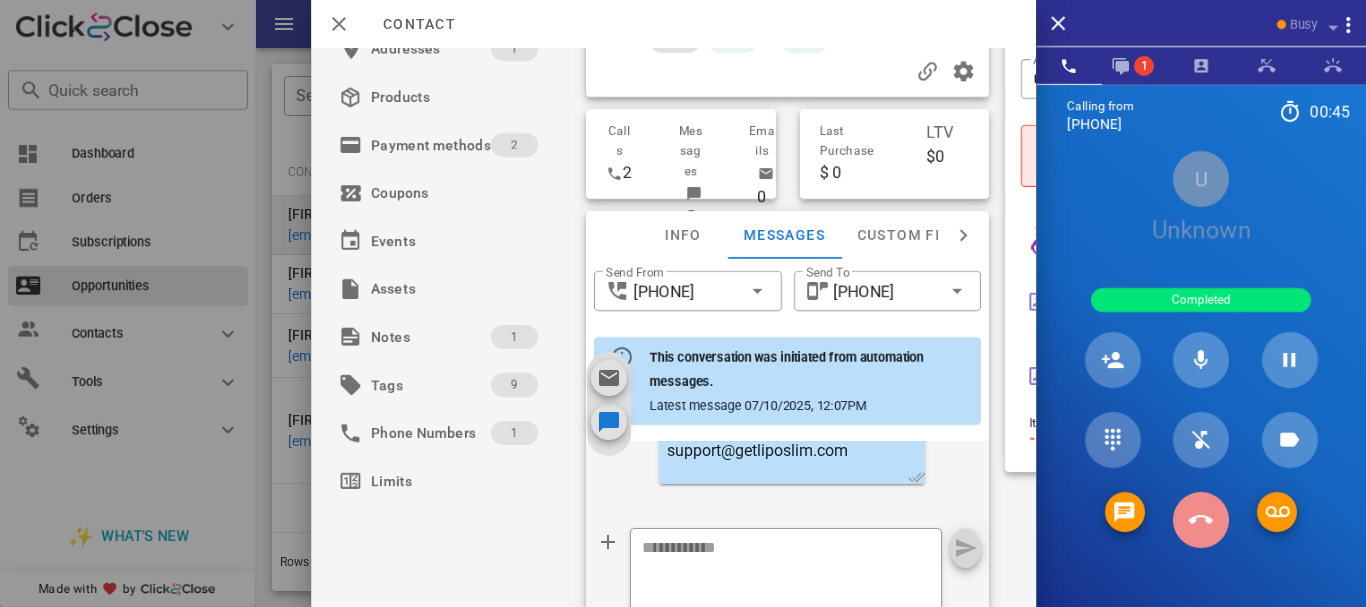 click at bounding box center [1201, 520] 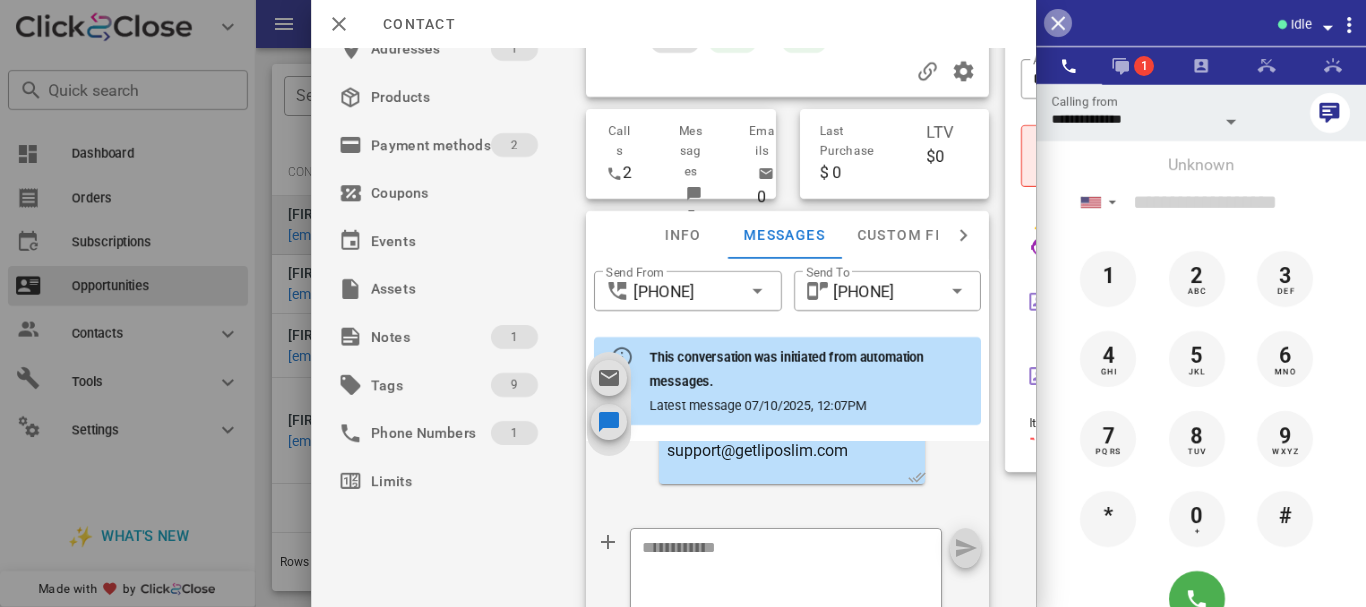 click at bounding box center [1058, 23] 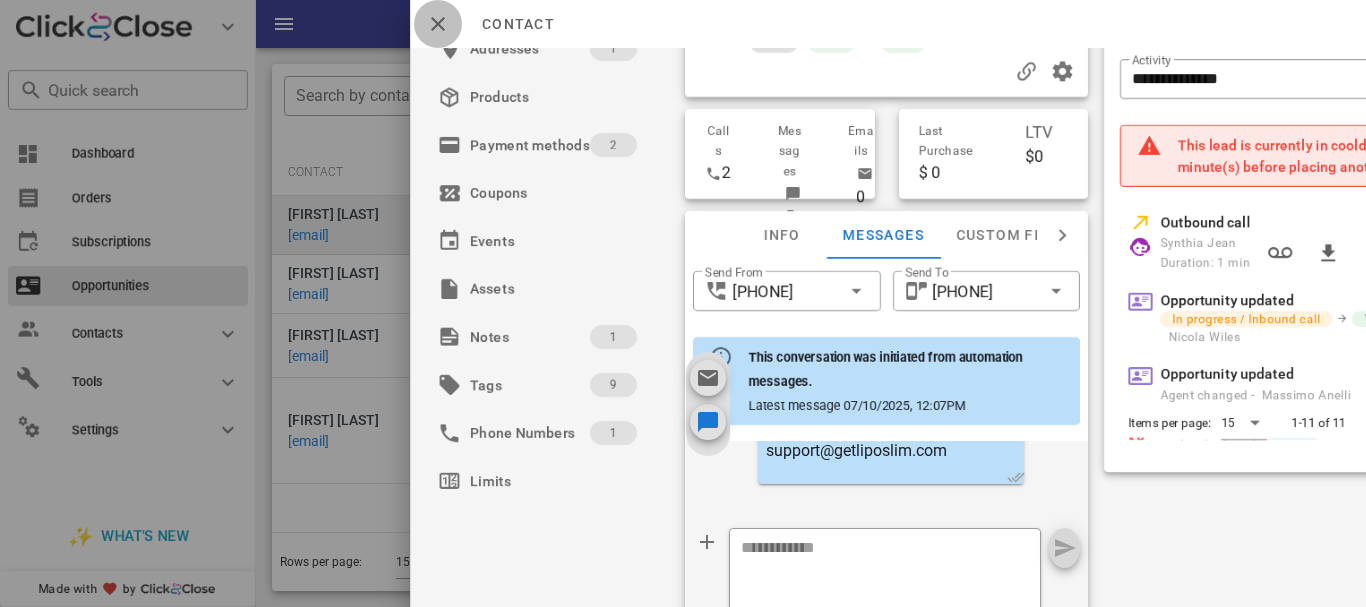 click at bounding box center (438, 24) 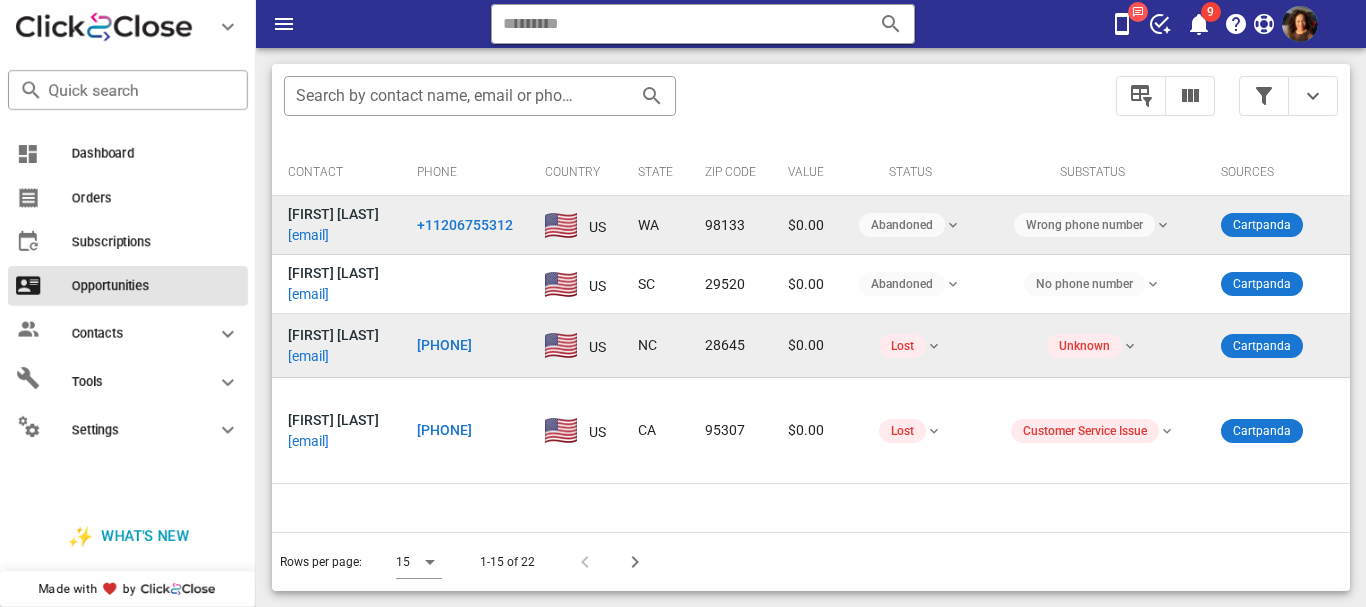 click on "[PHONE]" at bounding box center (444, 345) 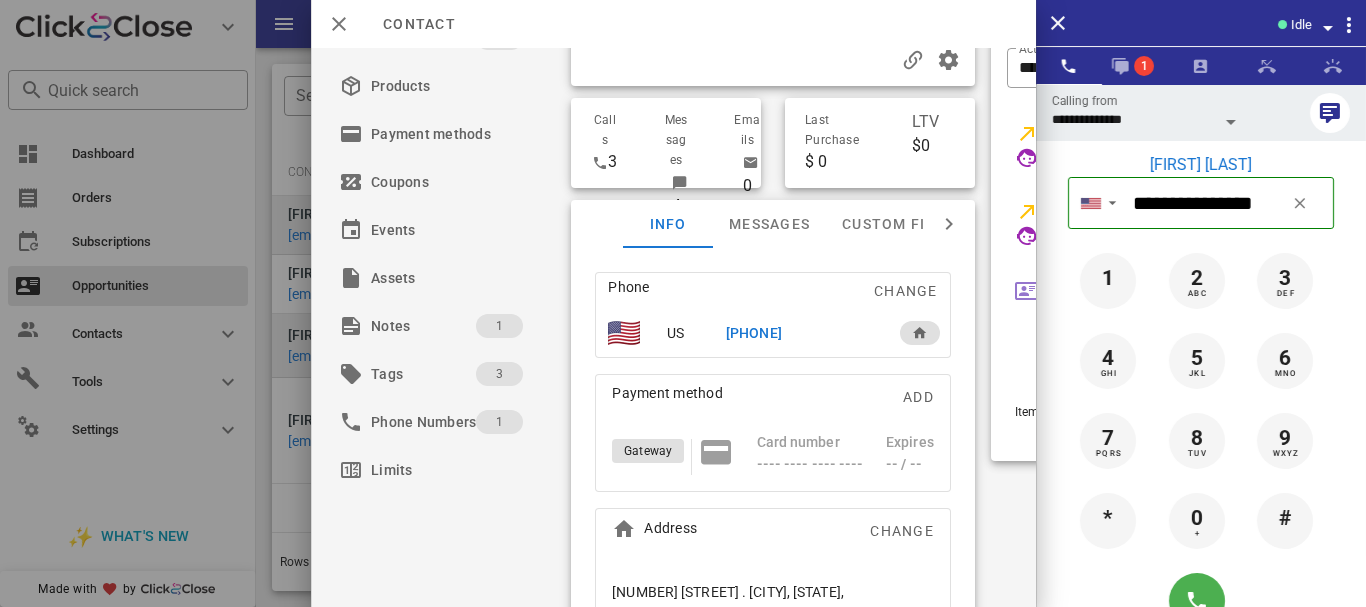 scroll, scrollTop: 191, scrollLeft: 0, axis: vertical 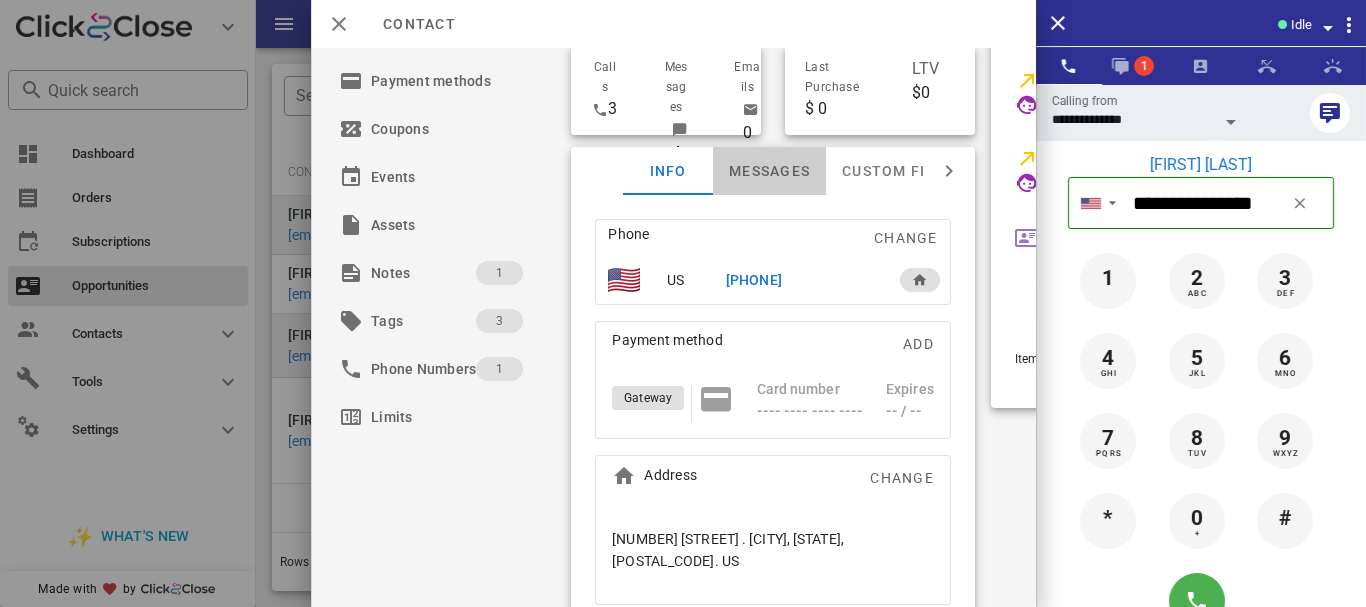 click on "Messages" at bounding box center [769, 171] 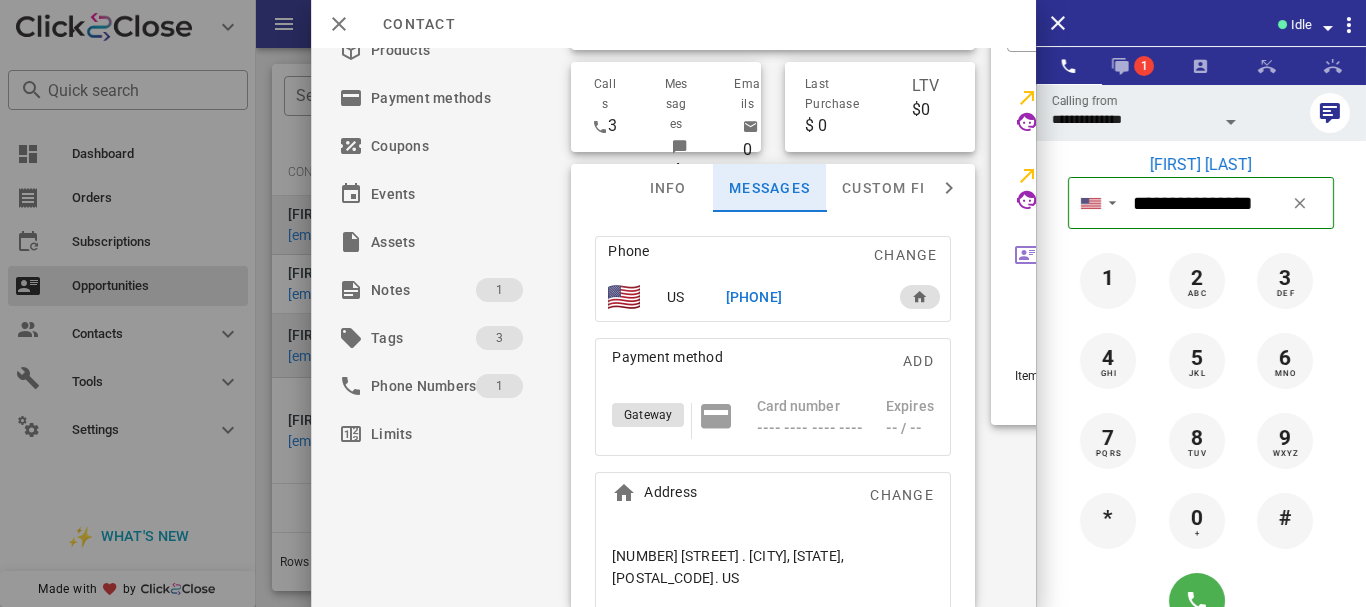 scroll, scrollTop: 174, scrollLeft: 0, axis: vertical 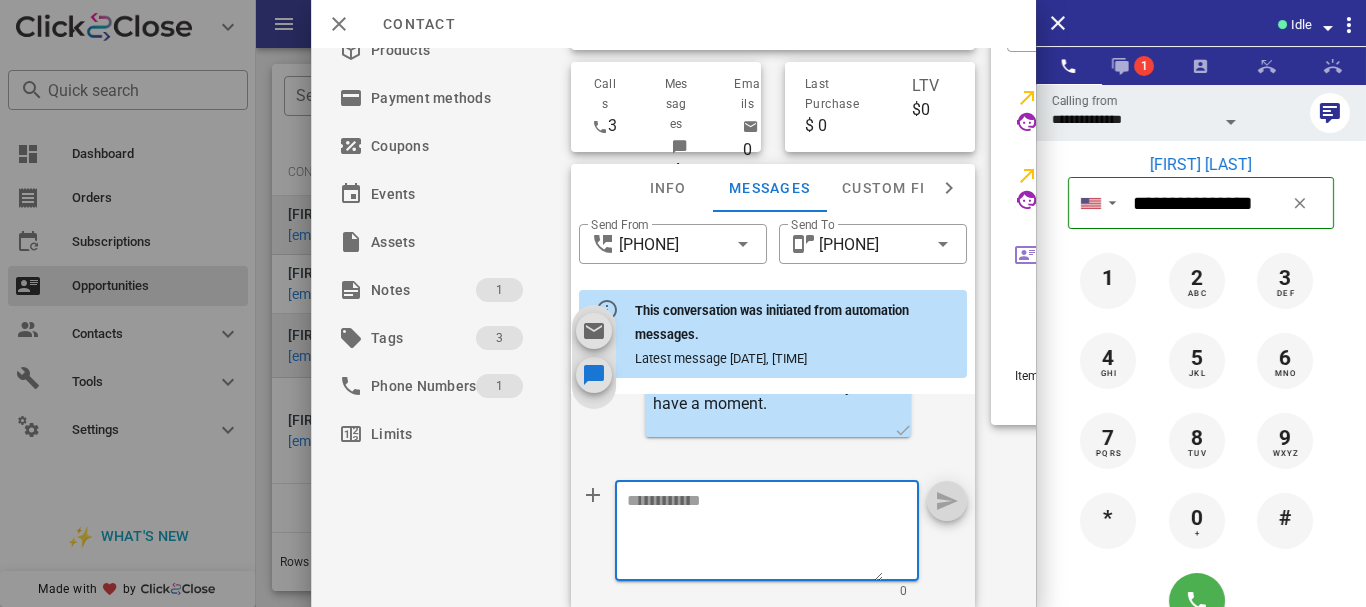 click at bounding box center [755, 534] 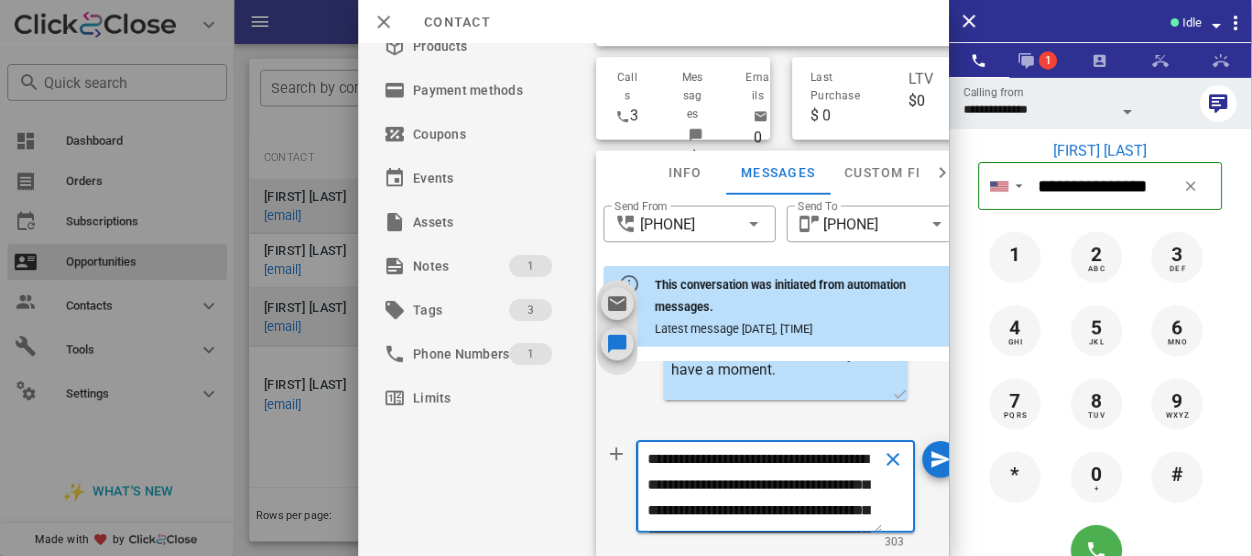 scroll, scrollTop: 379, scrollLeft: 0, axis: vertical 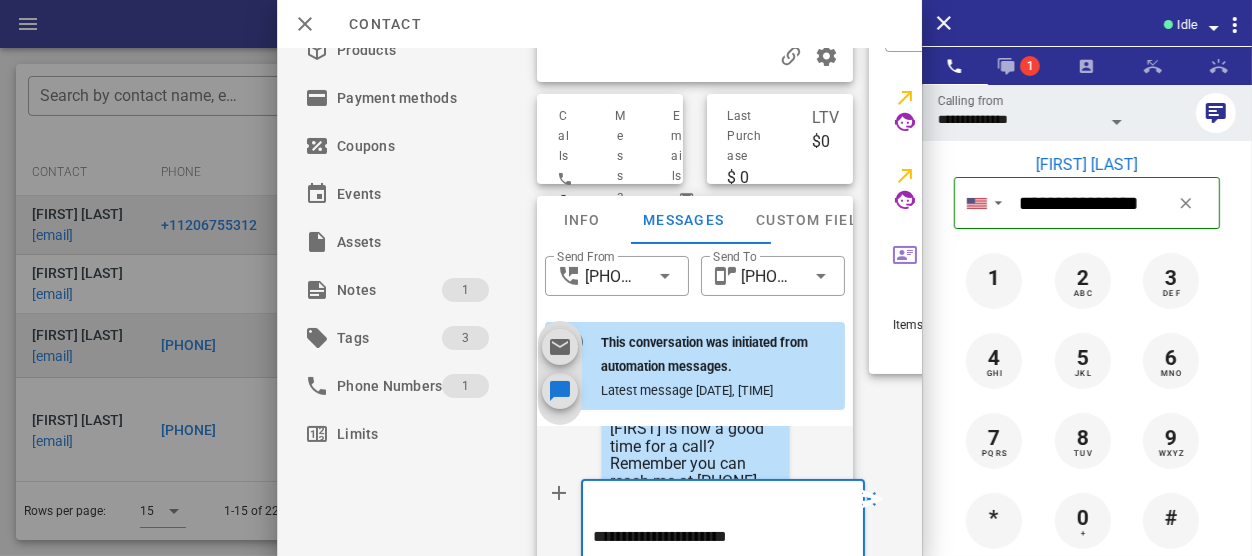 type on "**********" 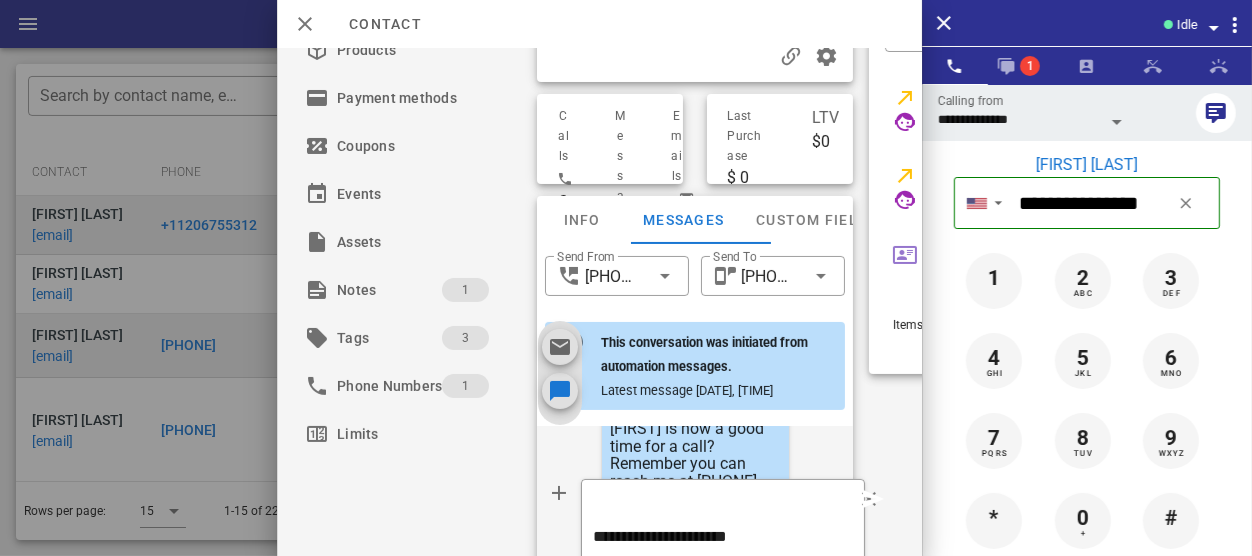 click at bounding box center (873, 499) 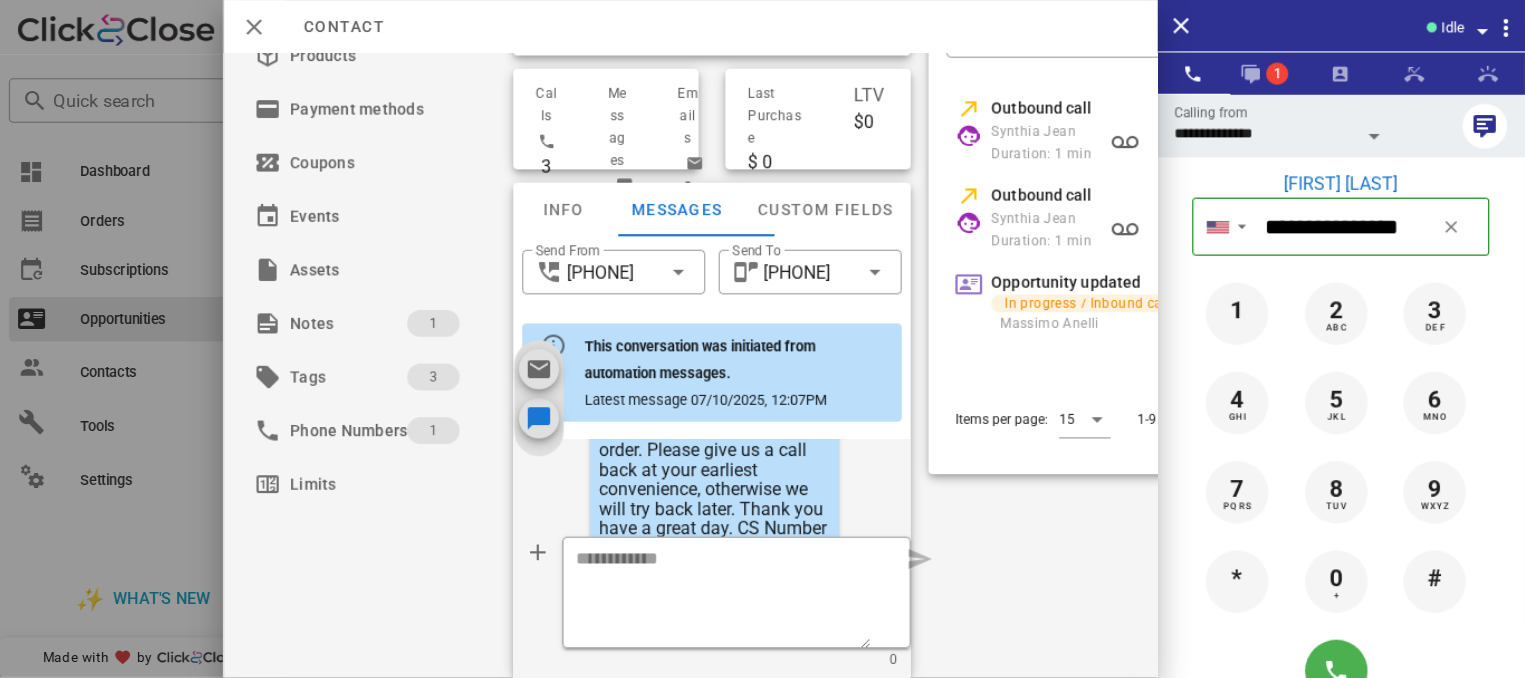 scroll, scrollTop: 937, scrollLeft: 0, axis: vertical 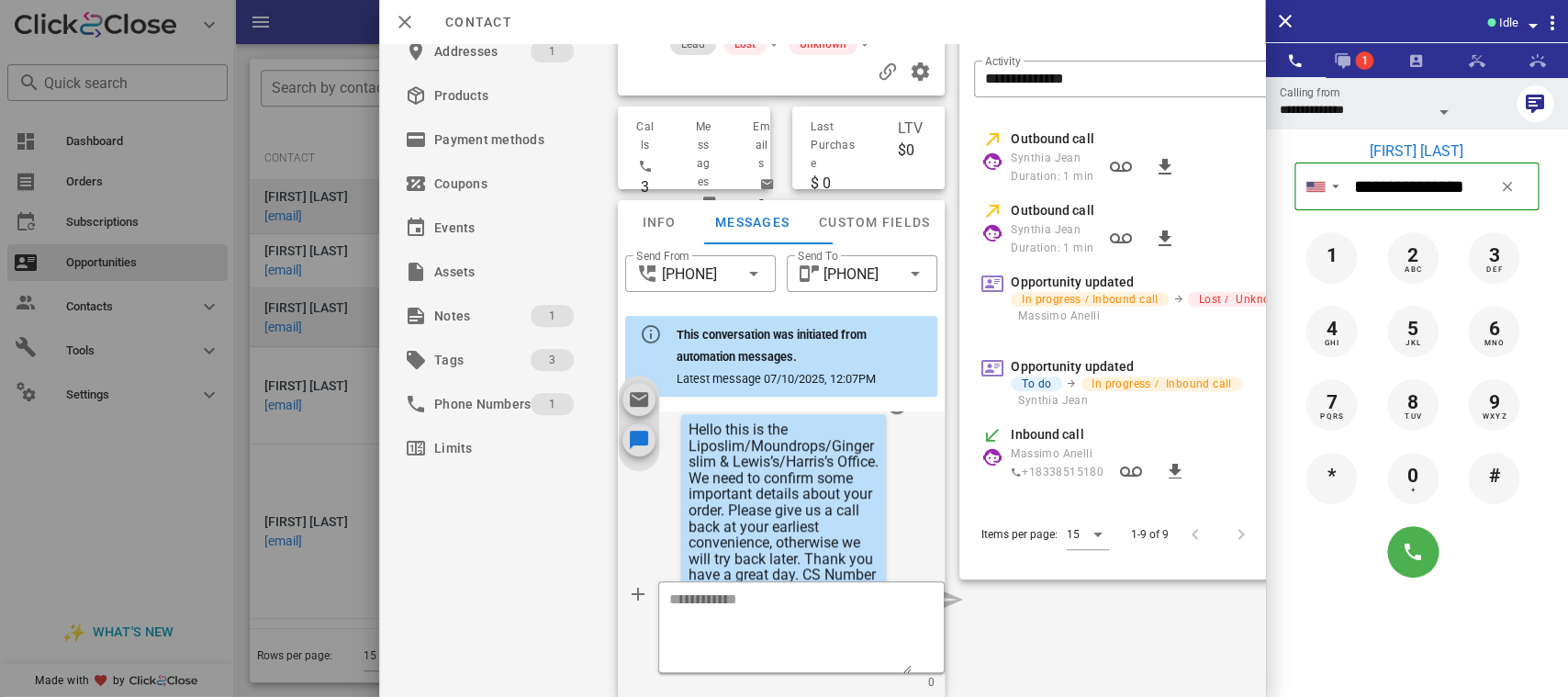 click on "**********" at bounding box center (1199, 260) 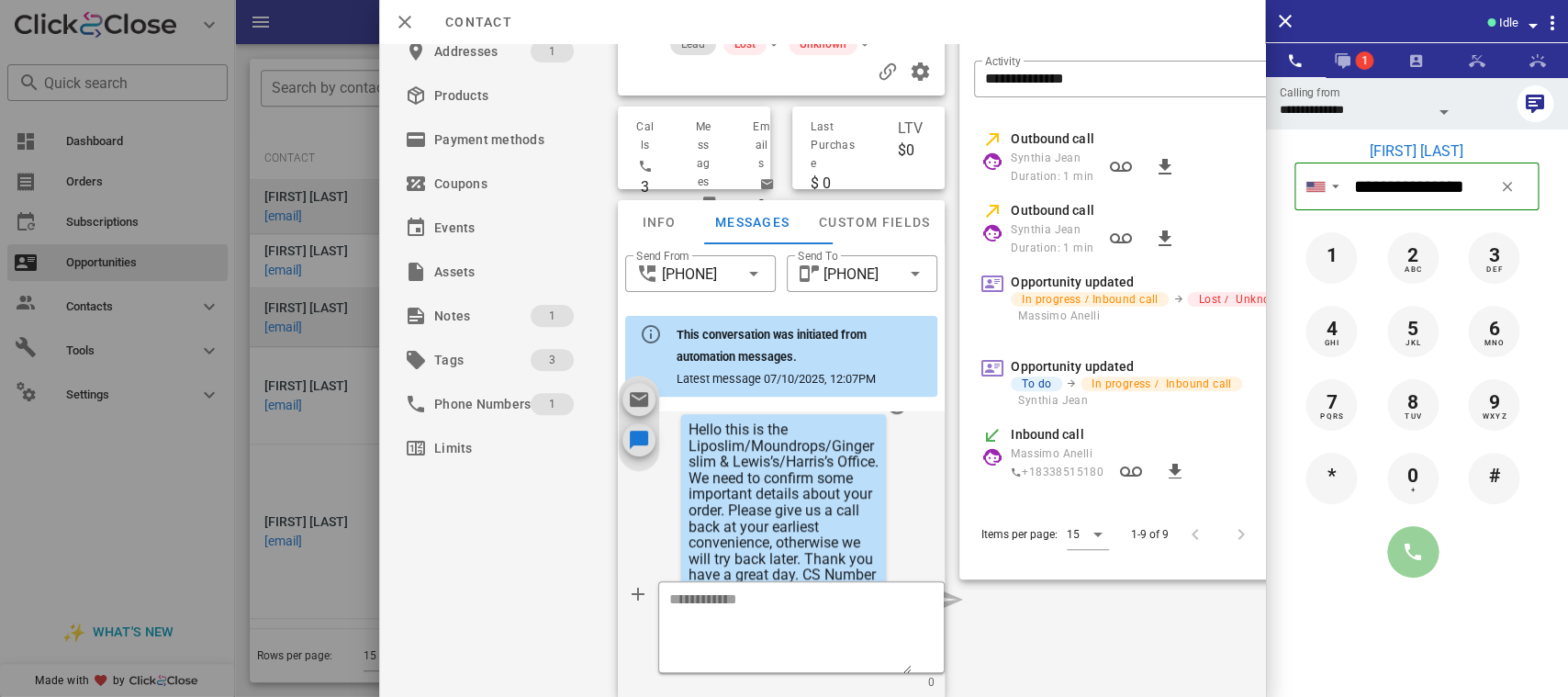 click at bounding box center [1413, 552] 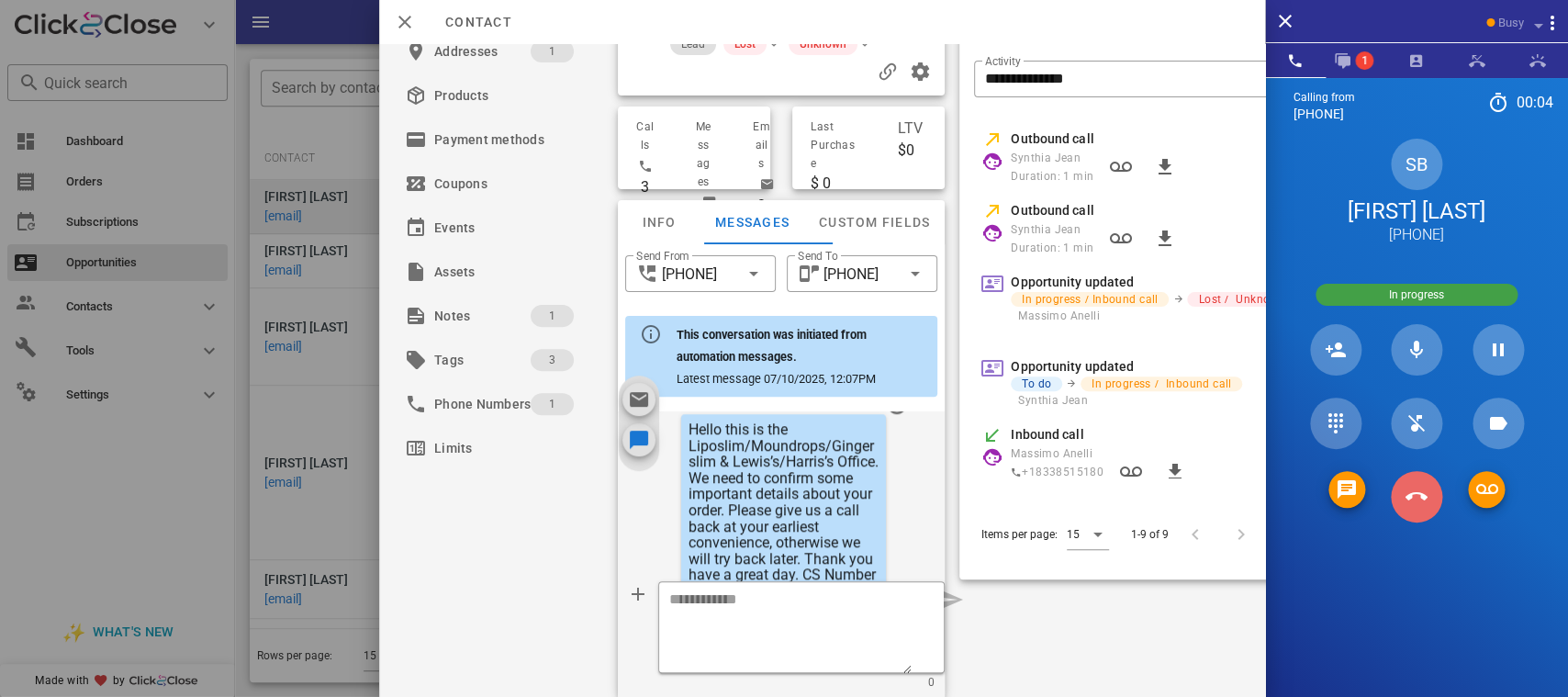 click at bounding box center (1417, 497) 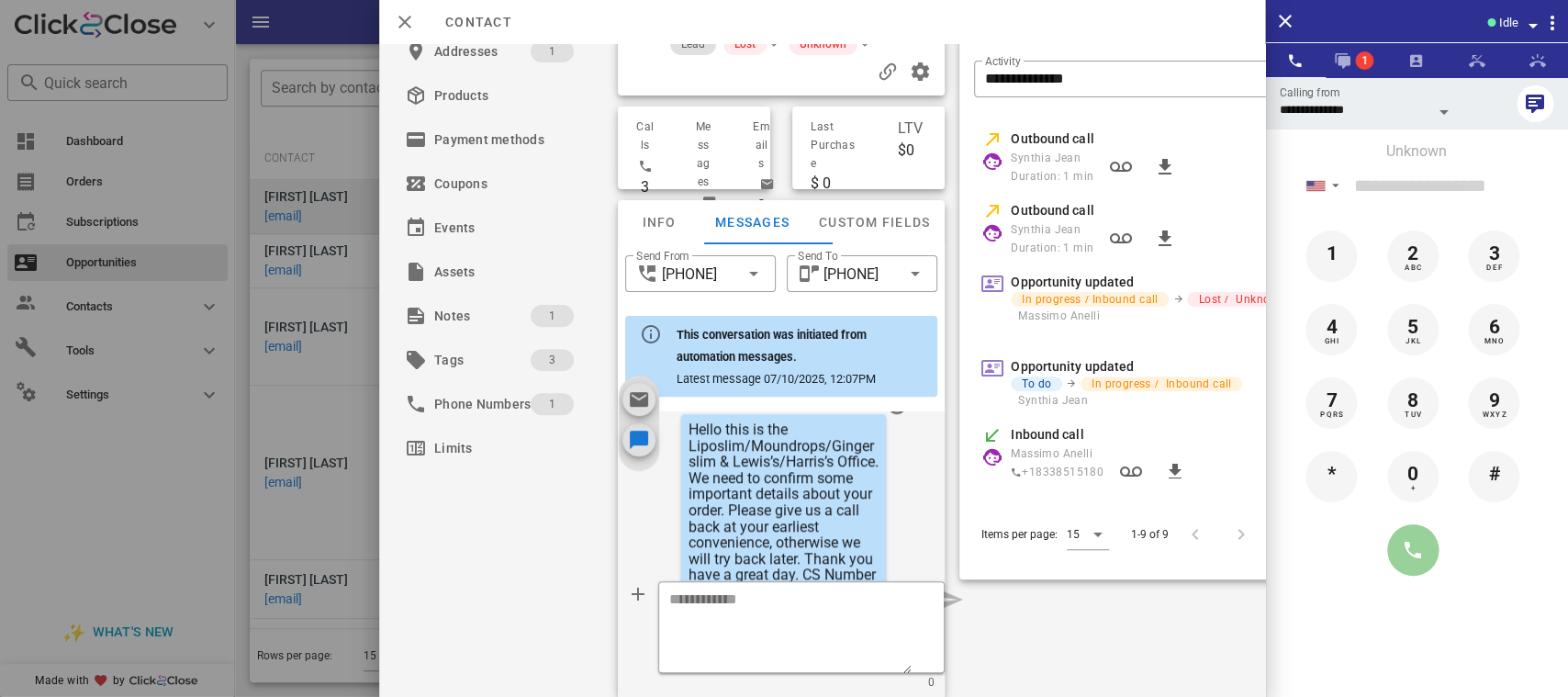 click at bounding box center [1413, 550] 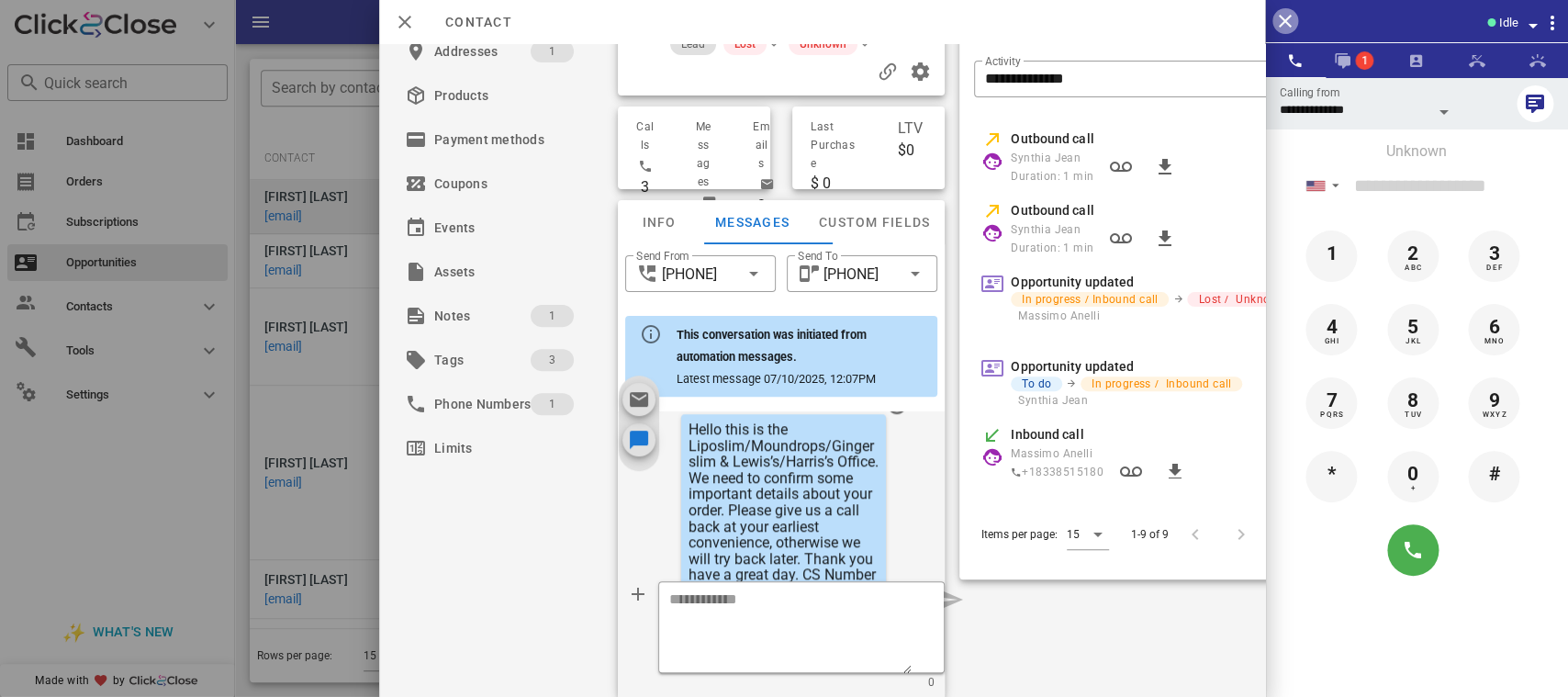 click at bounding box center (1285, 21) 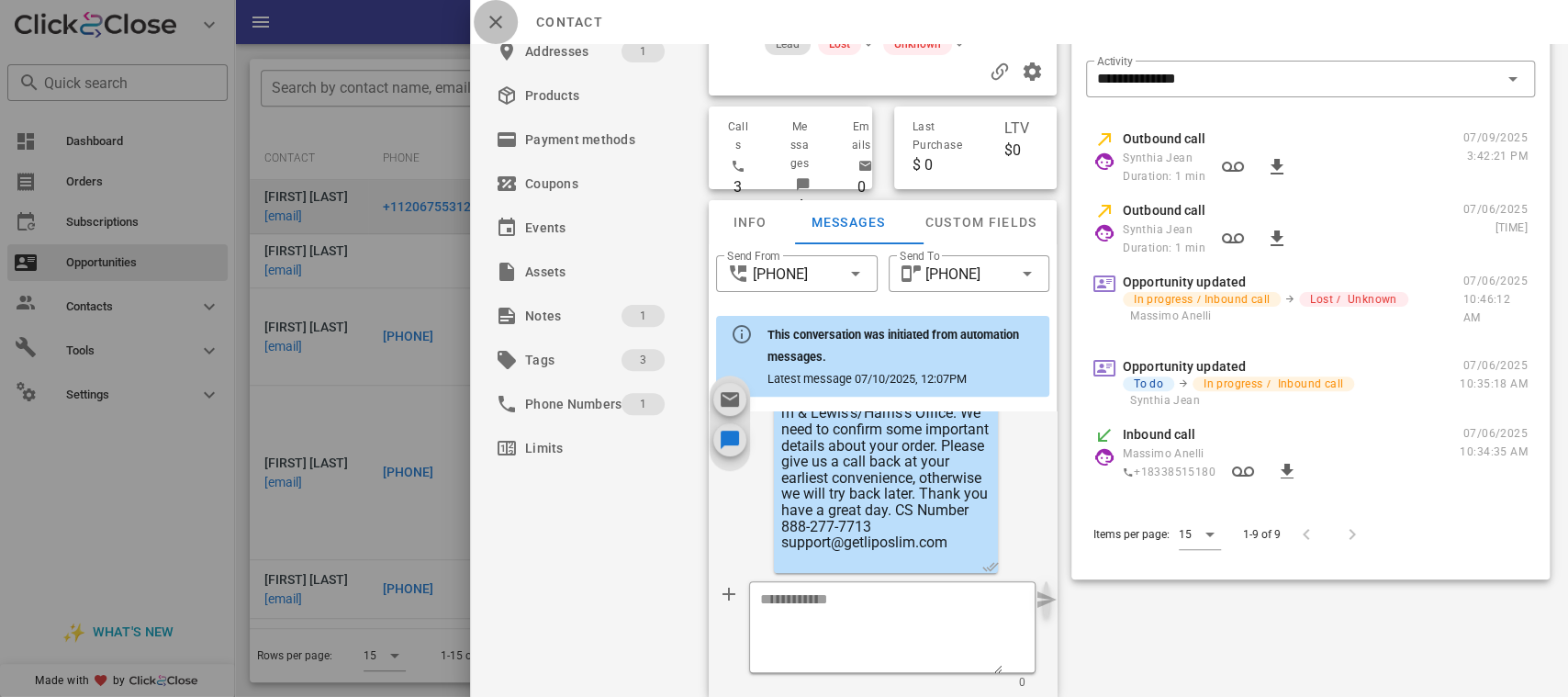 click at bounding box center (496, 22) 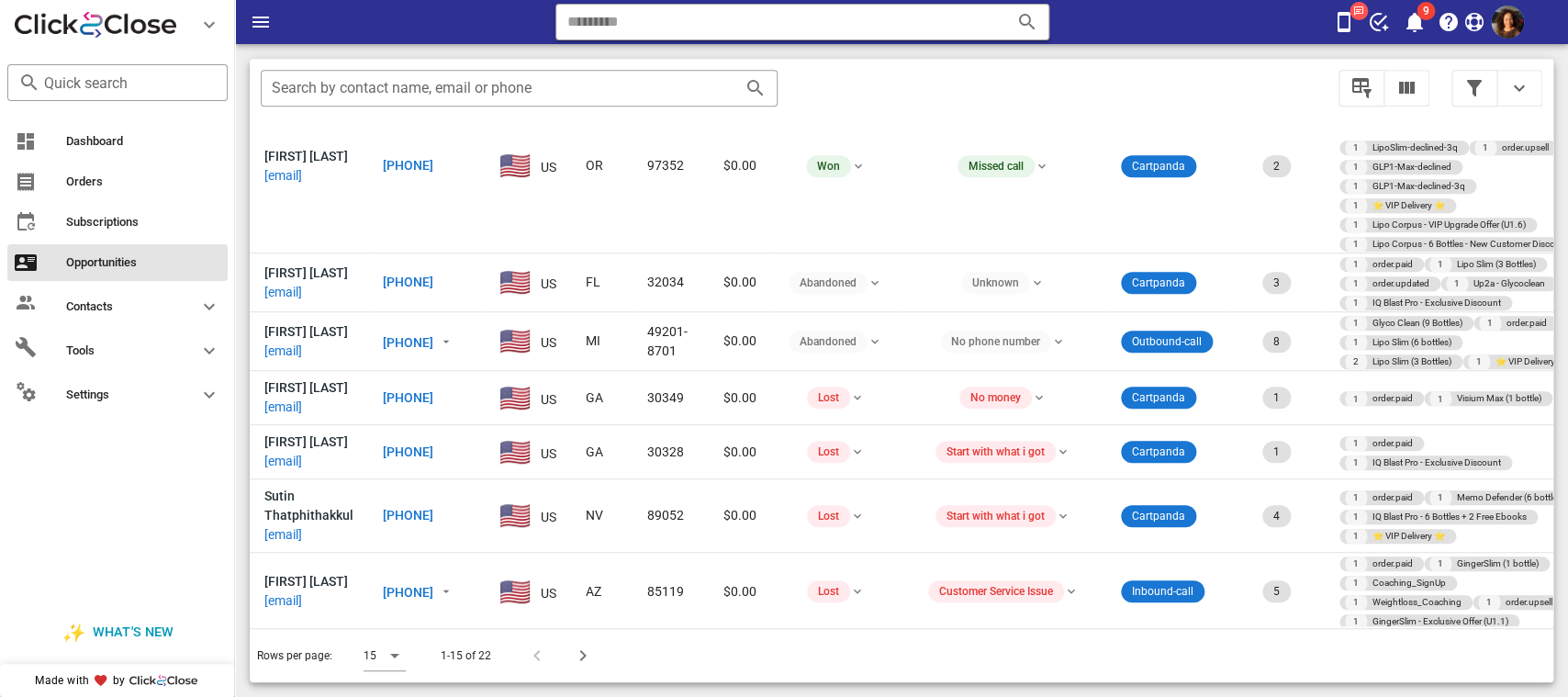 scroll, scrollTop: 317, scrollLeft: 0, axis: vertical 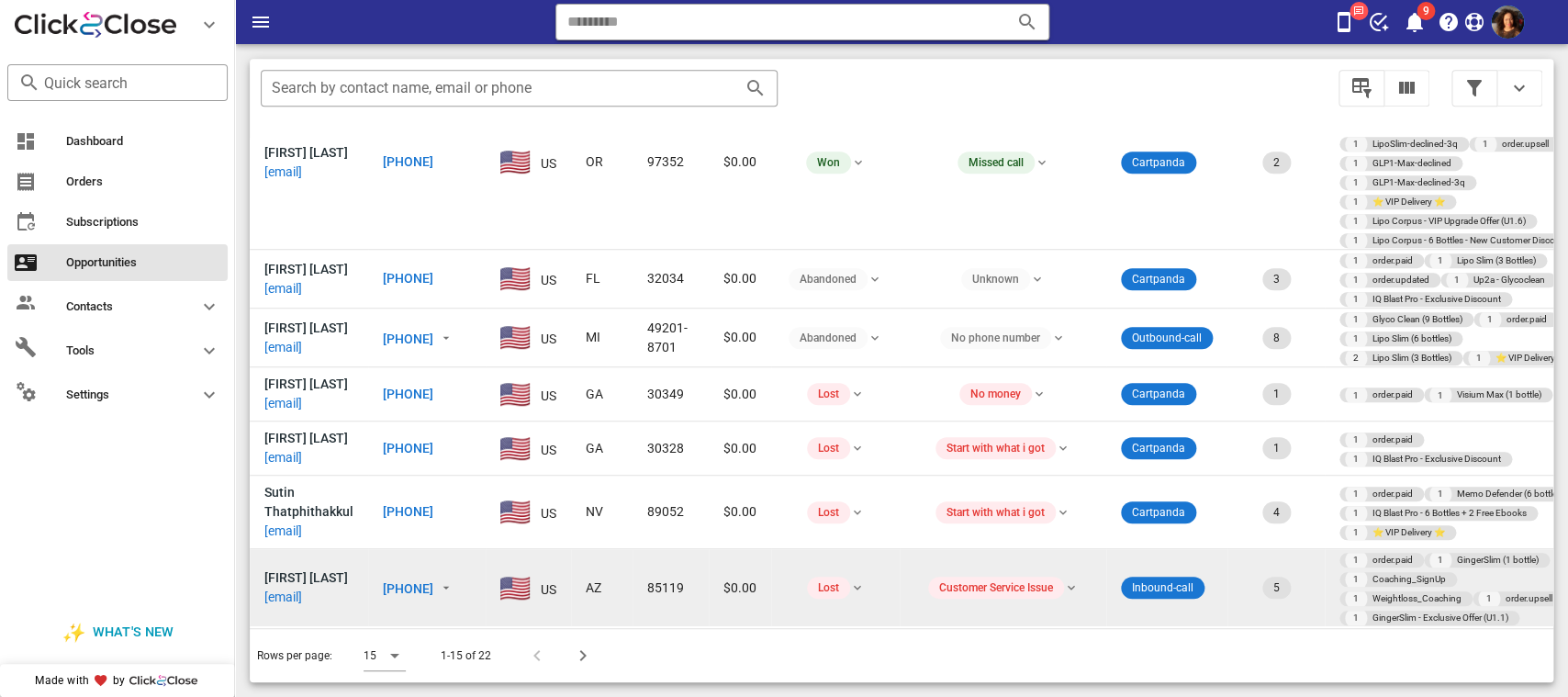 click on "+16023665742" at bounding box center [408, 589] 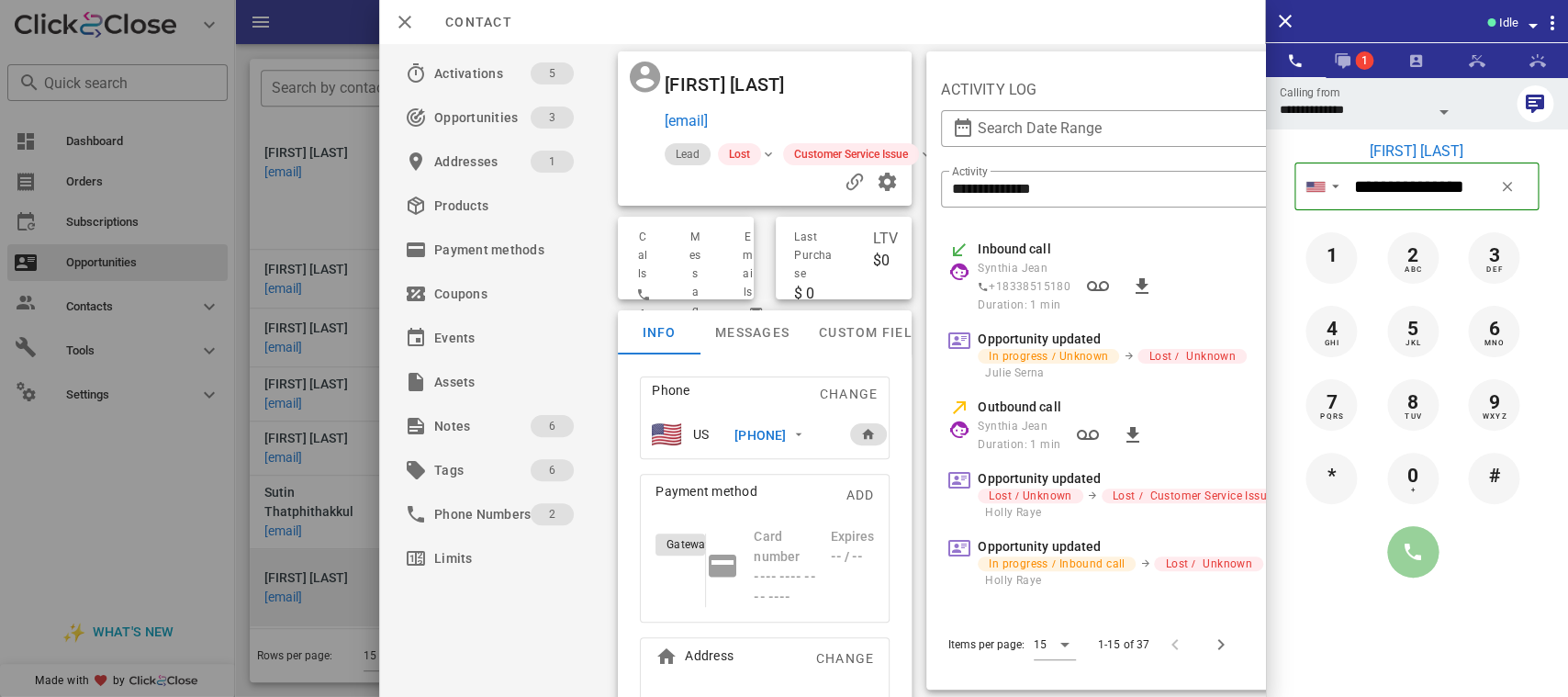 click at bounding box center (1413, 552) 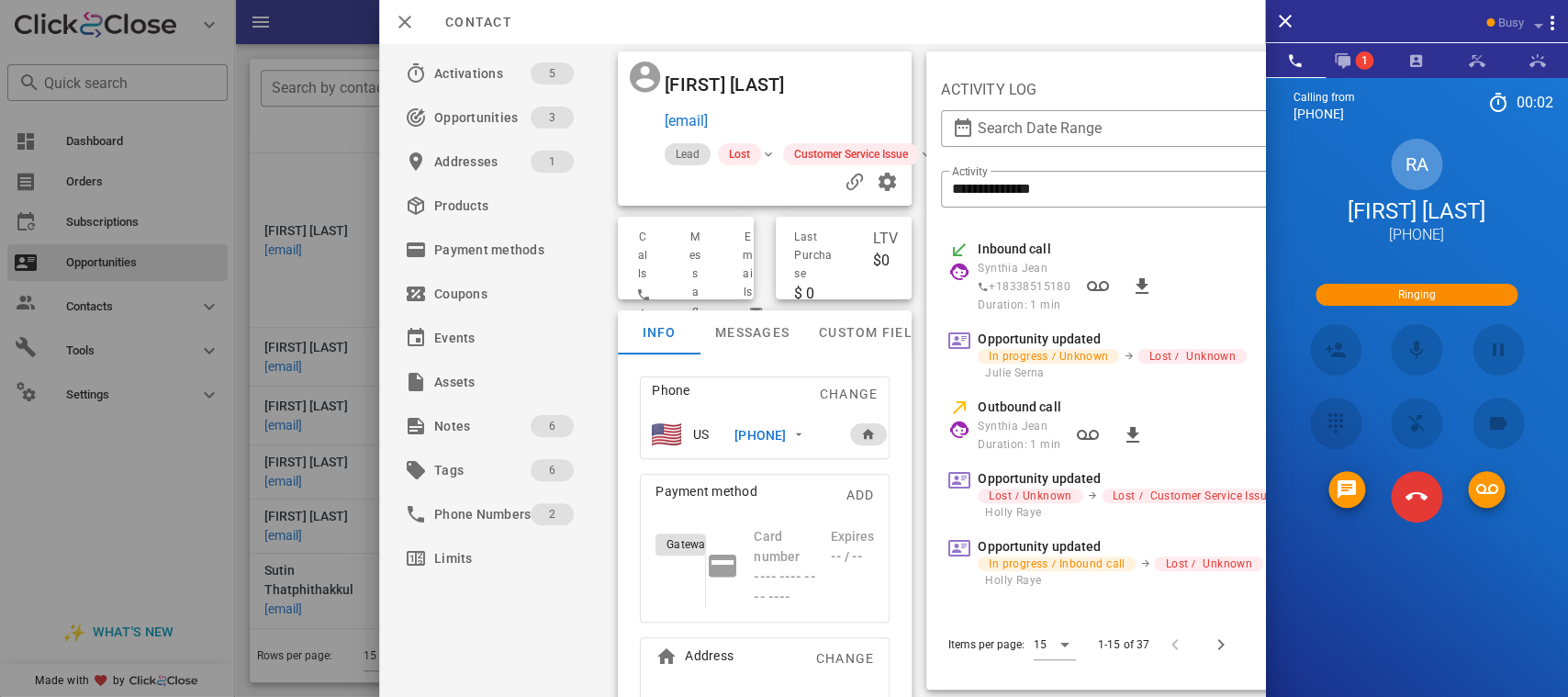 scroll, scrollTop: 239, scrollLeft: 0, axis: vertical 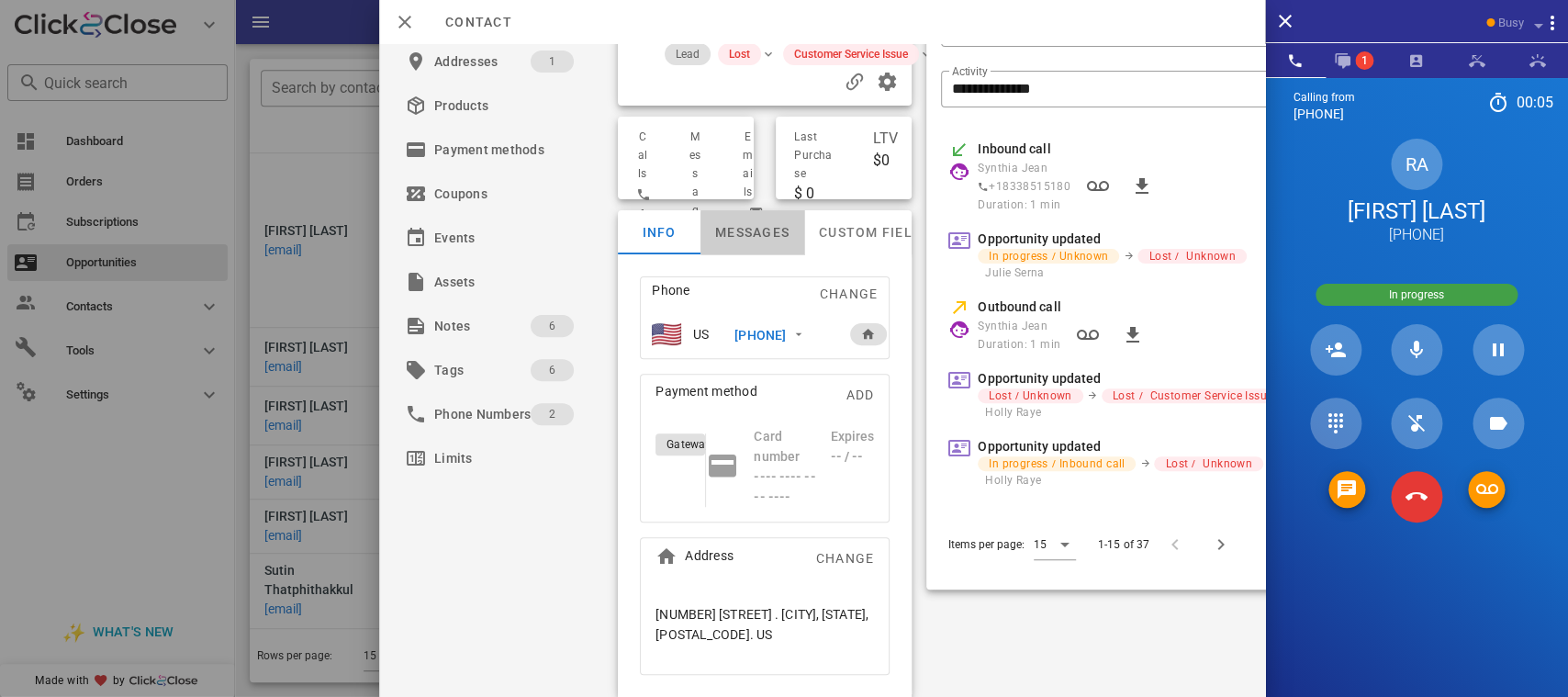 click on "Messages" at bounding box center (753, 232) 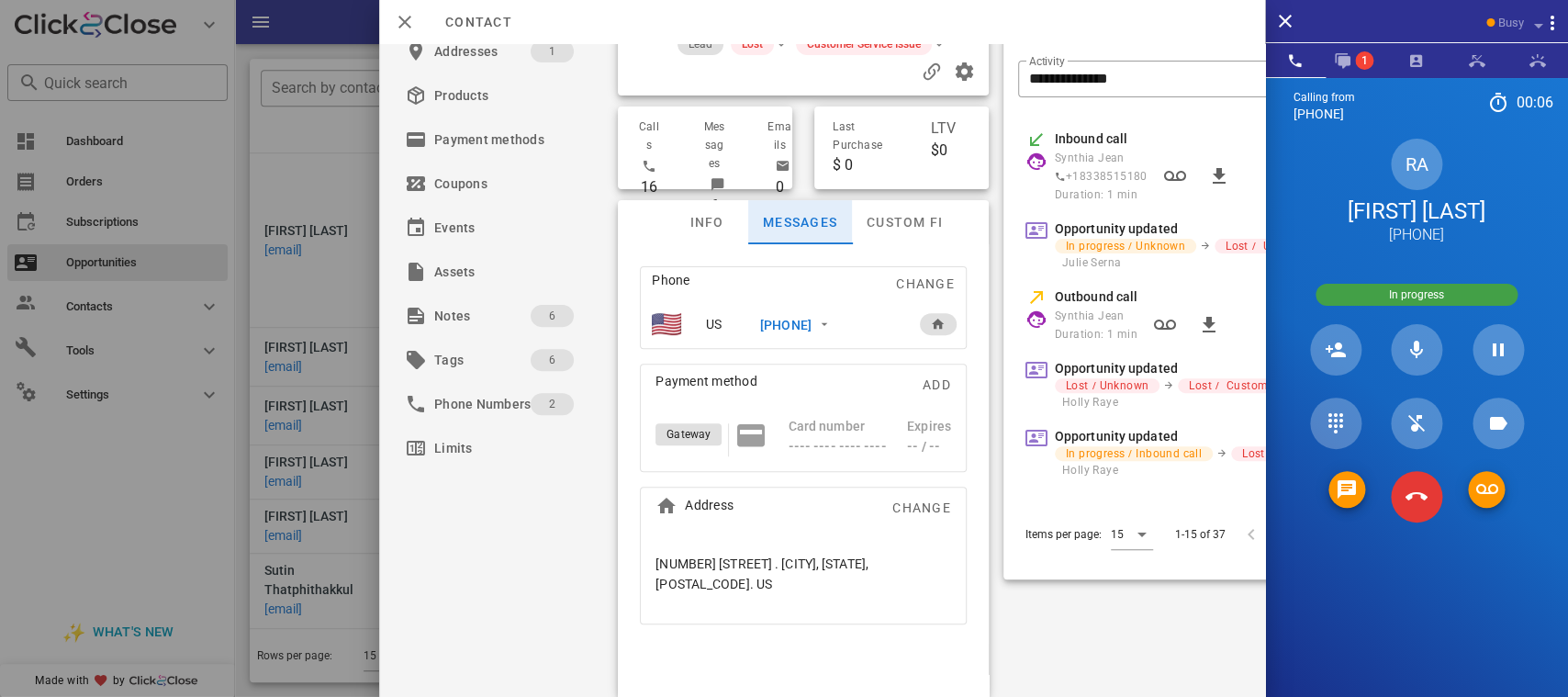 scroll, scrollTop: 110, scrollLeft: 0, axis: vertical 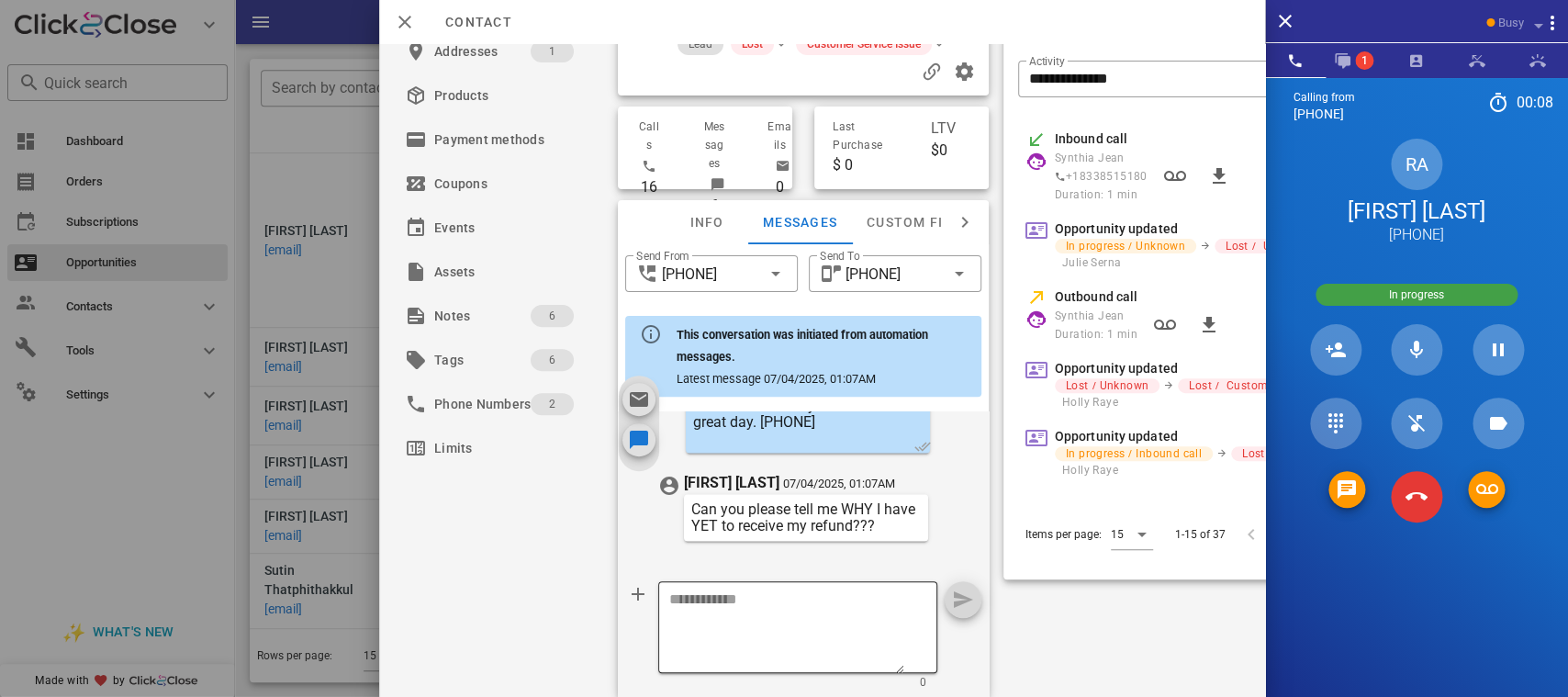 click at bounding box center [788, 630] 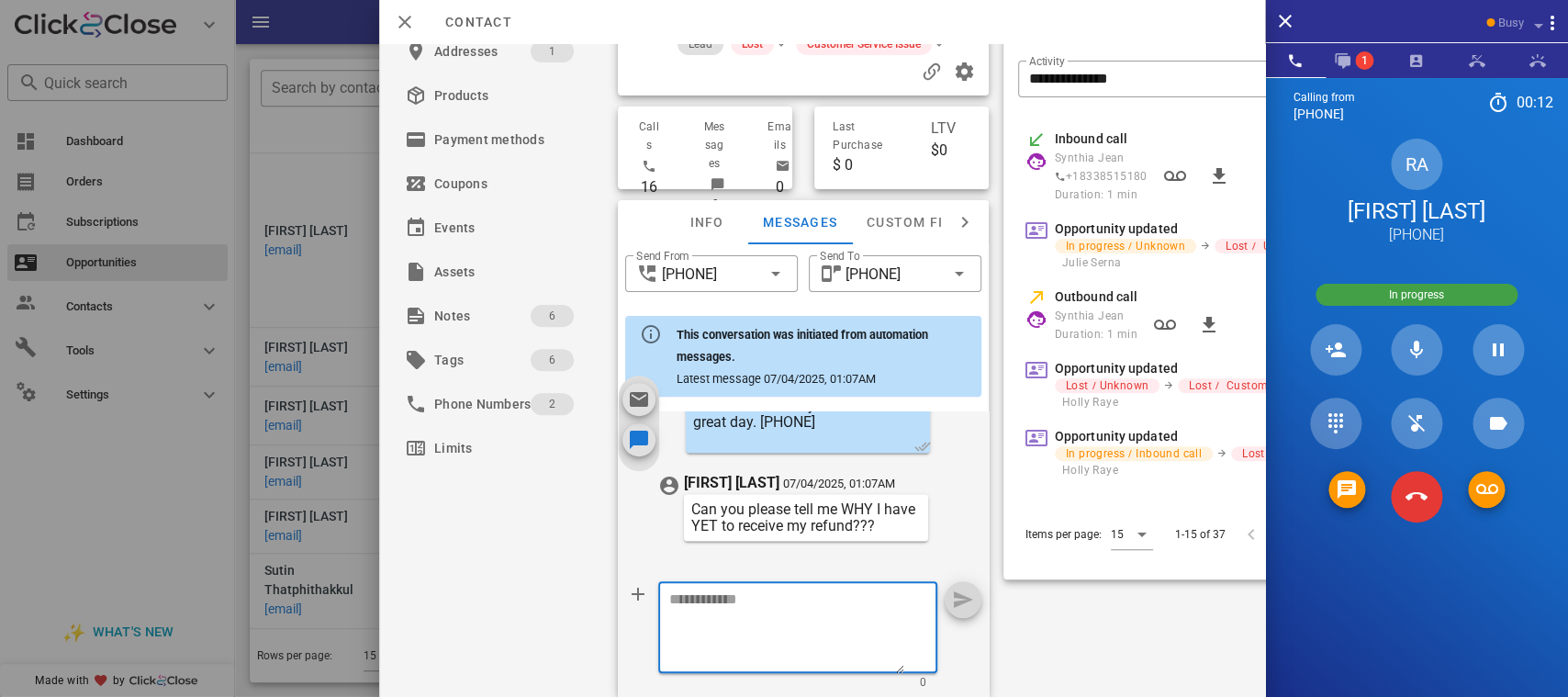 paste on "**********" 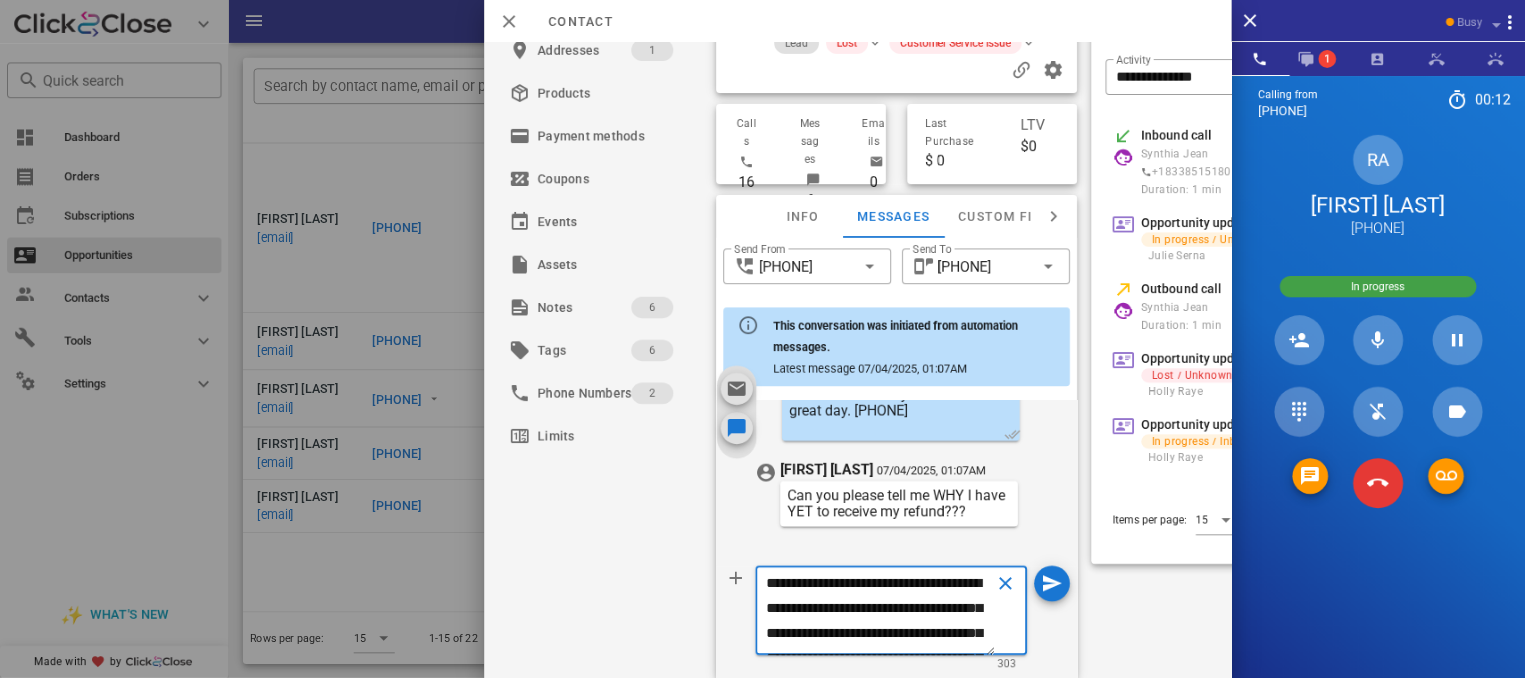 scroll, scrollTop: 241, scrollLeft: 0, axis: vertical 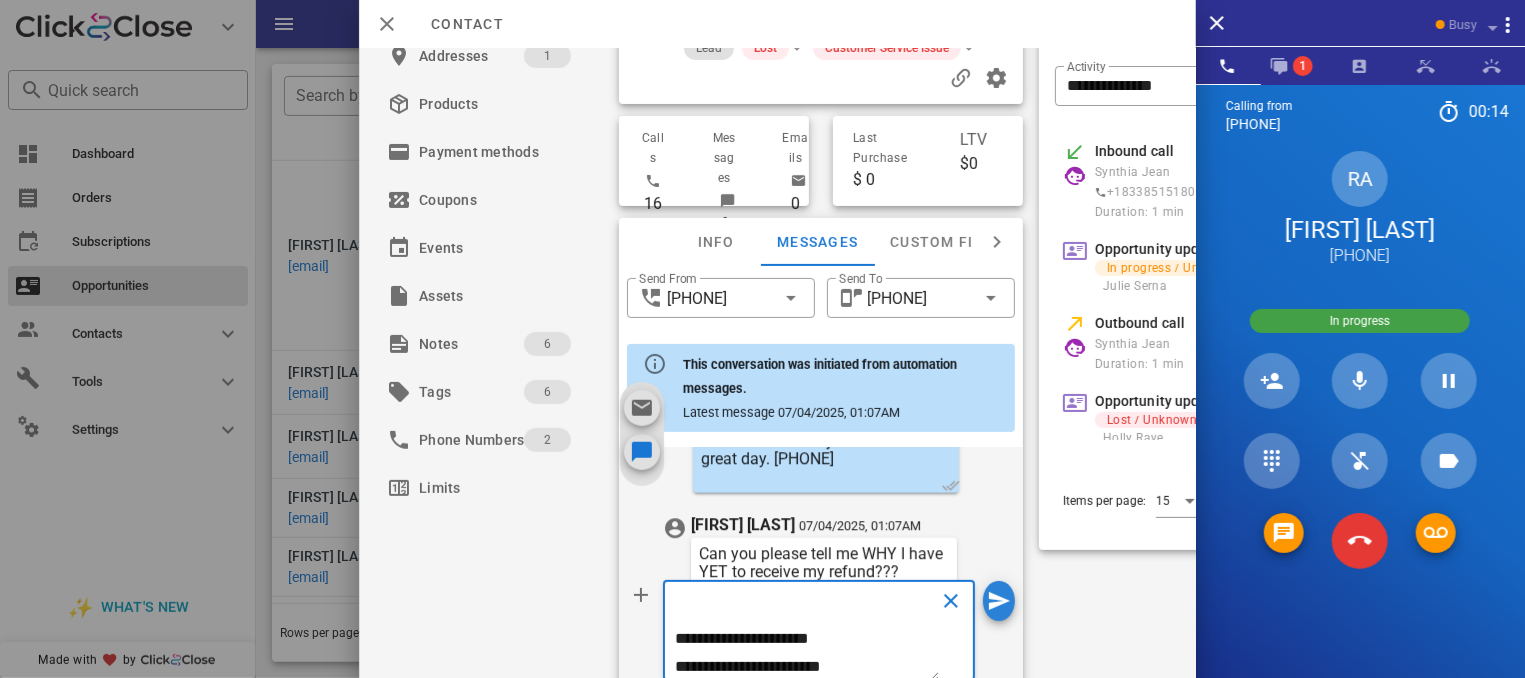 type on "**********" 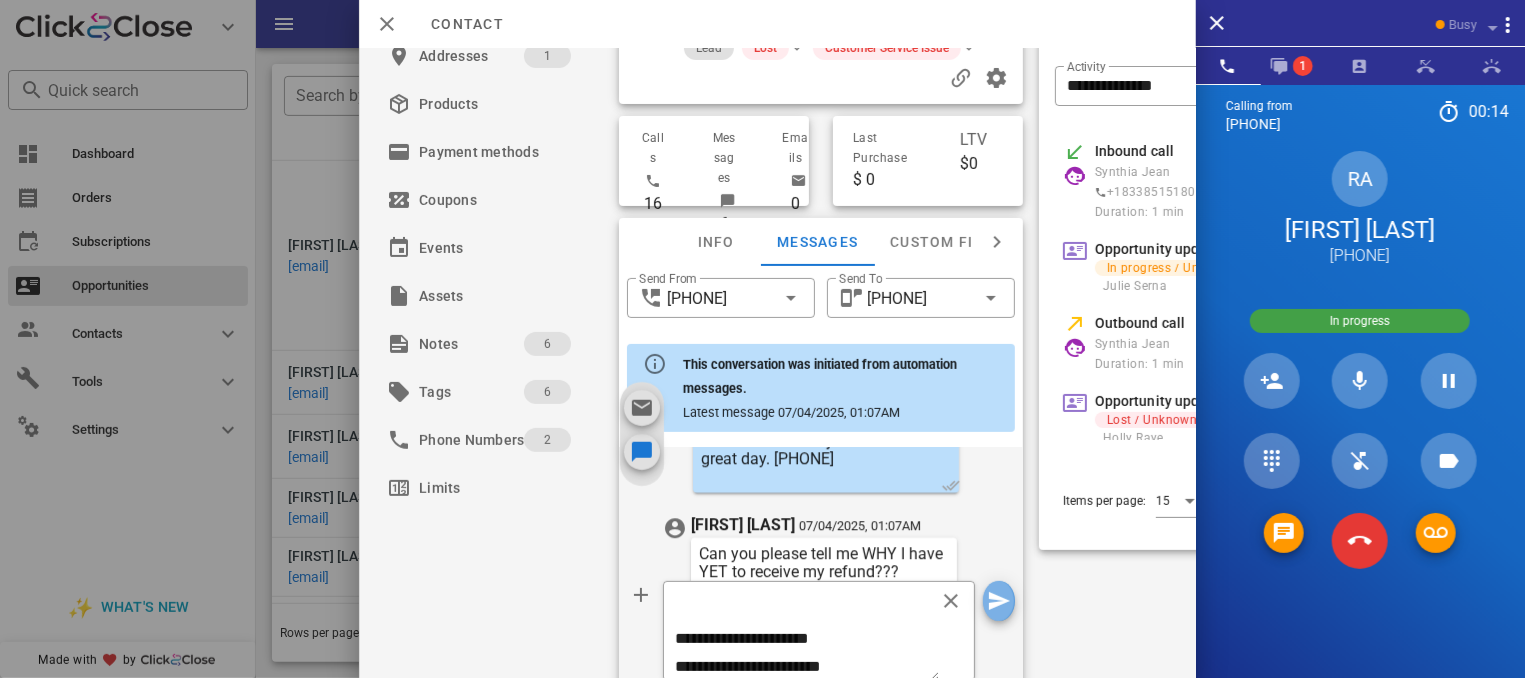 click at bounding box center (998, 601) 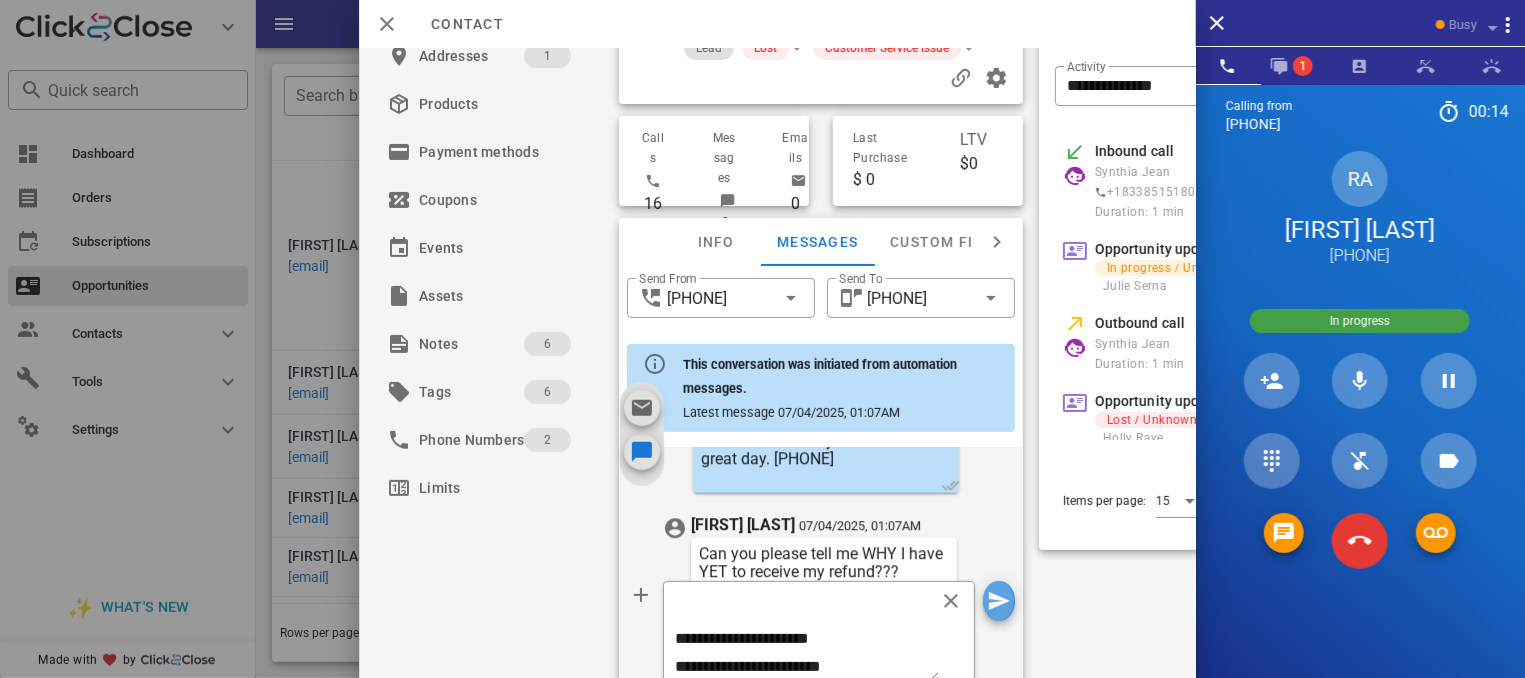 type 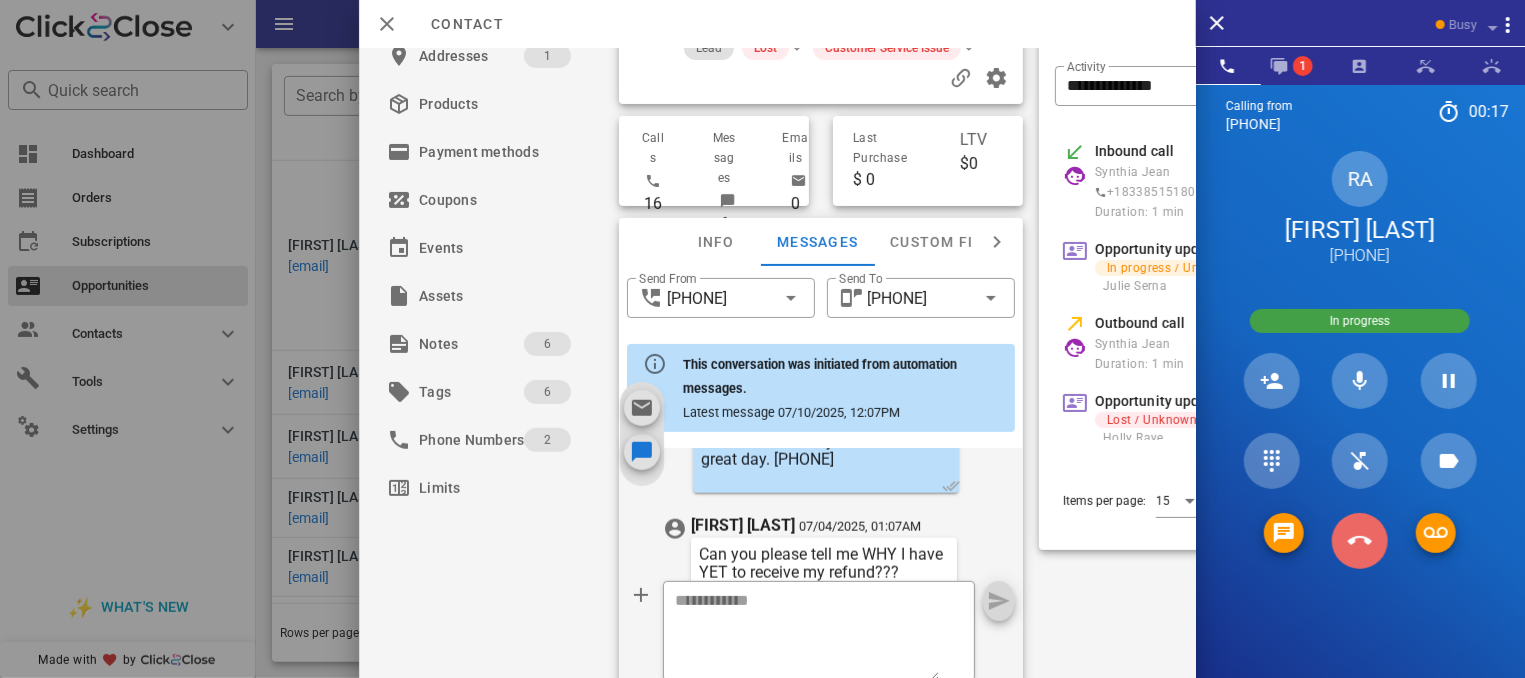 scroll, scrollTop: 1638, scrollLeft: 0, axis: vertical 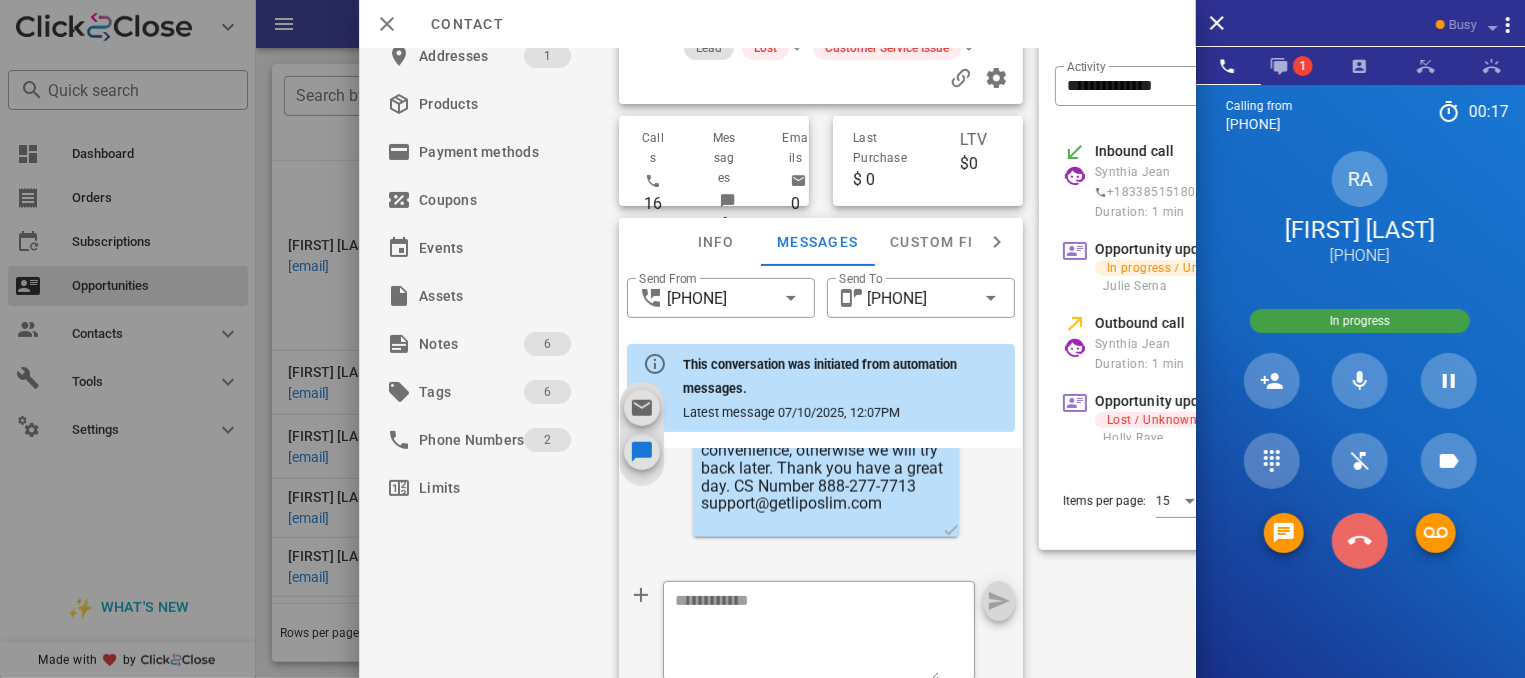 click at bounding box center (1360, 541) 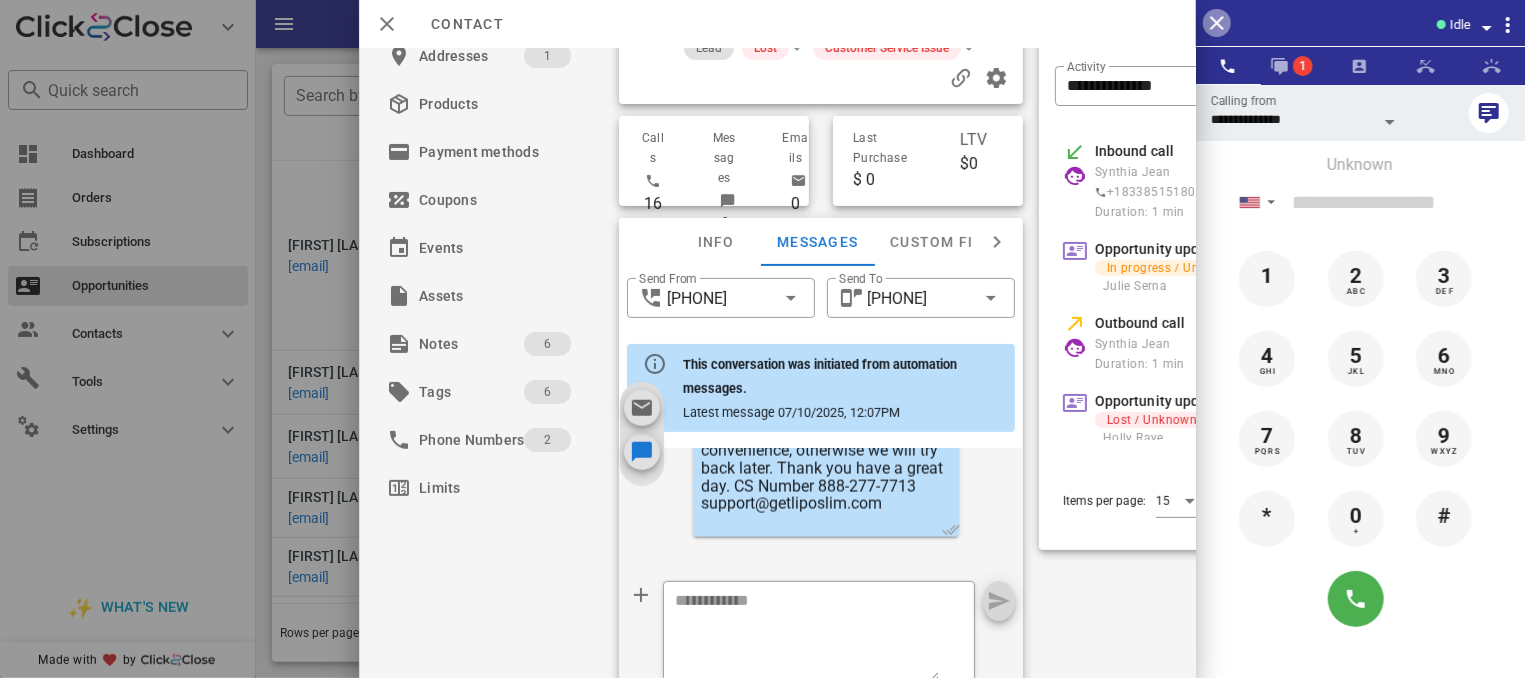 click at bounding box center (1217, 23) 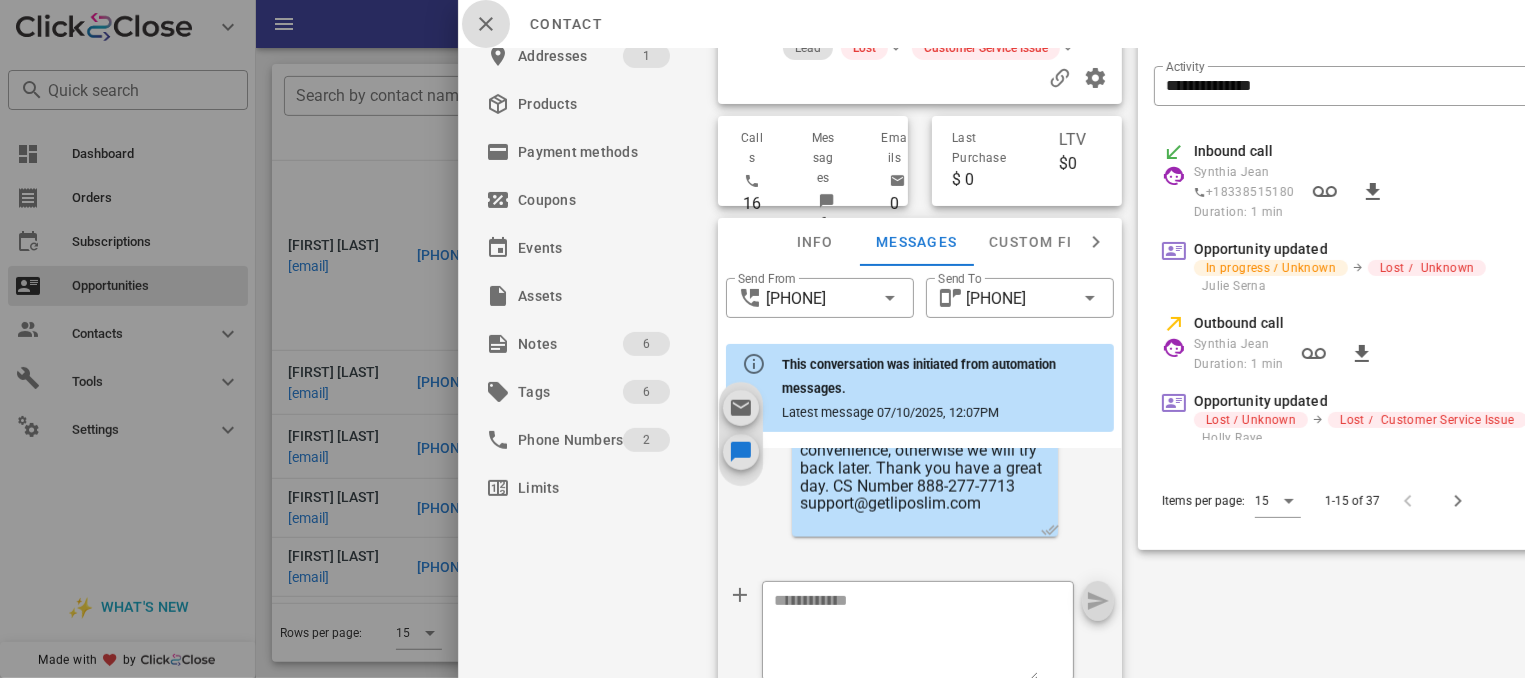 click at bounding box center [486, 24] 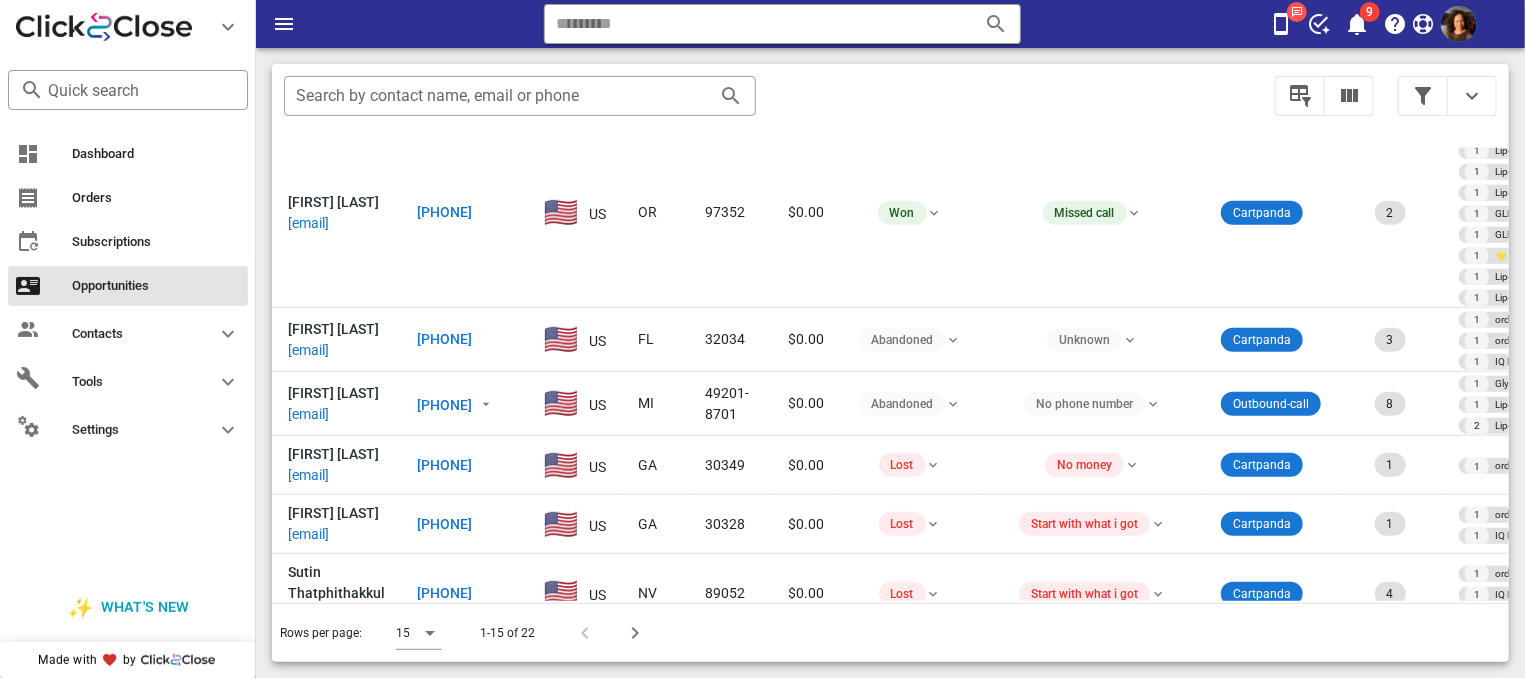 scroll, scrollTop: 341, scrollLeft: 0, axis: vertical 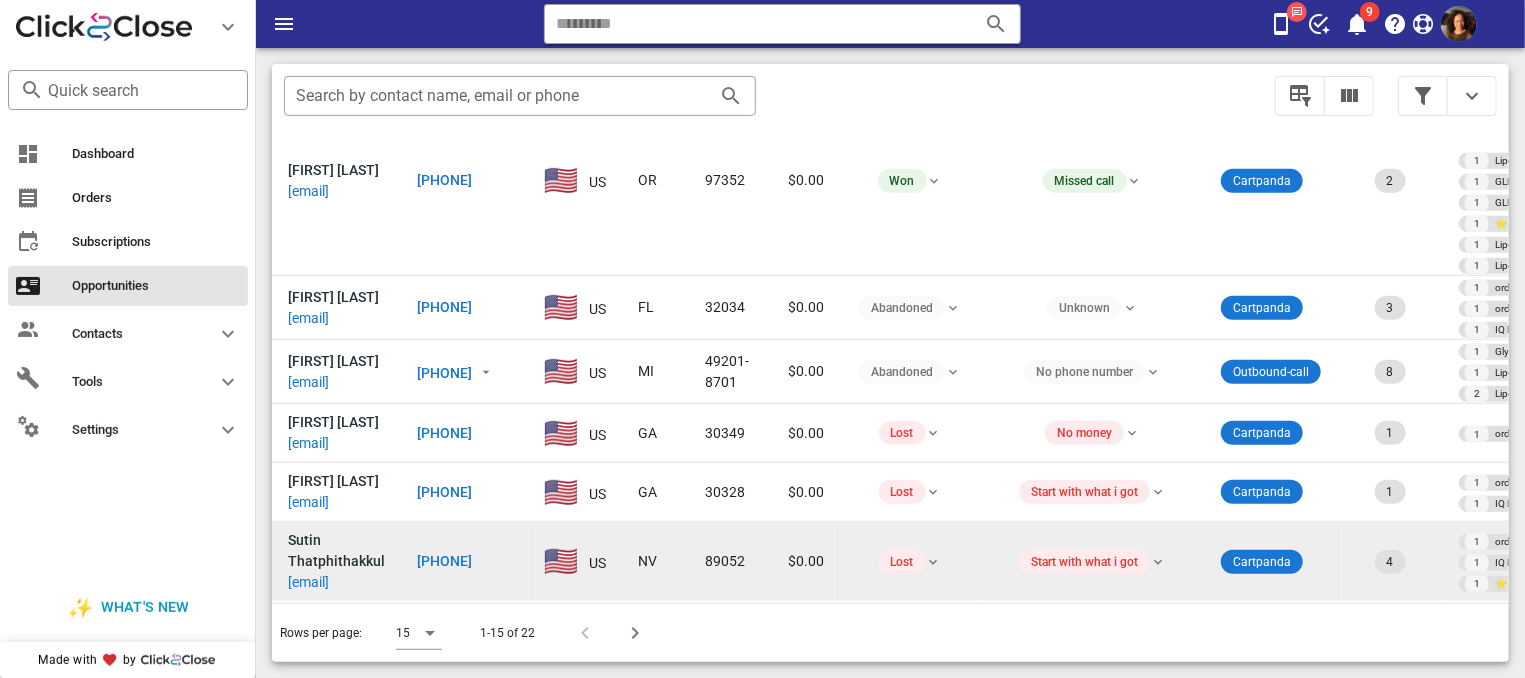 click on "+18189192629" at bounding box center (444, 561) 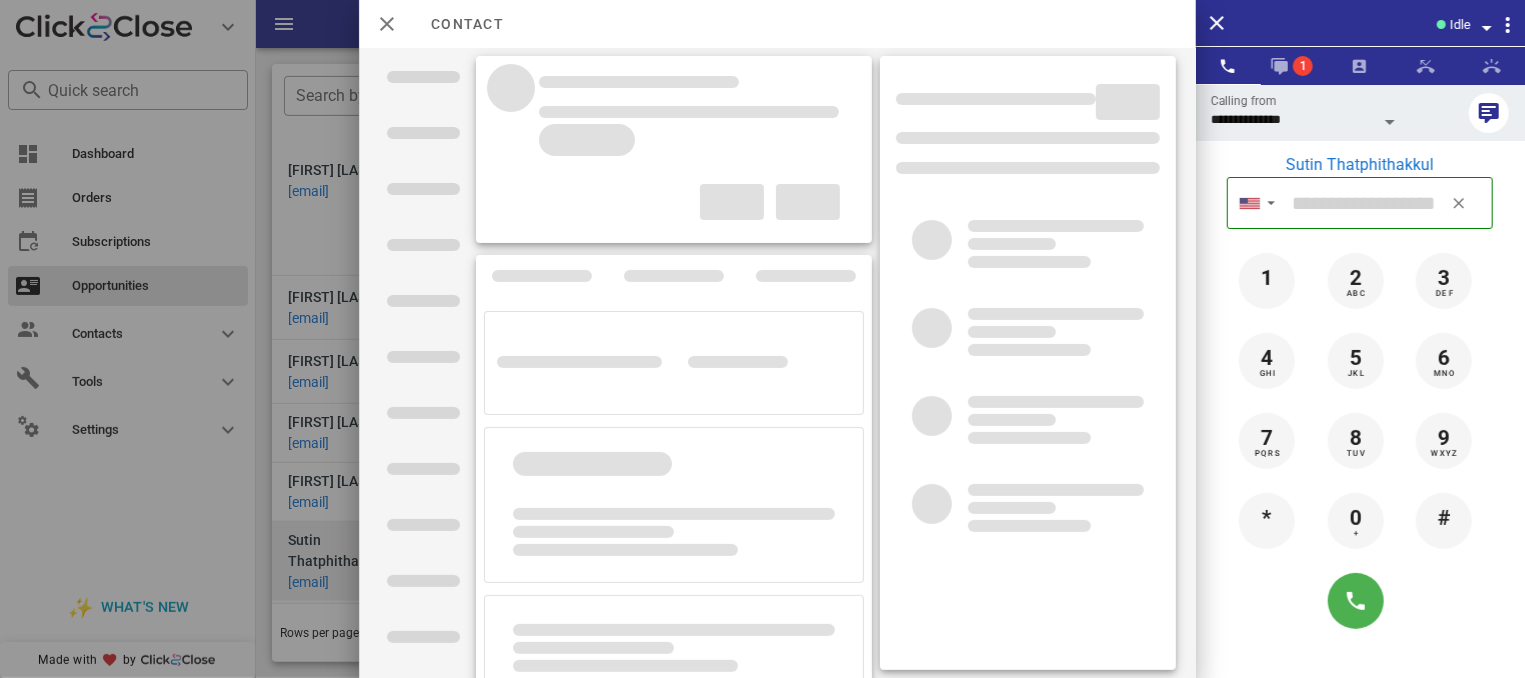 type on "**********" 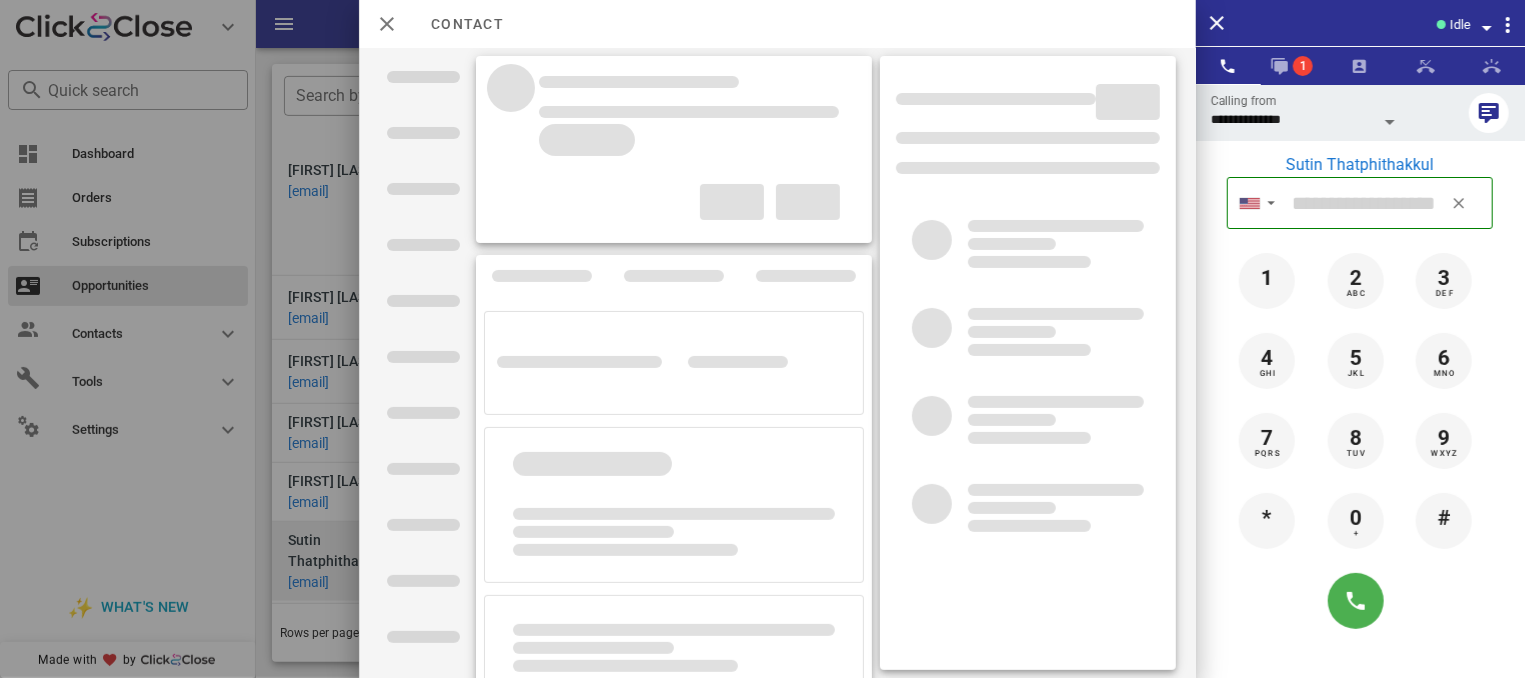 type on "**********" 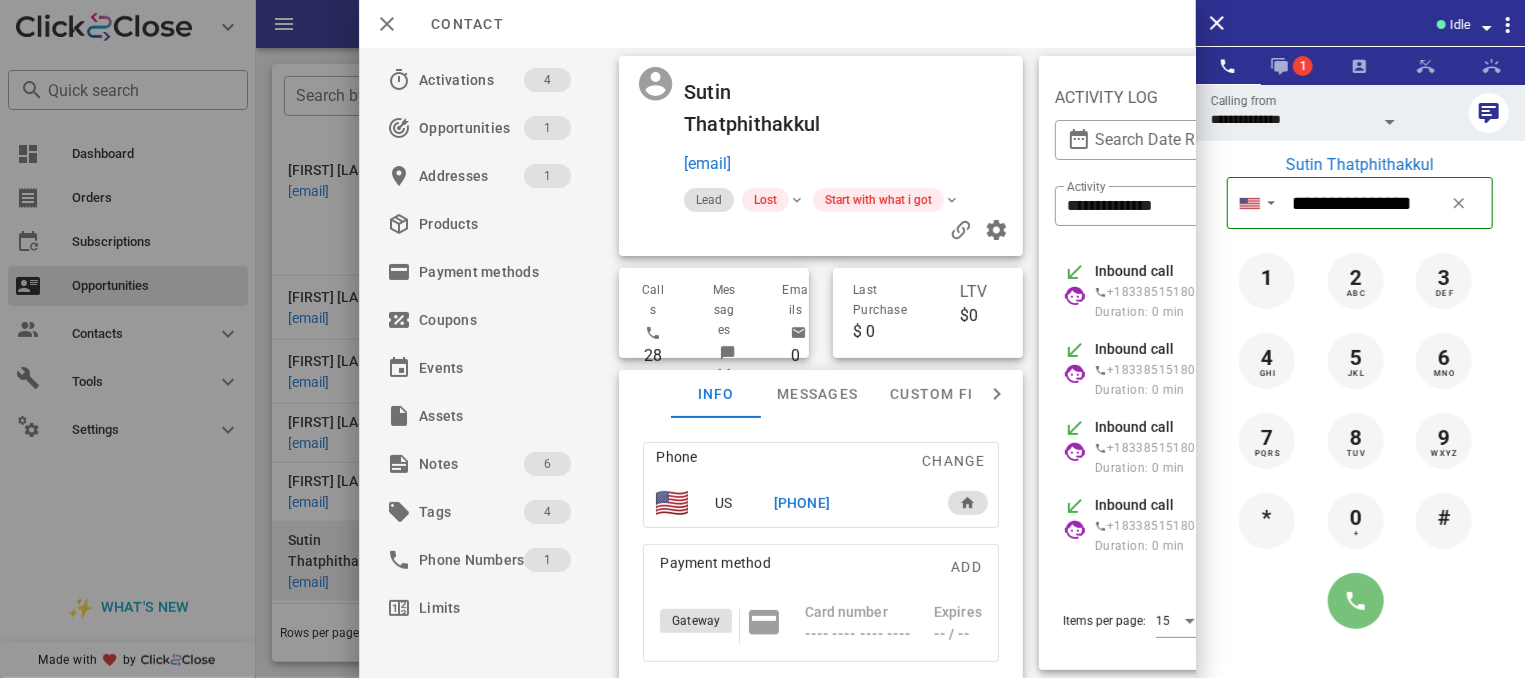 click at bounding box center [1356, 601] 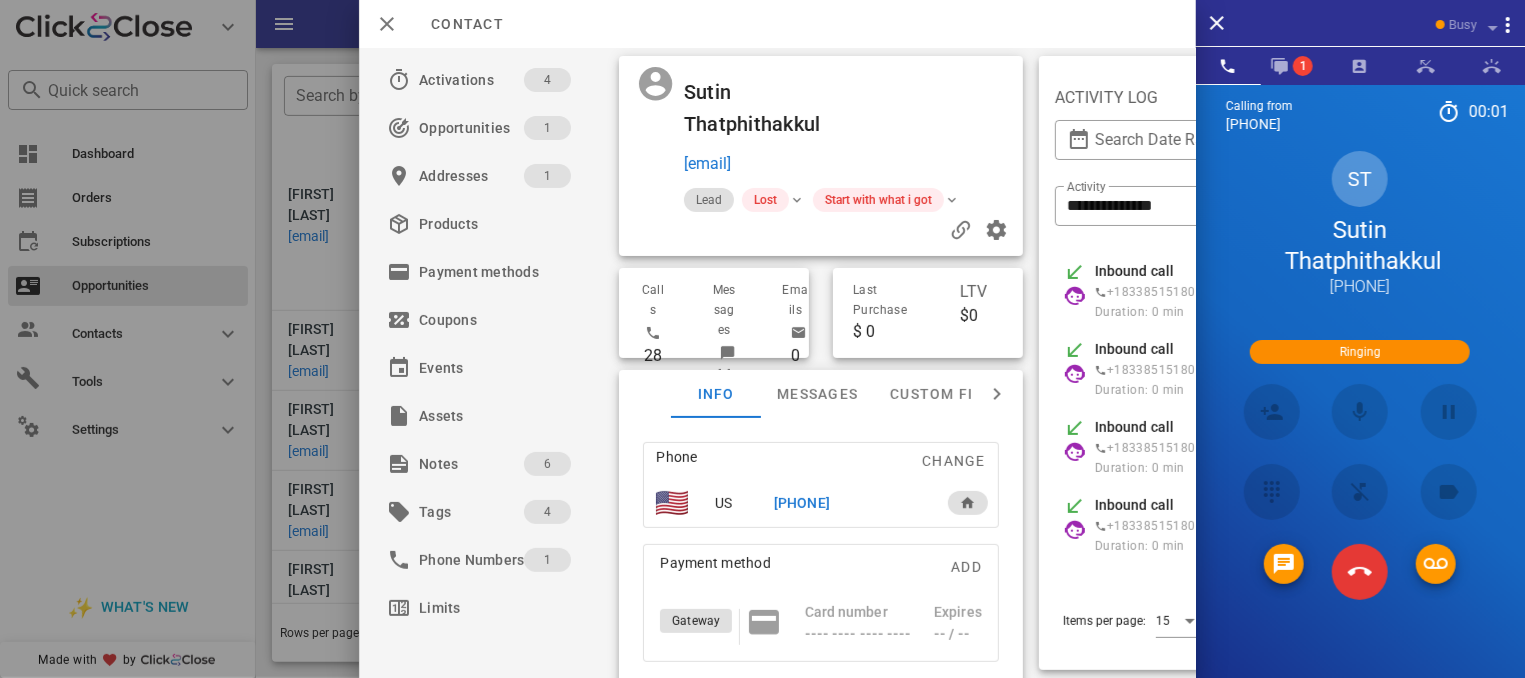 scroll, scrollTop: 153, scrollLeft: 0, axis: vertical 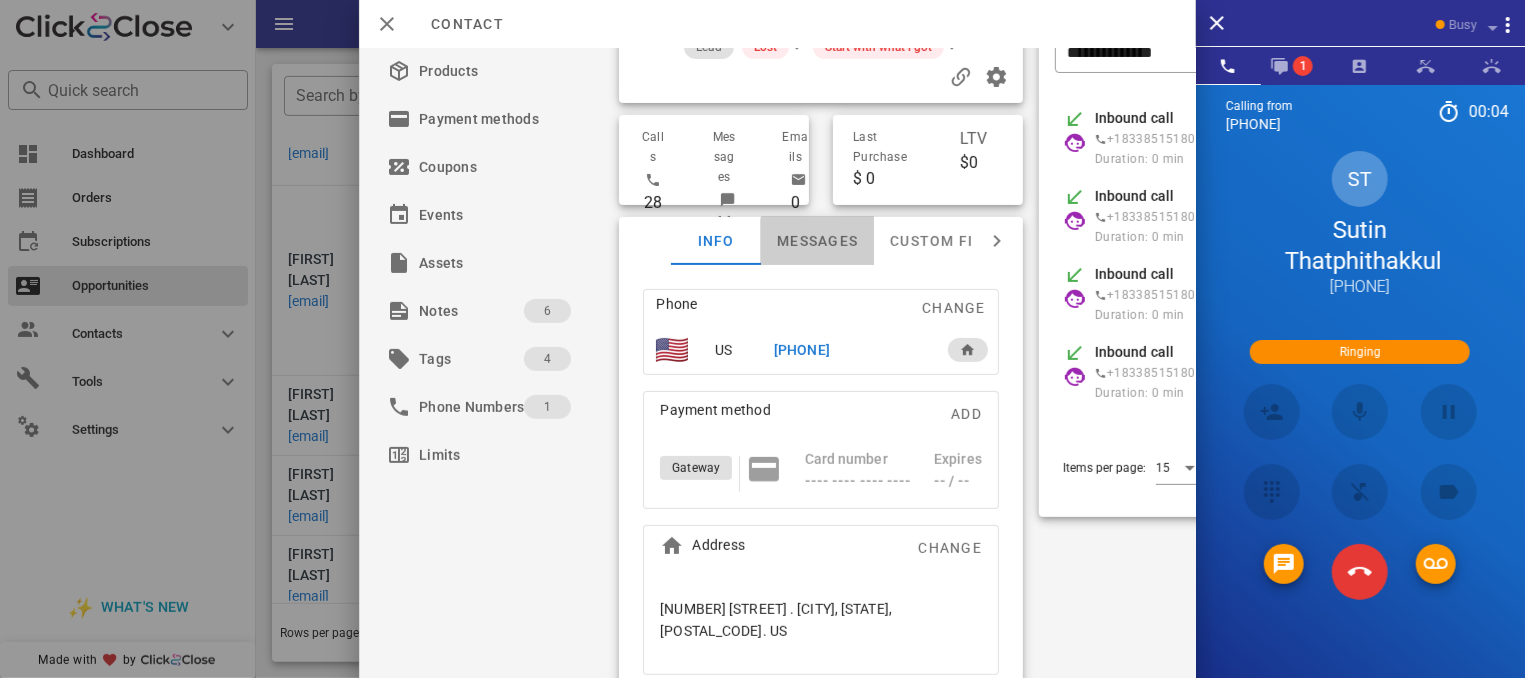click on "Messages" at bounding box center [817, 242] 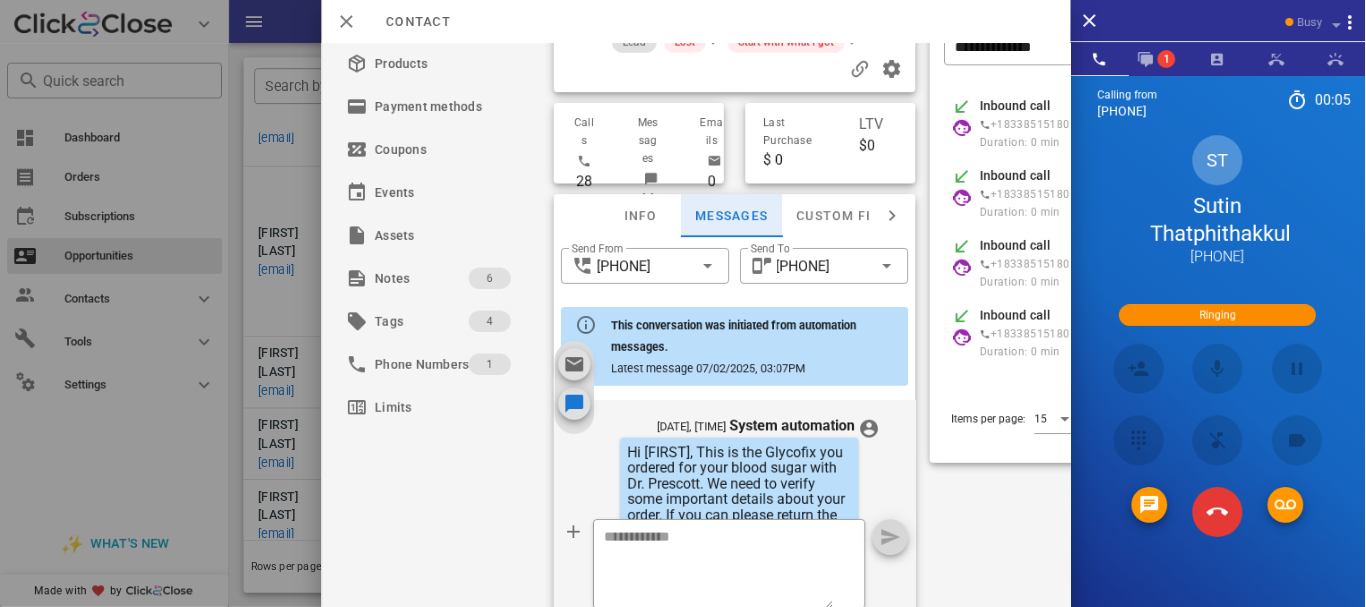 scroll, scrollTop: 1792, scrollLeft: 0, axis: vertical 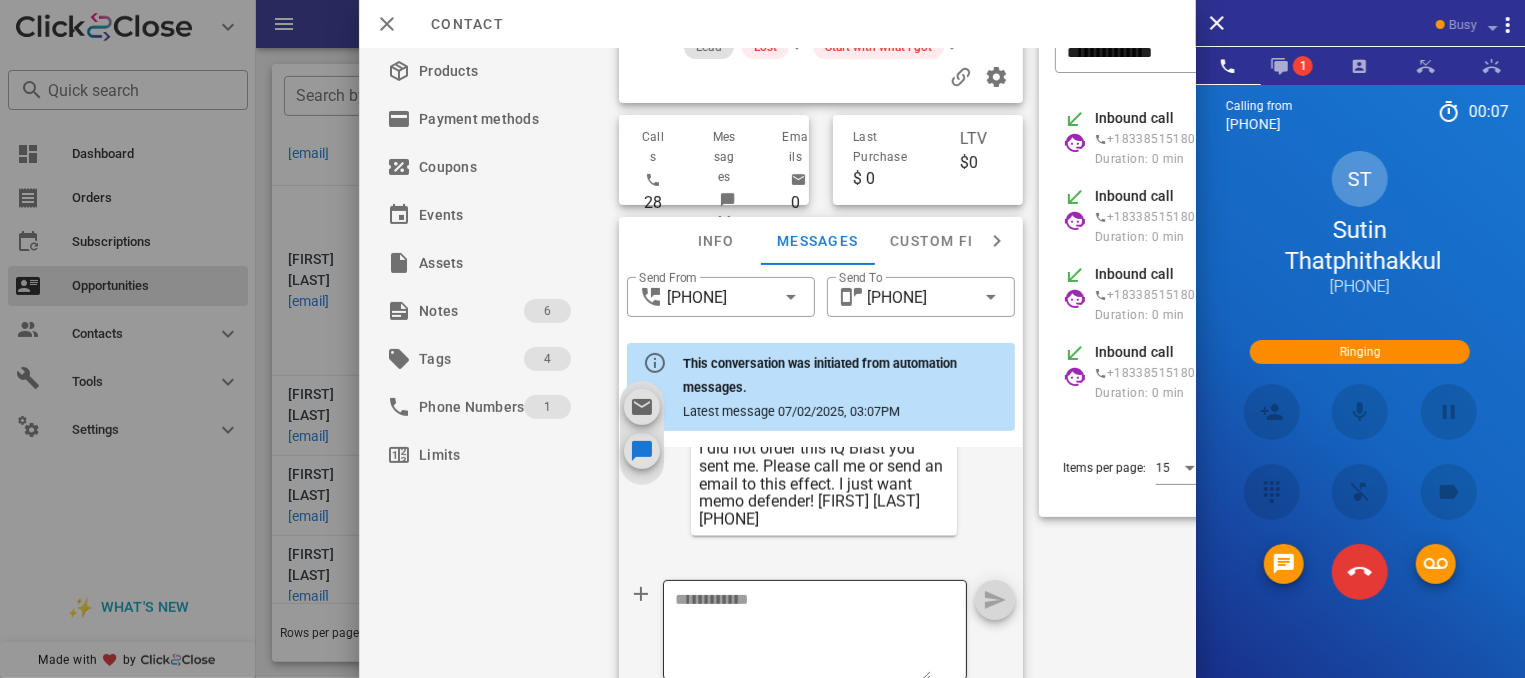 click at bounding box center [803, 633] 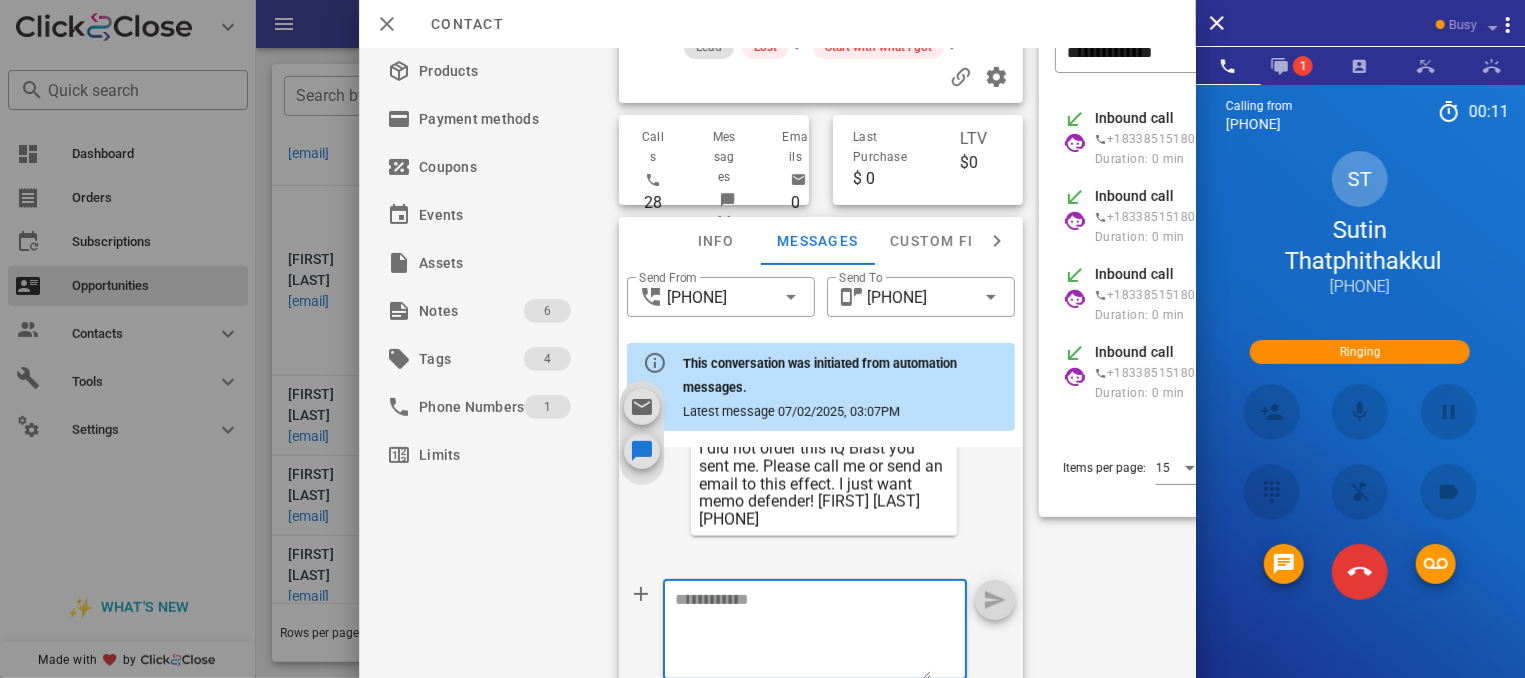 paste on "**********" 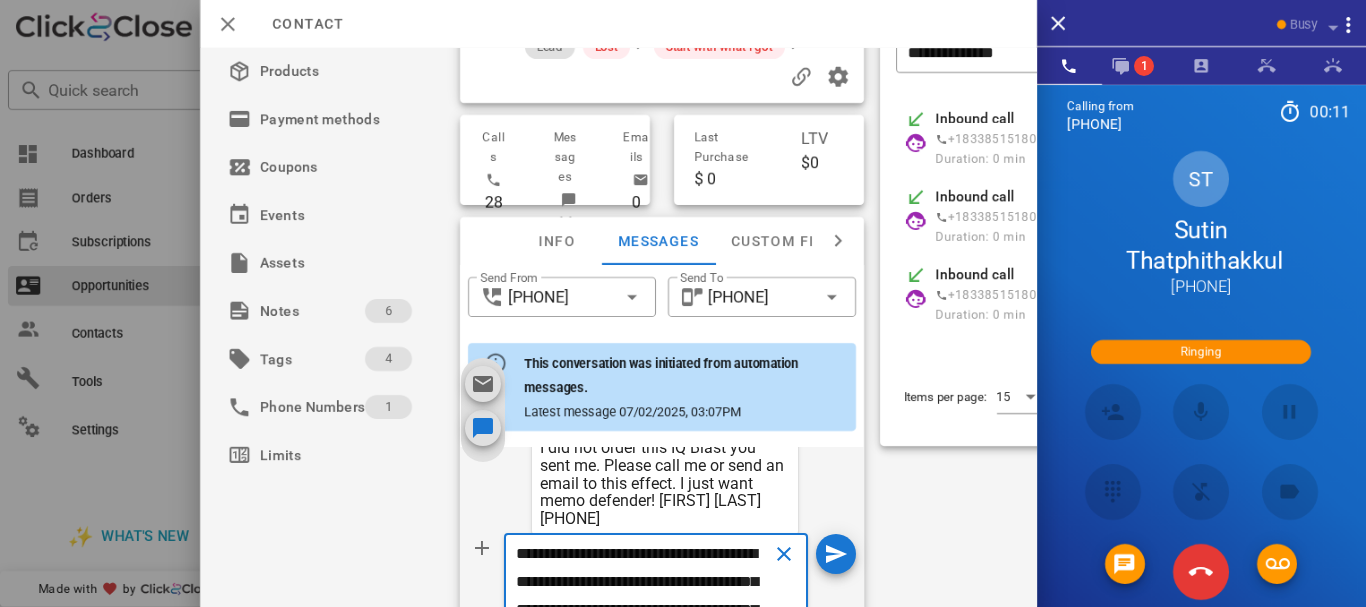 scroll, scrollTop: 241, scrollLeft: 0, axis: vertical 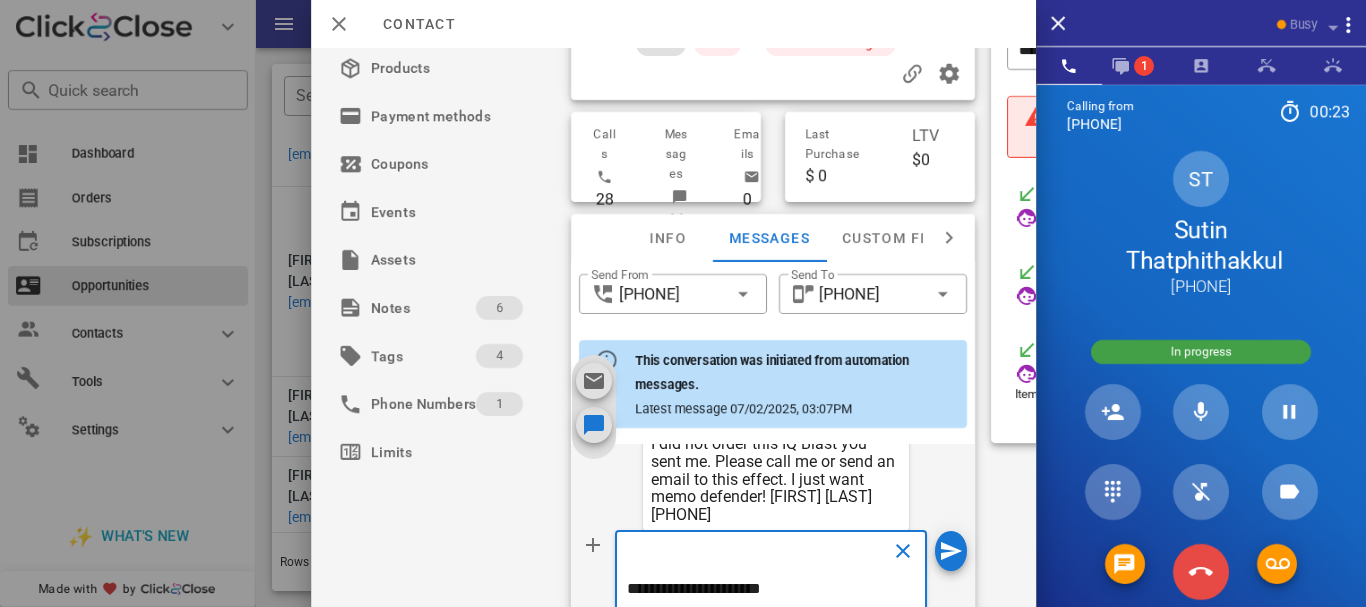 type on "**********" 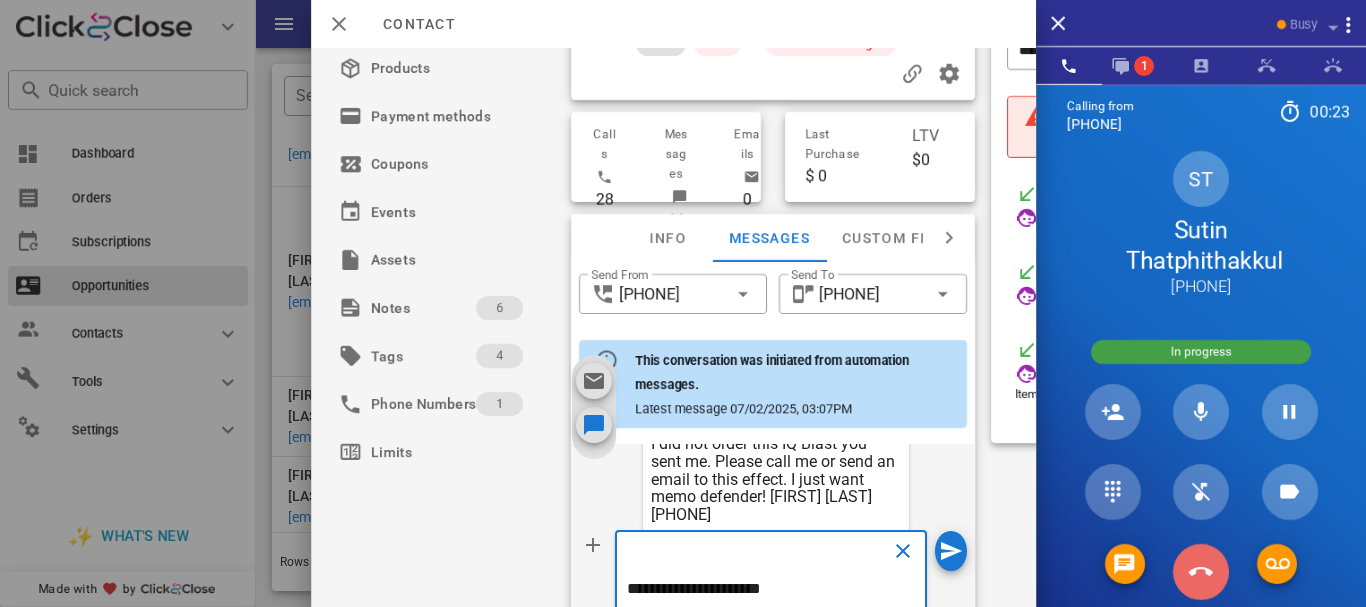 click at bounding box center (1201, 572) 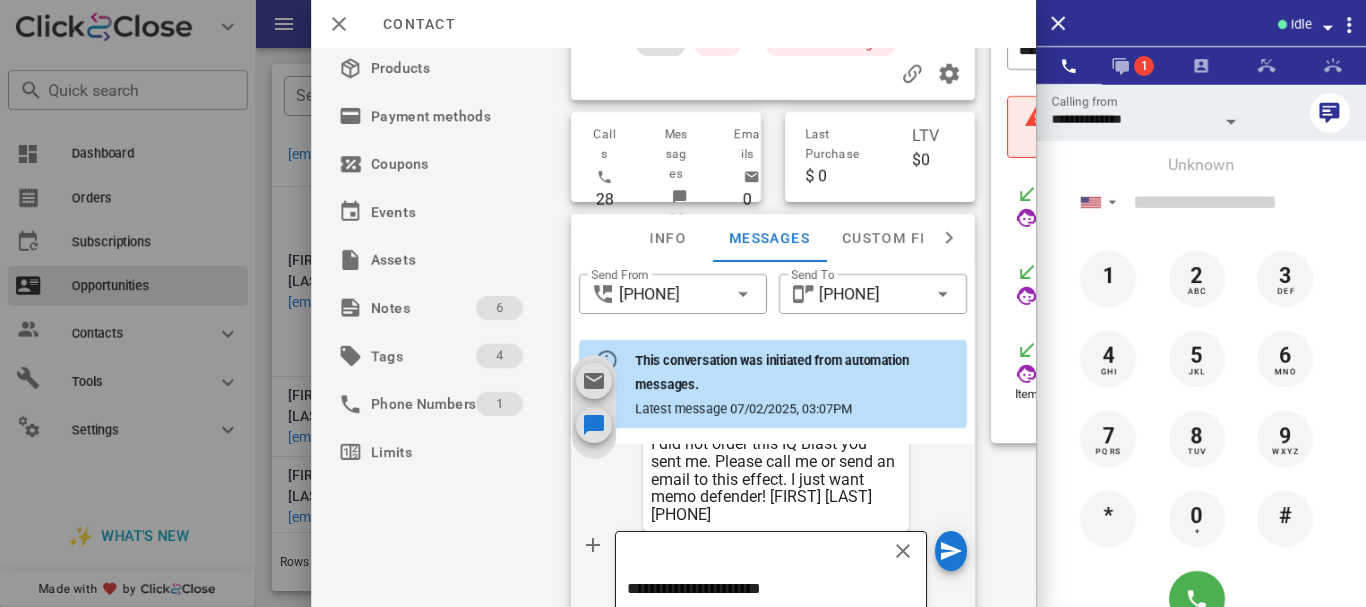 click at bounding box center [903, 551] 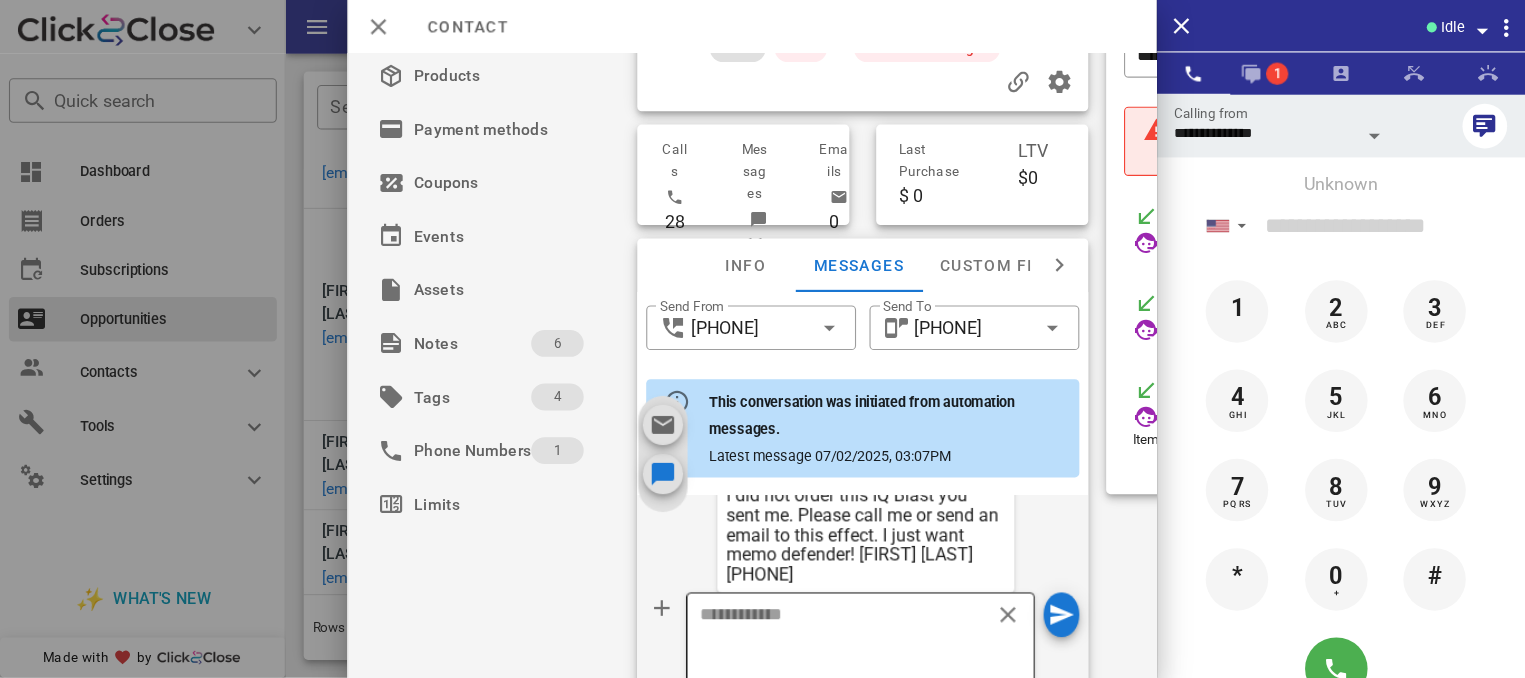 scroll, scrollTop: 0, scrollLeft: 0, axis: both 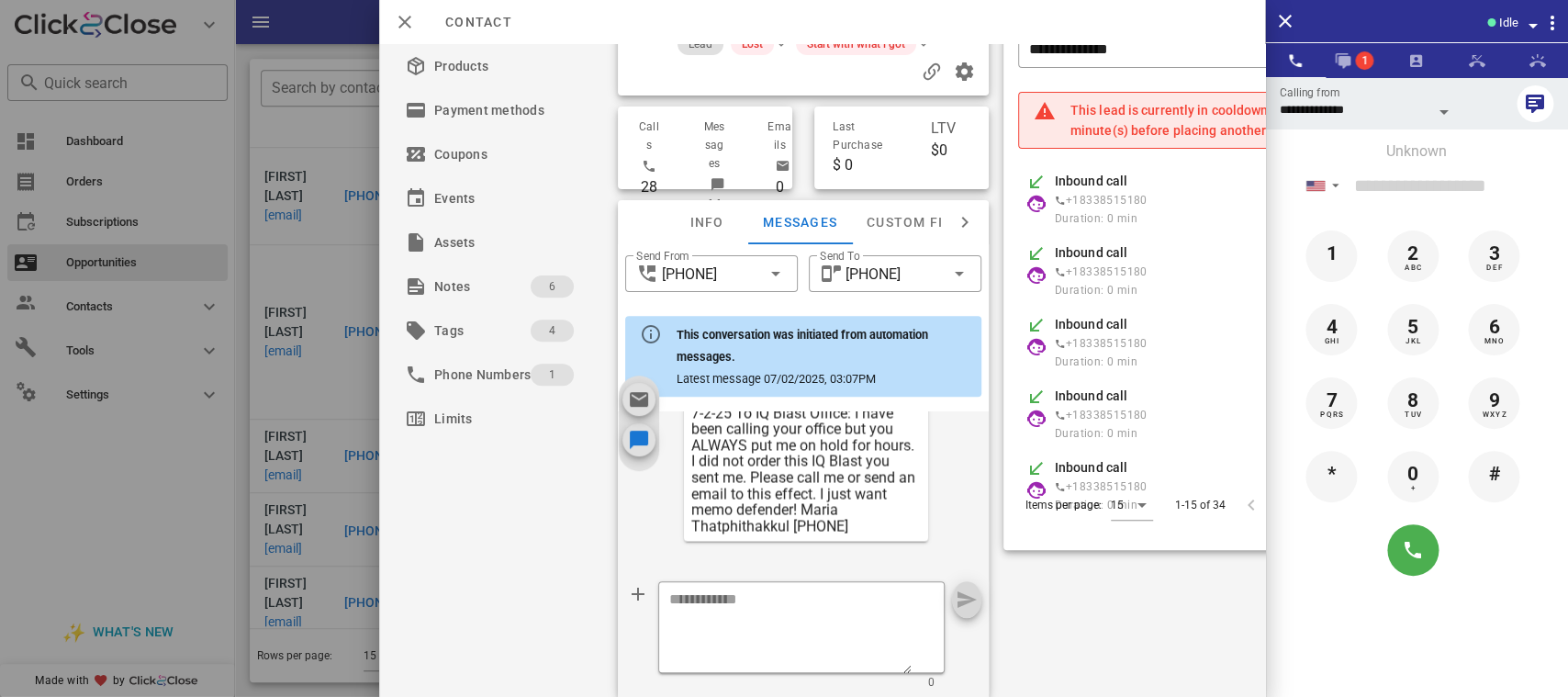 click on "Sutin Thatphithakkul 07/02/2025, 03:07PM  7-2-25
To IQ Blast Office:
I have been calling your office but you ALWAYS put me on hold for hours.
I did not order this IQ Blast you sent me.
Please call me or send an email to this effect.
I just want memo defender!
Maria Thatphithakkul
818-919-2629" at bounding box center (808, 459) 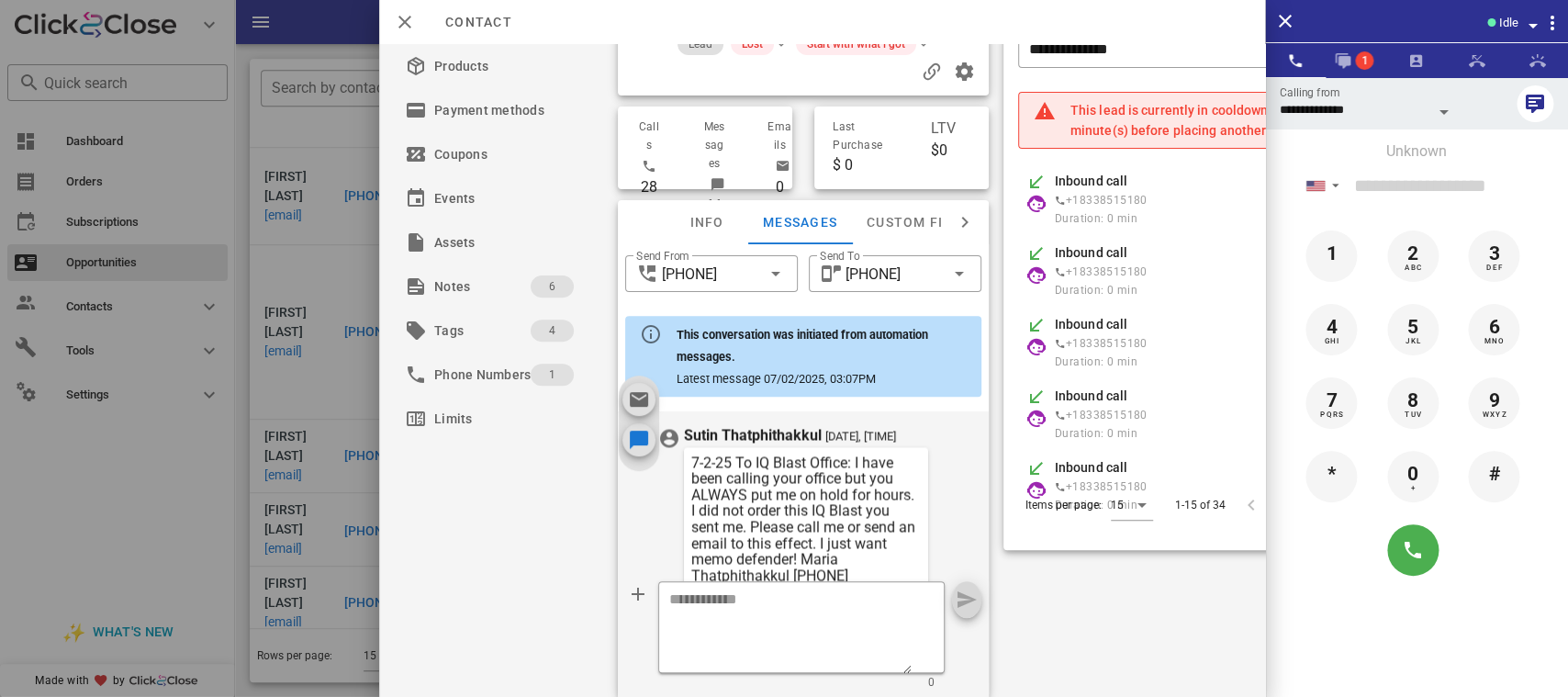 scroll, scrollTop: 1546, scrollLeft: 0, axis: vertical 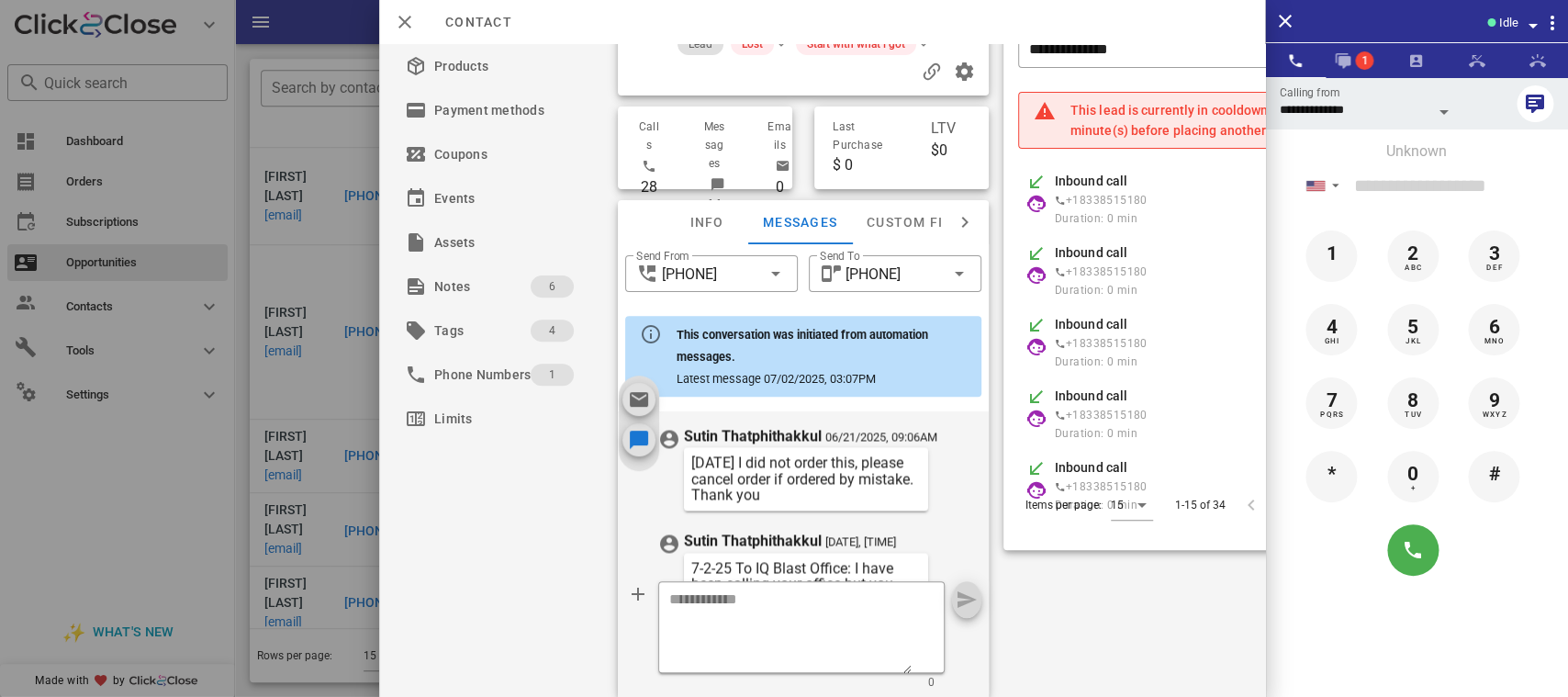 click on "05/02/2025, 11:05AM System automation  Hi  Sutin, This is the Glycofix you ordered for your blood sugar with Dr. Prescott. We need to verify some important details about your order. If you can please return the call at your earliest convenience. Otherwise we will try back at another time. The phone number is 833-851-5180. Thank you have a great day.  05/02/2025, 11:05AM System automation  OK. I can send it your email on file or would you prefer that we go over it on the phone? I do have a question pertaining your health.  05/02/2025, 11:05AM System automation  You can reach me at 833-851-5180  05/02/2025, 11:05AM System automation  Sutin Is now a good time for a call? Remember you can reach me at 833-851-5180  05/02/2025, 11:05AM System automation  I am the health specialist here and I need to confirm some important details. Call me back when you have a moment.  05/02/2025, 11:05AM System automation 05/02/2025, 11:05AM System automation 05/02/2025, 11:05AM System automation  You can reach me at 833-851-5180" at bounding box center (804, 637) 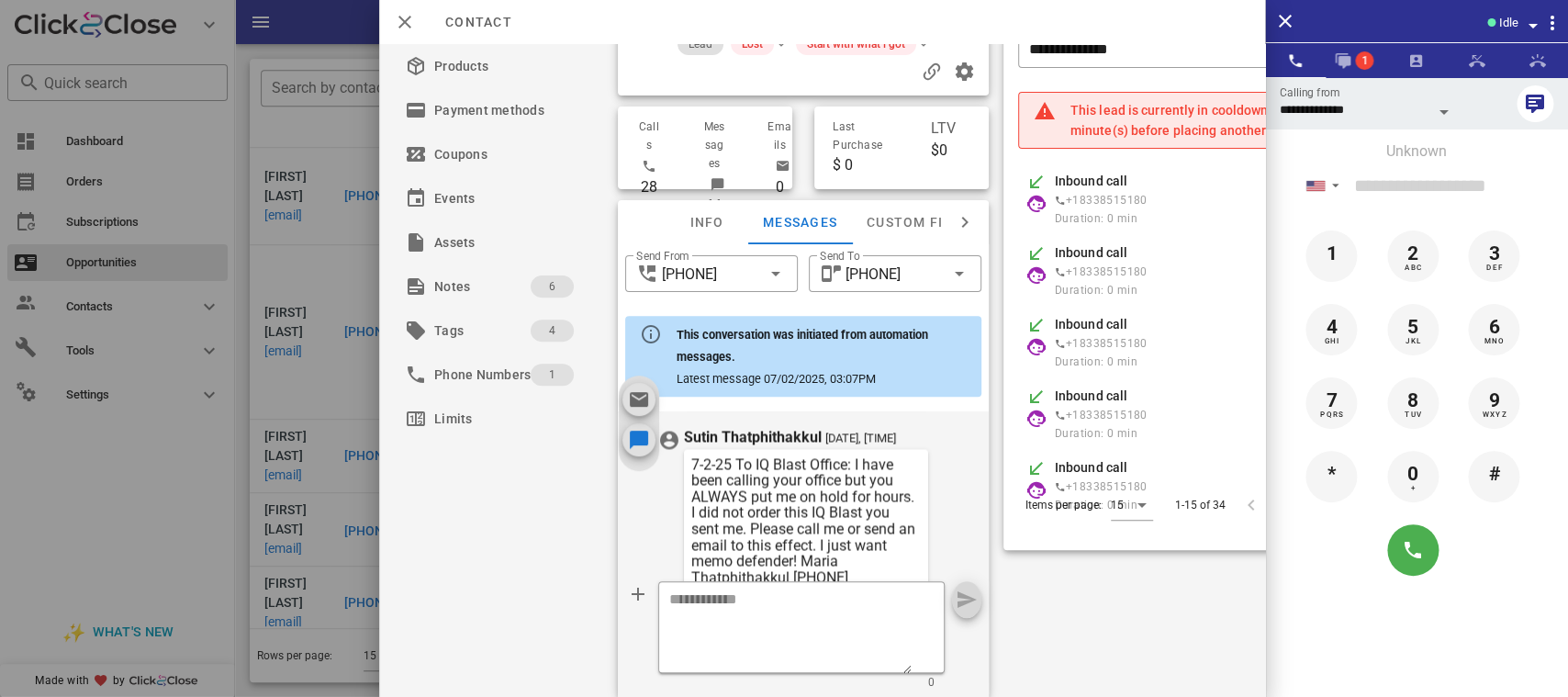 scroll, scrollTop: 1597, scrollLeft: 0, axis: vertical 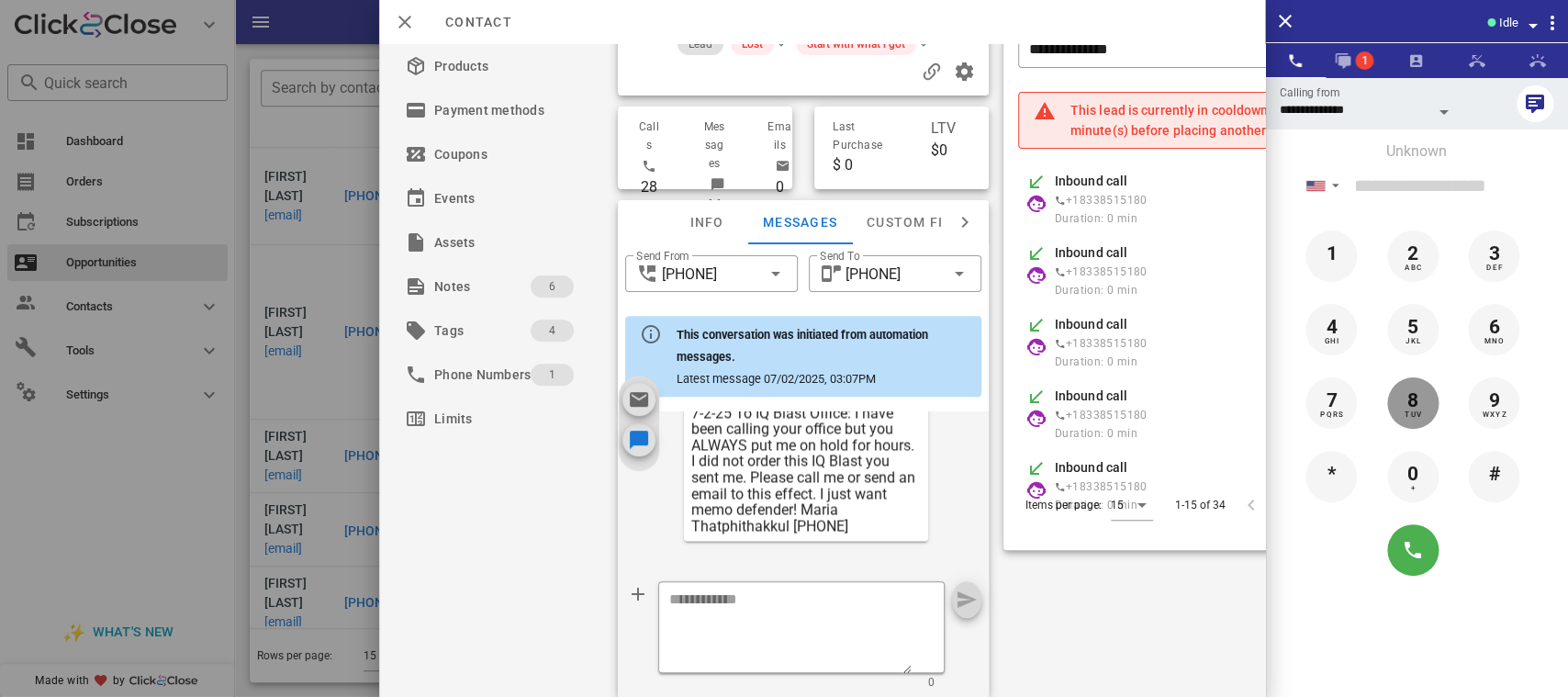 click on "TUV" at bounding box center [1413, 415] 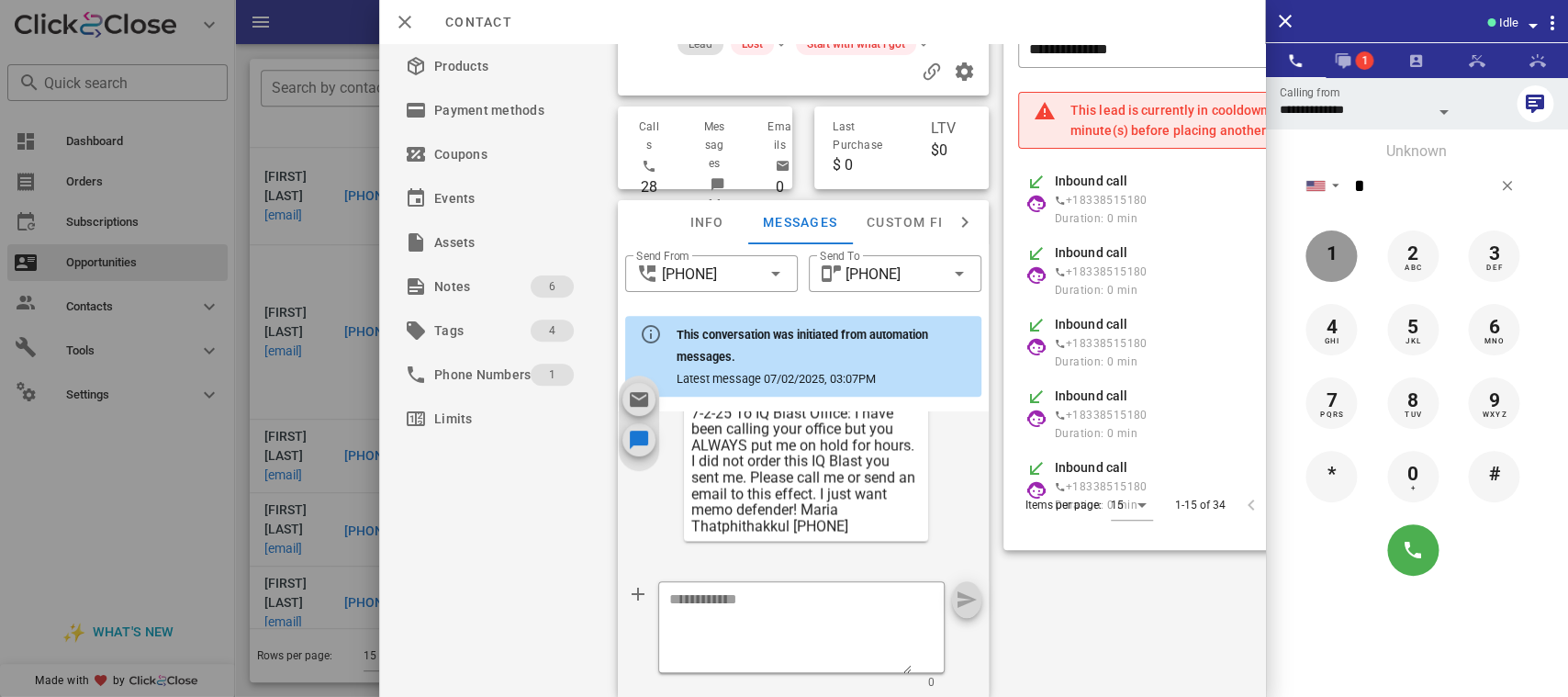 click on "1" at bounding box center (1331, 254) 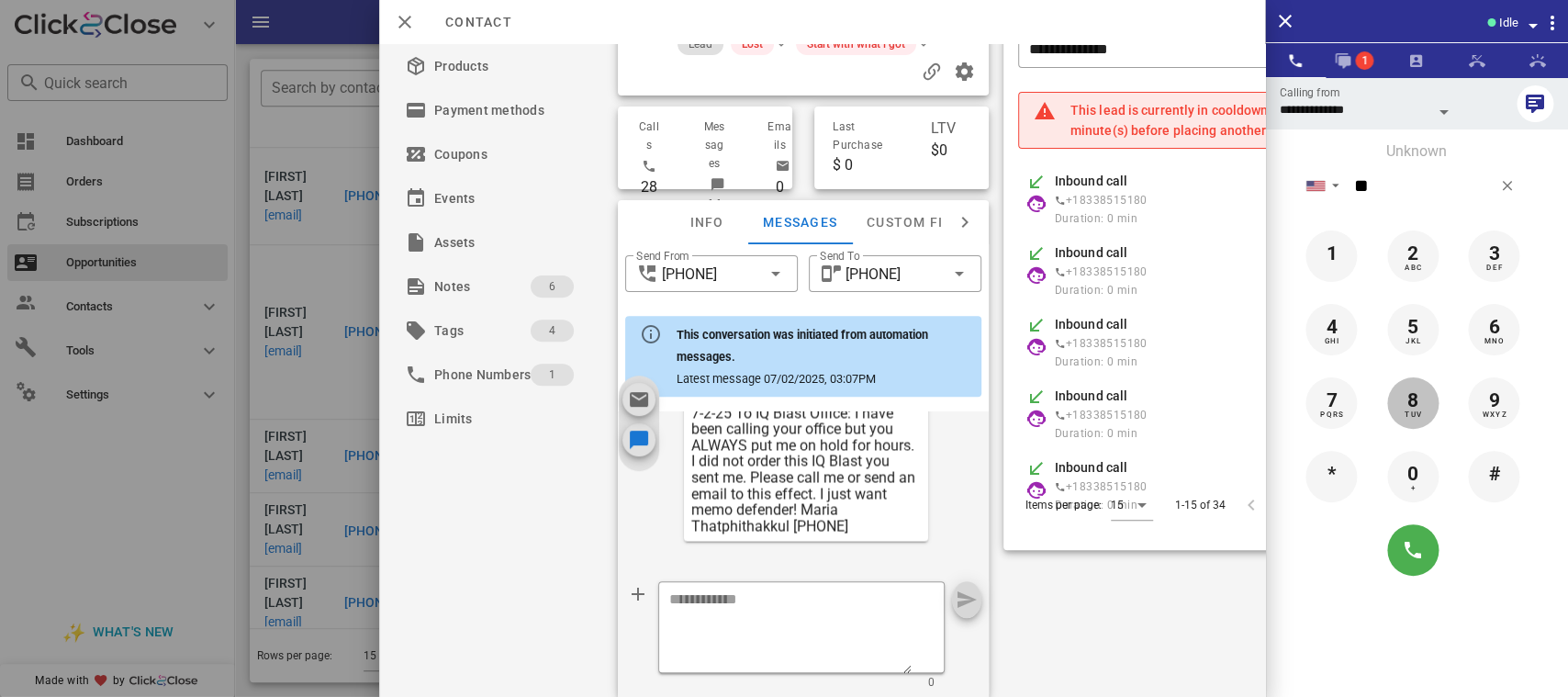 click on "8" at bounding box center (1413, 401) 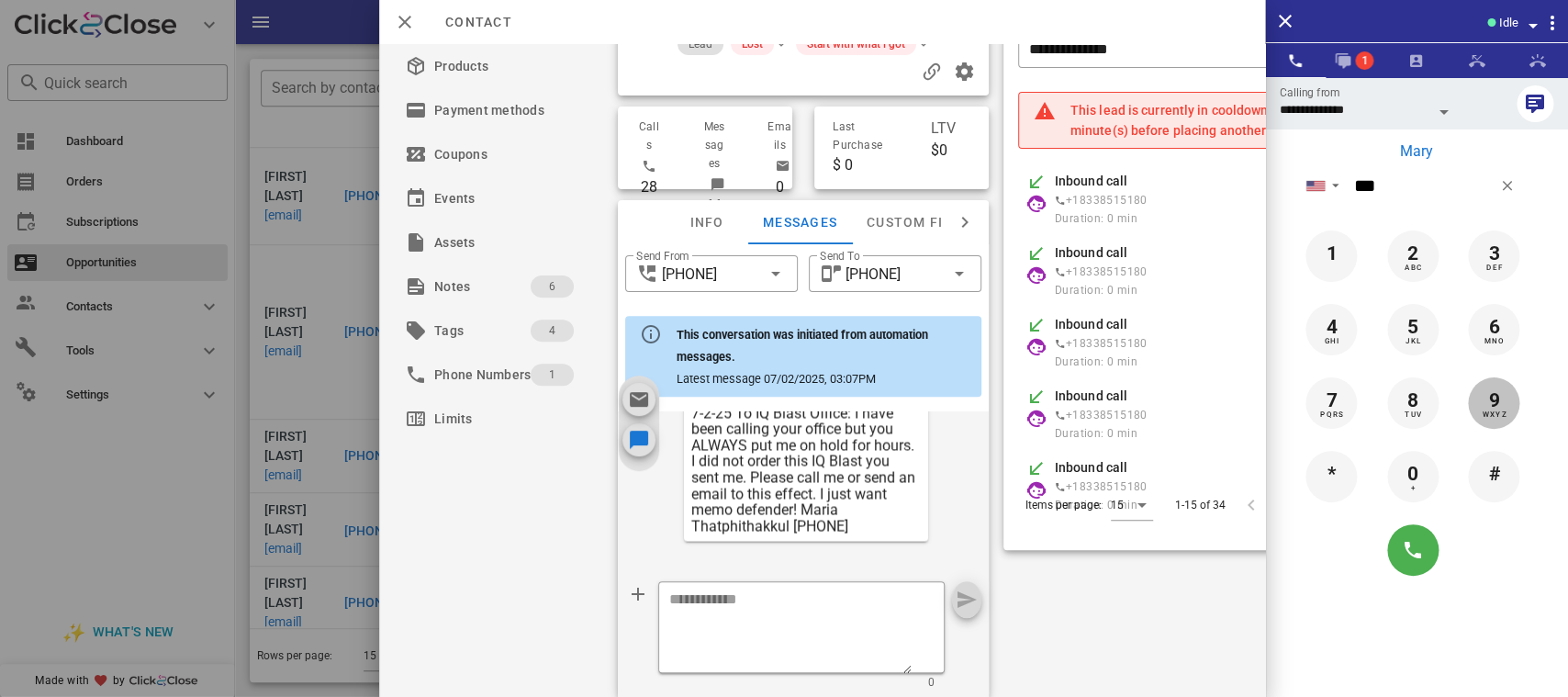 click on "WXYZ" at bounding box center [1494, 415] 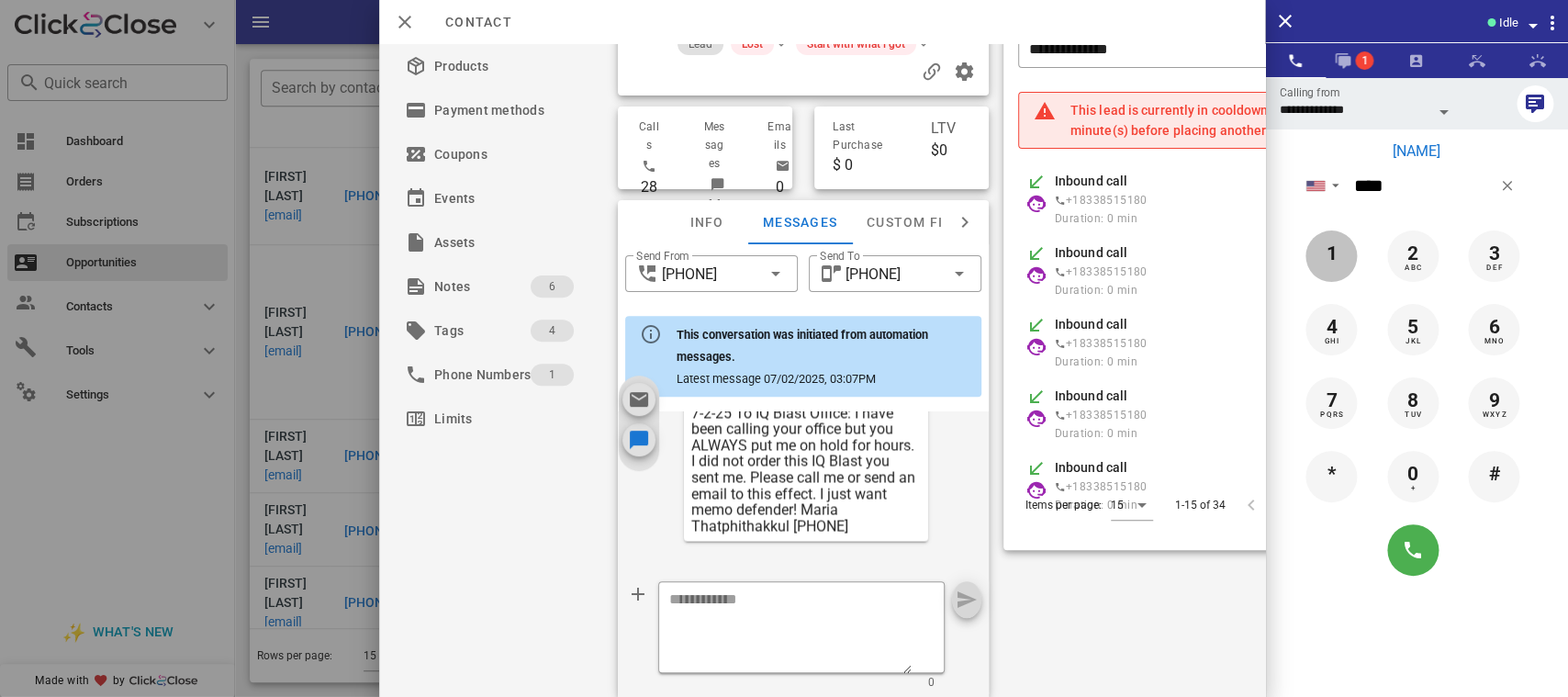 click on "1" at bounding box center (1331, 254) 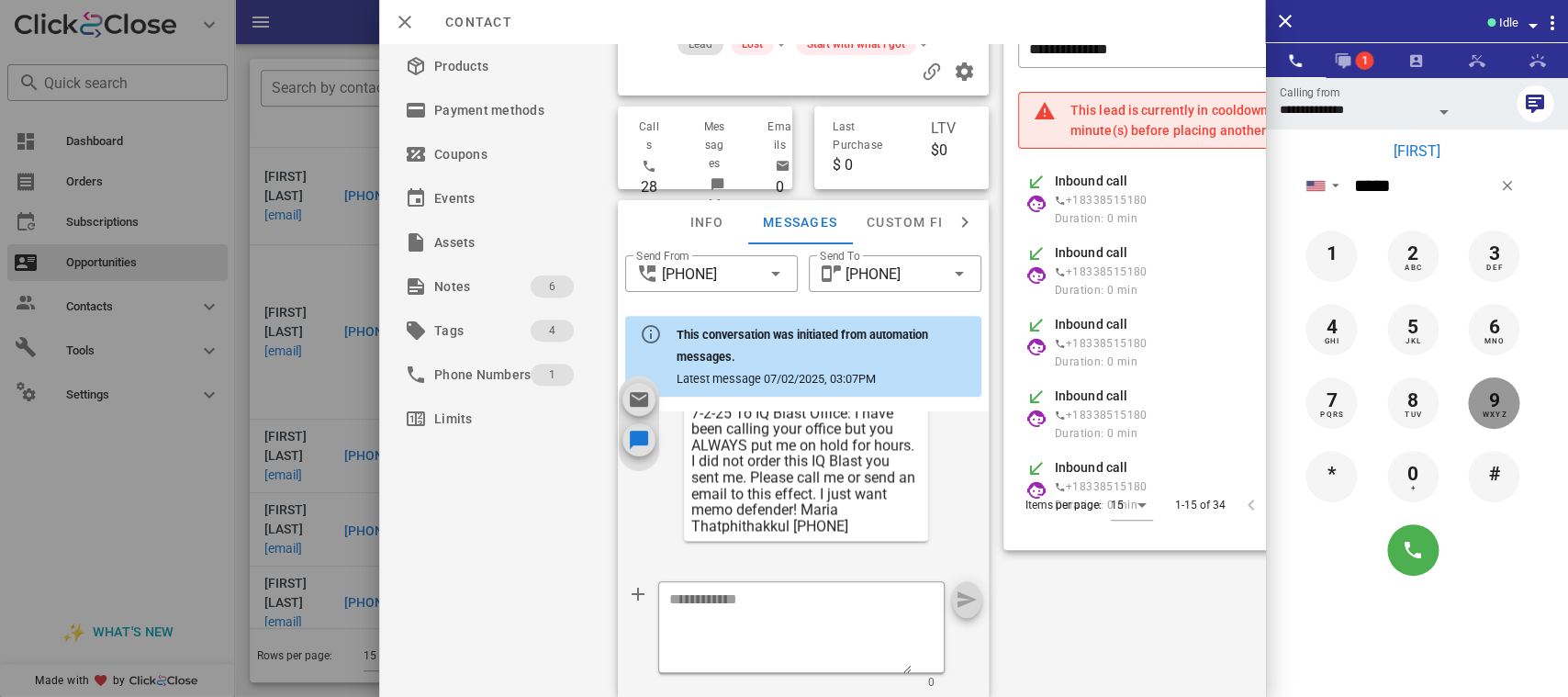 click on "WXYZ" at bounding box center (1494, 415) 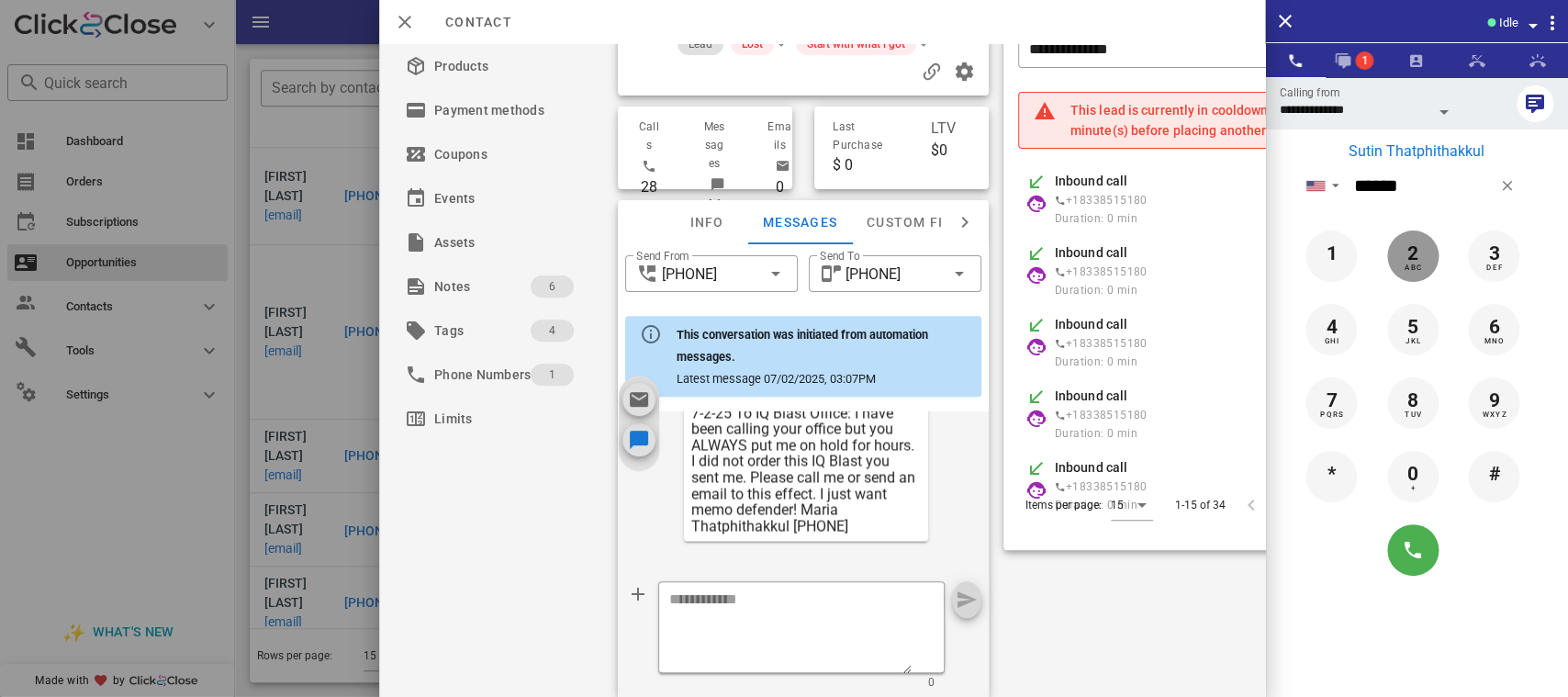 click on "ABC" at bounding box center (1413, 268) 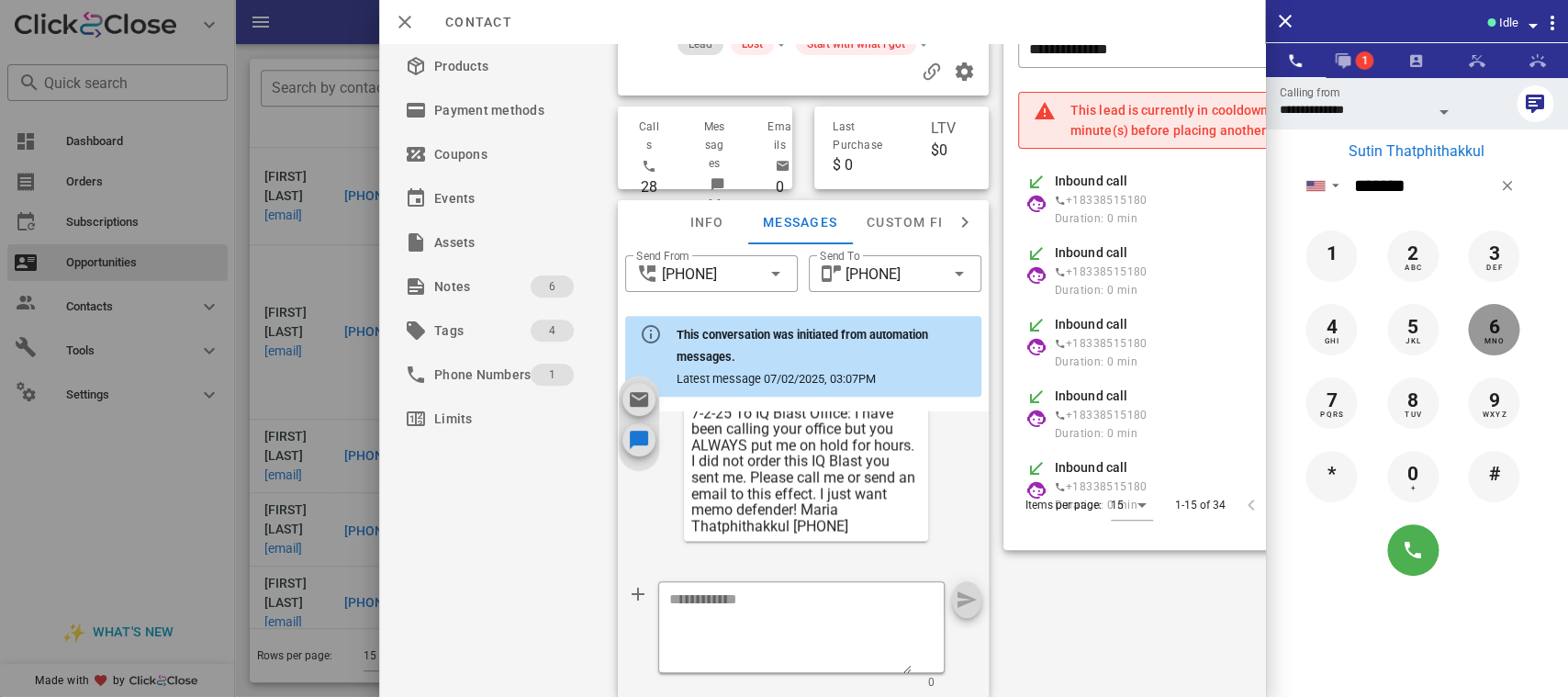 click on "6" at bounding box center (1494, 328) 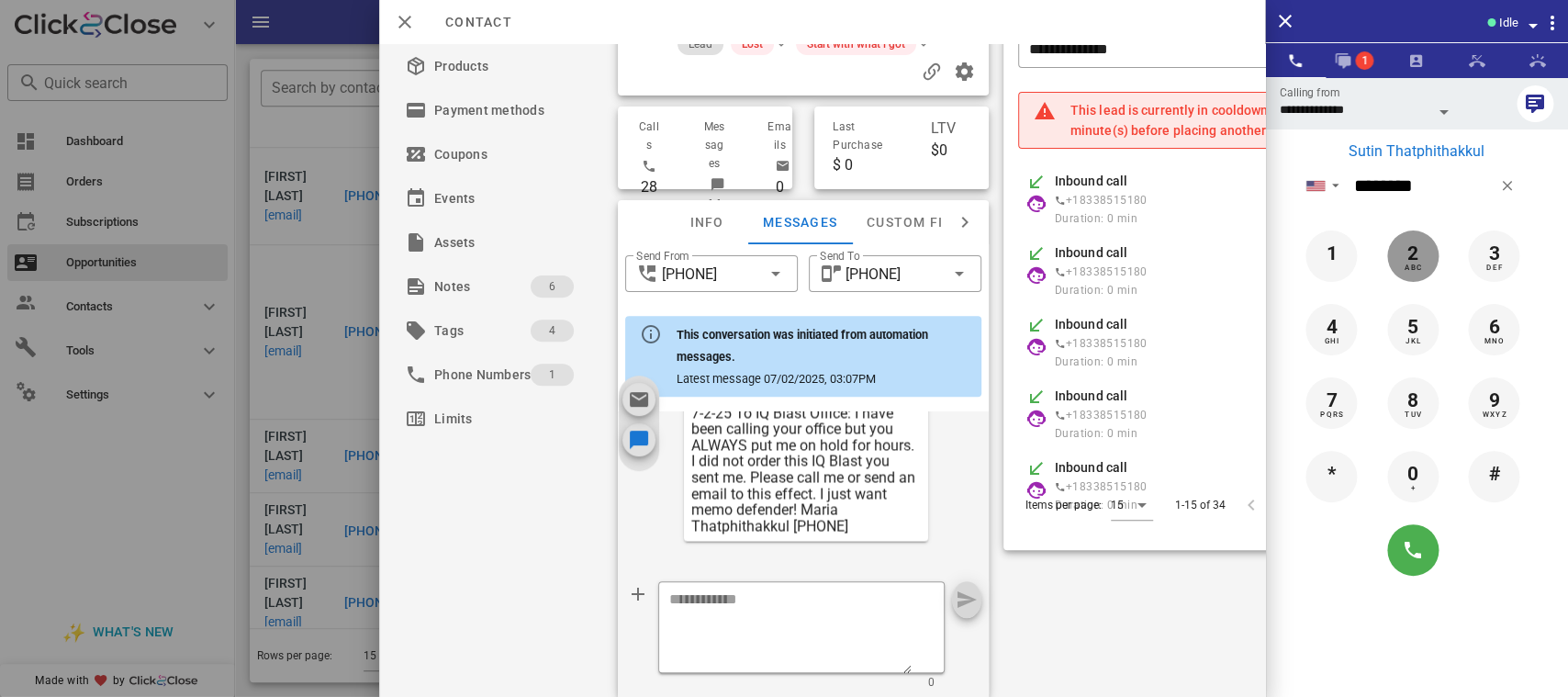 click on "2" at bounding box center (1413, 254) 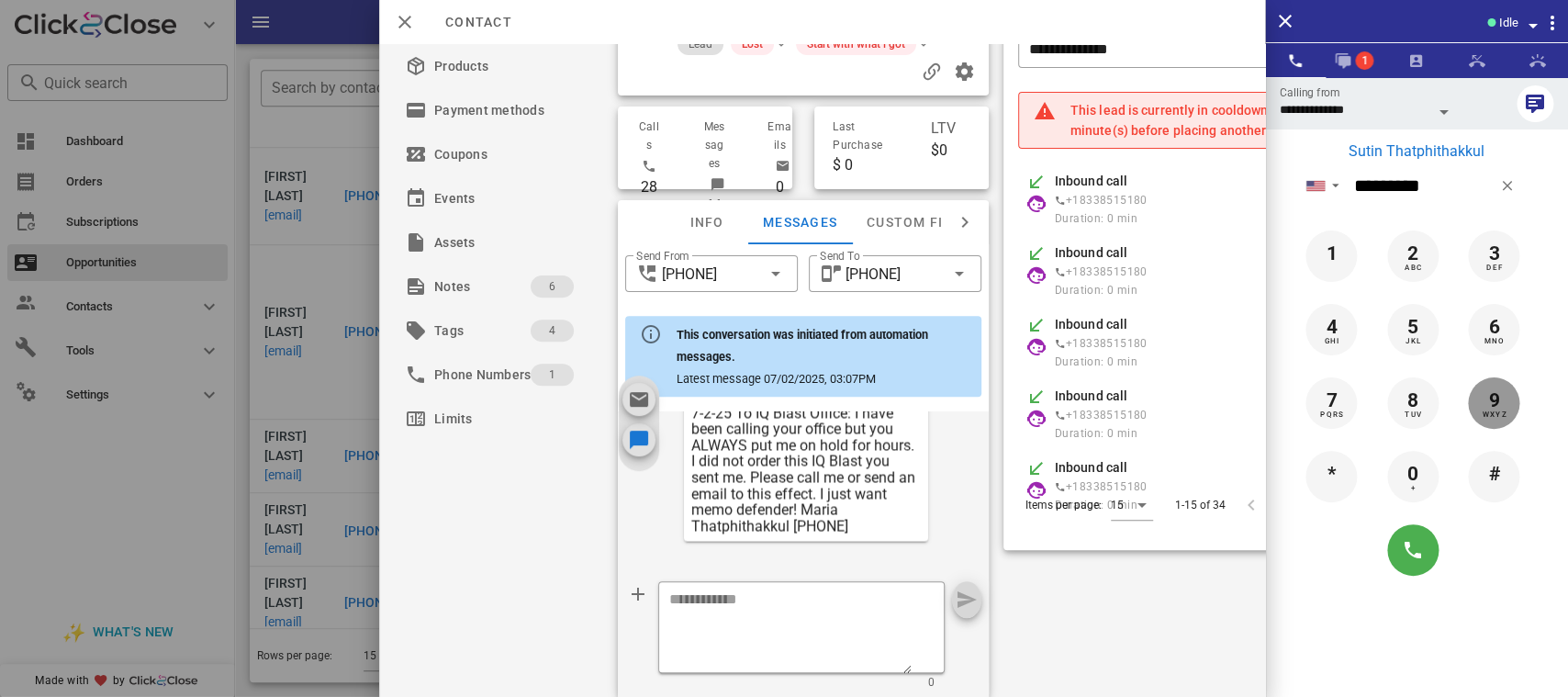 click on "9 WXYZ" at bounding box center [1494, 401] 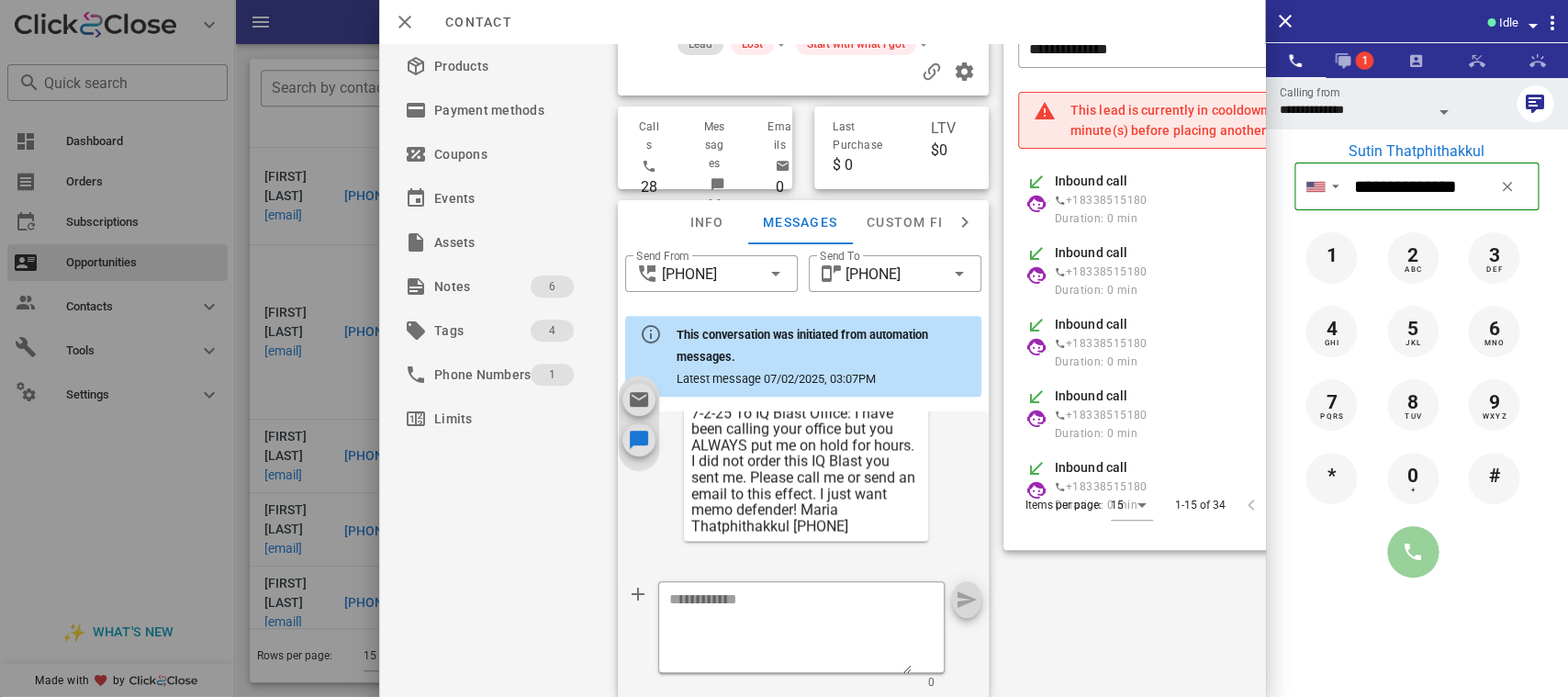 click at bounding box center (1413, 552) 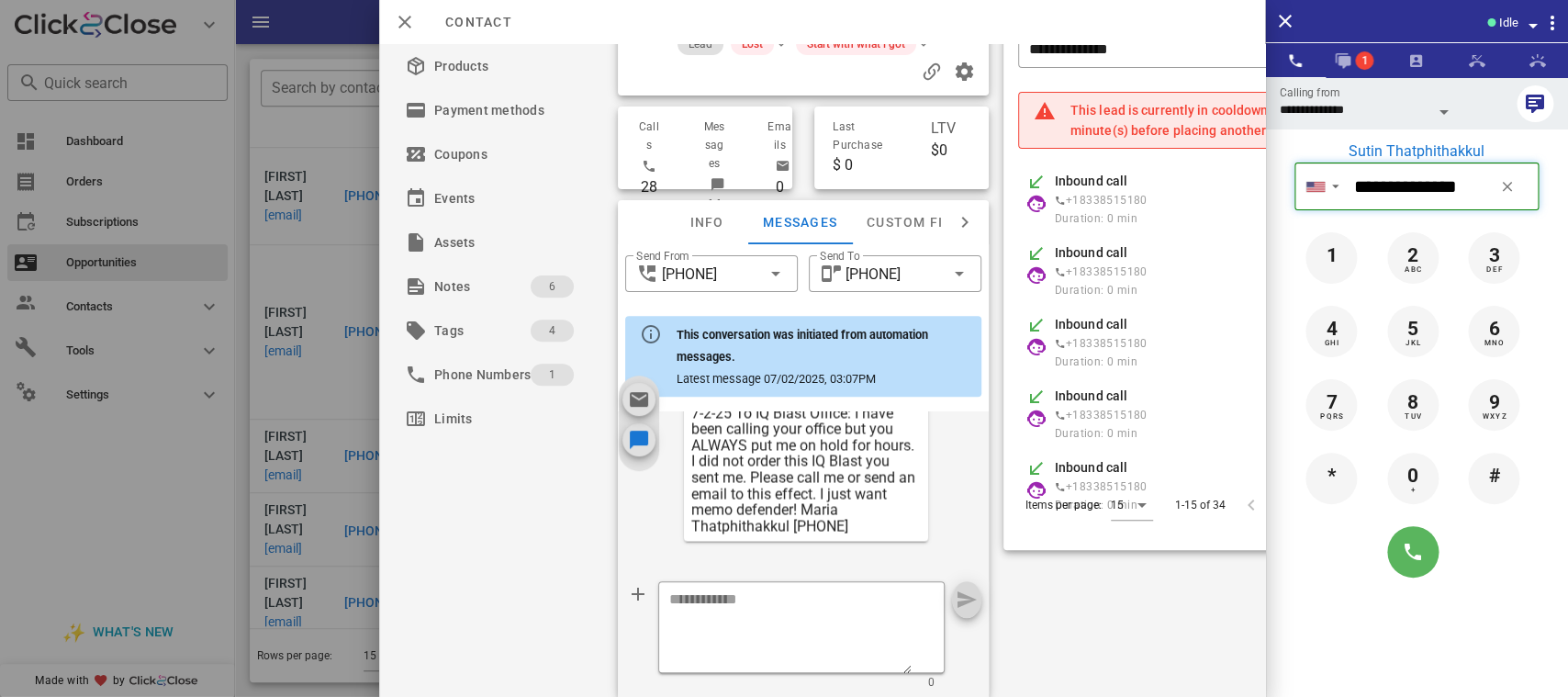 type on "**********" 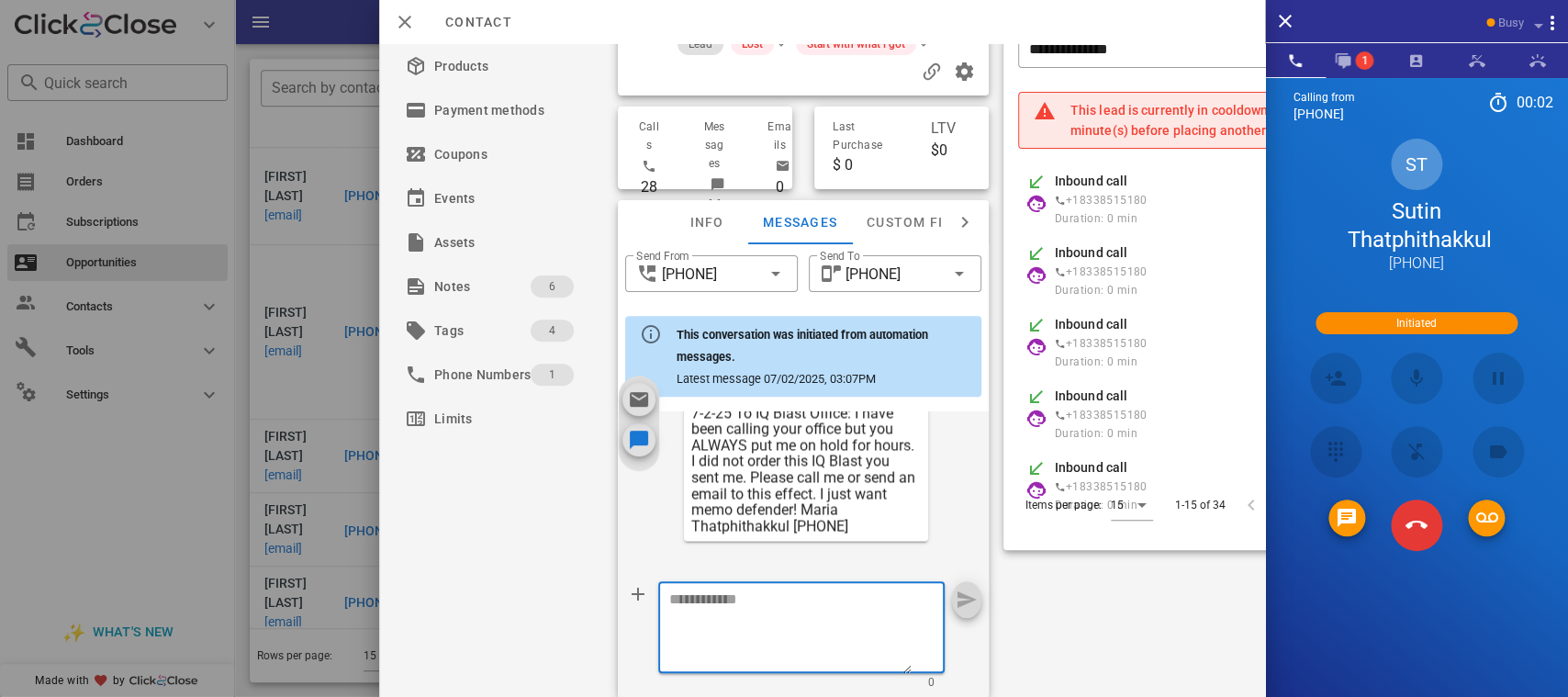 click at bounding box center [791, 630] 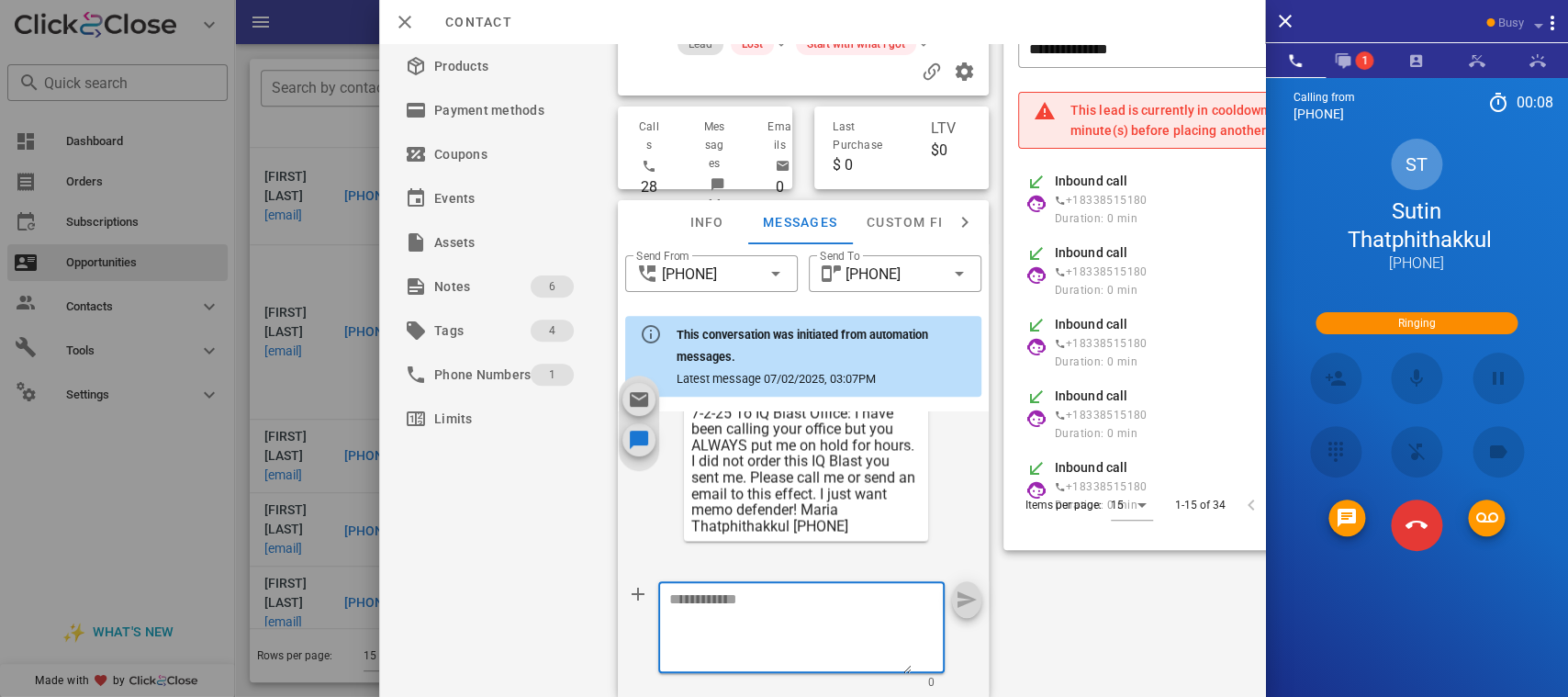 paste on "**********" 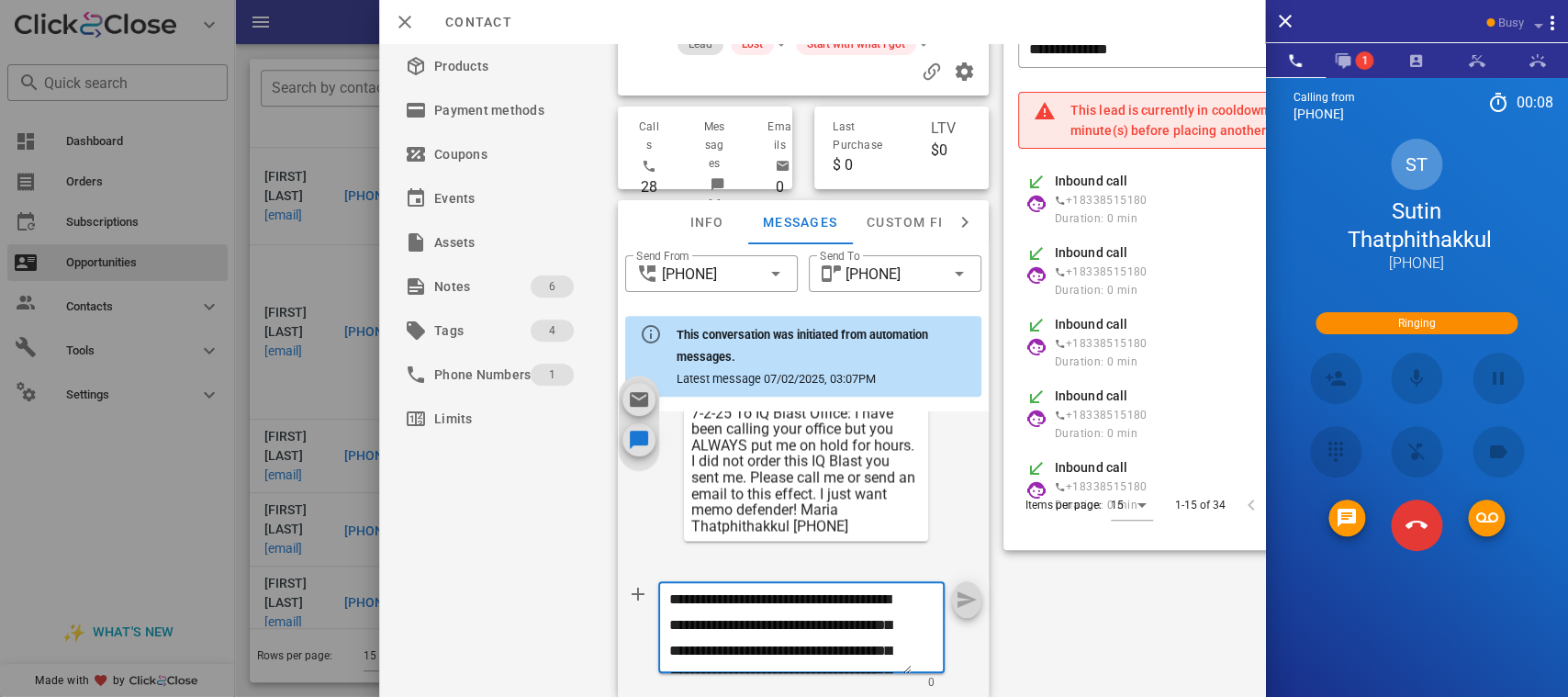scroll, scrollTop: 222, scrollLeft: 0, axis: vertical 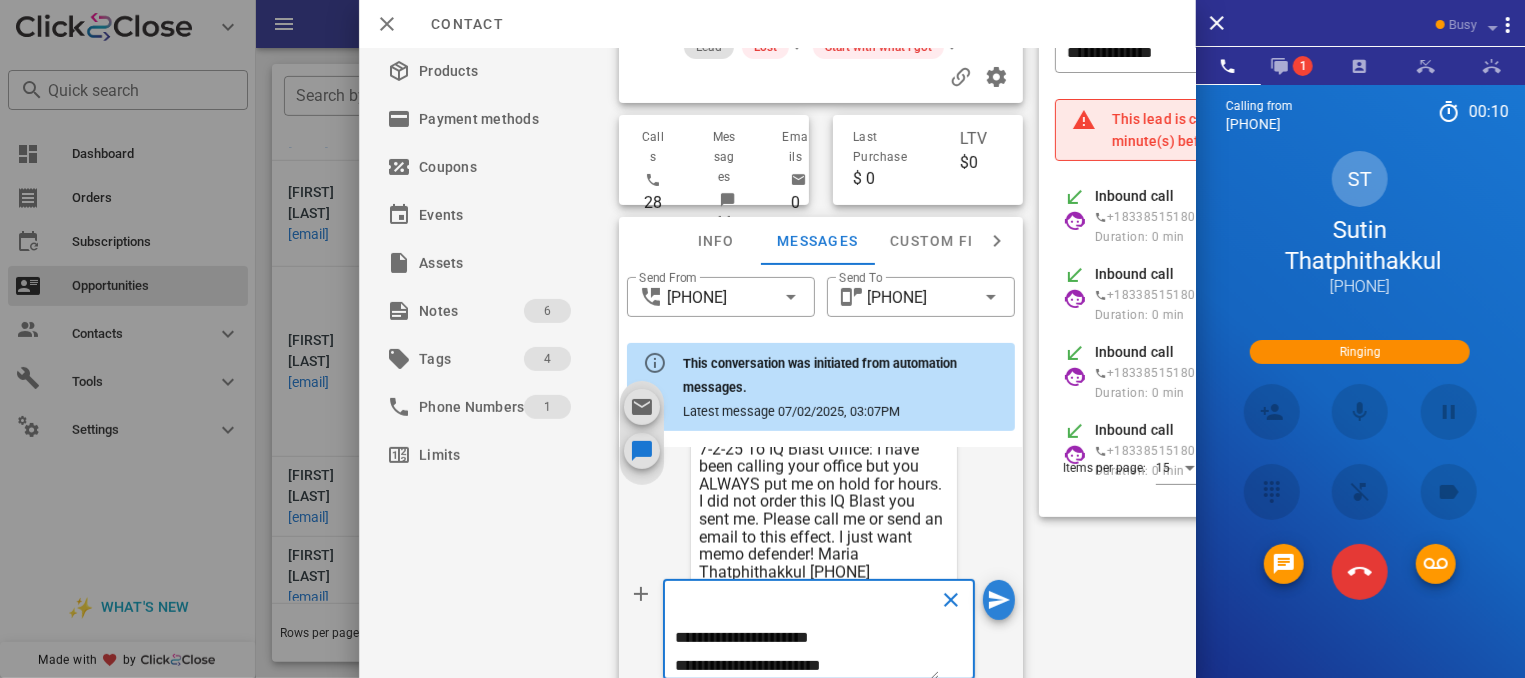 type on "**********" 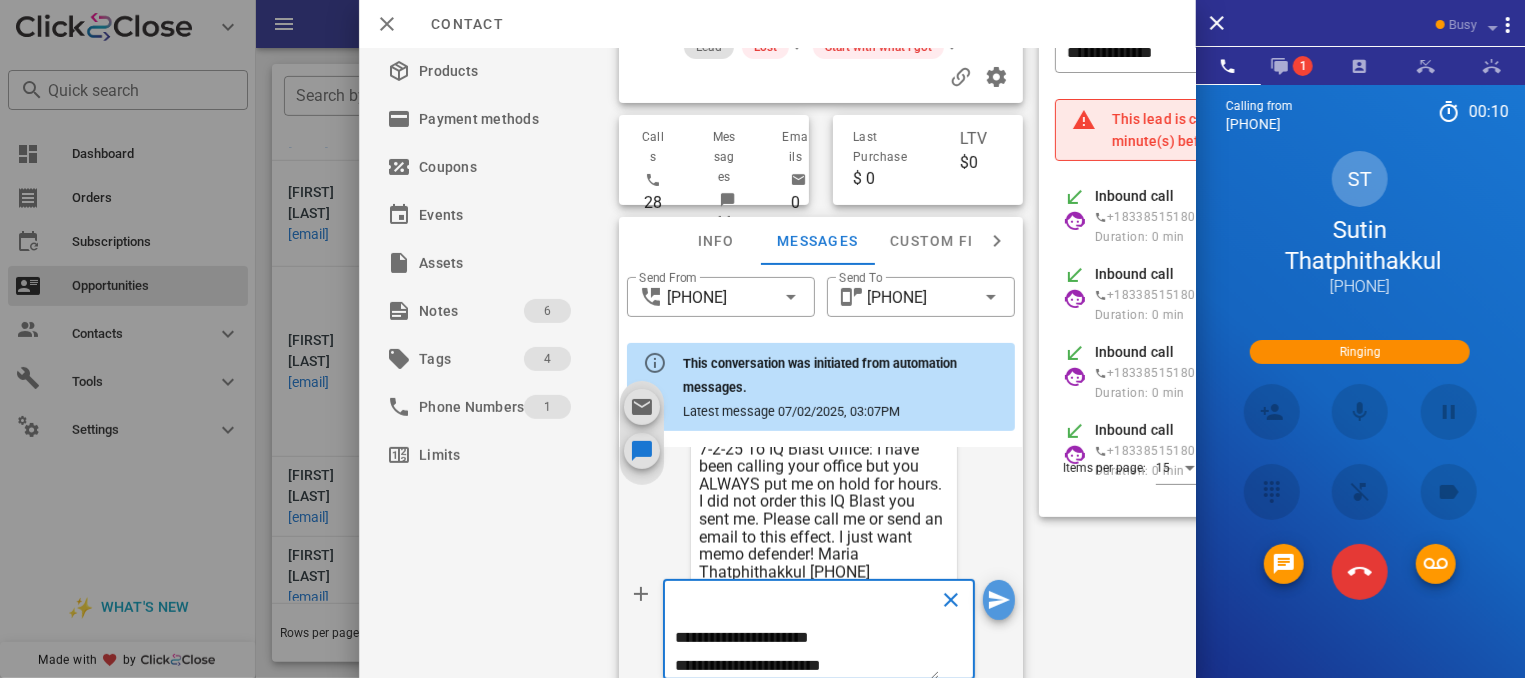 click at bounding box center (999, 600) 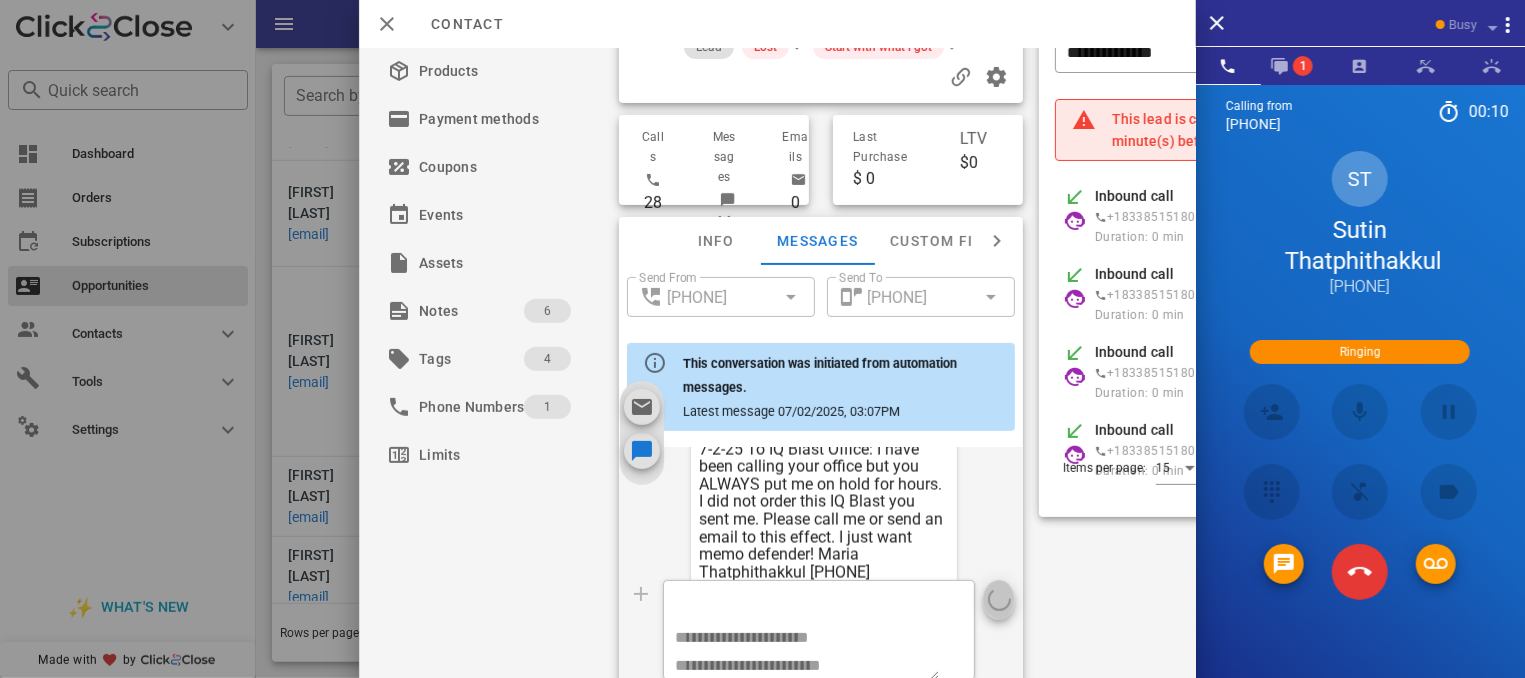 type 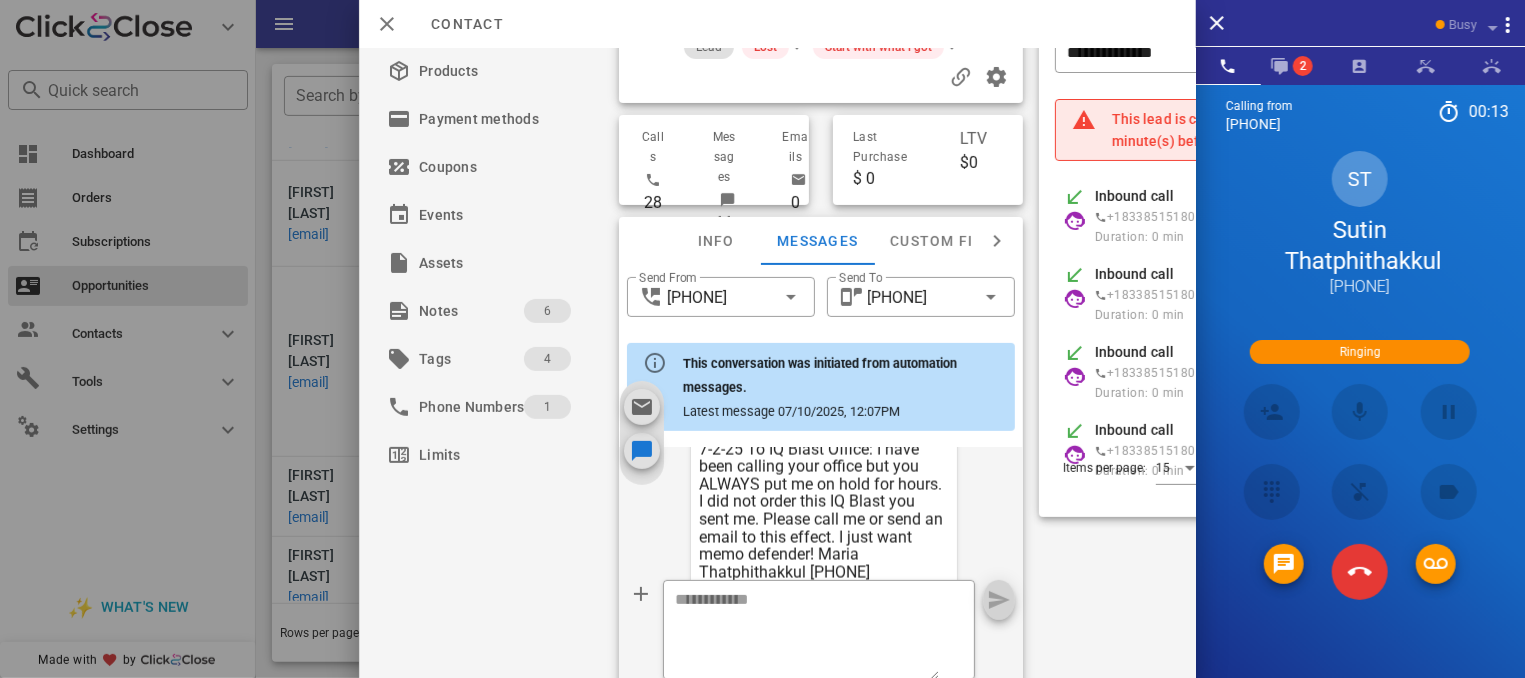 scroll, scrollTop: 2046, scrollLeft: 0, axis: vertical 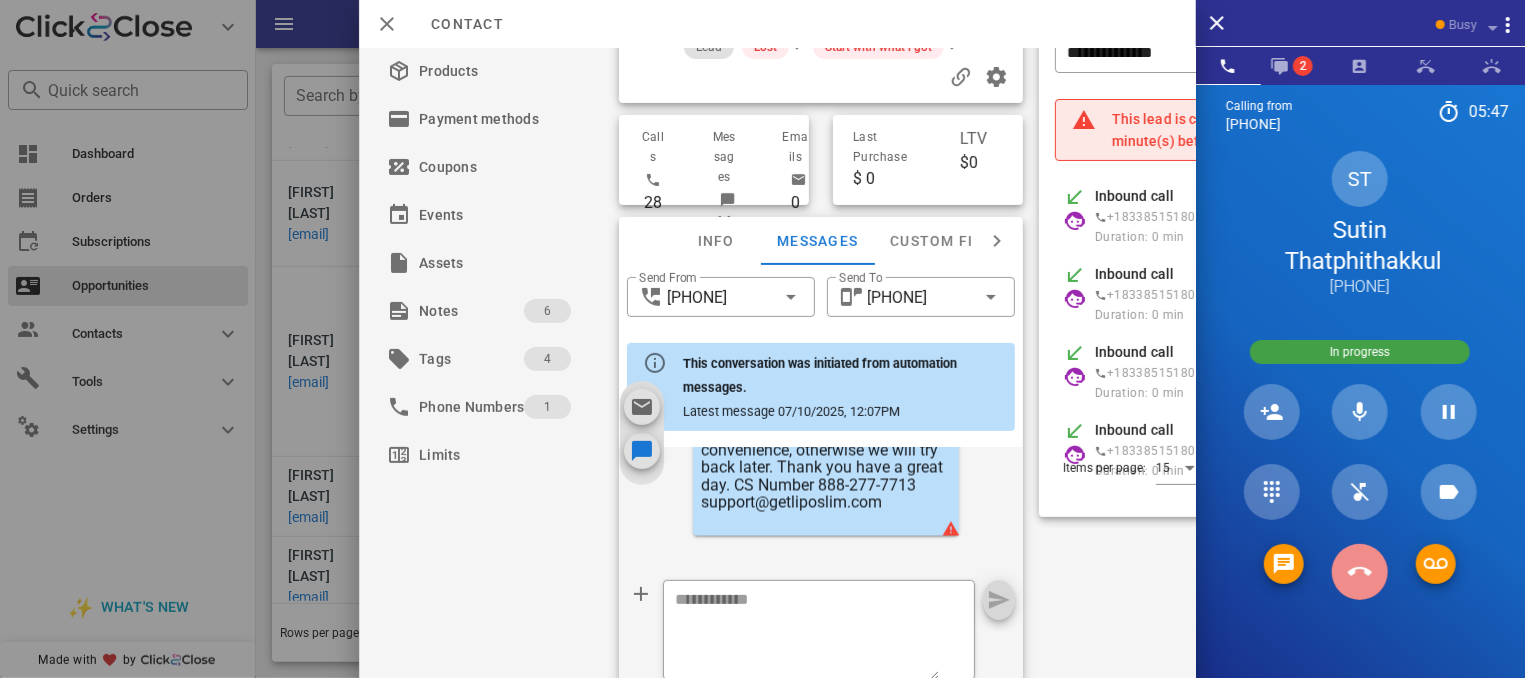 click at bounding box center (1360, 572) 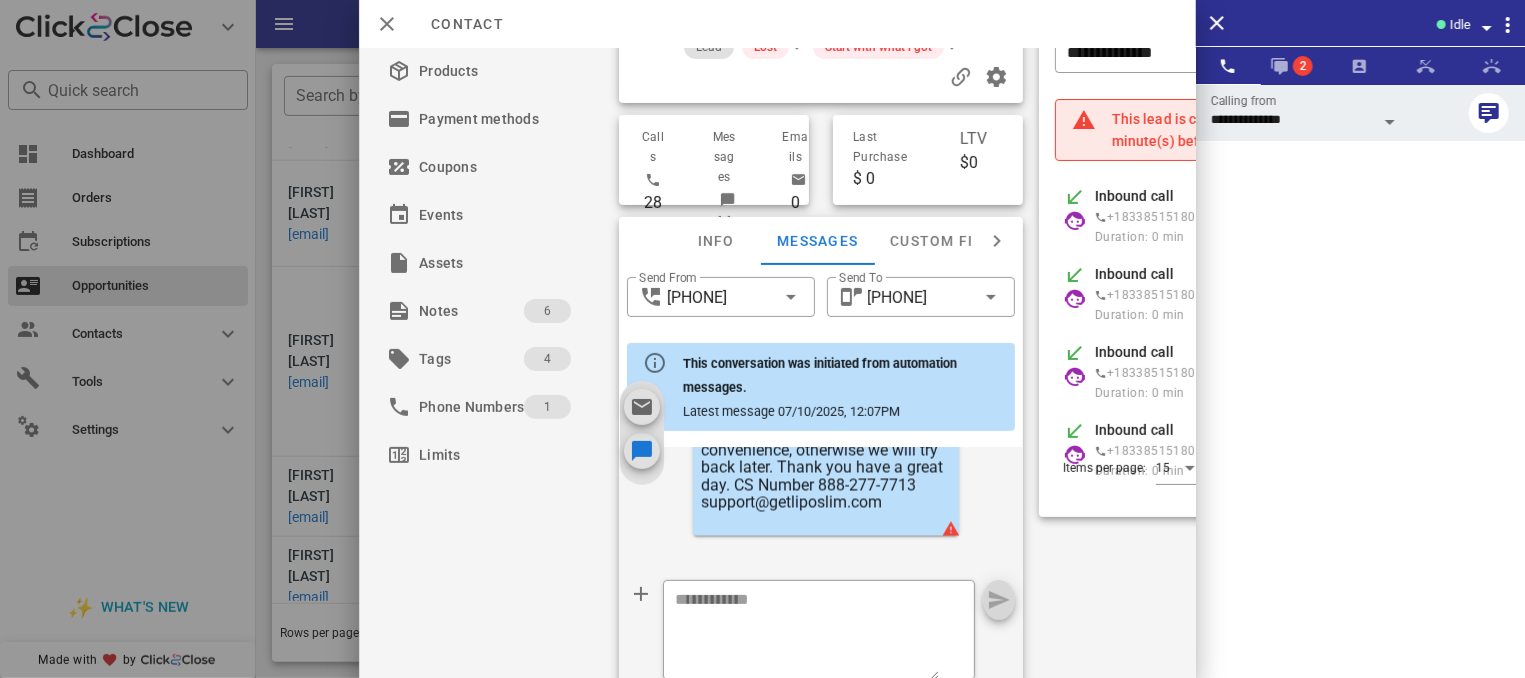 click on "5 JKL" at bounding box center [1356, 539] 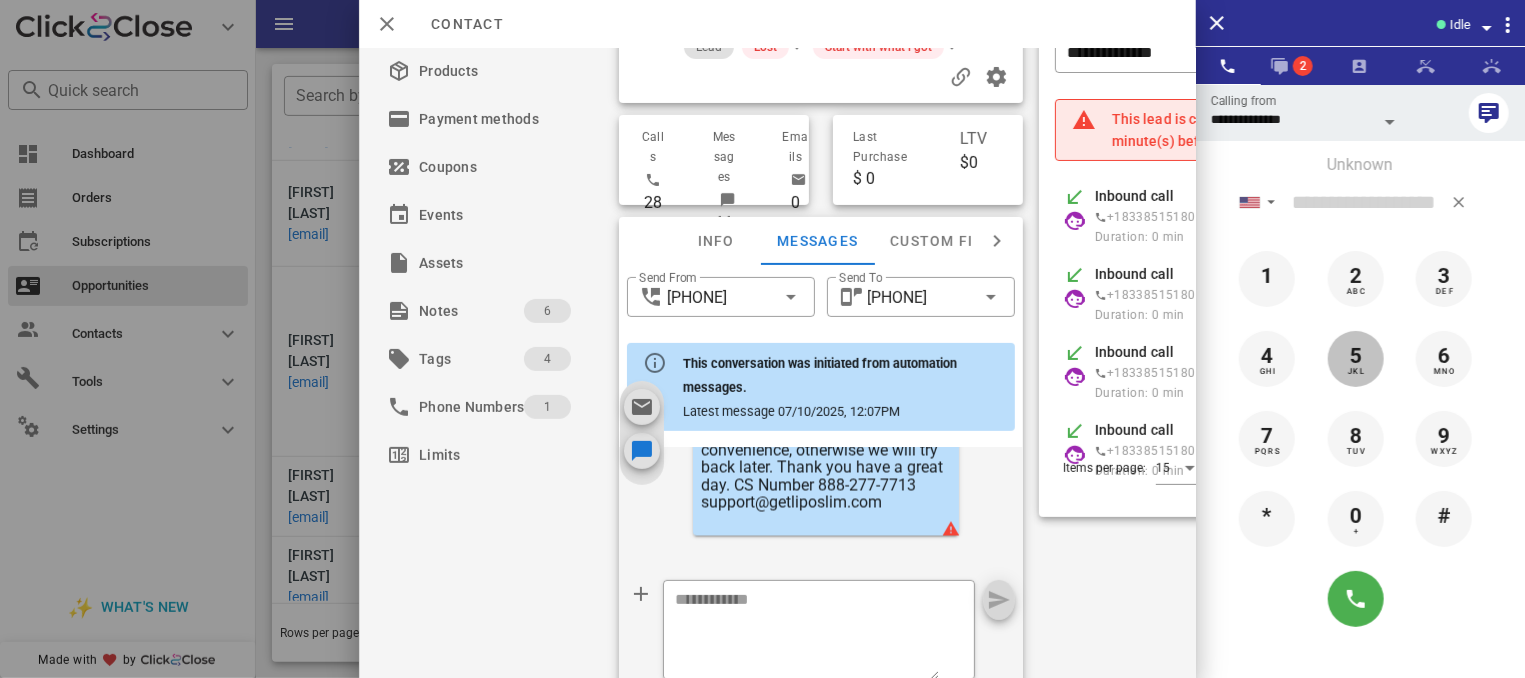 type on "*" 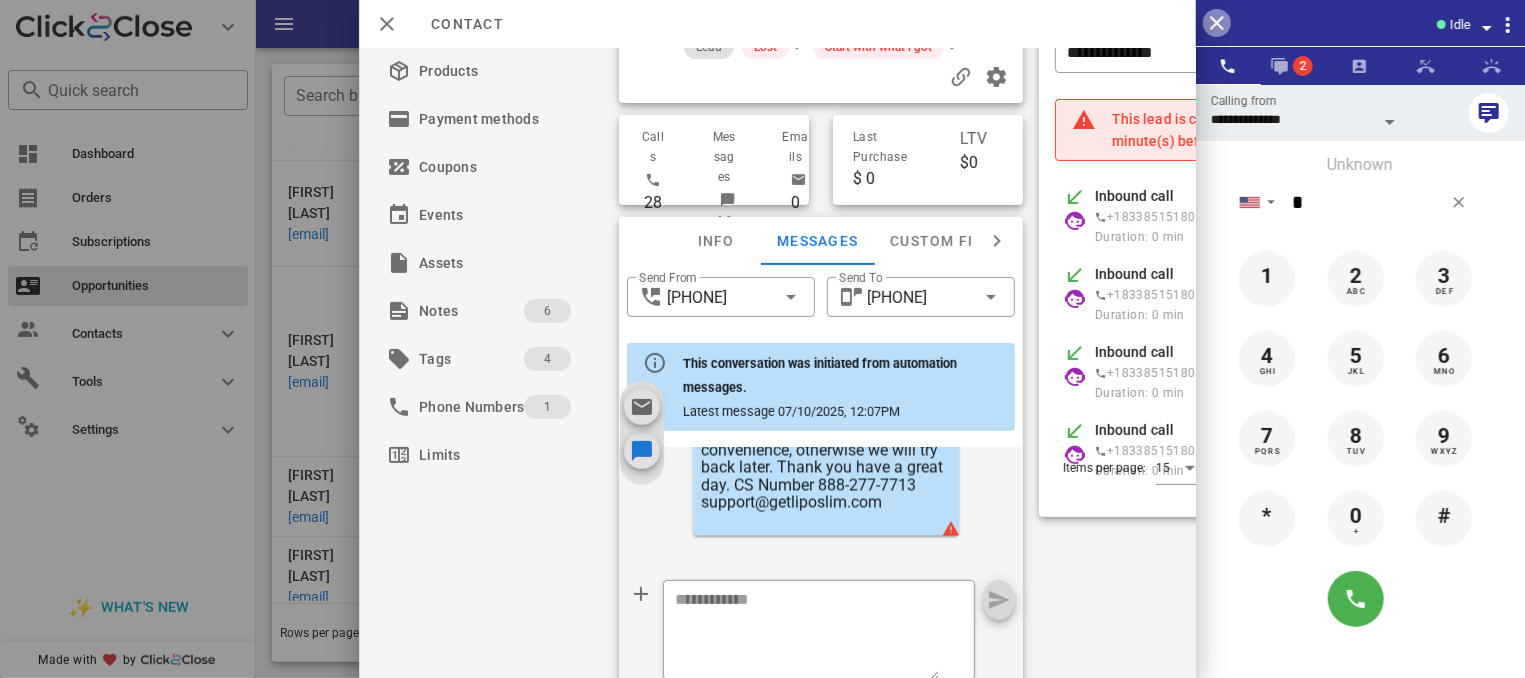click at bounding box center [1217, 23] 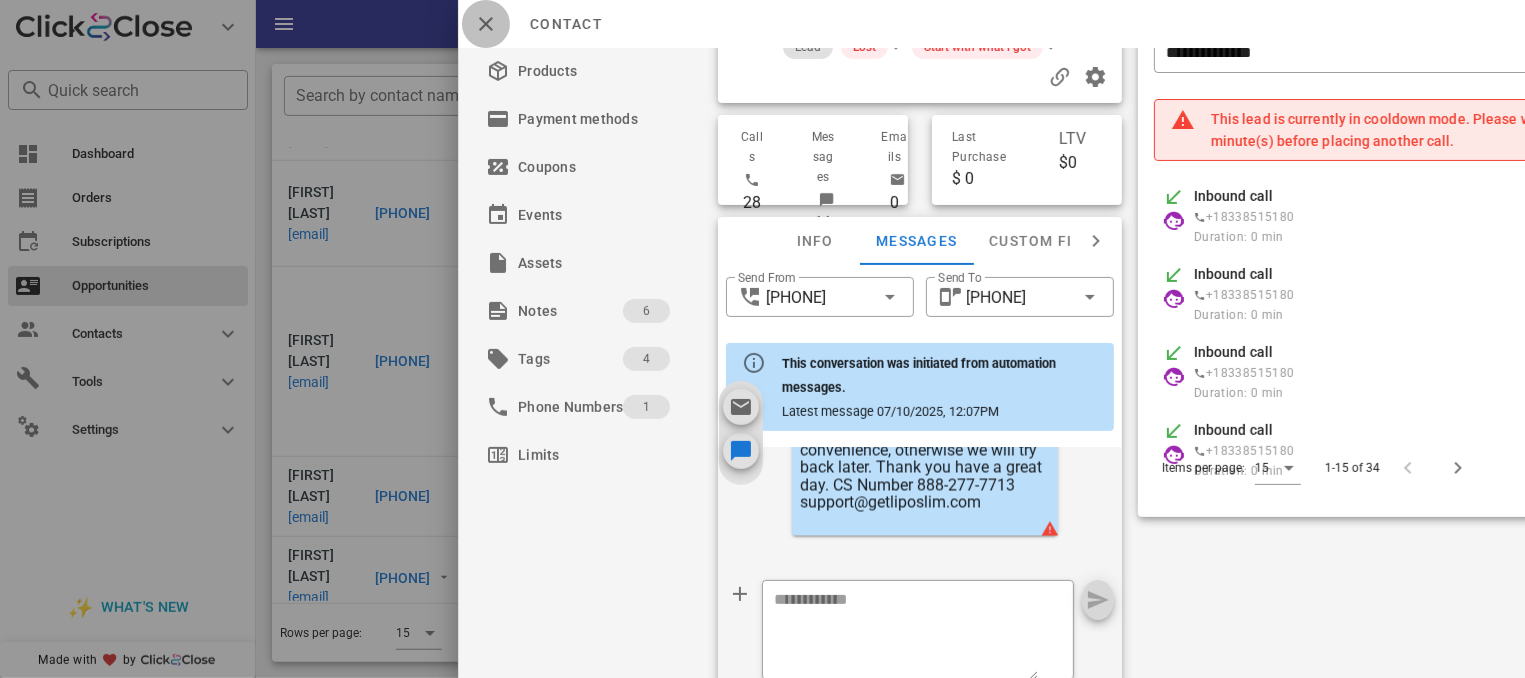 click at bounding box center [486, 24] 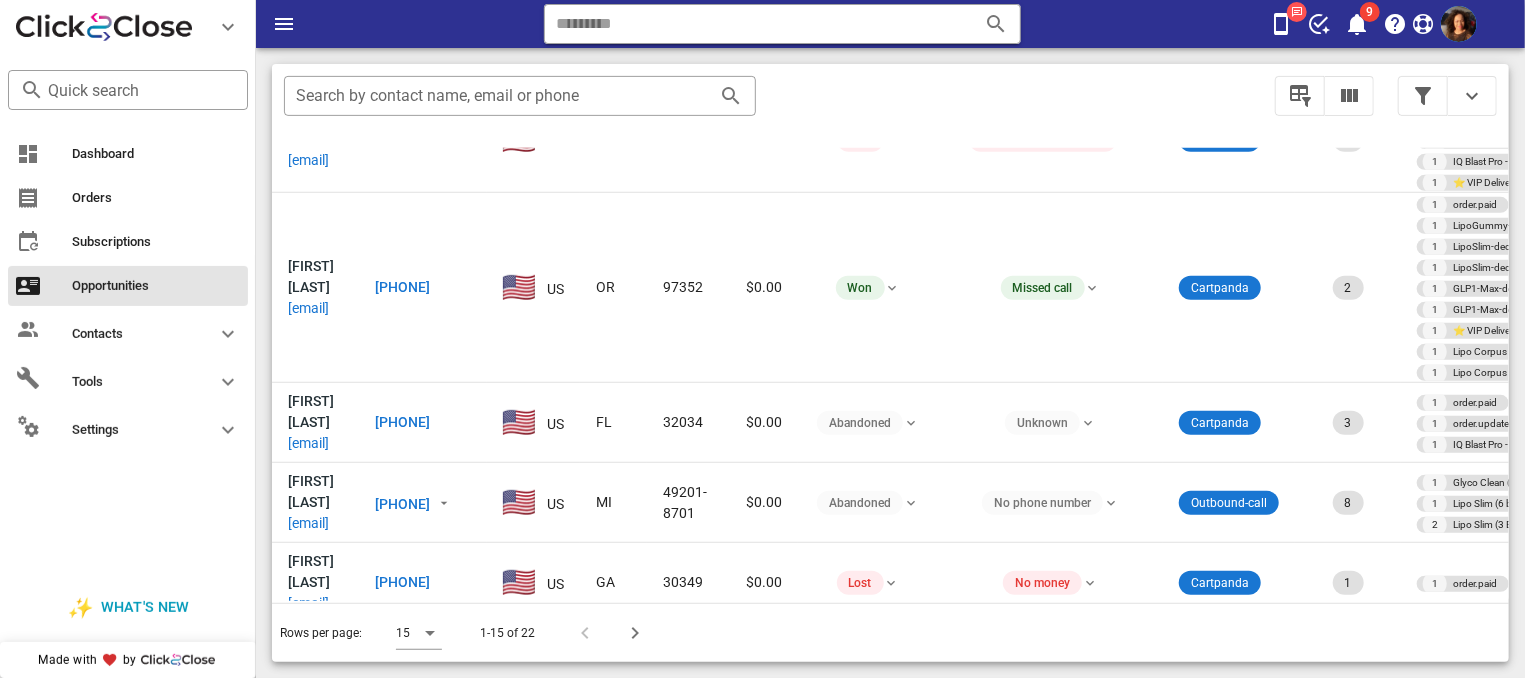 scroll, scrollTop: 276, scrollLeft: 0, axis: vertical 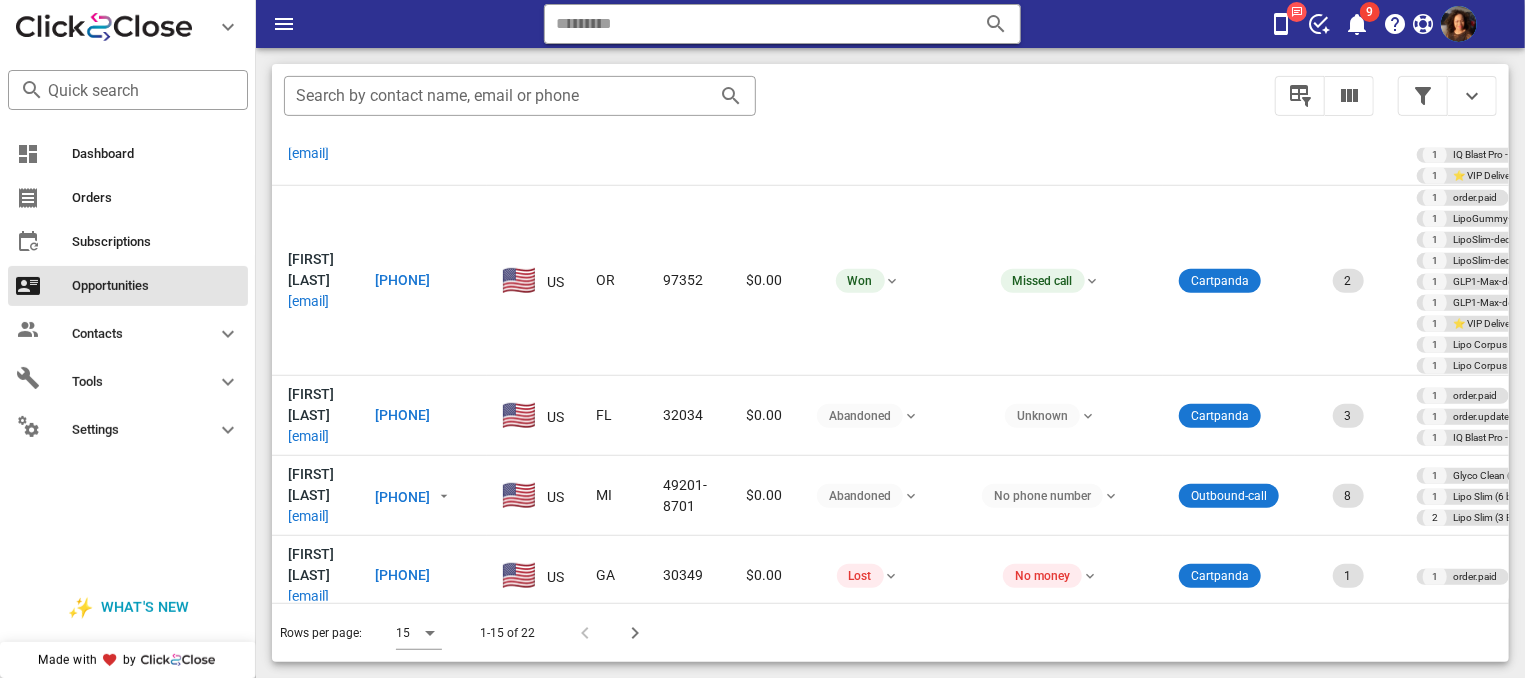 click on "[PHONE]" at bounding box center [402, 655] 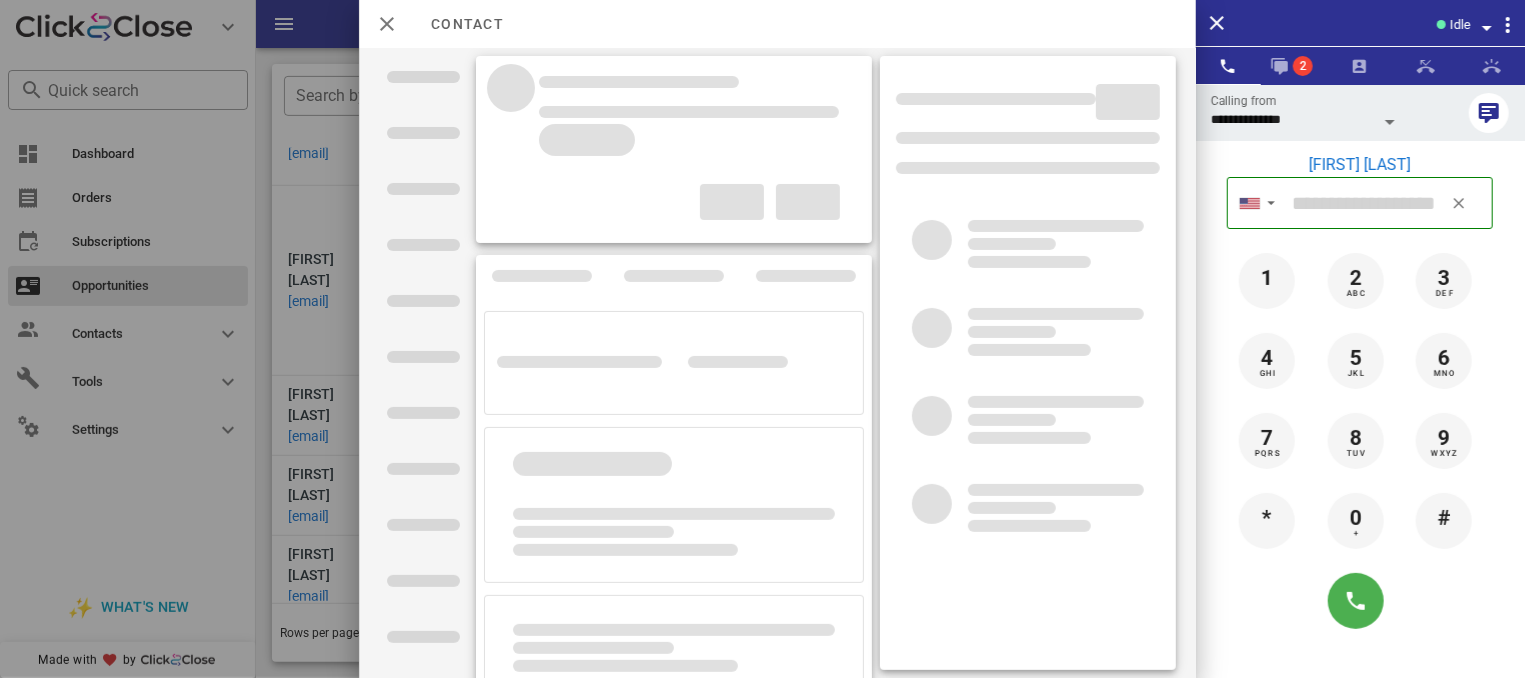 type on "**********" 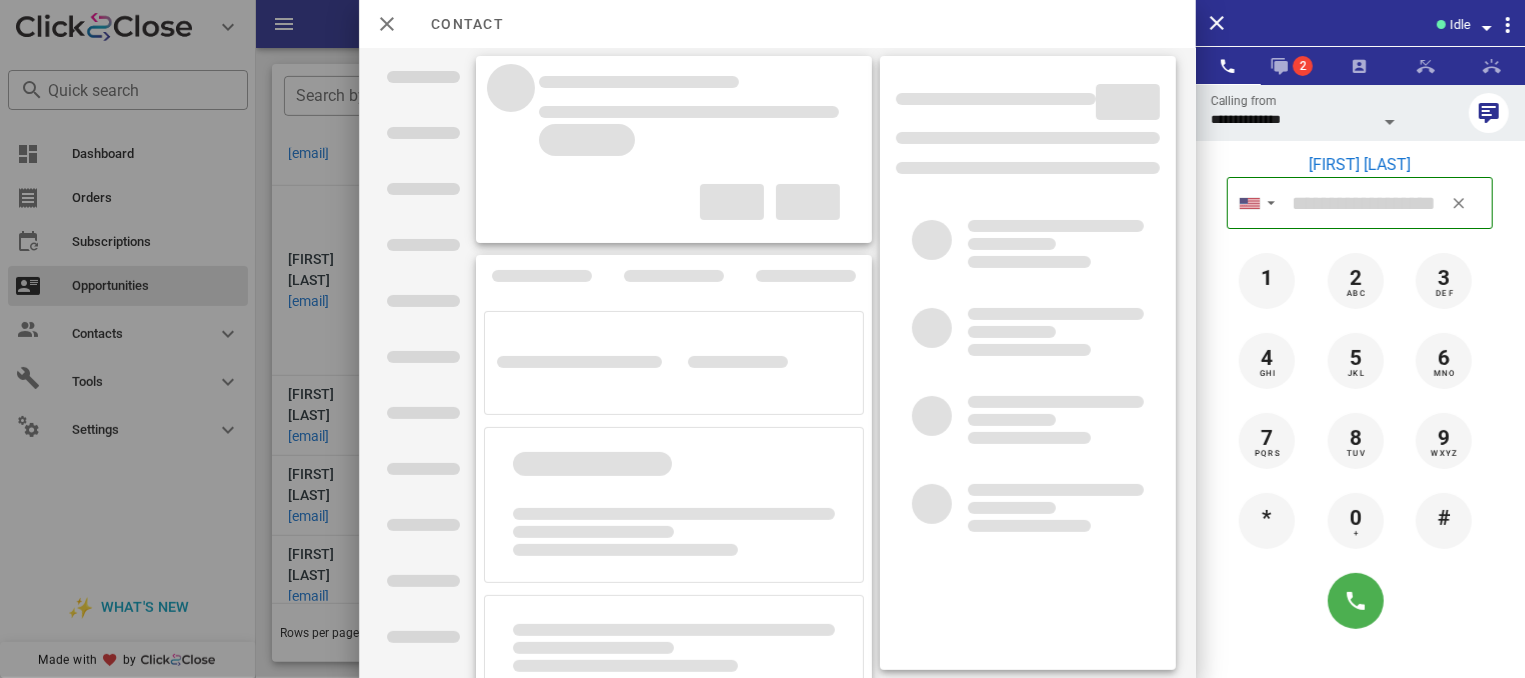 type on "**********" 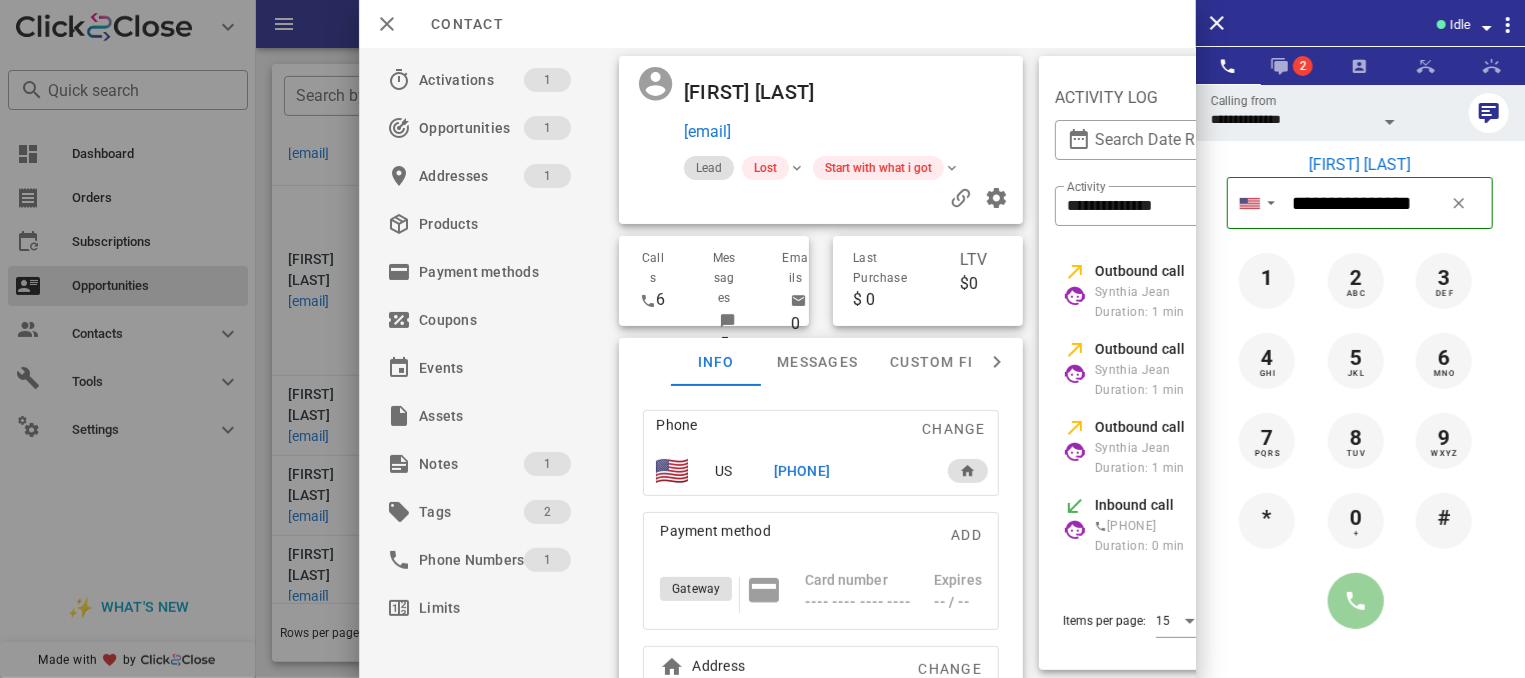 click at bounding box center [1356, 601] 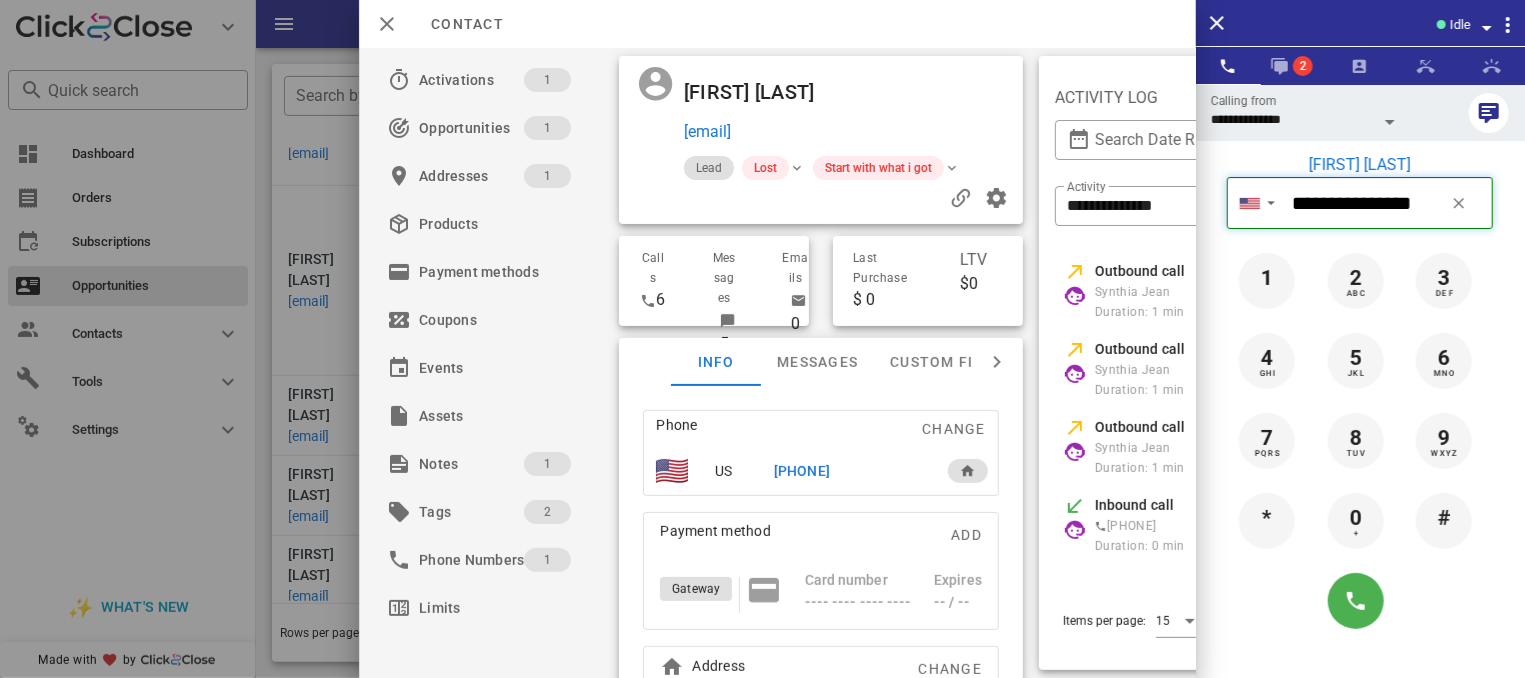 type 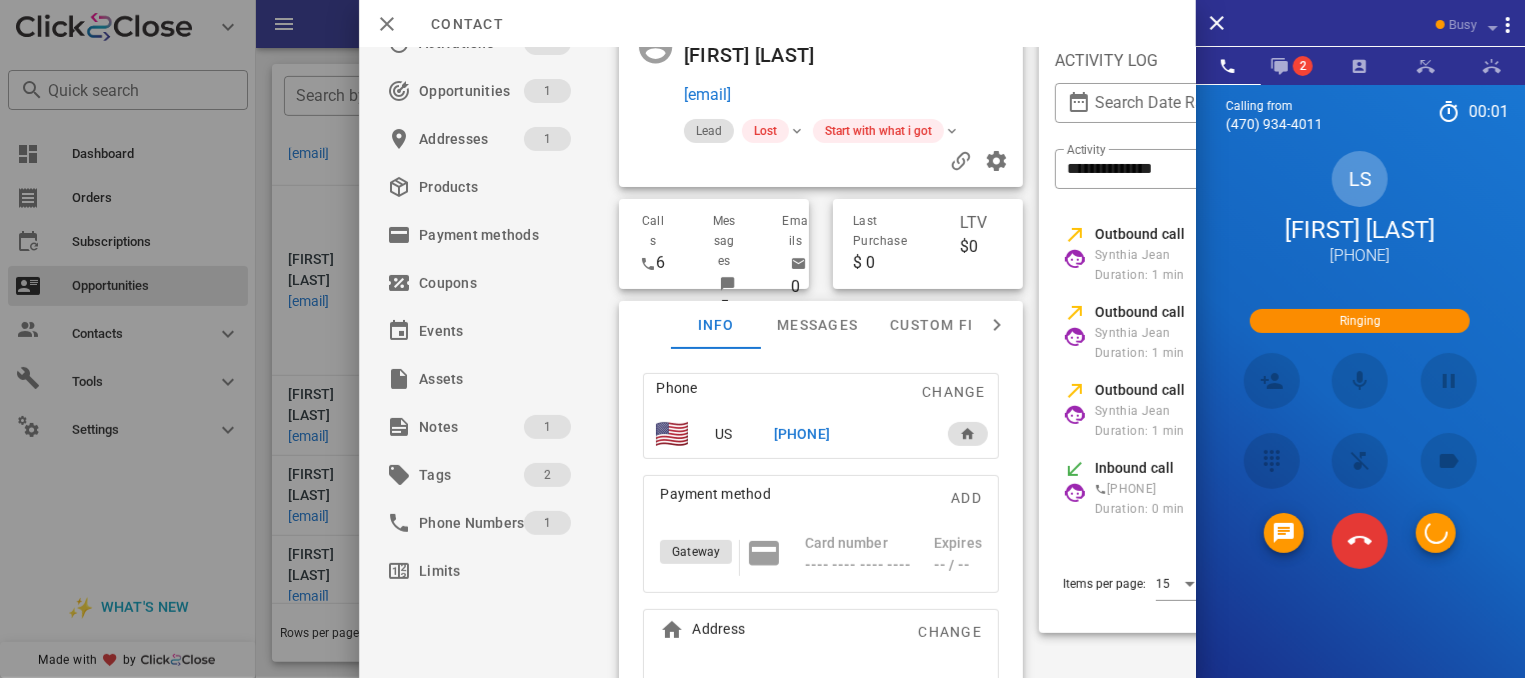 scroll, scrollTop: 92, scrollLeft: 0, axis: vertical 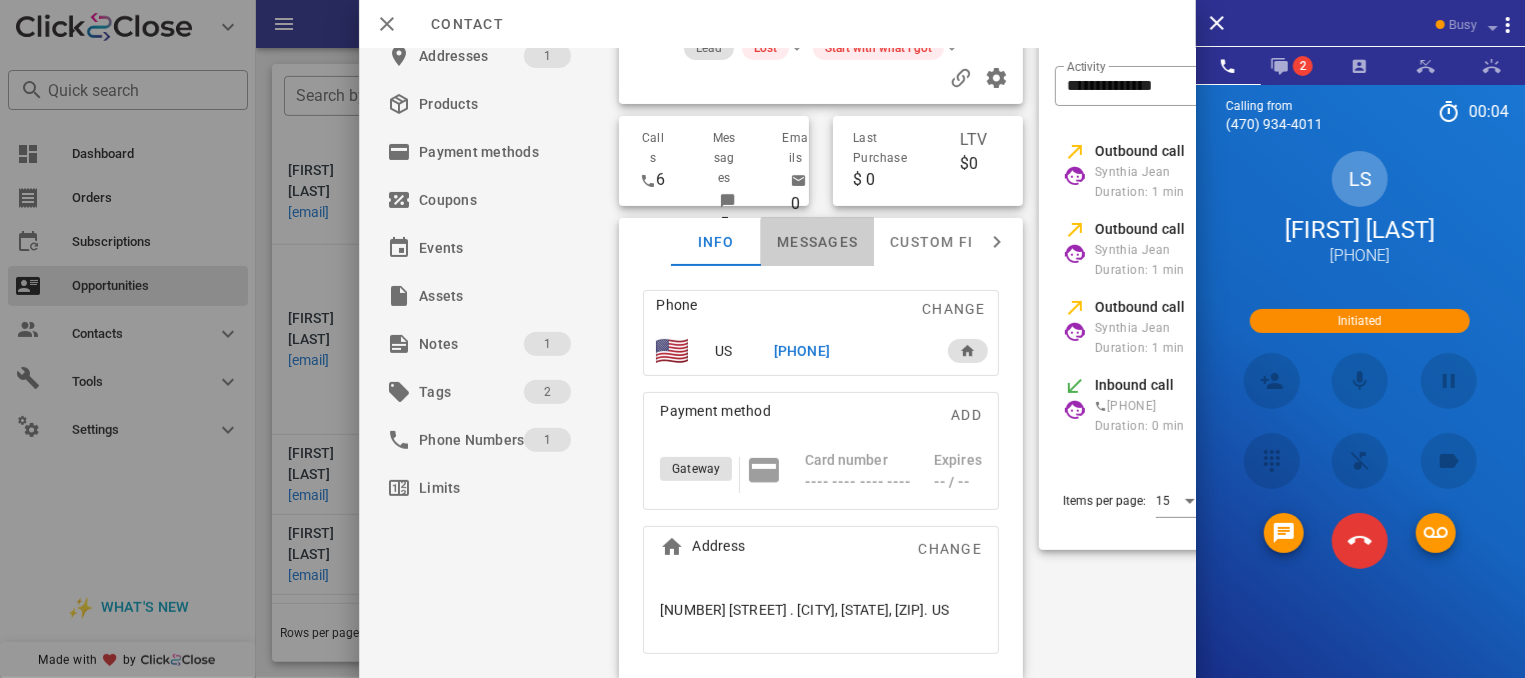 click on "Messages" at bounding box center [817, 242] 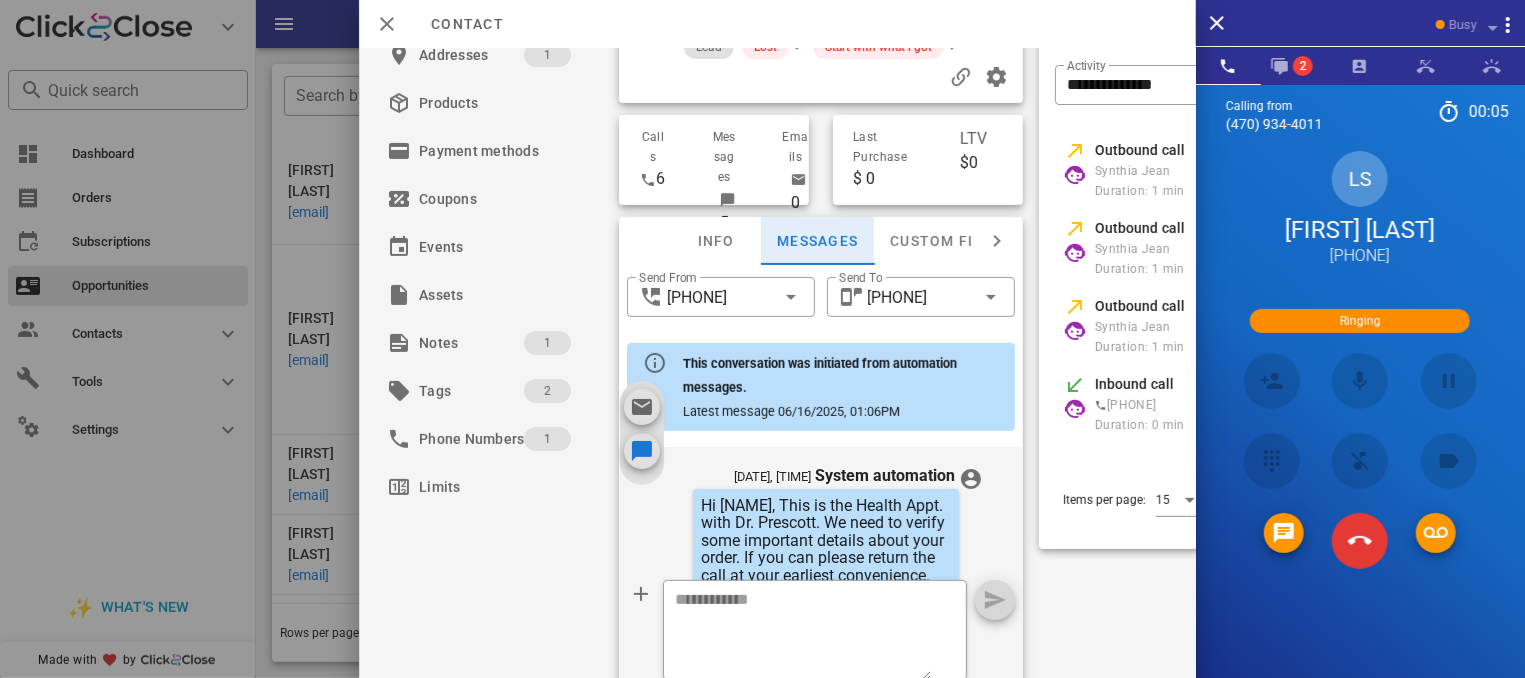scroll, scrollTop: 682, scrollLeft: 0, axis: vertical 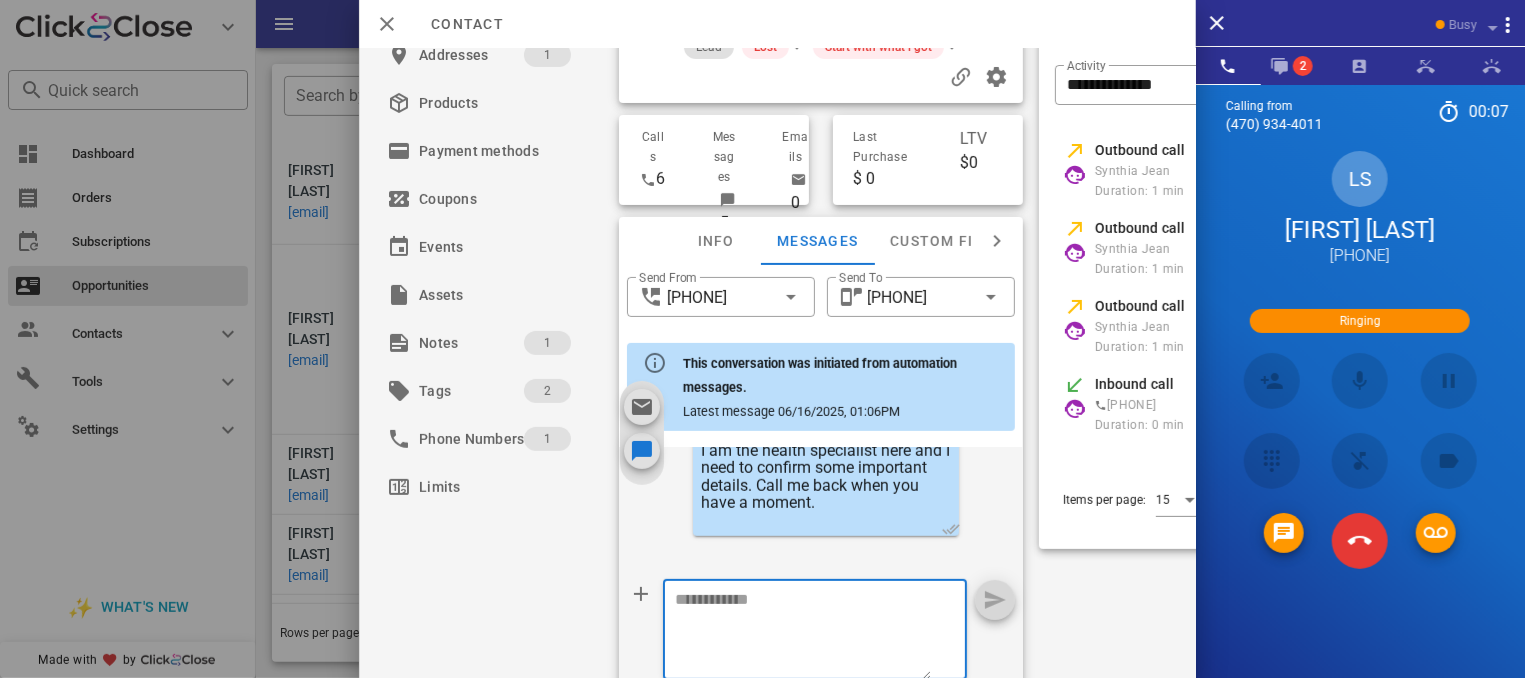 click at bounding box center [803, 633] 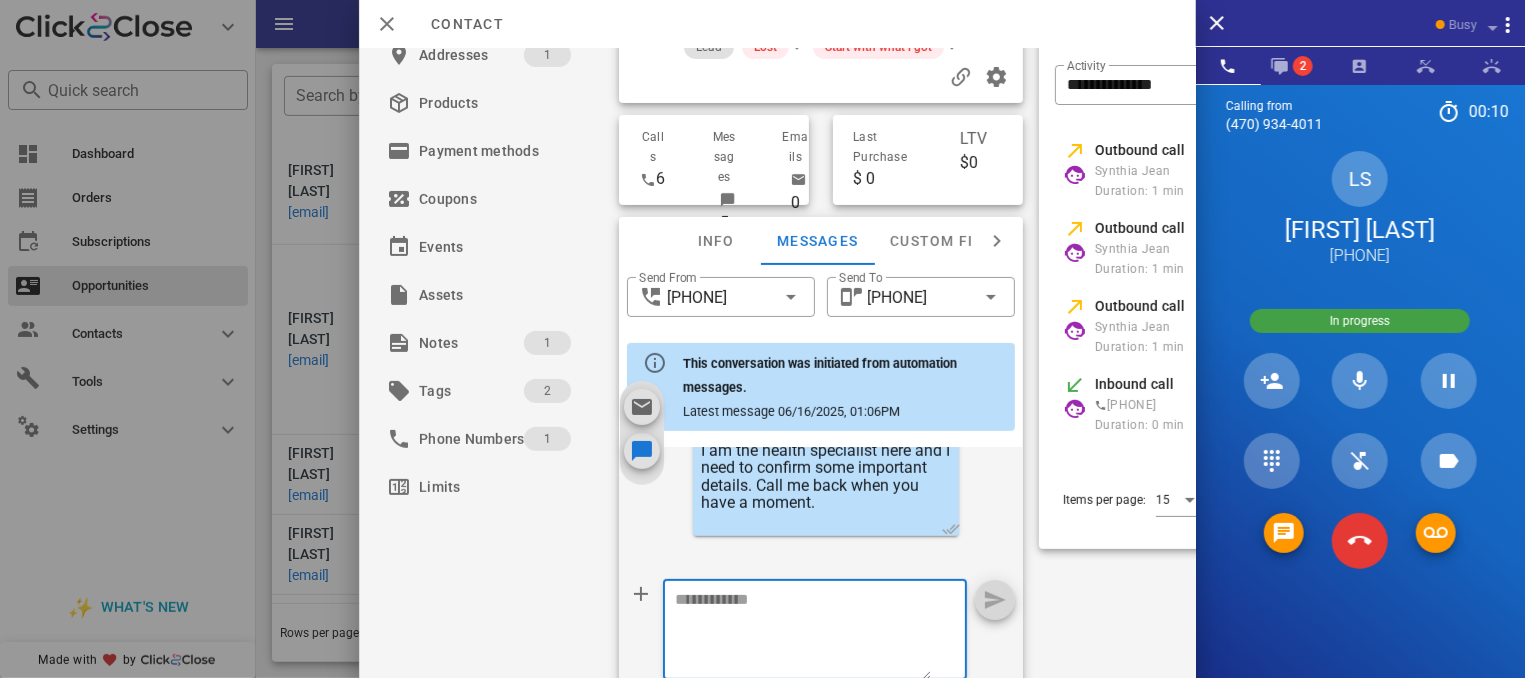 paste on "**********" 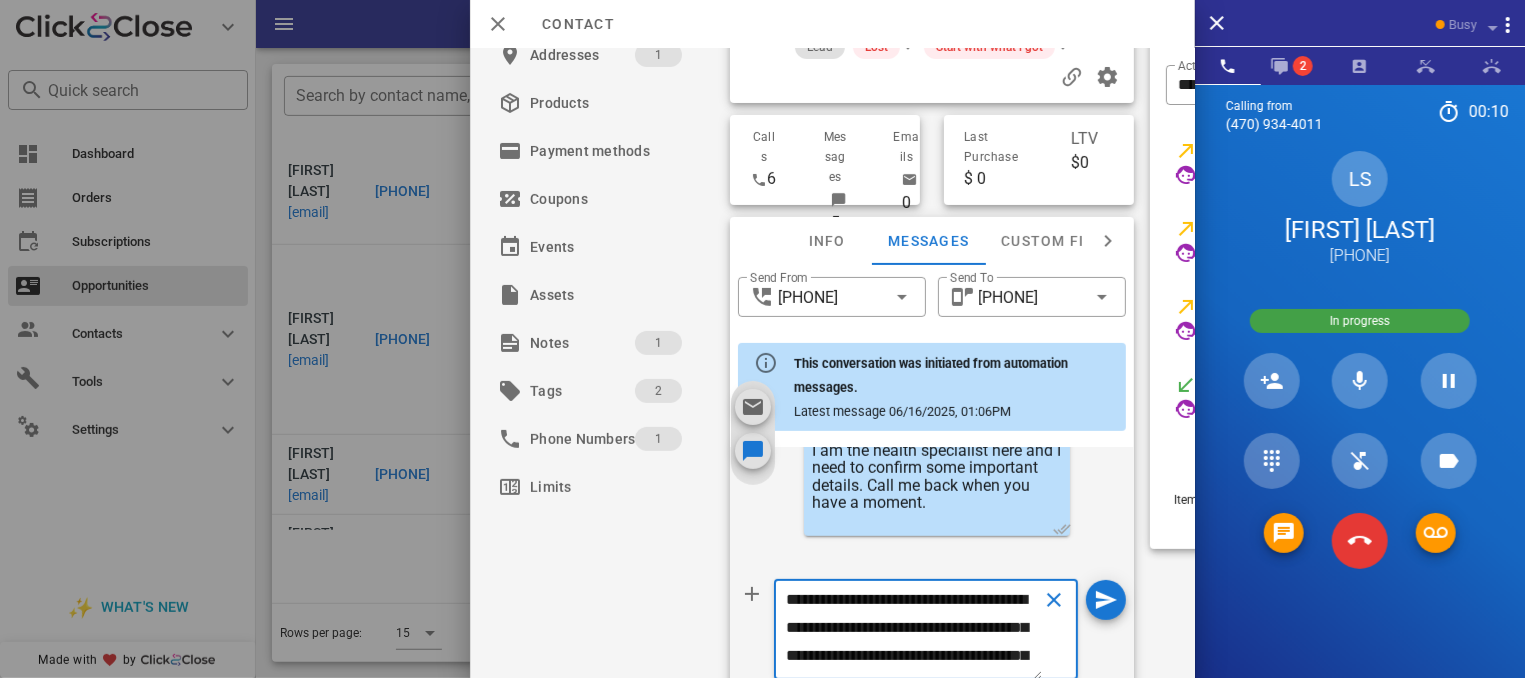 scroll, scrollTop: 242, scrollLeft: 0, axis: vertical 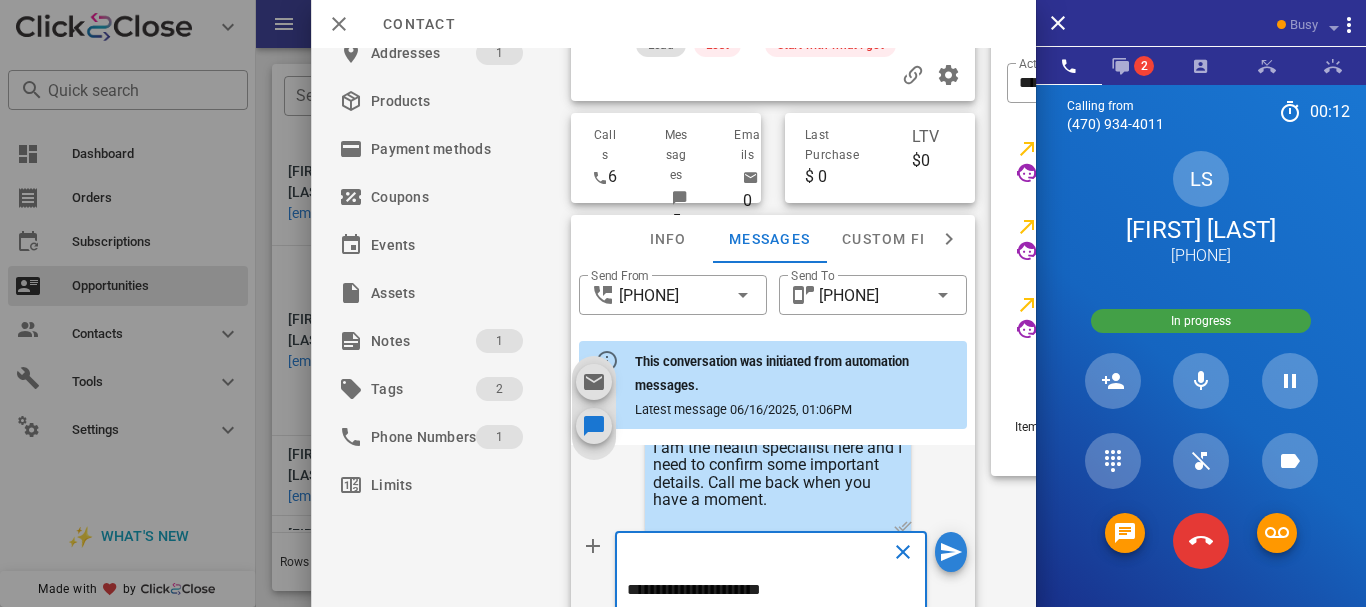 type on "**********" 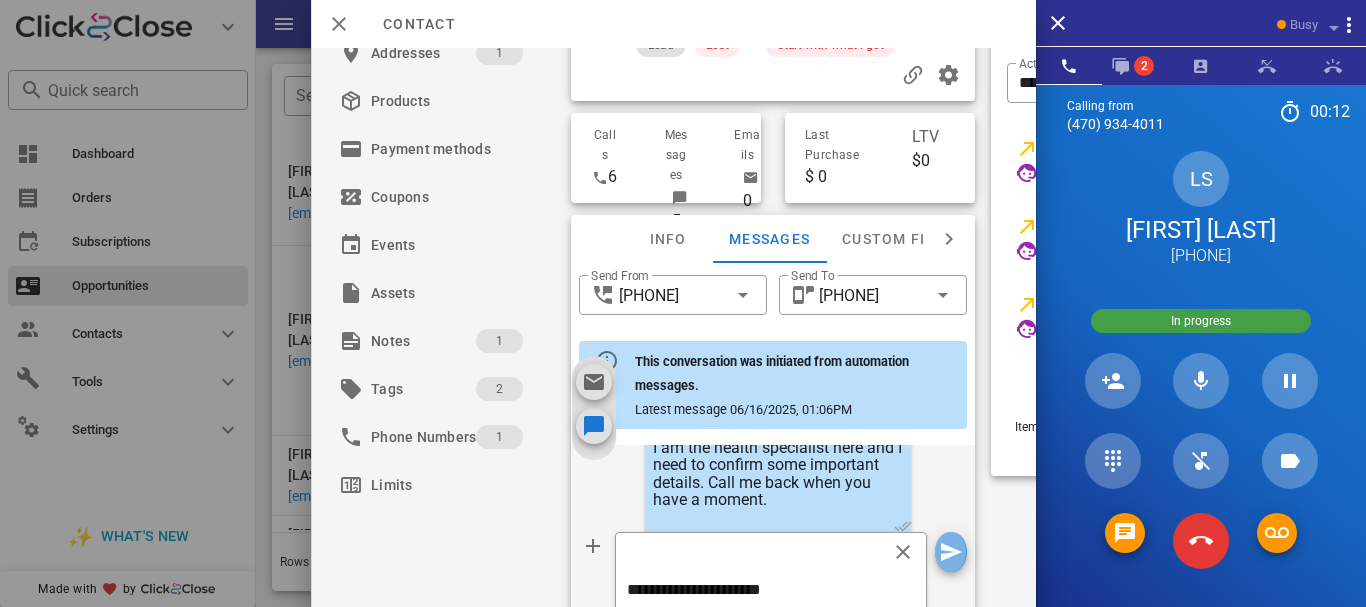 click at bounding box center (950, 552) 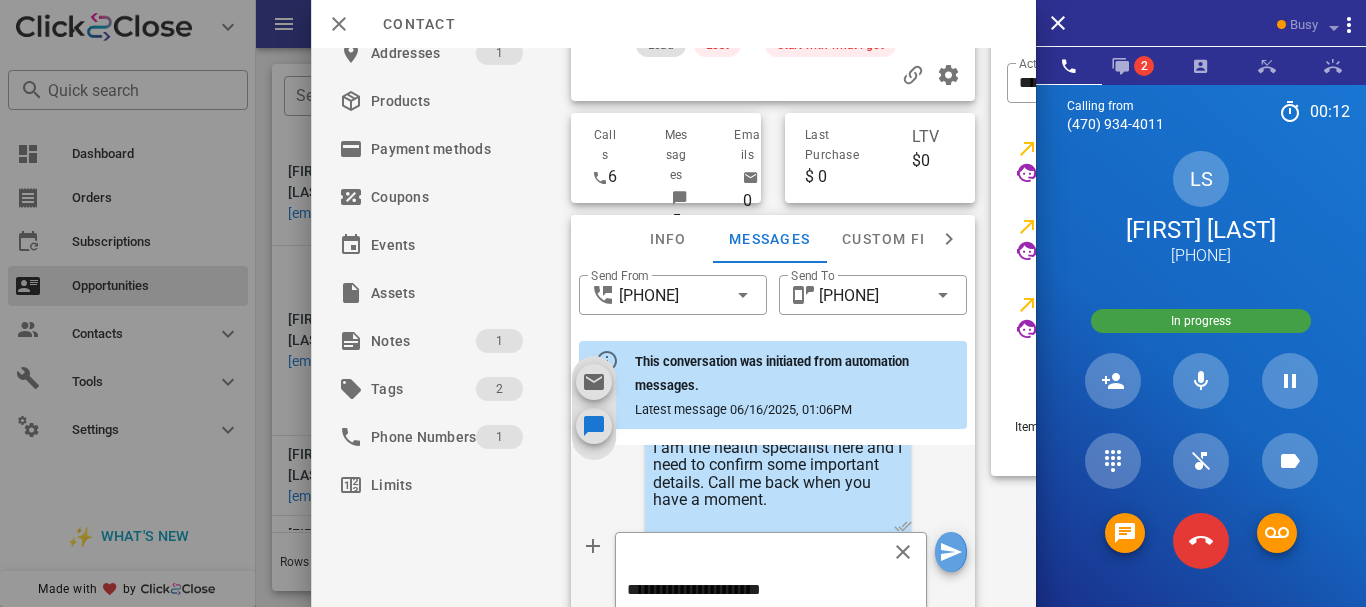 type 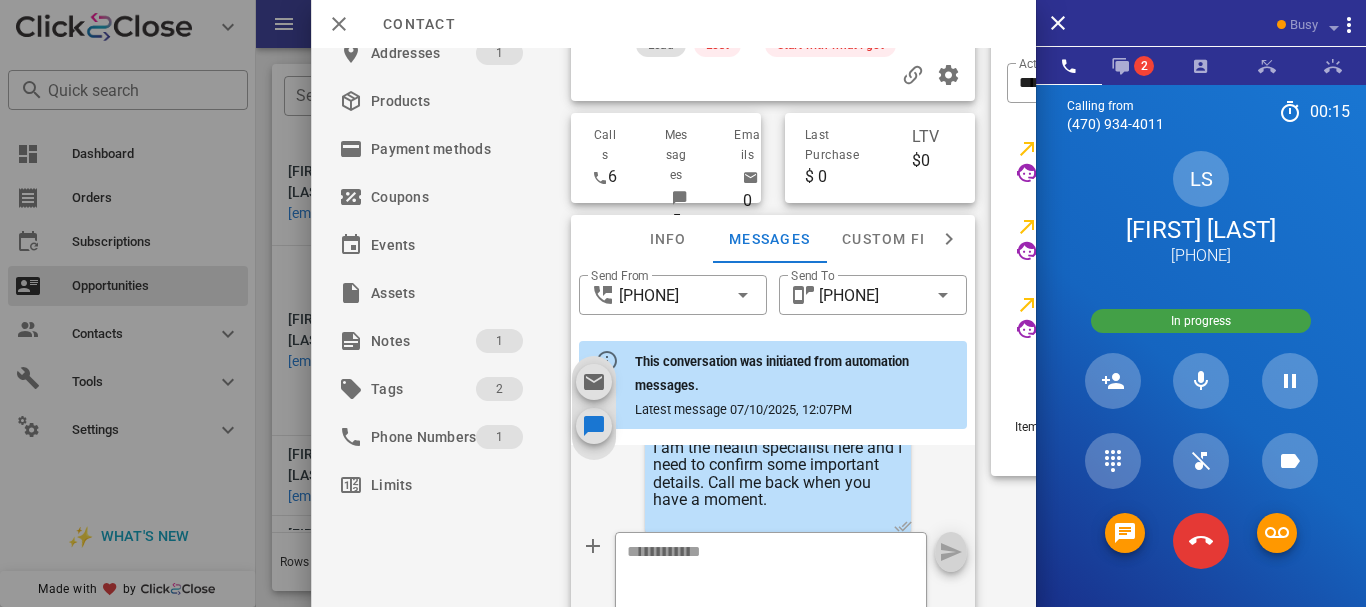 scroll, scrollTop: 982, scrollLeft: 0, axis: vertical 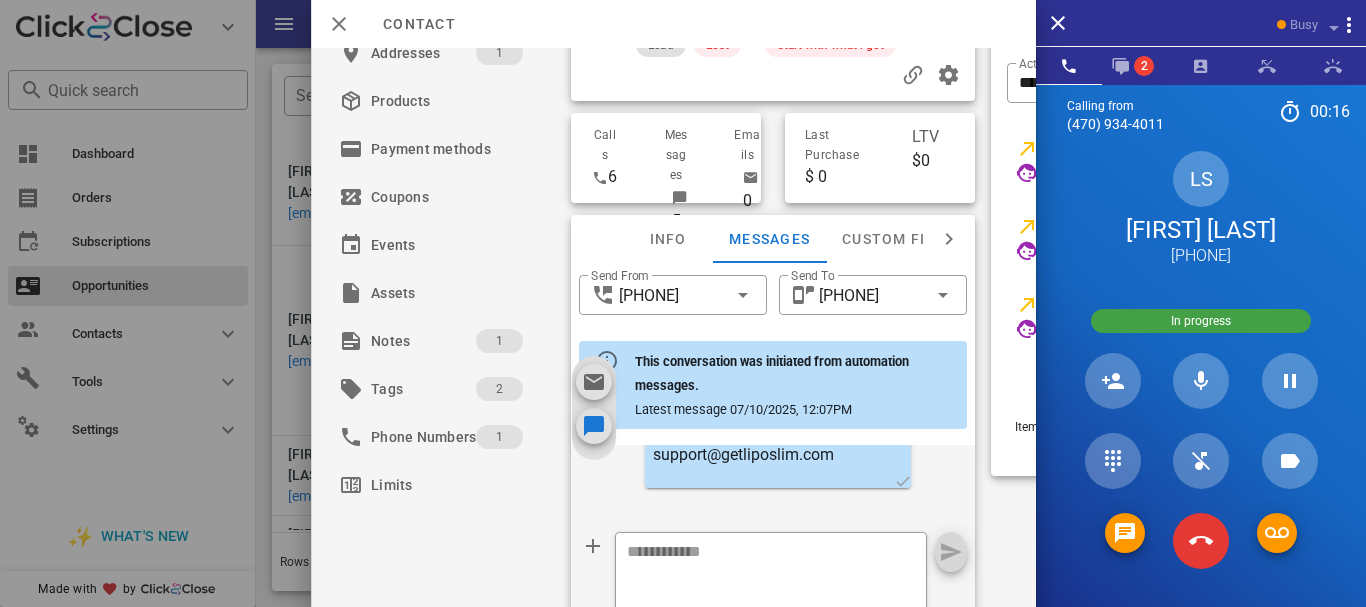 drag, startPoint x: 942, startPoint y: 539, endPoint x: 927, endPoint y: 473, distance: 67.68308 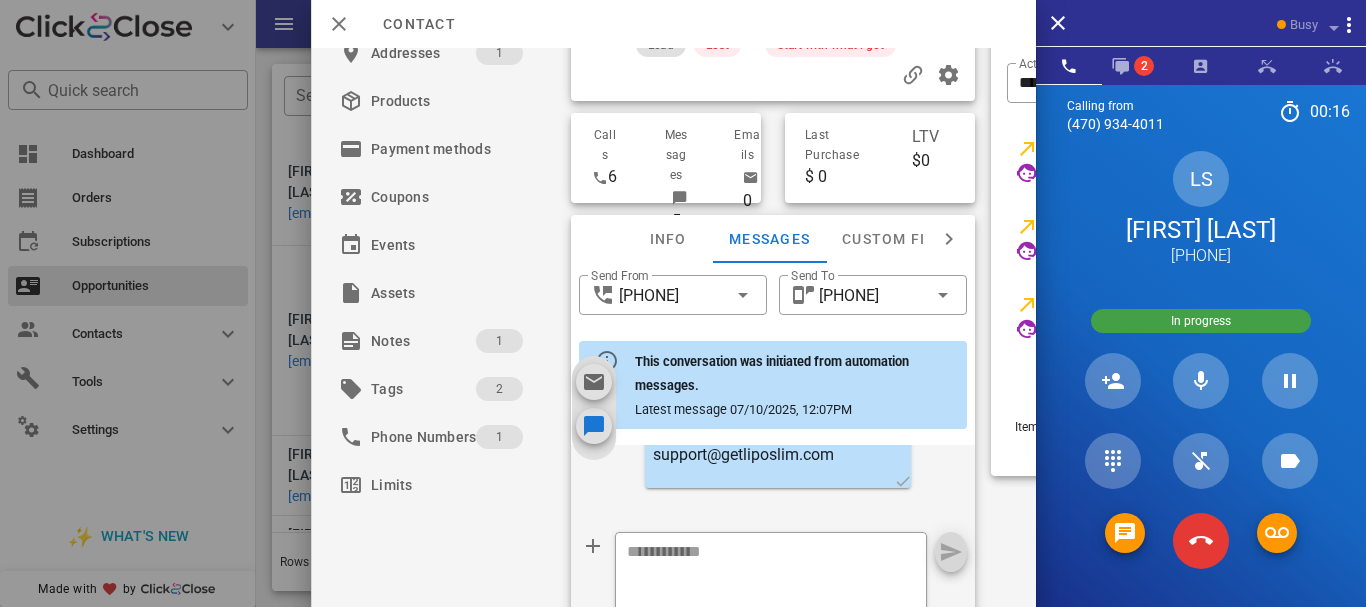 click on "​ Send From +14709344011 ​ Send To +14049578826  This conversation was initiated from automation messages.  Latest message 07/10/2025, 12:07PM 06/16/2025, 01:06PM System automation  Hi  Leota, This is the Health Appt. with Dr. Prescott. We need to verify some important details about your order. If you can please return the call at your earliest convenience. Otherwise we will try back at another time. The phone number is 833-851-5180. Thank you have a great day.  06/16/2025, 01:06PM System automation  OK. I can send it your email on file or would you prefer that we go over it on the phone? I do have a question pertaining your health.  06/16/2025, 01:06PM System automation  You can reach me at 833-851-5180  06/16/2025, 01:06PM System automation  Leota Is now a good time for a call? Remember you can reach me at 833-851-5180  06/16/2025, 01:06PM System automation  I am the health specialist here and I need to confirm some important details. Call me back when you have a moment.  07/10/2025, 12:07PM ​ 0" at bounding box center [773, 460] 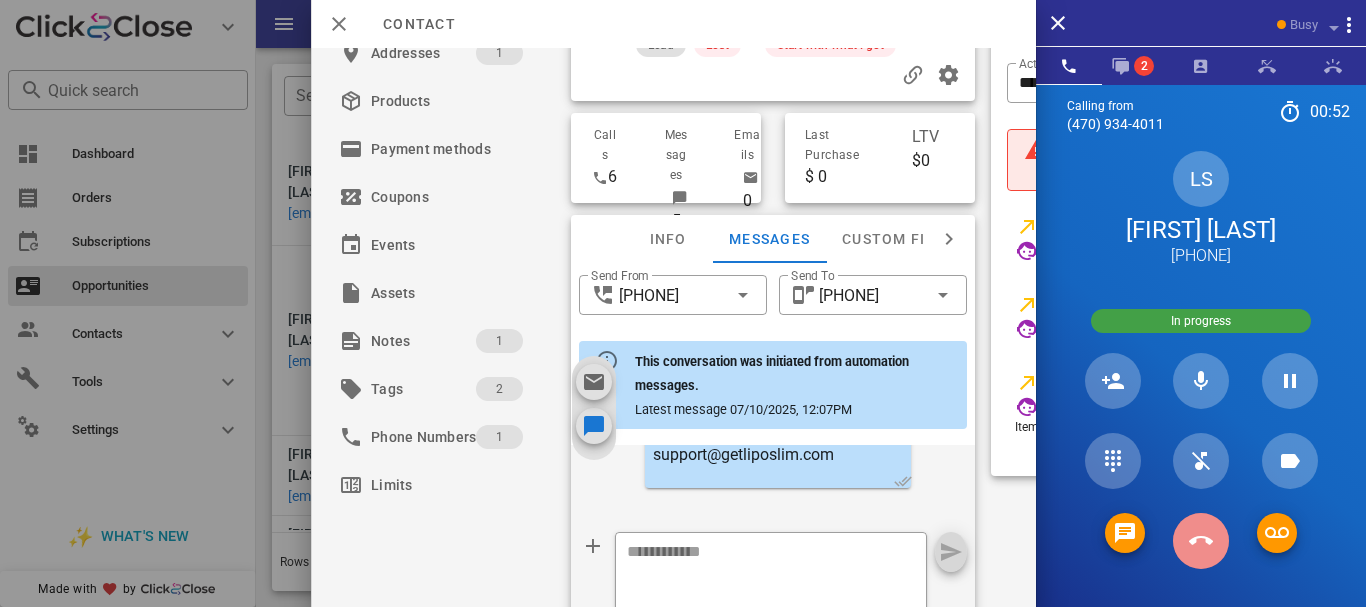 click at bounding box center (1201, 541) 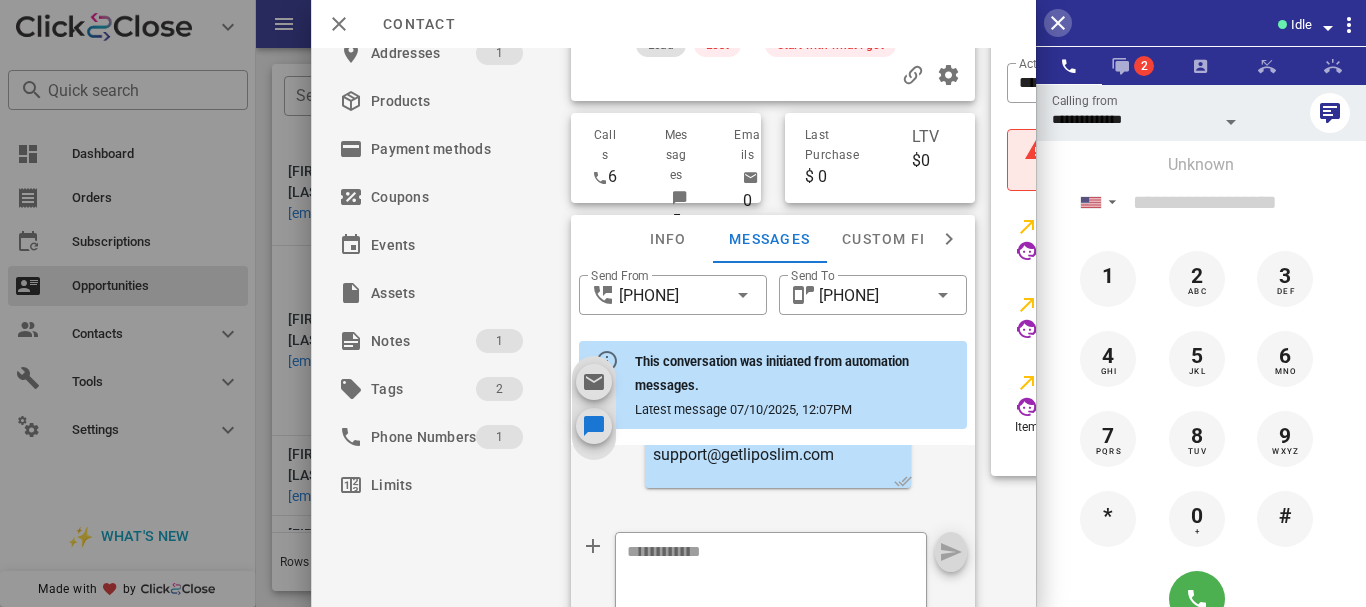 click at bounding box center [1058, 23] 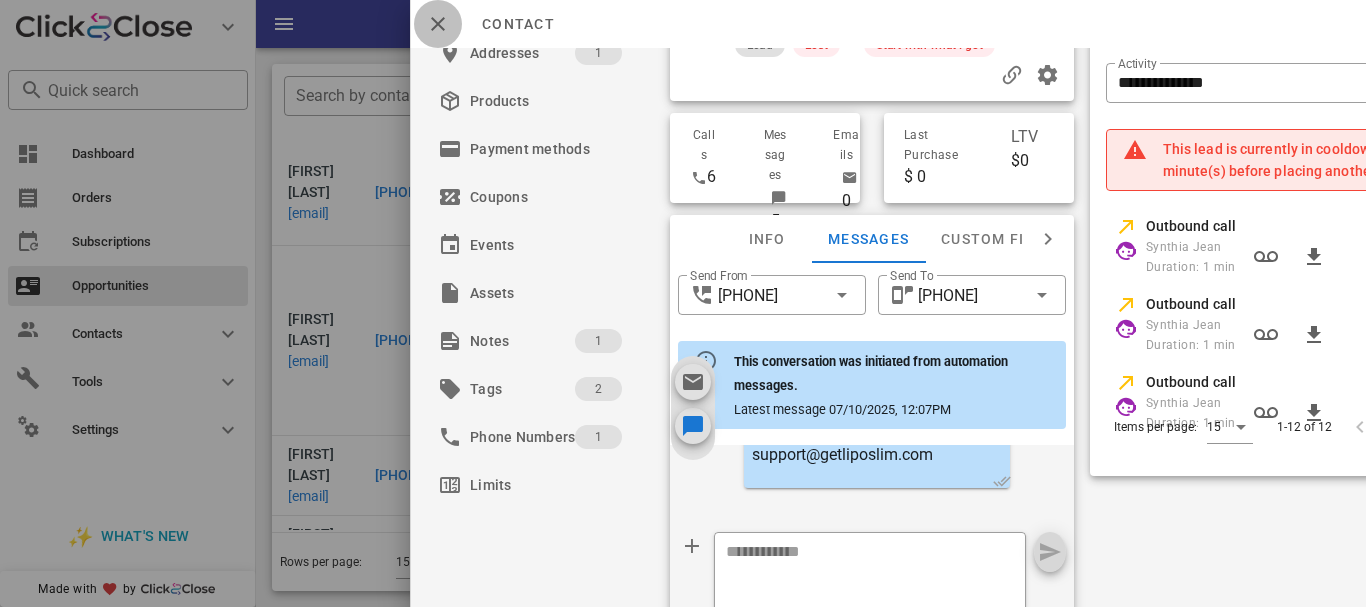 click at bounding box center (438, 24) 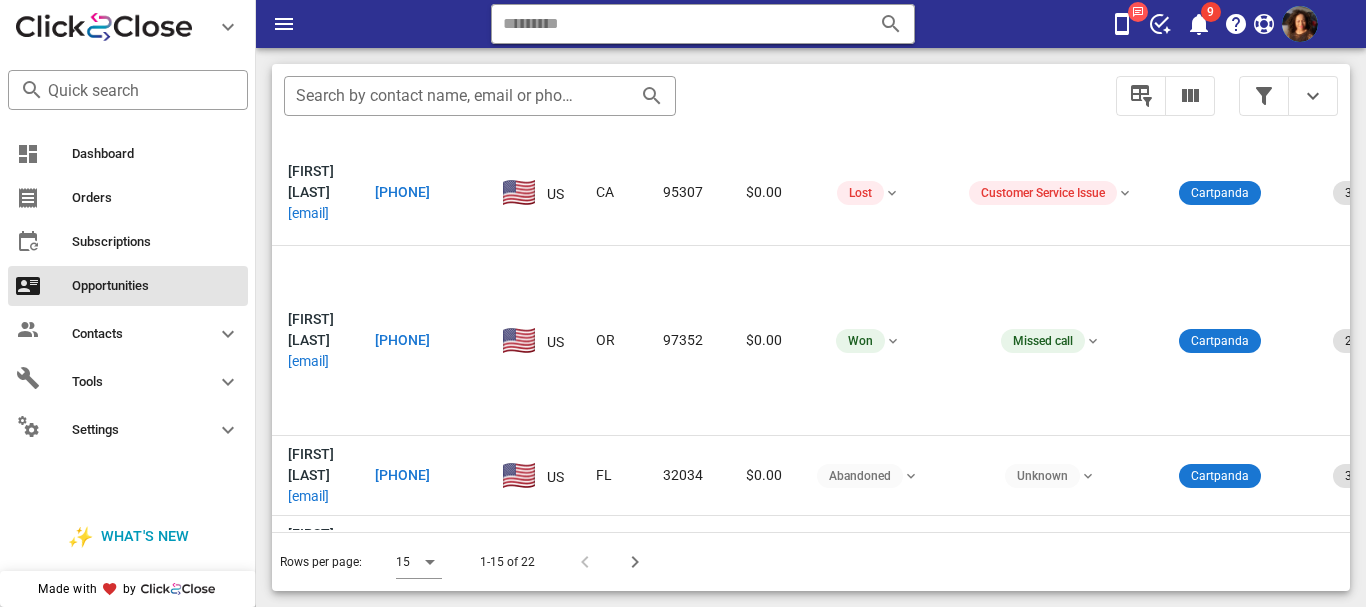 scroll, scrollTop: 287, scrollLeft: 0, axis: vertical 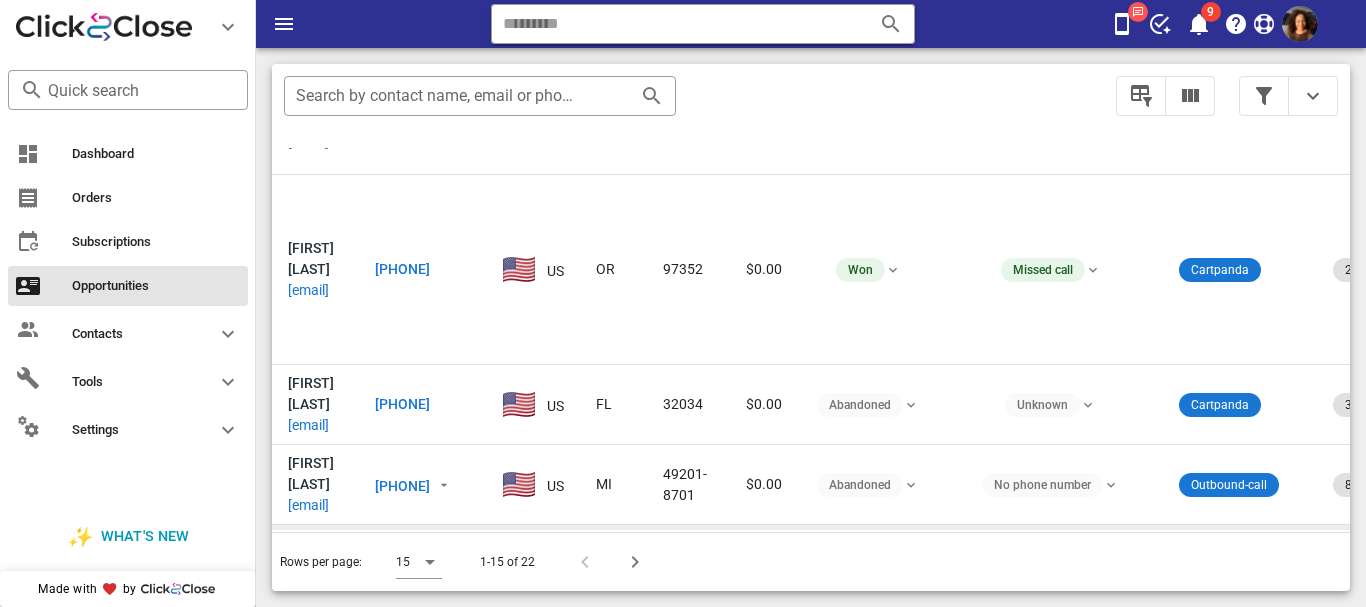 click on "[PHONE]" at bounding box center (402, 564) 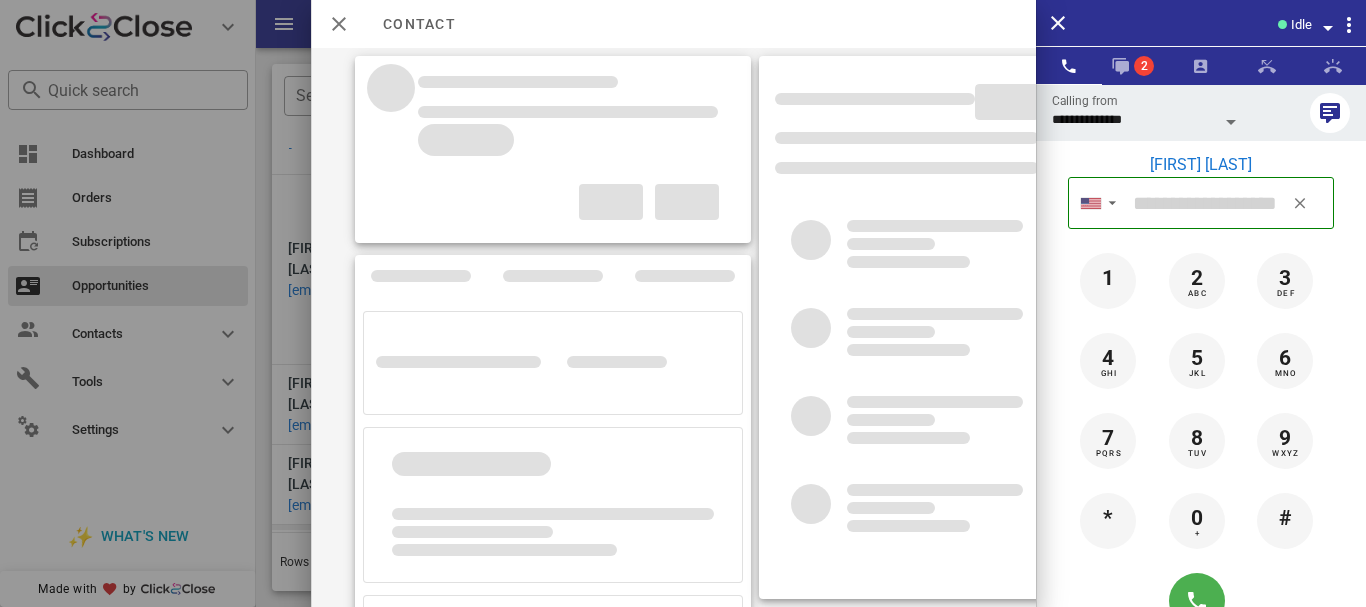 type on "**********" 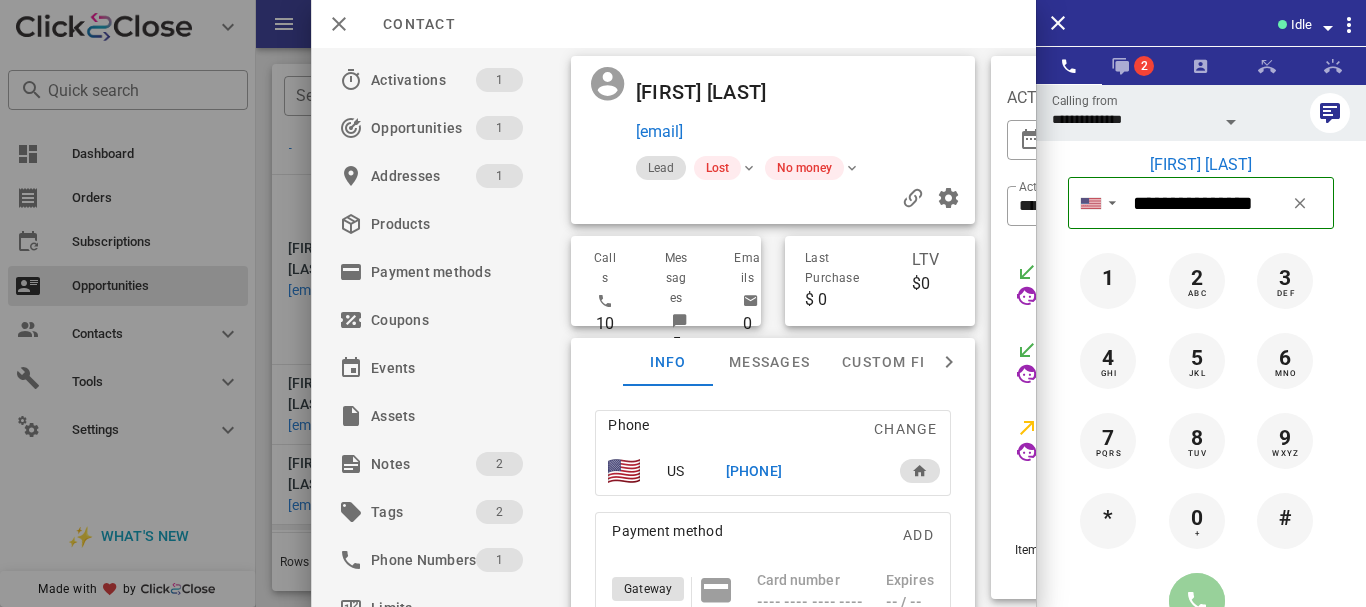 click at bounding box center (1197, 601) 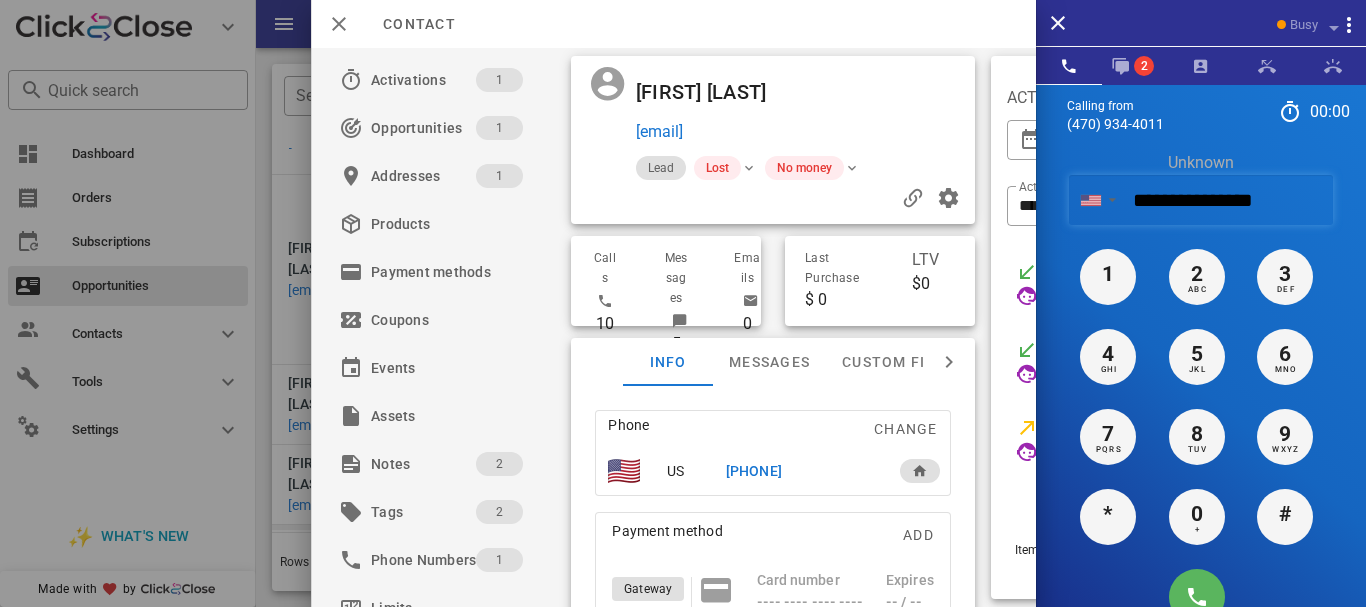 type 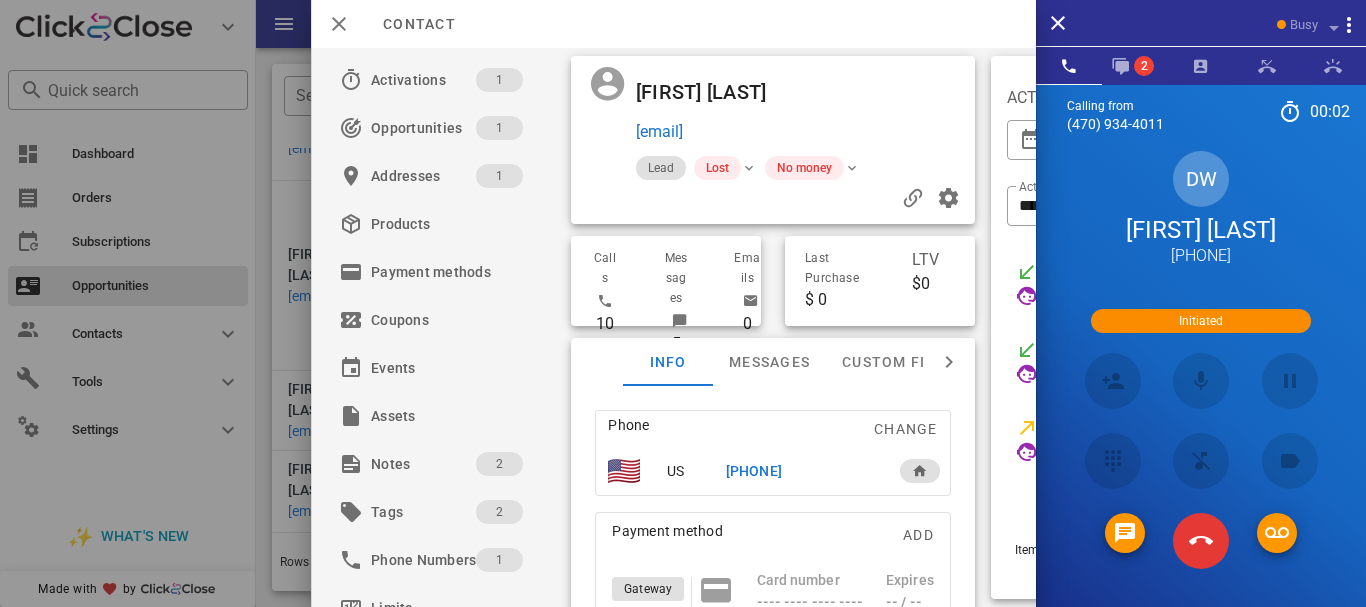 scroll, scrollTop: 228, scrollLeft: 0, axis: vertical 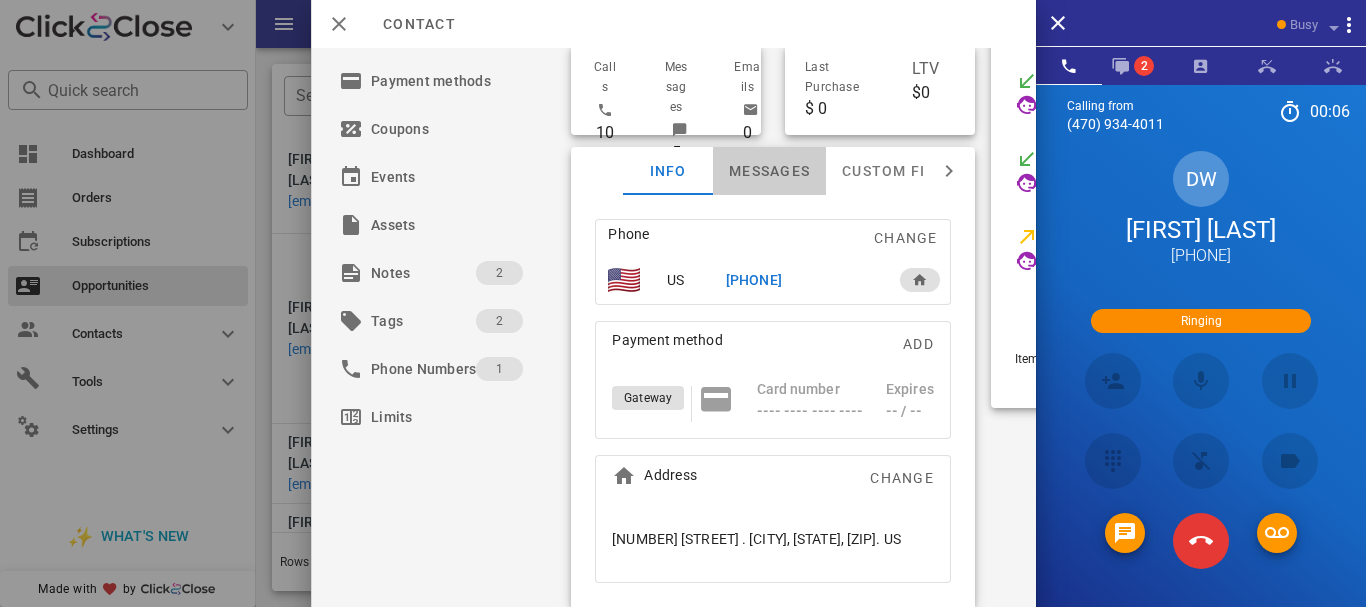 click on "Messages" at bounding box center [769, 171] 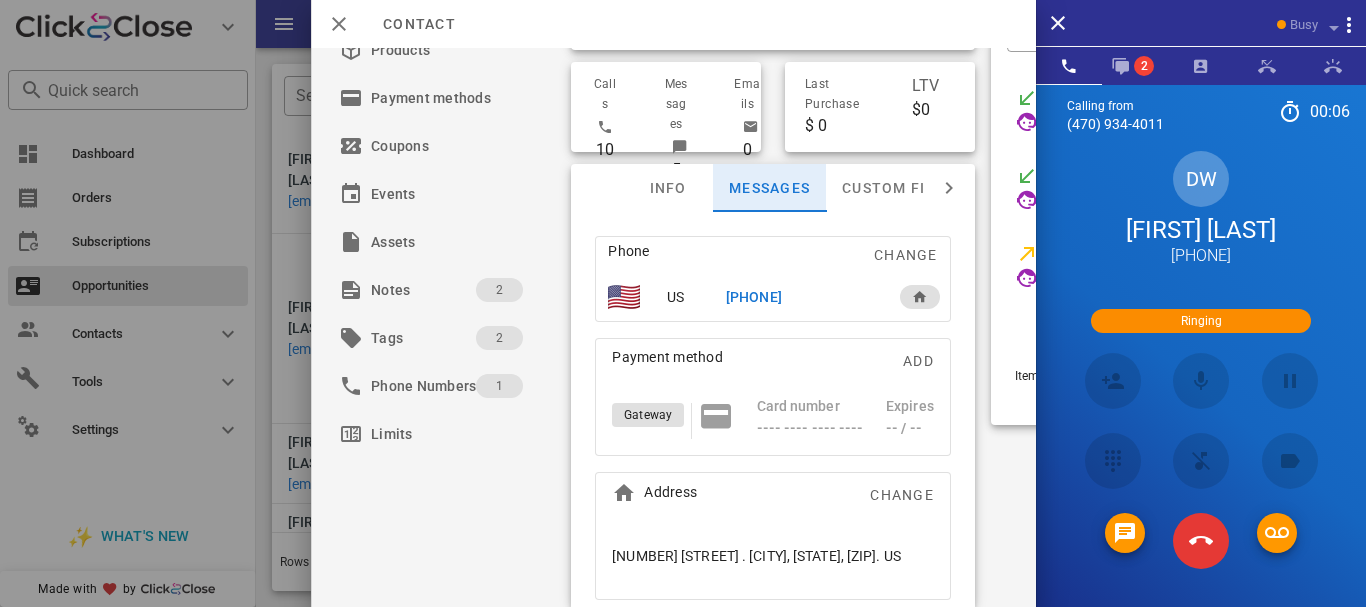 scroll, scrollTop: 174, scrollLeft: 0, axis: vertical 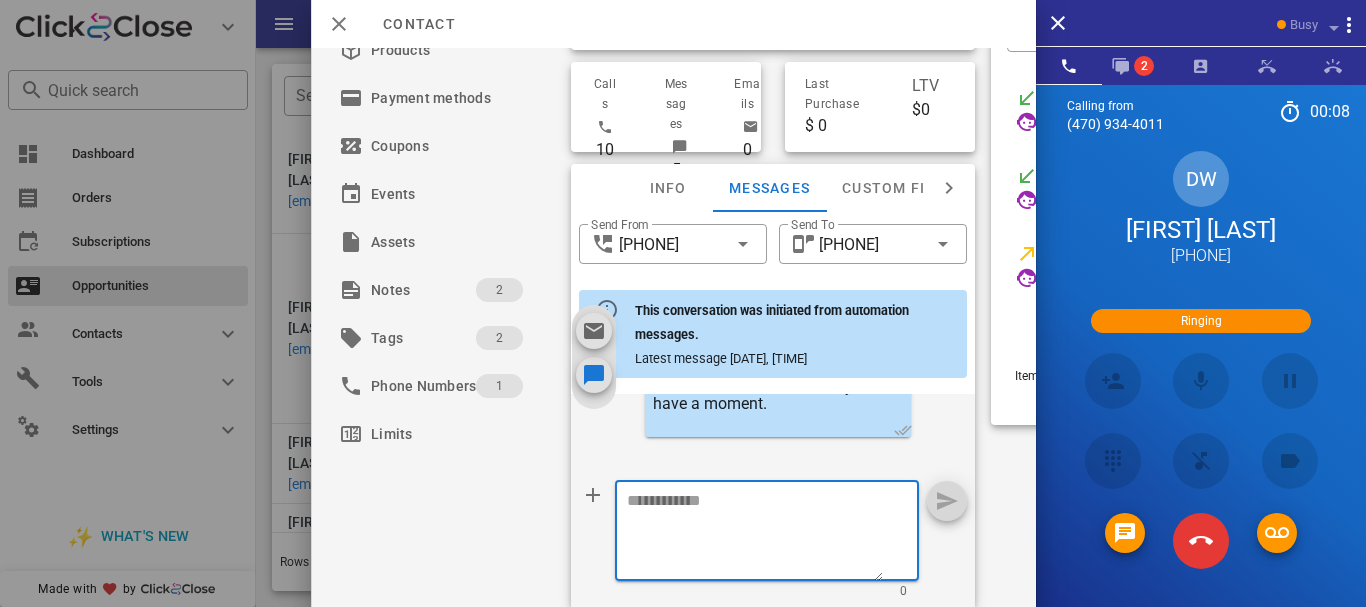 click at bounding box center (755, 534) 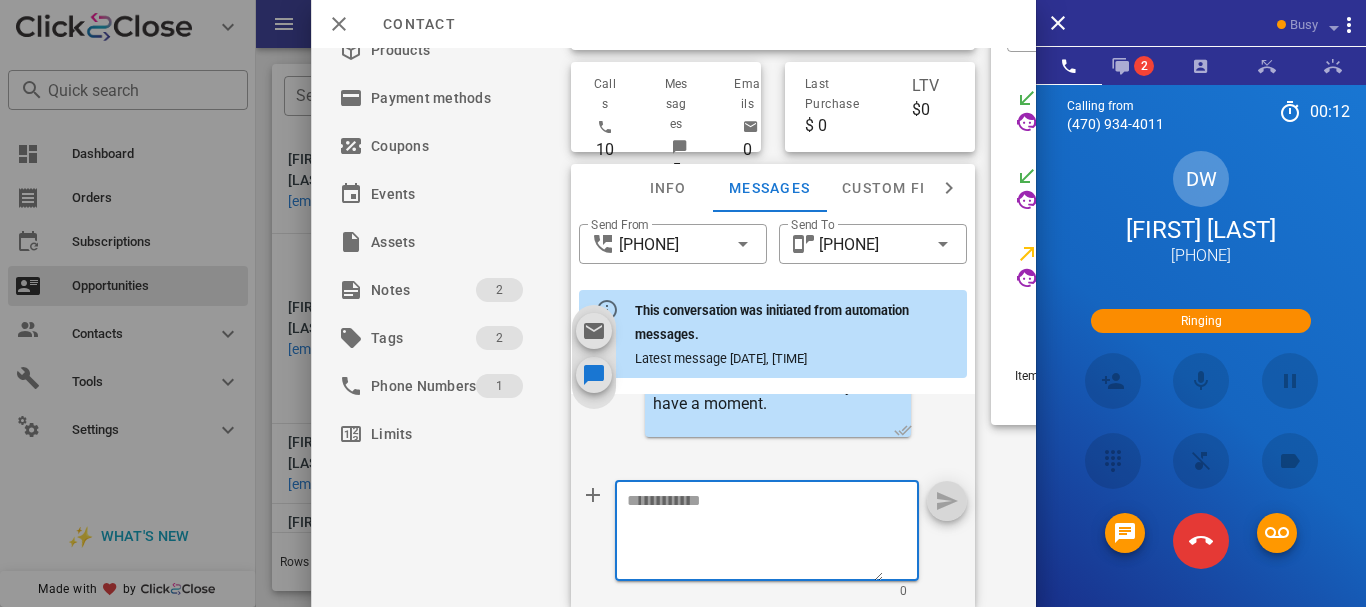 paste on "**********" 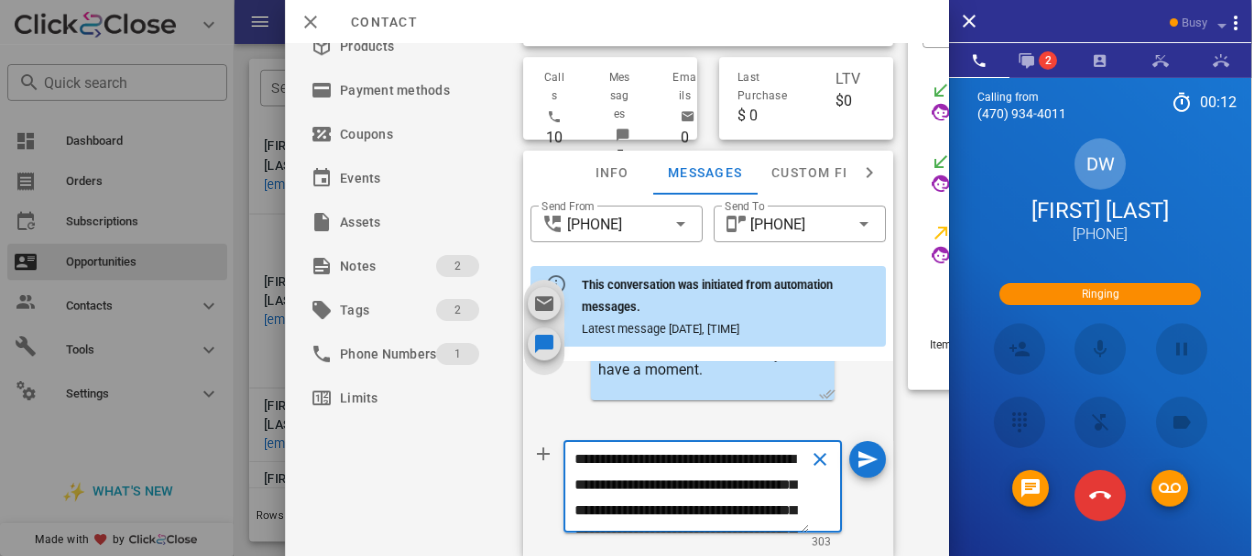 scroll, scrollTop: 379, scrollLeft: 0, axis: vertical 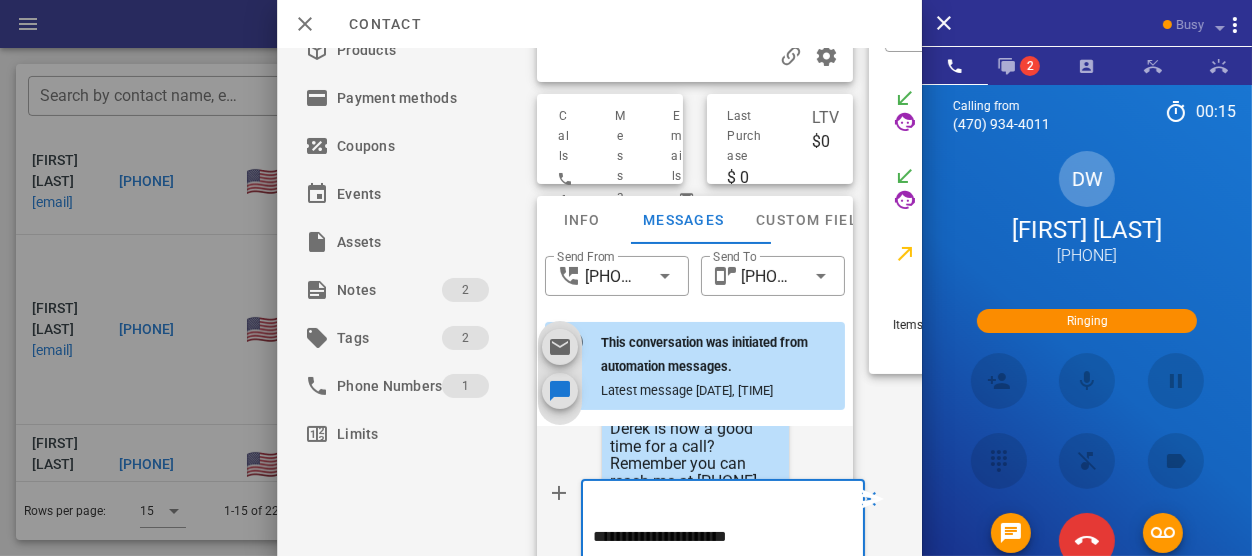 type on "**********" 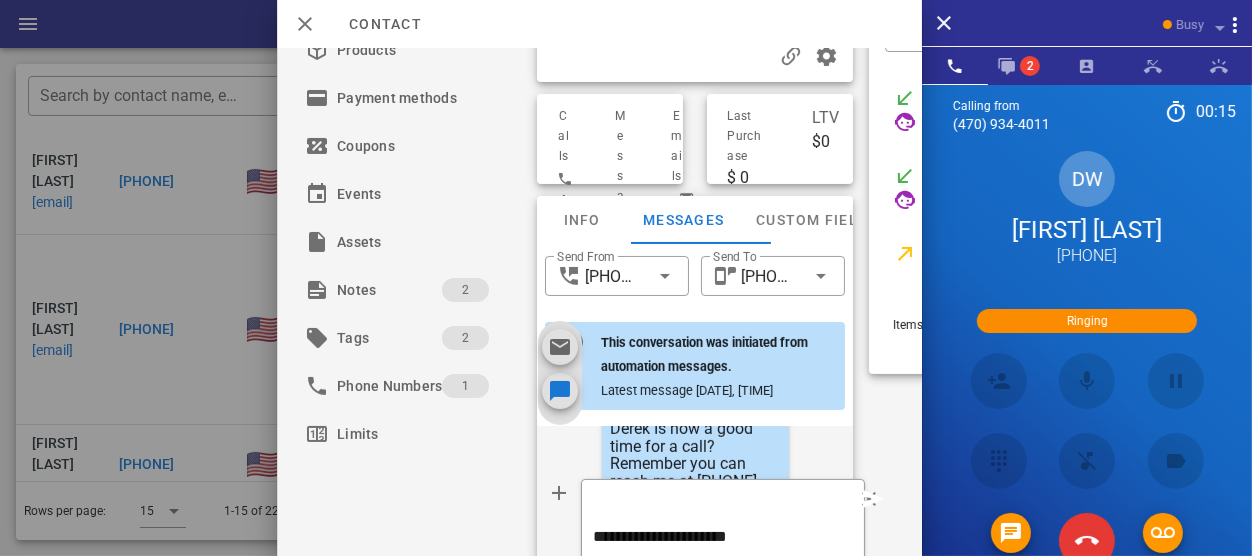 click at bounding box center (873, 499) 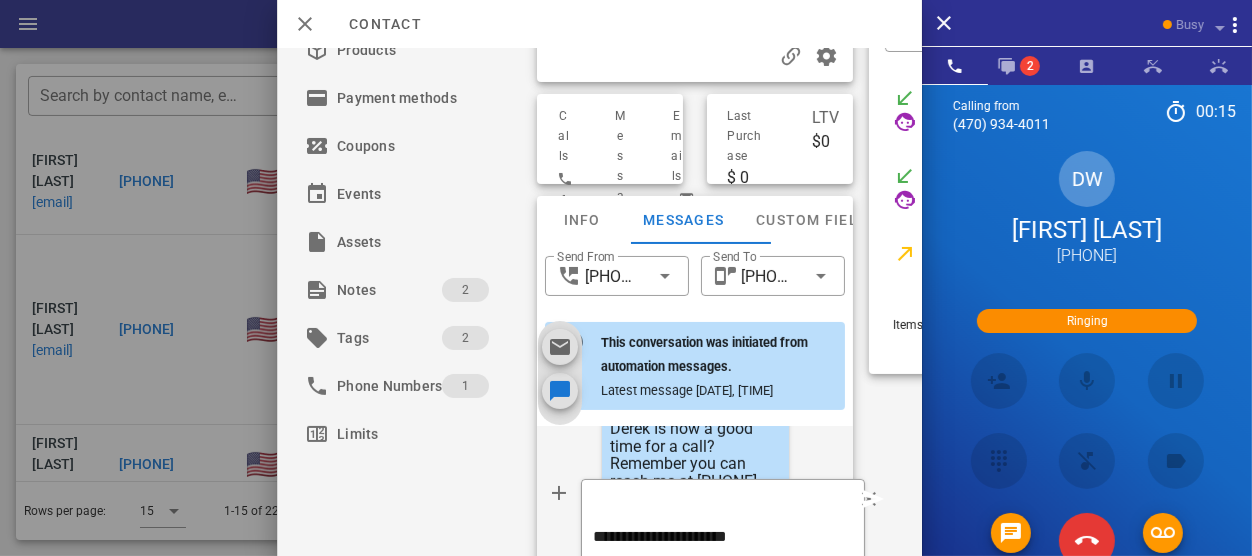 type 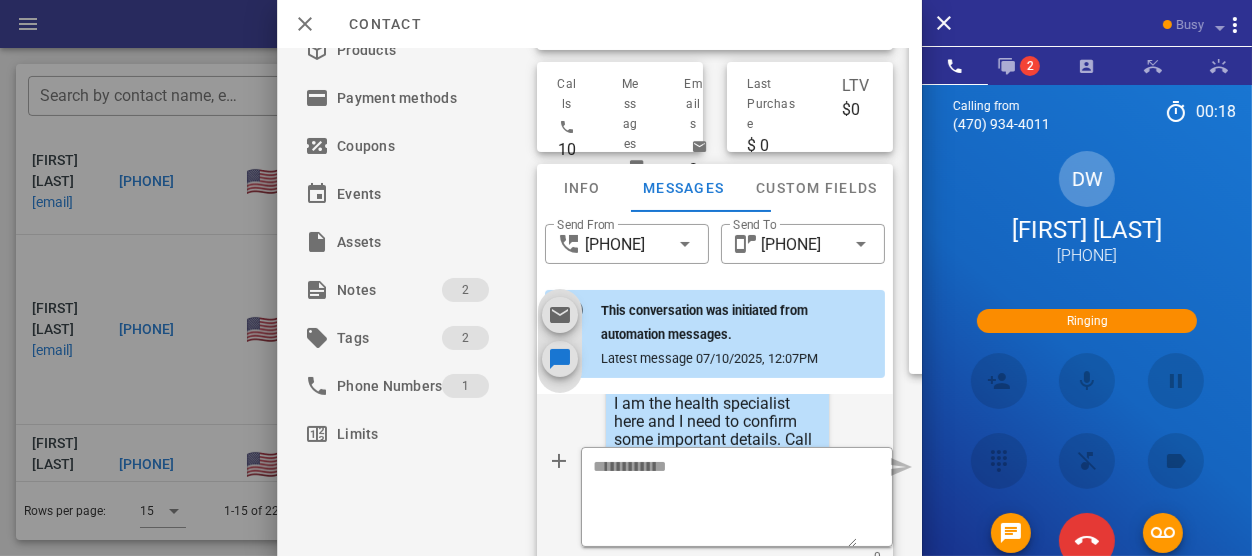 scroll, scrollTop: 1016, scrollLeft: 0, axis: vertical 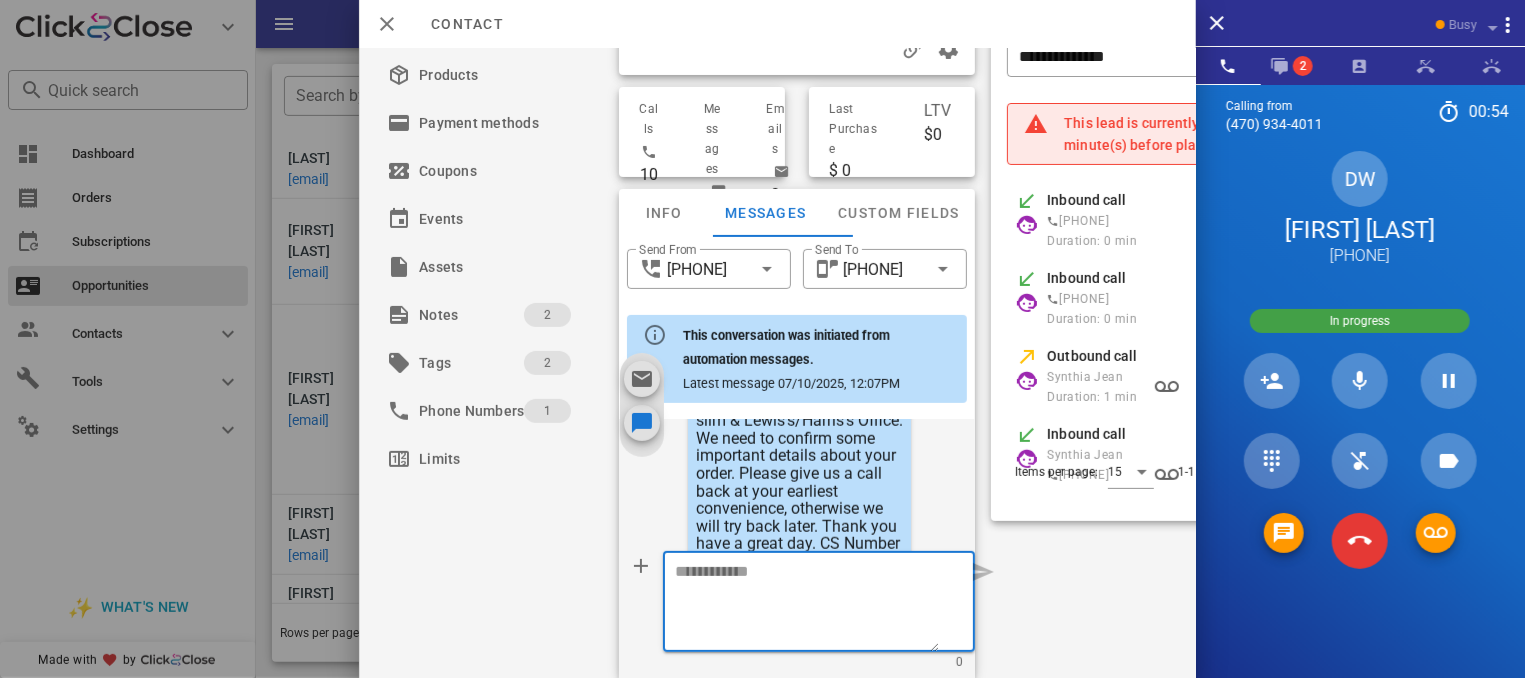 click at bounding box center [1360, 381] 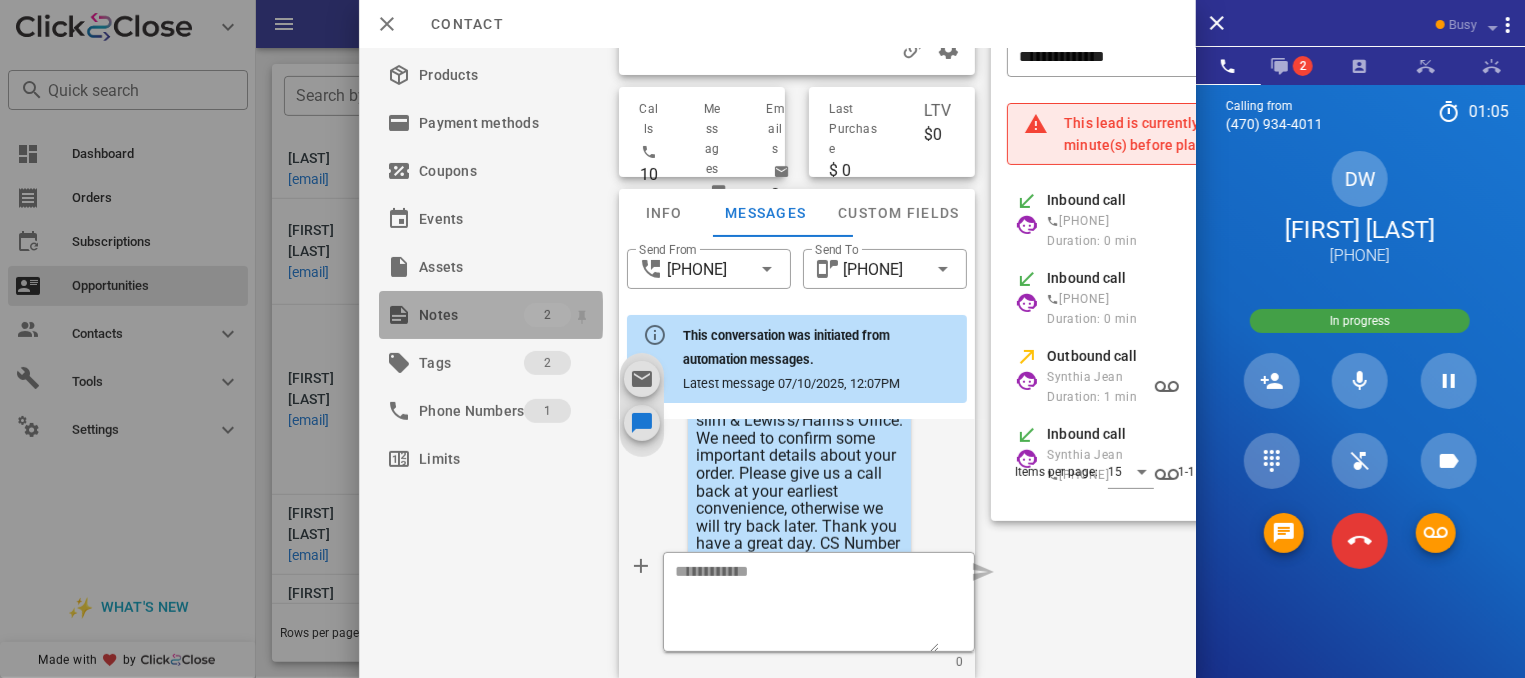 click on "Notes" at bounding box center [471, 315] 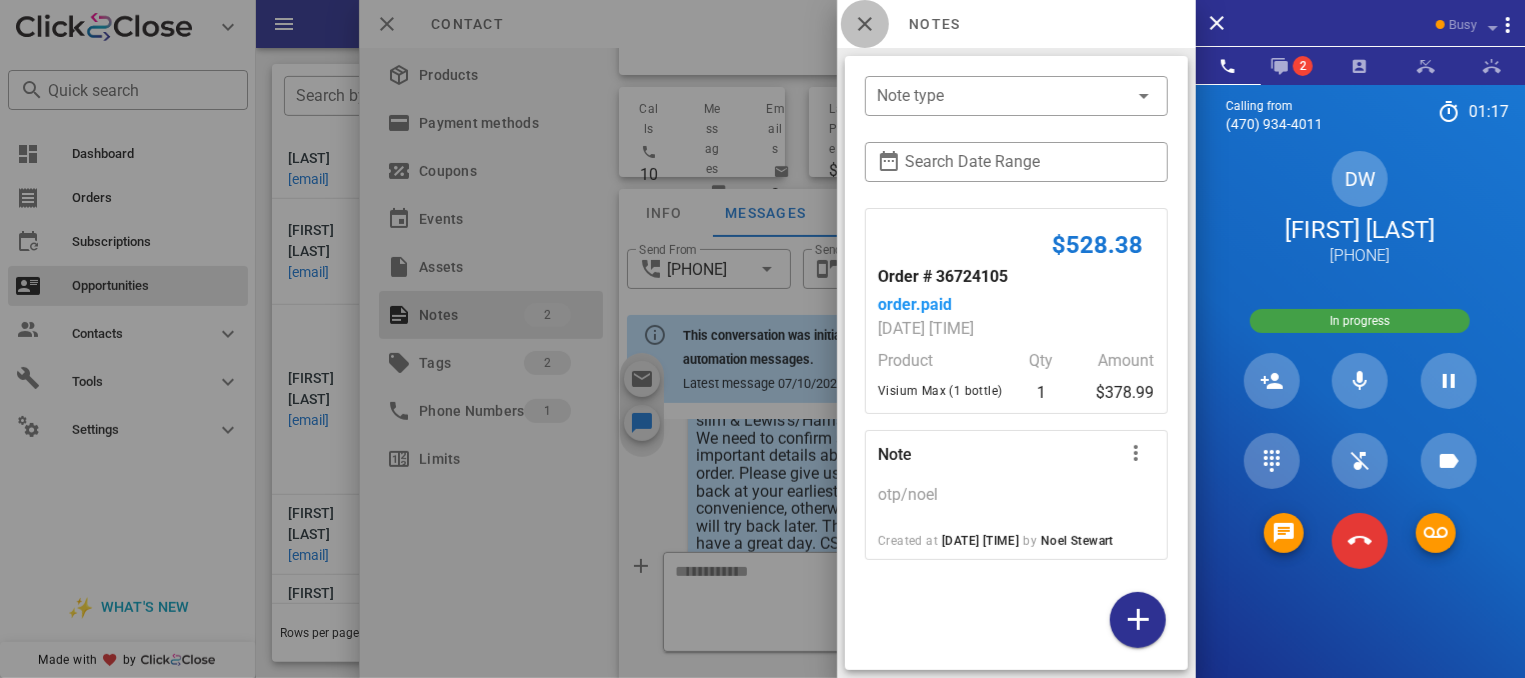 click at bounding box center (865, 24) 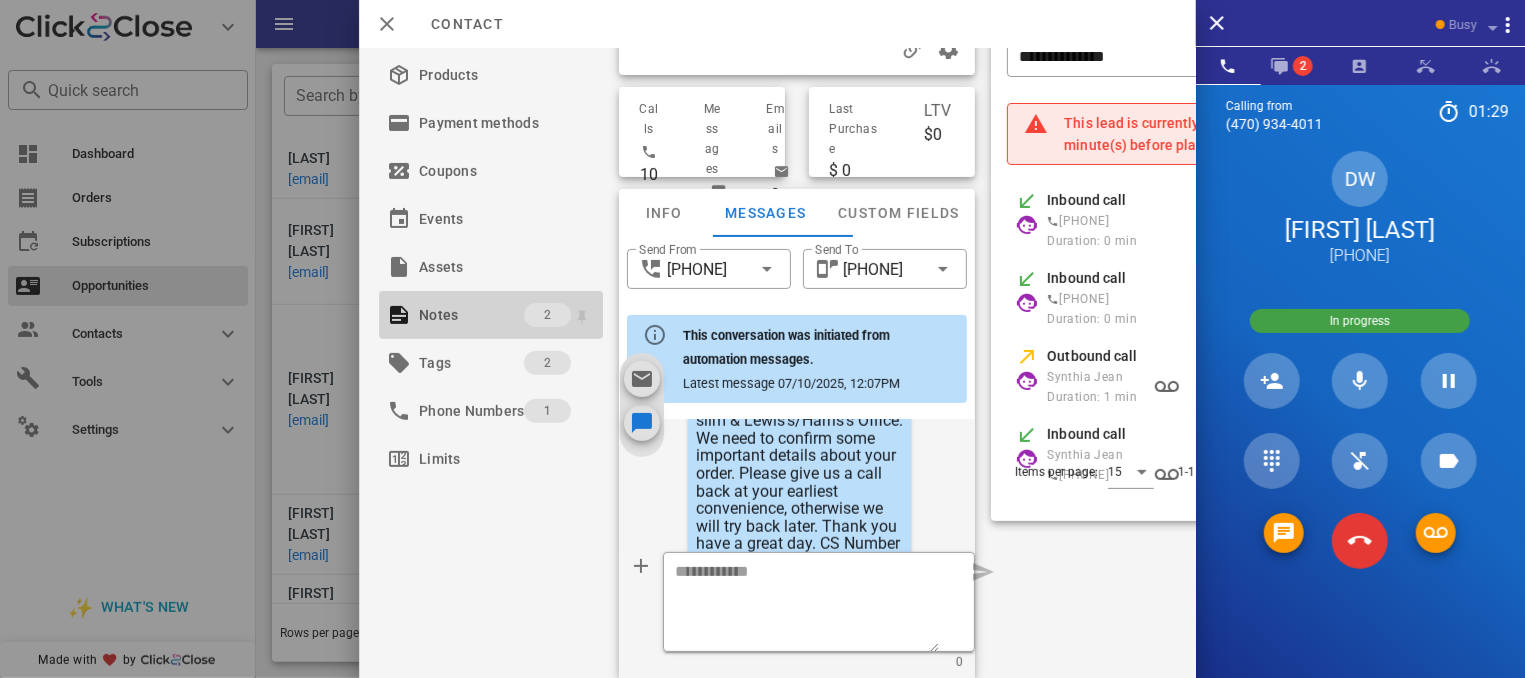 click on "Notes" at bounding box center (471, 315) 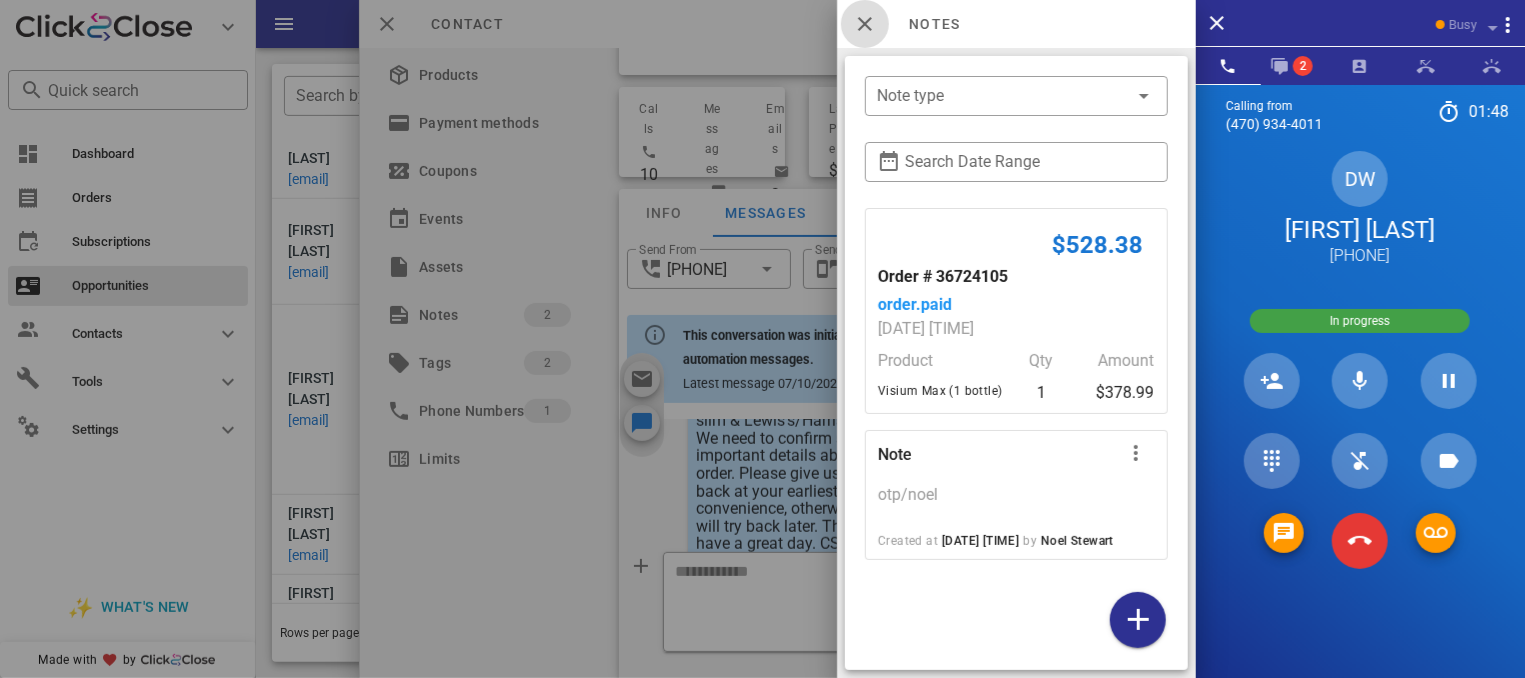 click at bounding box center (865, 24) 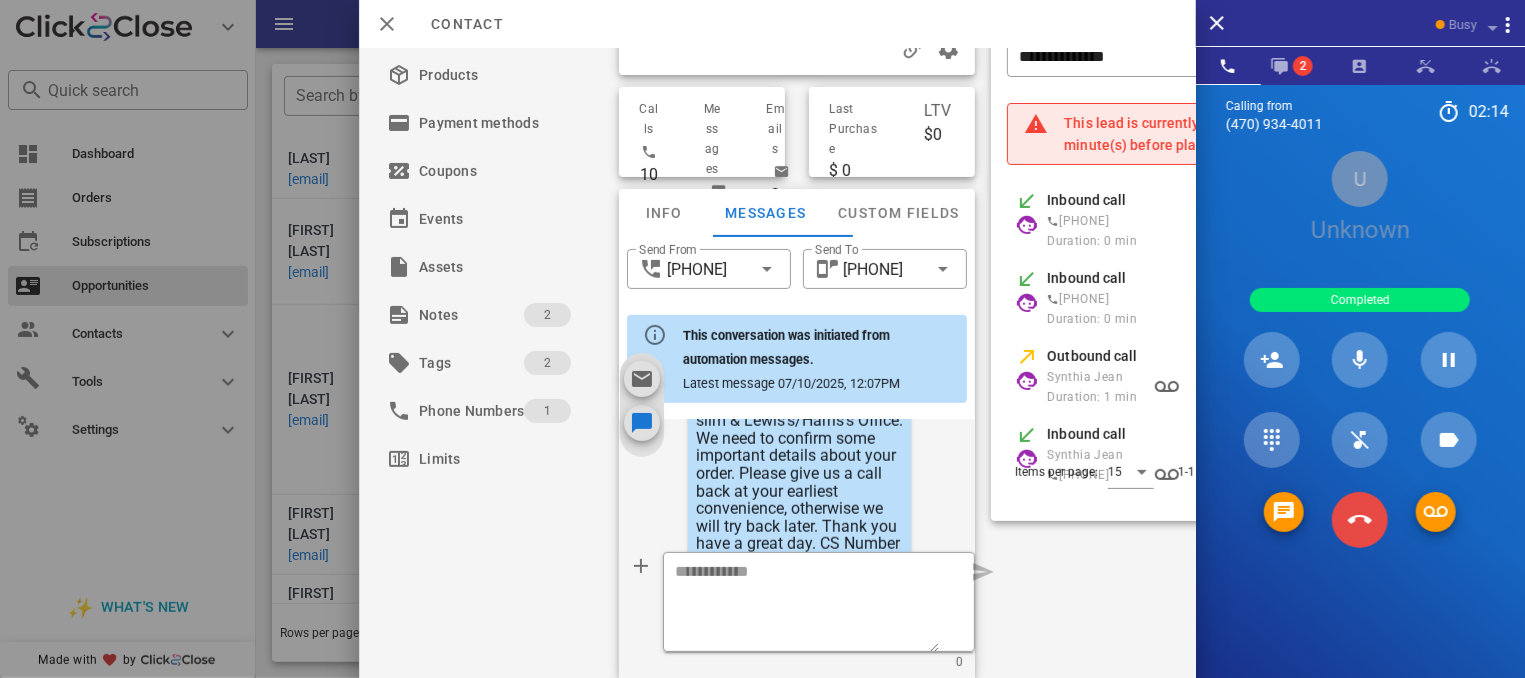click on "Calling from (470) 934-4011 02: 14  Unknown      ▼     Australia
+61
Canada
+1
Guam
+1671
Mexico (México)
+52
New Zealand
+64
United Kingdom
+44
United States
+1
1 2 ABC 3 DEF 4 GHI 5 JKL 6 MNO 7 PQRS 8 TUV 9 WXYZ * 0 + #  U  Unknown  Completed  Directory ​  WC  William Clark Jr  Idle   MA  Massimo Anelli  Idle   AL  Alexander Lodi  Idle   AP  Andre Parker  Idle   AB  Andrea Barraza  Idle   BG  Berlange Gauthier  Idle   CM  Cody Mann  Idle   DT  Daniela Tanevski  Idle   EV  Everest Voelker  Idle   JG  John Gladmon  Idle   JS  Jordan Sidney  Idle   JH  Josh Henry  Idle   KW  Kenny Wade  Idle   NW  Nicola Wiles  Busy   OD  Oscar Dargan  Busy   MT  Marc Tertulien  Busy   MB  Matt Burd  Busy   NC  Nomad Cantu  Busy   AA  Ashly Andre  Busy   BC  Bo Chase  Busy   CA  Chase Adams  Busy   JS  Julie Serna  Busy   NS  Noel Stewart  Offline   LC" at bounding box center [1360, 423] 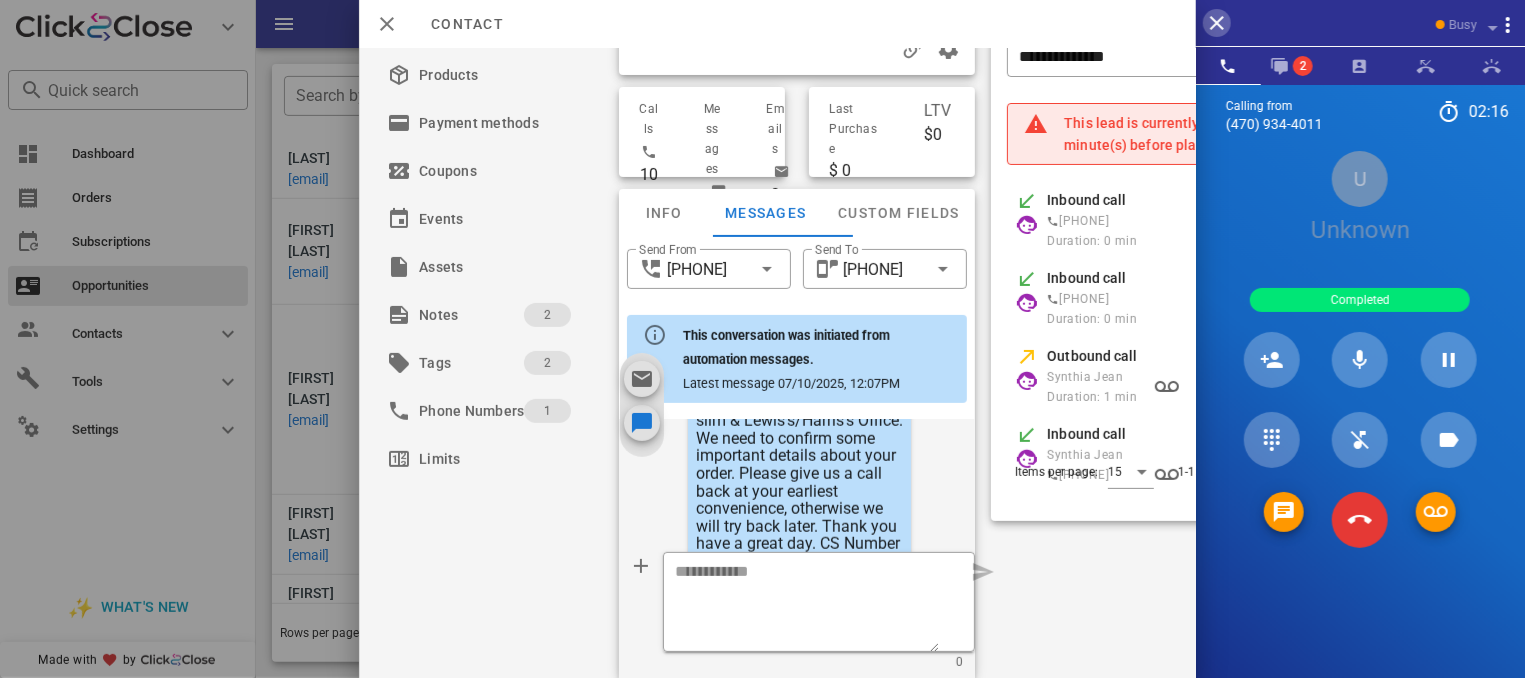 click at bounding box center [1217, 23] 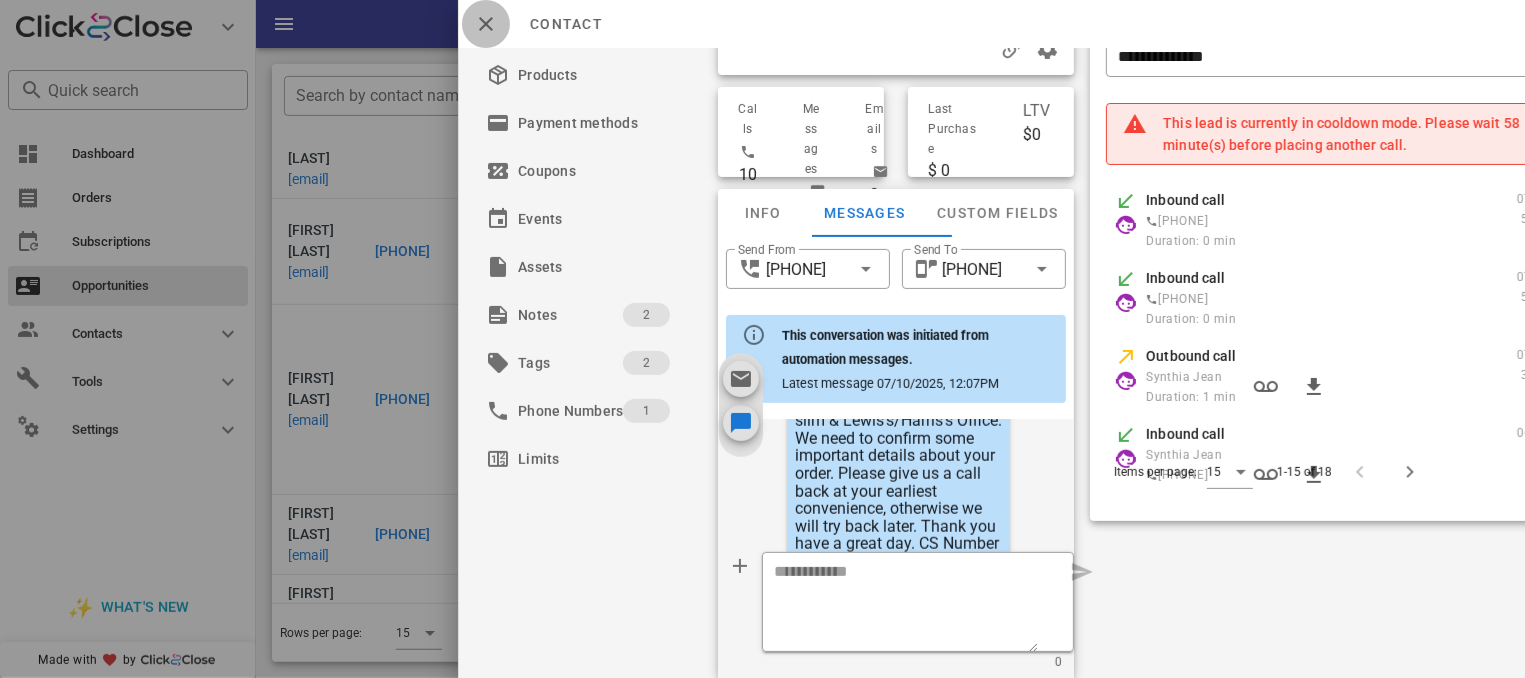 click at bounding box center (486, 24) 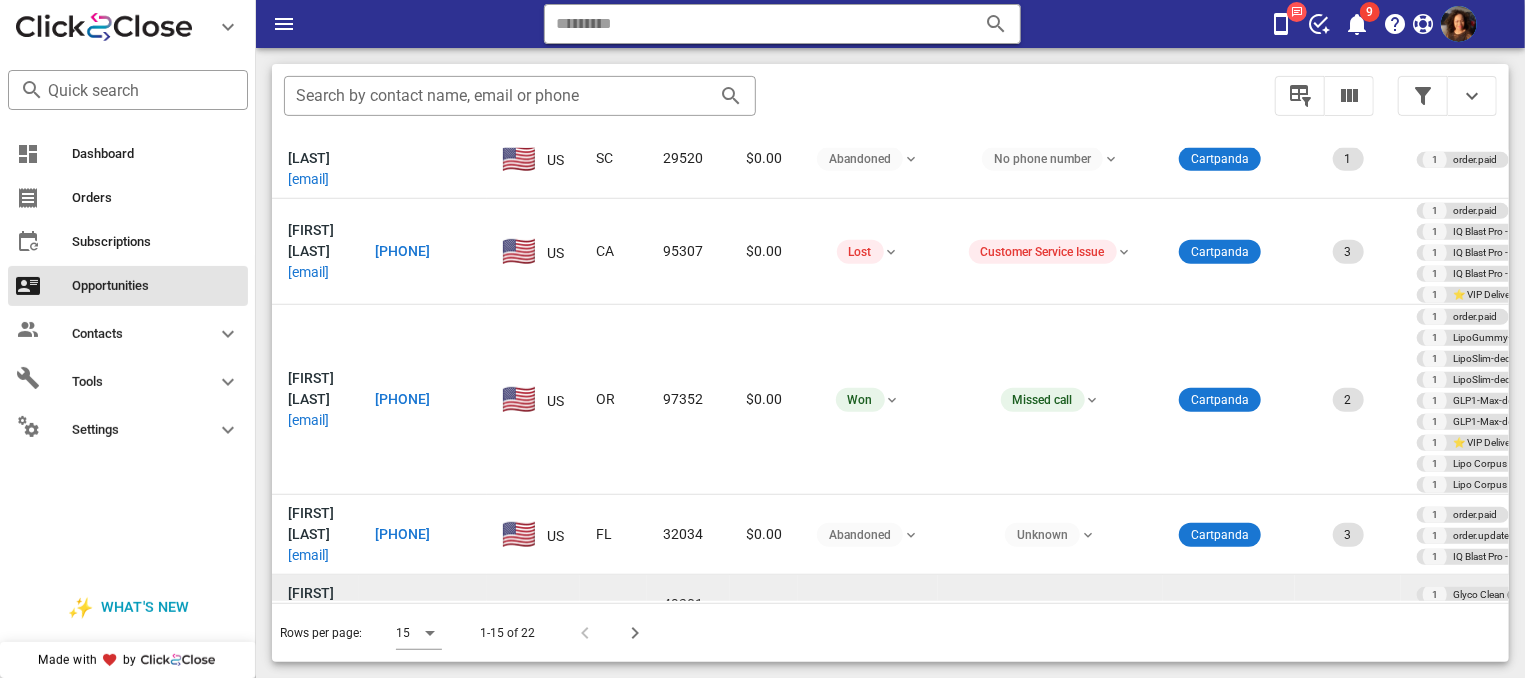 click on "[PHONE]" at bounding box center [402, 616] 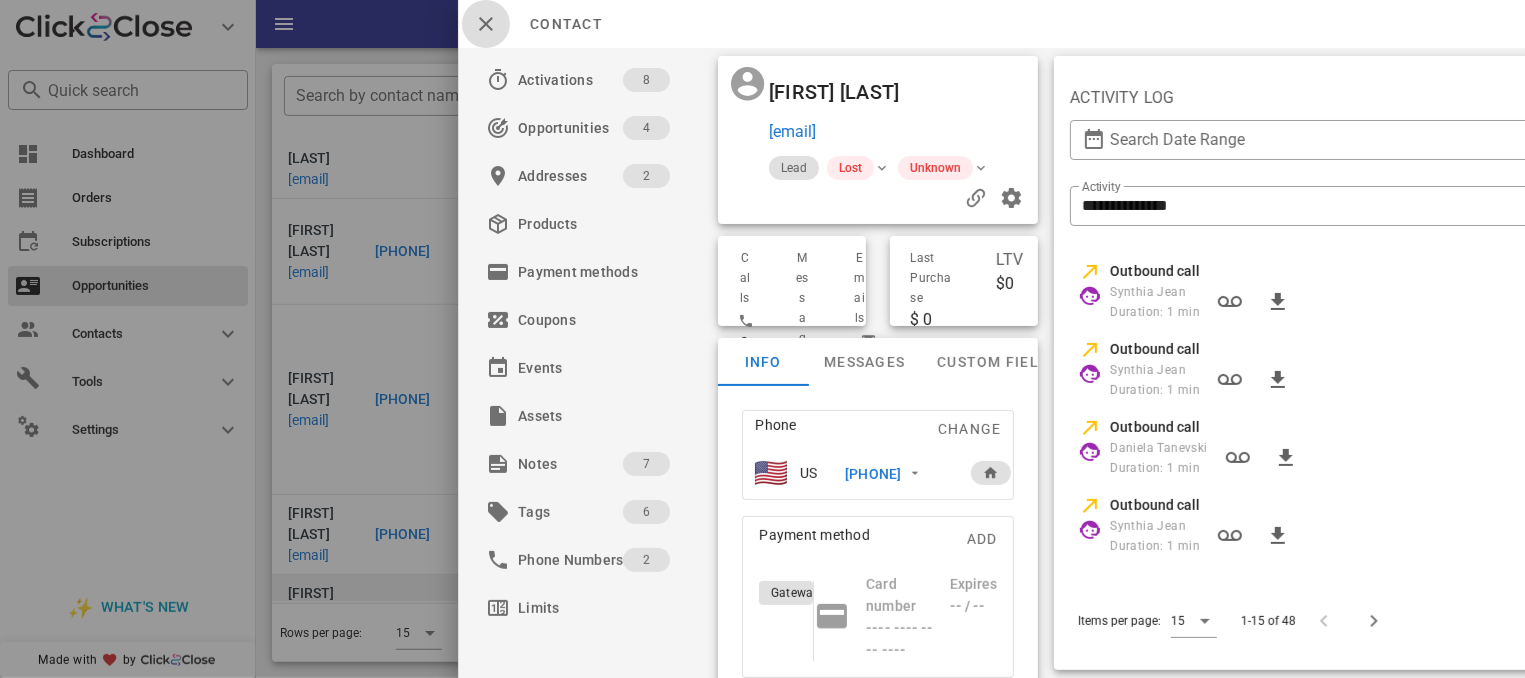 click at bounding box center (486, 24) 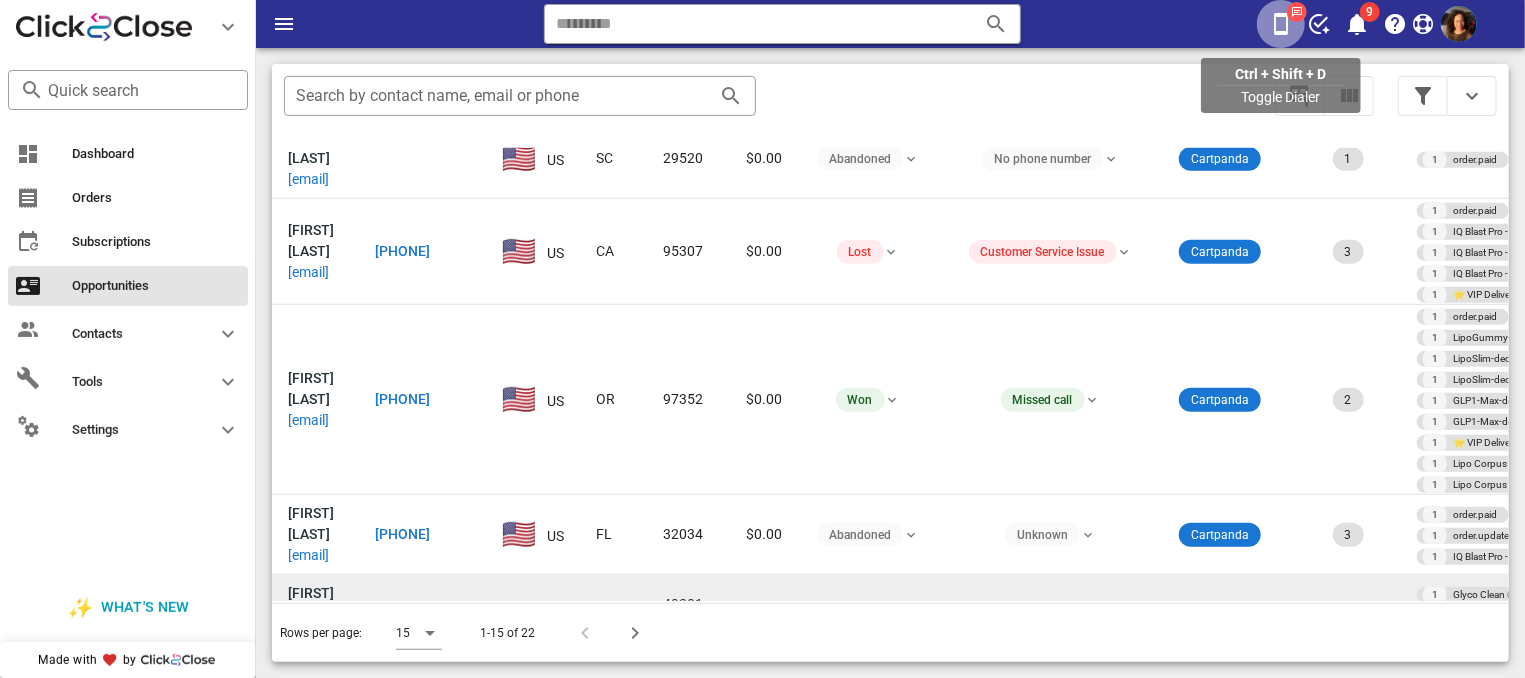 click at bounding box center (1281, 24) 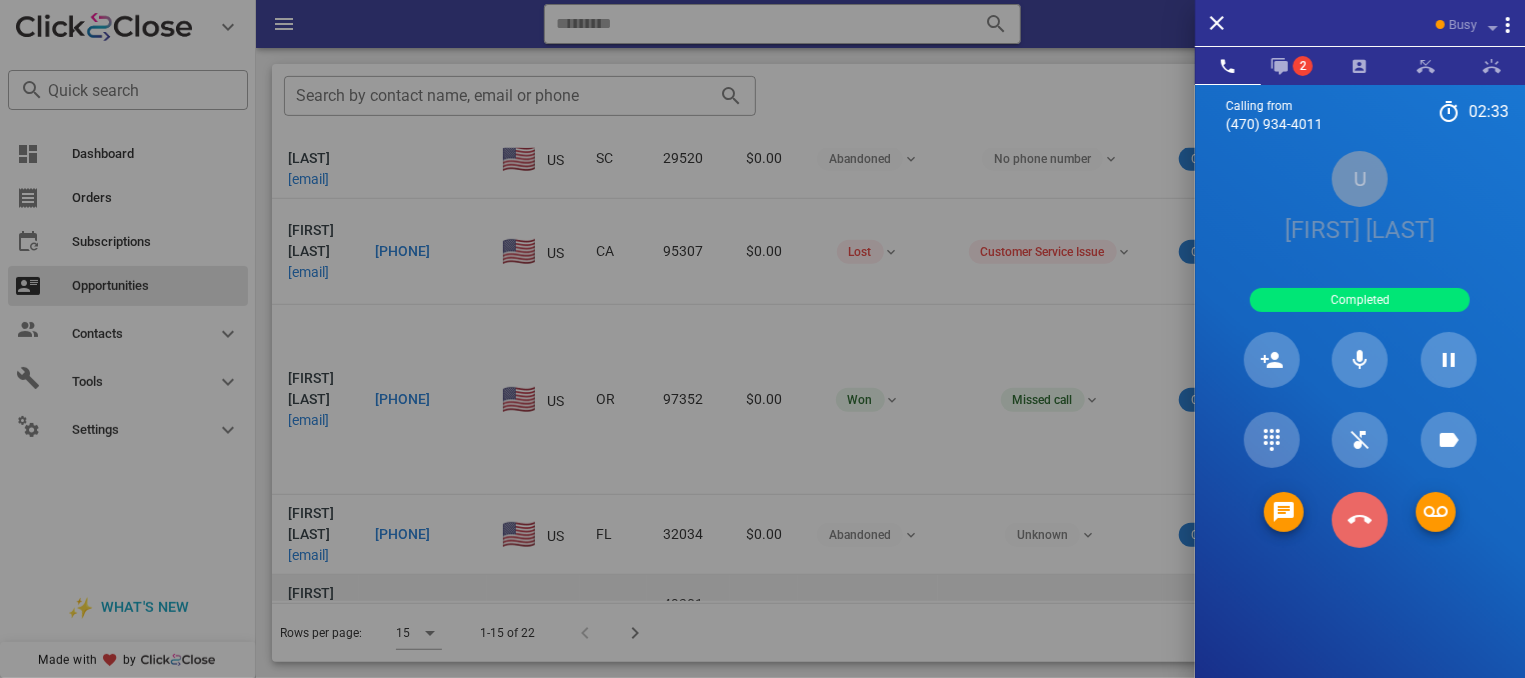 click at bounding box center [1360, 520] 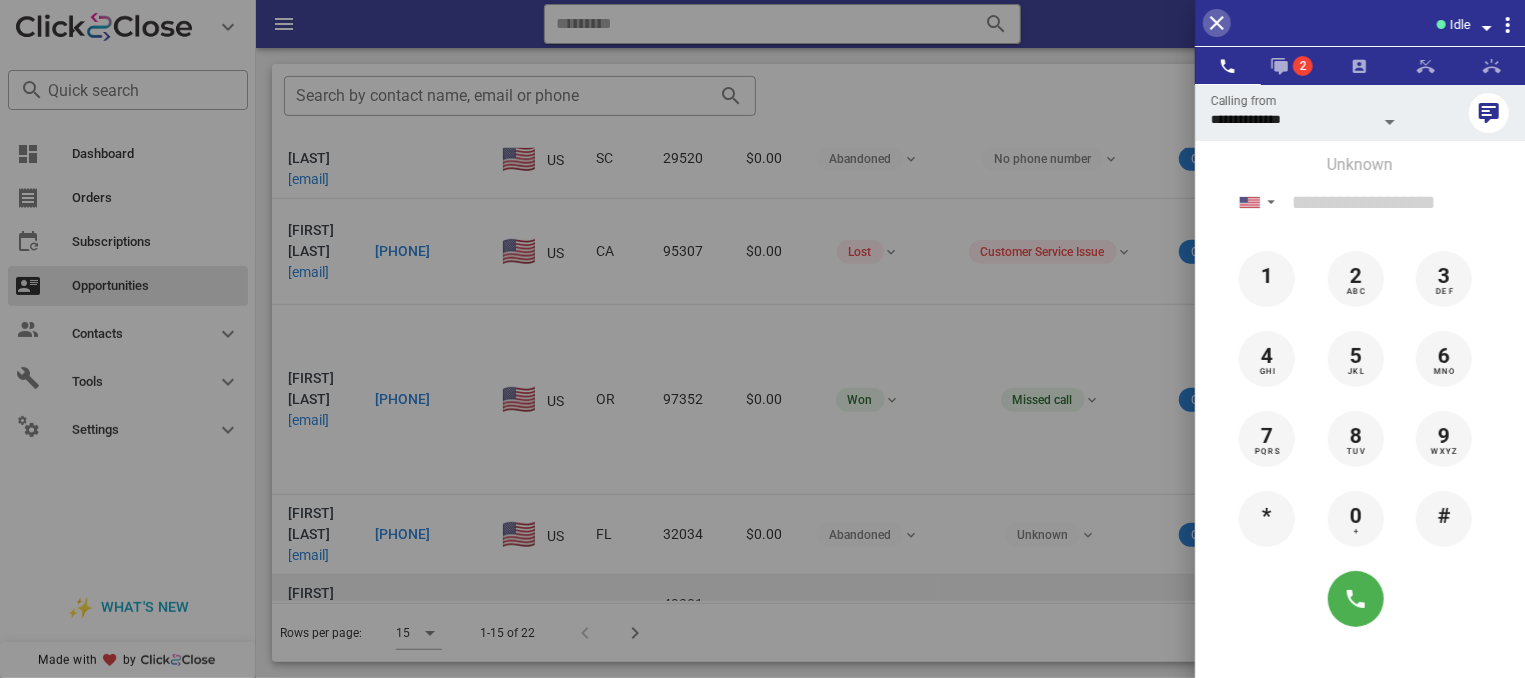 click at bounding box center (1217, 23) 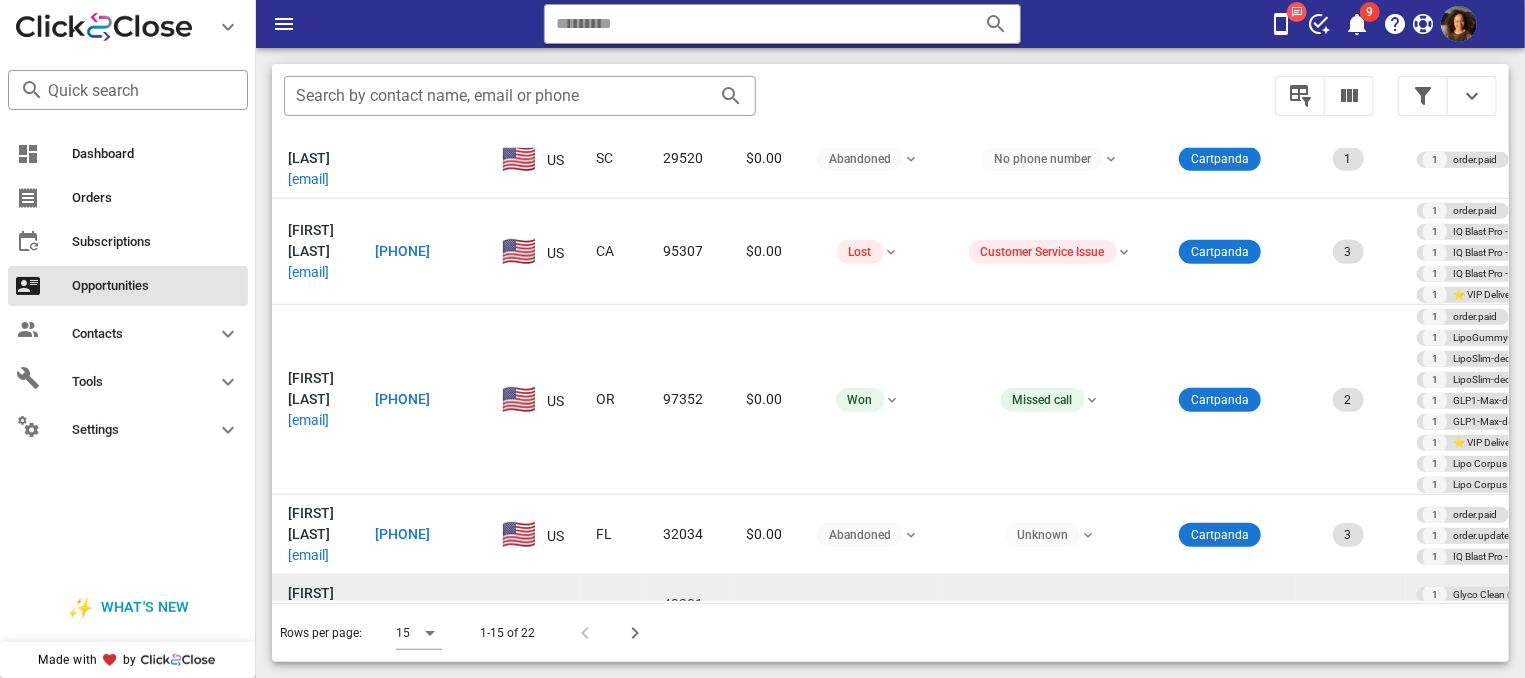 click on "[PHONE]" at bounding box center (402, 616) 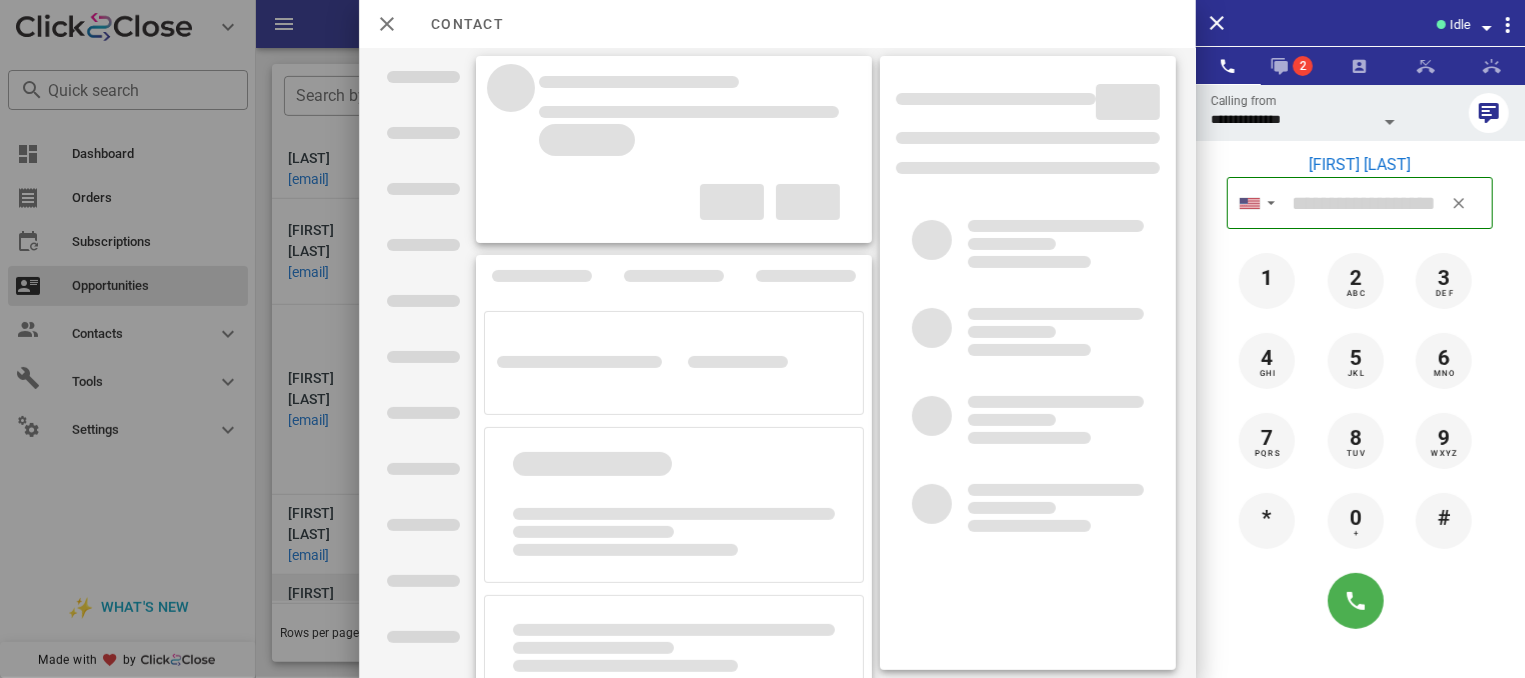 type on "**********" 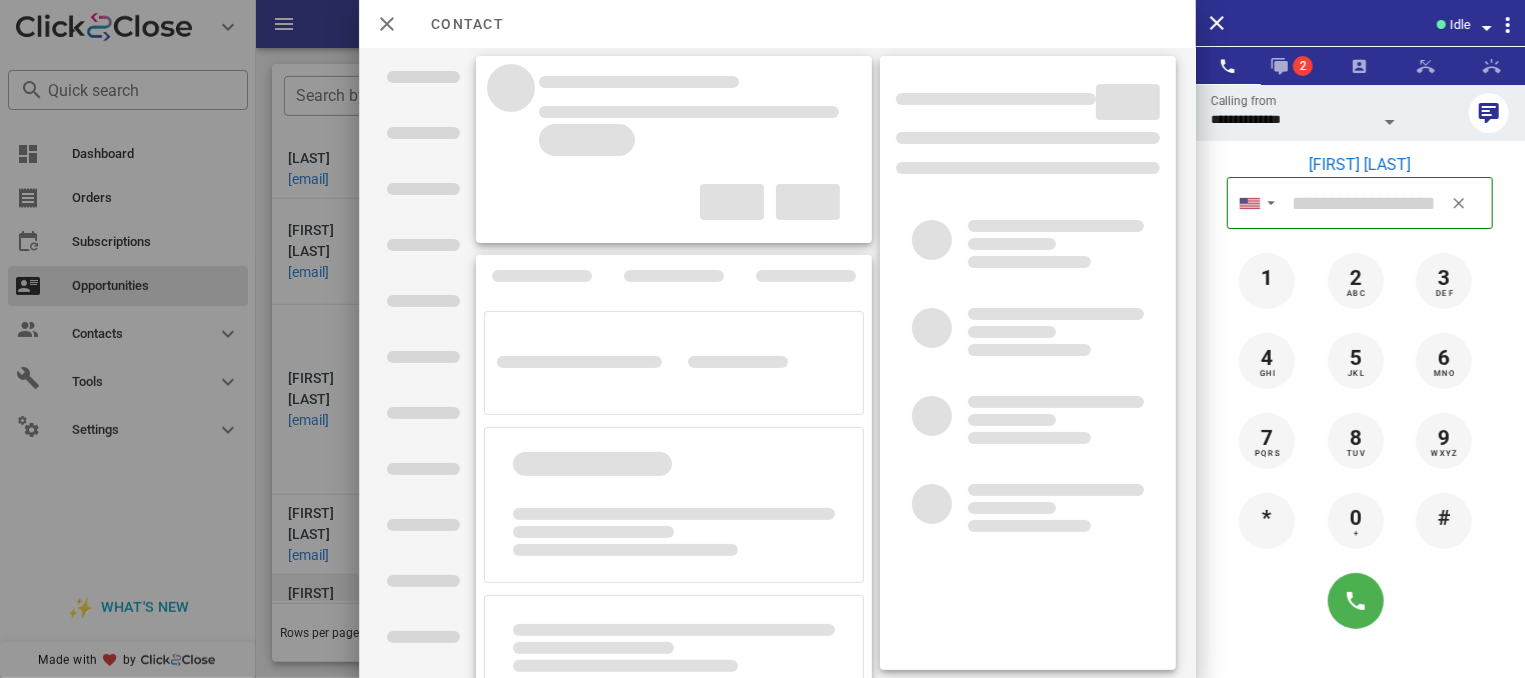 type on "**********" 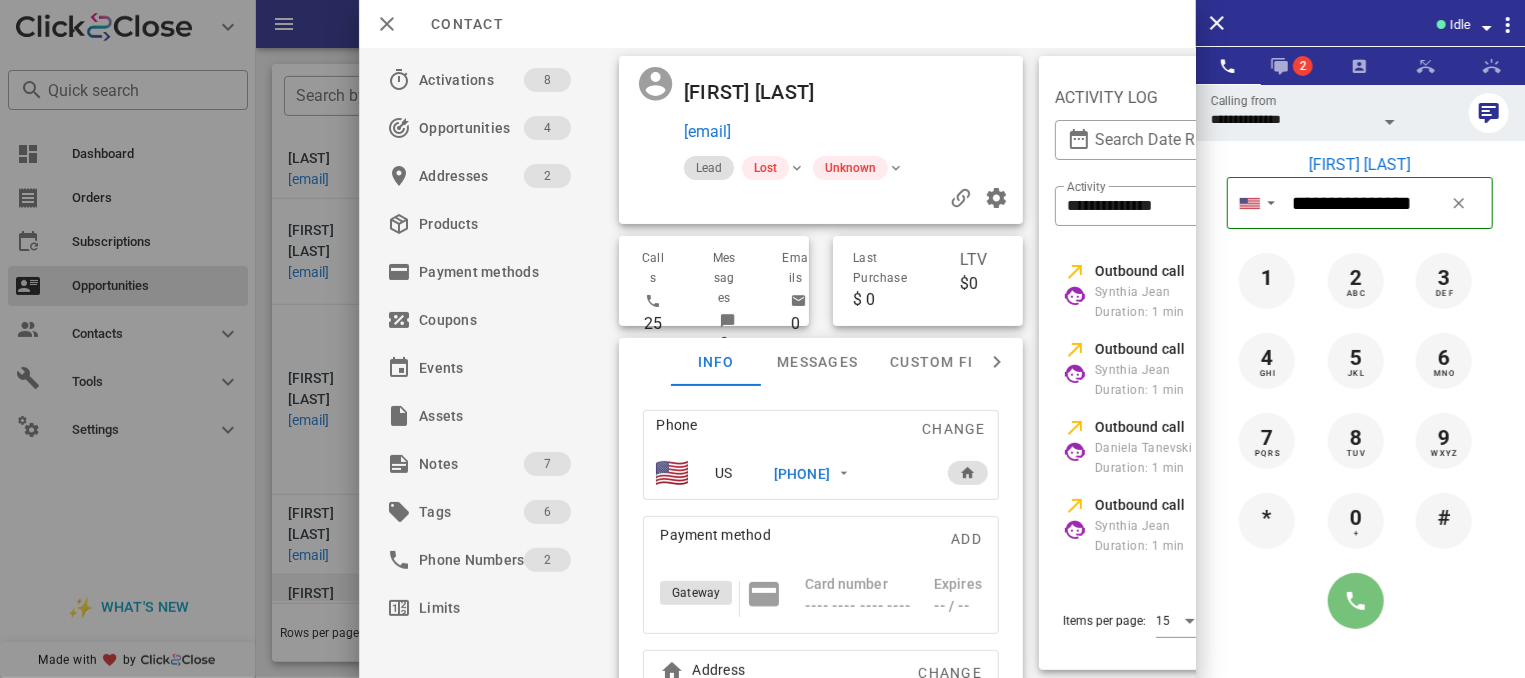 click at bounding box center [1356, 601] 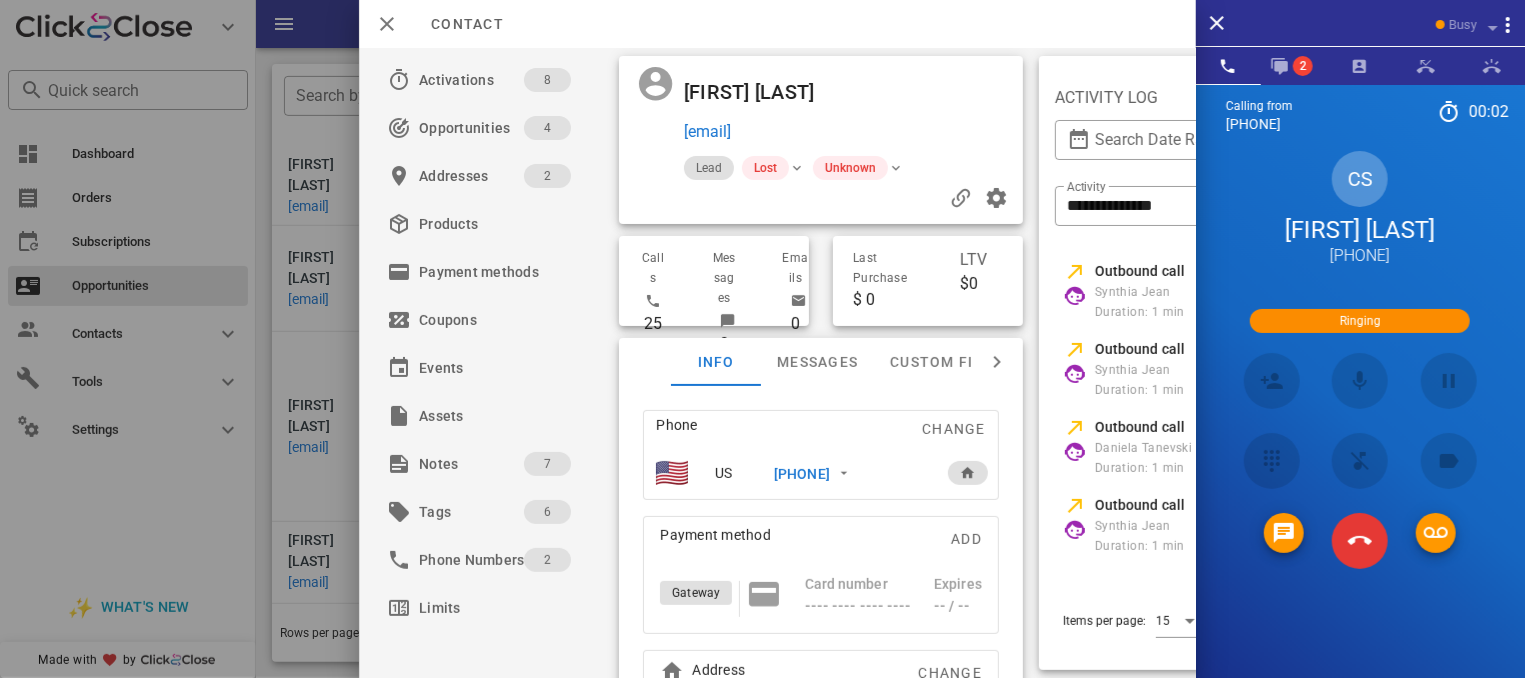 scroll, scrollTop: 73, scrollLeft: 0, axis: vertical 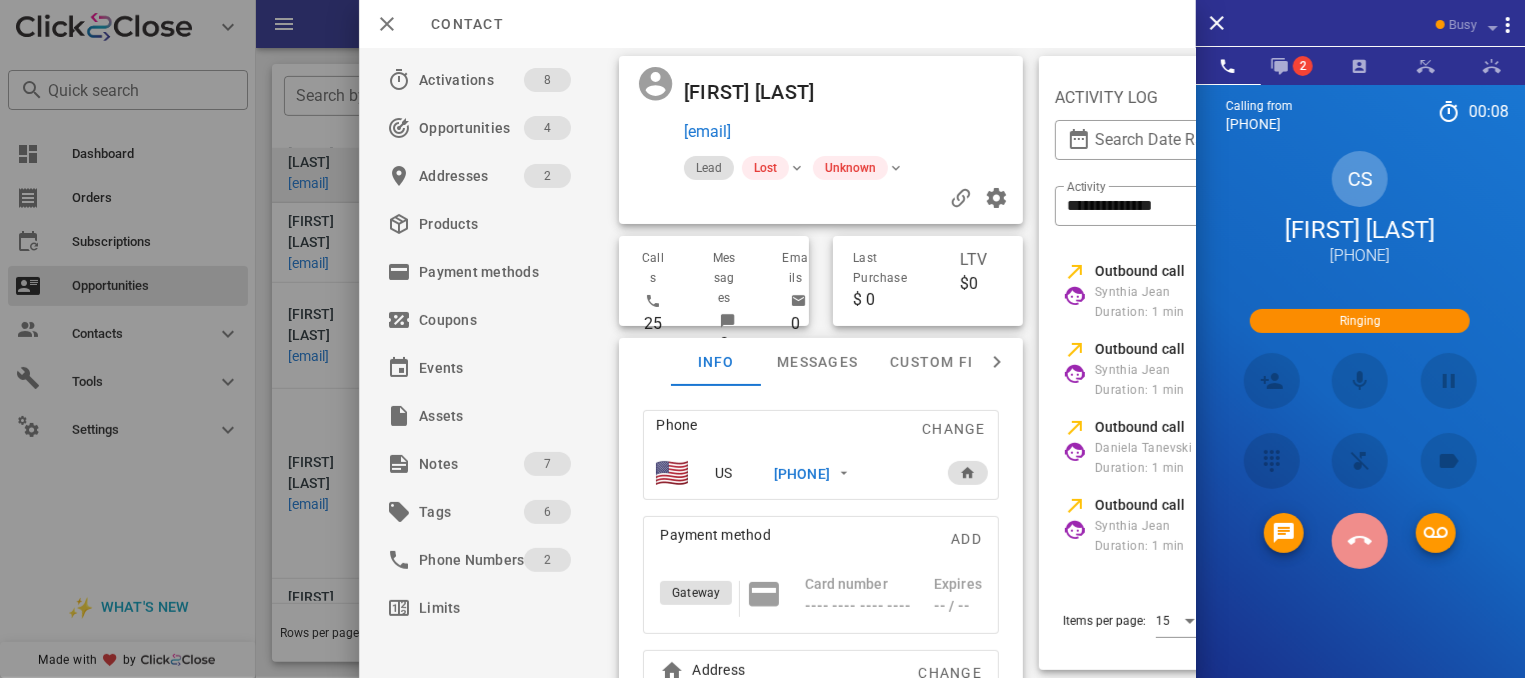 click at bounding box center (1360, 541) 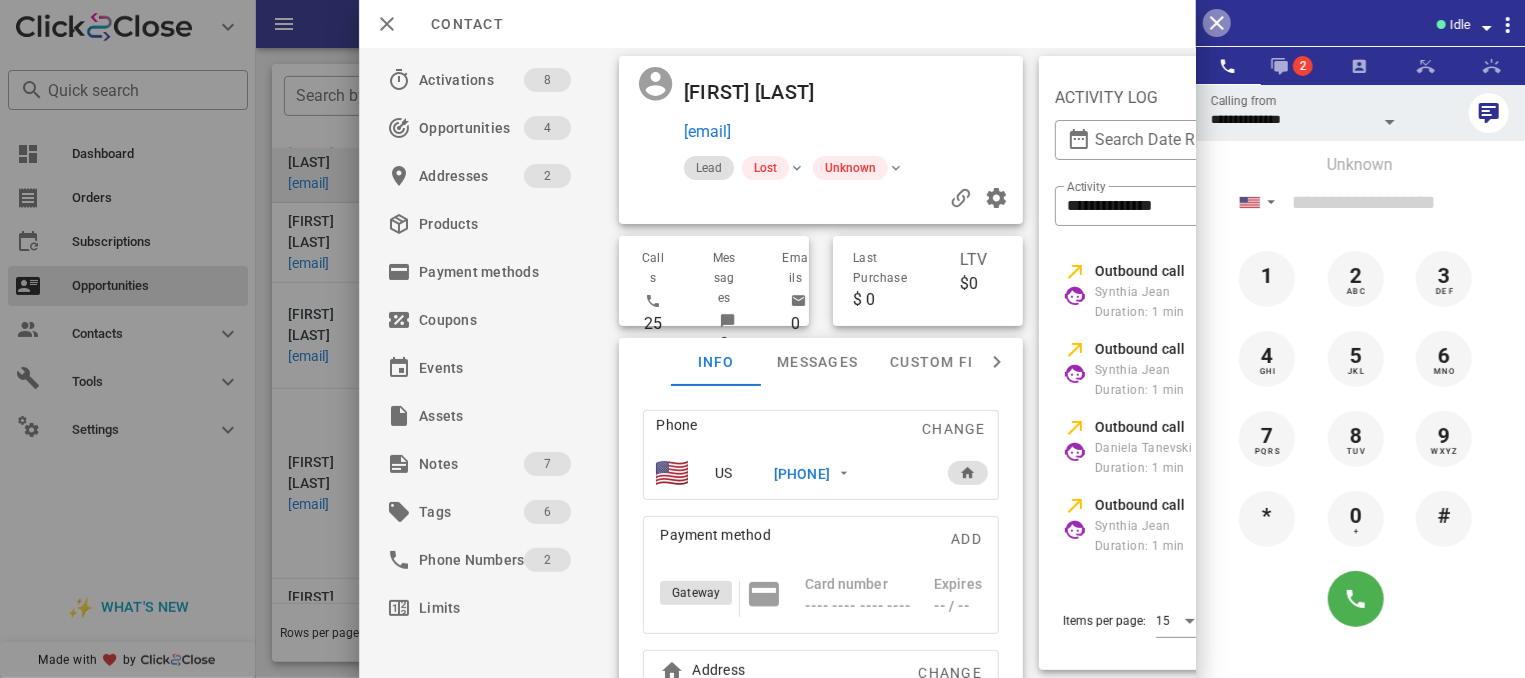 click at bounding box center [1217, 23] 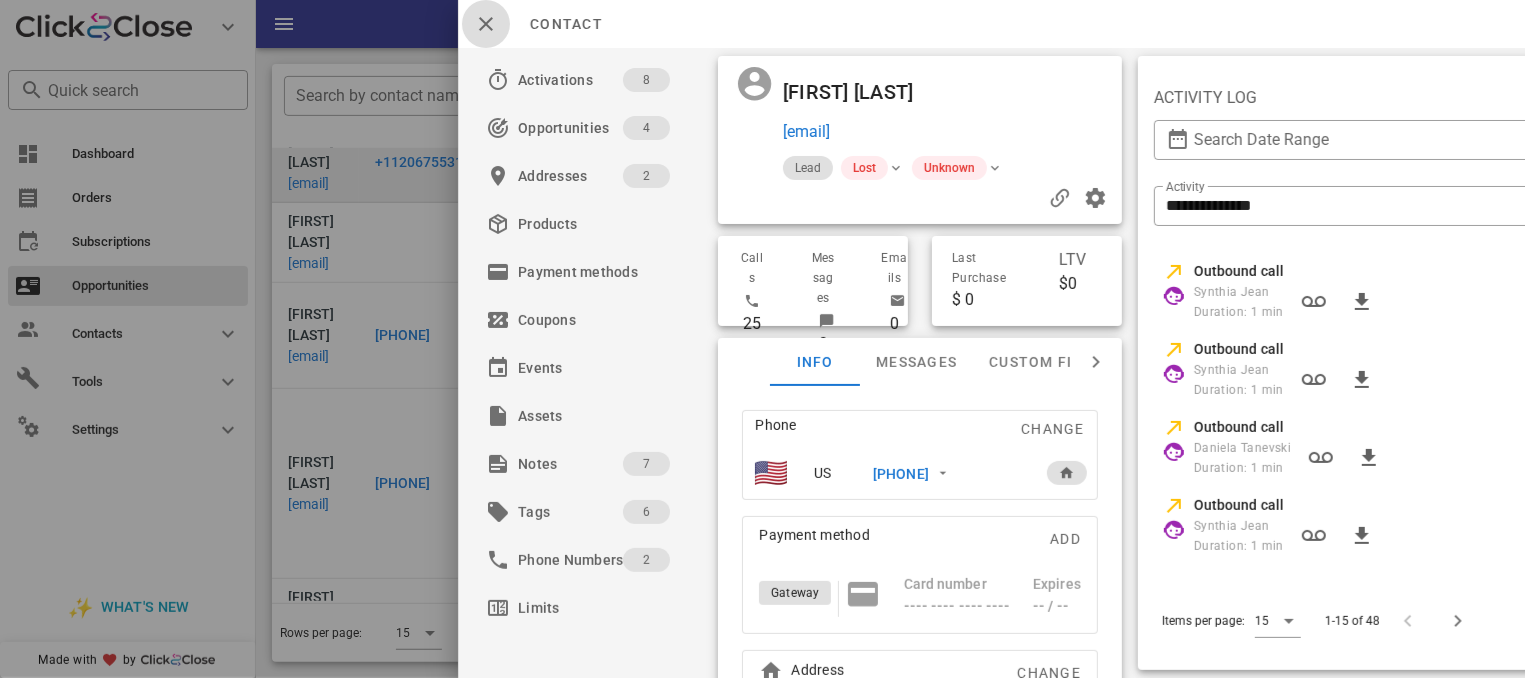 click at bounding box center (486, 24) 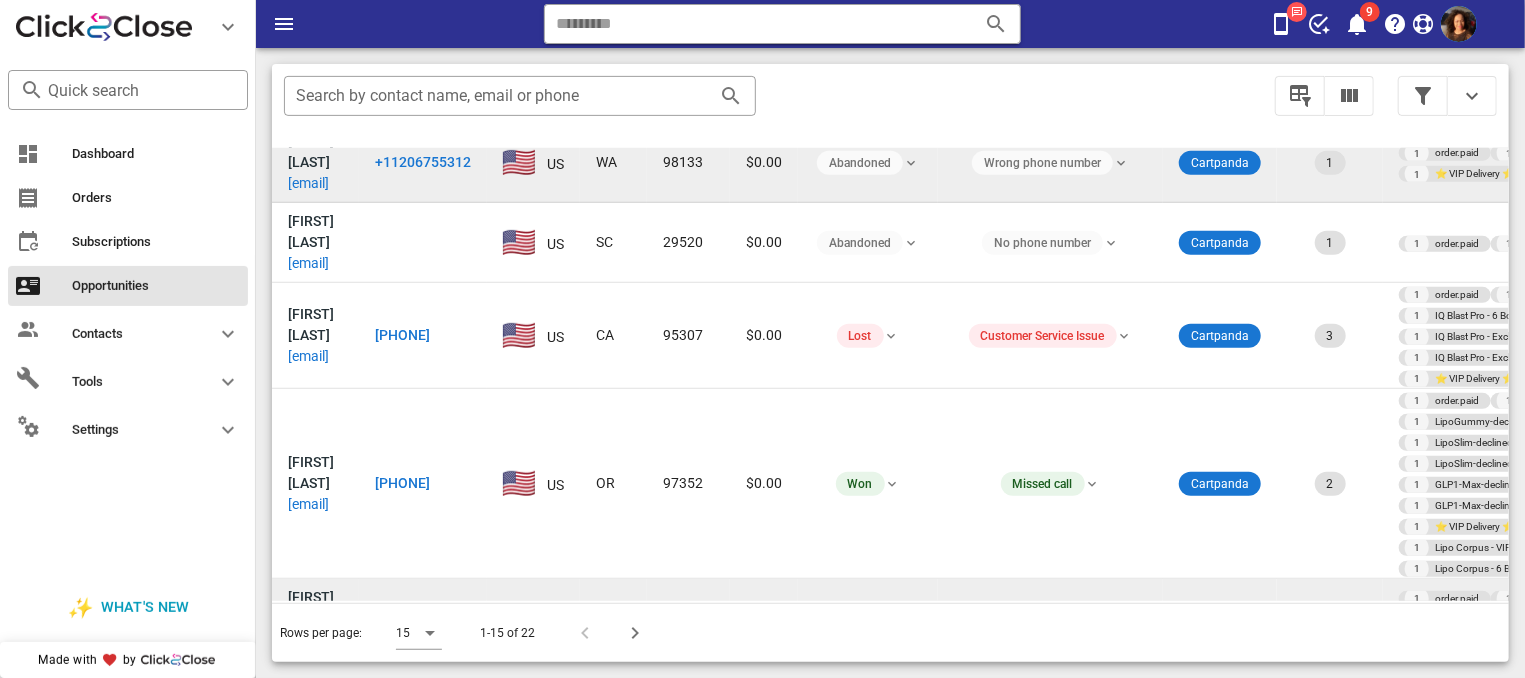 click on "[PHONE]" at bounding box center (402, 618) 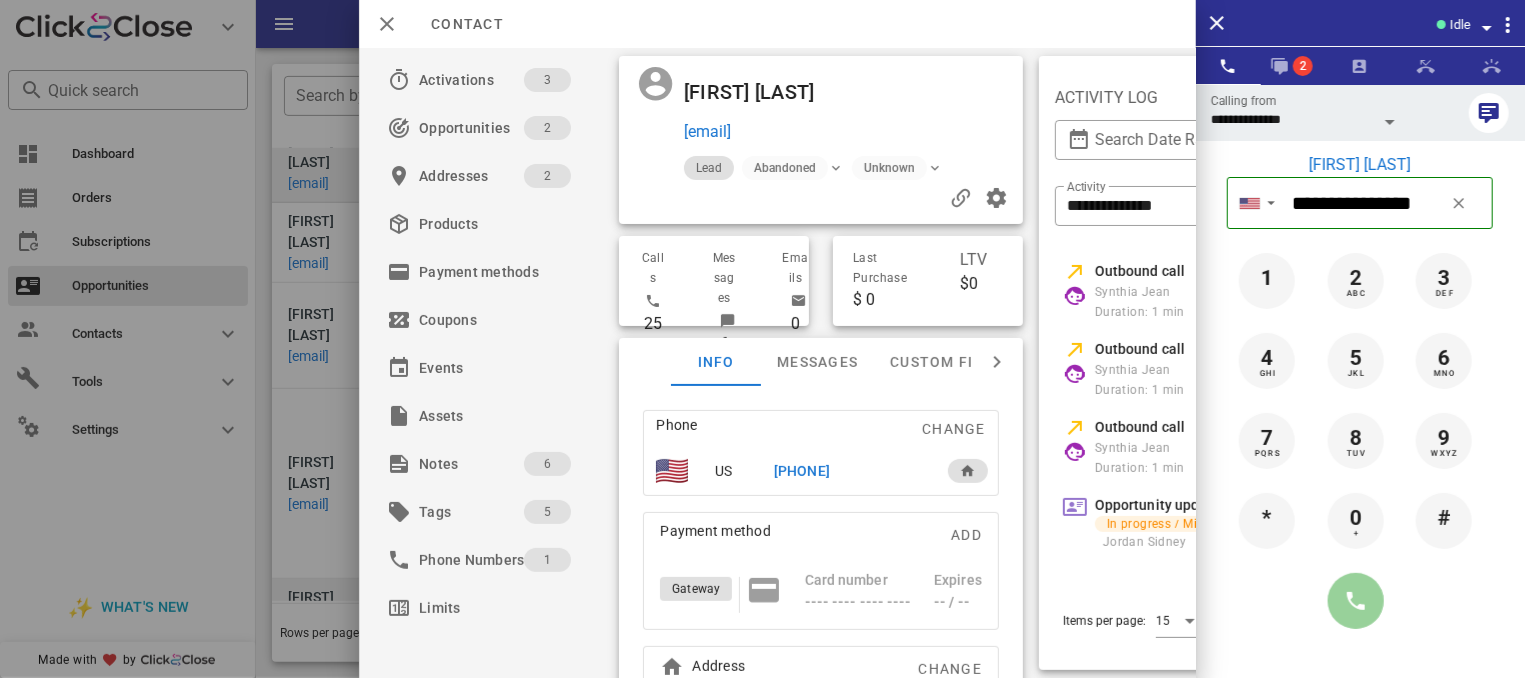click at bounding box center [1356, 601] 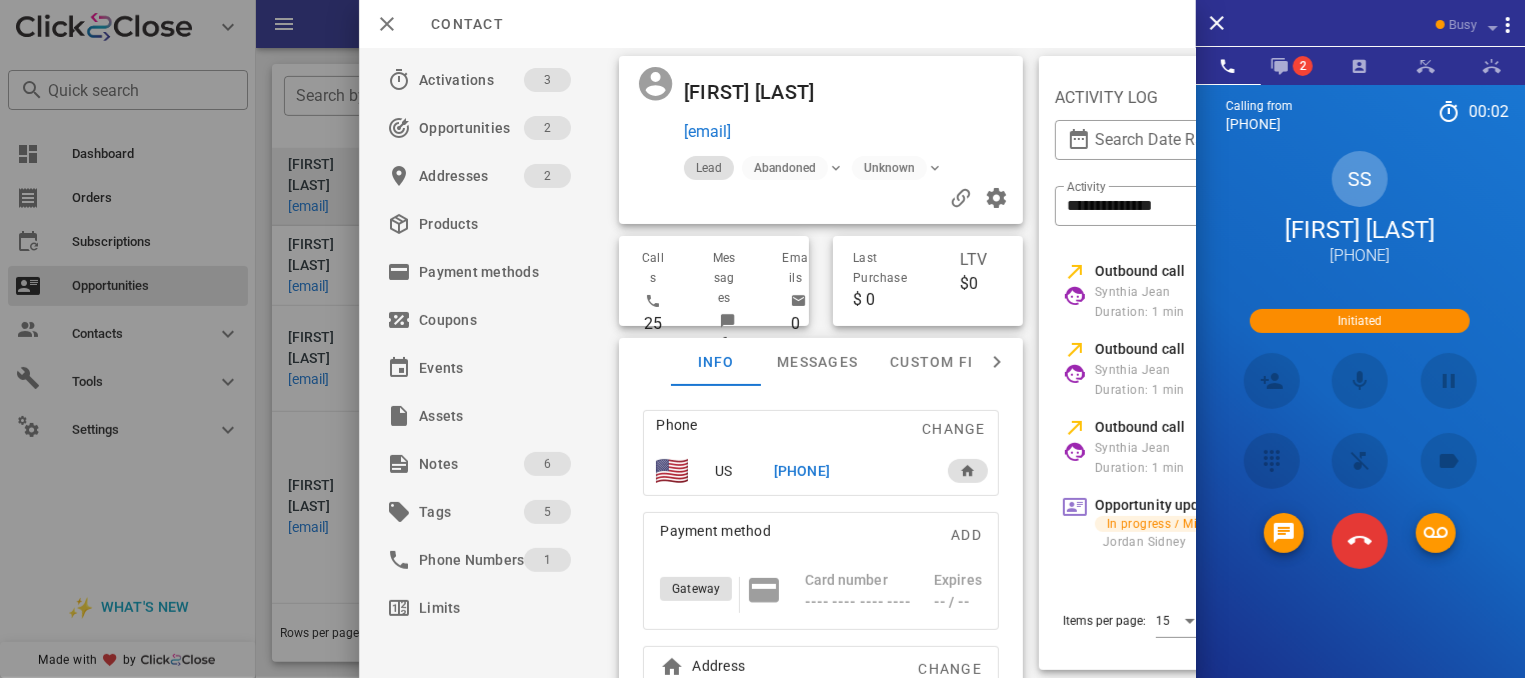 scroll, scrollTop: 9, scrollLeft: 0, axis: vertical 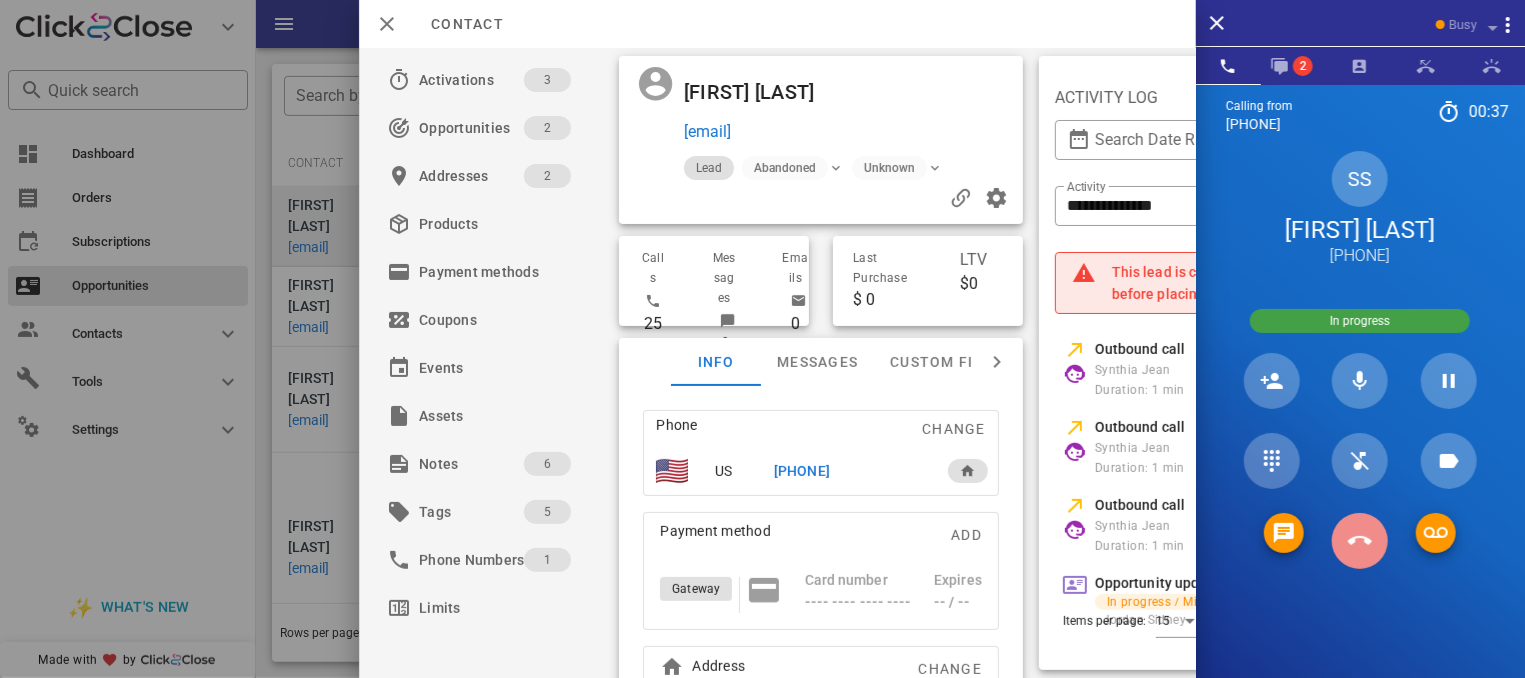 click at bounding box center (1360, 541) 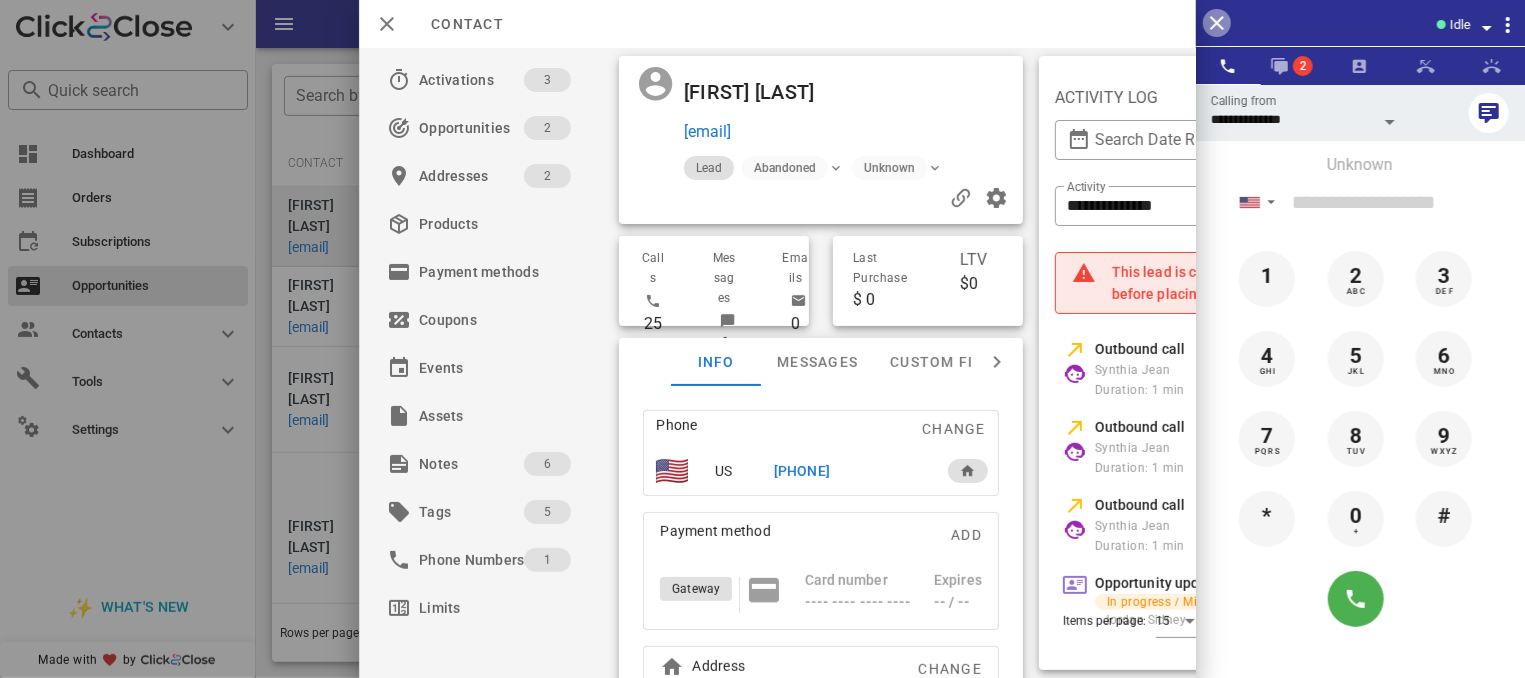 click at bounding box center [1217, 23] 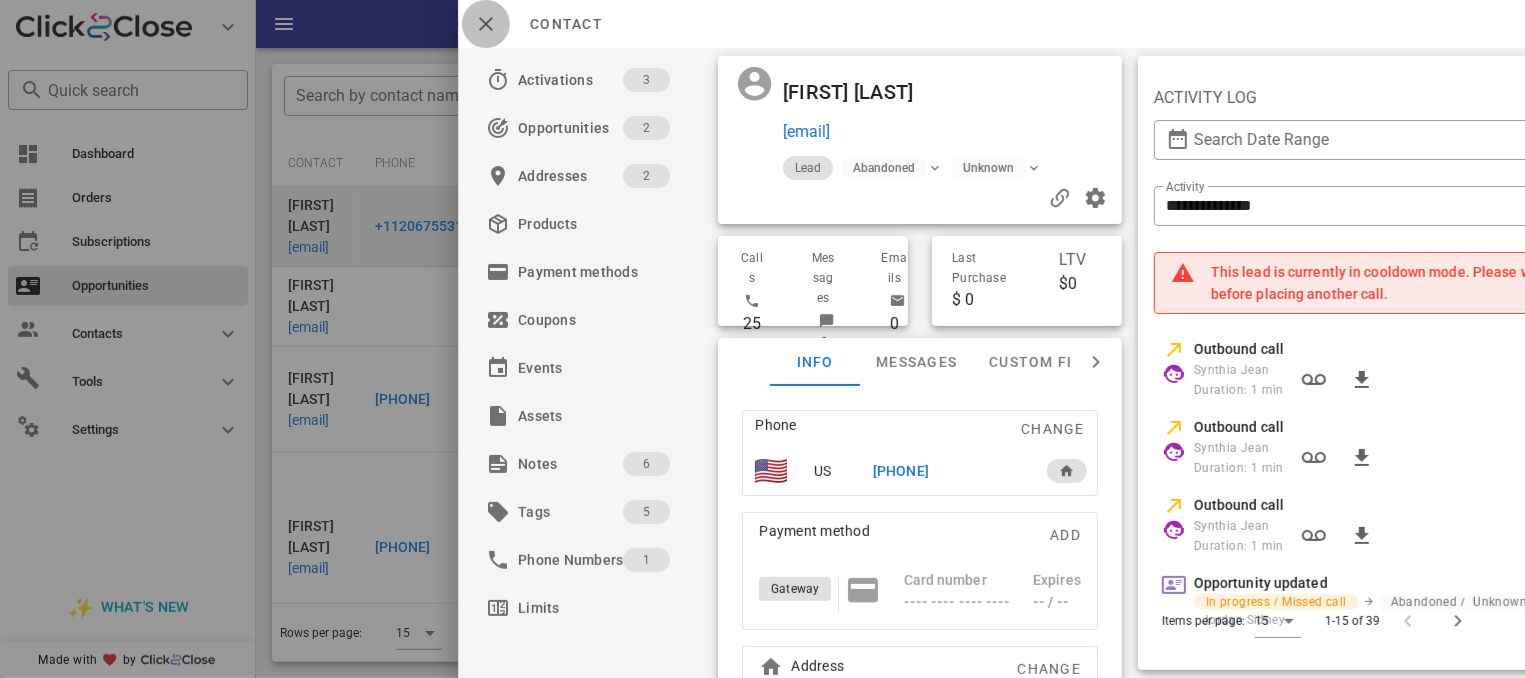 click at bounding box center (486, 24) 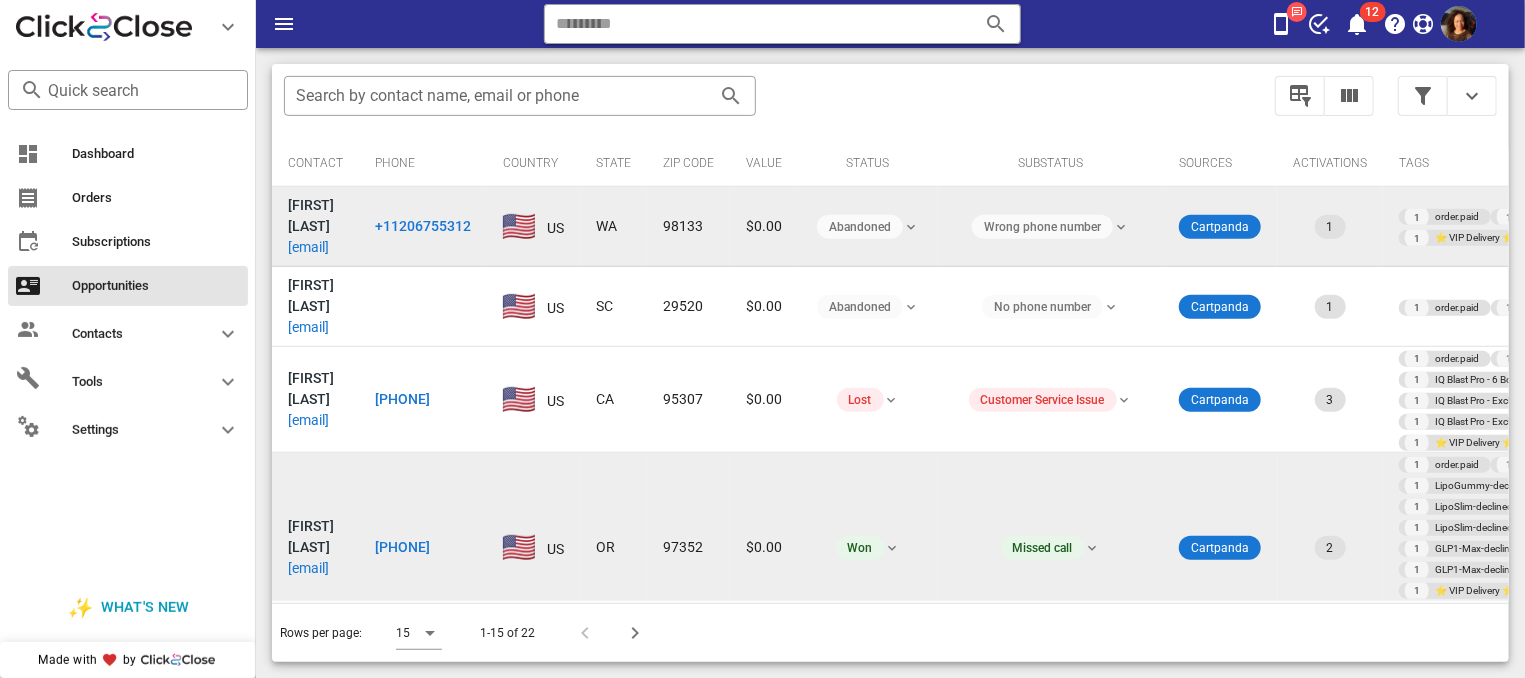click on "[PHONE]" at bounding box center [402, 547] 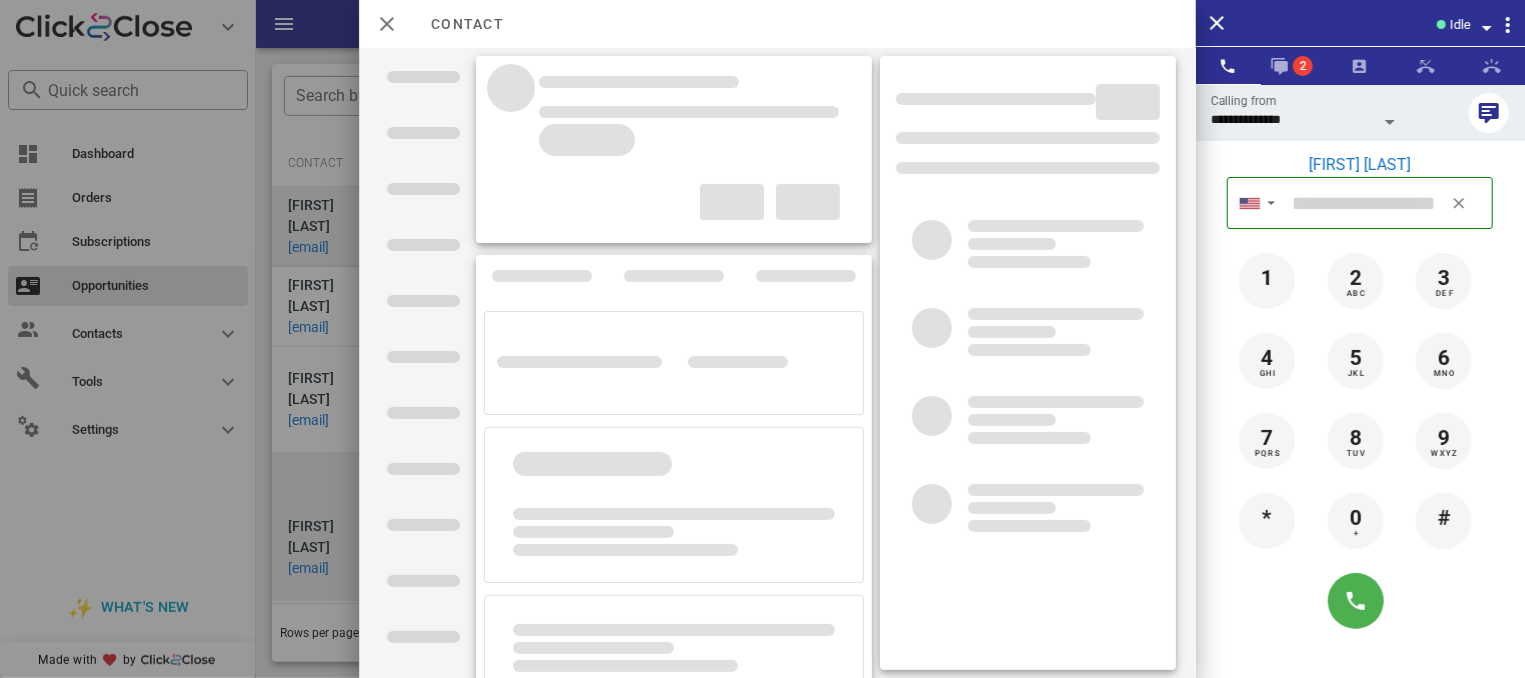 type on "**********" 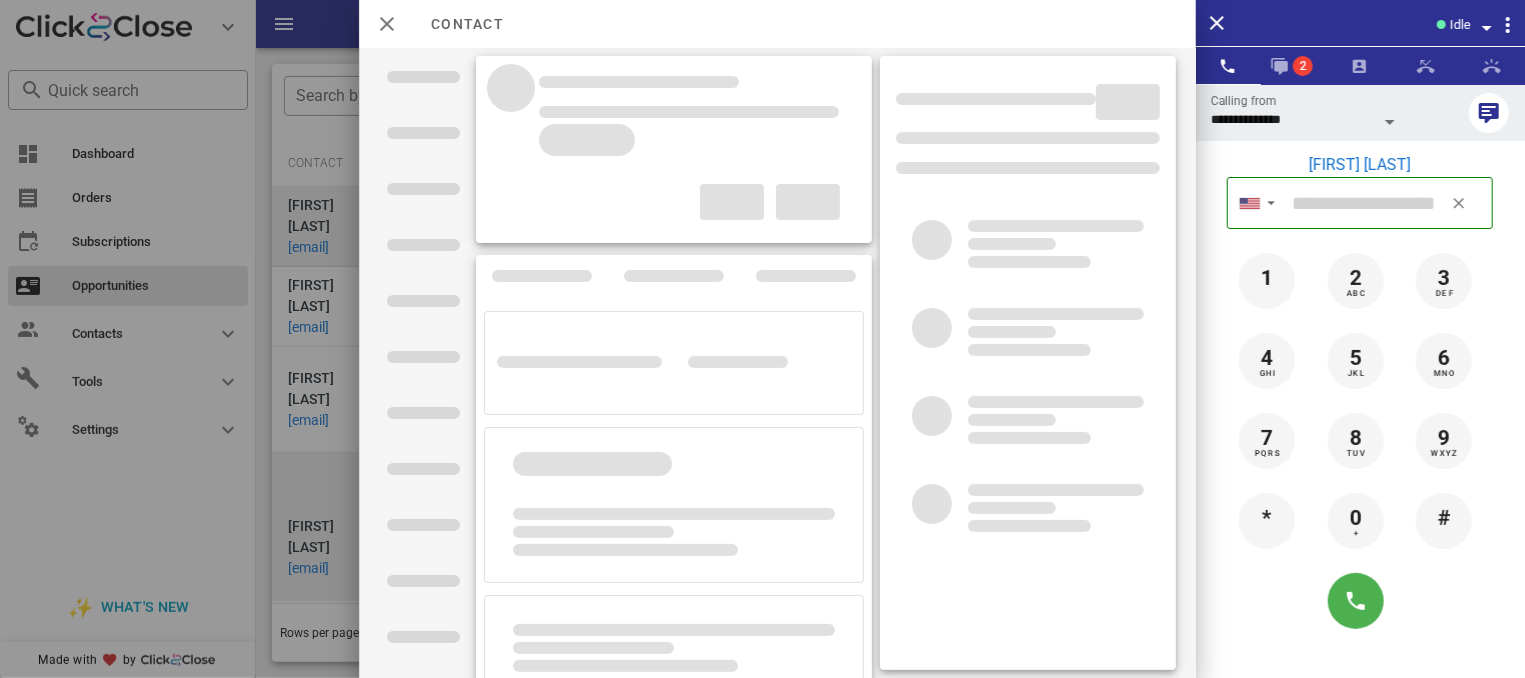 type on "**********" 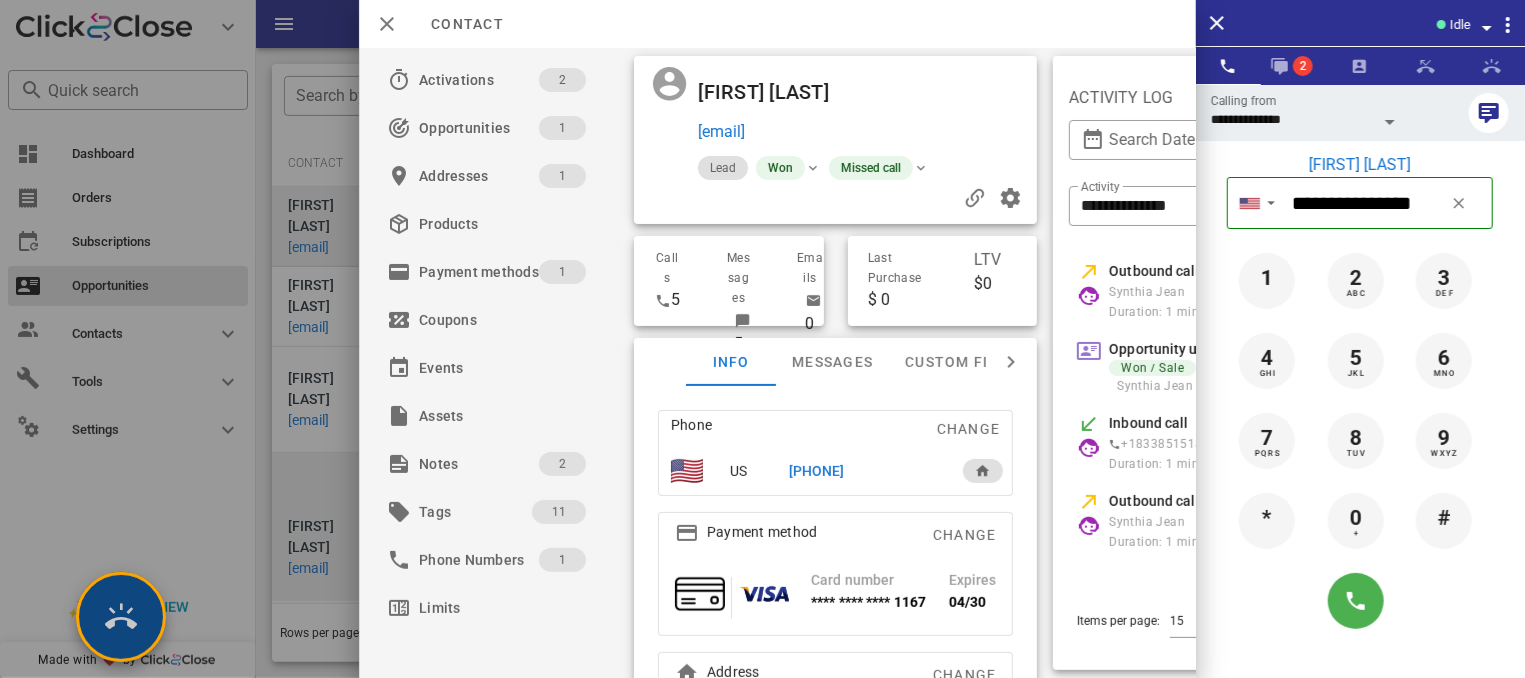 click at bounding box center [121, 617] 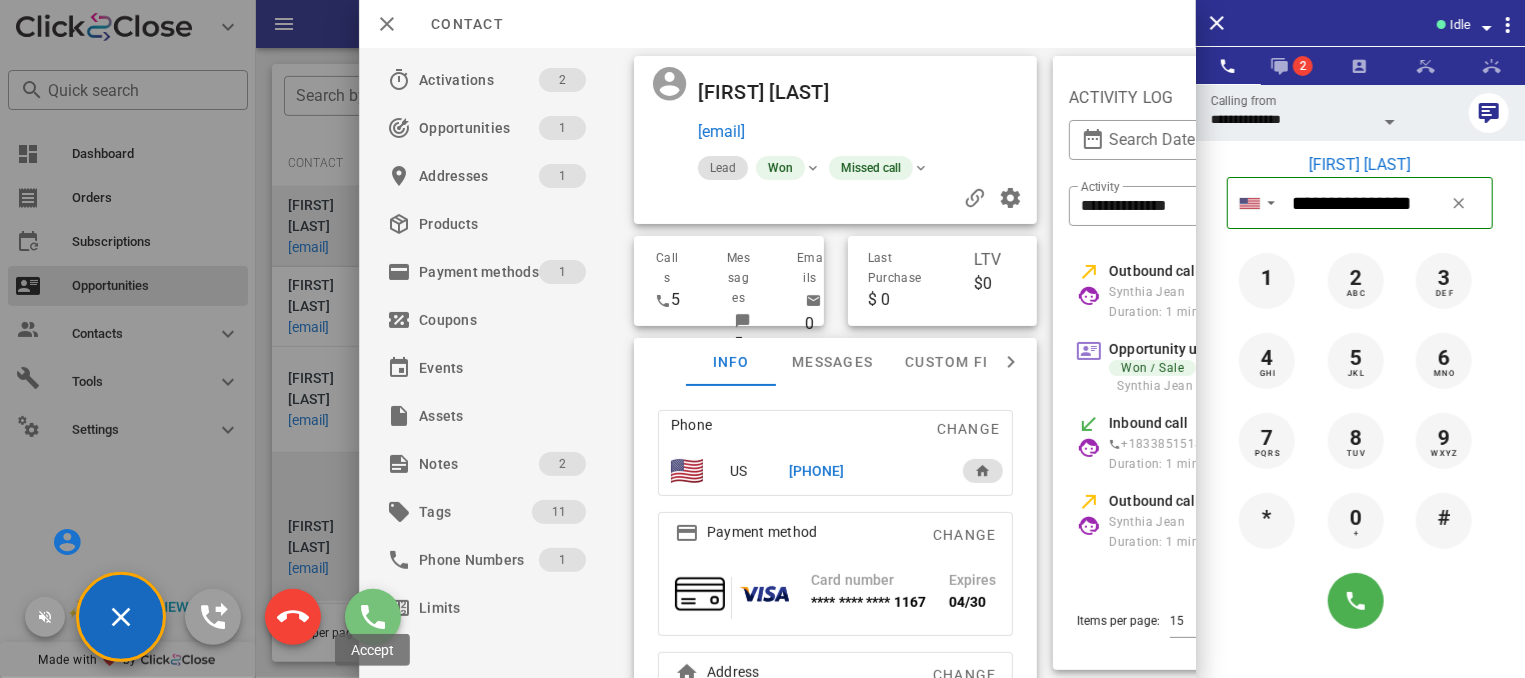 click at bounding box center [373, 617] 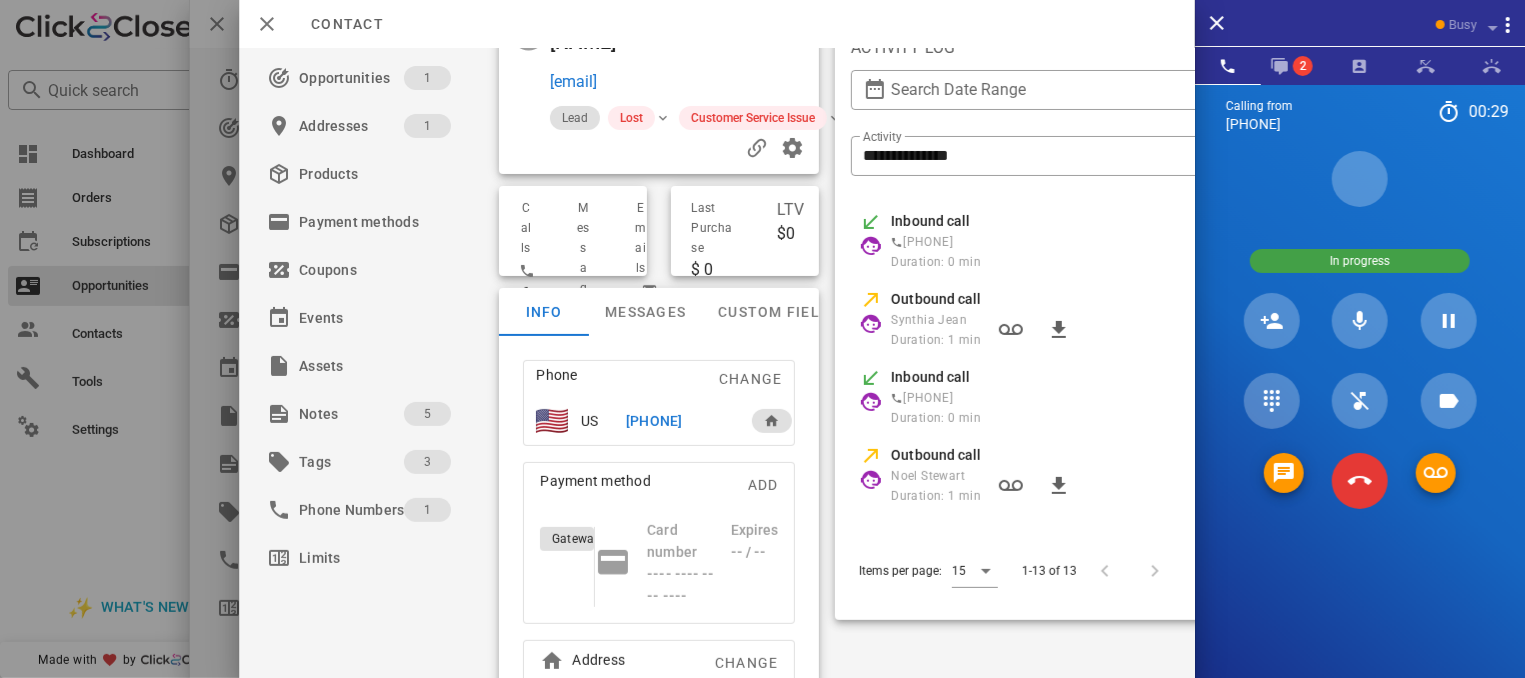 scroll, scrollTop: 186, scrollLeft: 0, axis: vertical 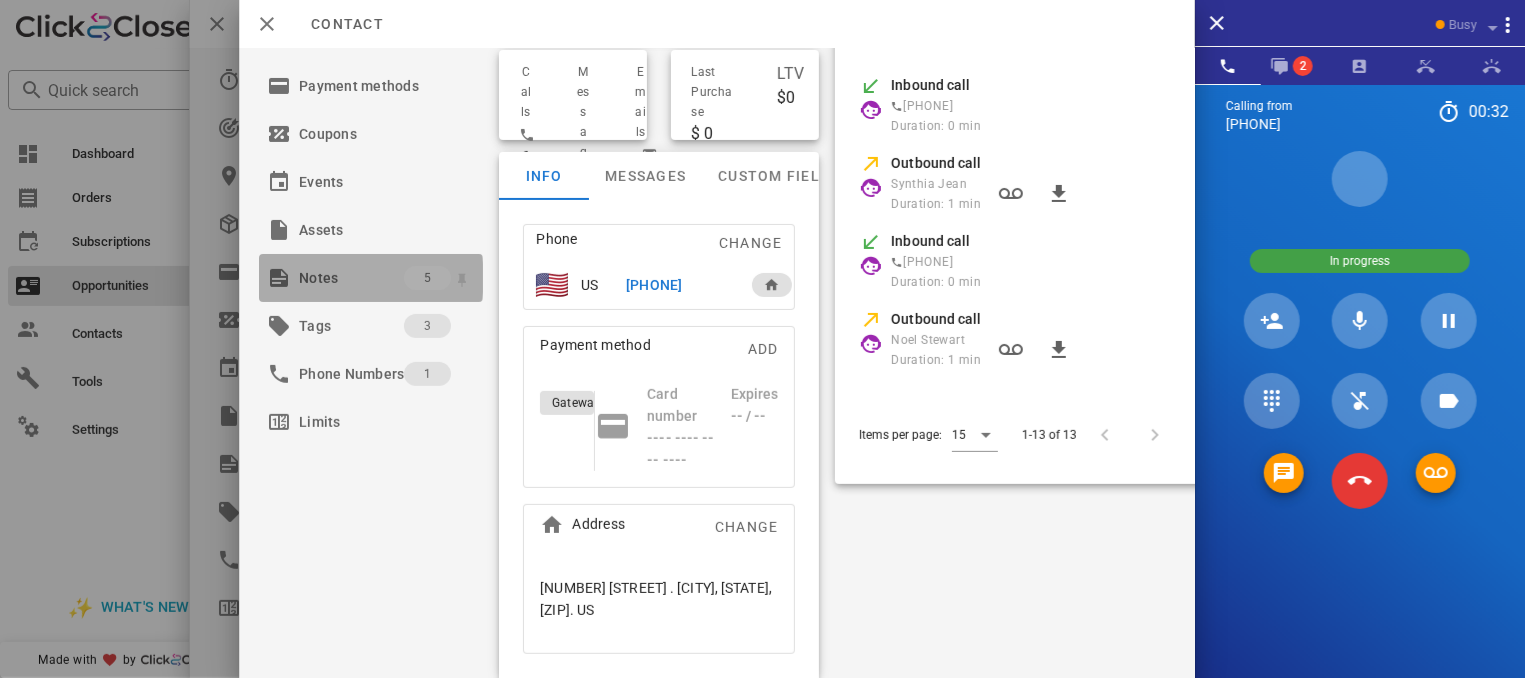 click on "Notes" at bounding box center (351, 278) 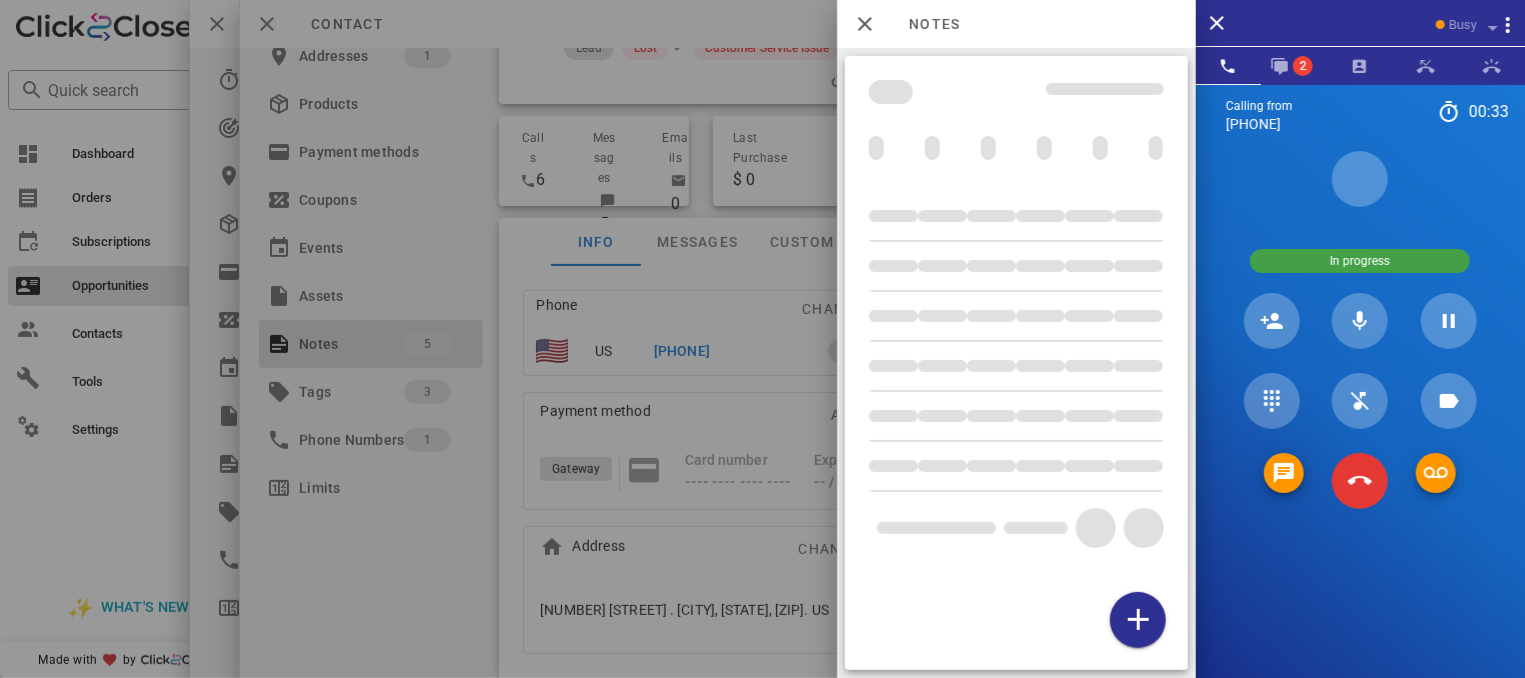 scroll, scrollTop: 121, scrollLeft: 0, axis: vertical 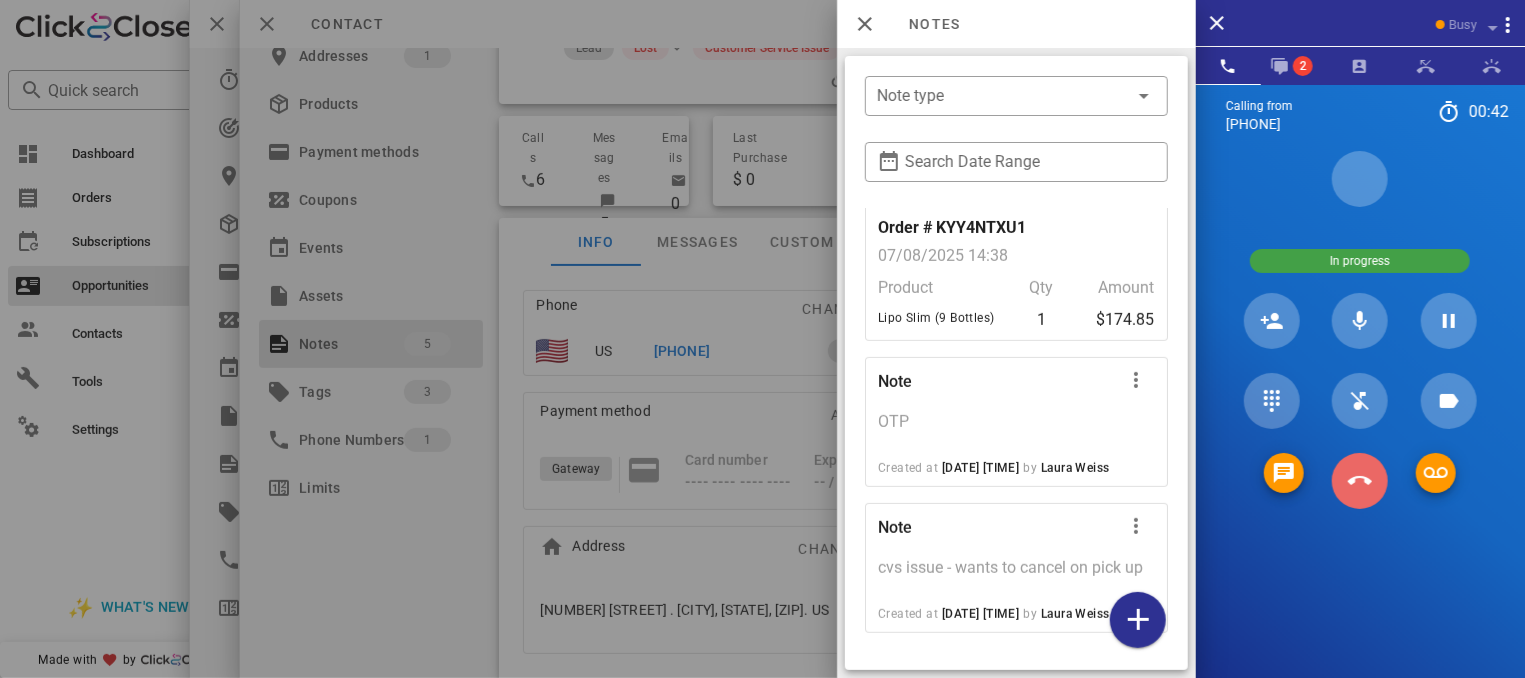 click at bounding box center (1360, 481) 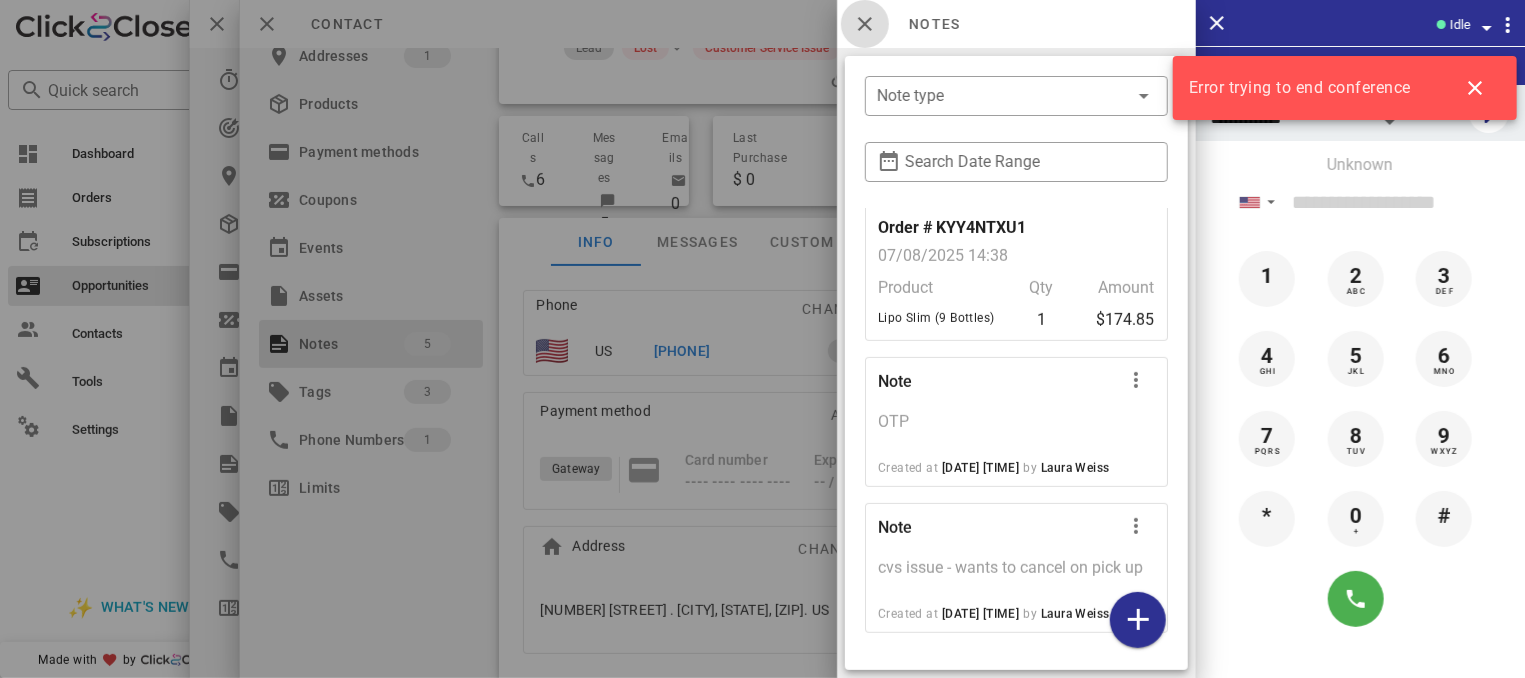 click at bounding box center (865, 24) 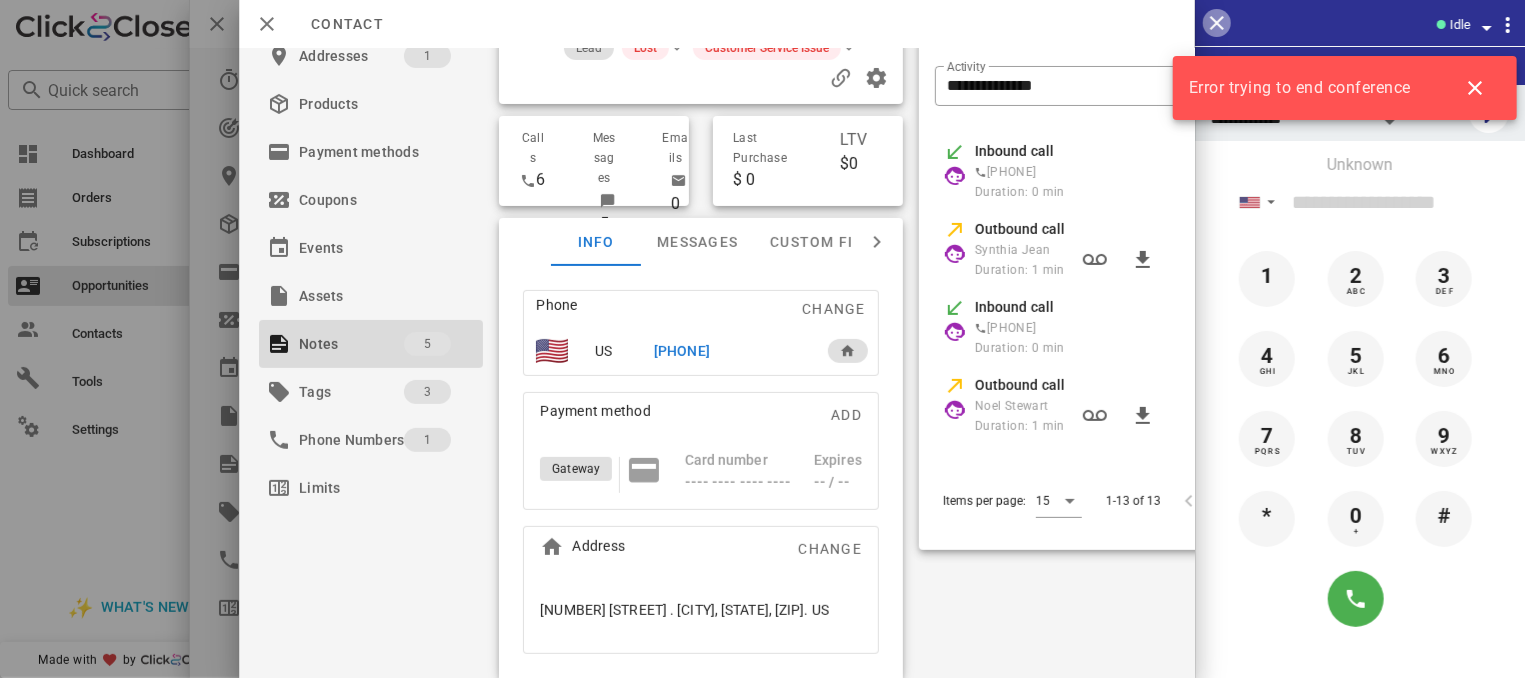 click at bounding box center [1217, 23] 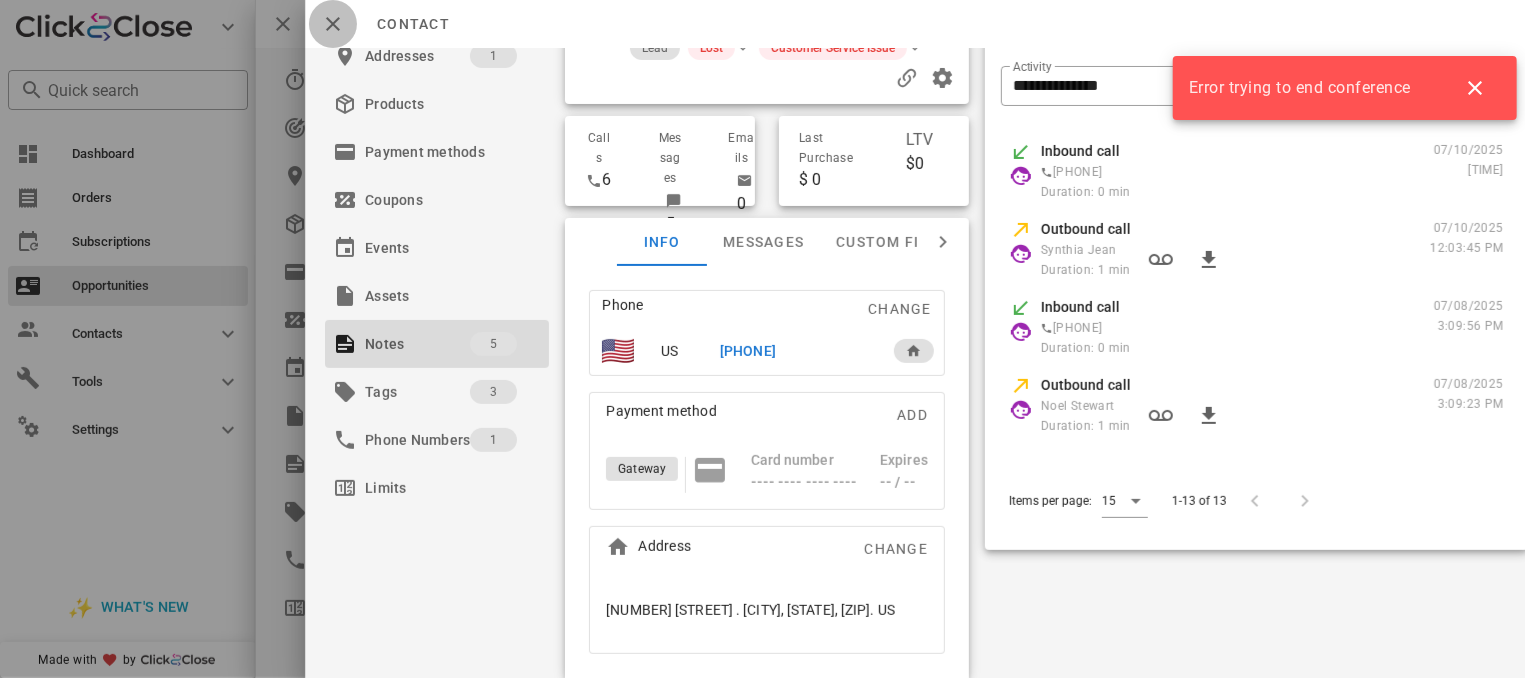 click at bounding box center (333, 24) 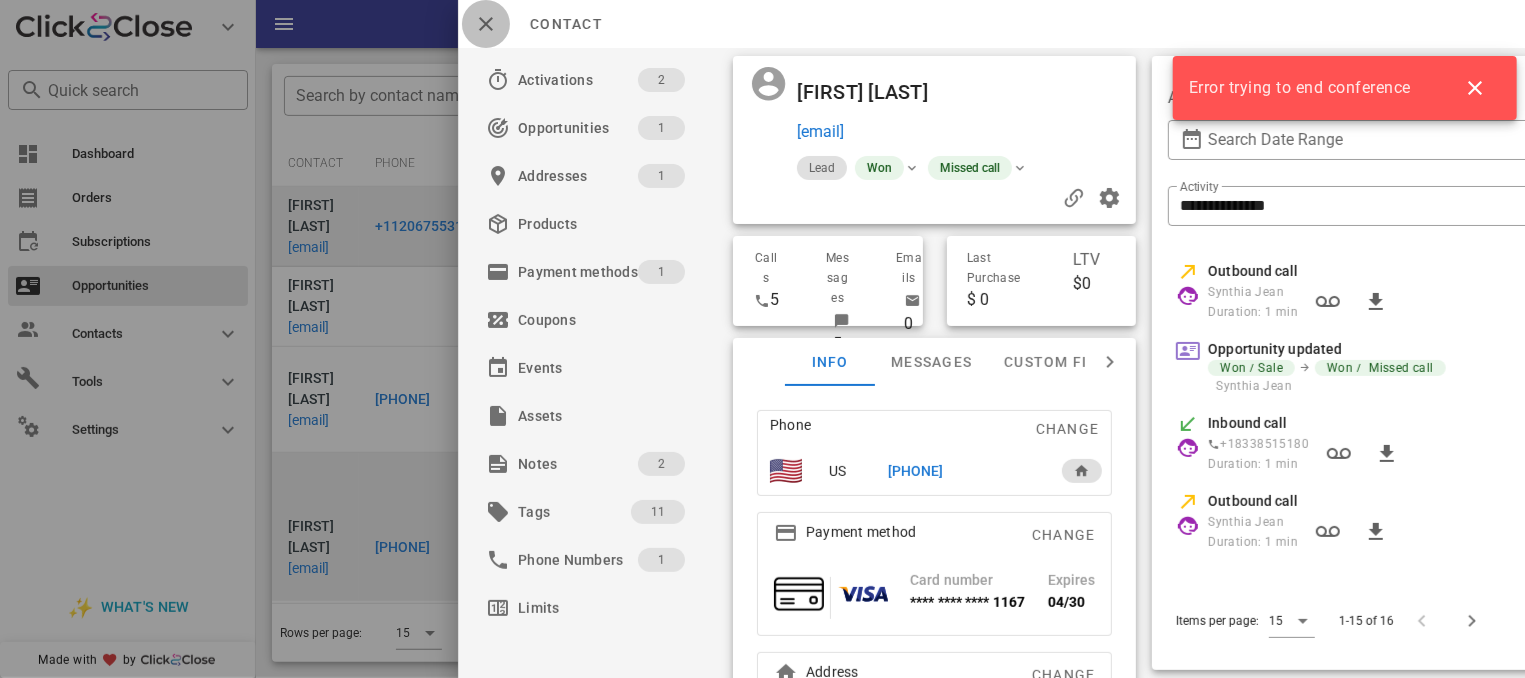 click at bounding box center (486, 24) 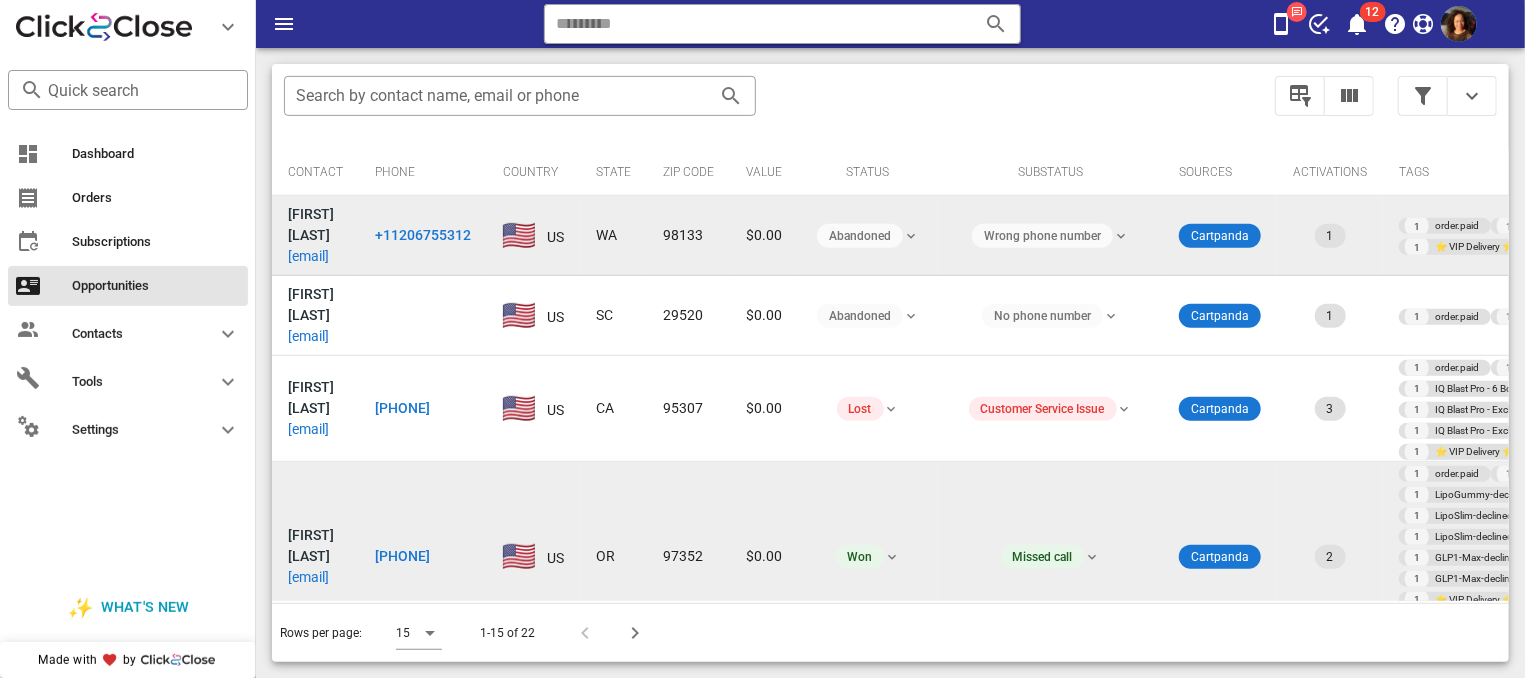 scroll, scrollTop: 9, scrollLeft: 0, axis: vertical 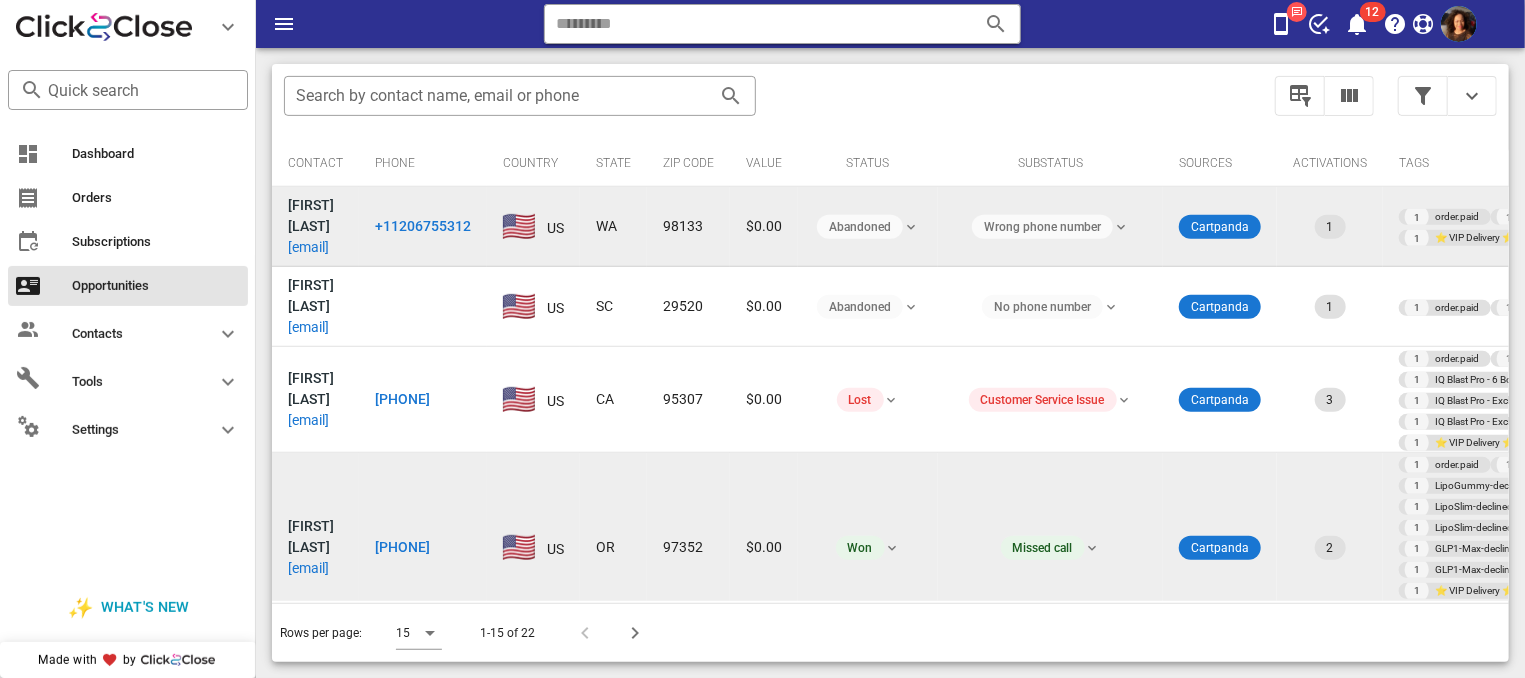 click on "[PHONE]" at bounding box center (402, 547) 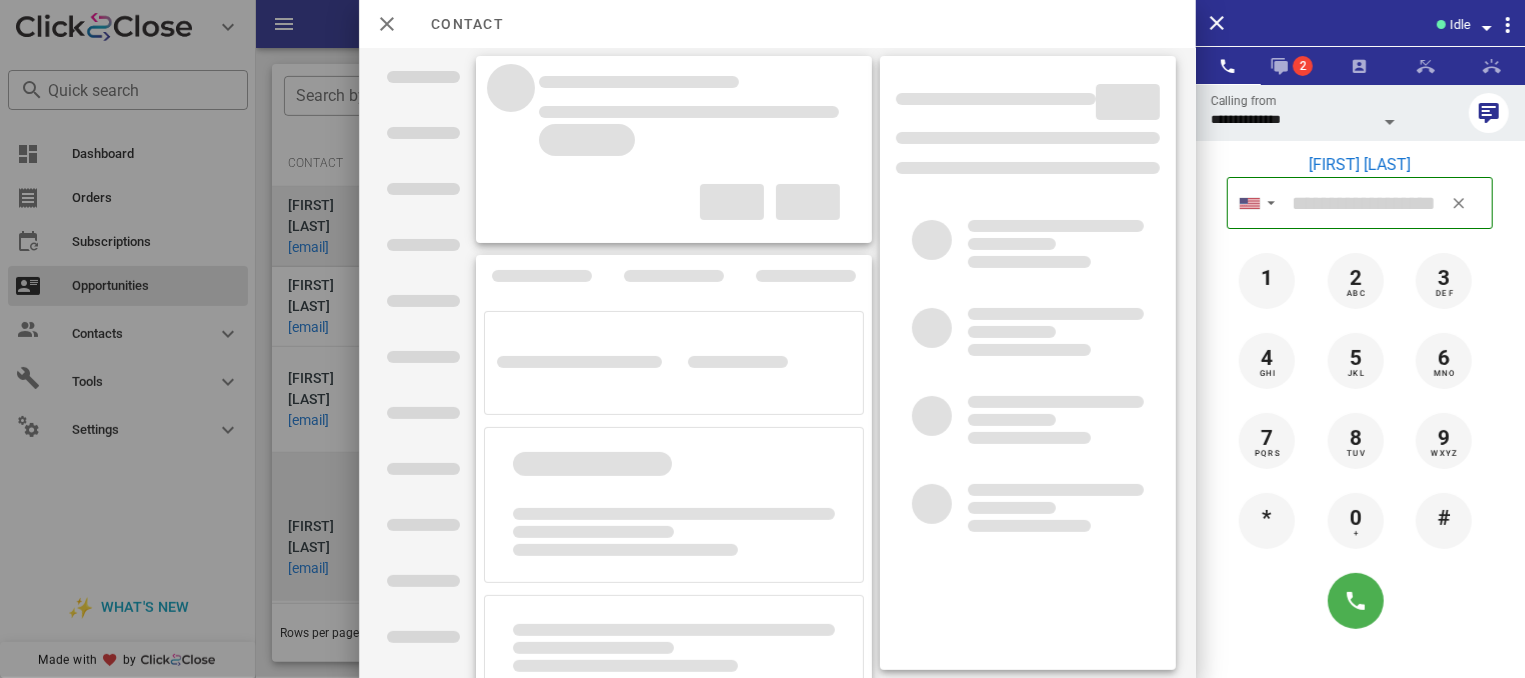 type on "**********" 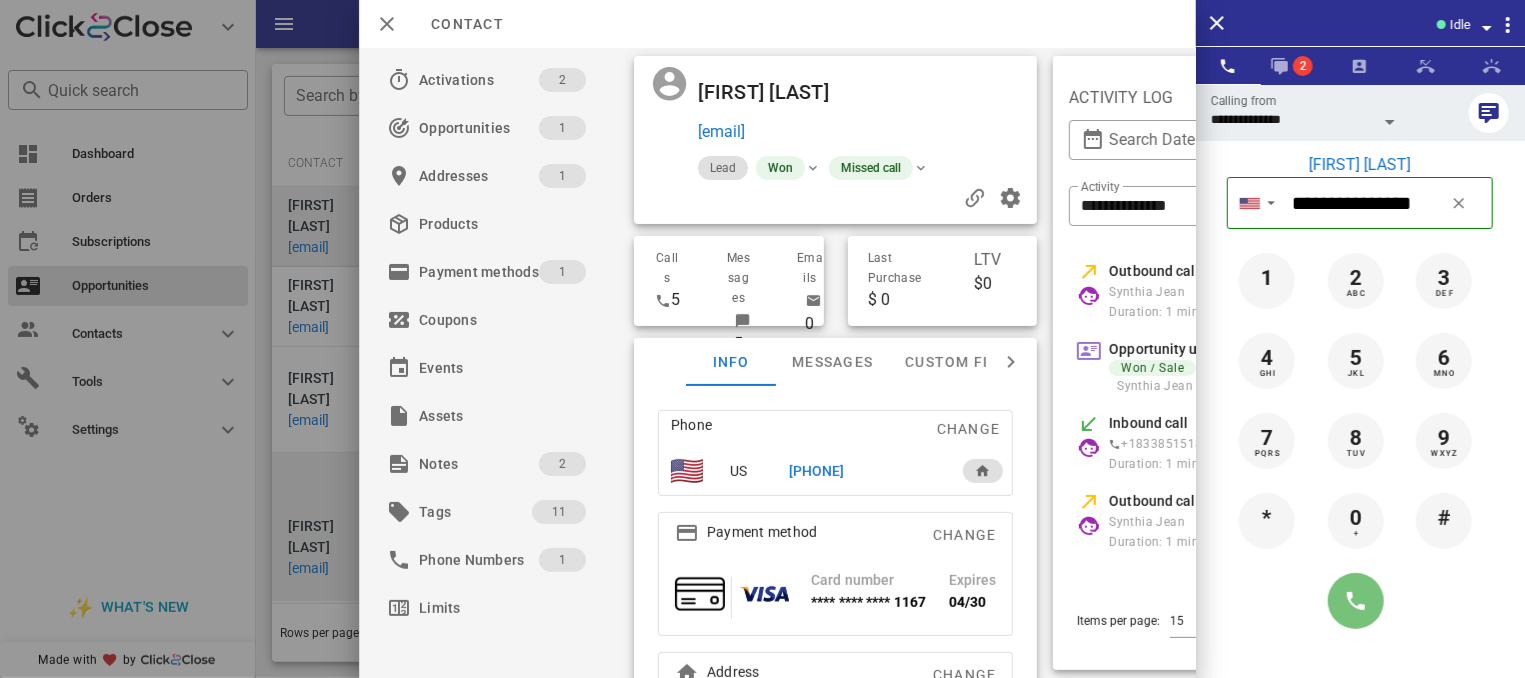 click at bounding box center [1356, 601] 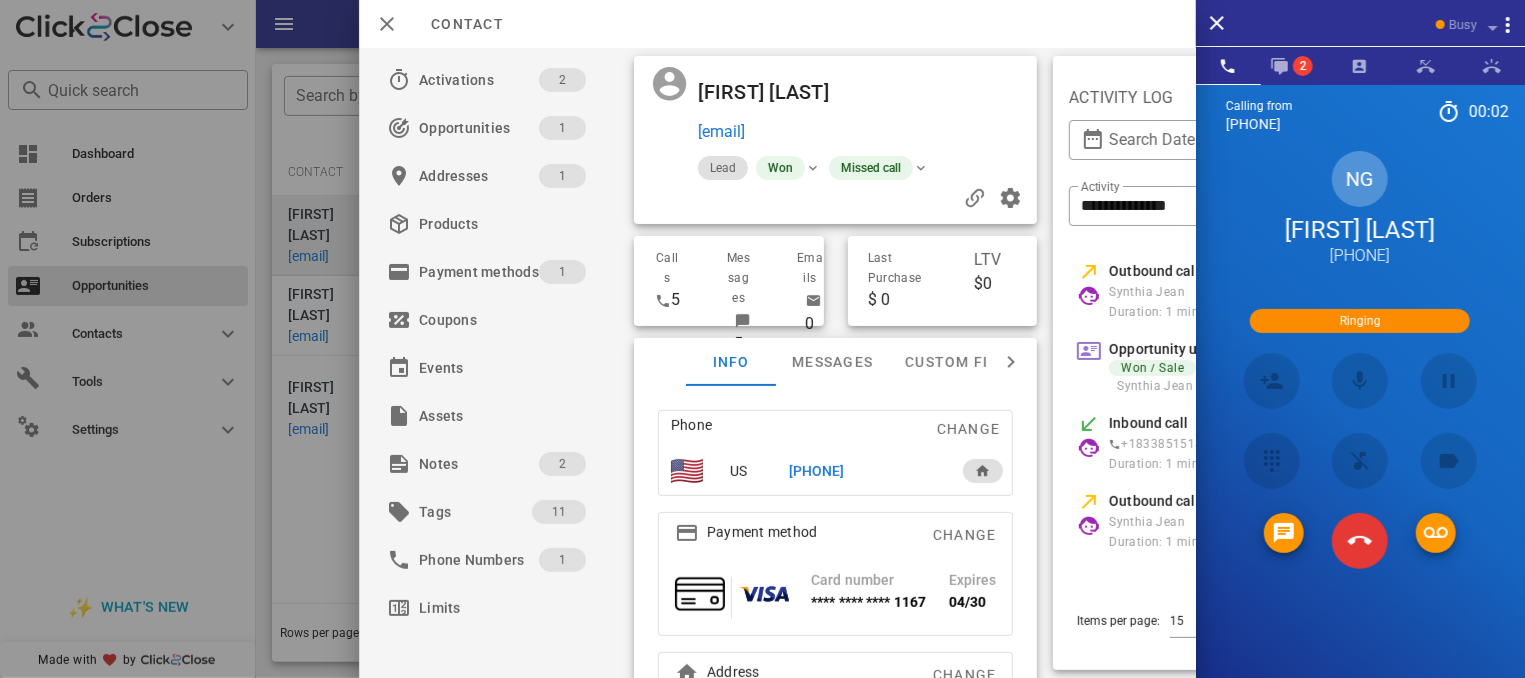 scroll, scrollTop: 0, scrollLeft: 0, axis: both 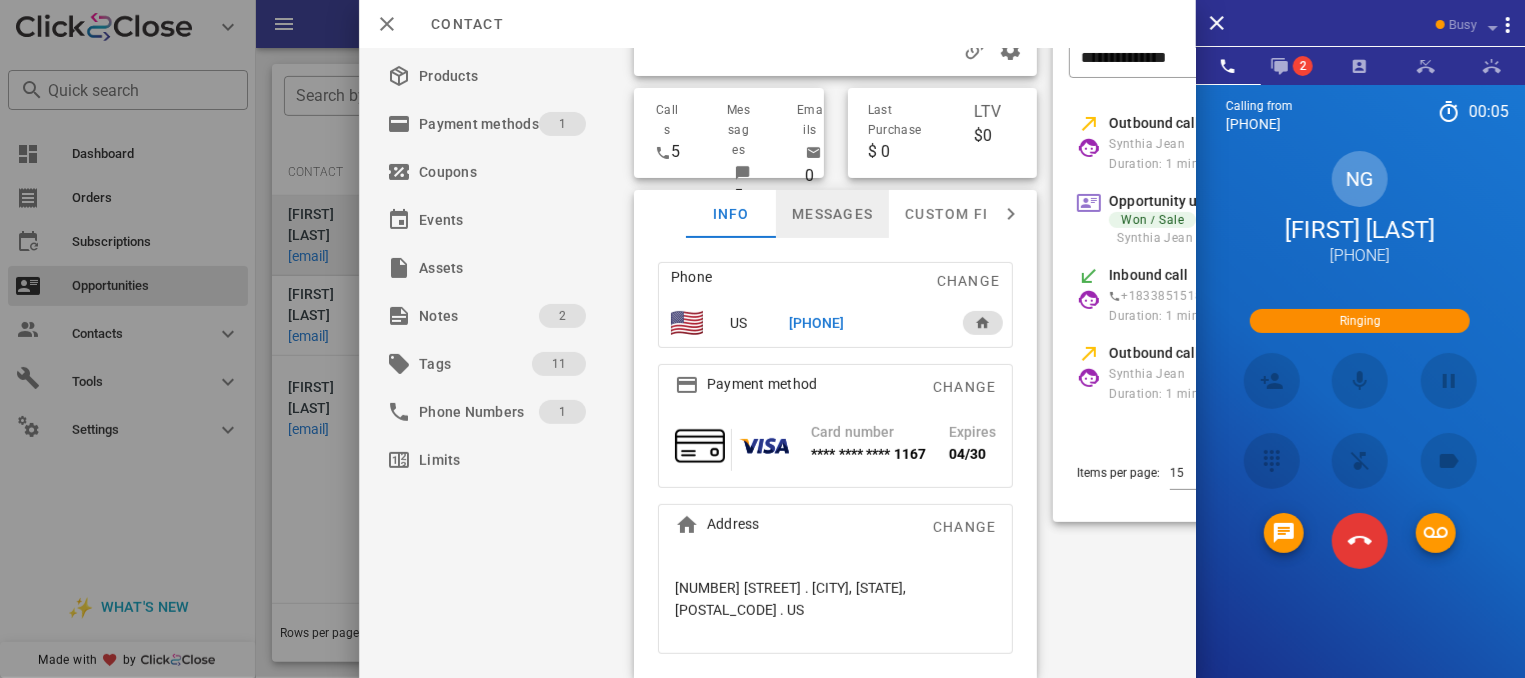 click on "Messages" at bounding box center (831, 214) 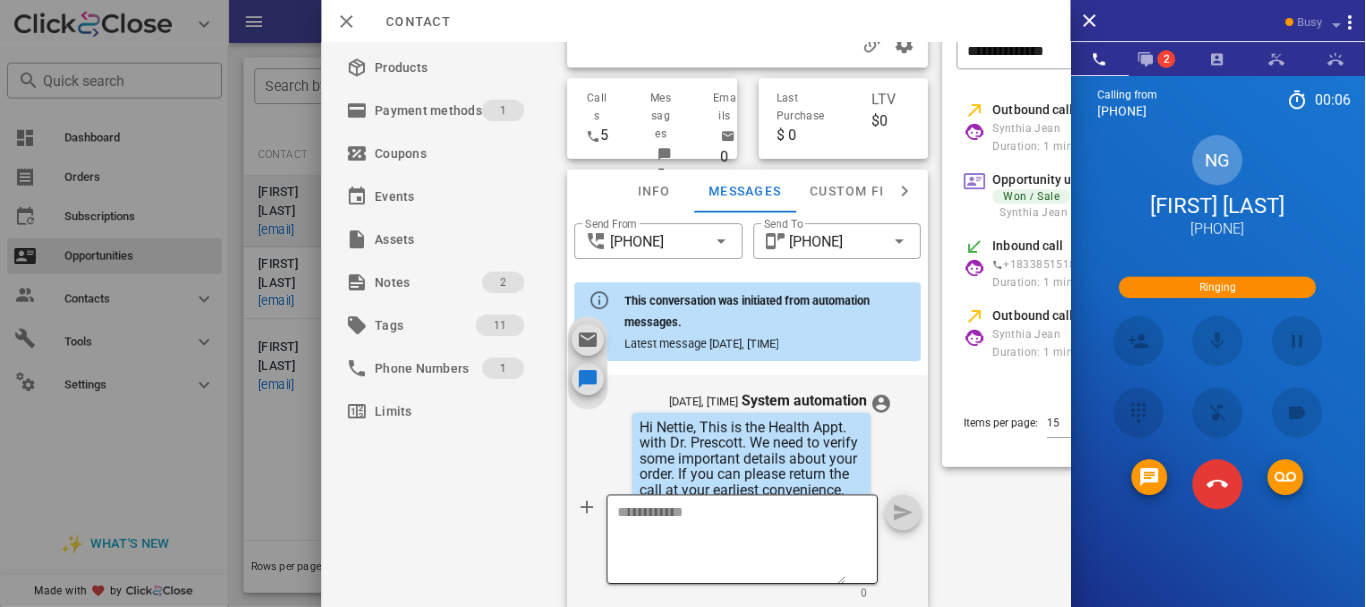 scroll, scrollTop: 682, scrollLeft: 0, axis: vertical 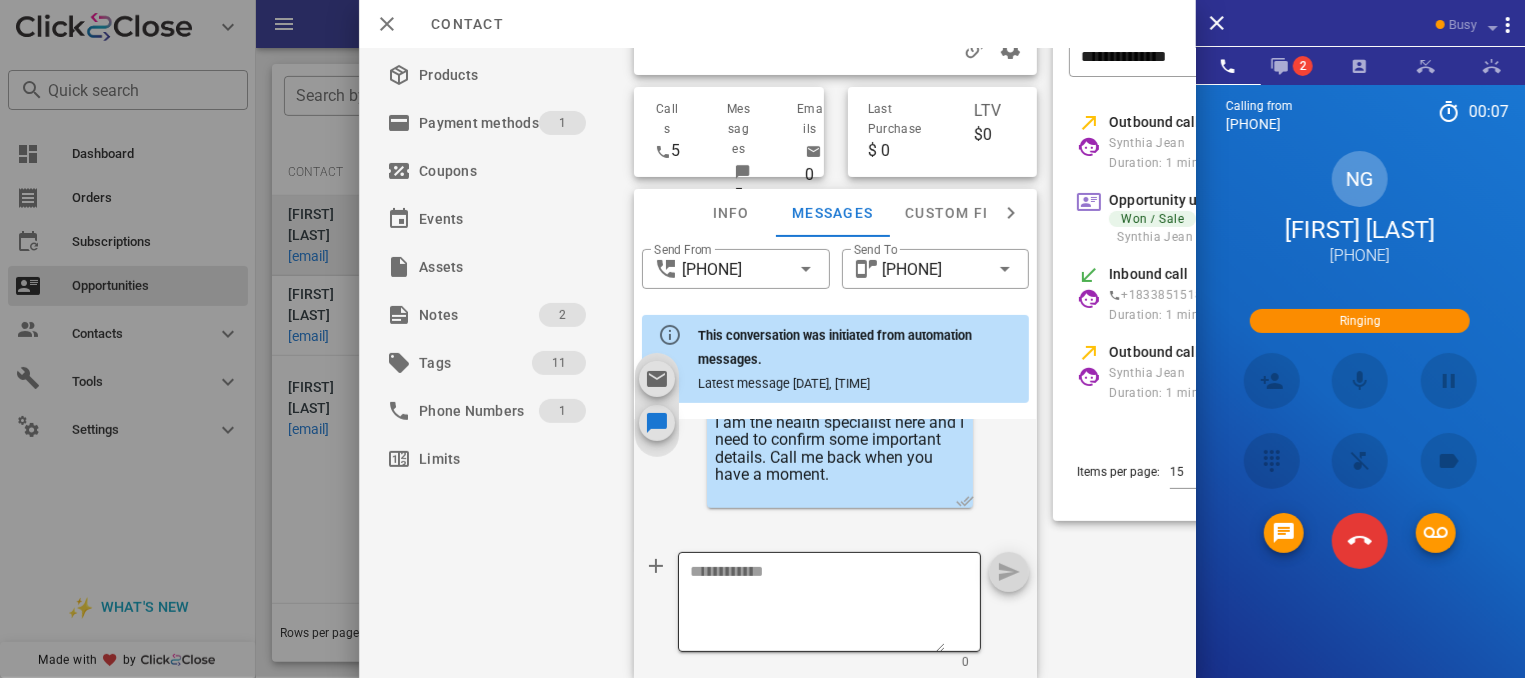 click at bounding box center [817, 605] 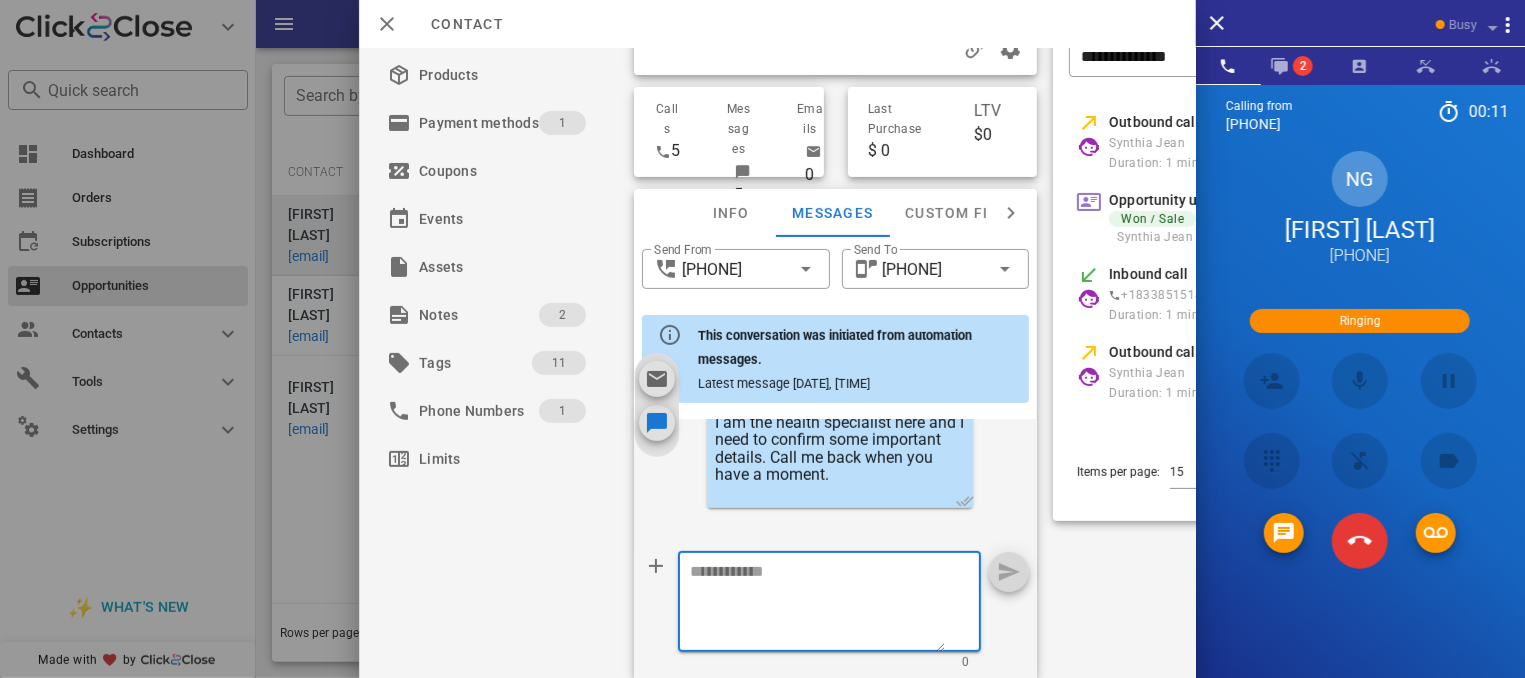 paste on "**********" 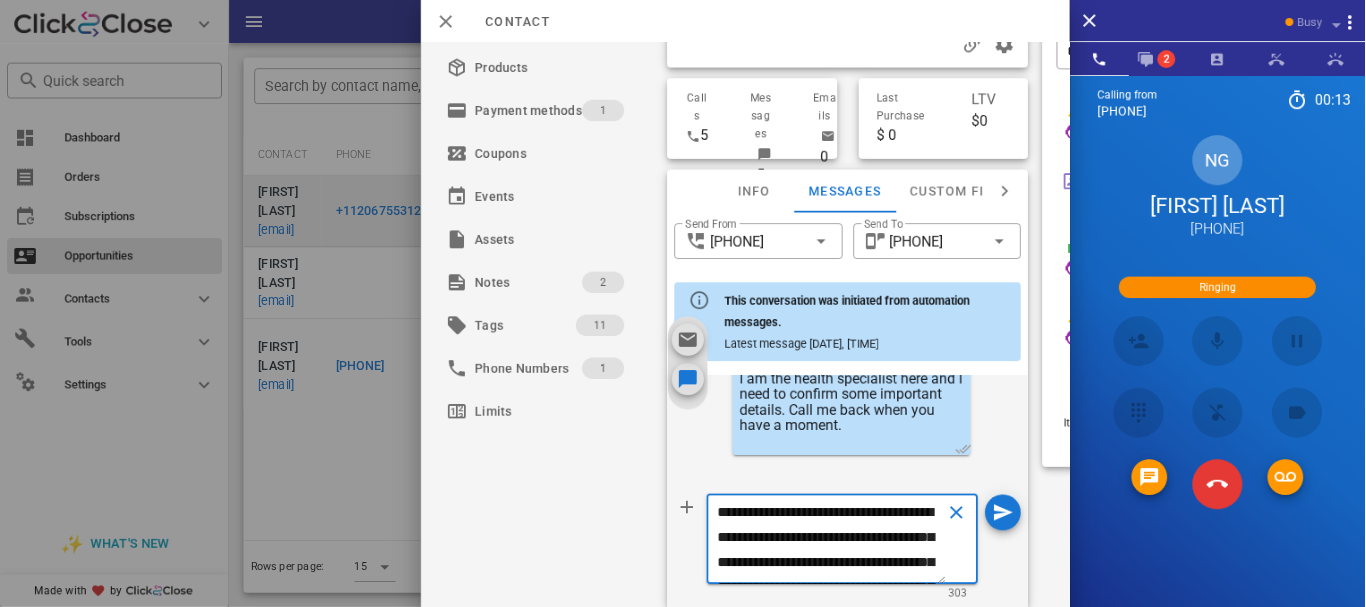 scroll, scrollTop: 242, scrollLeft: 0, axis: vertical 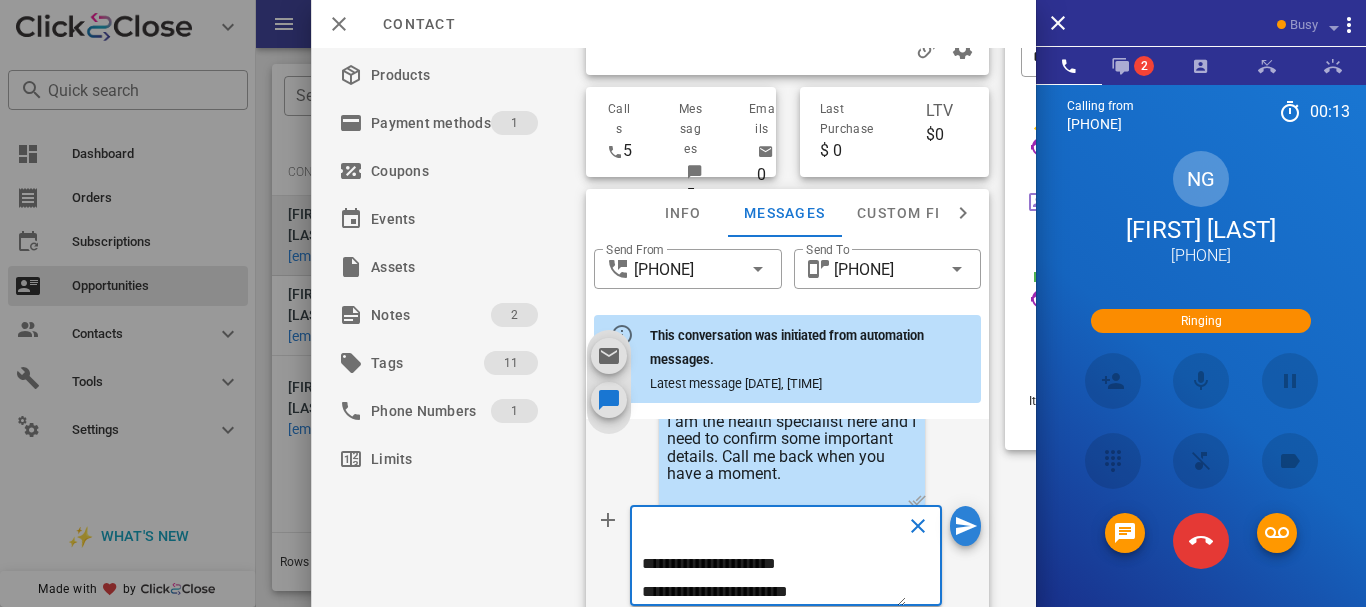 type on "**********" 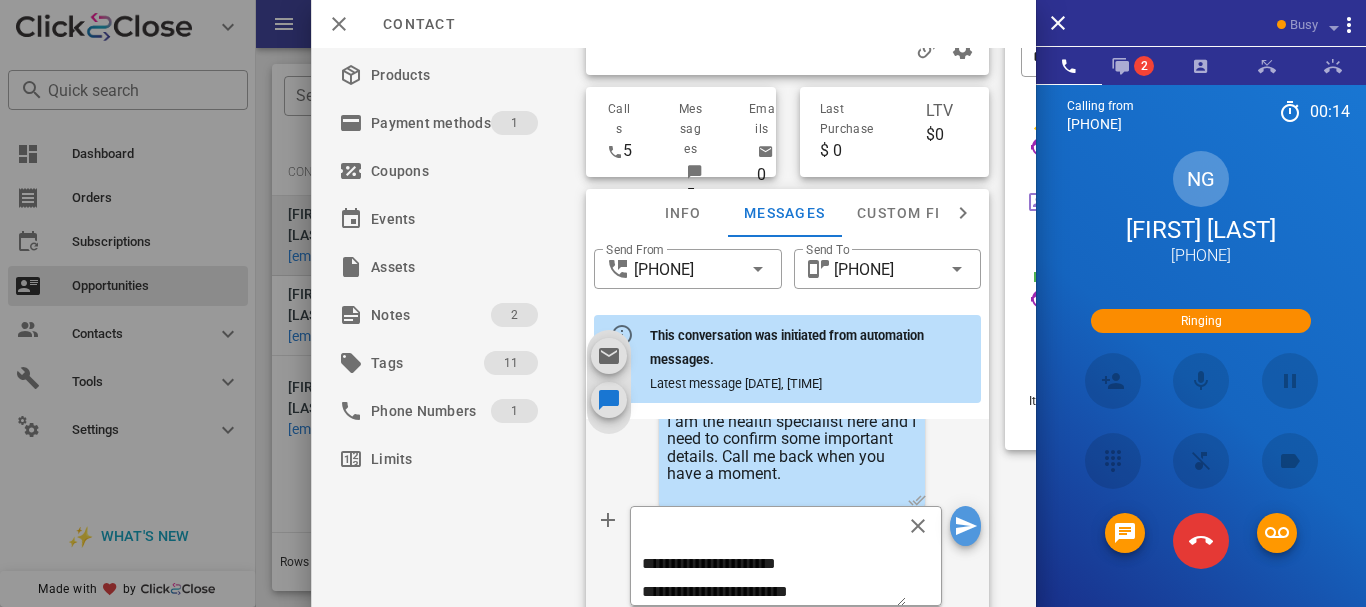 click at bounding box center (965, 526) 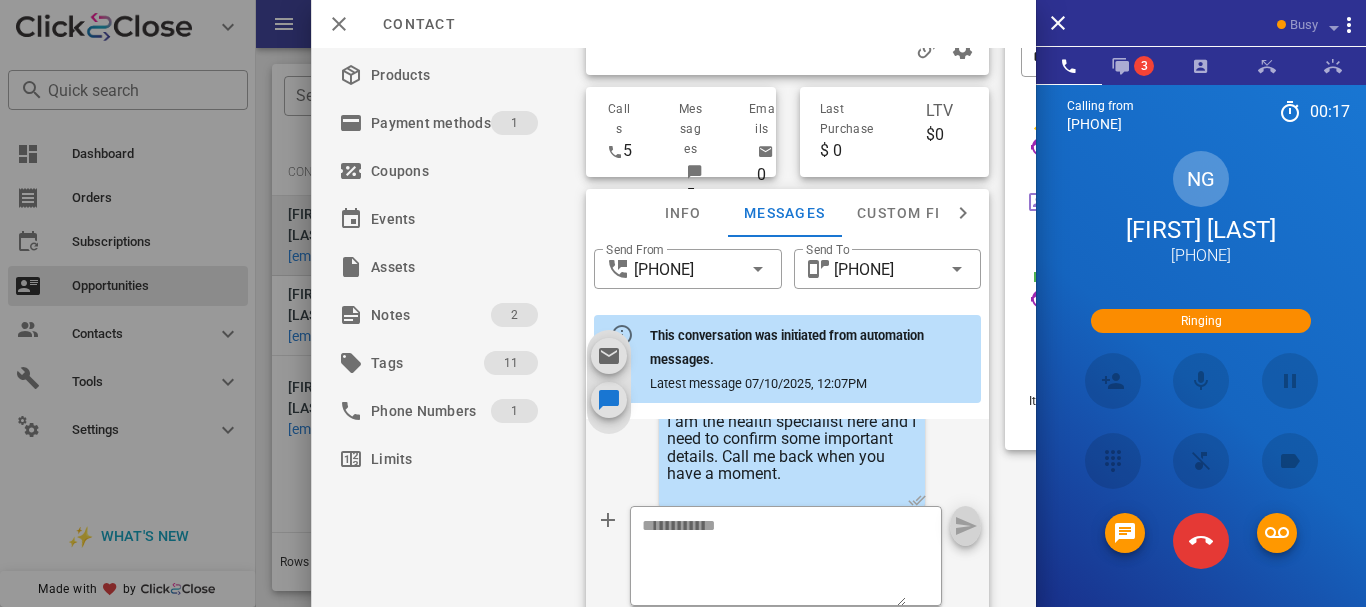 scroll, scrollTop: 982, scrollLeft: 0, axis: vertical 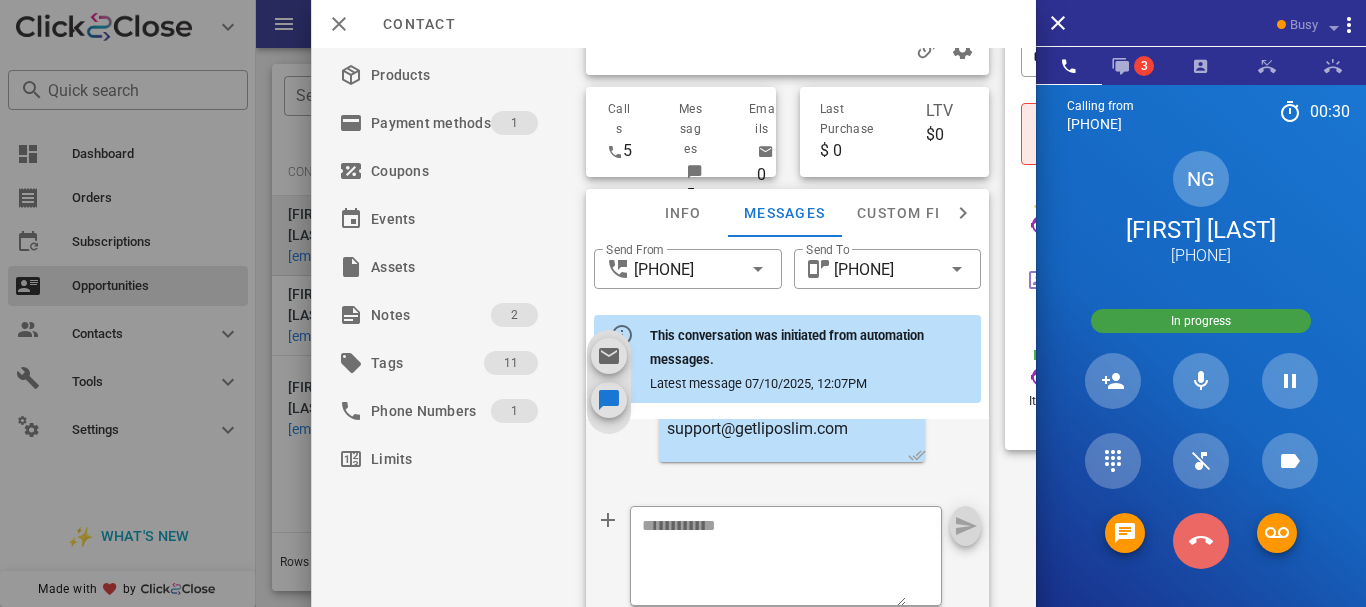 click at bounding box center (1201, 541) 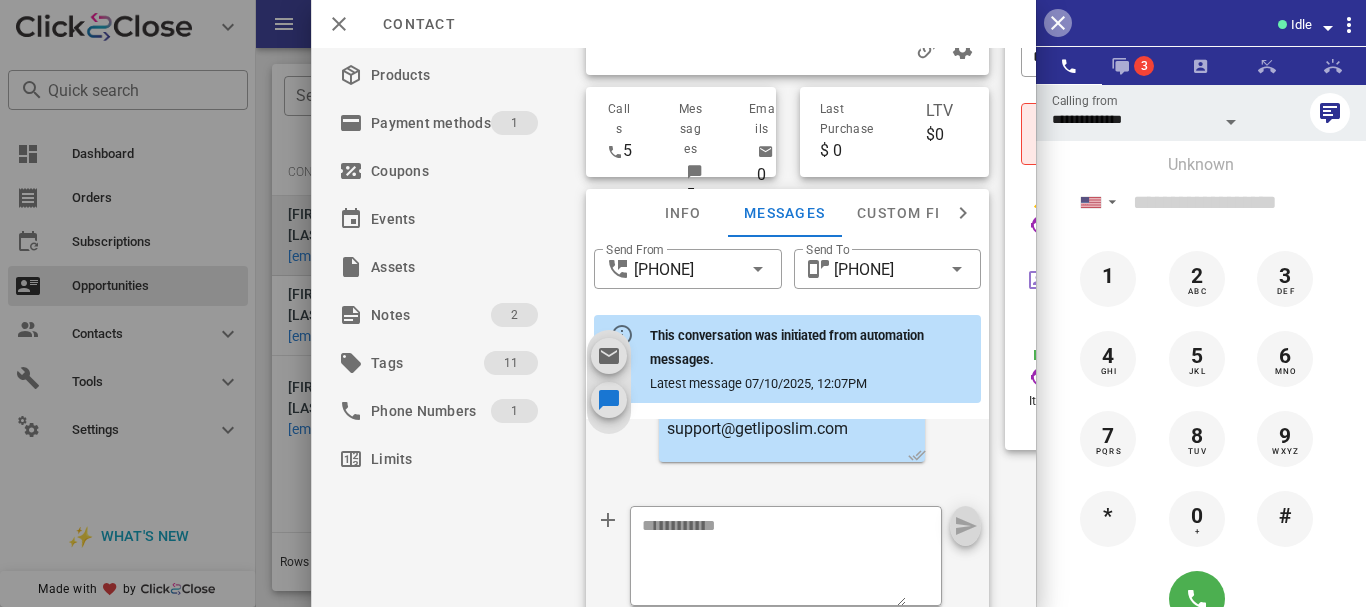 click at bounding box center [1058, 23] 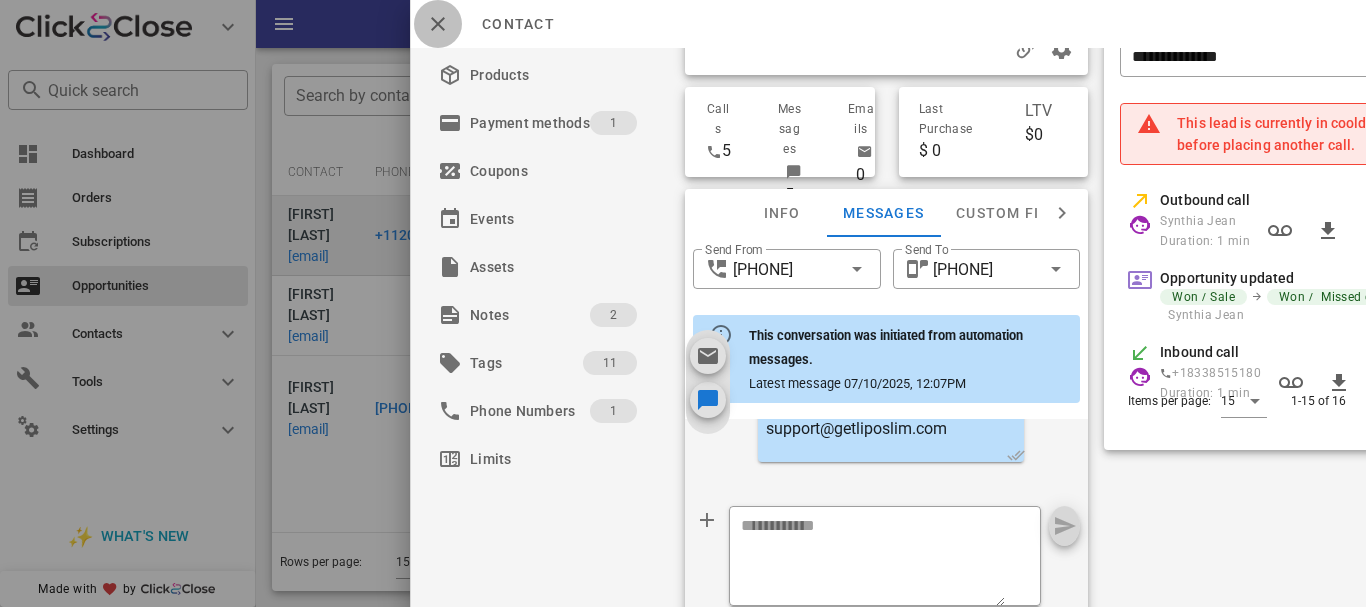 click at bounding box center (438, 24) 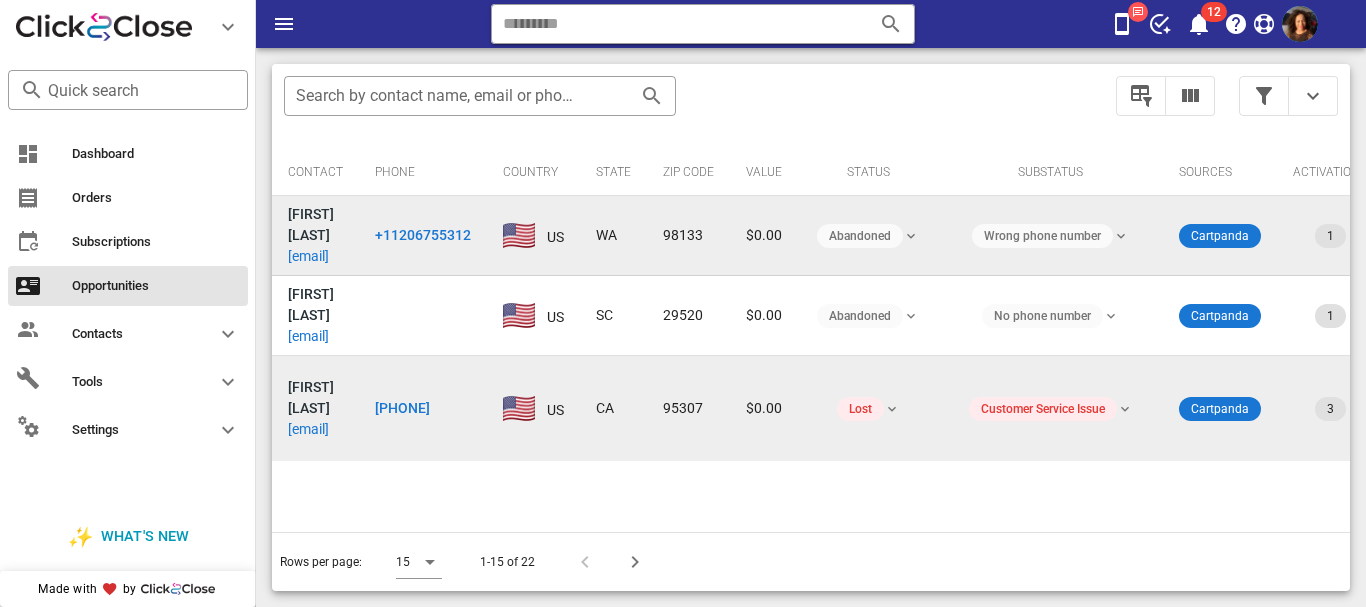 click on "[PHONE]" at bounding box center [402, 408] 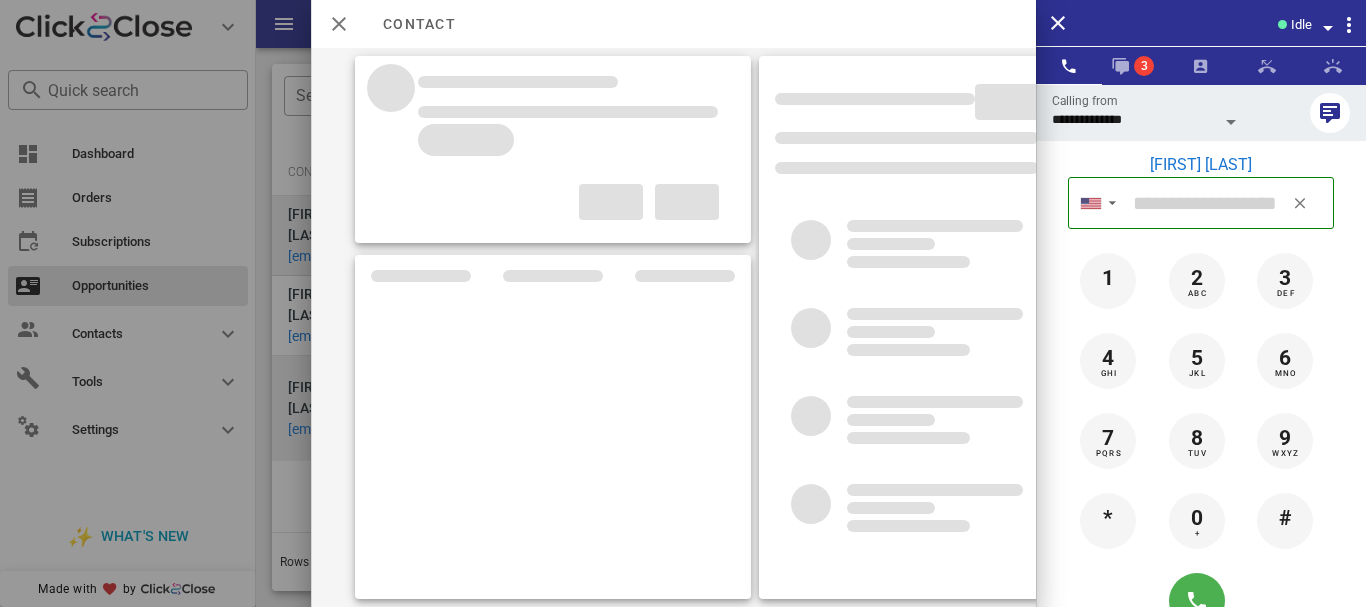 type on "**********" 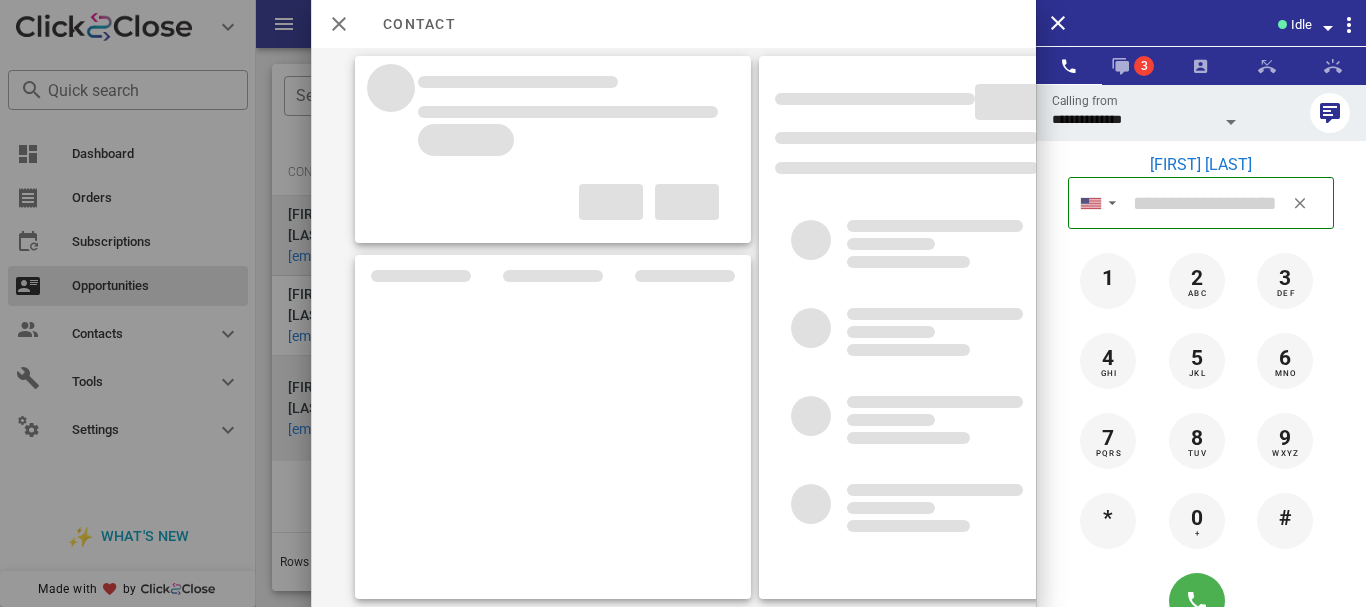 type on "**********" 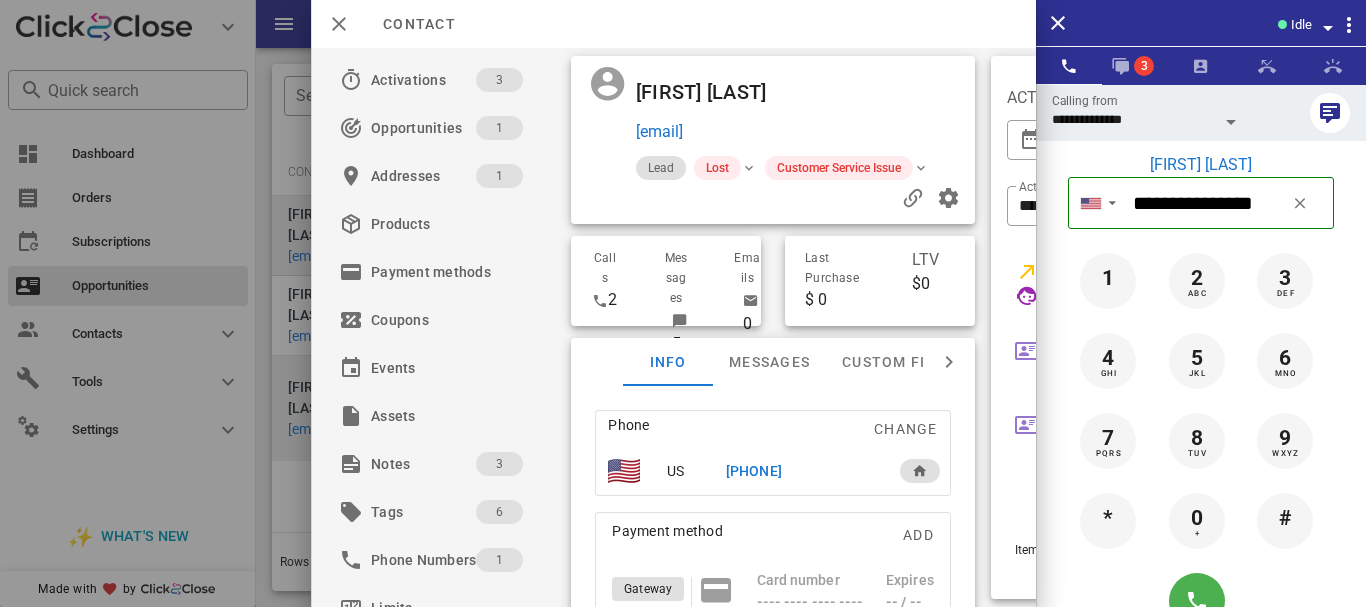 scroll, scrollTop: 62, scrollLeft: 0, axis: vertical 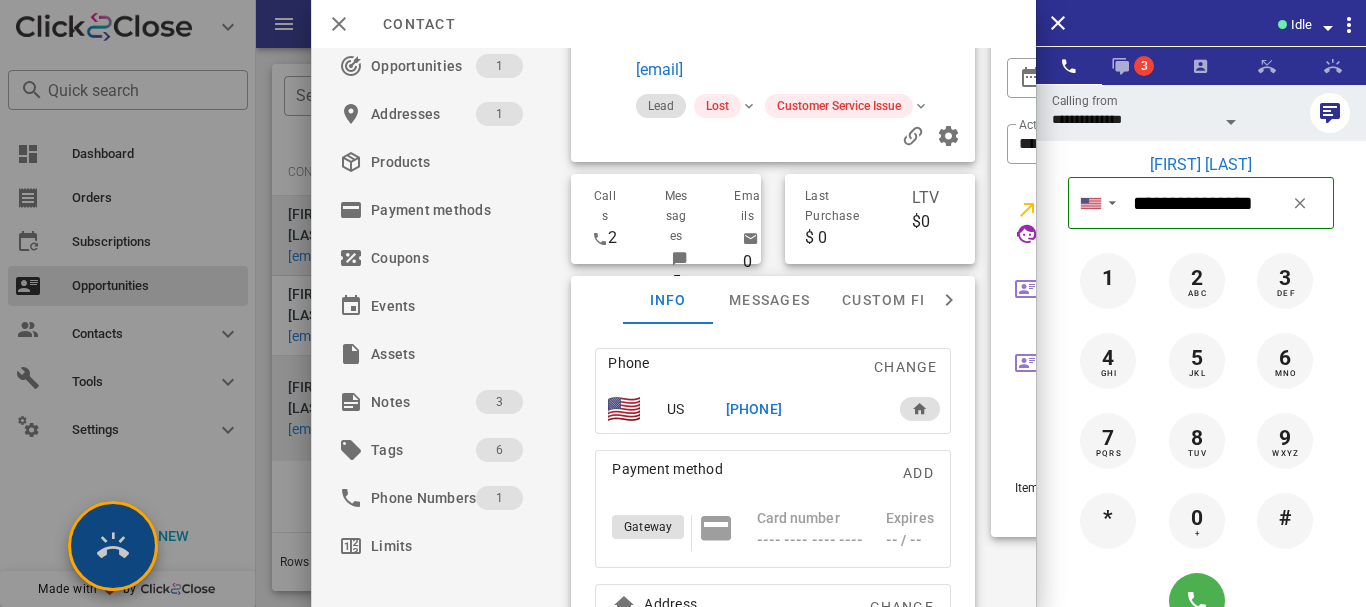 click at bounding box center [113, 546] 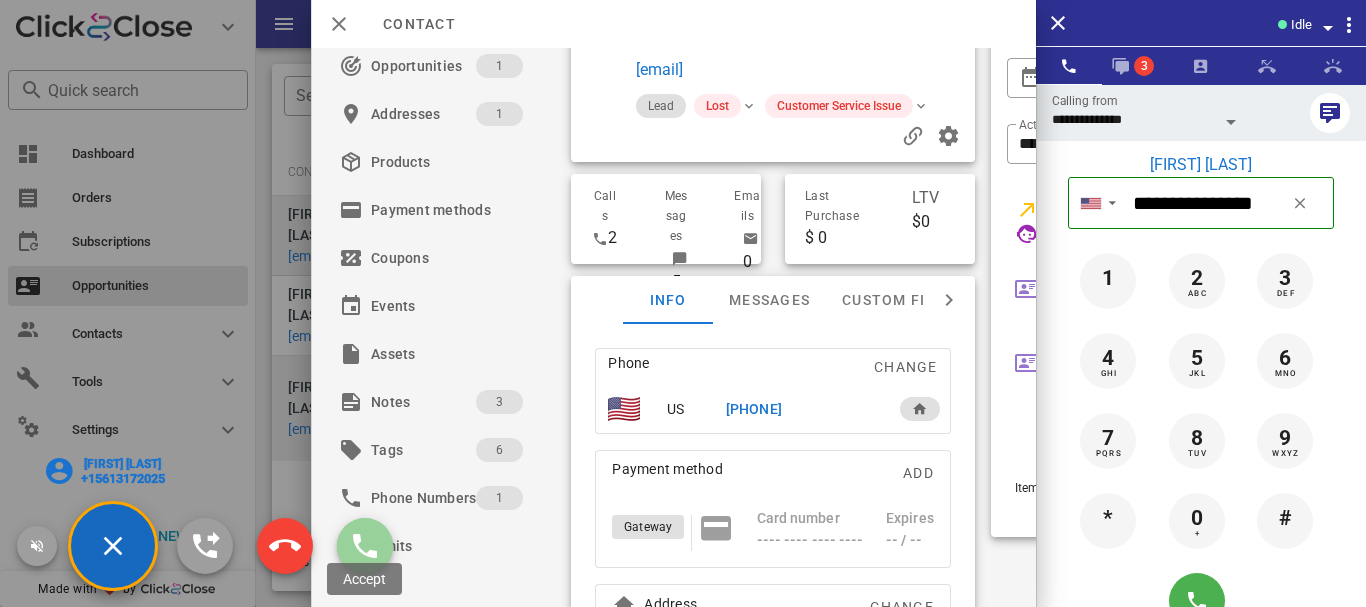 click at bounding box center (365, 546) 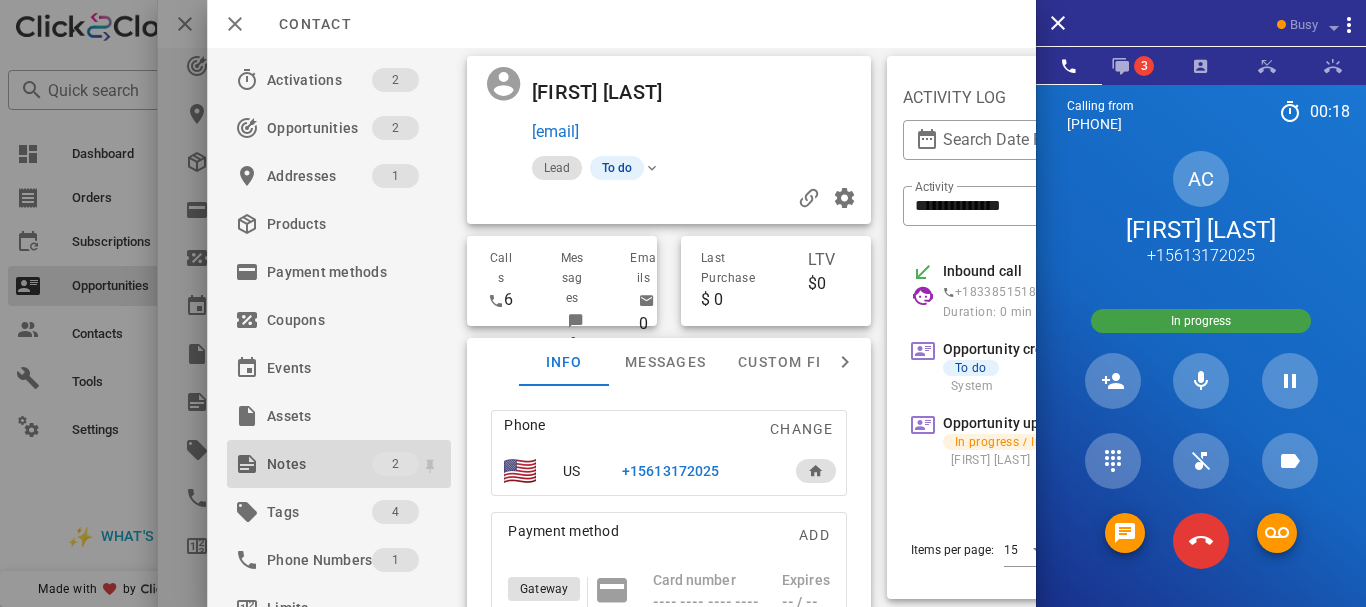 click on "Notes" at bounding box center (319, 464) 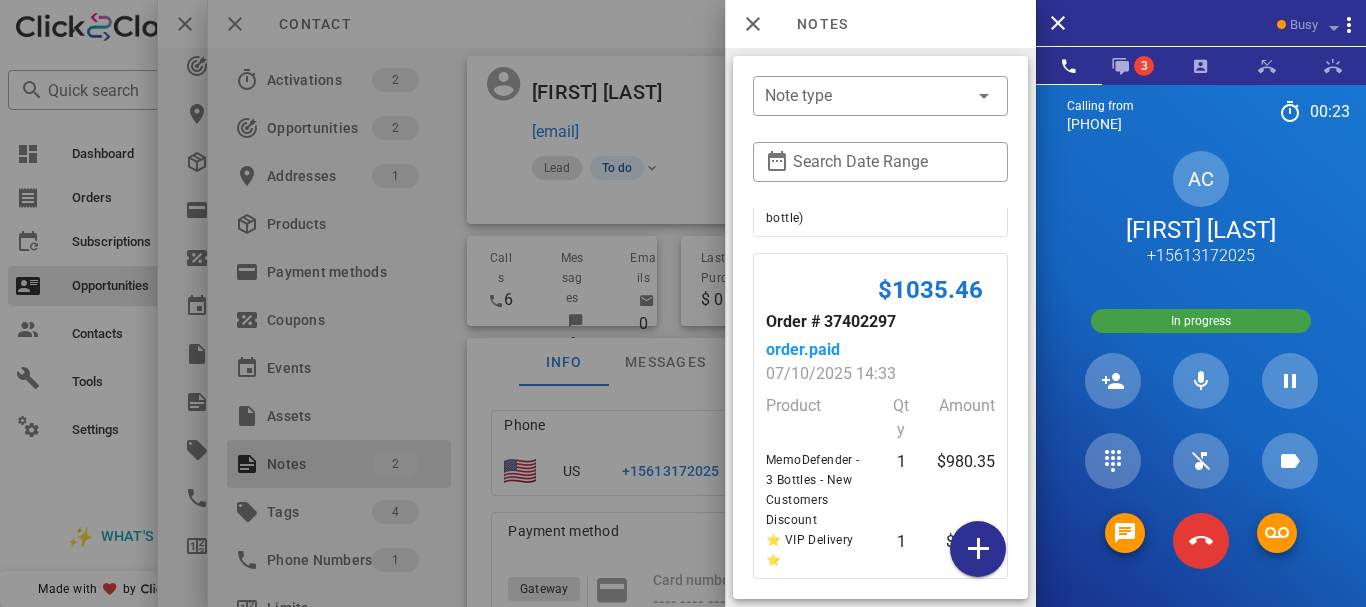 scroll, scrollTop: 234, scrollLeft: 0, axis: vertical 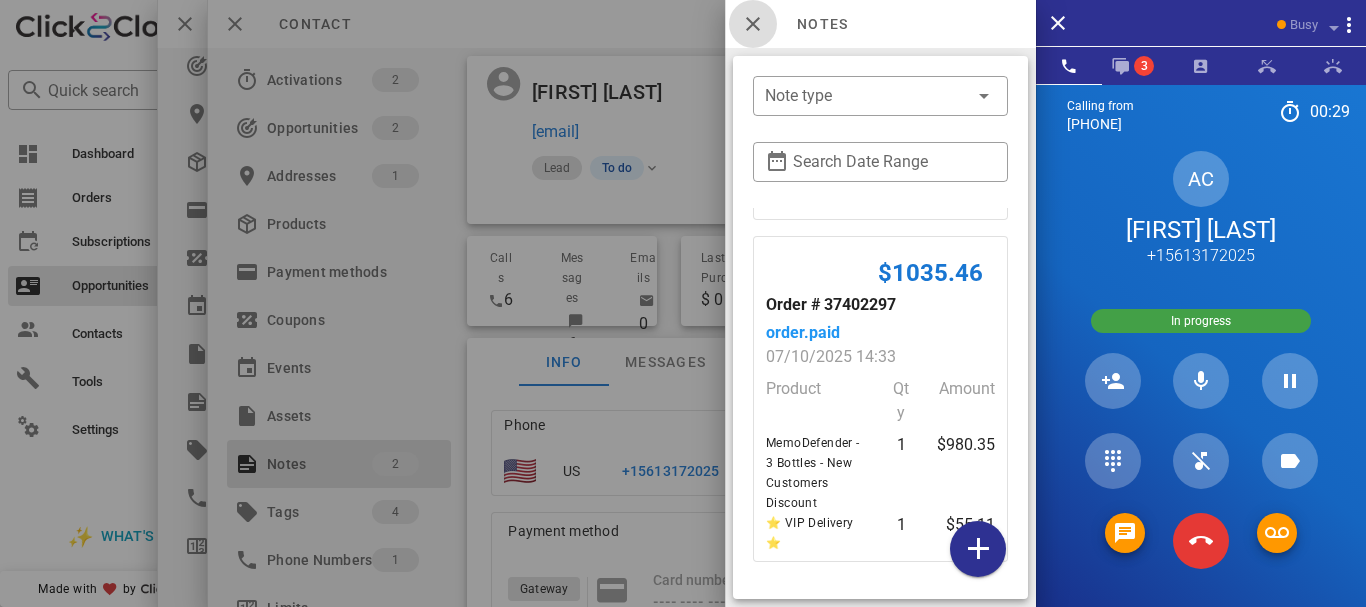 click at bounding box center [753, 24] 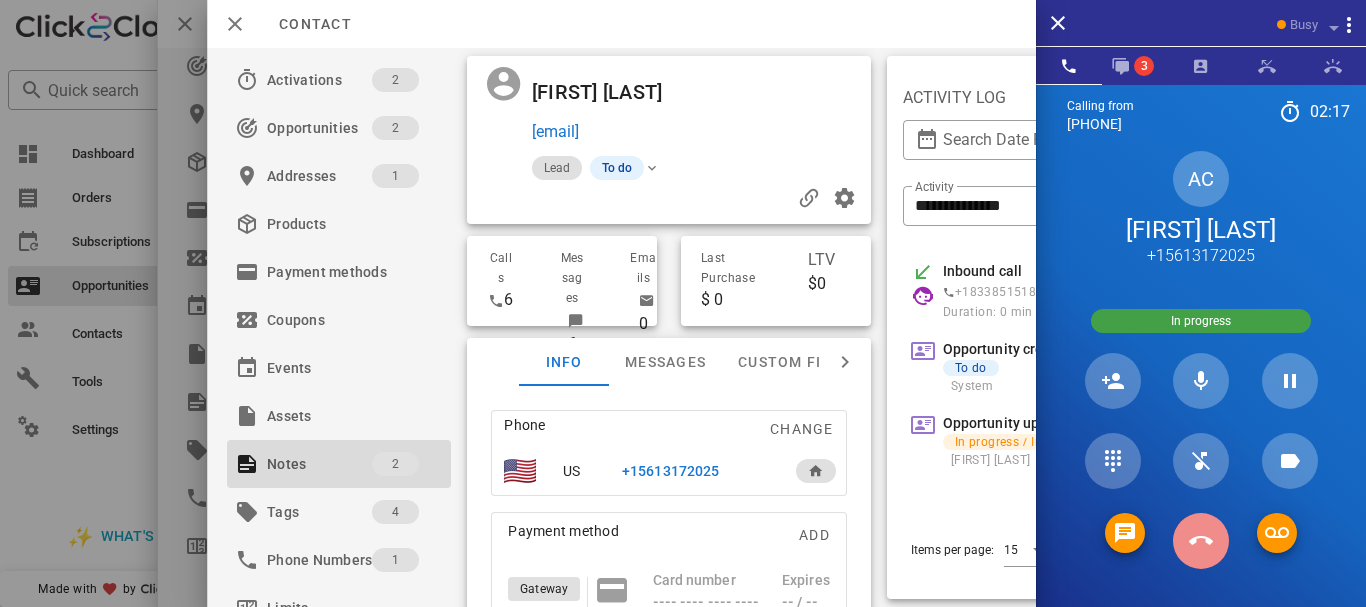 click at bounding box center [1201, 541] 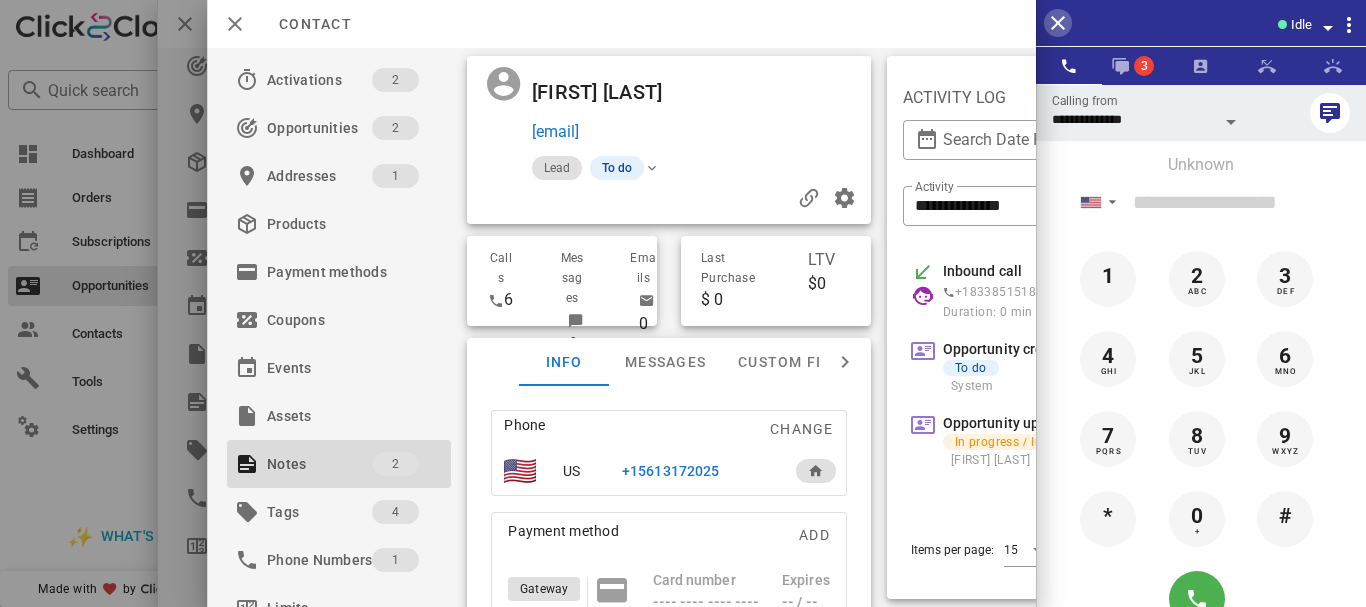 click at bounding box center (1058, 23) 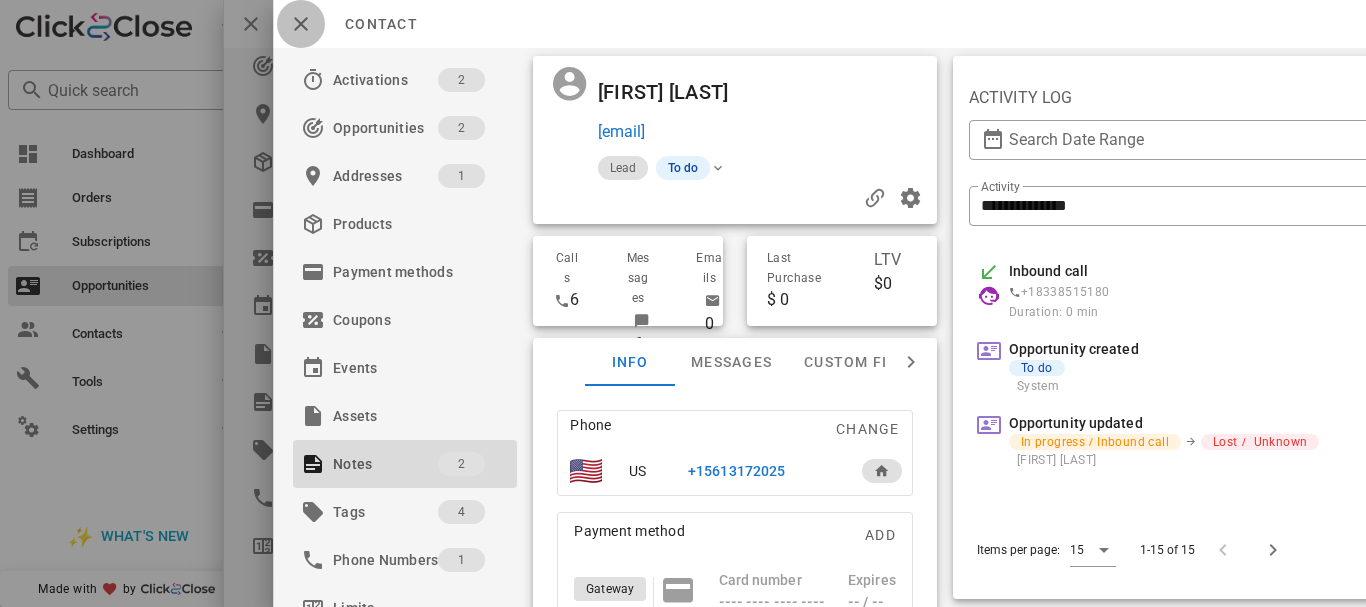 click at bounding box center [301, 24] 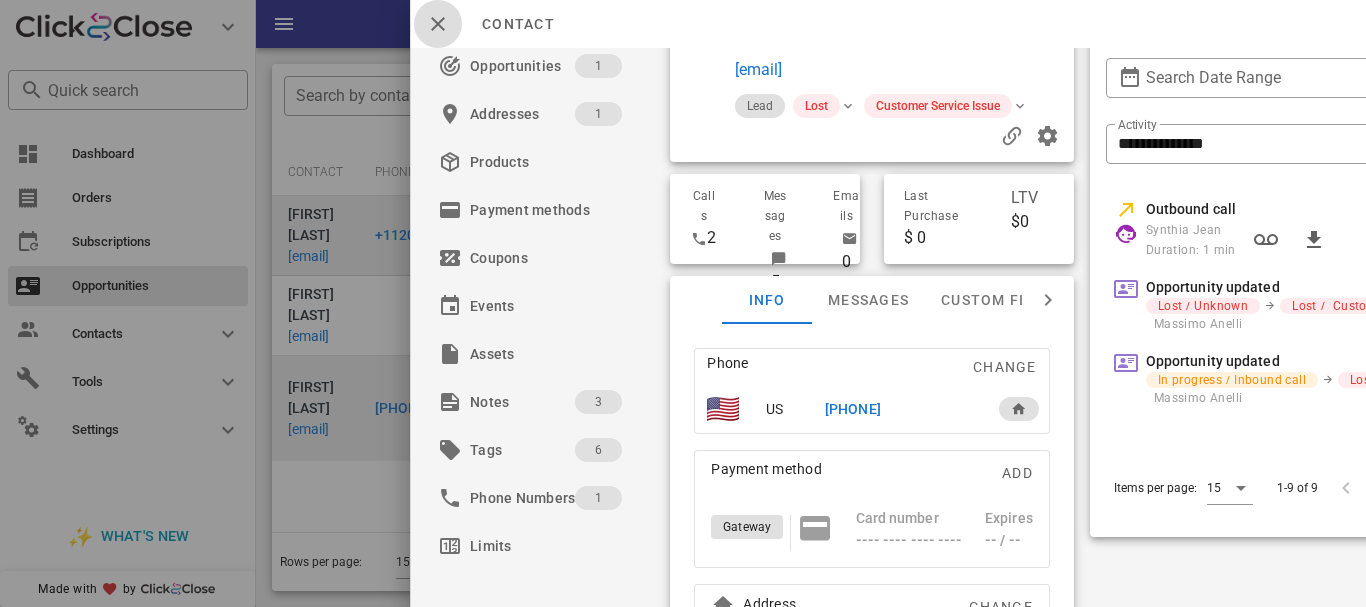 click at bounding box center (438, 24) 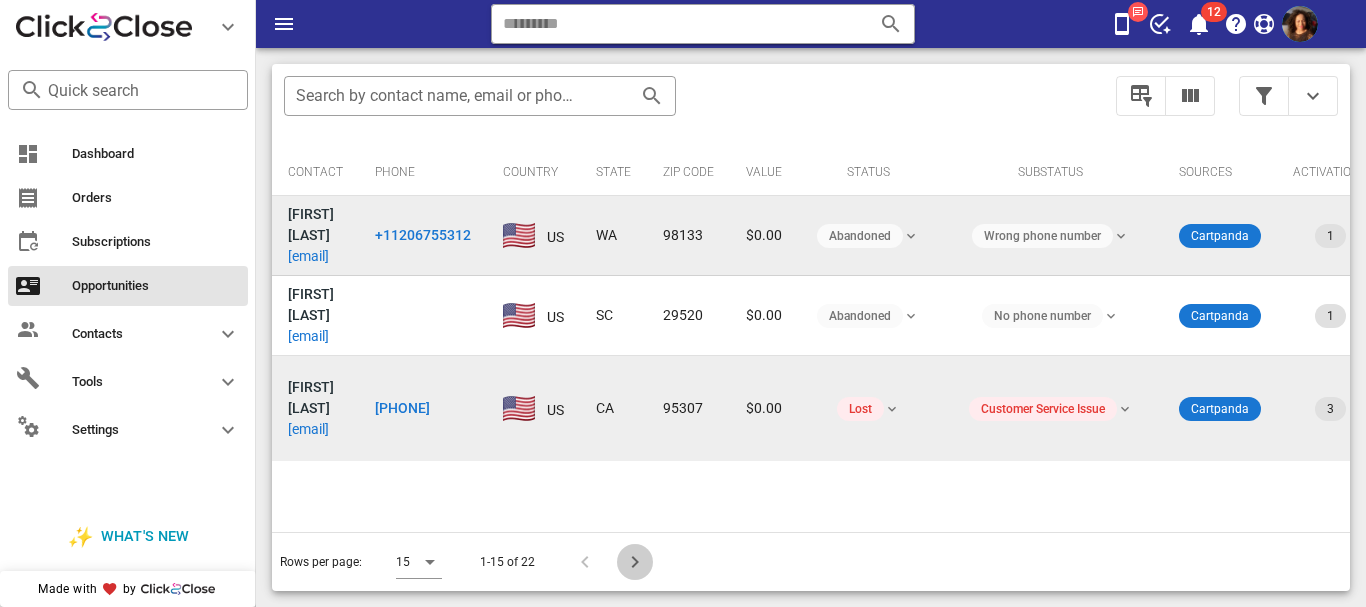 click at bounding box center [635, 562] 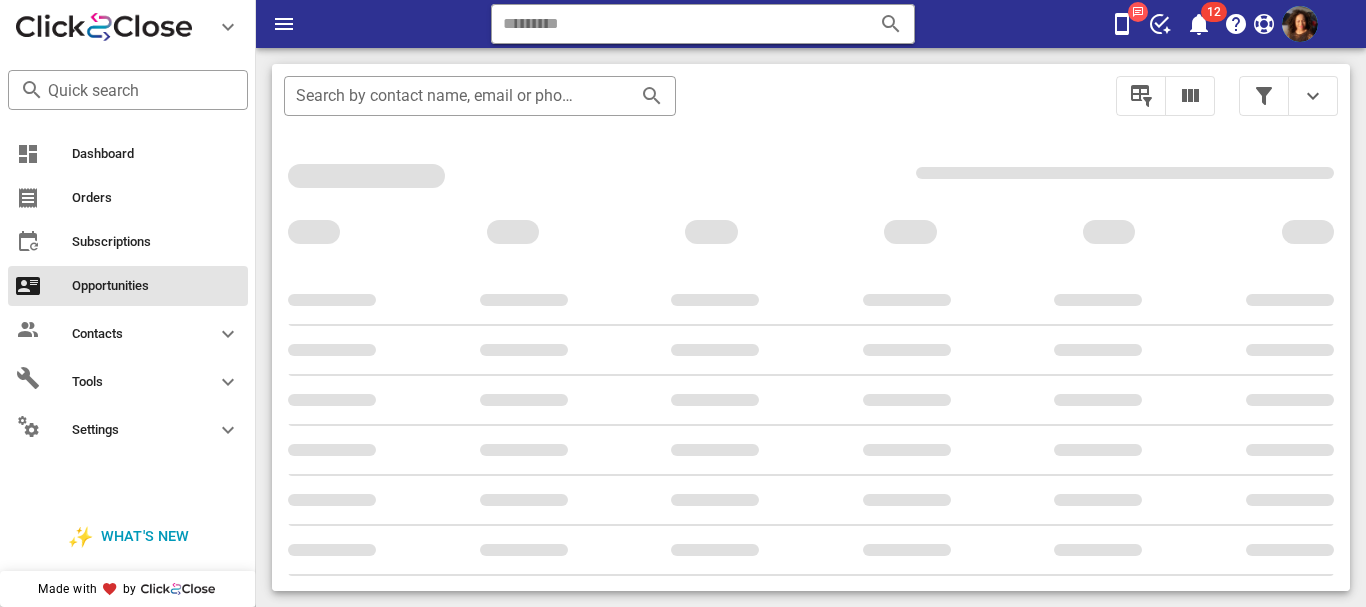 scroll, scrollTop: 356, scrollLeft: 0, axis: vertical 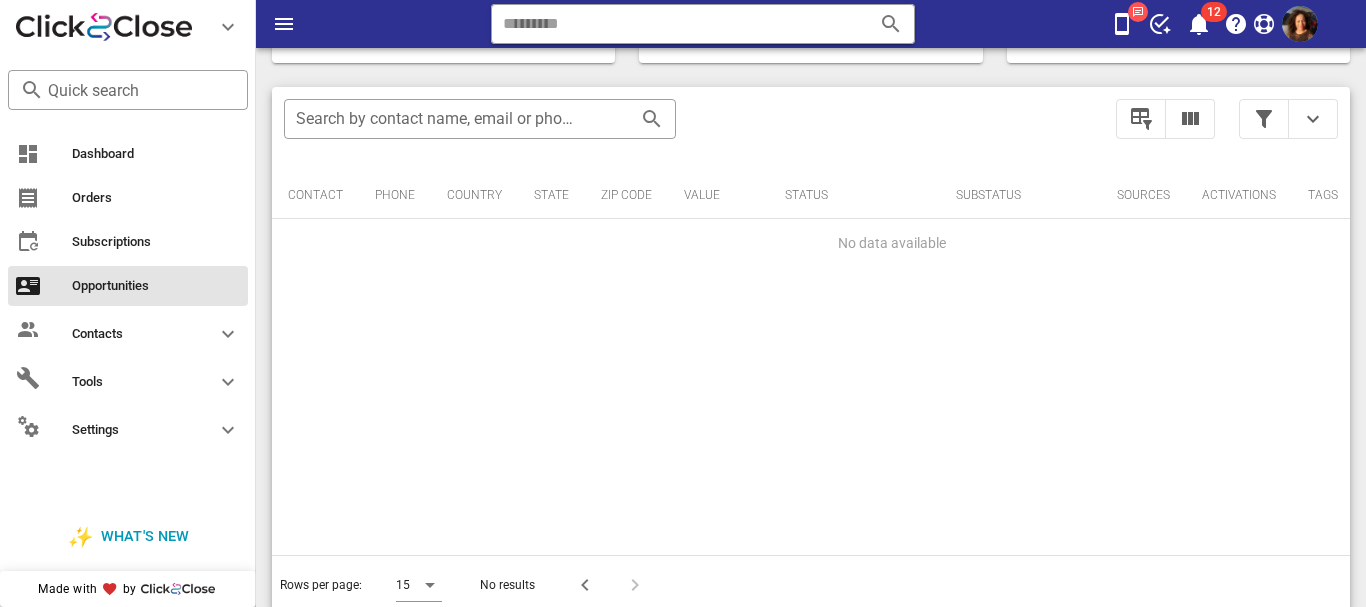click at bounding box center [631, 585] 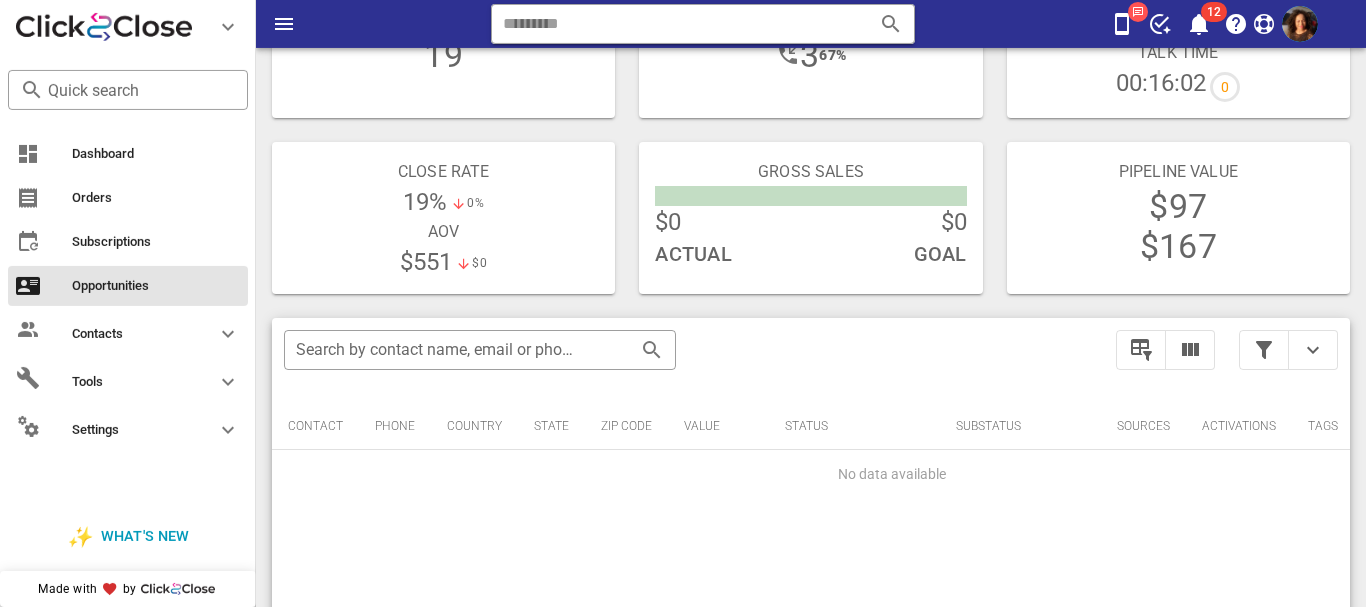 scroll, scrollTop: 130, scrollLeft: 0, axis: vertical 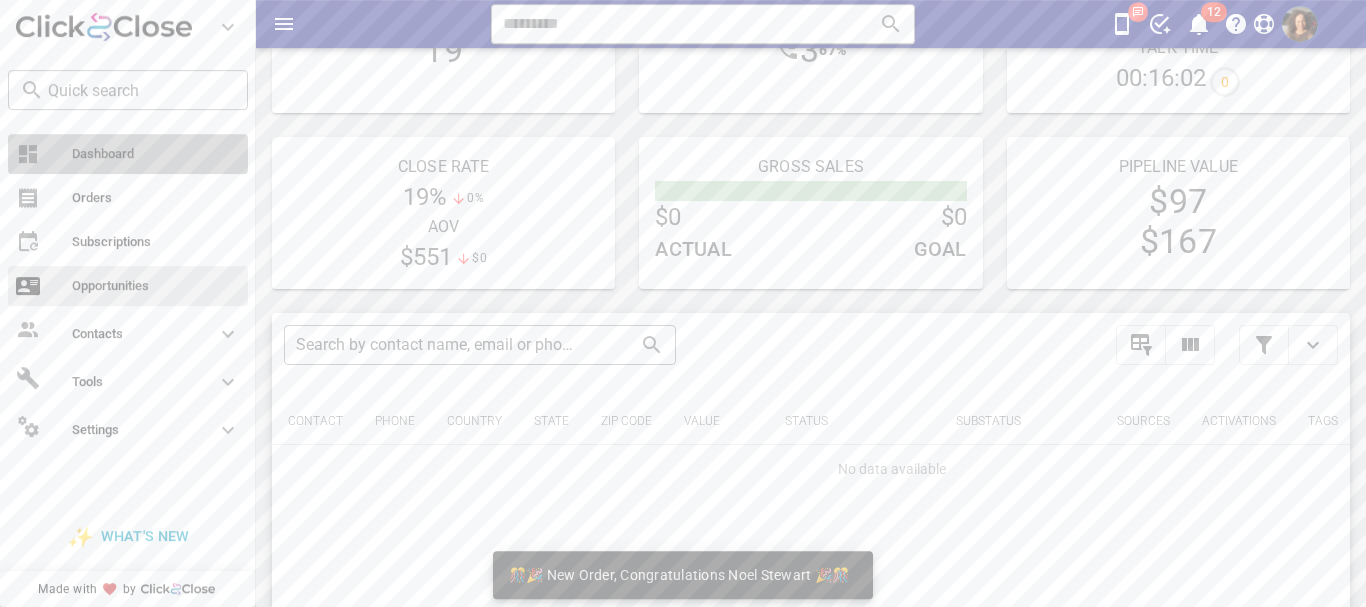 click on "Dashboard" at bounding box center (156, 154) 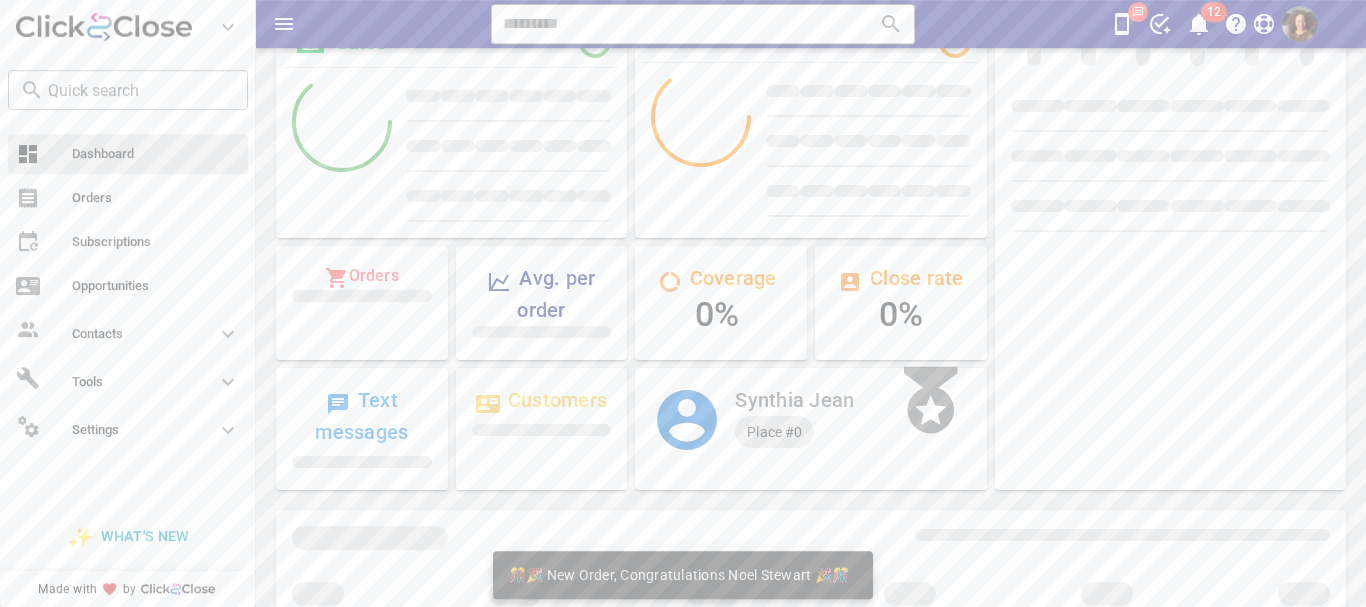 scroll, scrollTop: 0, scrollLeft: 0, axis: both 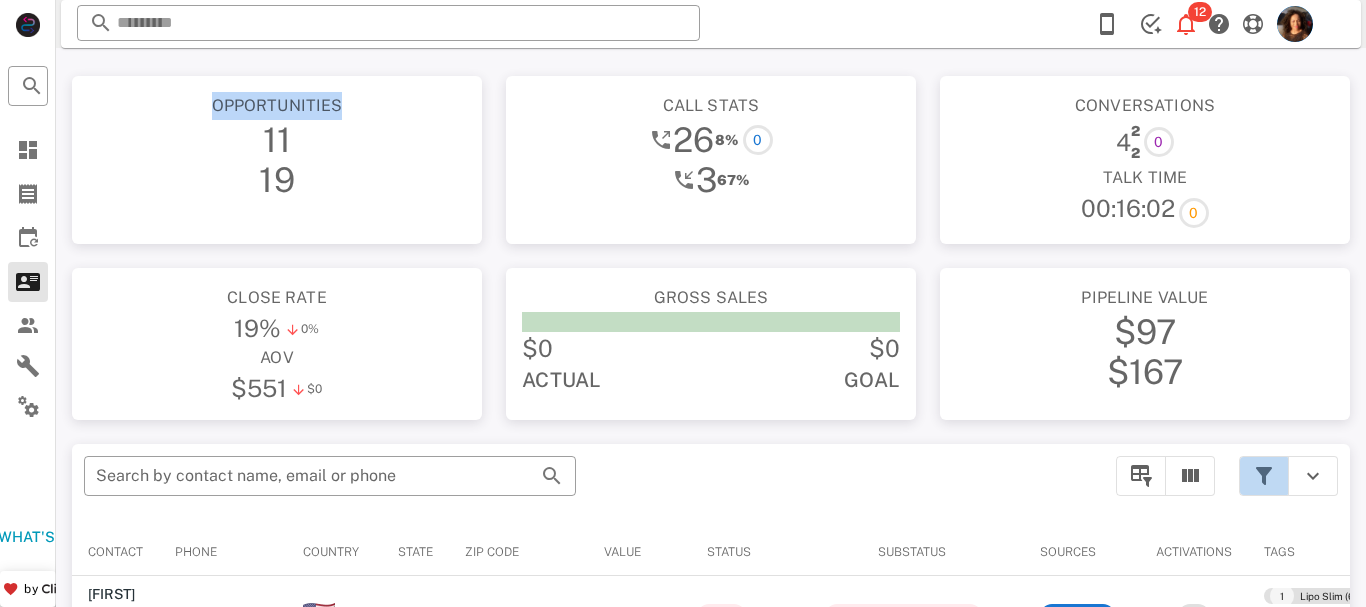 click at bounding box center [1264, 476] 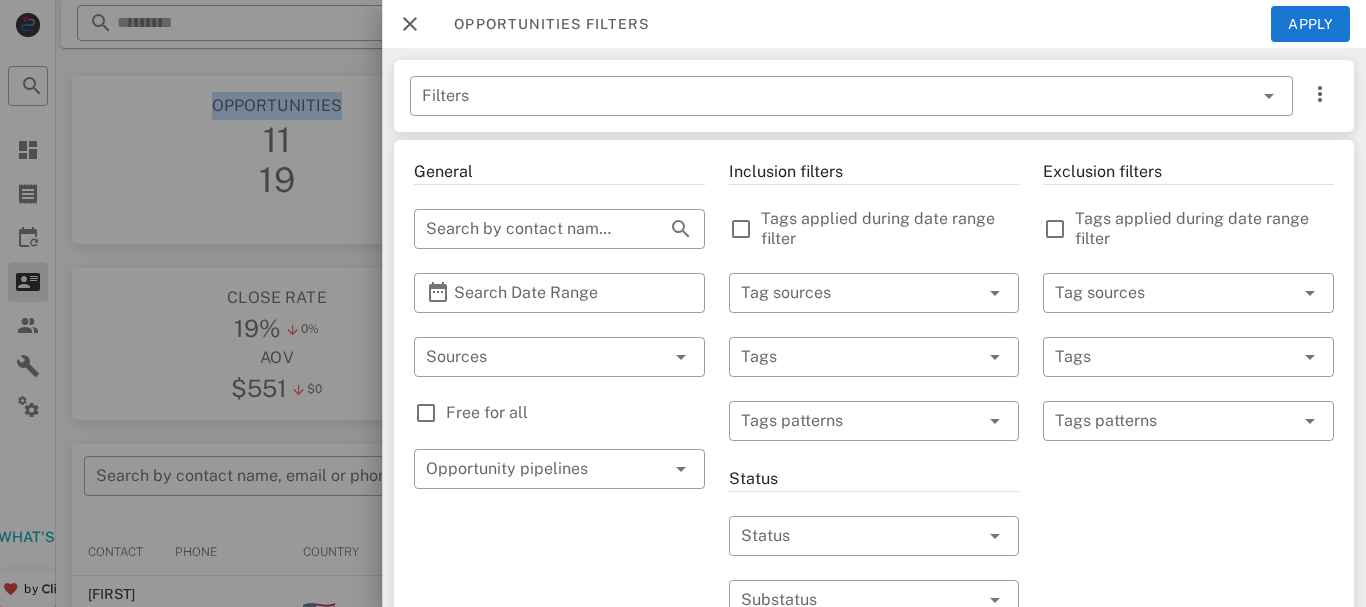 click on "​ Tags patterns" at bounding box center [874, 434] 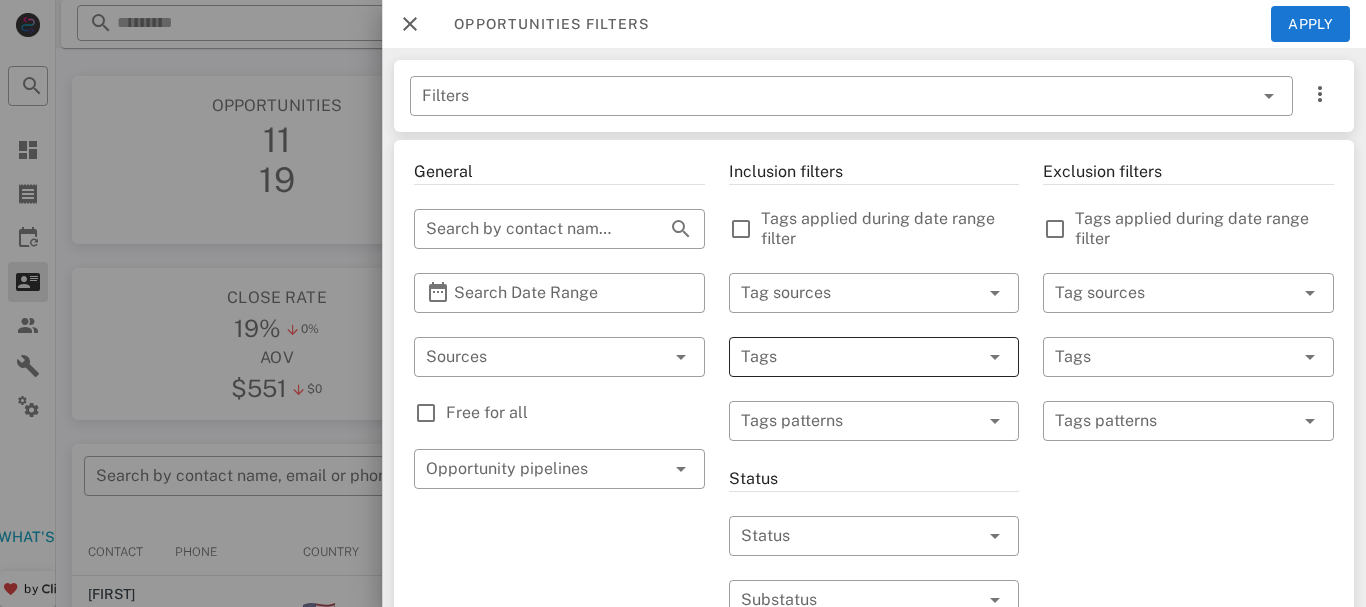 click at bounding box center [846, 357] 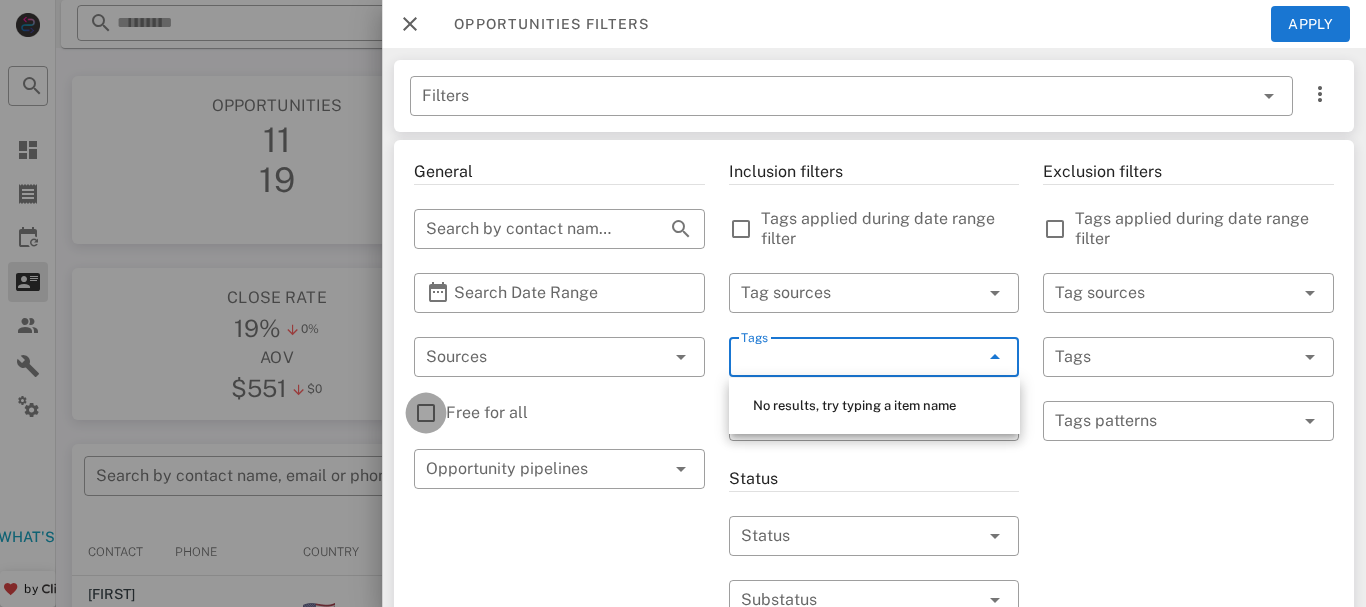 click at bounding box center (426, 413) 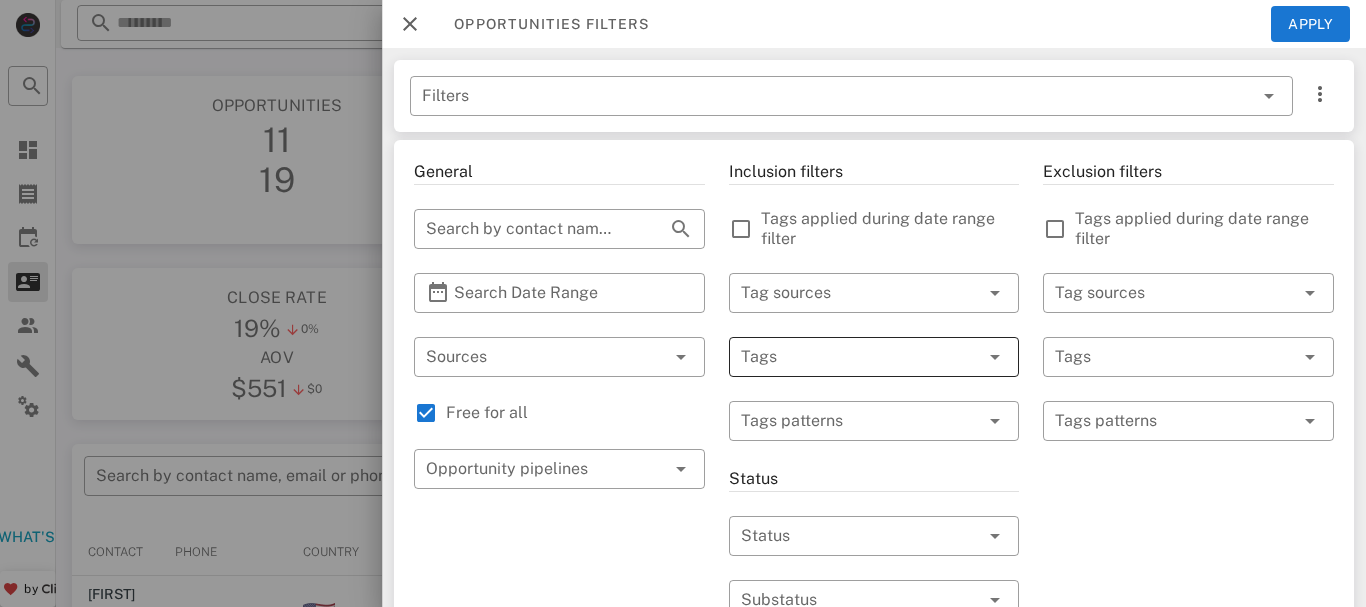 click at bounding box center [846, 357] 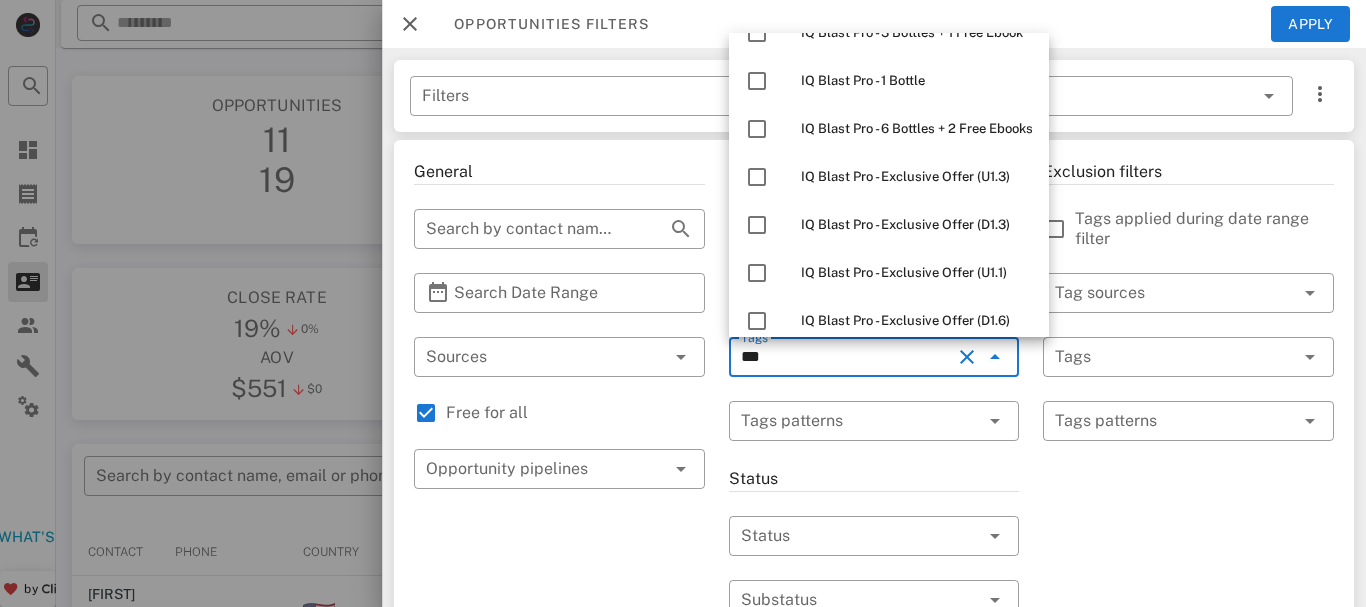scroll, scrollTop: 92, scrollLeft: 0, axis: vertical 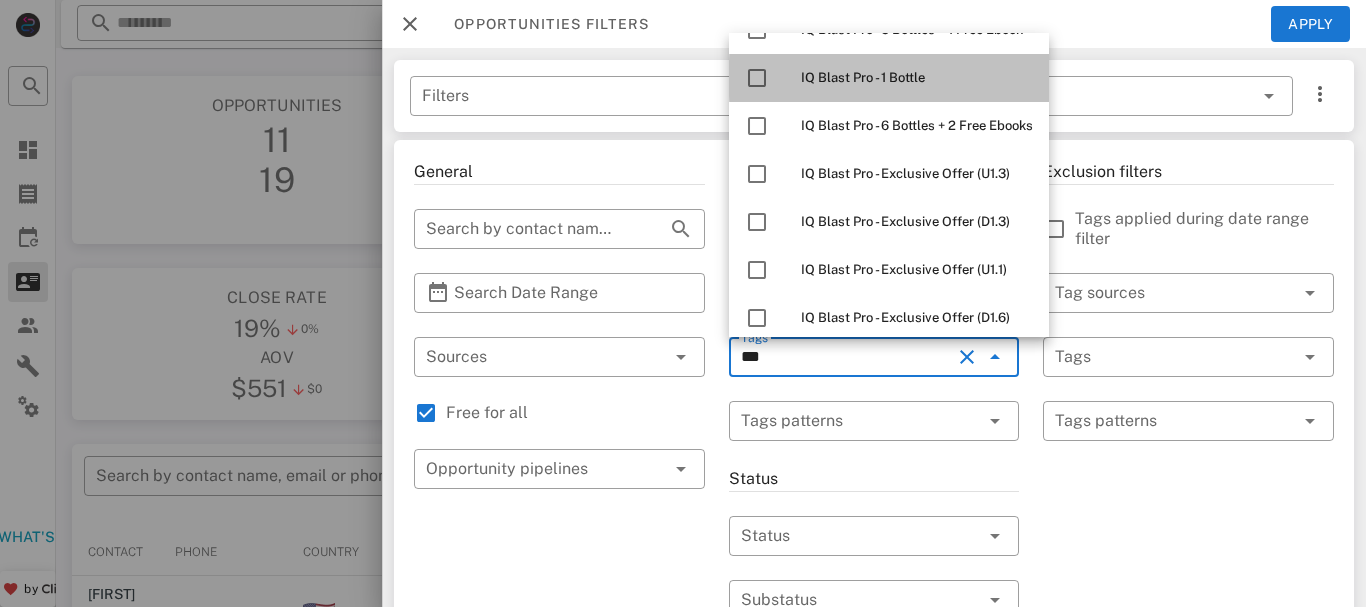 click on "IQ Blast Pro - 1 Bottle" at bounding box center (917, 78) 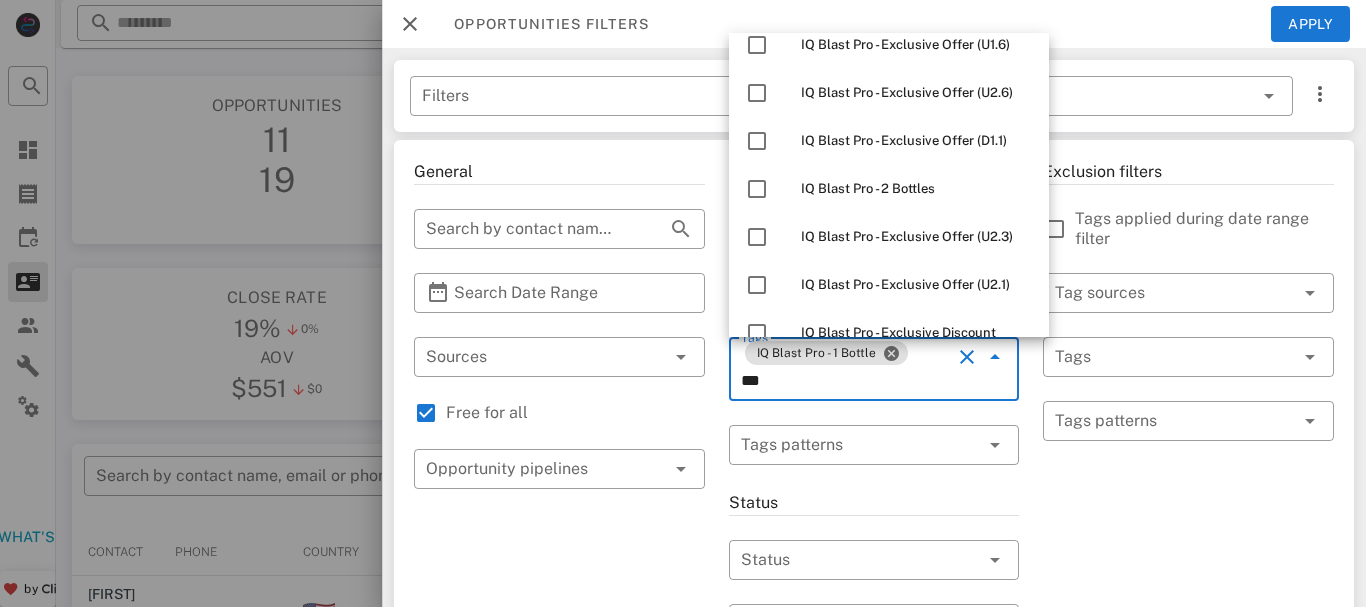 scroll, scrollTop: 421, scrollLeft: 0, axis: vertical 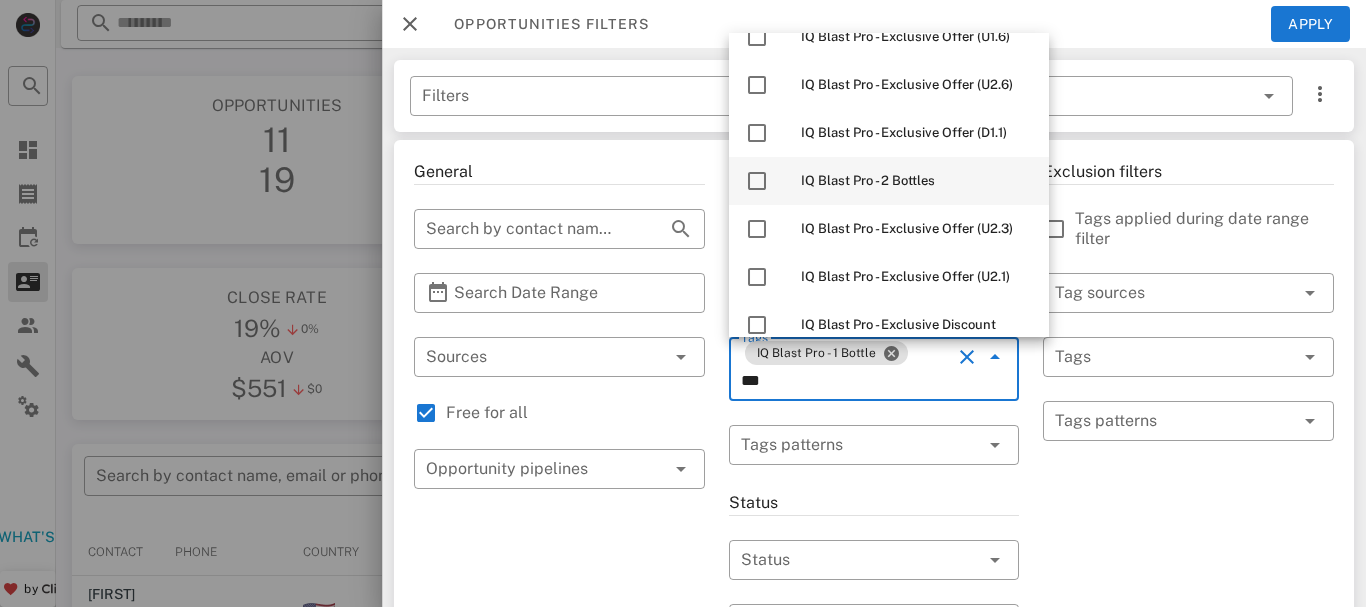 click on "IQ Blast Pro - 2 Bottles" at bounding box center (917, 181) 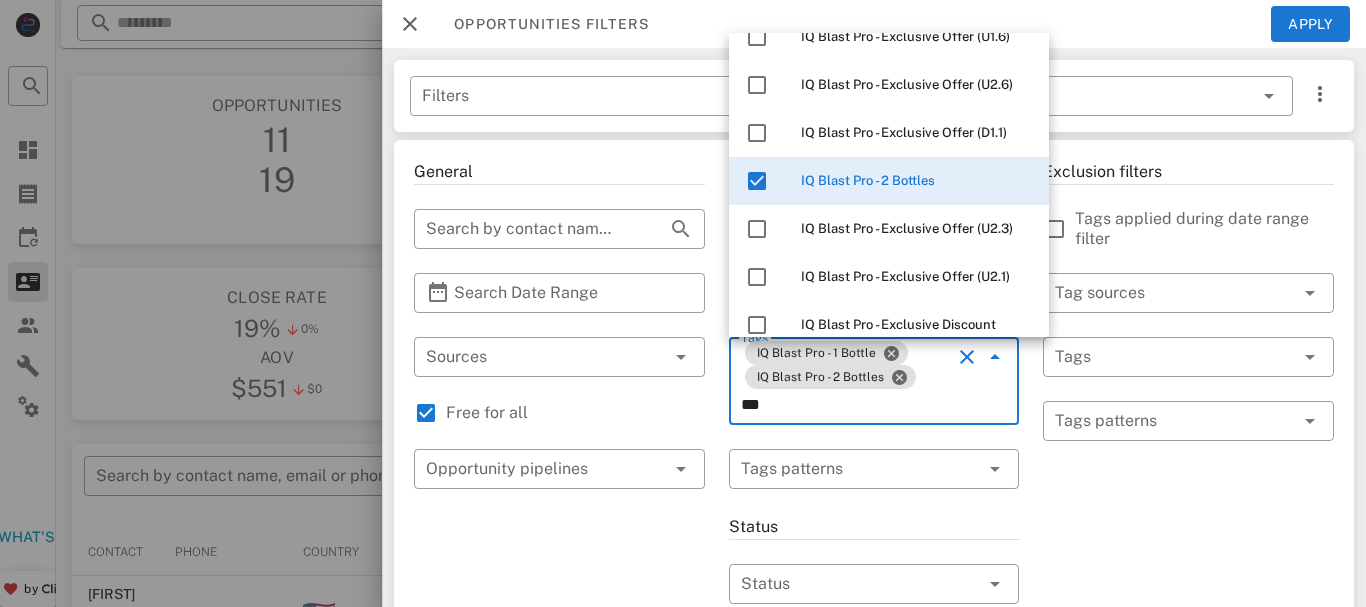scroll, scrollTop: 489, scrollLeft: 0, axis: vertical 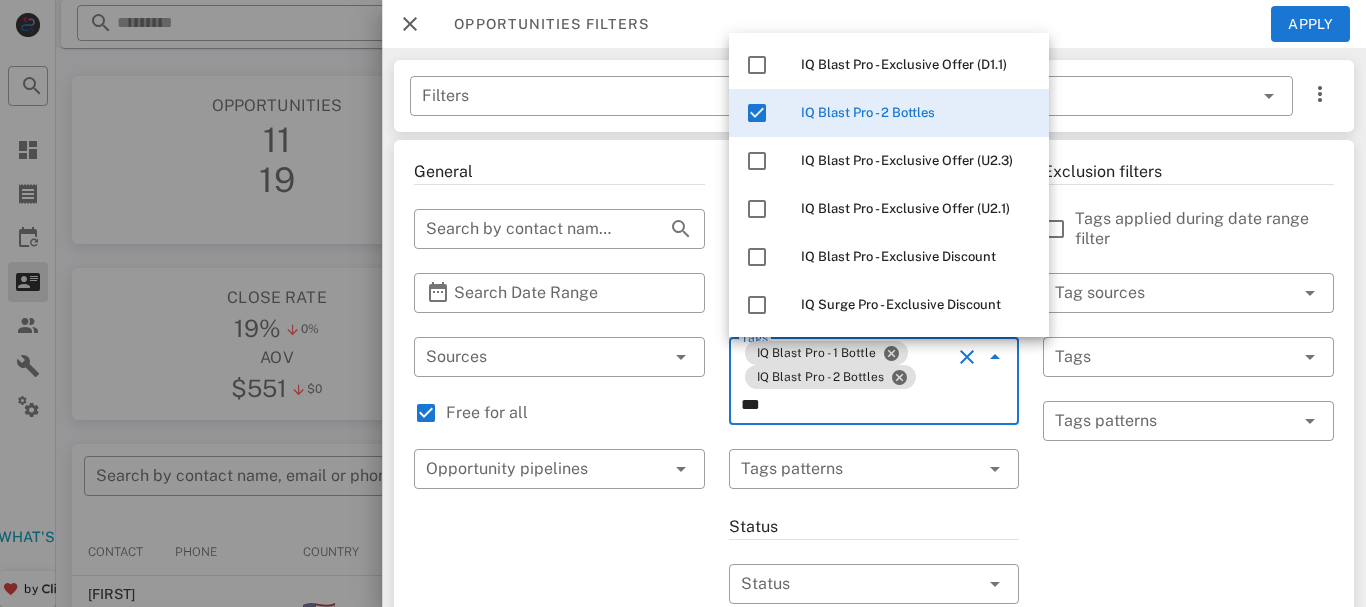 type on "**" 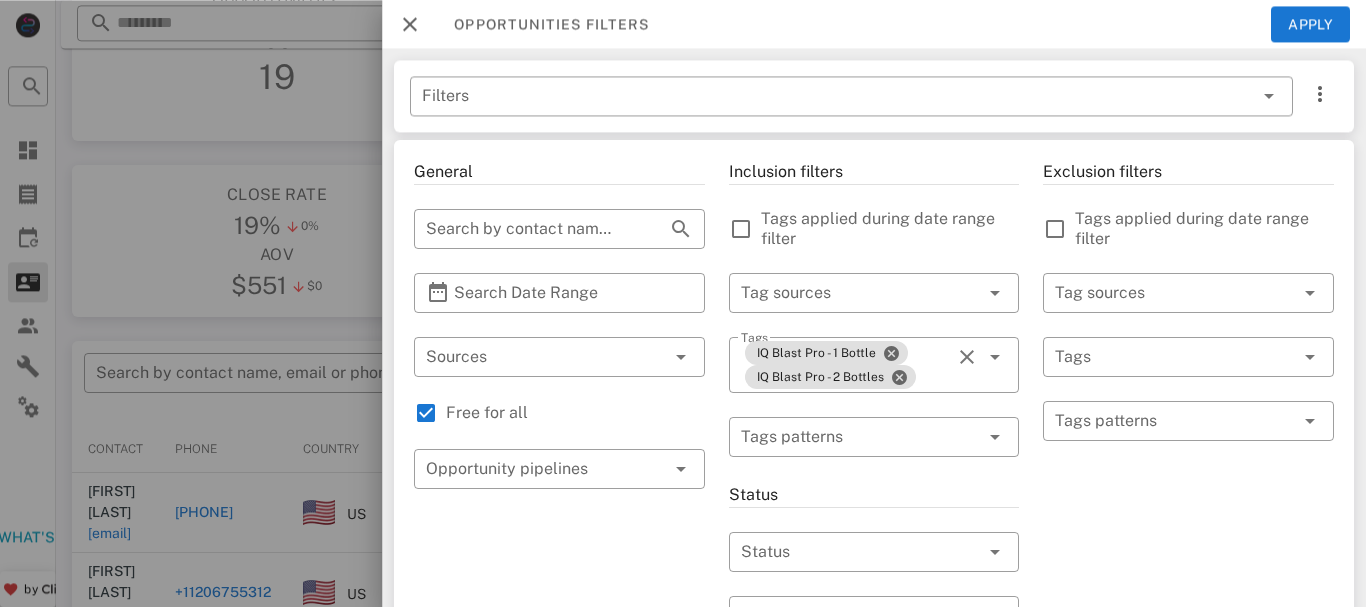 scroll, scrollTop: 123, scrollLeft: 0, axis: vertical 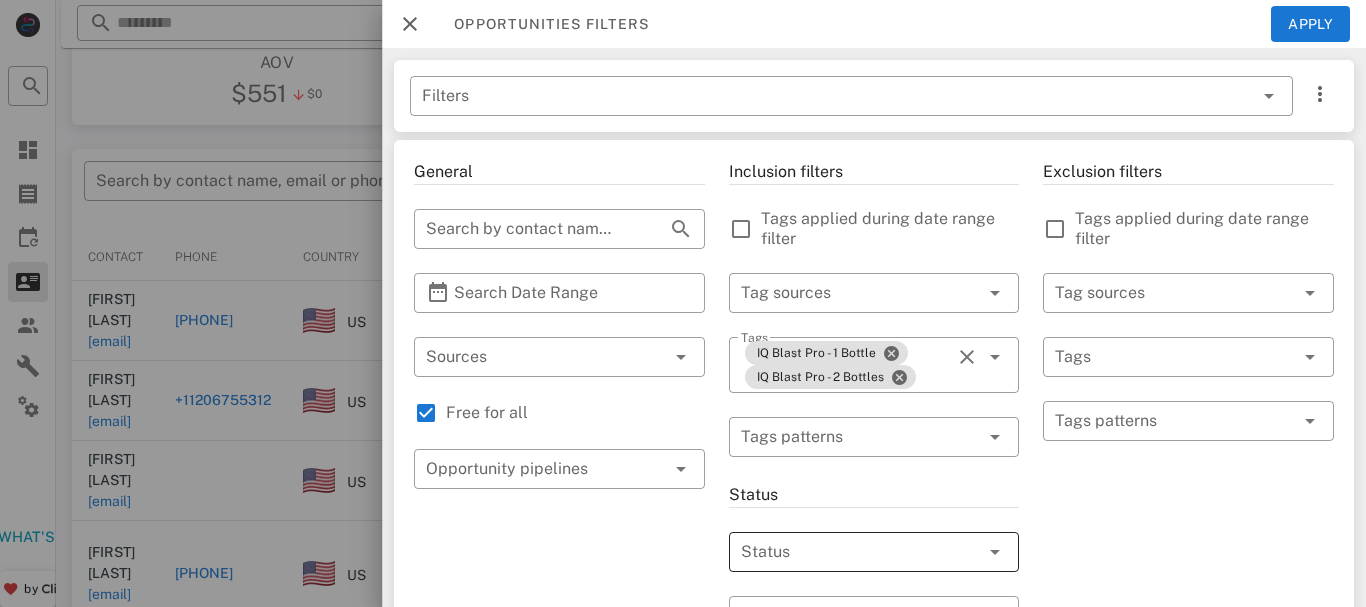 click at bounding box center [965, 552] 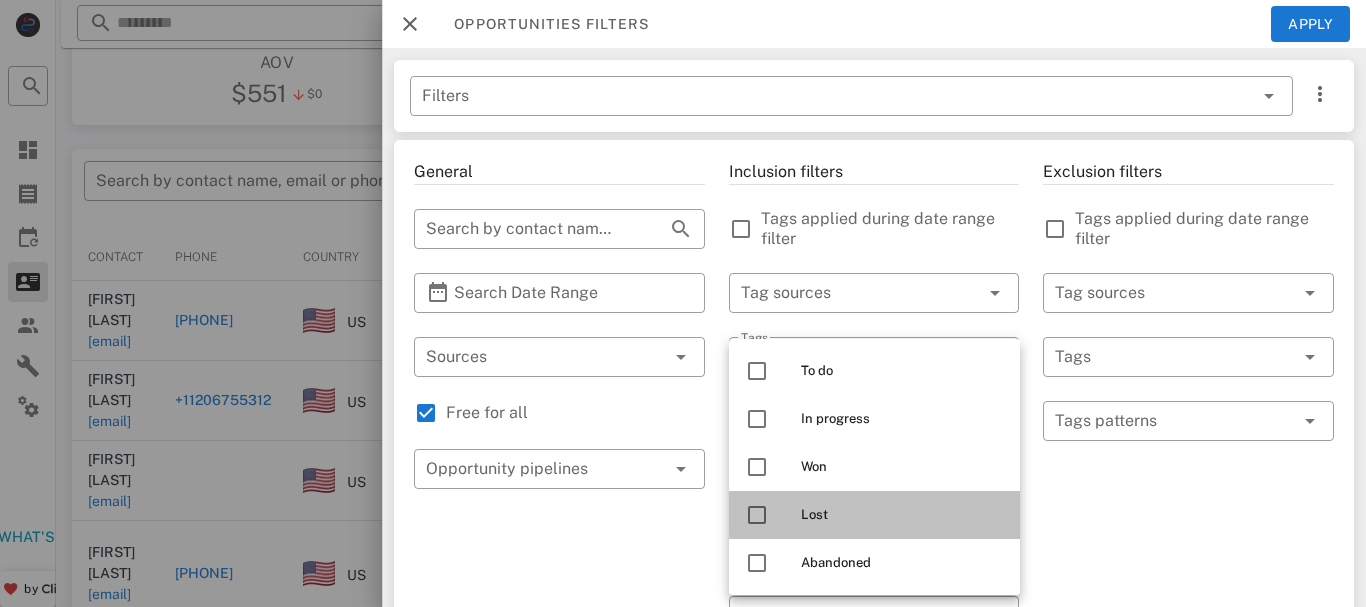 click on "Lost" at bounding box center (902, 515) 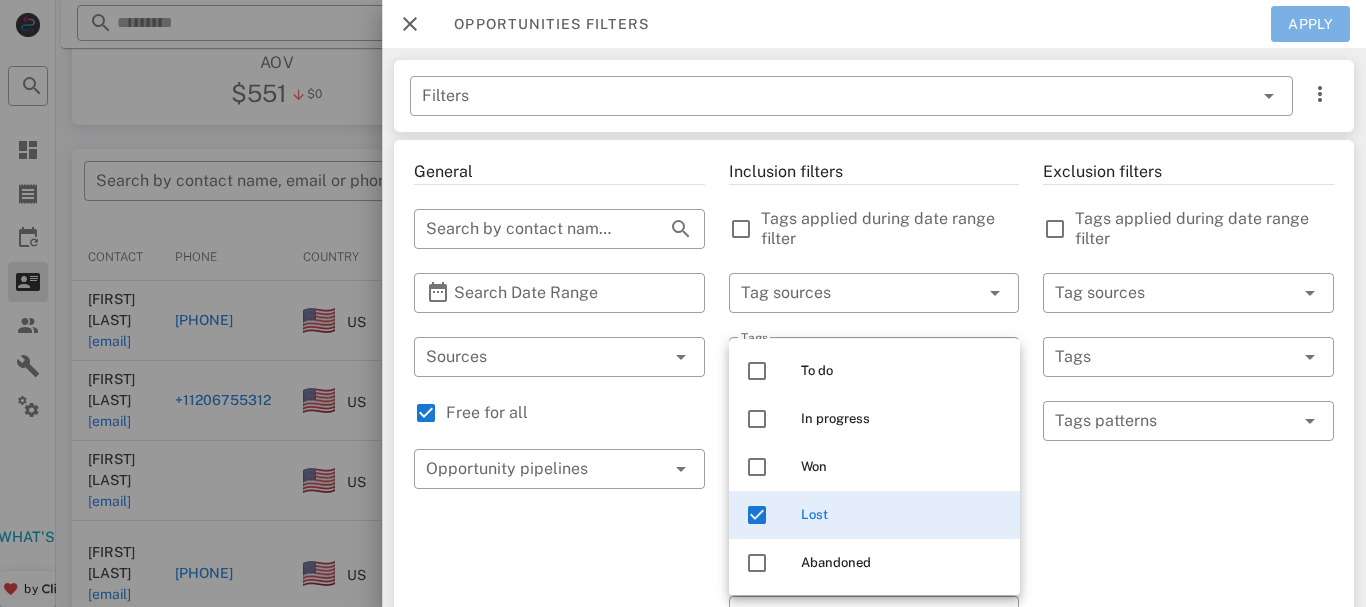 click on "Apply" at bounding box center (1311, 24) 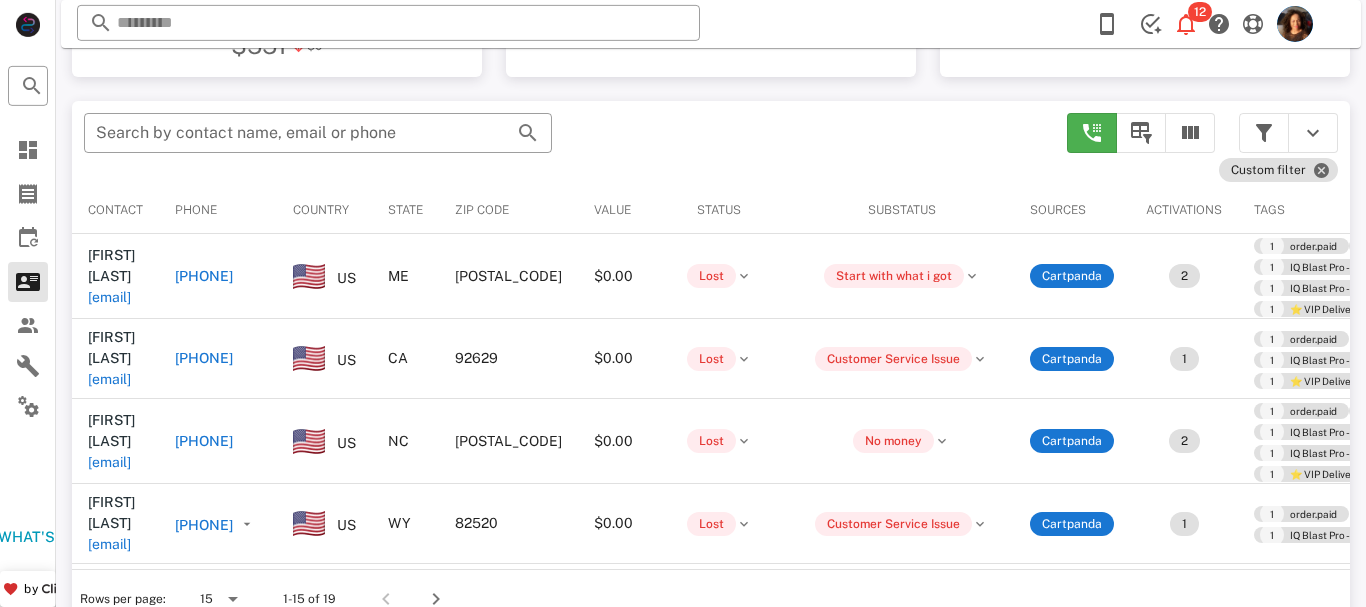 scroll, scrollTop: 380, scrollLeft: 0, axis: vertical 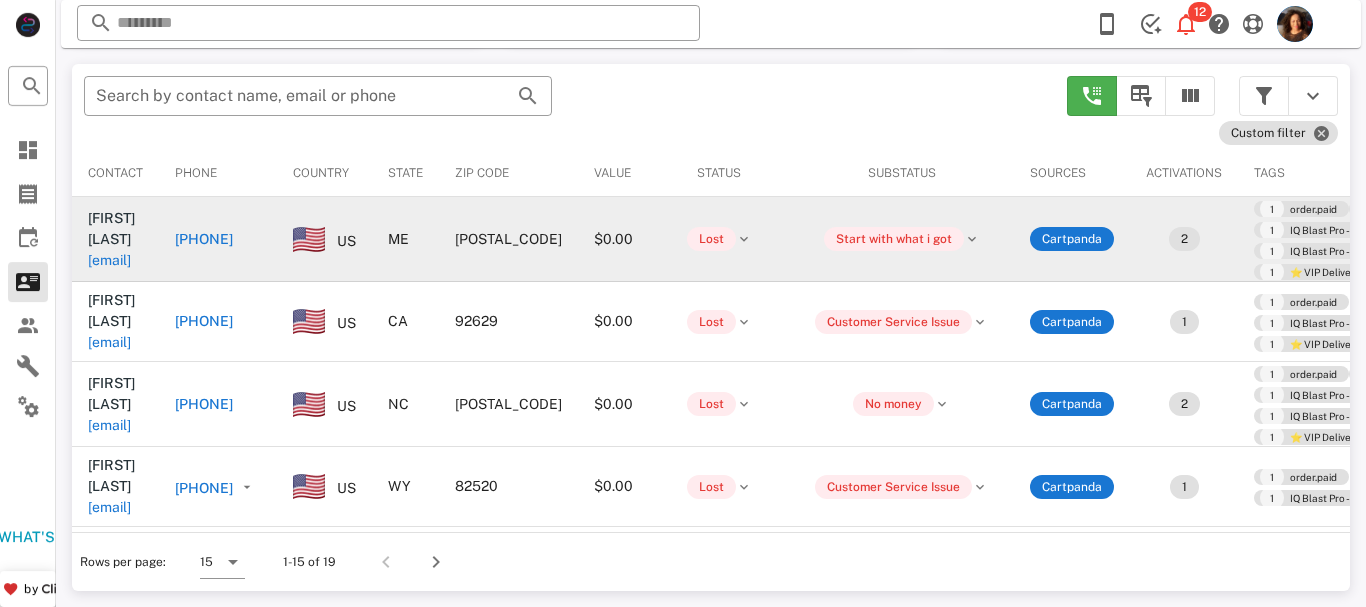 click on "+15085720646" at bounding box center (361, 239) 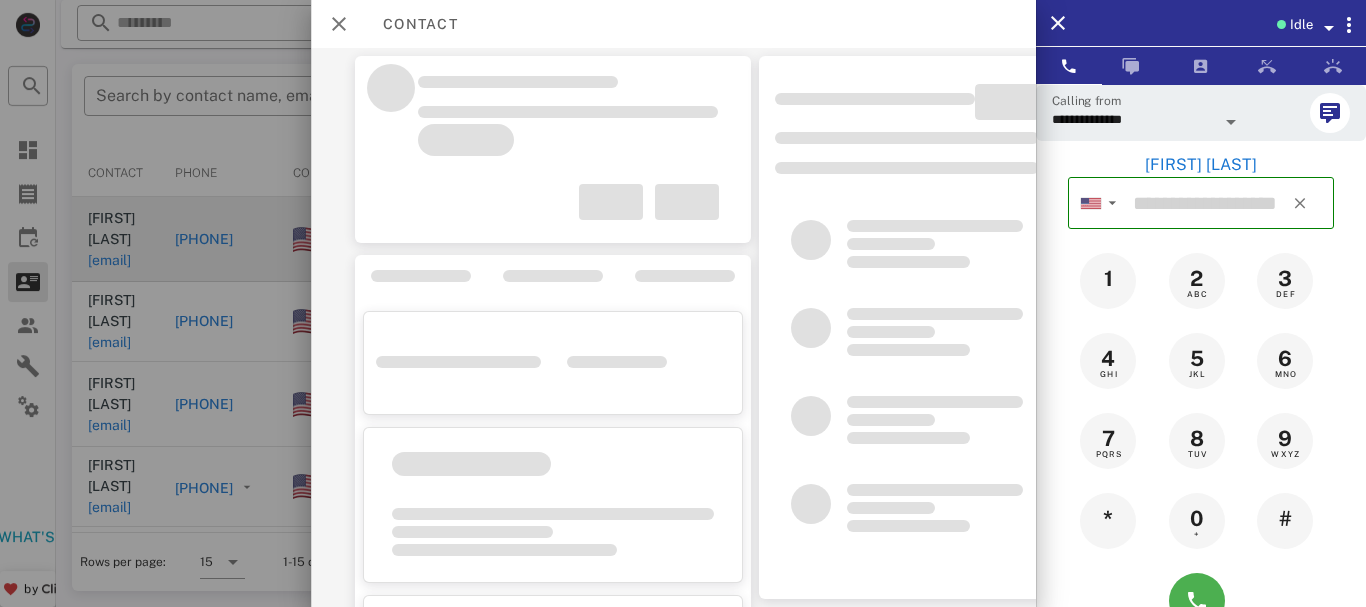 type on "**********" 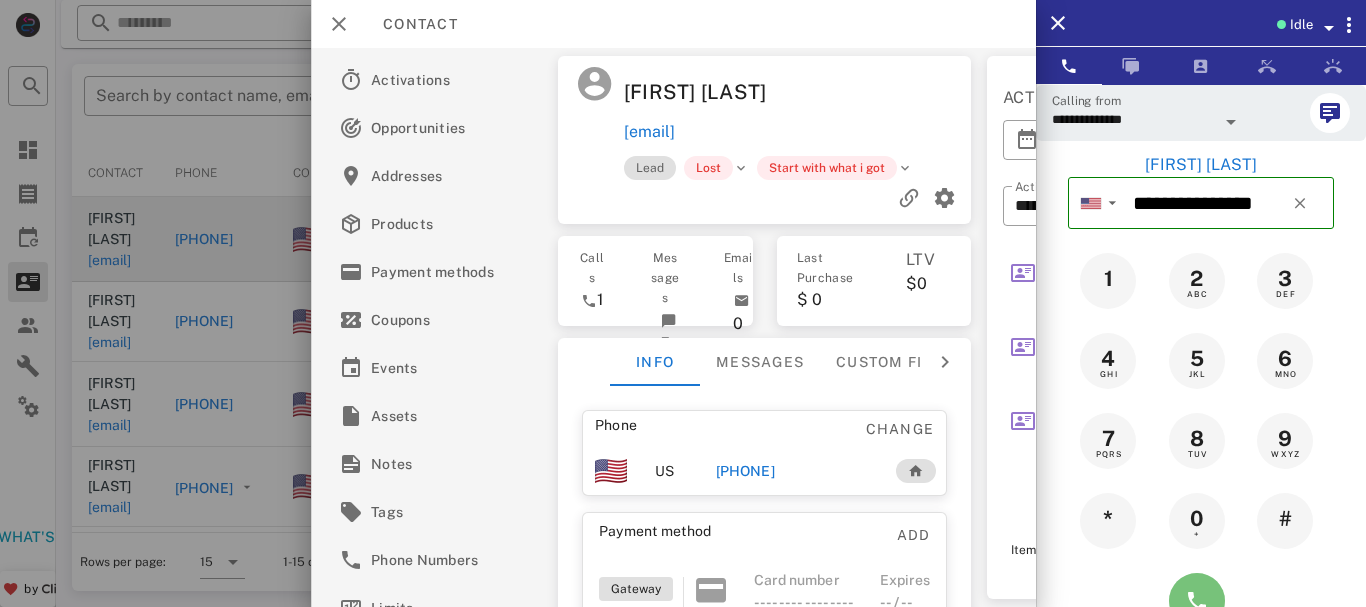 click at bounding box center [1197, 601] 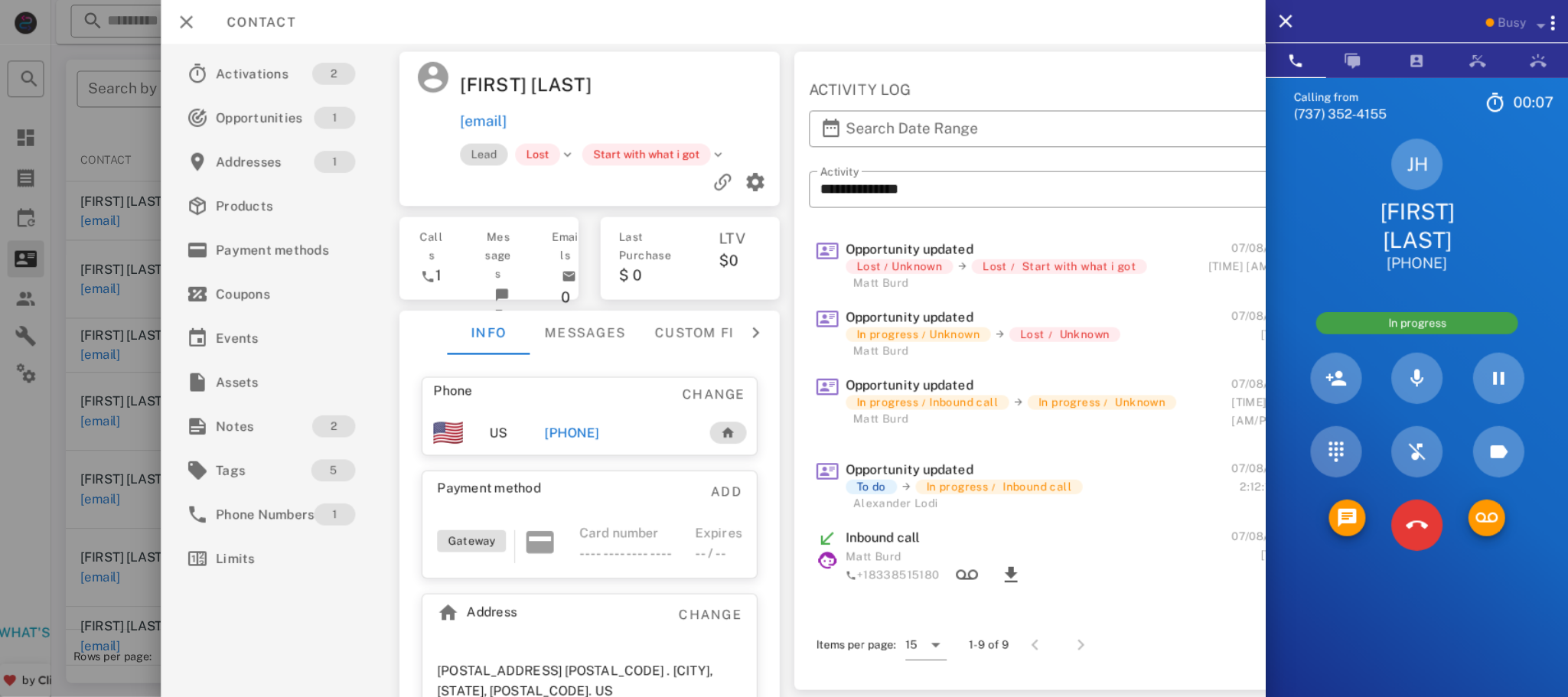 scroll, scrollTop: 156, scrollLeft: 0, axis: vertical 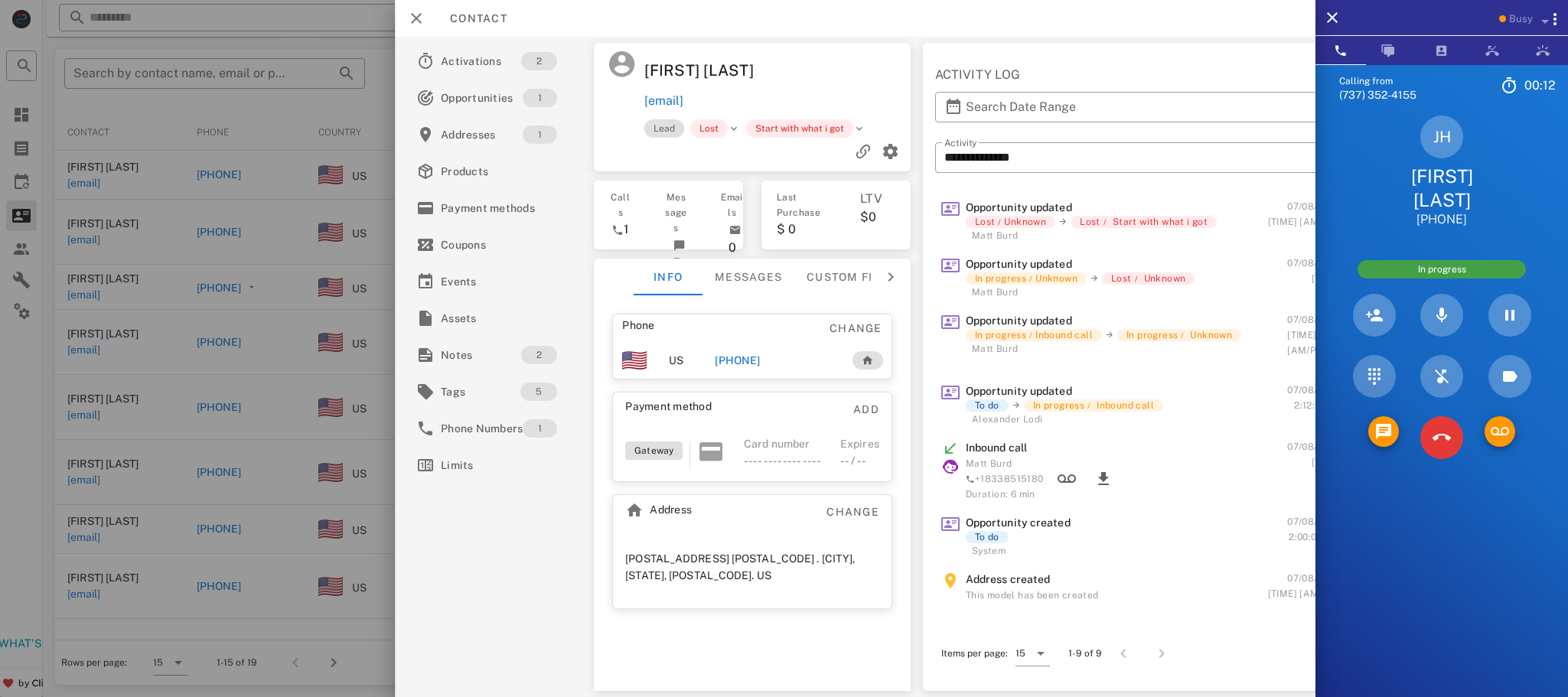 click on "System" at bounding box center [1126, 537] 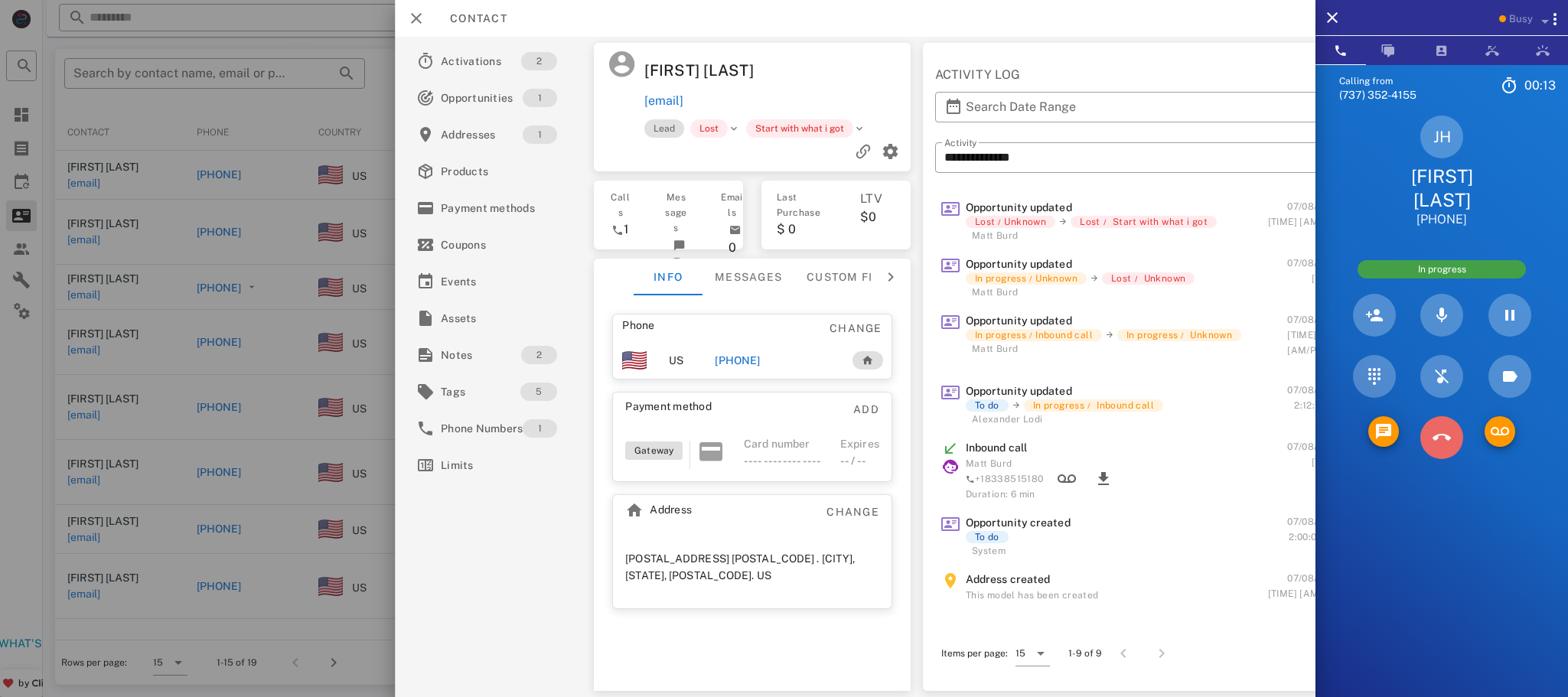 click at bounding box center (1442, 438) 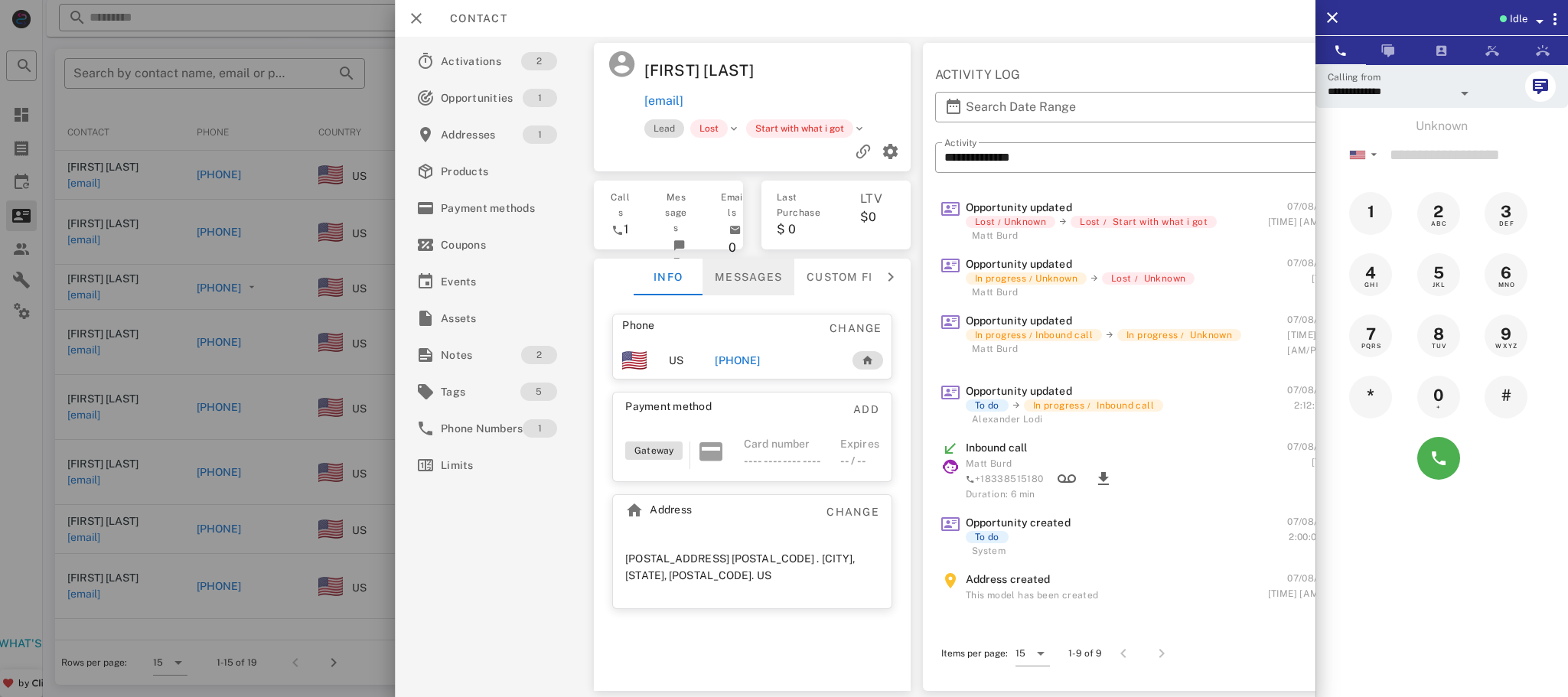 click on "Messages" at bounding box center [748, 277] 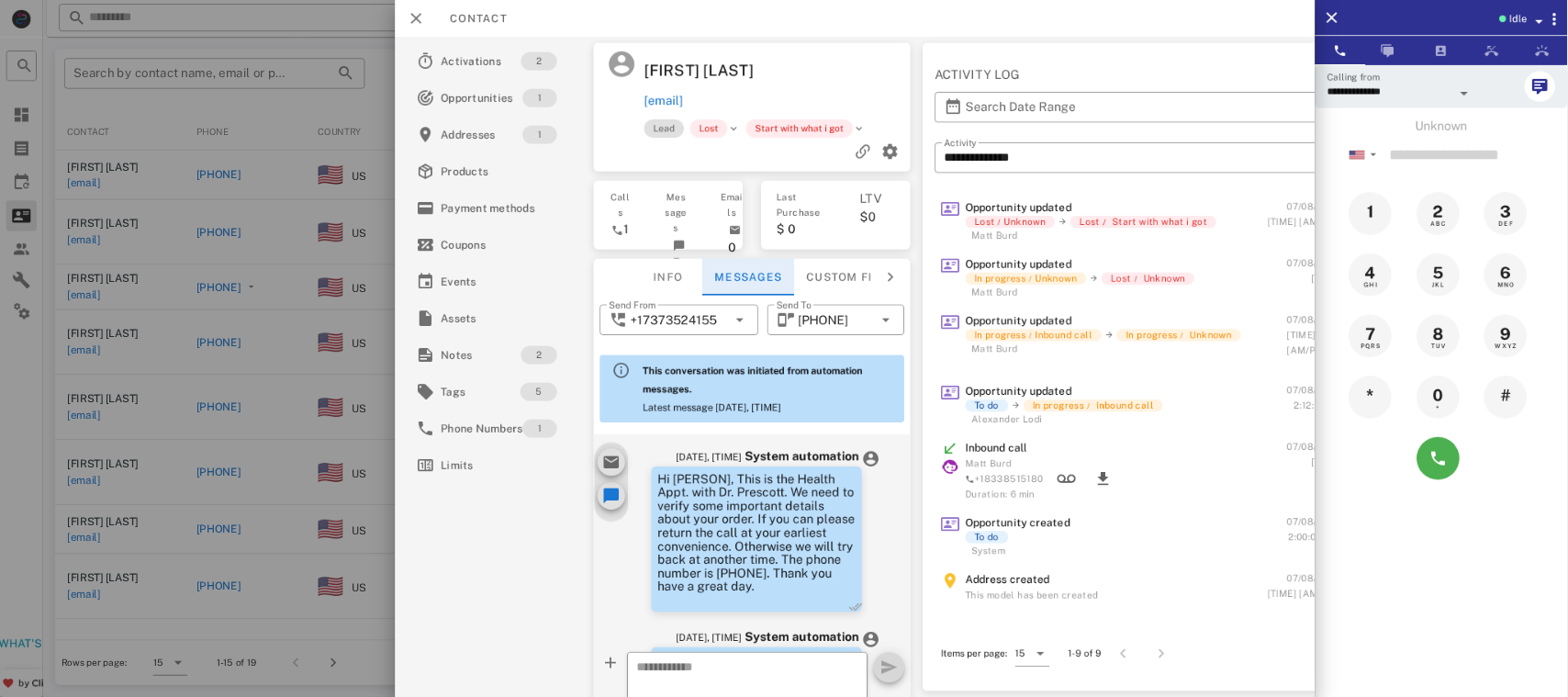 scroll, scrollTop: 488, scrollLeft: 0, axis: vertical 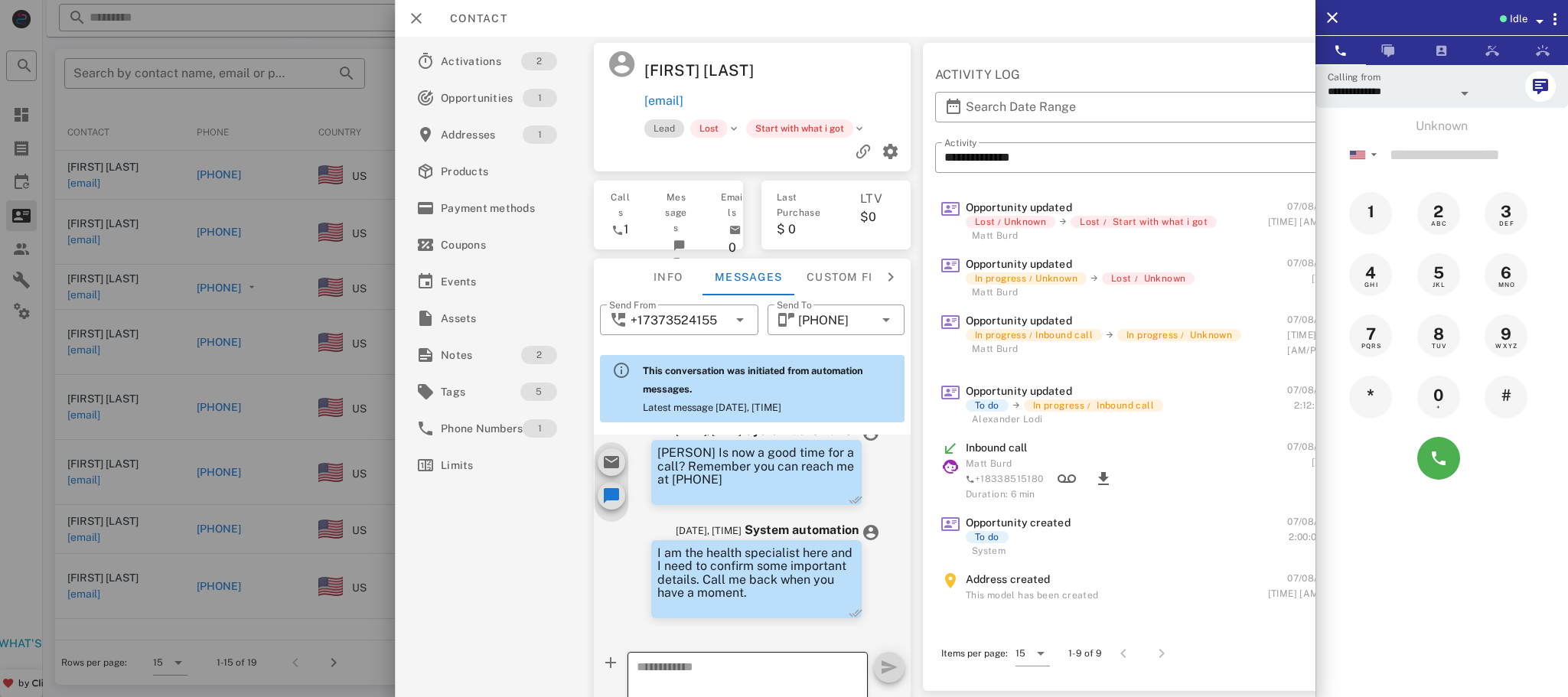 click at bounding box center (738, 690) 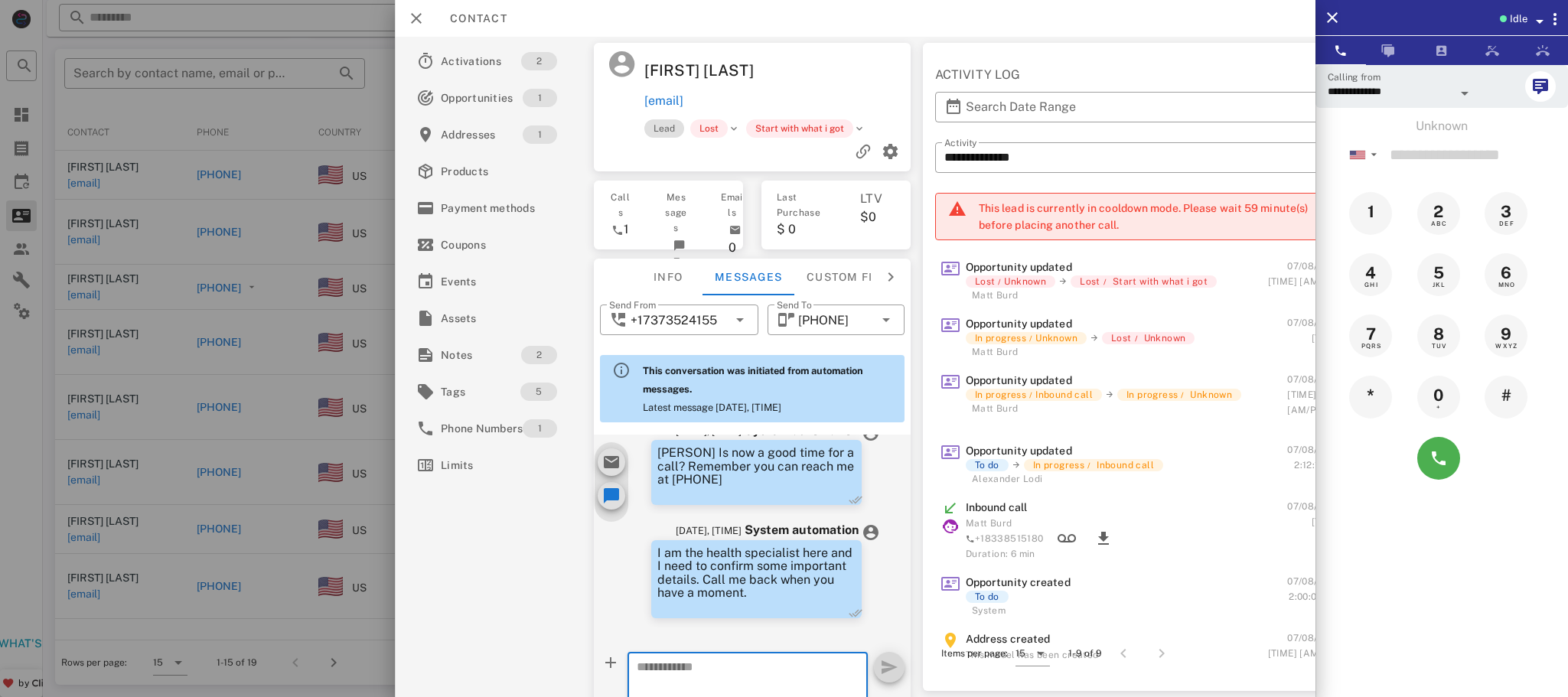 paste on "**********" 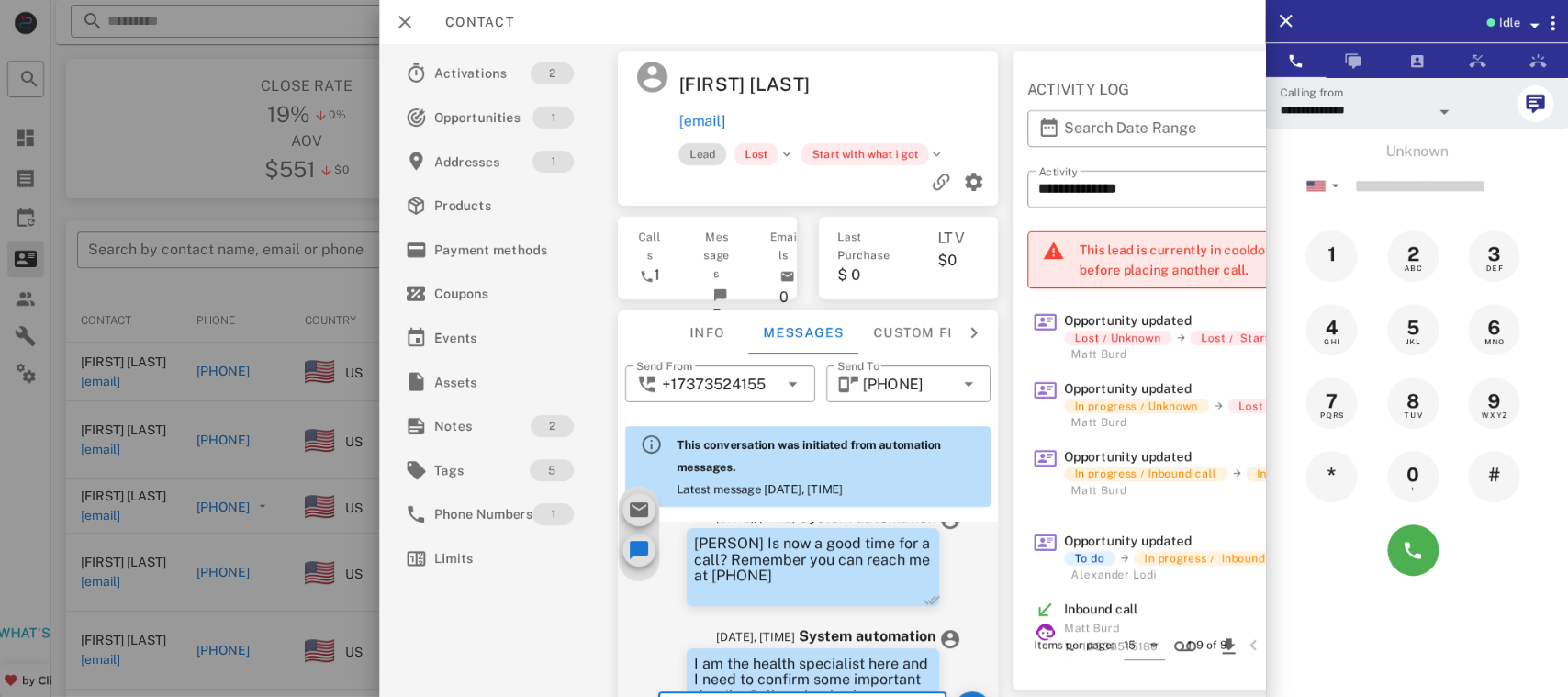 scroll, scrollTop: 222, scrollLeft: 0, axis: vertical 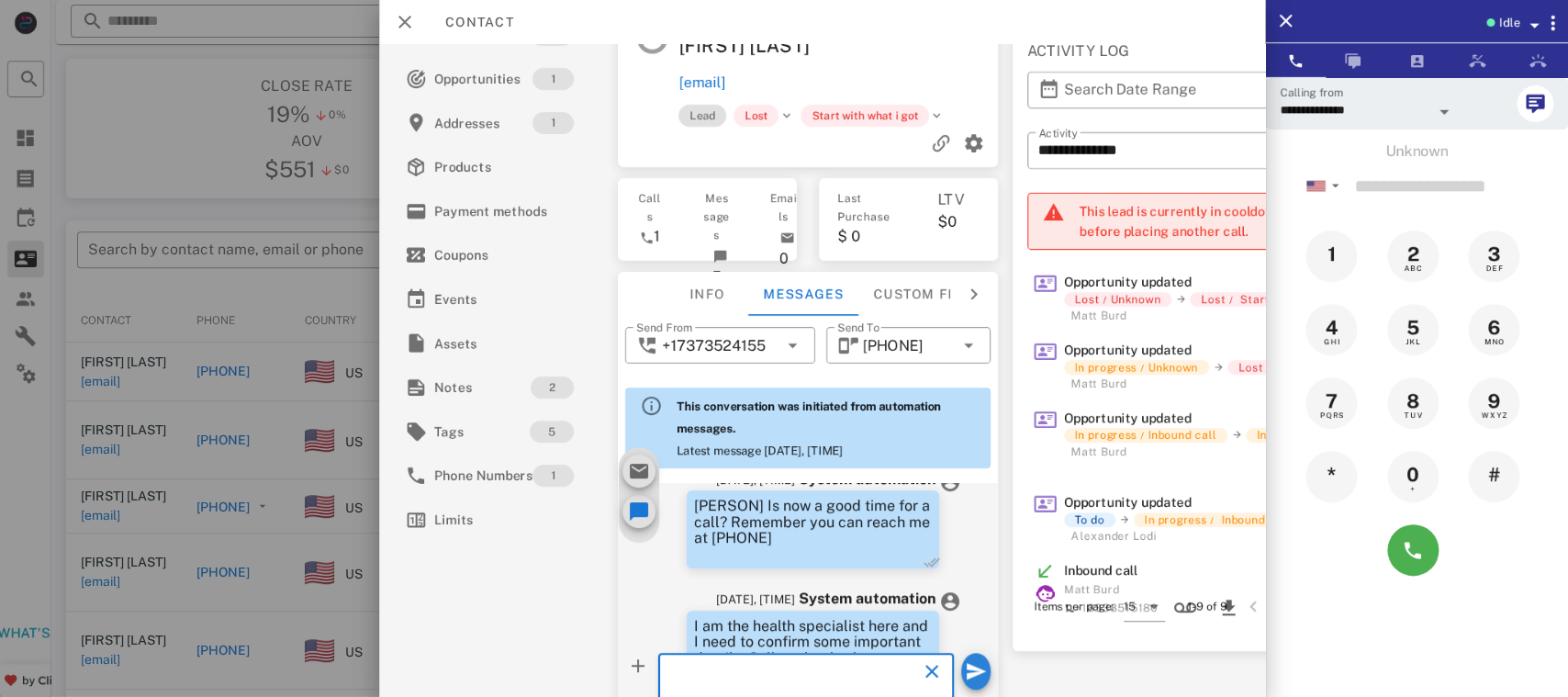 type on "**********" 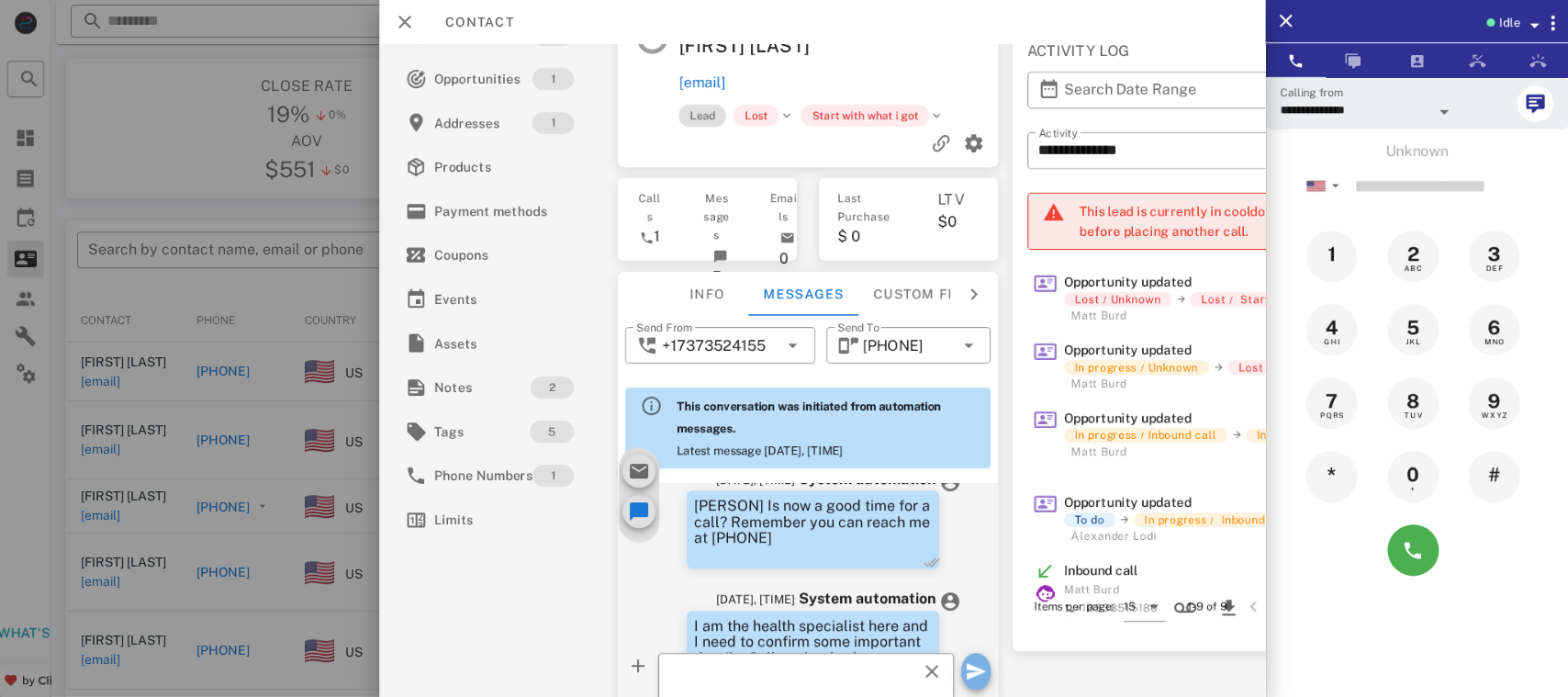click at bounding box center [976, 671] 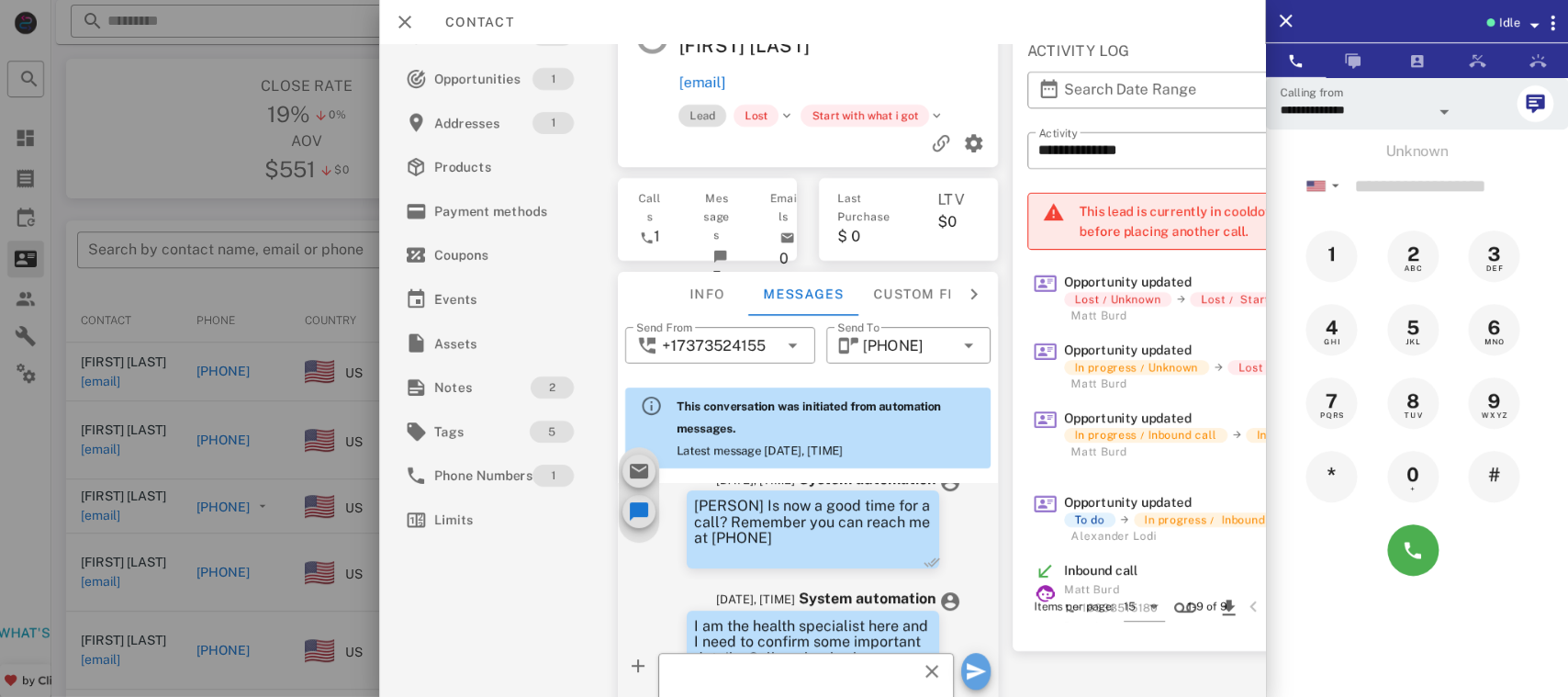 type 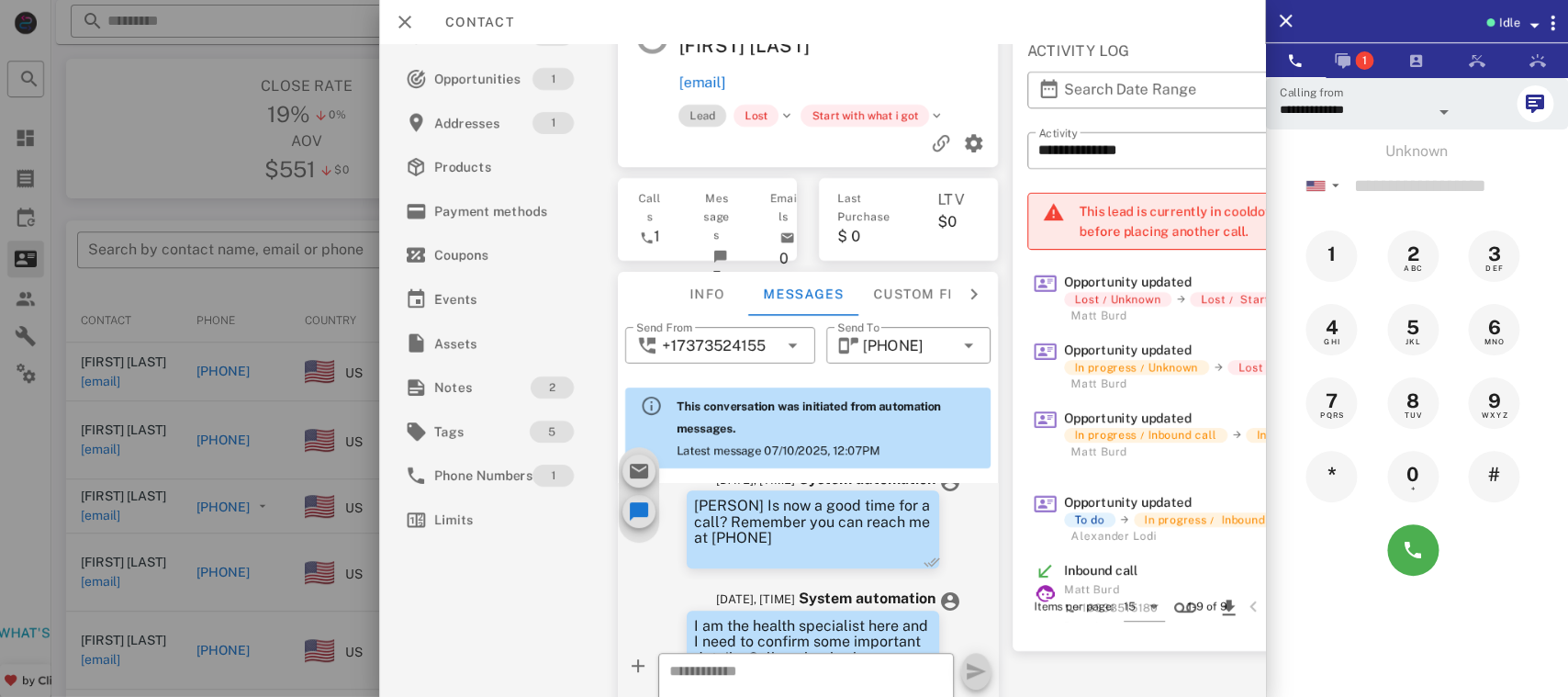 scroll, scrollTop: 812, scrollLeft: 0, axis: vertical 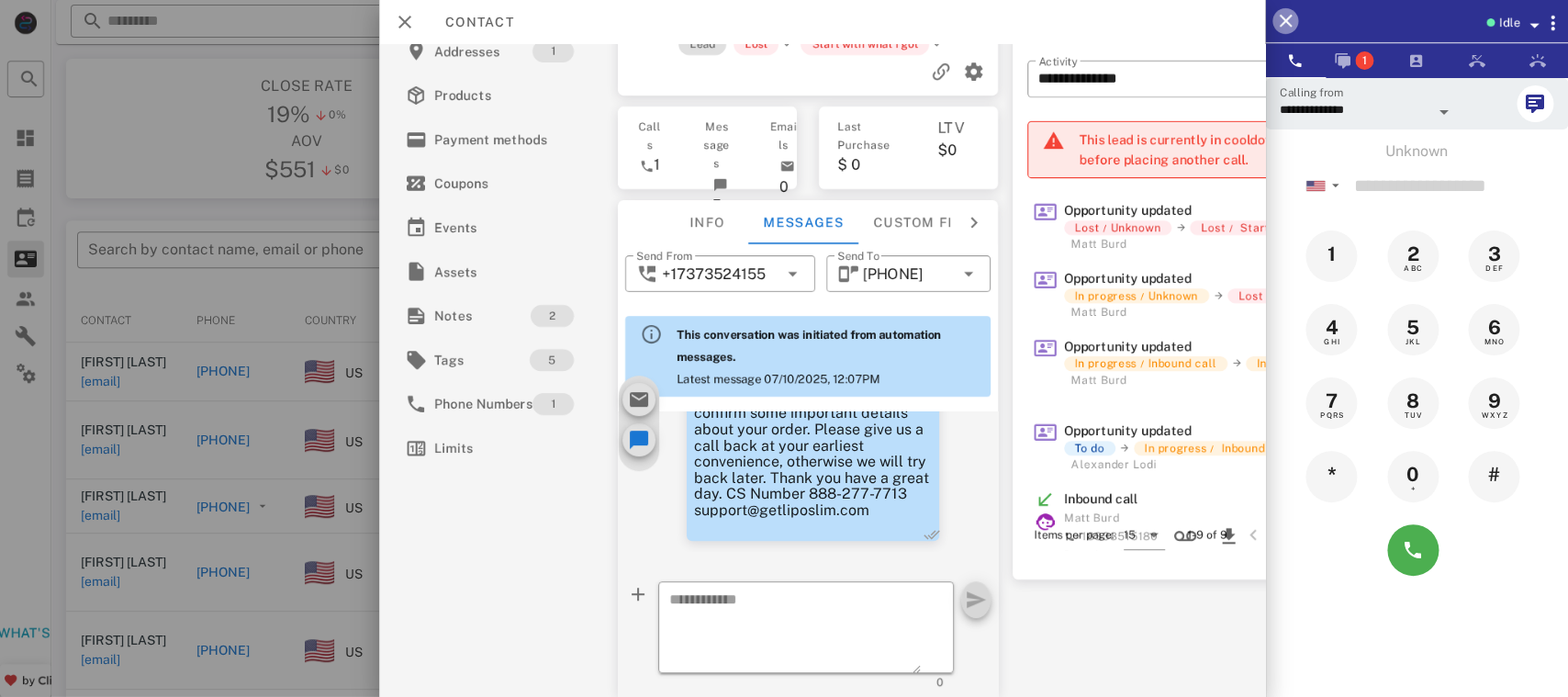 click at bounding box center (1285, 21) 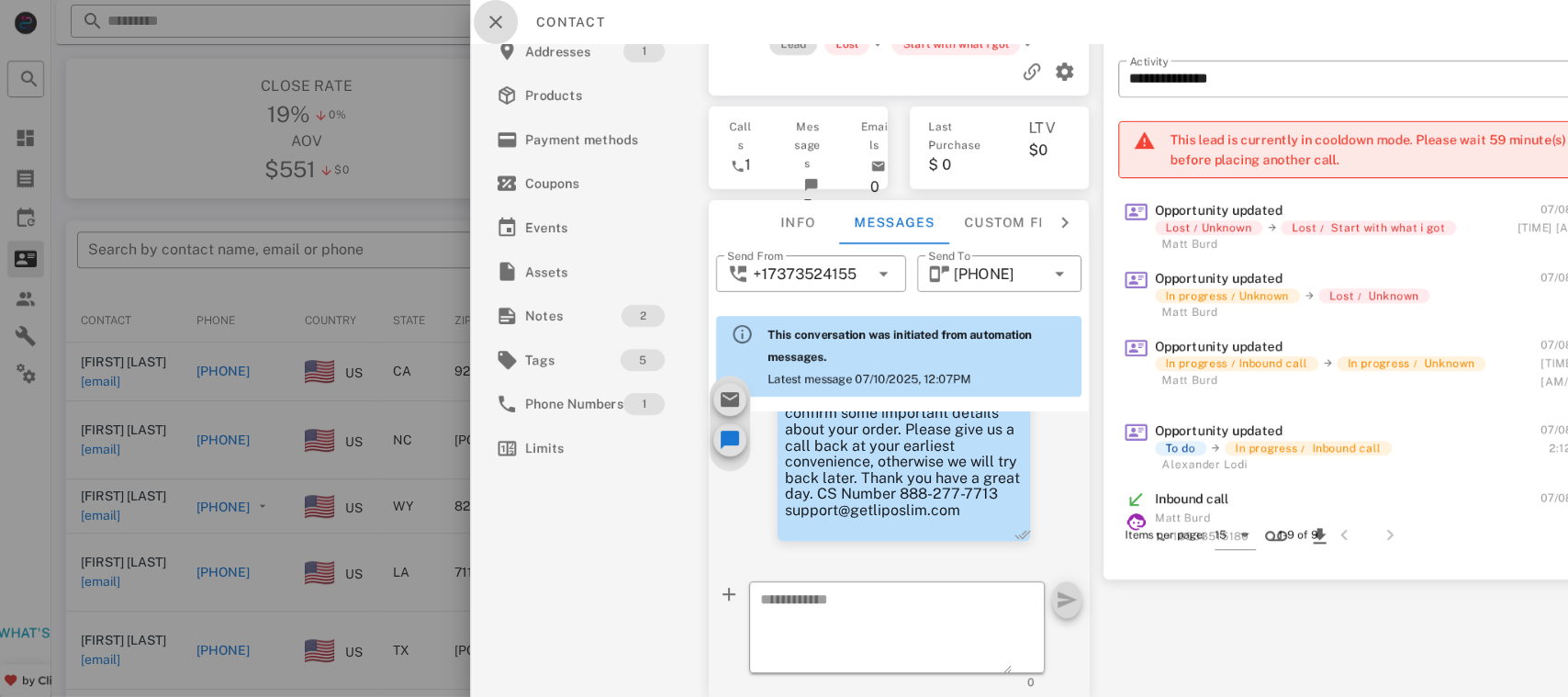 click at bounding box center [496, 22] 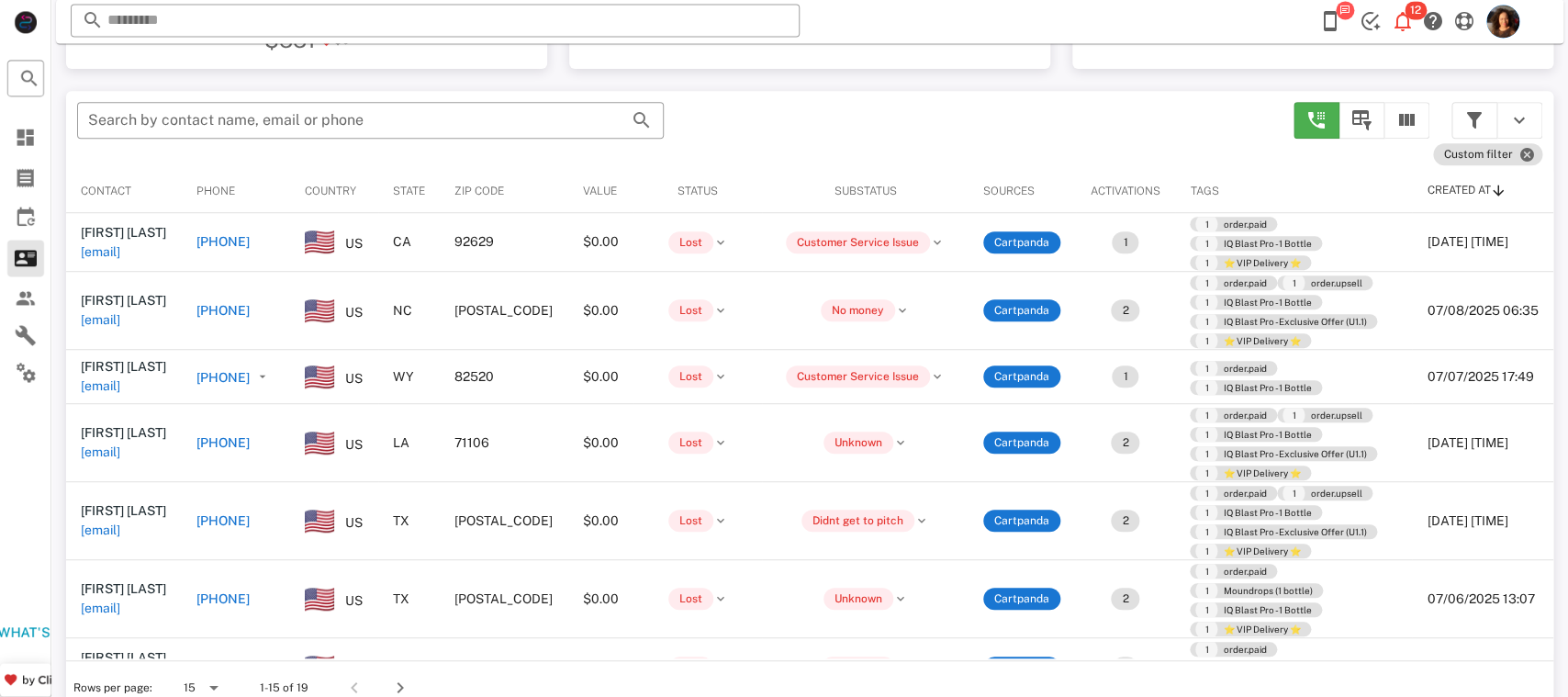 scroll, scrollTop: 349, scrollLeft: 0, axis: vertical 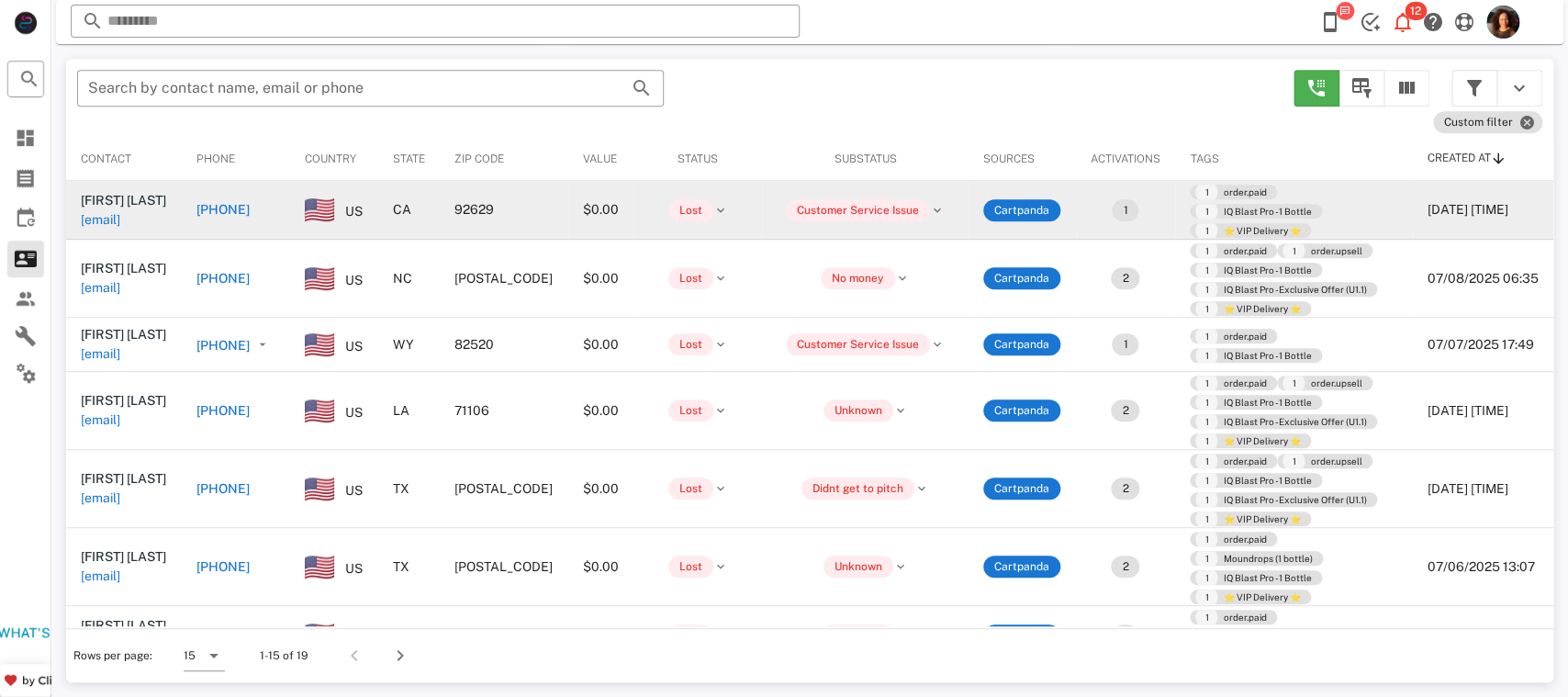 click on "+19498425552" at bounding box center (331, 209) 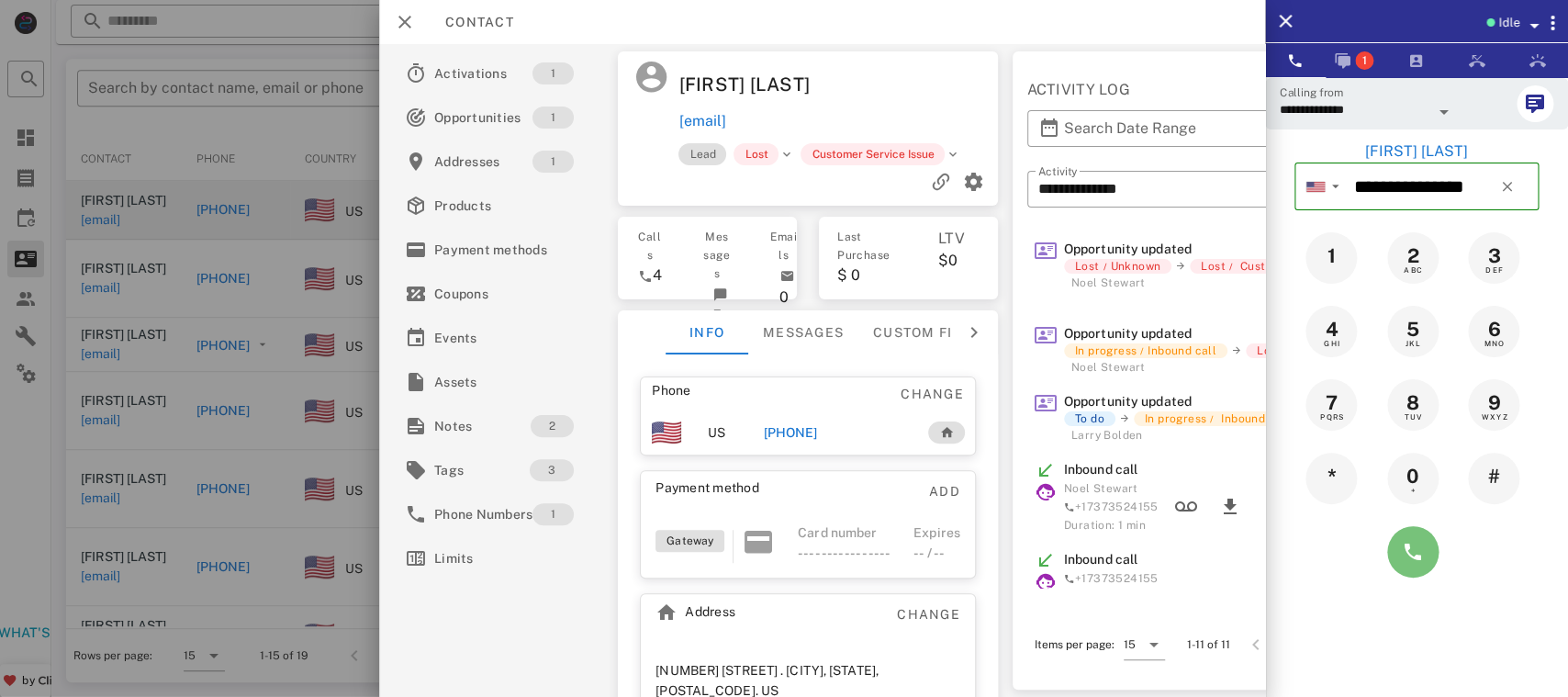 click at bounding box center (1413, 552) 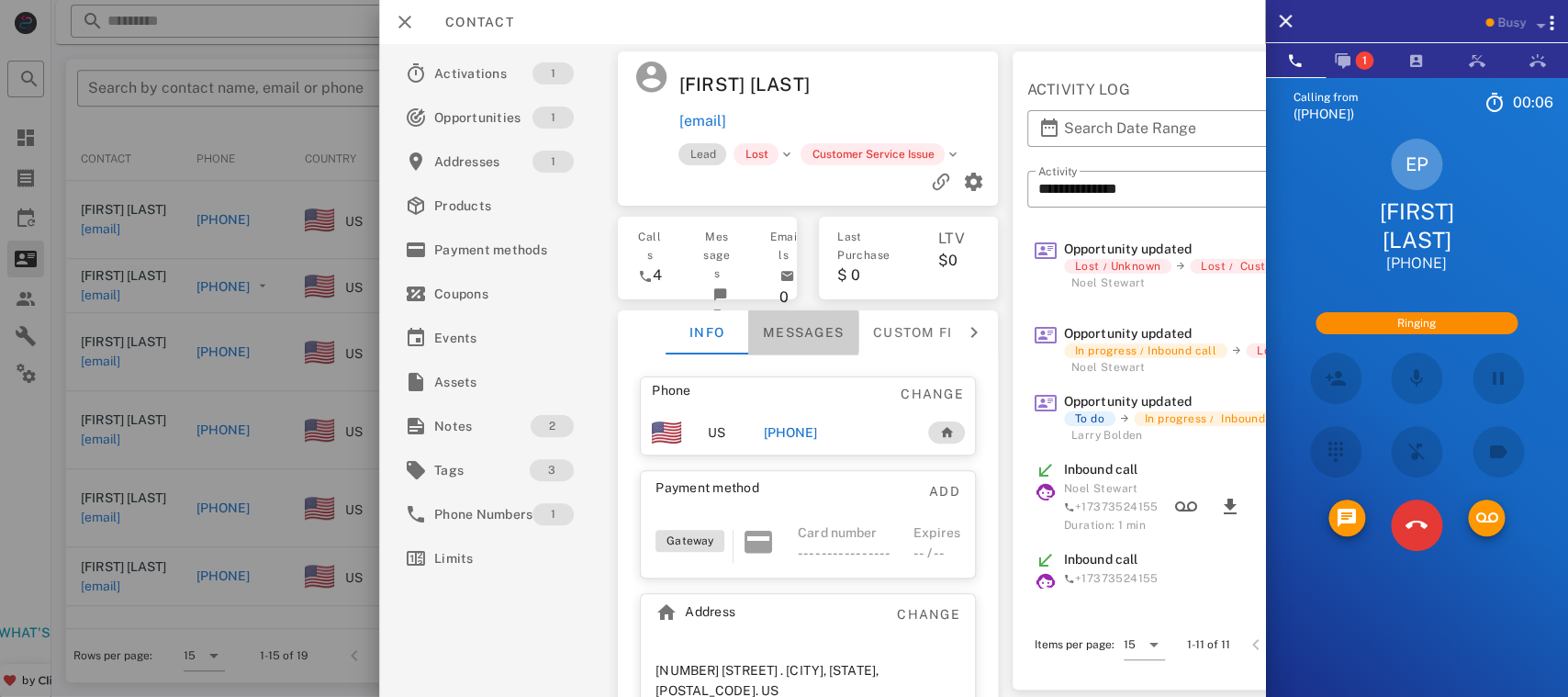 click on "Messages" at bounding box center (804, 332) 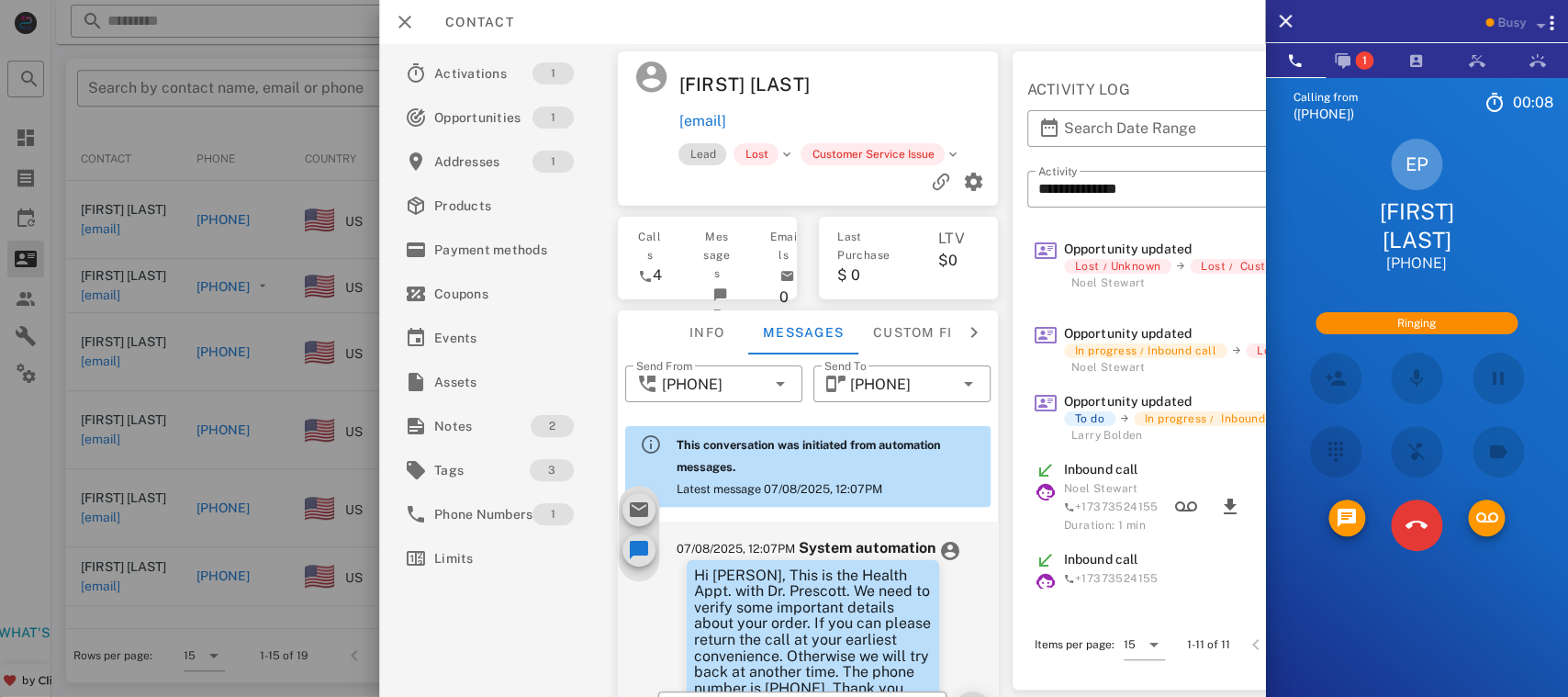 scroll, scrollTop: 579, scrollLeft: 0, axis: vertical 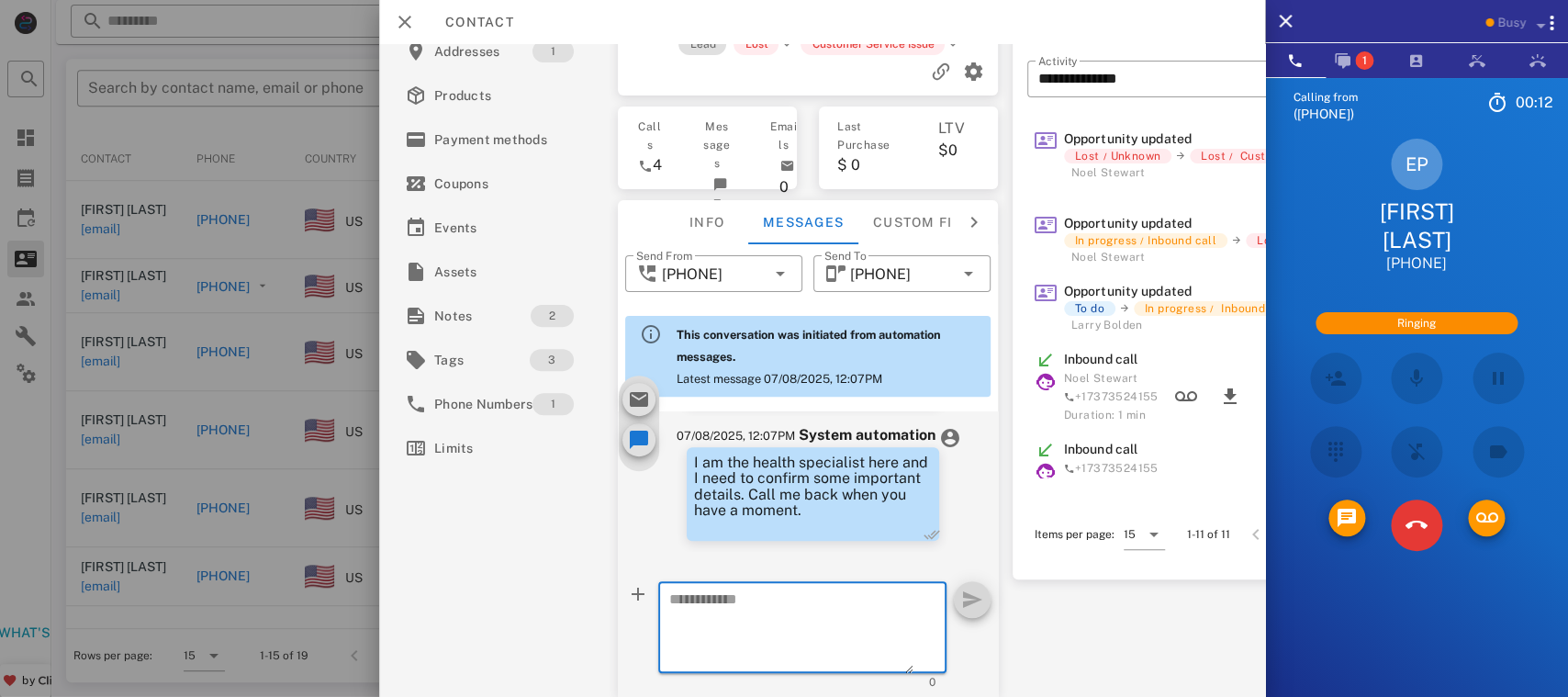 click at bounding box center (792, 630) 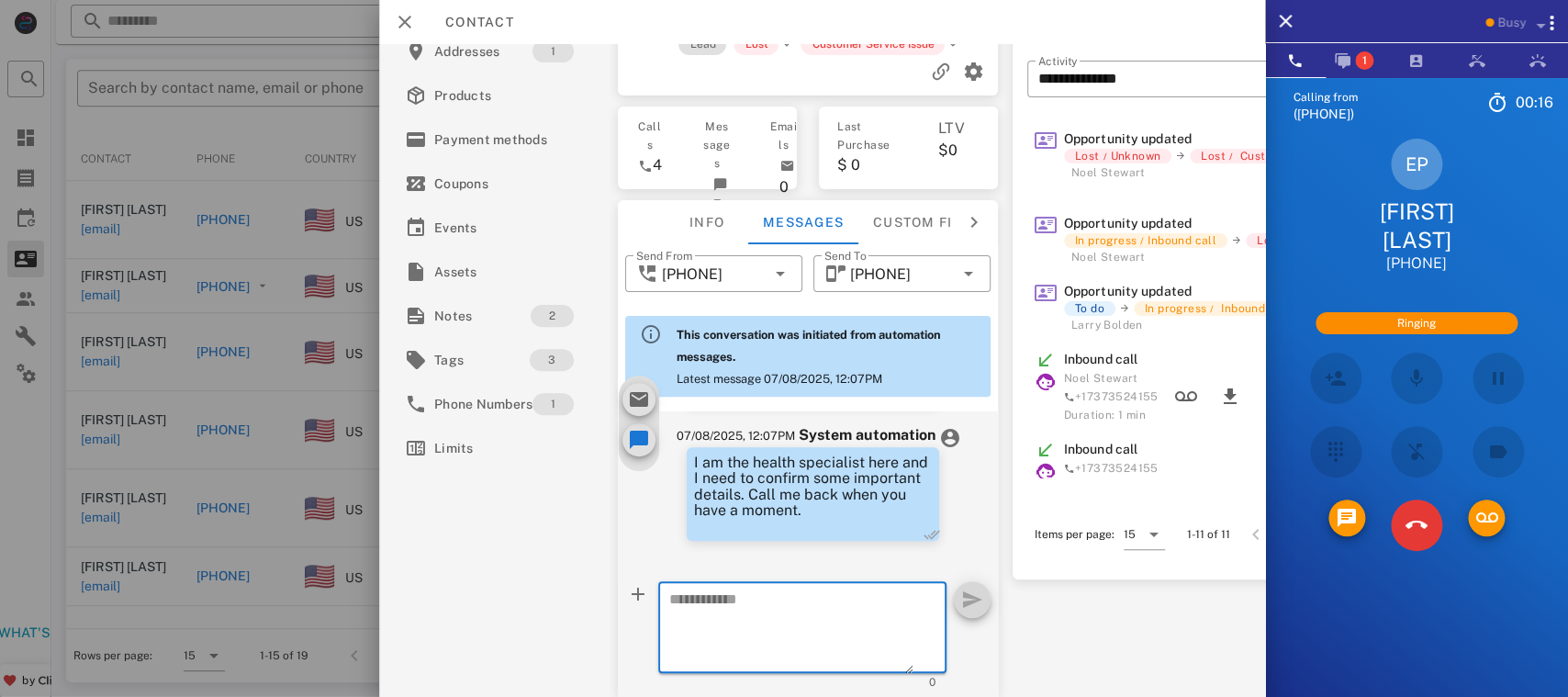 paste on "**********" 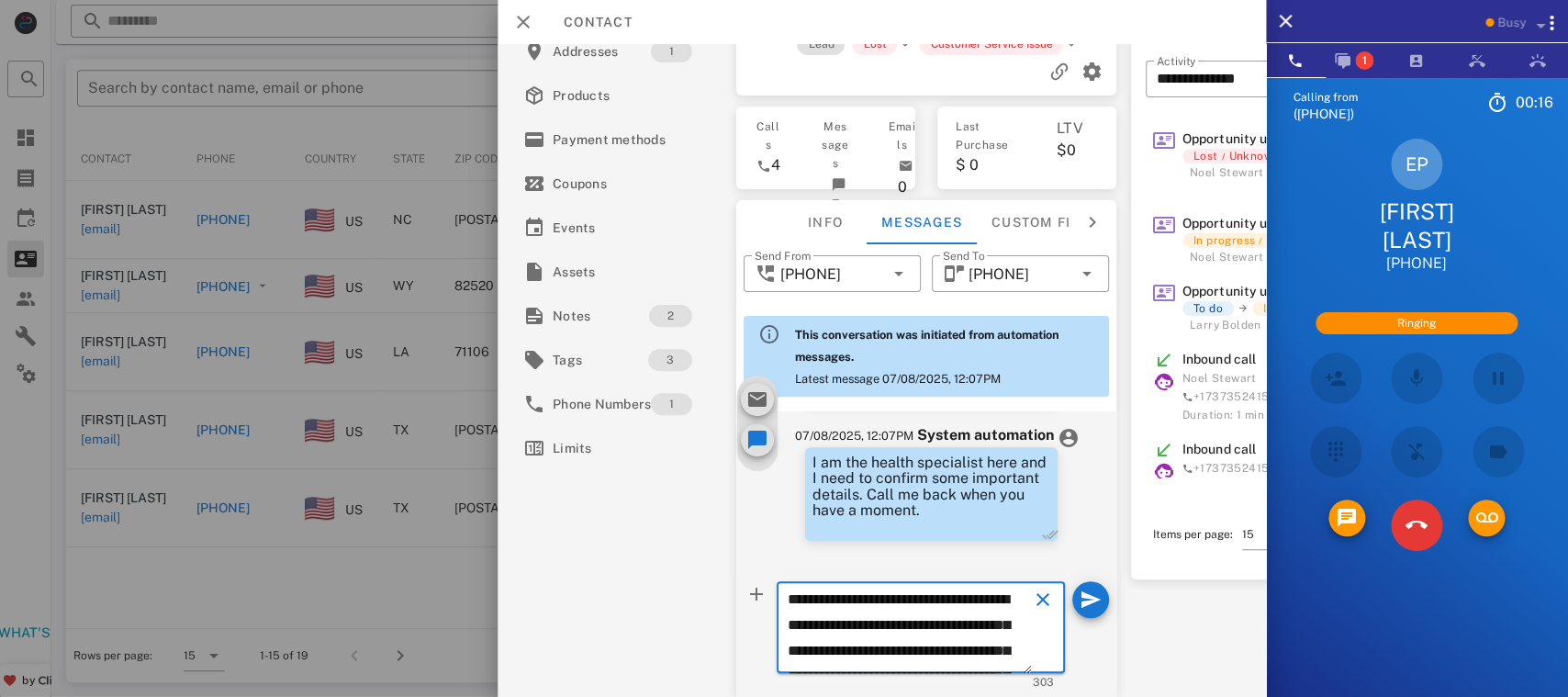 scroll, scrollTop: 221, scrollLeft: 0, axis: vertical 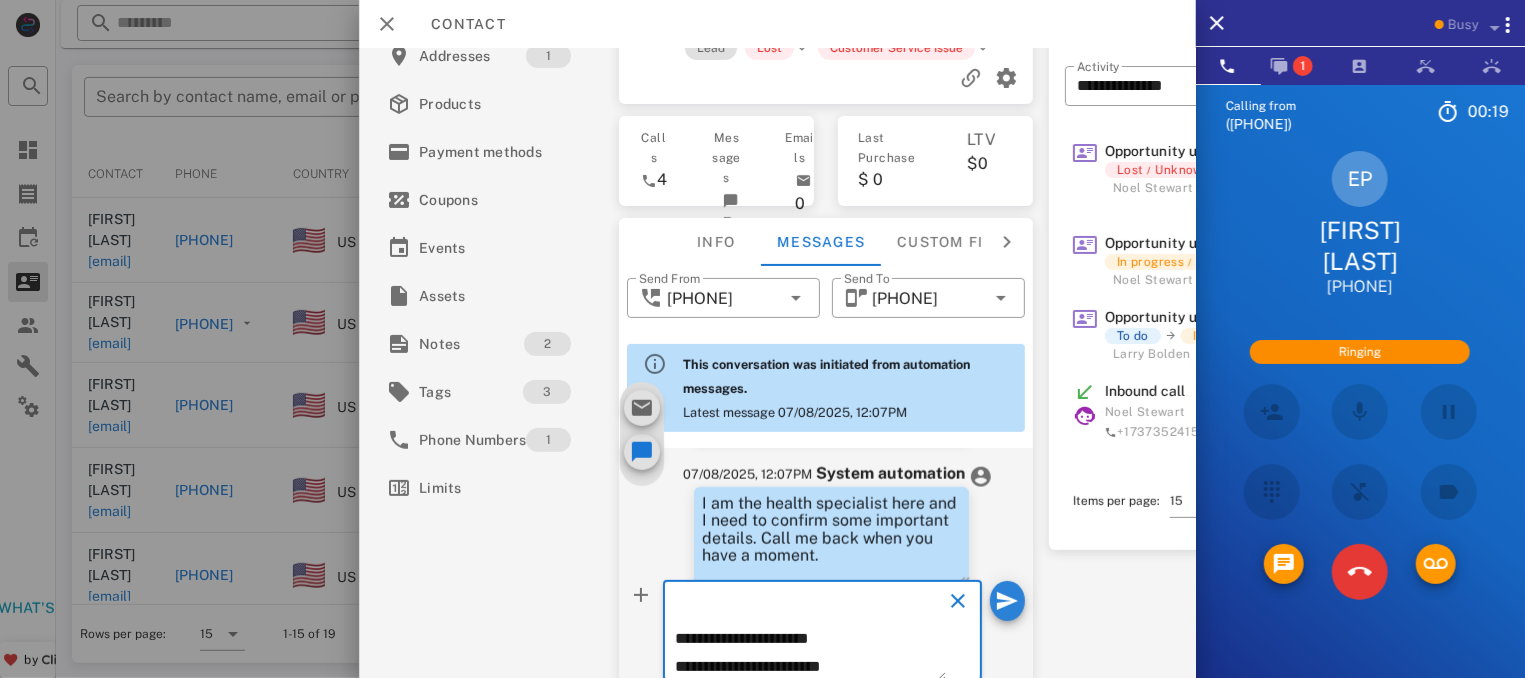 type on "**********" 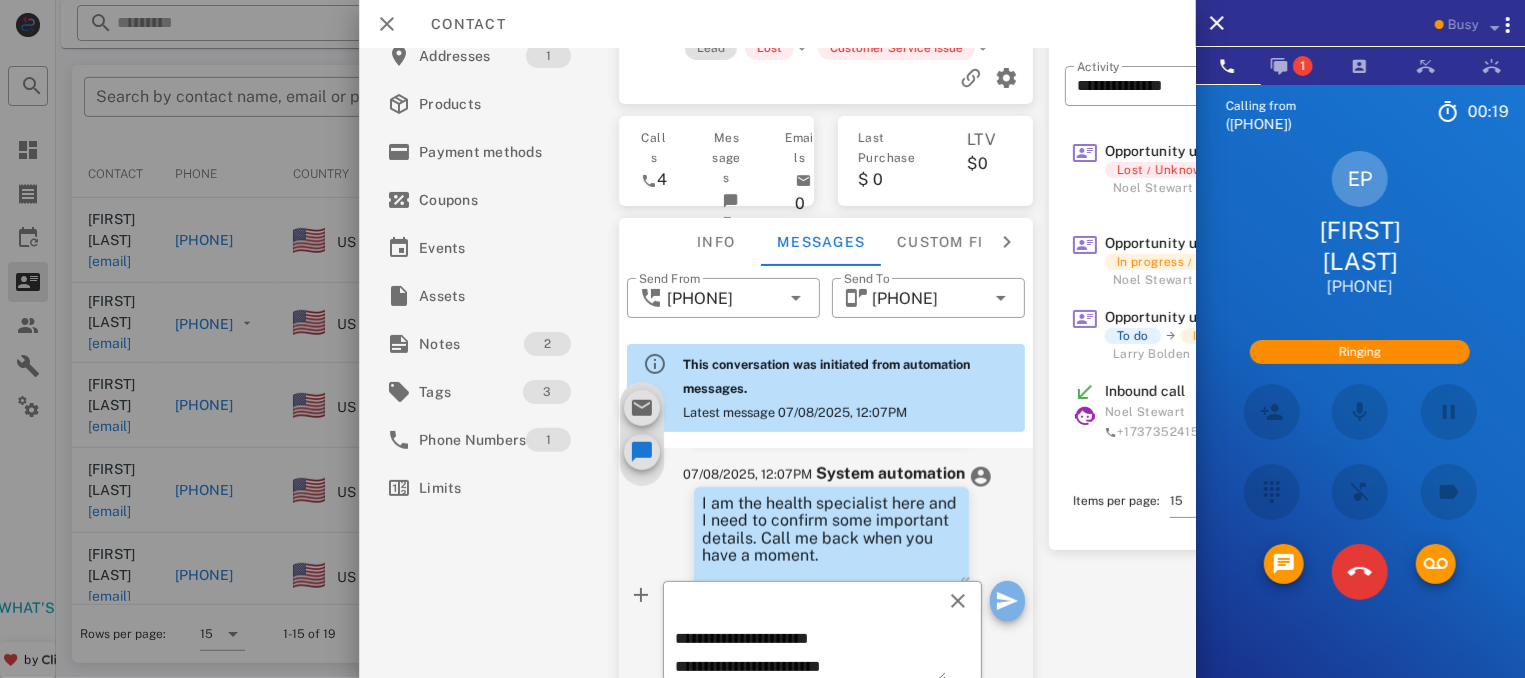 click at bounding box center (1007, 601) 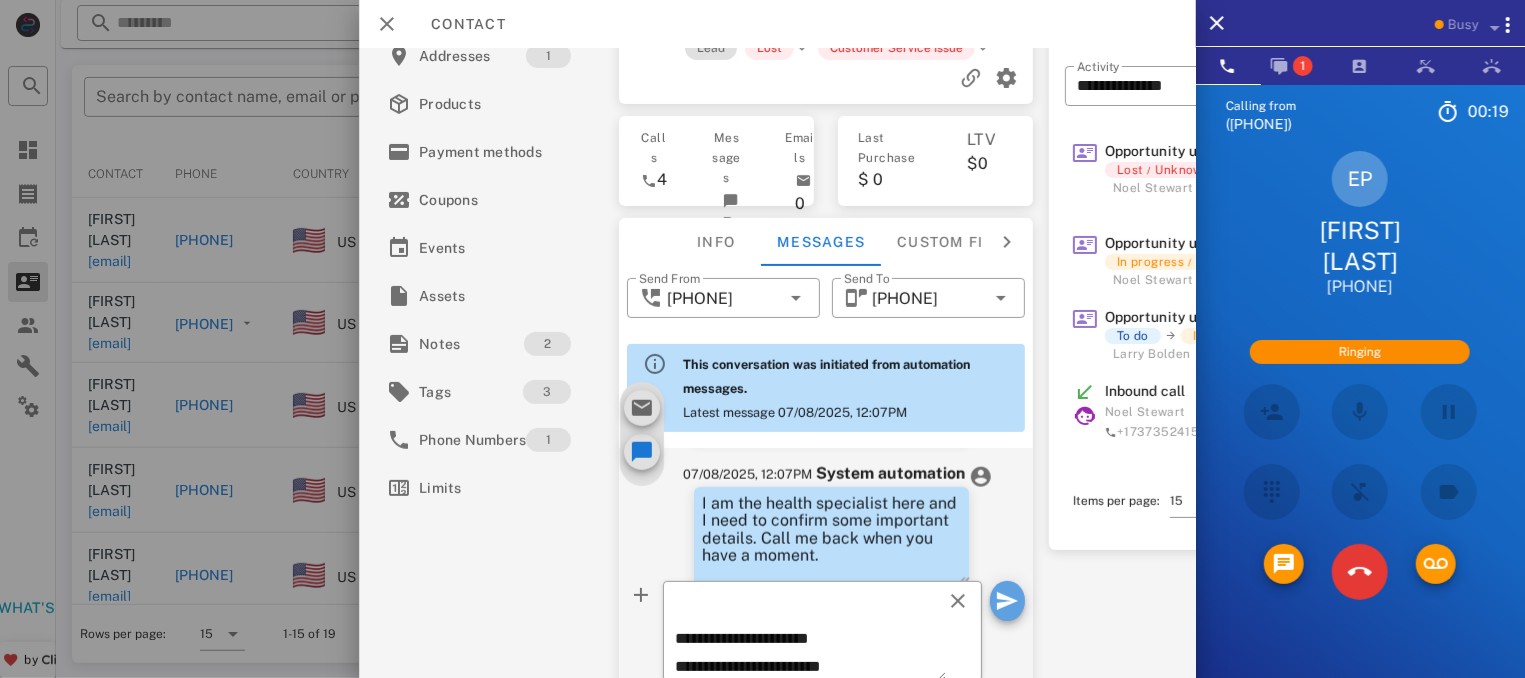 type 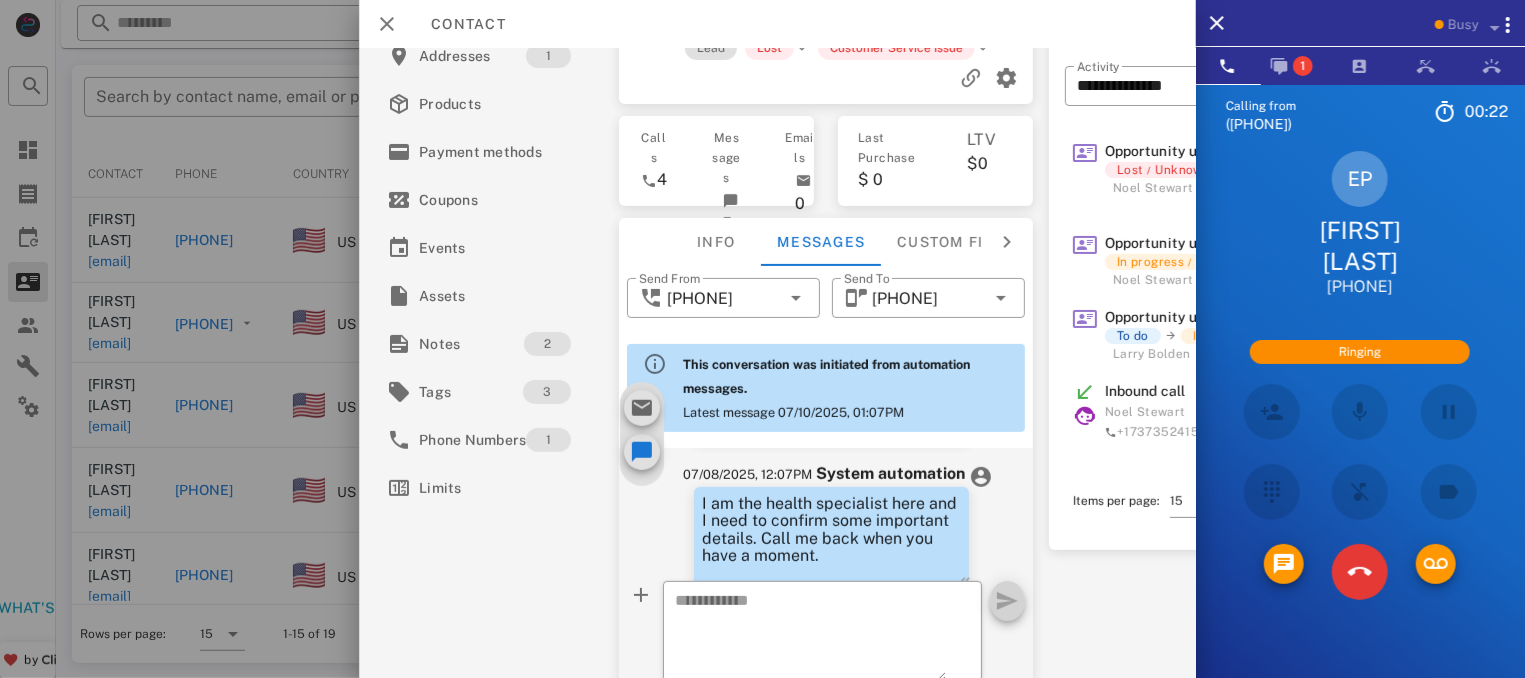scroll, scrollTop: 936, scrollLeft: 0, axis: vertical 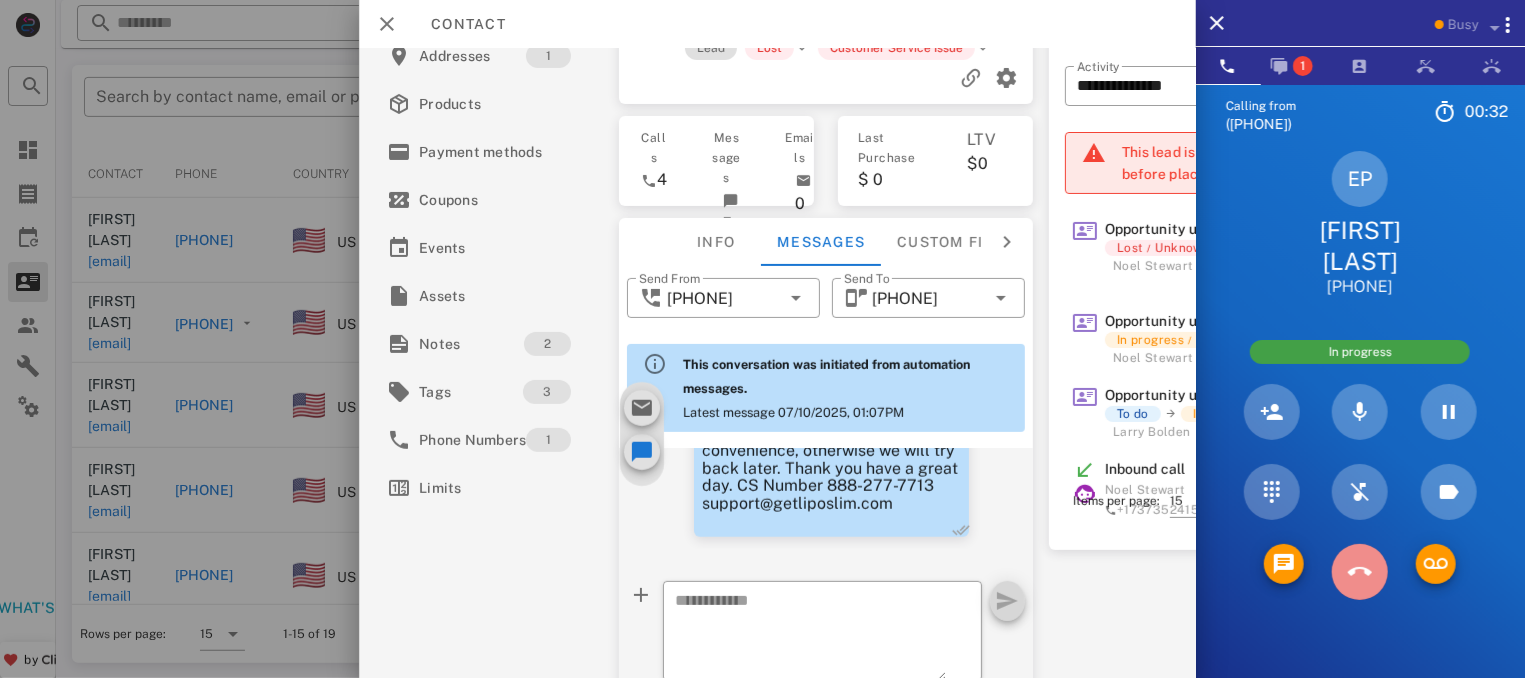 click at bounding box center (1360, 572) 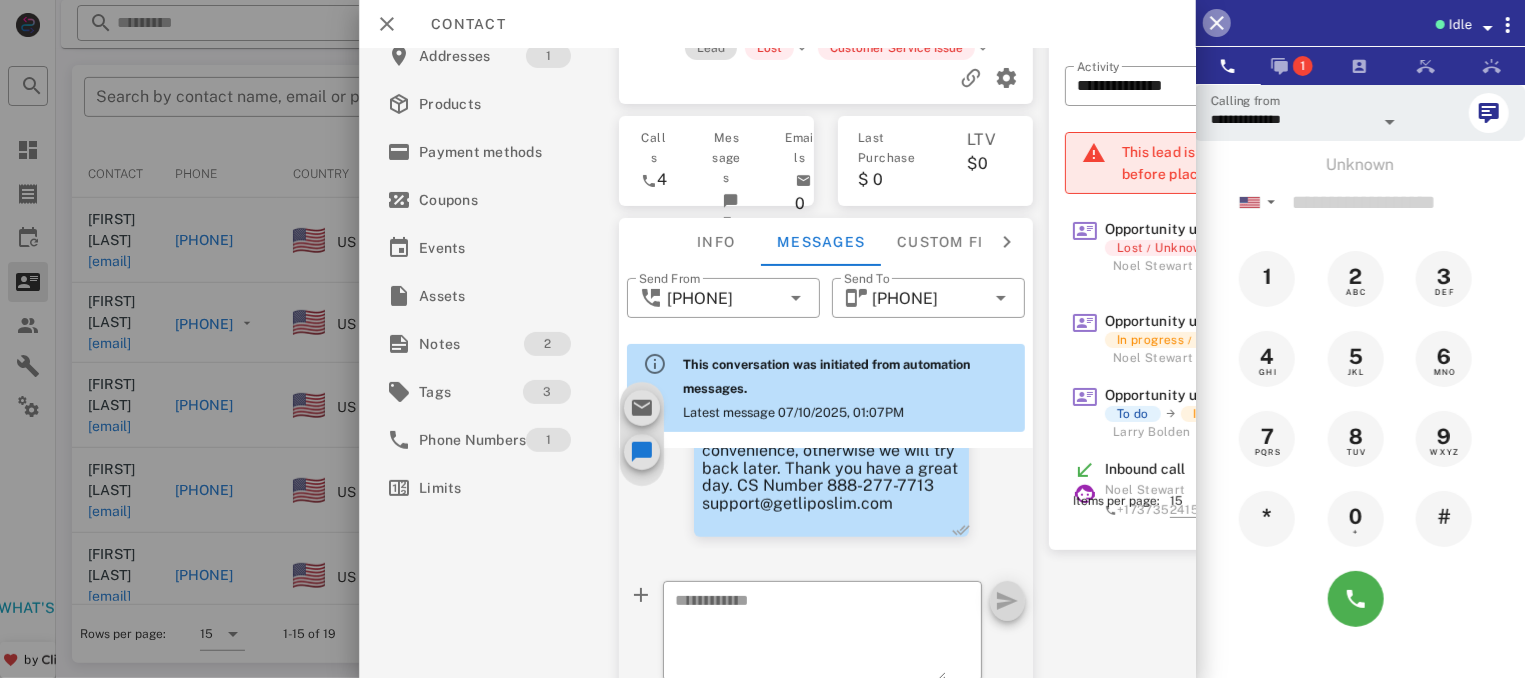 click at bounding box center (1217, 23) 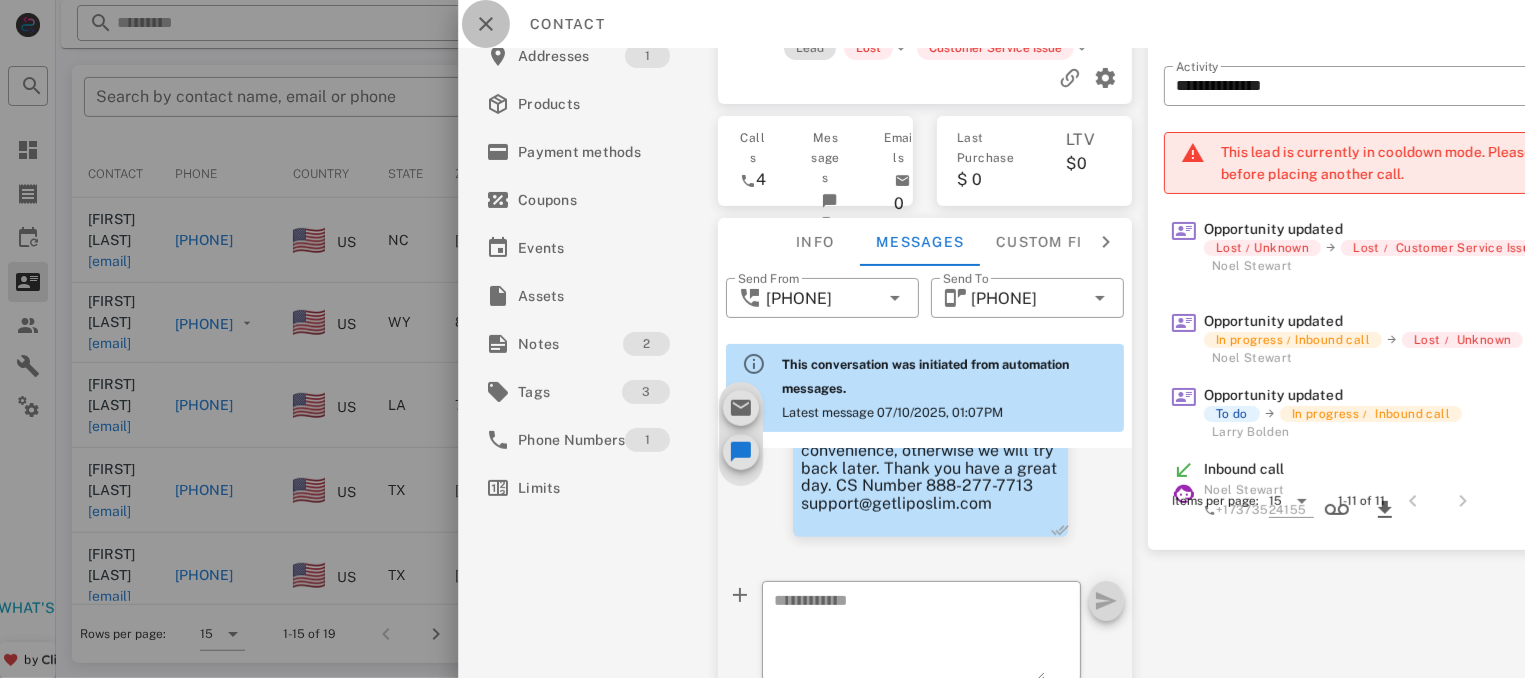 click at bounding box center [486, 24] 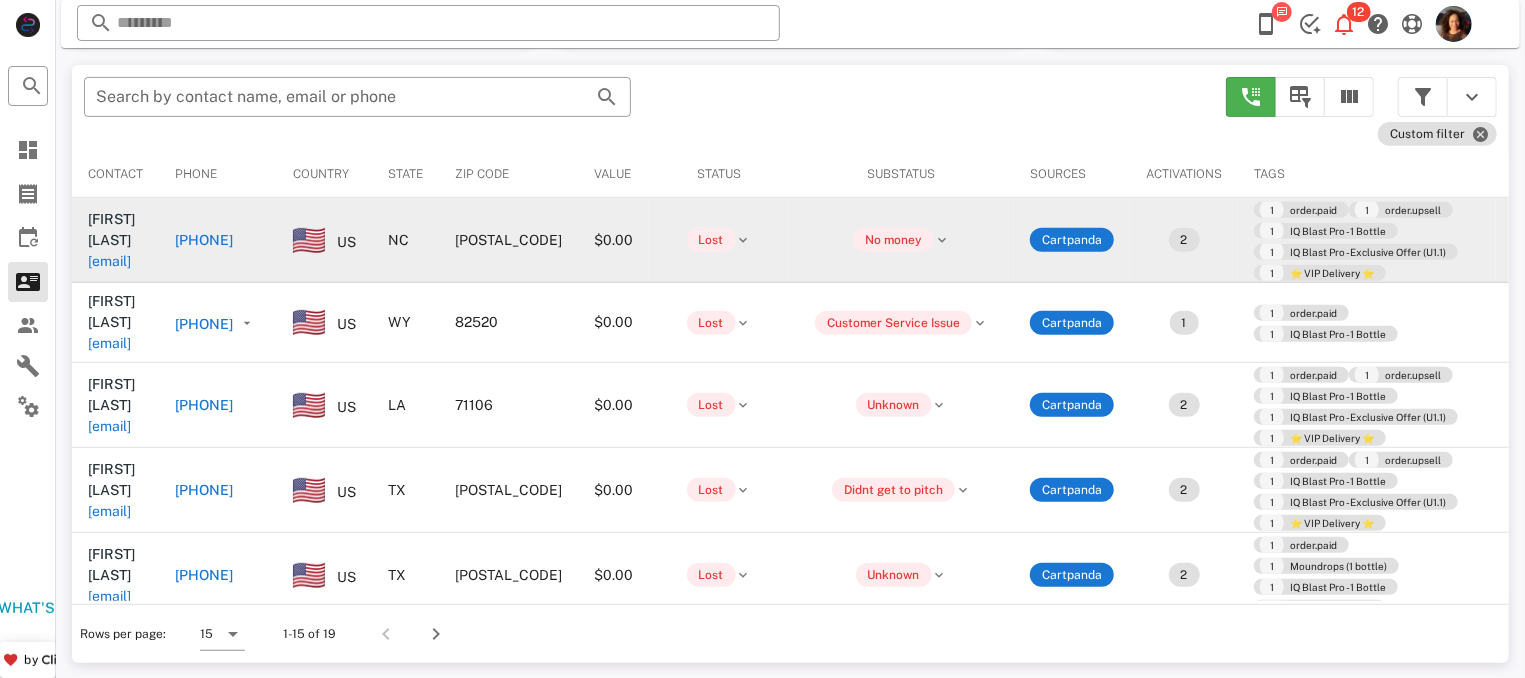 click on "+13155348059" at bounding box center (361, 240) 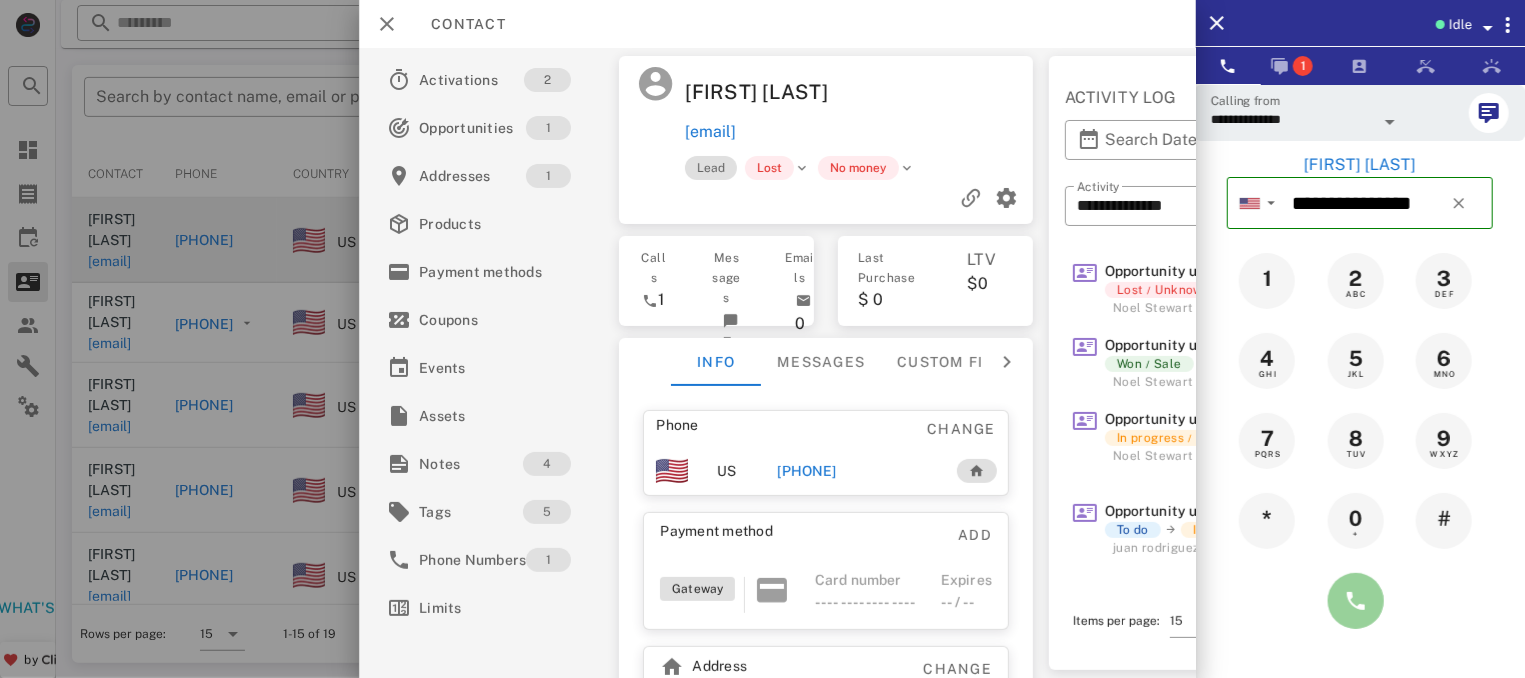 click at bounding box center (1356, 601) 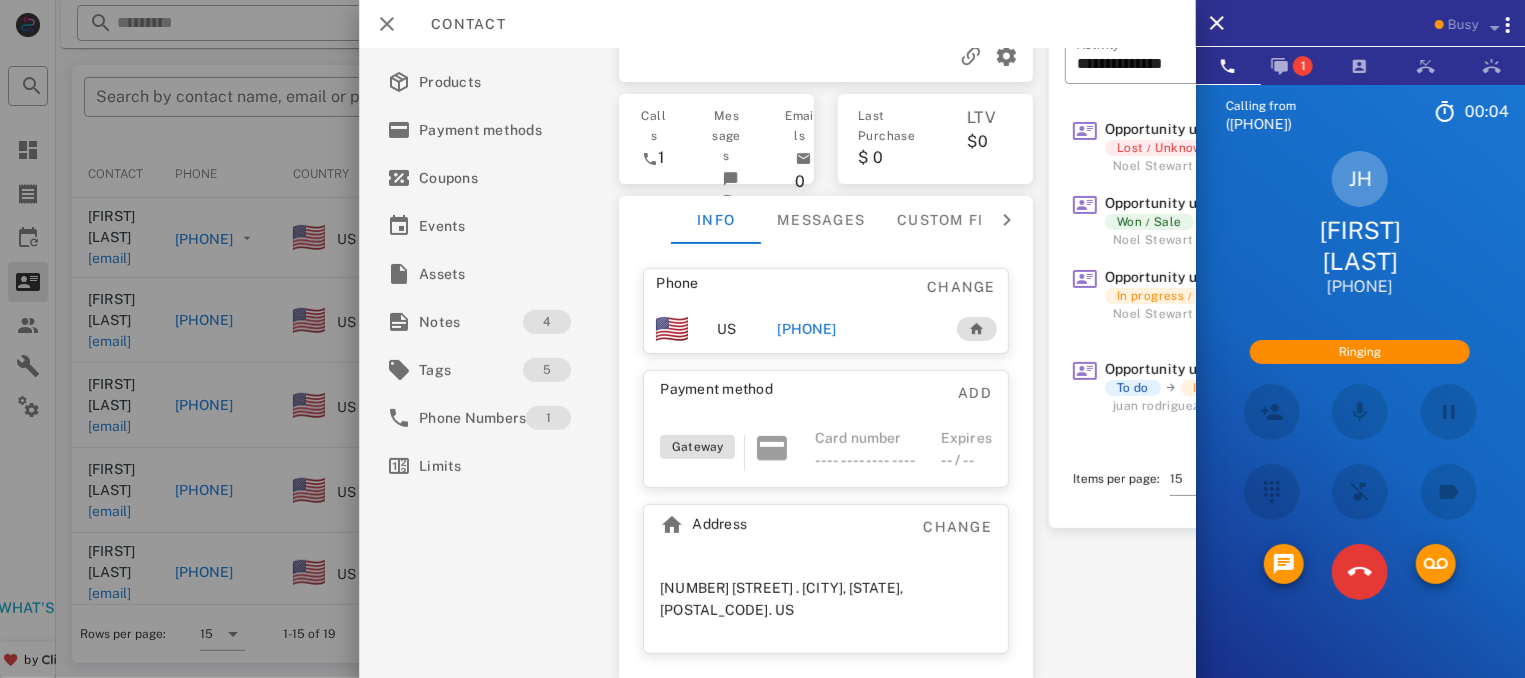 scroll, scrollTop: 153, scrollLeft: 0, axis: vertical 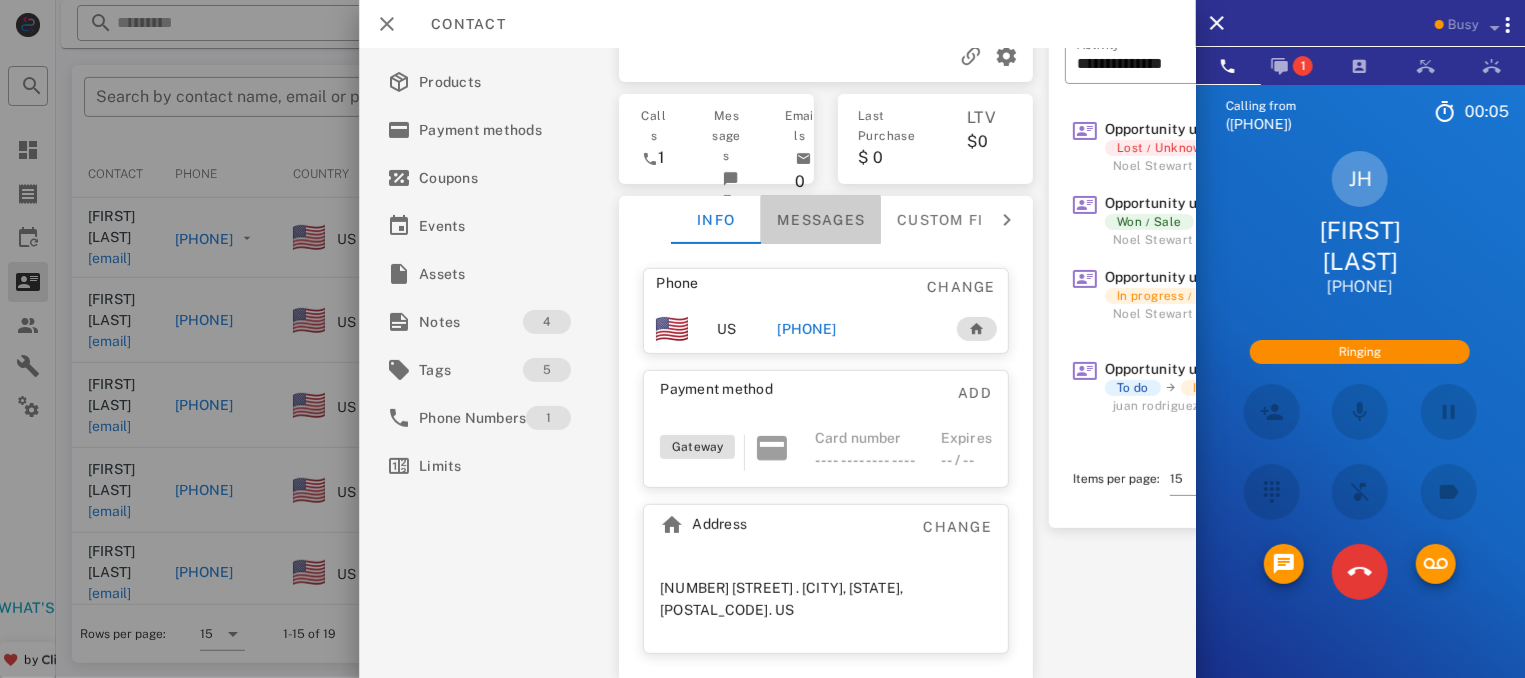 click on "Messages" at bounding box center [821, 220] 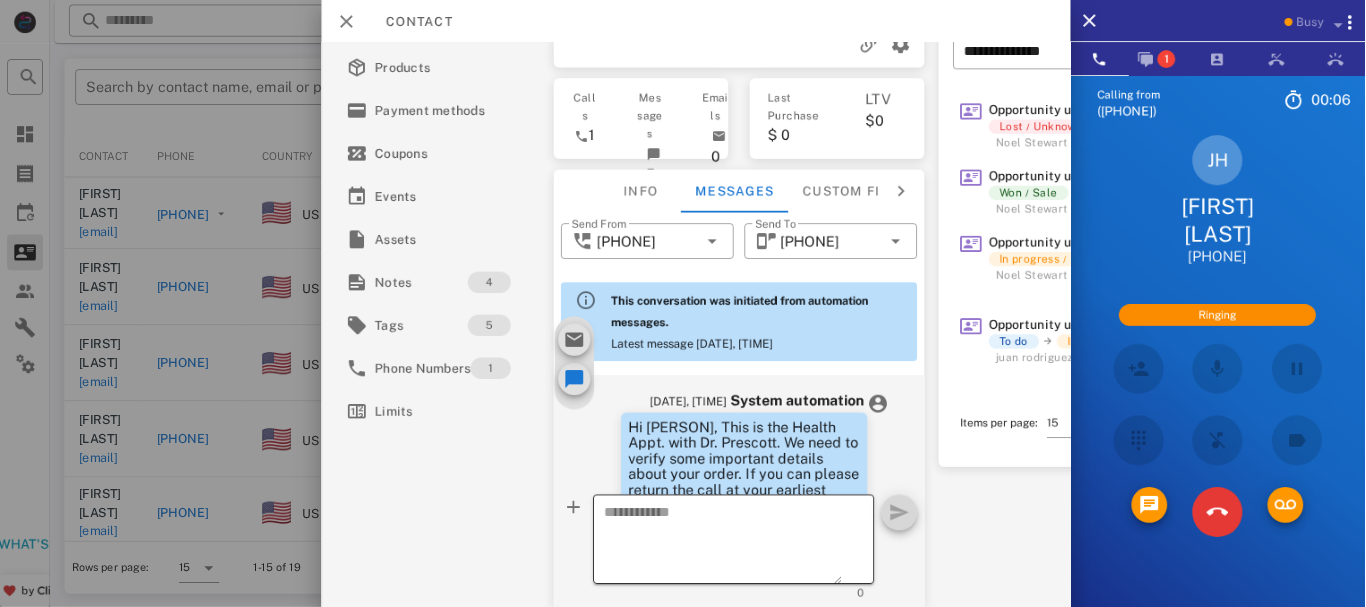 scroll, scrollTop: 682, scrollLeft: 0, axis: vertical 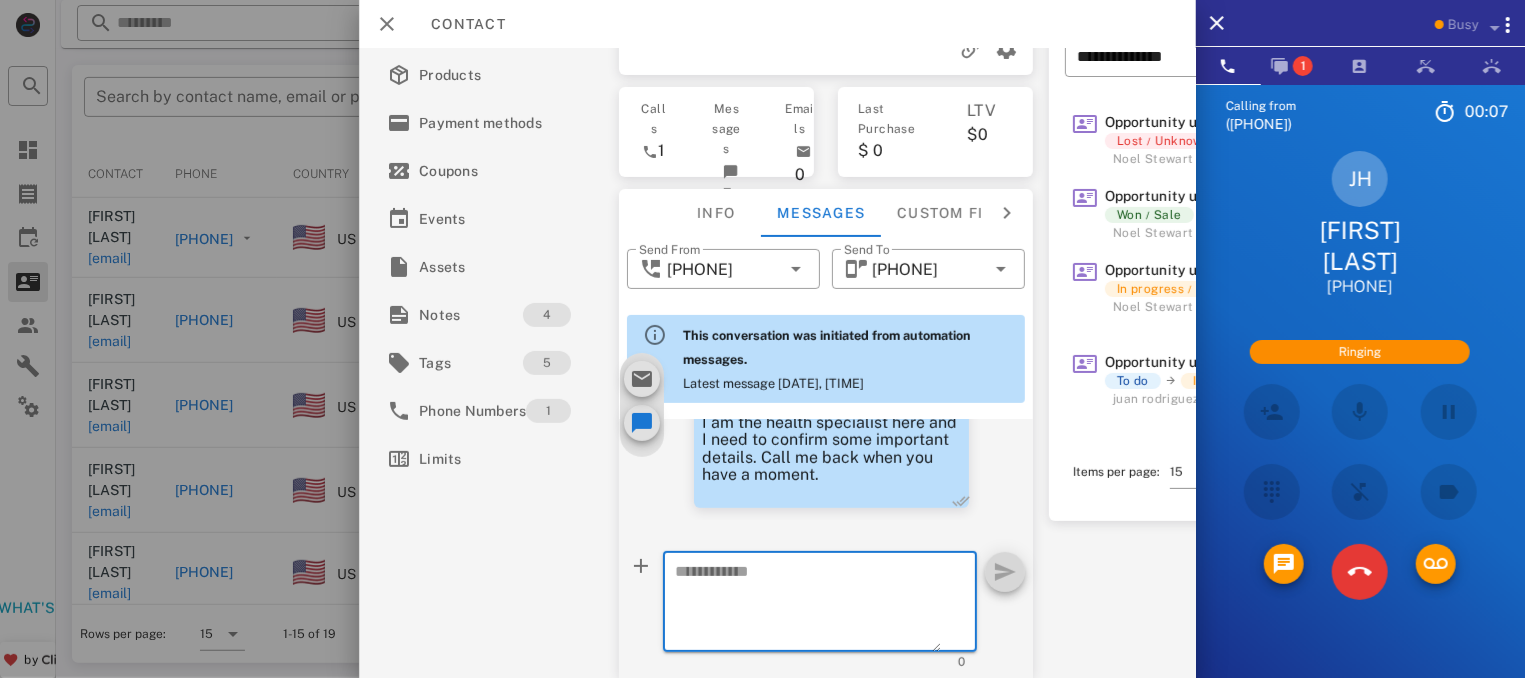 click at bounding box center (808, 605) 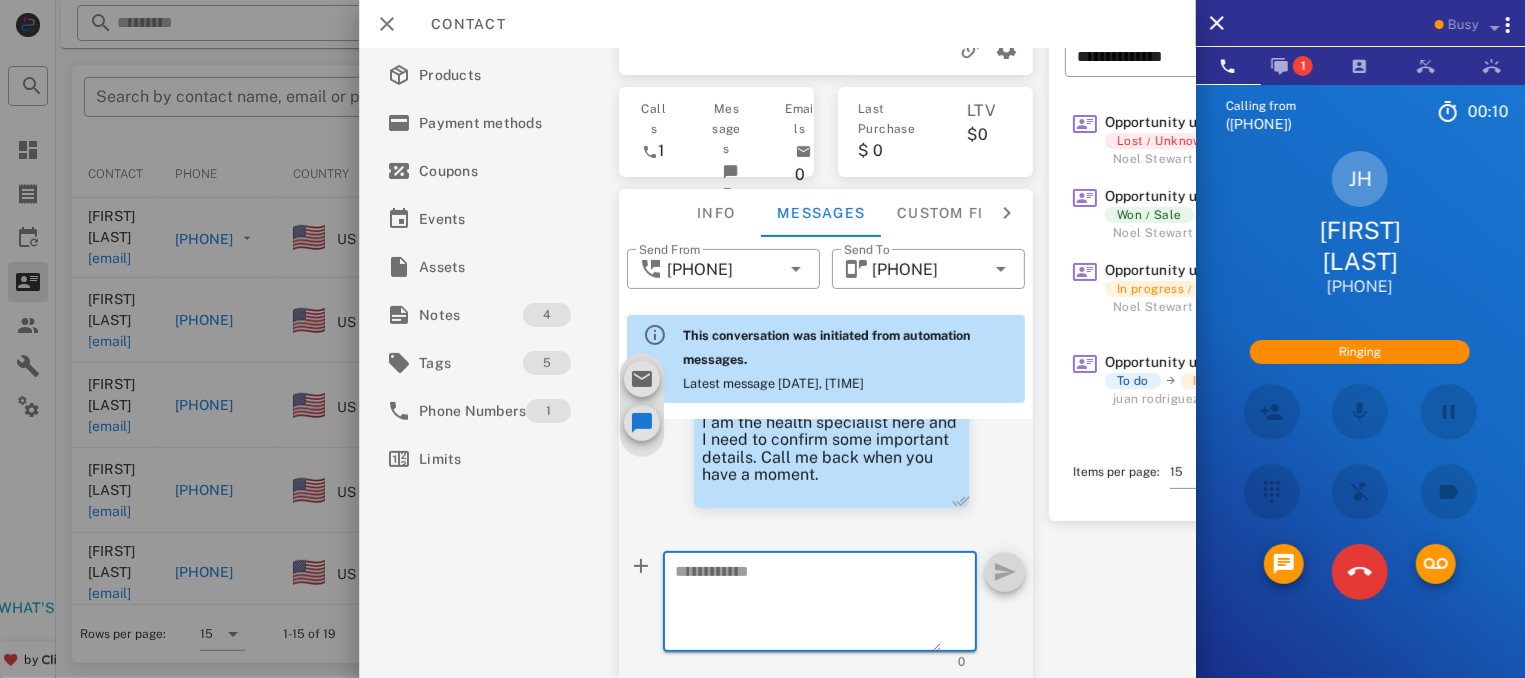 paste on "**********" 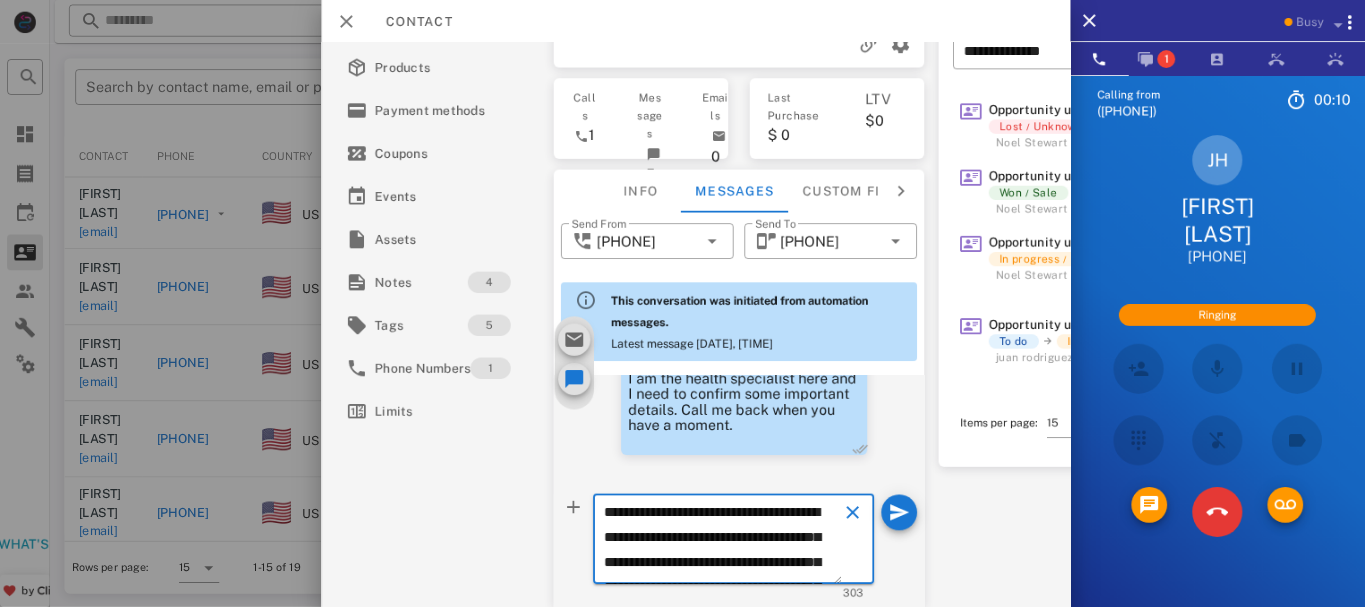 scroll, scrollTop: 241, scrollLeft: 0, axis: vertical 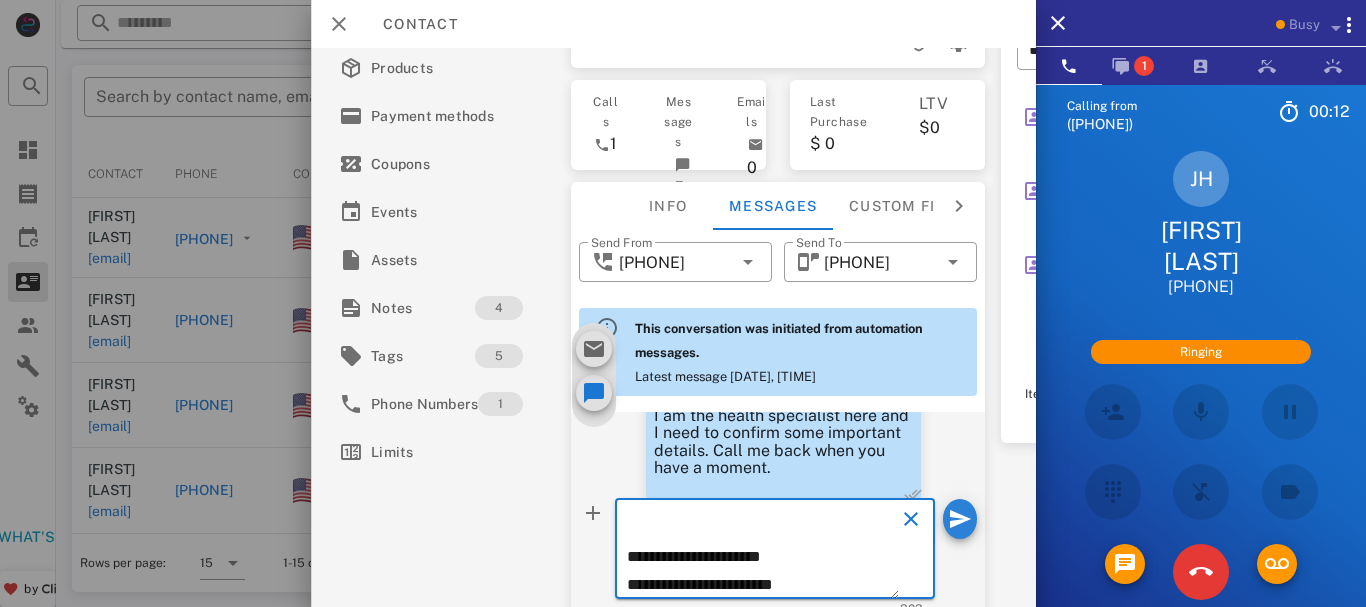 type on "**********" 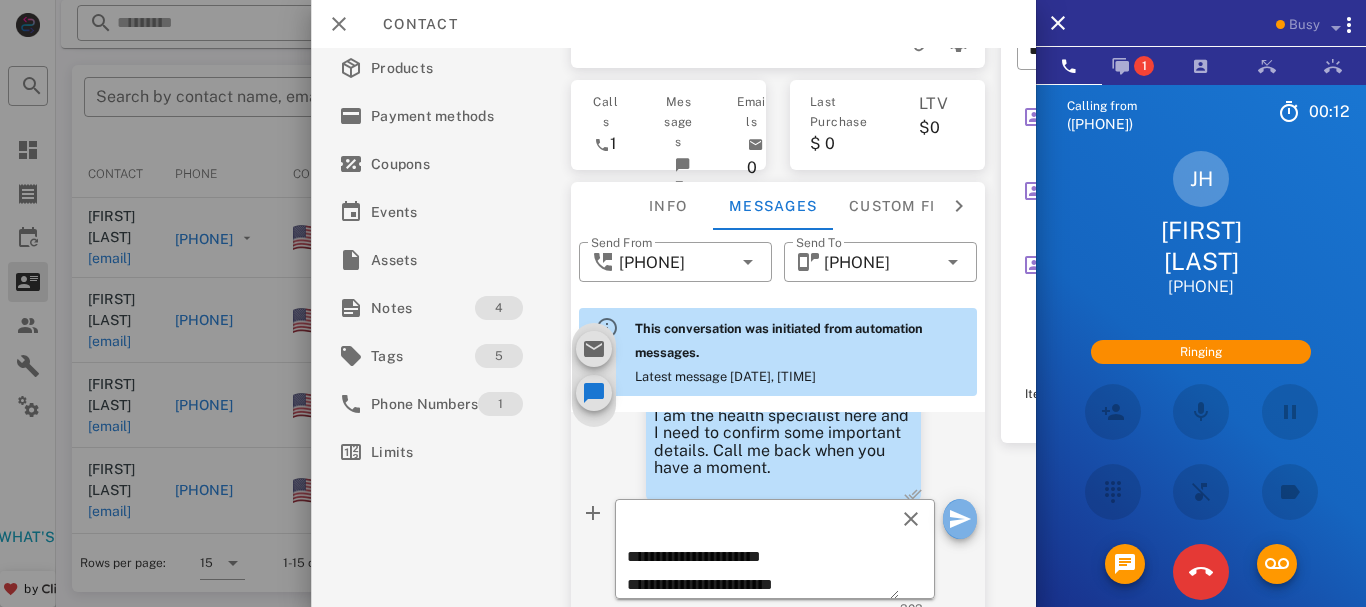 click at bounding box center (960, 519) 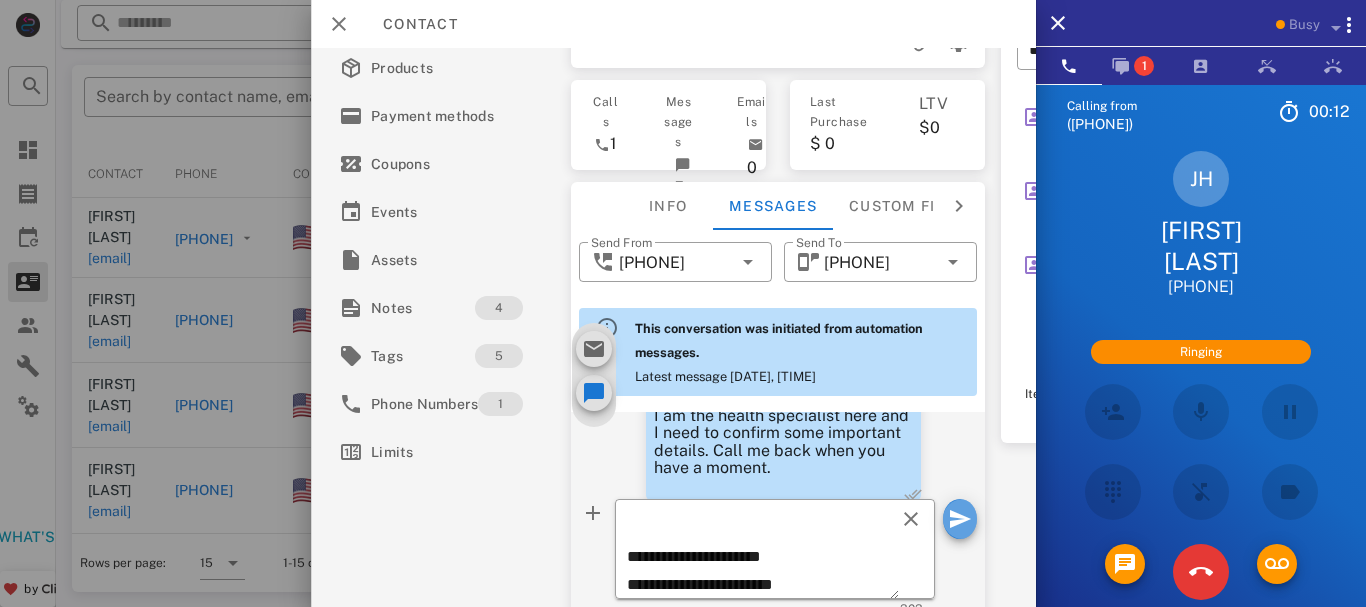 type 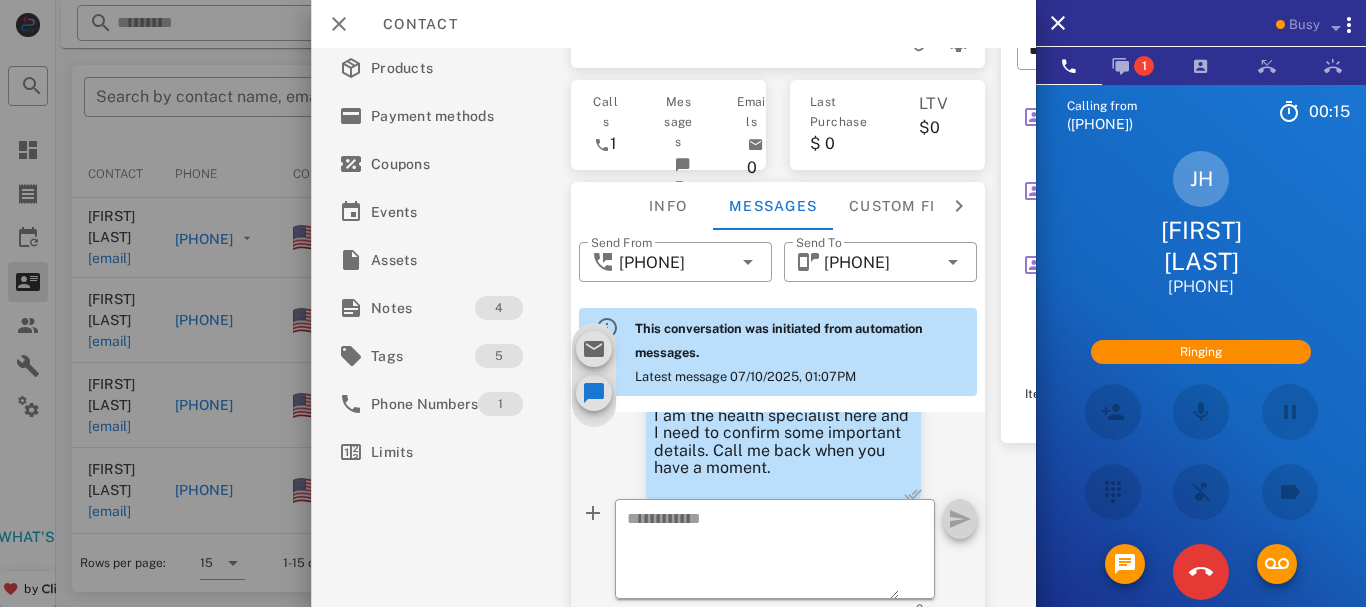 scroll, scrollTop: 982, scrollLeft: 0, axis: vertical 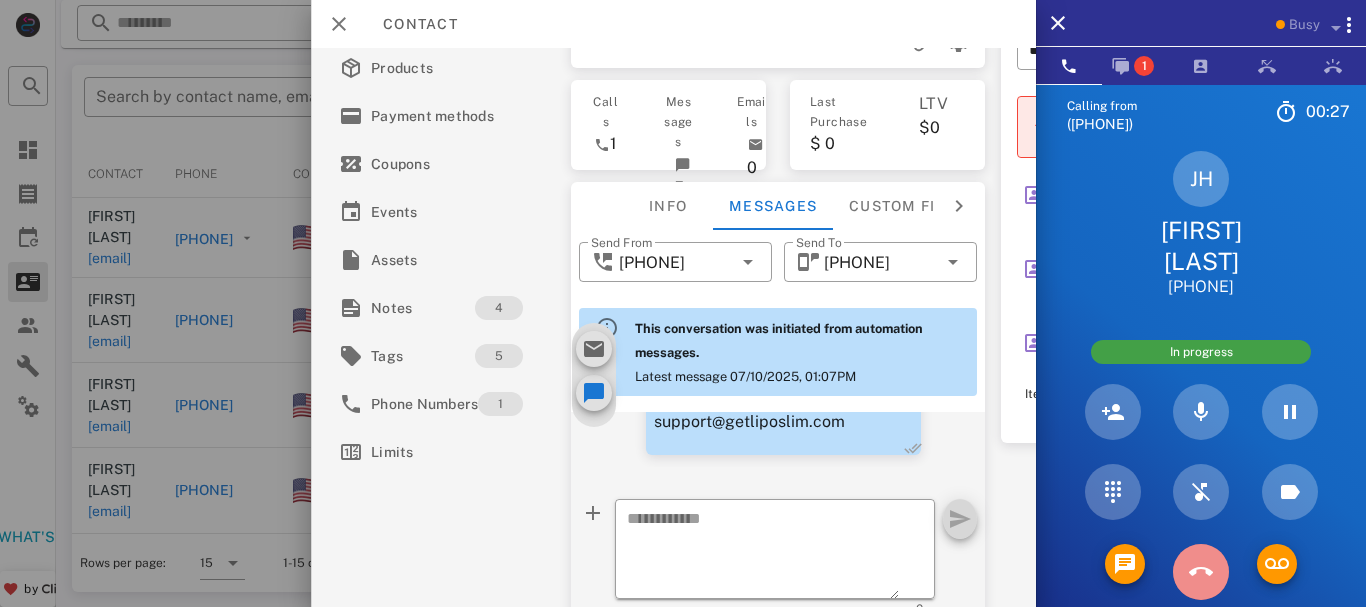 click at bounding box center [1201, 572] 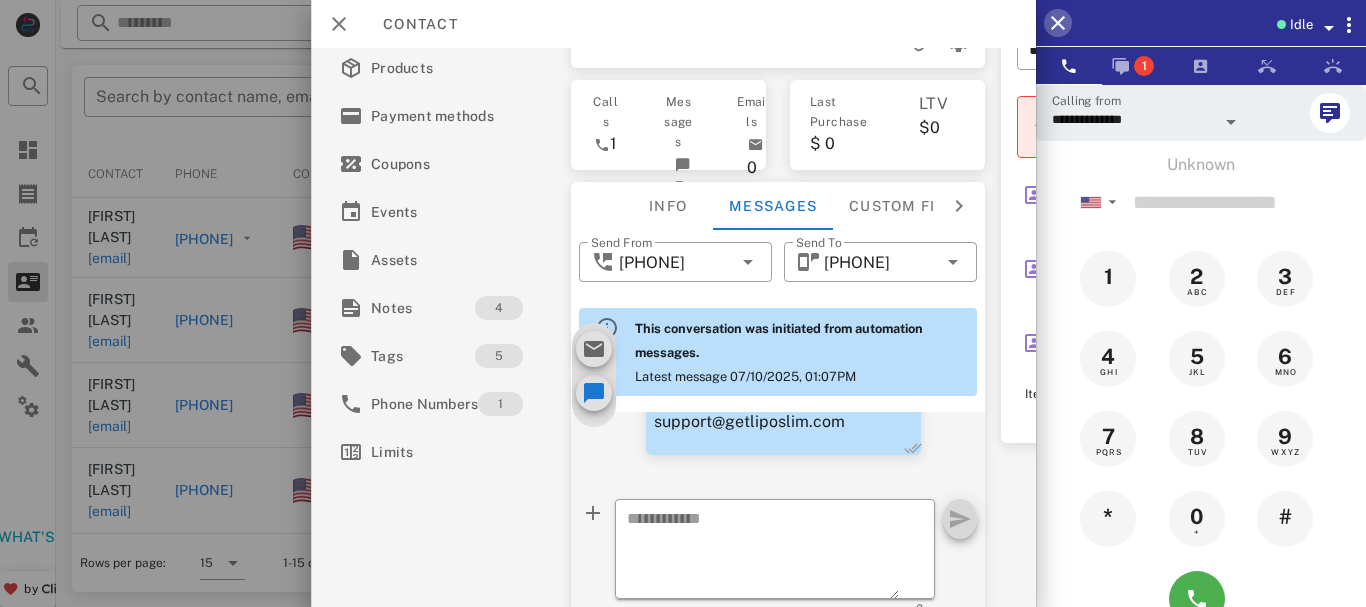 click at bounding box center (1058, 23) 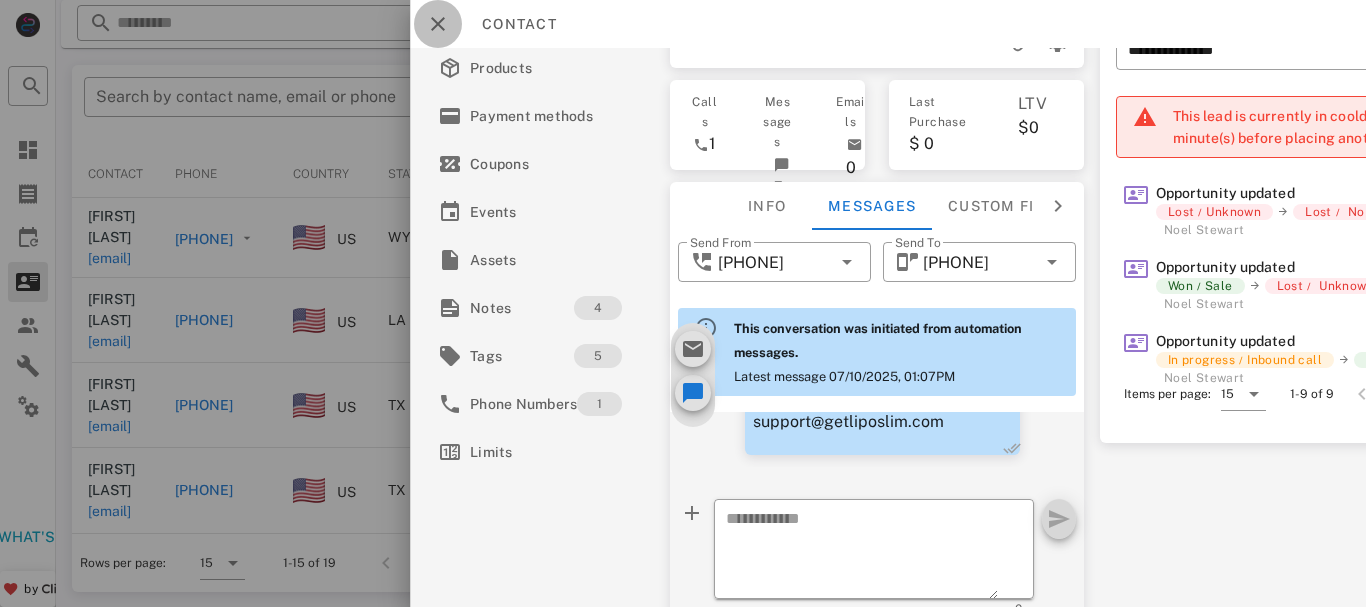 click at bounding box center [438, 24] 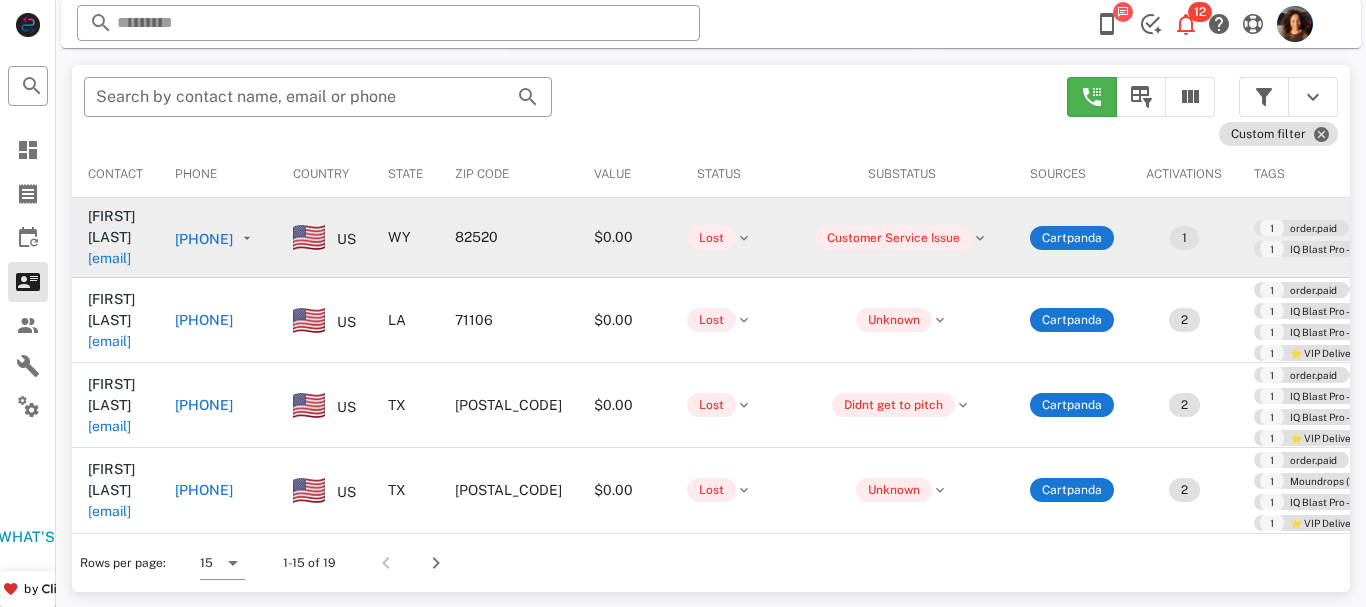 click on "+13073453333" at bounding box center [354, 228] 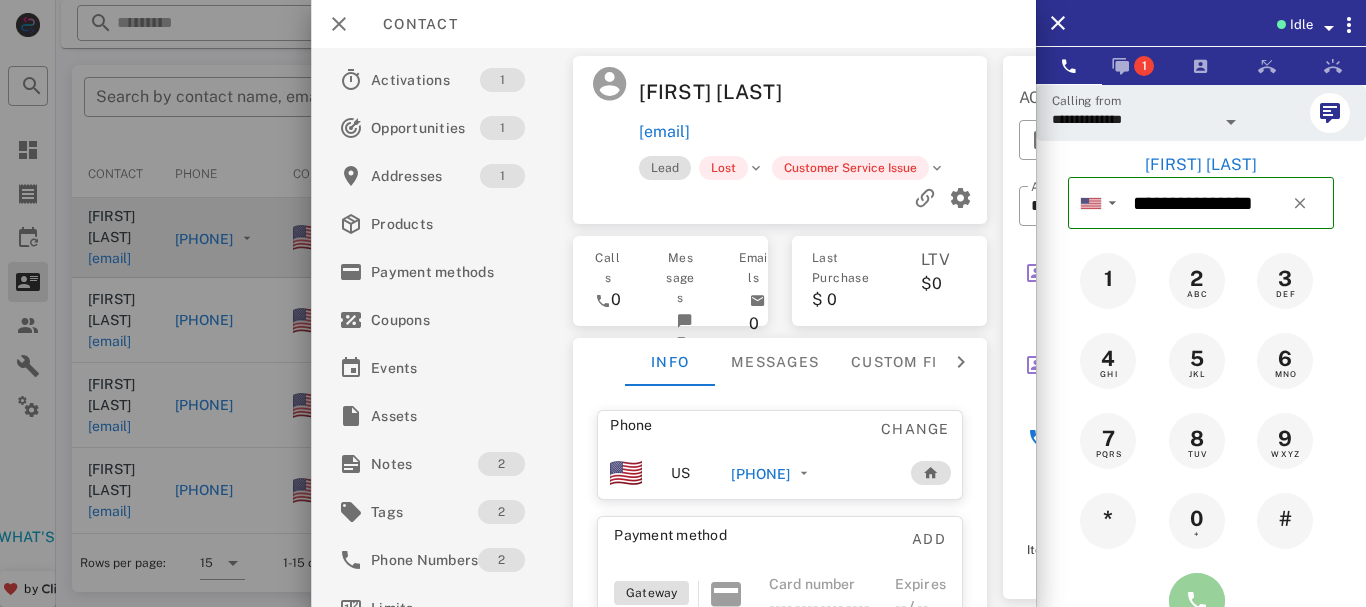 click at bounding box center (1197, 601) 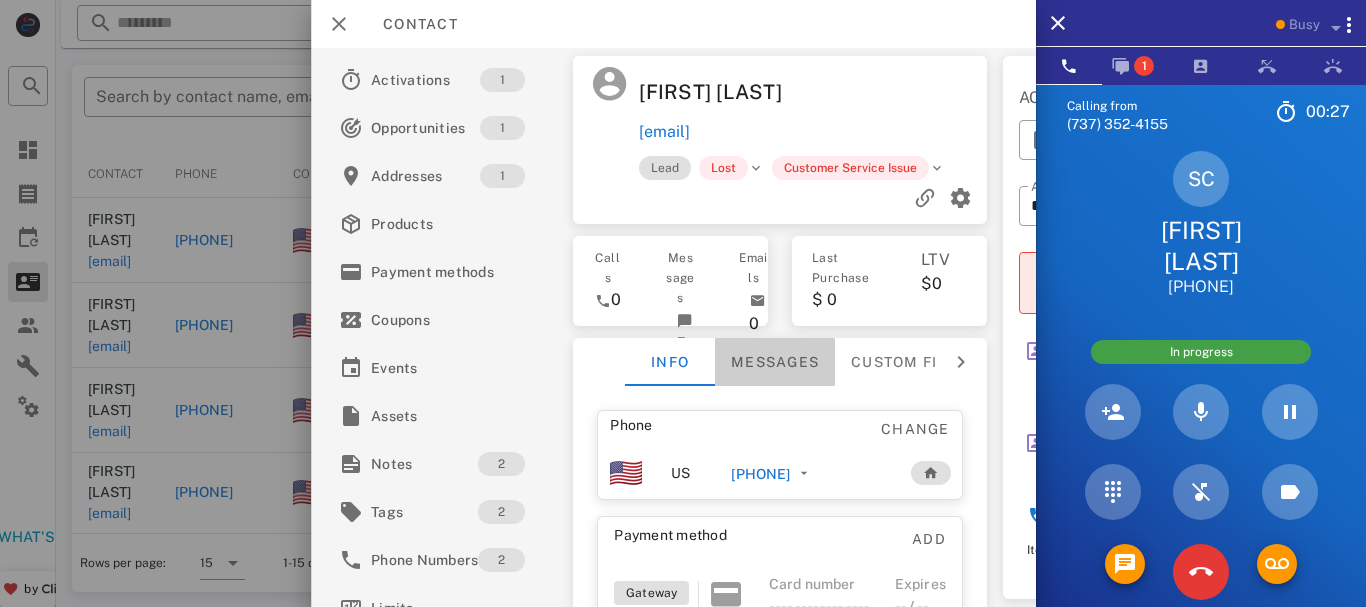 click on "Messages" at bounding box center (775, 362) 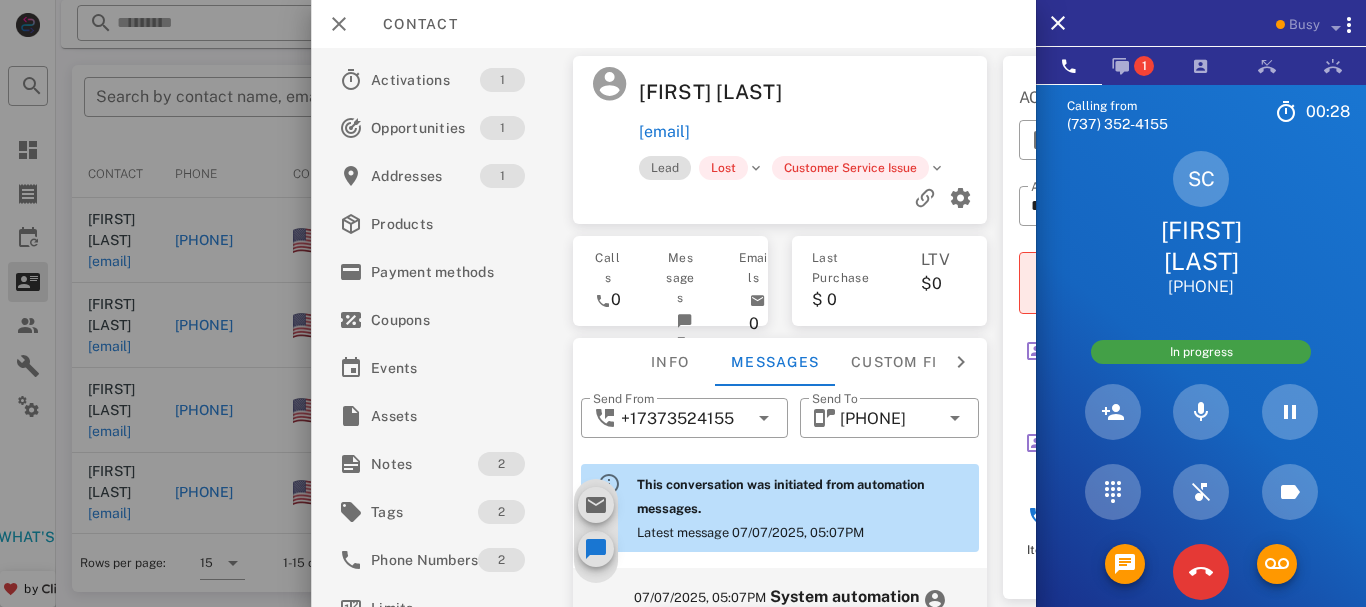 scroll, scrollTop: 728, scrollLeft: 0, axis: vertical 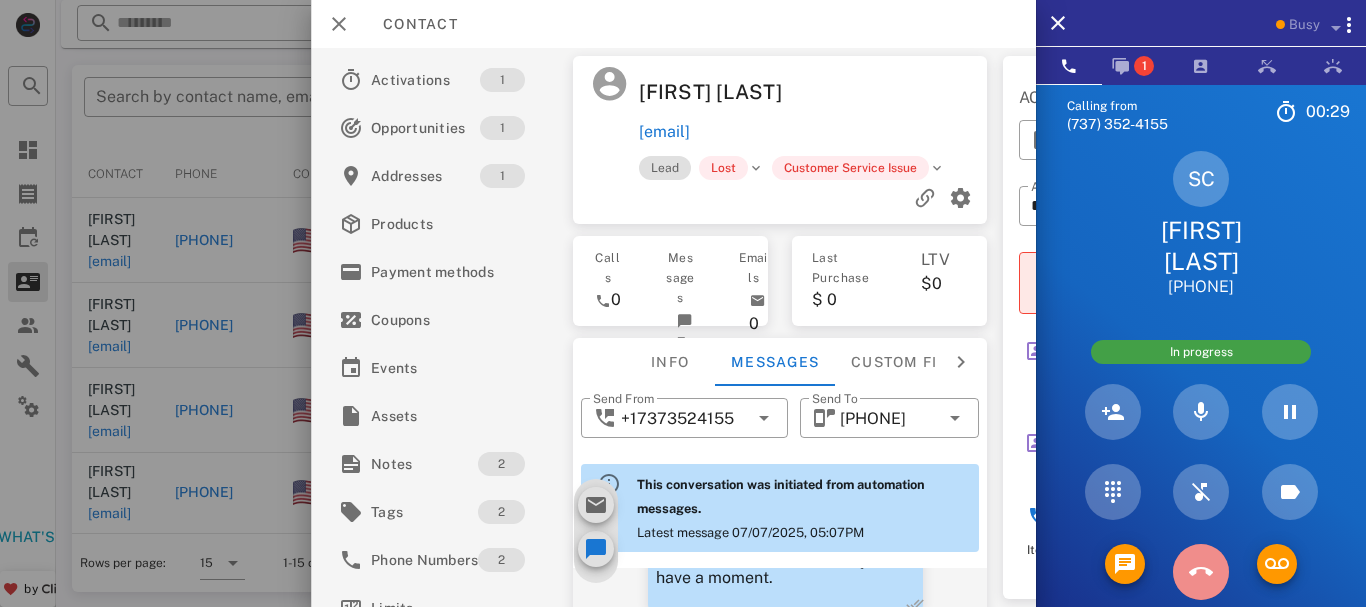 click at bounding box center [1201, 572] 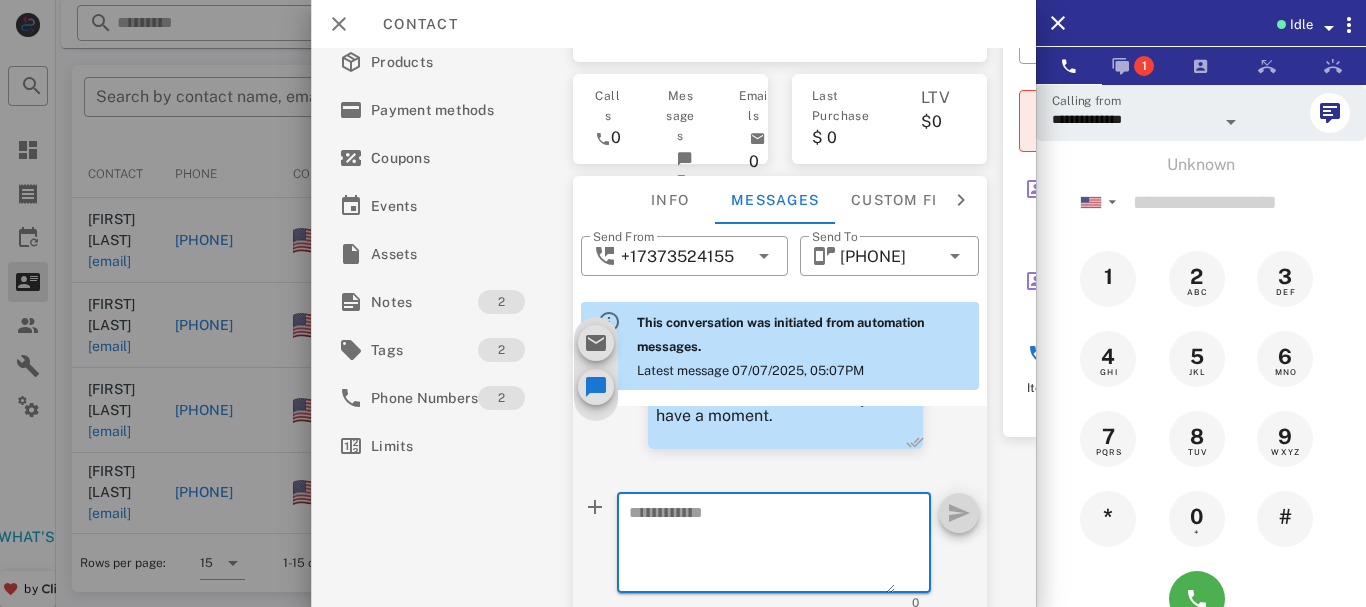 scroll, scrollTop: 174, scrollLeft: 0, axis: vertical 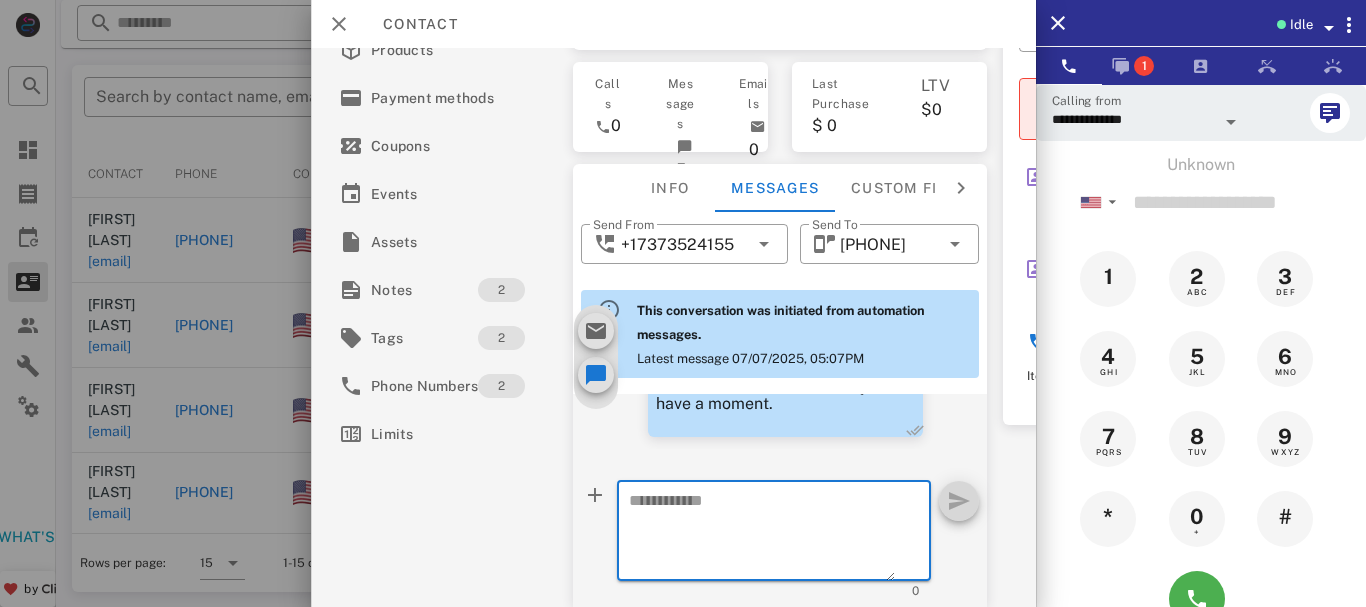paste on "**********" 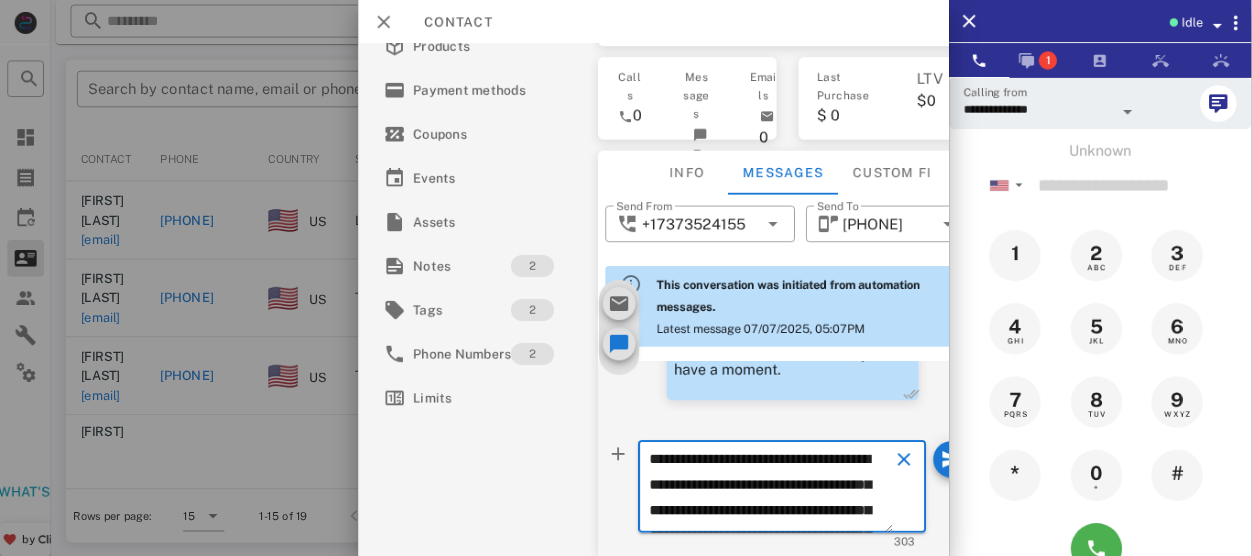scroll, scrollTop: 242, scrollLeft: 0, axis: vertical 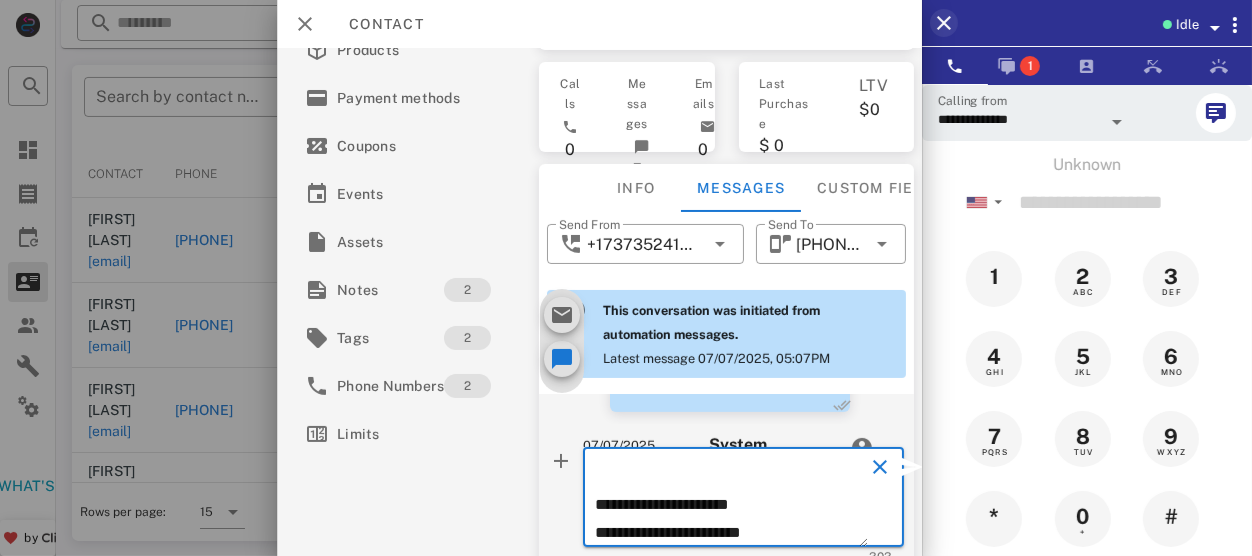 type on "**********" 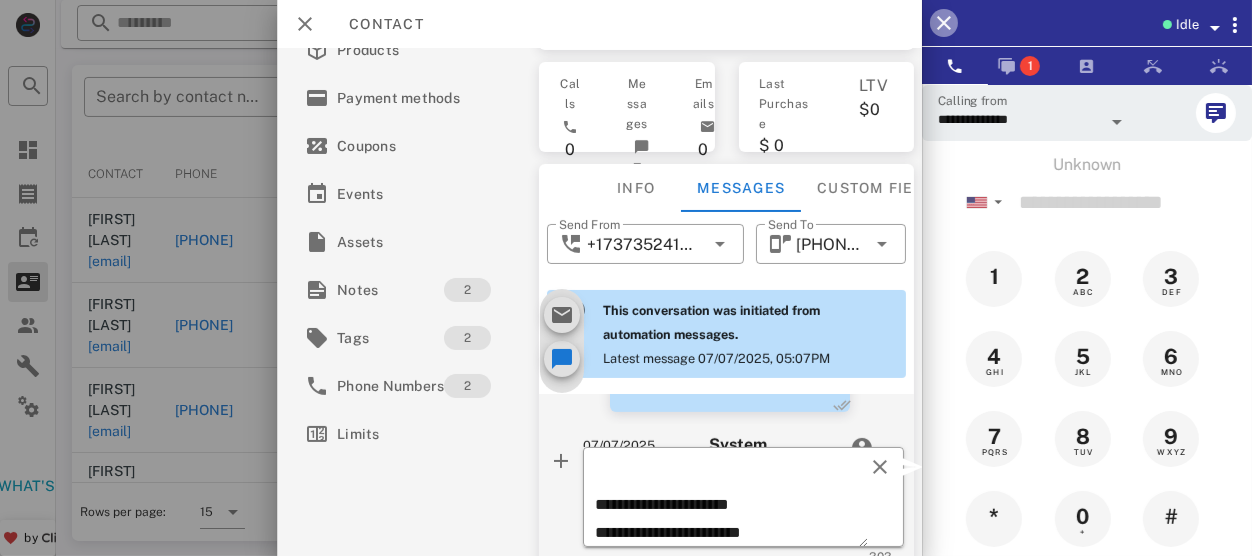 click at bounding box center (944, 23) 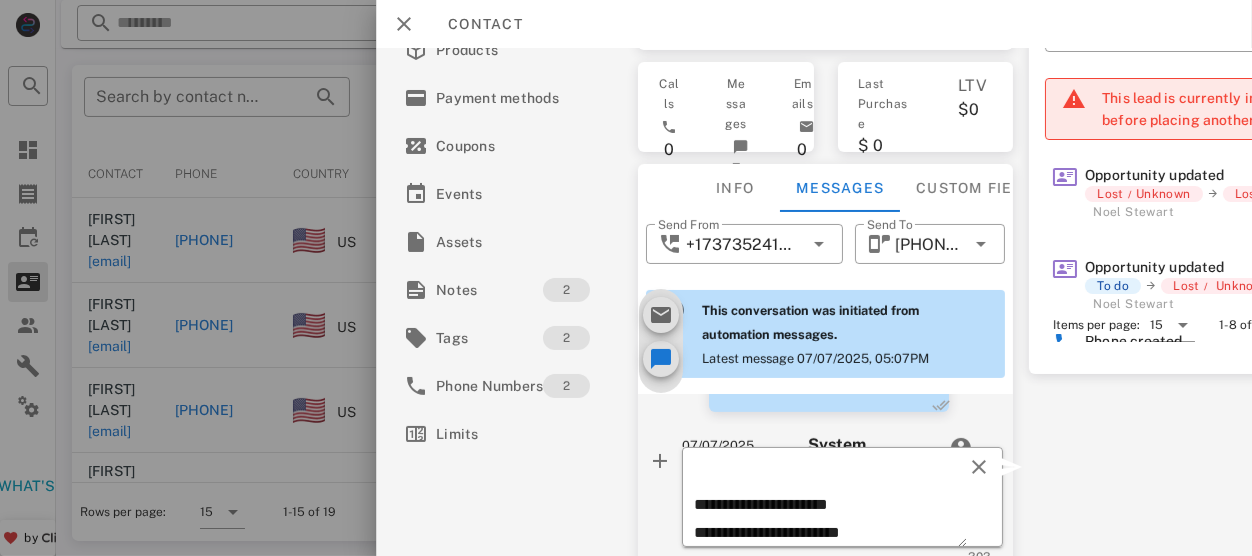 click at bounding box center (1011, 467) 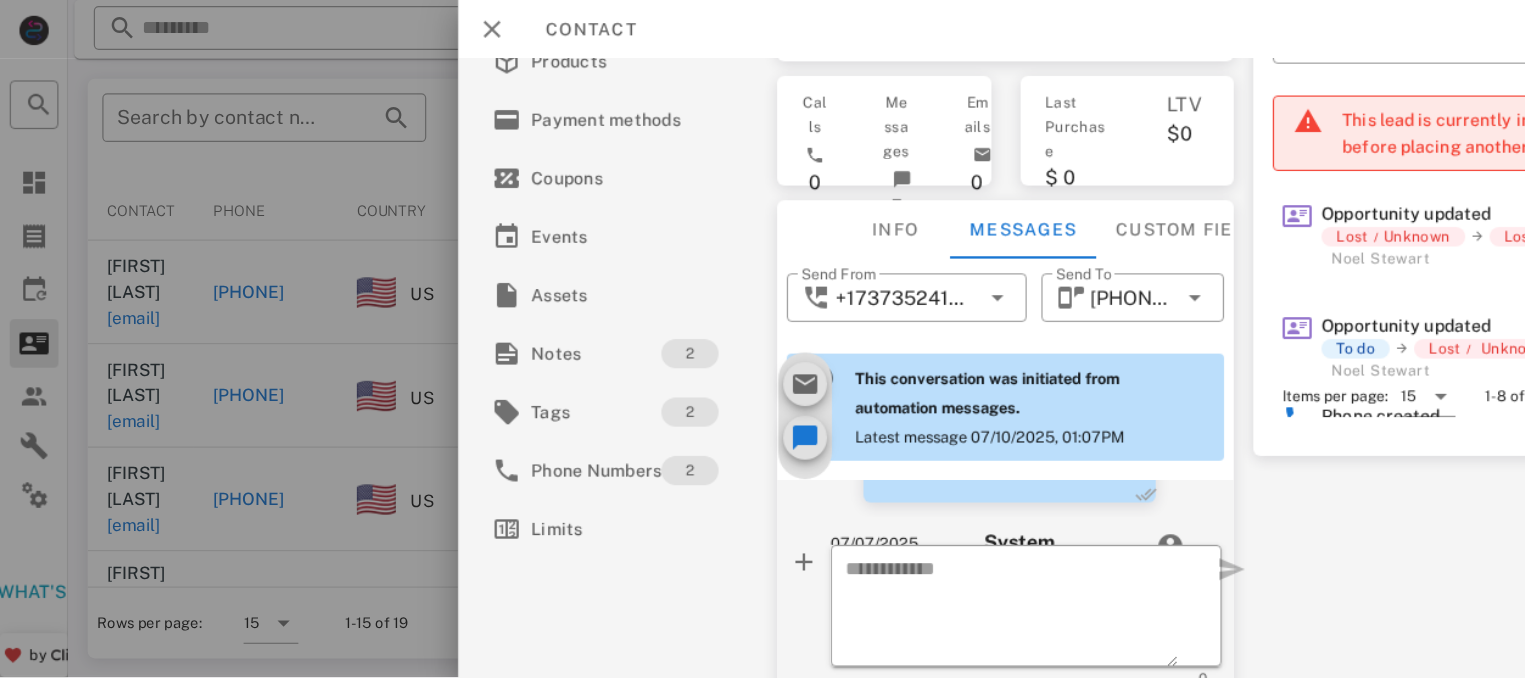 scroll, scrollTop: 1016, scrollLeft: 0, axis: vertical 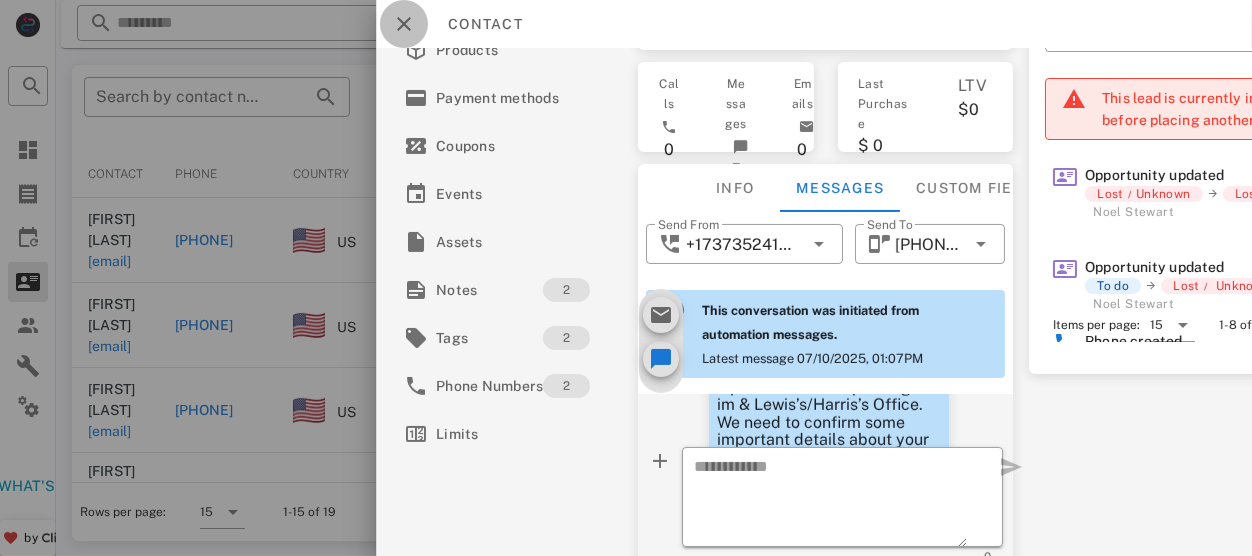 click at bounding box center (404, 24) 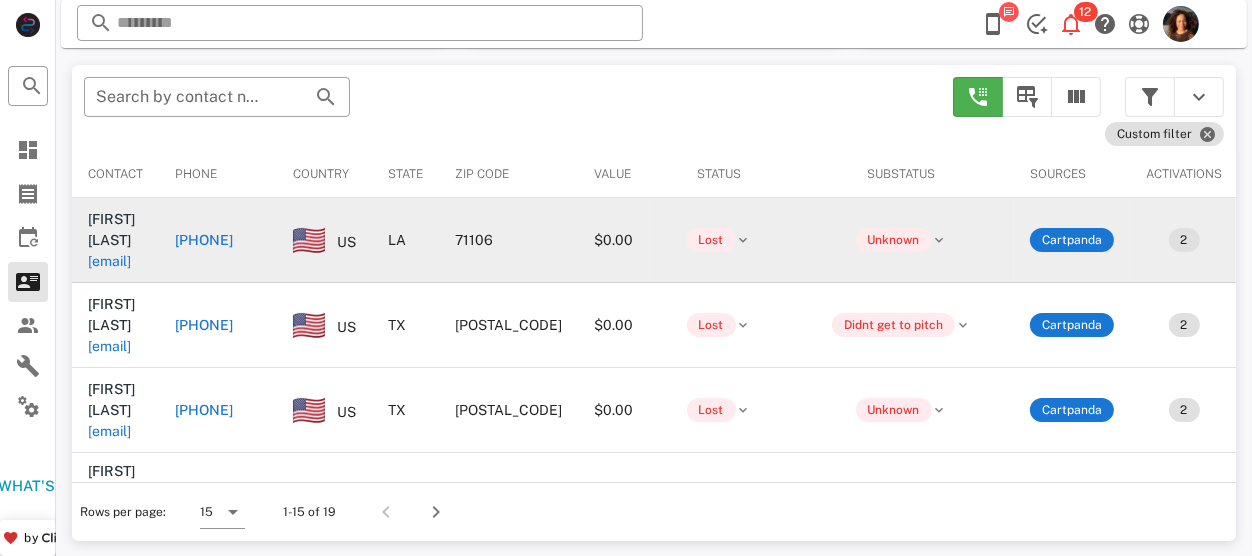 click on "+13183473591" at bounding box center [321, 240] 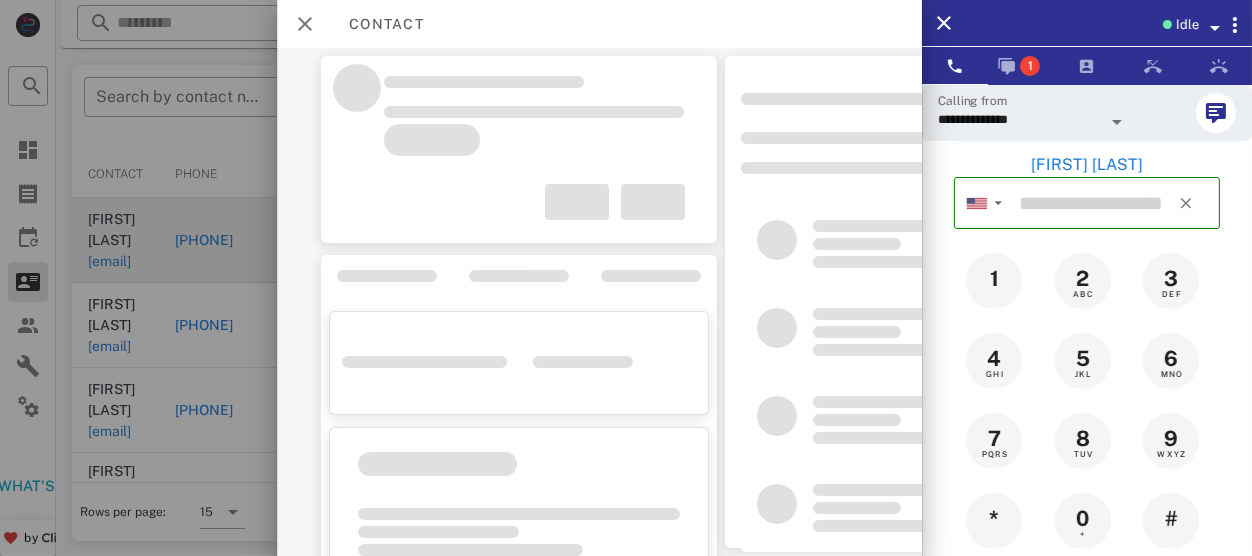 type on "**********" 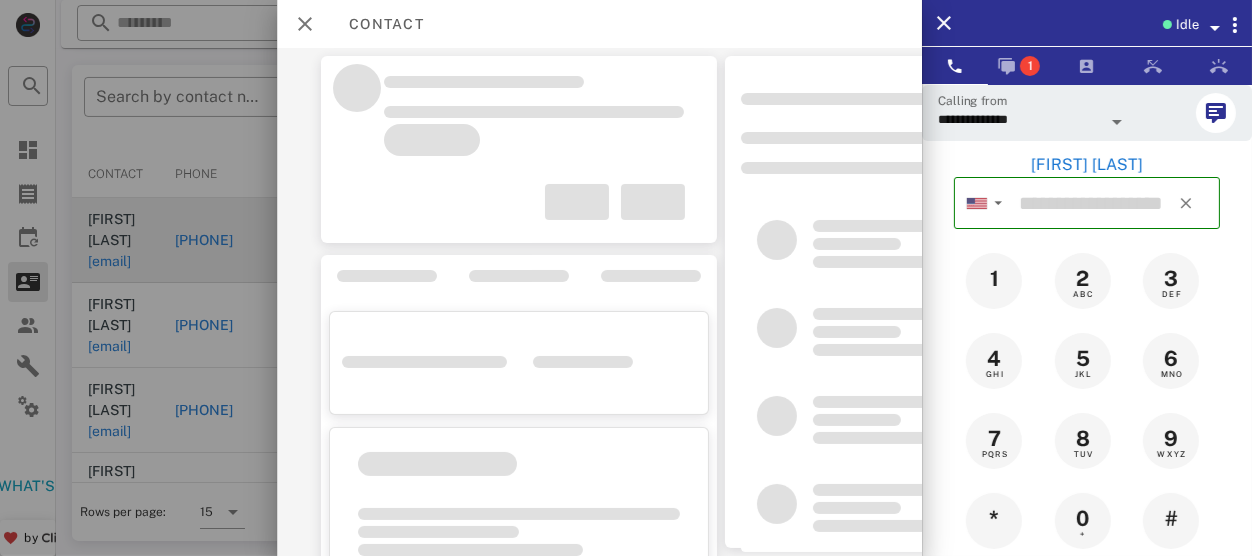 type on "**********" 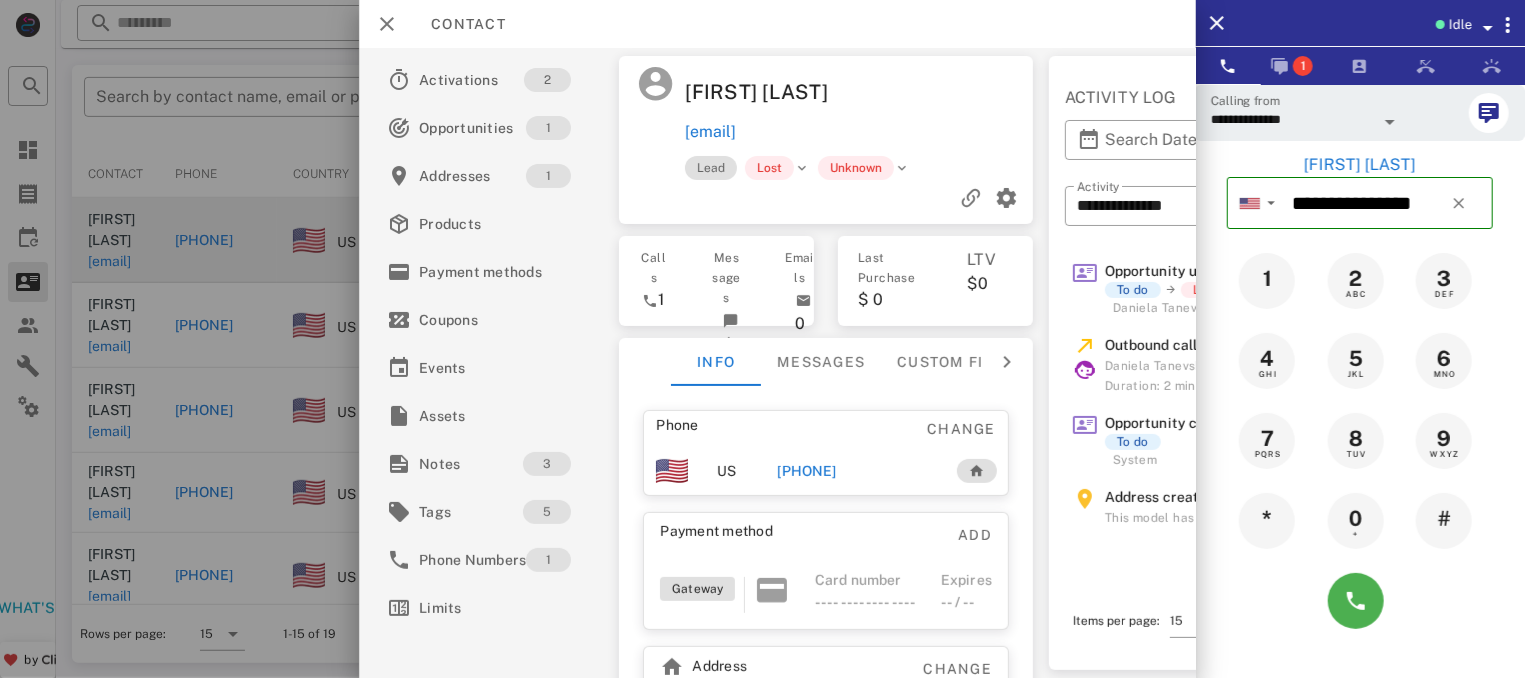 click on "7 PQRS 8 TUV 9 WXYZ" at bounding box center (1360, 441) 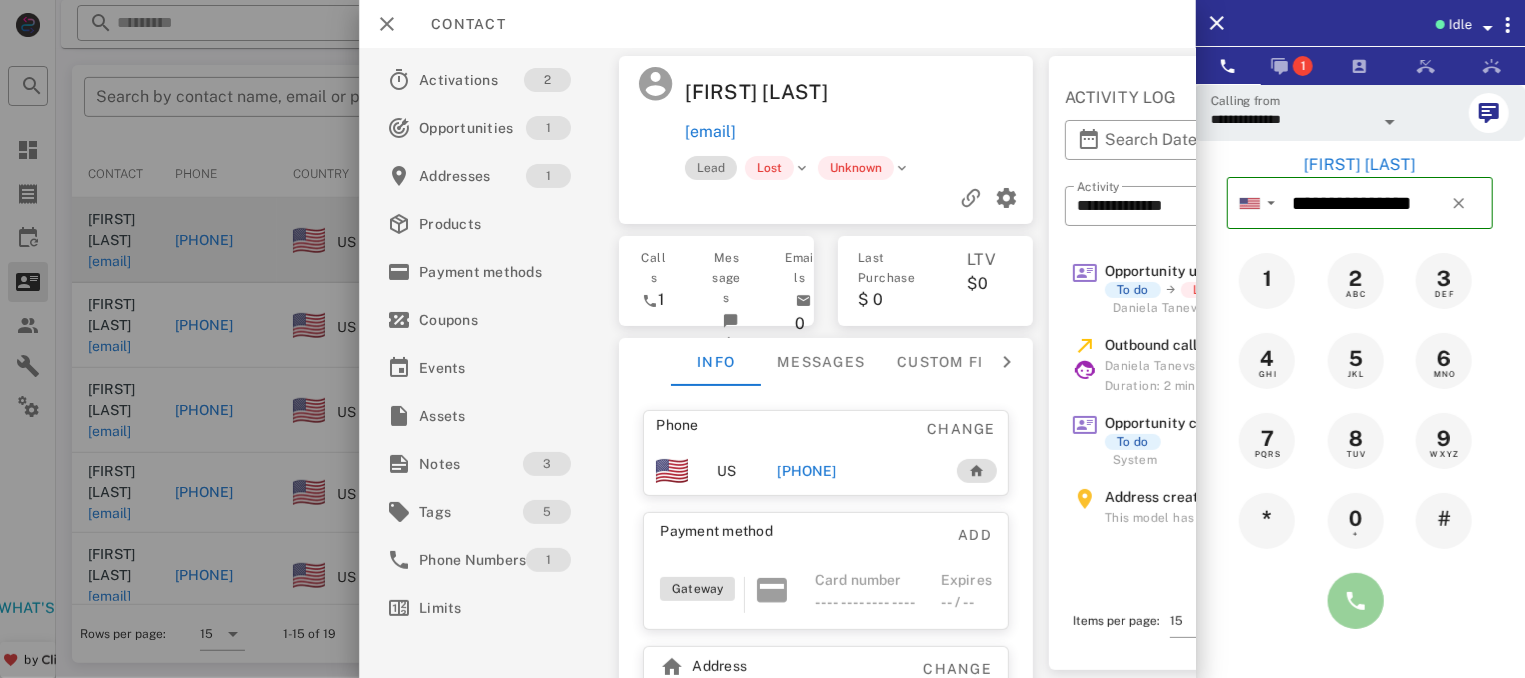 click at bounding box center (1356, 601) 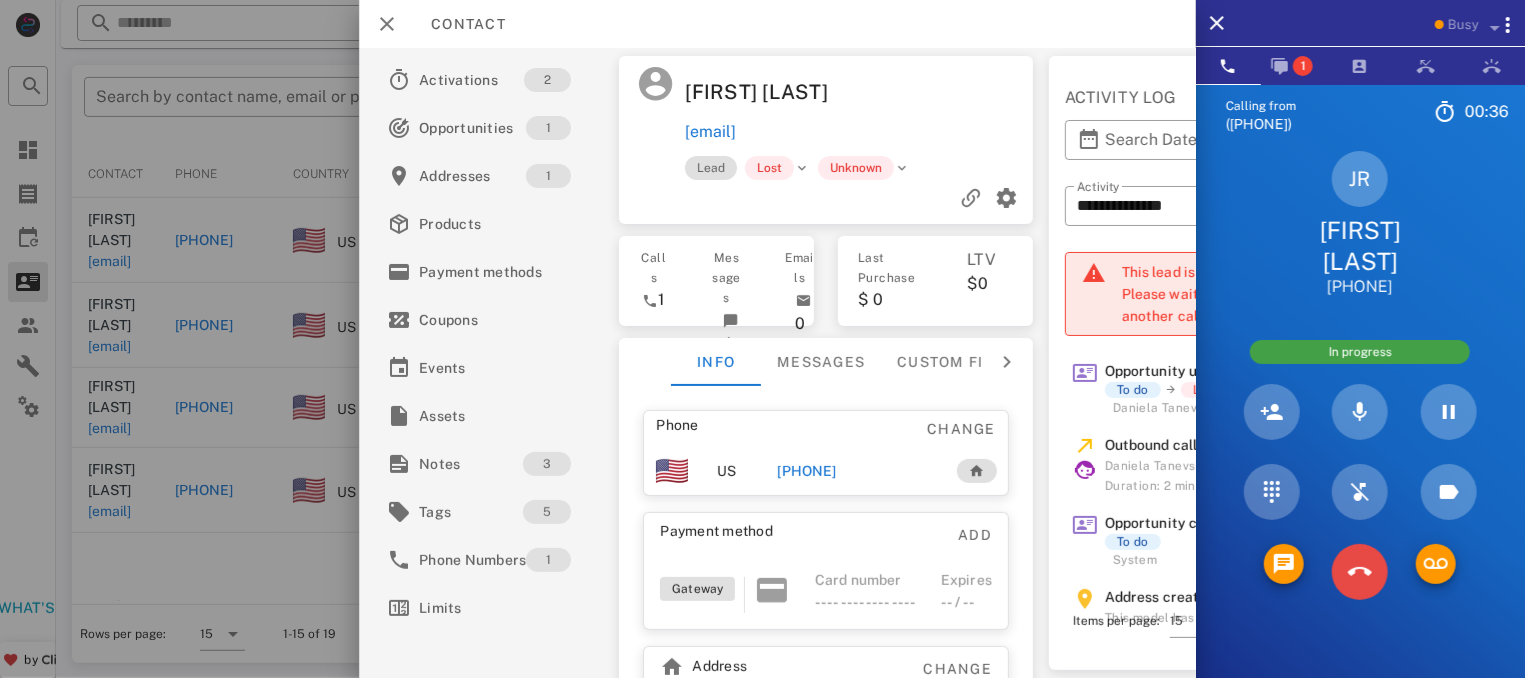 drag, startPoint x: 1348, startPoint y: 602, endPoint x: 1359, endPoint y: 575, distance: 29.15476 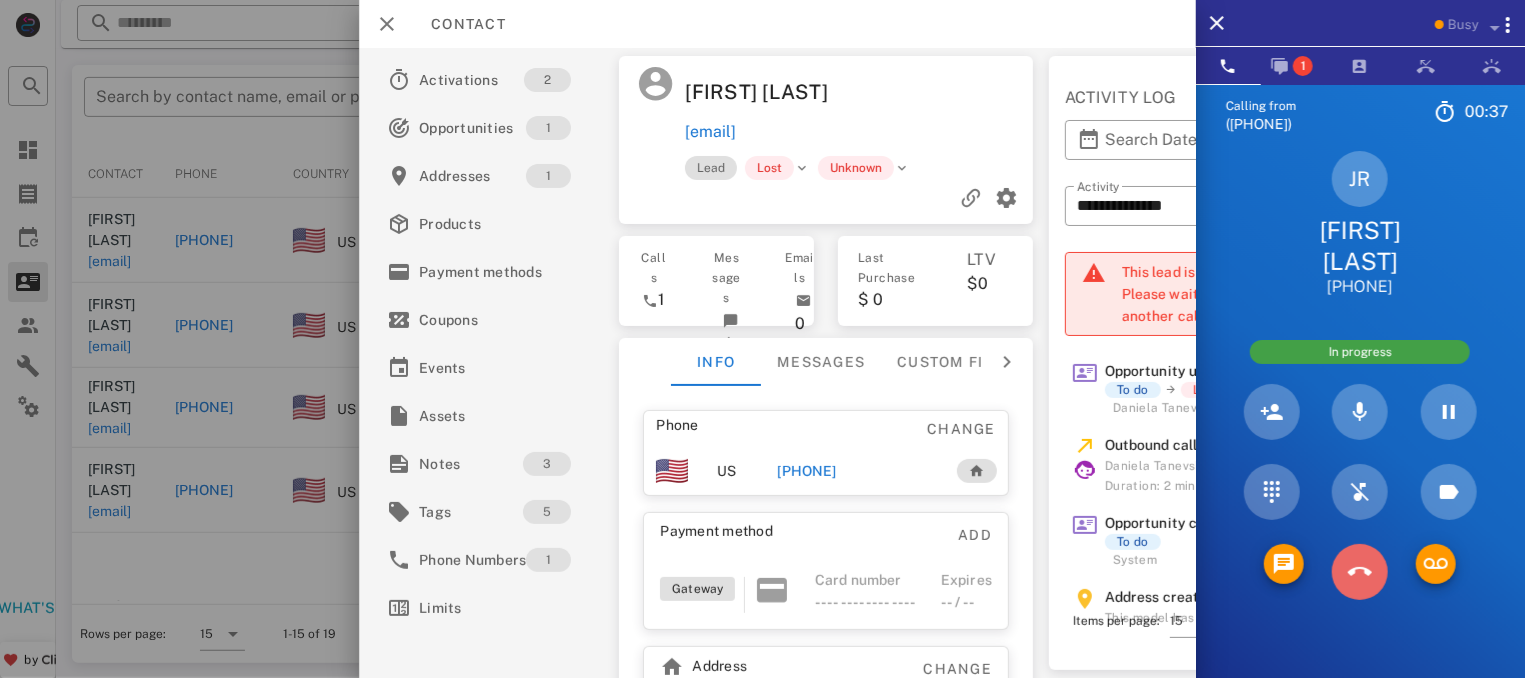 click at bounding box center (1360, 572) 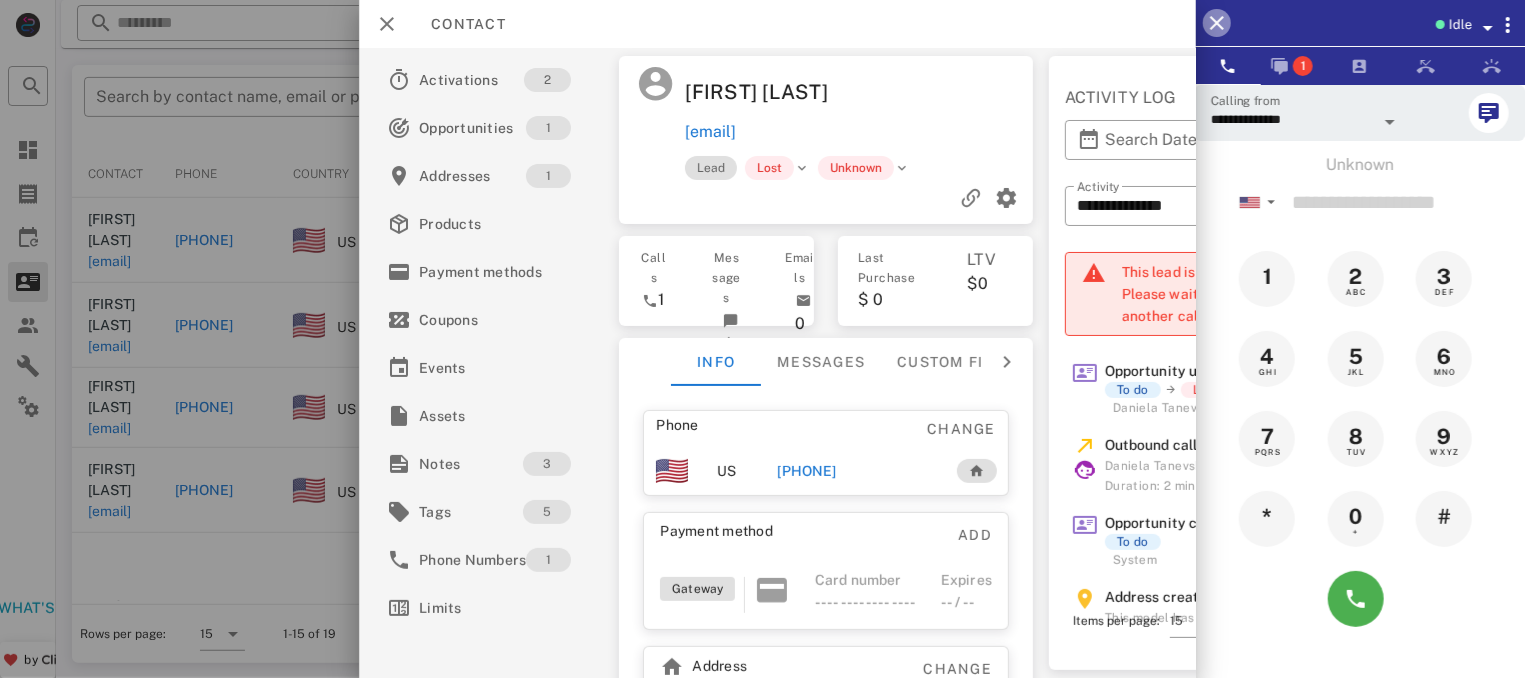 click at bounding box center (1217, 23) 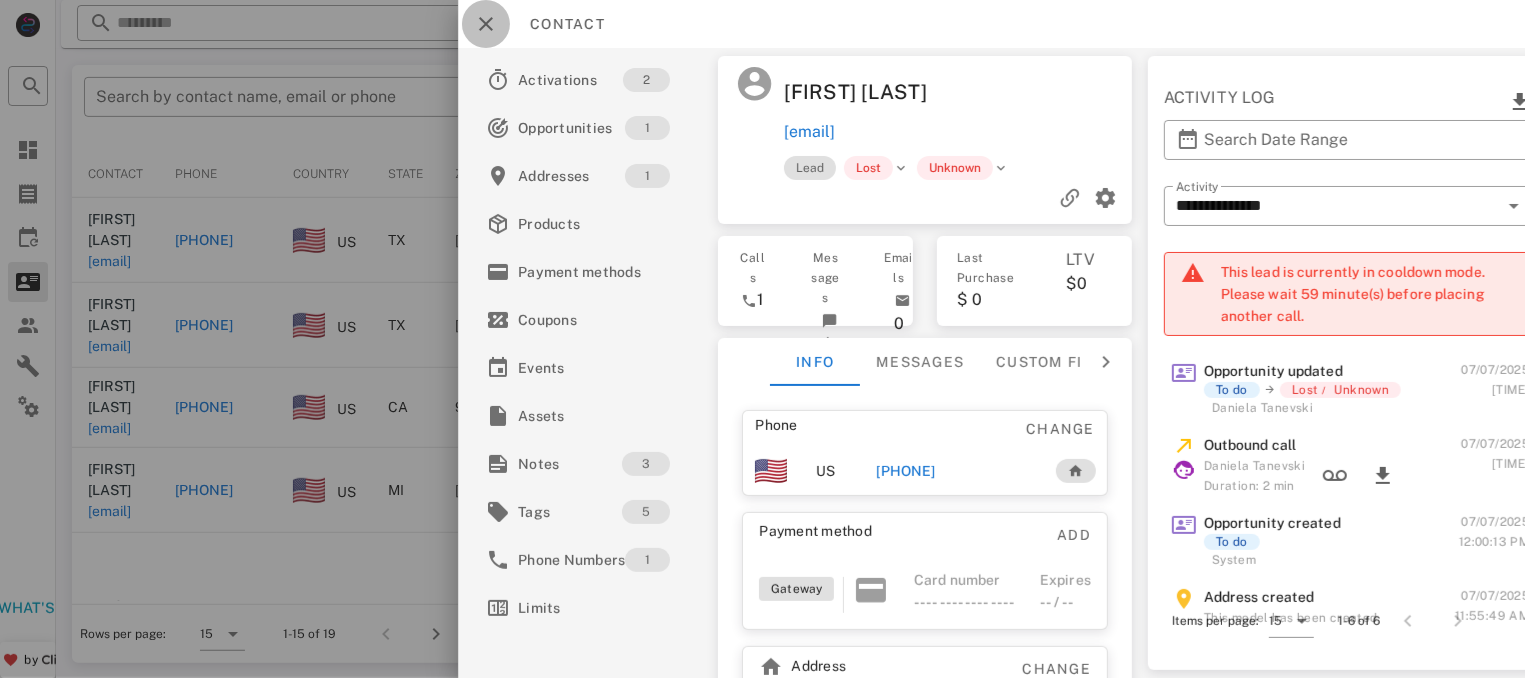 click at bounding box center [486, 24] 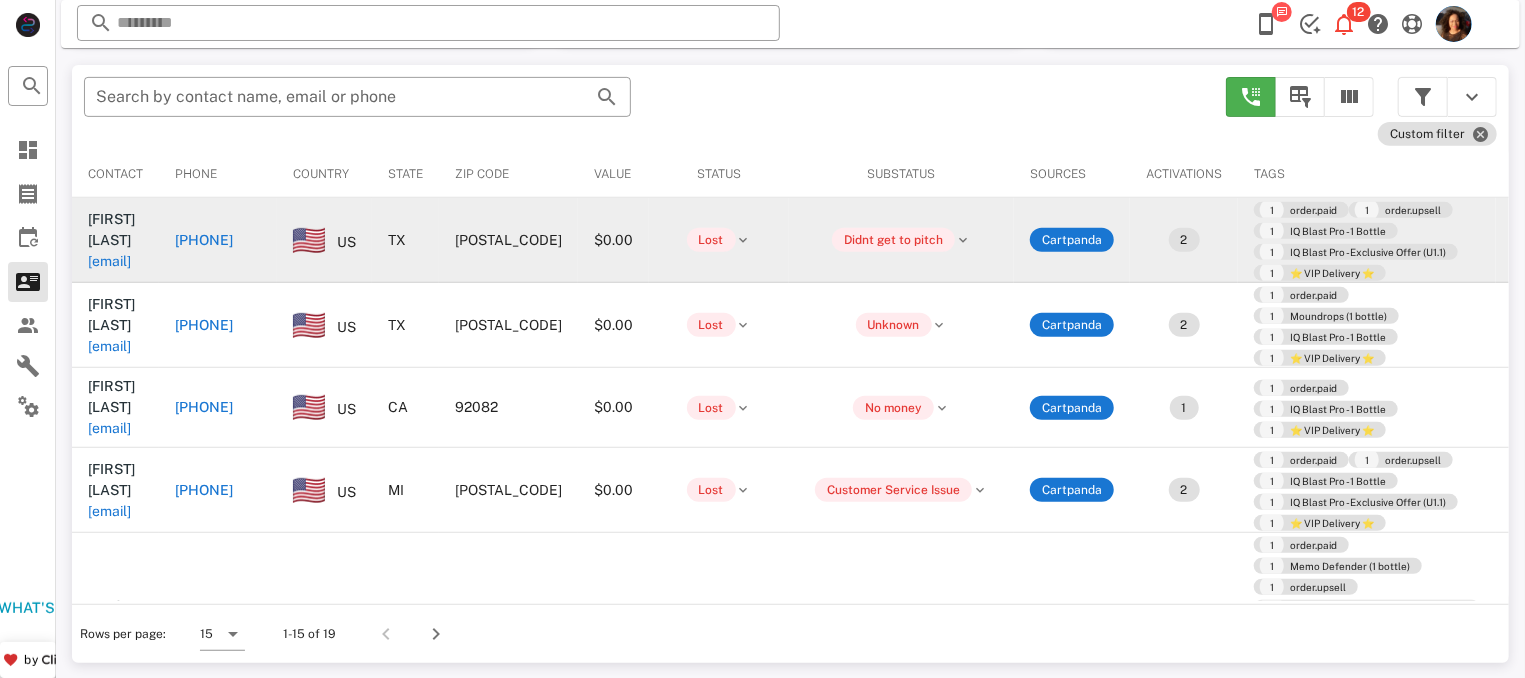 click on "+15129633475" at bounding box center (328, 240) 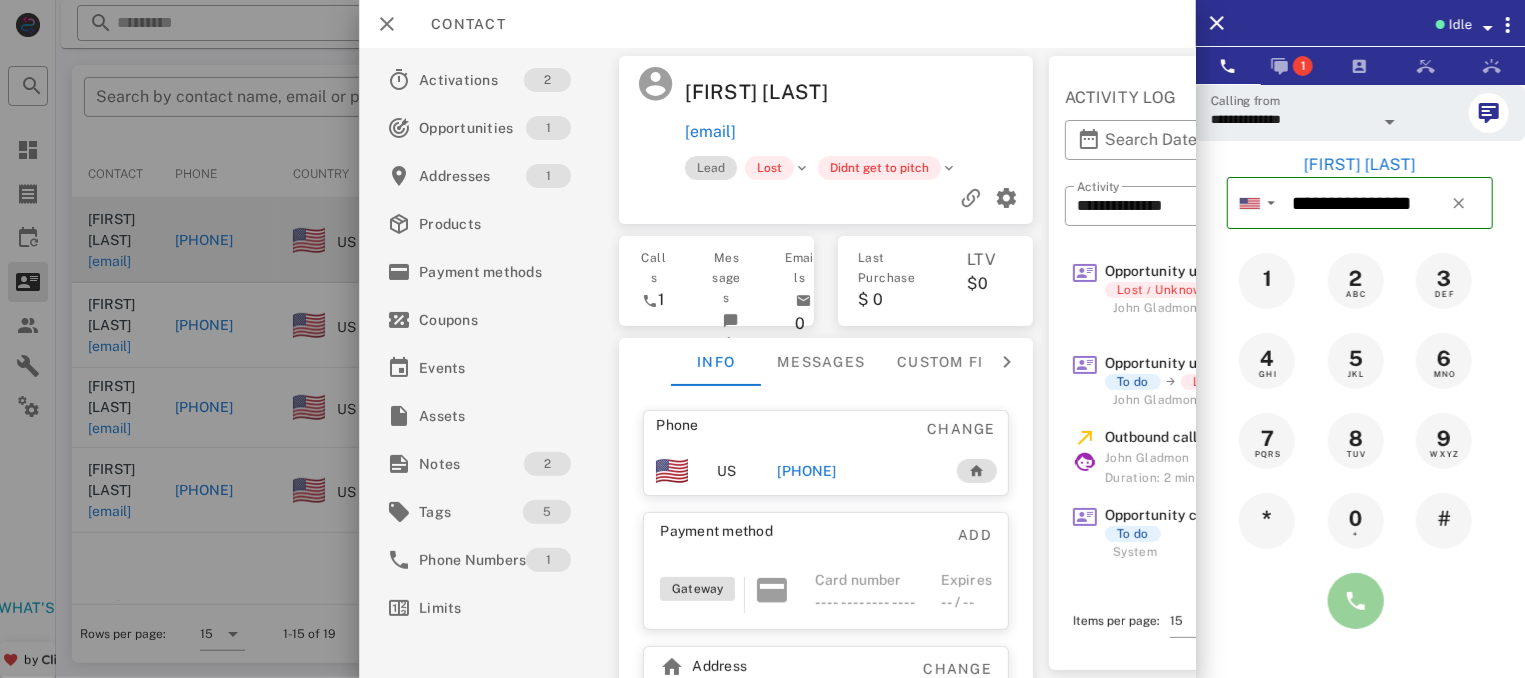 click at bounding box center [1356, 601] 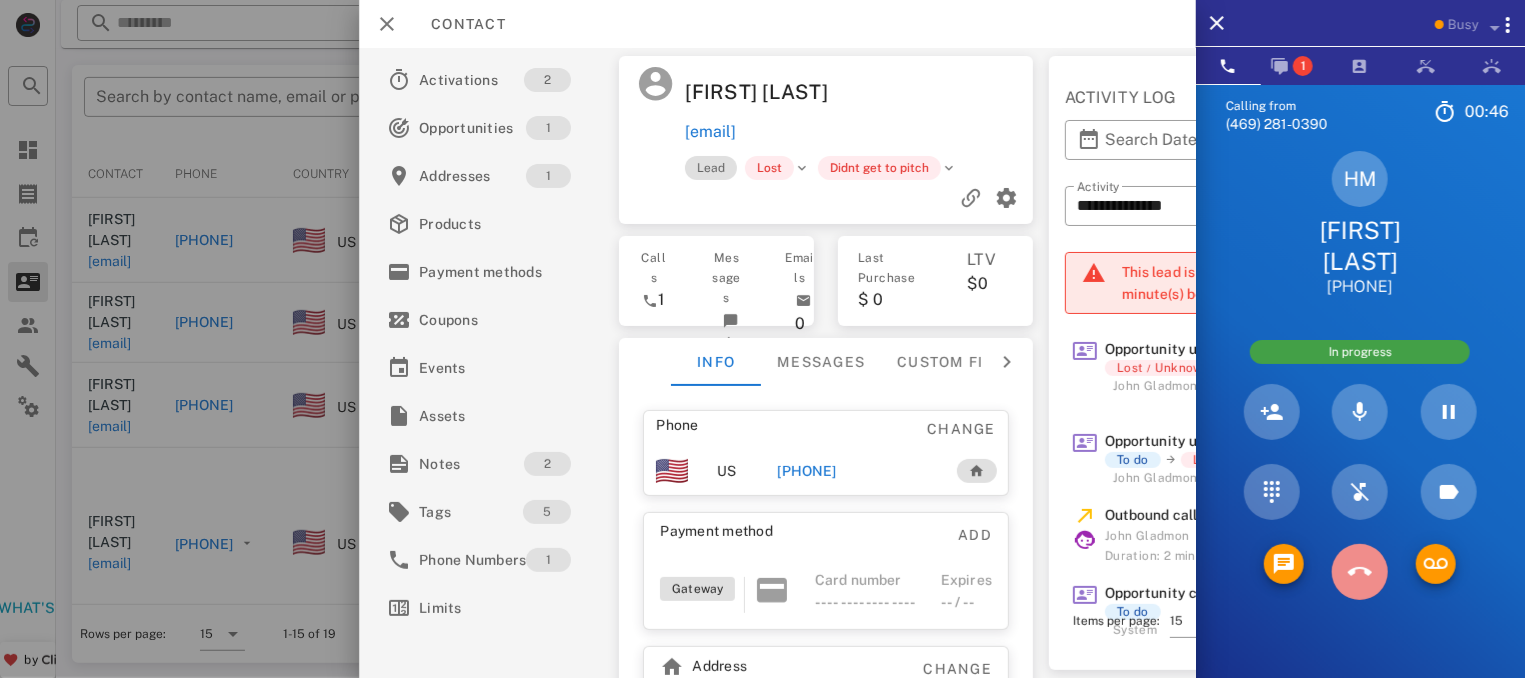 click at bounding box center (1360, 572) 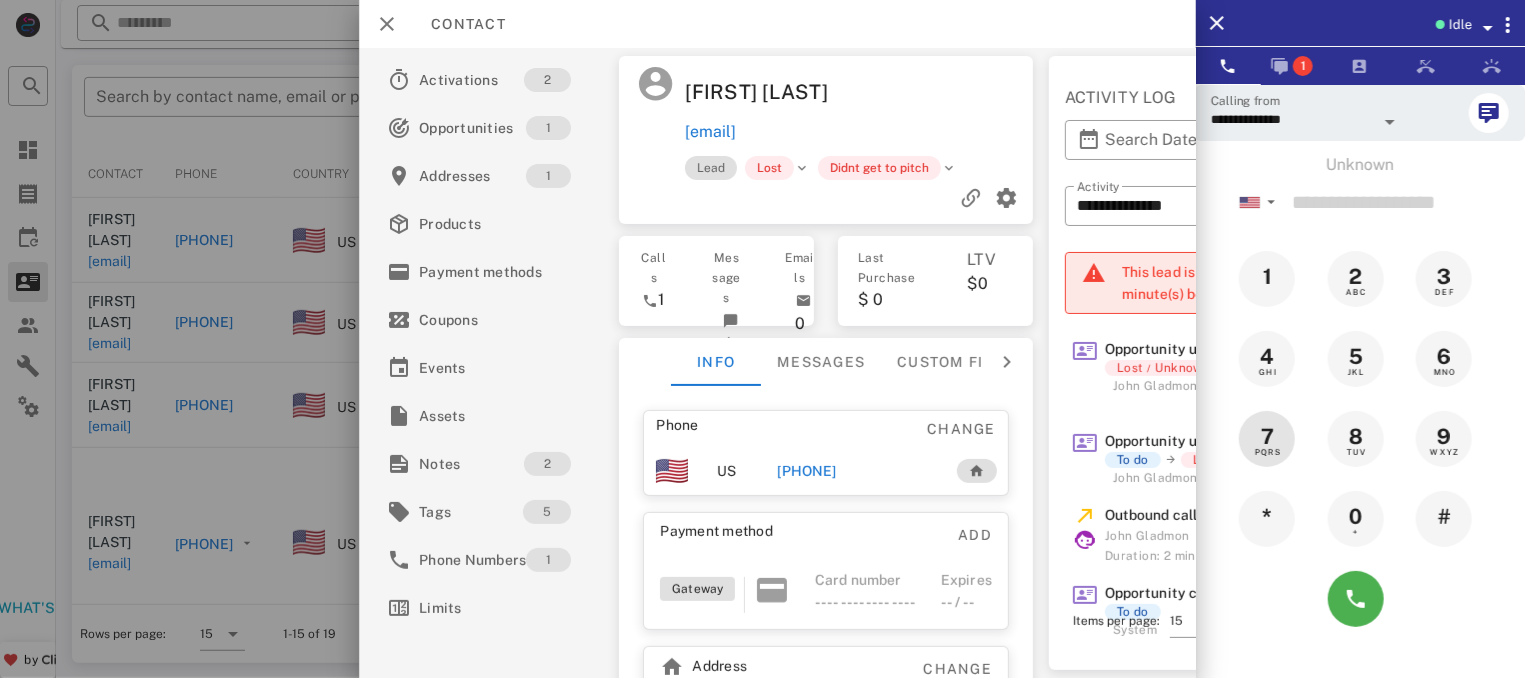 drag, startPoint x: 1375, startPoint y: 563, endPoint x: 1279, endPoint y: 427, distance: 166.46922 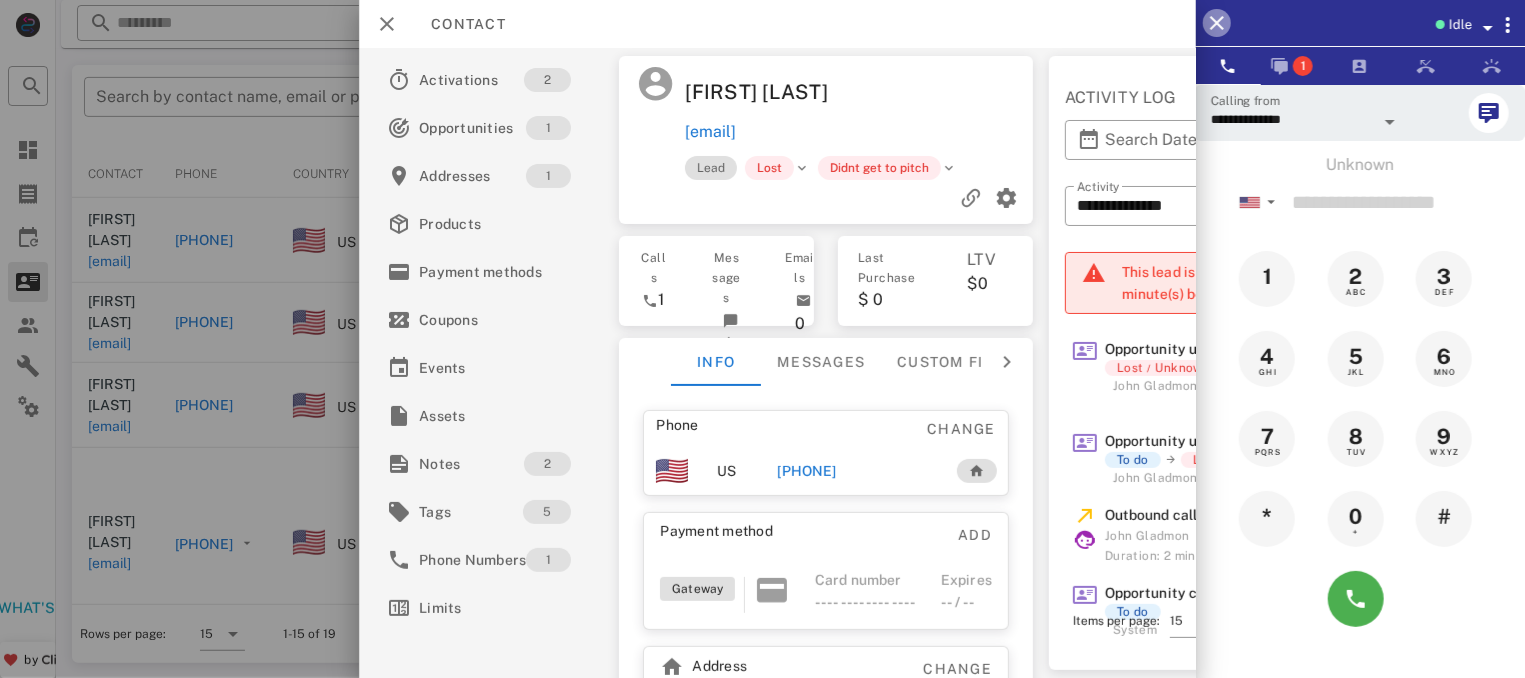 click at bounding box center [1217, 23] 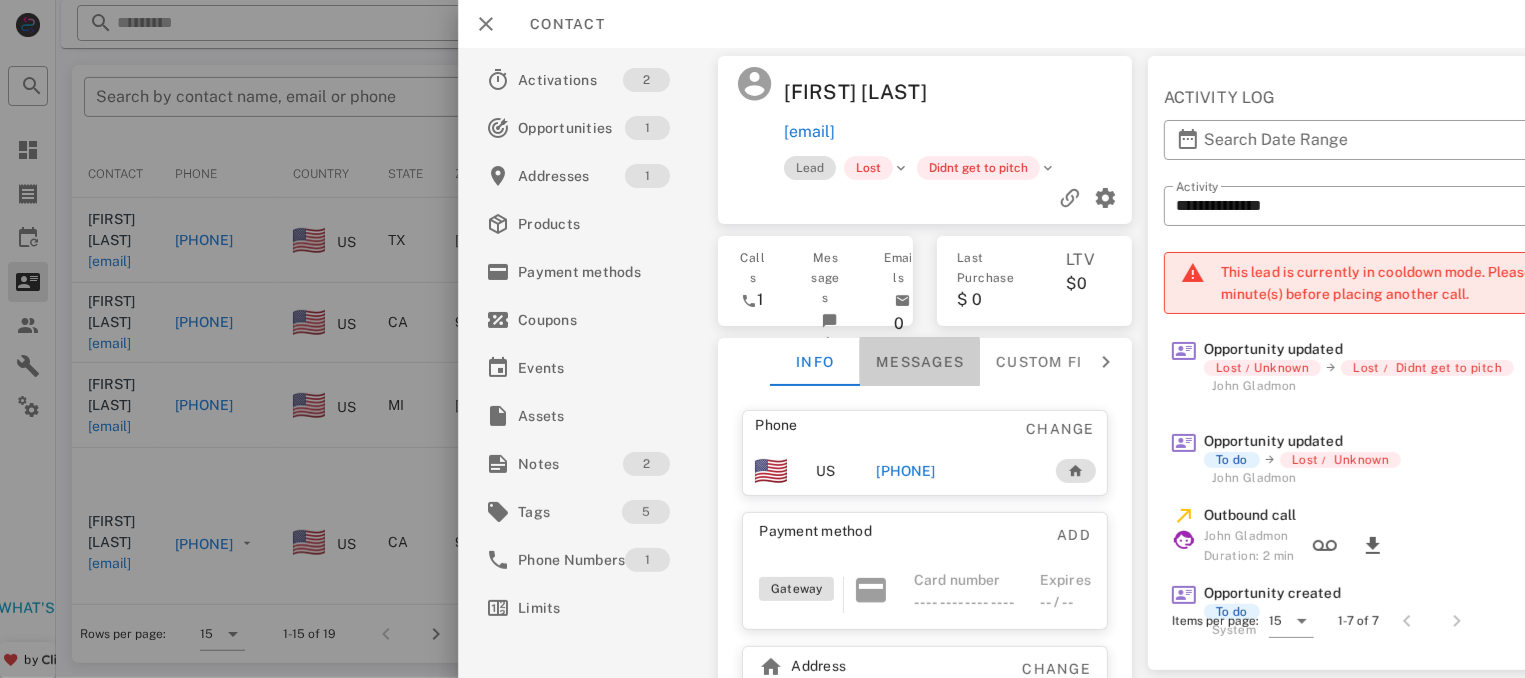 click on "Messages" at bounding box center (920, 362) 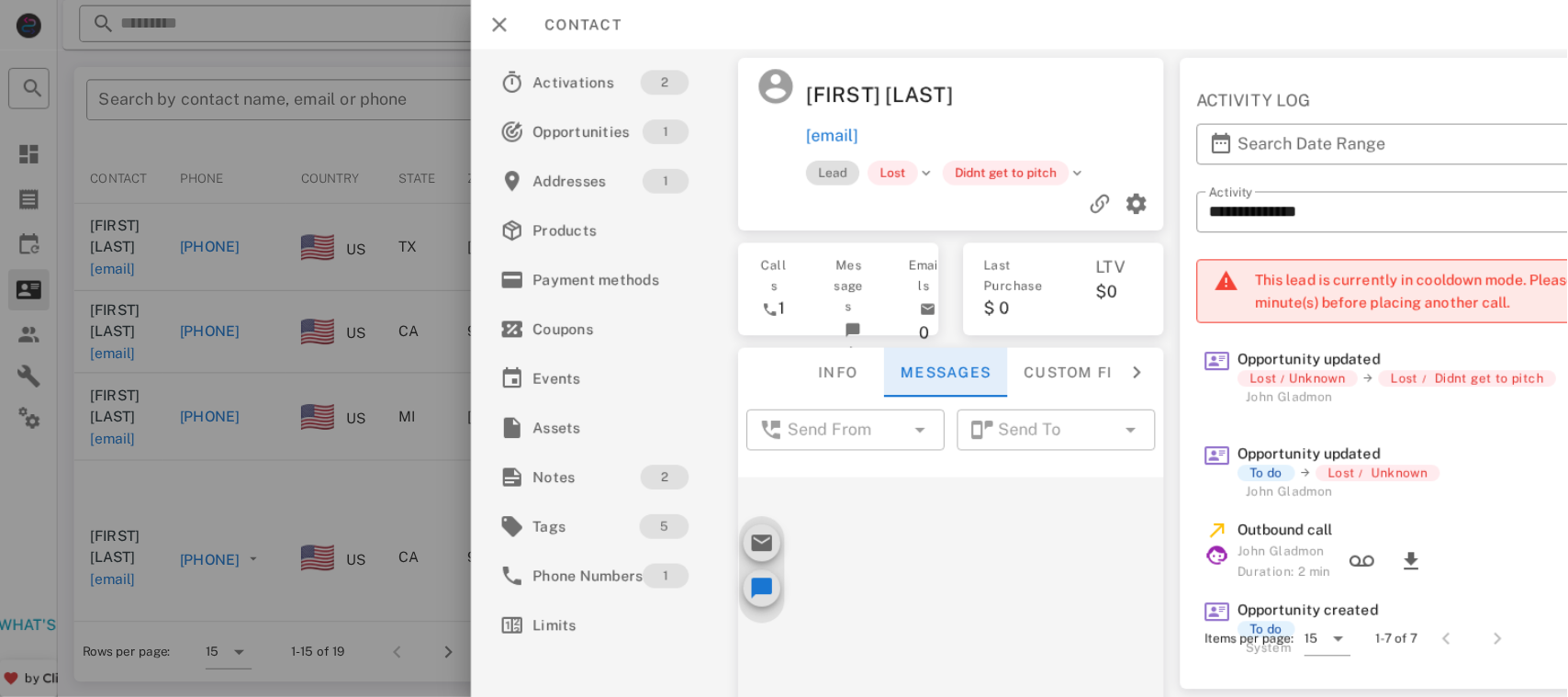 scroll, scrollTop: 626, scrollLeft: 0, axis: vertical 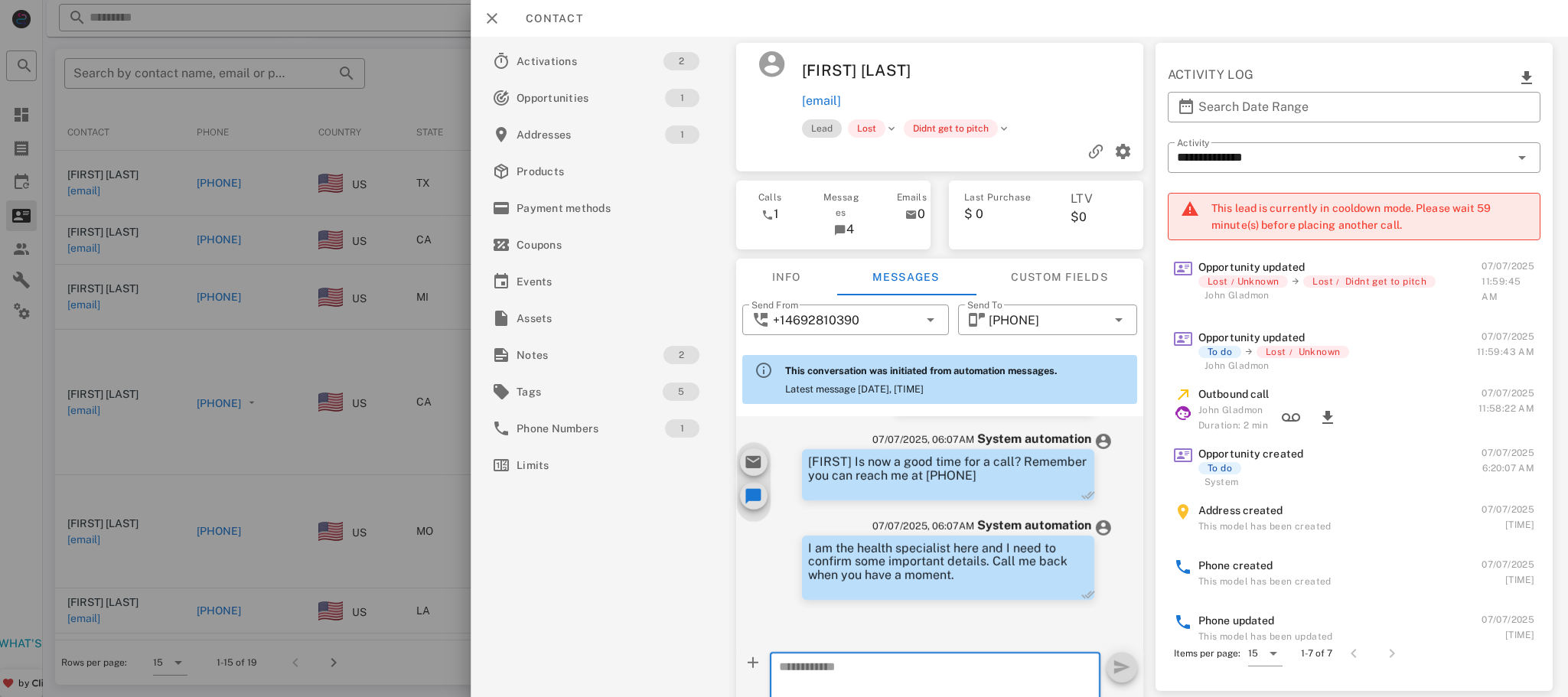 click at bounding box center (925, 692) 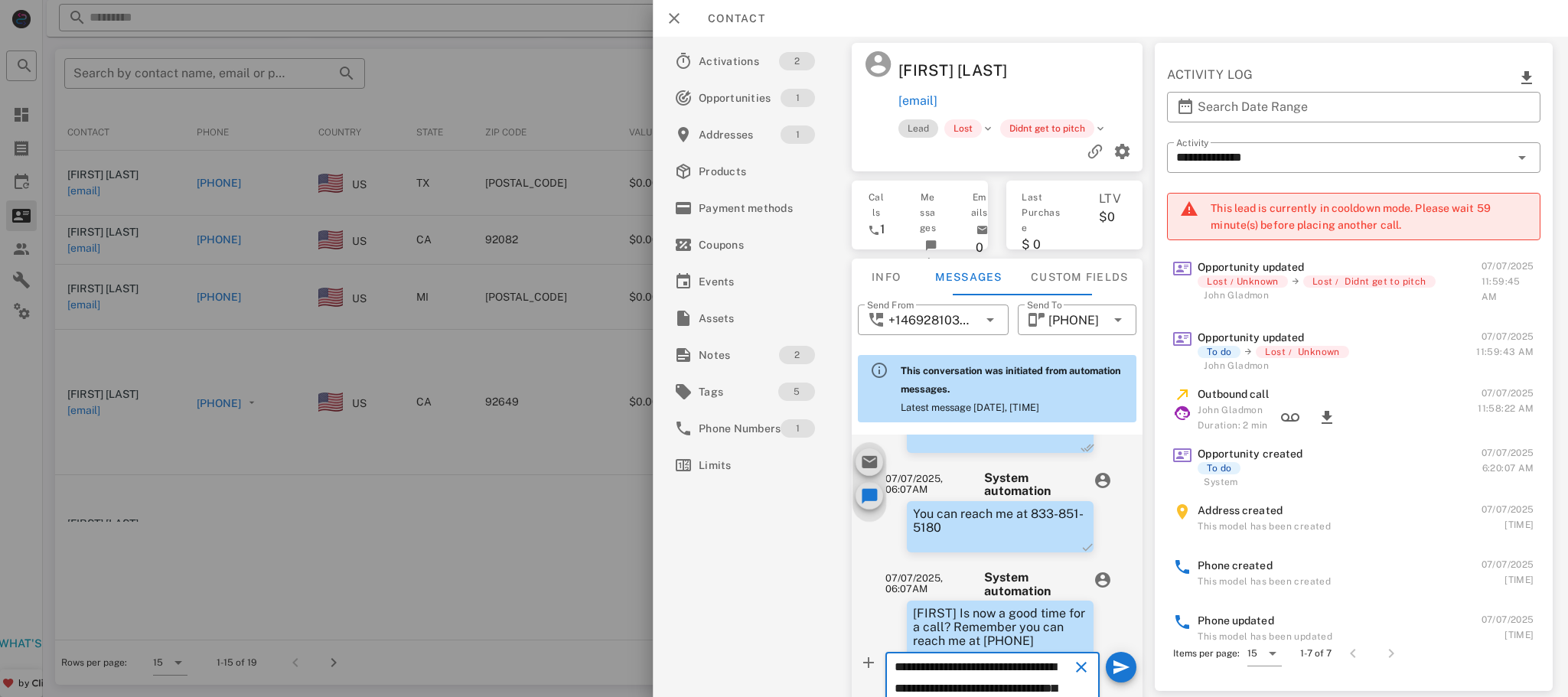 scroll, scrollTop: 121, scrollLeft: 0, axis: vertical 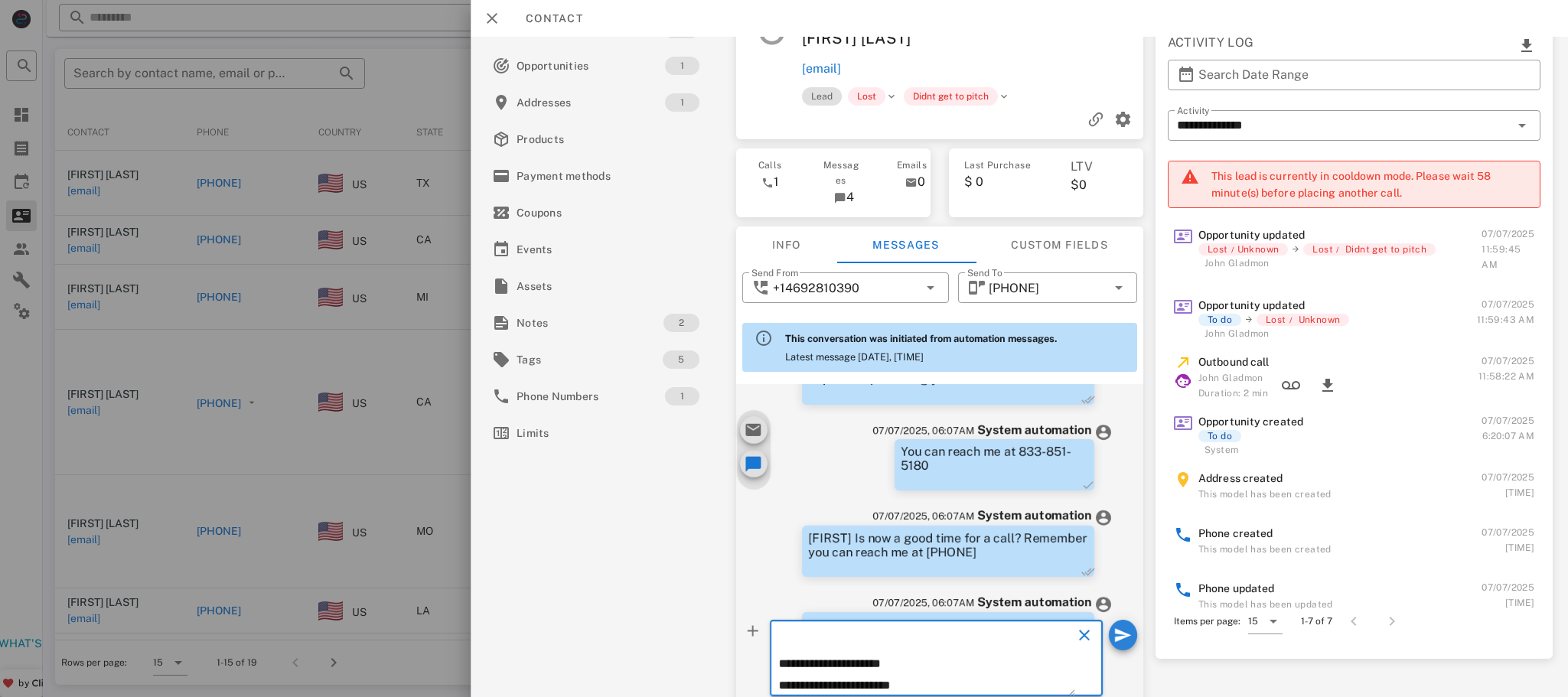 type on "**********" 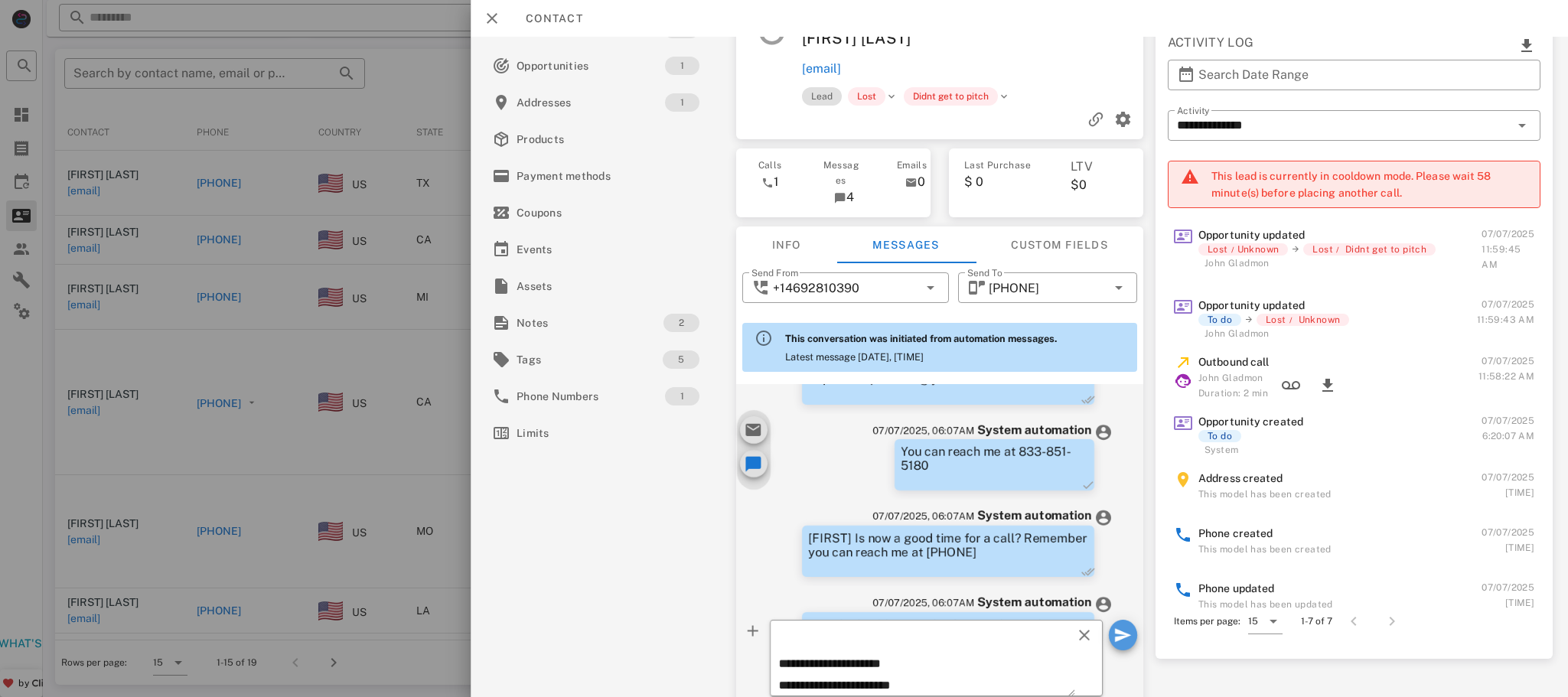 click at bounding box center [1123, 635] 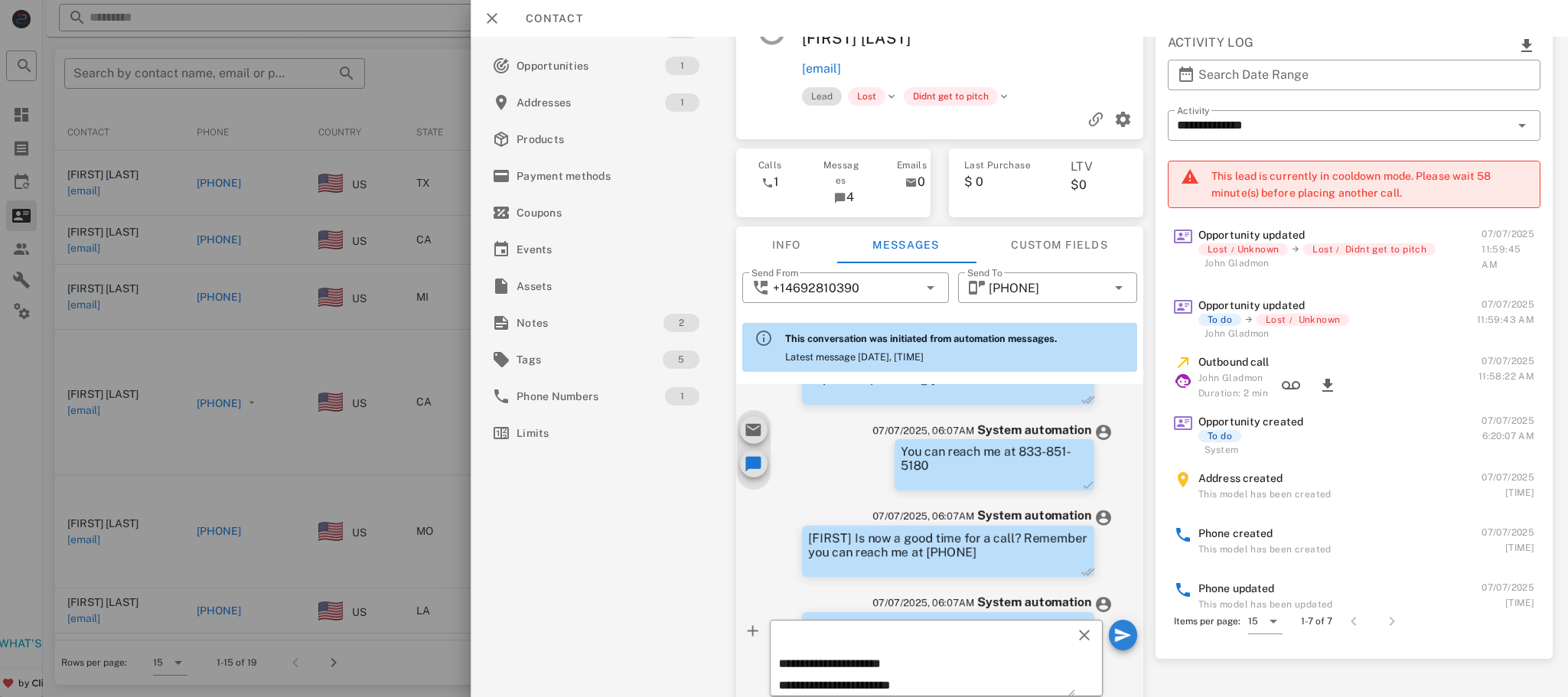 type 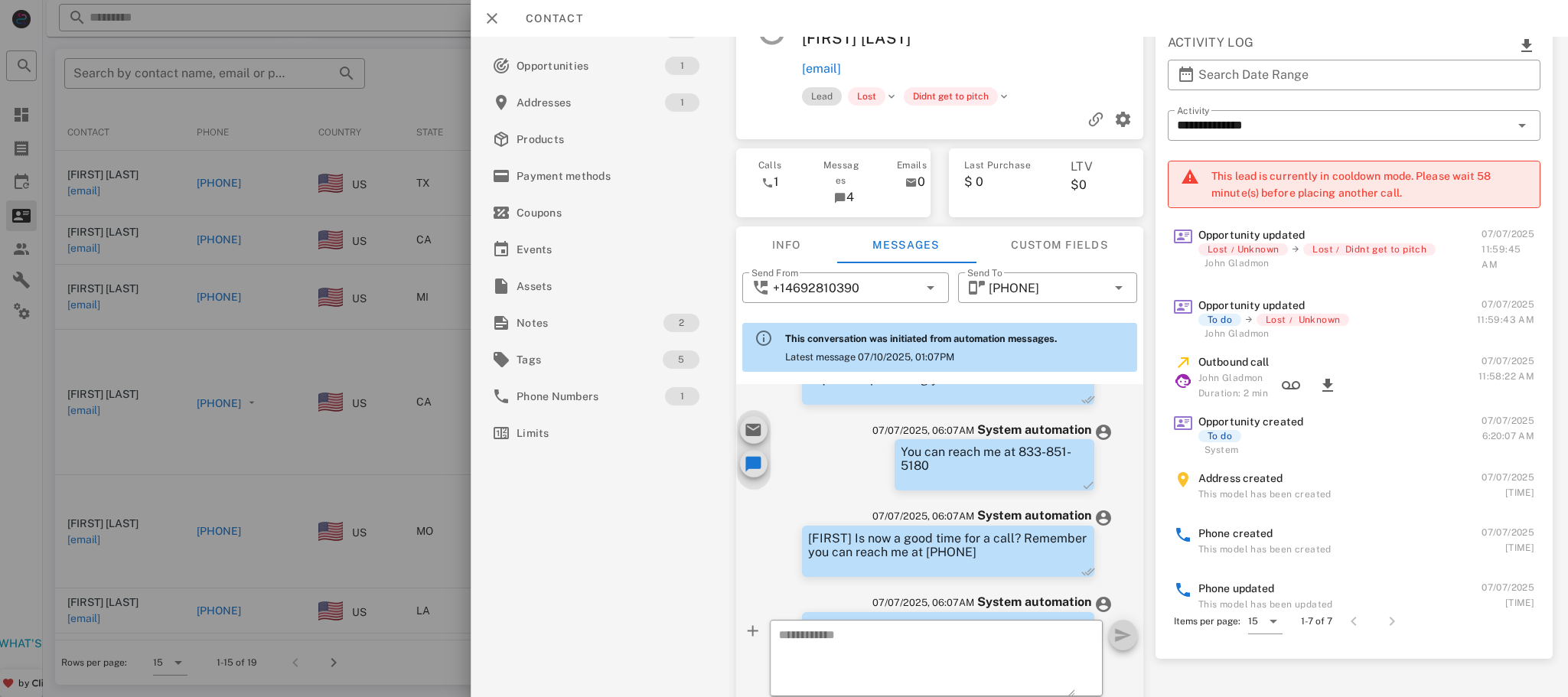 scroll, scrollTop: 493, scrollLeft: 0, axis: vertical 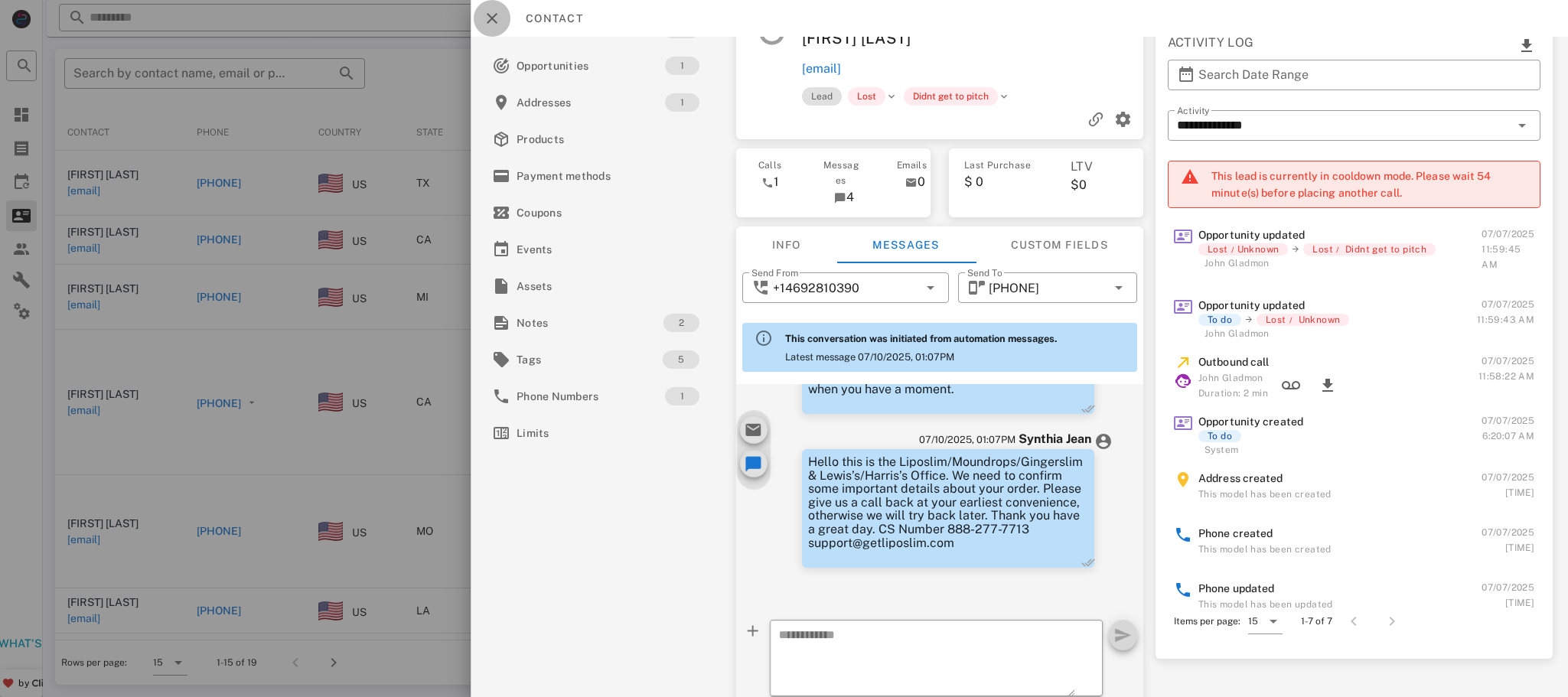 click at bounding box center [492, 18] 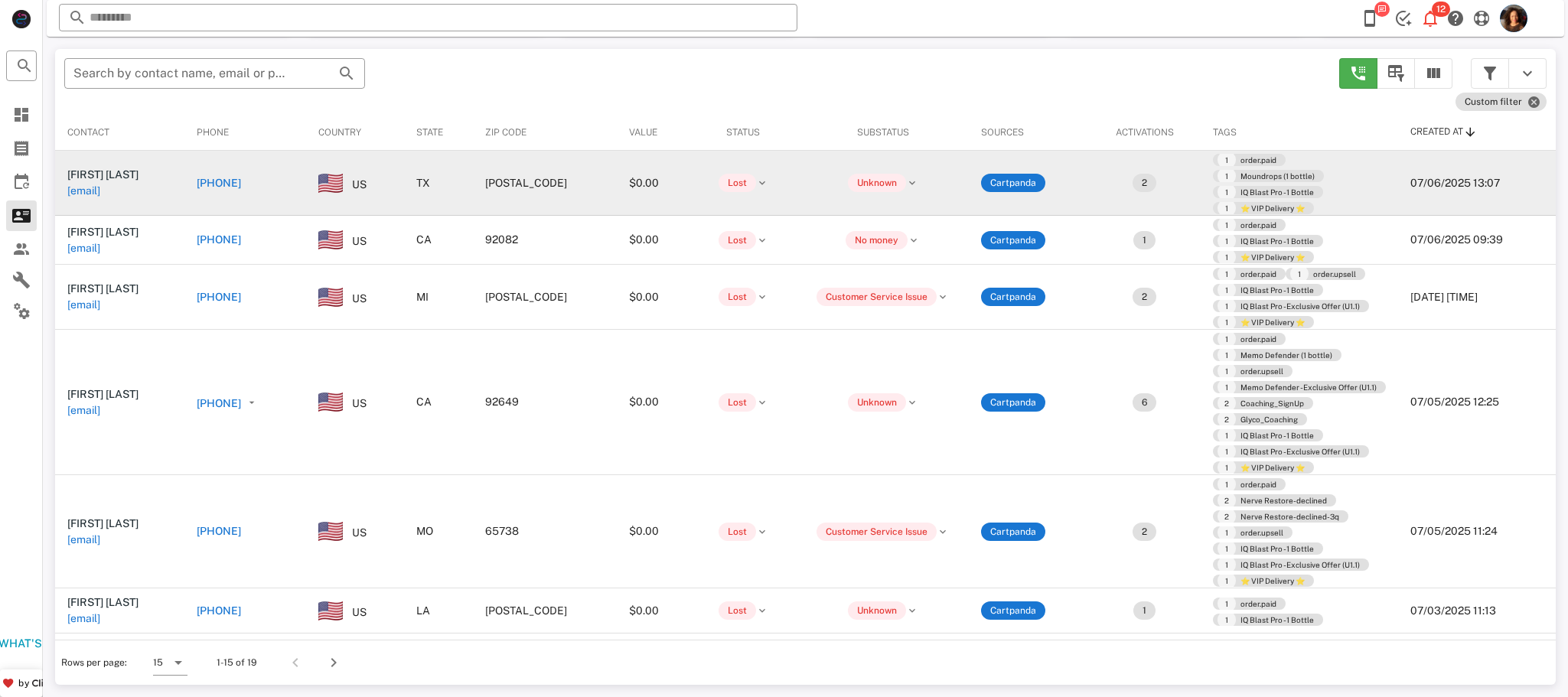 click on "+17139626850" at bounding box center (290, 183) 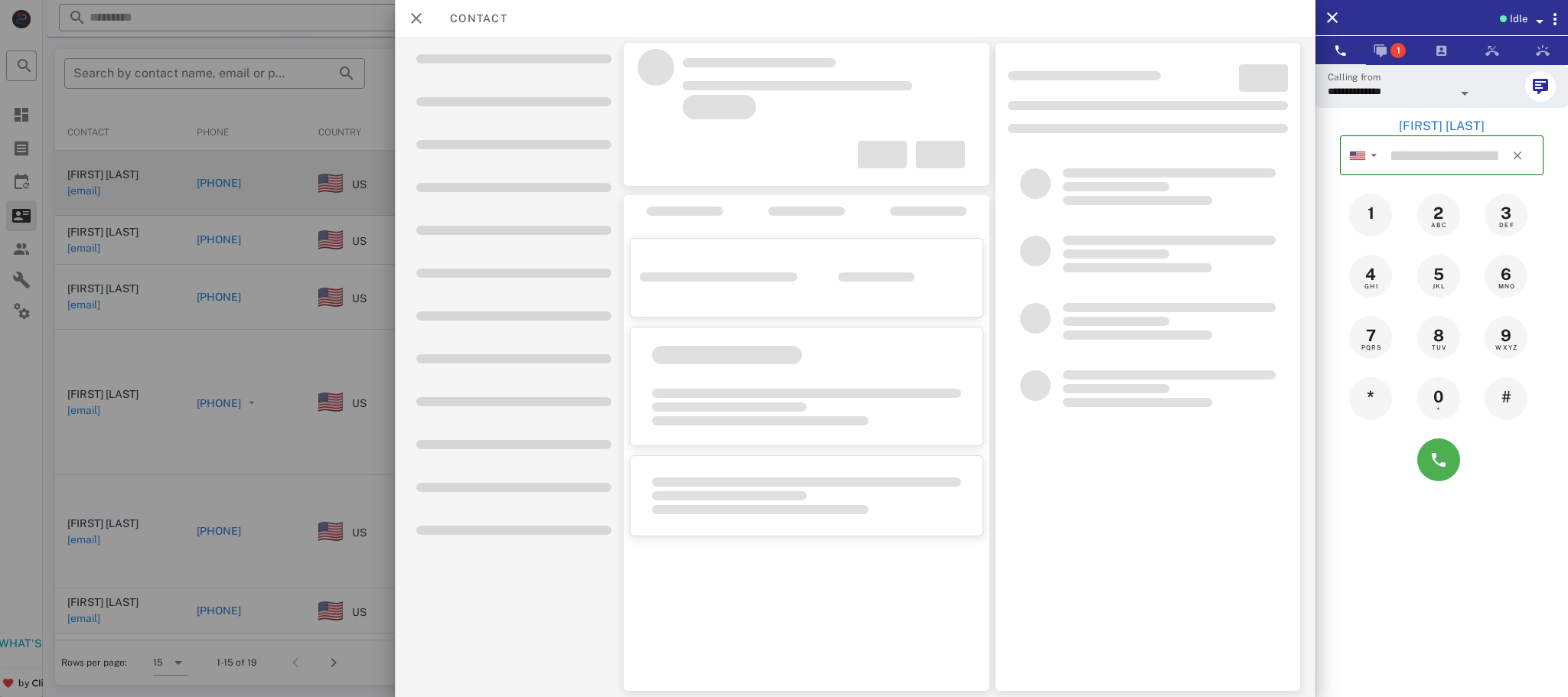type on "**********" 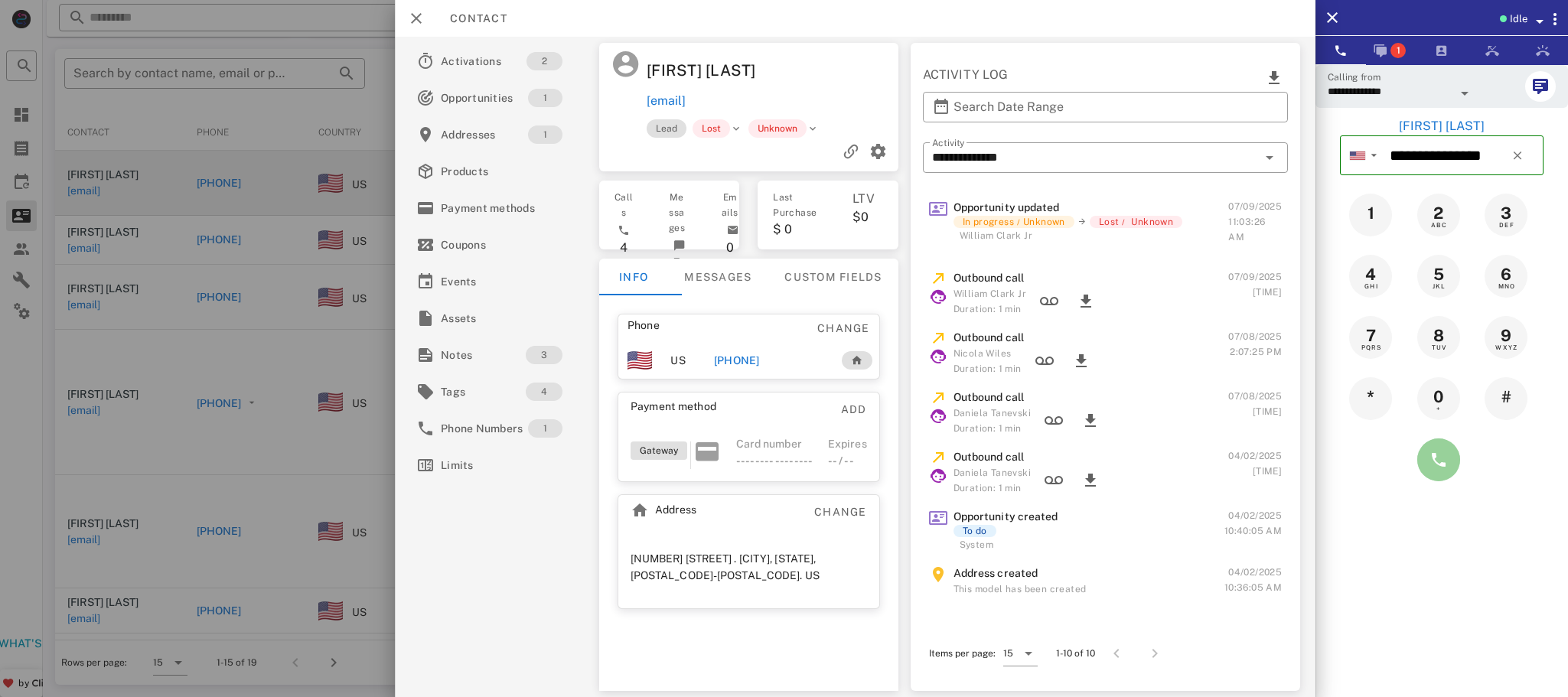 click at bounding box center [1439, 460] 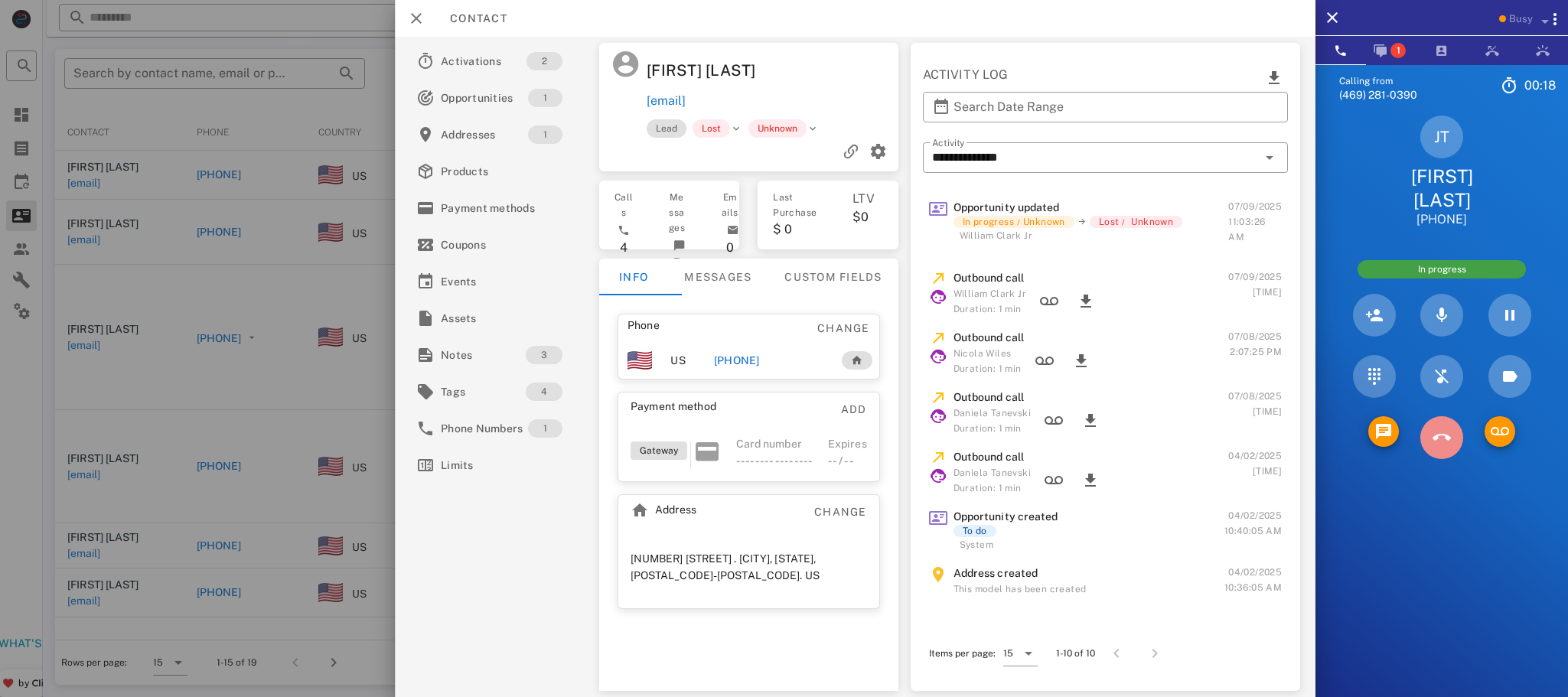 click at bounding box center [1442, 438] 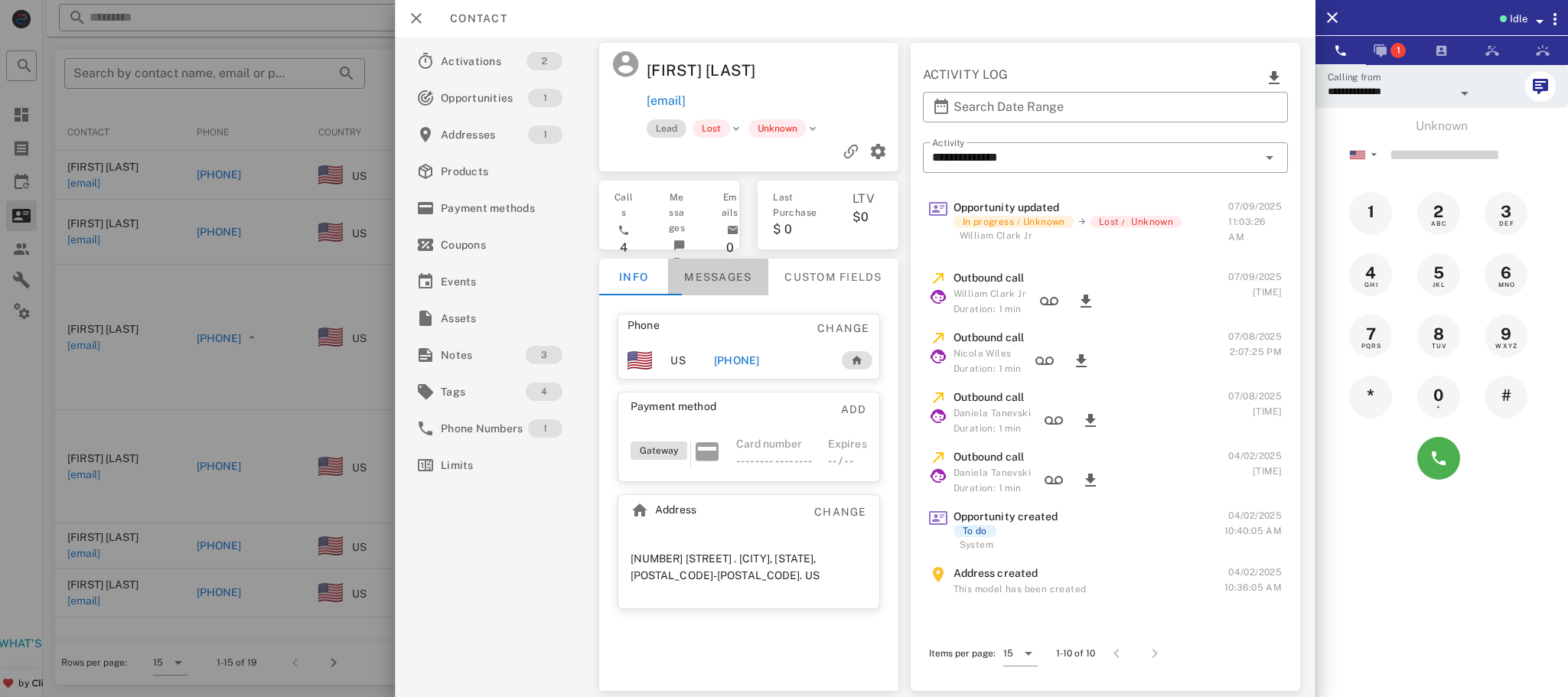click on "Messages" at bounding box center [717, 277] 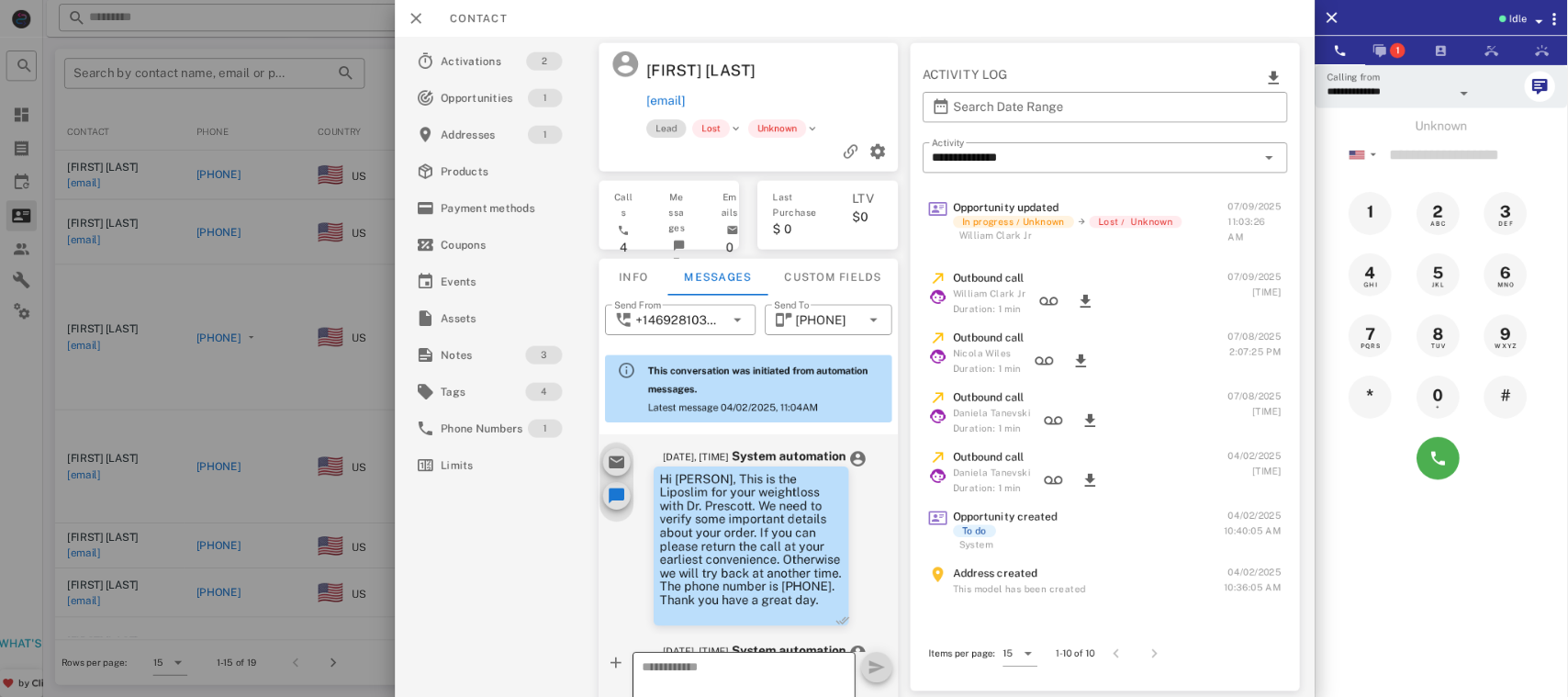 scroll, scrollTop: 689, scrollLeft: 0, axis: vertical 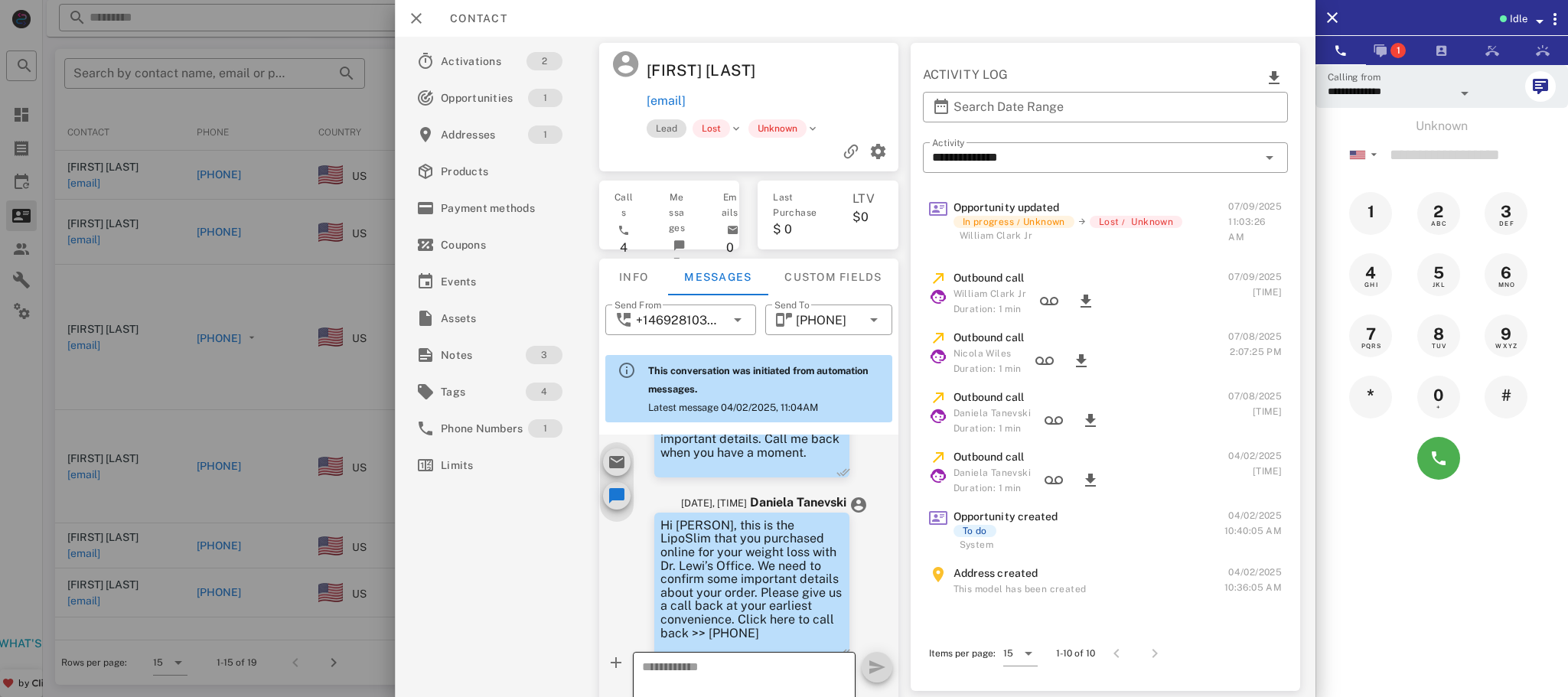 click at bounding box center (734, 692) 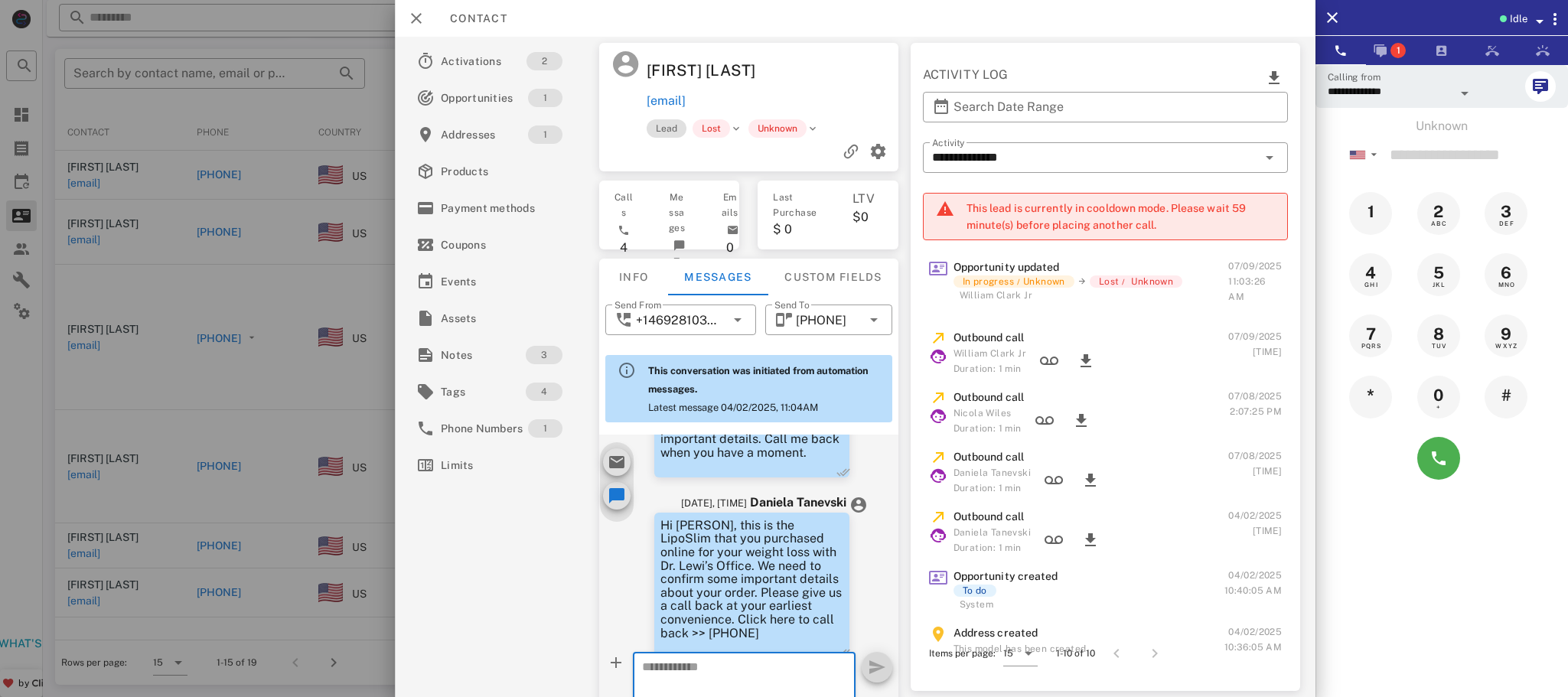 click at bounding box center (734, 692) 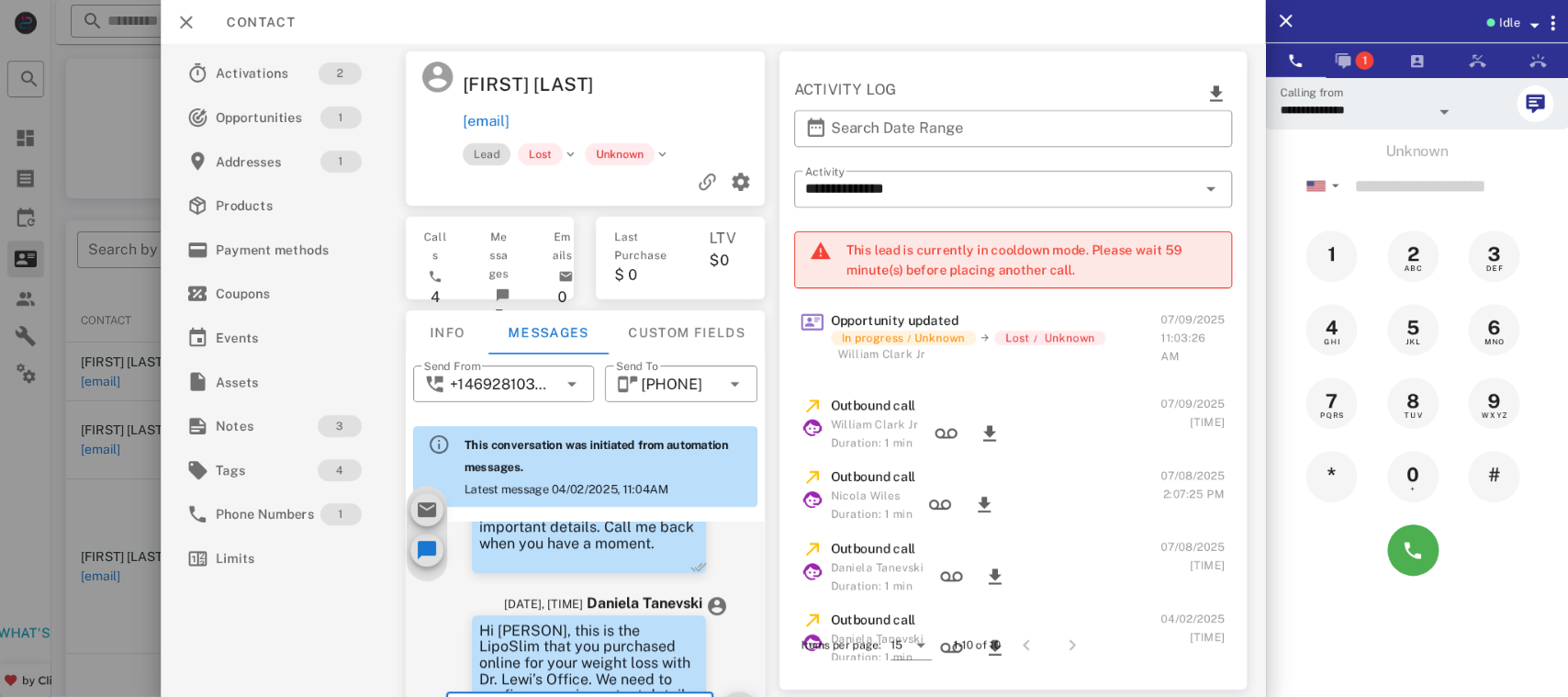 scroll, scrollTop: 222, scrollLeft: 0, axis: vertical 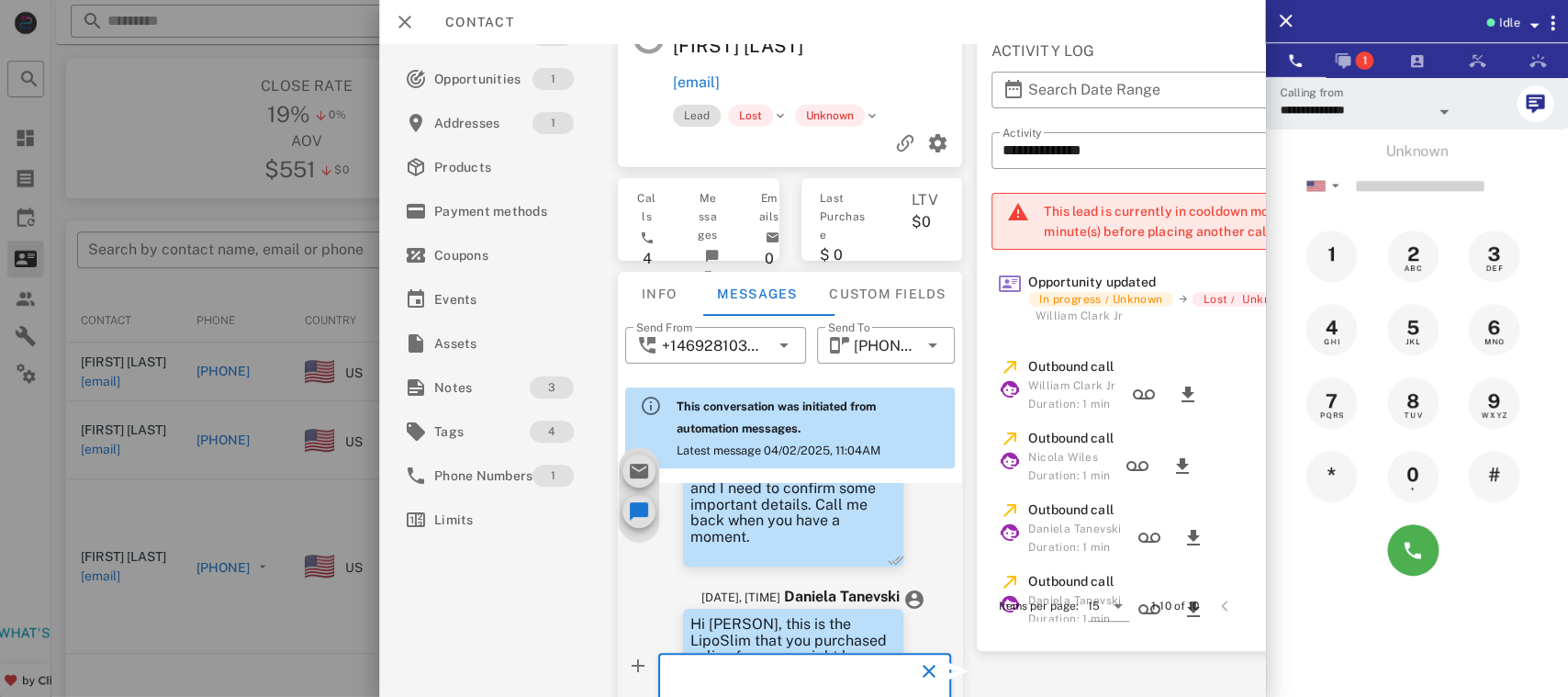 type on "**********" 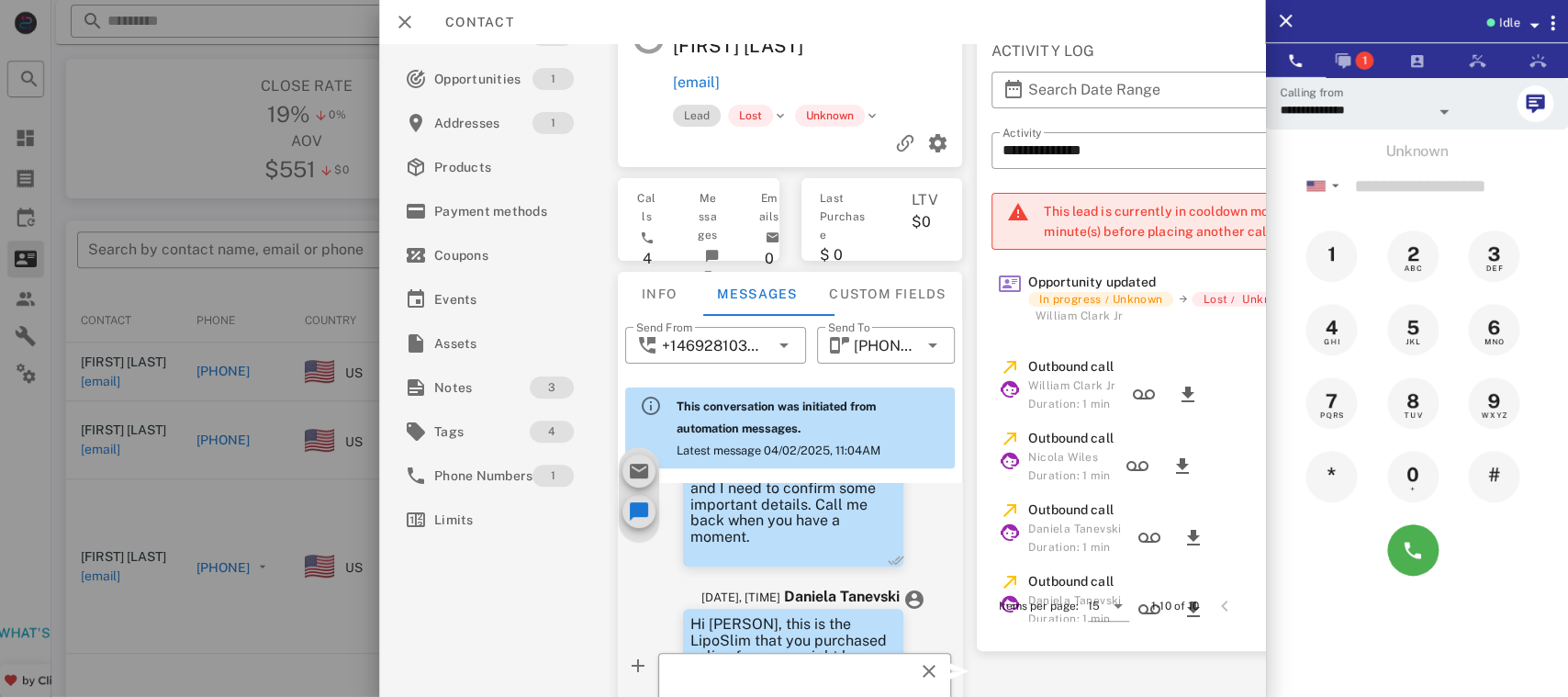 click at bounding box center [964, 671] 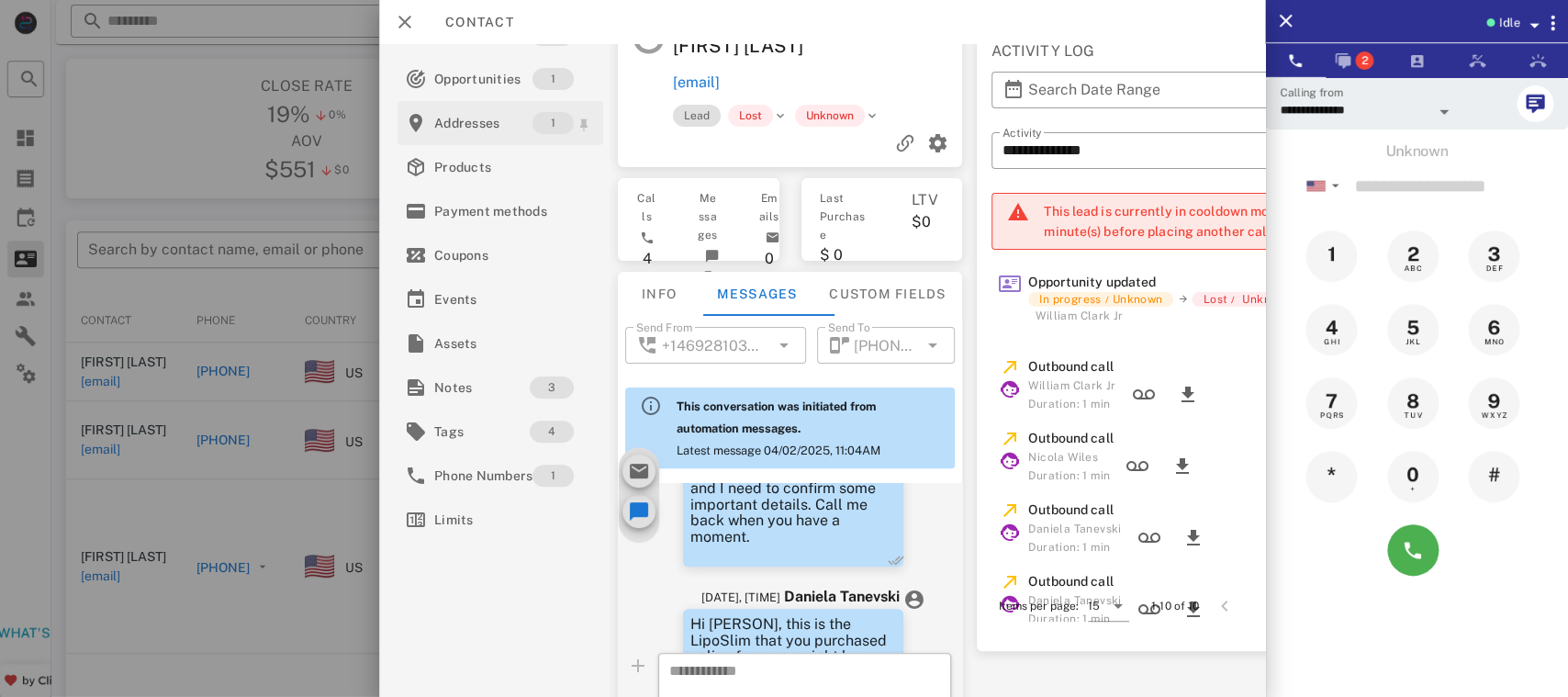 scroll, scrollTop: 1013, scrollLeft: 0, axis: vertical 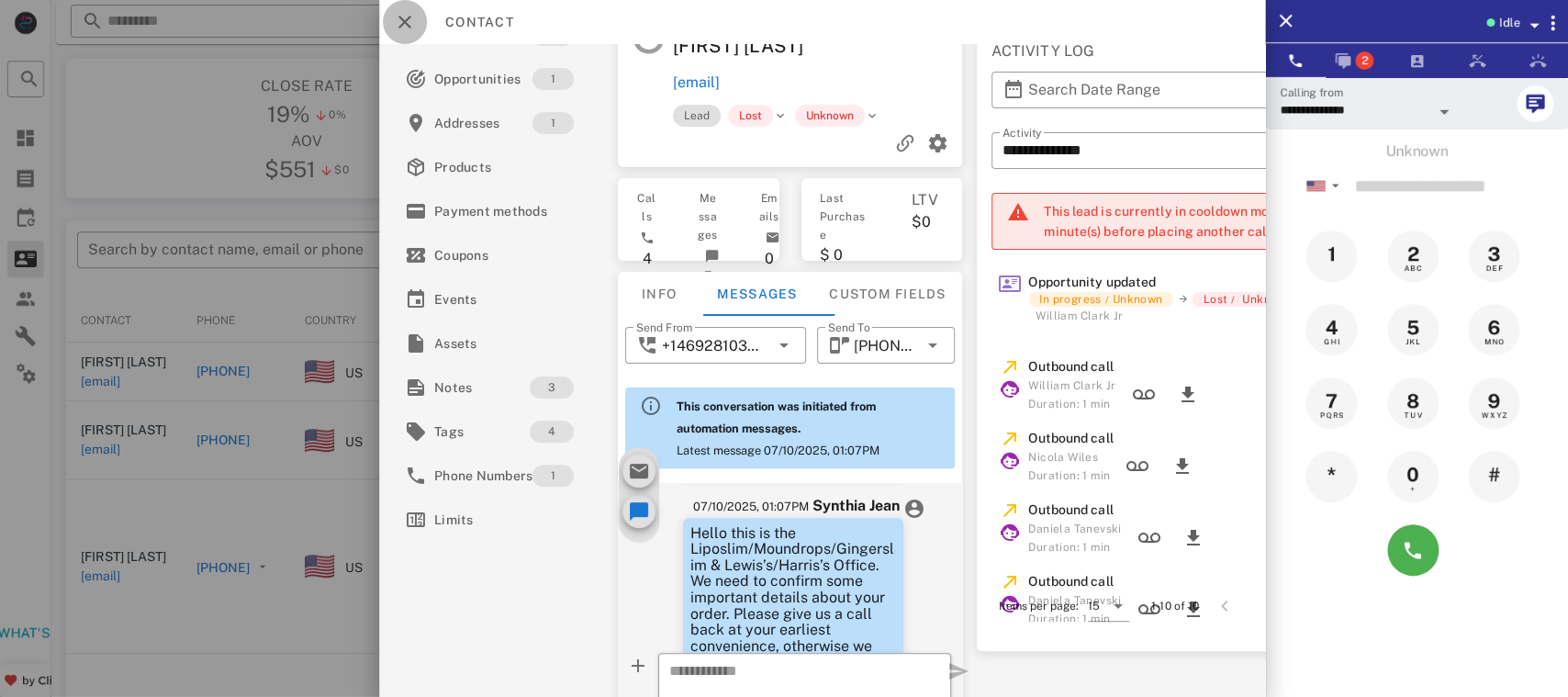 click at bounding box center [405, 22] 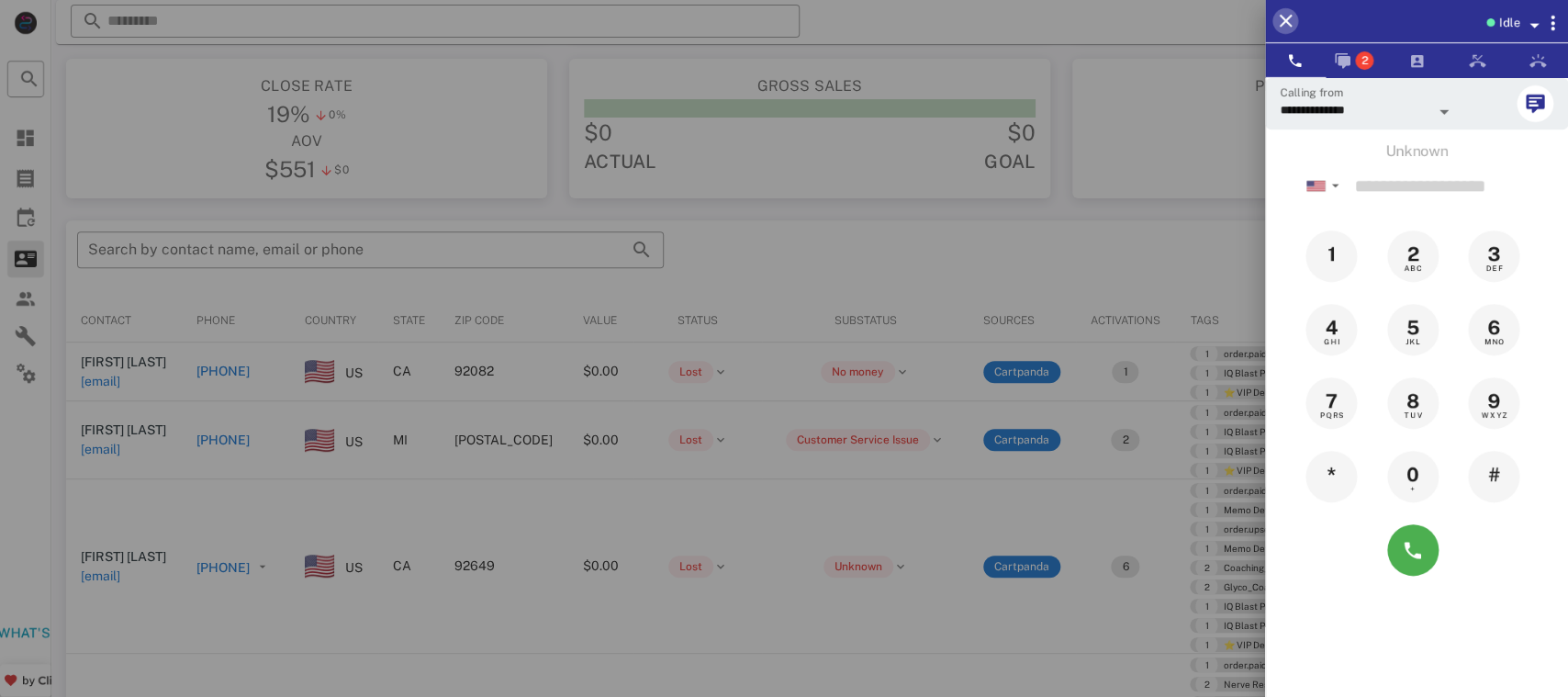 click at bounding box center (1285, 21) 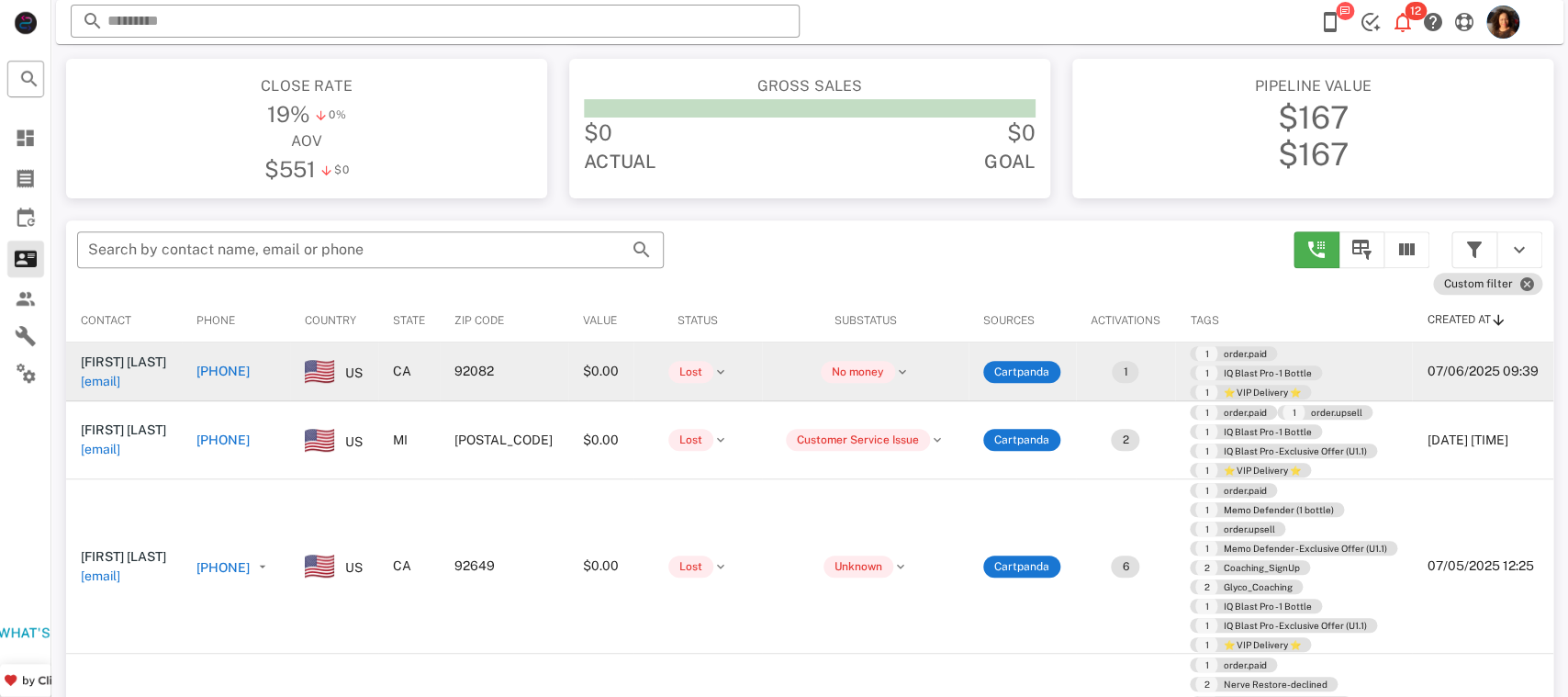 click on "+17605257294" at bounding box center (301, 371) 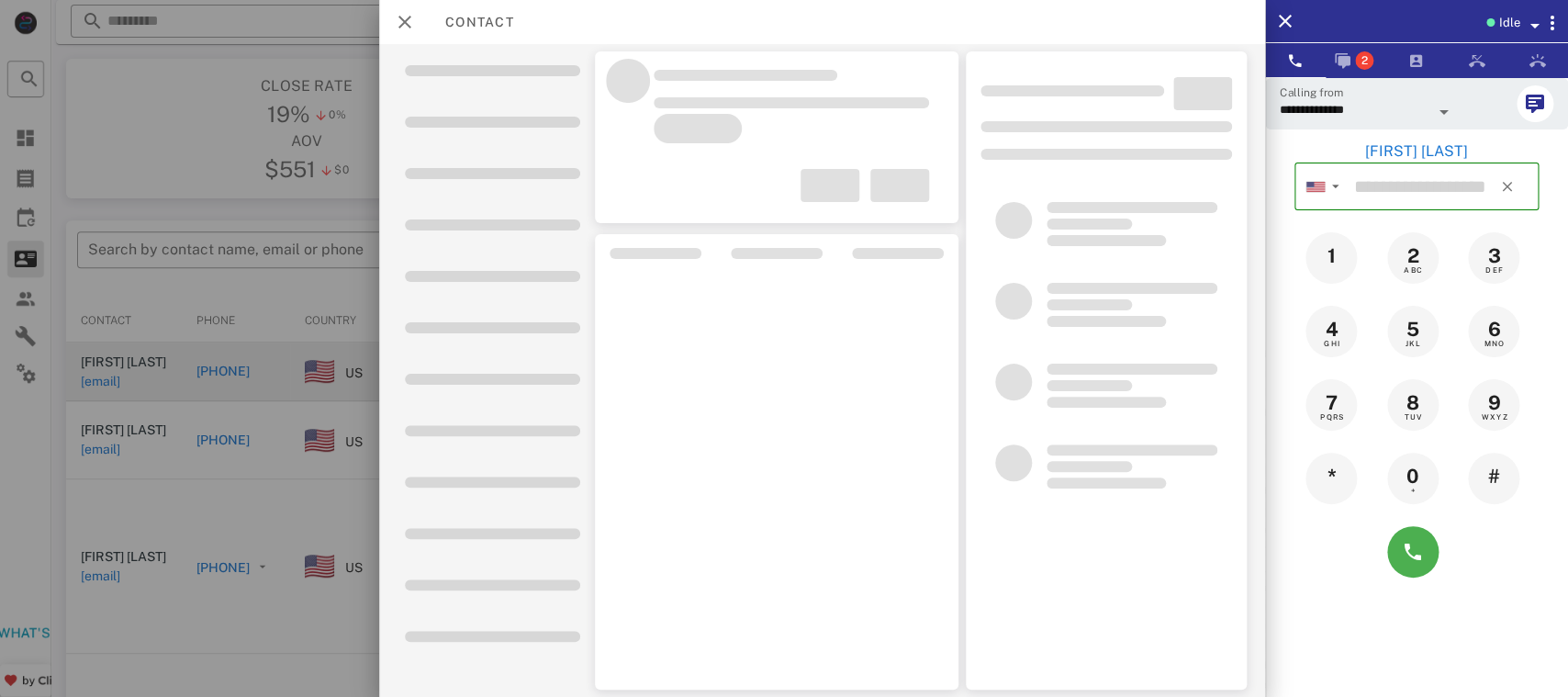 type on "**********" 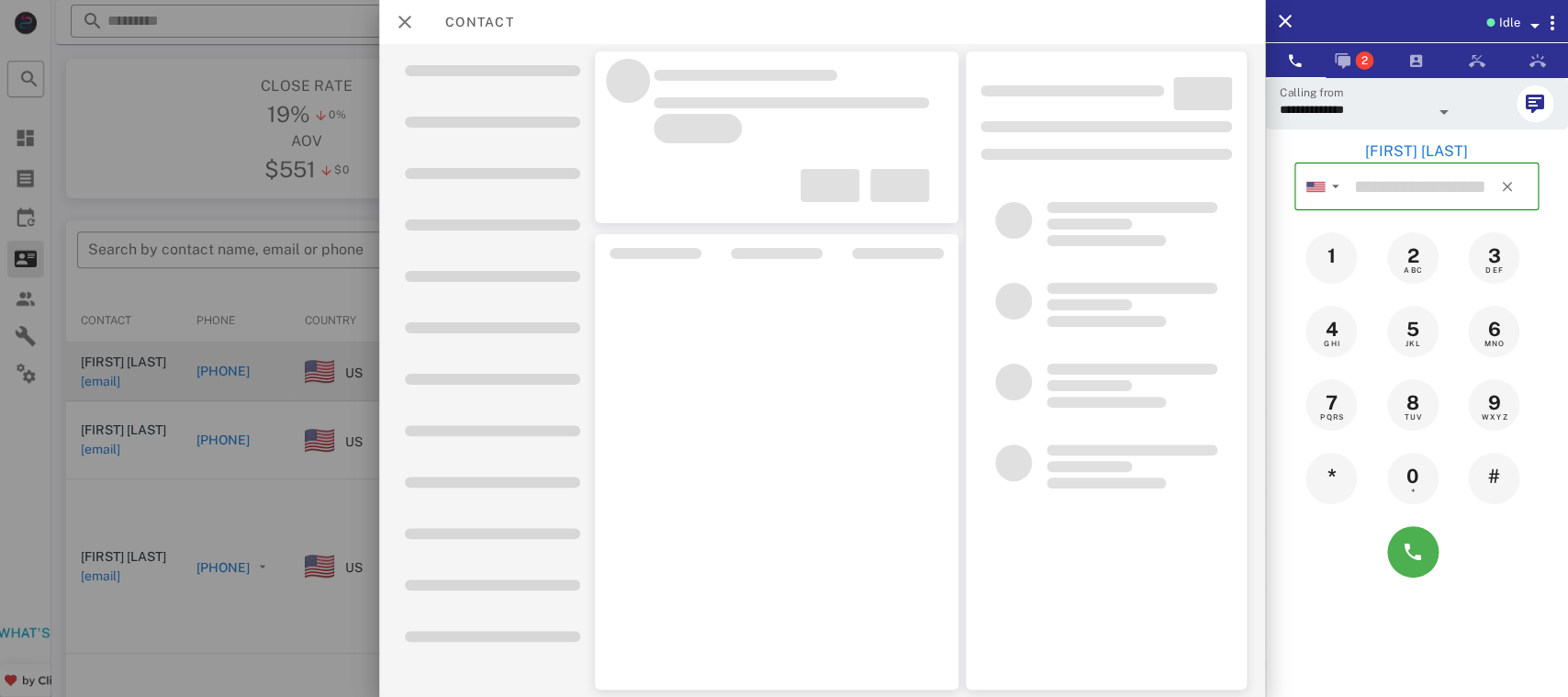 type on "**********" 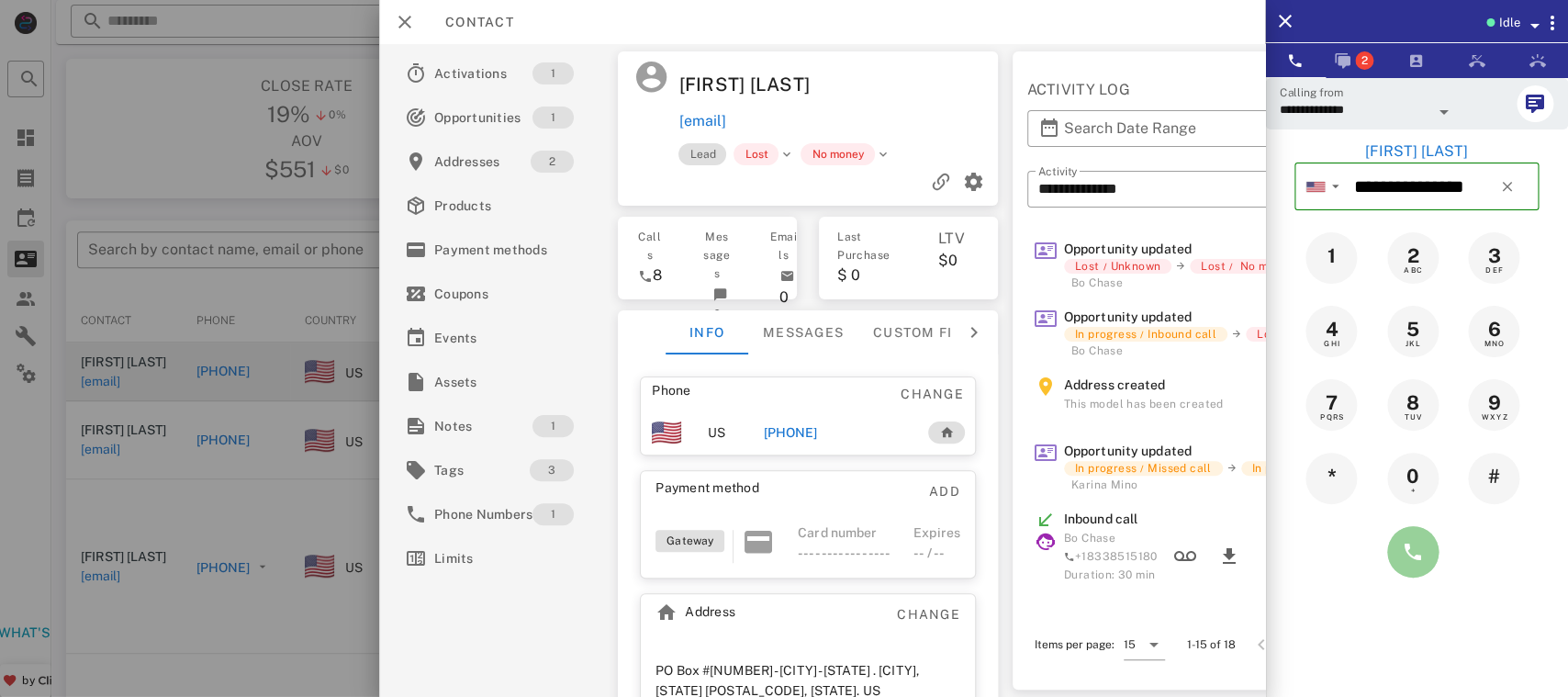click at bounding box center (1413, 552) 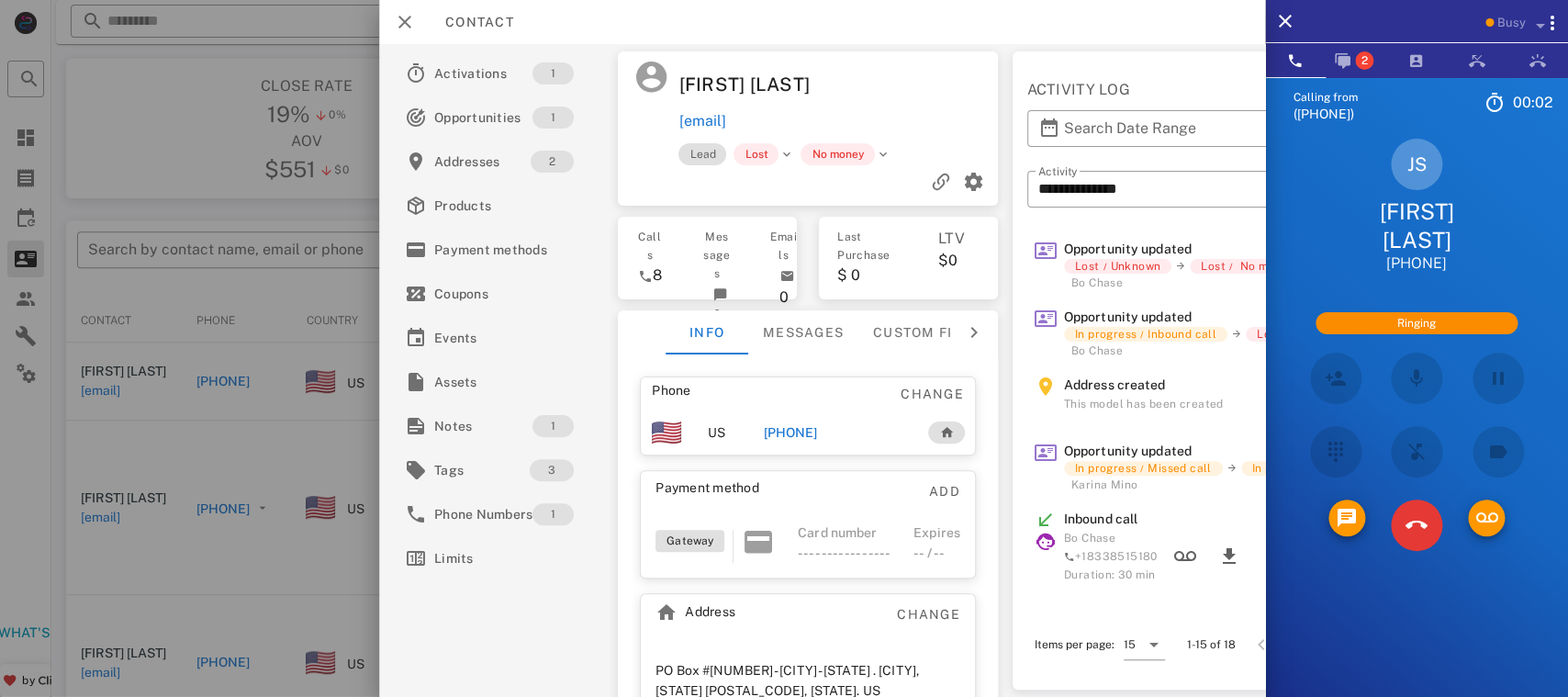 scroll, scrollTop: 58, scrollLeft: 0, axis: vertical 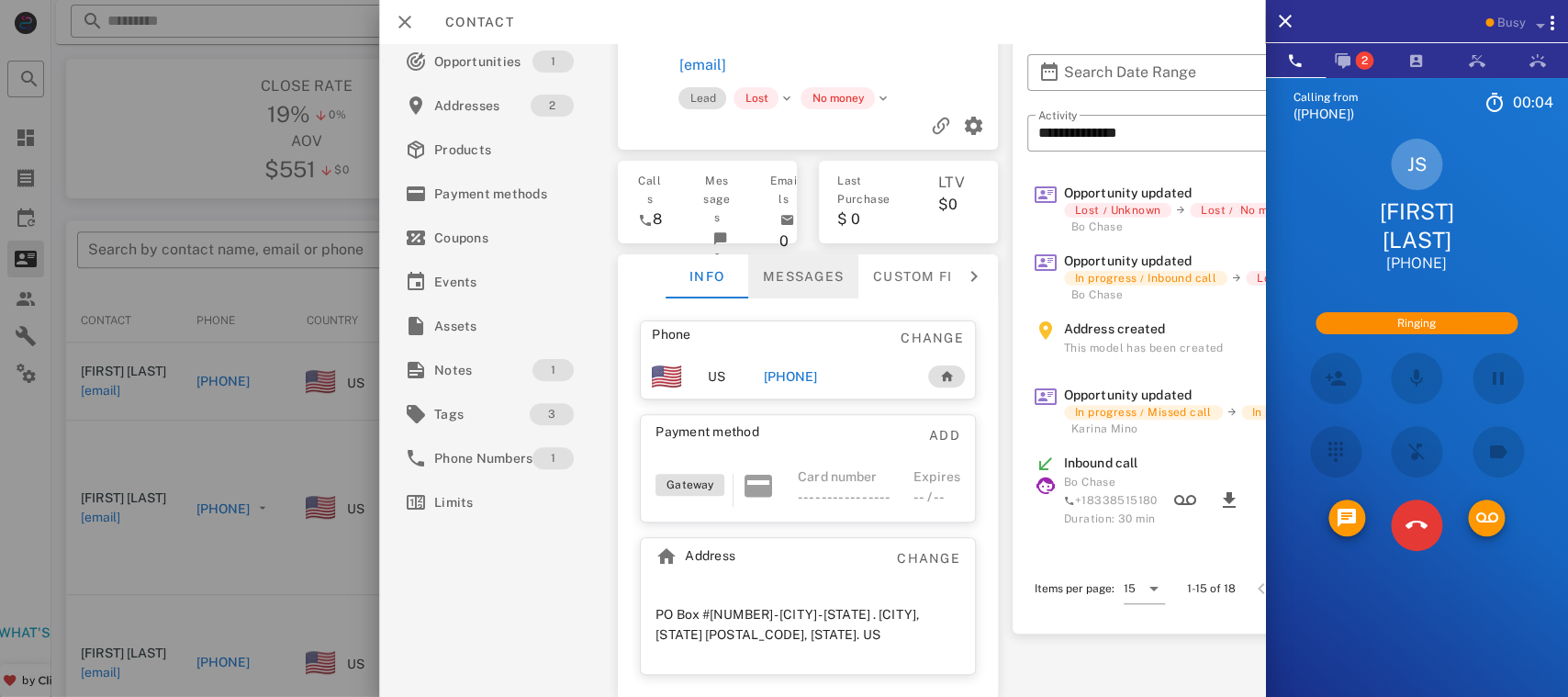 click on "Messages" at bounding box center (804, 276) 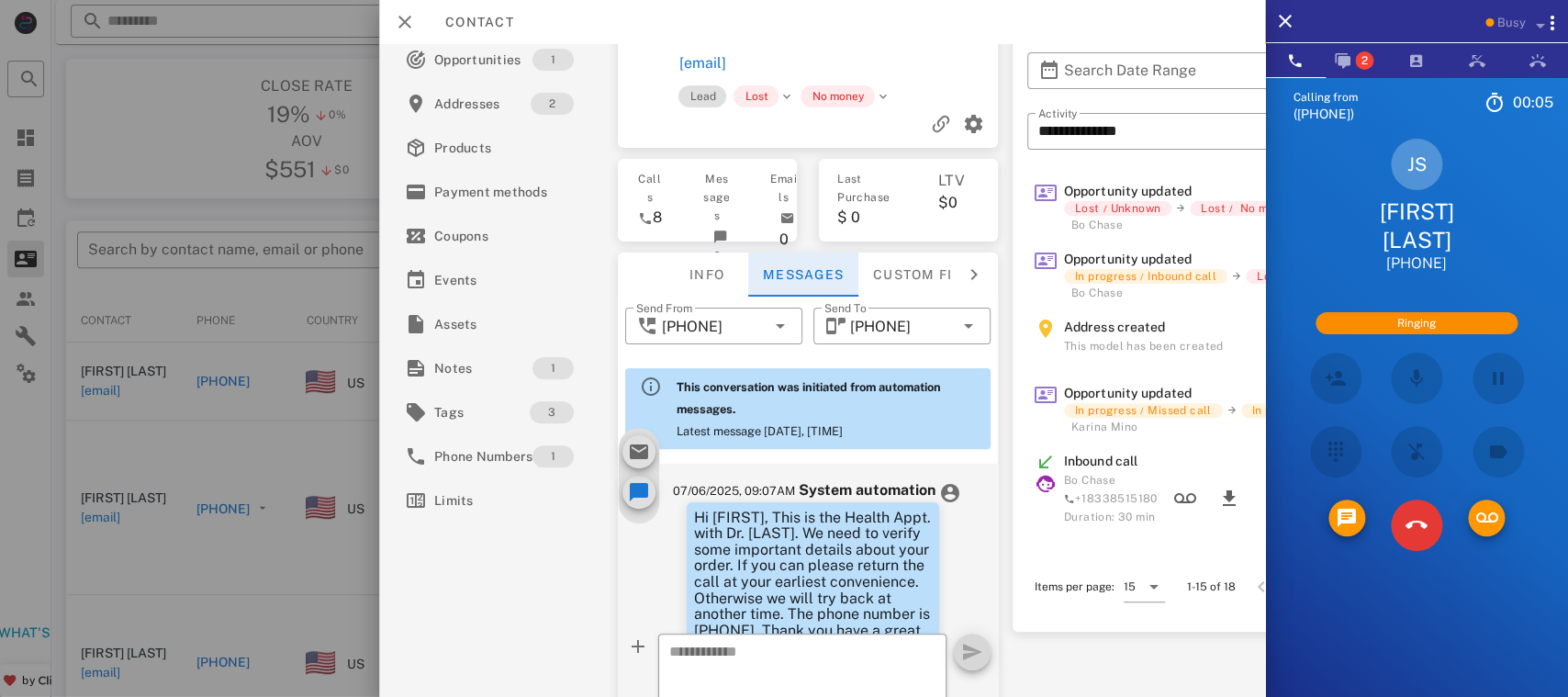 scroll, scrollTop: 667, scrollLeft: 0, axis: vertical 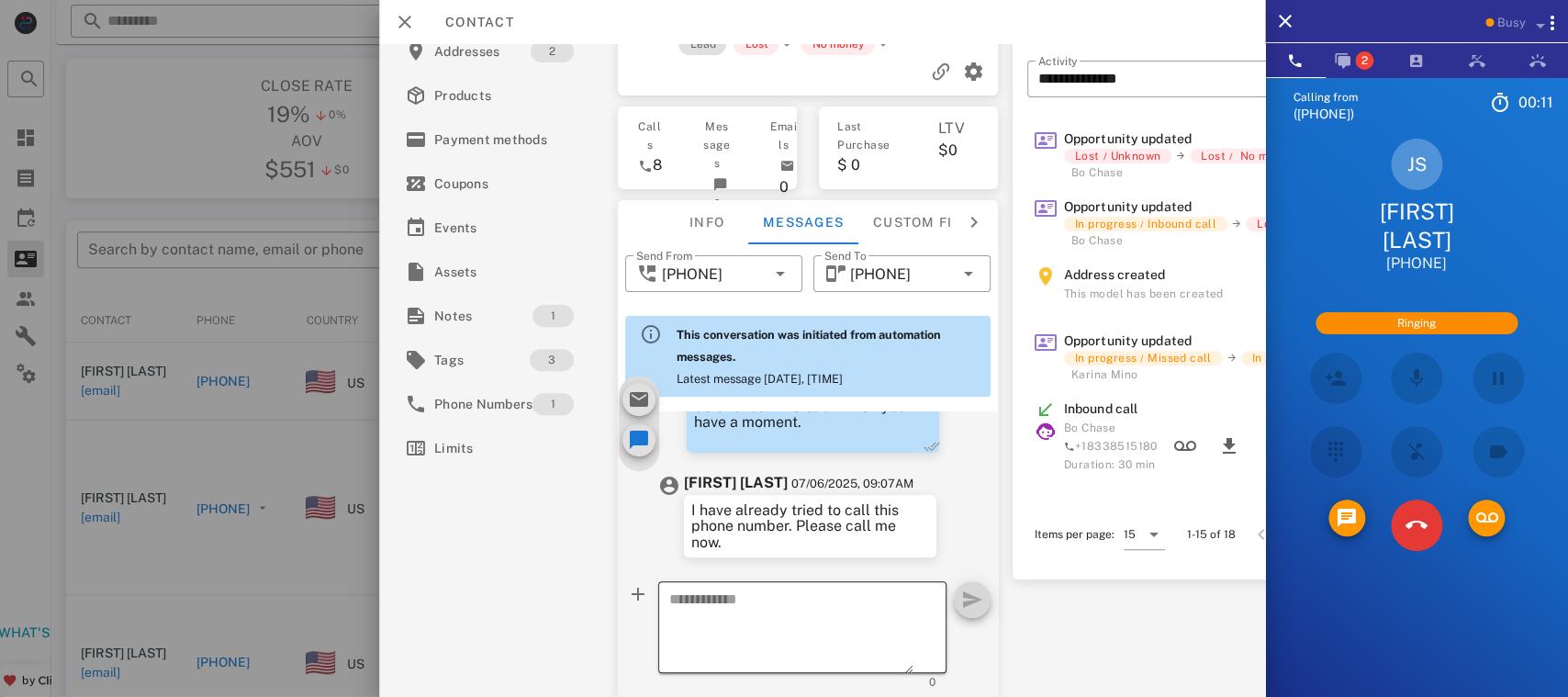 click at bounding box center [792, 630] 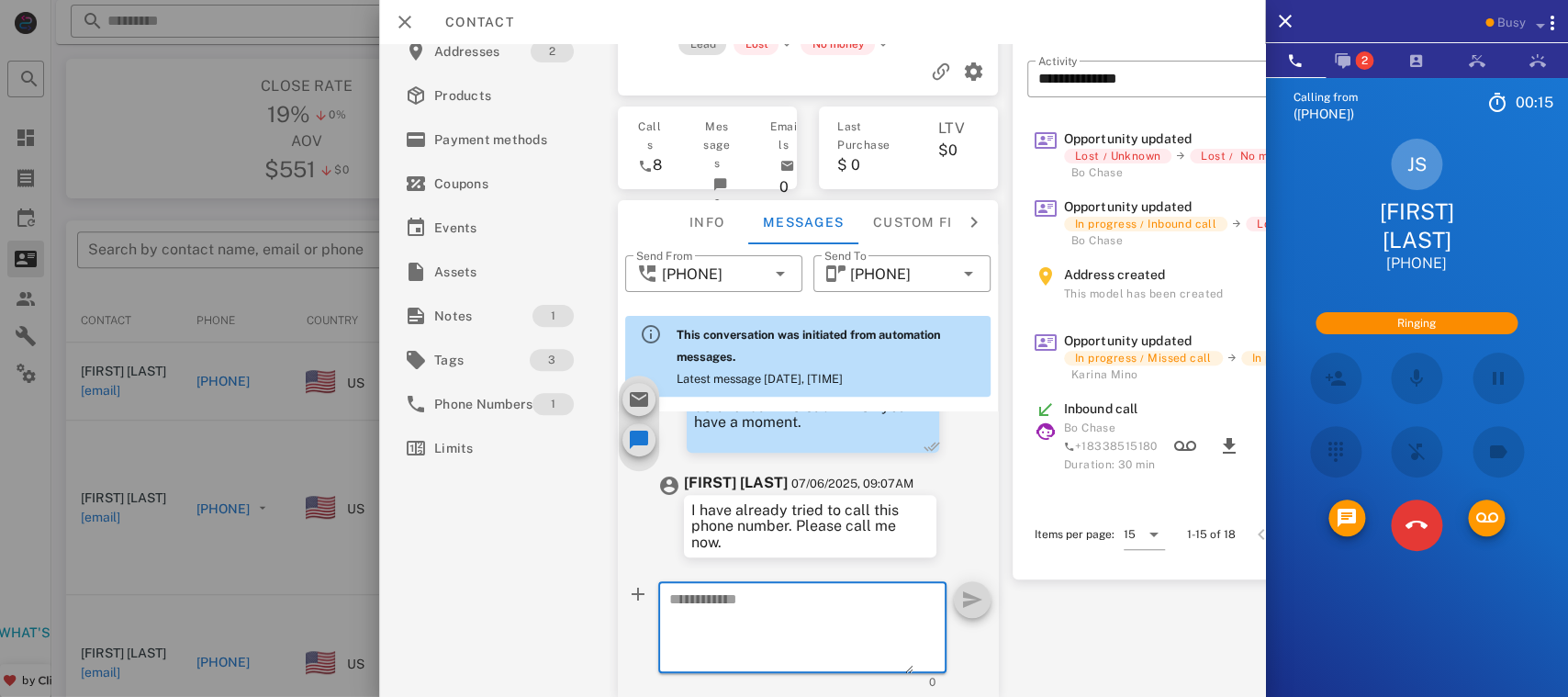 paste on "**********" 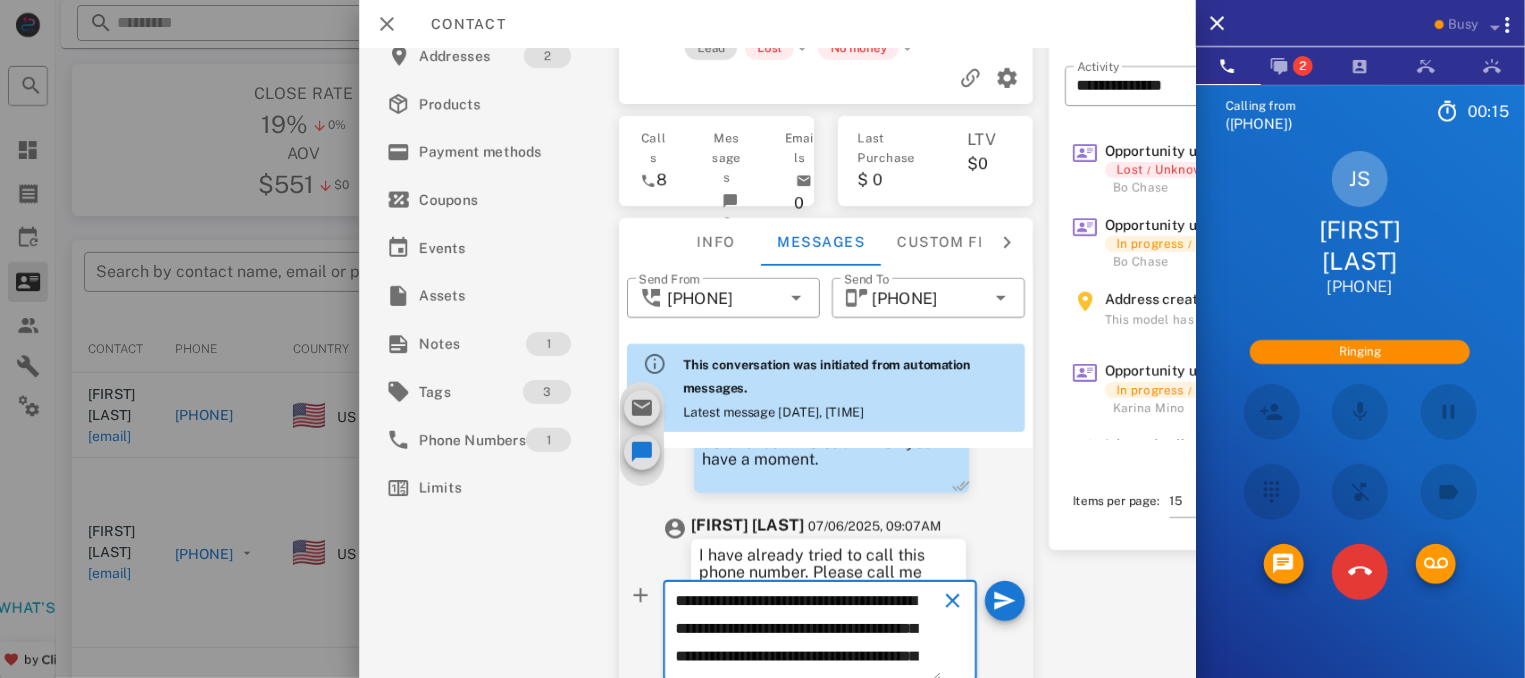 scroll, scrollTop: 241, scrollLeft: 0, axis: vertical 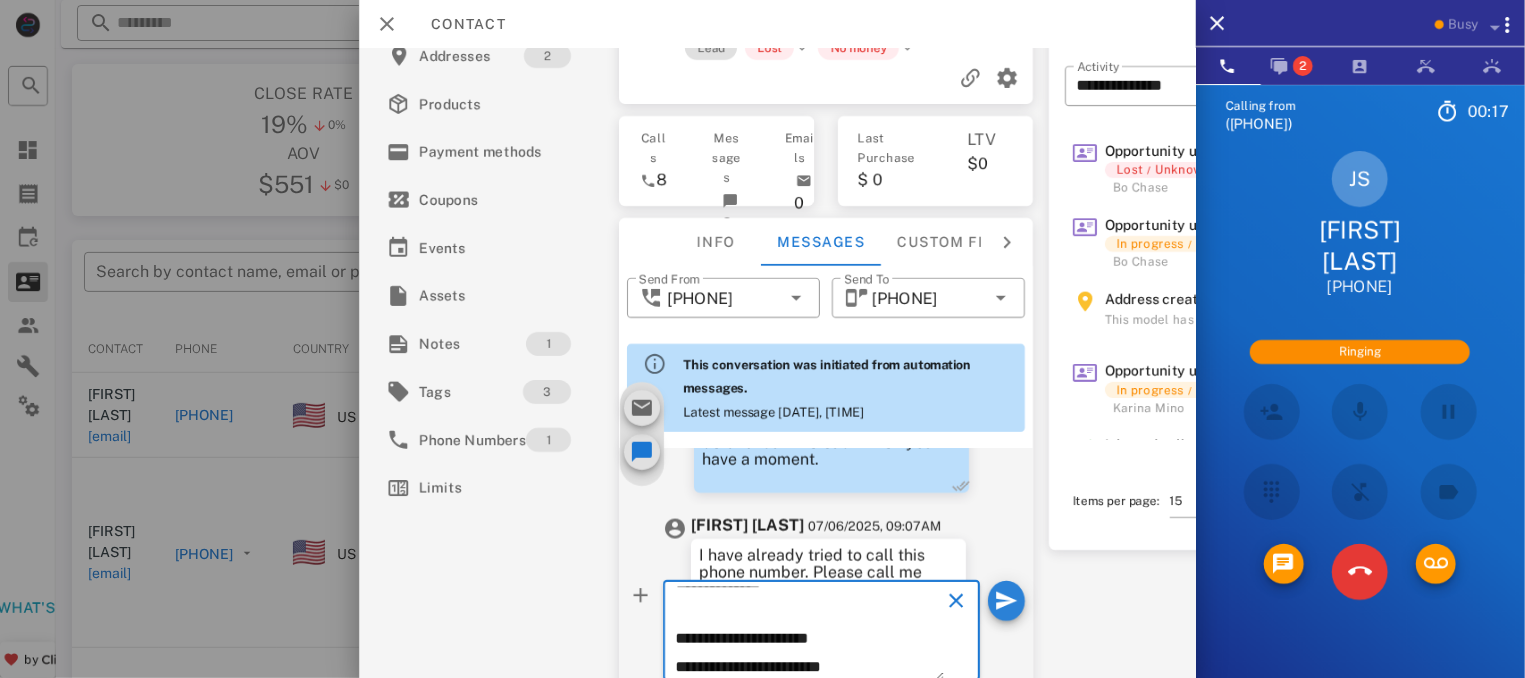 type on "**********" 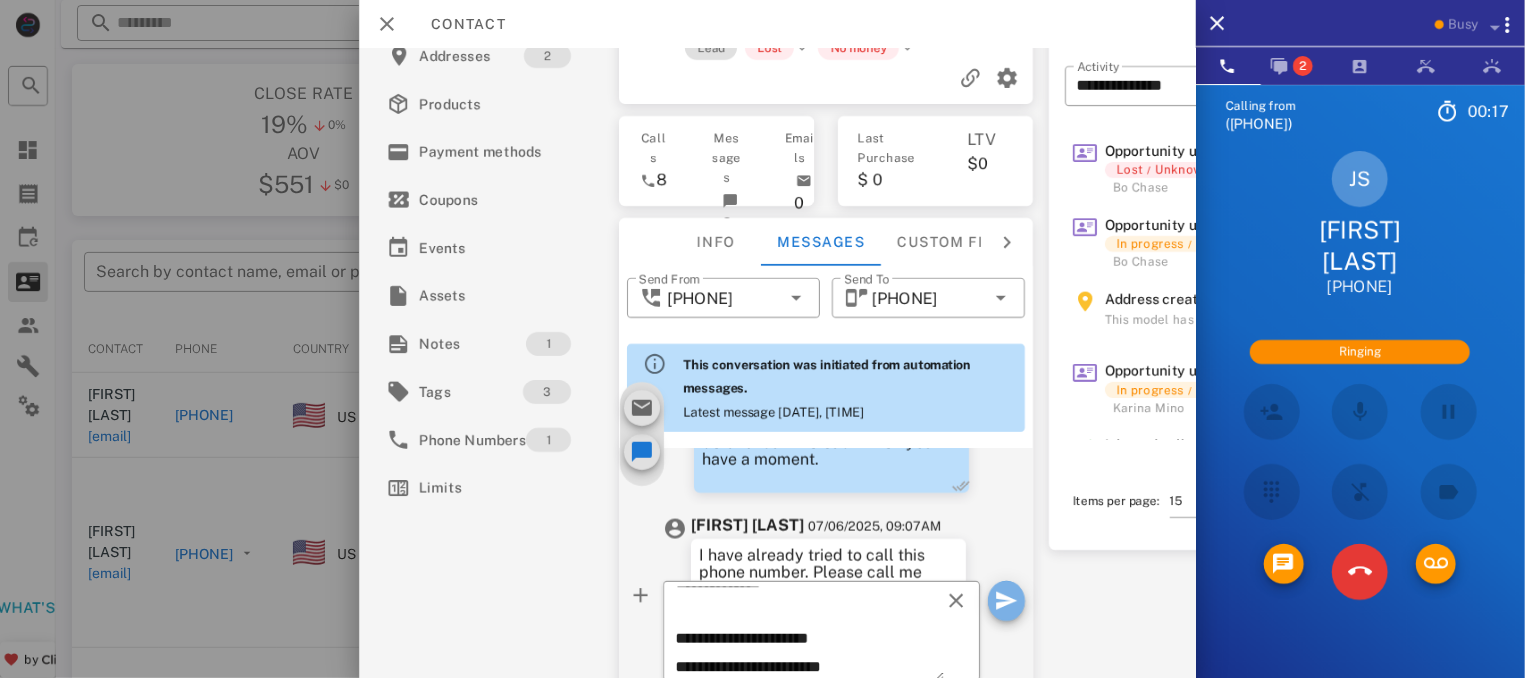 click at bounding box center (1006, 601) 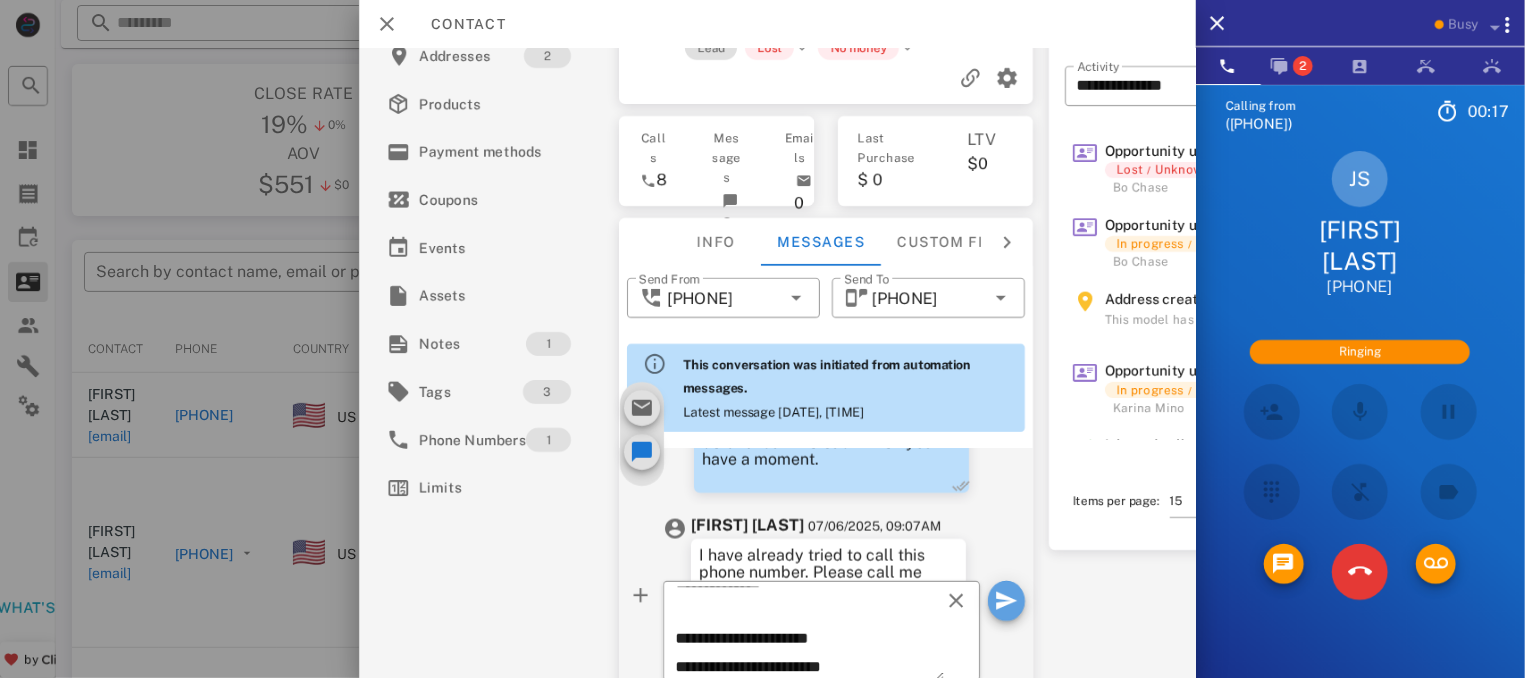 type 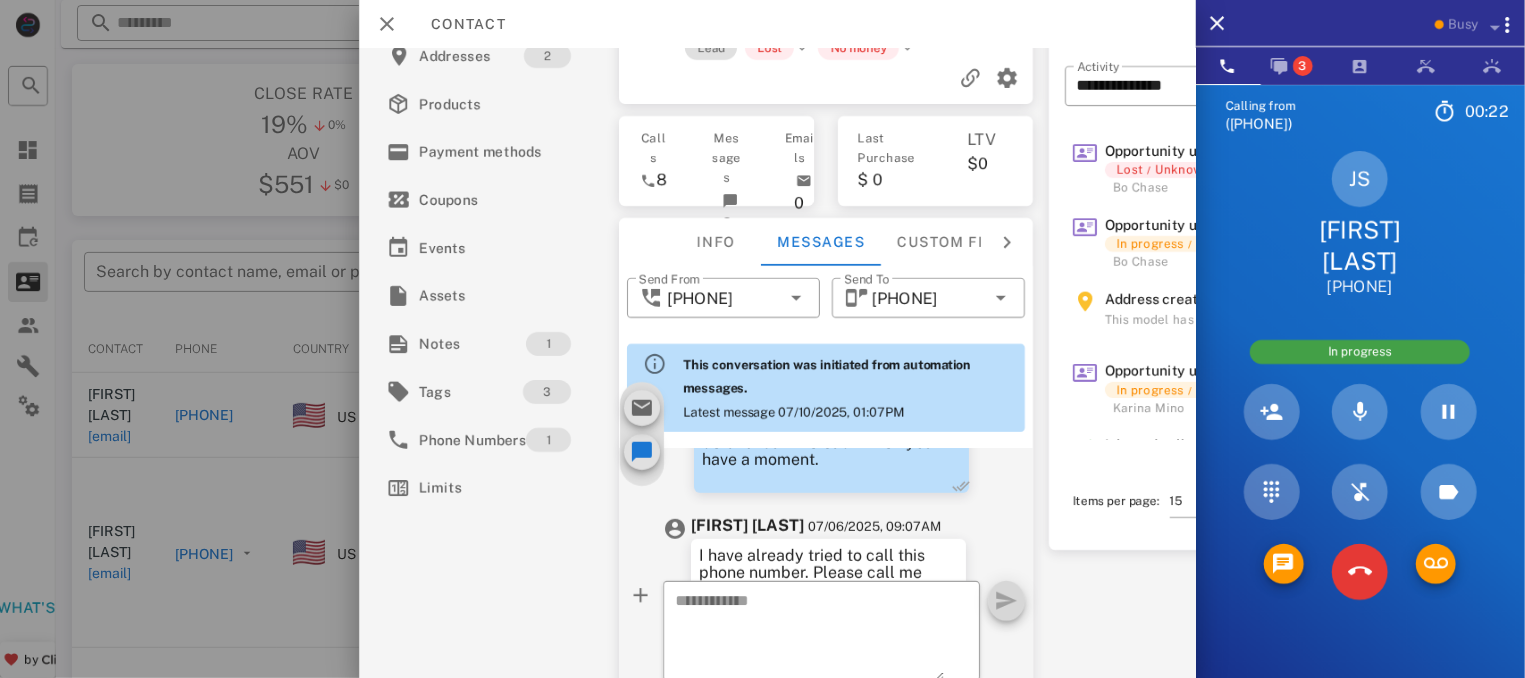 scroll, scrollTop: 1033, scrollLeft: 0, axis: vertical 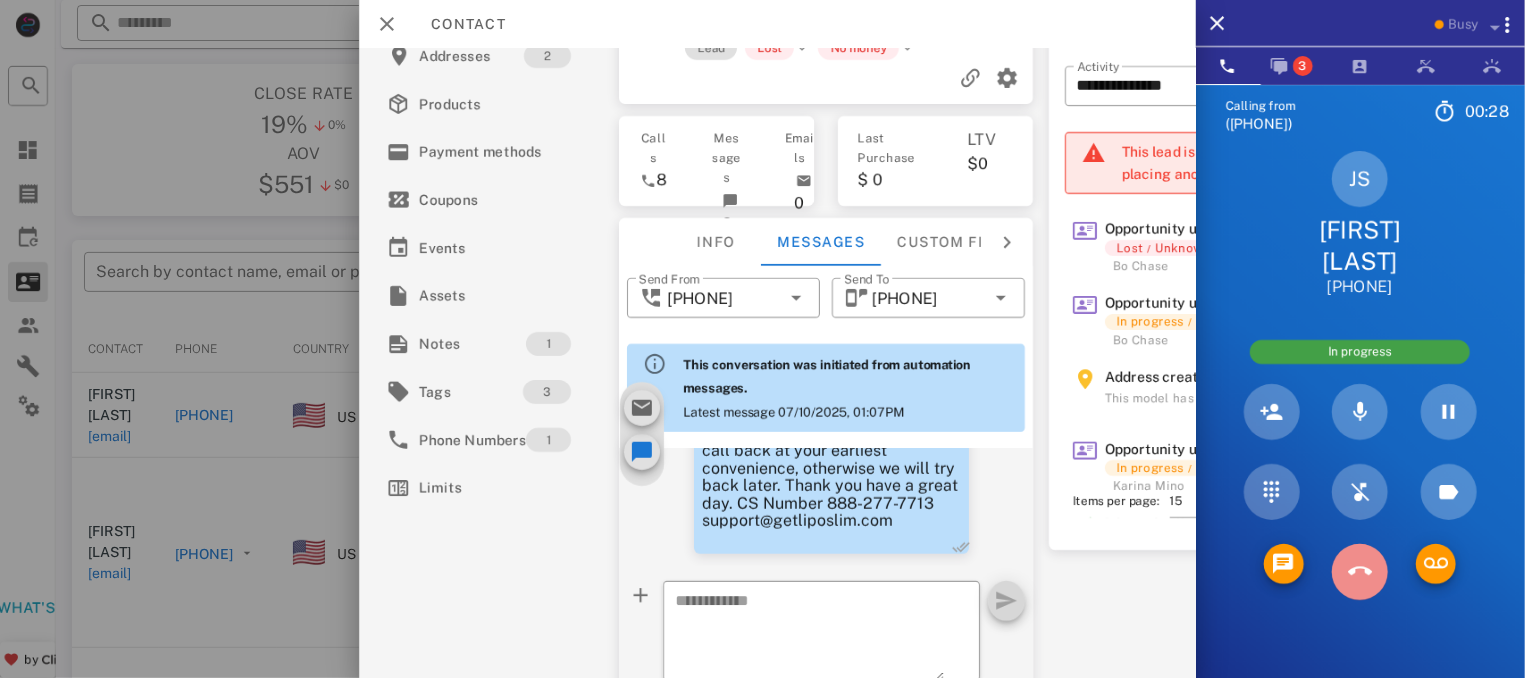 click at bounding box center [1360, 572] 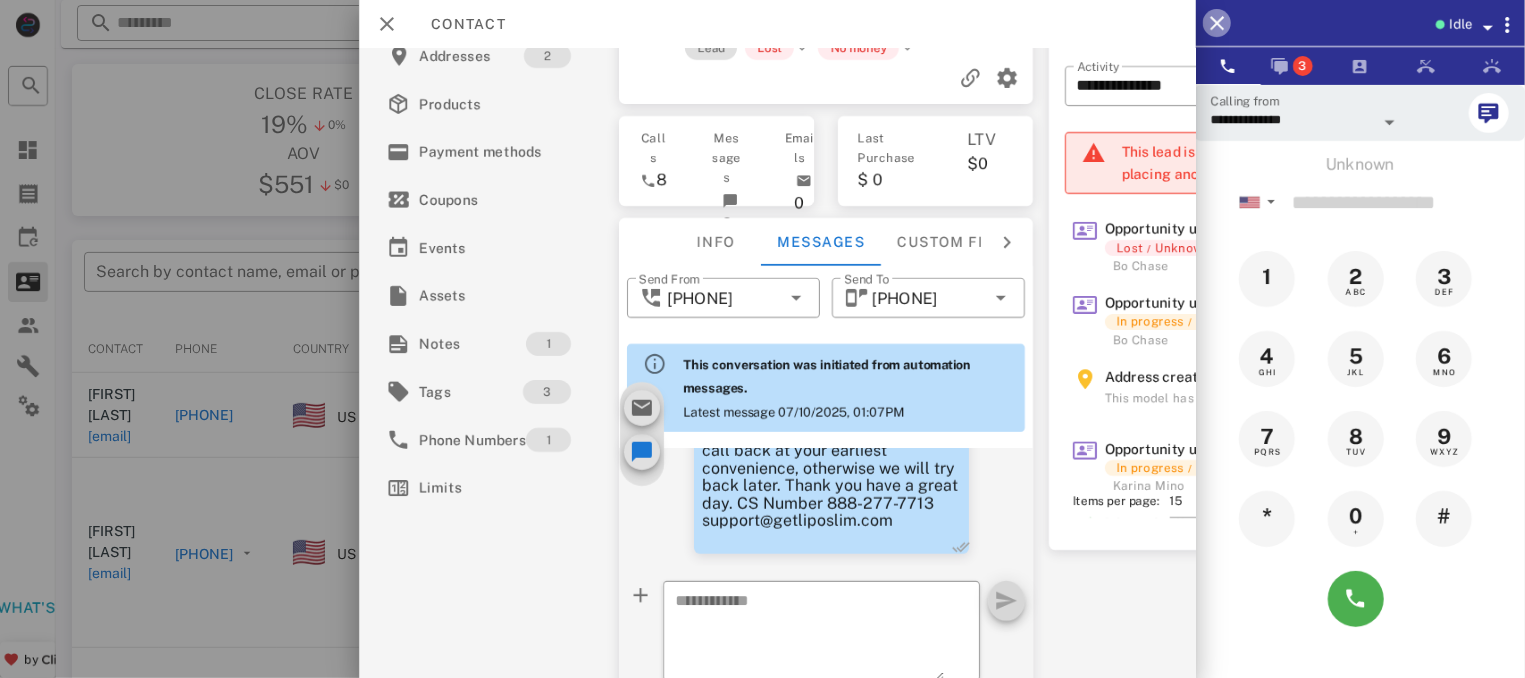 click at bounding box center (1217, 23) 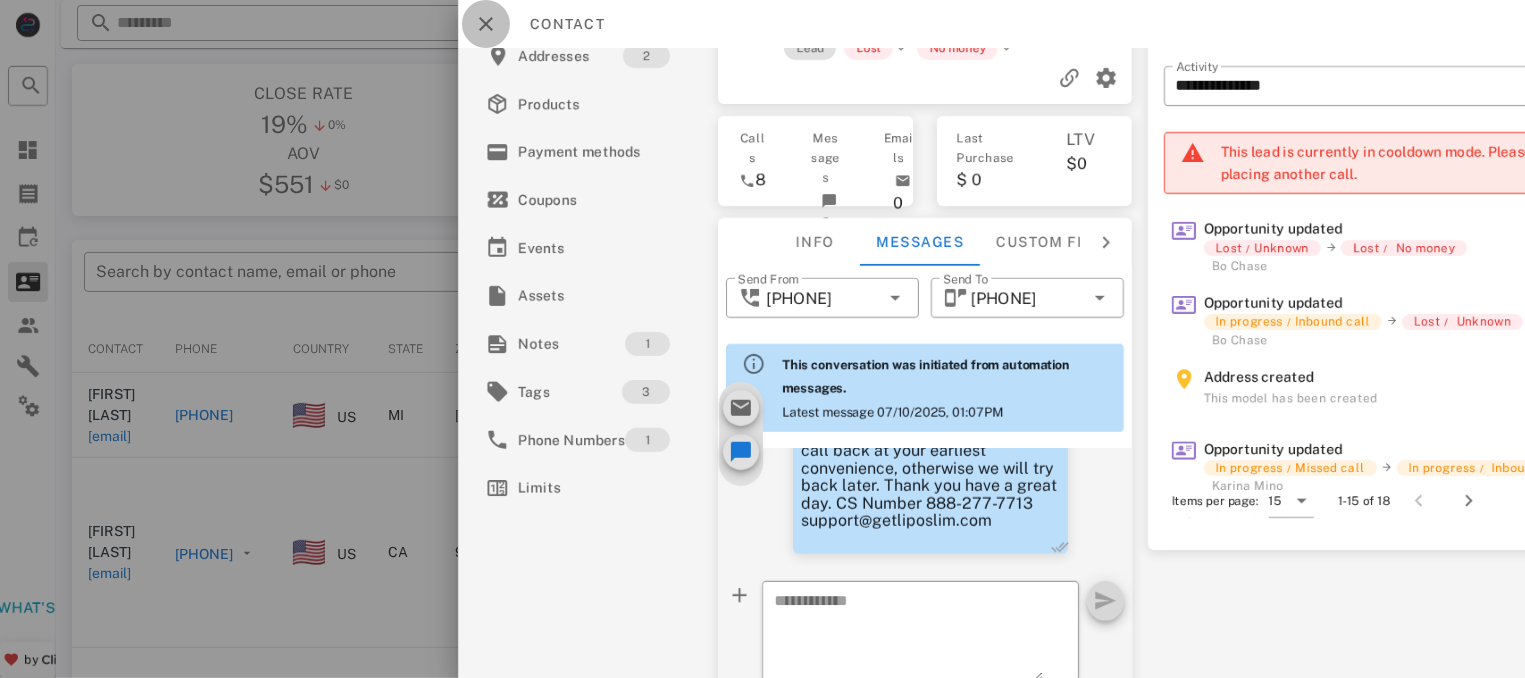 click at bounding box center (486, 24) 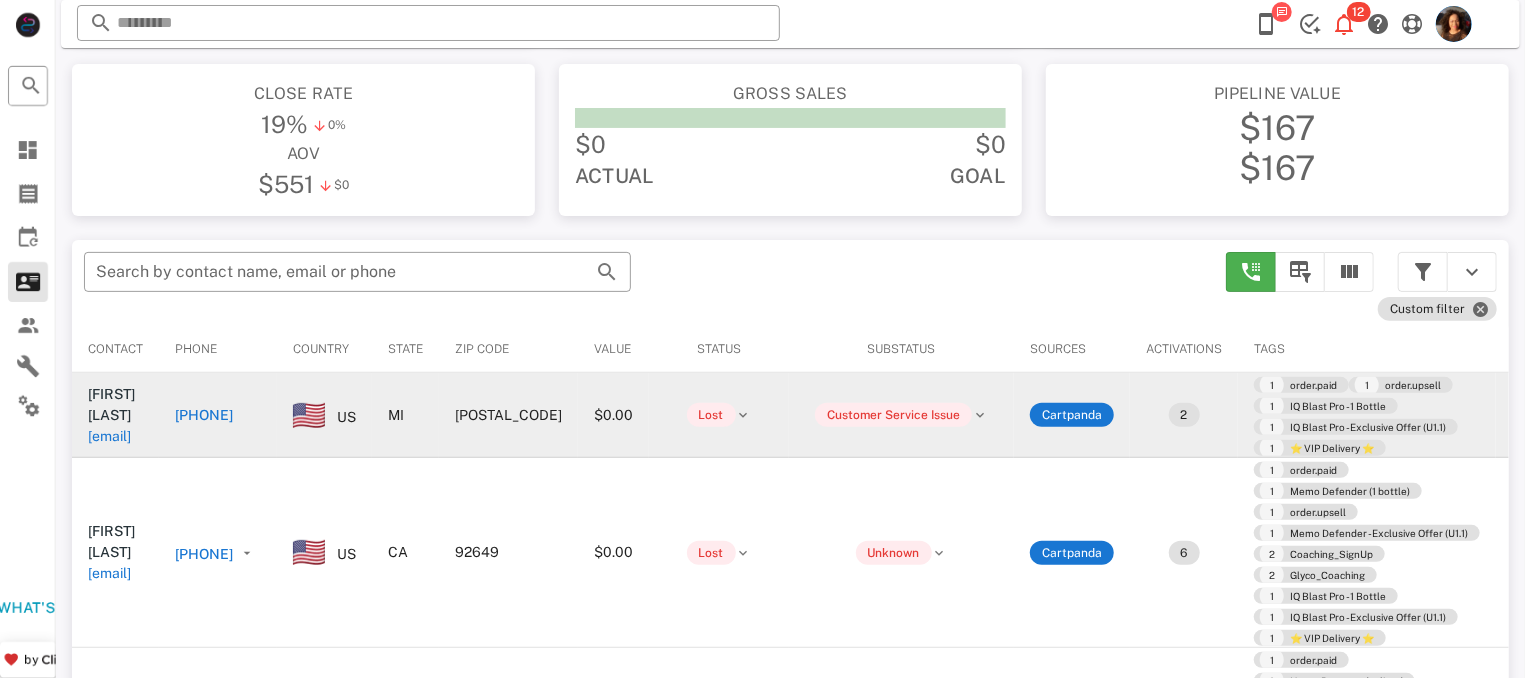 click on "+13135743958" at bounding box center (321, 415) 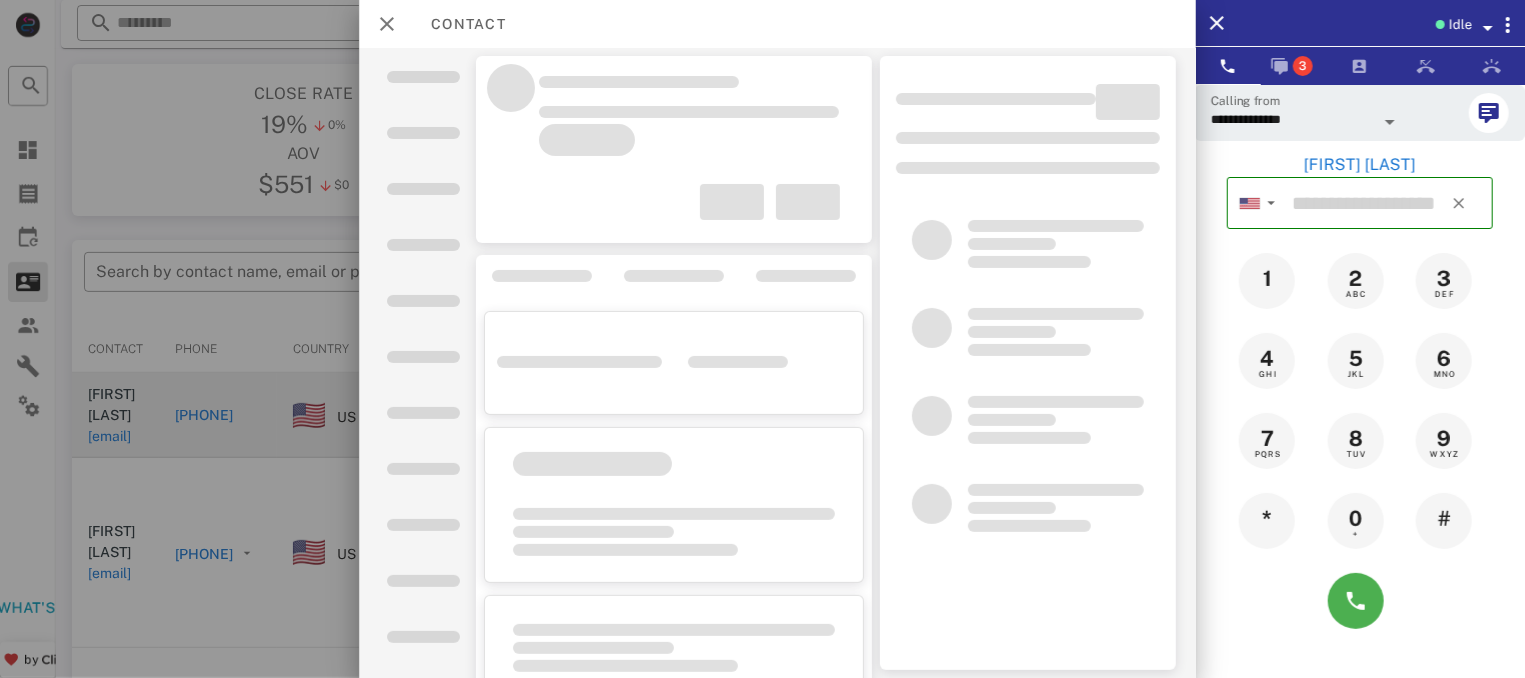type on "**********" 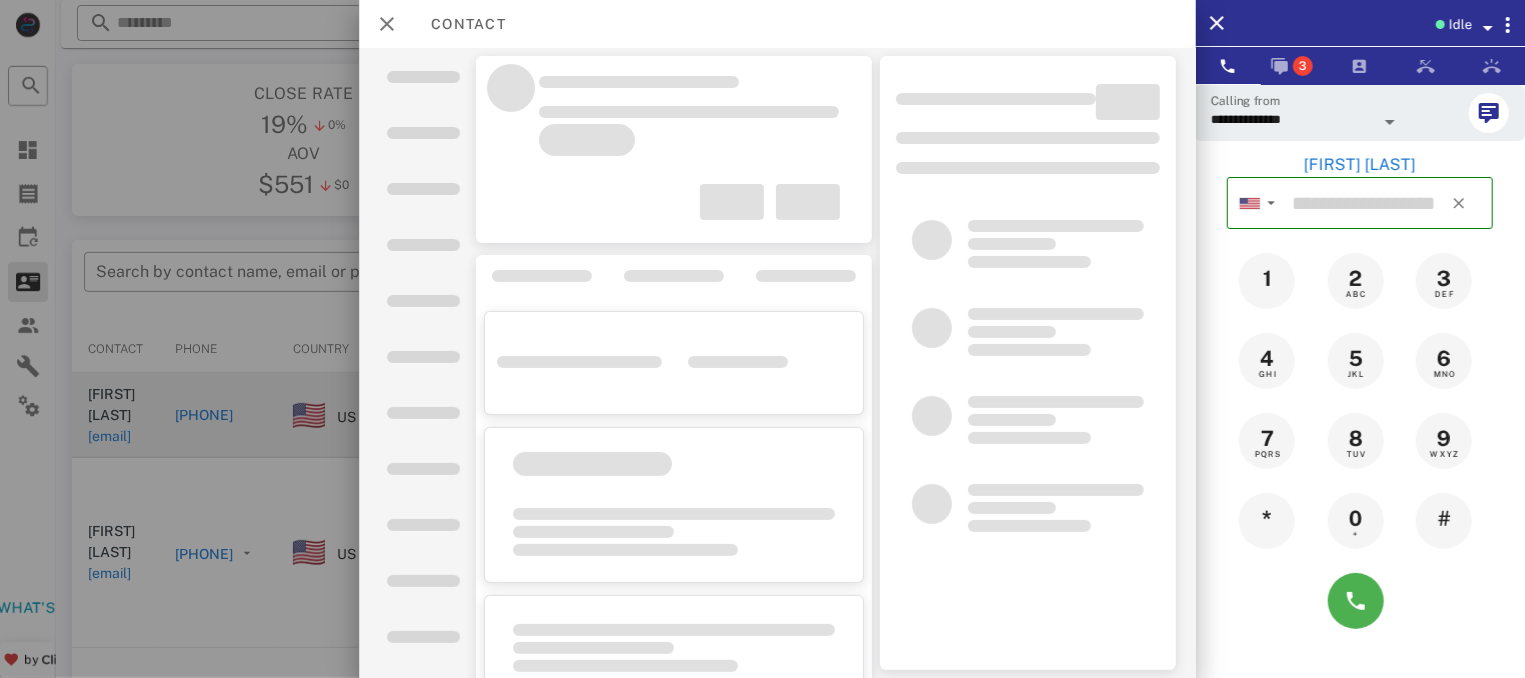 type on "**********" 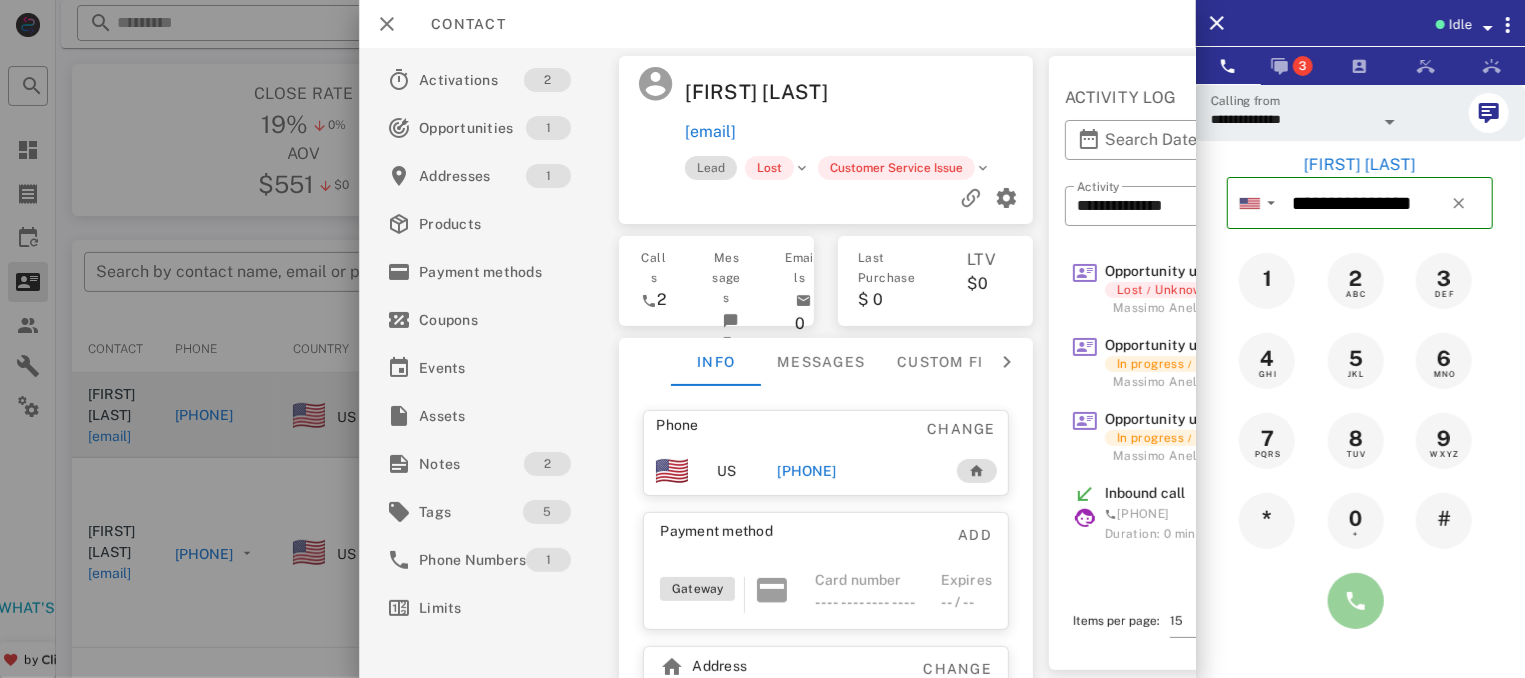 click at bounding box center [1356, 601] 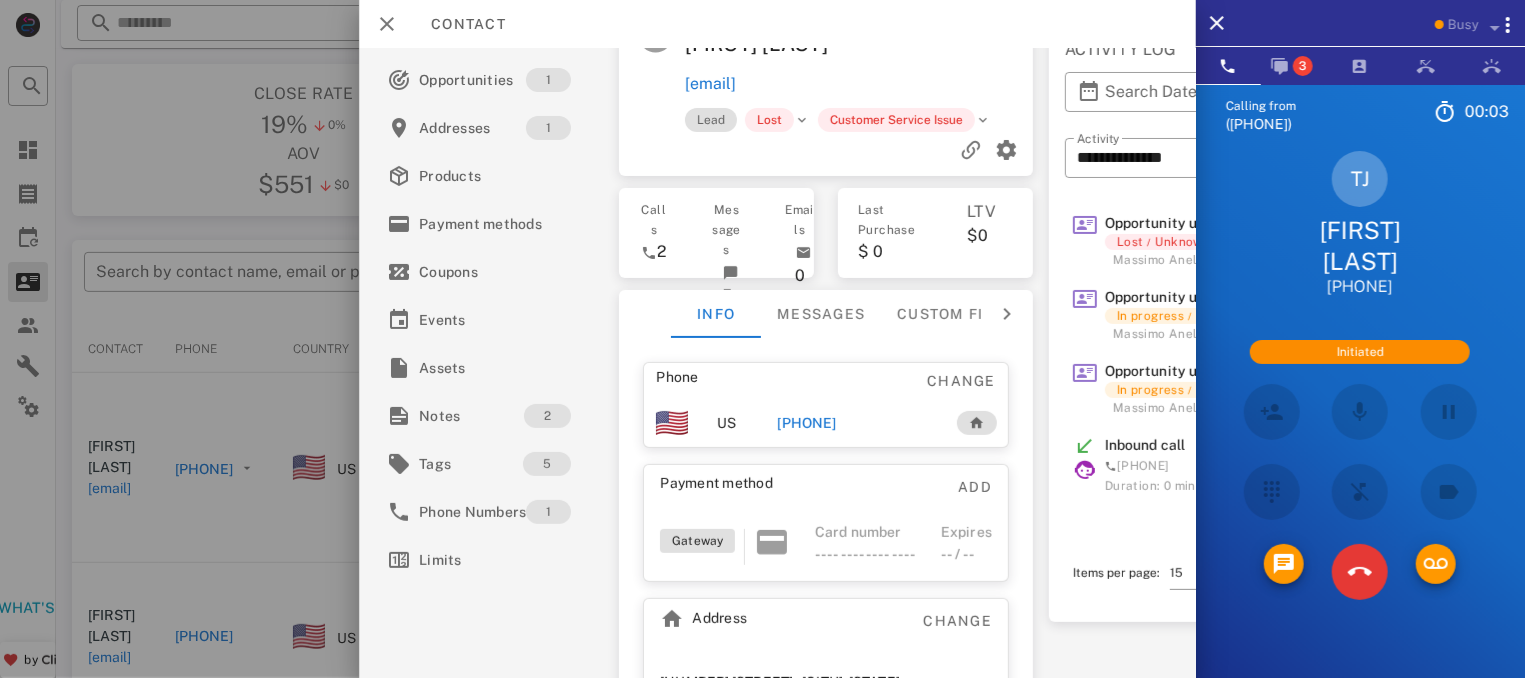scroll, scrollTop: 121, scrollLeft: 0, axis: vertical 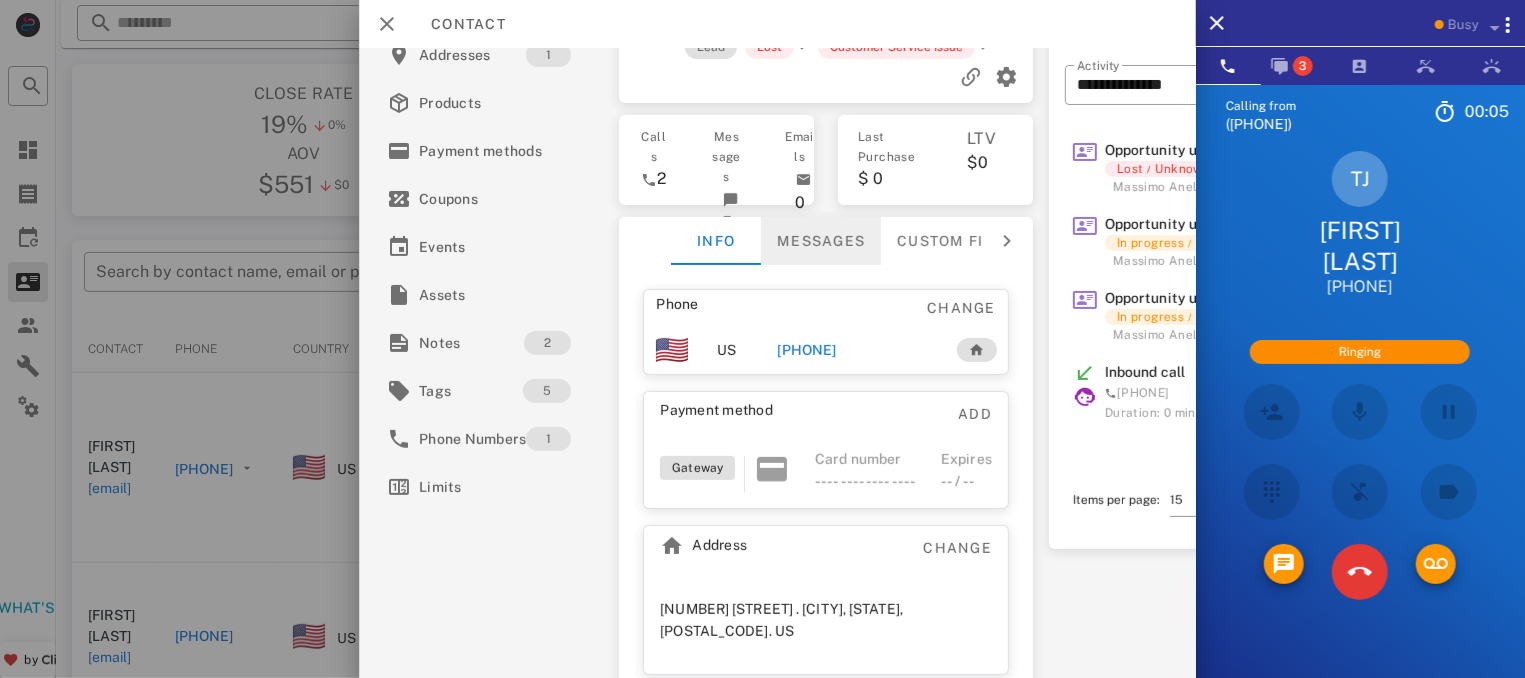 click on "Messages" at bounding box center [821, 241] 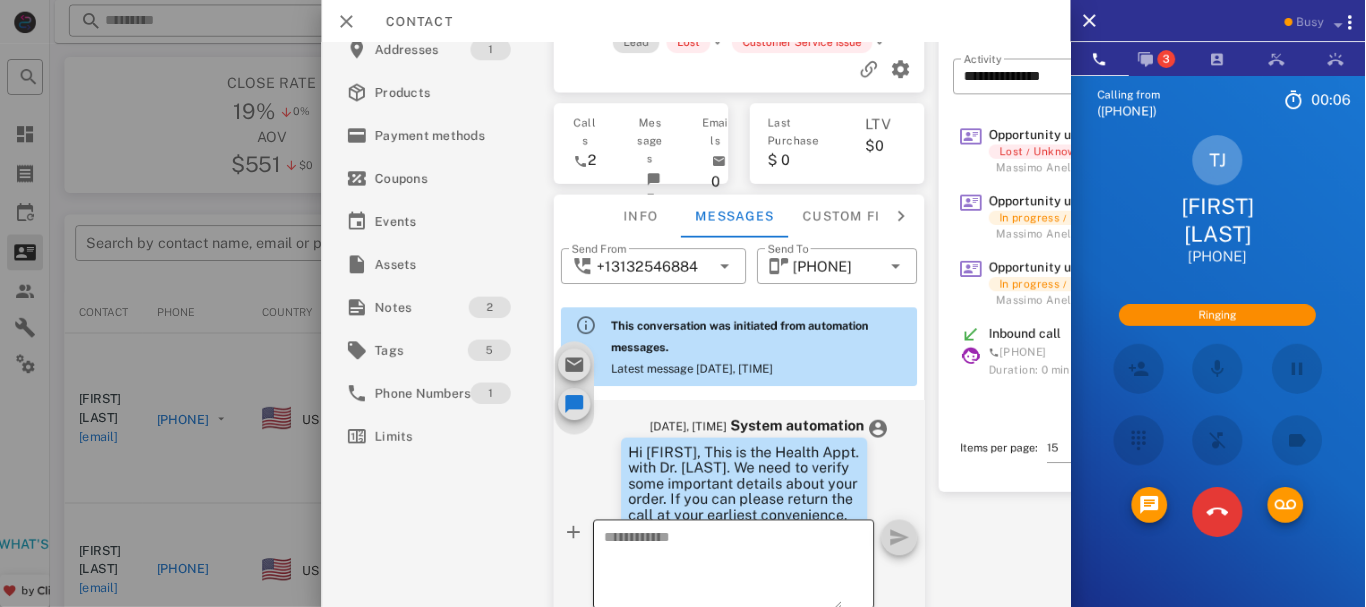 scroll, scrollTop: 682, scrollLeft: 0, axis: vertical 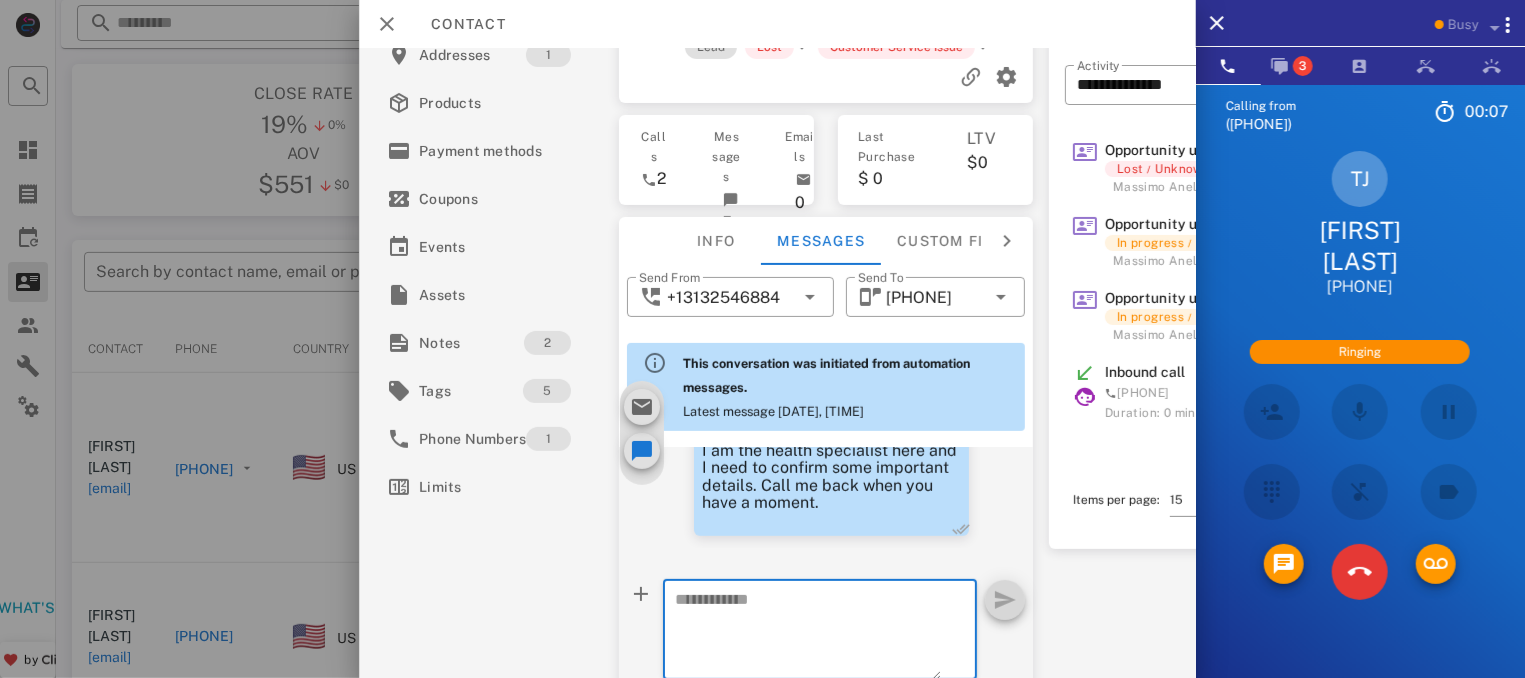 click at bounding box center [808, 633] 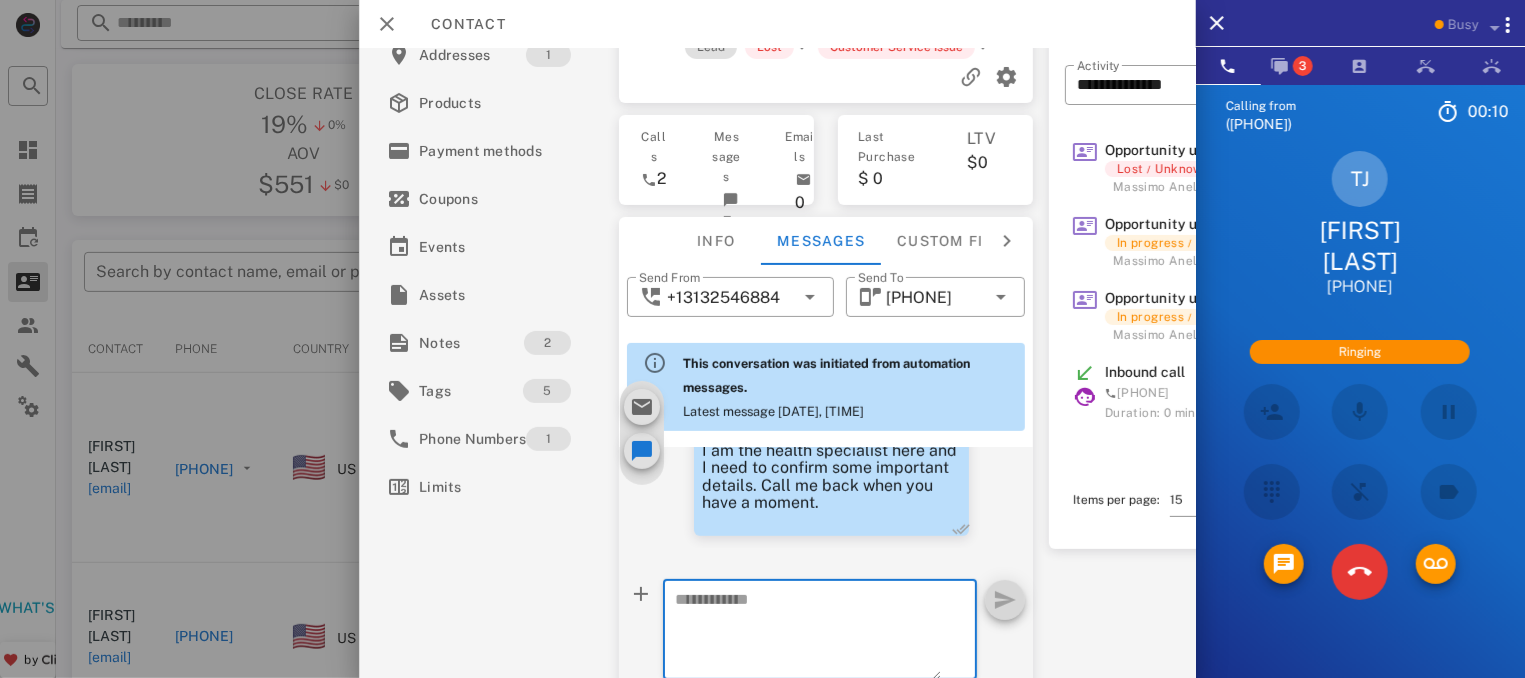 paste on "**********" 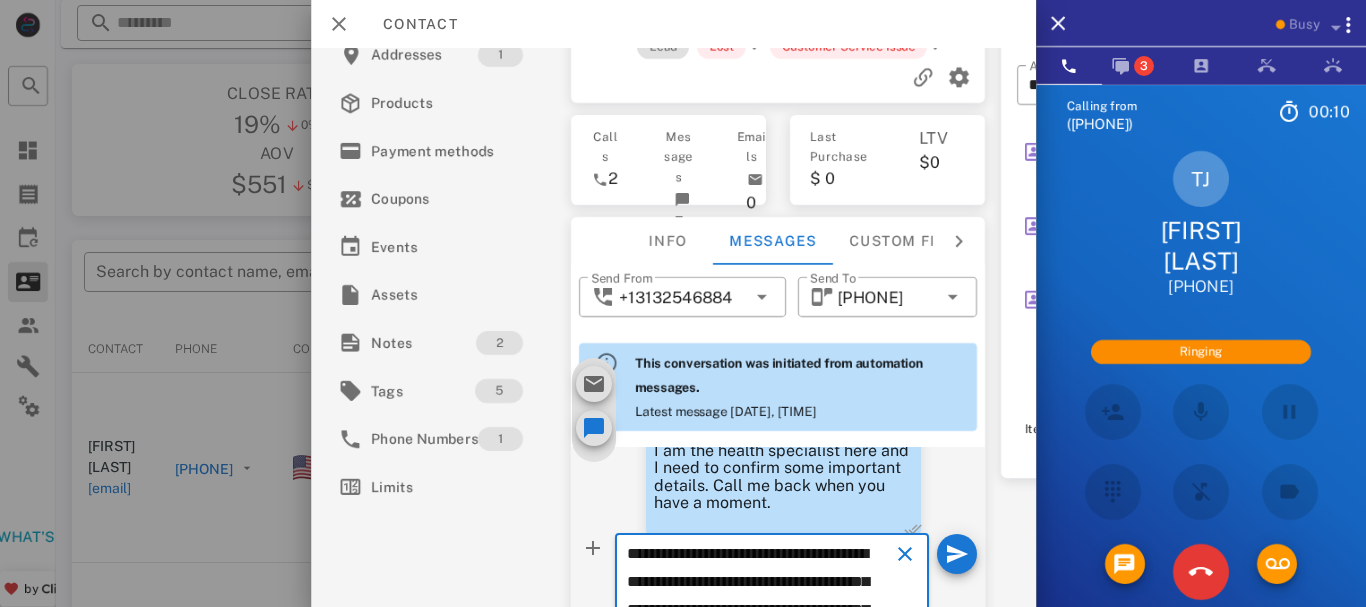 scroll, scrollTop: 242, scrollLeft: 0, axis: vertical 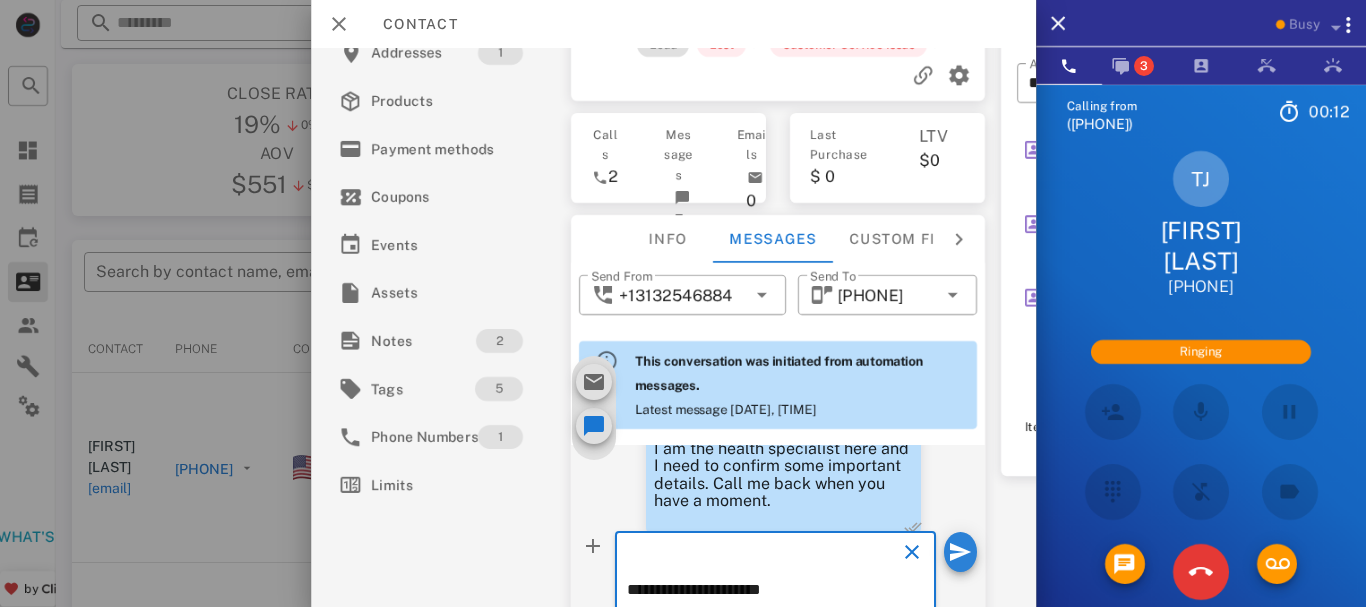 type on "**********" 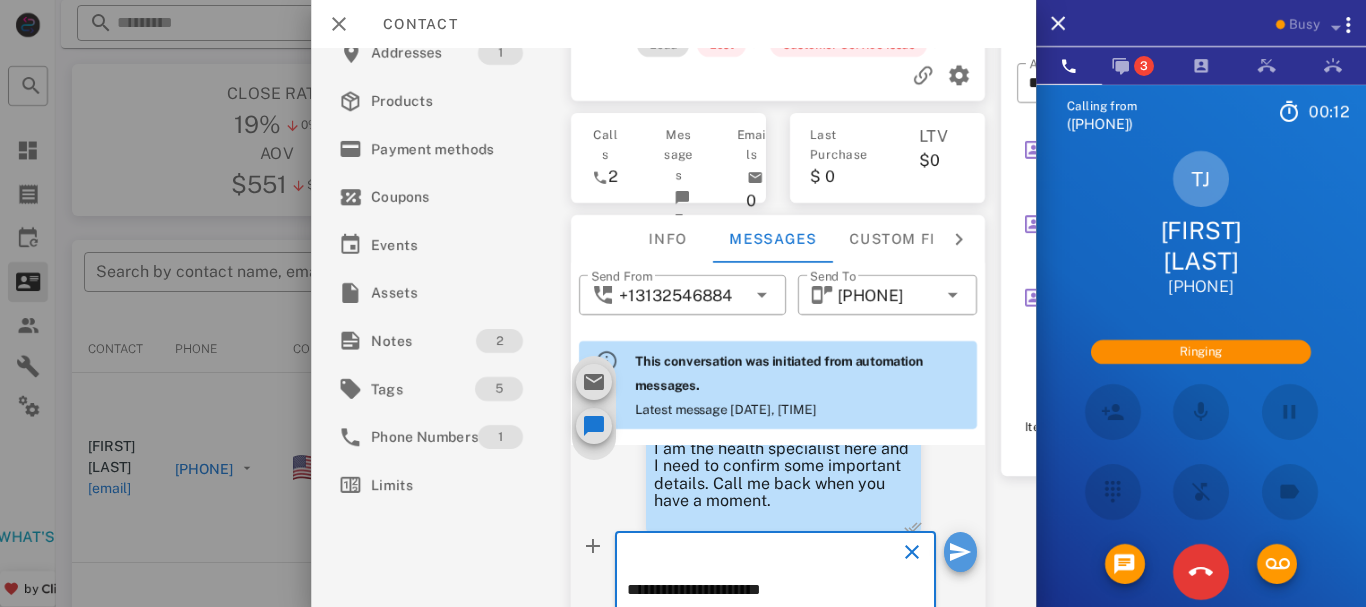 click at bounding box center [960, 552] 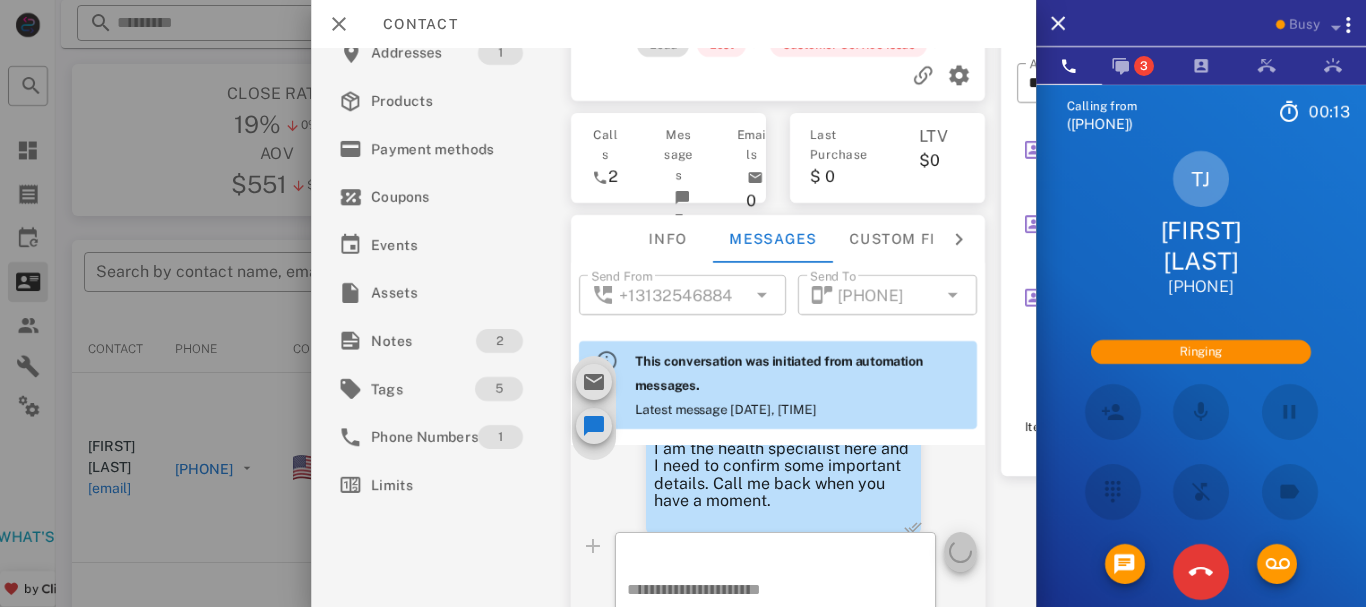 type 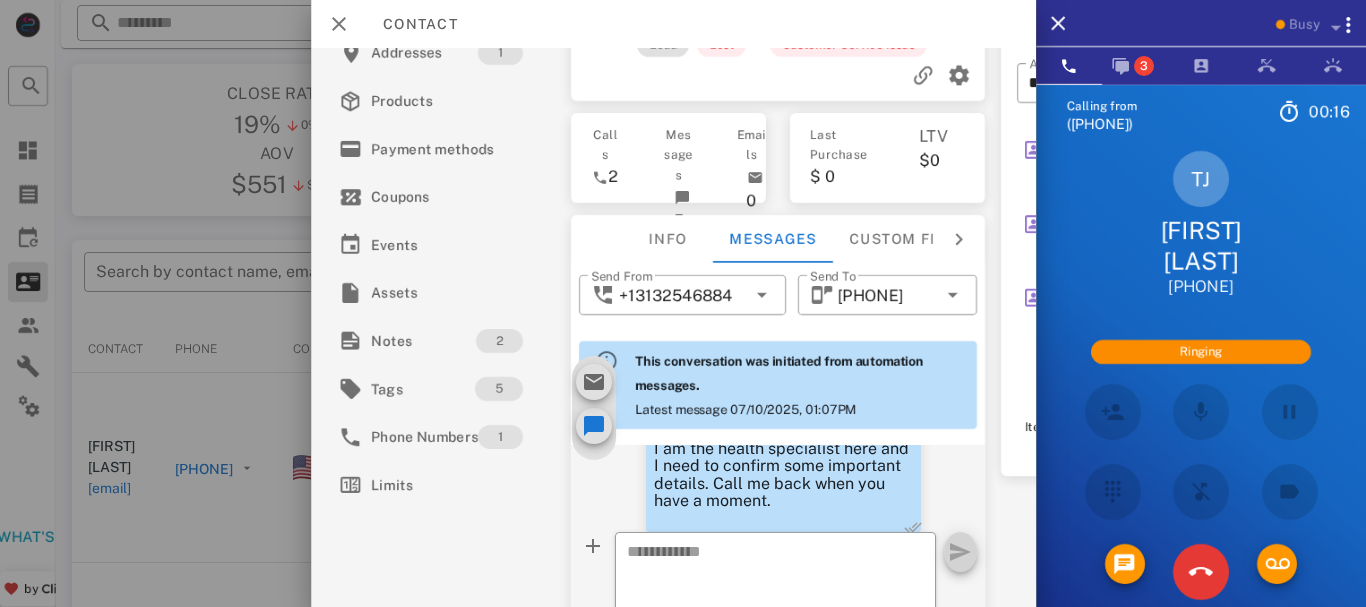 scroll, scrollTop: 982, scrollLeft: 0, axis: vertical 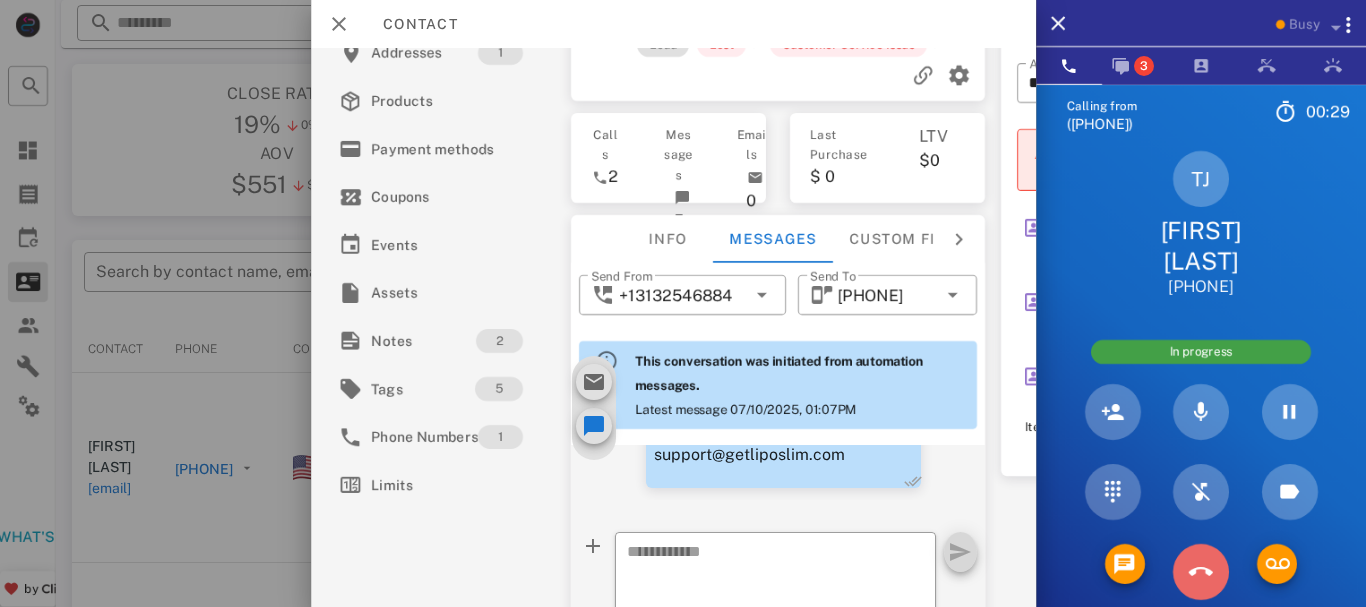 click at bounding box center [1201, 572] 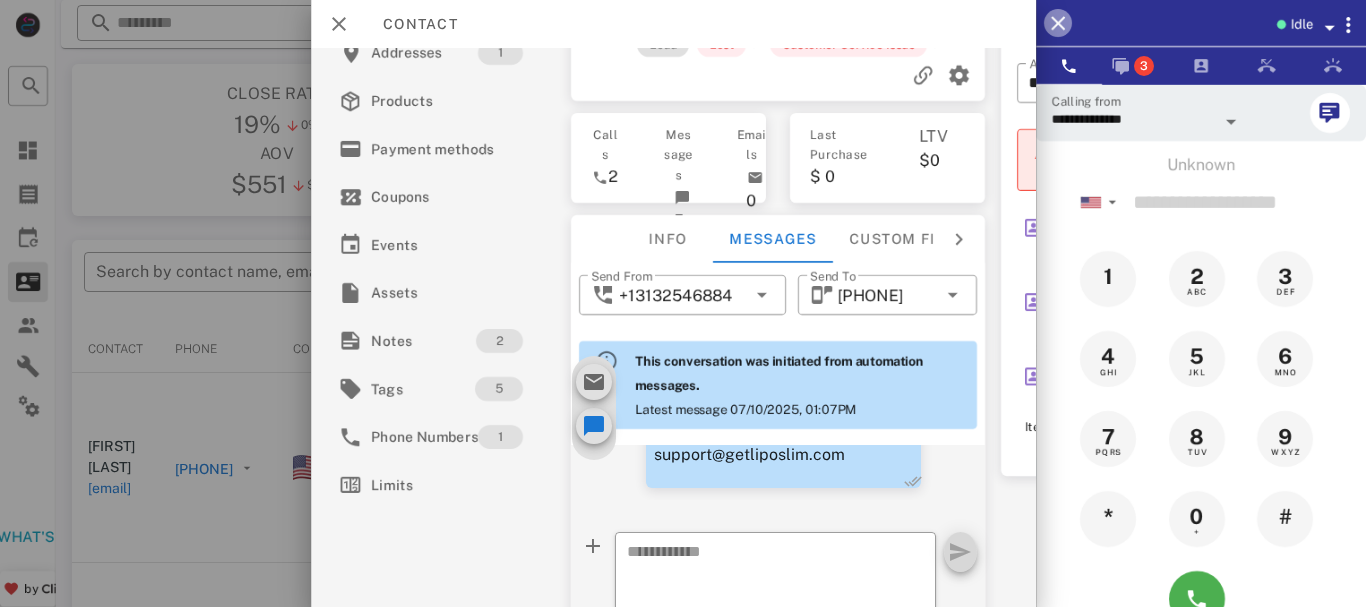 click at bounding box center [1058, 23] 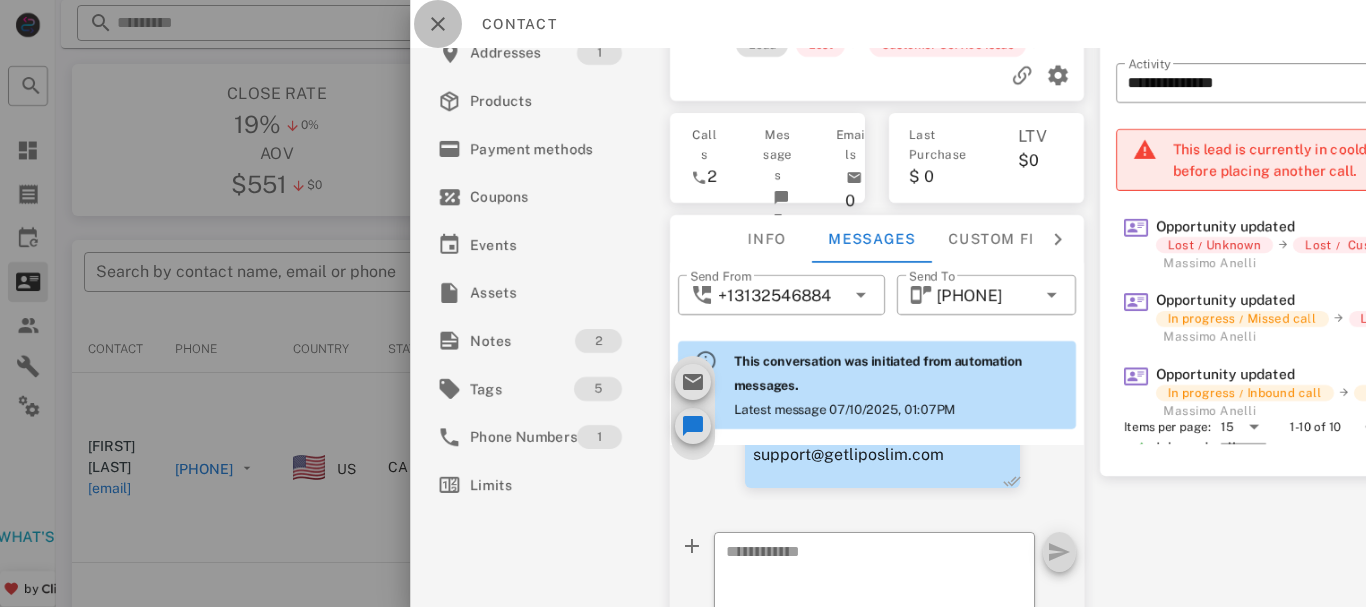 click at bounding box center [438, 24] 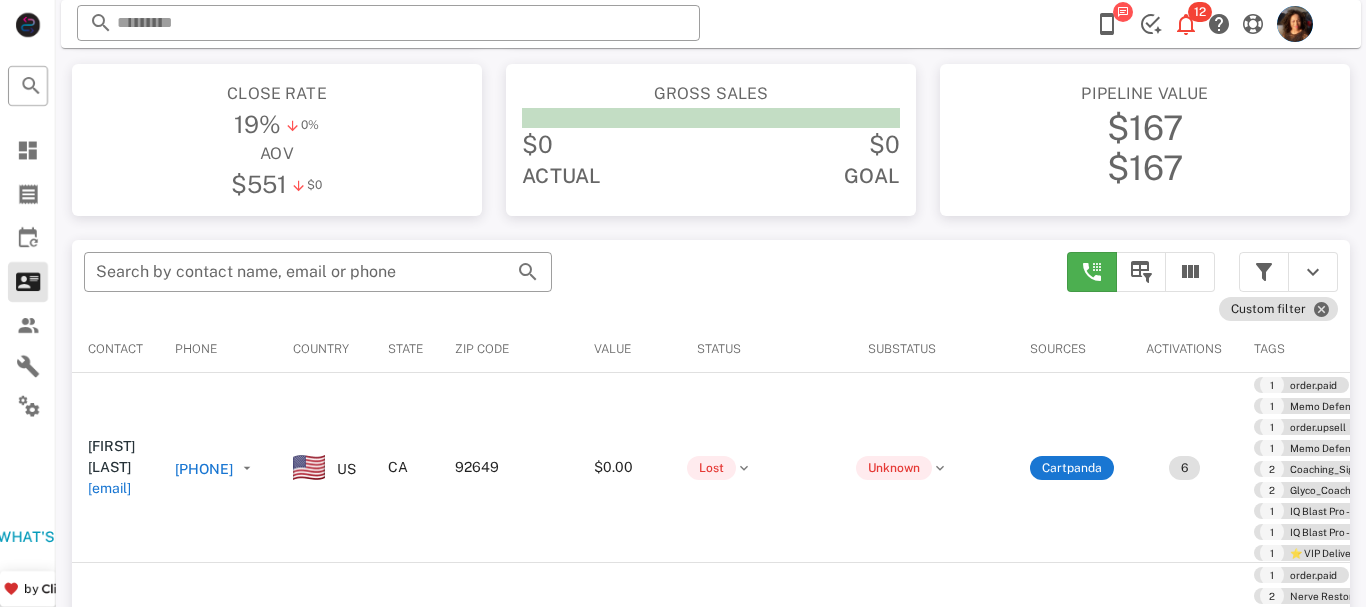 scroll, scrollTop: 380, scrollLeft: 0, axis: vertical 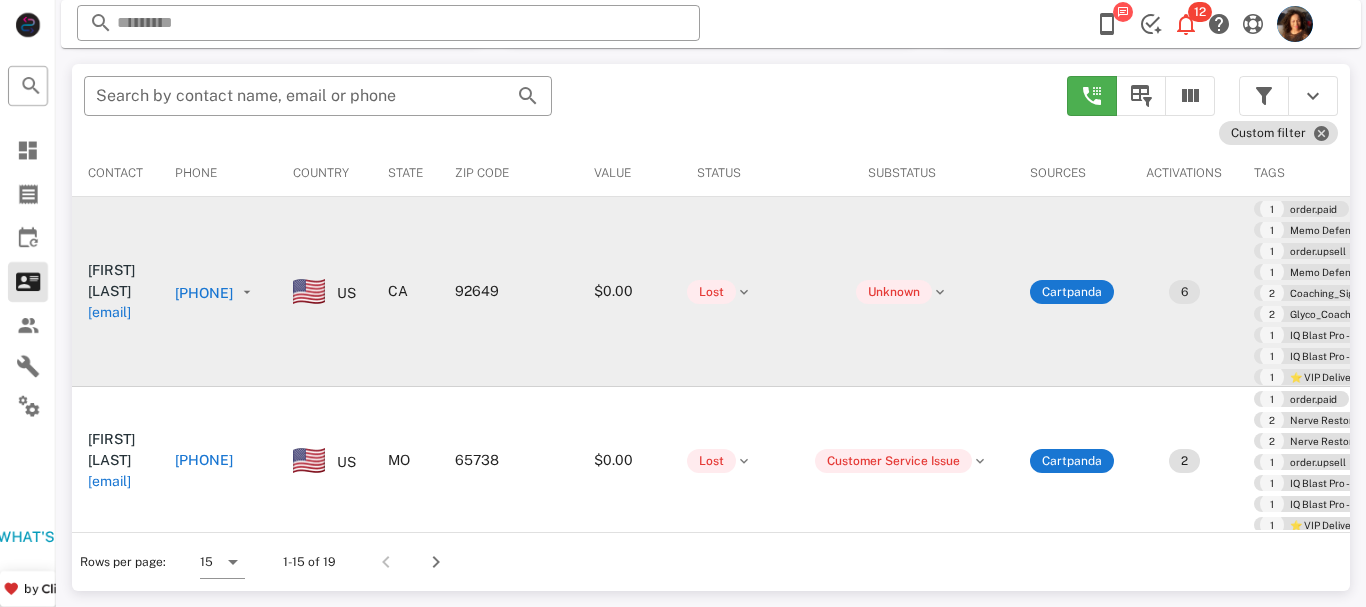 click on "+17072902020" at bounding box center [321, 293] 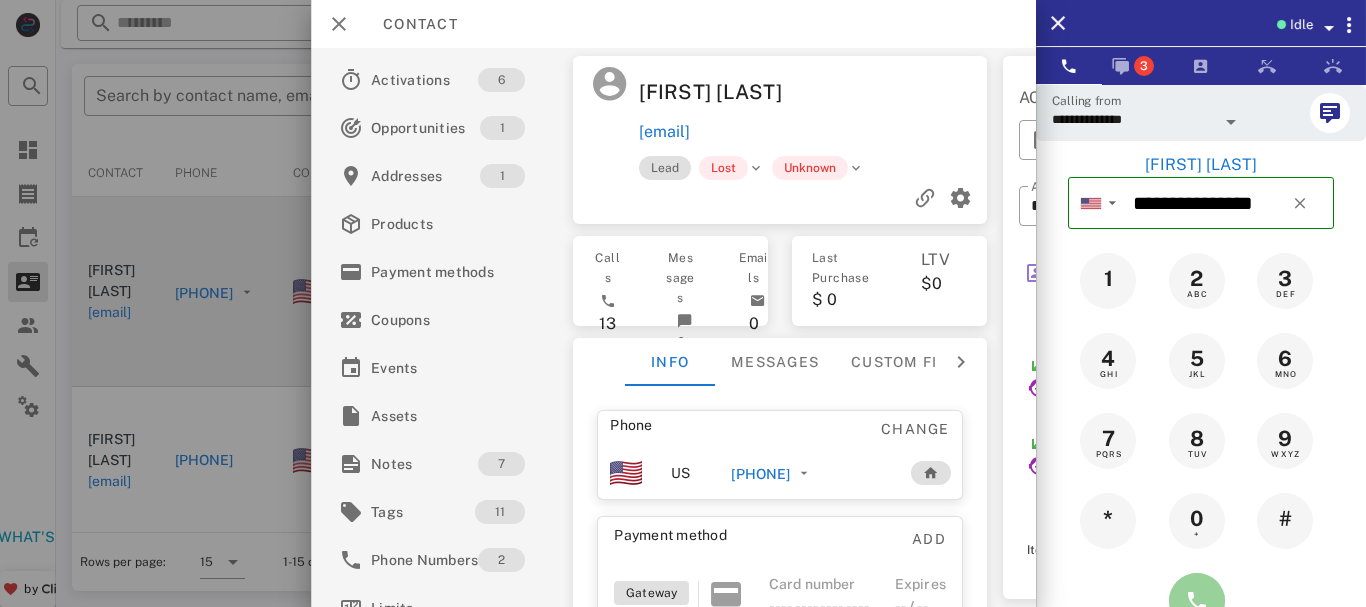 click at bounding box center [1197, 601] 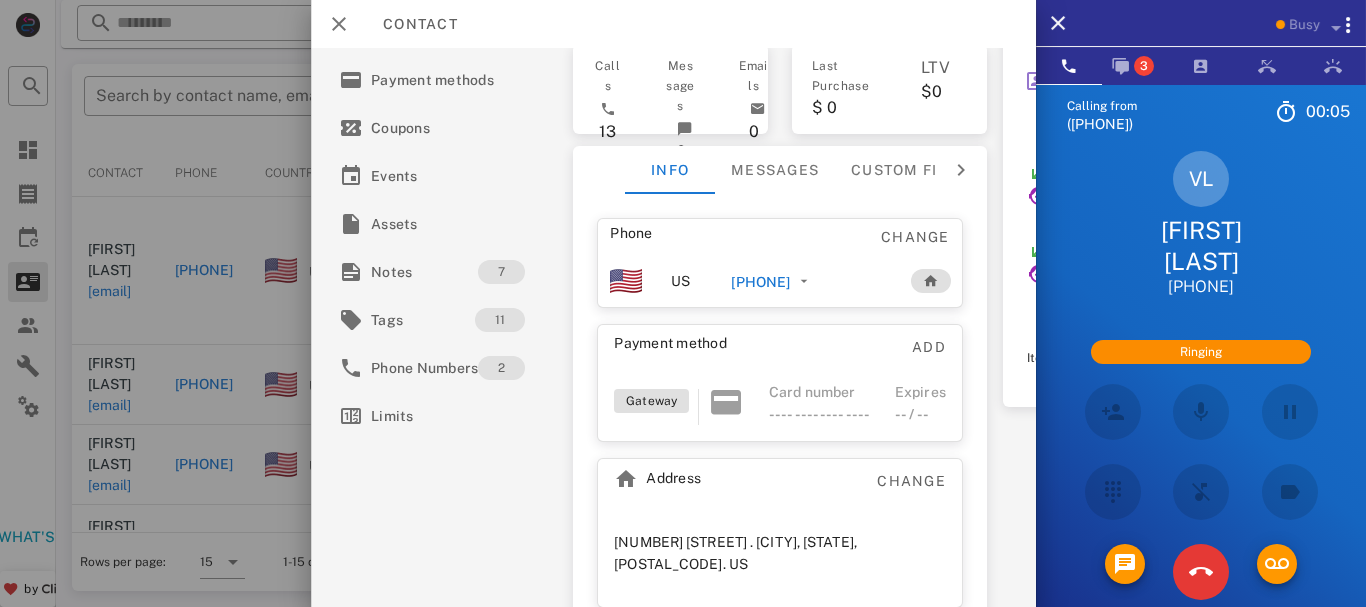 scroll, scrollTop: 217, scrollLeft: 0, axis: vertical 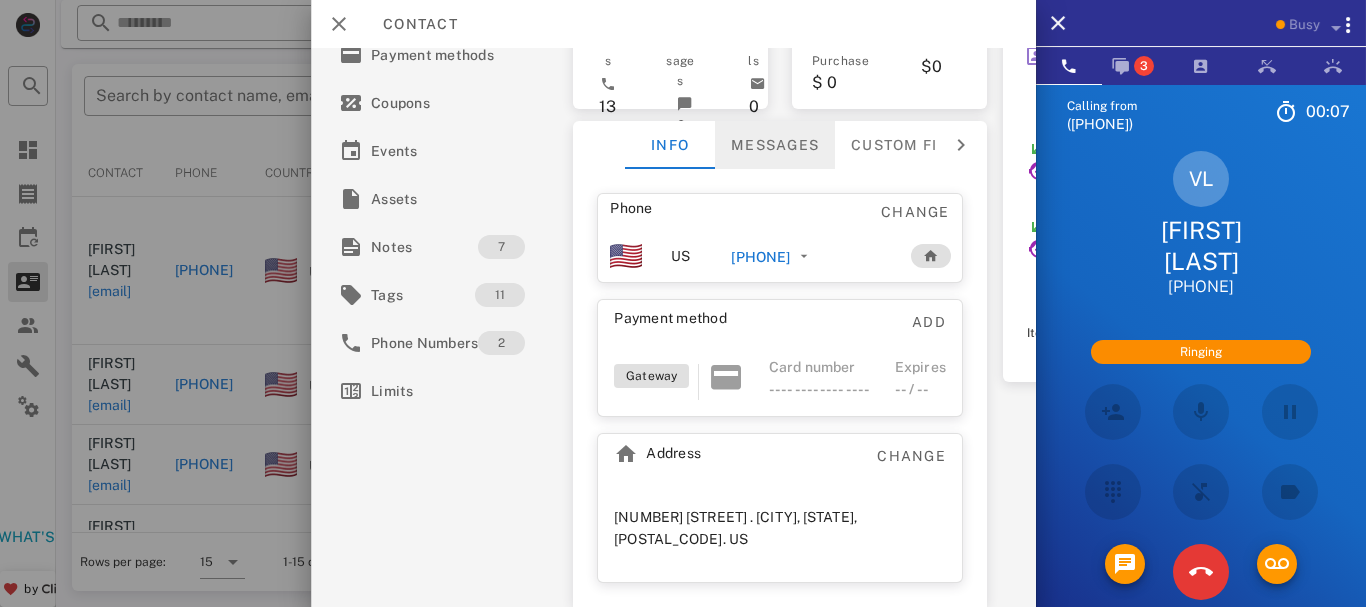 click on "Messages" at bounding box center [775, 145] 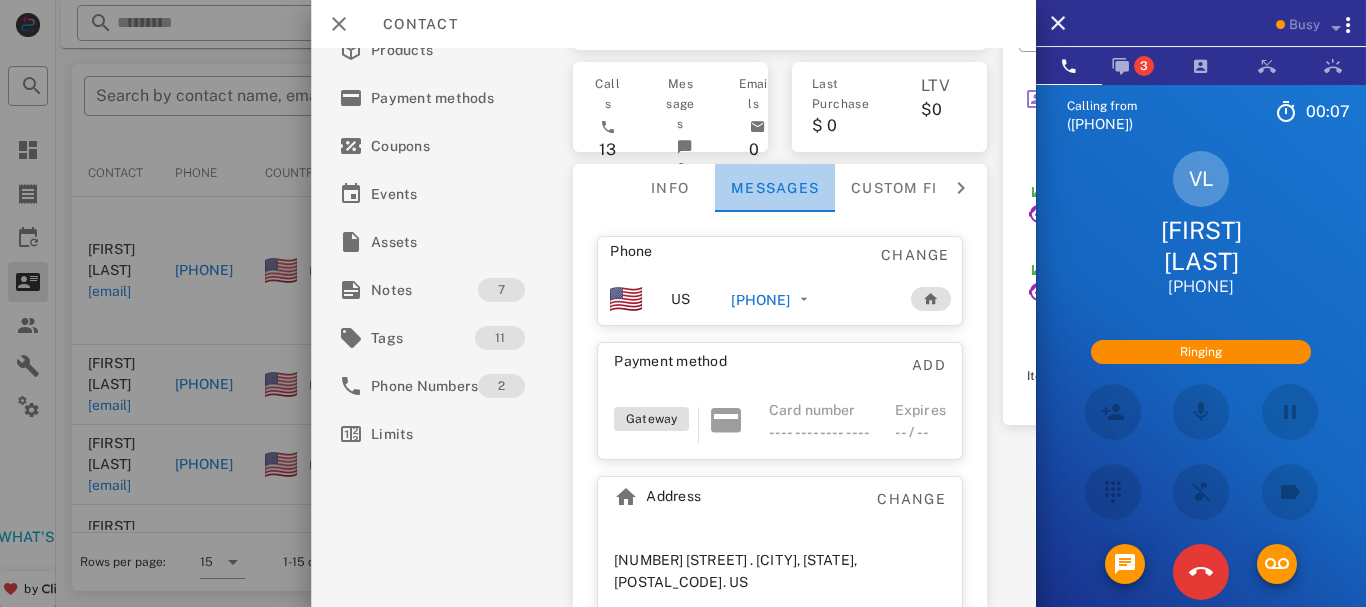 scroll, scrollTop: 174, scrollLeft: 0, axis: vertical 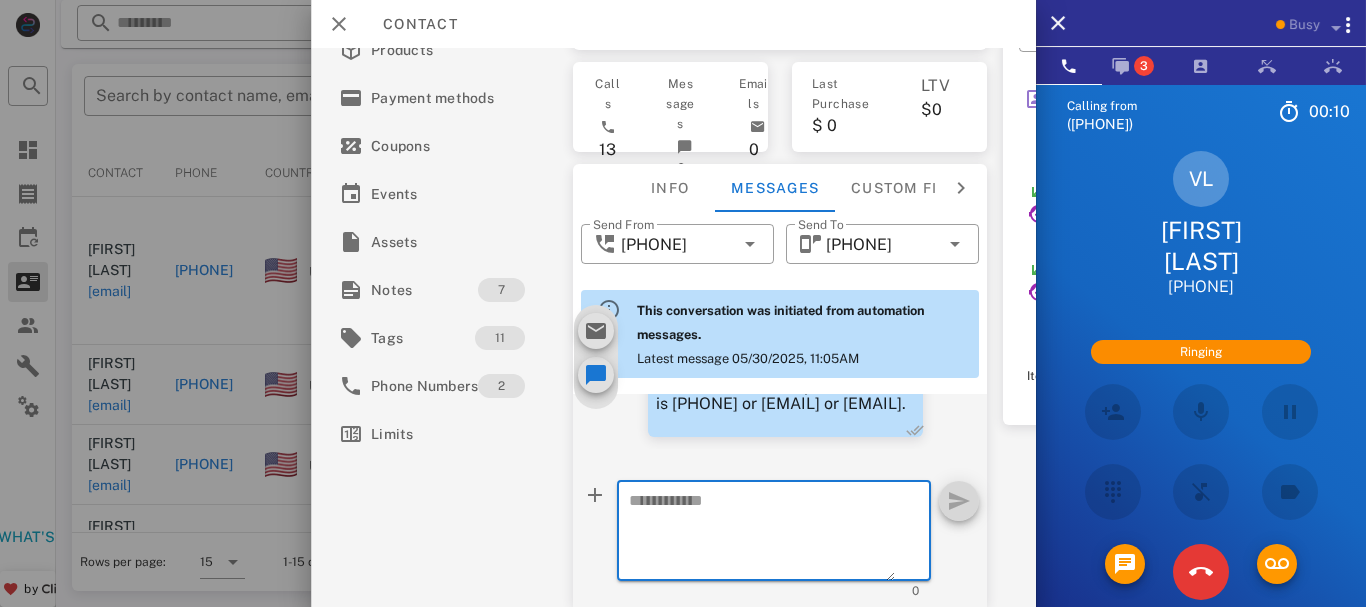 click at bounding box center (762, 534) 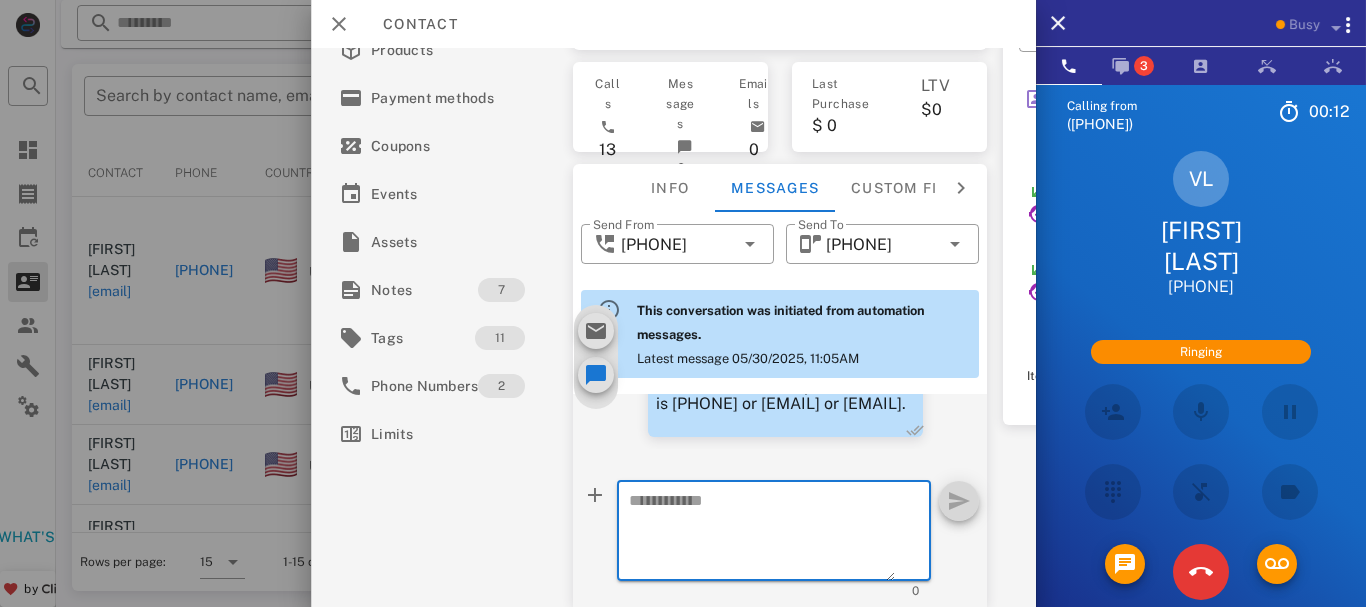 paste on "**********" 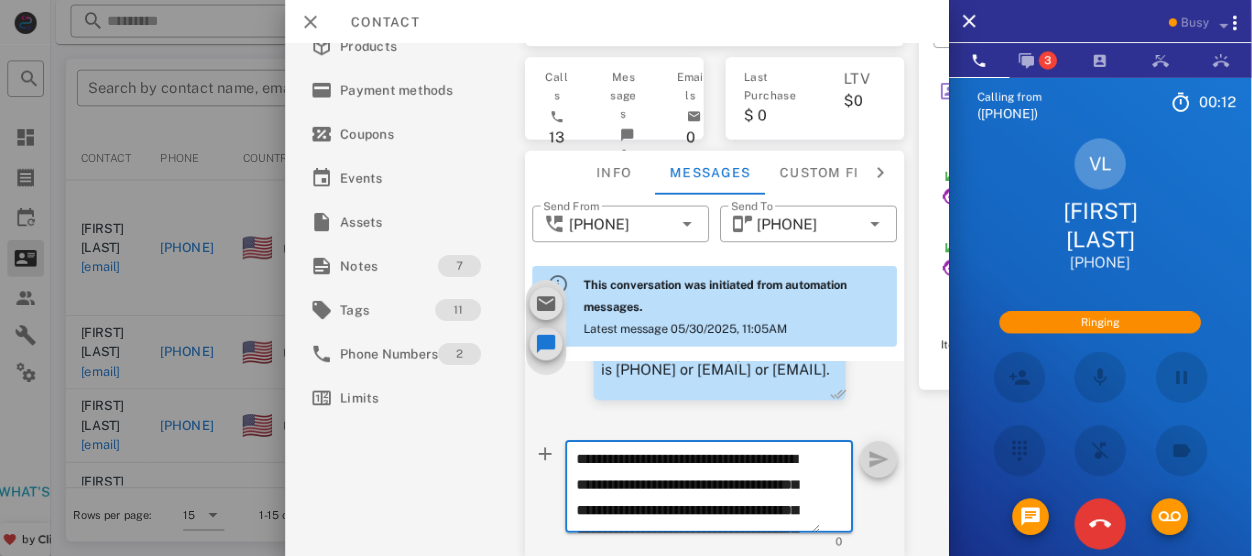 scroll, scrollTop: 270, scrollLeft: 0, axis: vertical 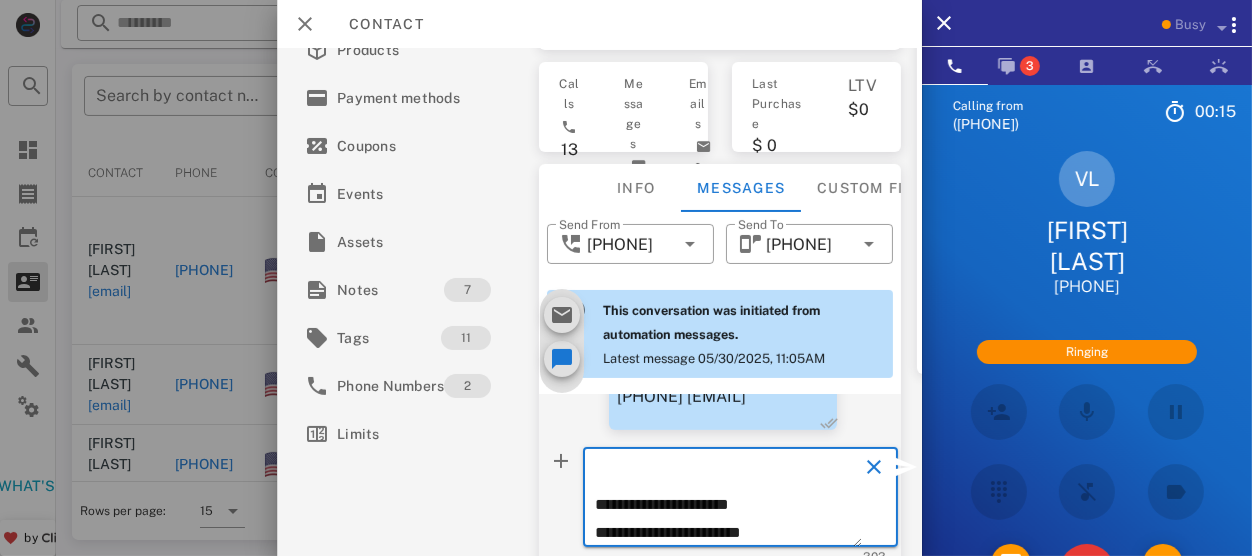 type on "**********" 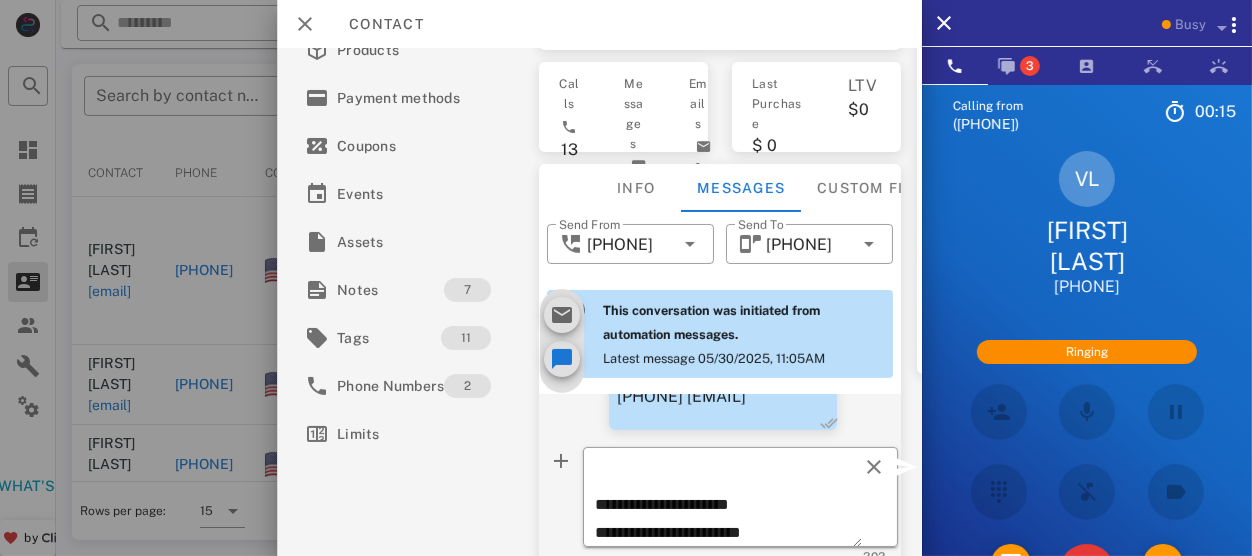 click at bounding box center (906, 467) 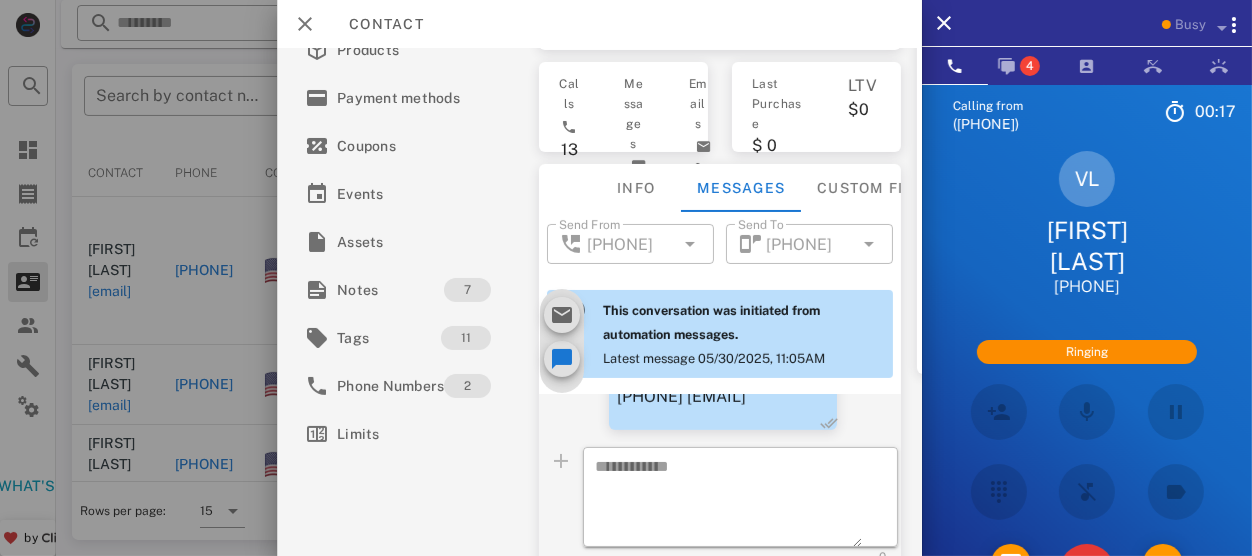 scroll, scrollTop: 1347, scrollLeft: 0, axis: vertical 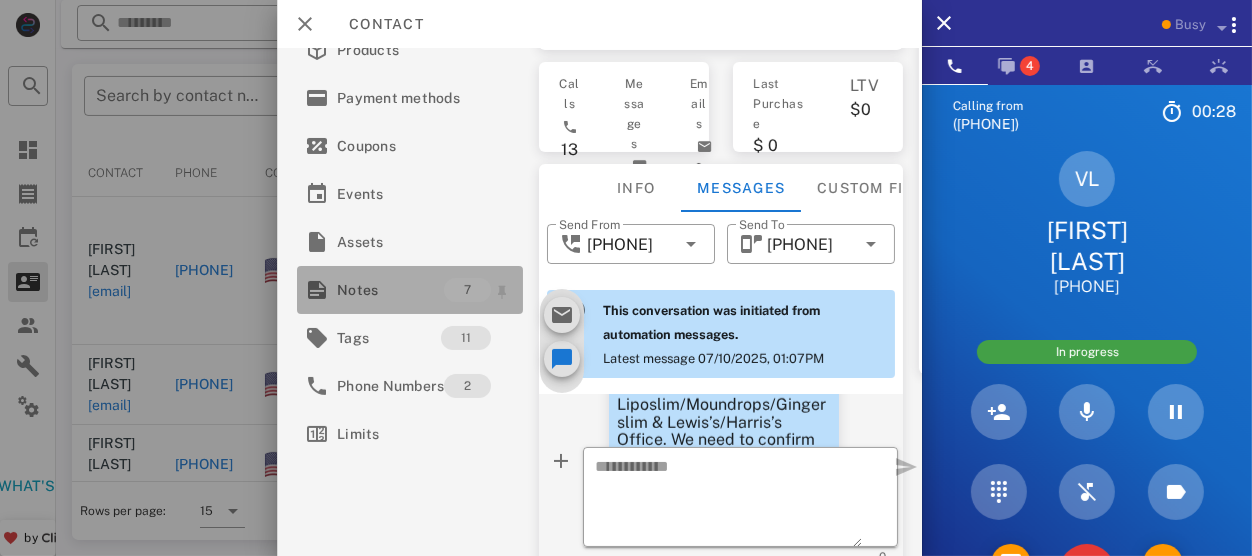 click on "Notes" at bounding box center [390, 290] 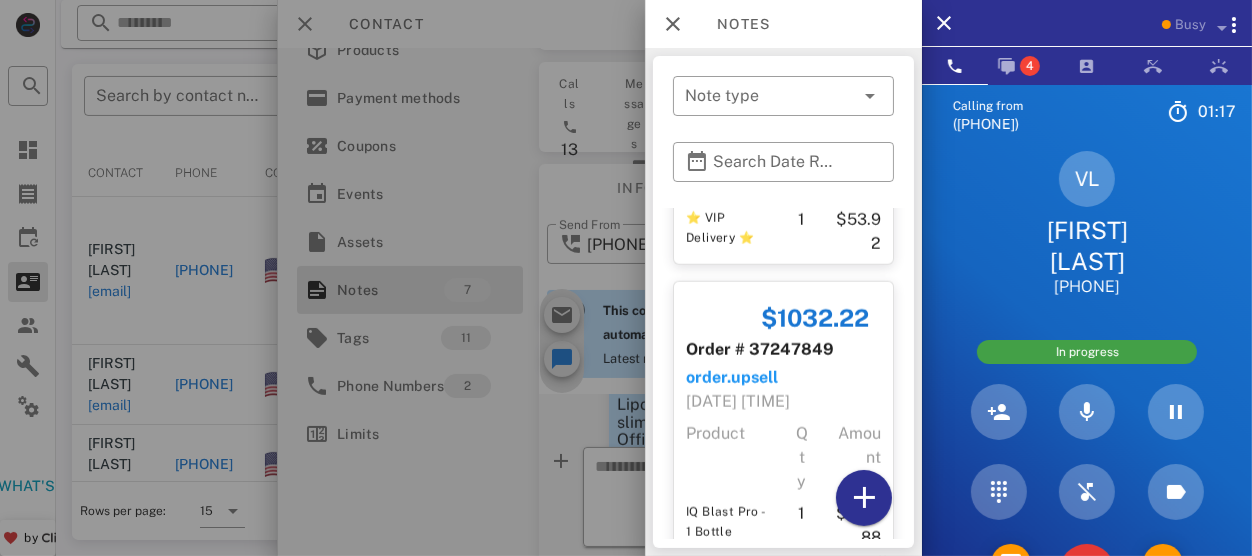 scroll, scrollTop: 2260, scrollLeft: 0, axis: vertical 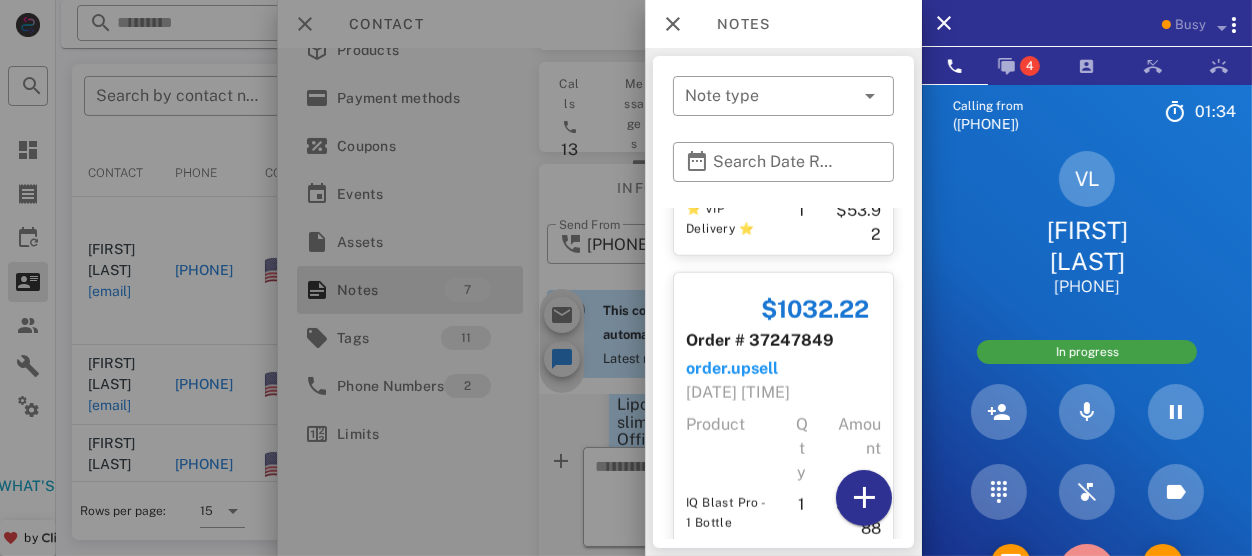 click at bounding box center [1087, 572] 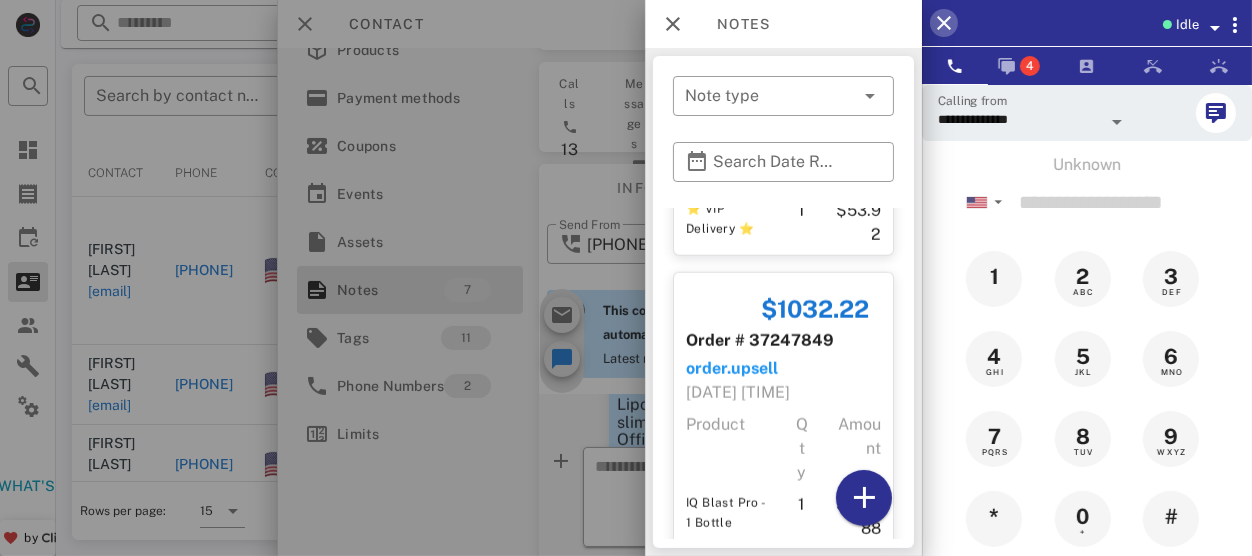 click at bounding box center [944, 23] 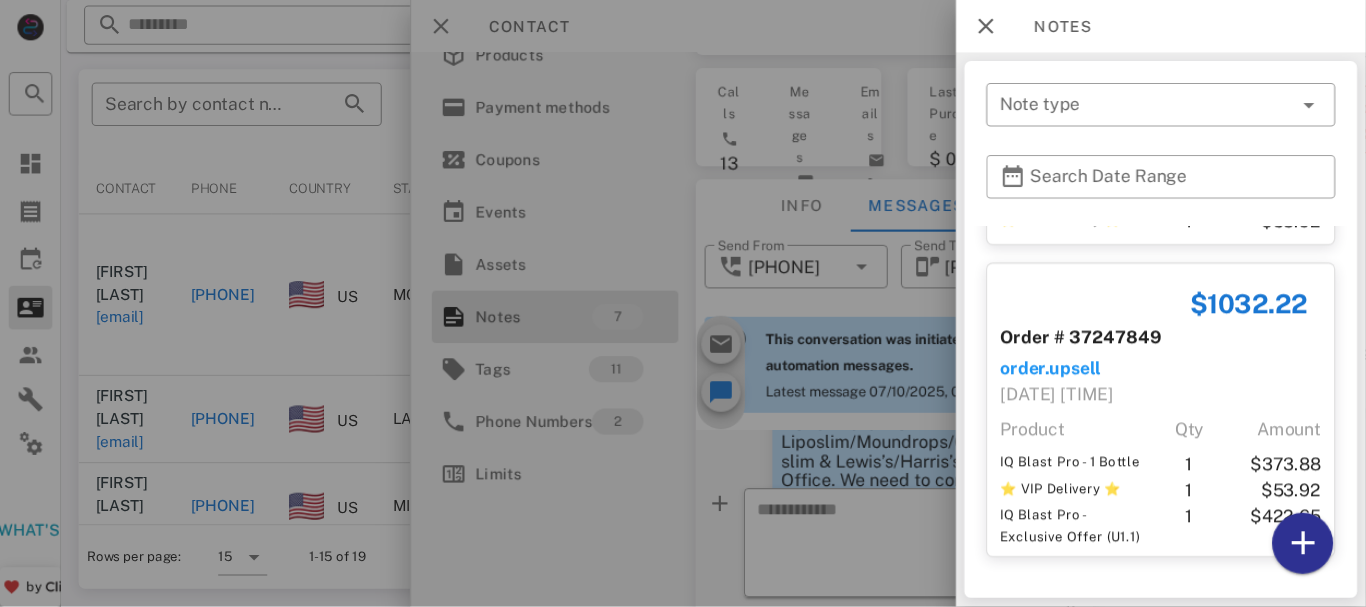 scroll, scrollTop: 1654, scrollLeft: 0, axis: vertical 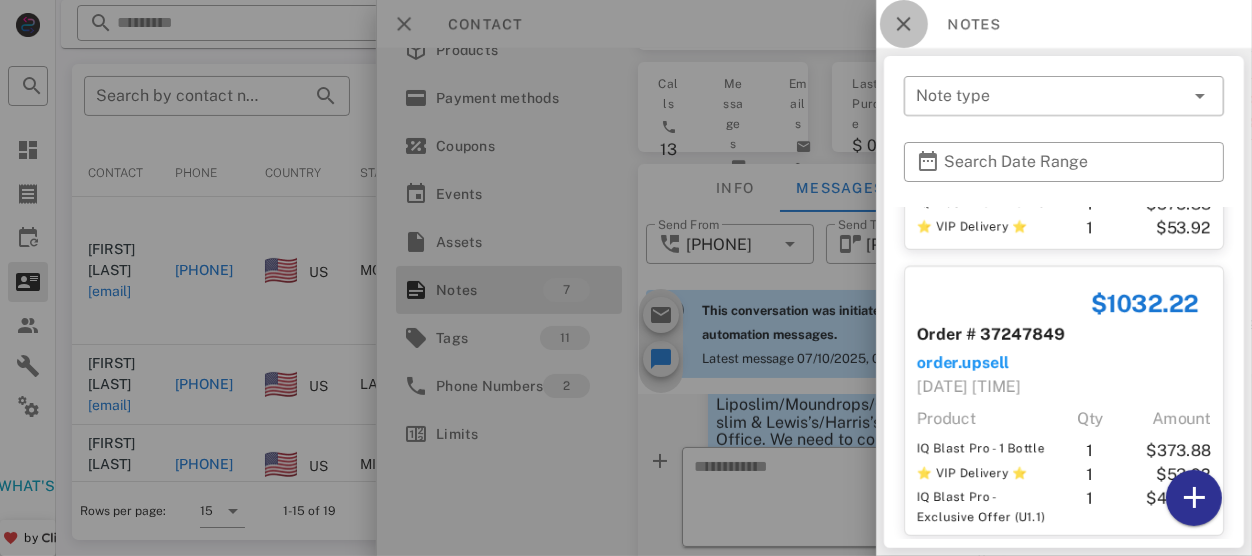 click at bounding box center (904, 24) 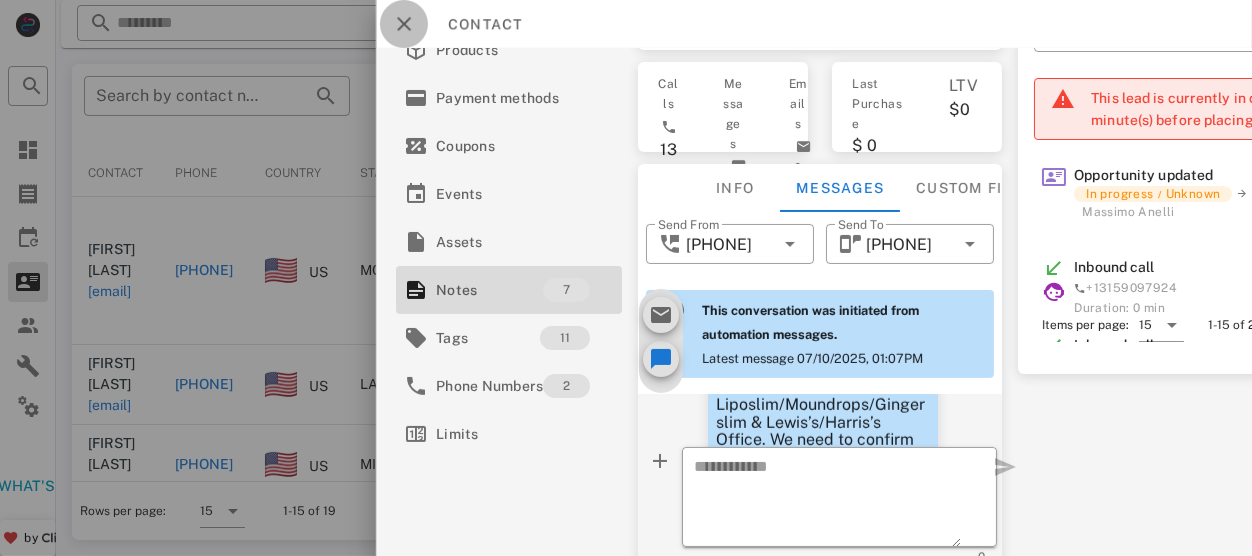 click at bounding box center (404, 24) 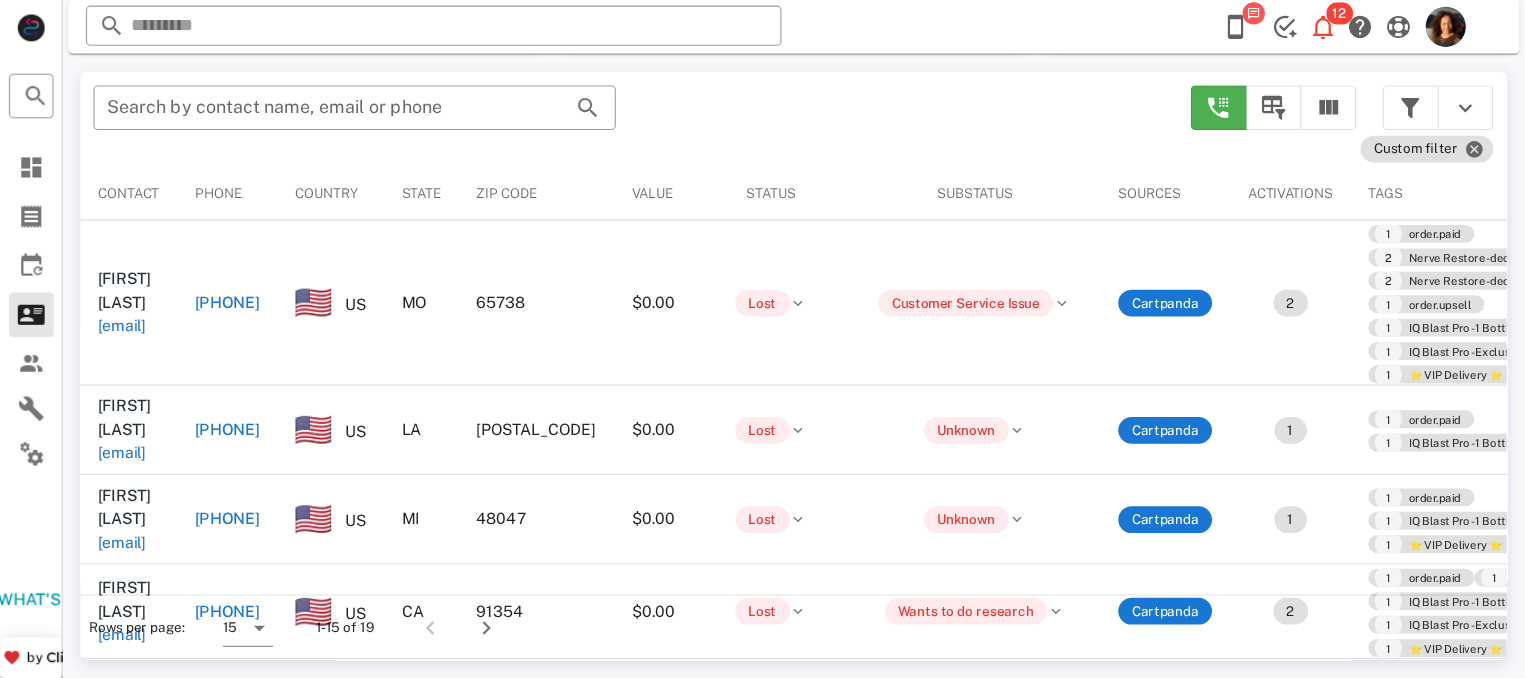 scroll, scrollTop: 379, scrollLeft: 0, axis: vertical 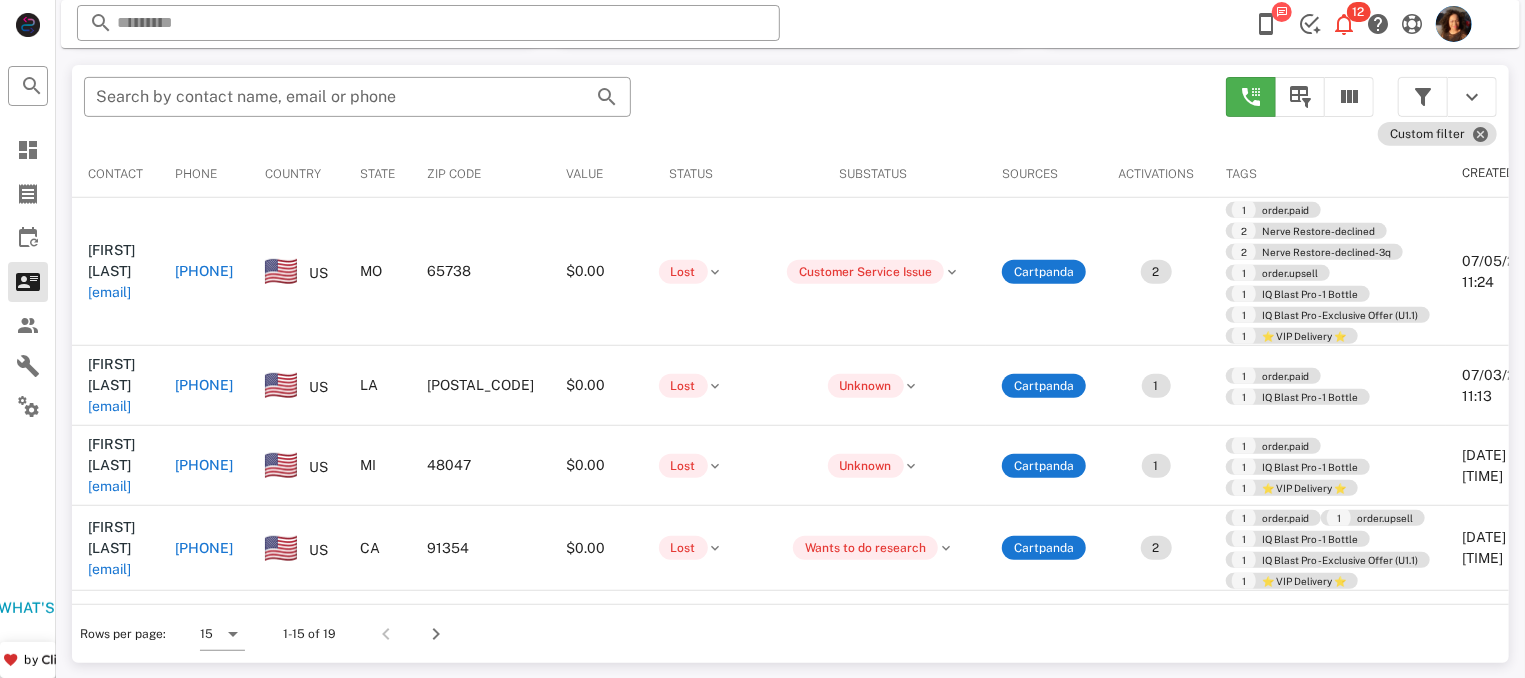 click on "​ Search by contact name, email or phone" at bounding box center [357, 107] 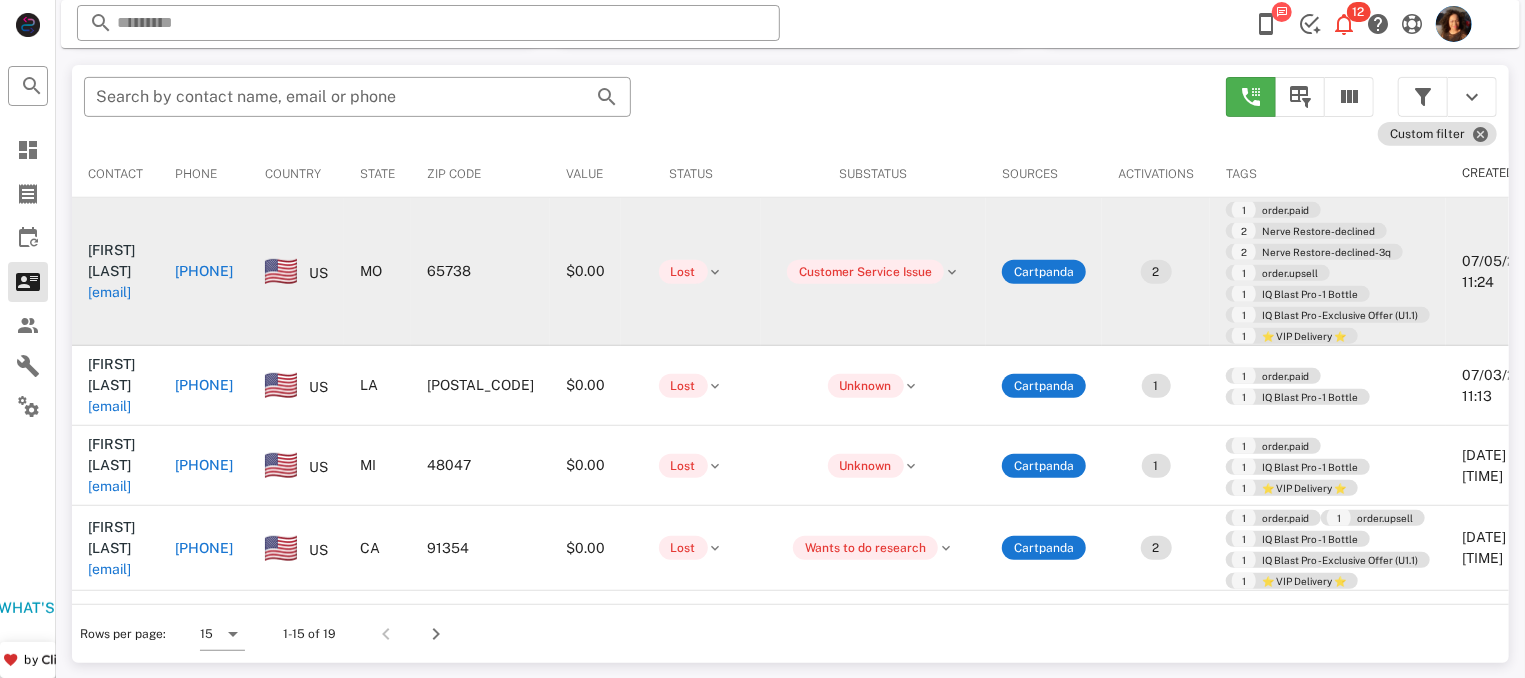 click on "+14175366607" at bounding box center (328, 271) 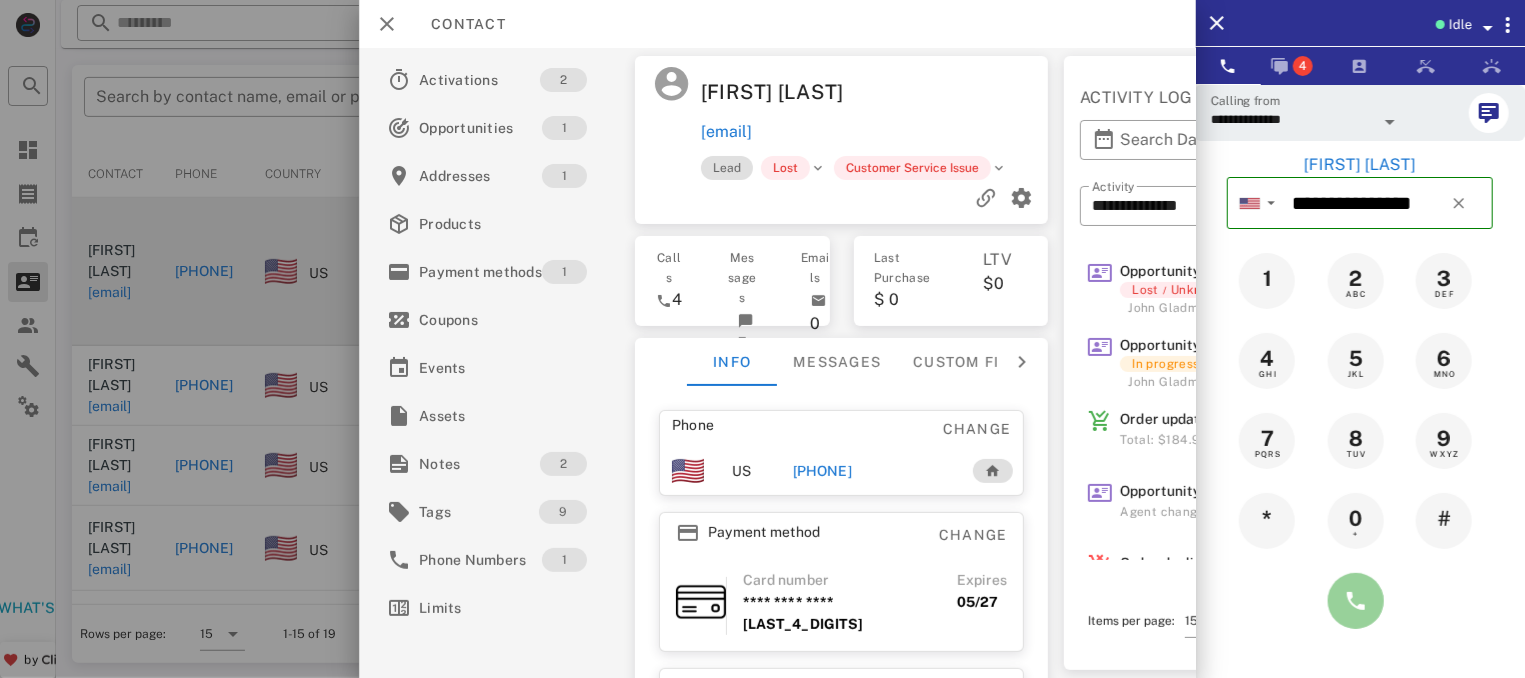 click at bounding box center (1356, 601) 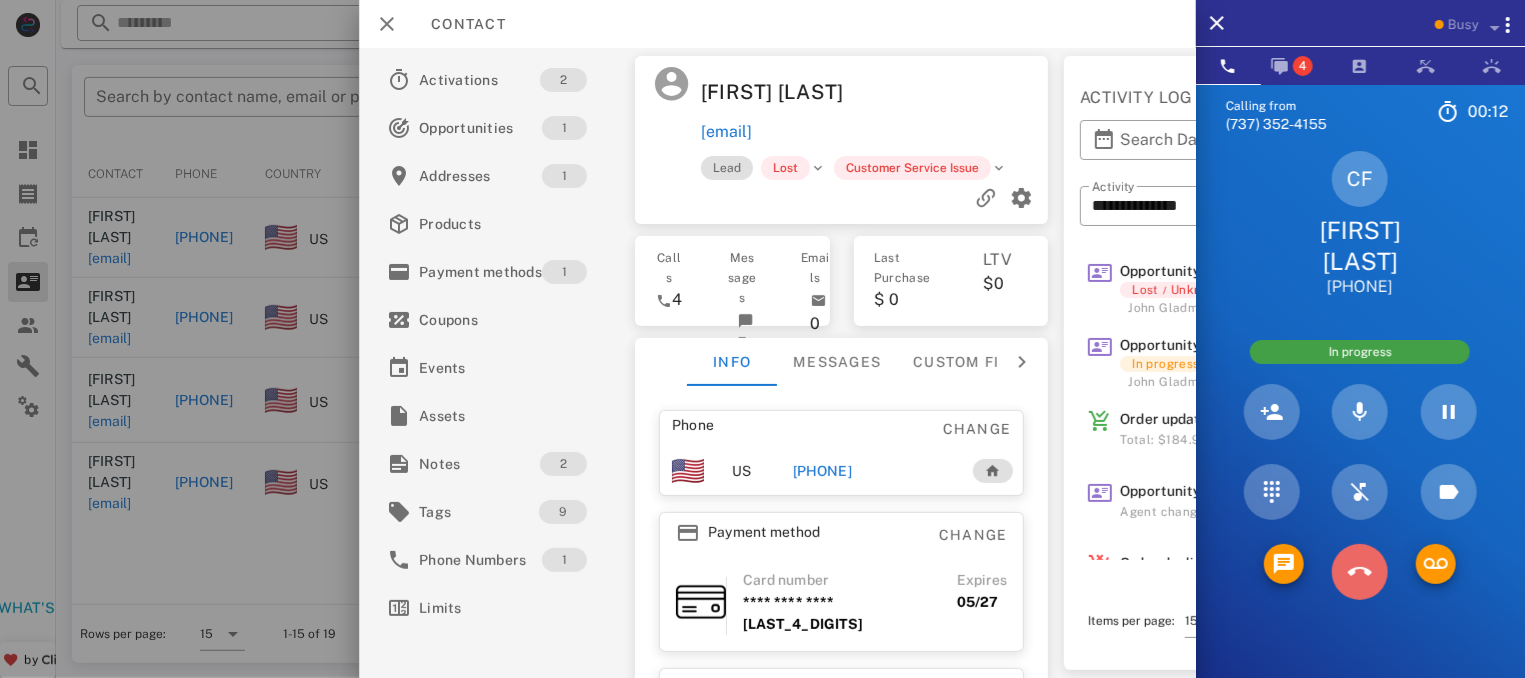 click at bounding box center [1360, 572] 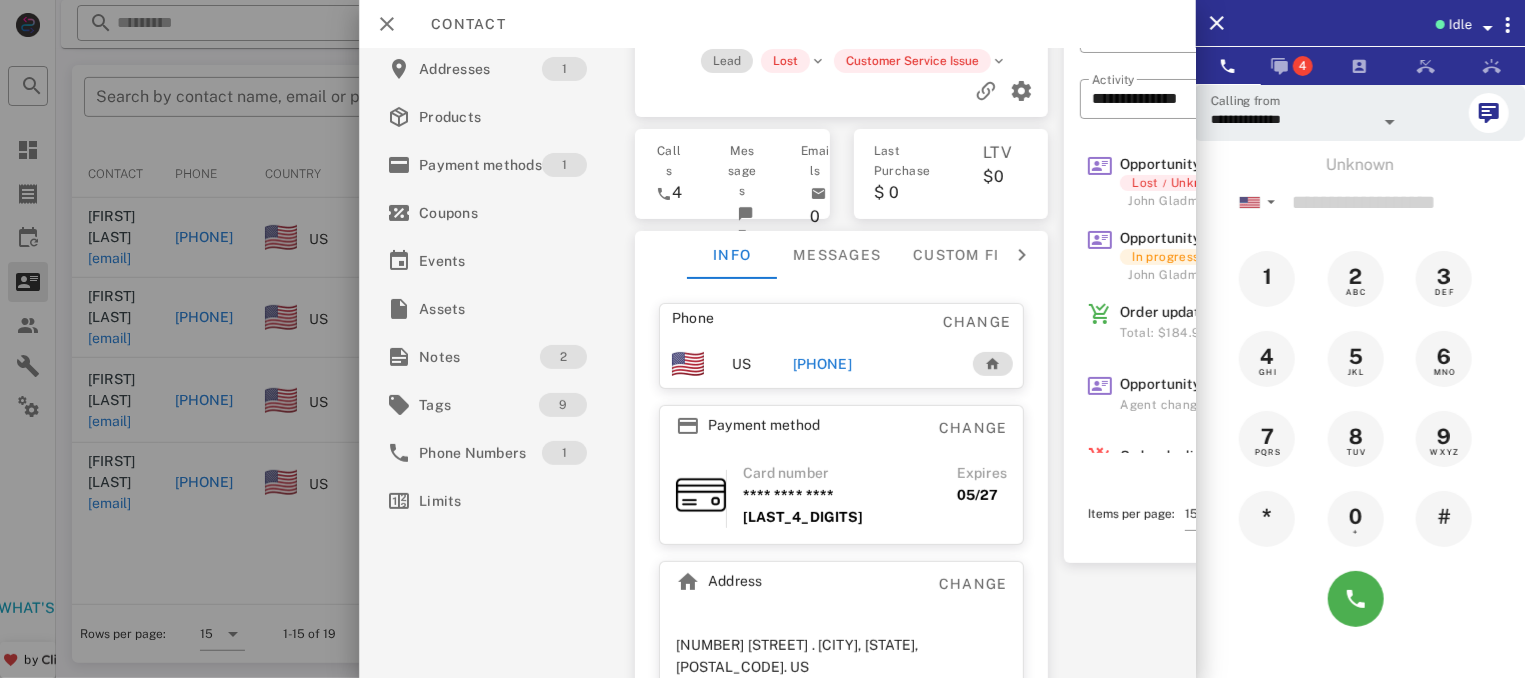 scroll, scrollTop: 149, scrollLeft: 0, axis: vertical 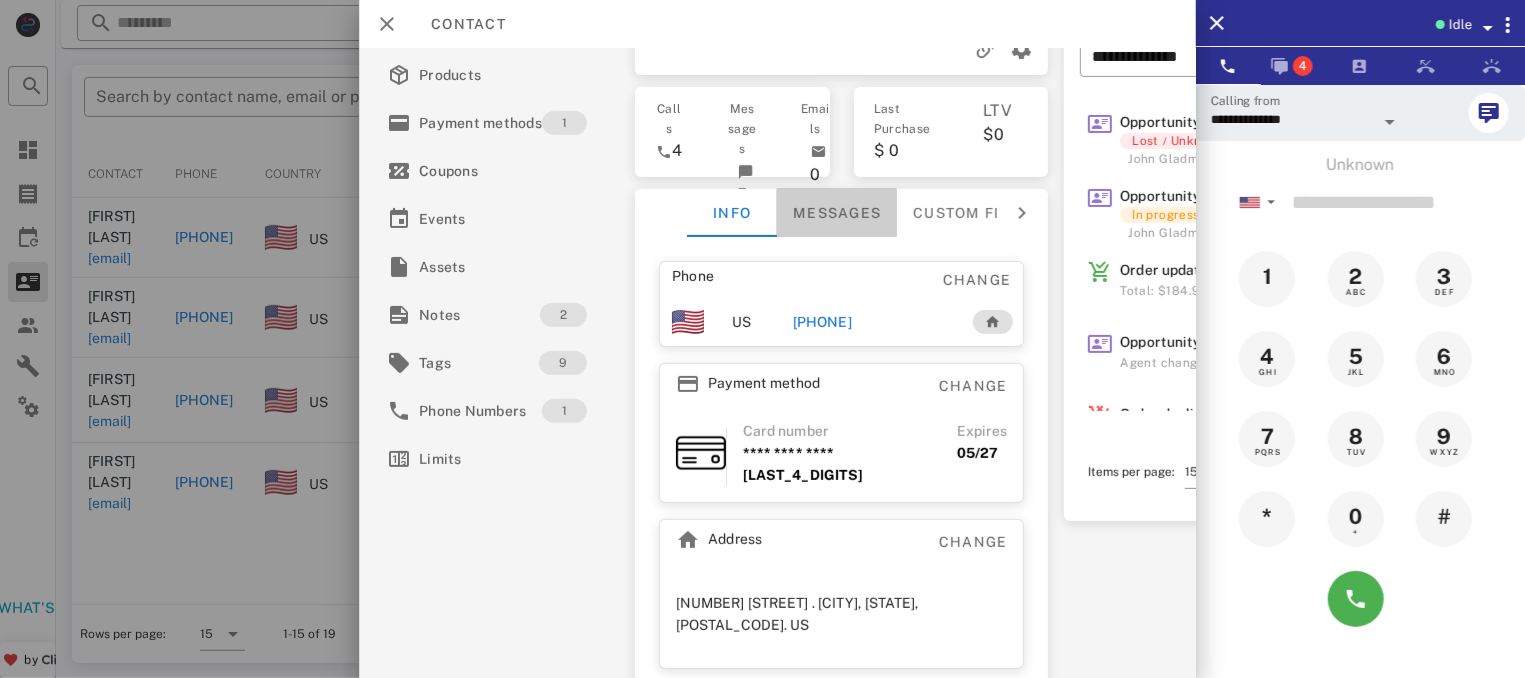 click on "Messages" at bounding box center (836, 213) 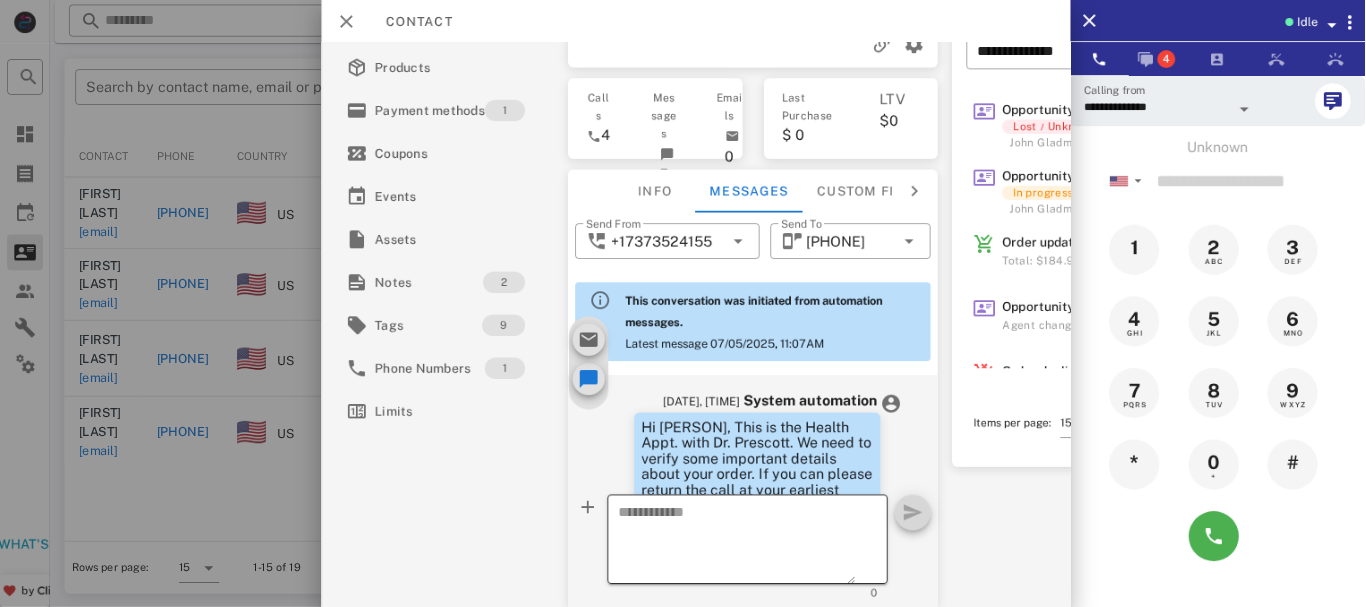 scroll, scrollTop: 682, scrollLeft: 0, axis: vertical 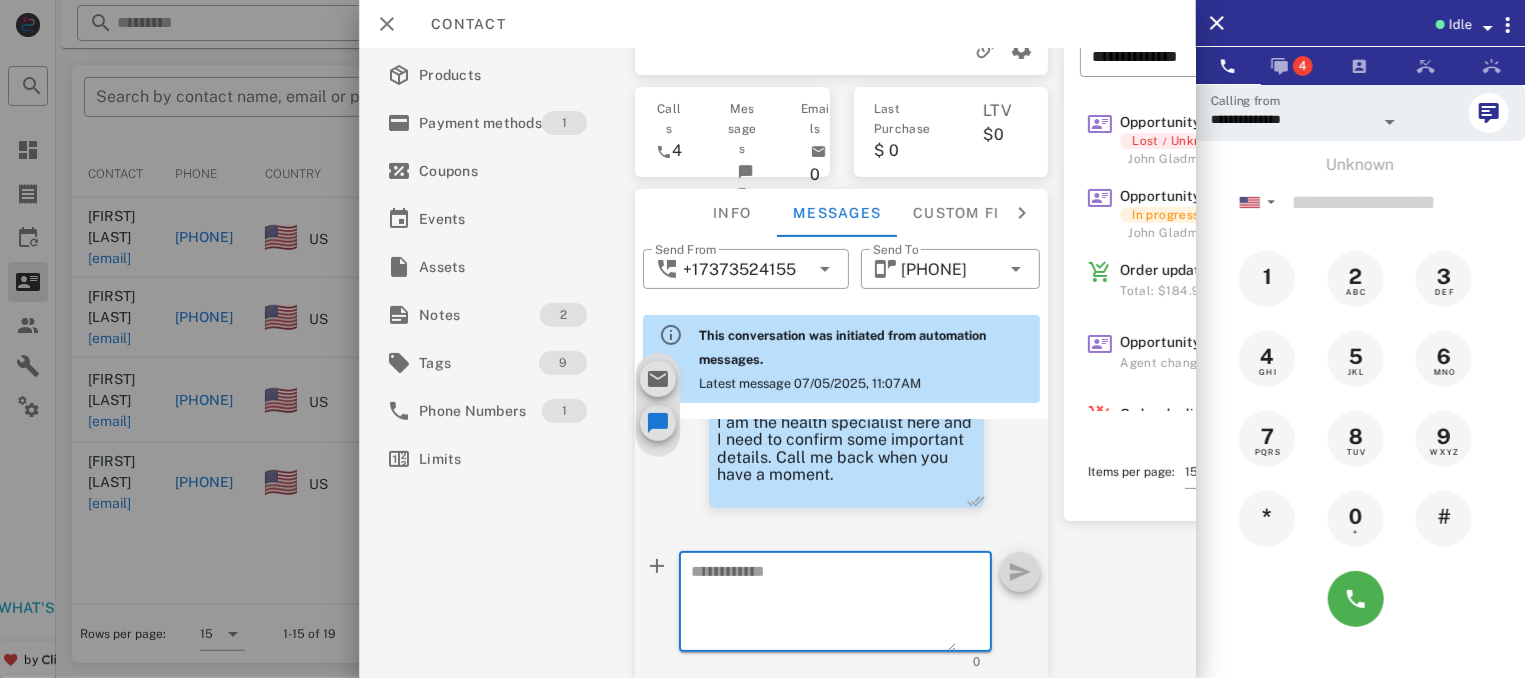 click at bounding box center [823, 605] 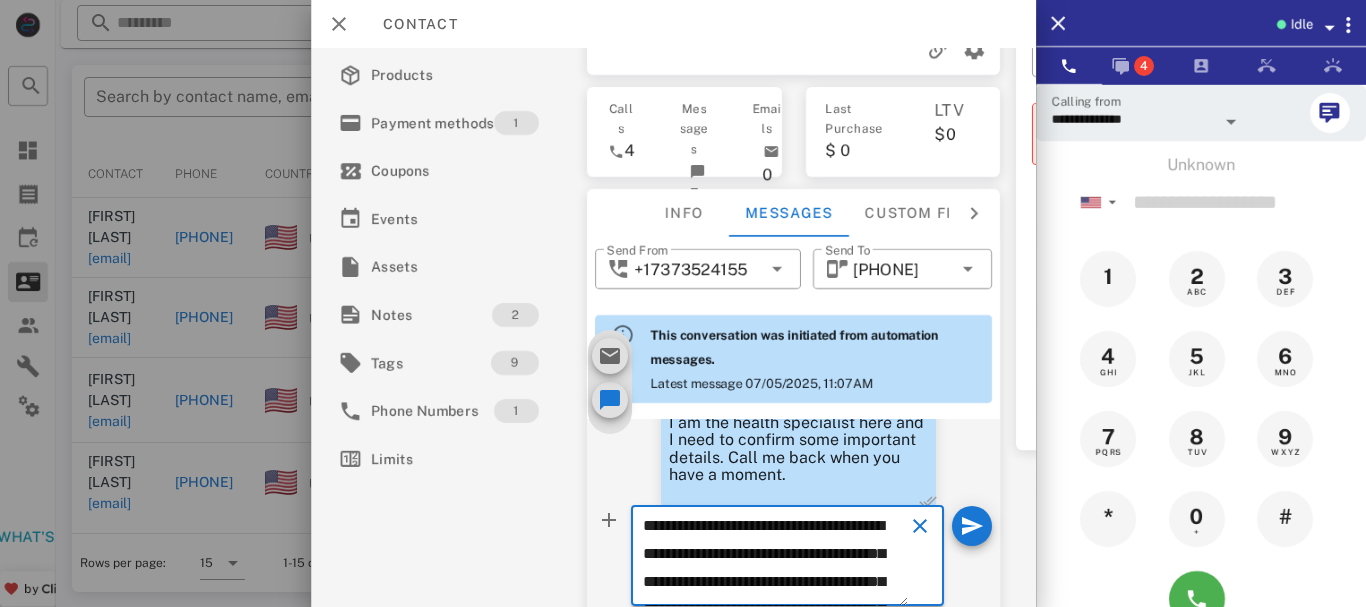 scroll, scrollTop: 242, scrollLeft: 0, axis: vertical 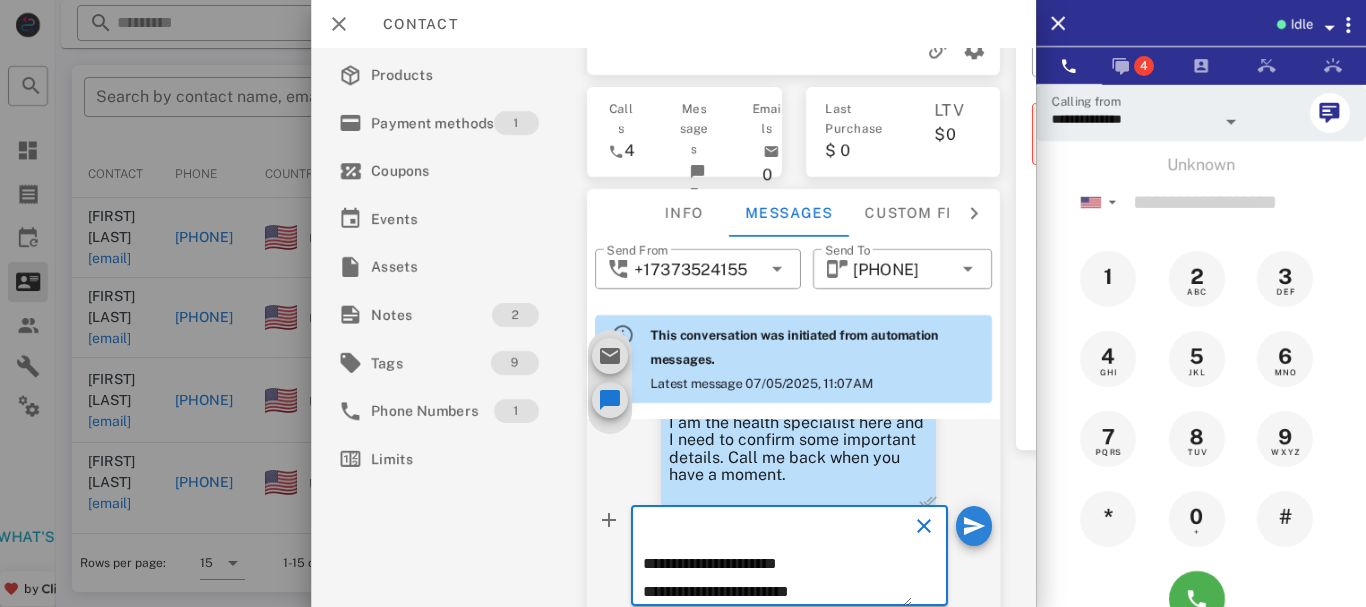 type on "**********" 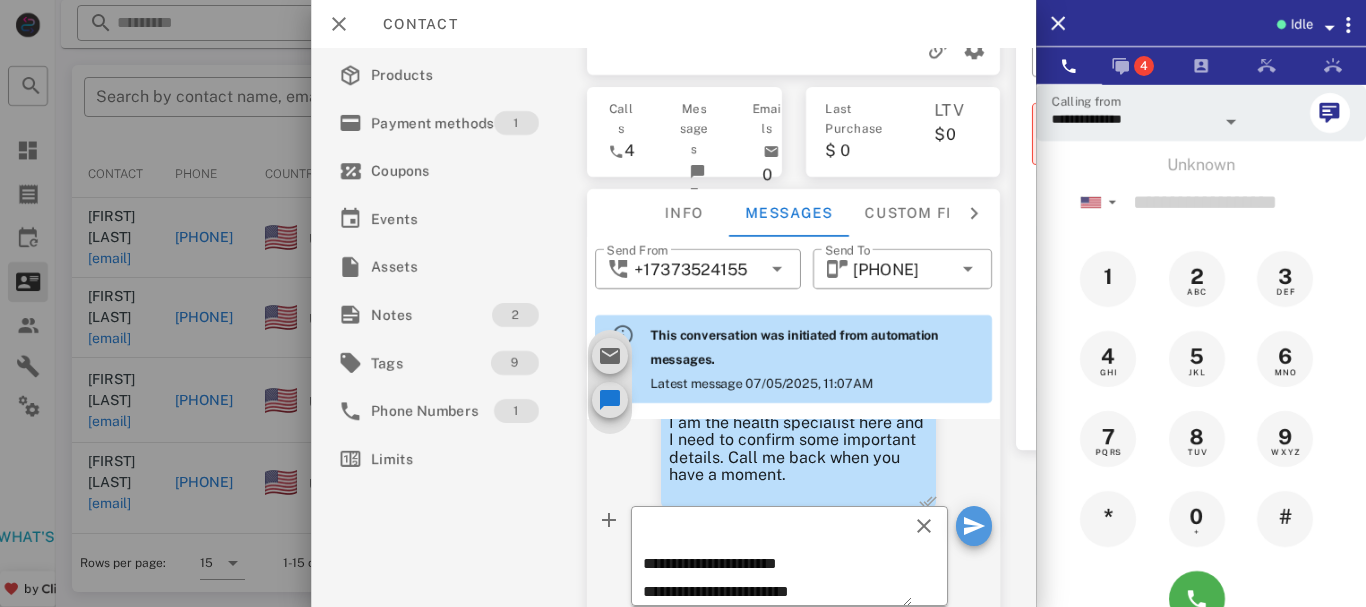 click at bounding box center [974, 526] 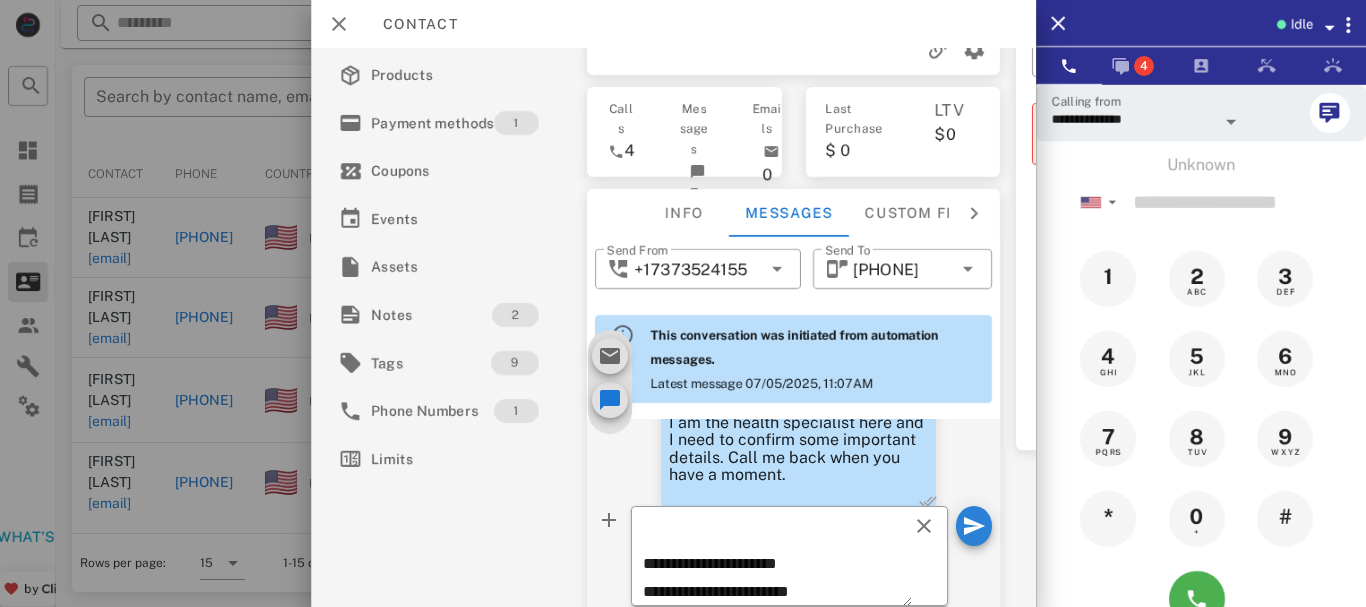 type 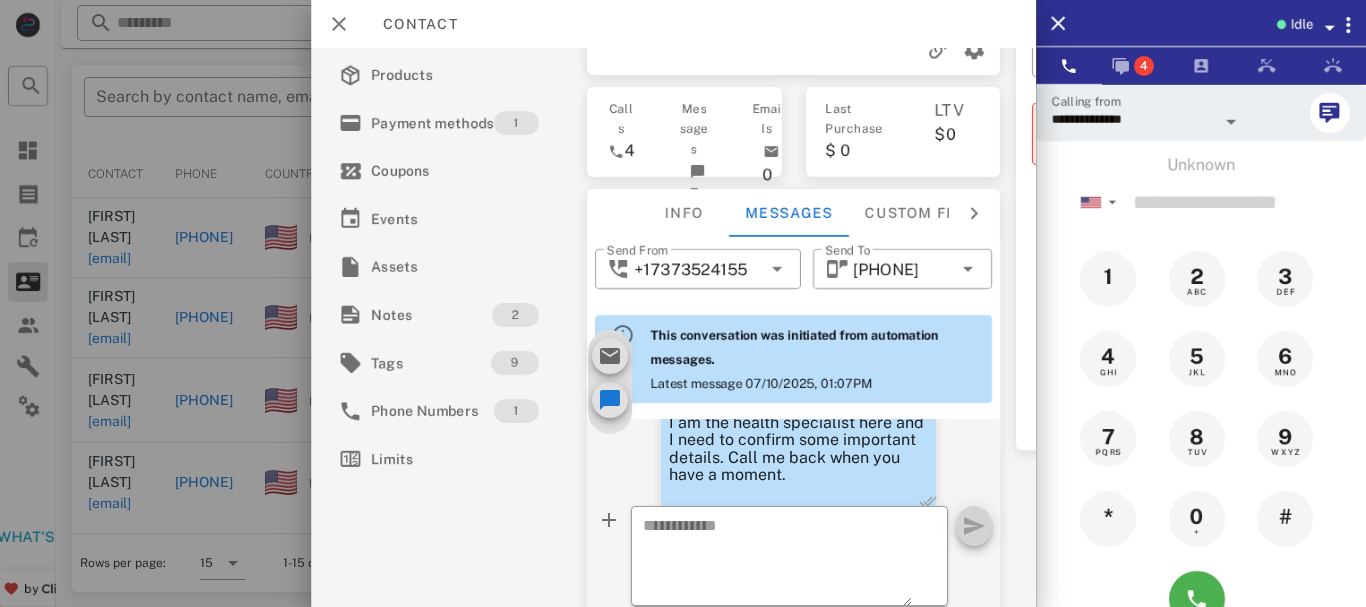 scroll, scrollTop: 982, scrollLeft: 0, axis: vertical 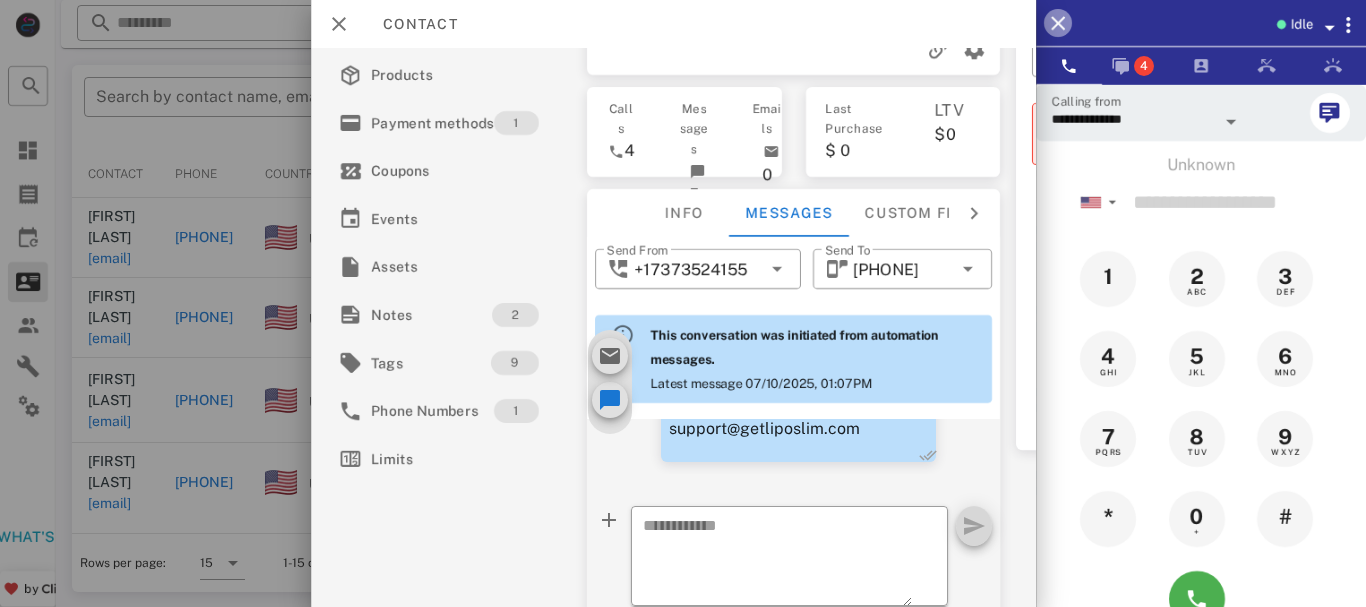 click at bounding box center (1058, 23) 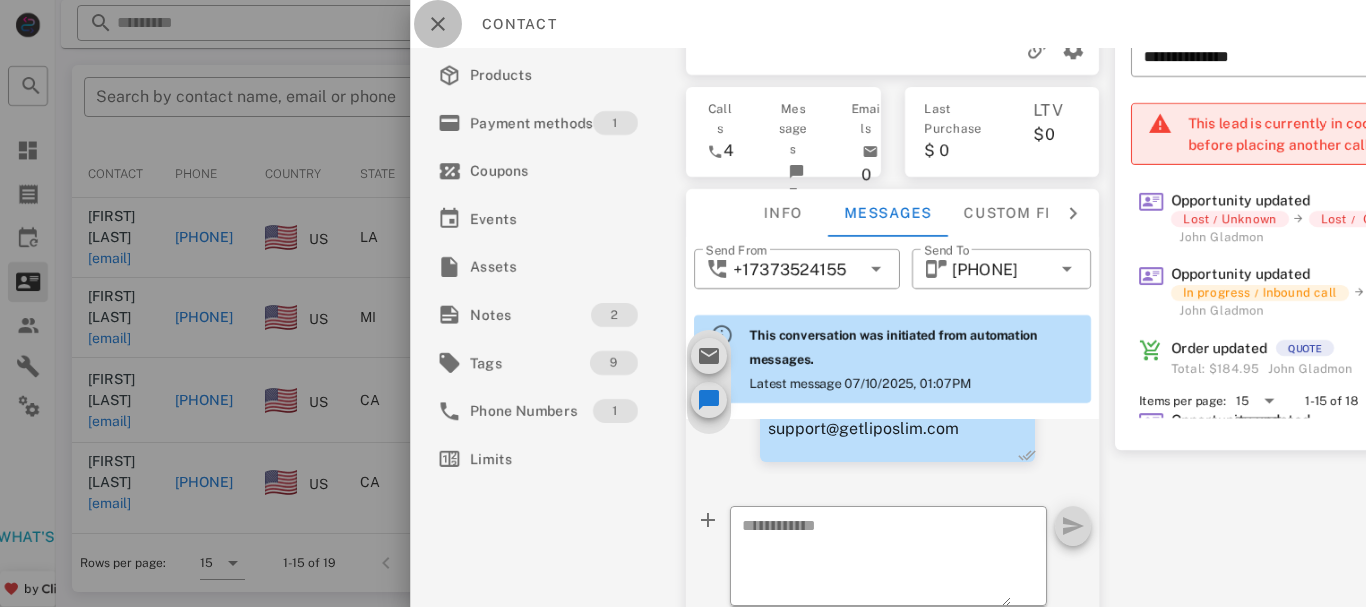 click at bounding box center (438, 24) 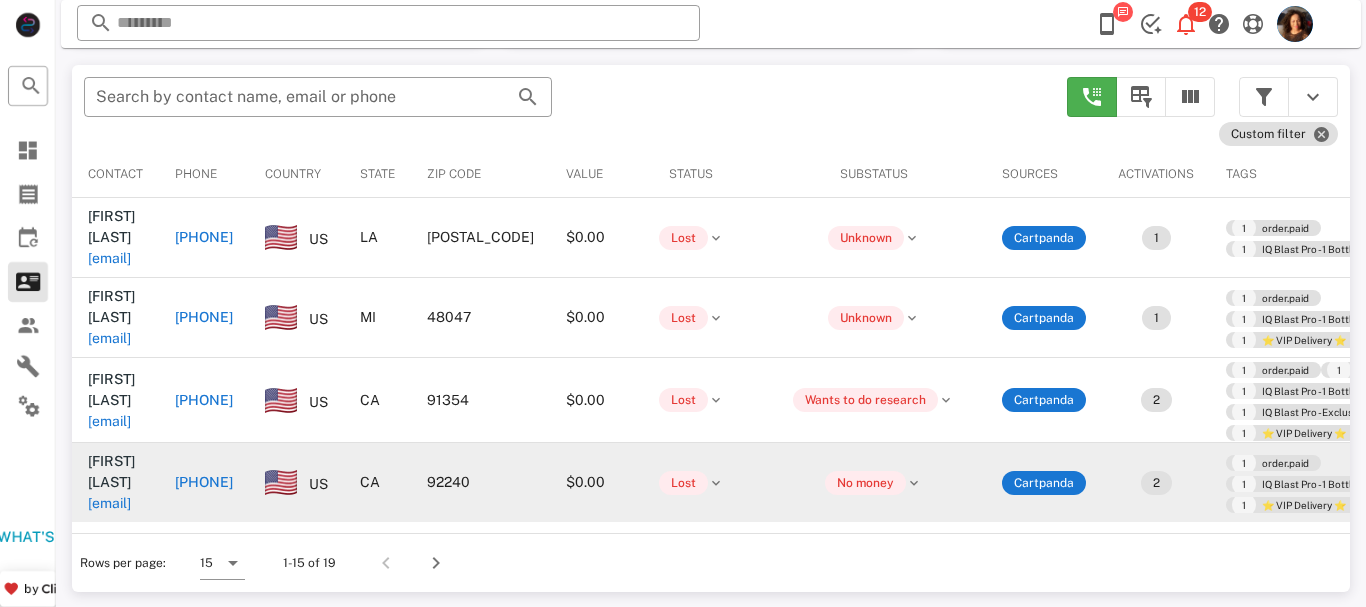 click on "[PHONE]" at bounding box center [211, 498] 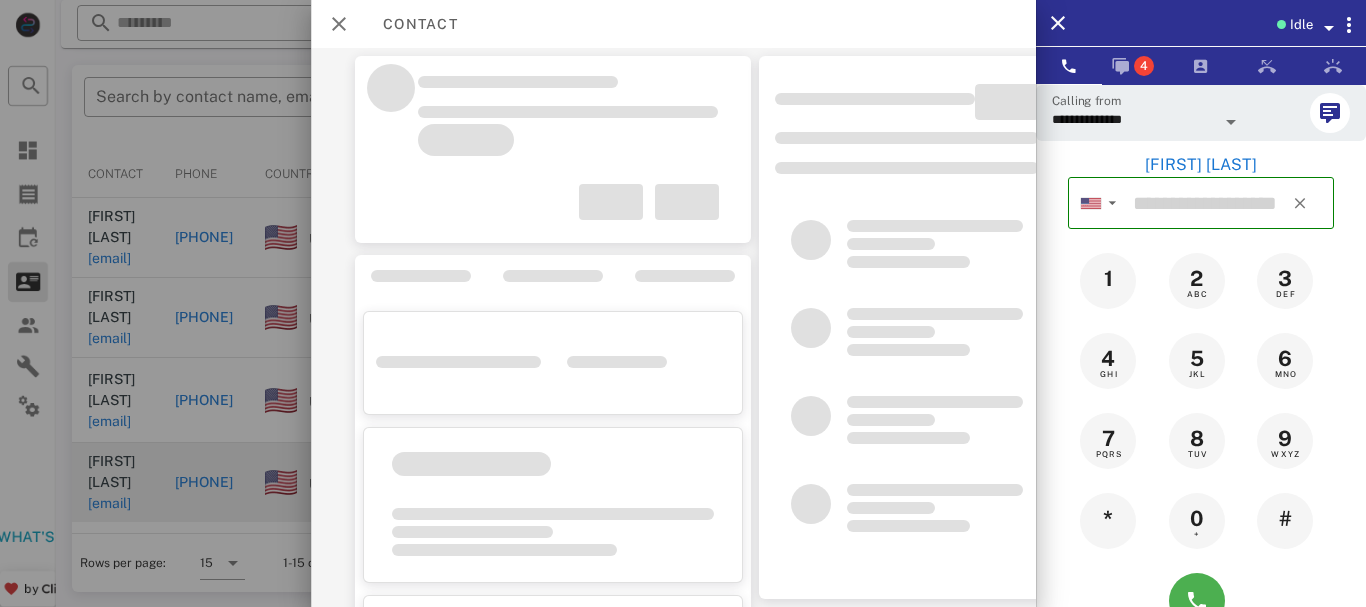 type on "**********" 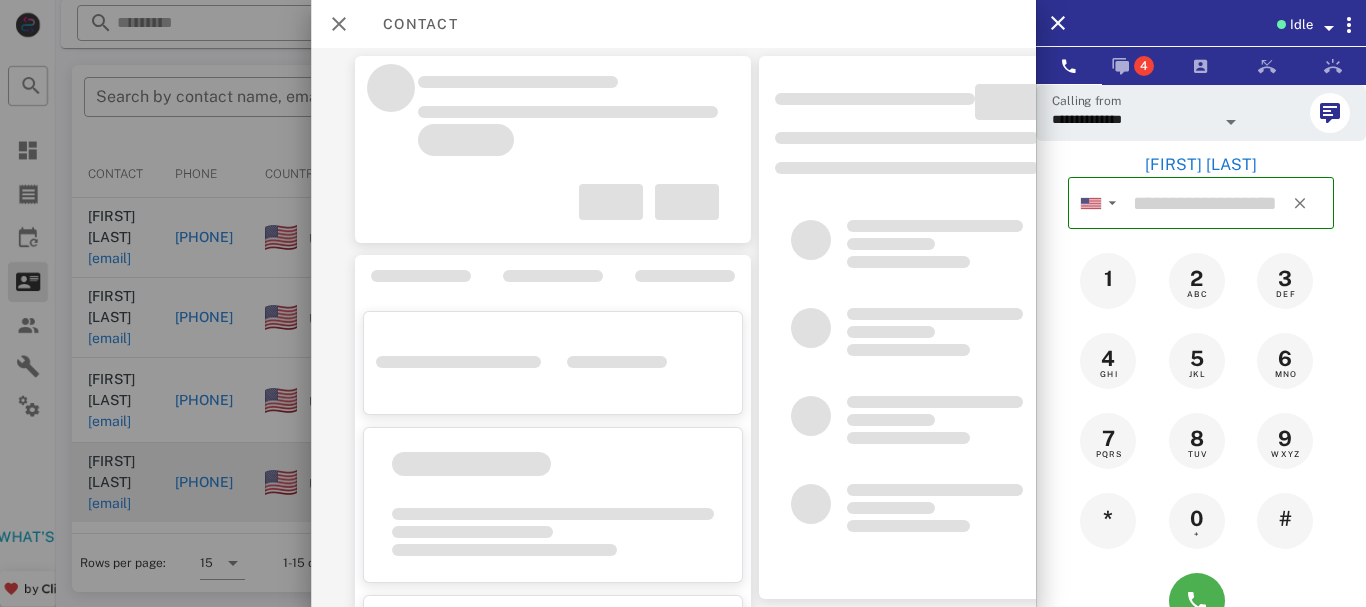 type on "**********" 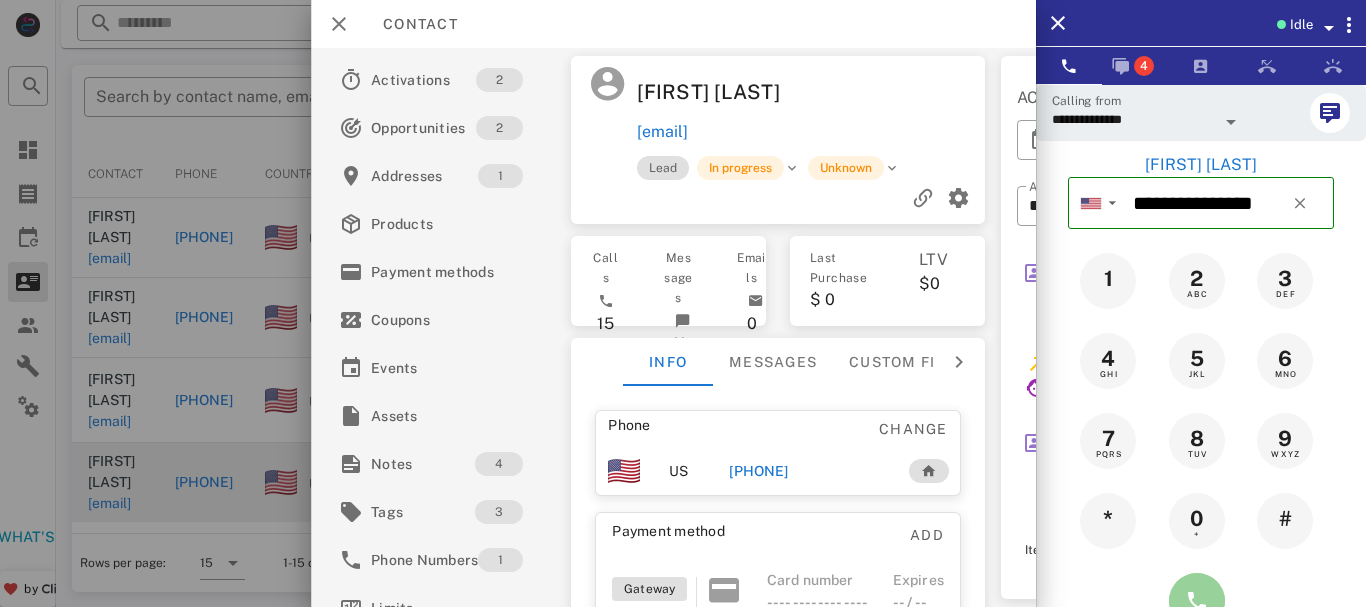click at bounding box center (1197, 601) 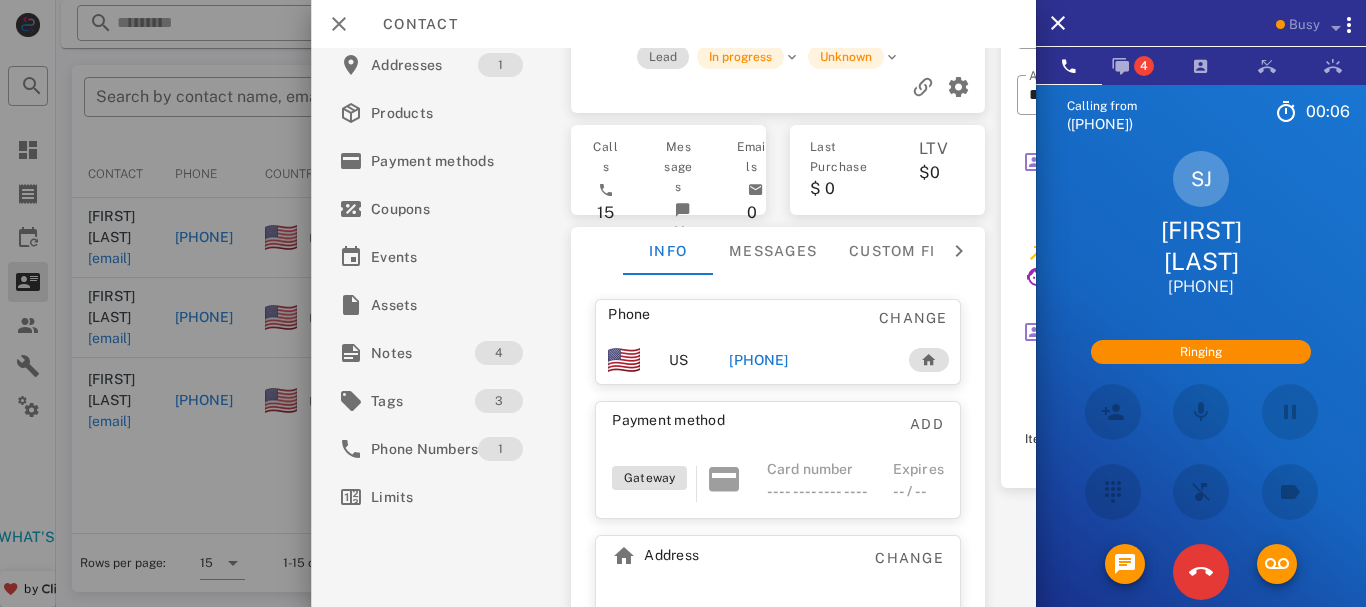 scroll, scrollTop: 213, scrollLeft: 0, axis: vertical 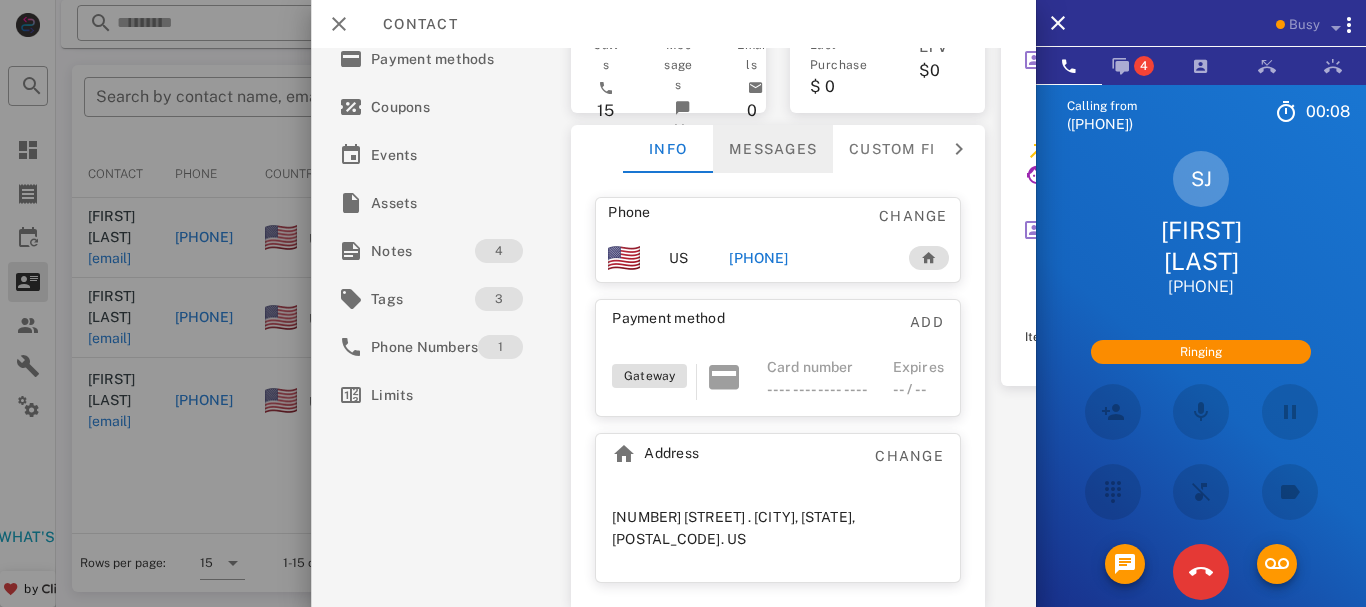 click on "Messages" at bounding box center [773, 149] 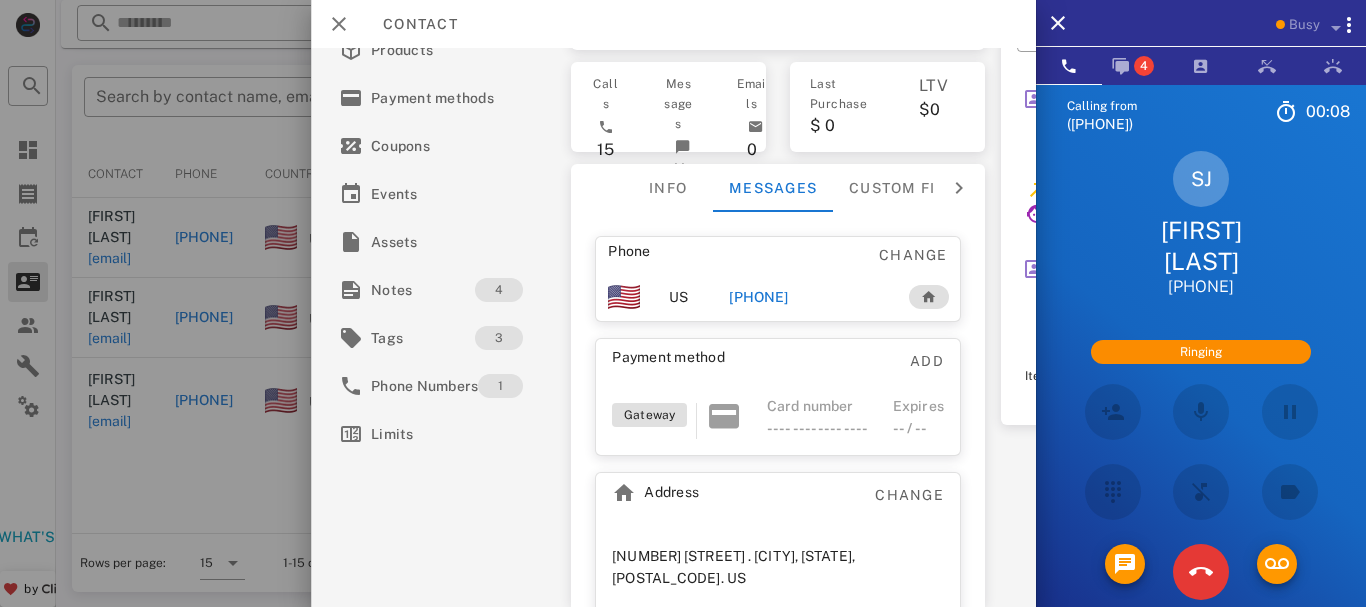 scroll, scrollTop: 174, scrollLeft: 0, axis: vertical 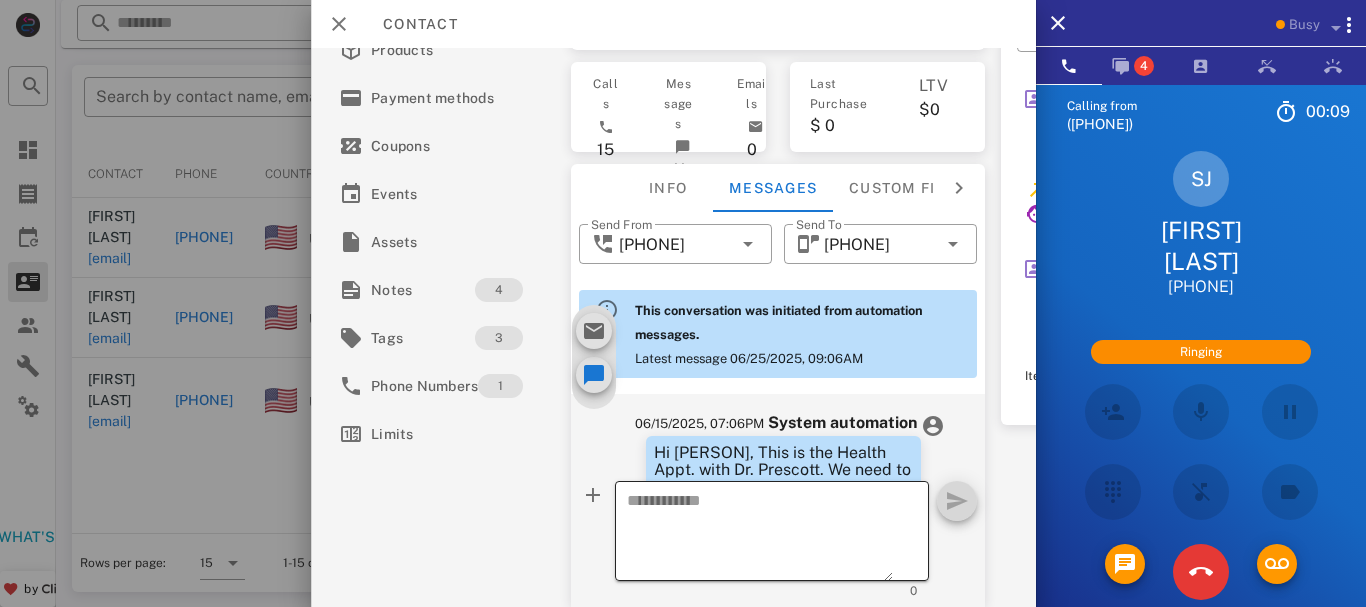 click at bounding box center [760, 534] 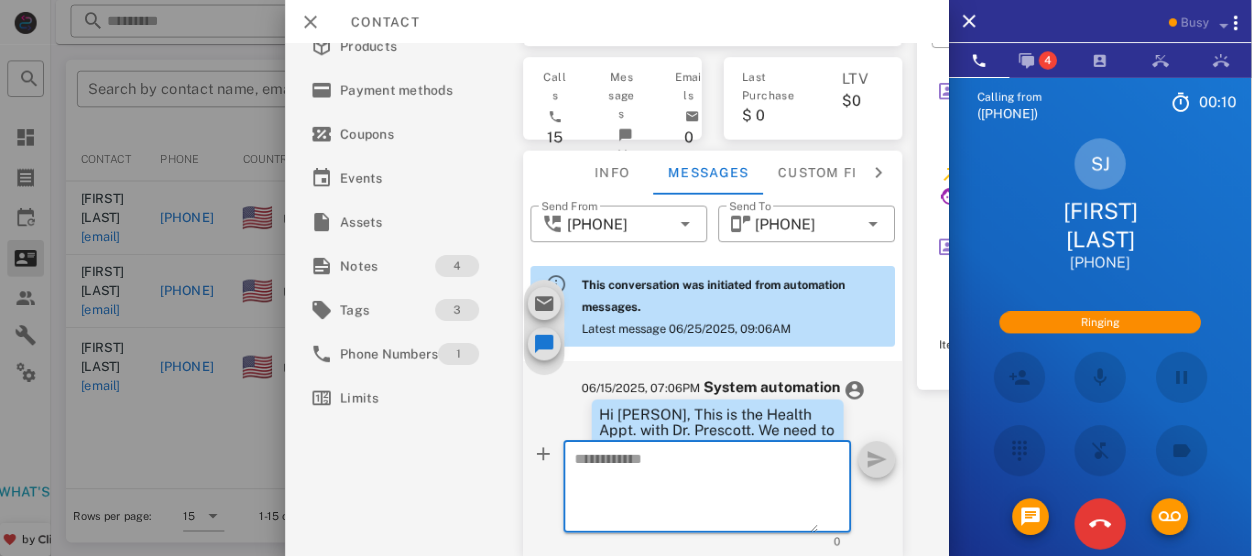scroll, scrollTop: 1651, scrollLeft: 0, axis: vertical 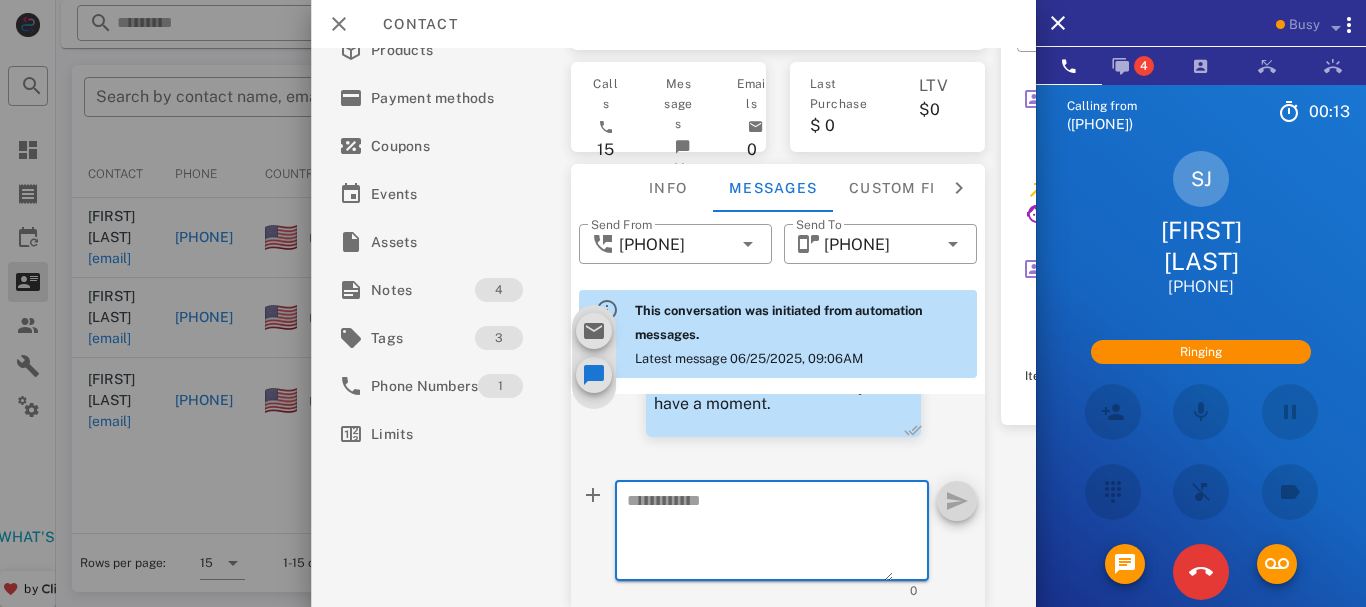 paste on "**********" 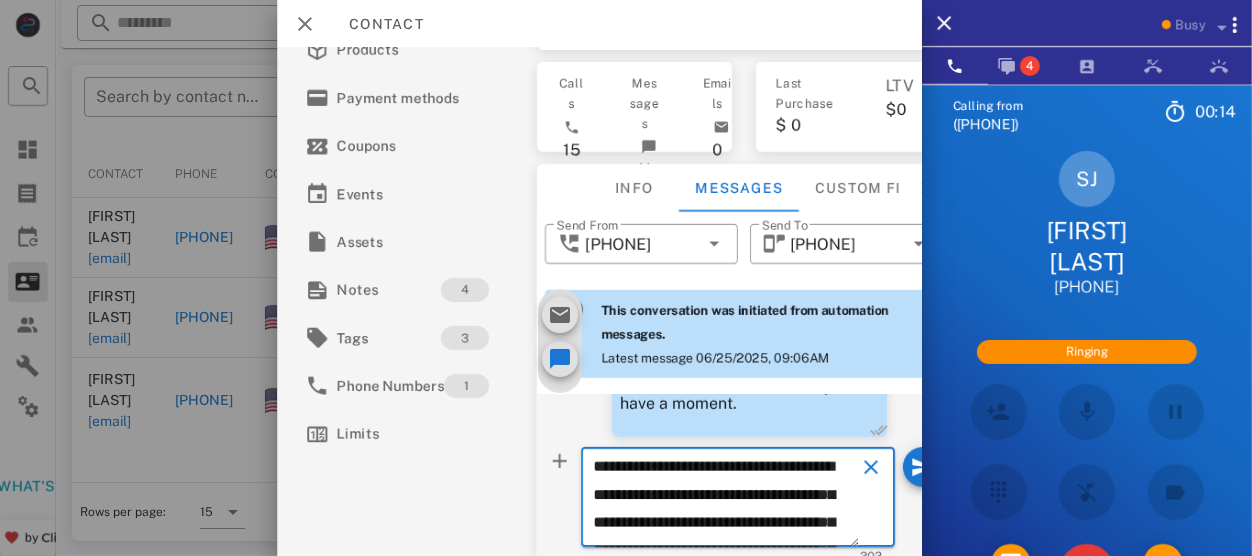 scroll, scrollTop: 242, scrollLeft: 0, axis: vertical 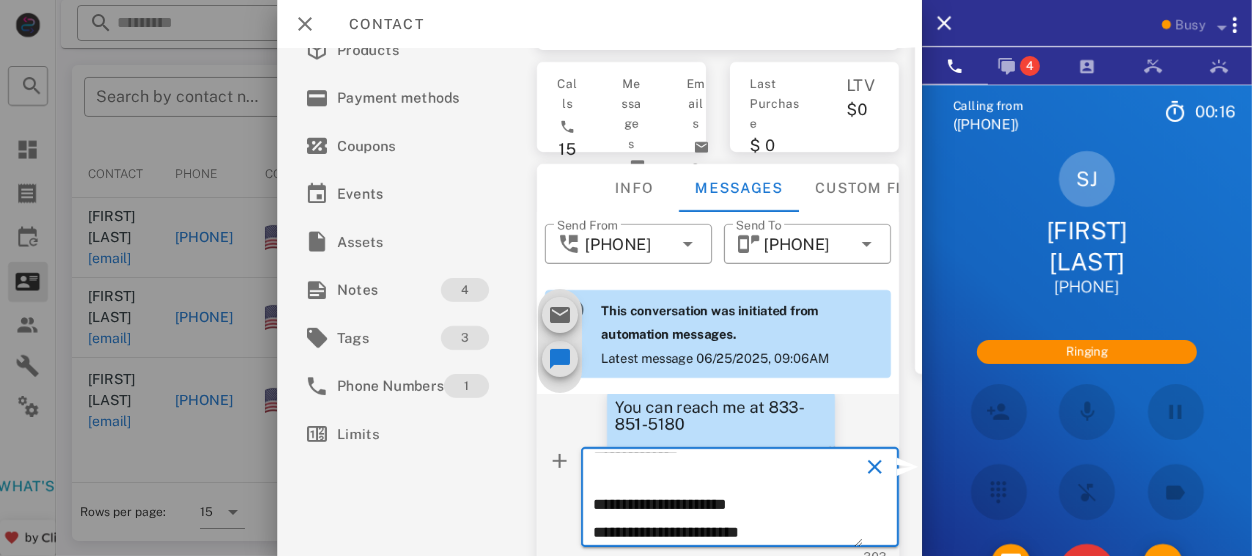 type on "**********" 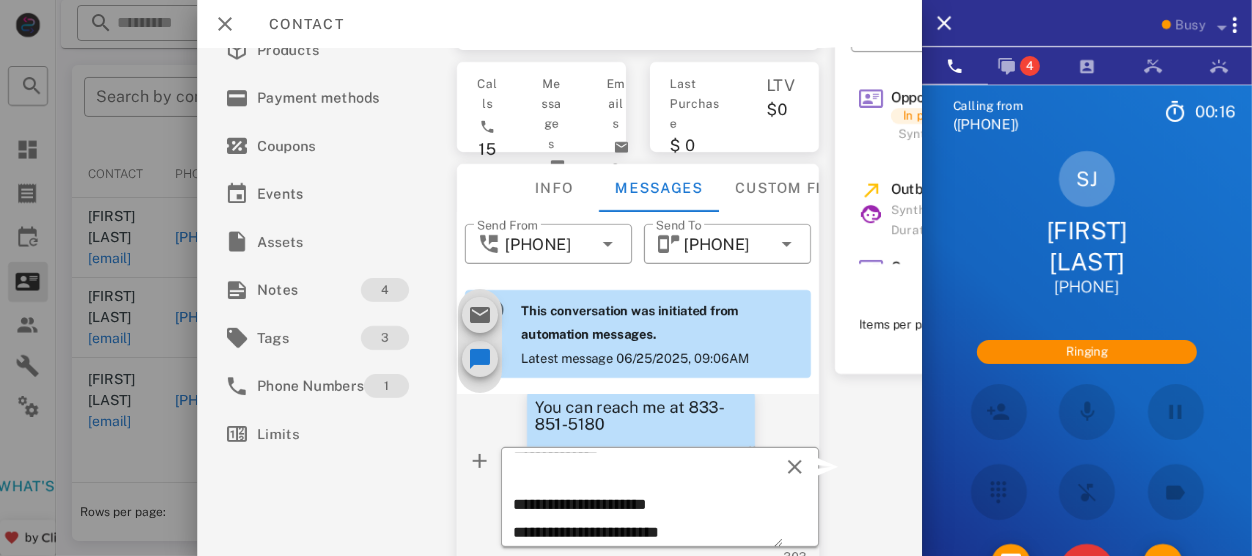 click on "​ Send From +12138165267 ​ Send To +17608989923  This conversation was initiated from automation messages.  Latest message 06/25/2025, 09:06AM 06/15/2025, 07:06PM System automation  Hi  Sherry, This is the Health Appt. with Dr. Prescott. We need to verify some important details about your order. If you can please return the call at your earliest convenience. Otherwise we will try back at another time. The phone number is 833-851-5180. Thank you have a great day.  06/15/2025, 07:06PM System automation  OK. I can send it your email on file or would you prefer that we go over it on the phone? I do have a question pertaining your health.  06/15/2025, 07:06PM System automation  You can reach me at 833-851-5180  06/15/2025, 07:06PM System automation  Sherry Is now a good time for a call? Remember you can reach me at 833-851-5180  06/15/2025, 07:06PM System automation  I am the health specialist here and I need to confirm some important details. Call me back when you have a moment.  06/15/2025, 08:06PM ​ 303" at bounding box center [638, 392] 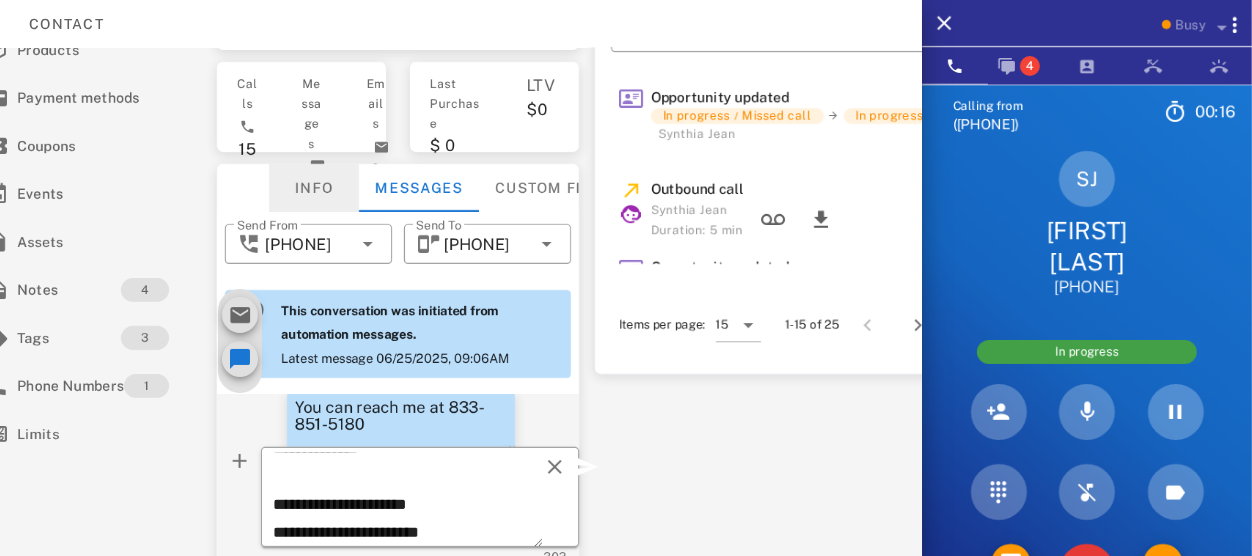 click on "Info" at bounding box center (315, 188) 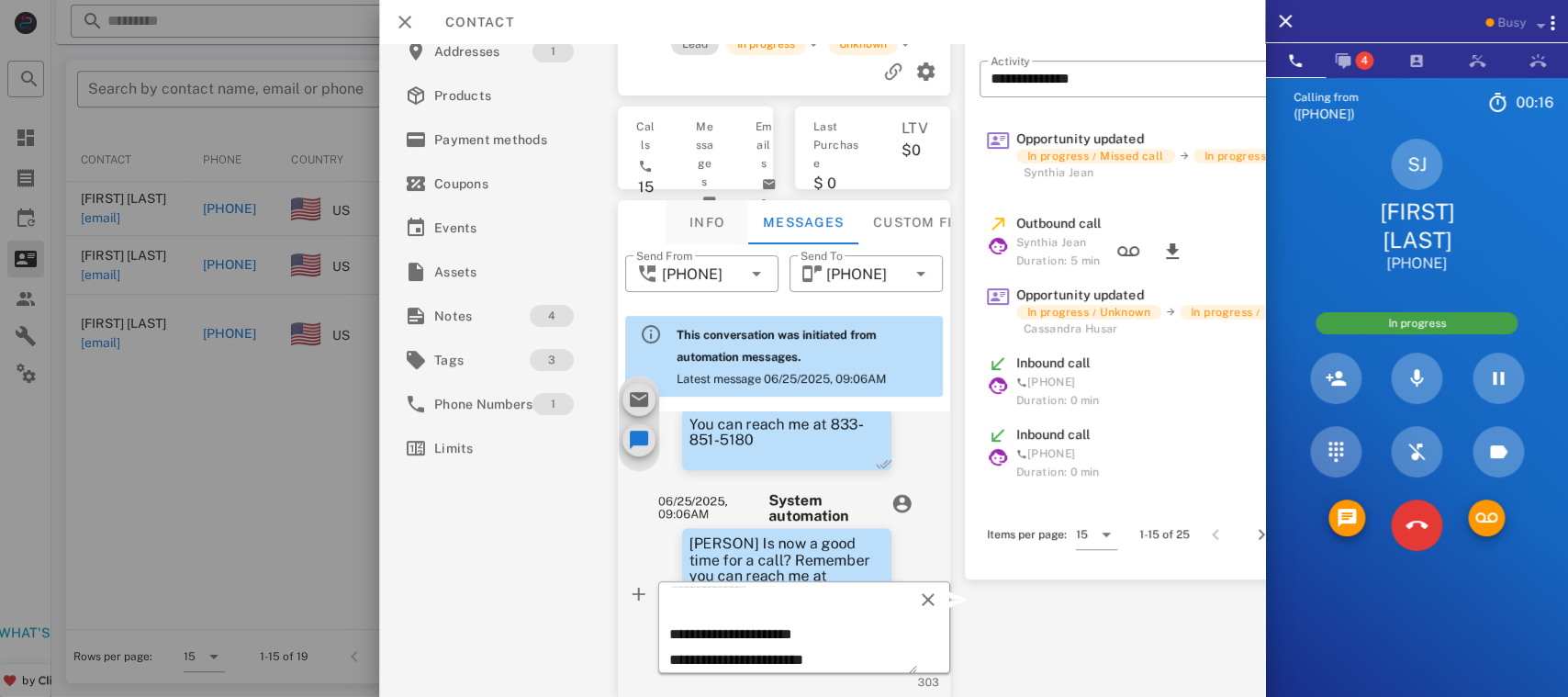 scroll, scrollTop: 1426, scrollLeft: 0, axis: vertical 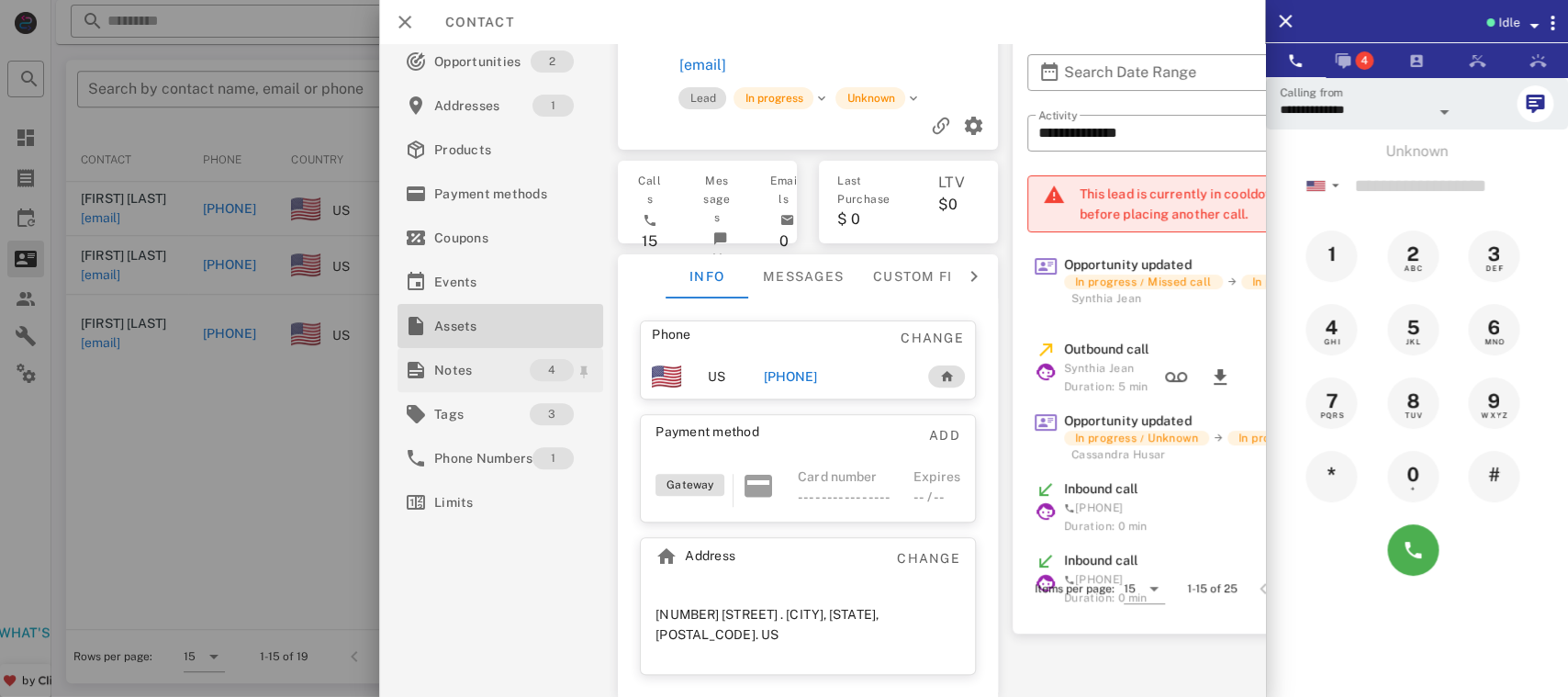 click on "Assets" at bounding box center [497, 326] 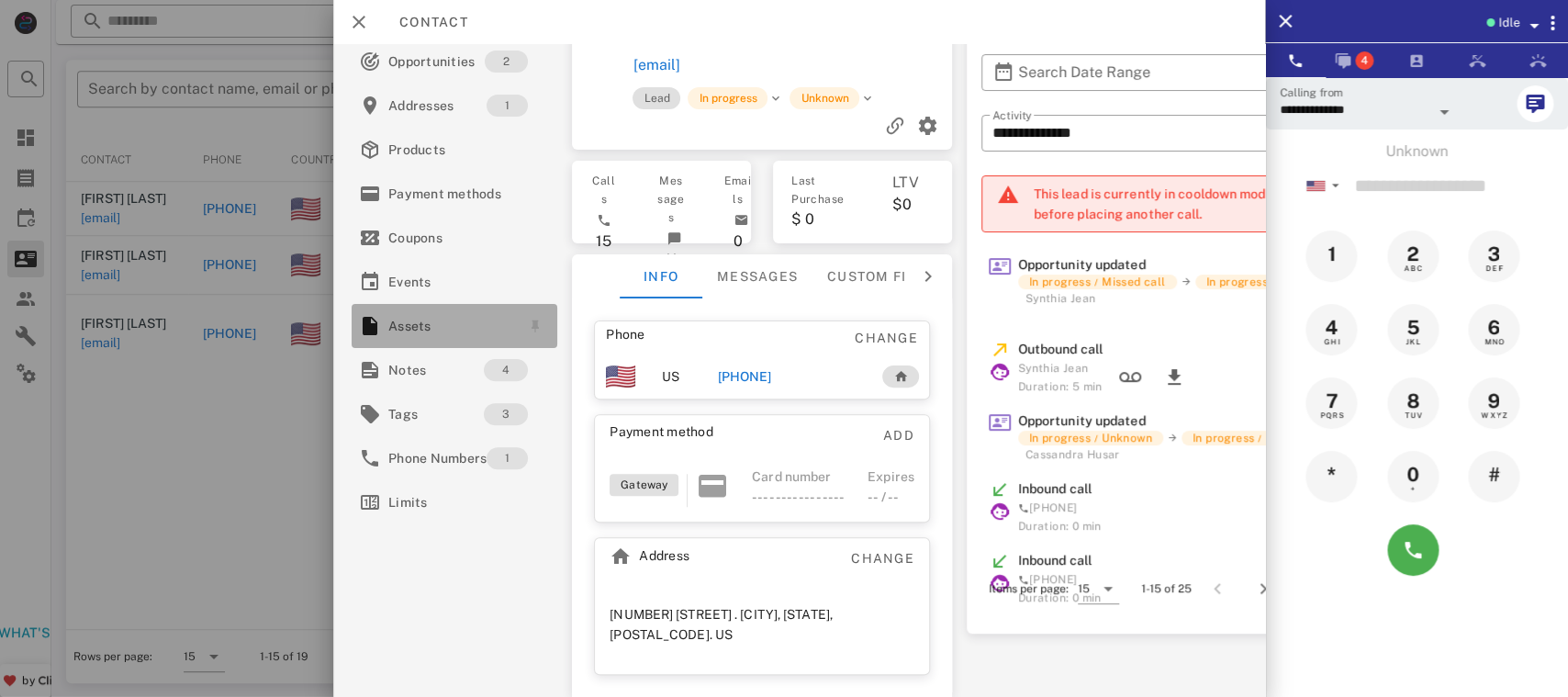 scroll, scrollTop: 58, scrollLeft: 0, axis: vertical 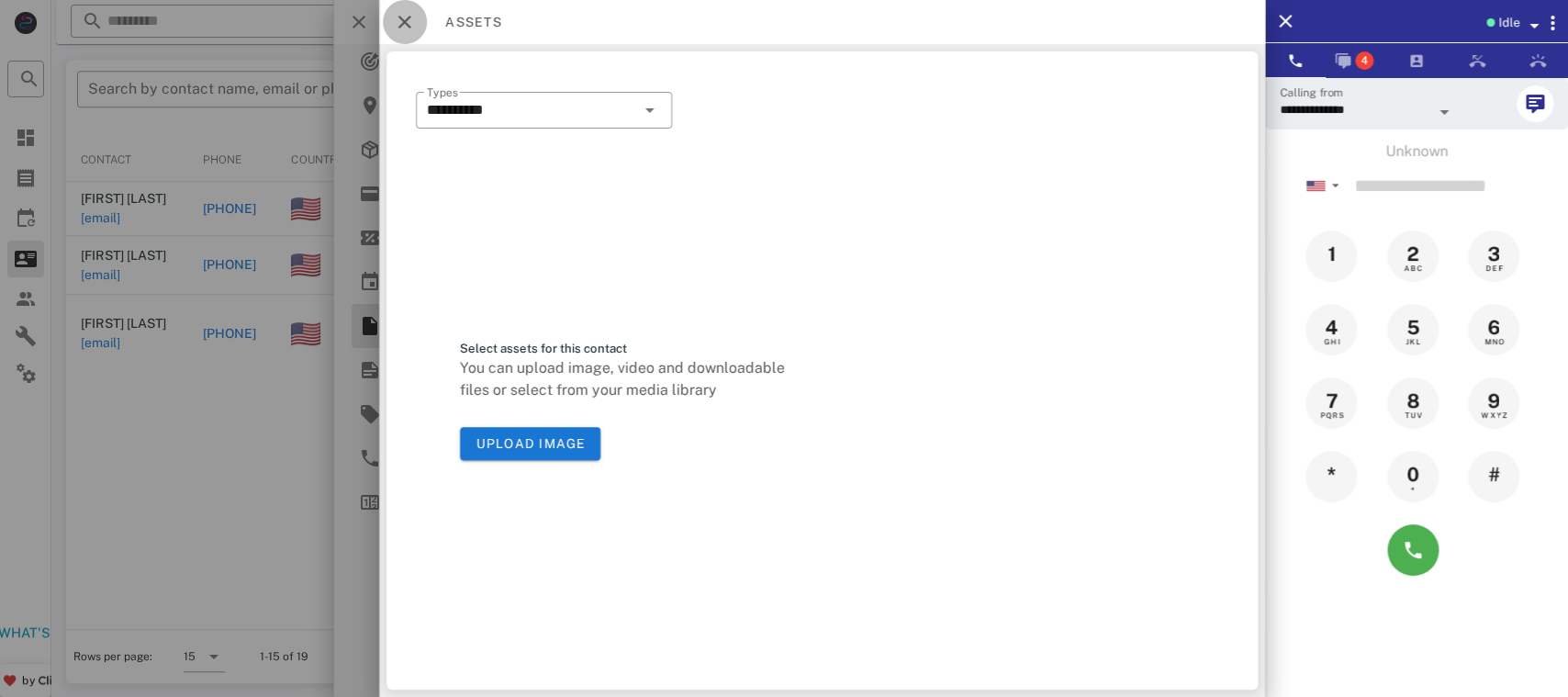 click at bounding box center [405, 22] 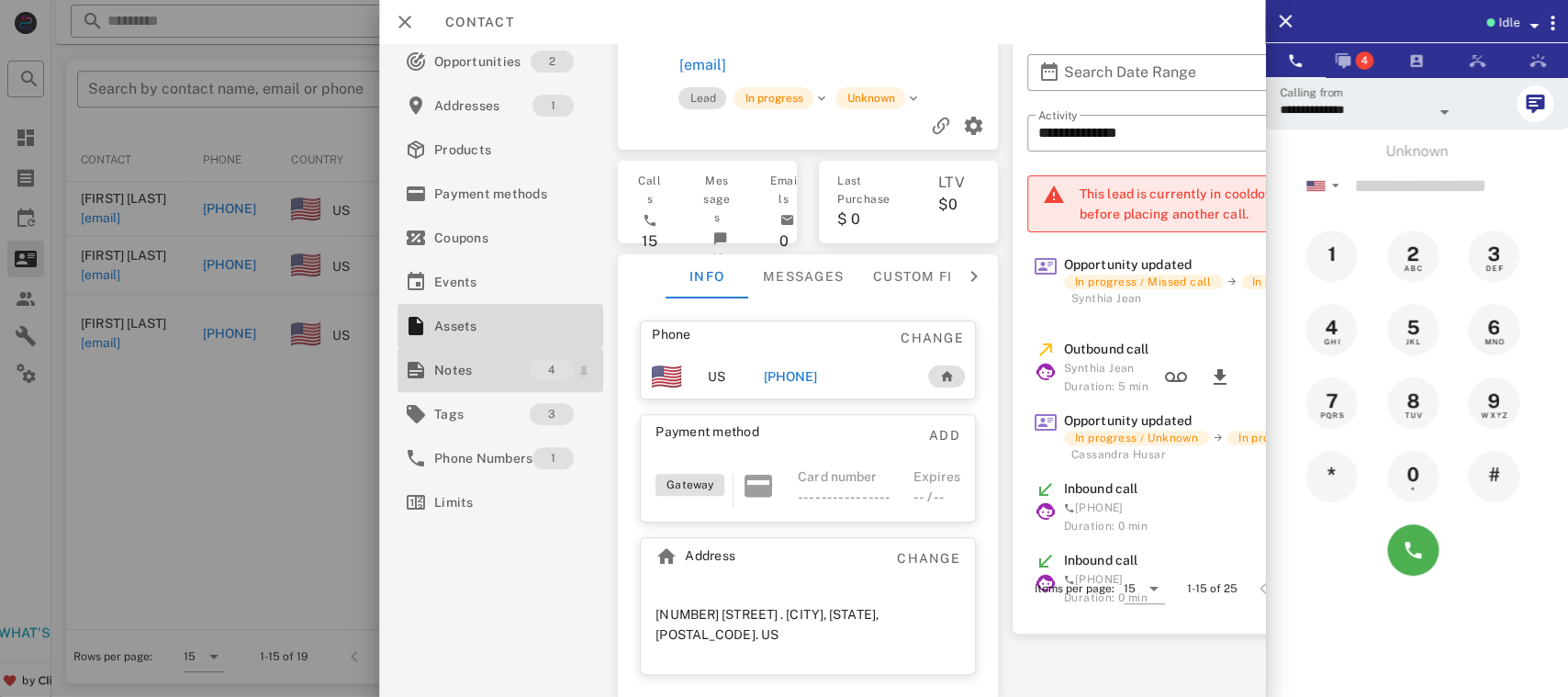 click on "Notes" at bounding box center (482, 370) 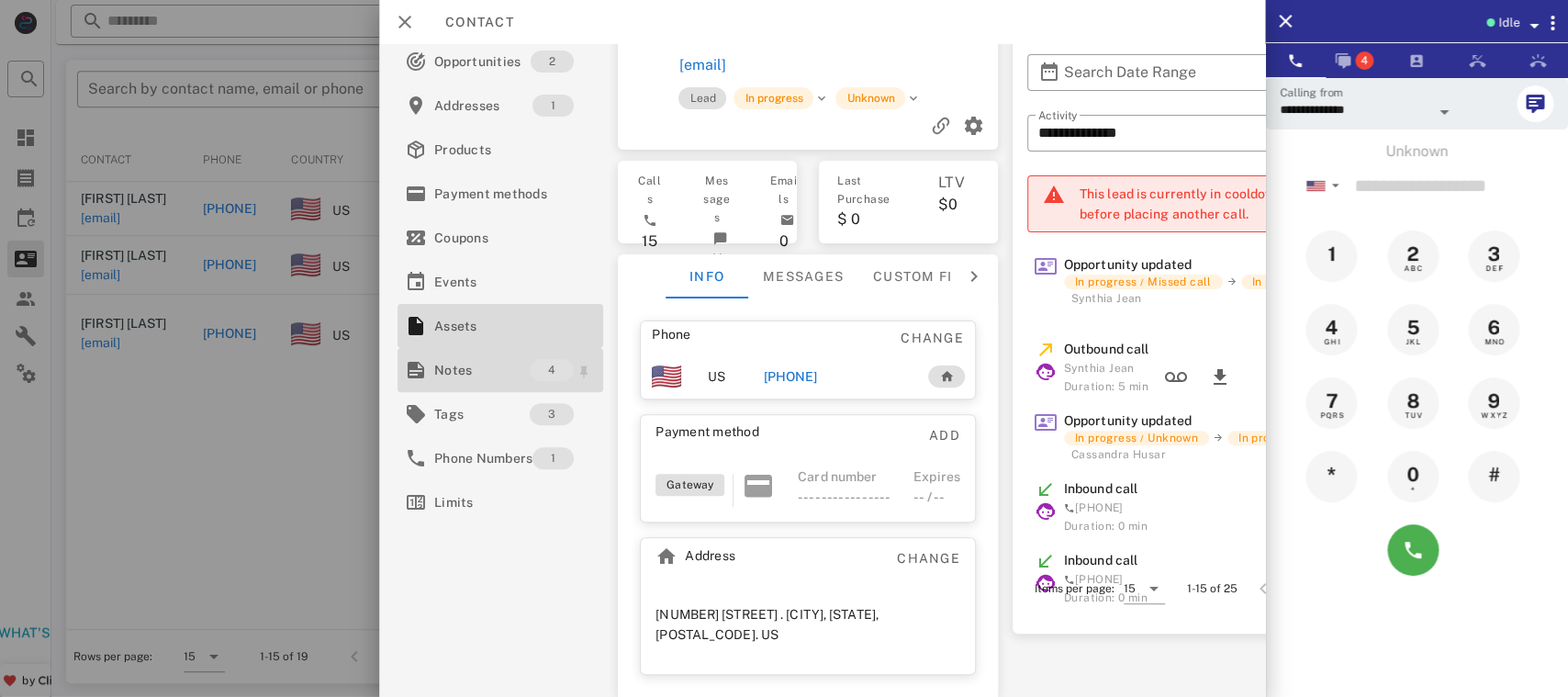click on "Notes" at bounding box center [482, 370] 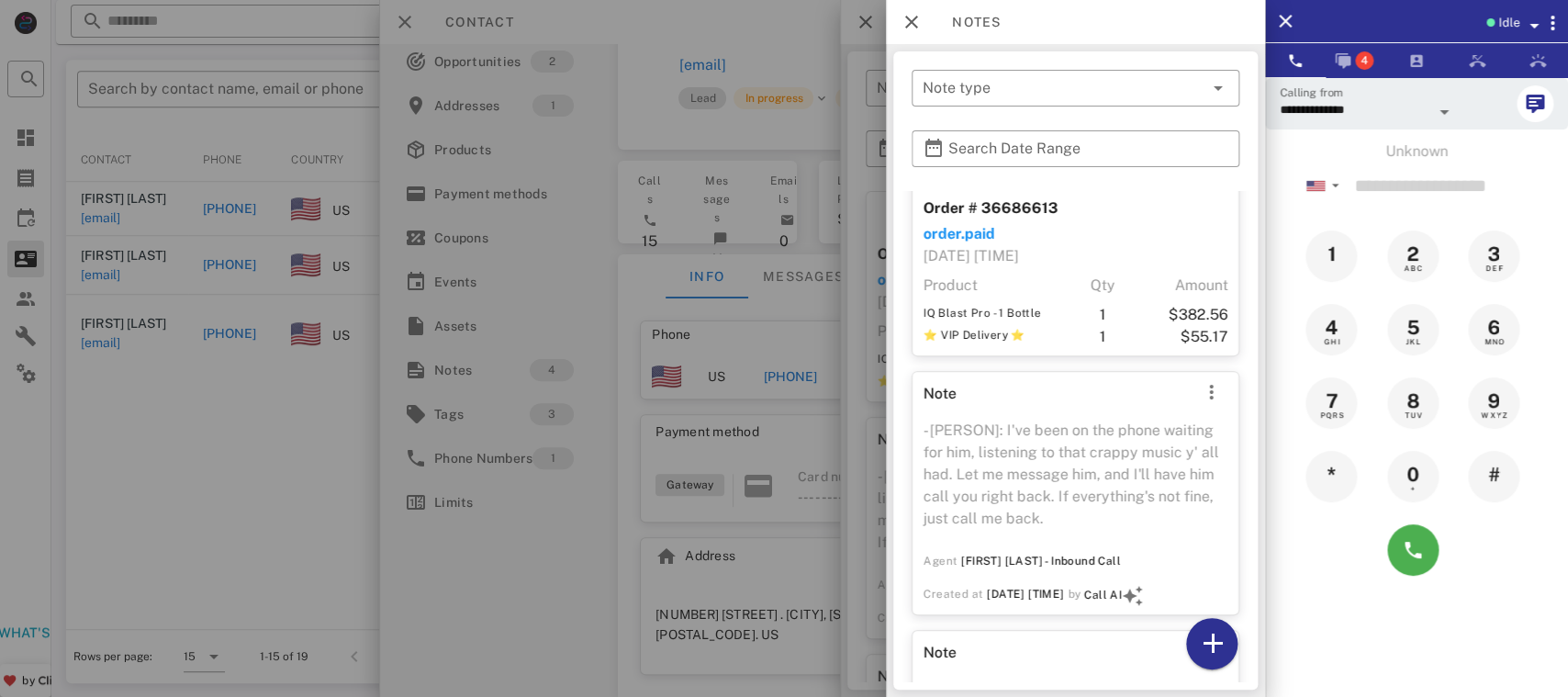 scroll, scrollTop: 0, scrollLeft: 0, axis: both 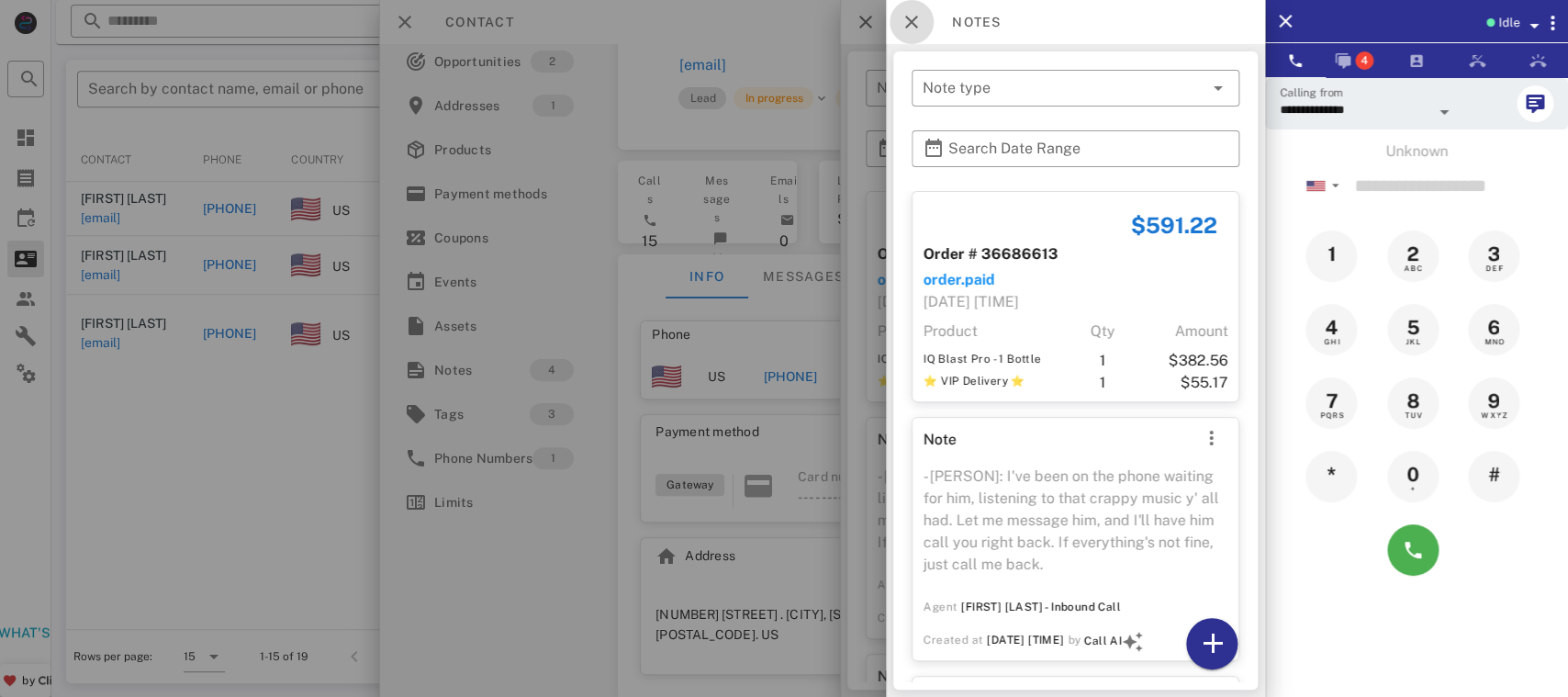 click at bounding box center [912, 22] 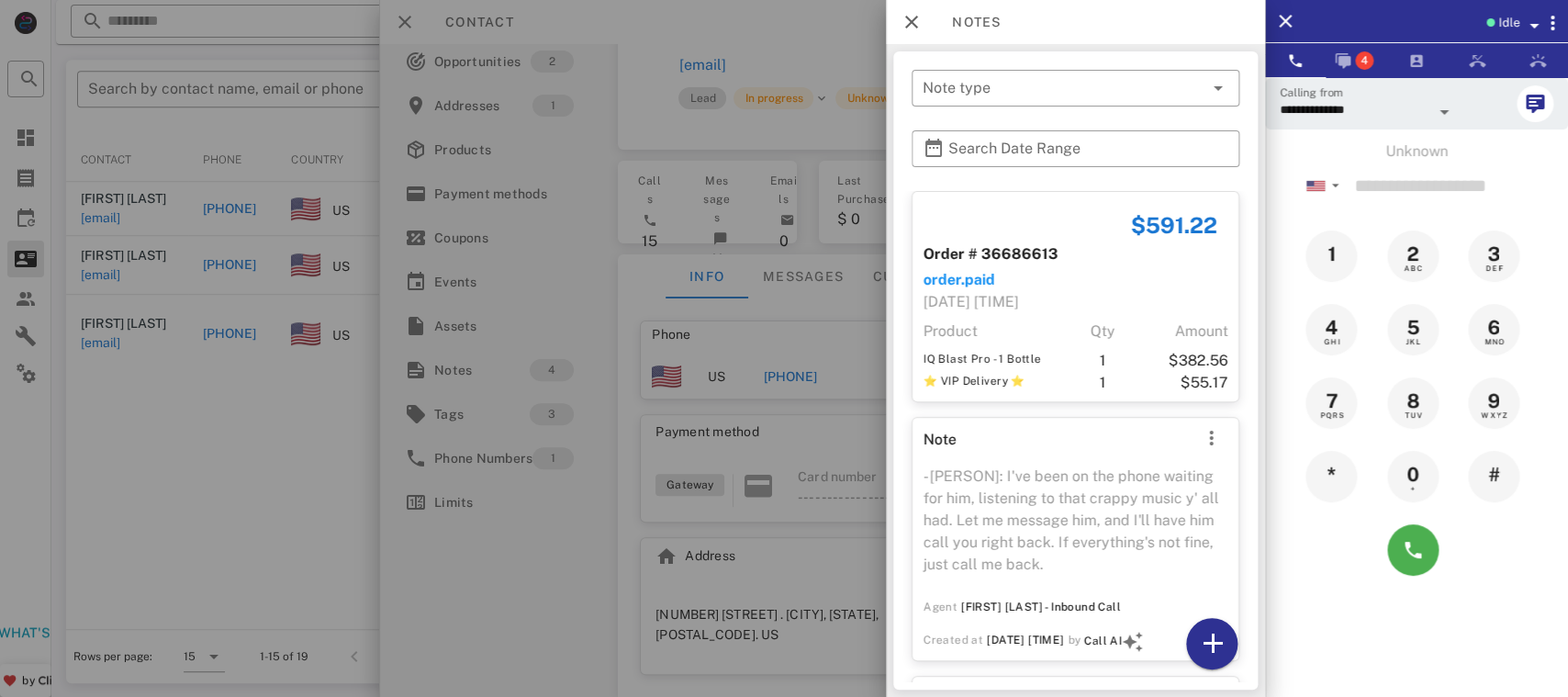 click on "Notes" at bounding box center (1075, 22) 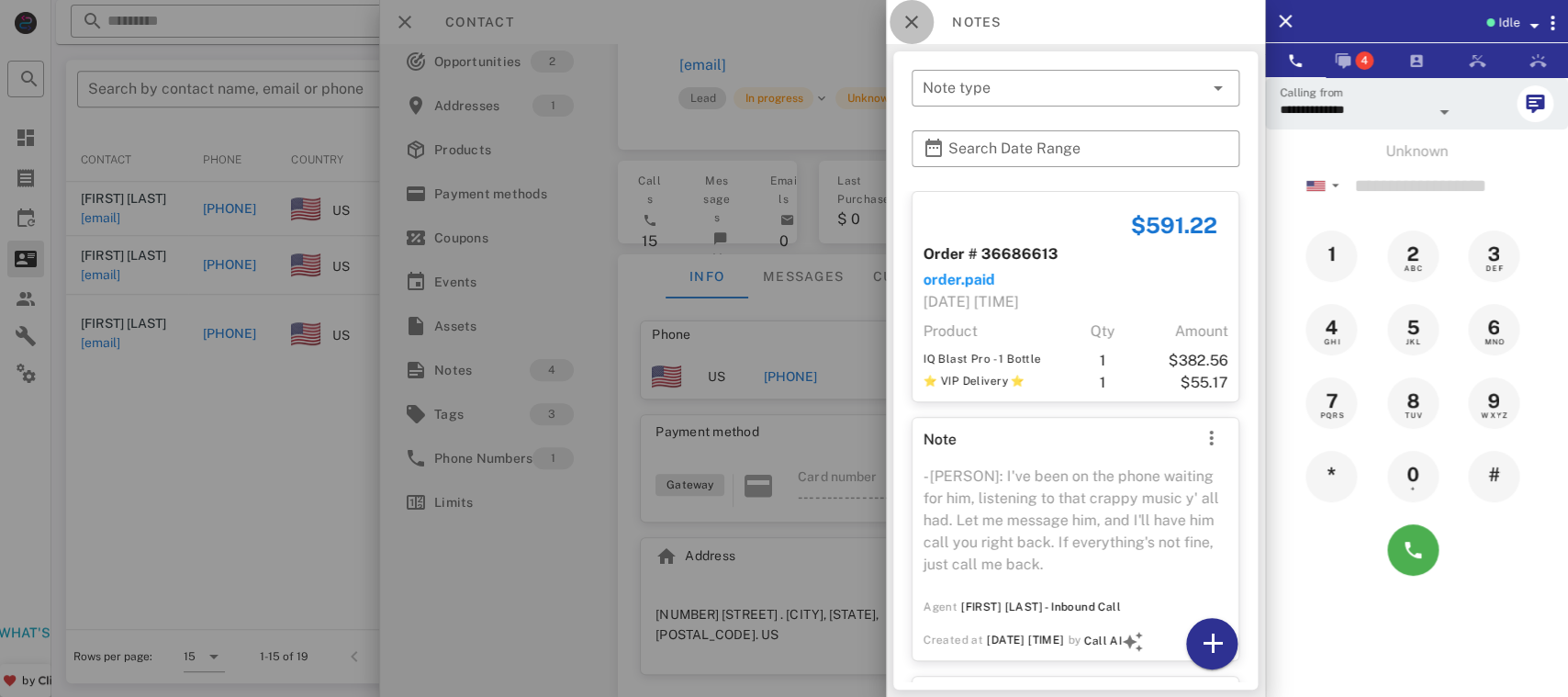 click at bounding box center [912, 22] 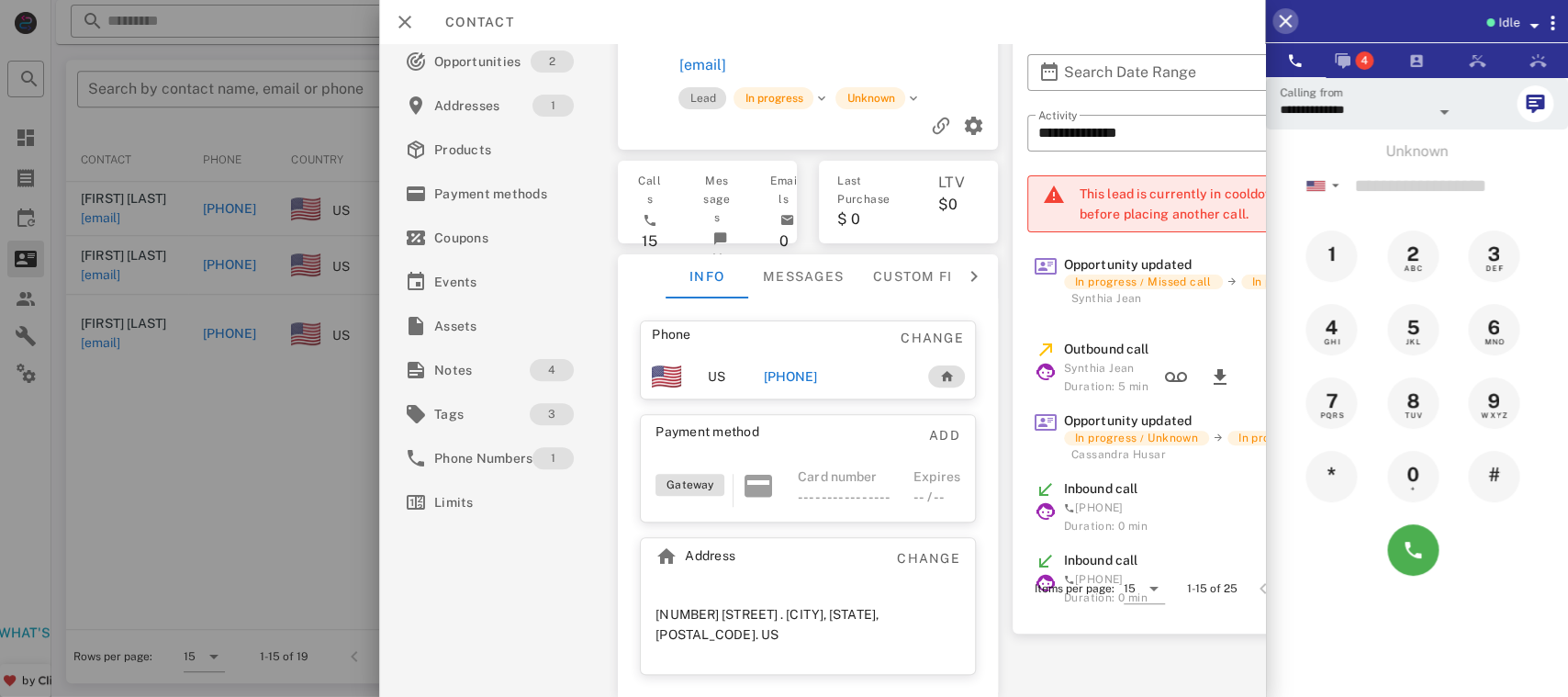 click at bounding box center (1285, 21) 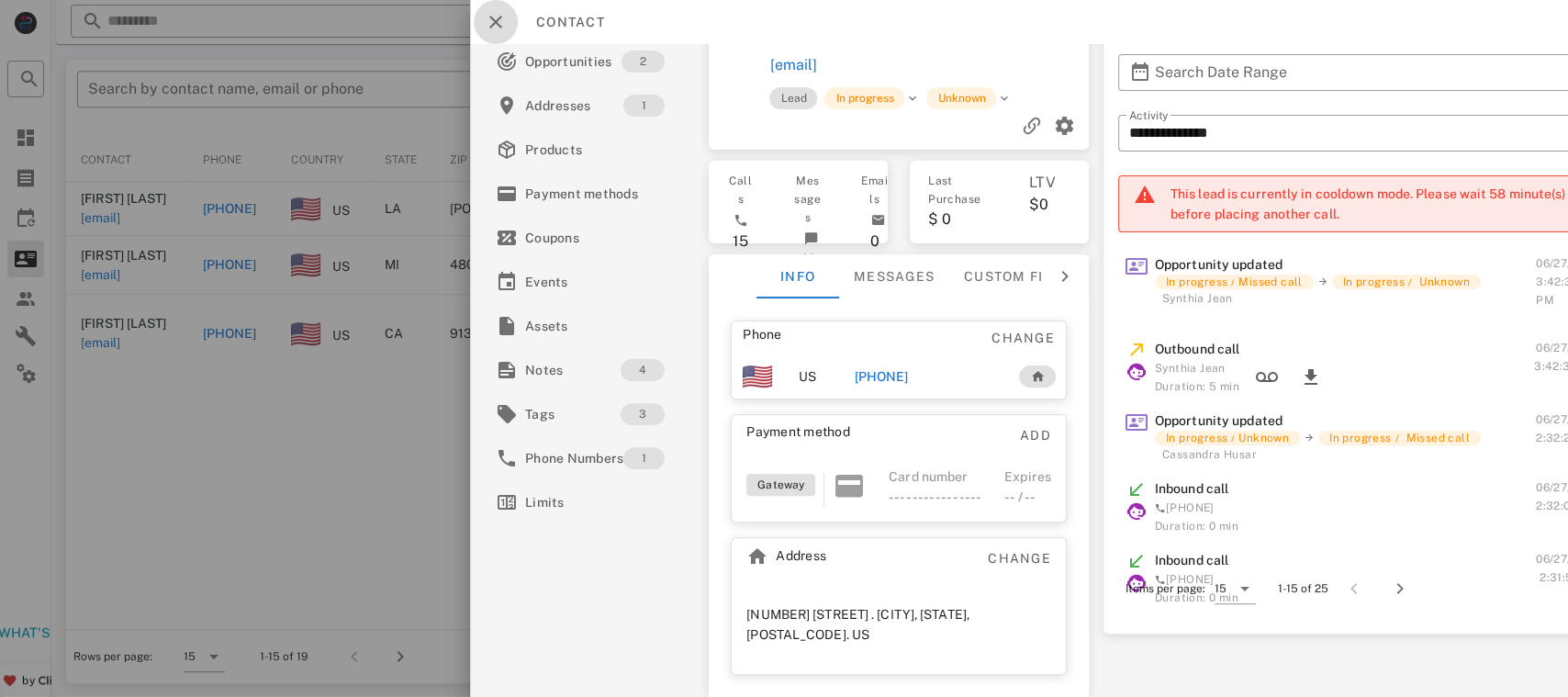 click at bounding box center [496, 22] 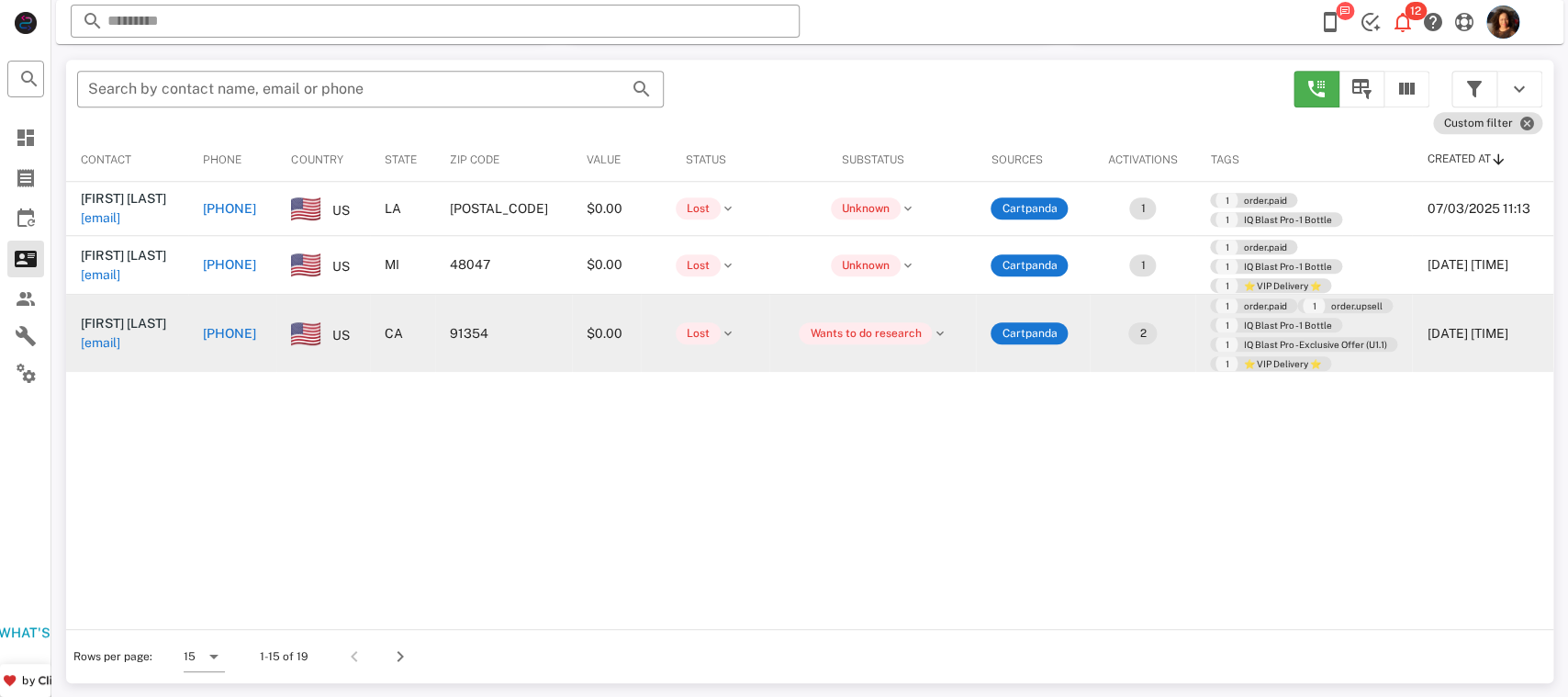 click on "+16615477411" at bounding box center (275, 333) 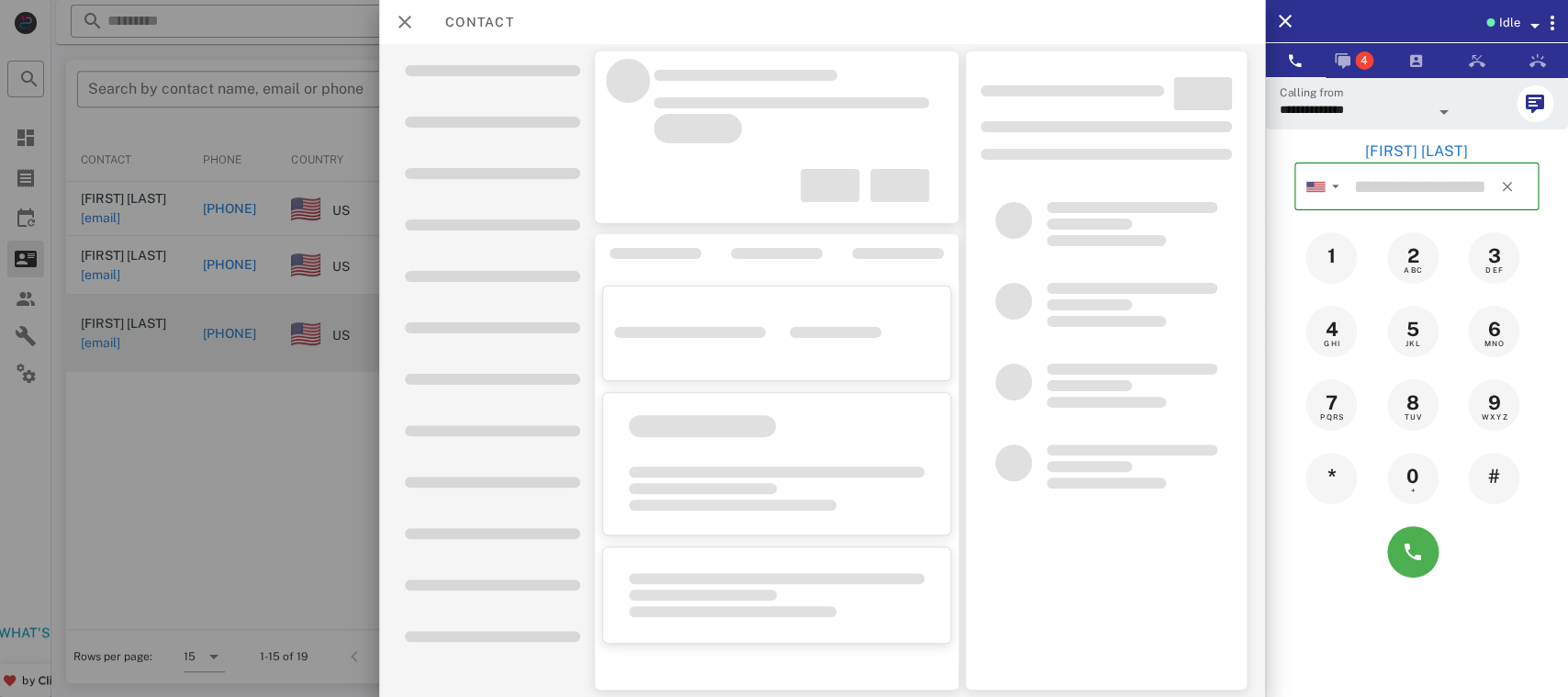 type on "**********" 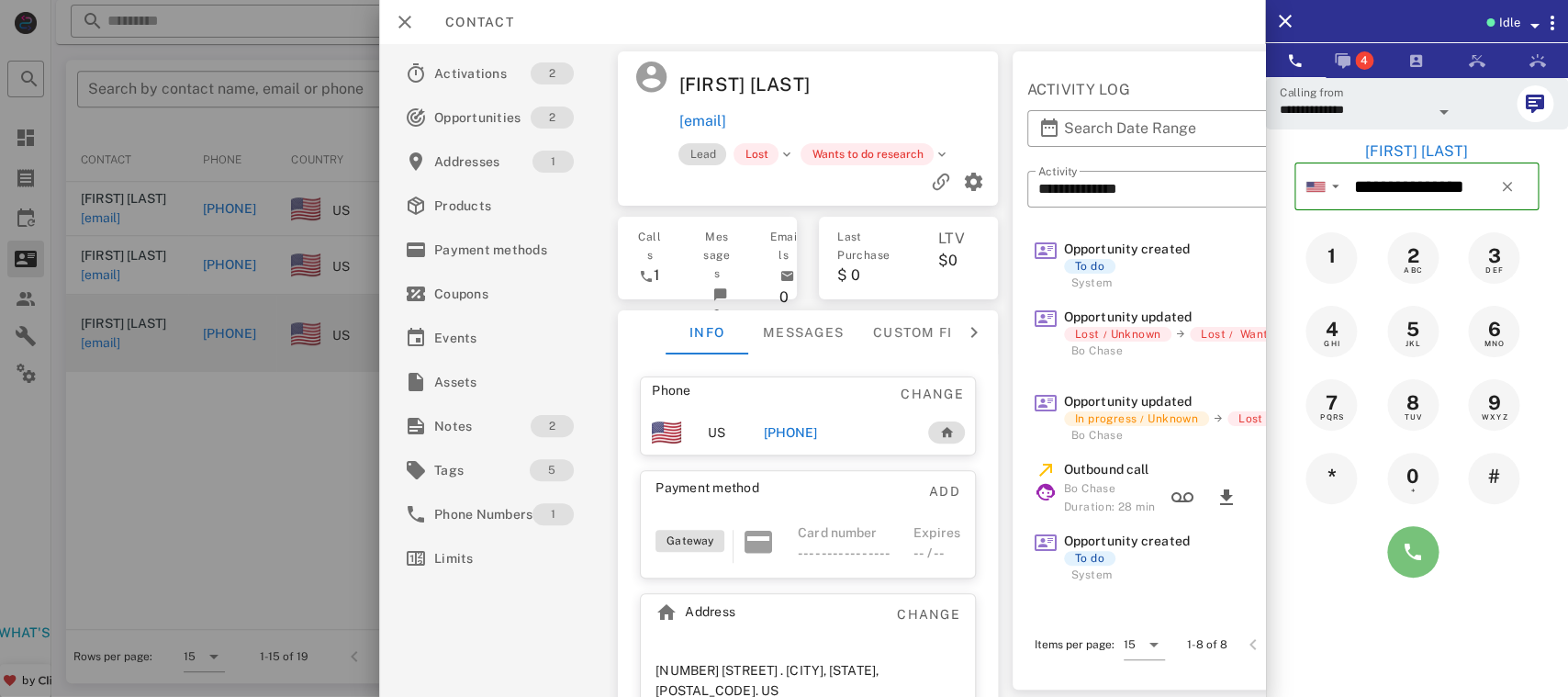 click at bounding box center [1413, 552] 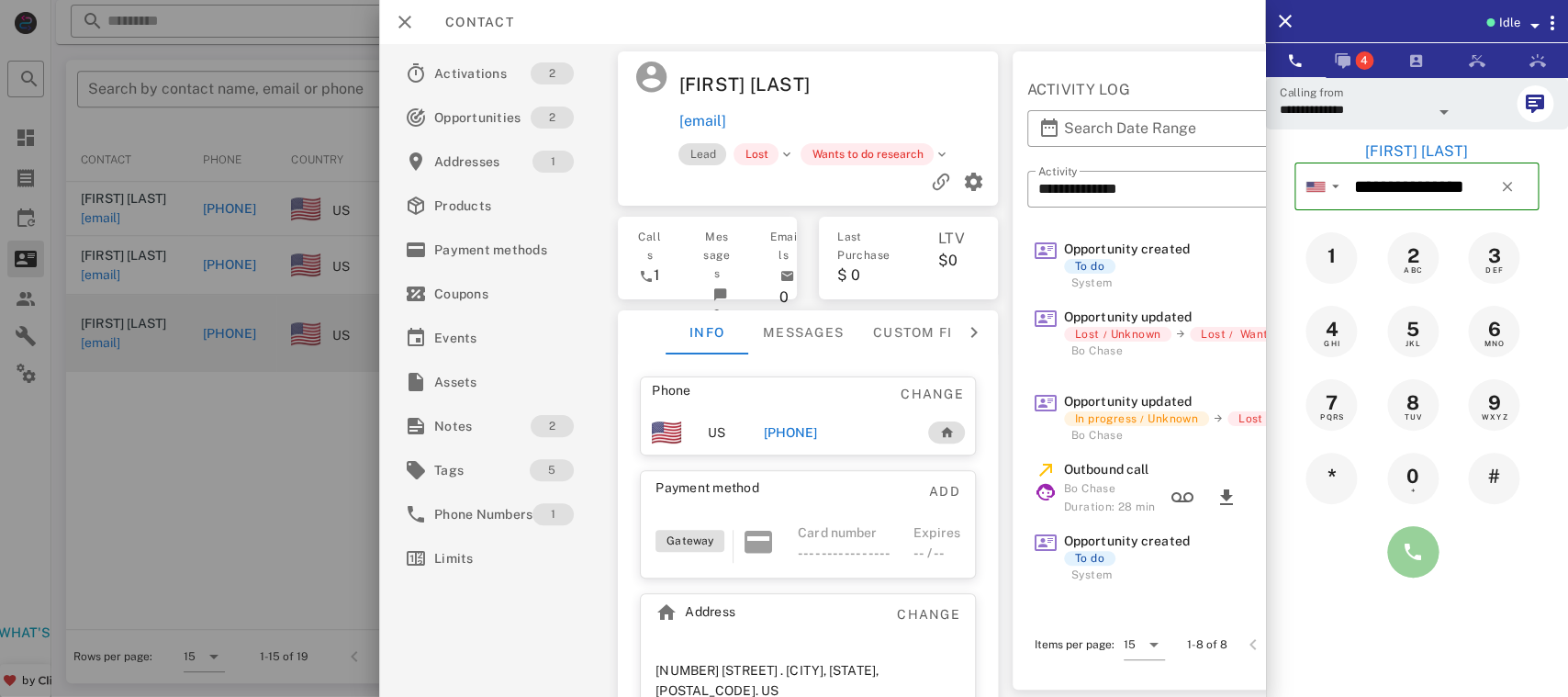 click at bounding box center [1413, 552] 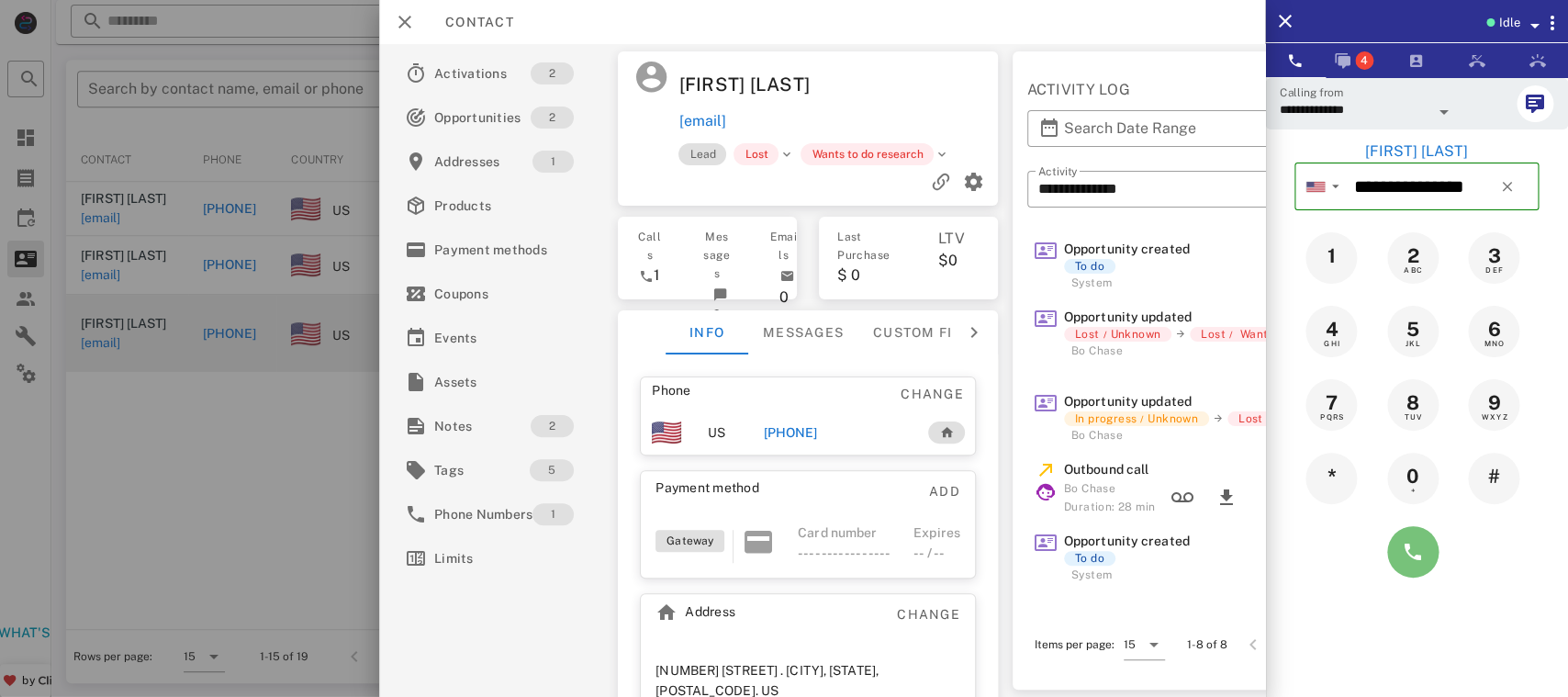click at bounding box center [1413, 552] 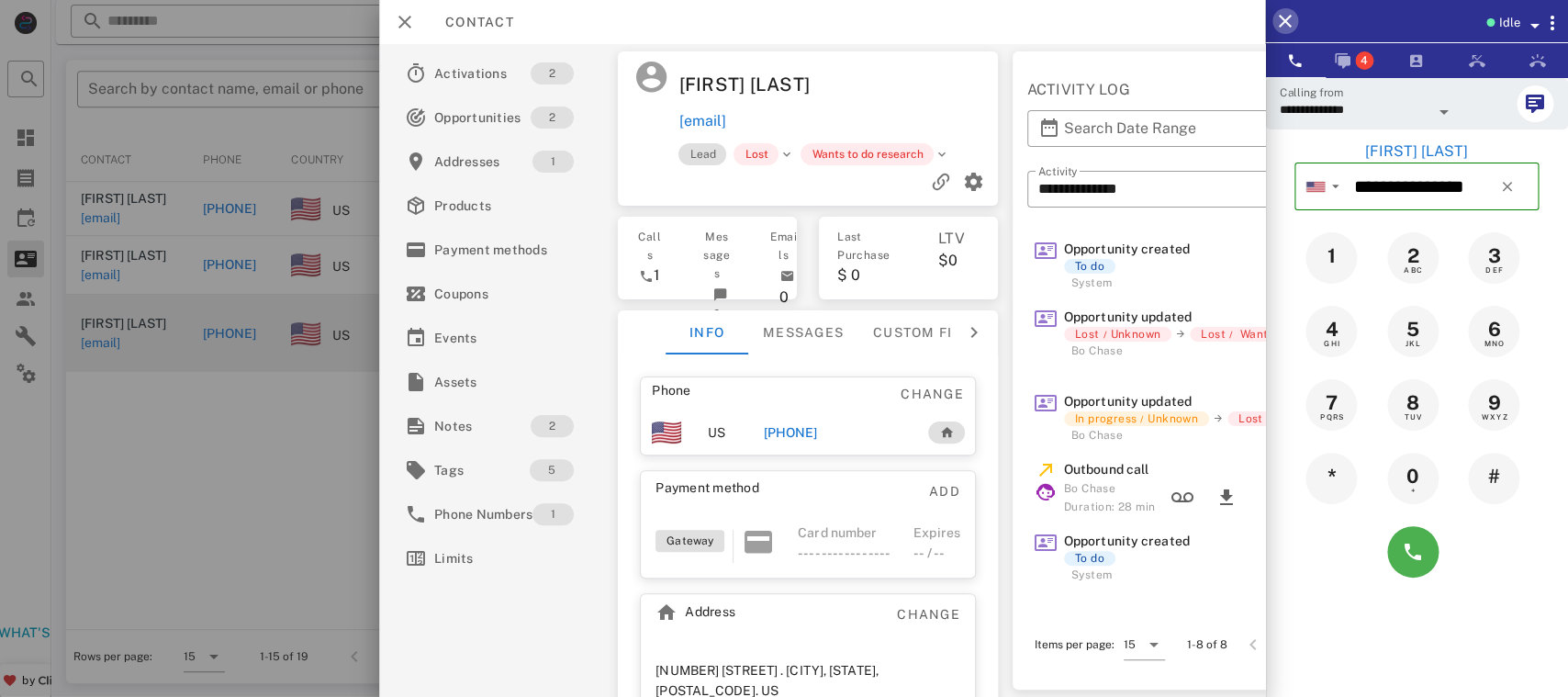 click at bounding box center [1285, 21] 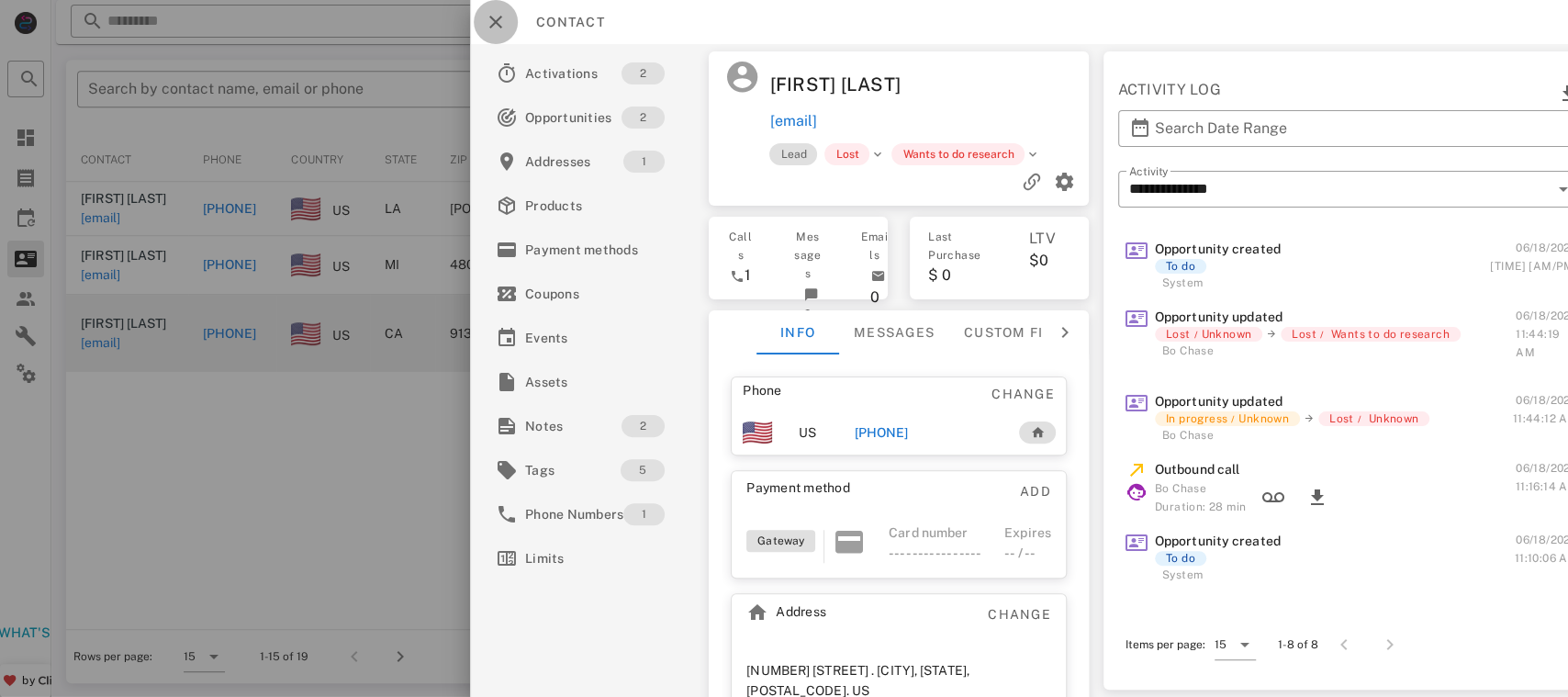 click at bounding box center [496, 22] 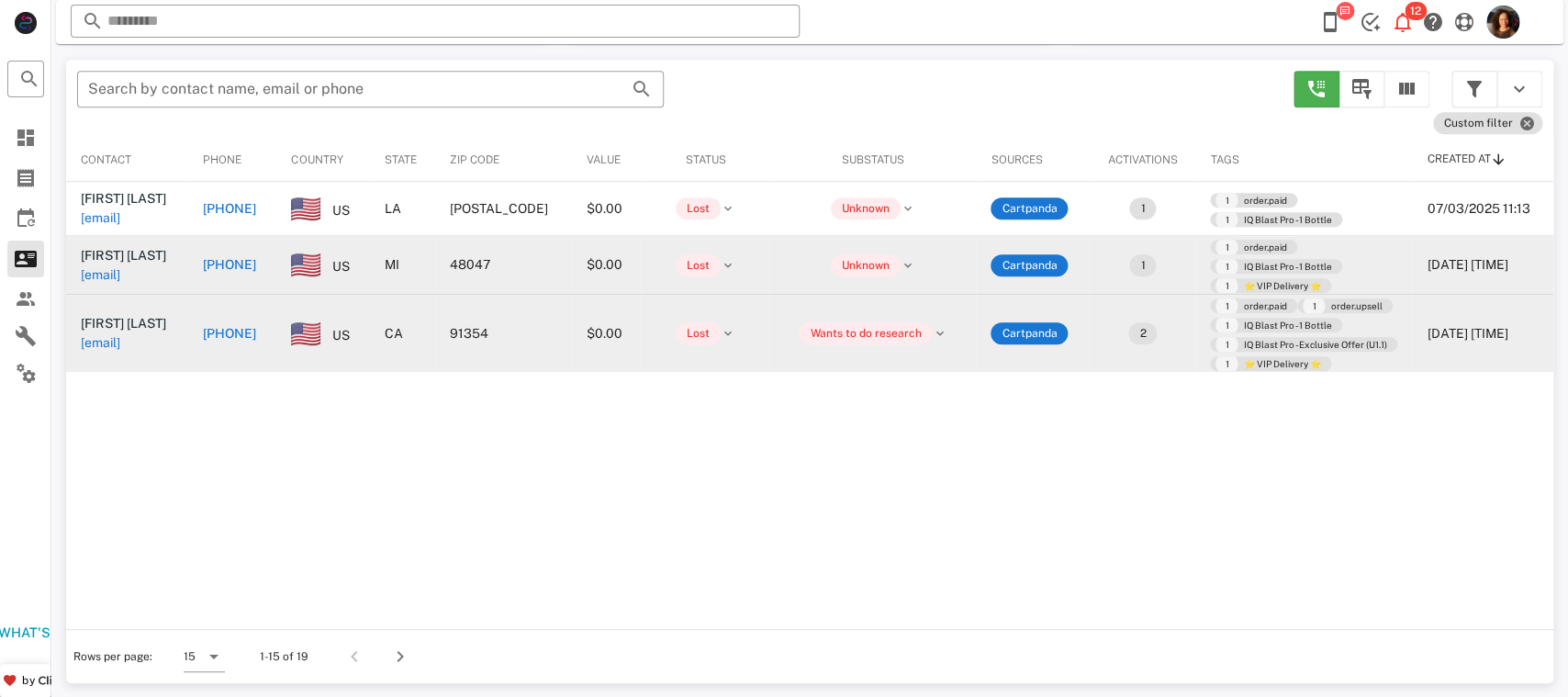 click on "+15862622687" at bounding box center [275, 264] 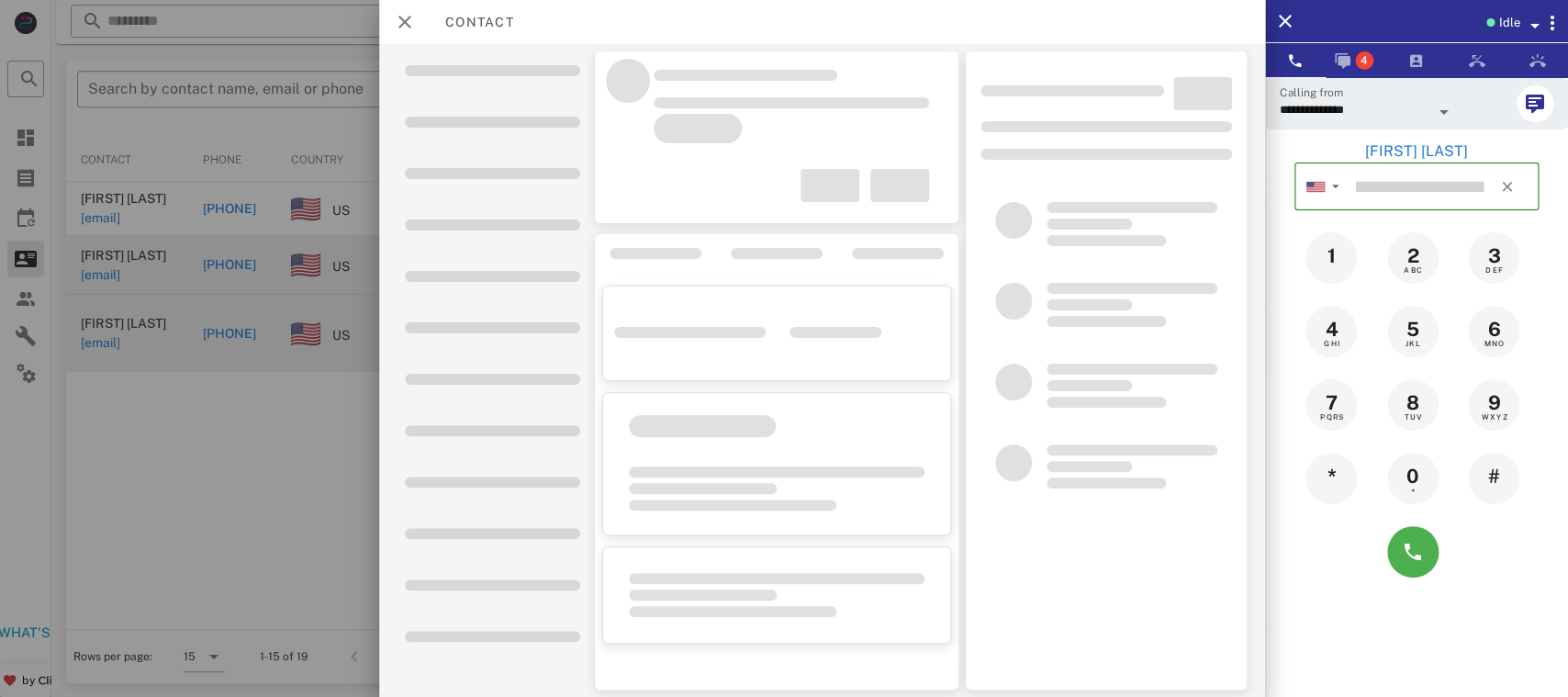 type on "**********" 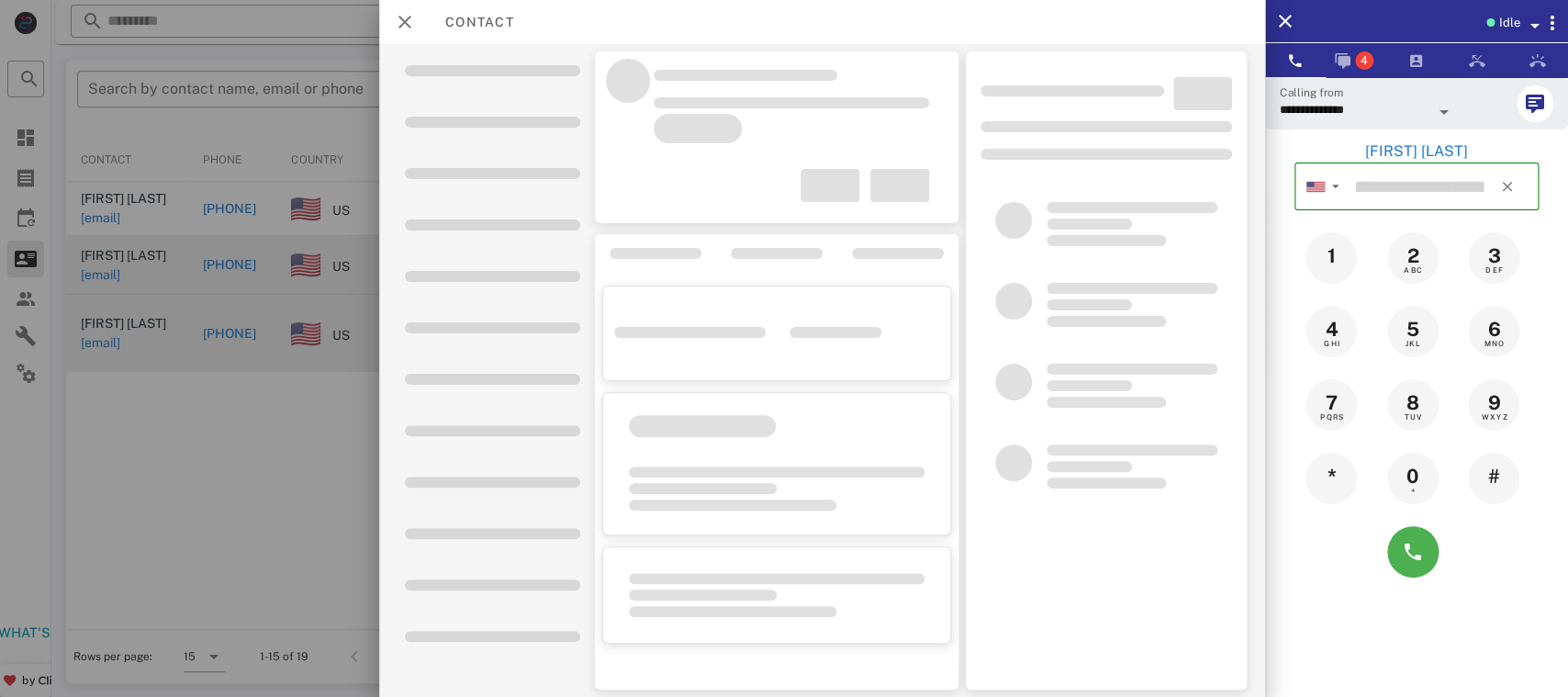 type on "**********" 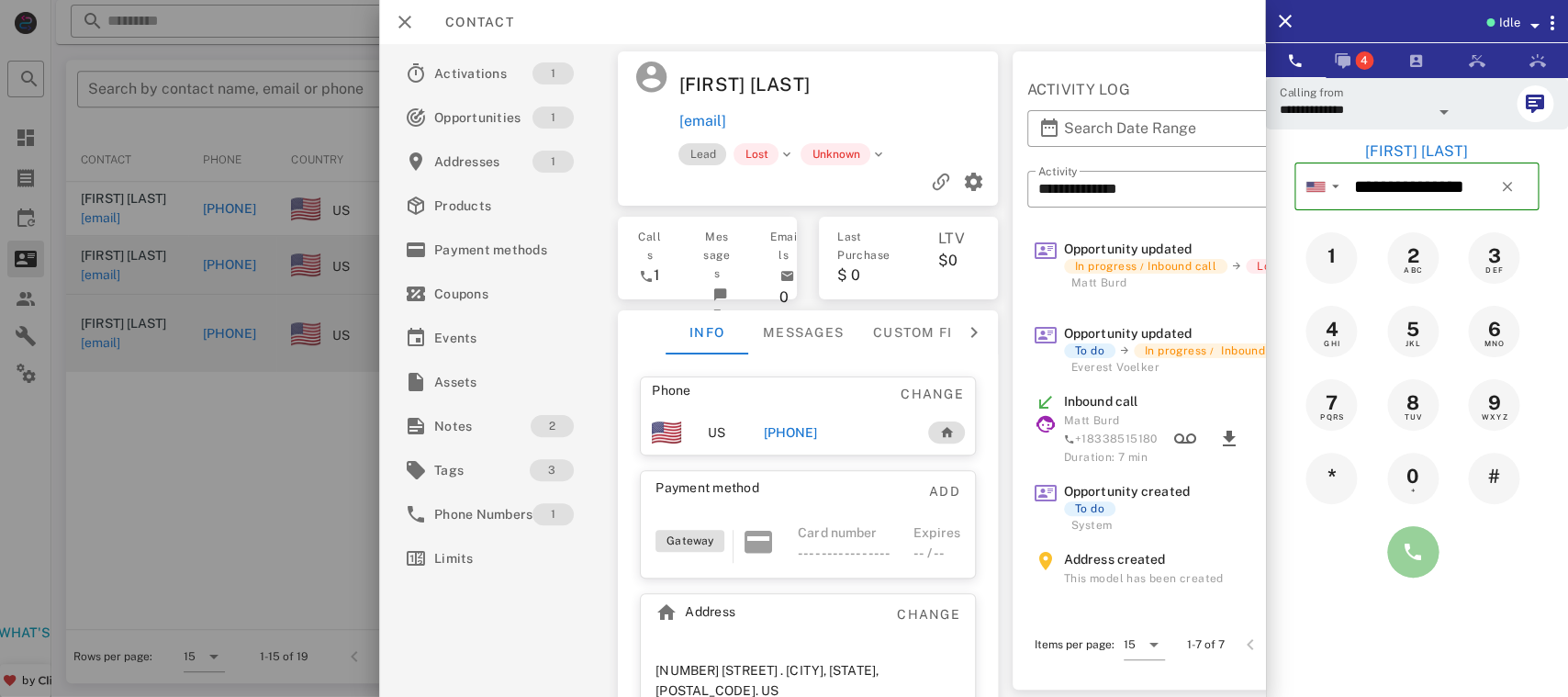 click at bounding box center (1413, 552) 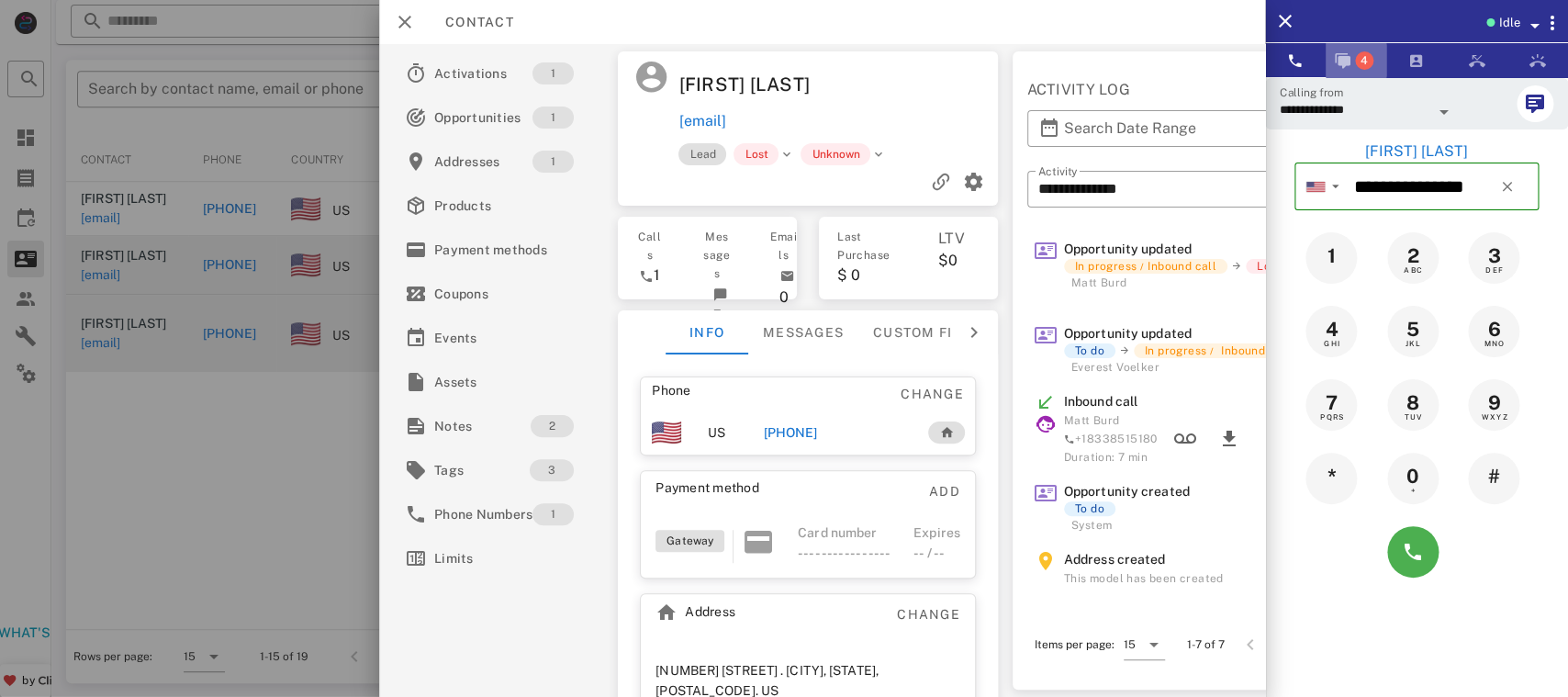 click at bounding box center (1343, 61) 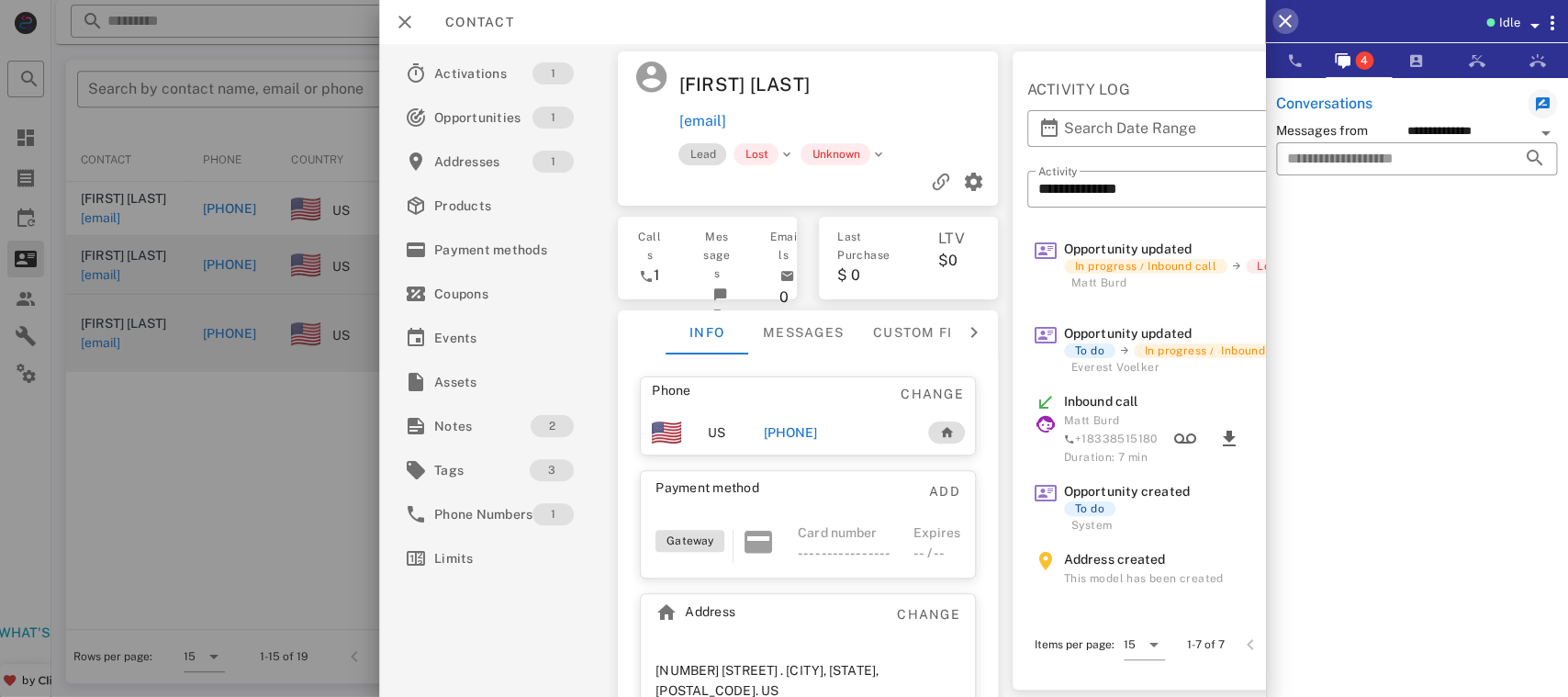 click at bounding box center (1285, 21) 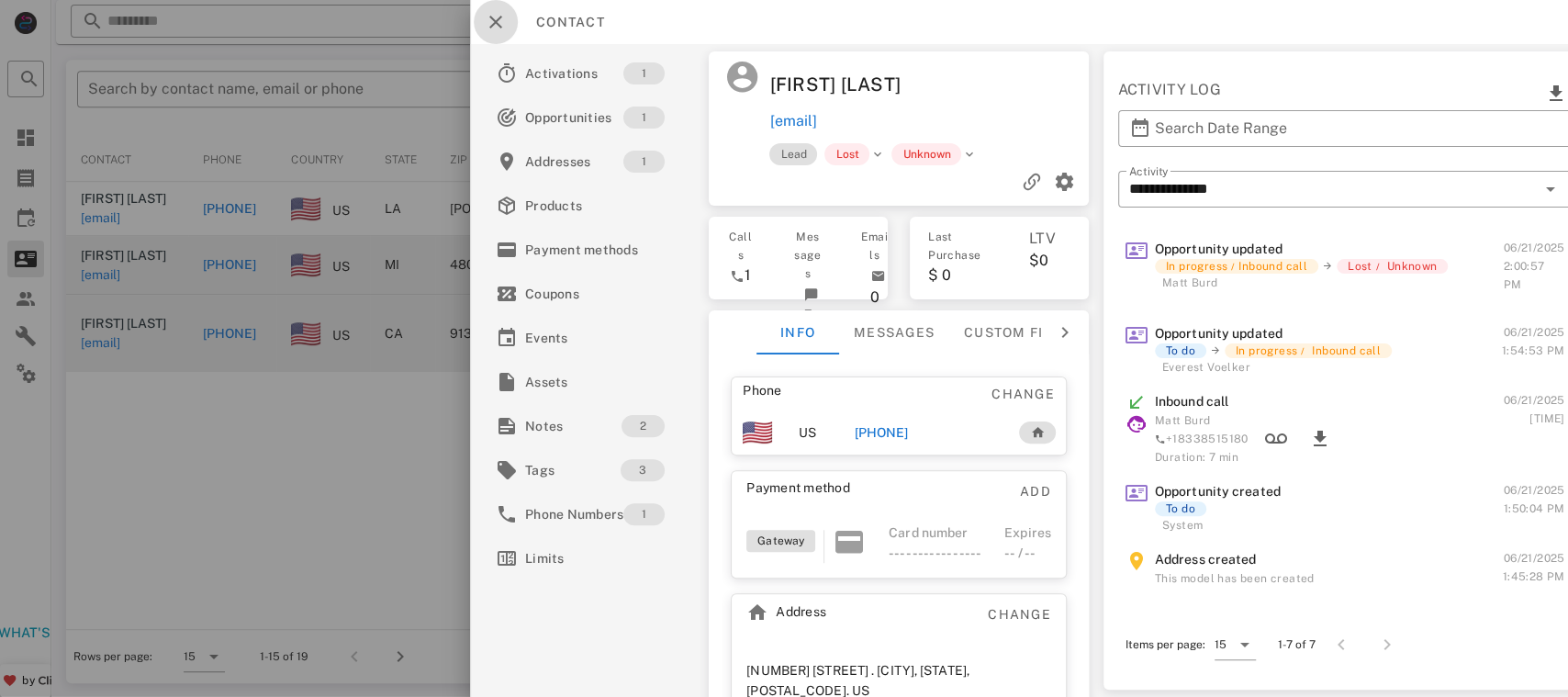 click at bounding box center [496, 22] 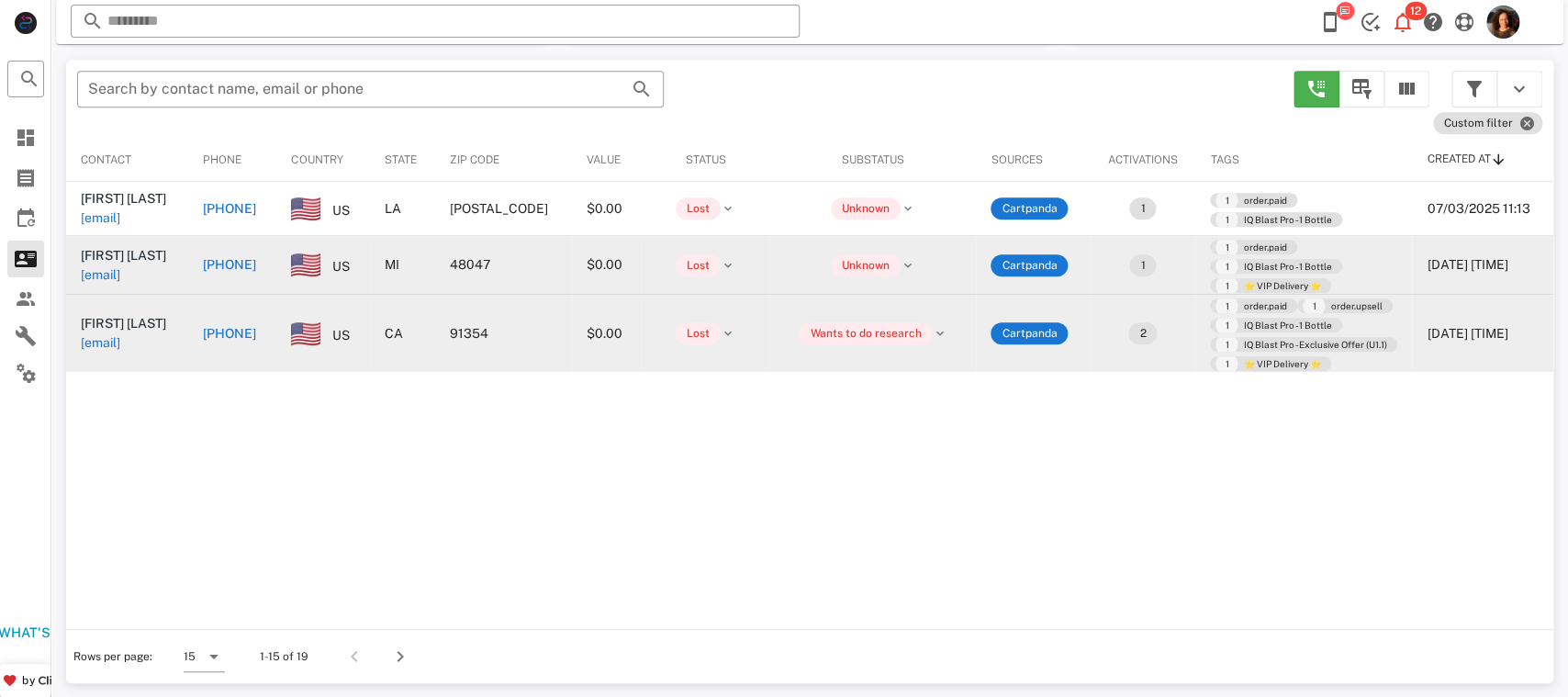 click on "+15862622687" at bounding box center [275, 264] 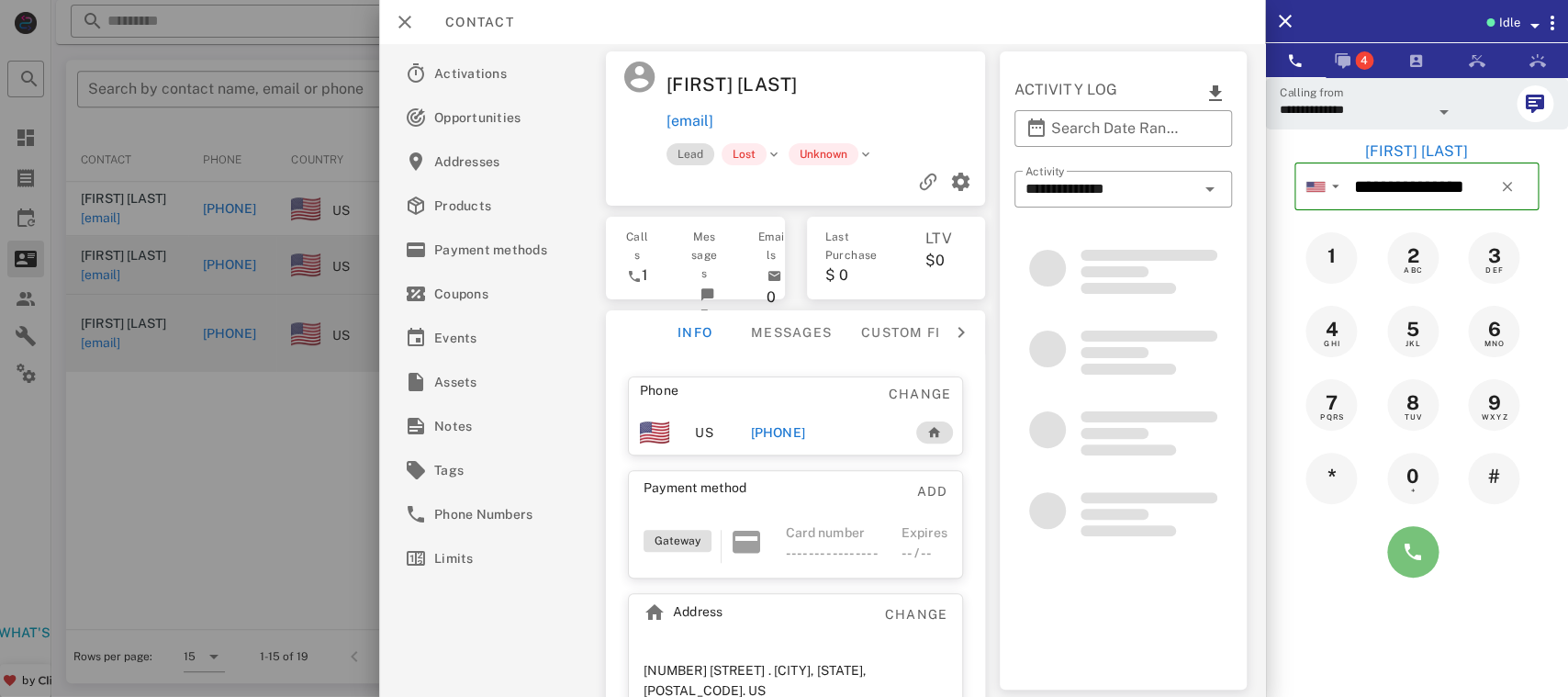 click at bounding box center [1413, 552] 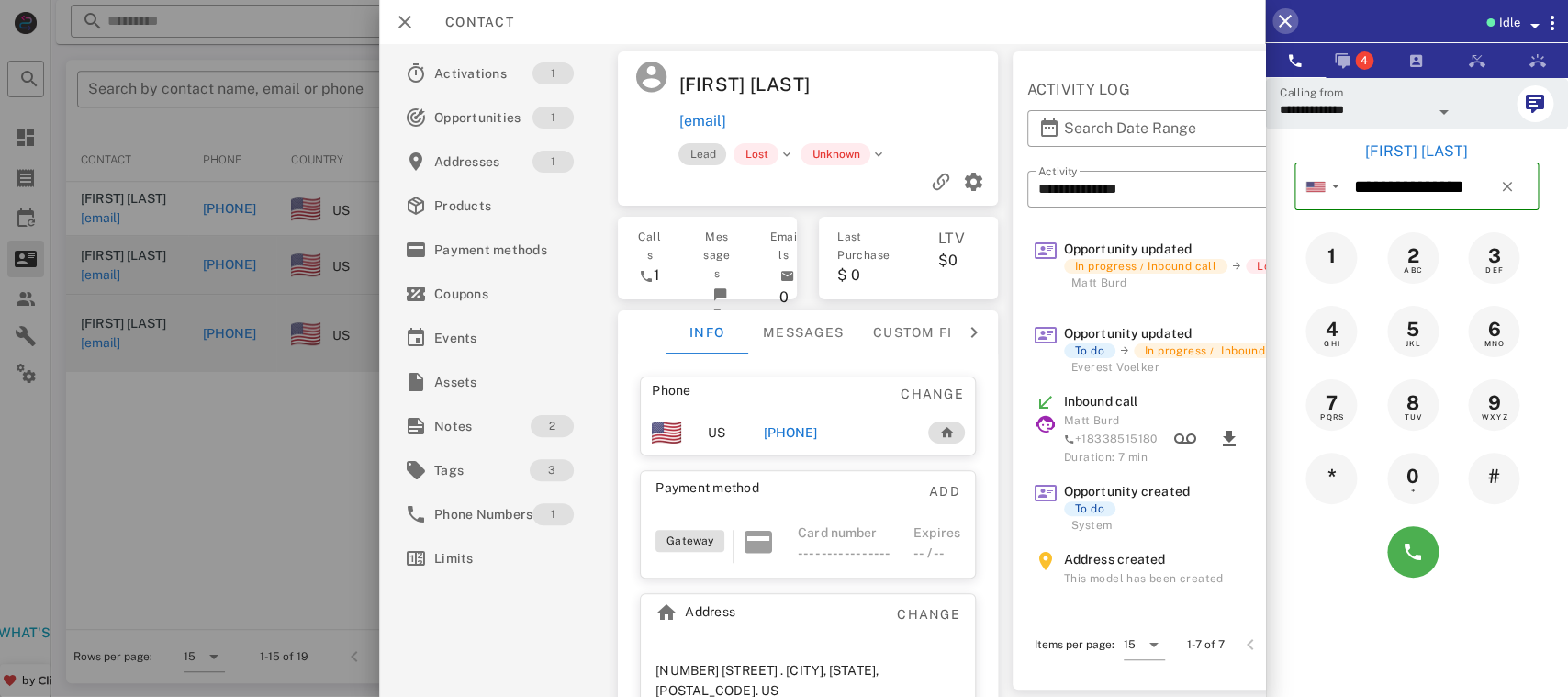 click at bounding box center (1285, 21) 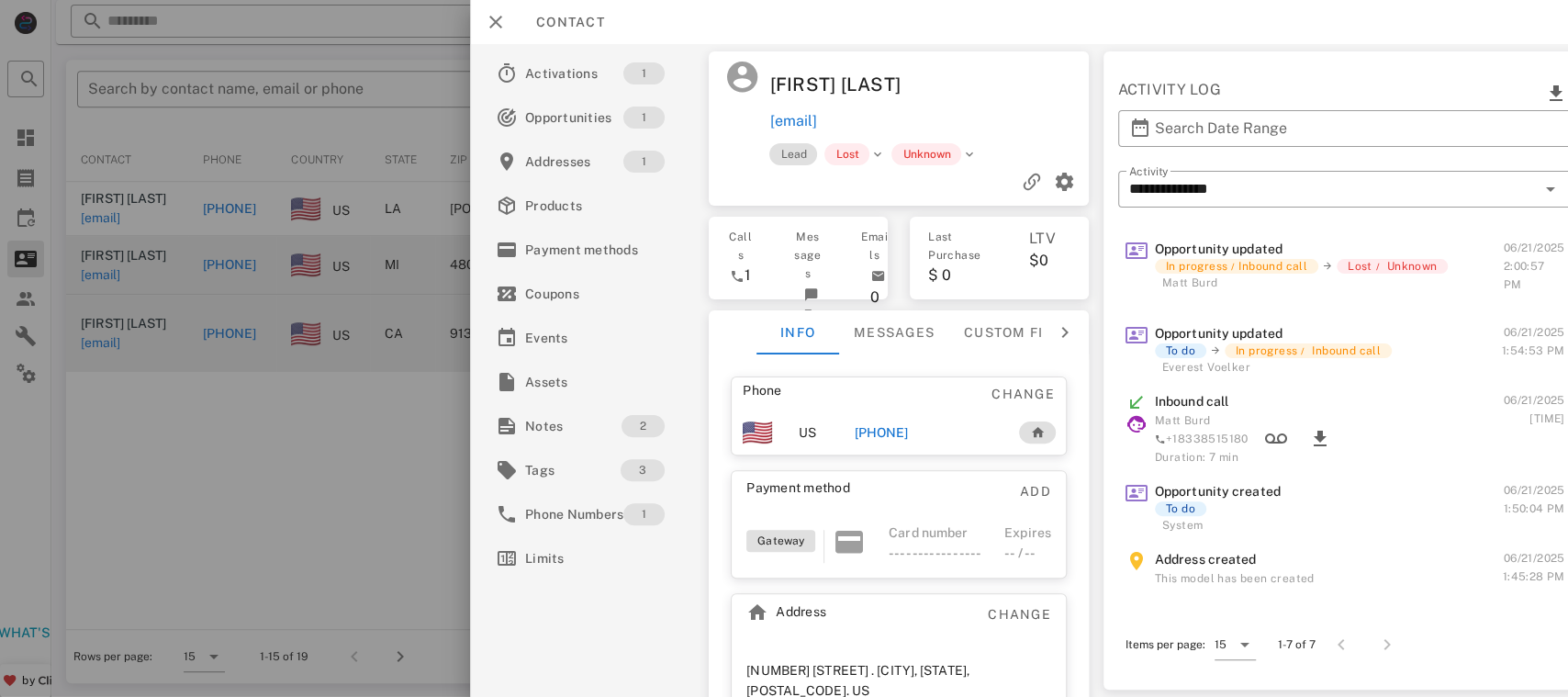 type 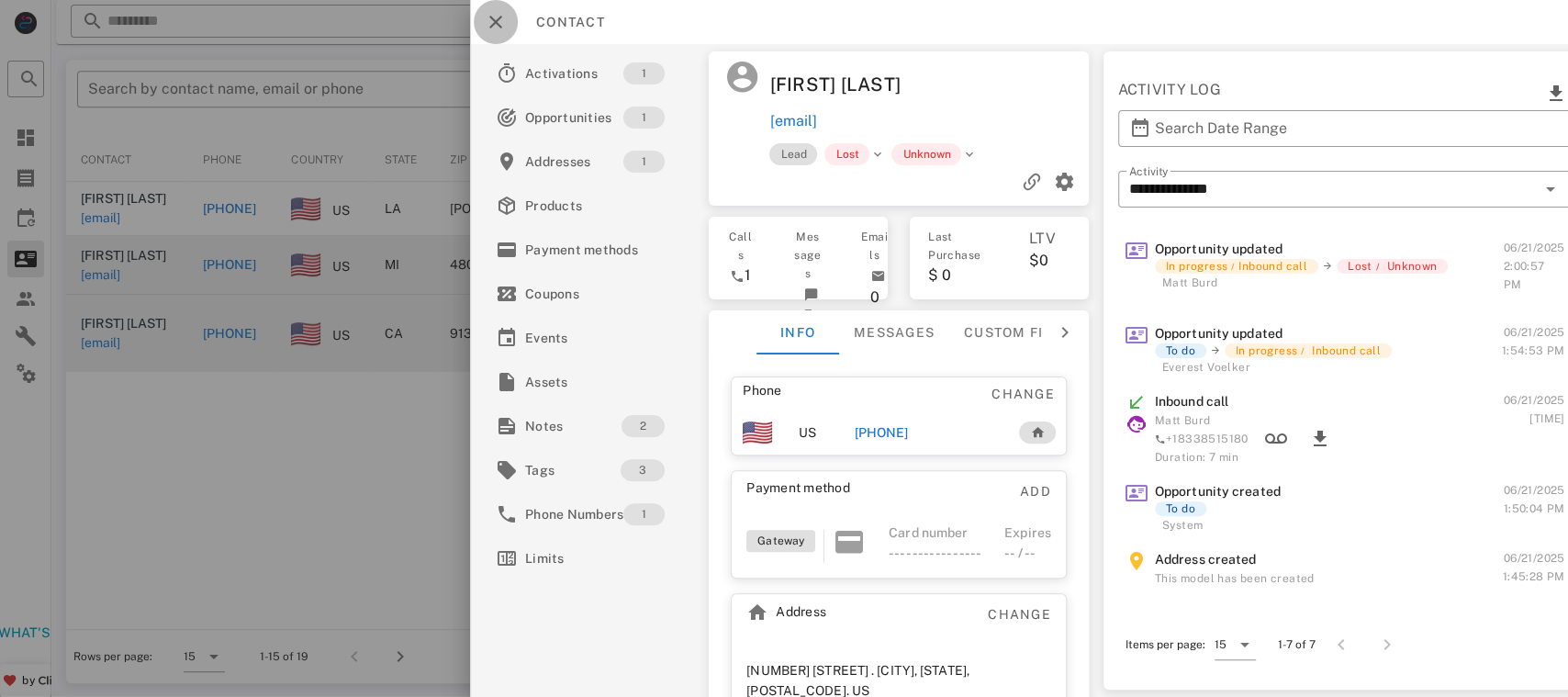 click at bounding box center (496, 22) 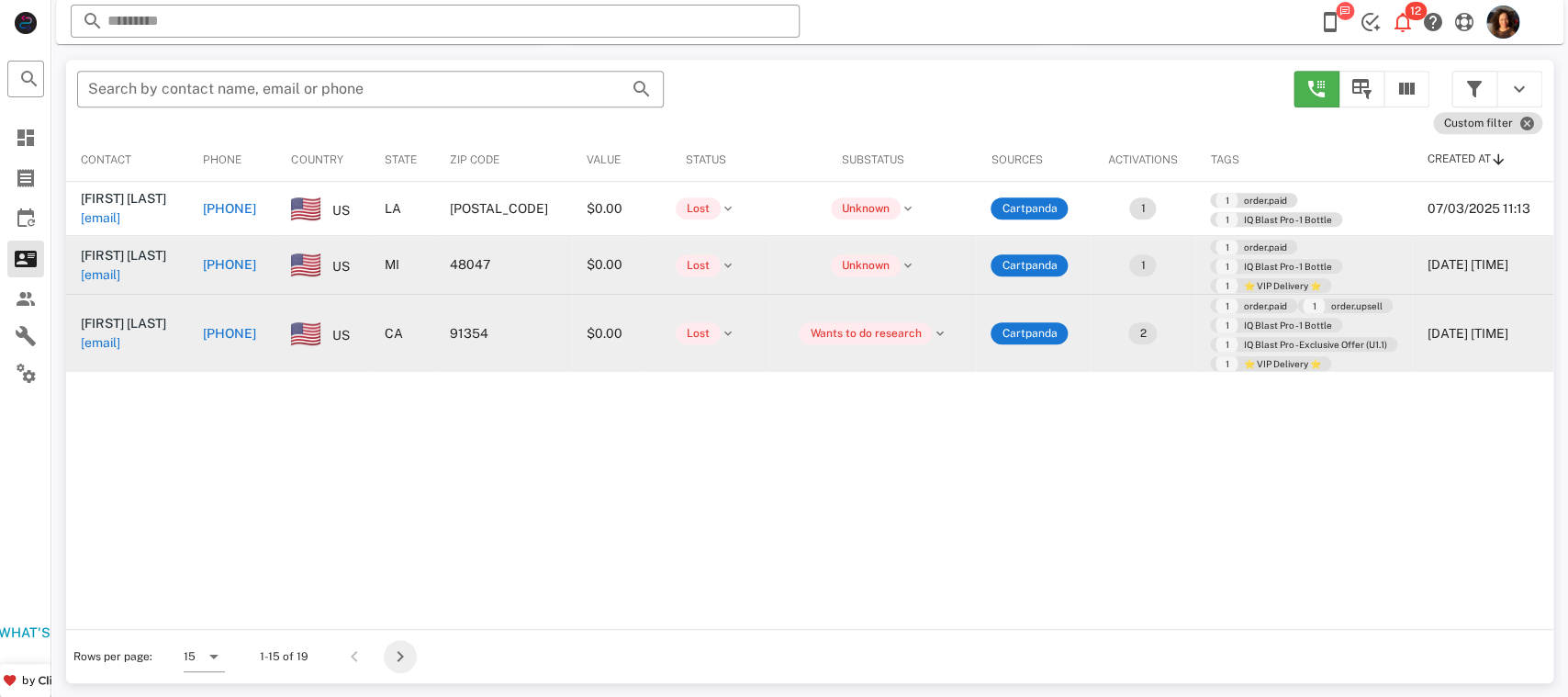 click at bounding box center (400, 657) 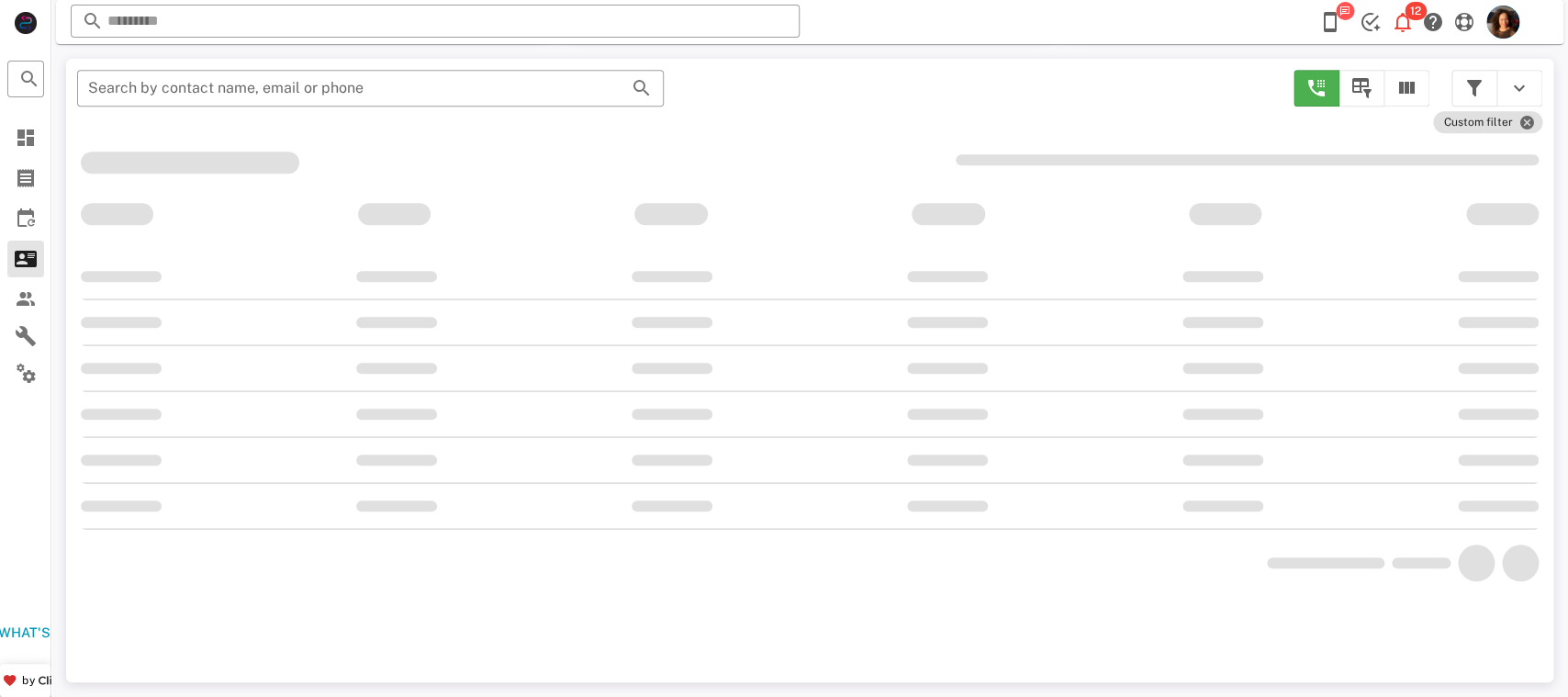click on "​ Search by contact name, email or phone Custom filter" at bounding box center (810, 370) 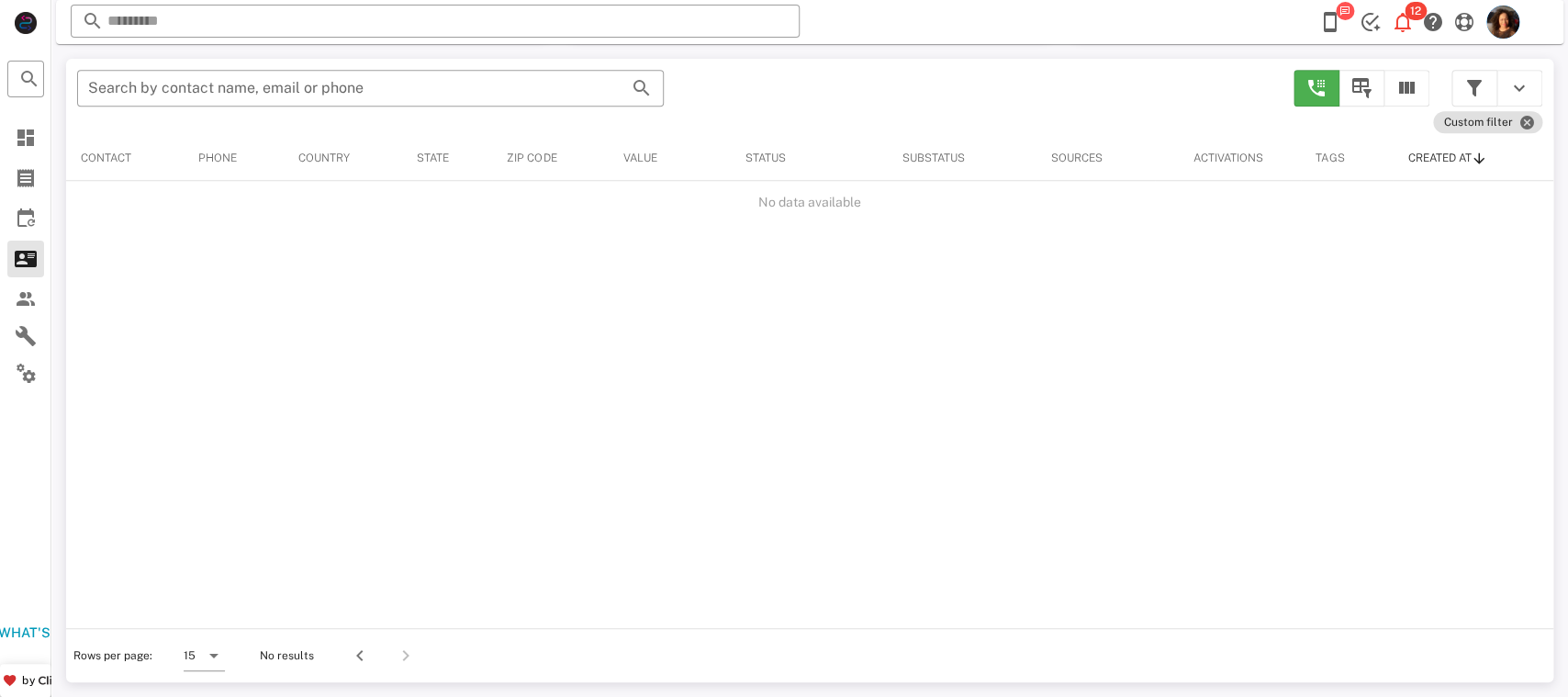 scroll, scrollTop: 327, scrollLeft: 0, axis: vertical 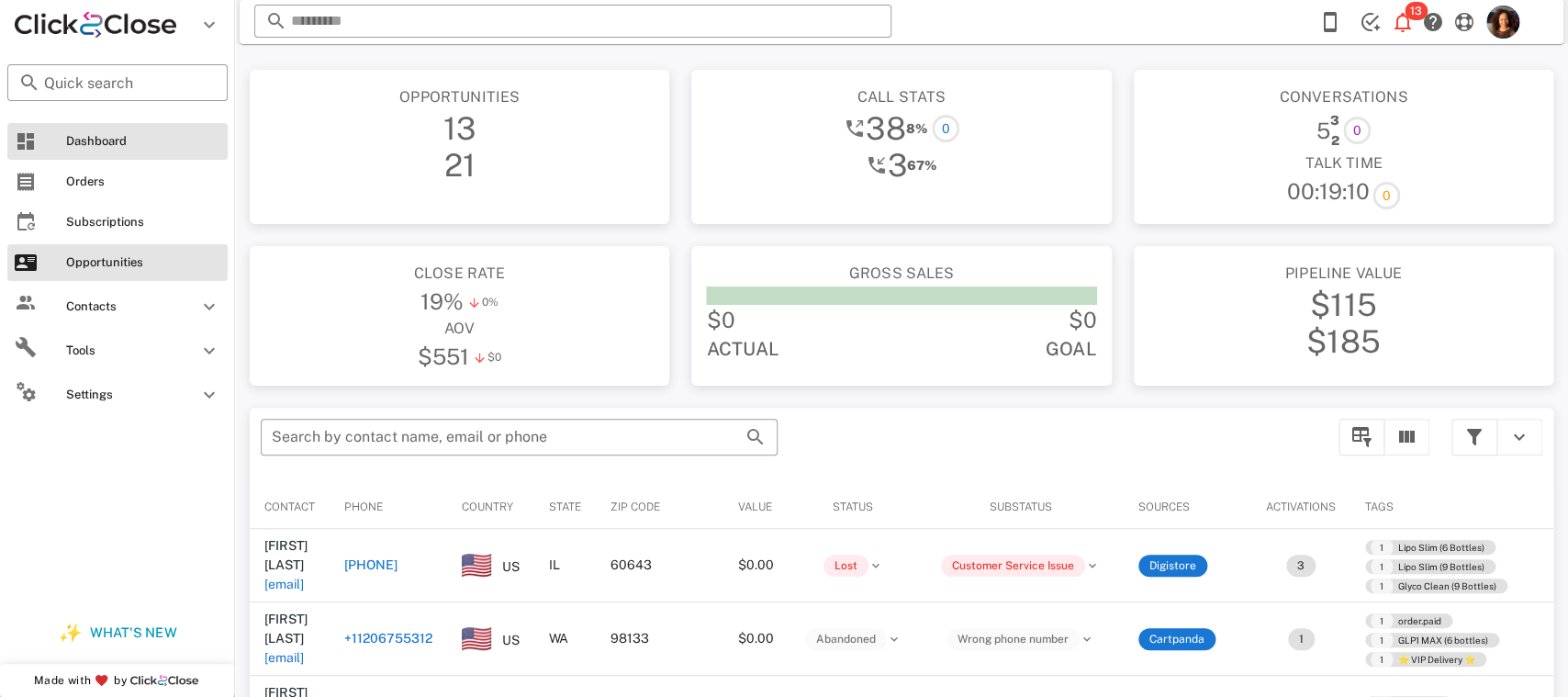 click on "Dashboard" at bounding box center [143, 141] 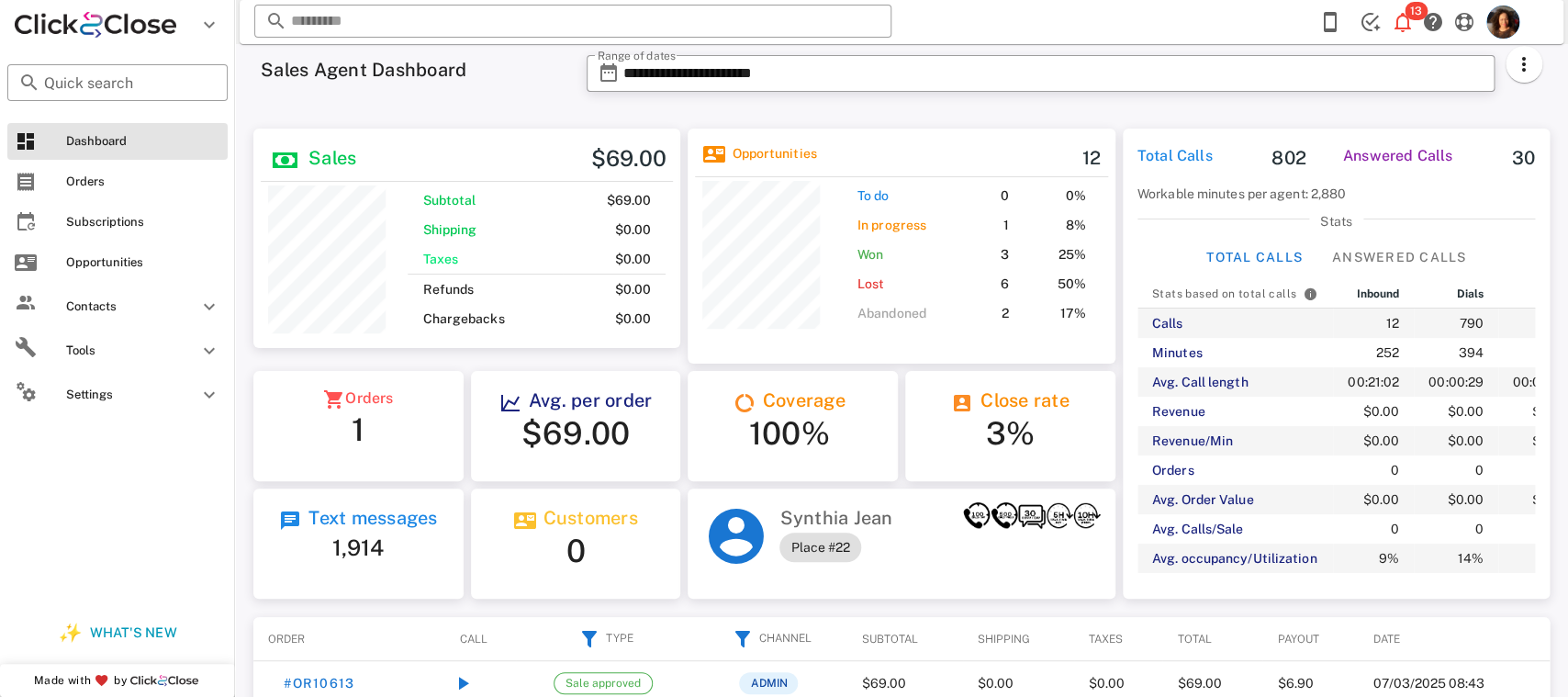 scroll, scrollTop: 918093, scrollLeft: 917606, axis: both 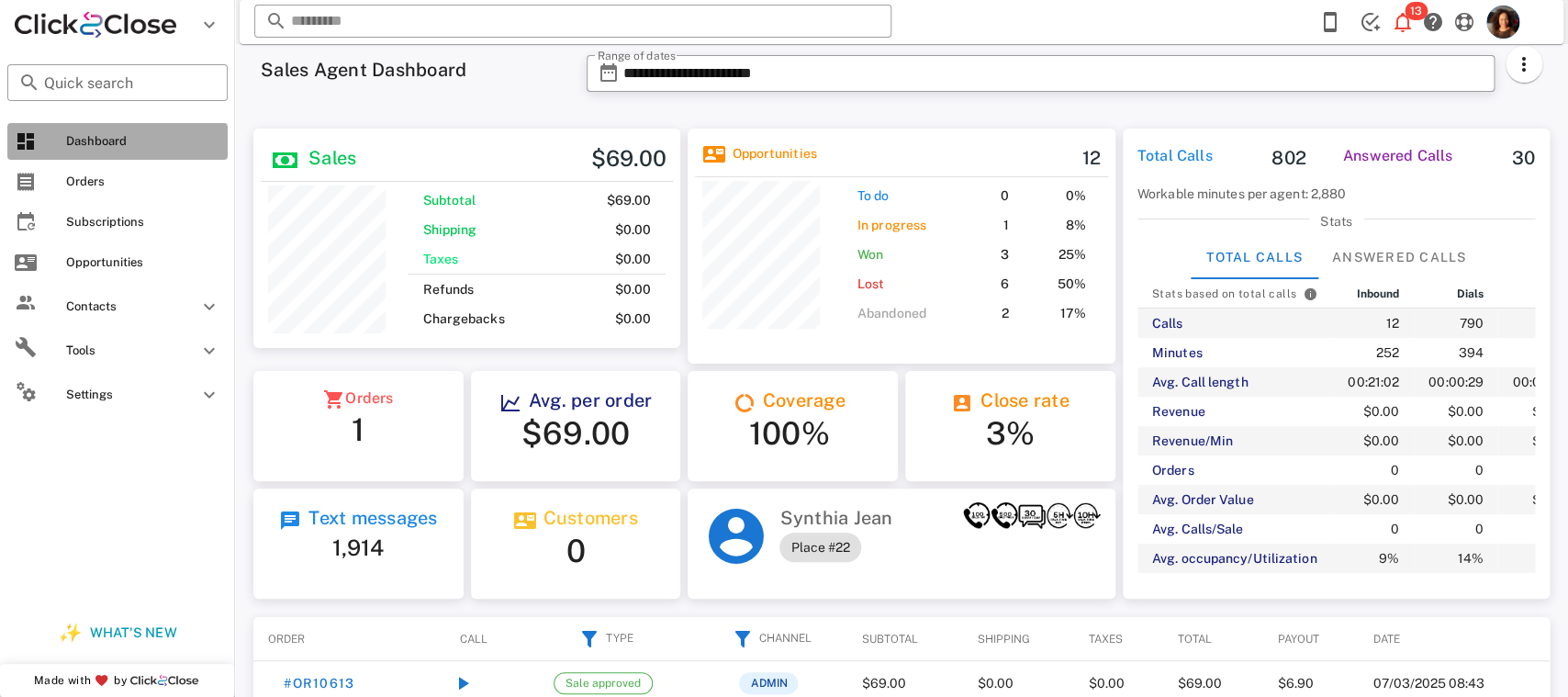 drag, startPoint x: 104, startPoint y: 145, endPoint x: 118, endPoint y: 156, distance: 18 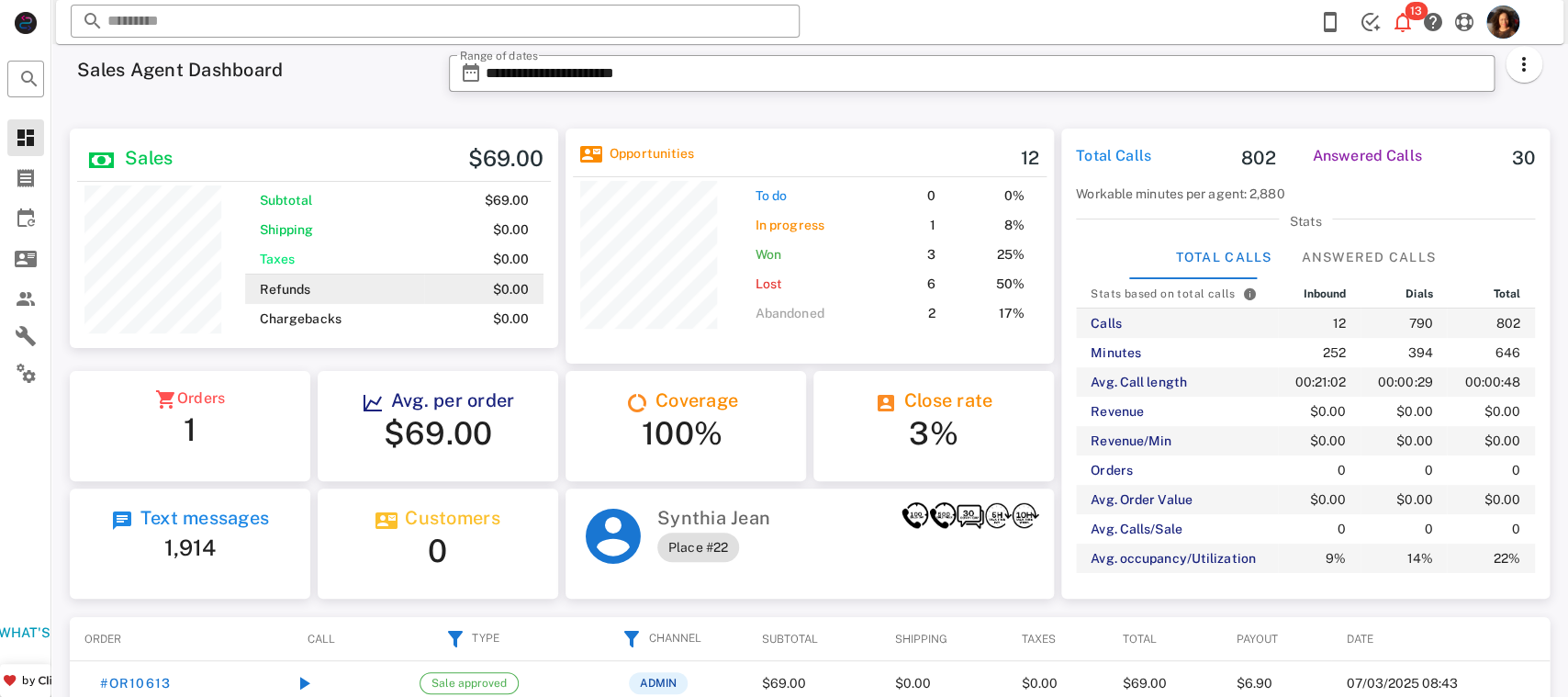 scroll, scrollTop: 918093, scrollLeft: 917545, axis: both 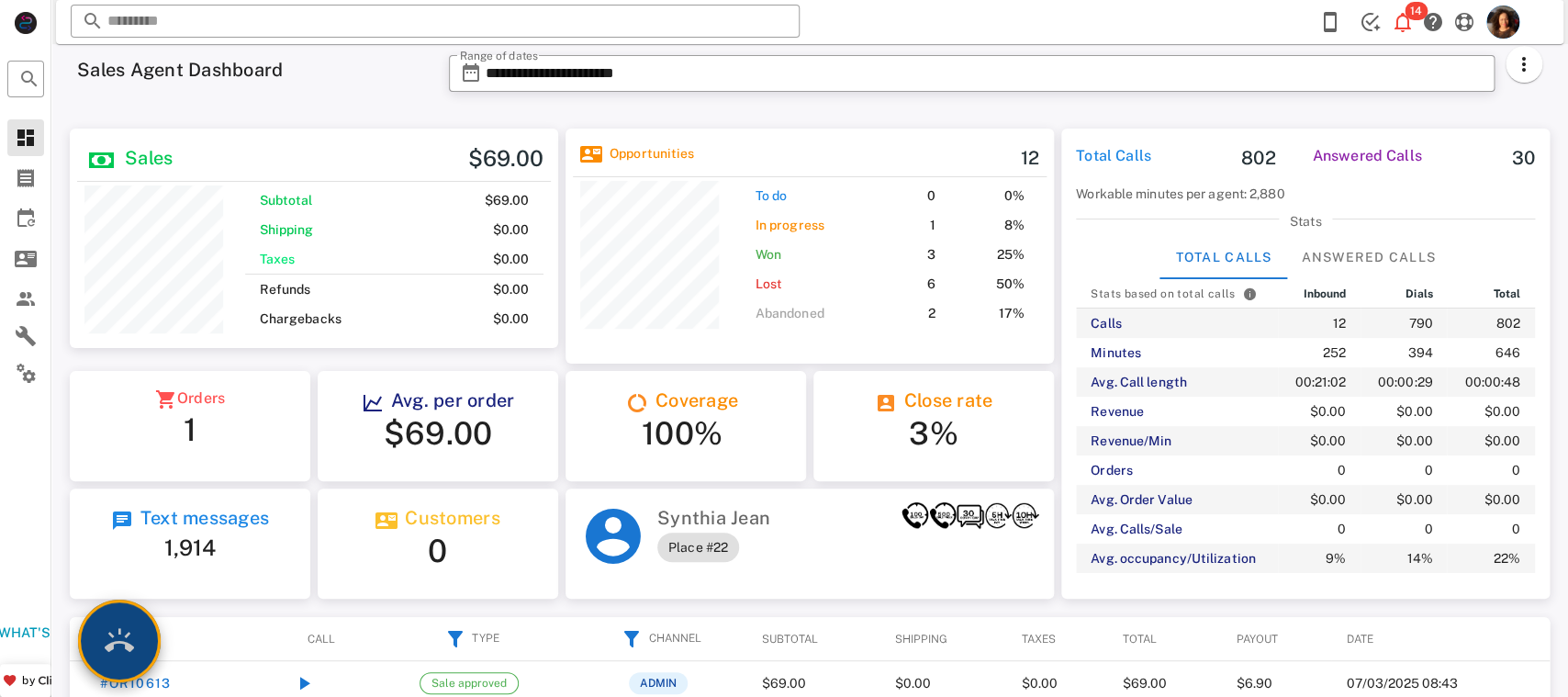 click at bounding box center (119, 641) 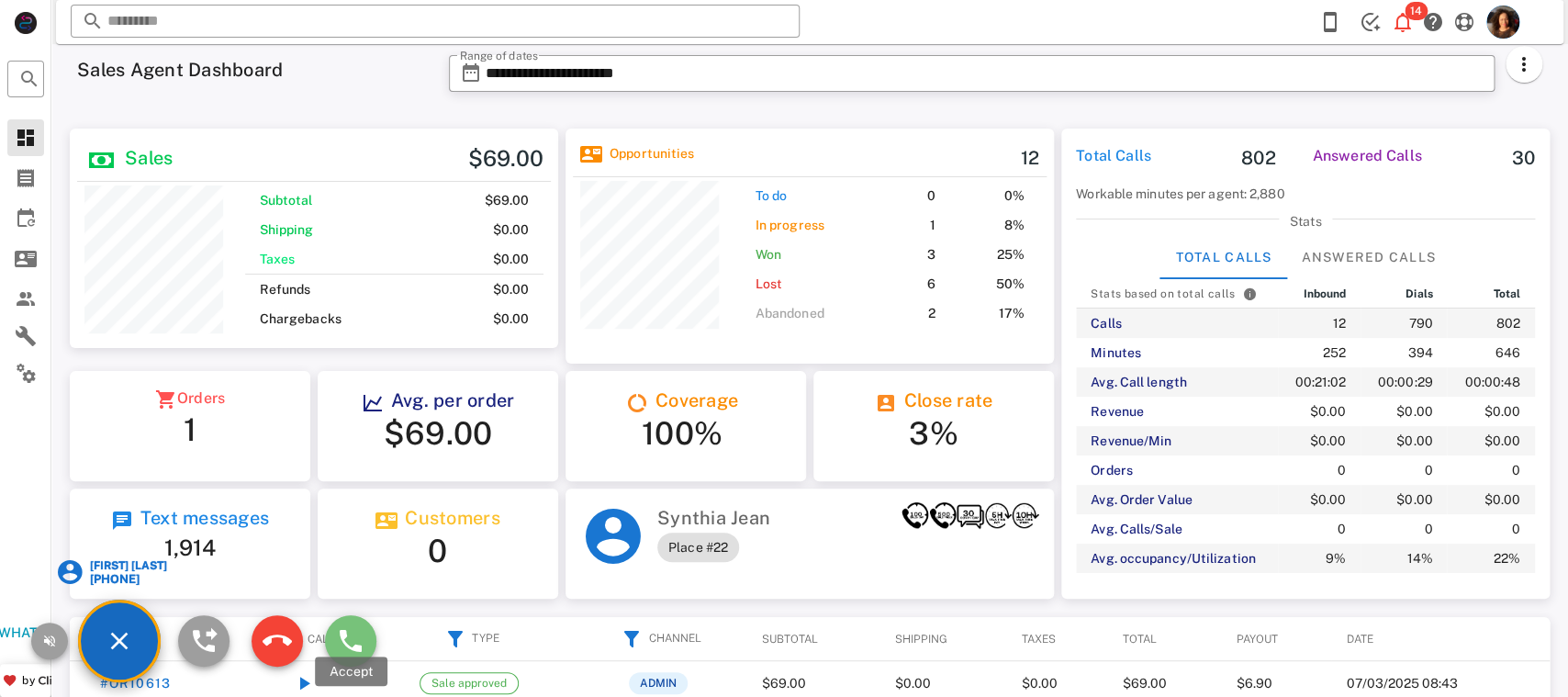 click at bounding box center [351, 641] 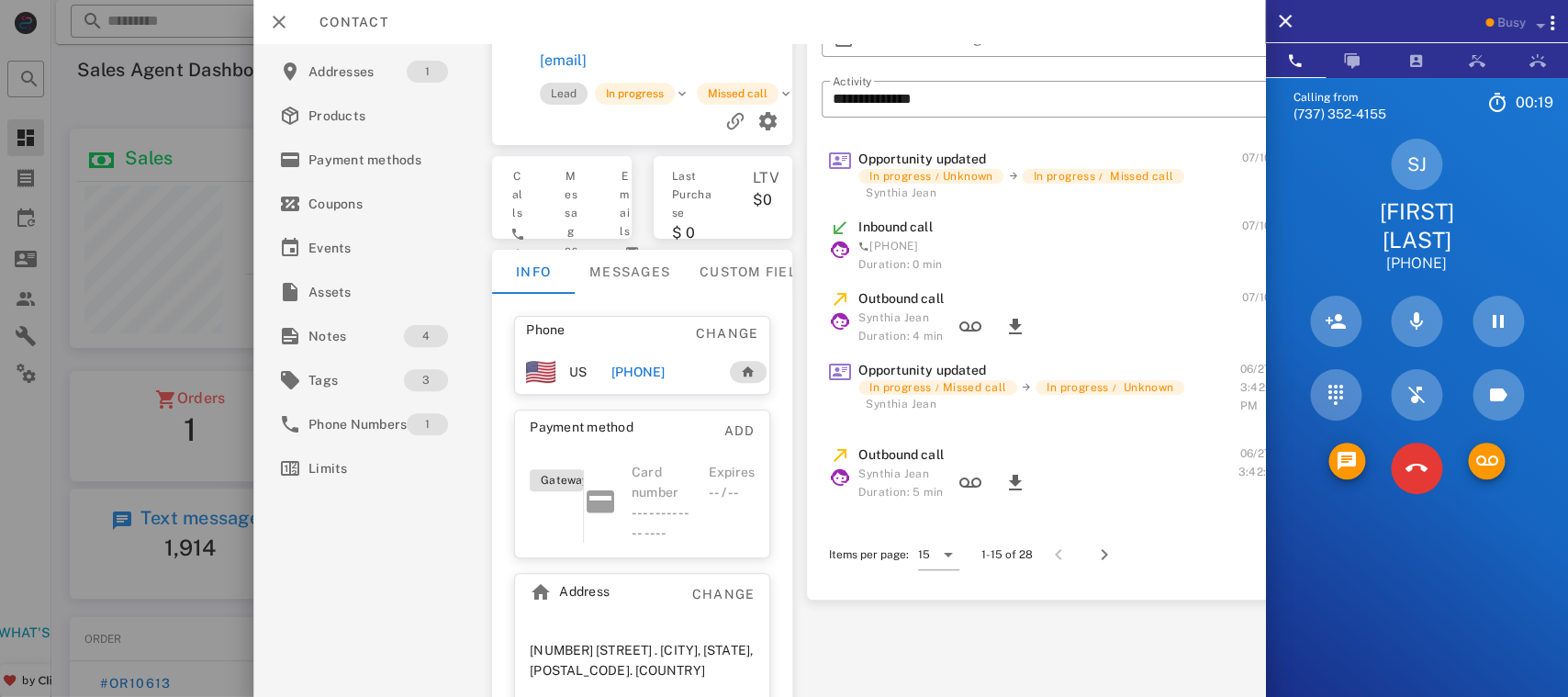 scroll, scrollTop: 128, scrollLeft: 0, axis: vertical 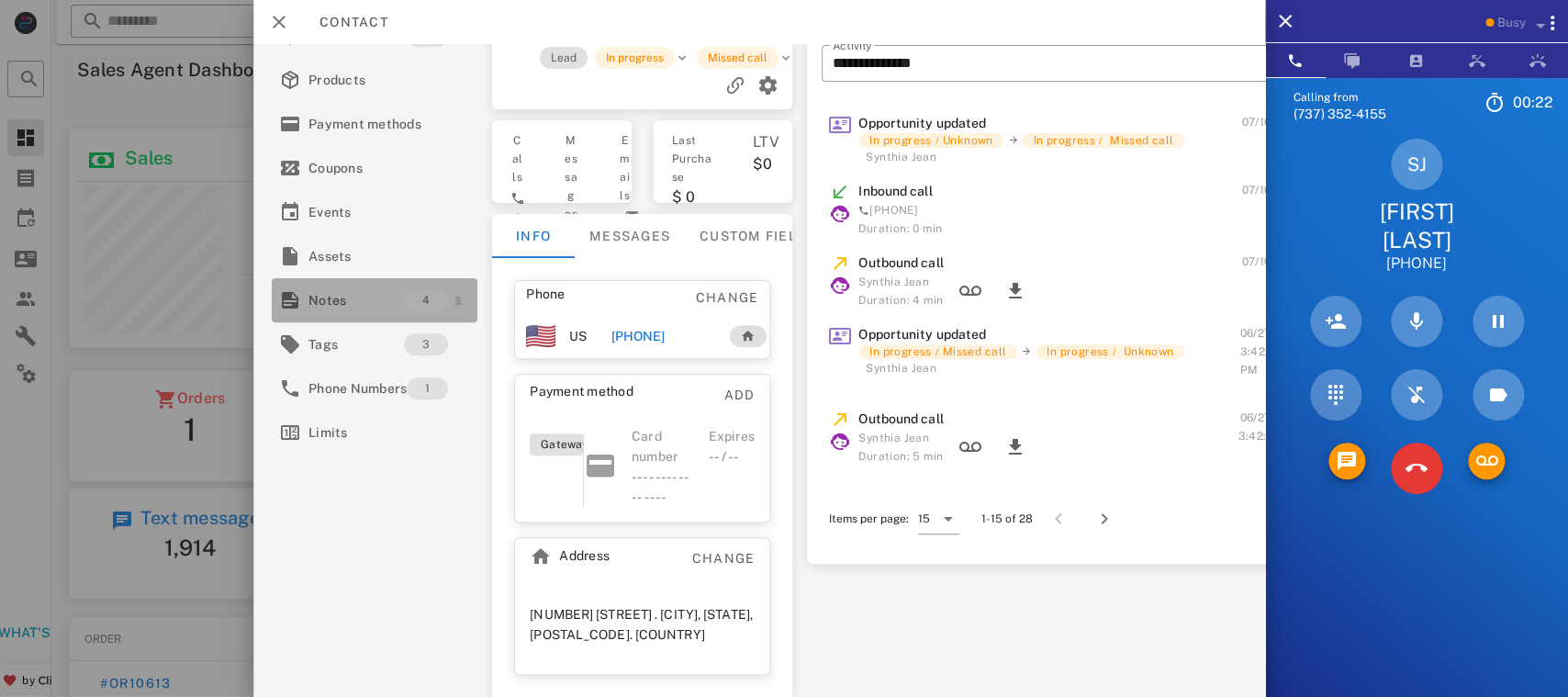 click on "4" at bounding box center [437, 300] 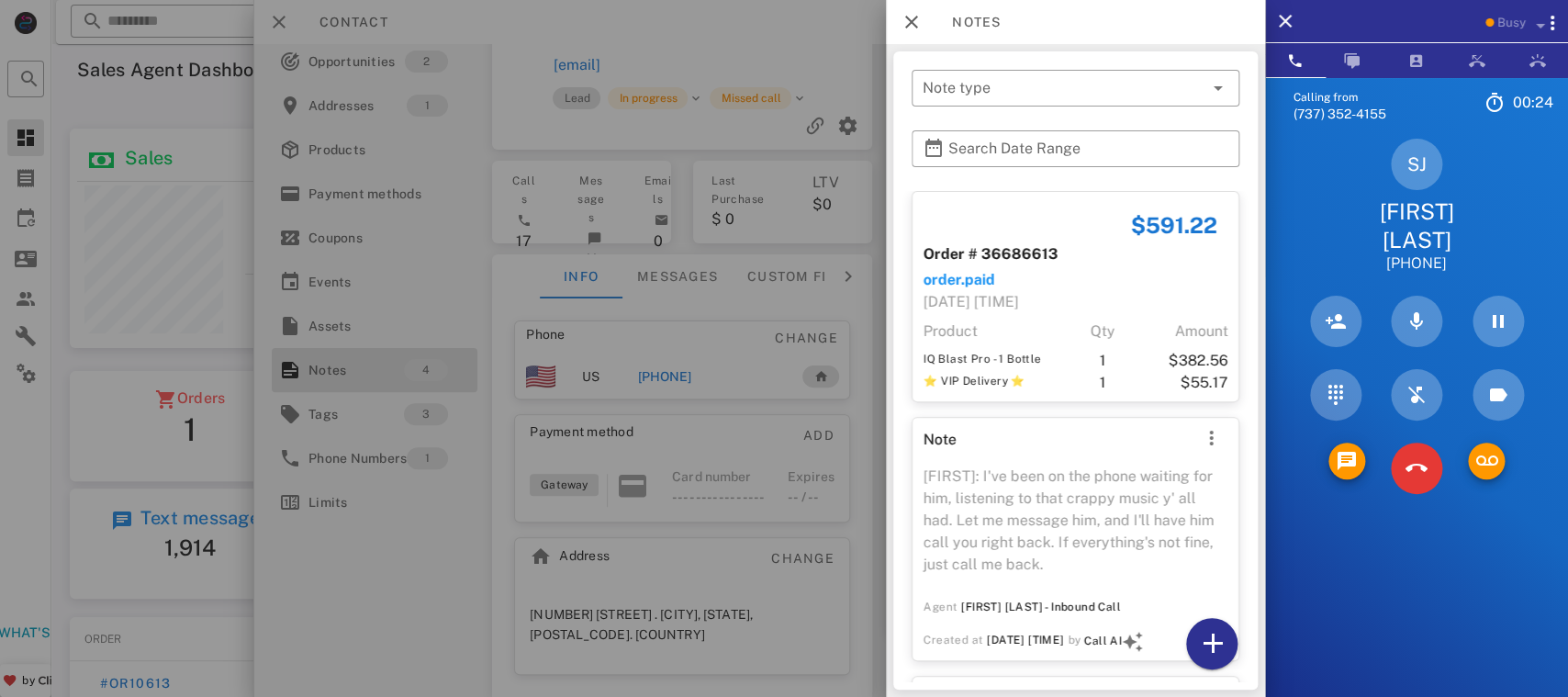 scroll, scrollTop: 58, scrollLeft: 0, axis: vertical 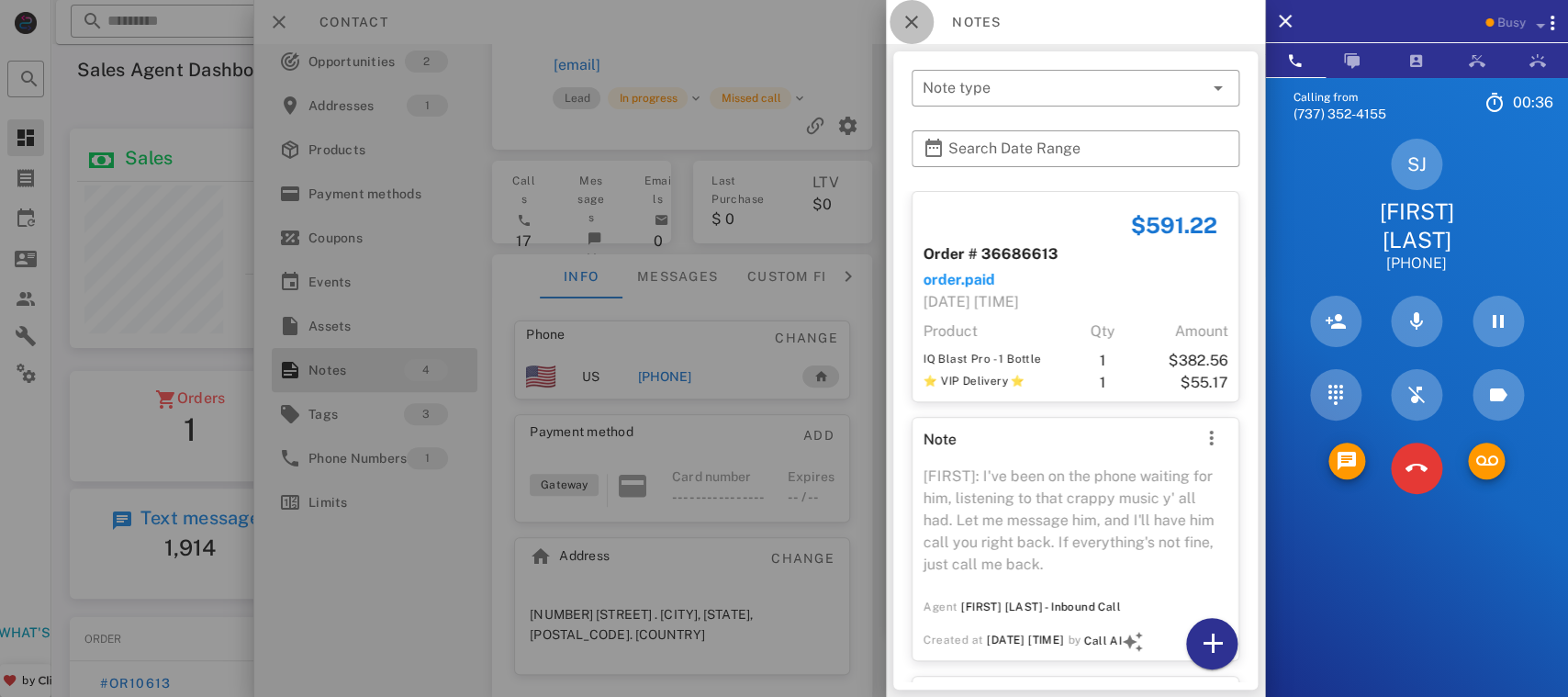 click at bounding box center (912, 22) 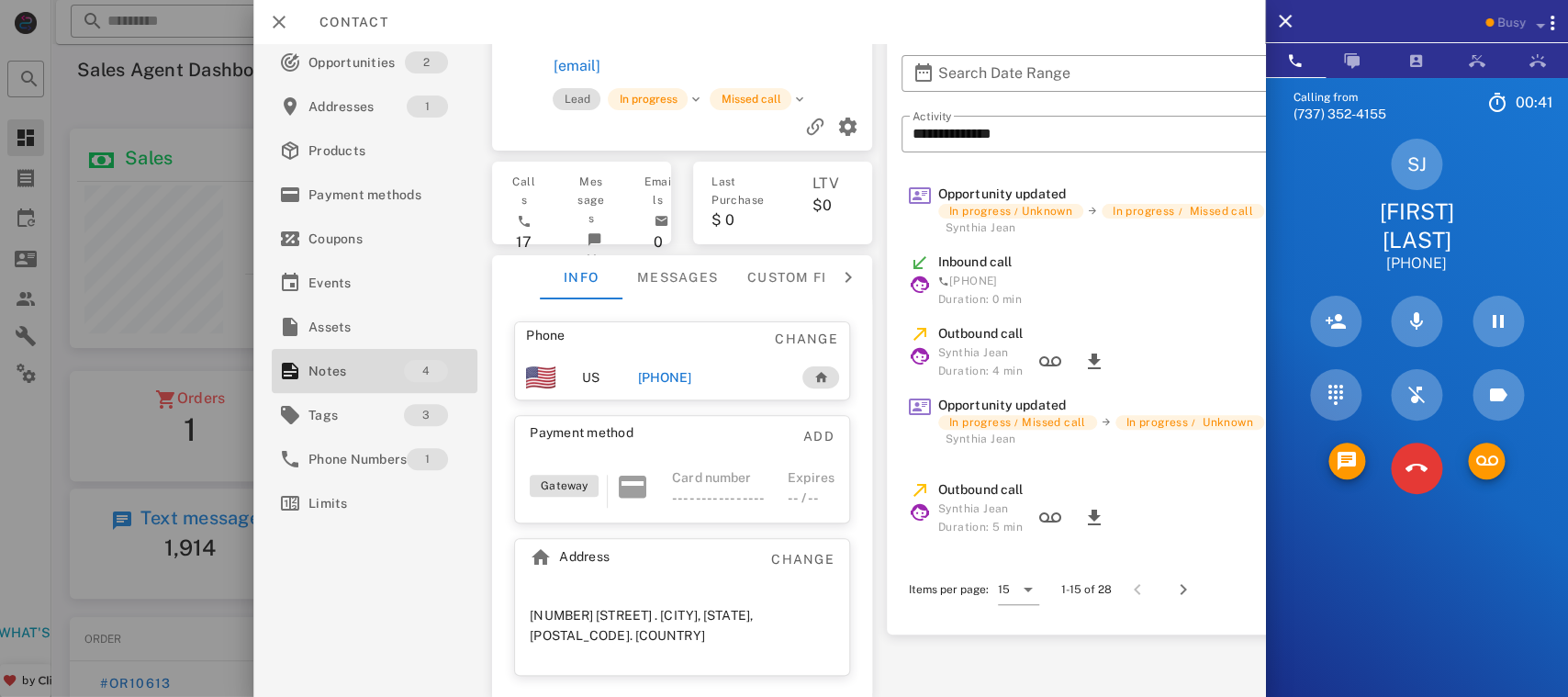scroll, scrollTop: 58, scrollLeft: 0, axis: vertical 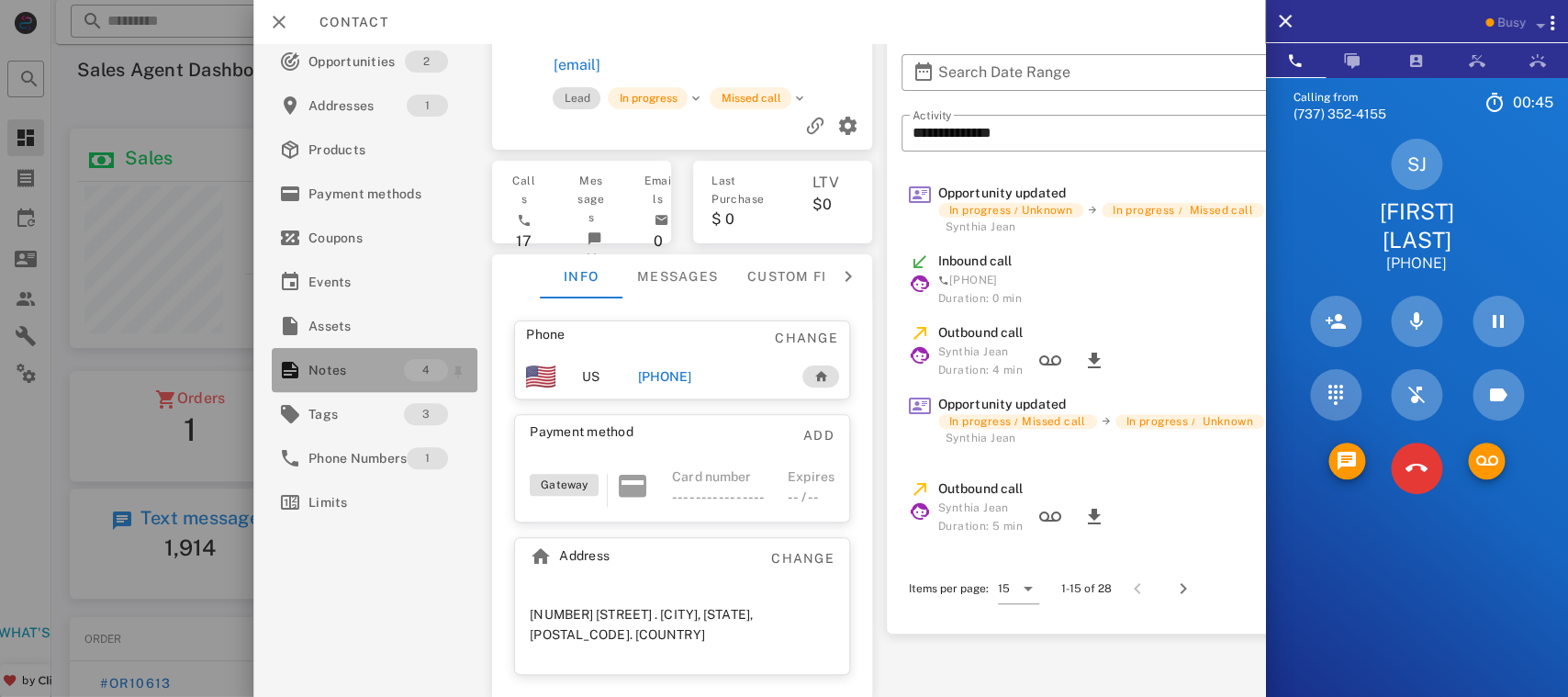 click on "Notes" at bounding box center [356, 370] 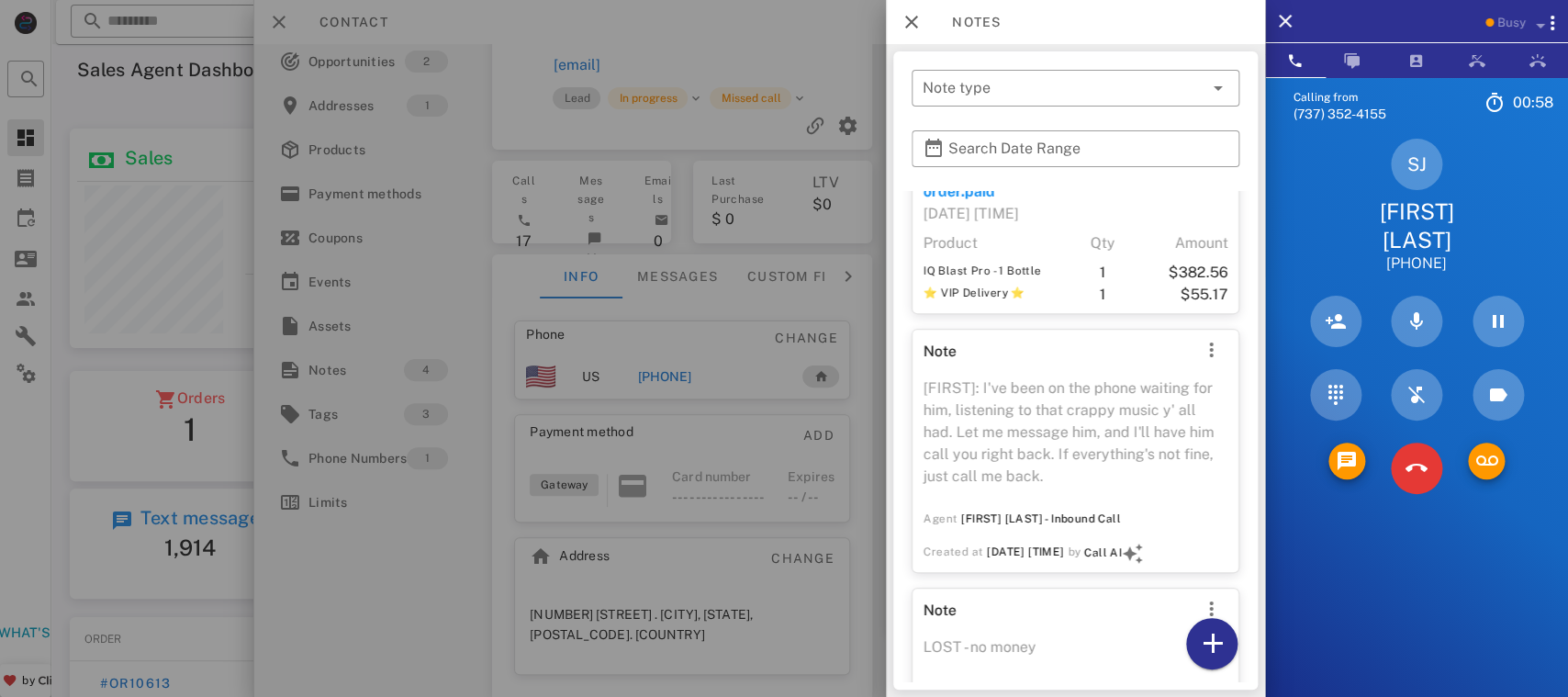 scroll, scrollTop: 368, scrollLeft: 0, axis: vertical 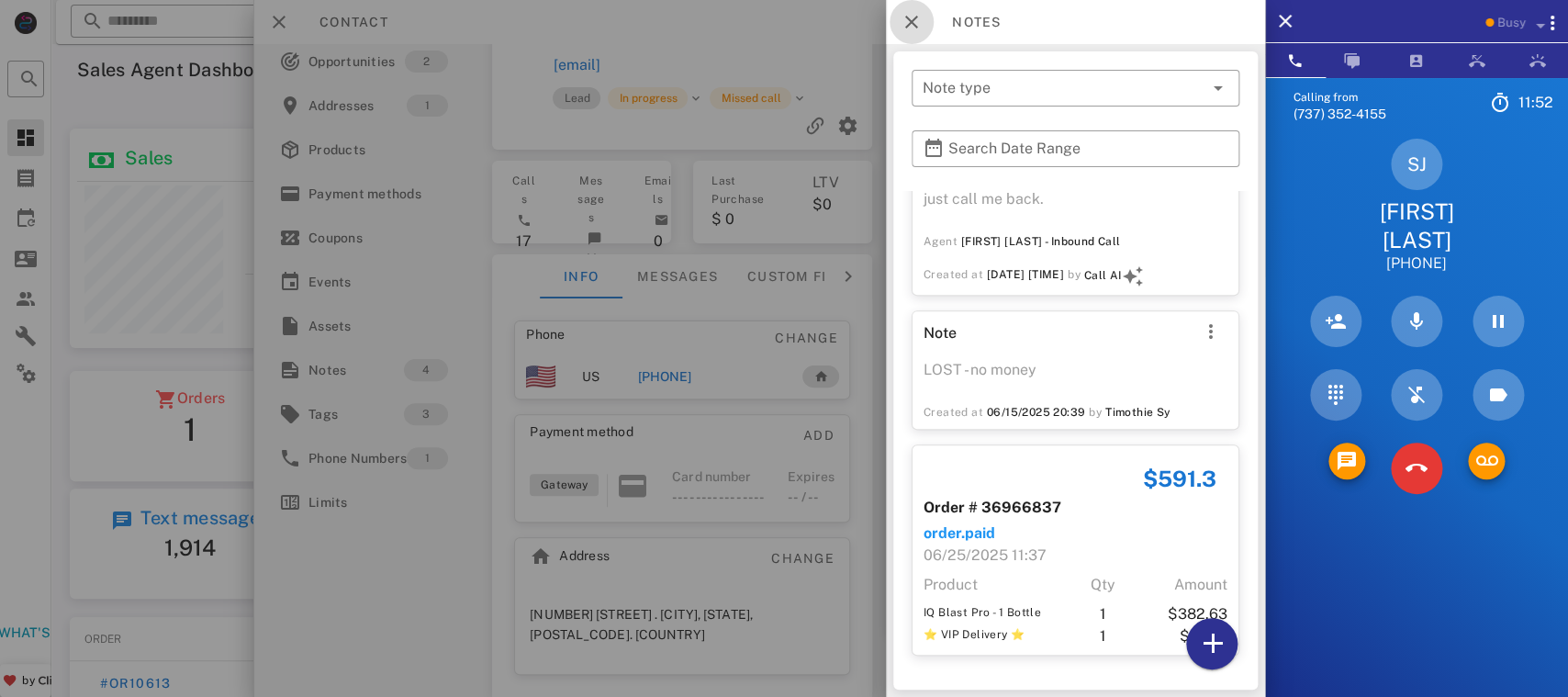 click at bounding box center (912, 22) 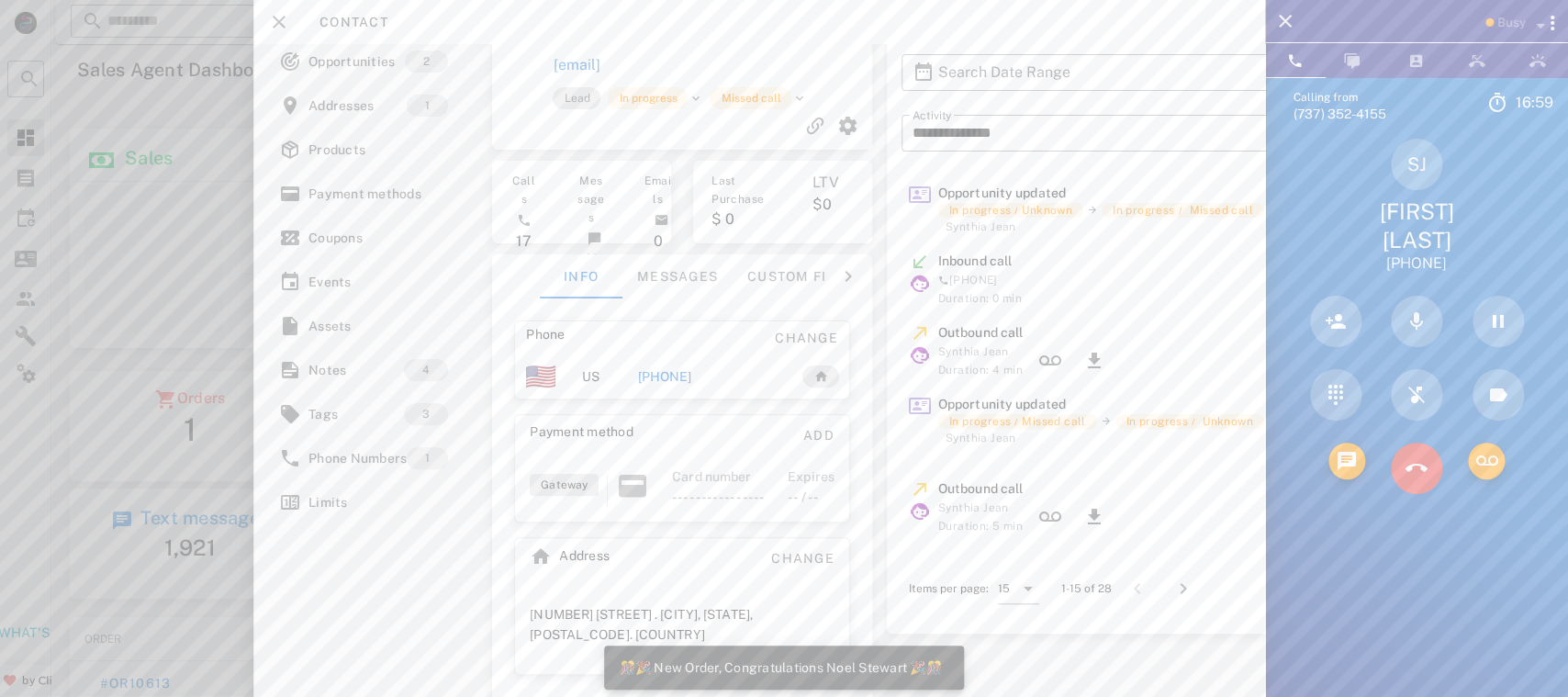 scroll, scrollTop: 918078, scrollLeft: 917545, axis: both 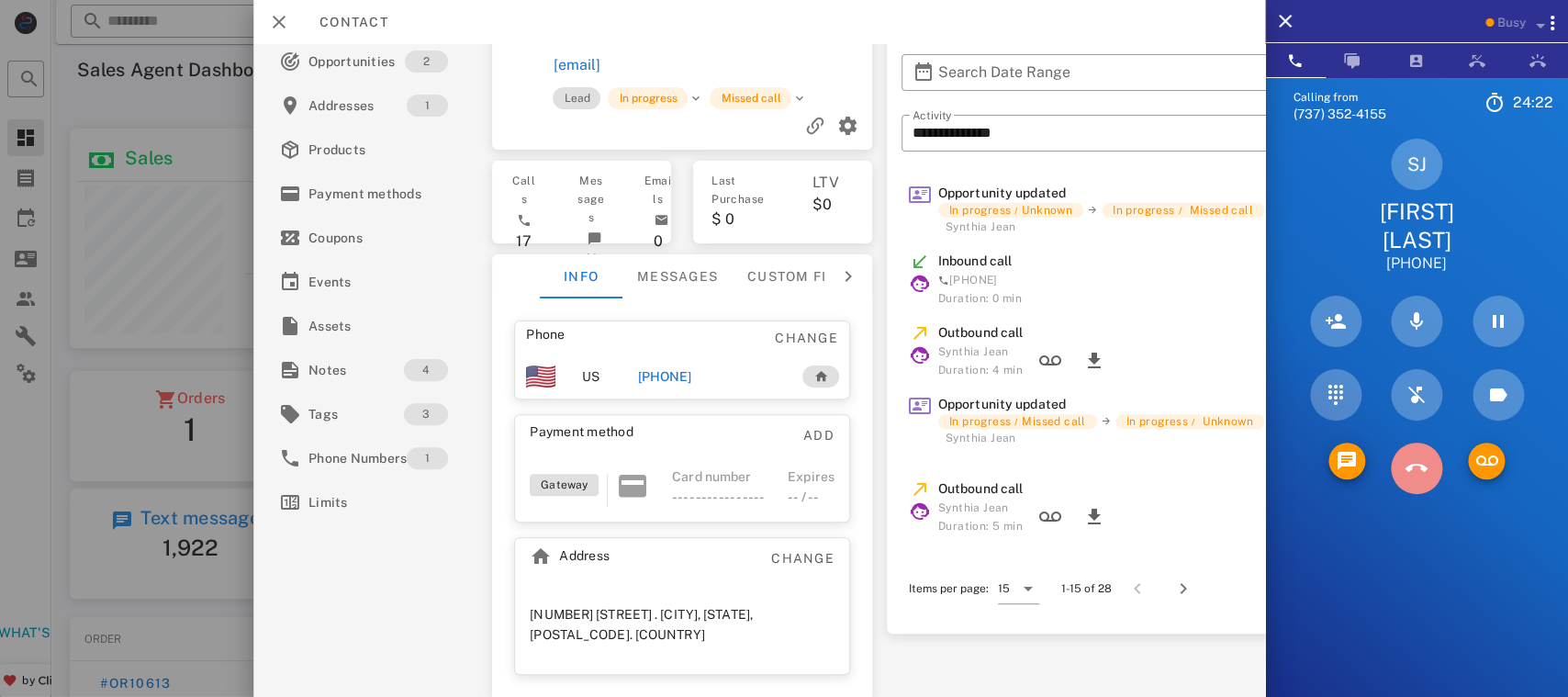 click at bounding box center (1417, 468) 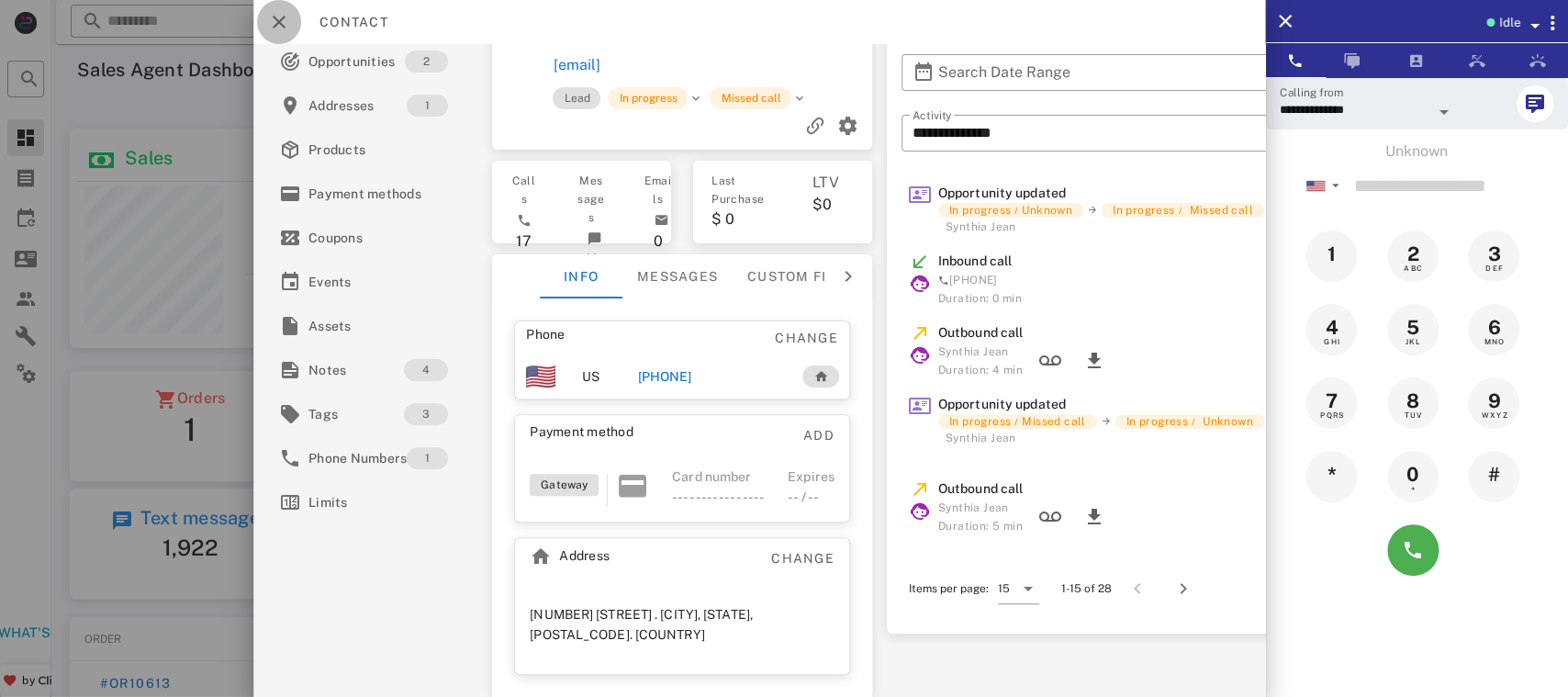 click at bounding box center [279, 22] 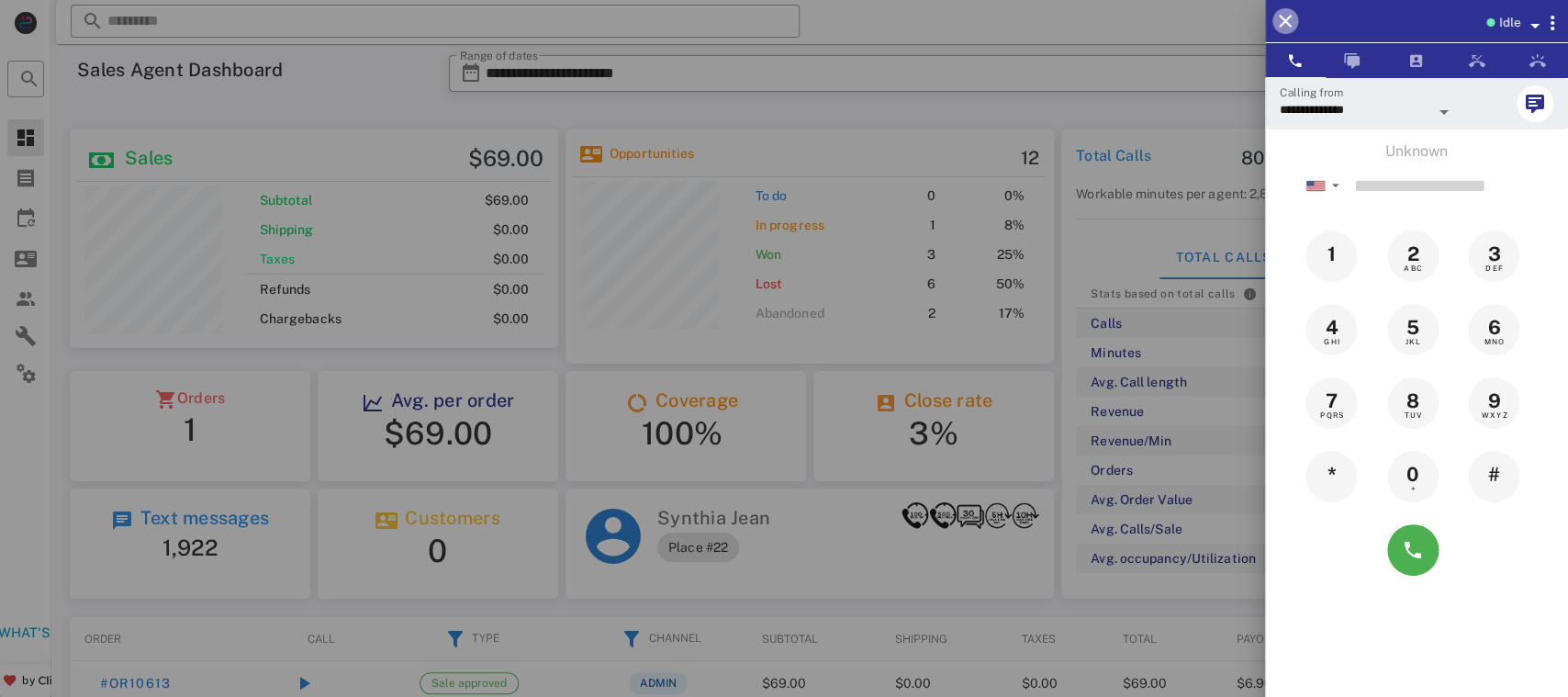 click at bounding box center [1285, 21] 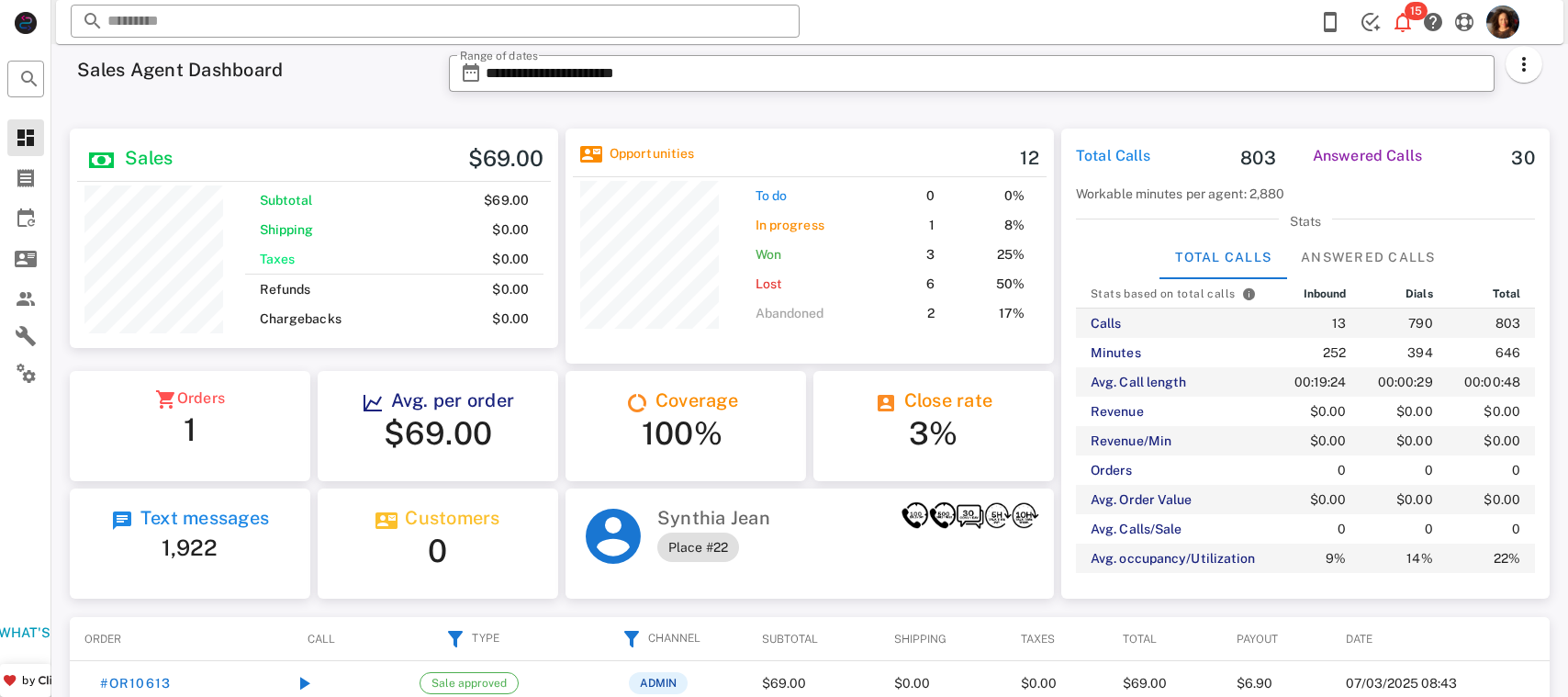 scroll, scrollTop: 0, scrollLeft: 0, axis: both 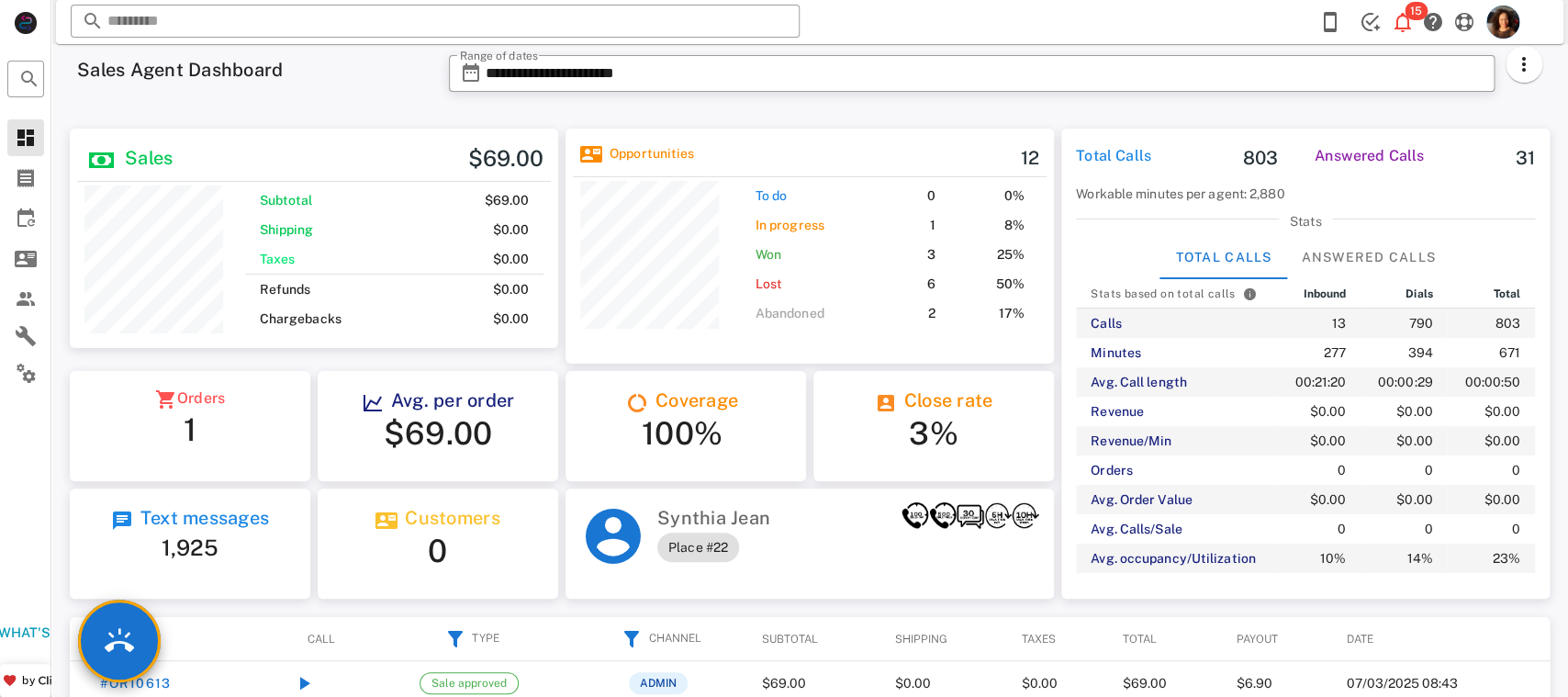 click on "Total Calls   803   Answered Calls   31   Workable minutes per agent: 2,880  Stats  Total Calls   Answered Calls   Stats based on total calls  Inbound Dials Total  Calls   13   790   803   Minutes   277   394   671   Avg. Call length   00:21:20   00:00:29   00:00:50   Revenue   $0.00   $0.00   $0.00   Revenue/Min   $0.00   $0.00   $0.00   Orders   0   0   0   Avg. Order Value   $0.00   $0.00   $0.00   Avg. Calls/Sale   0   0   0   Avg. occupancy/Utilization   10%   14%   23%" at bounding box center [1305, 364] 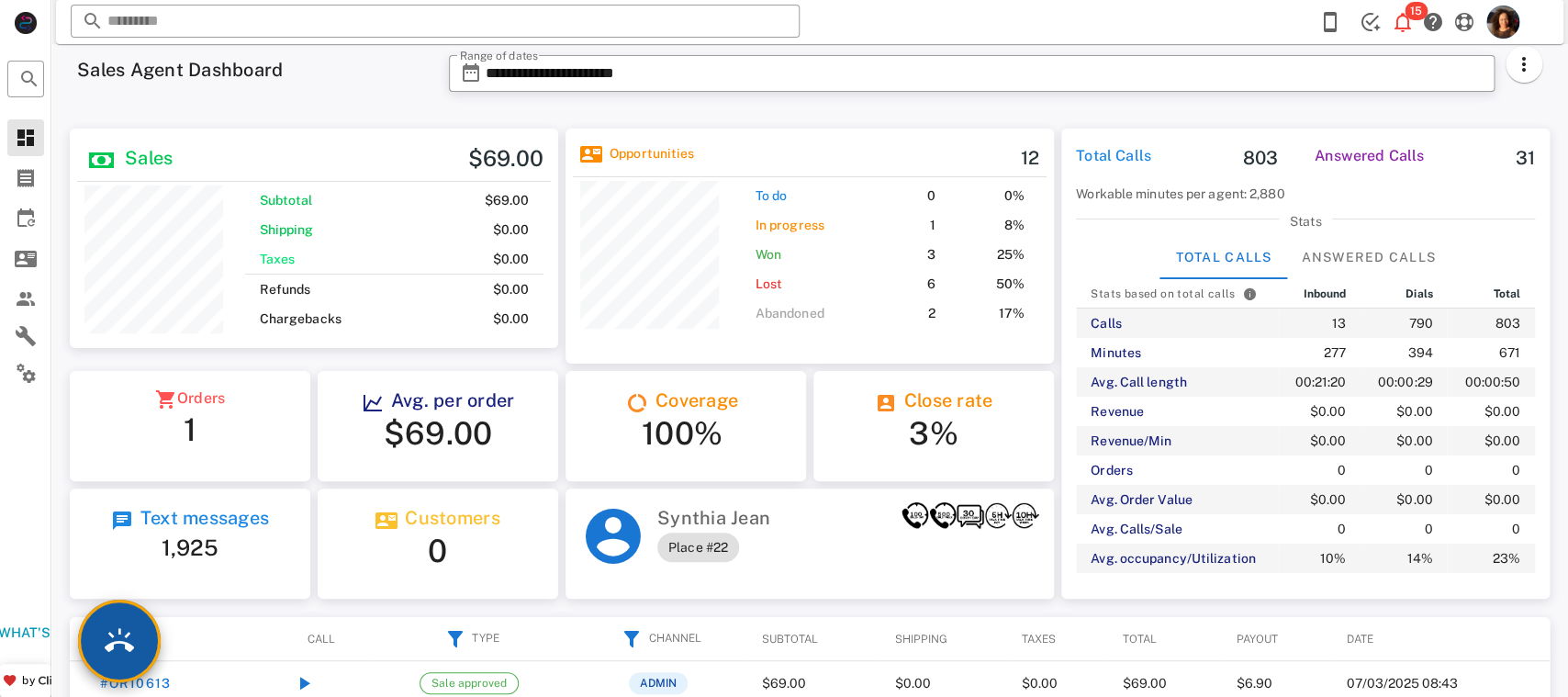 click at bounding box center (119, 641) 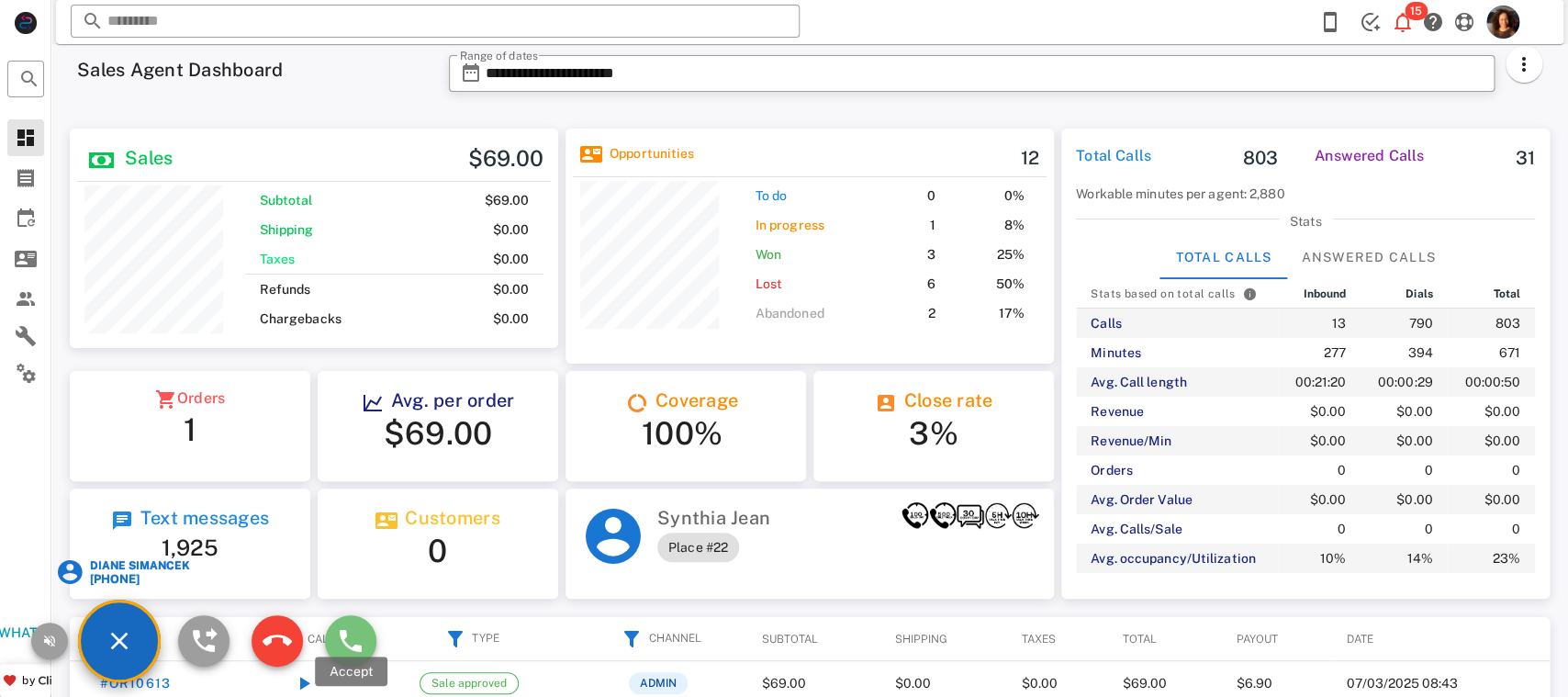 click at bounding box center (351, 641) 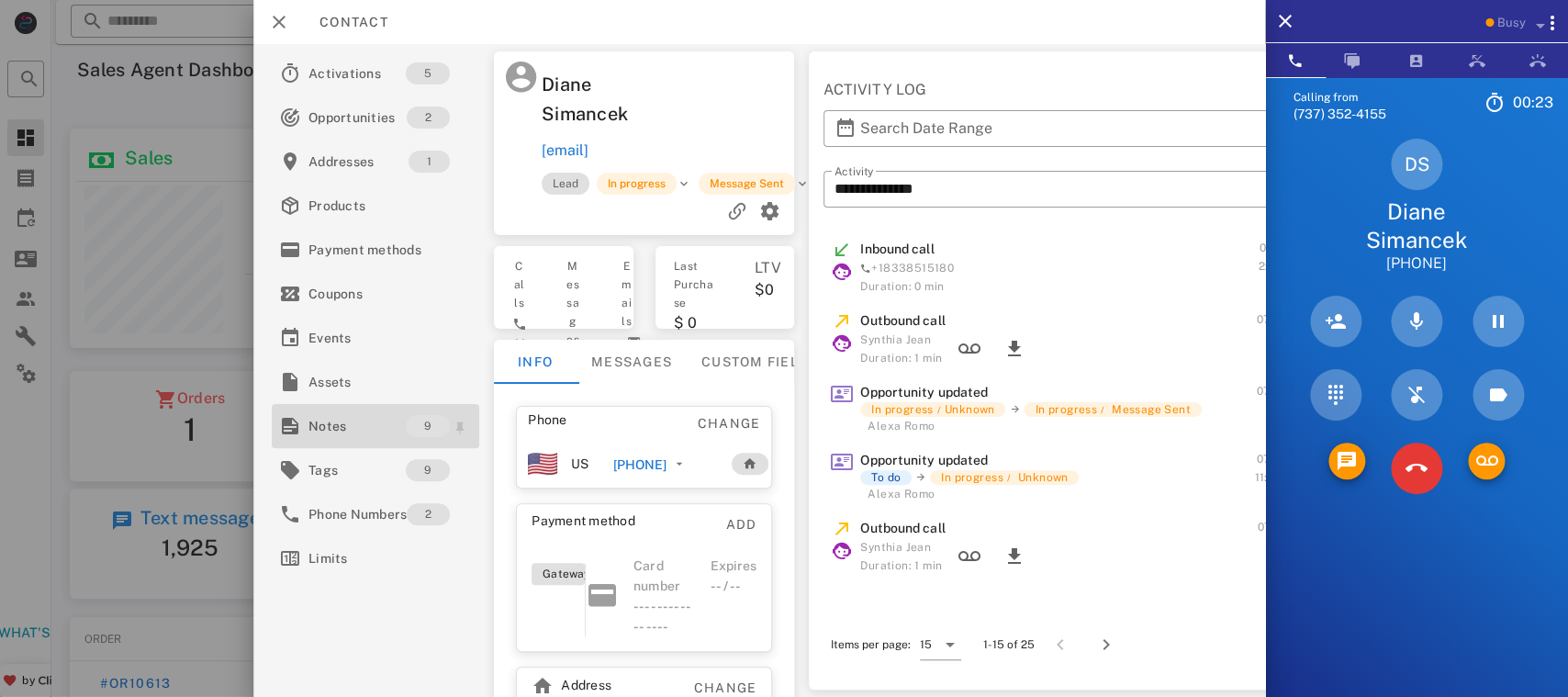 click on "Notes" at bounding box center (357, 426) 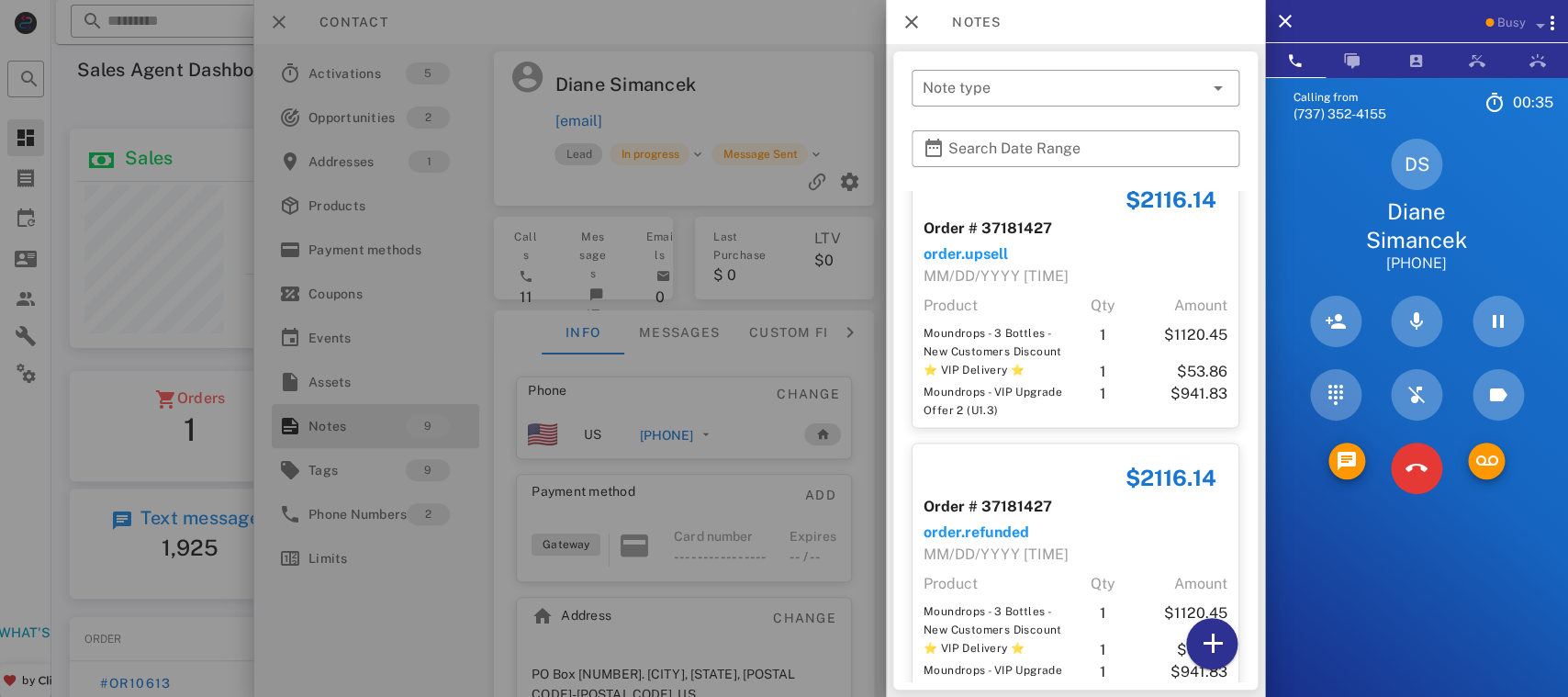 scroll, scrollTop: 1367, scrollLeft: 0, axis: vertical 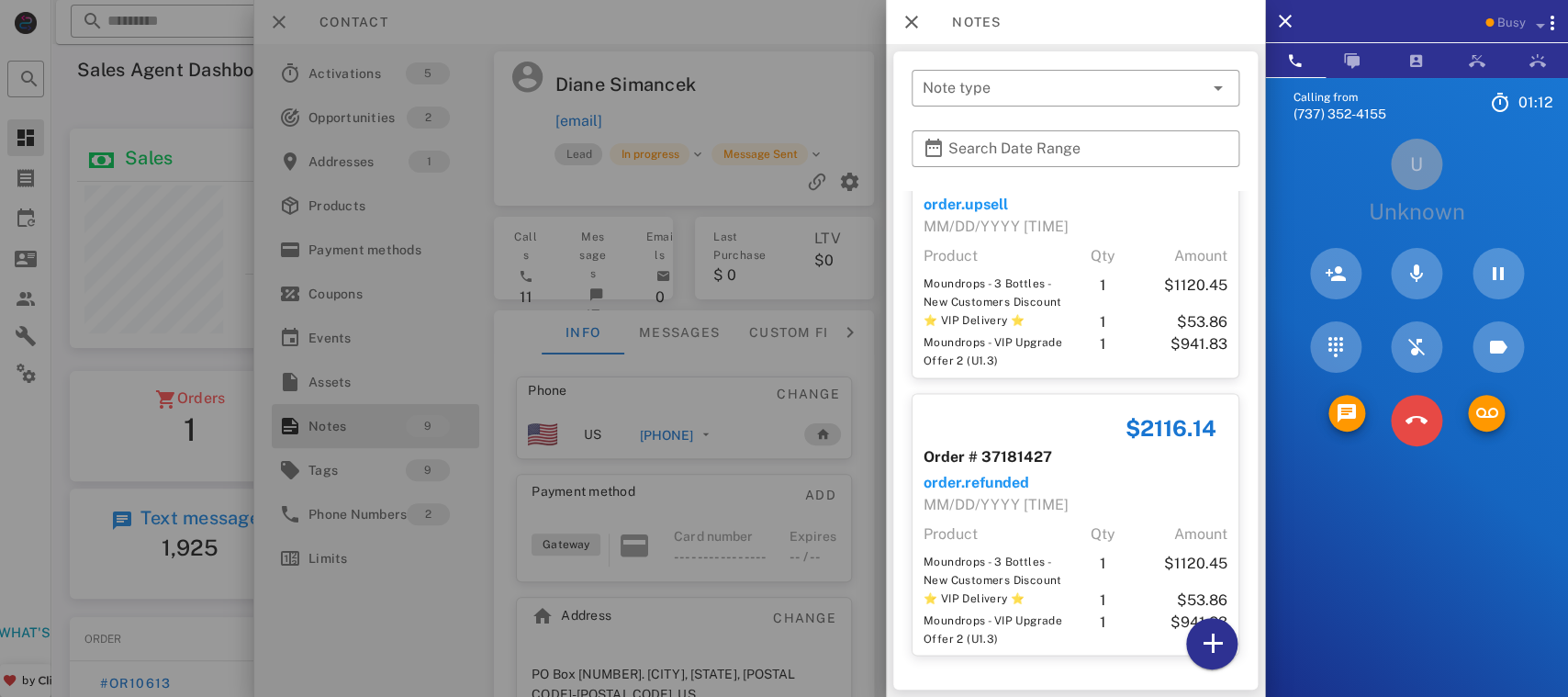 drag, startPoint x: 1410, startPoint y: 468, endPoint x: 1401, endPoint y: 441, distance: 28.460499 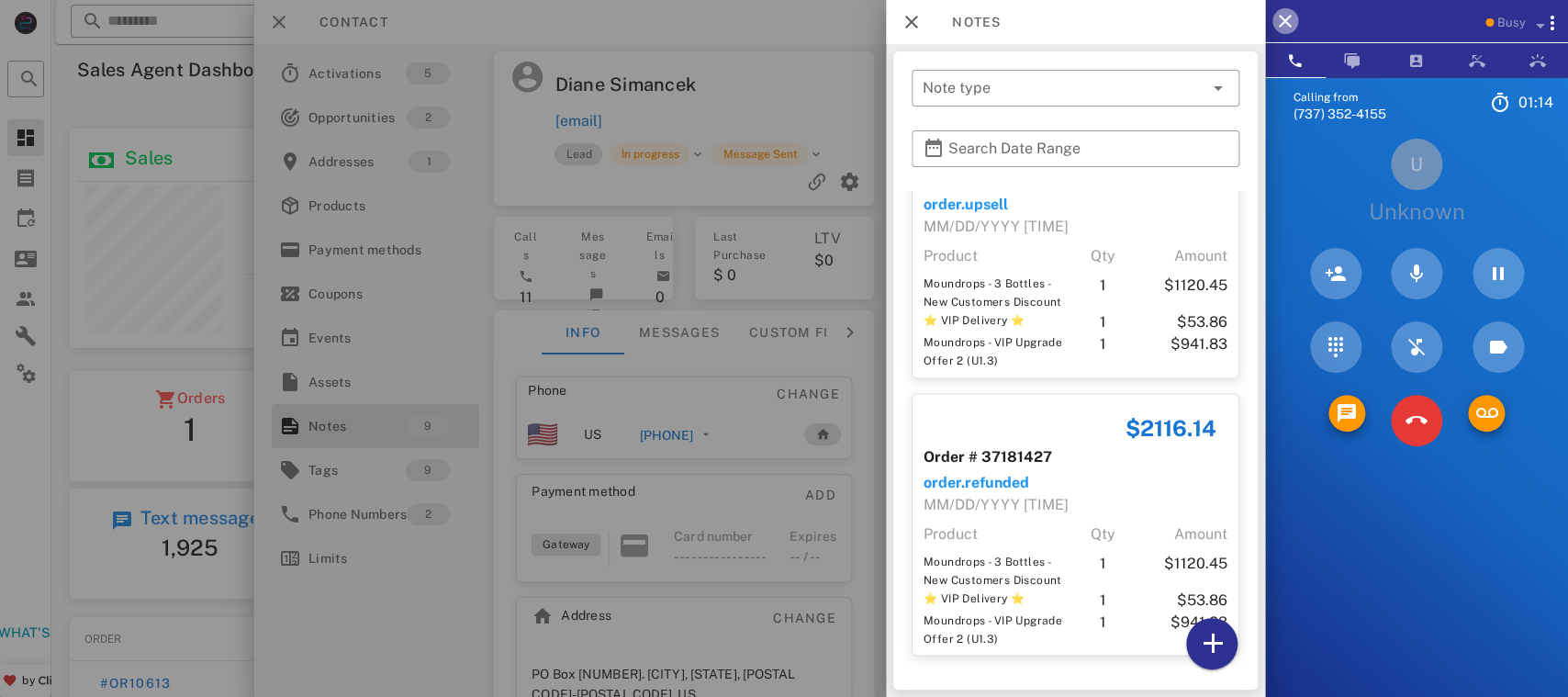 click at bounding box center [1285, 21] 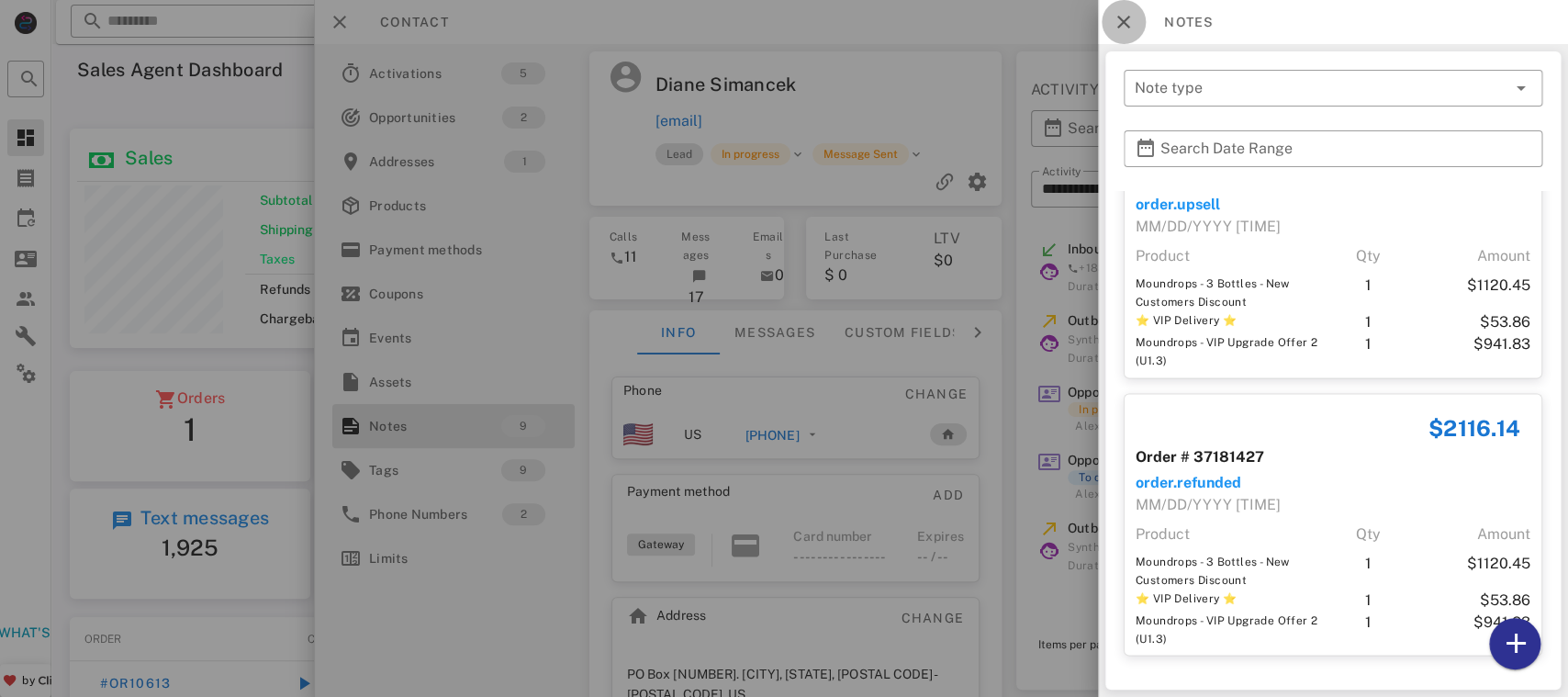 click at bounding box center (1124, 22) 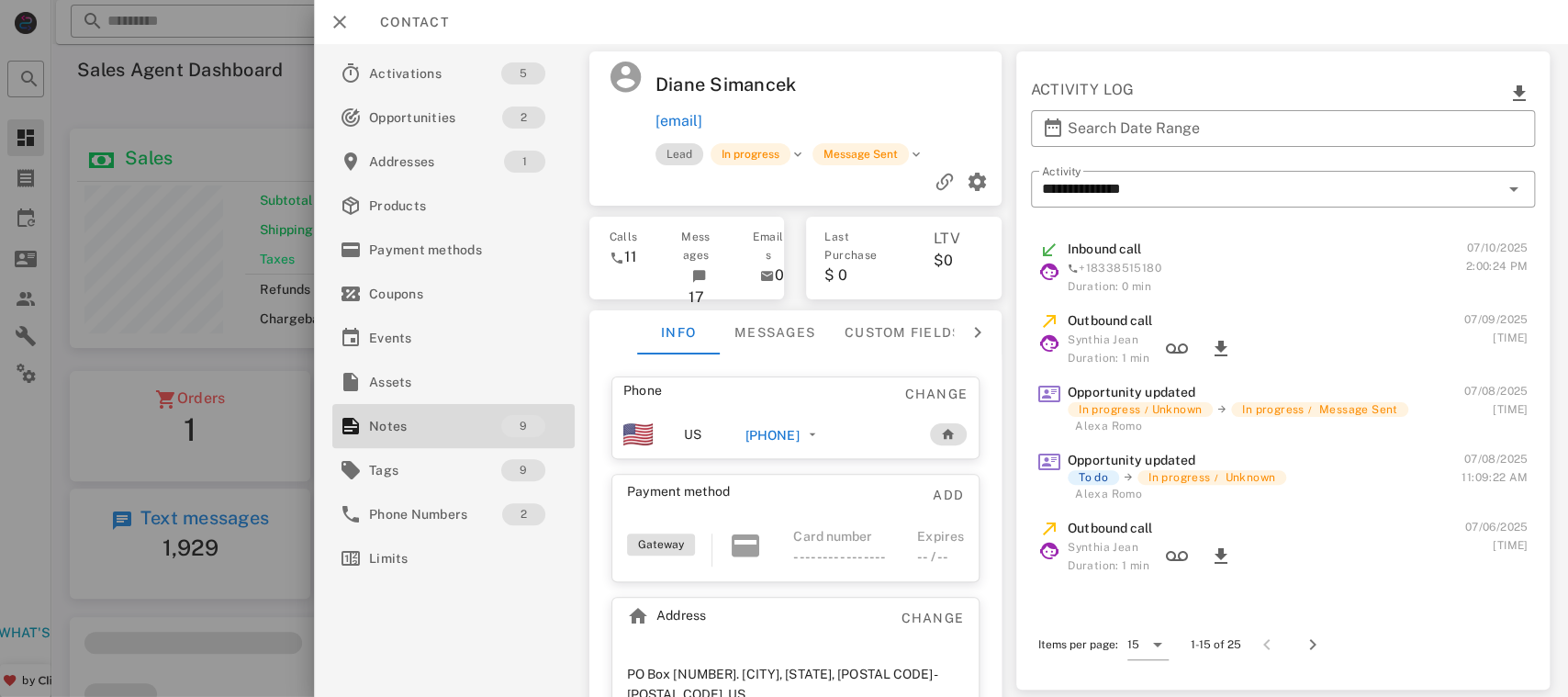 scroll, scrollTop: 918078, scrollLeft: 917545, axis: both 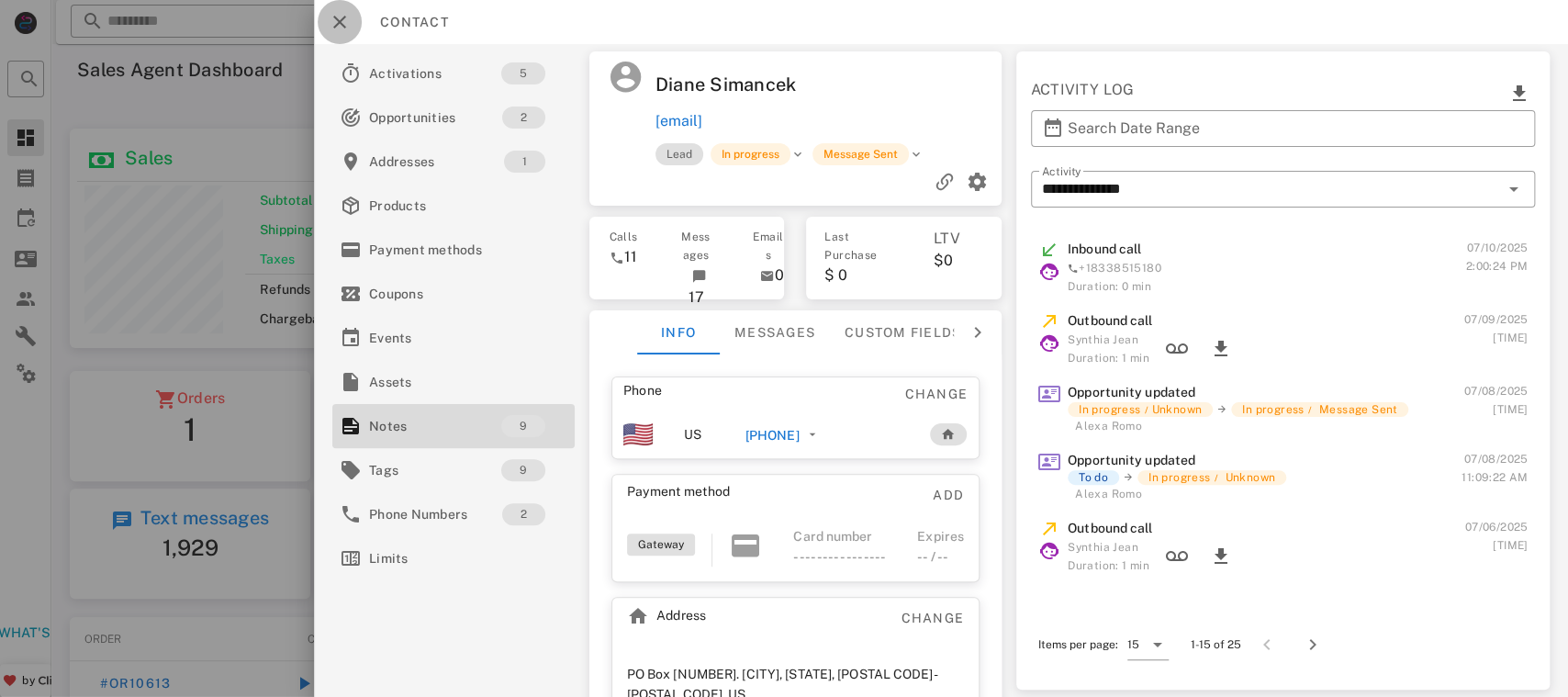 click at bounding box center (340, 22) 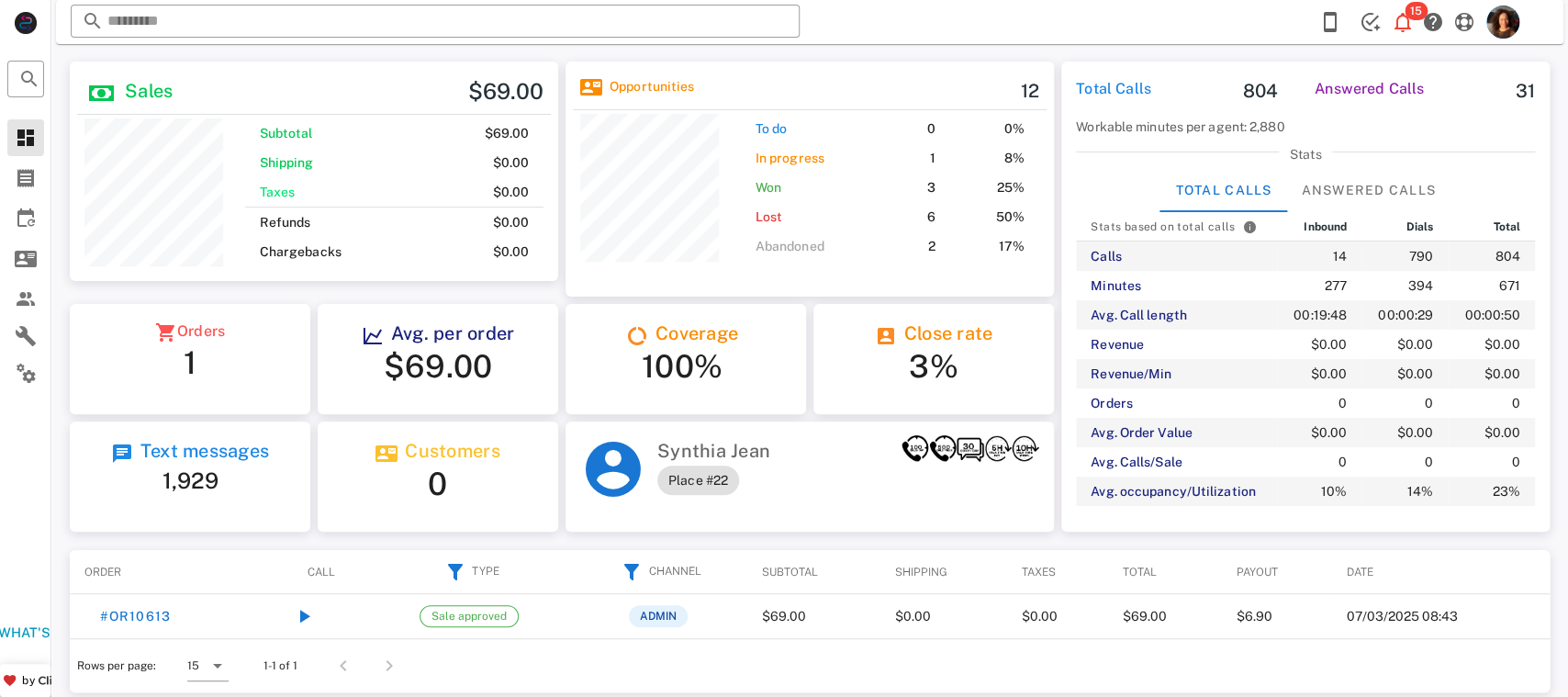 scroll, scrollTop: 81, scrollLeft: 0, axis: vertical 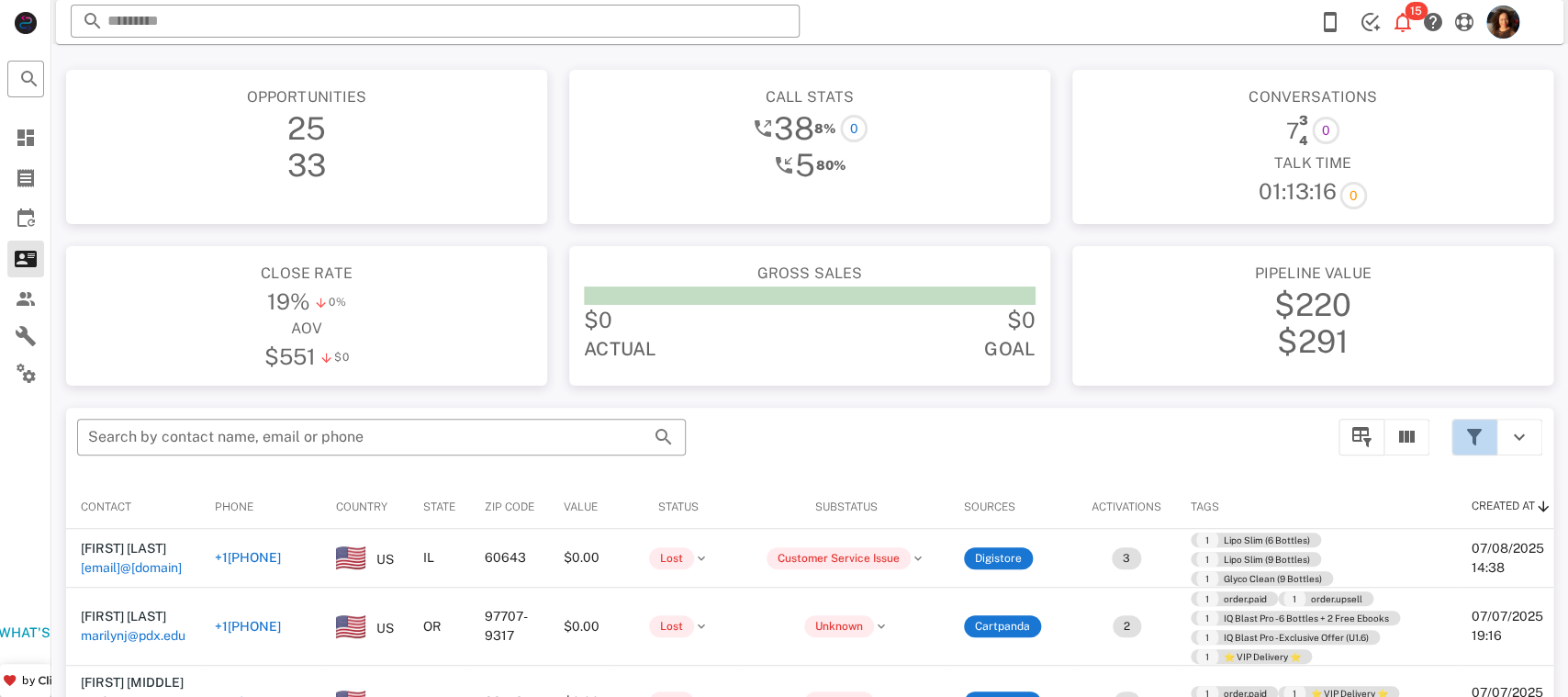click at bounding box center (1474, 437) 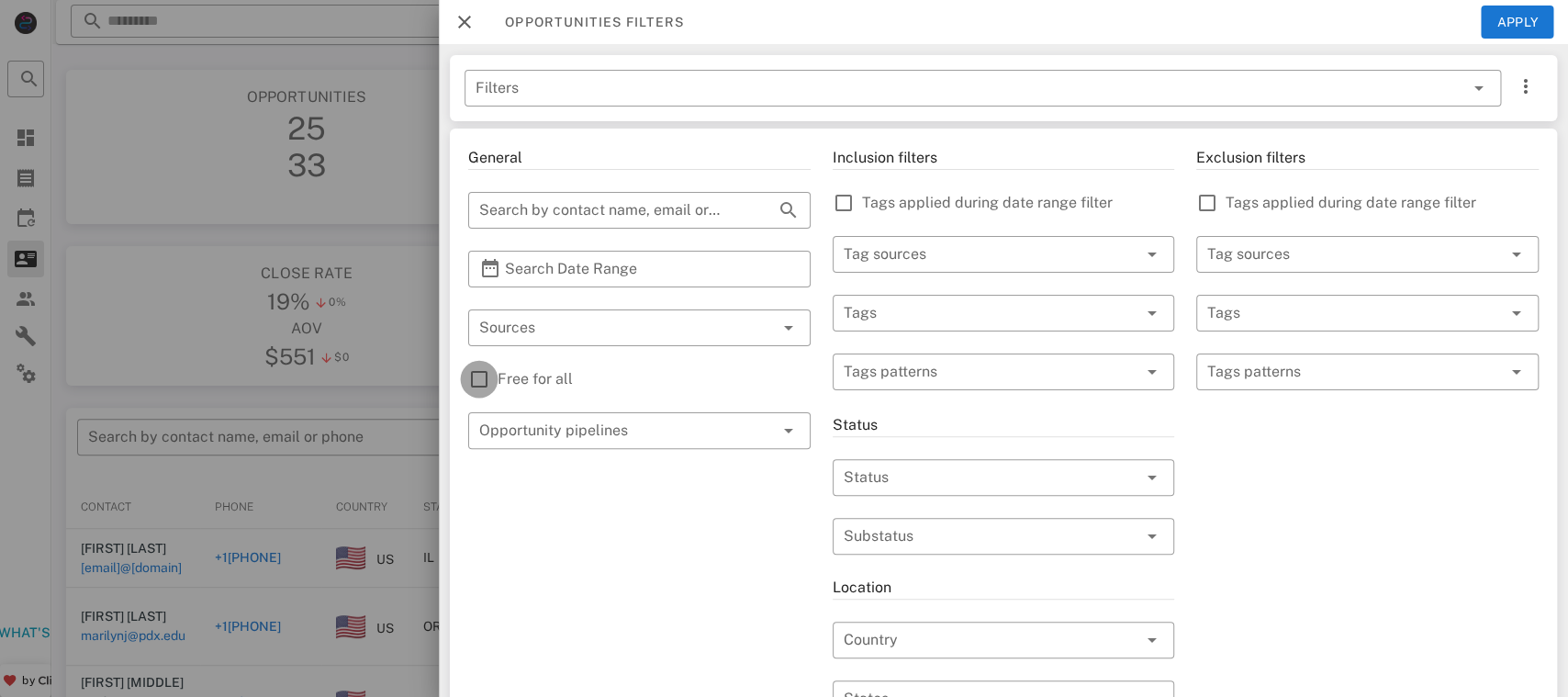 click at bounding box center [479, 379] 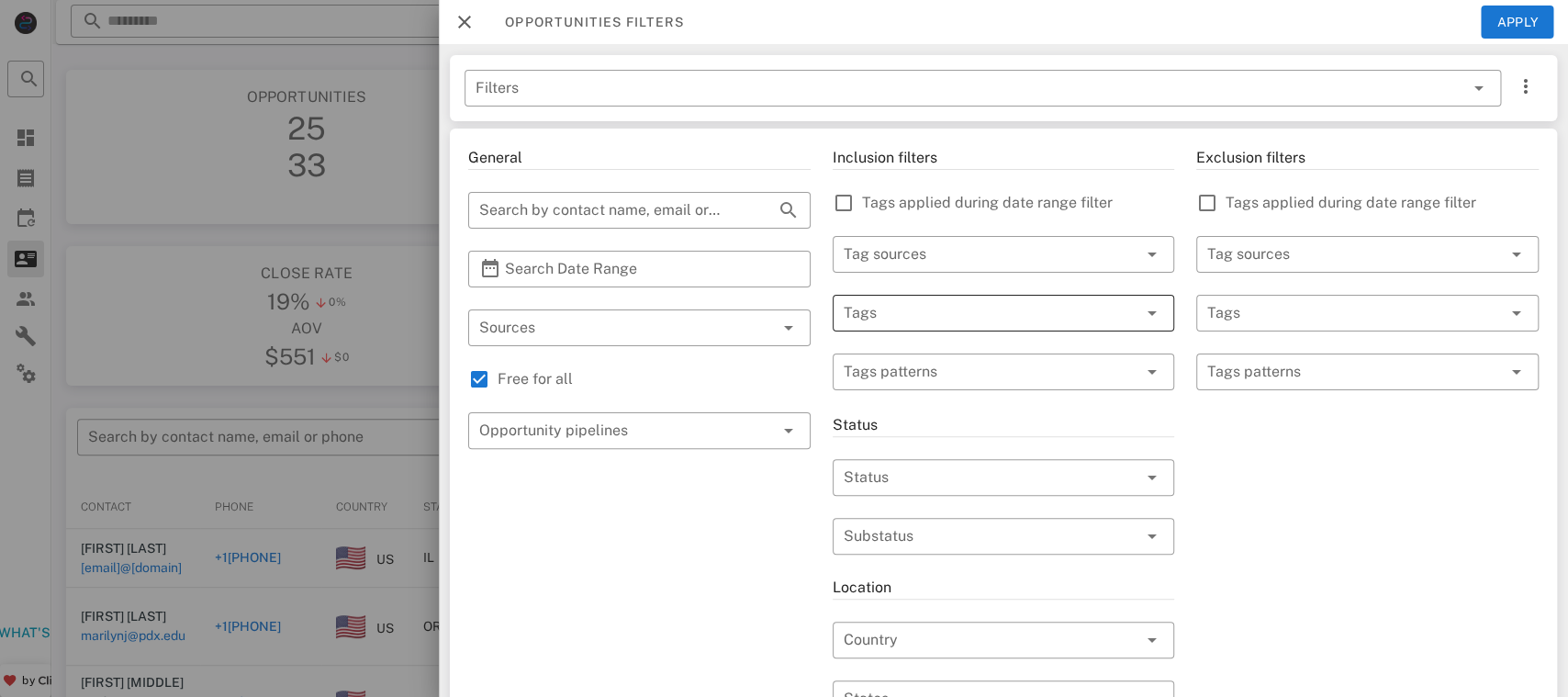 click at bounding box center (978, 313) 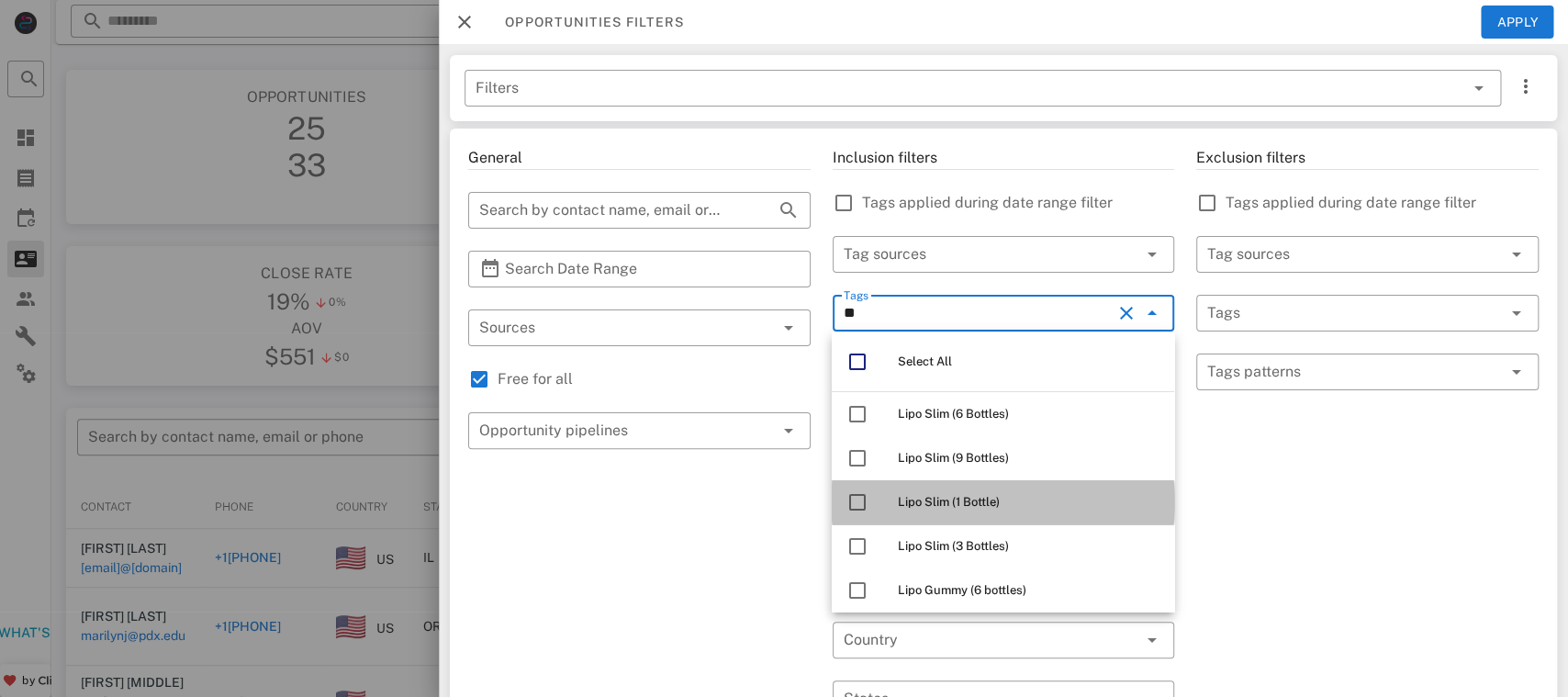 click on "Lipo Slim (1 Bottle)" at bounding box center [1028, 502] 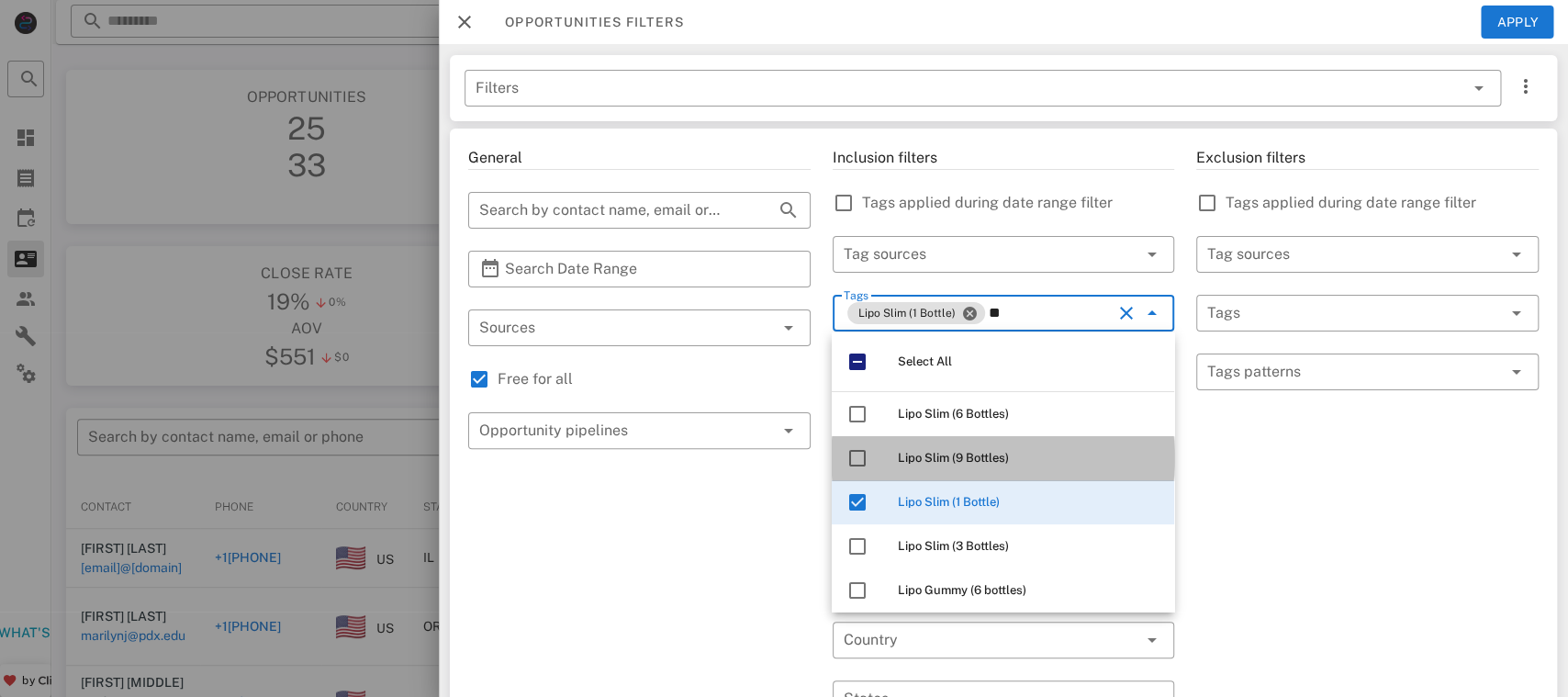 click on "Lipo Slim (9 Bottles)" at bounding box center (1028, 458) 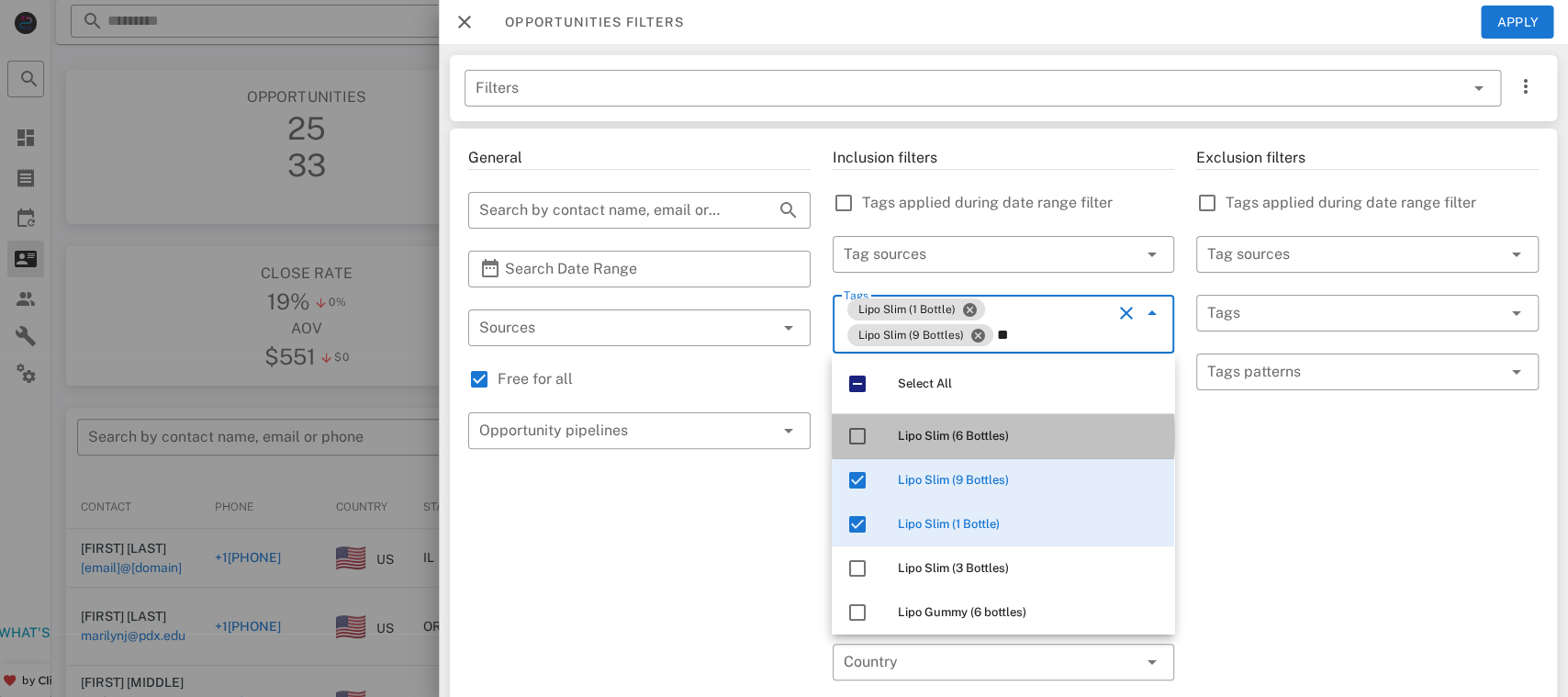 click on "Lipo Slim (6 Bottles)" at bounding box center (1028, 436) 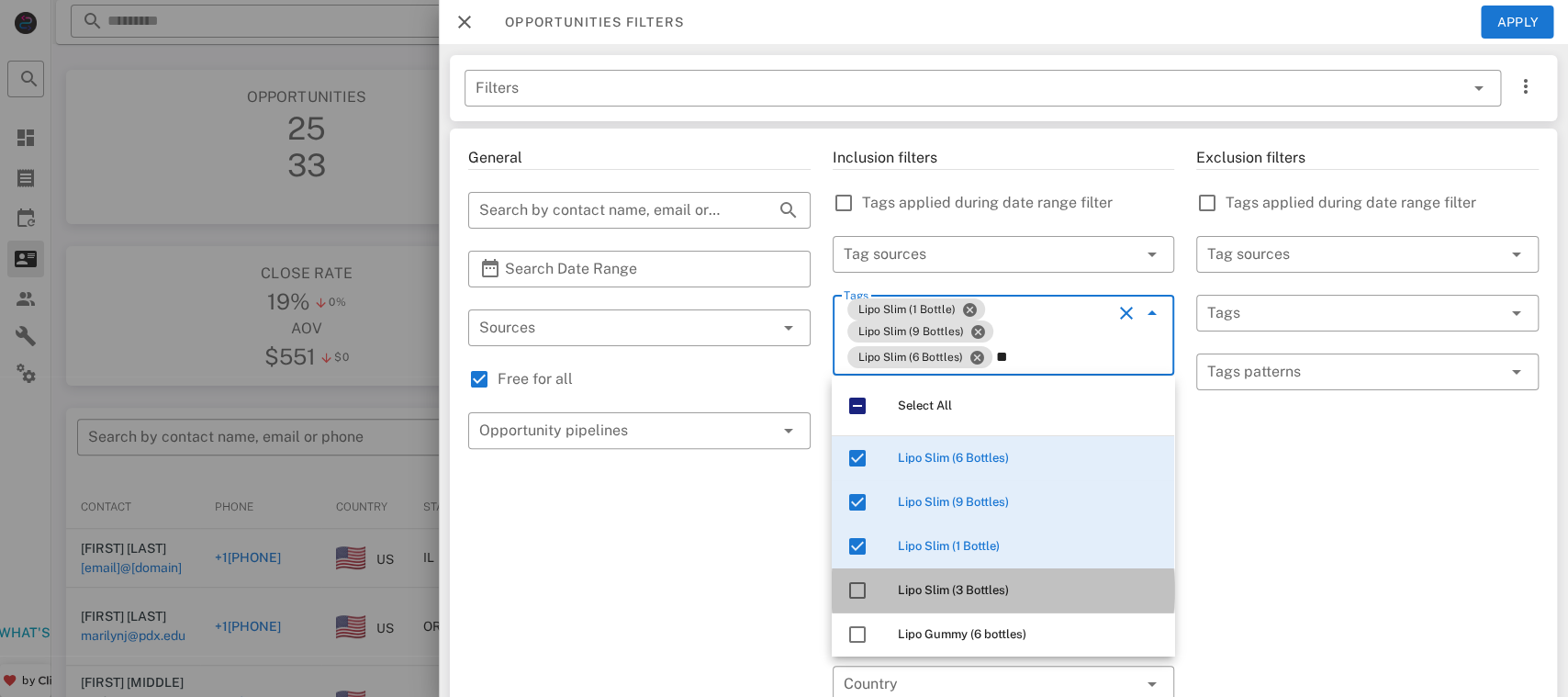 click on "Lipo Slim (3 Bottles)" at bounding box center (1002, 590) 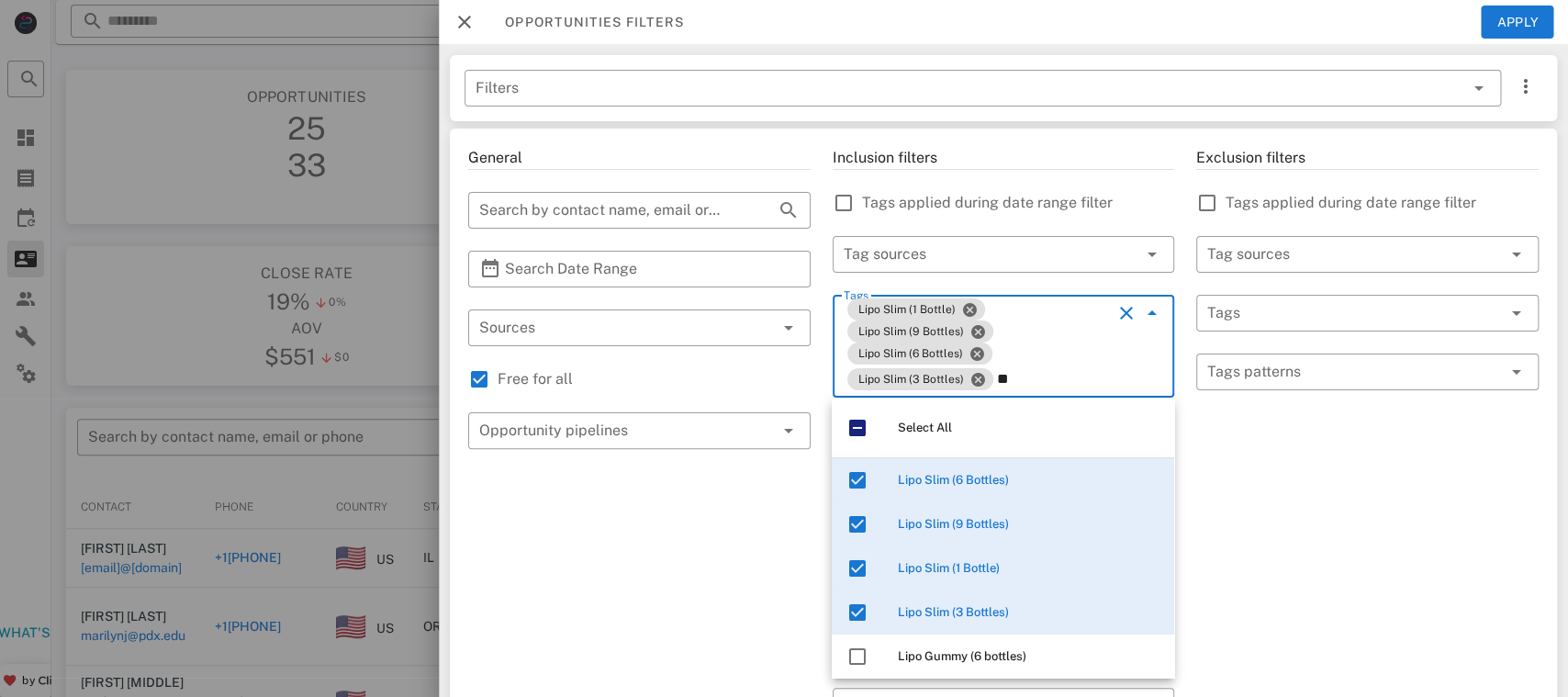 type on "**" 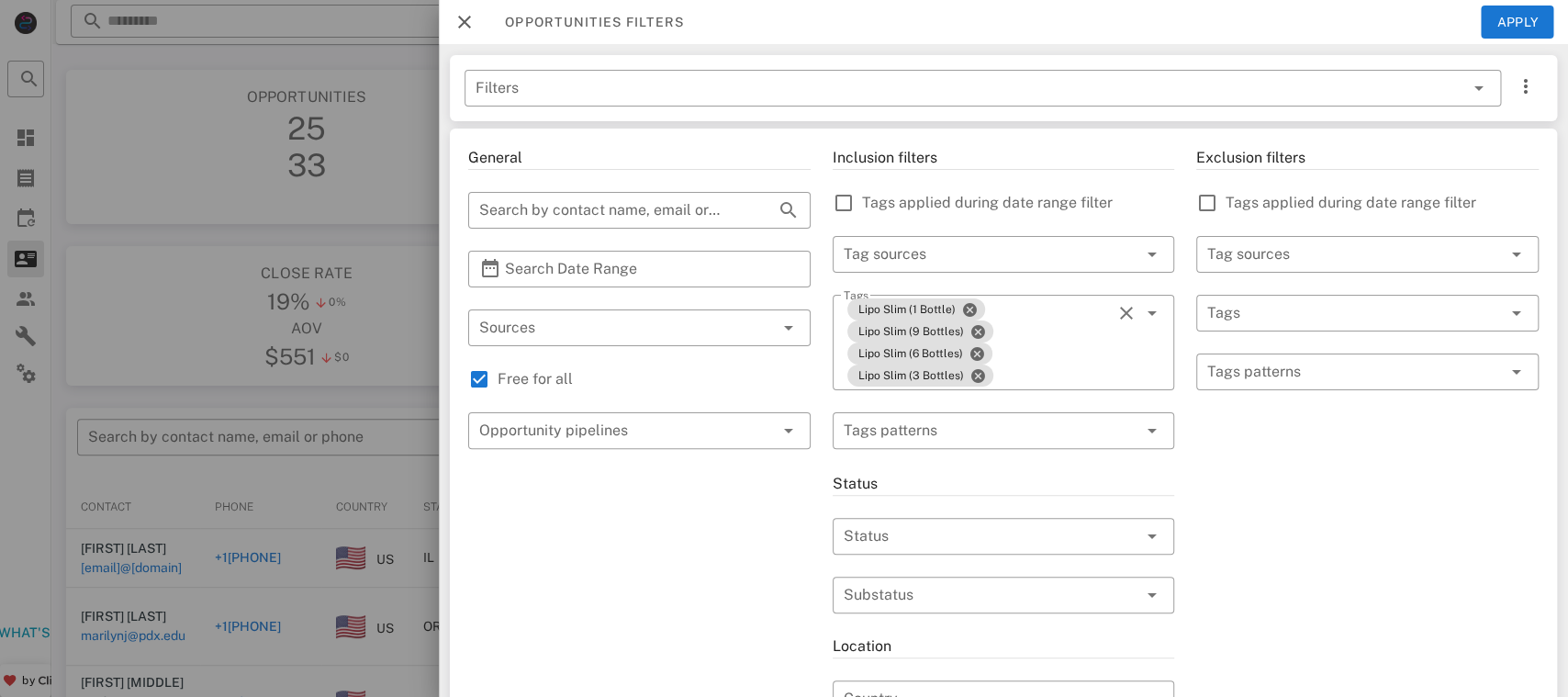 click on "Inclusion filters Tags applied during date range filter ​ Tag sources ​ Tags Lipo Slim (1 Bottle) Lipo Slim (9 Bottles) Lipo Slim (6 Bottles) Lipo Slim (3 Bottles) ​ Tags patterns Status ​ Status ​ Substatus Location ​ Country ​ States ​ Zip code Activation ​ Min Activations ​ Max Activations Order value ​ Min Value ​ Max Value Include leads Include customers Include cooldown" at bounding box center [1003, 680] 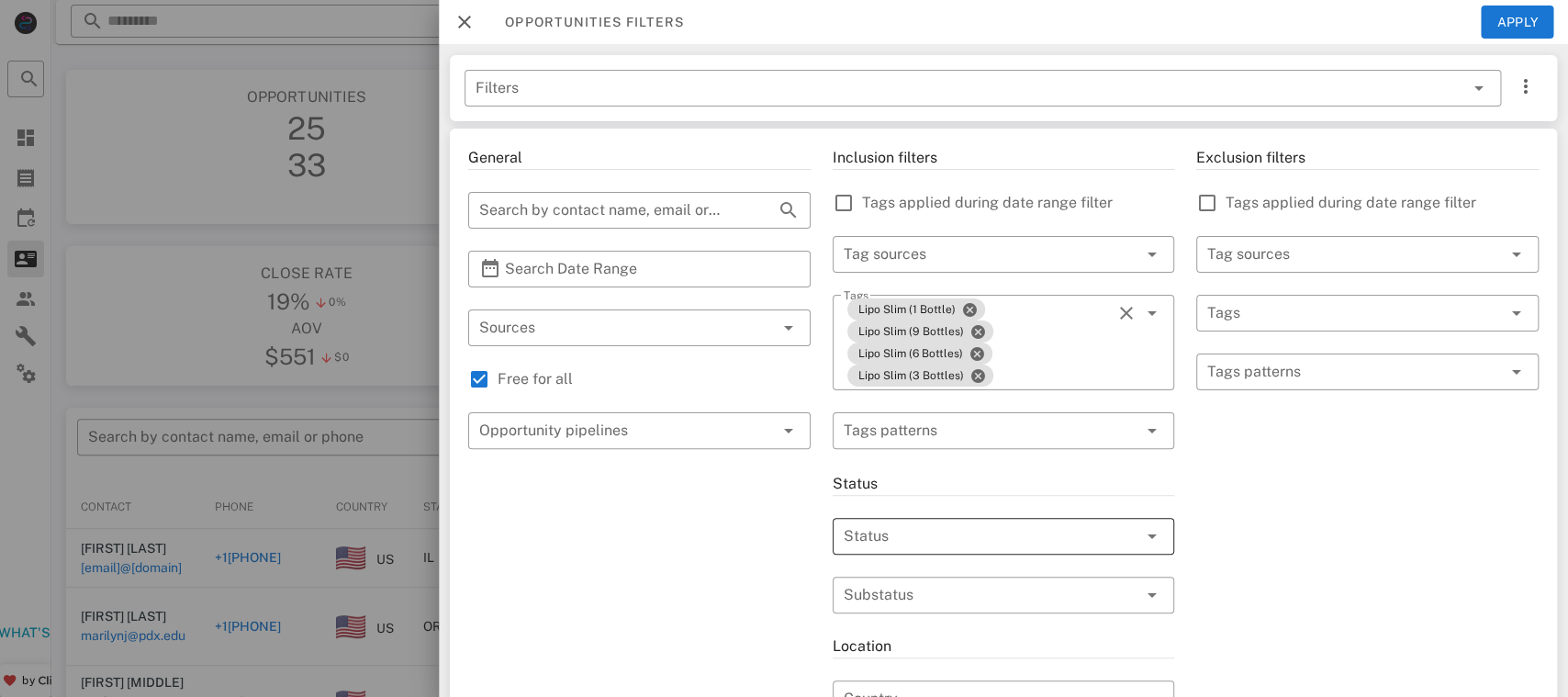 click at bounding box center [978, 536] 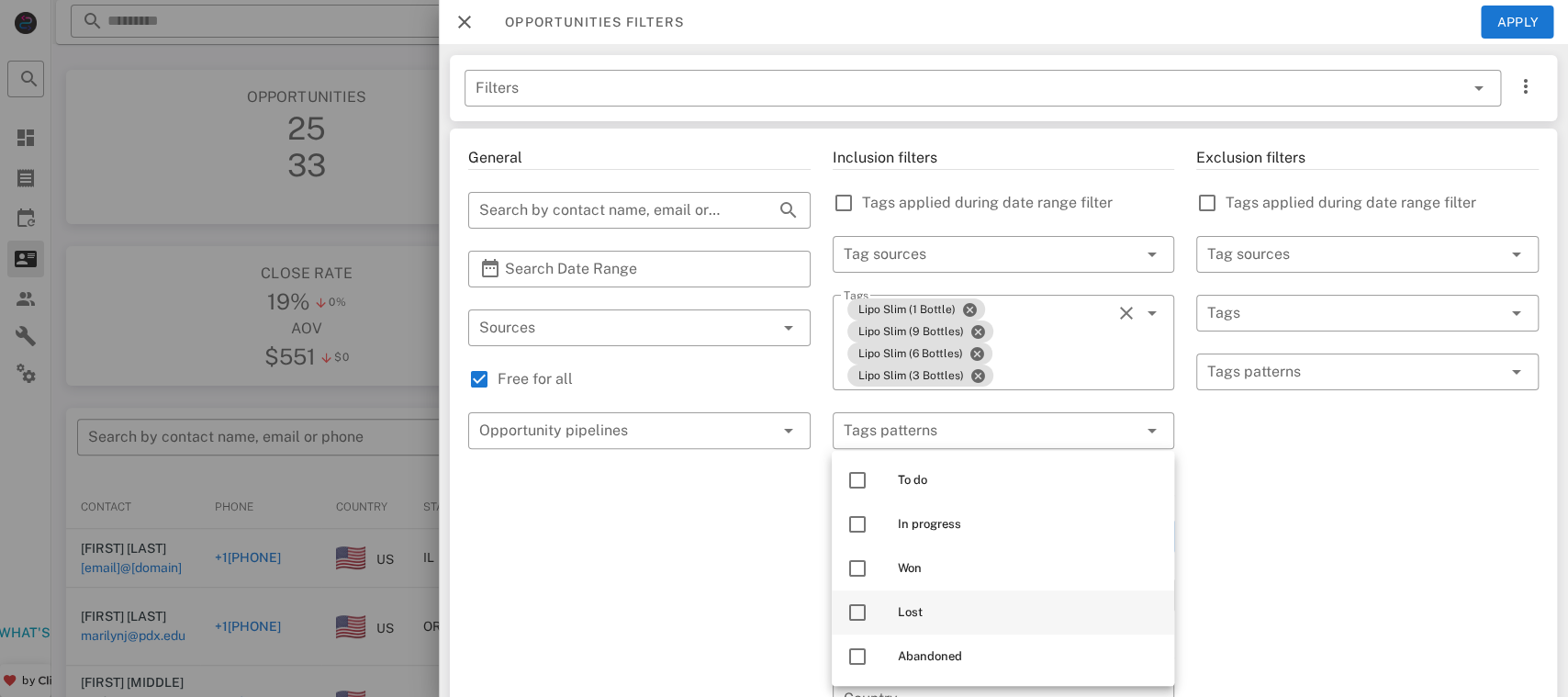 click on "Lost" at bounding box center (1028, 613) 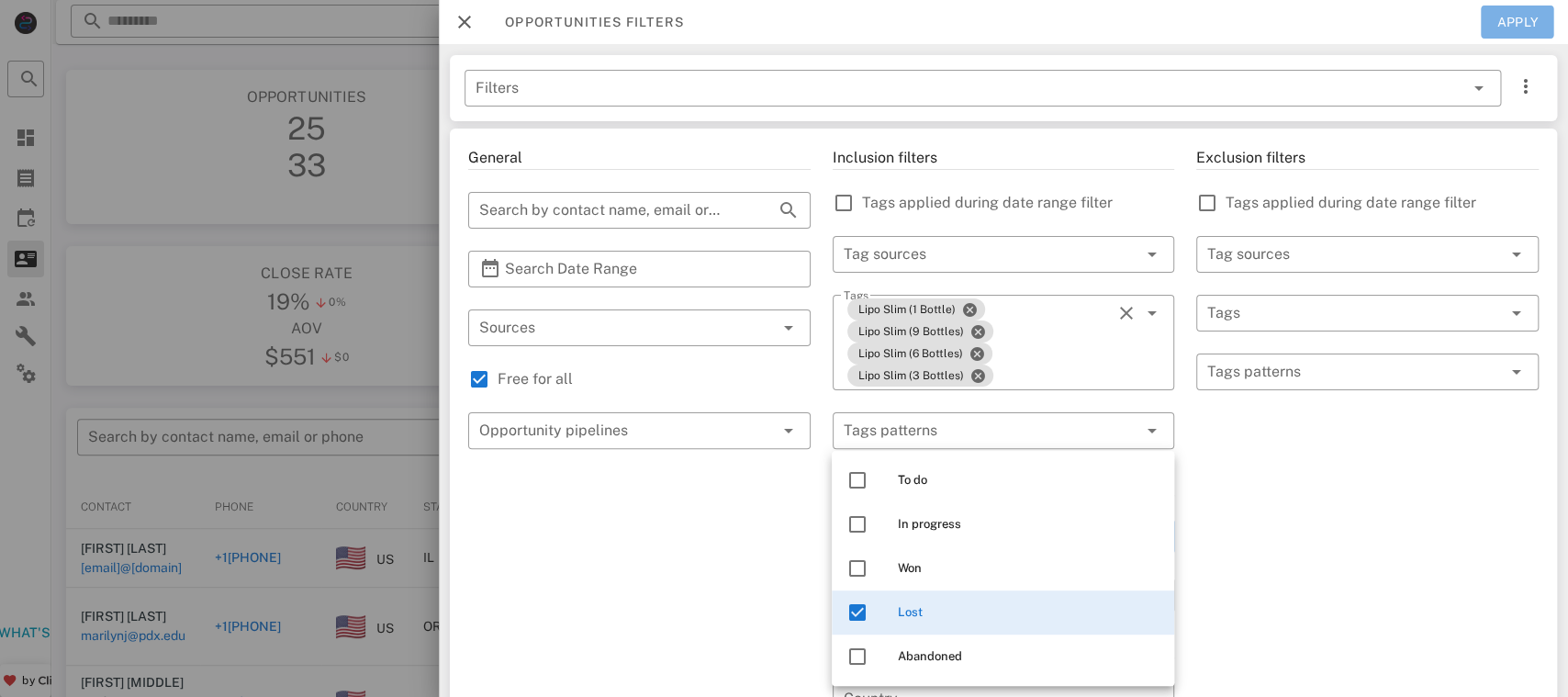 click on "Apply" at bounding box center (1518, 22) 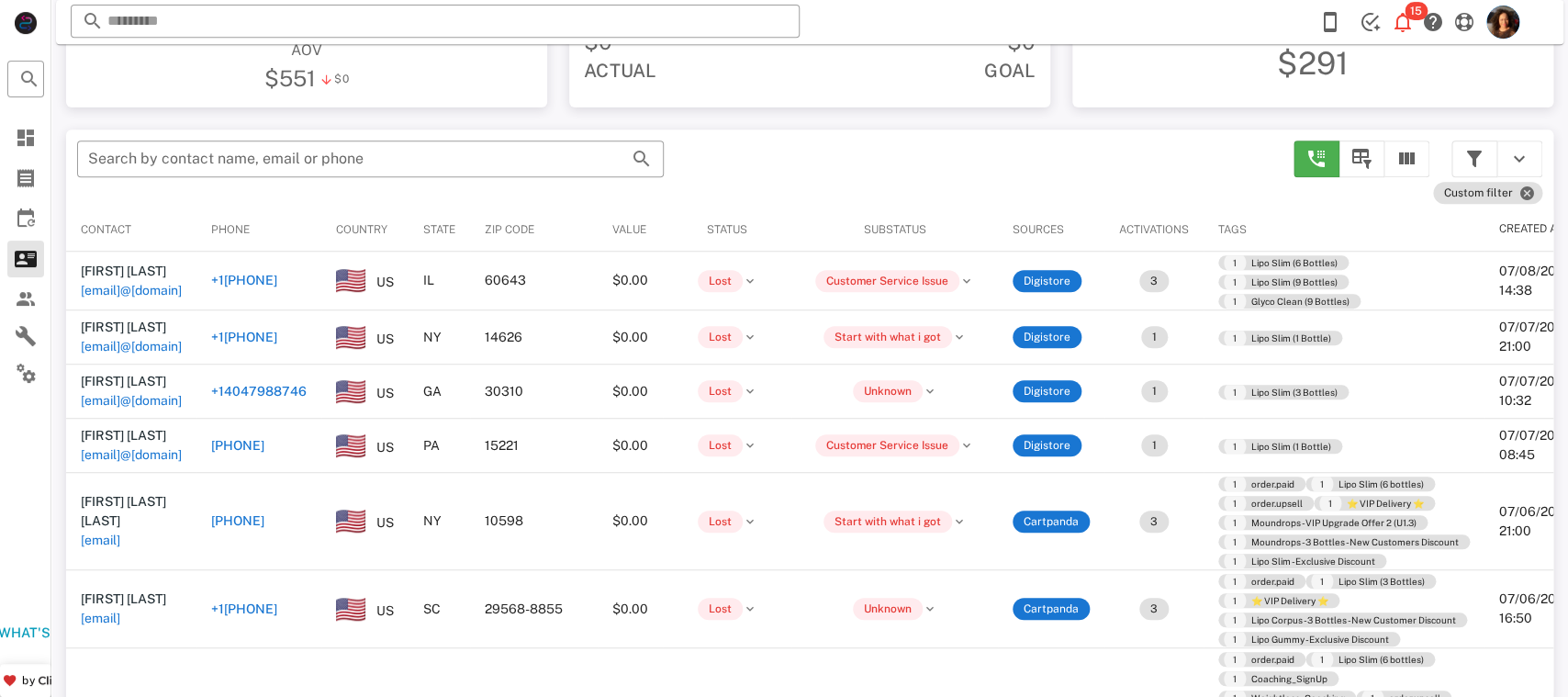 scroll, scrollTop: 349, scrollLeft: 0, axis: vertical 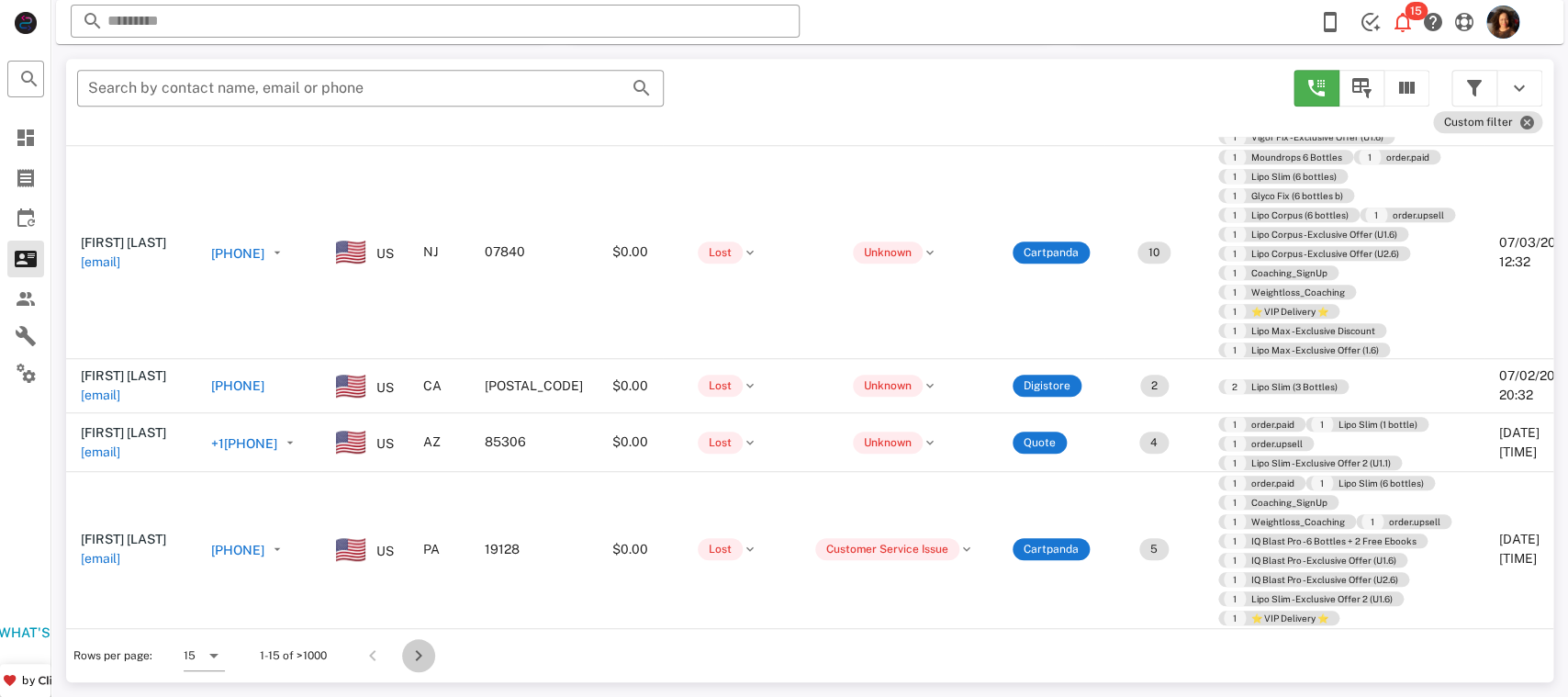 click at bounding box center [419, 656] 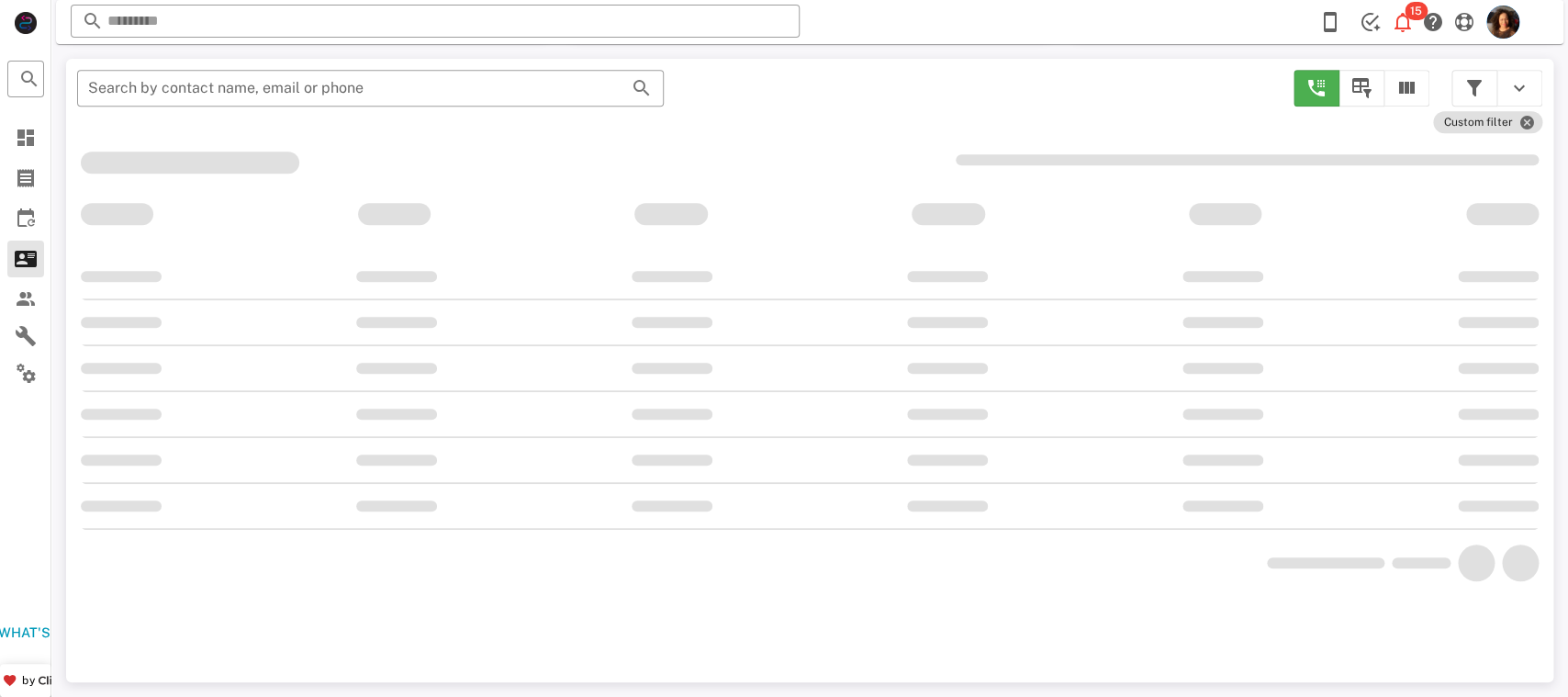 scroll, scrollTop: 327, scrollLeft: 0, axis: vertical 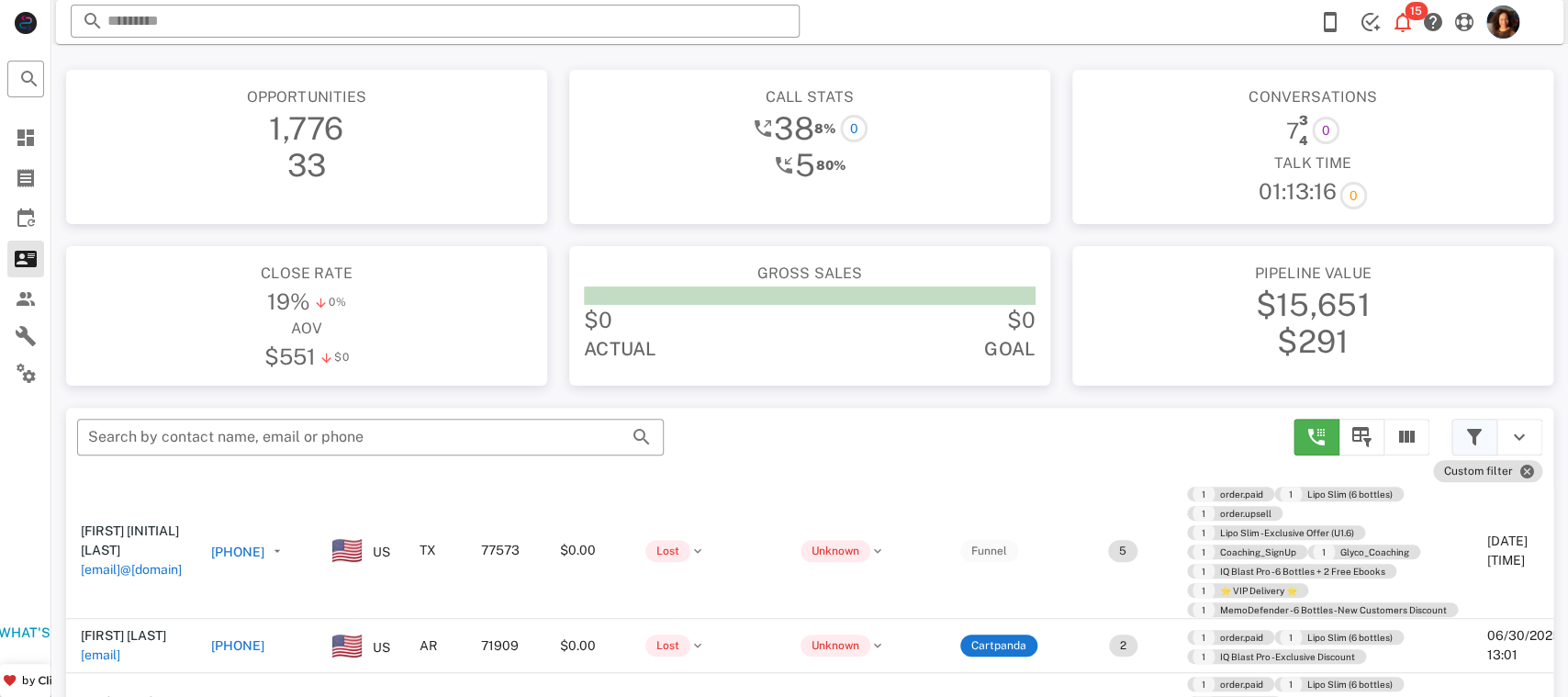 click at bounding box center (1474, 437) 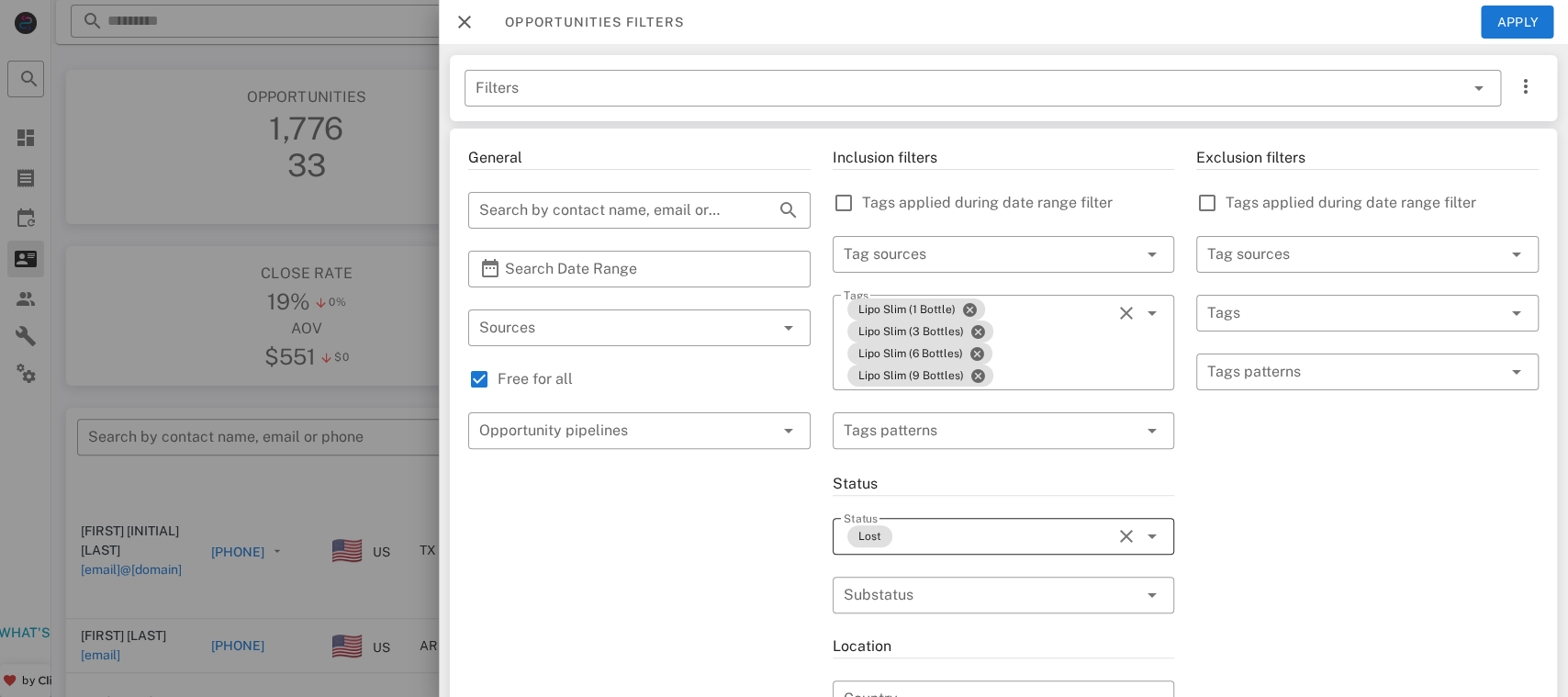 click at bounding box center (1152, 536) 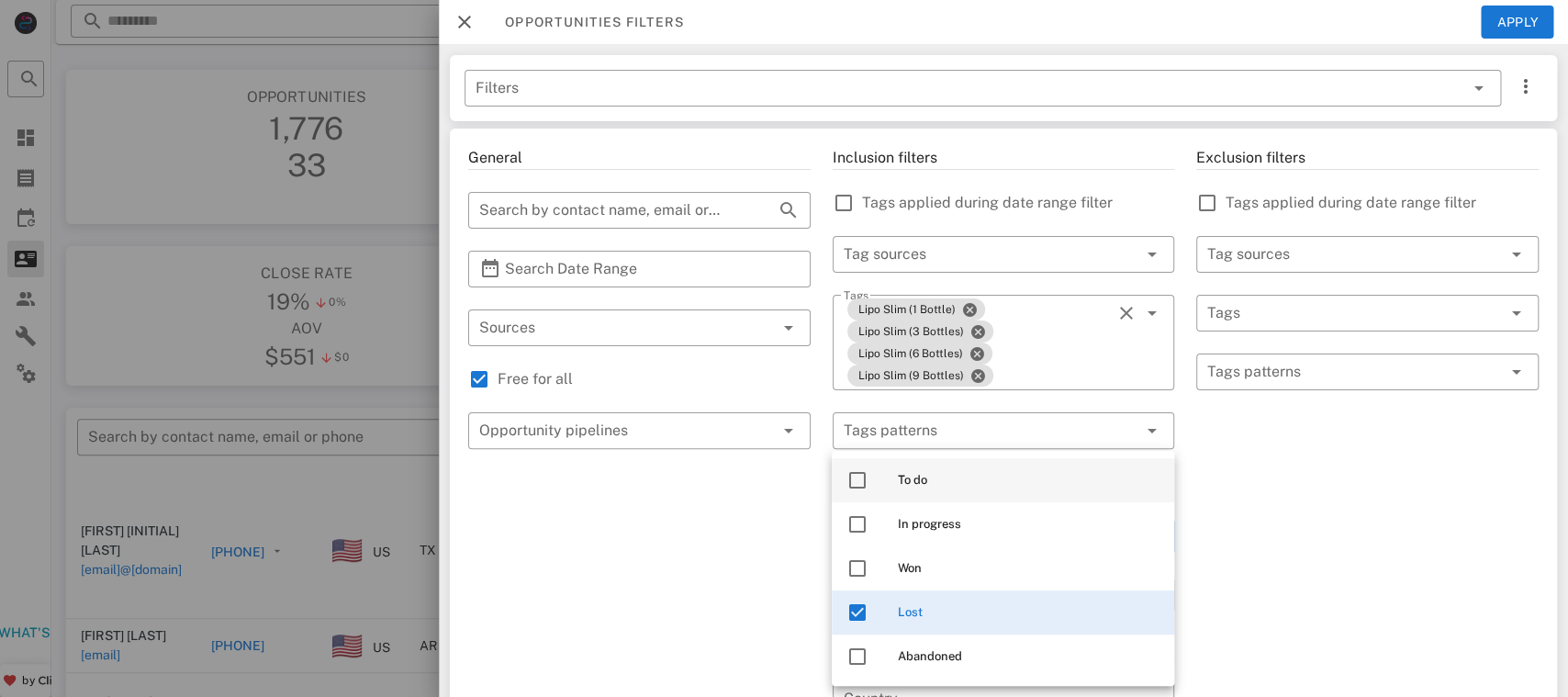 click on "To do" at bounding box center [1028, 480] 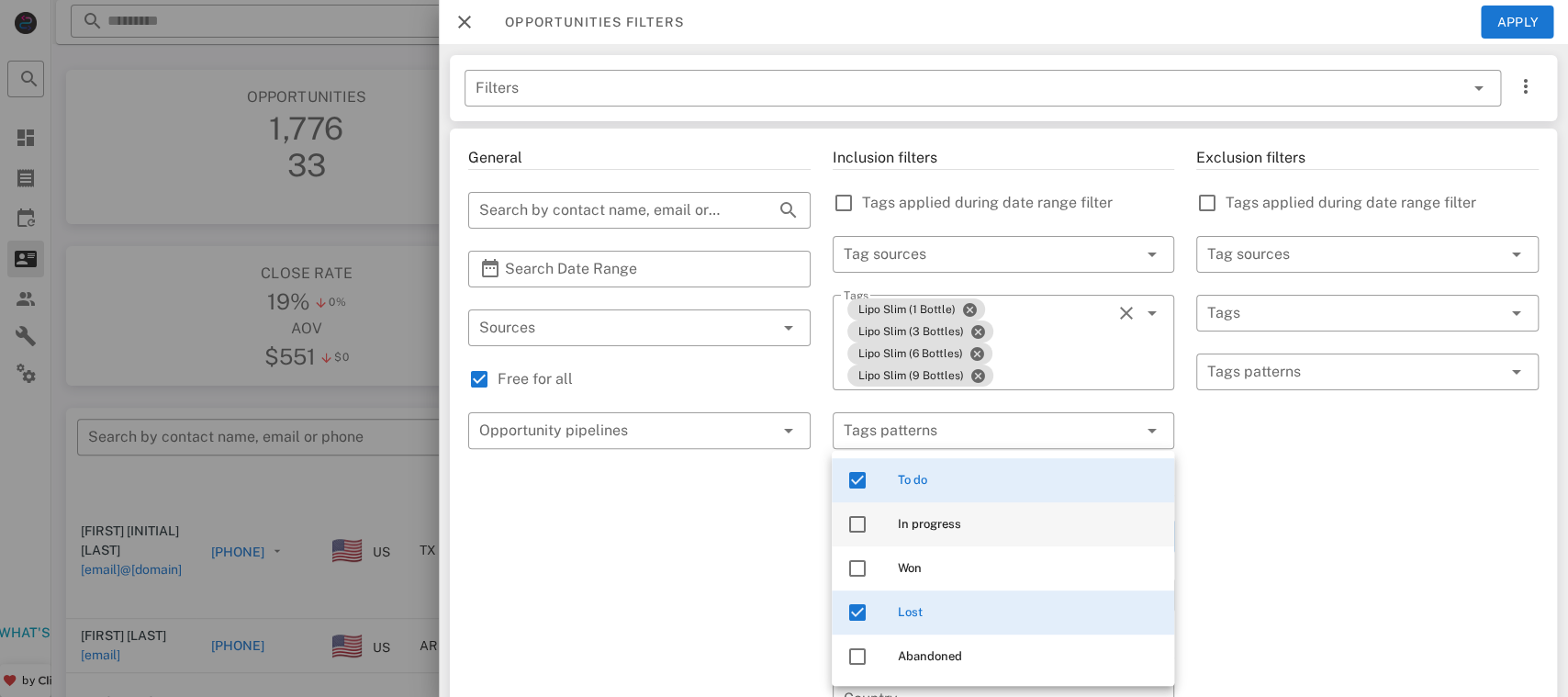 click on "In progress" at bounding box center (1028, 524) 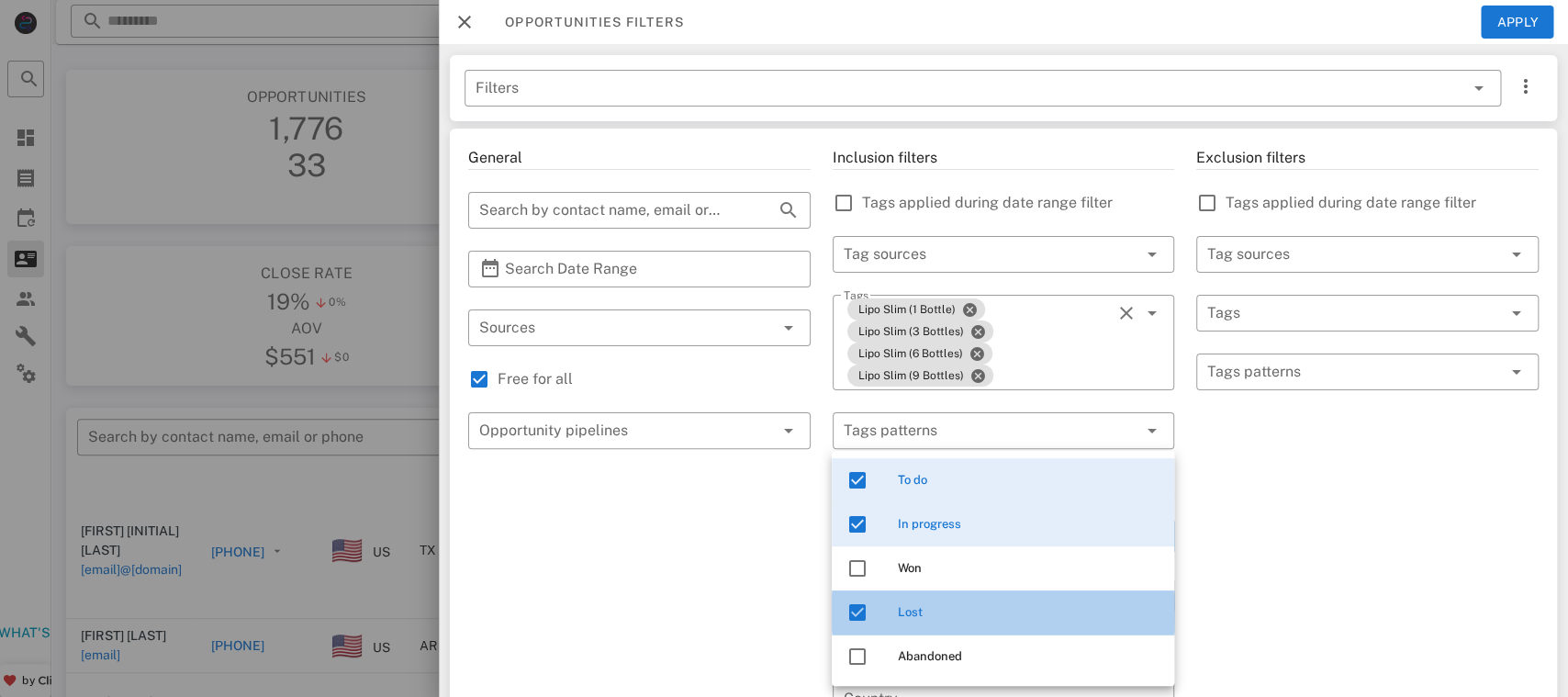 click on "Lost" at bounding box center (1002, 613) 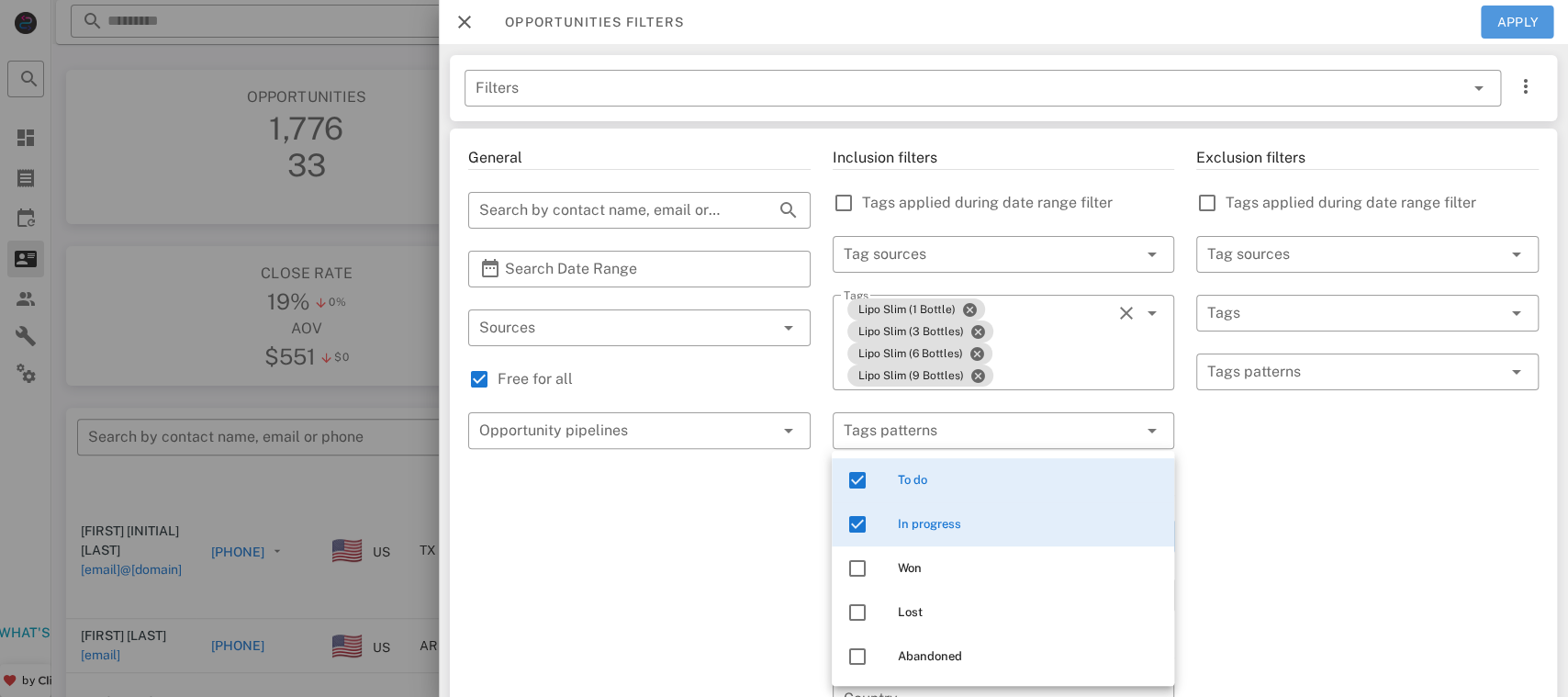 click on "Apply" at bounding box center (1518, 22) 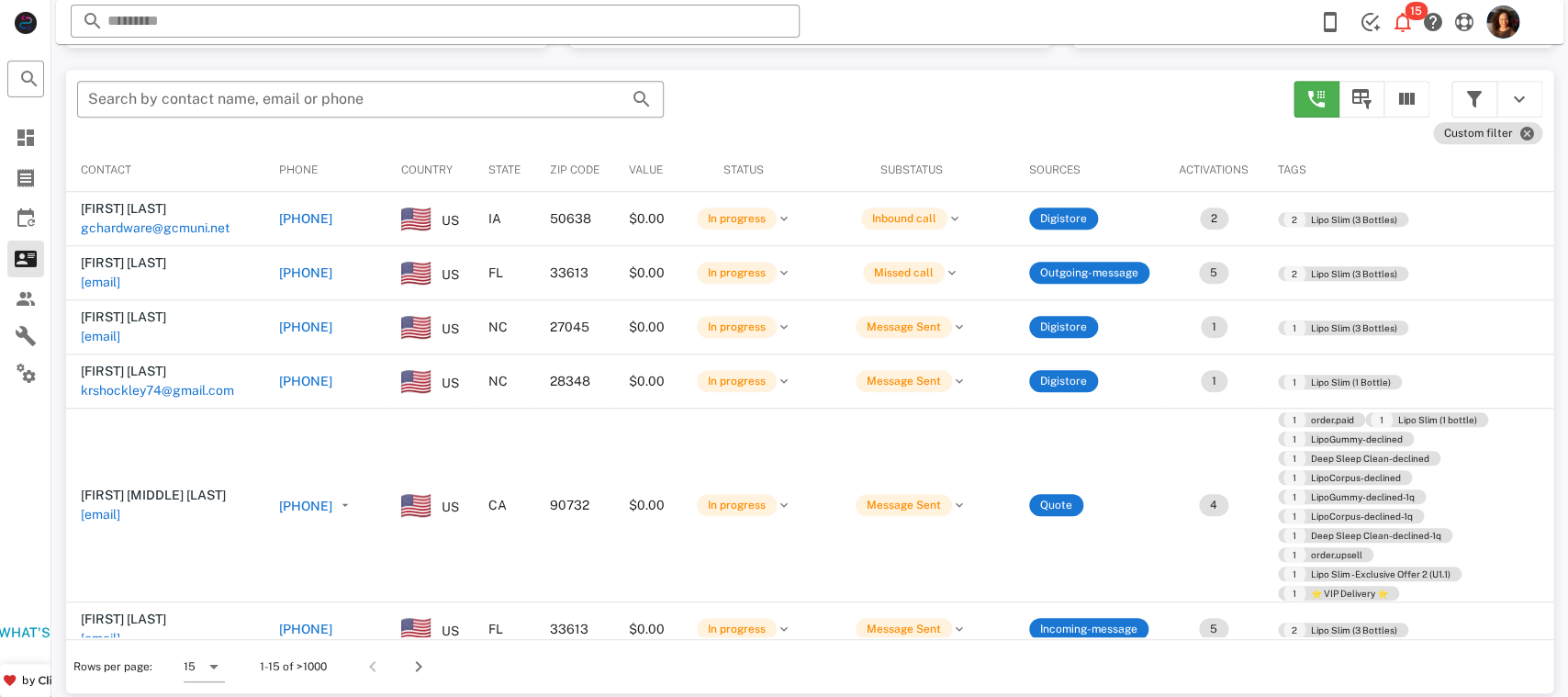 scroll, scrollTop: 349, scrollLeft: 0, axis: vertical 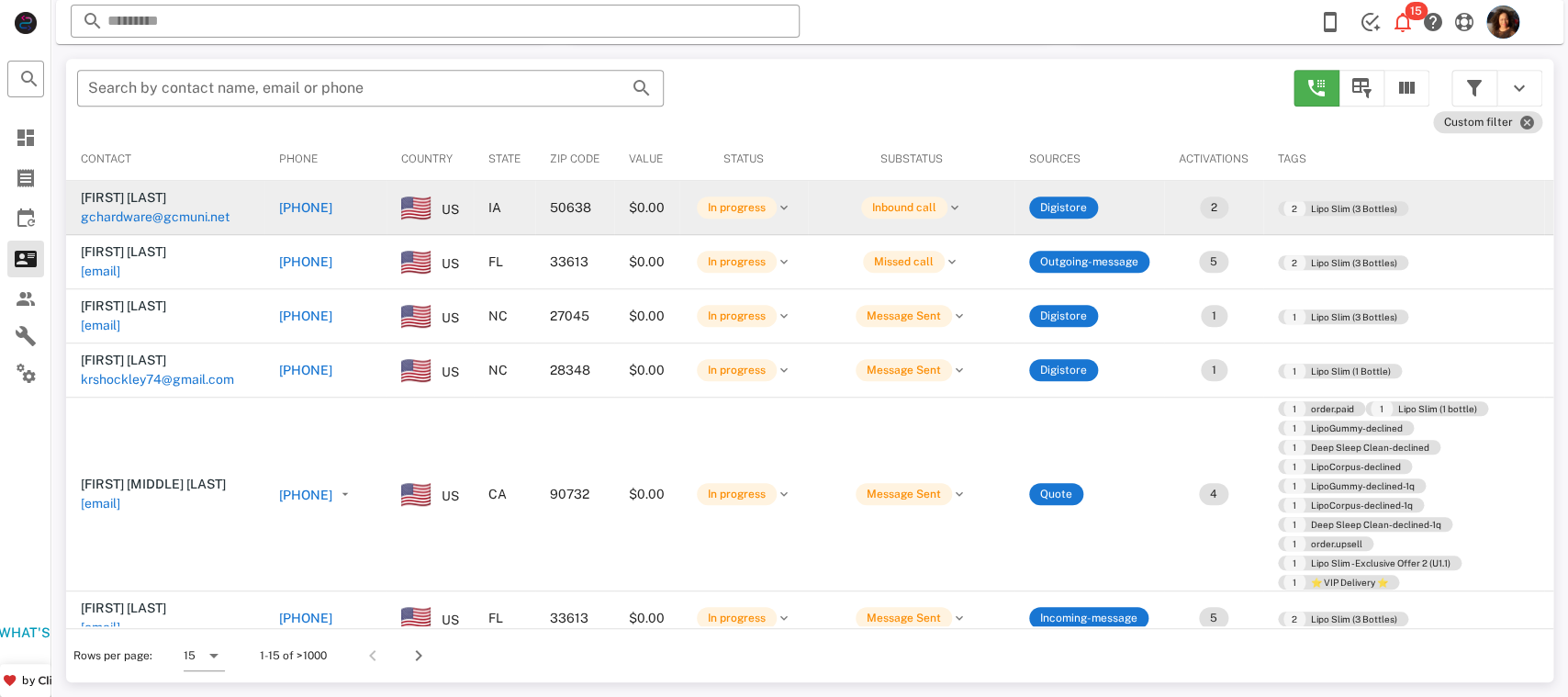 click on "[PHONE]" at bounding box center (306, 208) 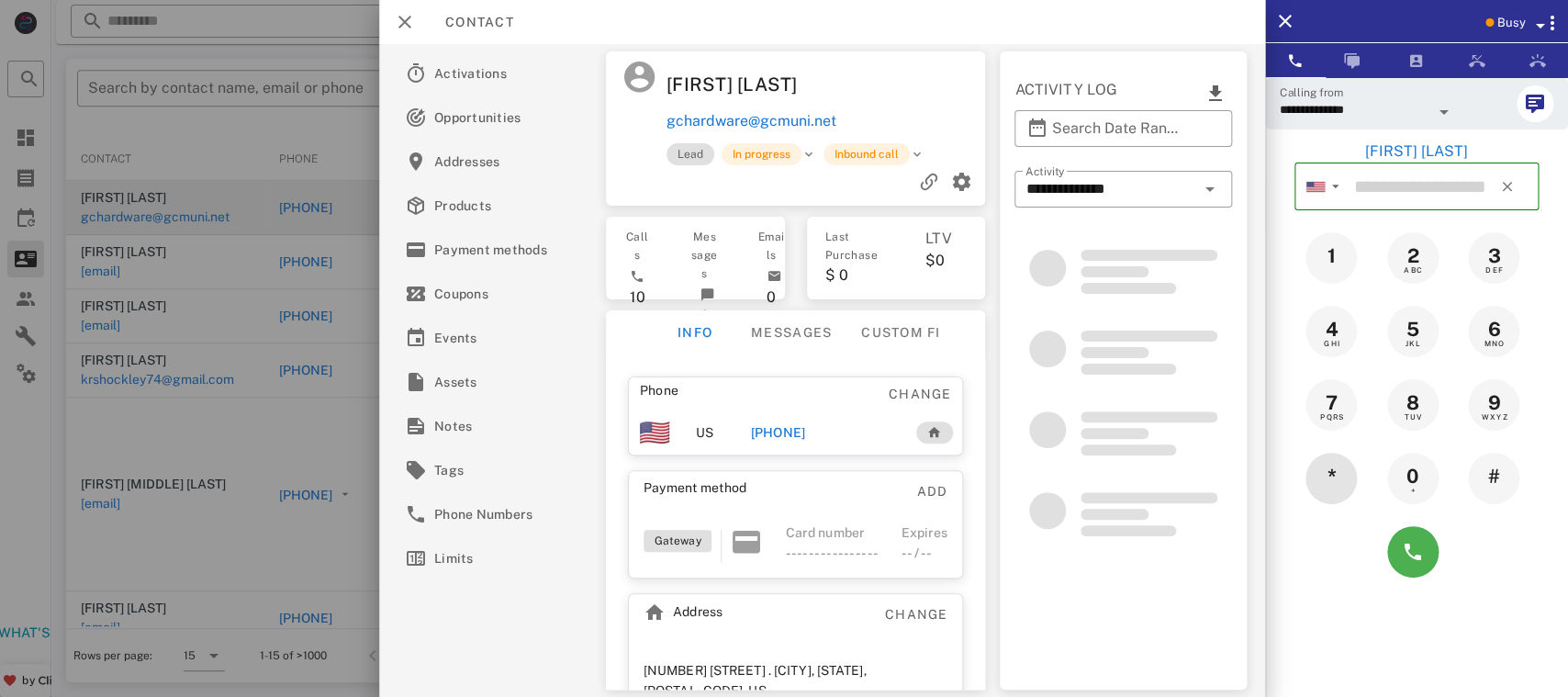 type on "**********" 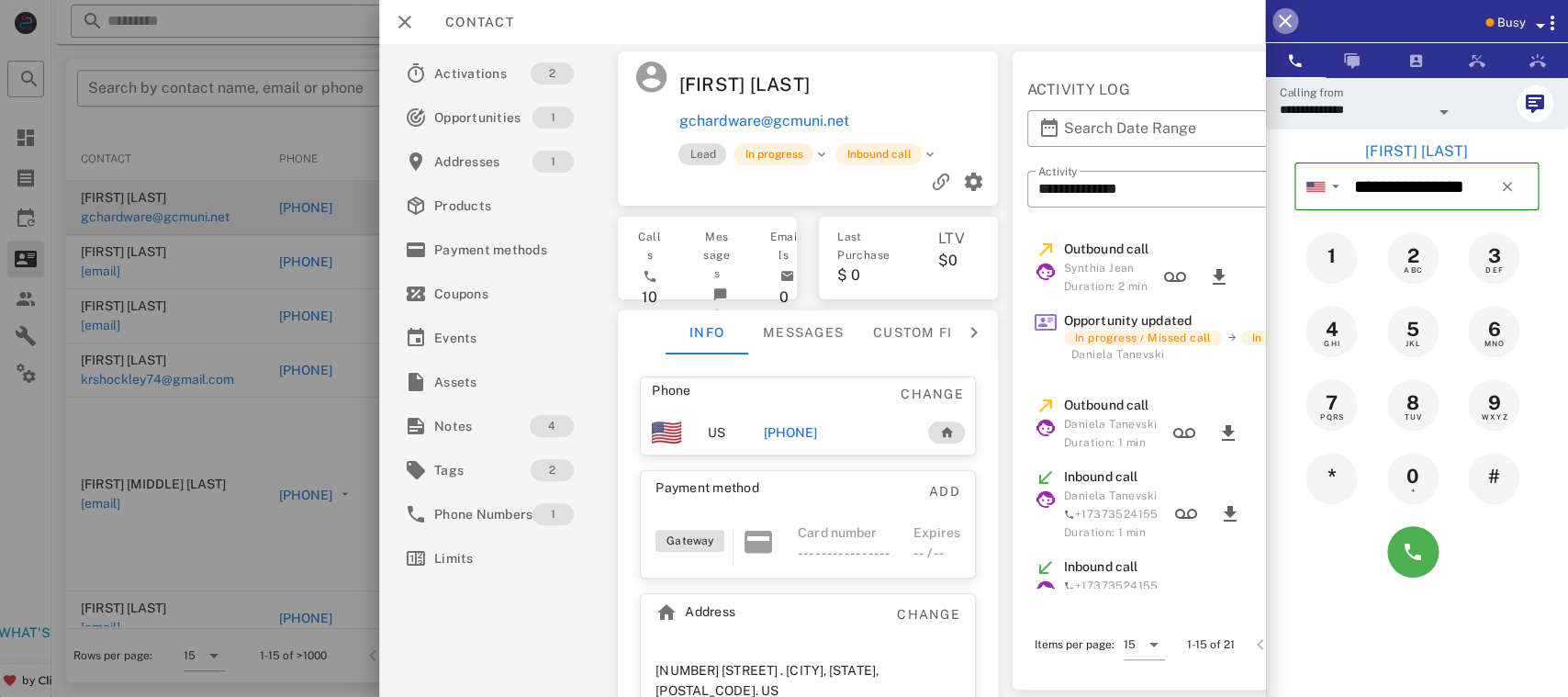 click at bounding box center (1285, 21) 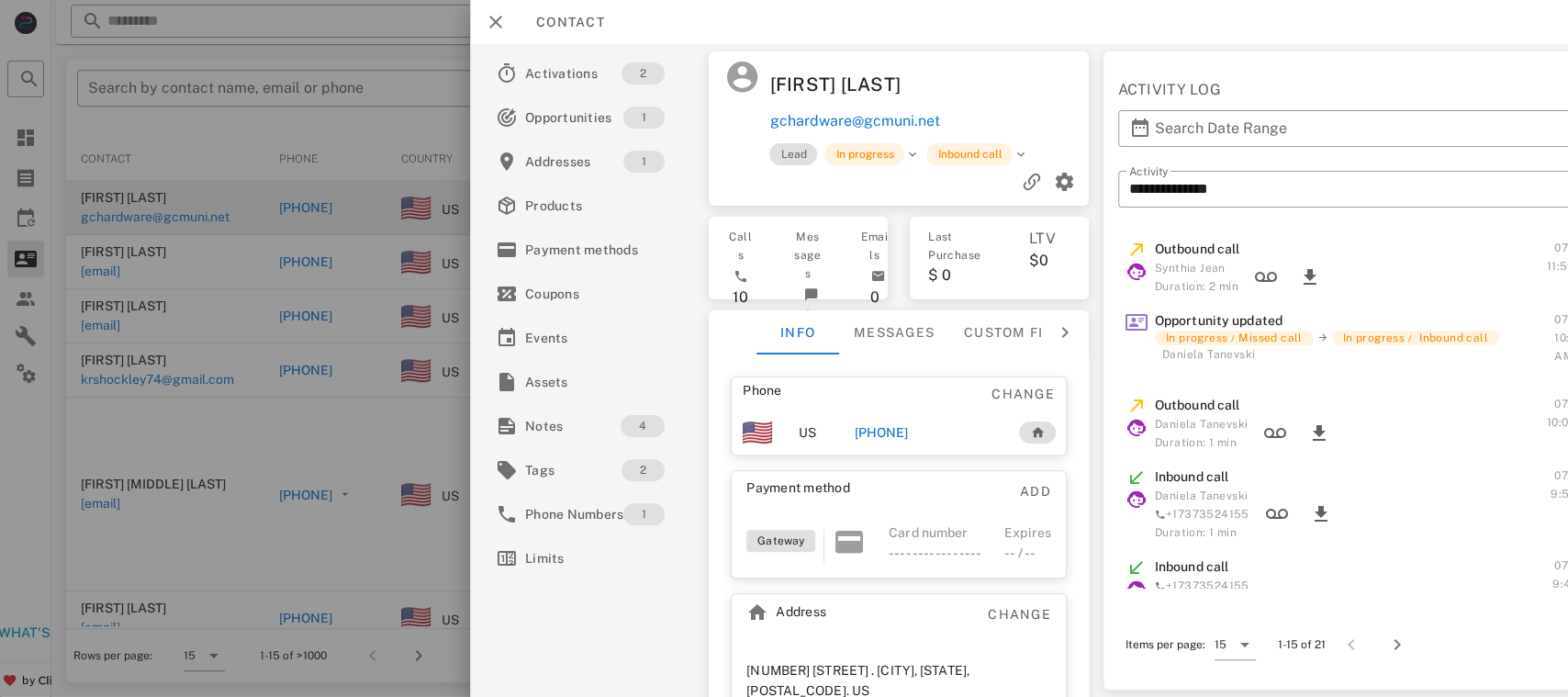 type 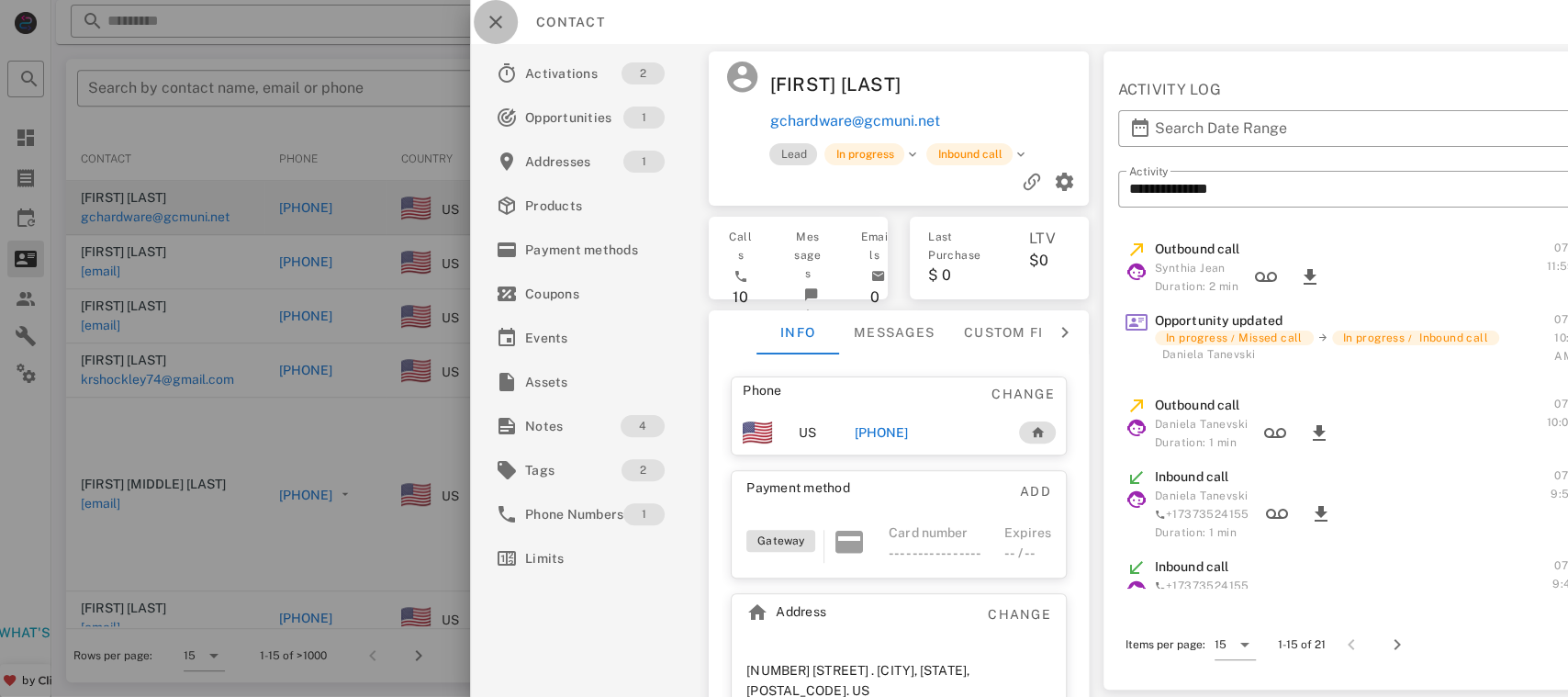 click at bounding box center (496, 22) 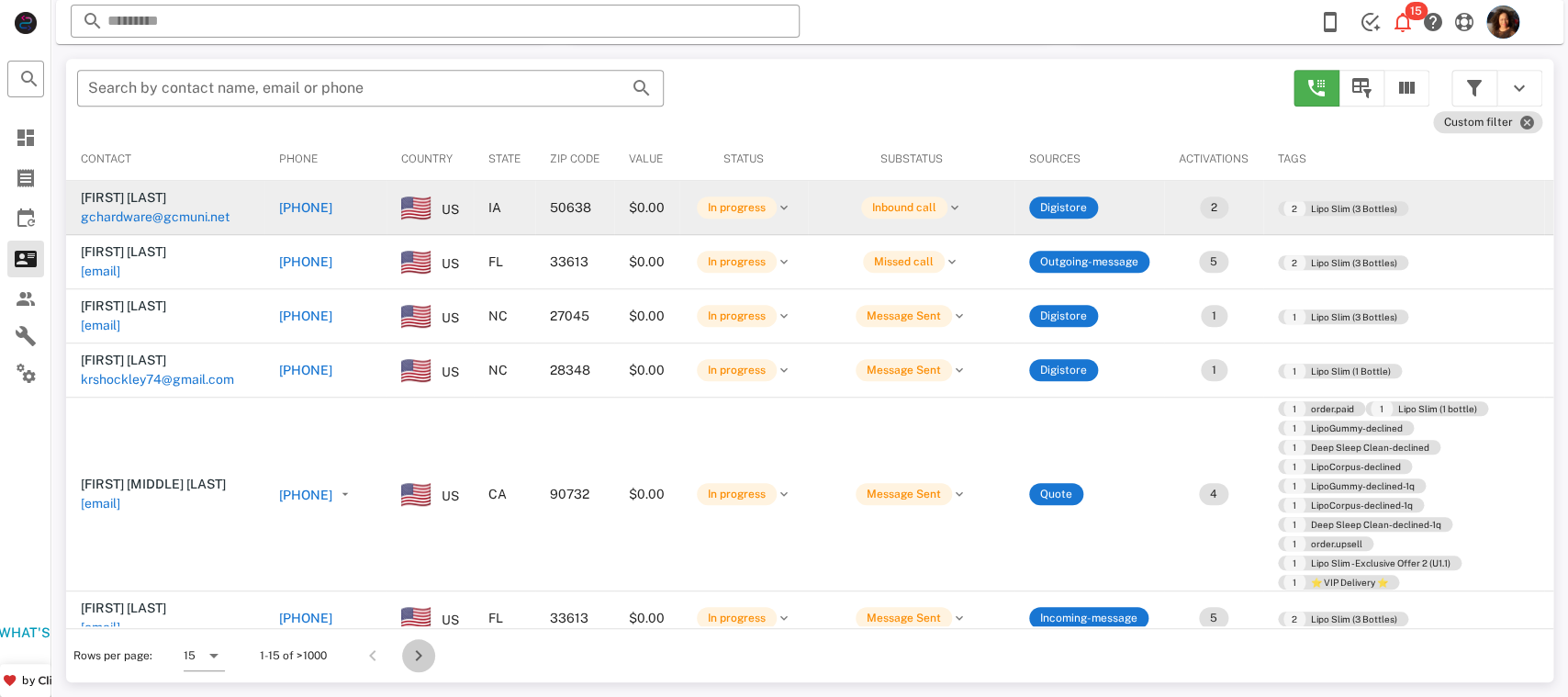 click at bounding box center [419, 656] 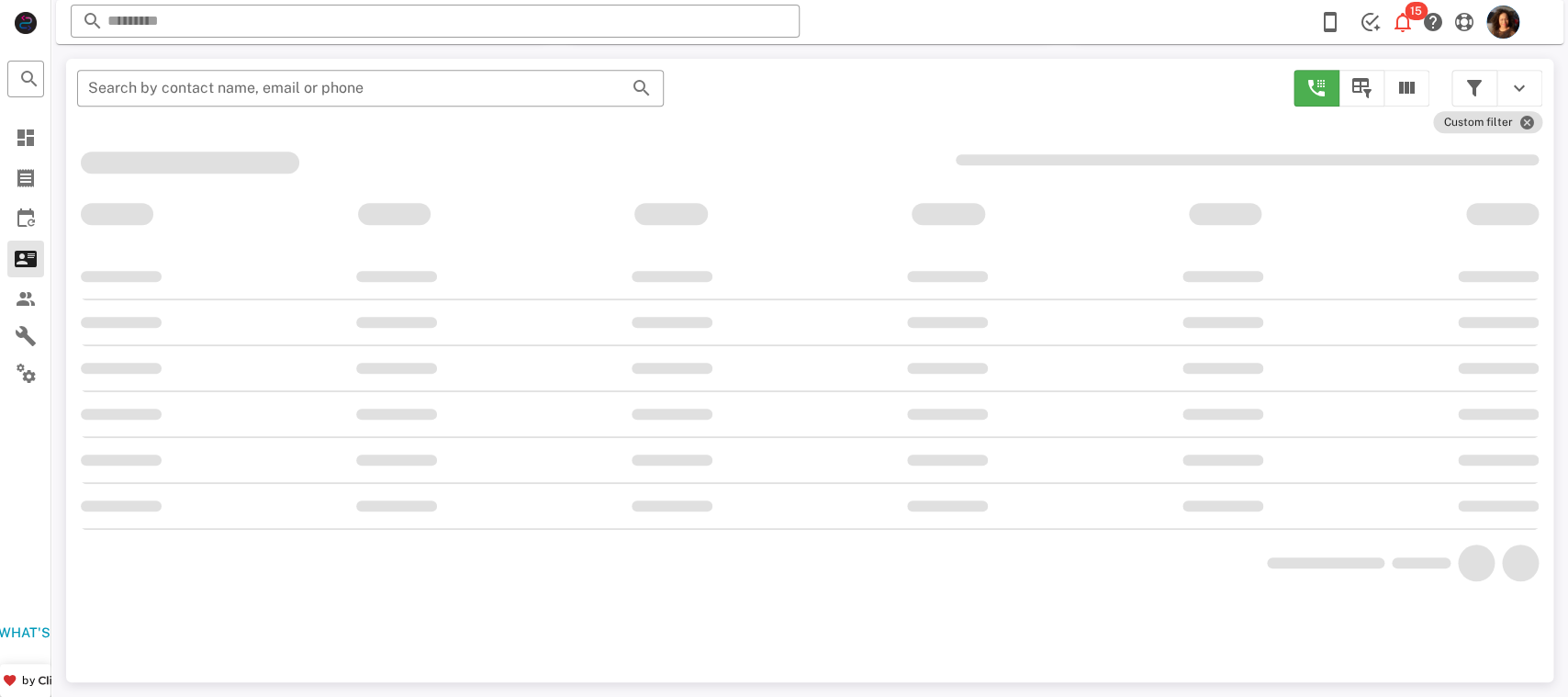 scroll, scrollTop: 327, scrollLeft: 0, axis: vertical 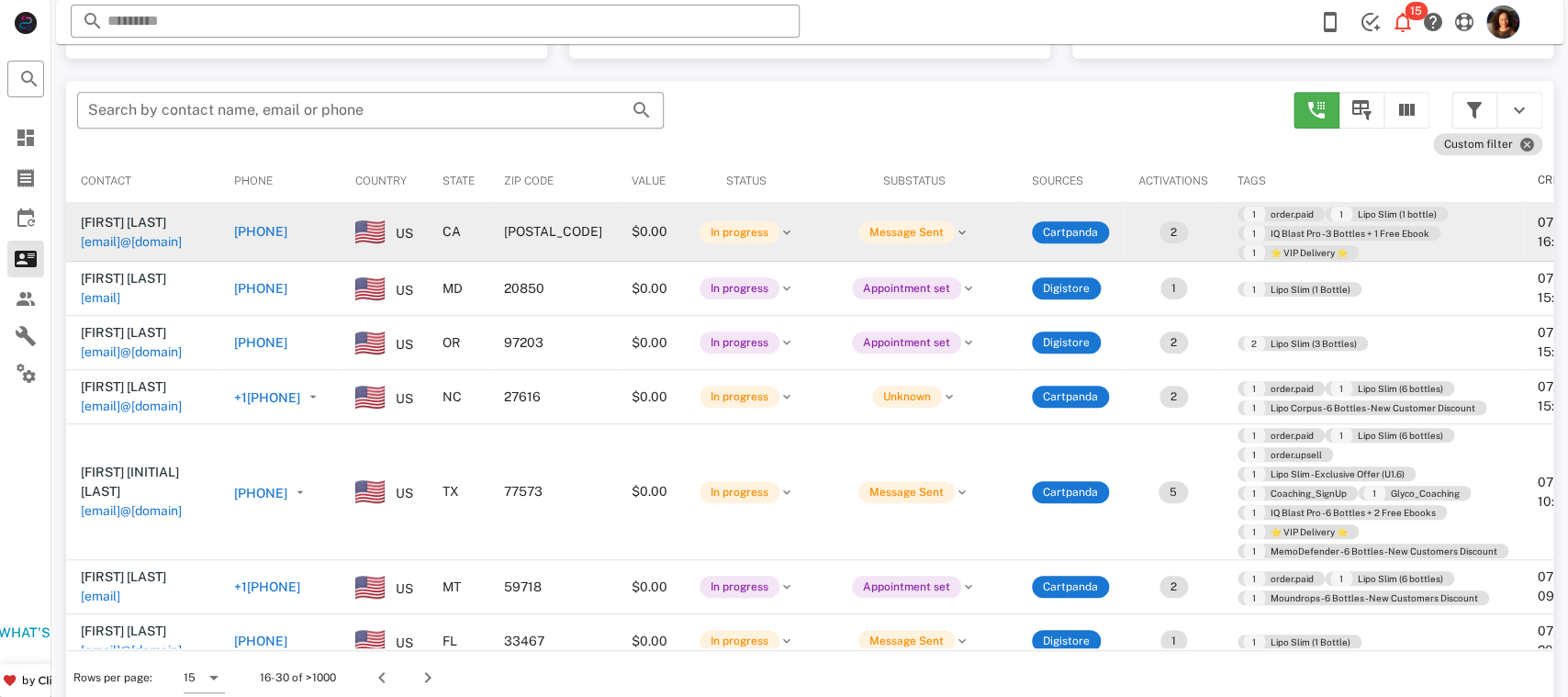 click on "[PHONE]" at bounding box center (261, 231) 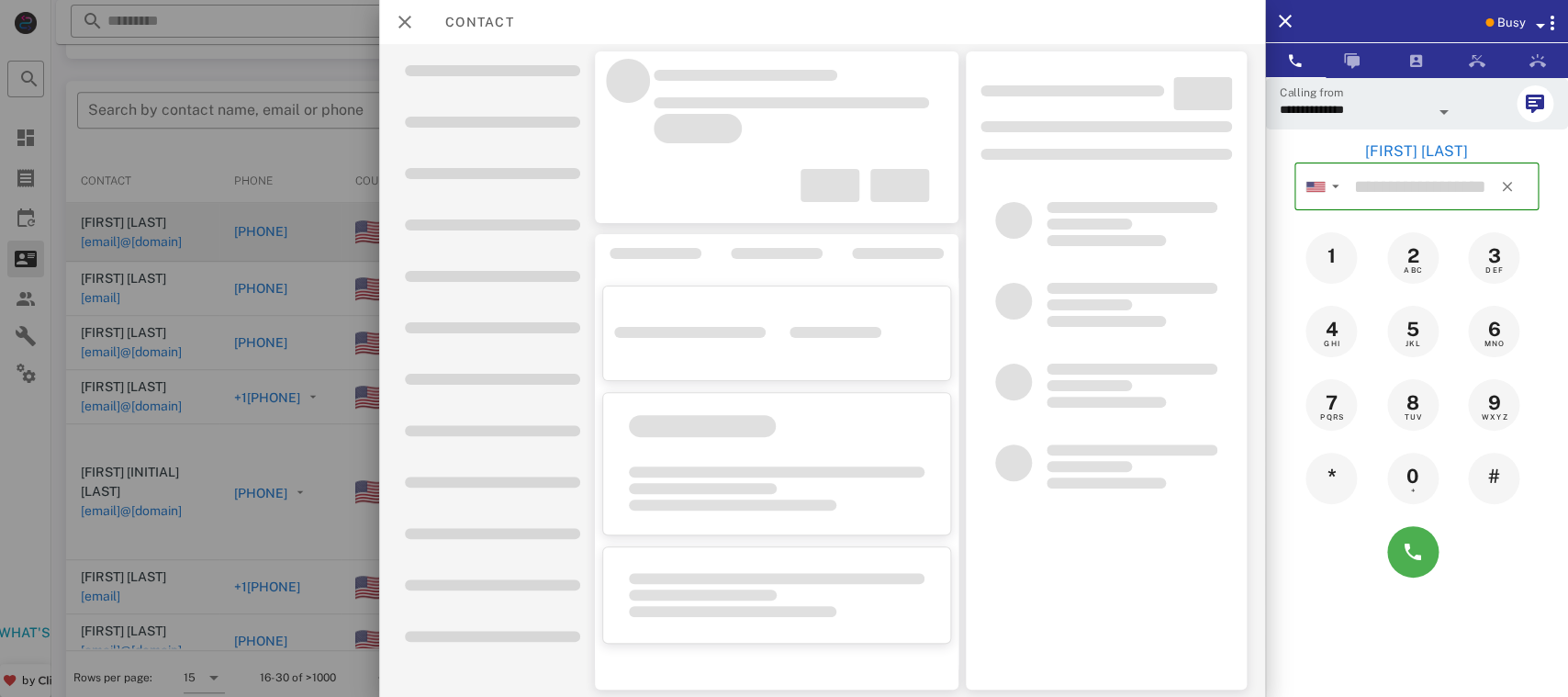 type on "**********" 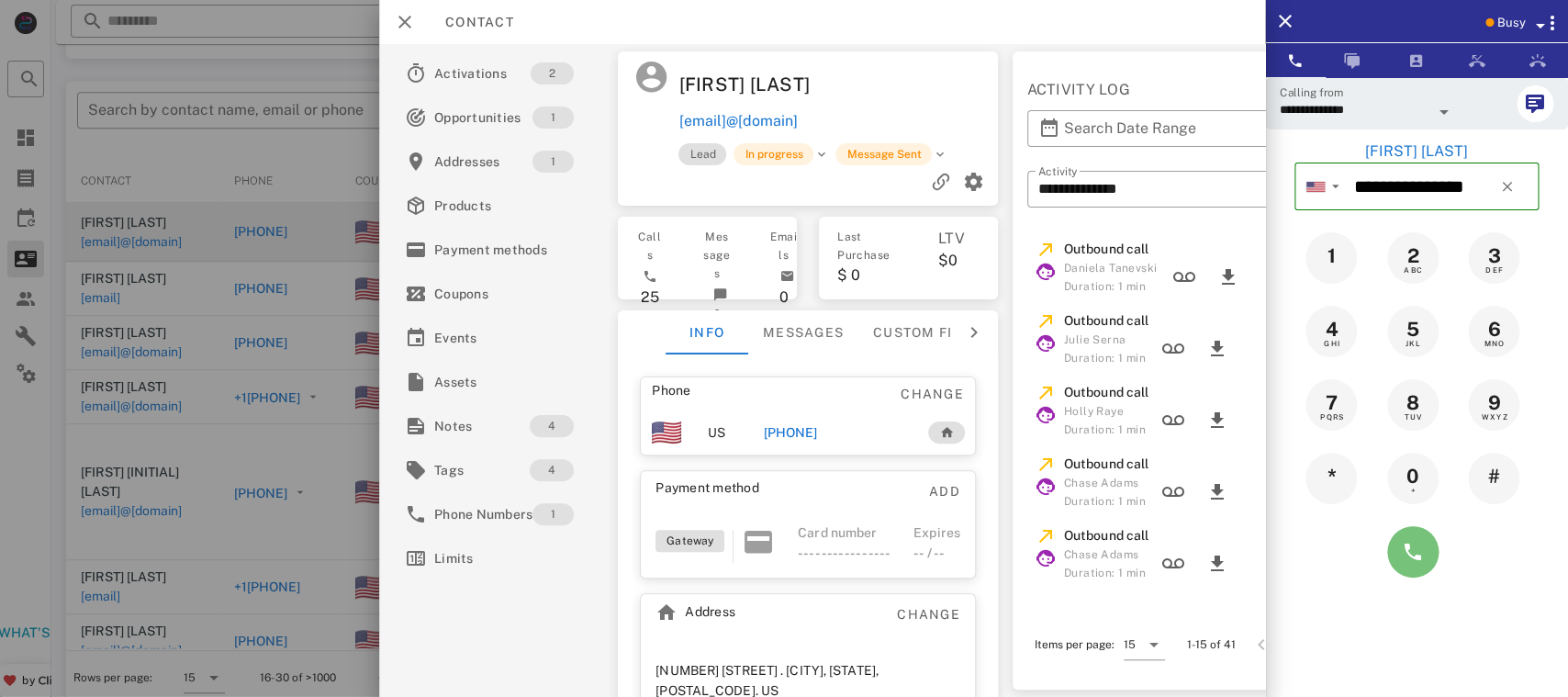 click at bounding box center [1413, 552] 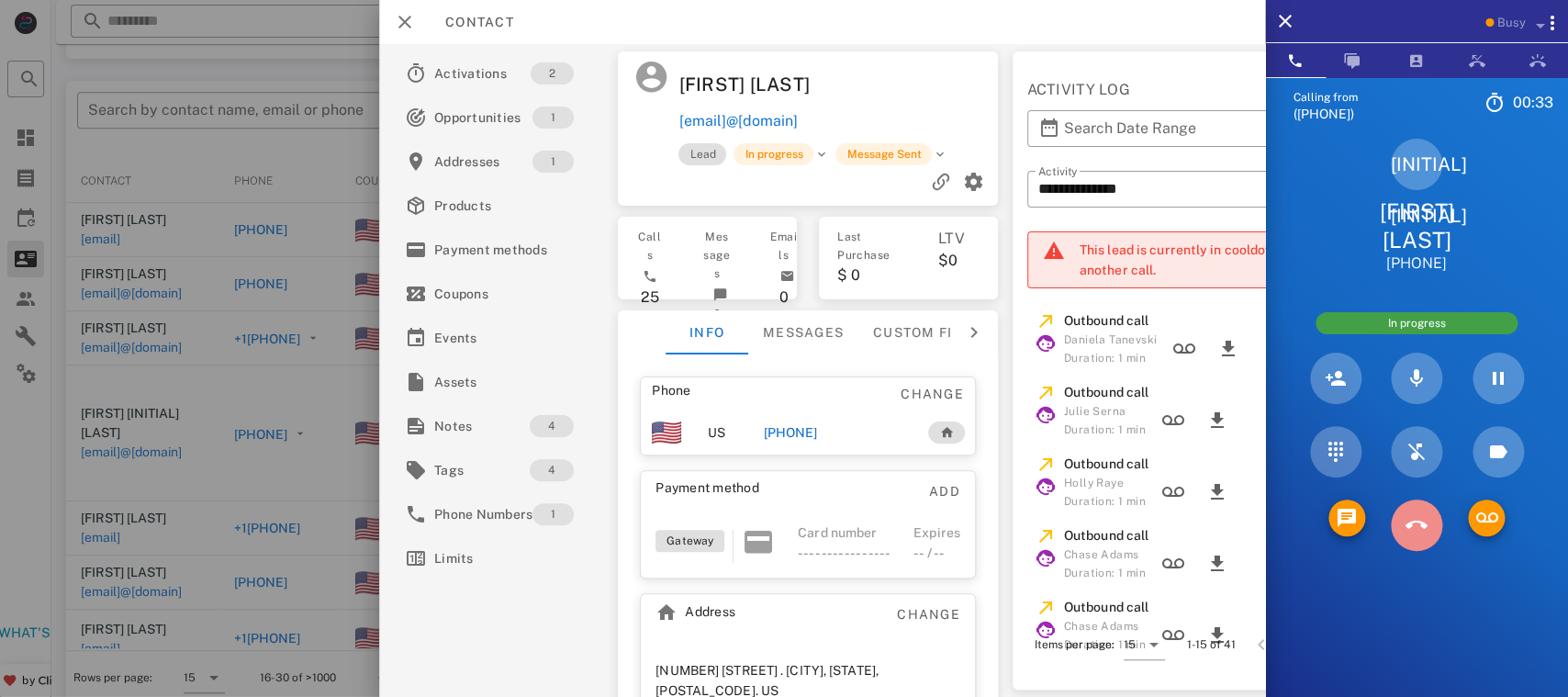 click at bounding box center (1417, 525) 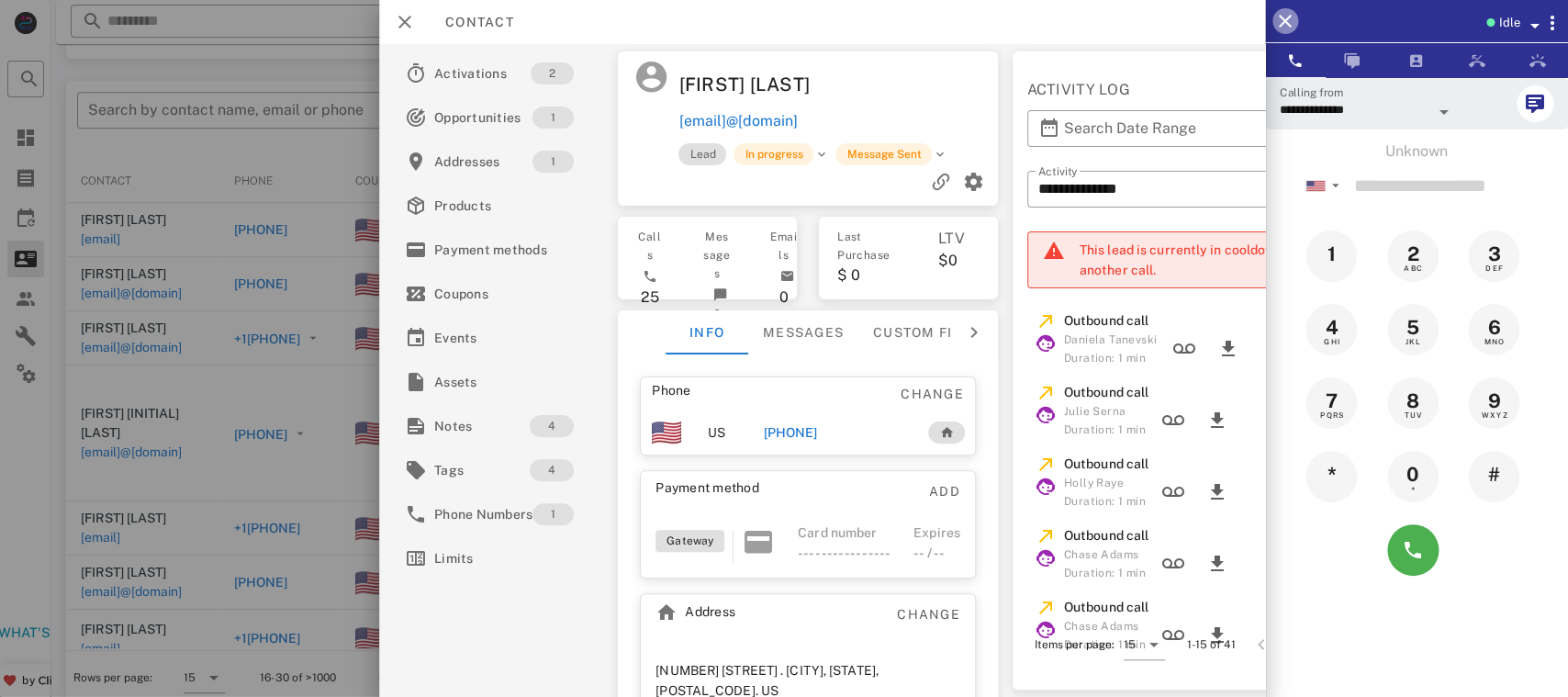 click at bounding box center (1285, 21) 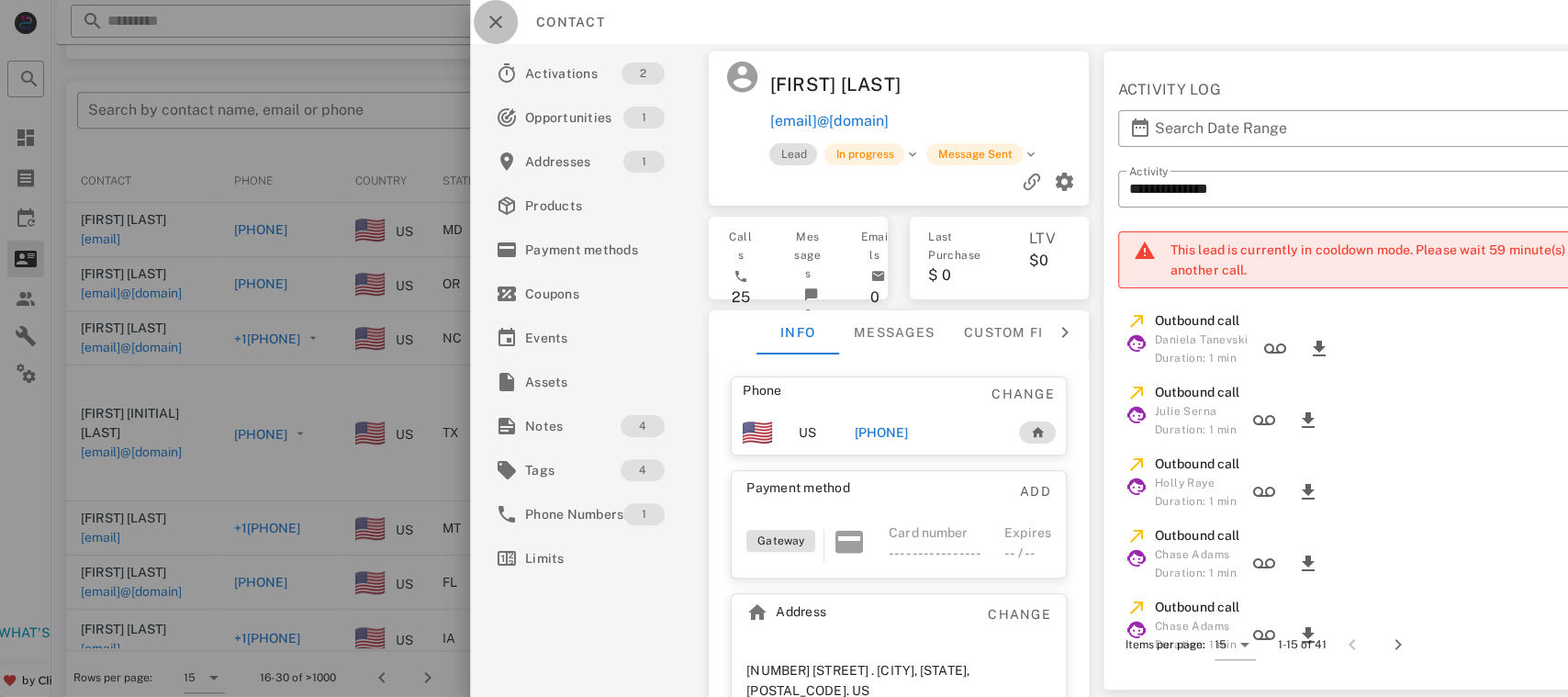 click at bounding box center [496, 22] 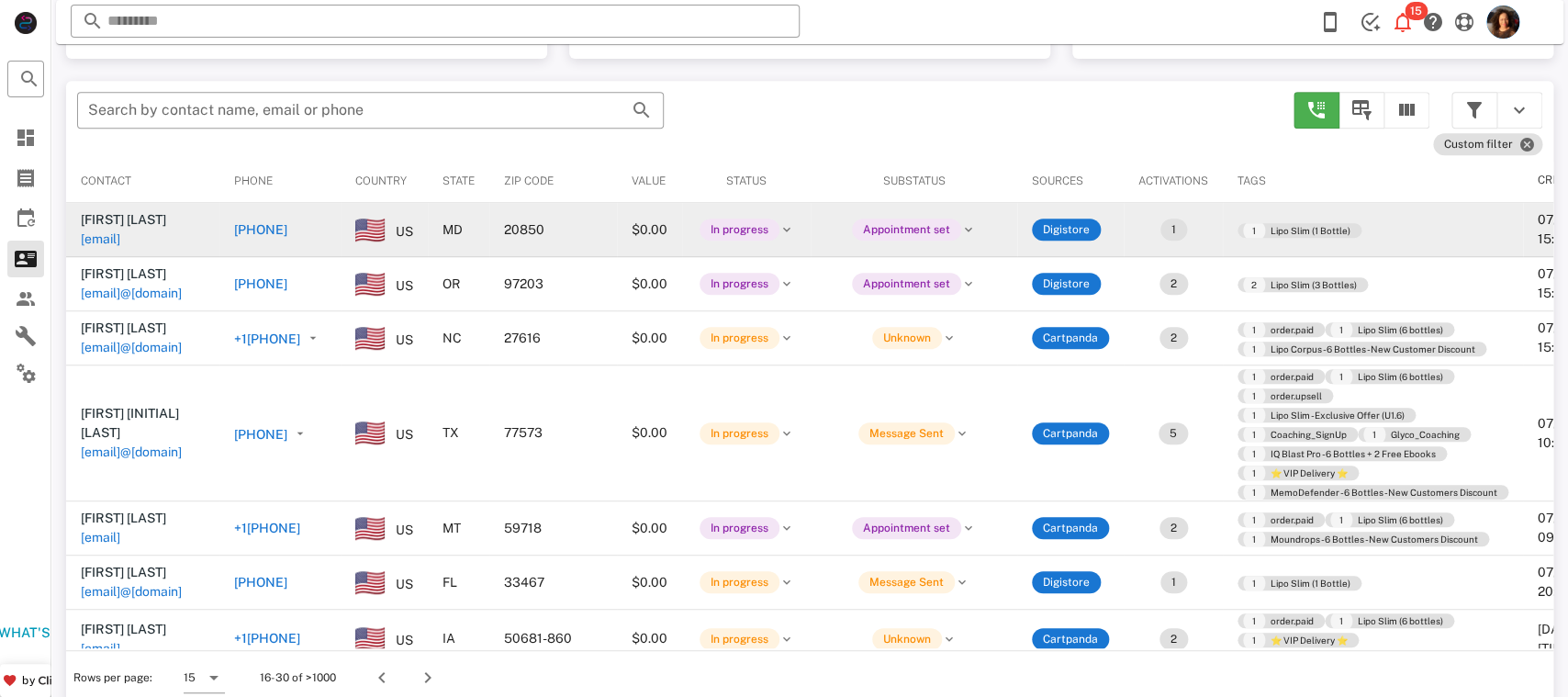 click on "[PHONE]" at bounding box center (261, 230) 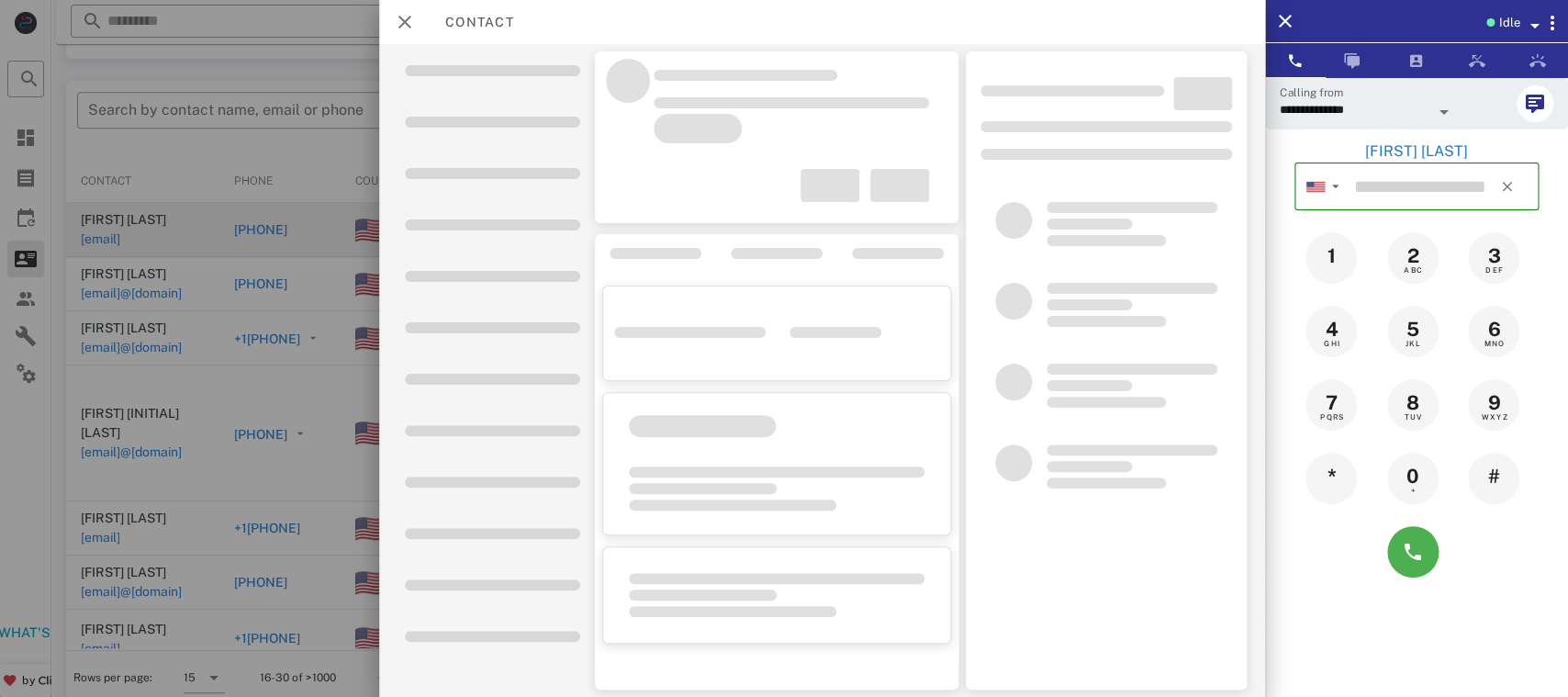 type on "**********" 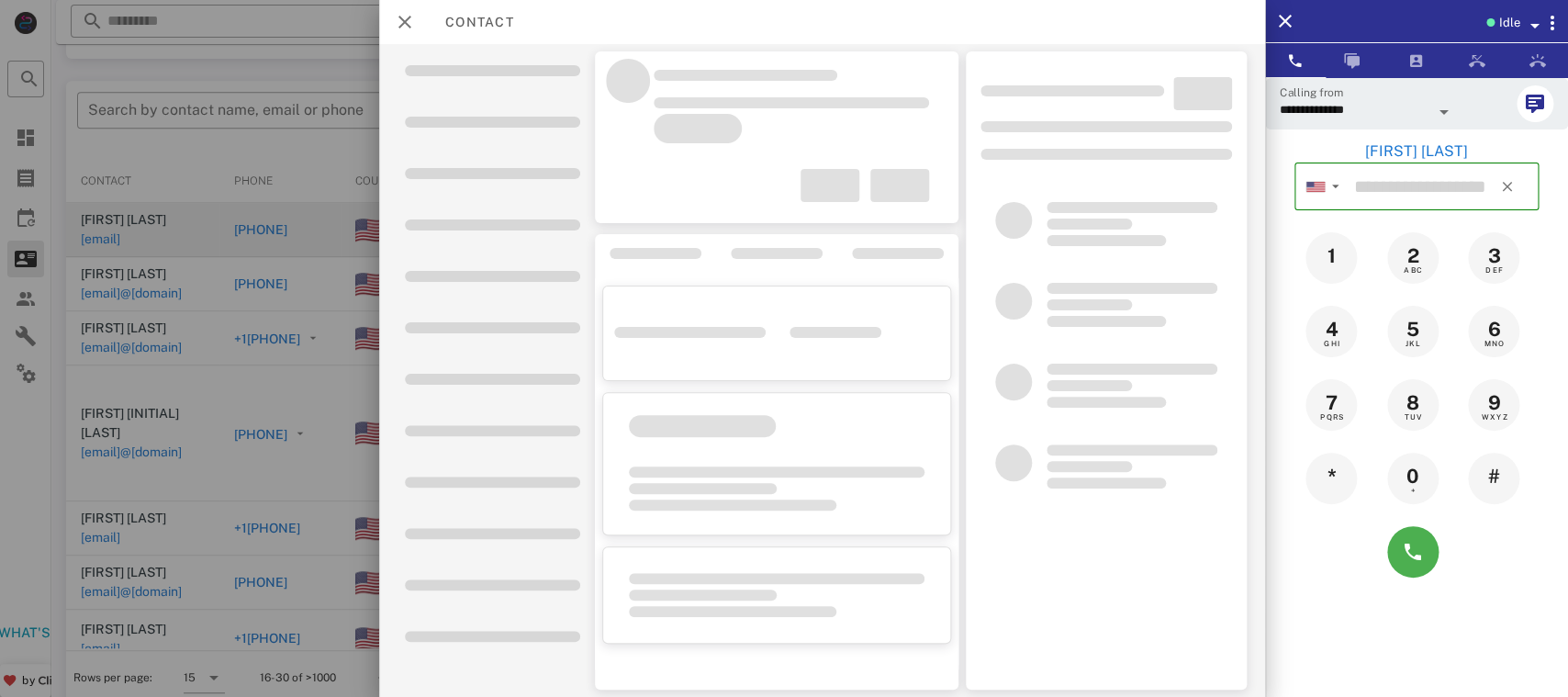 type on "**********" 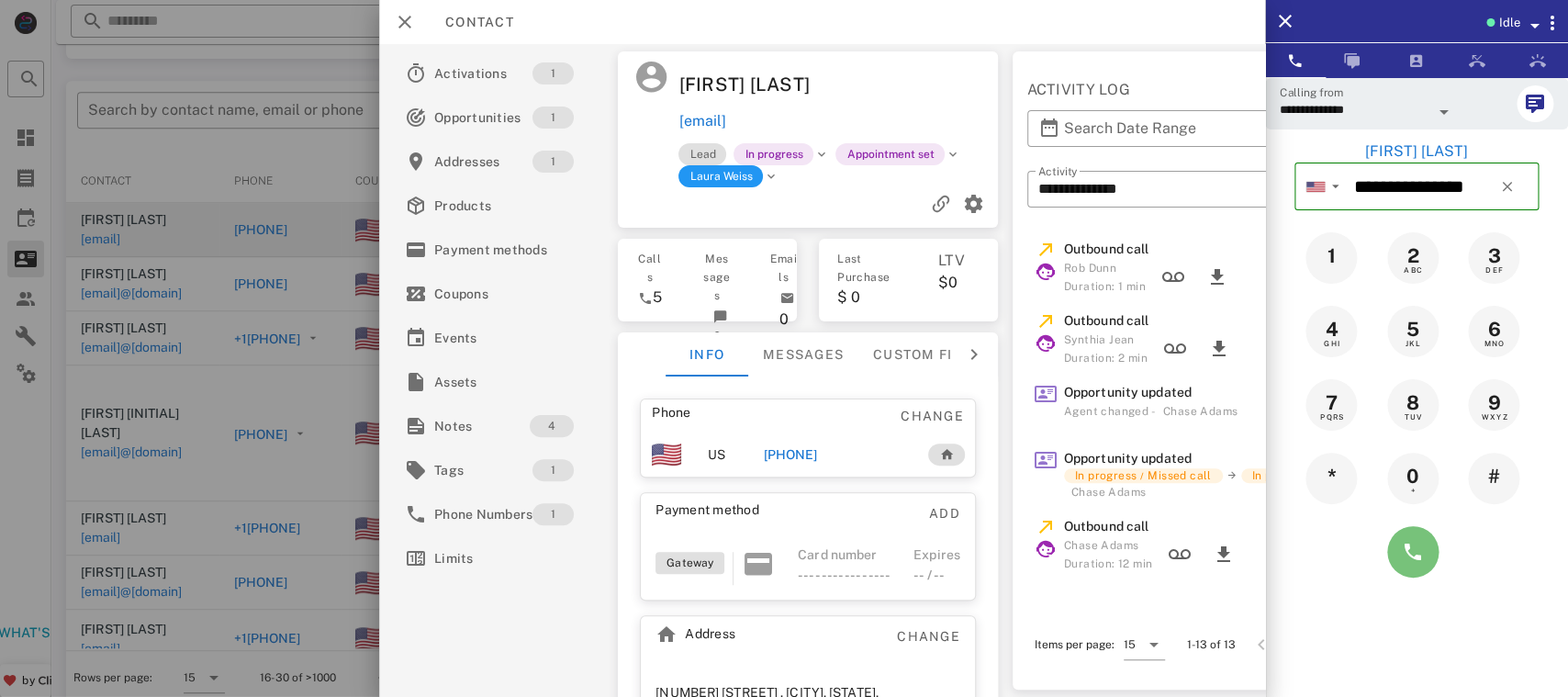 click at bounding box center (1413, 552) 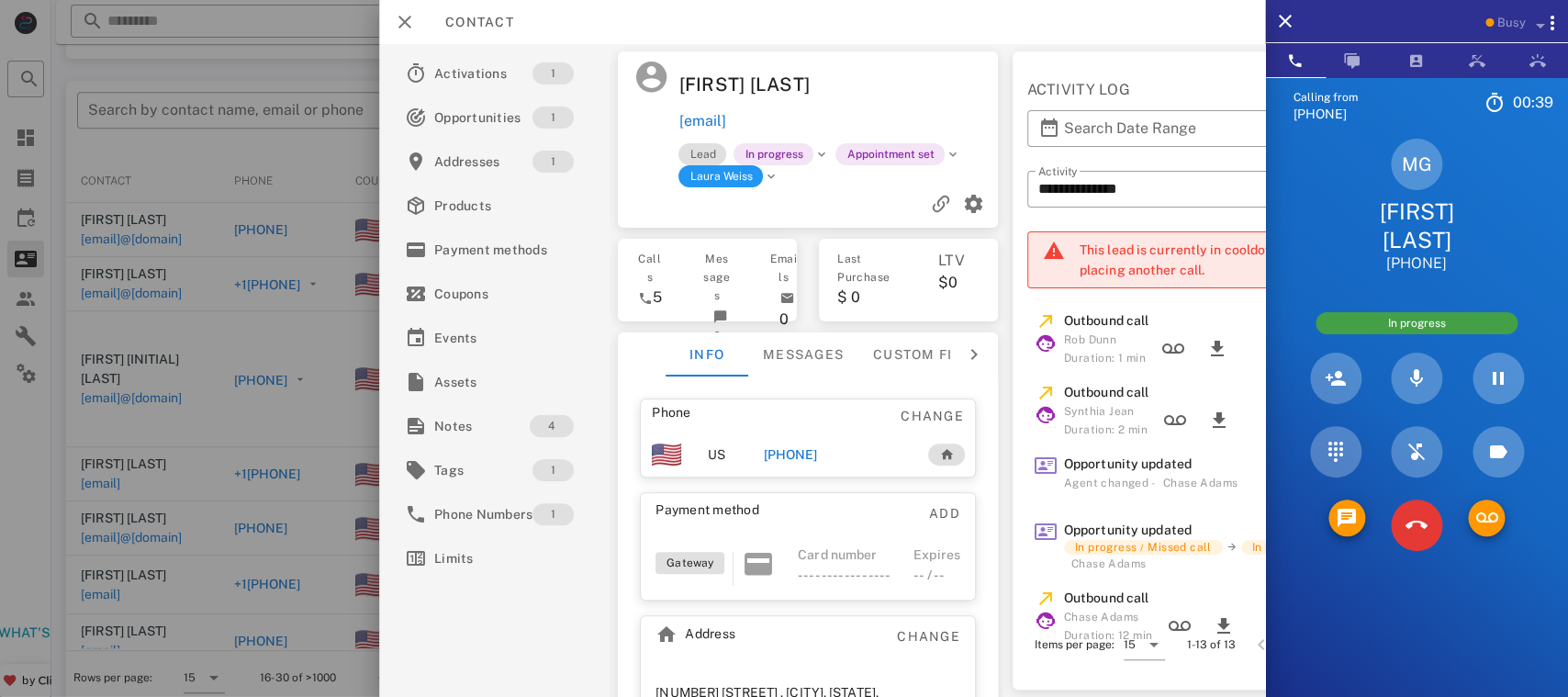 scroll, scrollTop: 38, scrollLeft: 0, axis: vertical 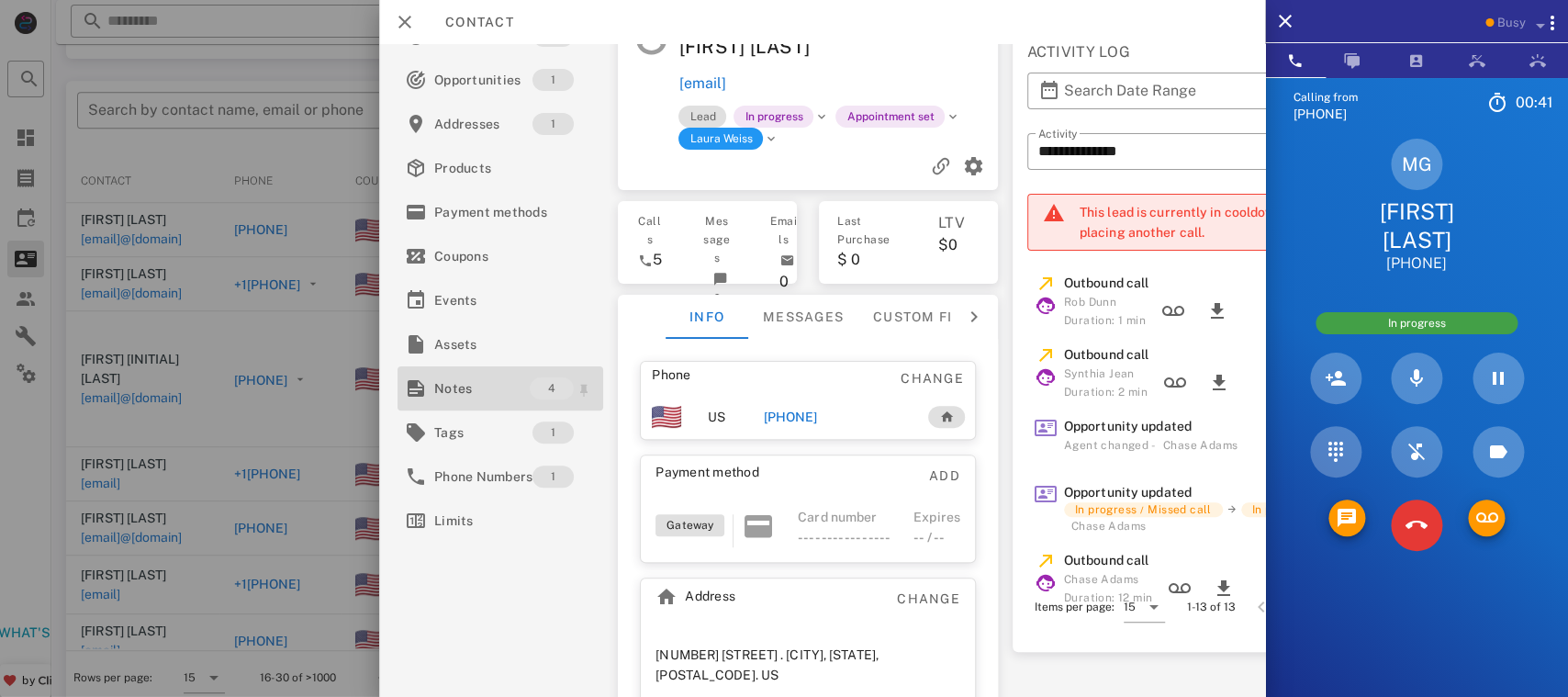 click on "Notes" at bounding box center (482, 388) 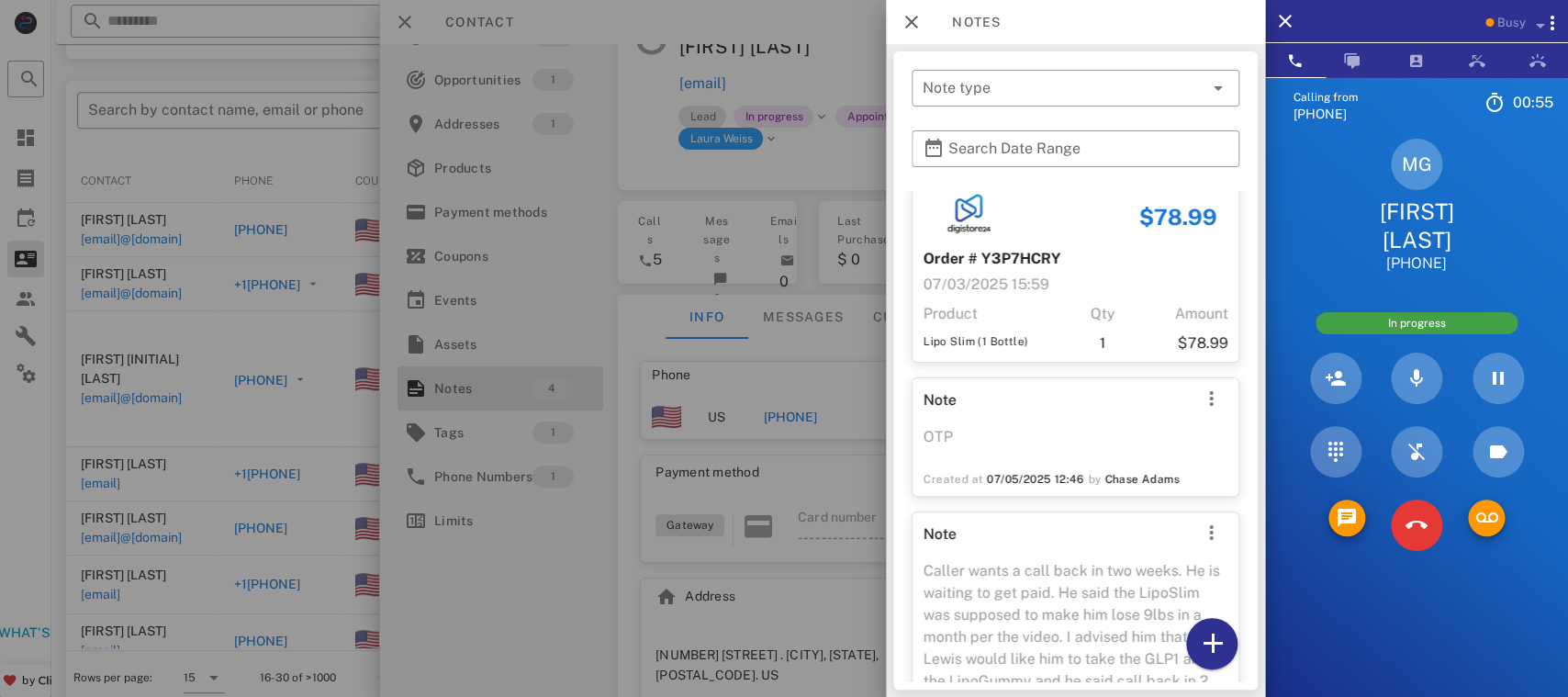 scroll, scrollTop: 0, scrollLeft: 0, axis: both 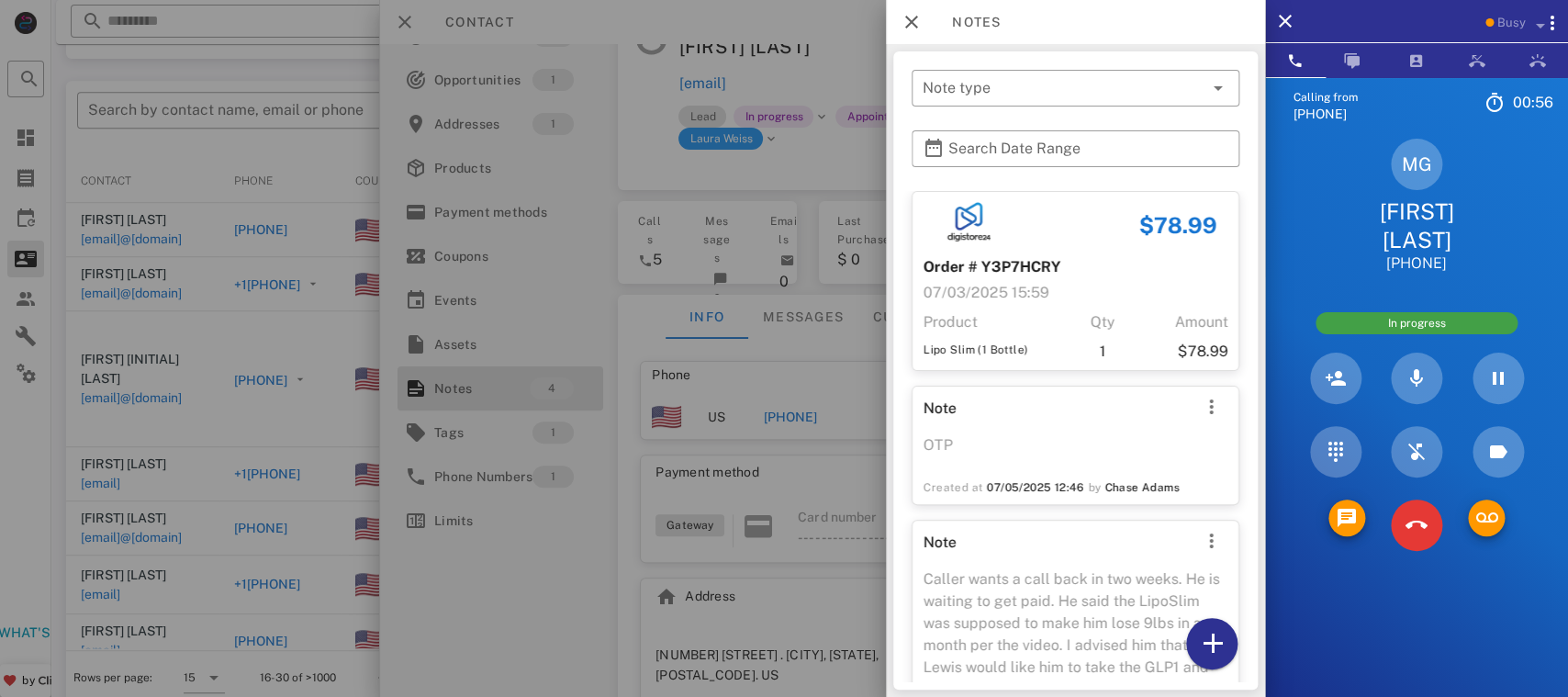 click on "Amount" at bounding box center (1184, 322) 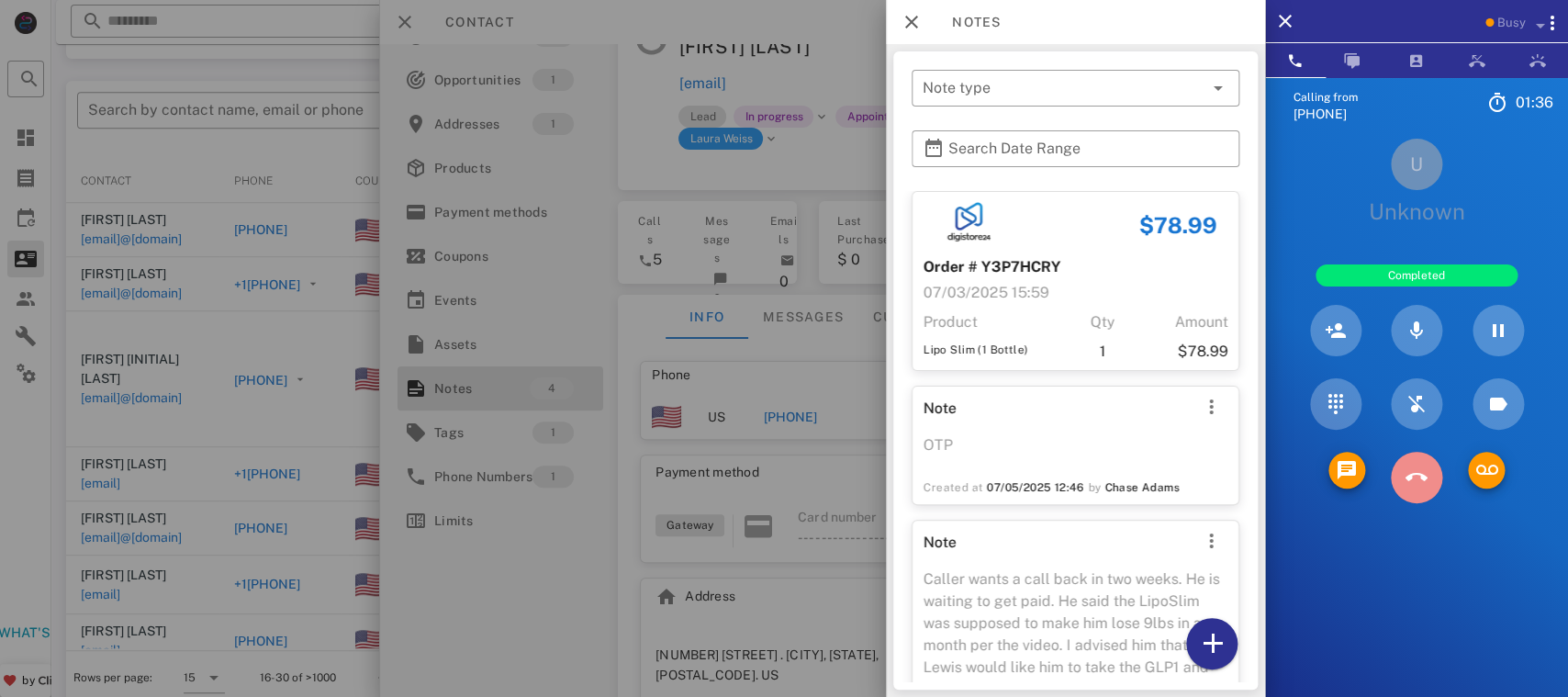 click at bounding box center [1417, 478] 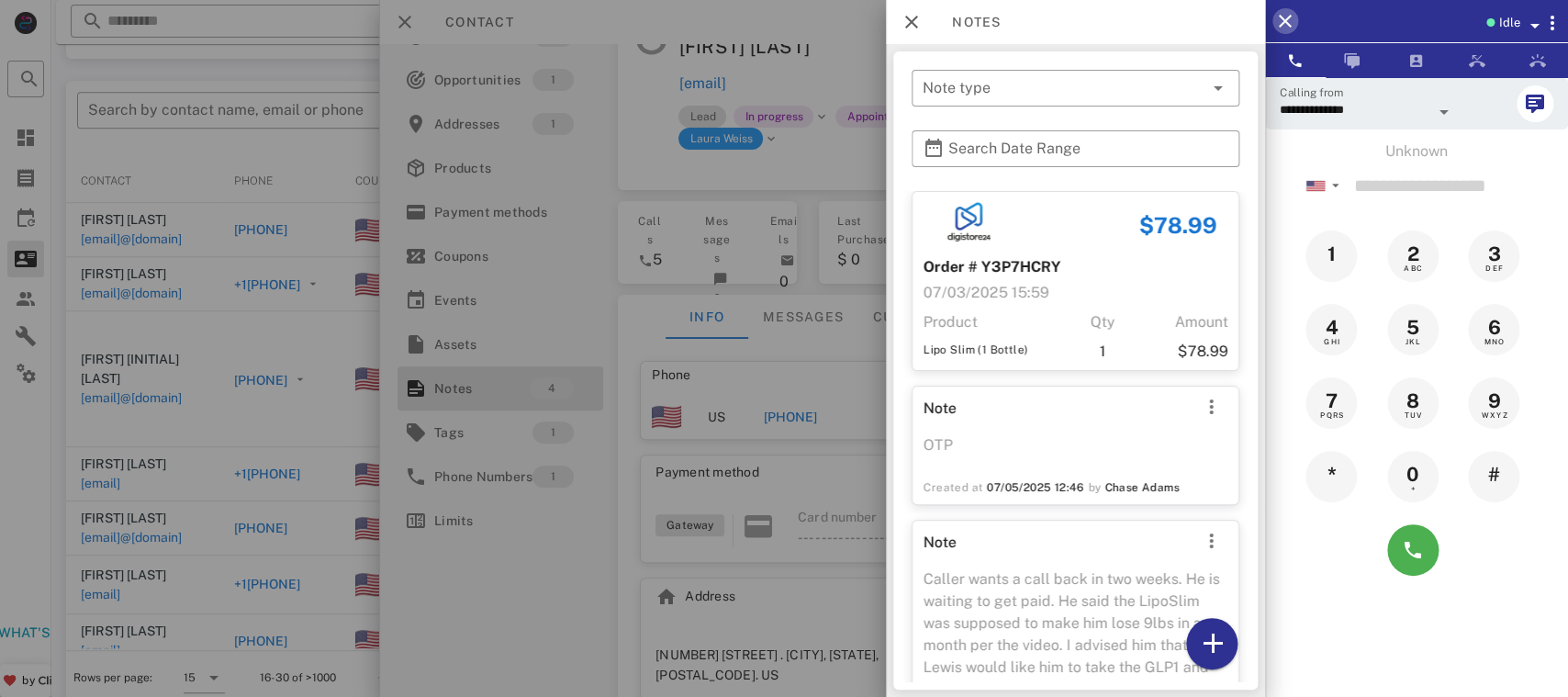 click at bounding box center [1285, 21] 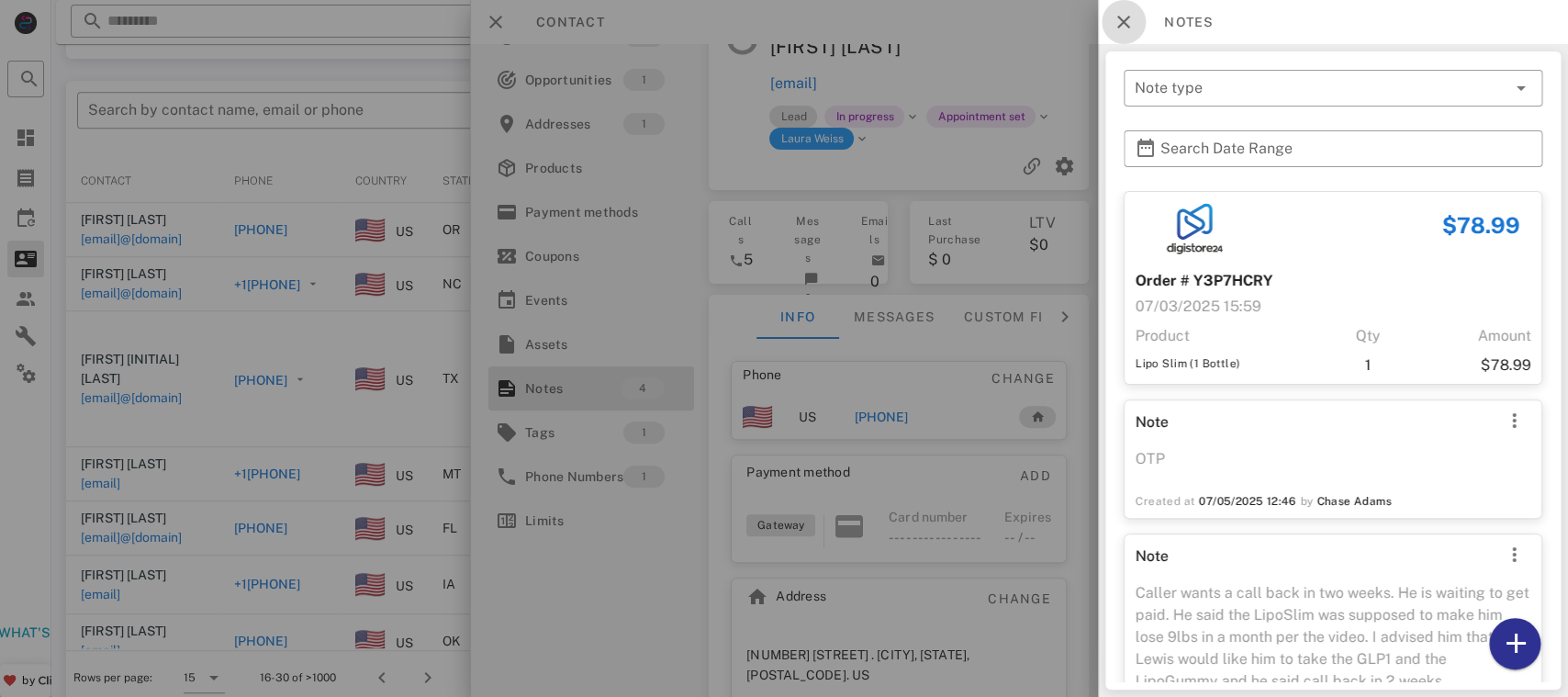 click at bounding box center [1124, 22] 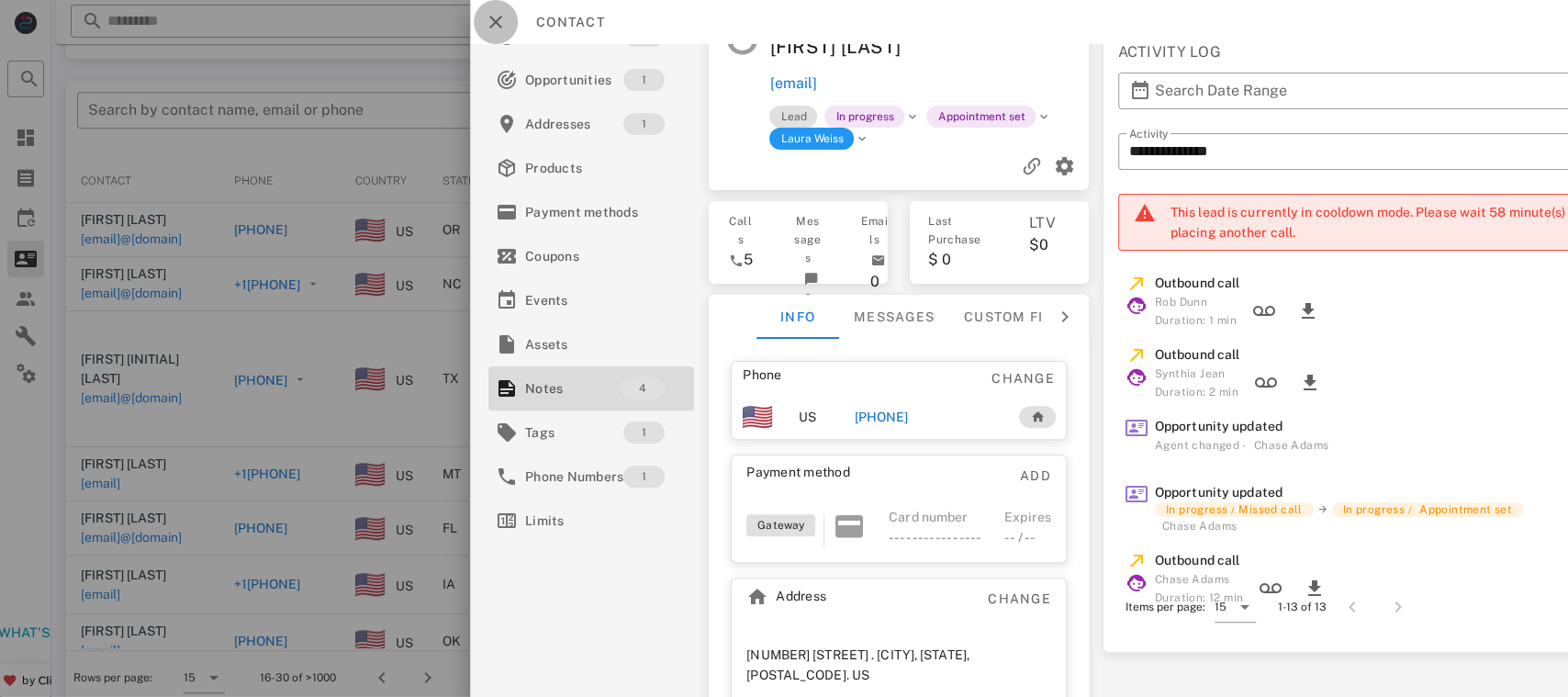 click at bounding box center [496, 22] 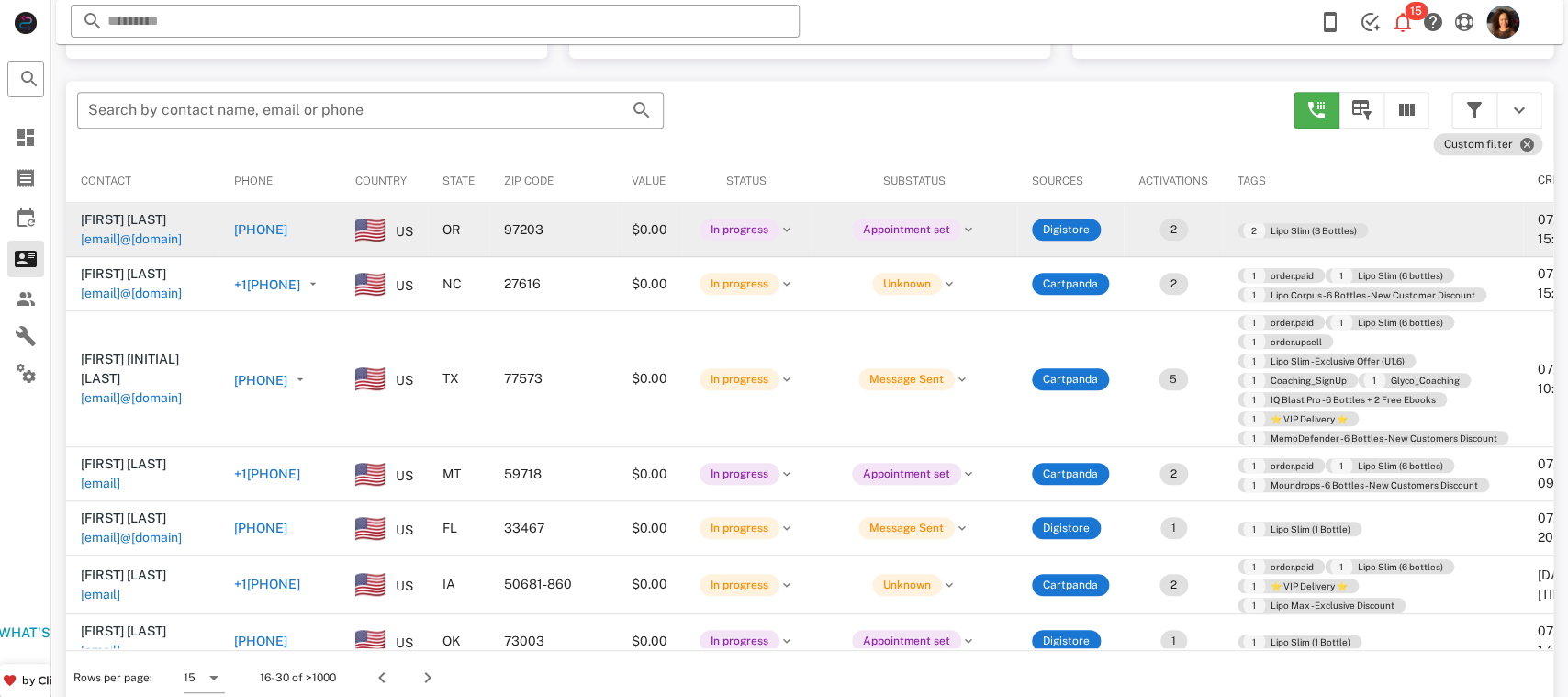 click on "[PHONE]" at bounding box center [261, 230] 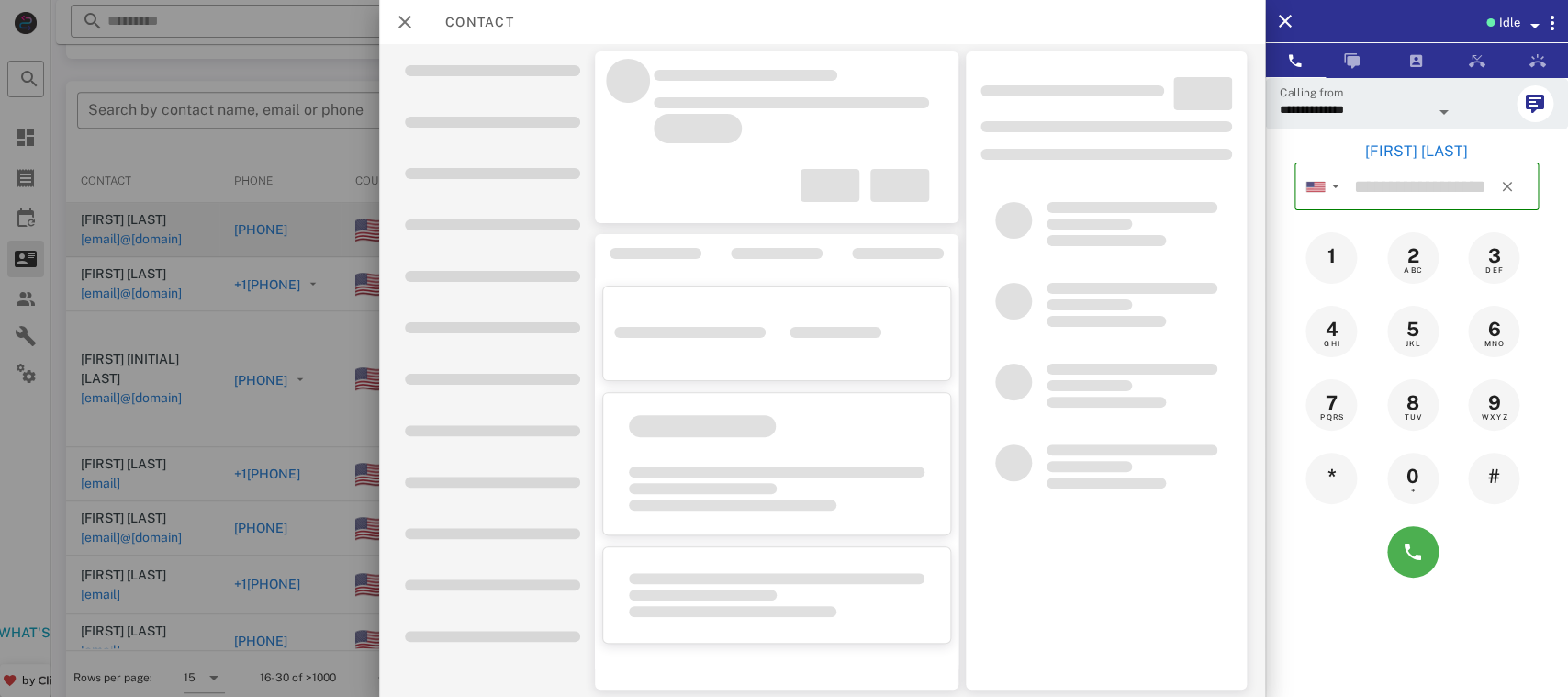 type on "**********" 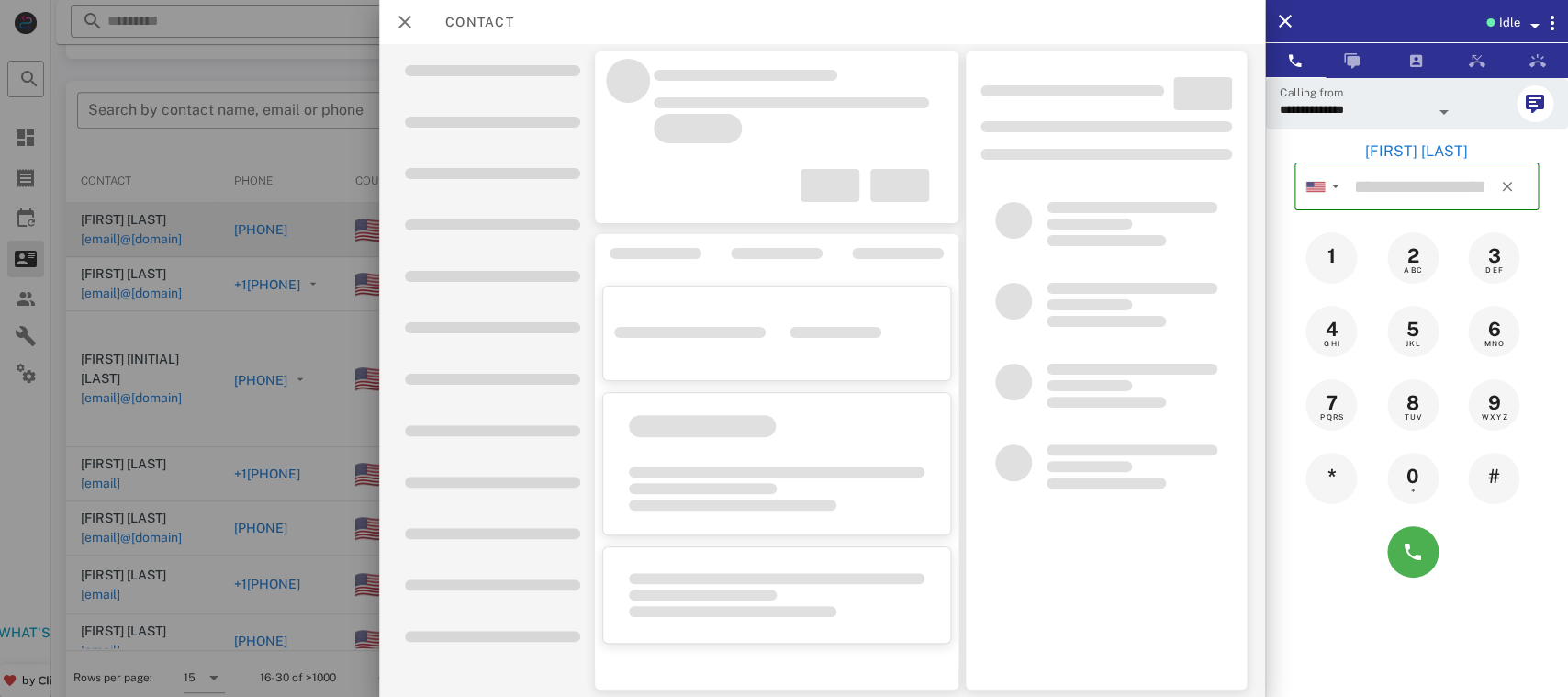 type on "**********" 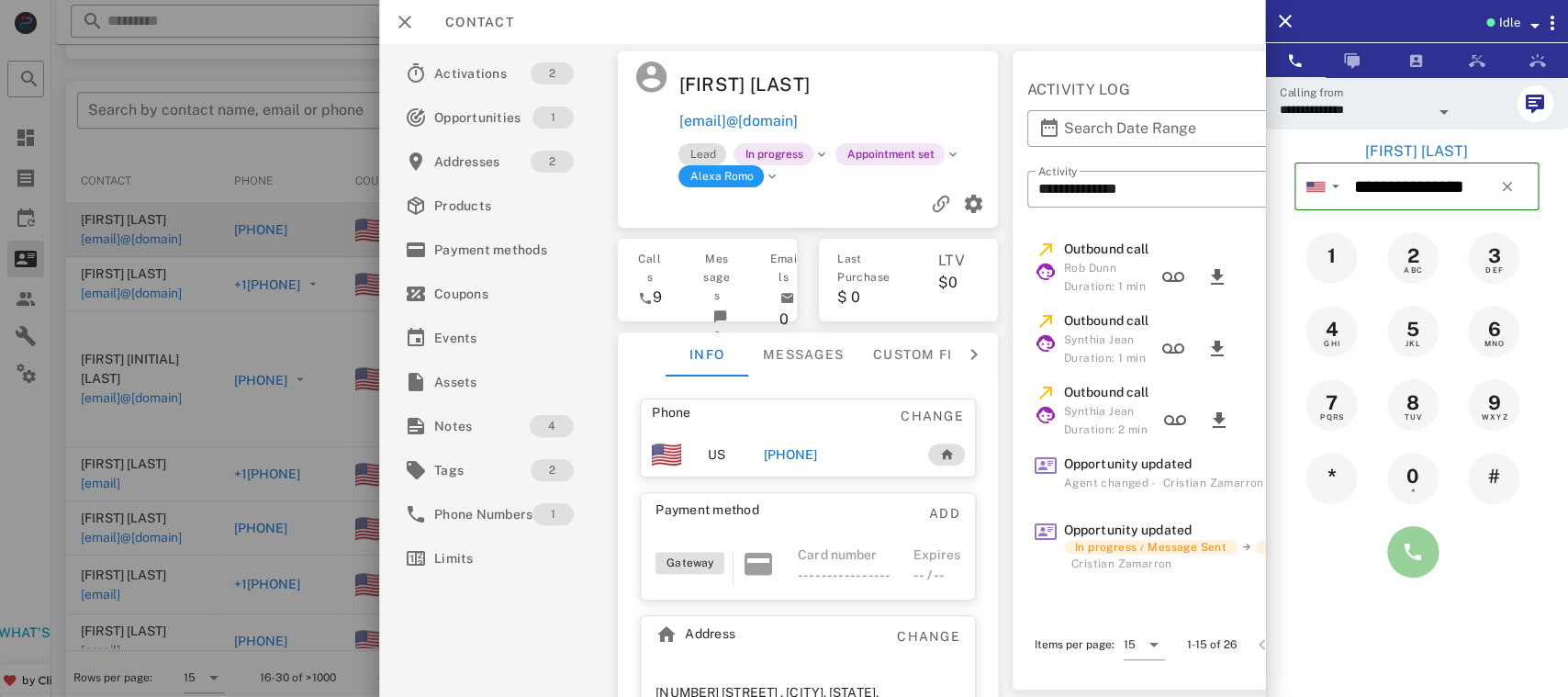click at bounding box center [1413, 552] 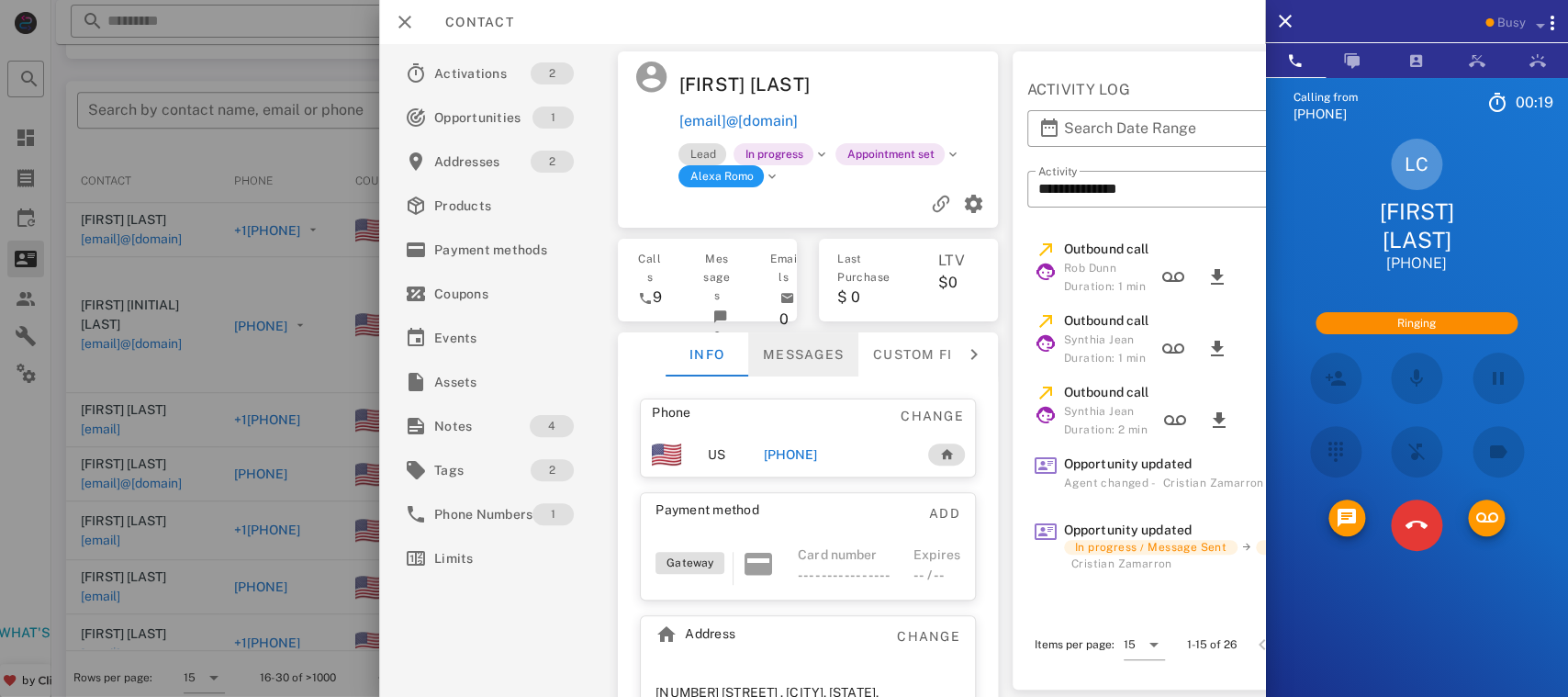 click on "Messages" at bounding box center (804, 354) 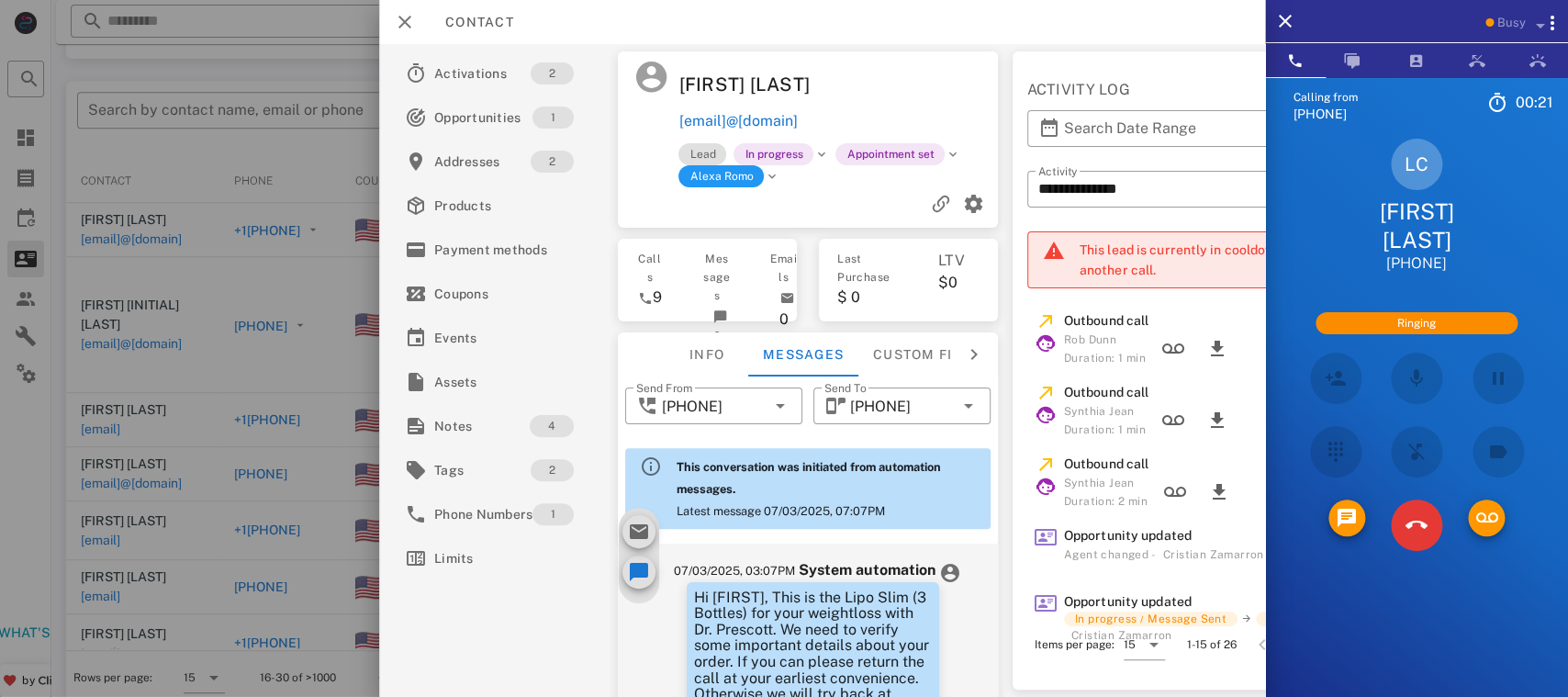 scroll, scrollTop: 972, scrollLeft: 0, axis: vertical 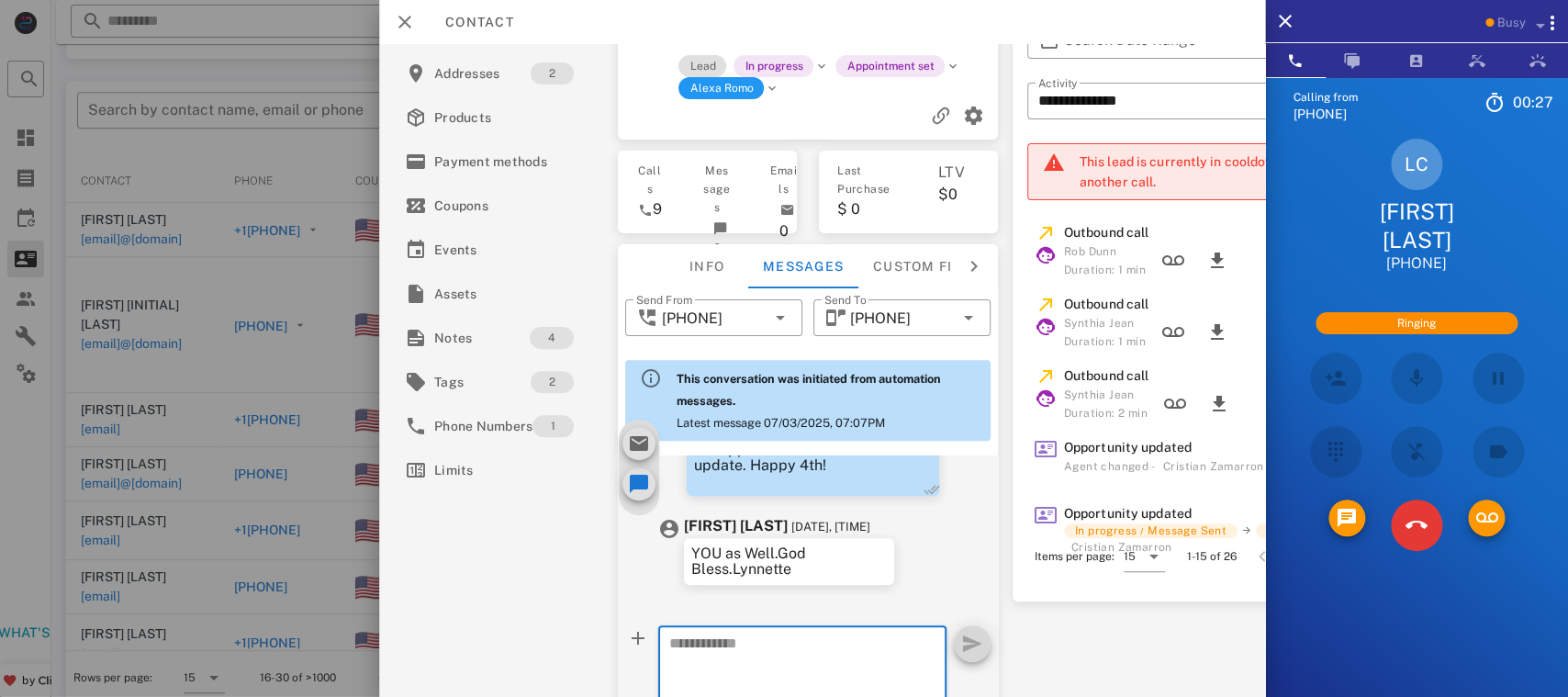 click at bounding box center (792, 674) 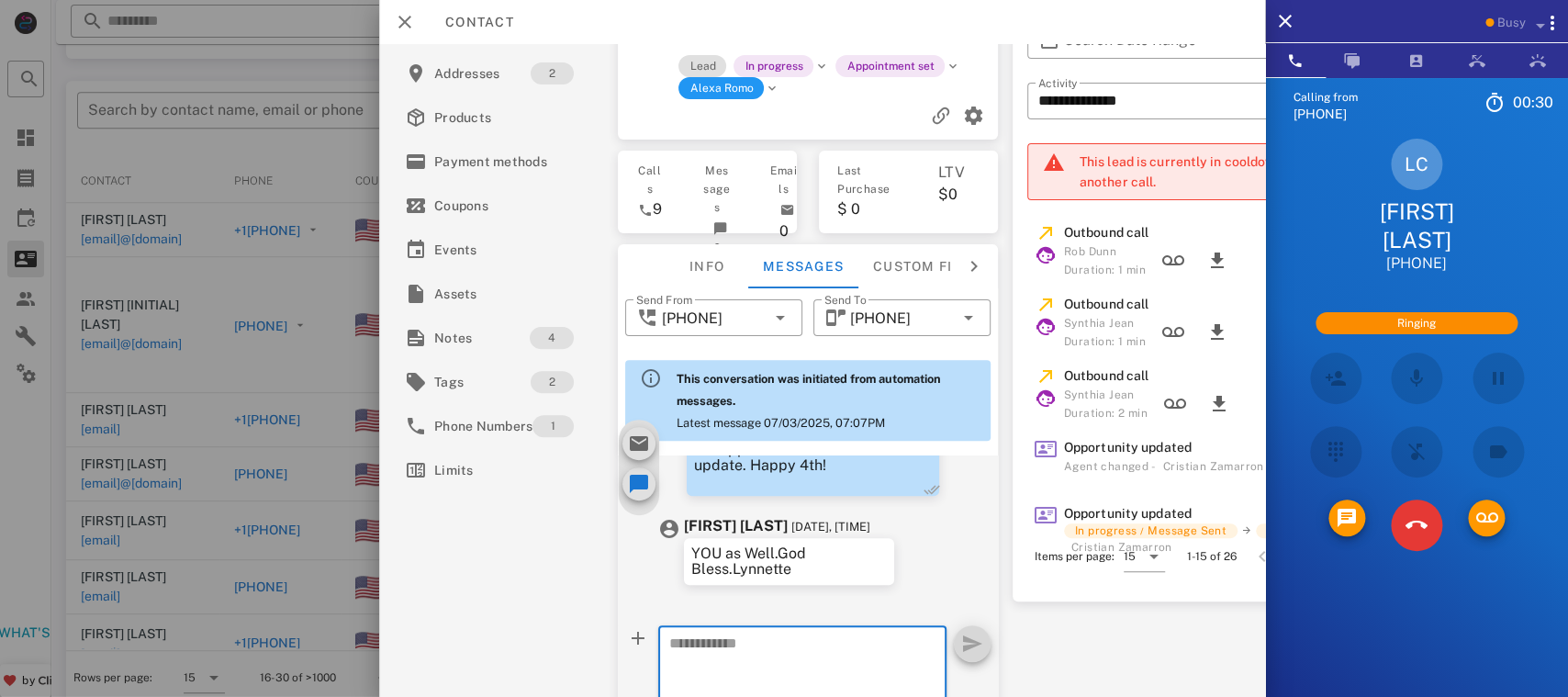 paste on "**********" 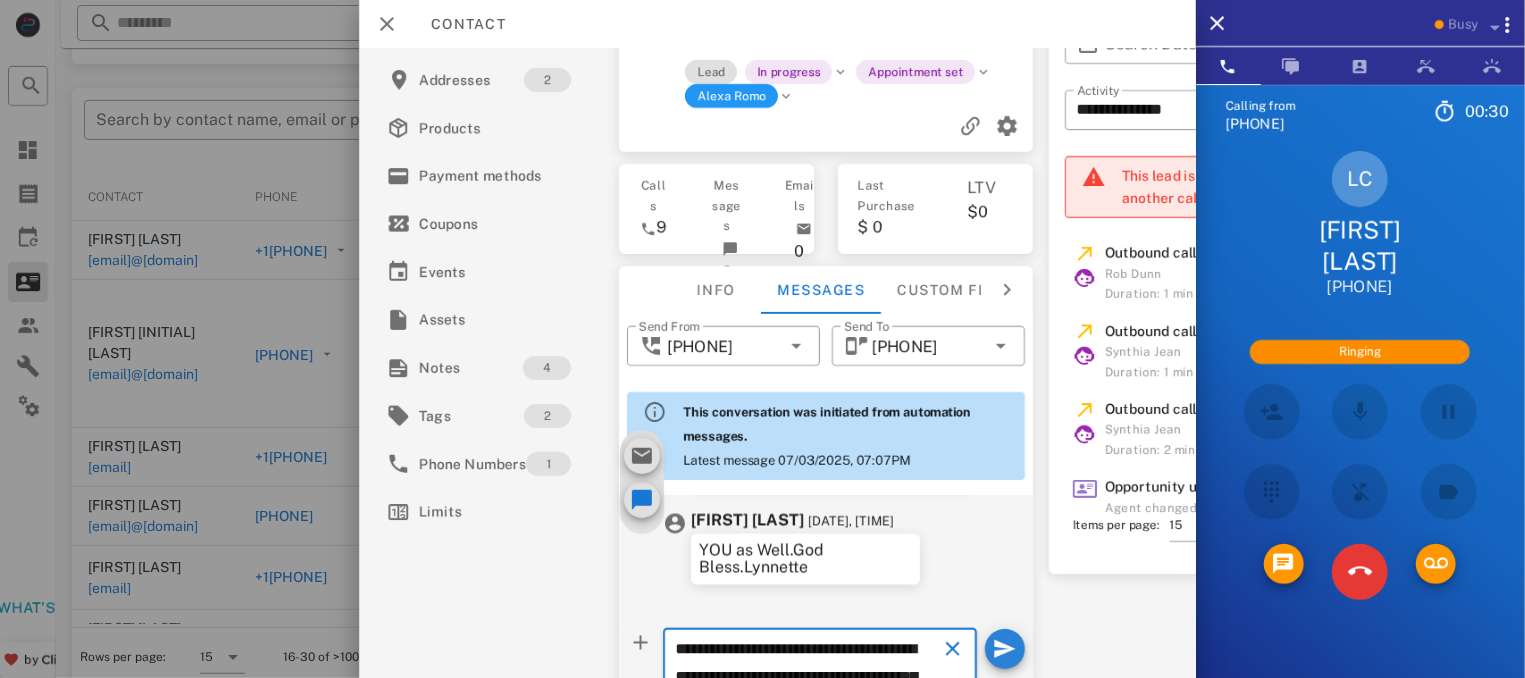 scroll, scrollTop: 270, scrollLeft: 0, axis: vertical 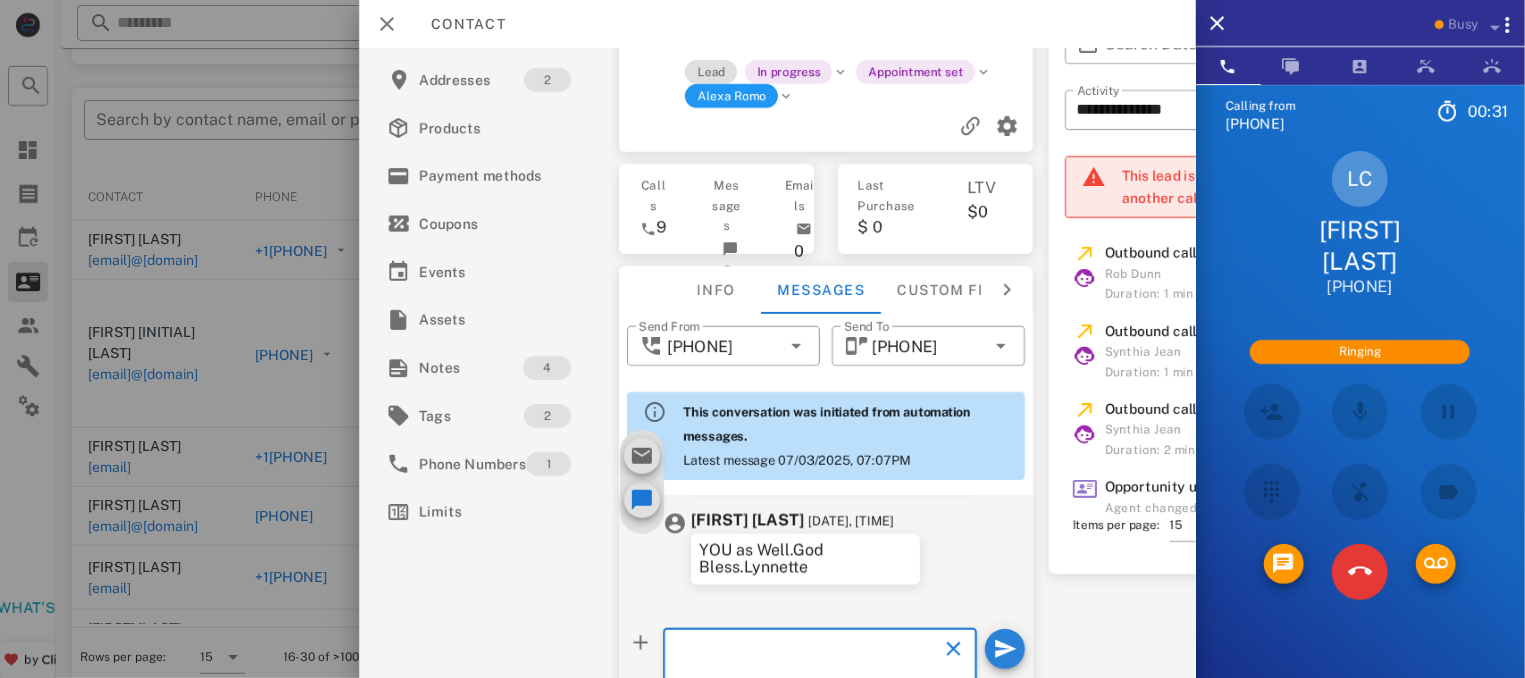 type on "**********" 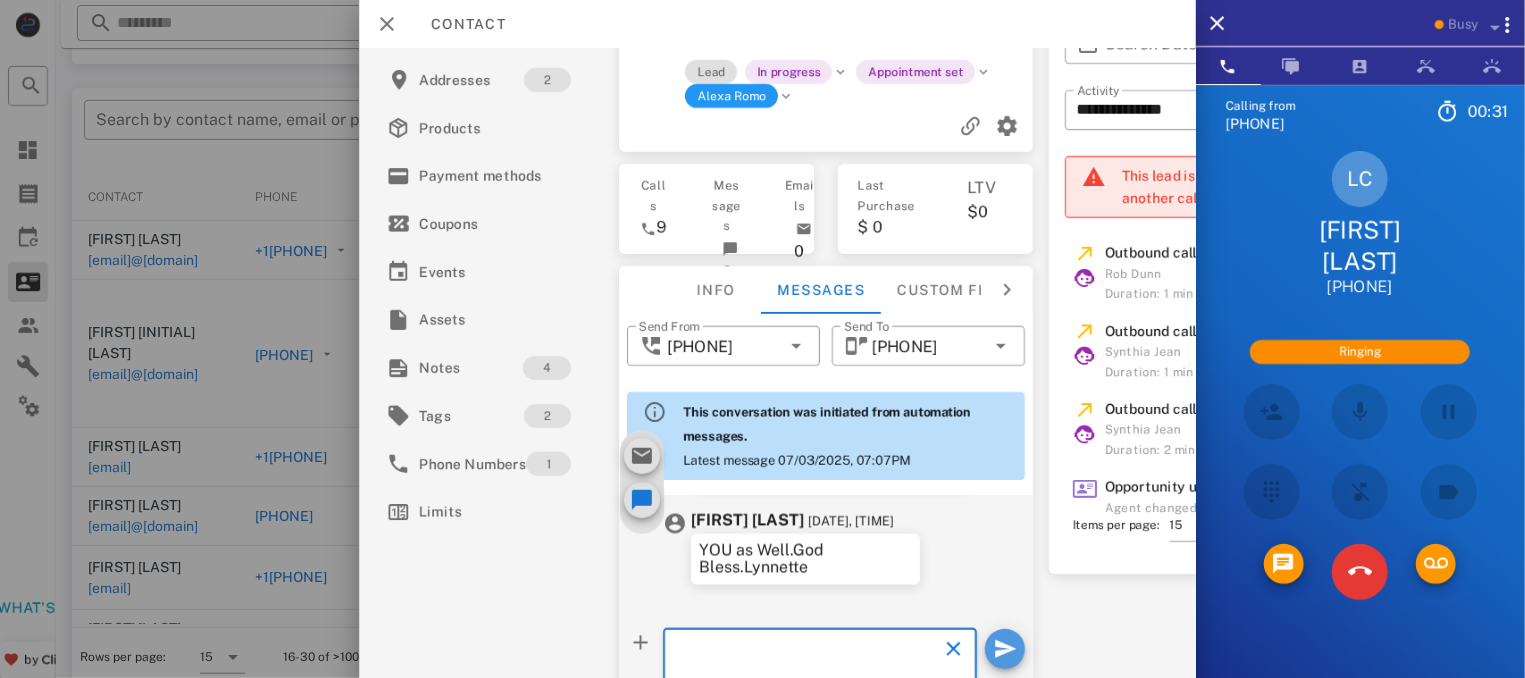 click at bounding box center (1004, 649) 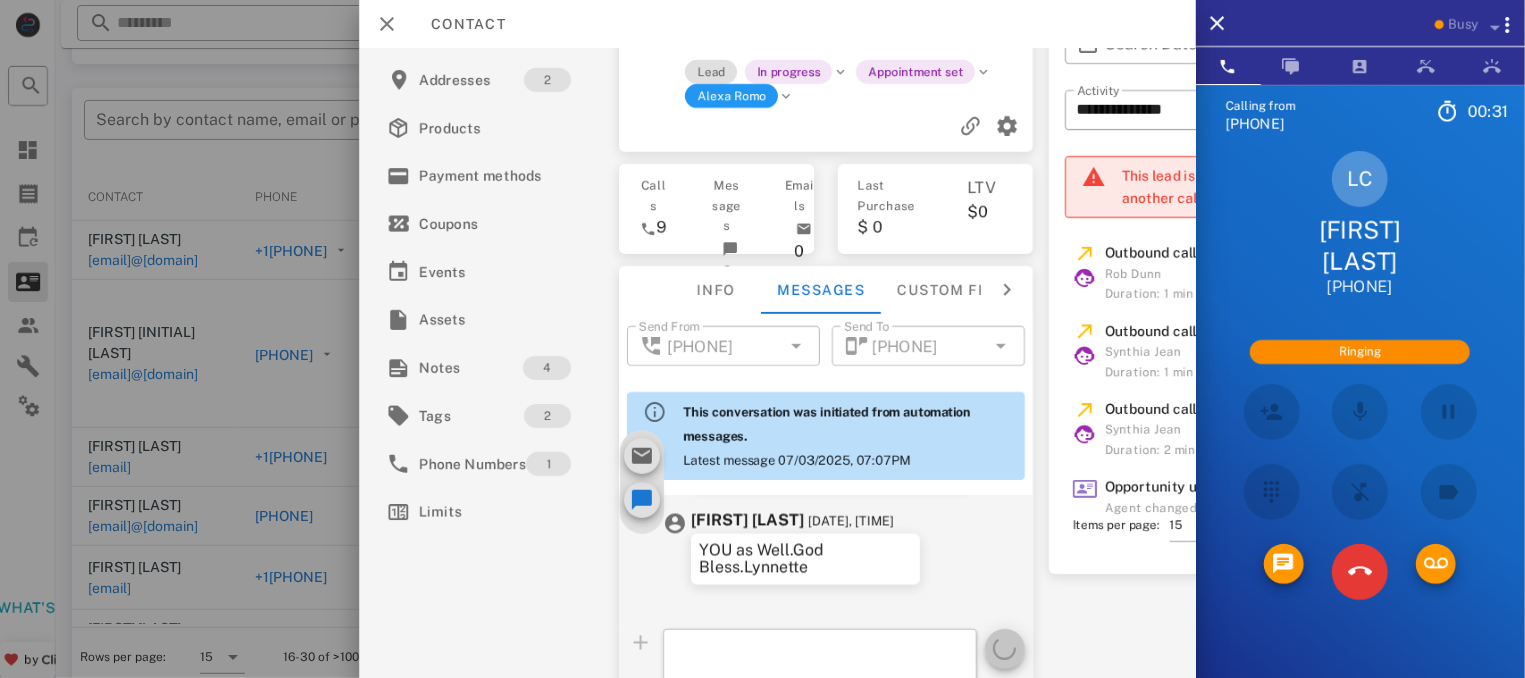 type 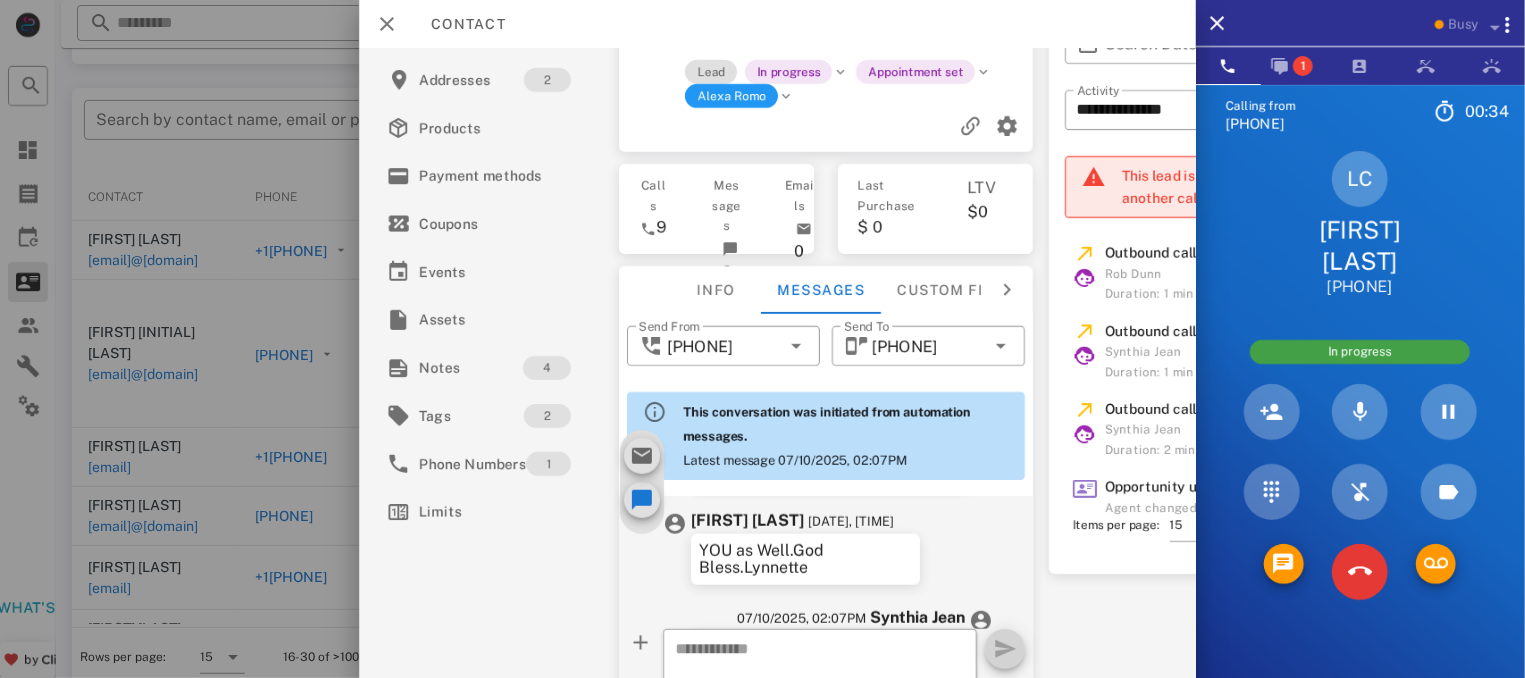 scroll, scrollTop: 1366, scrollLeft: 0, axis: vertical 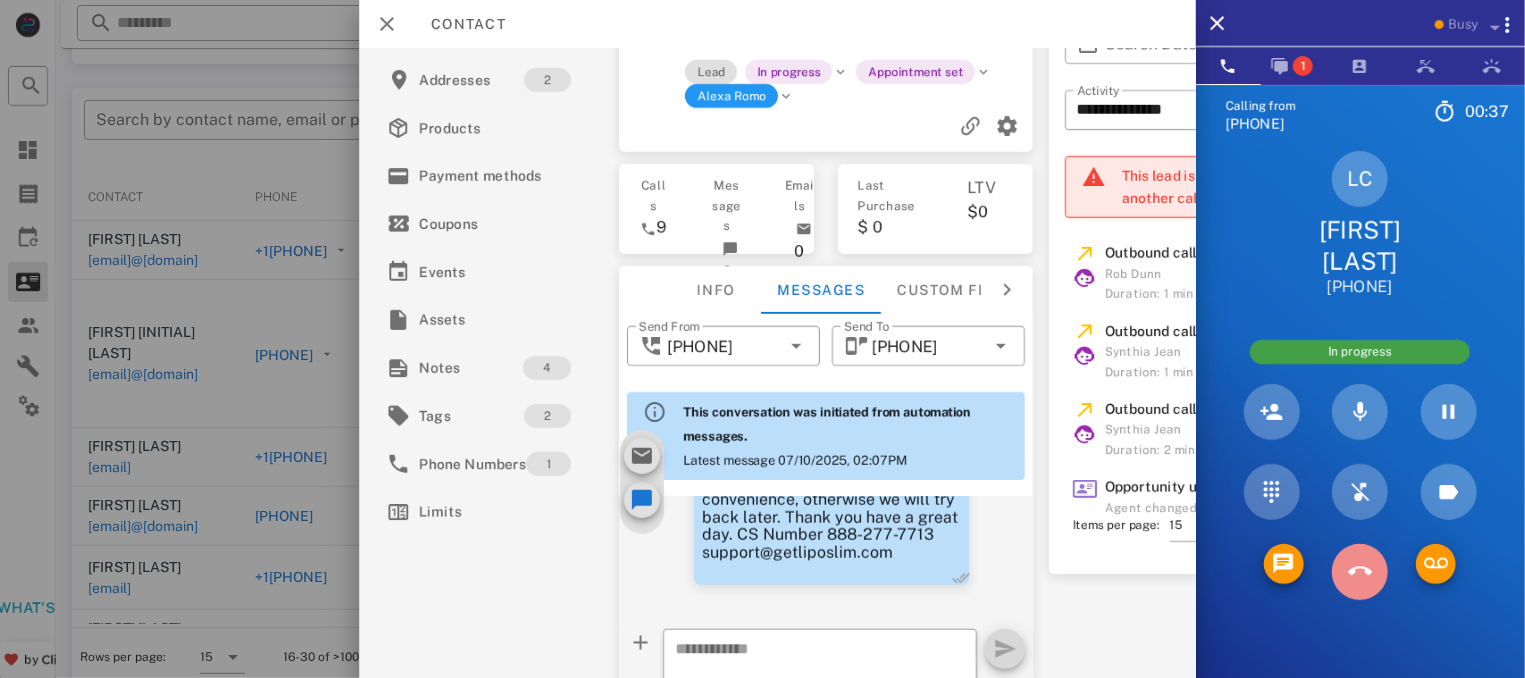 click at bounding box center (1360, 572) 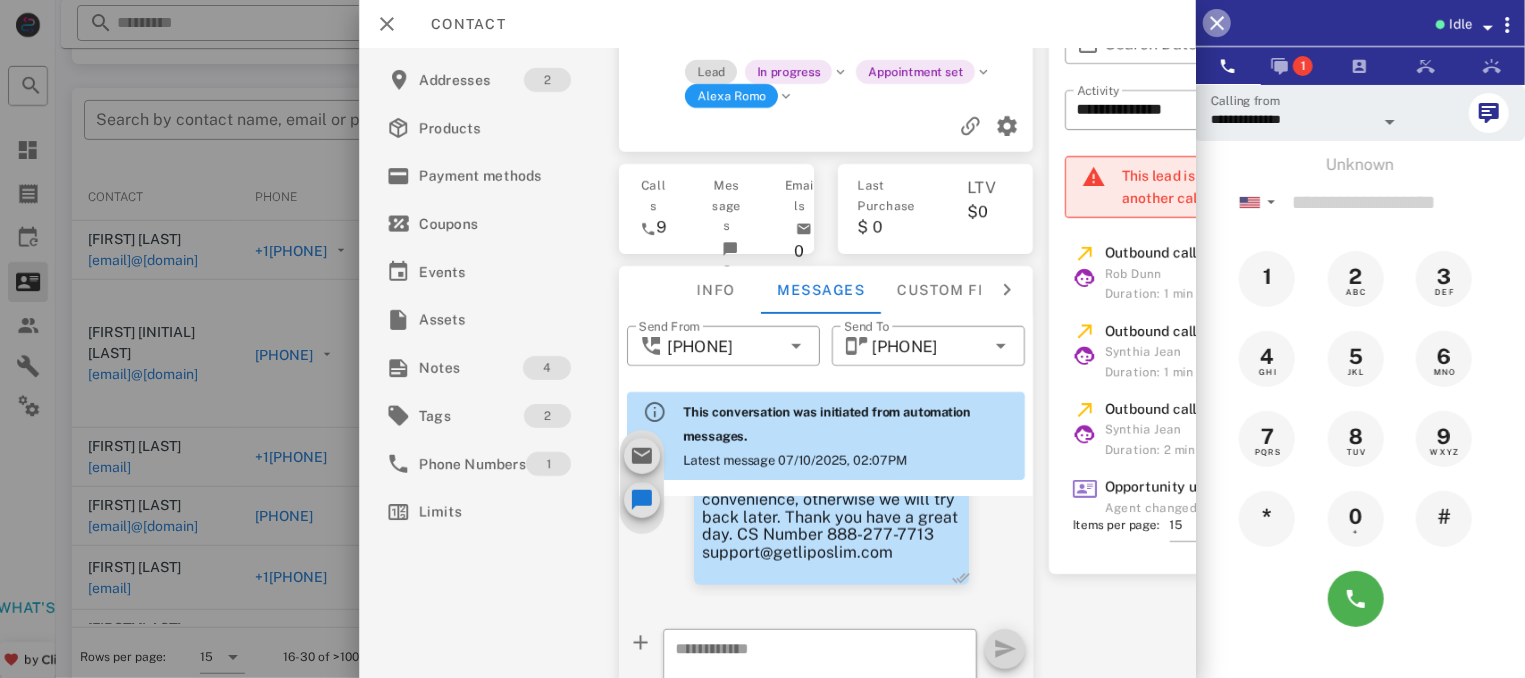 click at bounding box center [1217, 23] 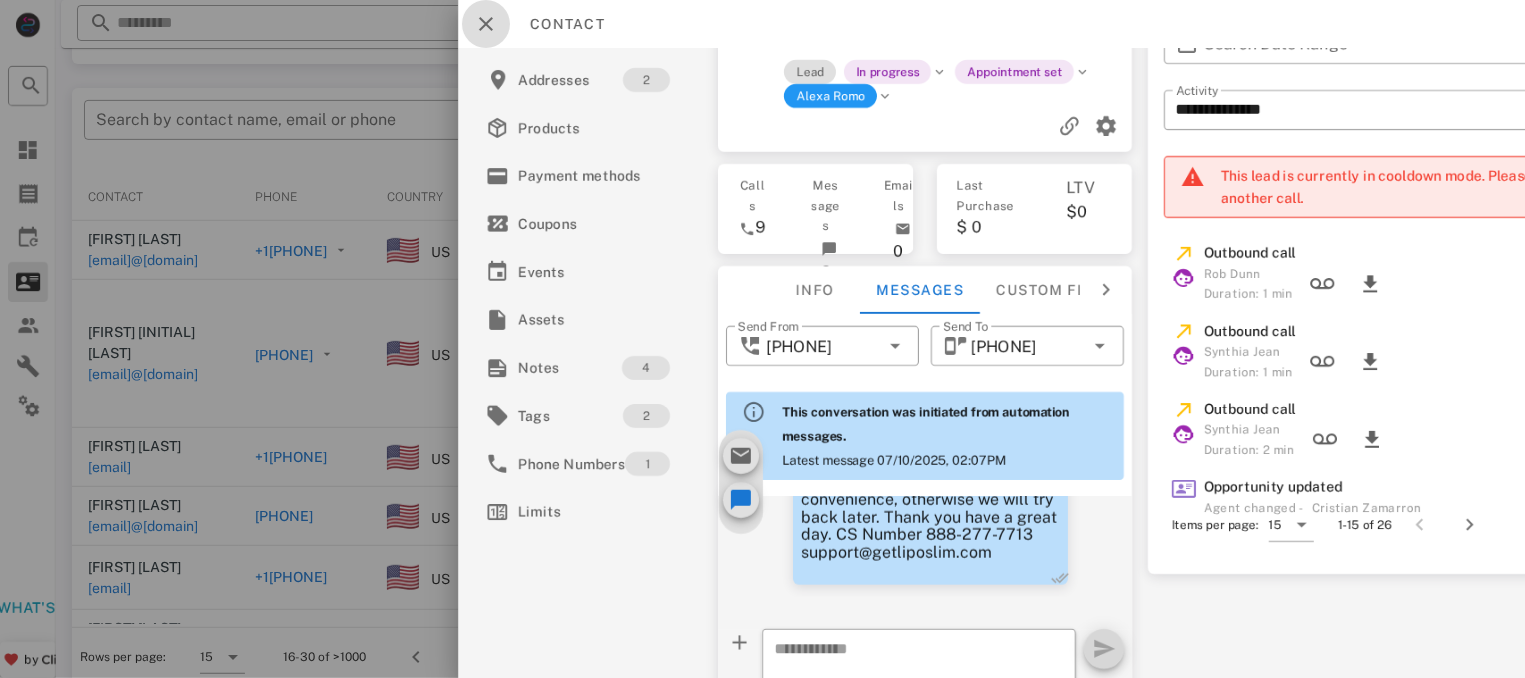 click at bounding box center (486, 24) 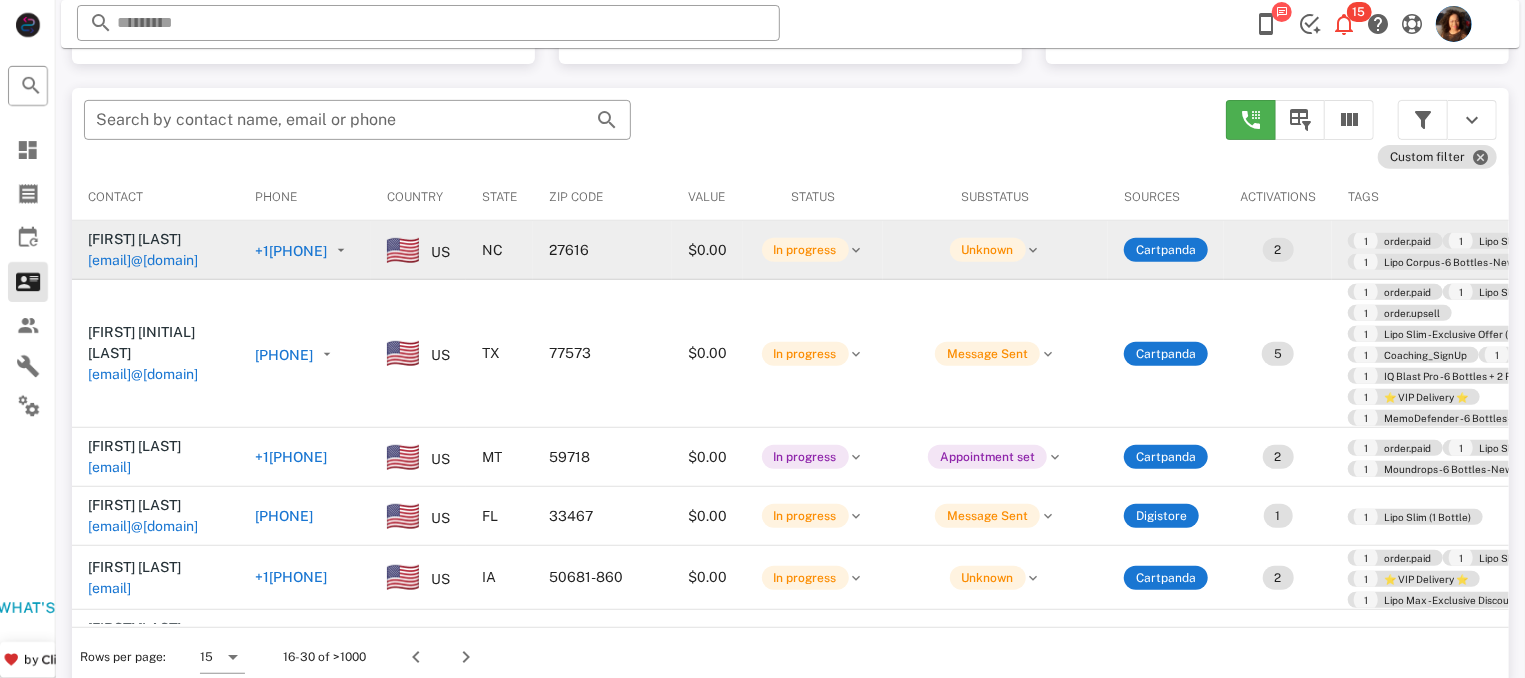 click on "[PHONE]" at bounding box center (284, 251) 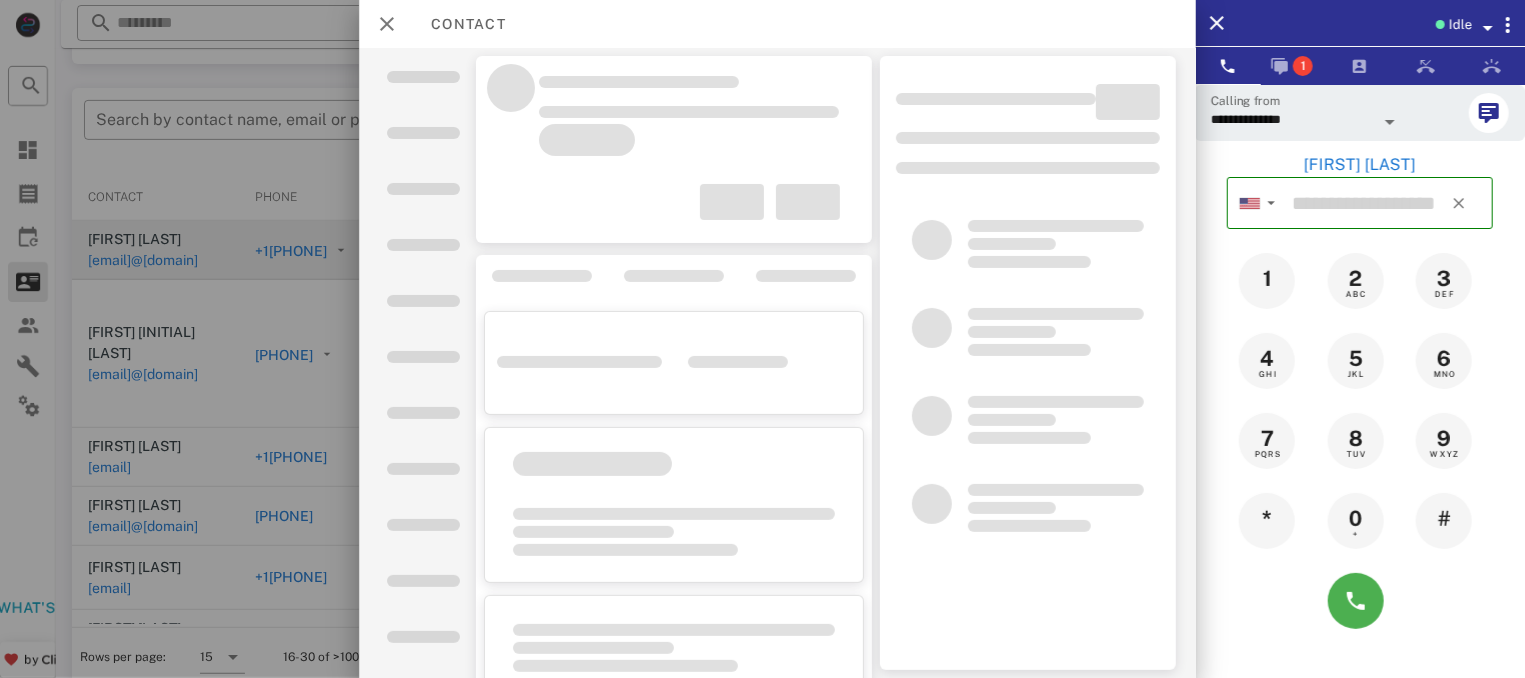 type on "**********" 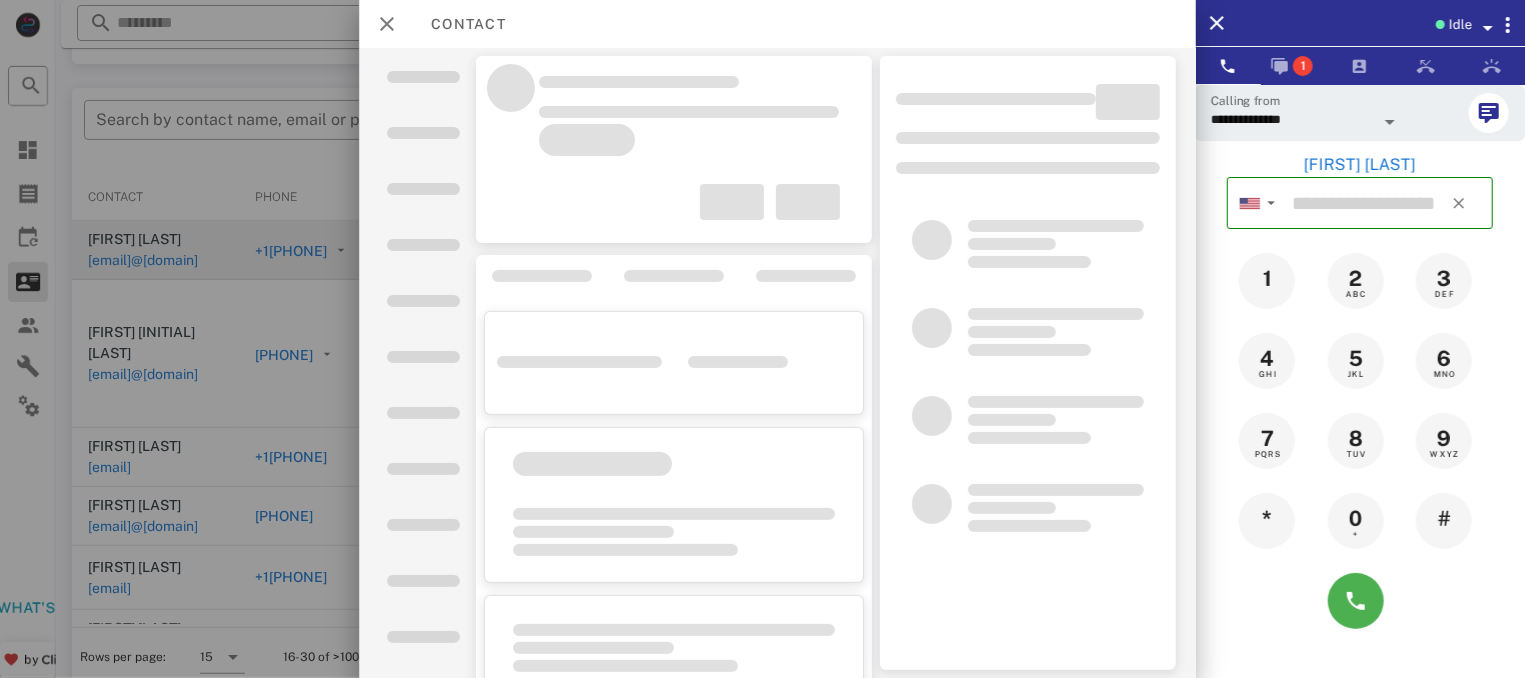 type on "**********" 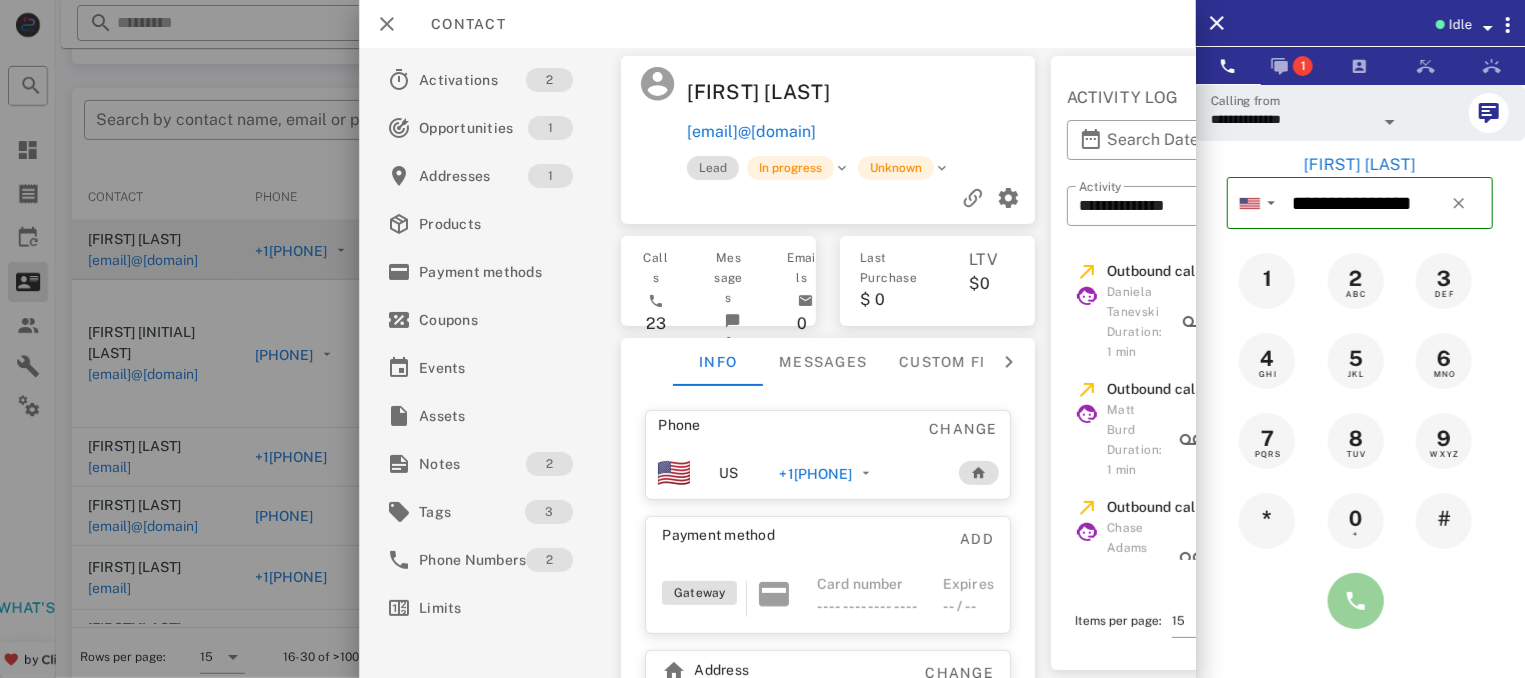 click at bounding box center [1356, 601] 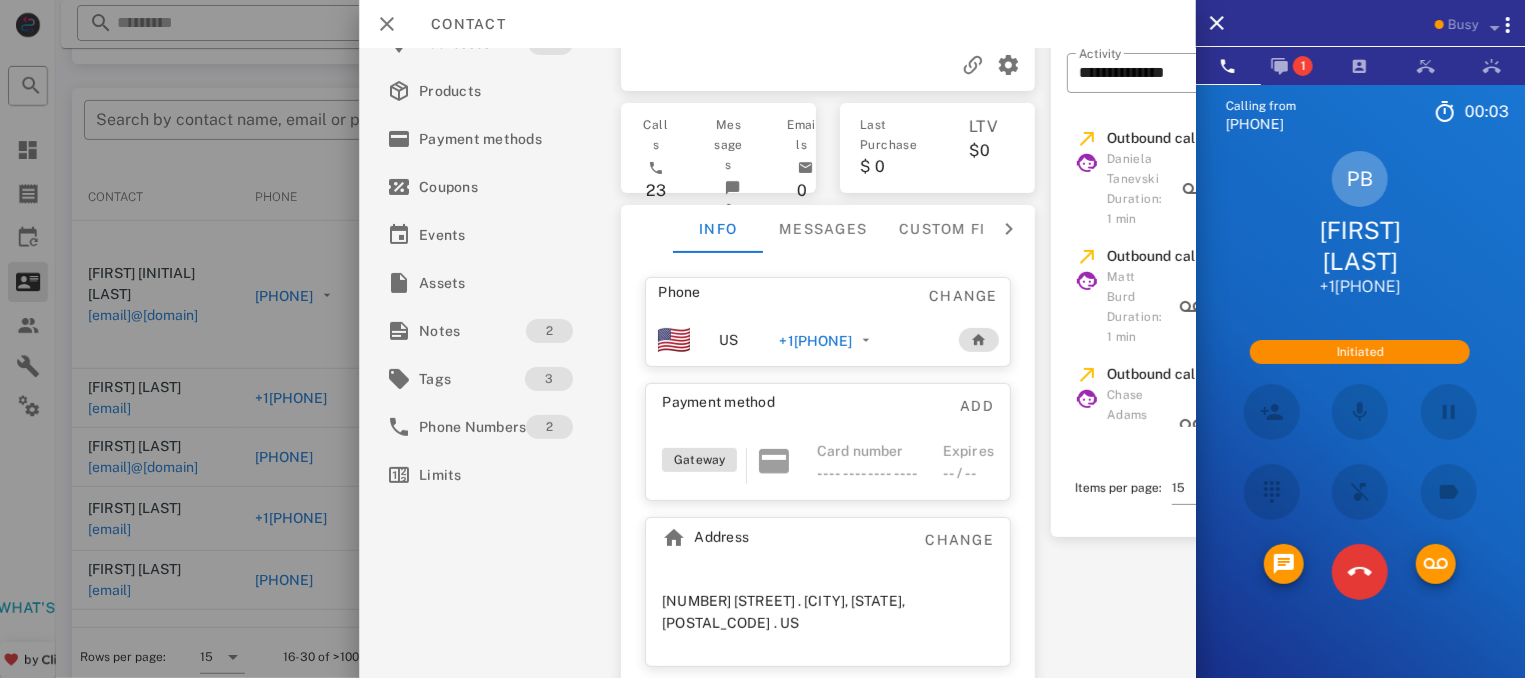 scroll, scrollTop: 156, scrollLeft: 0, axis: vertical 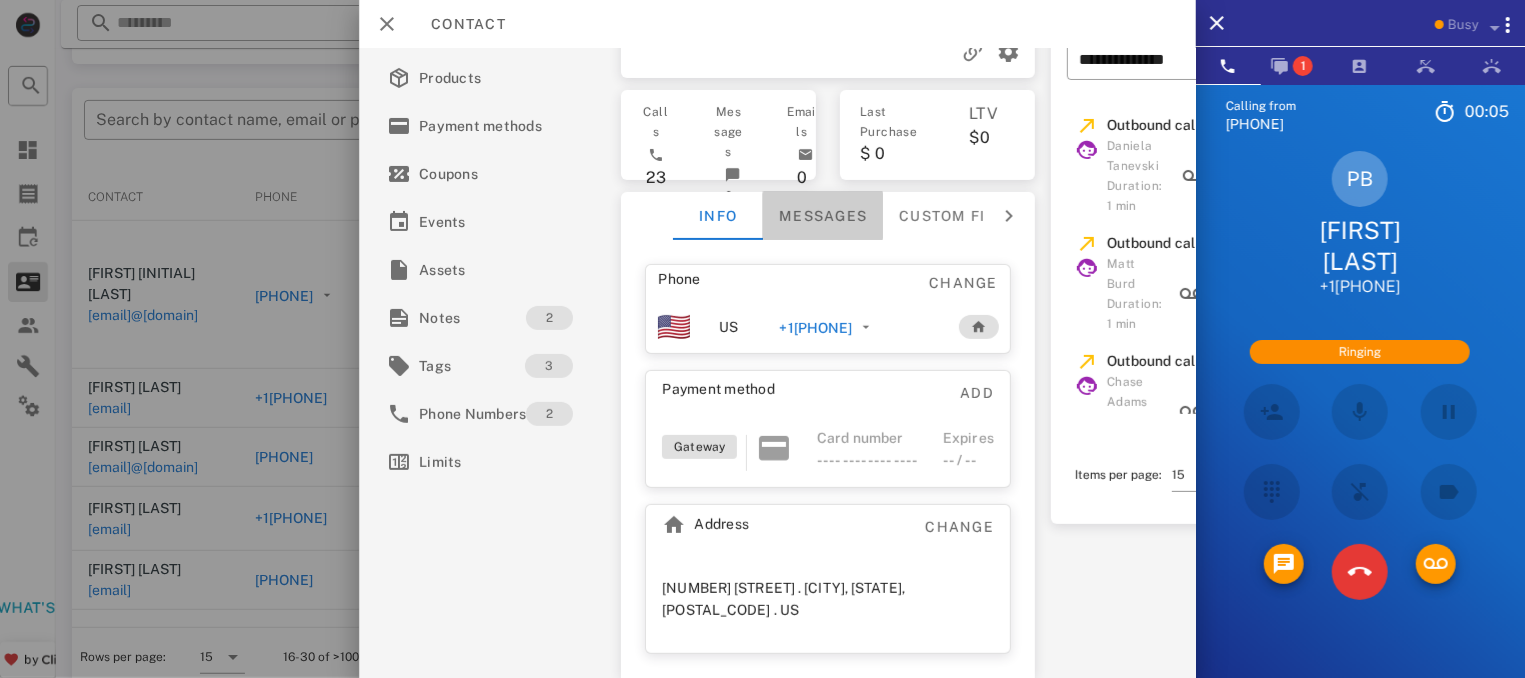 click on "Messages" at bounding box center (823, 216) 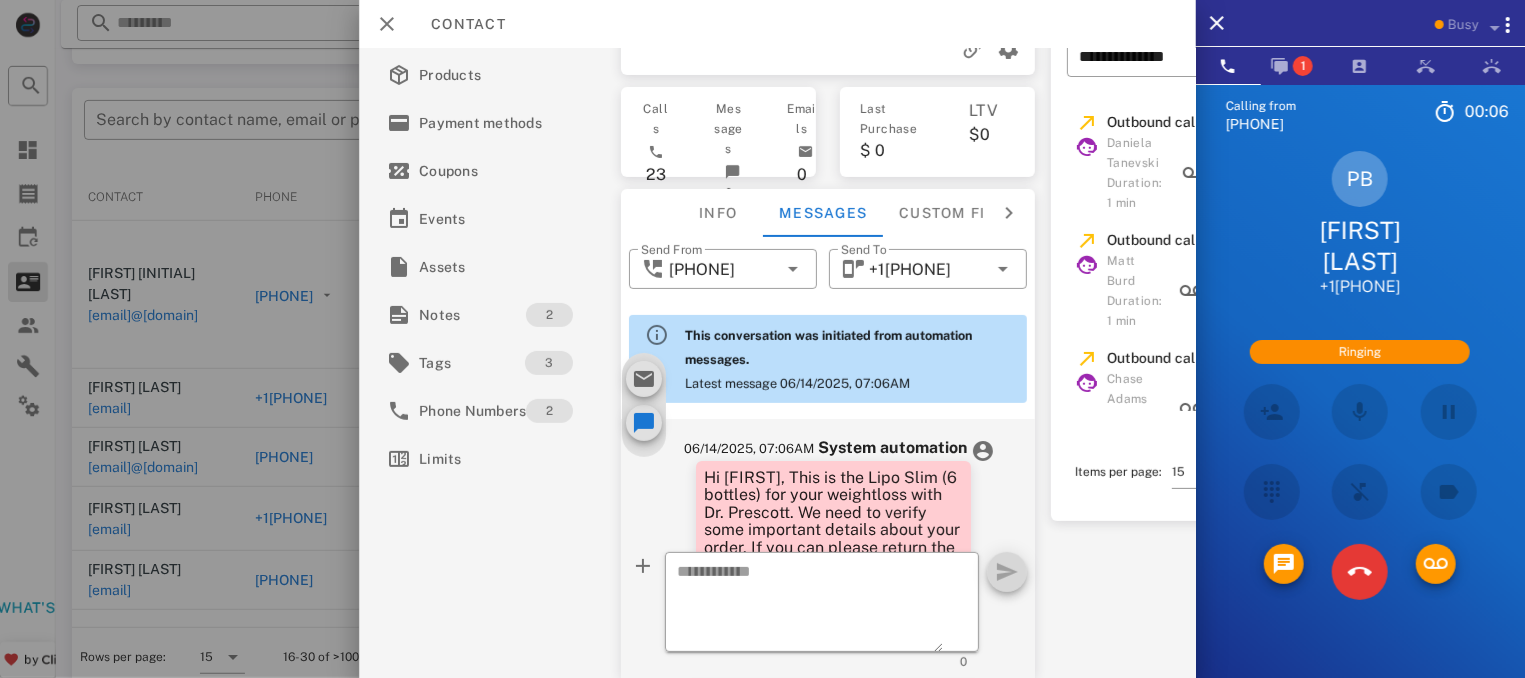 scroll, scrollTop: 700, scrollLeft: 0, axis: vertical 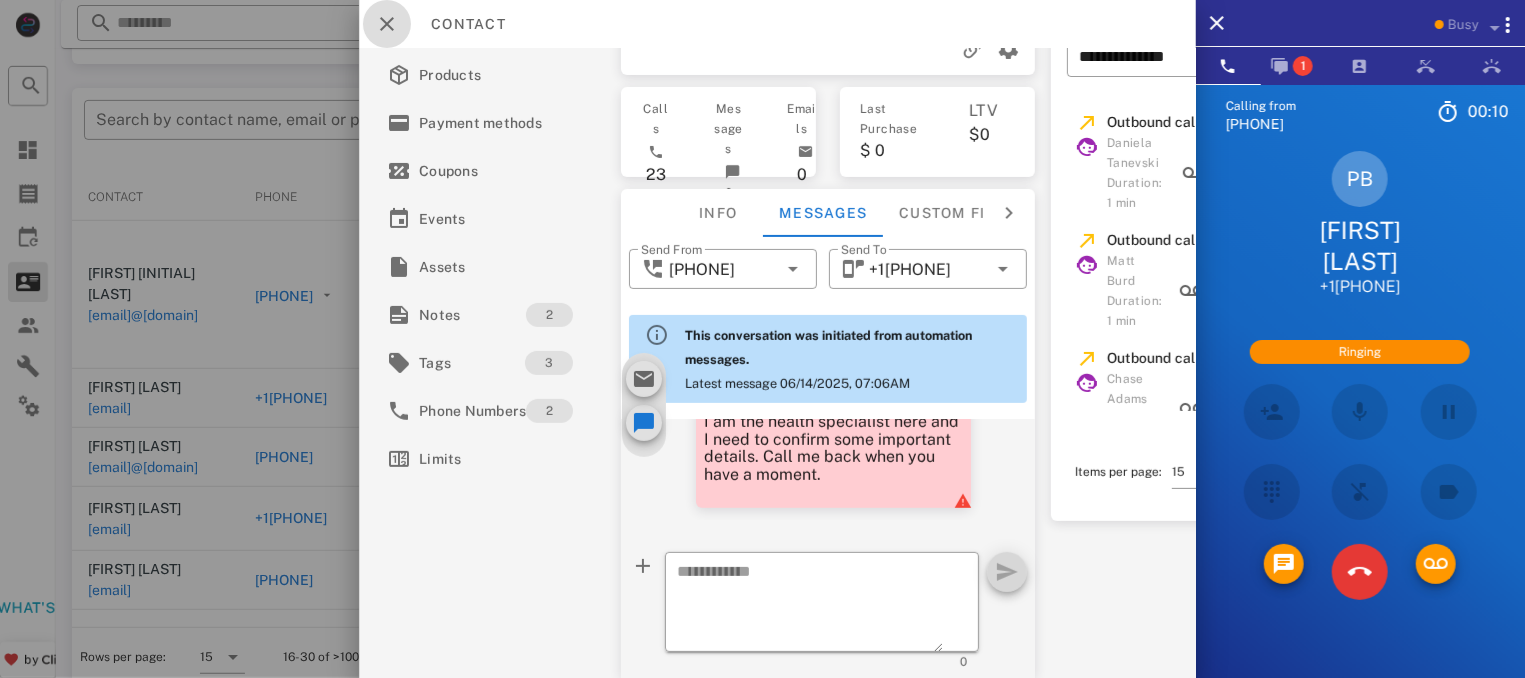 click at bounding box center [387, 24] 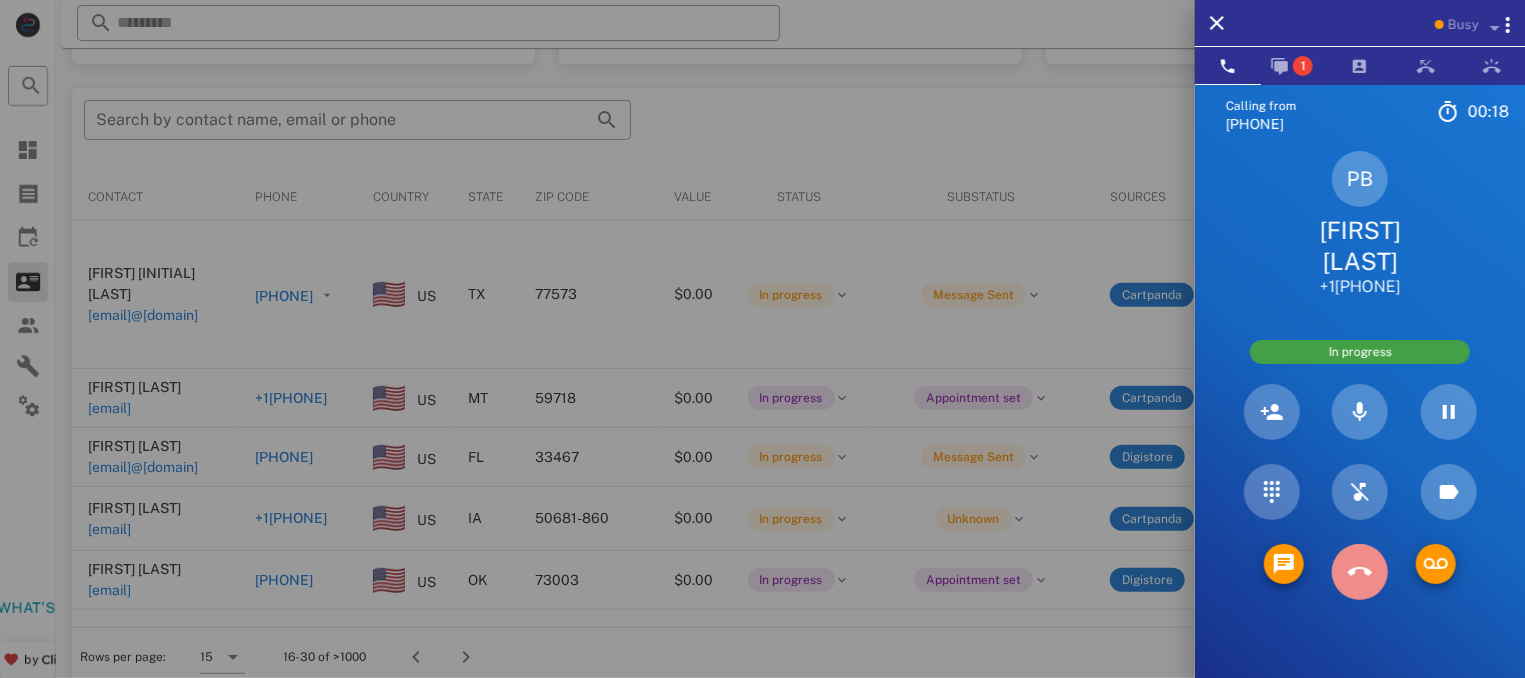 click at bounding box center (1360, 572) 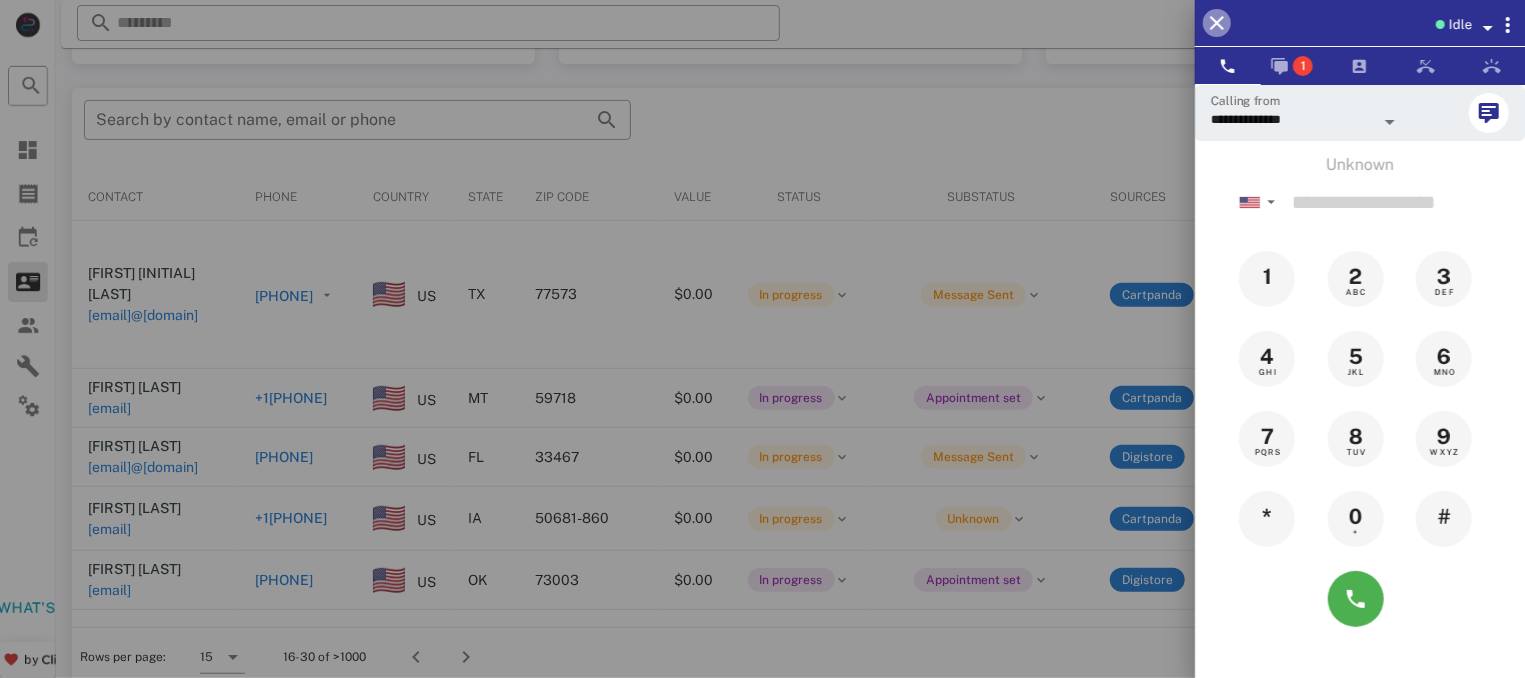click at bounding box center (1217, 23) 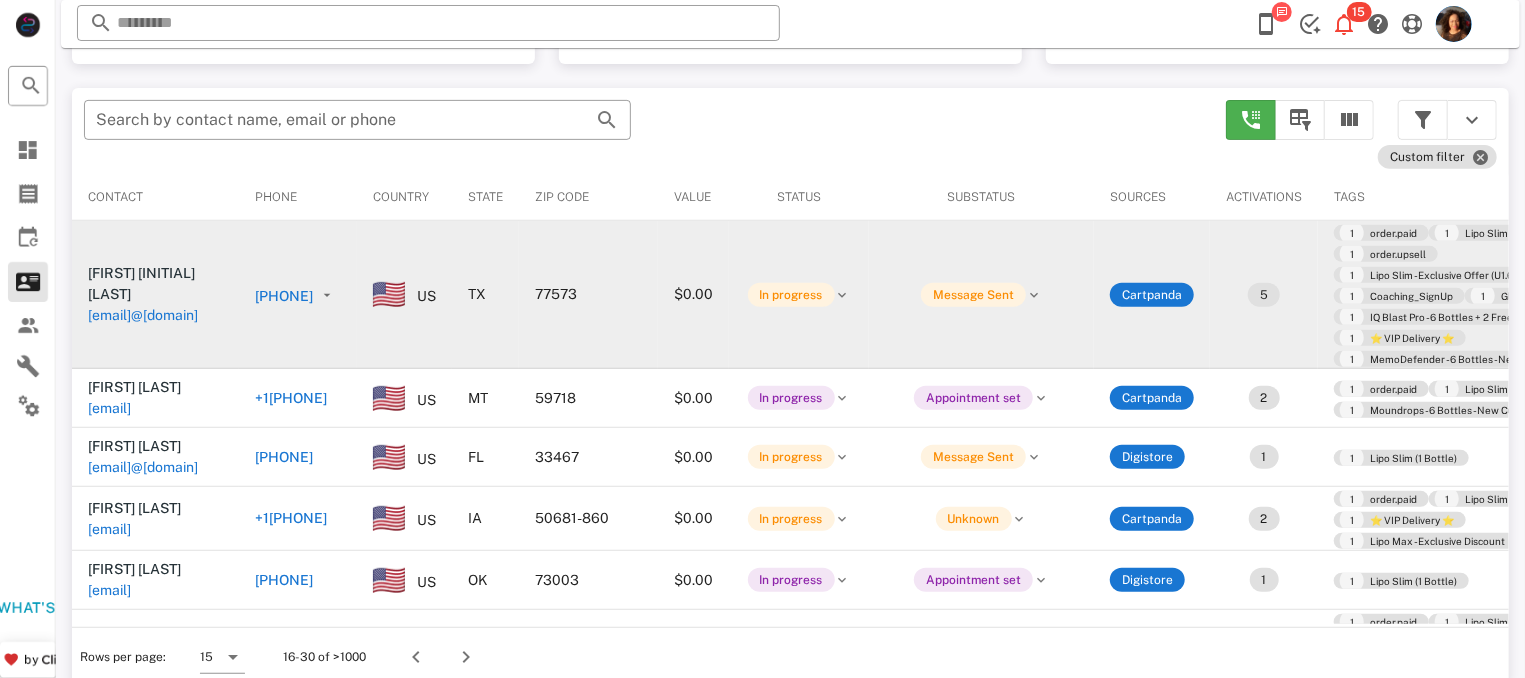 click on "[PHONE]" at bounding box center [284, 296] 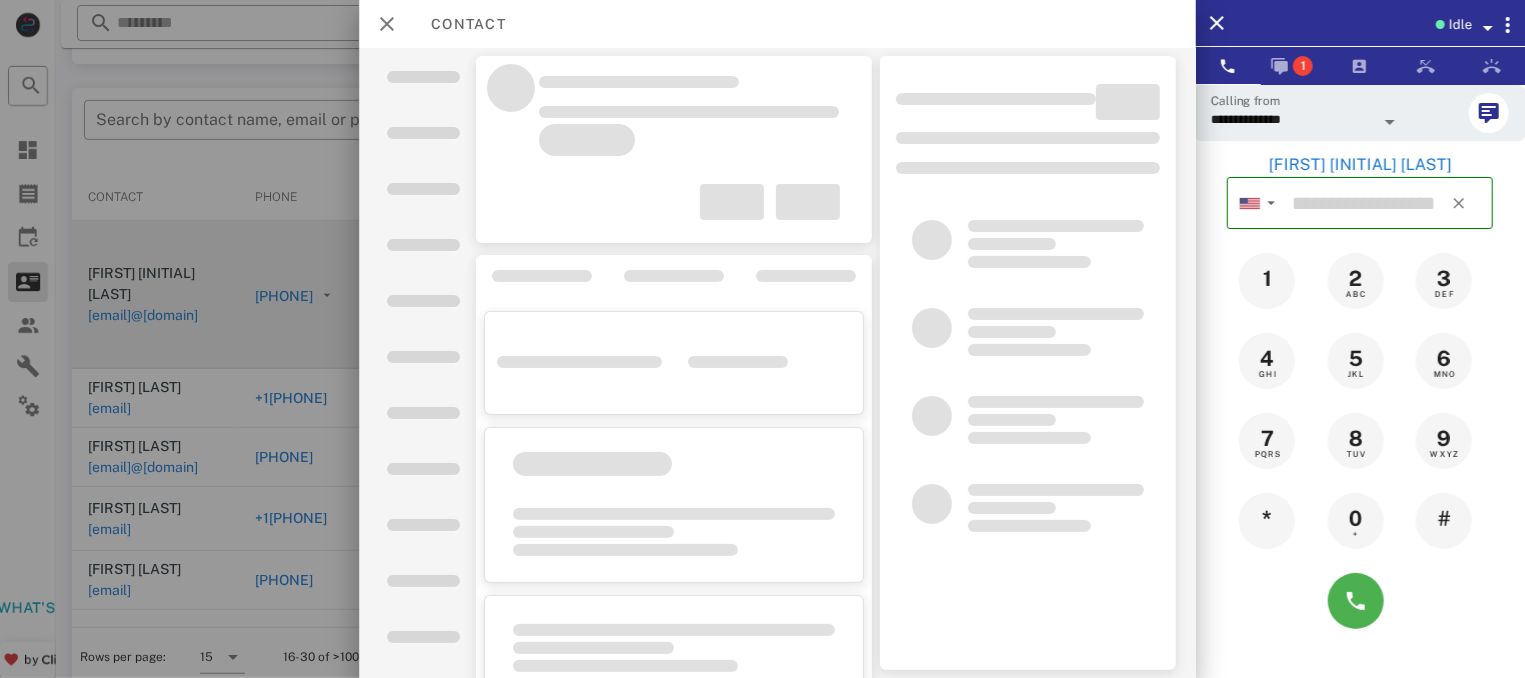 type on "**********" 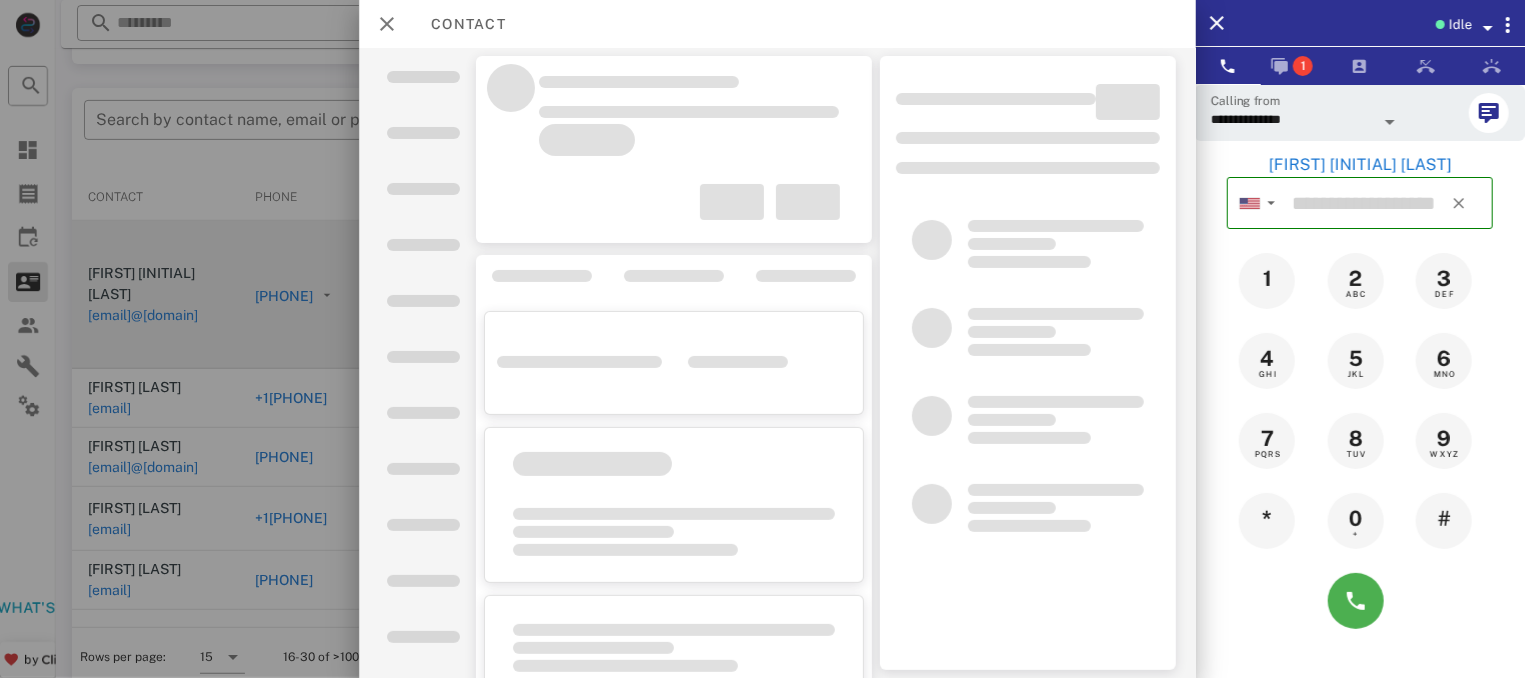 type on "**********" 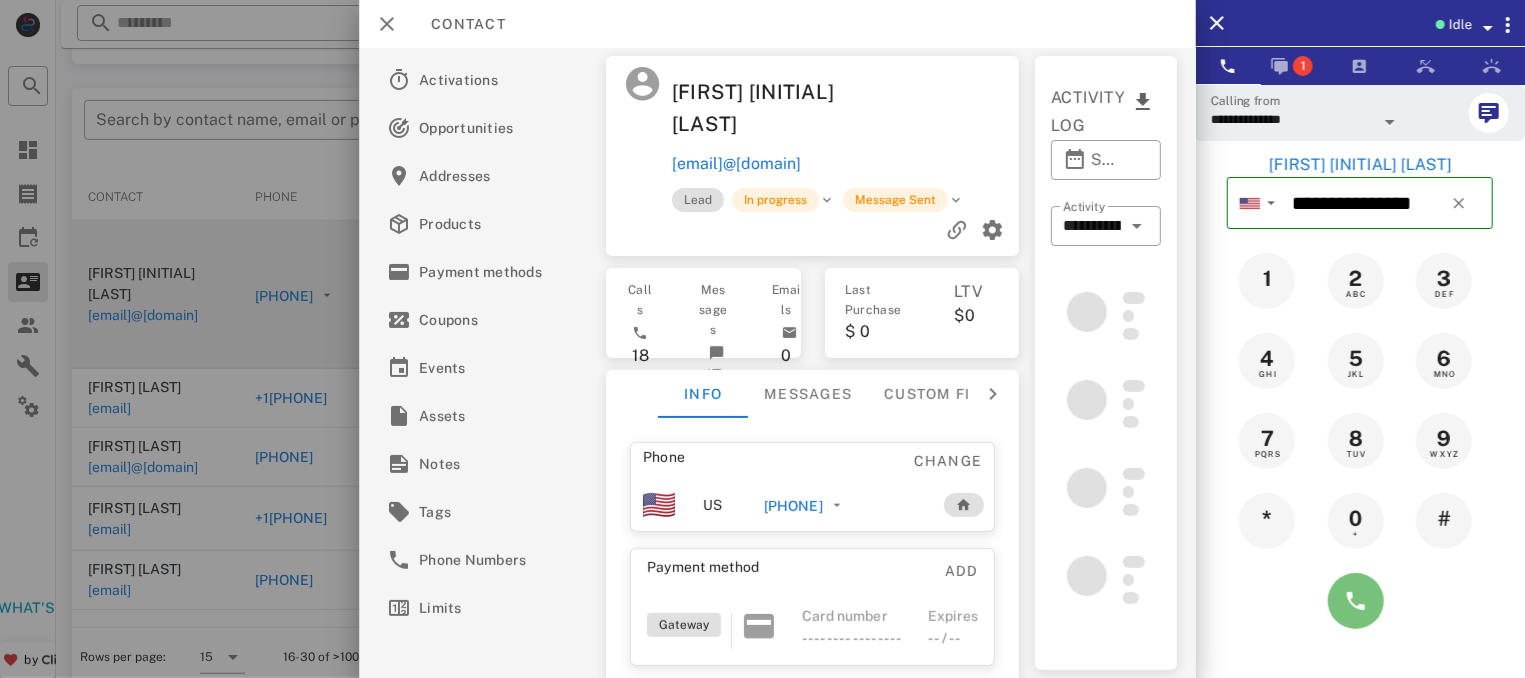 click at bounding box center (1356, 601) 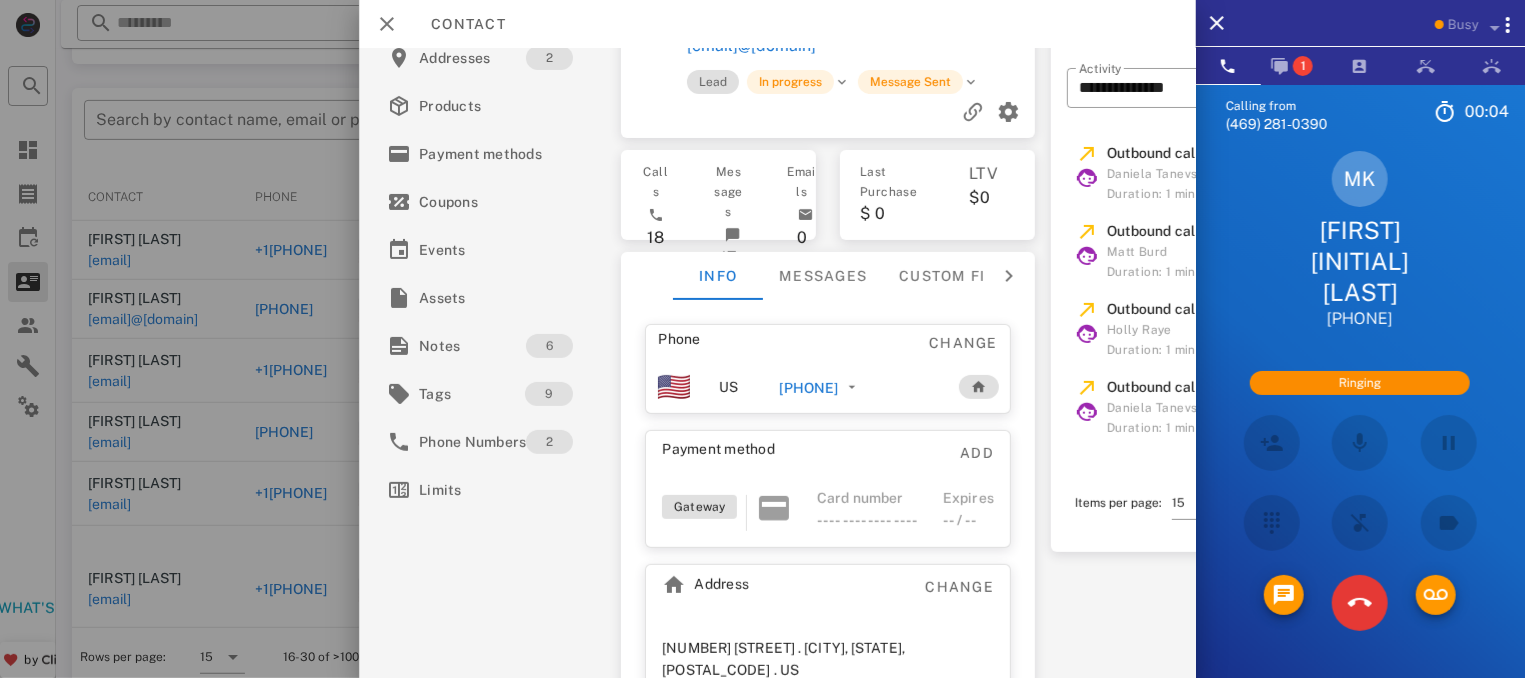 scroll, scrollTop: 147, scrollLeft: 0, axis: vertical 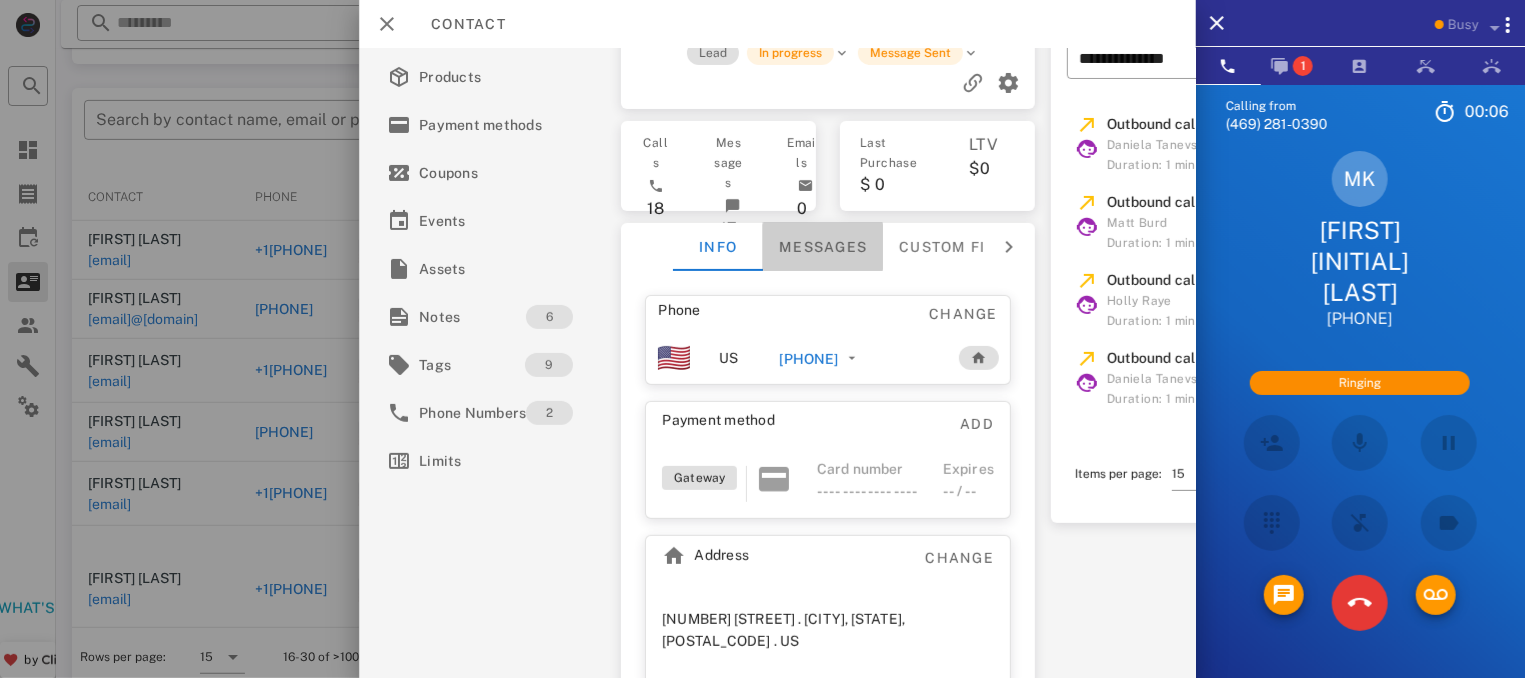 click on "Messages" at bounding box center (823, 216) 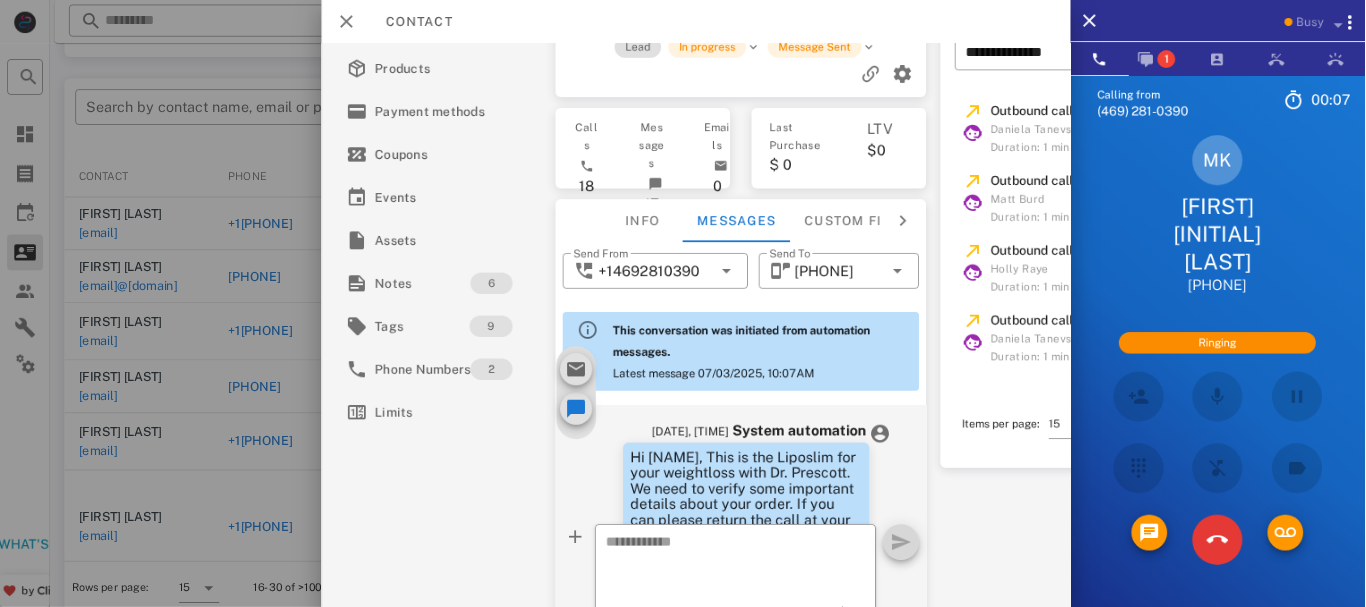 scroll, scrollTop: 2881, scrollLeft: 0, axis: vertical 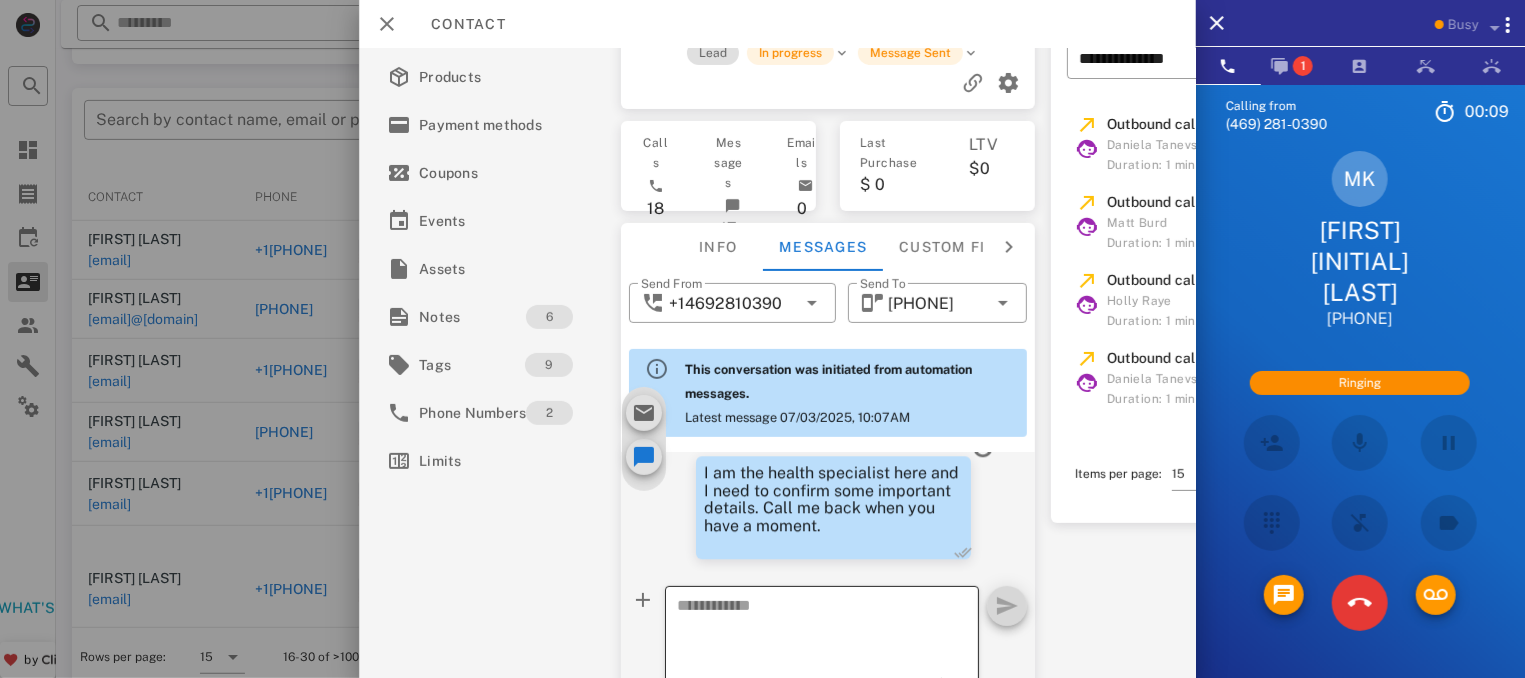 click at bounding box center (810, 607) 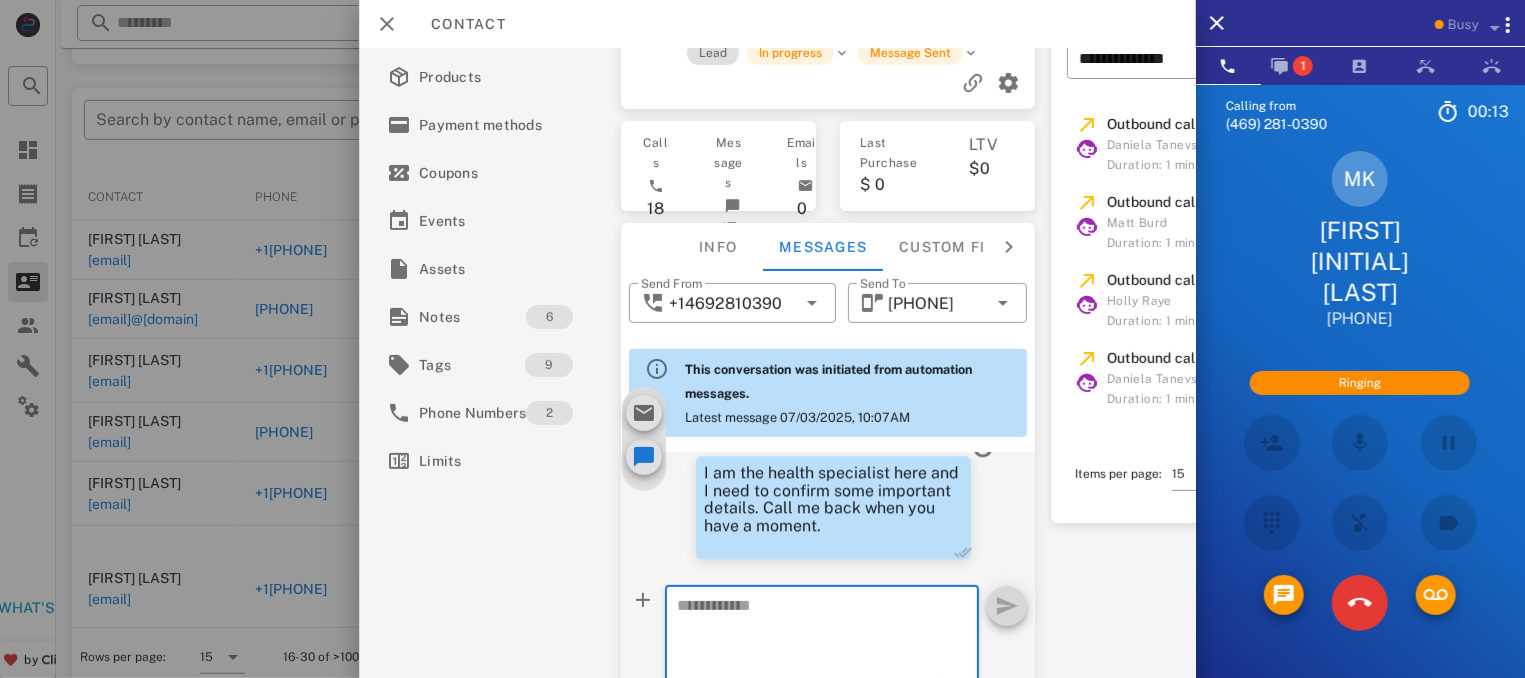 paste on "**********" 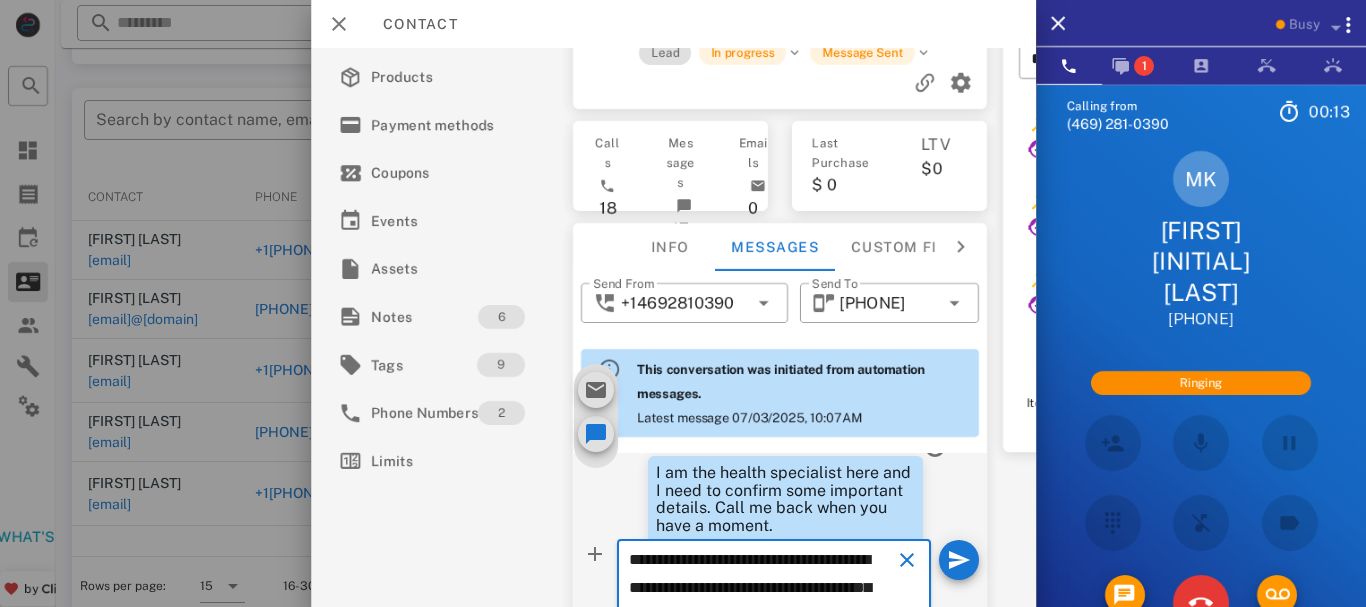 scroll, scrollTop: 242, scrollLeft: 0, axis: vertical 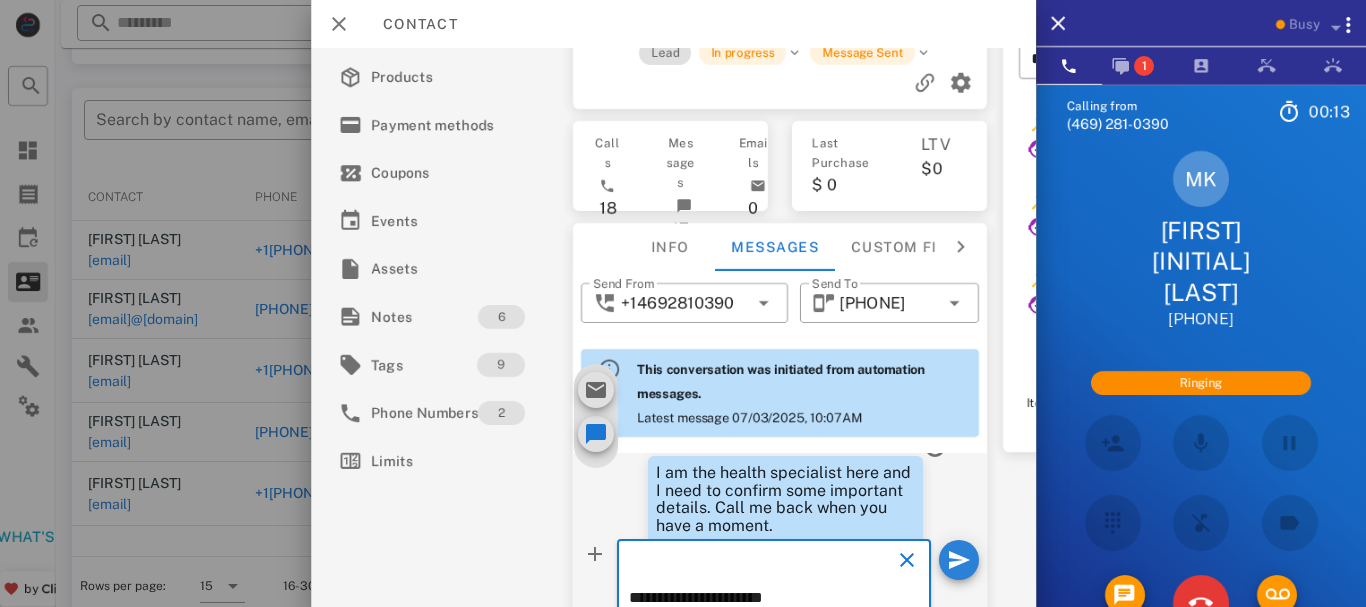 type on "**********" 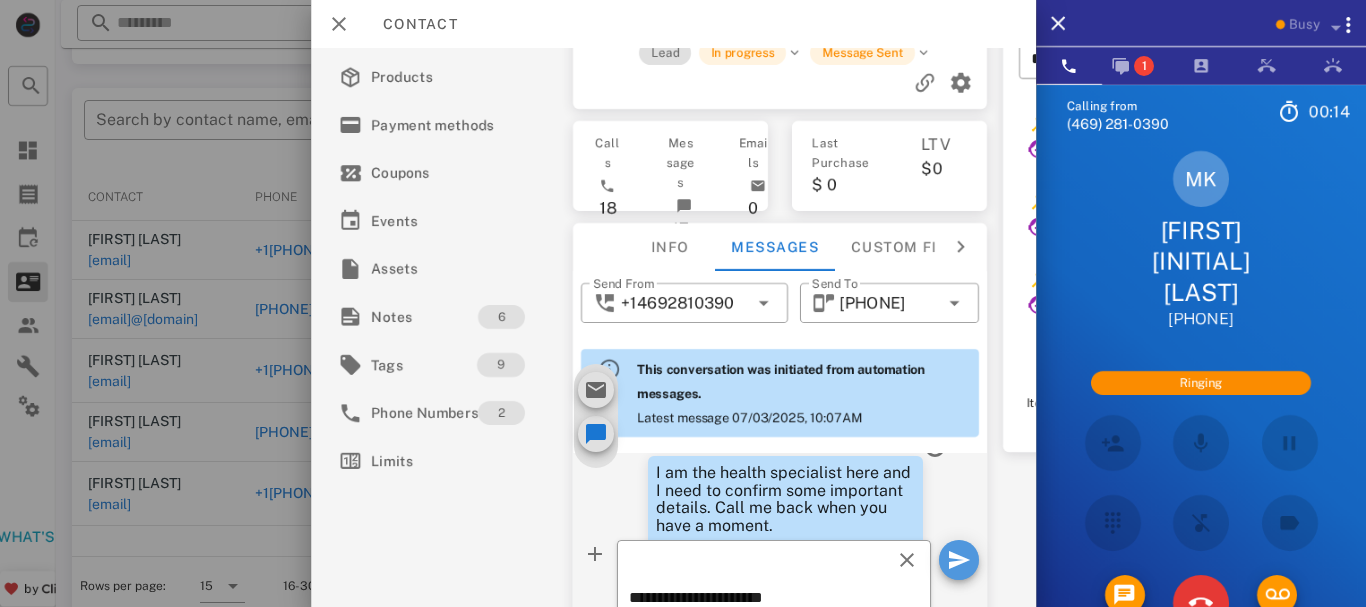 click at bounding box center [959, 528] 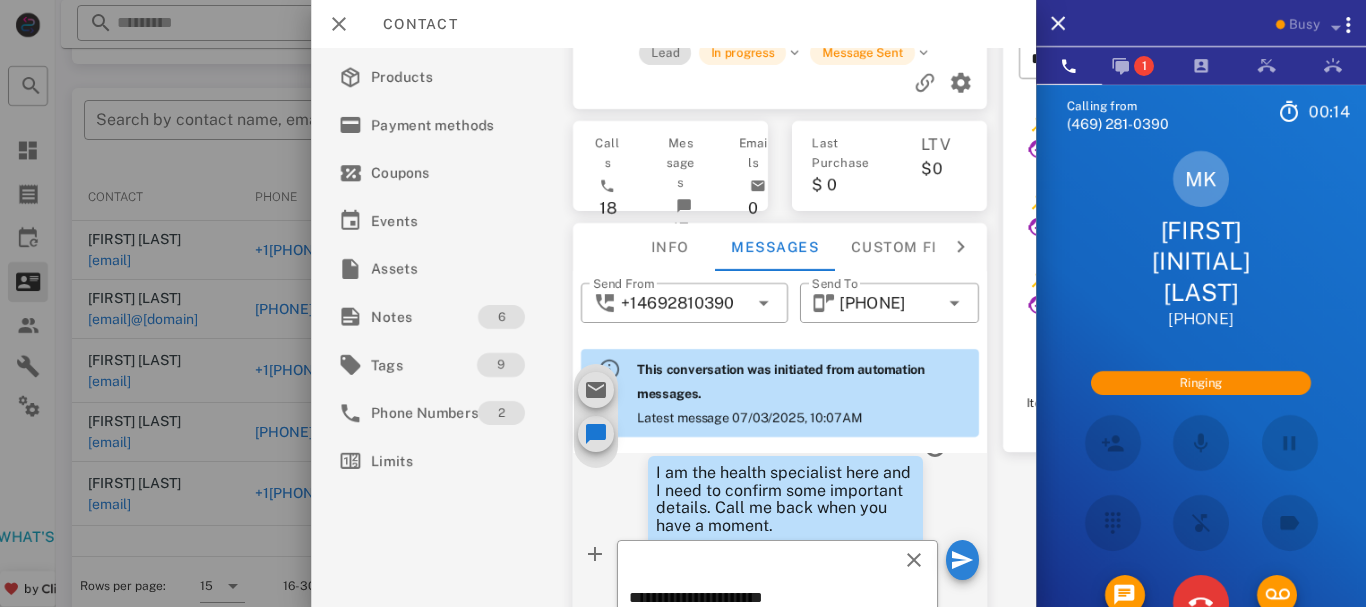type 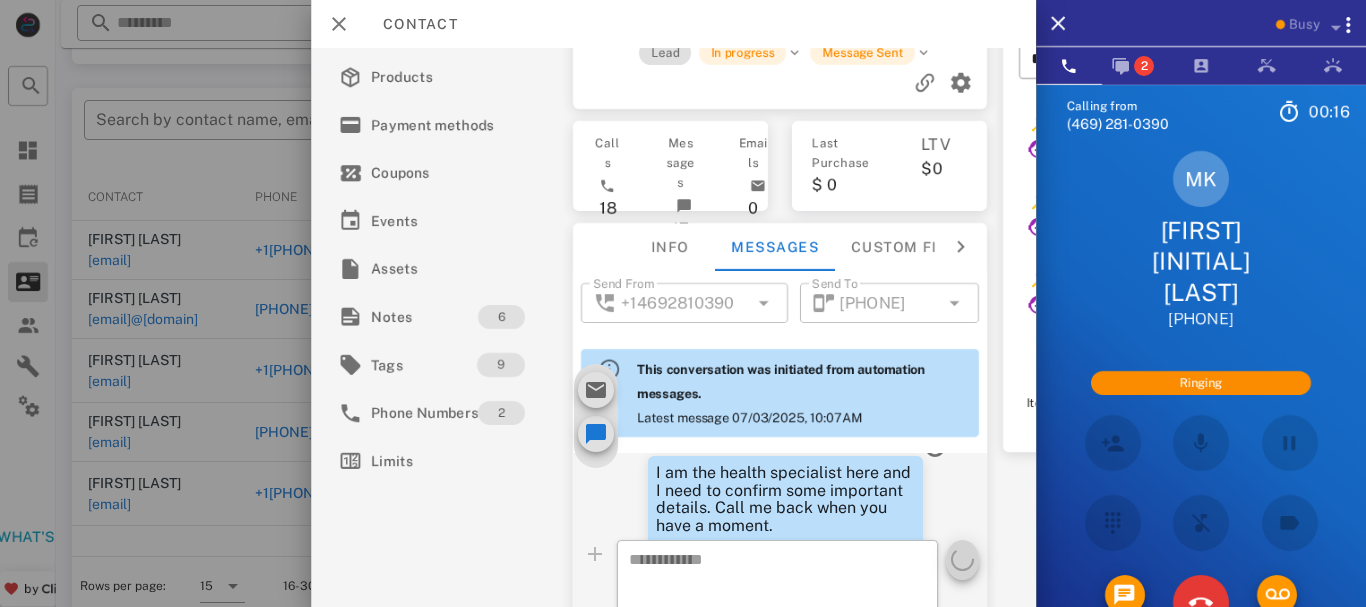 scroll, scrollTop: 3181, scrollLeft: 0, axis: vertical 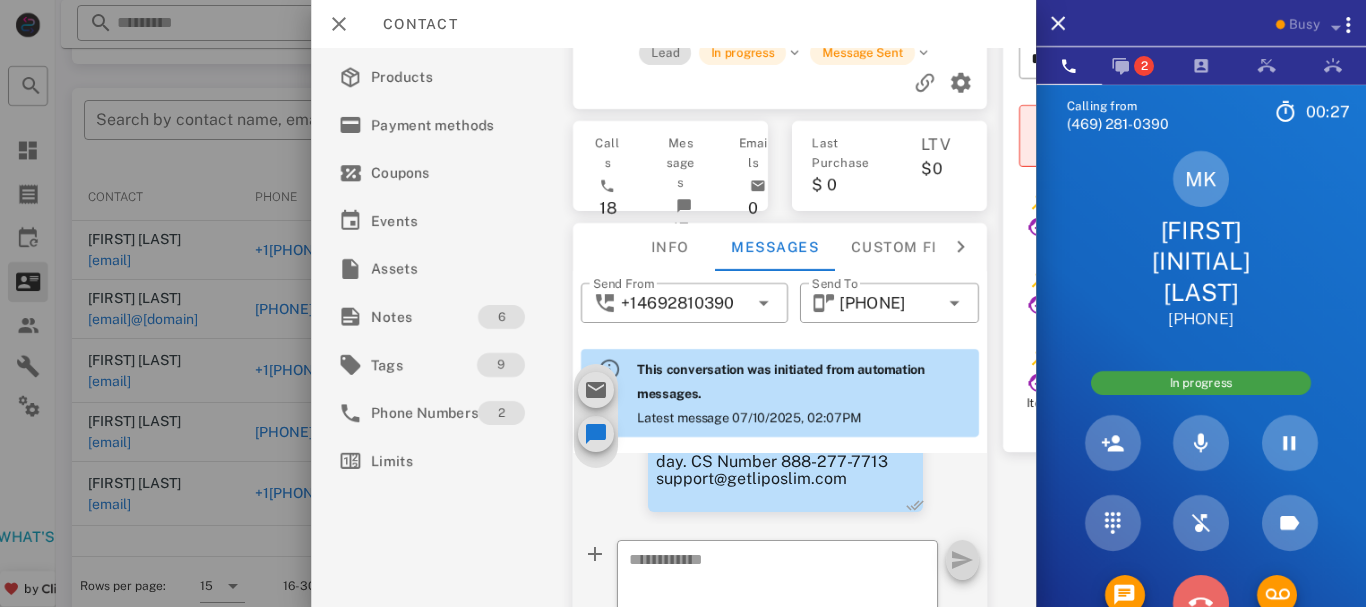click at bounding box center (1201, 572) 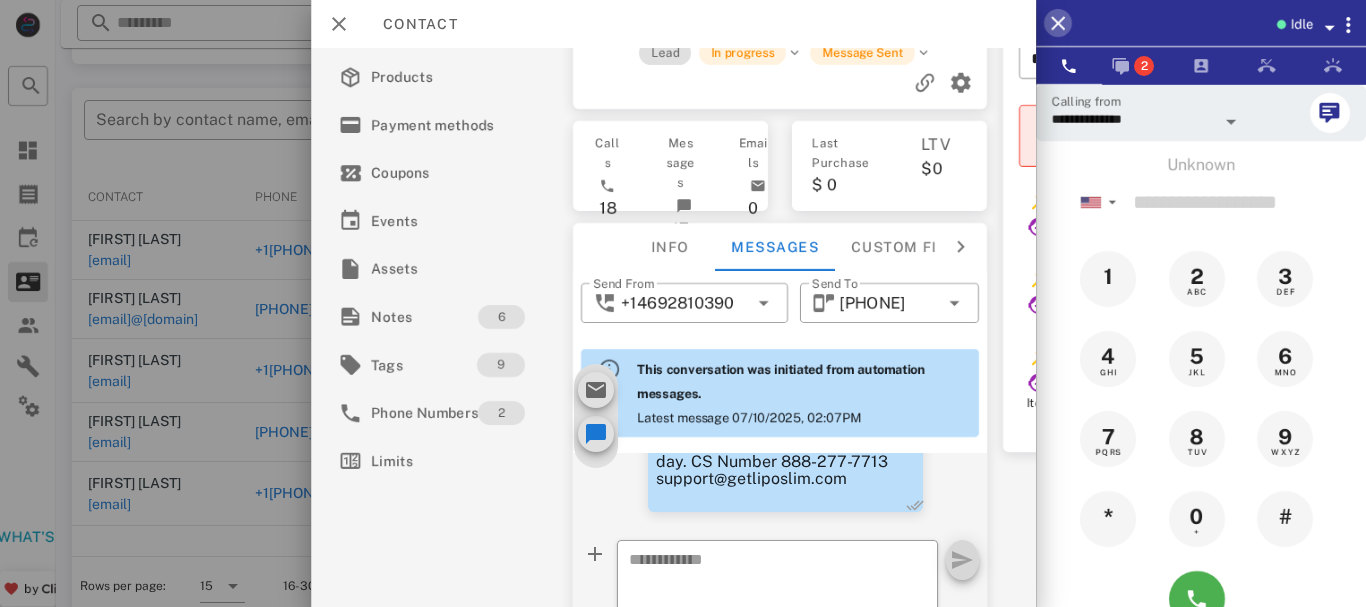 click at bounding box center [1058, 23] 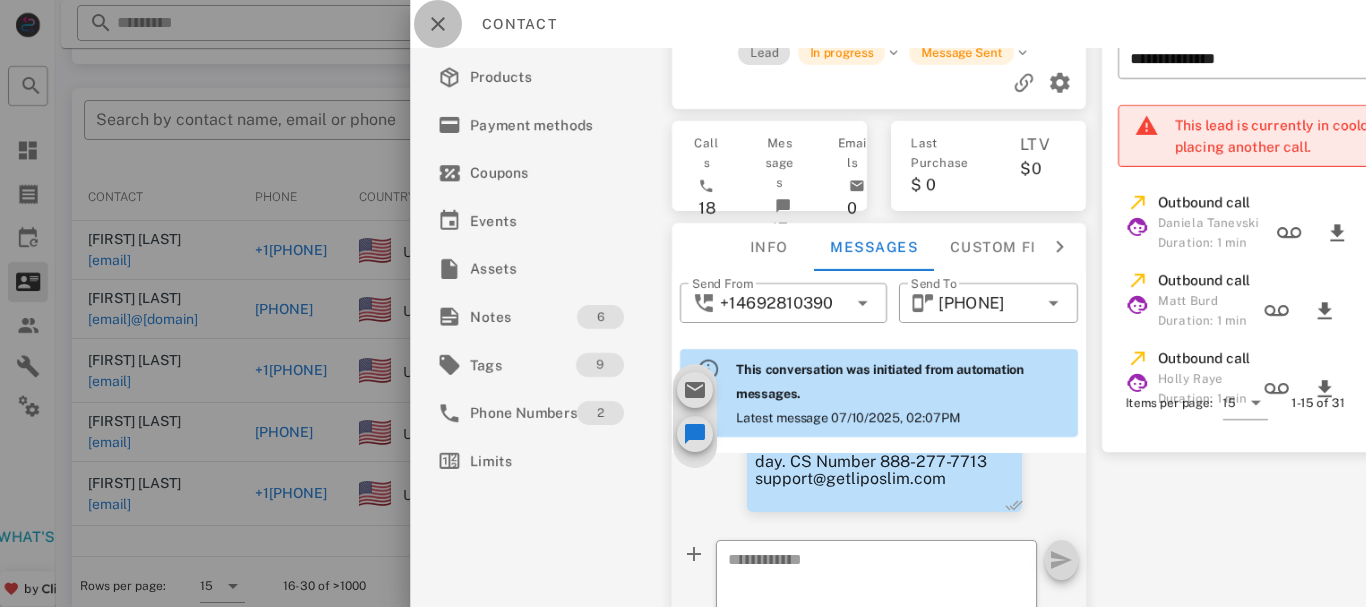 click at bounding box center (438, 24) 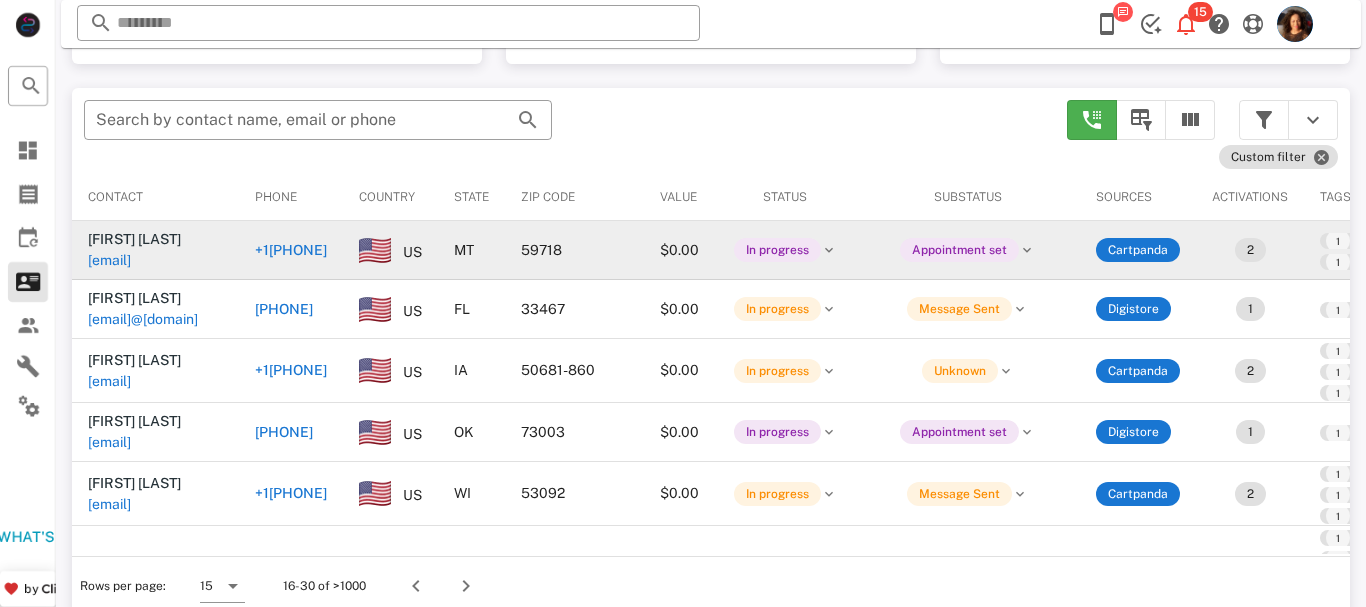 click on "[PHONE]" at bounding box center (284, 250) 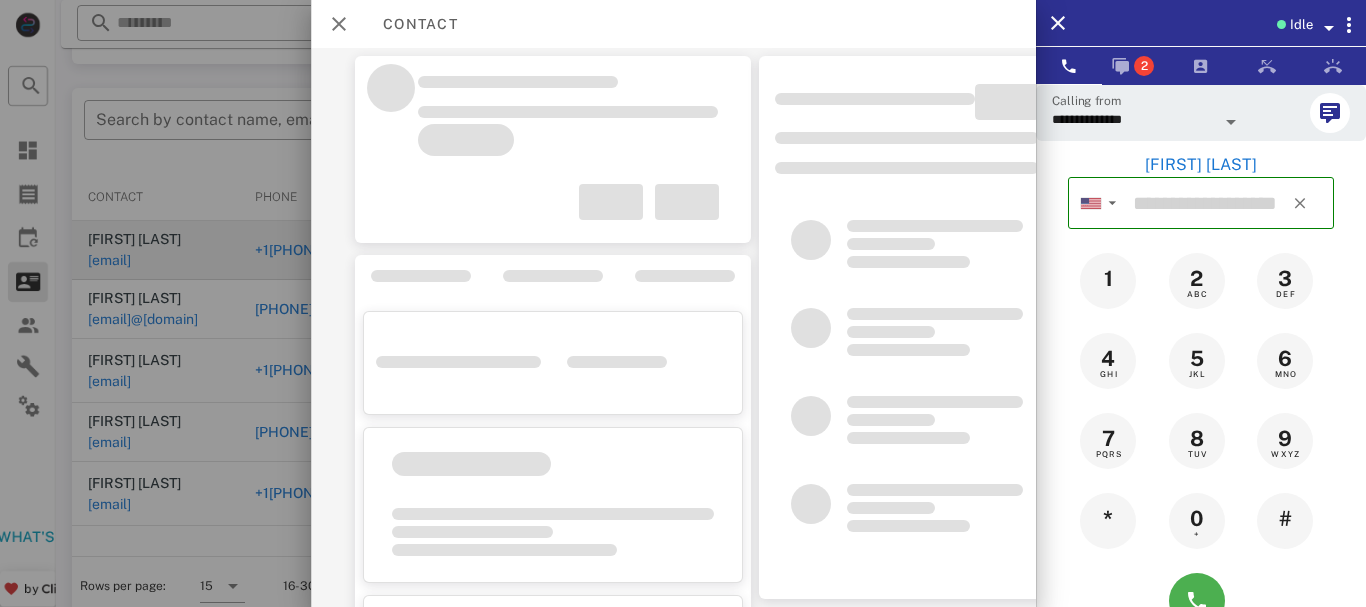type on "**********" 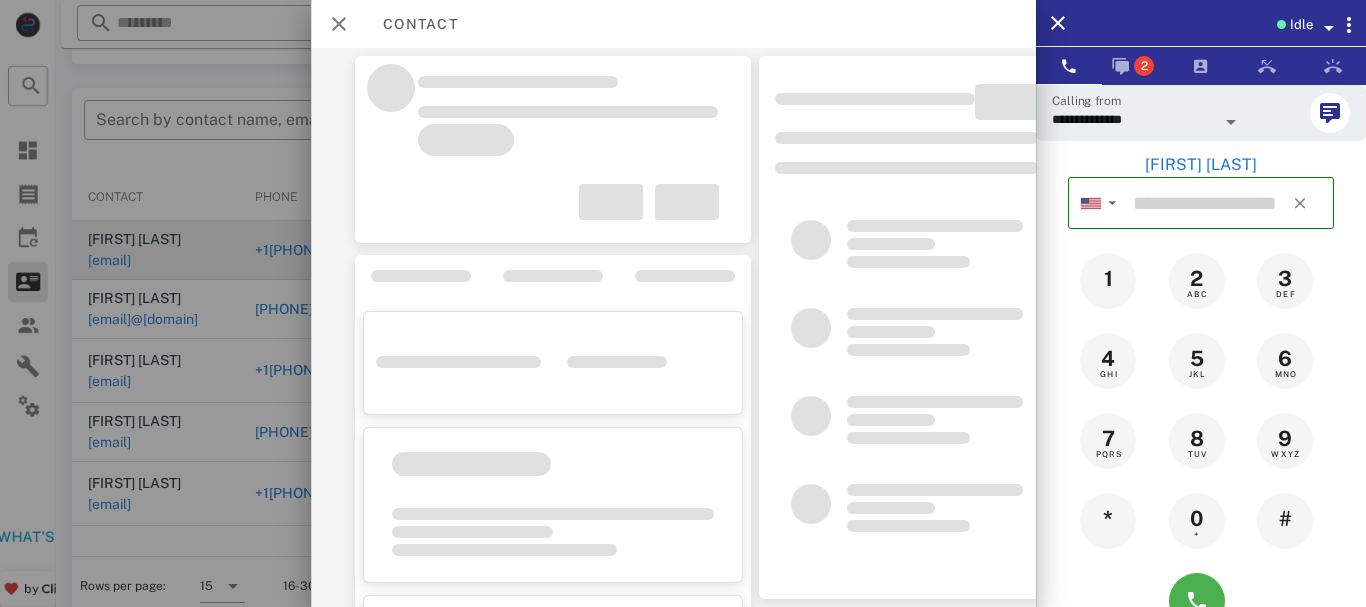 type on "**********" 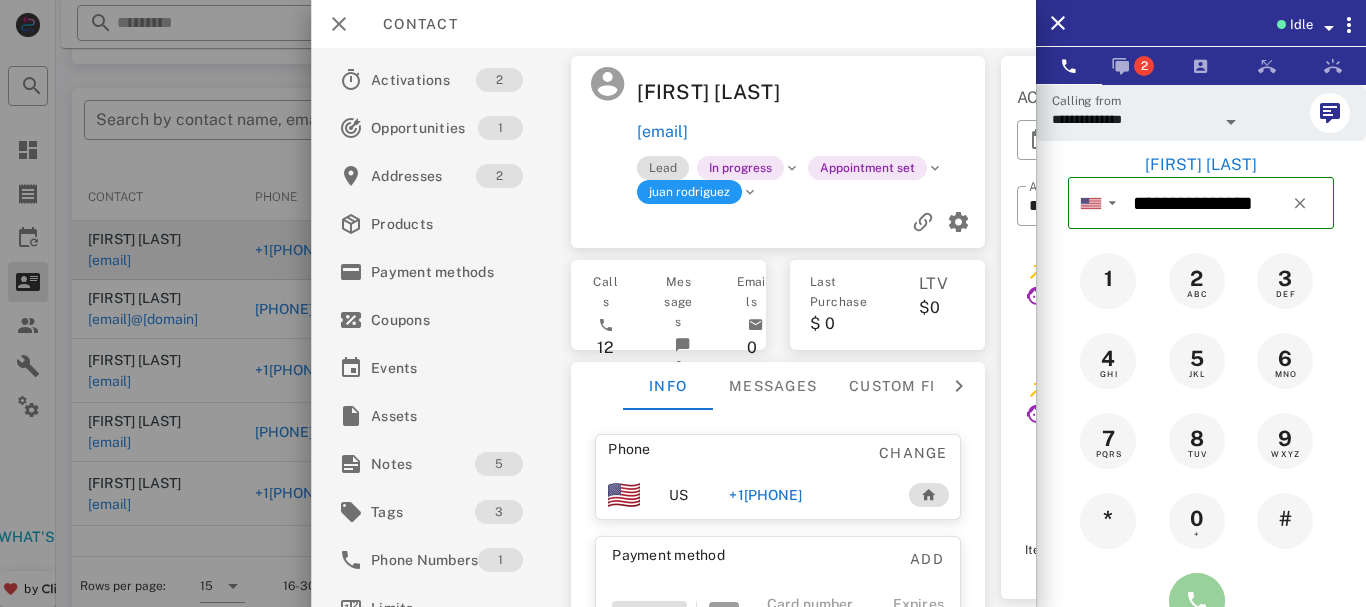 click at bounding box center [1197, 601] 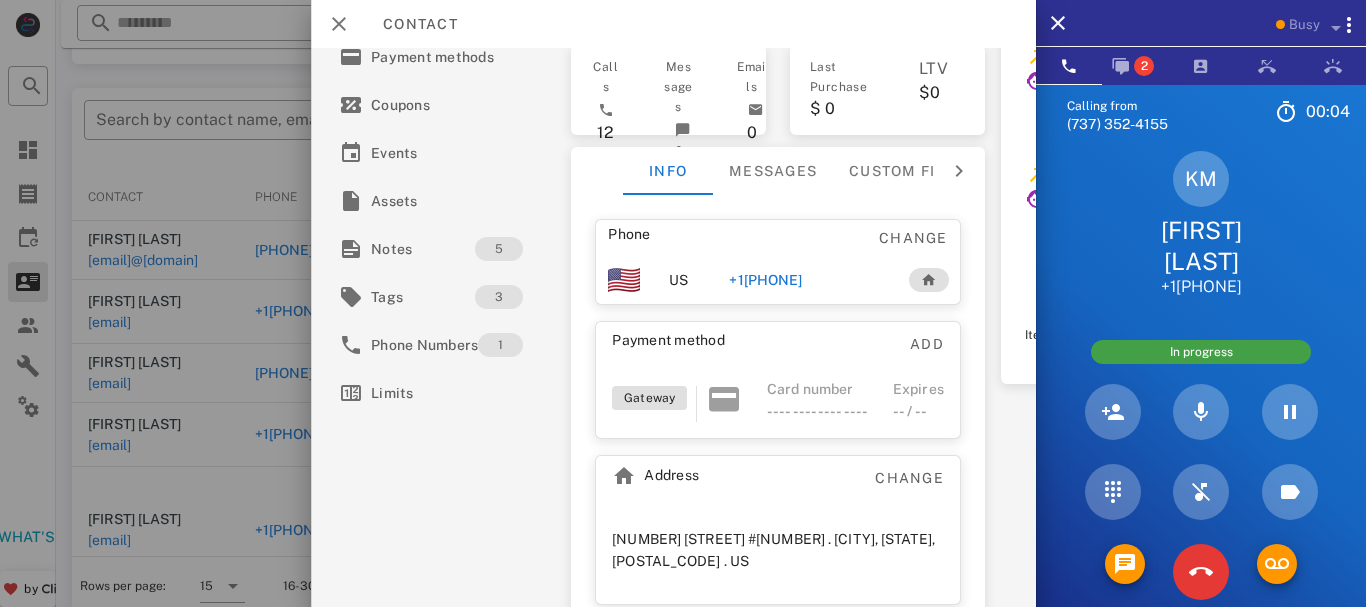 scroll, scrollTop: 247, scrollLeft: 0, axis: vertical 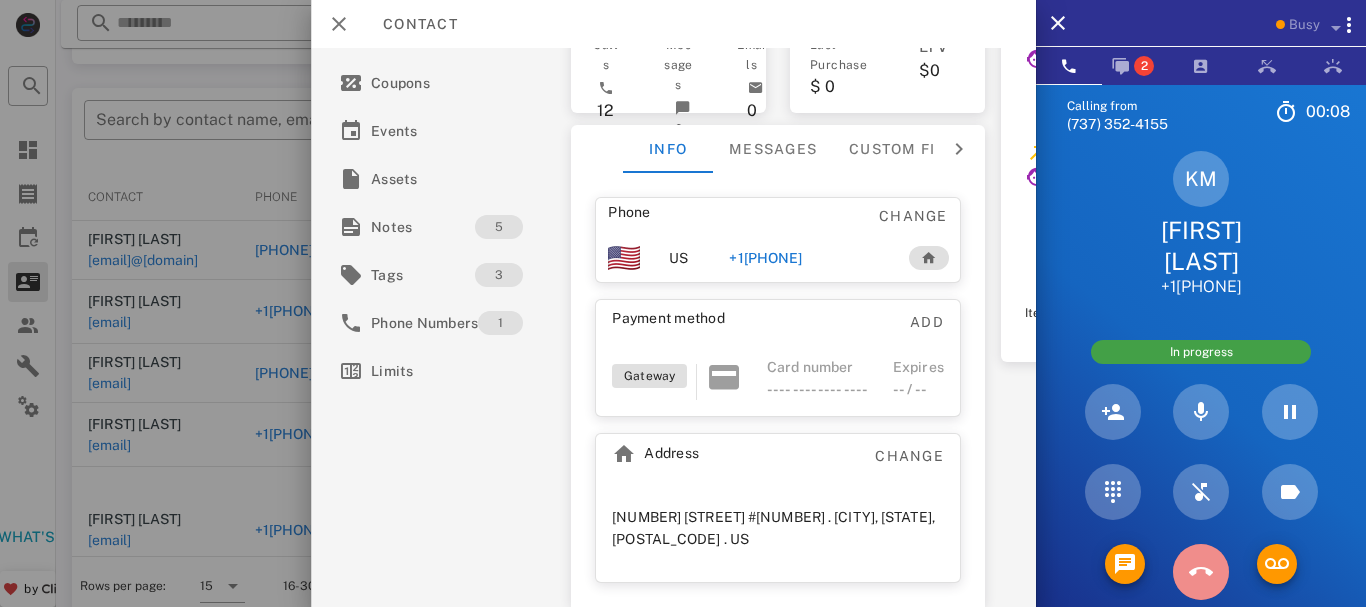 click at bounding box center (1201, 572) 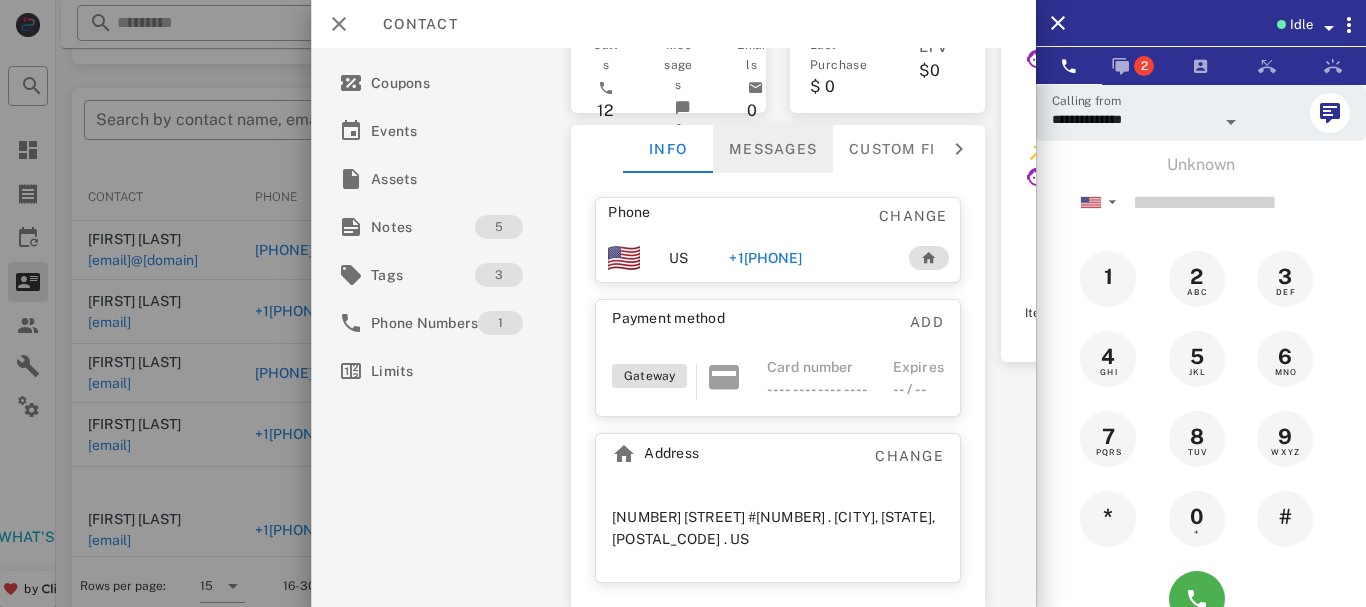 click on "Messages" at bounding box center [773, 149] 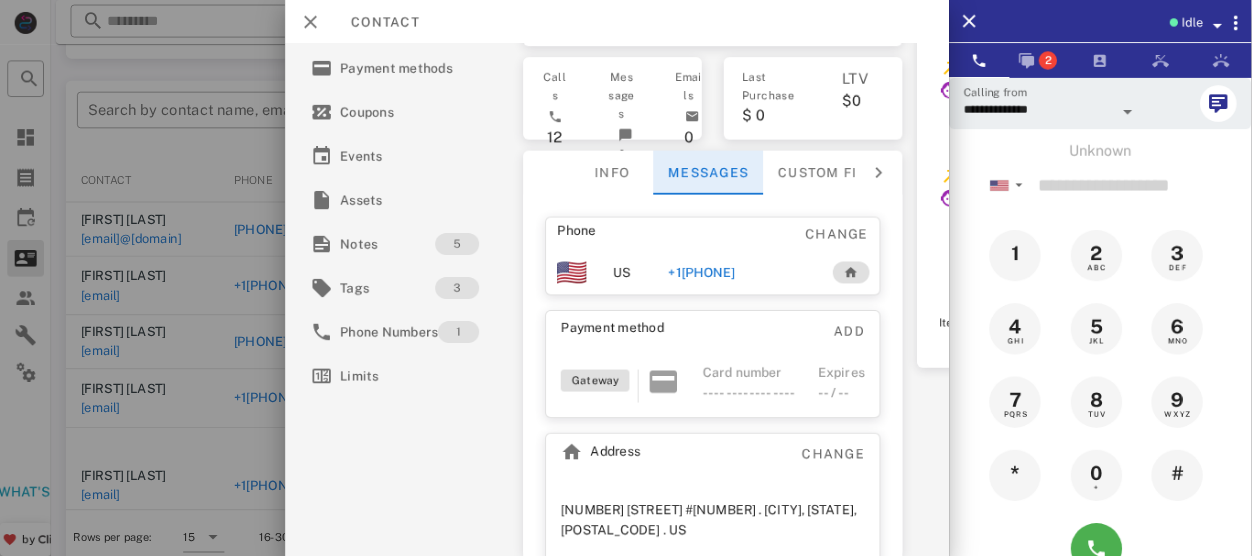 scroll, scrollTop: 230, scrollLeft: 0, axis: vertical 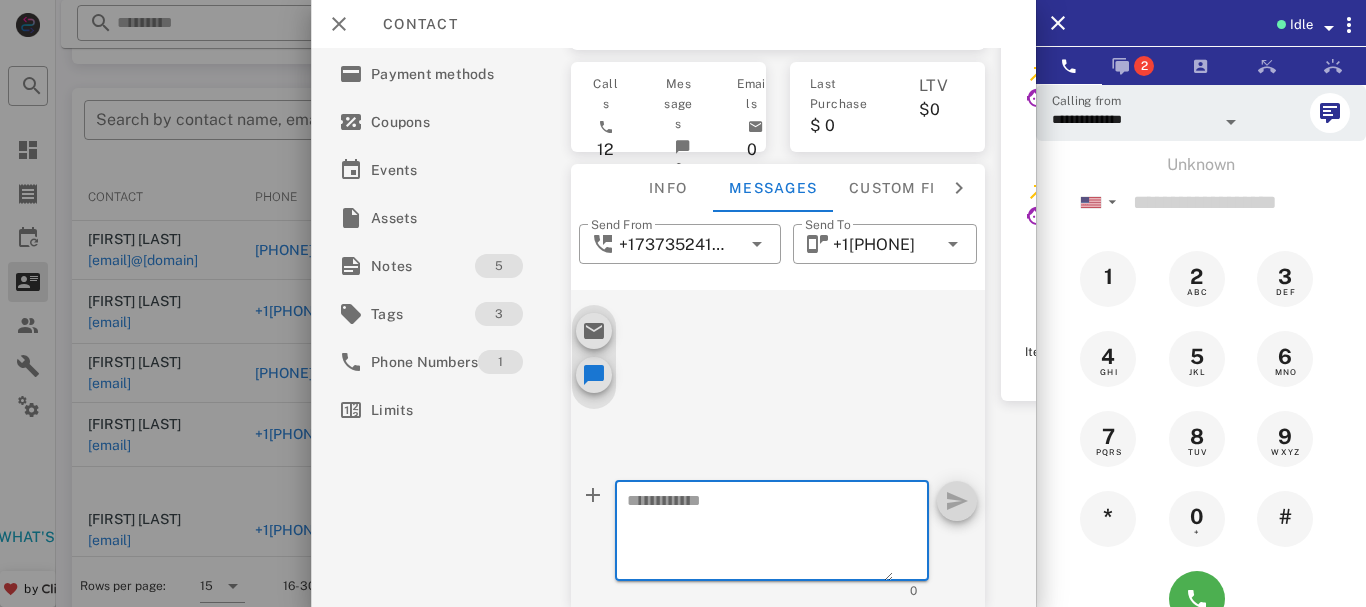 click at bounding box center (760, 534) 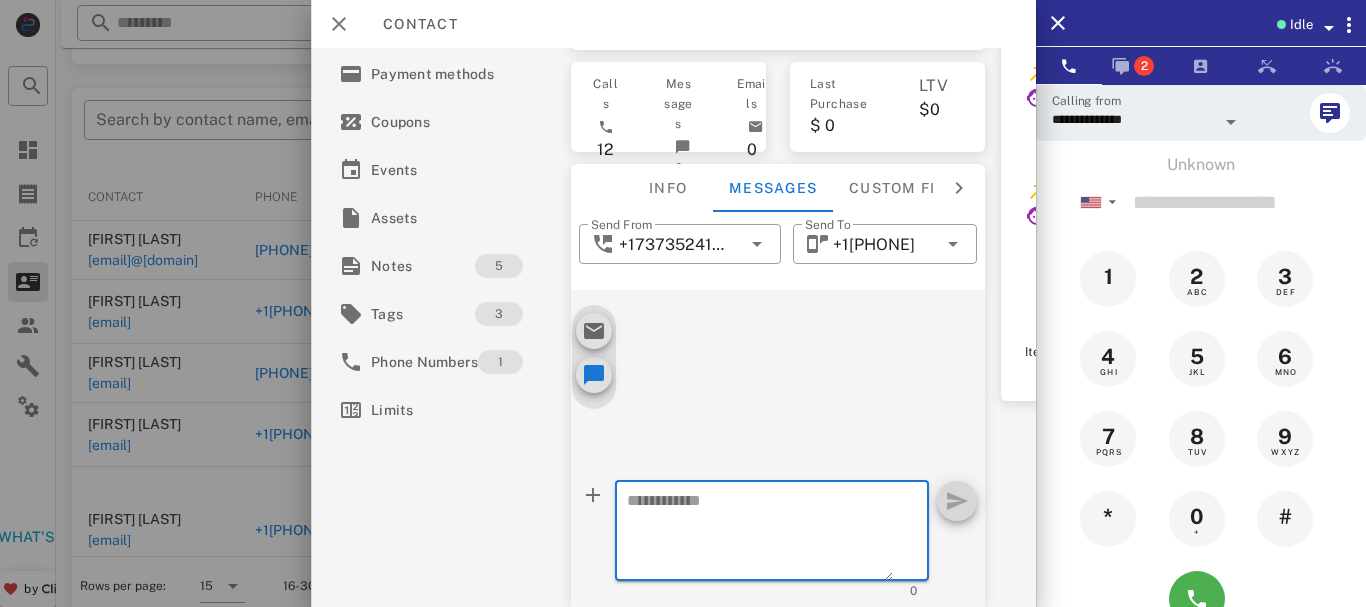 paste on "**********" 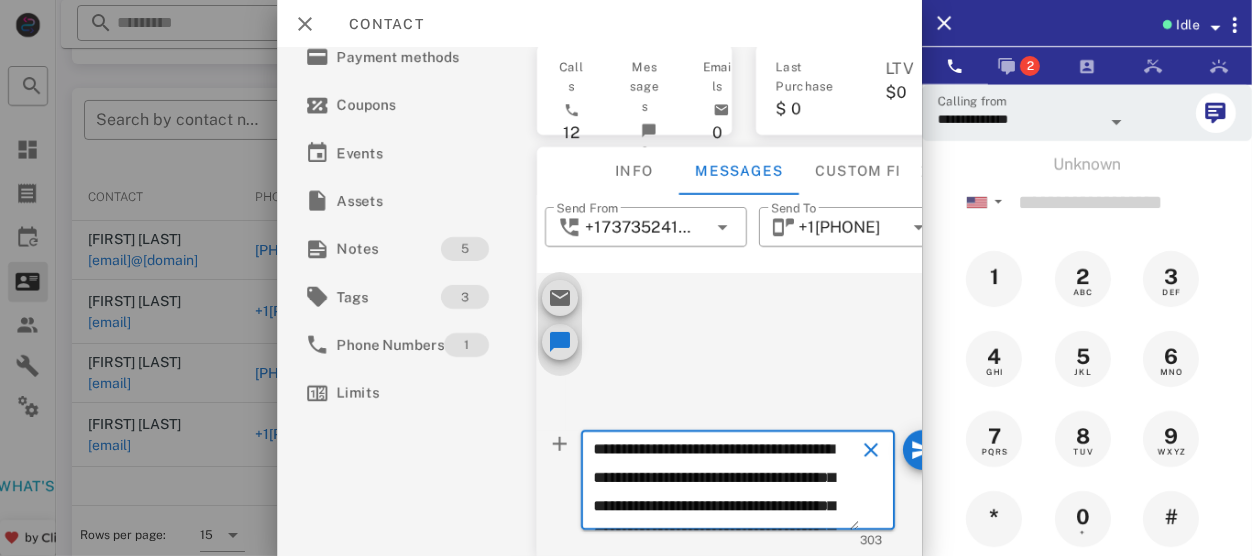 scroll, scrollTop: 242, scrollLeft: 0, axis: vertical 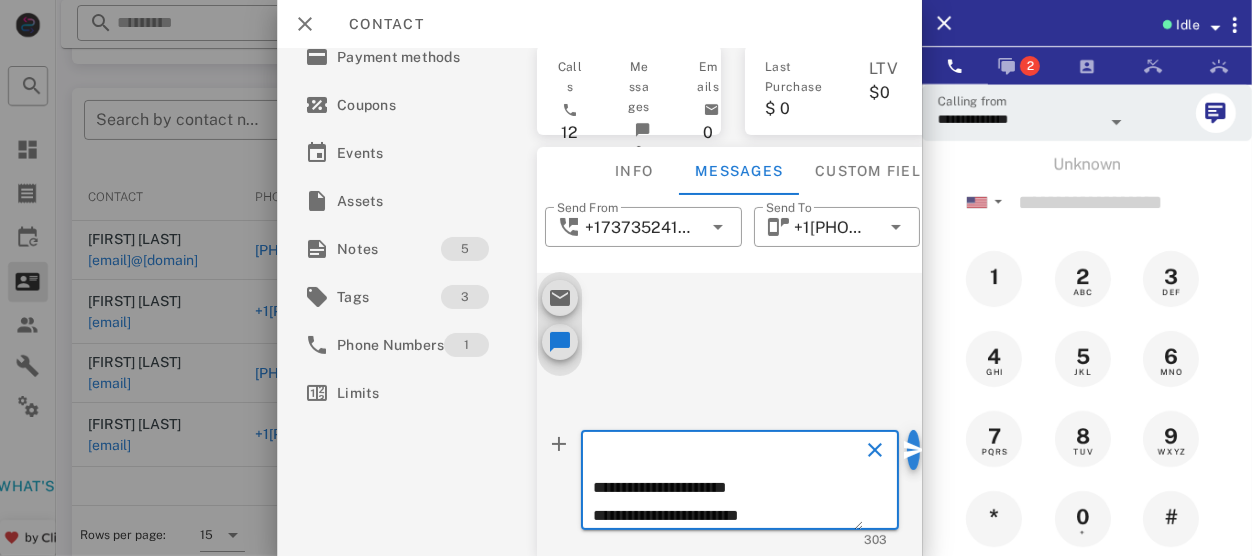 type on "**********" 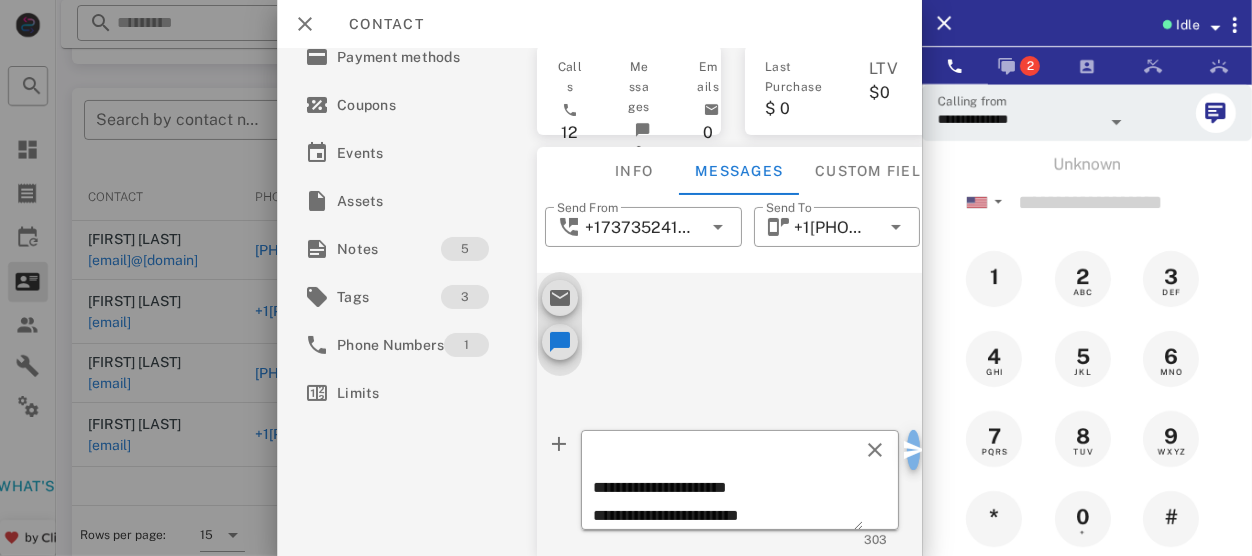 click at bounding box center (907, 450) 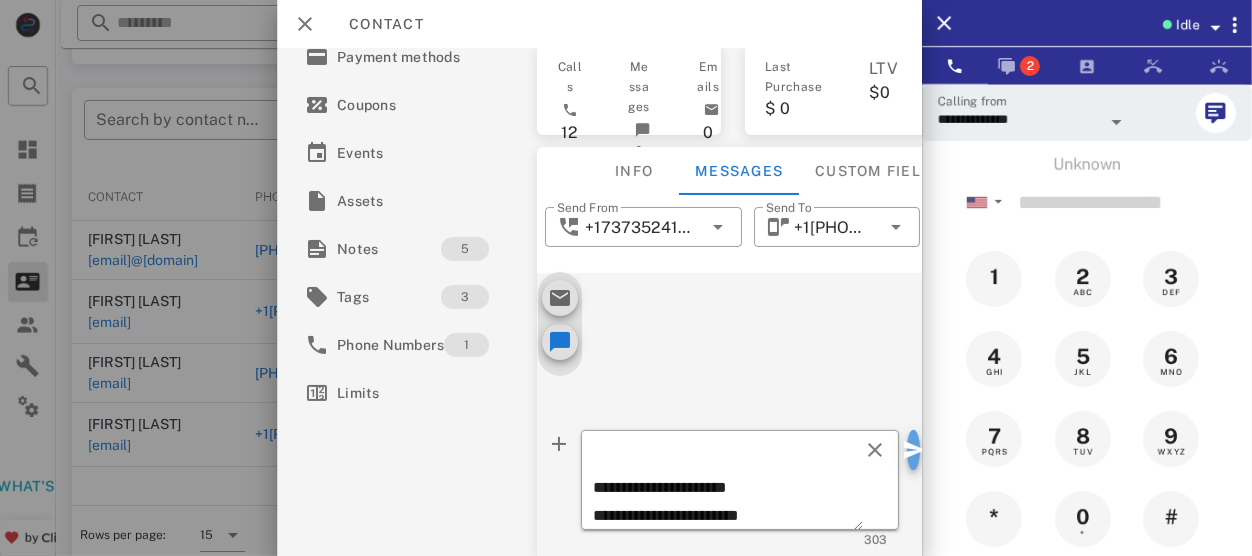type 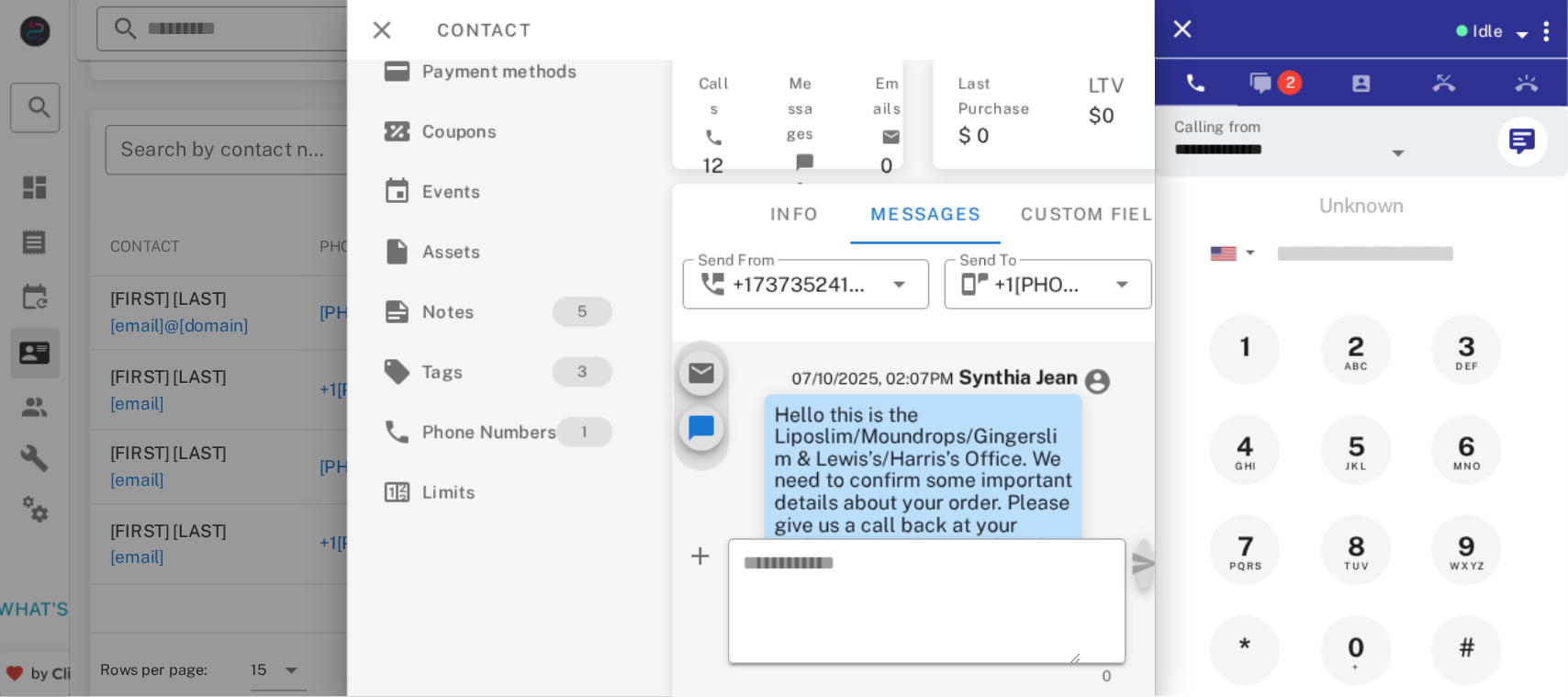 scroll, scrollTop: 220, scrollLeft: 0, axis: vertical 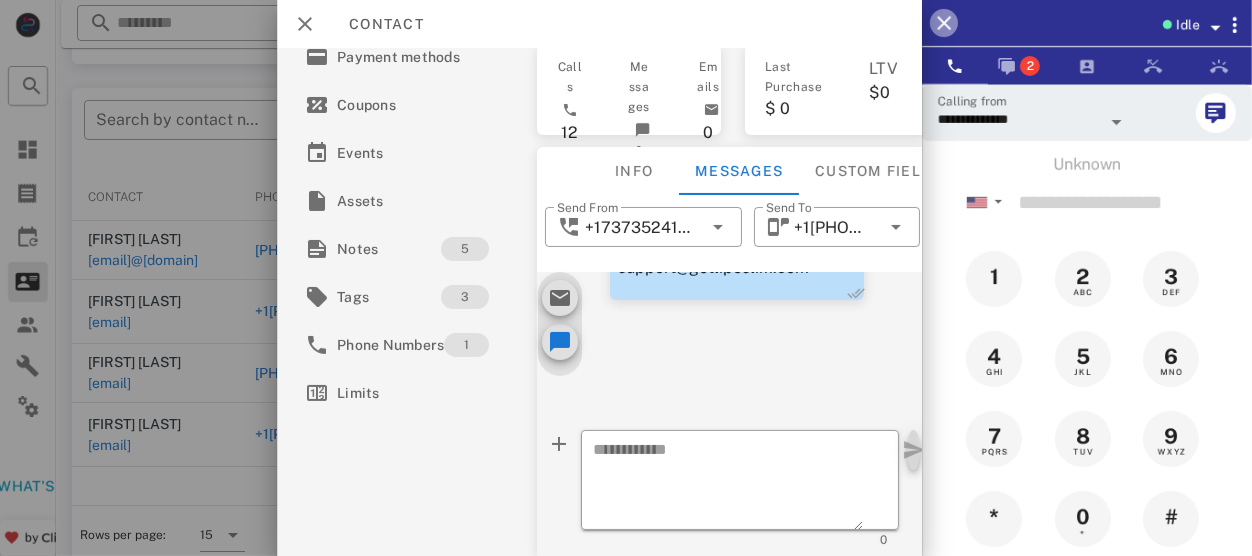 click at bounding box center [944, 23] 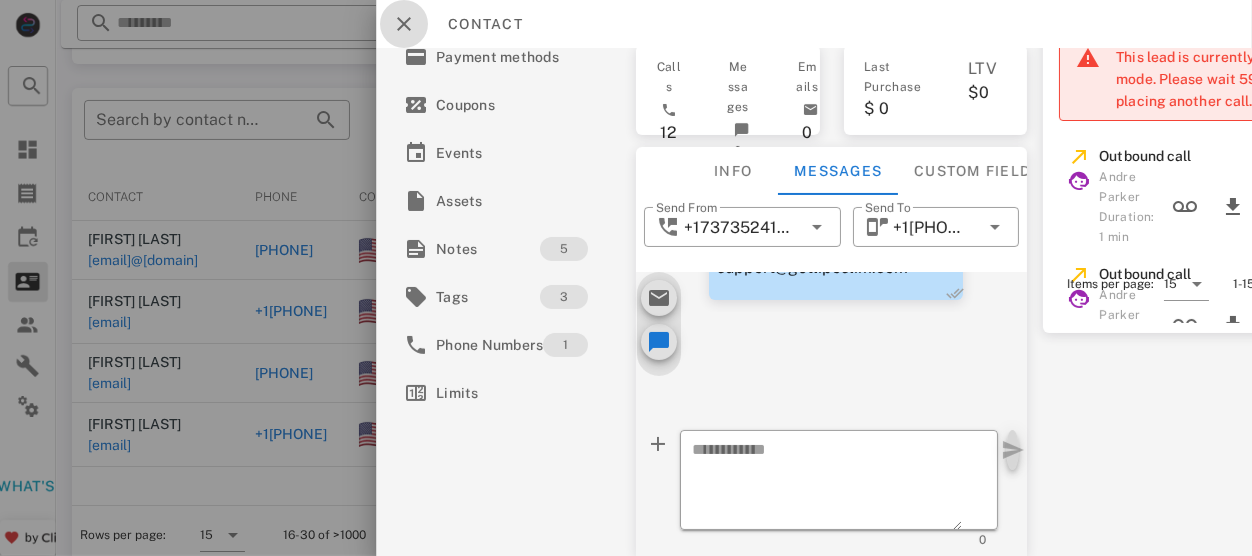 click at bounding box center [404, 24] 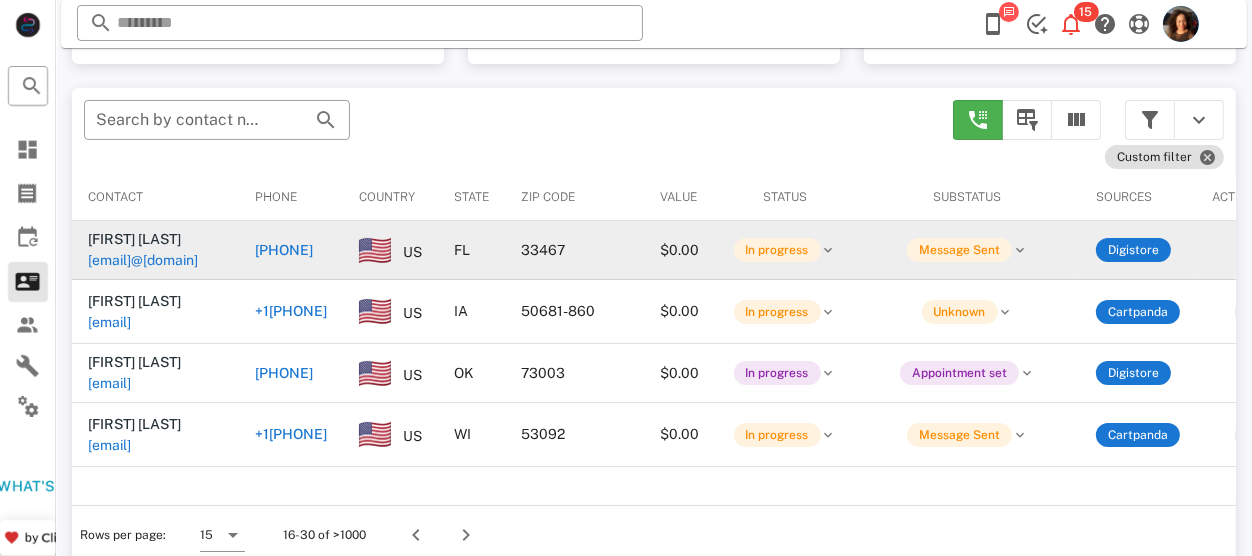 click on "[PHONE]" at bounding box center (284, 250) 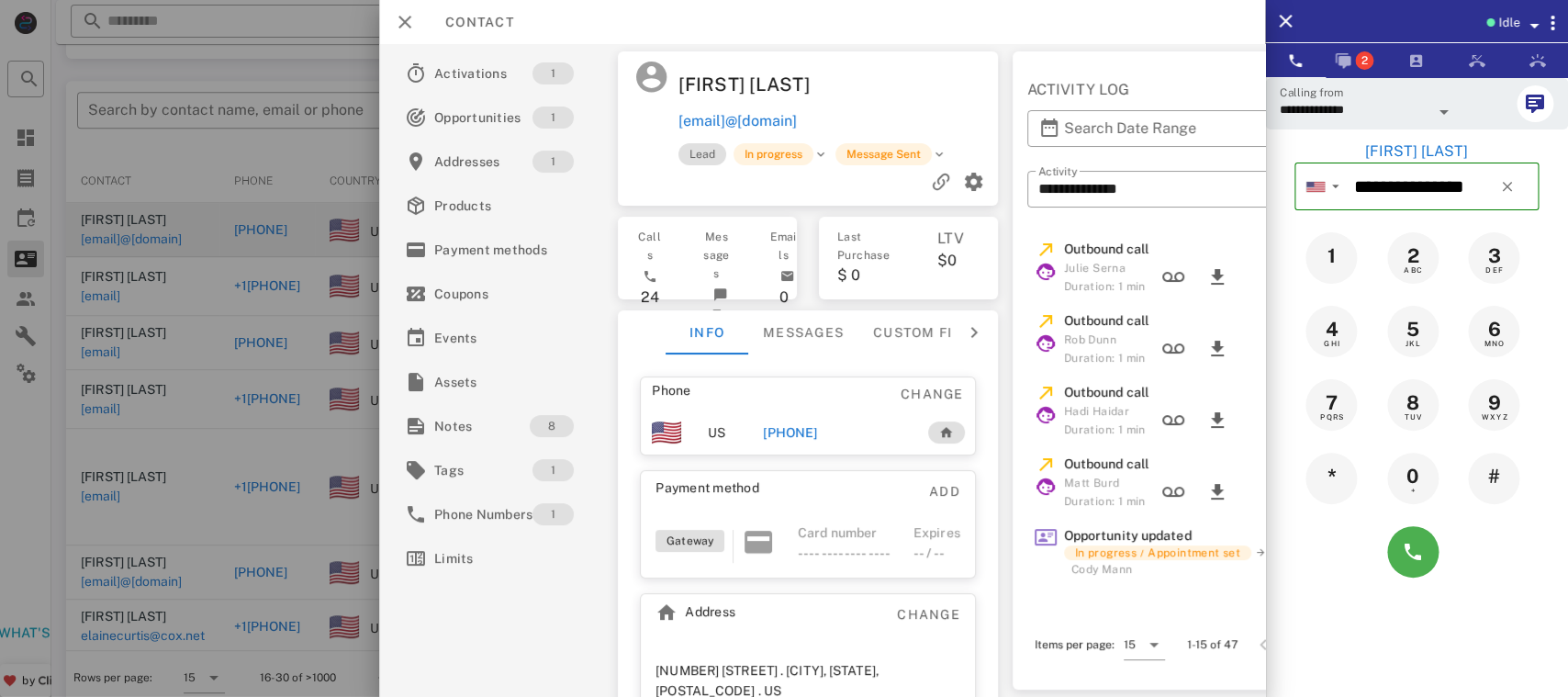 click on "[FIRST] [LAST]   Duration: 1 min" at bounding box center [1295, 492] 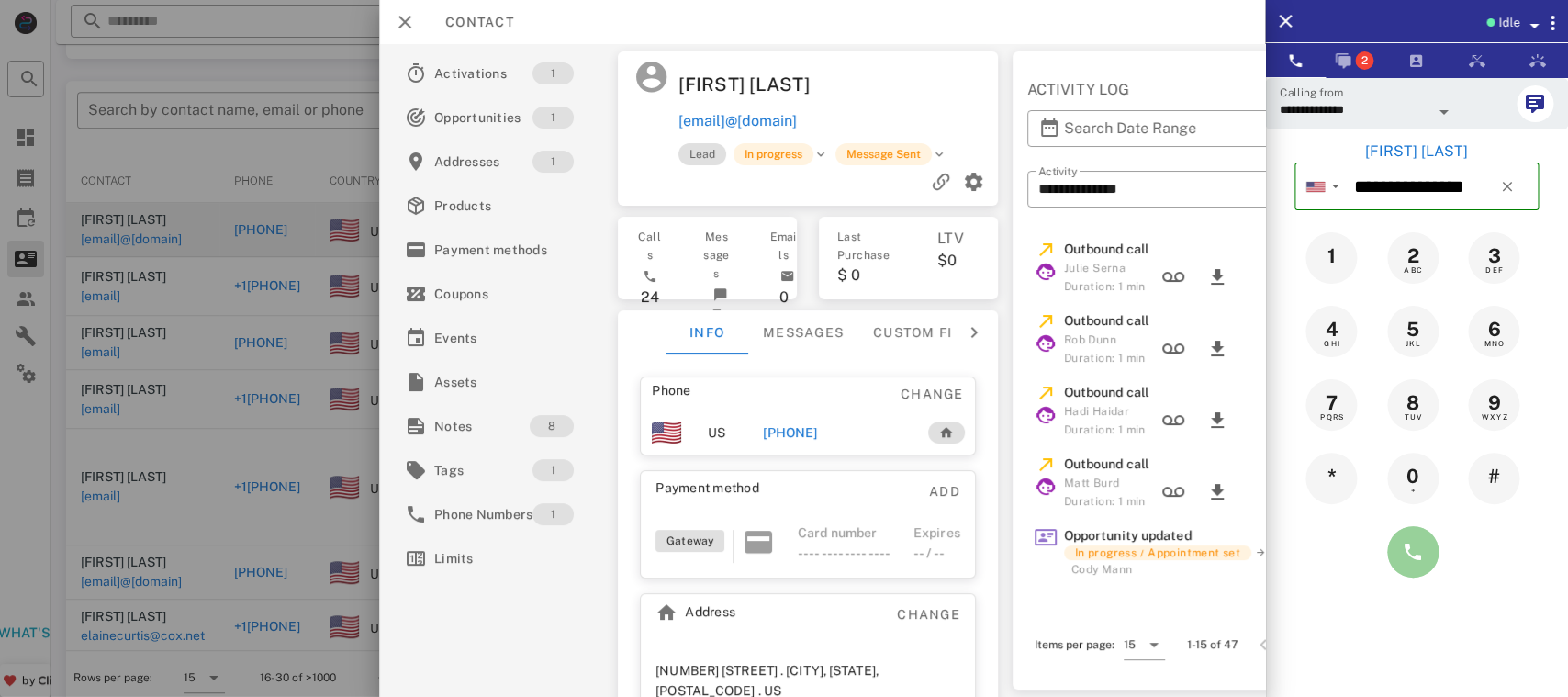 click at bounding box center (1413, 552) 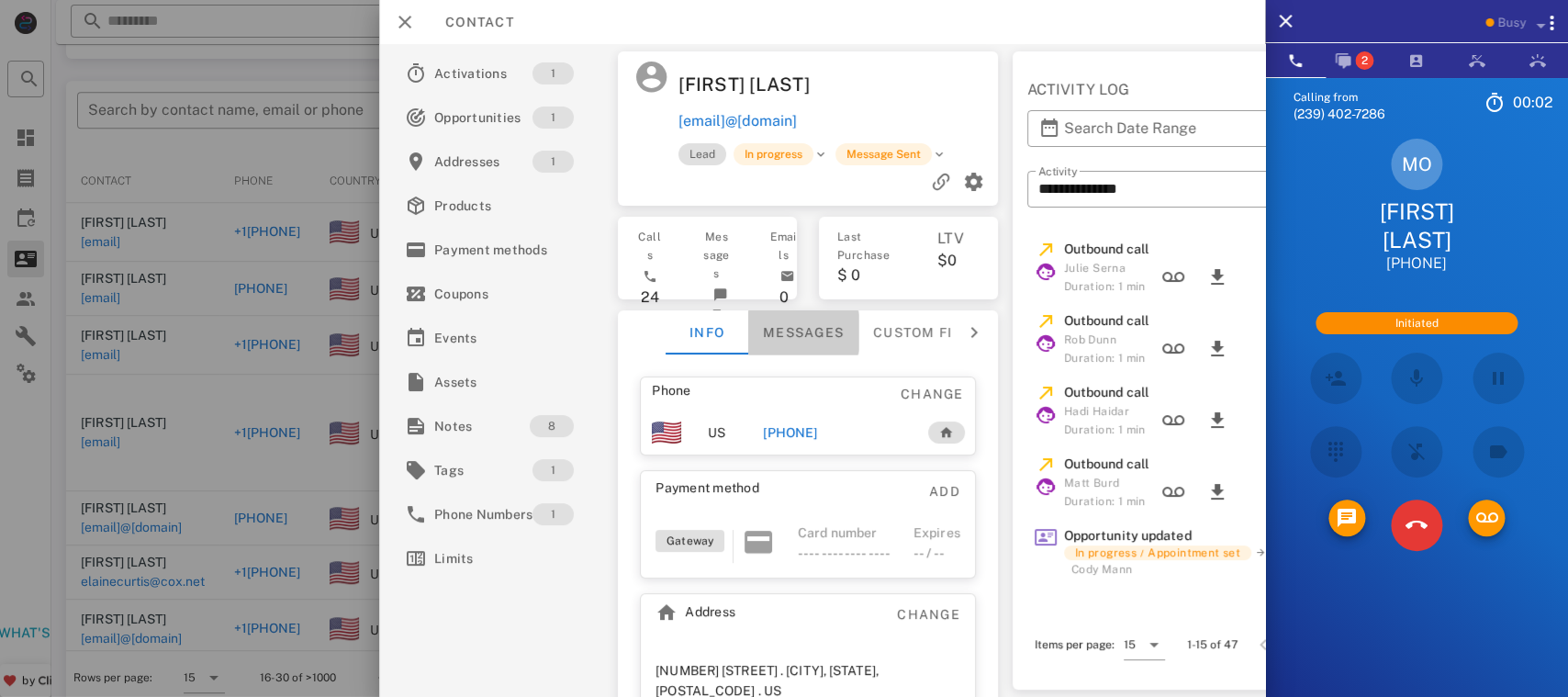 click on "Messages" at bounding box center [804, 332] 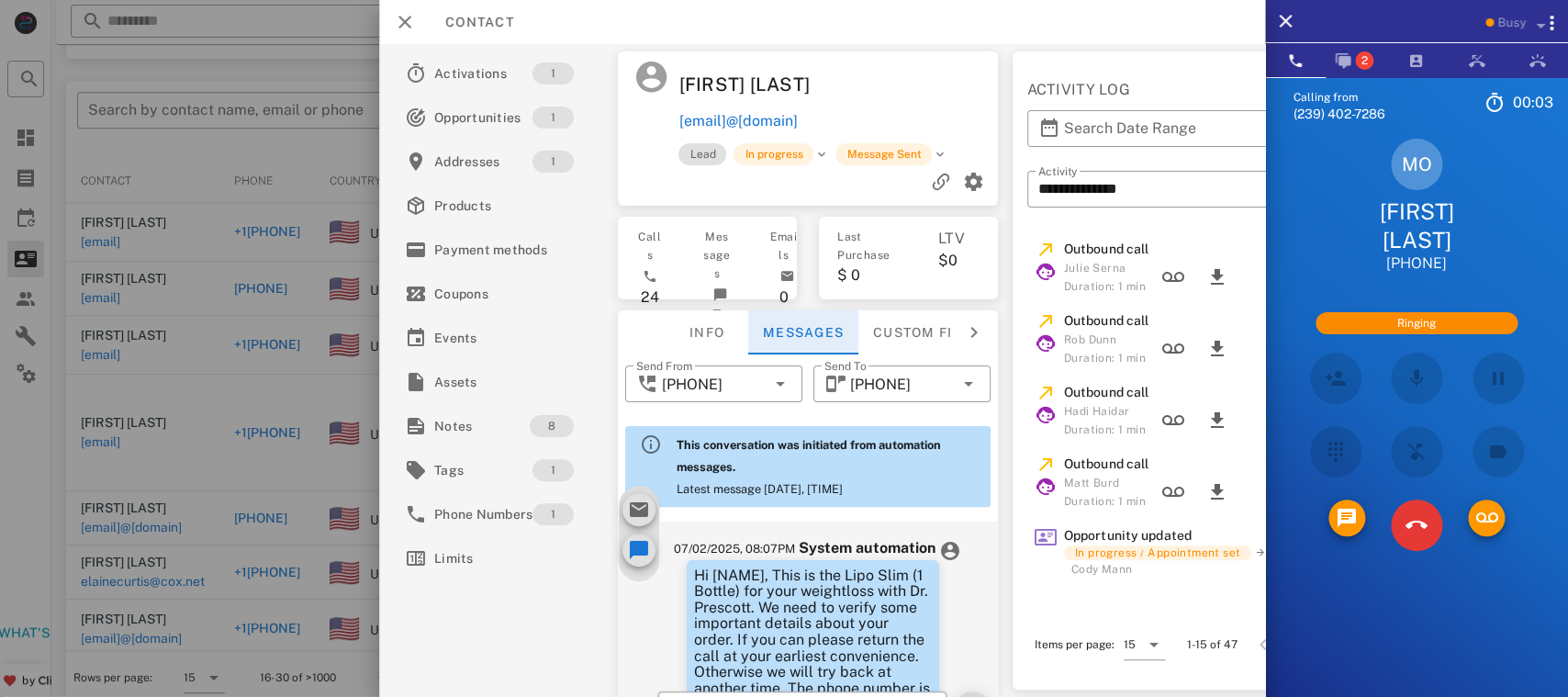 scroll, scrollTop: 2159, scrollLeft: 0, axis: vertical 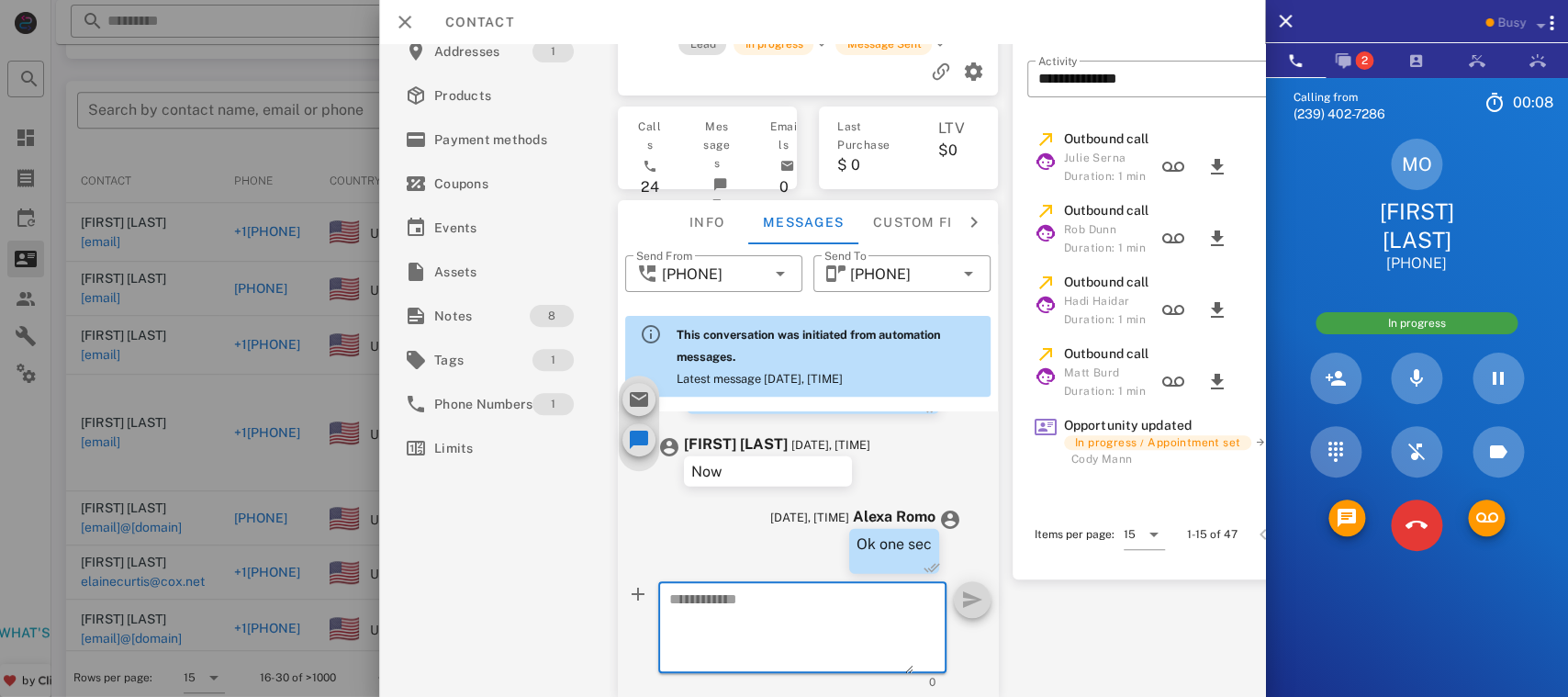 click at bounding box center (792, 630) 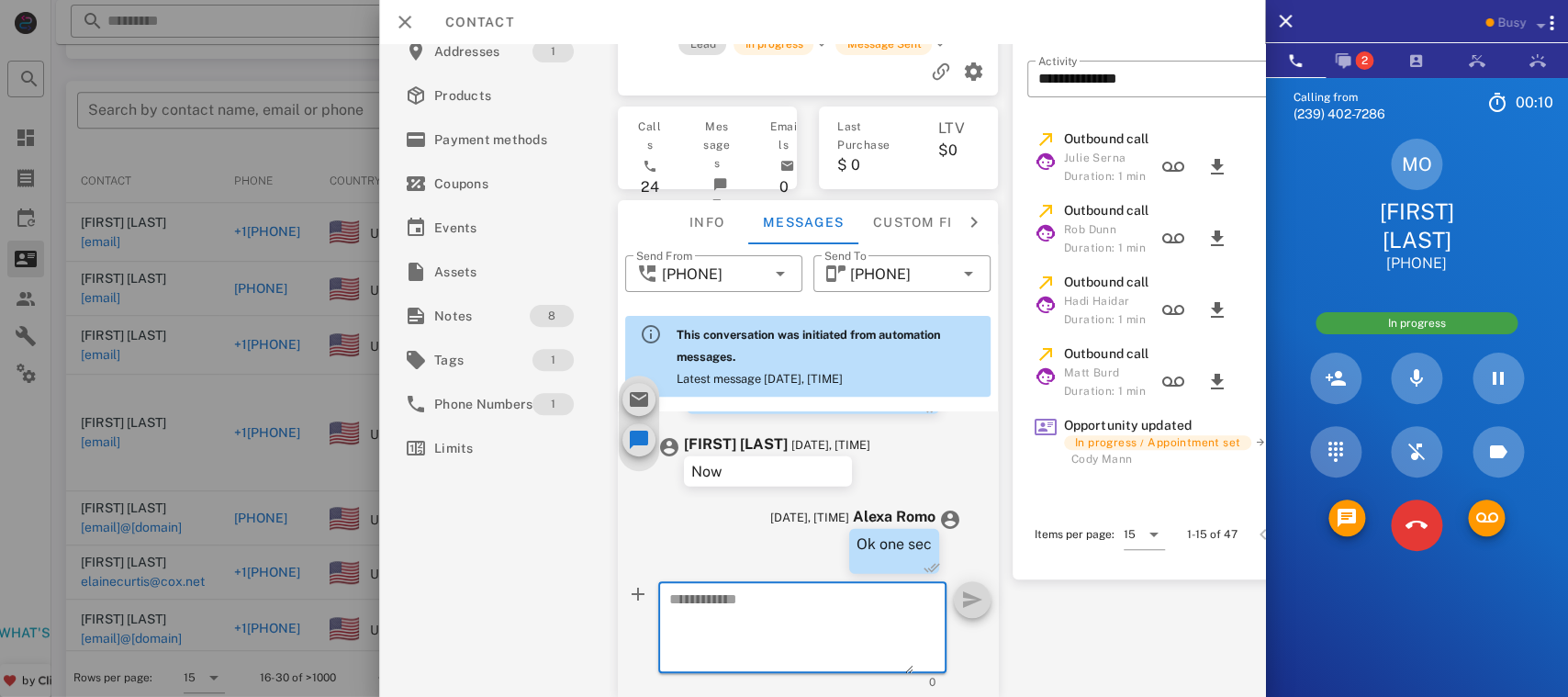 paste on "**********" 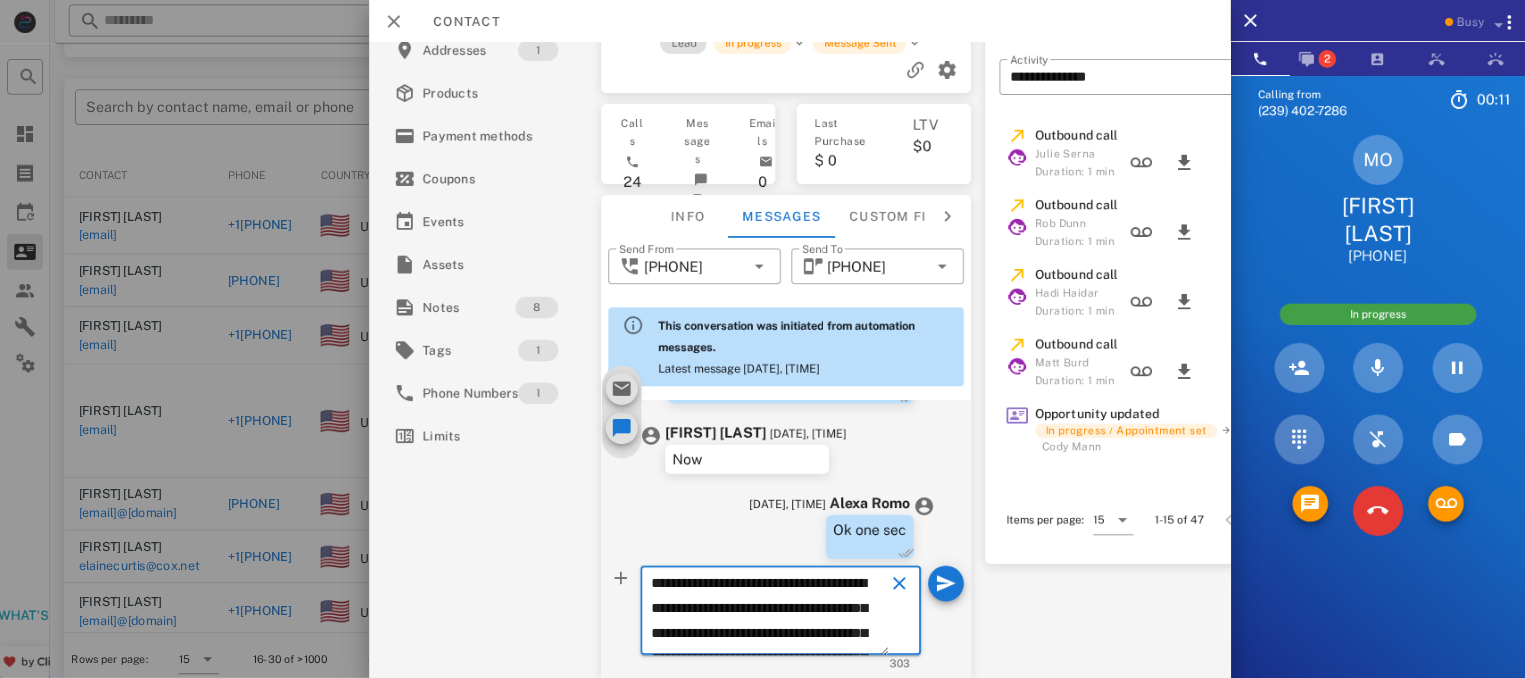 scroll, scrollTop: 242, scrollLeft: 0, axis: vertical 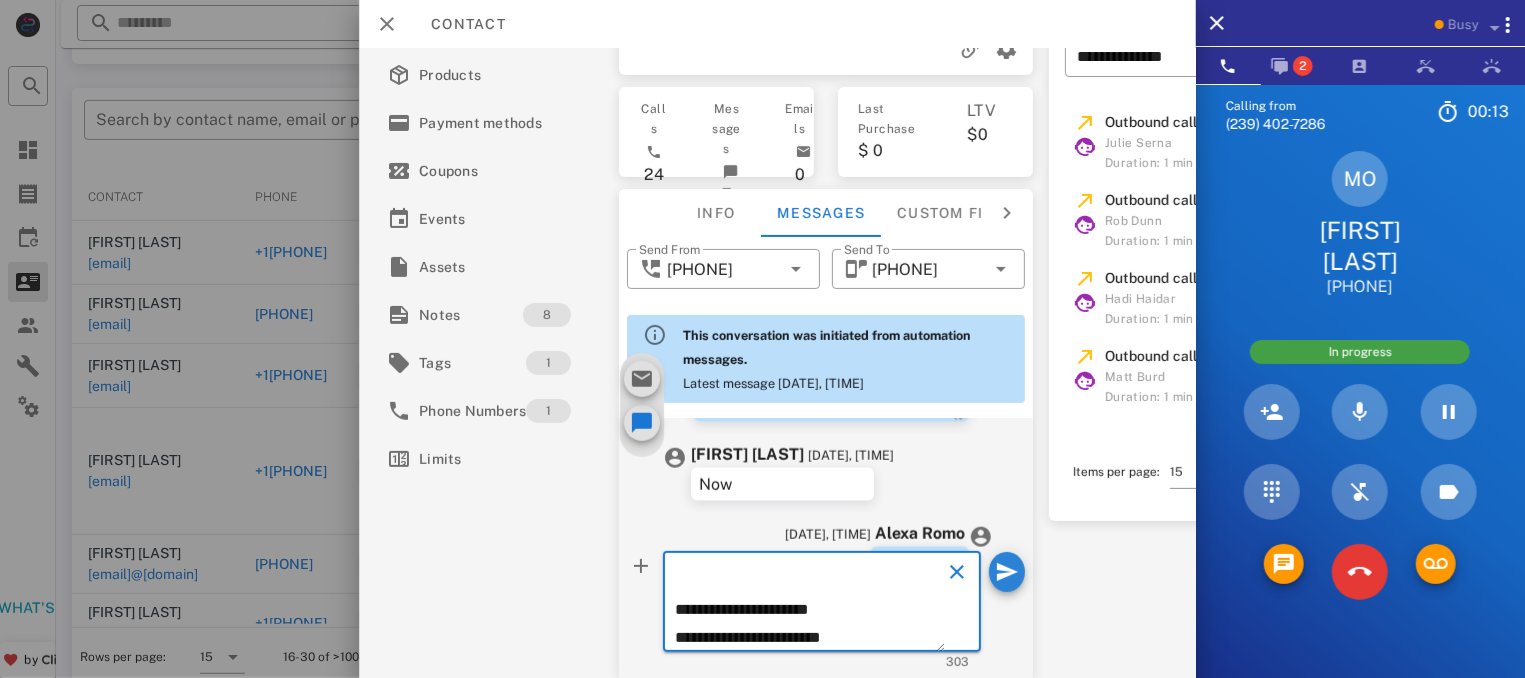 type on "**********" 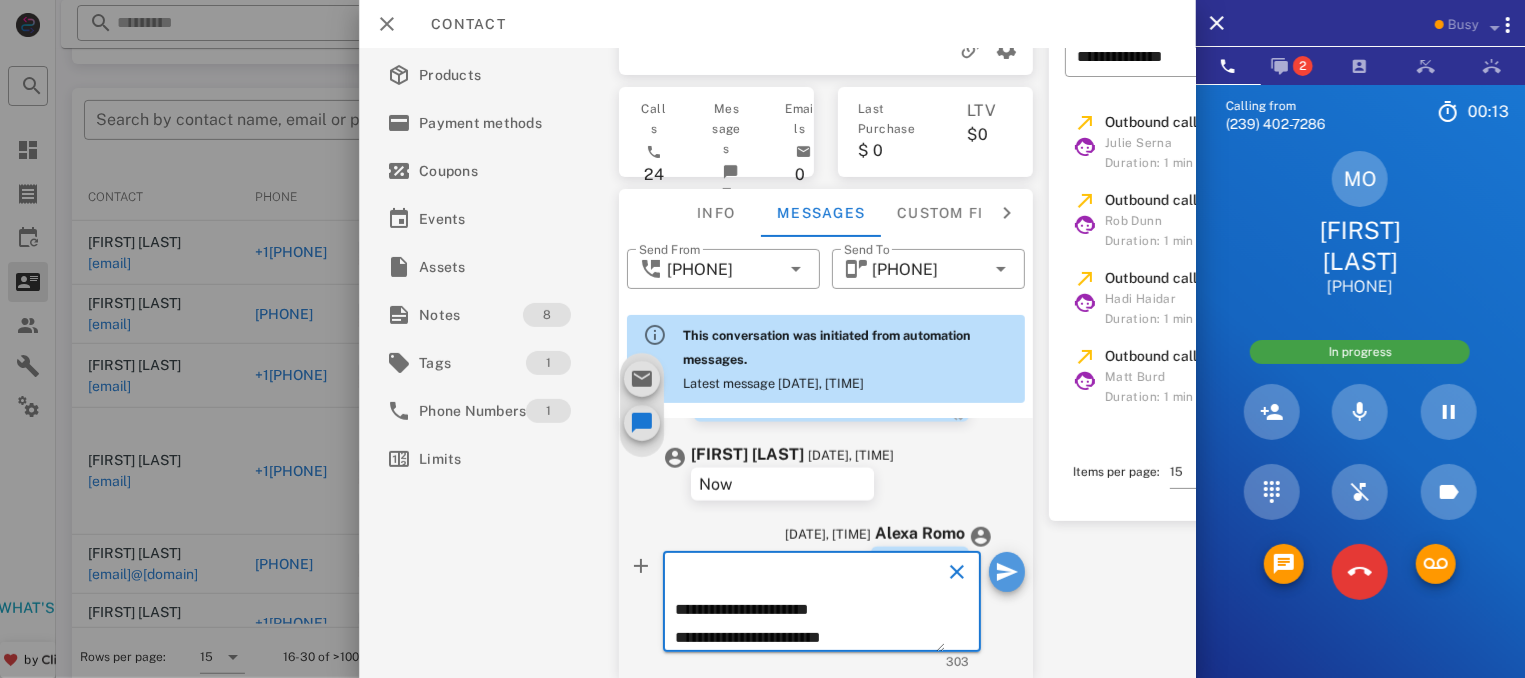 click at bounding box center [1006, 572] 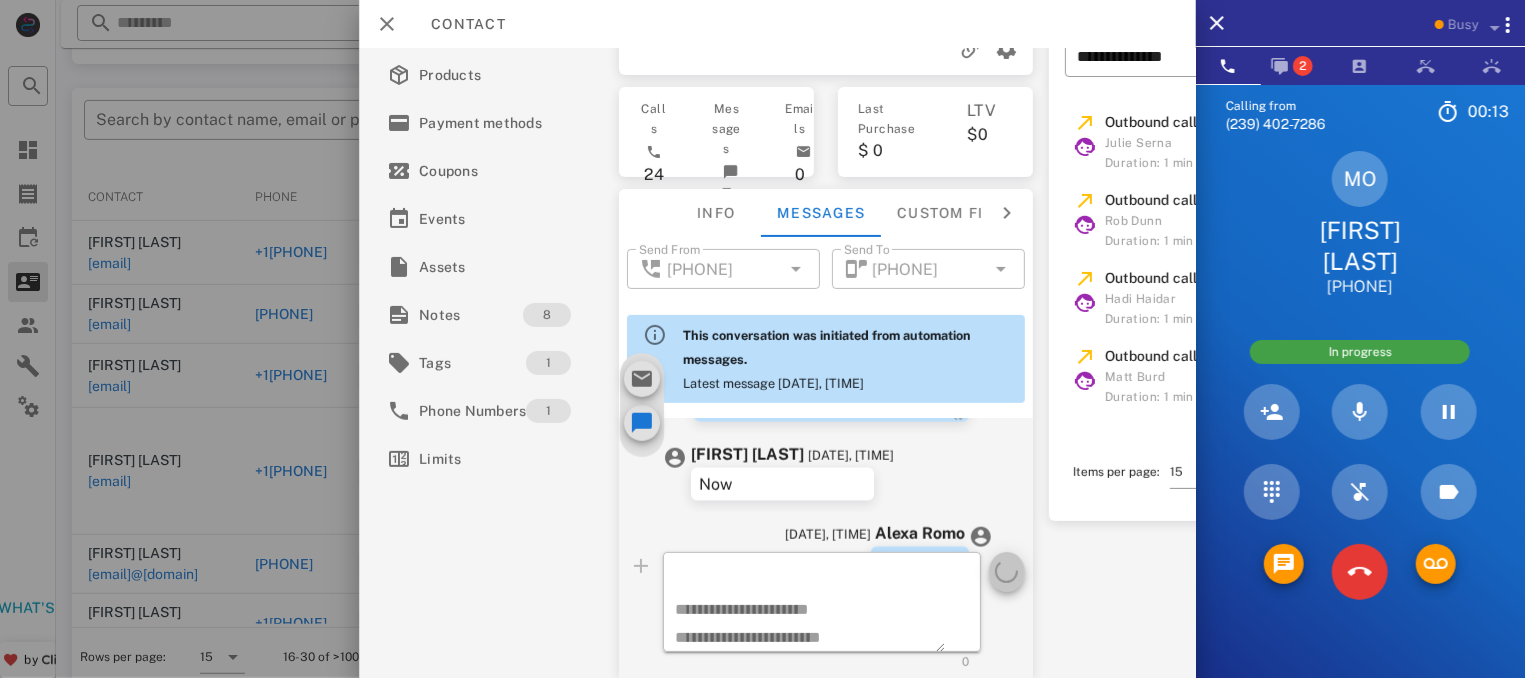 type 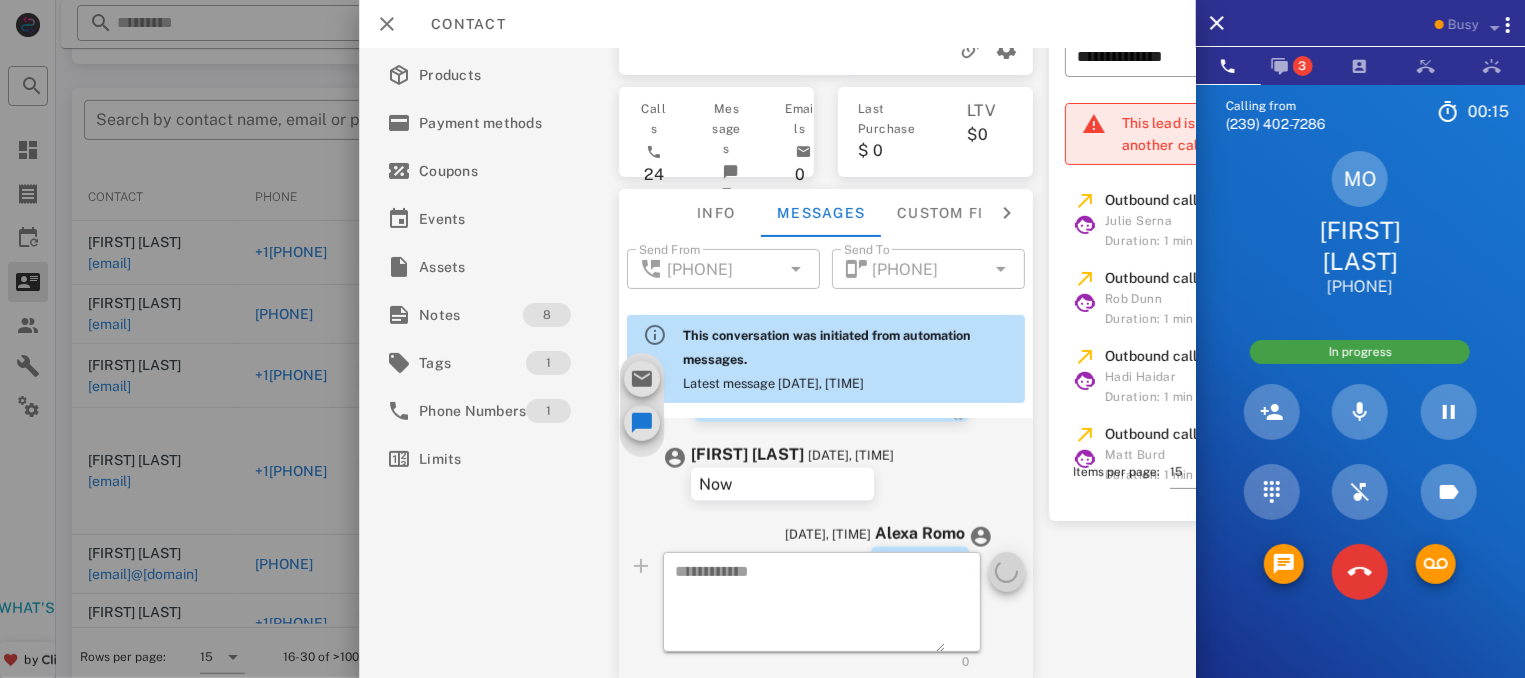 scroll, scrollTop: 2659, scrollLeft: 0, axis: vertical 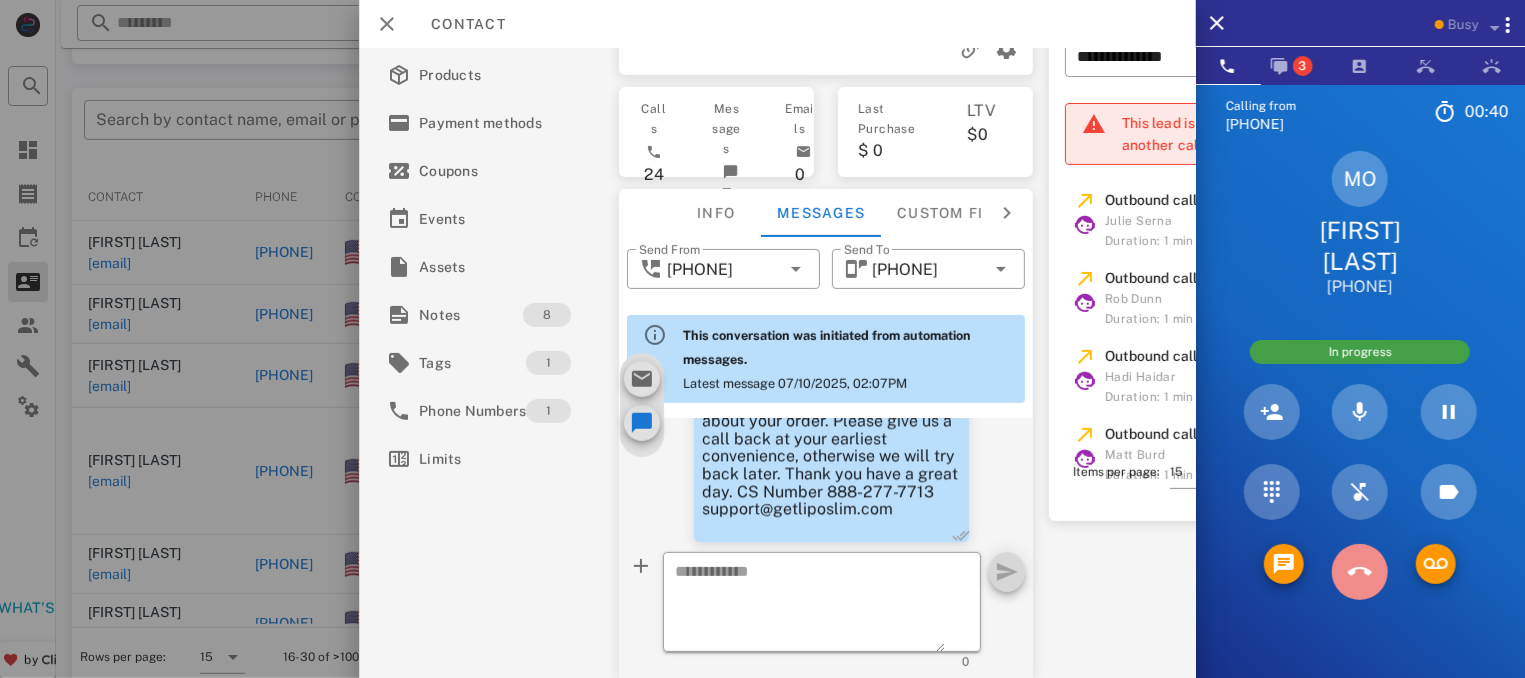 click at bounding box center [1360, 572] 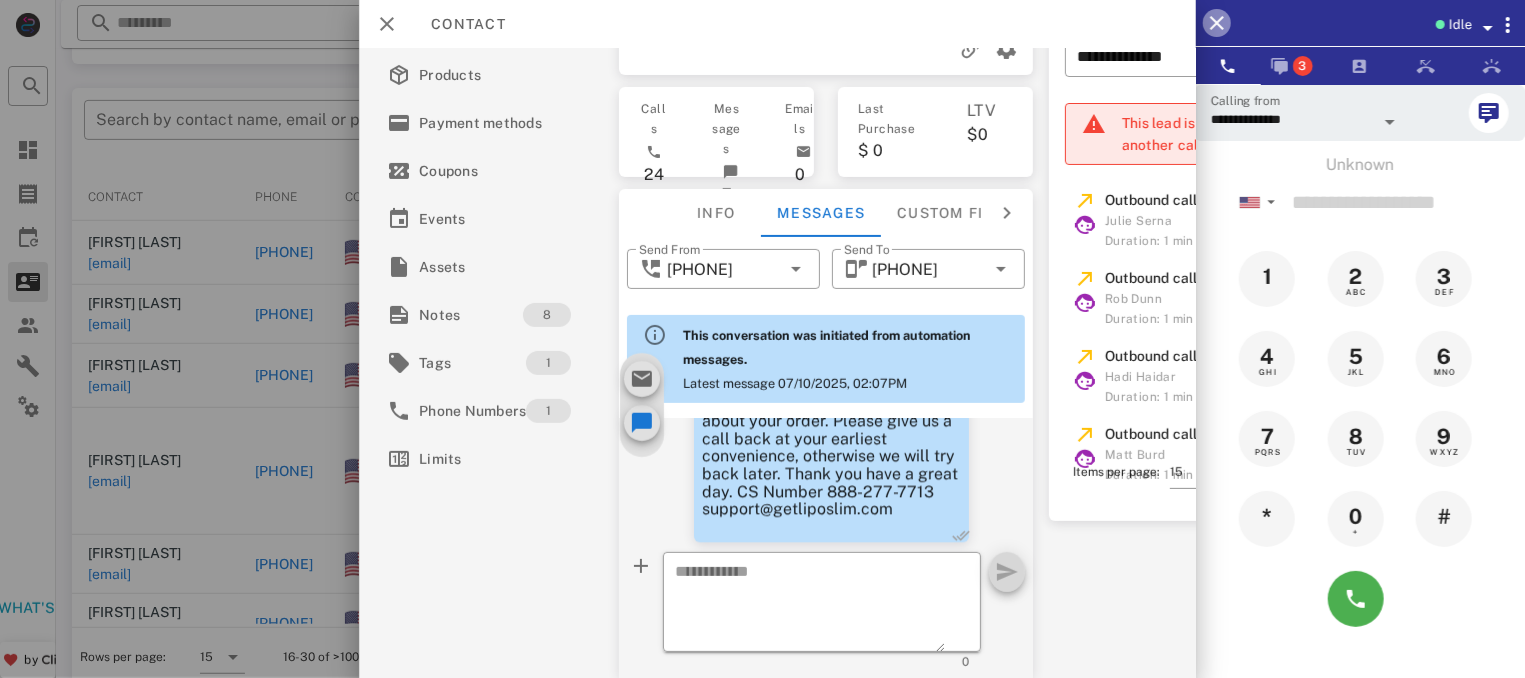 click at bounding box center [1217, 23] 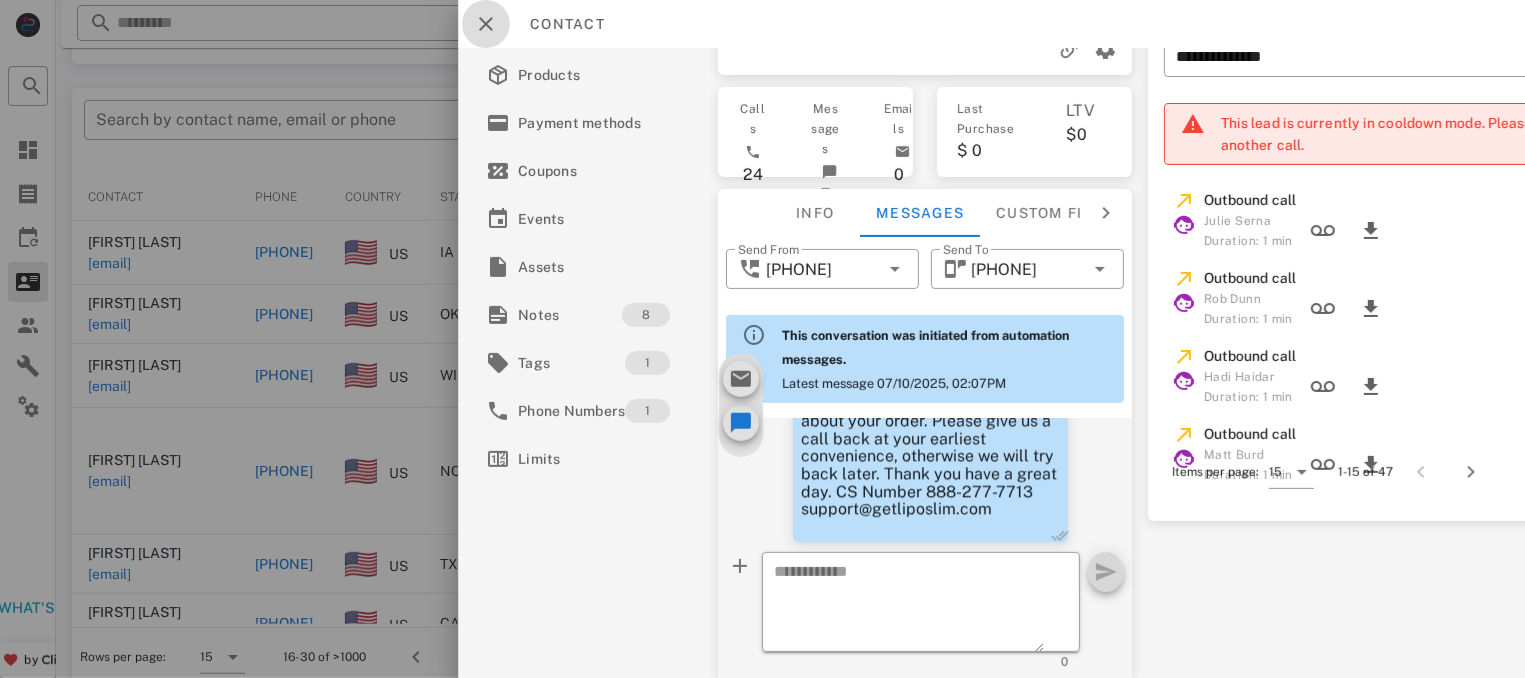 click at bounding box center (486, 24) 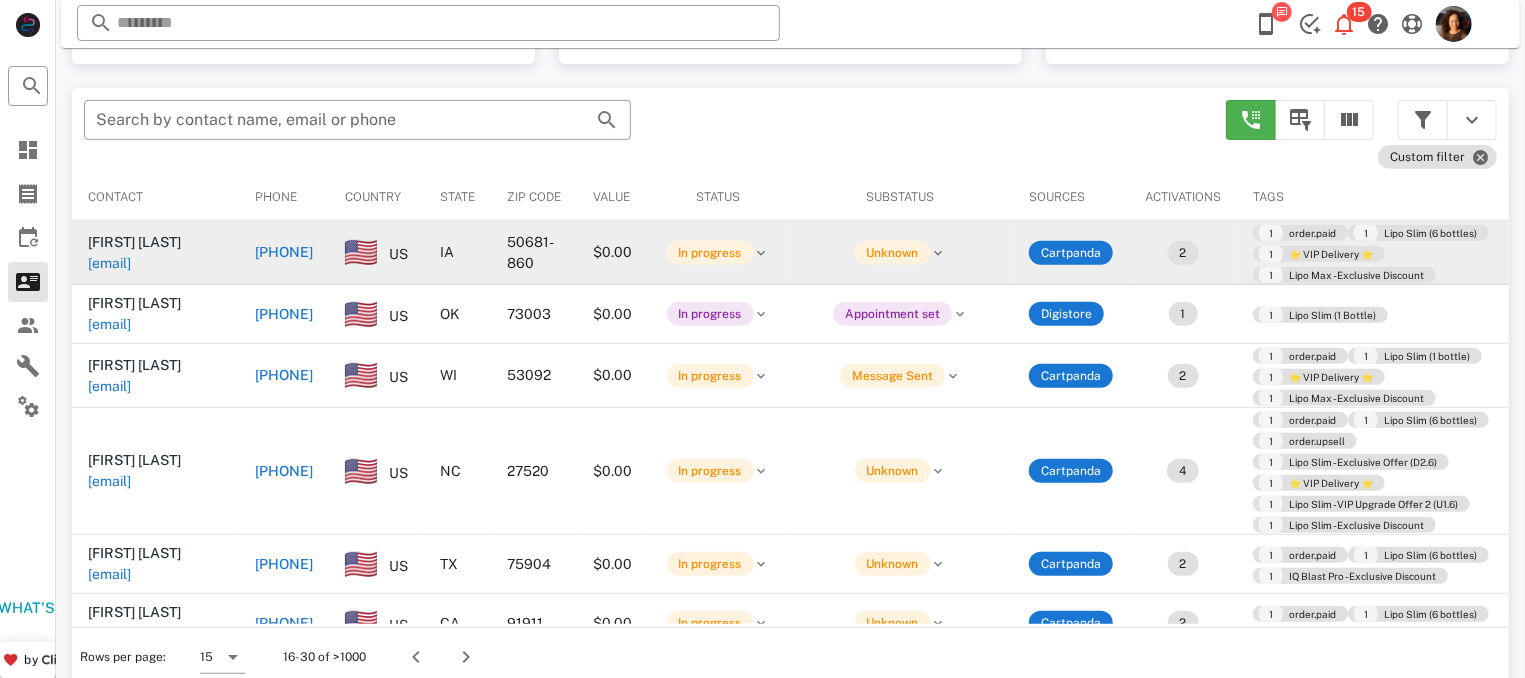 click on "[PHONE]" at bounding box center (284, 252) 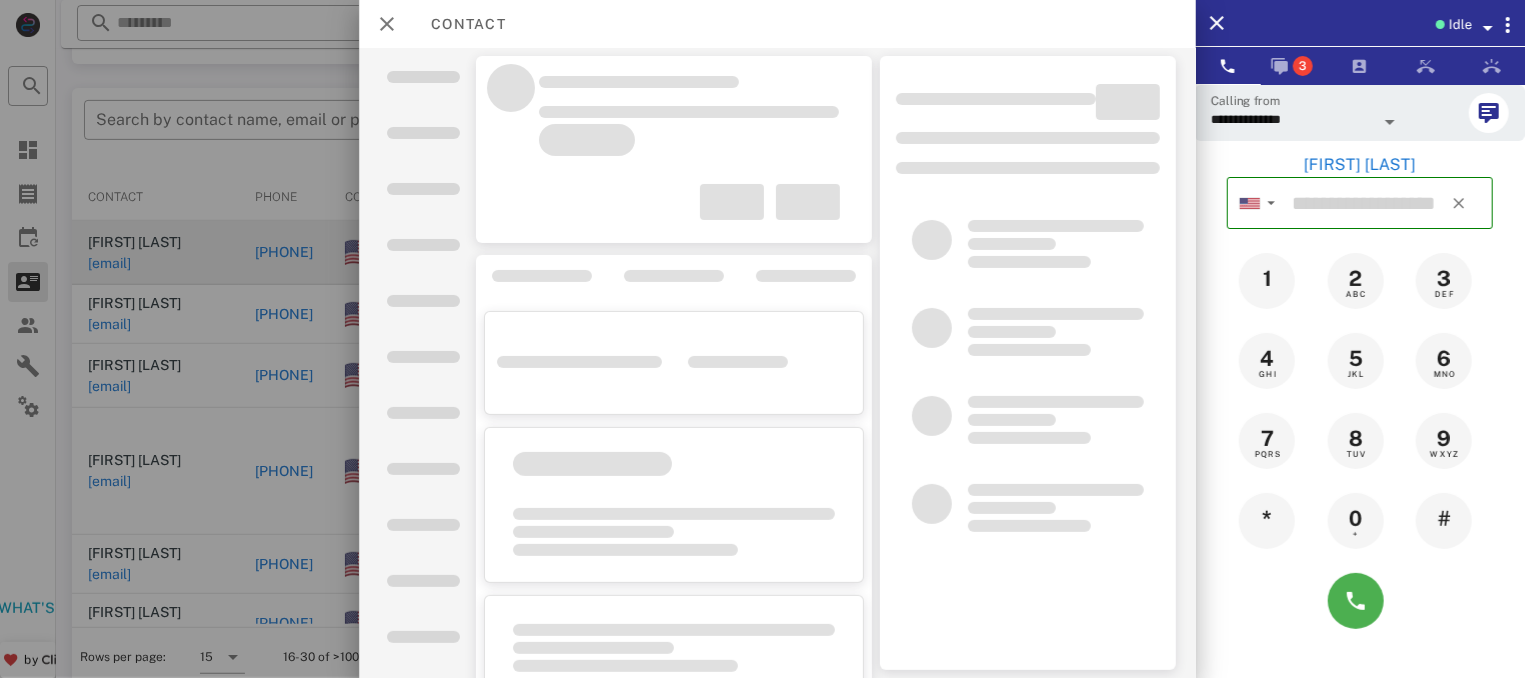 type on "**********" 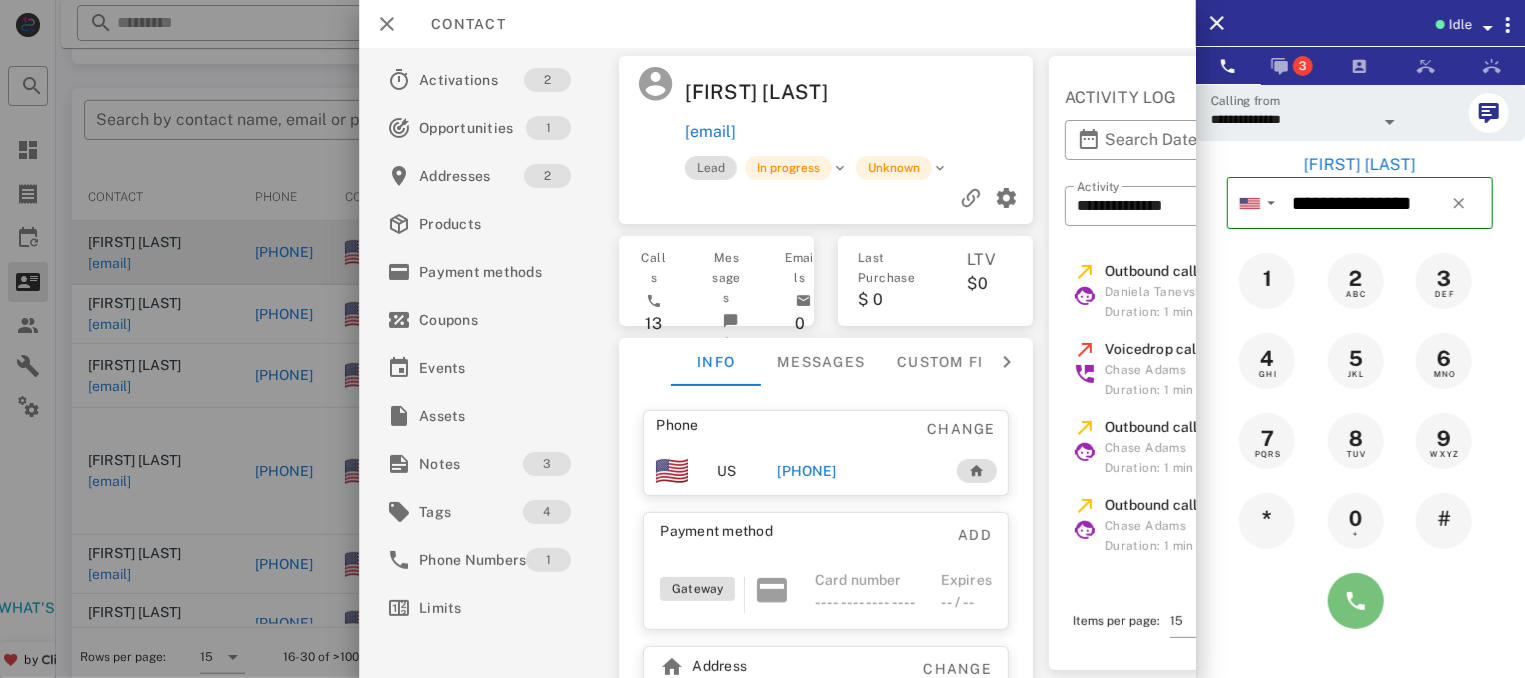 click at bounding box center [1356, 601] 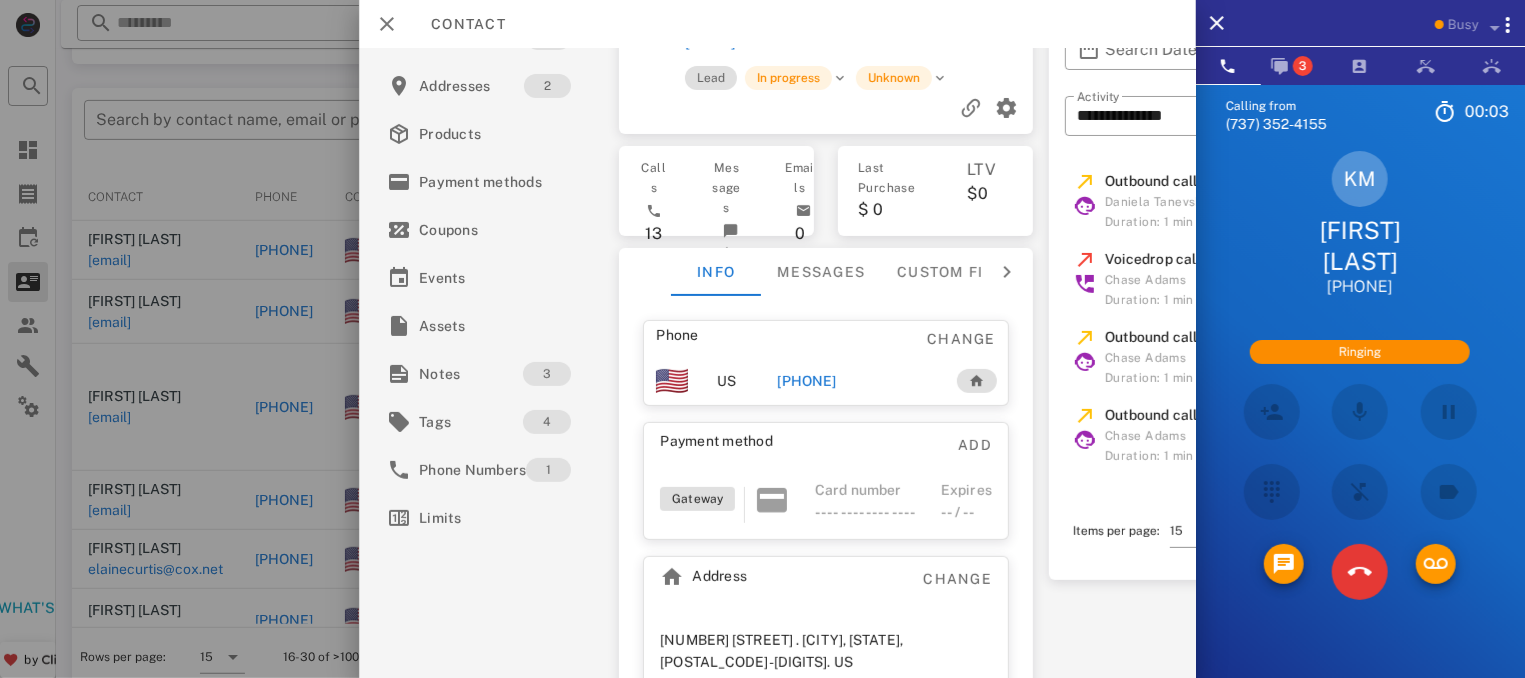 scroll, scrollTop: 121, scrollLeft: 0, axis: vertical 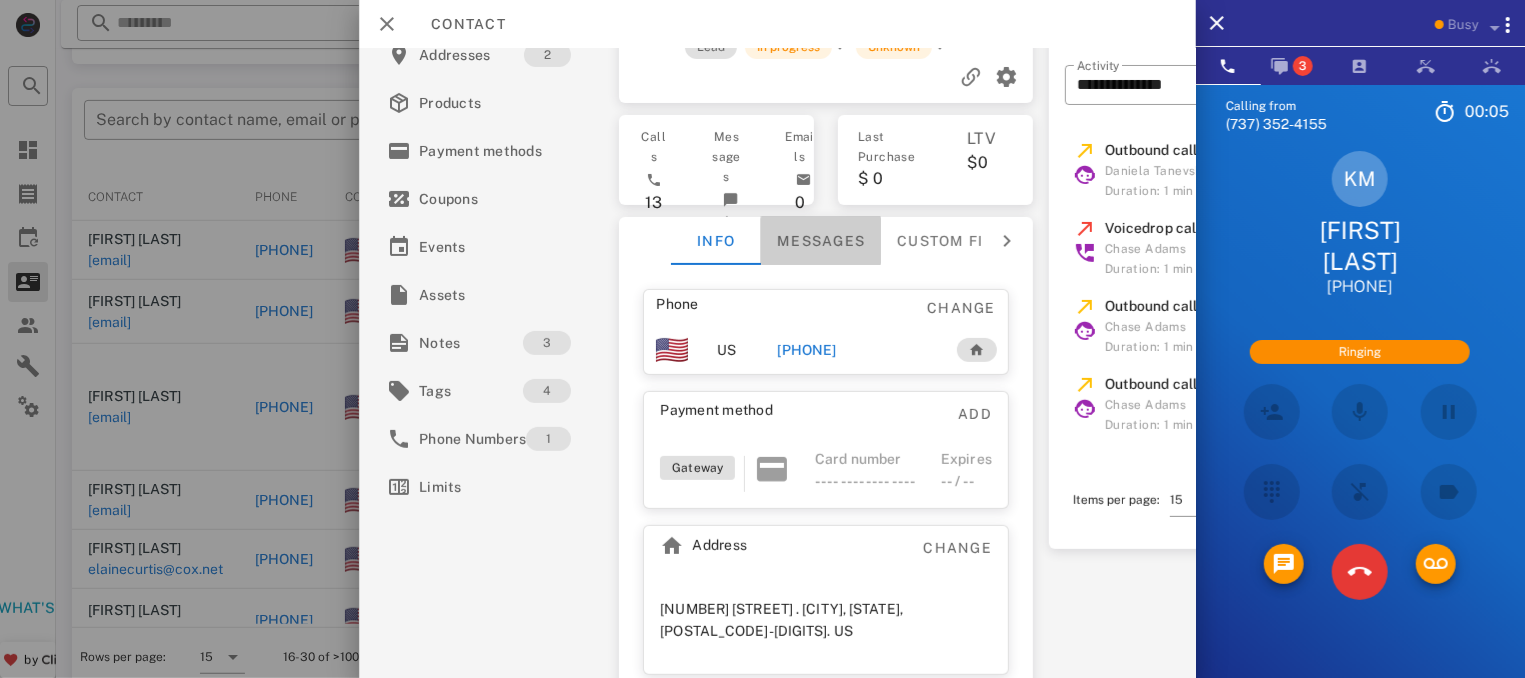 click on "Messages" at bounding box center [821, 241] 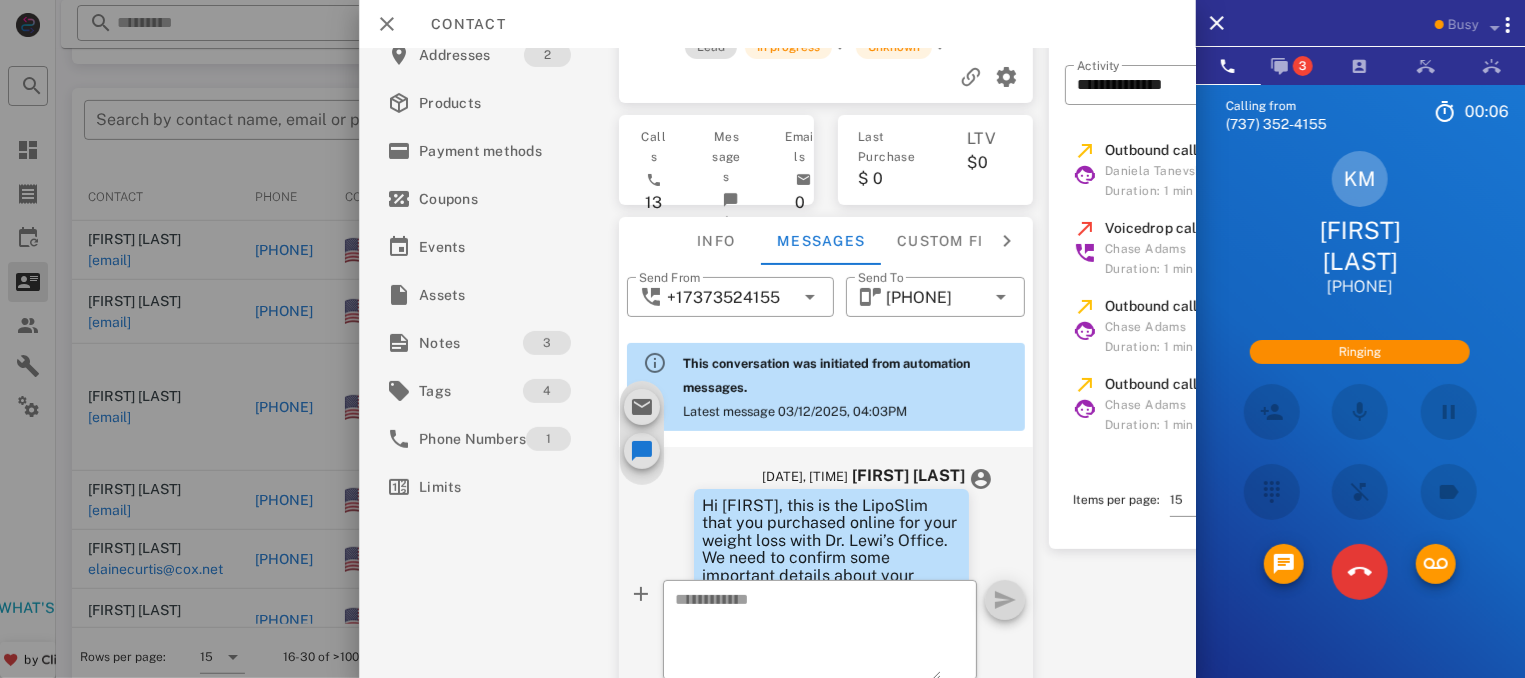scroll, scrollTop: 126, scrollLeft: 0, axis: vertical 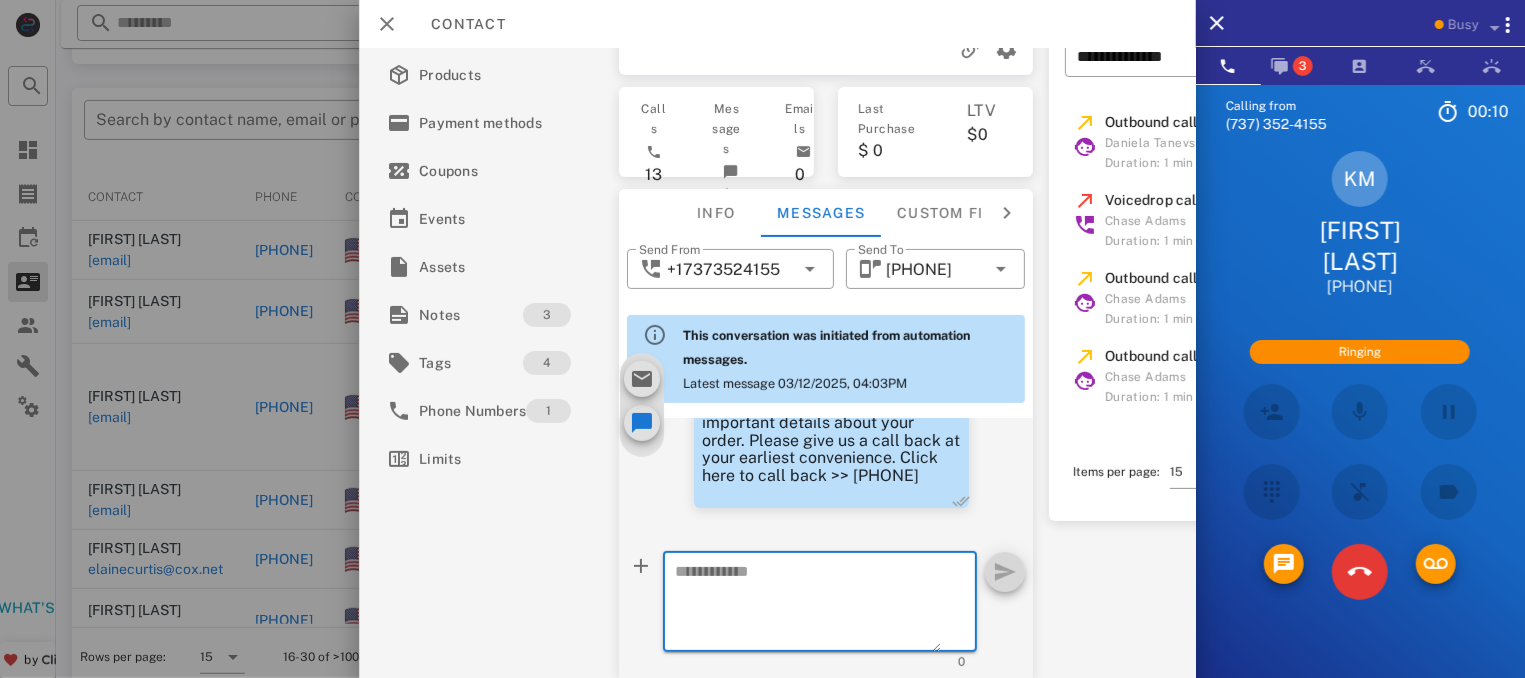 click at bounding box center [808, 605] 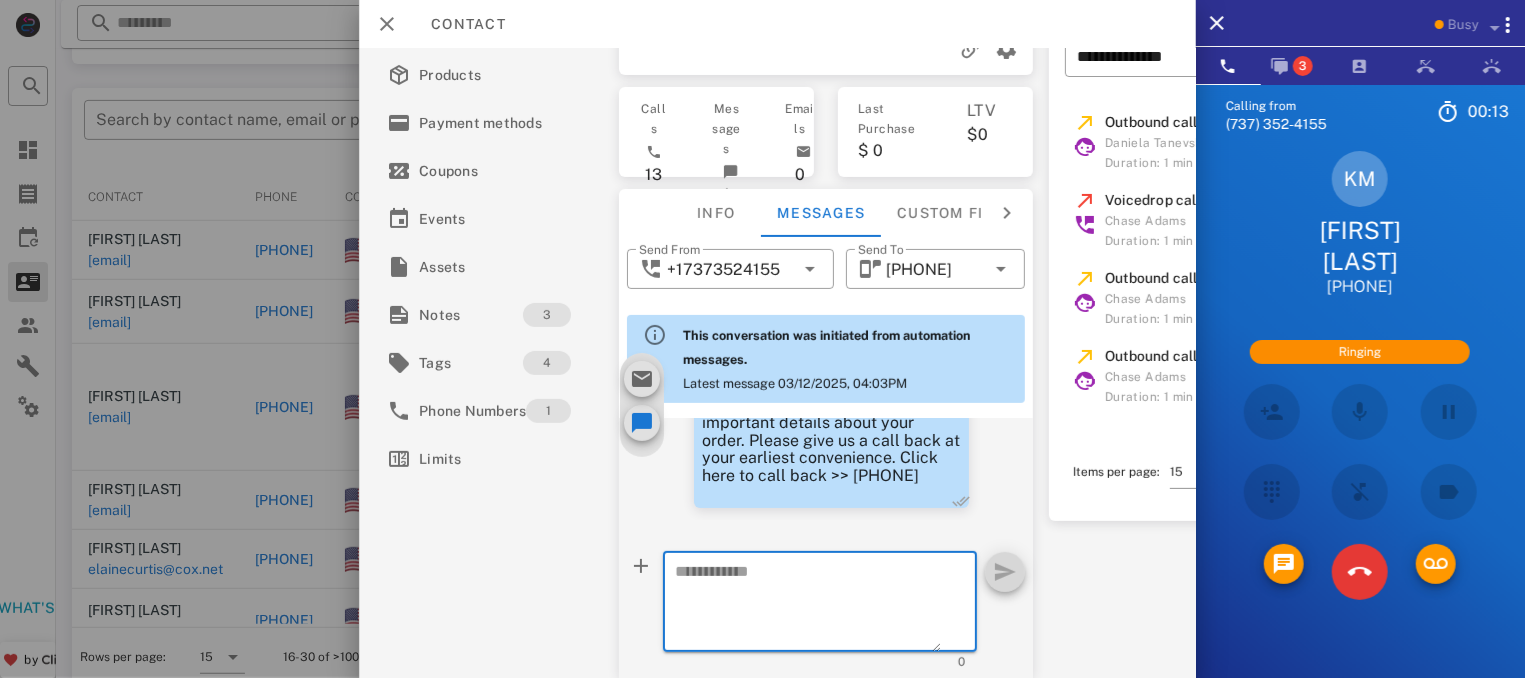 paste on "**********" 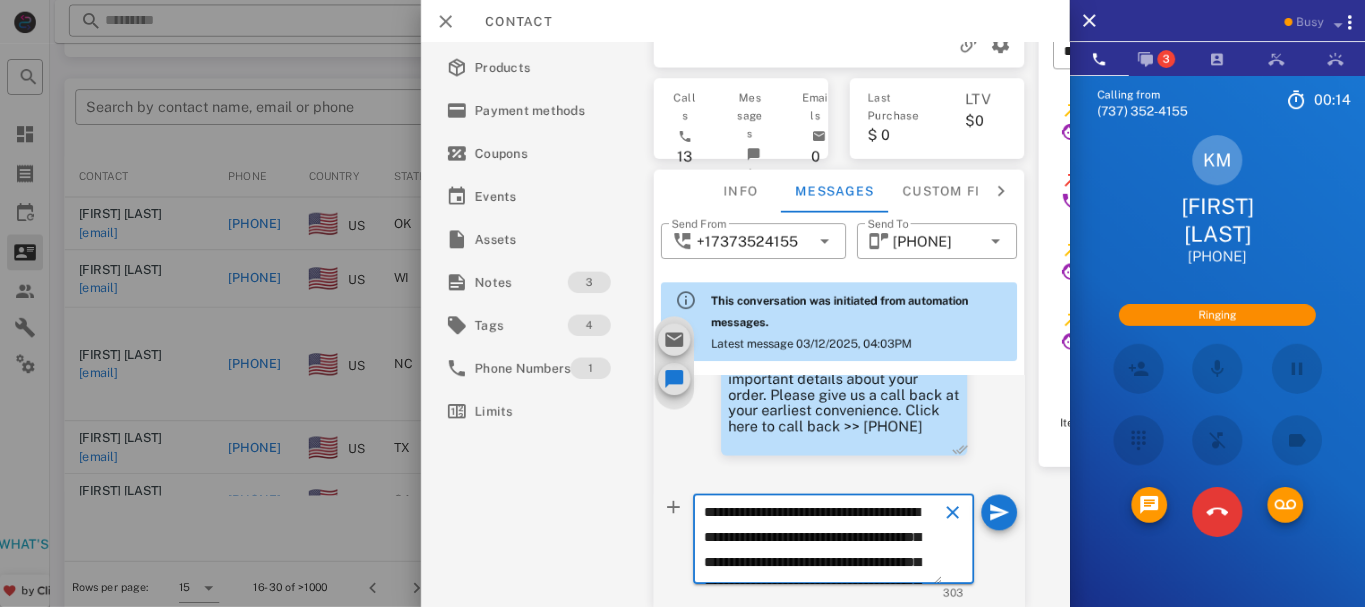 scroll, scrollTop: 242, scrollLeft: 0, axis: vertical 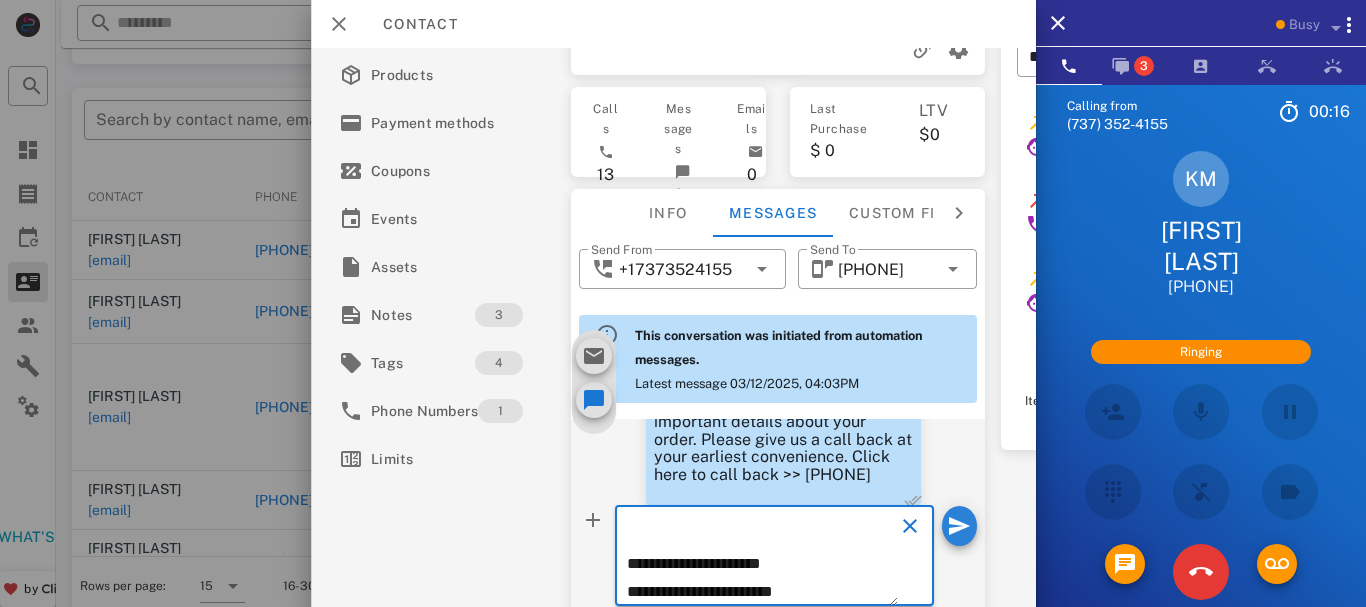 type on "**********" 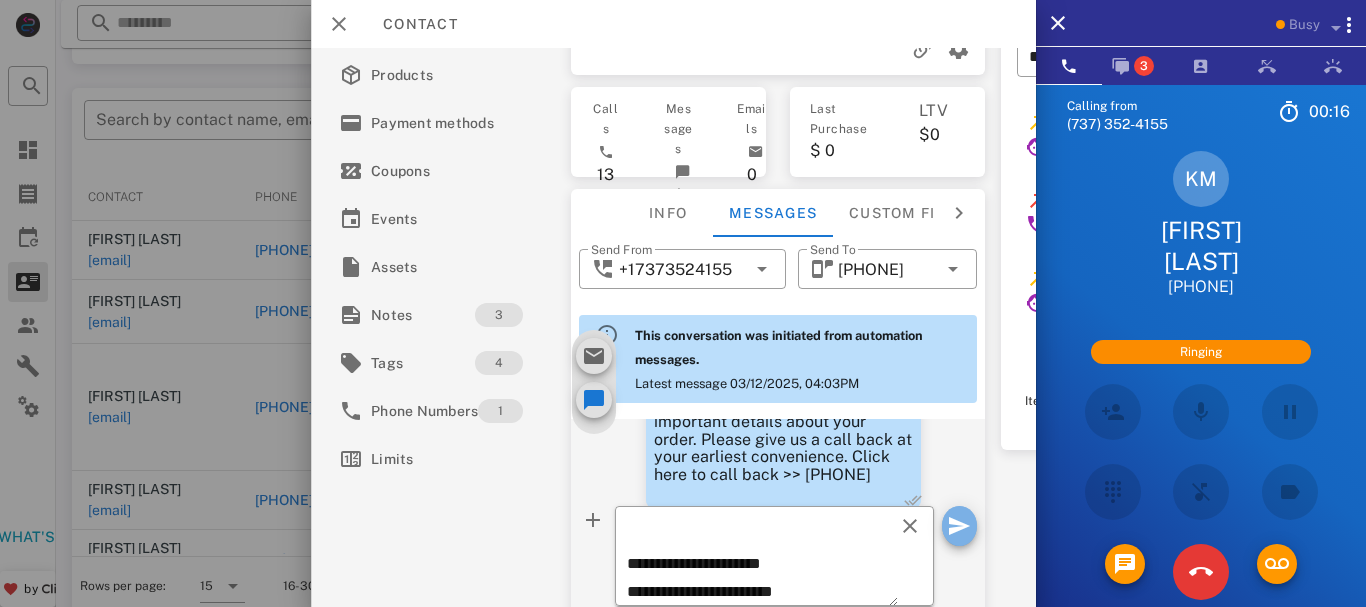 click at bounding box center [959, 526] 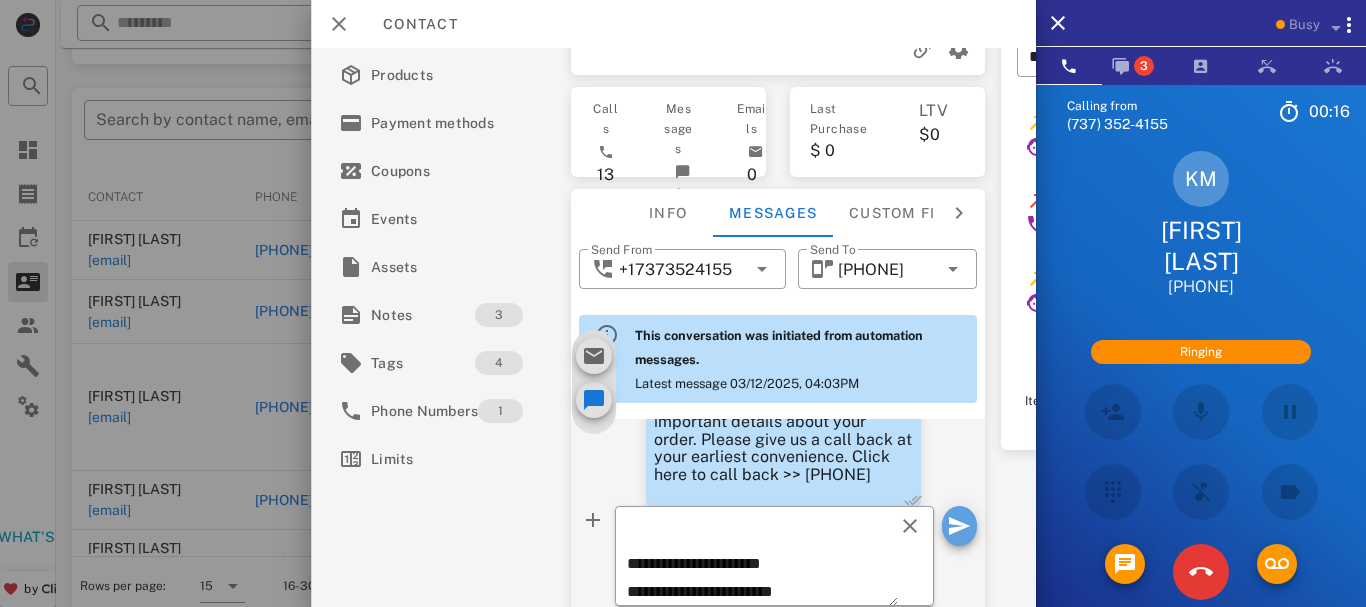 type 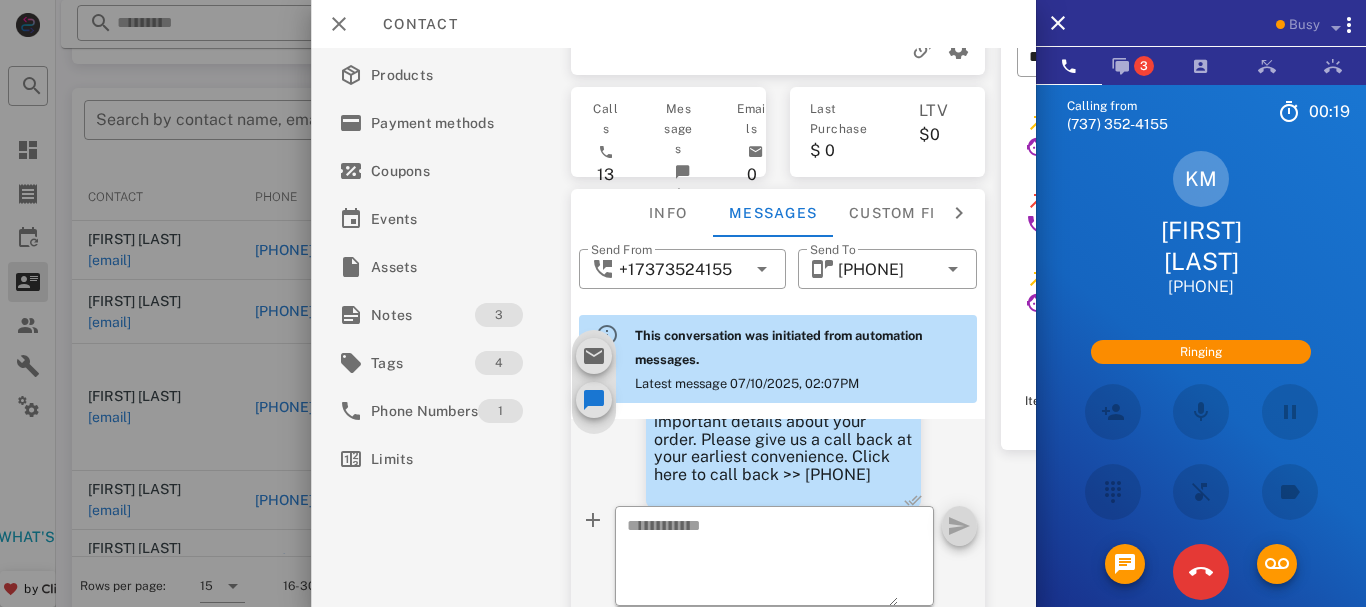 scroll, scrollTop: 425, scrollLeft: 0, axis: vertical 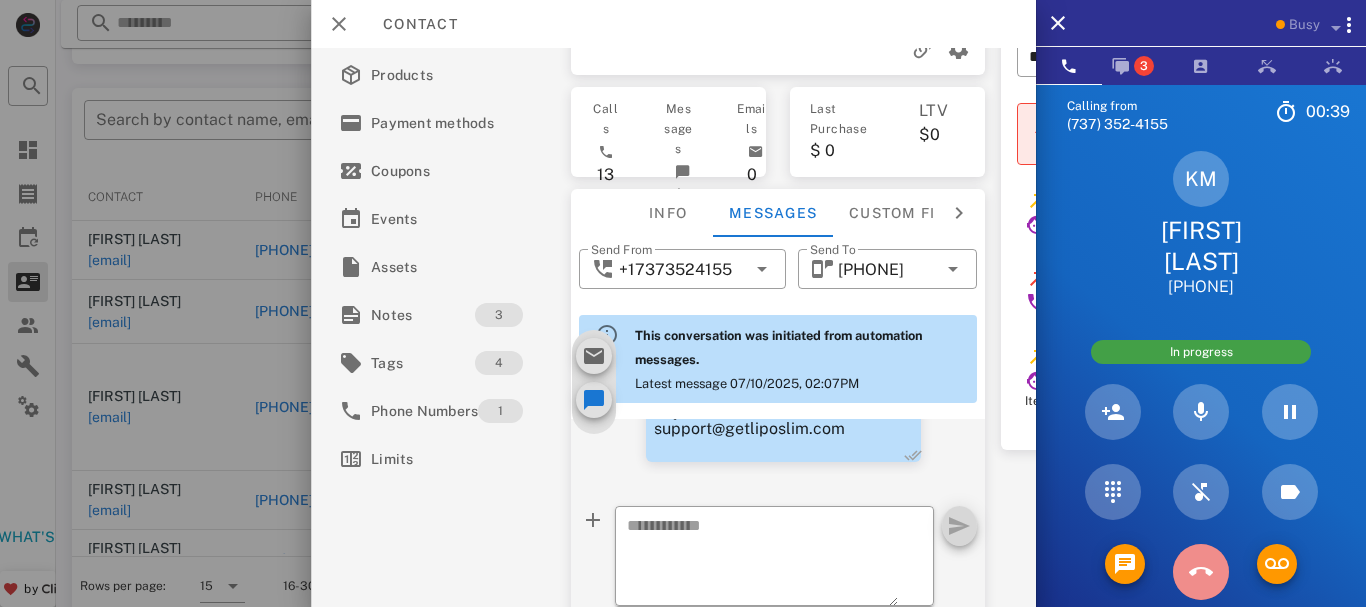 click at bounding box center [1201, 572] 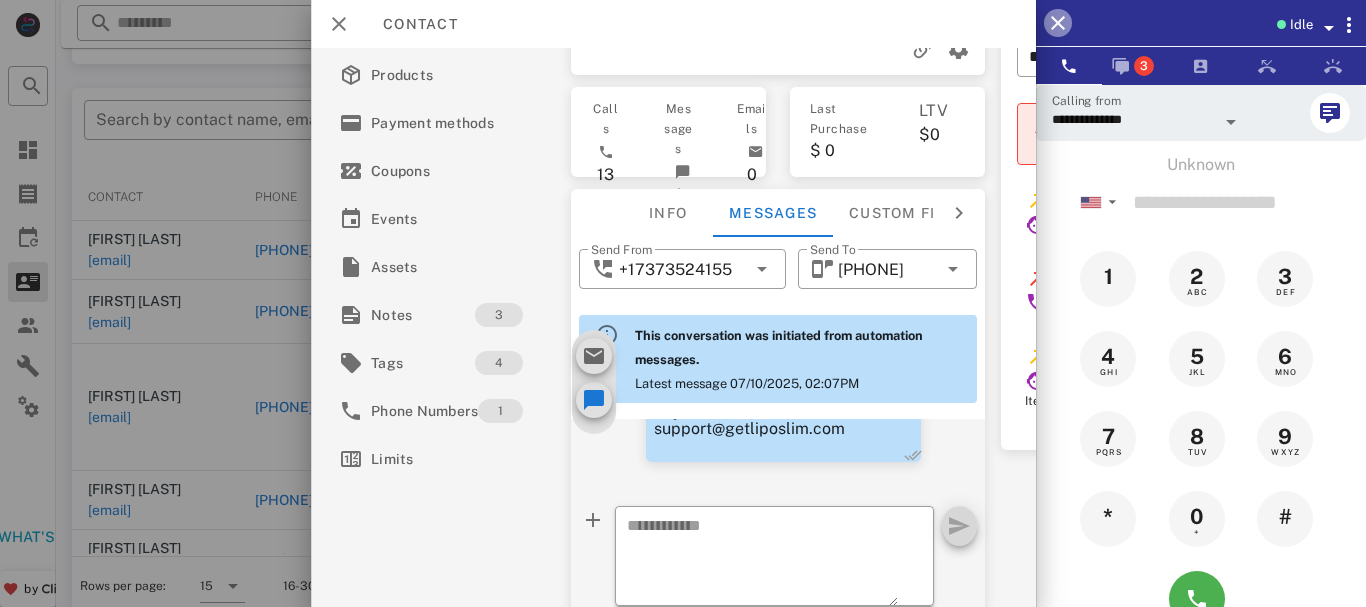 click at bounding box center (1058, 23) 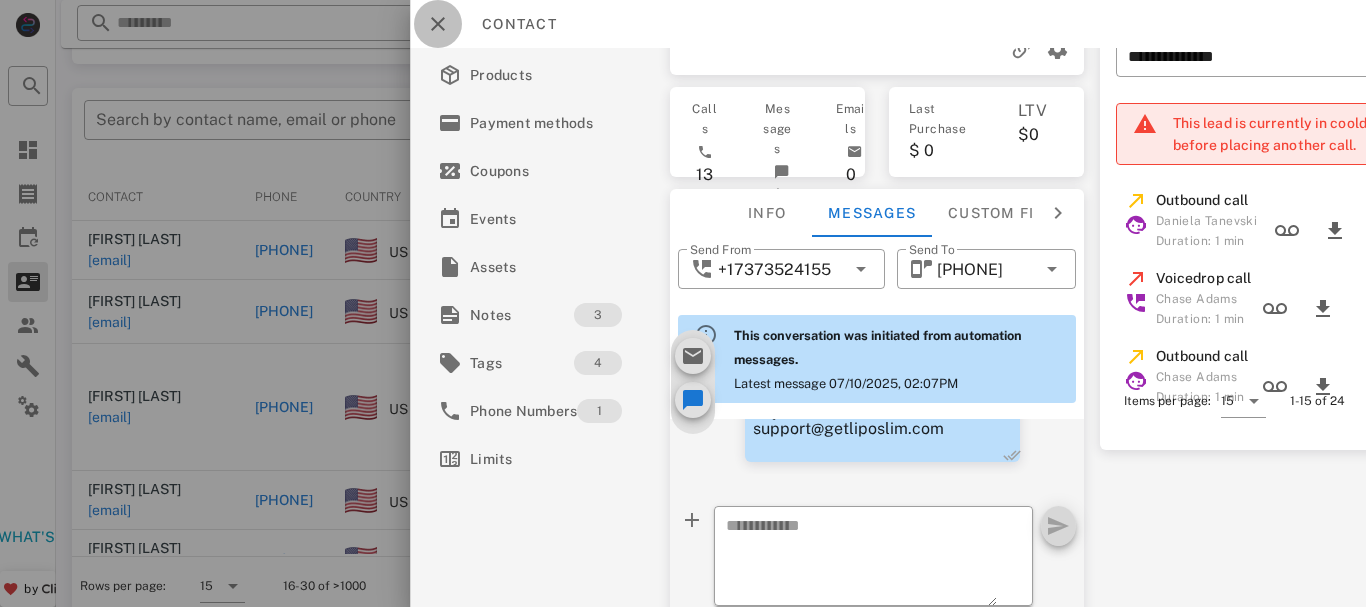 click at bounding box center (438, 24) 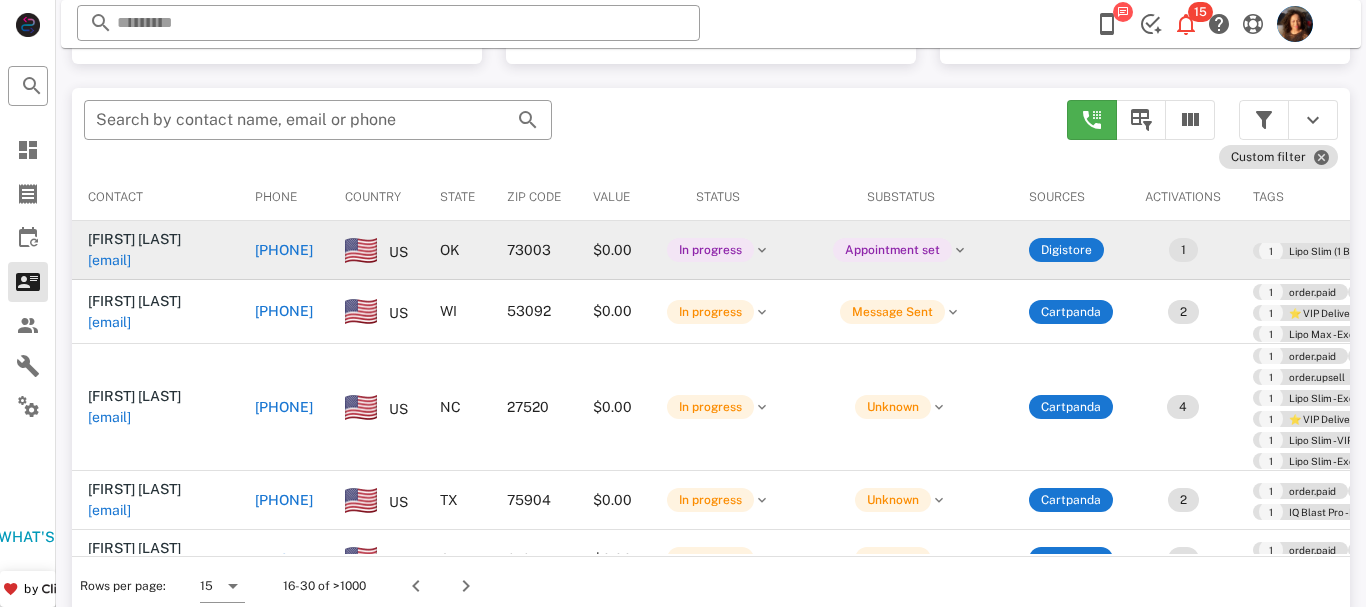 click on "+14052151624" at bounding box center (284, 250) 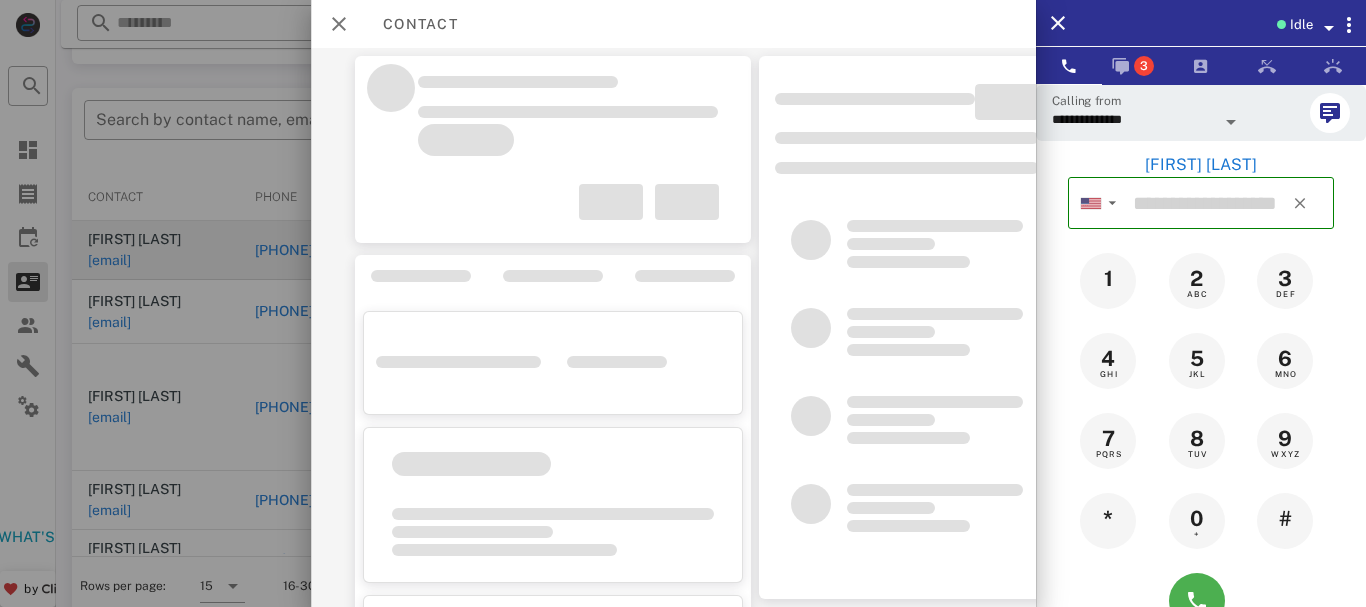 type on "**********" 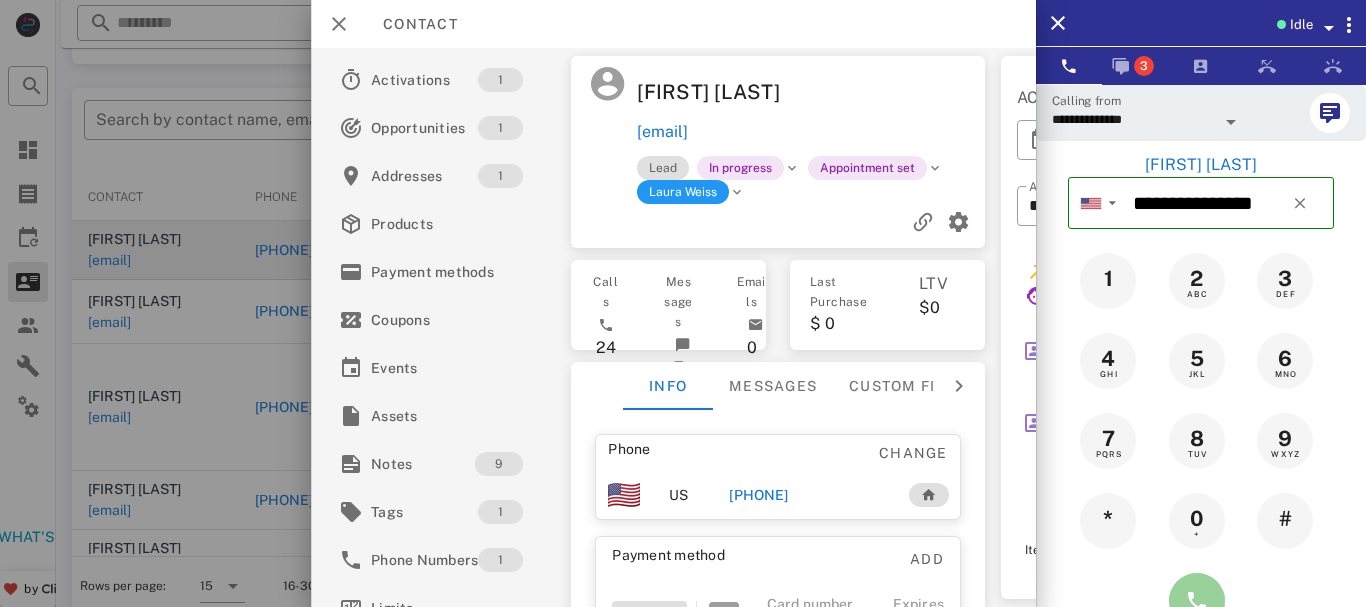 click at bounding box center (1197, 601) 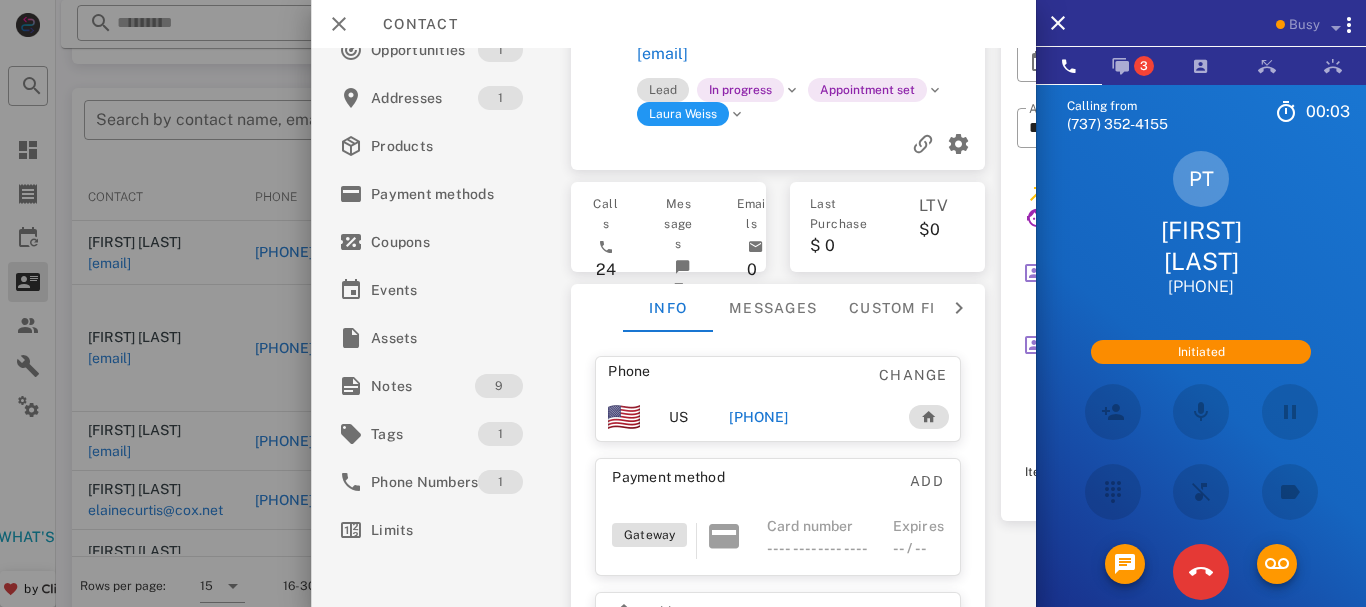 scroll, scrollTop: 88, scrollLeft: 0, axis: vertical 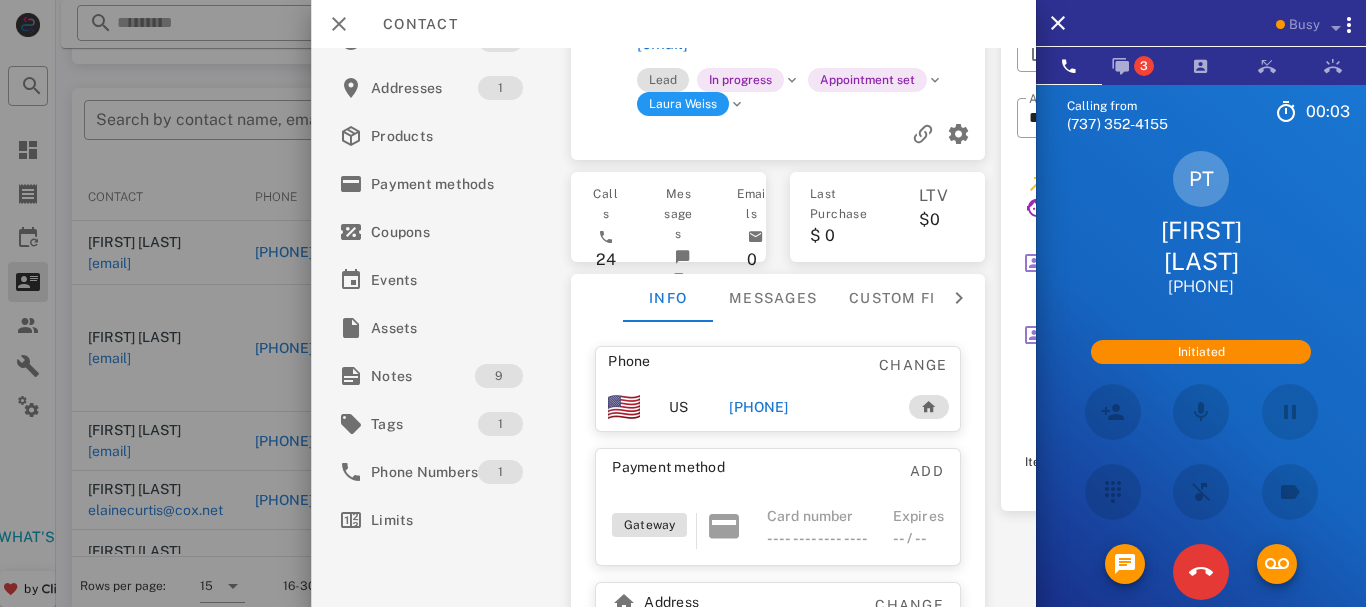 click on "**********" at bounding box center [1299, 239] 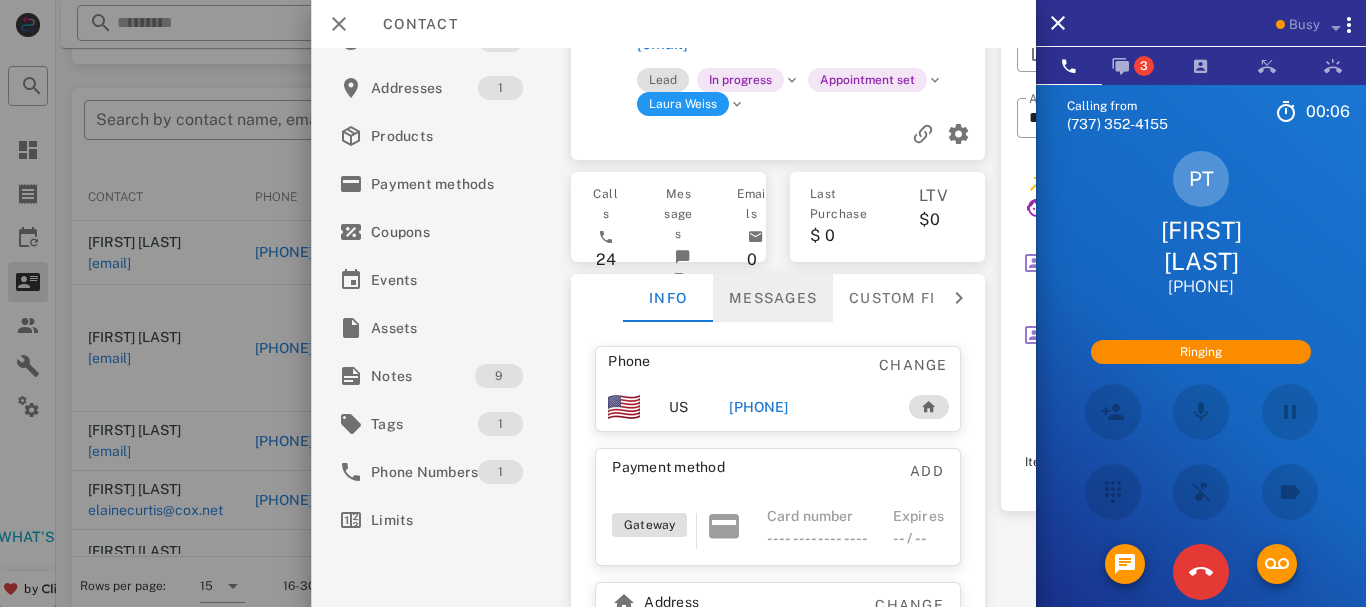 click on "Messages" at bounding box center [773, 298] 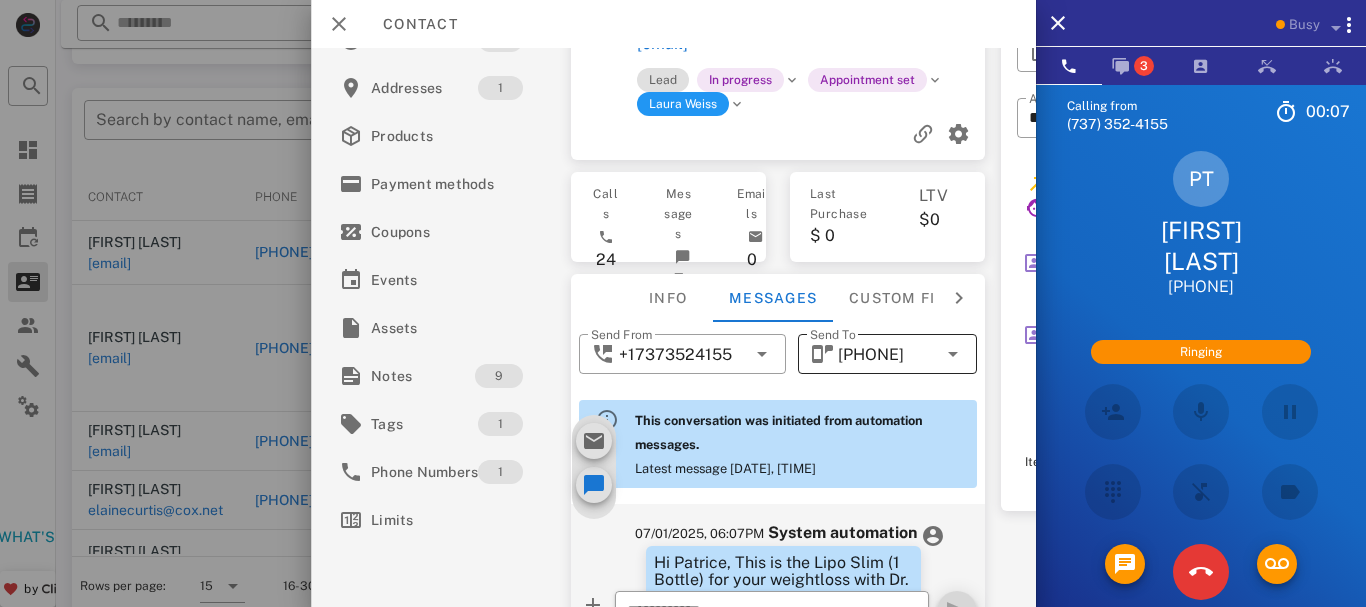 scroll, scrollTop: 1174, scrollLeft: 0, axis: vertical 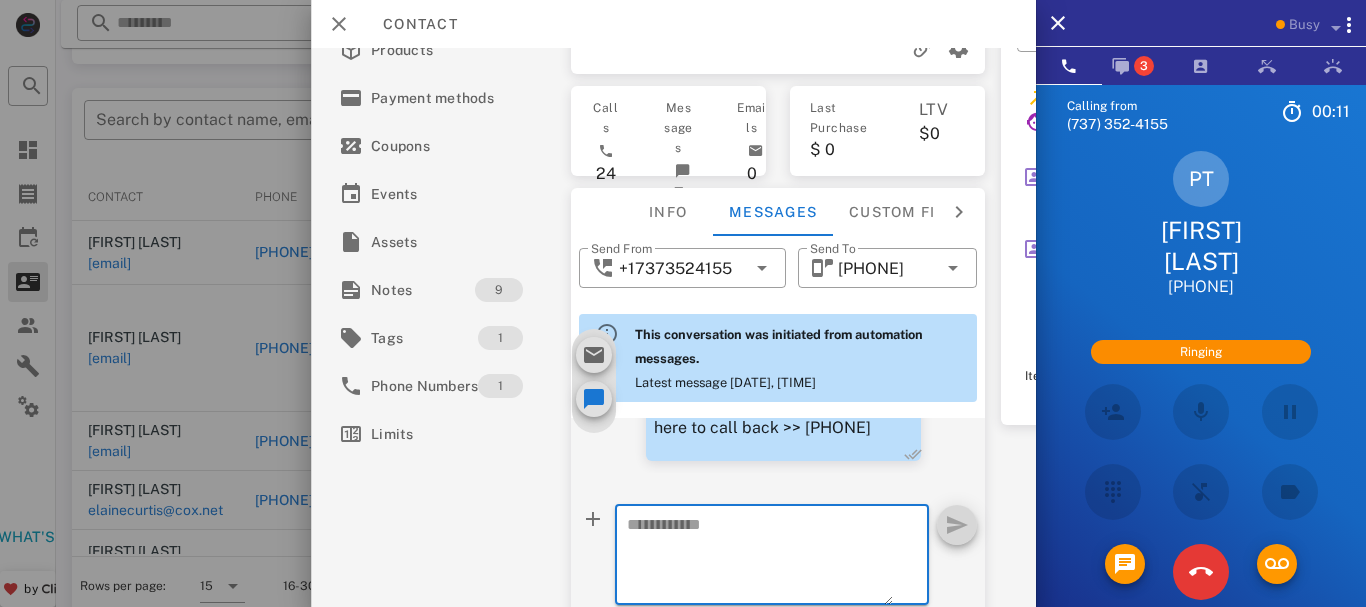 click at bounding box center (760, 558) 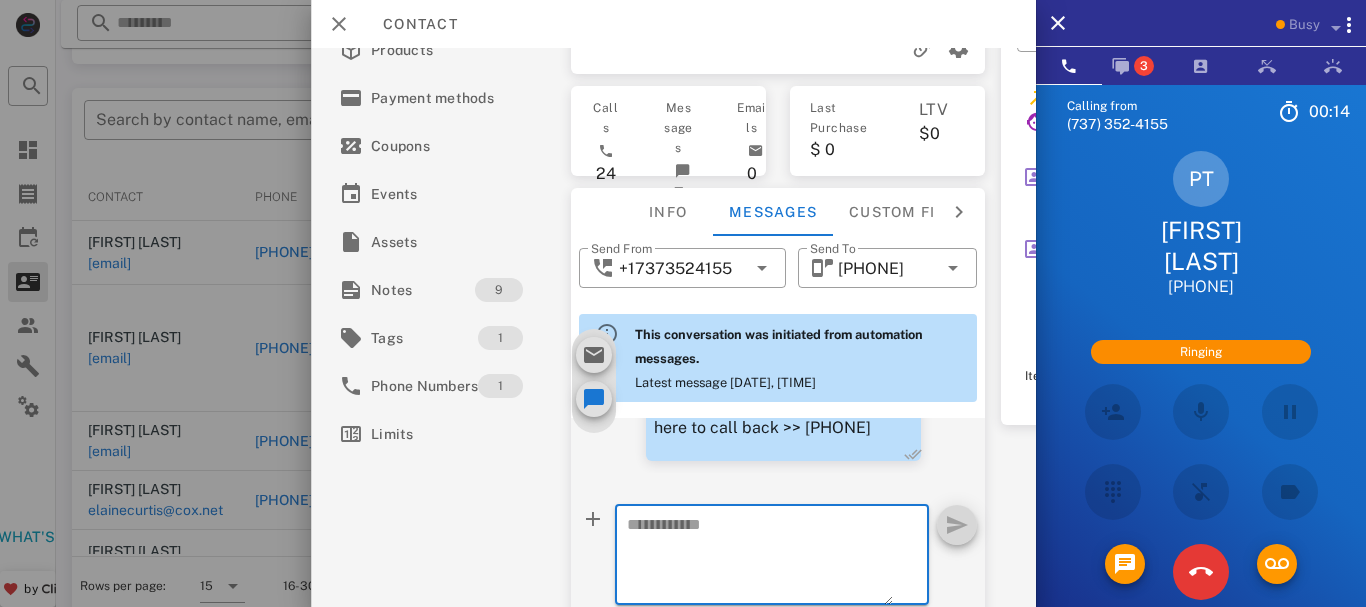 paste on "**********" 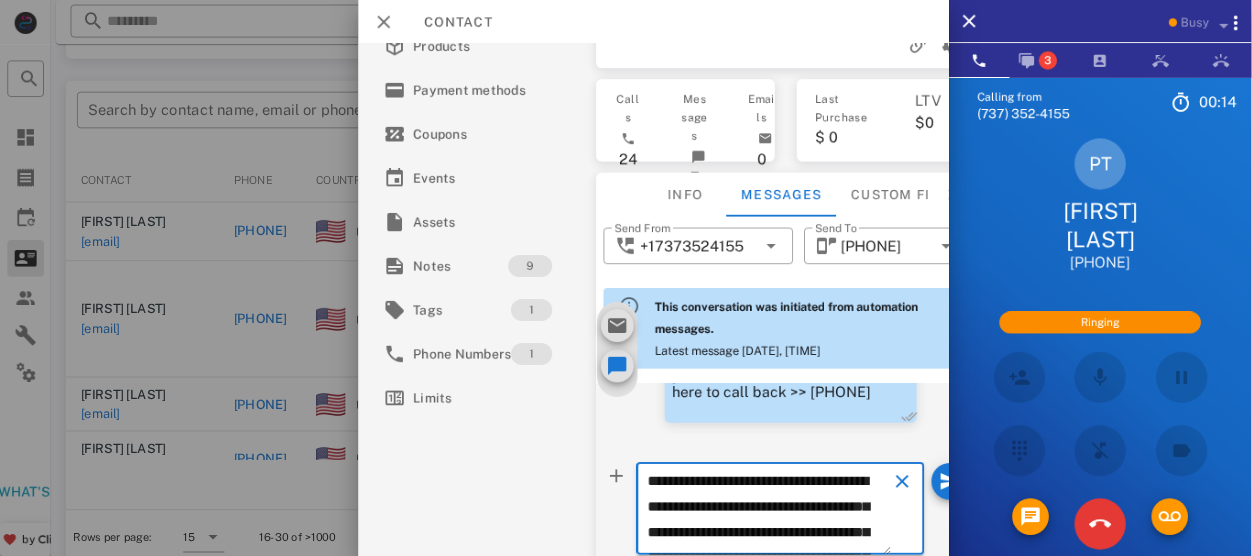 scroll, scrollTop: 270, scrollLeft: 0, axis: vertical 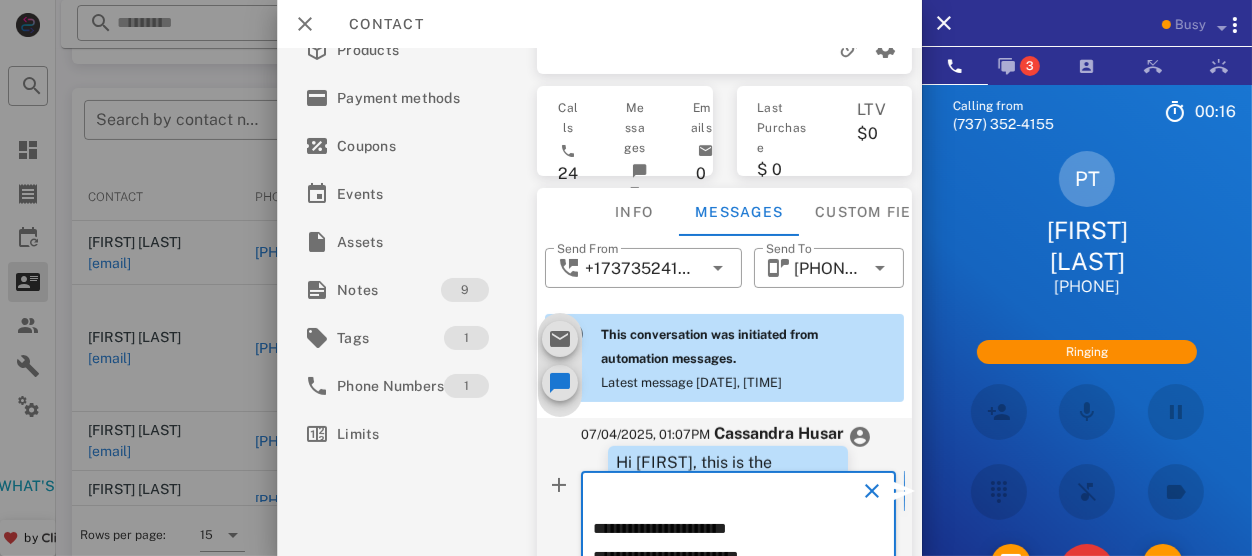type on "**********" 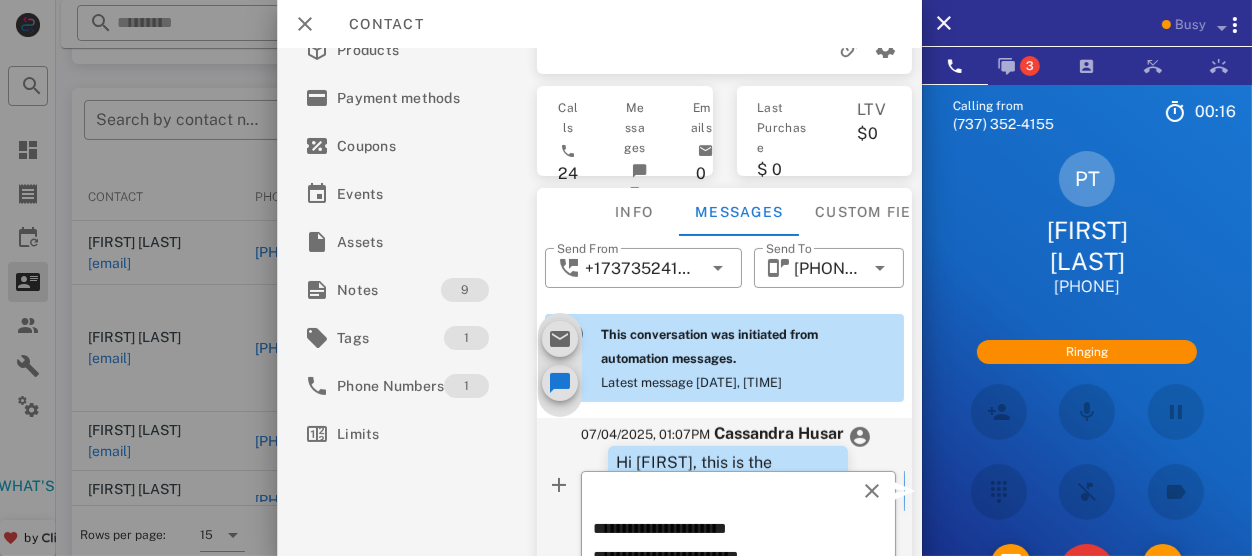 click at bounding box center (904, 491) 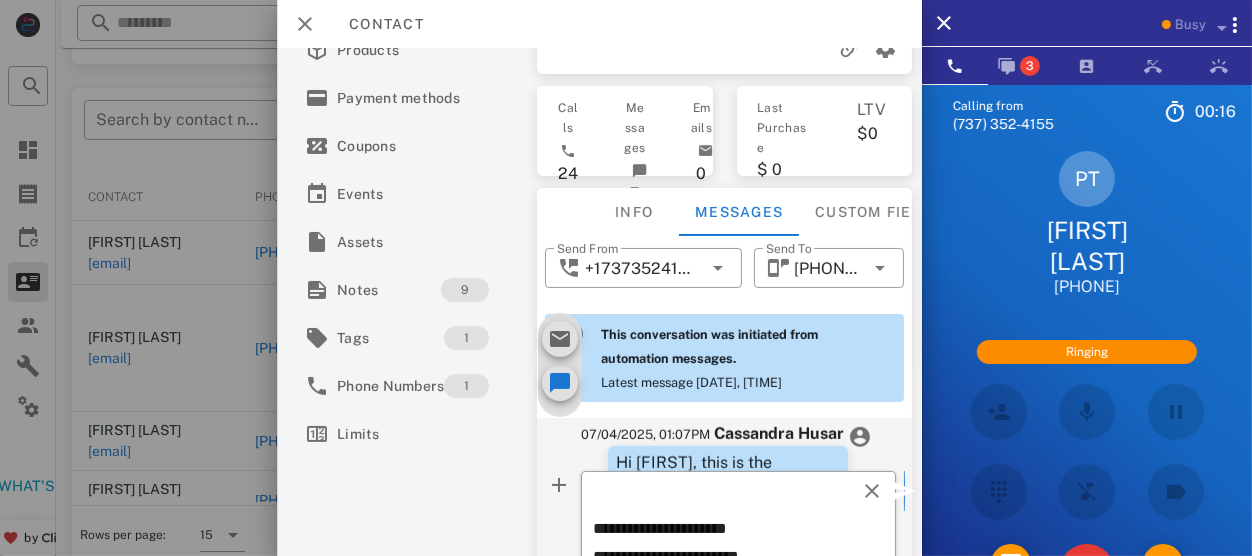 type 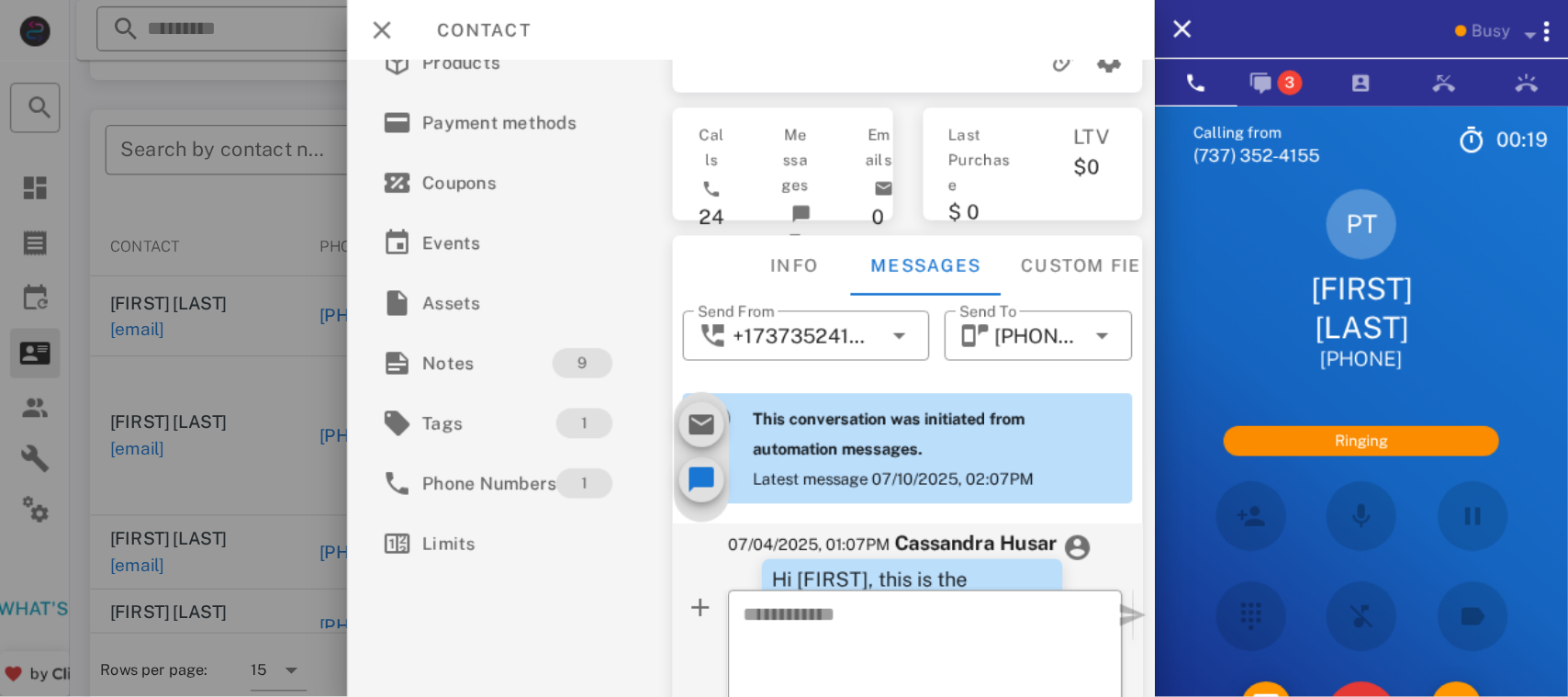scroll, scrollTop: 1342, scrollLeft: 0, axis: vertical 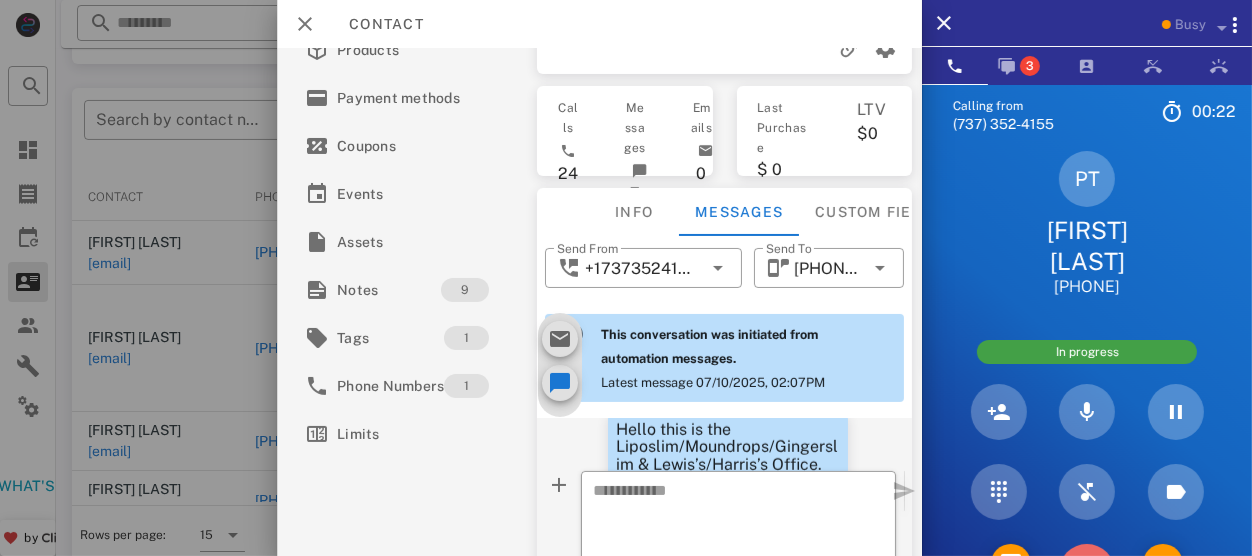 click at bounding box center [1087, 572] 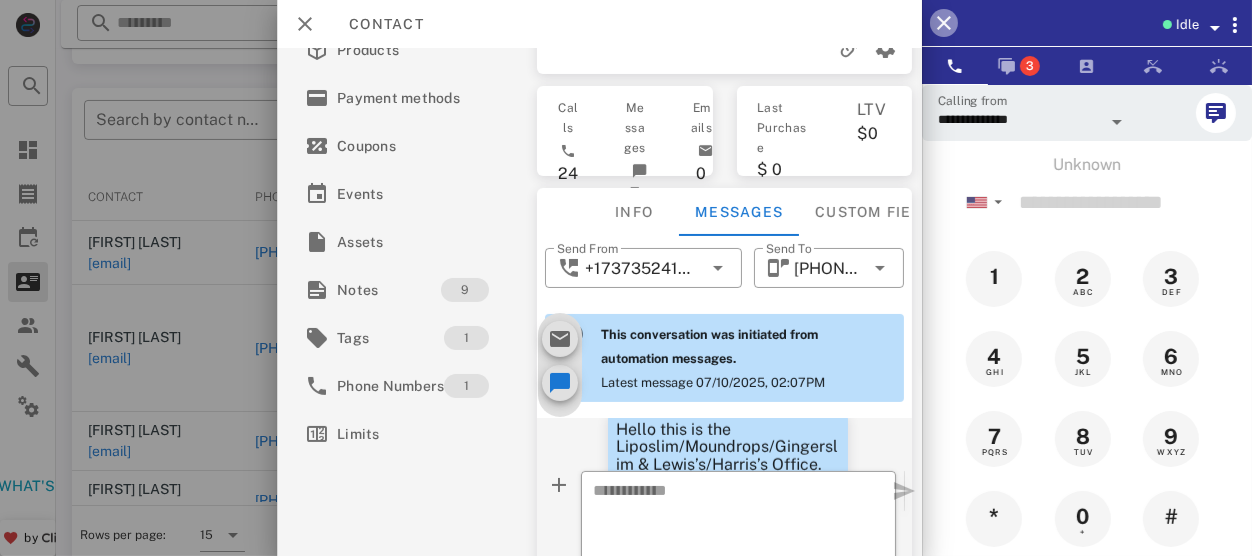 click at bounding box center [944, 23] 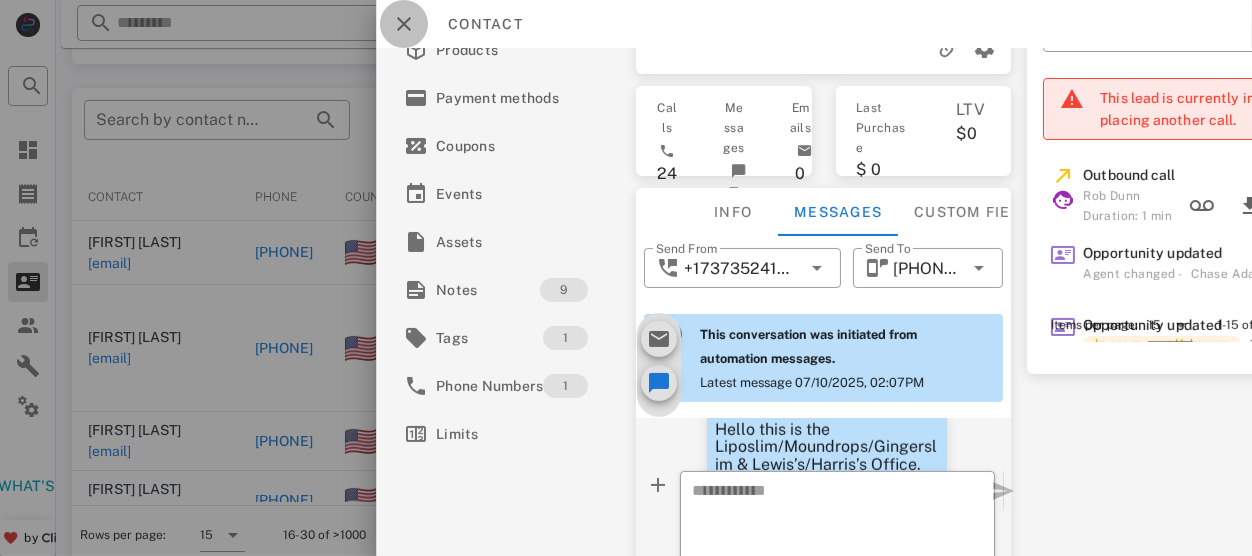 click at bounding box center [404, 24] 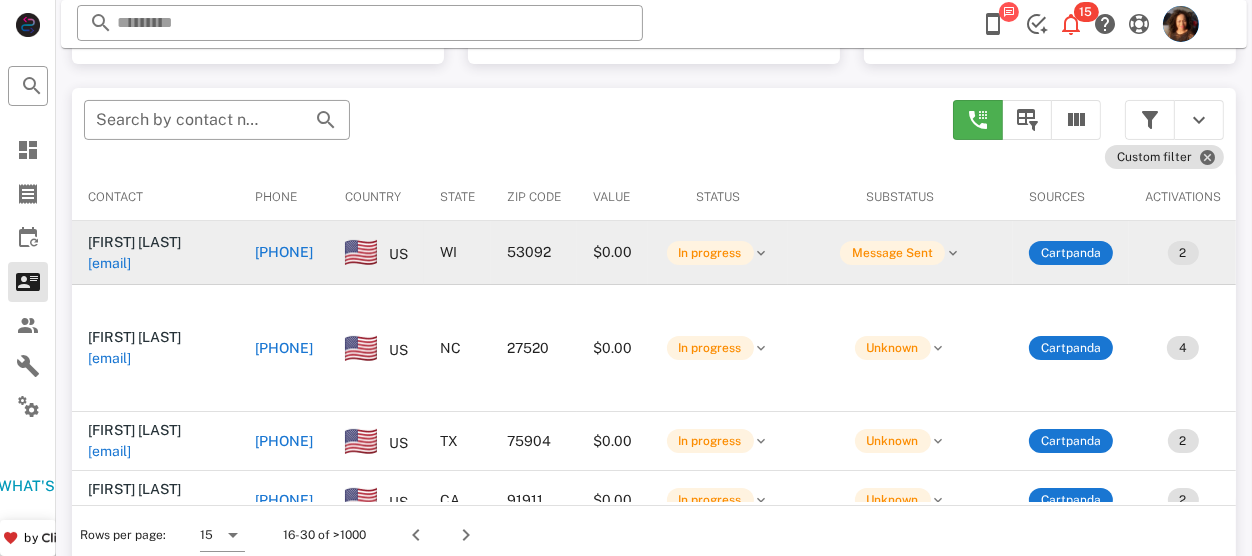 click on "+14239461234" at bounding box center [284, 252] 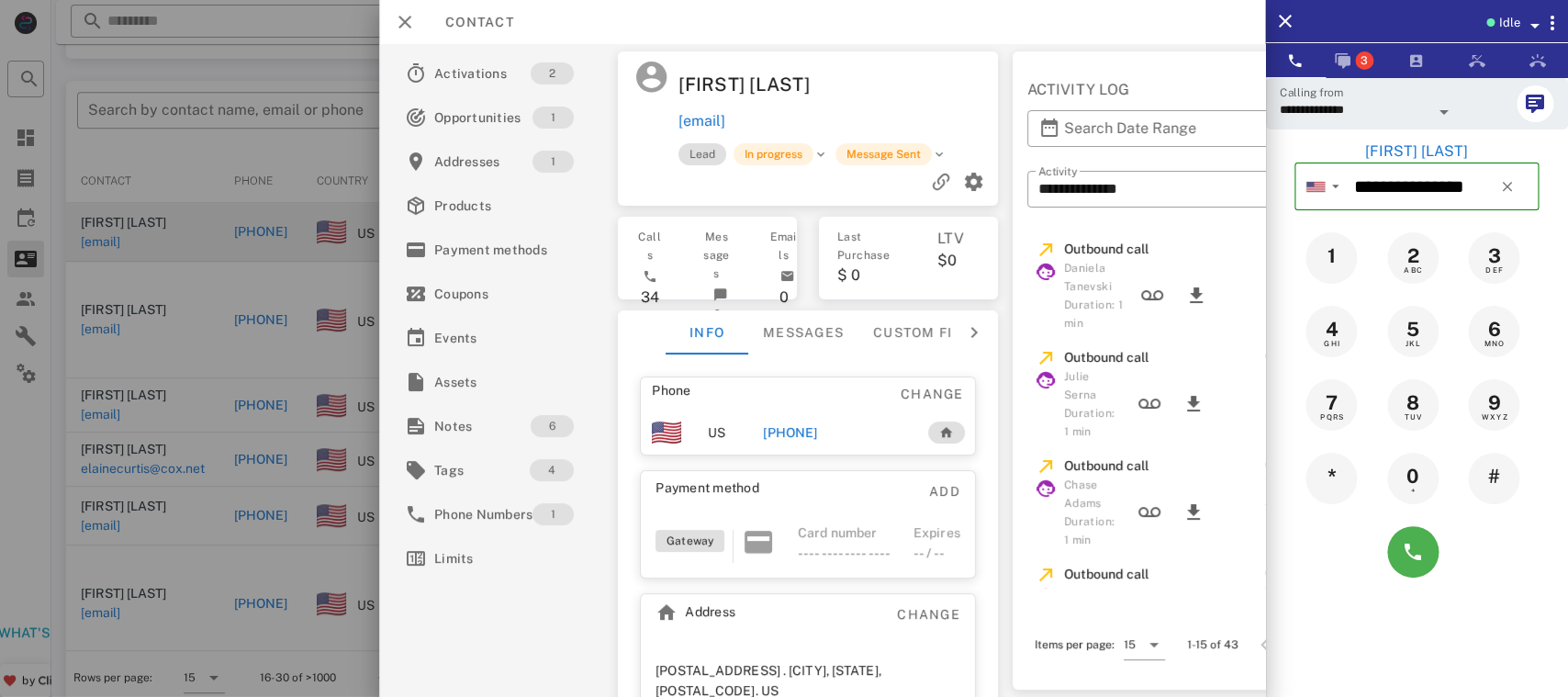 click on "Outbound call  Julie Serna   Duration: 1 min   07/09/2025   2:07:28 PM" at bounding box center (1182, 394) 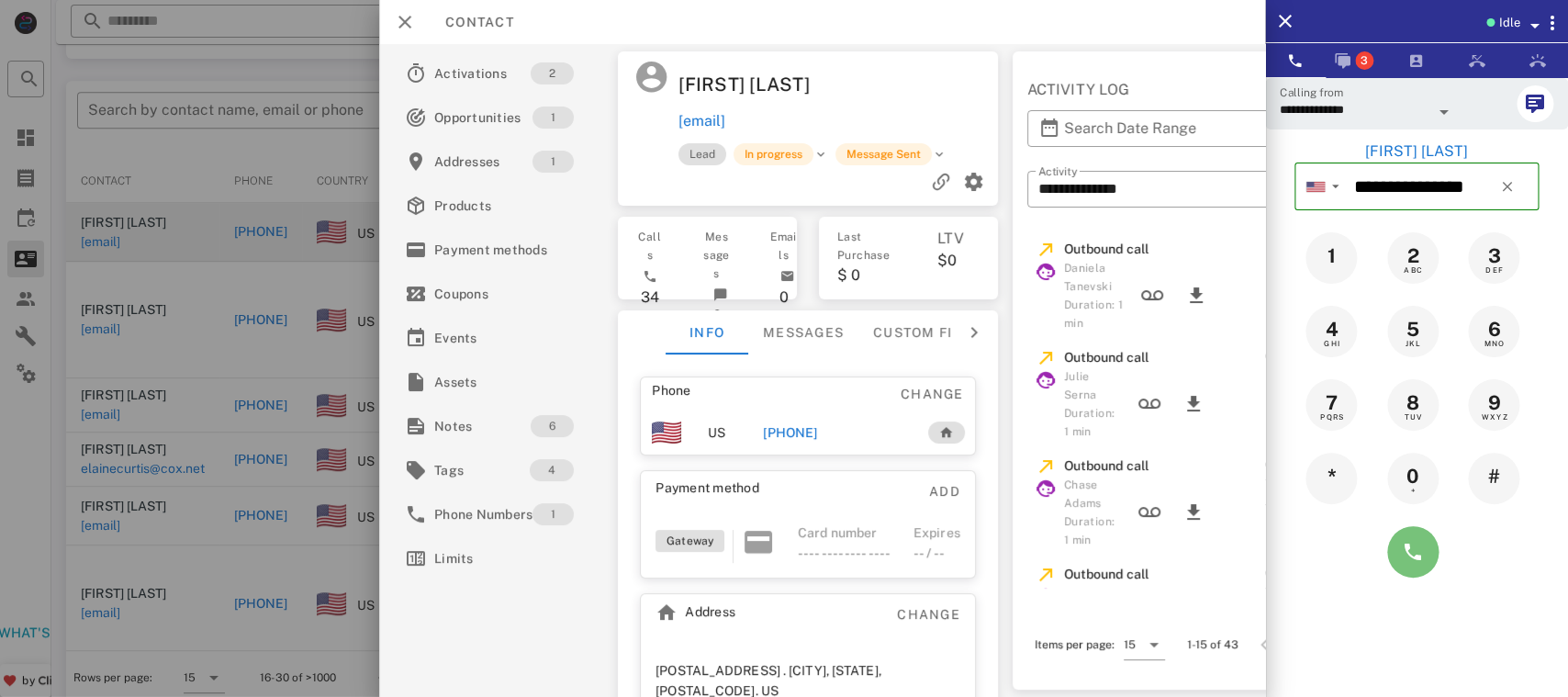 click at bounding box center (1413, 552) 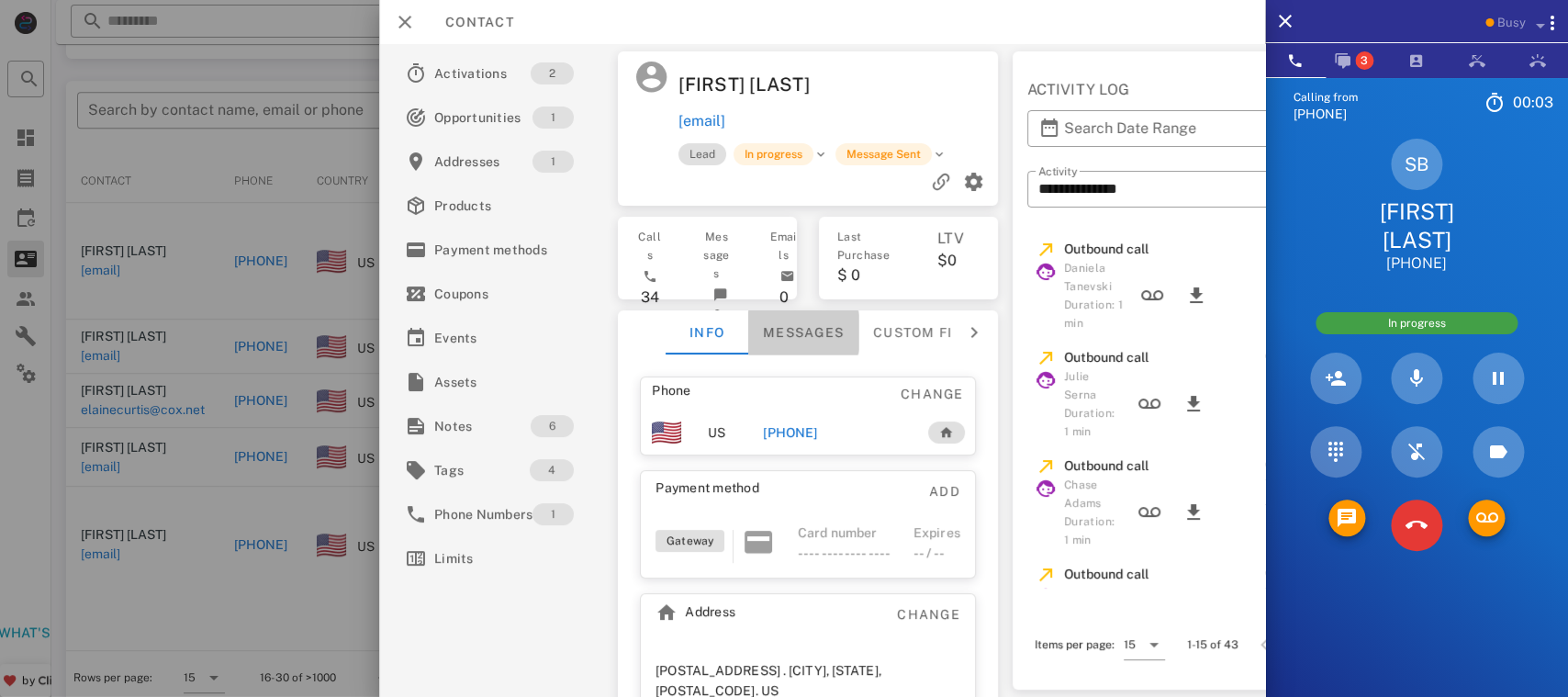 click on "Messages" at bounding box center [804, 332] 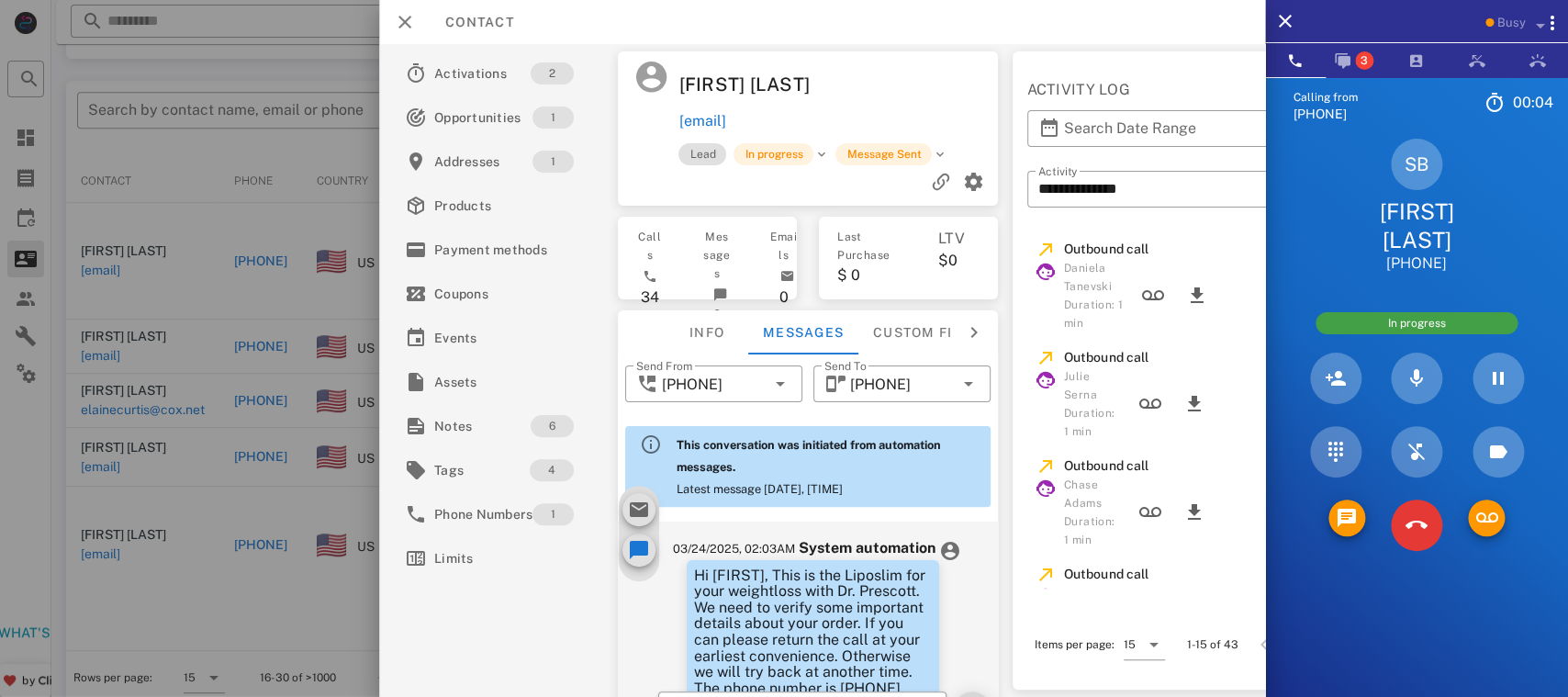 scroll, scrollTop: 1398, scrollLeft: 0, axis: vertical 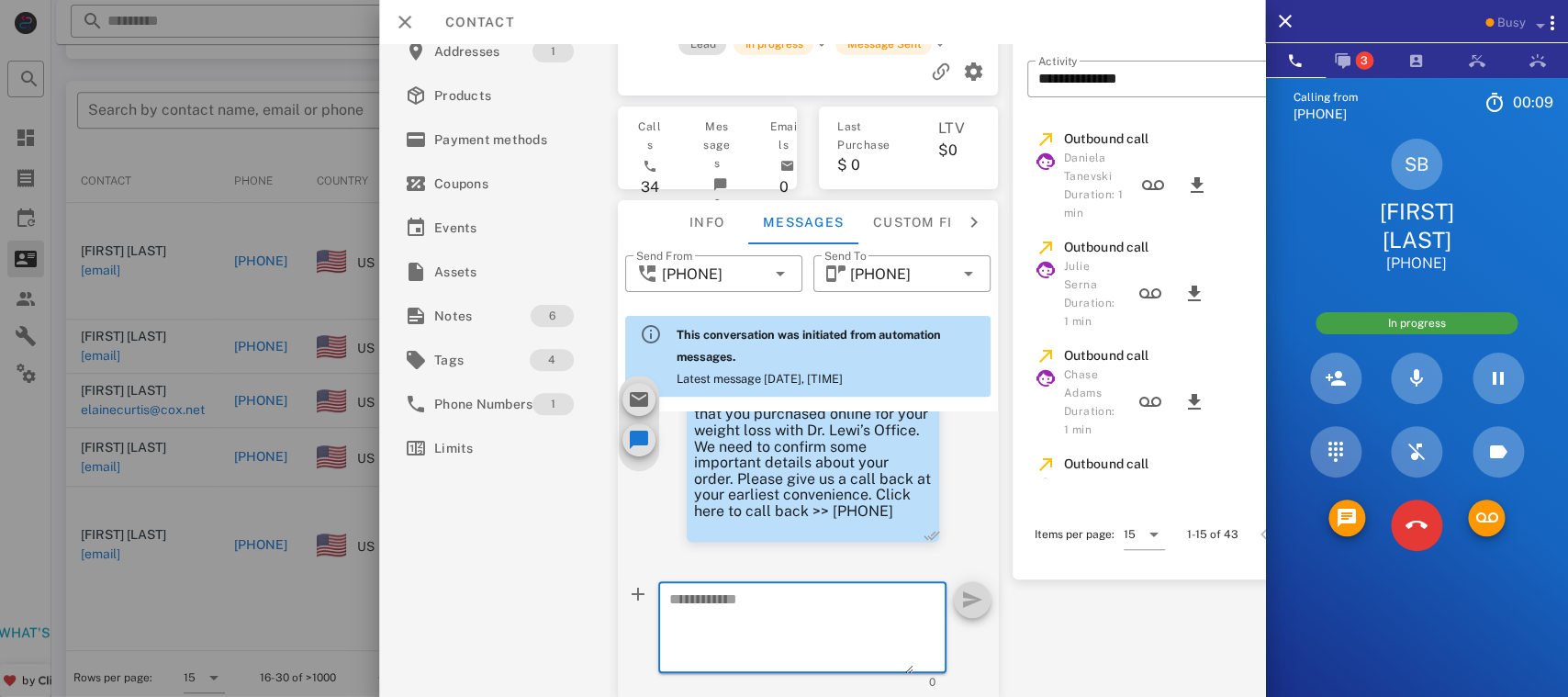 click at bounding box center [792, 630] 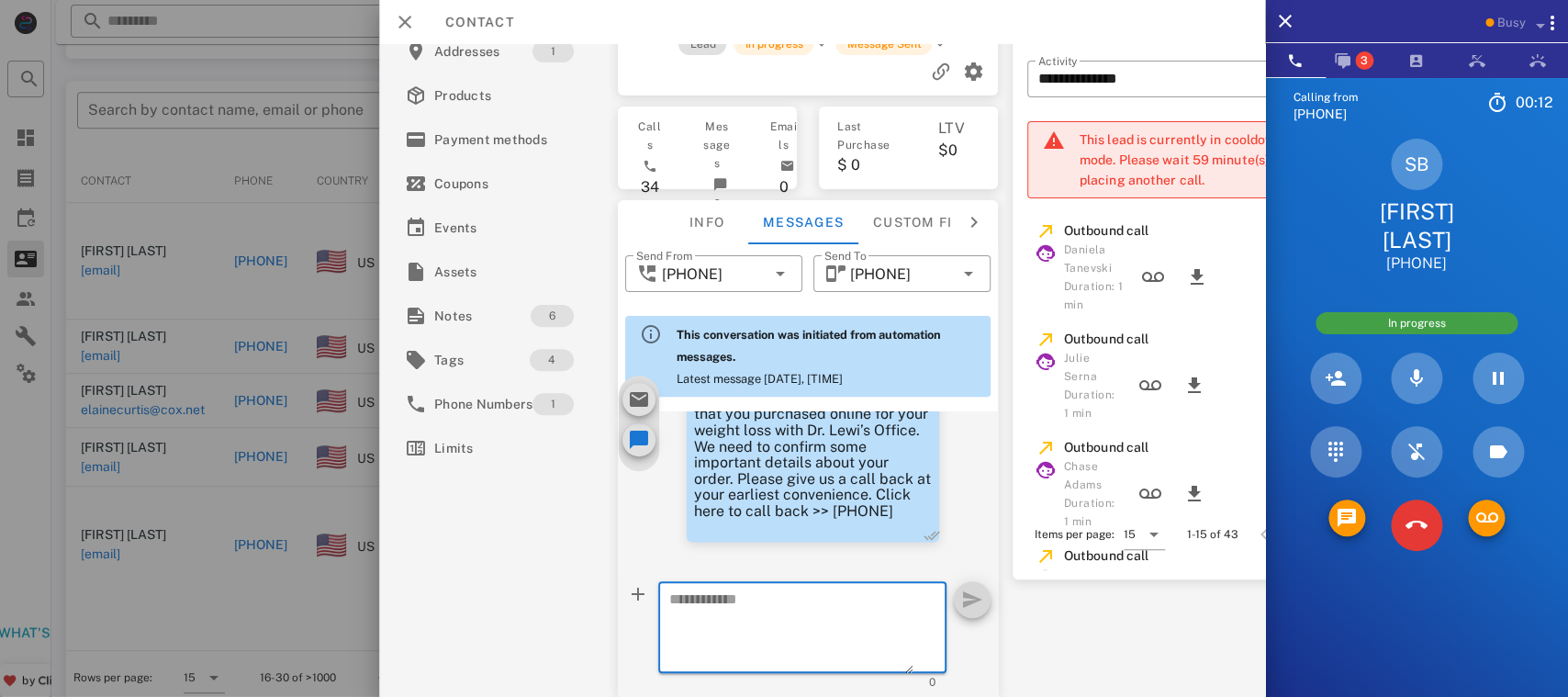 click at bounding box center [792, 630] 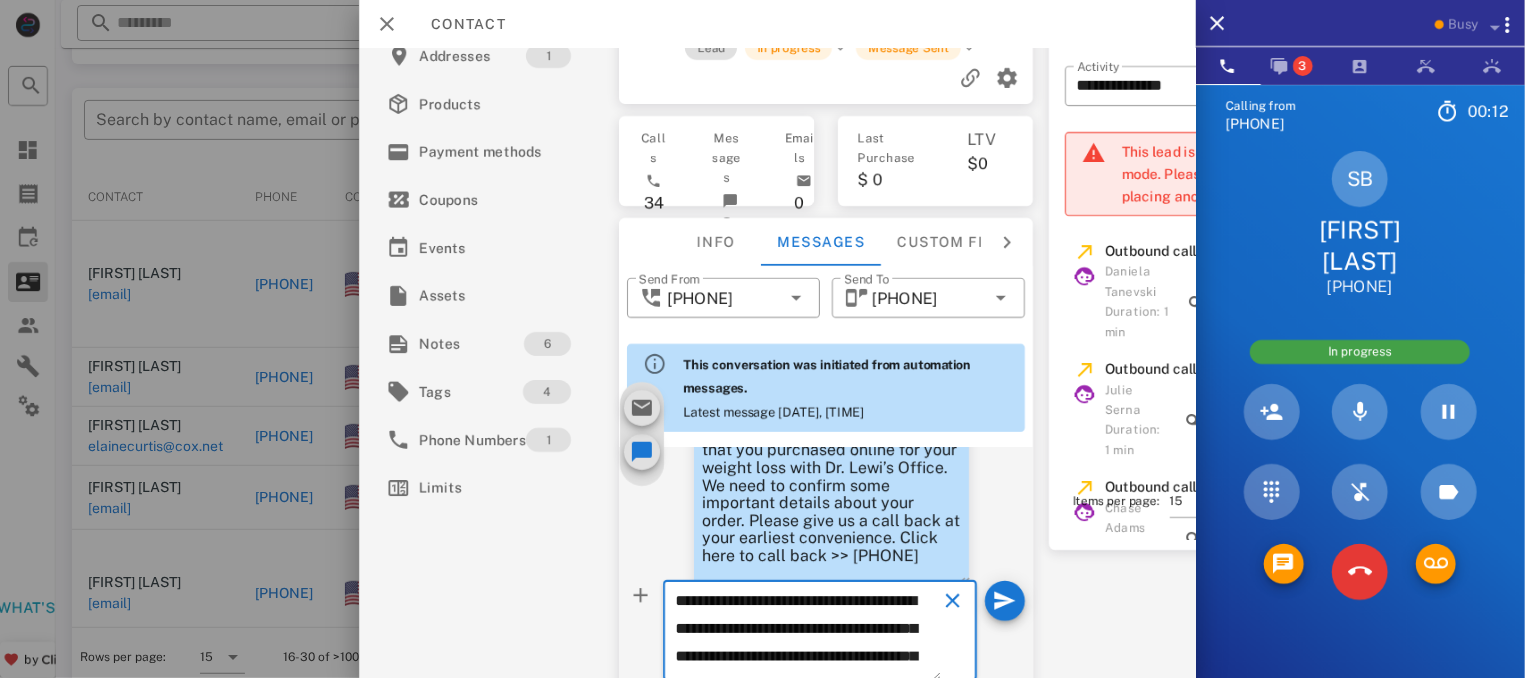 scroll, scrollTop: 241, scrollLeft: 0, axis: vertical 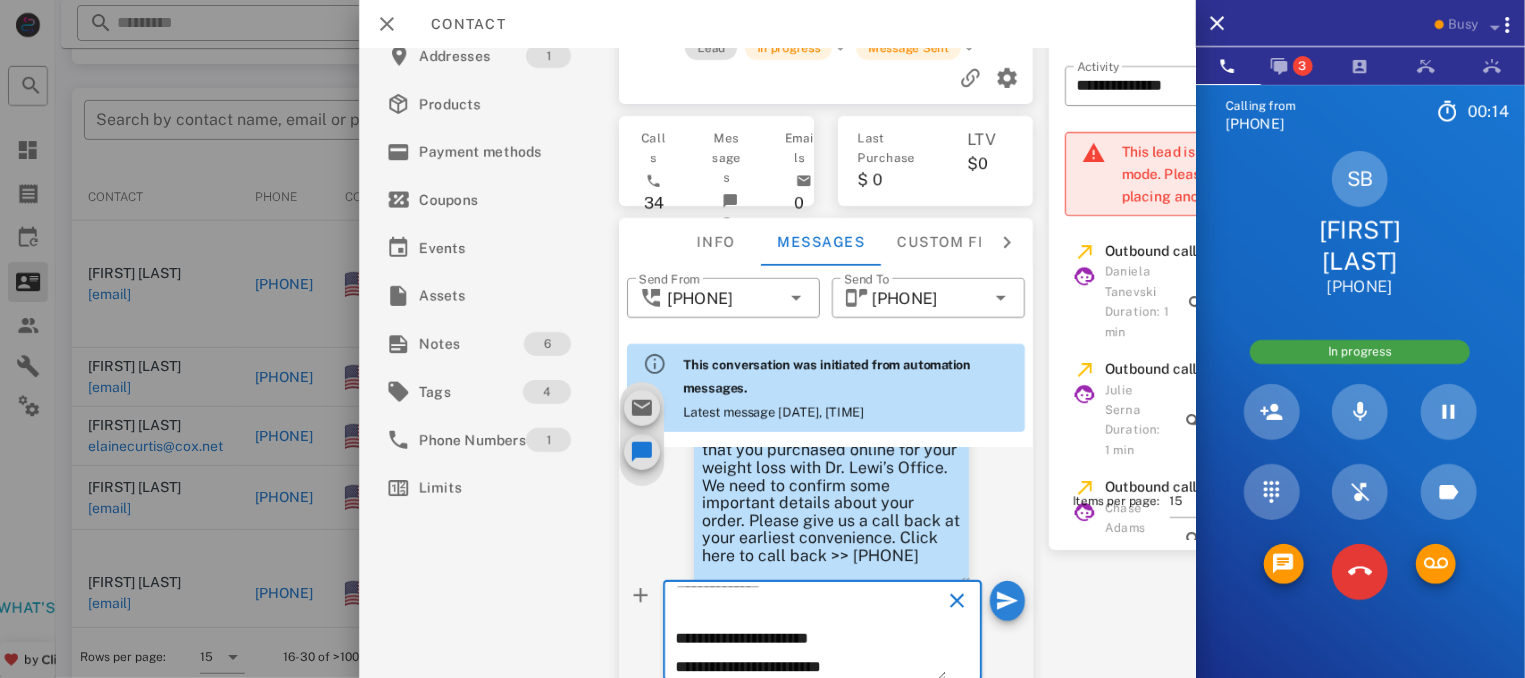 type on "**********" 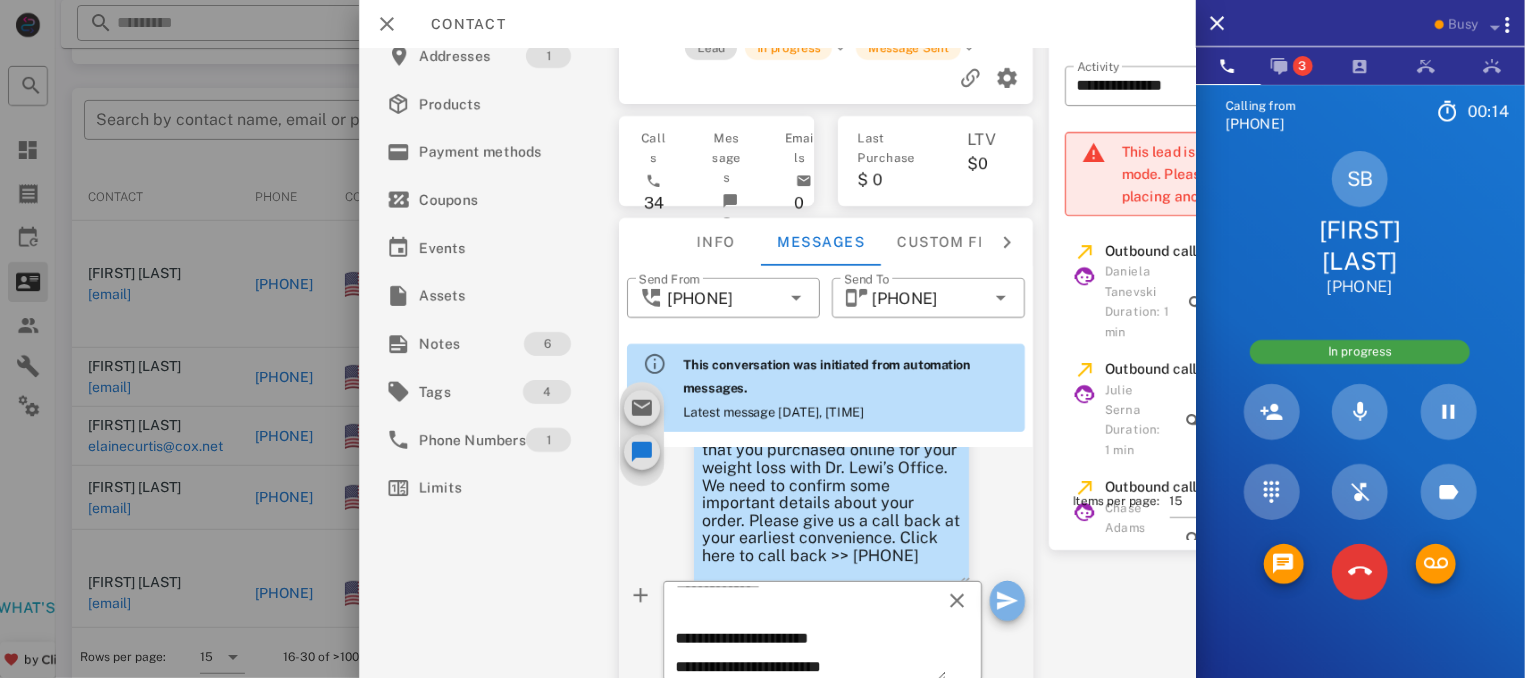 click at bounding box center (1007, 601) 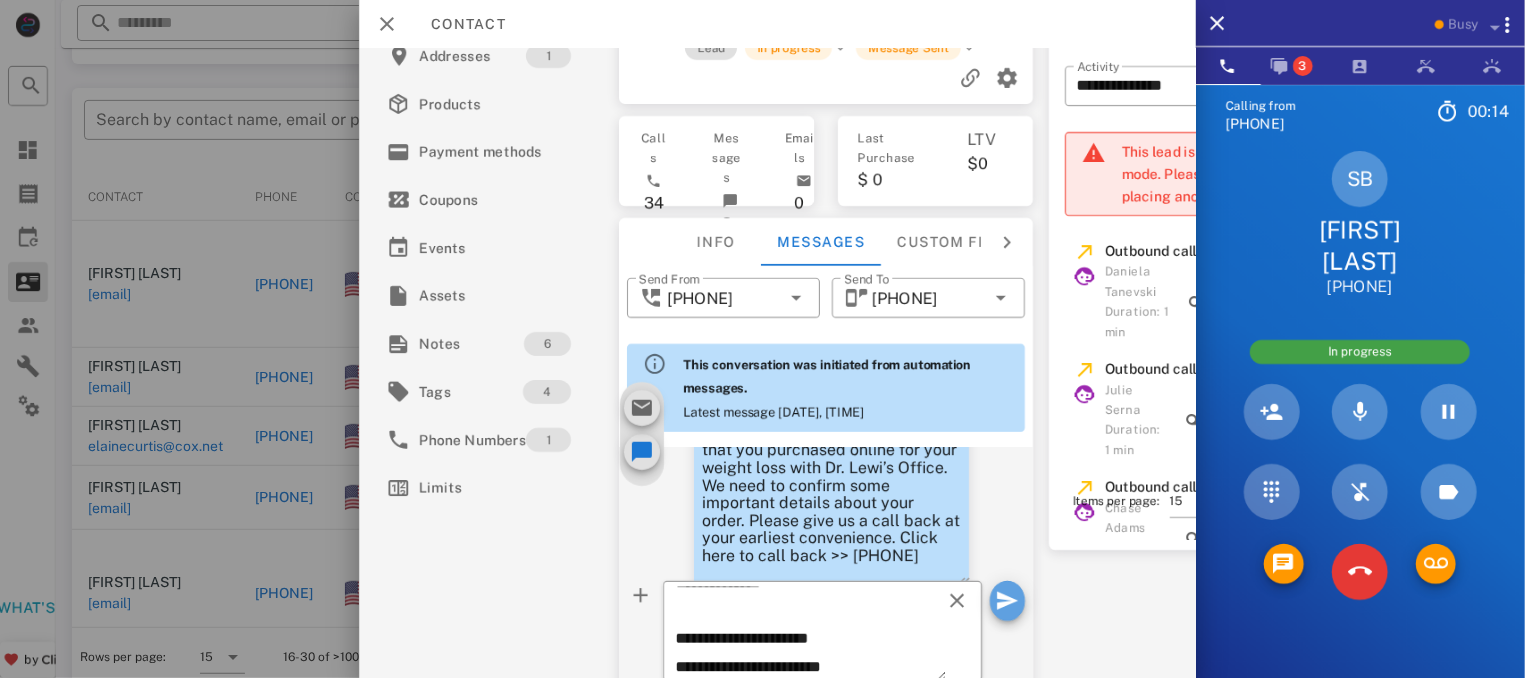type 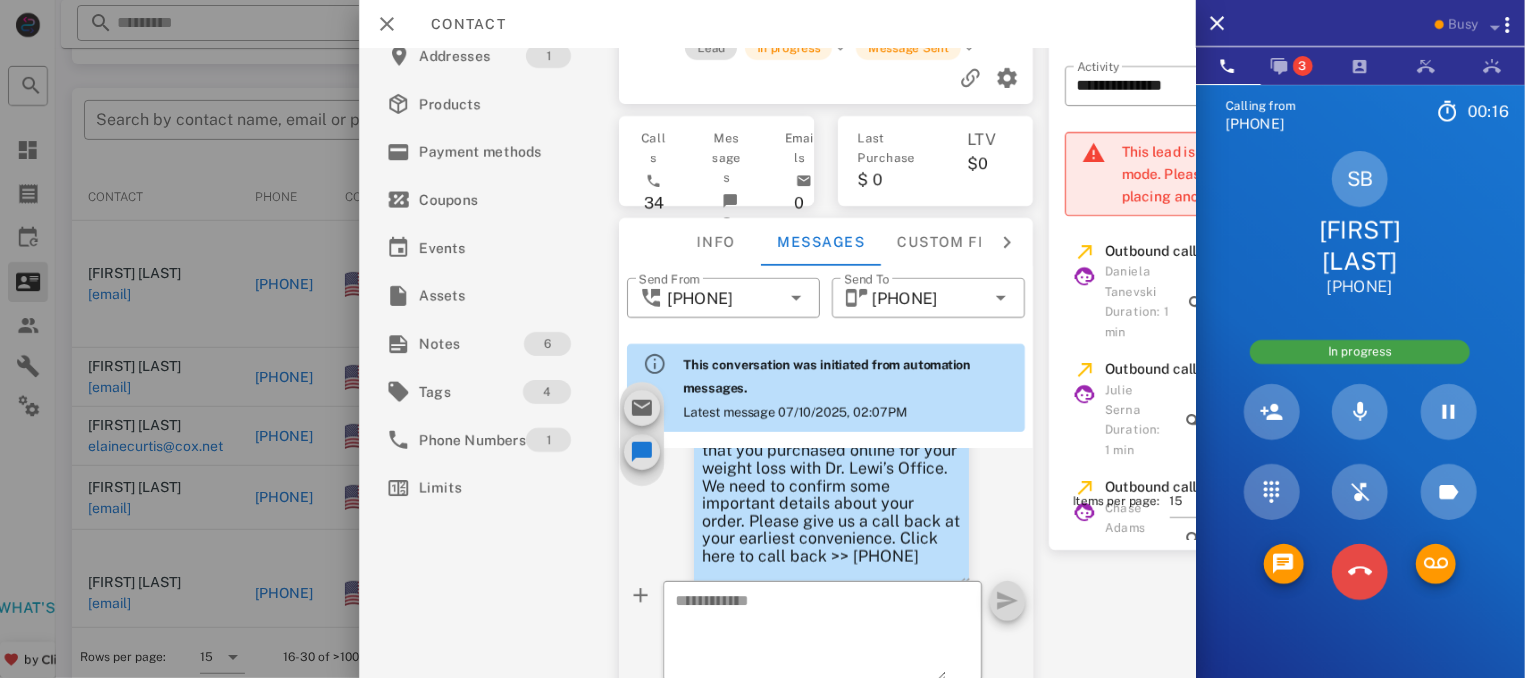 scroll, scrollTop: 1829, scrollLeft: 0, axis: vertical 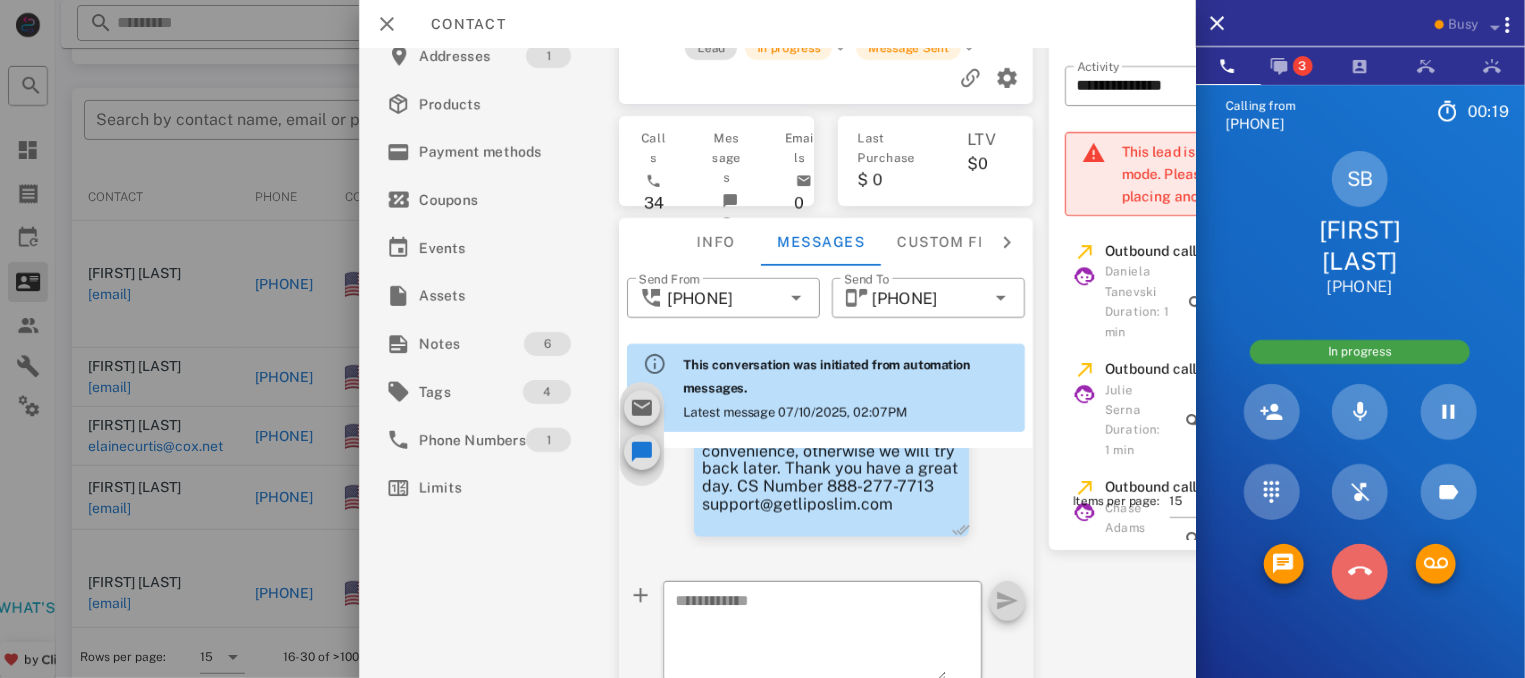 click at bounding box center [1360, 572] 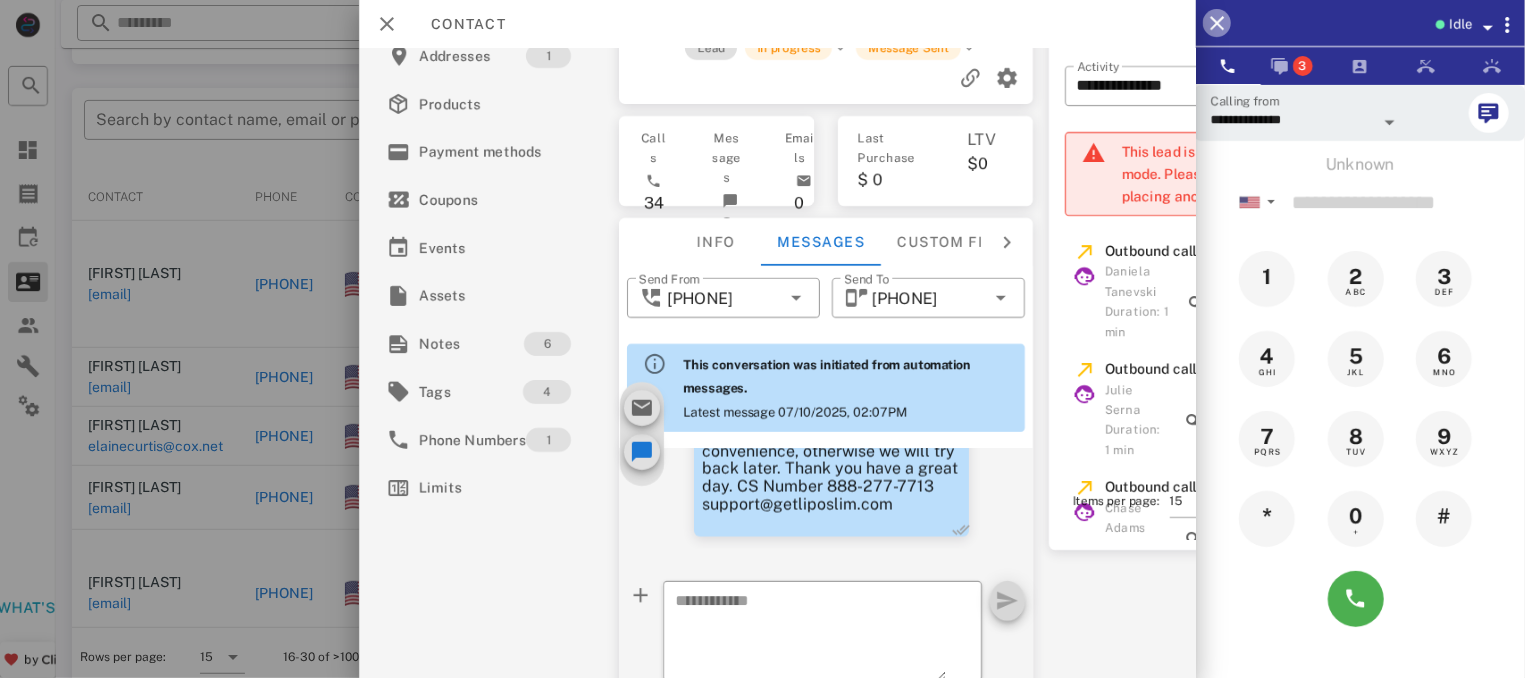 click at bounding box center (1217, 23) 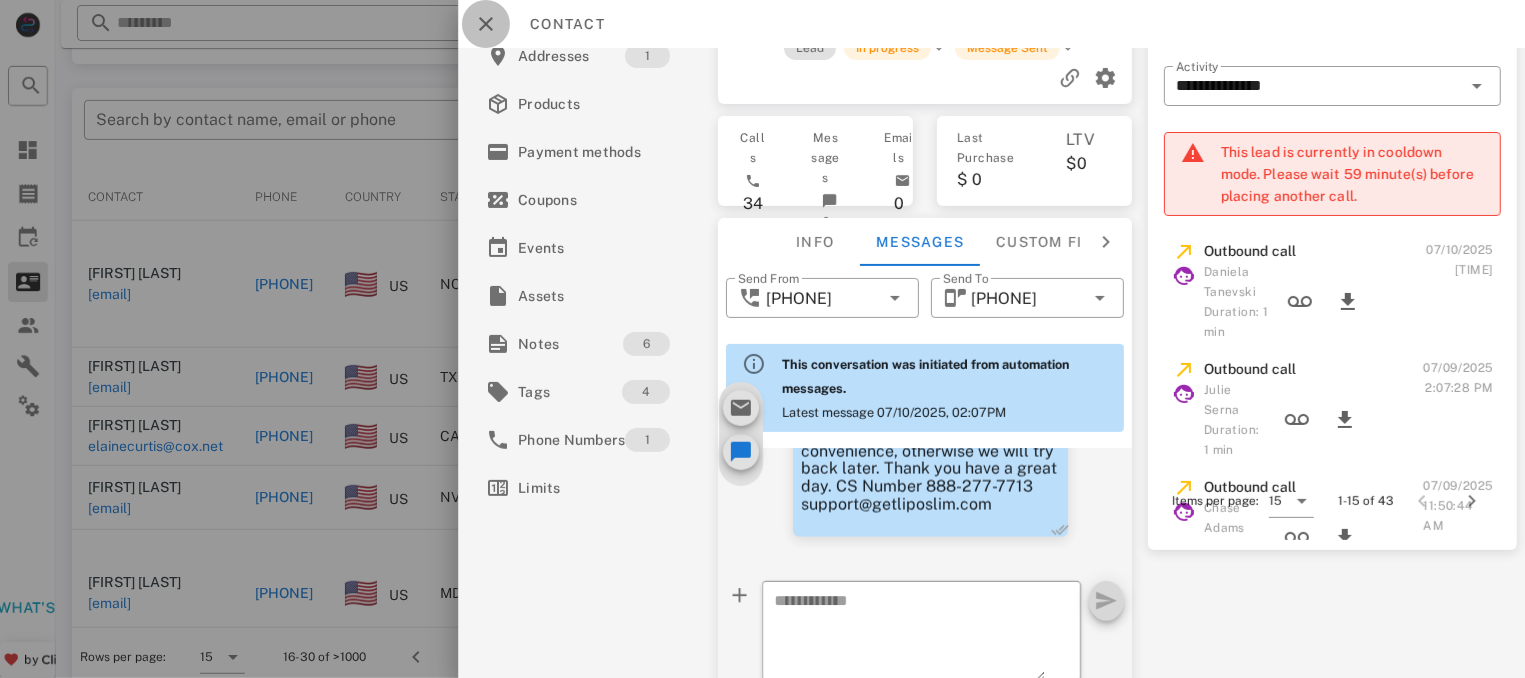 click at bounding box center (486, 24) 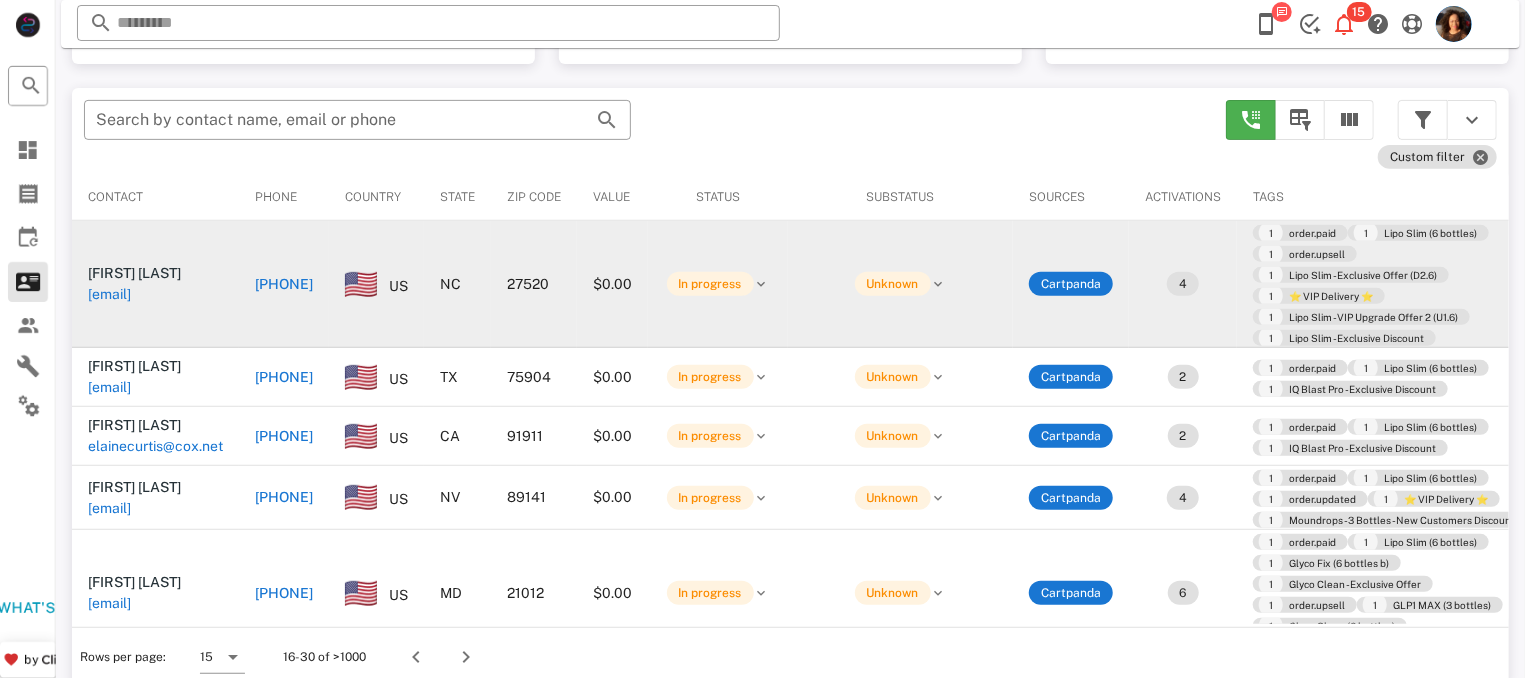 click on "+19124296784" at bounding box center [284, 284] 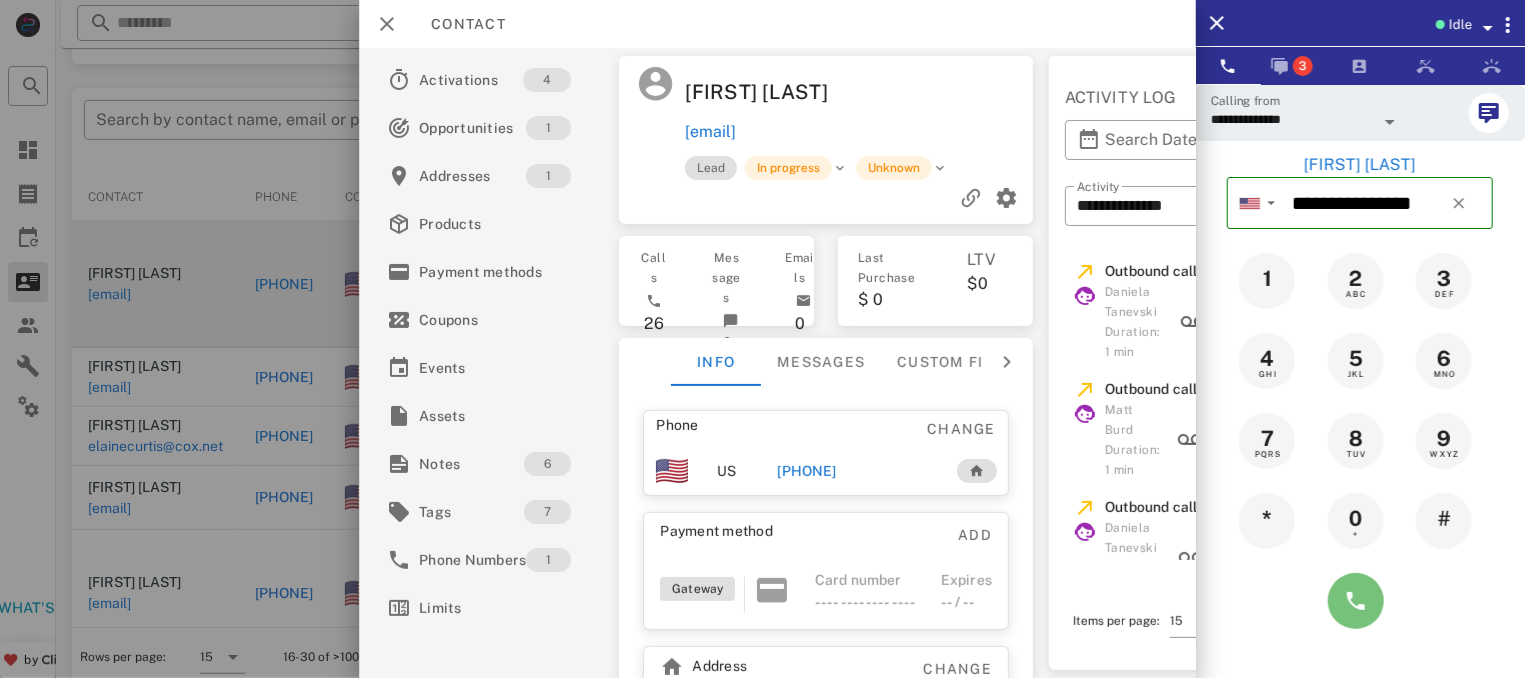 click at bounding box center [1356, 601] 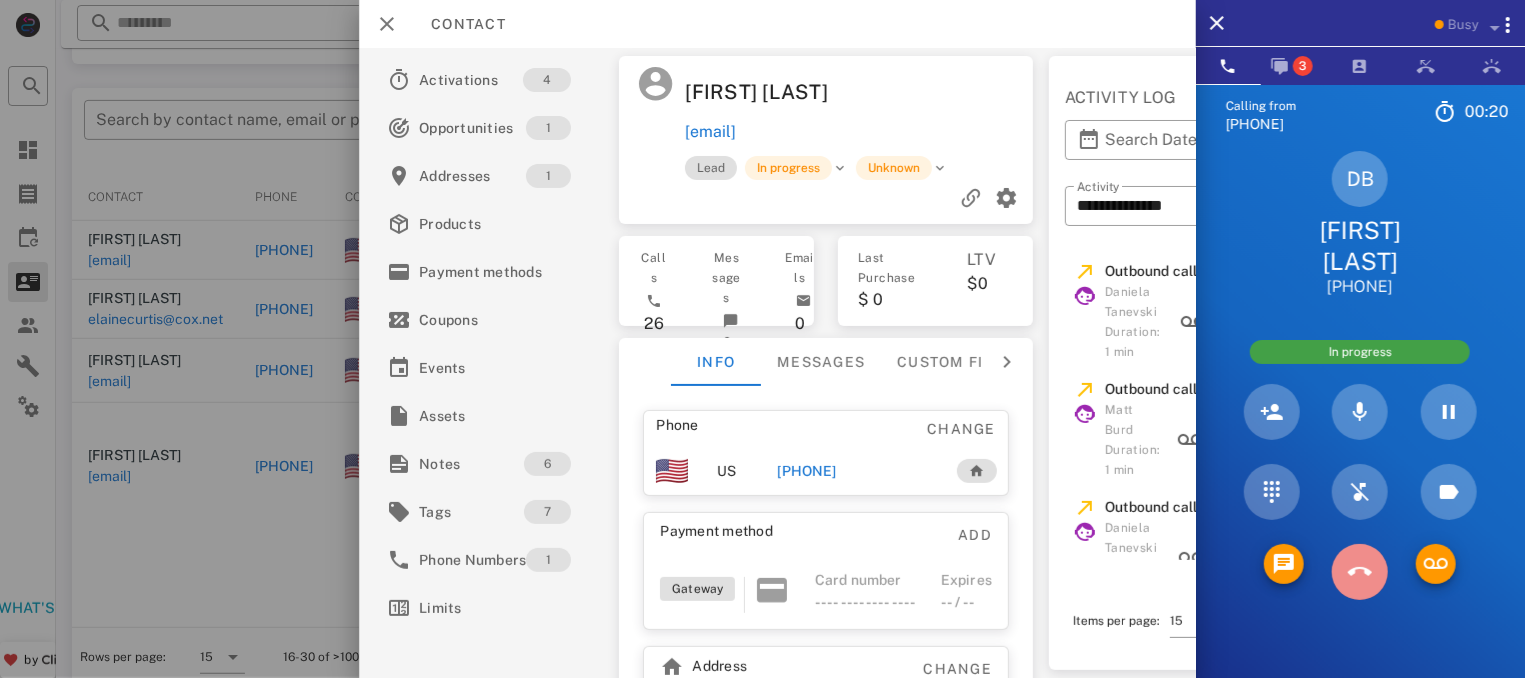 click at bounding box center (1360, 572) 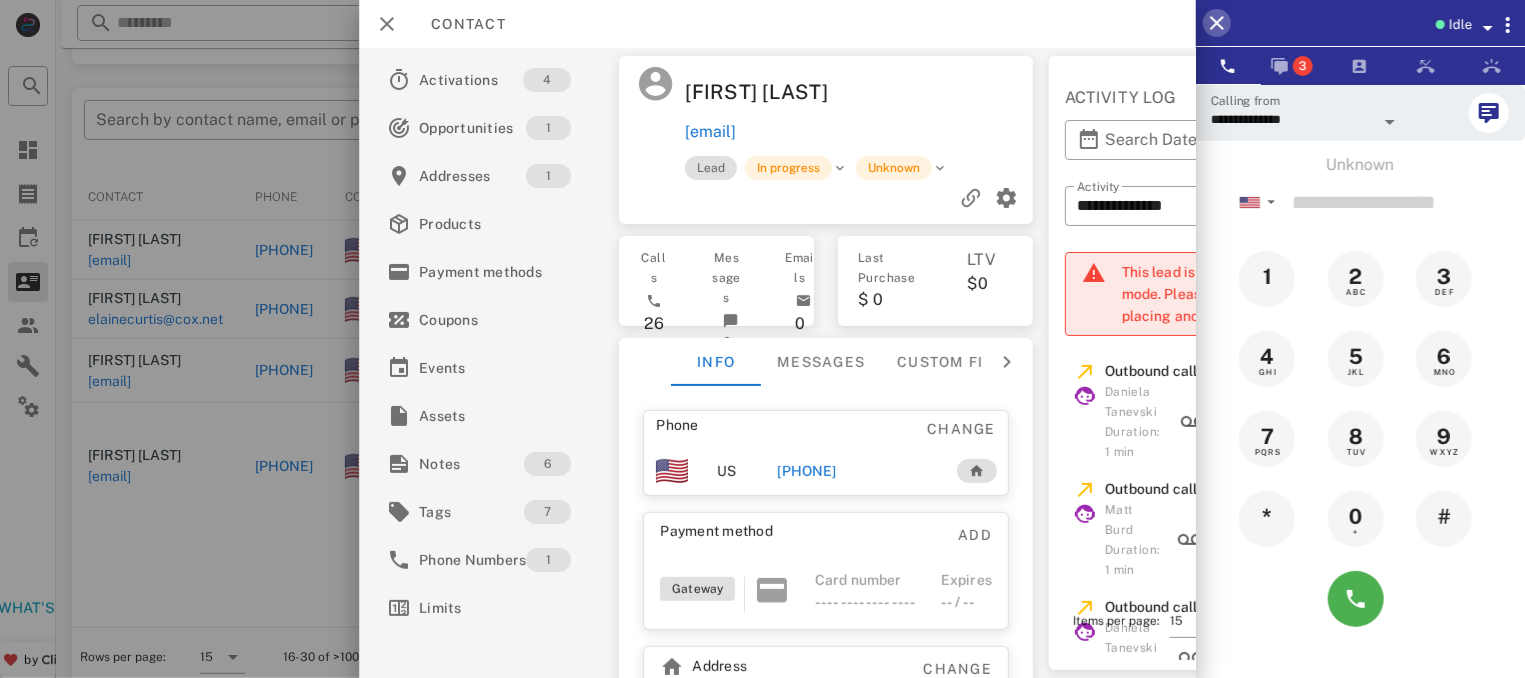 click at bounding box center (1217, 23) 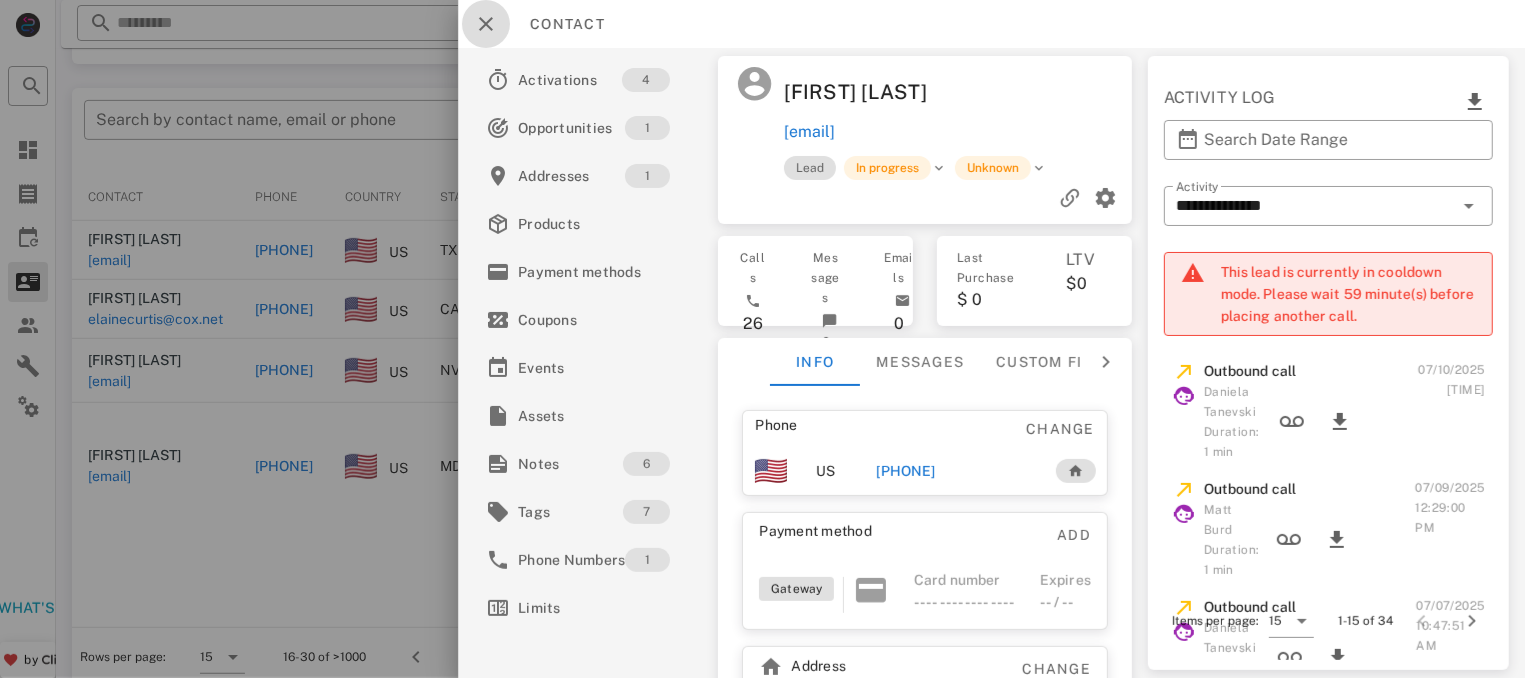 click at bounding box center [486, 24] 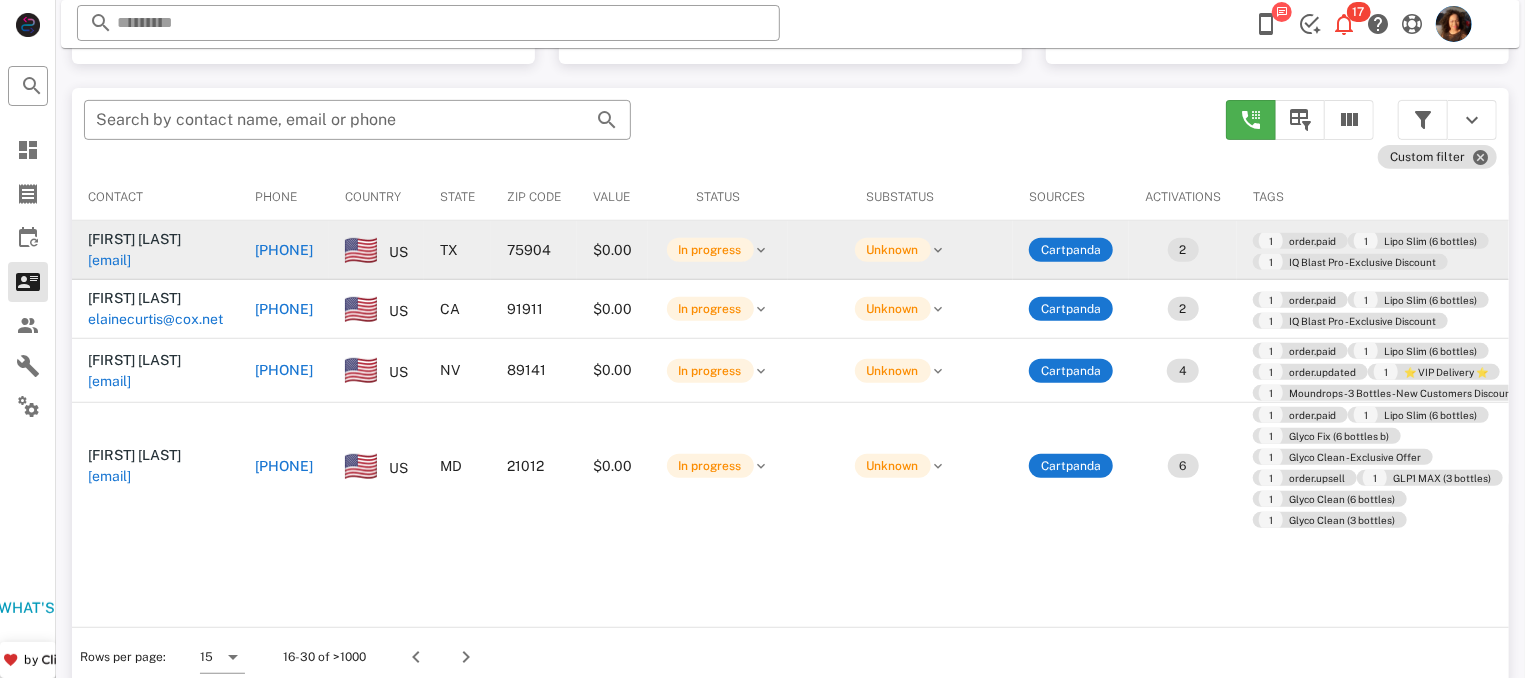 click on "+19363668290" at bounding box center [284, 250] 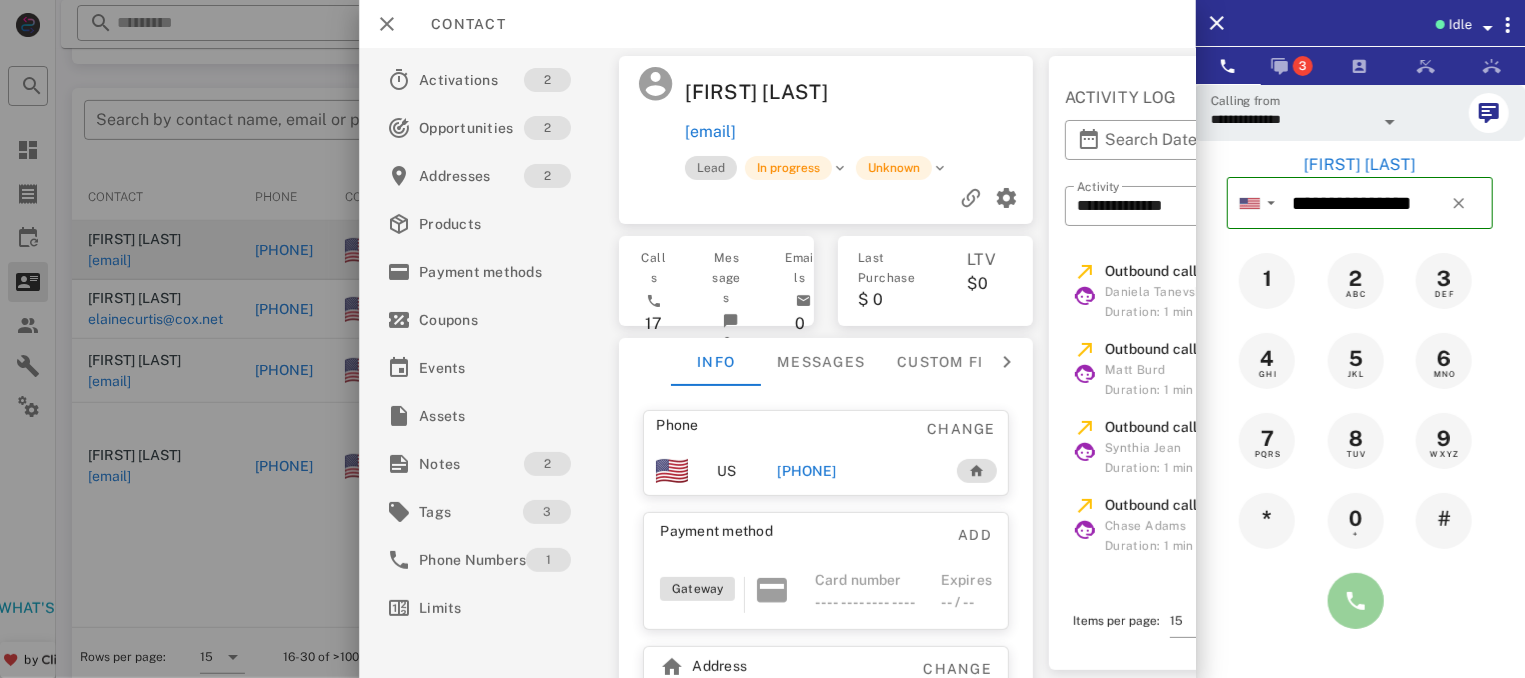 click at bounding box center [1356, 601] 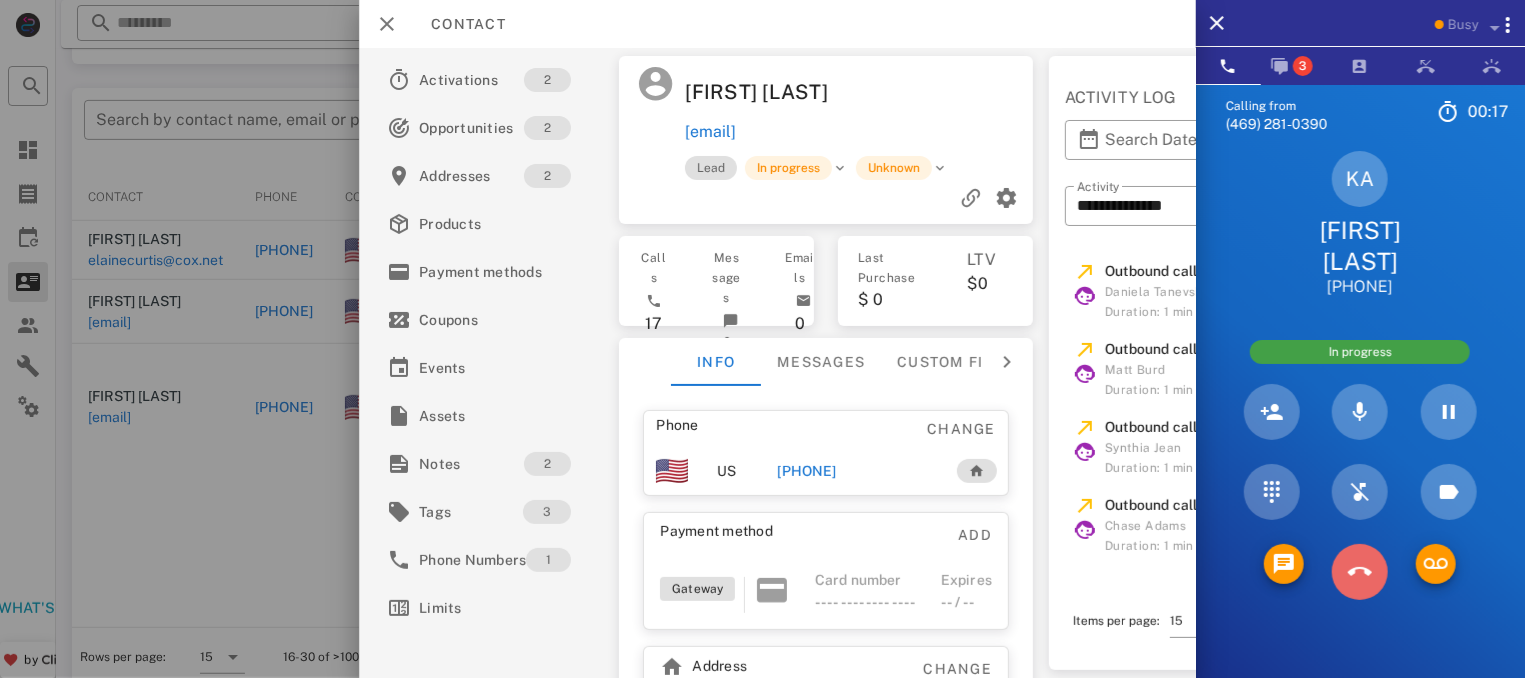click at bounding box center (1360, 572) 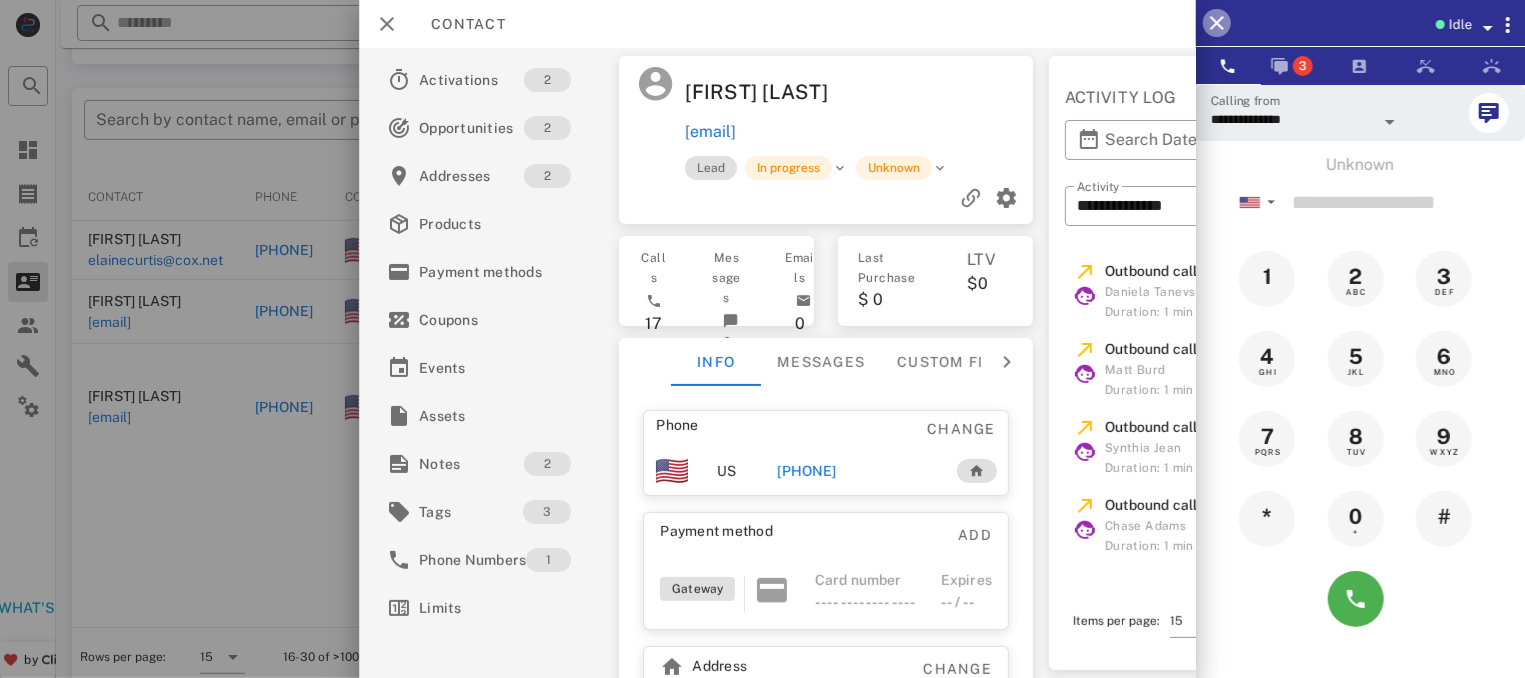 click at bounding box center [1217, 23] 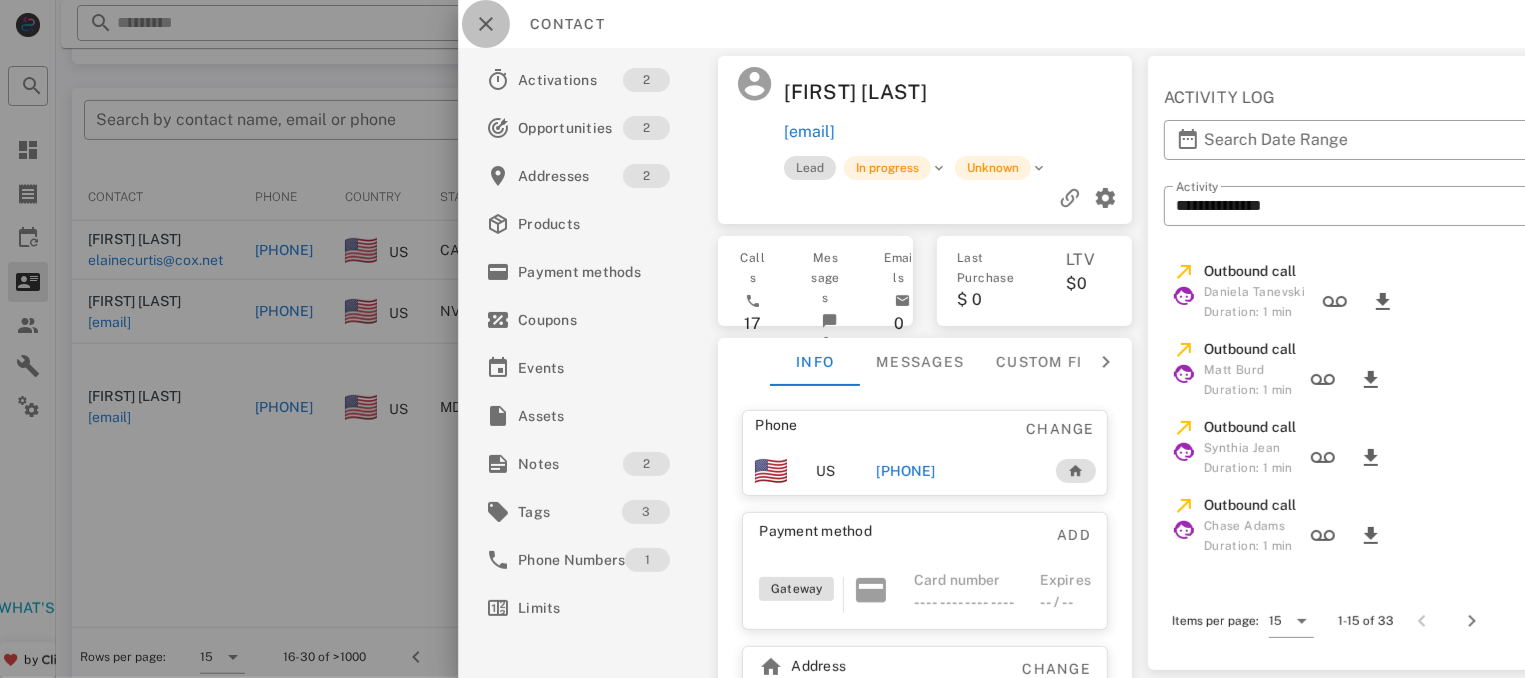 click at bounding box center [486, 24] 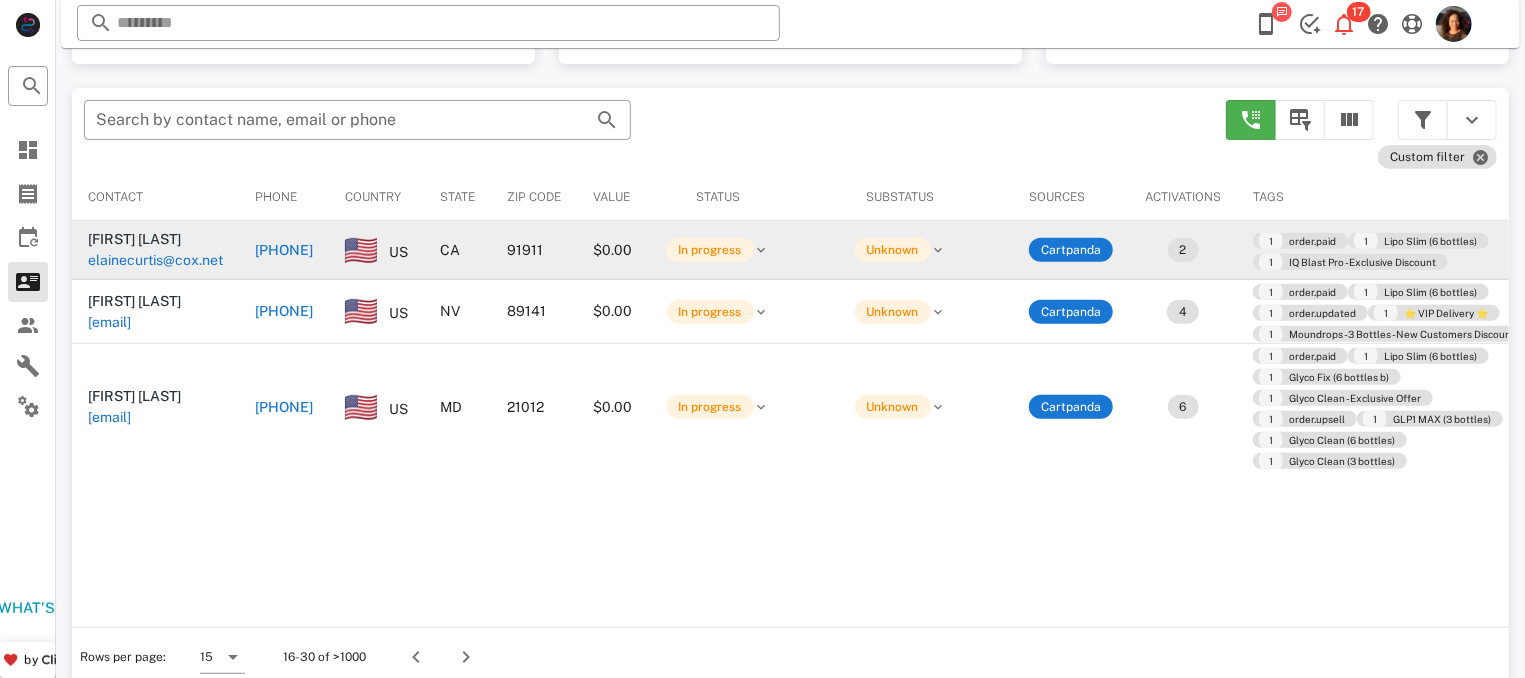 click on "+16193709085" at bounding box center [284, 250] 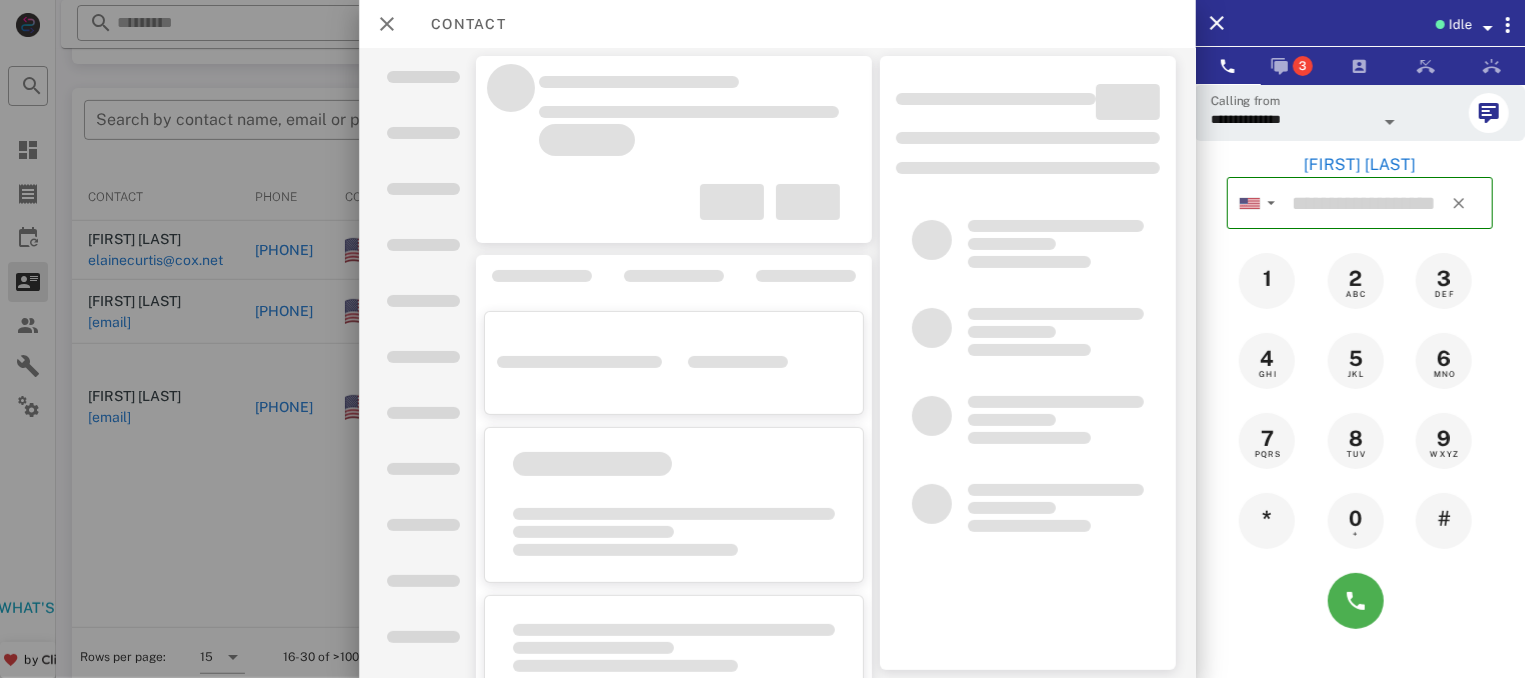 type on "**********" 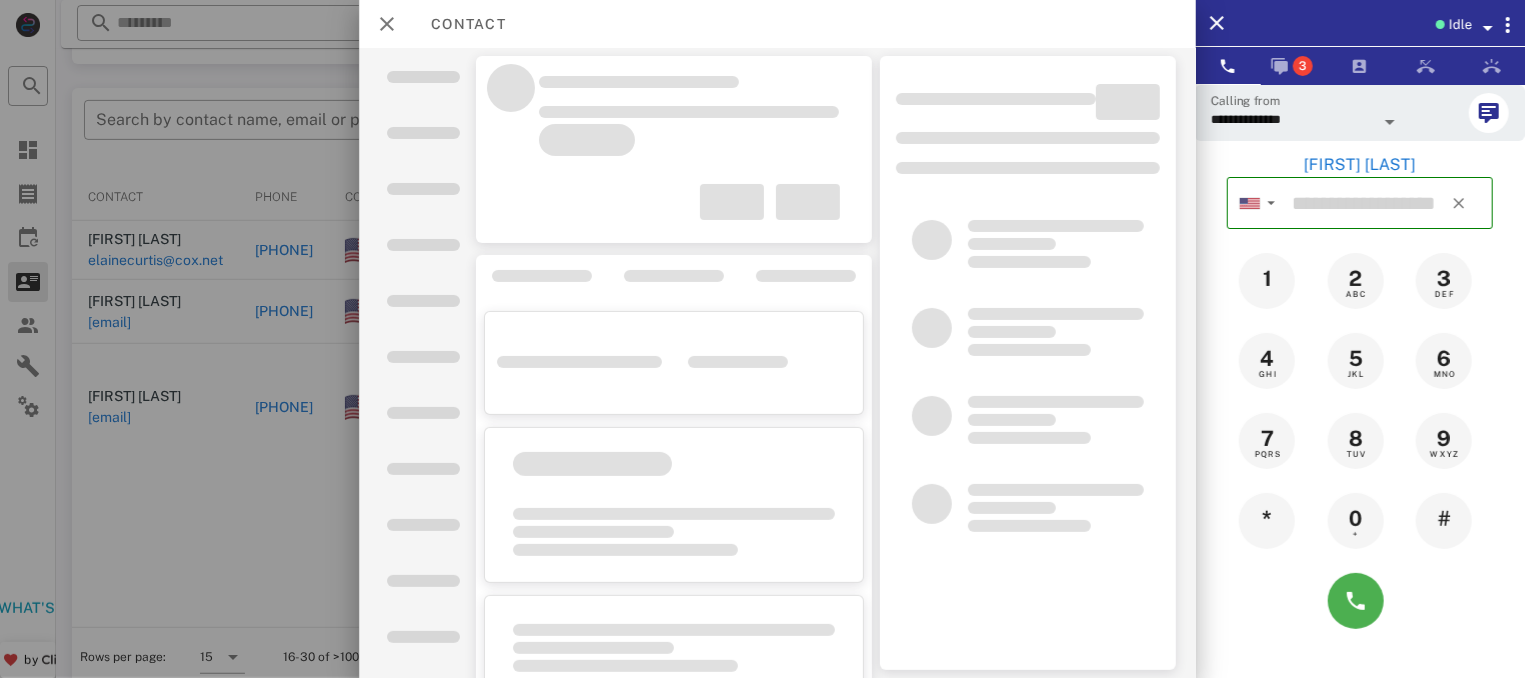 type on "**********" 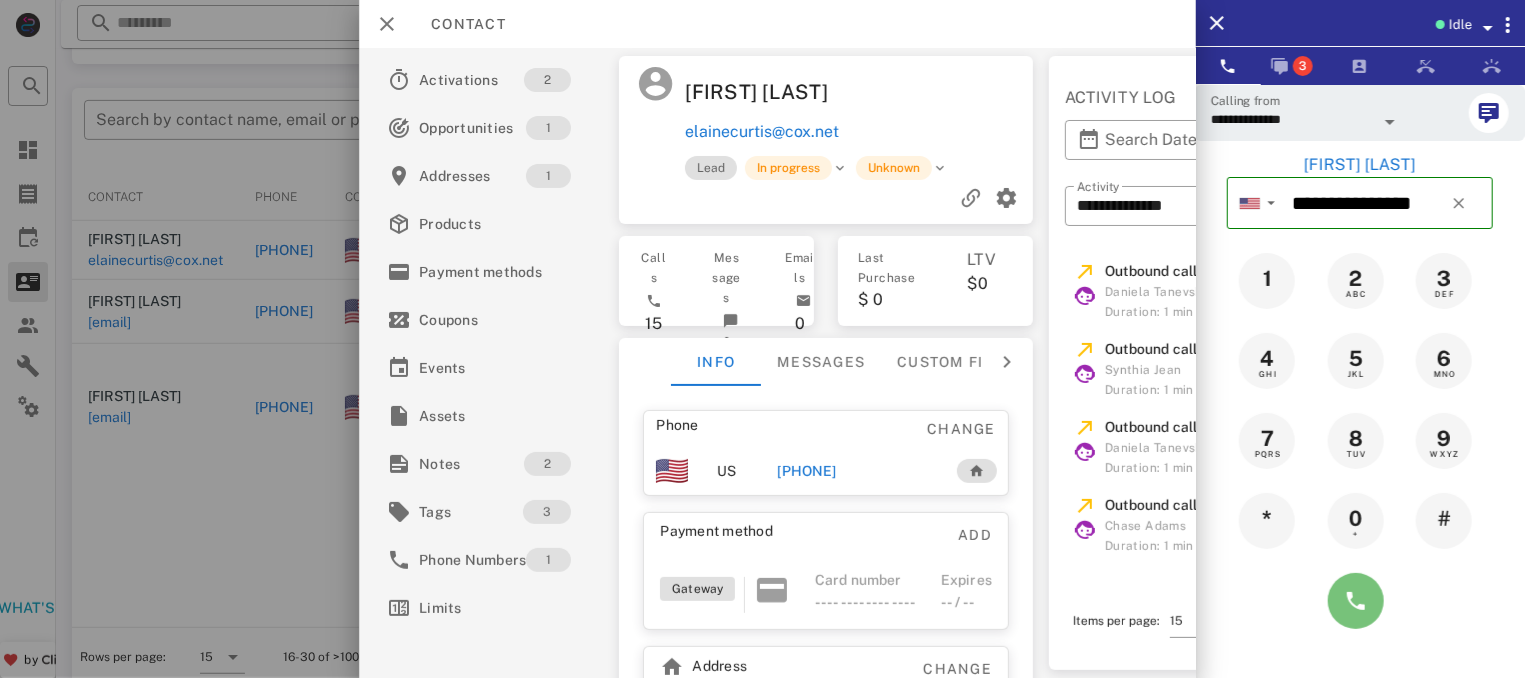 click at bounding box center [1356, 601] 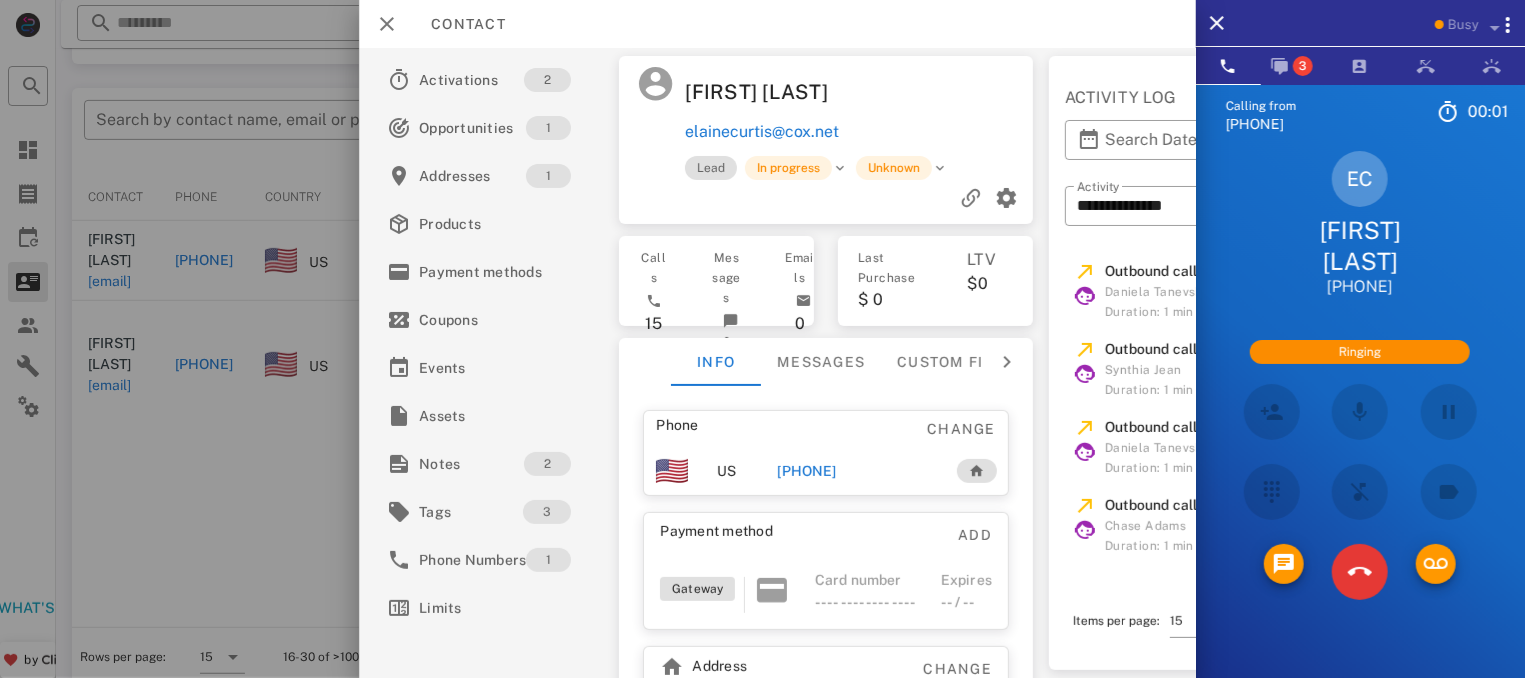 scroll, scrollTop: 175, scrollLeft: 0, axis: vertical 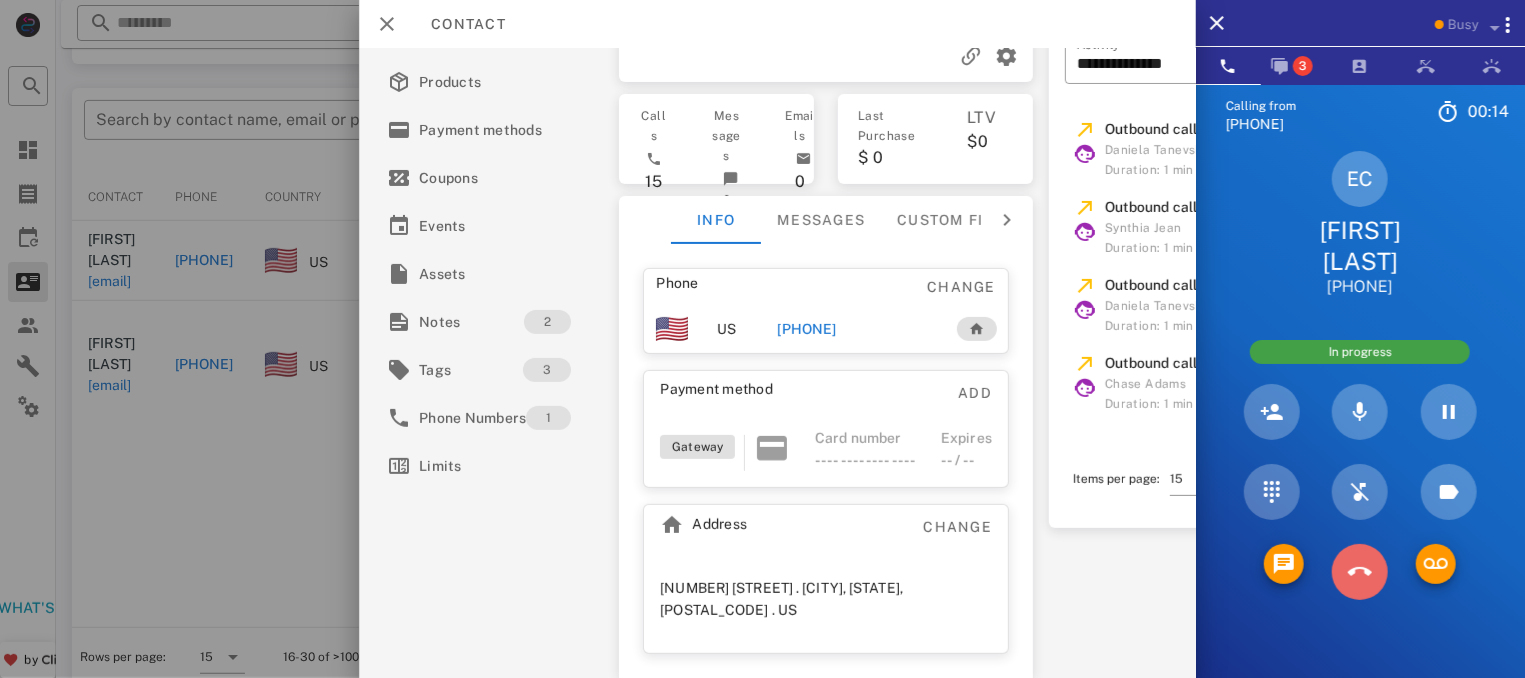 click at bounding box center [1360, 572] 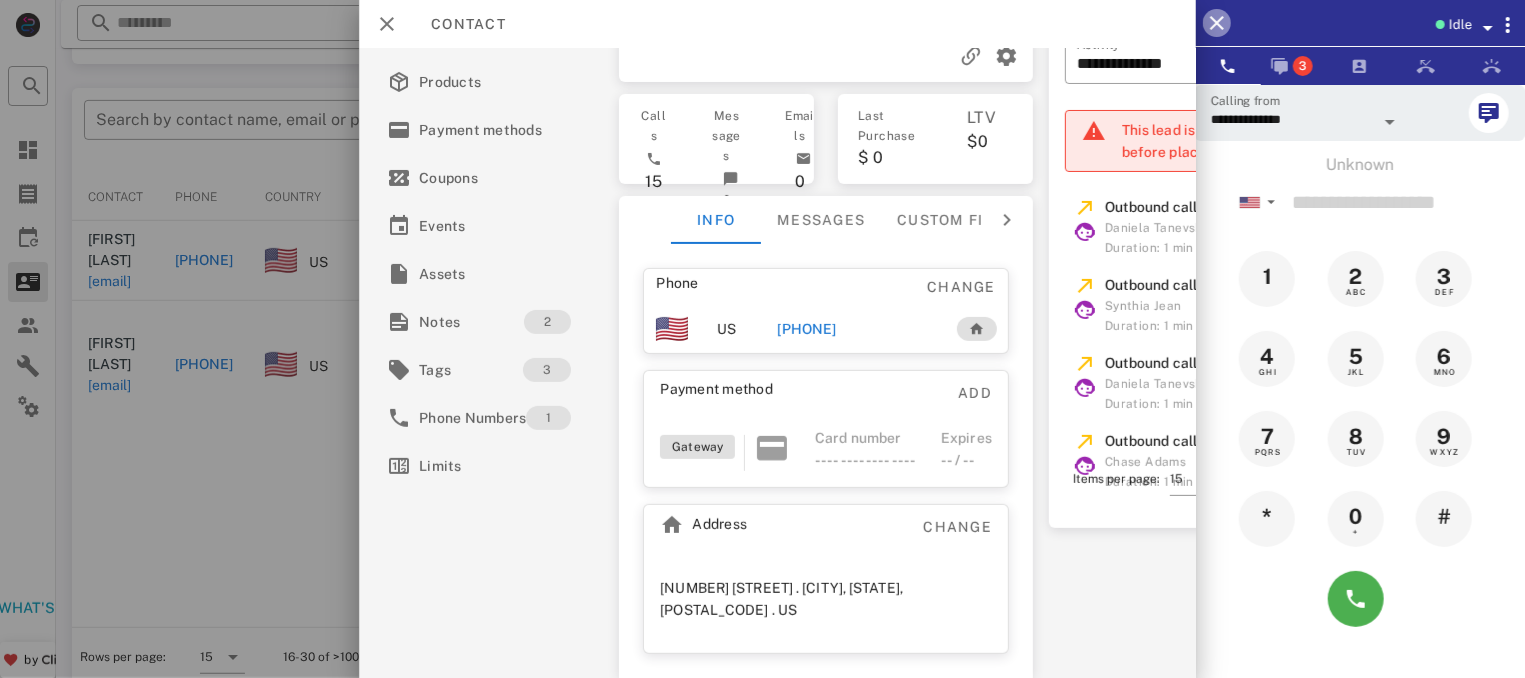 click at bounding box center (1217, 23) 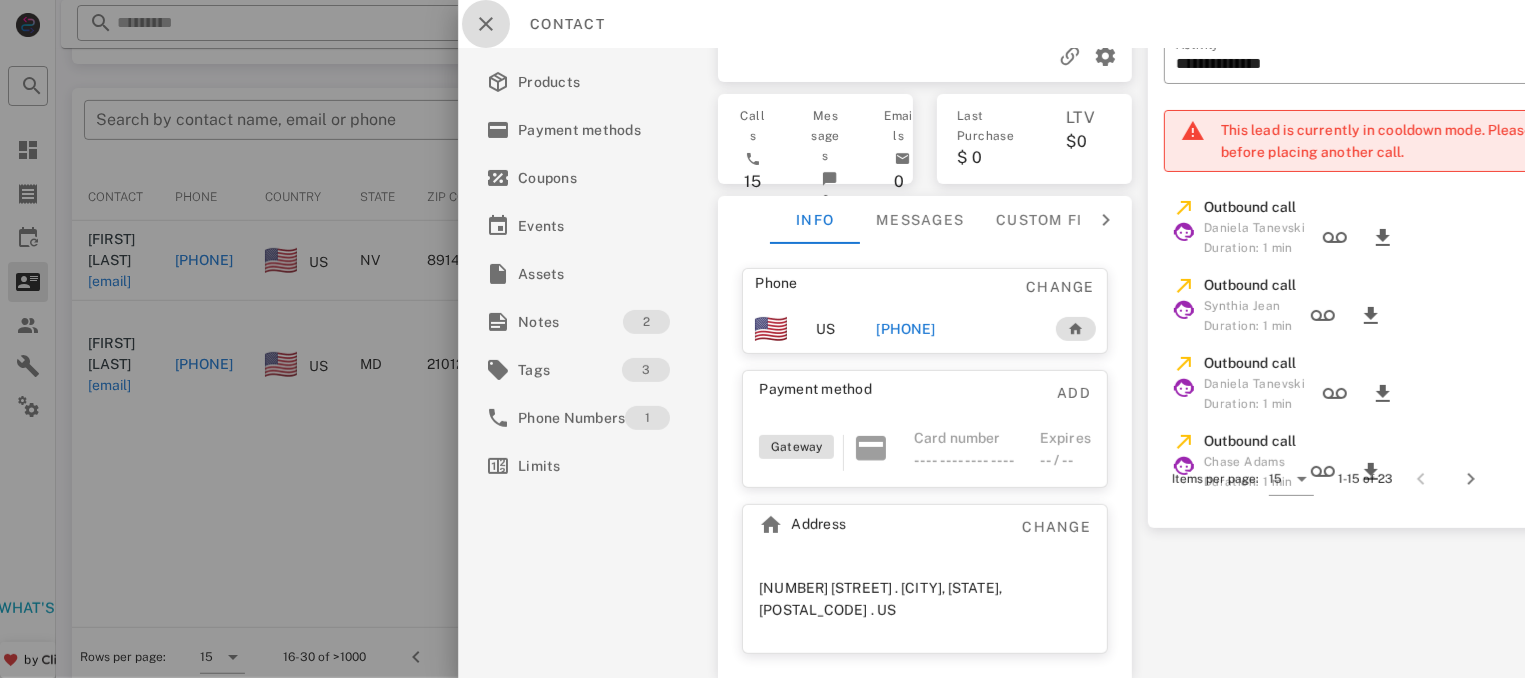 click at bounding box center (486, 24) 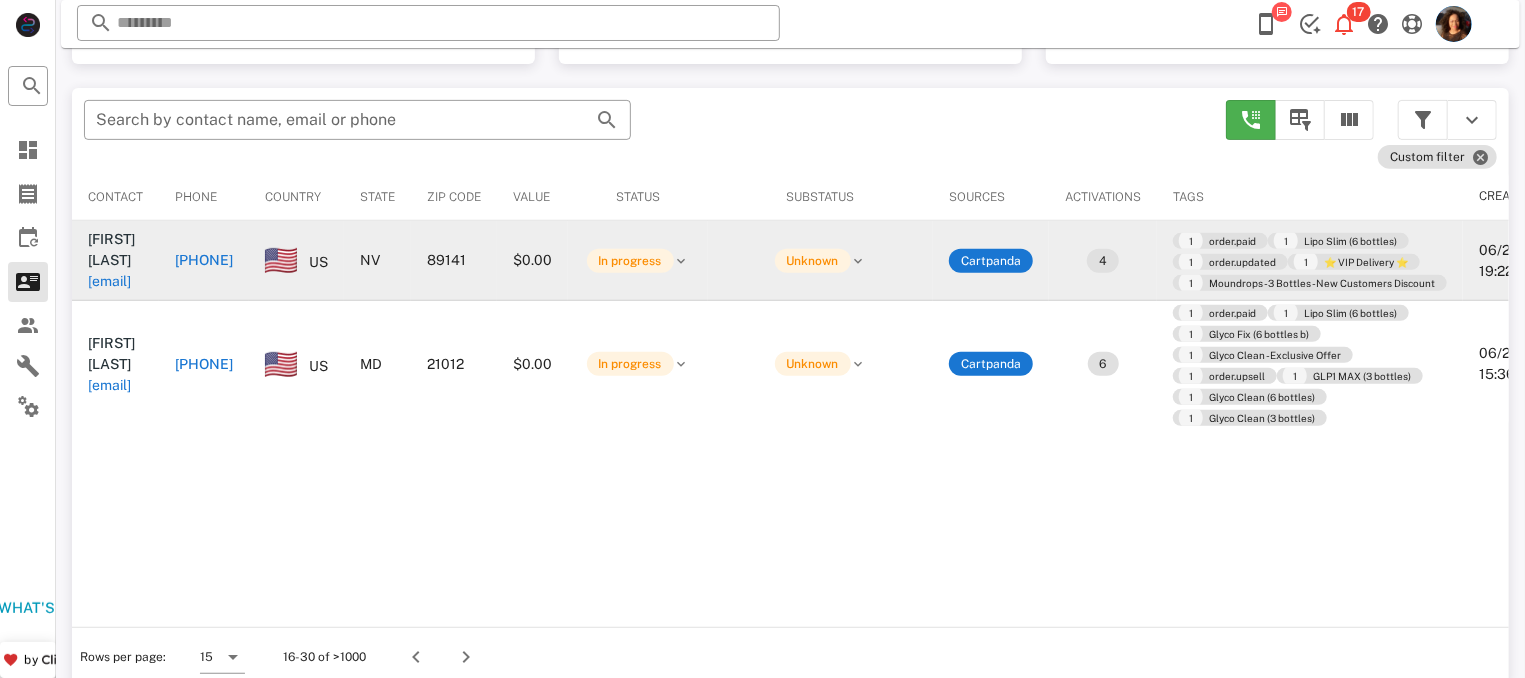 click on "+17027010270" at bounding box center [204, 260] 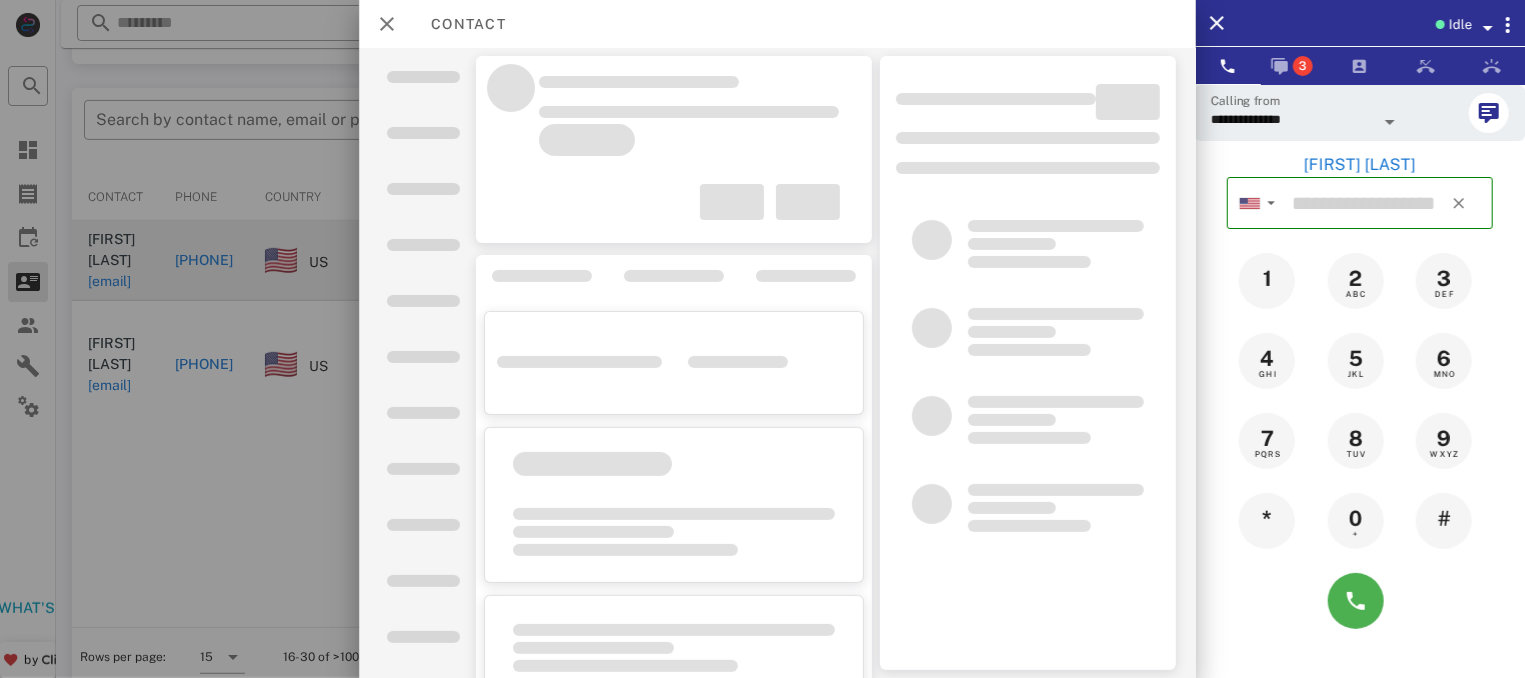 type on "**********" 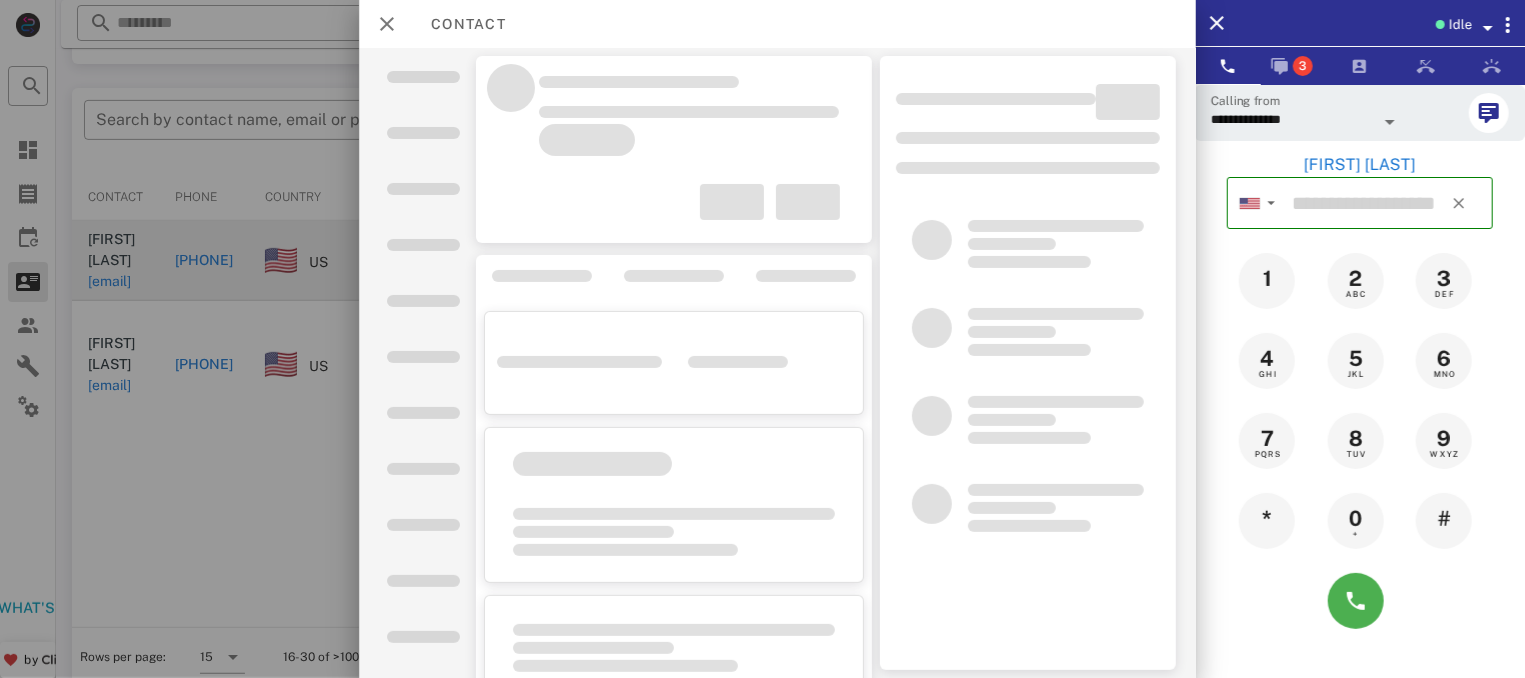 type on "**********" 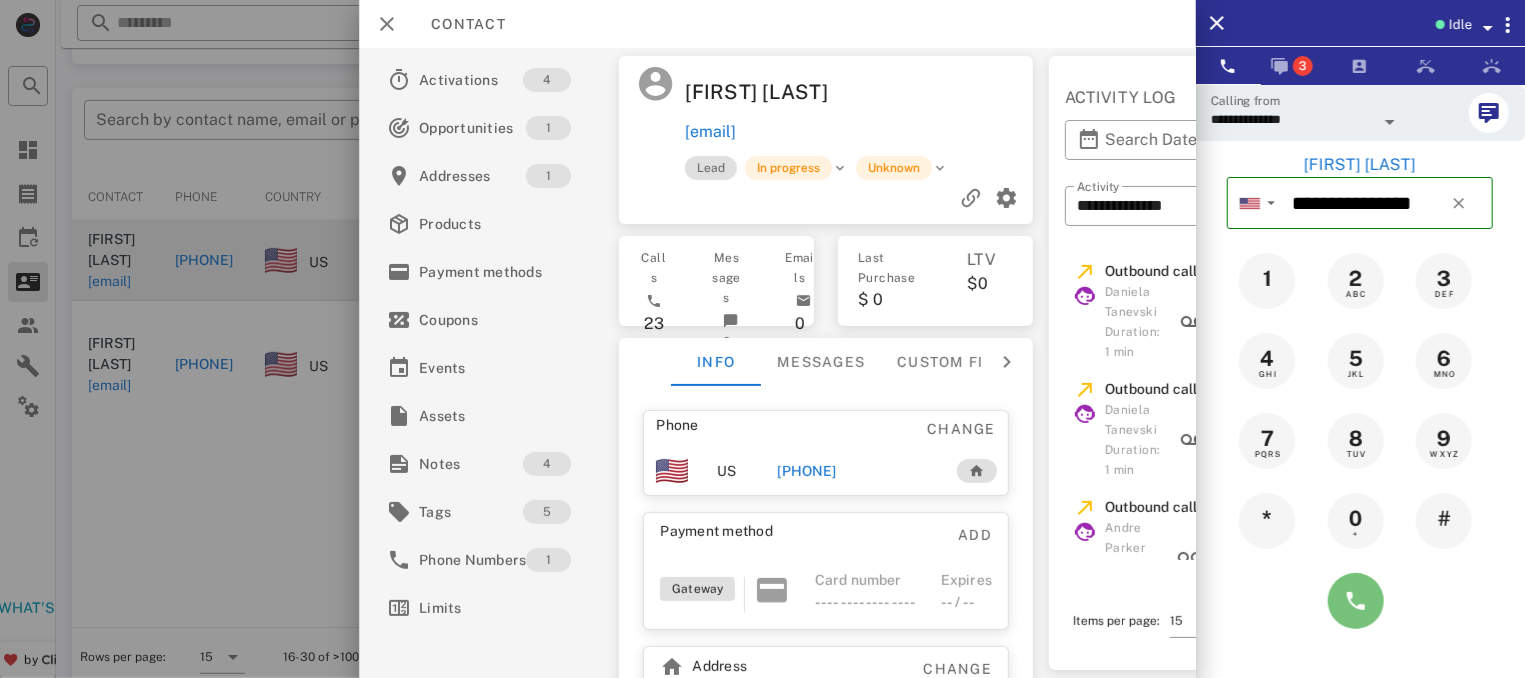click at bounding box center [1356, 601] 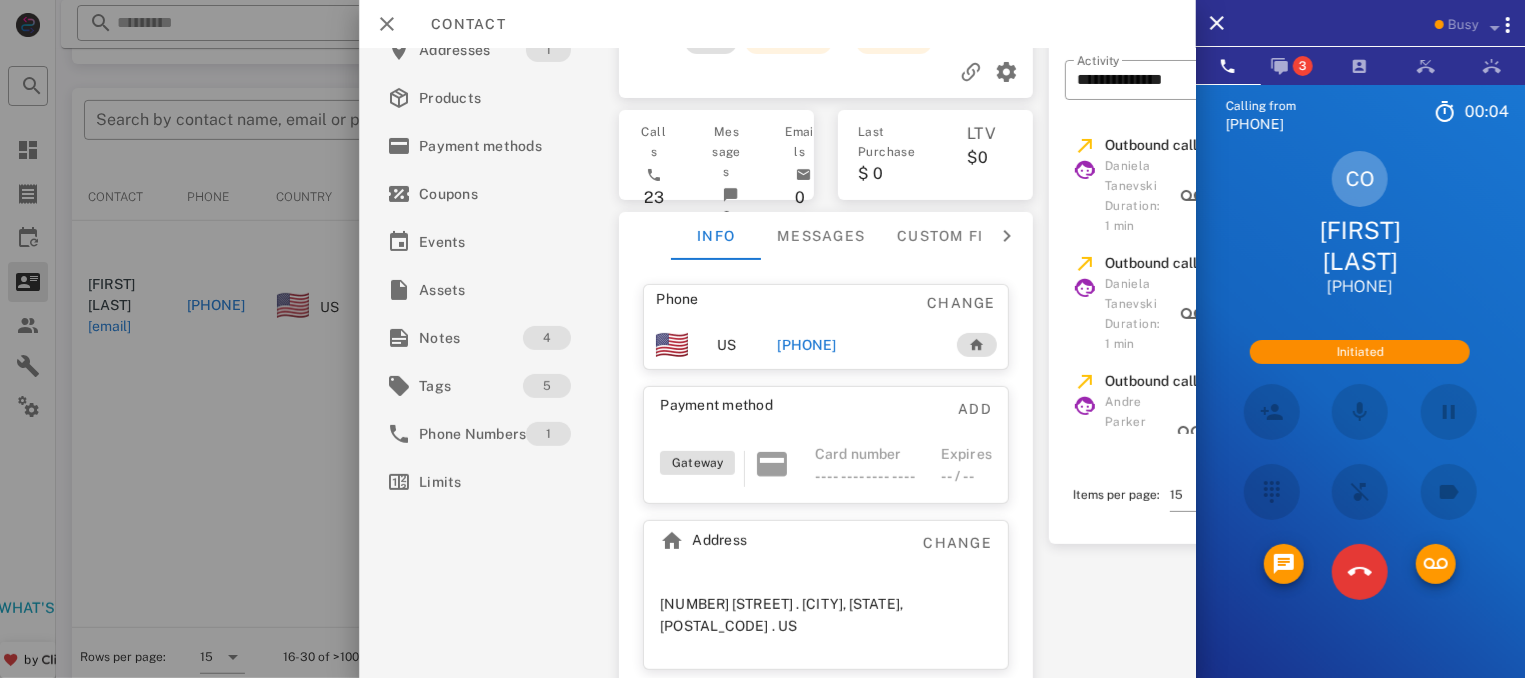 scroll, scrollTop: 143, scrollLeft: 0, axis: vertical 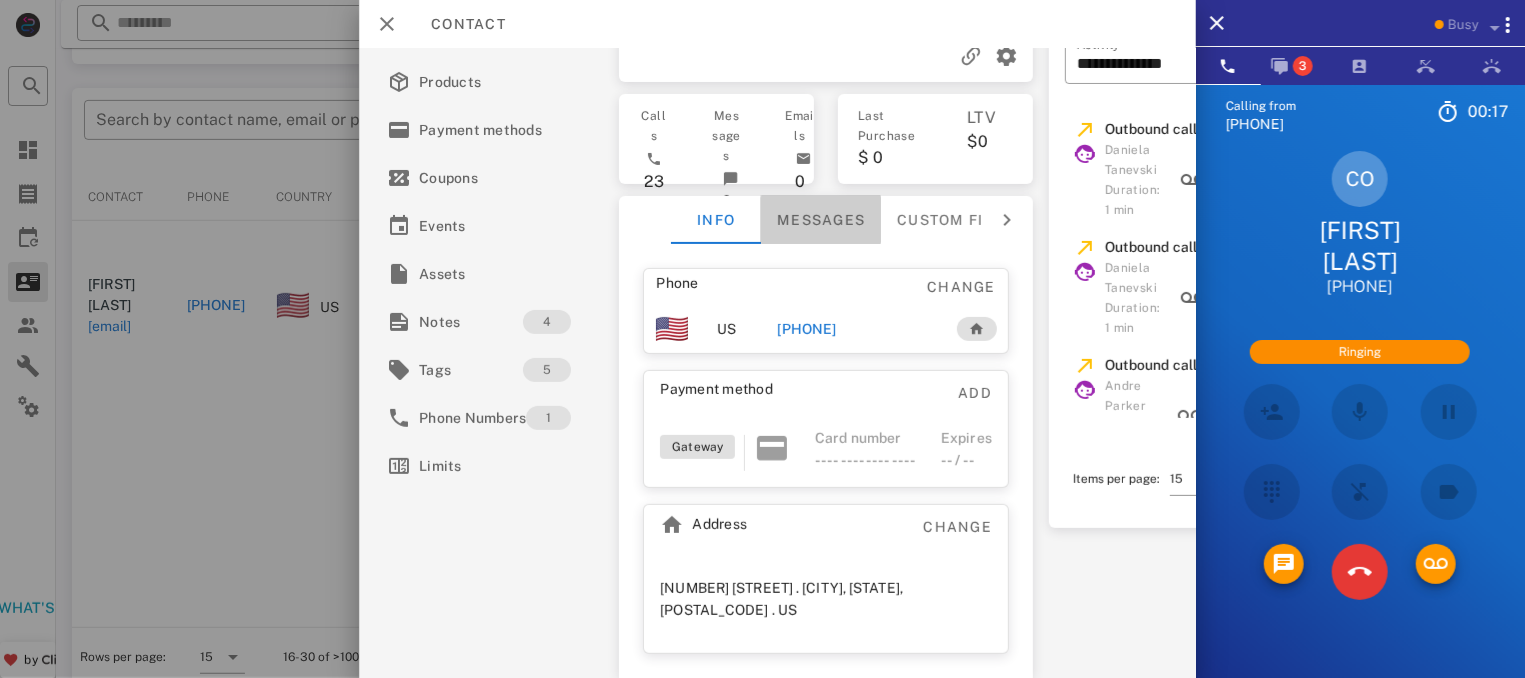 click on "Messages" at bounding box center (821, 220) 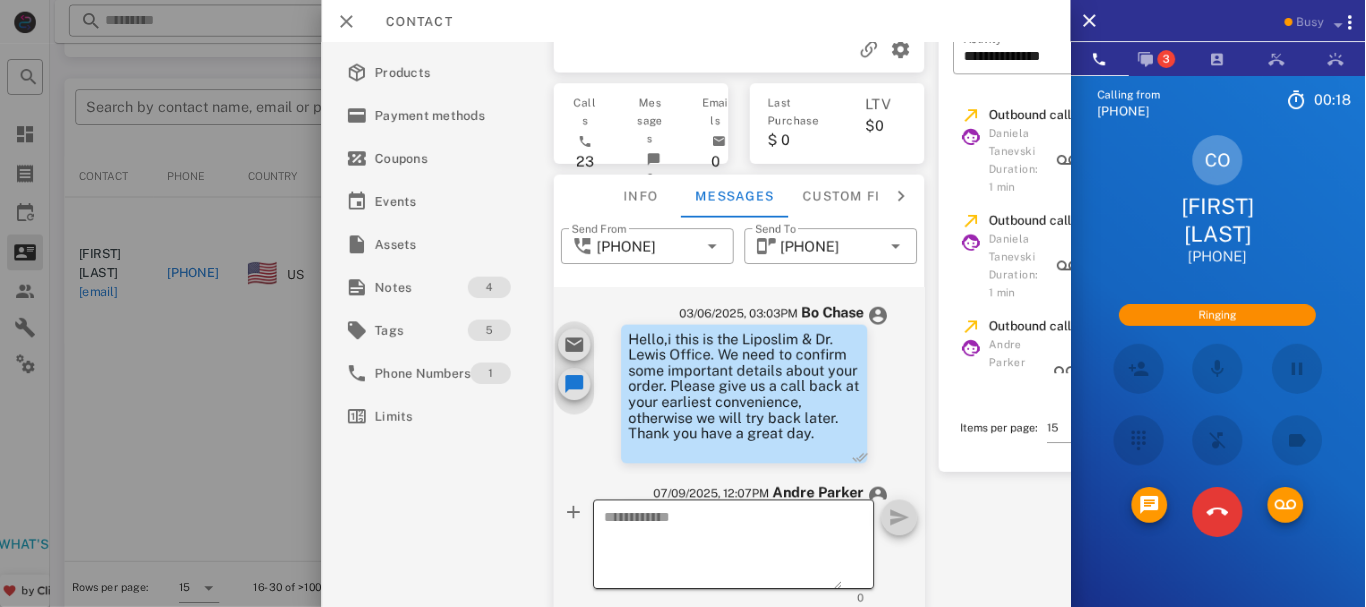 scroll, scrollTop: 327, scrollLeft: 0, axis: vertical 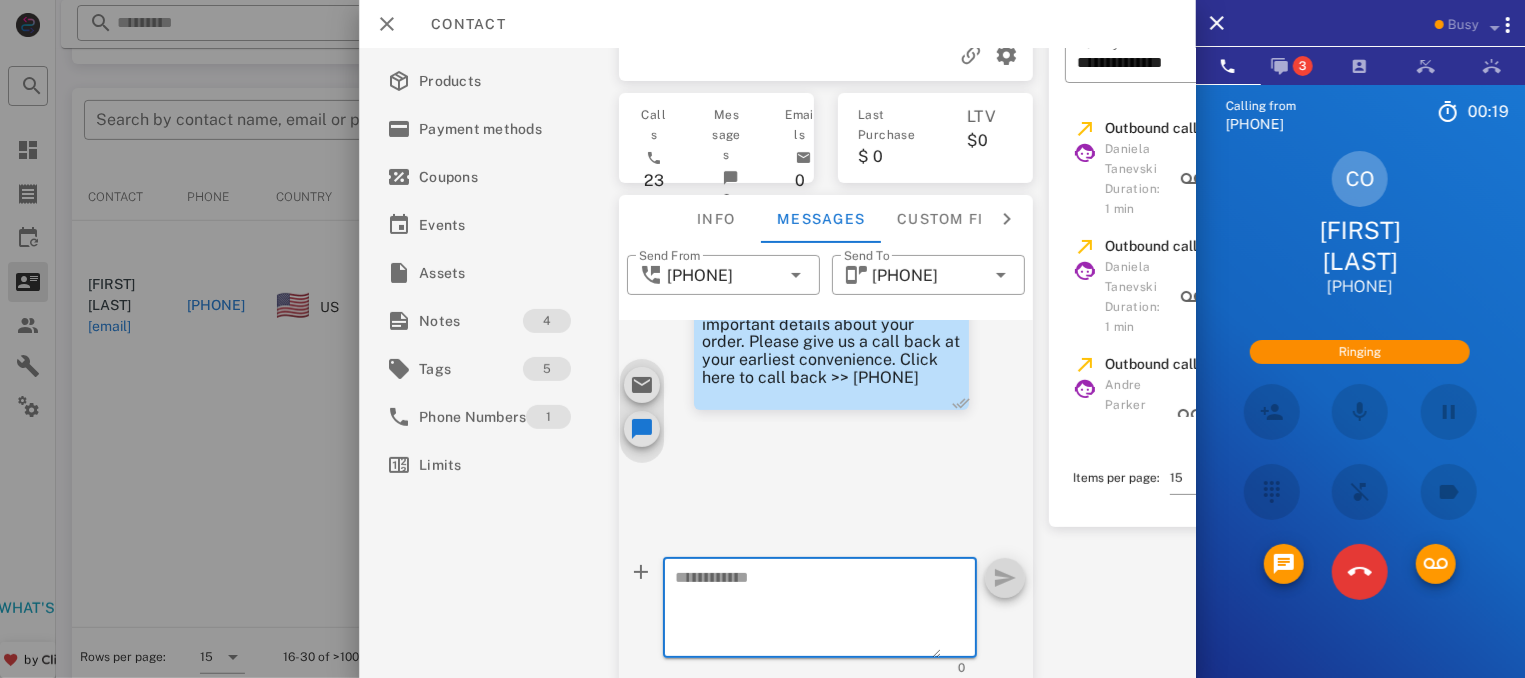 click at bounding box center (808, 611) 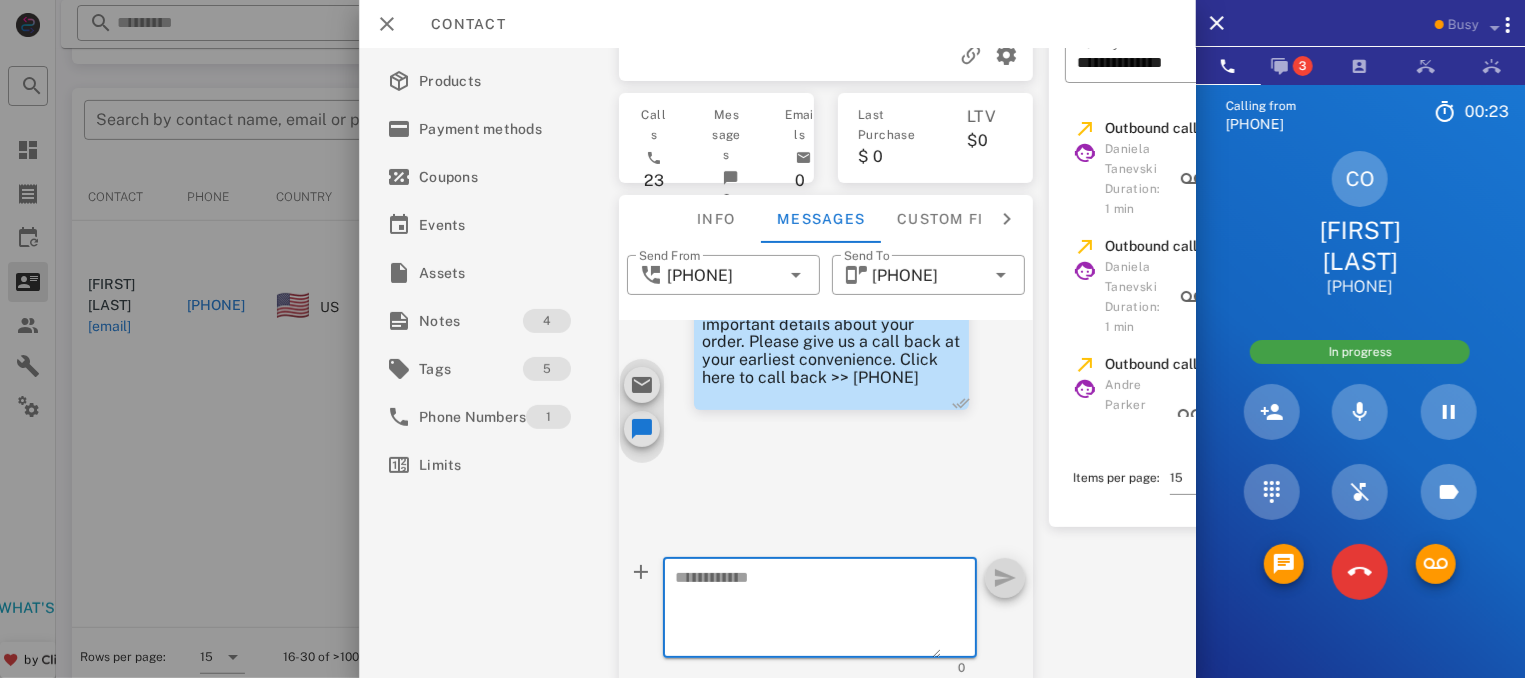 paste on "**********" 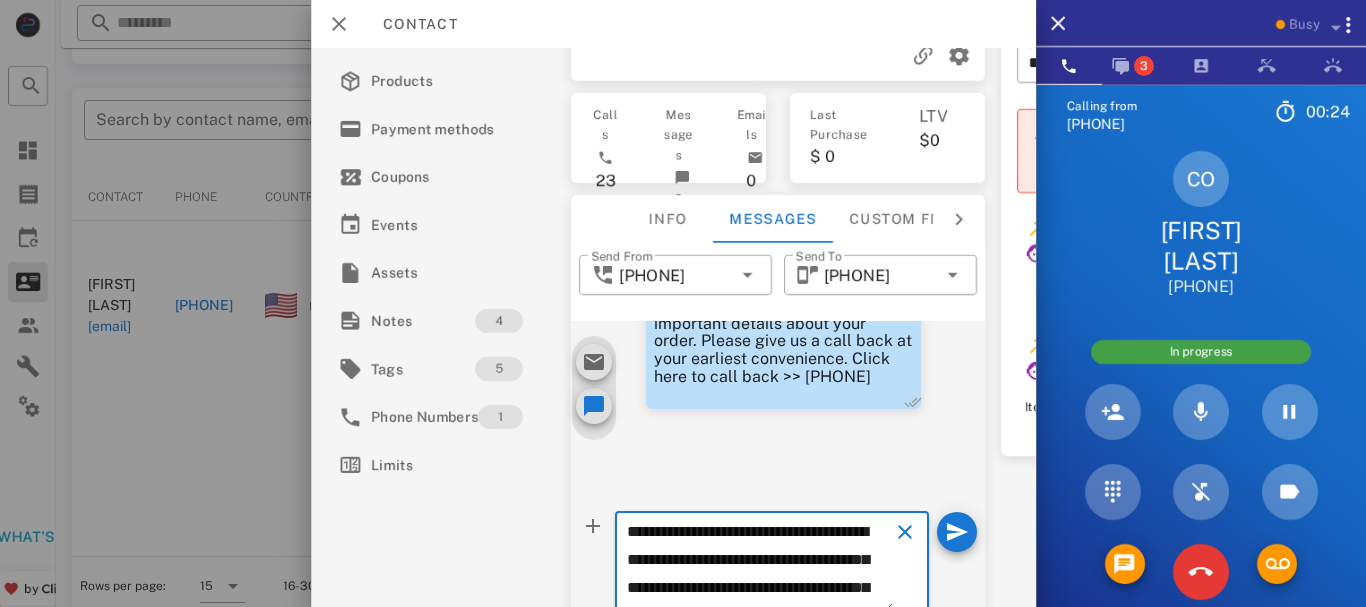 scroll, scrollTop: 270, scrollLeft: 0, axis: vertical 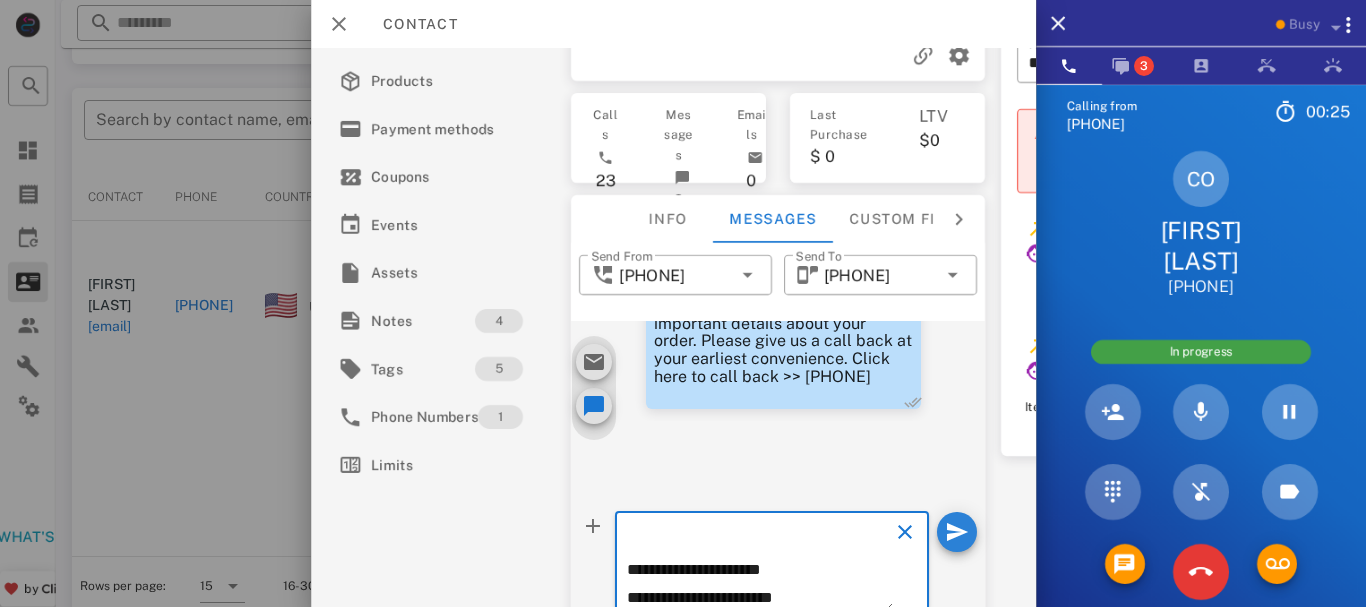type on "**********" 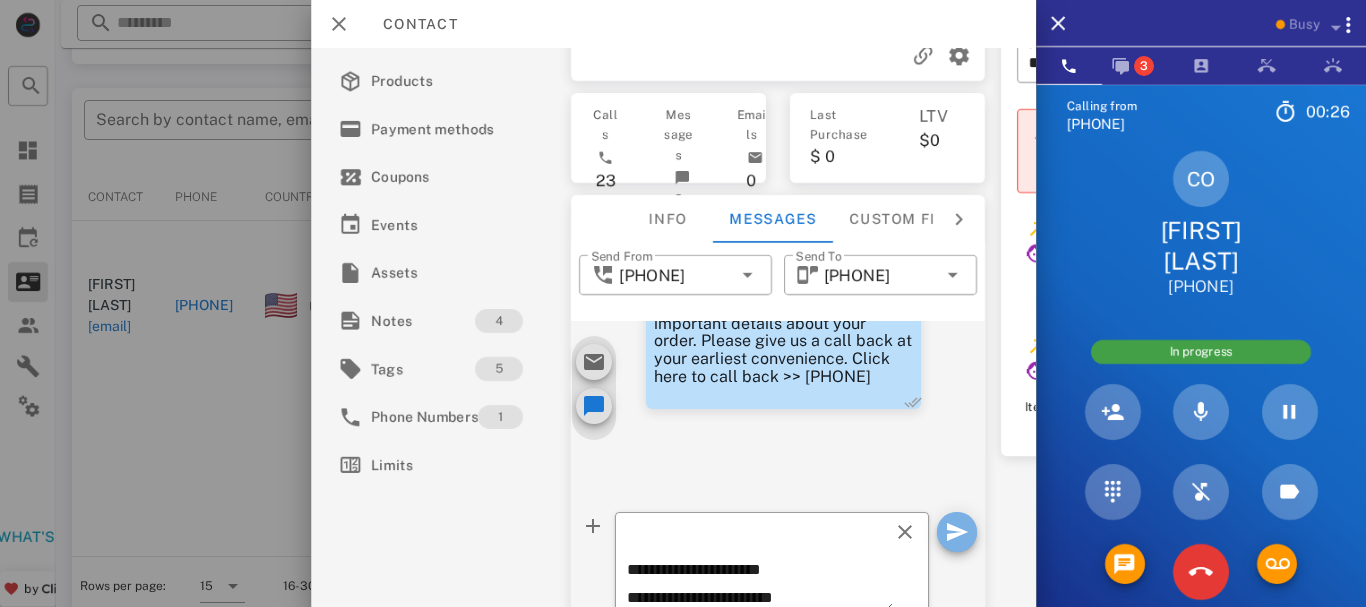 click at bounding box center [957, 532] 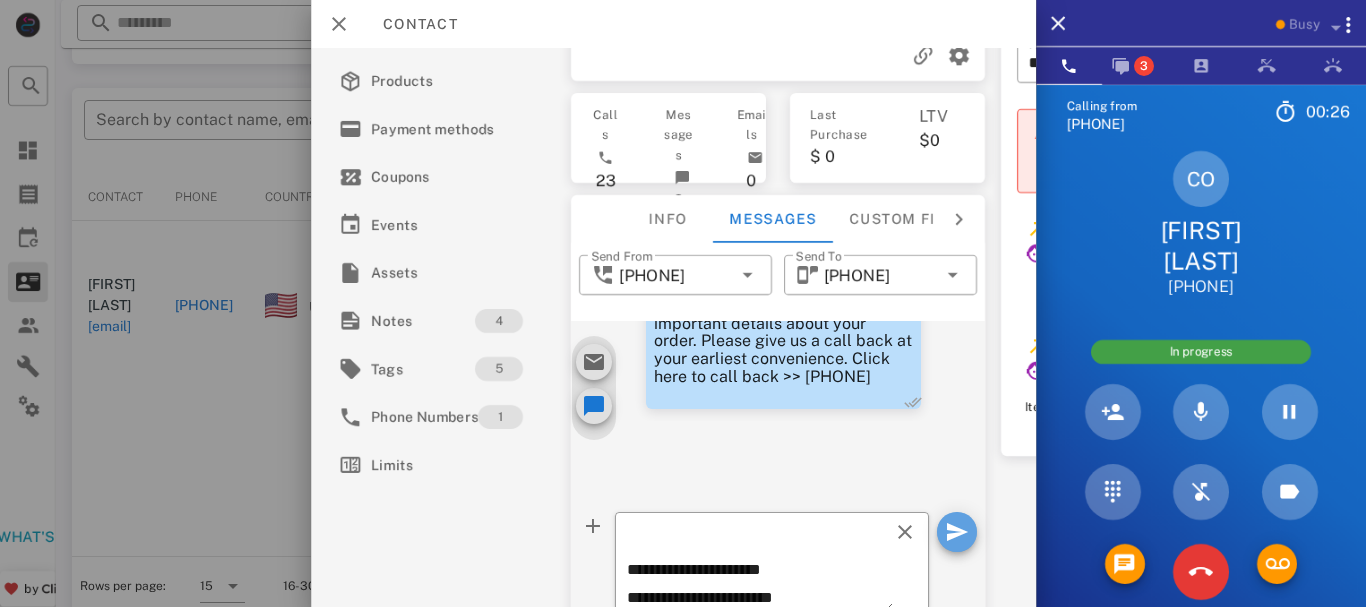 type 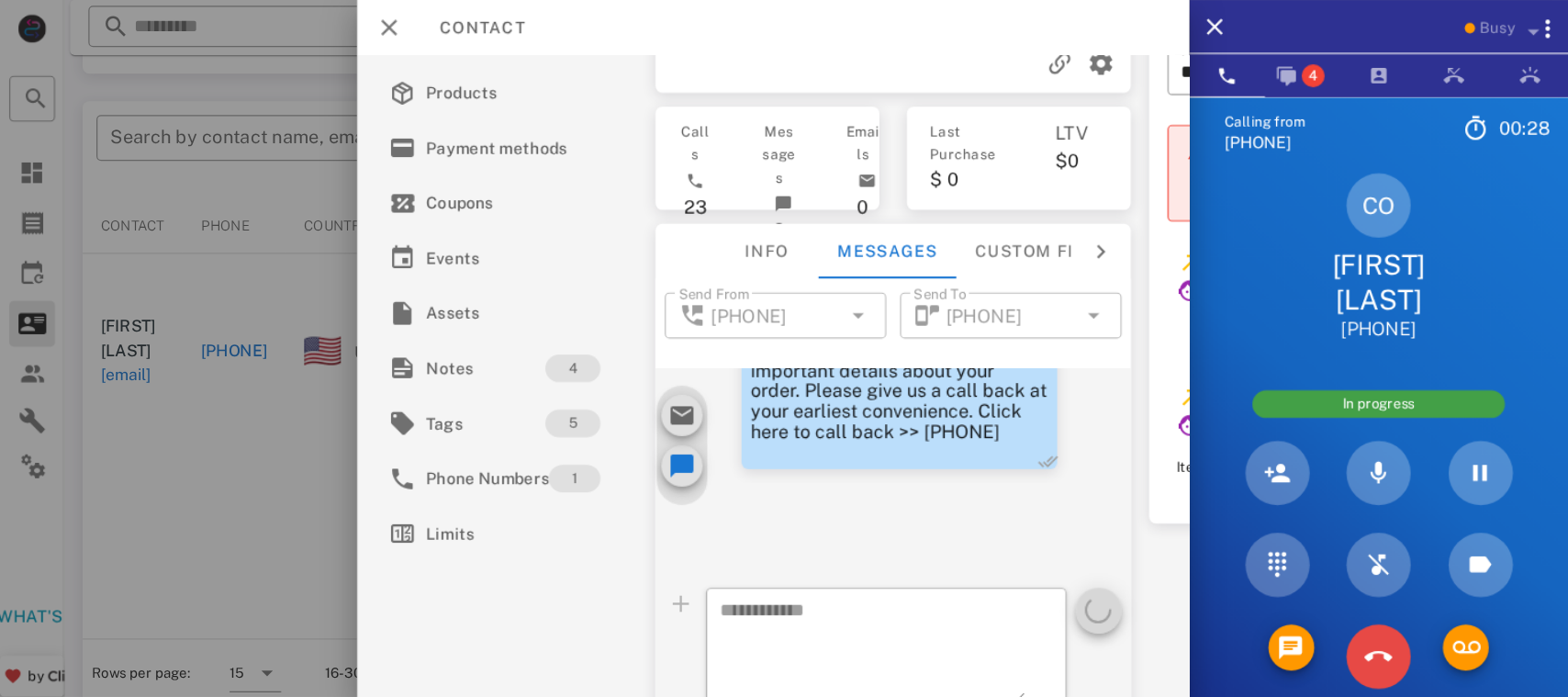 scroll, scrollTop: 575, scrollLeft: 0, axis: vertical 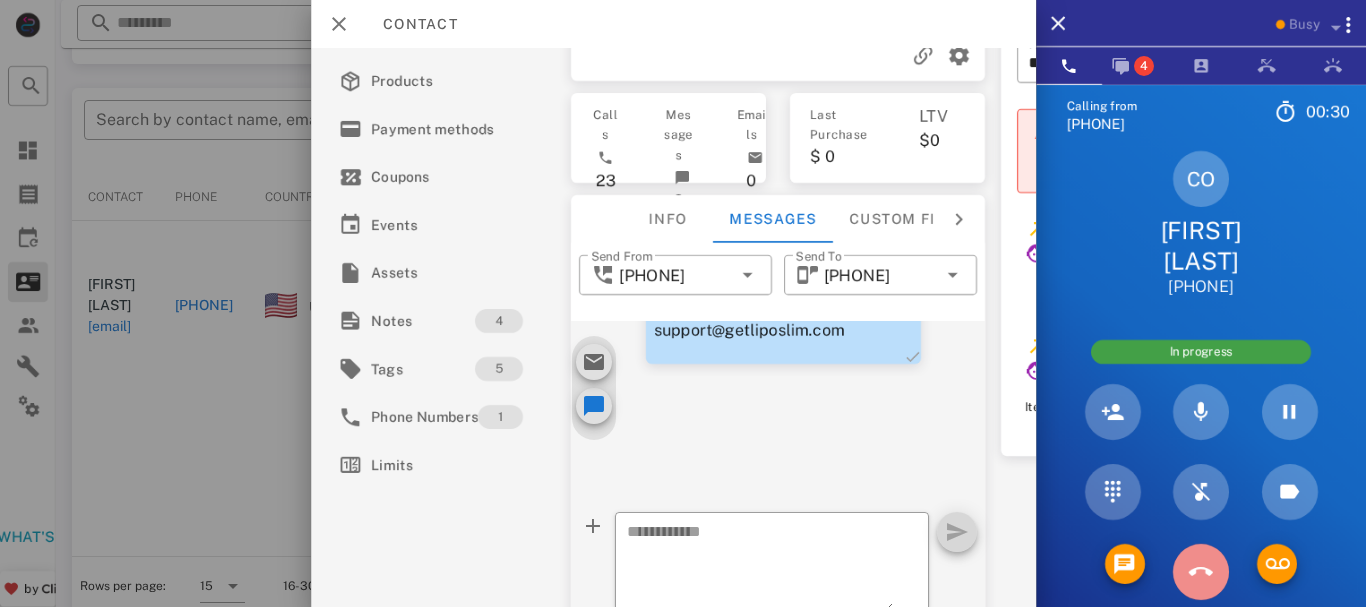 click at bounding box center (1200, 572) 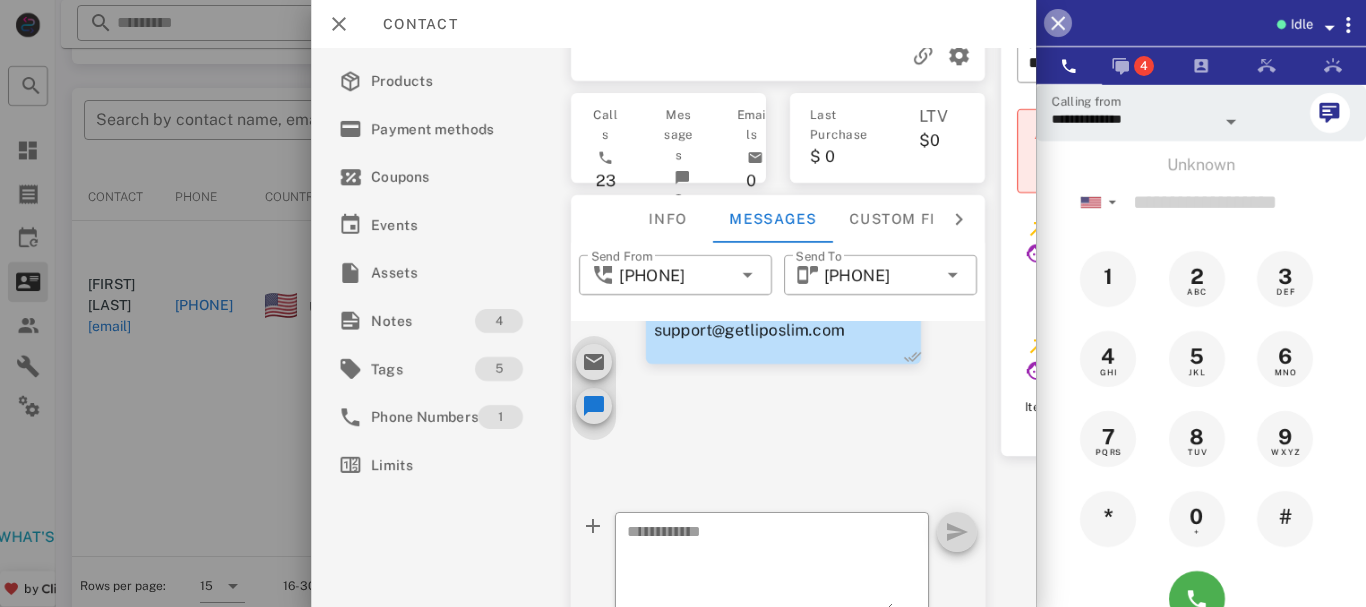 click at bounding box center (1058, 23) 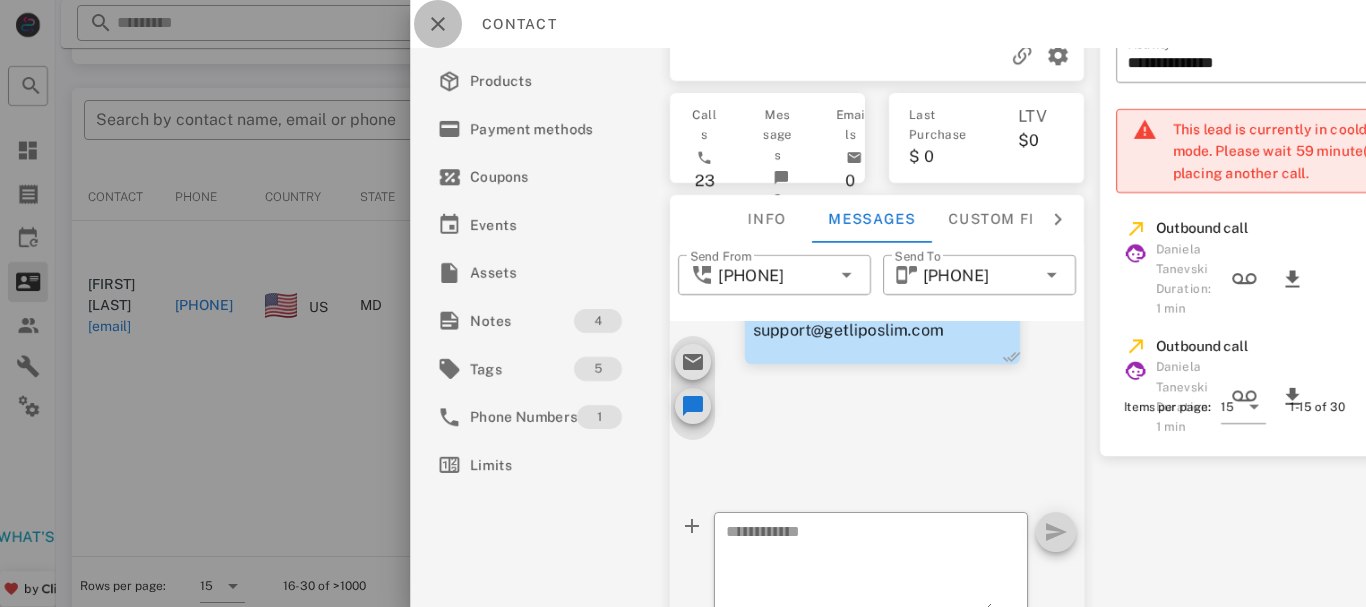 click at bounding box center (438, 24) 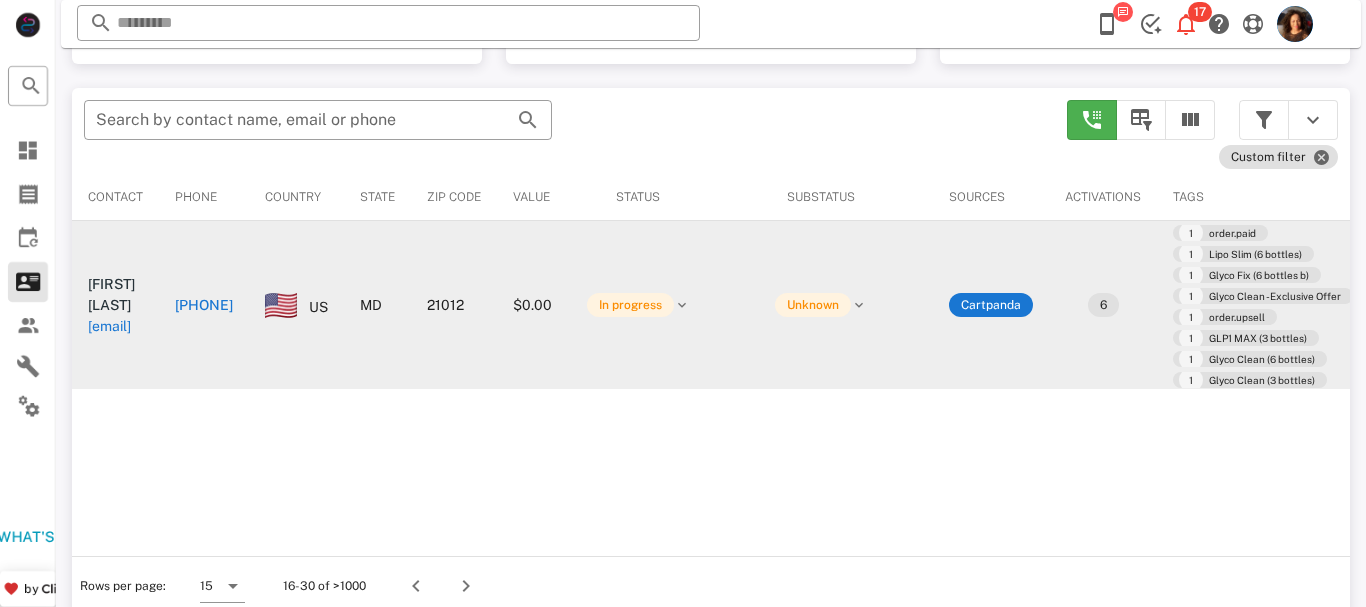 click on "+14439947225" at bounding box center (204, 305) 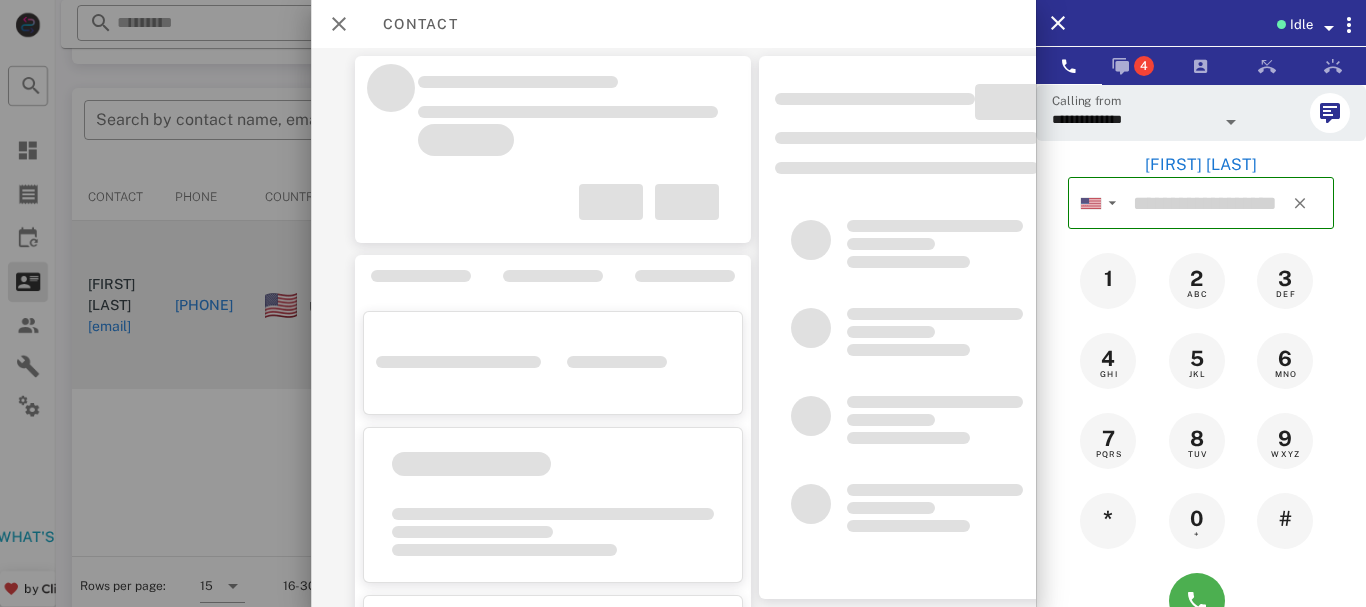 type on "**********" 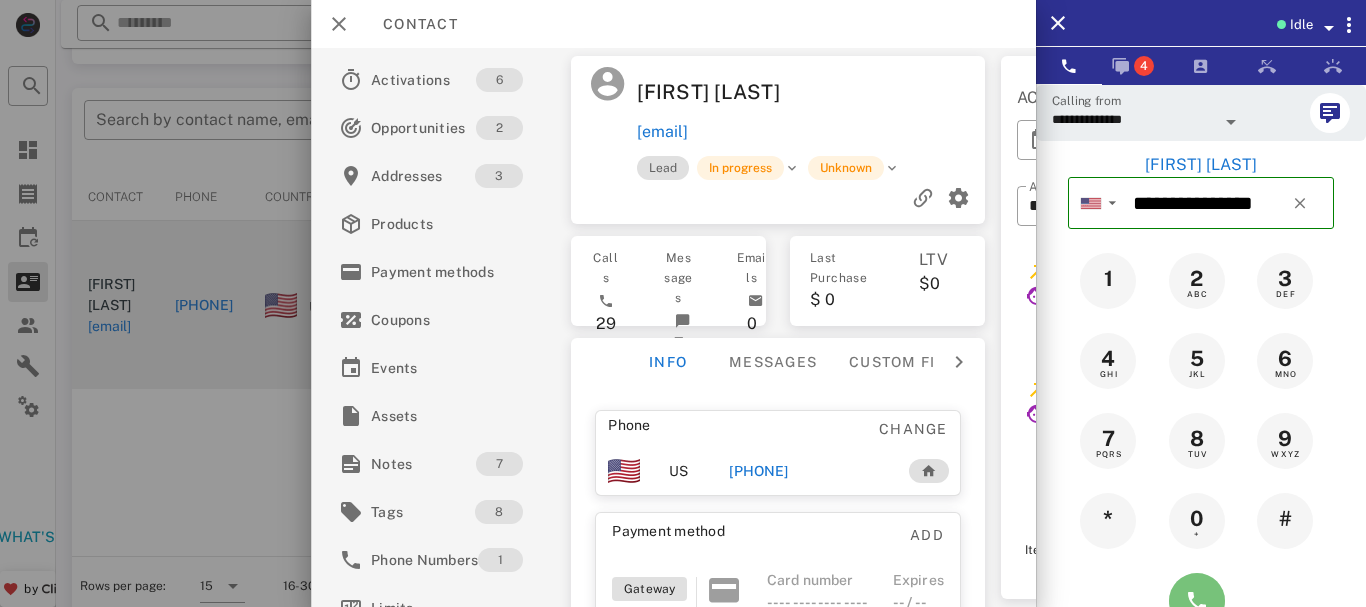 click at bounding box center [1197, 601] 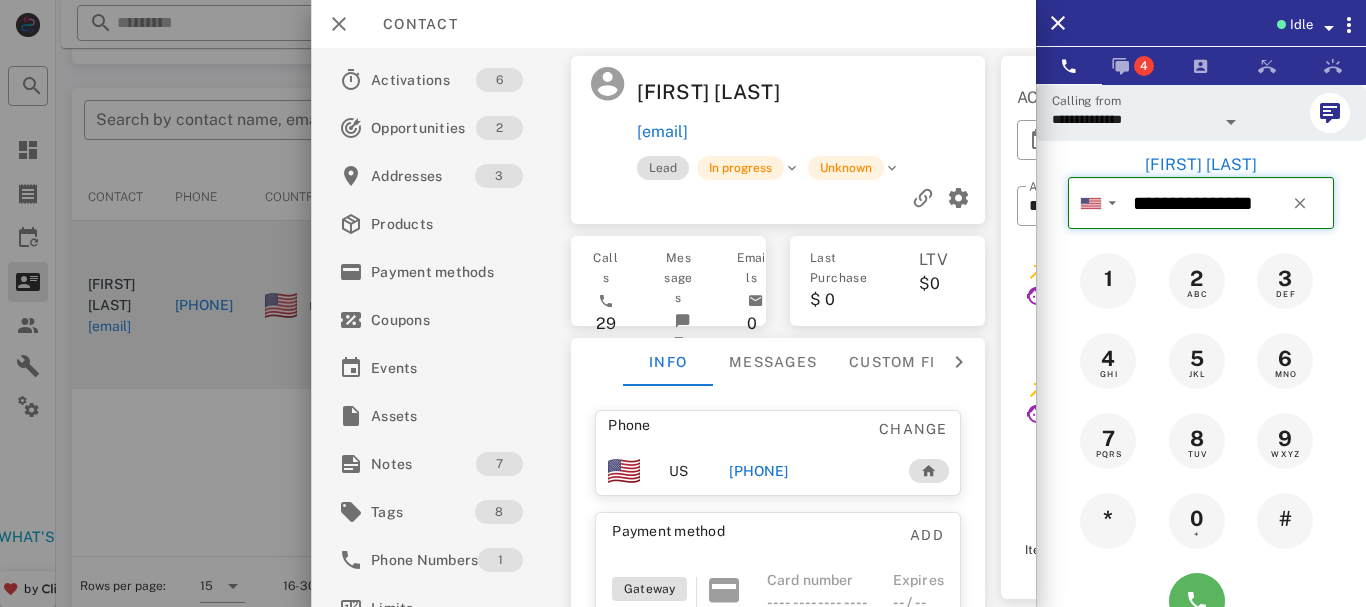 click at bounding box center (1197, 601) 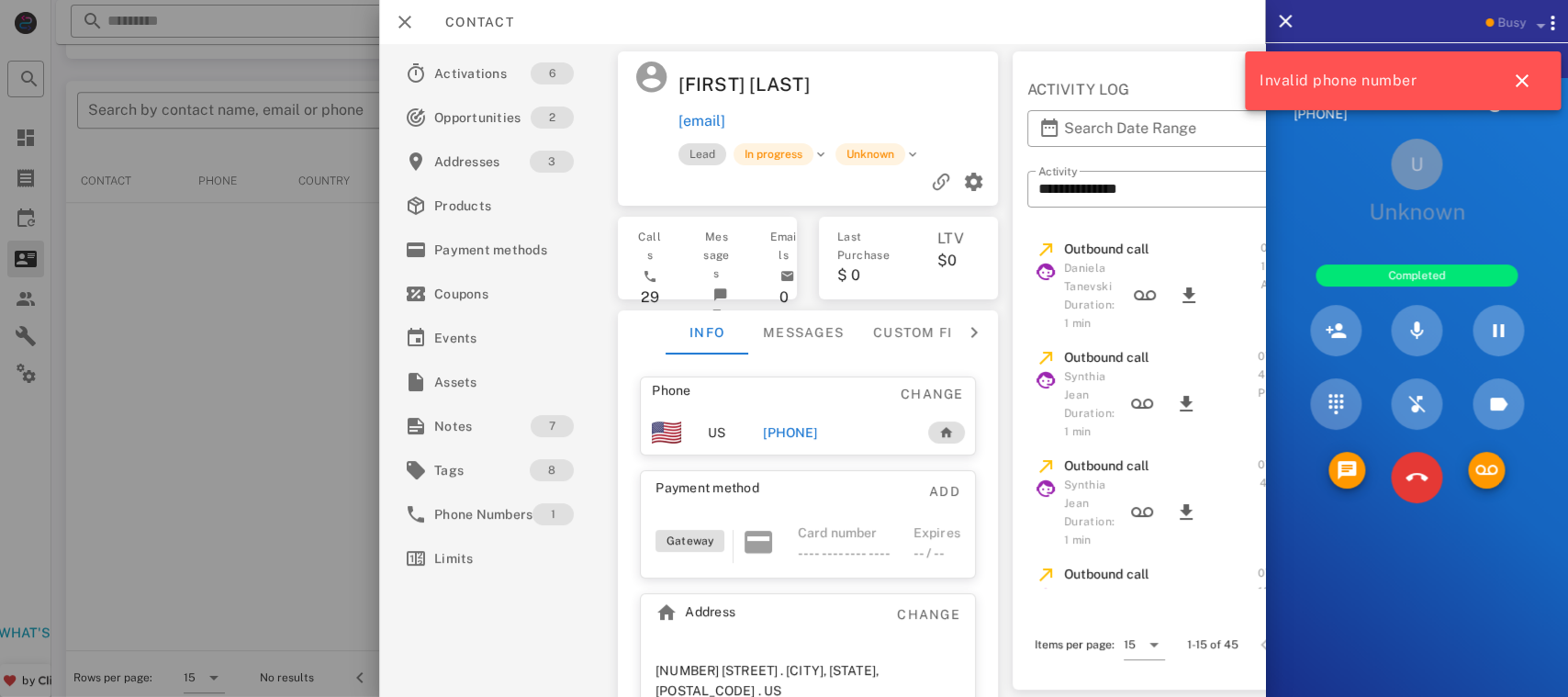 click on "Synthia Jean   Duration: 1 min" at bounding box center (1161, 404) 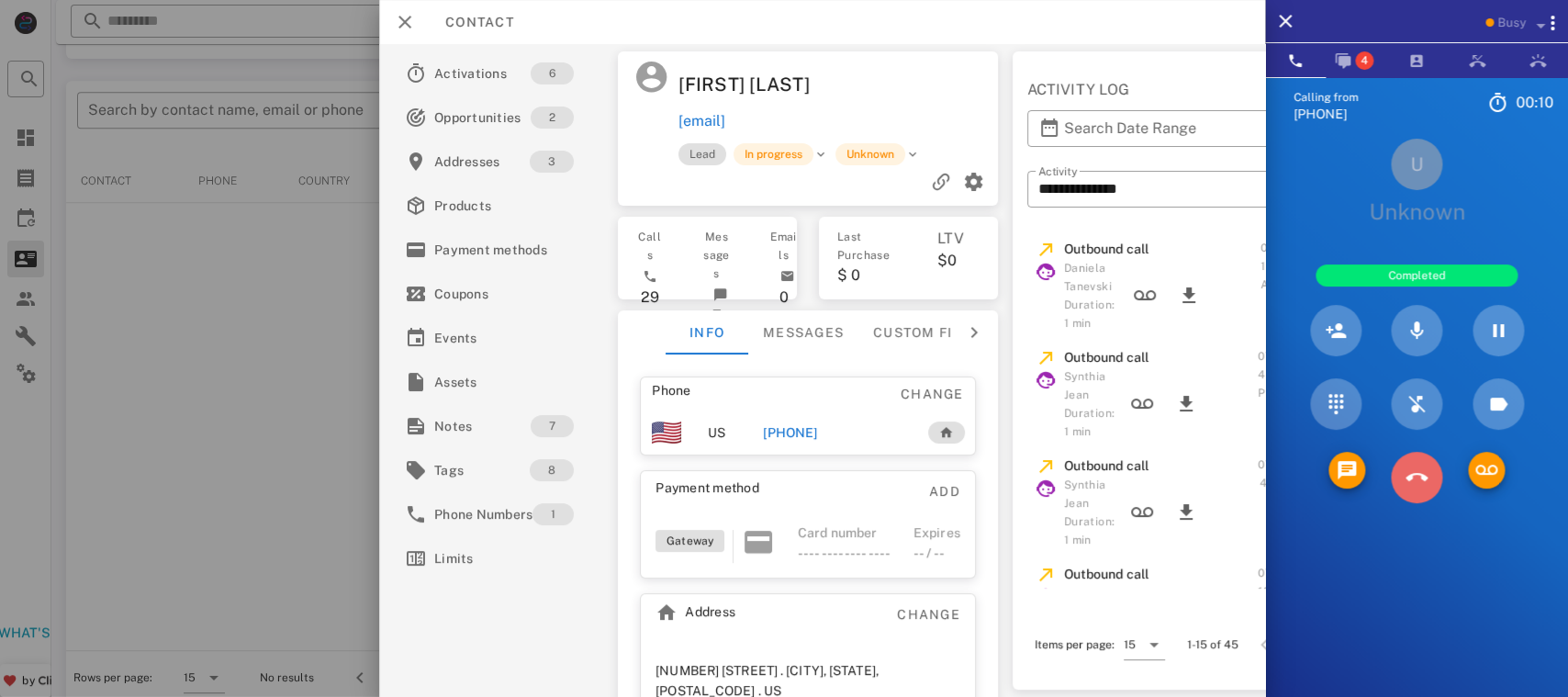 click at bounding box center (1417, 478) 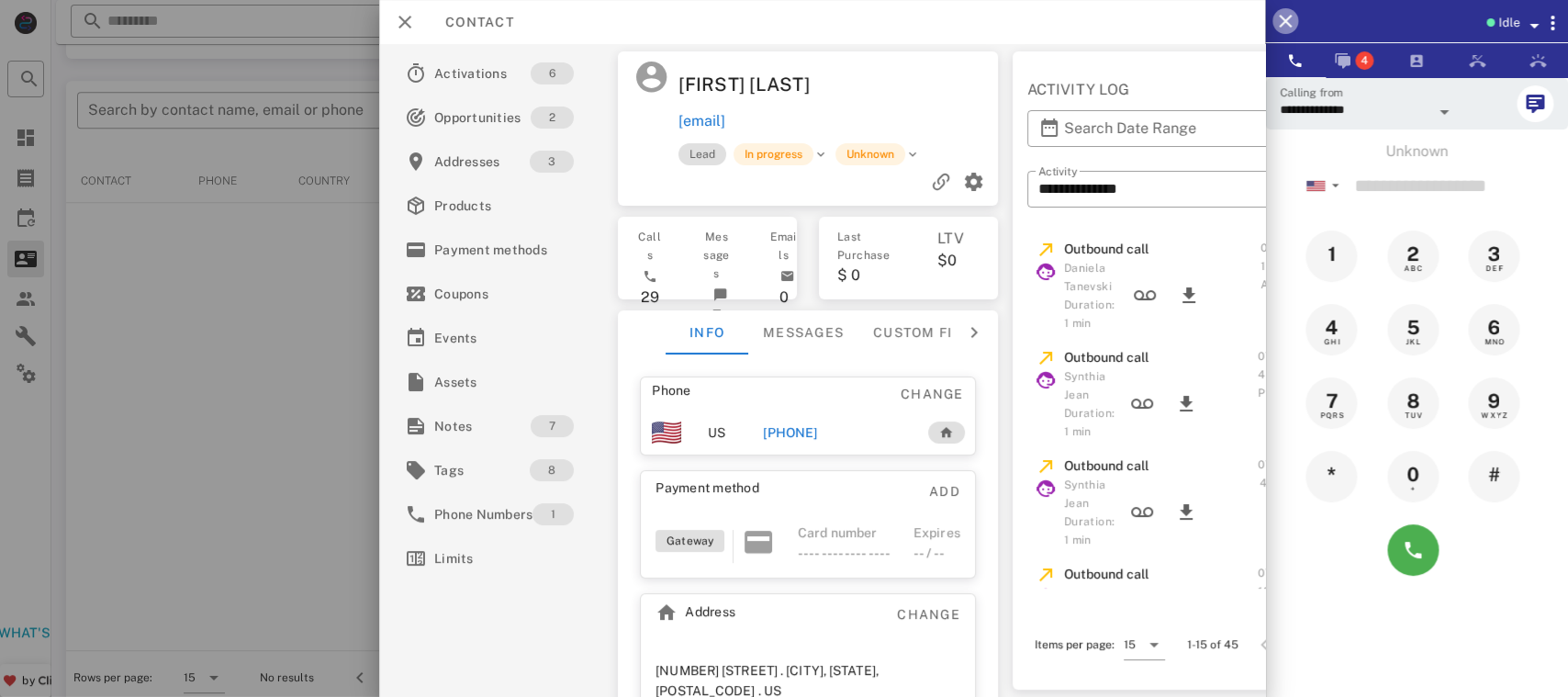 click at bounding box center [1285, 21] 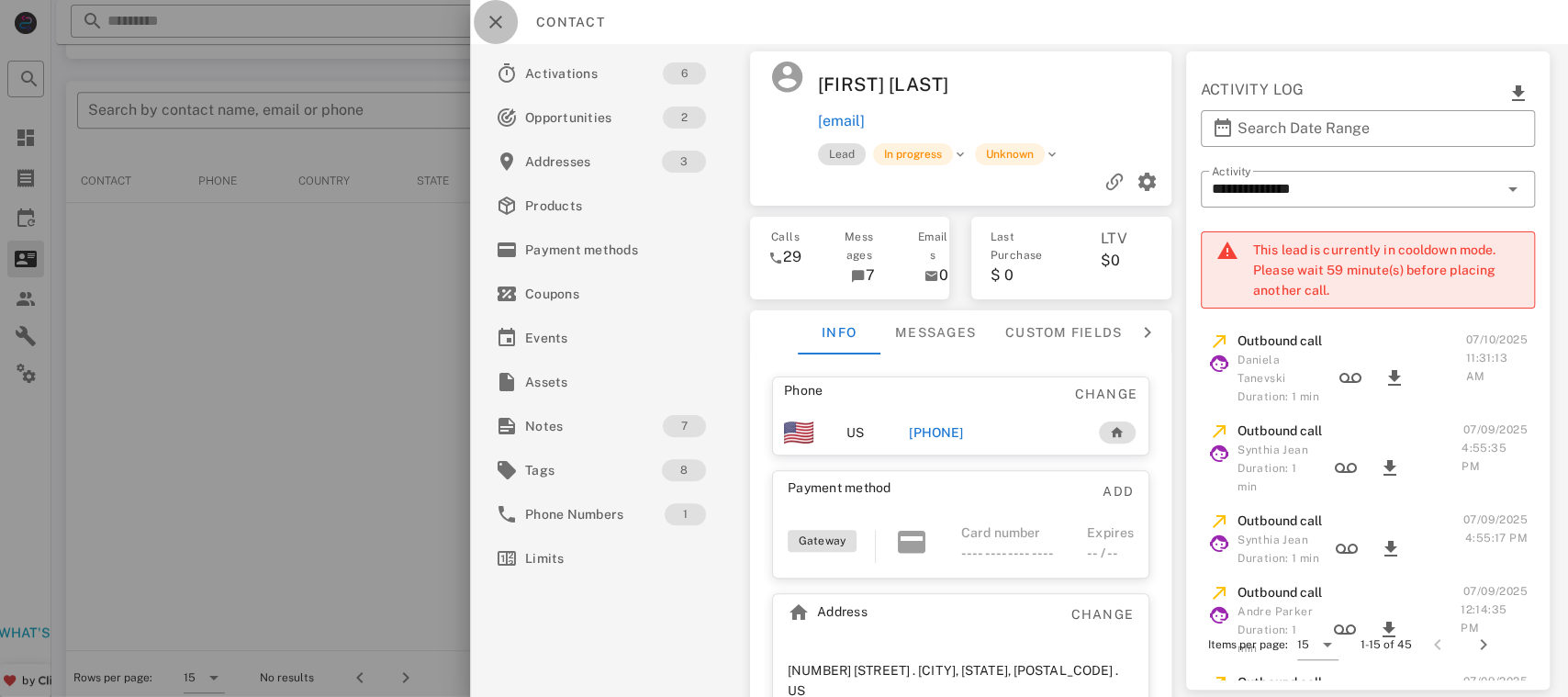 click at bounding box center (496, 22) 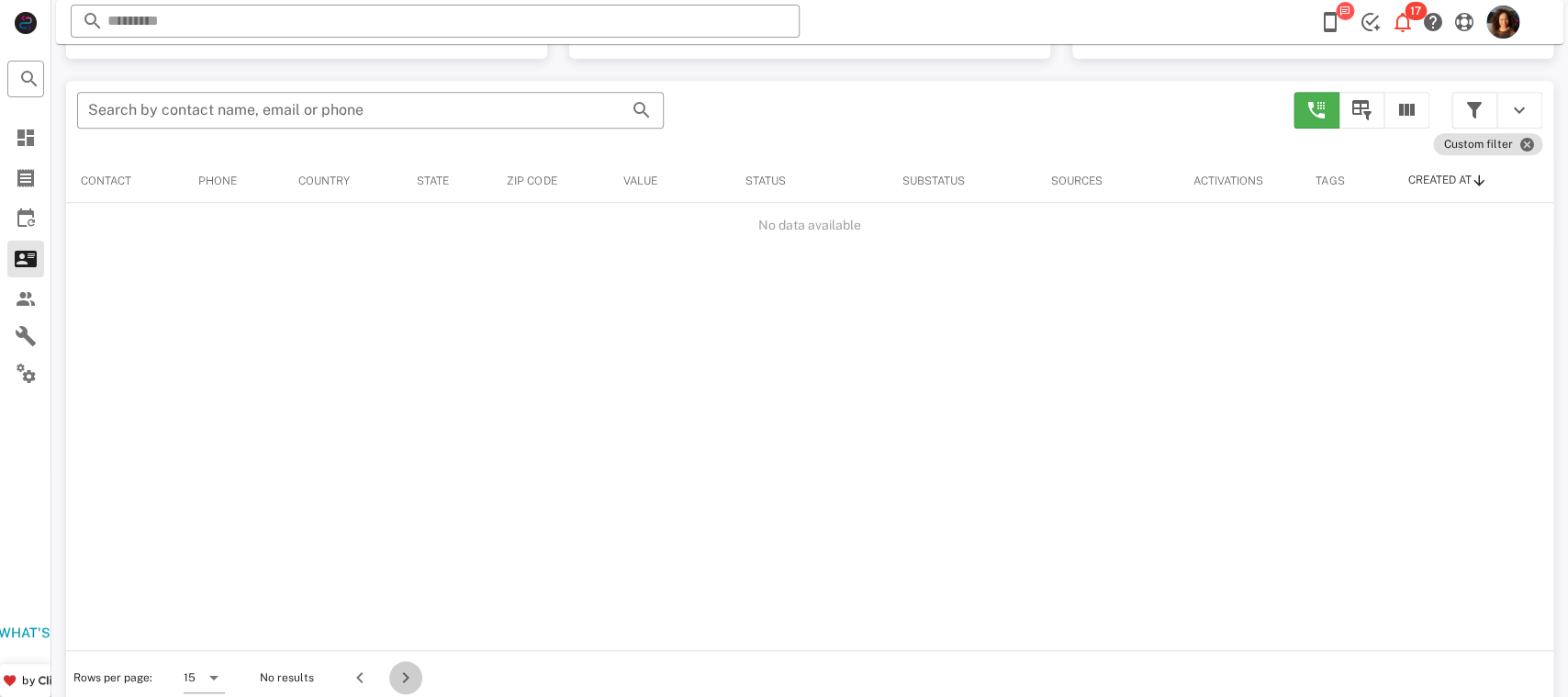 click at bounding box center (406, 678) 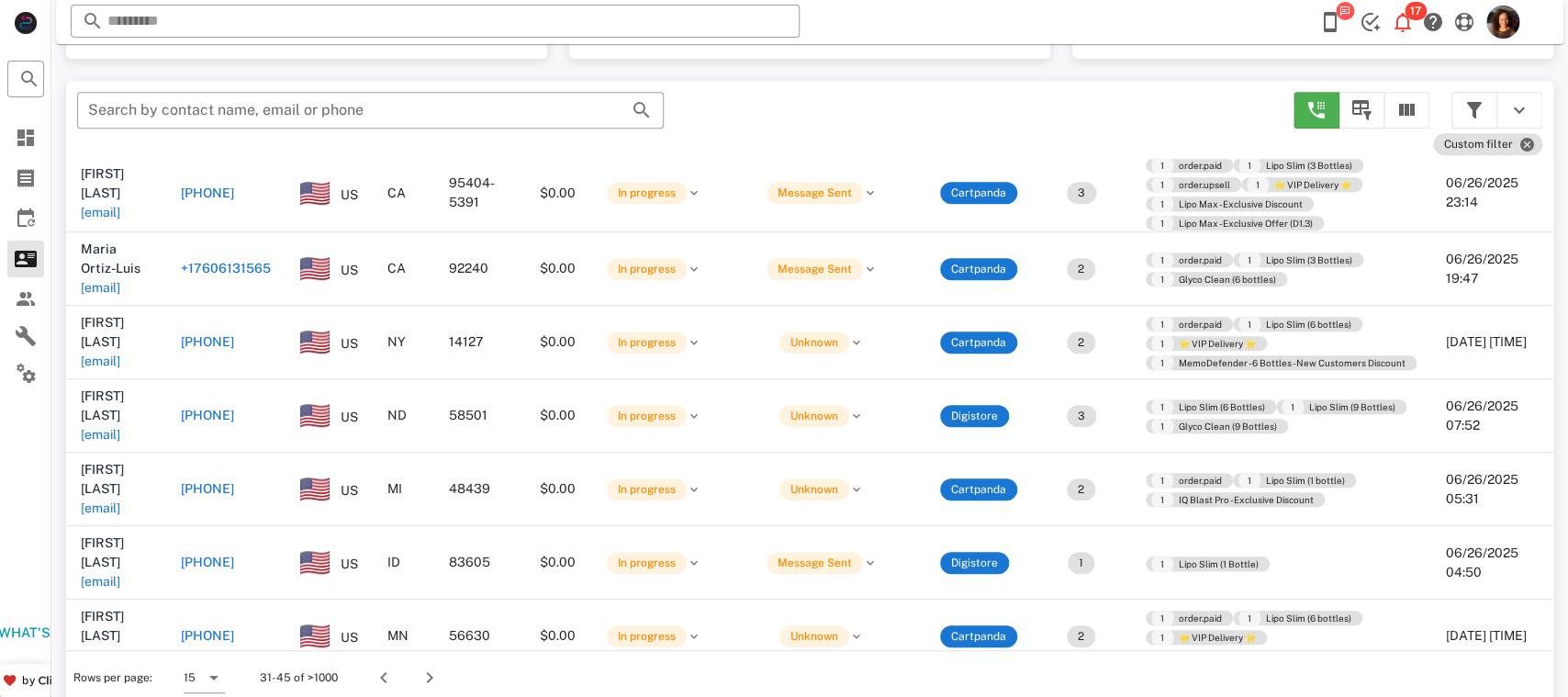 scroll, scrollTop: 118, scrollLeft: 0, axis: vertical 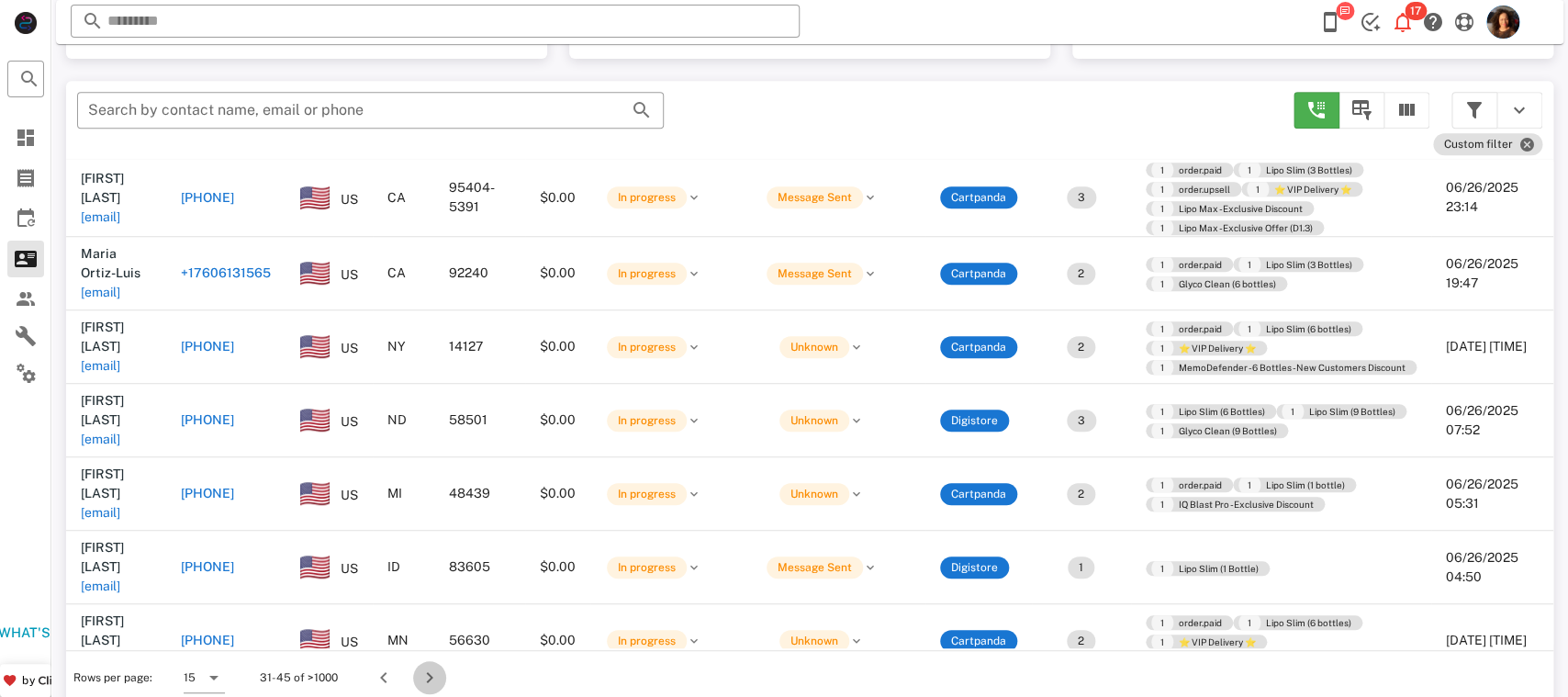 click at bounding box center (430, 678) 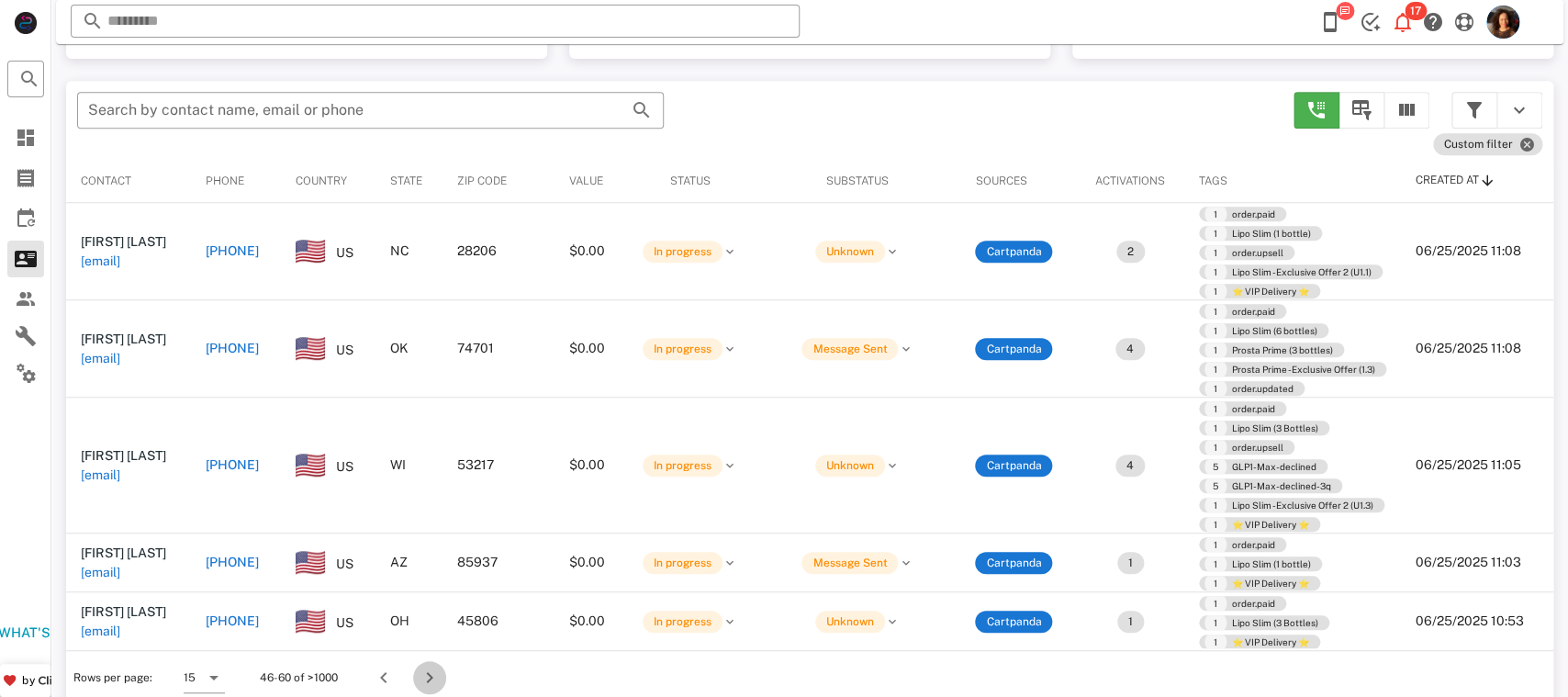 click at bounding box center [430, 678] 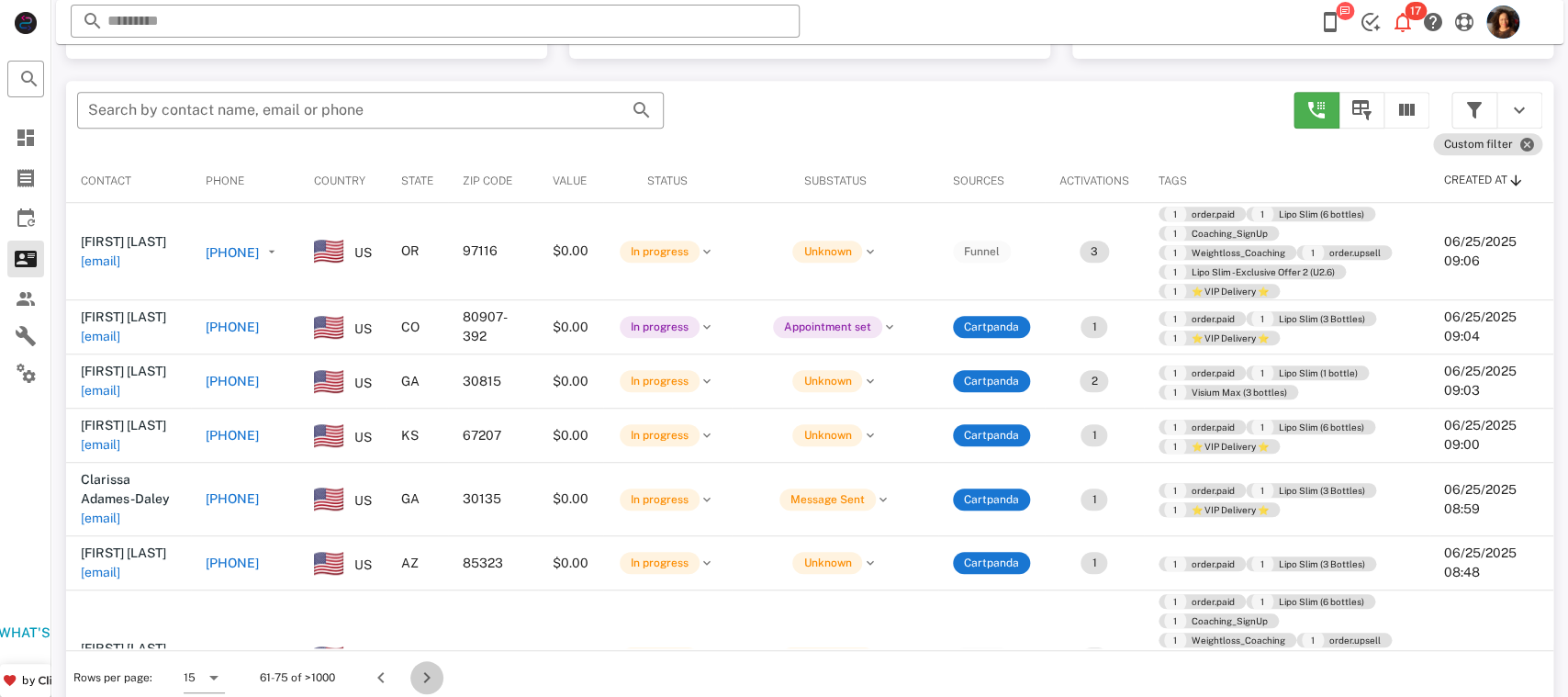 click at bounding box center [427, 678] 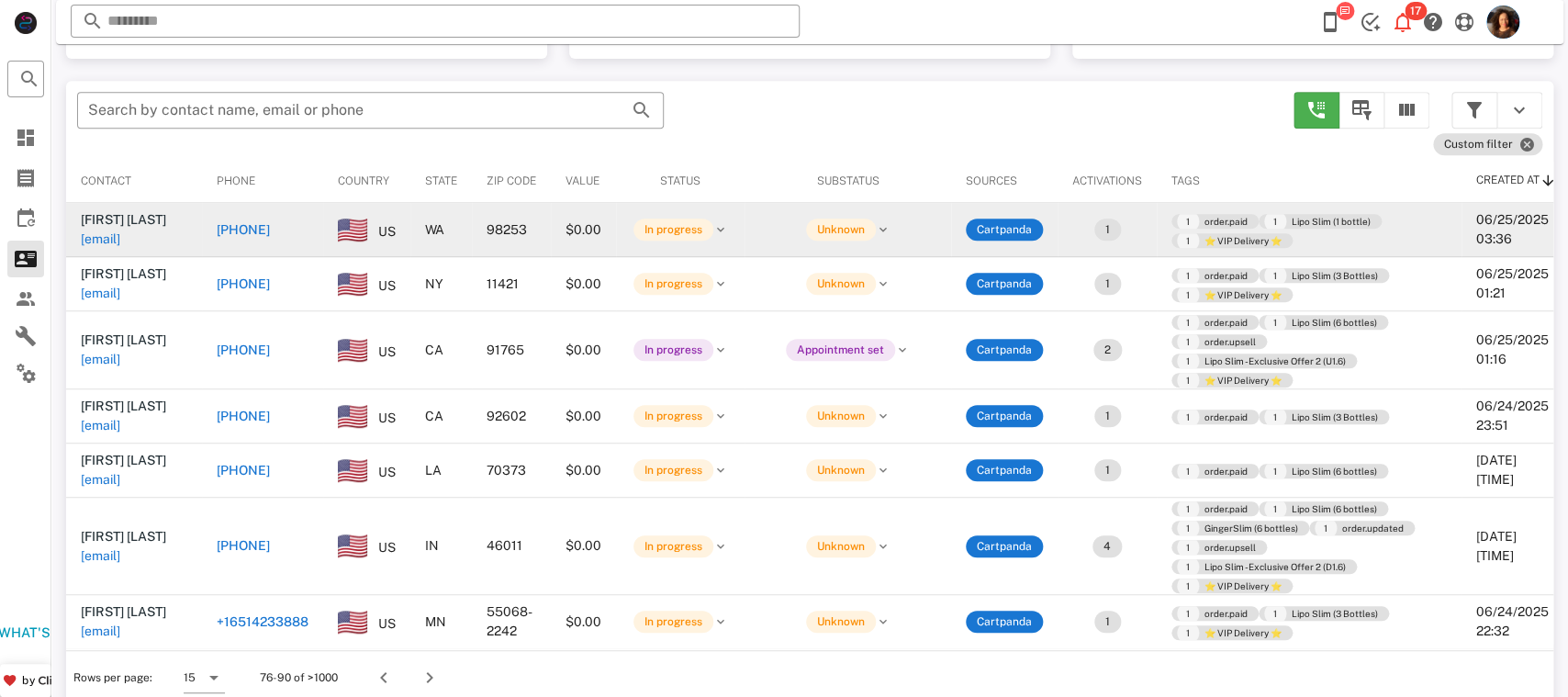 click on "+13606326192" at bounding box center [243, 230] 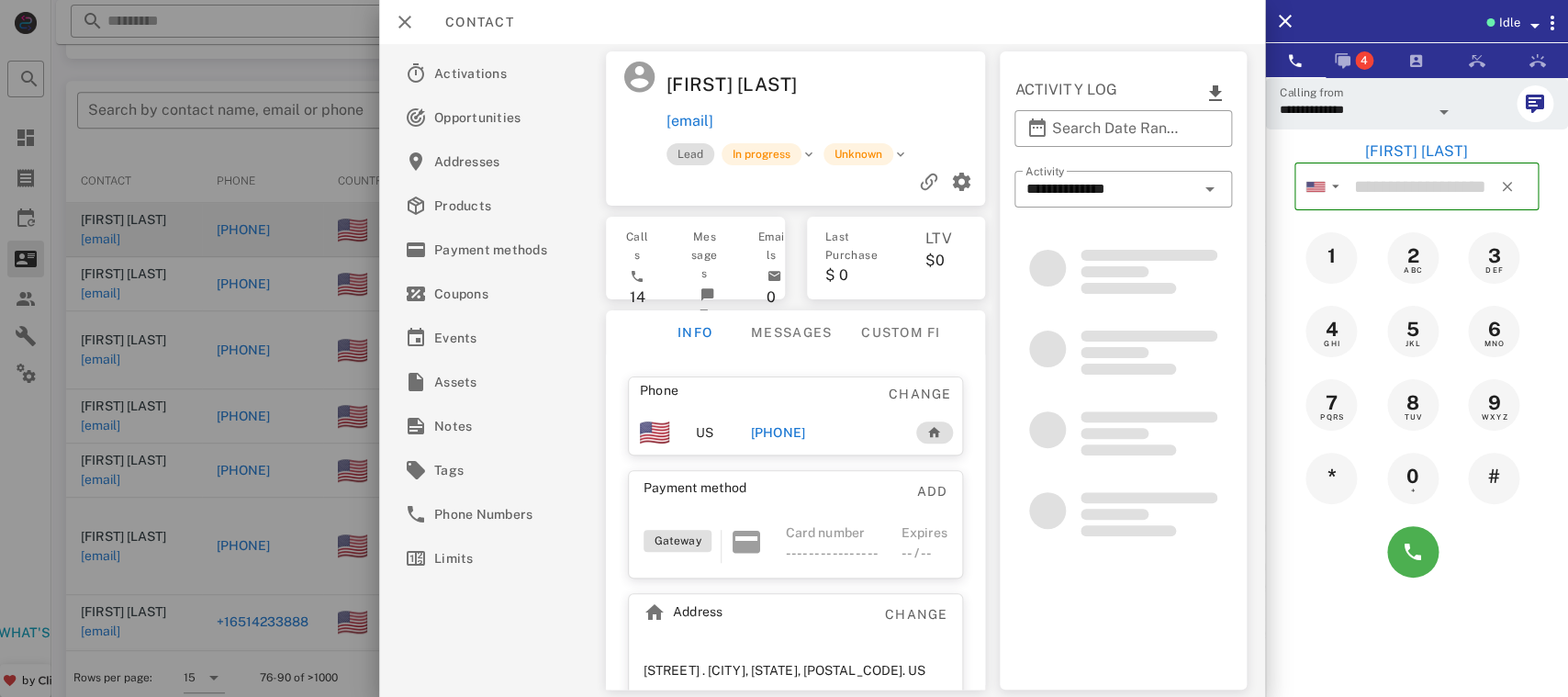 type on "**********" 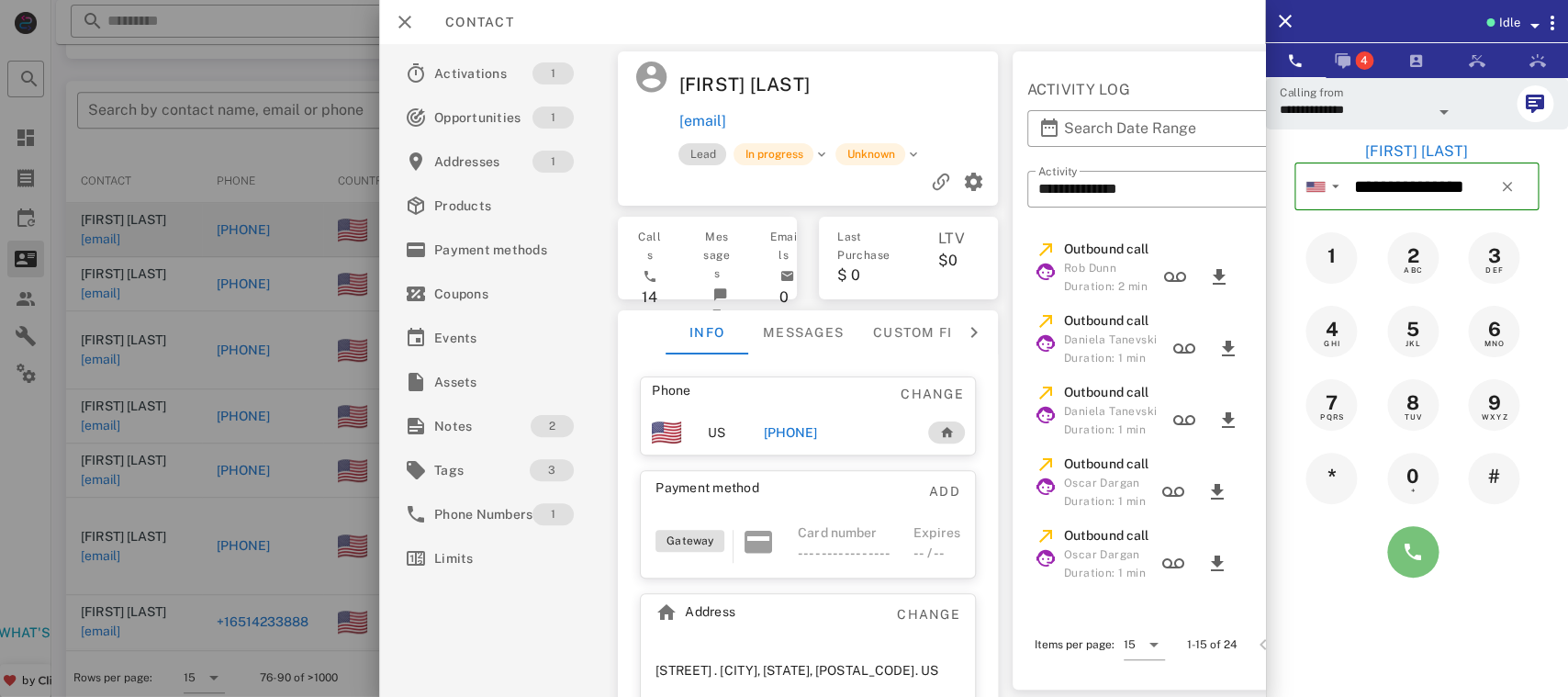 click at bounding box center [1413, 552] 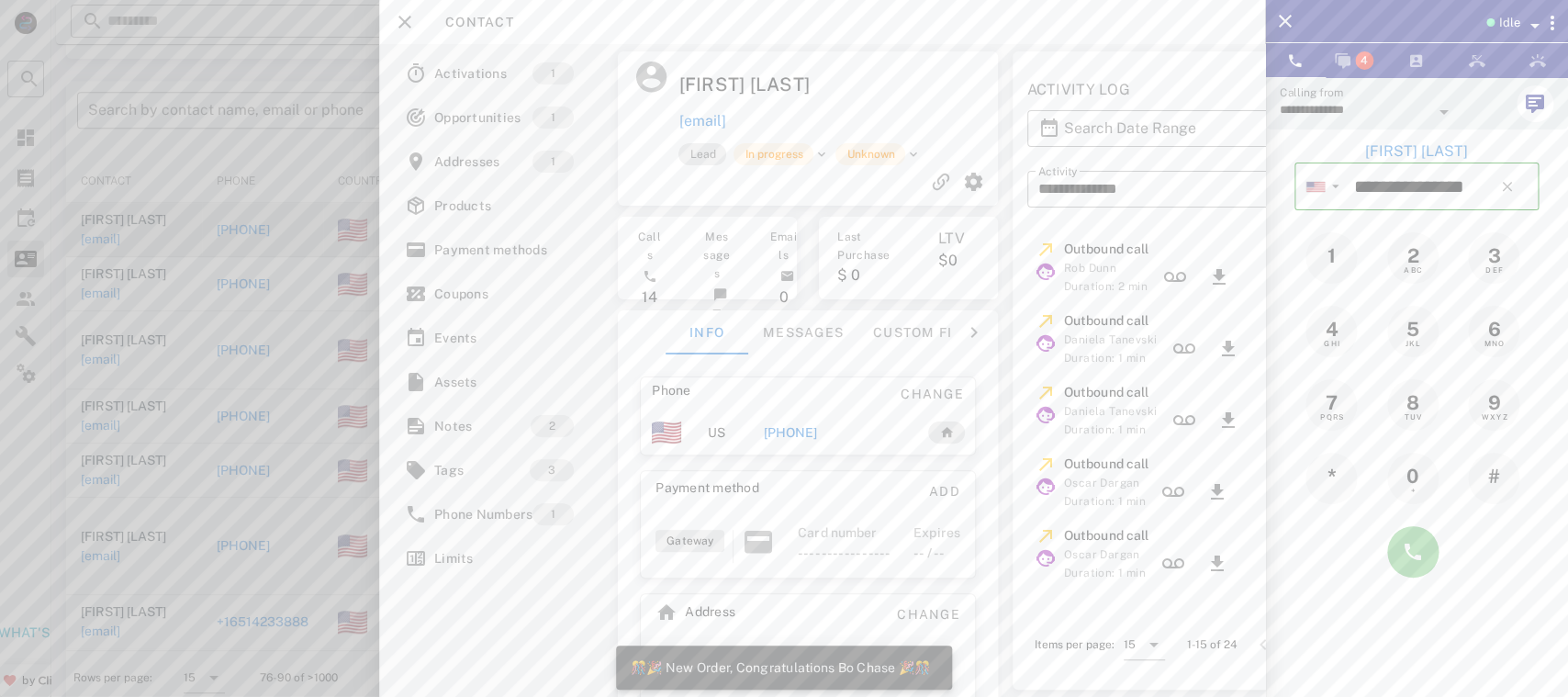 click at bounding box center (1413, 552) 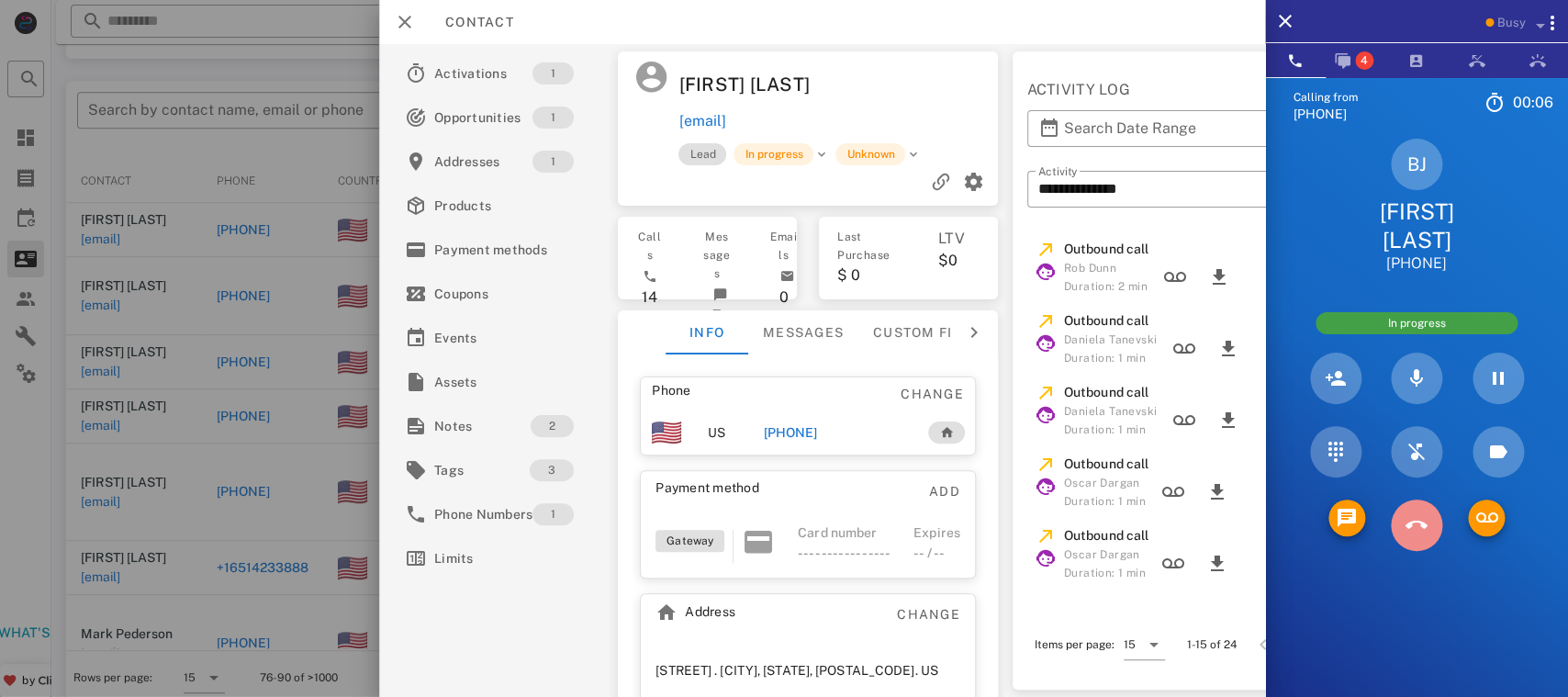 click at bounding box center (1417, 525) 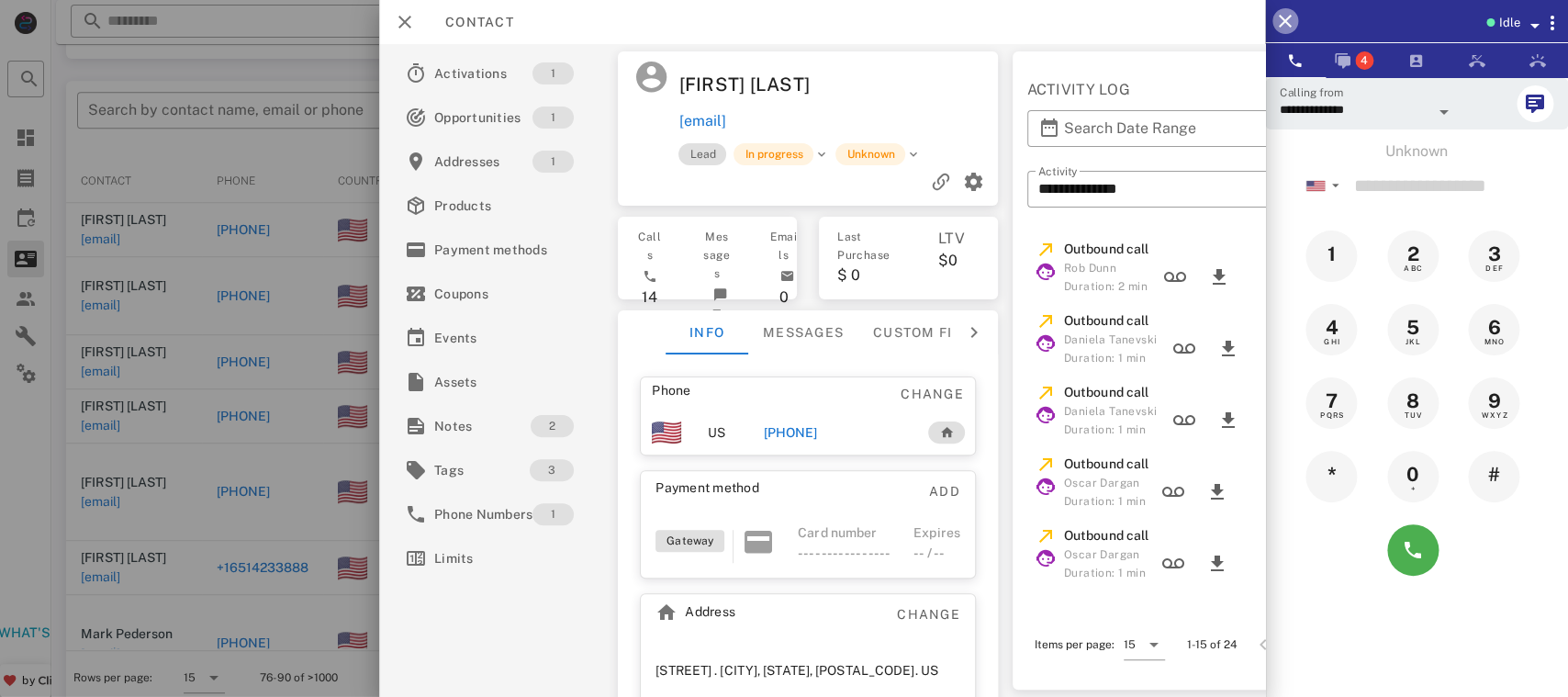 click at bounding box center [1285, 21] 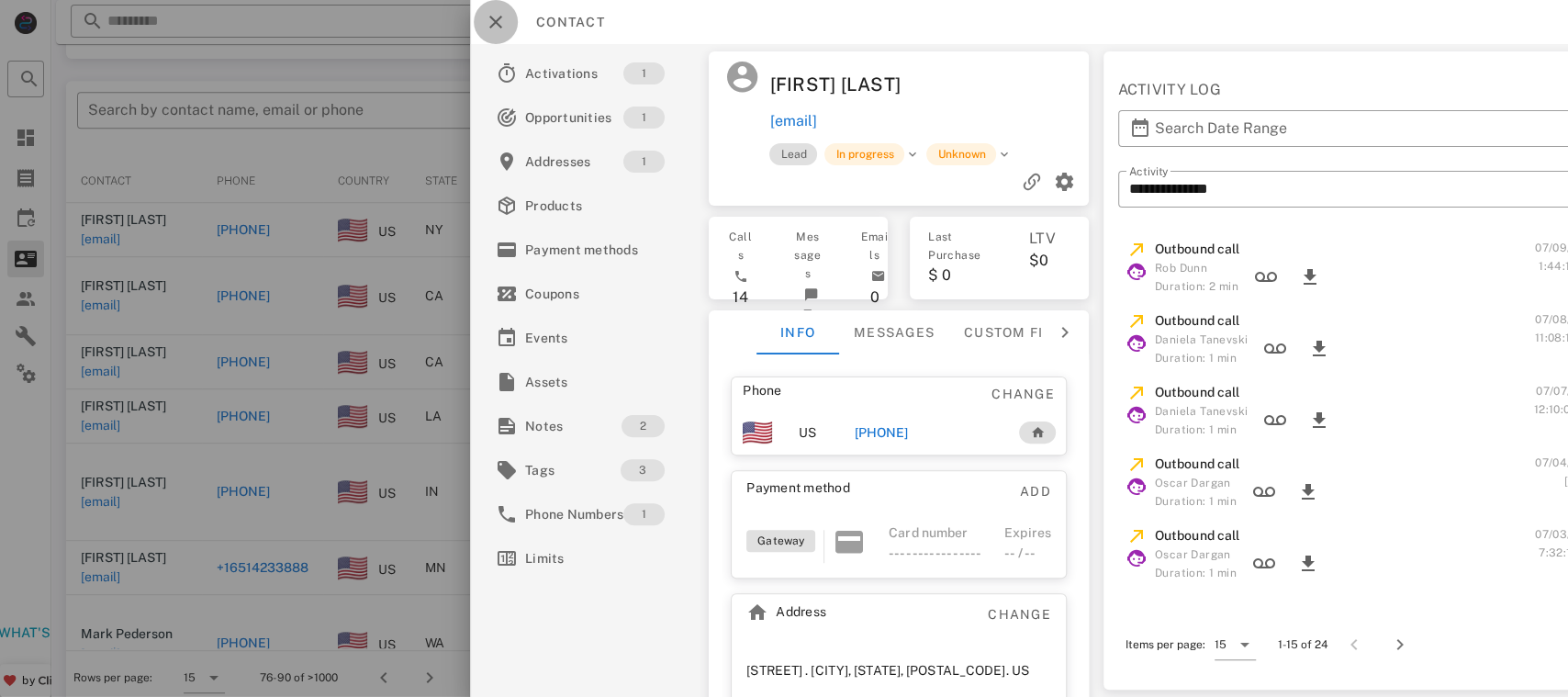 click at bounding box center (496, 22) 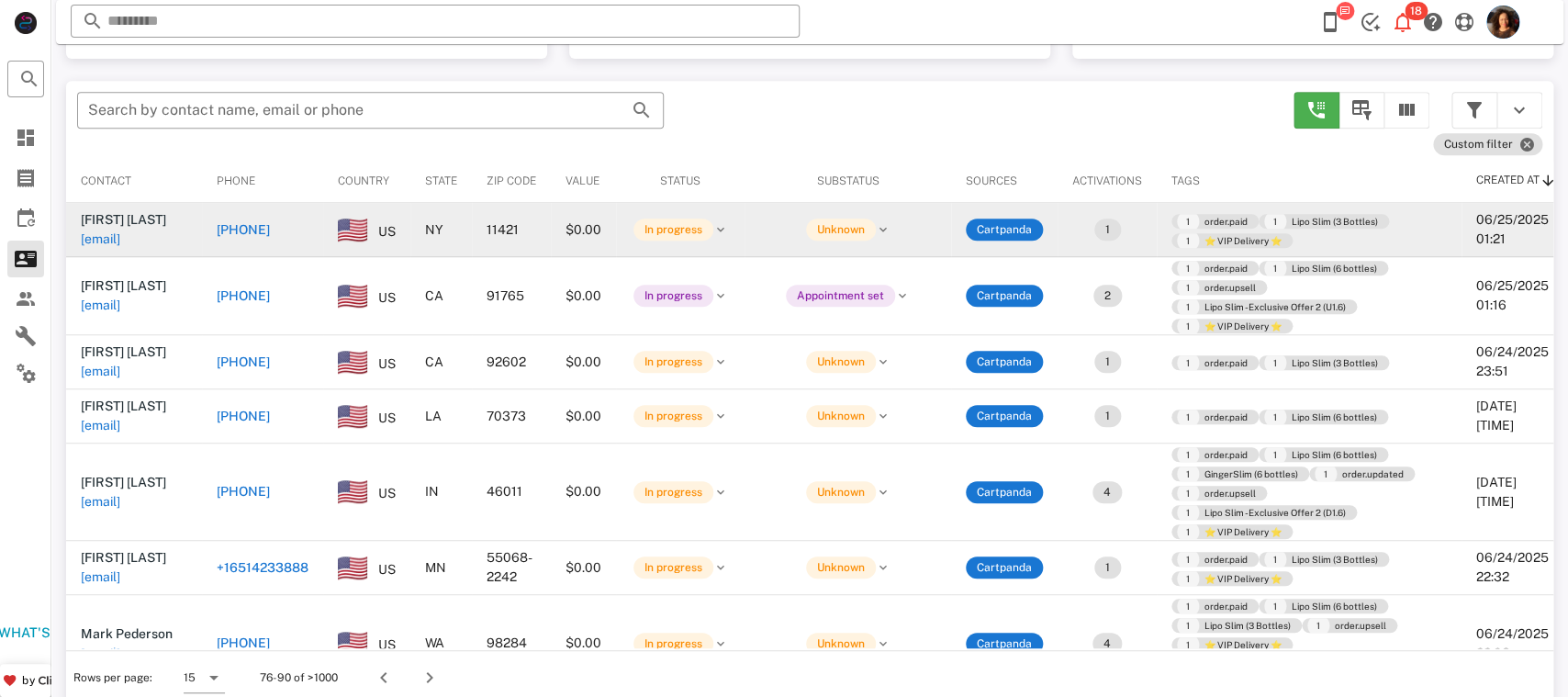 click on "+17188467609" at bounding box center (243, 230) 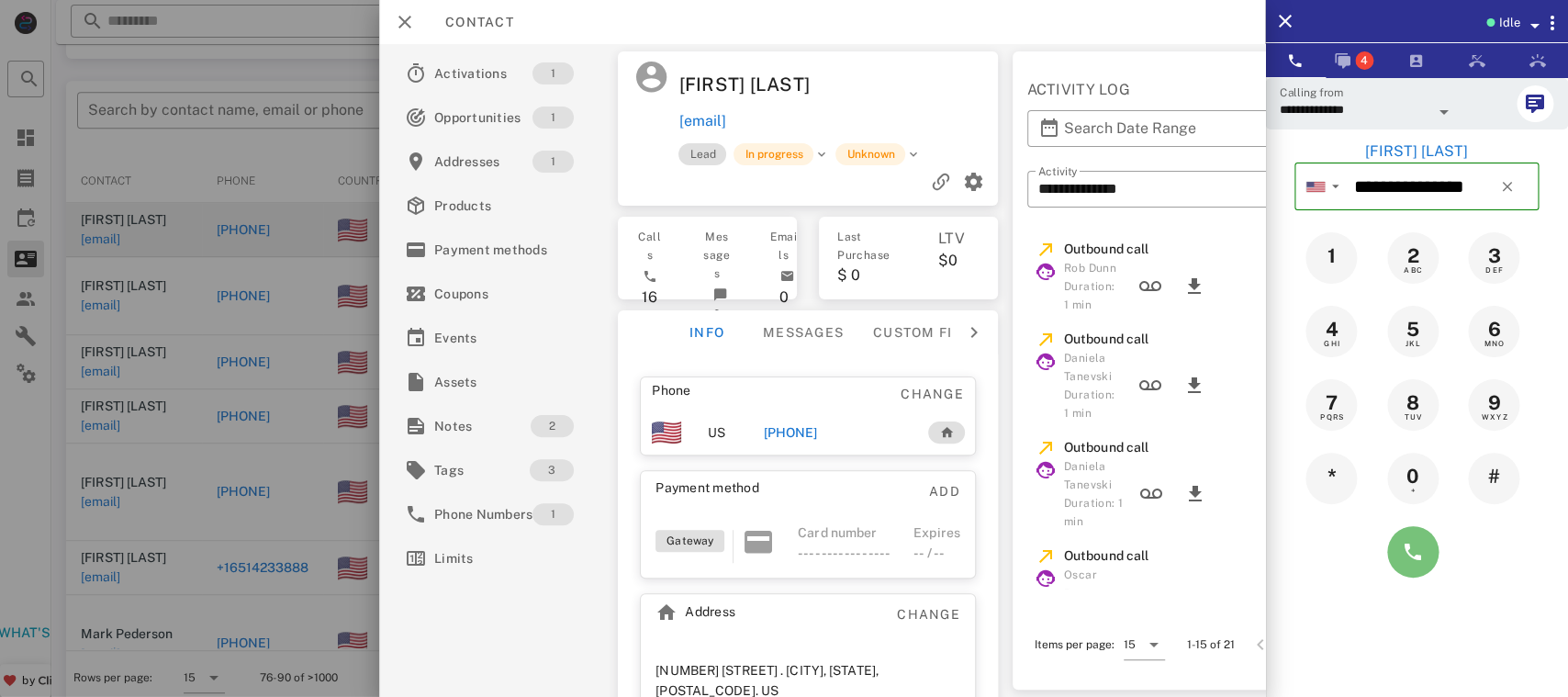 click at bounding box center [1413, 552] 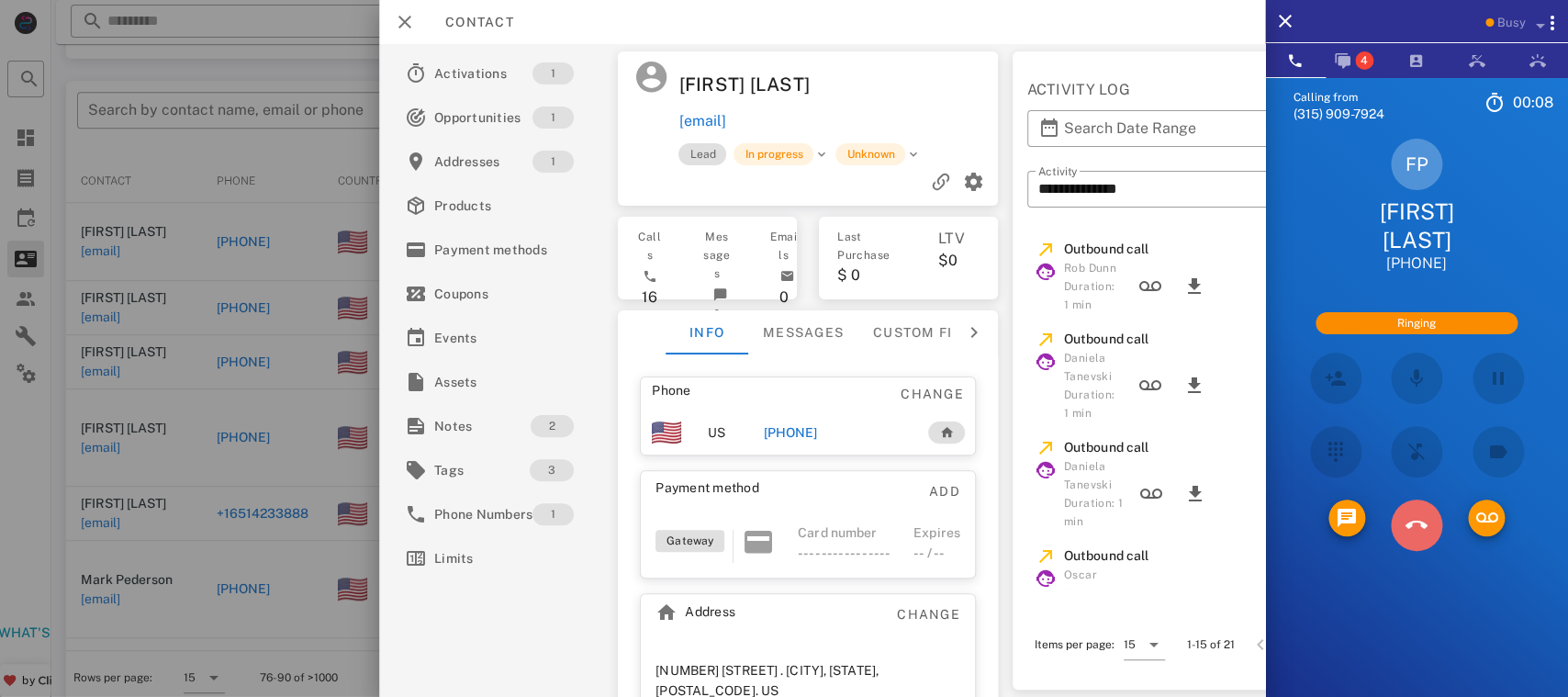 click at bounding box center (1417, 525) 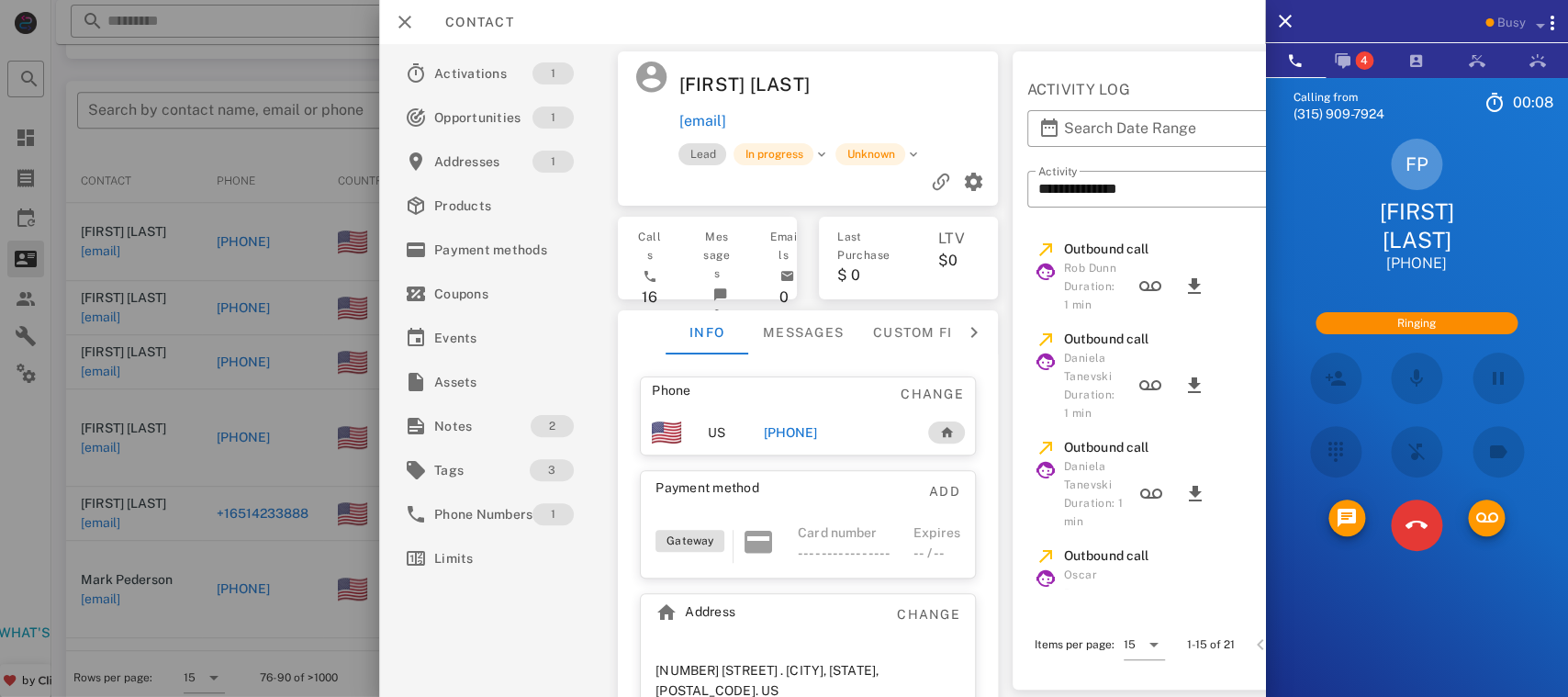 click on "JKL" at bounding box center (0, 0) 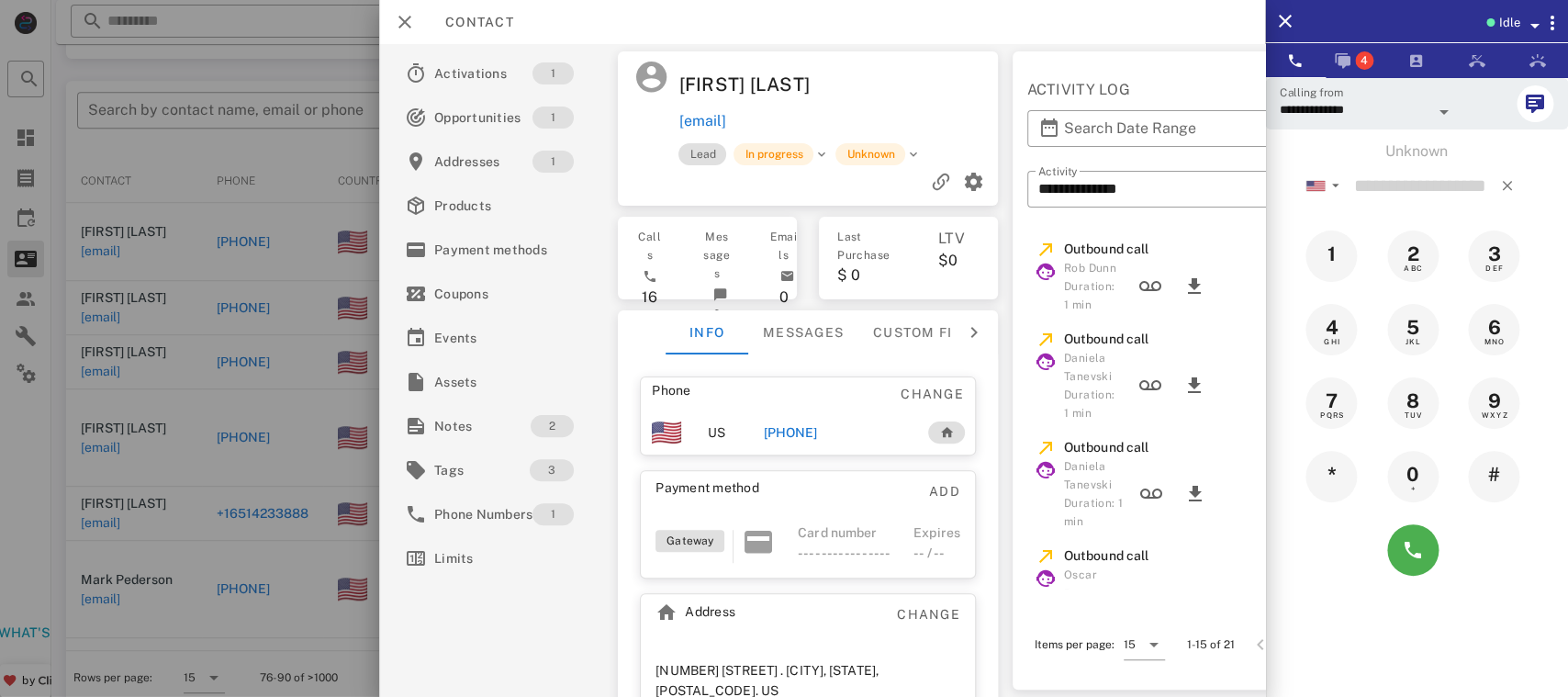 click on "Unknown      ▼     Australia
+61
Canada
+1
Guam
+1671
Mexico (México)
+52
New Zealand
+64
United Kingdom
+44
United States
+1
1 2 ABC 3 DEF 4 GHI 5 JKL 6 MNO 7 PQRS 8 TUV 9 WXYZ * 0 + #" at bounding box center (1417, 364) 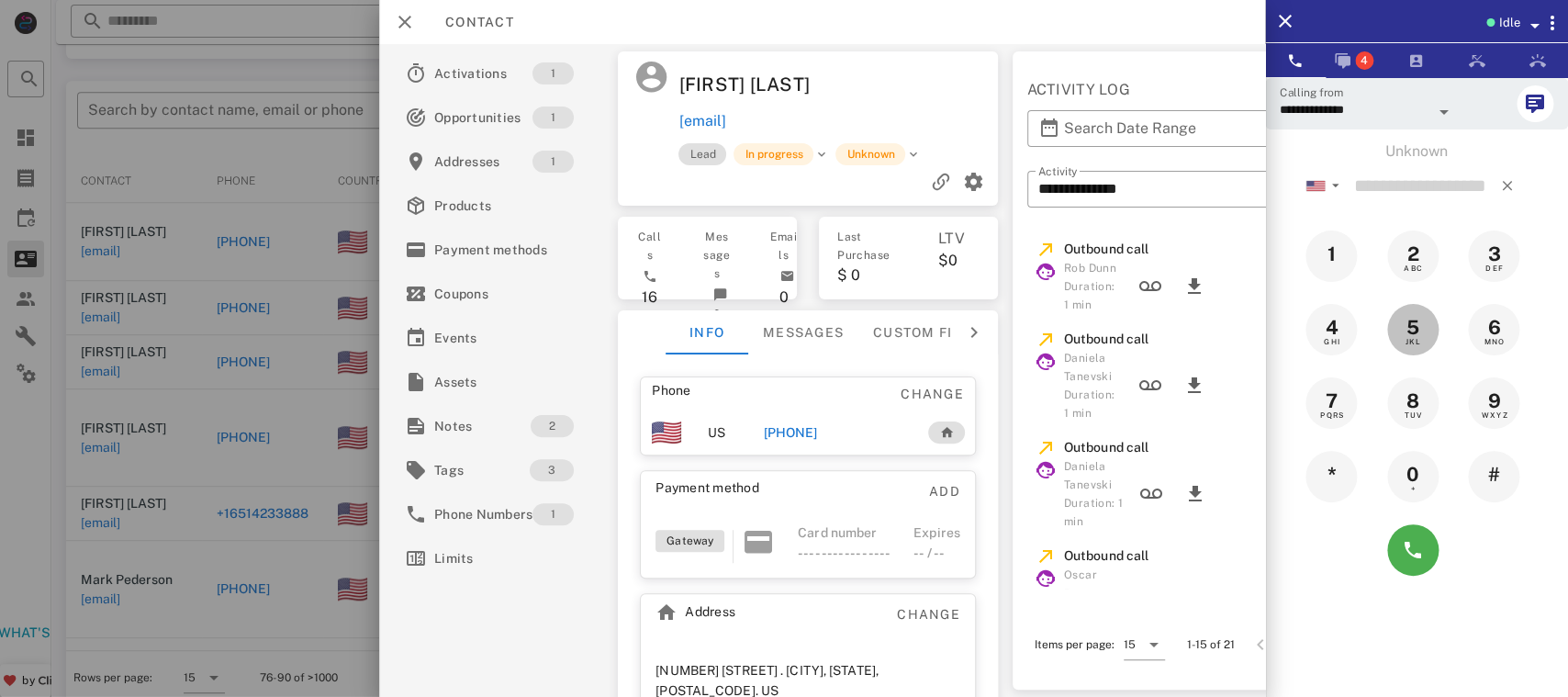 click on "5 JKL" at bounding box center (1413, 330) 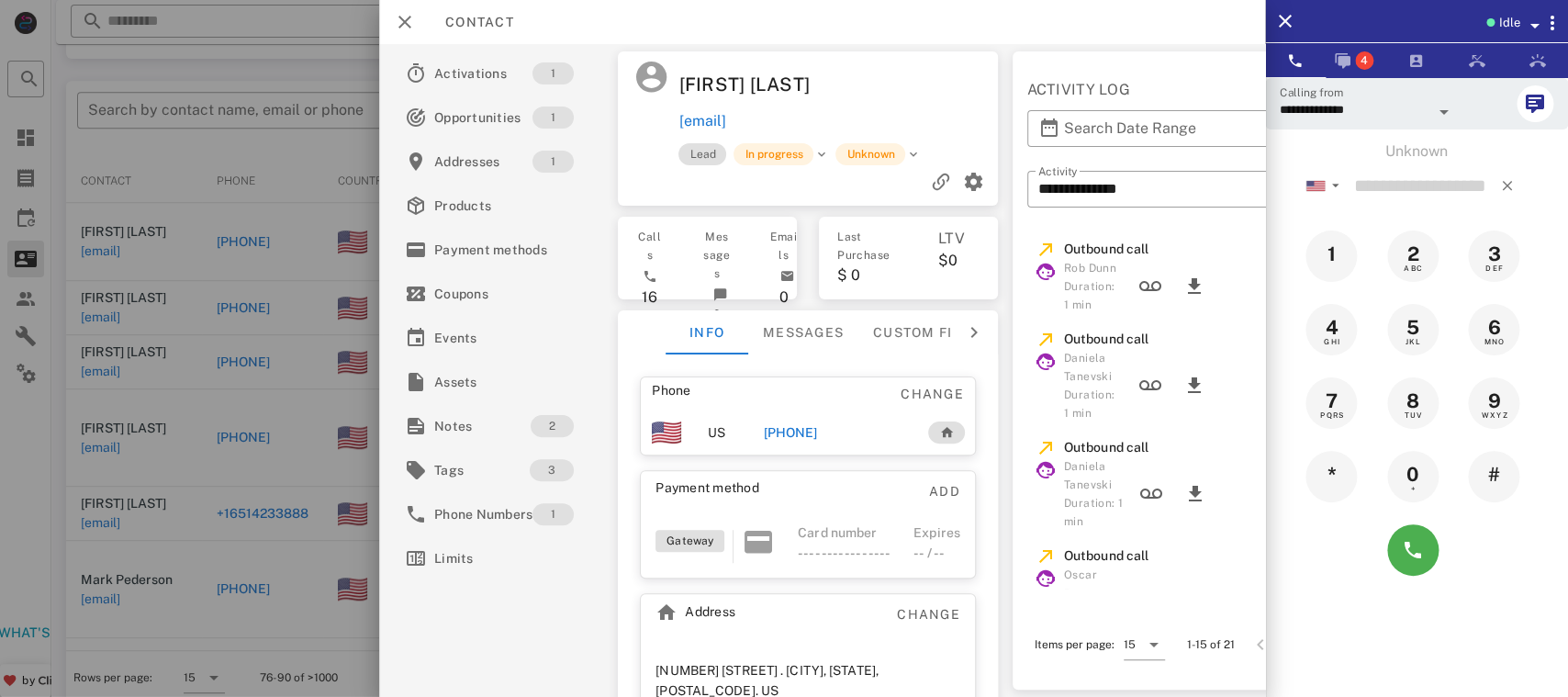 click at bounding box center (1417, 550) 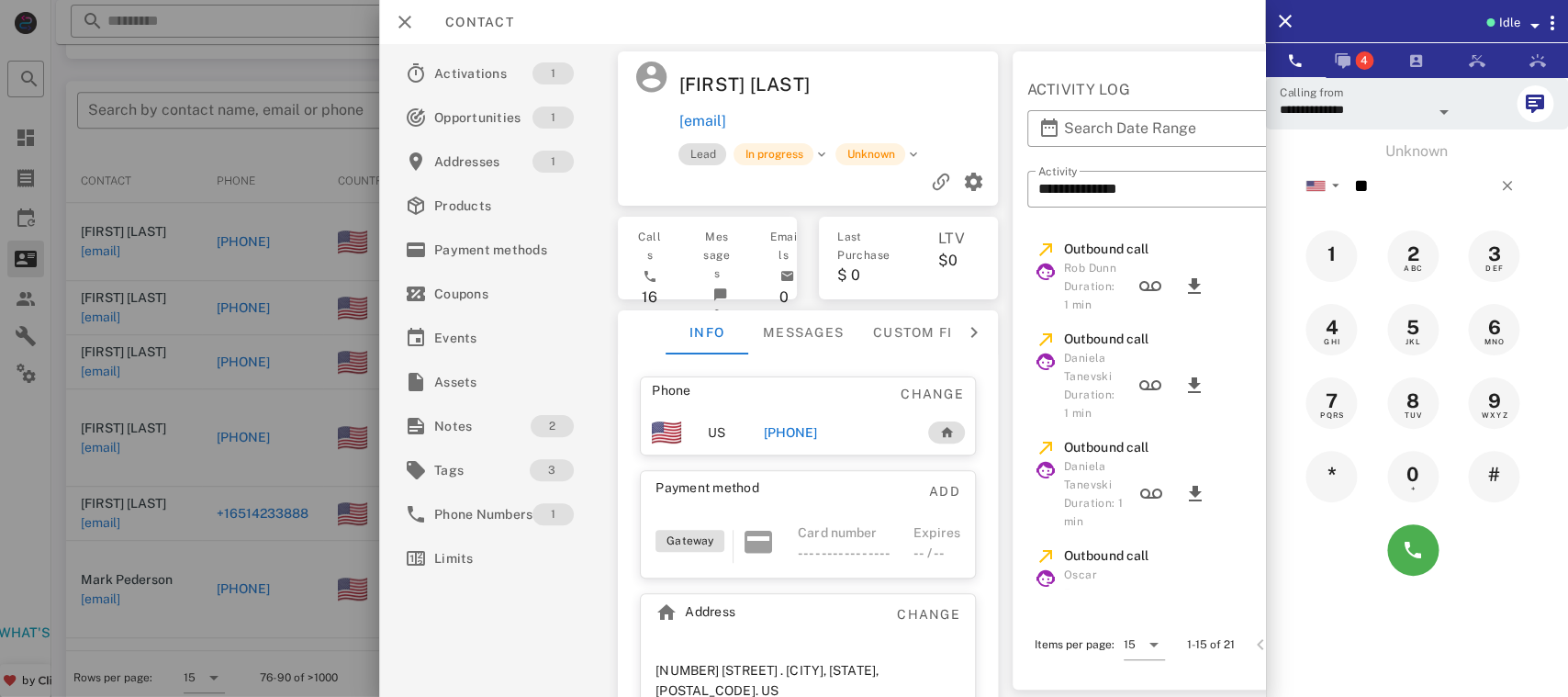 click at bounding box center (1417, 550) 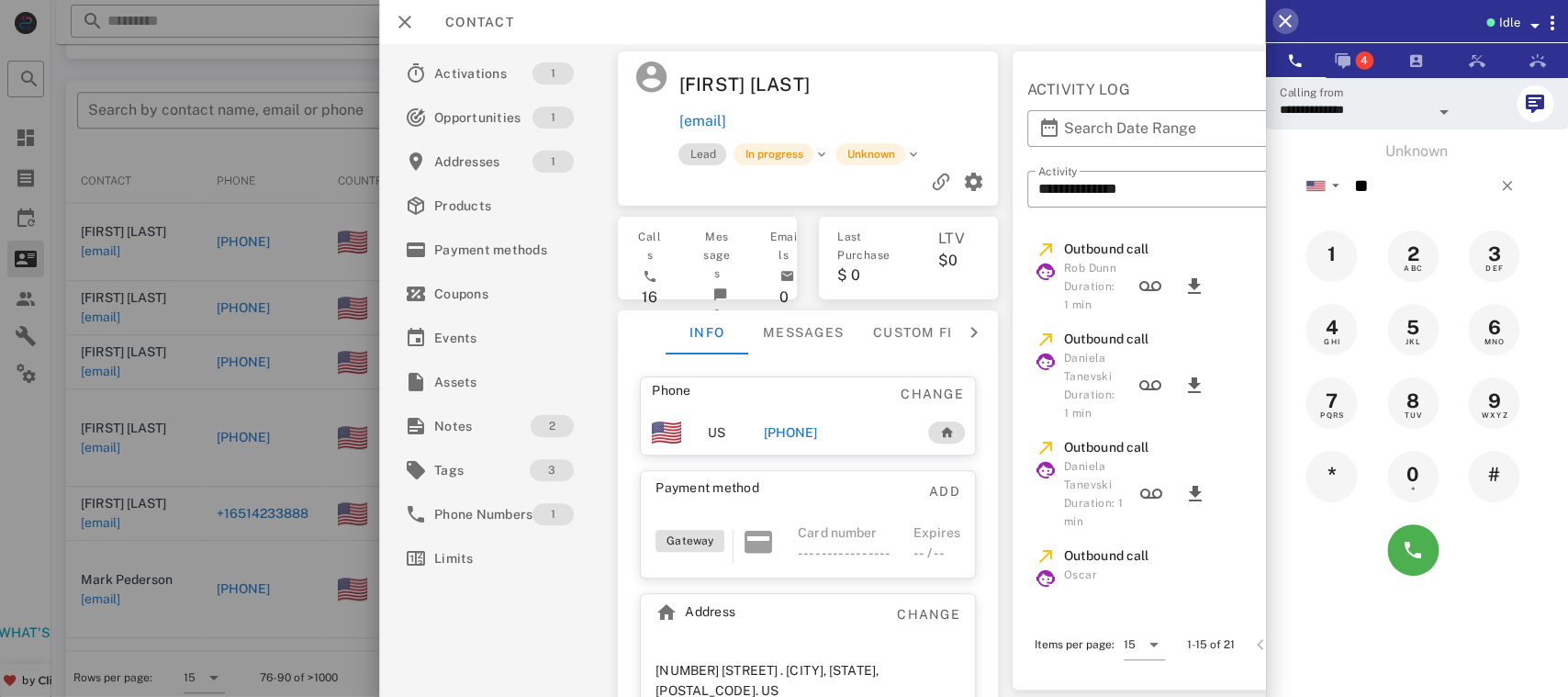 click at bounding box center [1285, 21] 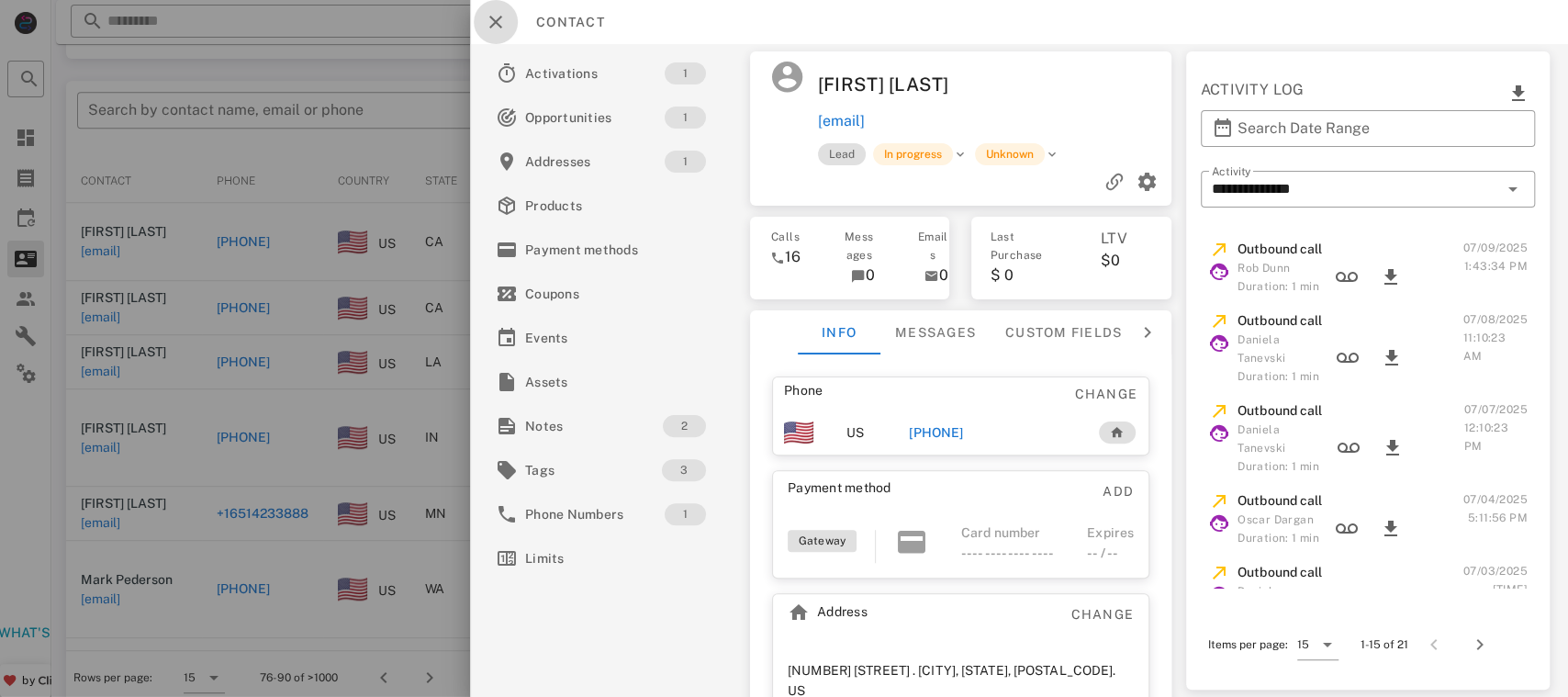 click at bounding box center (496, 22) 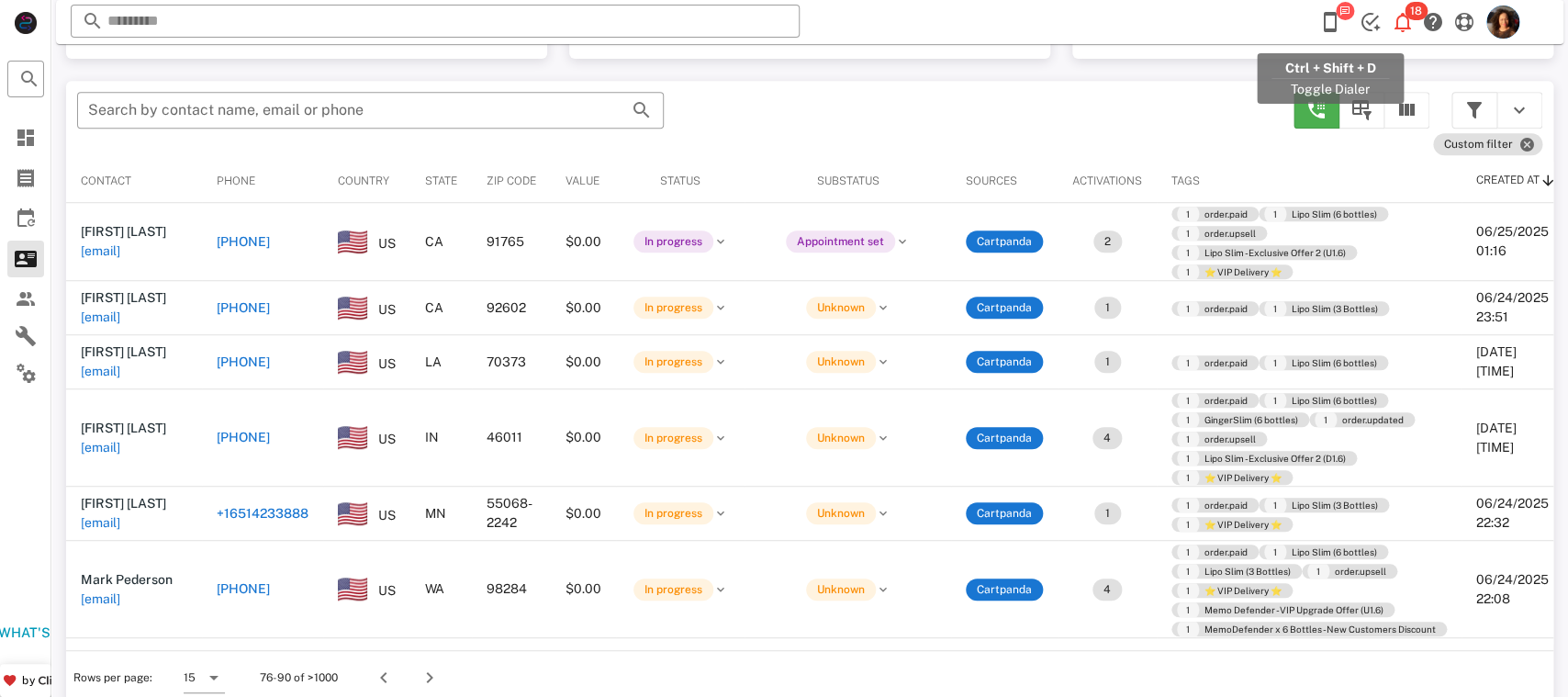 click at bounding box center [1330, 22] 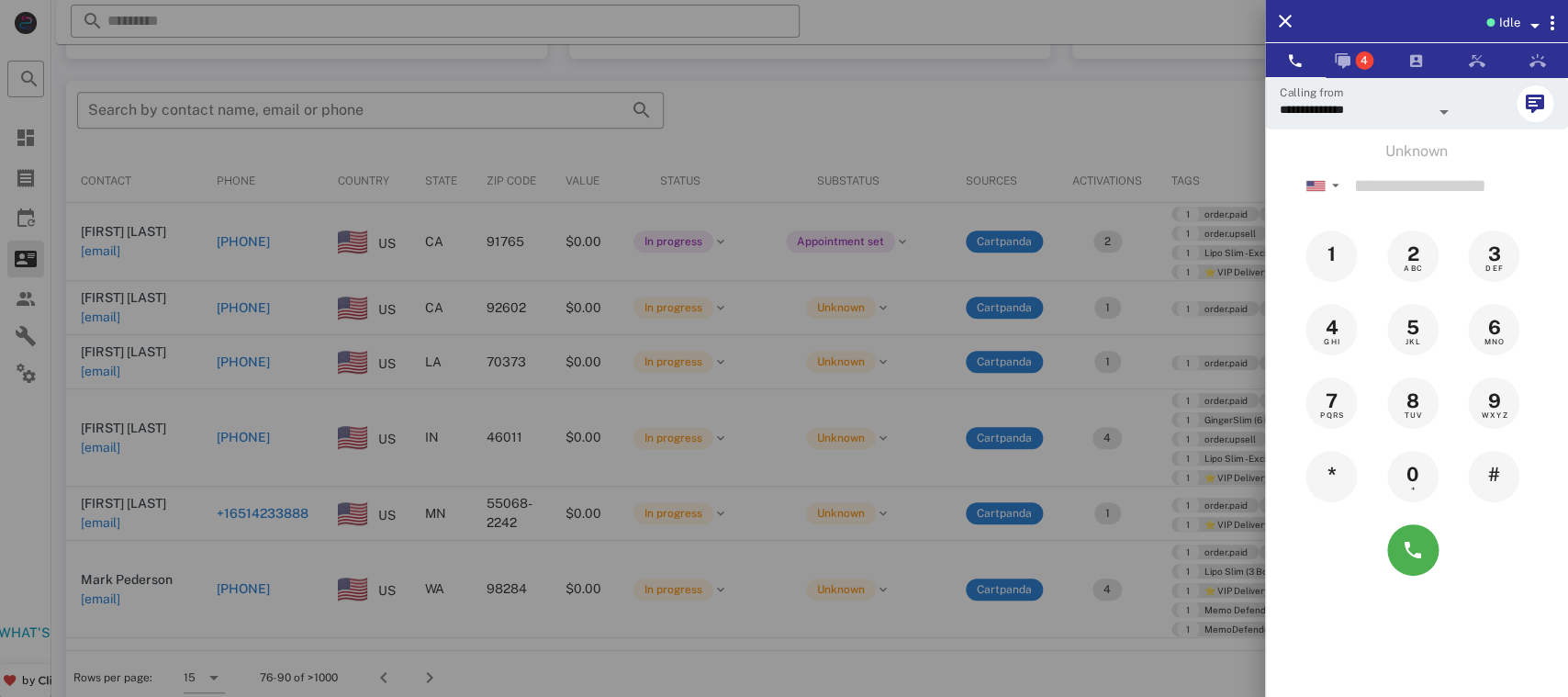 click at bounding box center (784, 348) 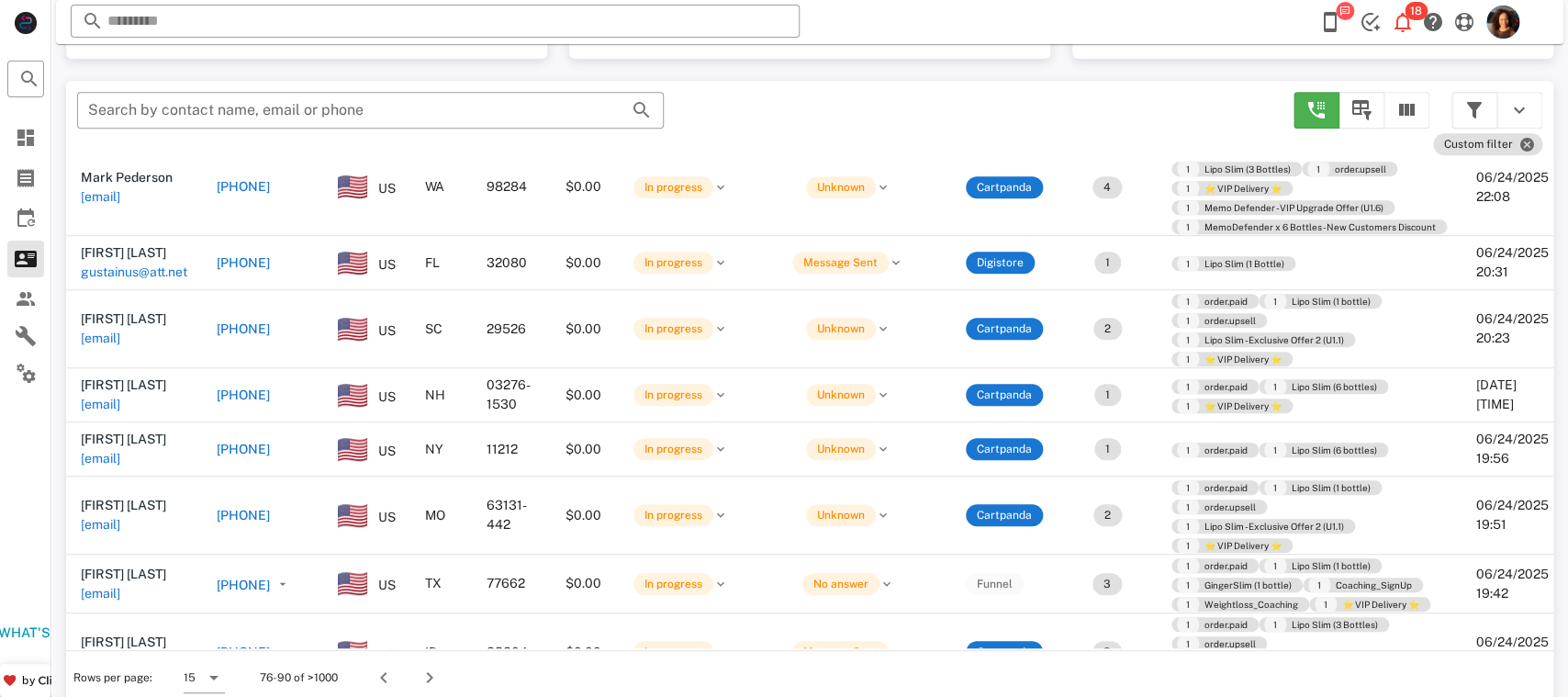 scroll, scrollTop: 448, scrollLeft: 0, axis: vertical 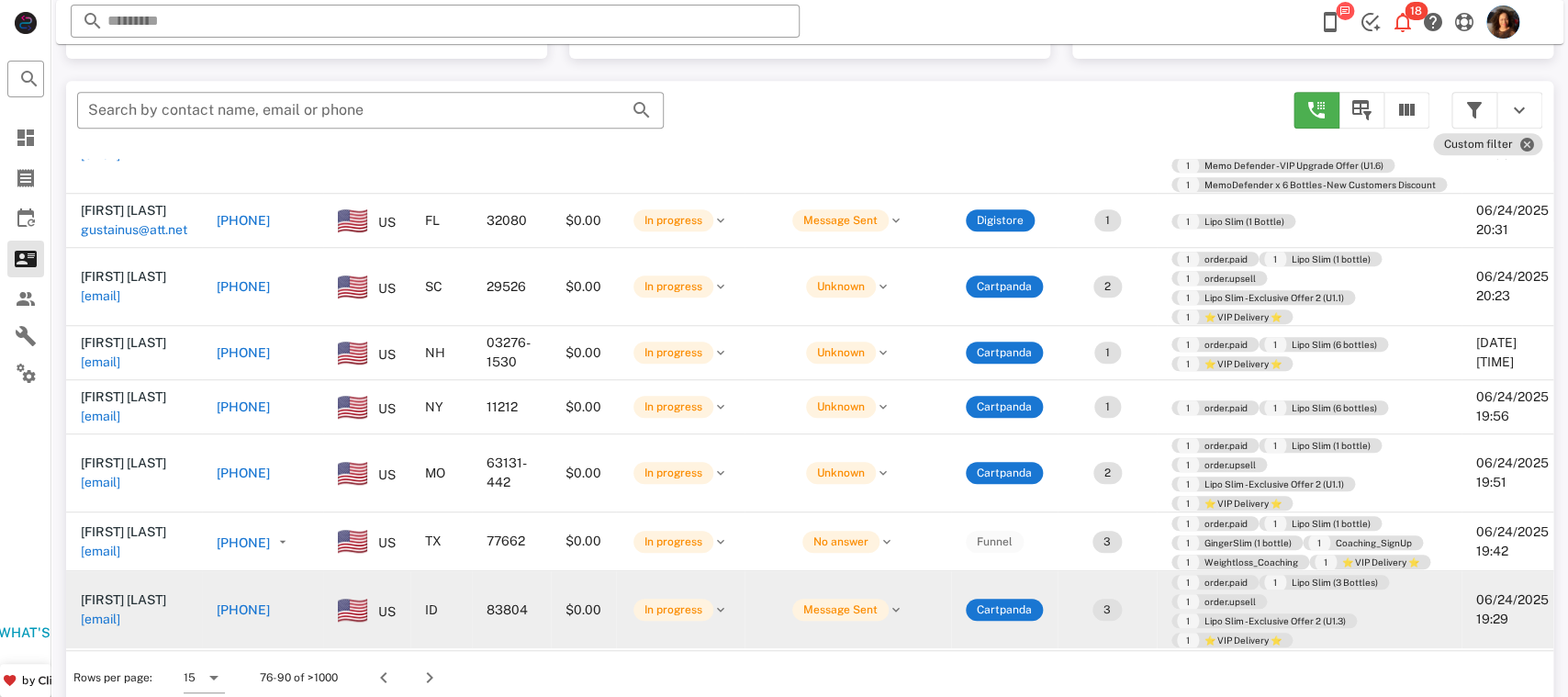 click on "+12086104441" at bounding box center (243, 610) 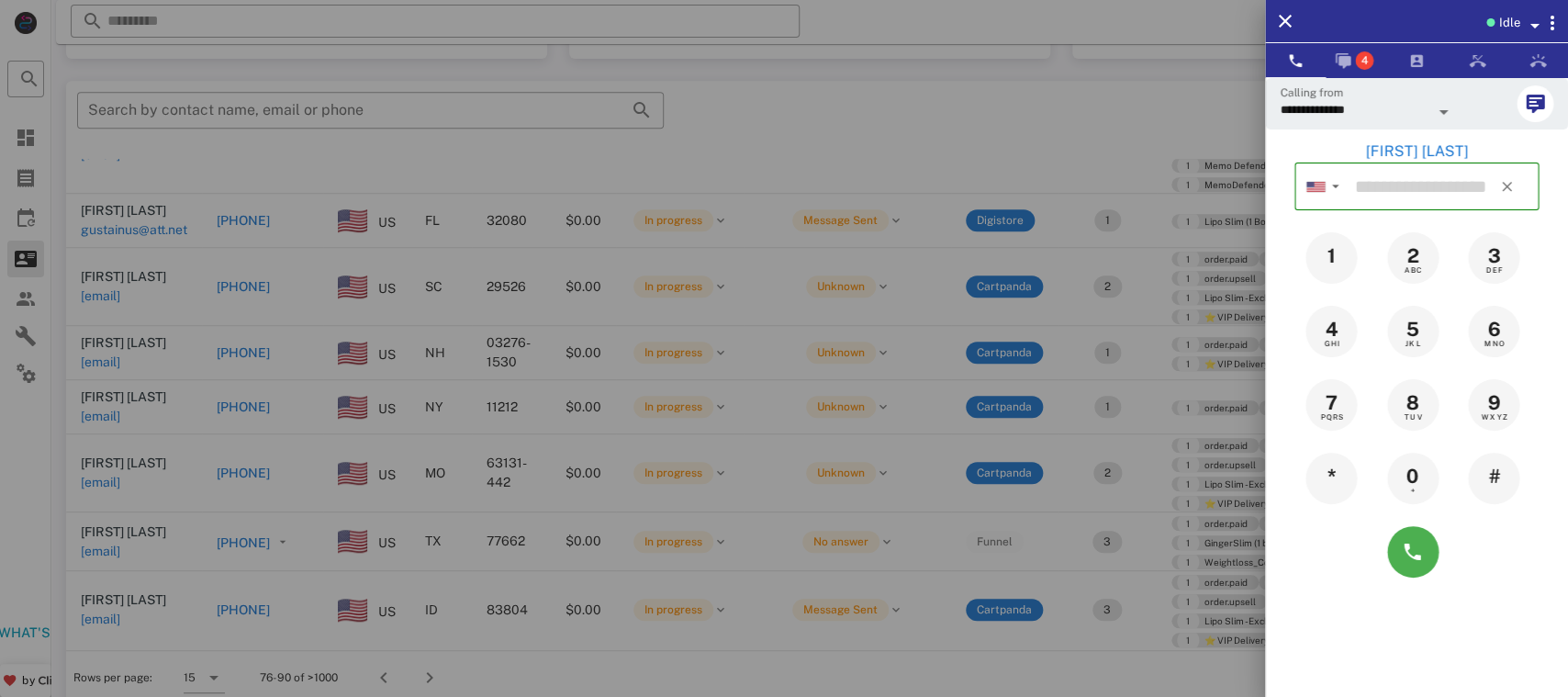 type on "**********" 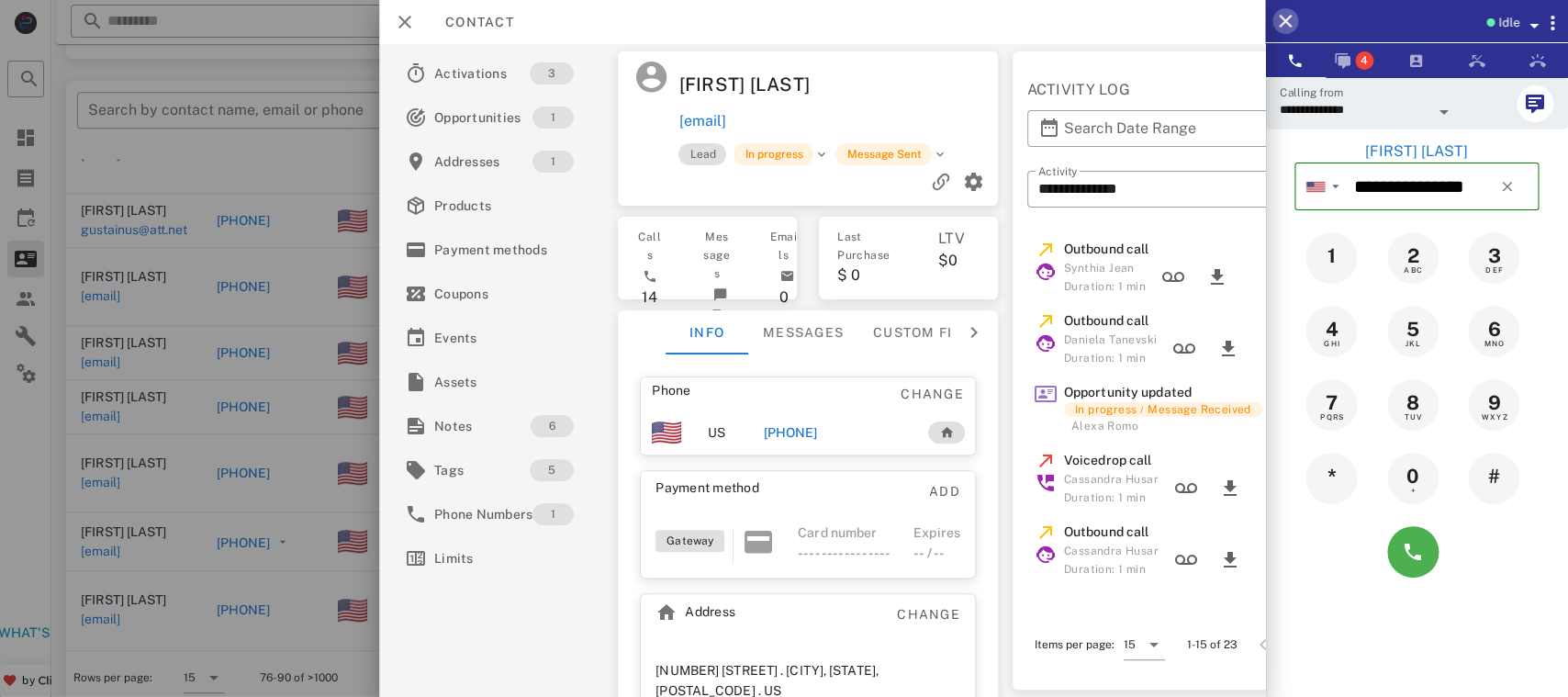 click at bounding box center (1285, 21) 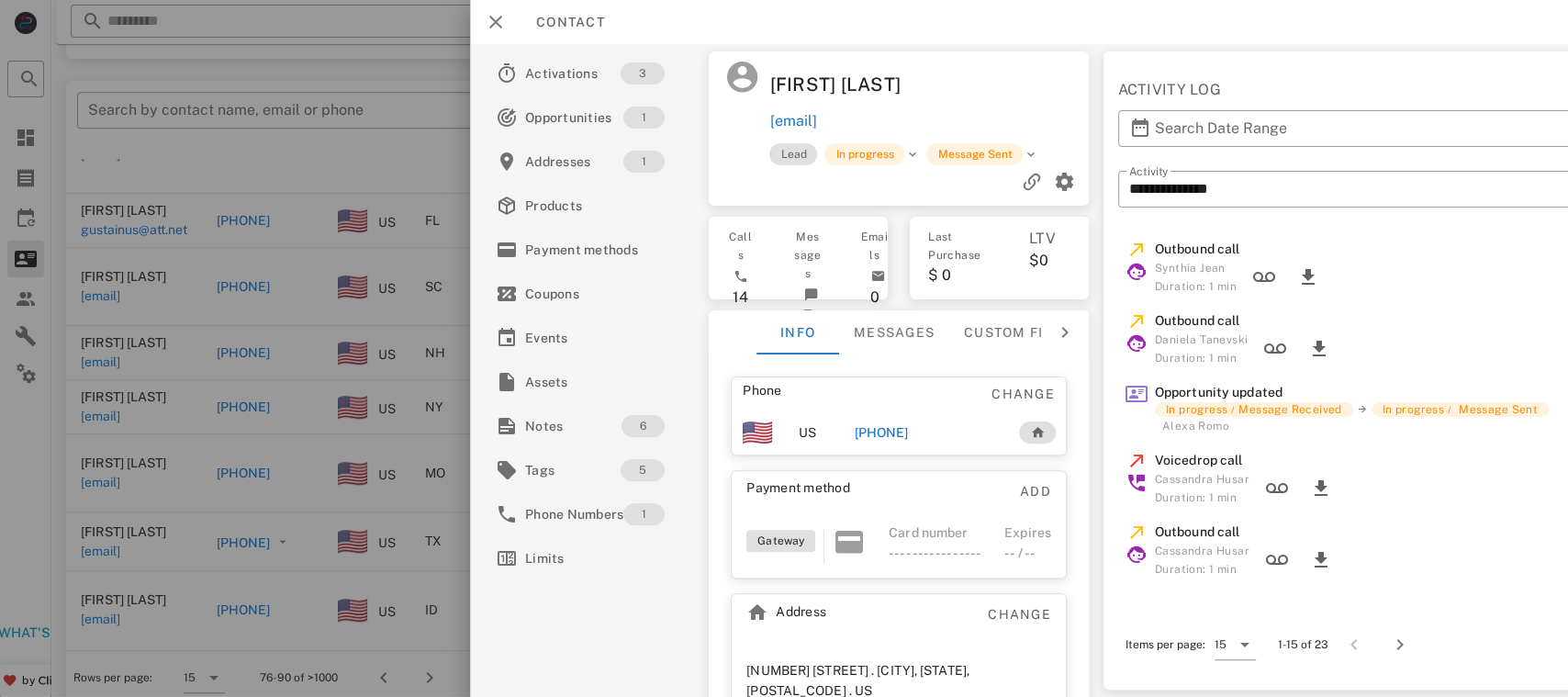 type 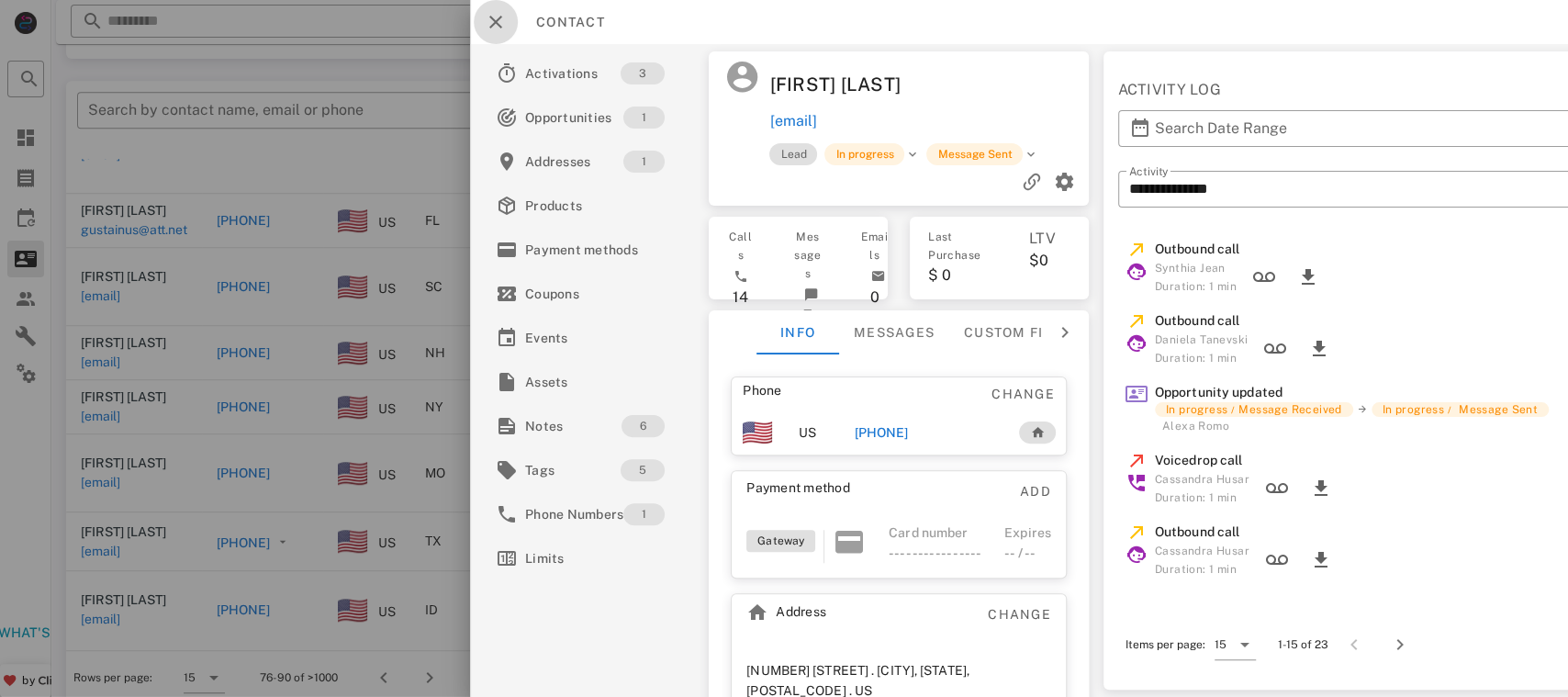 click at bounding box center (496, 22) 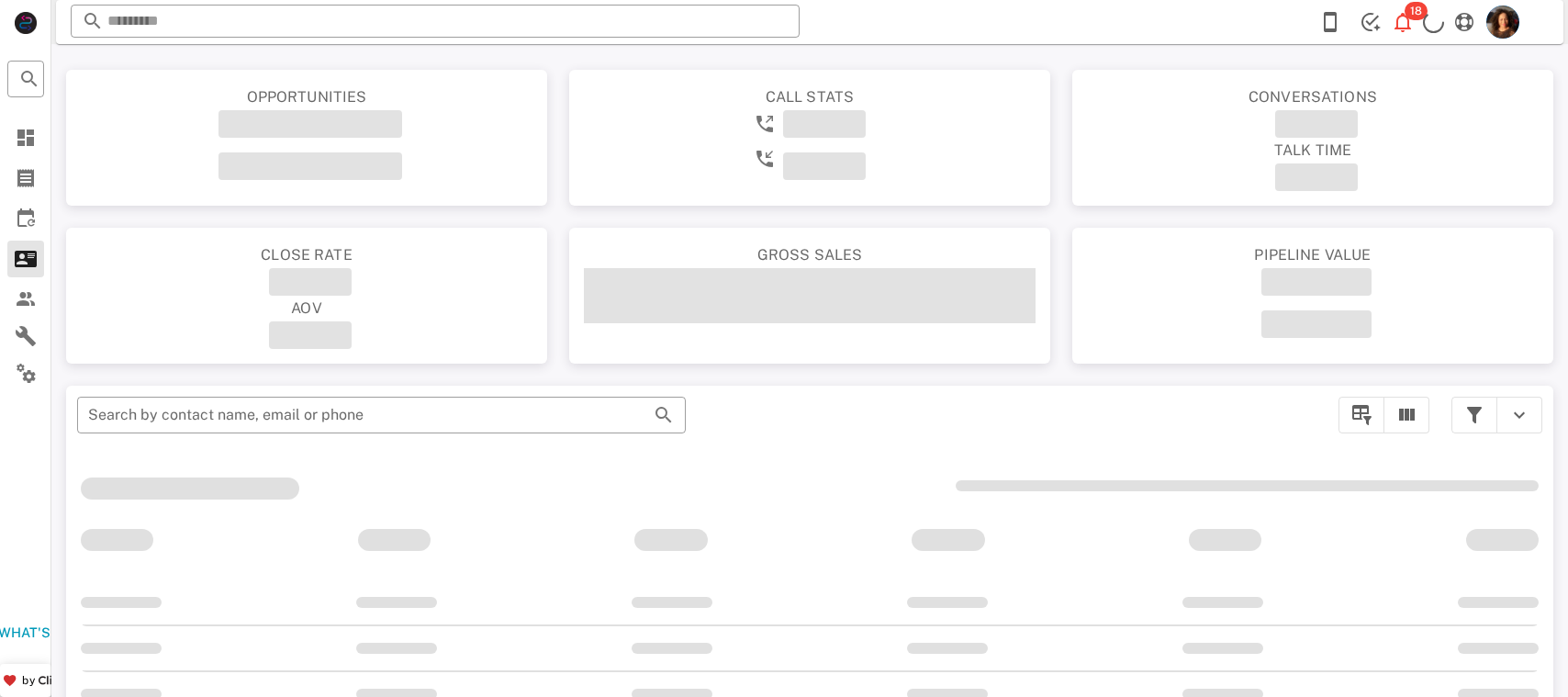 scroll, scrollTop: 0, scrollLeft: 0, axis: both 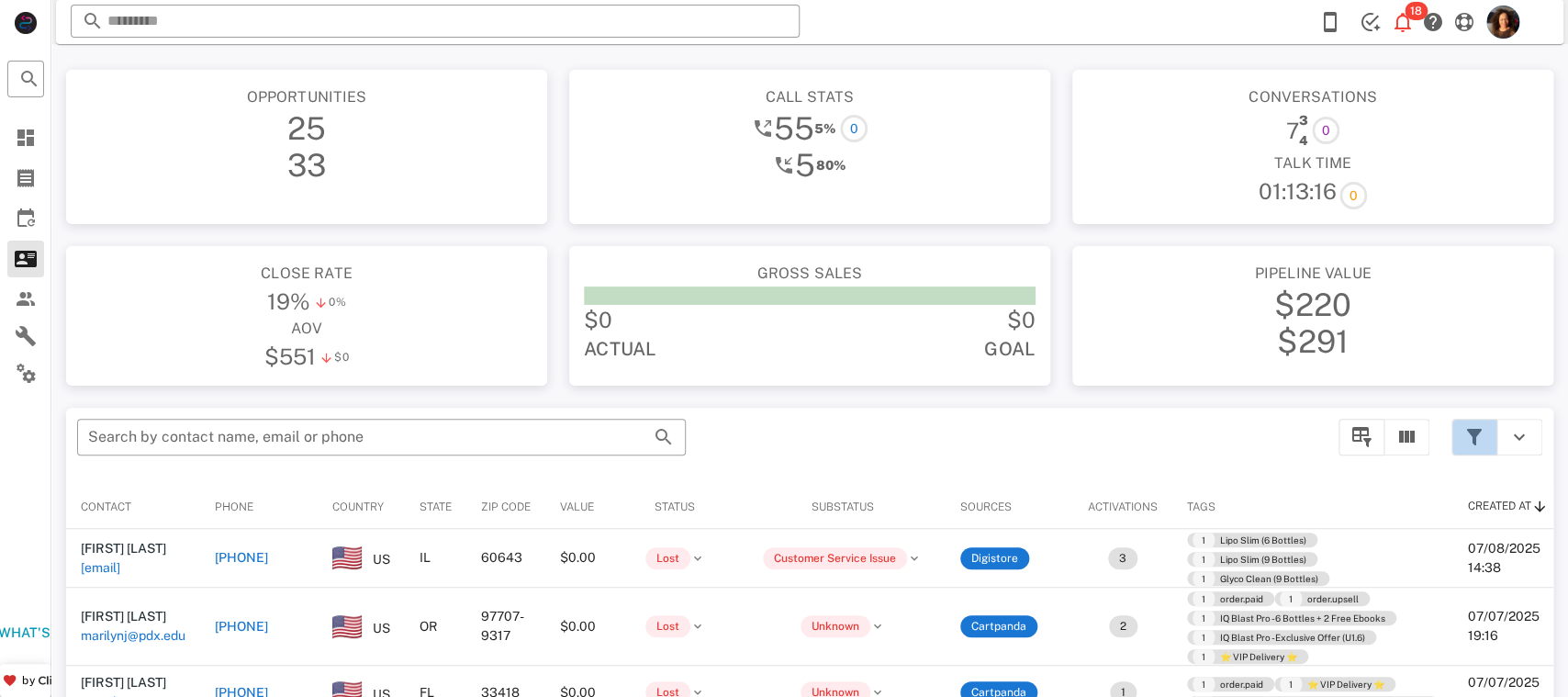 click at bounding box center (1474, 437) 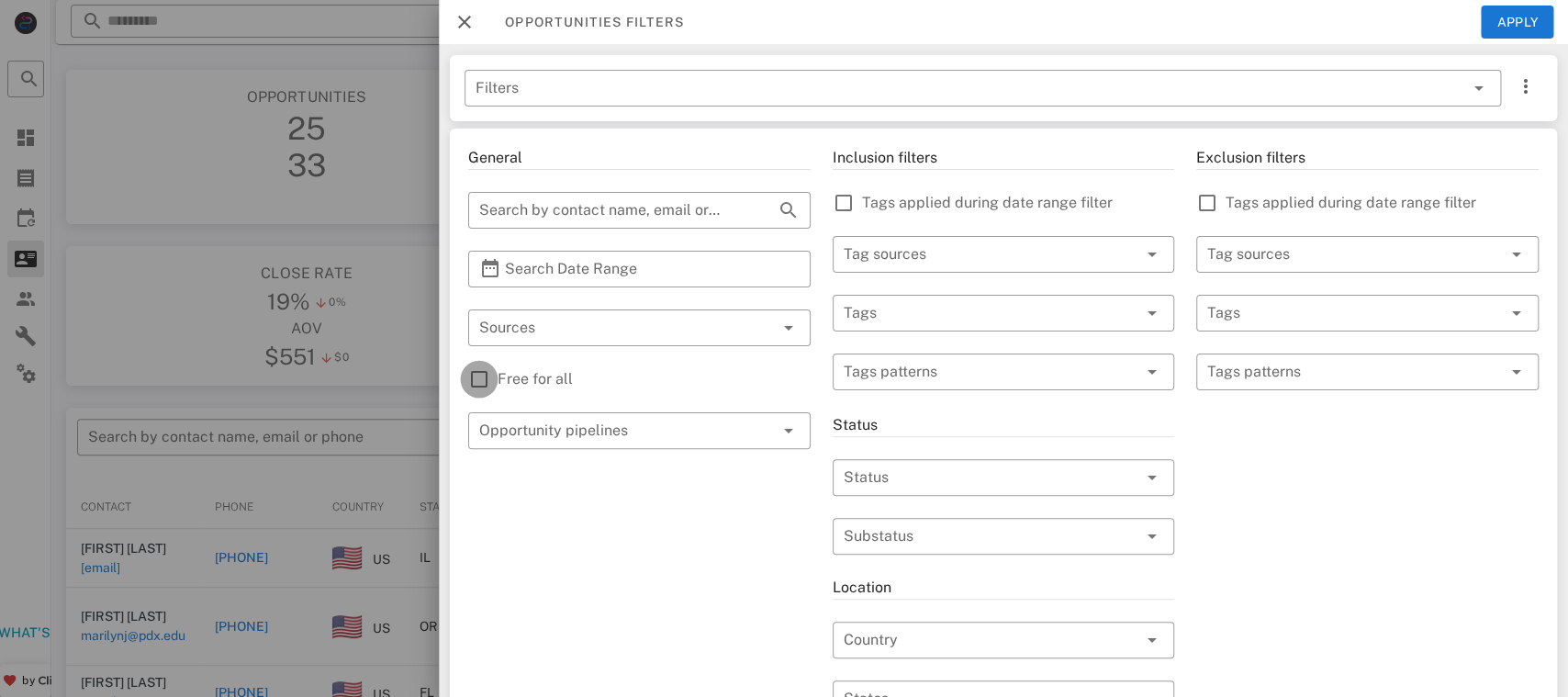 click at bounding box center [479, 379] 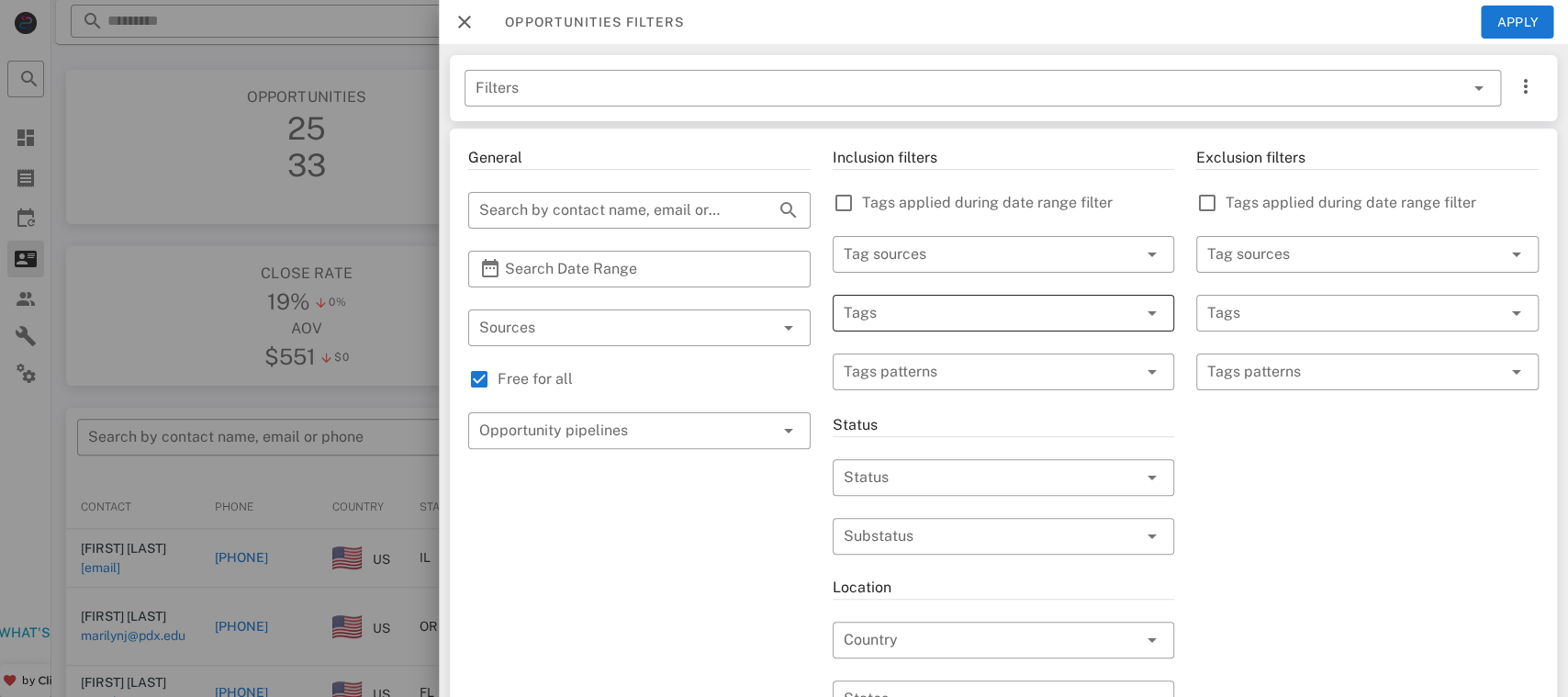 click at bounding box center (978, 313) 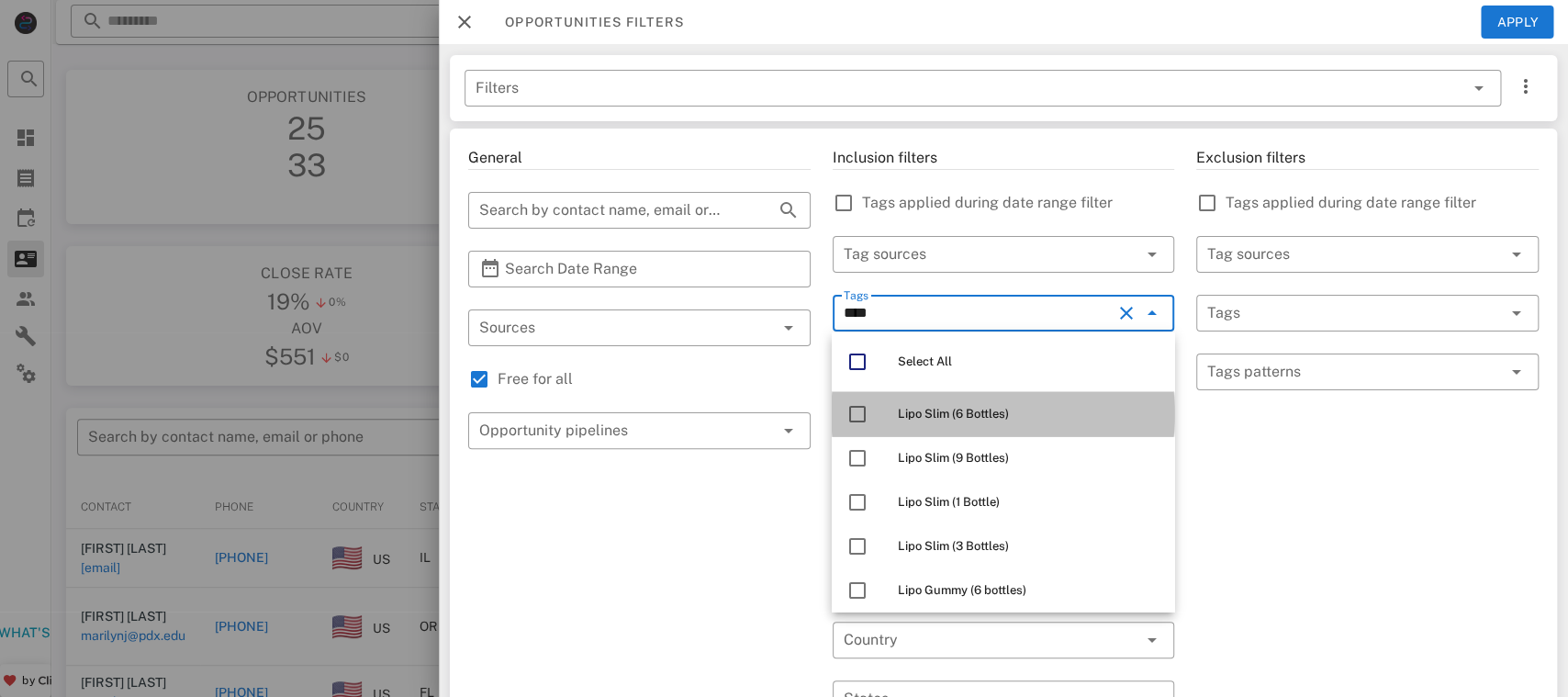 click on "Lipo Slim (6 Bottles)" at bounding box center [1028, 414] 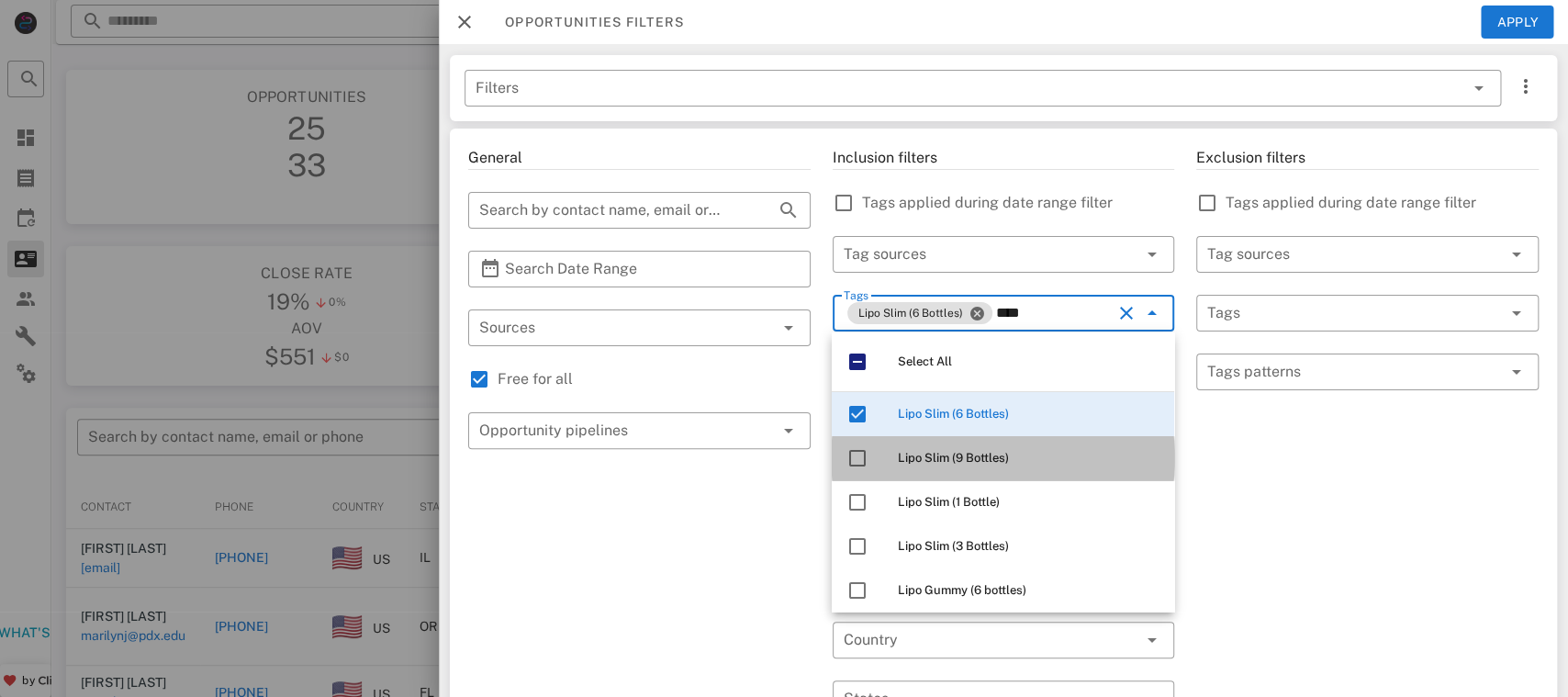 click on "Lipo Slim (9 Bottles)" at bounding box center (1002, 458) 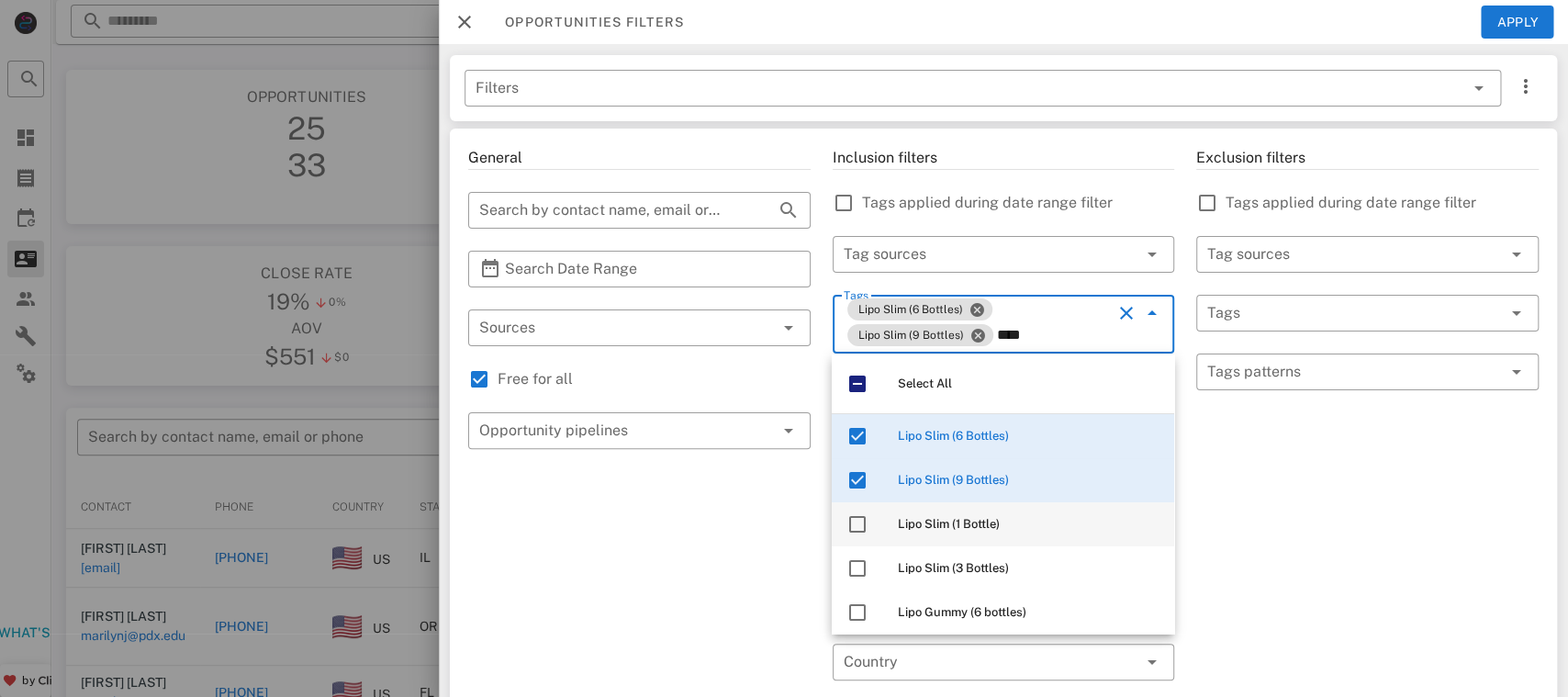click on "Lipo Slim (1 Bottle)" at bounding box center [1028, 524] 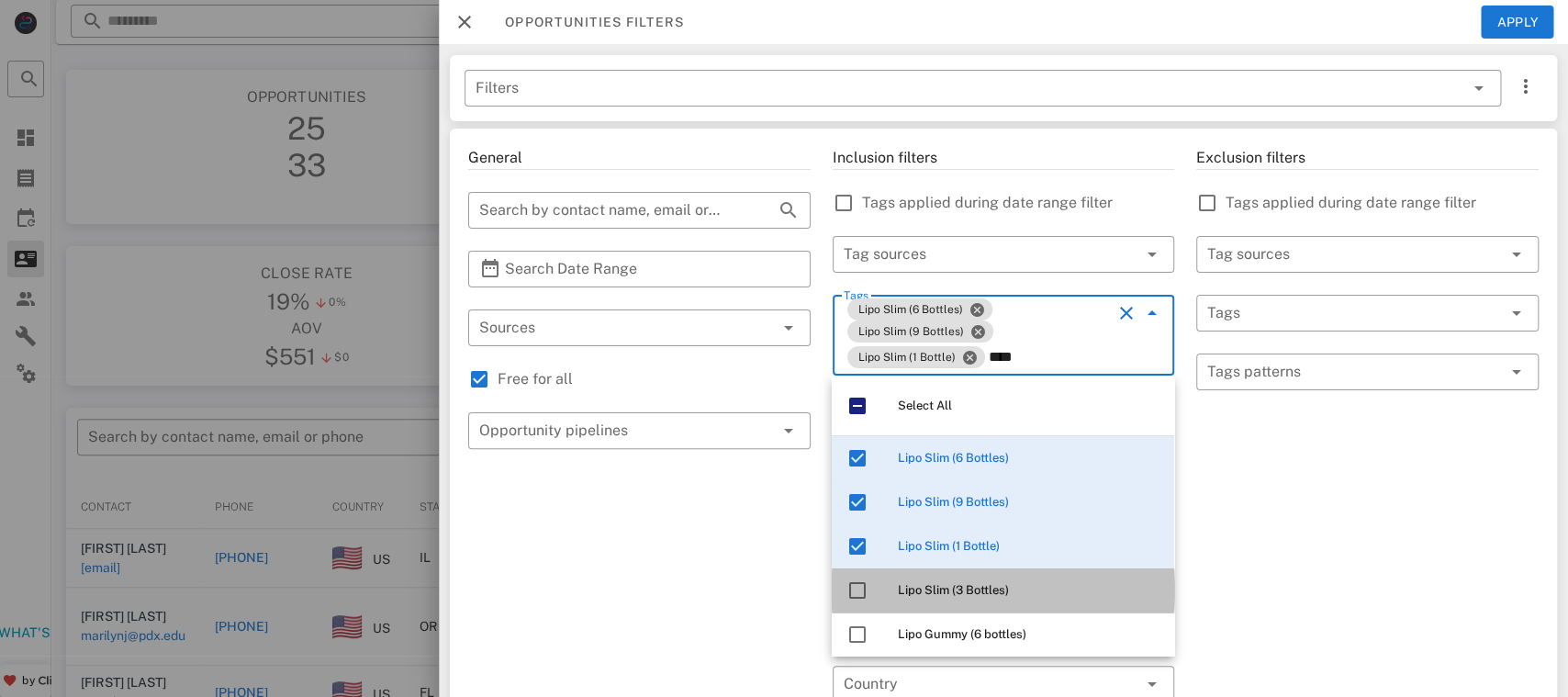 click on "Lipo Slim (3 Bottles)" at bounding box center [1028, 590] 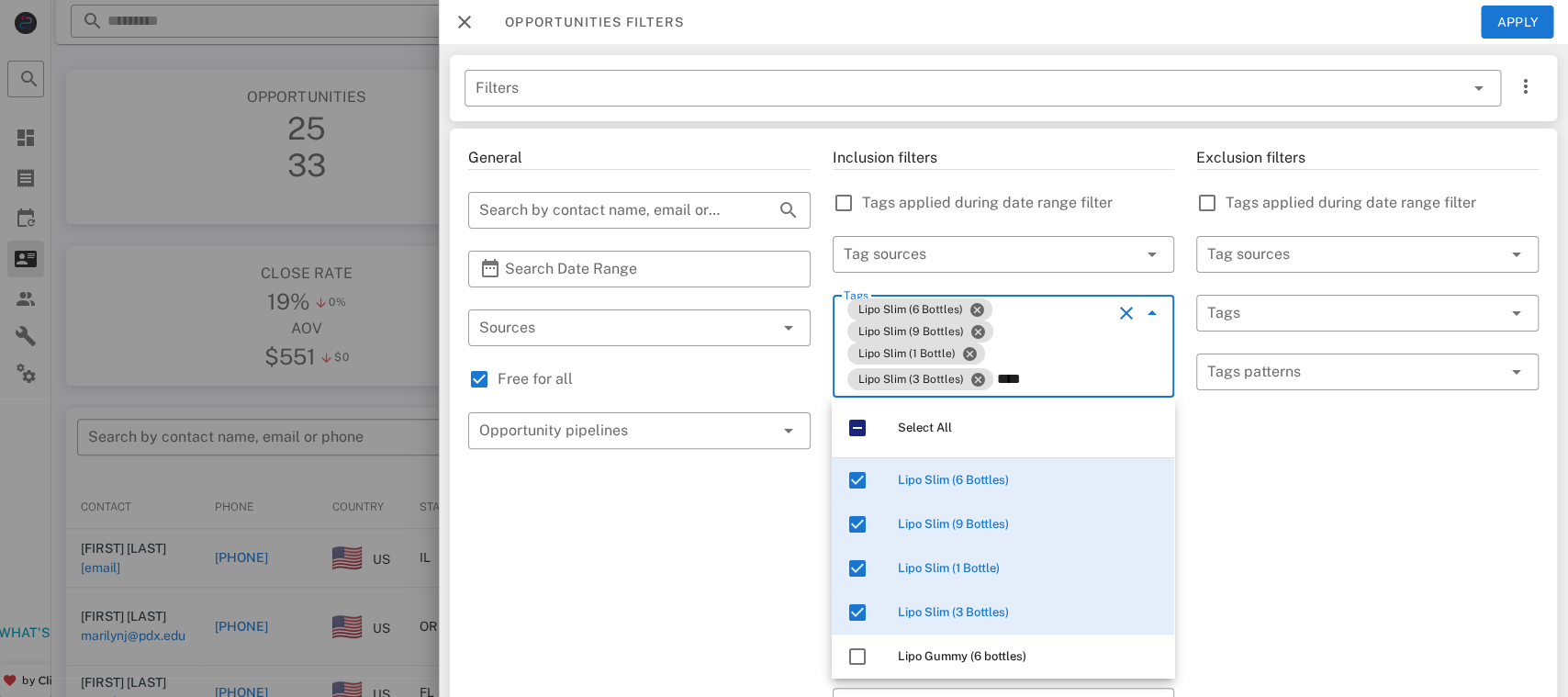 type on "****" 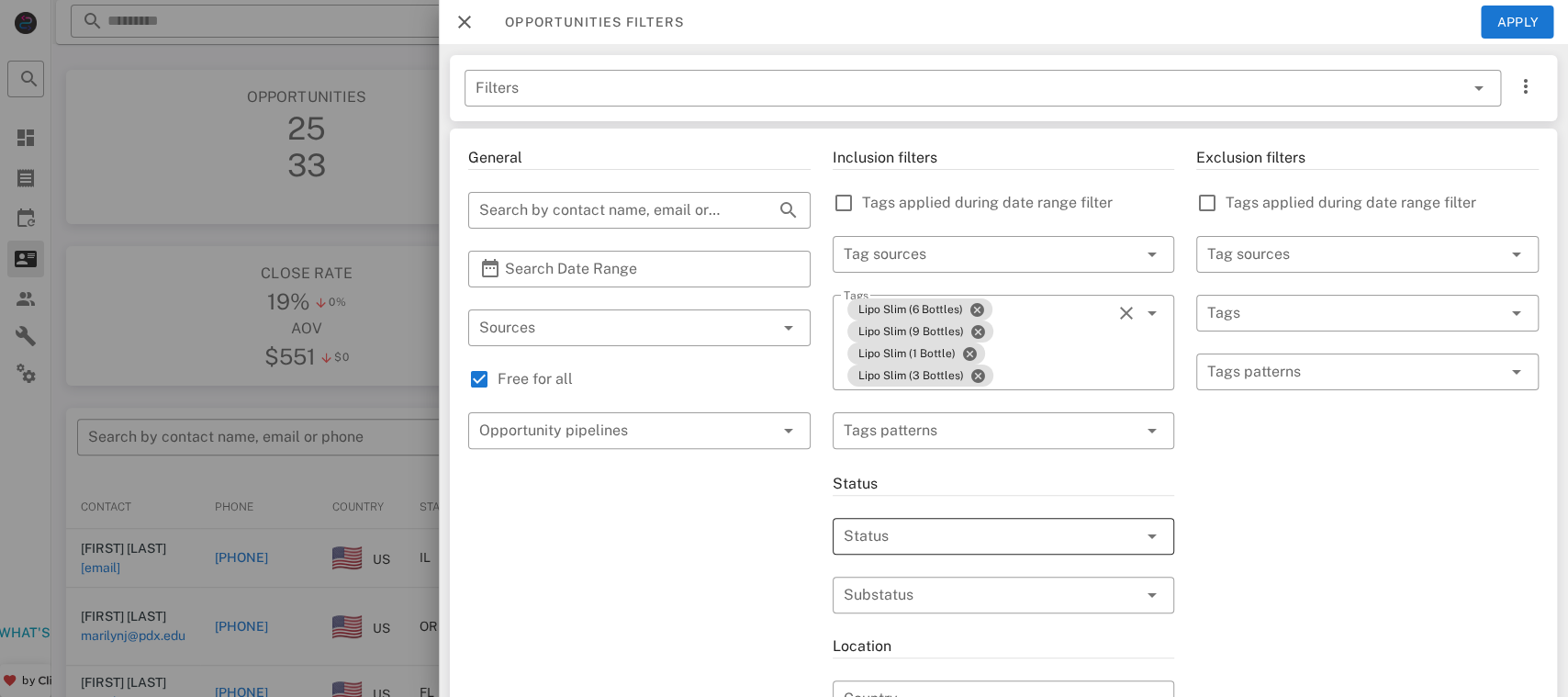 click at bounding box center [978, 536] 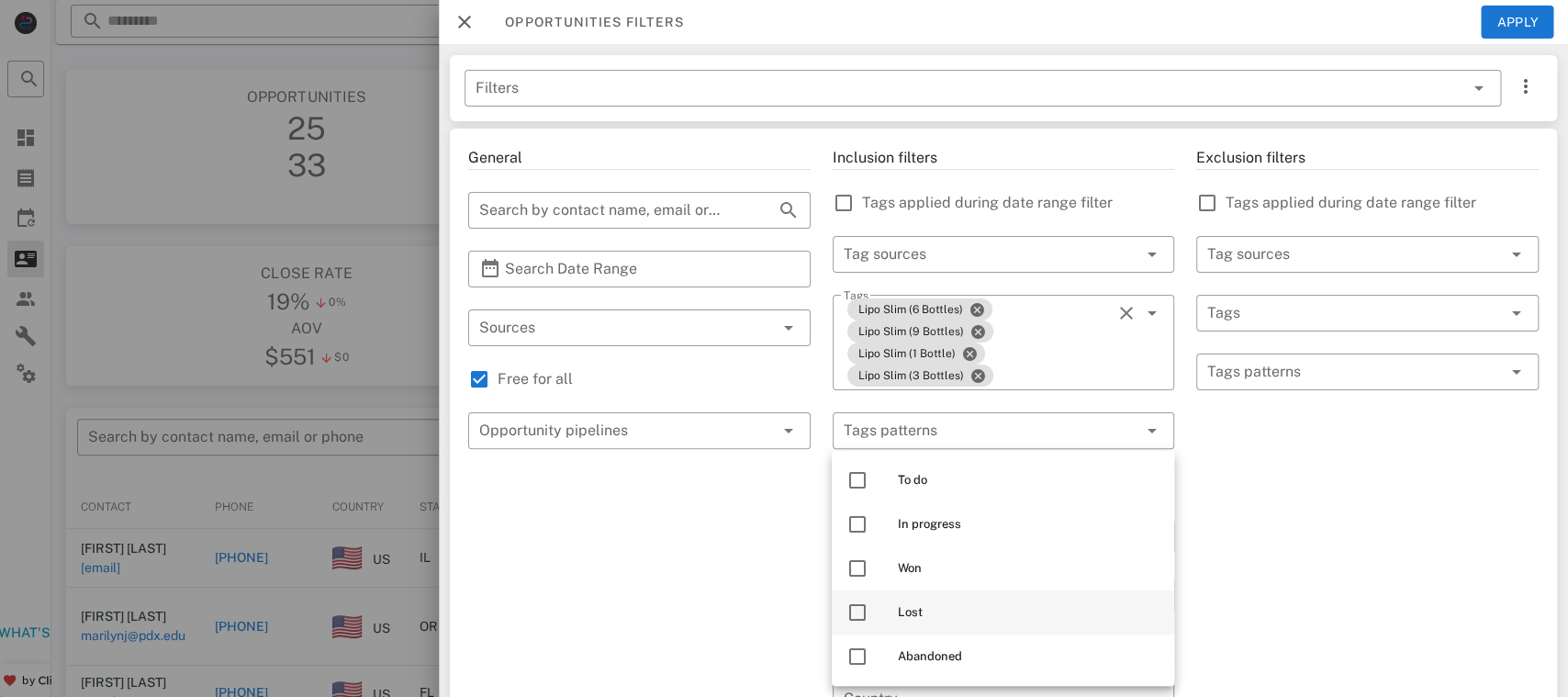 click on "Lost" at bounding box center (1028, 613) 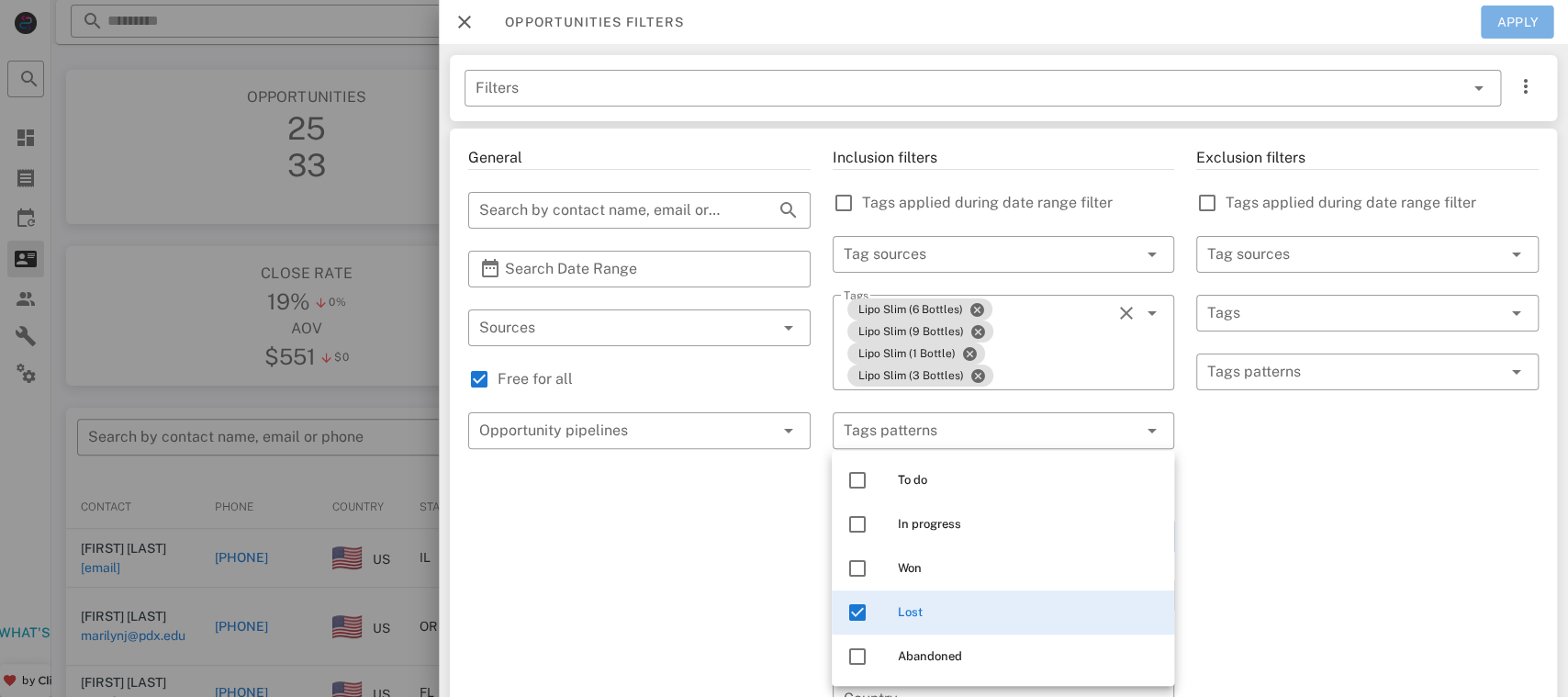click on "Apply" at bounding box center (1518, 22) 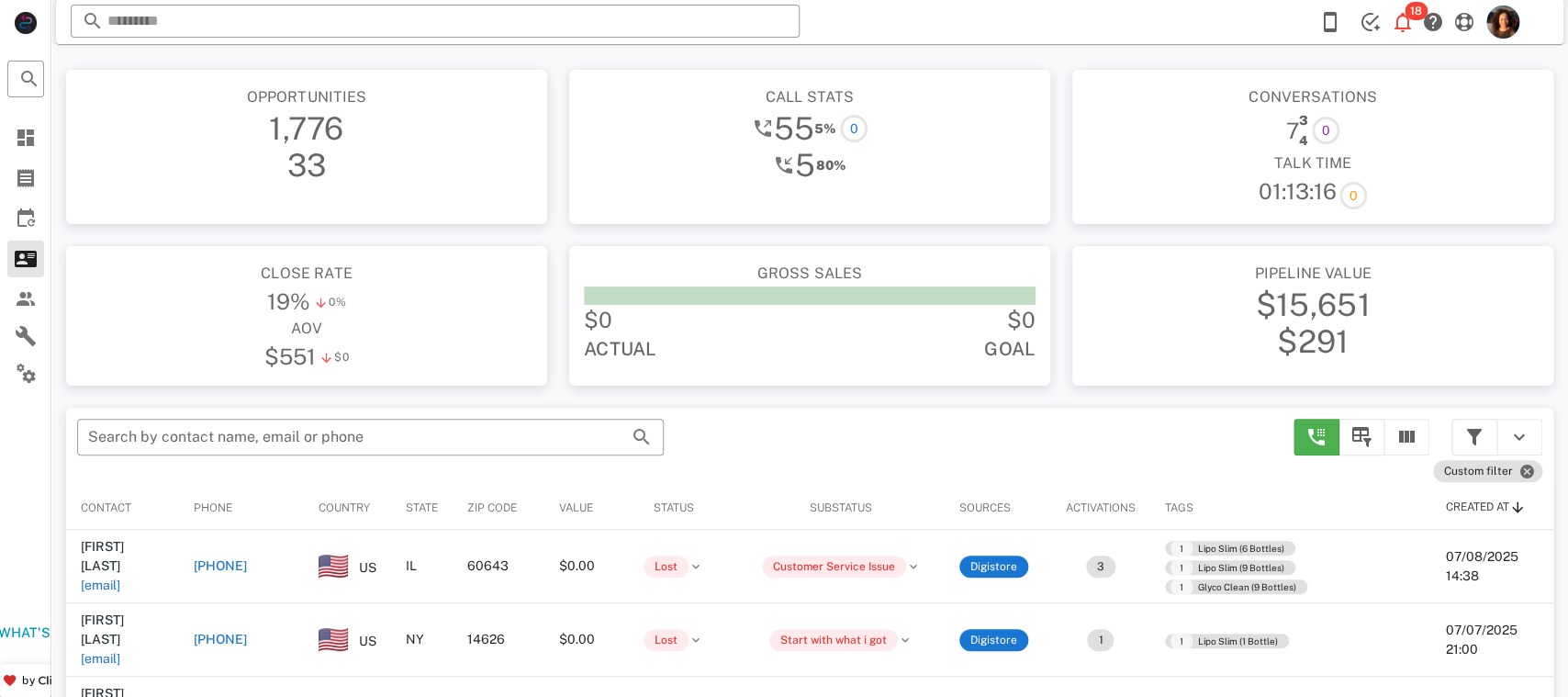 click on "18" at bounding box center (1421, 22) 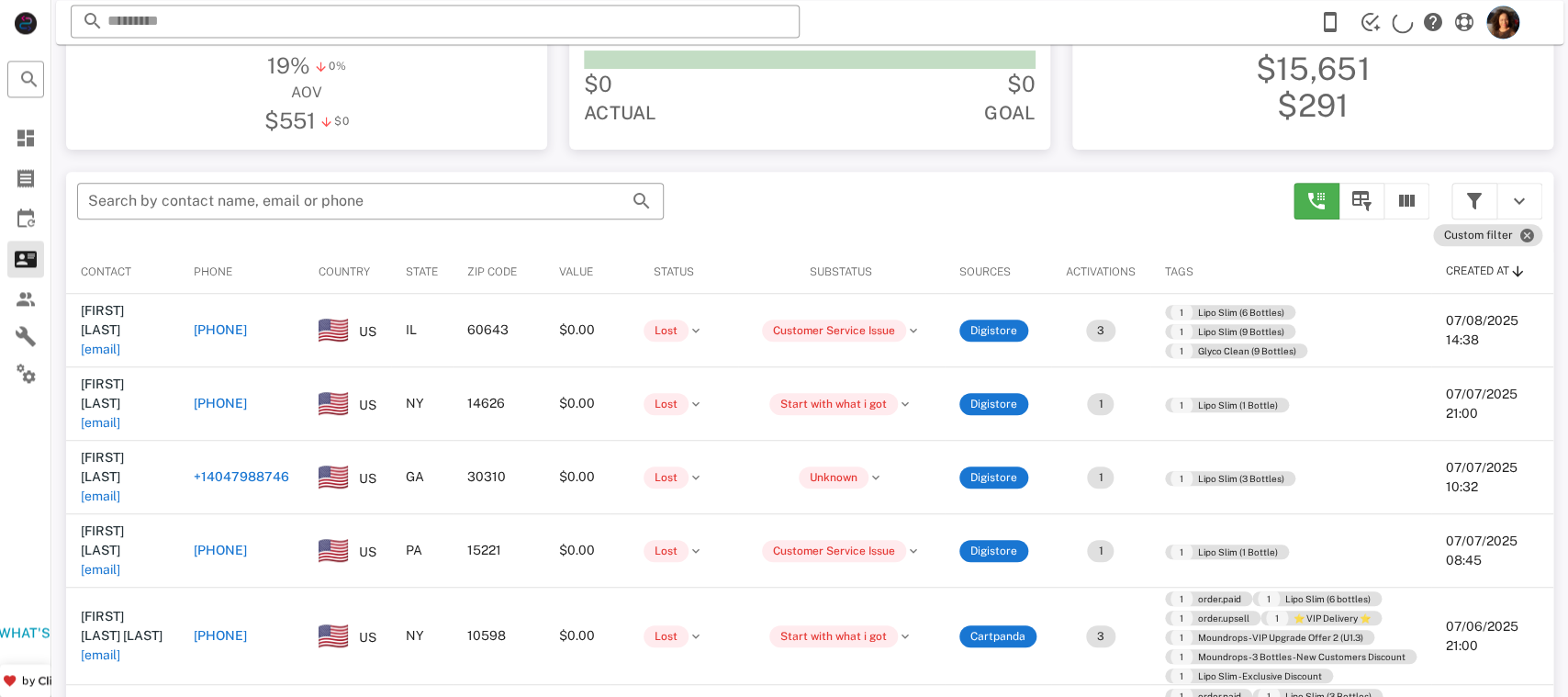 scroll, scrollTop: 349, scrollLeft: 0, axis: vertical 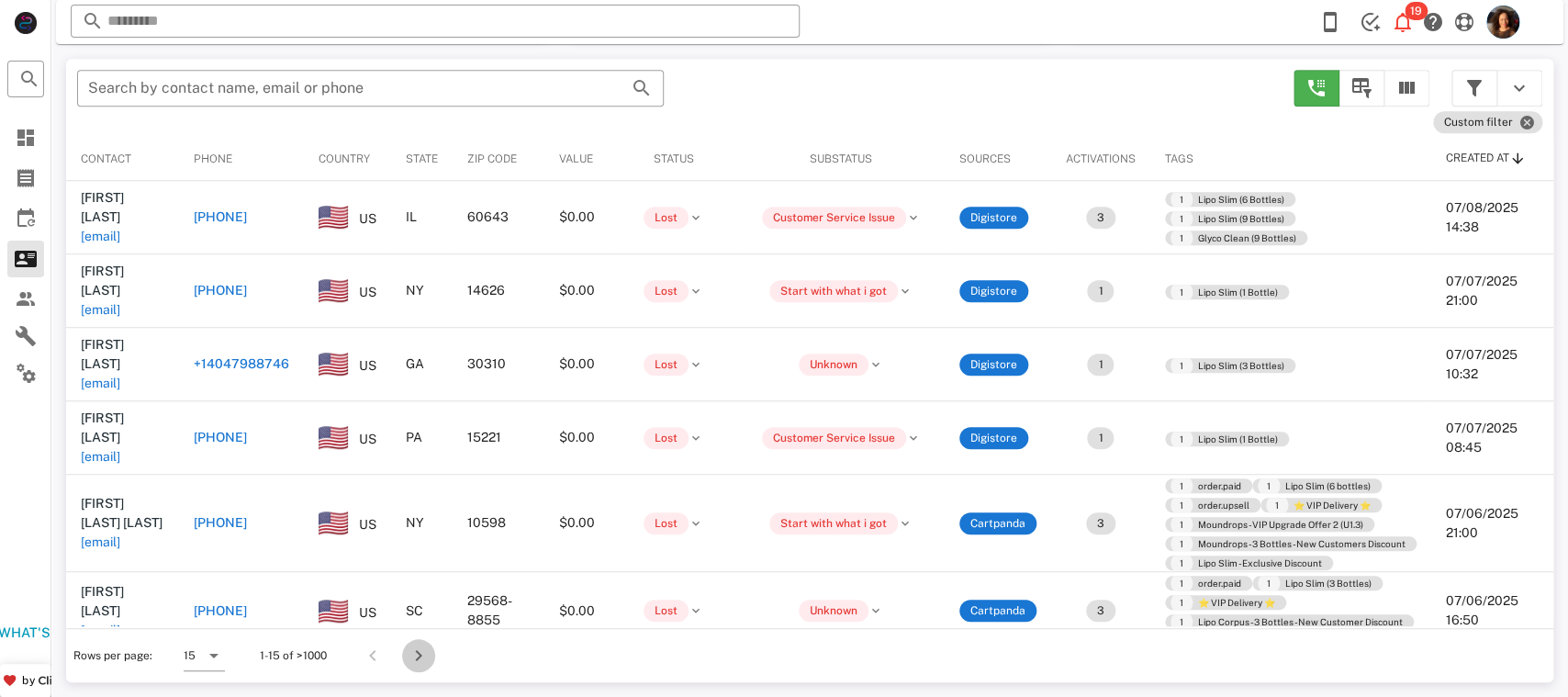 click at bounding box center [419, 656] 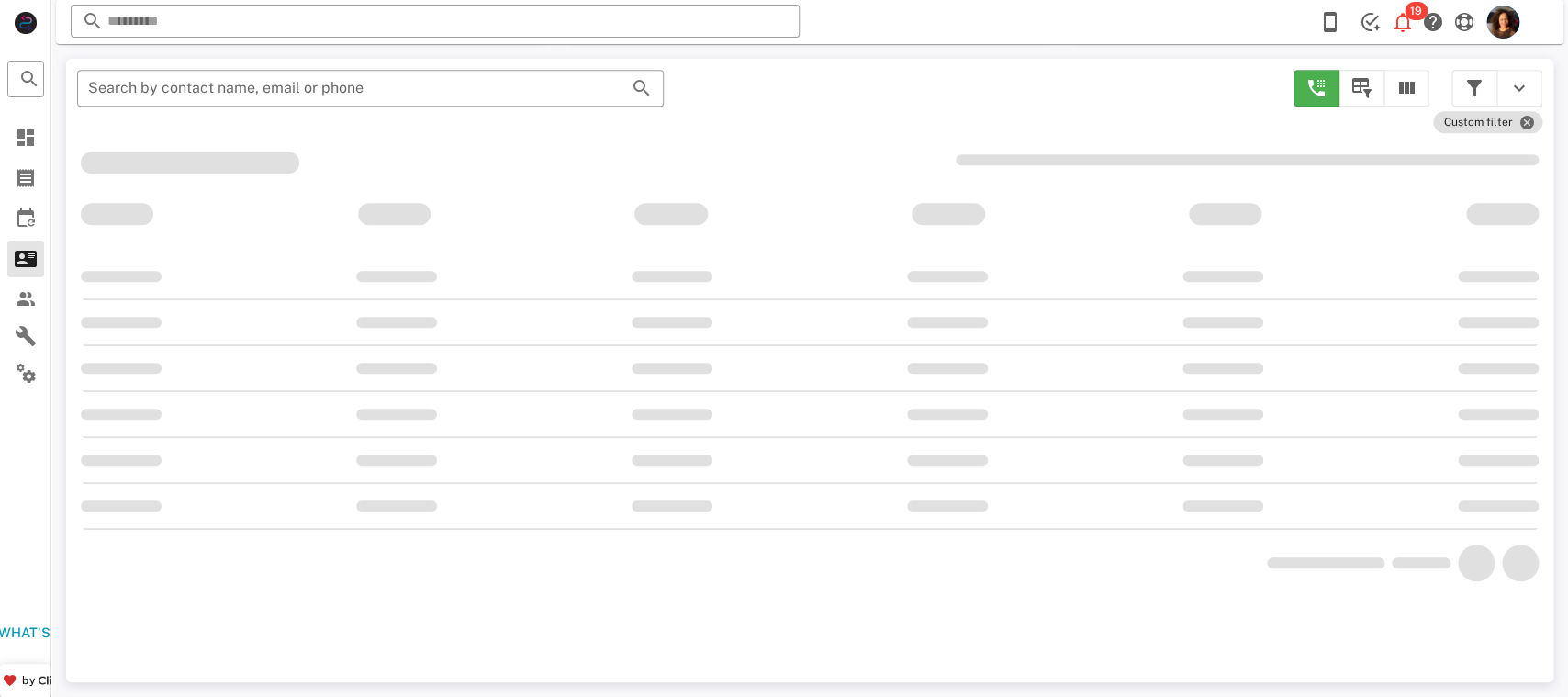 scroll, scrollTop: 327, scrollLeft: 0, axis: vertical 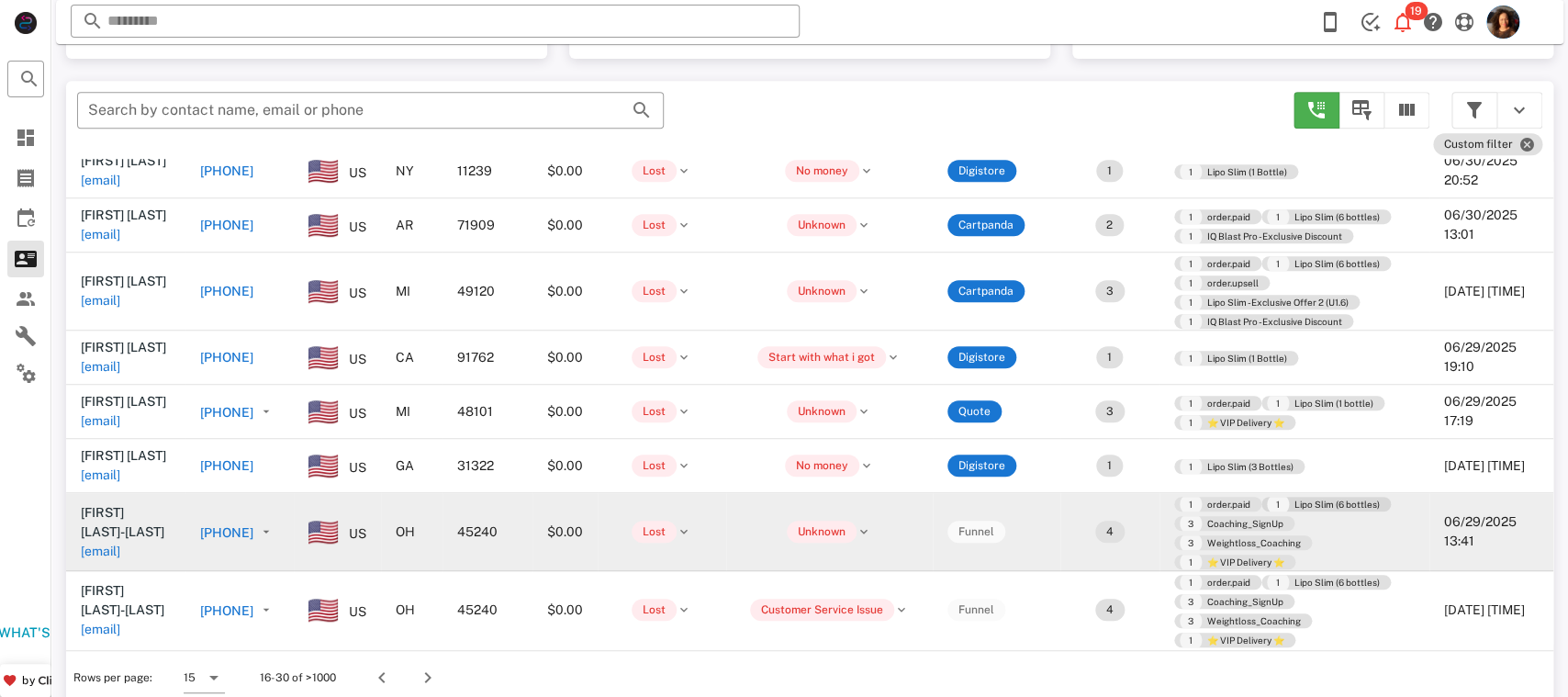 drag, startPoint x: 1547, startPoint y: 333, endPoint x: 1542, endPoint y: 504, distance: 171.0731 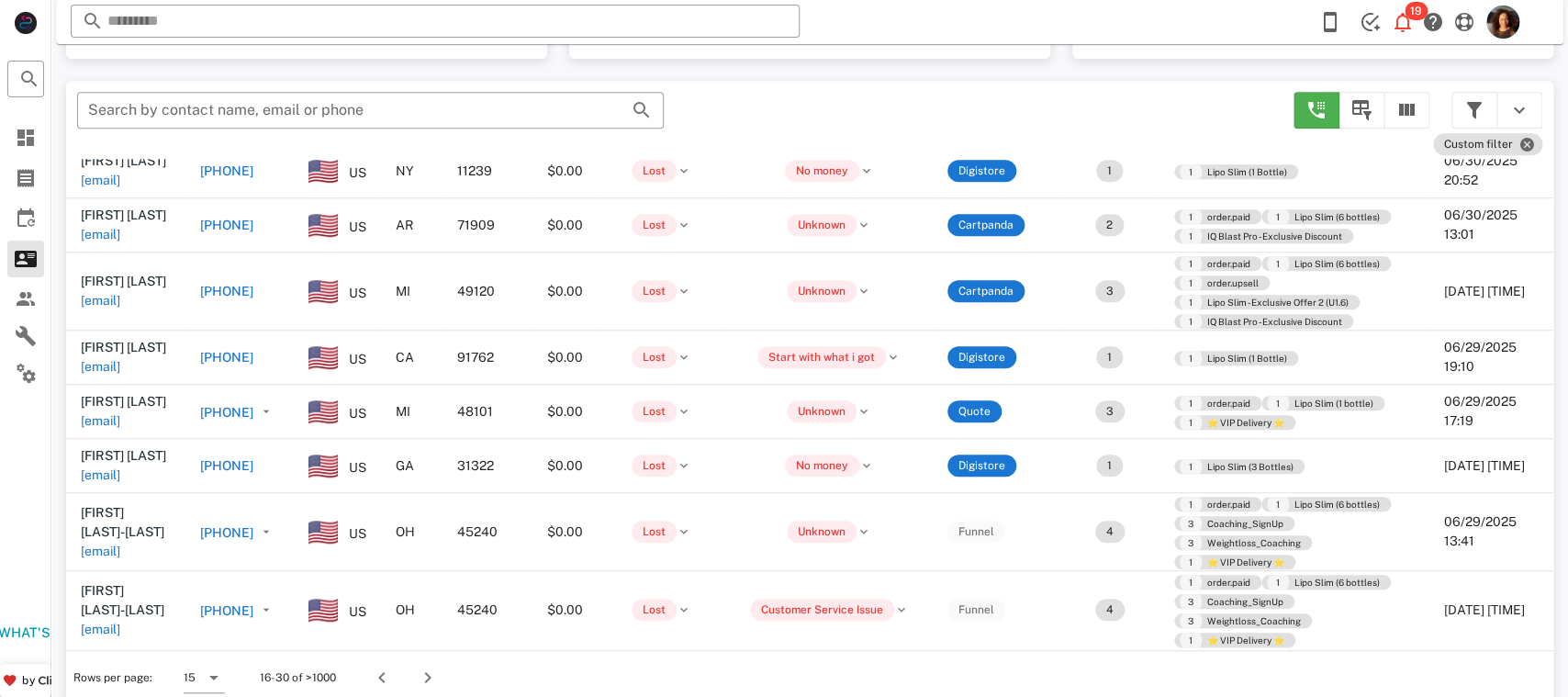 click on "Rows per page: 15  16-30 of >1000" at bounding box center [810, 677] 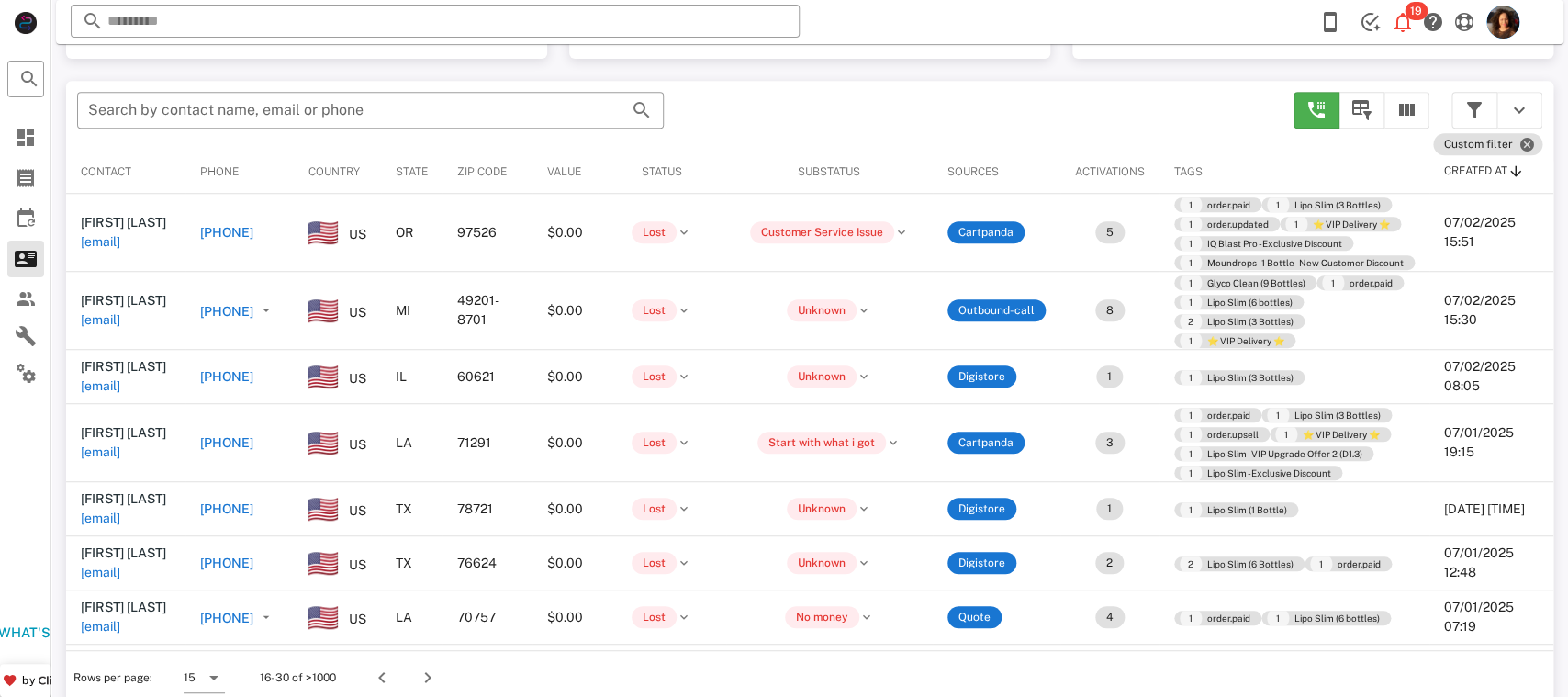 scroll, scrollTop: 0, scrollLeft: 0, axis: both 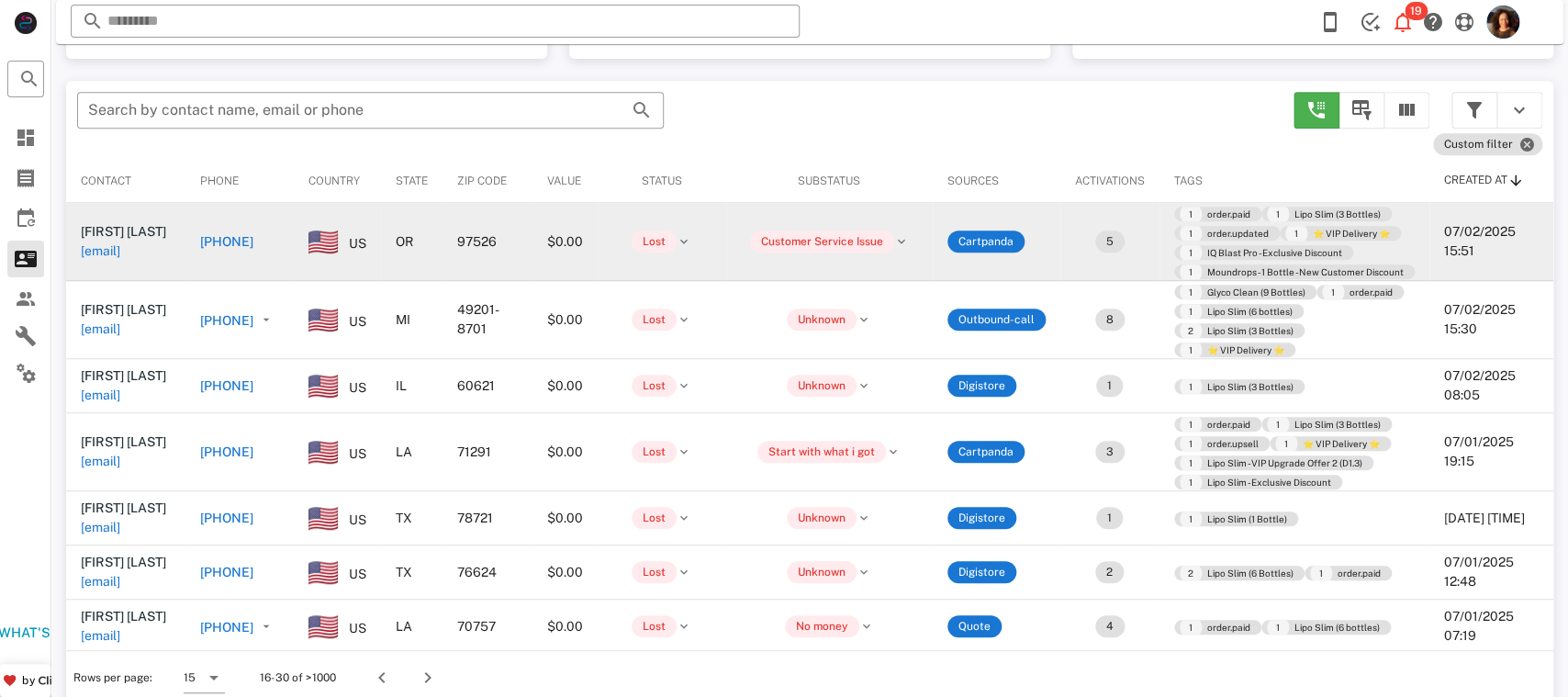 click on "[PHONE]" at bounding box center [227, 242] 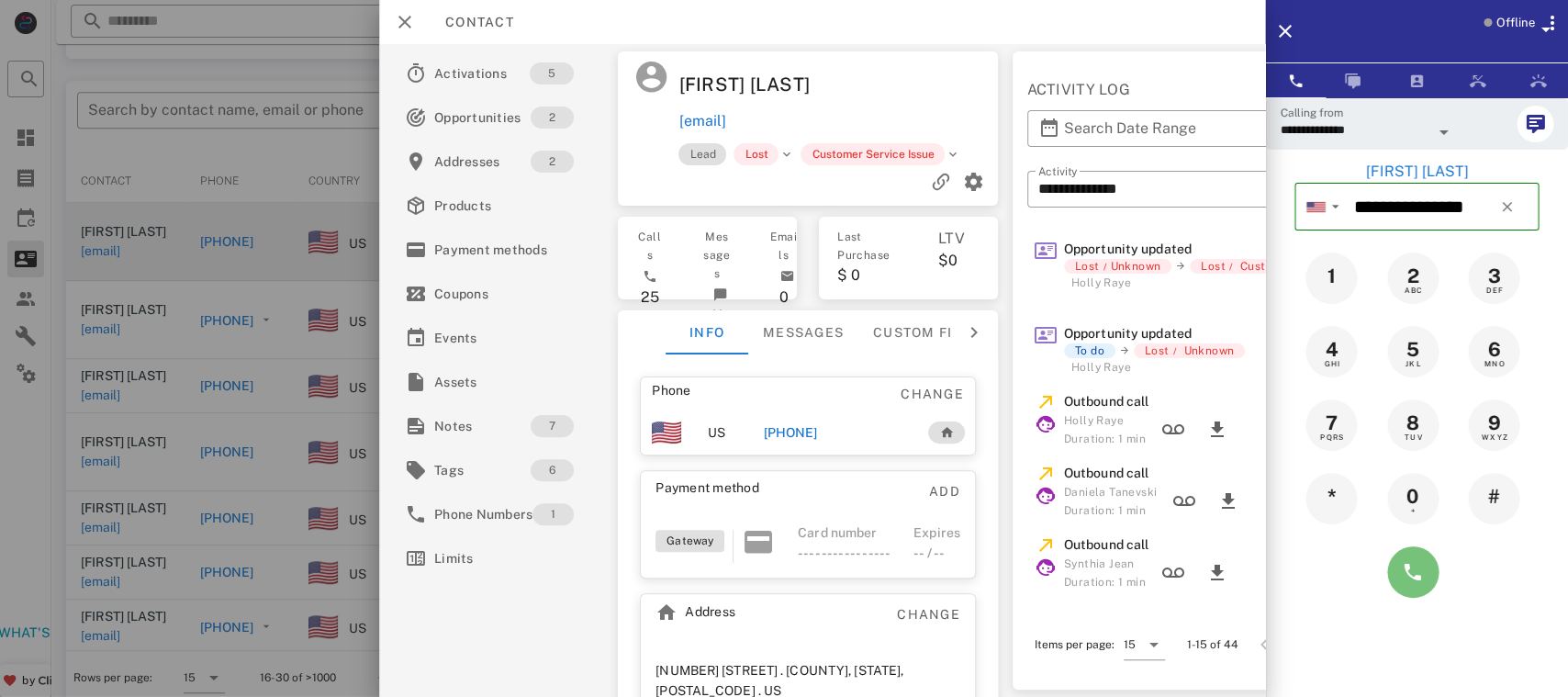 click at bounding box center (1413, 572) 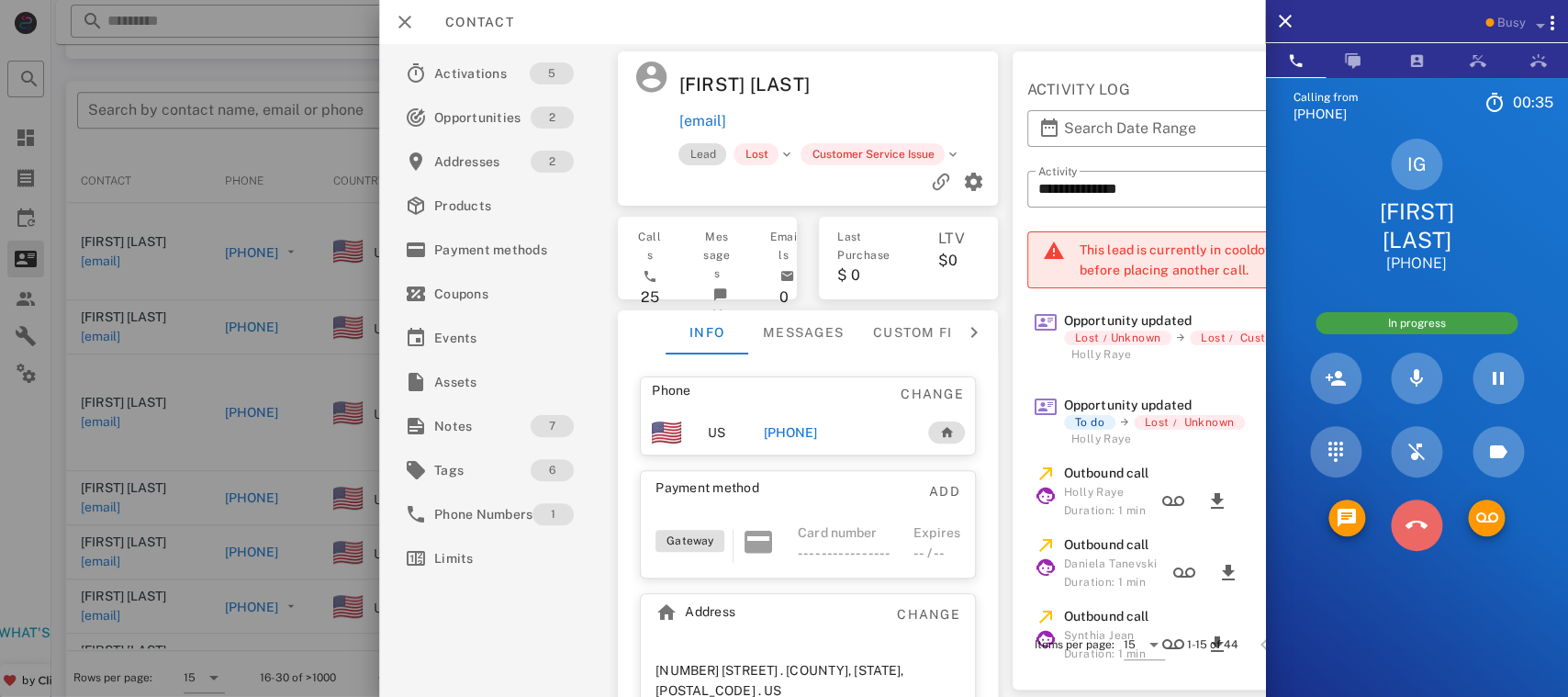 click at bounding box center [1417, 525] 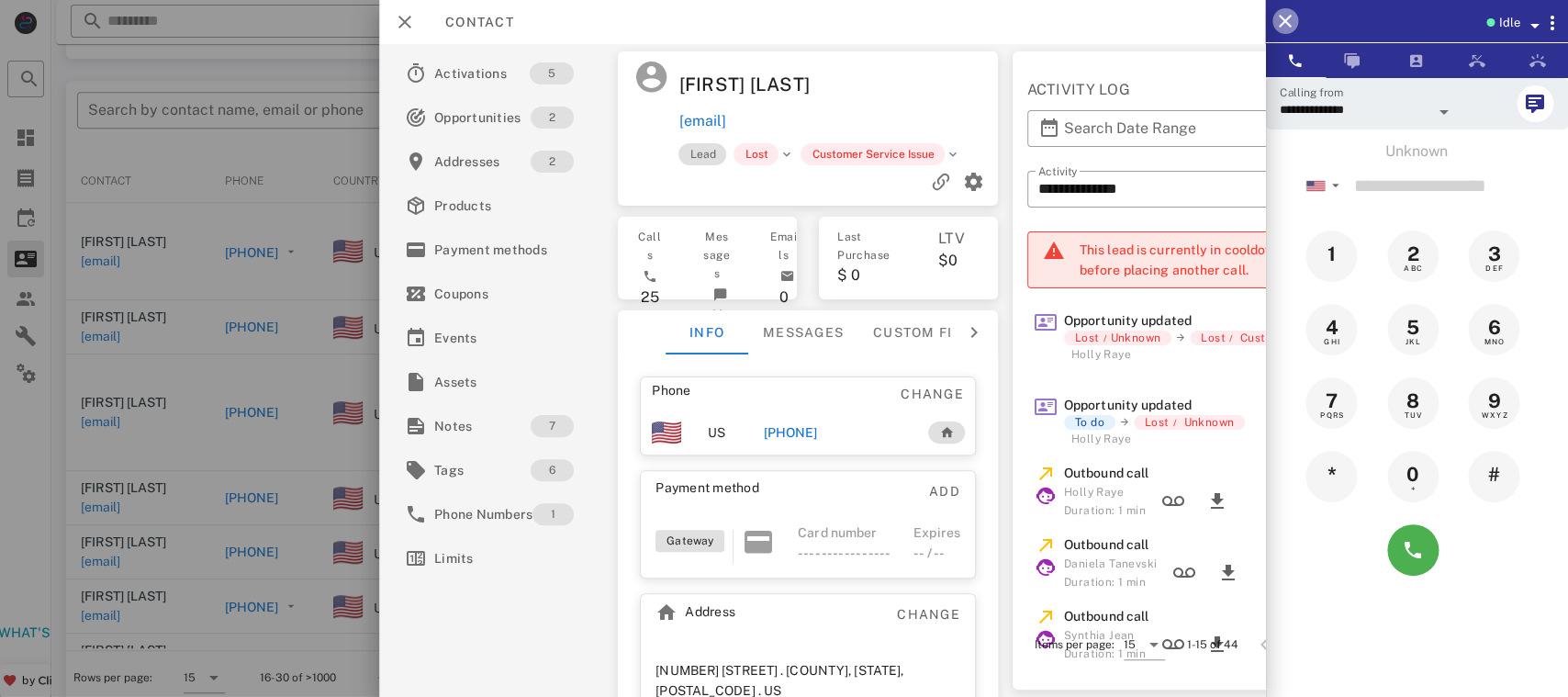 click at bounding box center (1285, 21) 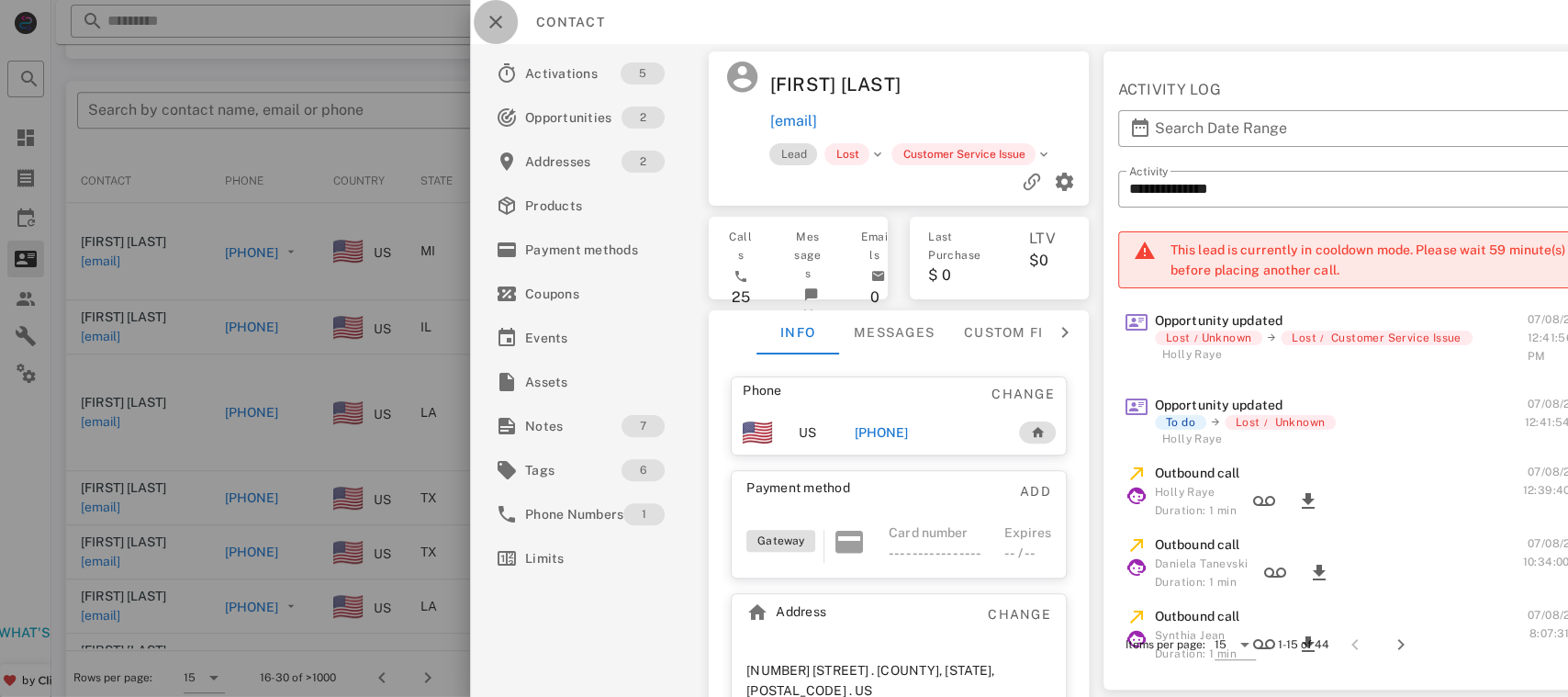 click at bounding box center [496, 22] 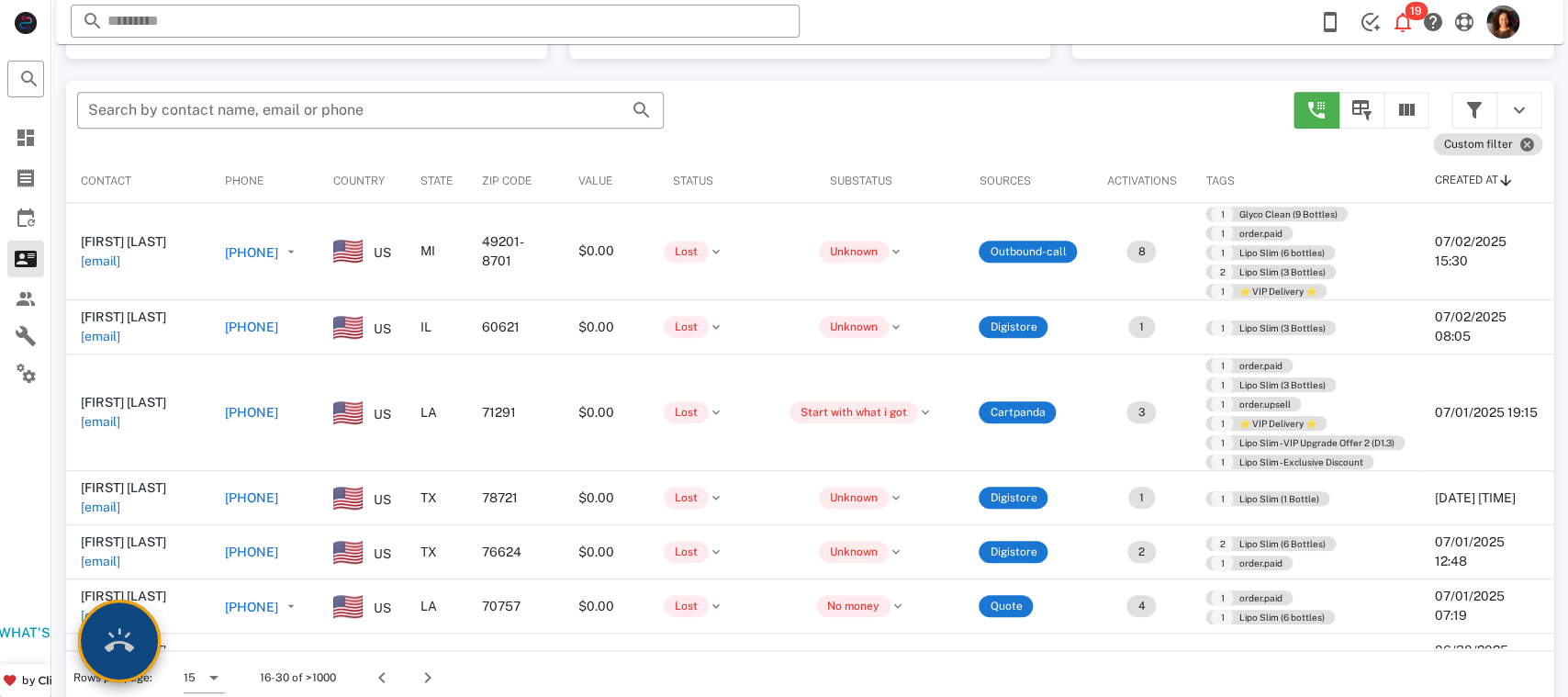 click at bounding box center [119, 641] 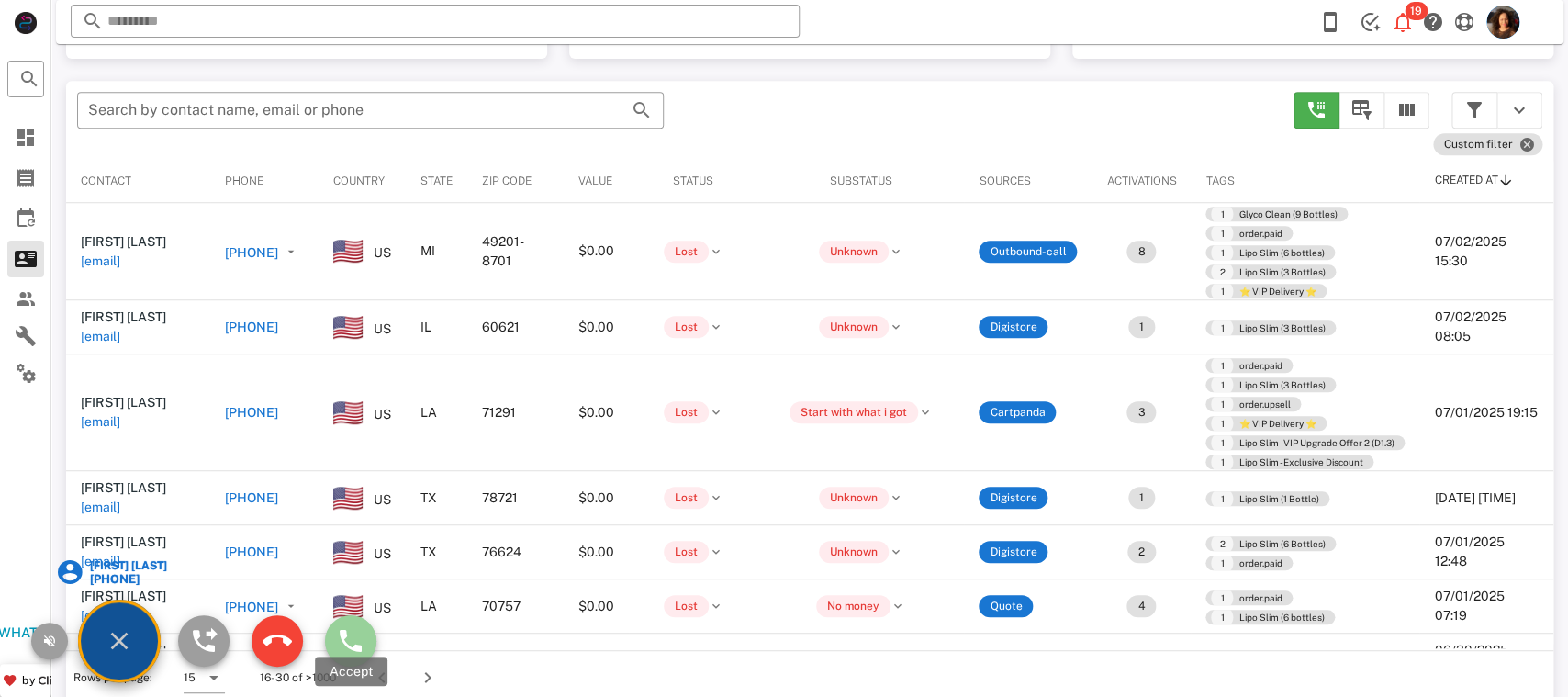 click at bounding box center (351, 641) 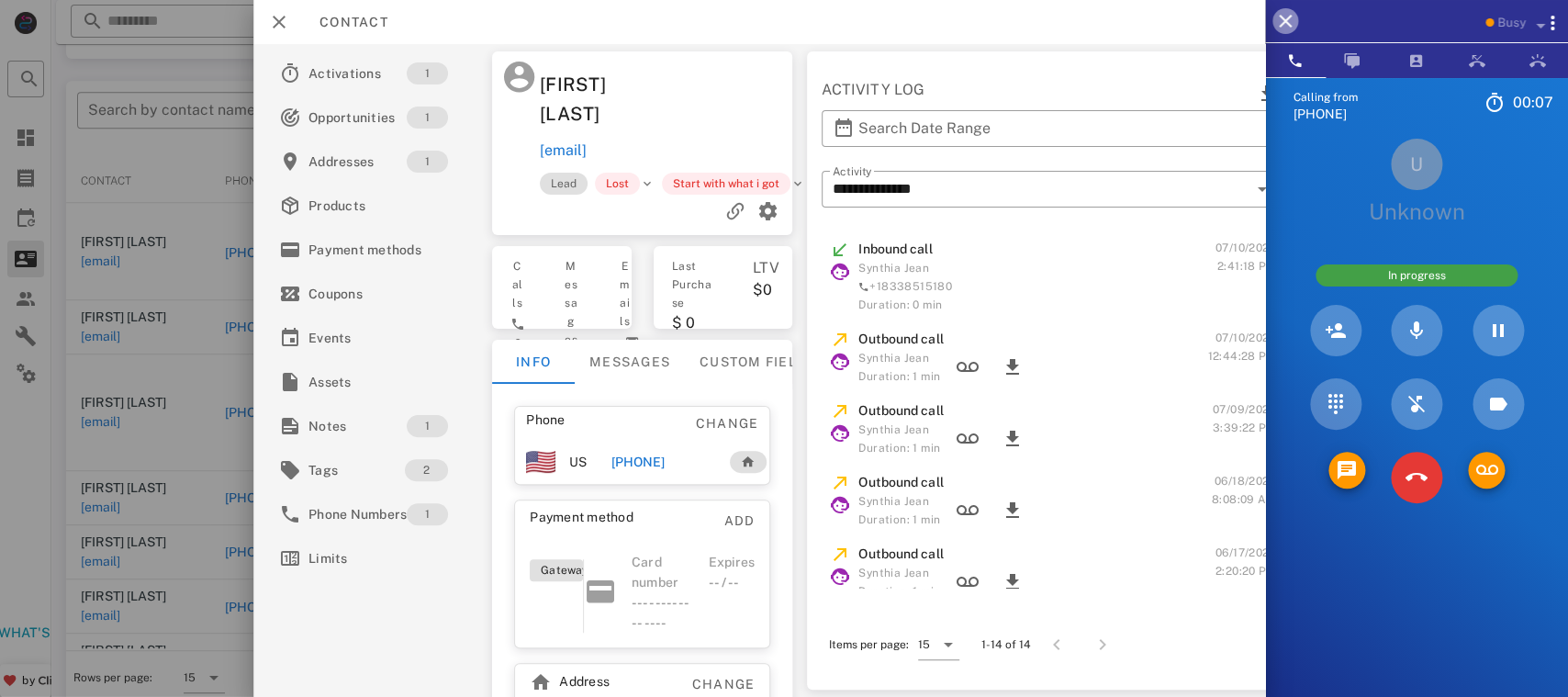 click at bounding box center [1285, 21] 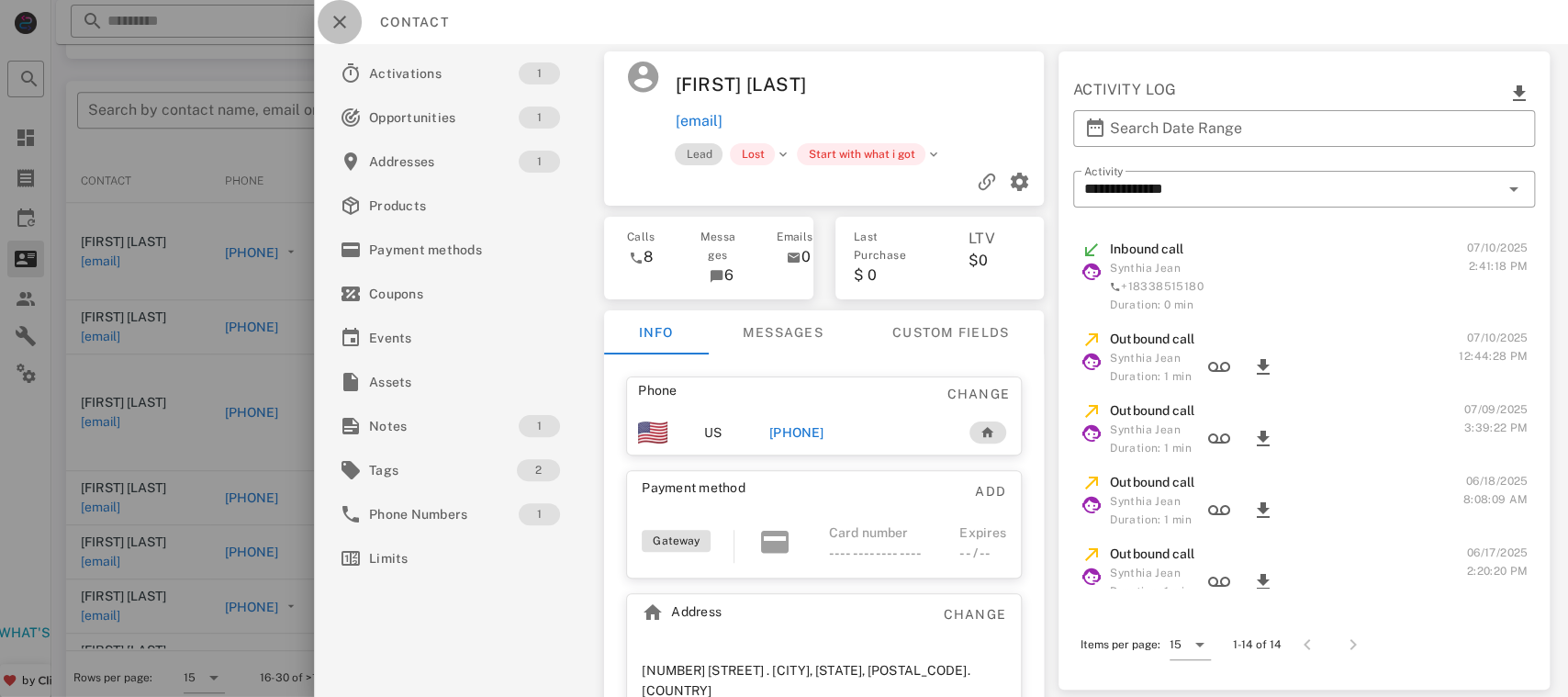 click at bounding box center [340, 22] 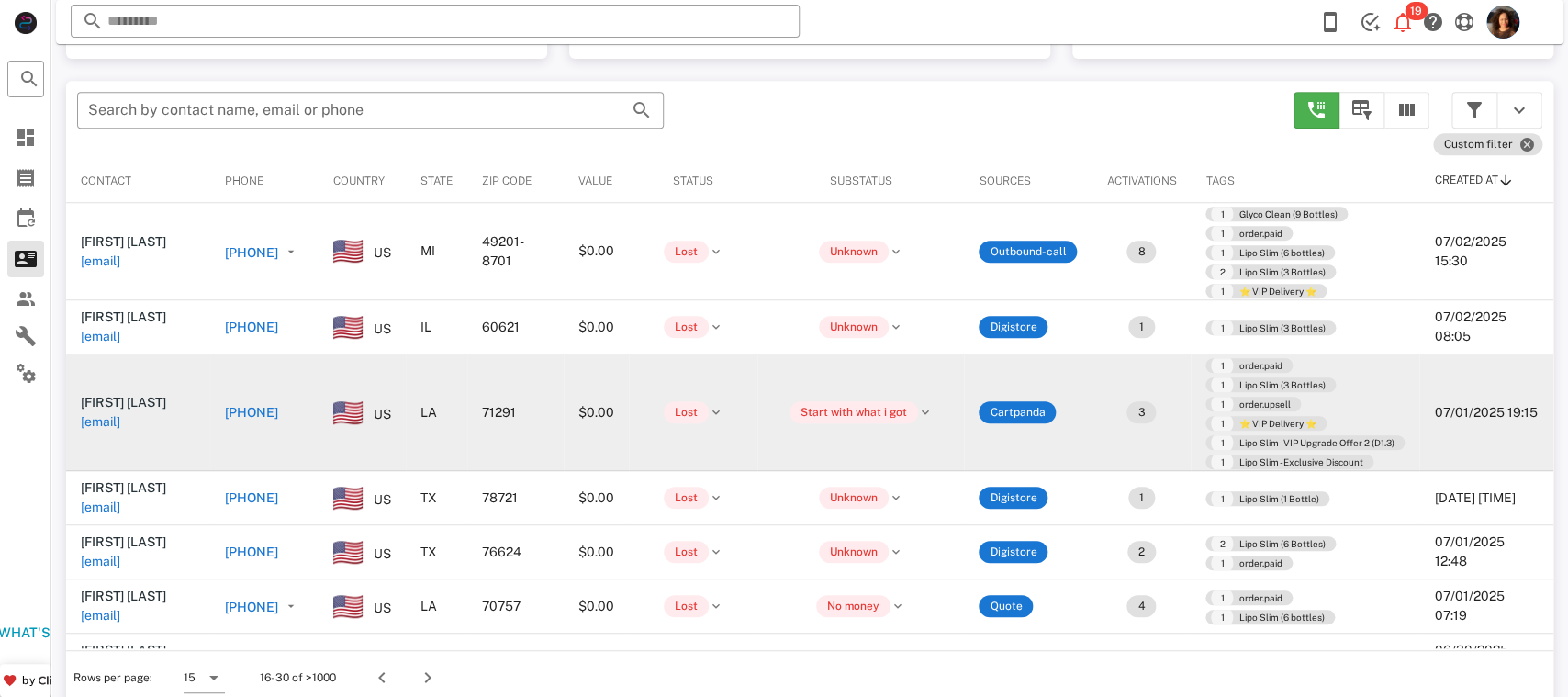 click on "+13186801039" at bounding box center (252, 412) 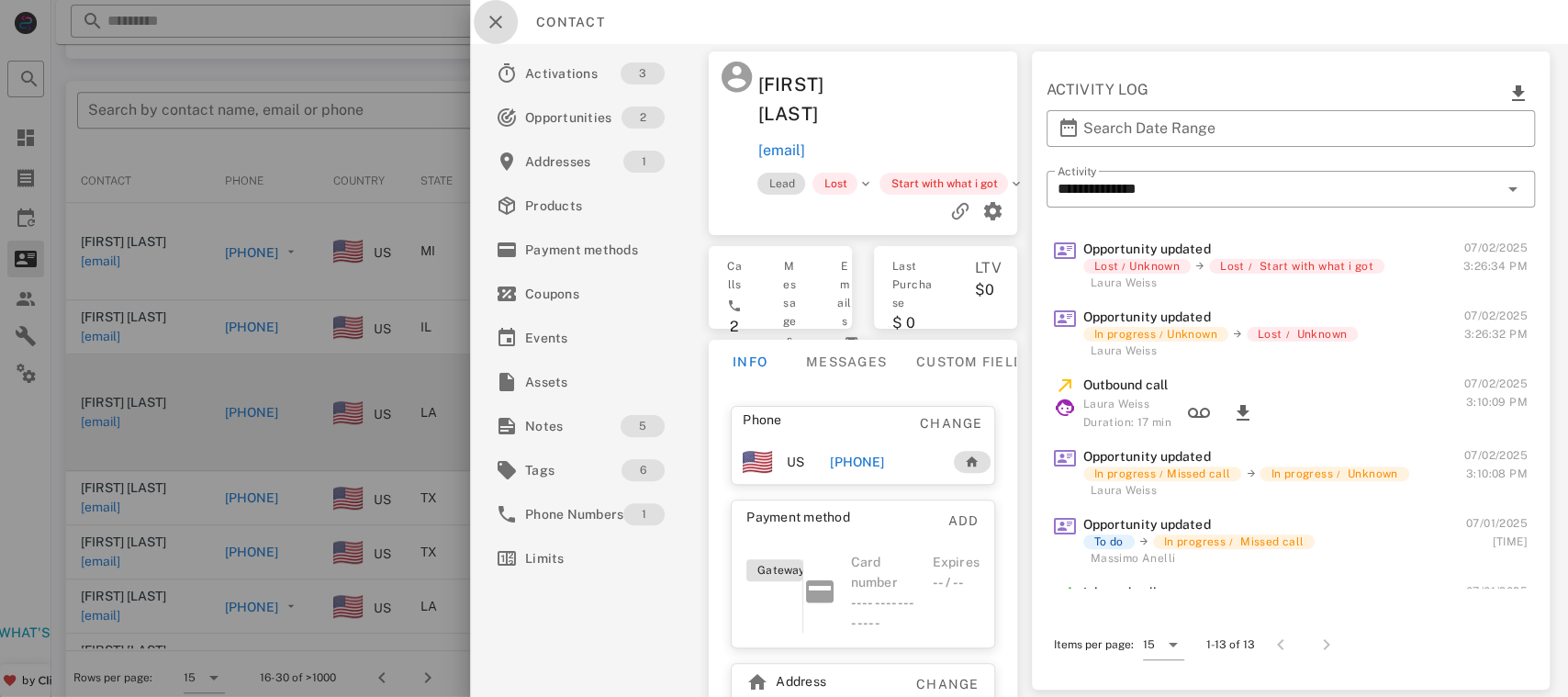 click at bounding box center [496, 22] 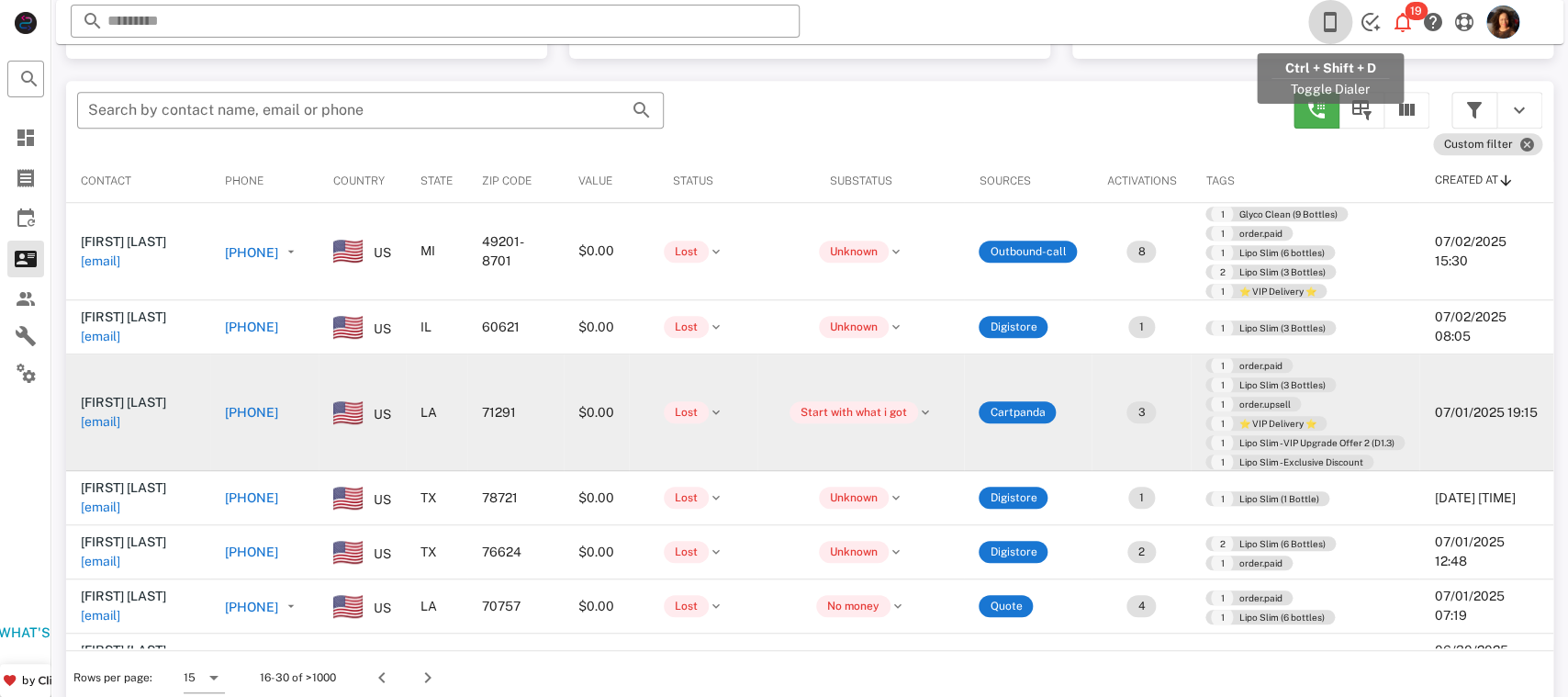 click at bounding box center [1330, 22] 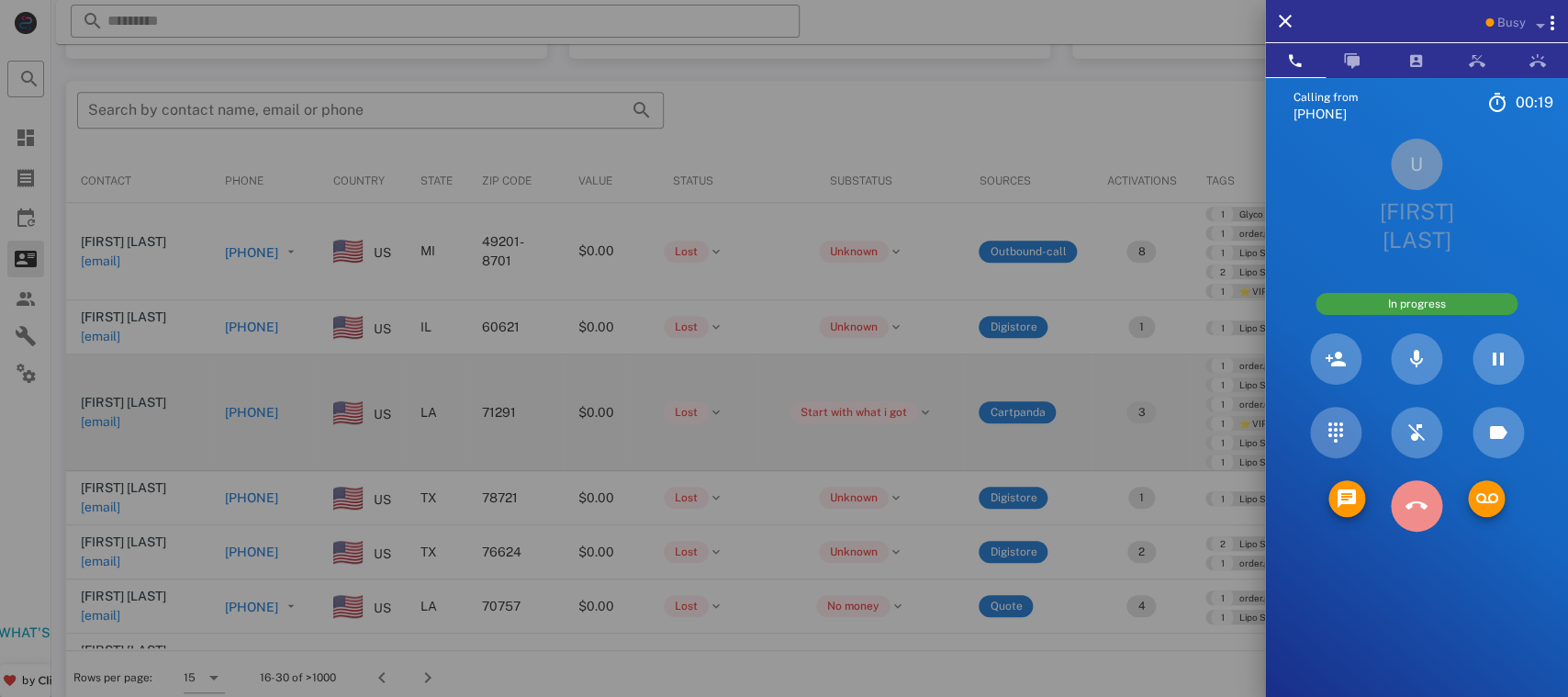 click at bounding box center [1417, 506] 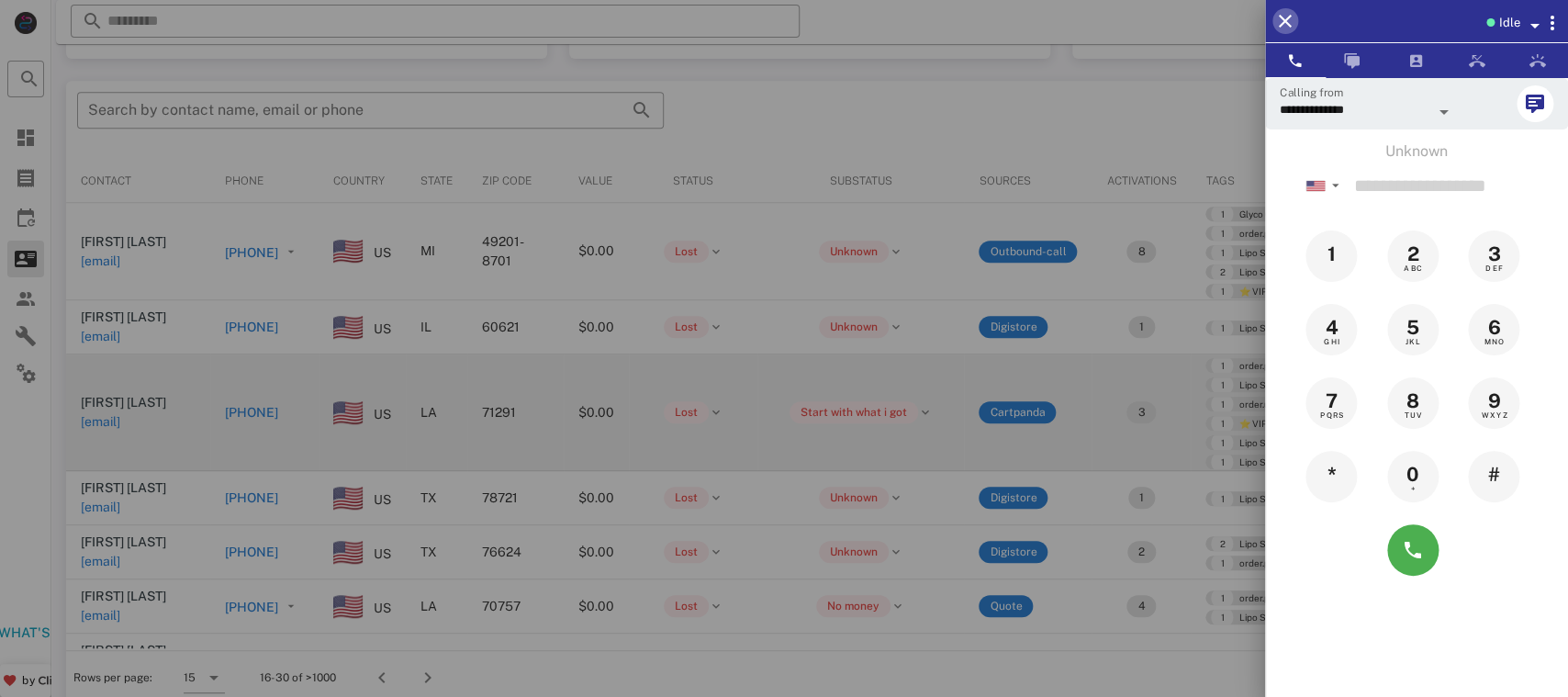 click at bounding box center [1285, 21] 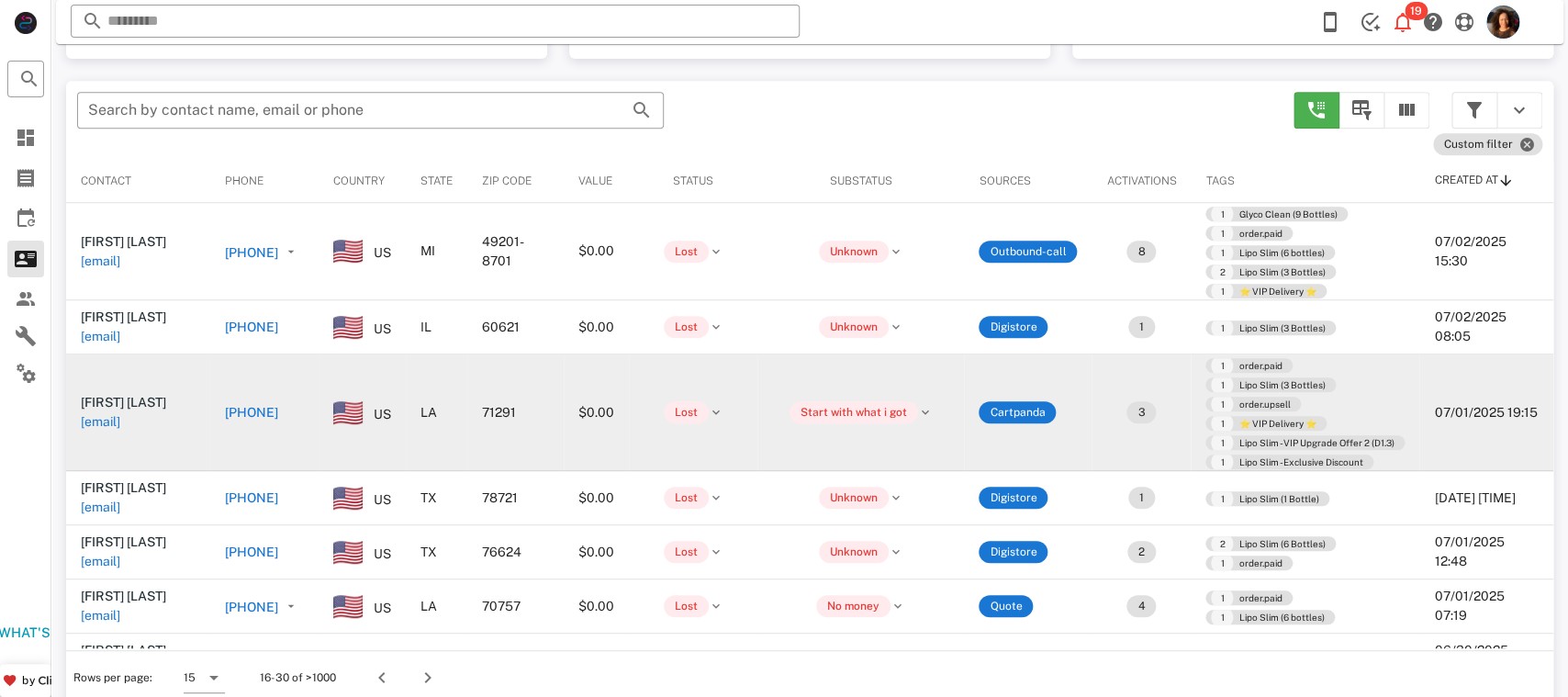 click on "+13186801039" at bounding box center [252, 412] 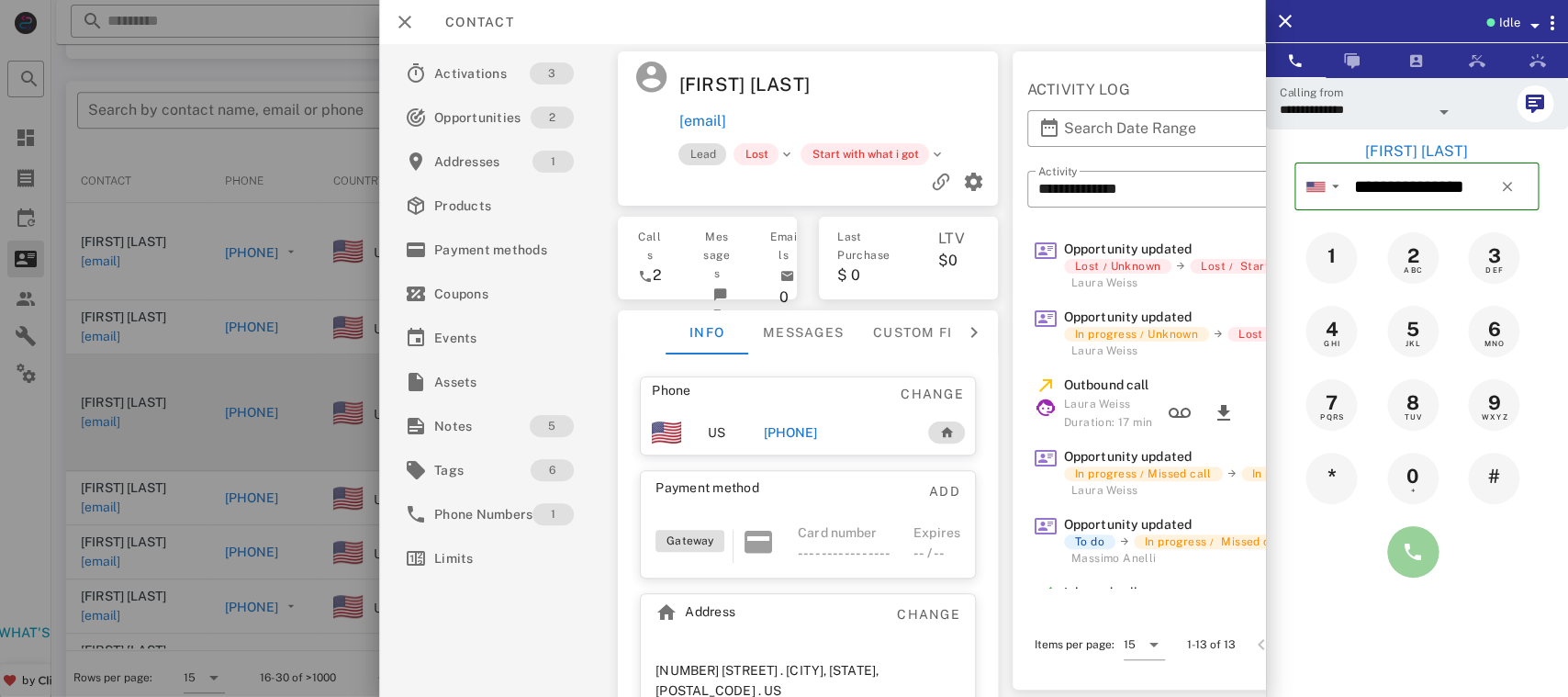 click at bounding box center (1413, 552) 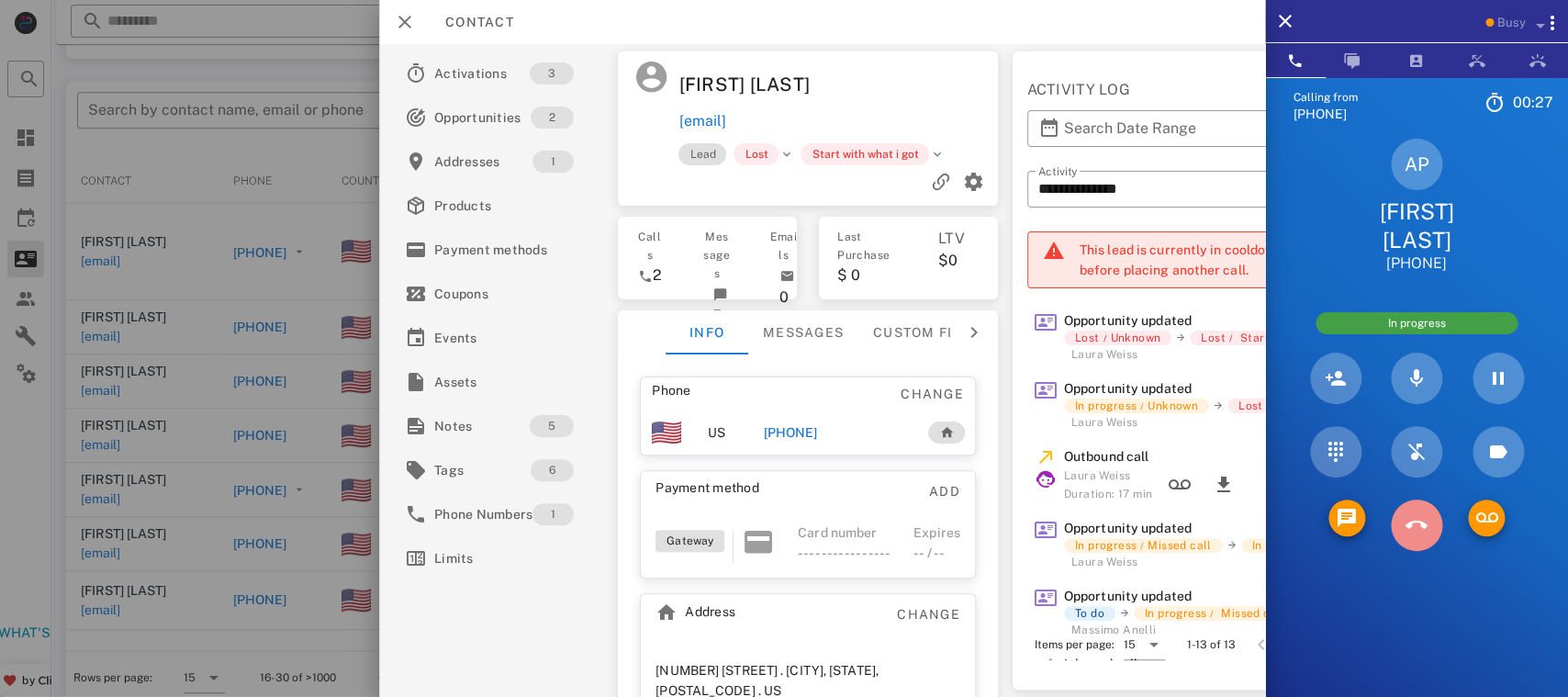 click at bounding box center (1417, 525) 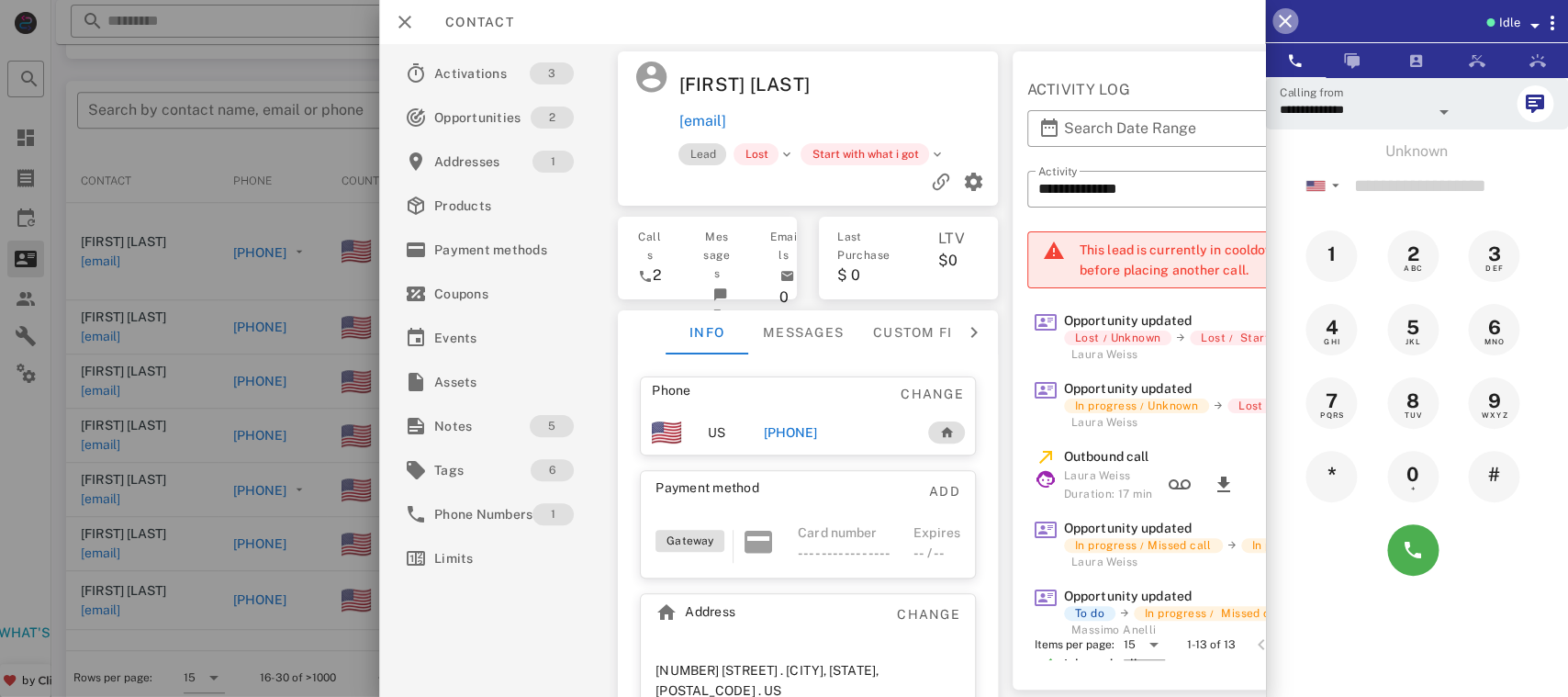click at bounding box center (1285, 21) 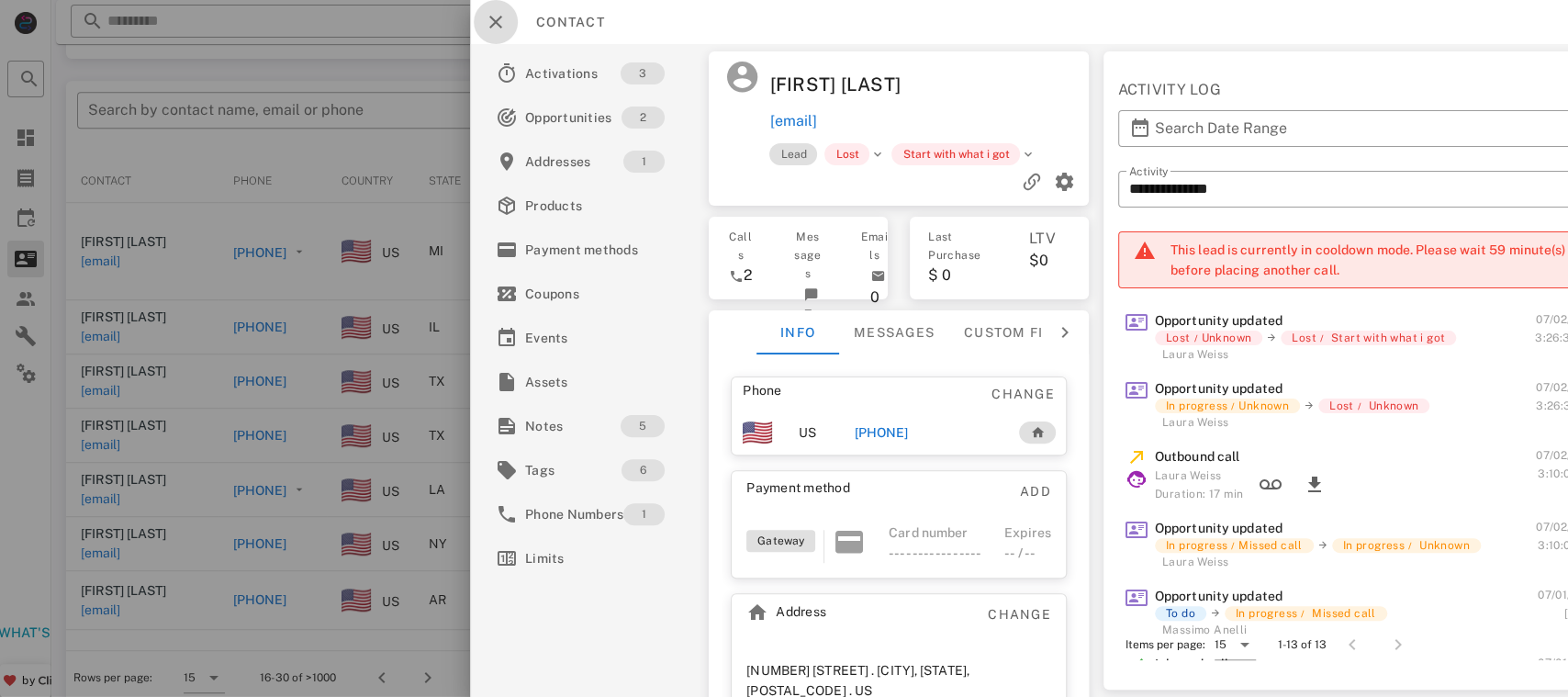 click at bounding box center (496, 22) 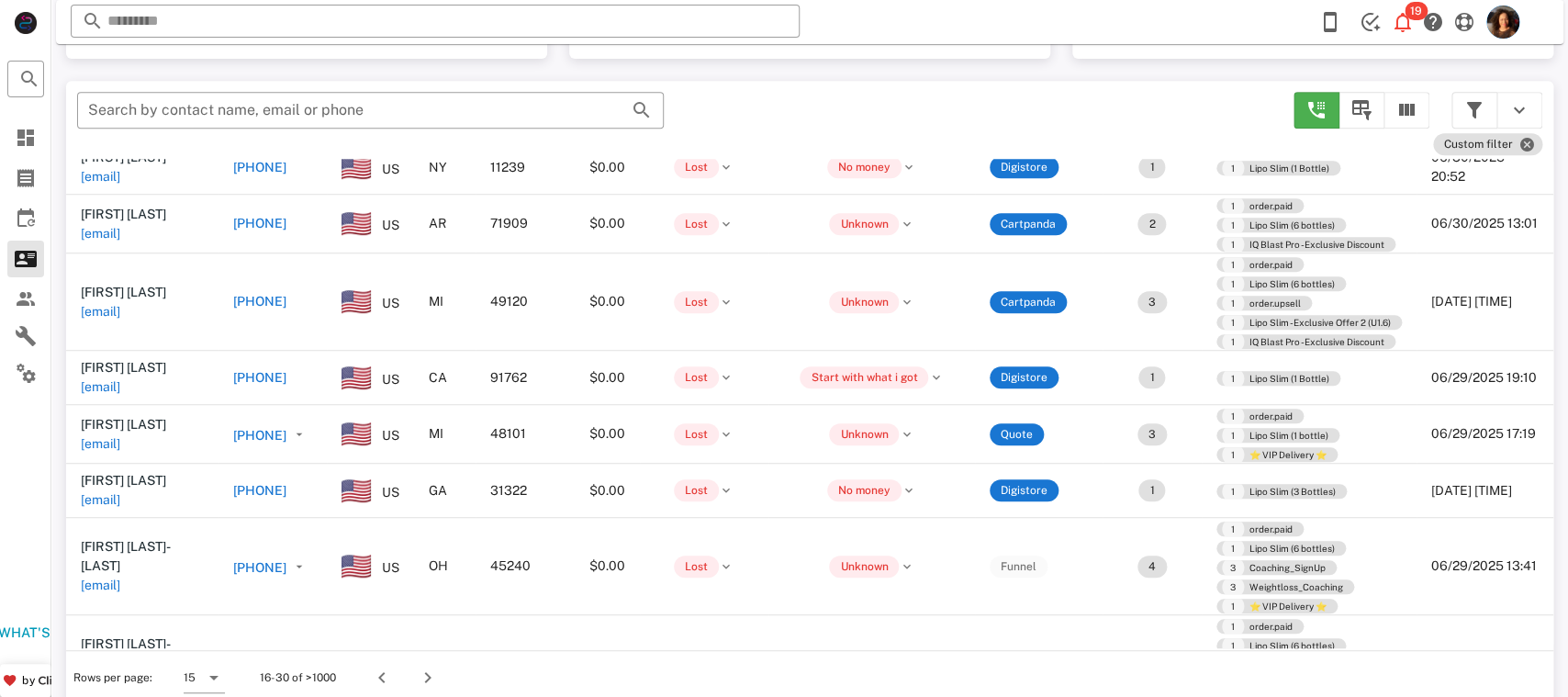 scroll, scrollTop: 444, scrollLeft: 0, axis: vertical 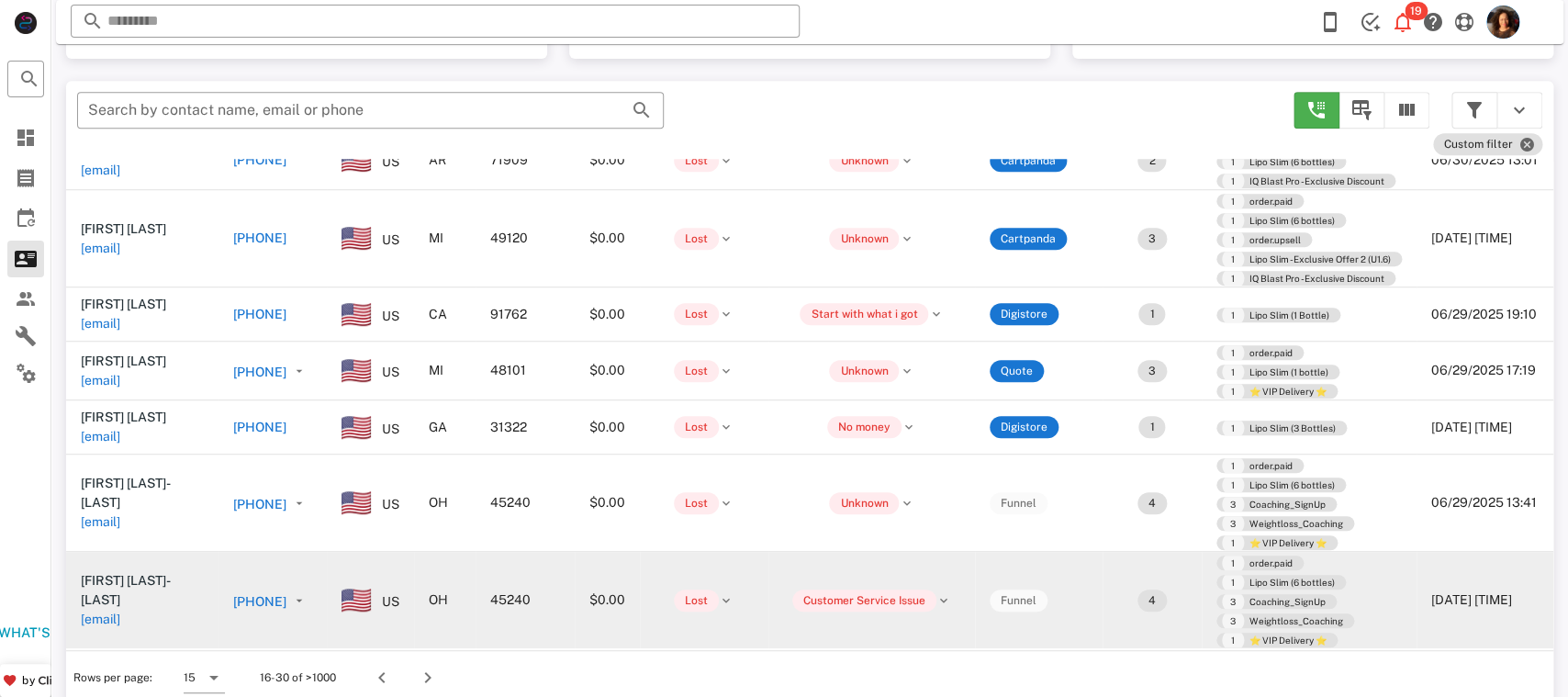 click on "+15133063317" at bounding box center [260, 601] 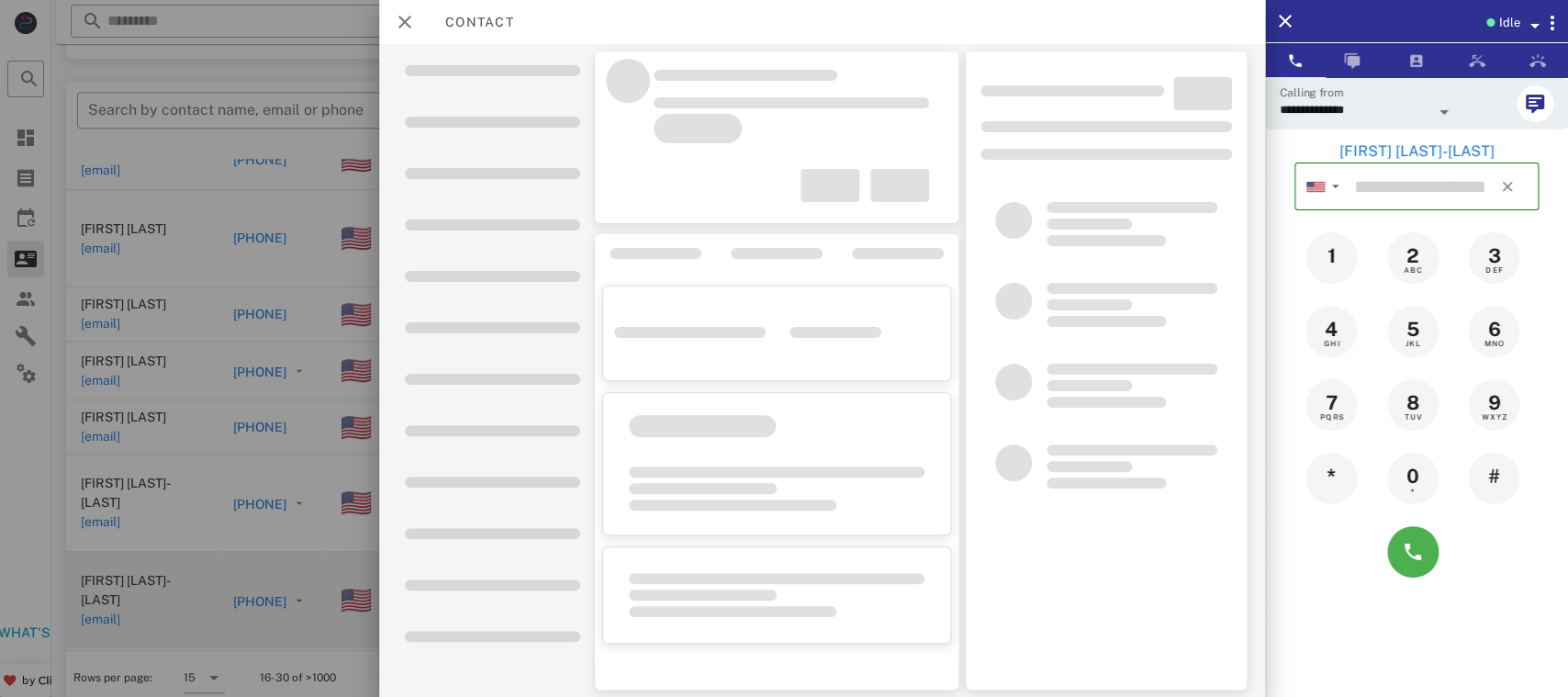 type on "**********" 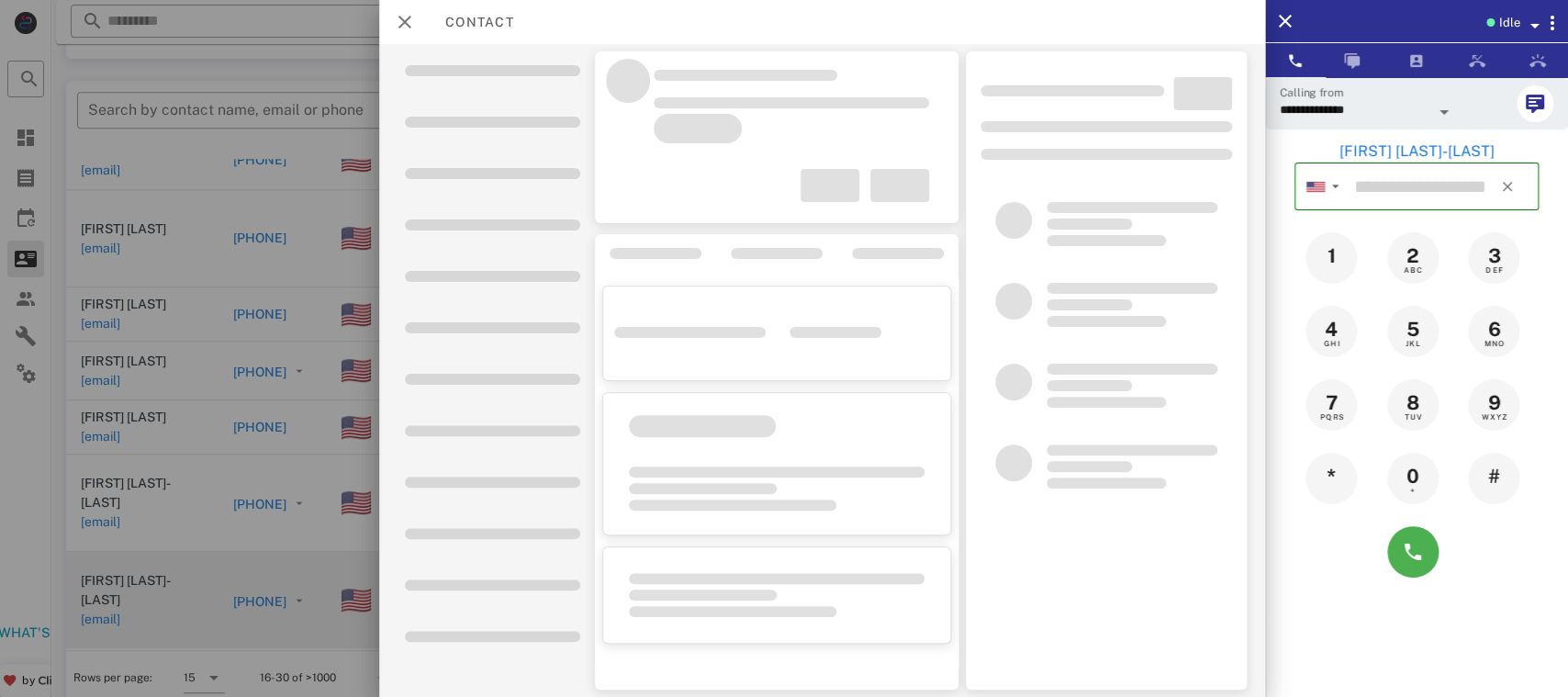 type on "**********" 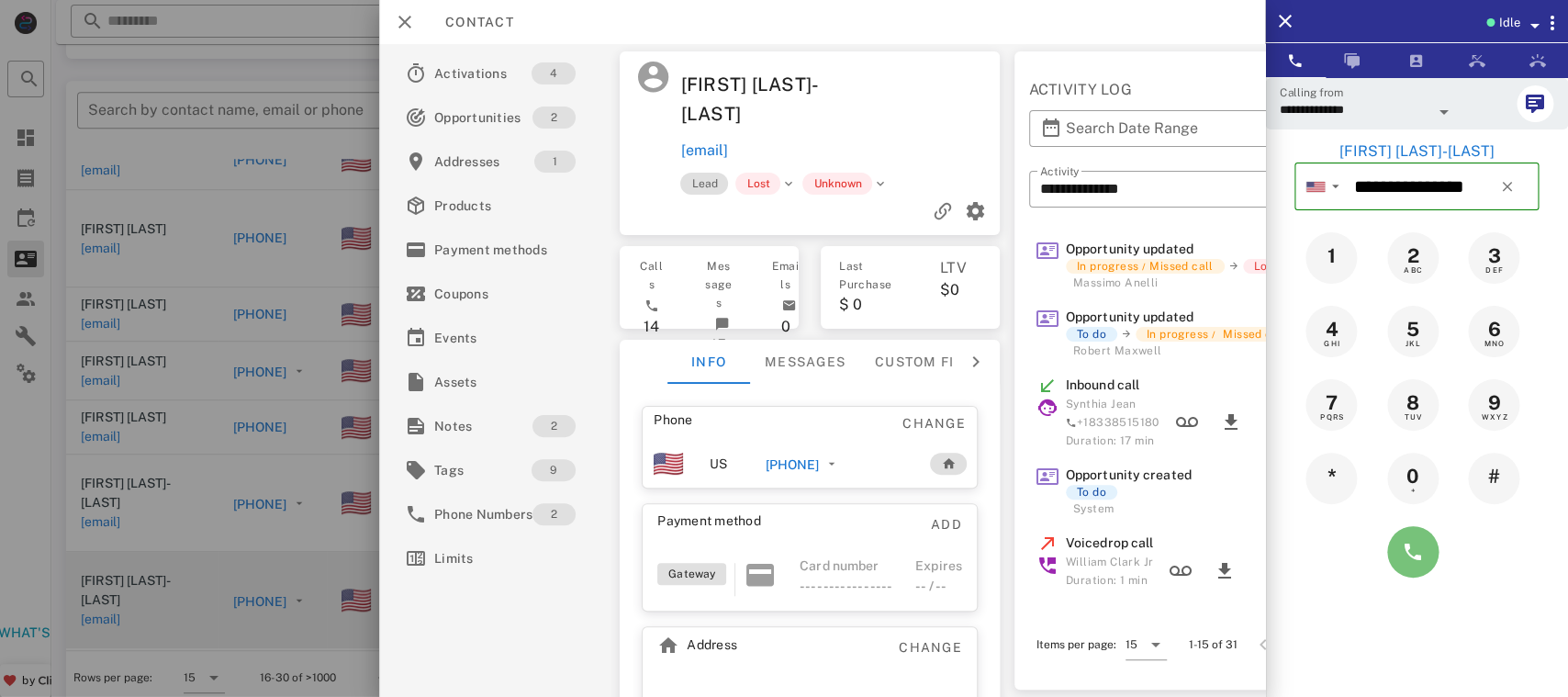 click at bounding box center [1413, 552] 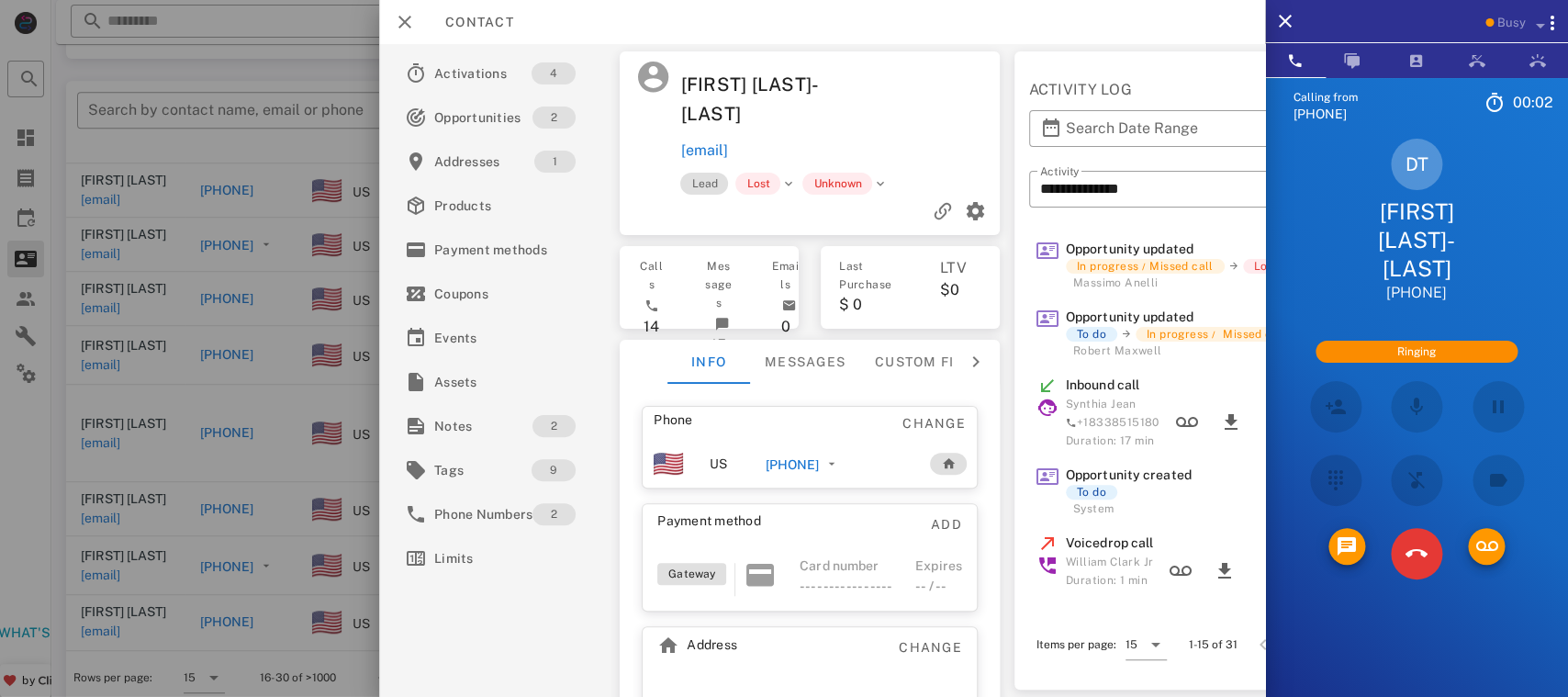scroll, scrollTop: 248, scrollLeft: 0, axis: vertical 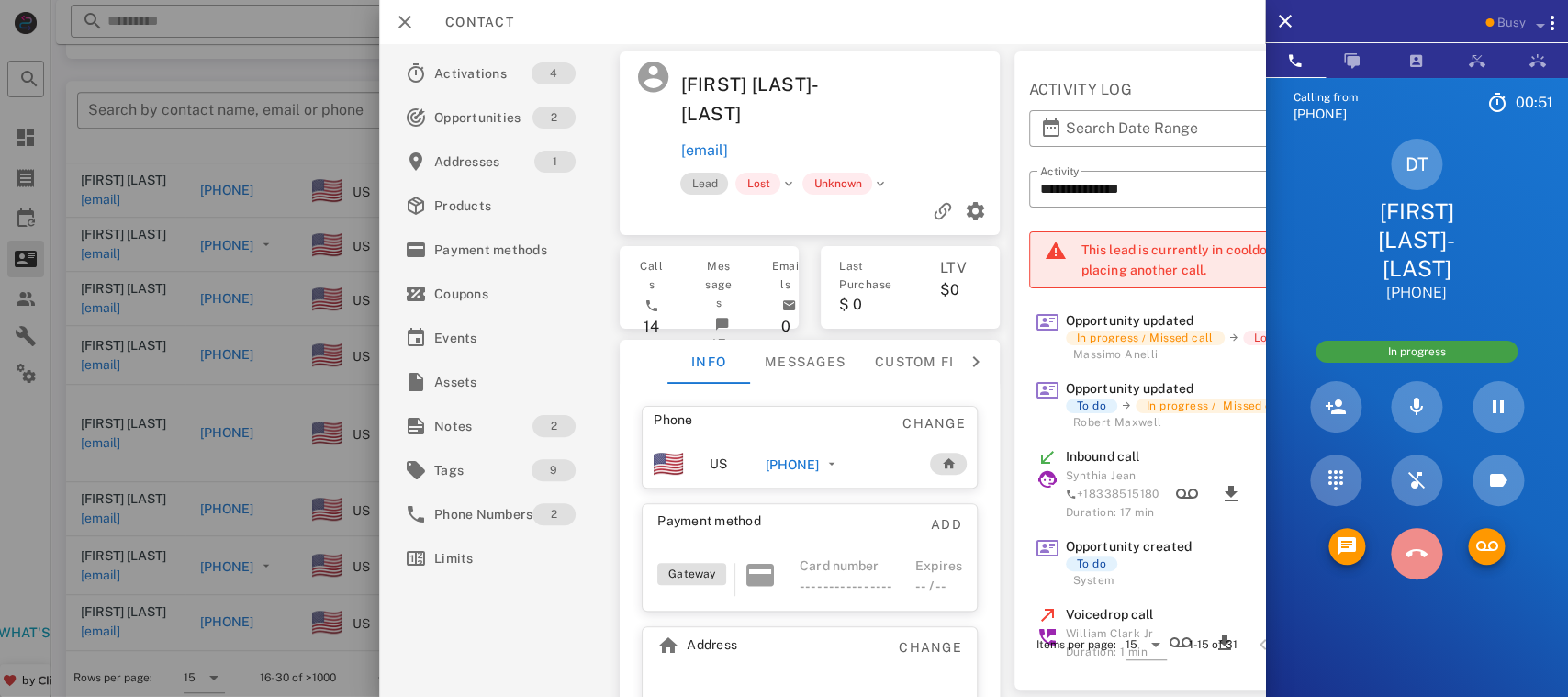 click at bounding box center (1417, 554) 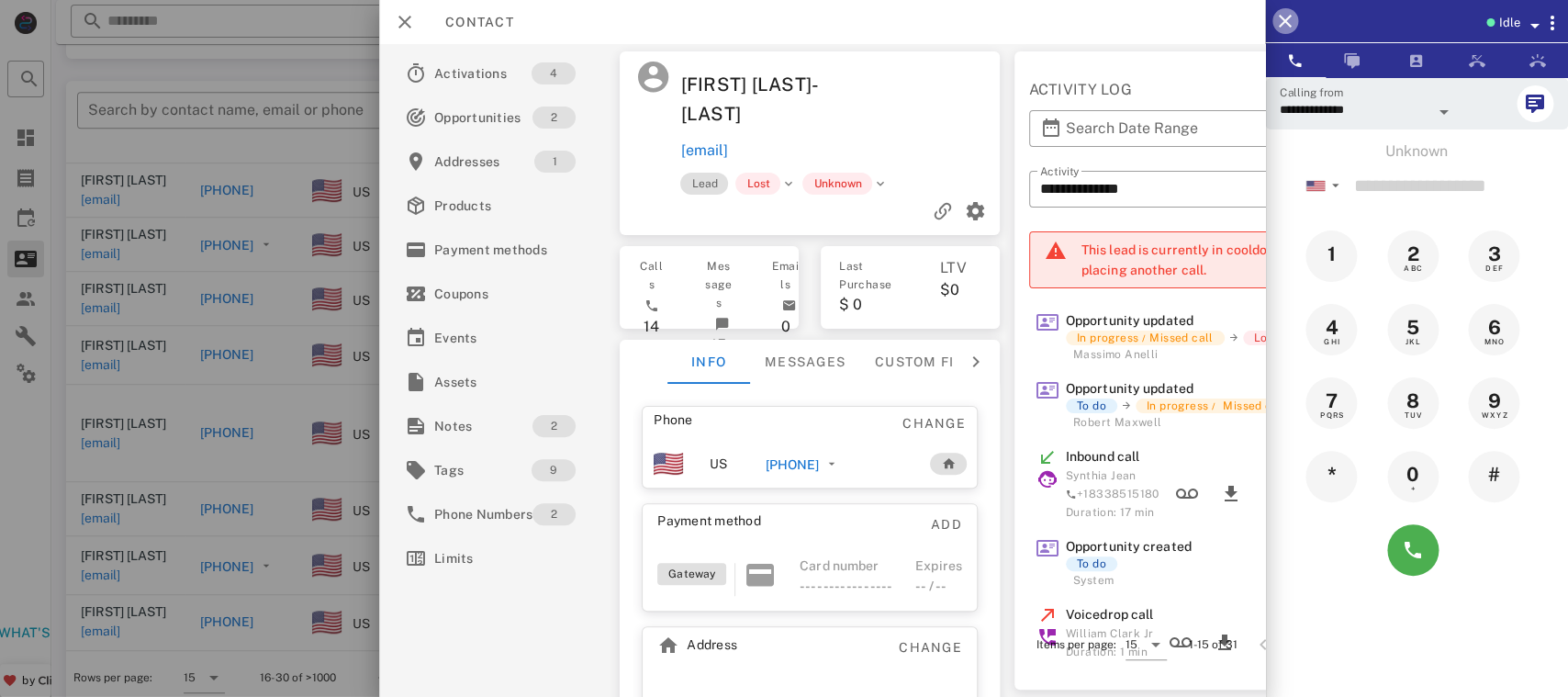 click at bounding box center (1285, 21) 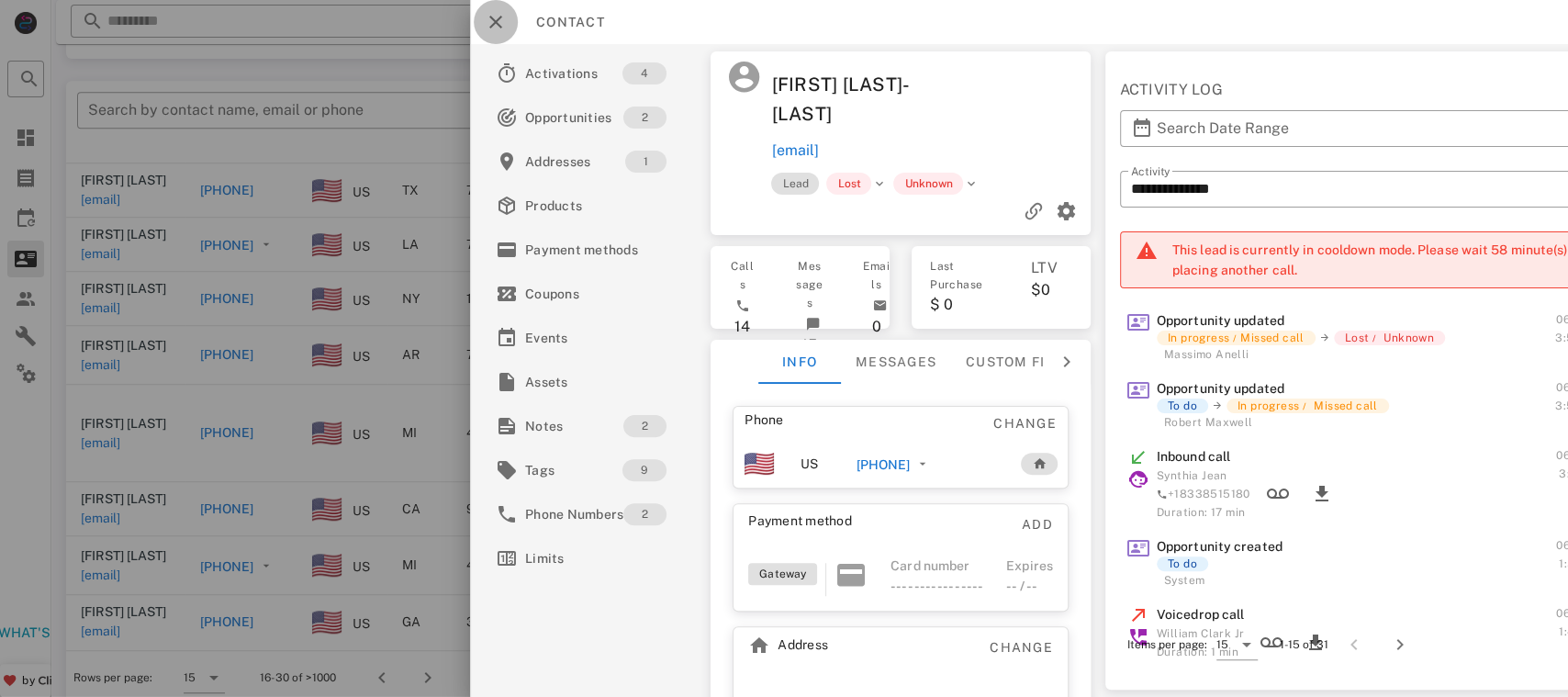 click at bounding box center [496, 22] 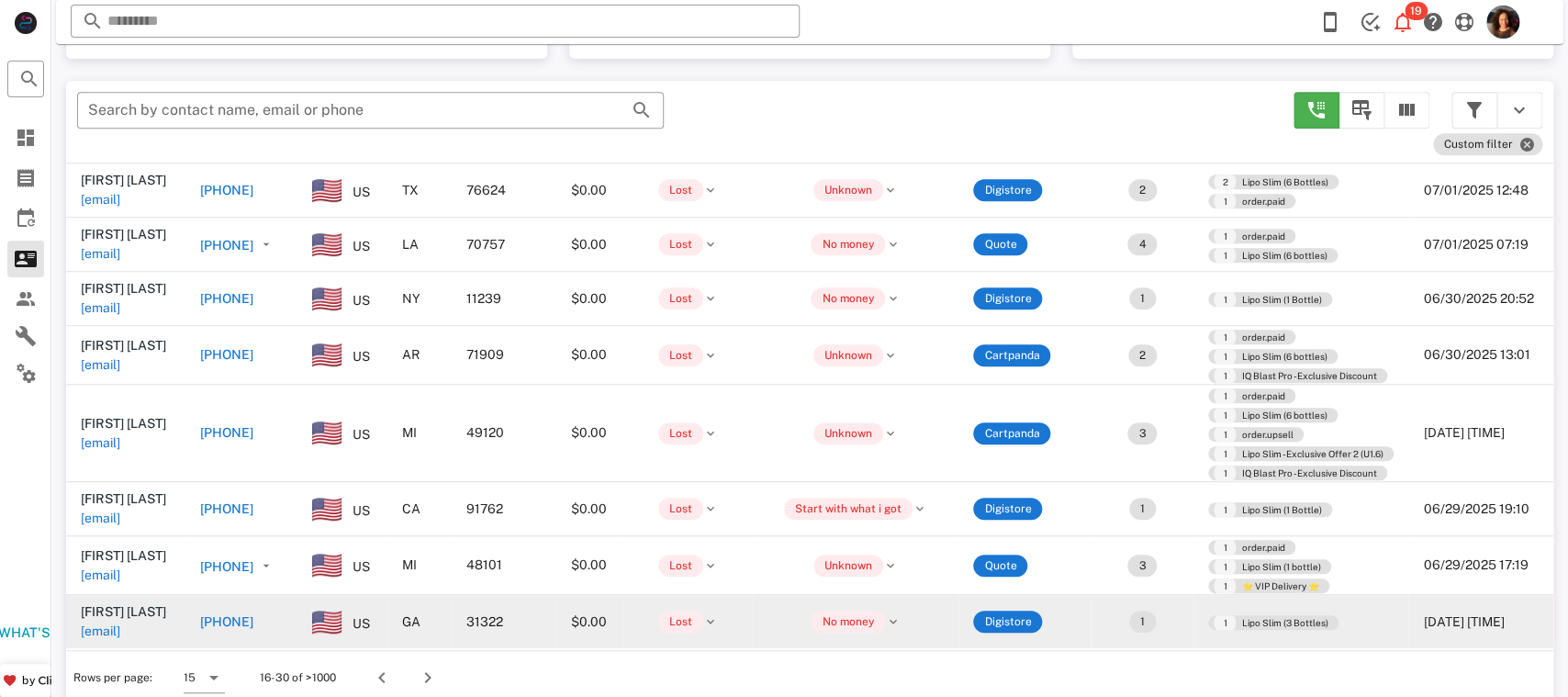 click on "+19122572420" at bounding box center (227, 622) 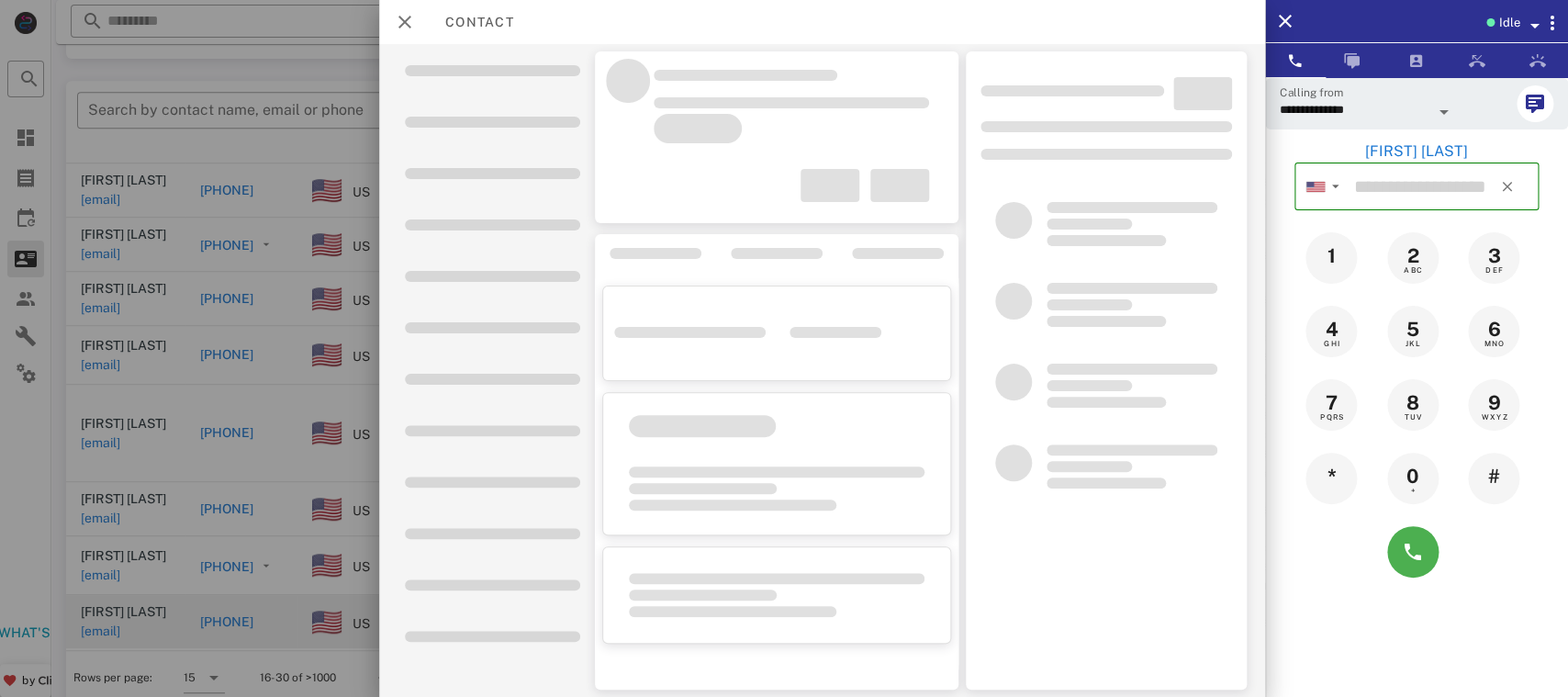 type on "**********" 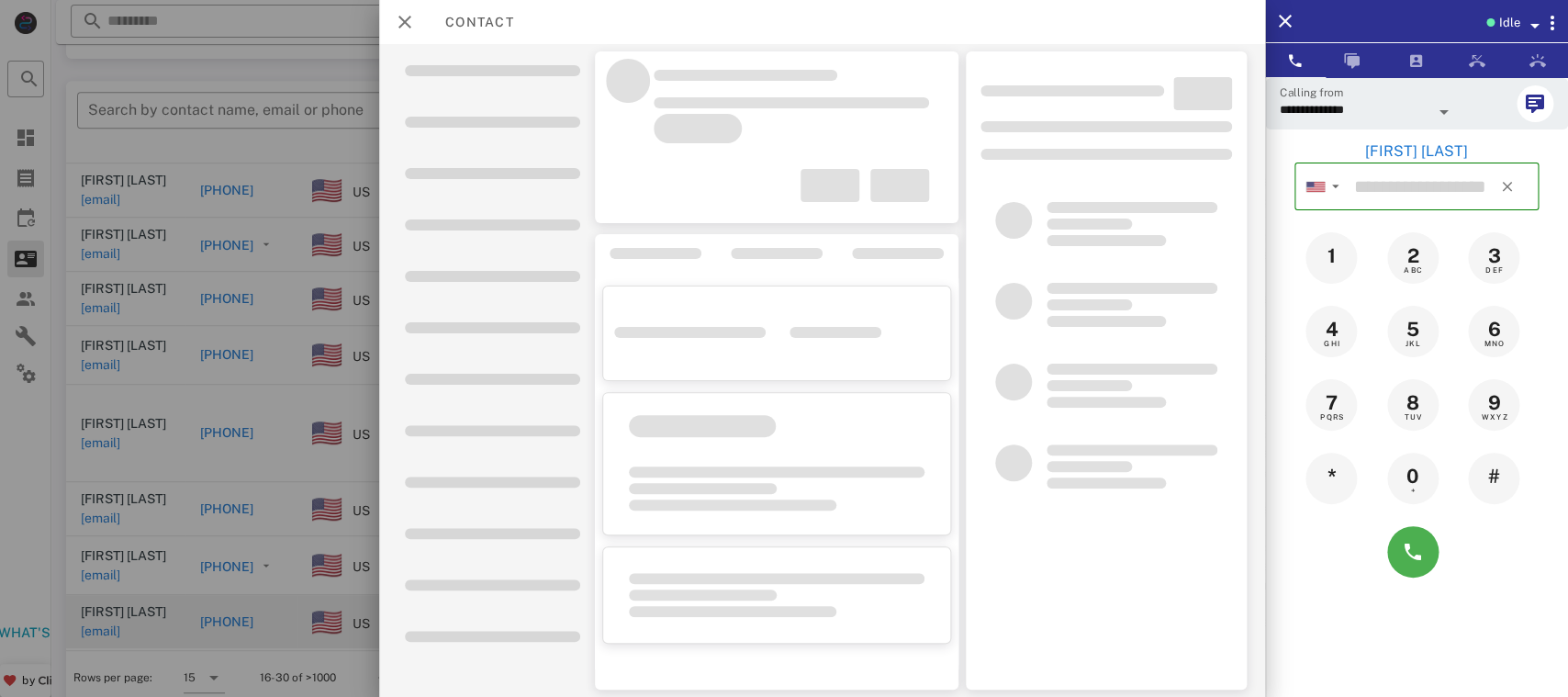 type on "**********" 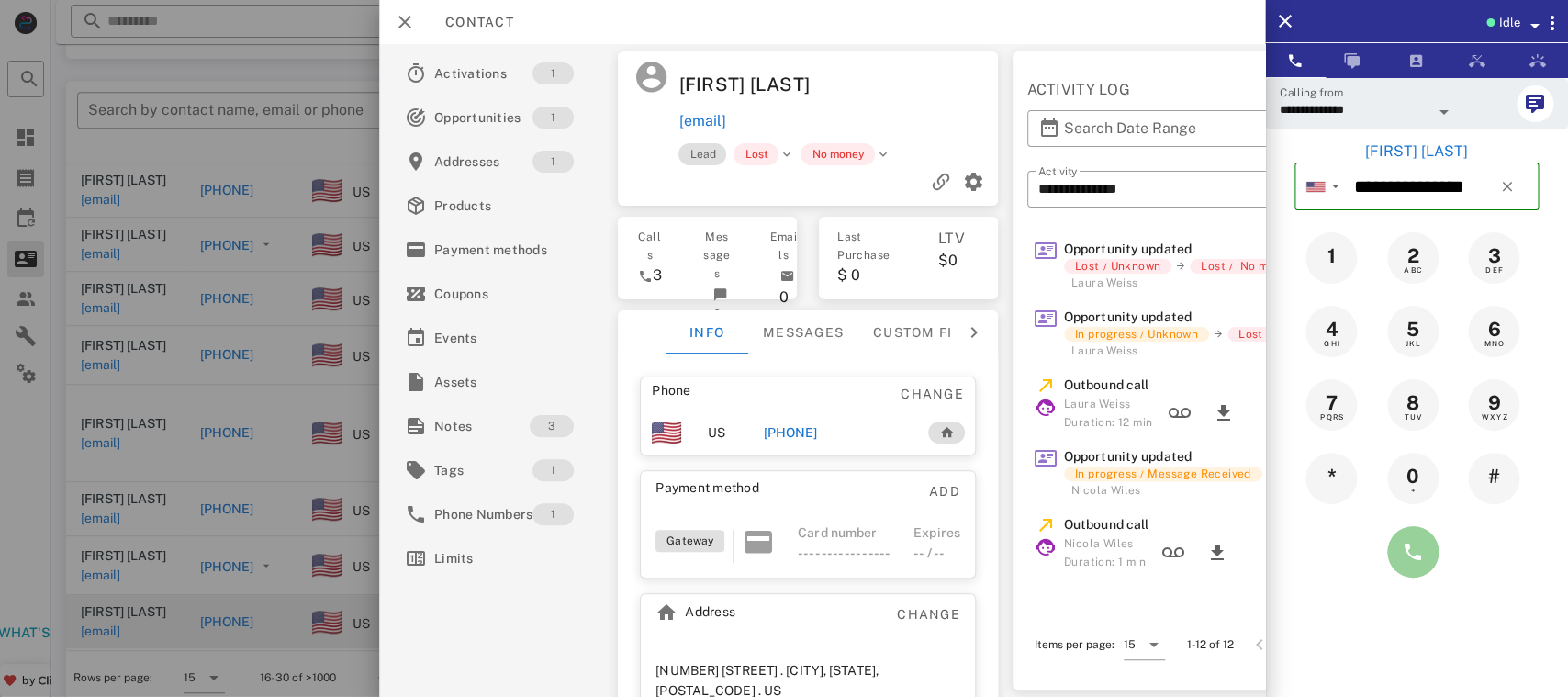 click at bounding box center [1413, 552] 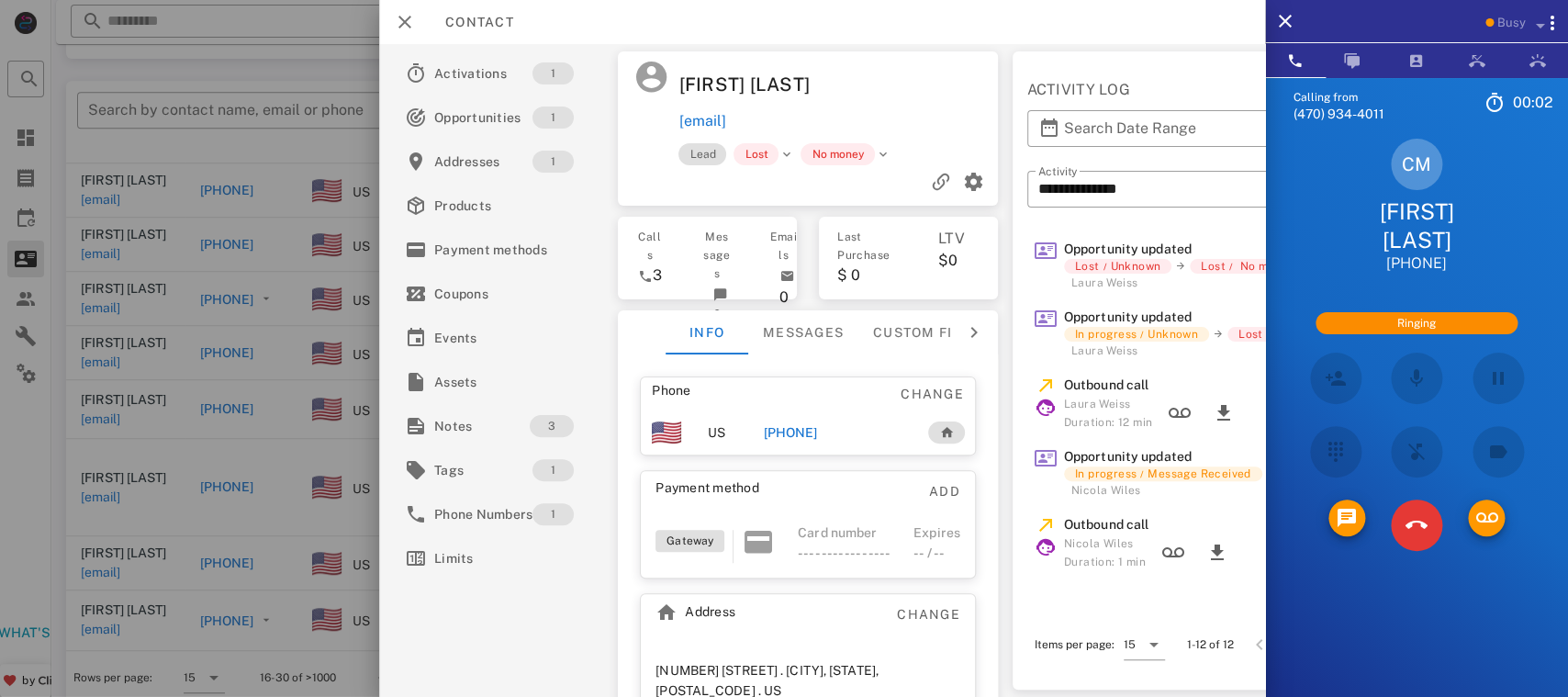 scroll, scrollTop: 193, scrollLeft: 0, axis: vertical 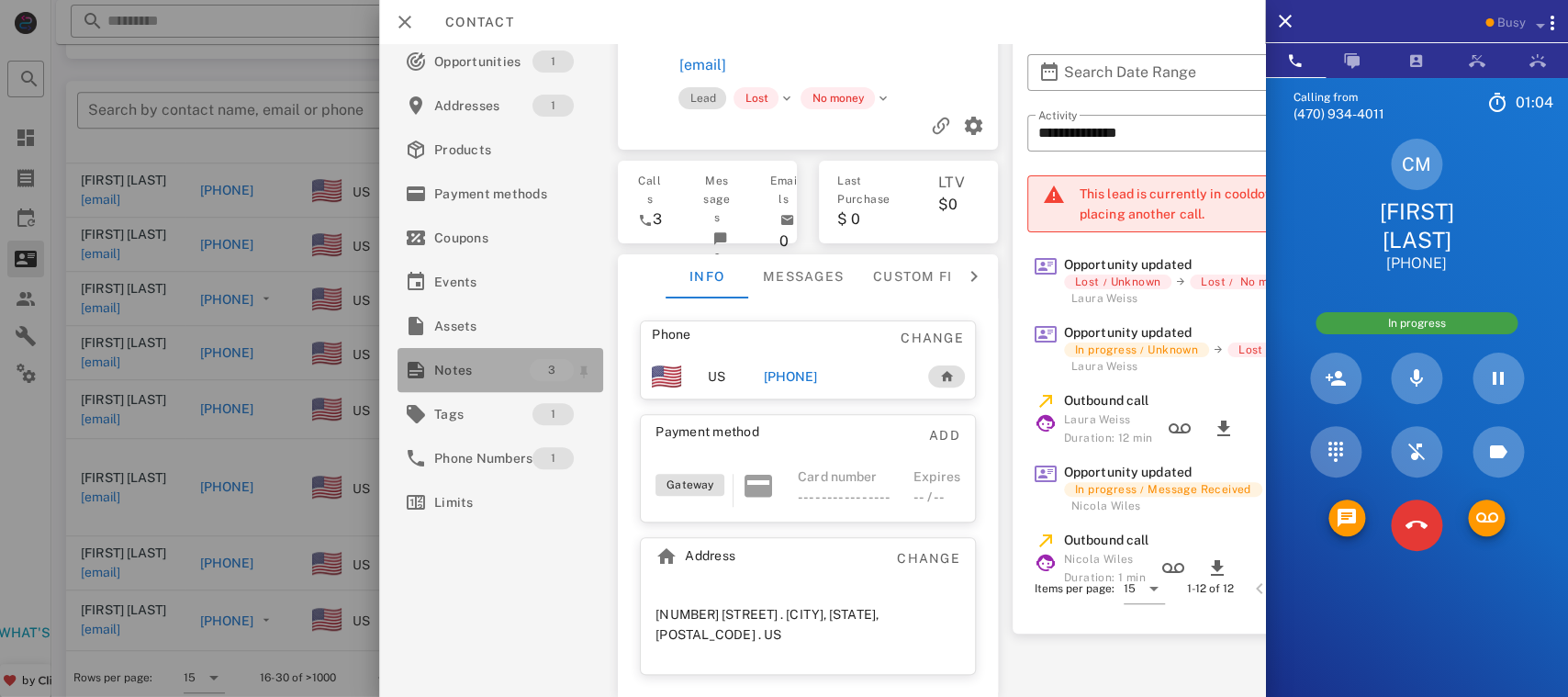 click on "Notes" at bounding box center [482, 370] 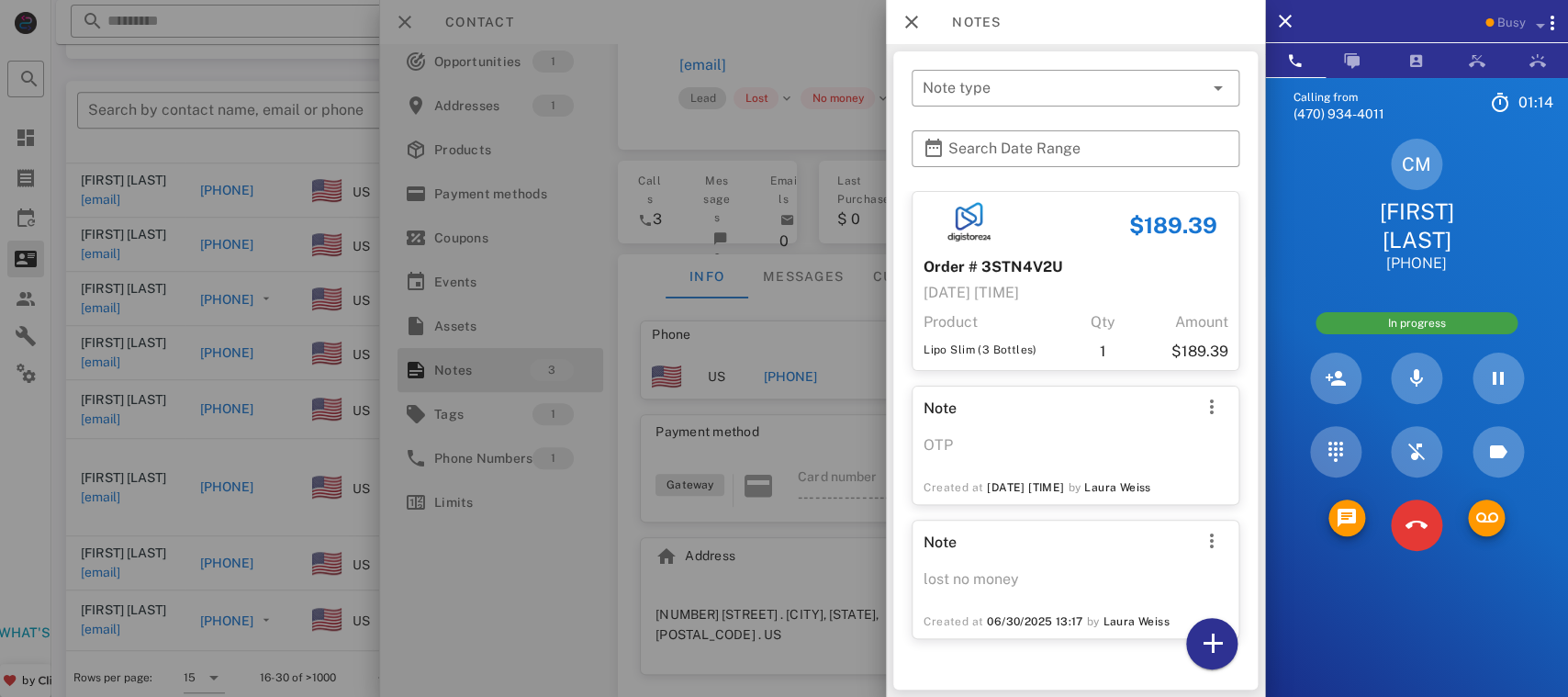 click on "Note" at bounding box center [1048, 410] 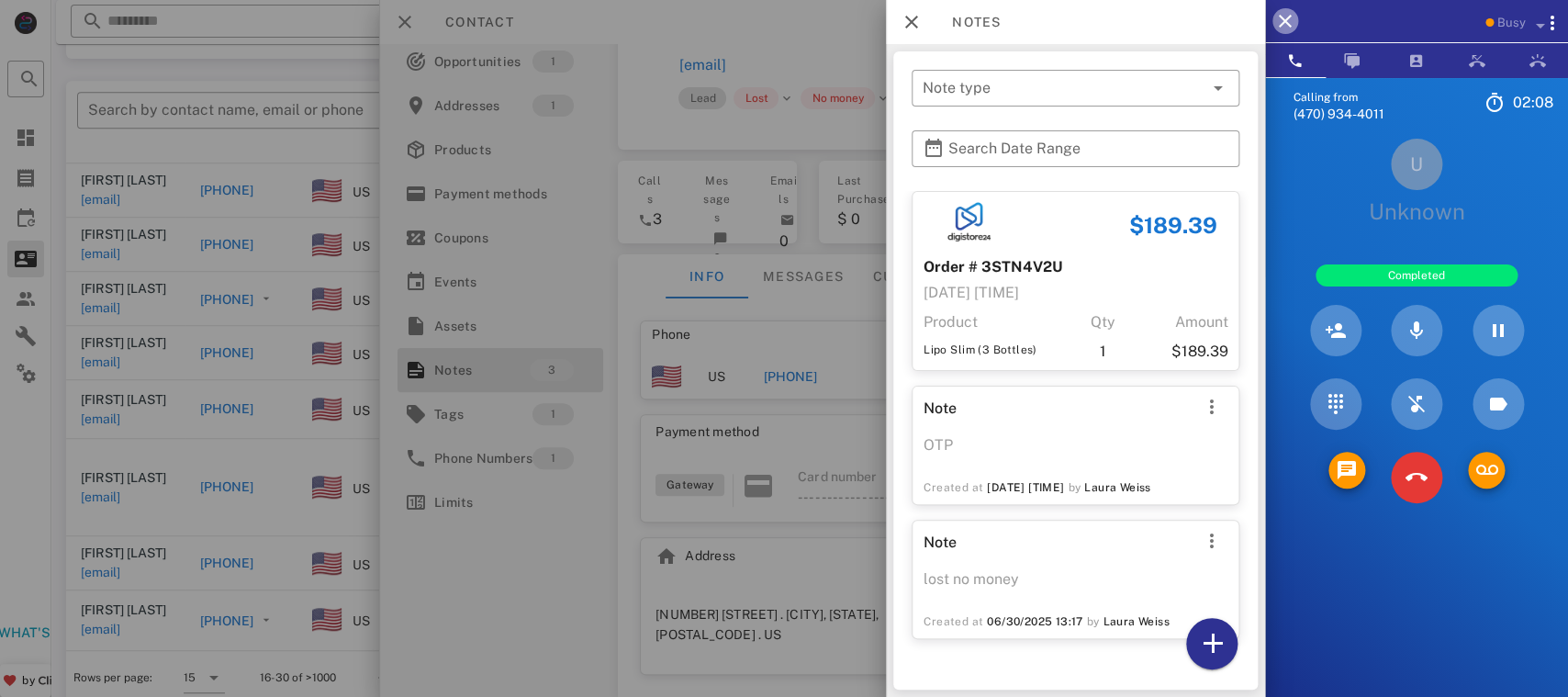 click at bounding box center [1285, 21] 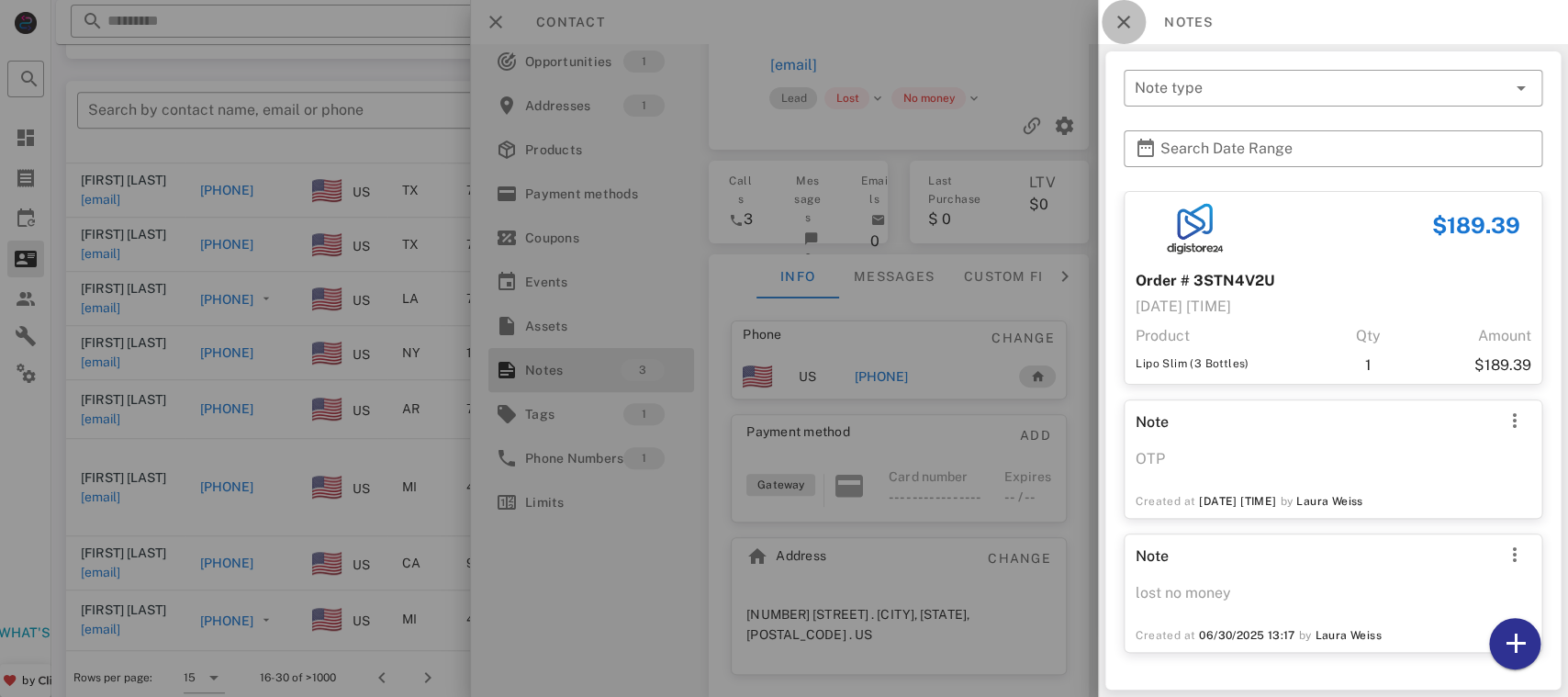 click at bounding box center [1124, 22] 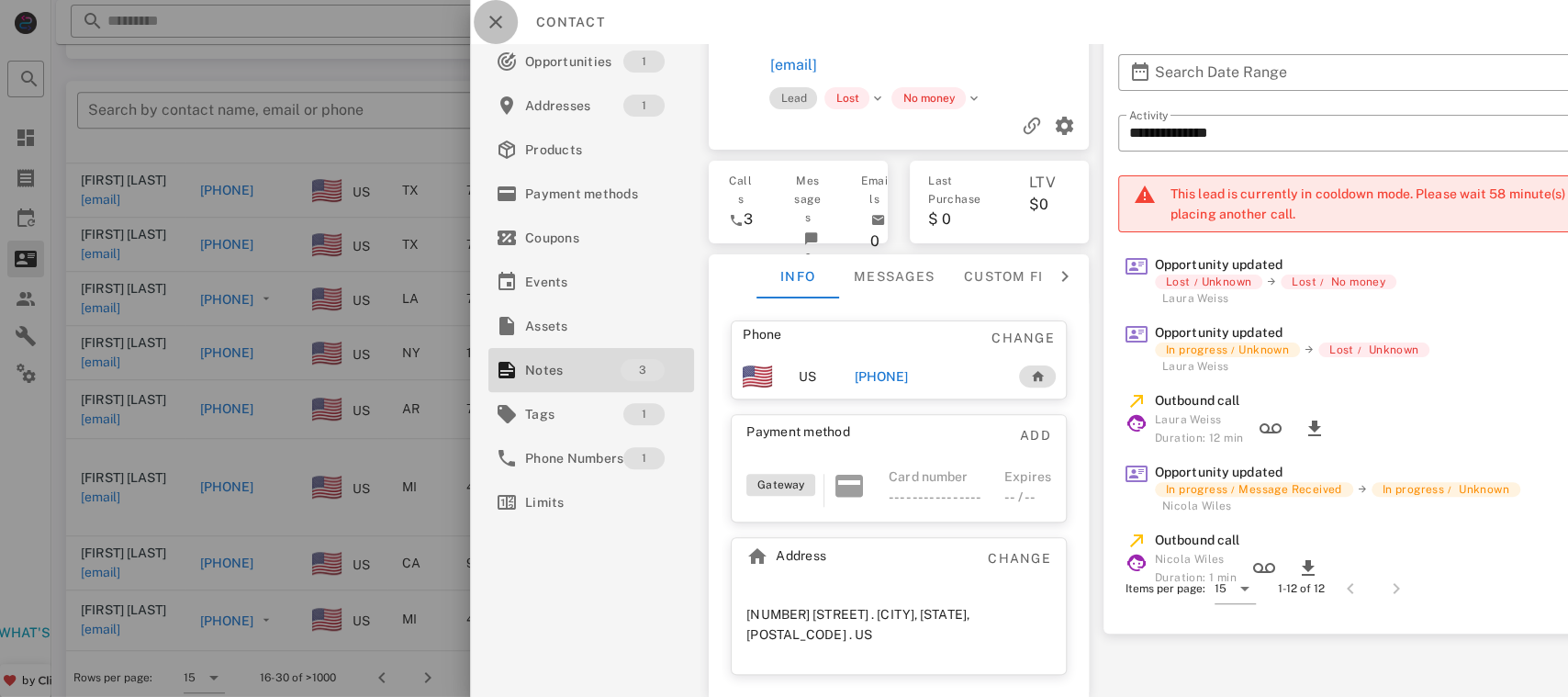 click at bounding box center (496, 22) 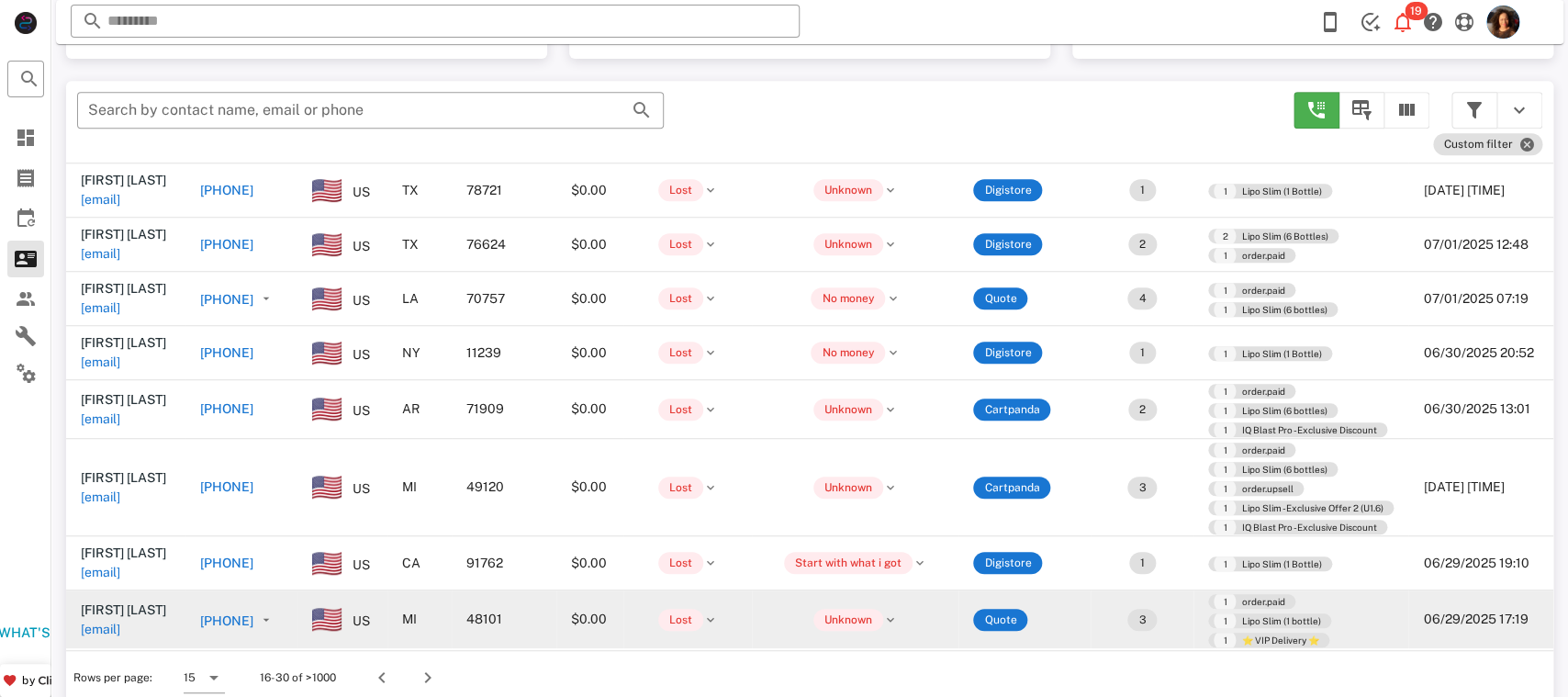 click on "+13134771371" at bounding box center [227, 621] 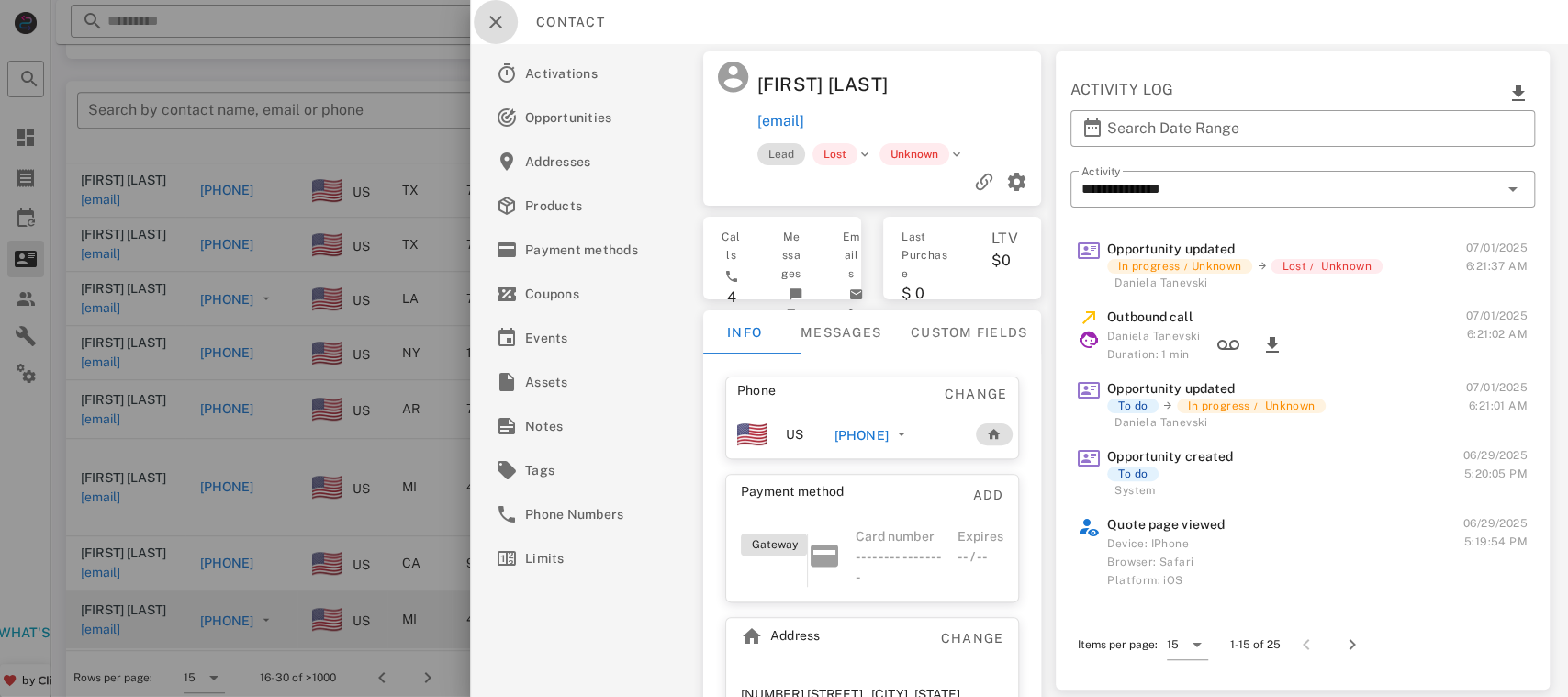 click at bounding box center (496, 22) 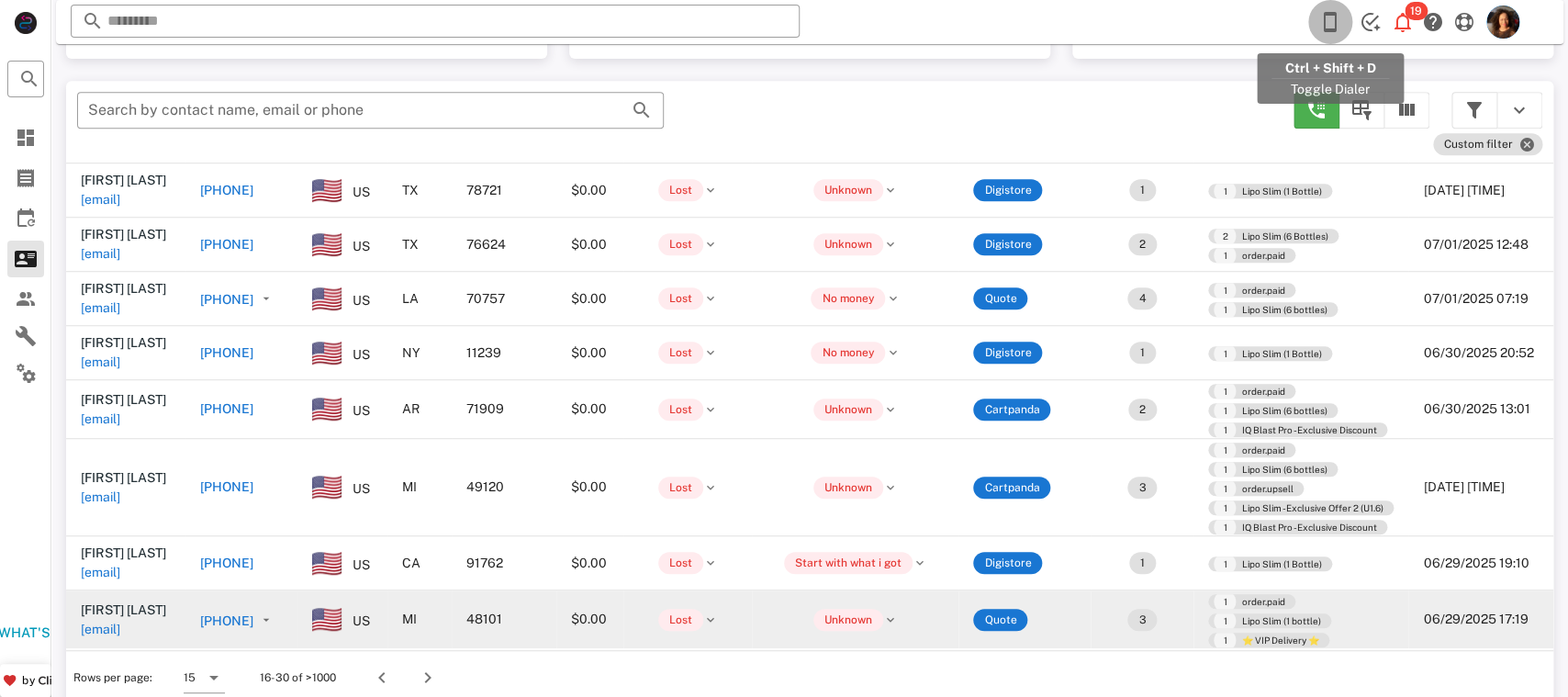 click at bounding box center (1330, 22) 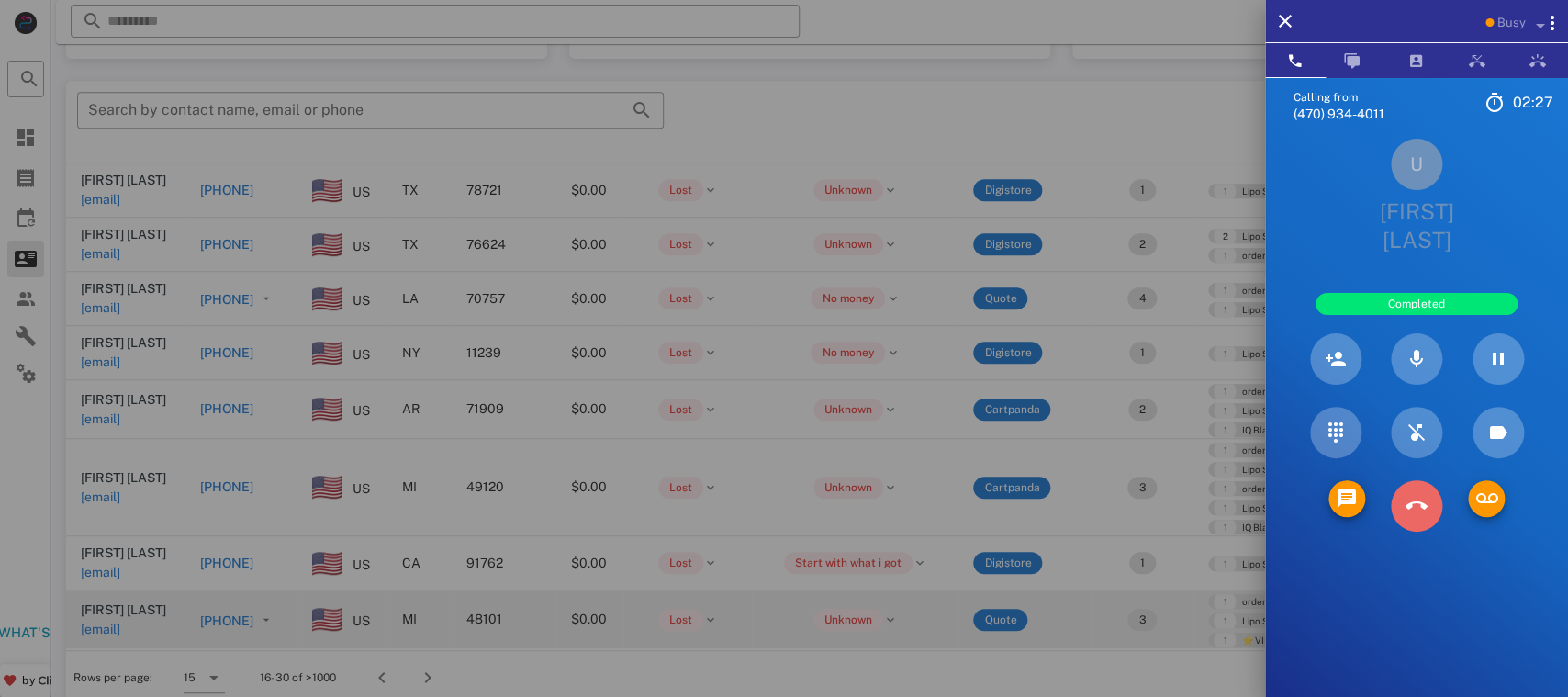 click at bounding box center [1417, 506] 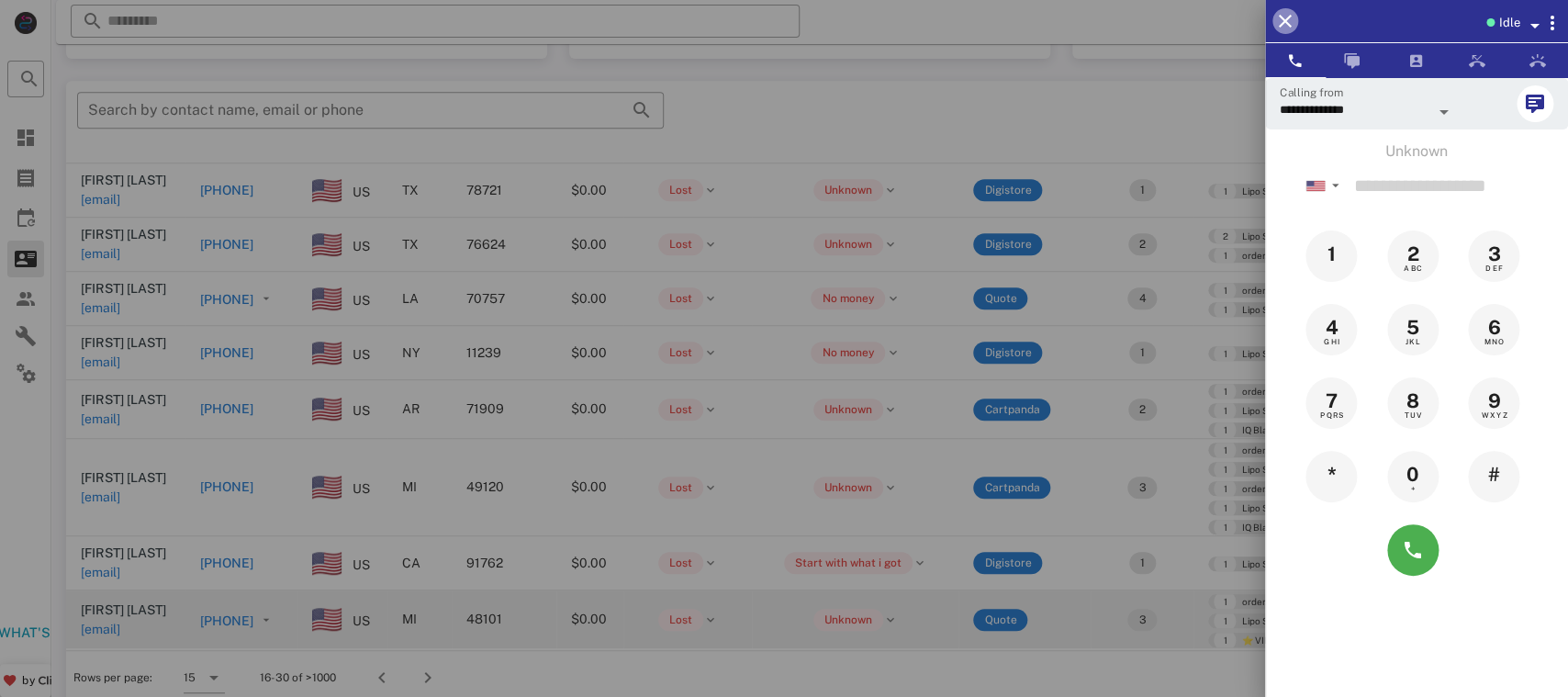 click at bounding box center (1285, 21) 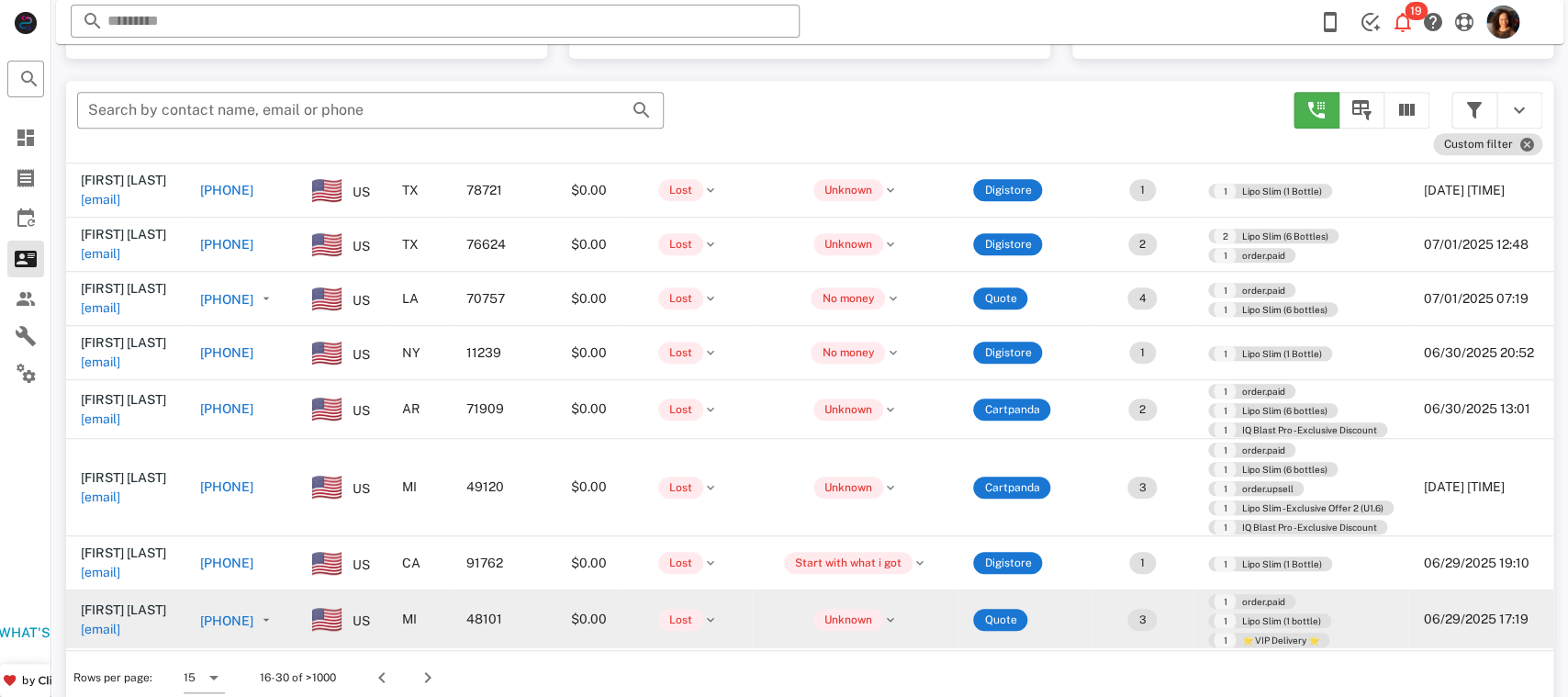 click on "+13134771371" at bounding box center (227, 621) 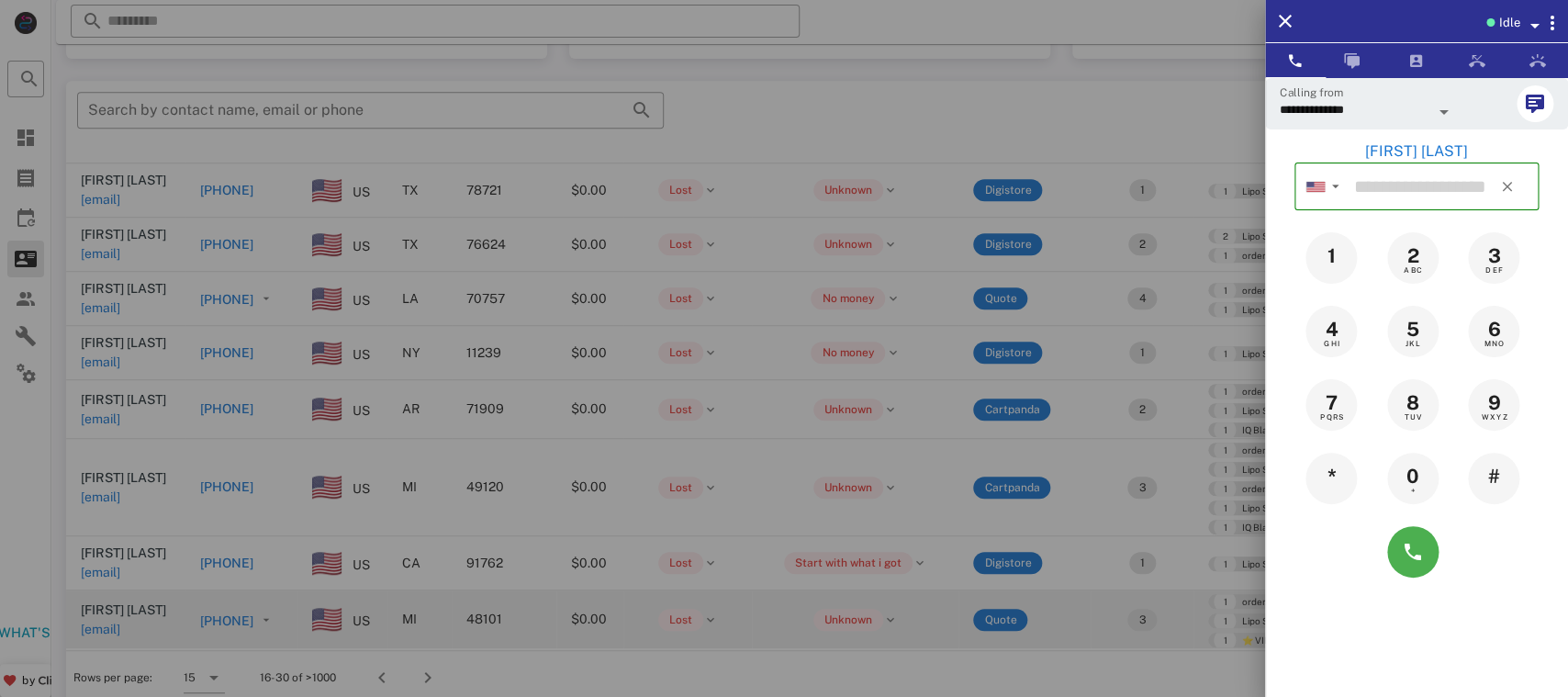 type on "**********" 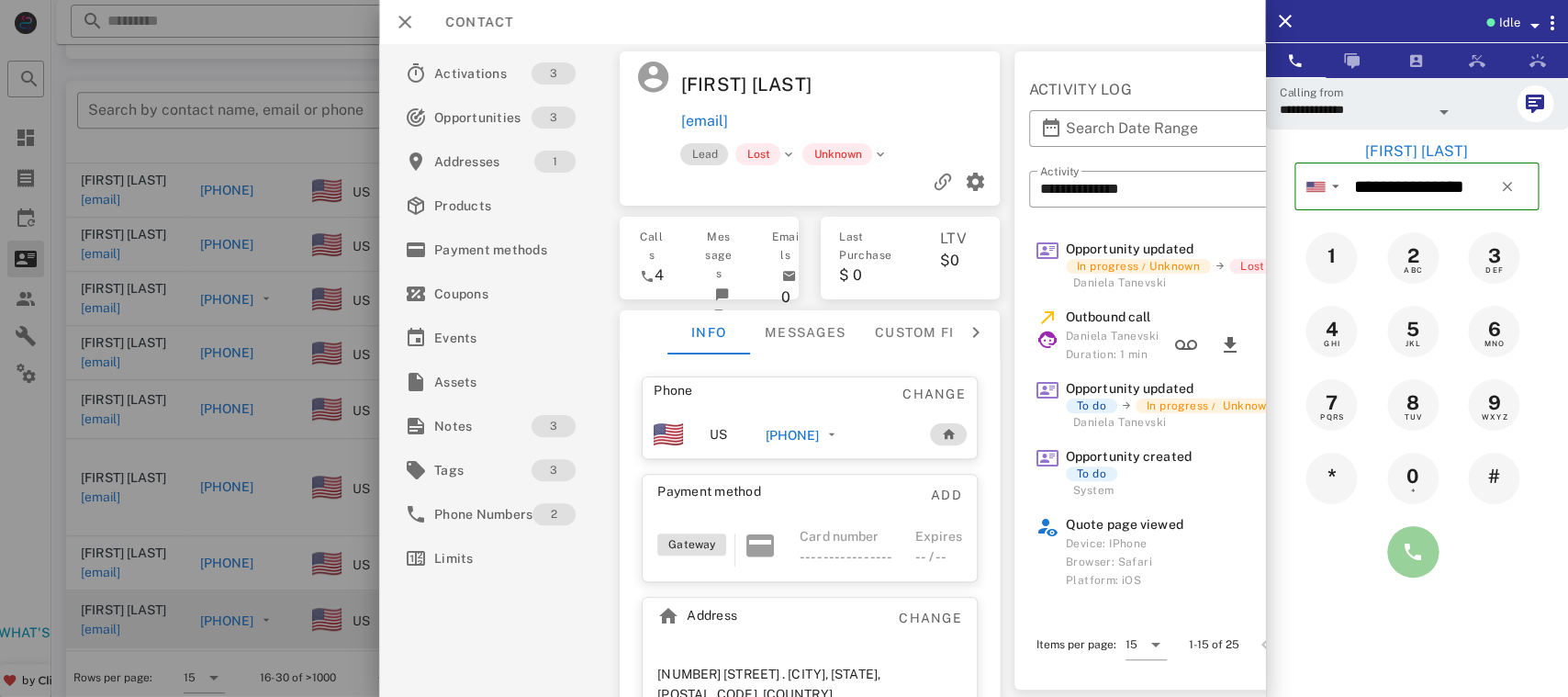click at bounding box center (1413, 552) 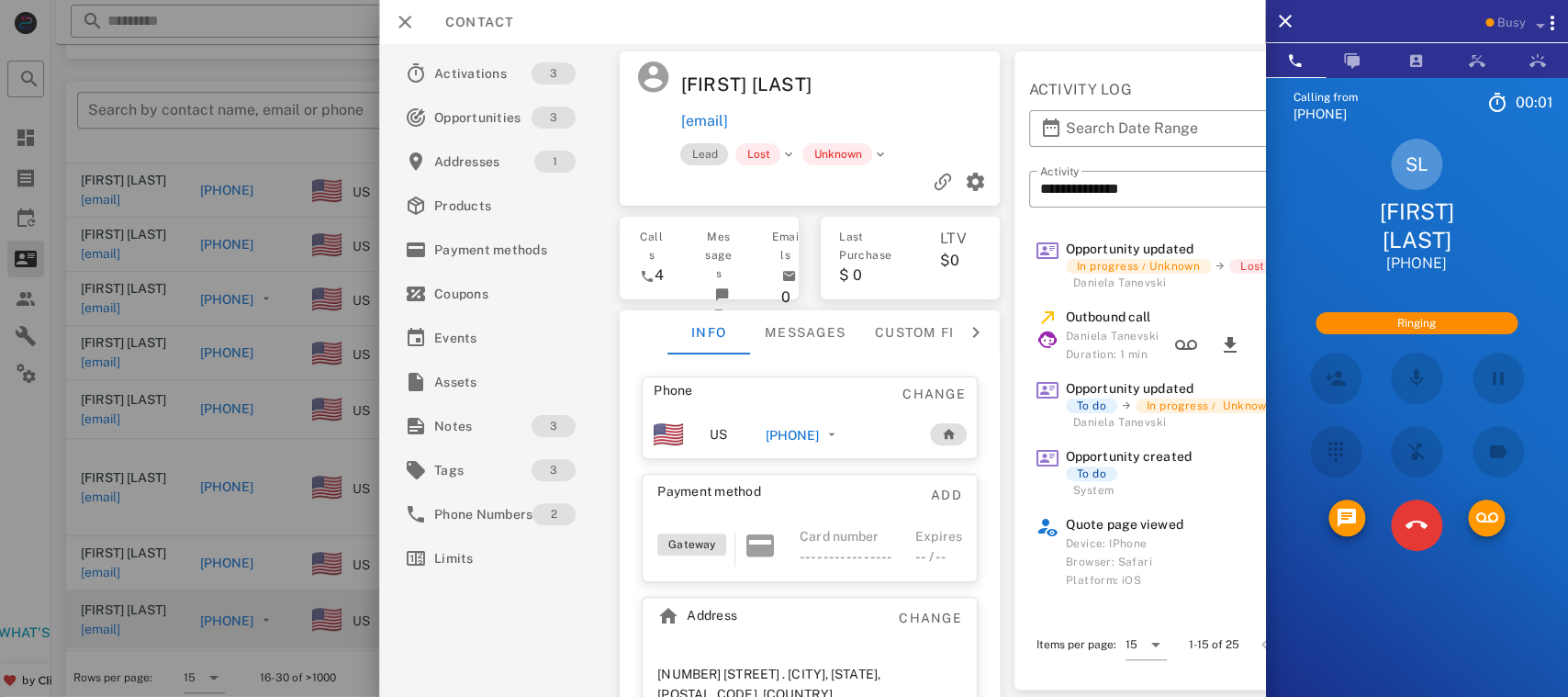 scroll, scrollTop: 134, scrollLeft: 0, axis: vertical 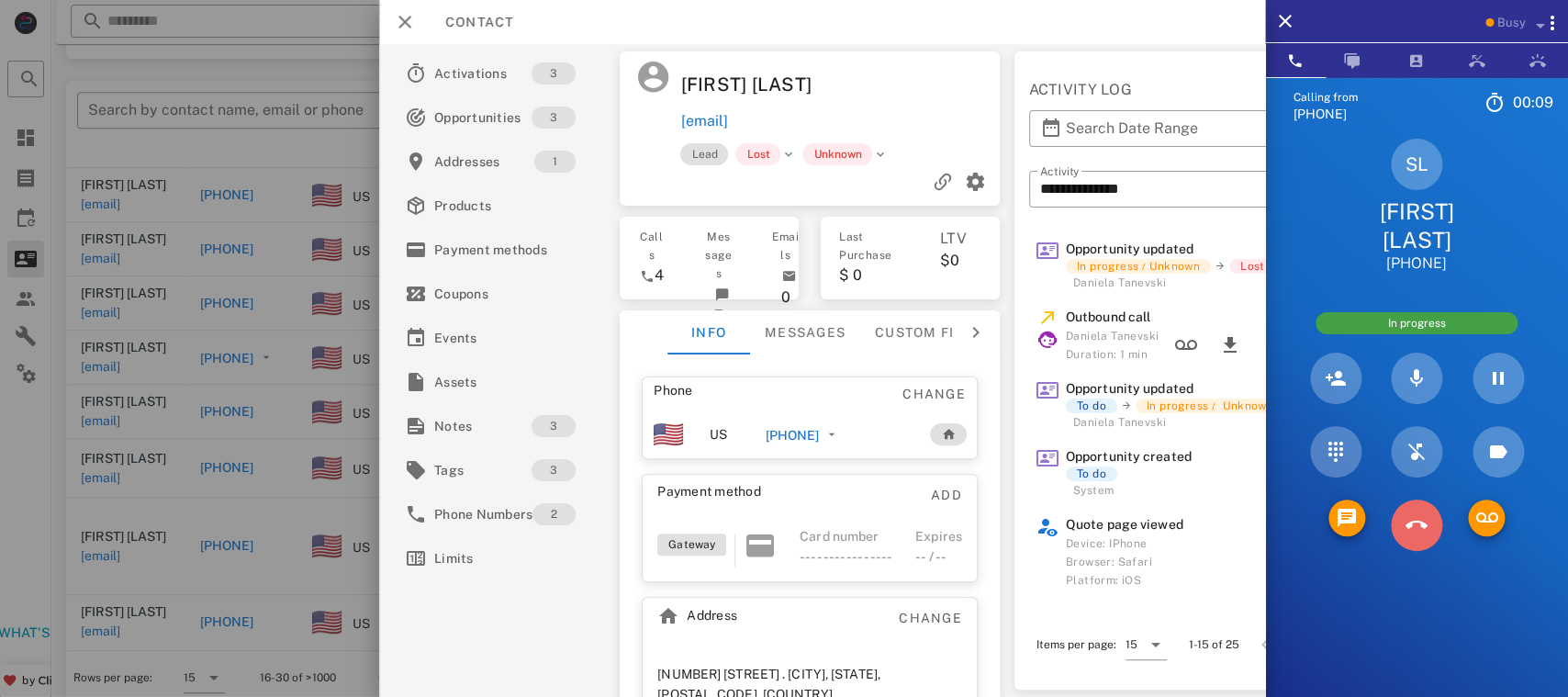 click at bounding box center [1417, 525] 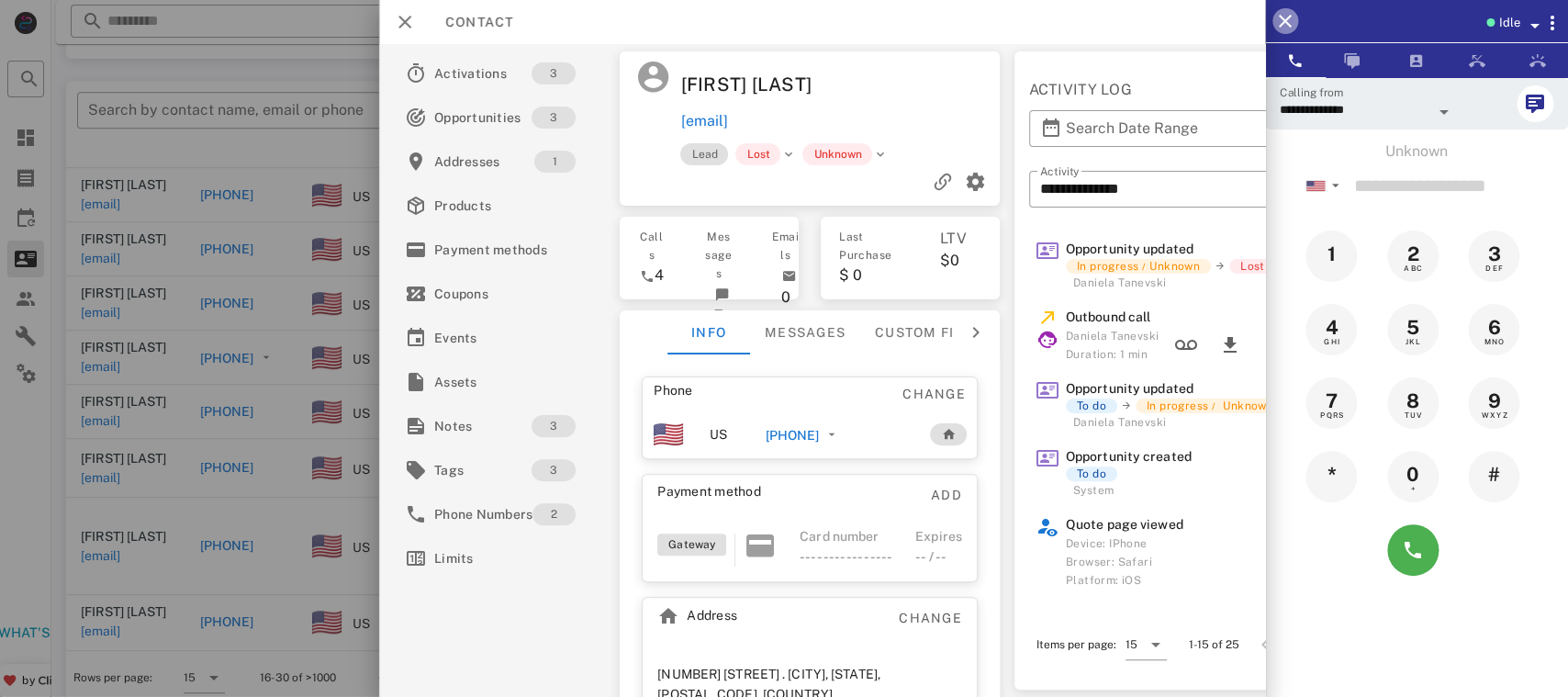 click at bounding box center [1285, 21] 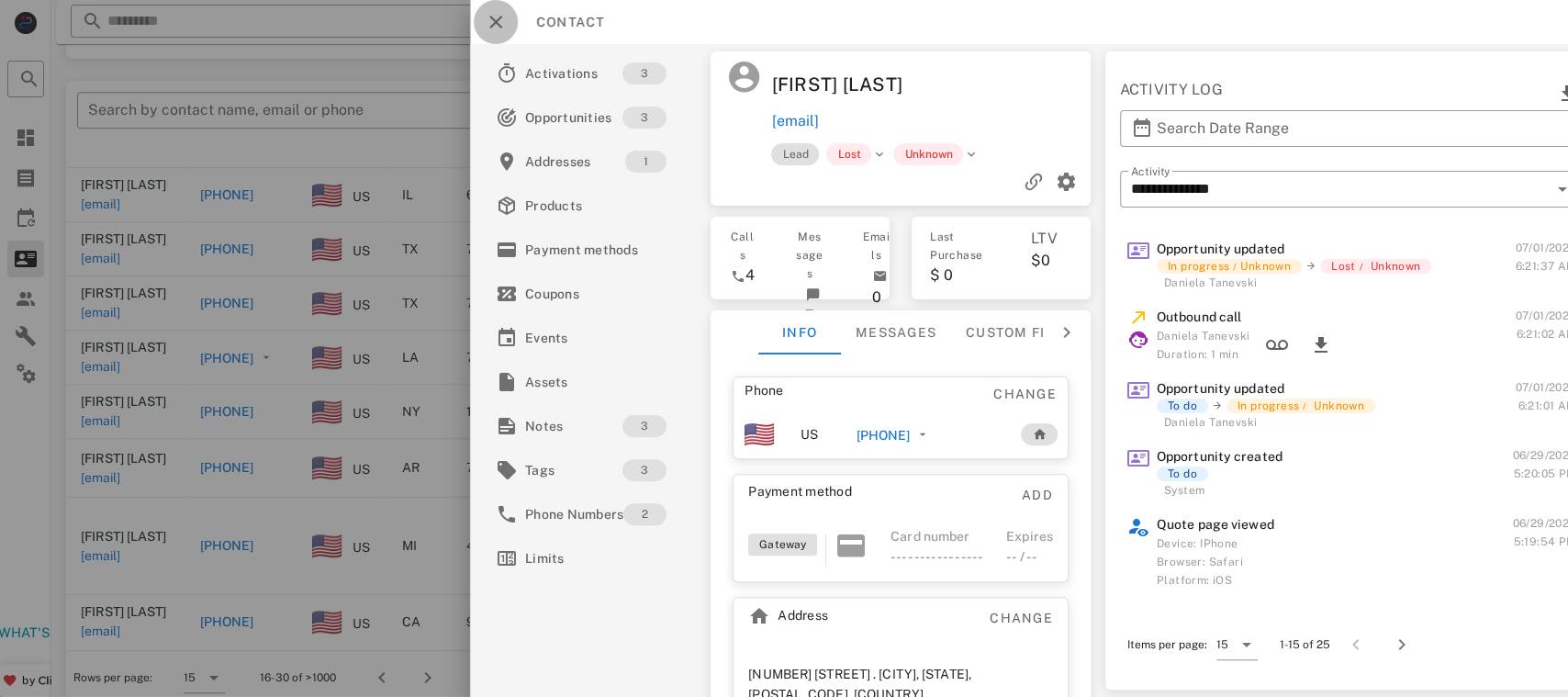 click at bounding box center (496, 22) 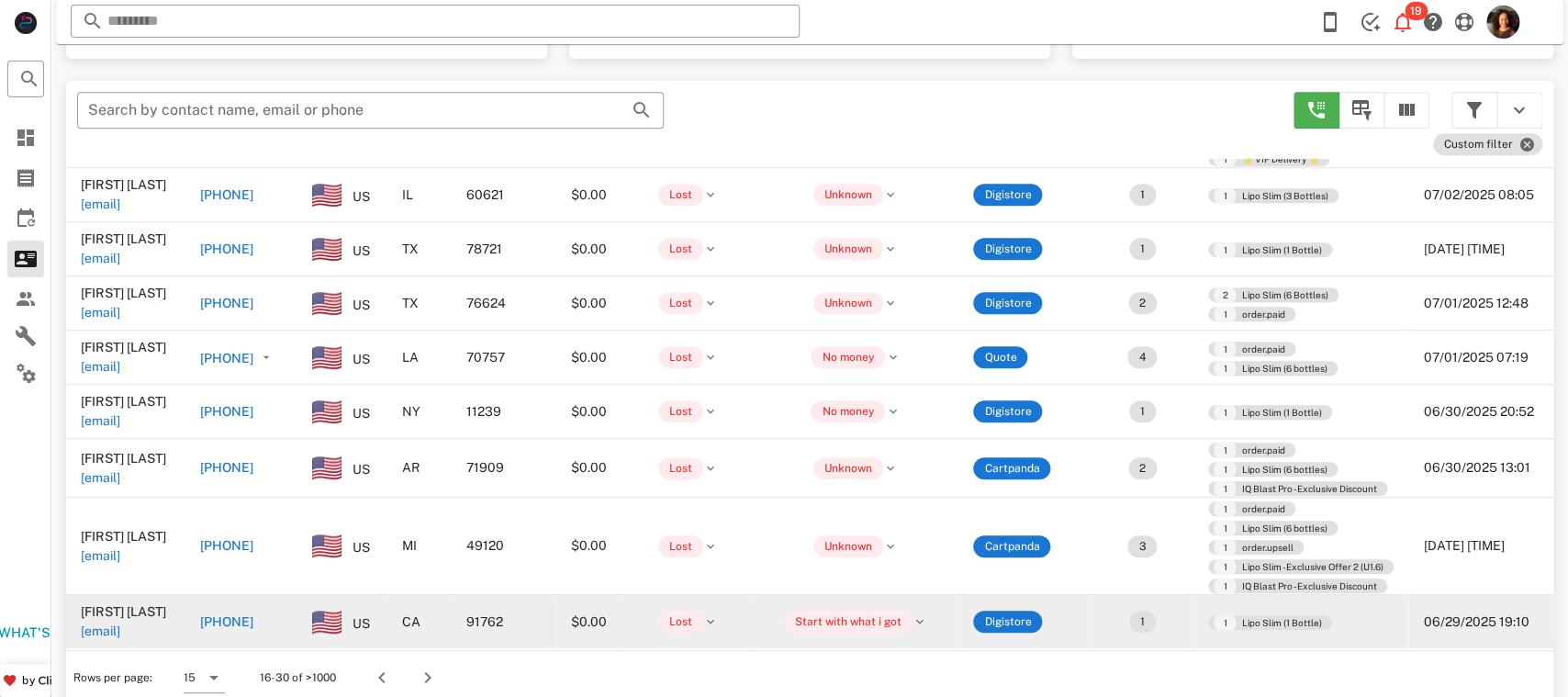 click on "+19092687287" at bounding box center [227, 622] 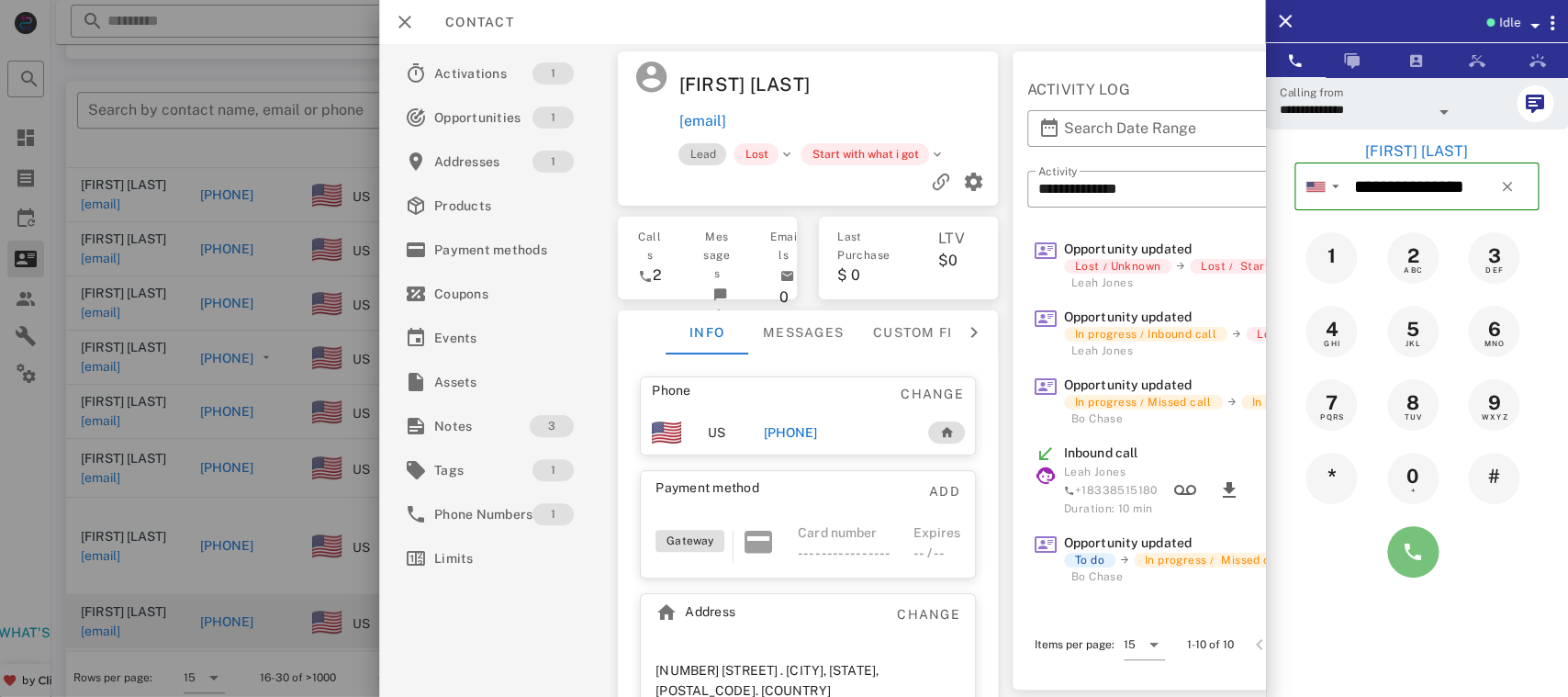 click at bounding box center [1413, 552] 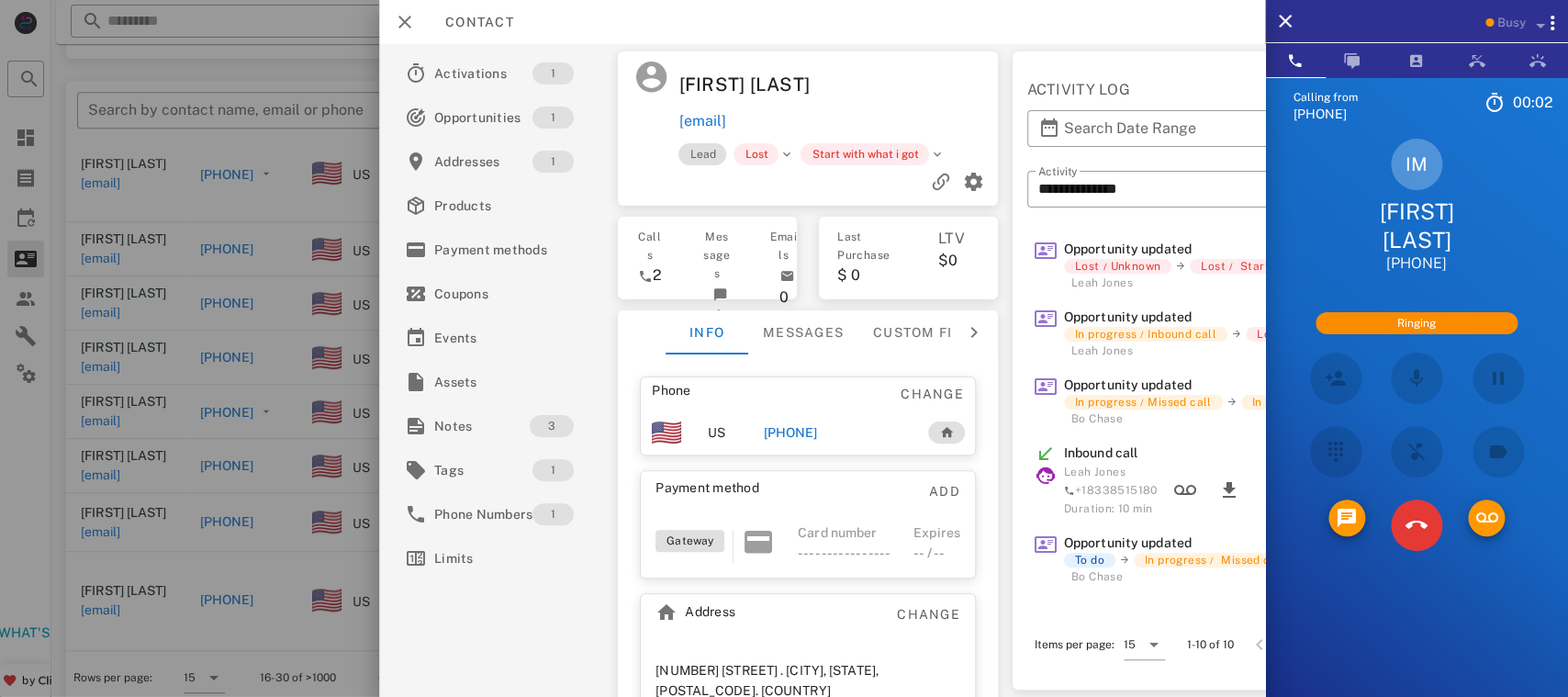 scroll, scrollTop: 79, scrollLeft: 0, axis: vertical 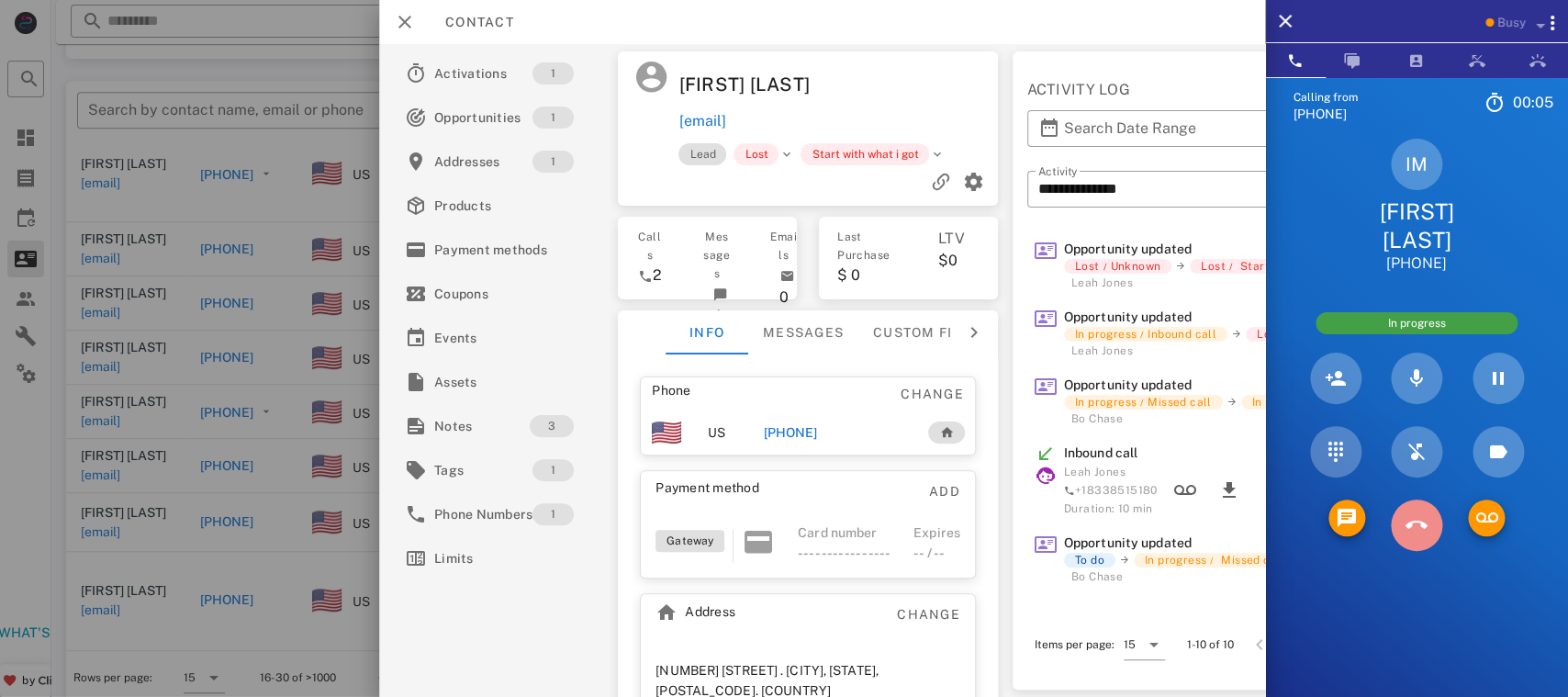 click at bounding box center [1417, 525] 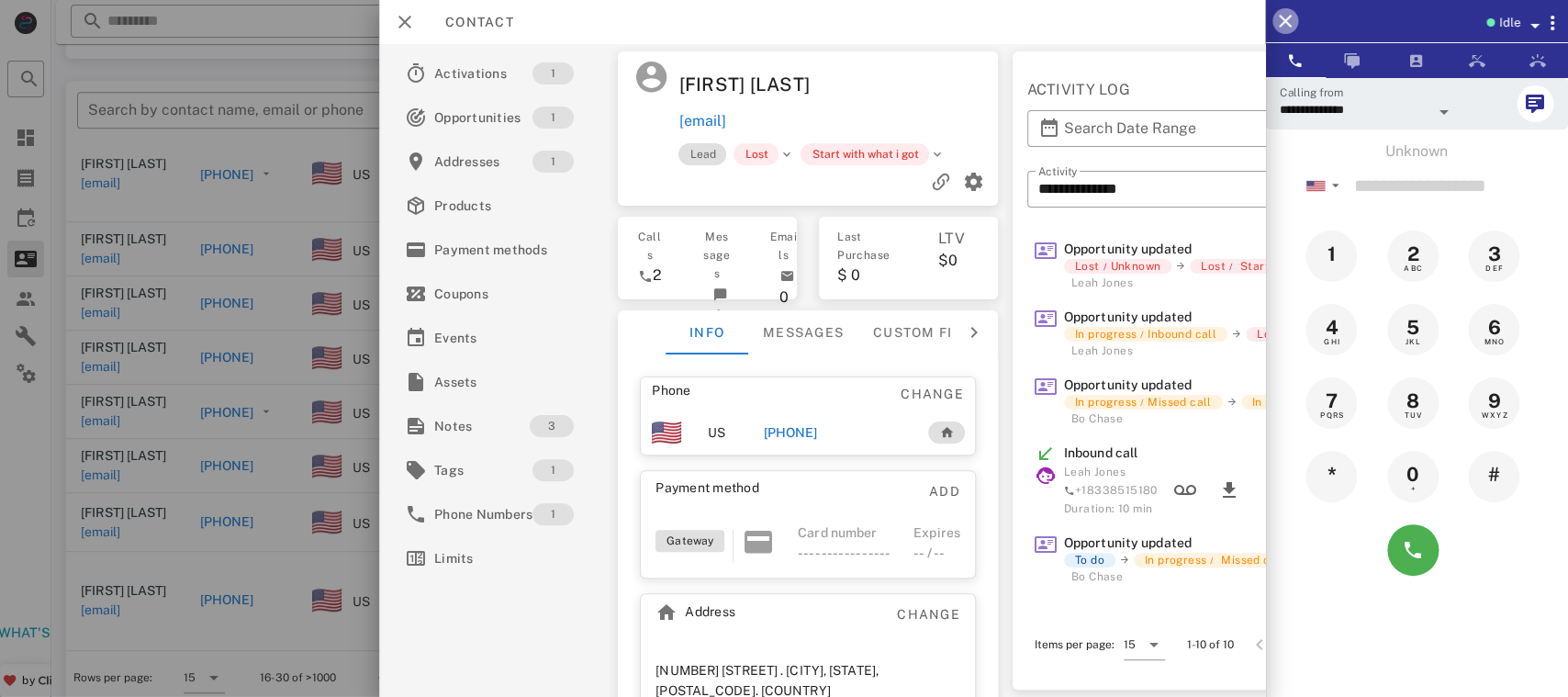 click at bounding box center (1285, 21) 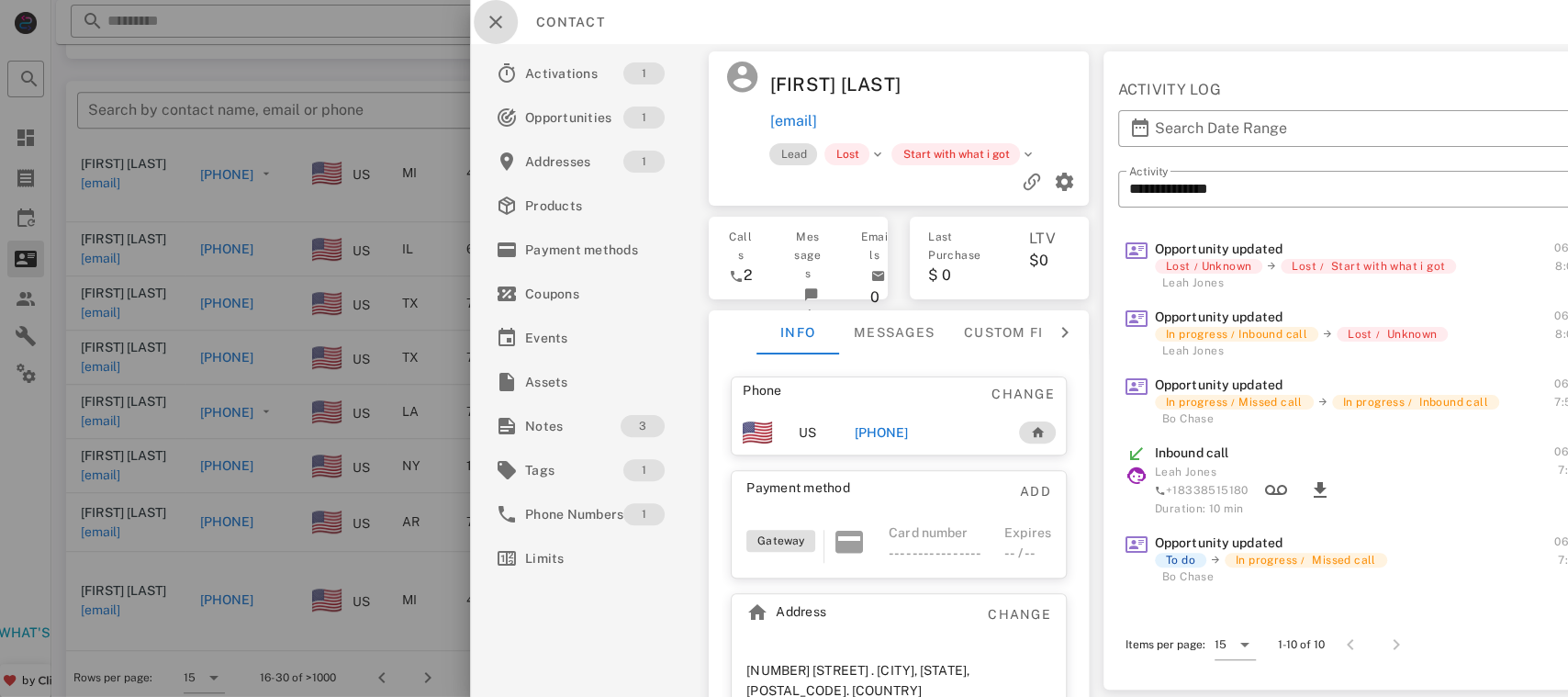 click at bounding box center (496, 22) 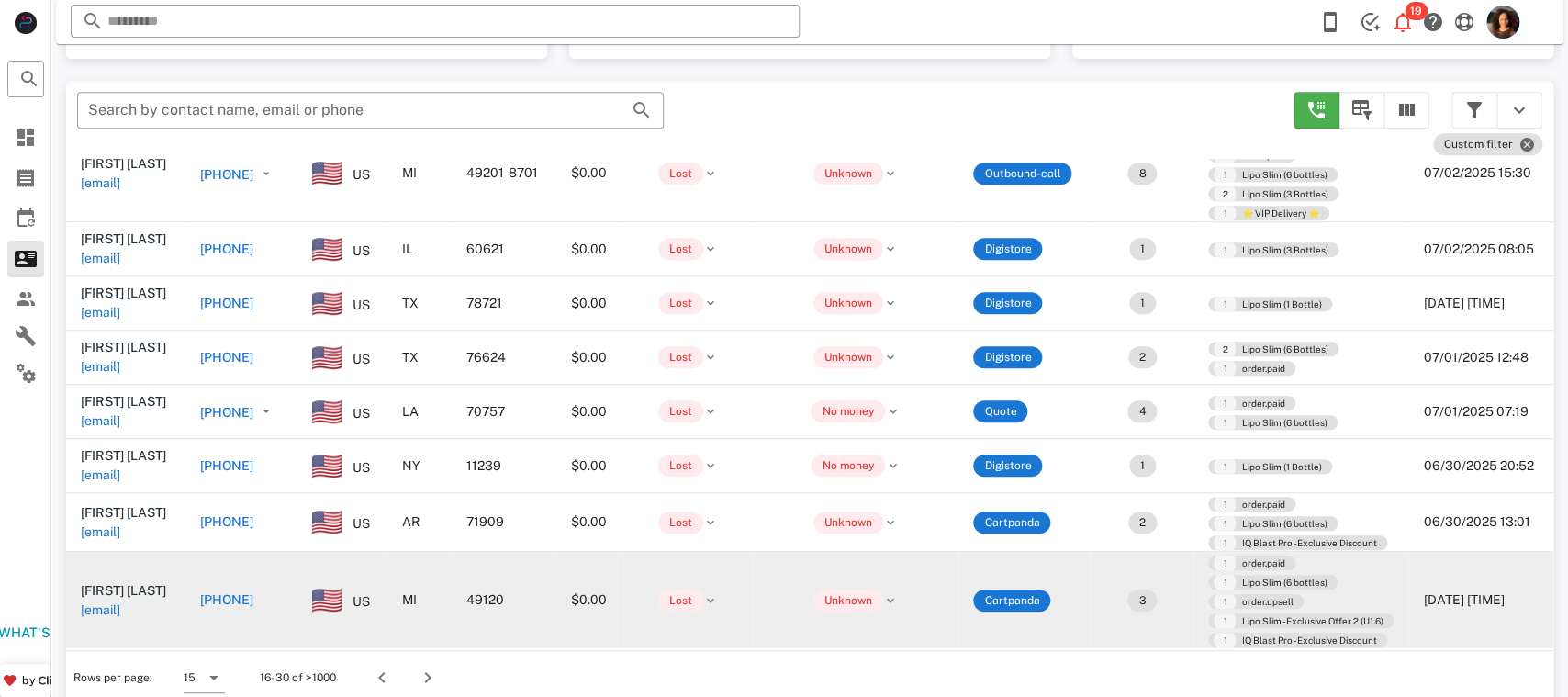 click on "+12694877375" at bounding box center [227, 600] 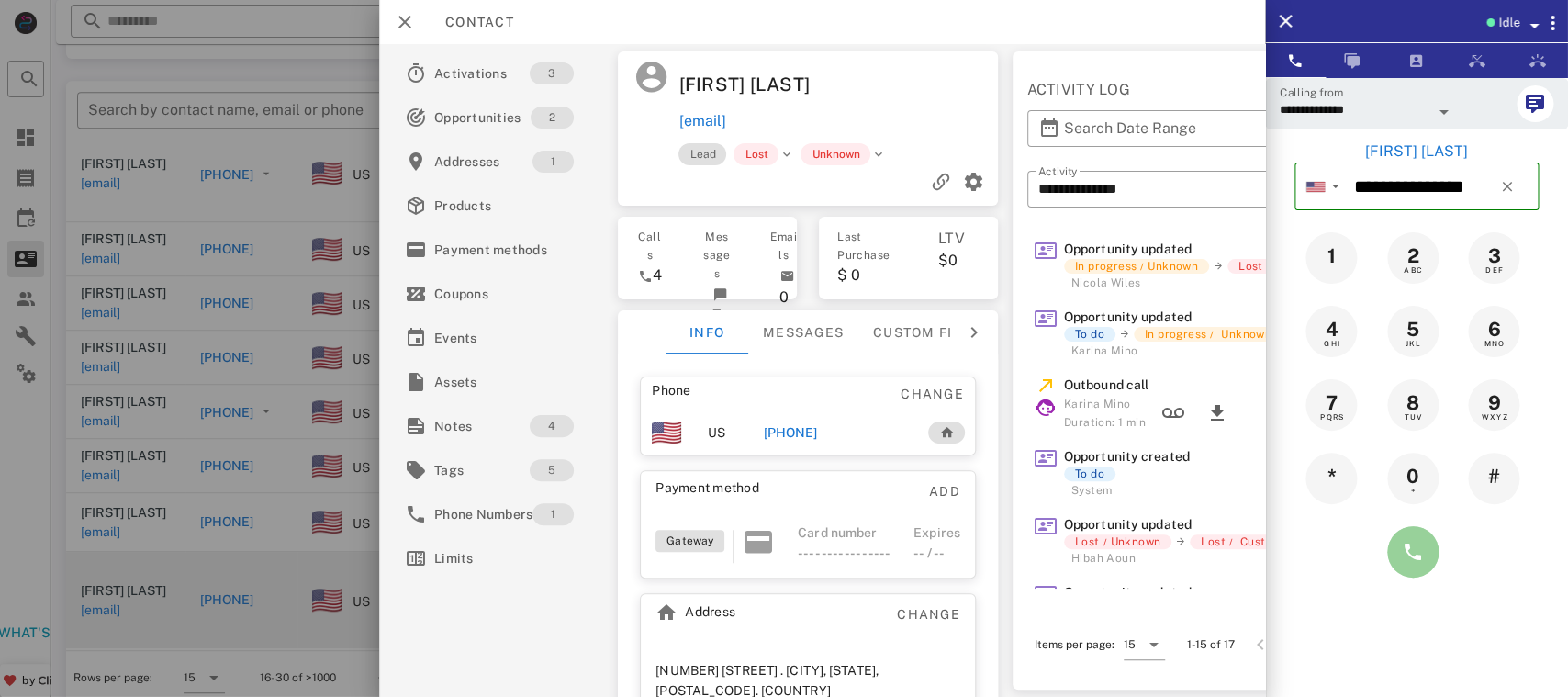 click at bounding box center (1413, 552) 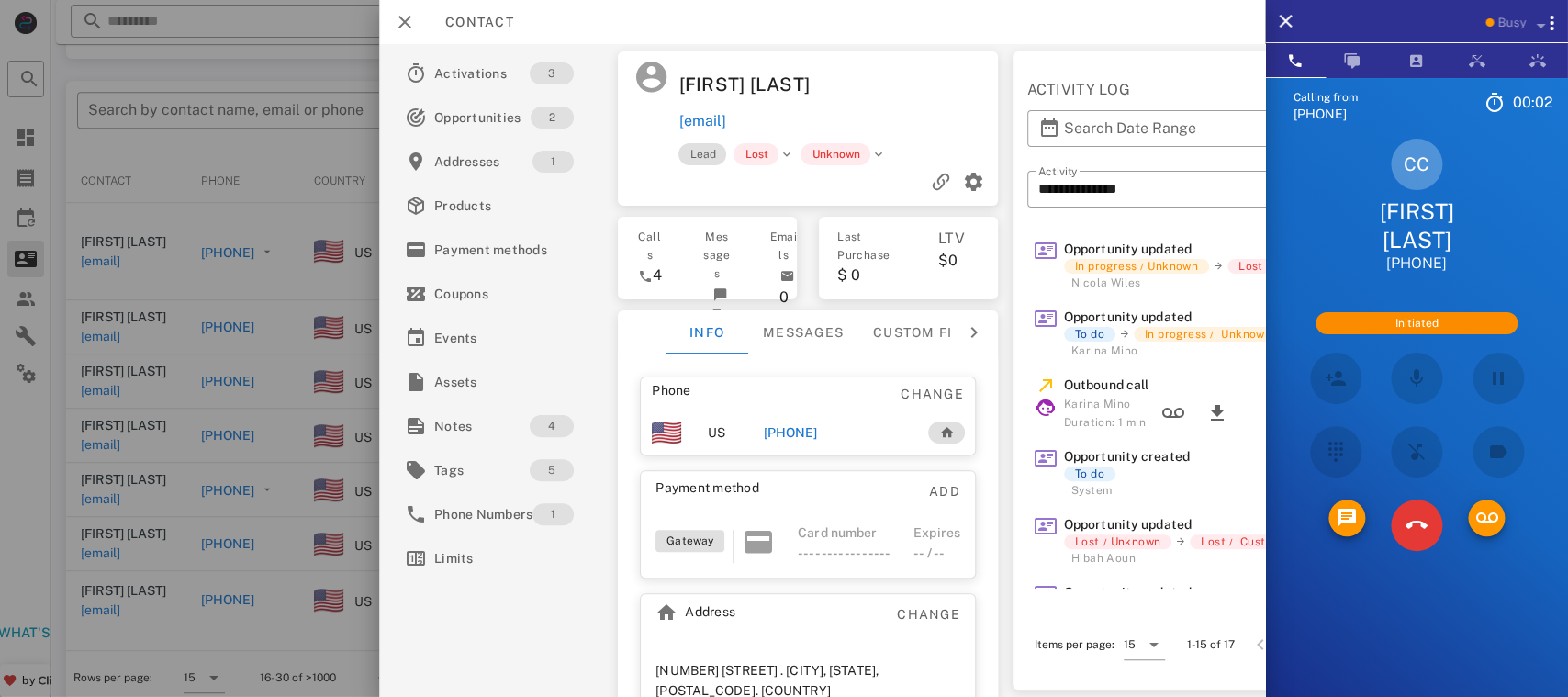 scroll, scrollTop: 0, scrollLeft: 0, axis: both 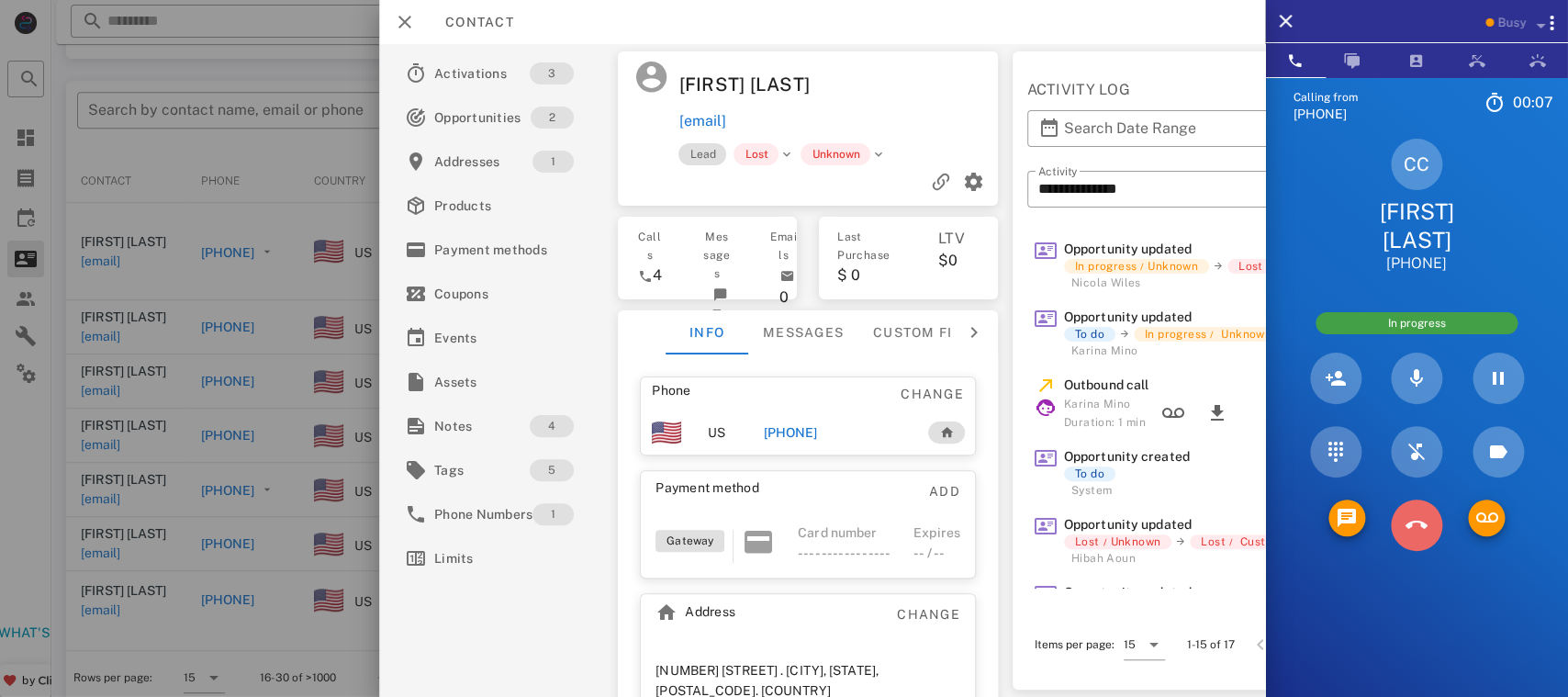 click at bounding box center [1417, 525] 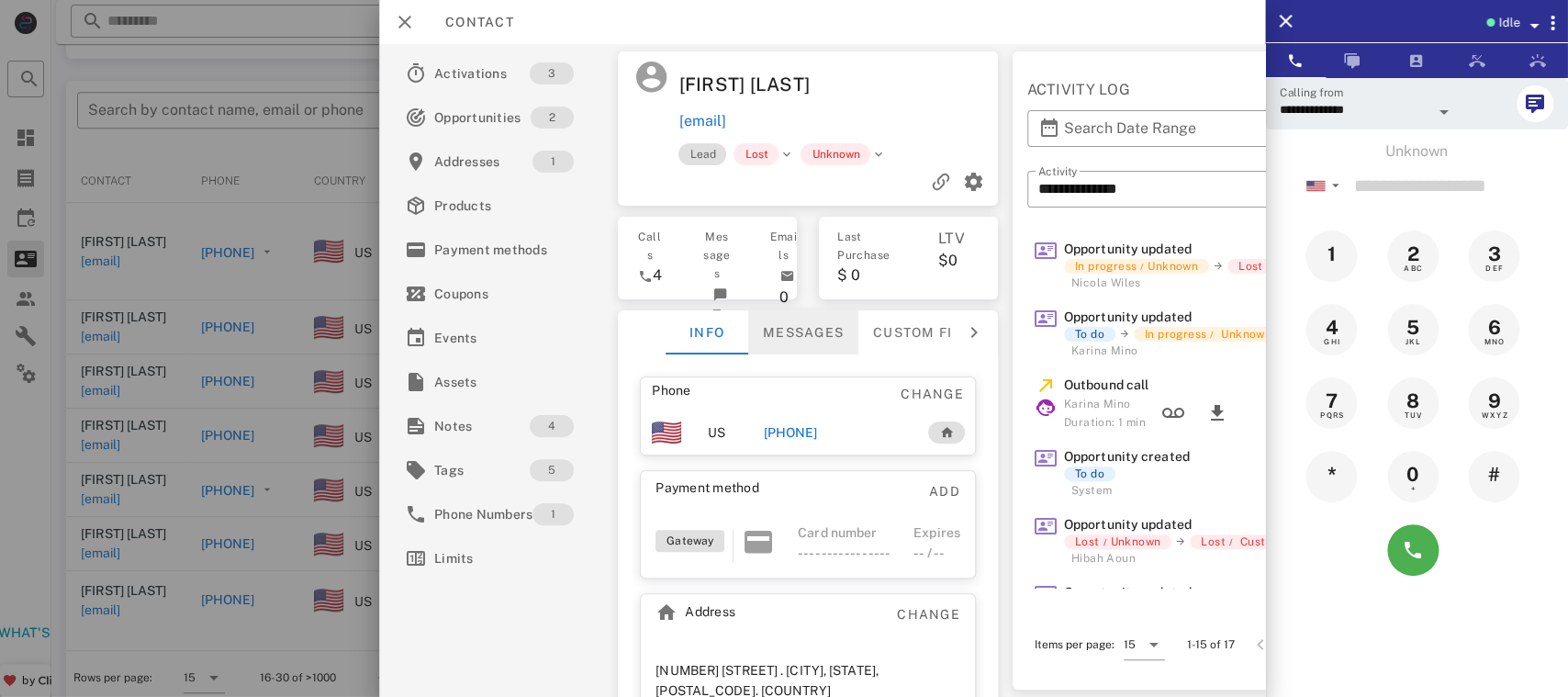 click on "Messages" at bounding box center [804, 332] 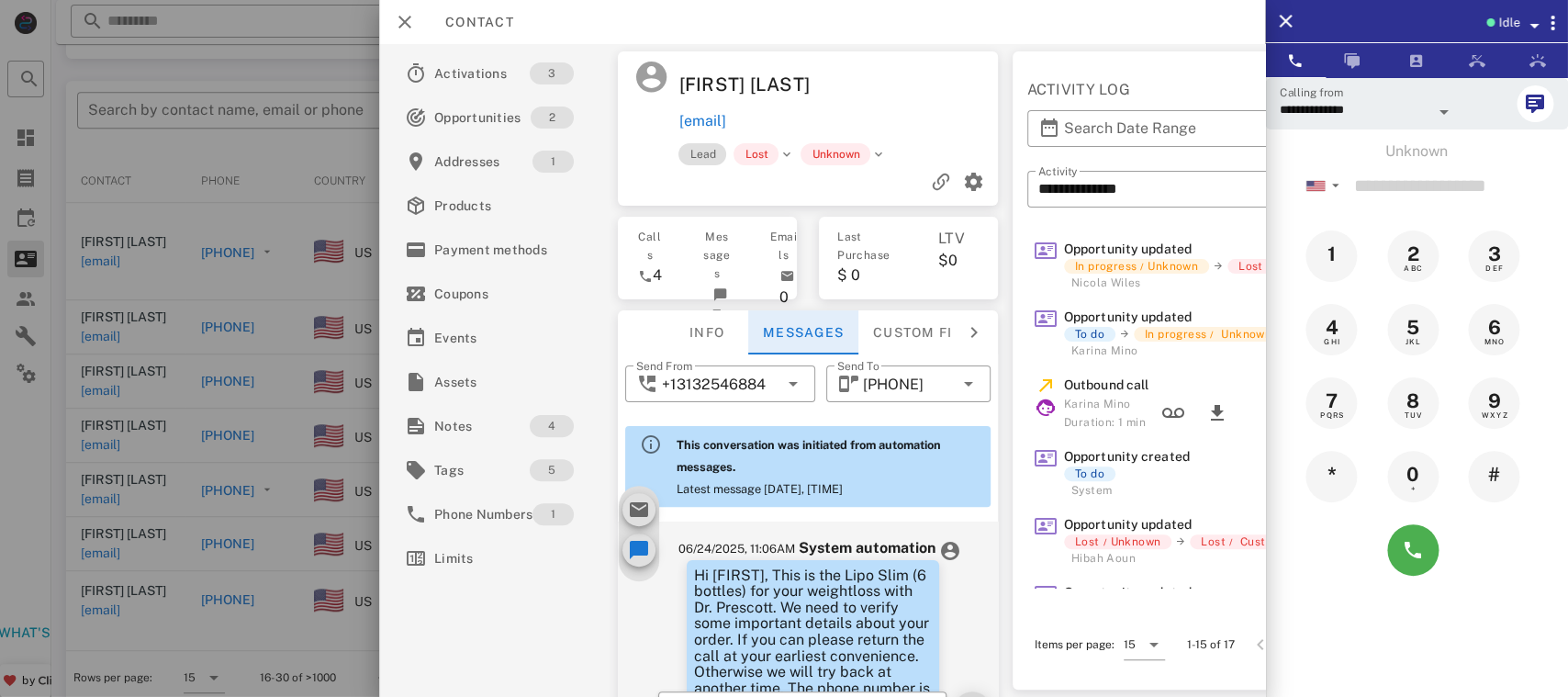 scroll, scrollTop: 1322, scrollLeft: 0, axis: vertical 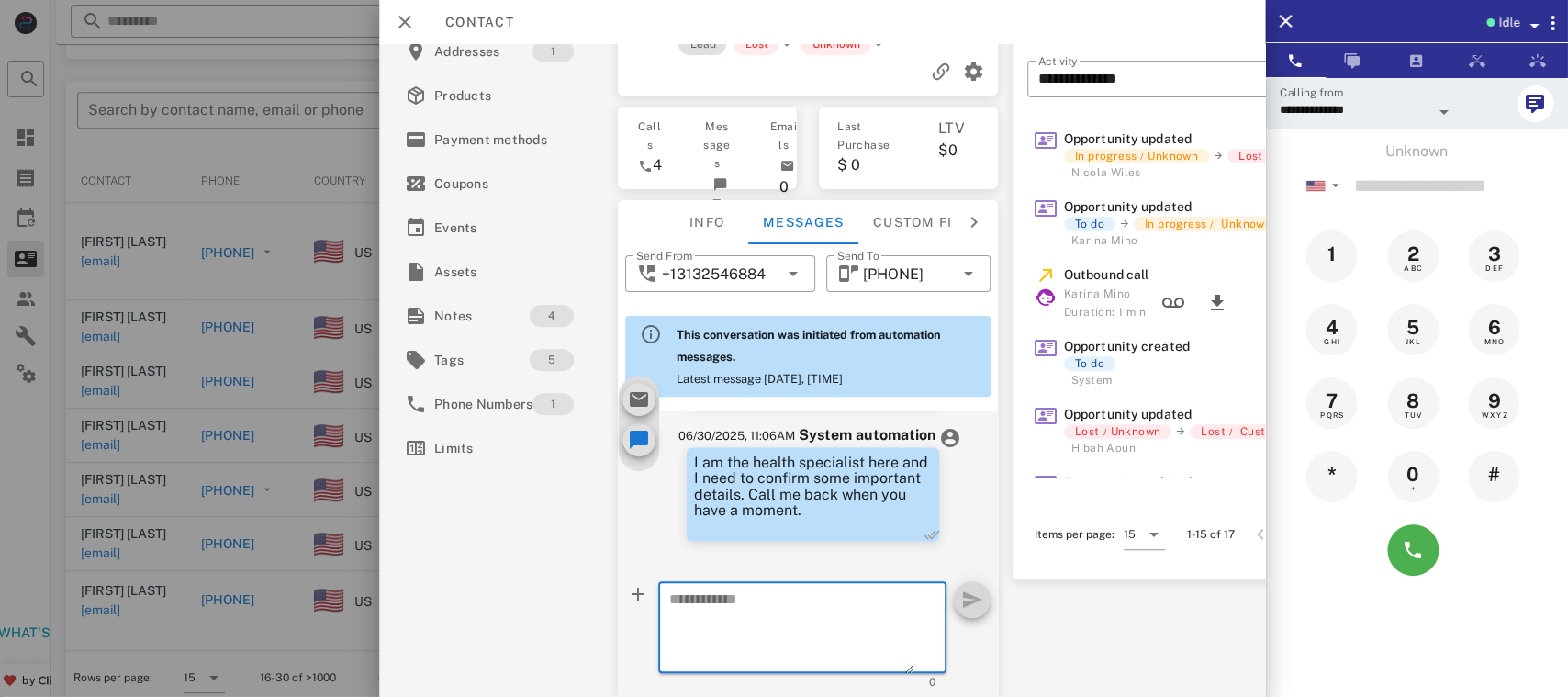 click at bounding box center [792, 630] 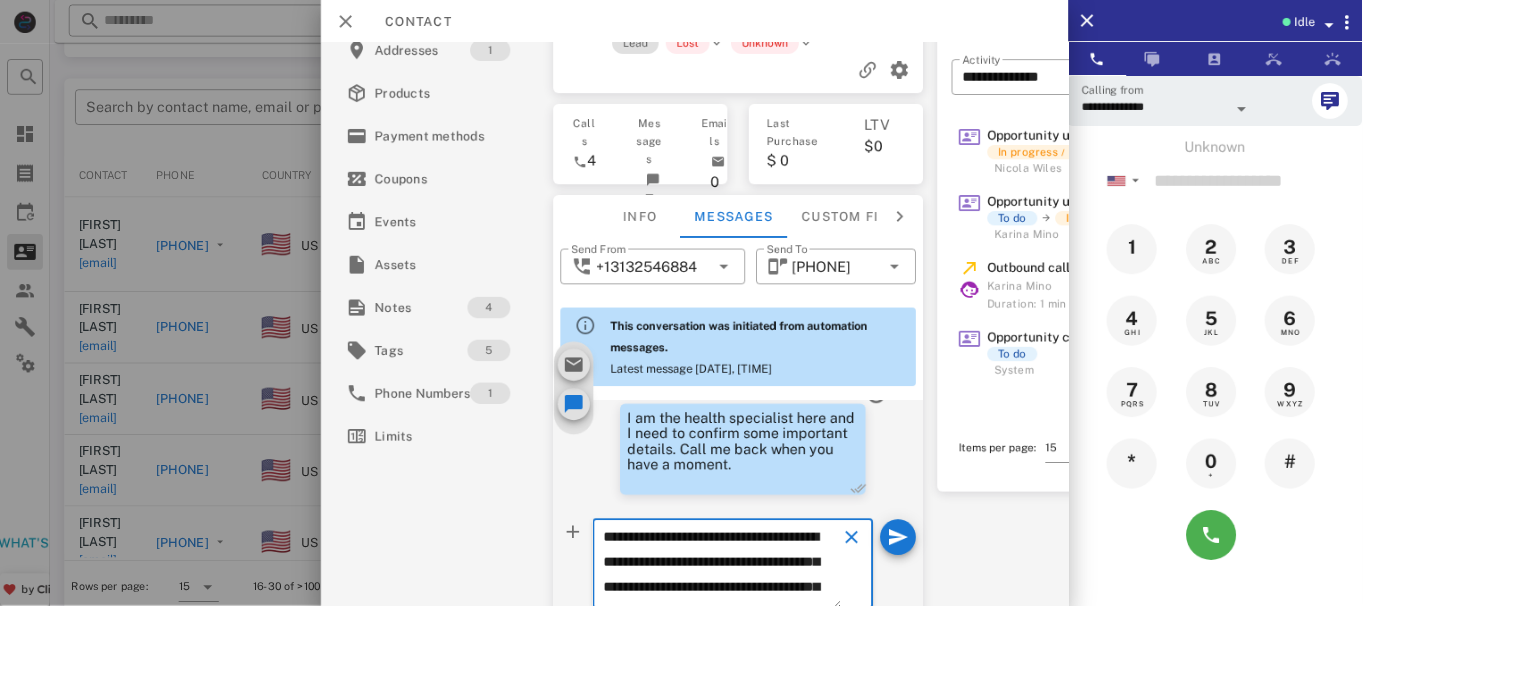 scroll, scrollTop: 241, scrollLeft: 0, axis: vertical 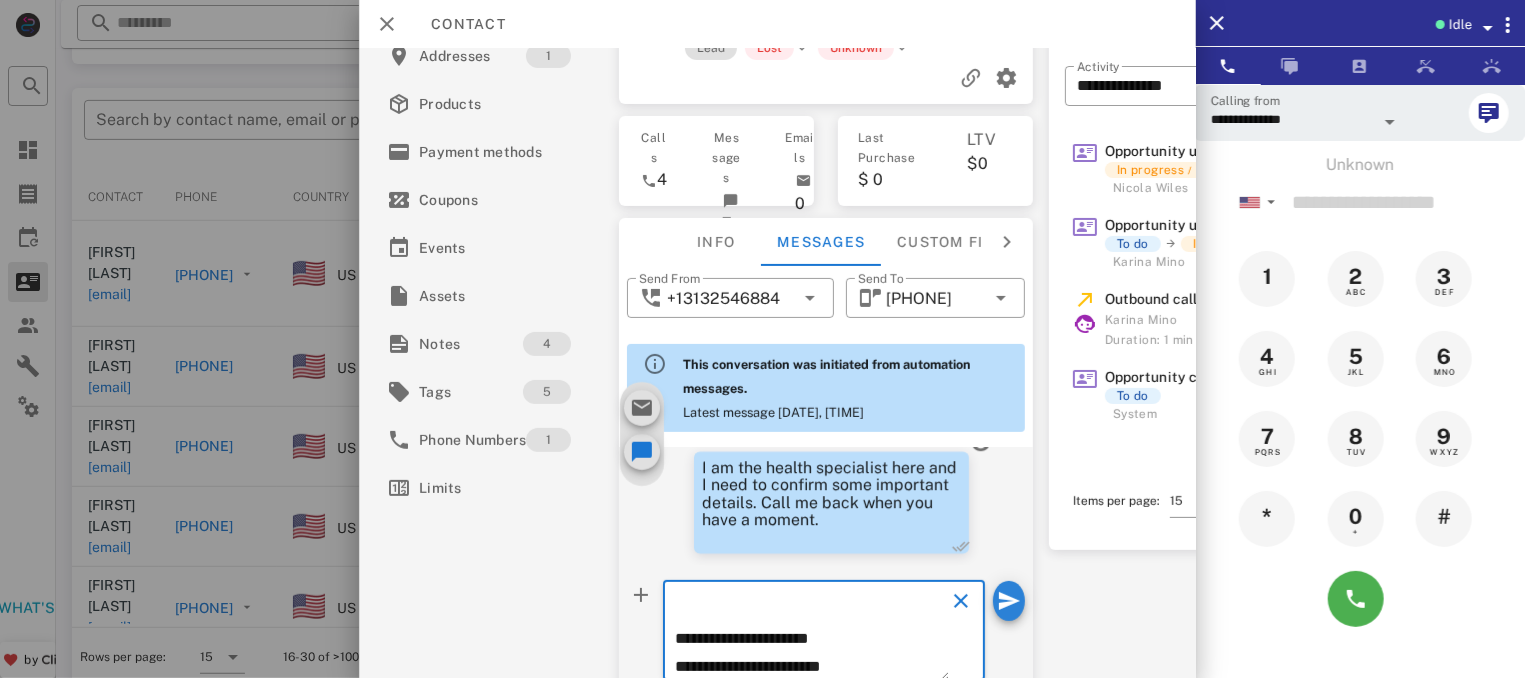 type on "**********" 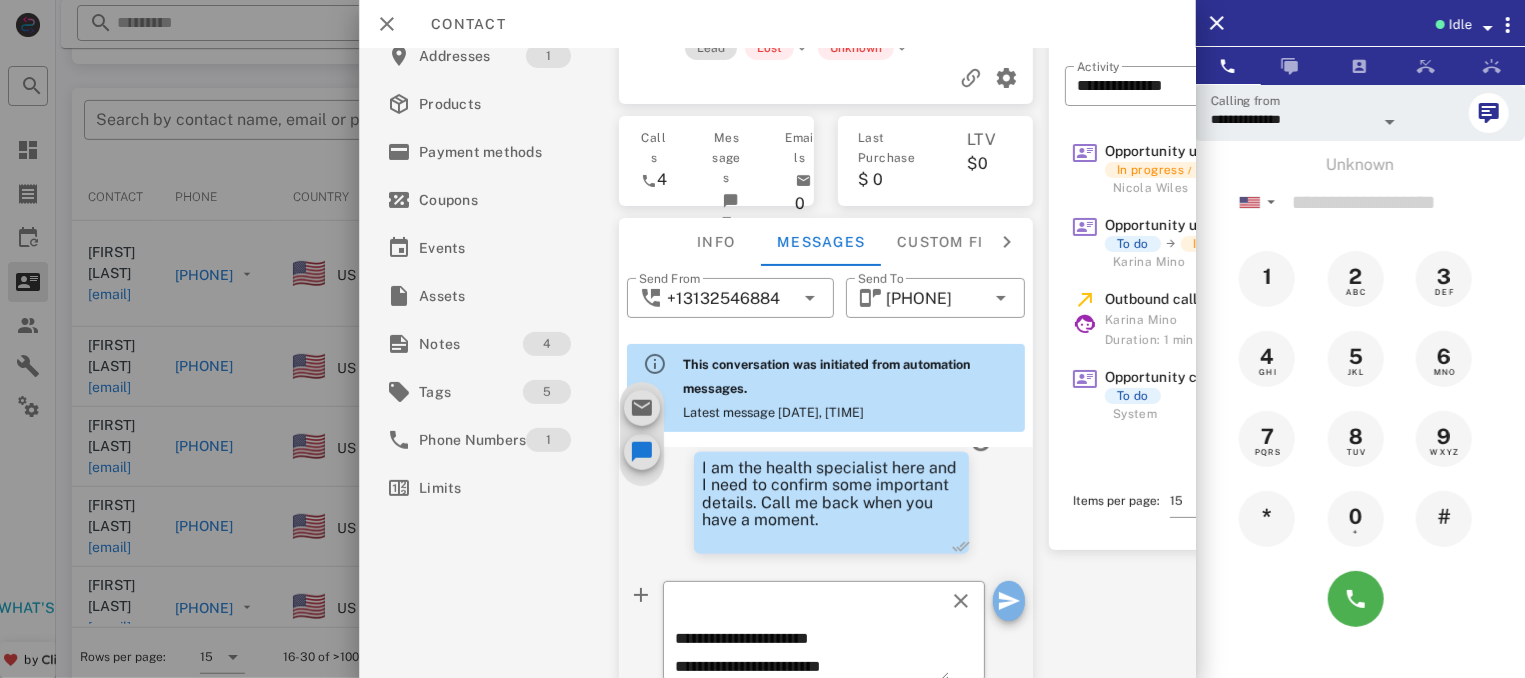 click at bounding box center (1008, 601) 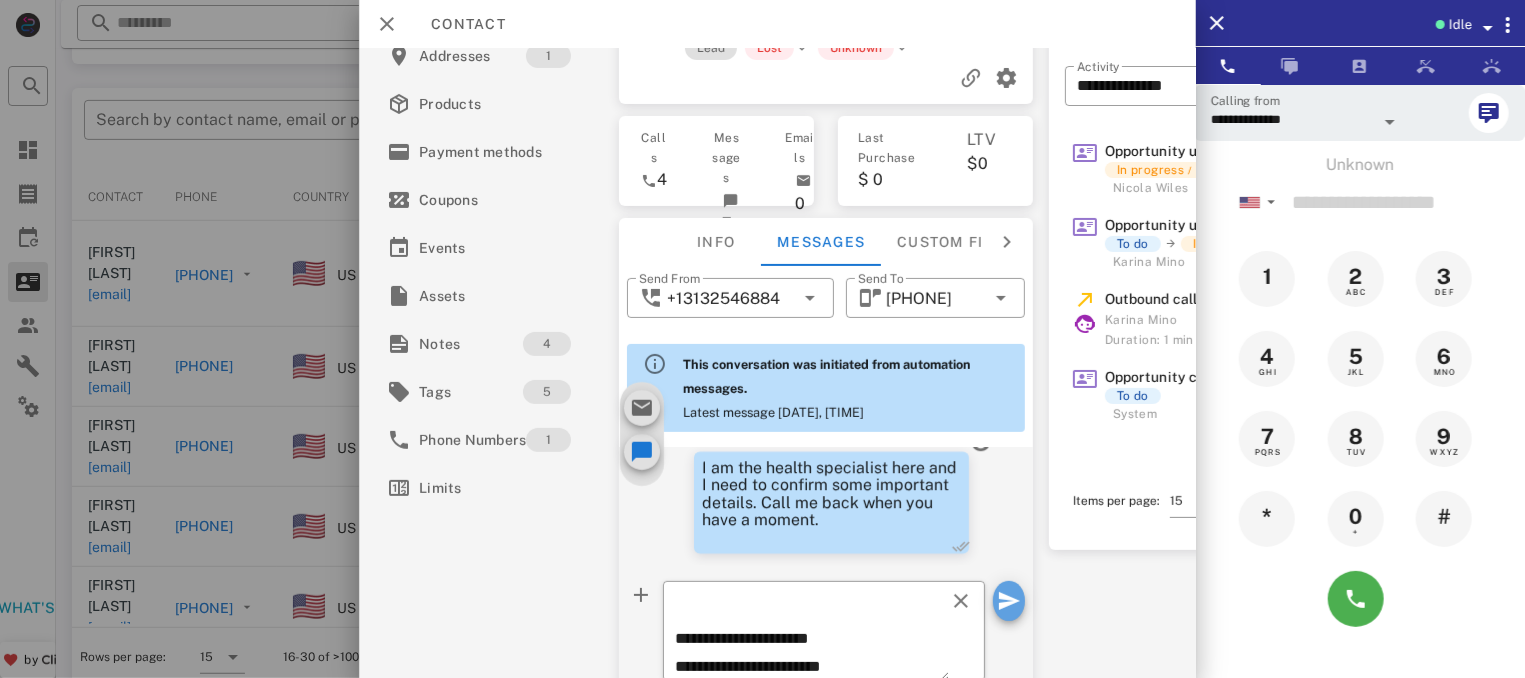 type 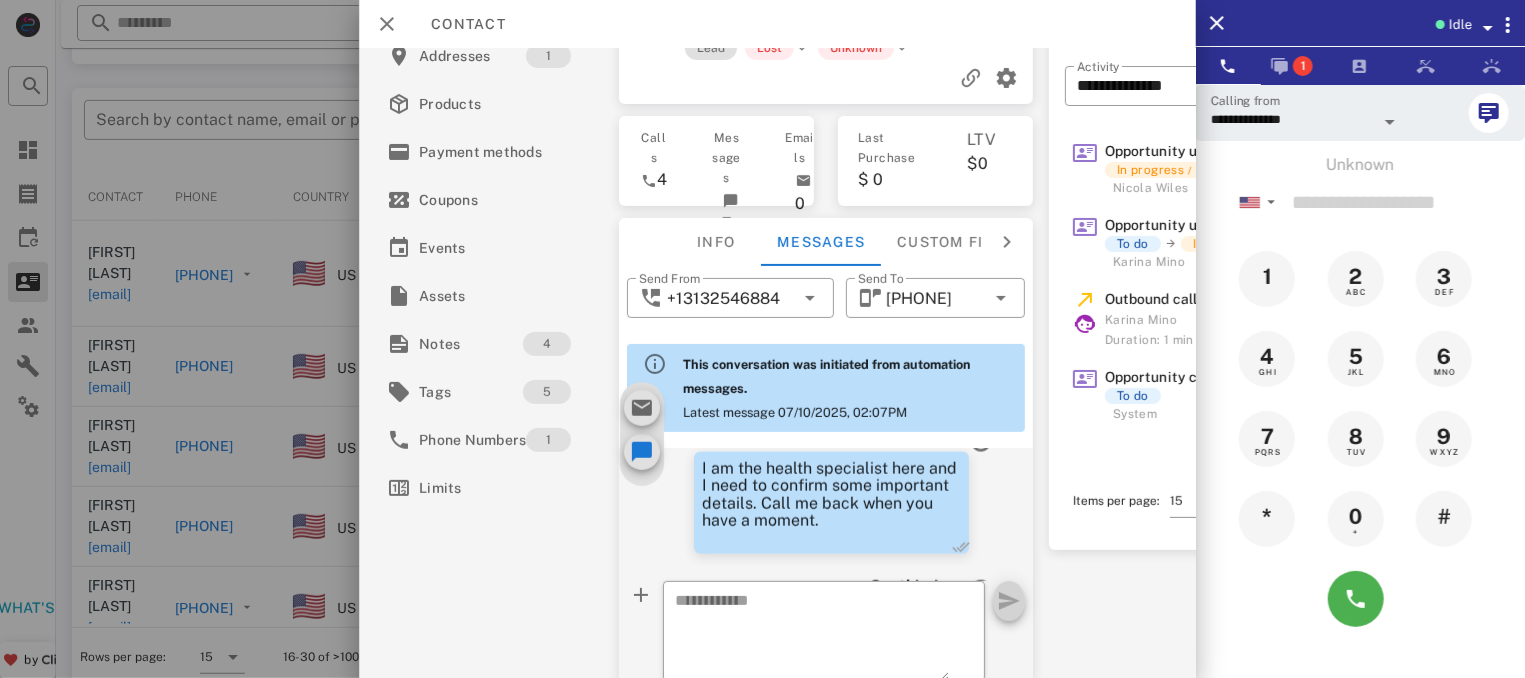 scroll, scrollTop: 1746, scrollLeft: 0, axis: vertical 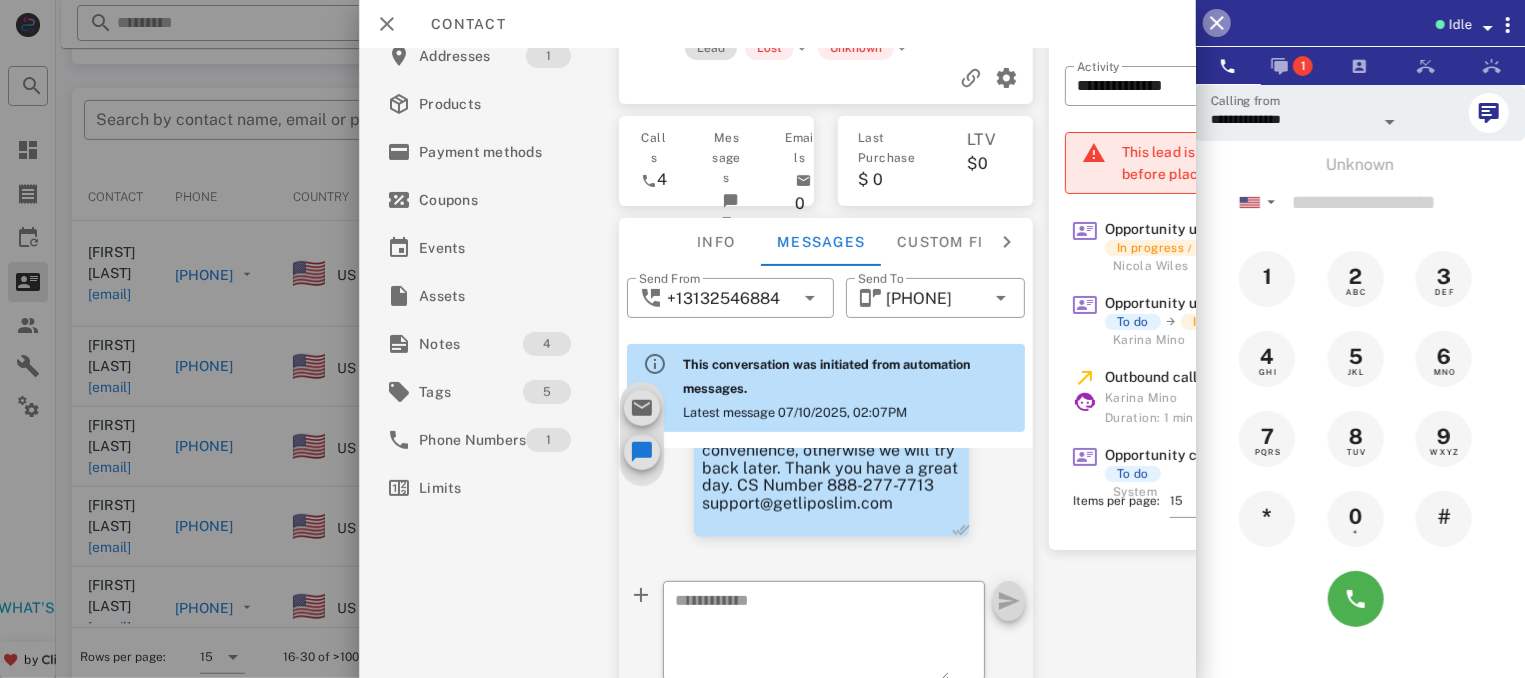click at bounding box center [1217, 23] 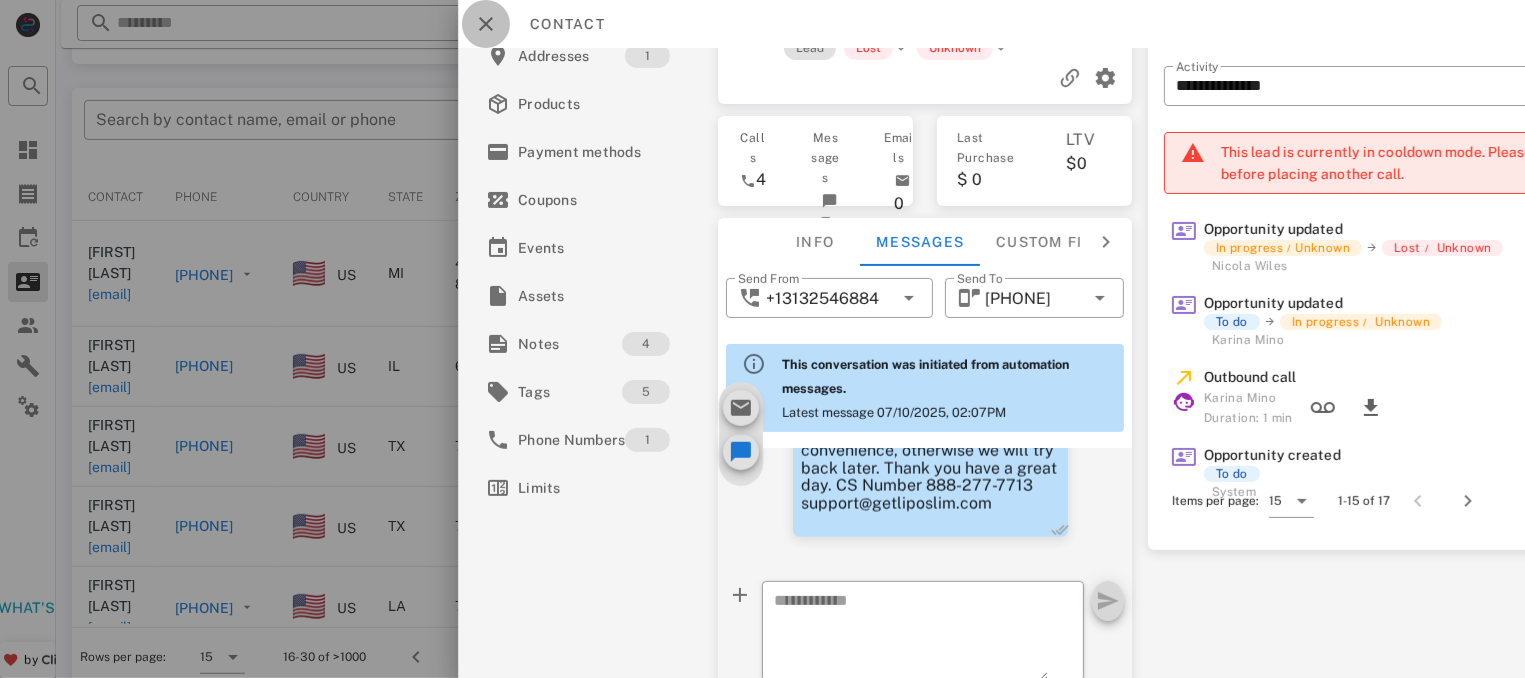 click at bounding box center (486, 24) 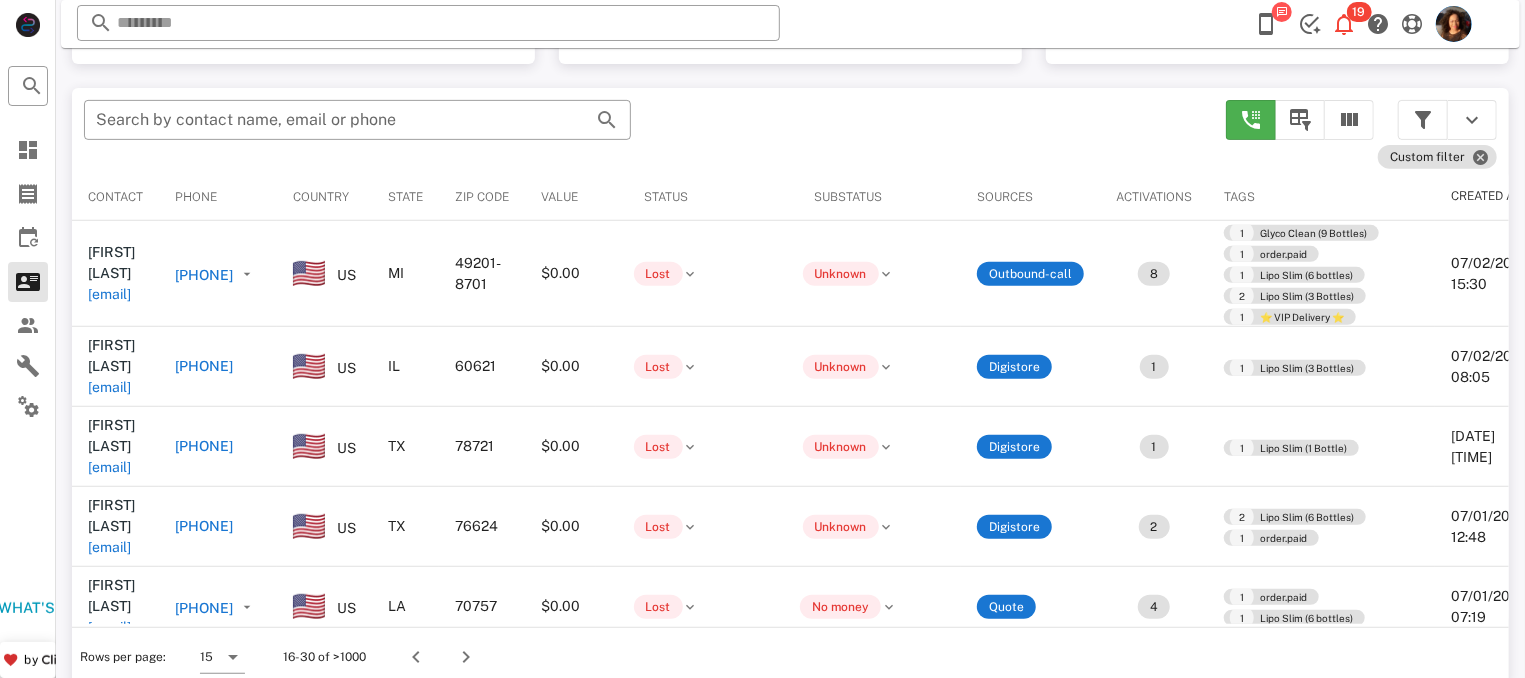 scroll, scrollTop: 63, scrollLeft: 0, axis: vertical 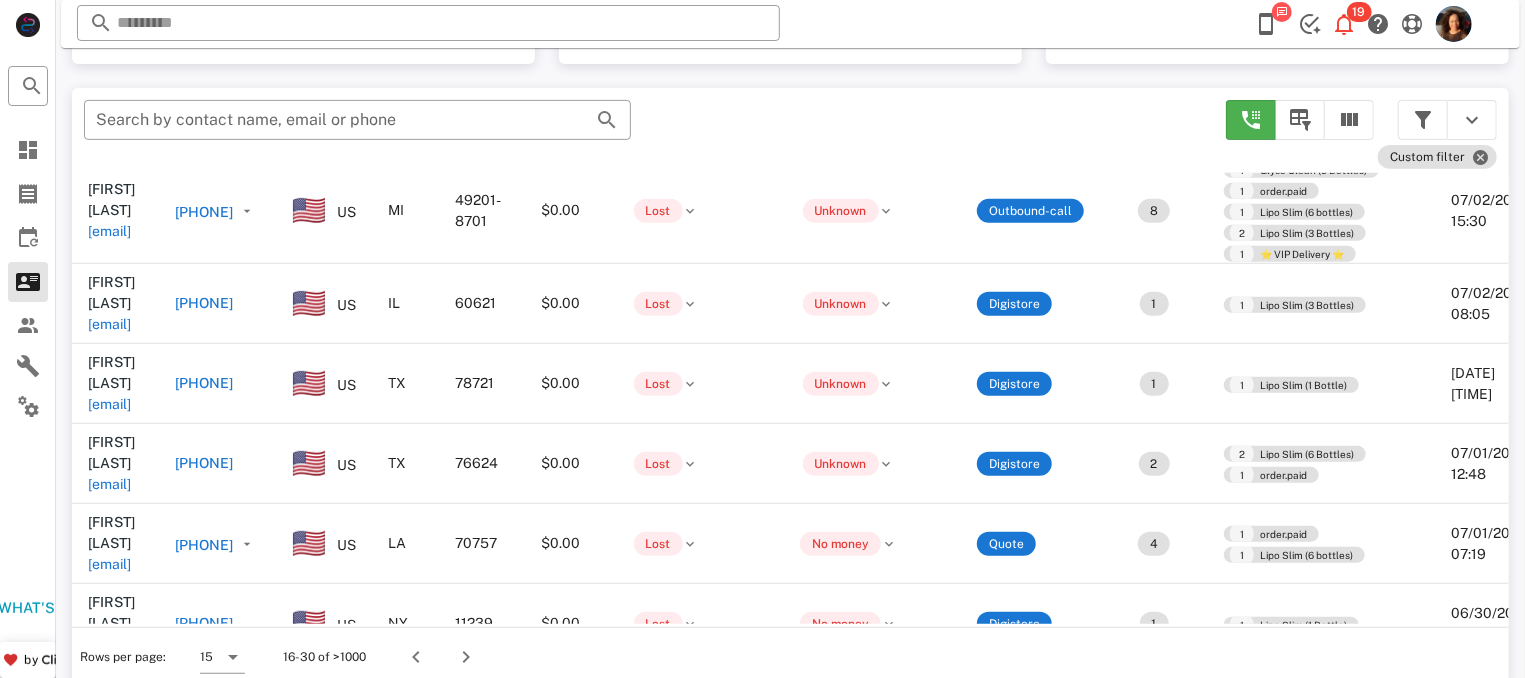 click on "+17033386720" at bounding box center (204, 703) 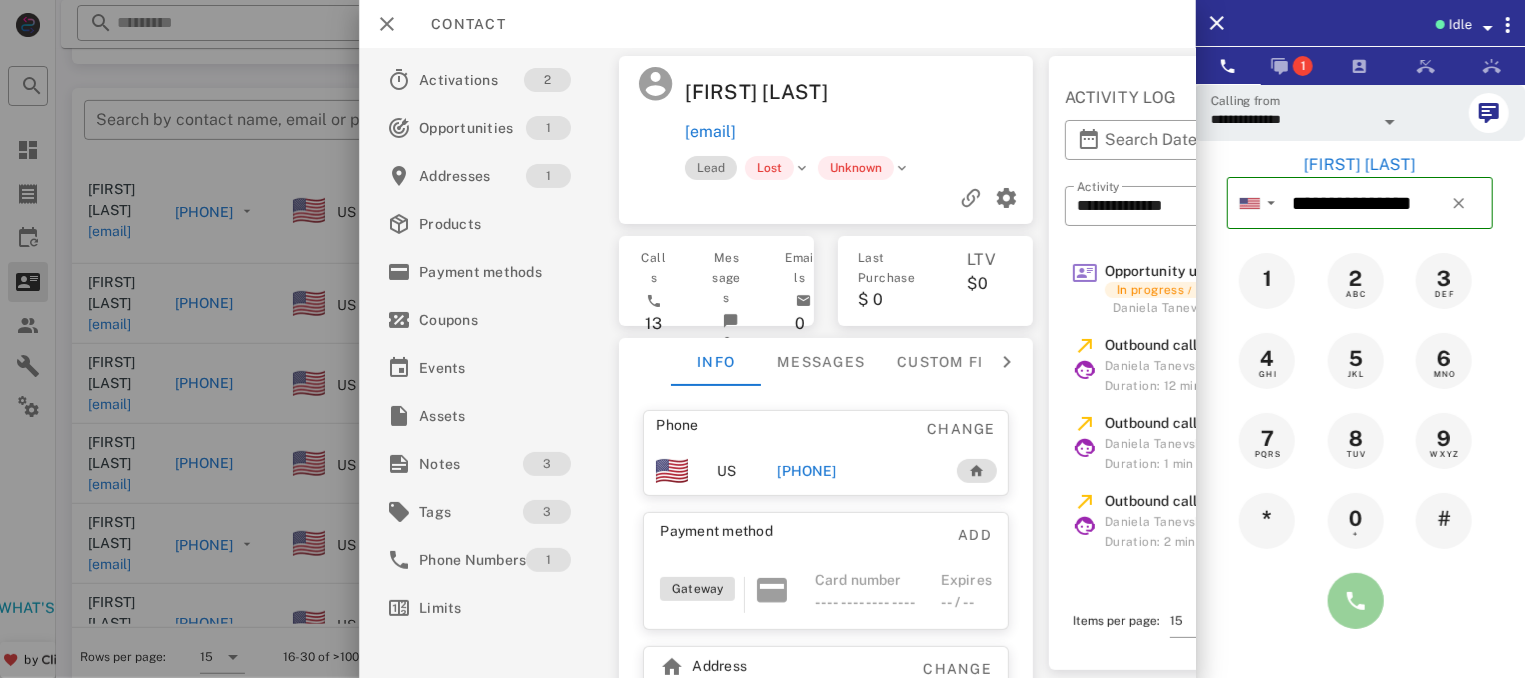 click at bounding box center [1356, 601] 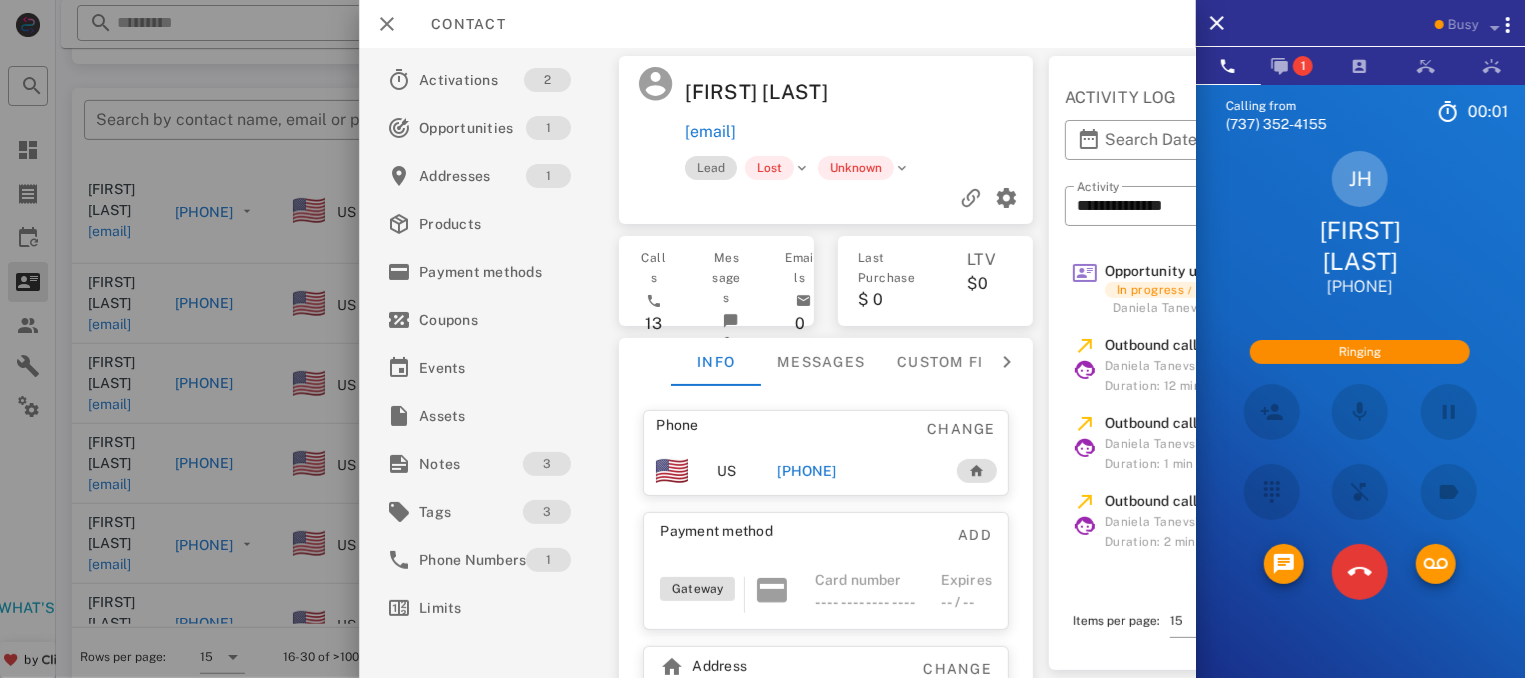 scroll, scrollTop: 0, scrollLeft: 0, axis: both 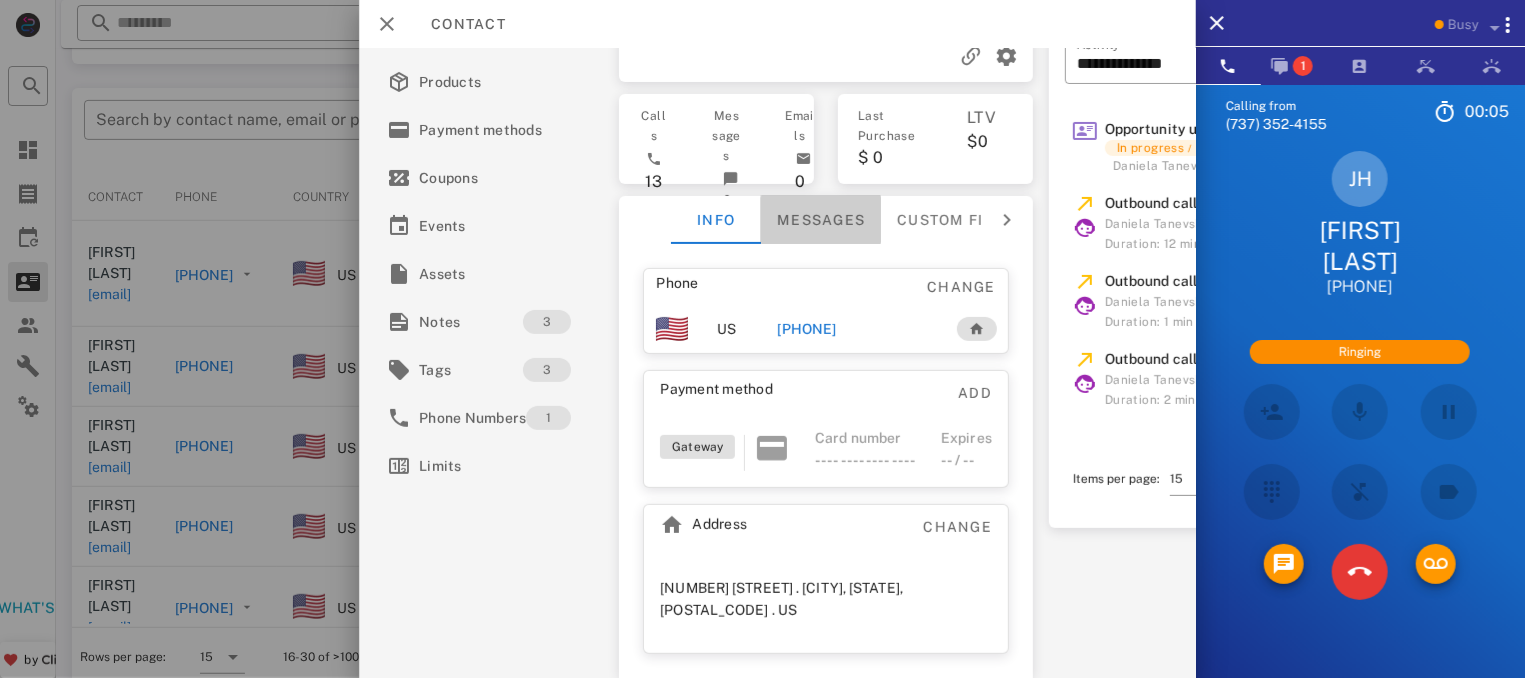 click on "Messages" at bounding box center [821, 220] 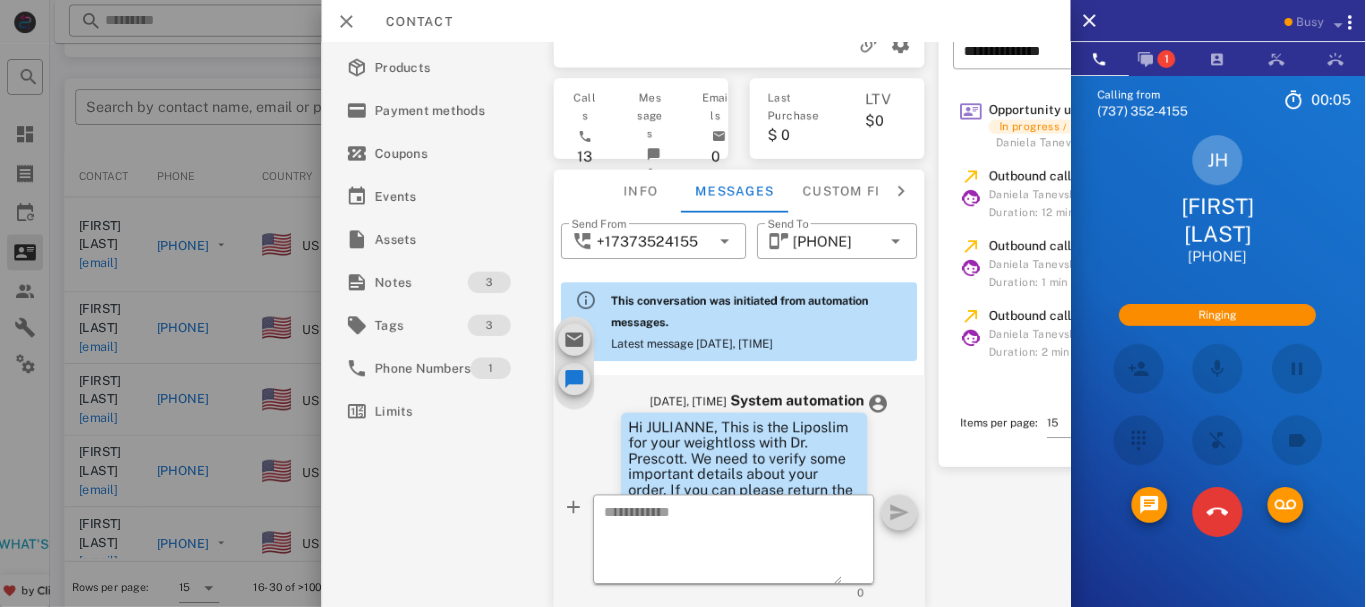 scroll, scrollTop: 859, scrollLeft: 0, axis: vertical 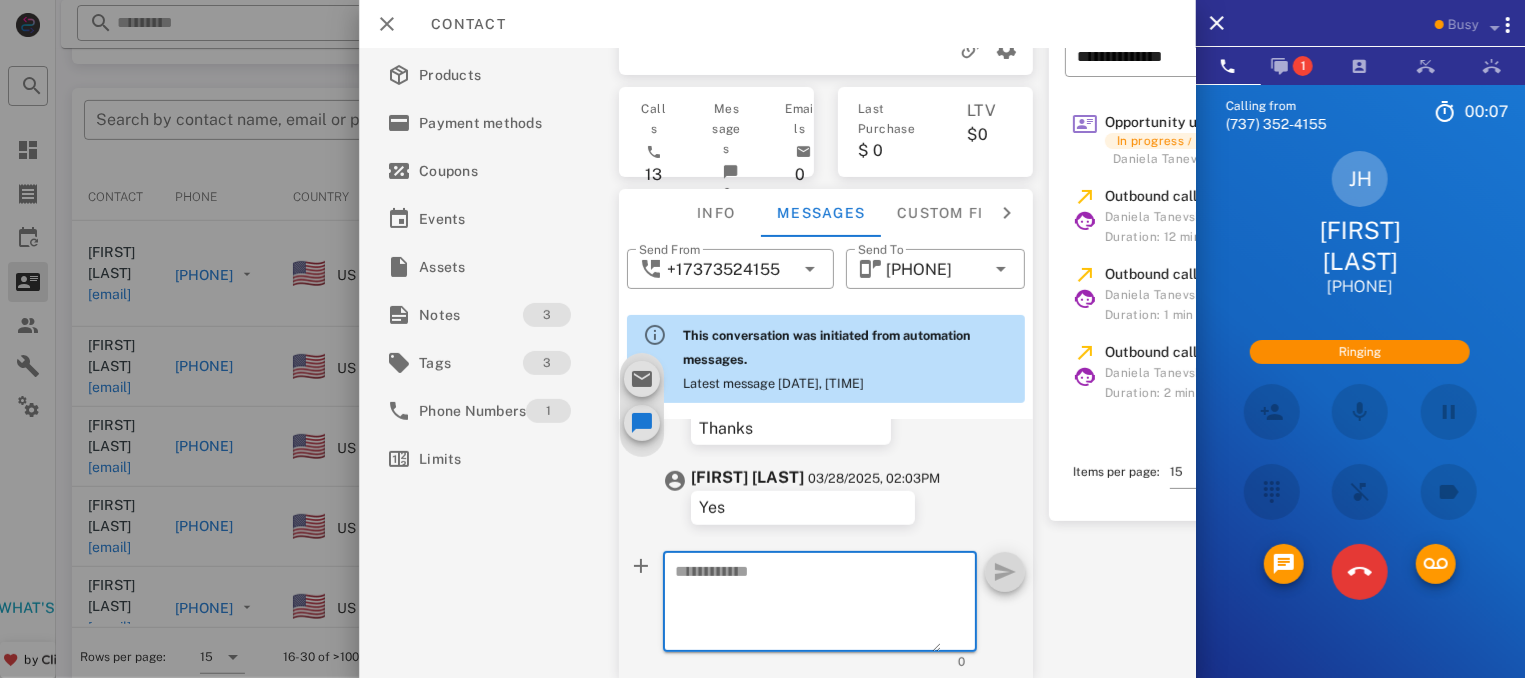 click at bounding box center (808, 605) 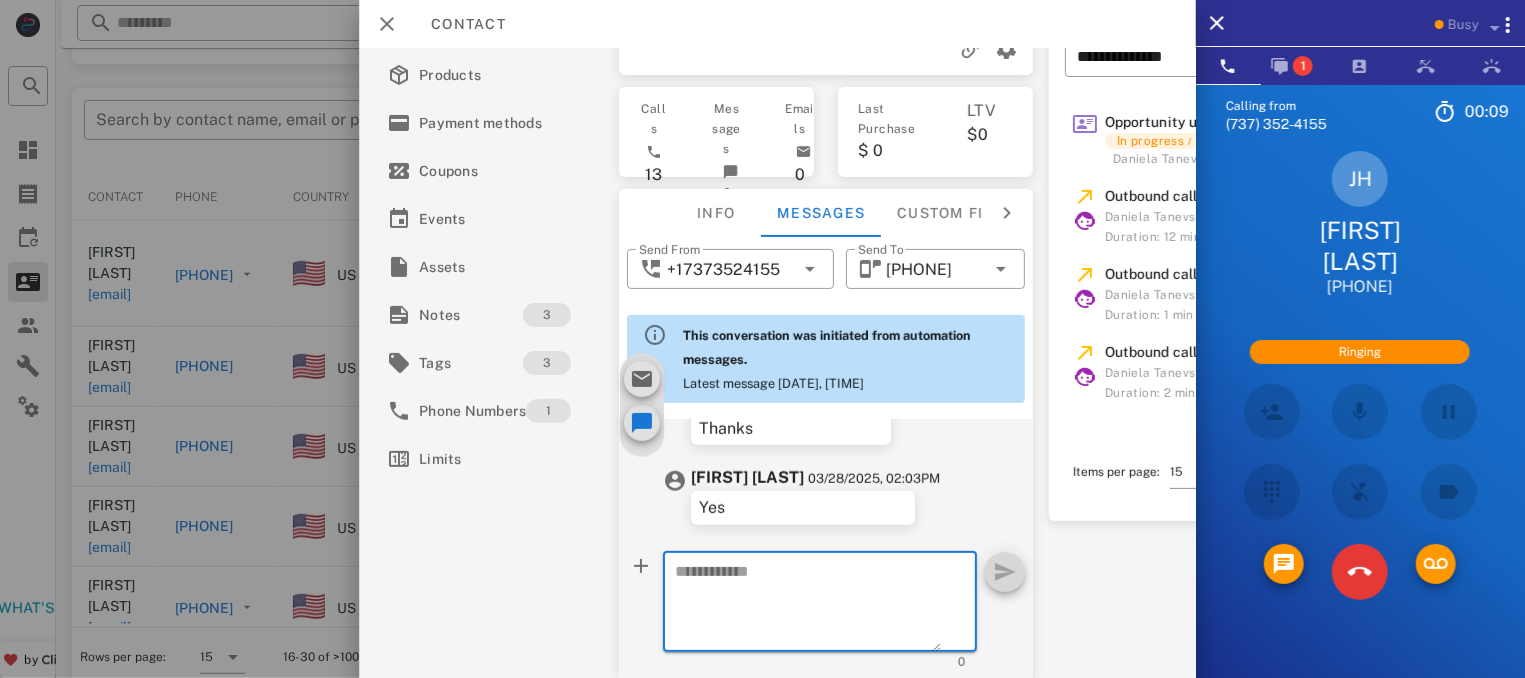 paste on "**********" 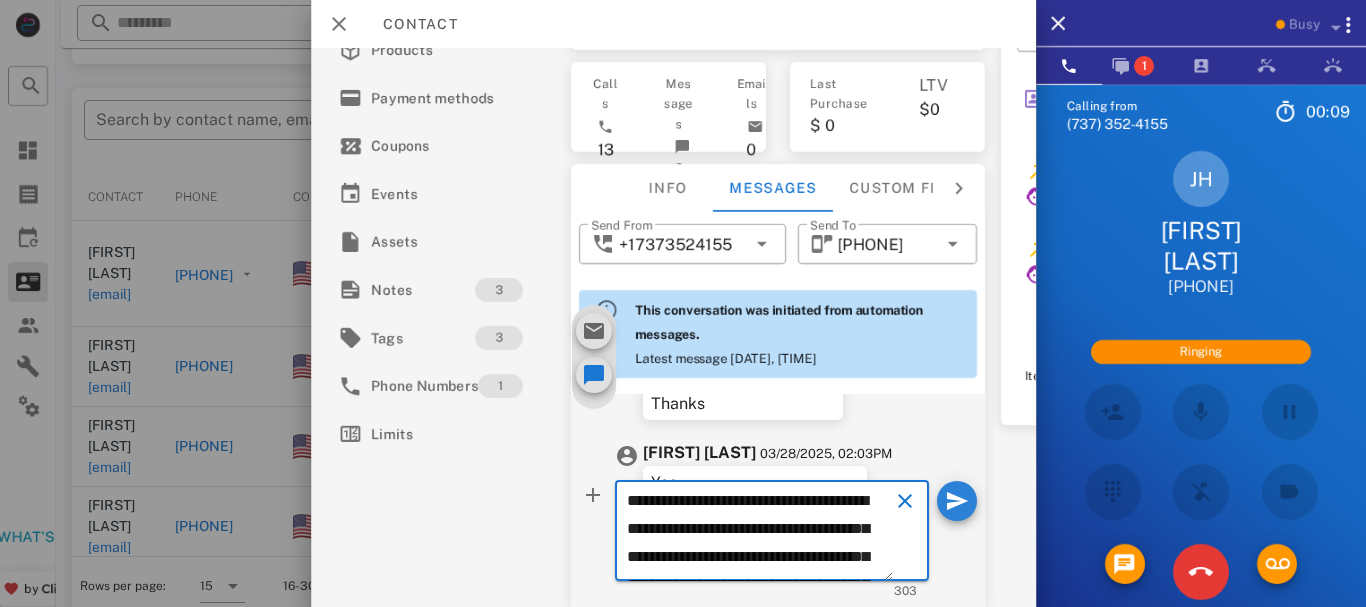 scroll, scrollTop: 241, scrollLeft: 0, axis: vertical 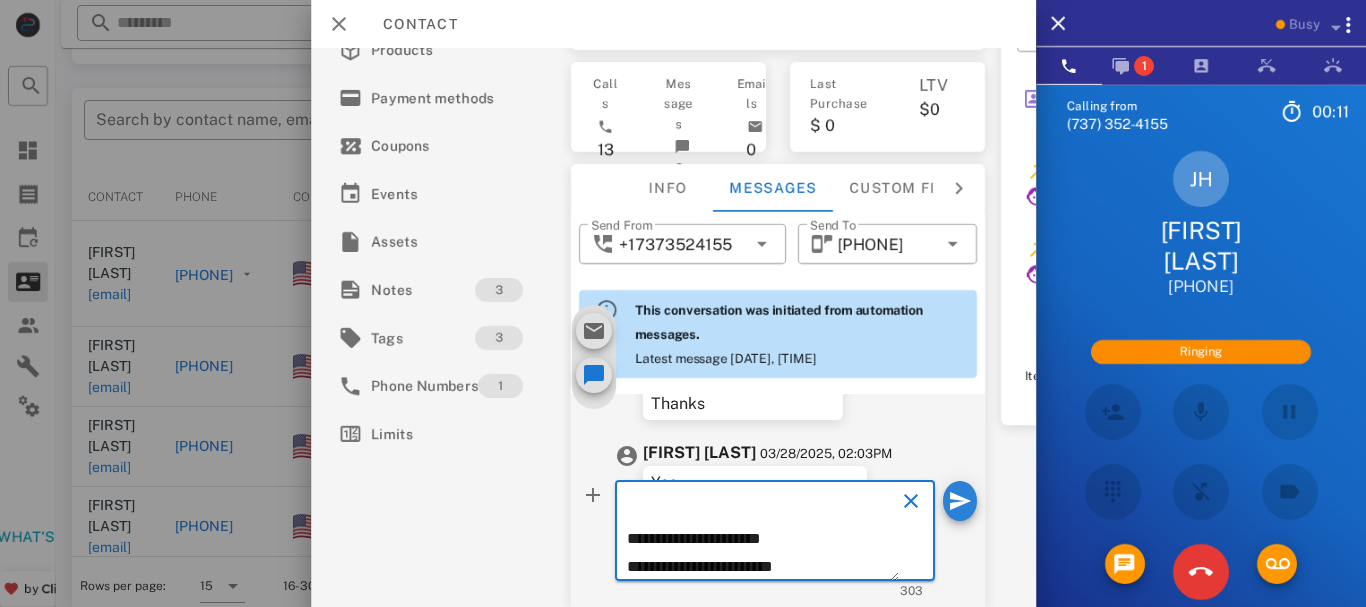 type on "**********" 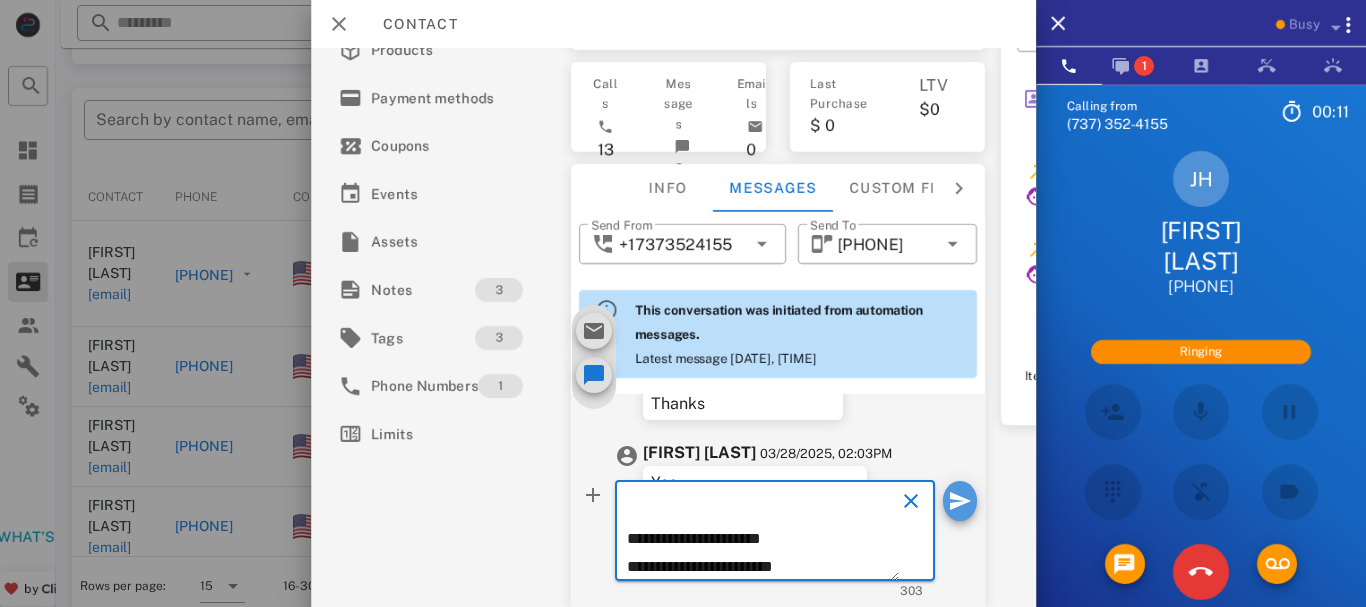 click at bounding box center [960, 501] 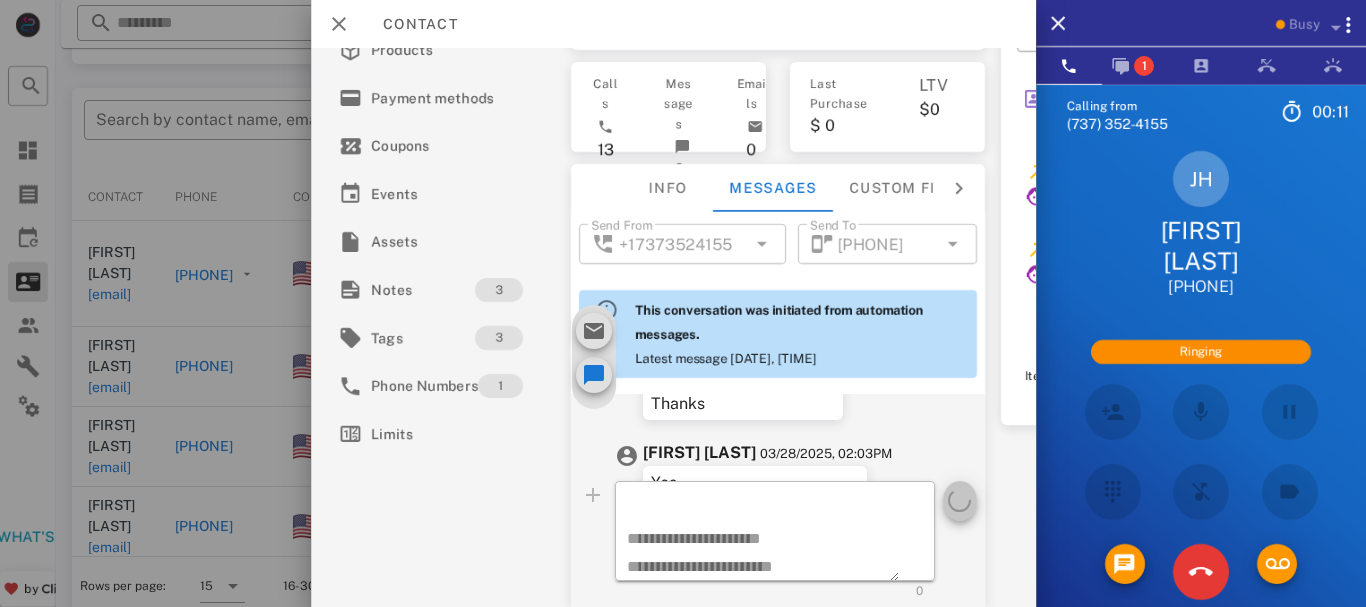 type 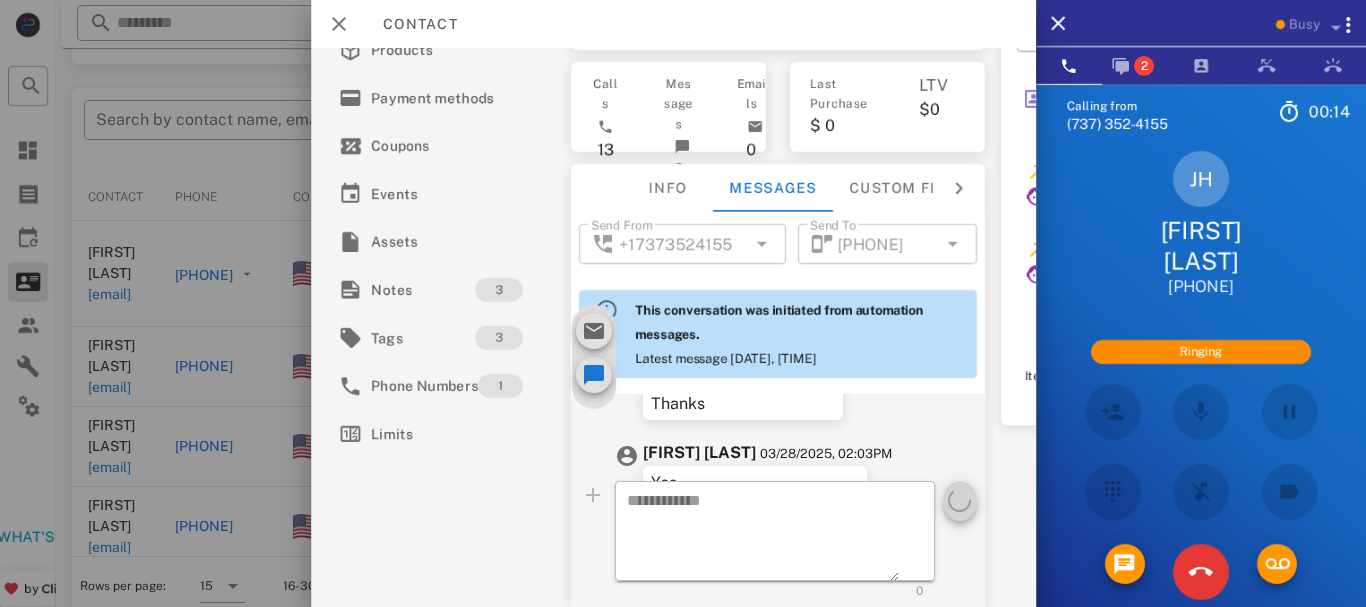 scroll, scrollTop: 1158, scrollLeft: 0, axis: vertical 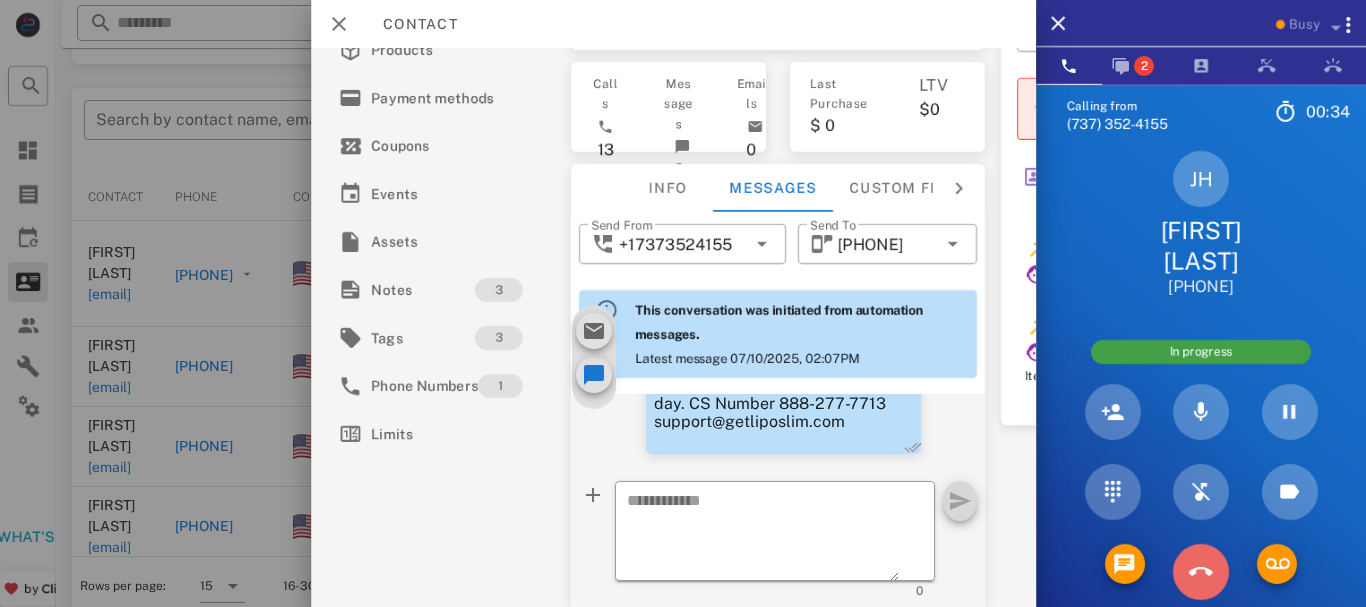 click at bounding box center (1201, 572) 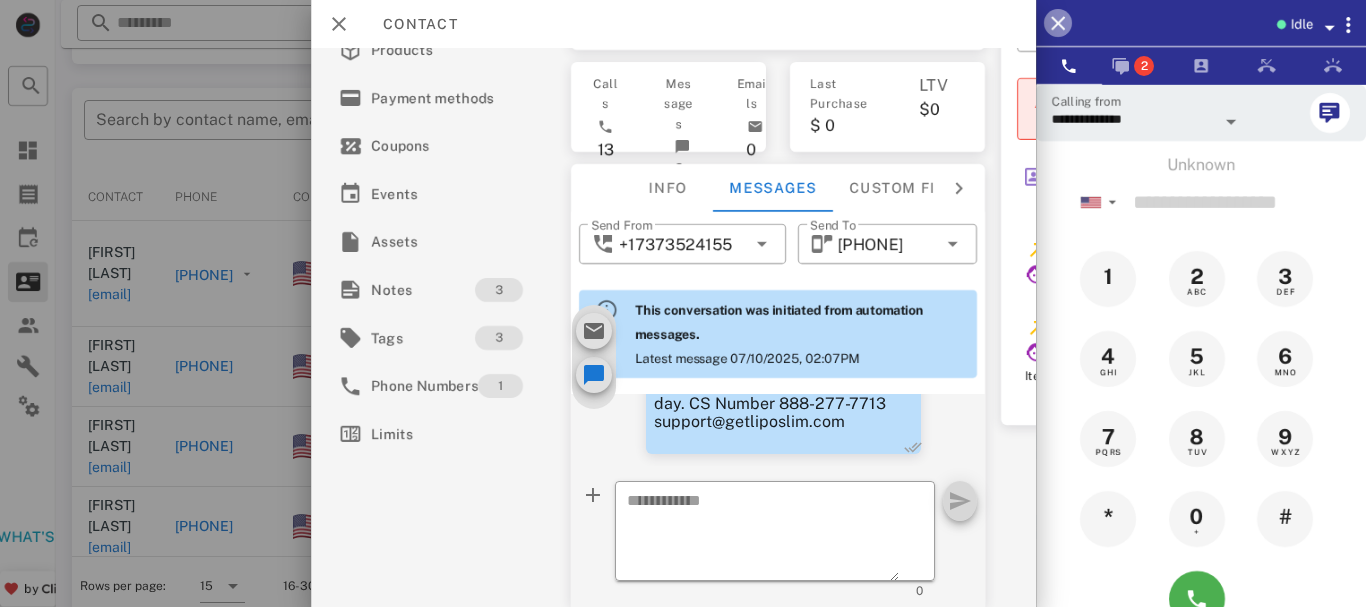 click at bounding box center [1058, 23] 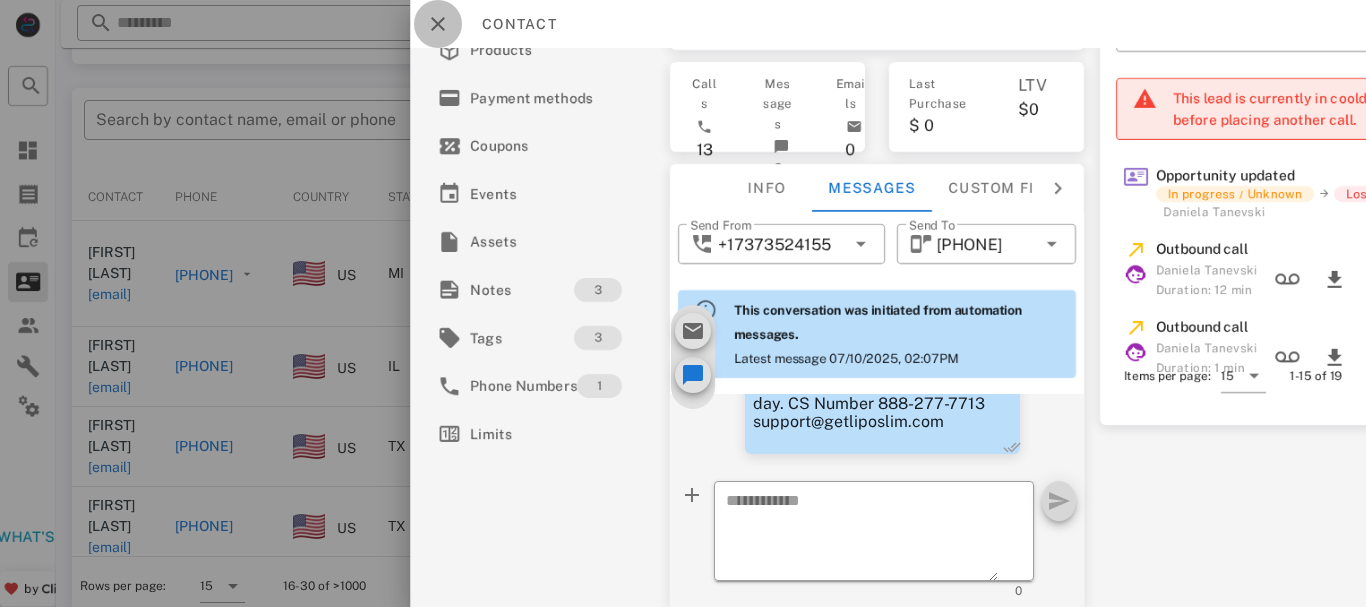 click at bounding box center (438, 24) 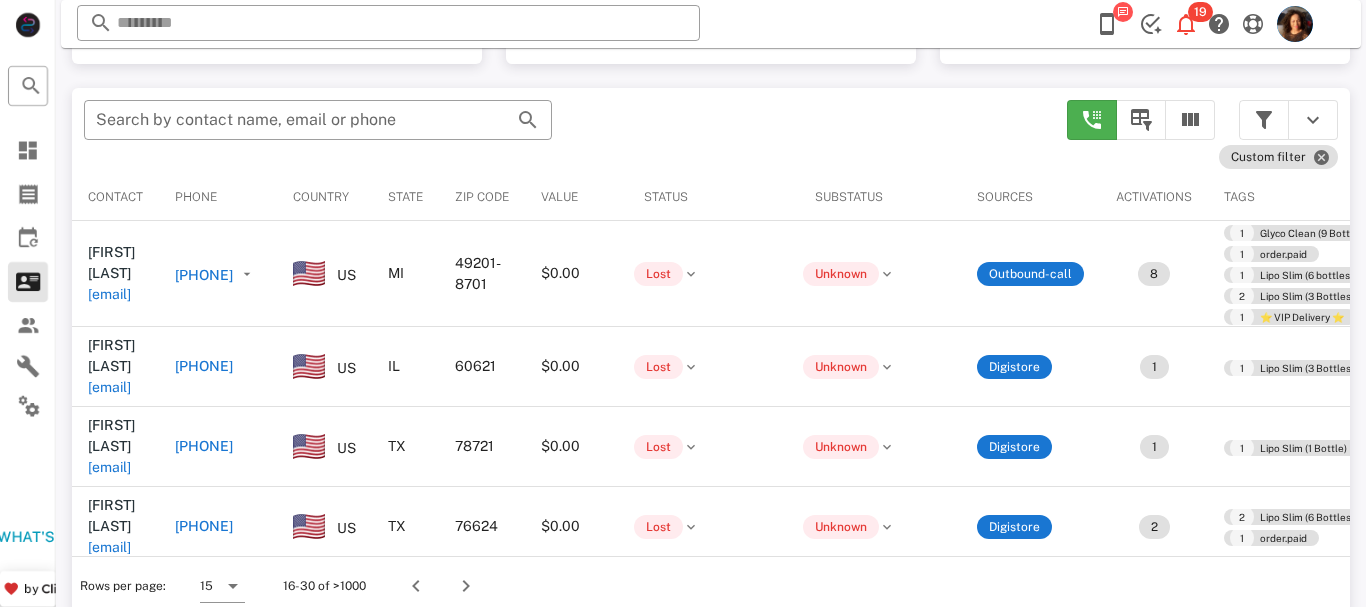 scroll, scrollTop: 67, scrollLeft: 0, axis: vertical 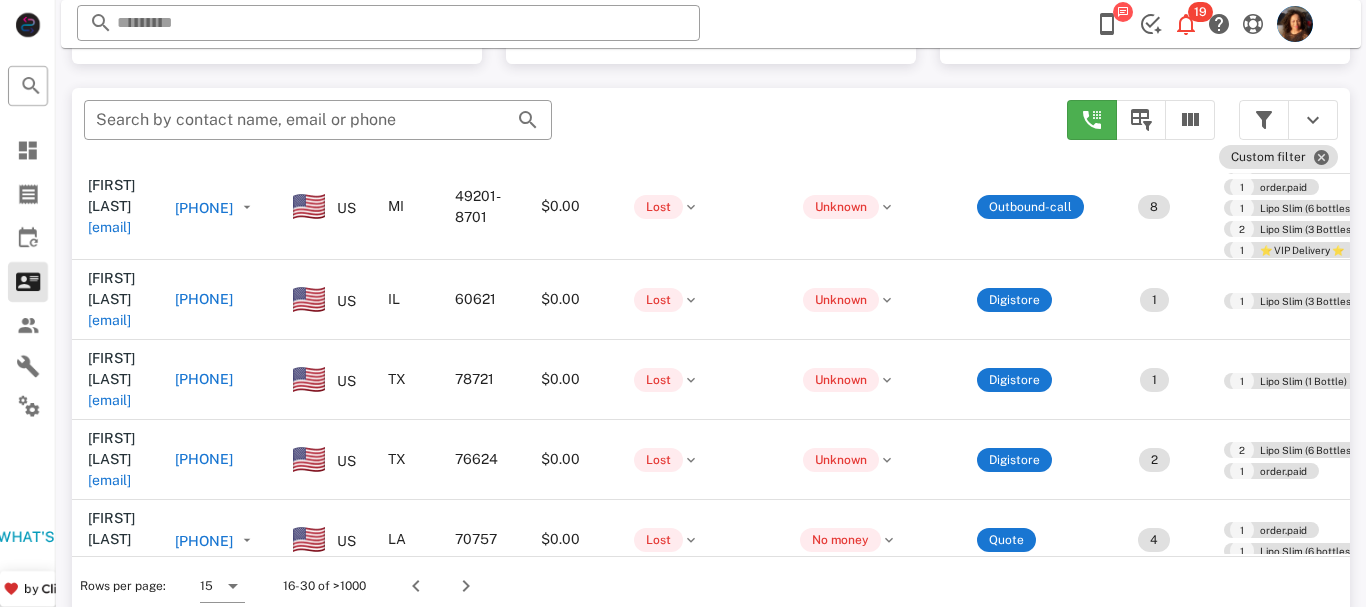 click on "+13477608172" at bounding box center (204, 619) 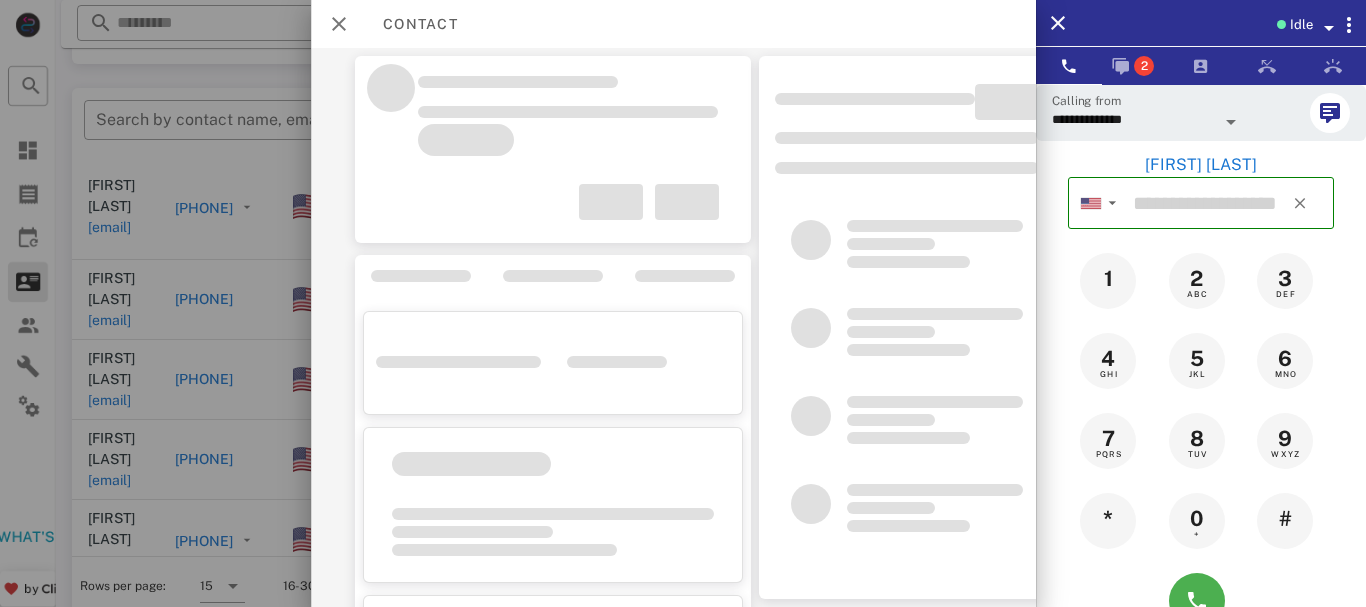 type on "**********" 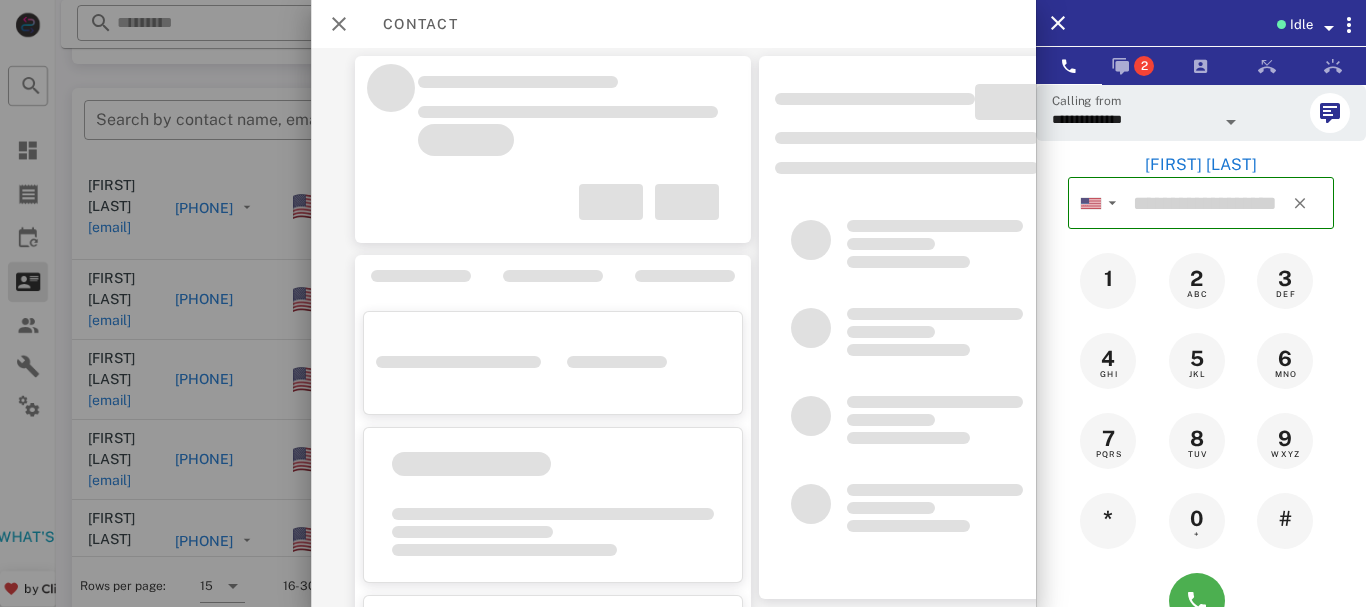 type on "**********" 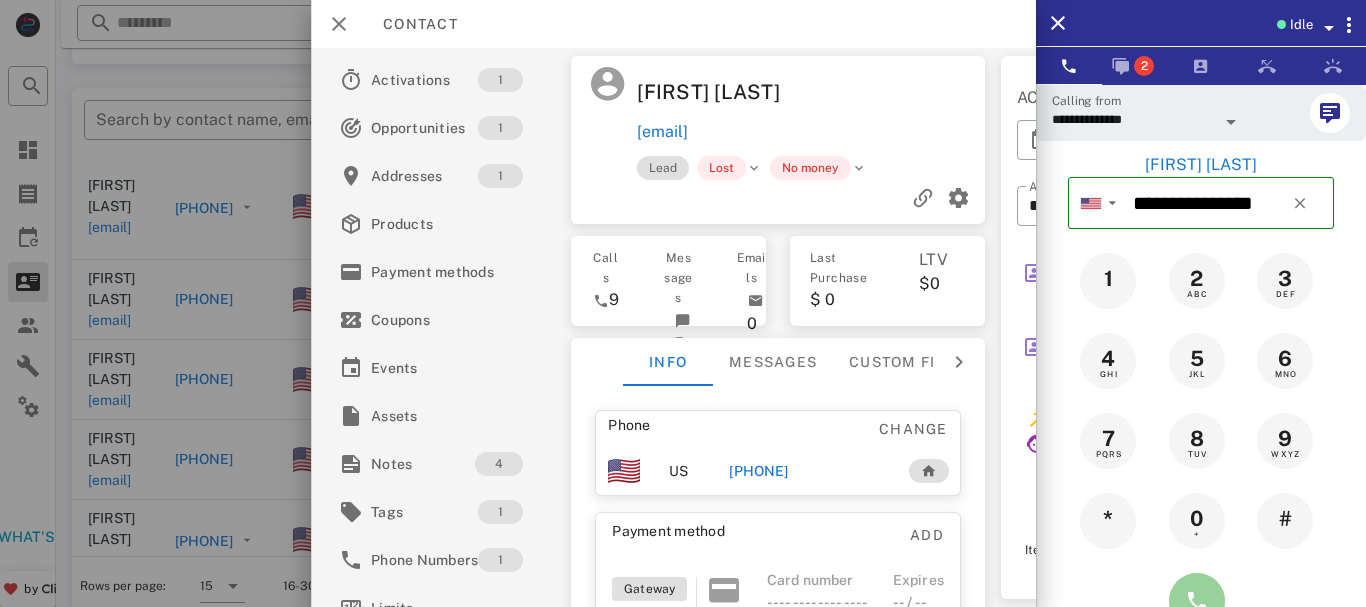 click at bounding box center (1197, 601) 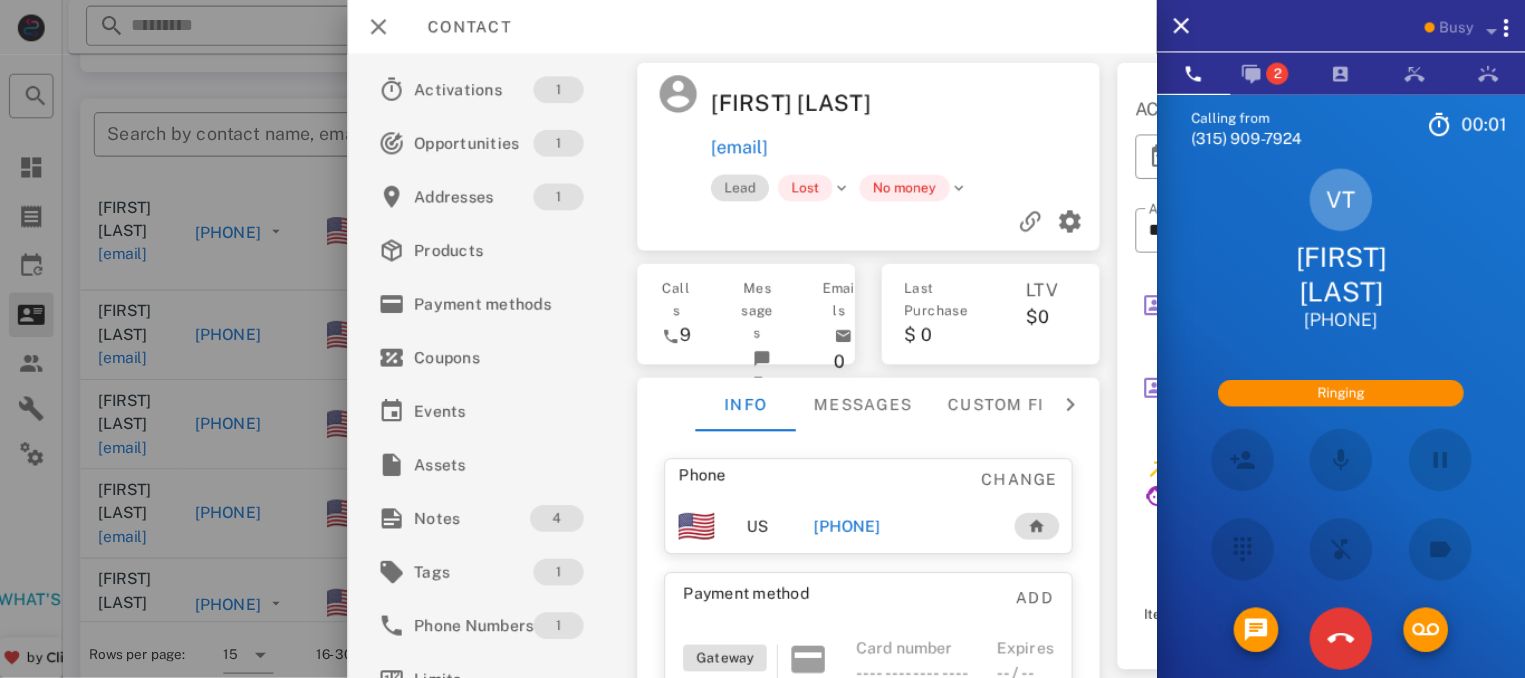 scroll, scrollTop: 8, scrollLeft: 0, axis: vertical 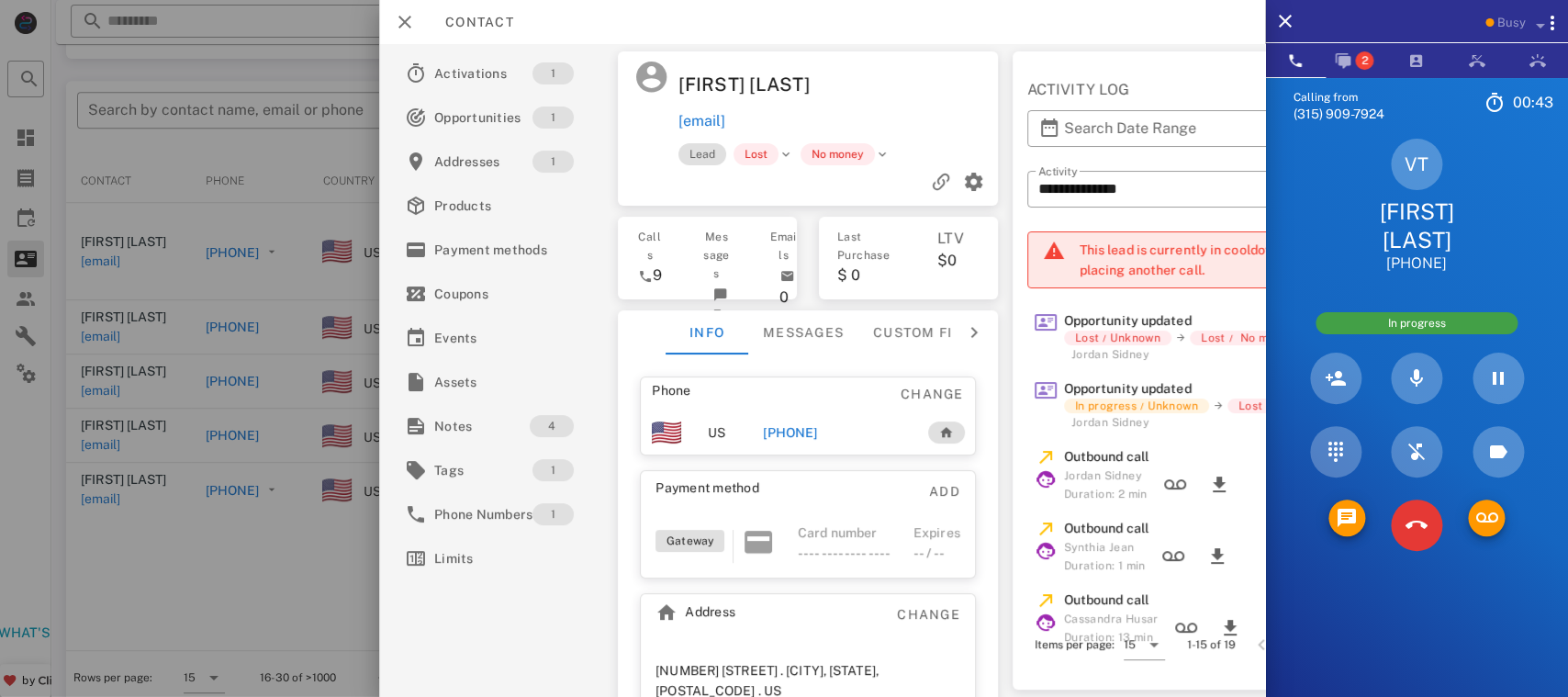 click on "Phone   Change   US   +13477608172   Payment method   Add  Gateway  Card number  ---- ---- ---- ----  Expires  -- / --  Address   Change   180 Bethel Loop .
Brooklyn, NY, 11239.
US" at bounding box center (809, 554) 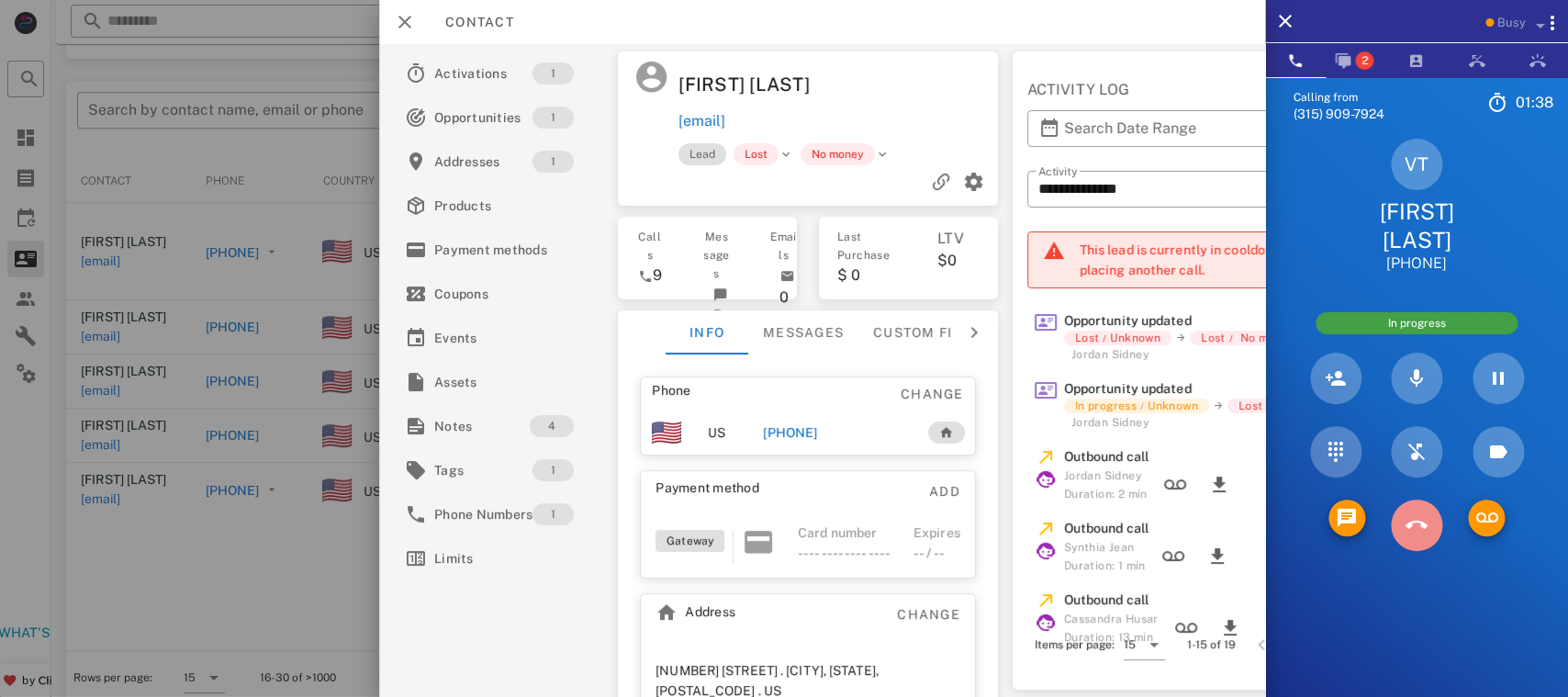 click at bounding box center (1417, 525) 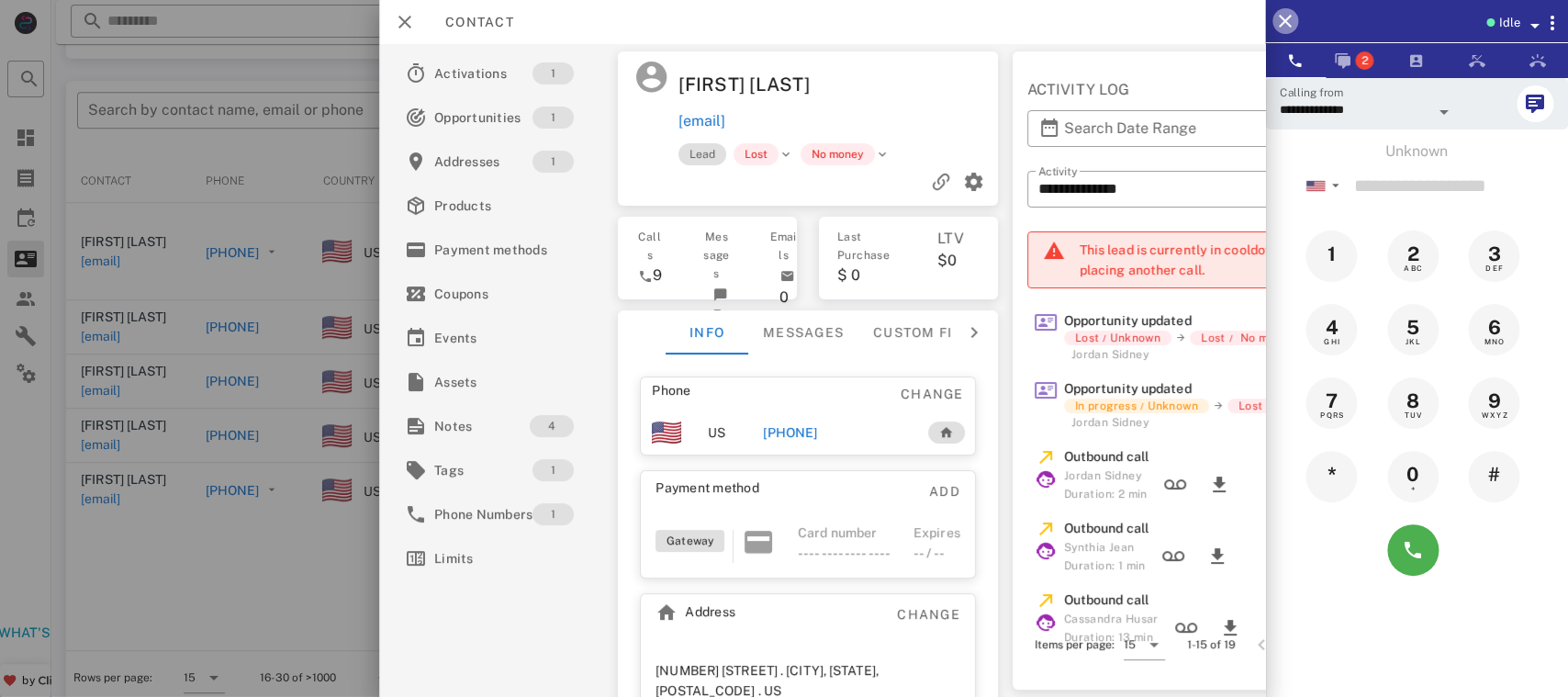click at bounding box center [1285, 21] 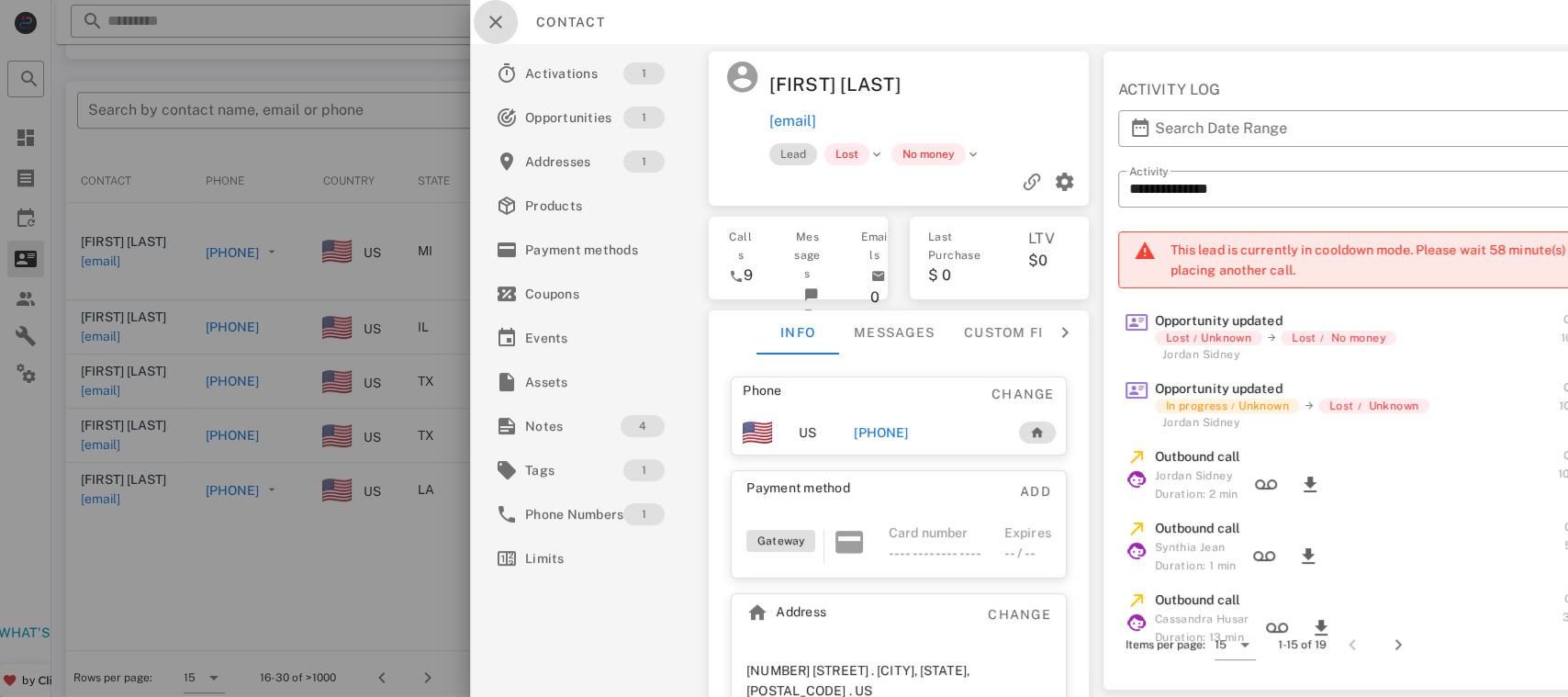 click at bounding box center (496, 22) 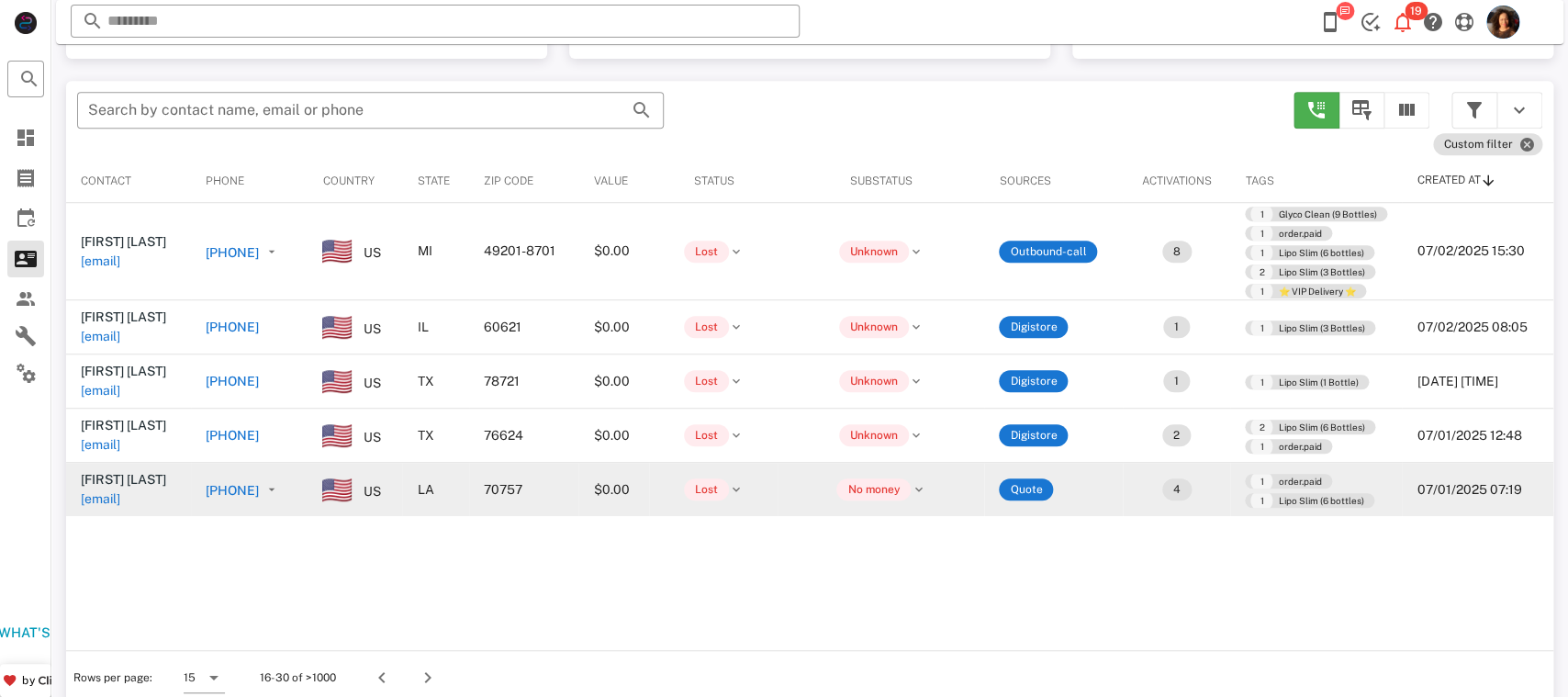 click on "+12253419653" at bounding box center [232, 490] 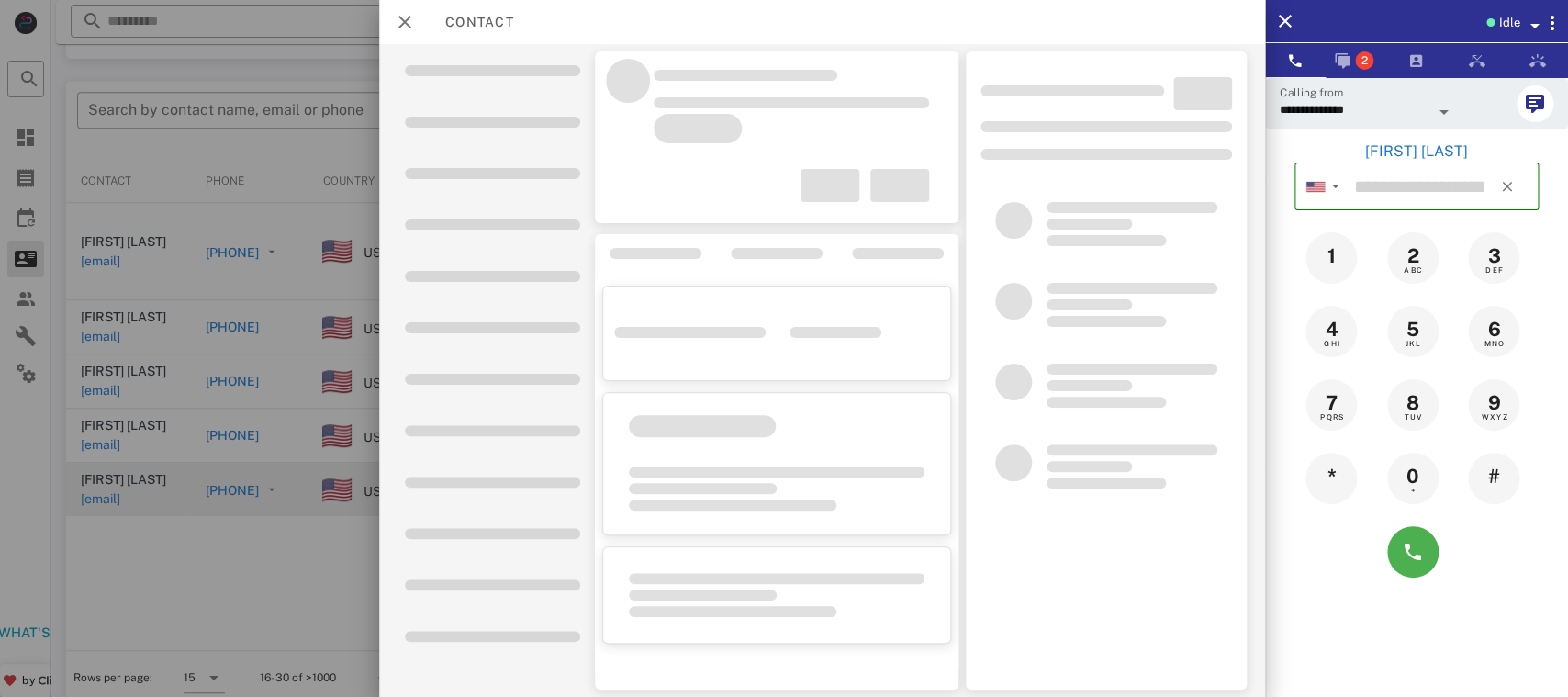 type on "**********" 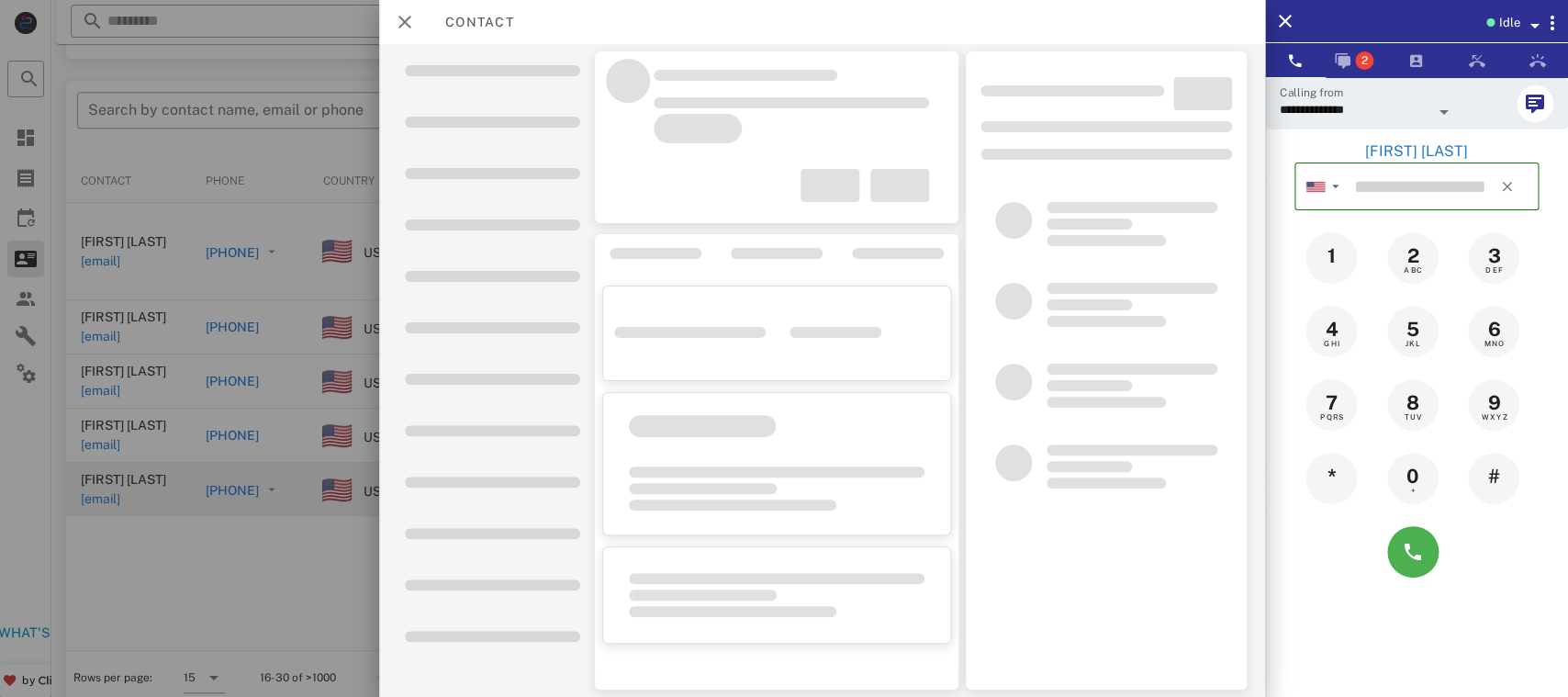 type on "**********" 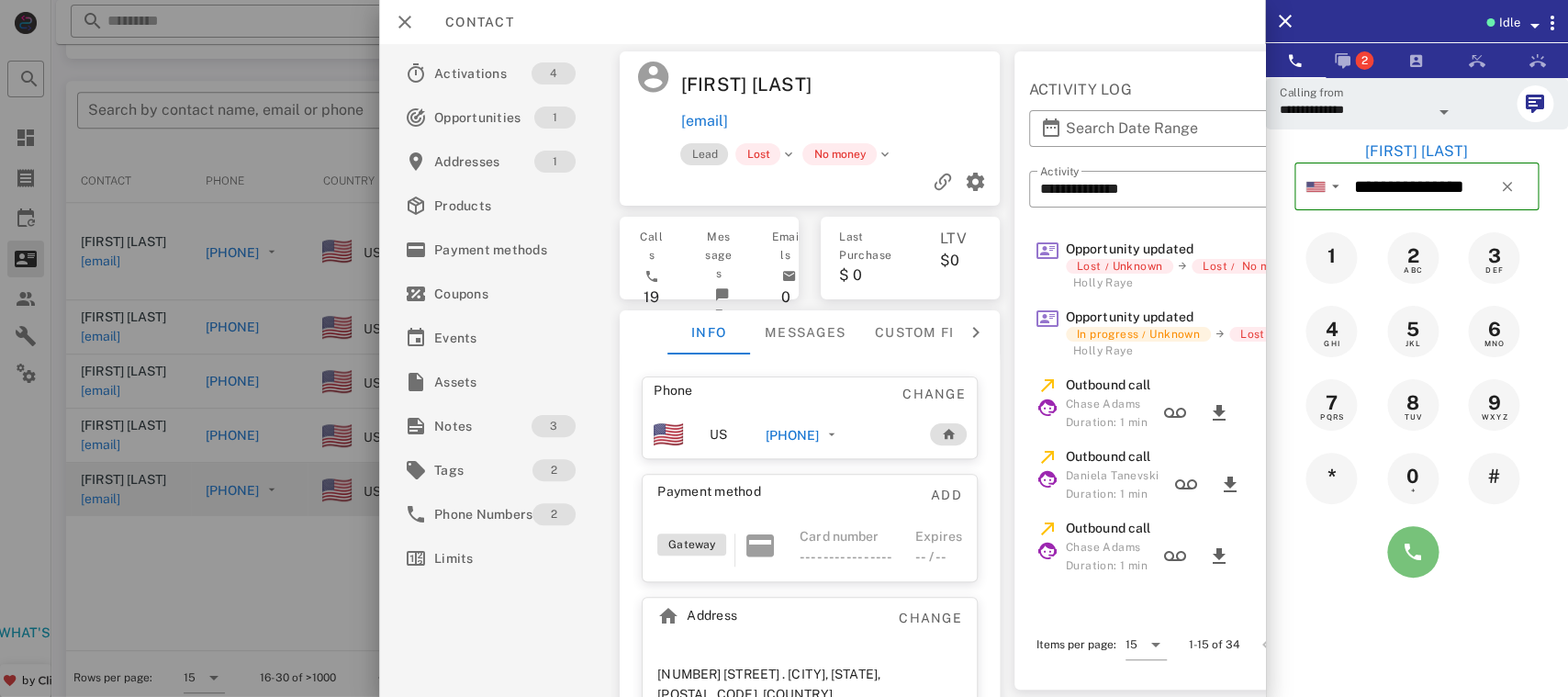click at bounding box center [1413, 552] 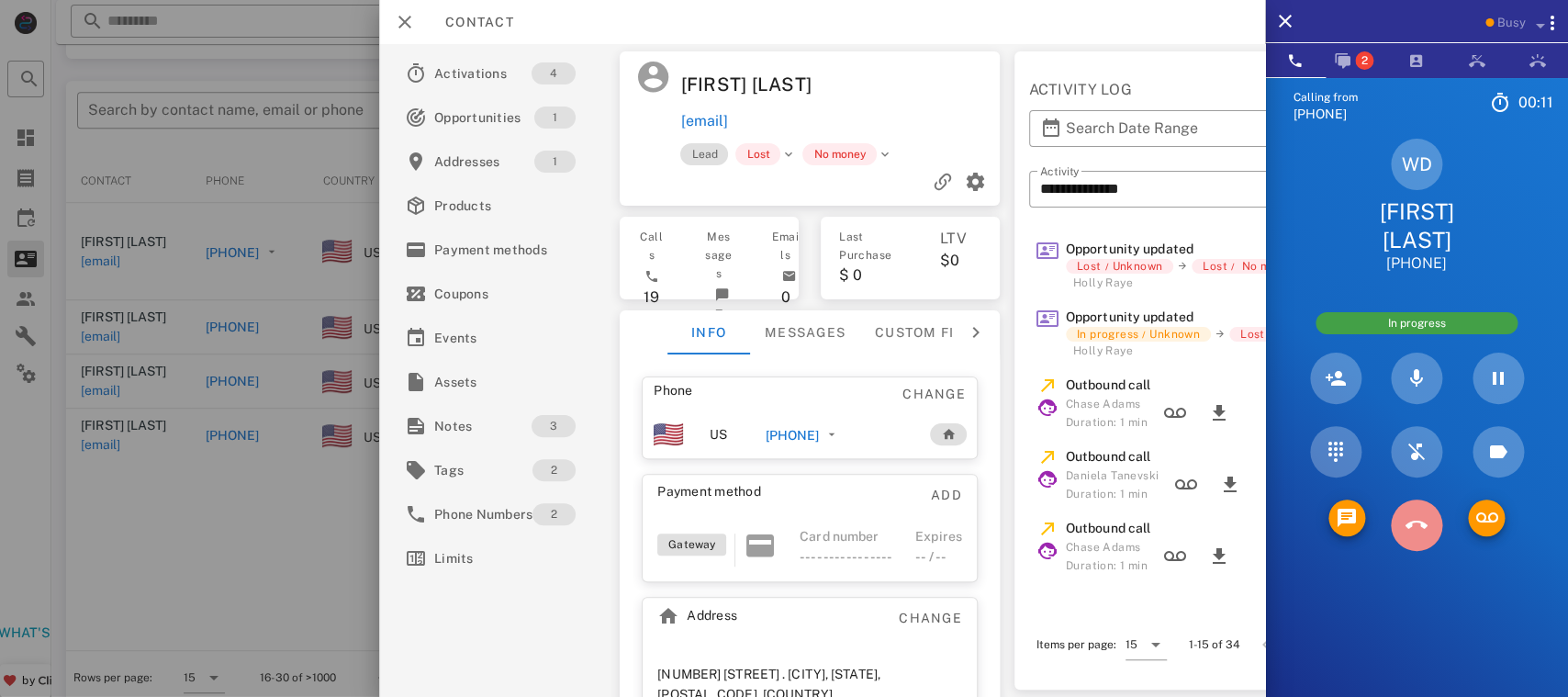click at bounding box center (1417, 525) 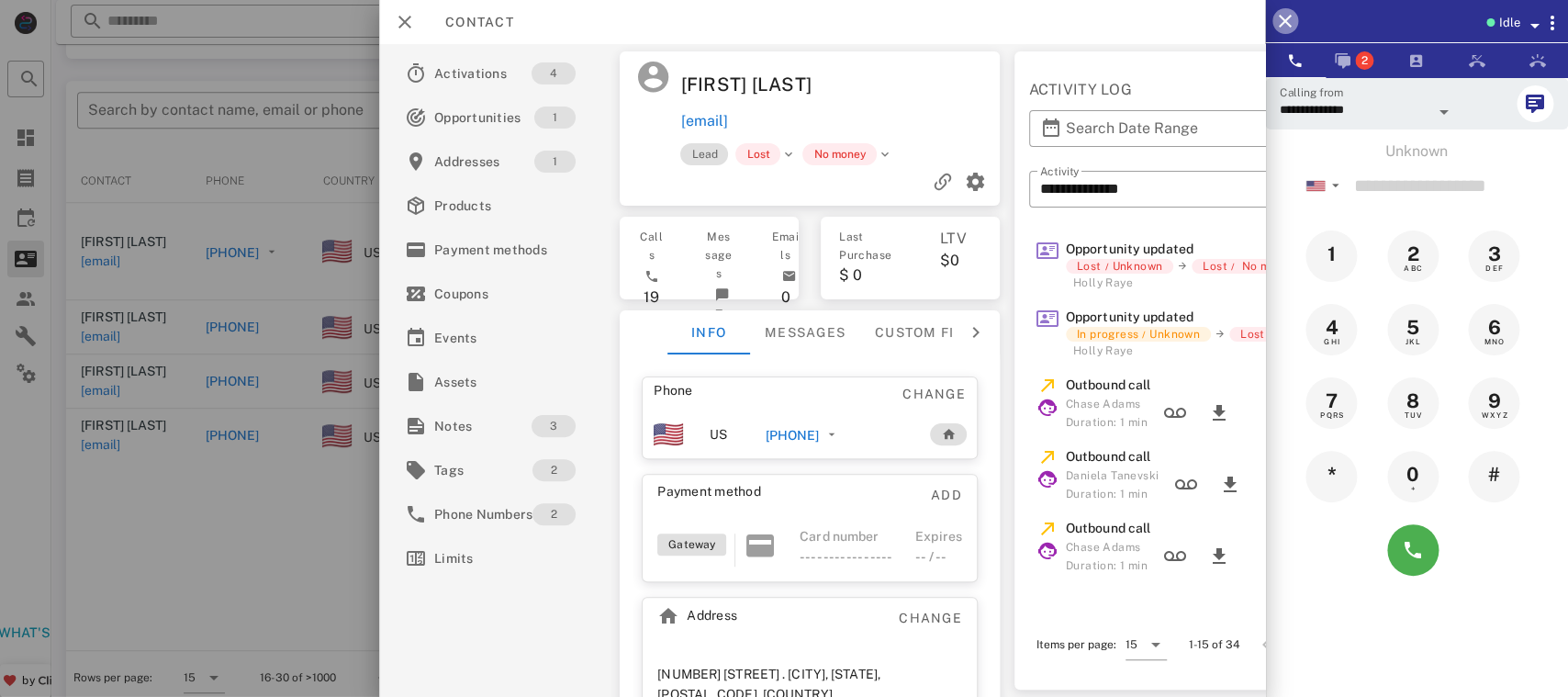 click at bounding box center [1285, 21] 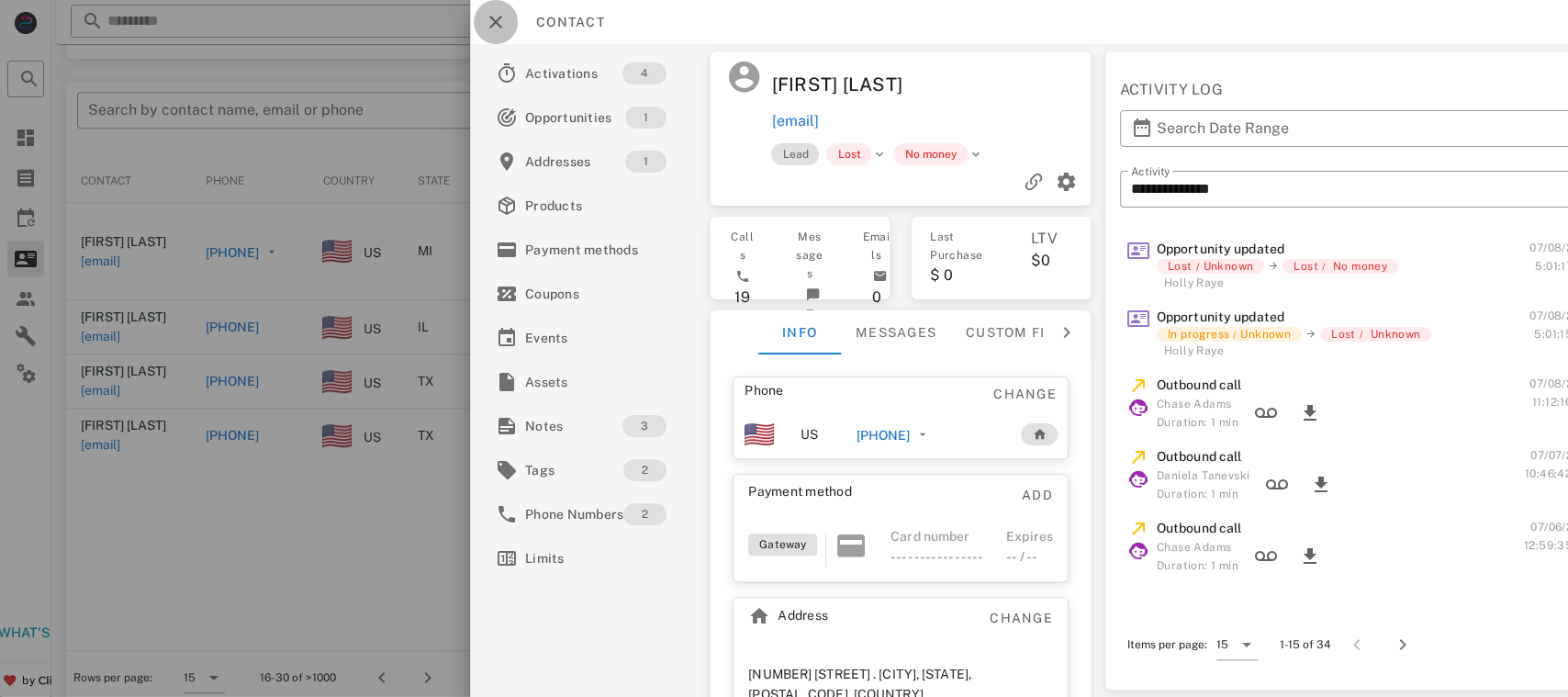 click at bounding box center (496, 22) 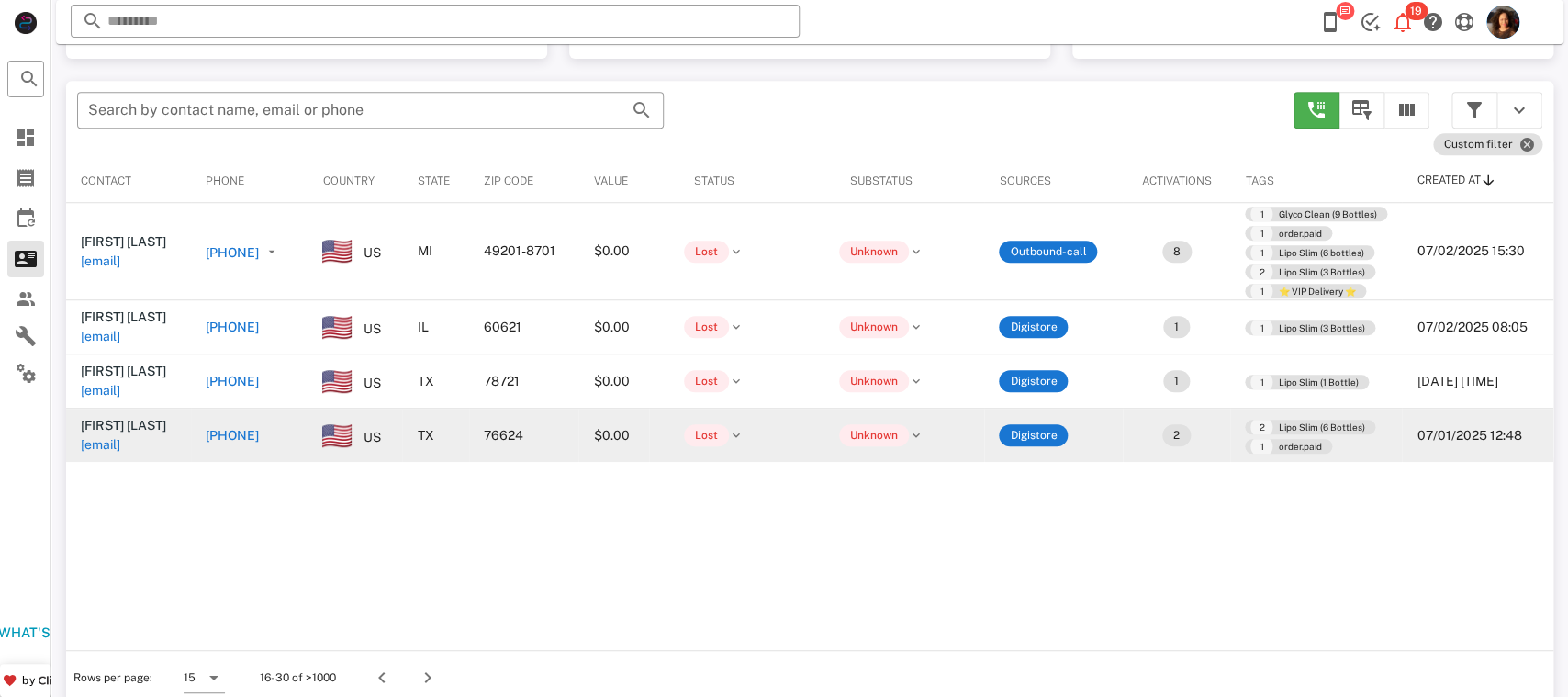click on "+12547494918" at bounding box center (232, 435) 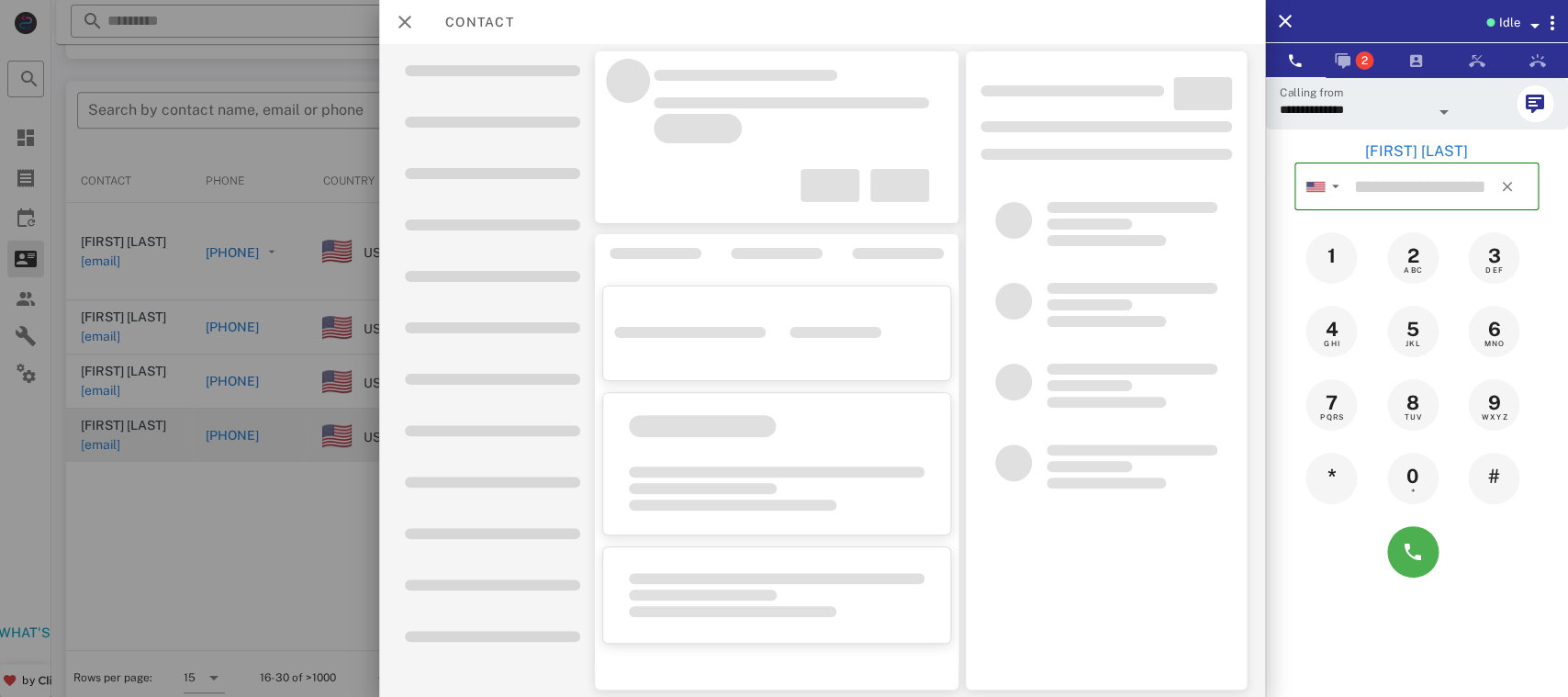 type on "**********" 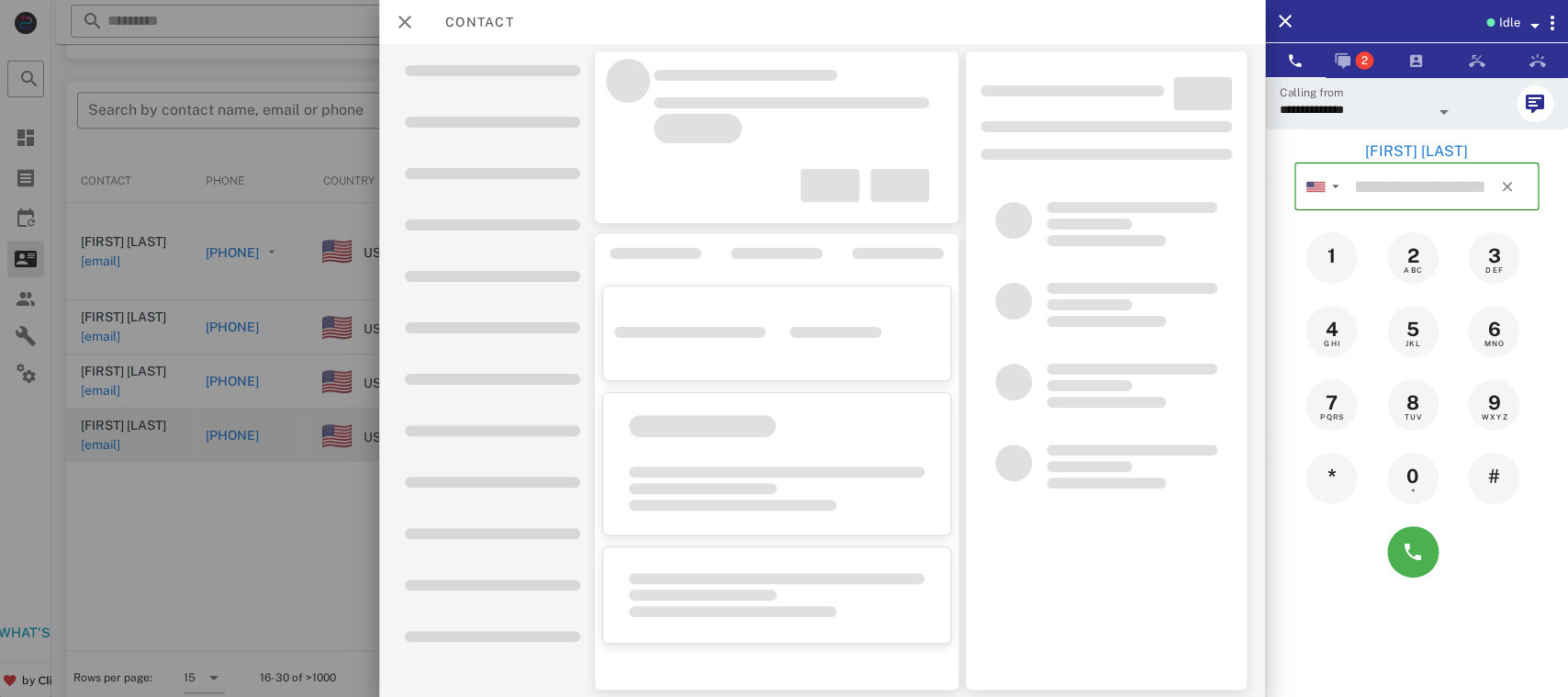 type on "**********" 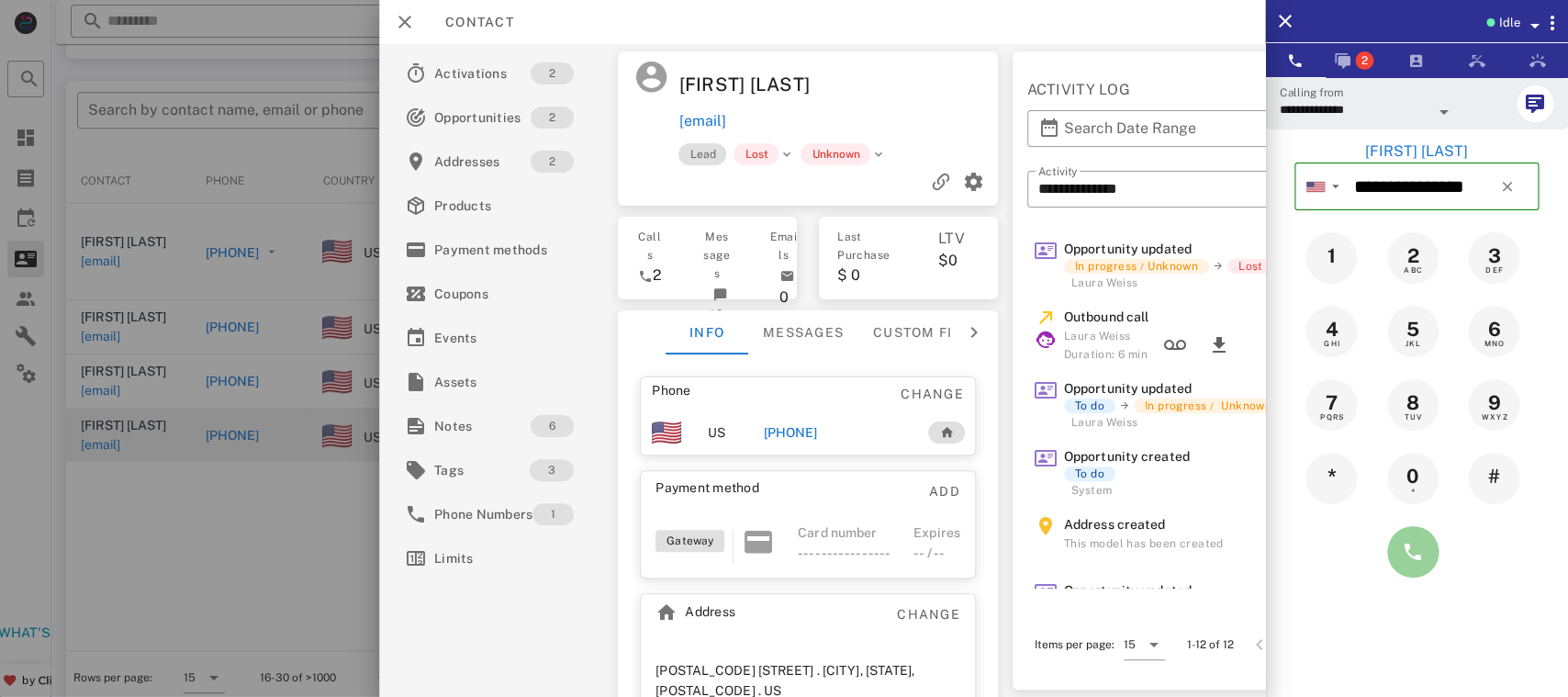 click at bounding box center (1413, 552) 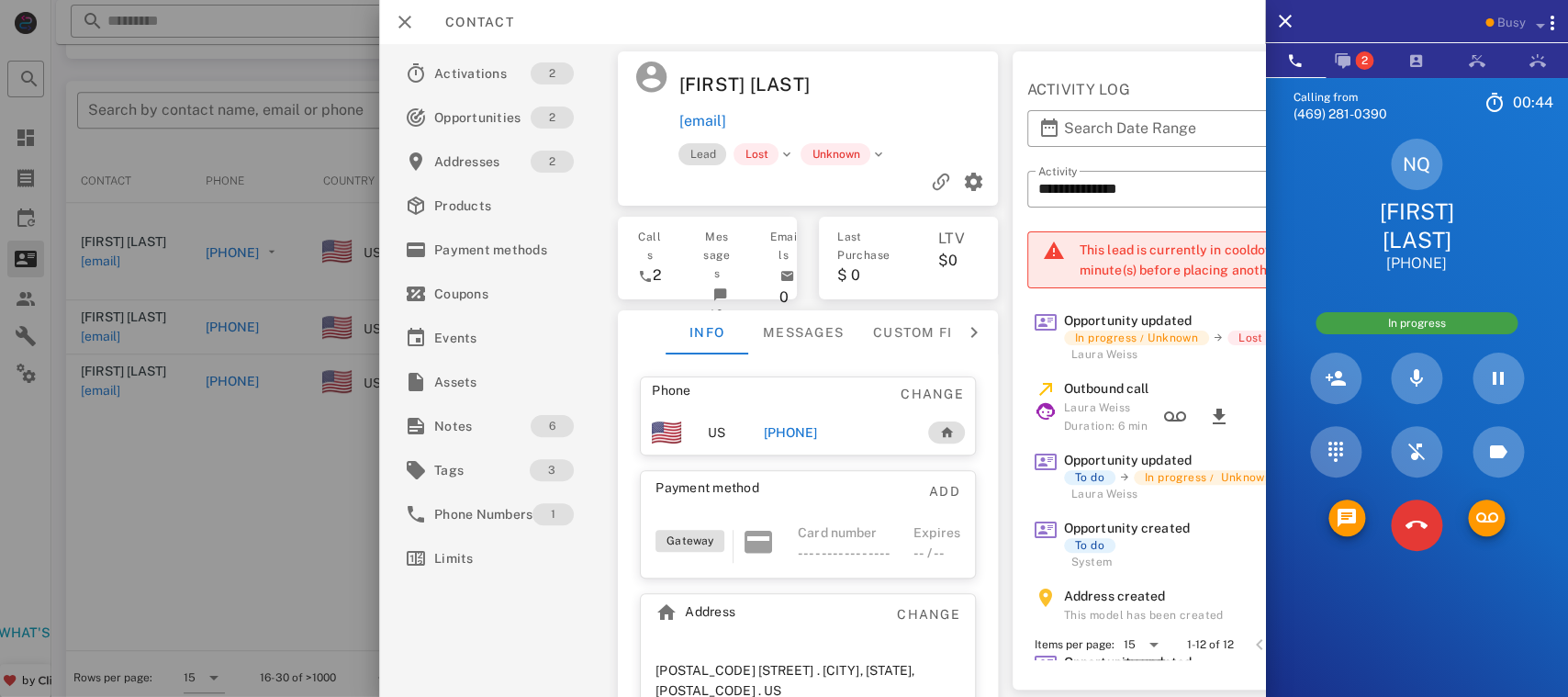 scroll, scrollTop: 38, scrollLeft: 0, axis: vertical 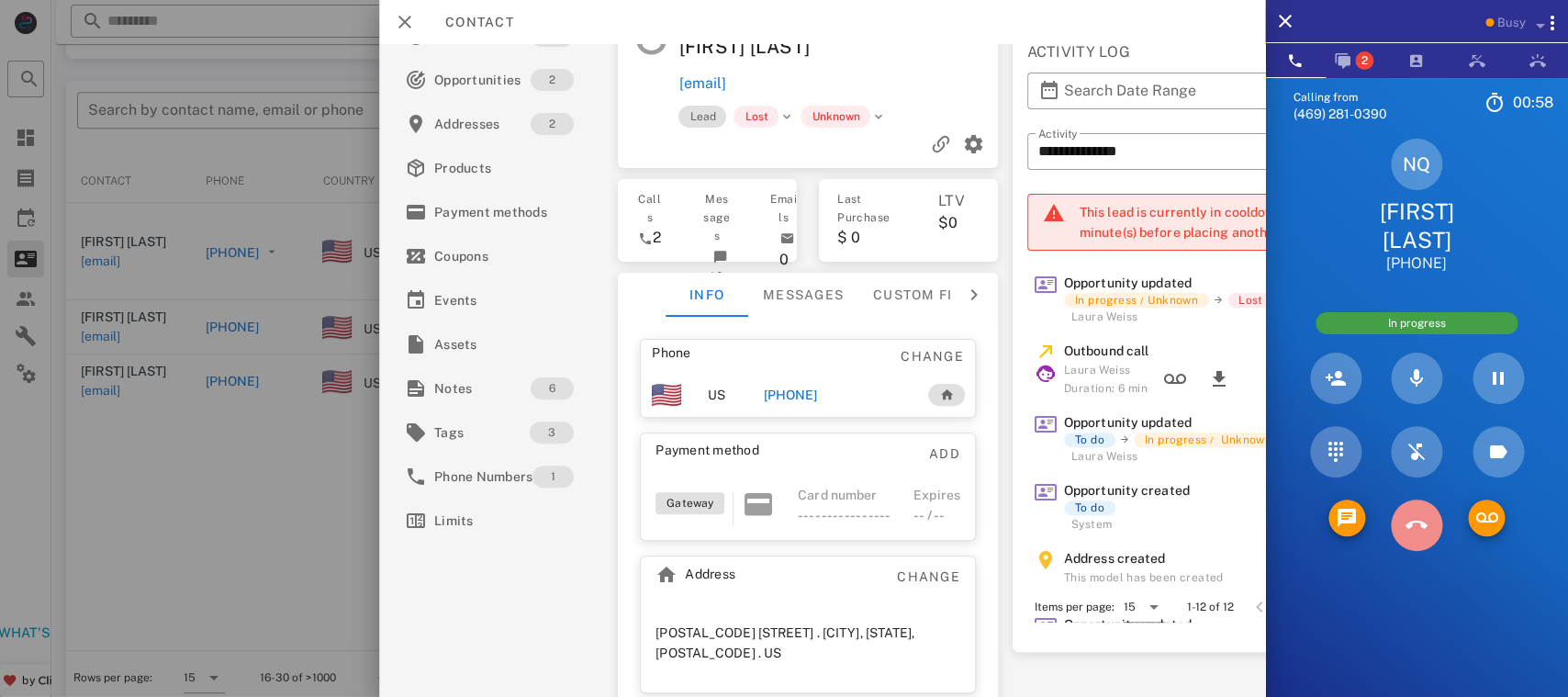 click at bounding box center [1417, 525] 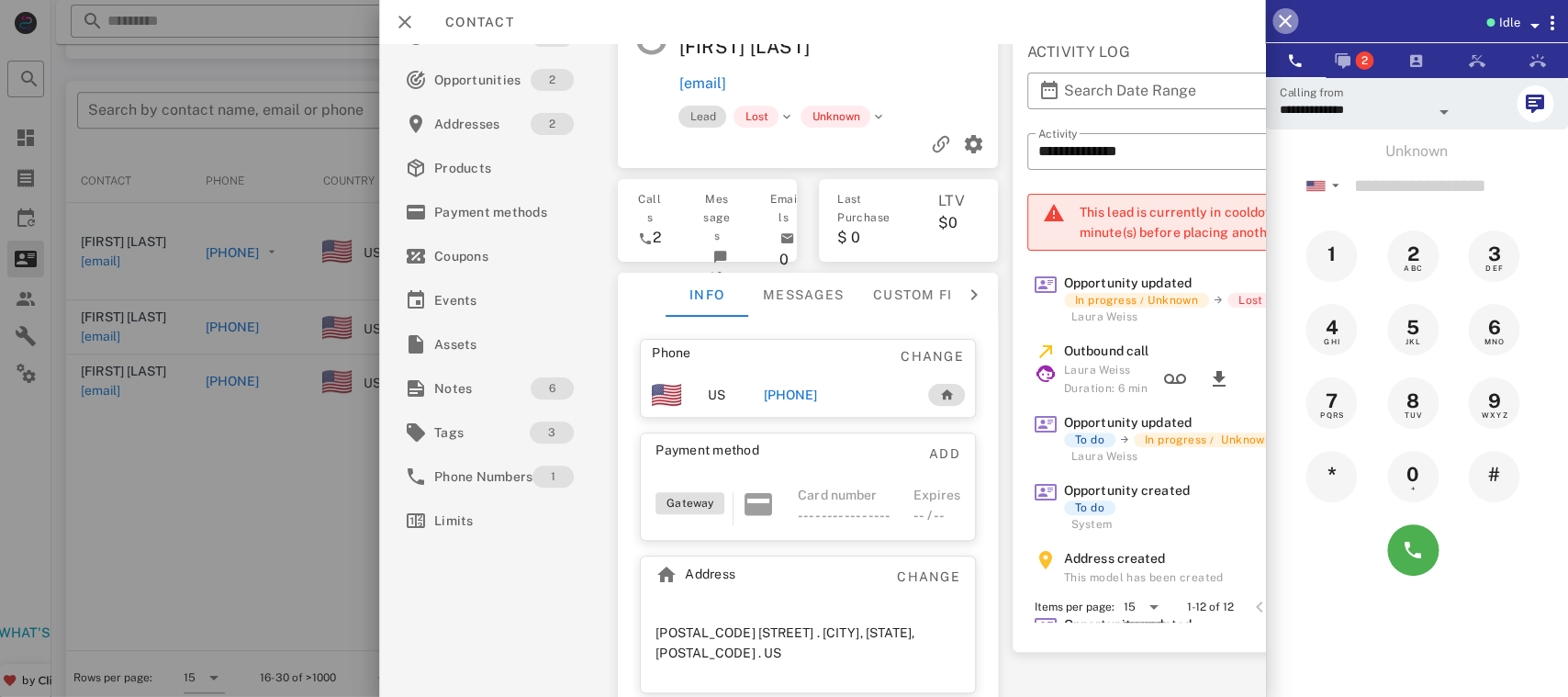 click at bounding box center (1285, 21) 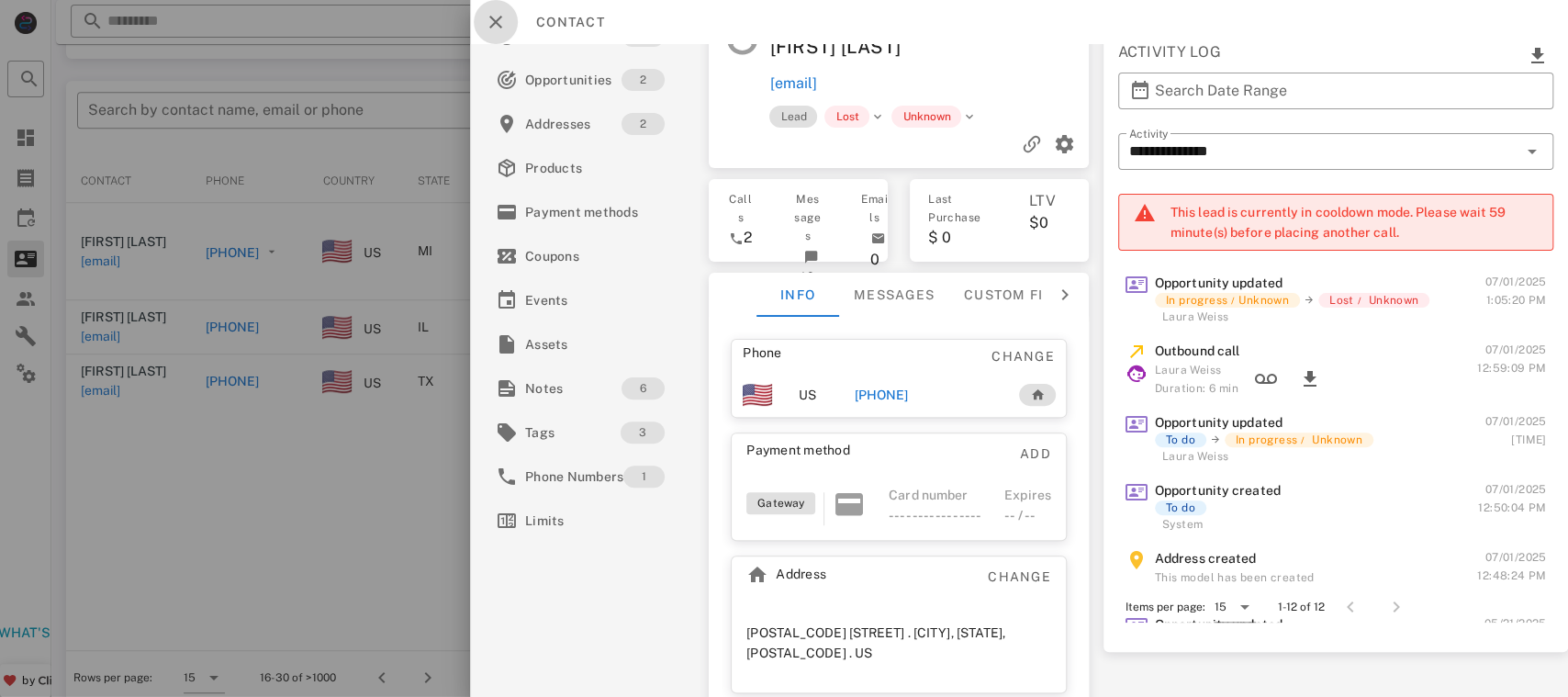 click at bounding box center [496, 22] 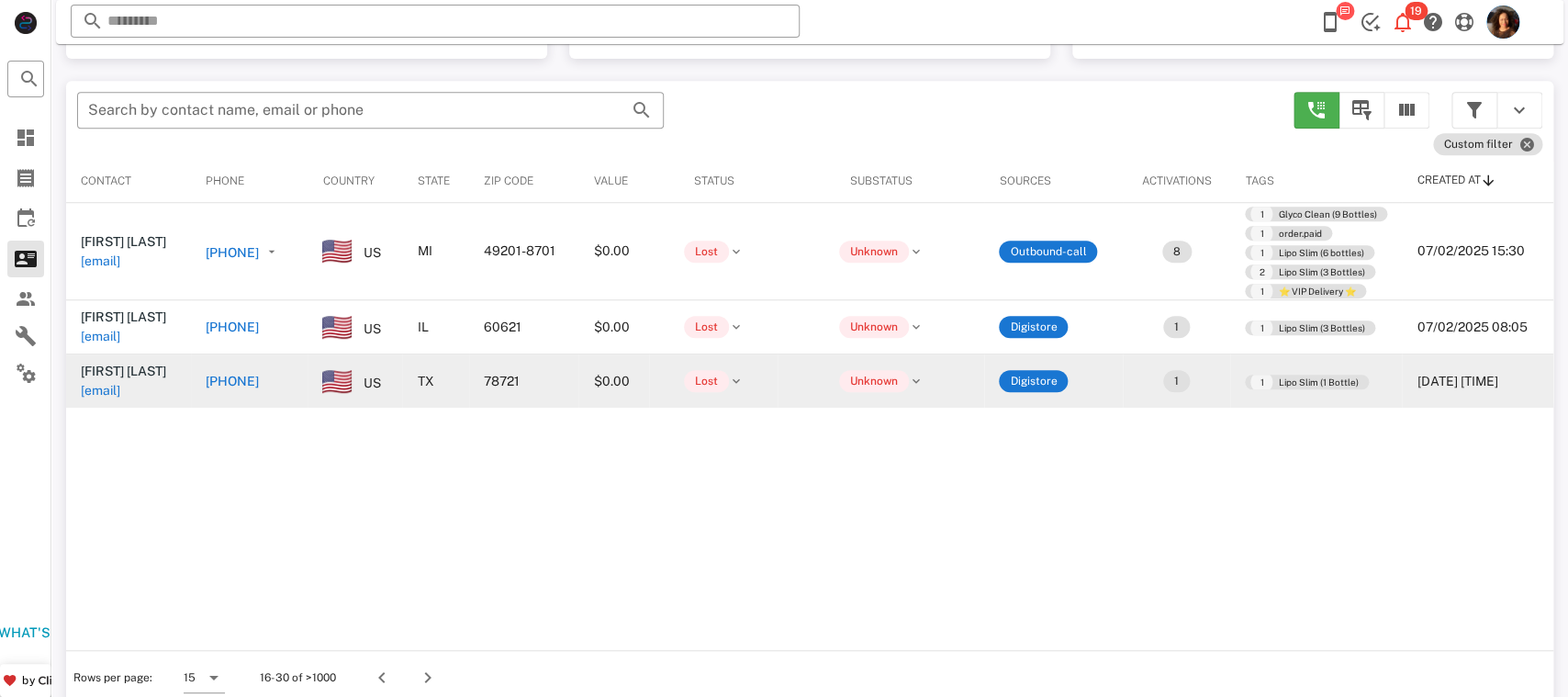 click on "+15124313350" at bounding box center [232, 381] 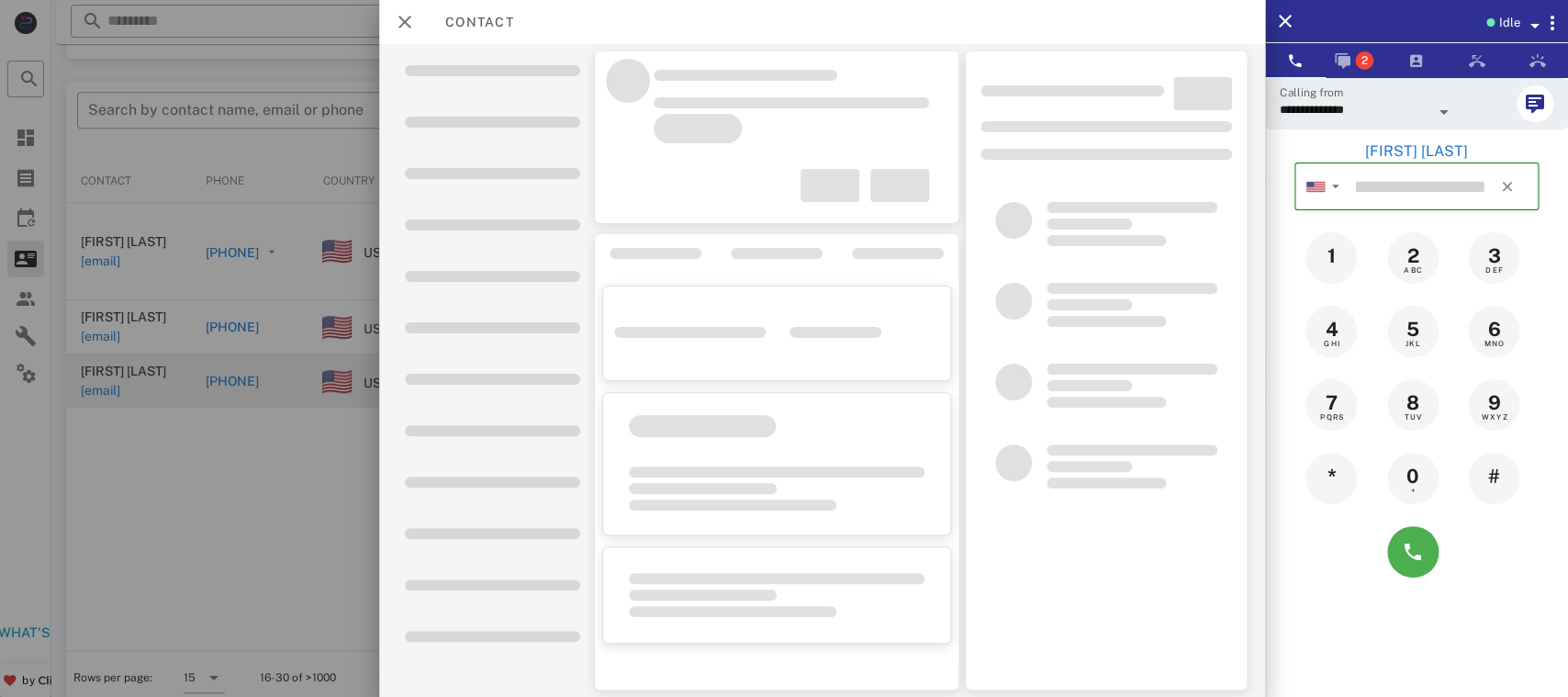 type on "**********" 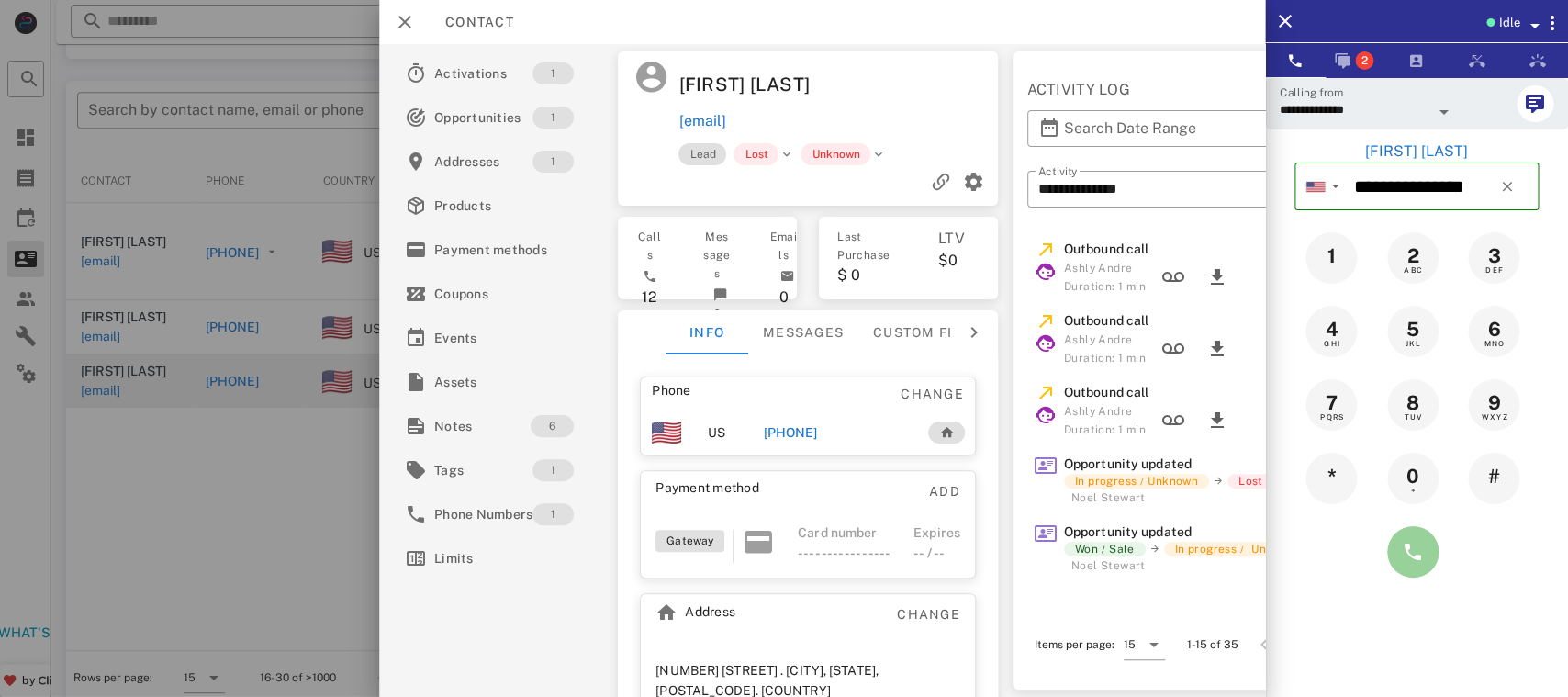 click at bounding box center [1413, 552] 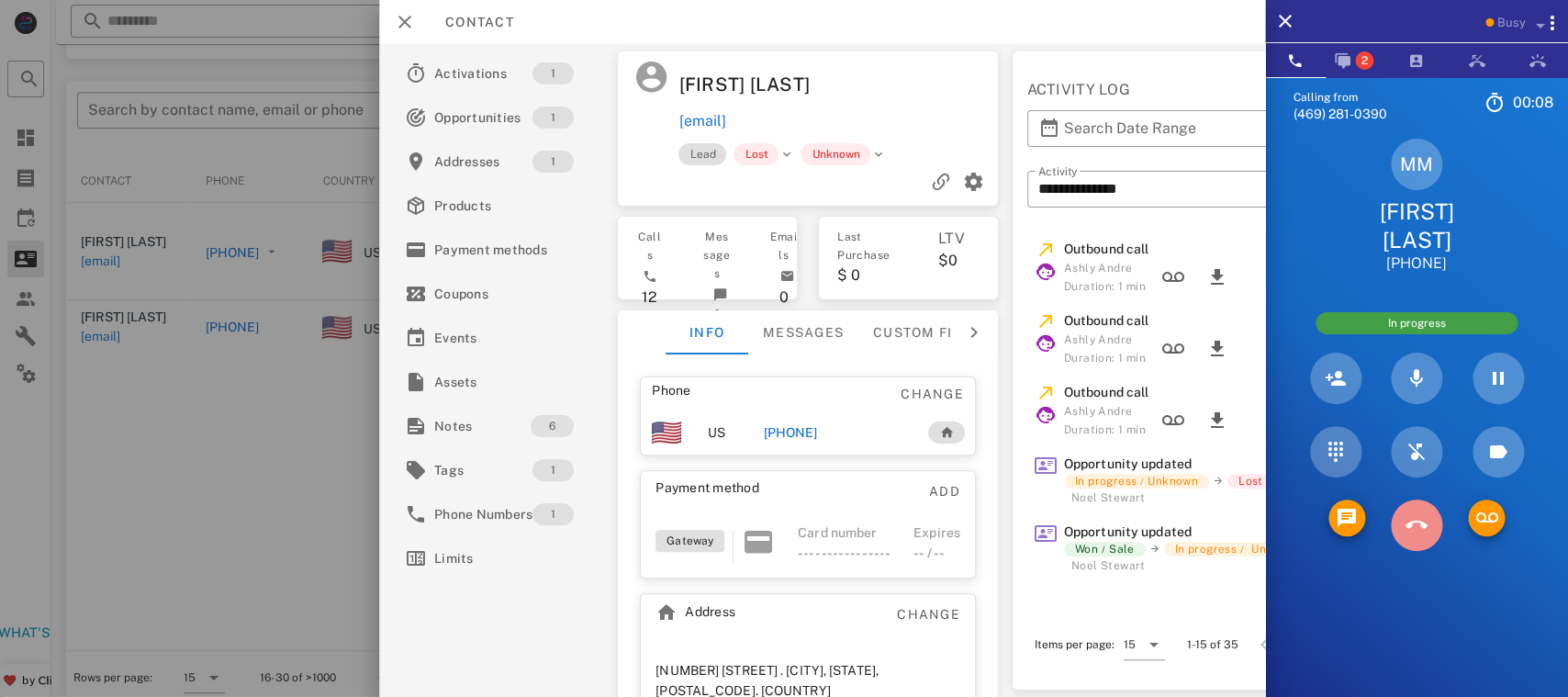 click at bounding box center [1417, 525] 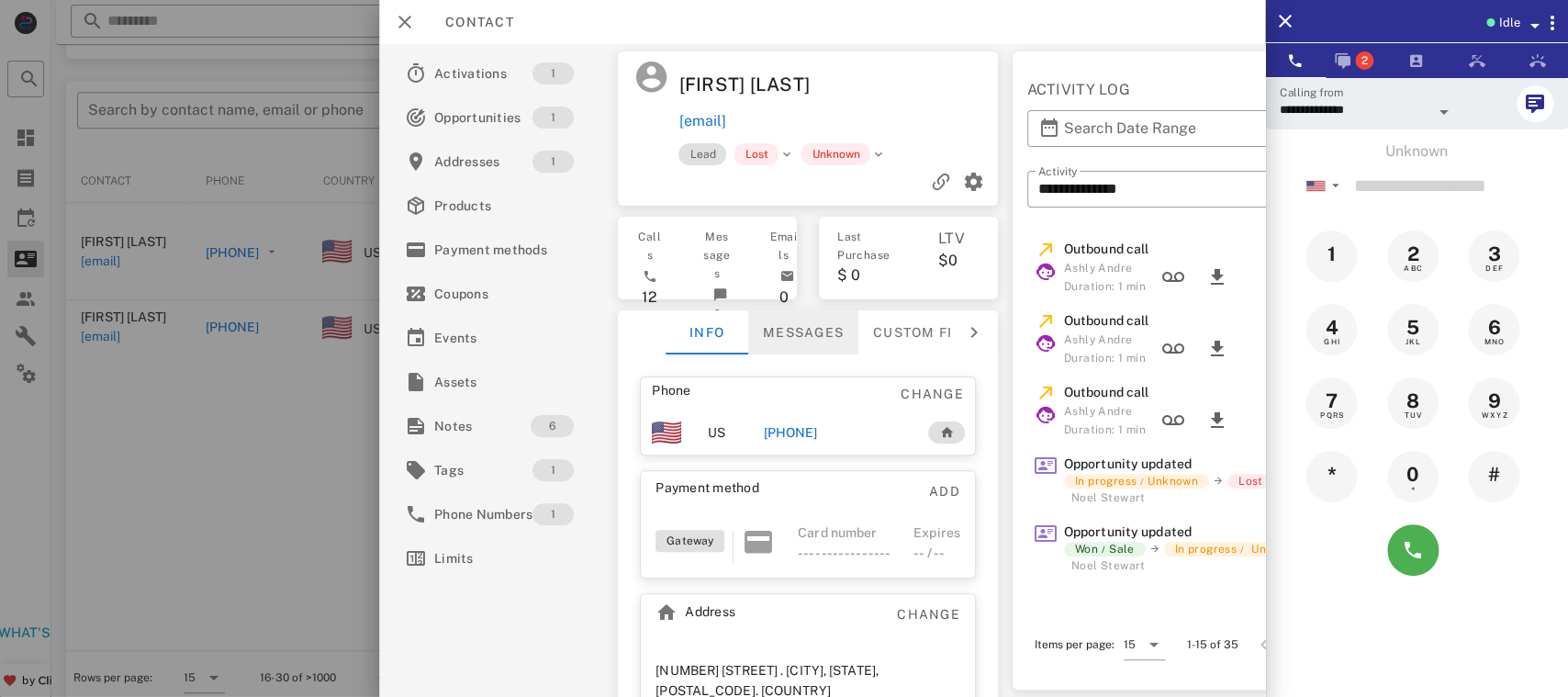 click on "Messages" at bounding box center (804, 332) 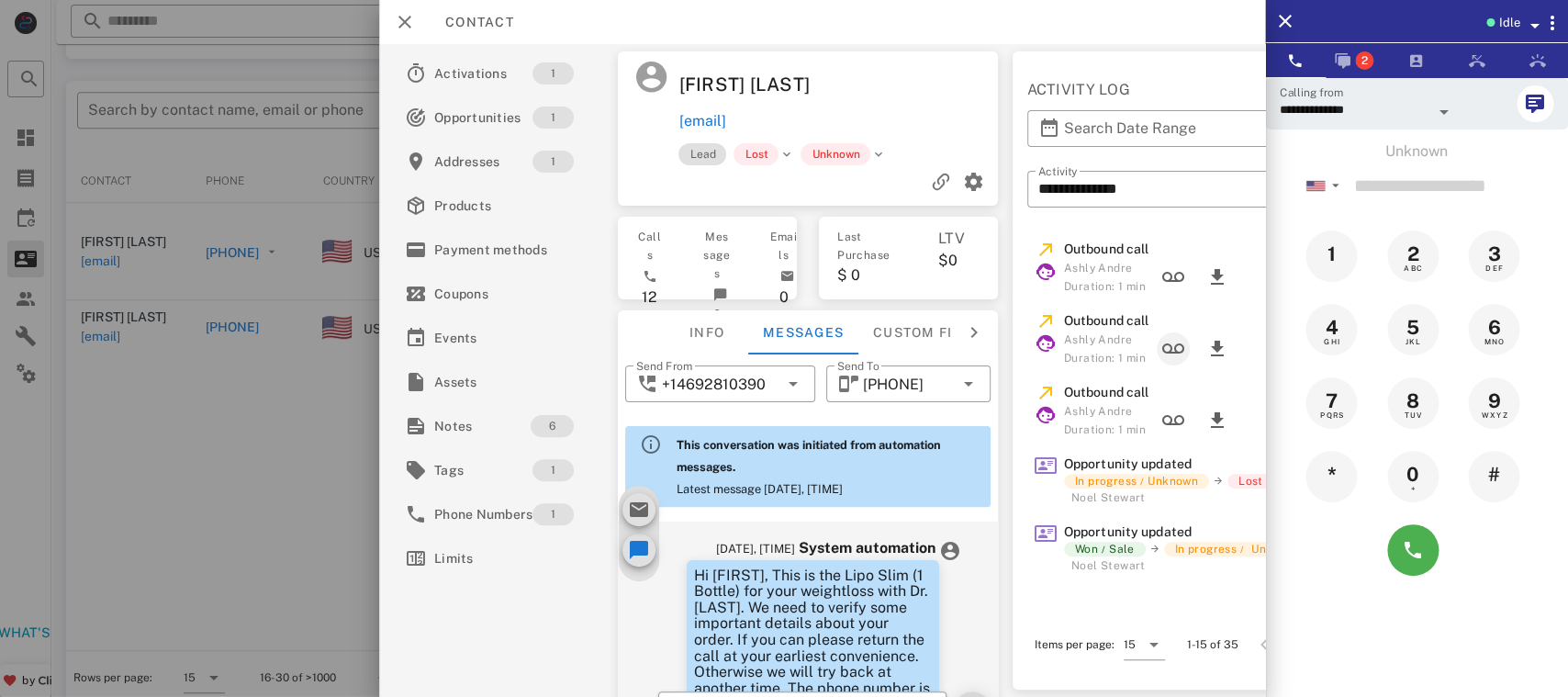 scroll, scrollTop: 1264, scrollLeft: 0, axis: vertical 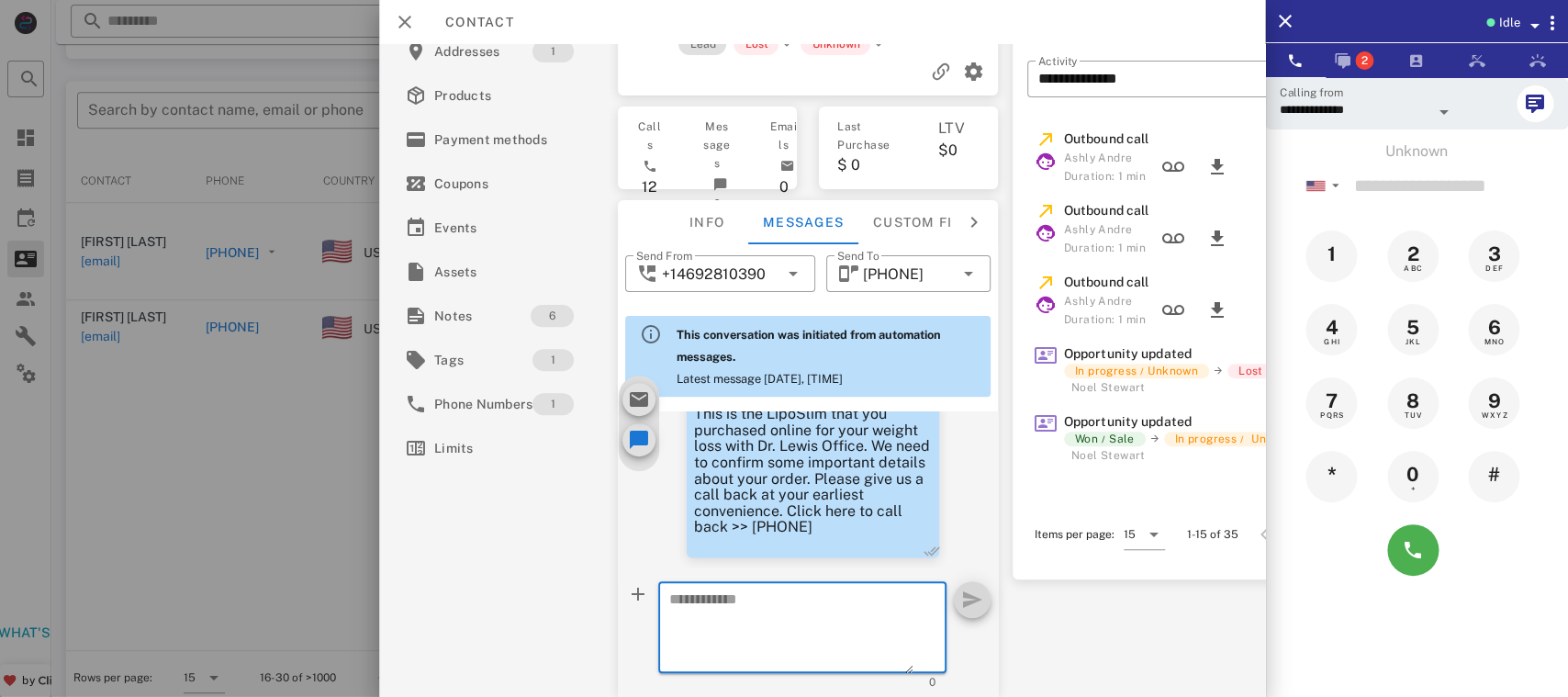 click at bounding box center [792, 630] 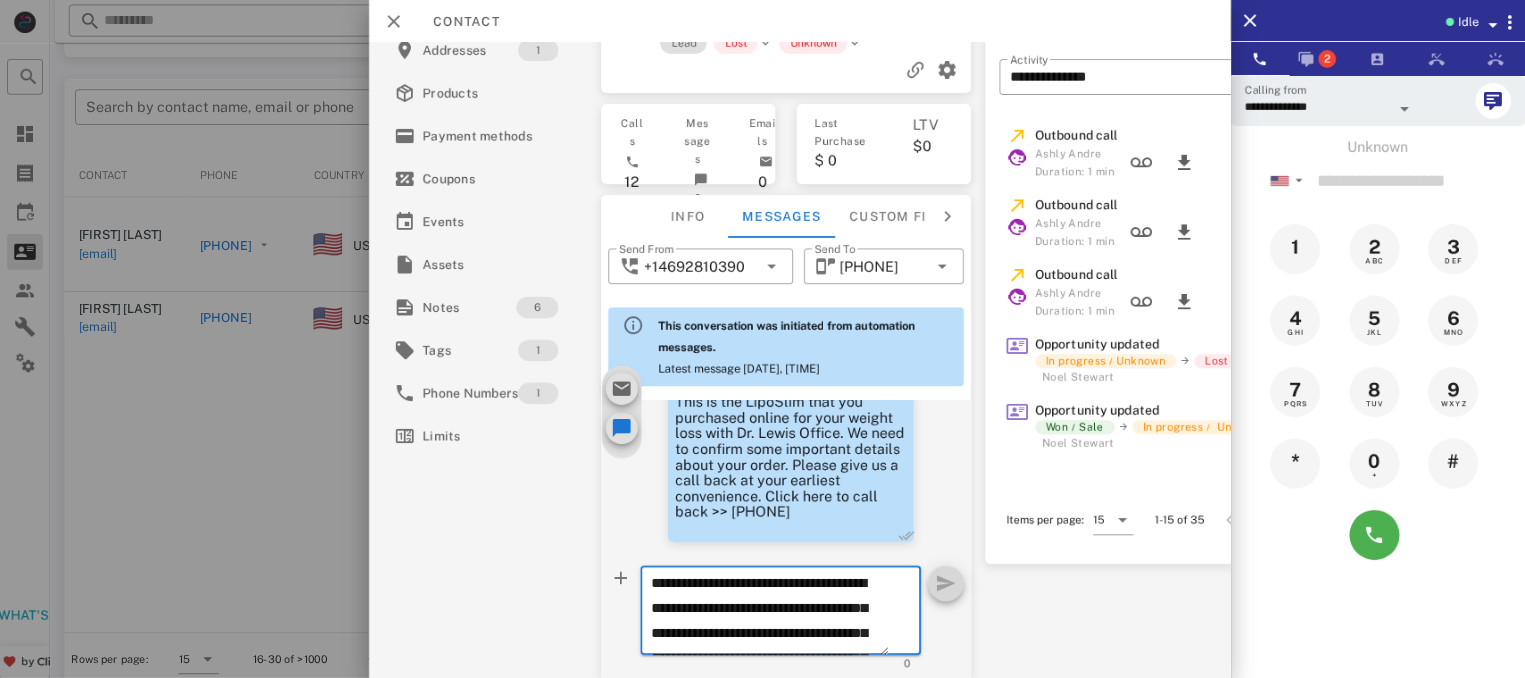 scroll, scrollTop: 270, scrollLeft: 0, axis: vertical 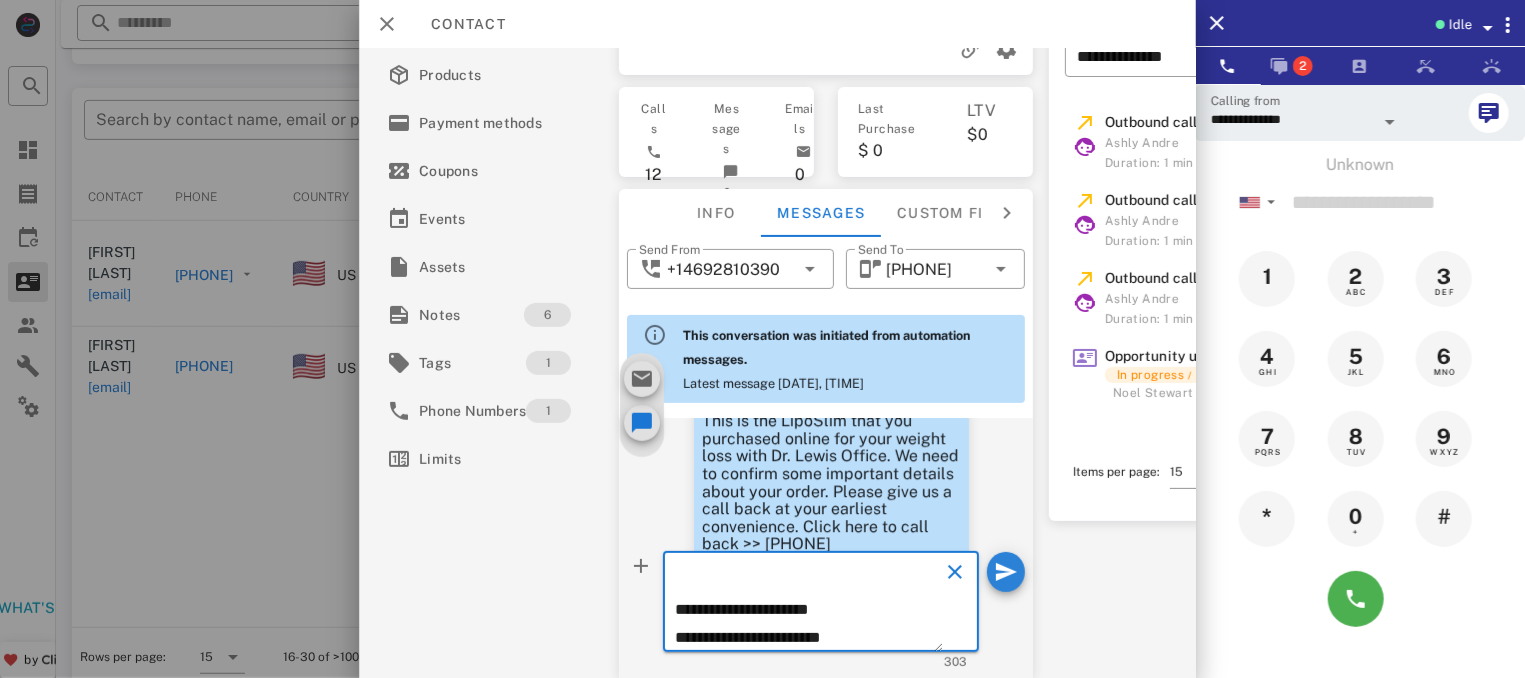 type on "**********" 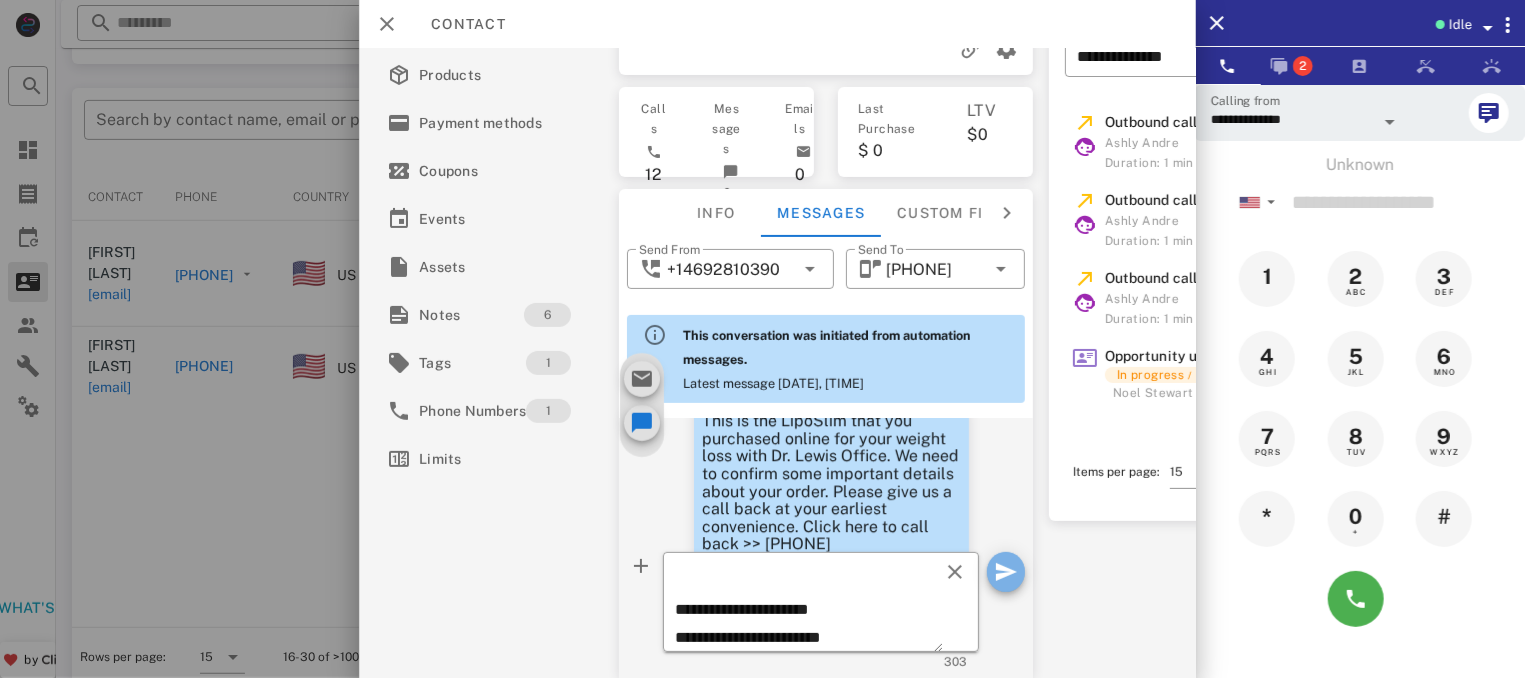 click at bounding box center (1005, 572) 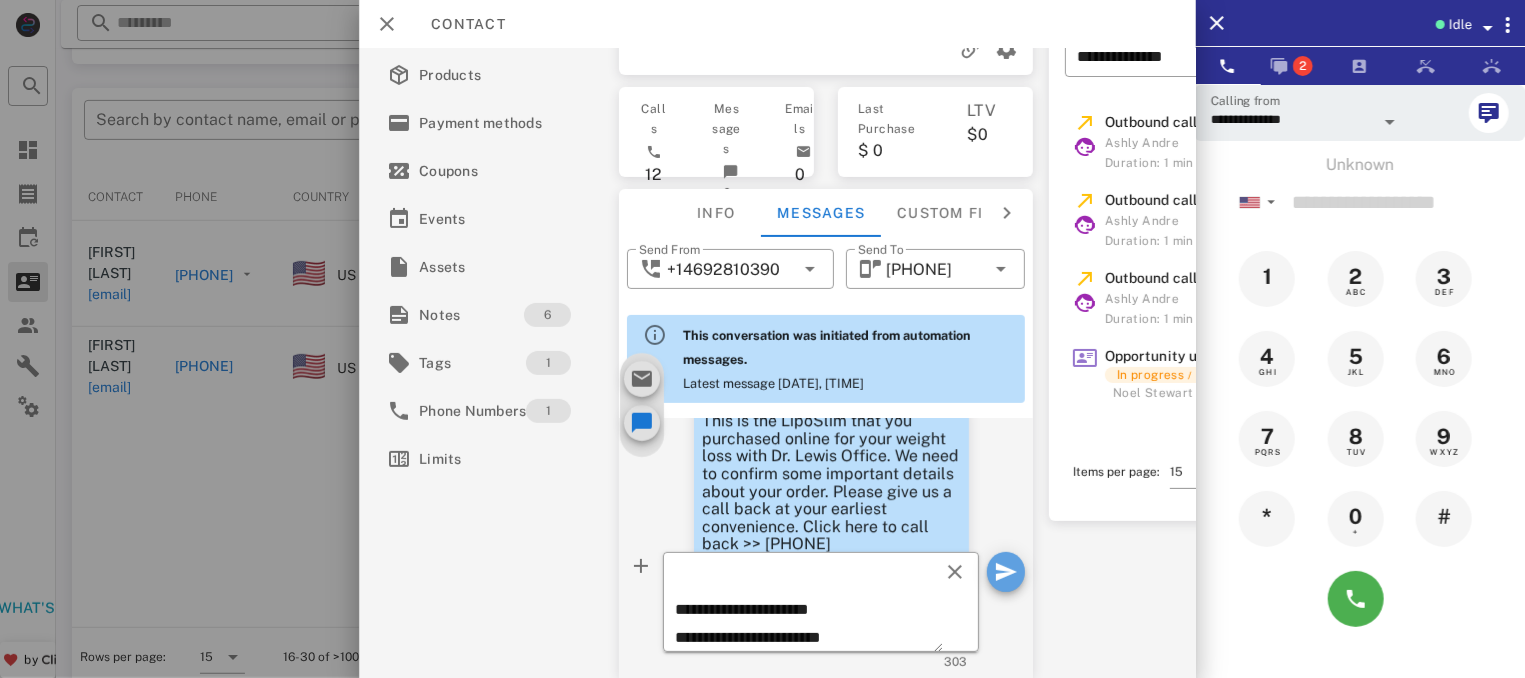 type 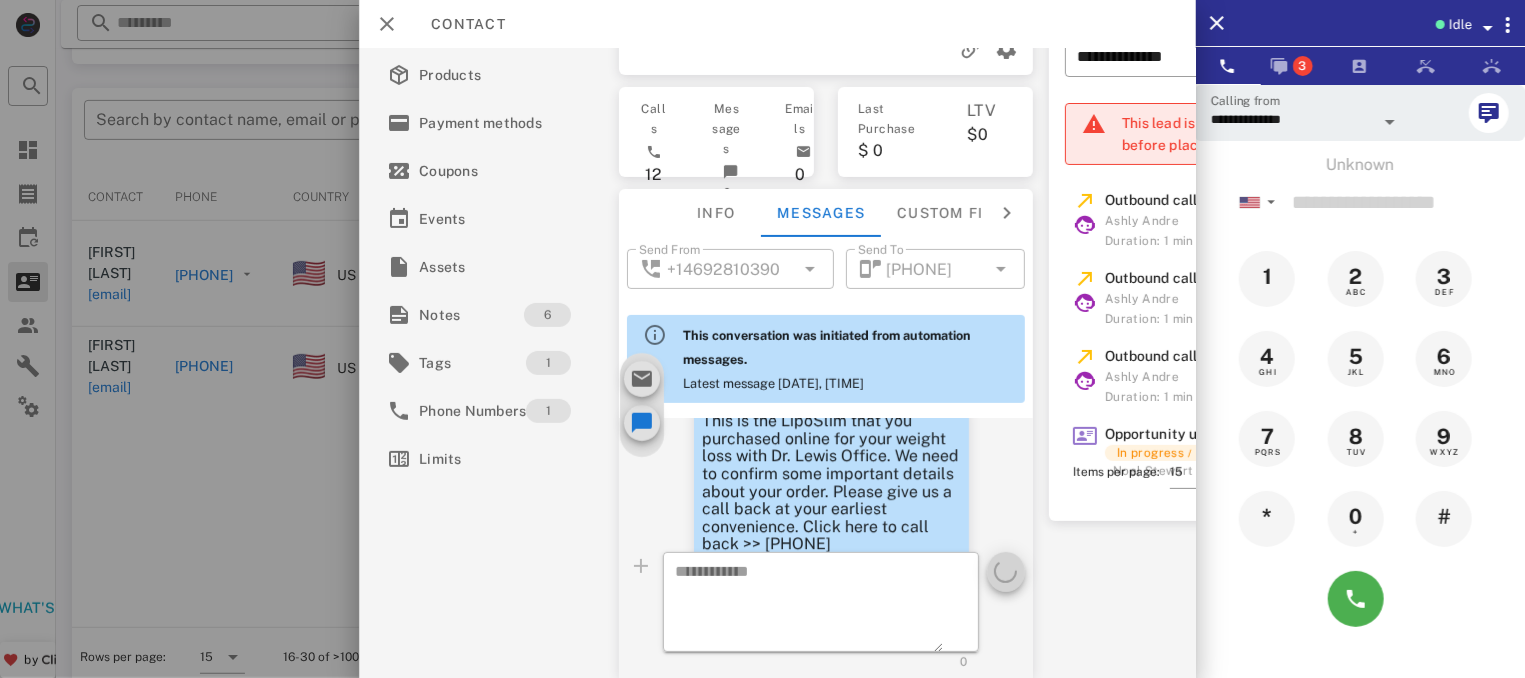 scroll, scrollTop: 1683, scrollLeft: 0, axis: vertical 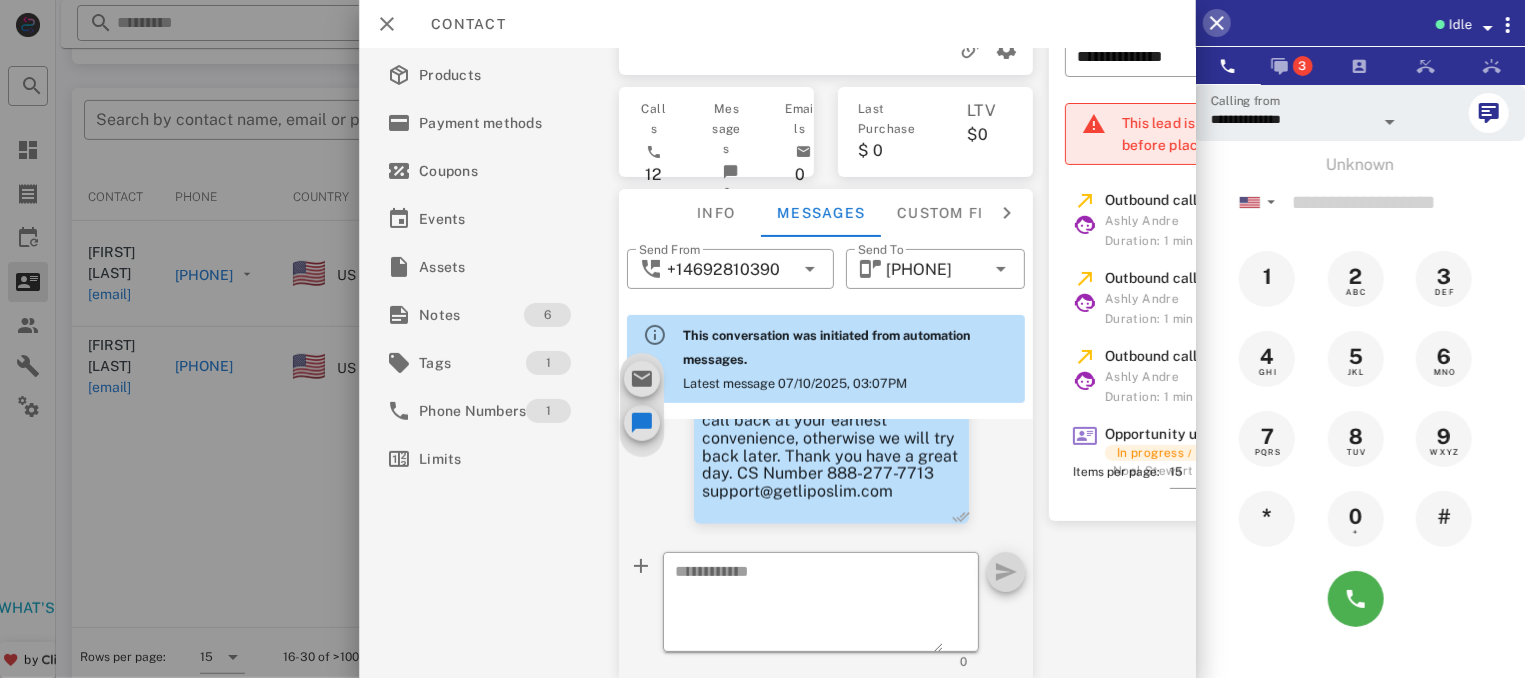 click at bounding box center (1217, 23) 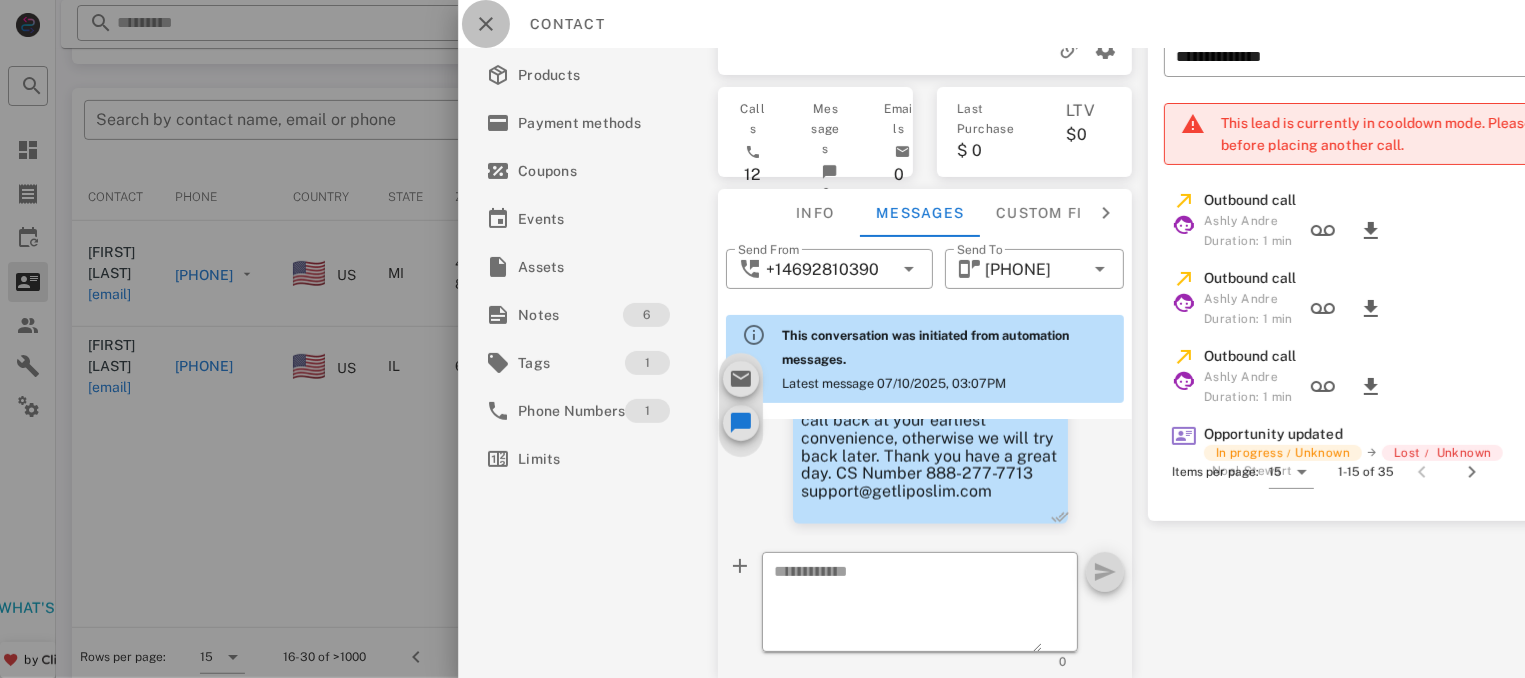 click at bounding box center (486, 24) 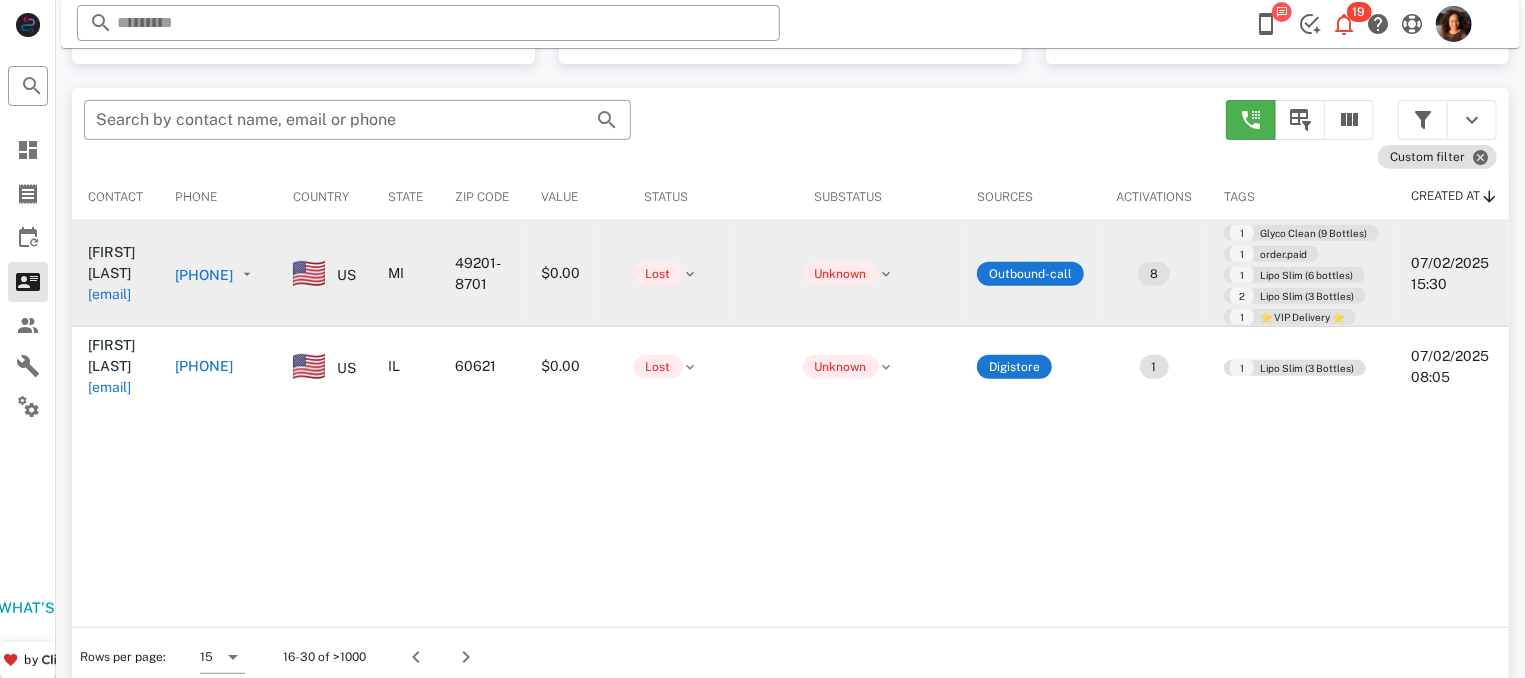 click on "+15177898089" at bounding box center [204, 275] 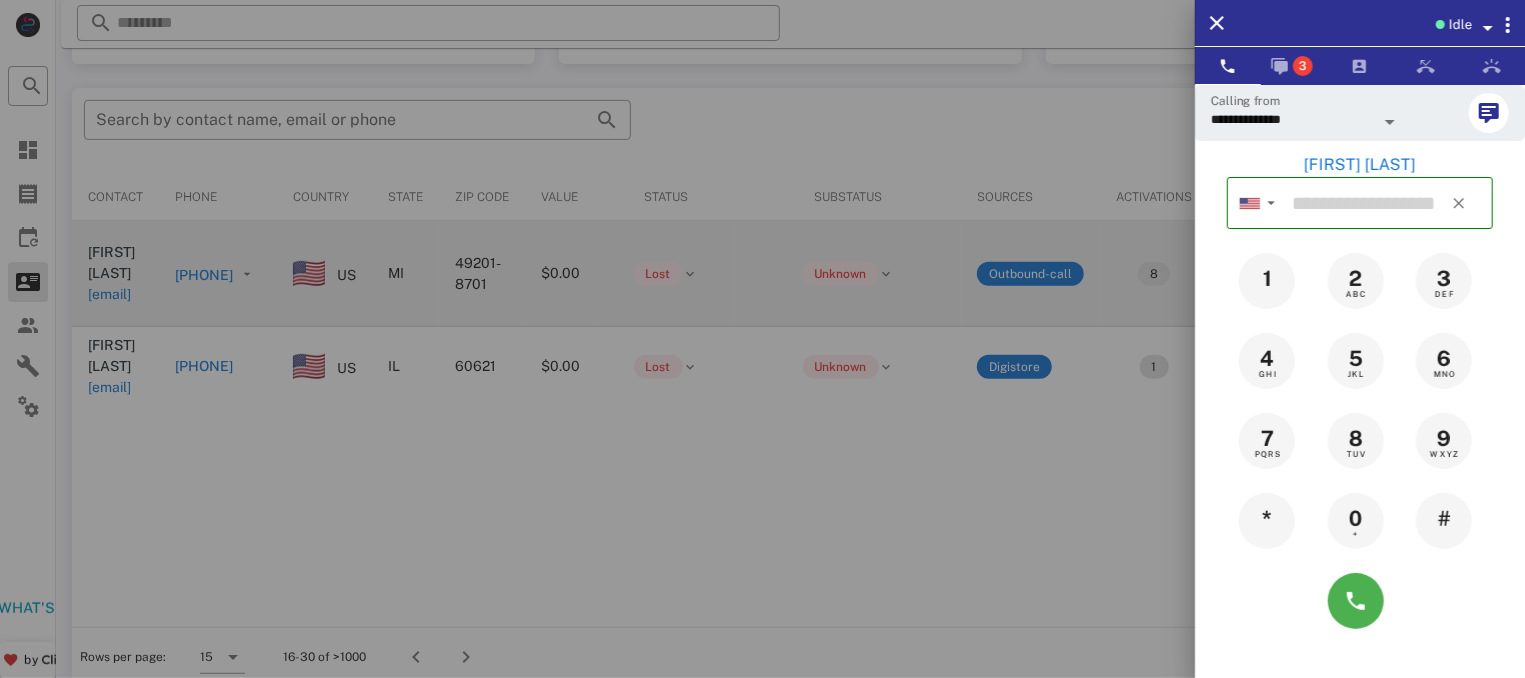 type on "**********" 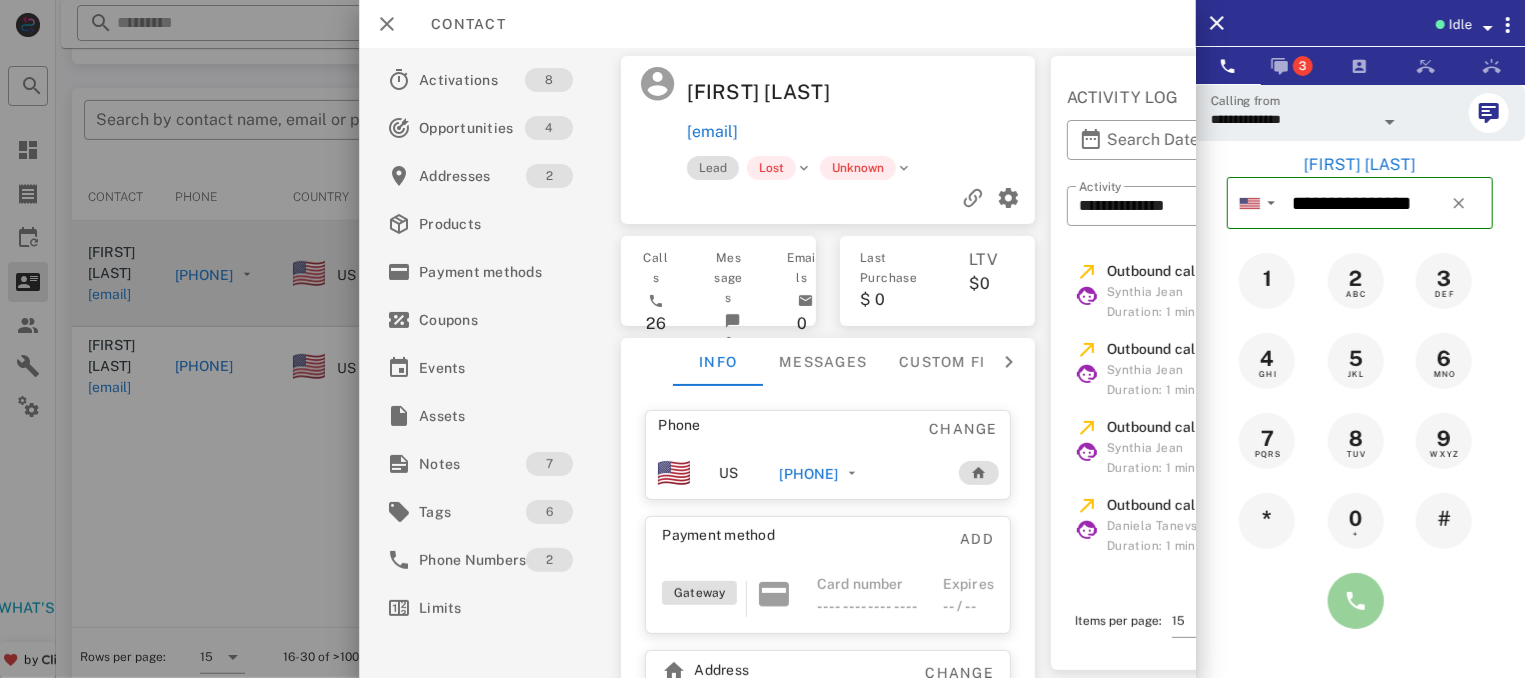 click at bounding box center (1356, 601) 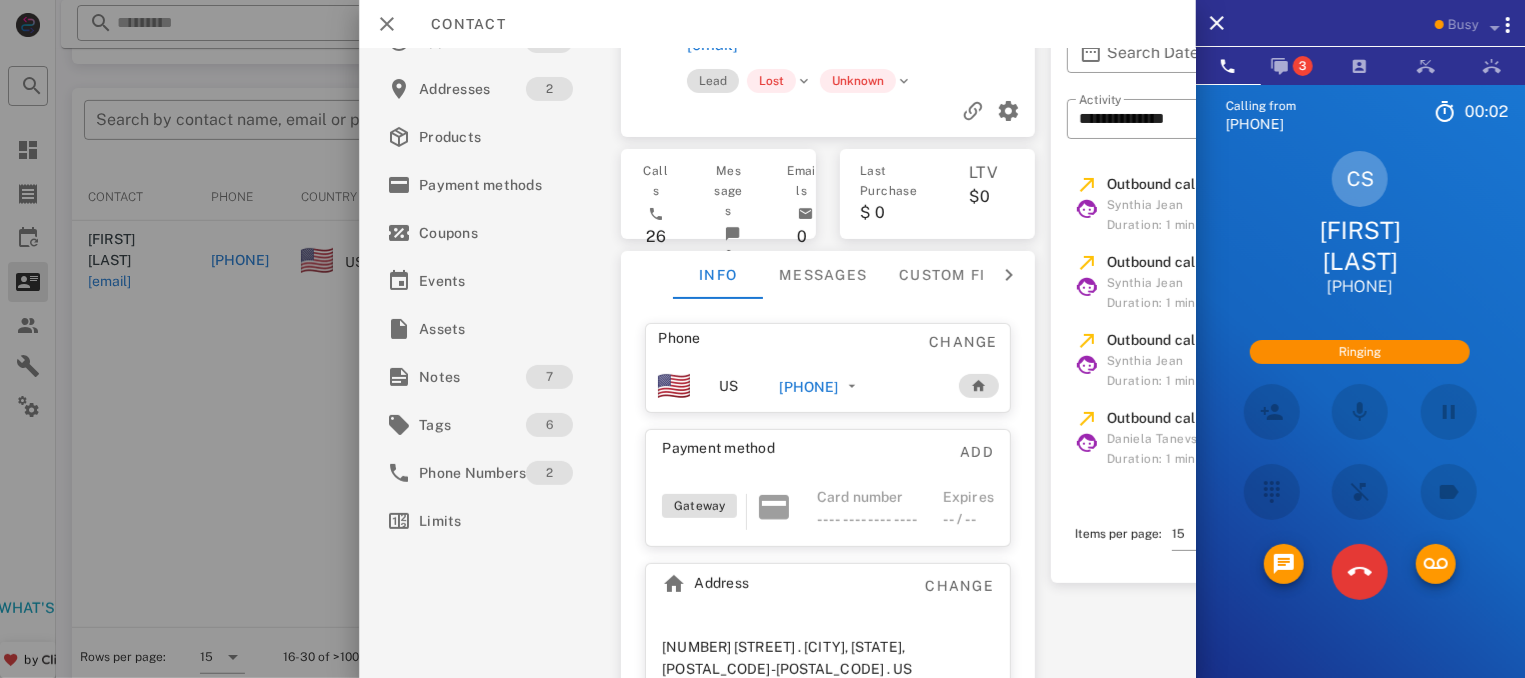 scroll, scrollTop: 125, scrollLeft: 0, axis: vertical 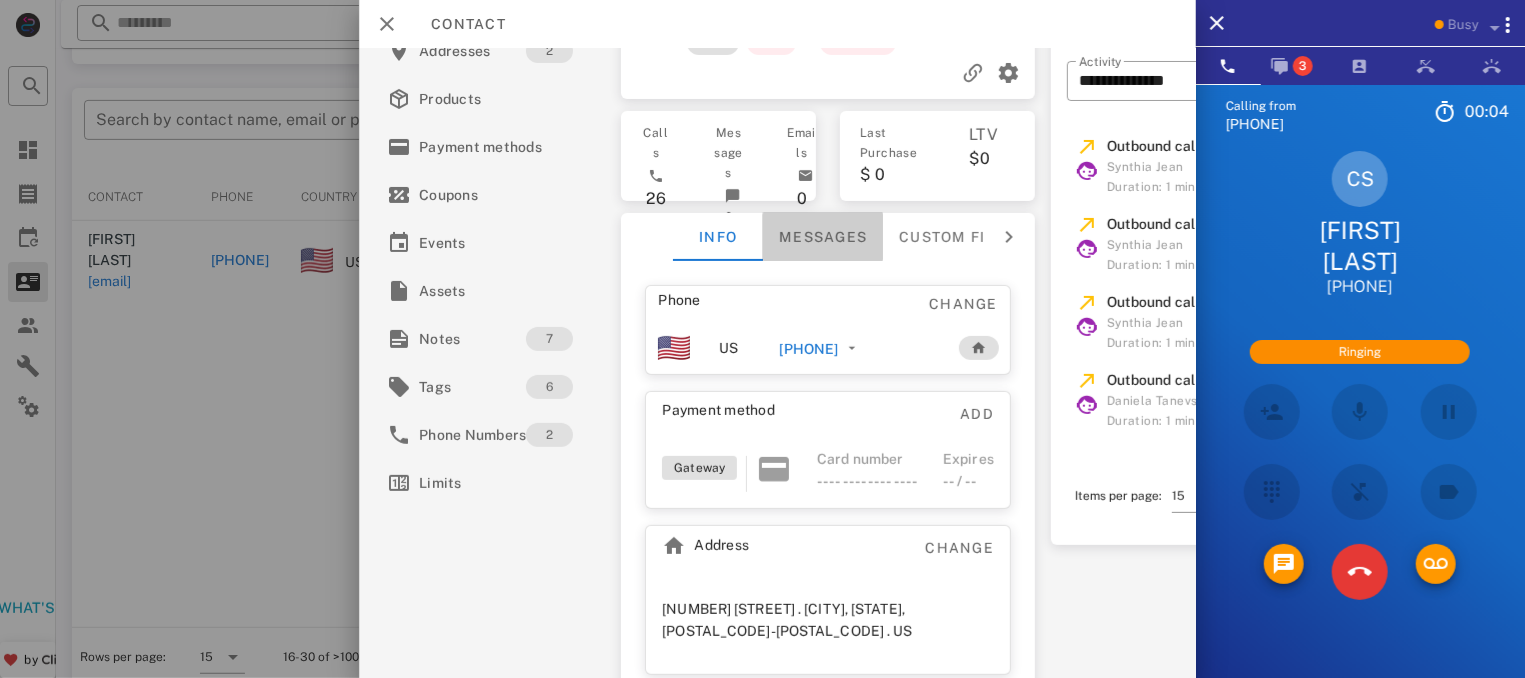 click on "Messages" at bounding box center [823, 237] 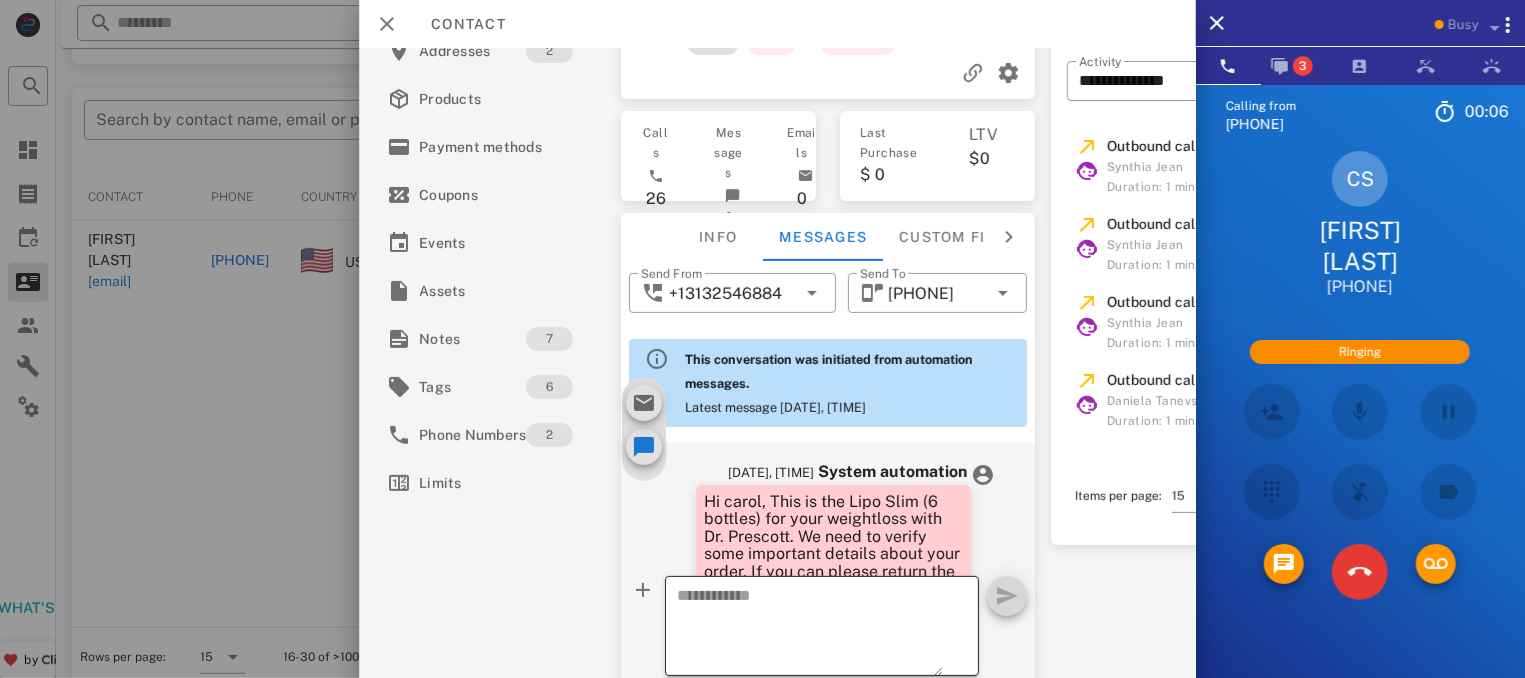 scroll, scrollTop: 919, scrollLeft: 0, axis: vertical 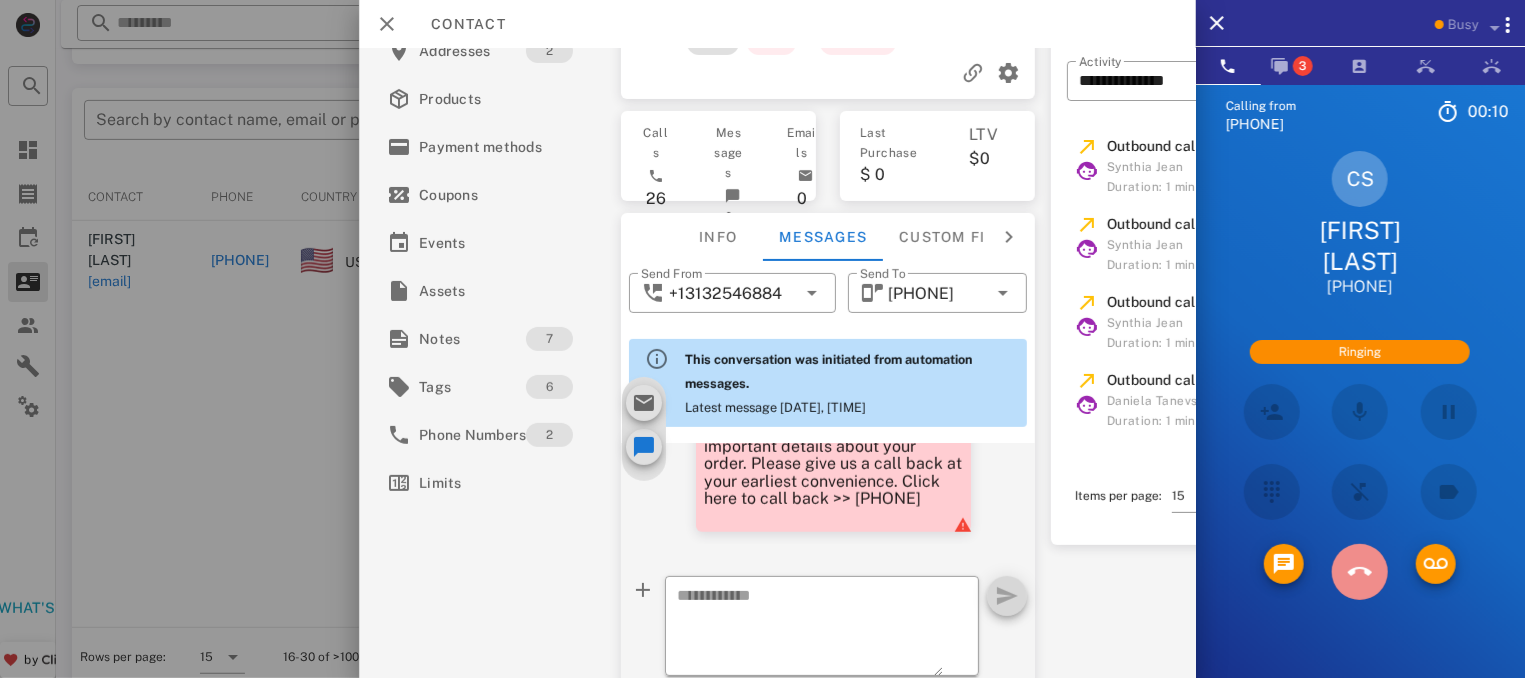 click at bounding box center [1360, 572] 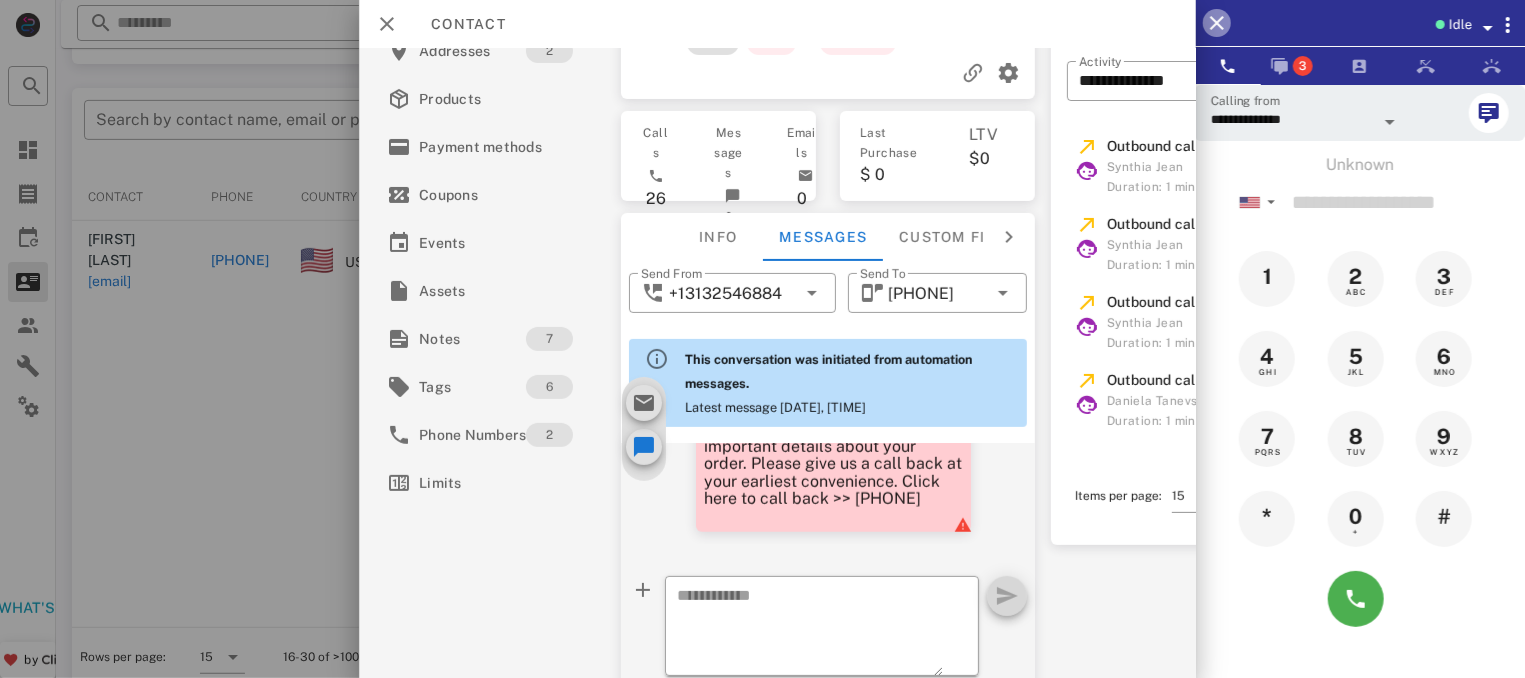 click at bounding box center (1217, 23) 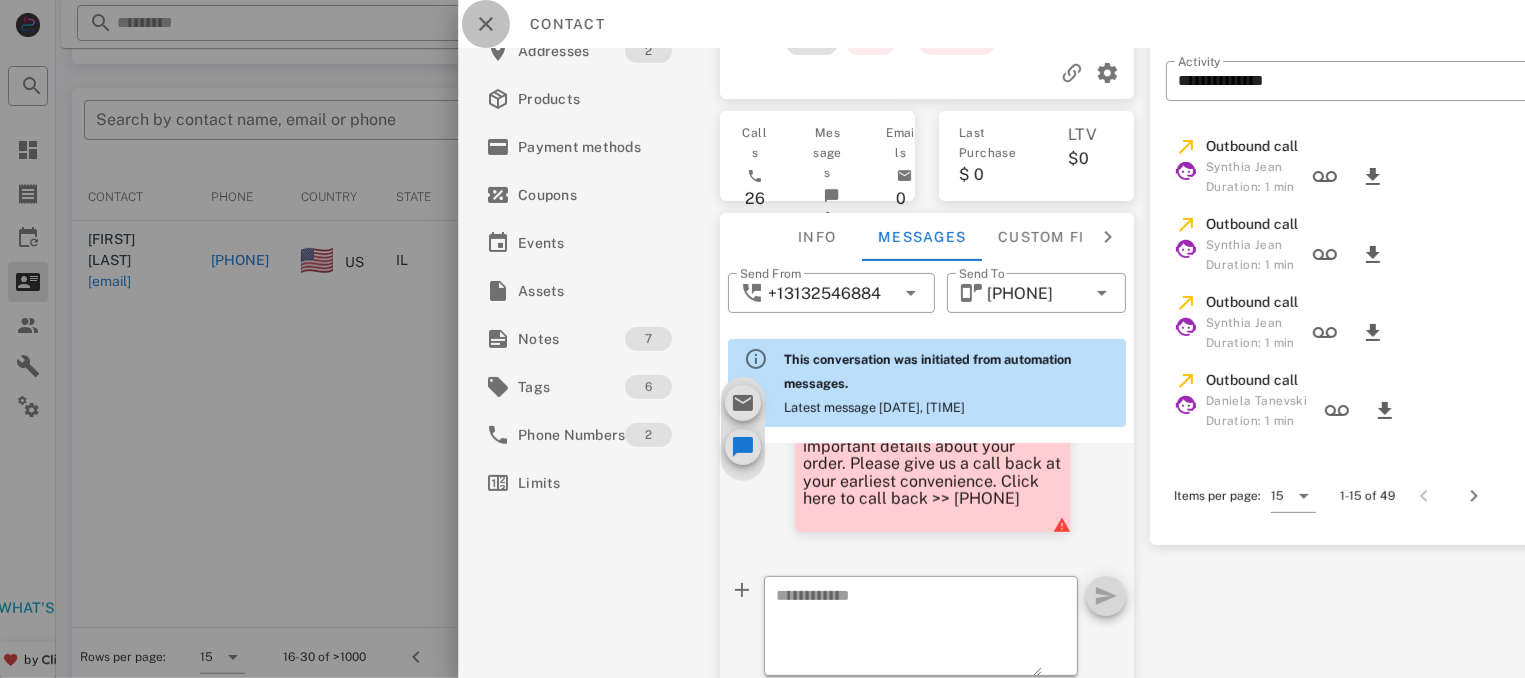 click at bounding box center [486, 24] 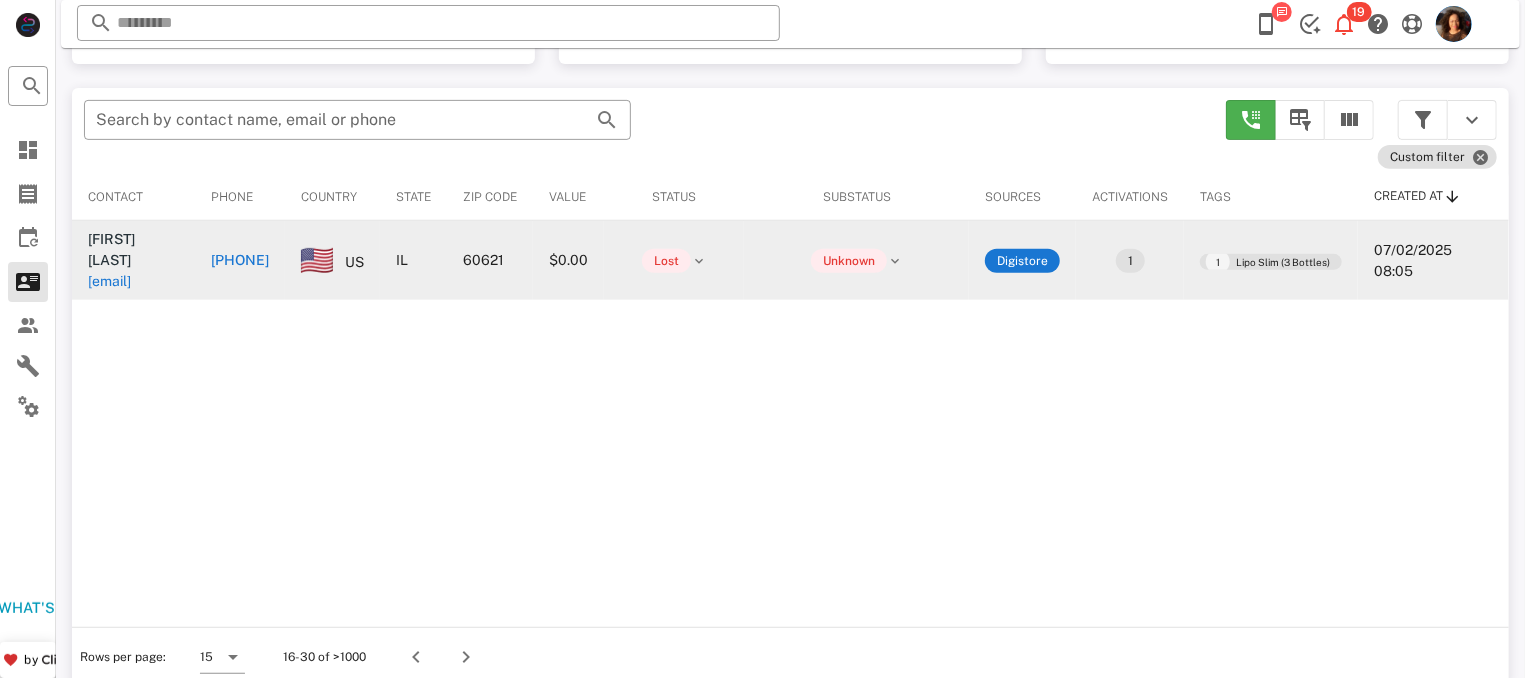 click on "+13128108085" at bounding box center [240, 260] 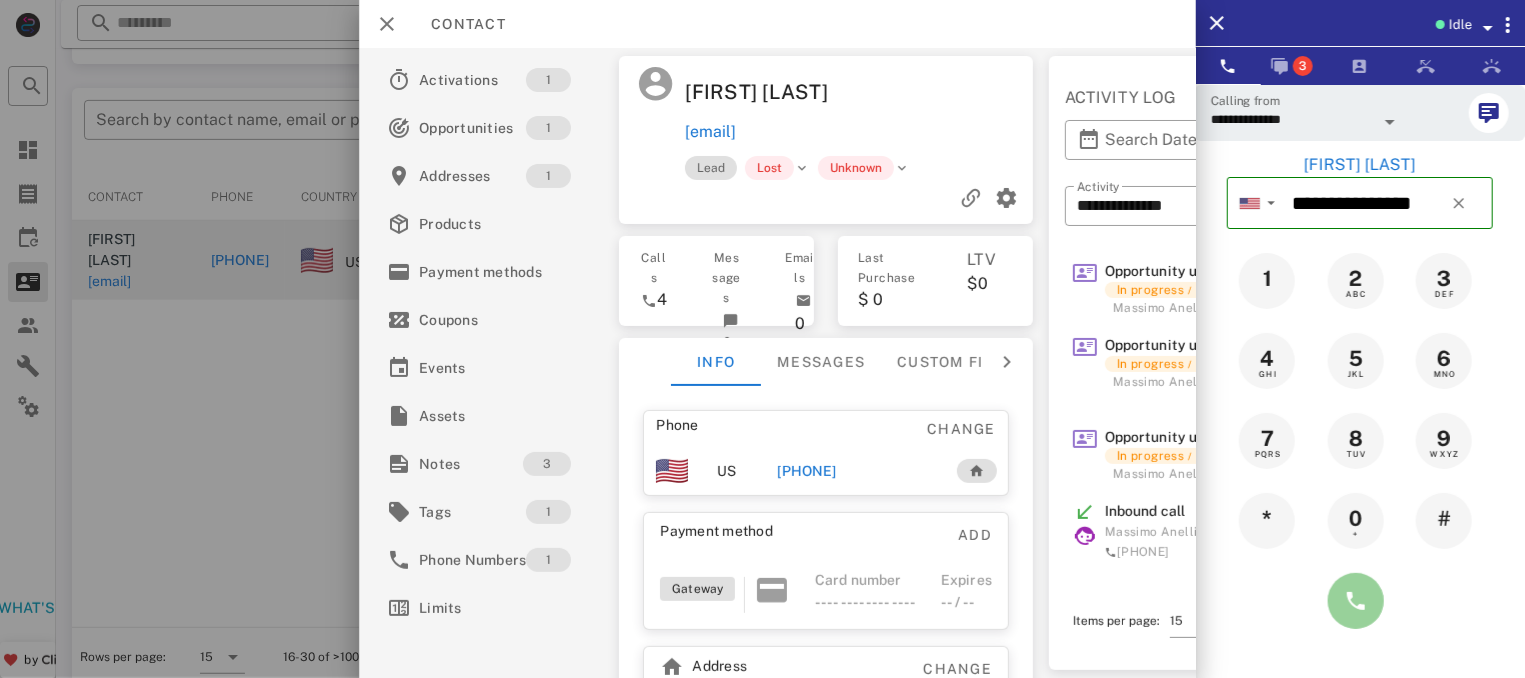click at bounding box center [1356, 601] 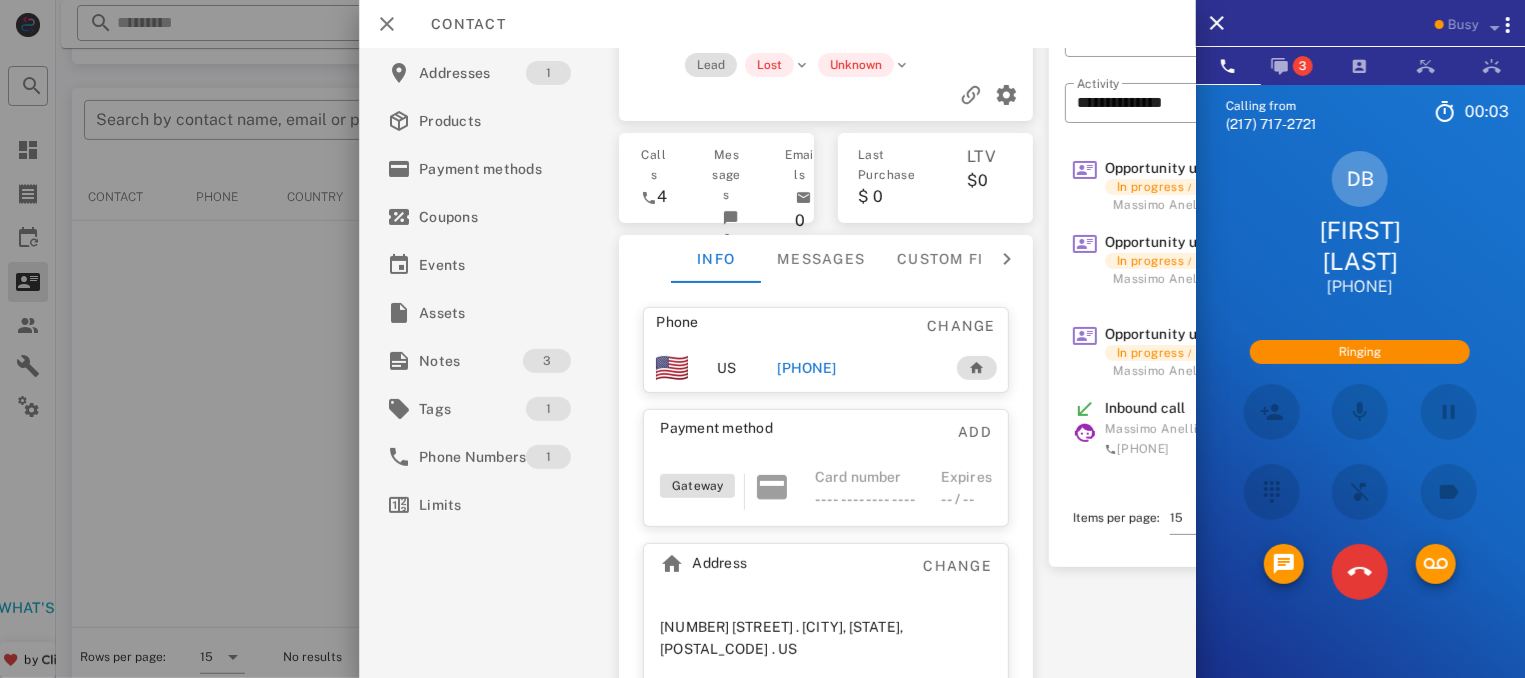scroll, scrollTop: 104, scrollLeft: 0, axis: vertical 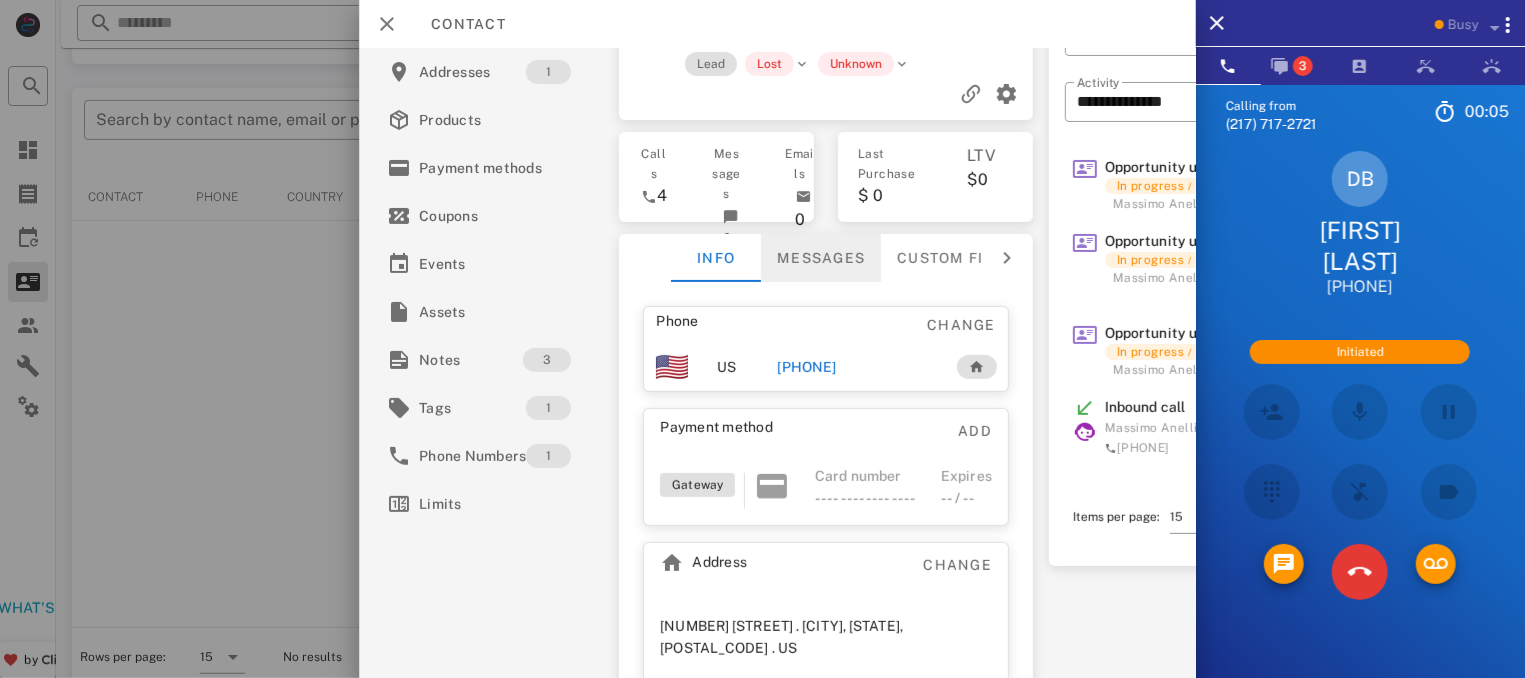 click on "Messages" at bounding box center (821, 258) 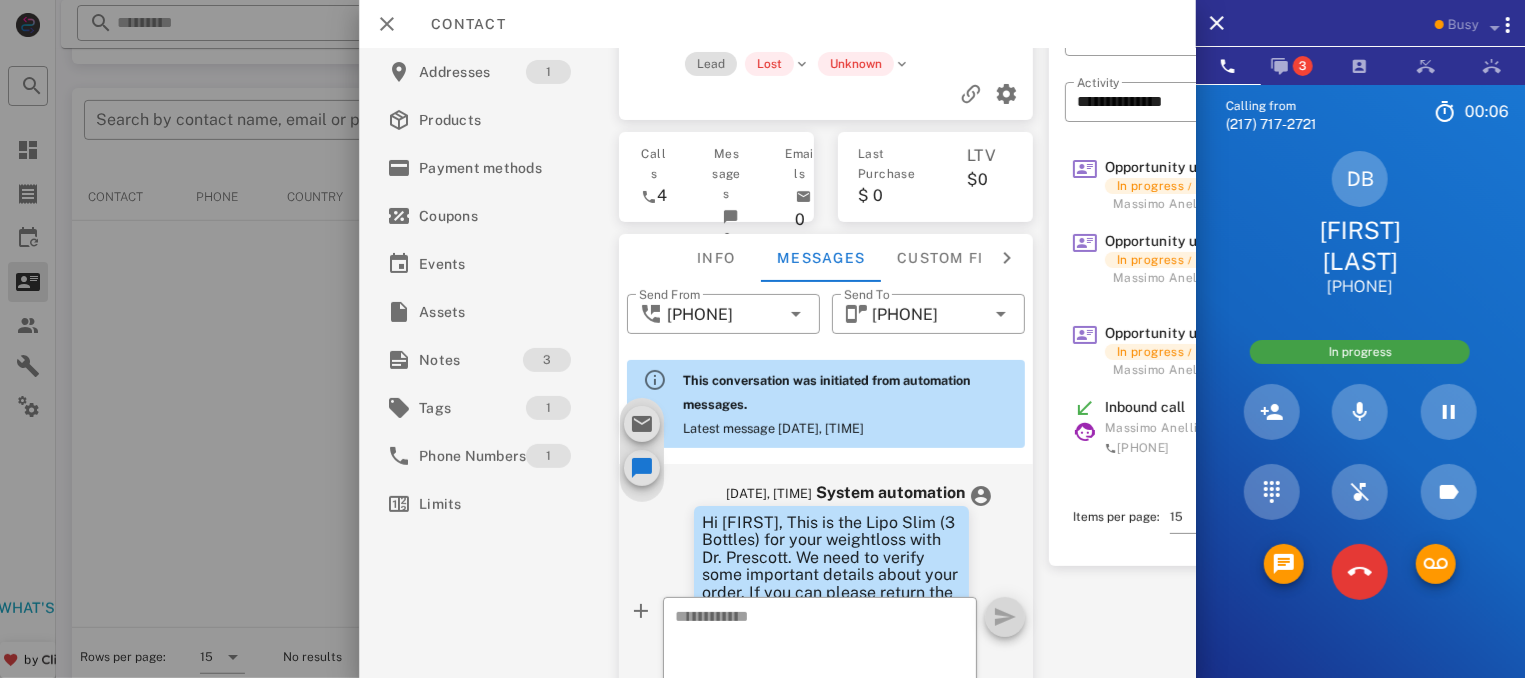 scroll, scrollTop: 901, scrollLeft: 0, axis: vertical 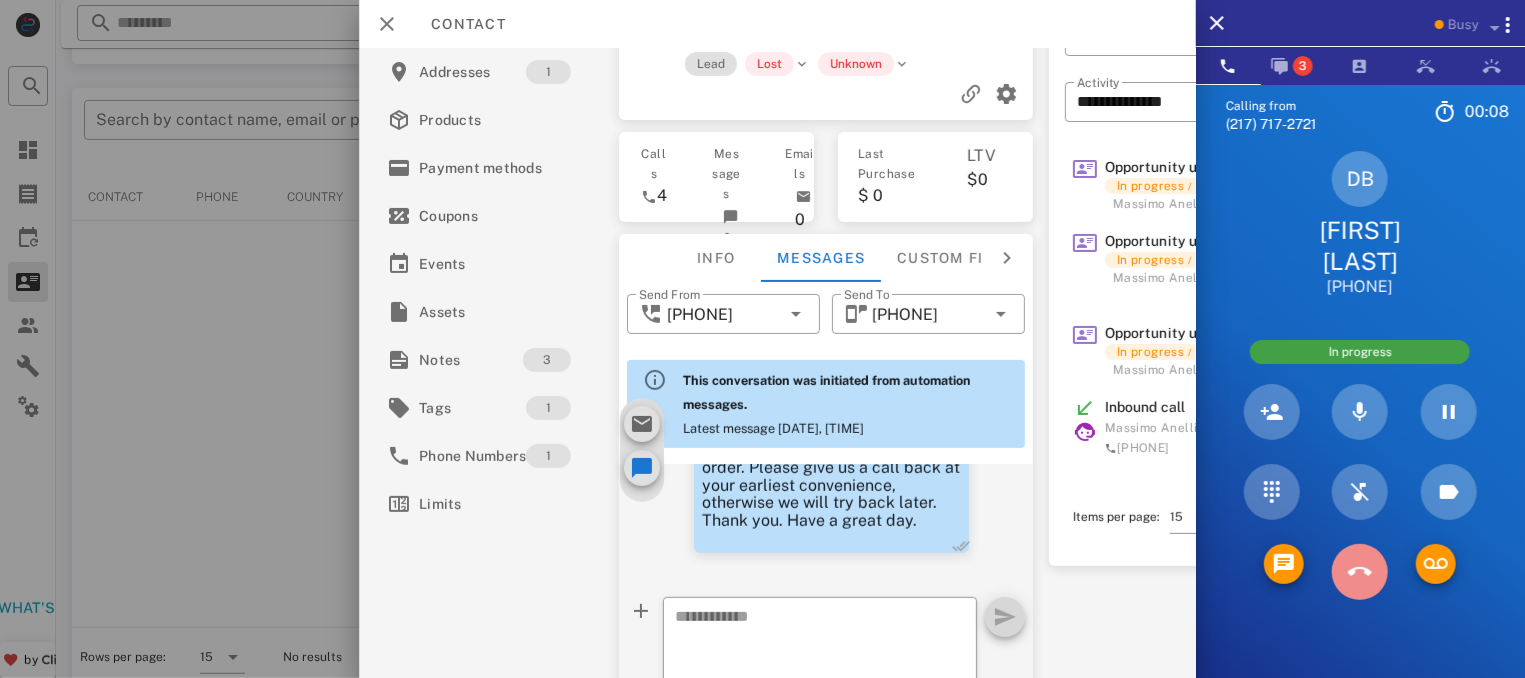 click at bounding box center [1360, 572] 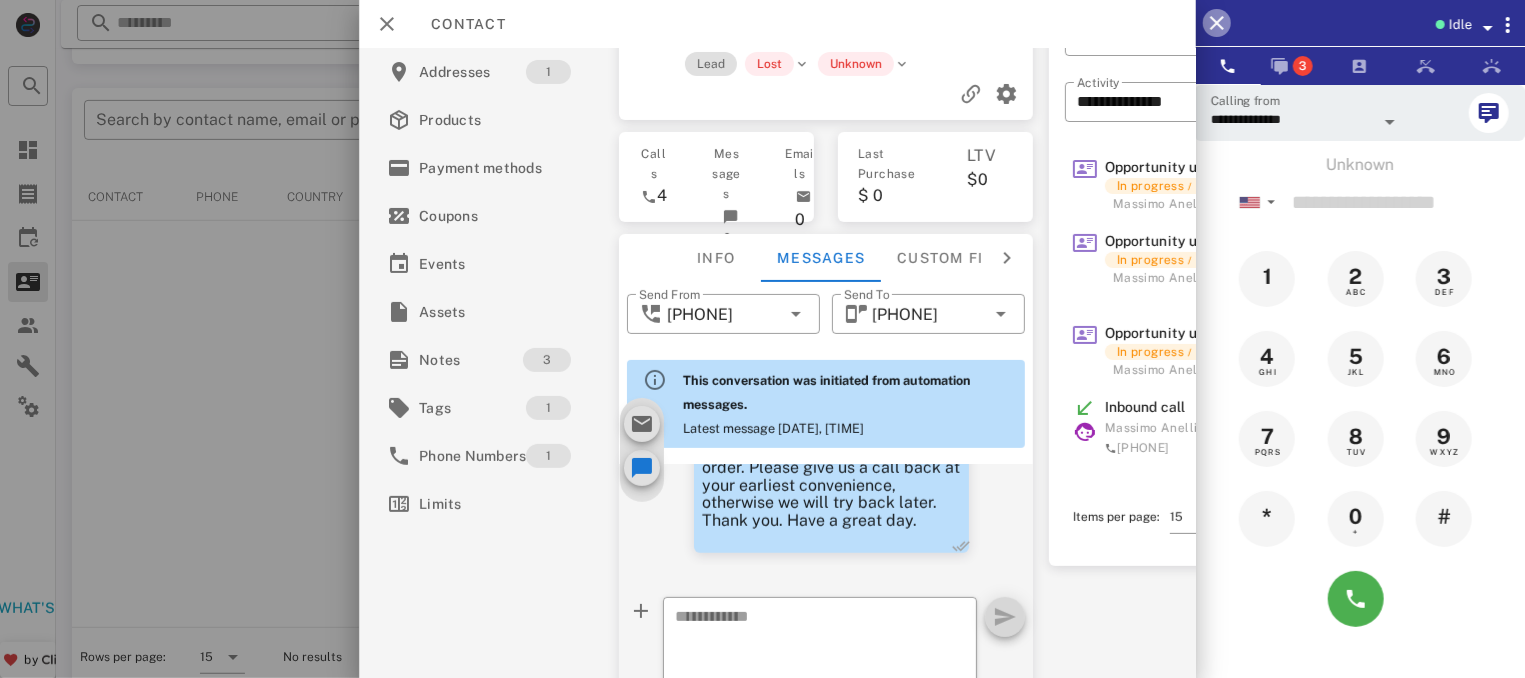 click at bounding box center (1217, 23) 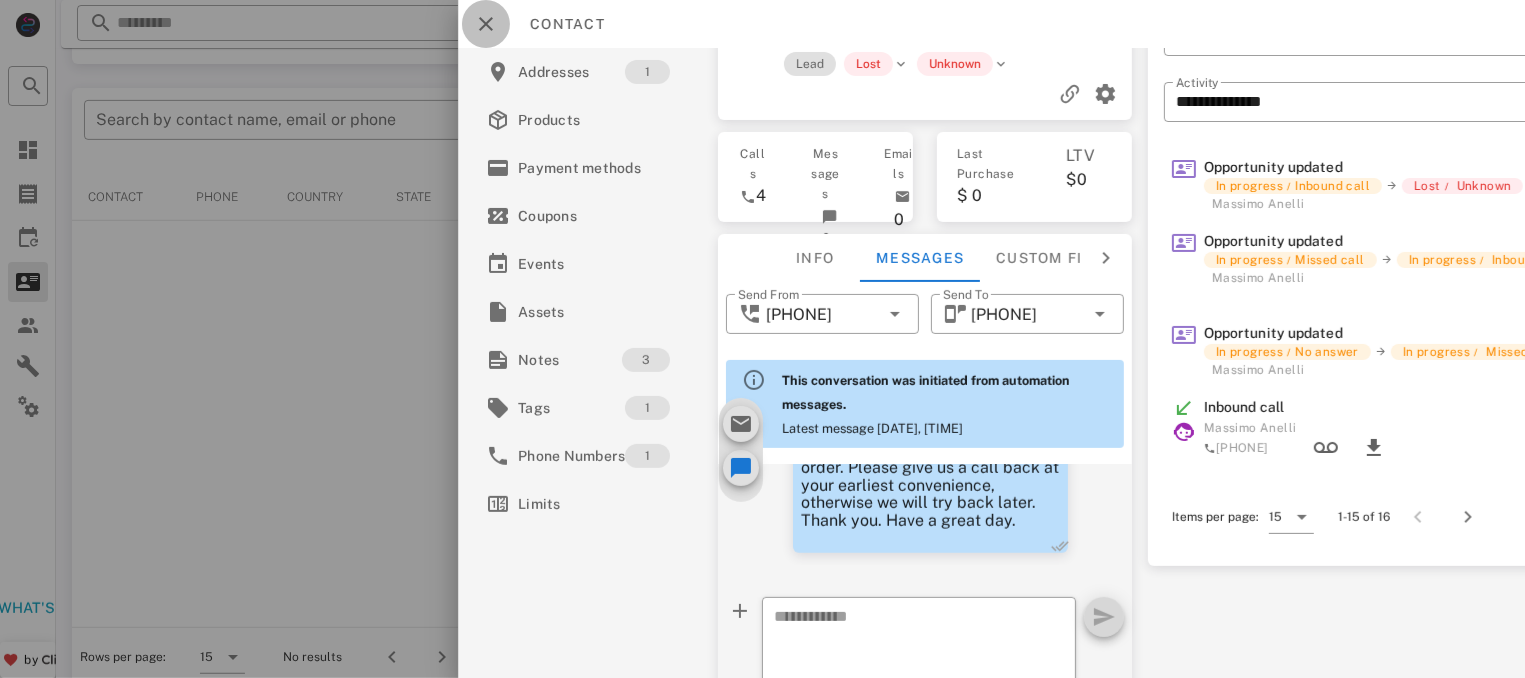 click at bounding box center (486, 24) 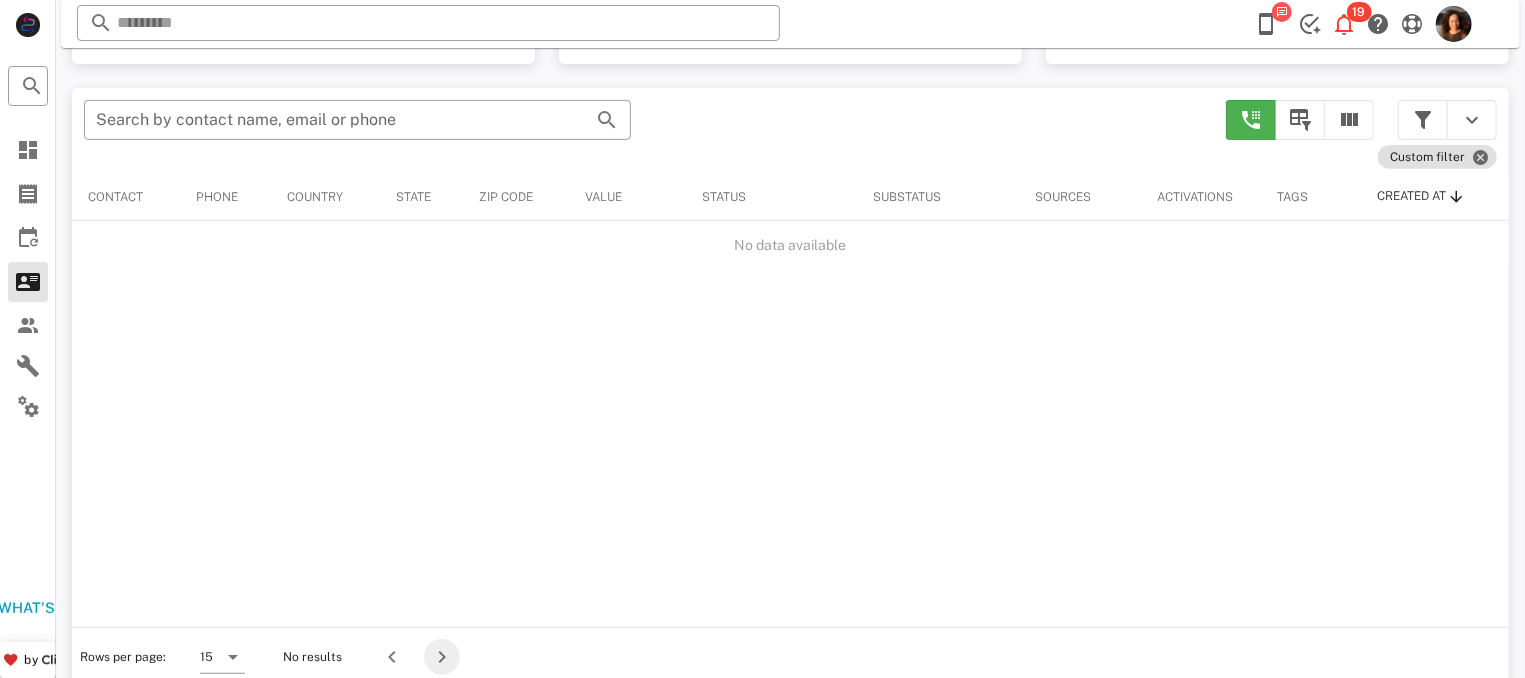 click at bounding box center [442, 657] 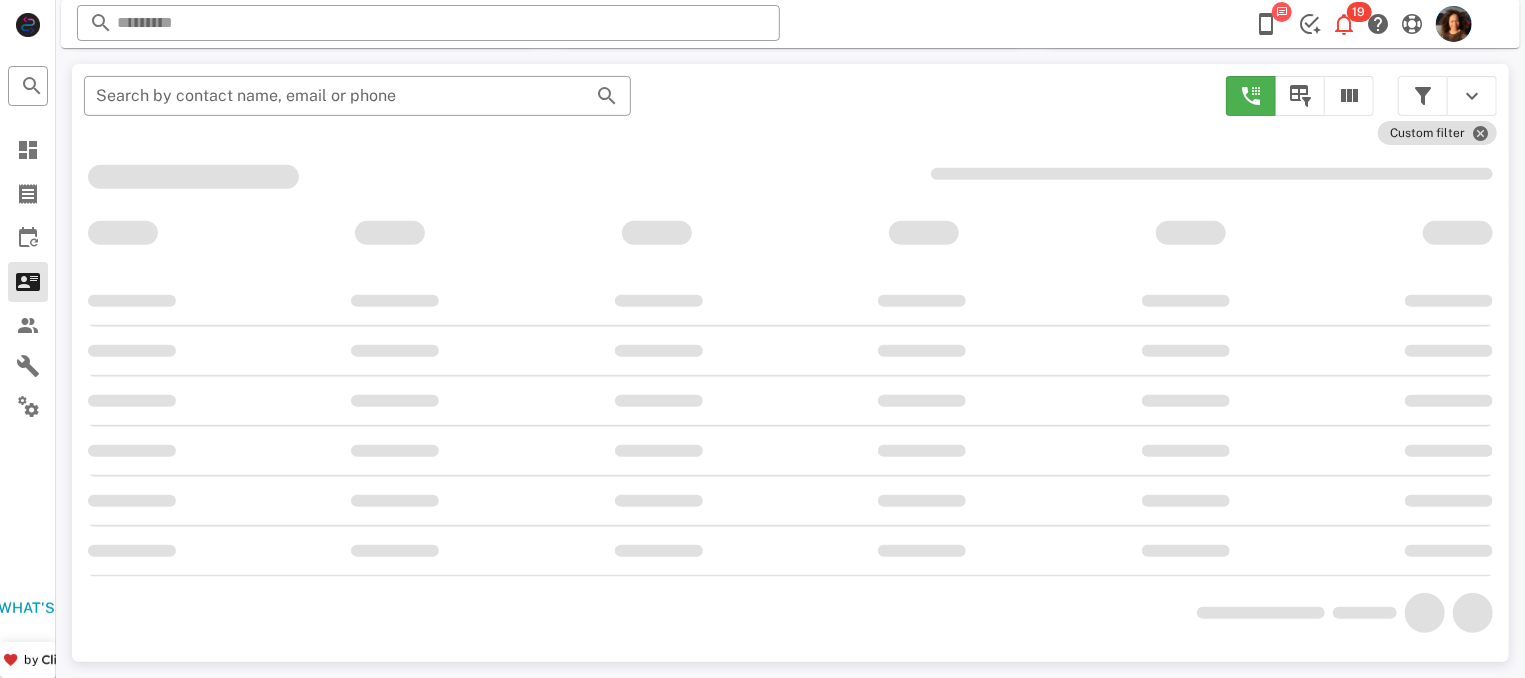 scroll, scrollTop: 356, scrollLeft: 0, axis: vertical 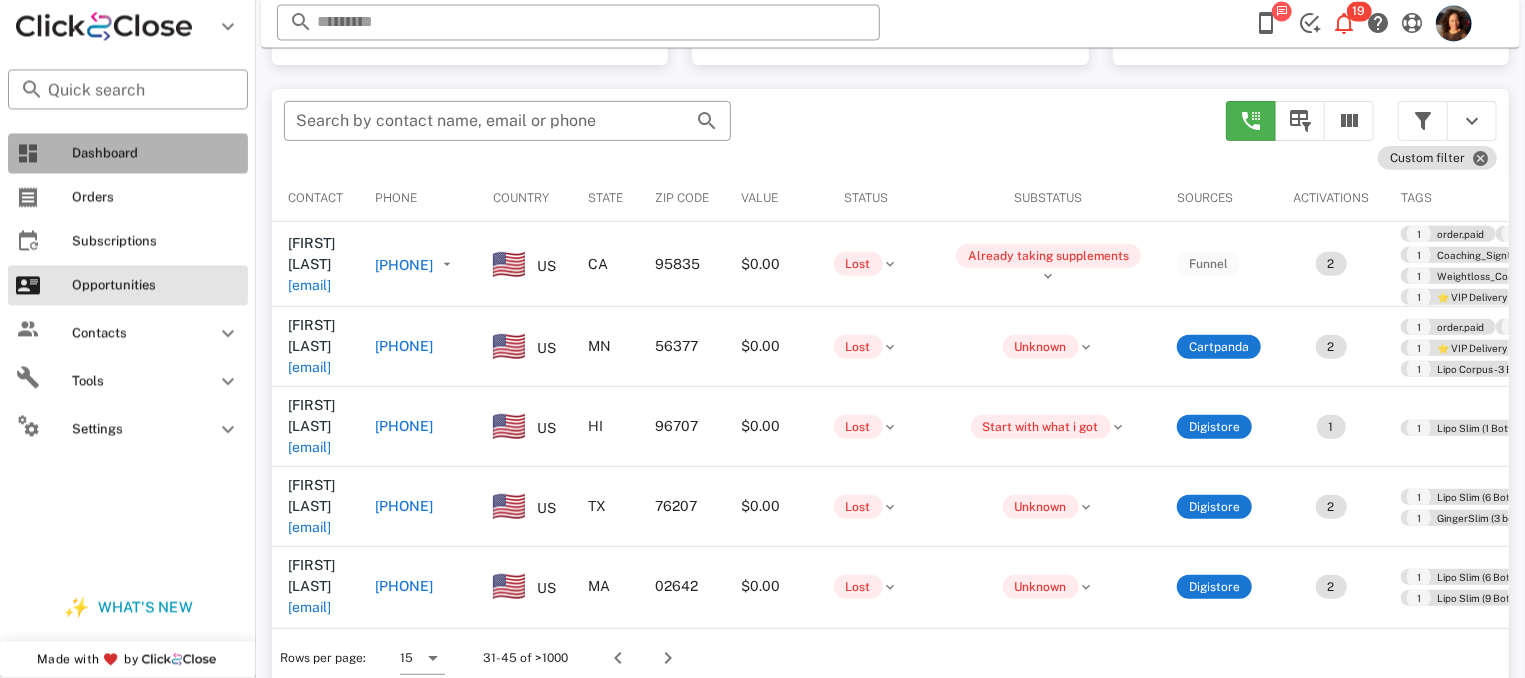 click on "Dashboard" at bounding box center [156, 154] 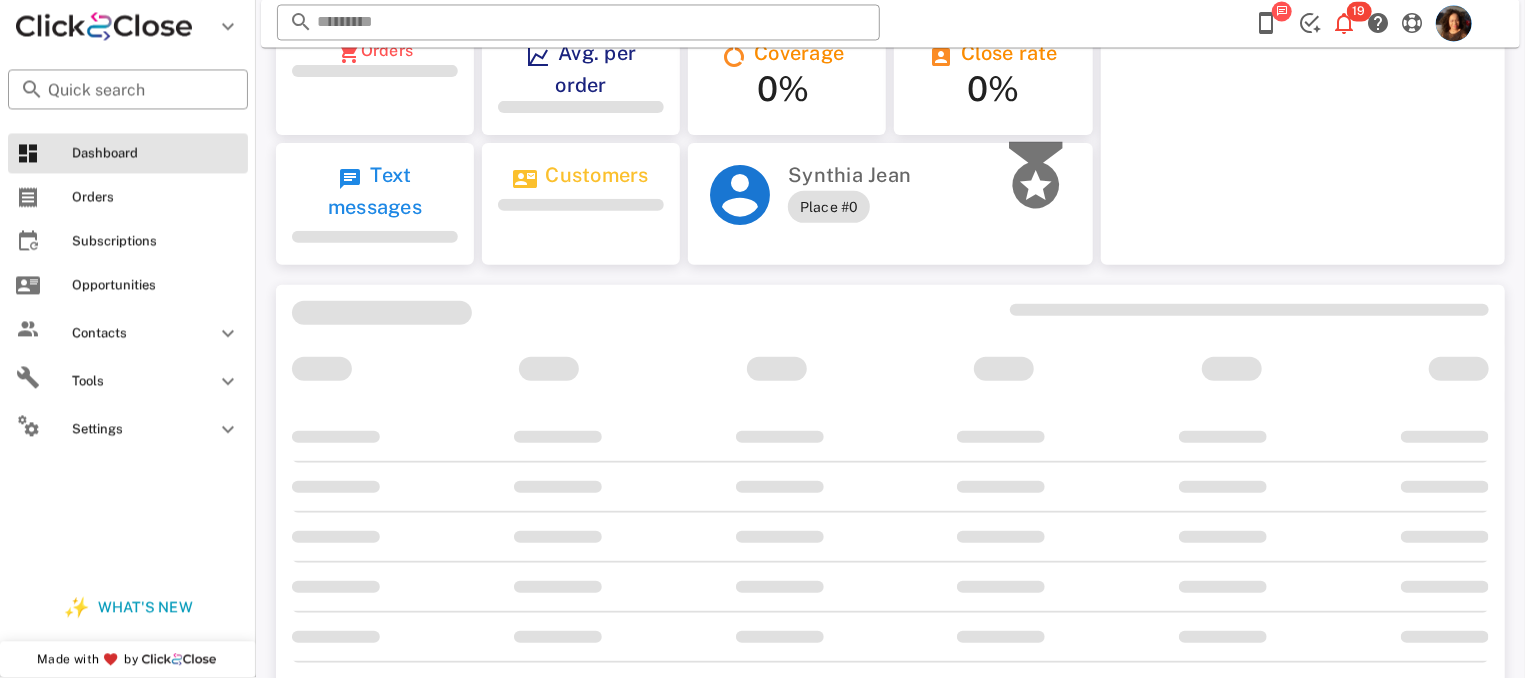 scroll, scrollTop: 0, scrollLeft: 0, axis: both 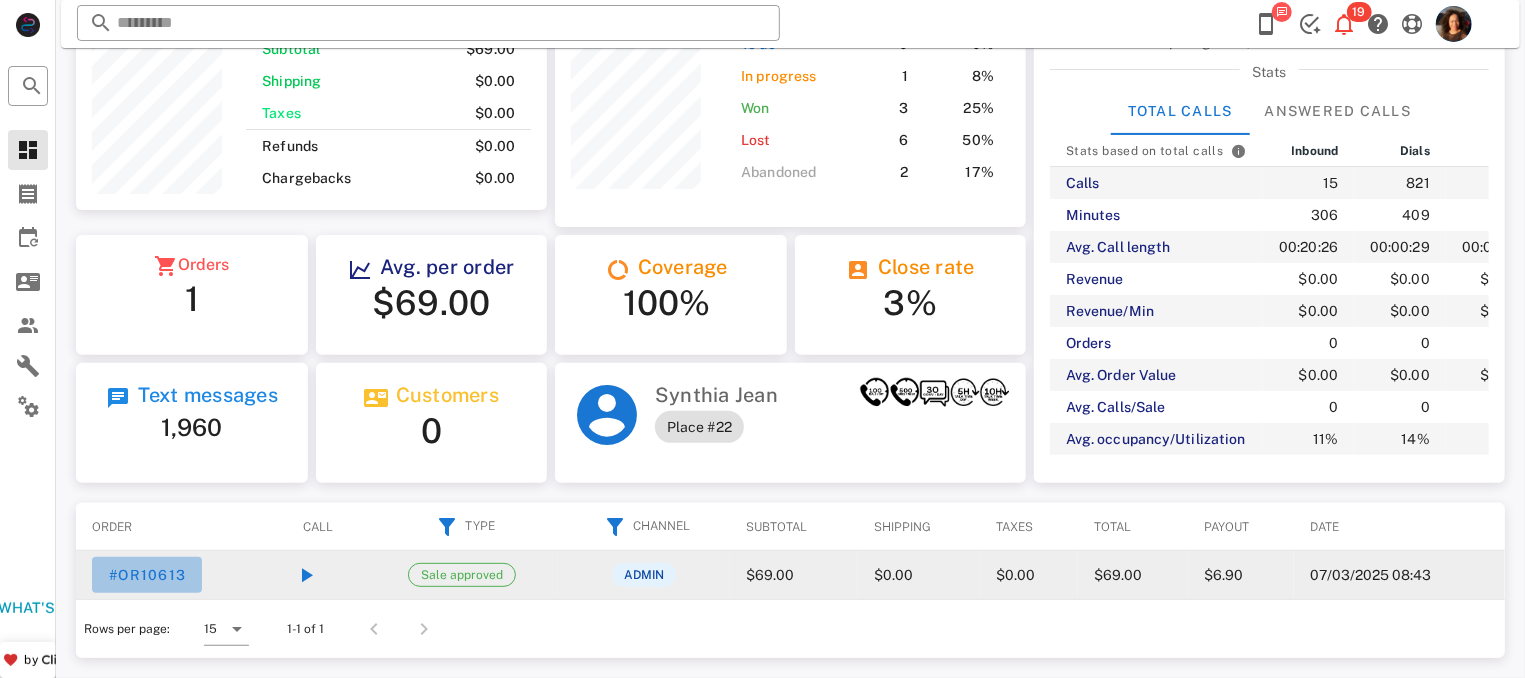 click on "#OR10613" at bounding box center (147, 575) 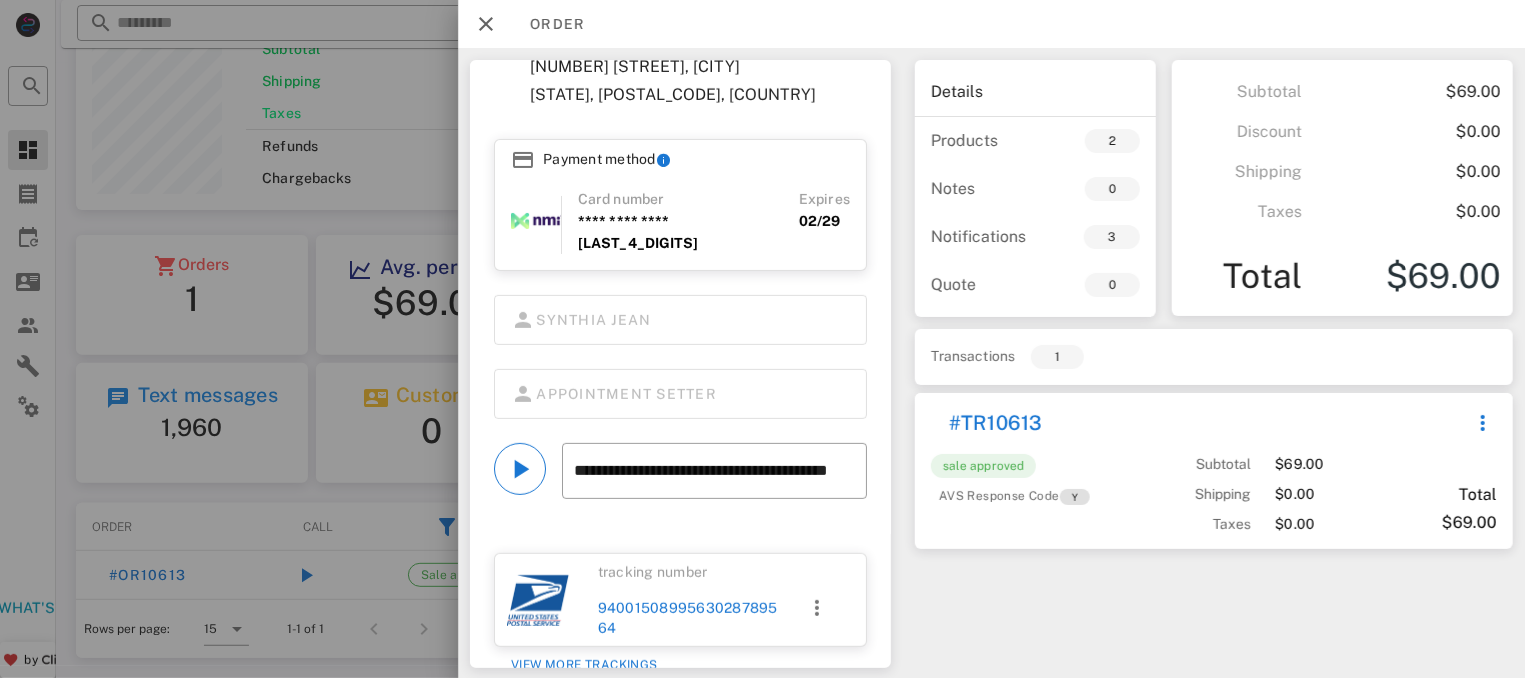scroll, scrollTop: 295, scrollLeft: 0, axis: vertical 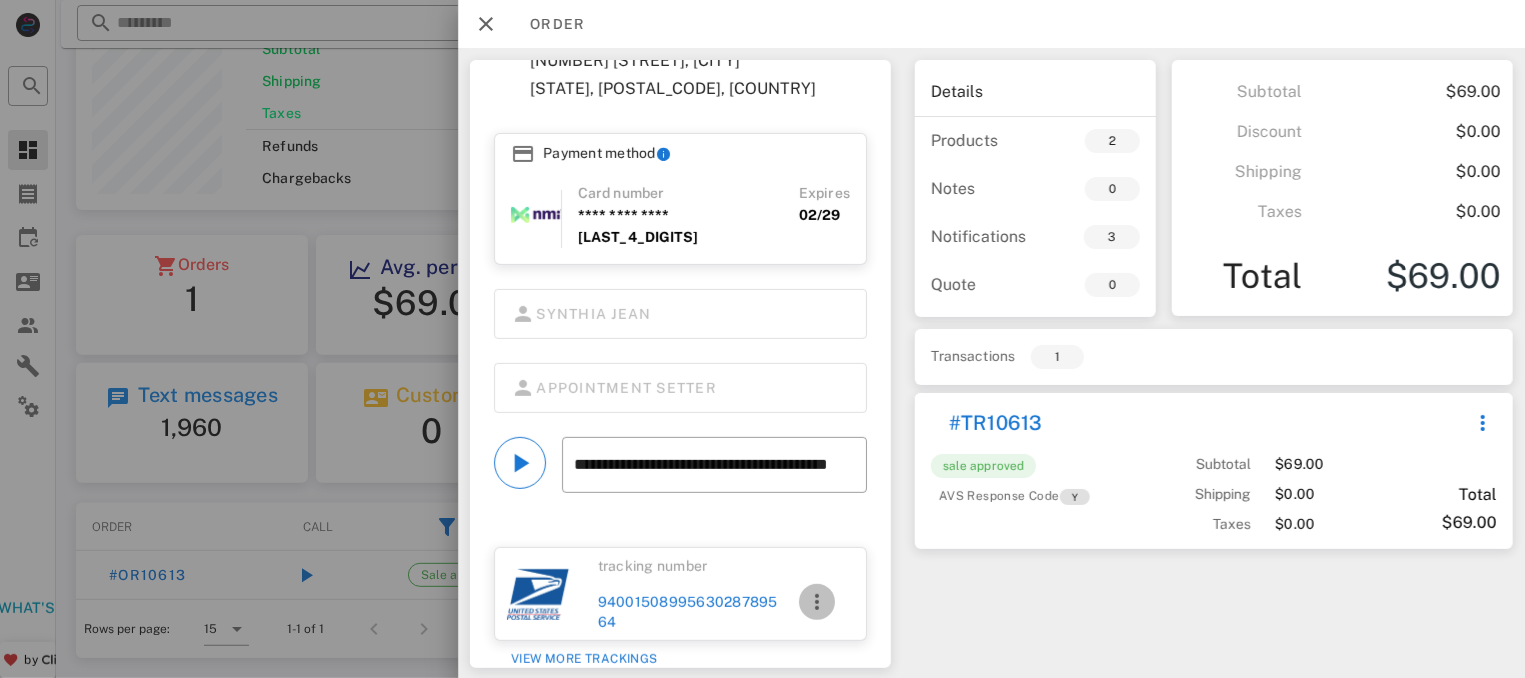 click at bounding box center [816, 602] 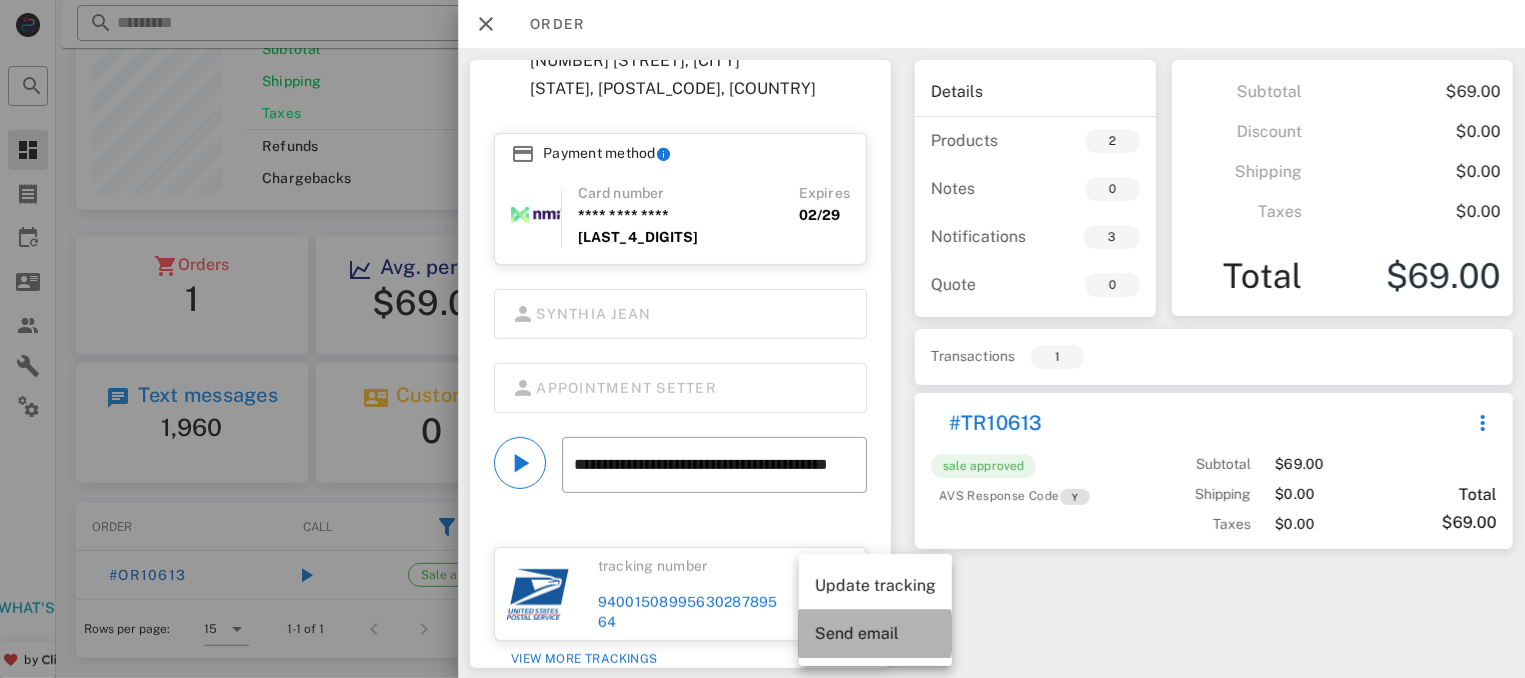 click on "Send email" at bounding box center [875, 633] 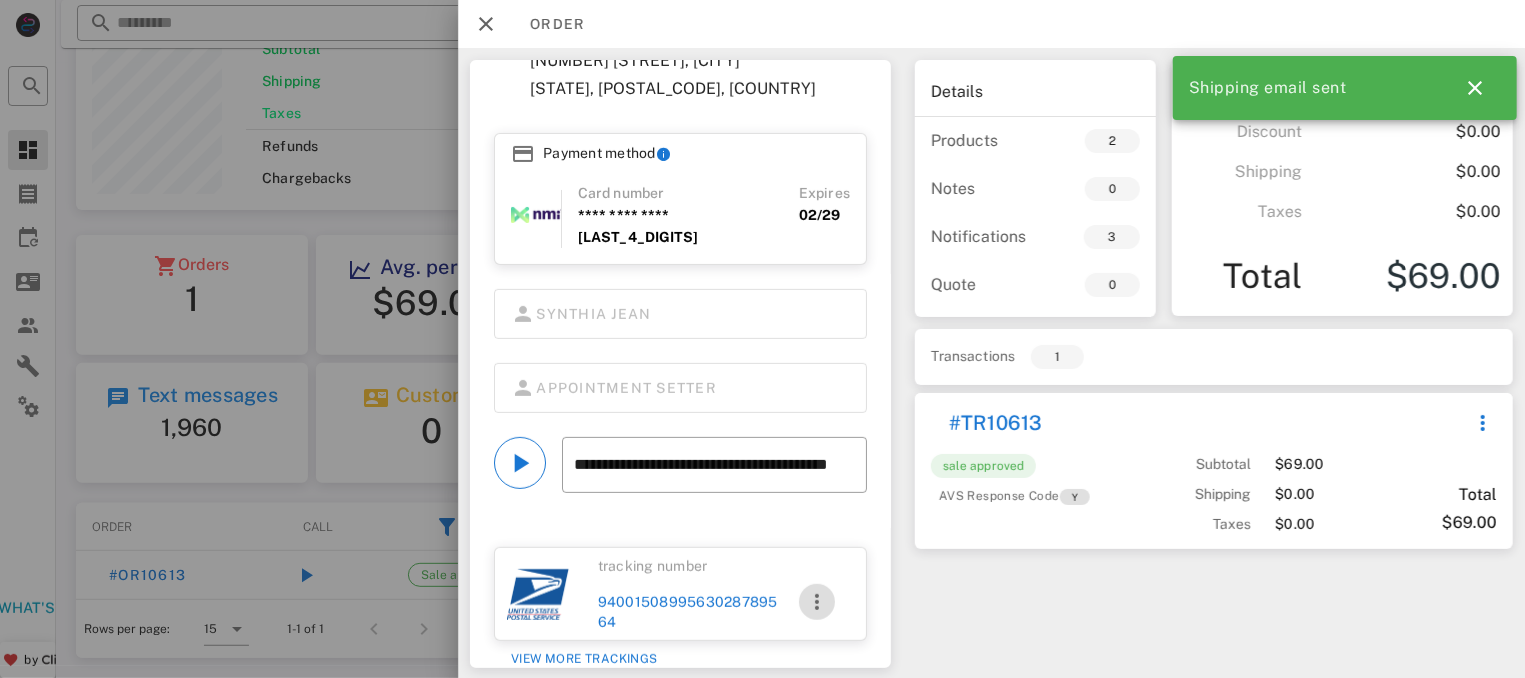 click at bounding box center (816, 602) 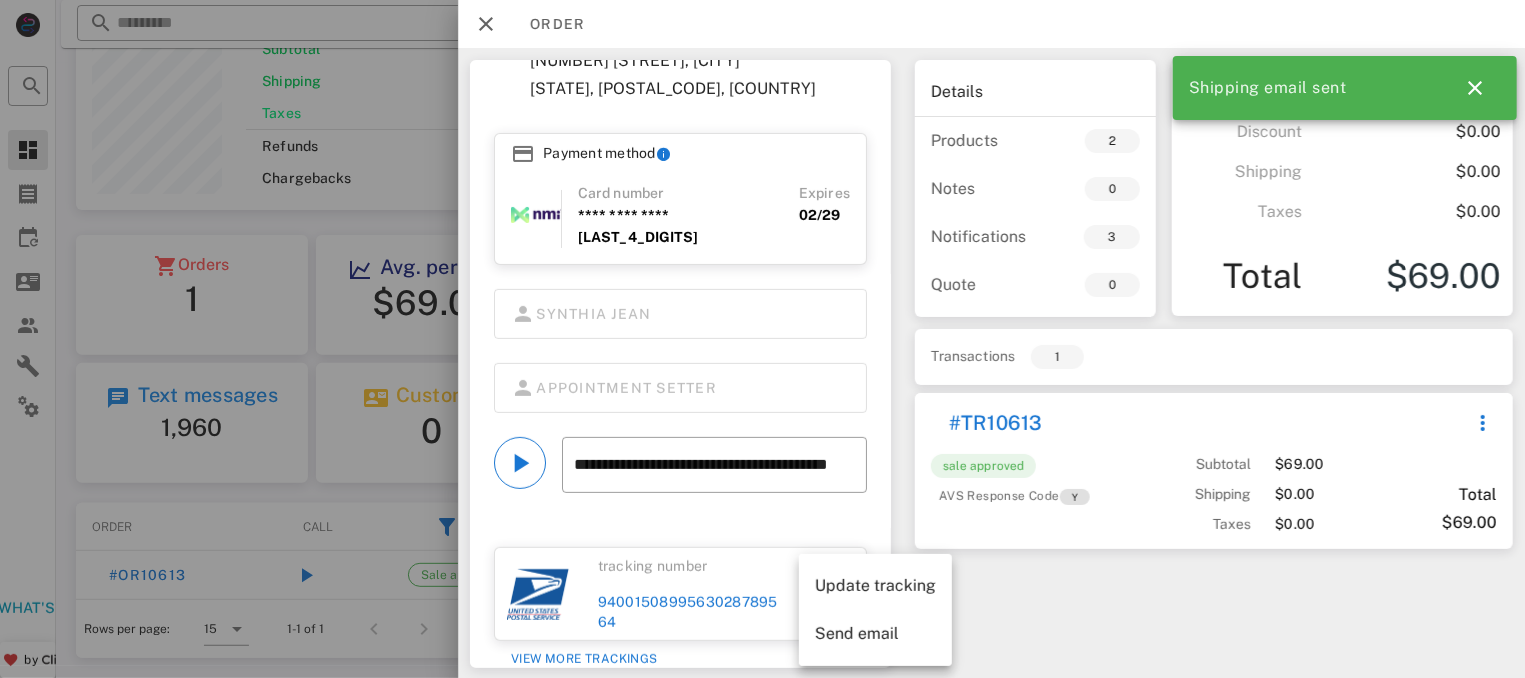 click on "9400150899563028789564" at bounding box center (691, 612) 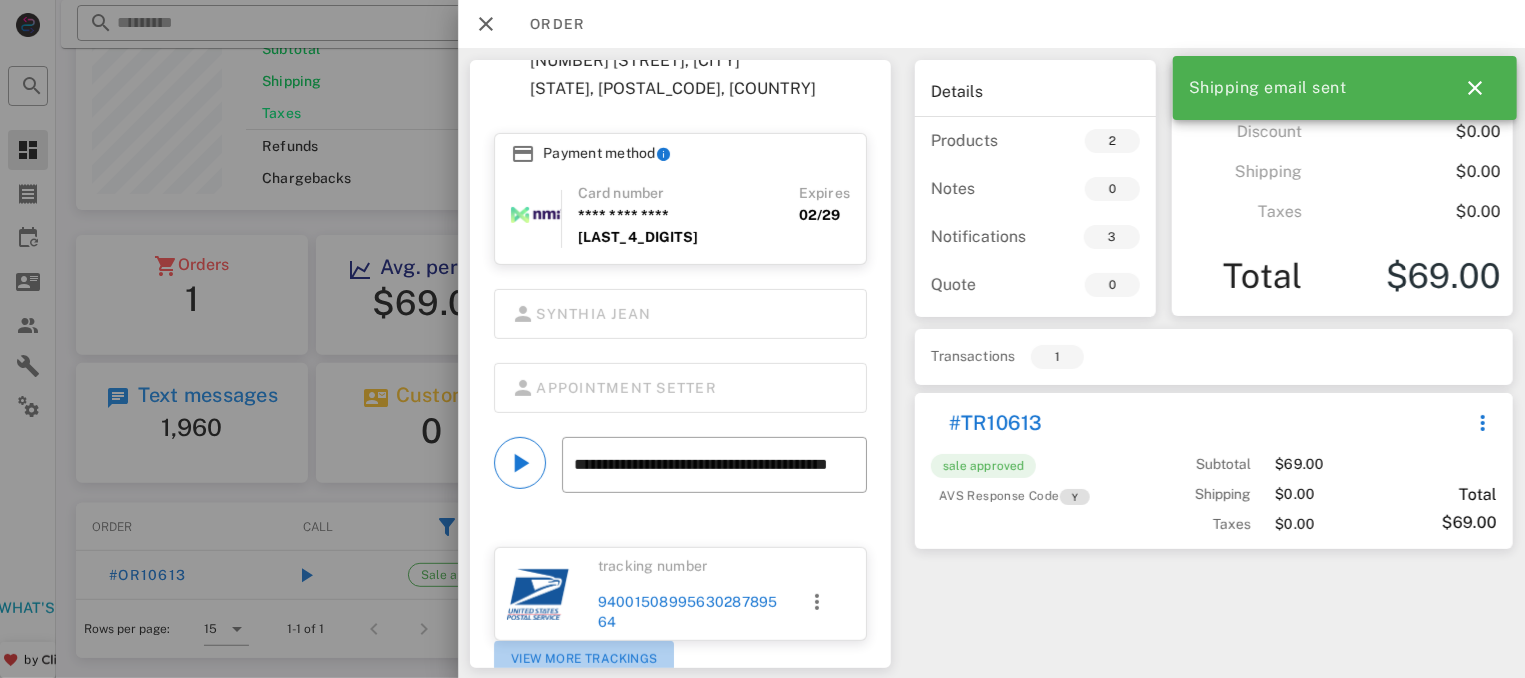 click on "View more trackings" at bounding box center (584, 659) 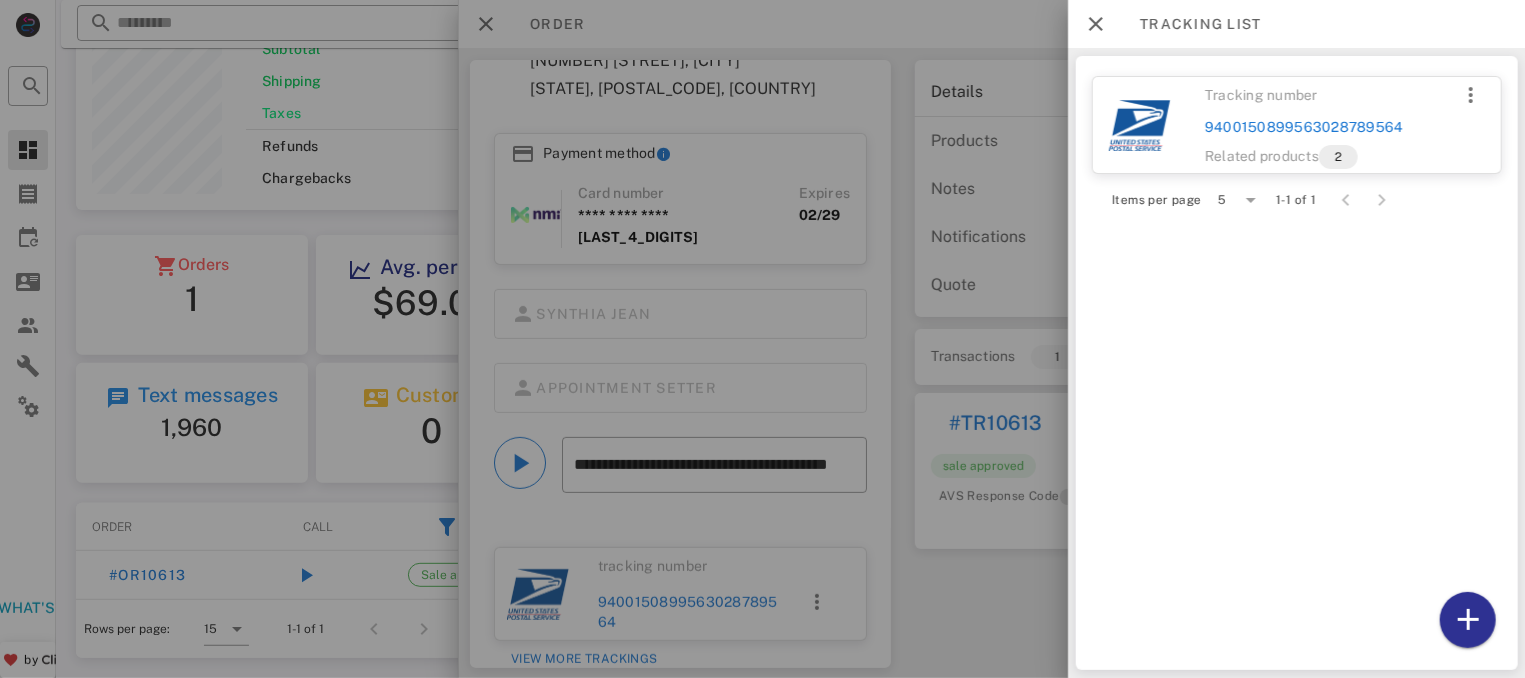 click on "2" at bounding box center (1337, 157) 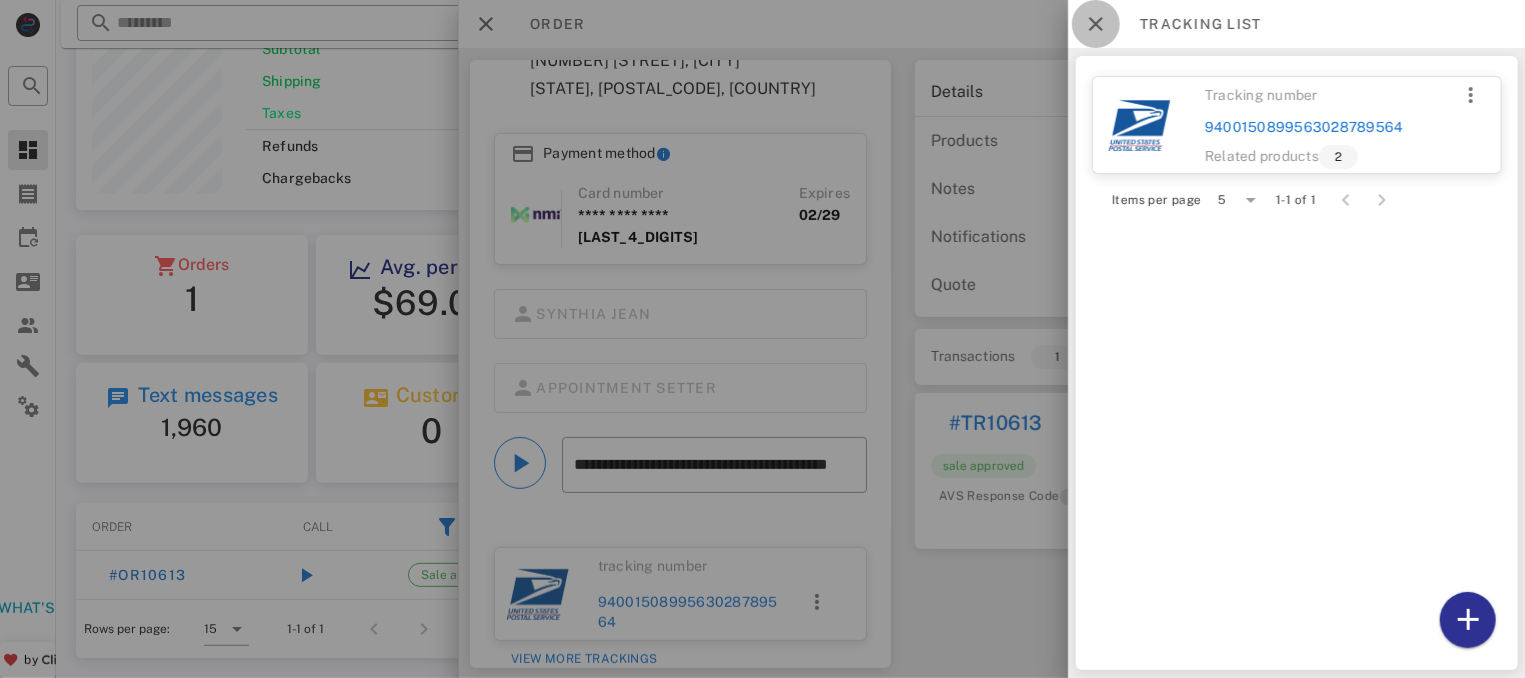 click at bounding box center [1096, 24] 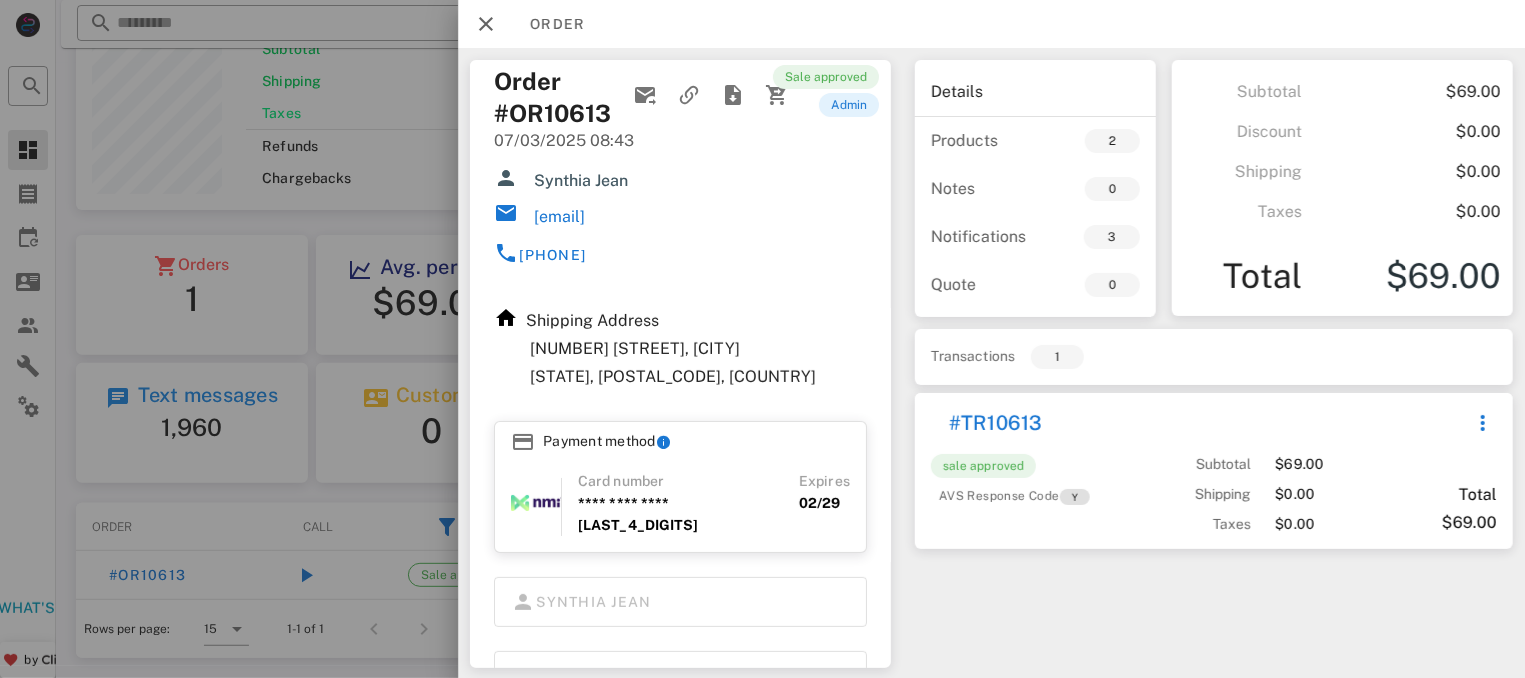 scroll, scrollTop: 0, scrollLeft: 0, axis: both 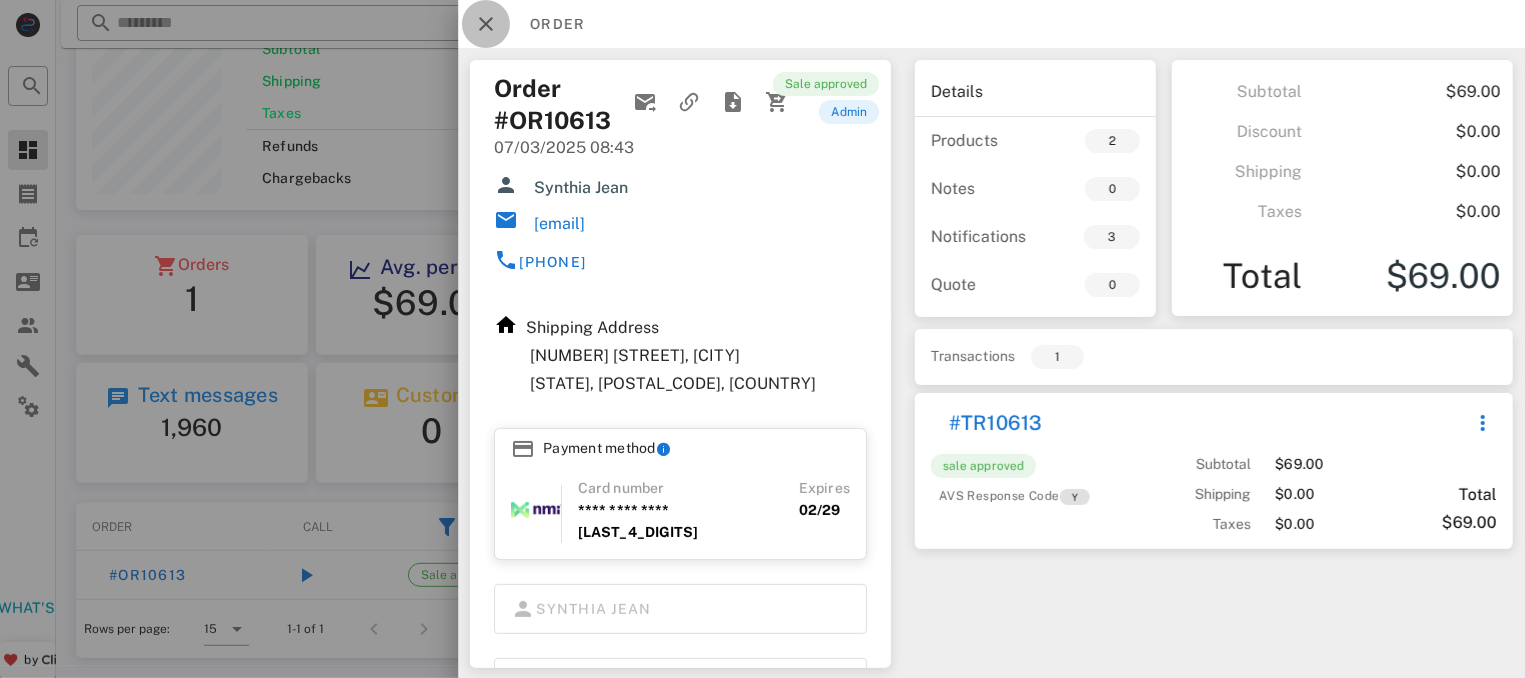 click at bounding box center (486, 24) 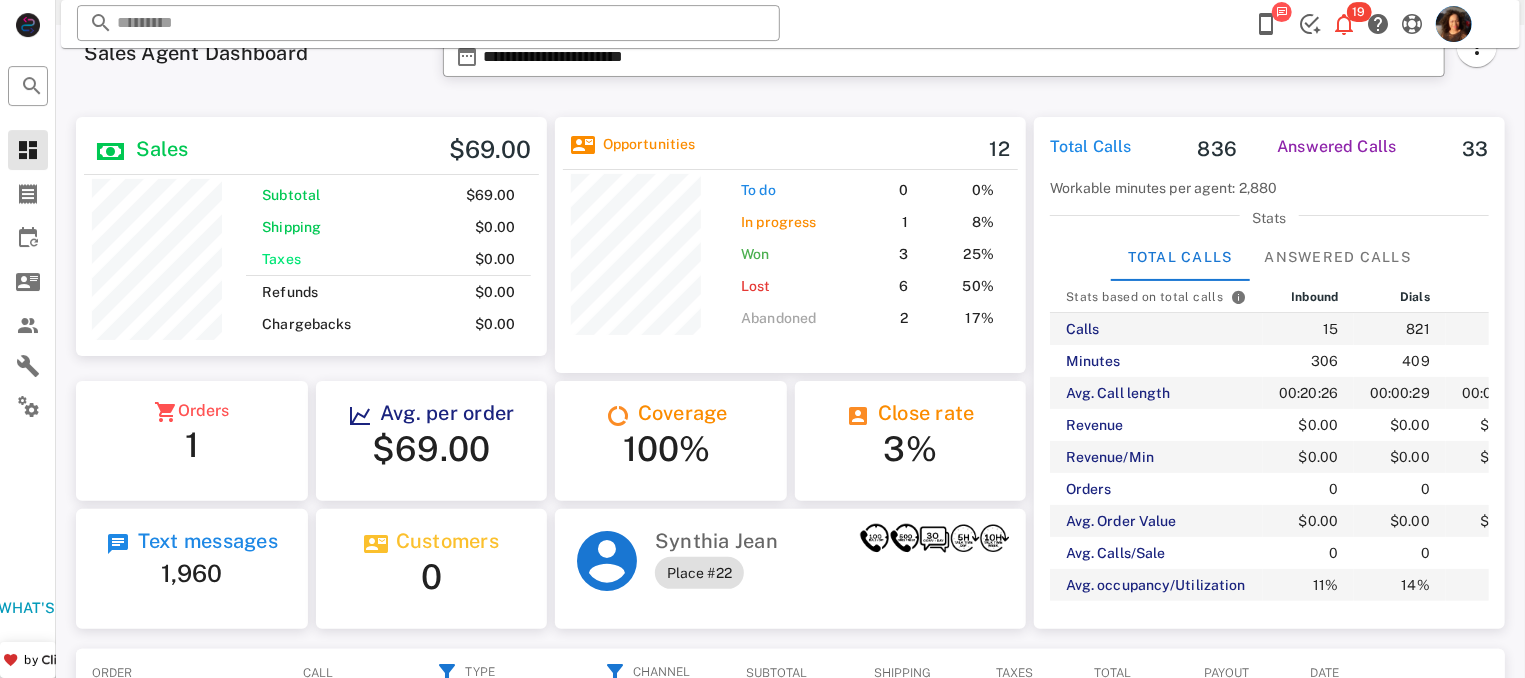 scroll, scrollTop: 0, scrollLeft: 0, axis: both 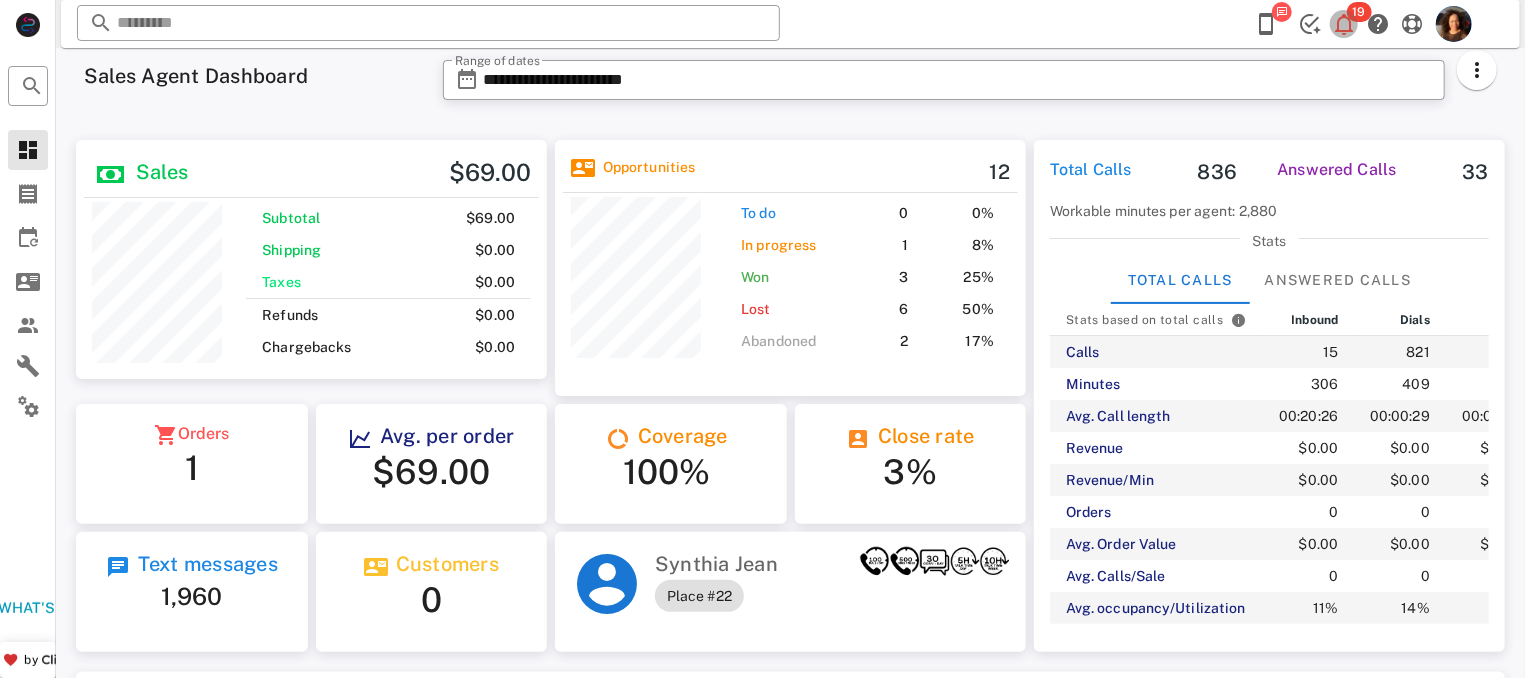 click at bounding box center (1345, 24) 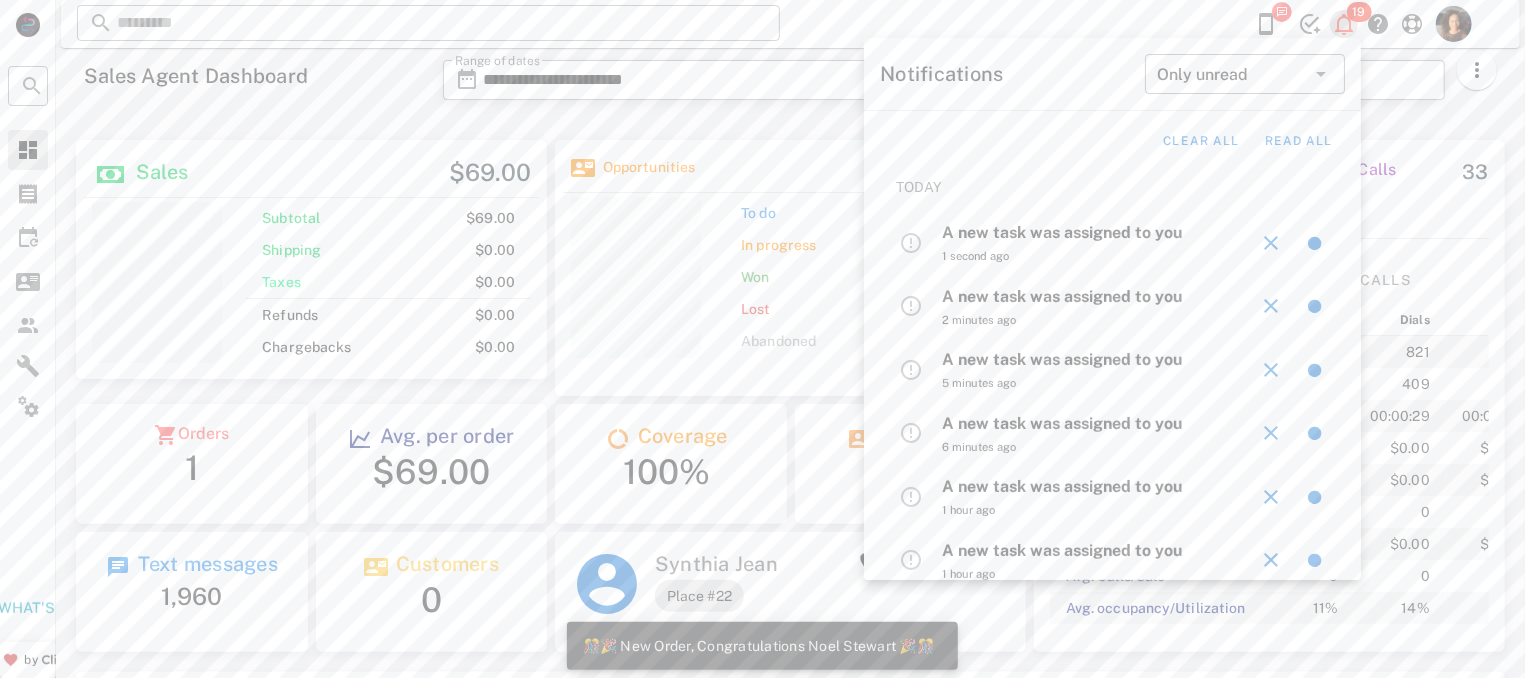 scroll, scrollTop: 999741, scrollLeft: 999529, axis: both 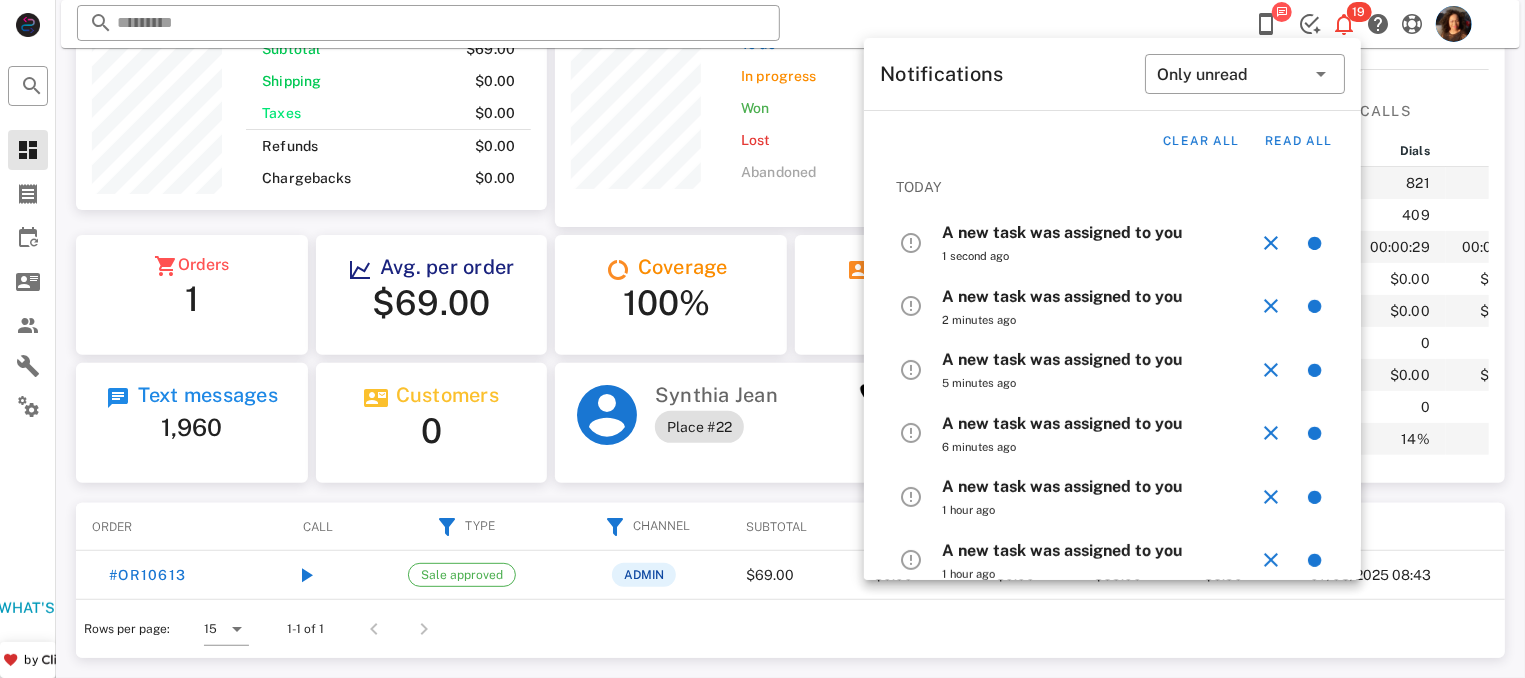 click on "Total Calls   836   Answered Calls   33   Workable minutes per agent: 2,880  Stats  Total Calls   Answered Calls   Stats based on total calls  Inbound Dials Total  Calls   15   821   836   Minutes   306   409   716   Avg. Call length   00:20:26   00:00:29   00:00:51   Revenue   $0.00   $0.00   $0.00   Revenue/Min   $0.00   $0.00   $0.00   Orders   0   0   0   Avg. Order Value   $0.00   $0.00   $0.00   Avg. Calls/Sale   0   0   0   Avg. occupancy/Utilization   11%   14%   25%" at bounding box center [1269, 227] 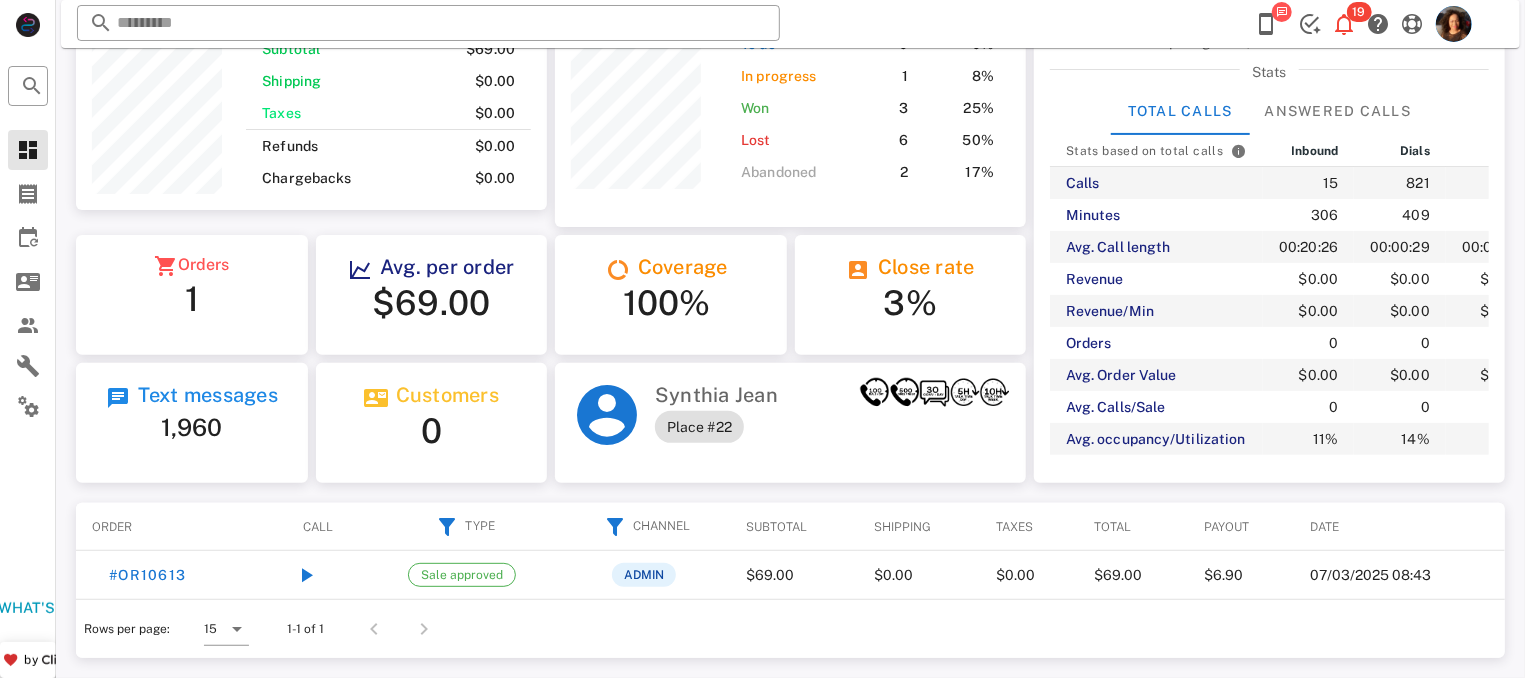 drag, startPoint x: 1399, startPoint y: 492, endPoint x: 1346, endPoint y: 498, distance: 53.338543 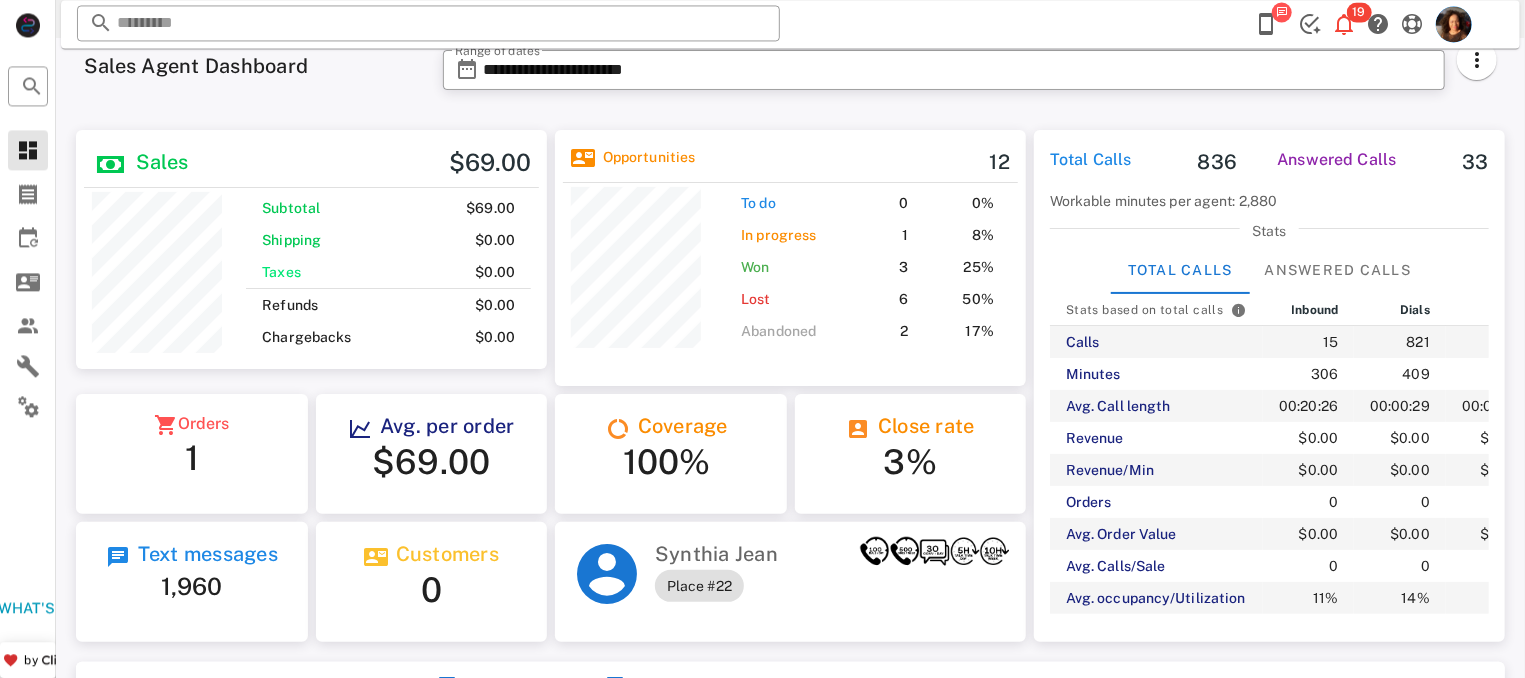 scroll, scrollTop: 0, scrollLeft: 0, axis: both 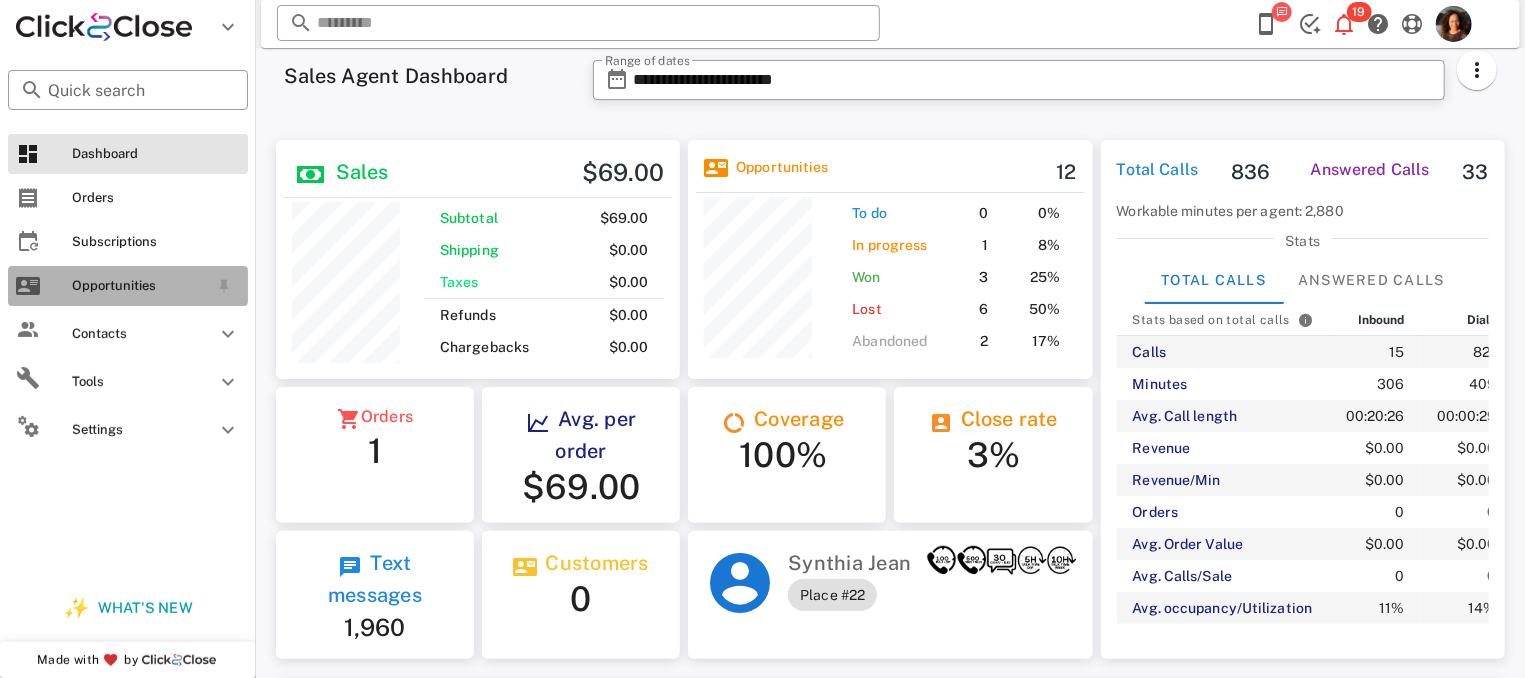 click on "Opportunities" at bounding box center (140, 286) 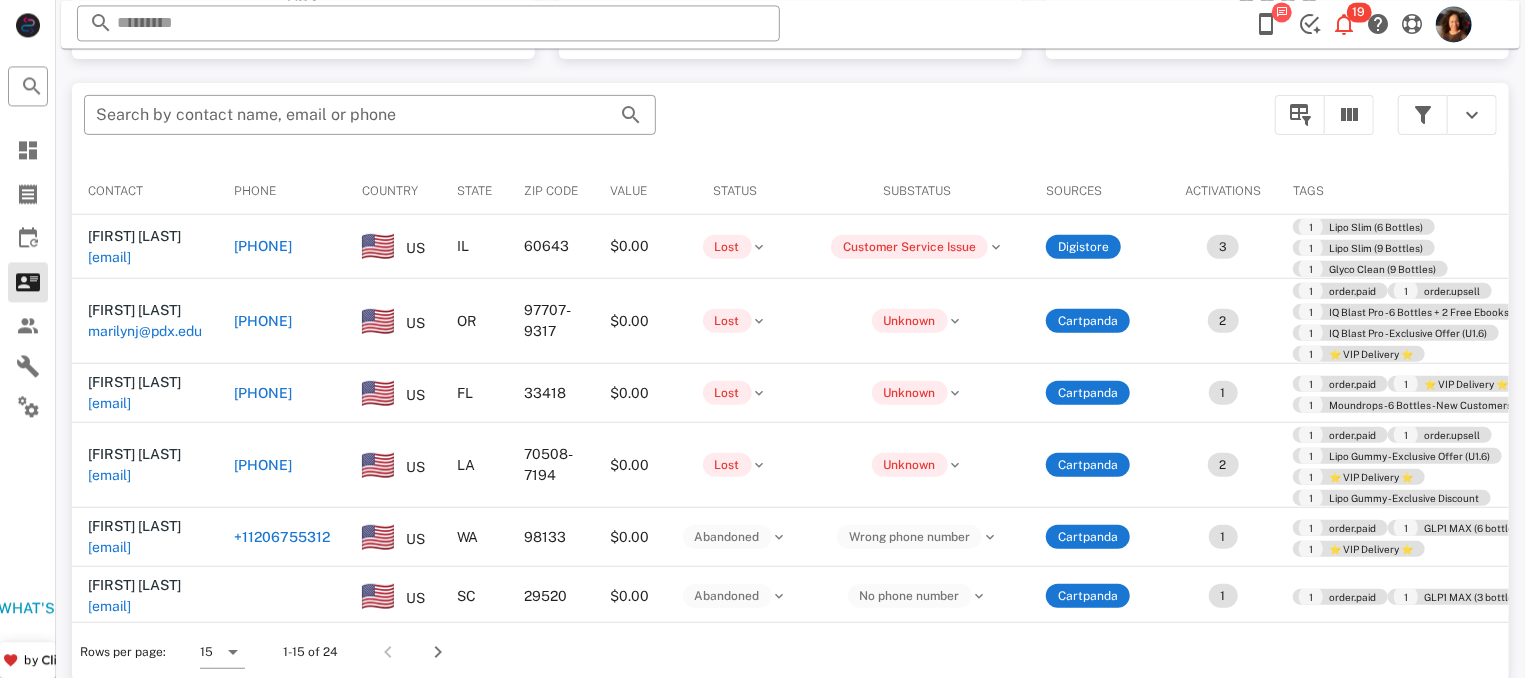 scroll, scrollTop: 379, scrollLeft: 0, axis: vertical 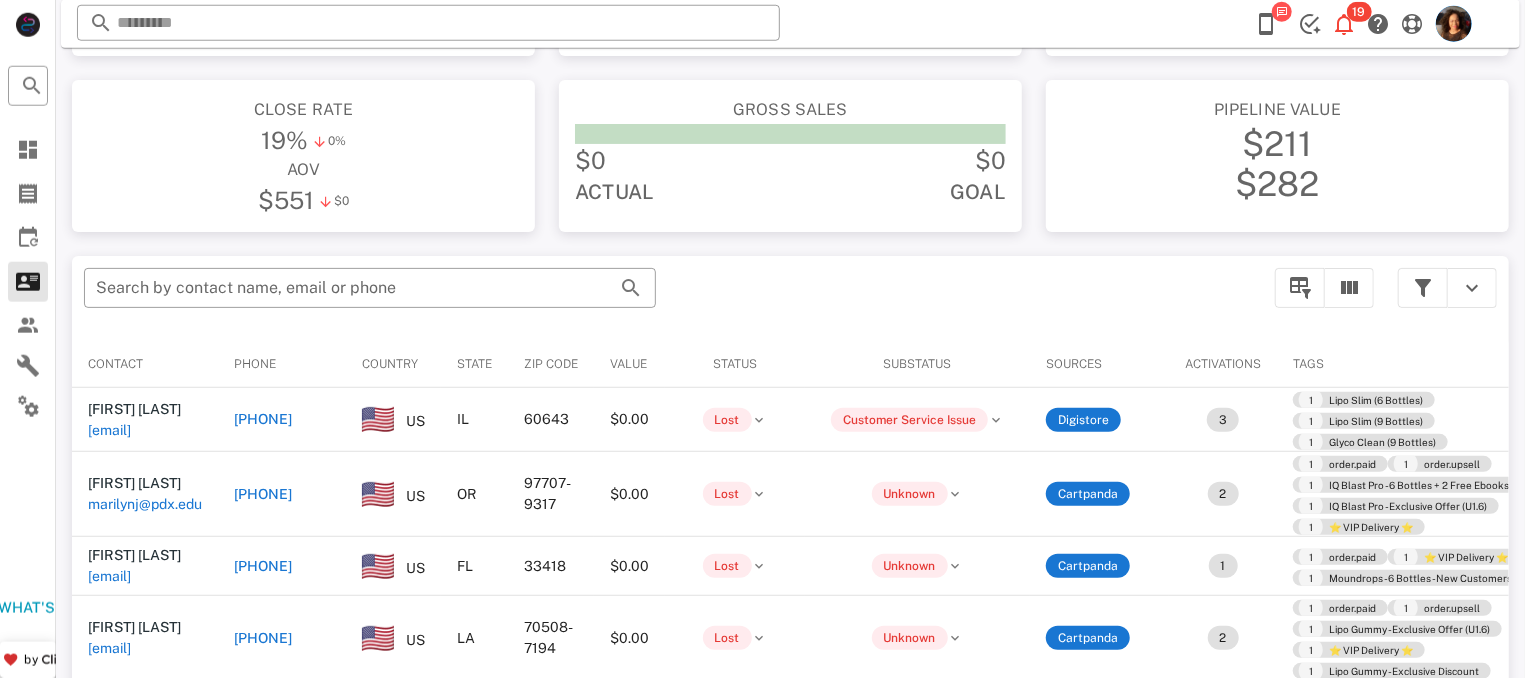 drag, startPoint x: 1483, startPoint y: 360, endPoint x: 1481, endPoint y: 343, distance: 17.117243 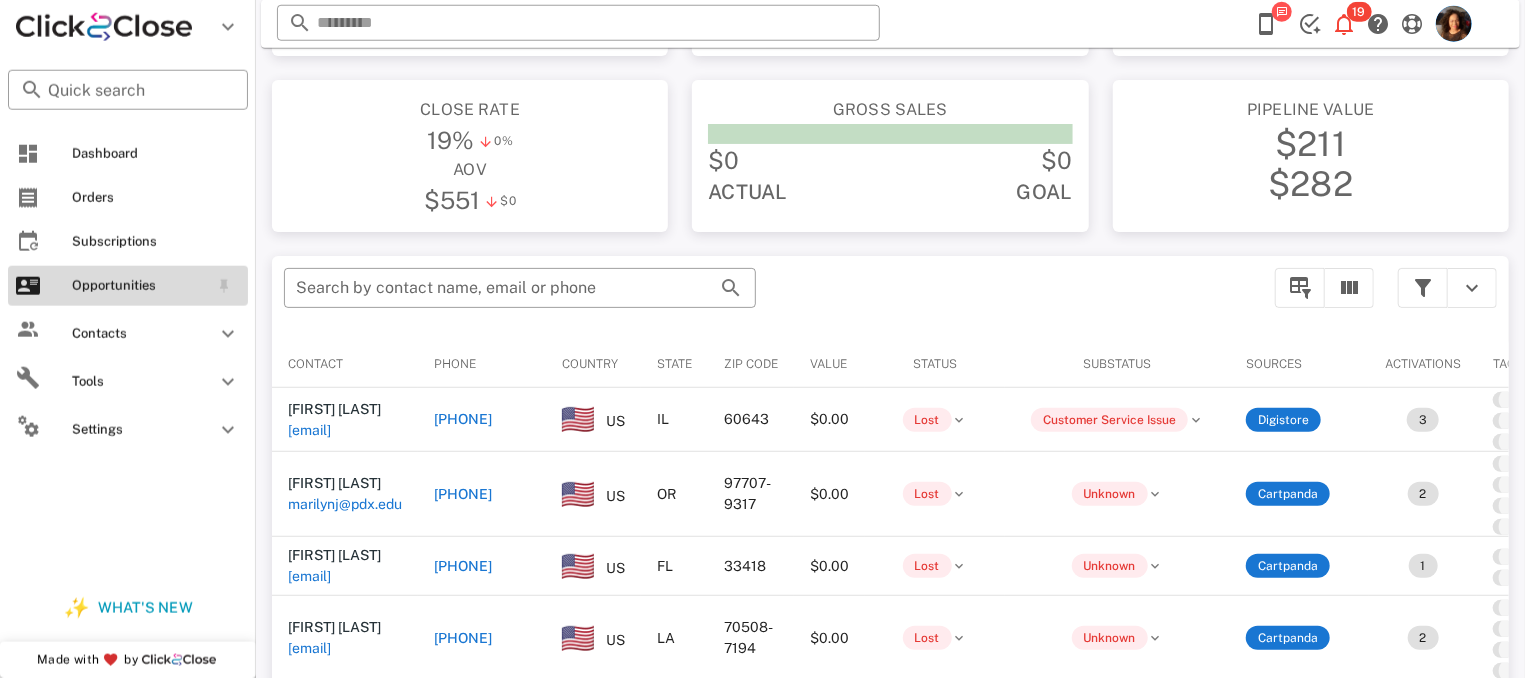 click on "Opportunities" at bounding box center [140, 286] 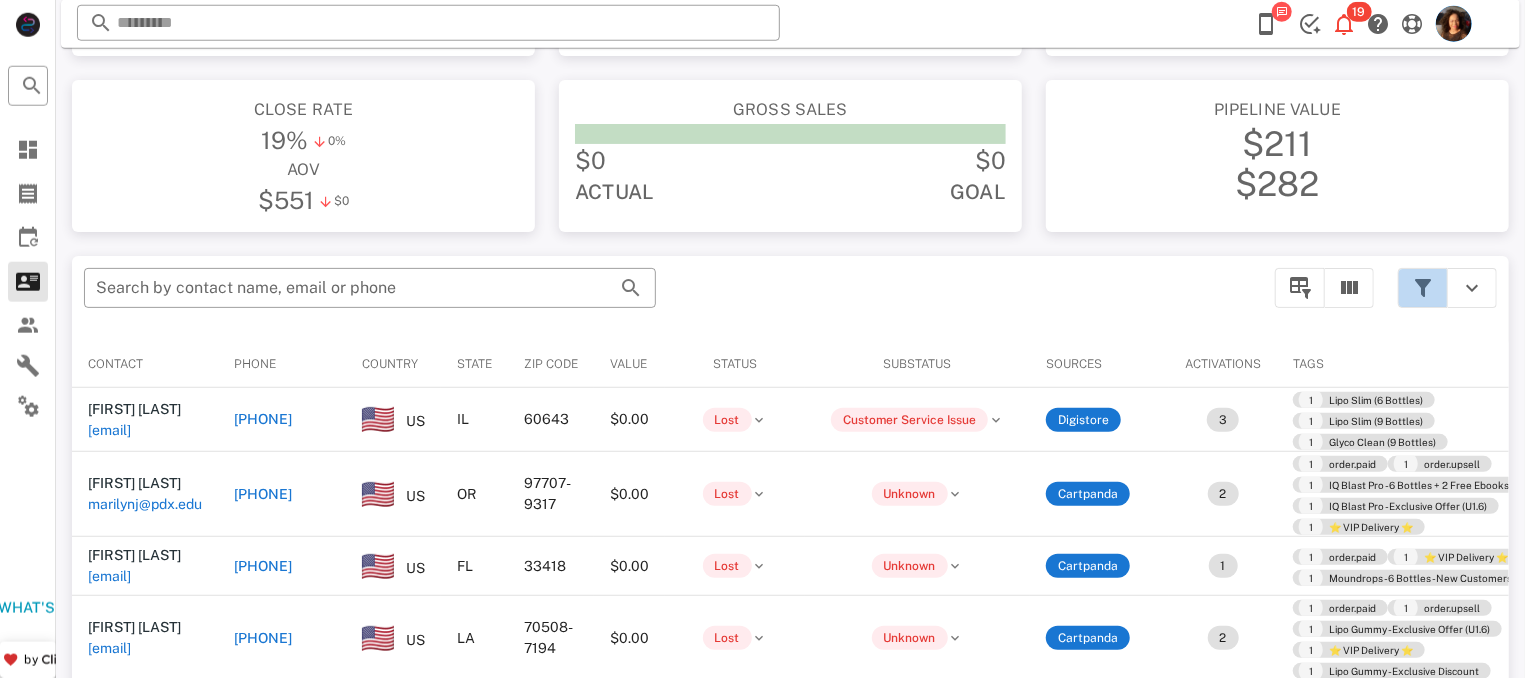 click at bounding box center [1423, 288] 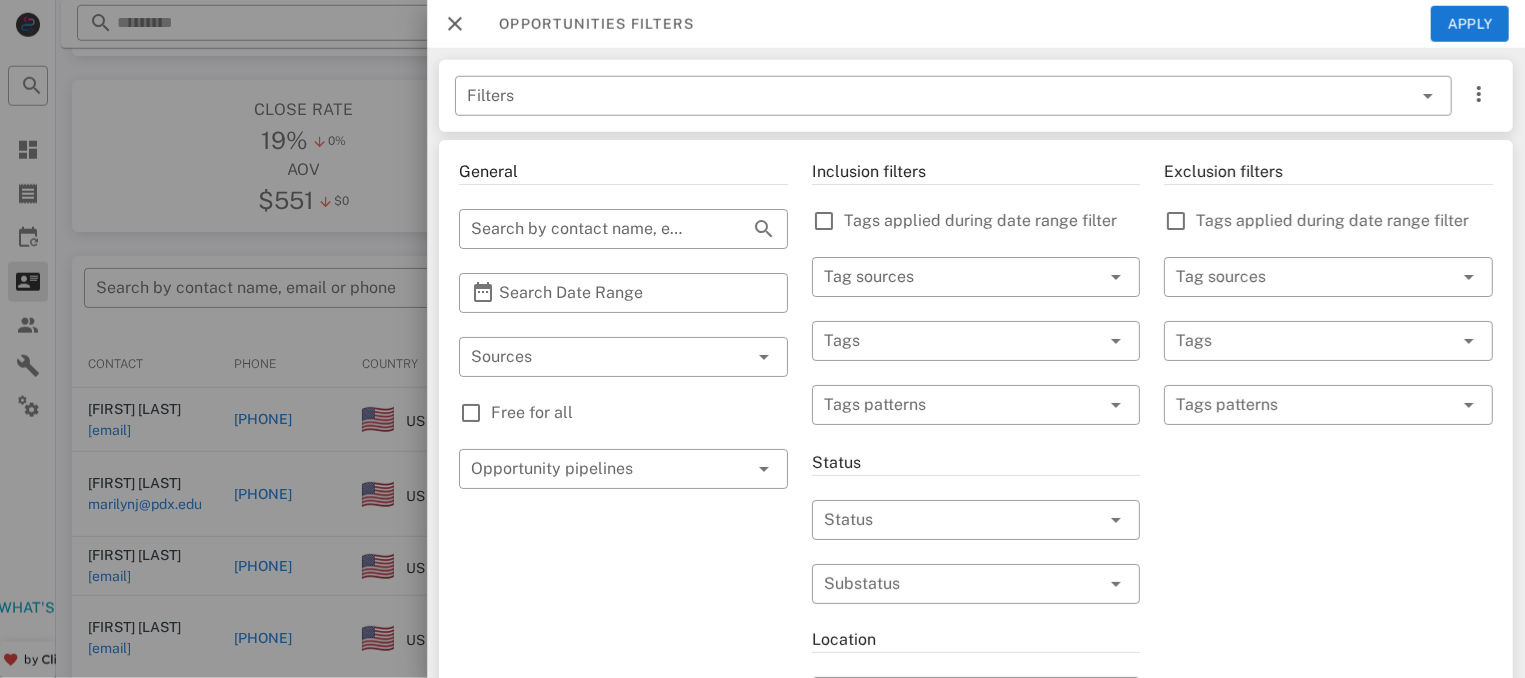 click on "Free for all" at bounding box center [639, 413] 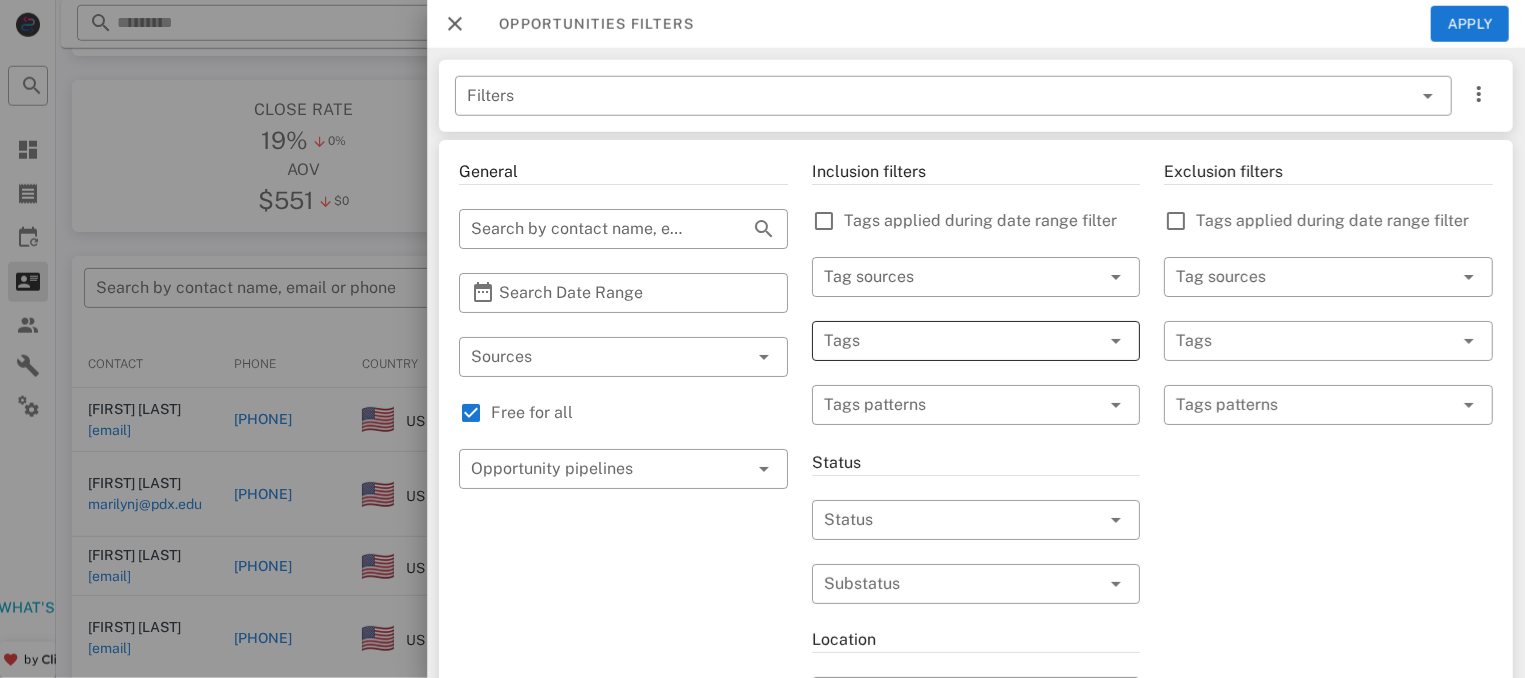 click at bounding box center (948, 341) 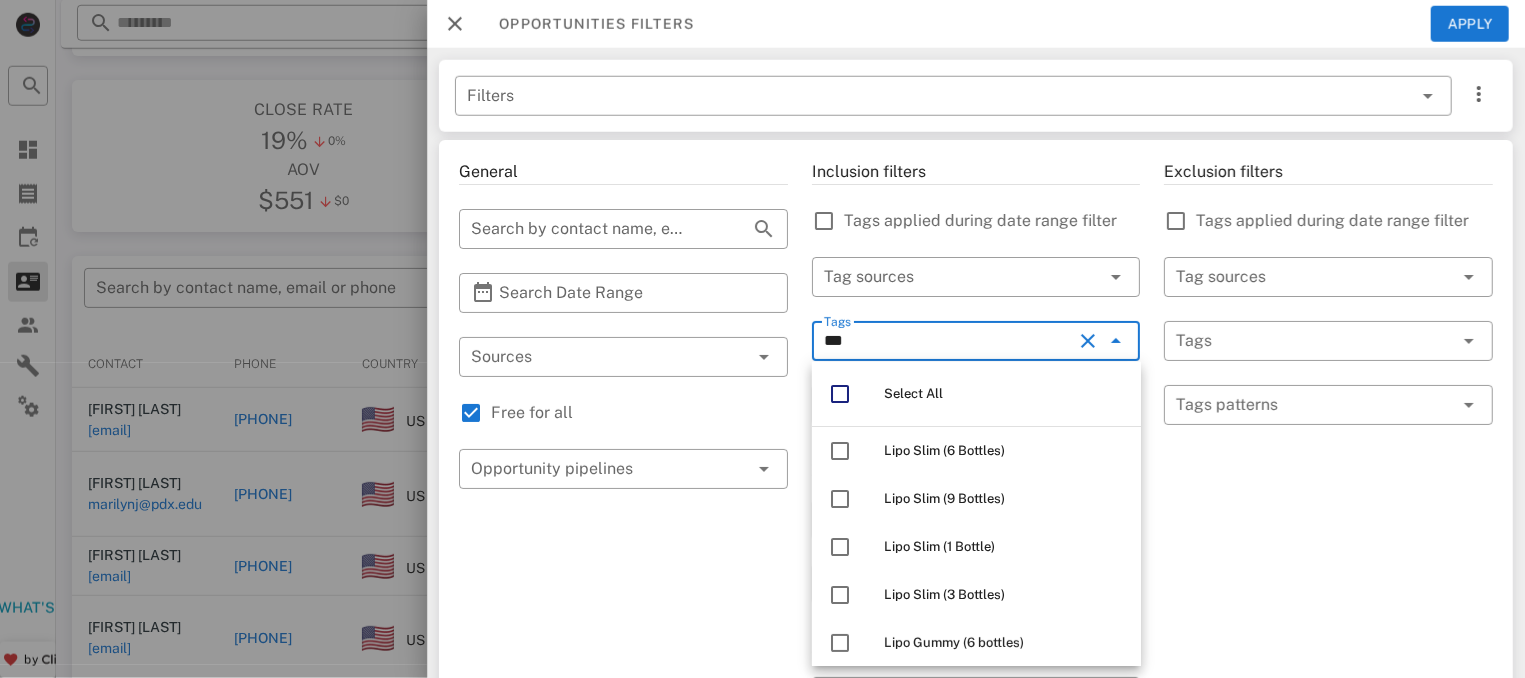 type on "****" 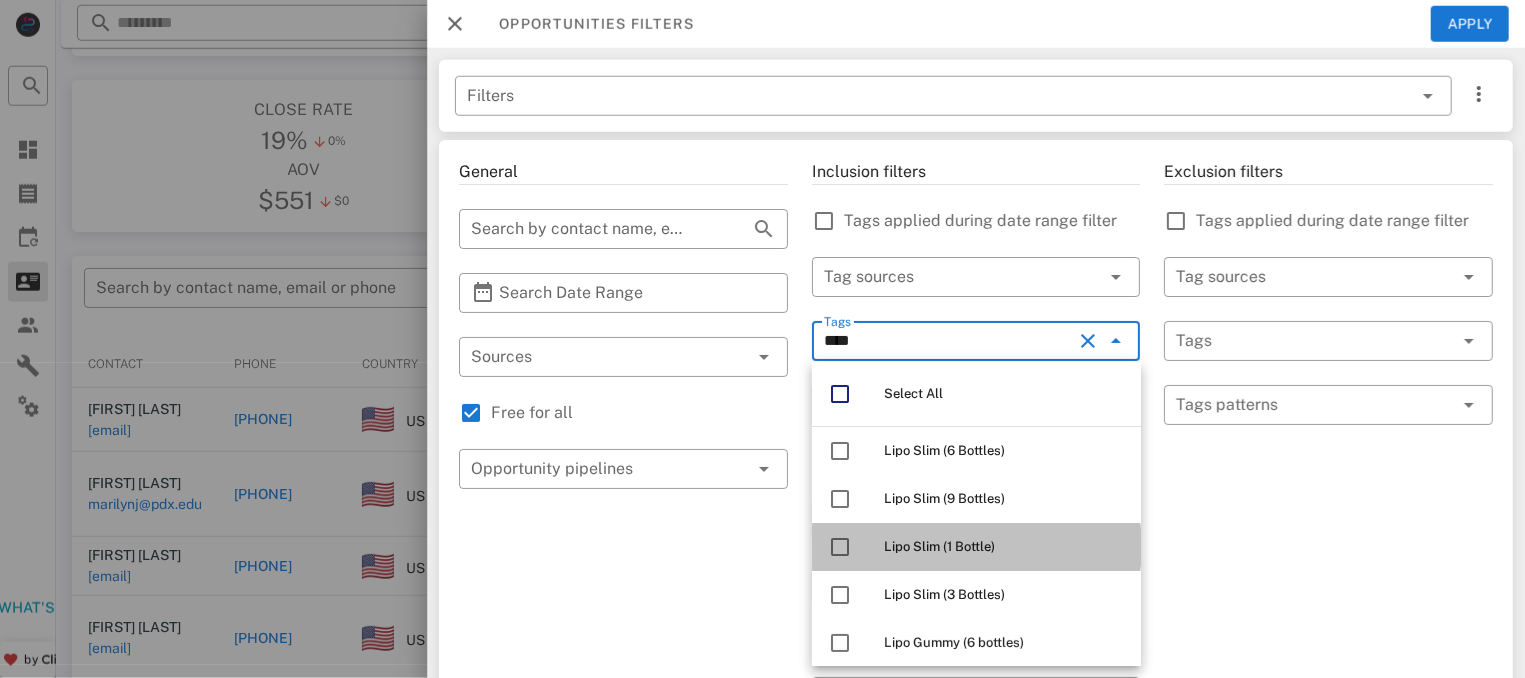 click on "Lipo Slim (1 Bottle)" at bounding box center (1004, 547) 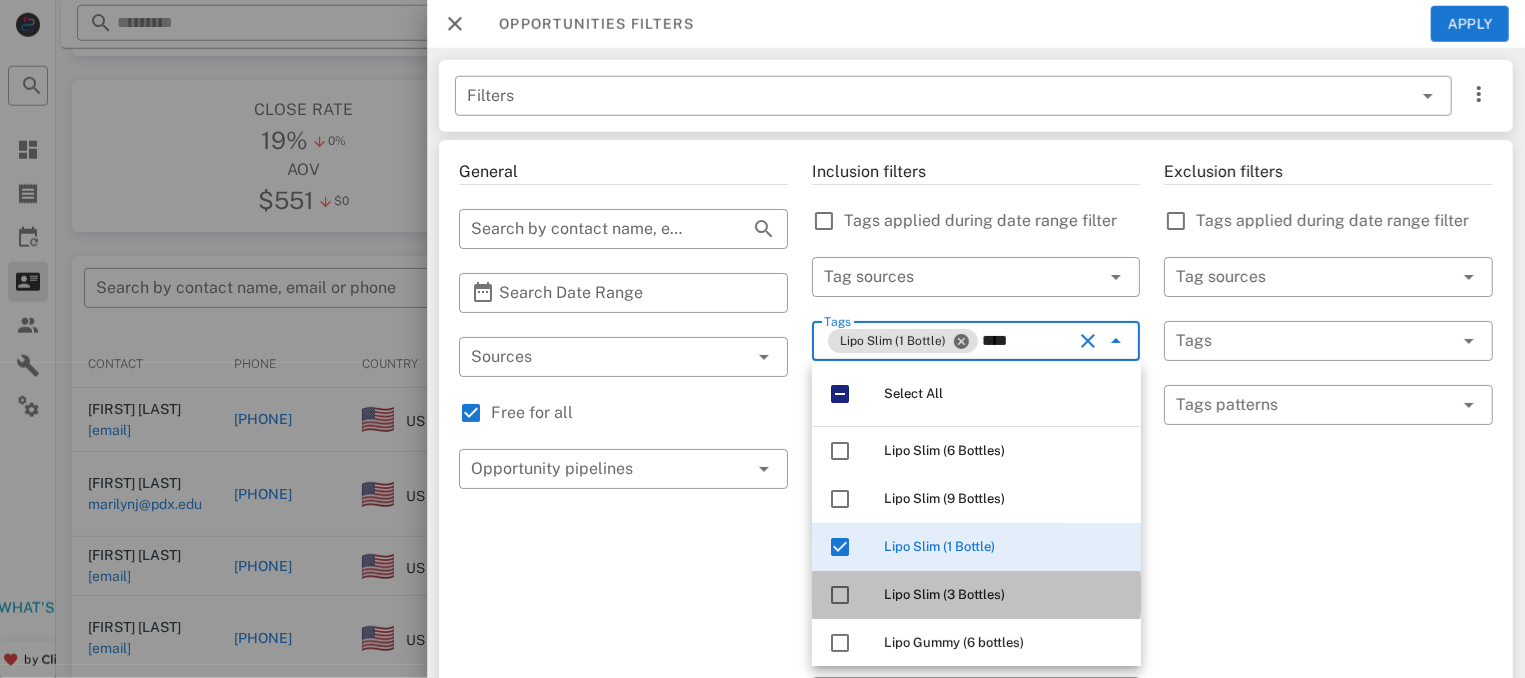 click on "Lipo Slim (3 Bottles)" at bounding box center (1004, 595) 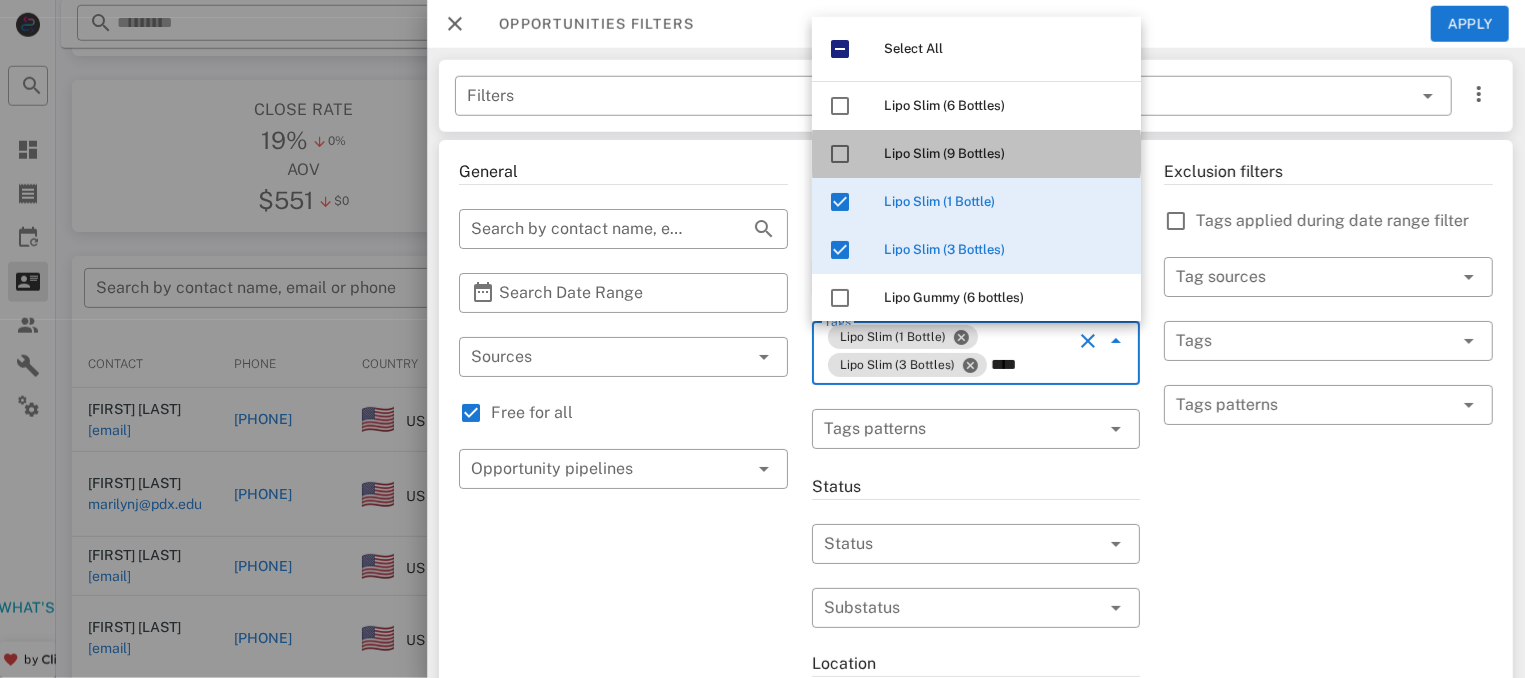 click on "Lipo Slim (9 Bottles)" at bounding box center [1004, 154] 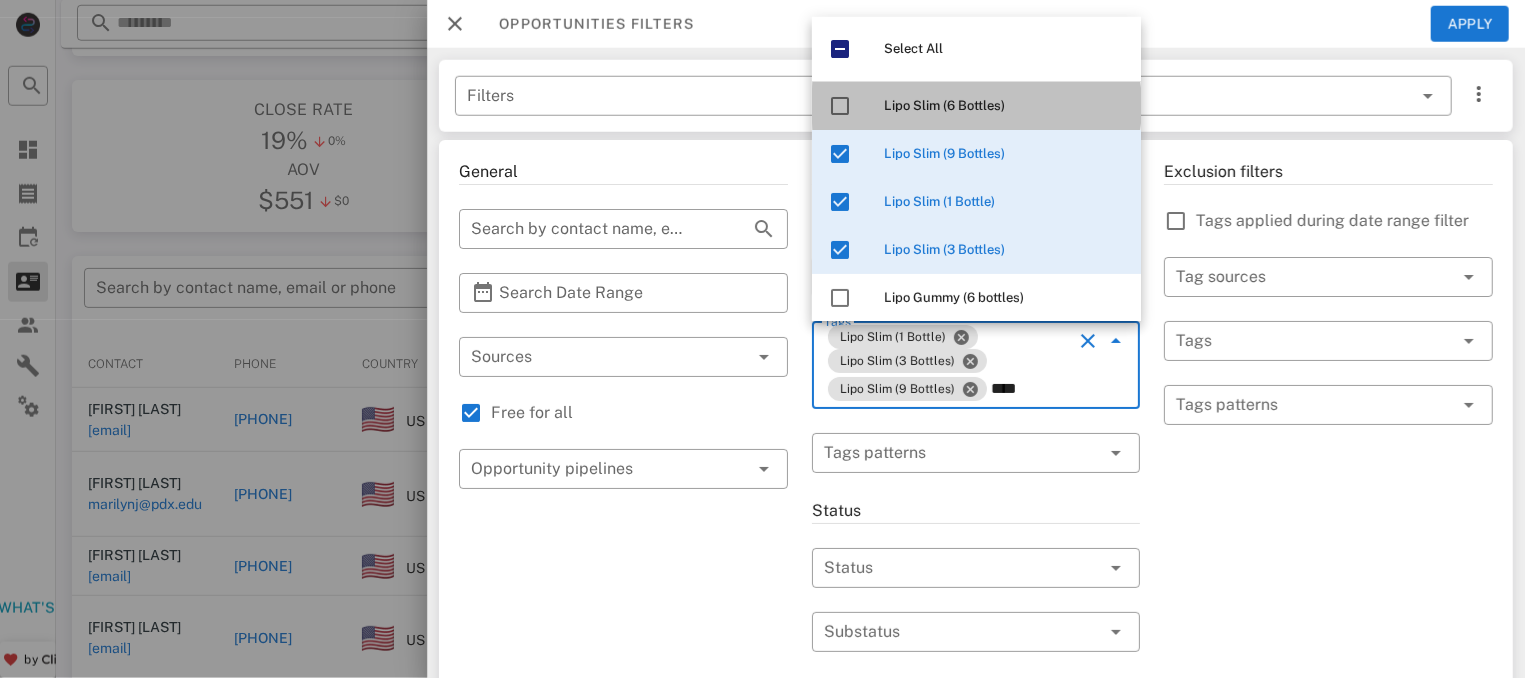 click on "Lipo Slim (6 Bottles)" at bounding box center (944, 105) 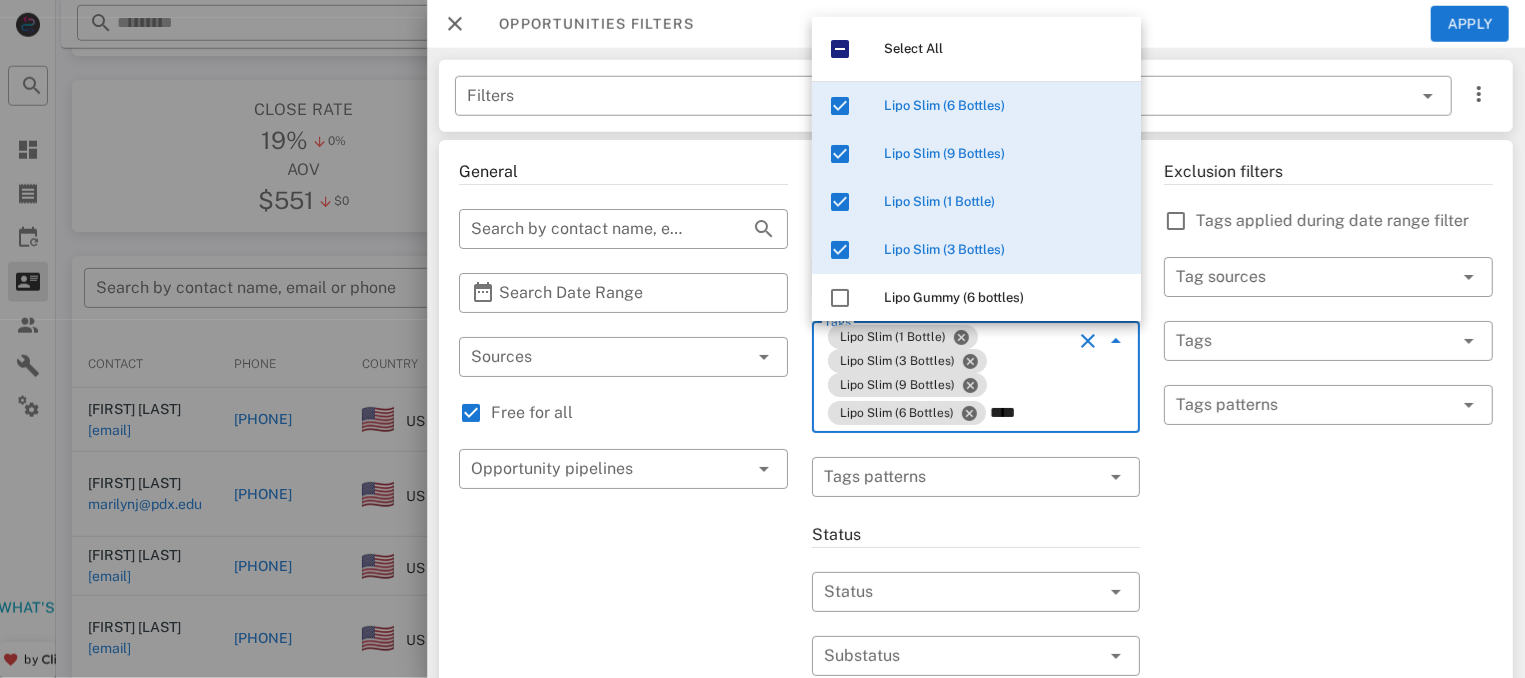 click on "Exclusion filters Tags applied during date range filter ​ Tag sources ​ Tags ​ Tags patterns" at bounding box center (1328, 745) 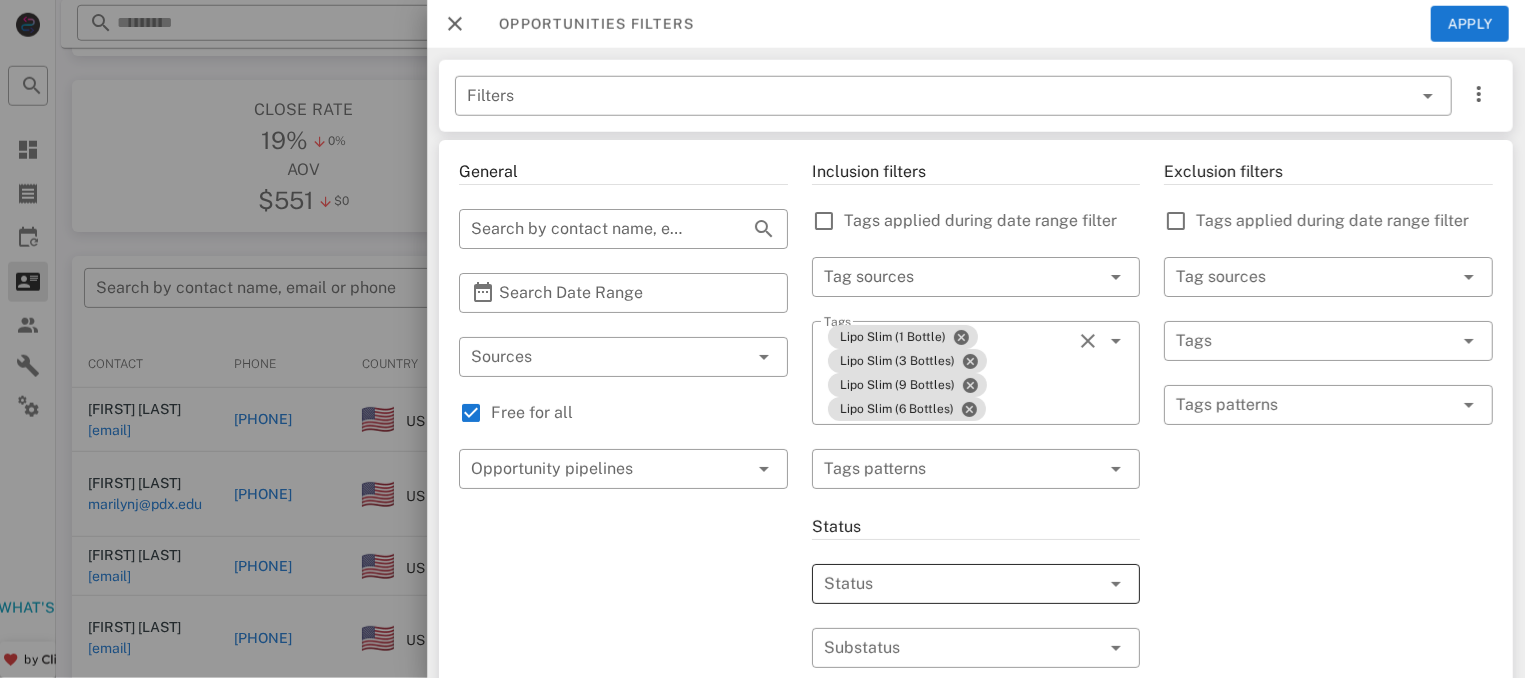 click at bounding box center (948, 584) 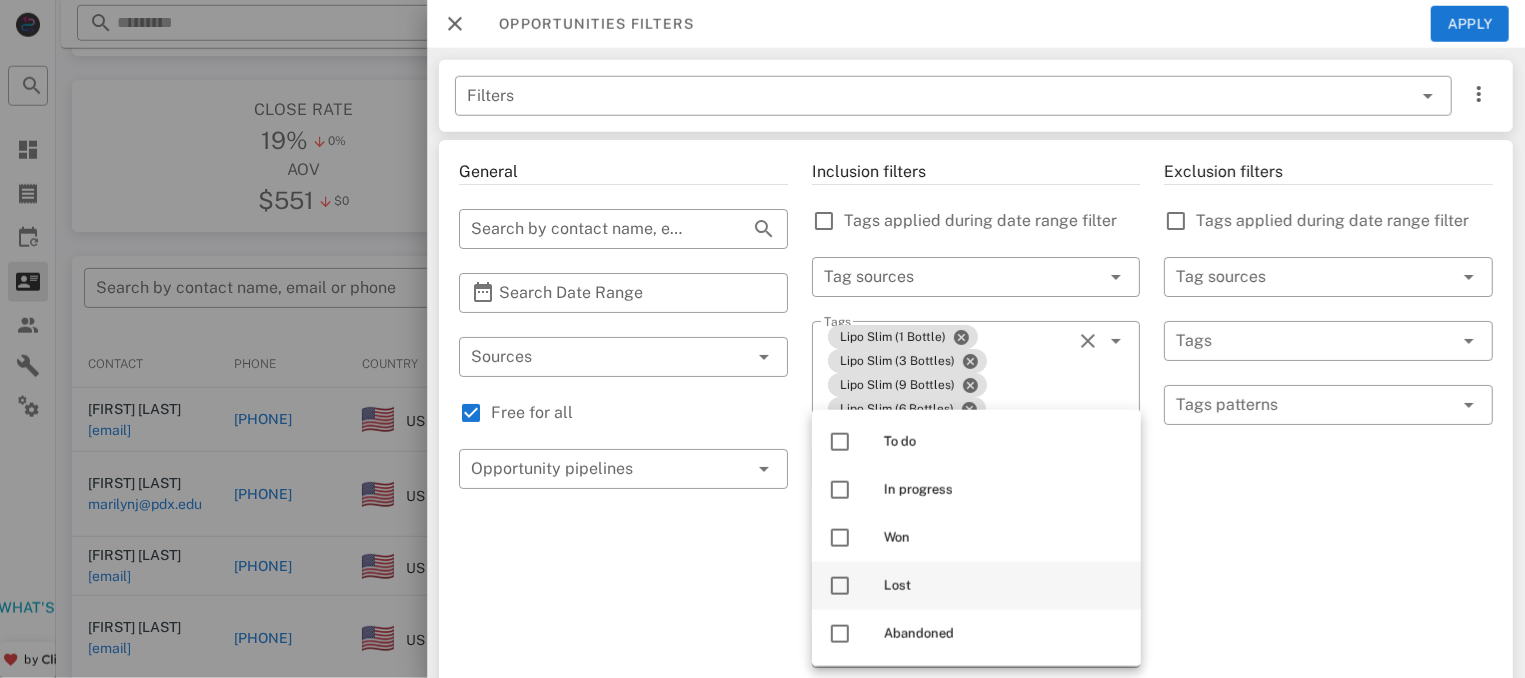 click on "Lost" at bounding box center (1004, 586) 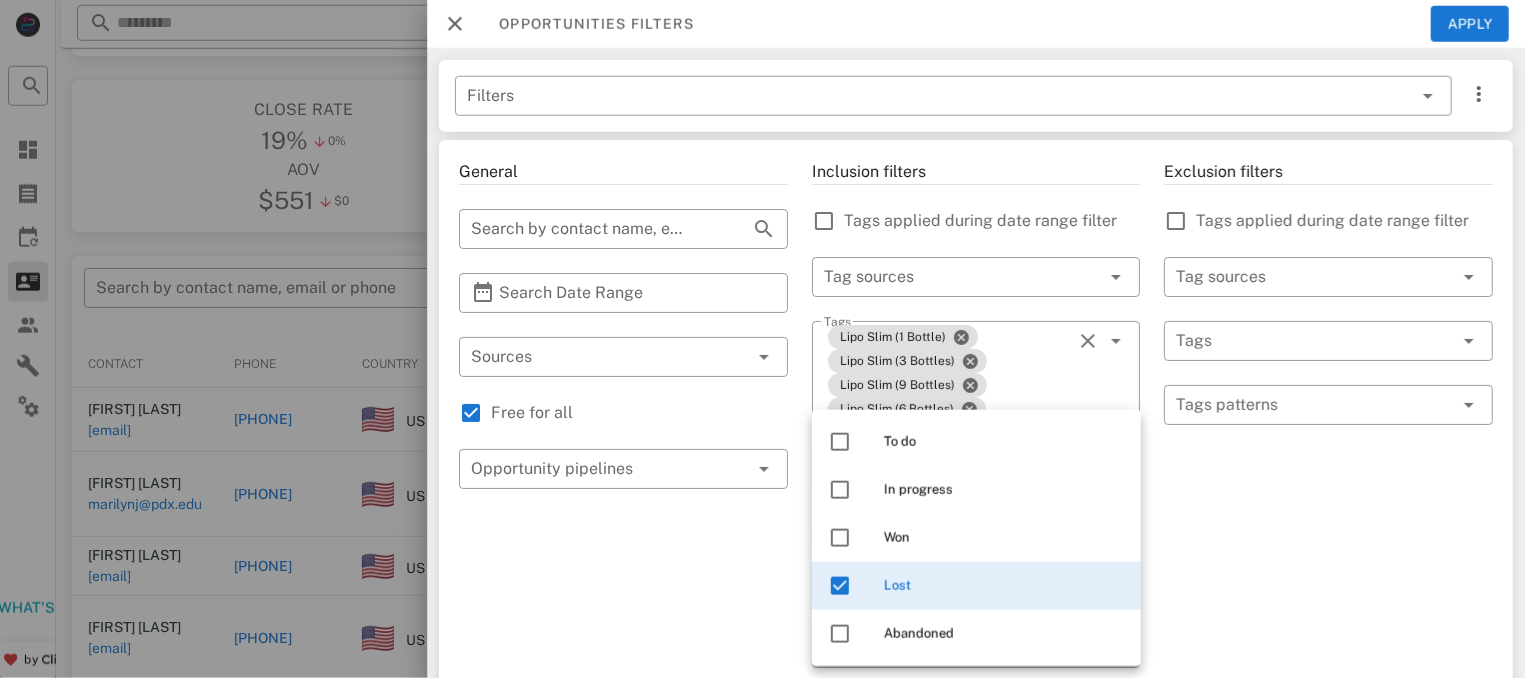 click on "Exclusion filters Tags applied during date range filter ​ Tag sources ​ Tags ​ Tags patterns" at bounding box center (1328, 741) 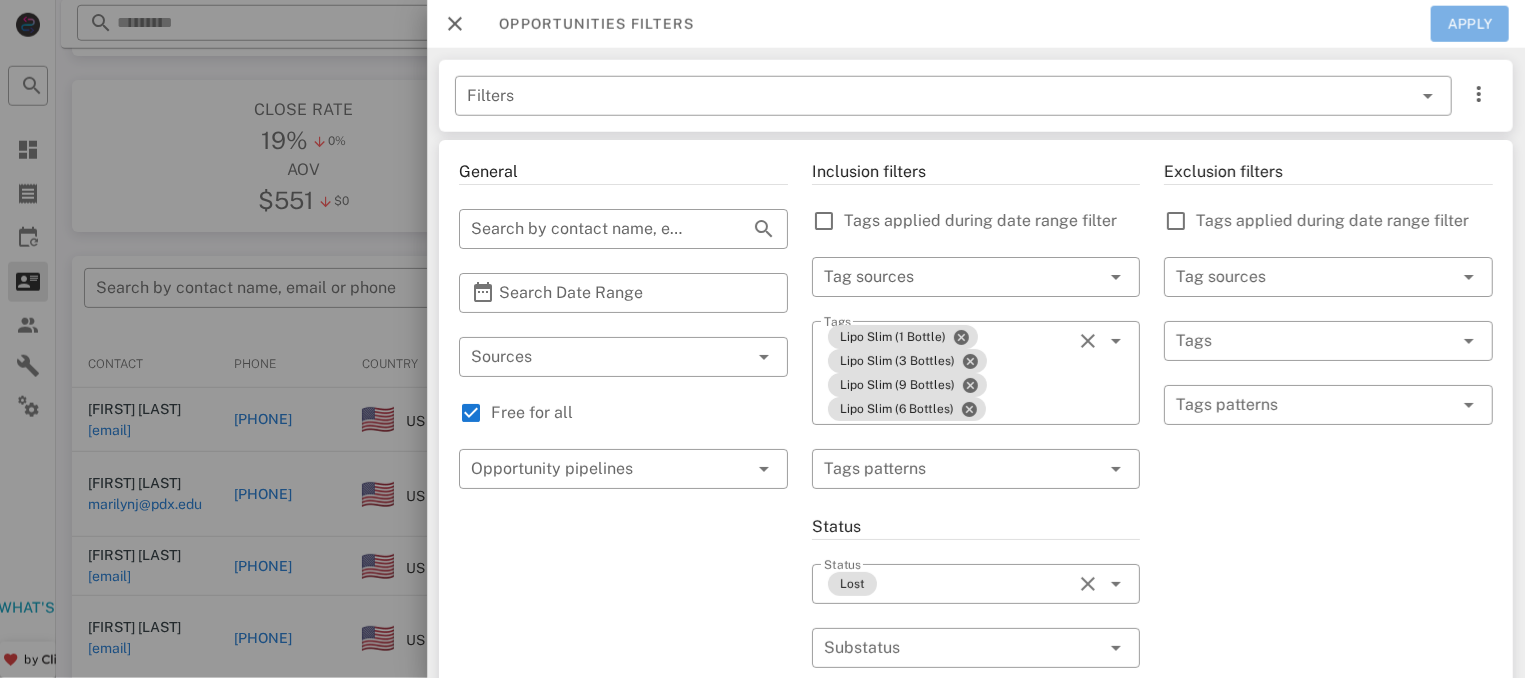 click on "Apply" at bounding box center (1470, 24) 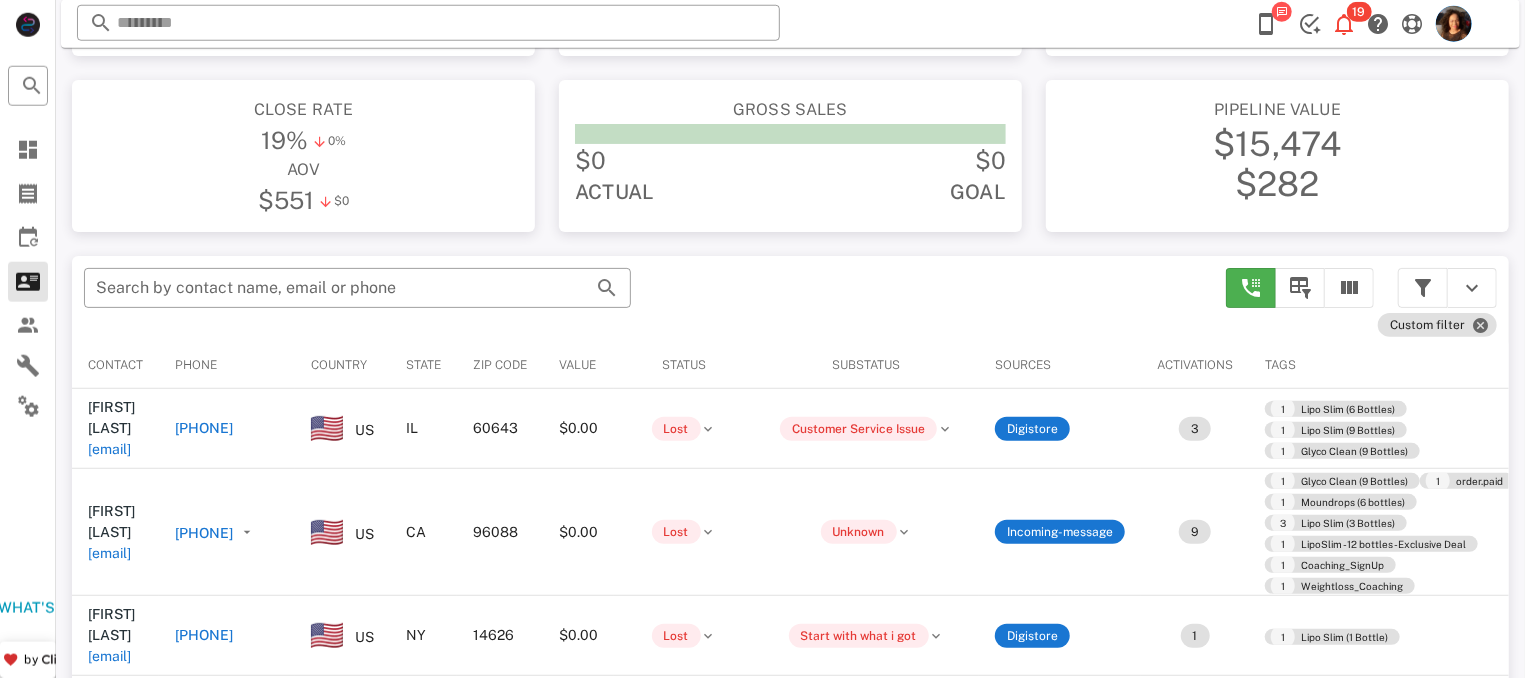 scroll, scrollTop: 379, scrollLeft: 0, axis: vertical 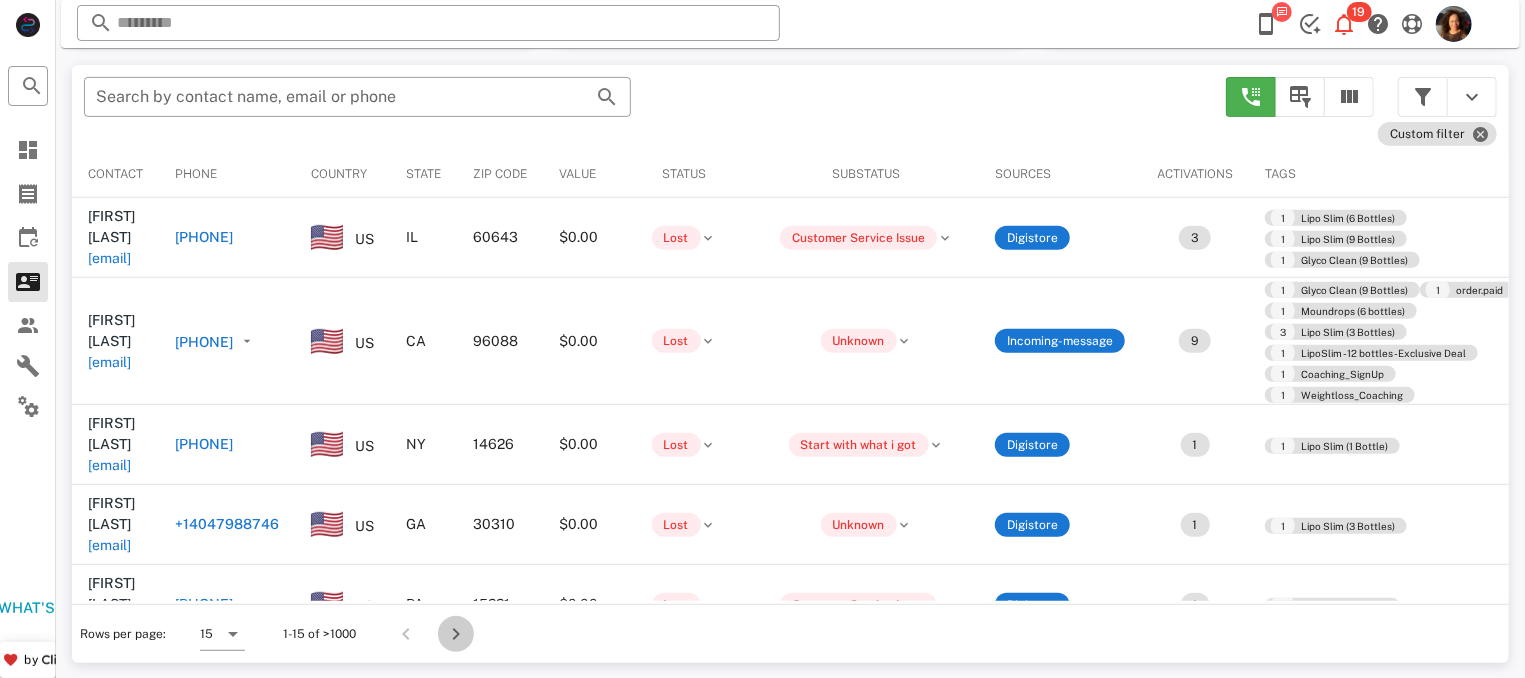 click at bounding box center (456, 634) 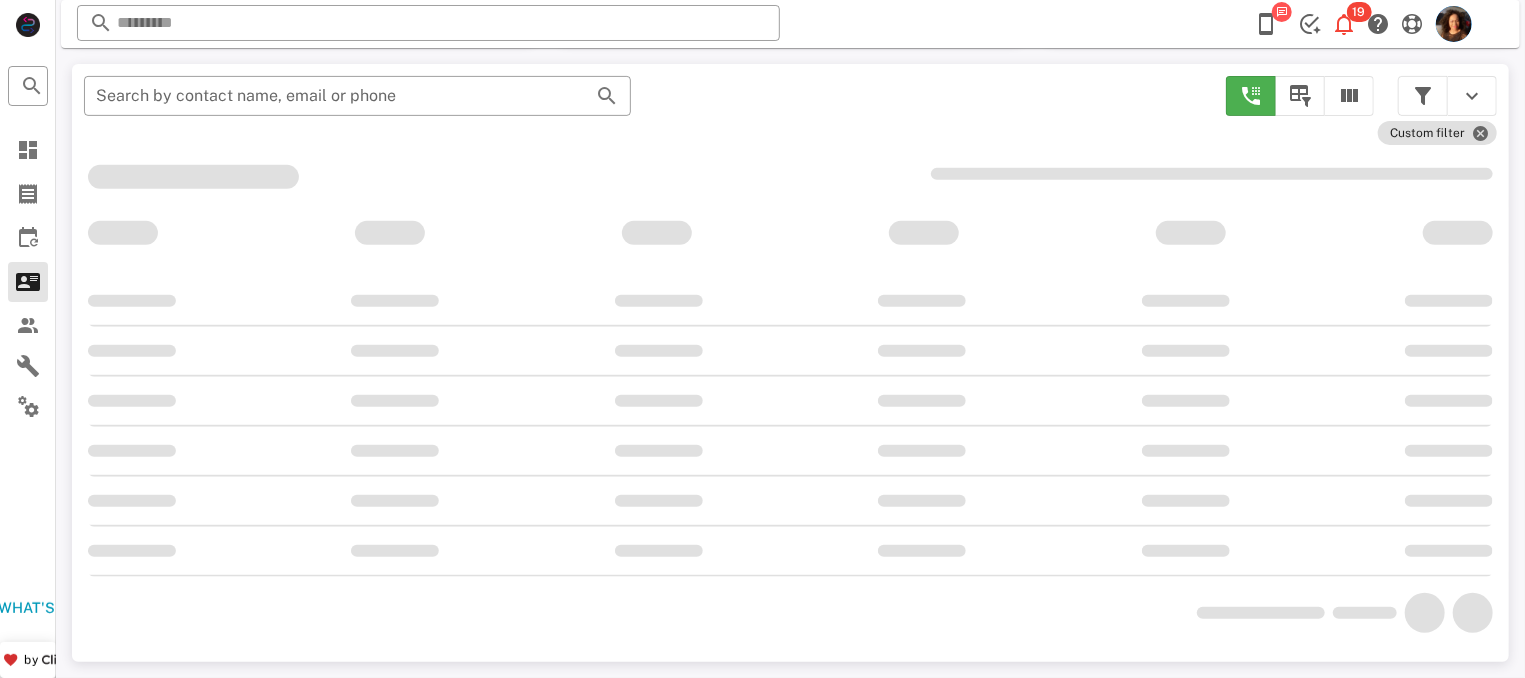 scroll, scrollTop: 356, scrollLeft: 0, axis: vertical 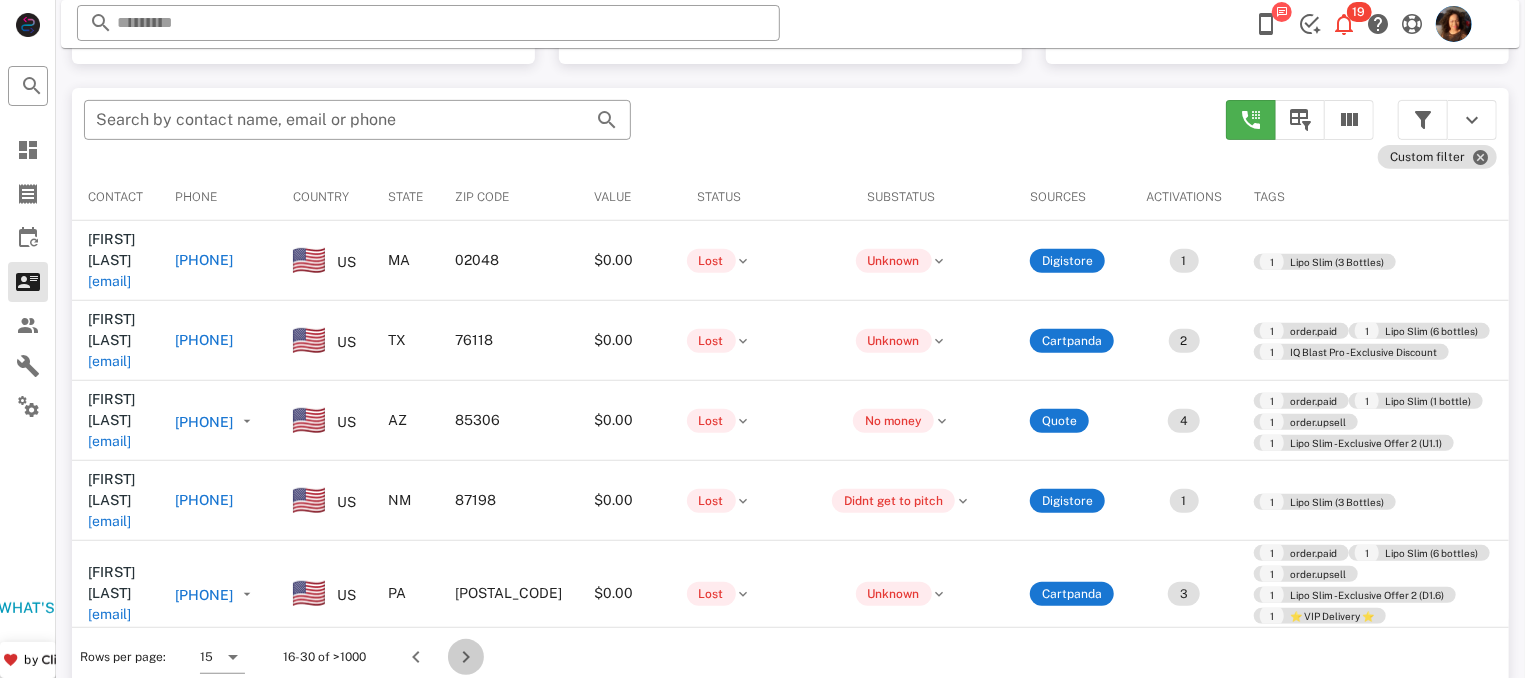 click at bounding box center [466, 657] 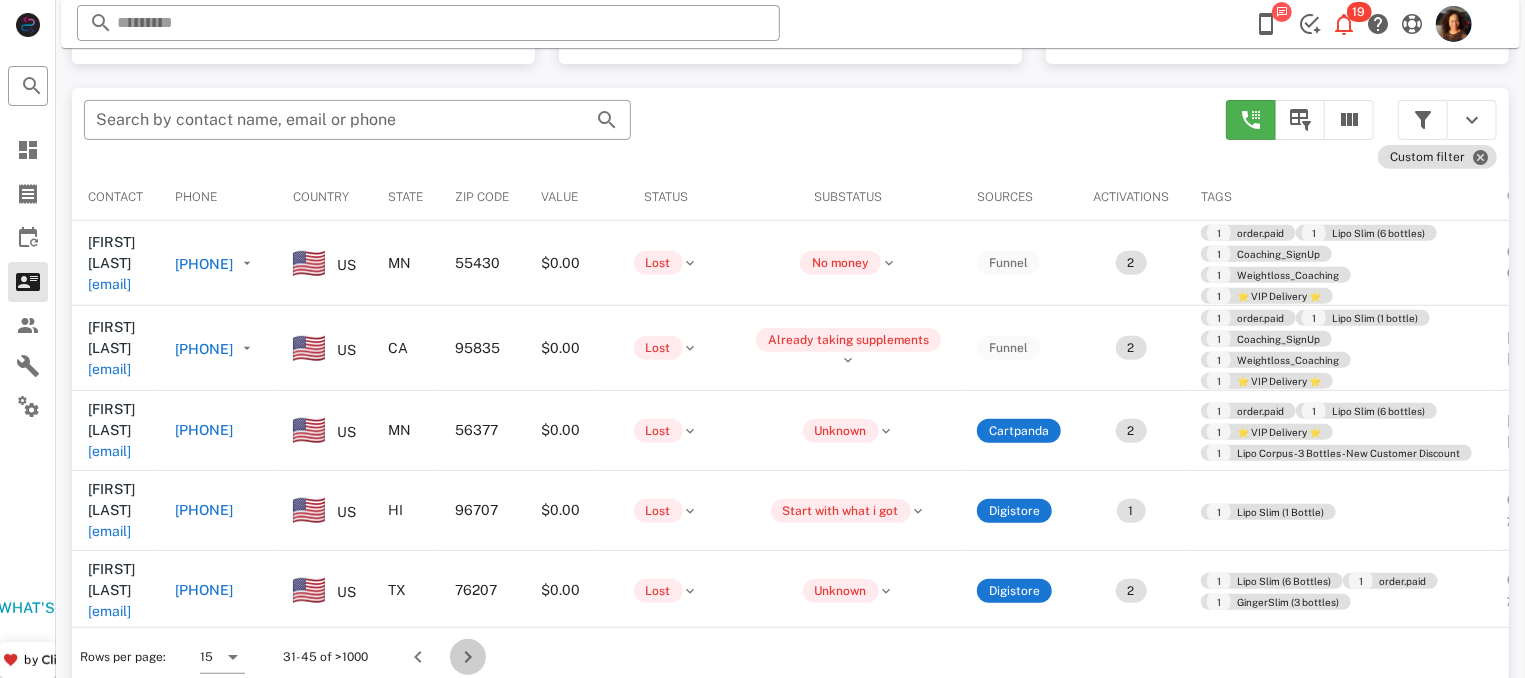 click at bounding box center (468, 657) 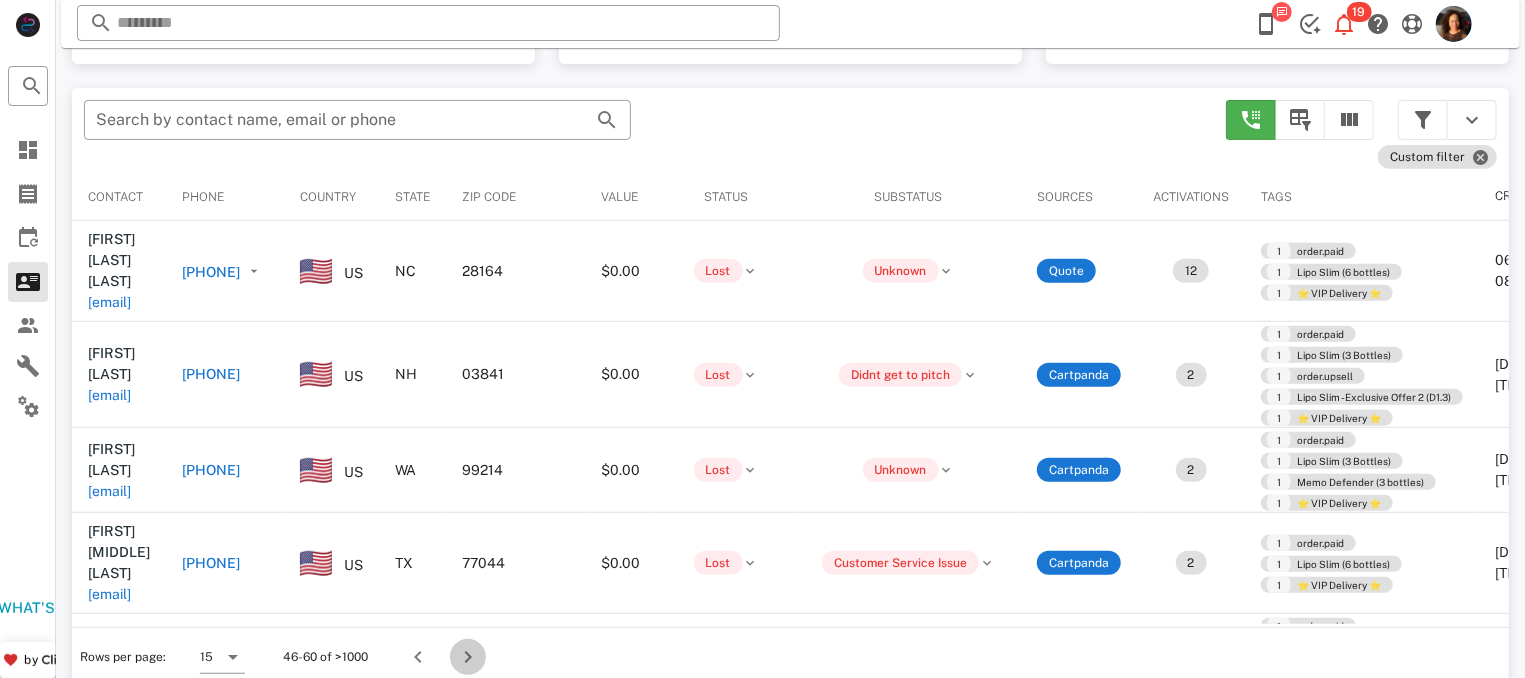 click at bounding box center [468, 657] 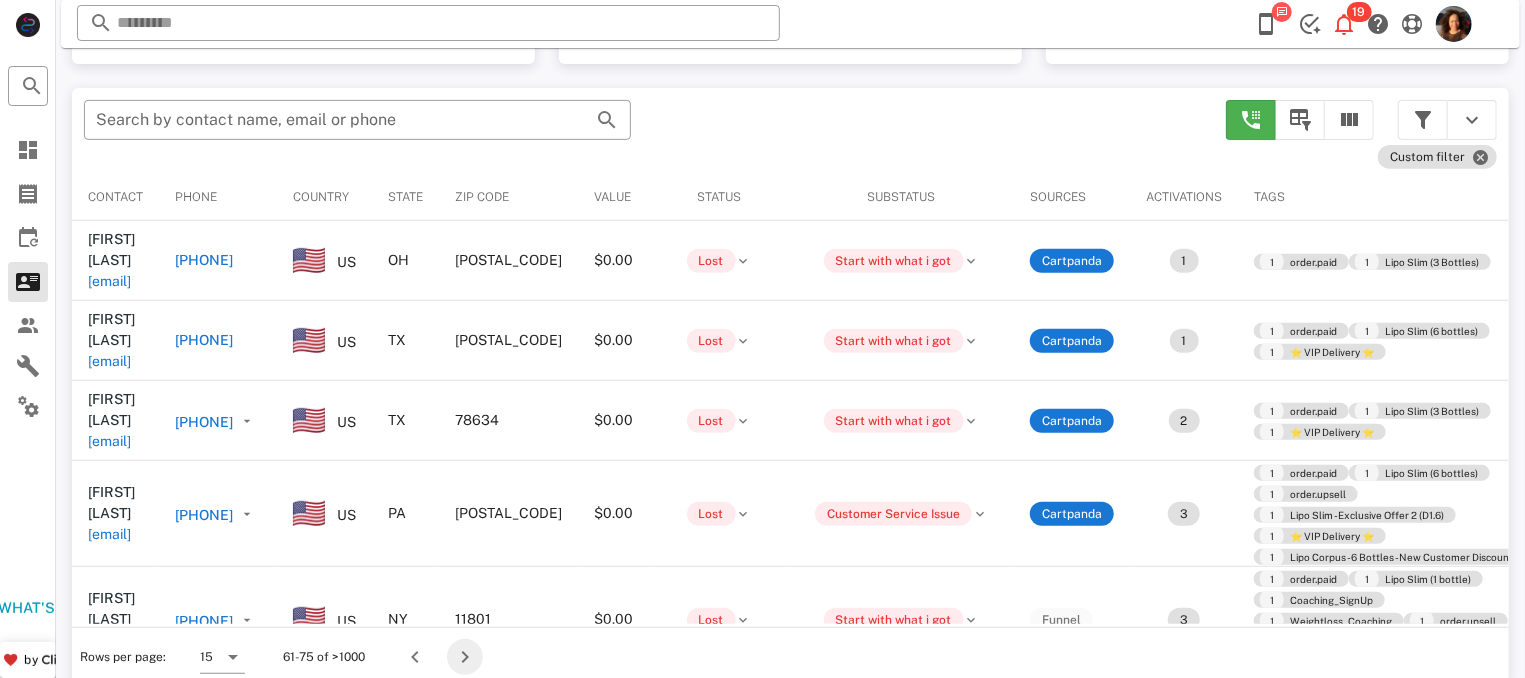 click at bounding box center [465, 657] 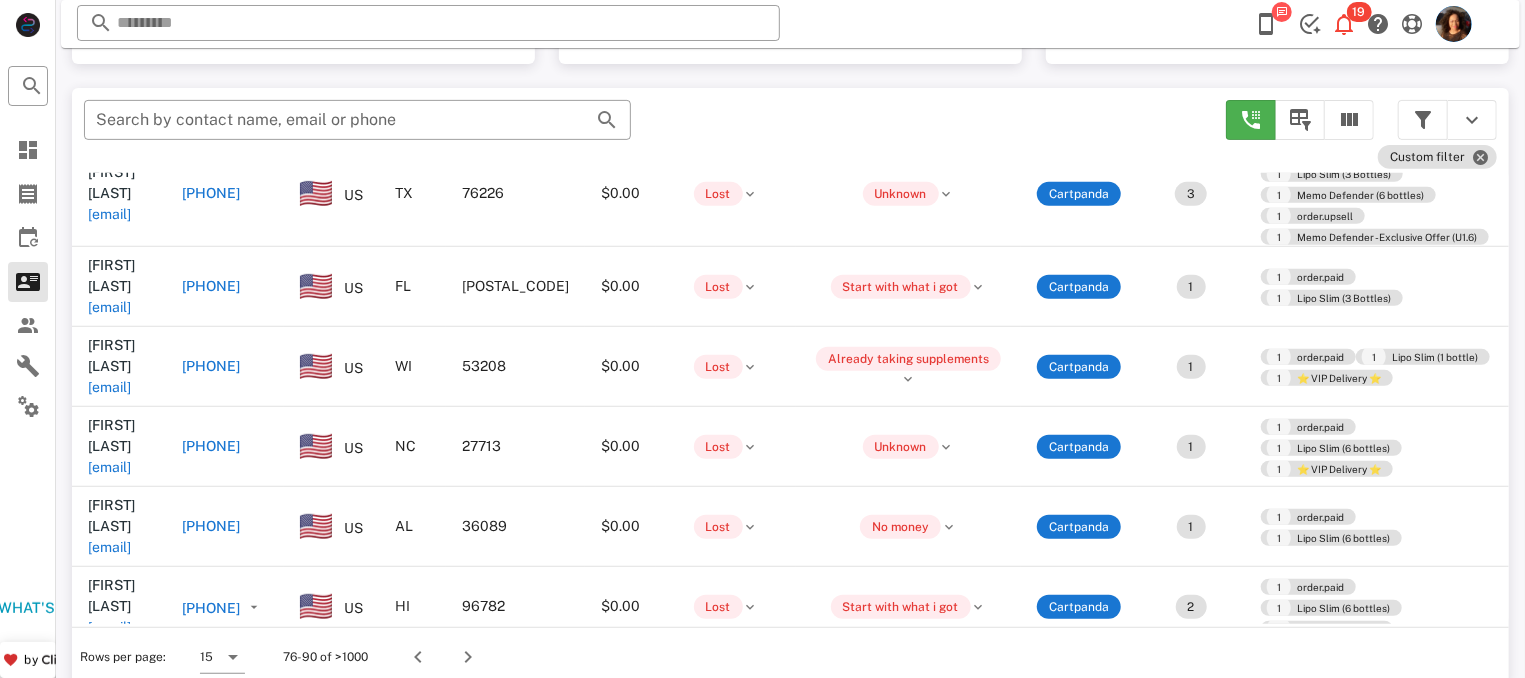 scroll, scrollTop: 0, scrollLeft: 0, axis: both 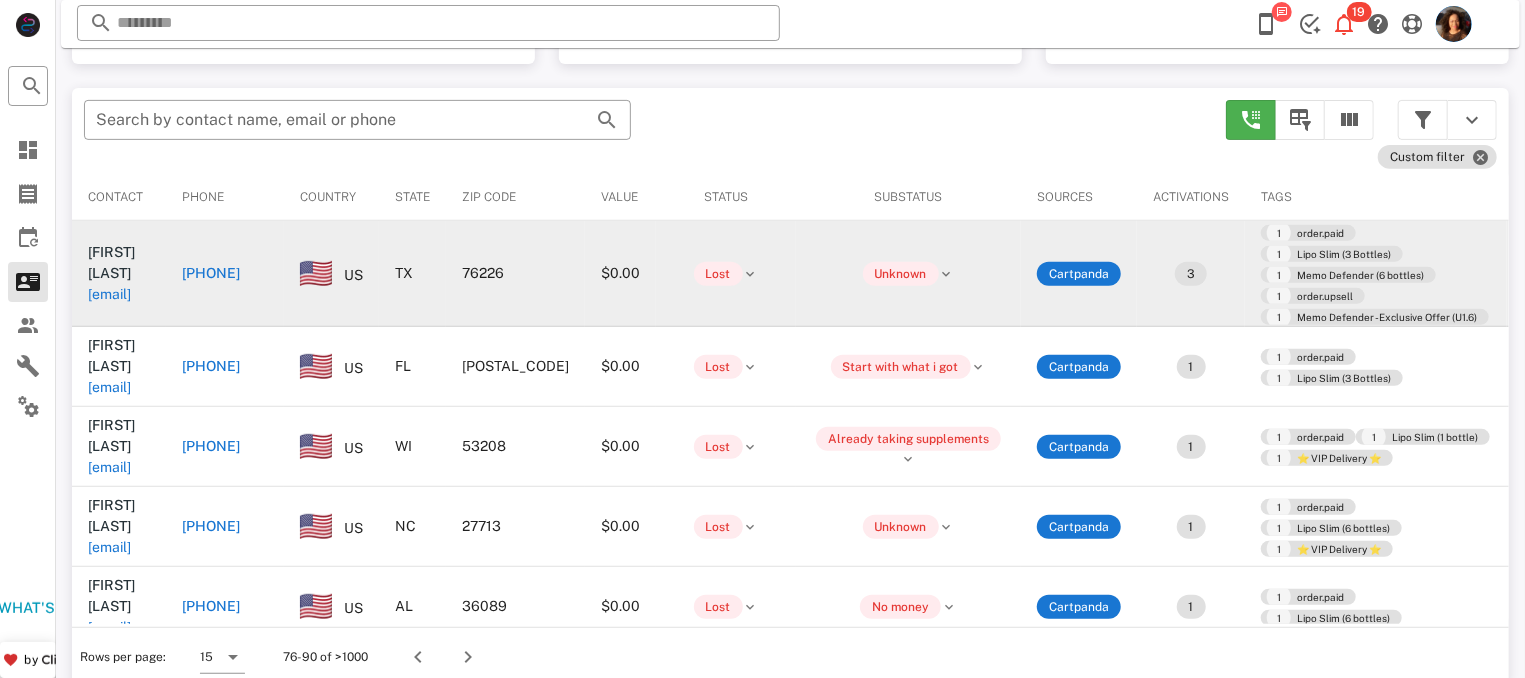 click on "+13167068233" at bounding box center [211, 273] 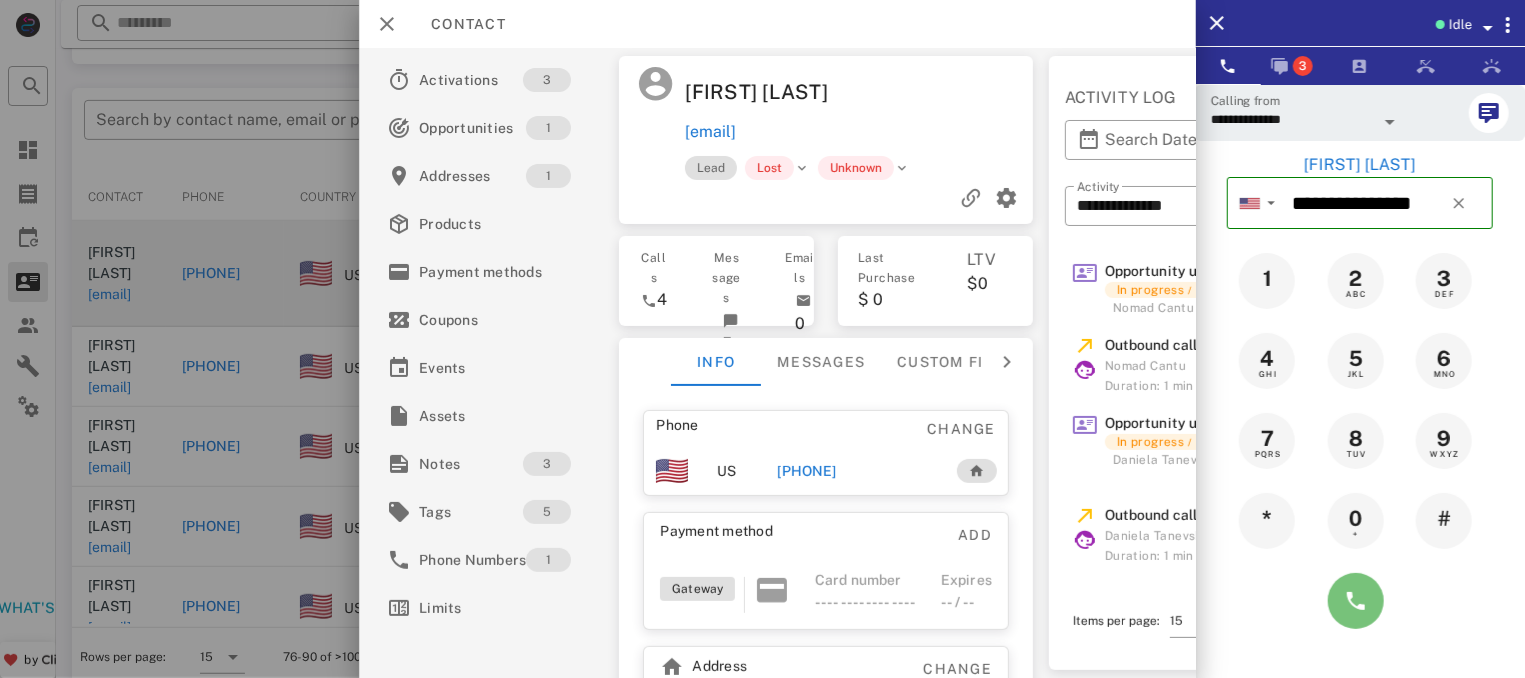 click at bounding box center [1356, 601] 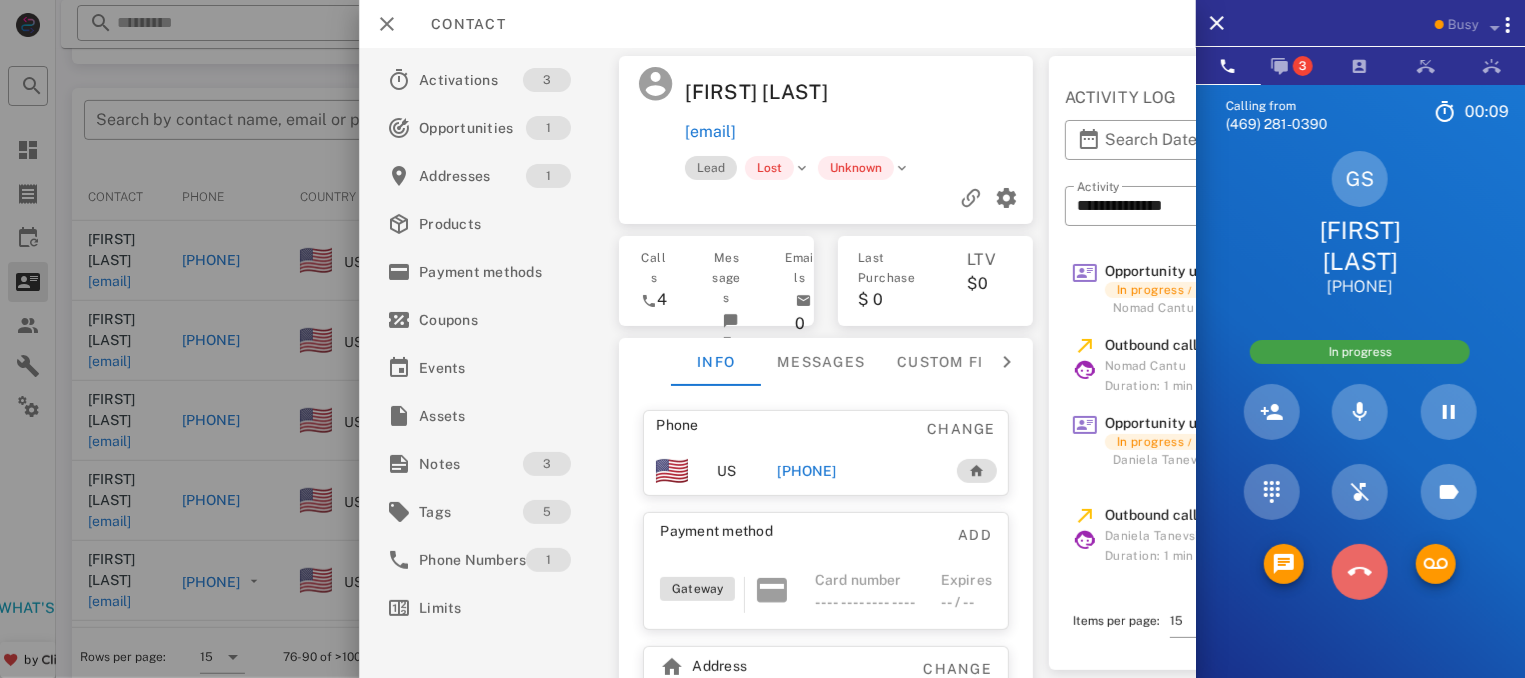 click at bounding box center (1360, 572) 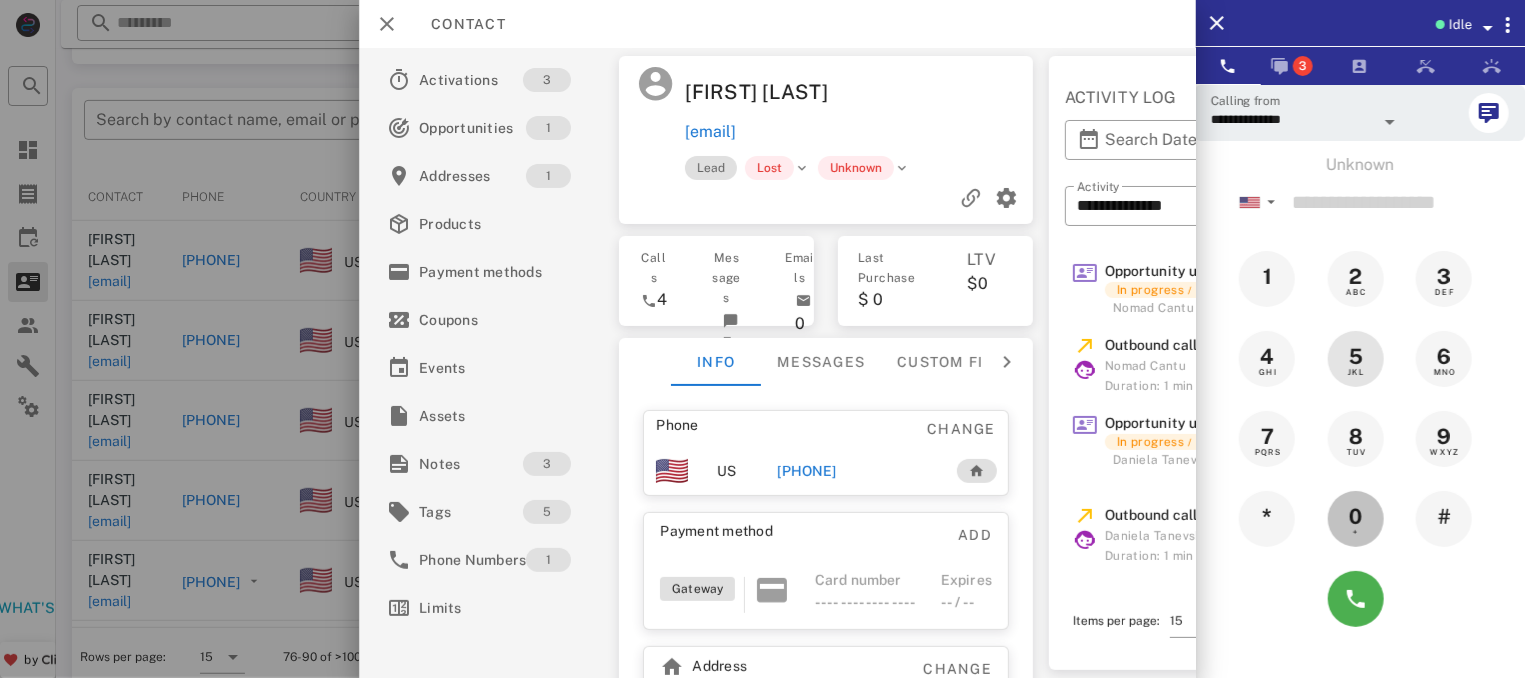 click on "0 +" at bounding box center [1356, 517] 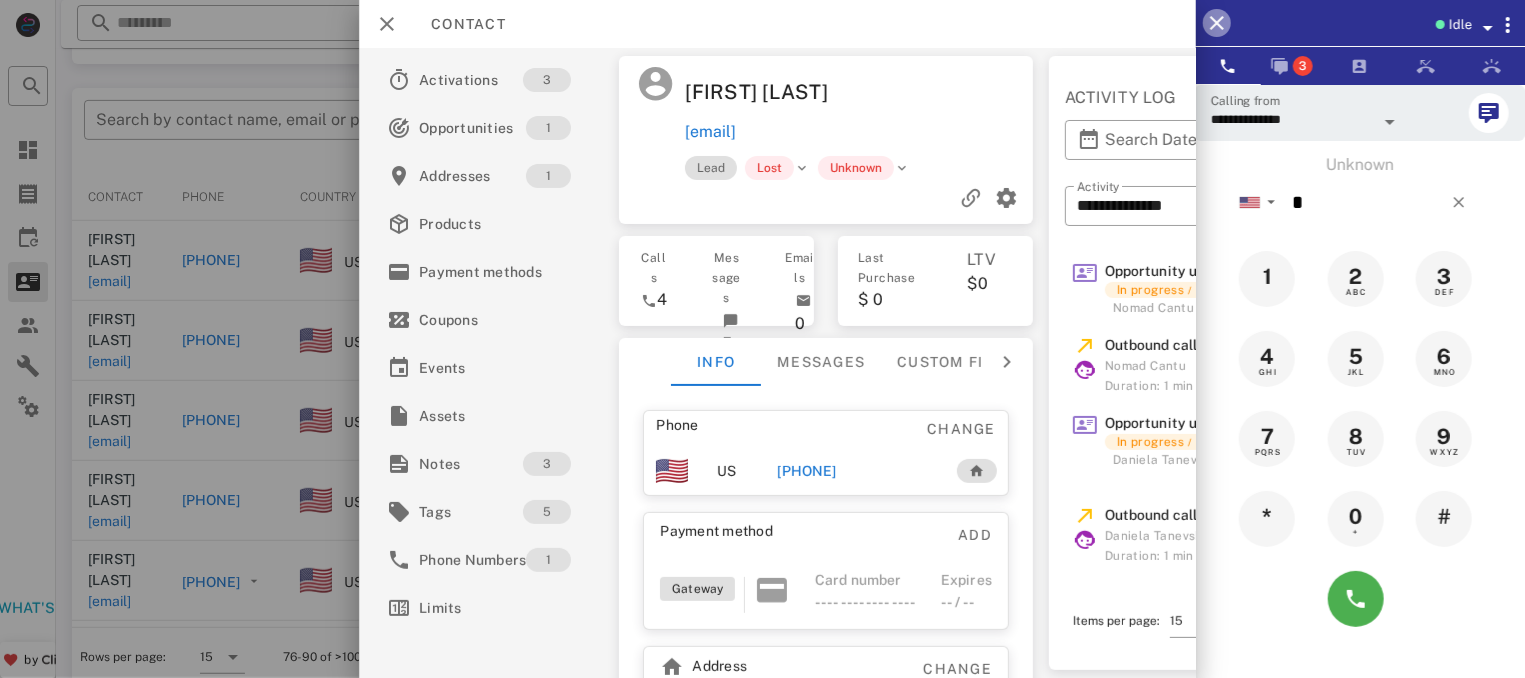 click at bounding box center [1217, 23] 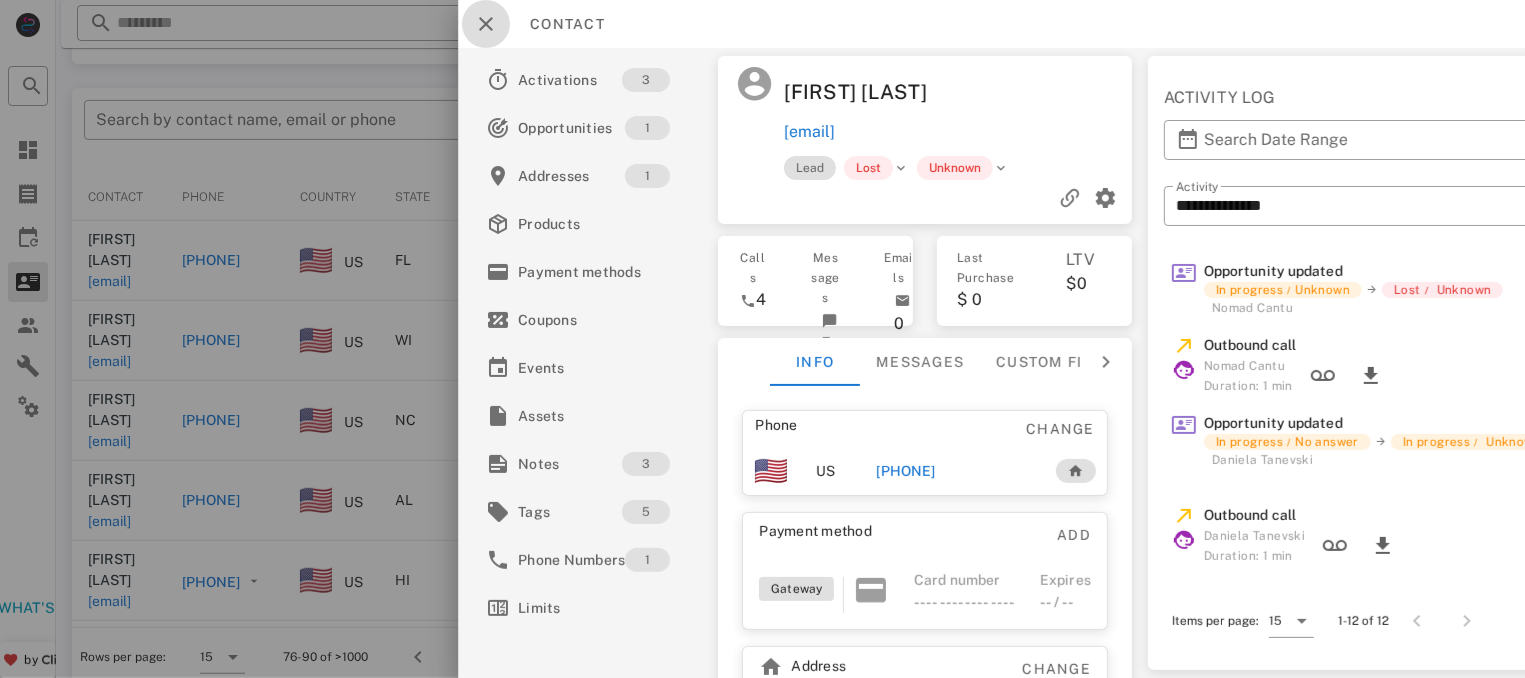 click at bounding box center [486, 24] 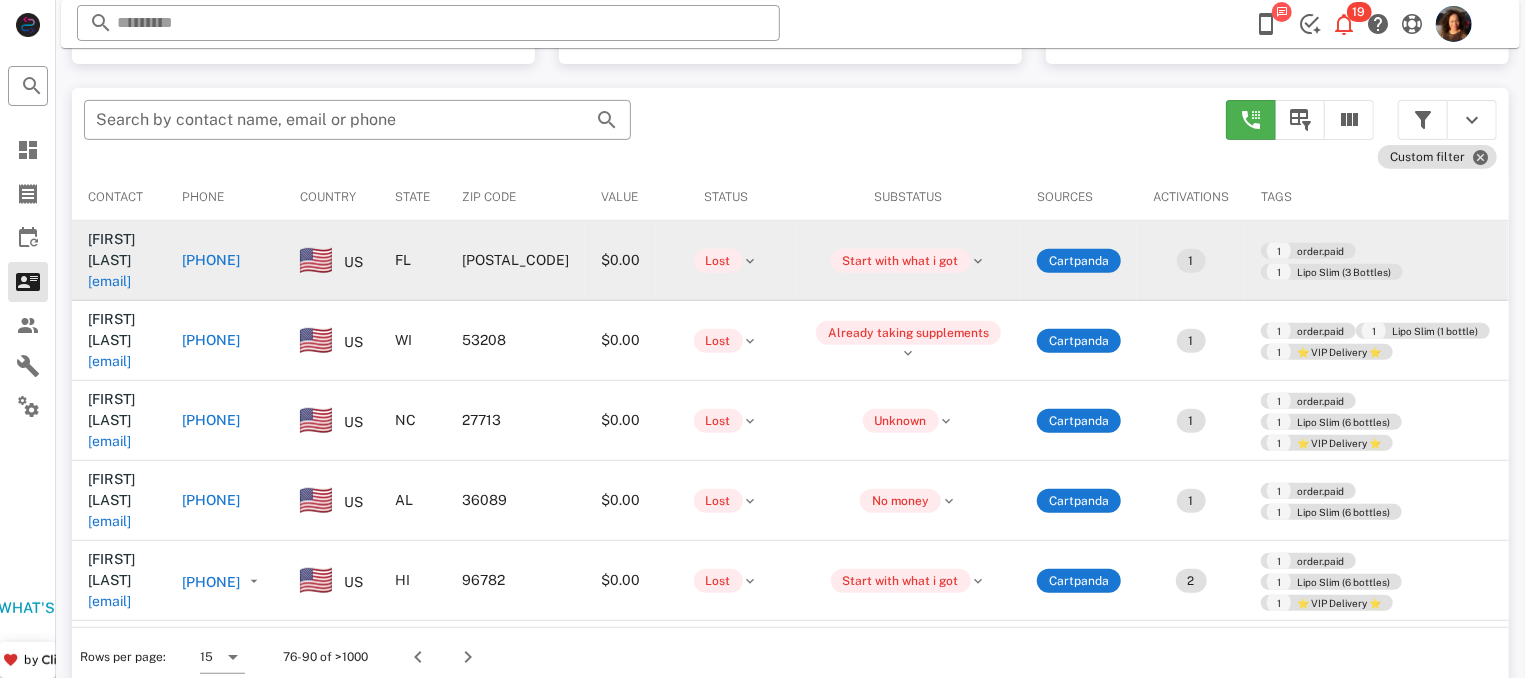 click on "+19414562646" at bounding box center [211, 260] 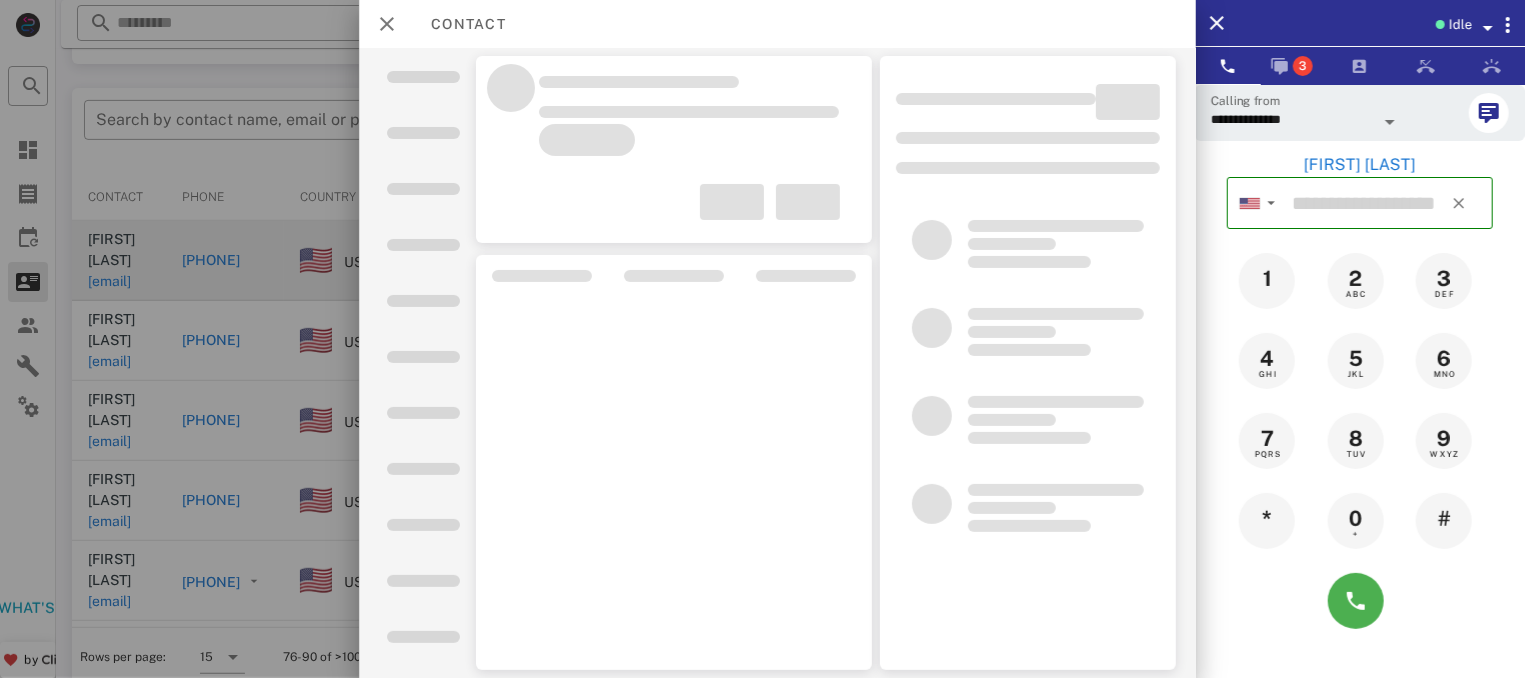 type on "**********" 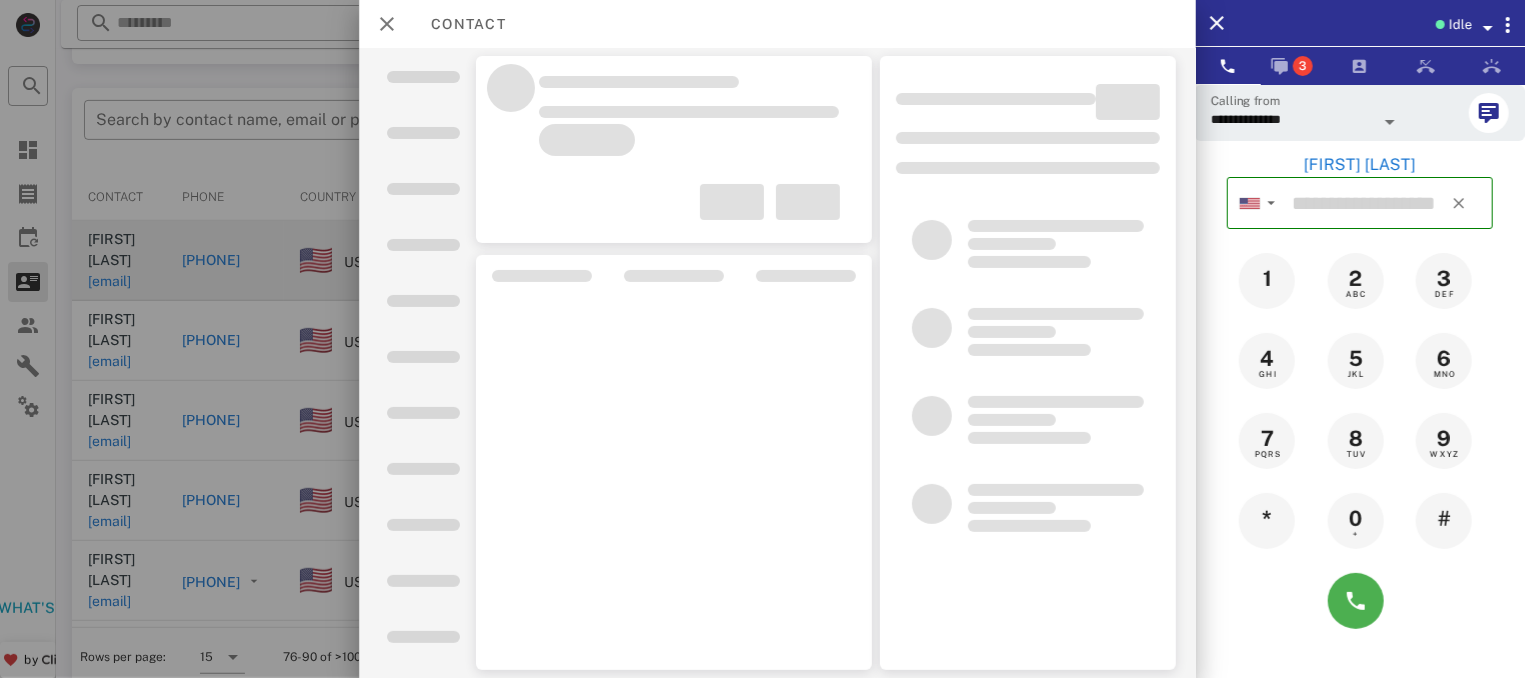type on "**********" 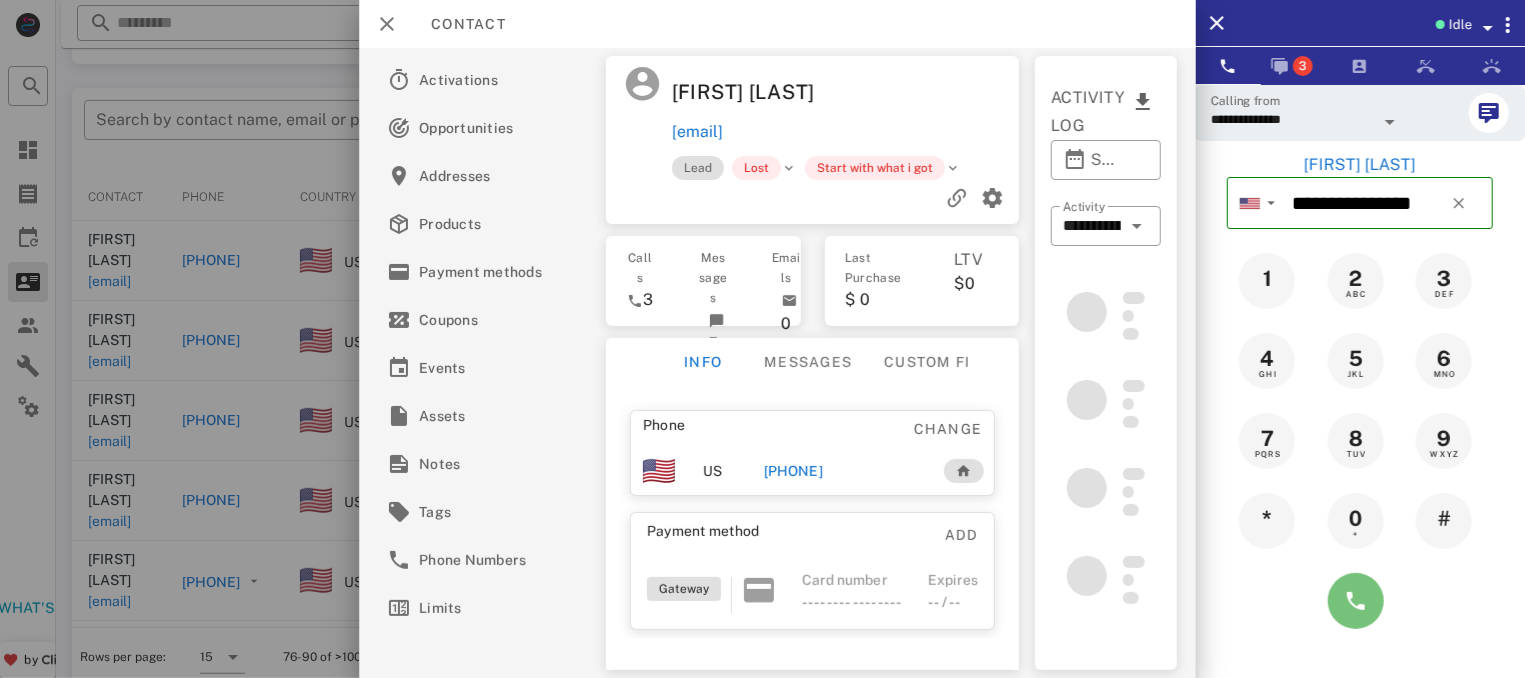 click at bounding box center [1356, 601] 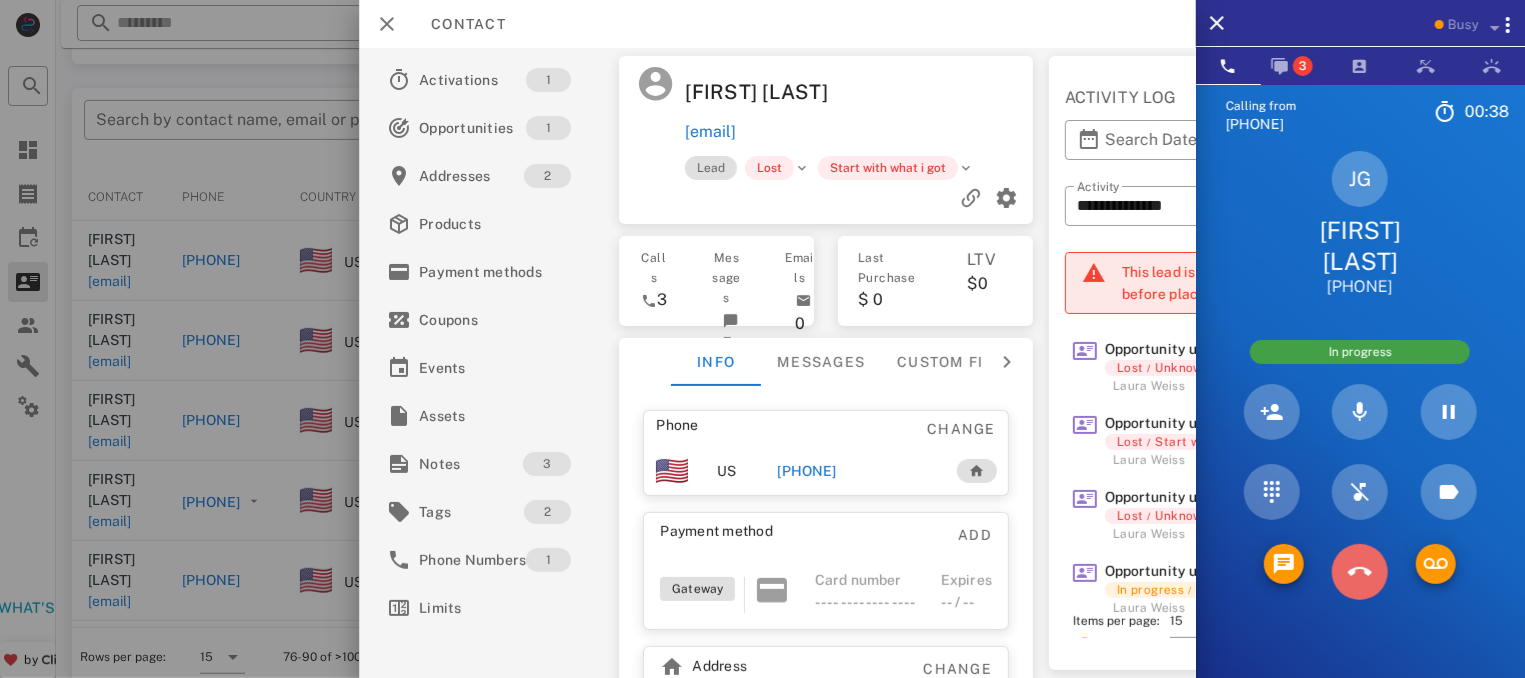 click at bounding box center [1360, 572] 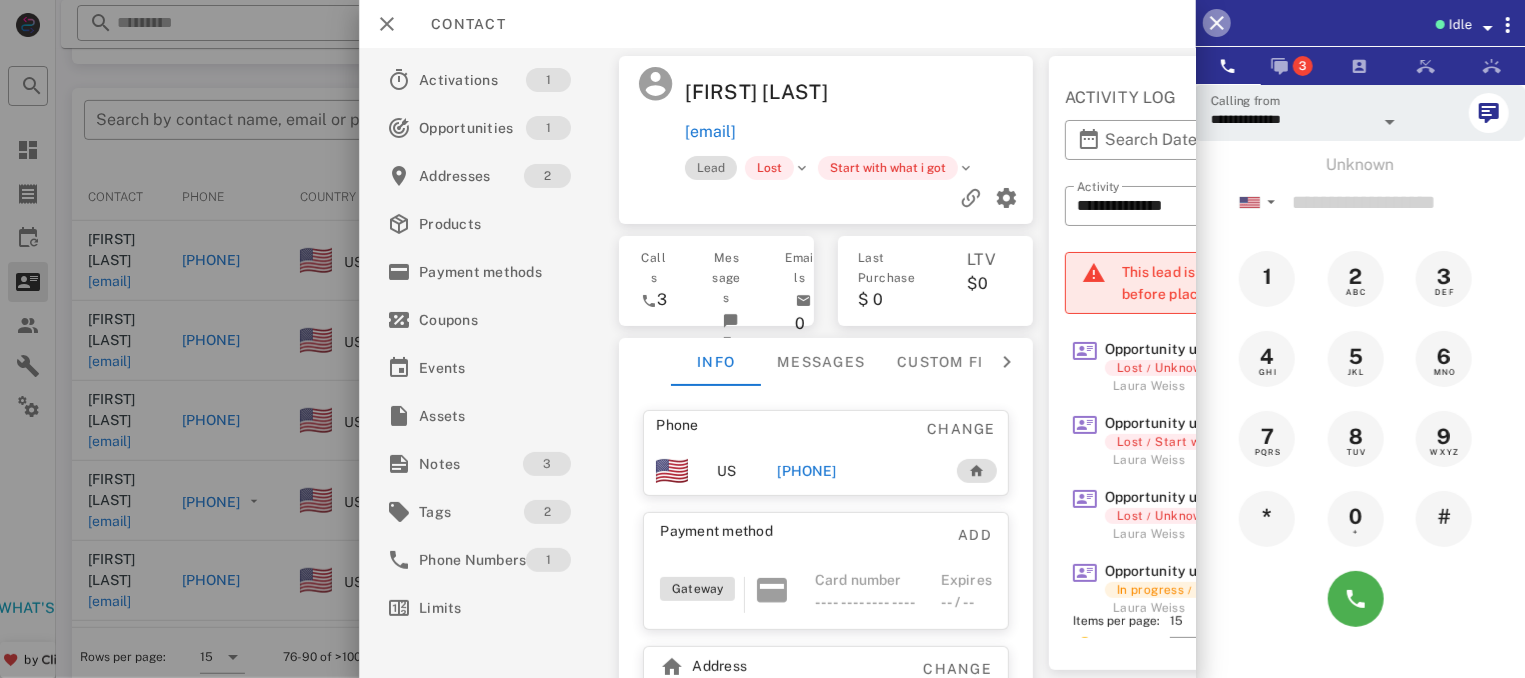 click at bounding box center [1217, 23] 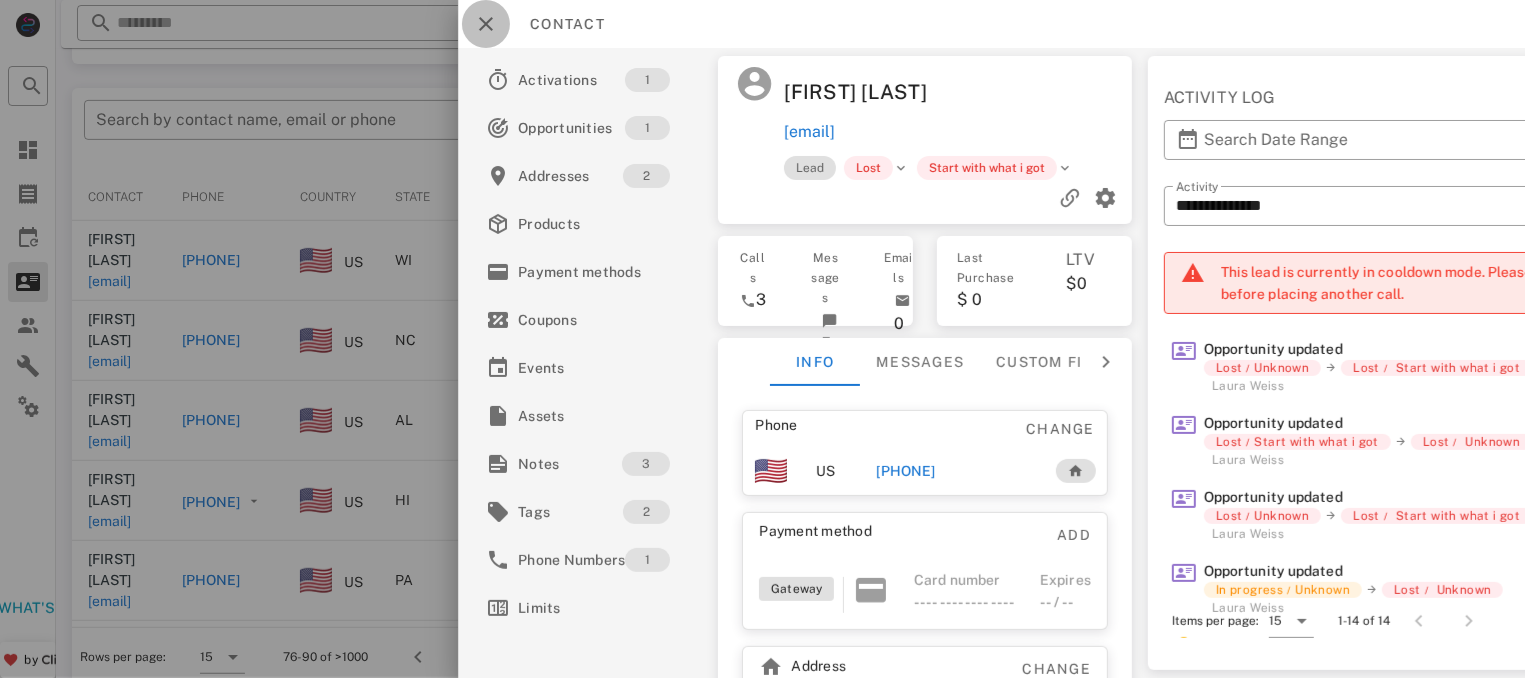 click at bounding box center (486, 24) 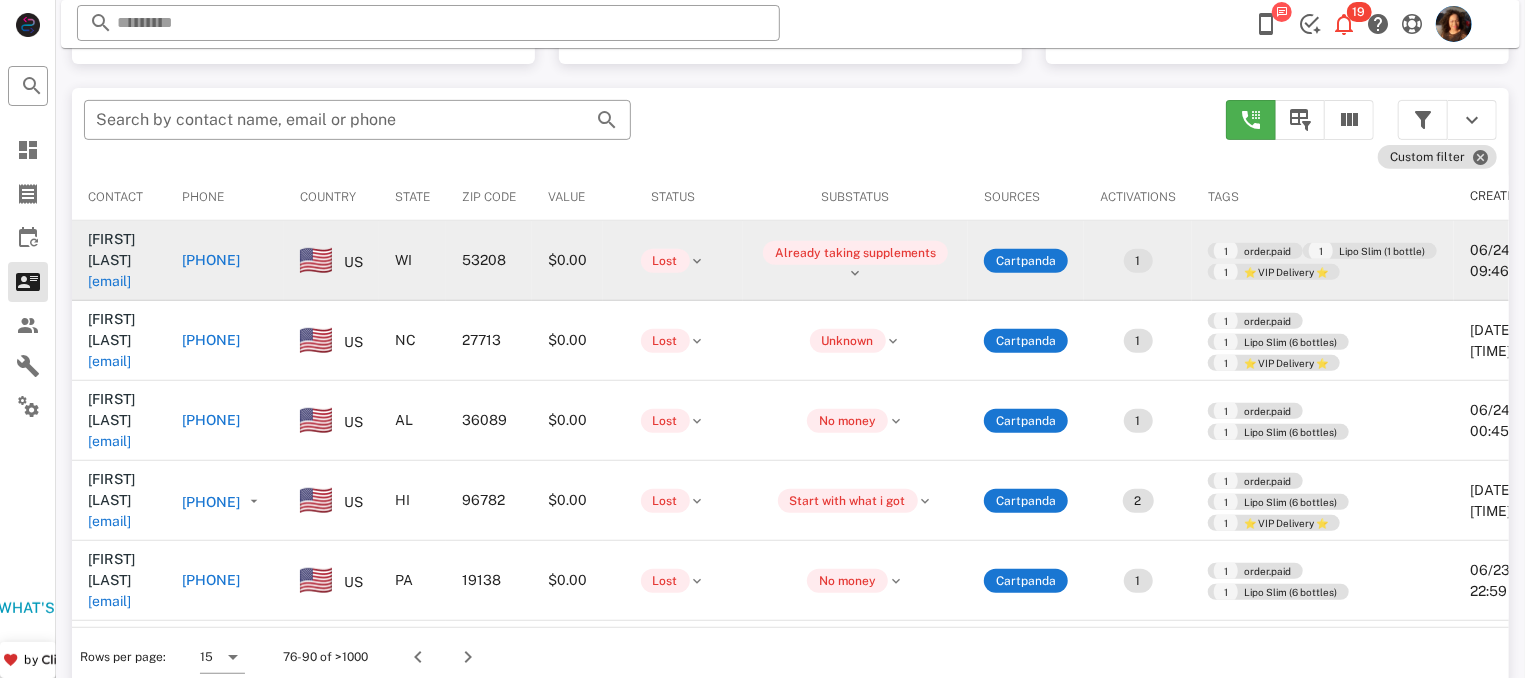 click on "+14143443035" at bounding box center (211, 260) 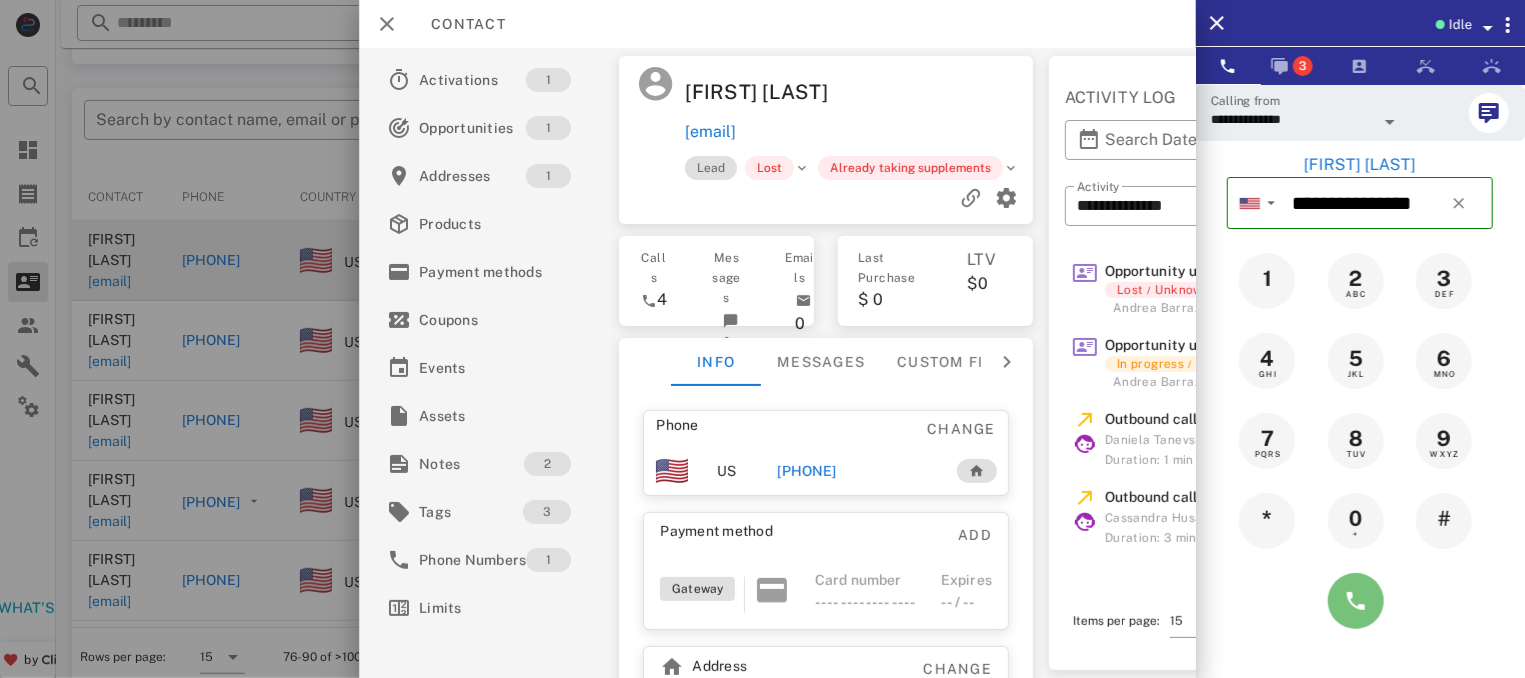 click at bounding box center [1356, 601] 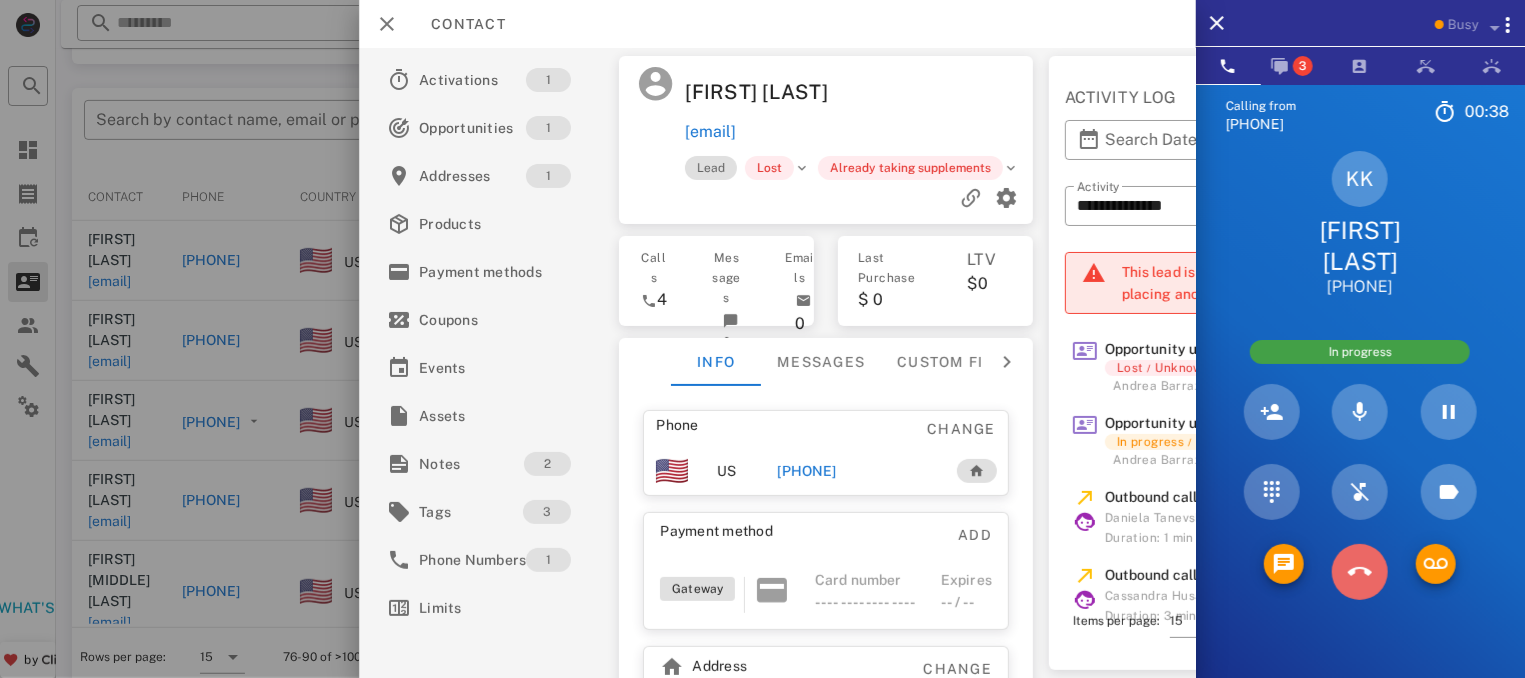click at bounding box center [1360, 572] 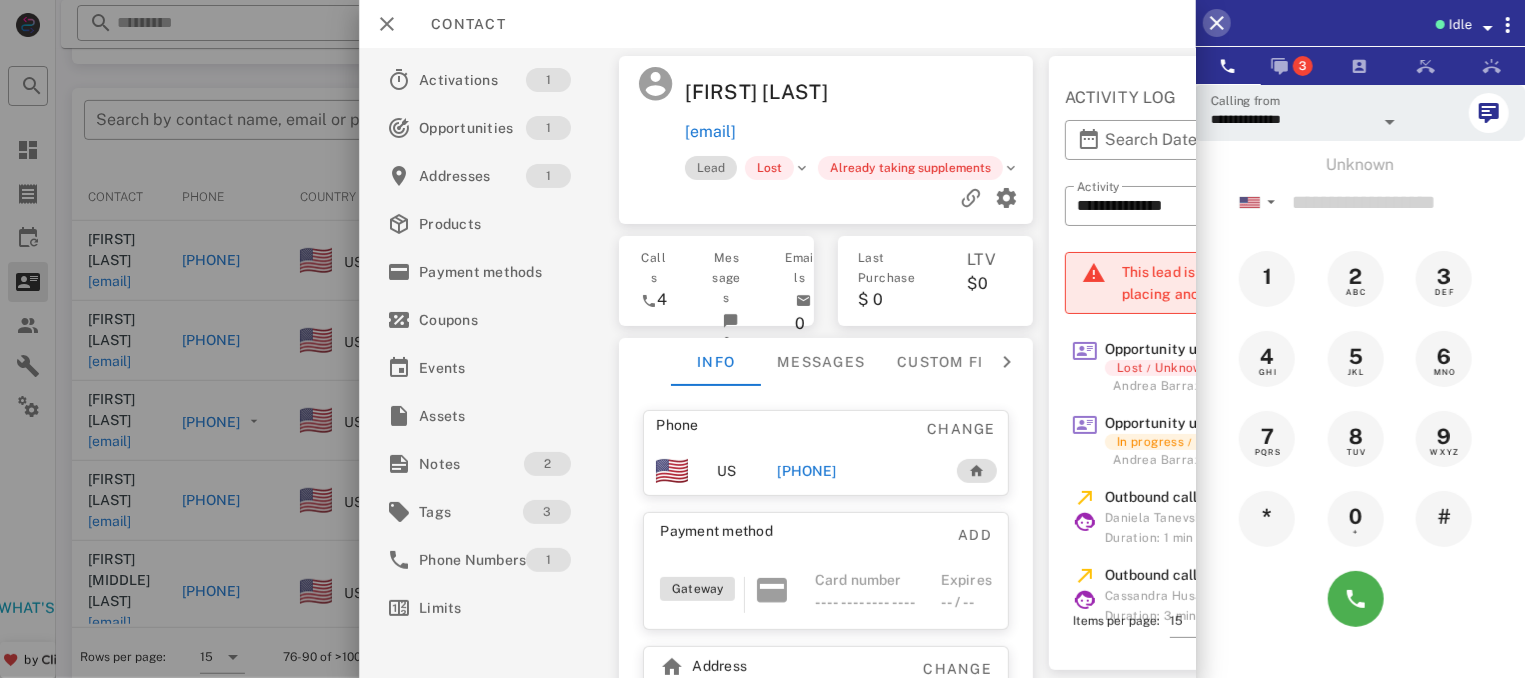 click at bounding box center (1217, 23) 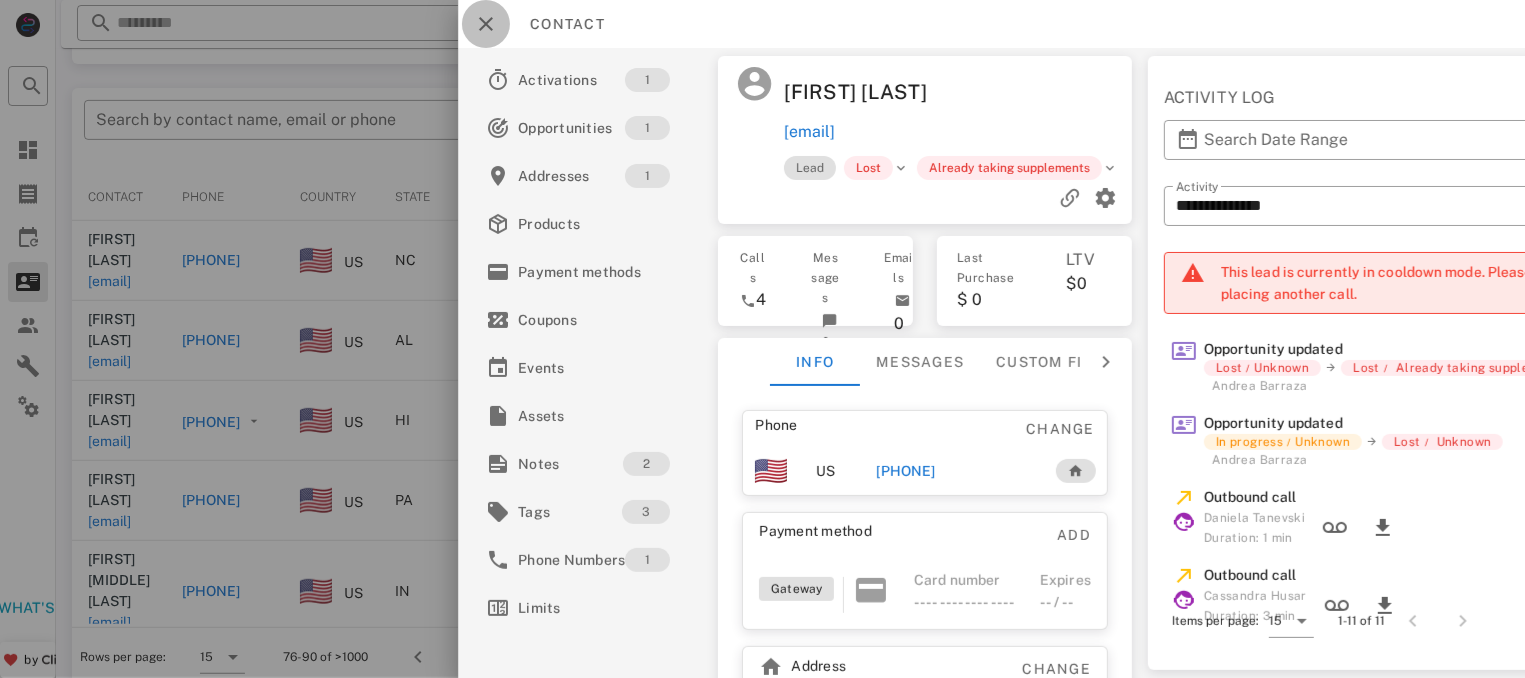 click at bounding box center (486, 24) 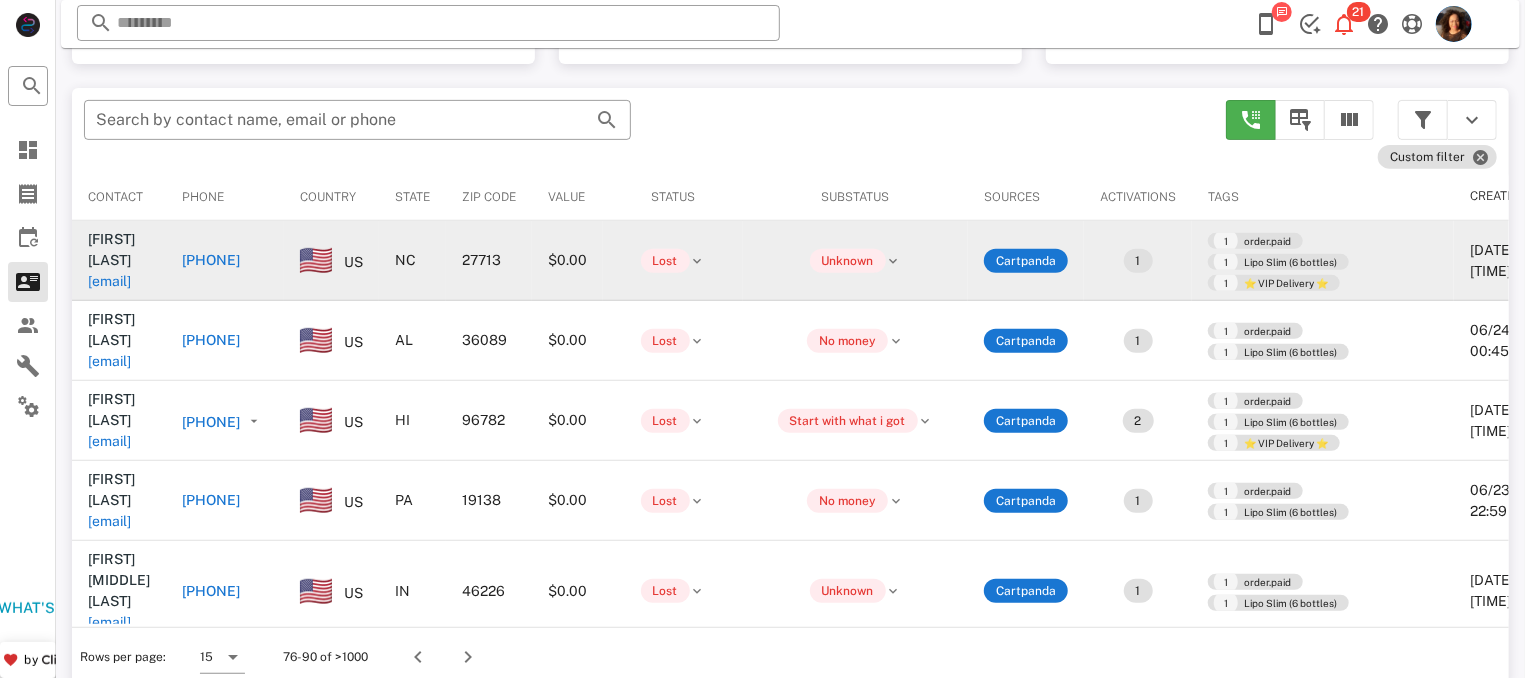 click on "+19194549376" at bounding box center (211, 260) 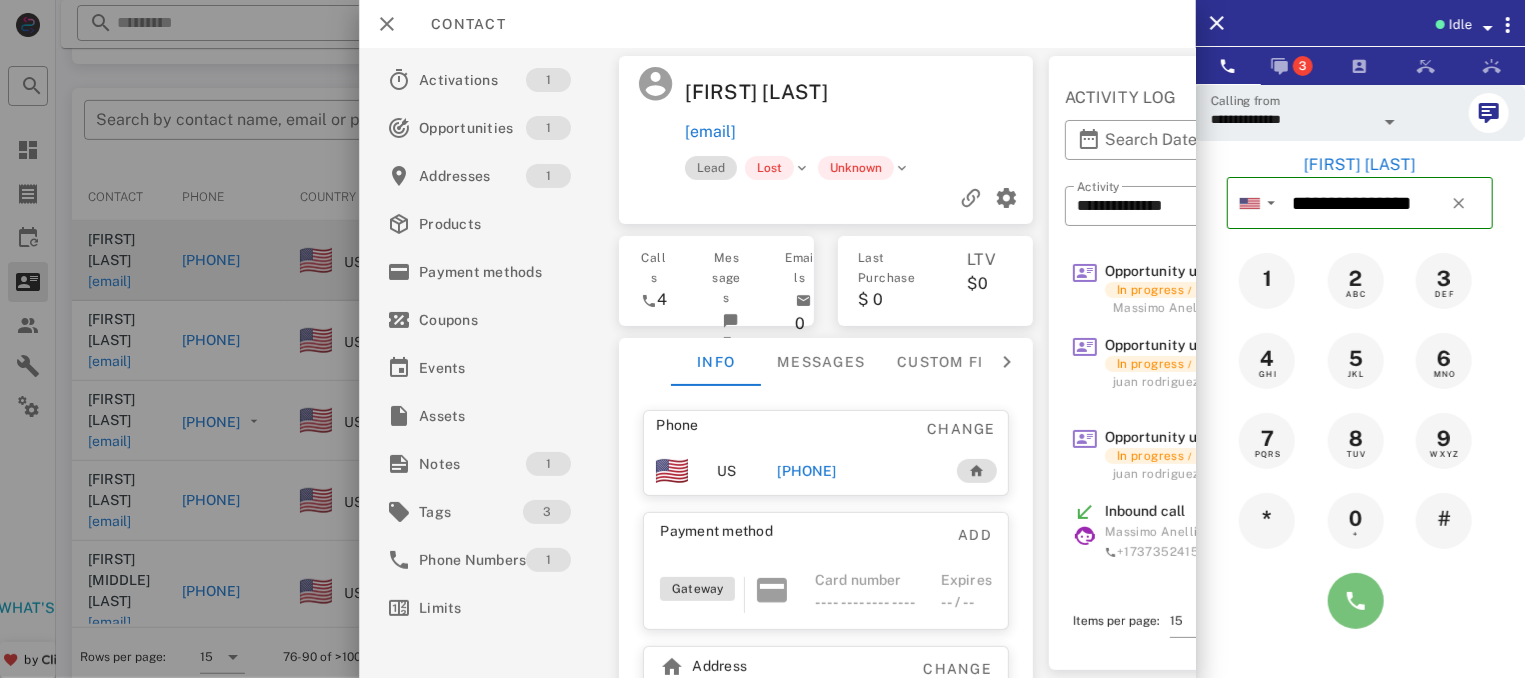 click at bounding box center [1356, 601] 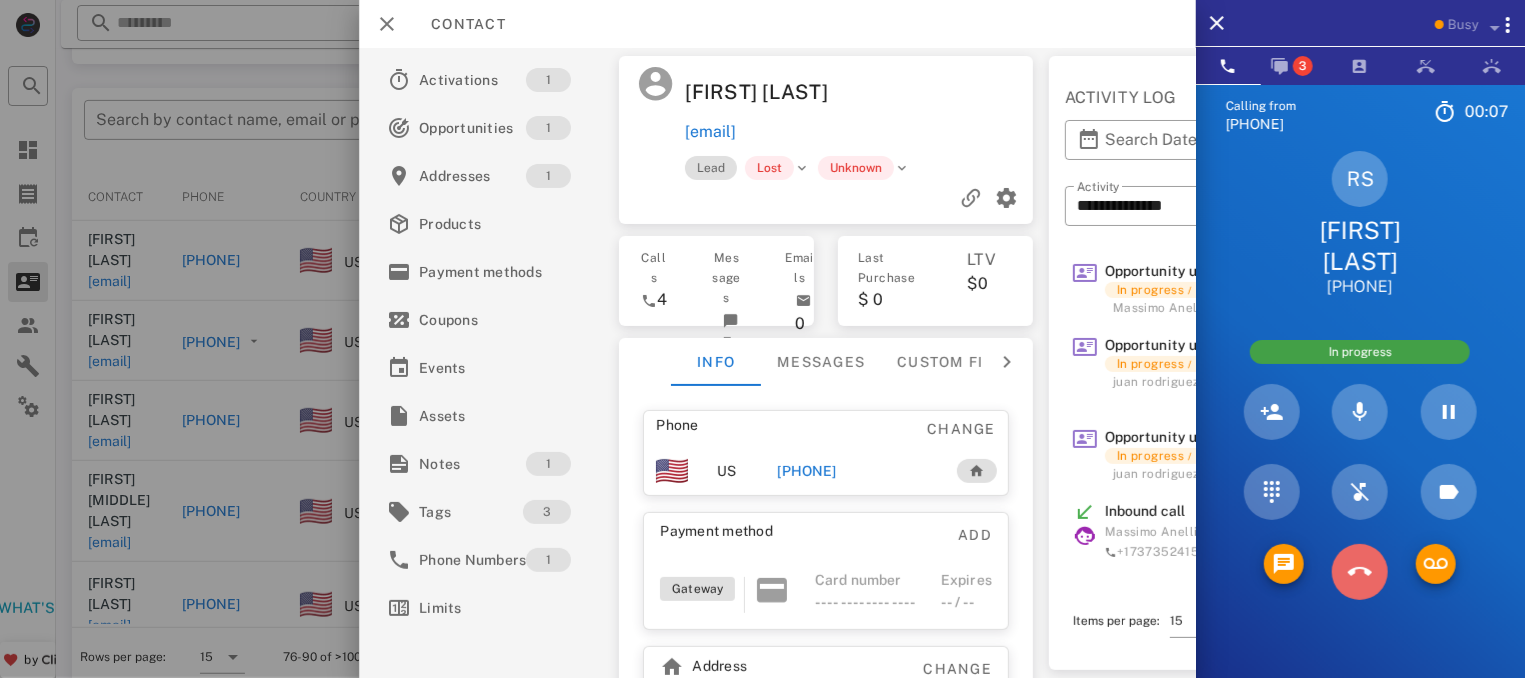 click at bounding box center (1360, 572) 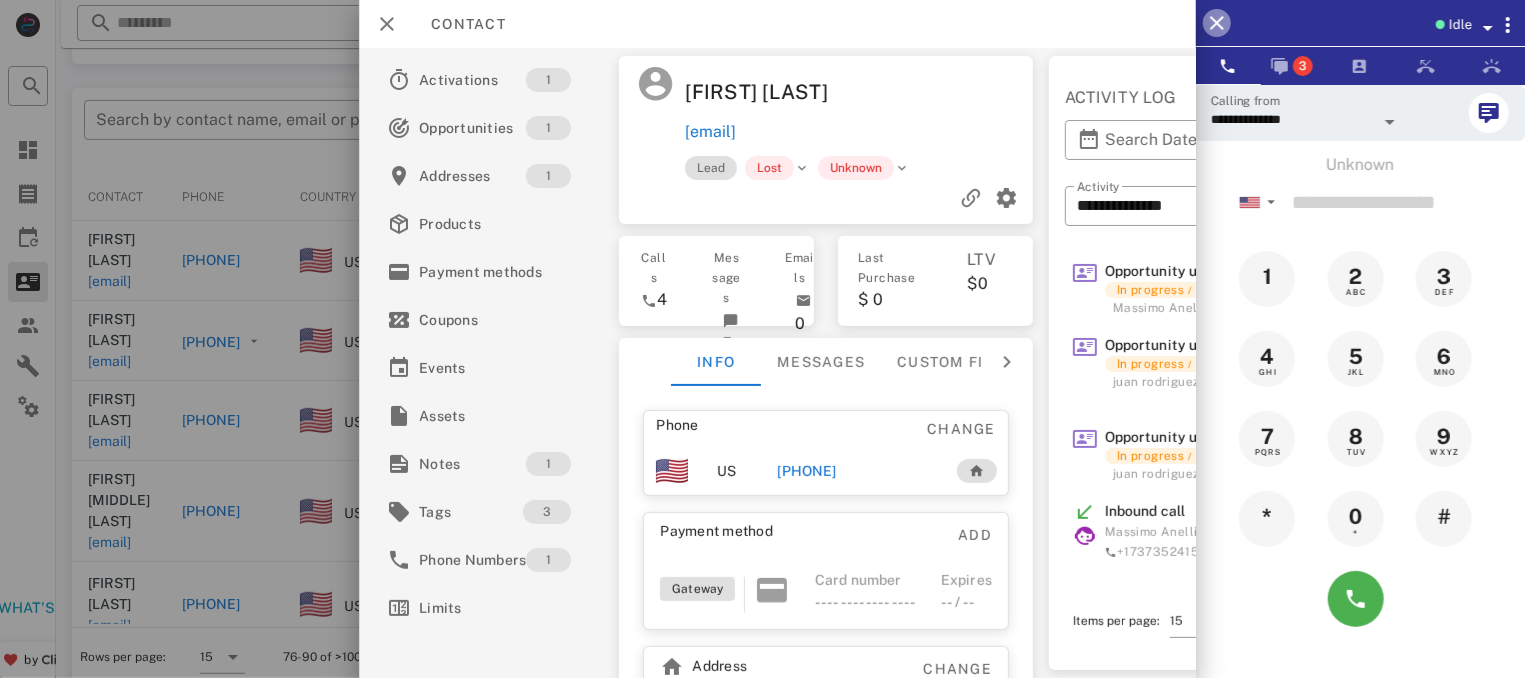 click at bounding box center [1217, 23] 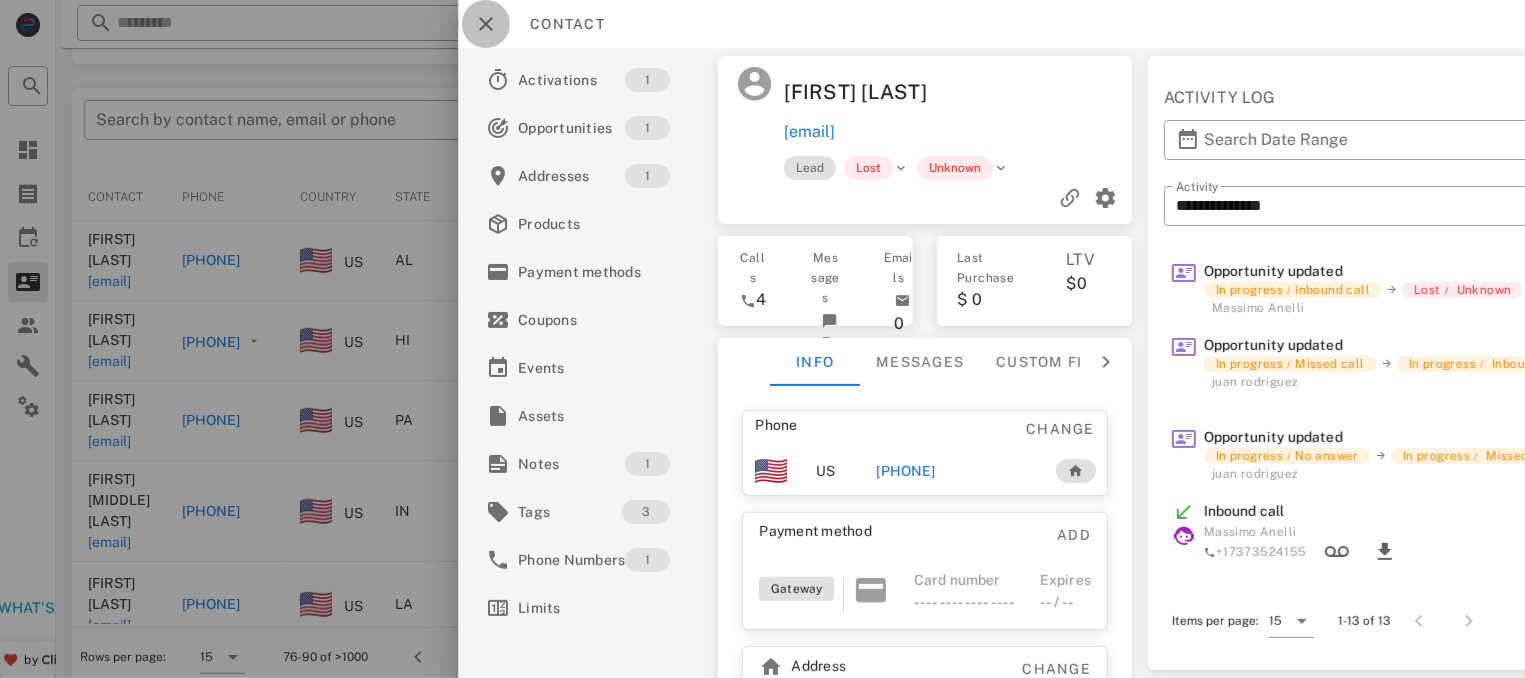 click at bounding box center (486, 24) 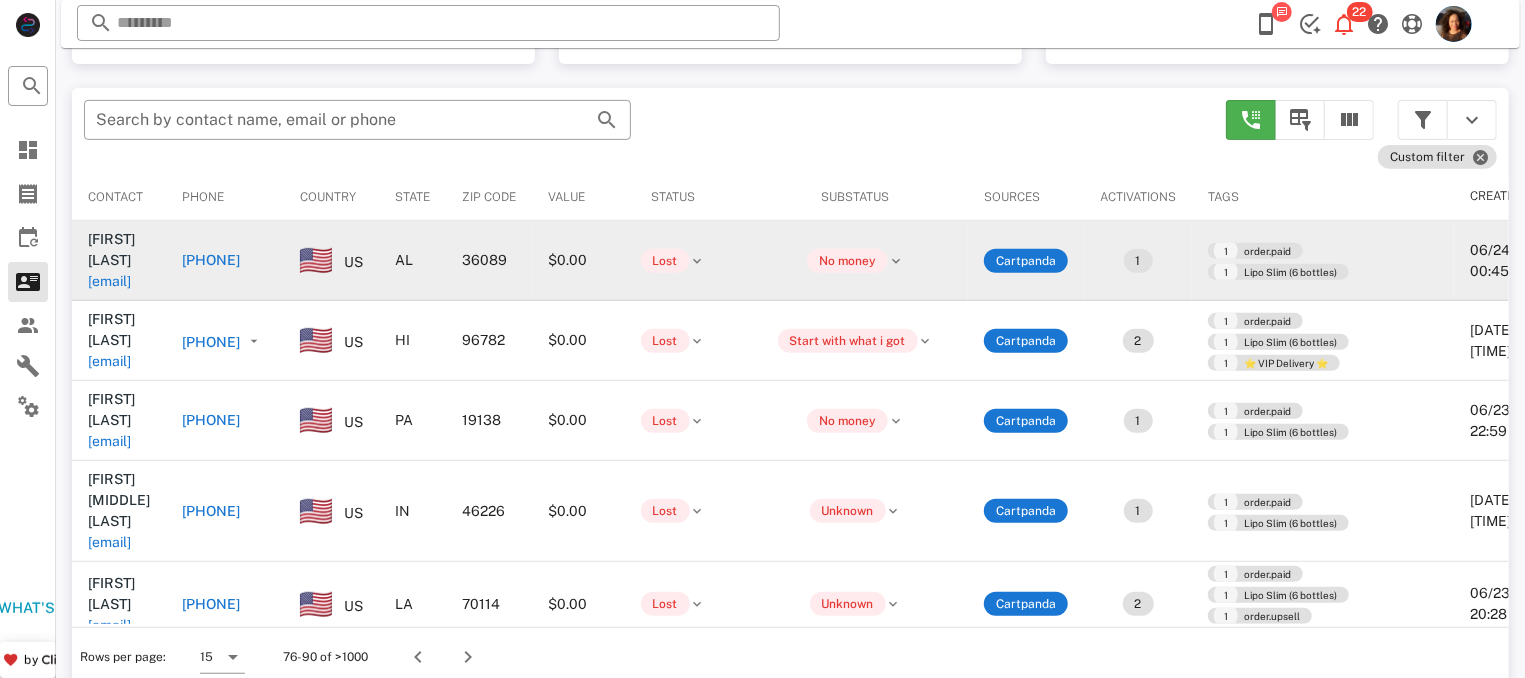 click on "+13343180852" at bounding box center (211, 260) 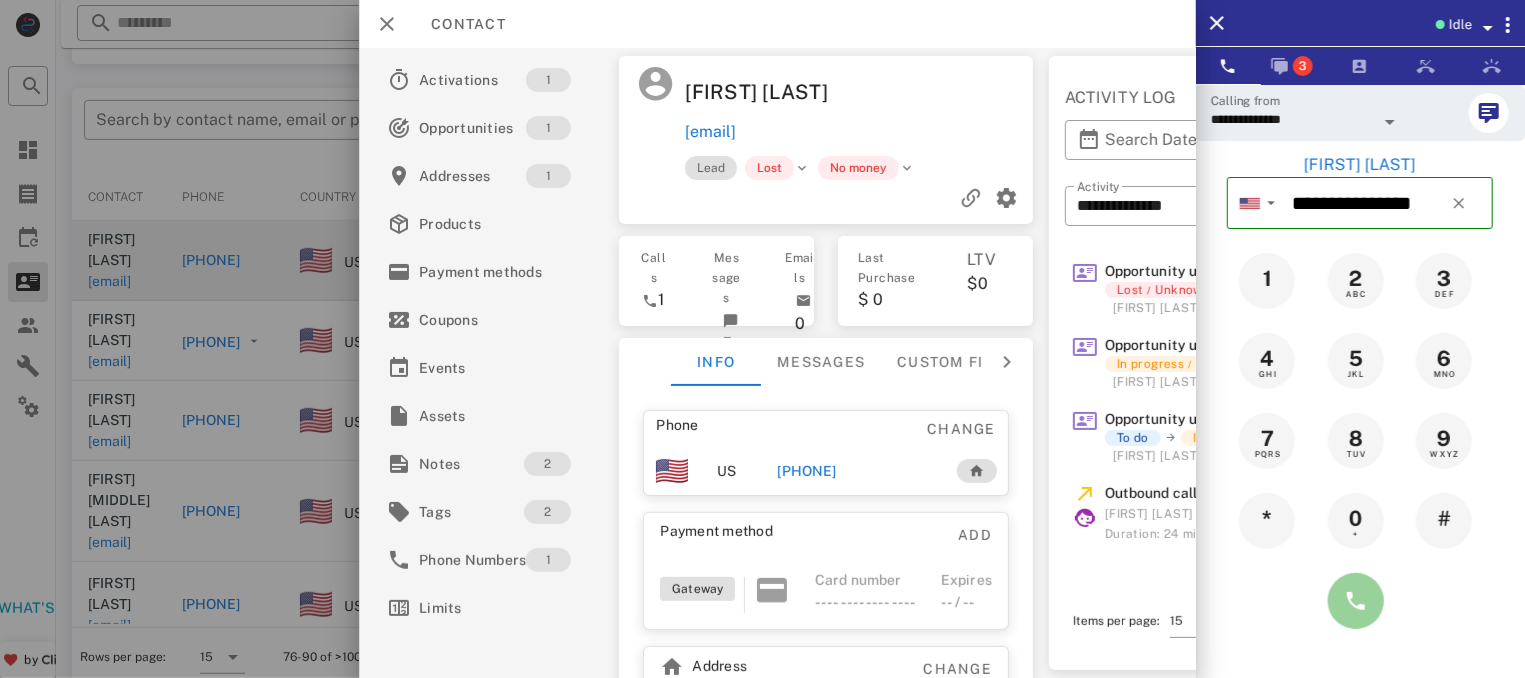 click at bounding box center [1356, 601] 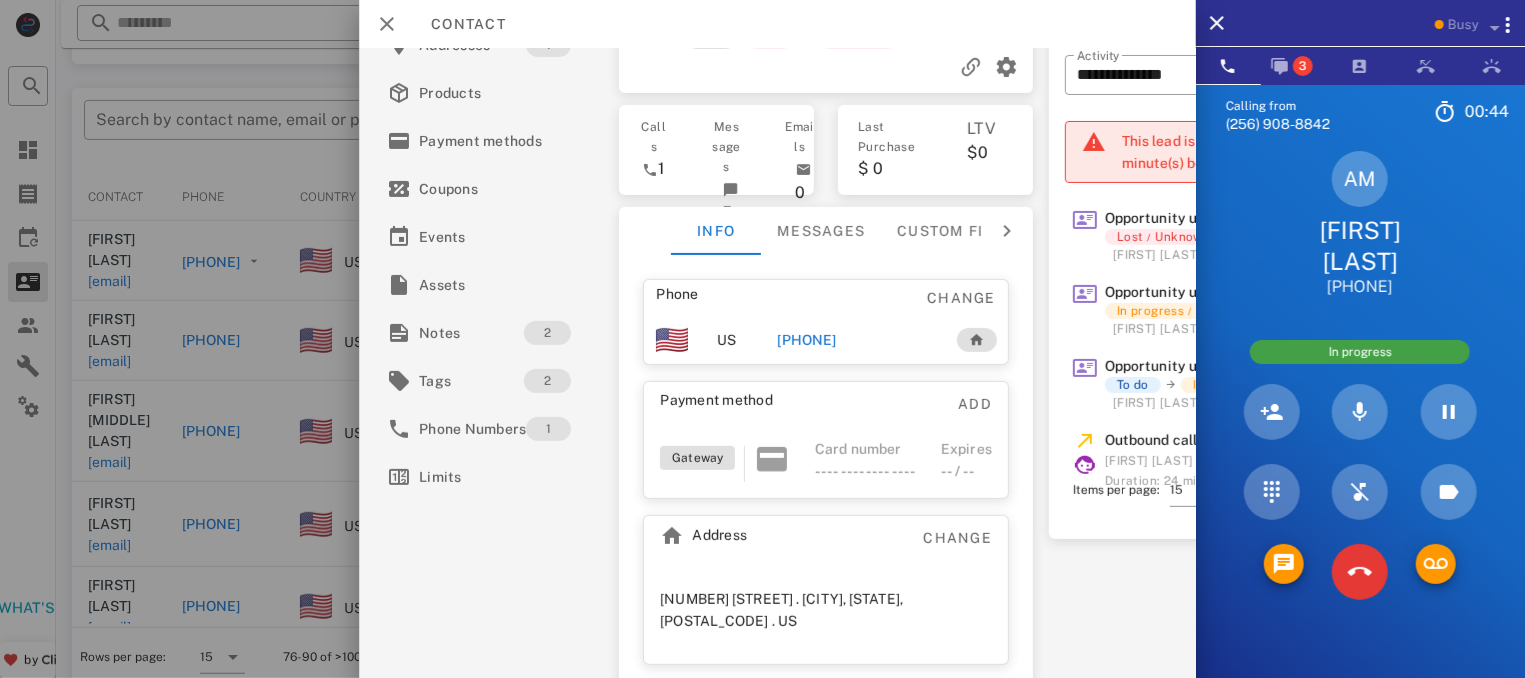scroll, scrollTop: 143, scrollLeft: 0, axis: vertical 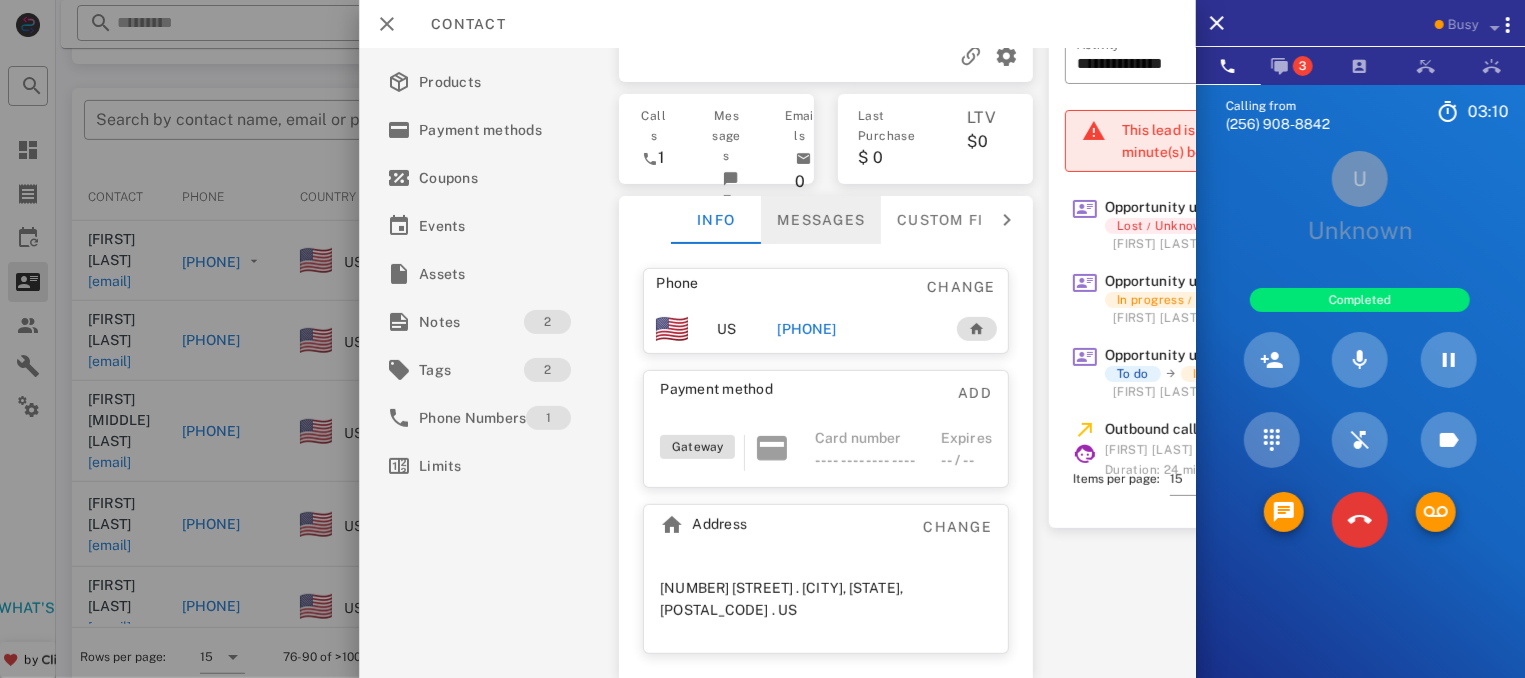 click on "Messages" at bounding box center [821, 220] 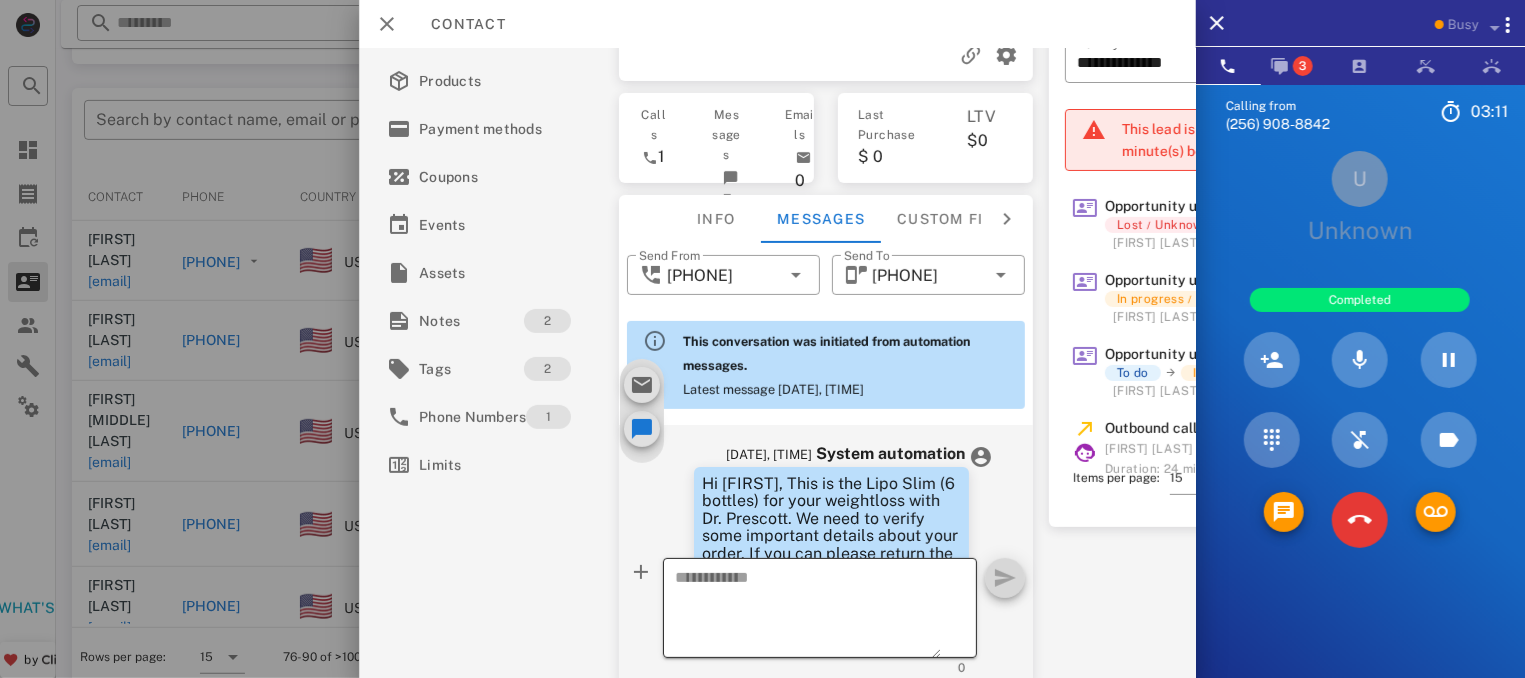 scroll, scrollTop: 700, scrollLeft: 0, axis: vertical 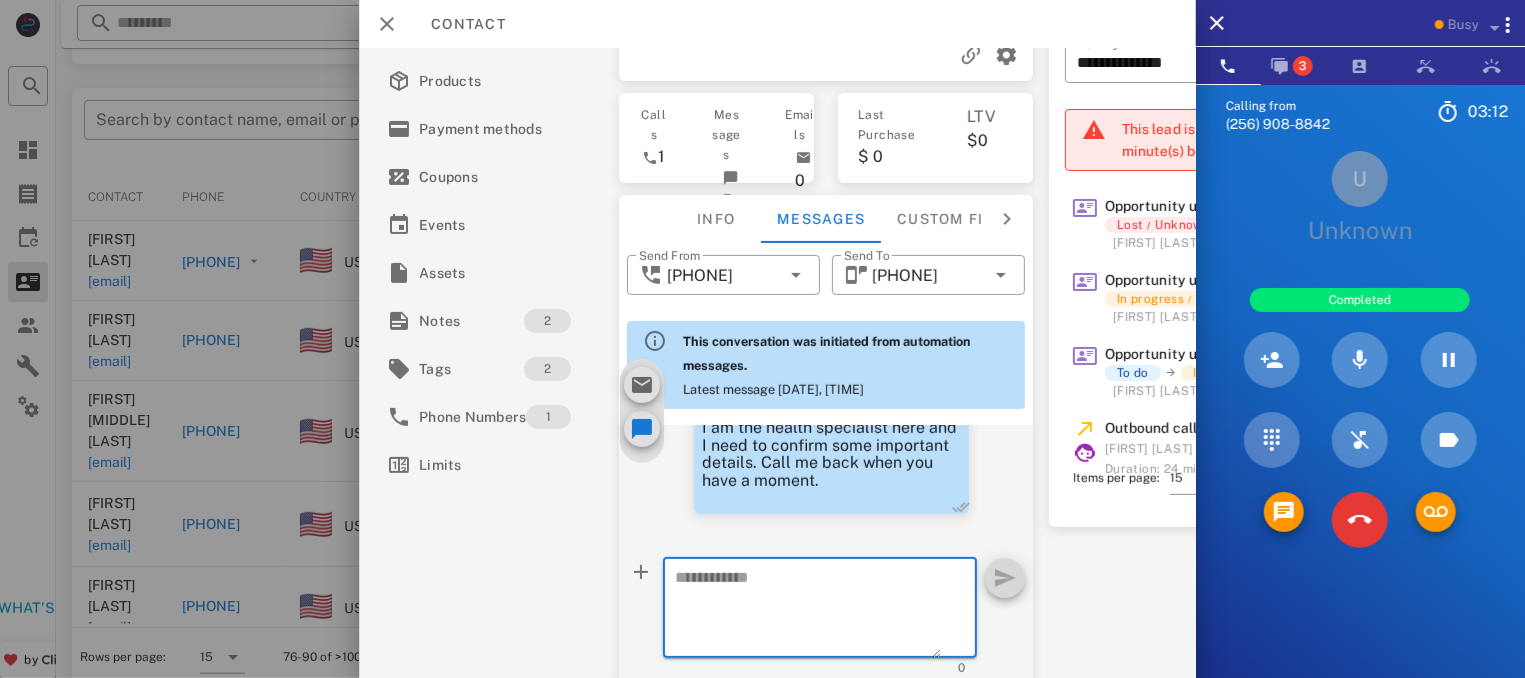 click at bounding box center [808, 611] 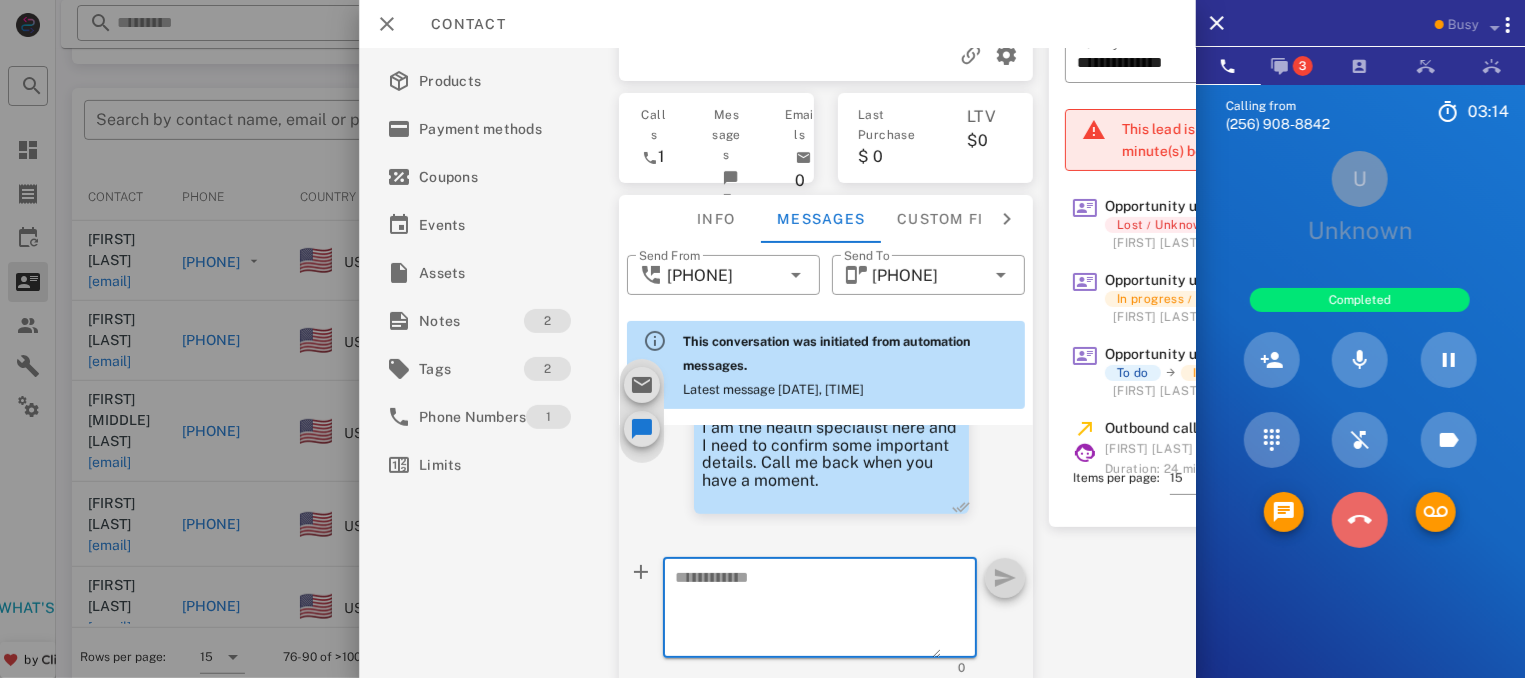 click at bounding box center [1360, 520] 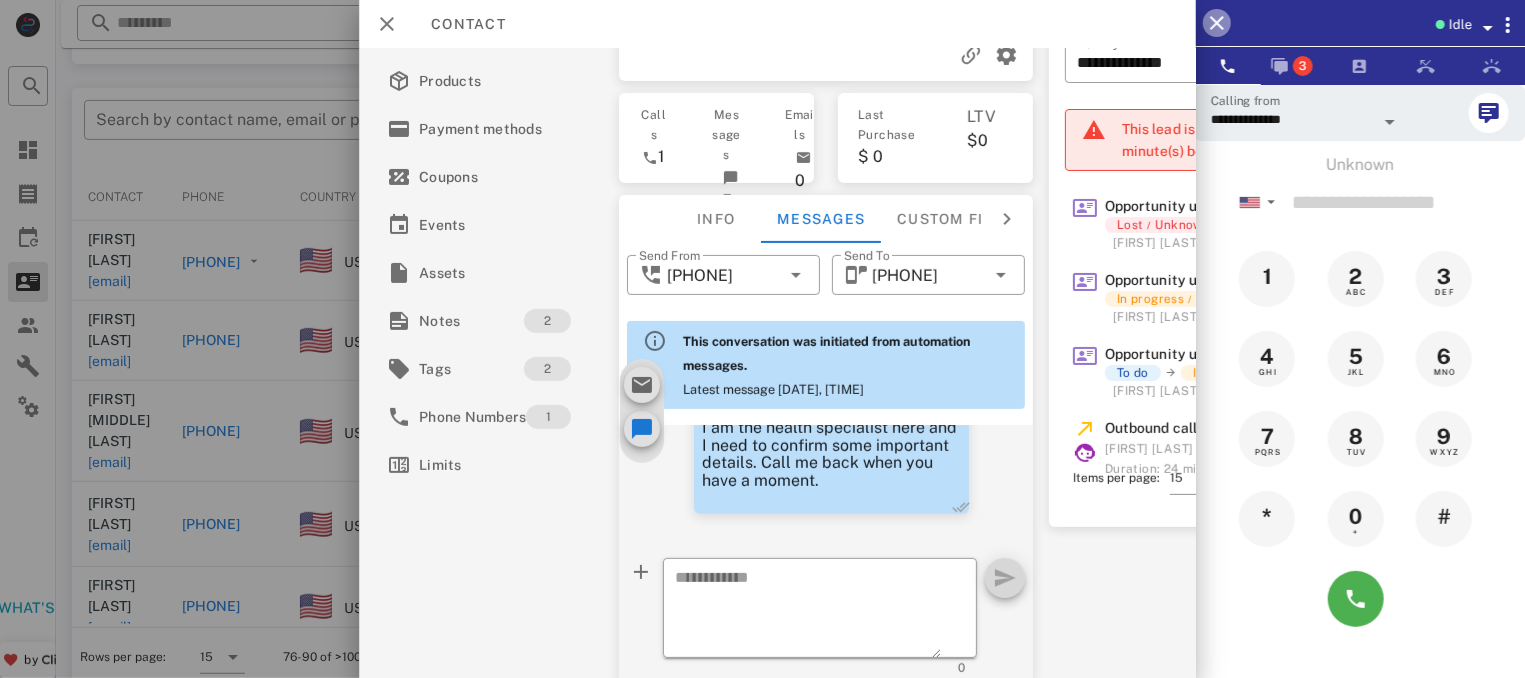click at bounding box center (1217, 23) 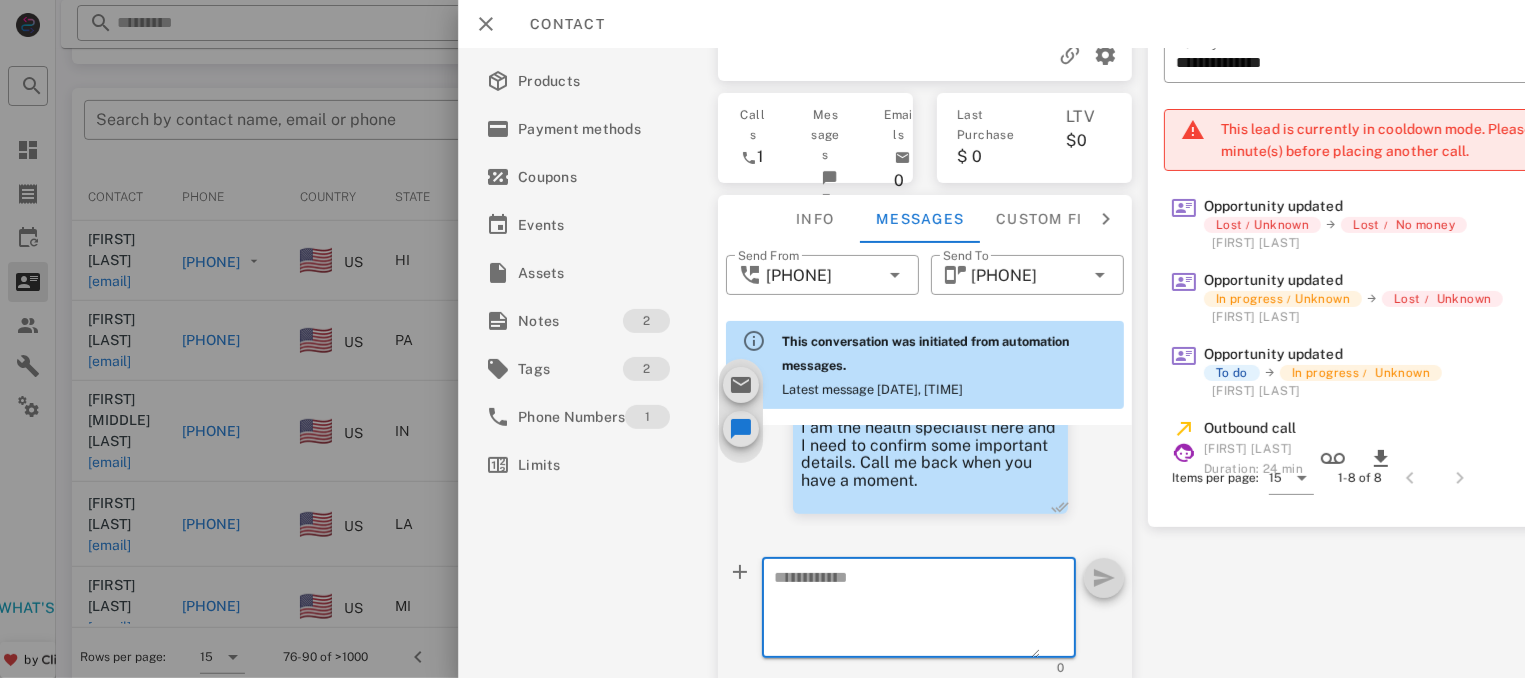 click at bounding box center (907, 611) 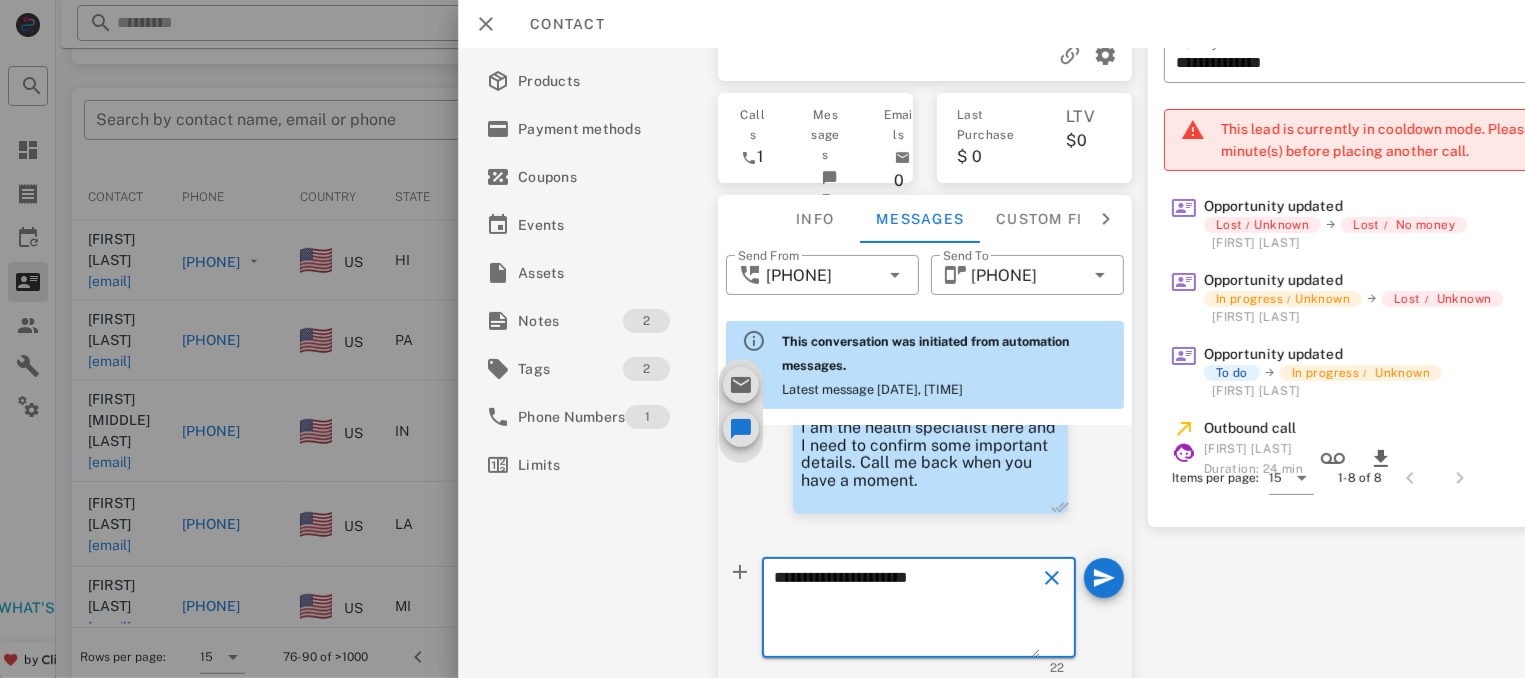 click on "**********" at bounding box center (907, 611) 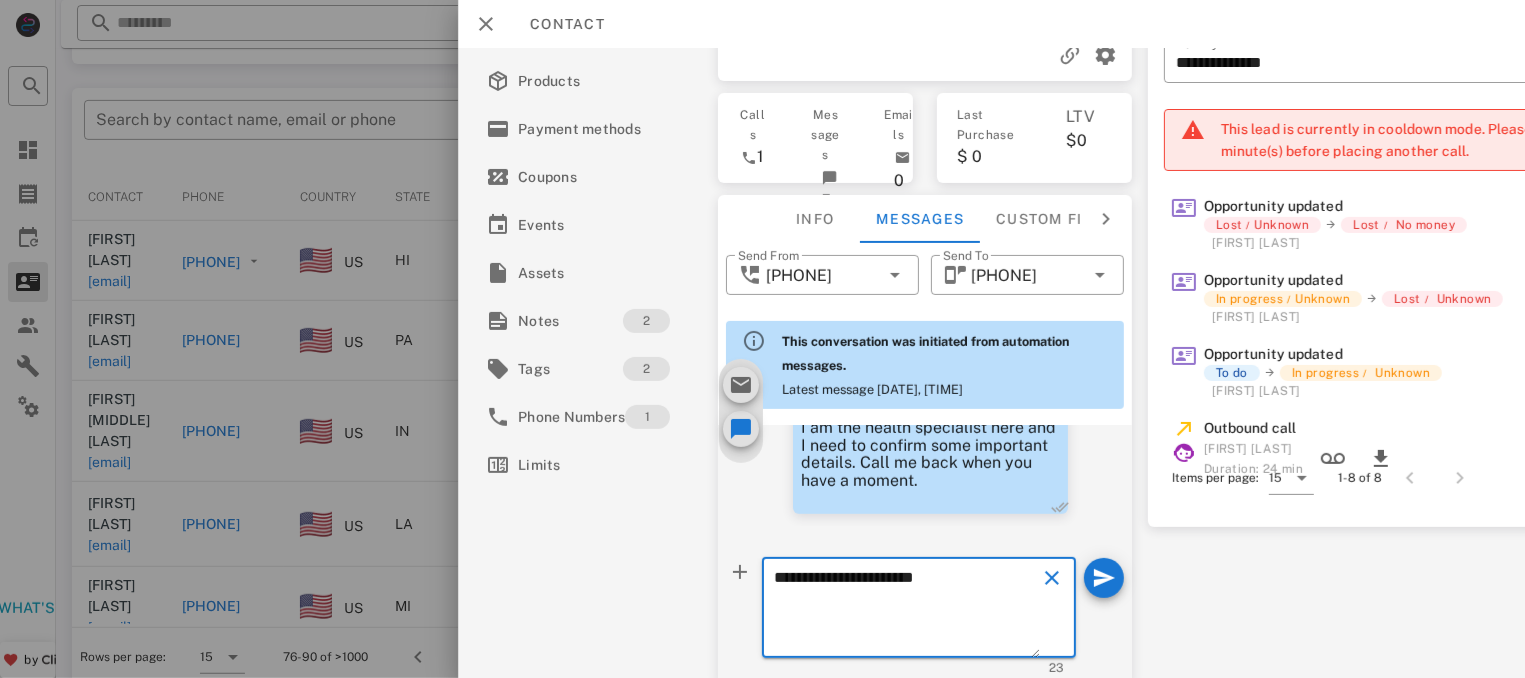 click on "**********" at bounding box center (907, 611) 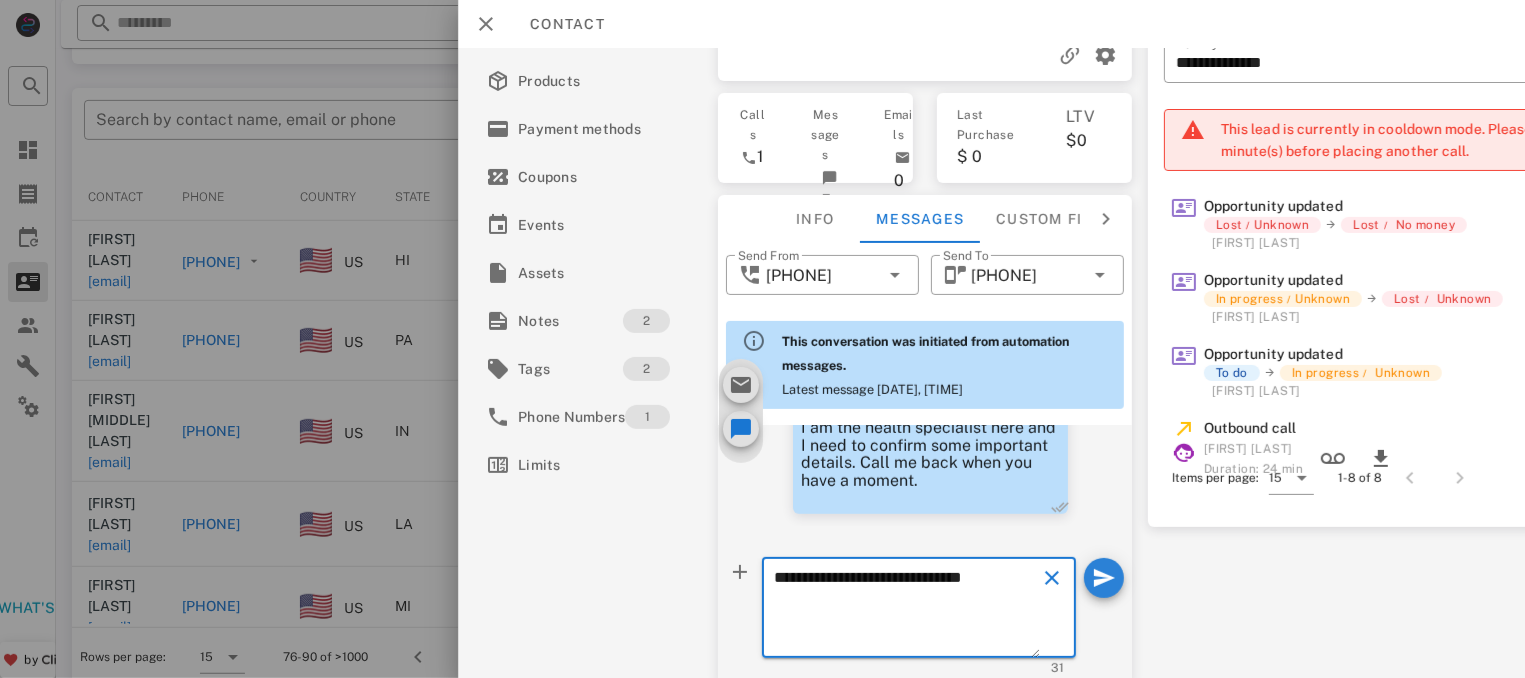 type on "**********" 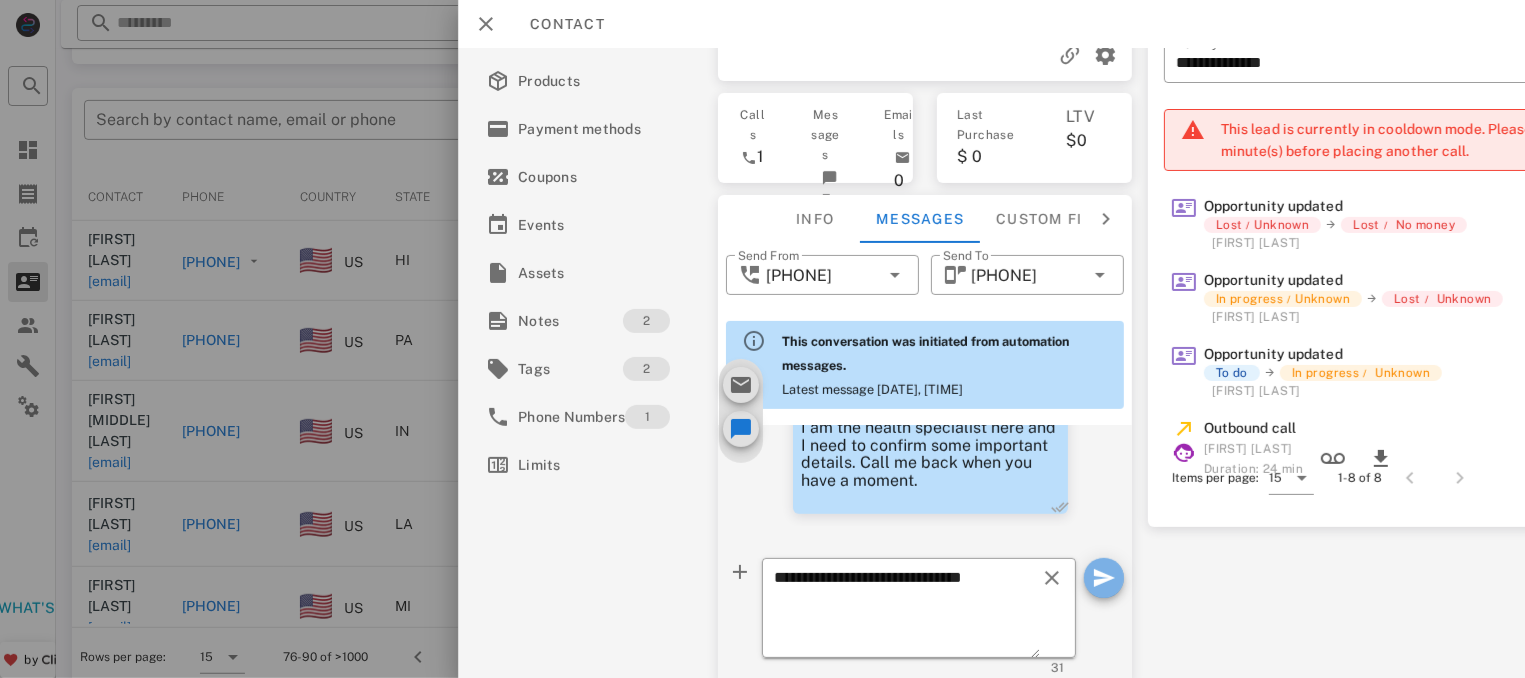 click at bounding box center [1103, 578] 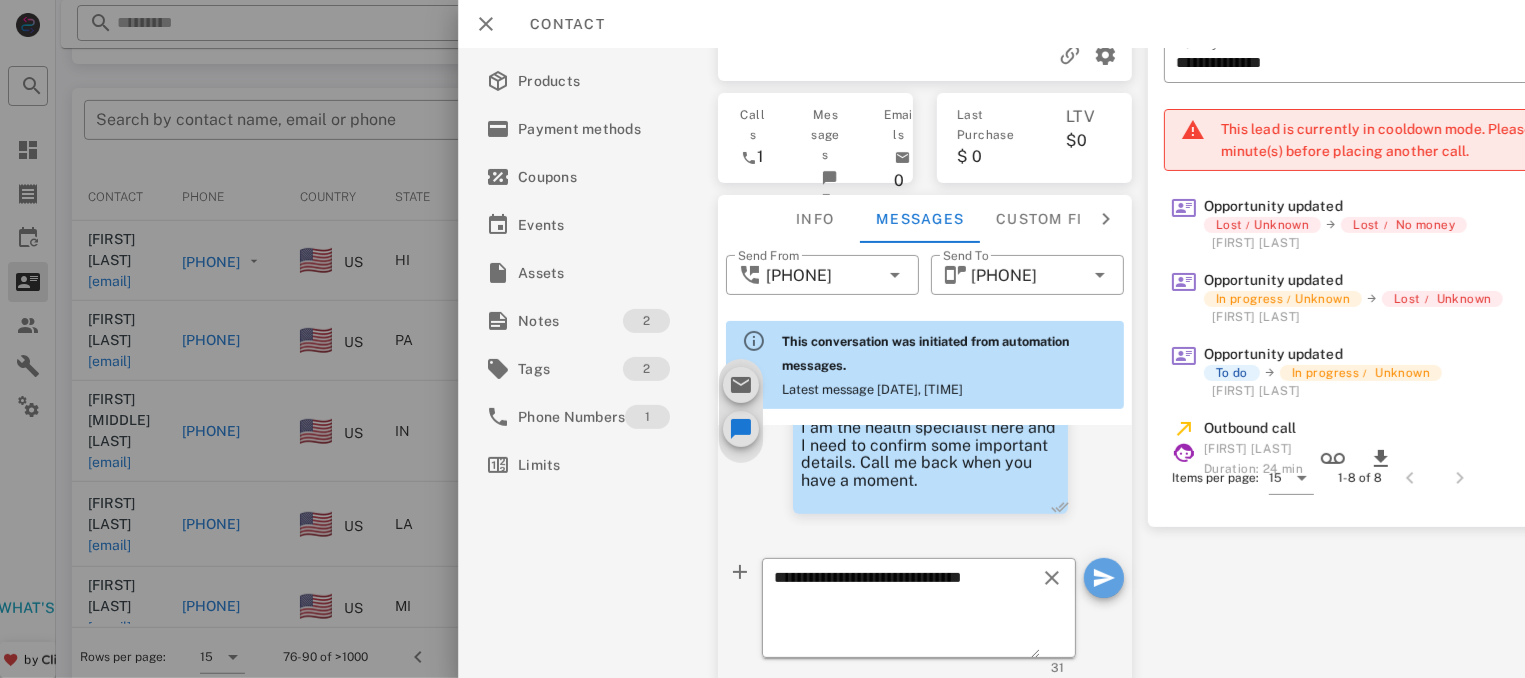 type 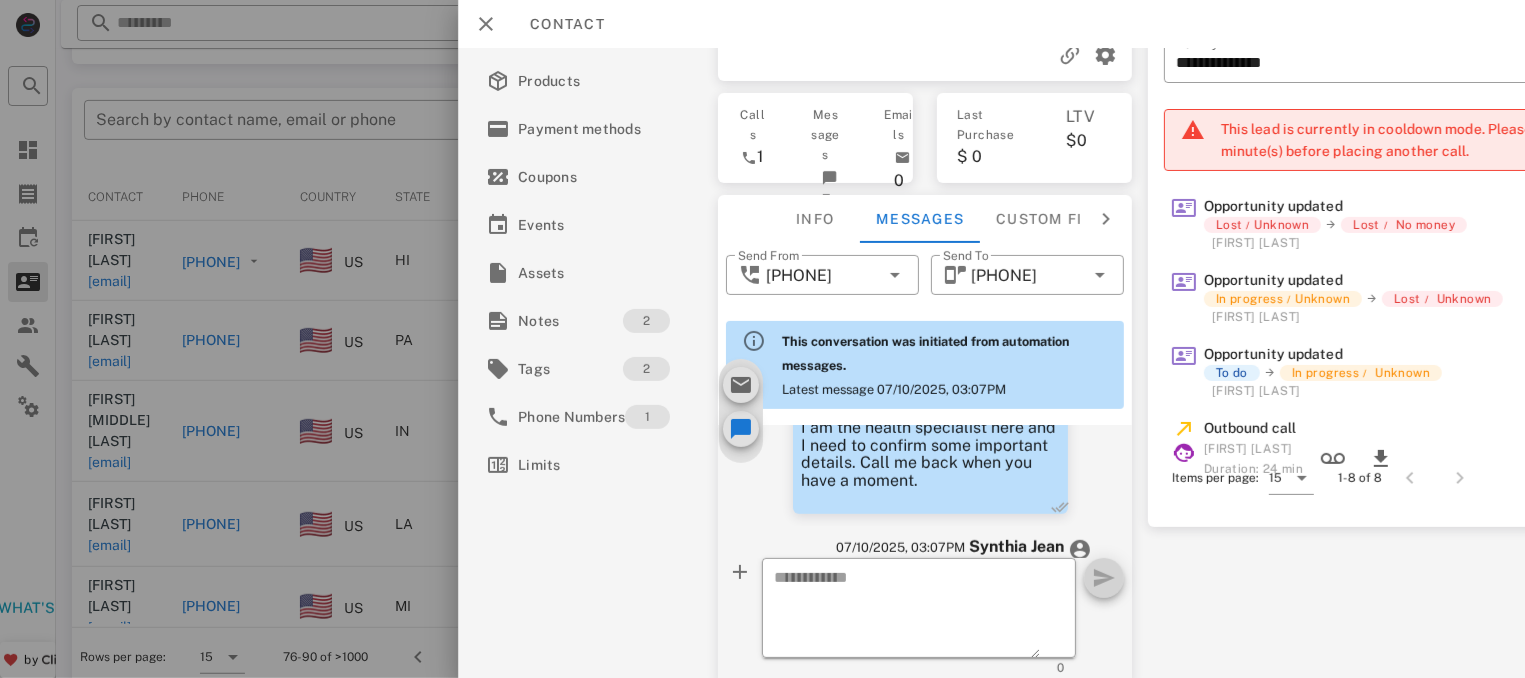 scroll, scrollTop: 813, scrollLeft: 0, axis: vertical 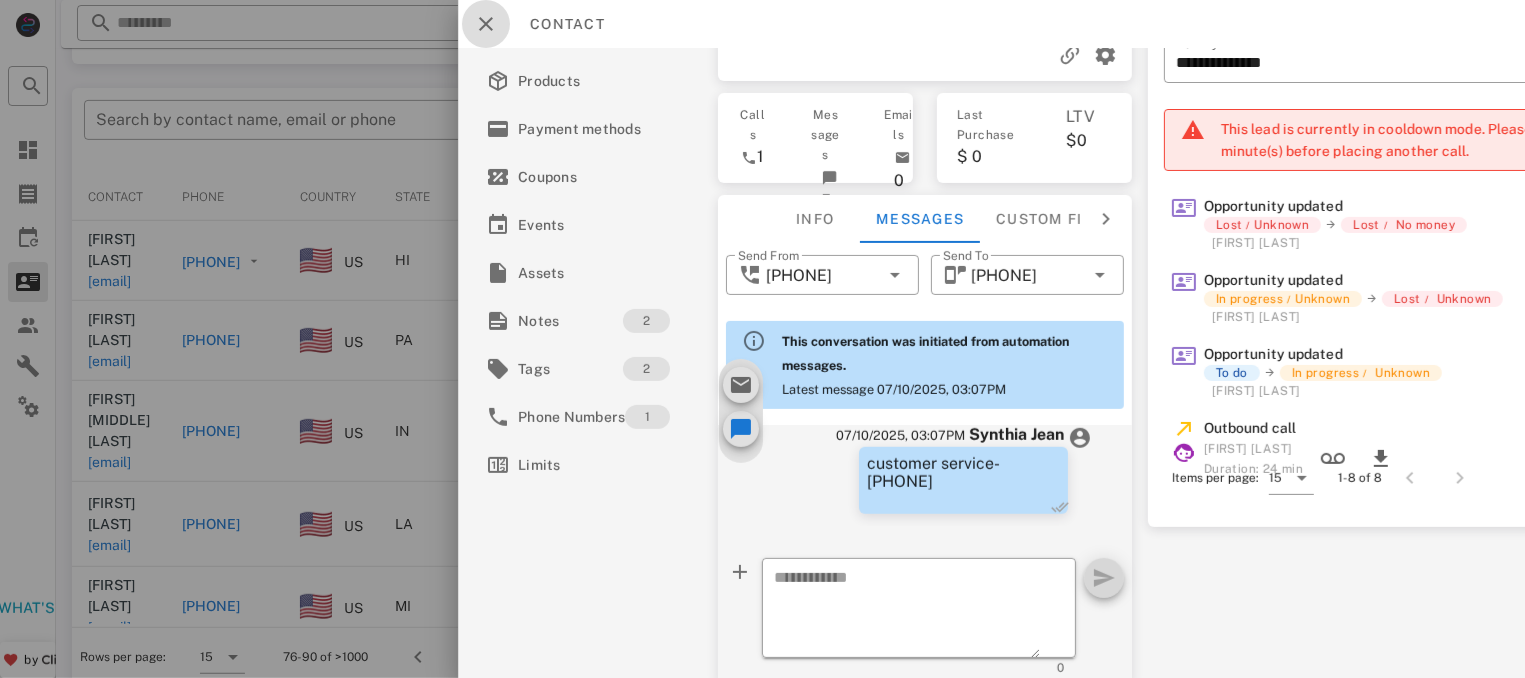 click at bounding box center (486, 24) 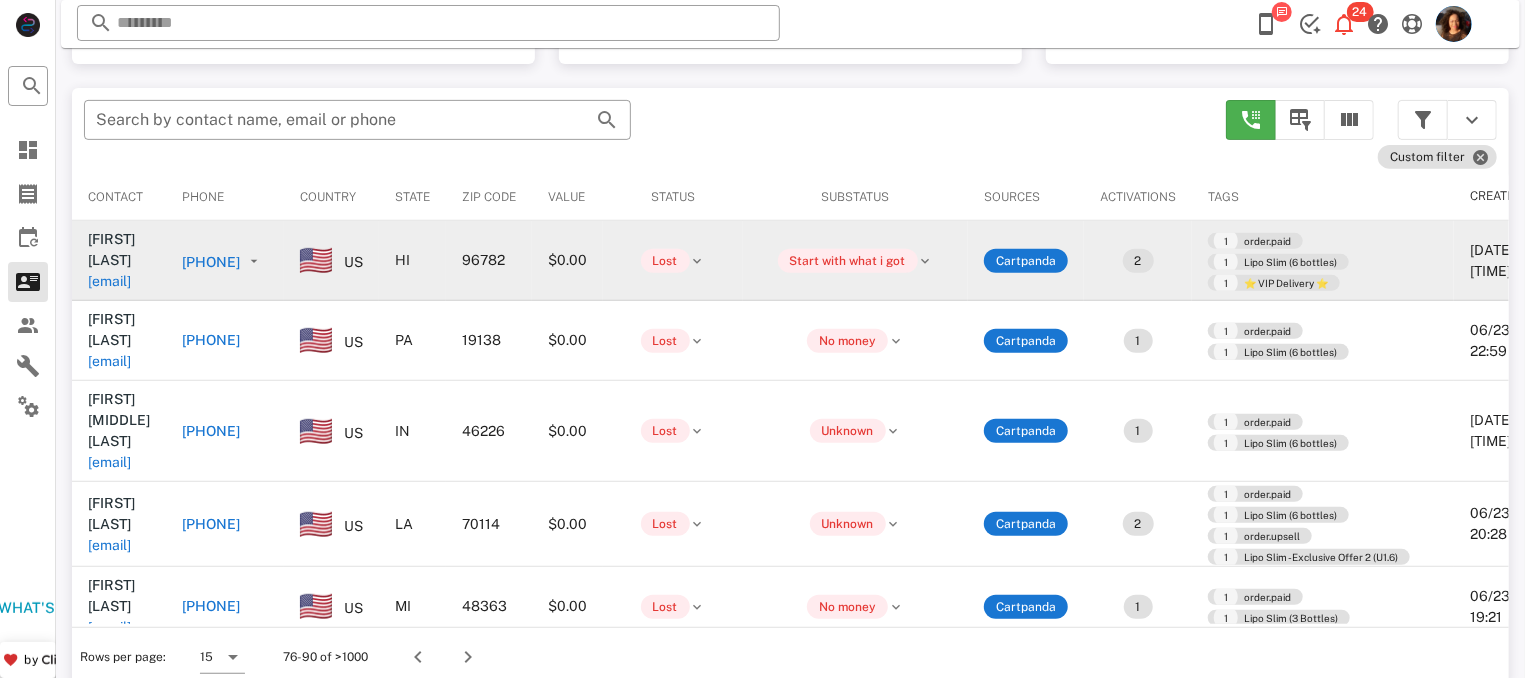 click on "+18083982648" at bounding box center (211, 262) 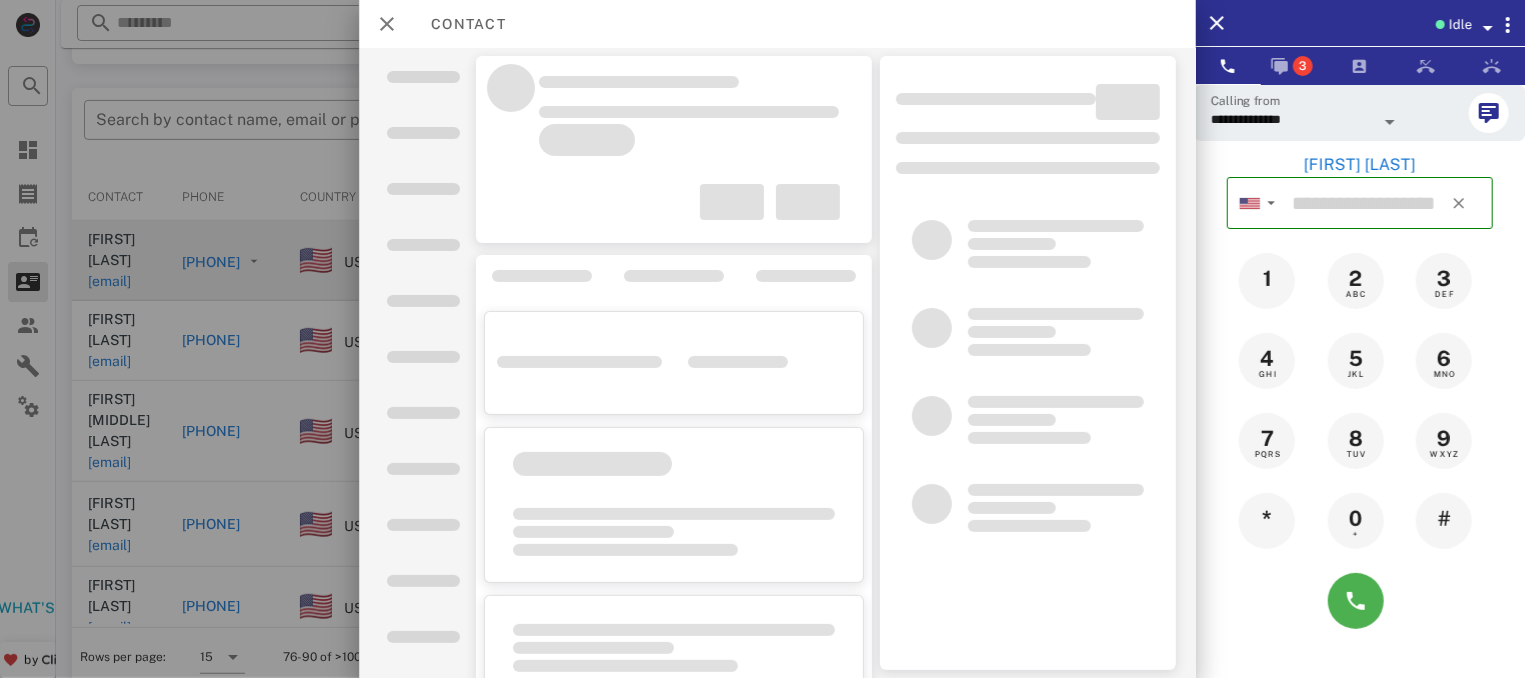 type on "**********" 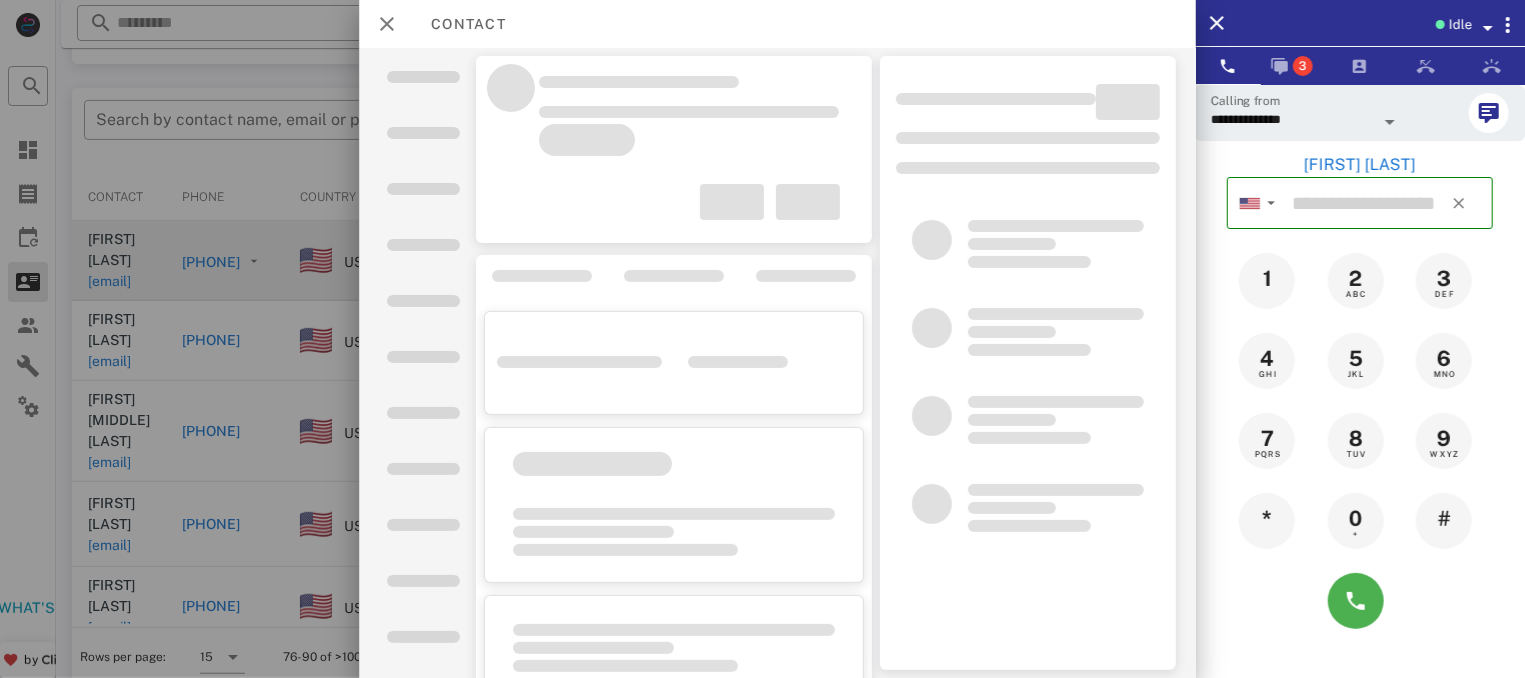type on "**********" 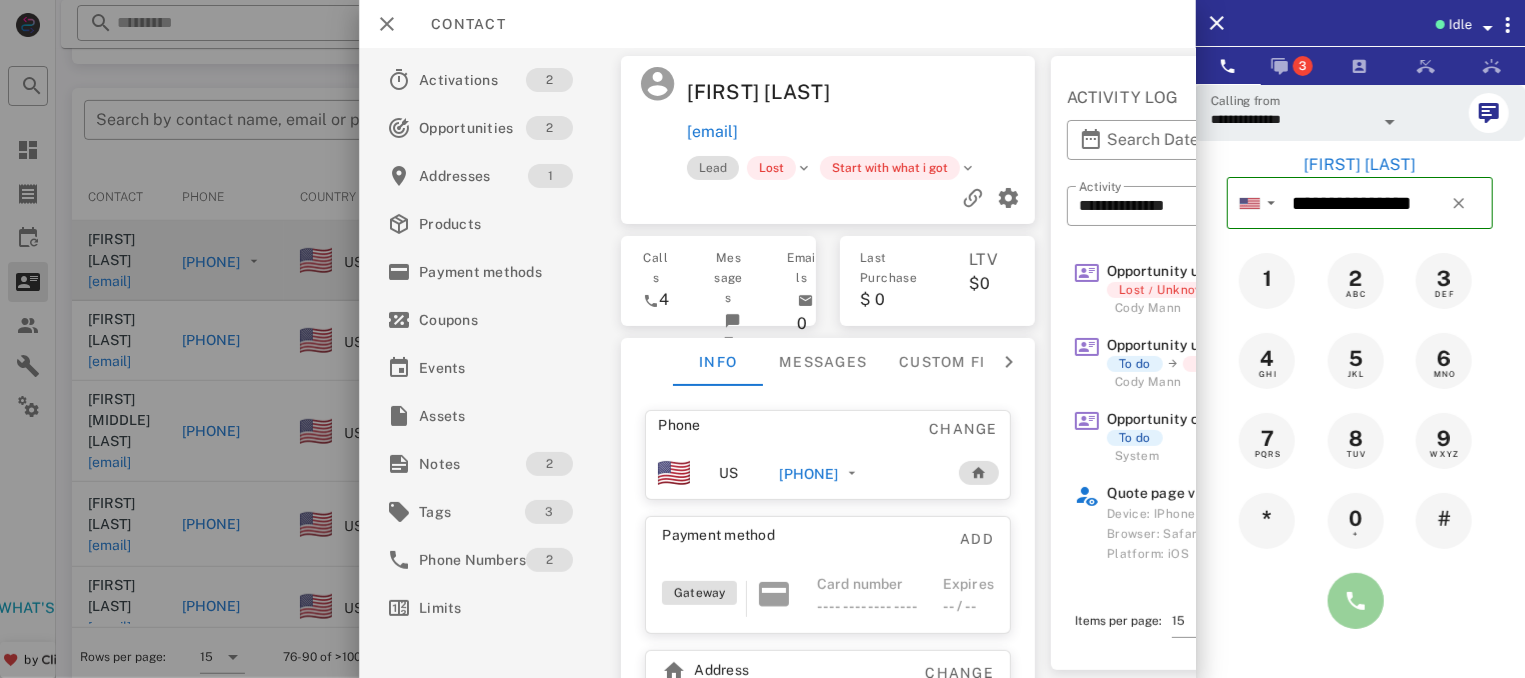 click at bounding box center [1356, 601] 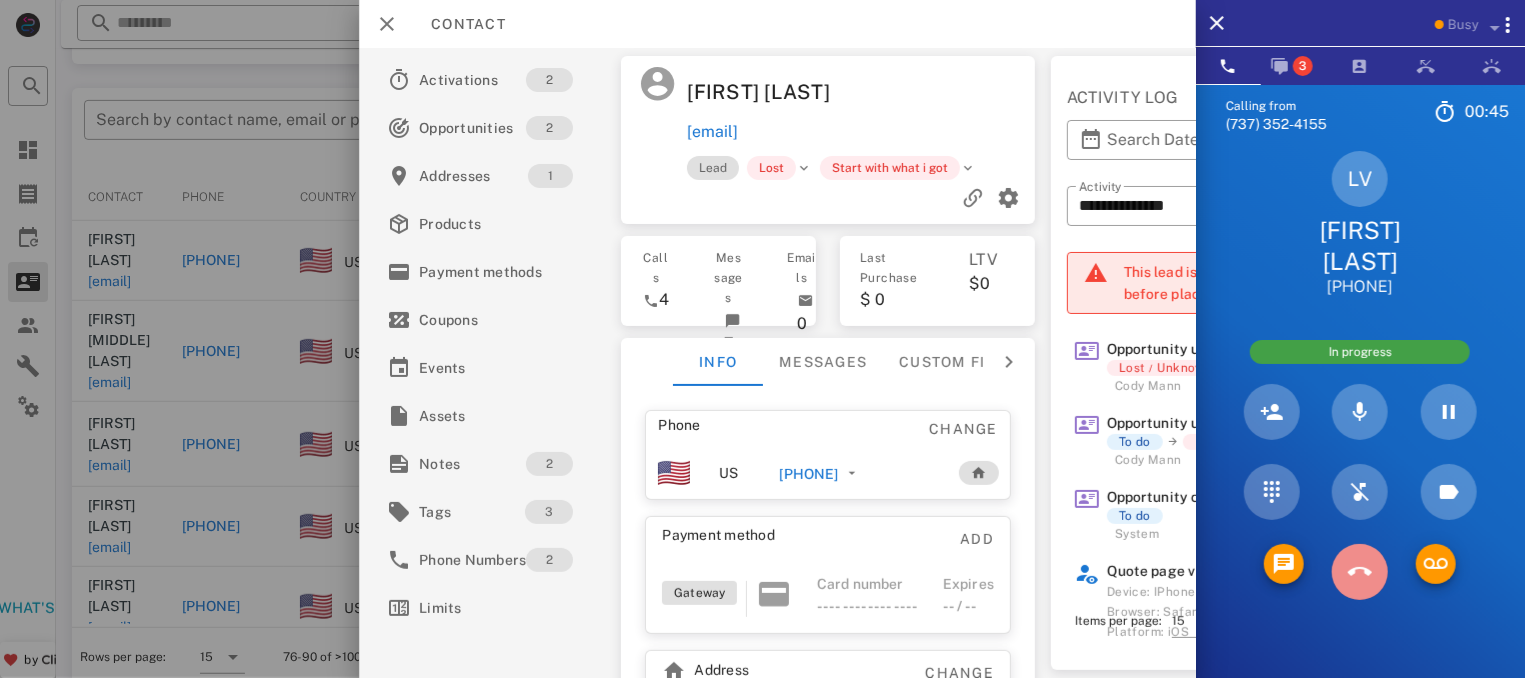 click at bounding box center [1360, 572] 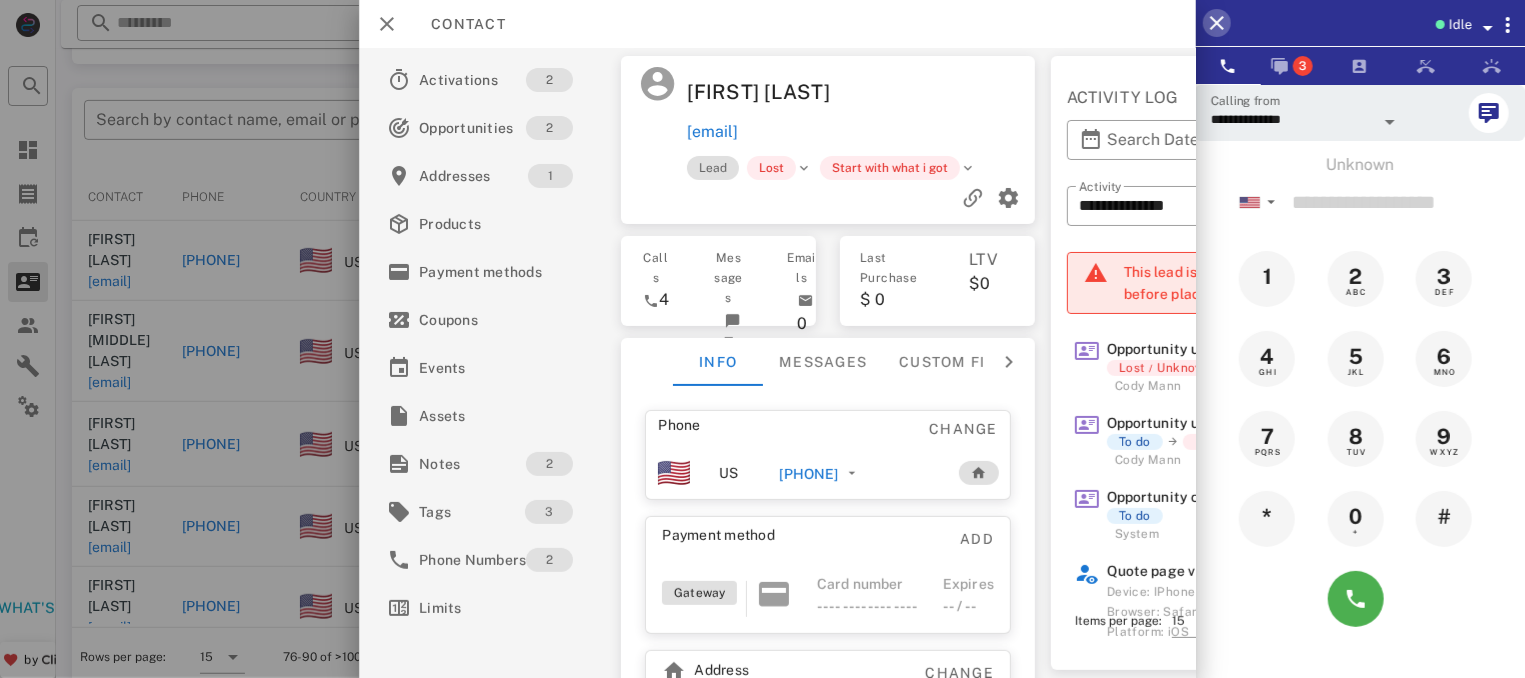 click at bounding box center [1217, 23] 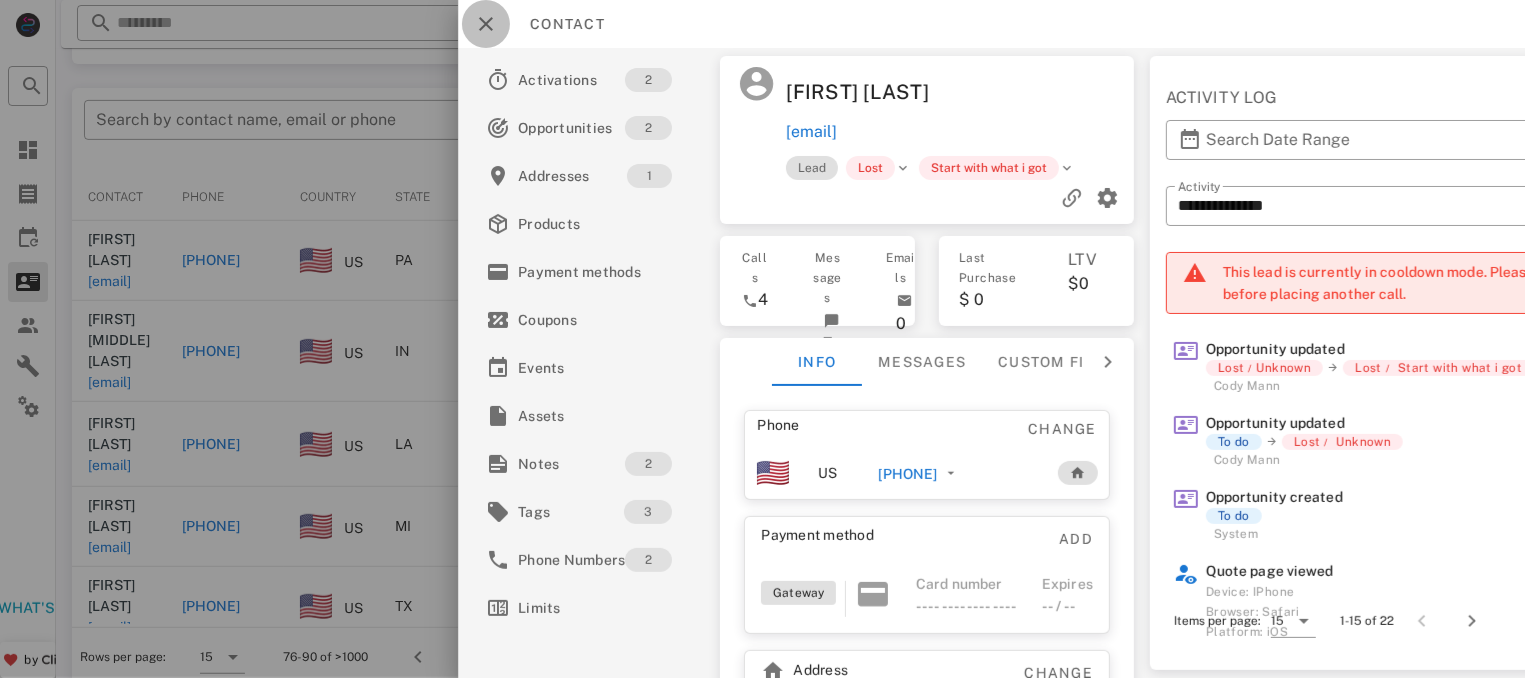 click at bounding box center [486, 24] 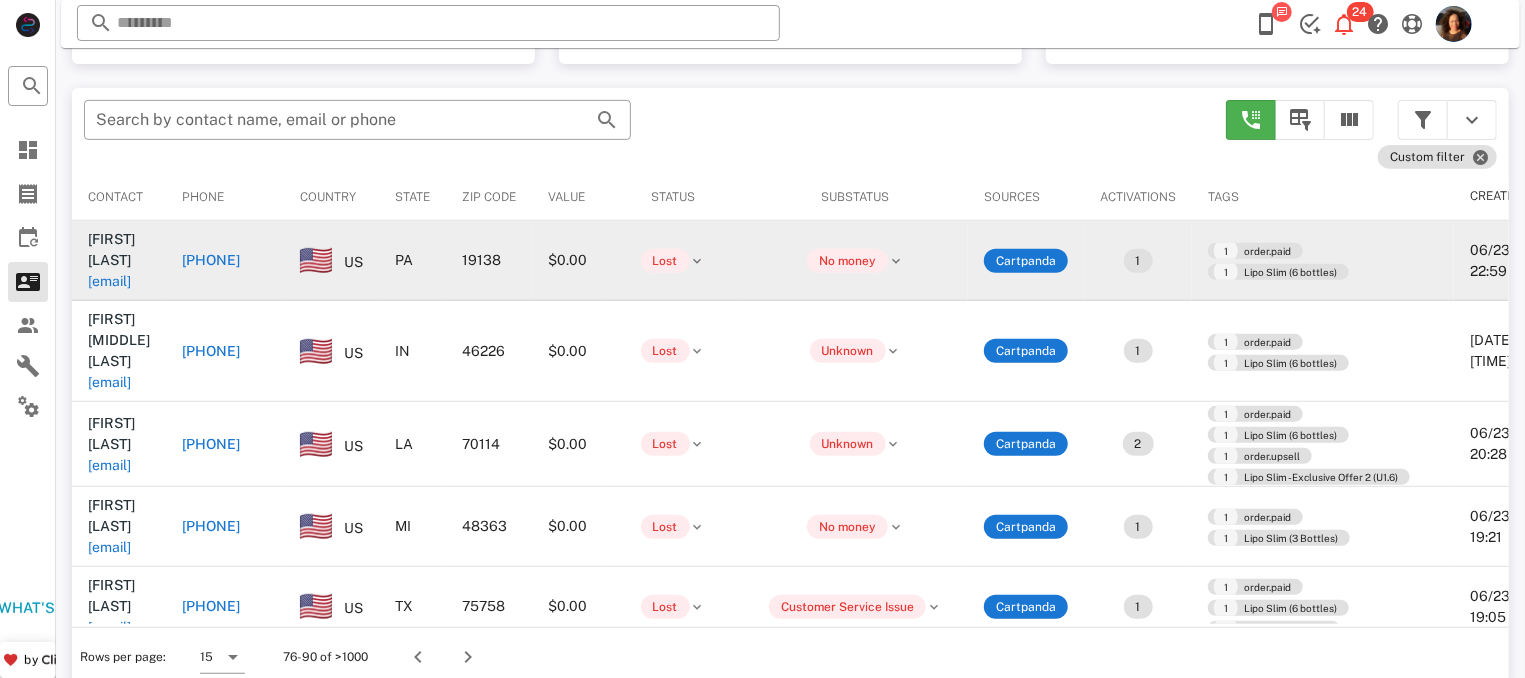 click on "+12156051146" at bounding box center (211, 260) 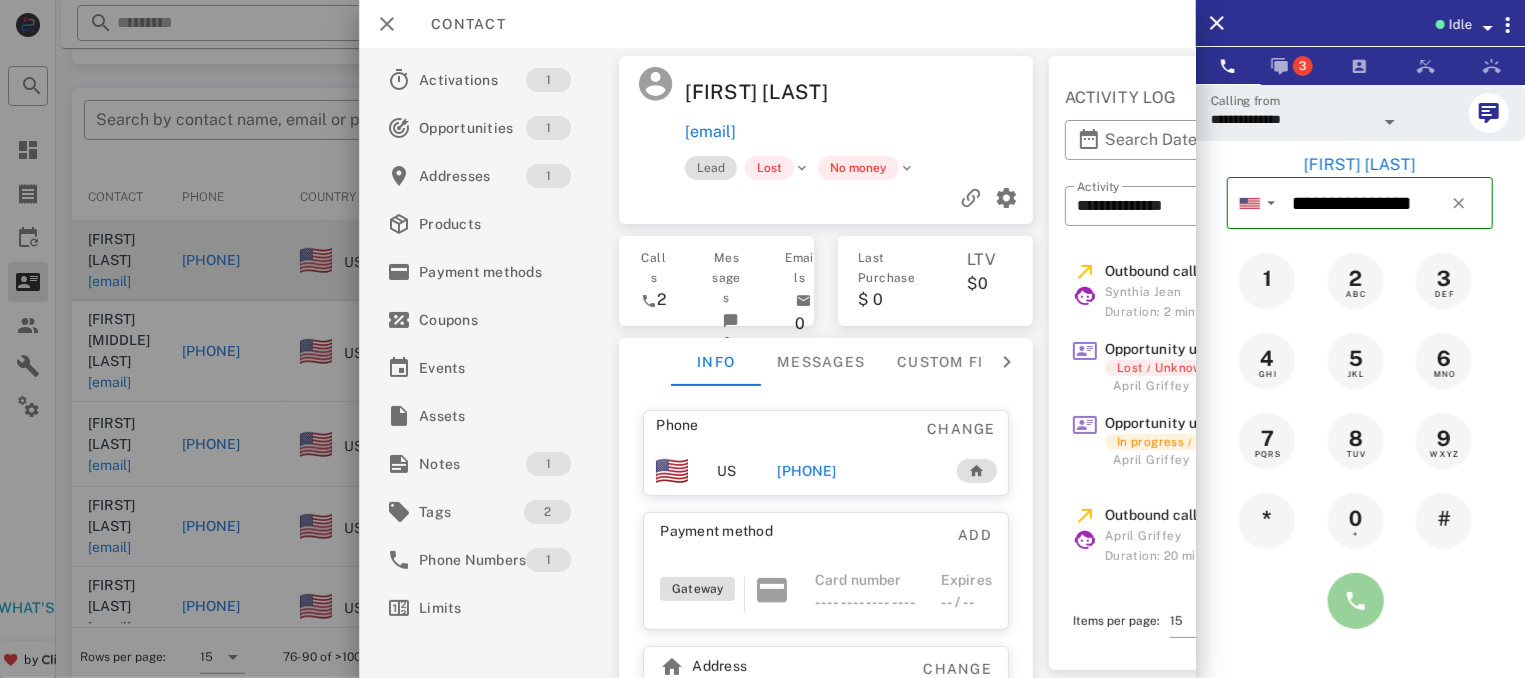 click at bounding box center (1356, 601) 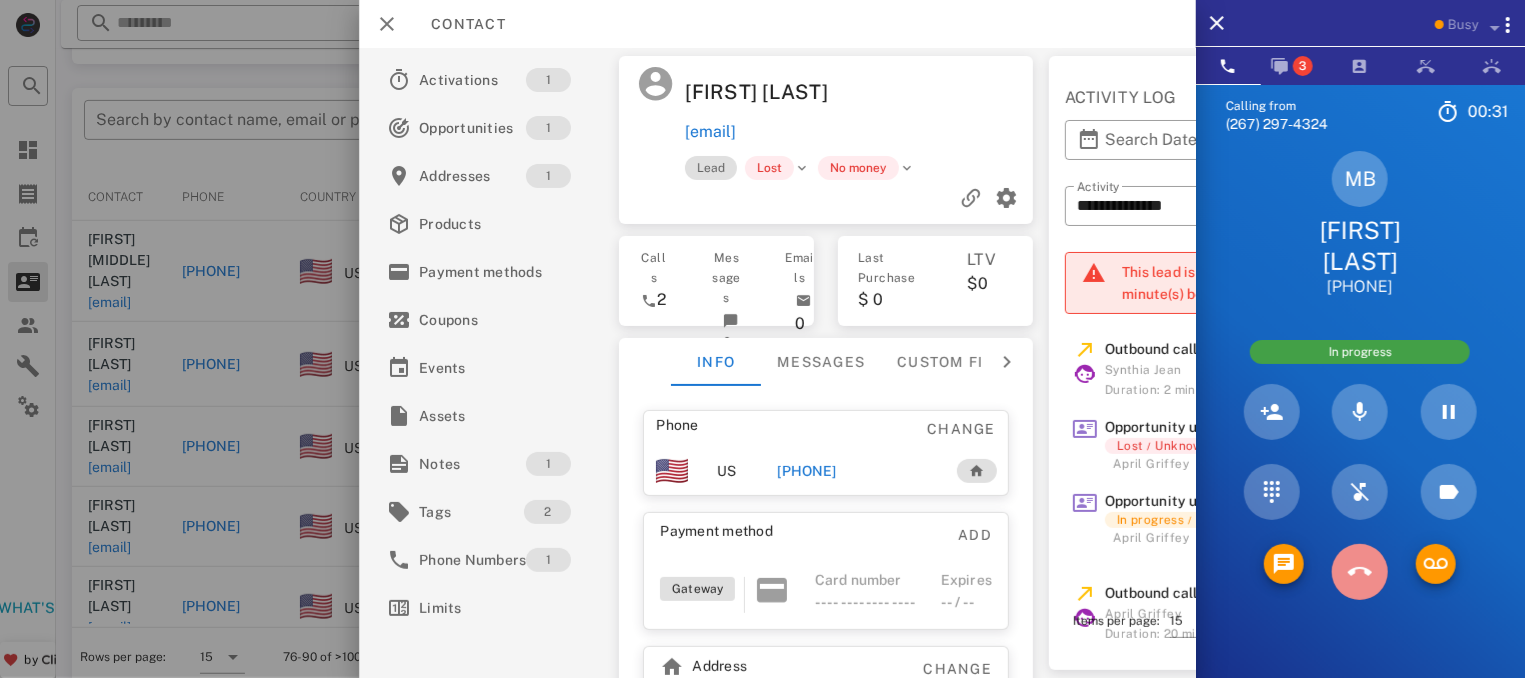 click at bounding box center [1360, 572] 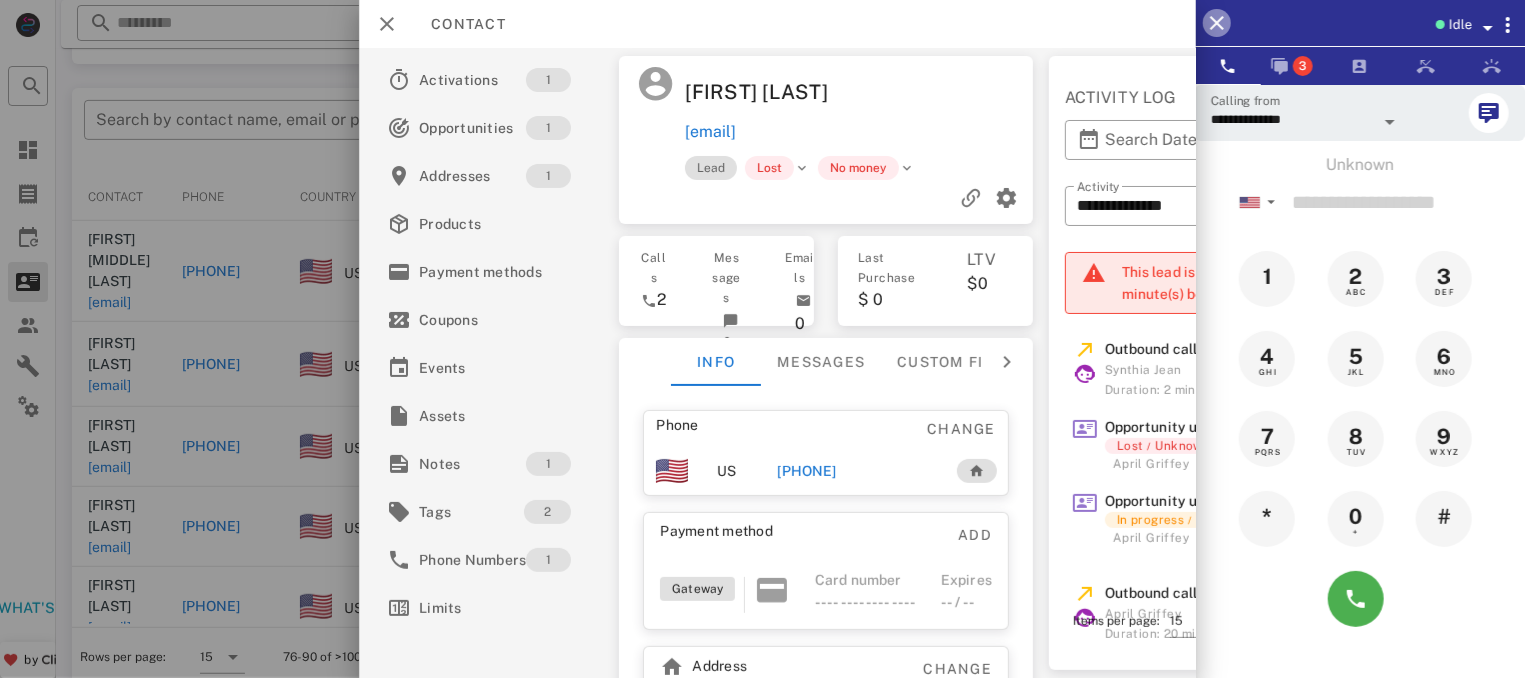 click at bounding box center (1217, 23) 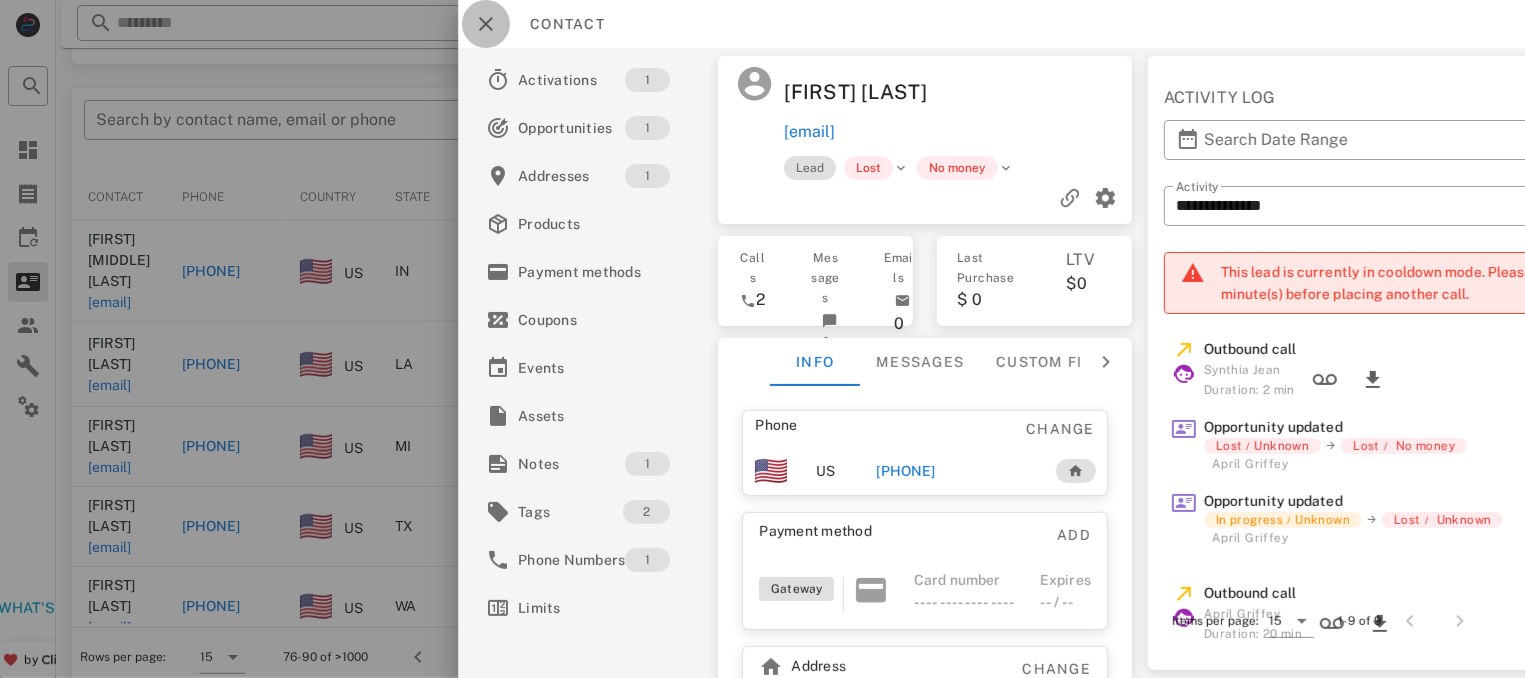 click at bounding box center (486, 24) 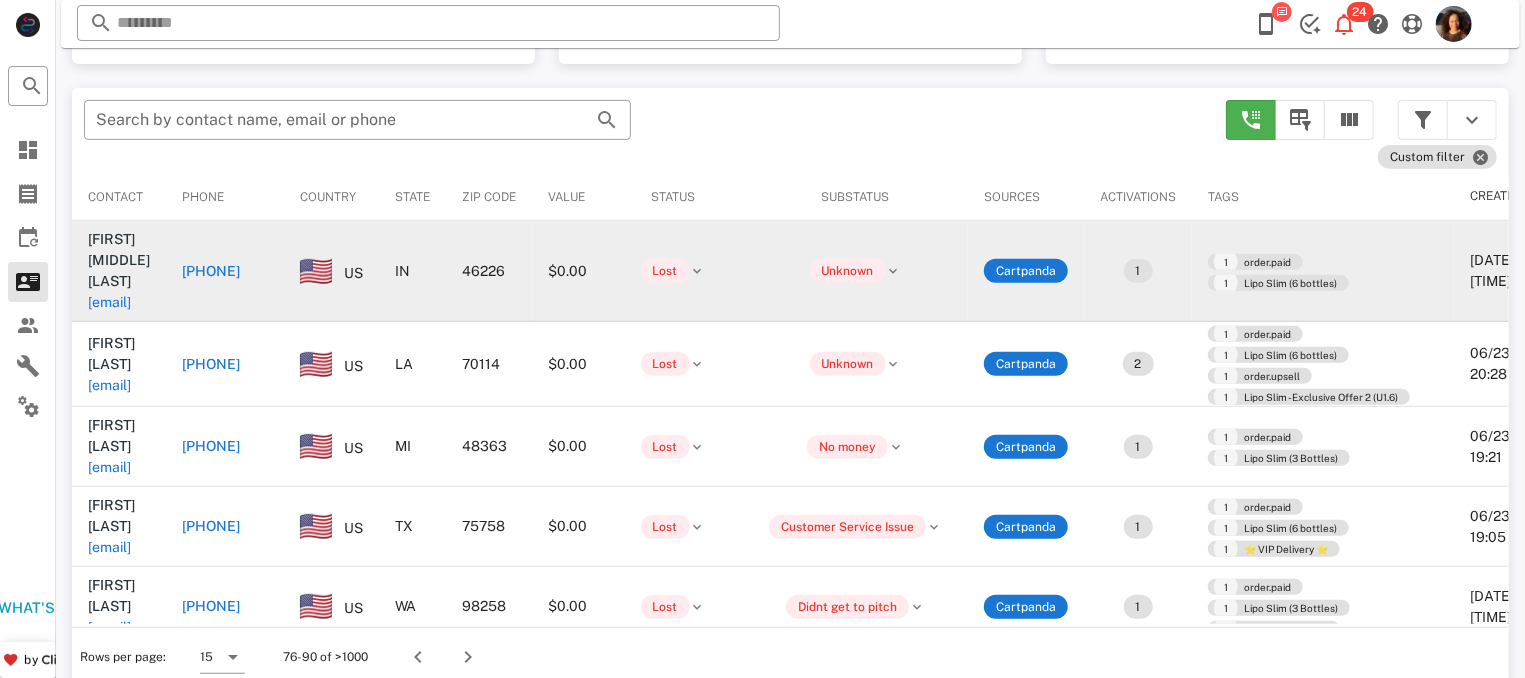click on "+13177487754" at bounding box center (211, 271) 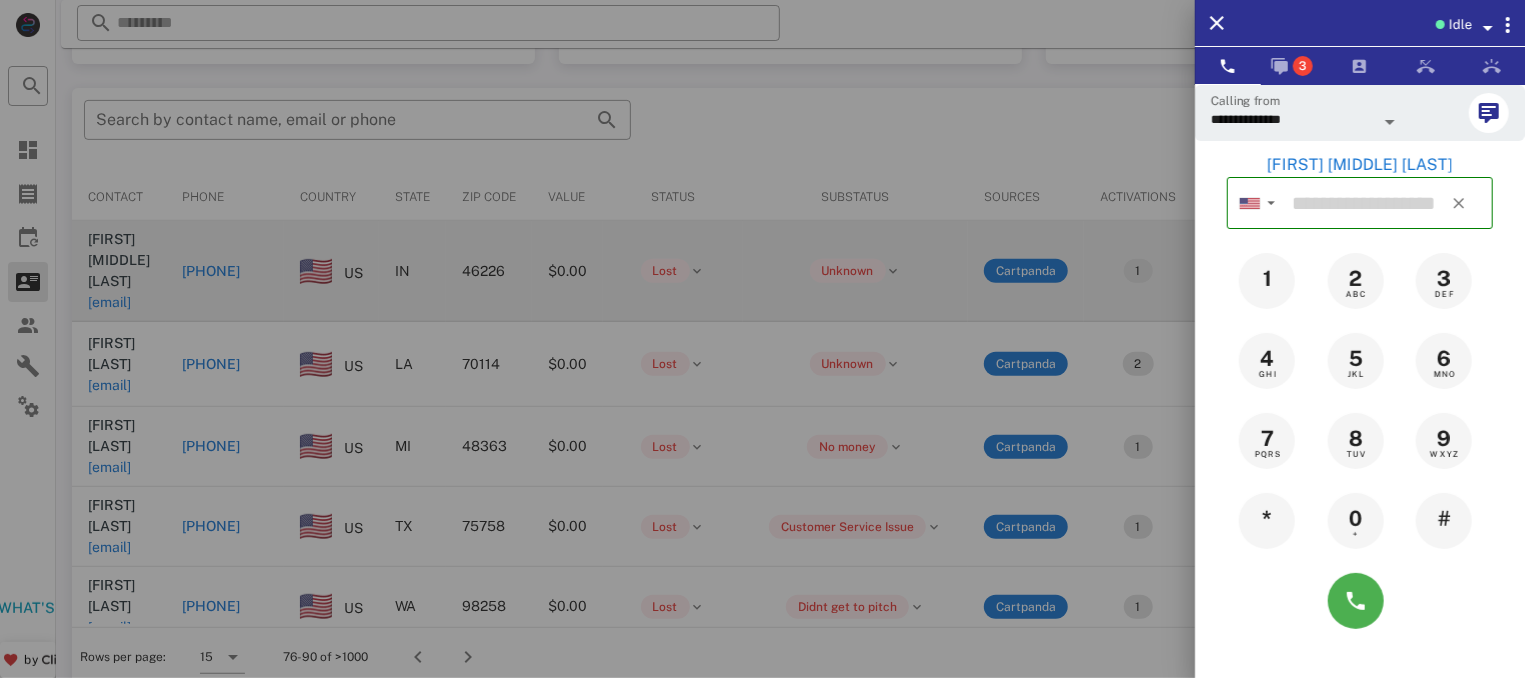 type on "**********" 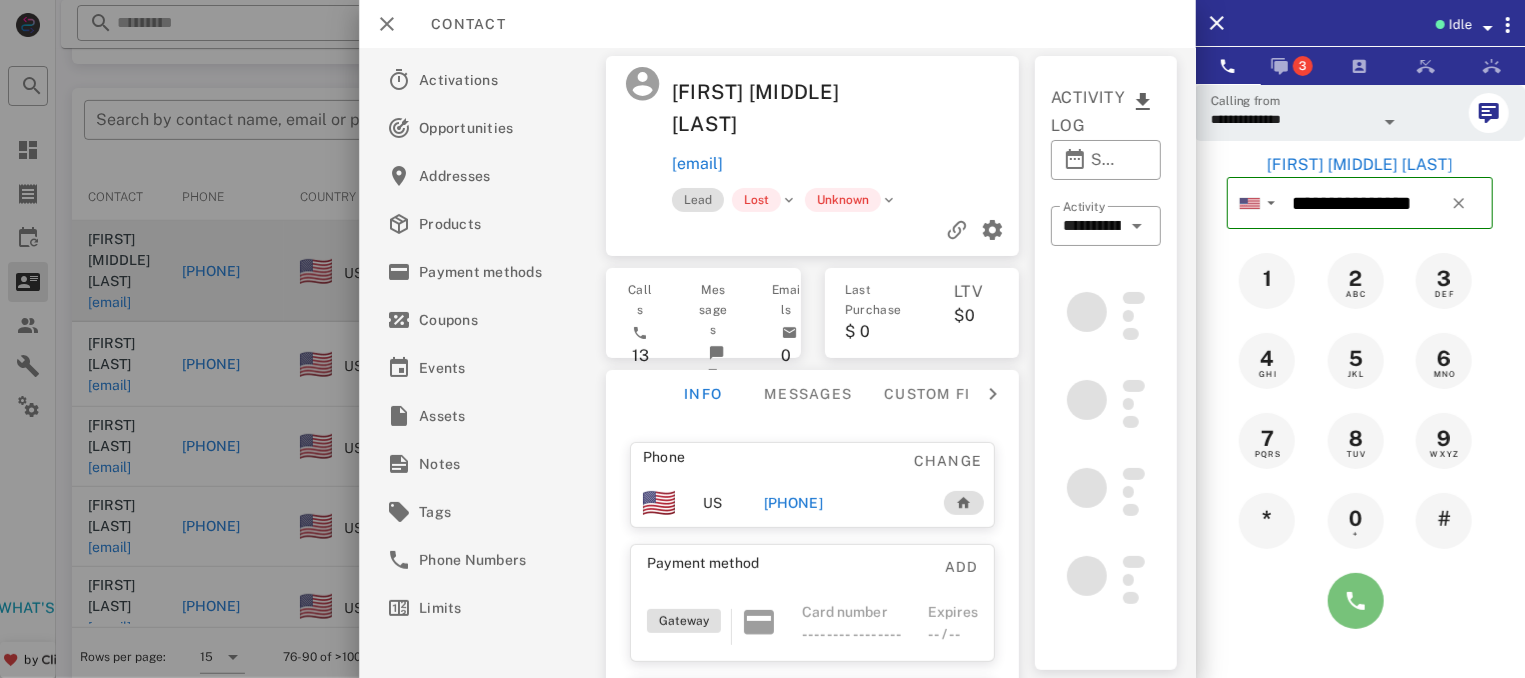 click at bounding box center (1356, 601) 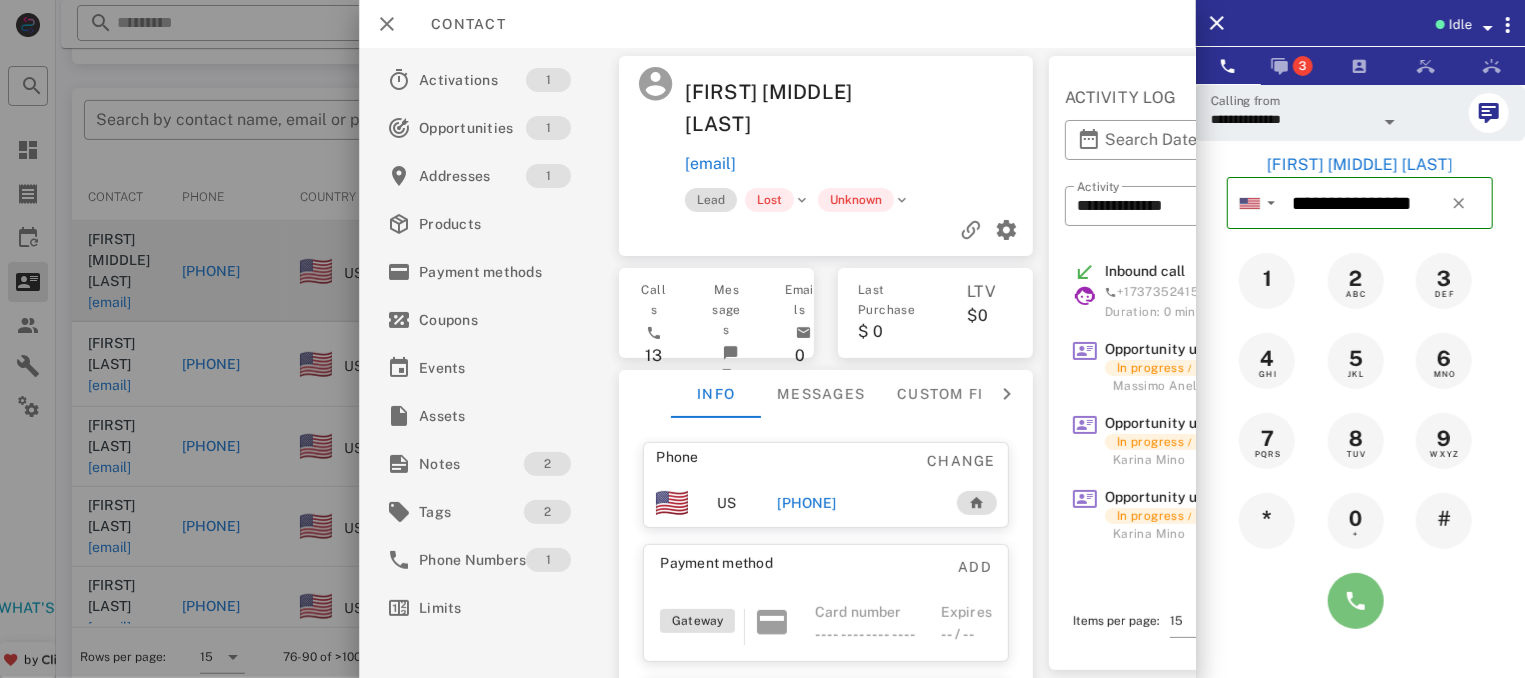 click at bounding box center (1356, 601) 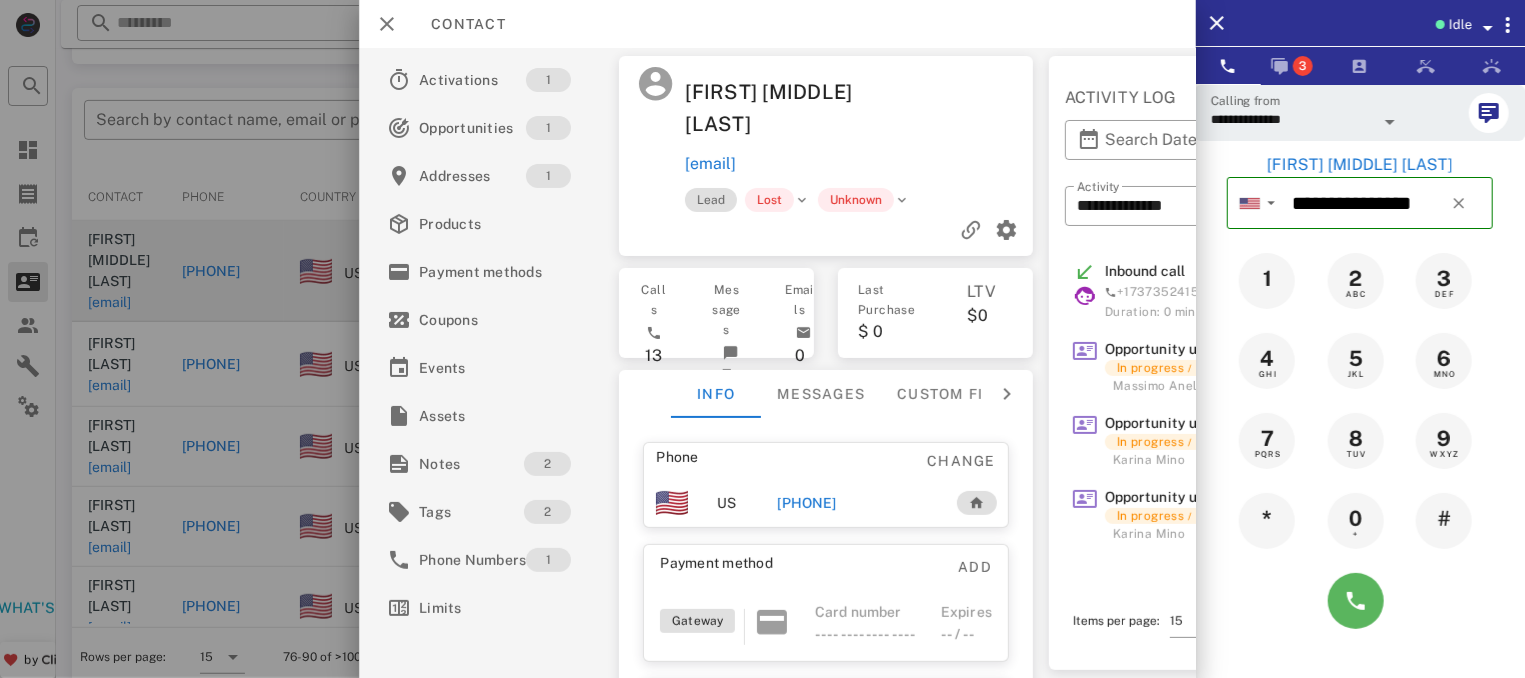 click at bounding box center [1360, 601] 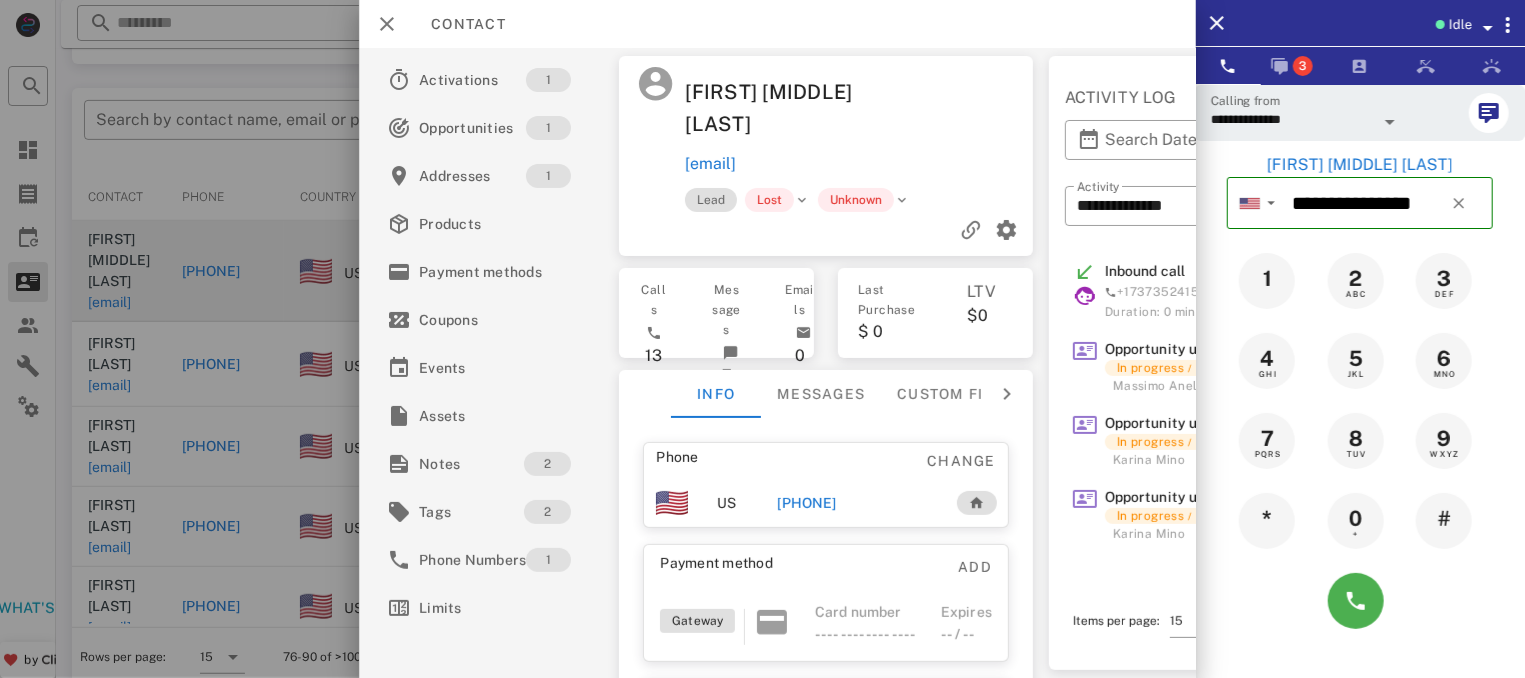 click at bounding box center (1360, 601) 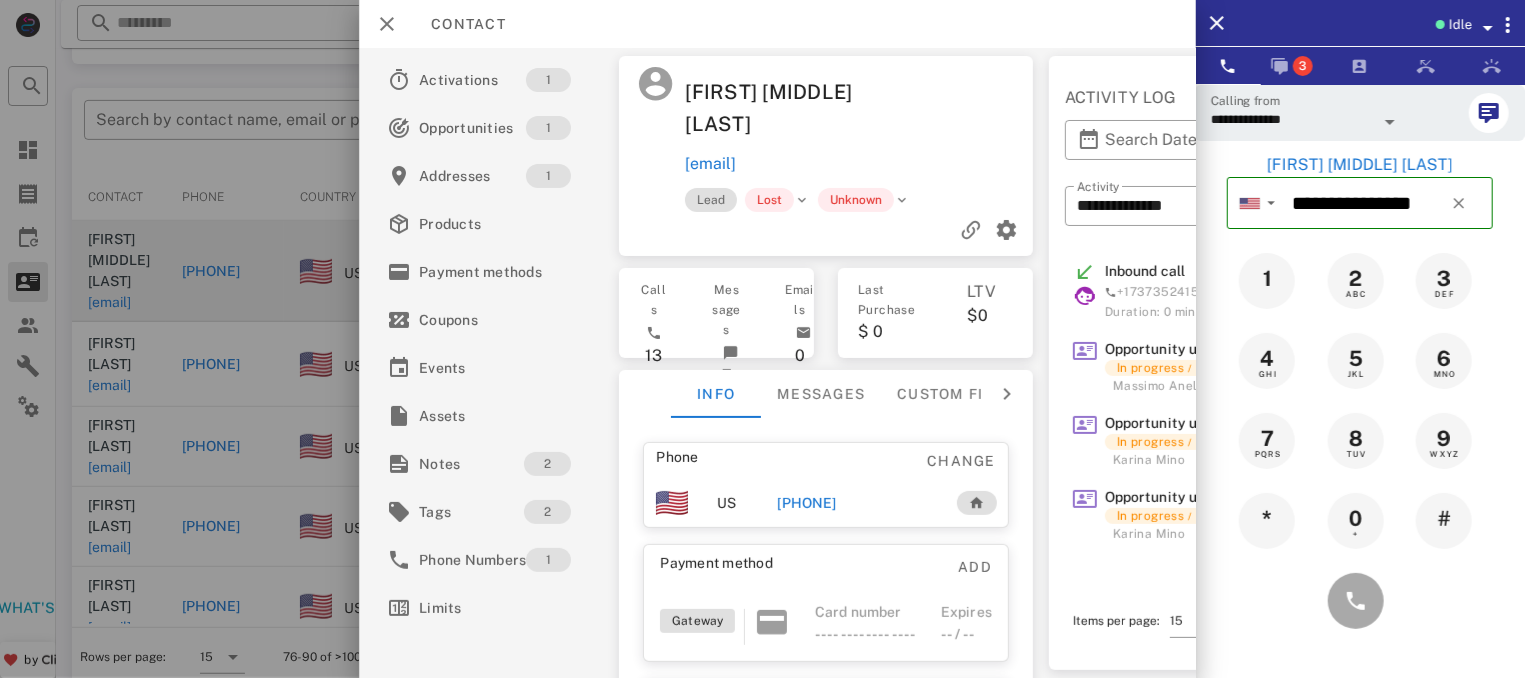 type on "**********" 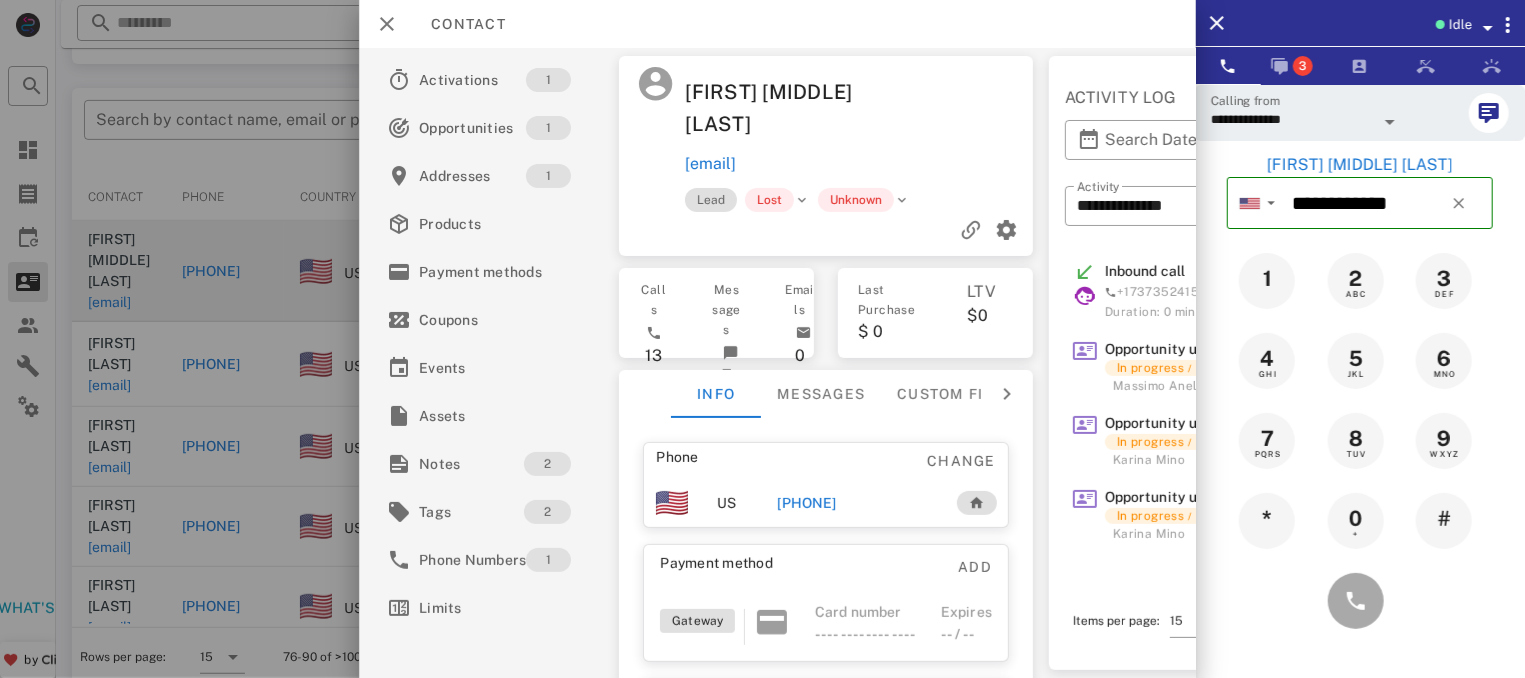 click at bounding box center (1360, 601) 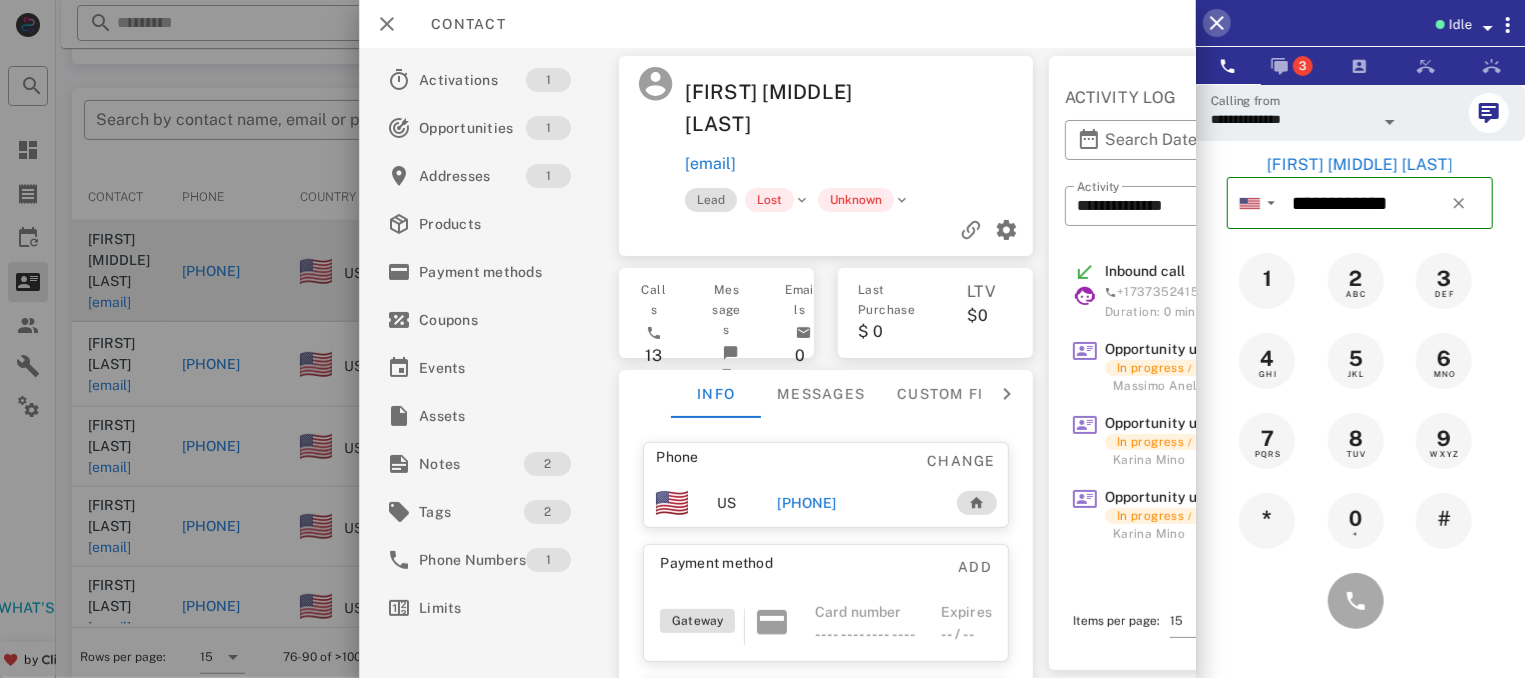 click at bounding box center (1217, 23) 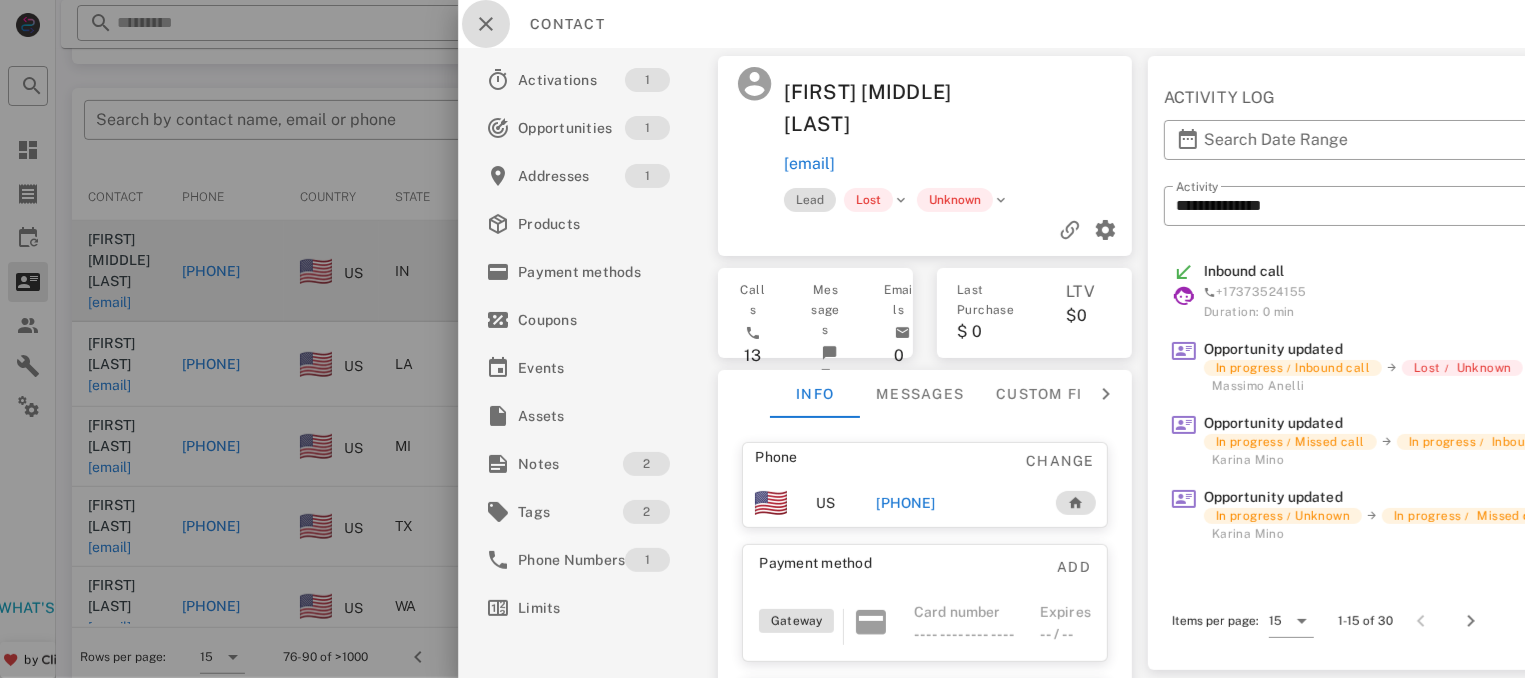 click at bounding box center [486, 24] 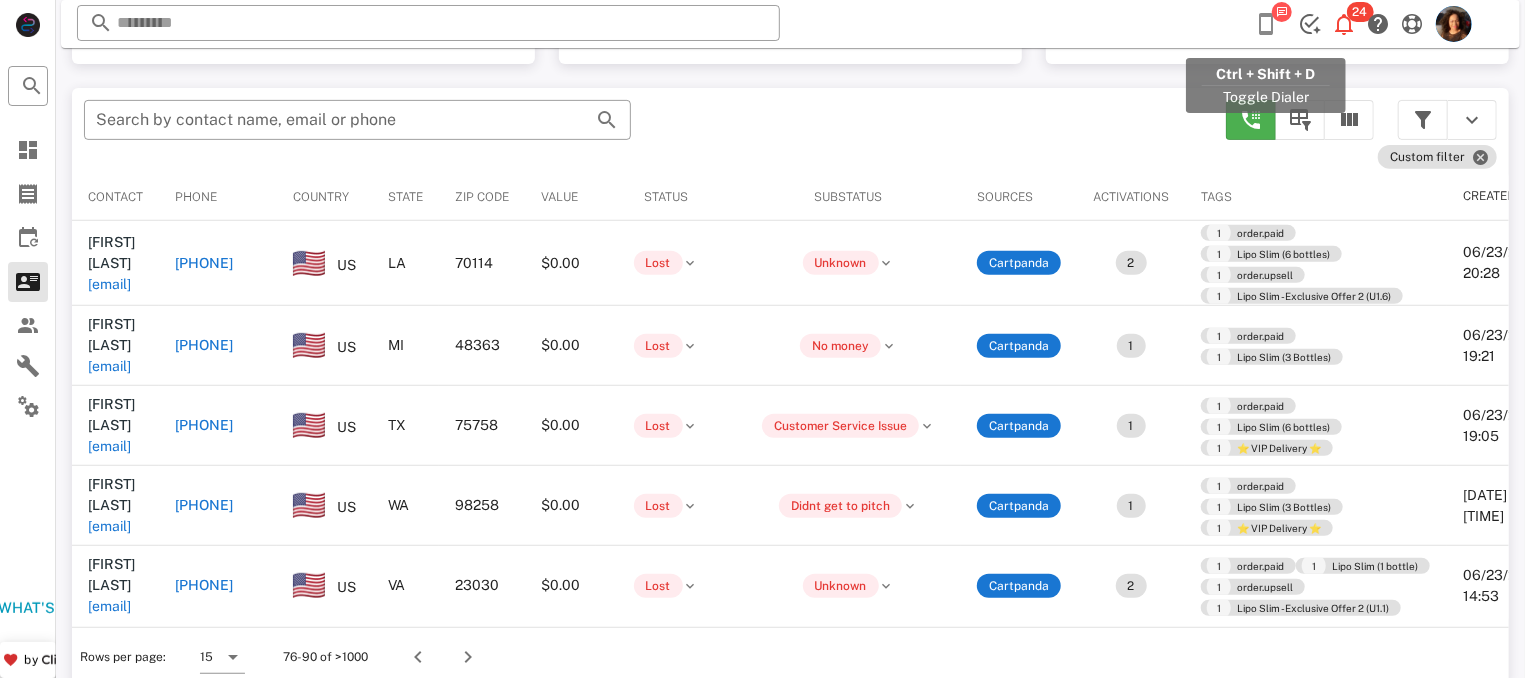 click at bounding box center [1266, 24] 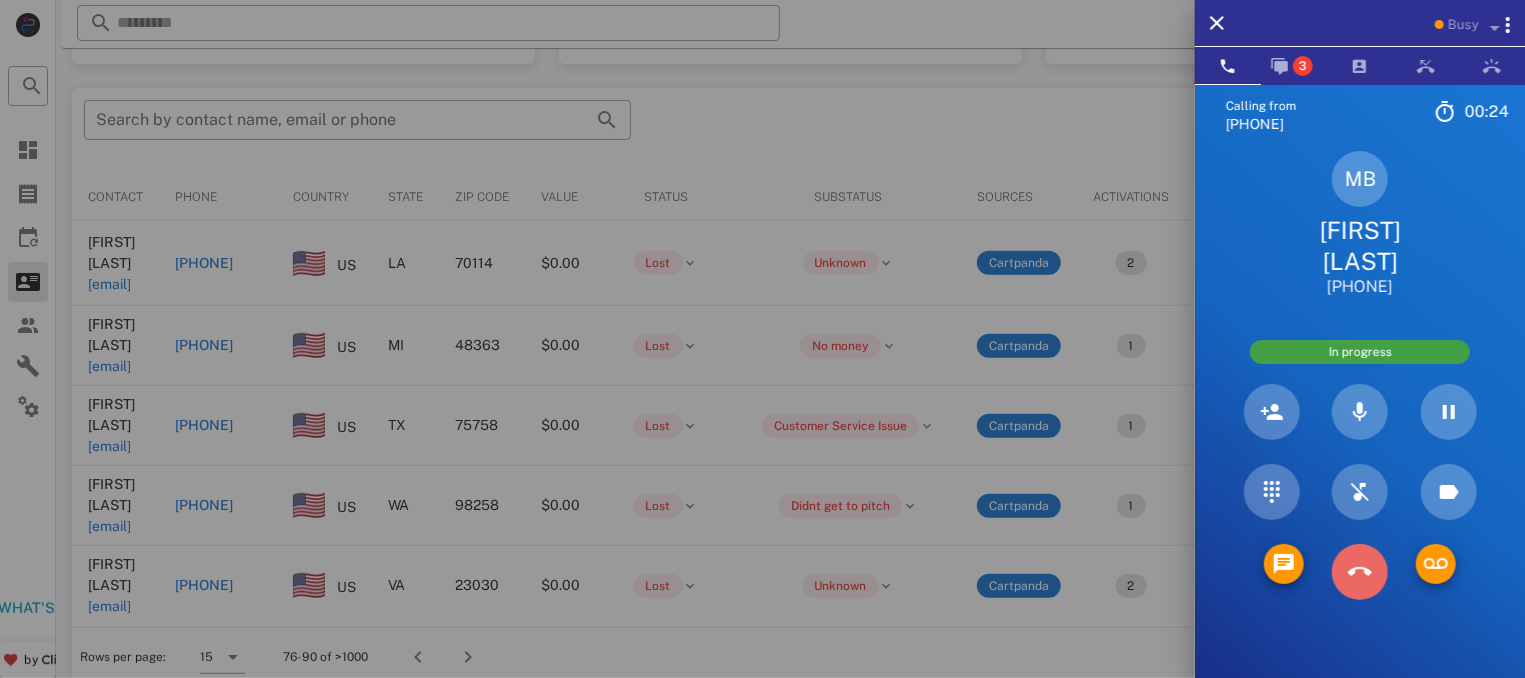 click at bounding box center (1360, 572) 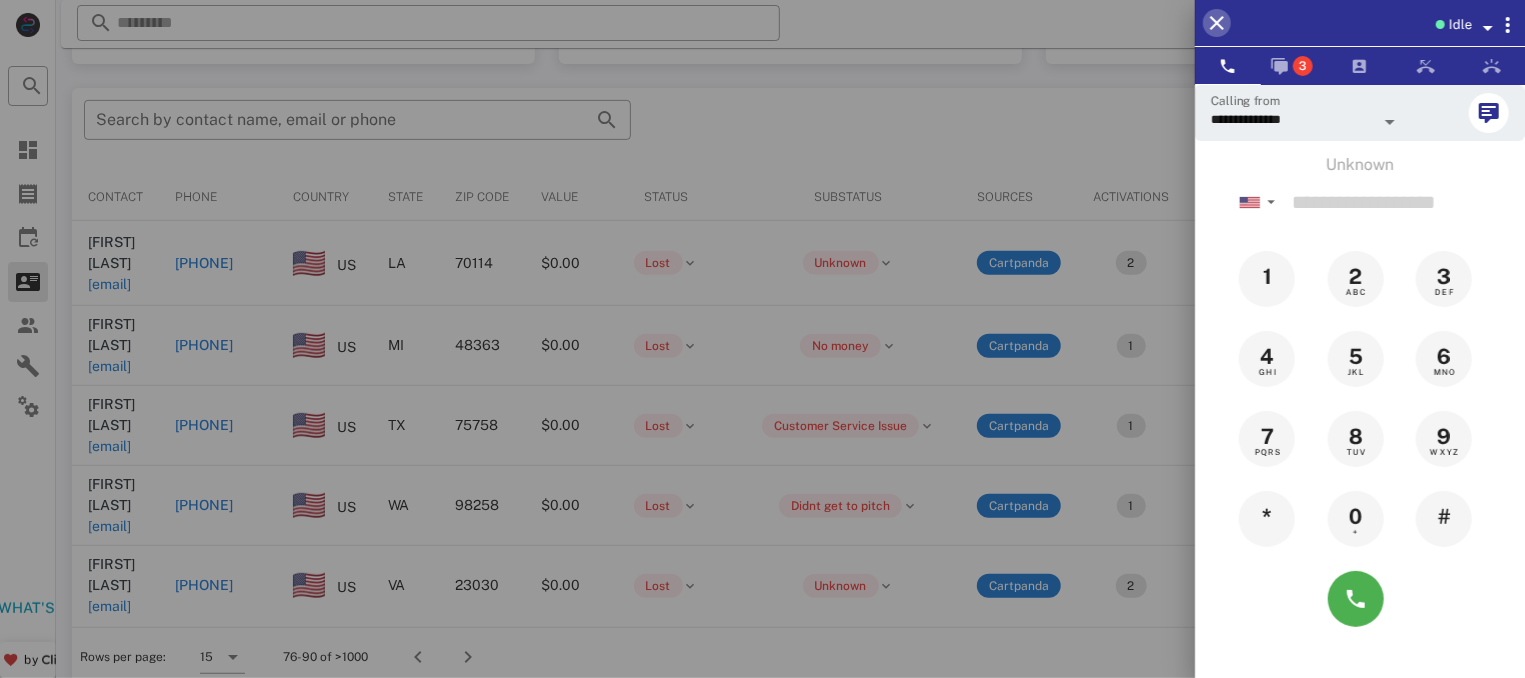 click at bounding box center (1217, 23) 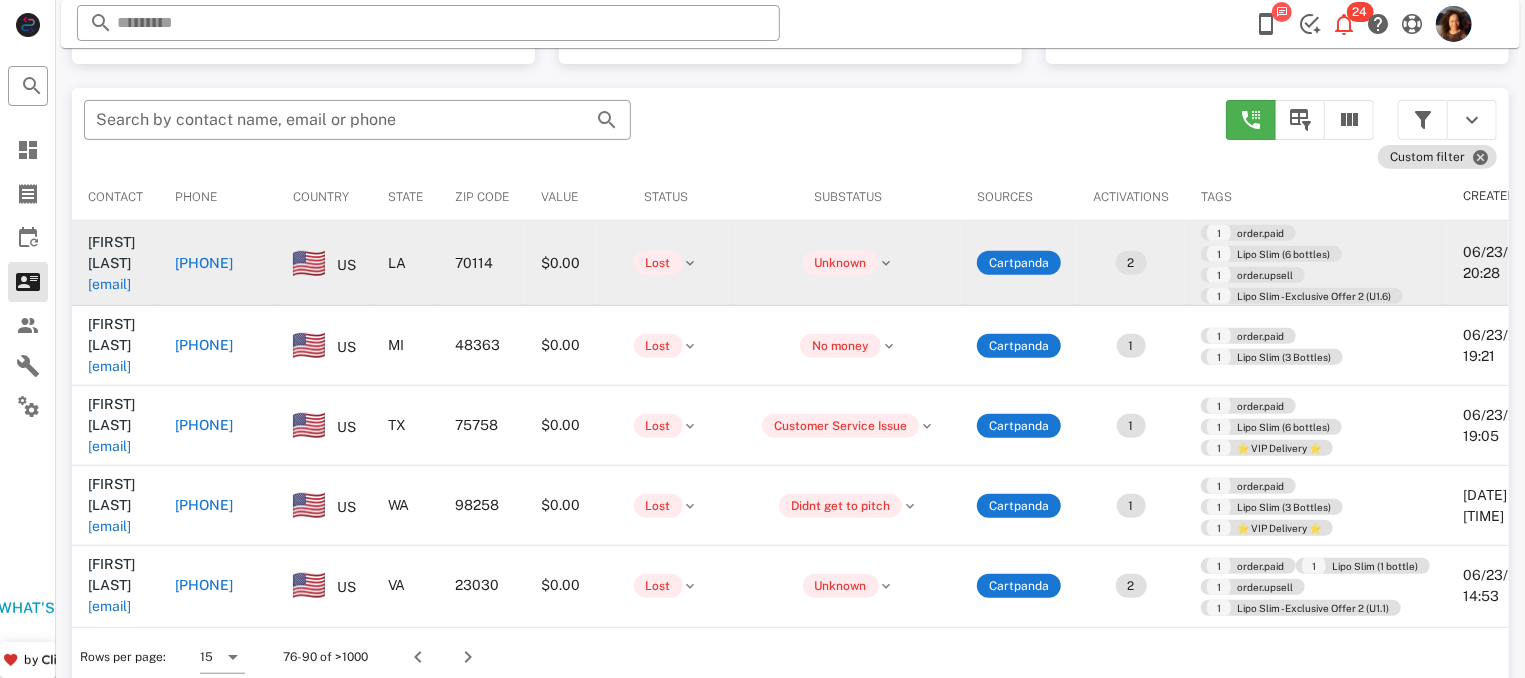 click on "+12252848694" at bounding box center [204, 263] 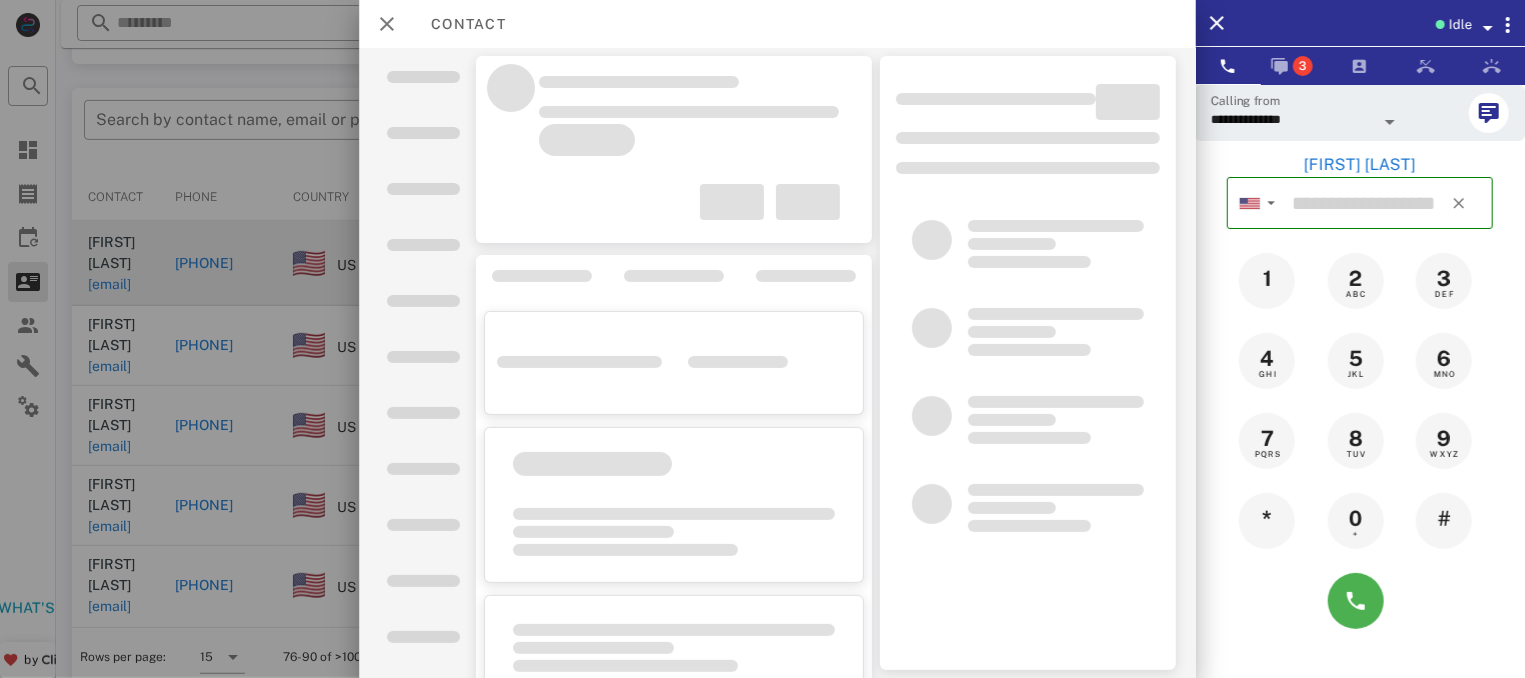 type on "**********" 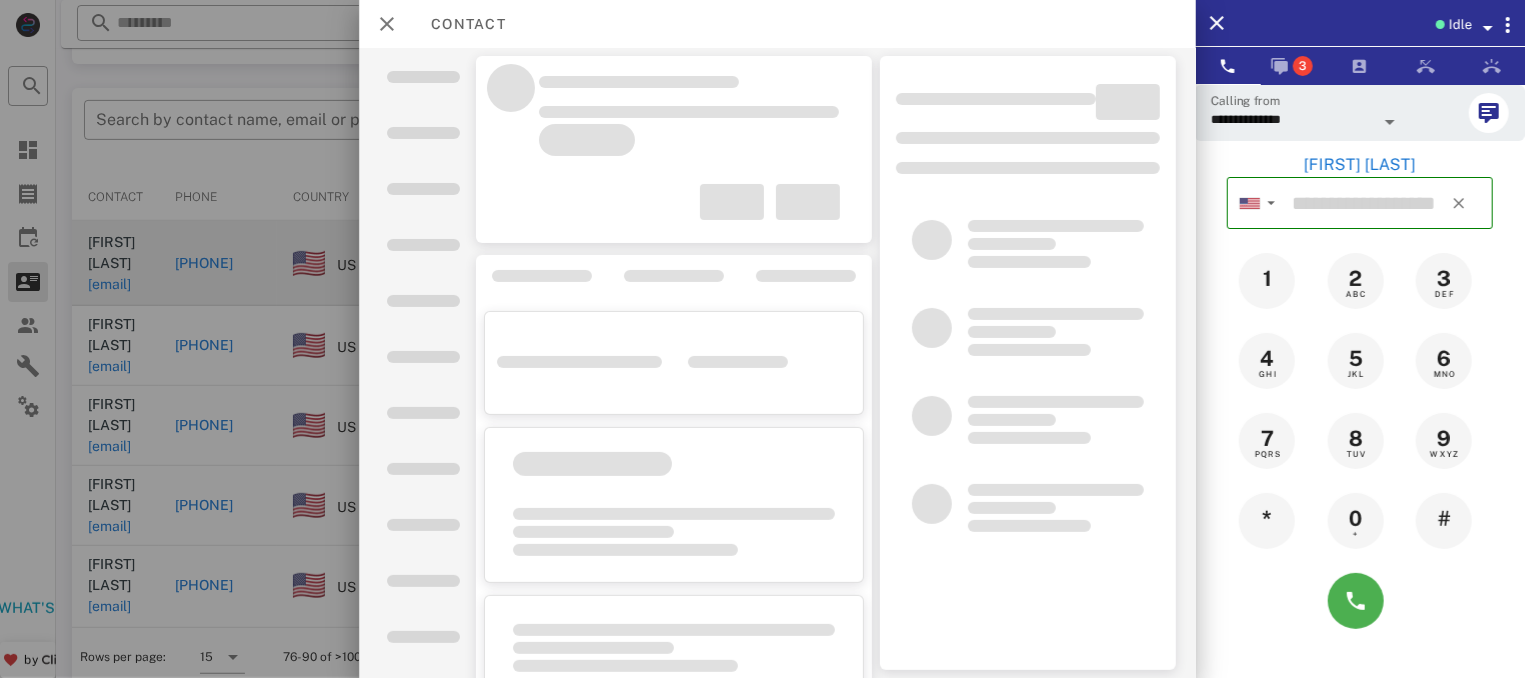 type on "**********" 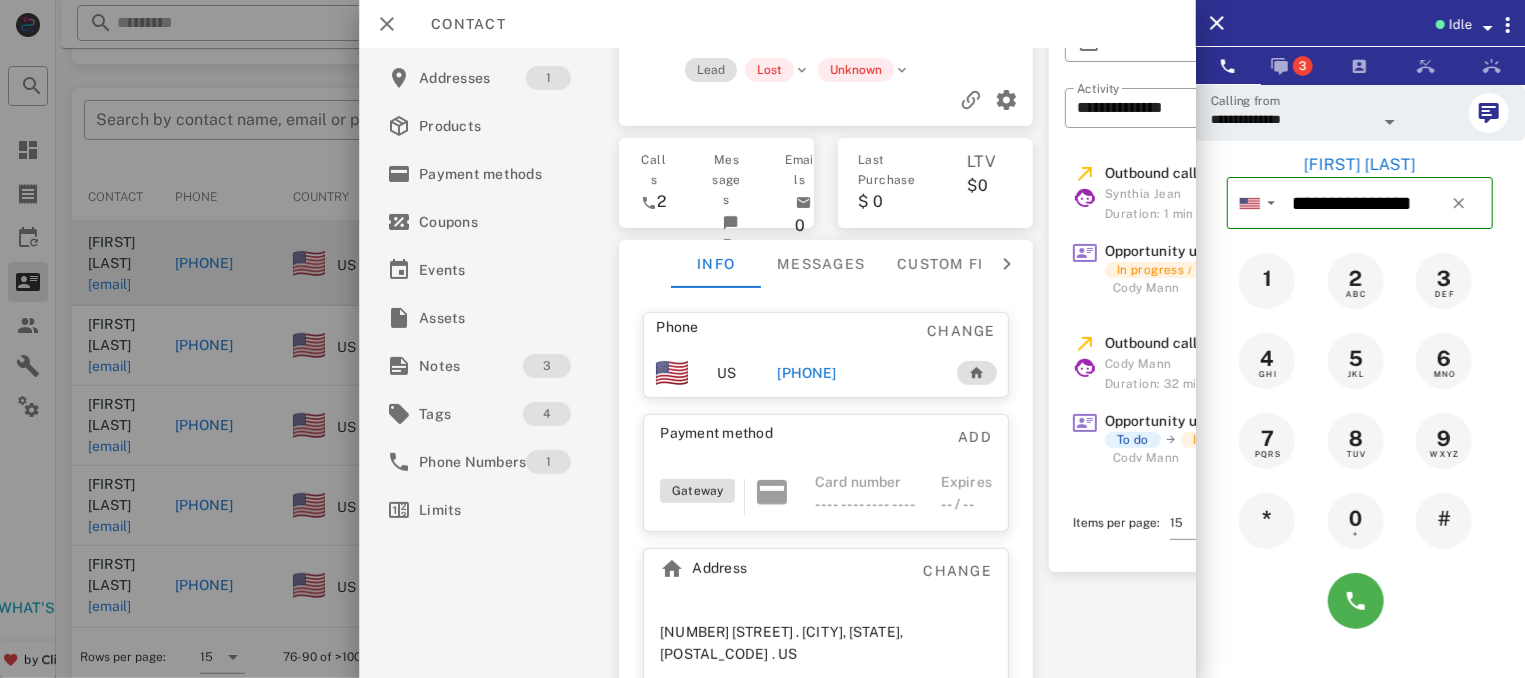 scroll, scrollTop: 121, scrollLeft: 0, axis: vertical 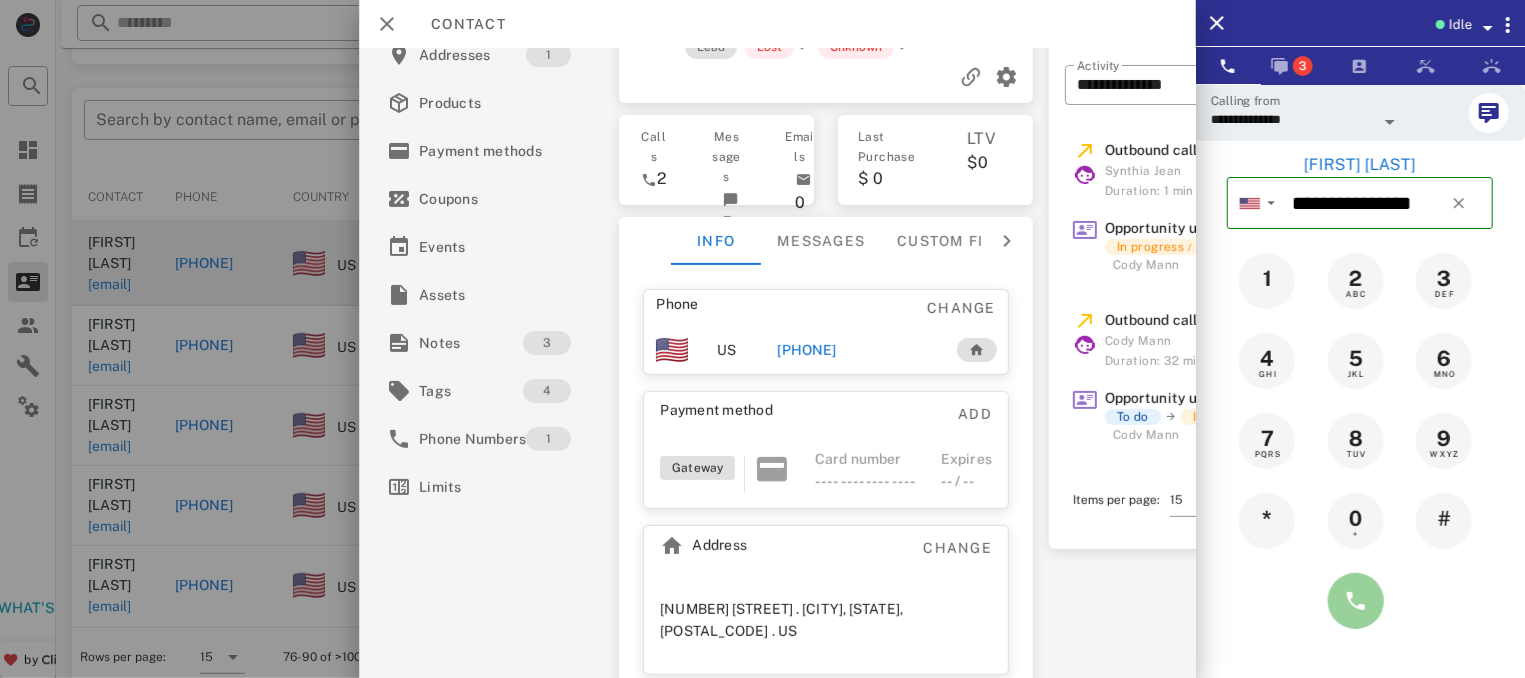 click at bounding box center [1356, 601] 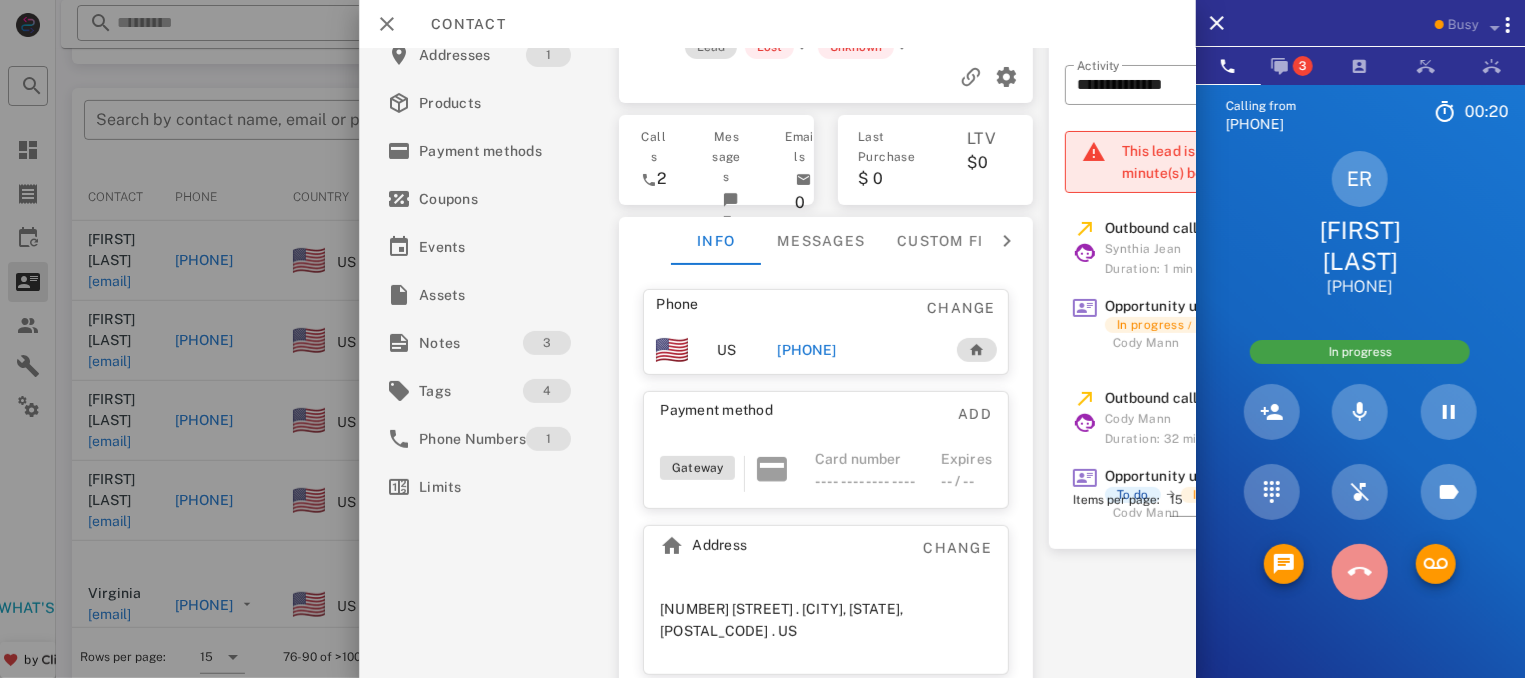 click at bounding box center (1360, 572) 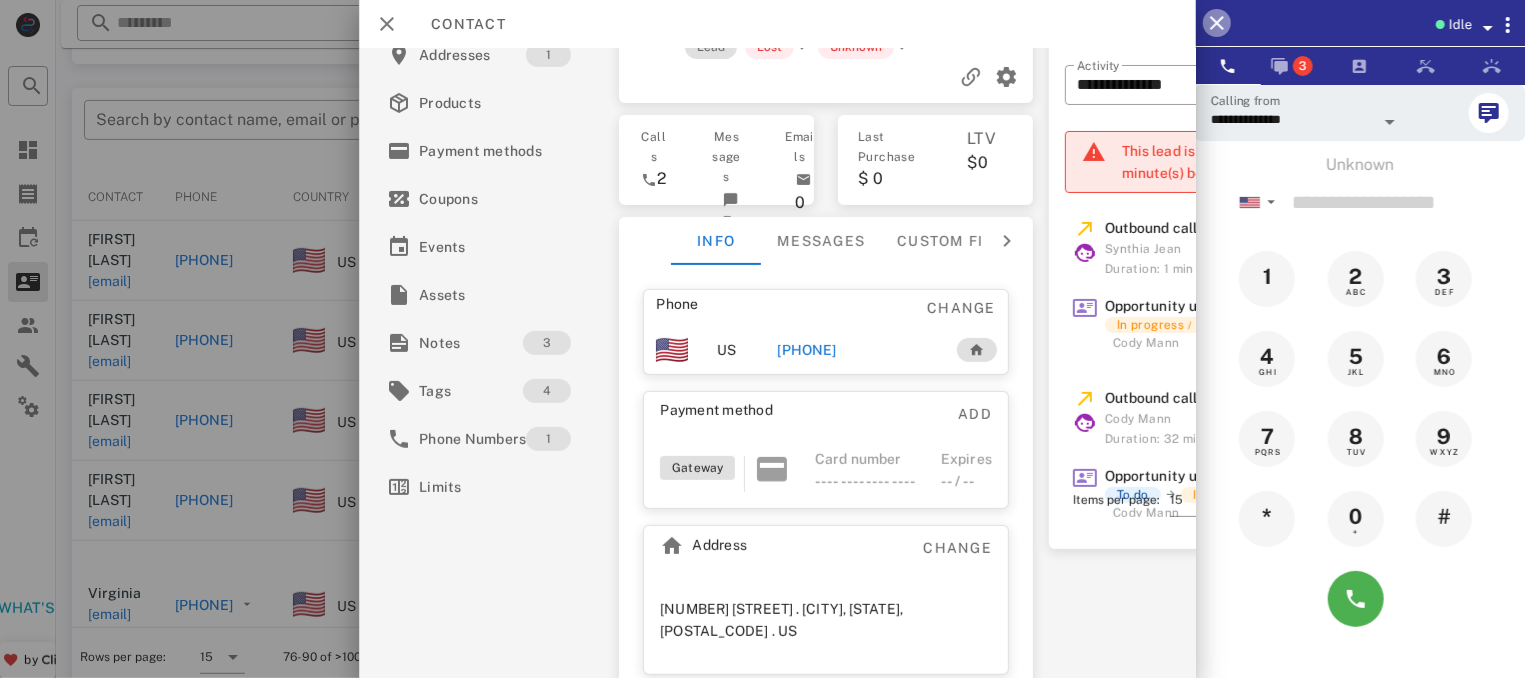 click at bounding box center [1217, 23] 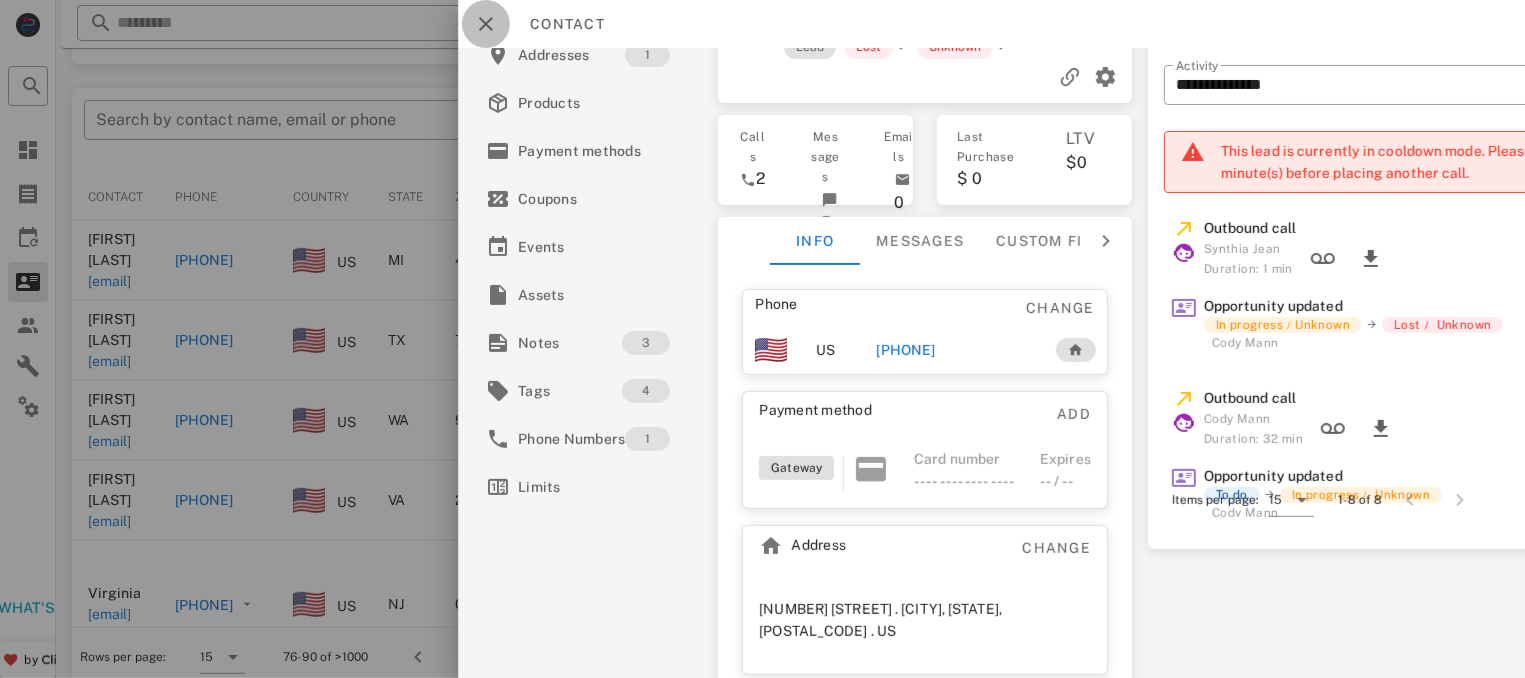 click at bounding box center (486, 24) 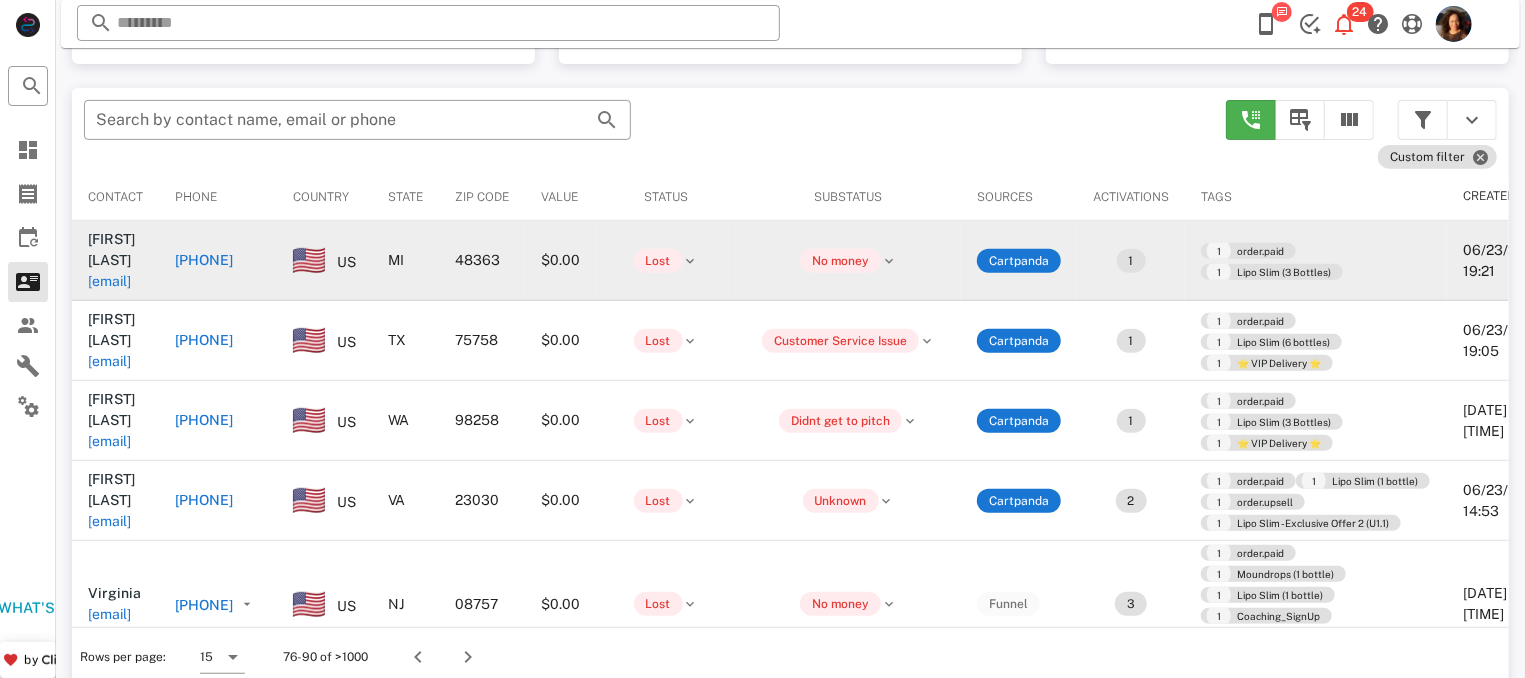 click on "+19412323382" at bounding box center (204, 260) 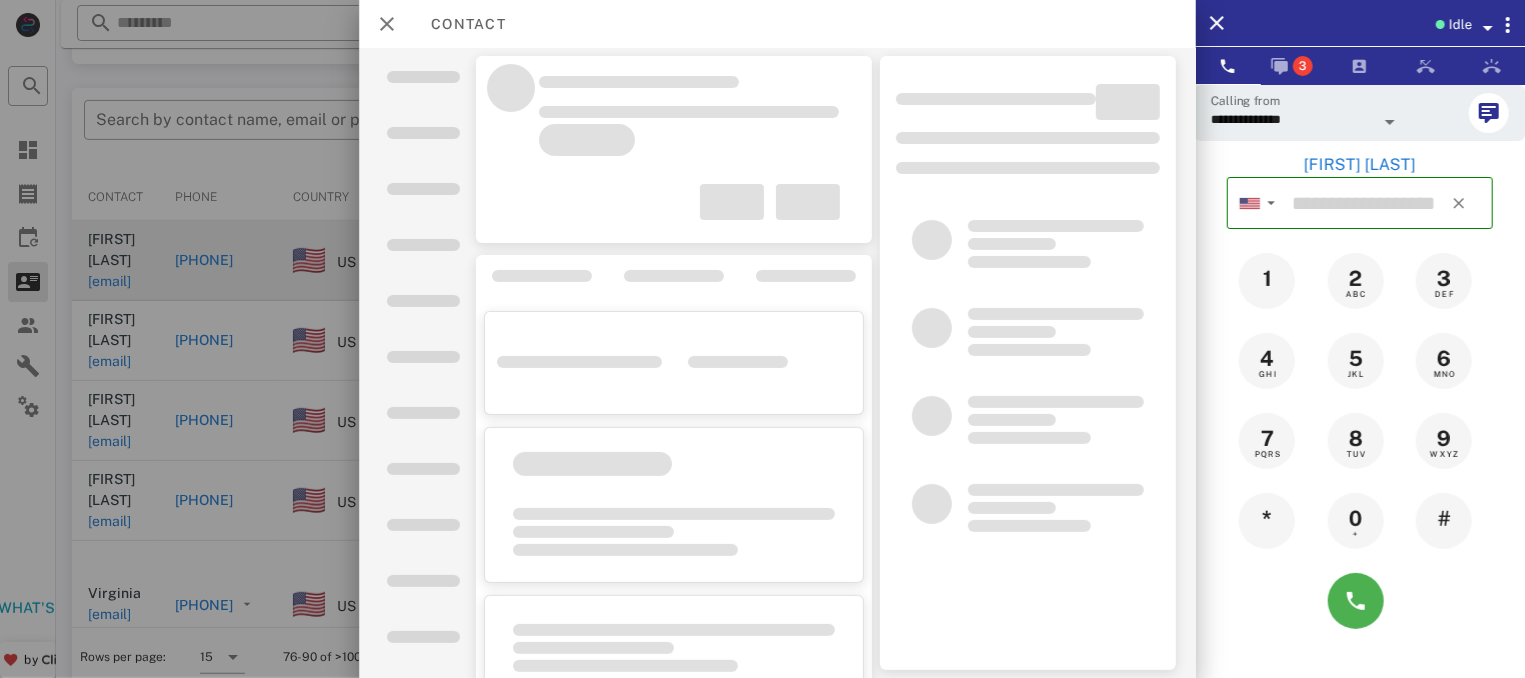type on "**********" 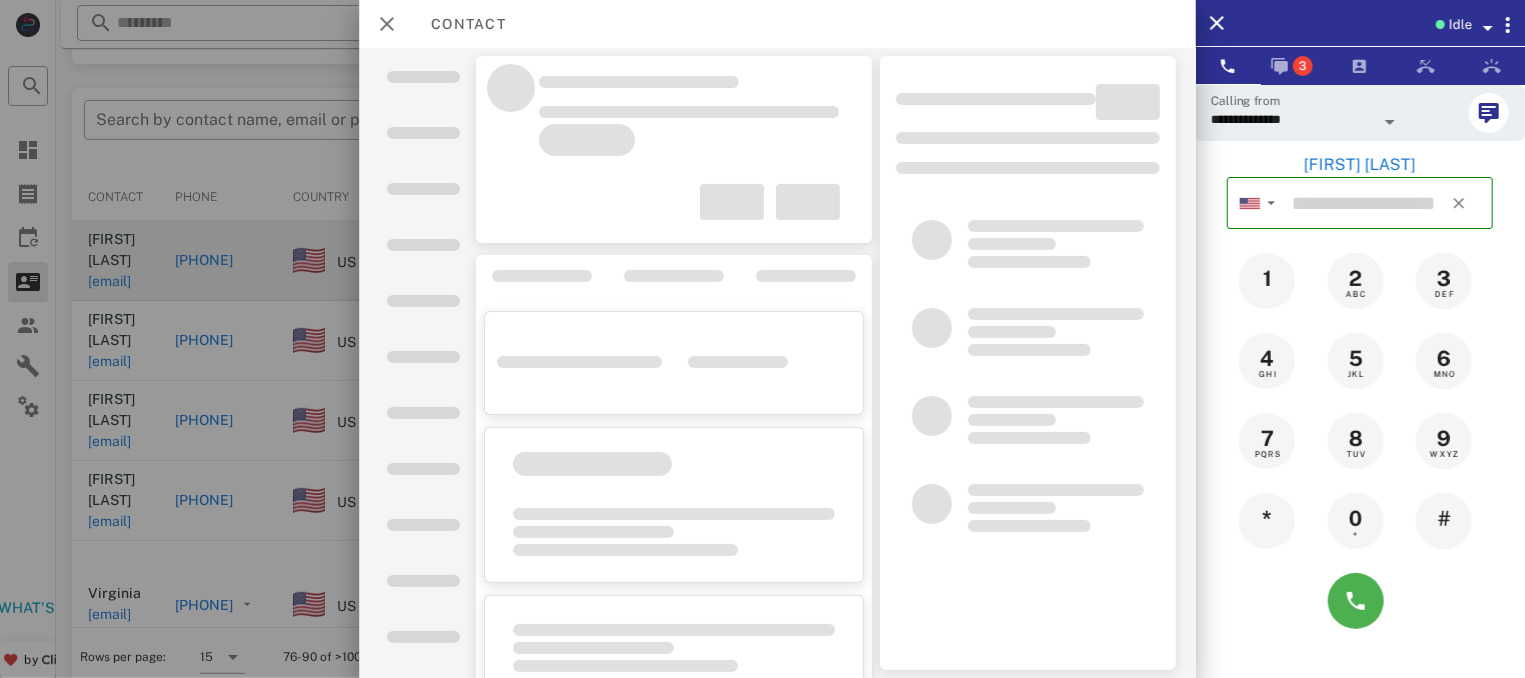 type on "**********" 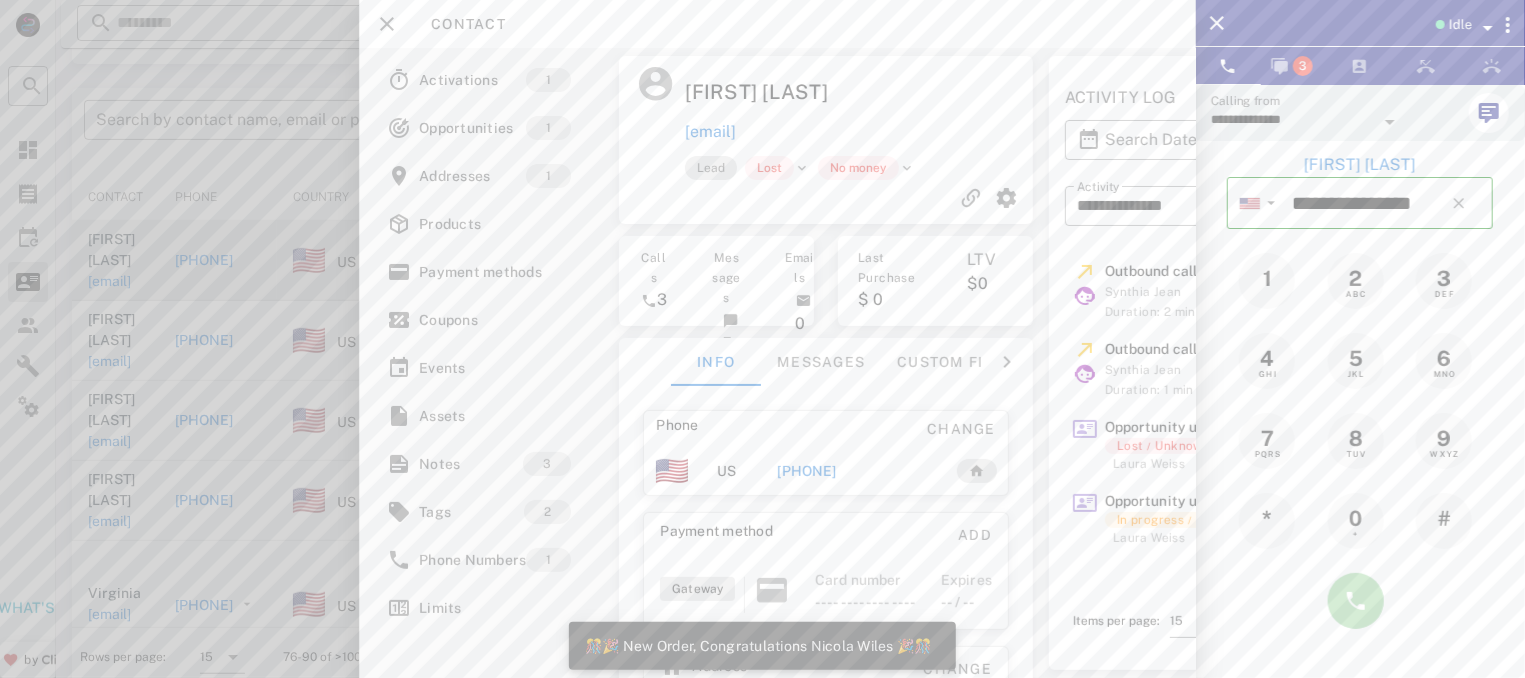 click at bounding box center [1356, 601] 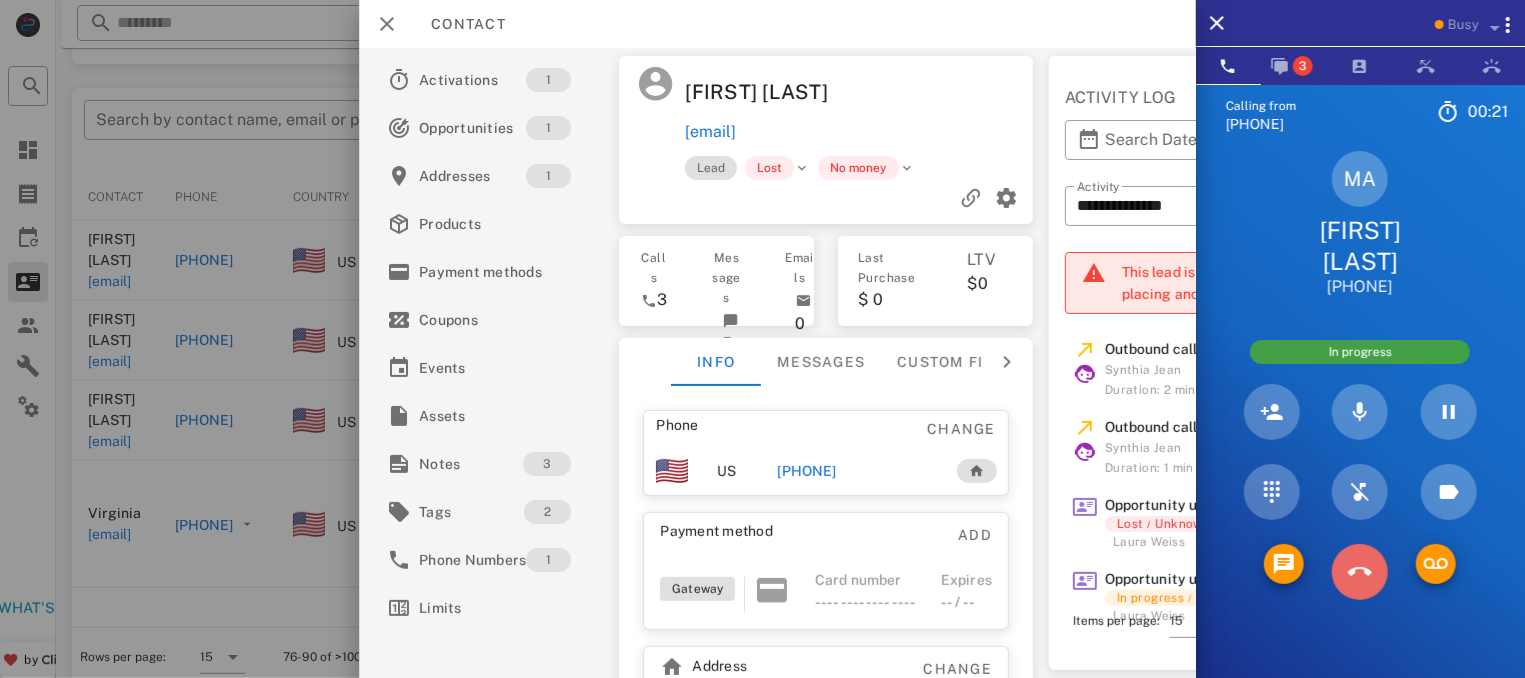 click at bounding box center [1360, 572] 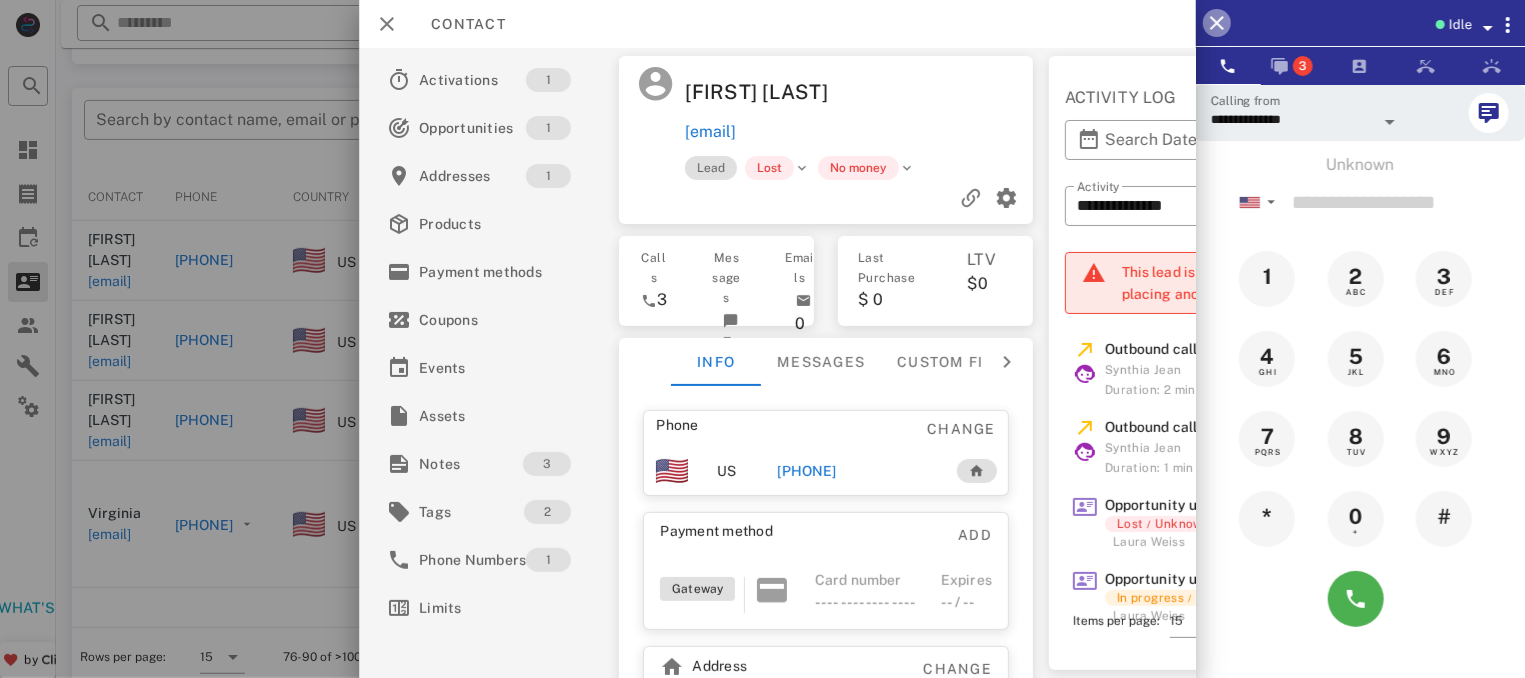 click at bounding box center (1217, 23) 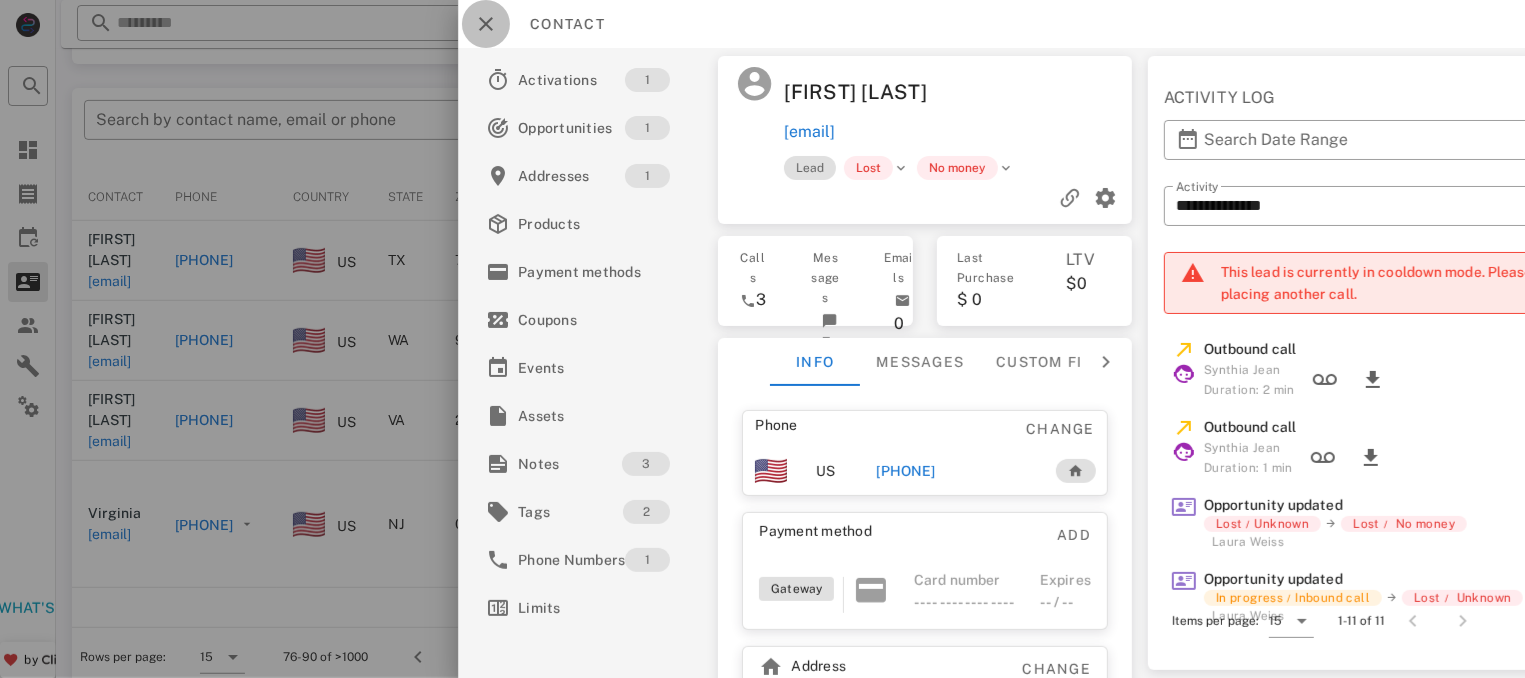 click at bounding box center [486, 24] 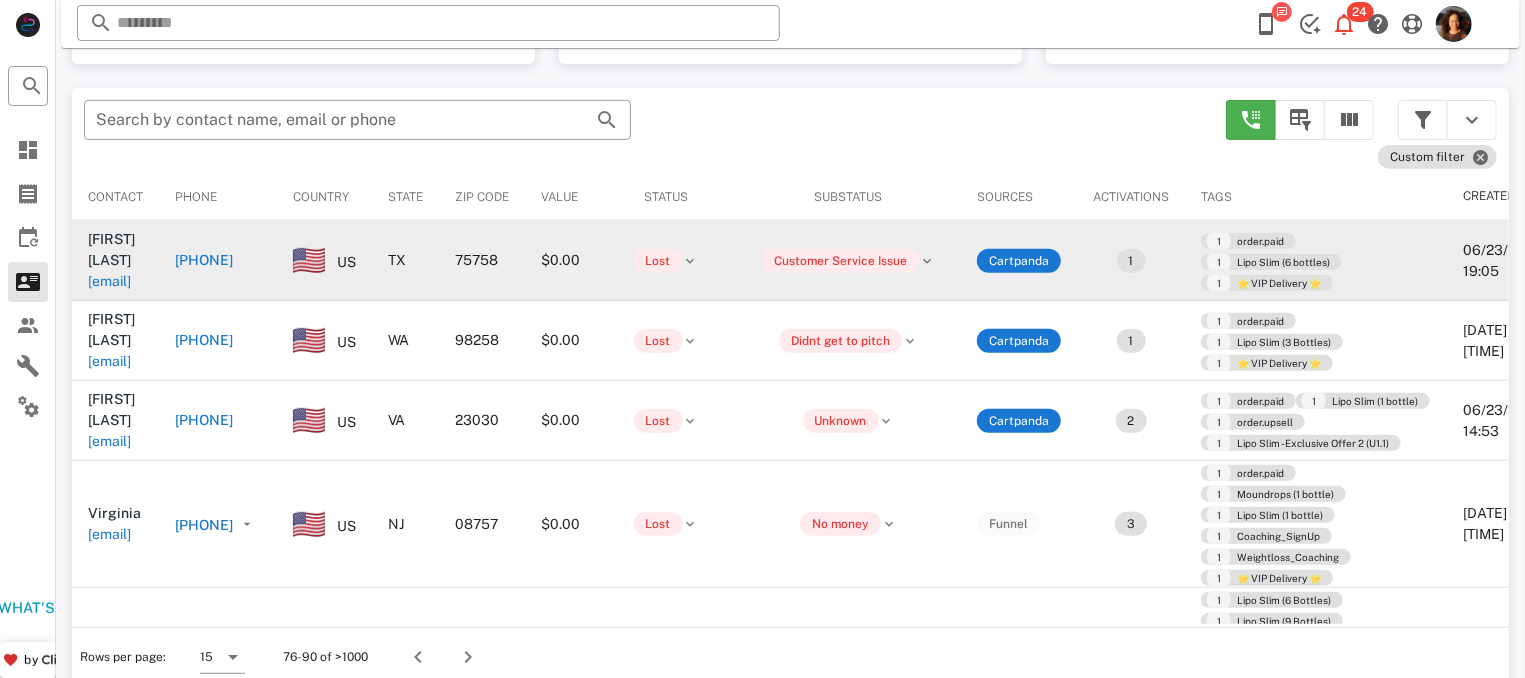 click on "+19037520149" at bounding box center (204, 260) 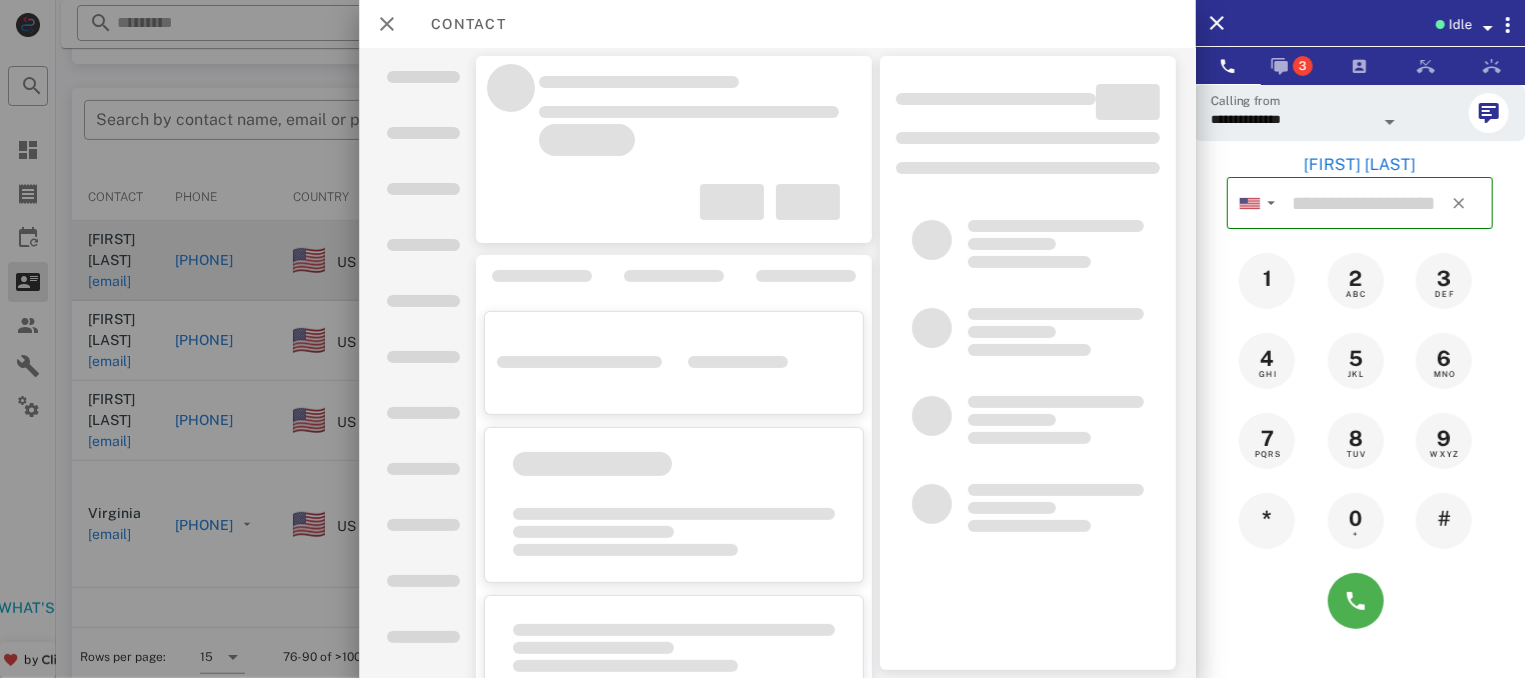 type on "**********" 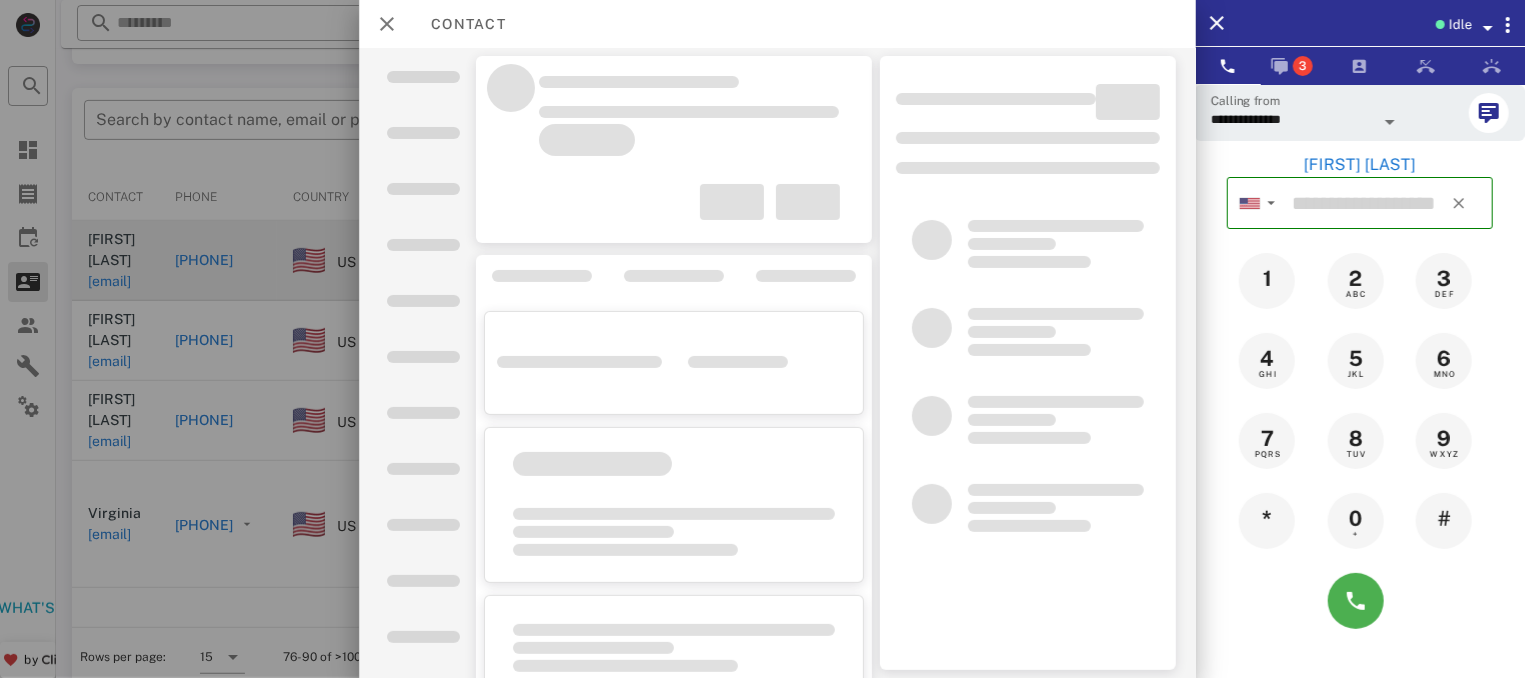 type on "**********" 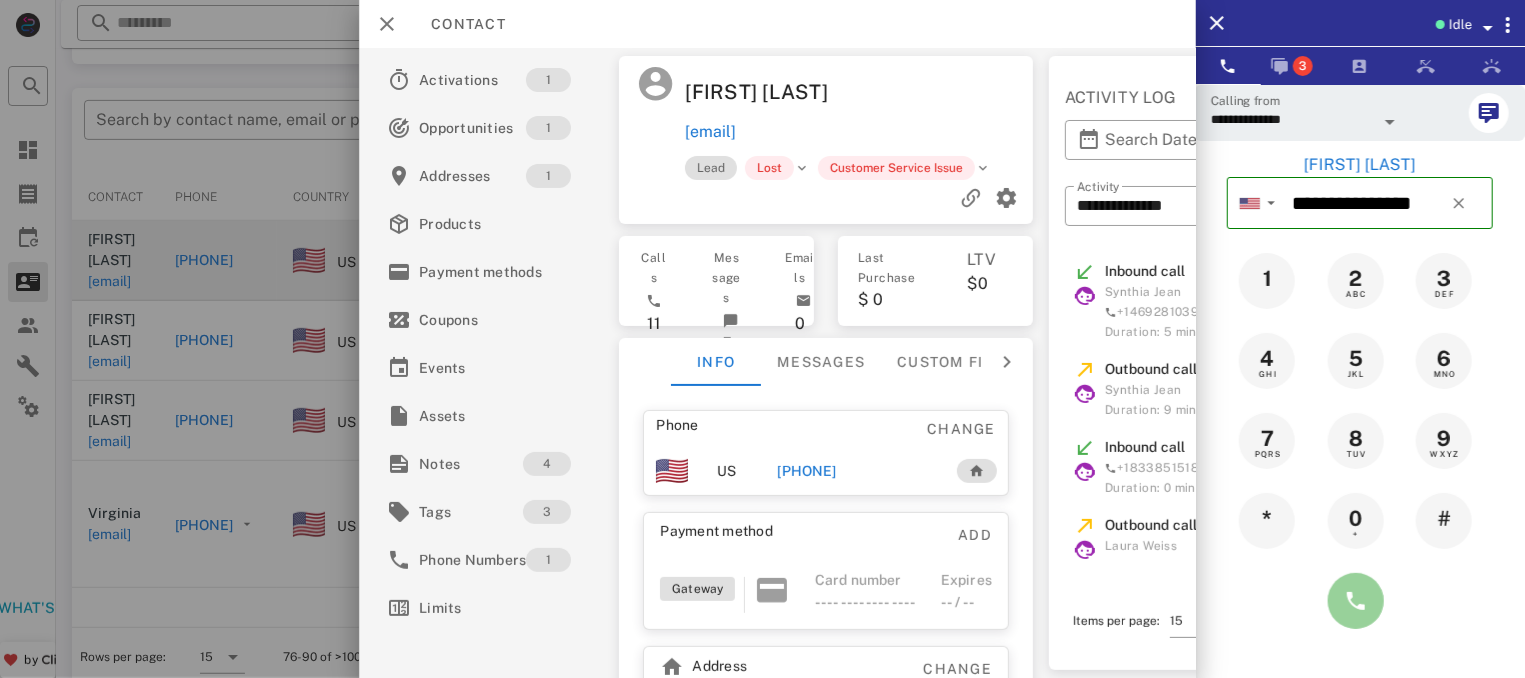 click at bounding box center [1356, 601] 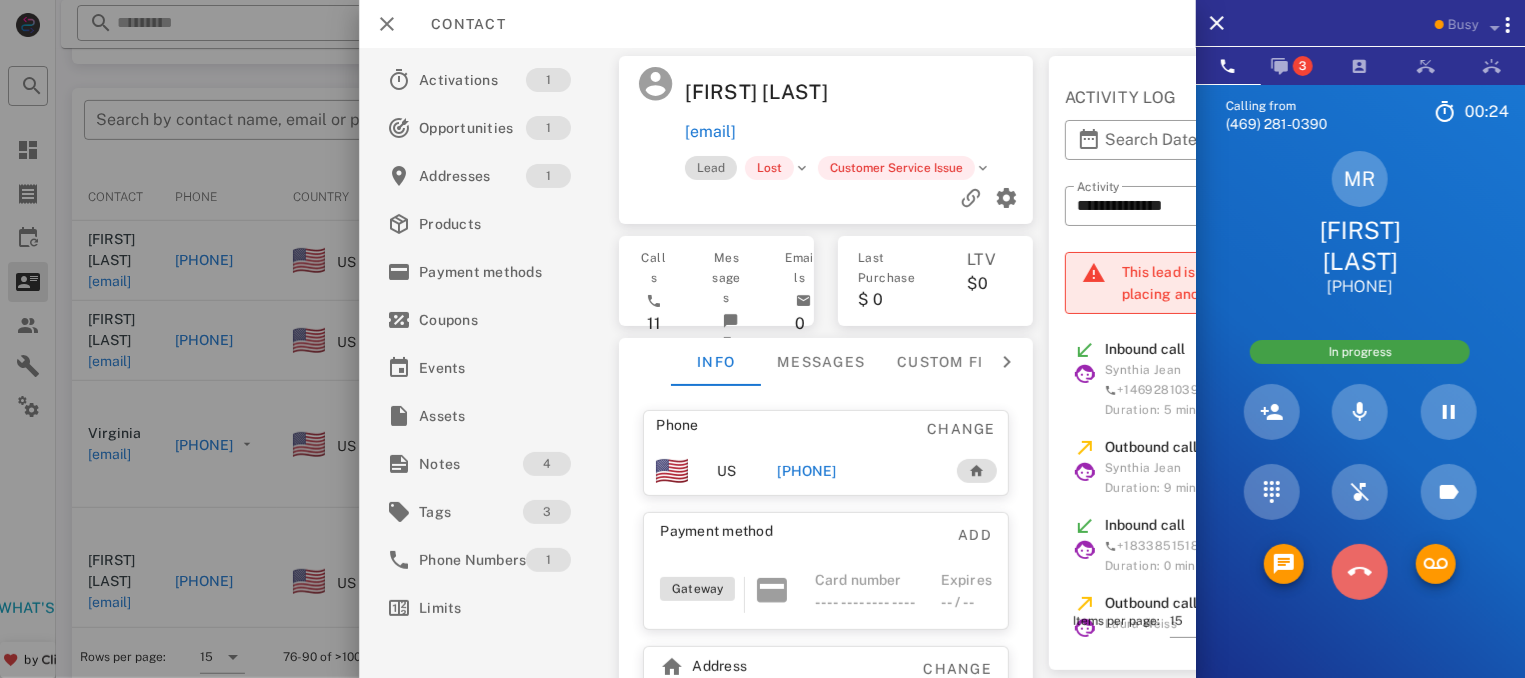 click at bounding box center (1360, 572) 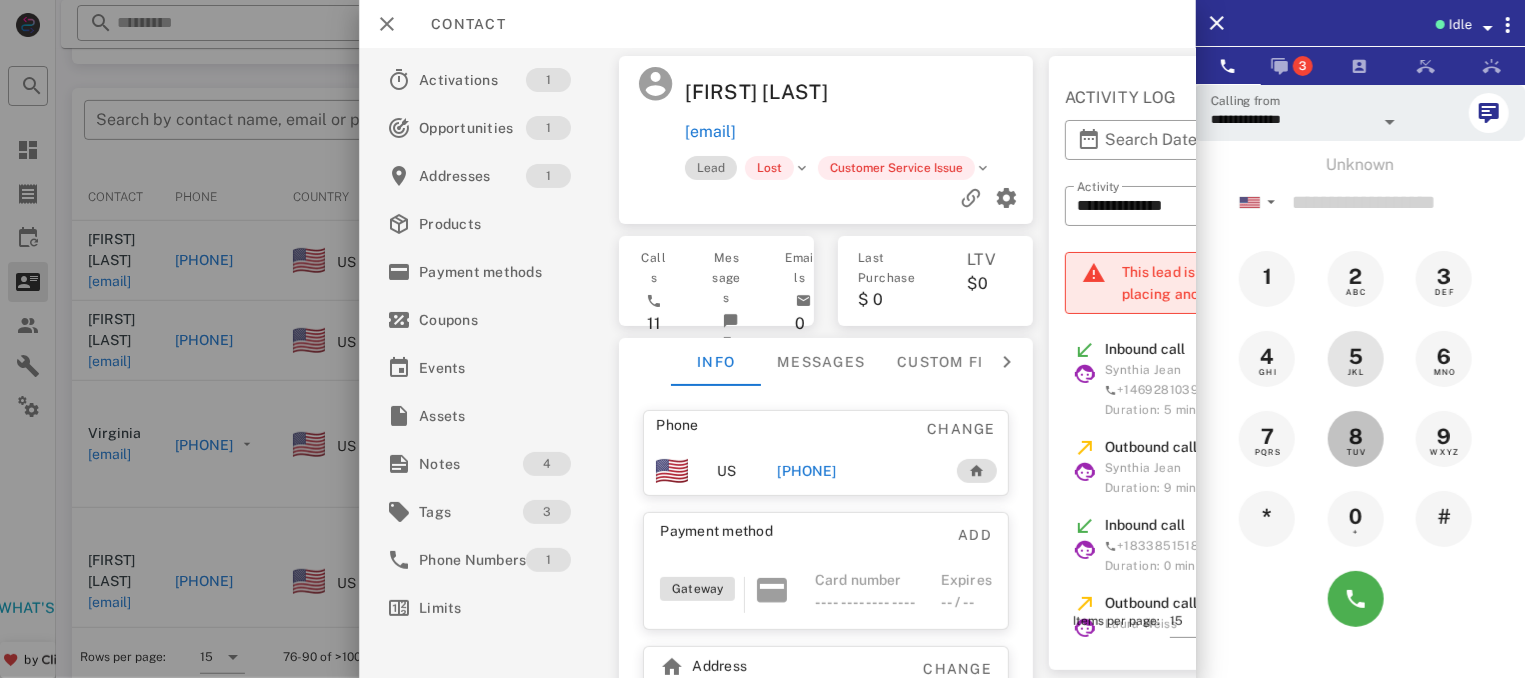 click on "Unknown      ▼     Australia
+61
Canada
+1
Guam
+1671
Mexico (México)
+52
New Zealand
+64
United Kingdom
+44
United States
+1
1 2 ABC 3 DEF 4 GHI 5 JKL 6 MNO 7 PQRS 8 TUV 9 WXYZ * 0 + #" at bounding box center (1360, 396) 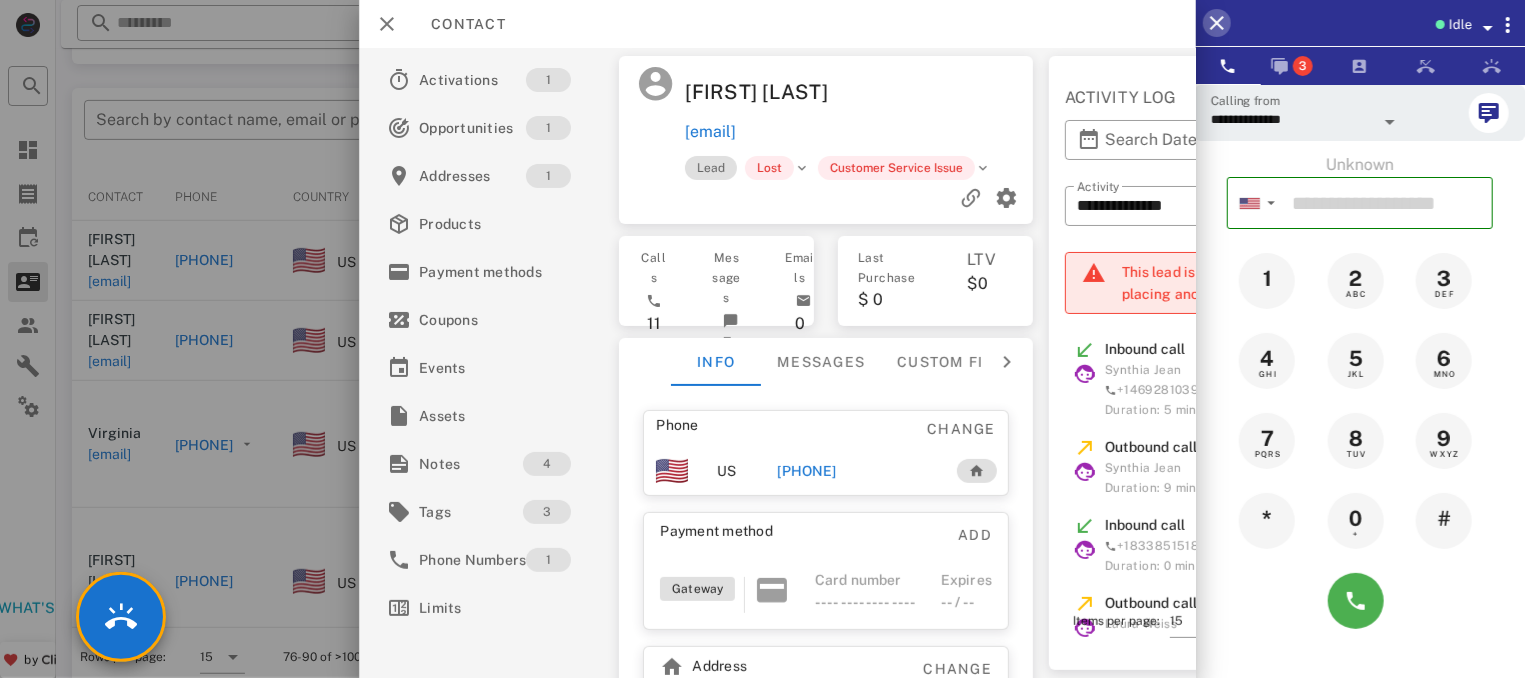 click at bounding box center (1217, 23) 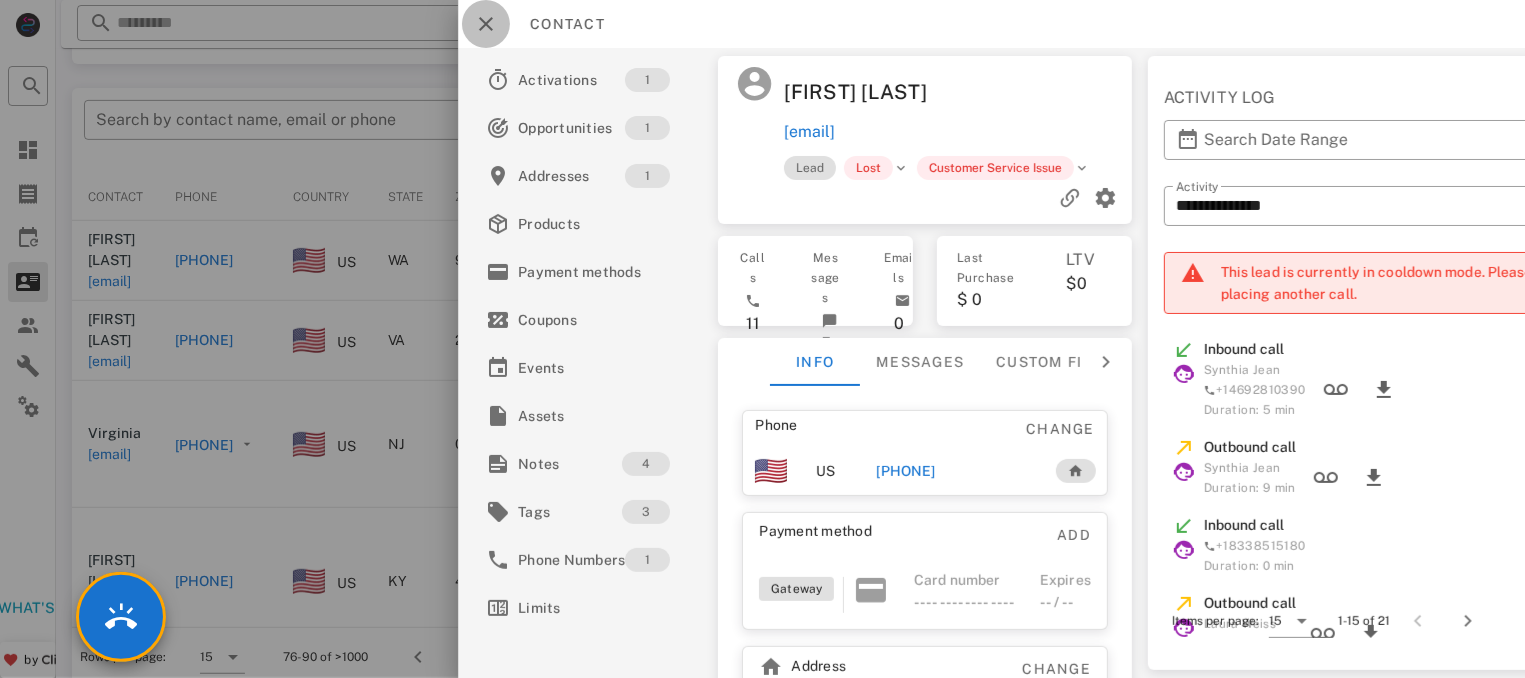 click at bounding box center (486, 24) 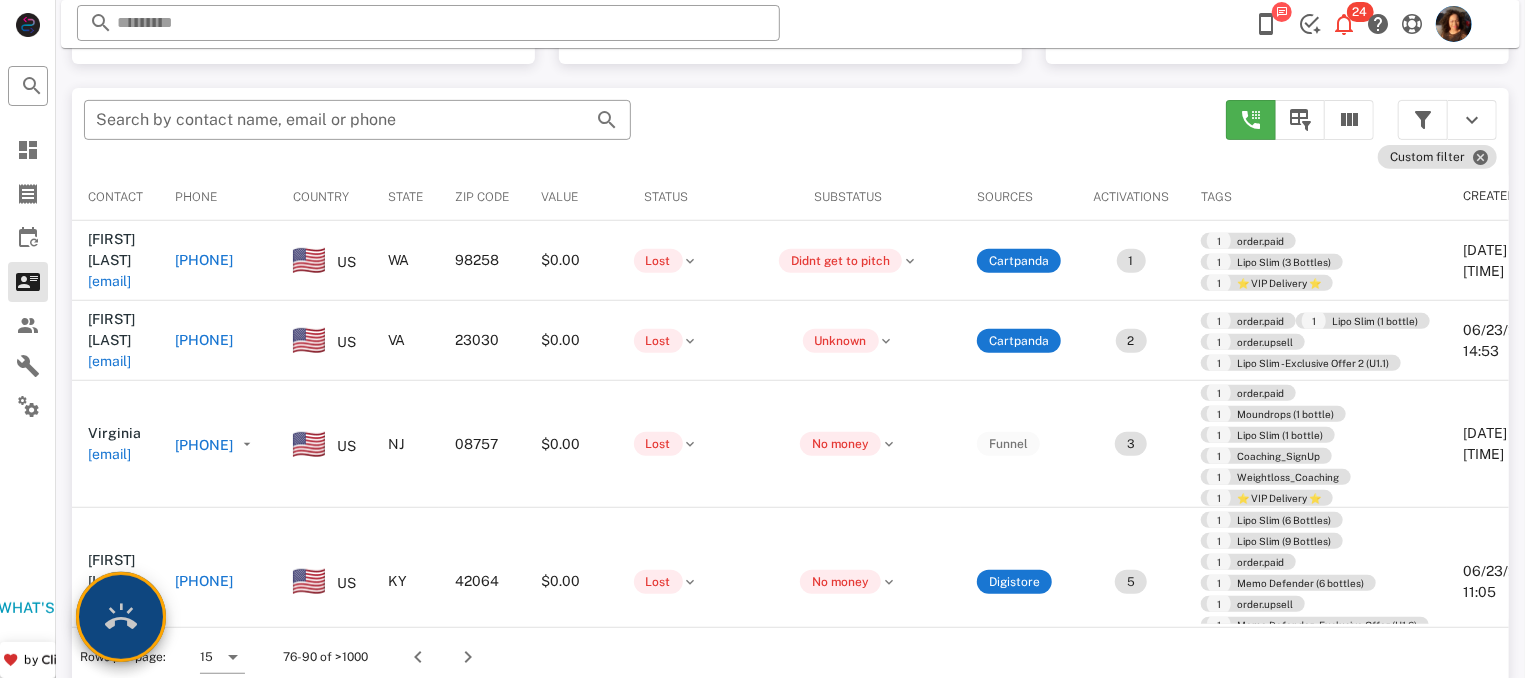 click at bounding box center [121, 617] 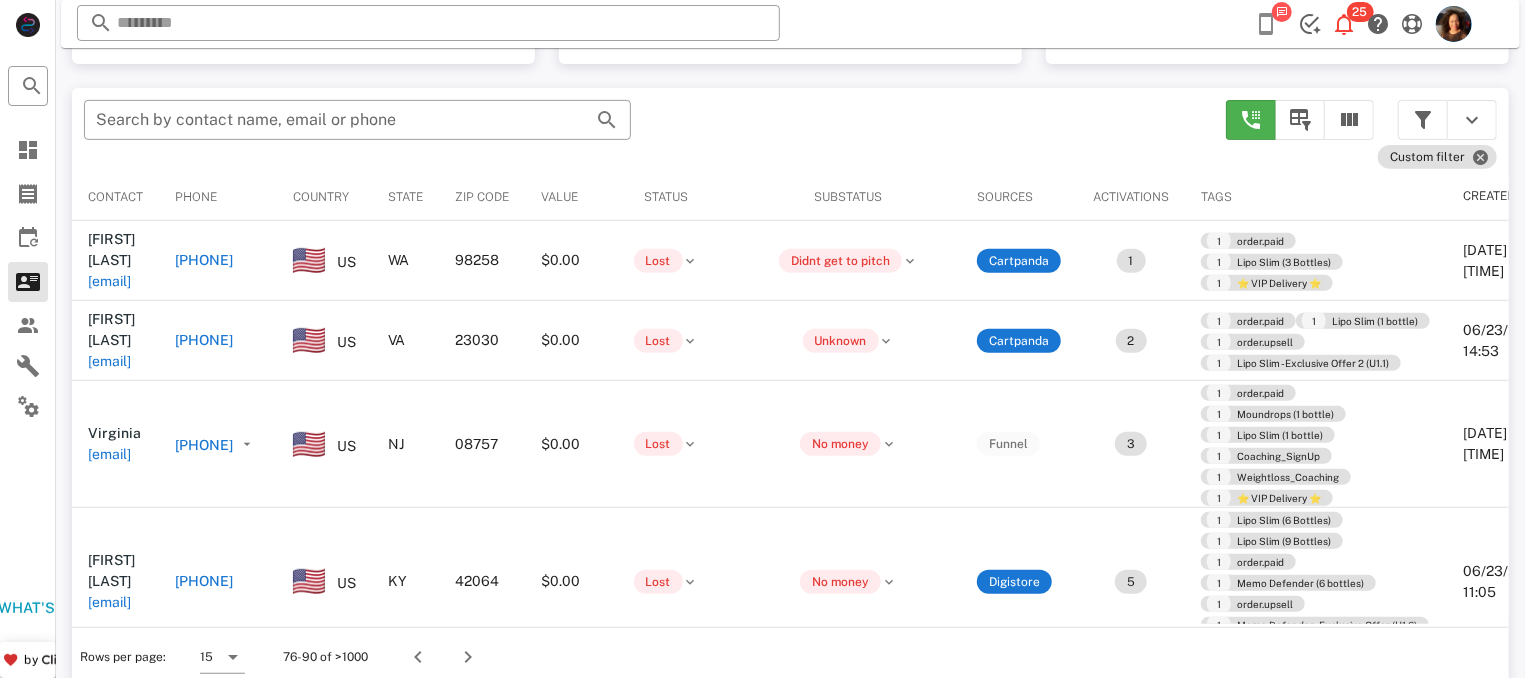click at bounding box center (1266, 24) 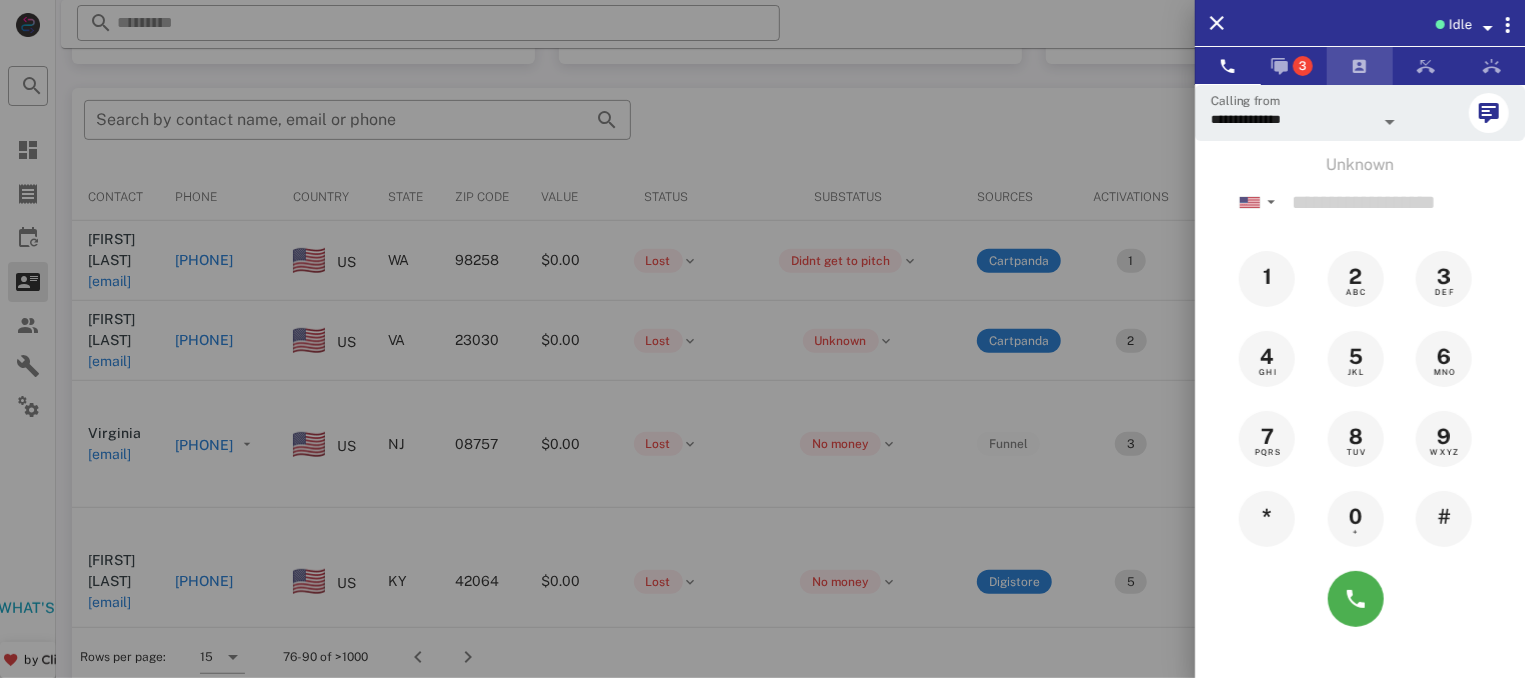 click at bounding box center [1360, 66] 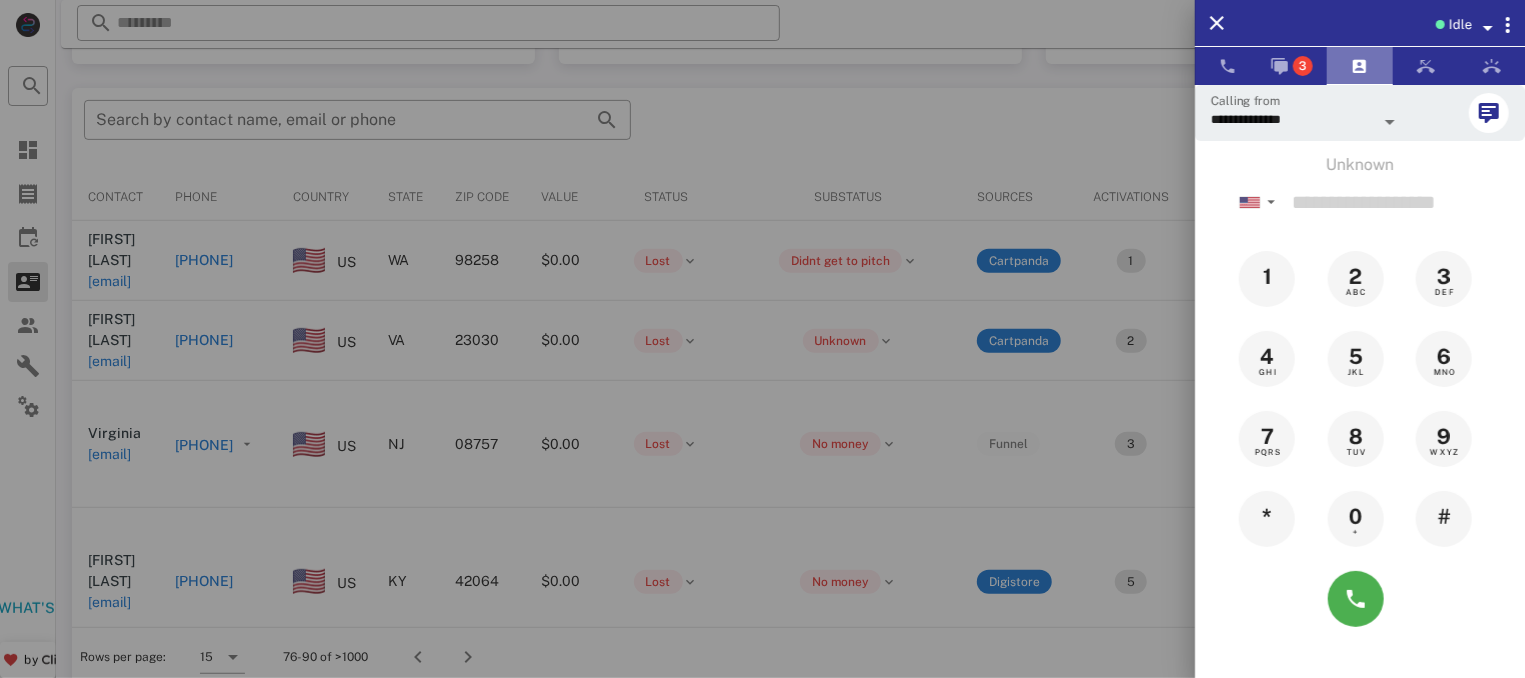 click at bounding box center (1360, 66) 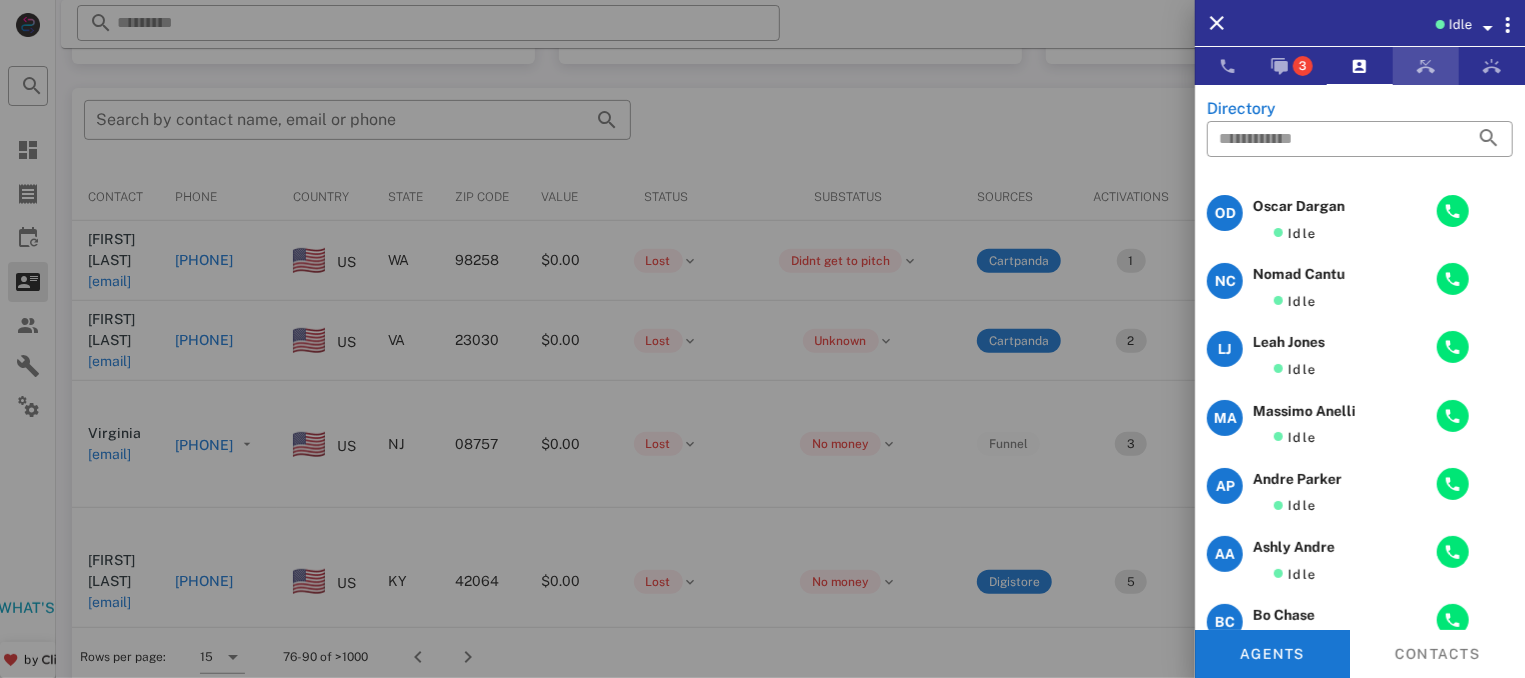 click at bounding box center (1426, 66) 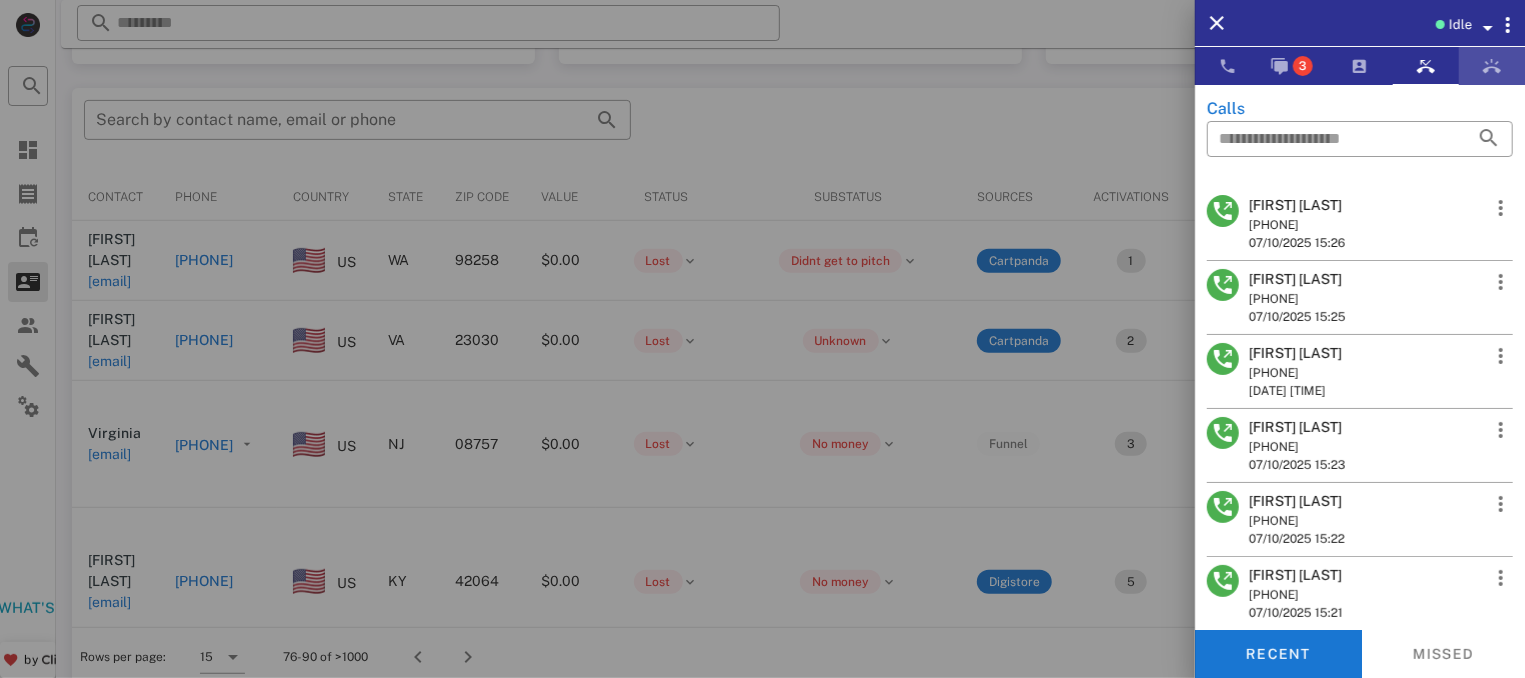 click at bounding box center [1492, 66] 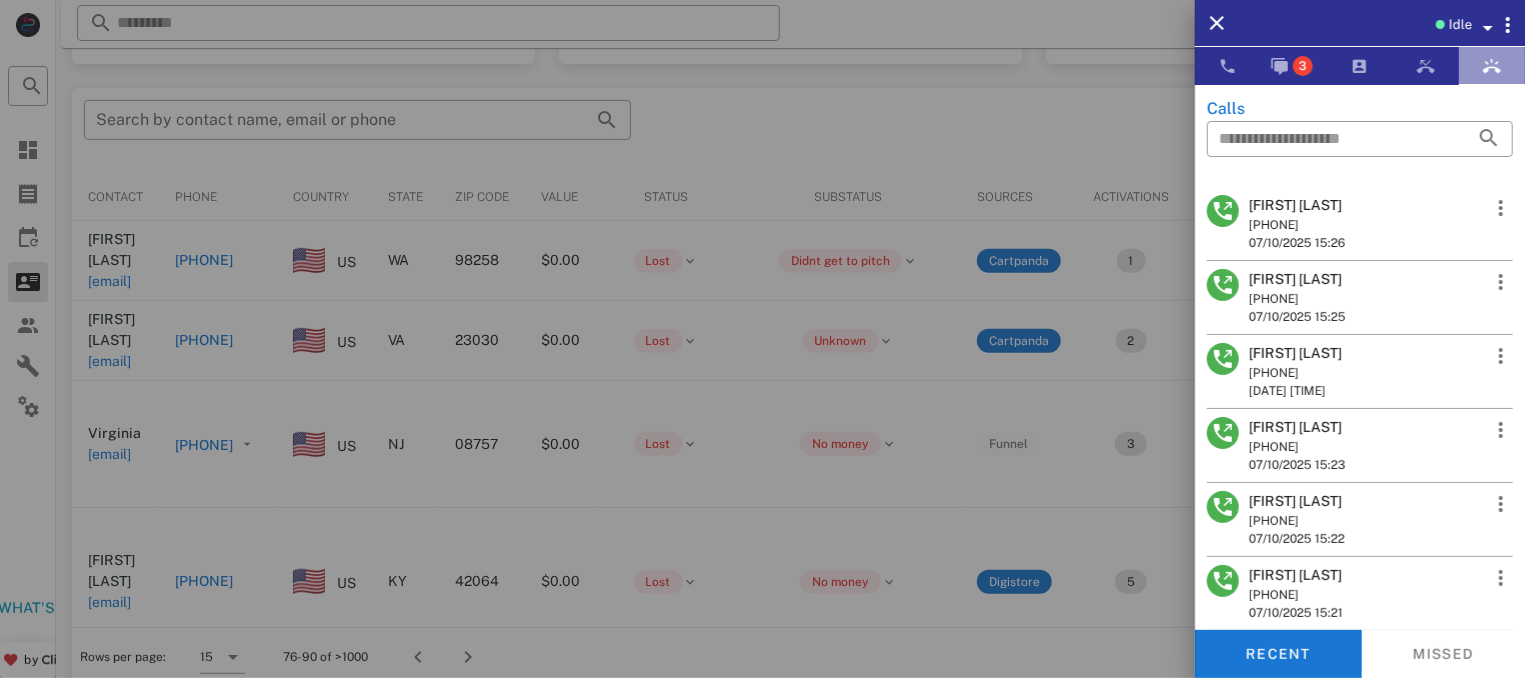 click at bounding box center (1492, 66) 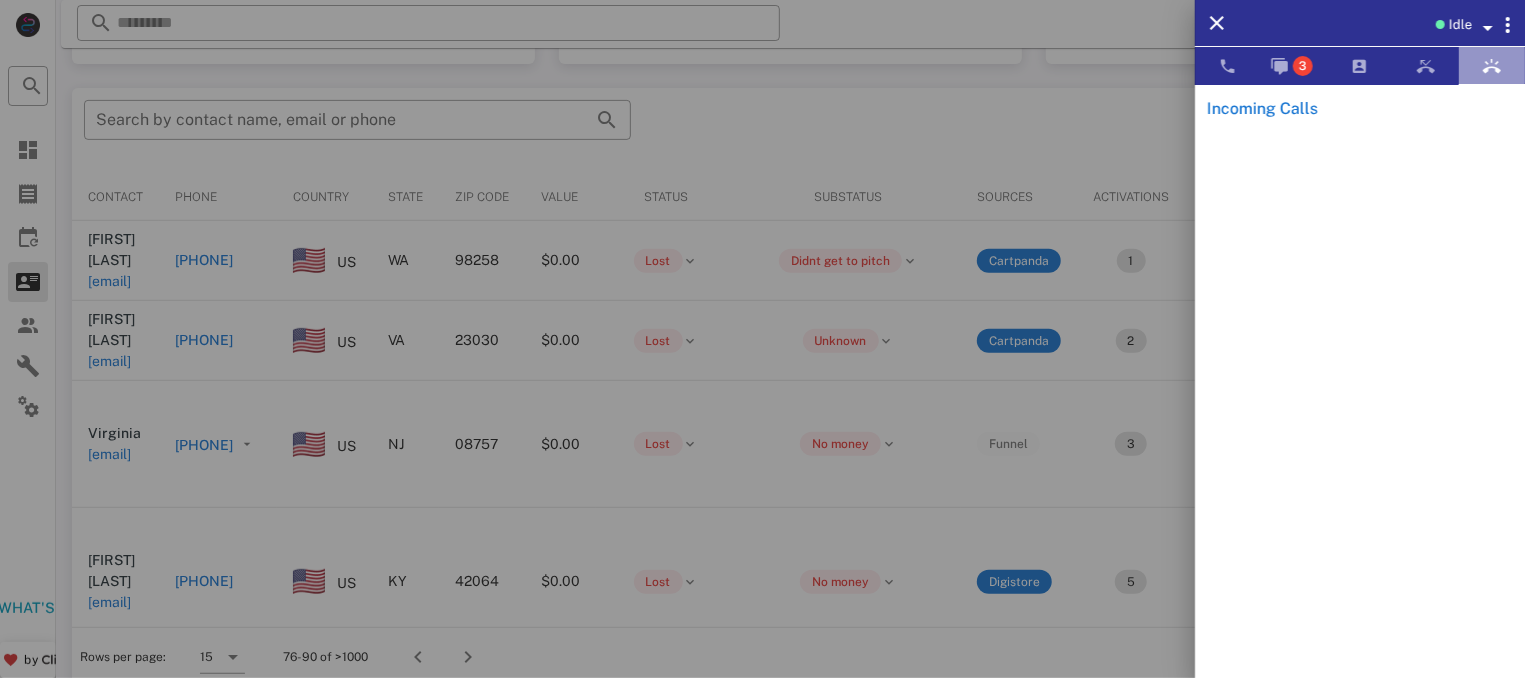 click at bounding box center (1492, 66) 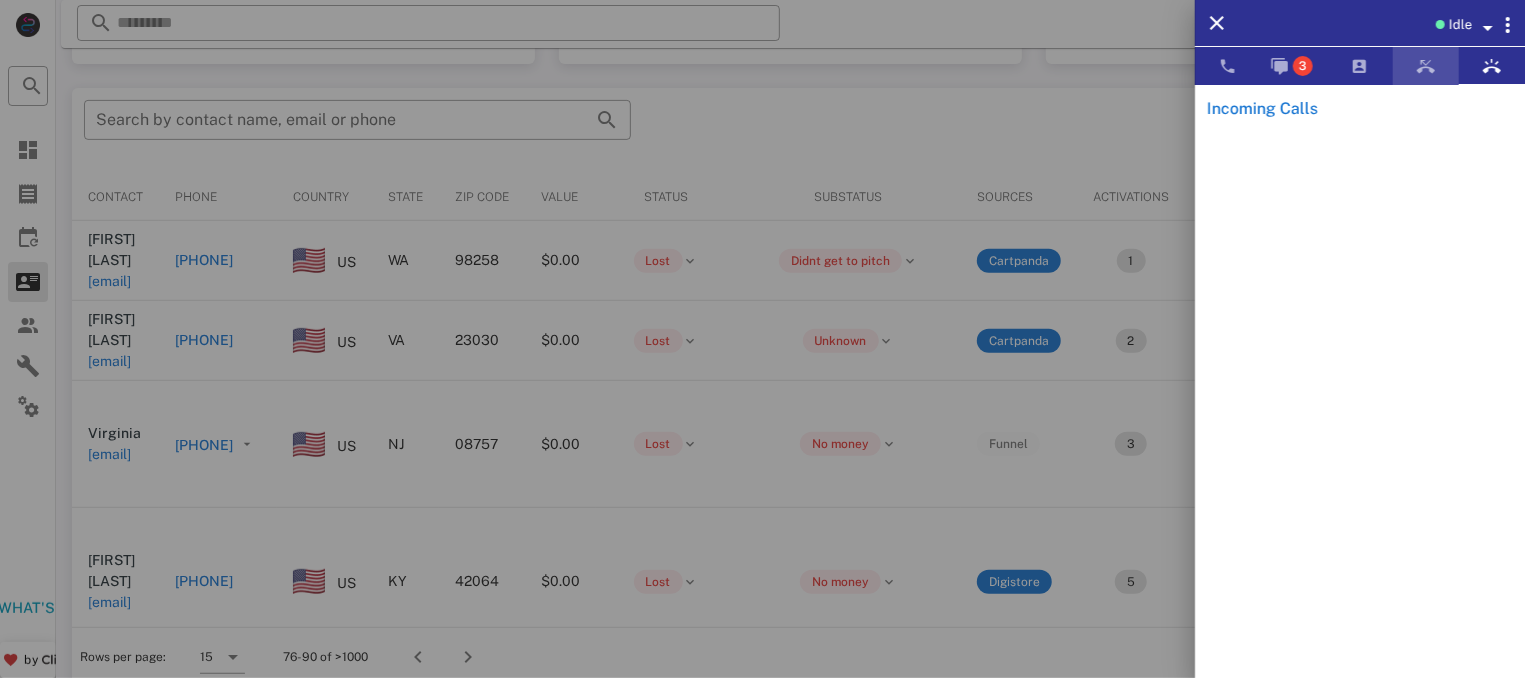 click at bounding box center [1426, 66] 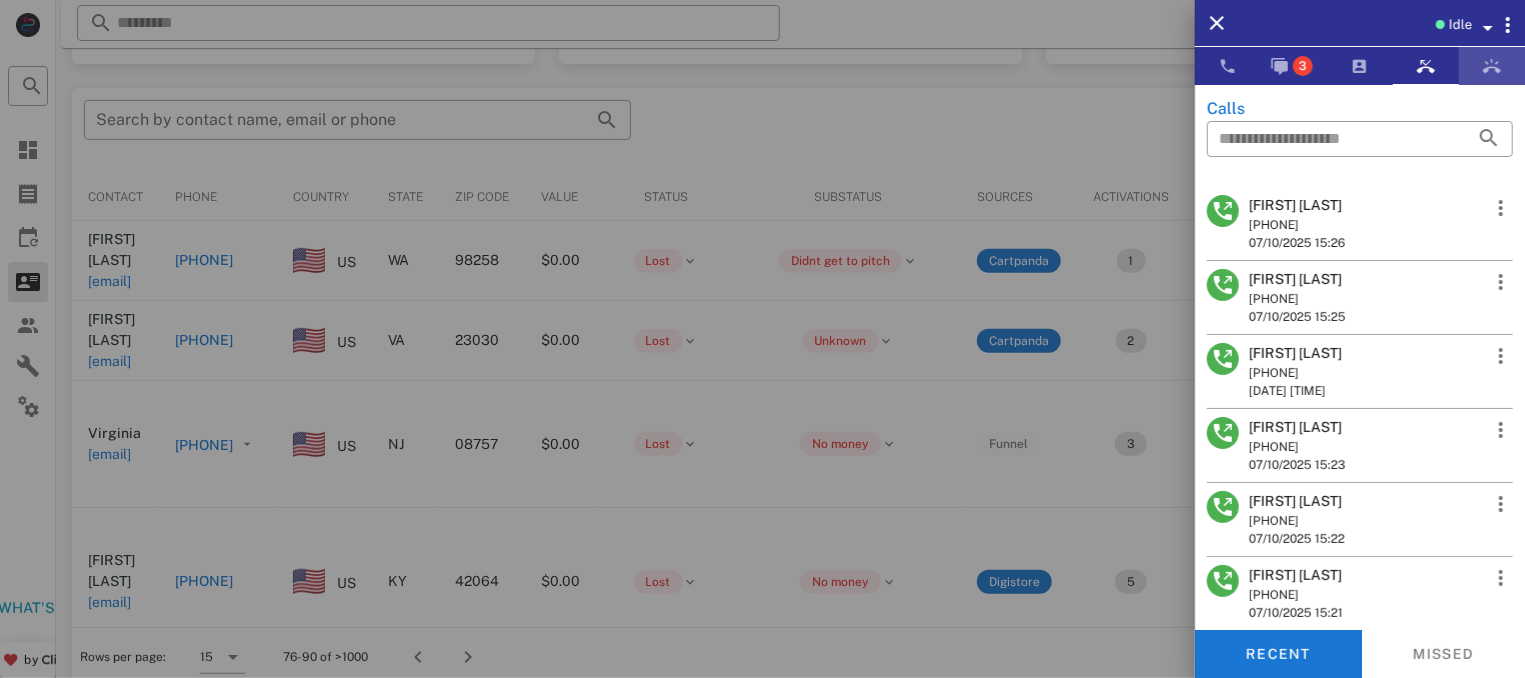 click at bounding box center [1492, 66] 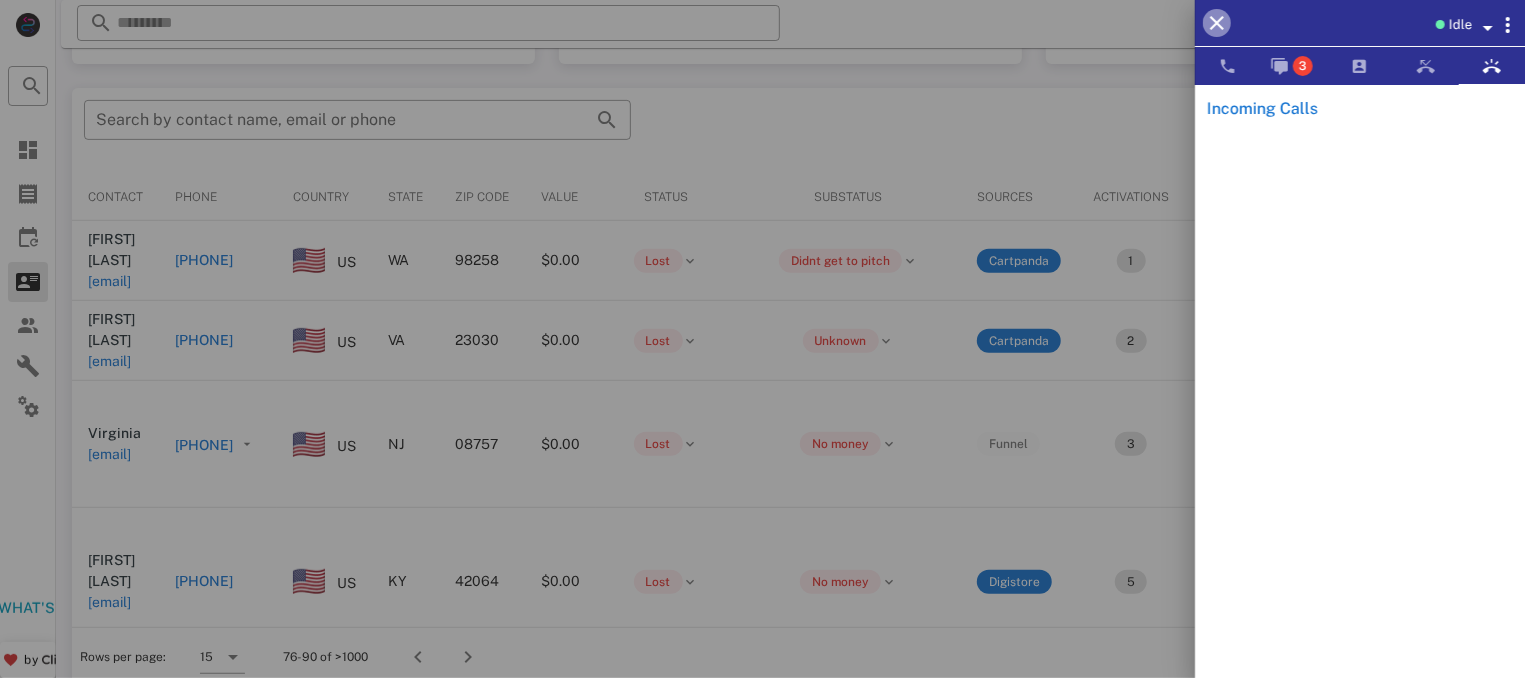 click at bounding box center [1217, 23] 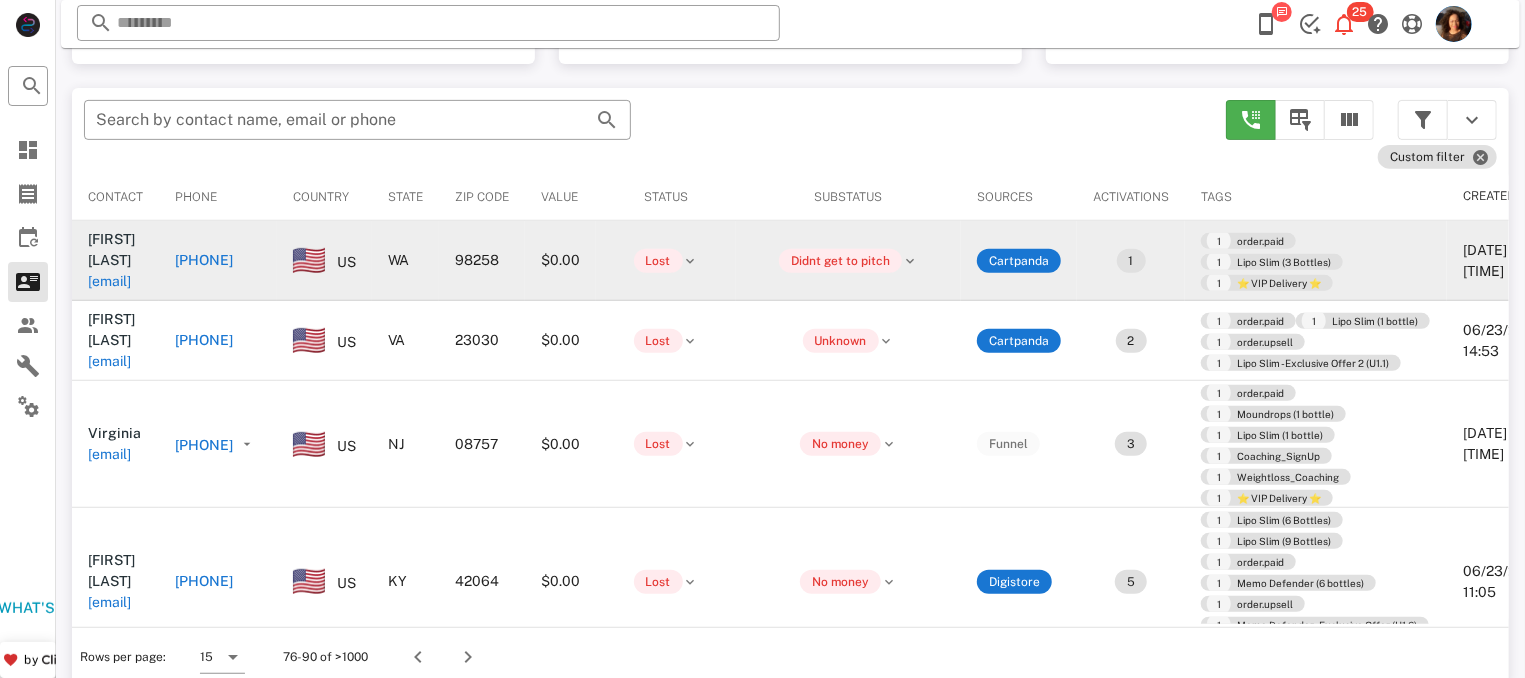 click on "+14253305908" at bounding box center [204, 260] 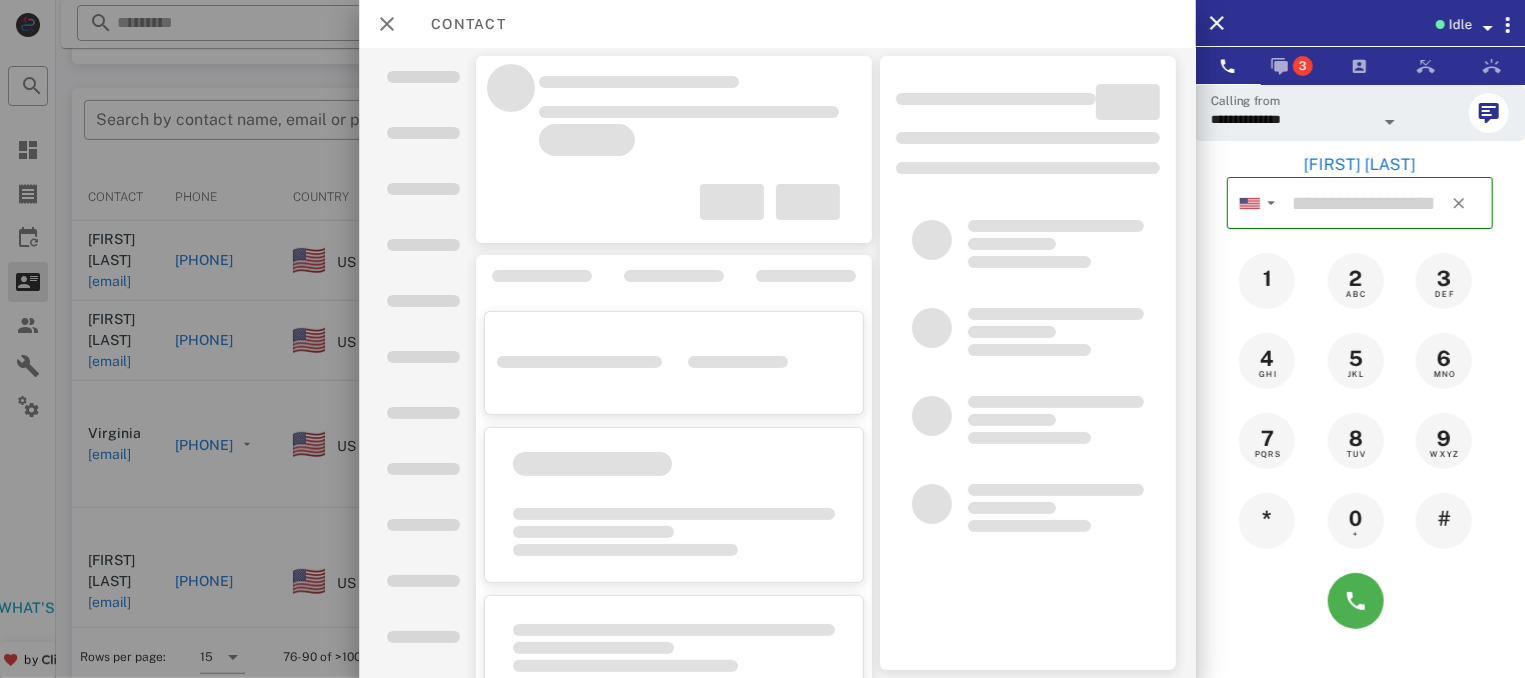 type on "**********" 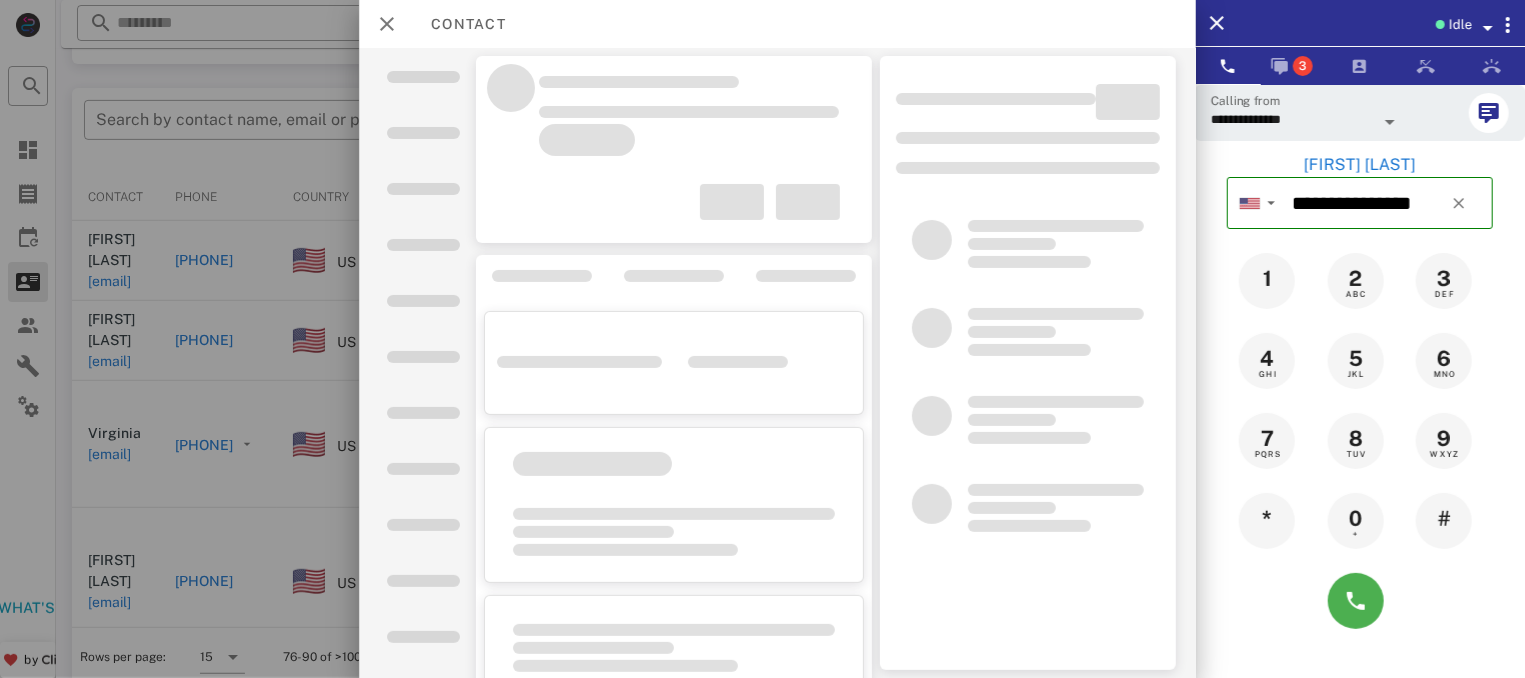 type on "**********" 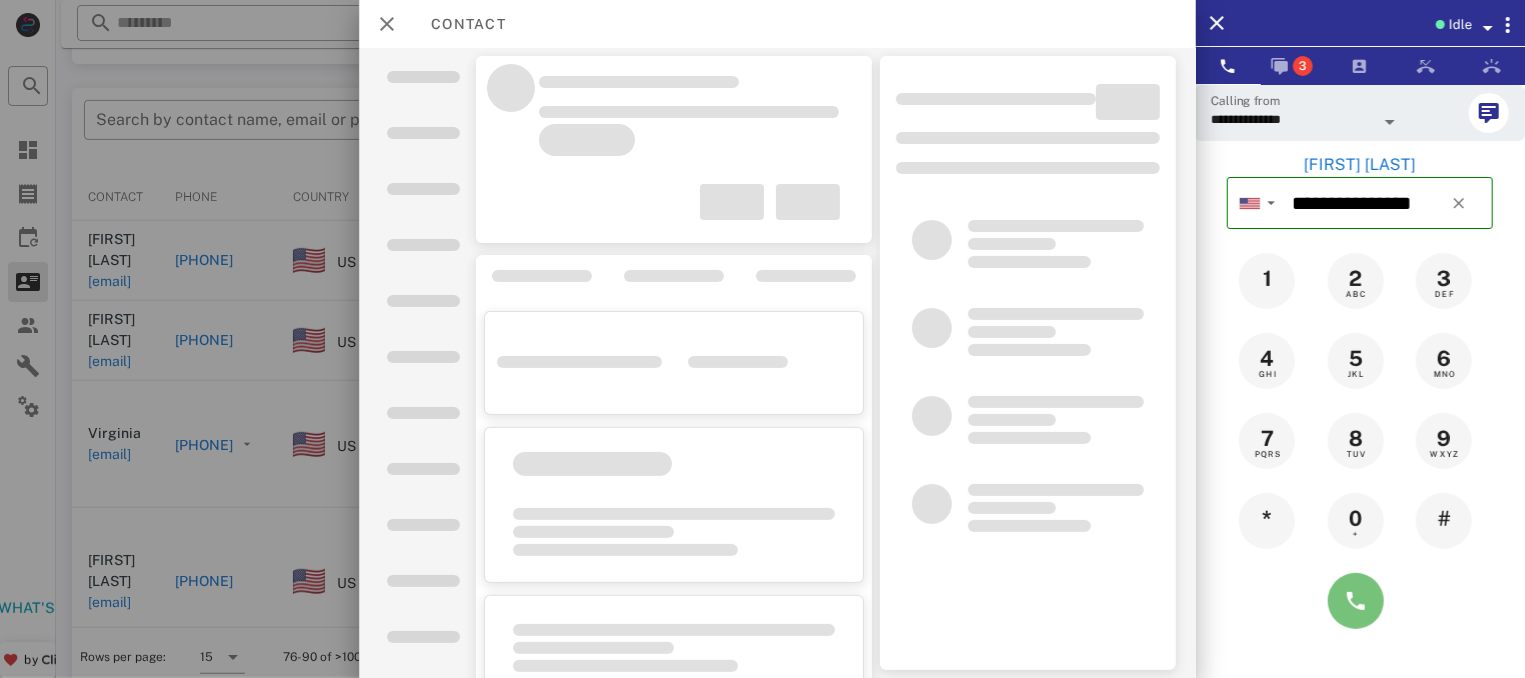 click at bounding box center [1356, 601] 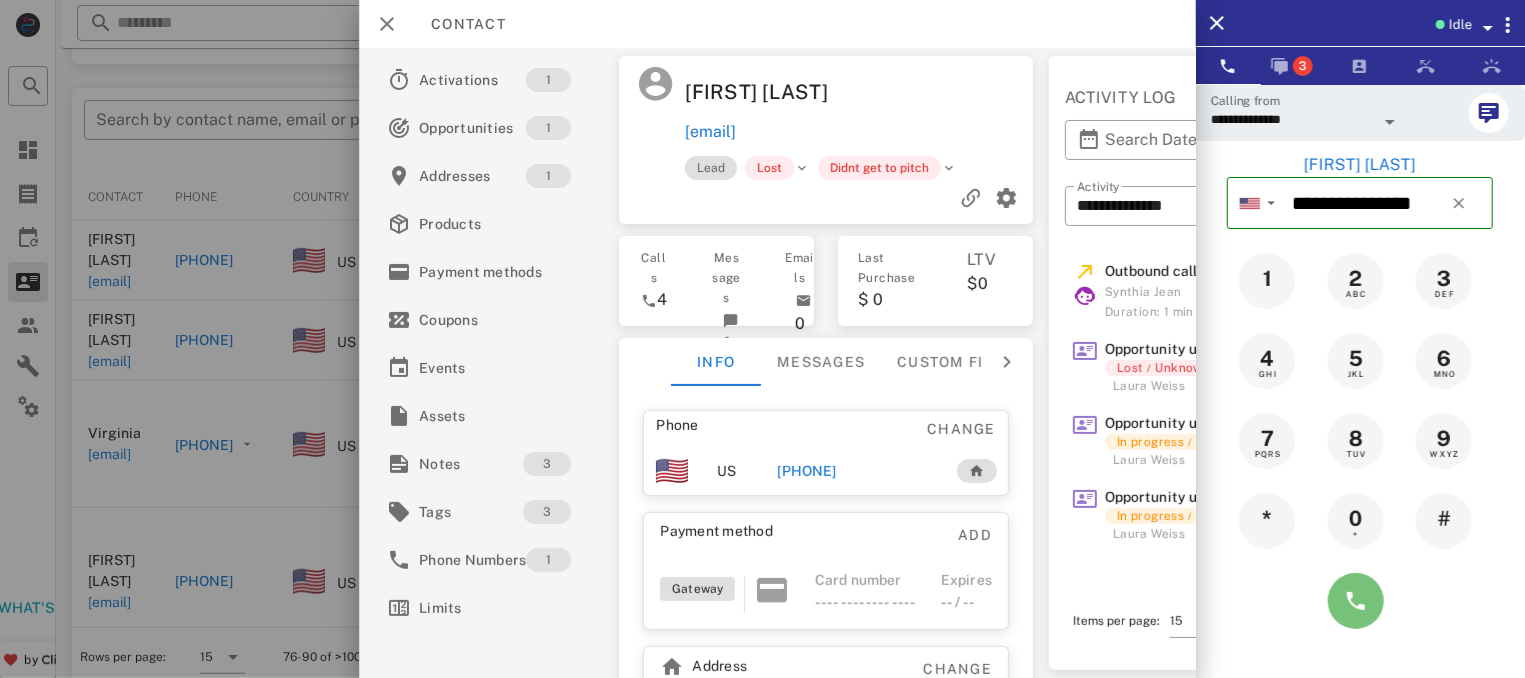 click at bounding box center (1356, 601) 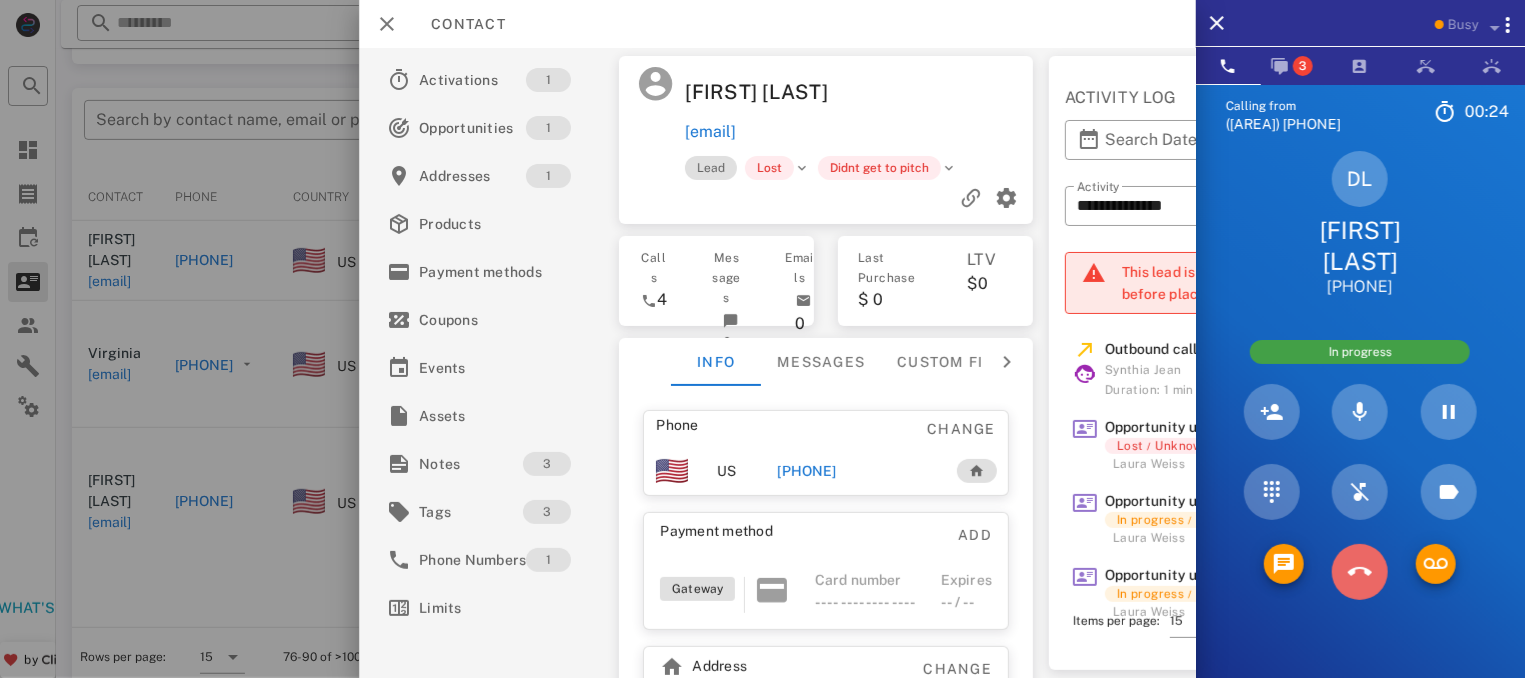 click at bounding box center [1360, 572] 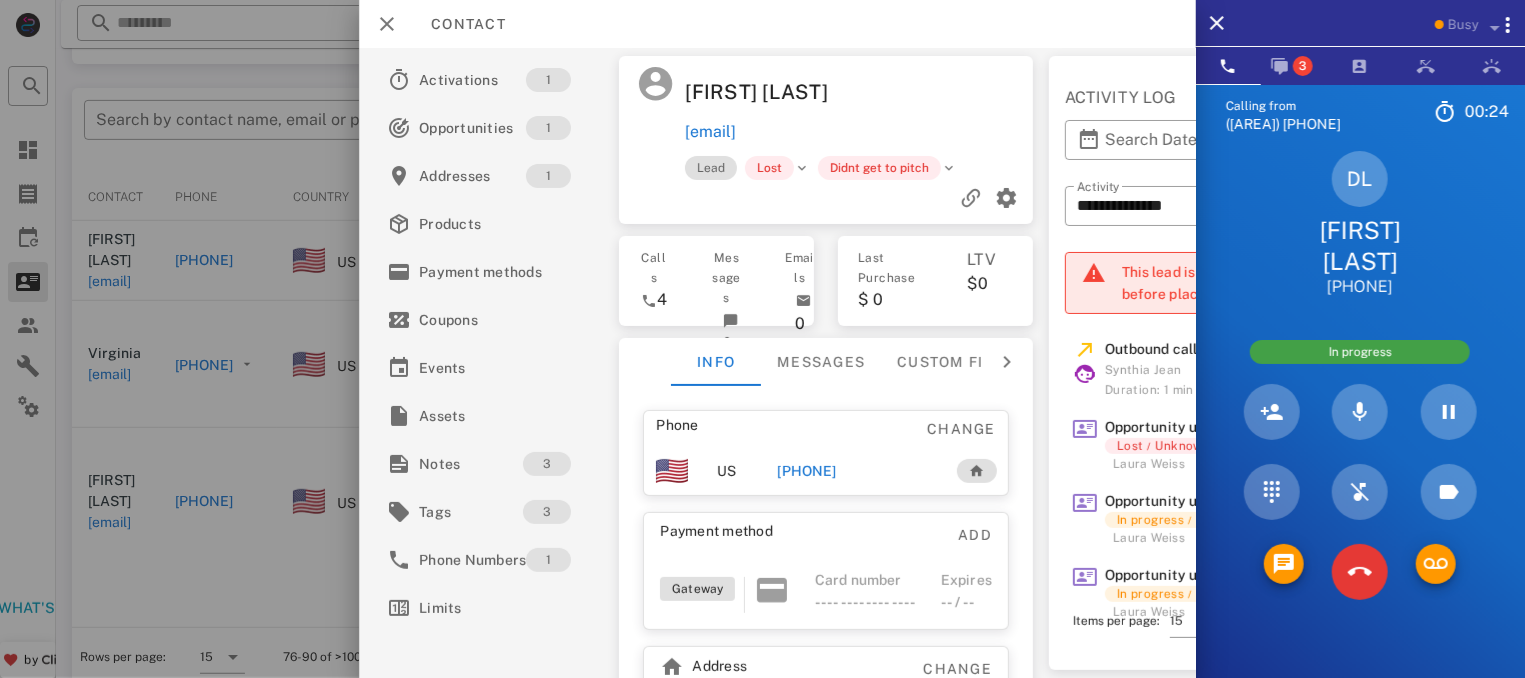click on "5 JKL" at bounding box center (0, 0) 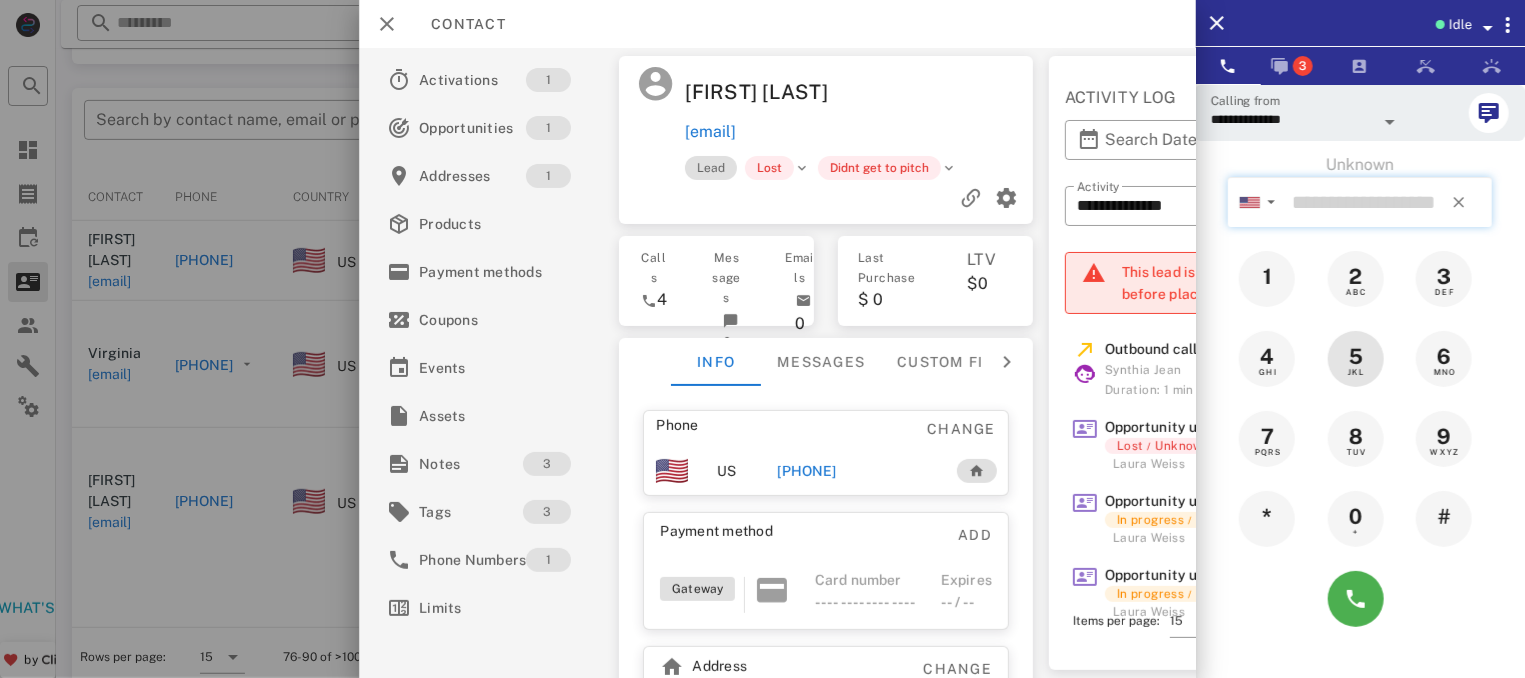 type on "**" 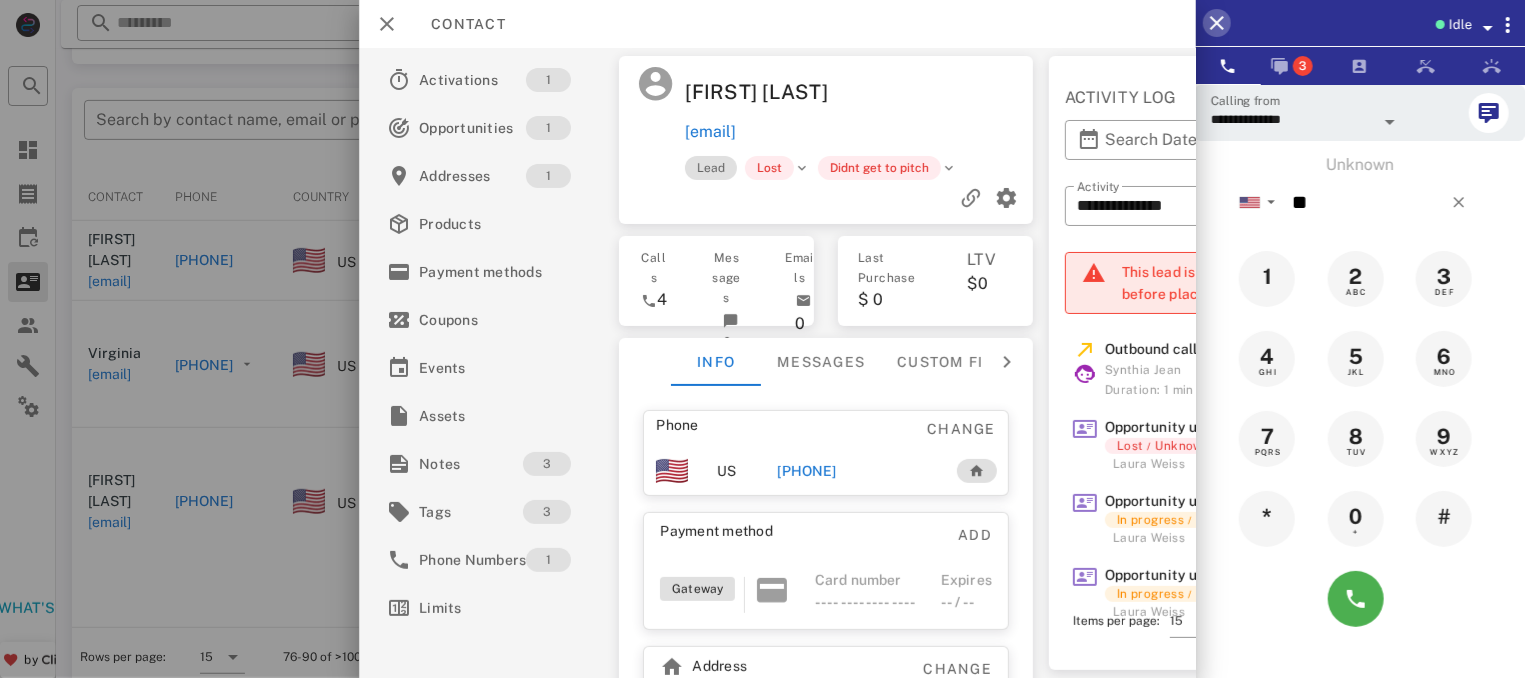 click at bounding box center (1217, 23) 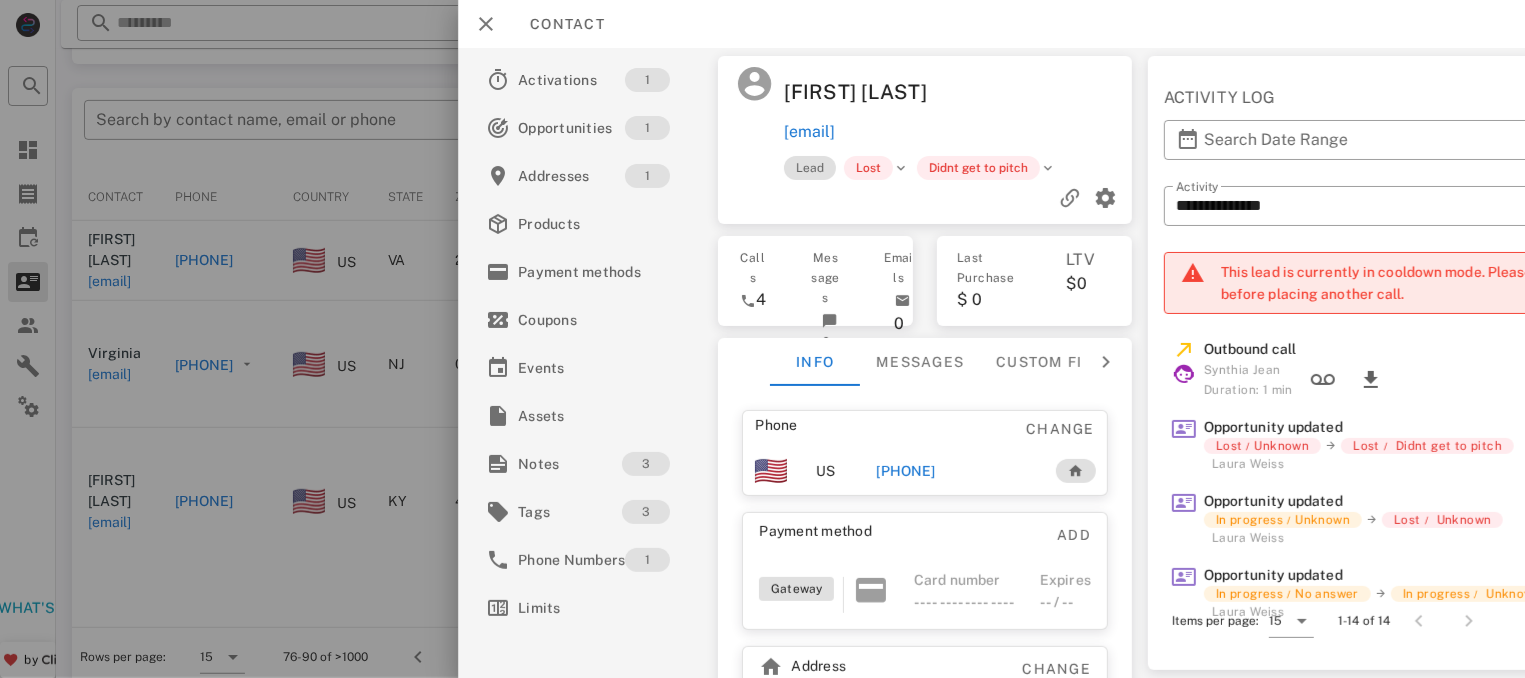 type 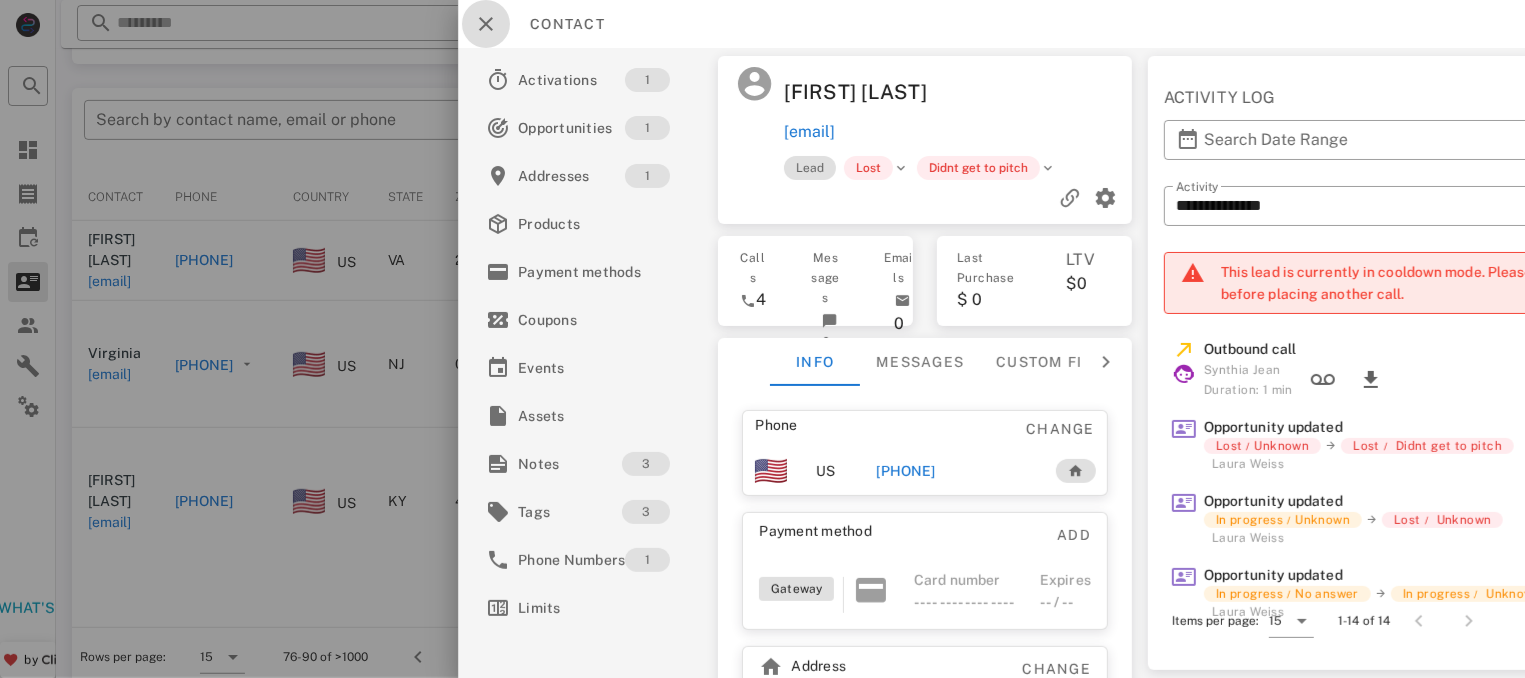 click at bounding box center [486, 24] 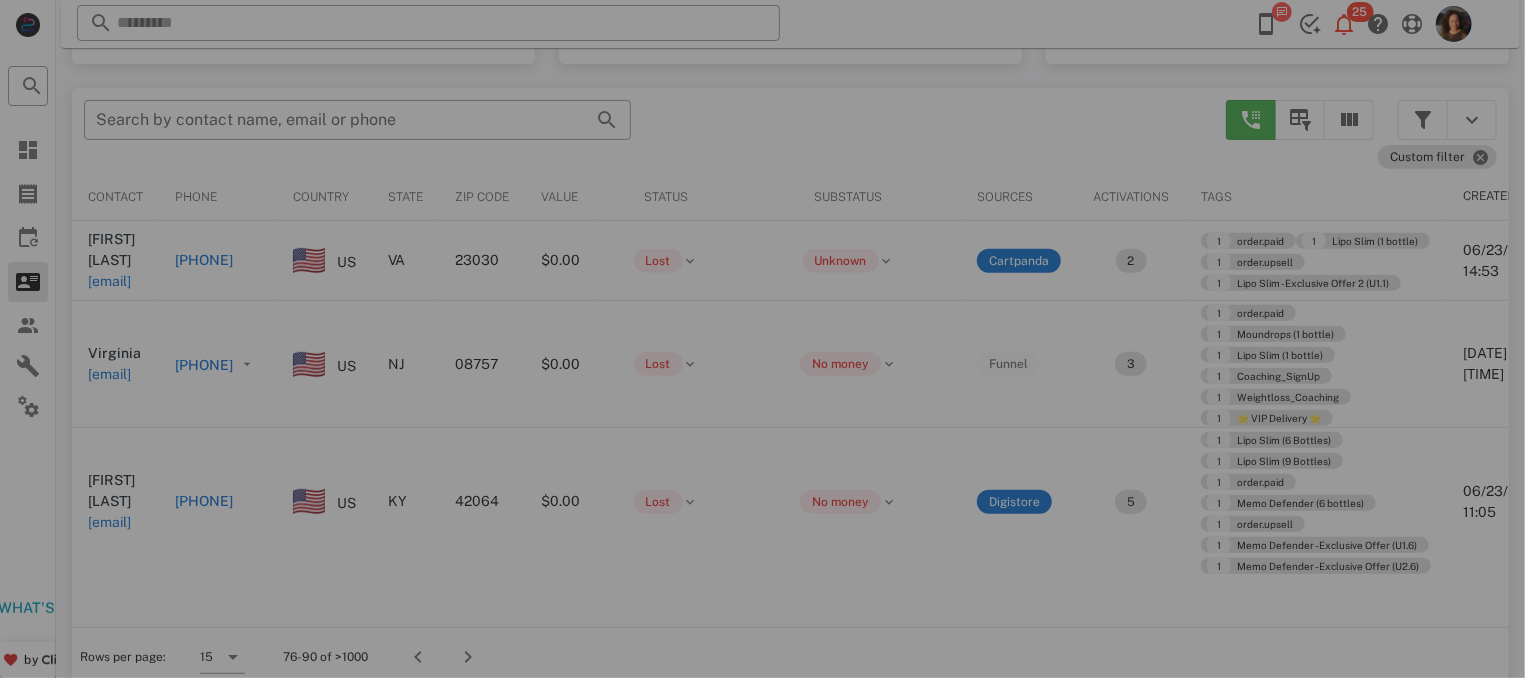 click at bounding box center [762, 339] 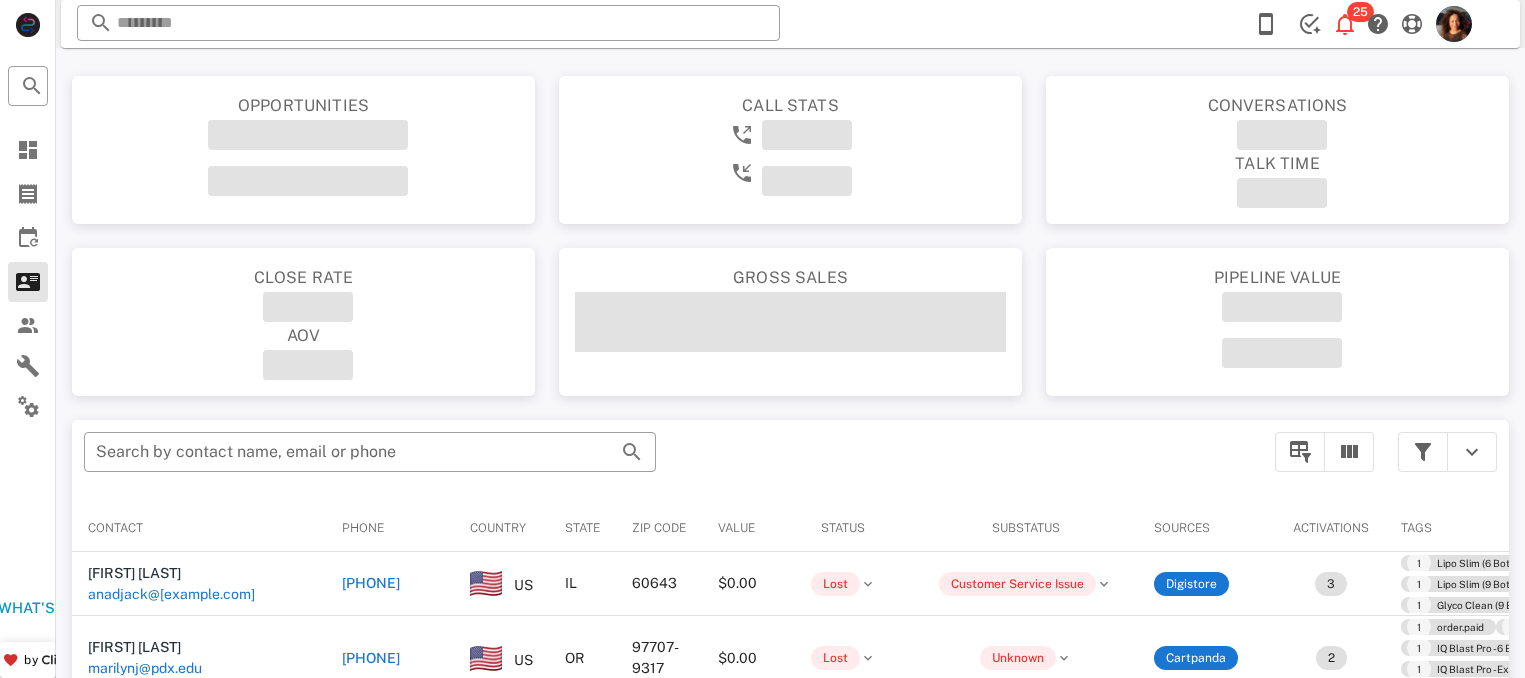 scroll, scrollTop: 0, scrollLeft: 0, axis: both 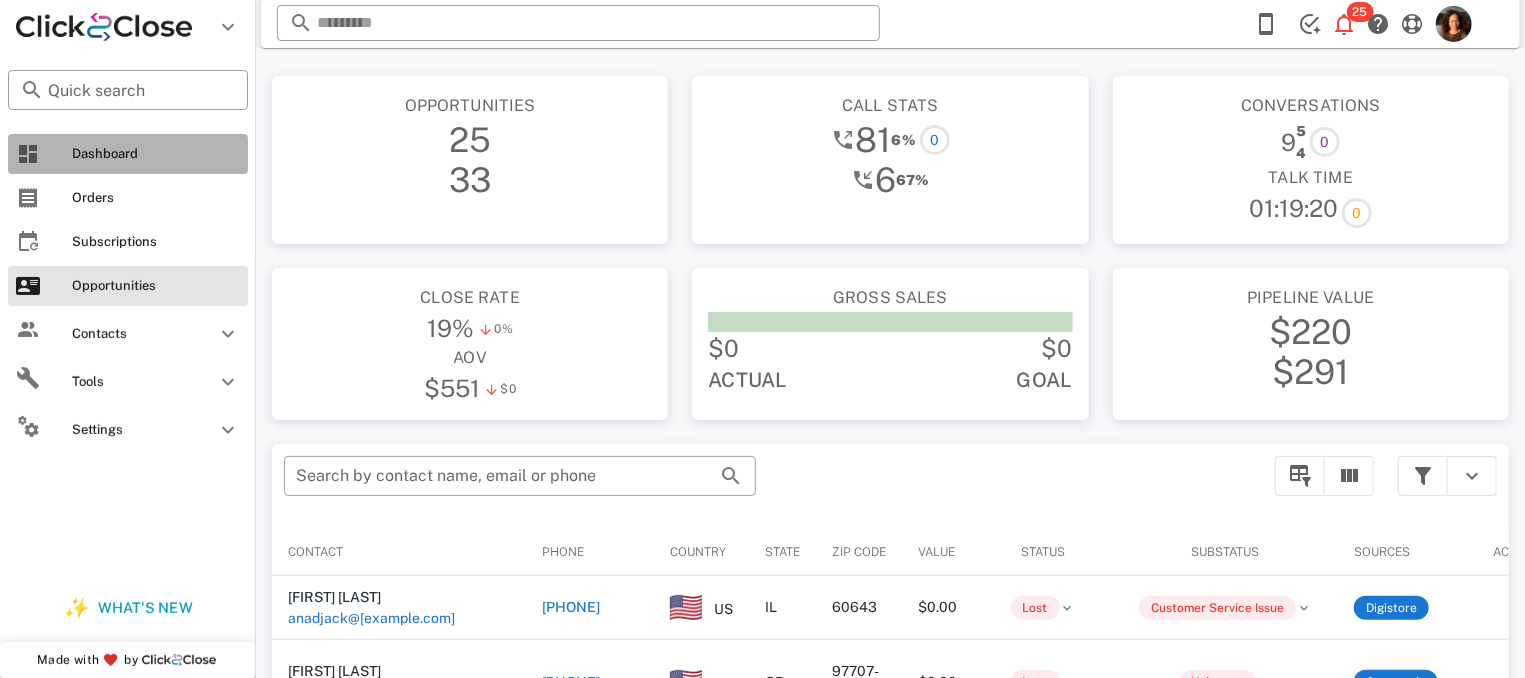 click on "Dashboard" at bounding box center (156, 154) 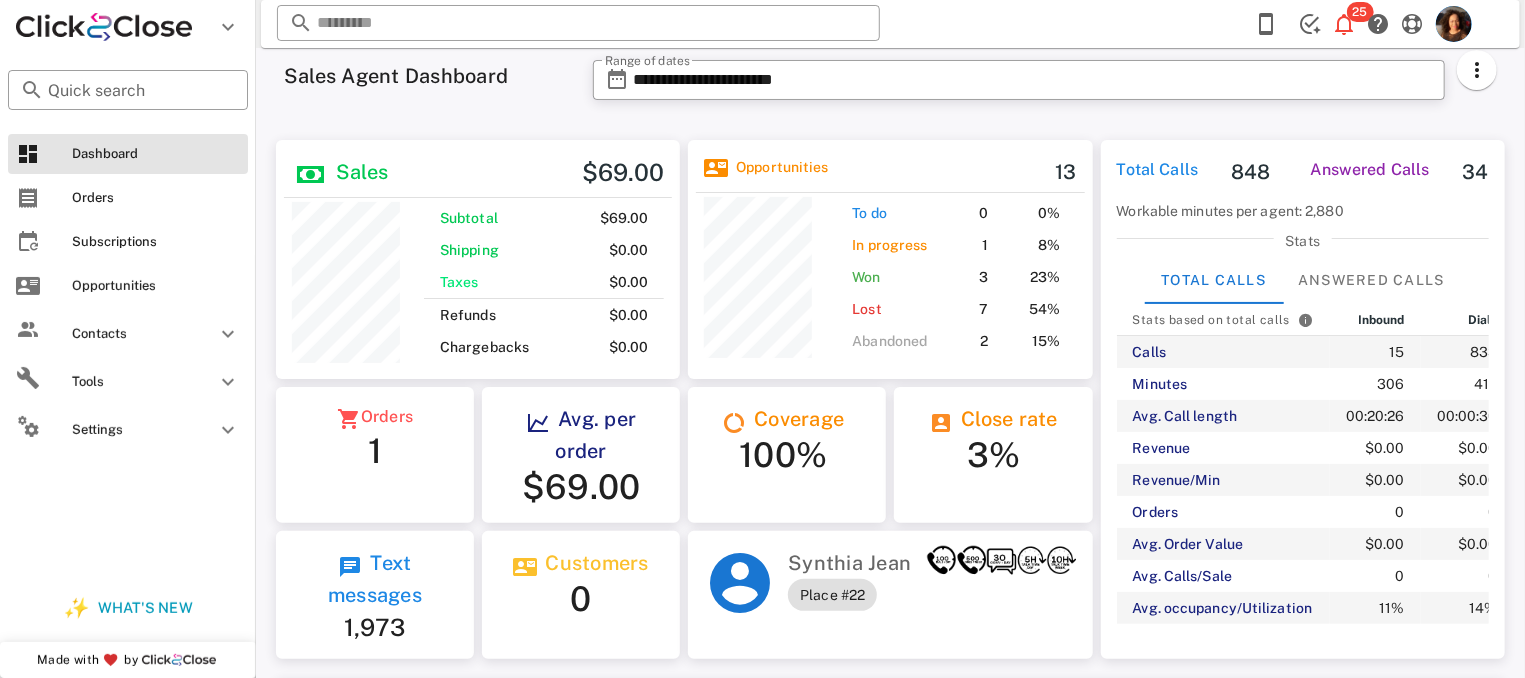 scroll, scrollTop: 999759, scrollLeft: 999595, axis: both 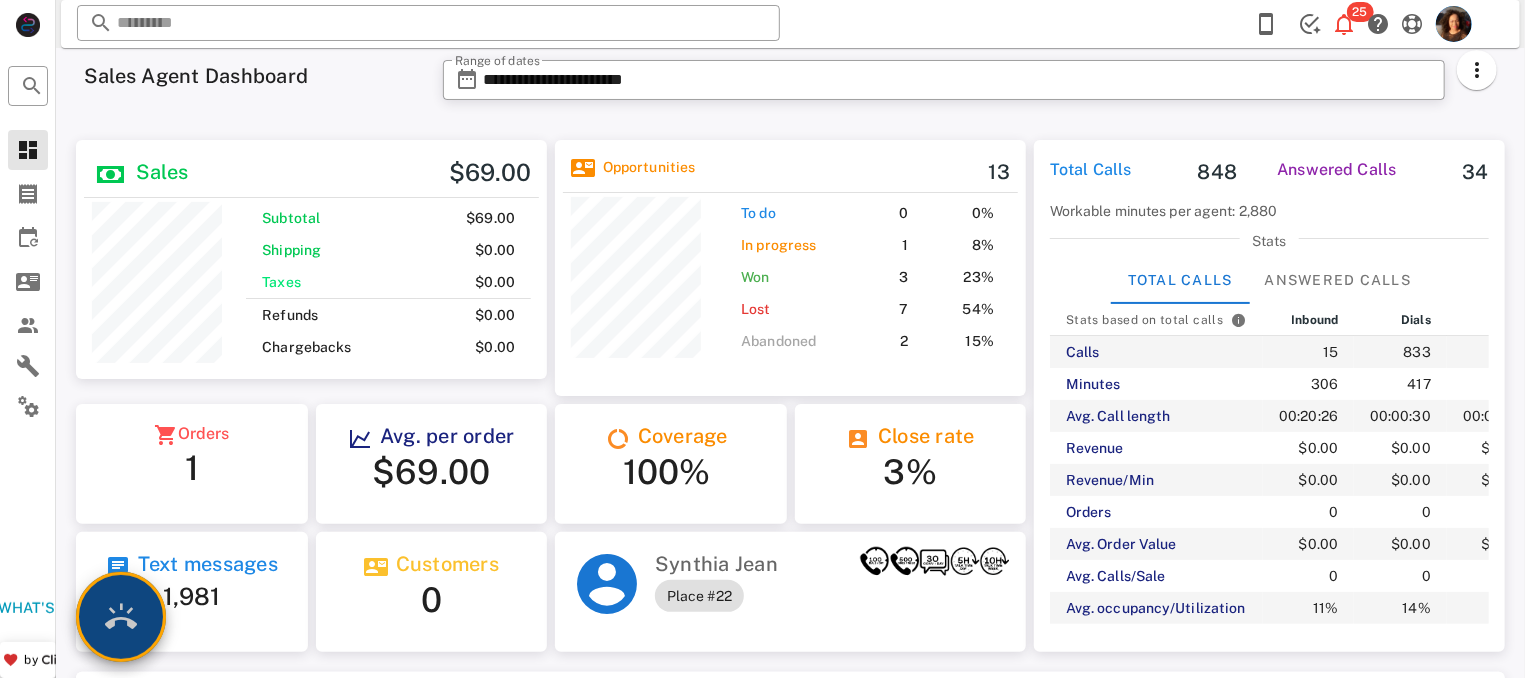 click at bounding box center [121, 617] 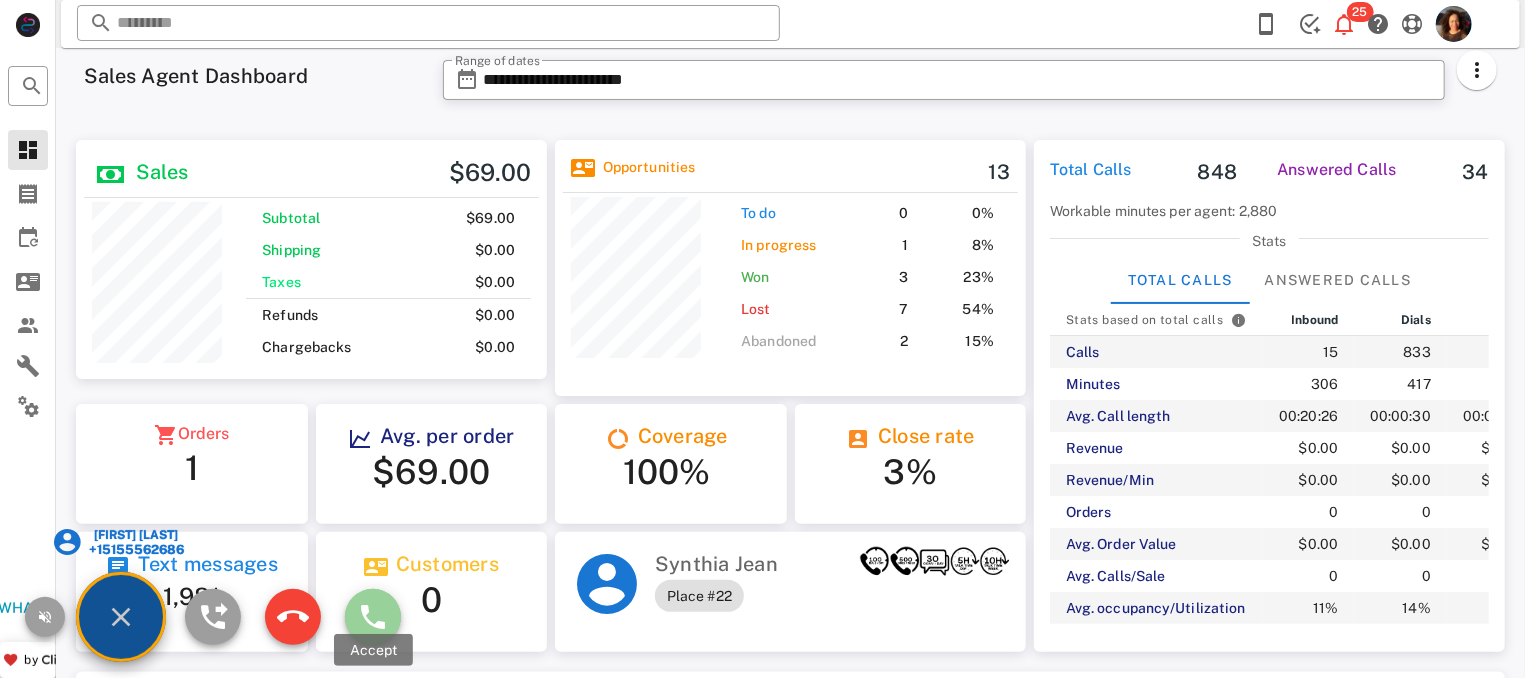 click at bounding box center [373, 617] 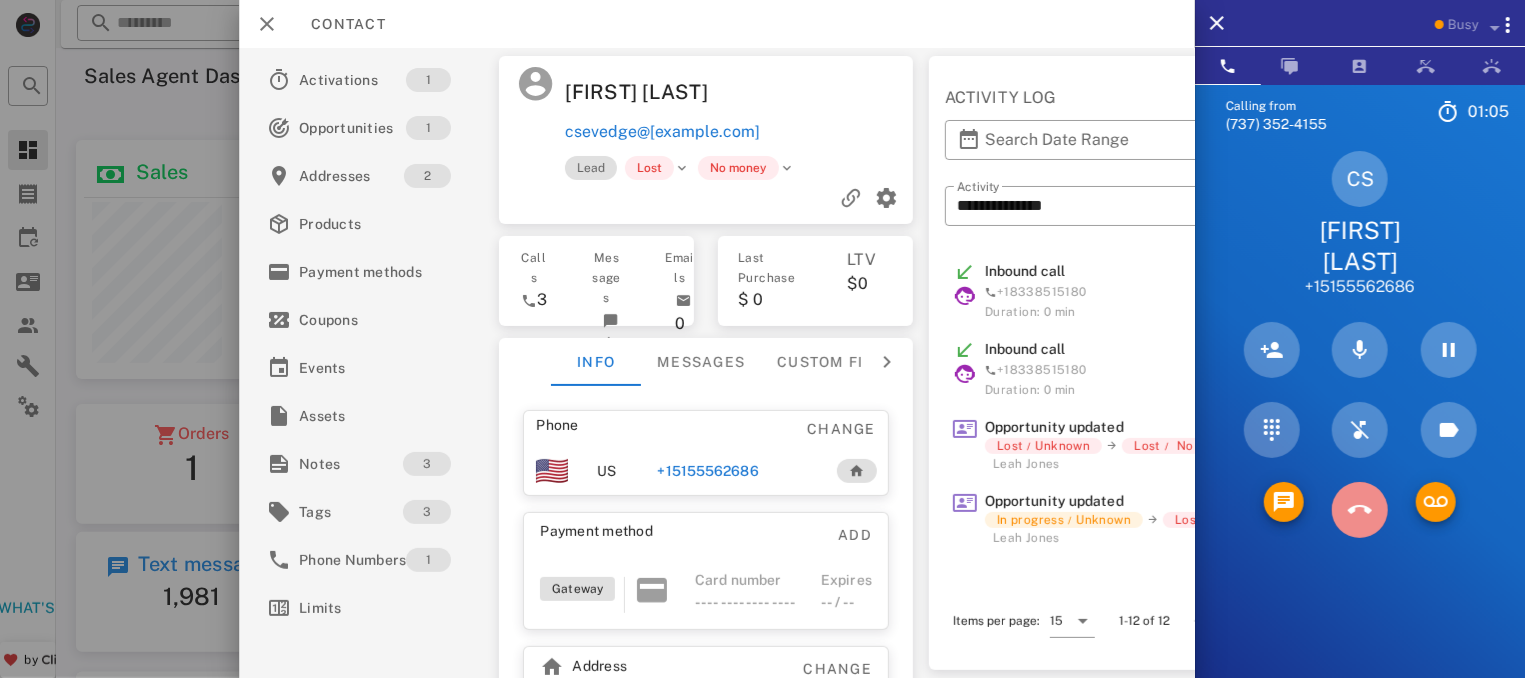 click at bounding box center [1360, 510] 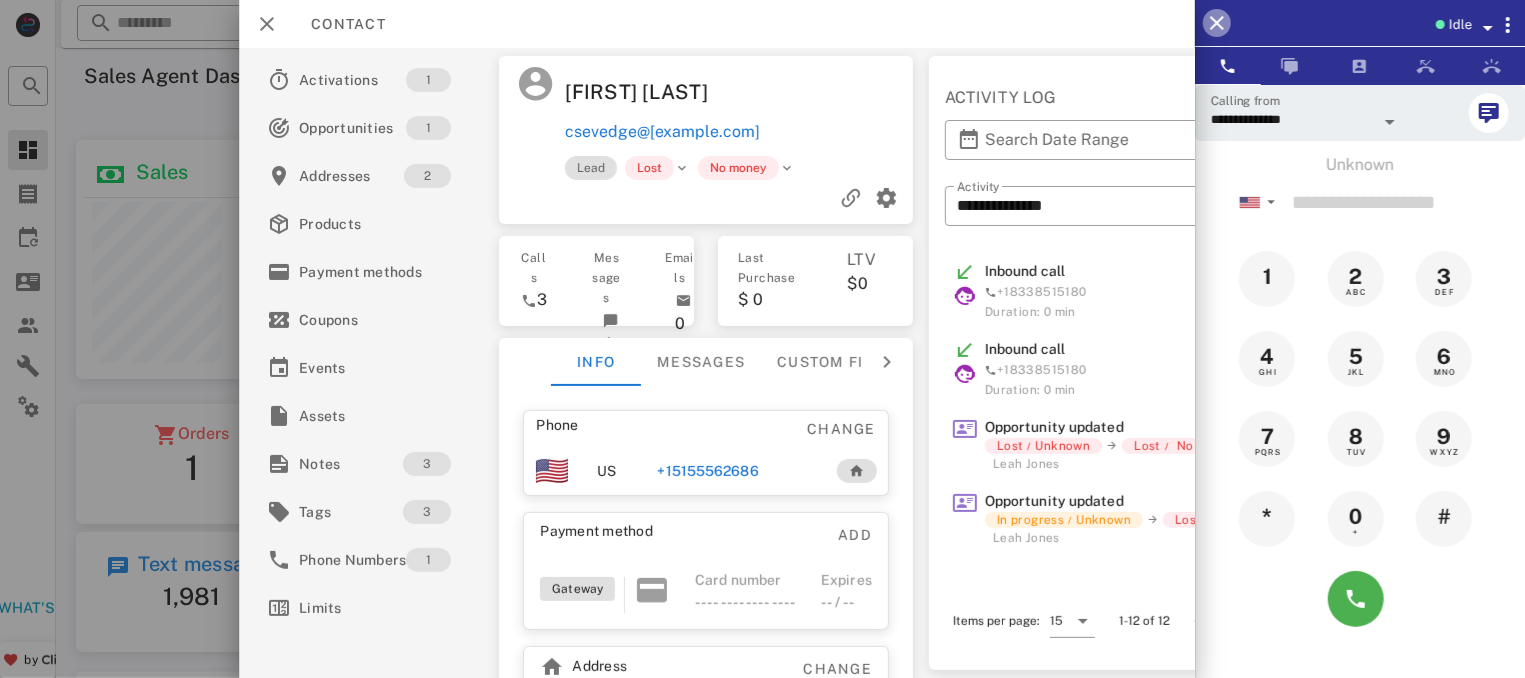 click at bounding box center [1217, 23] 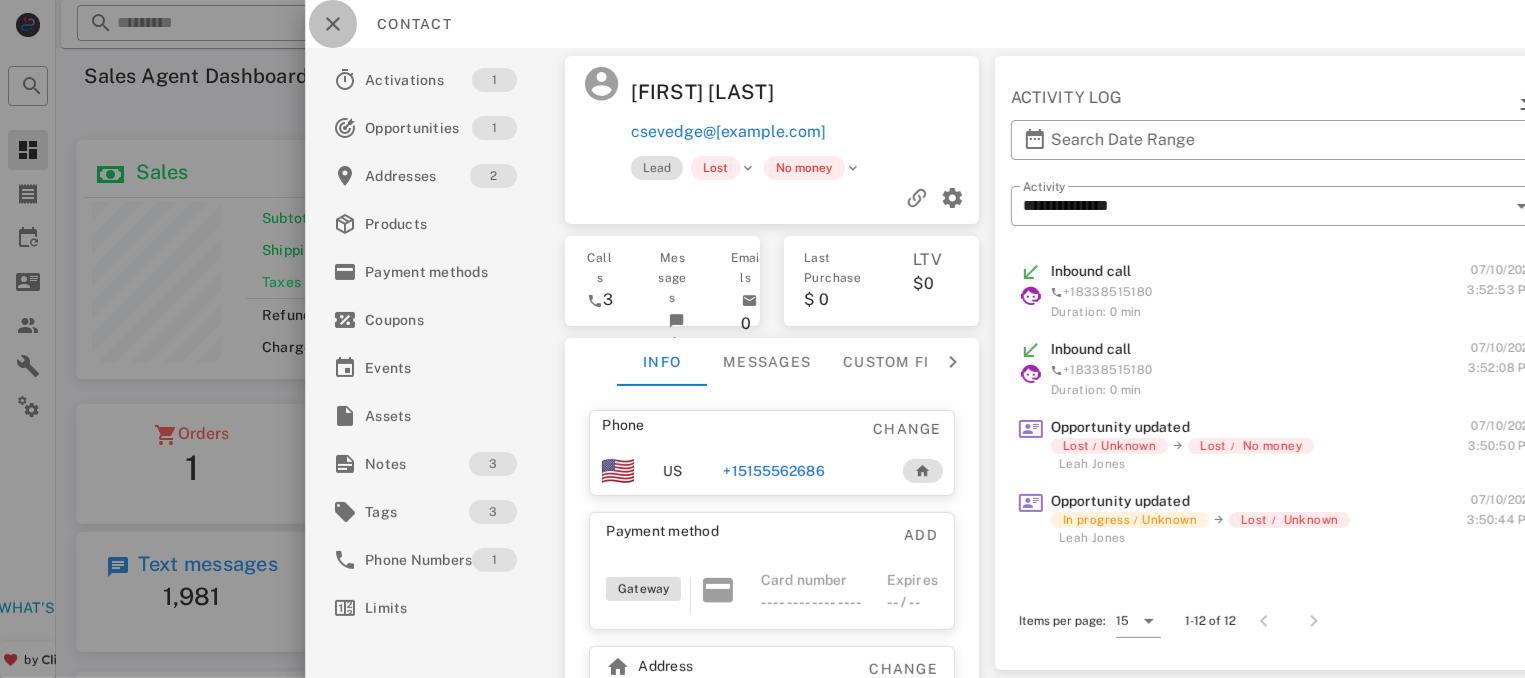click at bounding box center [333, 24] 